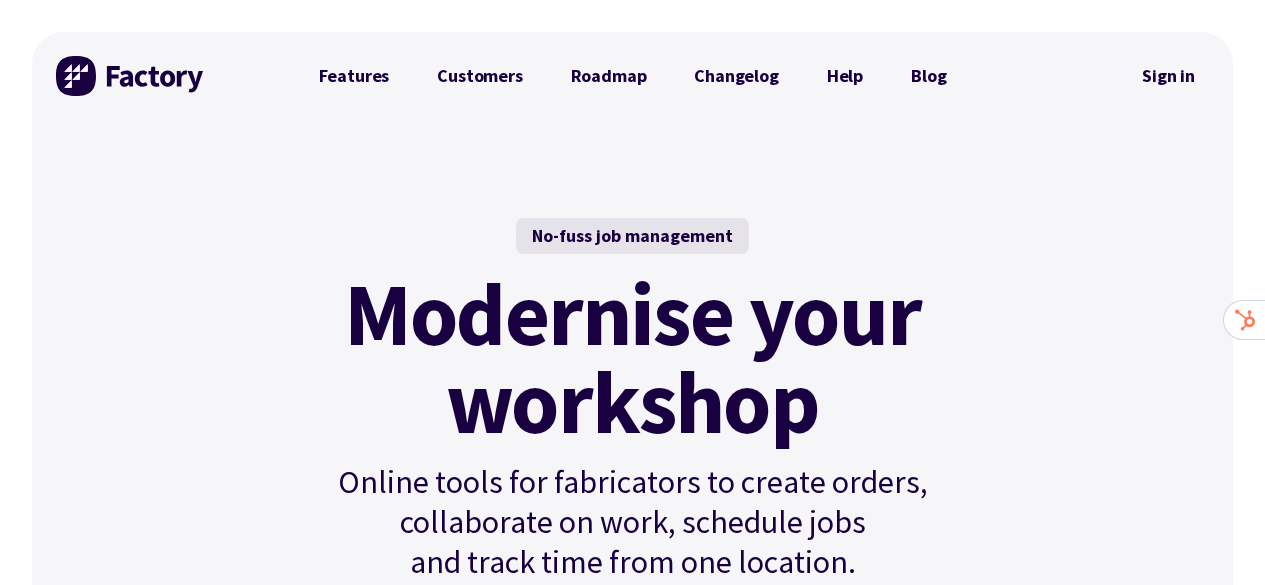 scroll, scrollTop: 0, scrollLeft: 0, axis: both 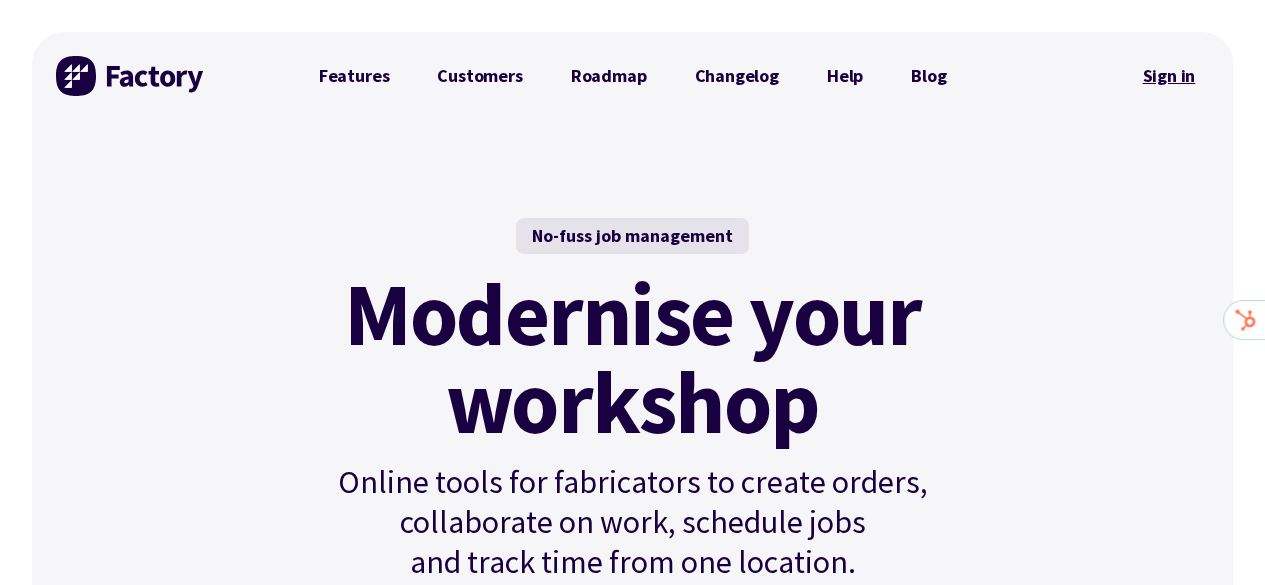 click on "Sign in" at bounding box center [1168, 76] 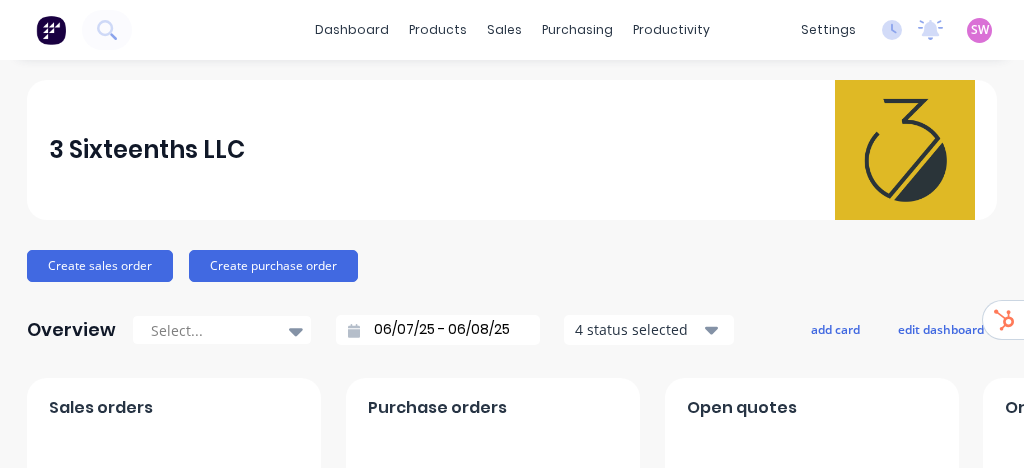 scroll, scrollTop: 0, scrollLeft: 0, axis: both 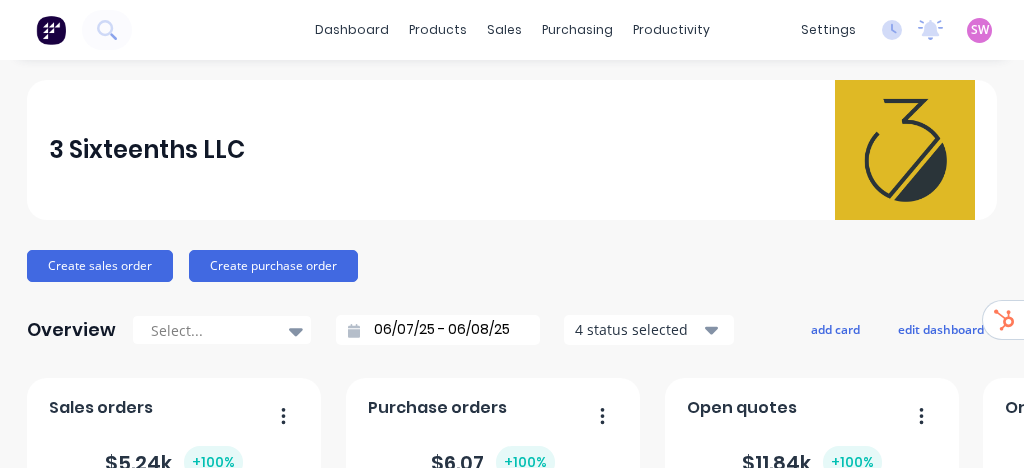 click on "SW 3 Sixteenths LLC Stuart Wheatley Administrator Profile Sign out" at bounding box center [979, 30] 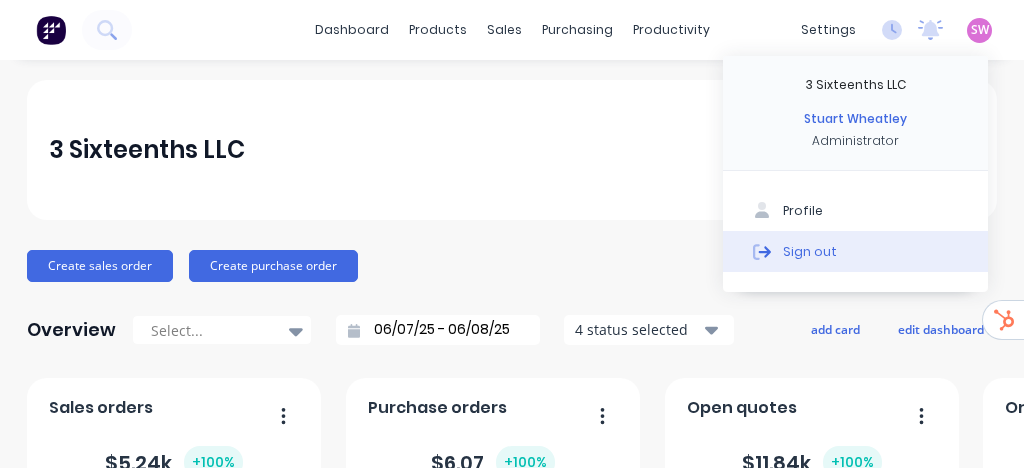 click on "Sign out" at bounding box center (810, 251) 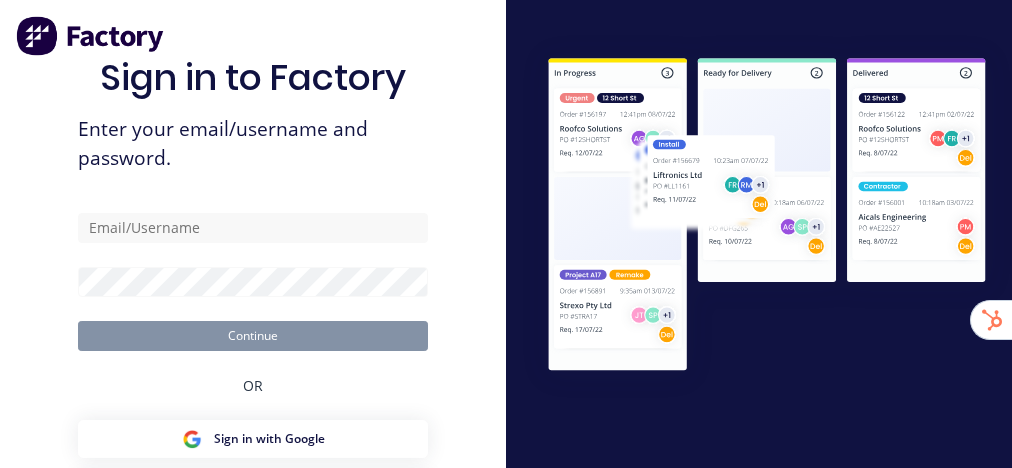 scroll, scrollTop: 0, scrollLeft: 0, axis: both 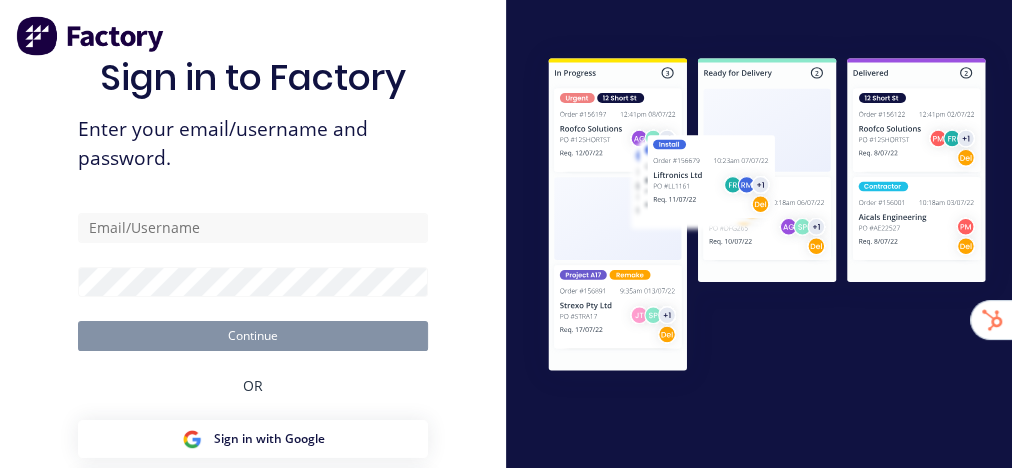 type on "stuart@factory.app" 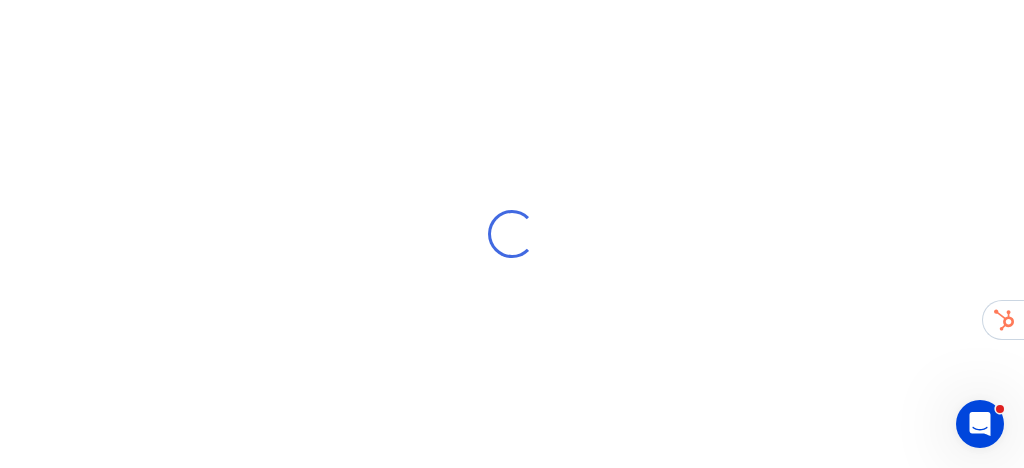 scroll, scrollTop: 0, scrollLeft: 0, axis: both 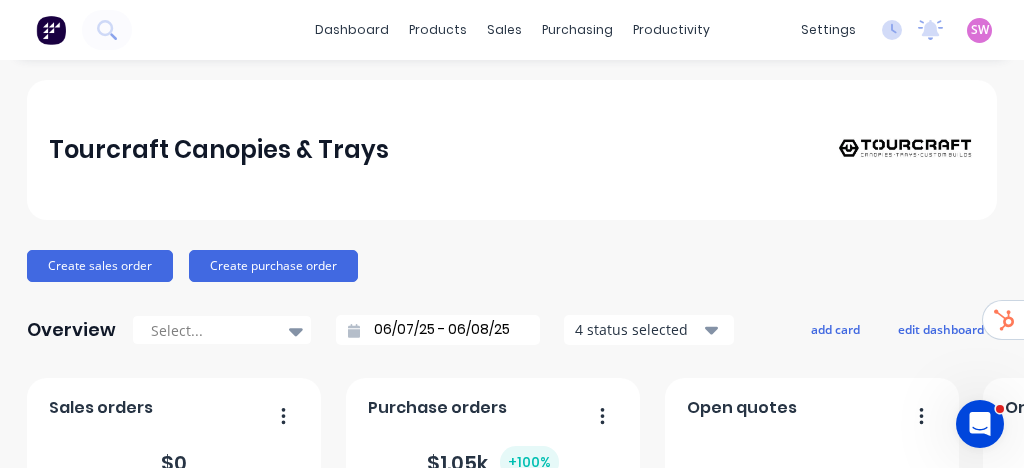 click on "Create sales order   Create purchase order" at bounding box center (512, 266) 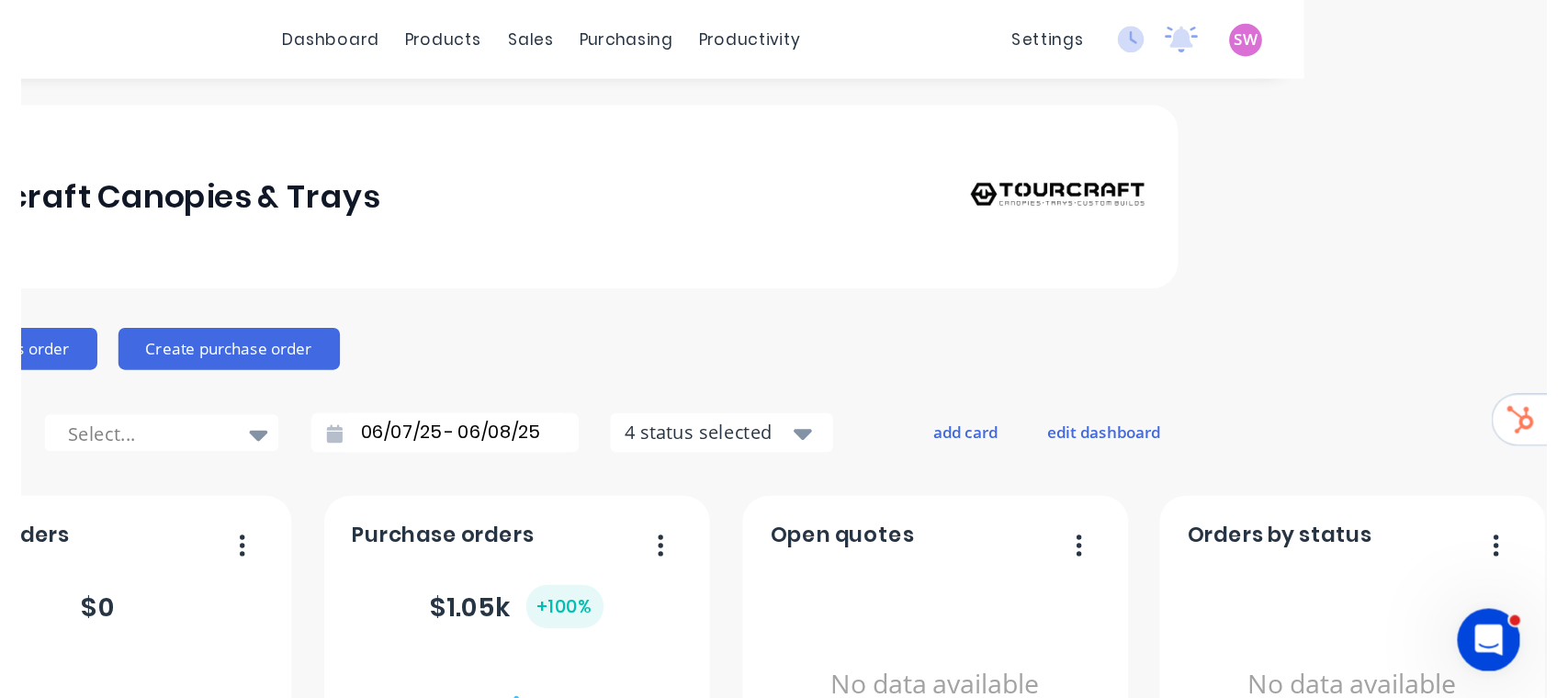scroll, scrollTop: 0, scrollLeft: 0, axis: both 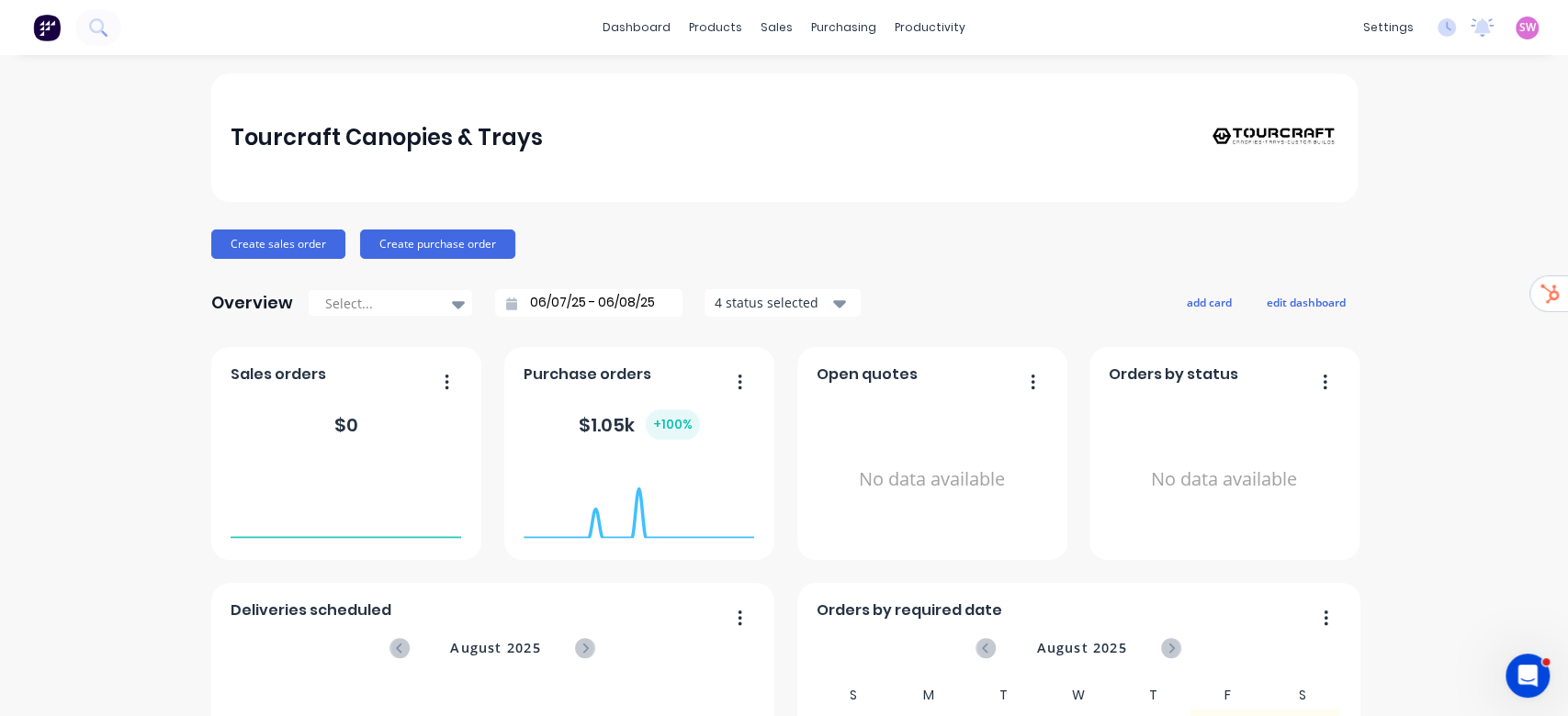 click on "Tourcraft Canopies & Trays Create sales order   Create purchase order   Overview Select... 06/07/25 - 06/08/25 4 status selected add card   edit dashboard   Orders by status   No data available Top customers   1   order + 100 % .1a Test Customer .1a Test Customer 1.0 1.0 0.9 0.9 0.8 0.8 0.7 0.7 0.6 0.6 0.5 0.5 0.4 0.4 0.3 0.3 0.2 0.2 0.1 0.1 0.0 0.0 Orders by required date   August 2025 S M T W T F S 29 30 1 2 3 4 5 6 7 8 9 10 11 12 13 14 15 16 17 18 19 20 21 22 23 24 25 26 27 28 29 30 31 1 2 3 4 5 6 7 8 9 S M T W T F S 27 28 29 30 31 1 2 3 4 5 6 7 8 9 10 11 12 13 14 15 16 17 18 19 20 21 22 23 24 25 26 27 28 29 30 31 1 2 3 4 5 6 S M T W T F S 31 1 2 3 4 5 6 7 8 9 10 11 12 13 14 15 16 17 18 19 20 21 22 23 24 25 26 27 28 29 30 1 2 3 4 5 6 7 8 9 10 11 Deliveries scheduled   August 2025 No data available Orders by team member   Sales Quotes Purchases Factory Onboarding Factory Onboarding 2.0 2.0 1.8 1.8 1.6 1.6 1.4 1.4 1.2 1.2 1.0 1.0 0.8 0.8 0.6 0.6 0.4 0.4 0.2 0.2 0.0 0.0 Orders created by me   Open quotes" at bounding box center [784, 2440] 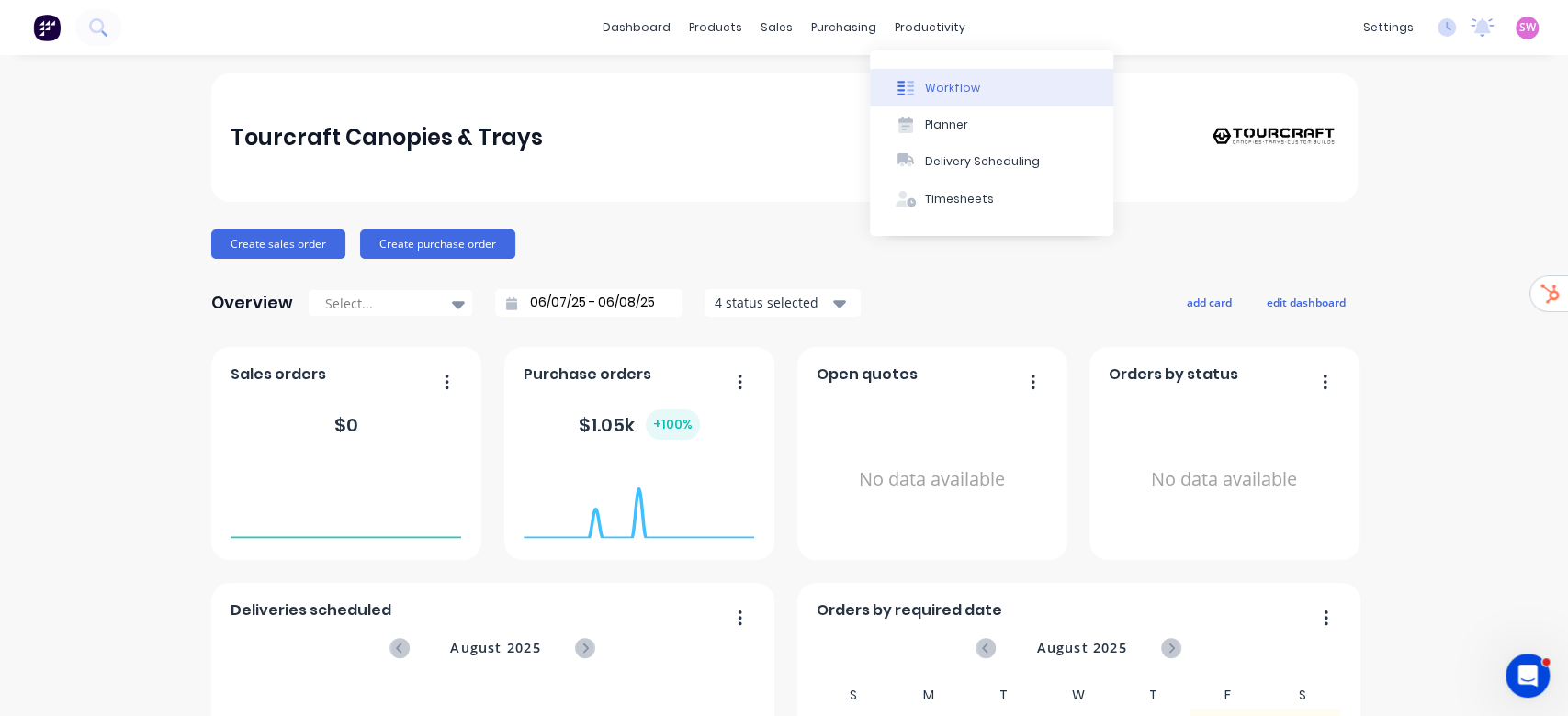 click on "Workflow" at bounding box center (953, 88) 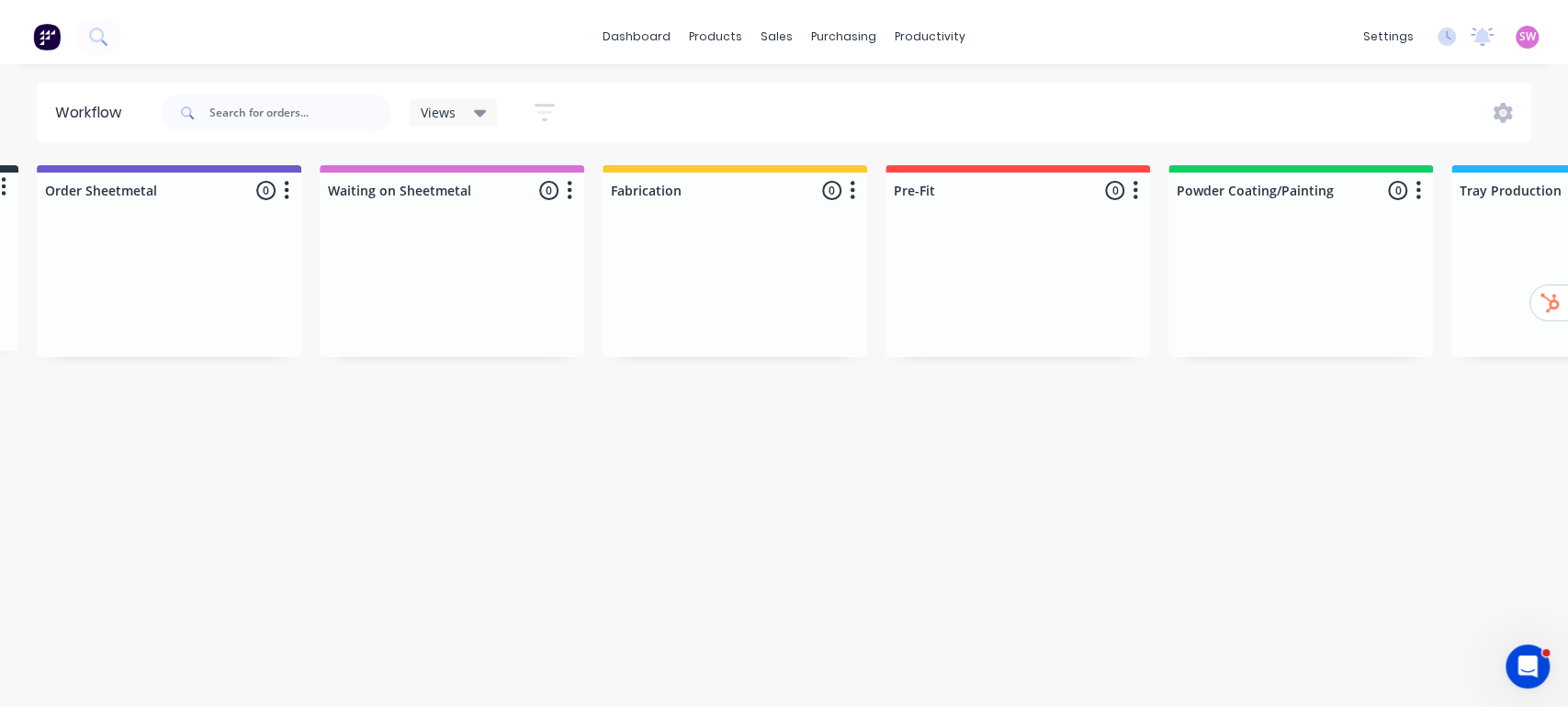 scroll, scrollTop: 0, scrollLeft: 0, axis: both 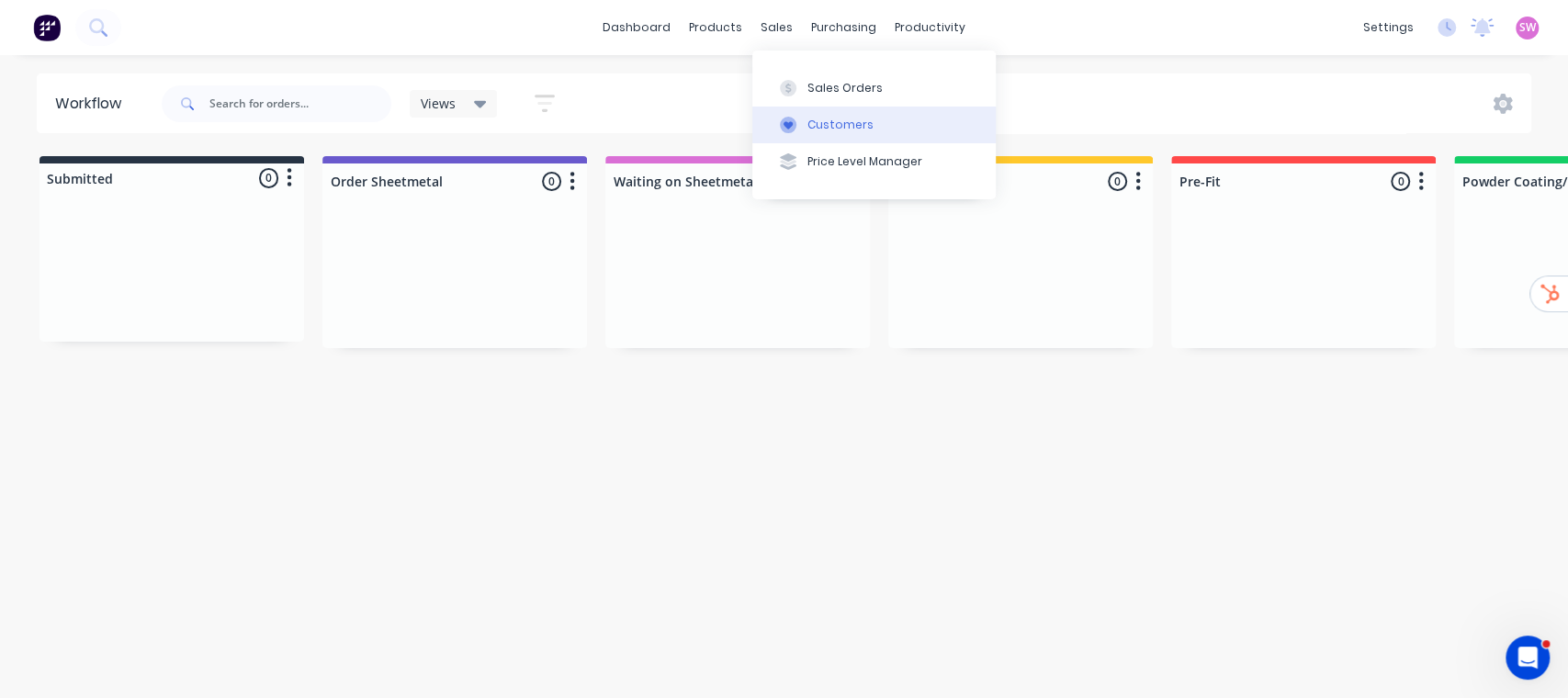 click on "Customers" at bounding box center [874, 125] 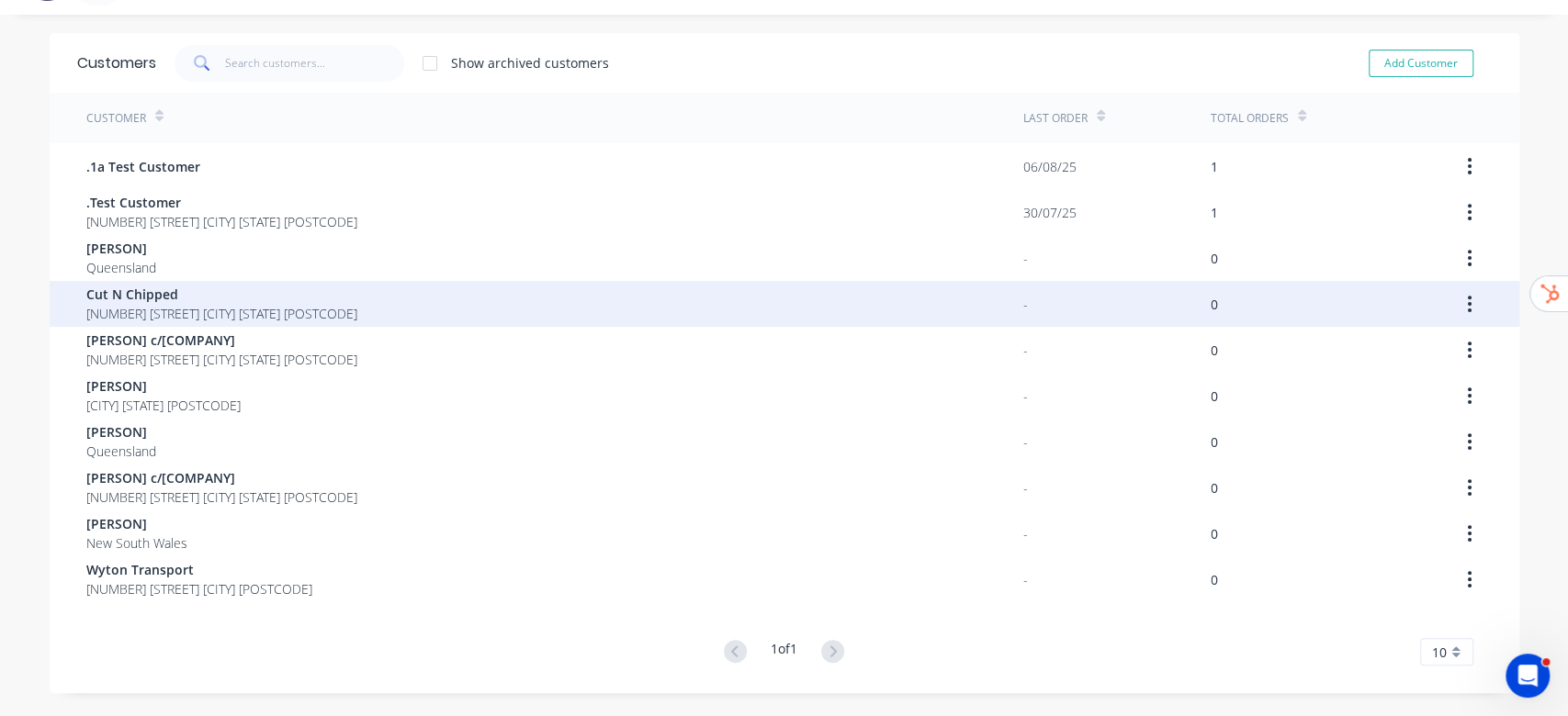 scroll, scrollTop: 0, scrollLeft: 0, axis: both 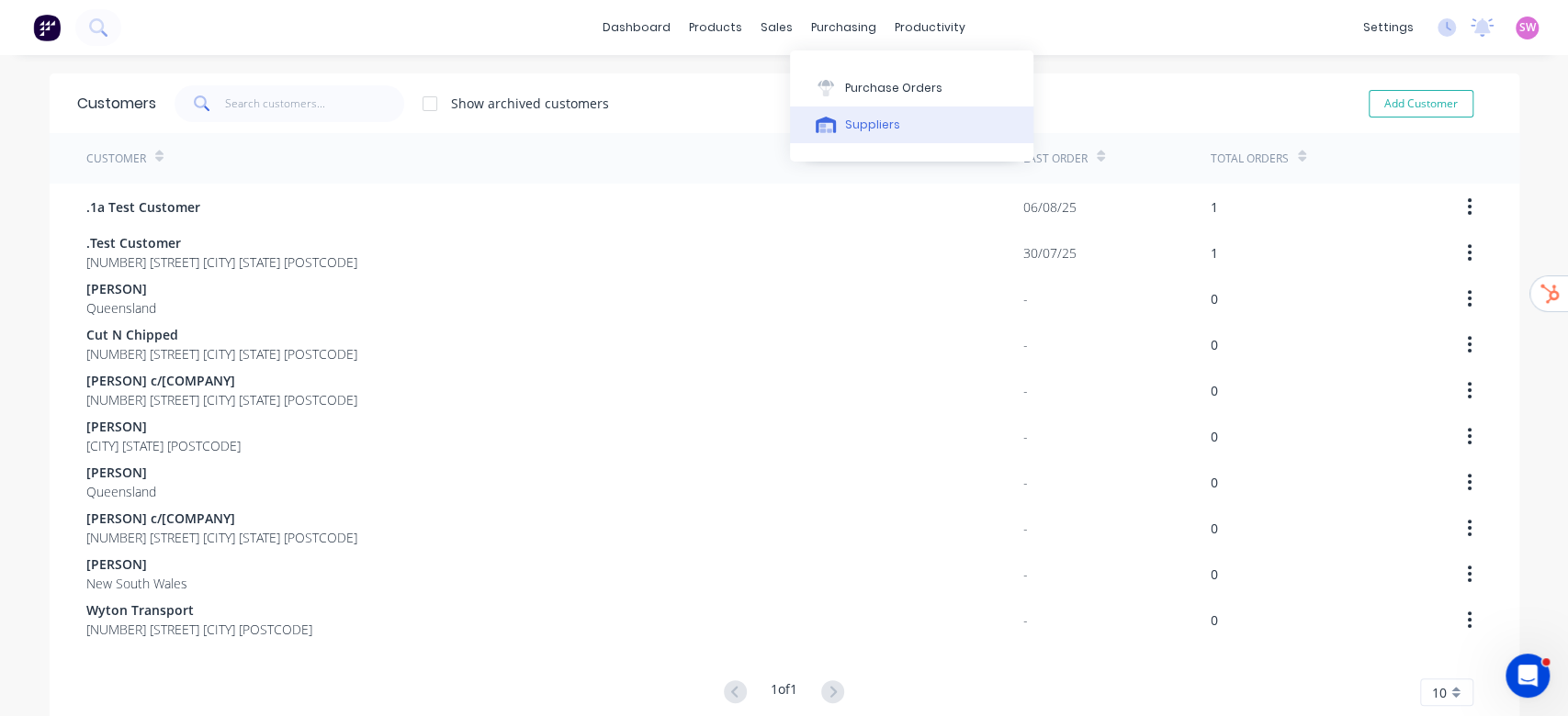 click on "Suppliers" at bounding box center (873, 125) 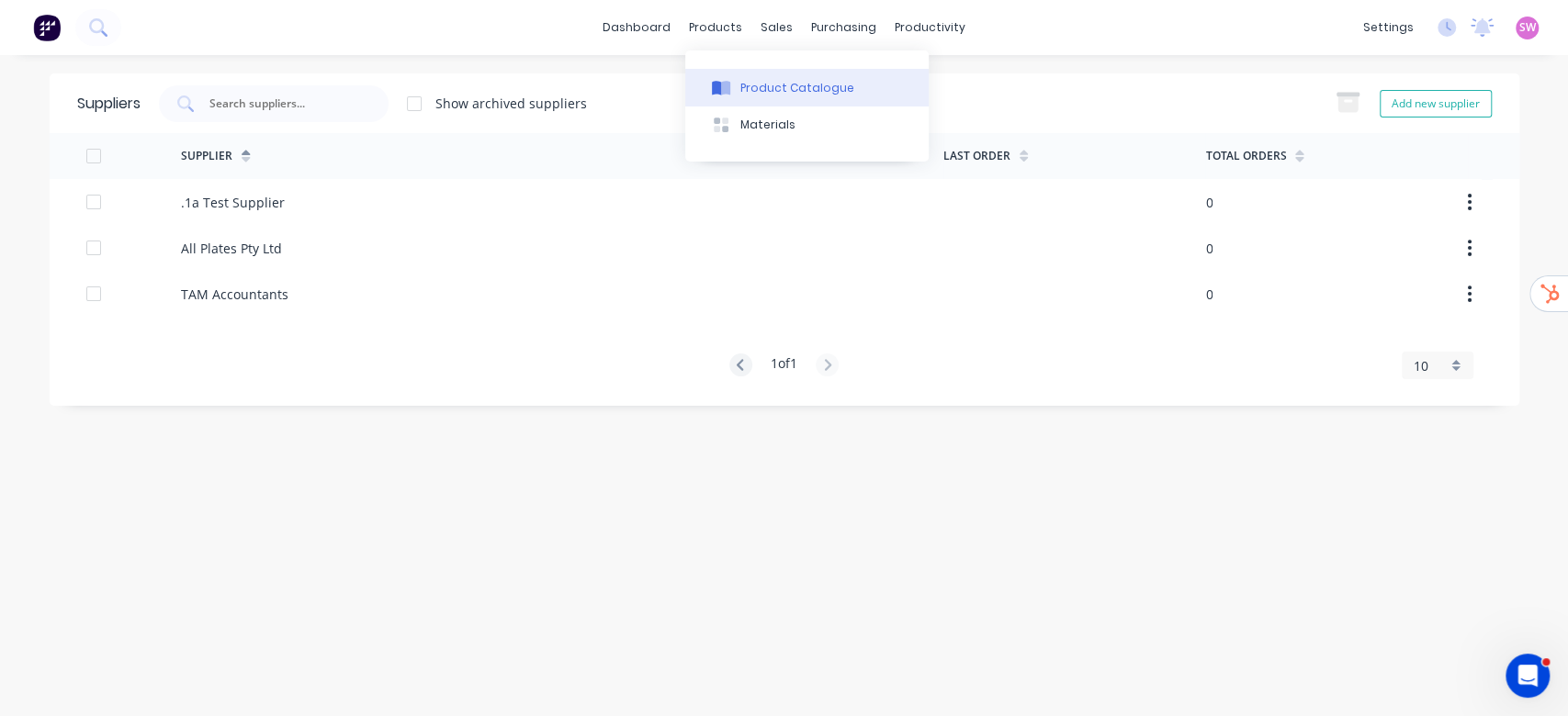 click on "Product Catalogue" at bounding box center (797, 88) 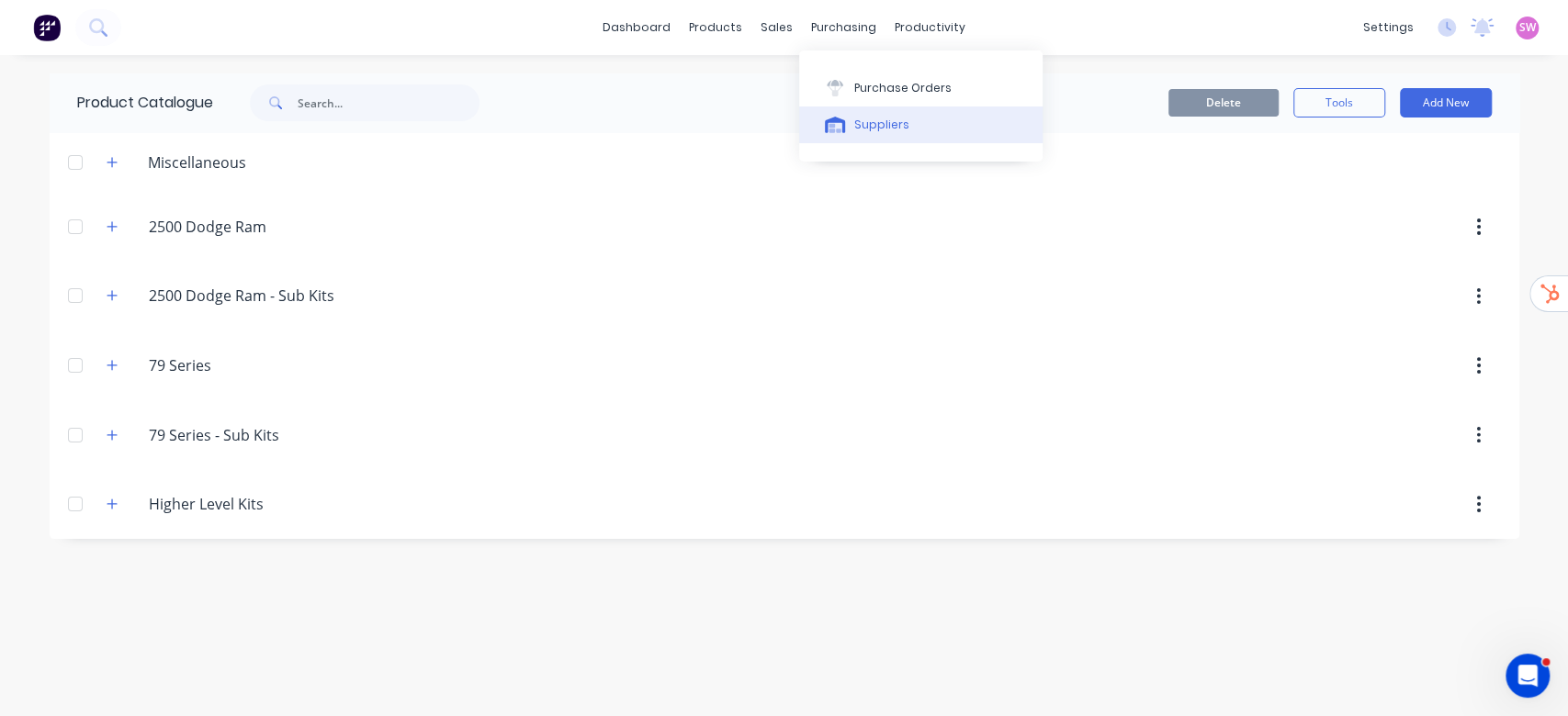 click on "Suppliers" at bounding box center (920, 125) 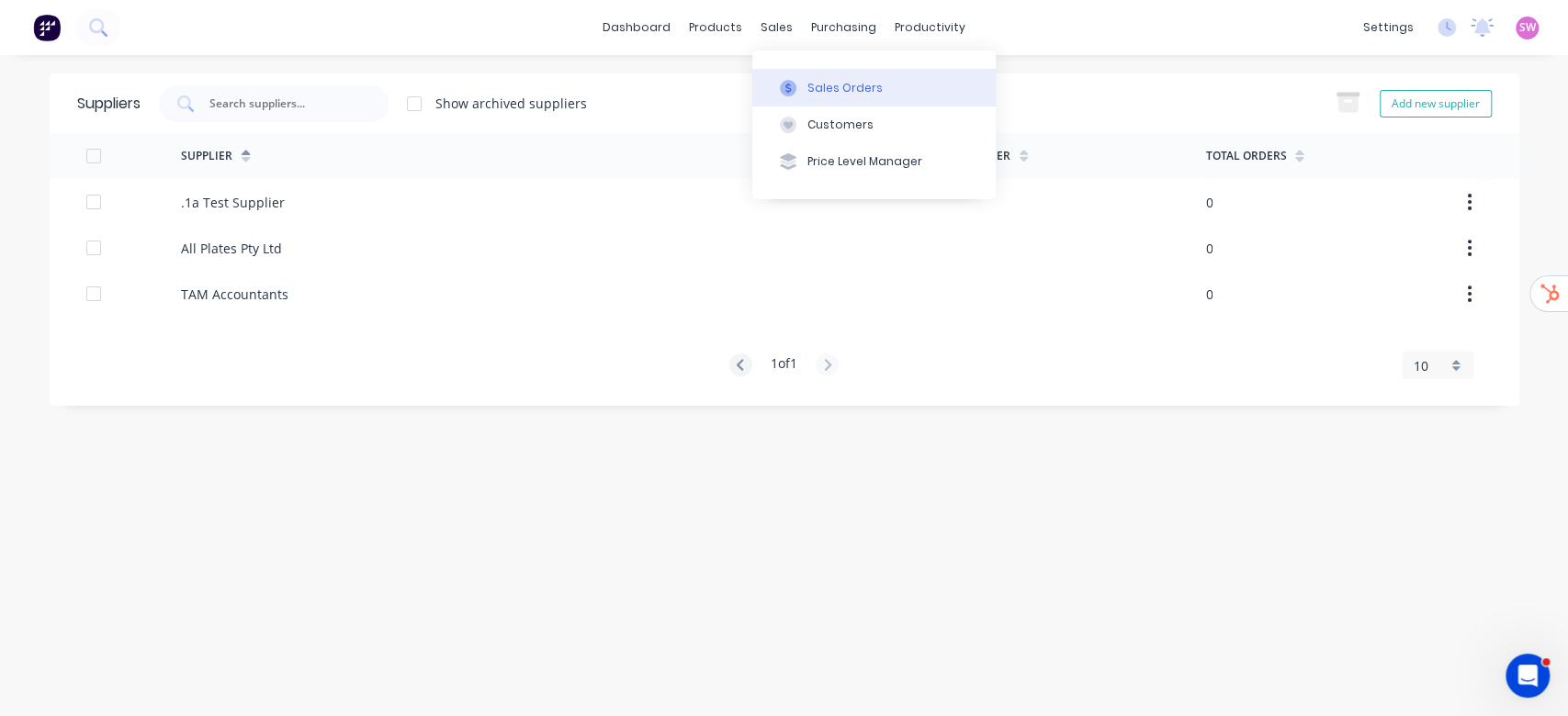click on "Sales Orders" at bounding box center [845, 88] 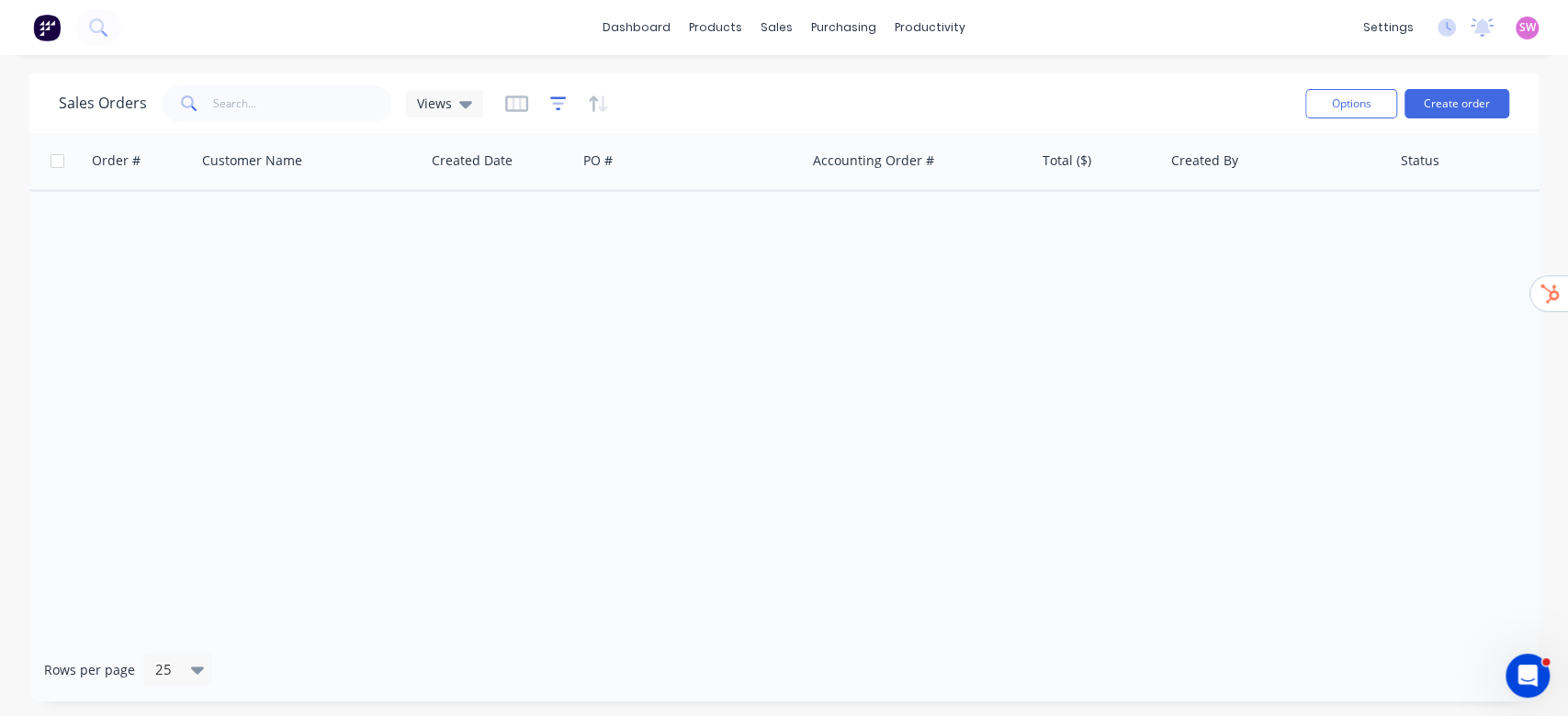 click 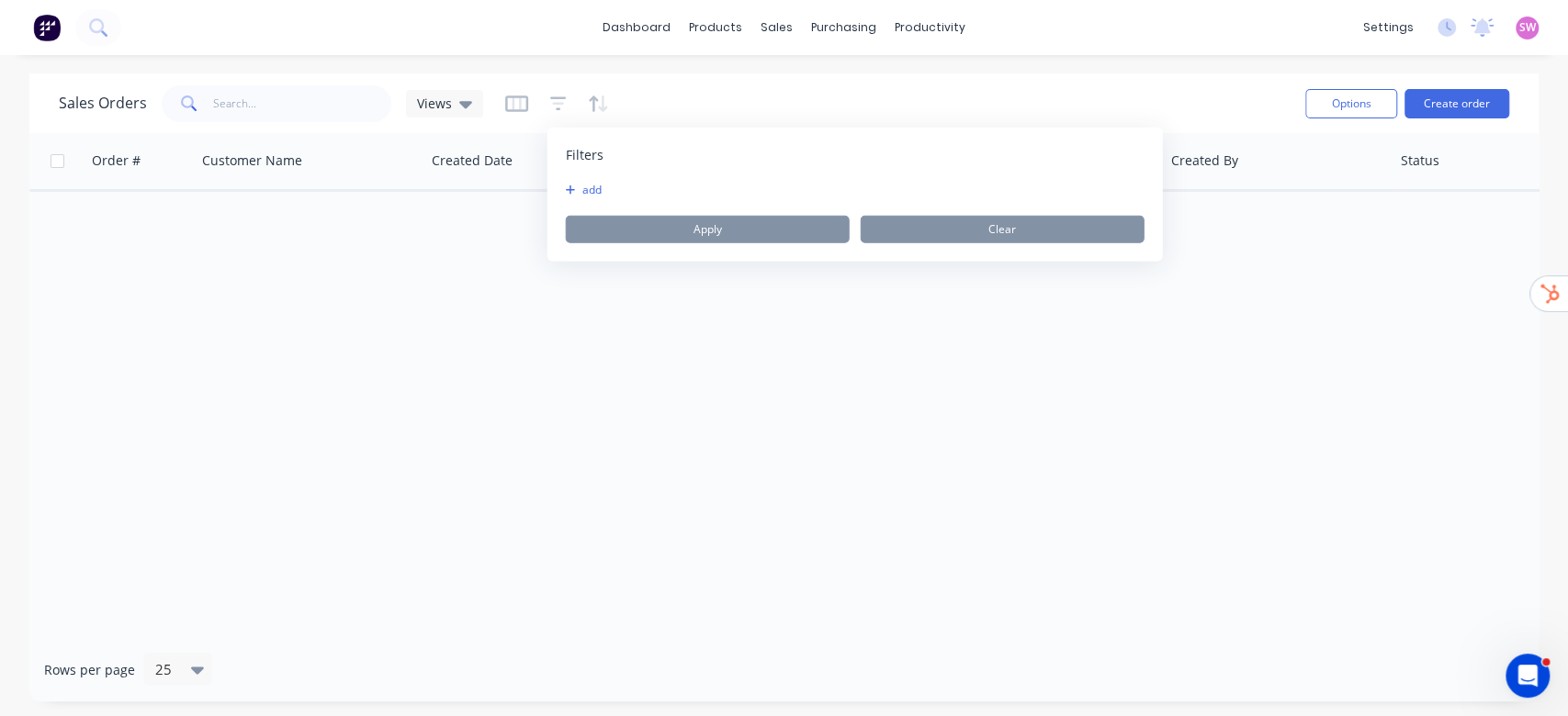 click on "add" at bounding box center (589, 190) 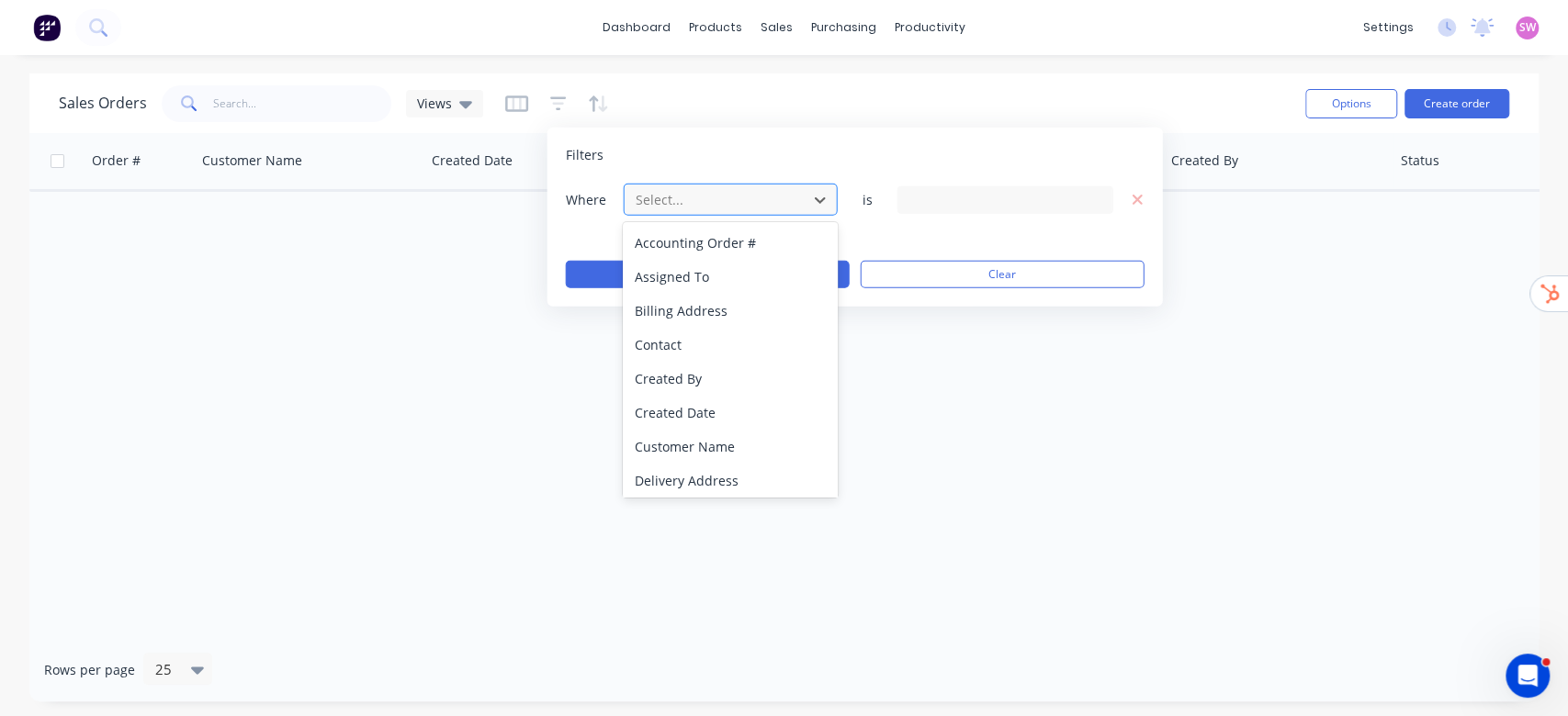 click at bounding box center [716, 199] 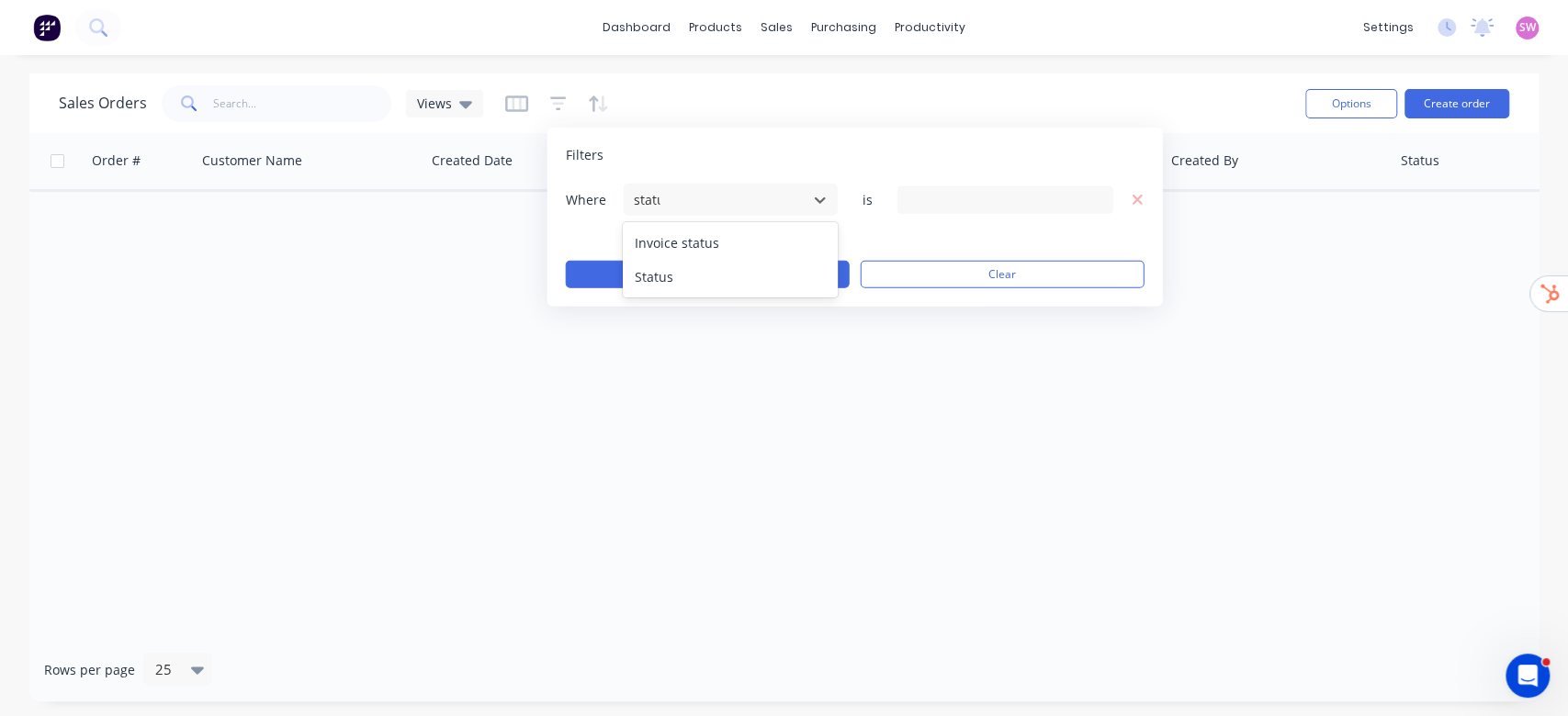 type on "status" 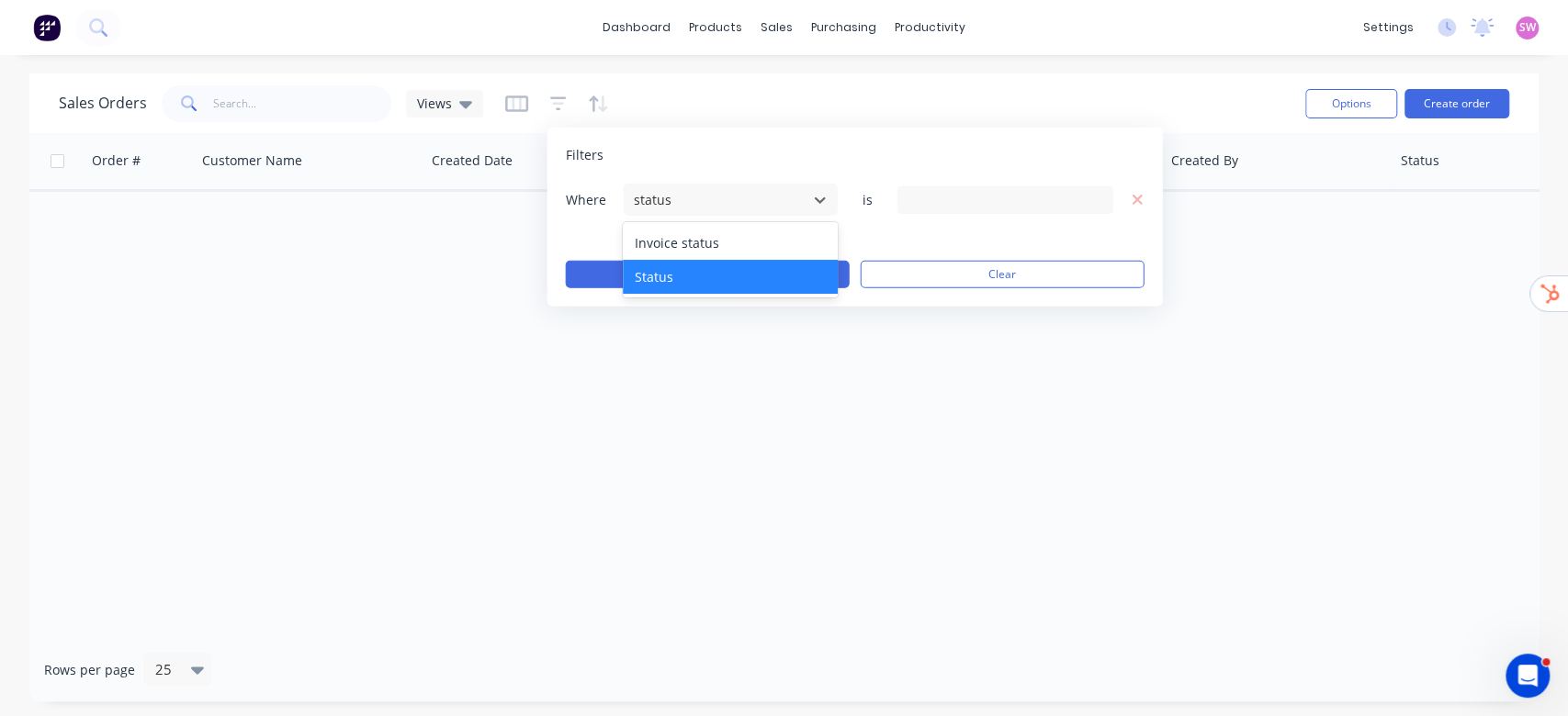 click on "Status" at bounding box center (729, 276) 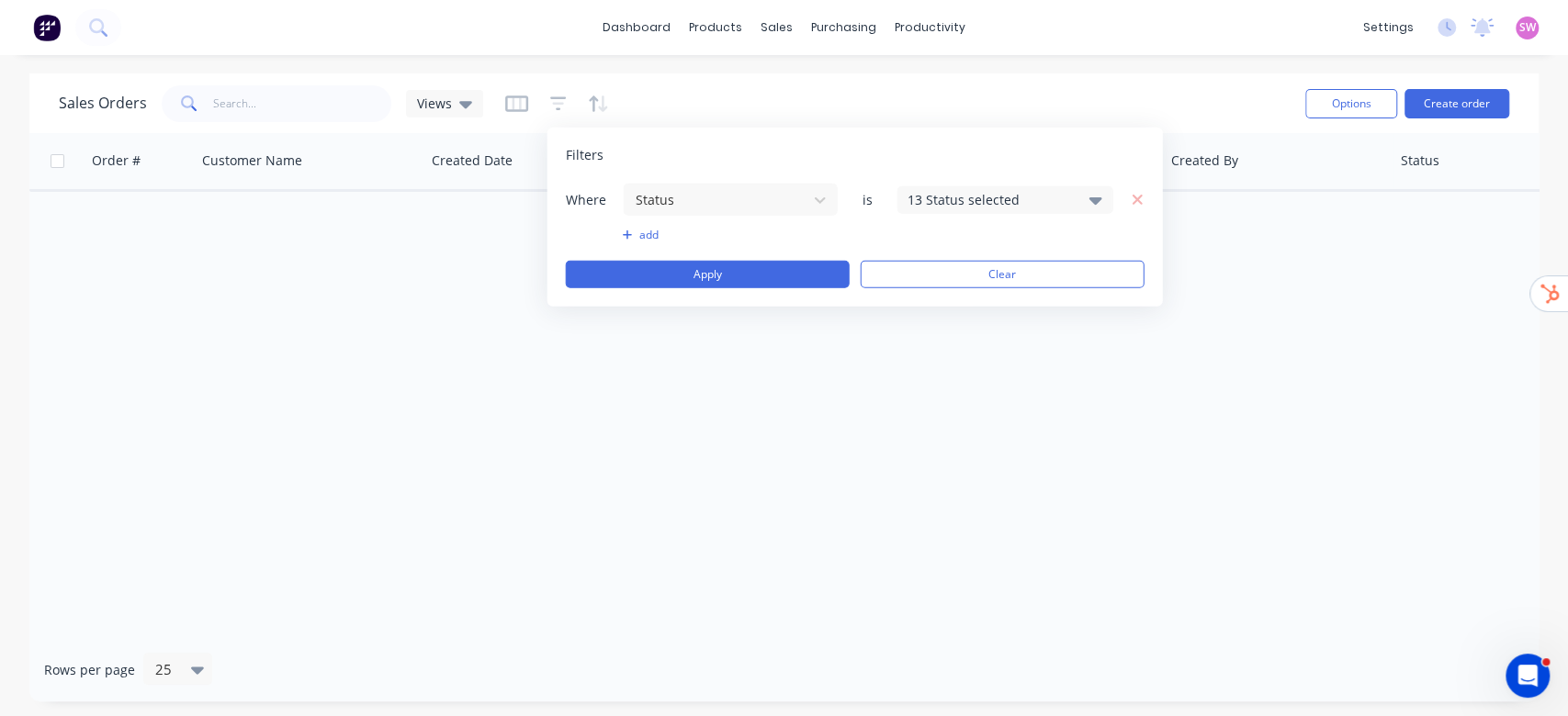 click on "13 Status selected" at bounding box center (990, 199) 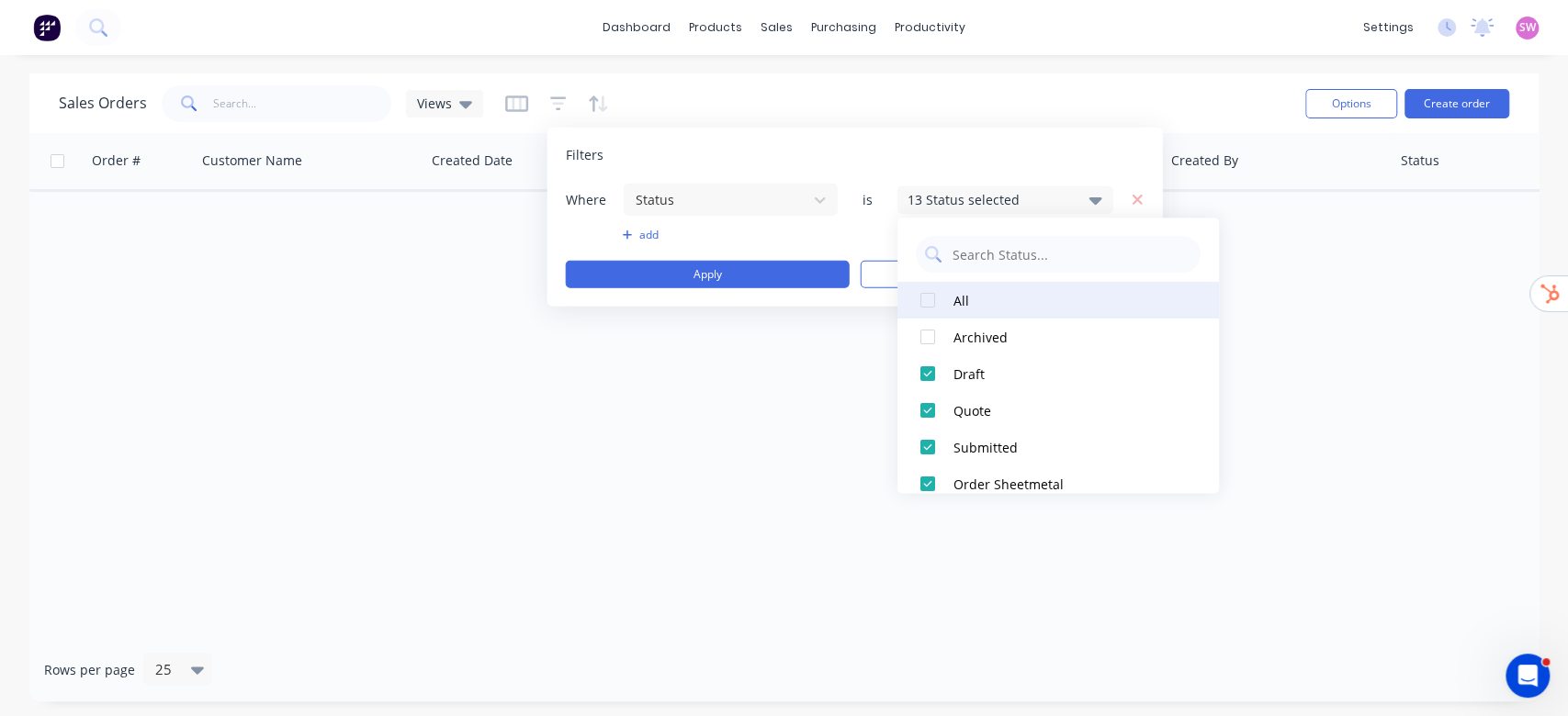 click on "All" at bounding box center (1058, 300) 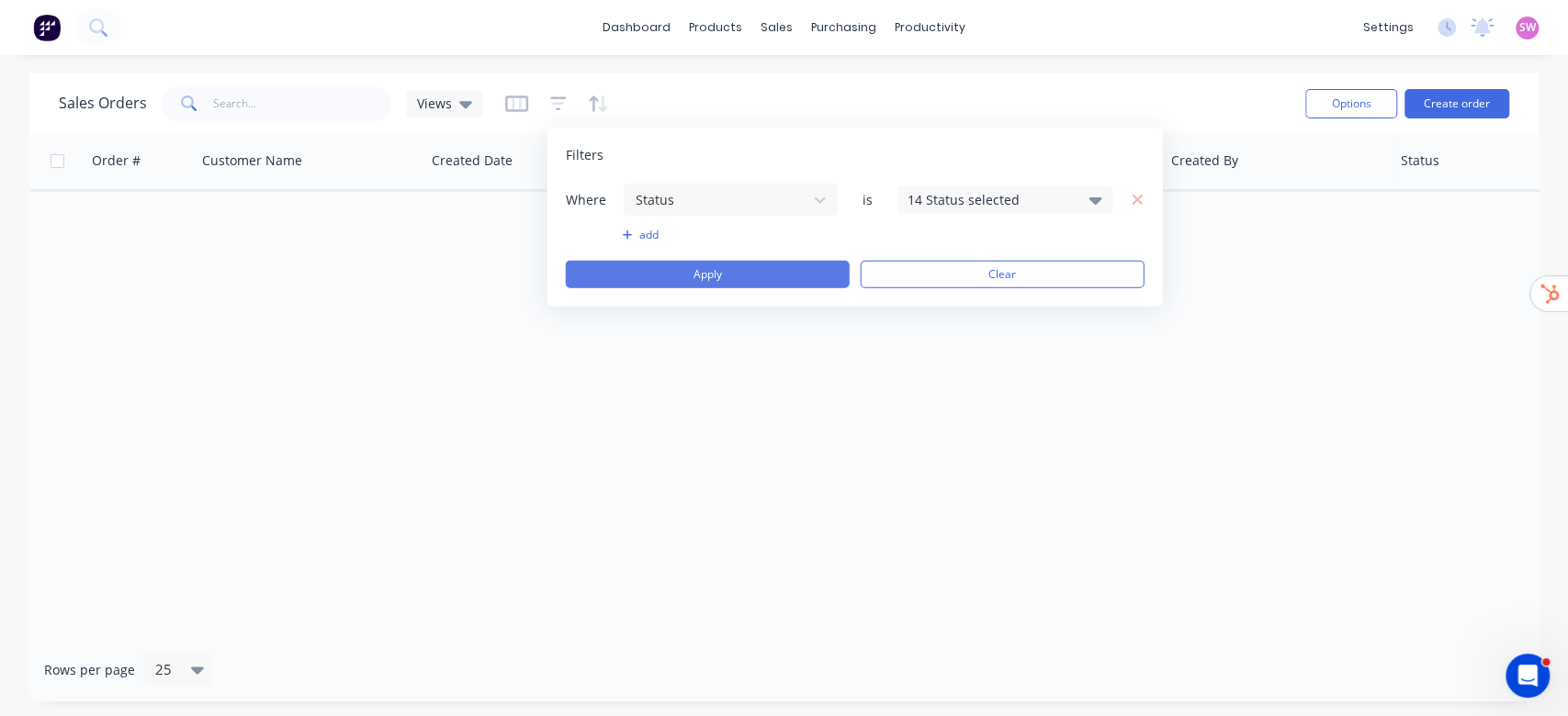 click on "Apply" at bounding box center [707, 274] 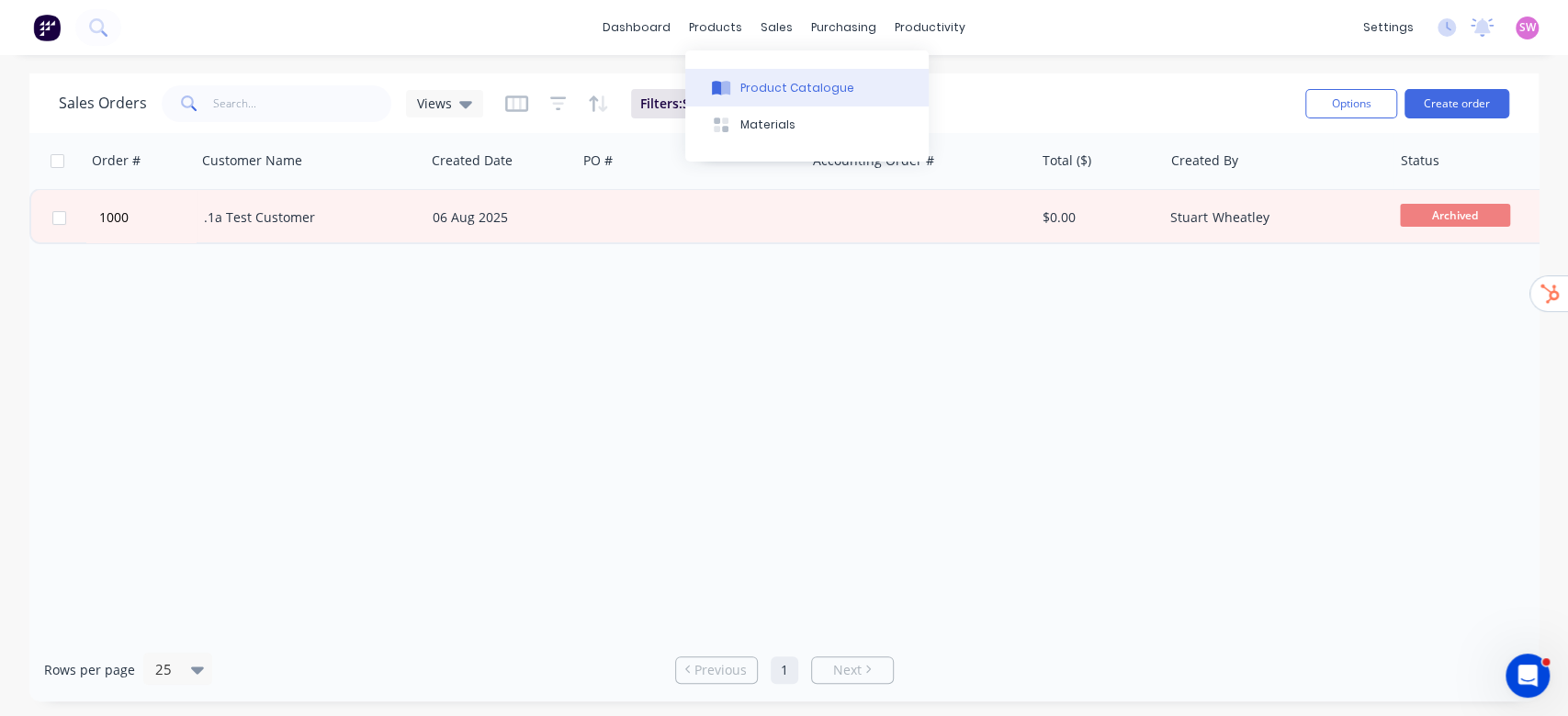 click on "Product Catalogue" at bounding box center (797, 88) 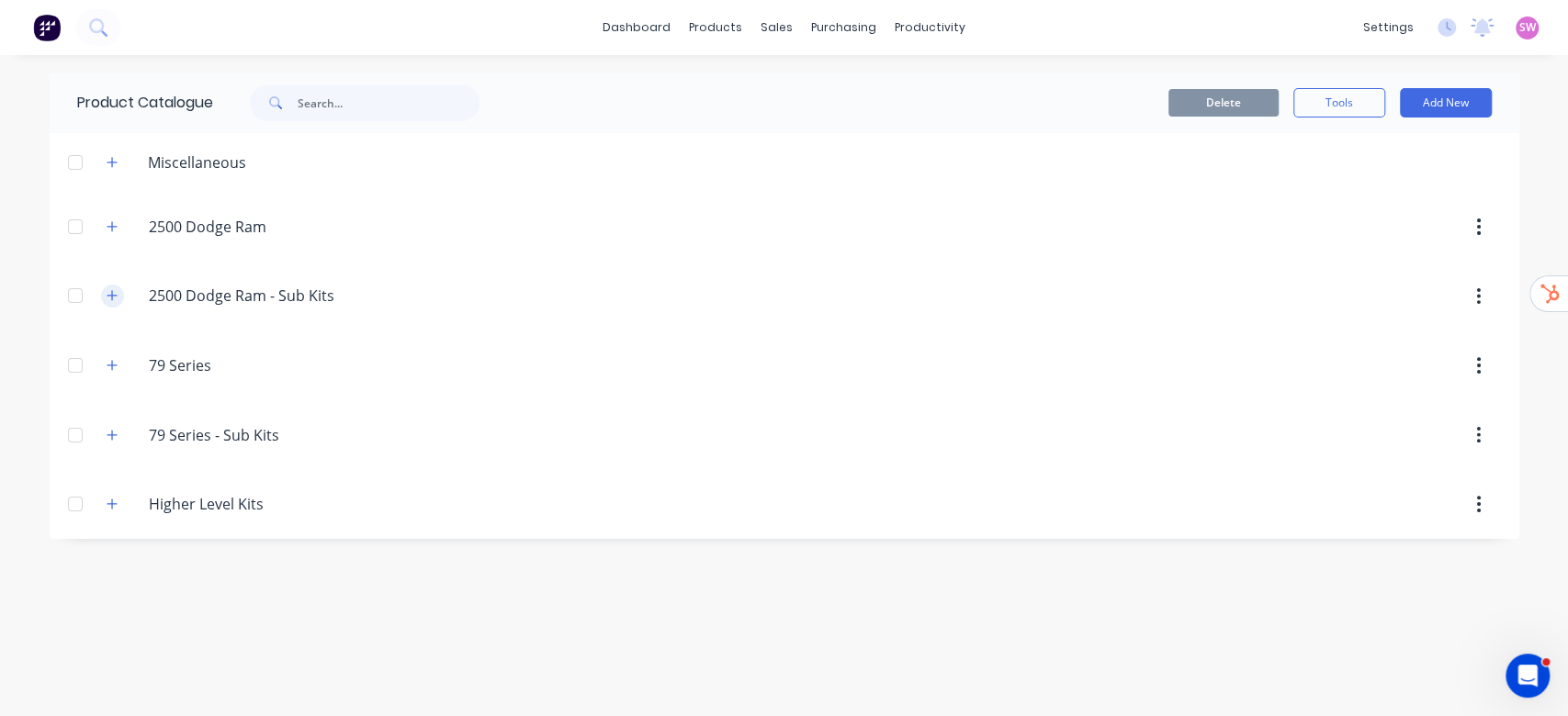click 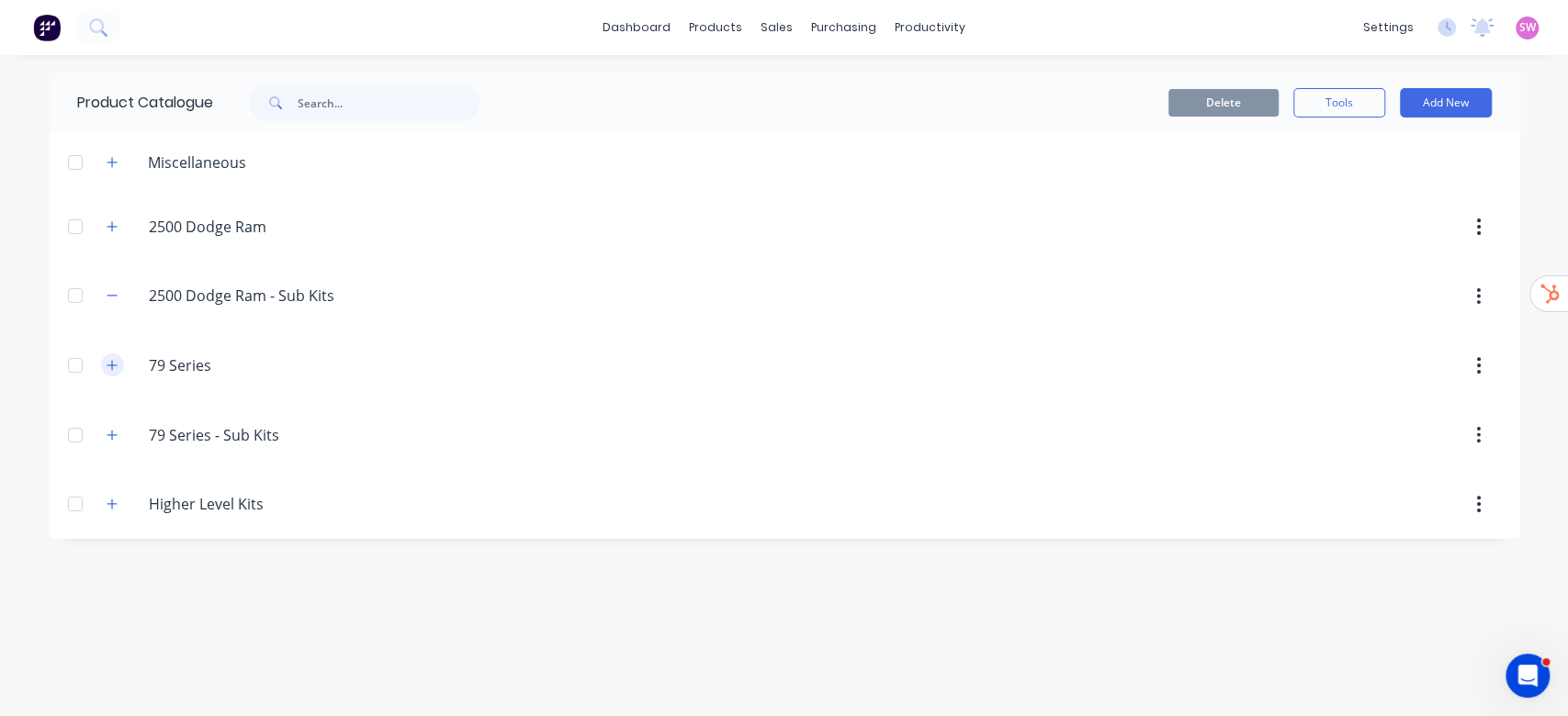 click at bounding box center (112, 364) 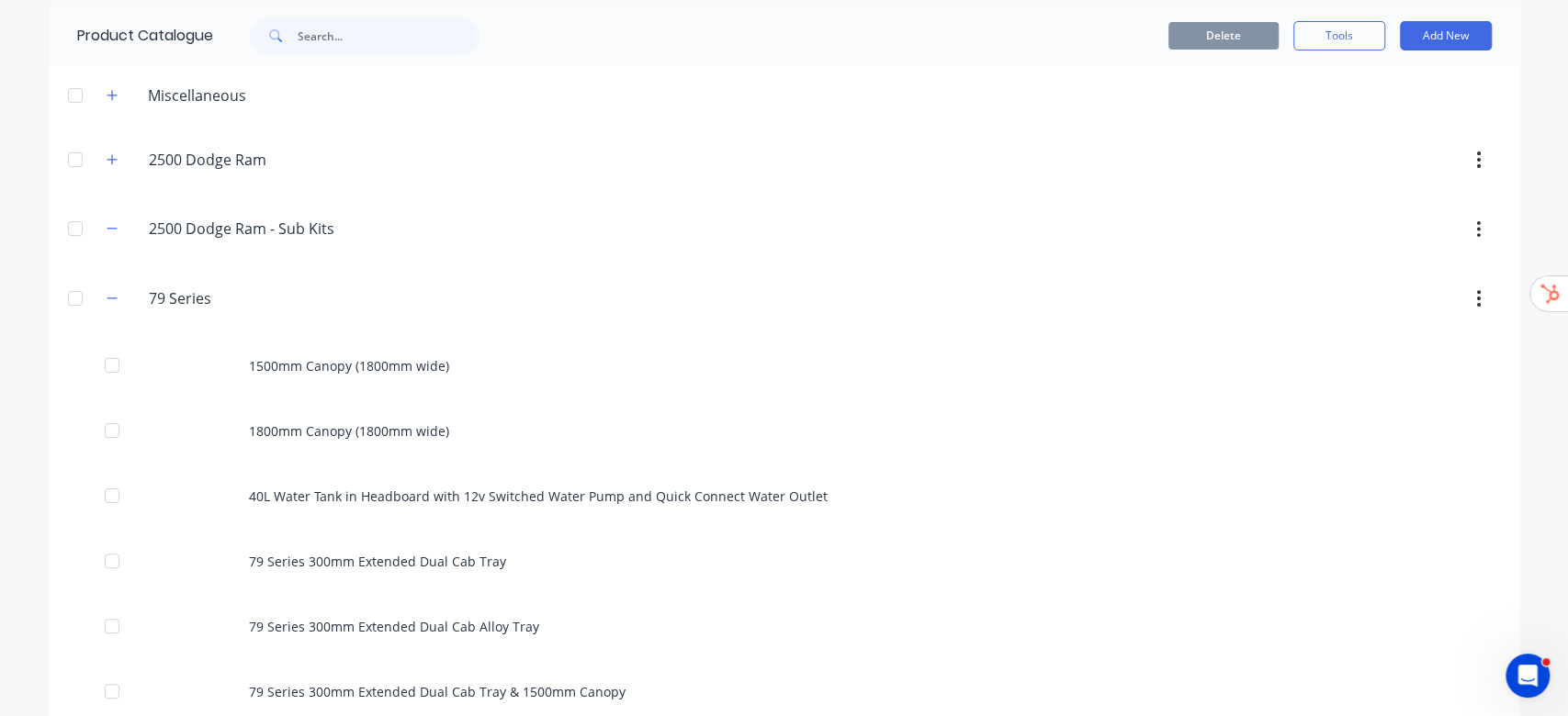 scroll, scrollTop: 0, scrollLeft: 0, axis: both 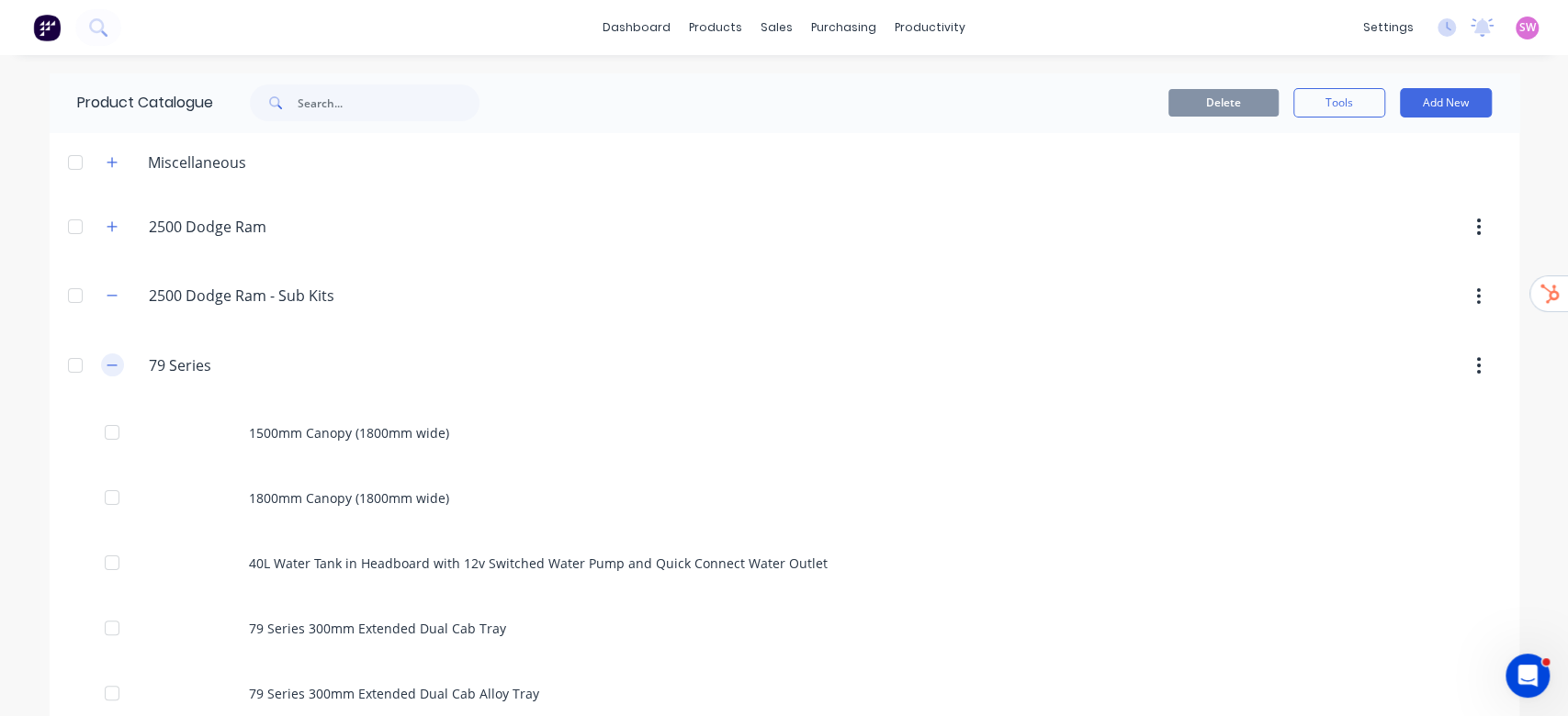 click at bounding box center (112, 364) 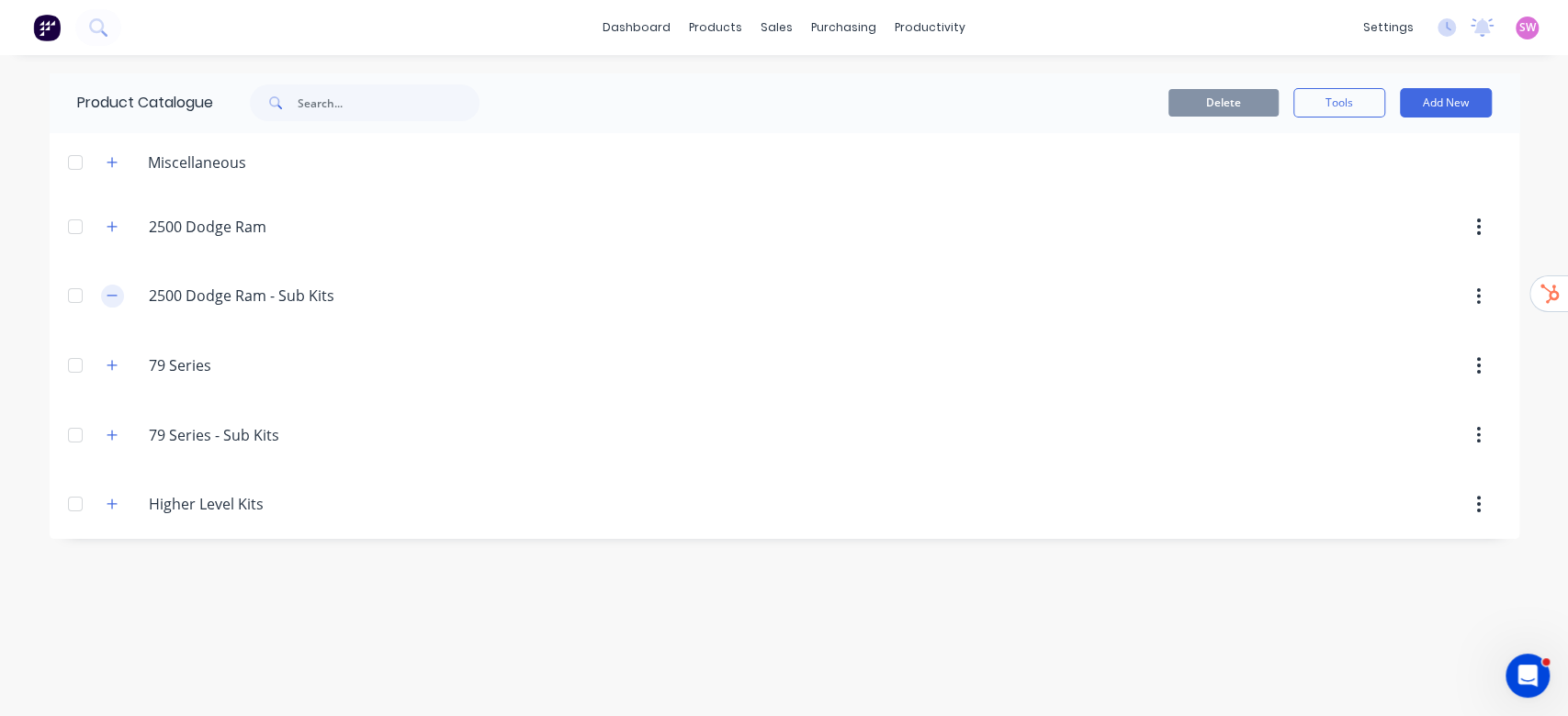 click at bounding box center (112, 296) 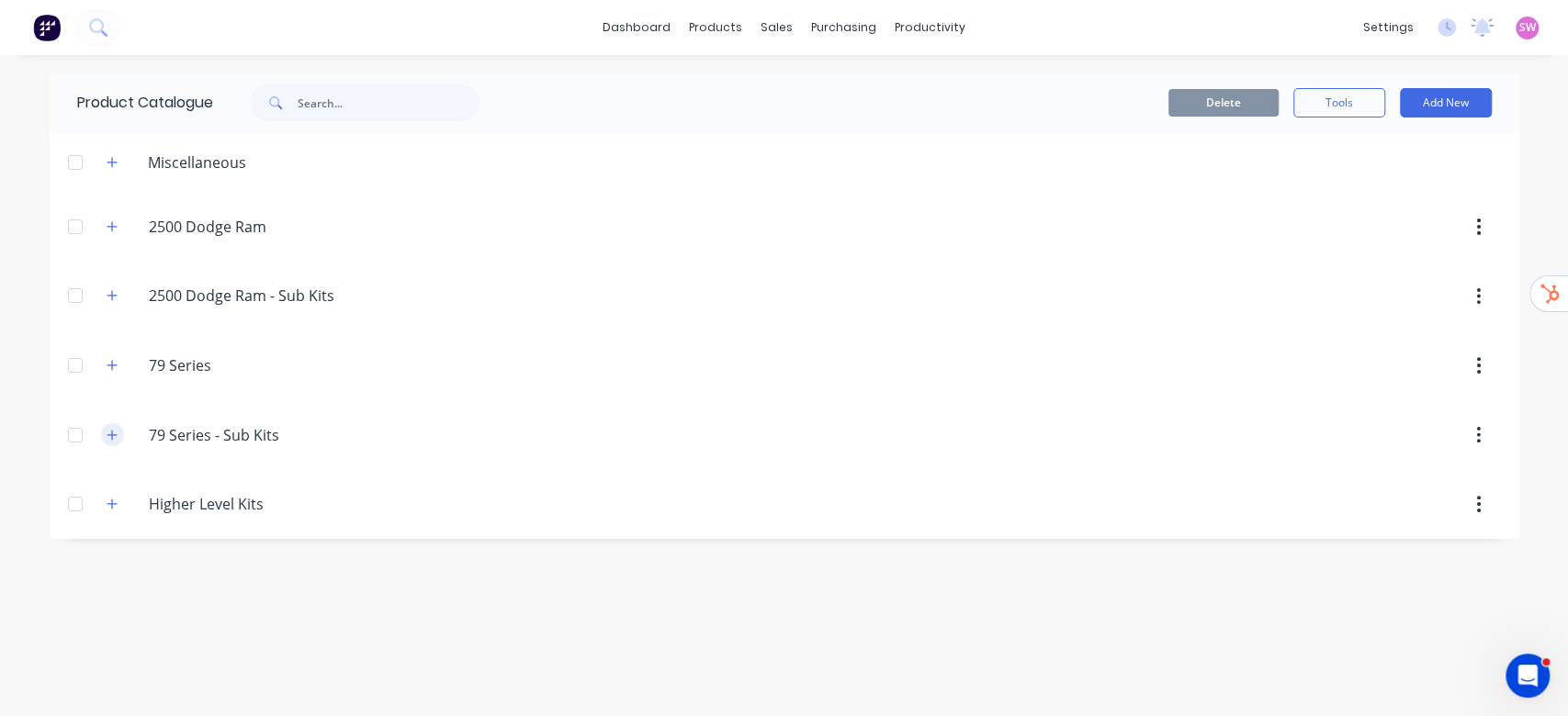 click 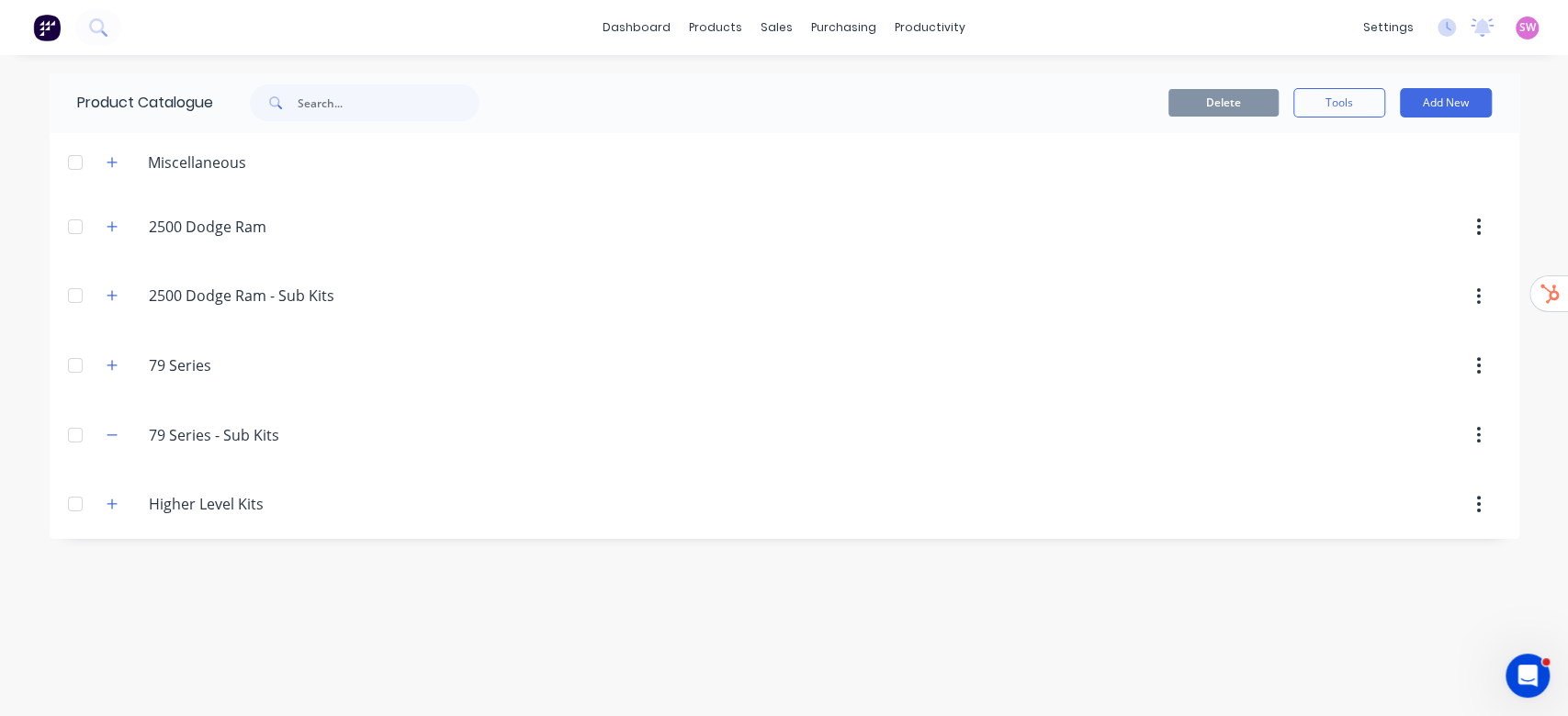 click at bounding box center [112, 364] 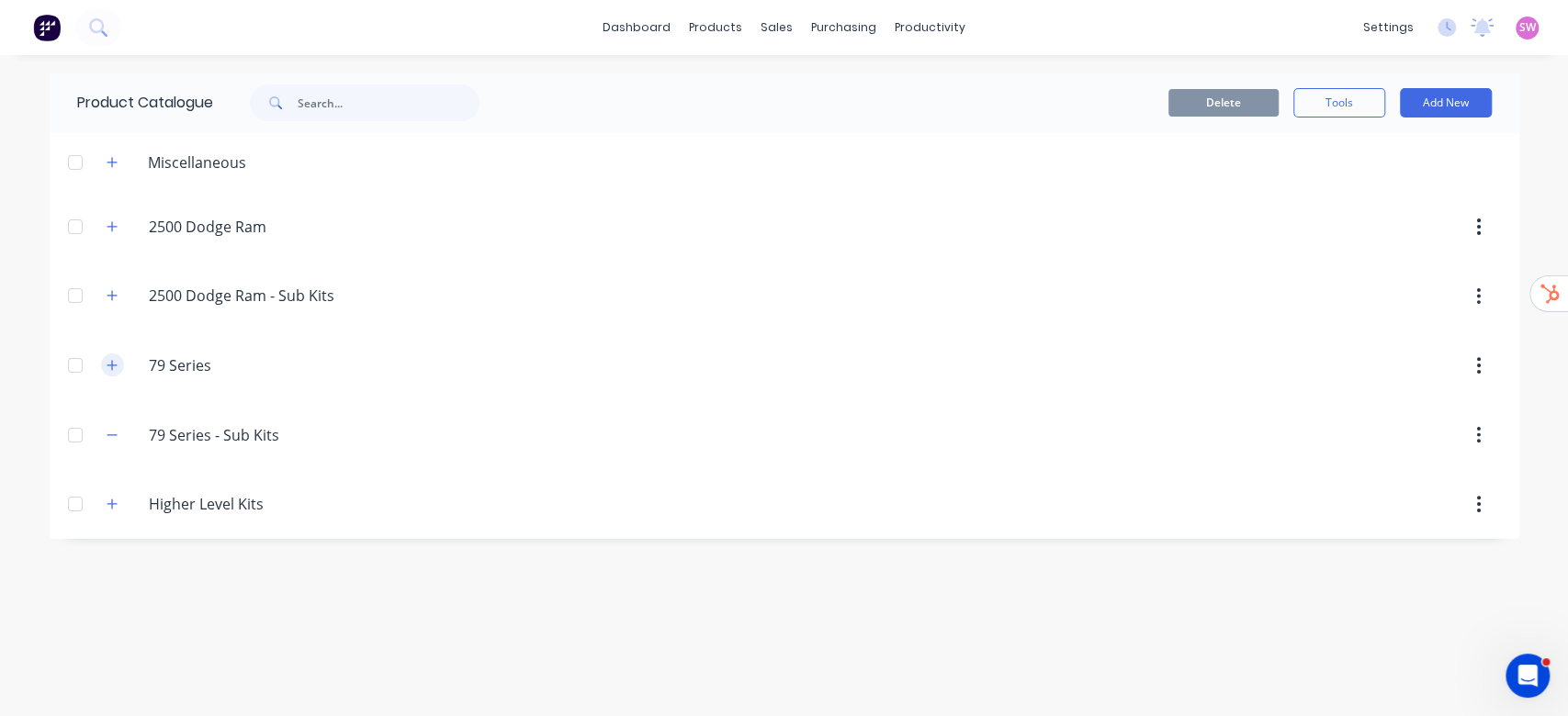 click 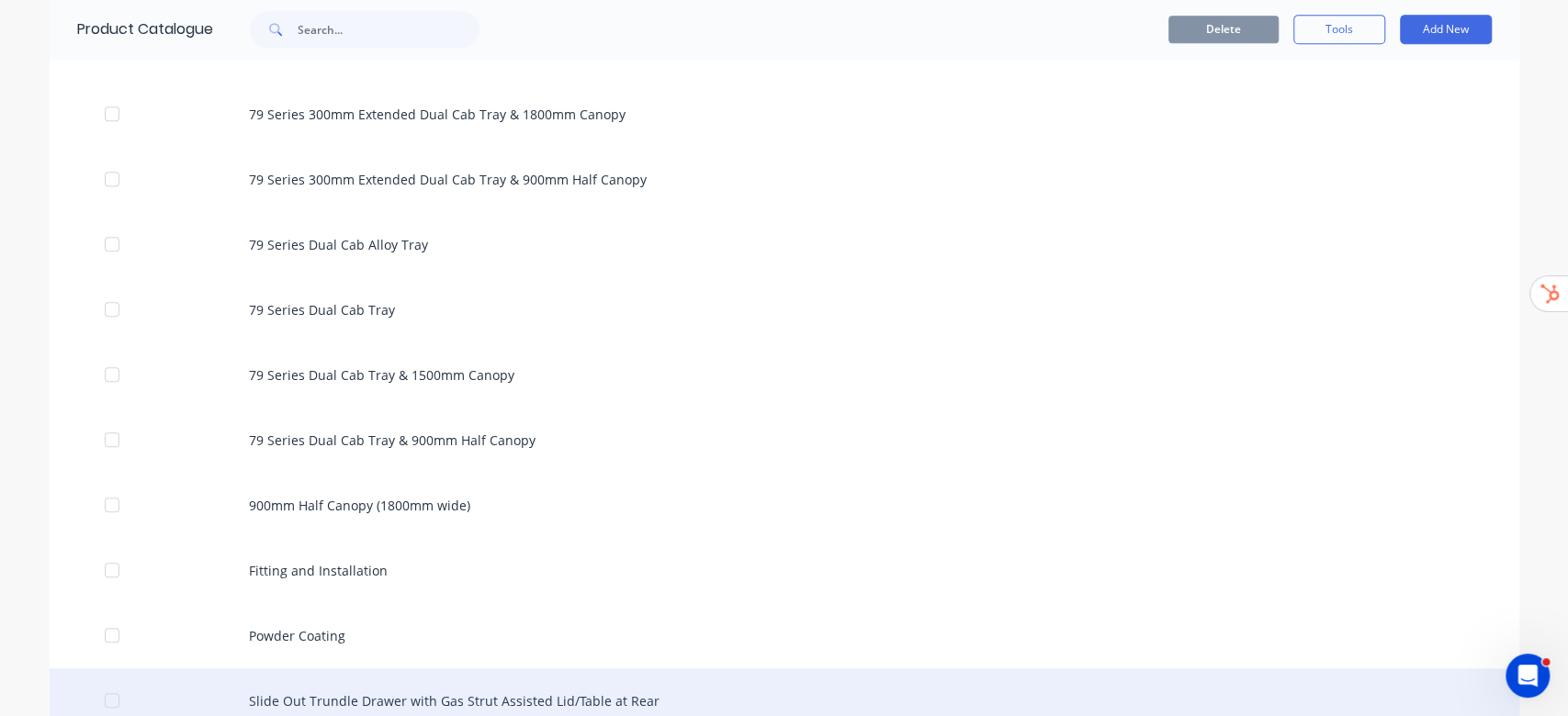 scroll, scrollTop: 734, scrollLeft: 0, axis: vertical 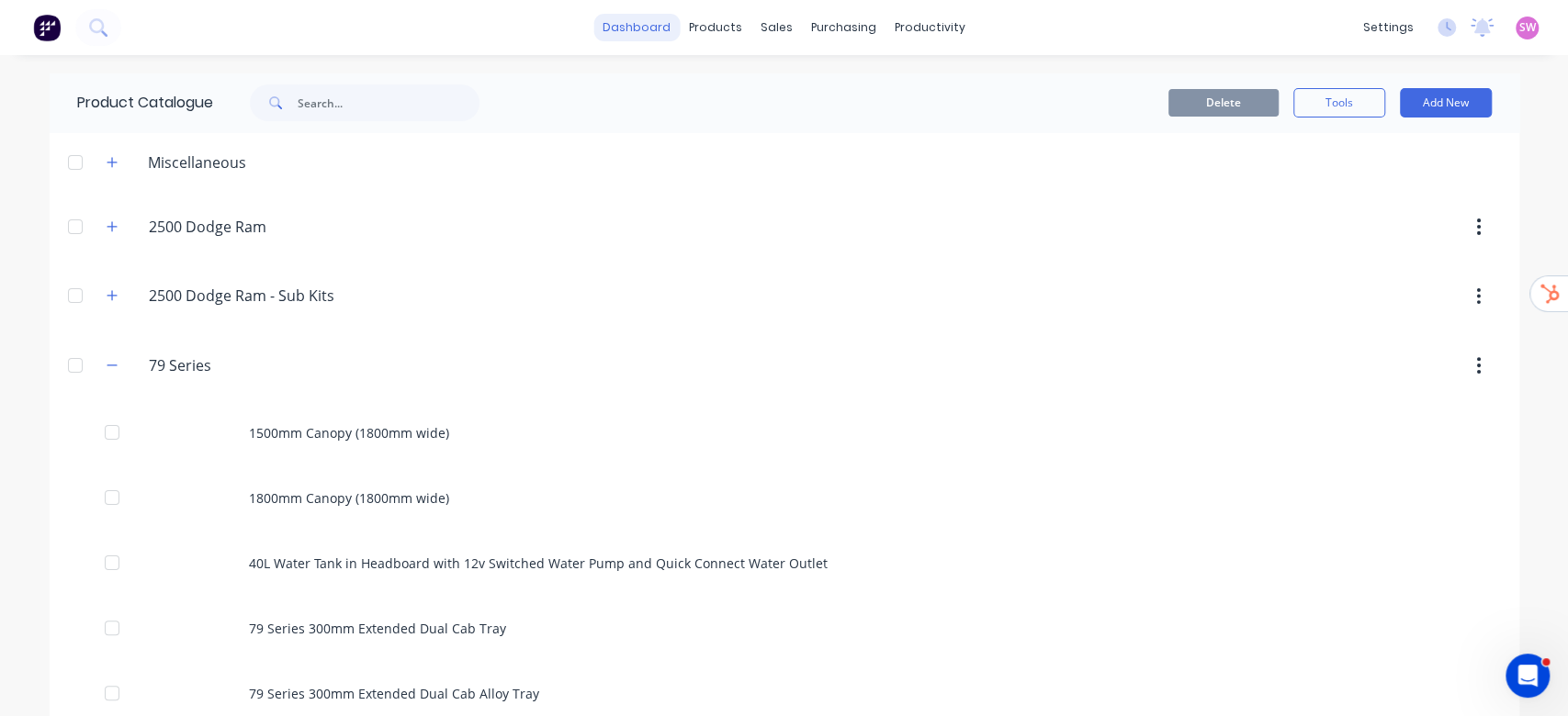 click on "dashboard" at bounding box center (637, 28) 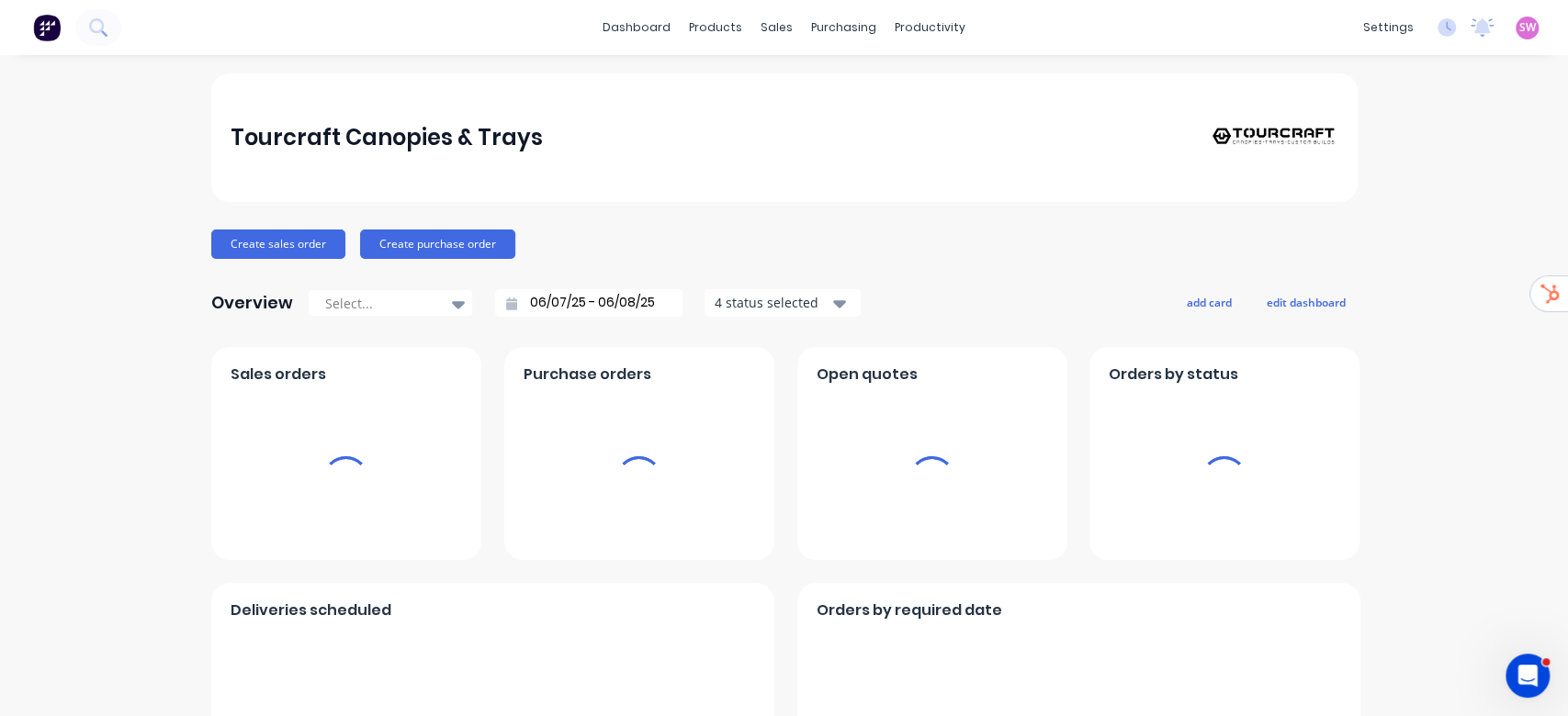 click on "SW" at bounding box center [1528, 28] 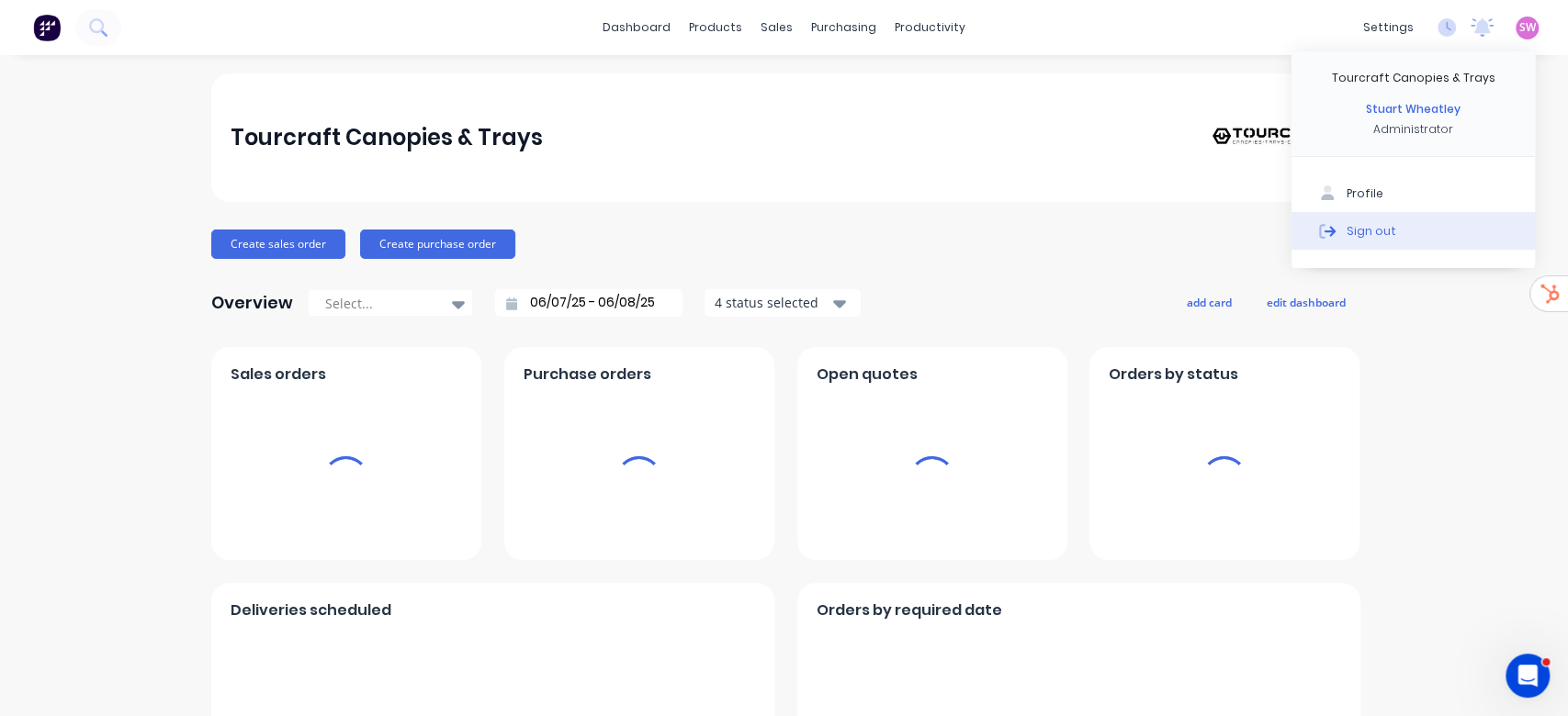 click on "Sign out" at bounding box center [1413, 230] 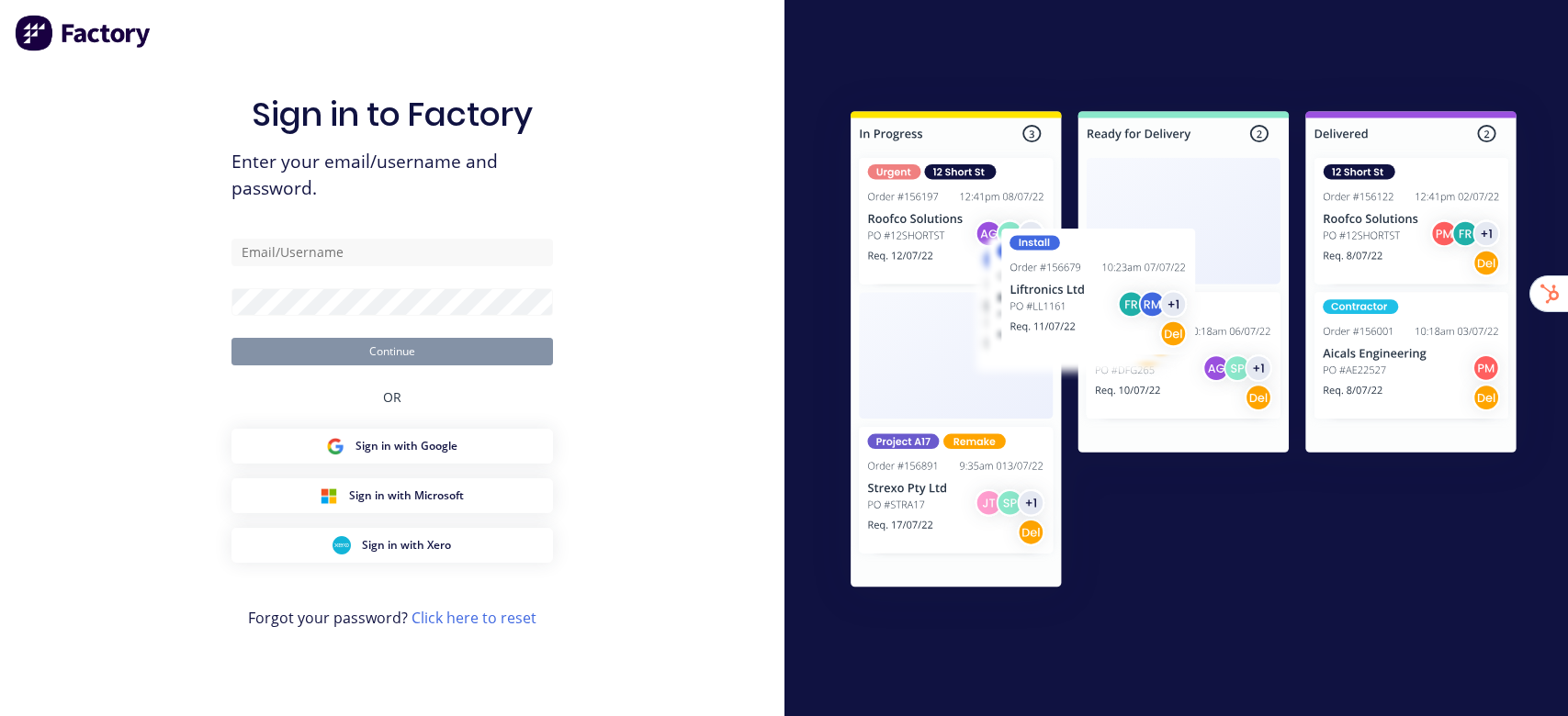 scroll, scrollTop: 0, scrollLeft: 0, axis: both 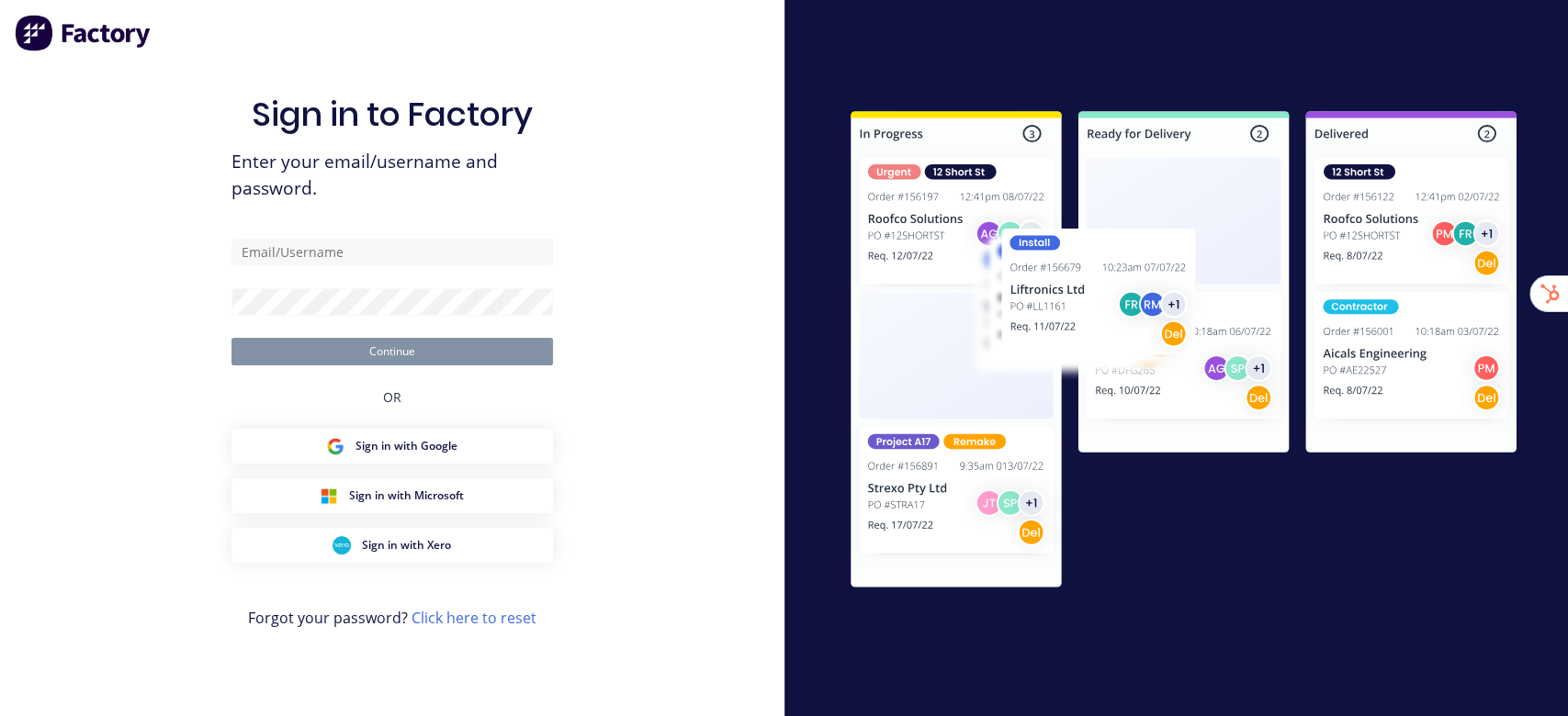 type on "stuart@factory.app" 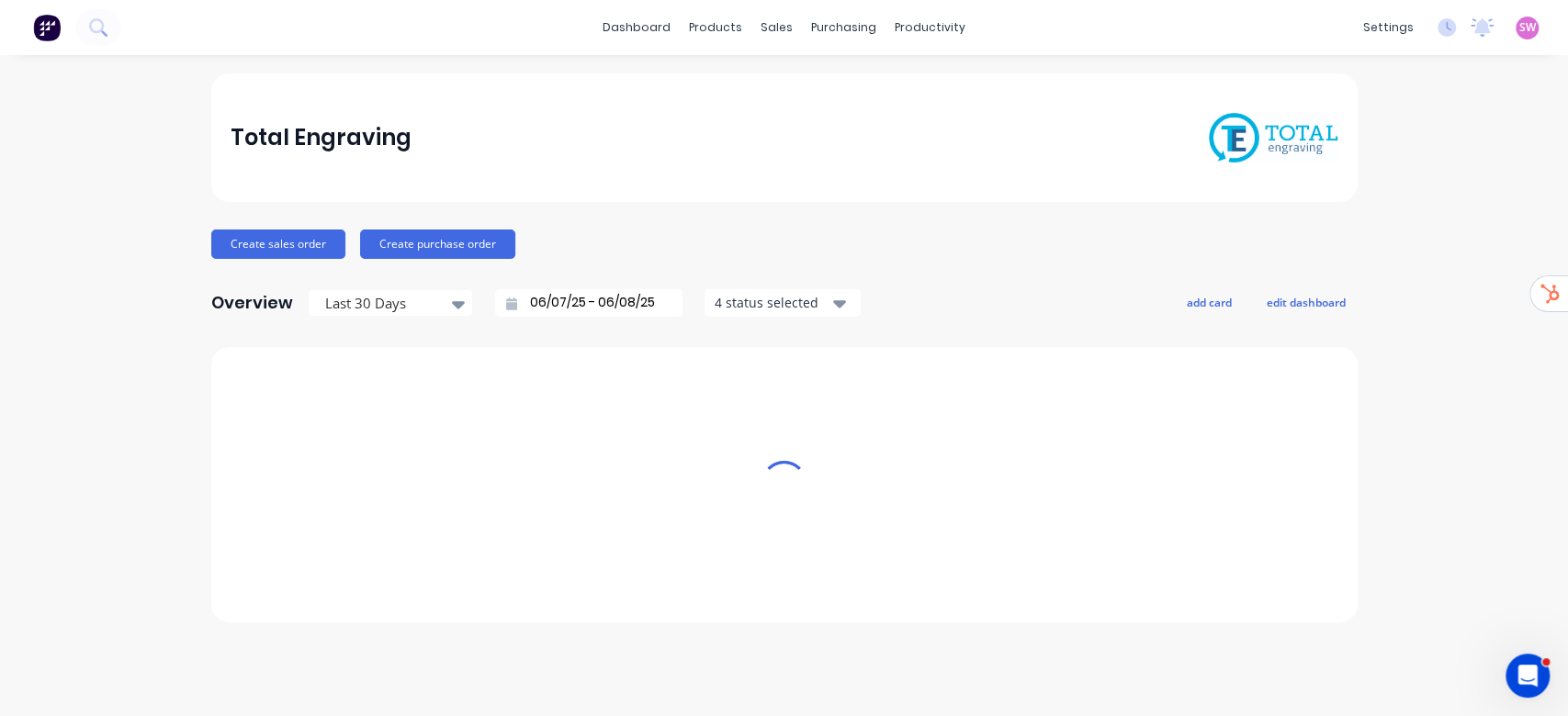 scroll, scrollTop: 0, scrollLeft: 0, axis: both 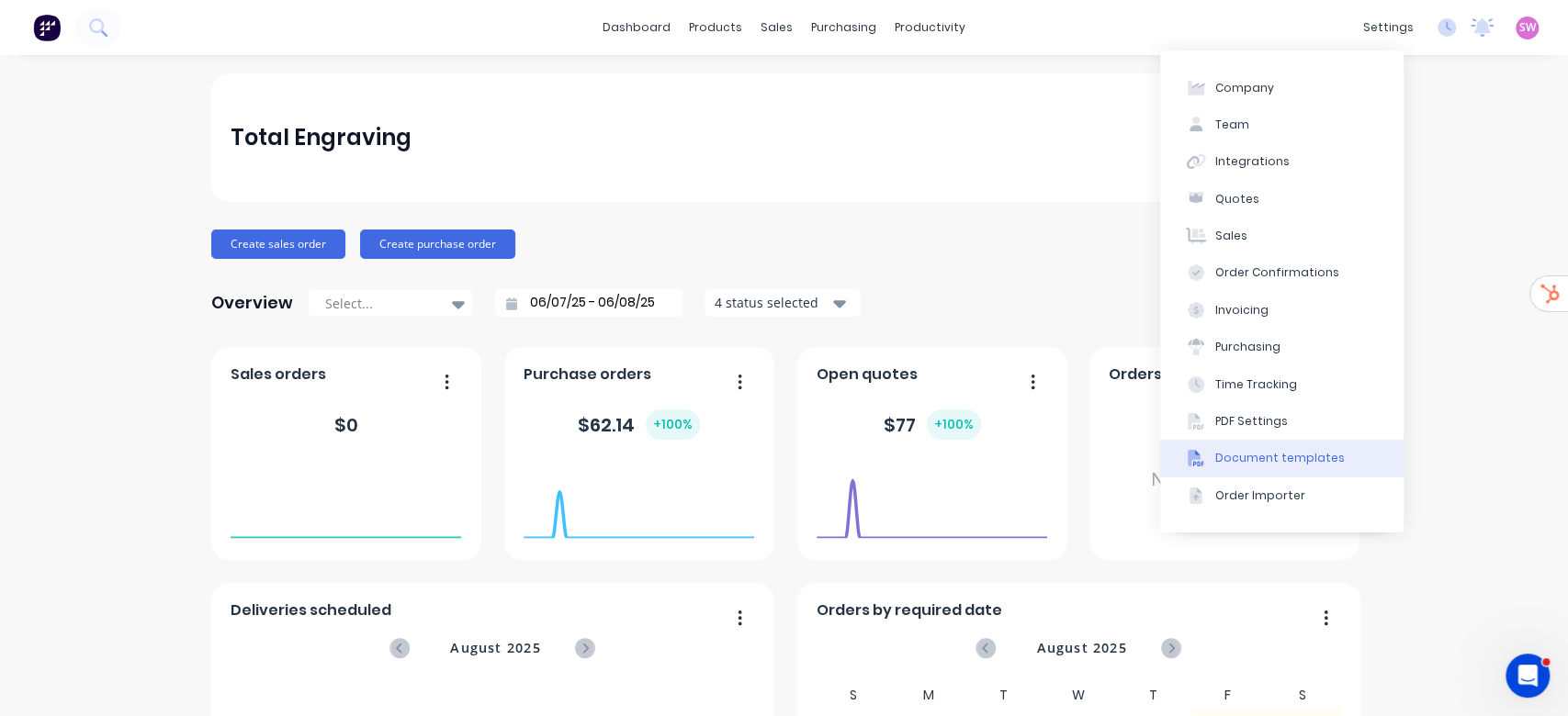click on "Document templates" at bounding box center (1280, 458) 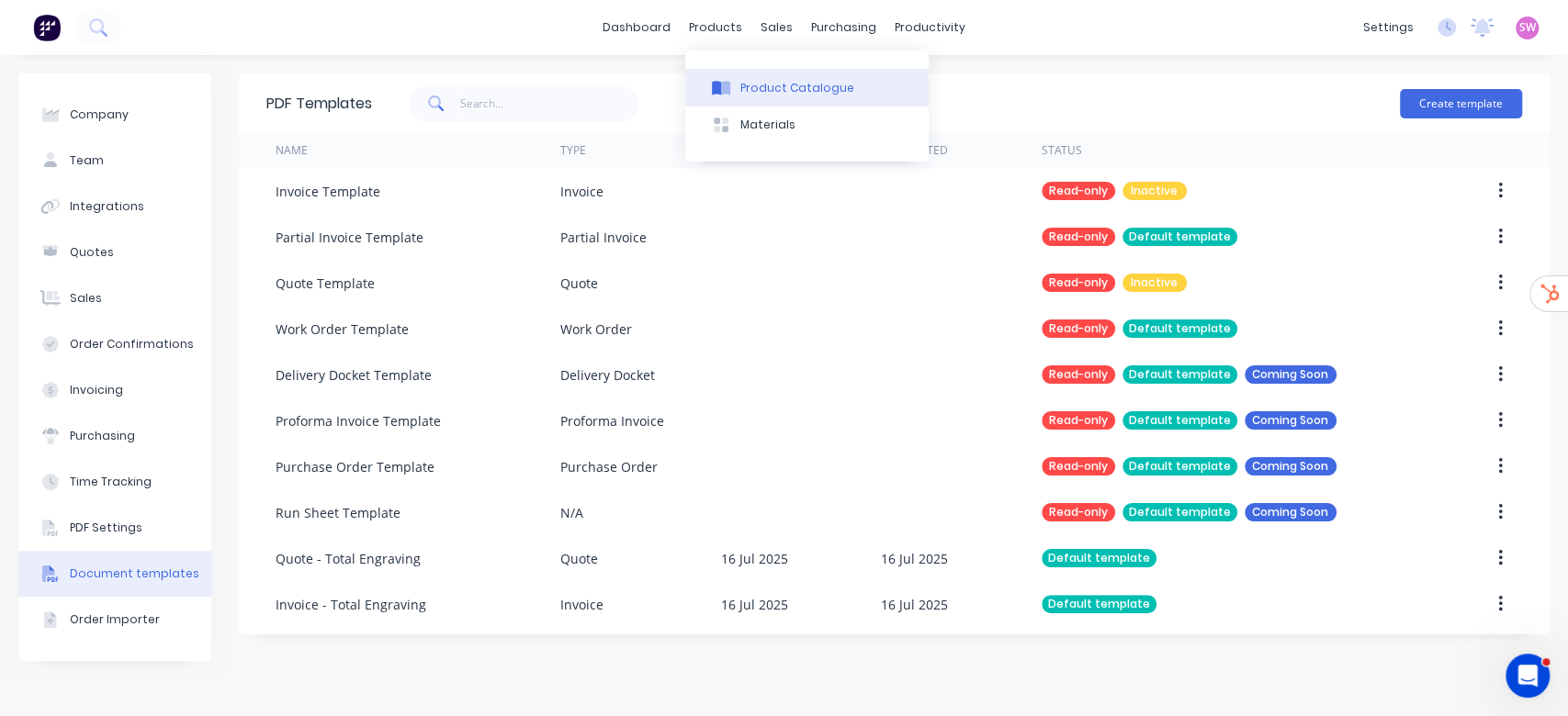 click 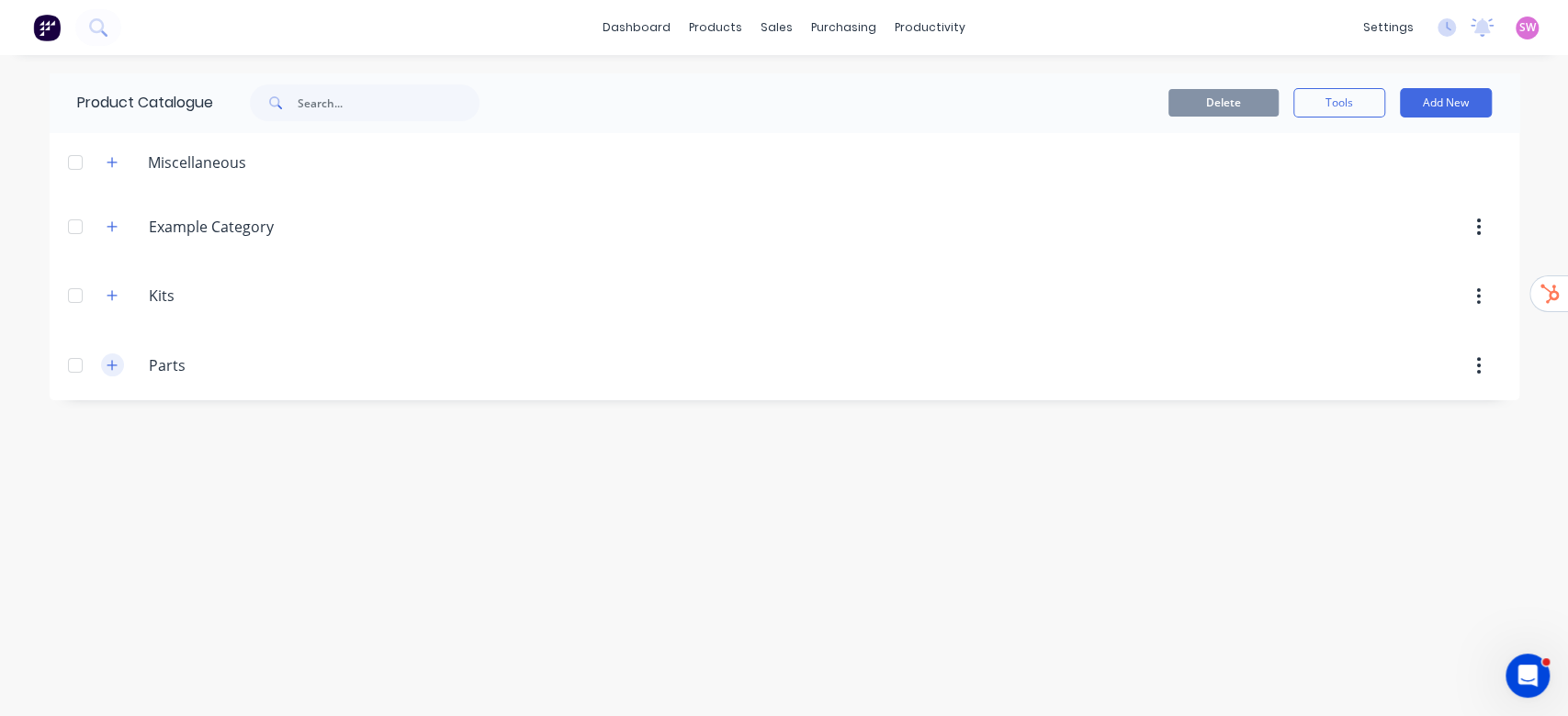 click 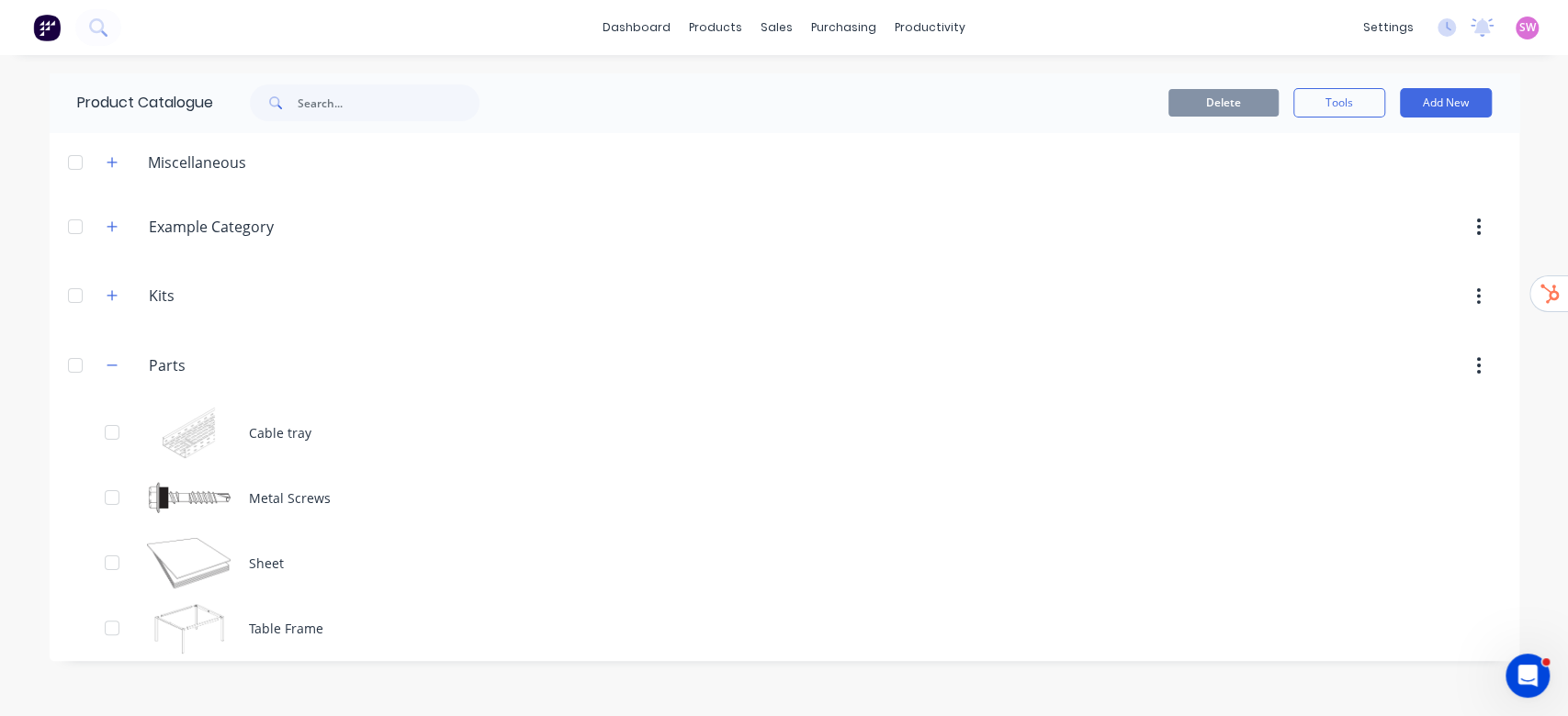 click on "Kits Kits" at bounding box center (236, 296) 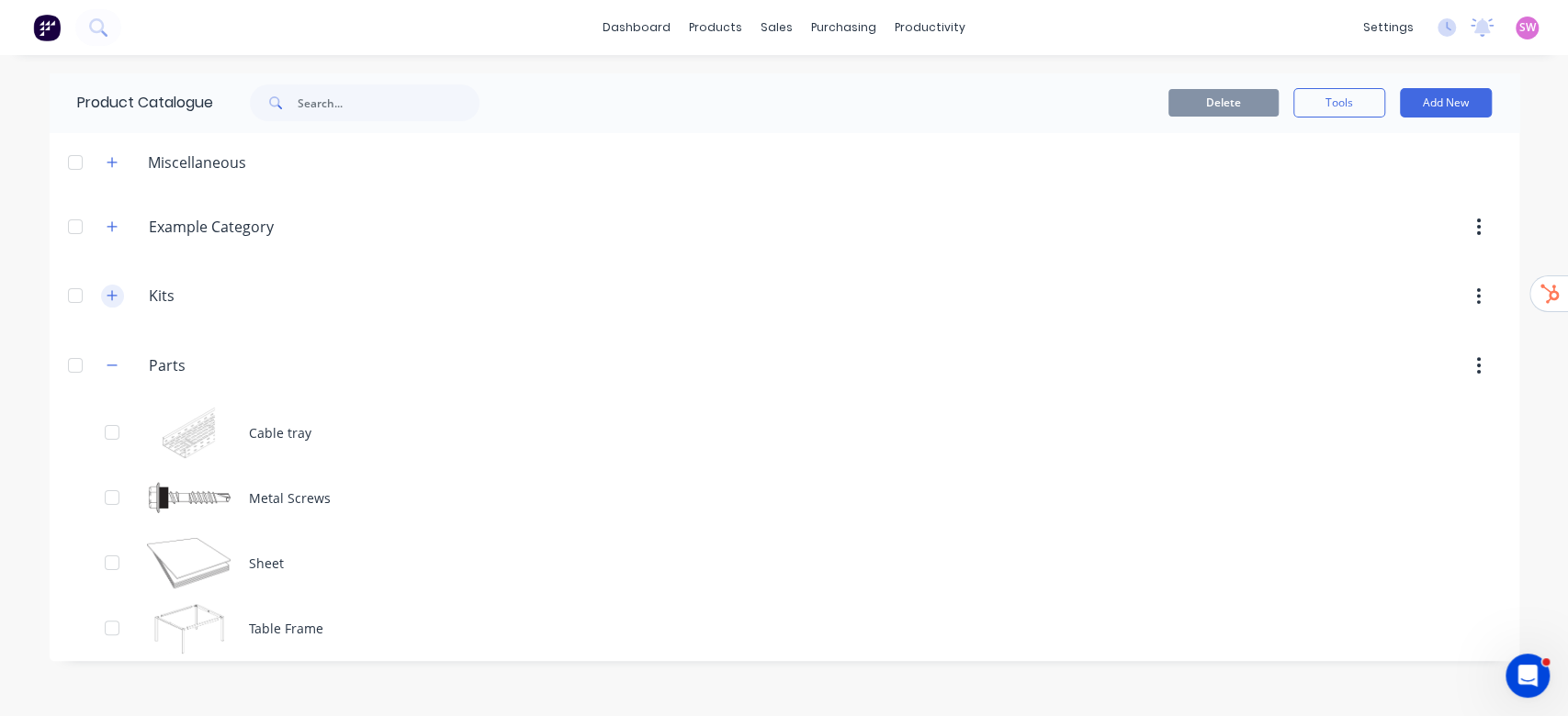 click 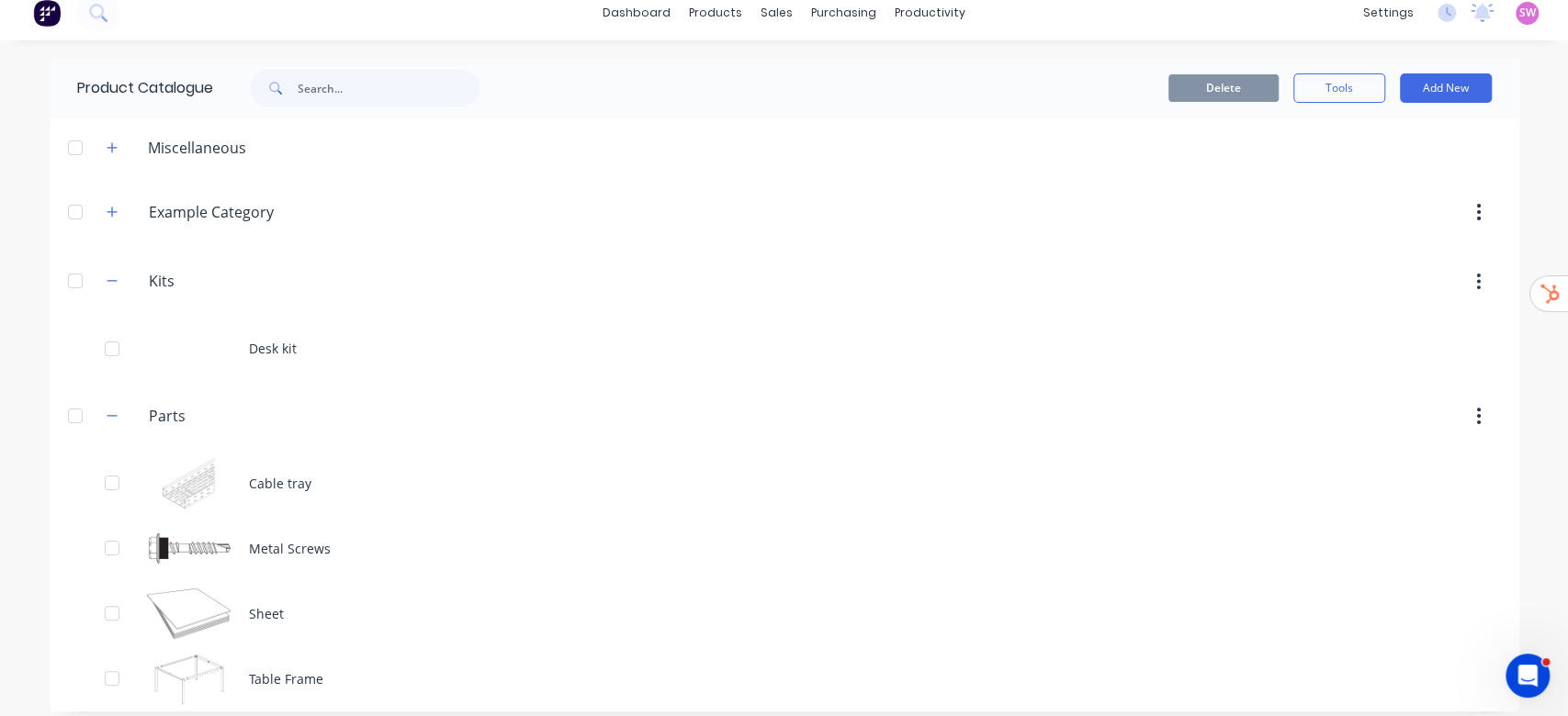 scroll, scrollTop: 27, scrollLeft: 0, axis: vertical 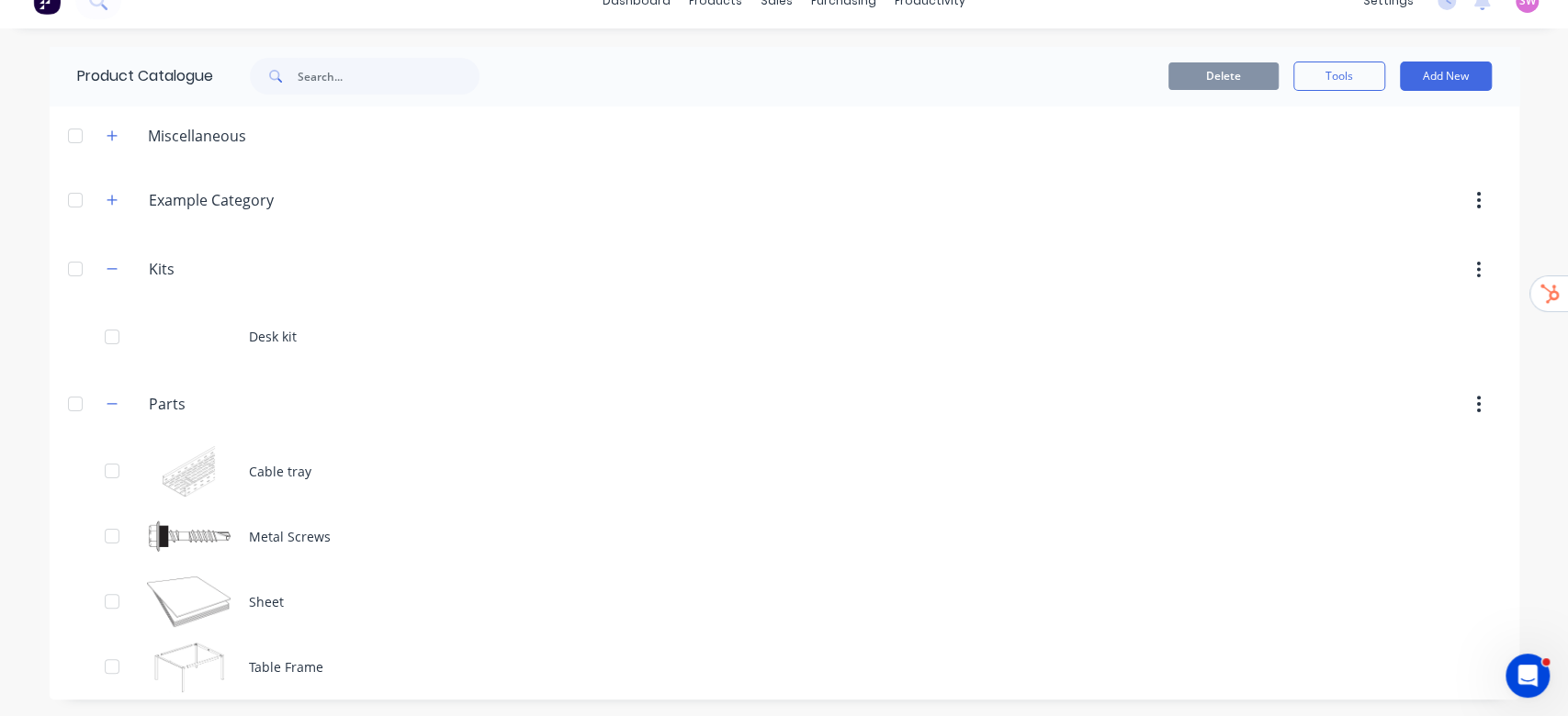 click at bounding box center (75, 269) 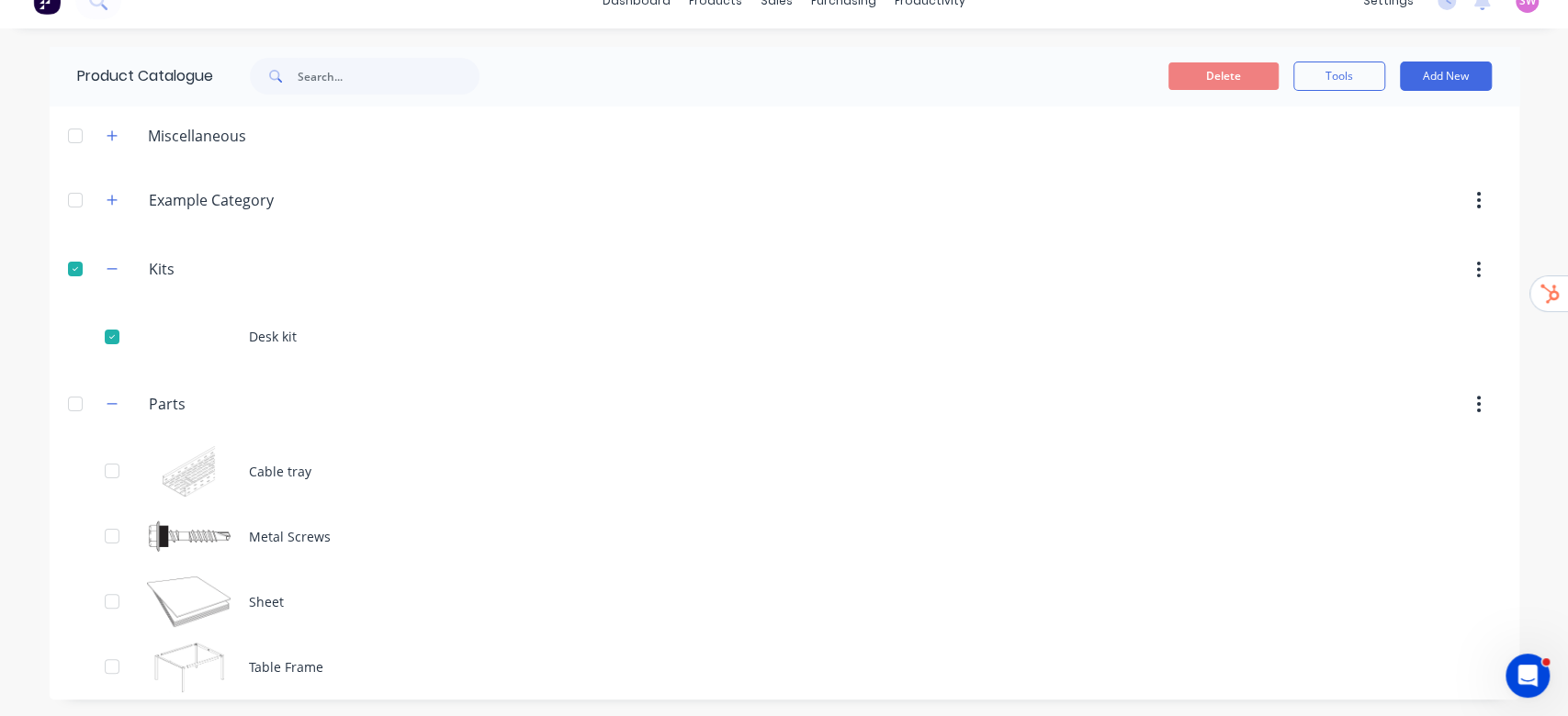 drag, startPoint x: 67, startPoint y: 419, endPoint x: 72, endPoint y: 410, distance: 10.29563 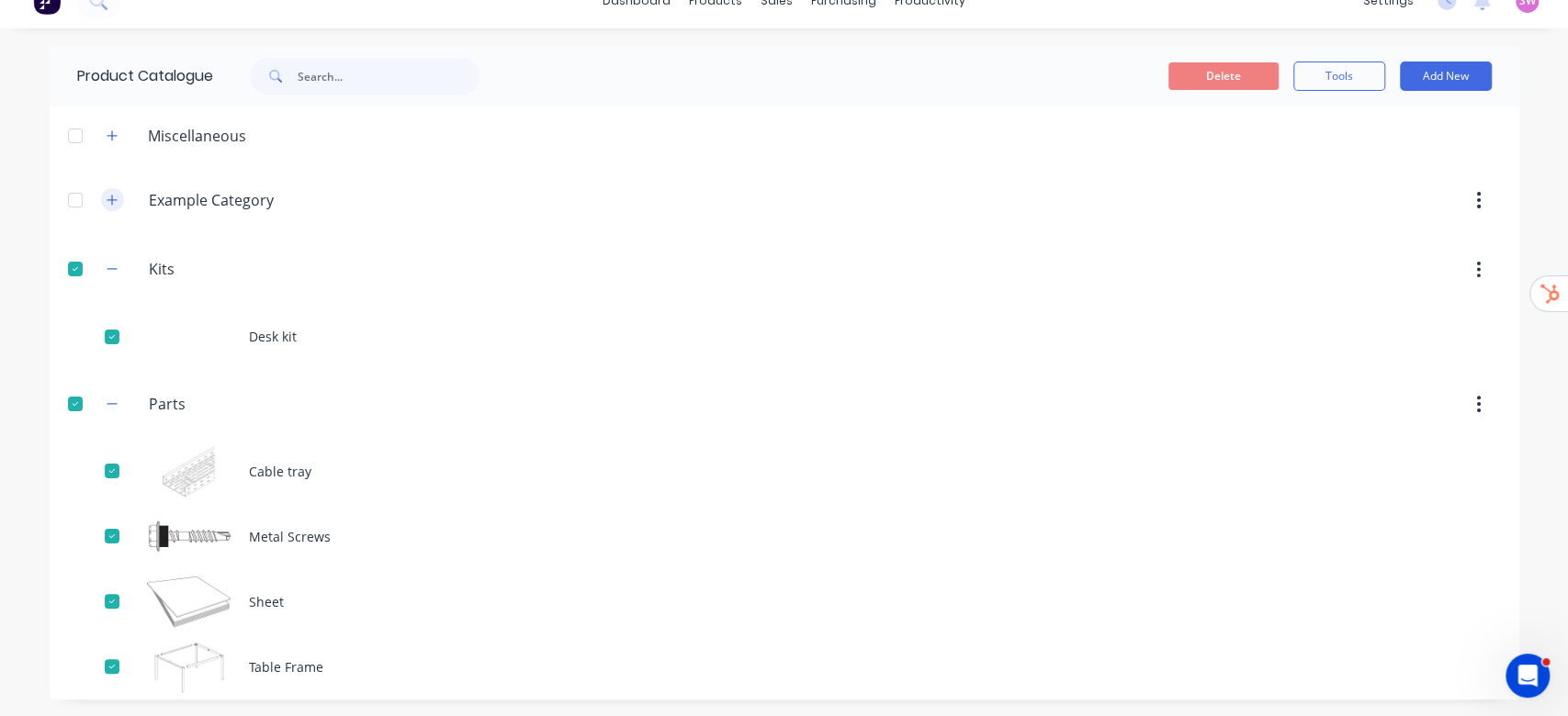 click 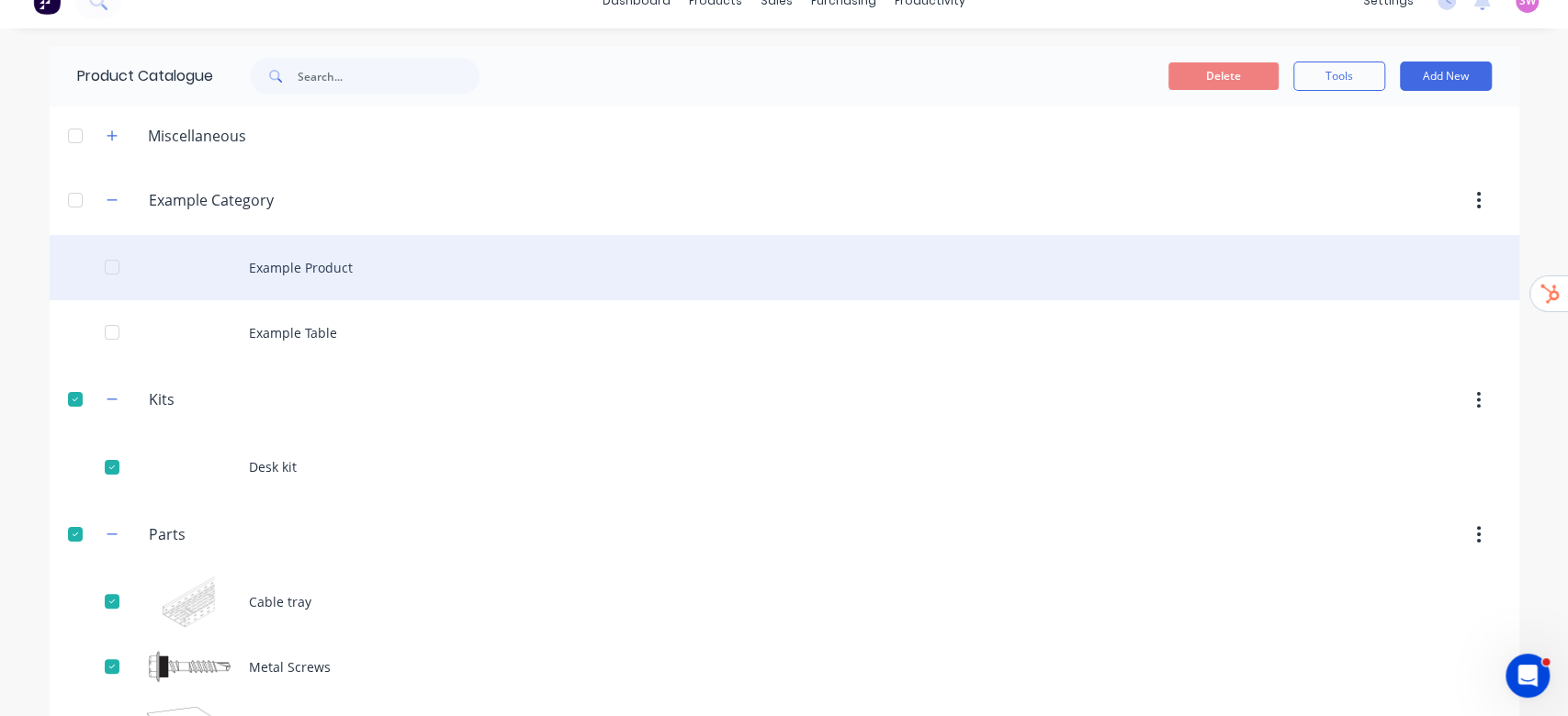 click on "Example Product" at bounding box center (784, 267) 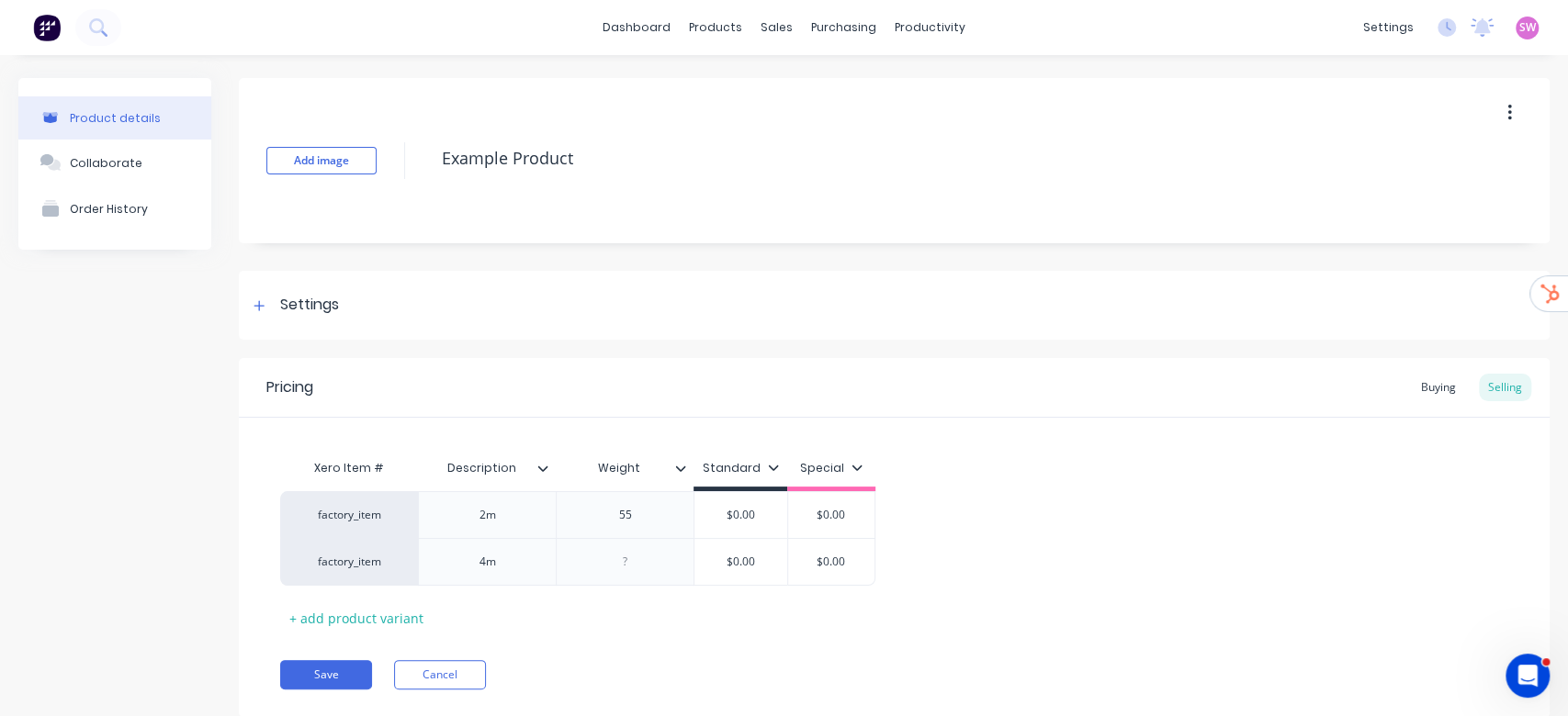 scroll, scrollTop: 50, scrollLeft: 0, axis: vertical 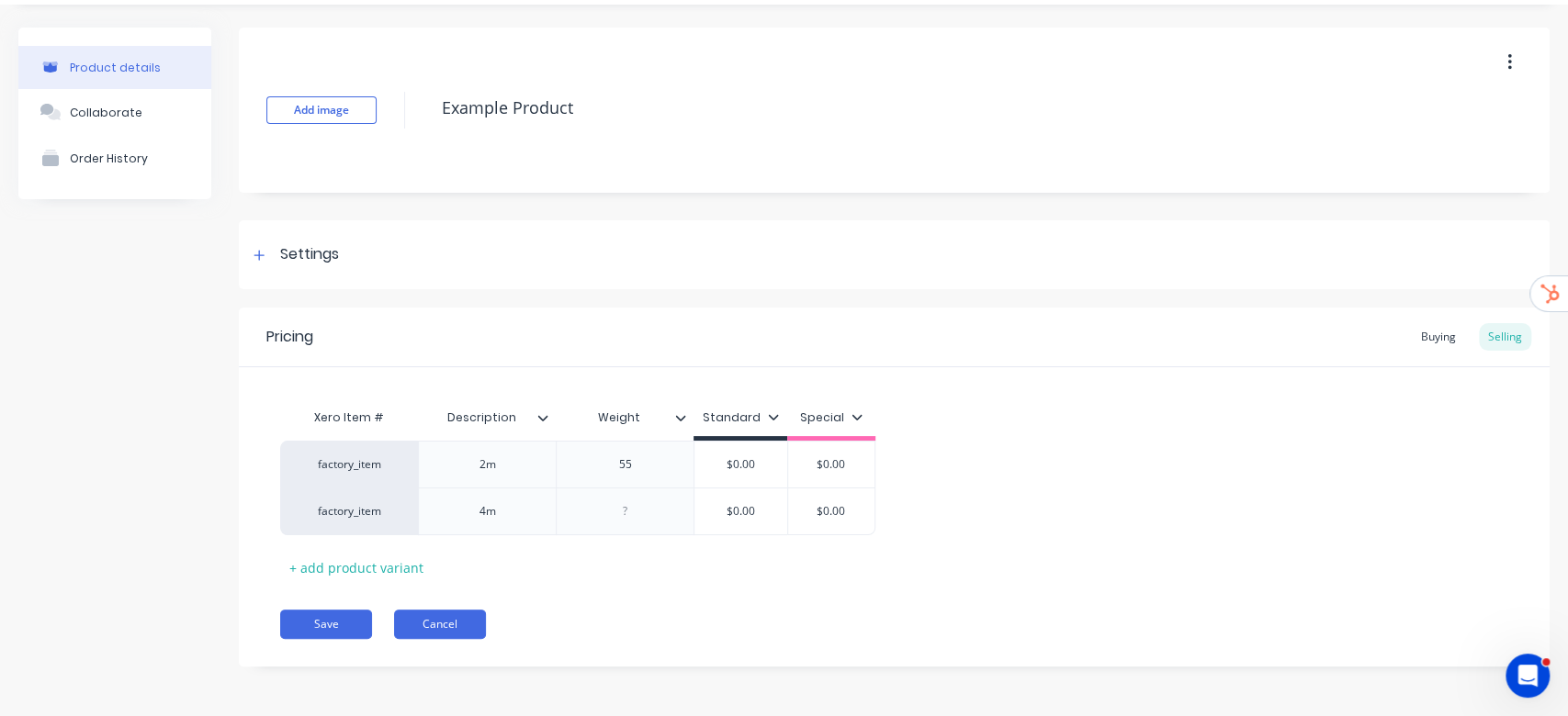 click on "Cancel" at bounding box center (440, 624) 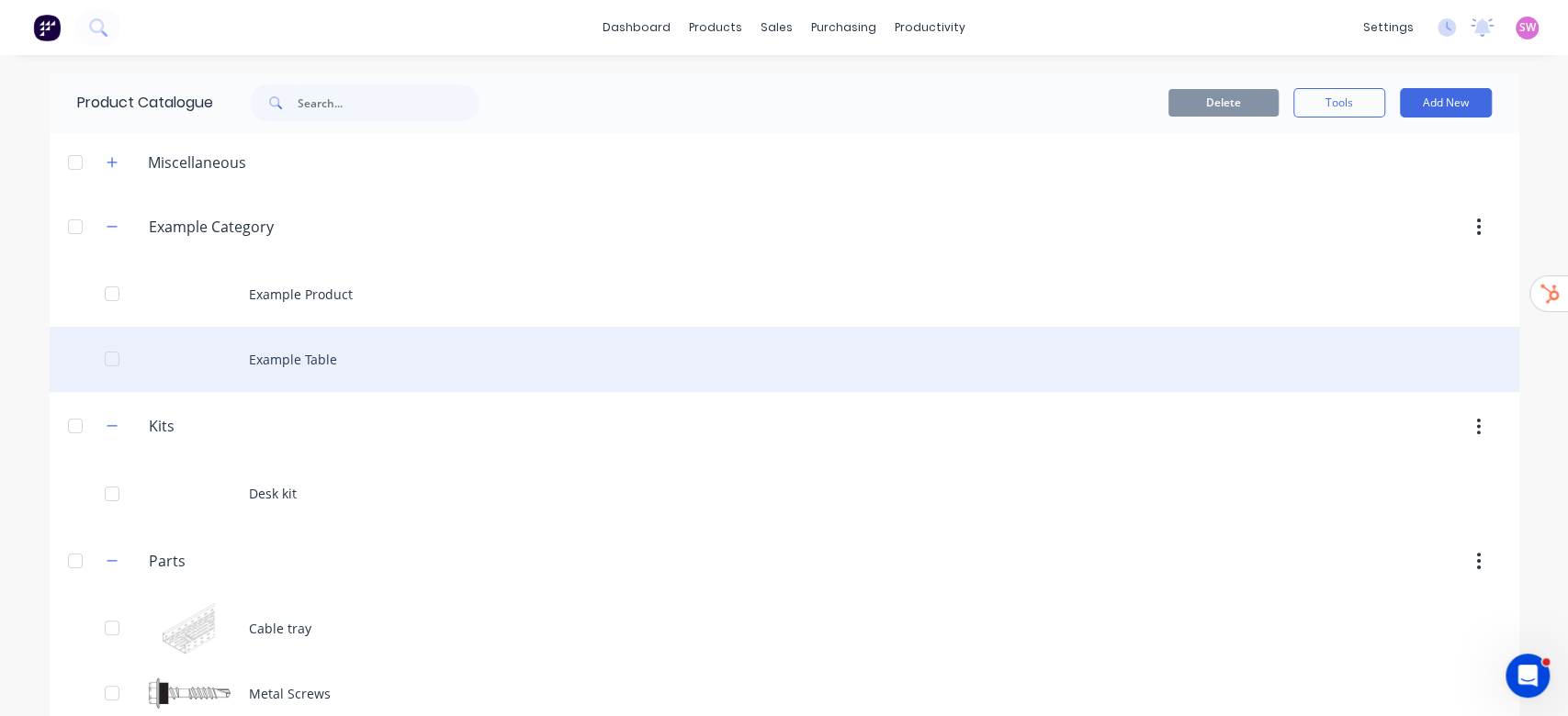 click on "Example Table" at bounding box center (784, 359) 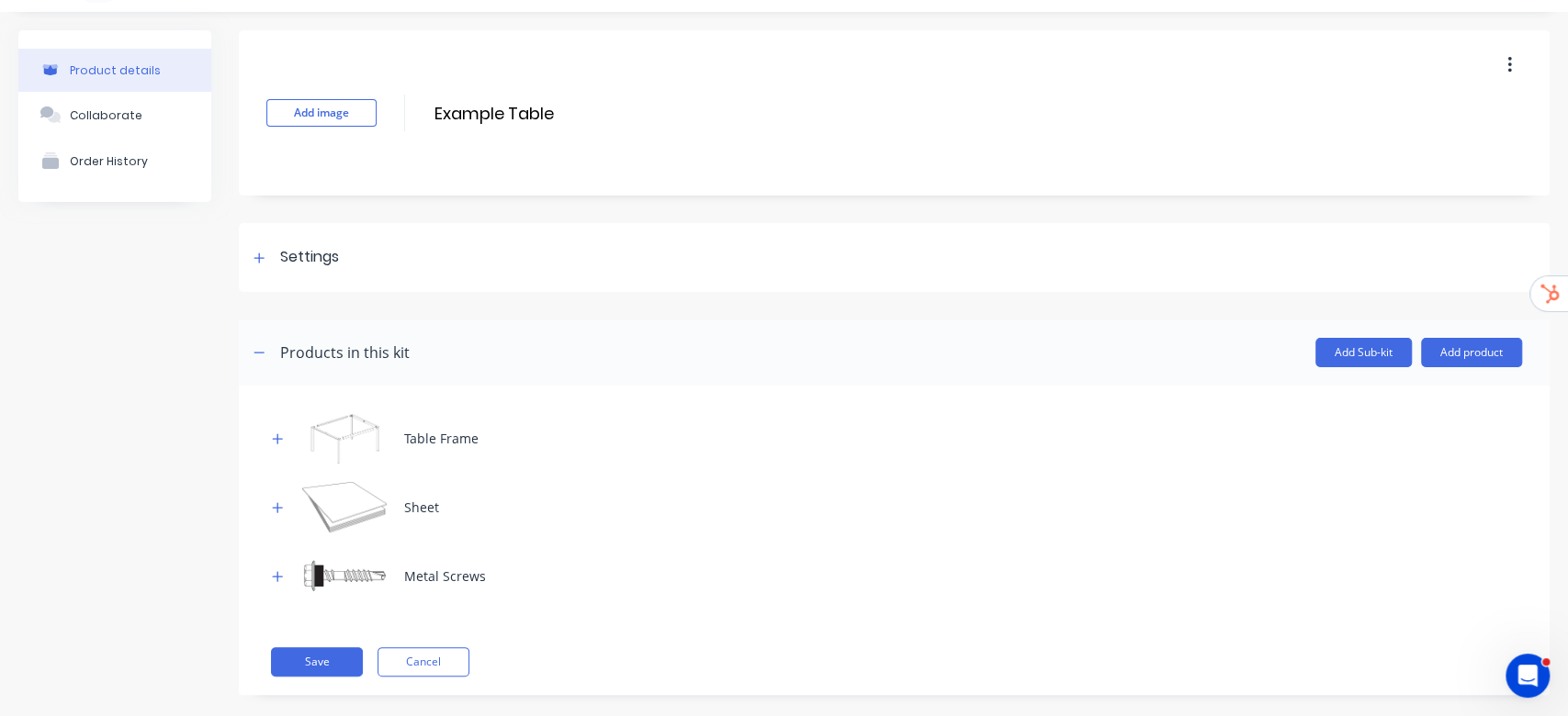 scroll, scrollTop: 66, scrollLeft: 0, axis: vertical 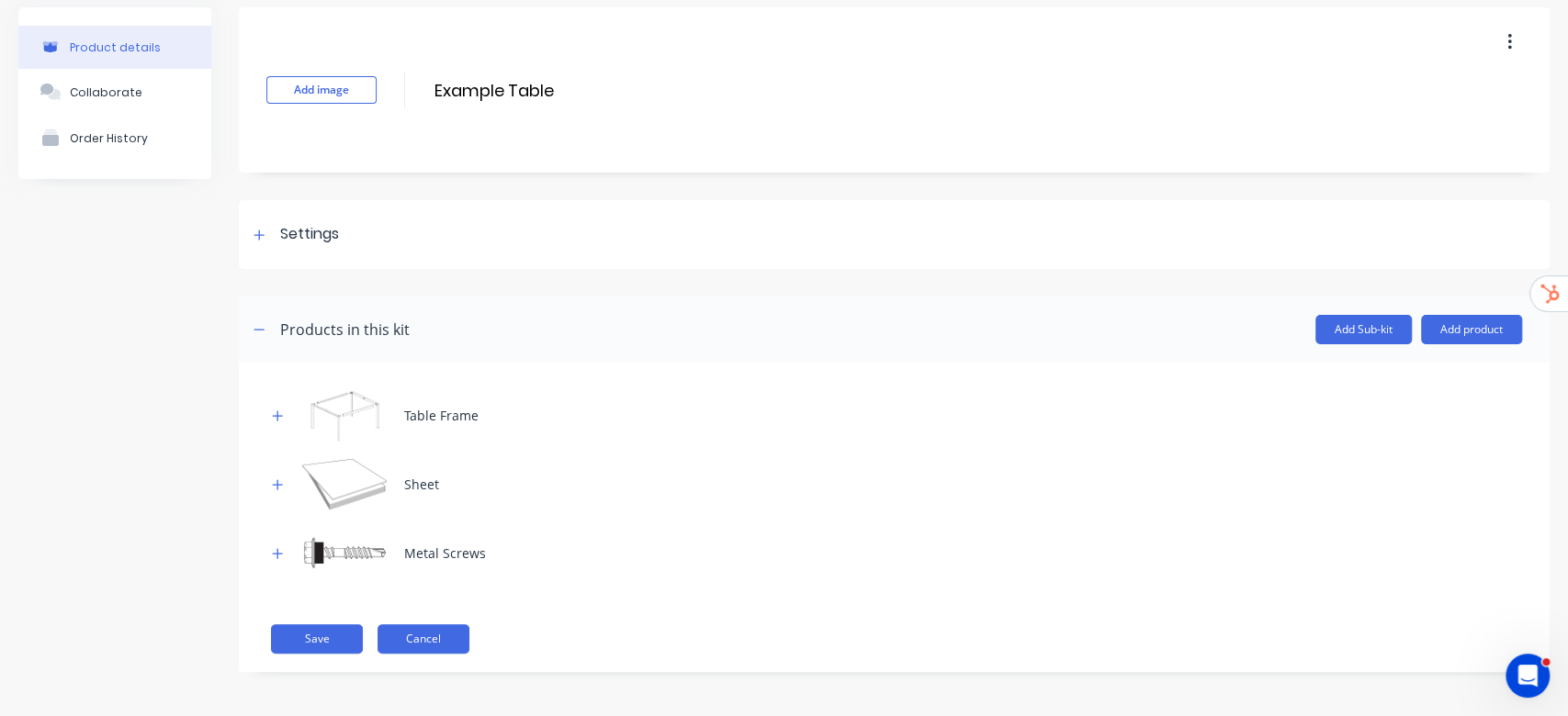 click on "Cancel" at bounding box center (423, 639) 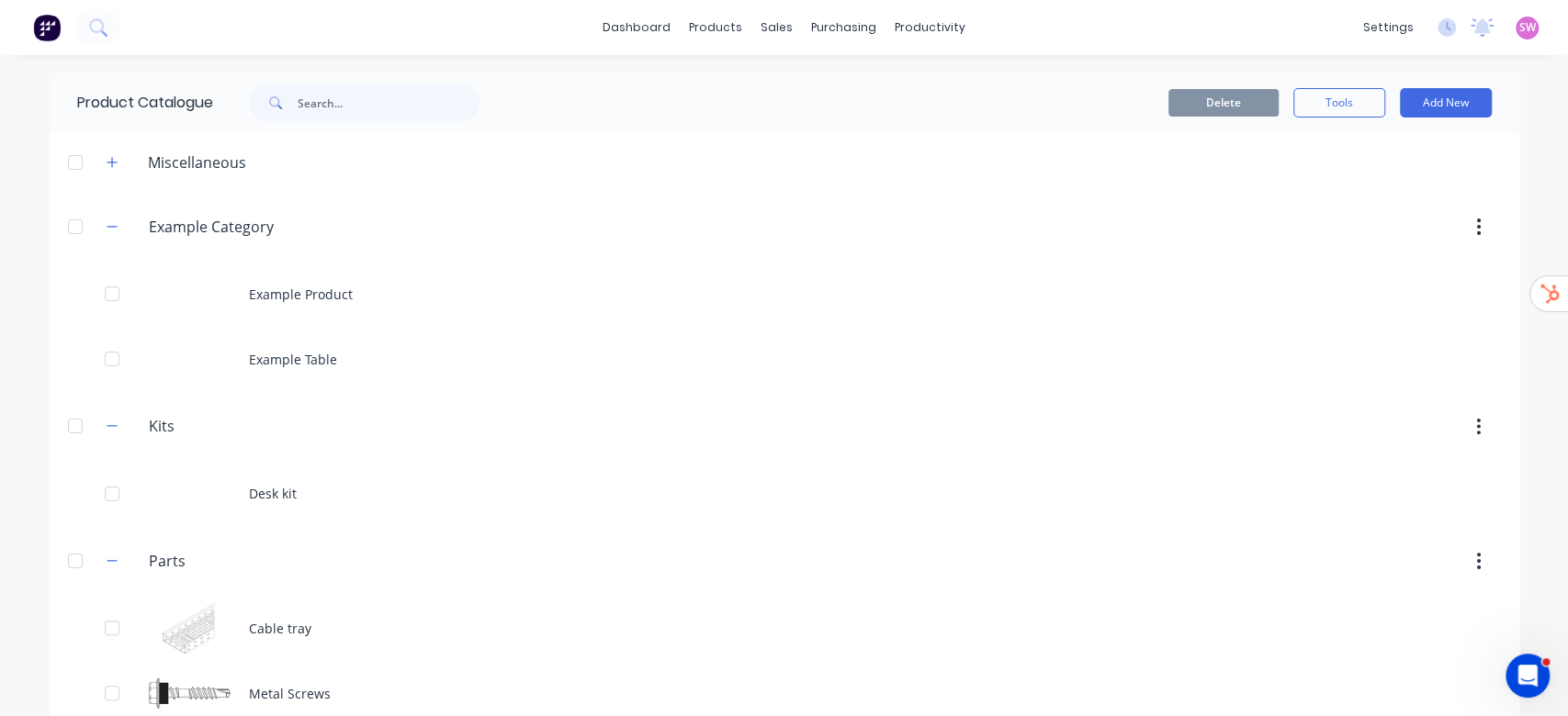 click at bounding box center [75, 227] 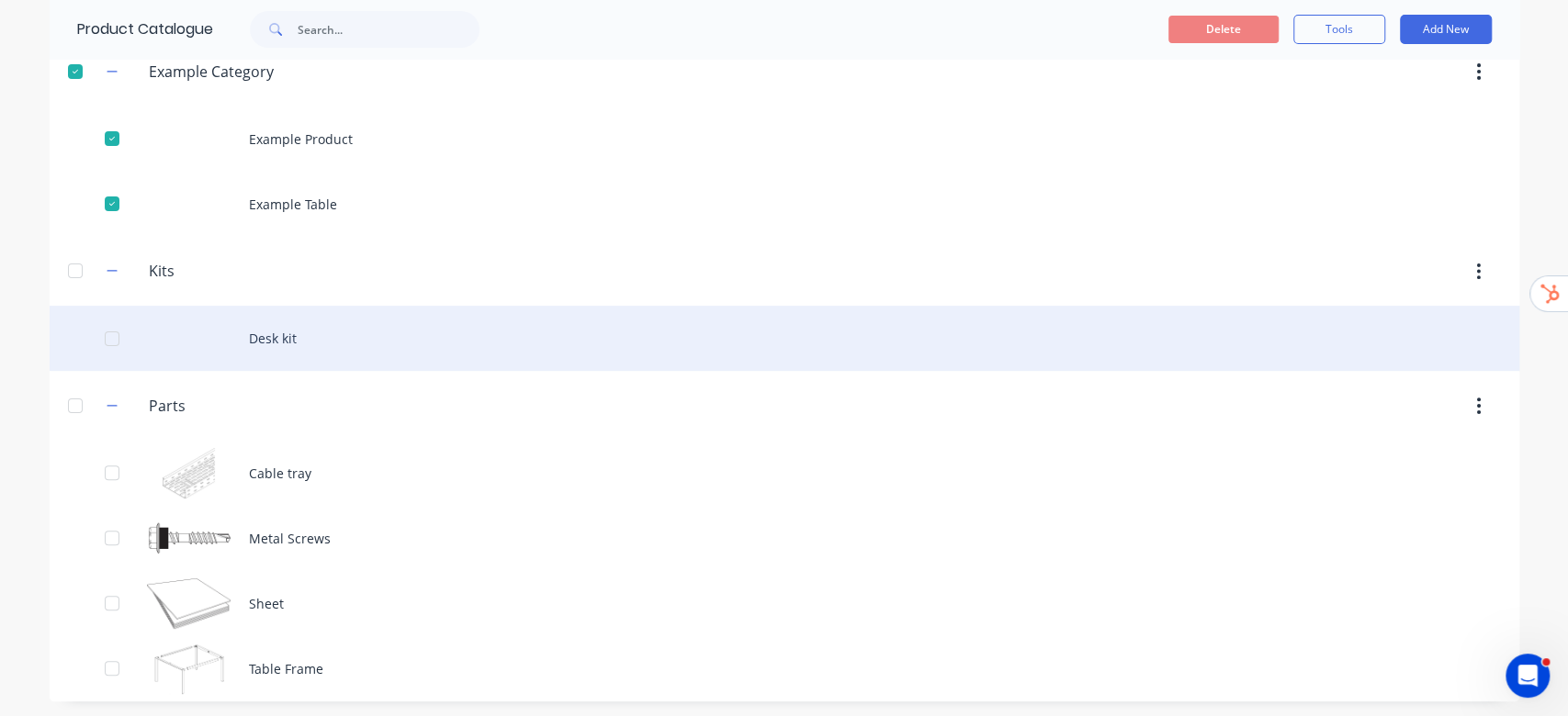 scroll, scrollTop: 157, scrollLeft: 0, axis: vertical 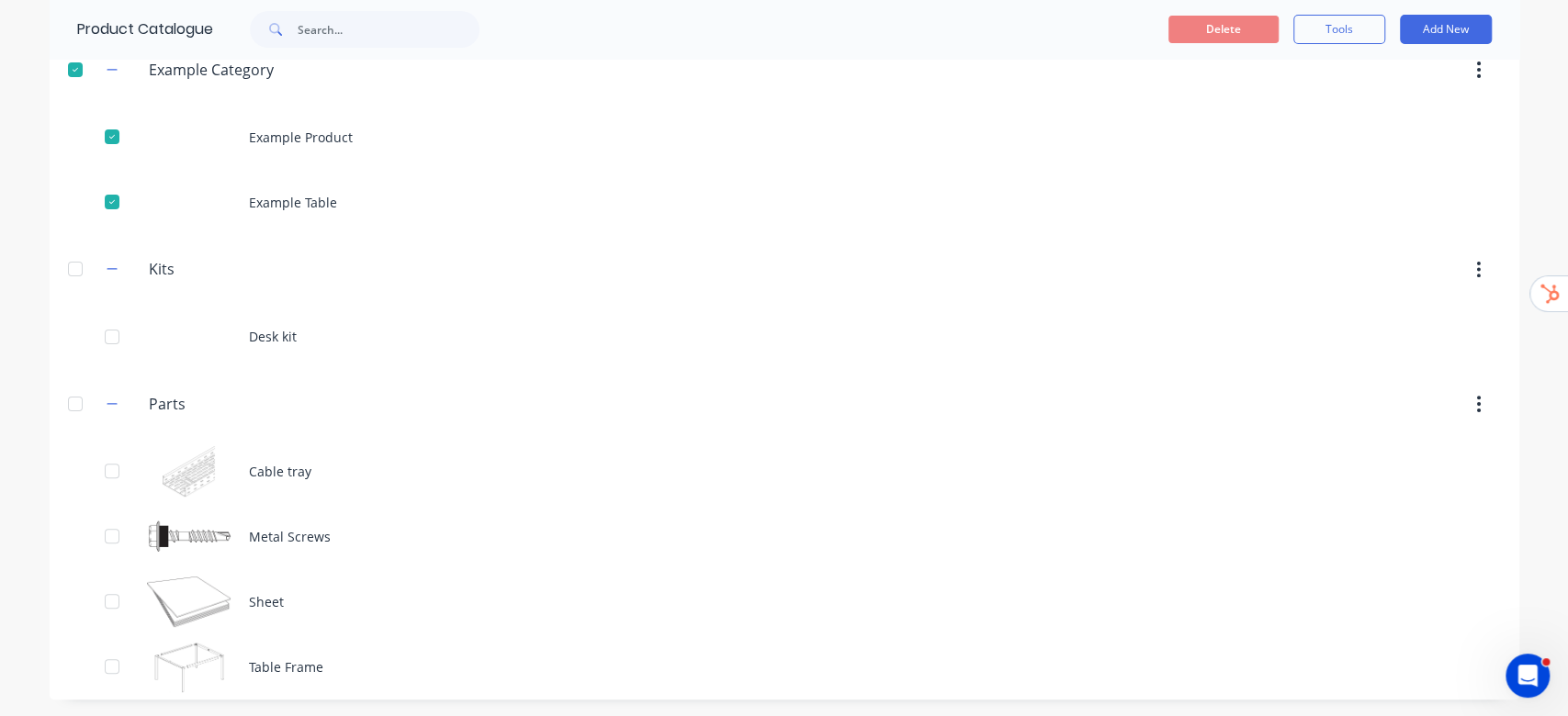 click at bounding box center [75, 269] 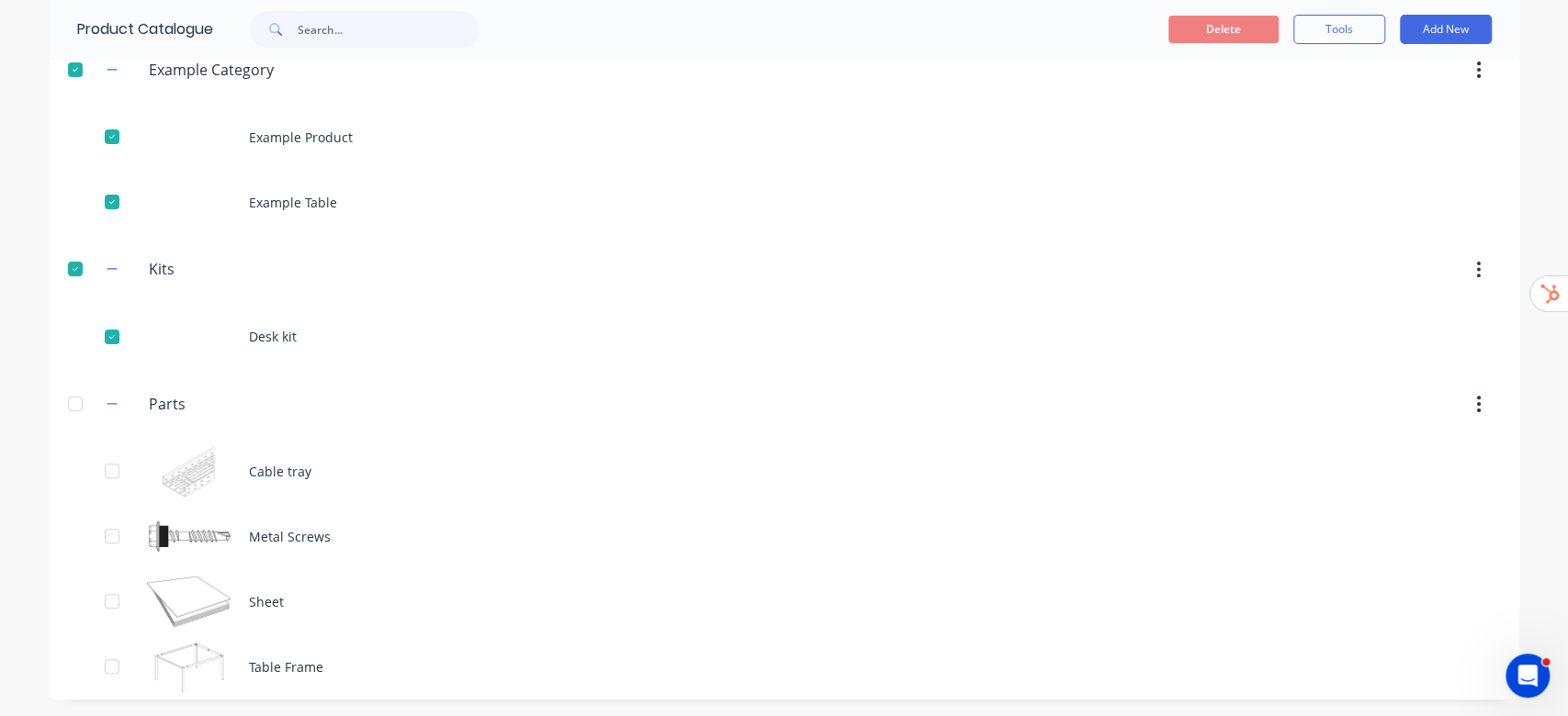 click at bounding box center [75, 404] 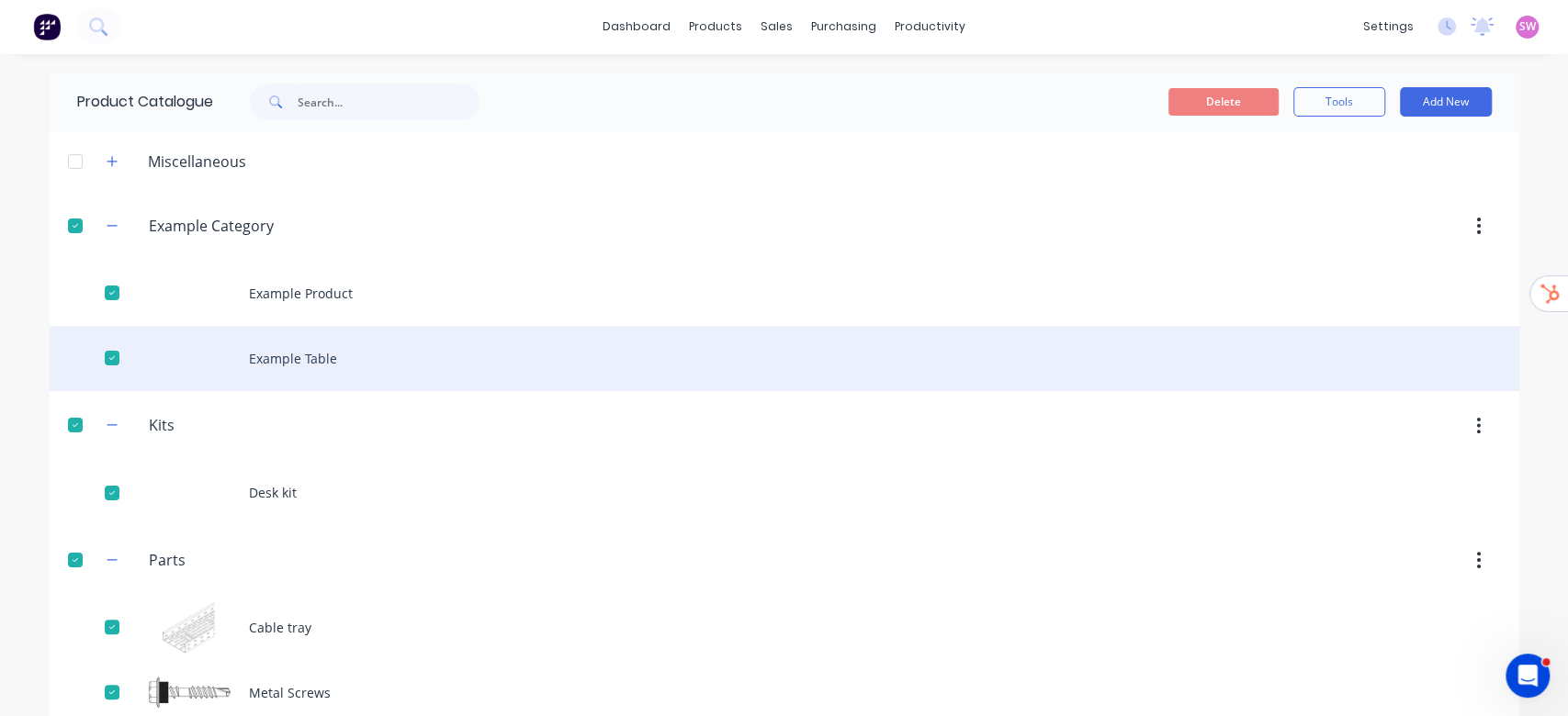 scroll, scrollTop: 0, scrollLeft: 0, axis: both 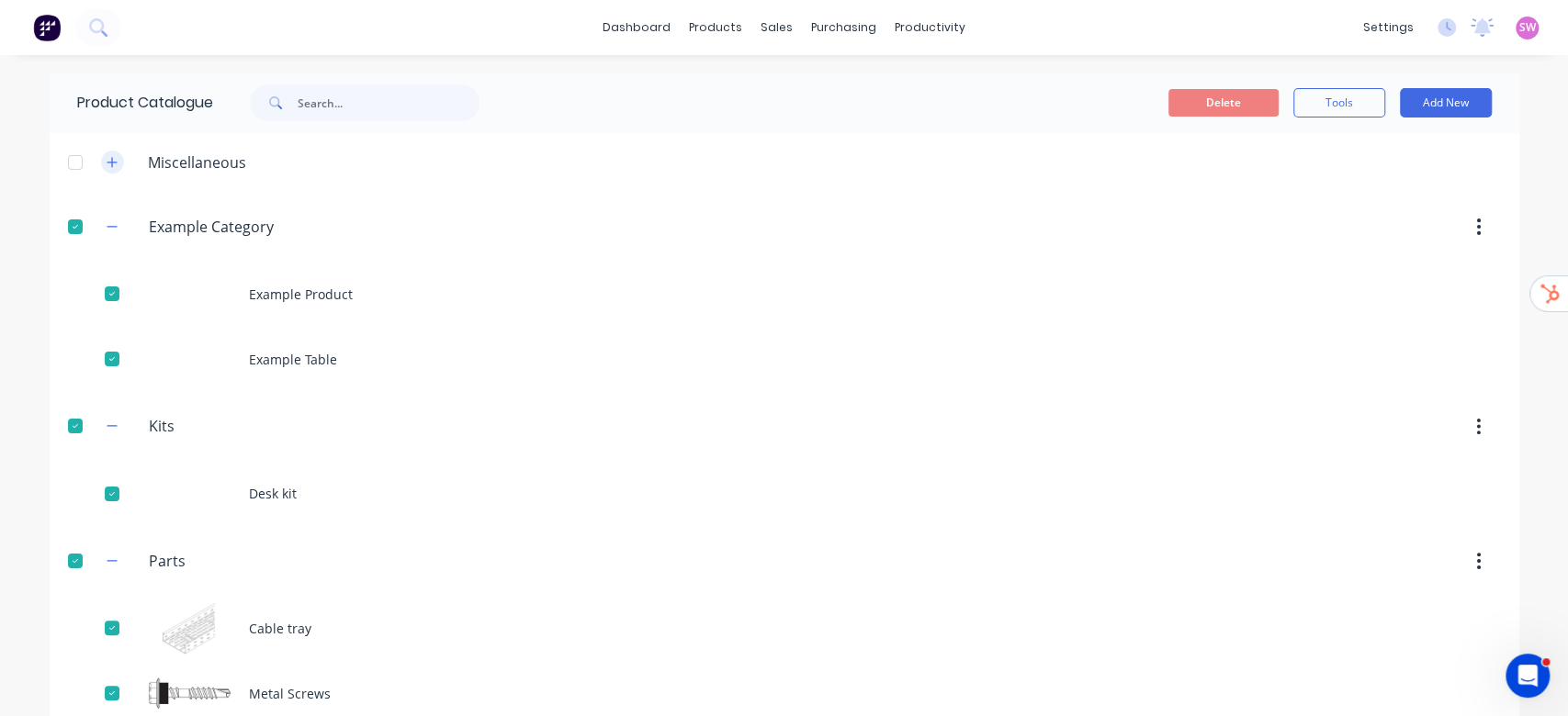 click 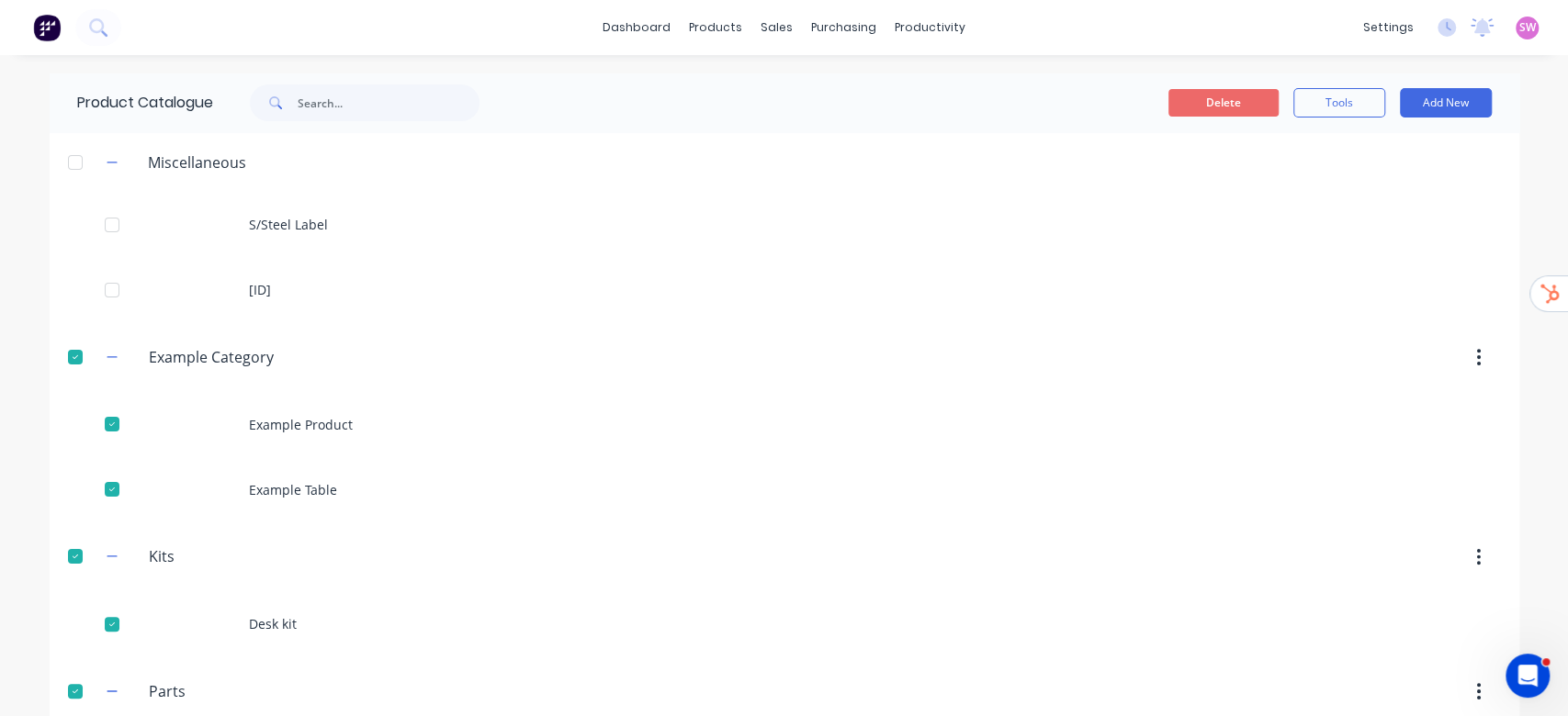 click on "Delete" at bounding box center [1224, 103] 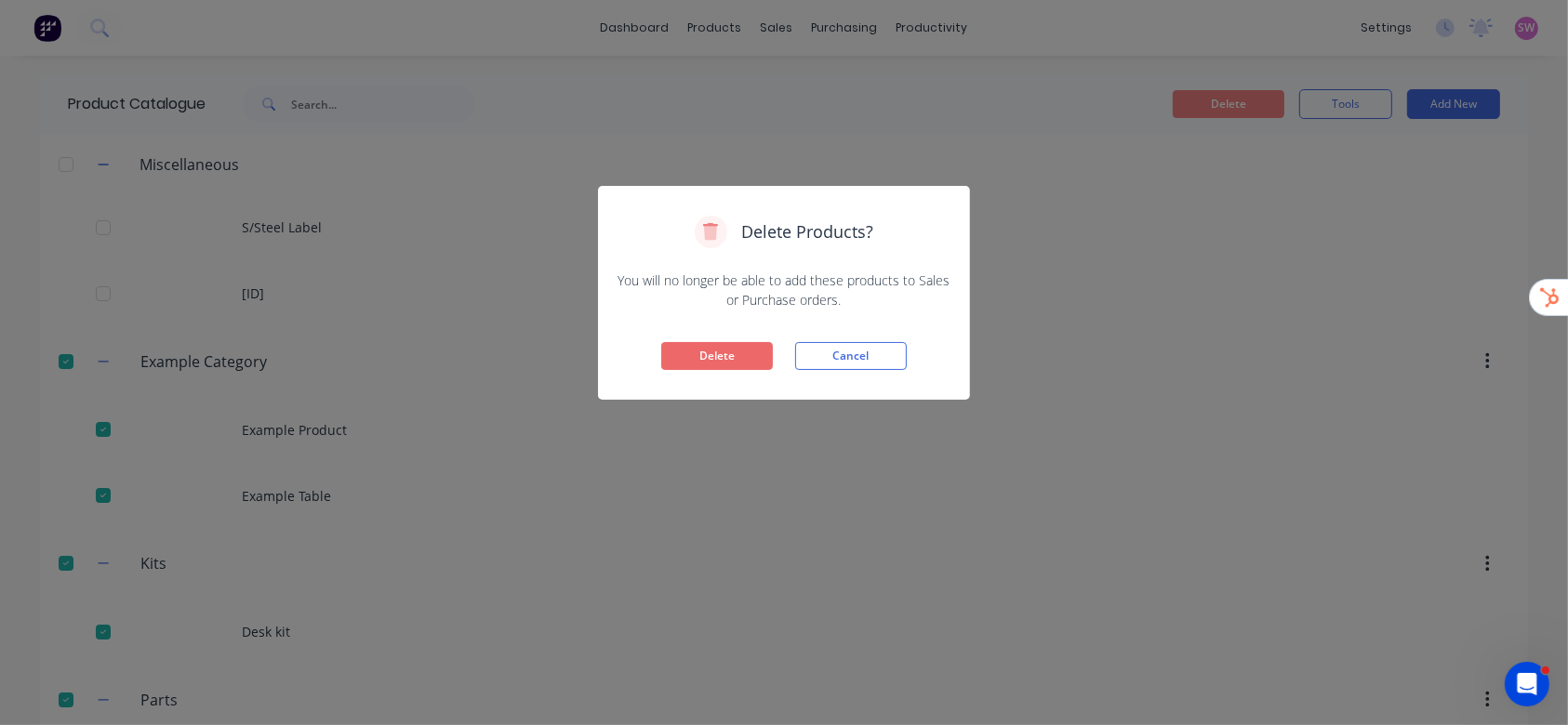 click on "Delete" at bounding box center (717, 356) 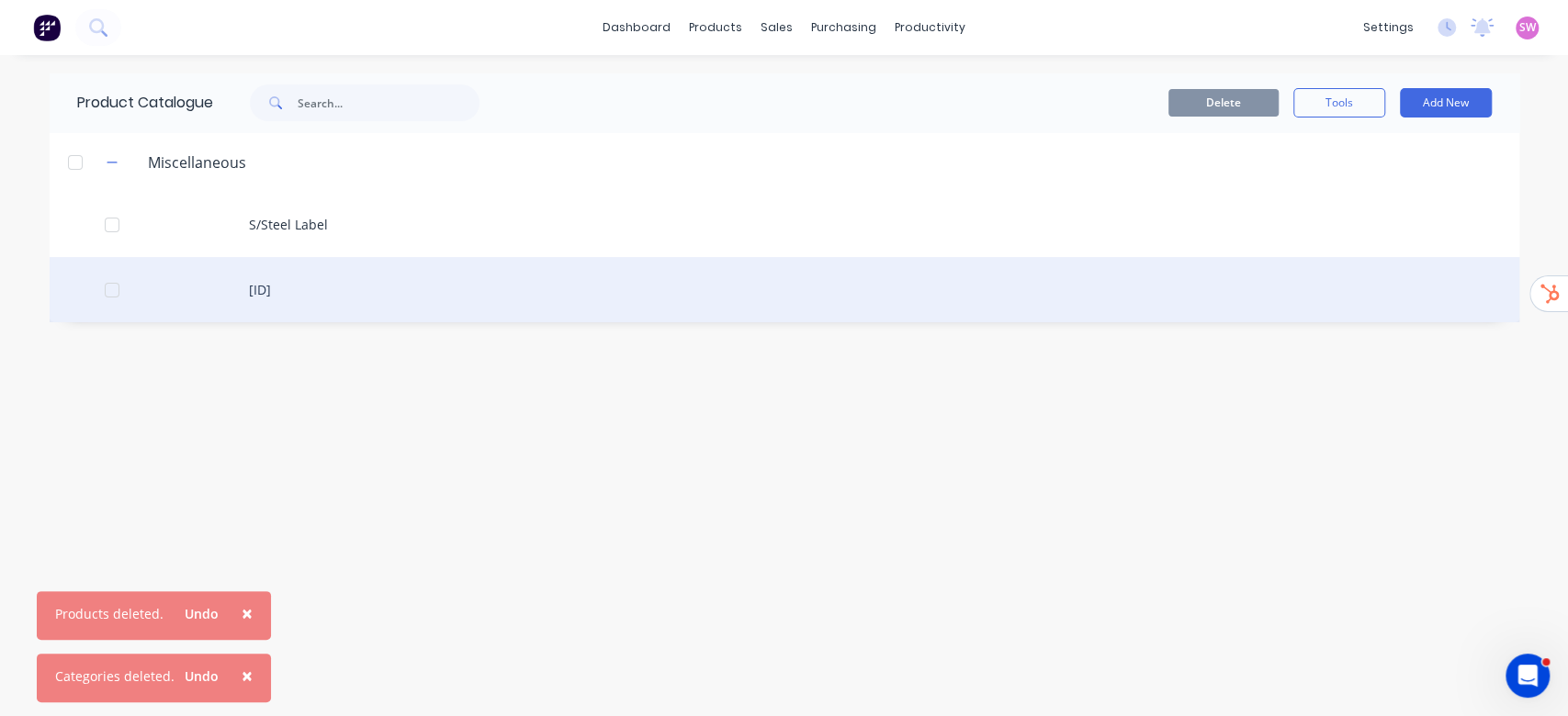 click on "W1938-36-01" at bounding box center [784, 289] 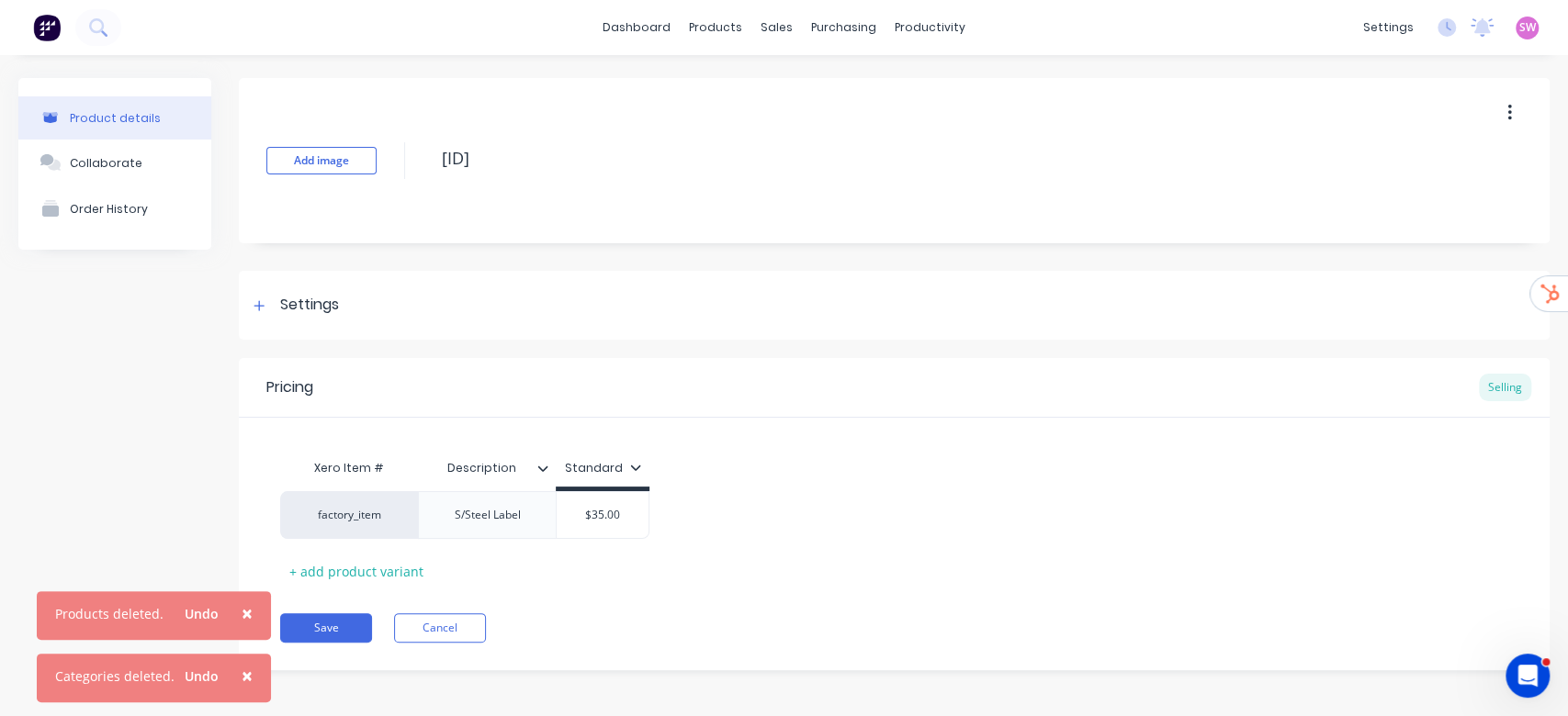 scroll, scrollTop: 4, scrollLeft: 0, axis: vertical 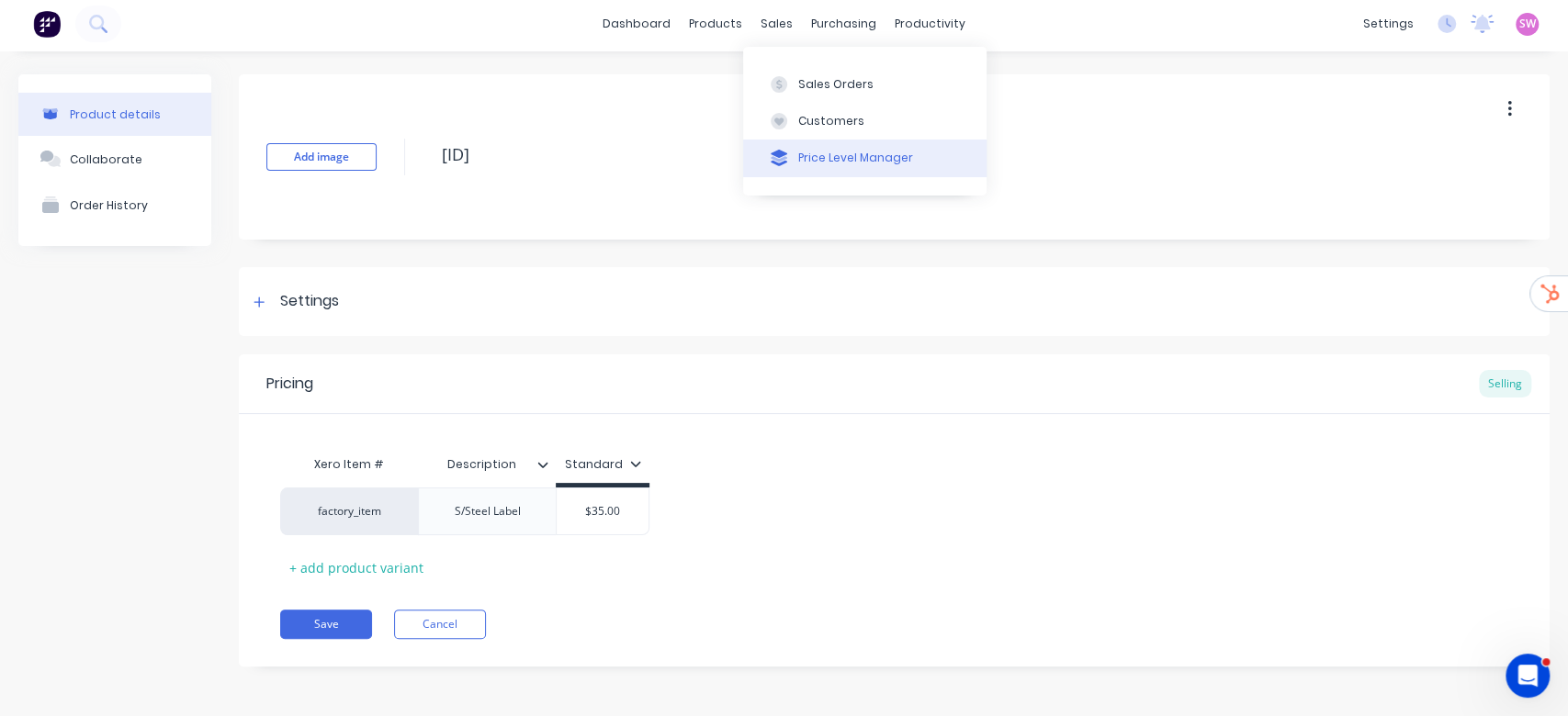 click on "Price Level Manager" at bounding box center [864, 158] 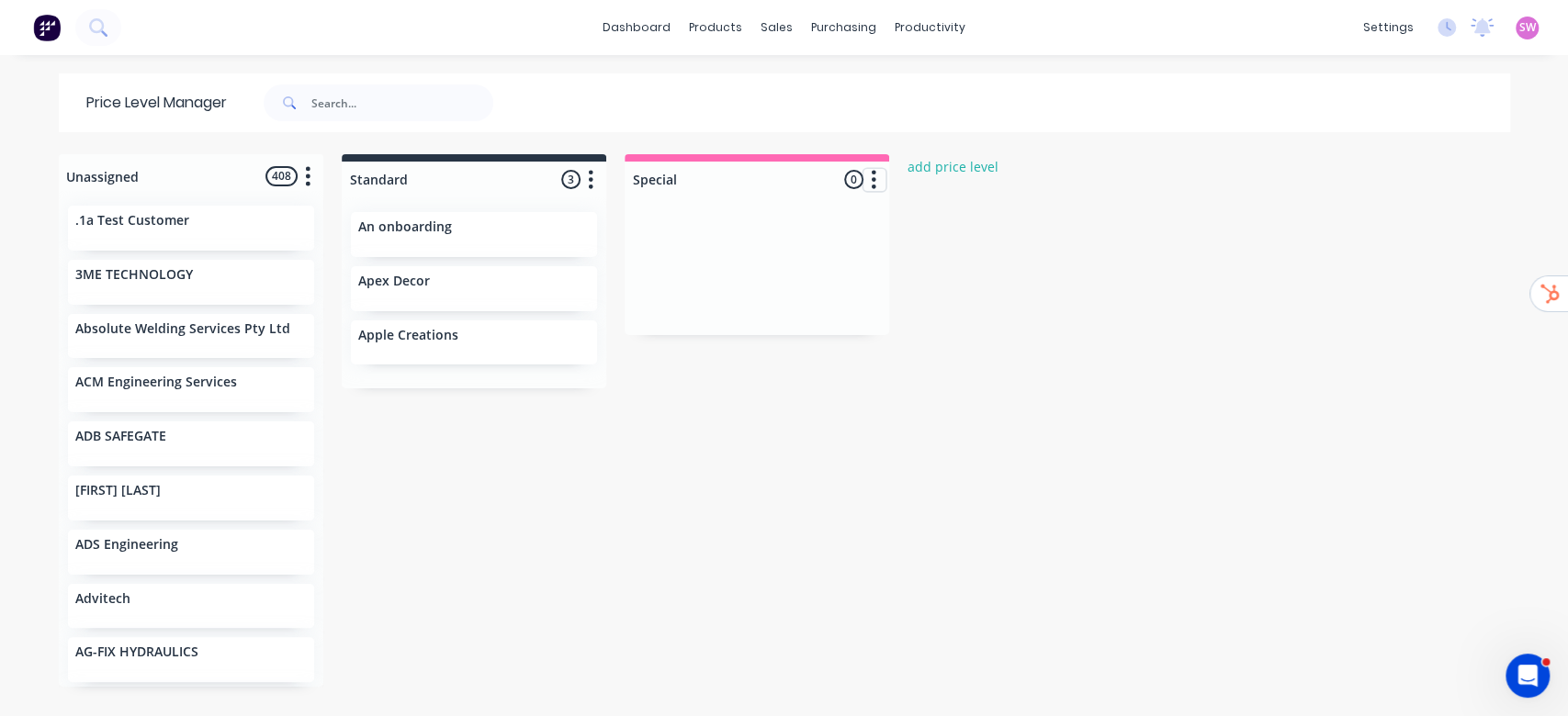 click 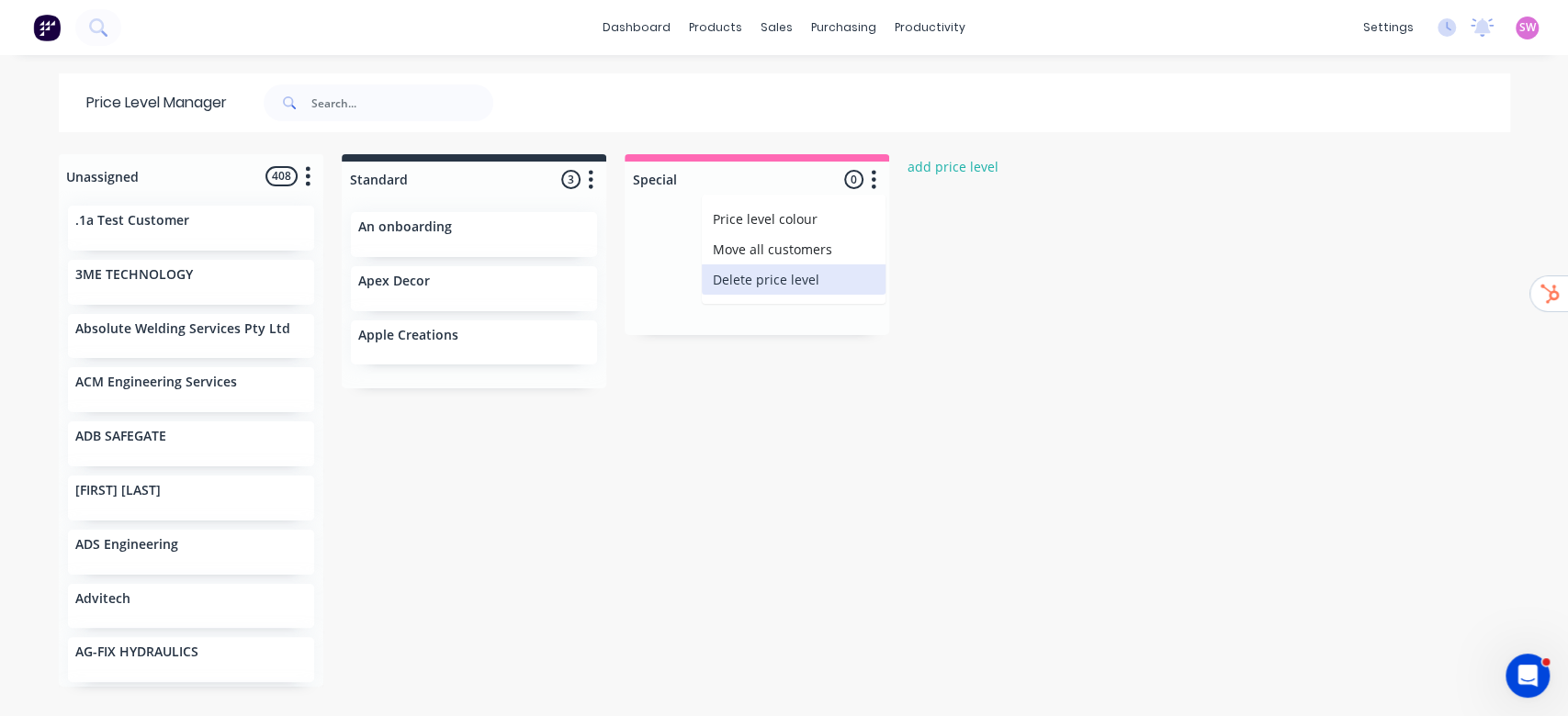 click on "Delete price level" at bounding box center [794, 279] 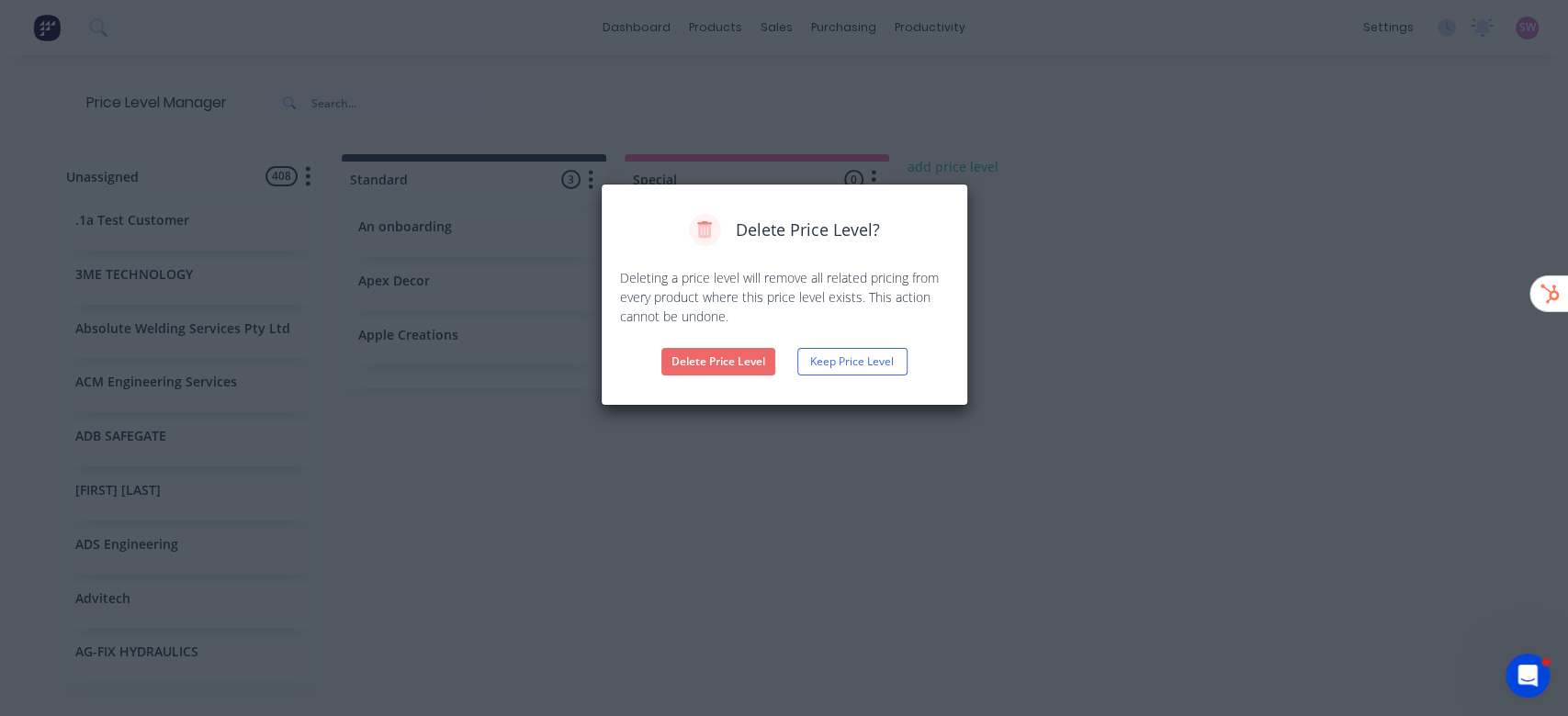click on "Delete Price Level" at bounding box center (718, 362) 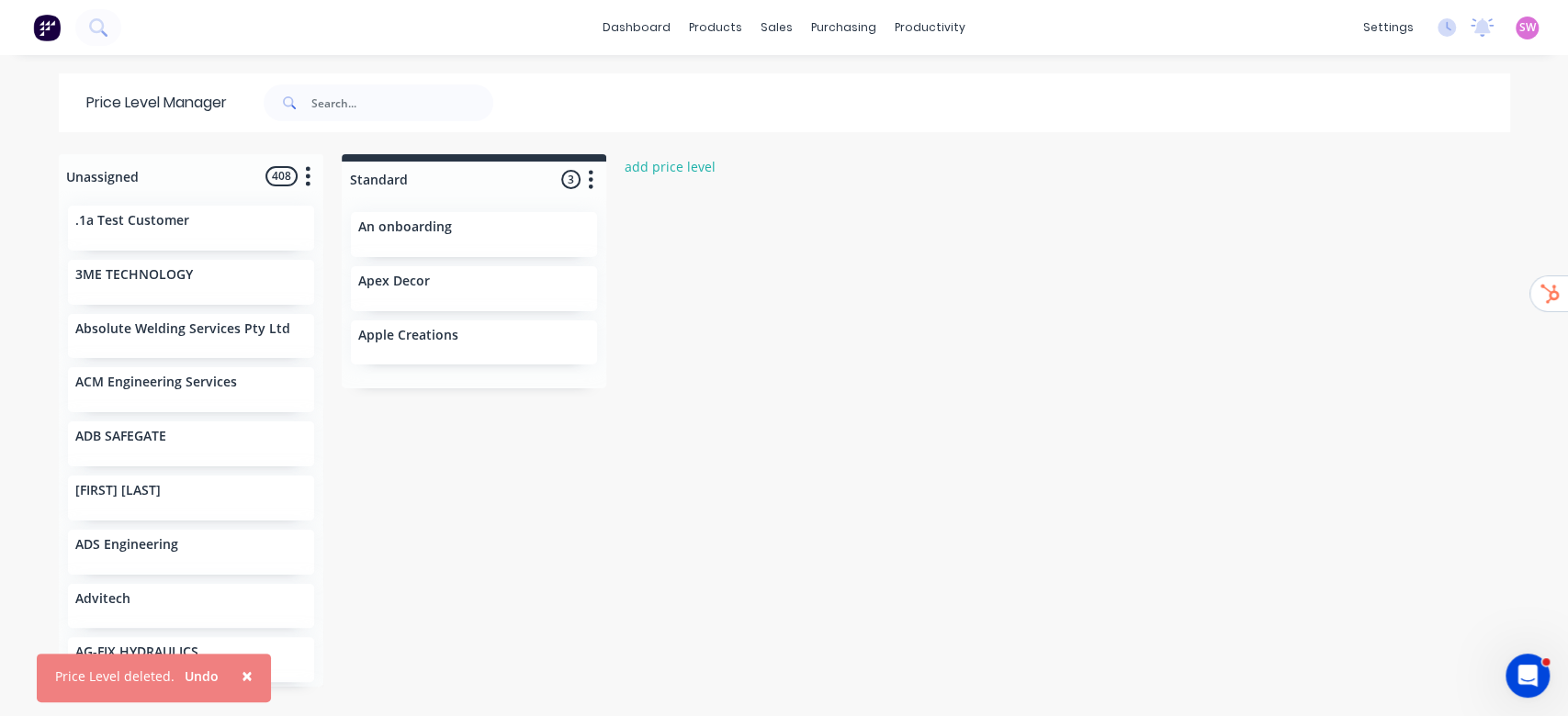 click on "Unassigned 408 Move all customers Standard .1a Test Customer 3ME TECHNOLOGY Absolute Welding Services Pty Ltd ACM Engineering Services ADB SAFEGATE Adrian Row ADS Engineering Advitech AG-FIX HYDRAULICS AGI ENGINEERING Air Right Air Conditioning Albert Solomon Aldridge Signal Infrastructure ALFABS Mining ALH Group All Bright Electrical All Gal Alliance Metal Solutions ALLIGHT Allpride Ampcontrol Group Amy Vidler Andrews & Rech Androck Engineering Apex Fluid Solutions Apex Signs ARA Electrical Engineering Services Pty Ltd T/A Kenshaw Electrical Ariel Banco Aruma Disability Services Ascento ASV Sales & Service Atsa Defence Services Pty Ltd Auger Fabrications aura signs AUSTRALIAN CONVEYOR TECHNOLOGIES AUSTRALIAN INDUSTRIAL PLASTICS Austube Mills AUZ PRO WELDING & FABRICATIONS PTY LTD Auzmac Electrical Pty Ltd Avoca Engineering Backspace Living Baker & Farrow Pty Ltd Banlaw Pty Ltd Barpa Barr Plumbing Barrington Signs Barrow Engineering Basix Plastix Beams & Ash BECKER MINING AUSTRALIA PTY LTD Bede Humphries ect2" at bounding box center [784, 434] 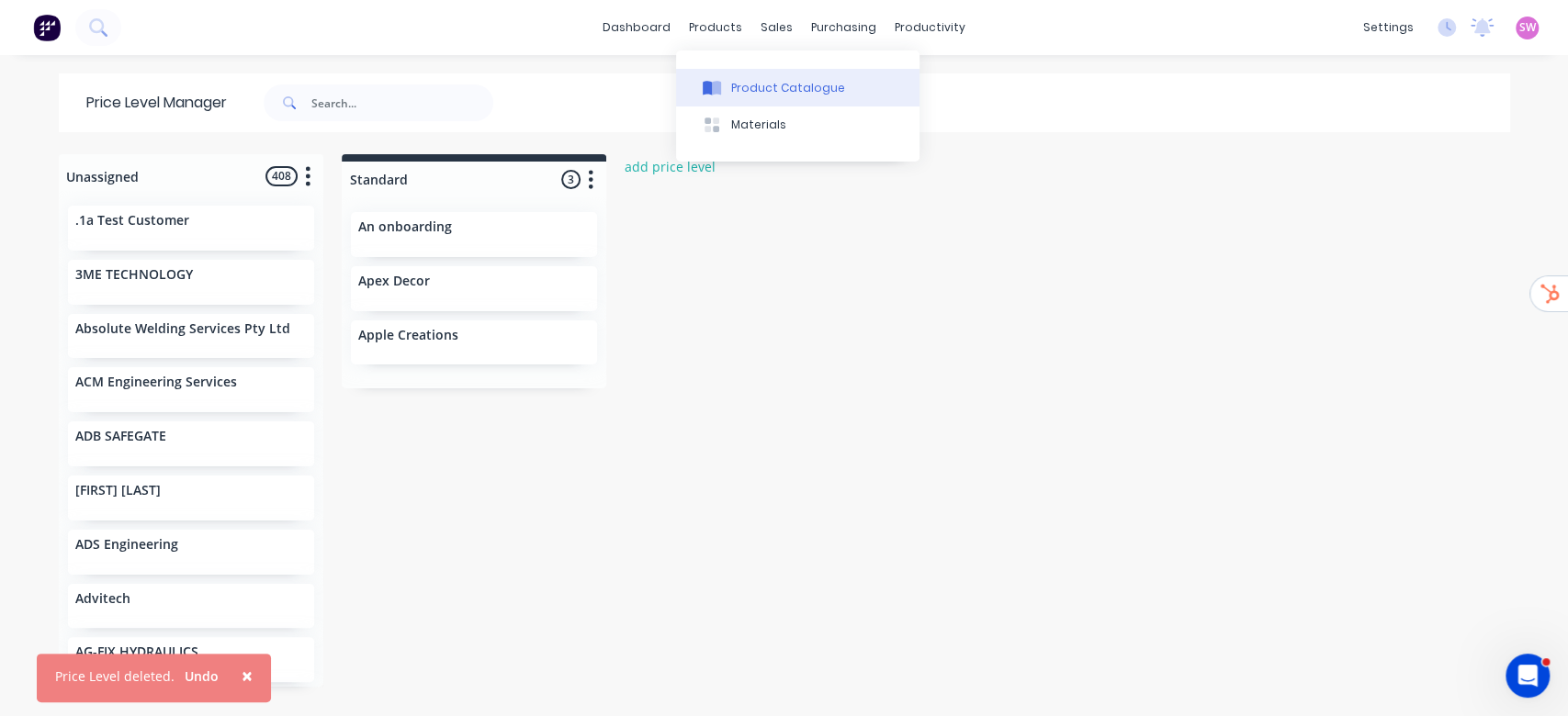 click on "Product Catalogue" at bounding box center [797, 87] 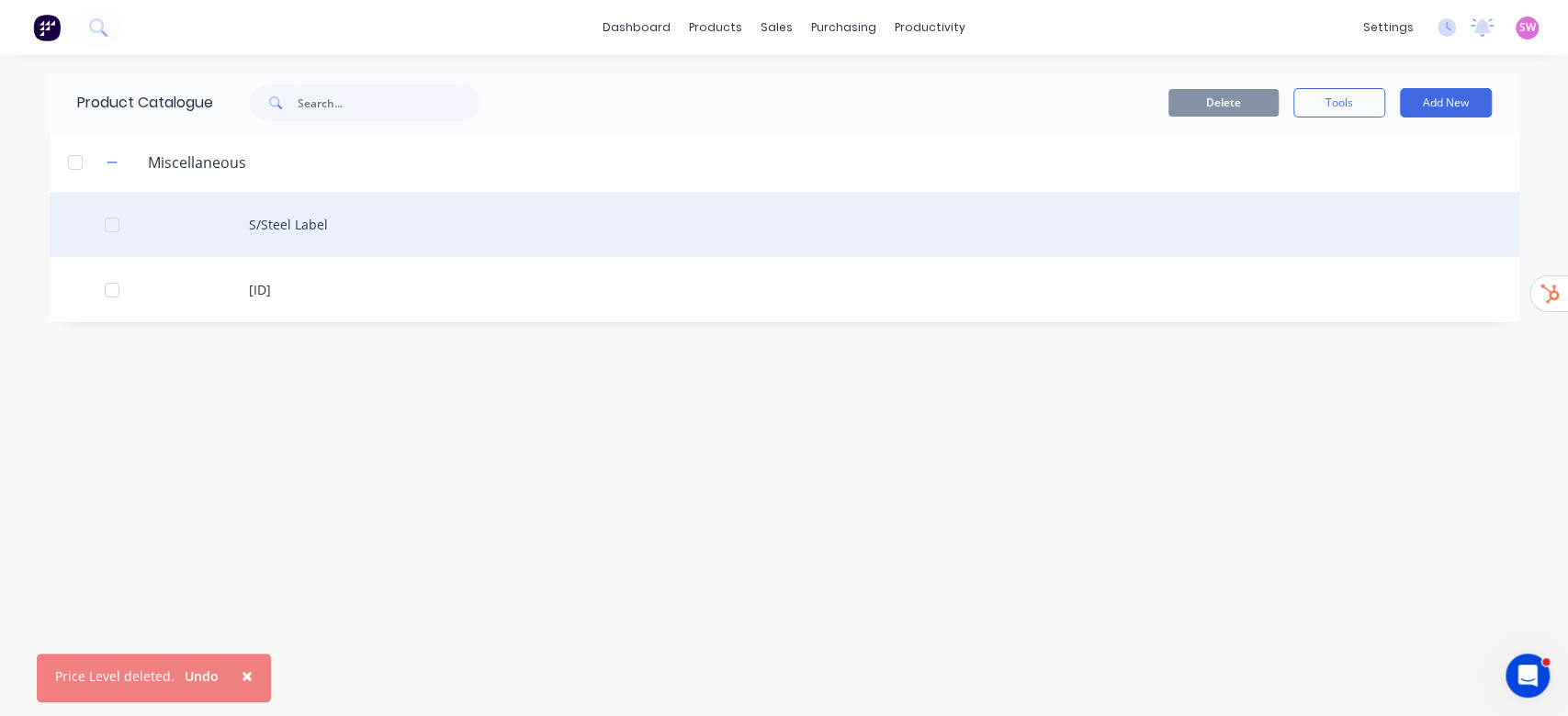click on "S/Steel Label" at bounding box center [784, 224] 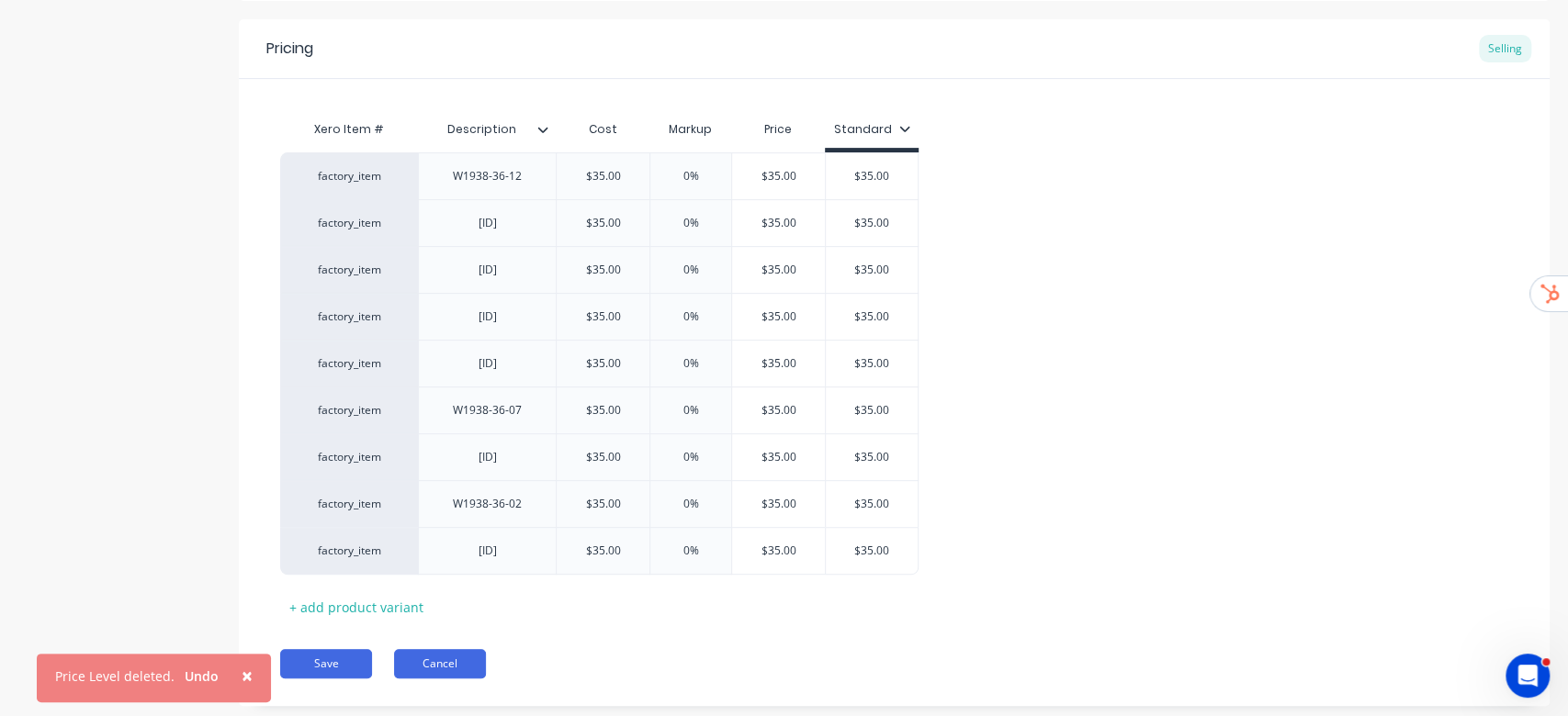 scroll, scrollTop: 377, scrollLeft: 0, axis: vertical 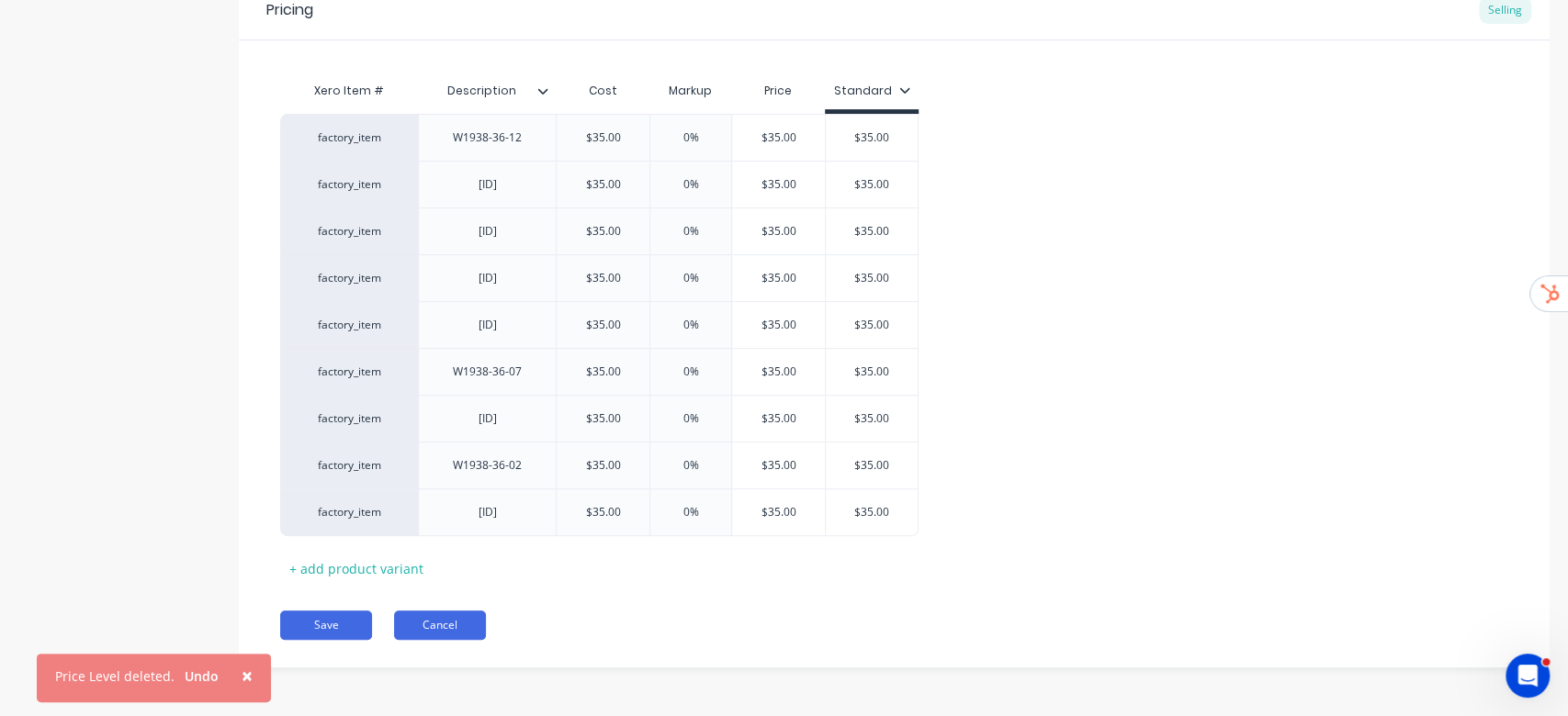 click on "Cancel" at bounding box center [440, 625] 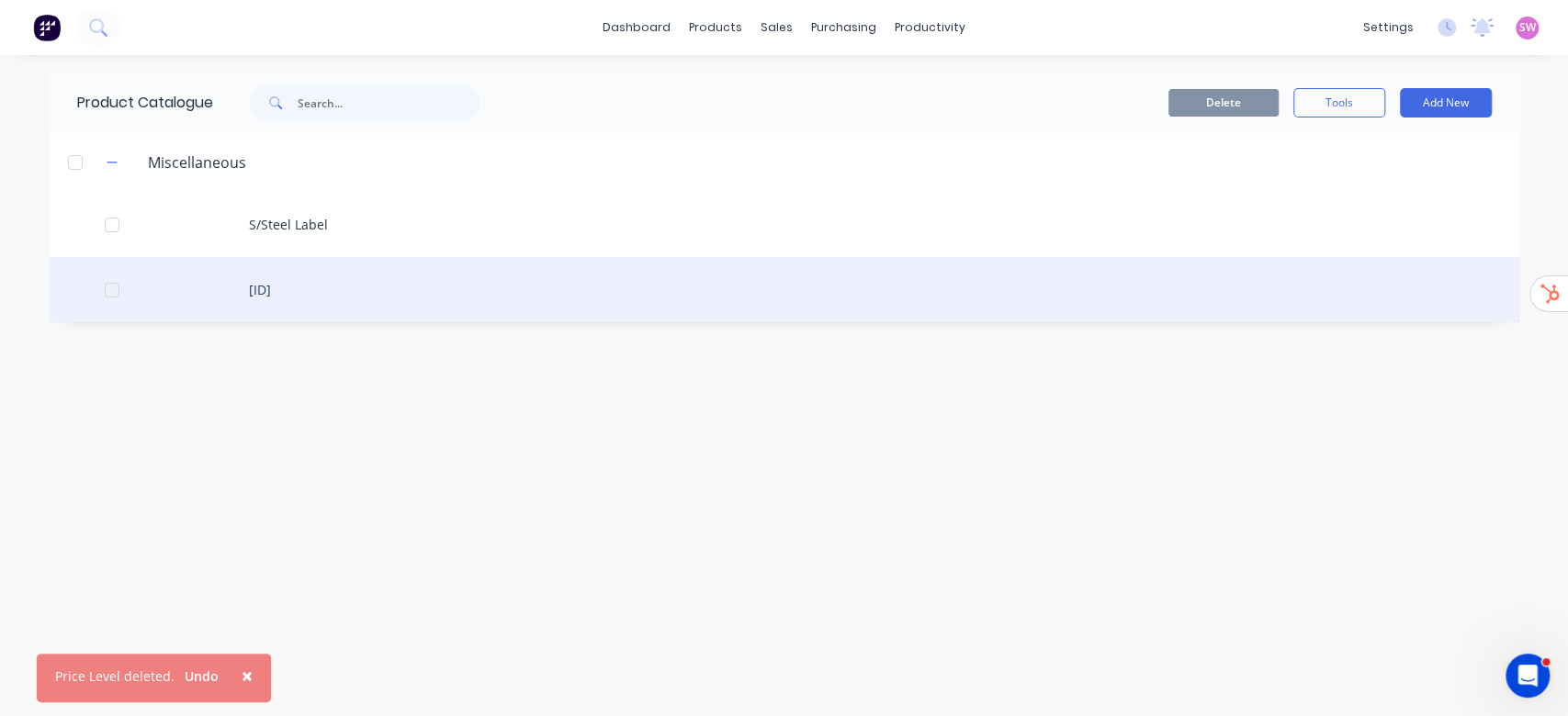 click on "[PRODUCT_CODE]" at bounding box center [784, 289] 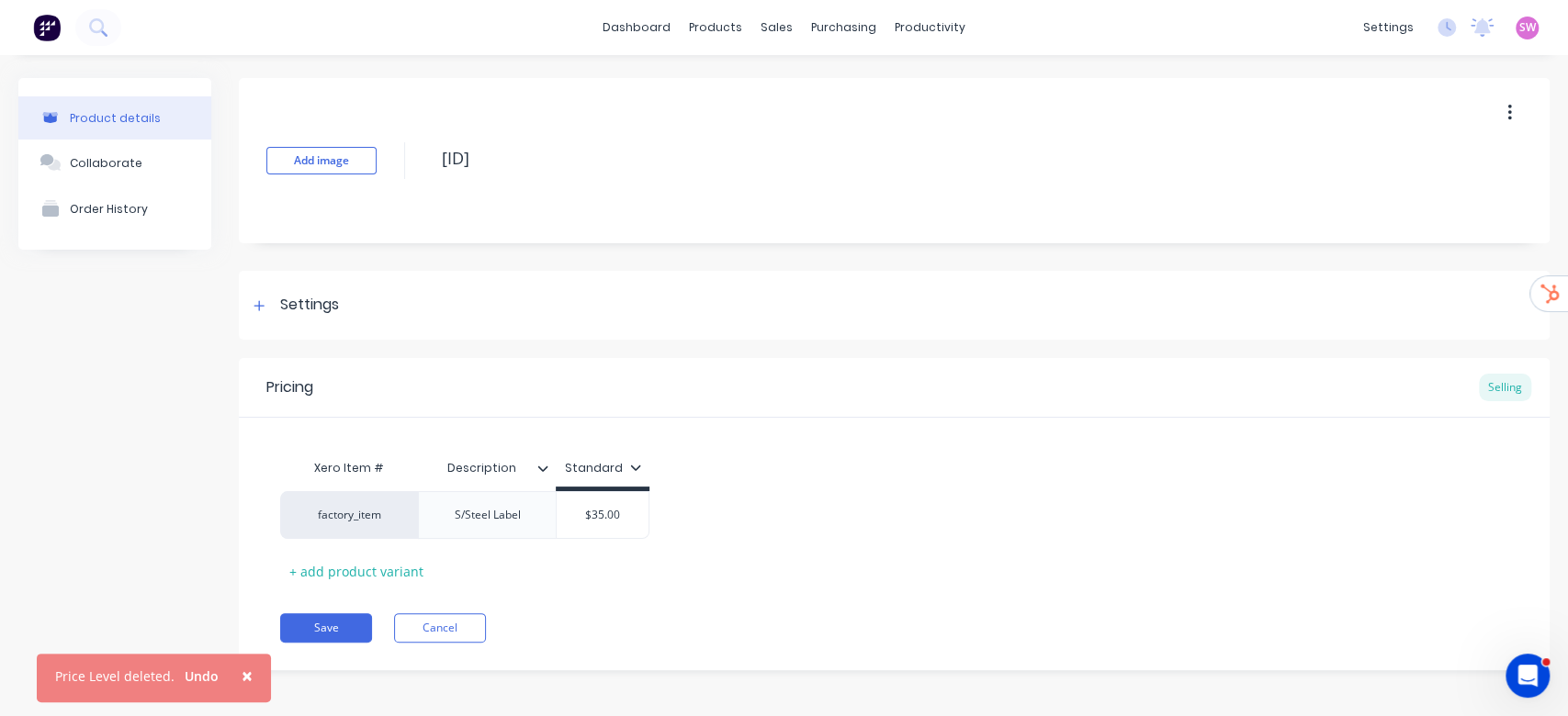 type on "x" 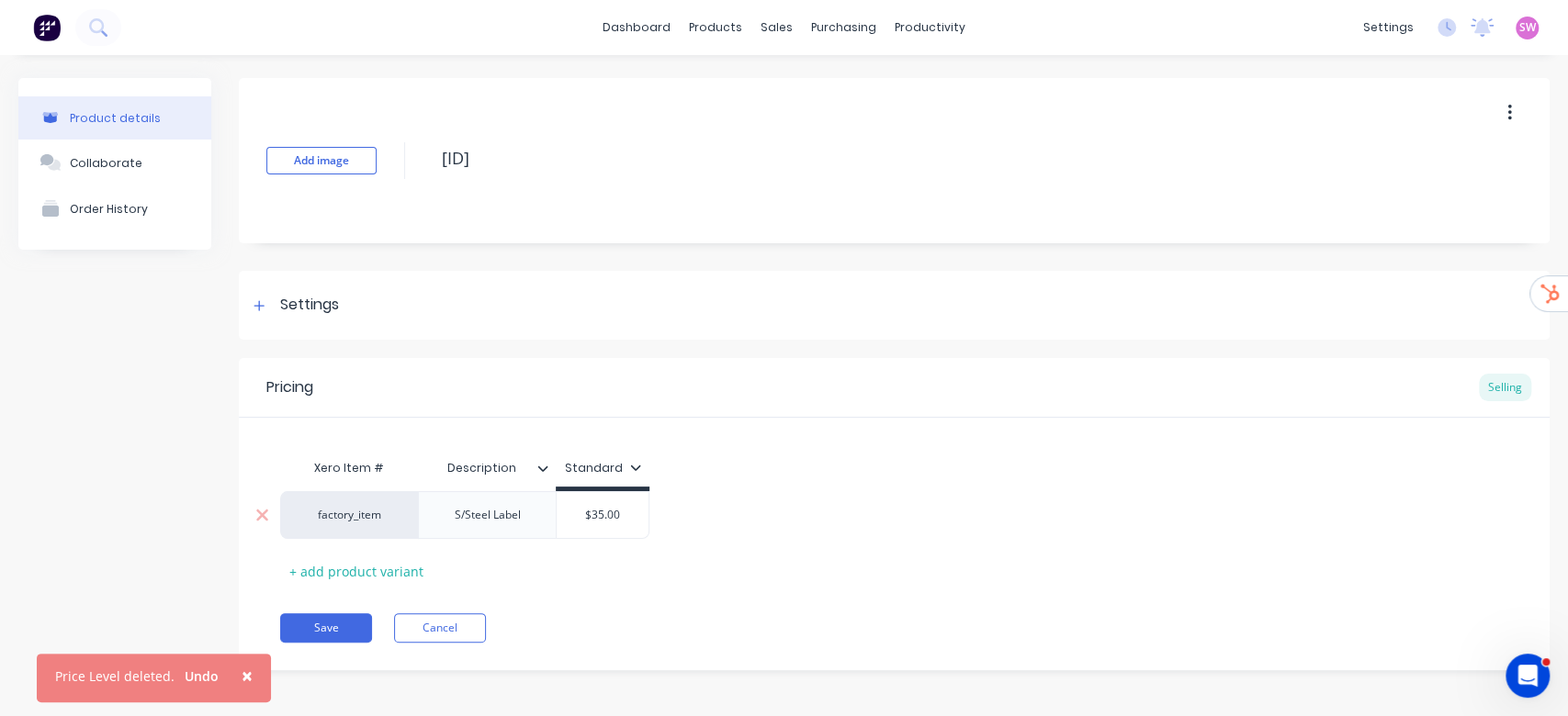scroll, scrollTop: 4, scrollLeft: 0, axis: vertical 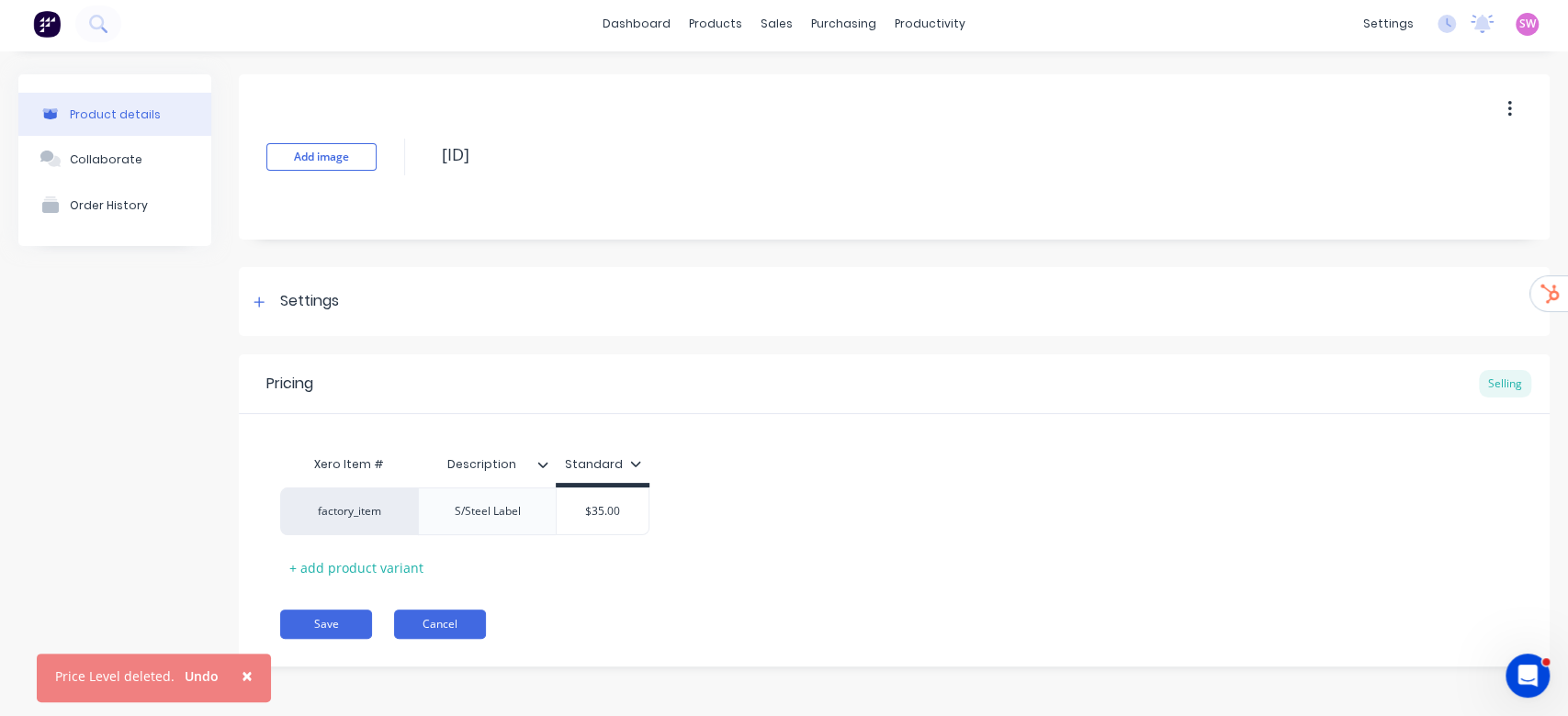 click on "Cancel" at bounding box center [440, 624] 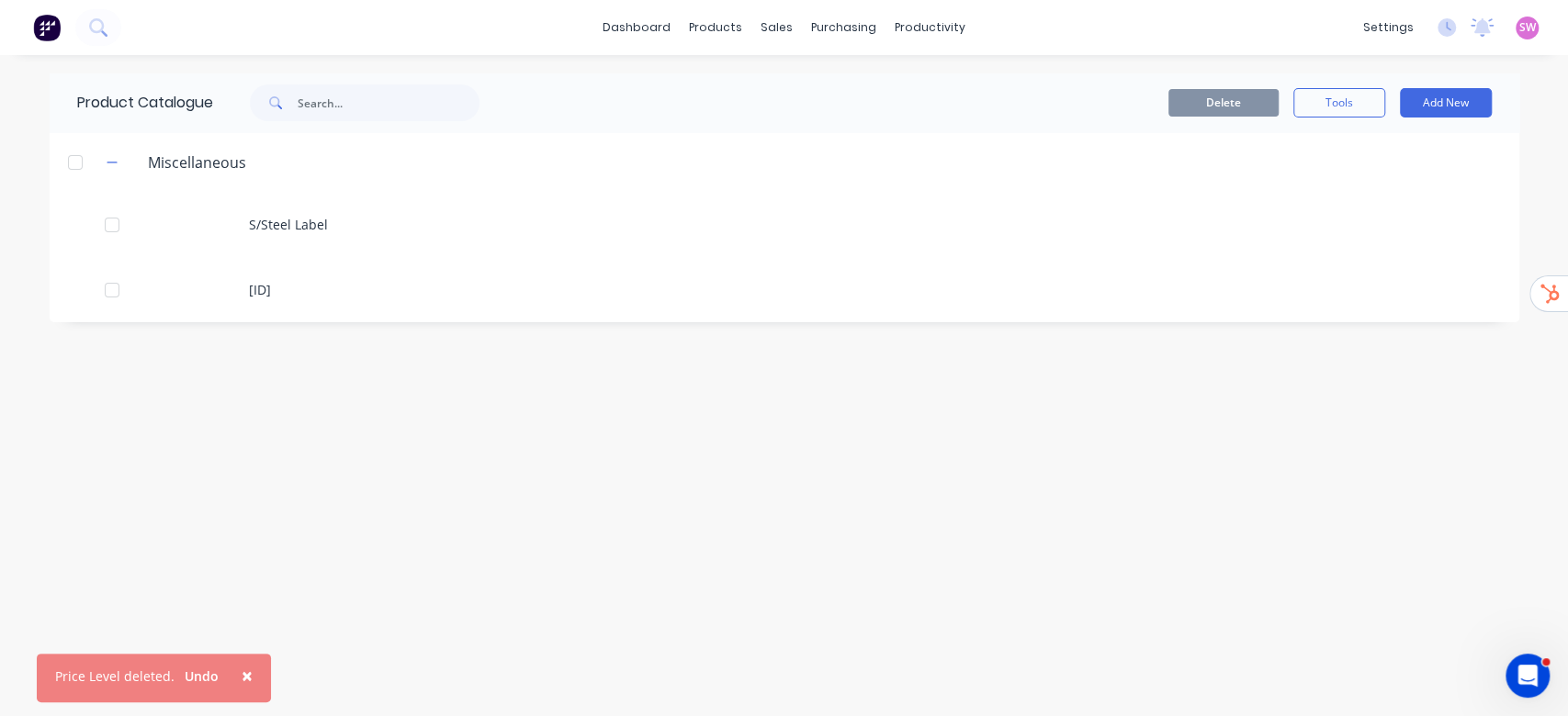click at bounding box center (75, 162) 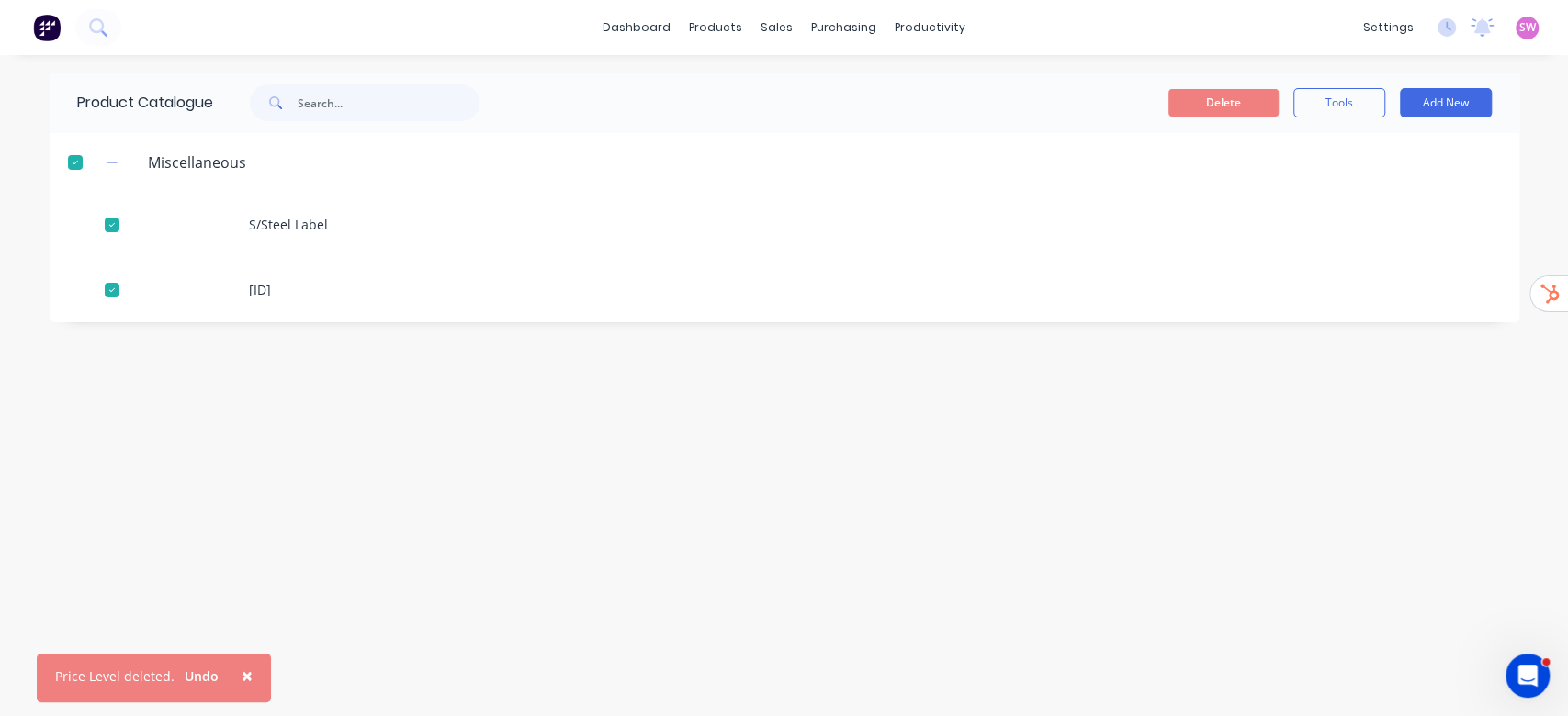 click on "Delete Tools     Add New" at bounding box center (1022, 103) 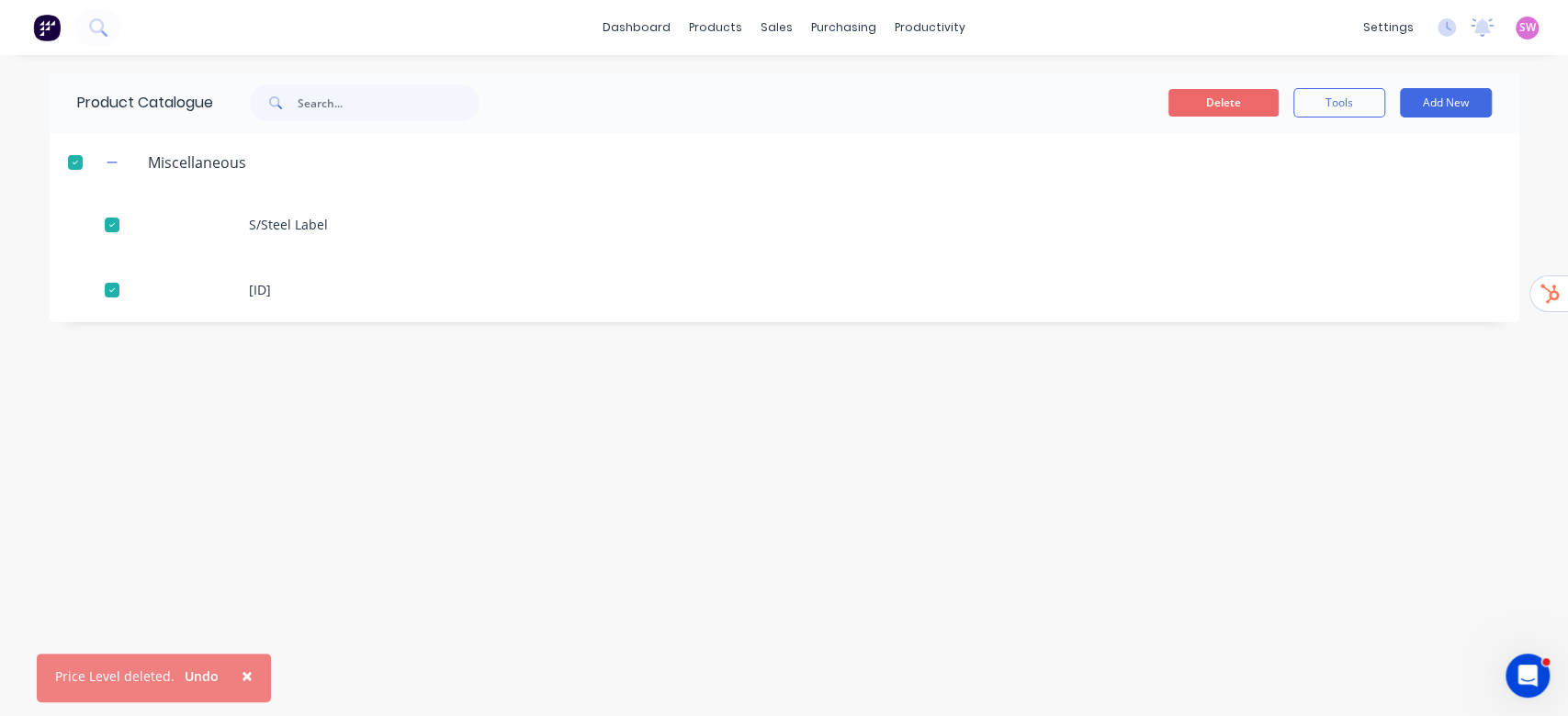 click on "Delete" at bounding box center [1224, 103] 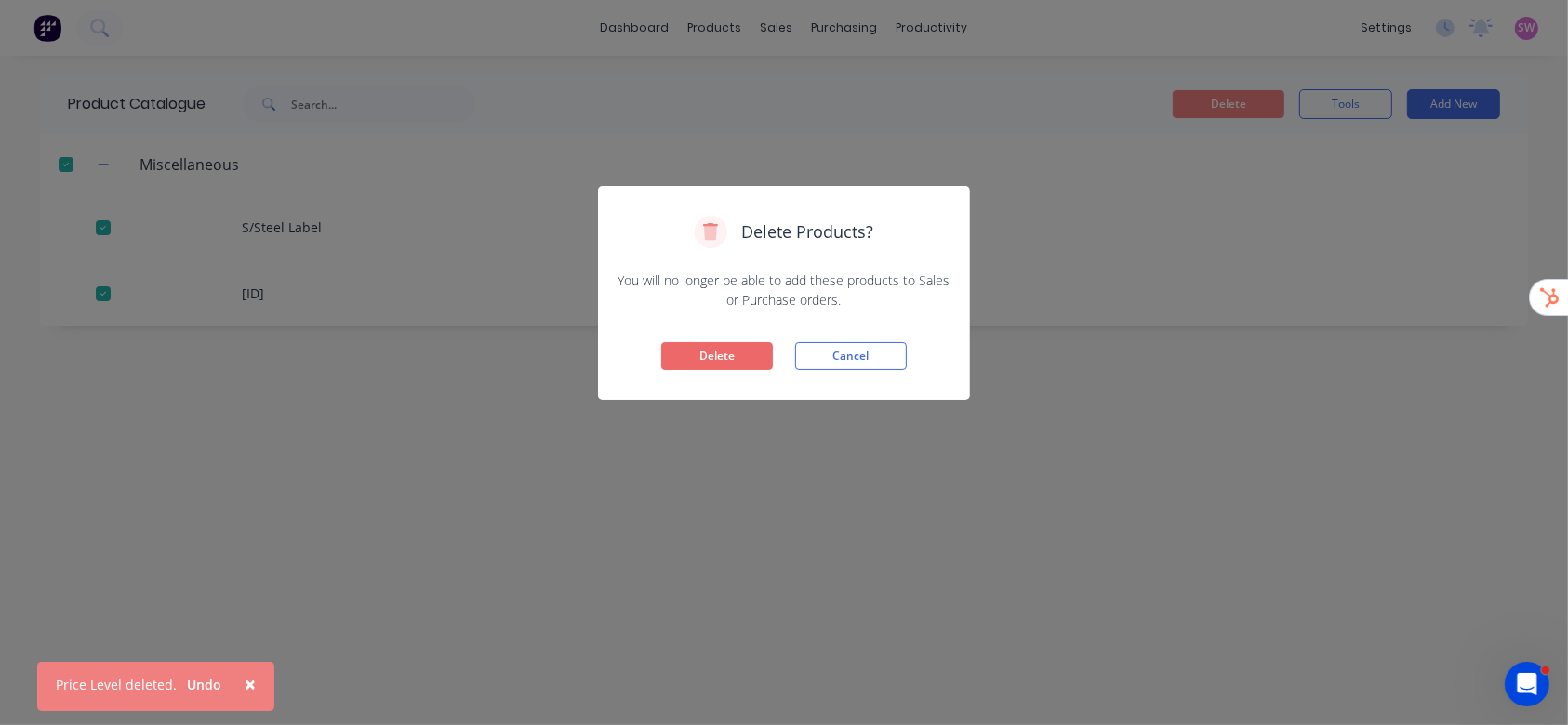 click on "Delete" at bounding box center [717, 356] 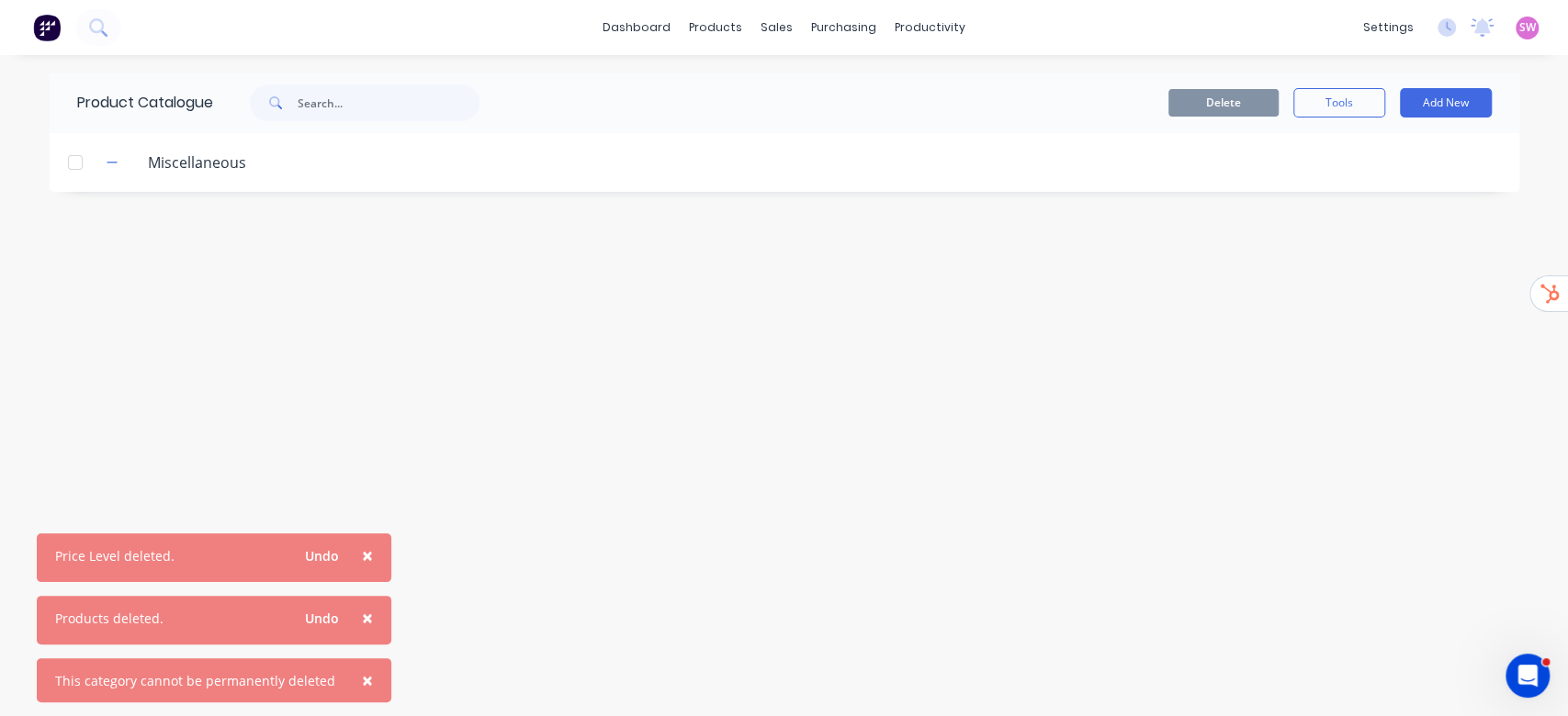 click on "Product Catalogue Delete Tools     Add New     Miscellaneous" at bounding box center (784, 386) 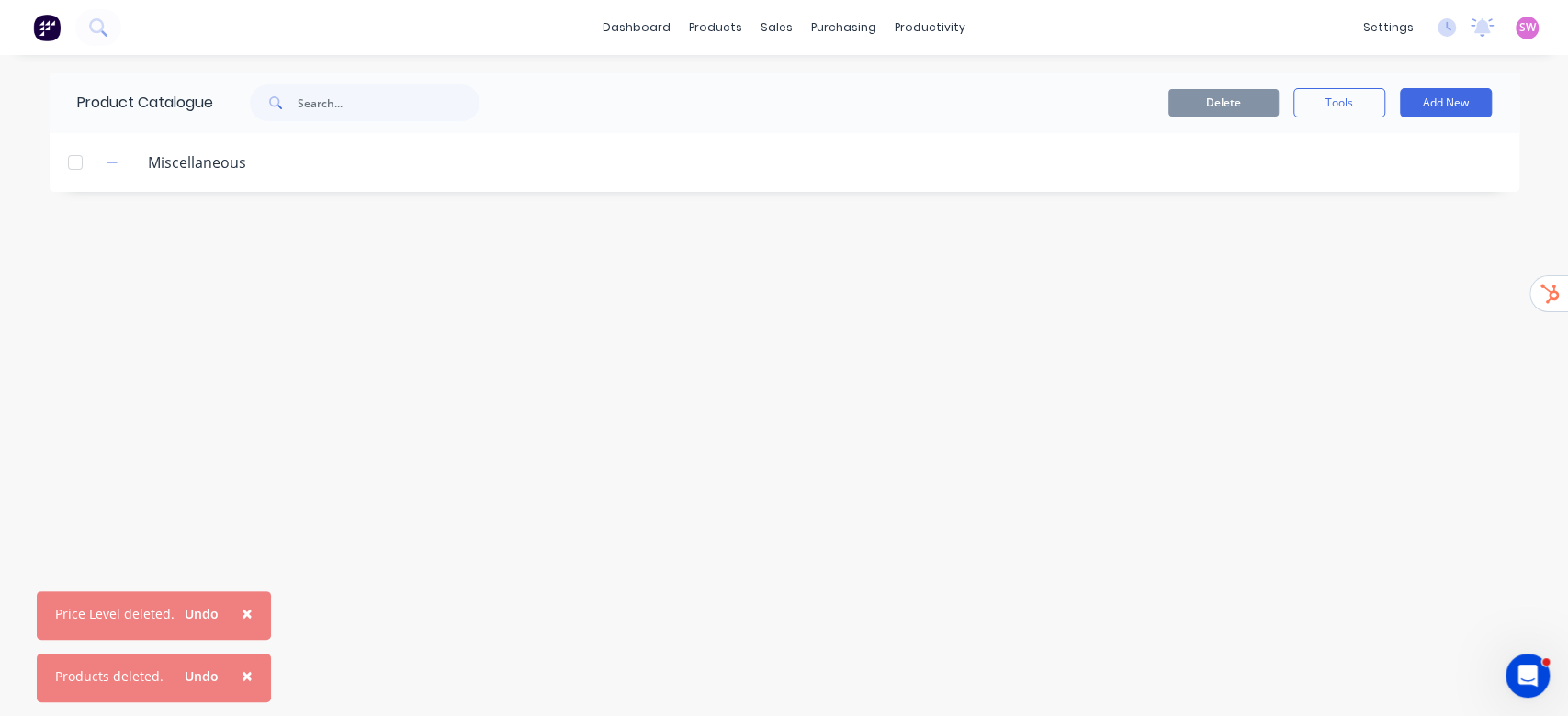 click on "×" at bounding box center [247, 676] 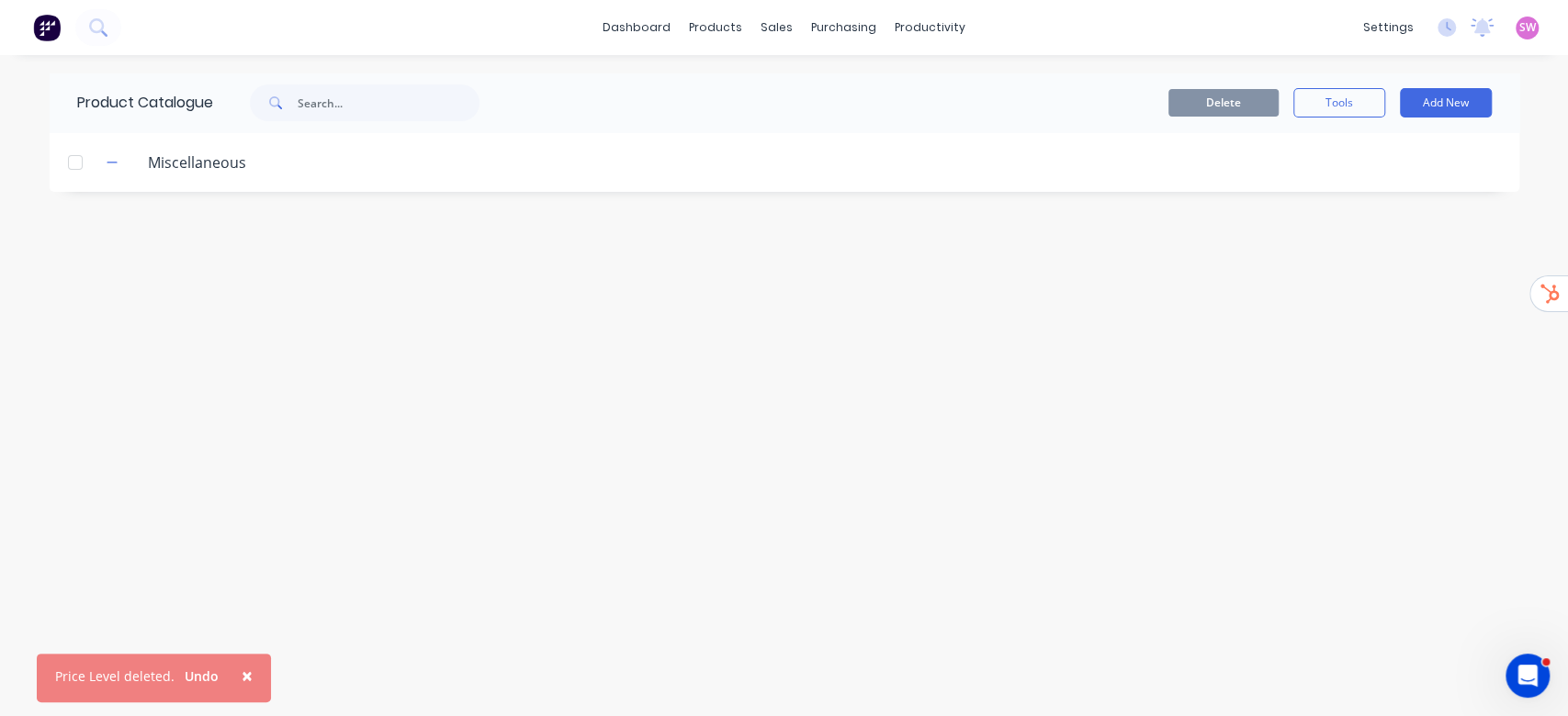 click on "×" at bounding box center (247, 676) 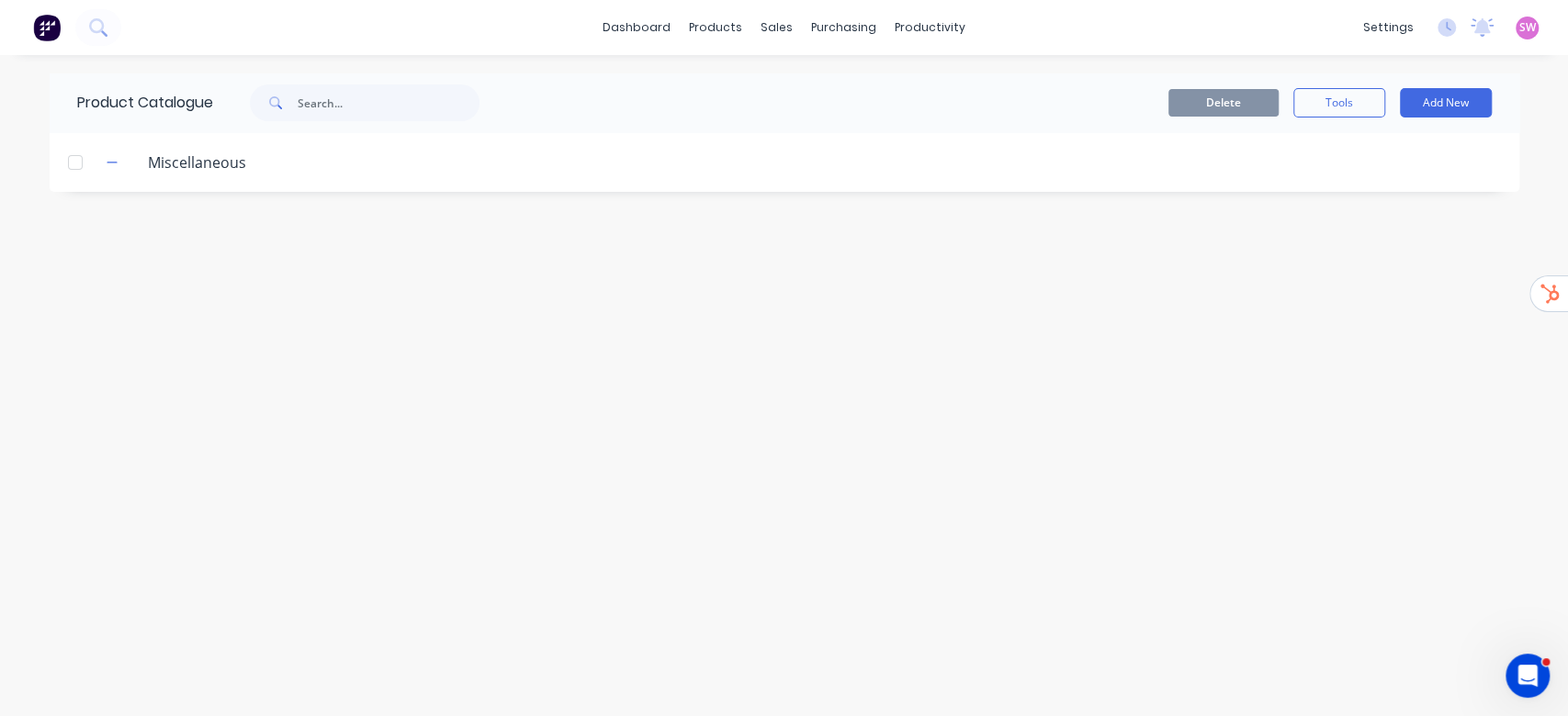 click on "Product Catalogue Delete Tools     Add New     Miscellaneous" at bounding box center (784, 386) 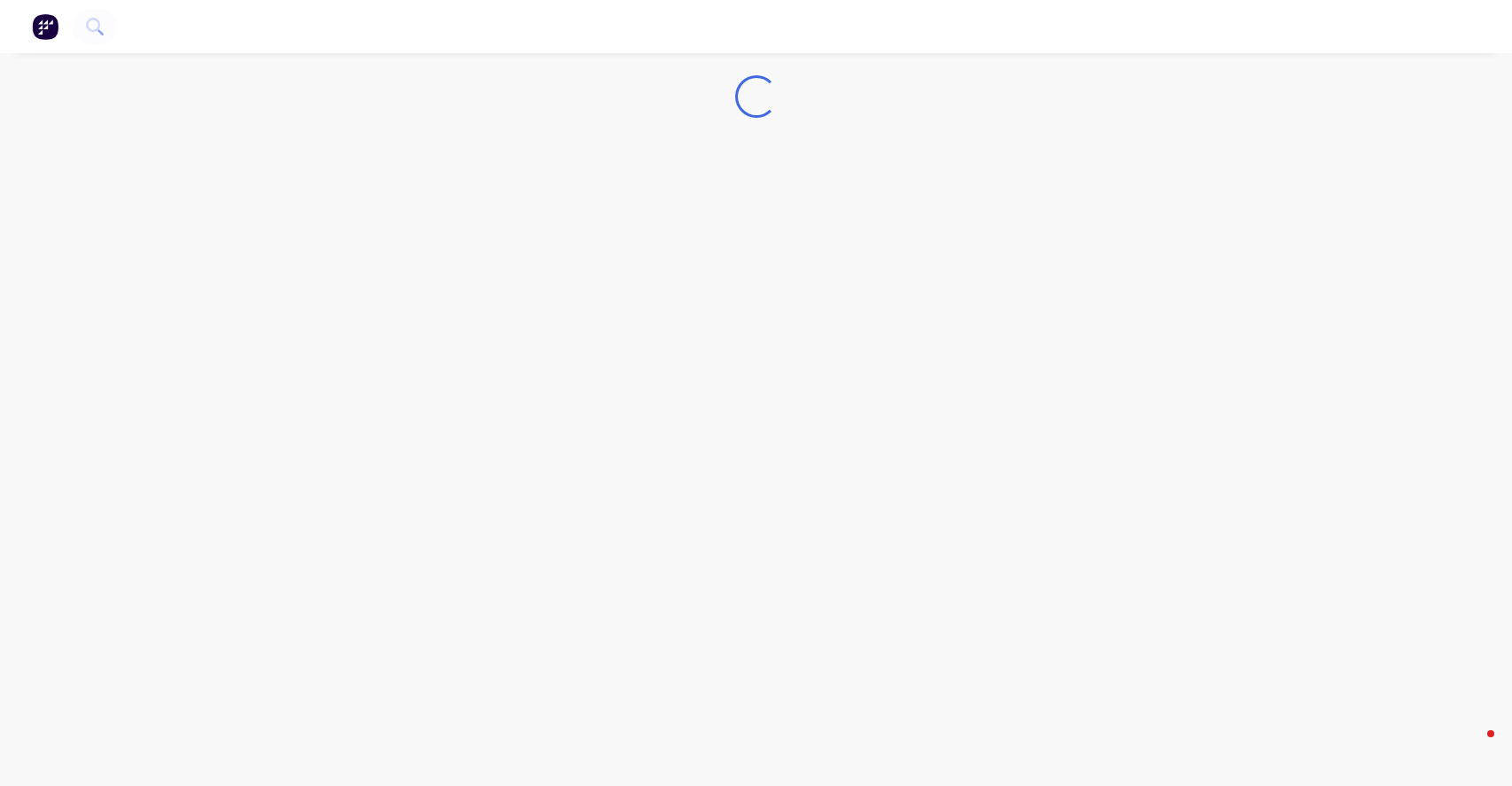 scroll, scrollTop: 0, scrollLeft: 0, axis: both 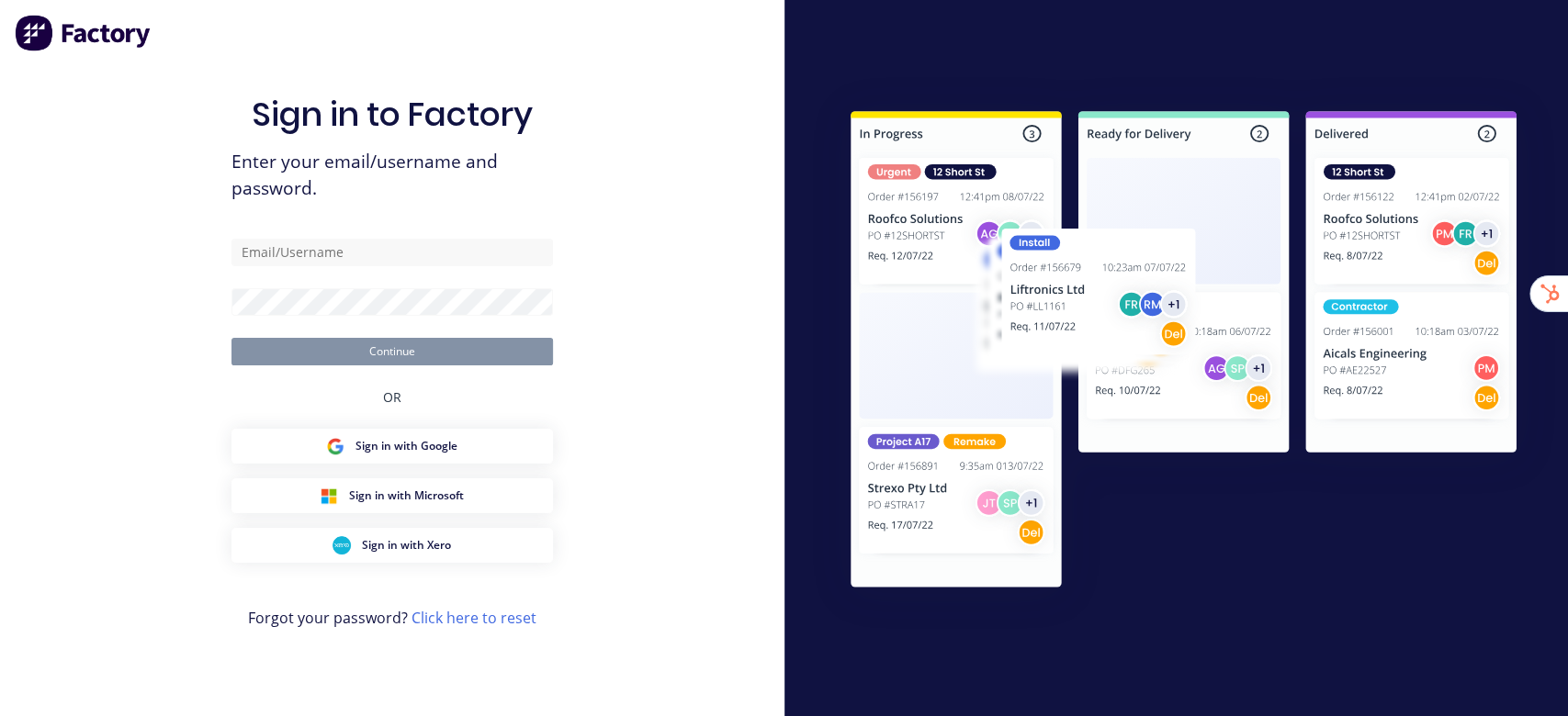 type on "stuart@factory.app" 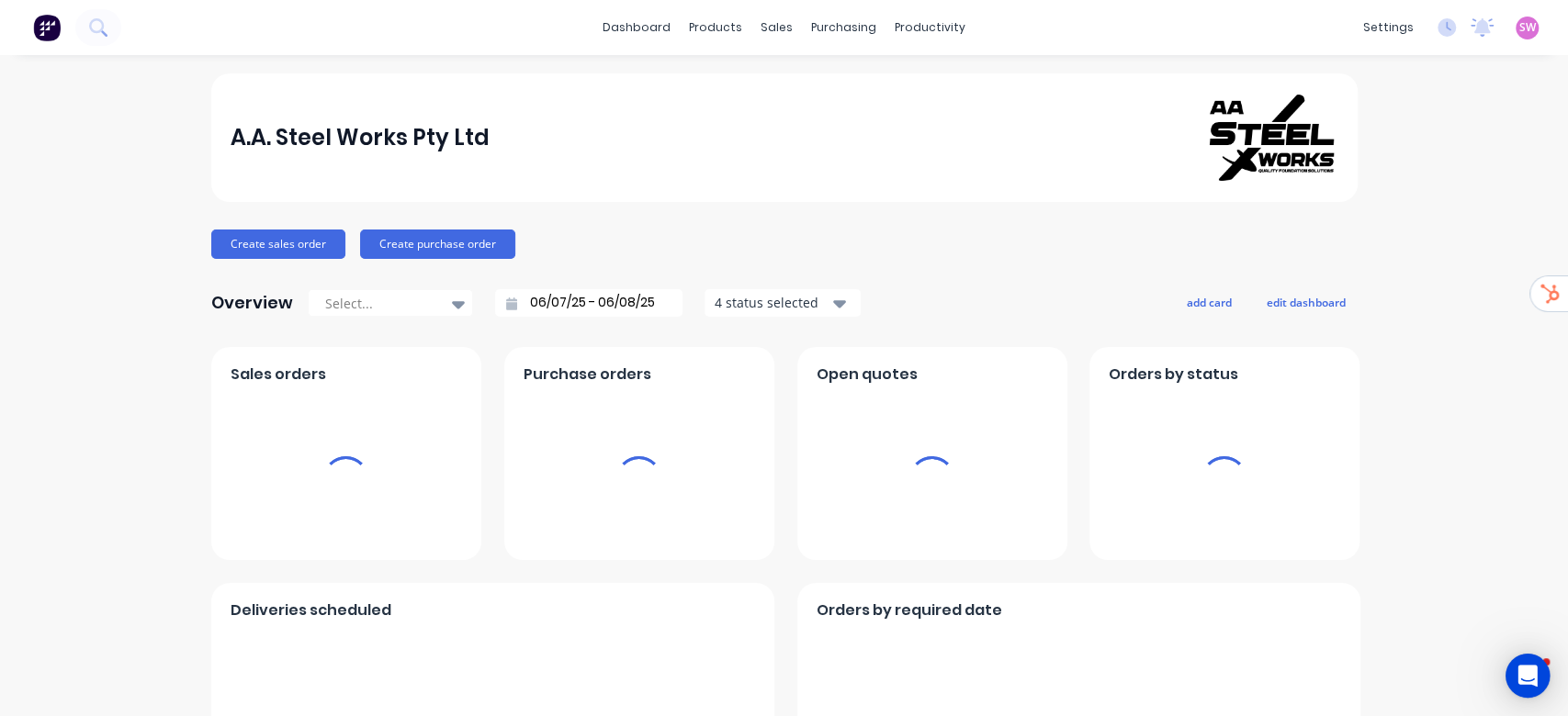 scroll, scrollTop: 0, scrollLeft: 0, axis: both 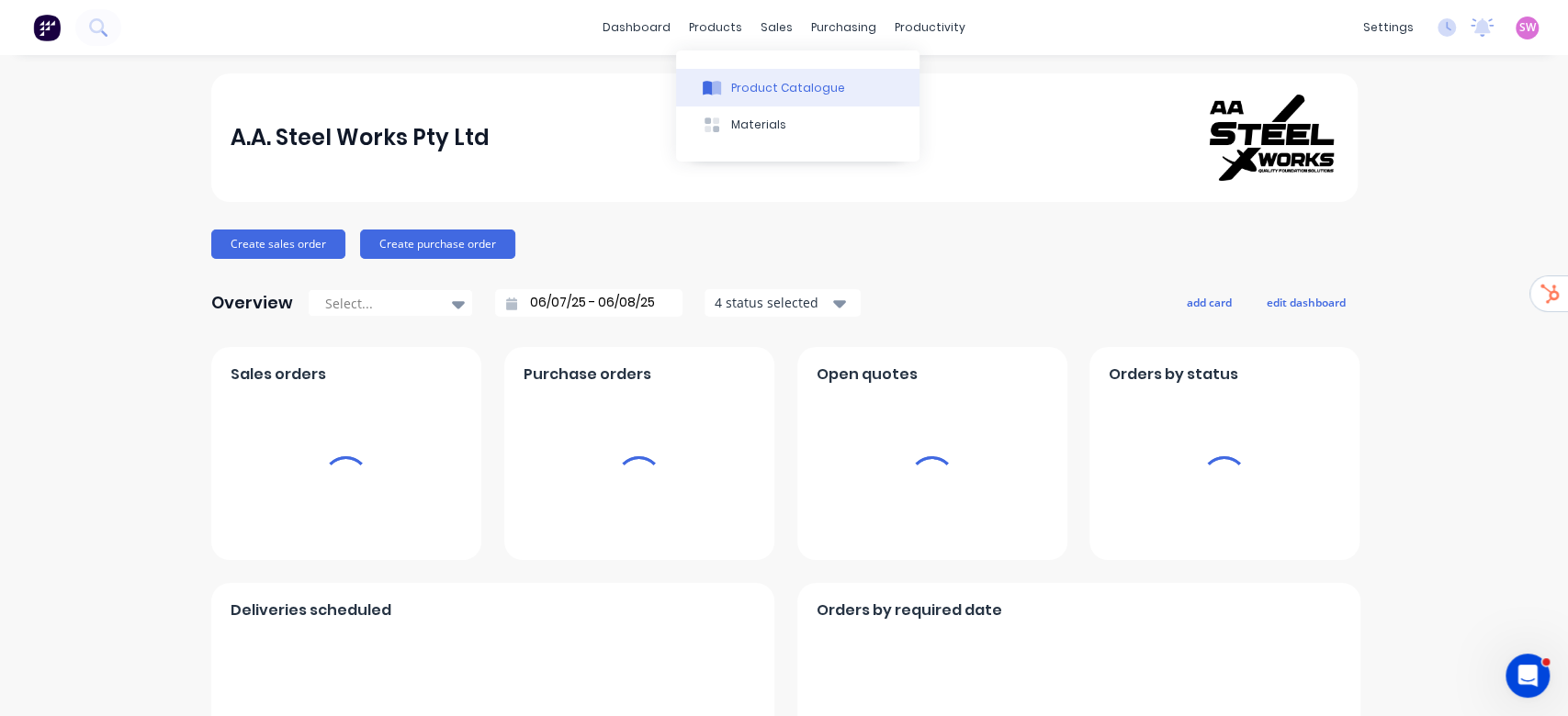 click on "Product Catalogue" at bounding box center (788, 88) 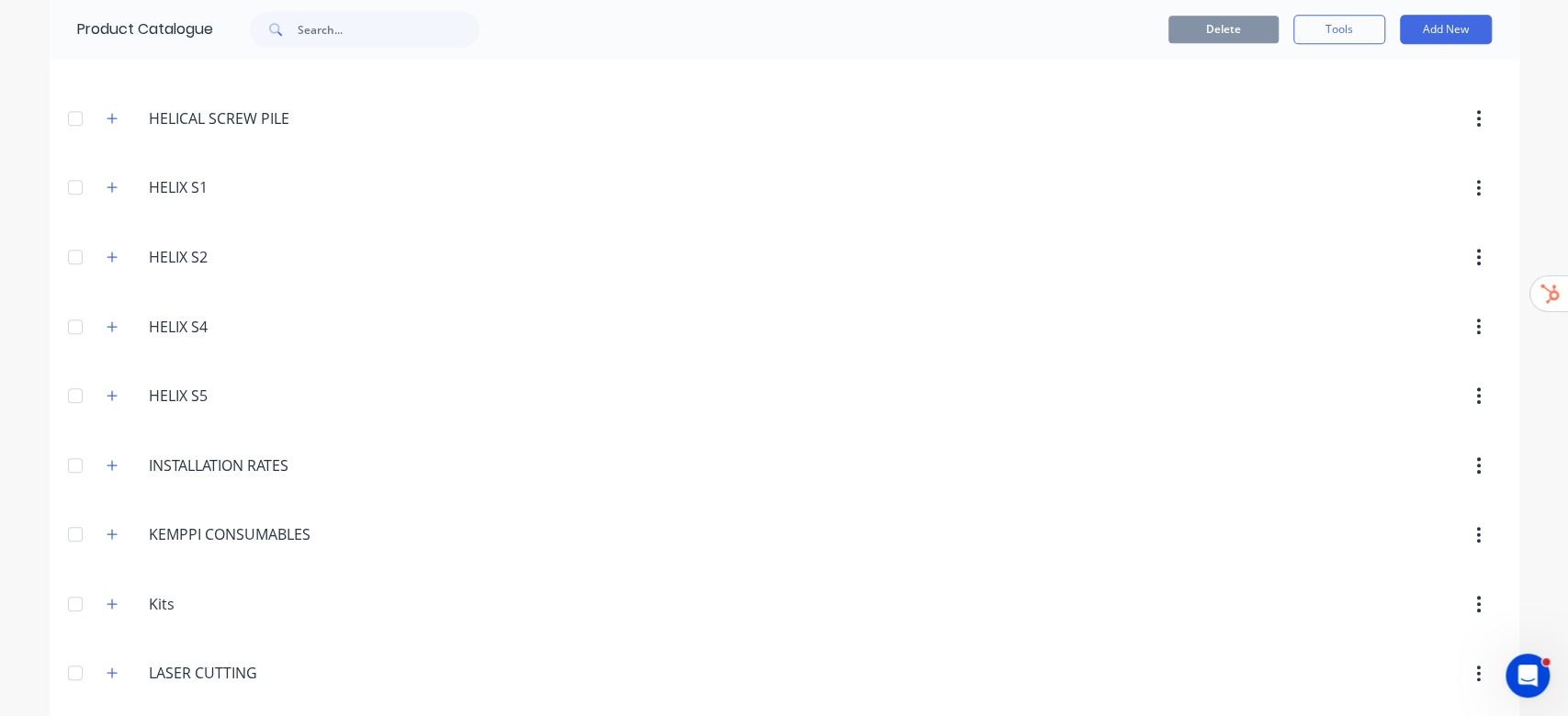 scroll, scrollTop: 856, scrollLeft: 0, axis: vertical 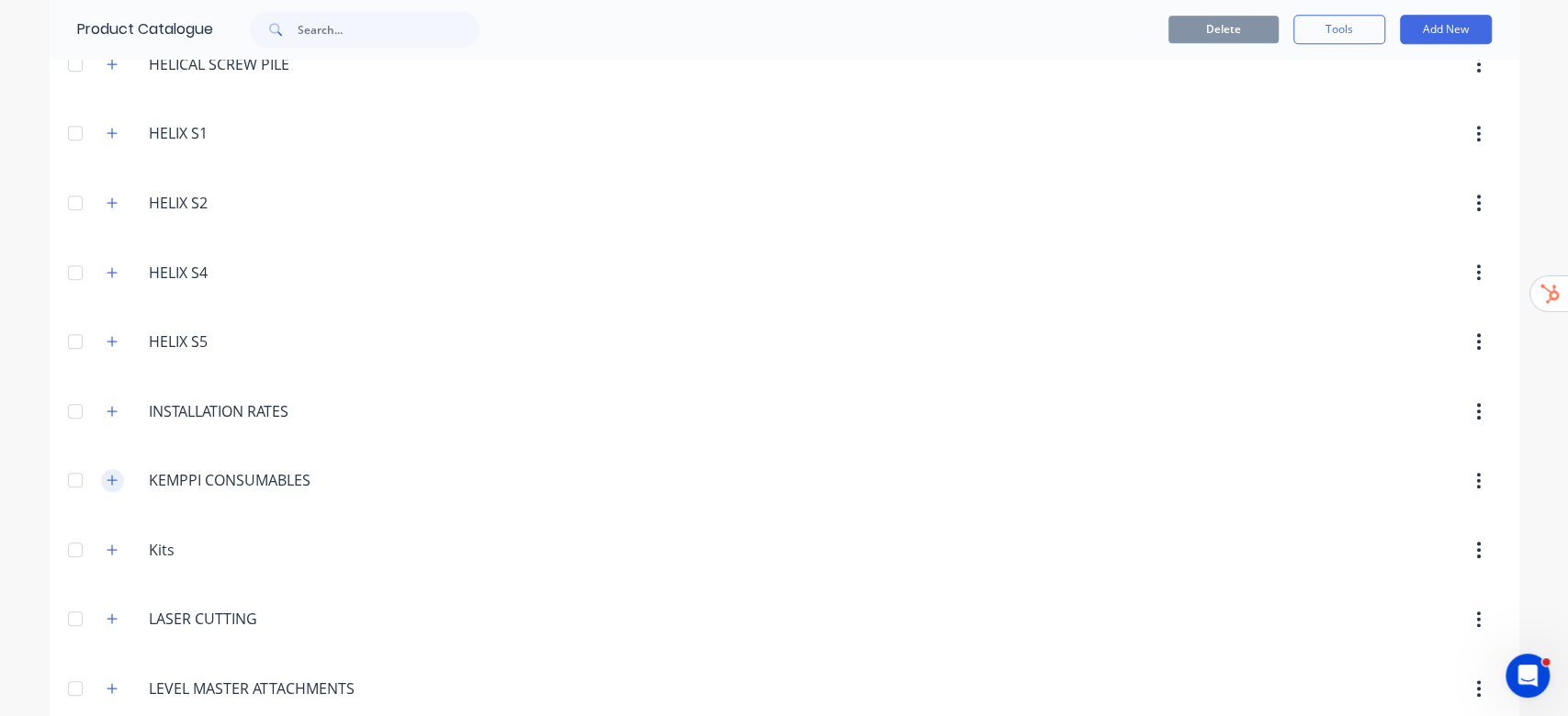 click 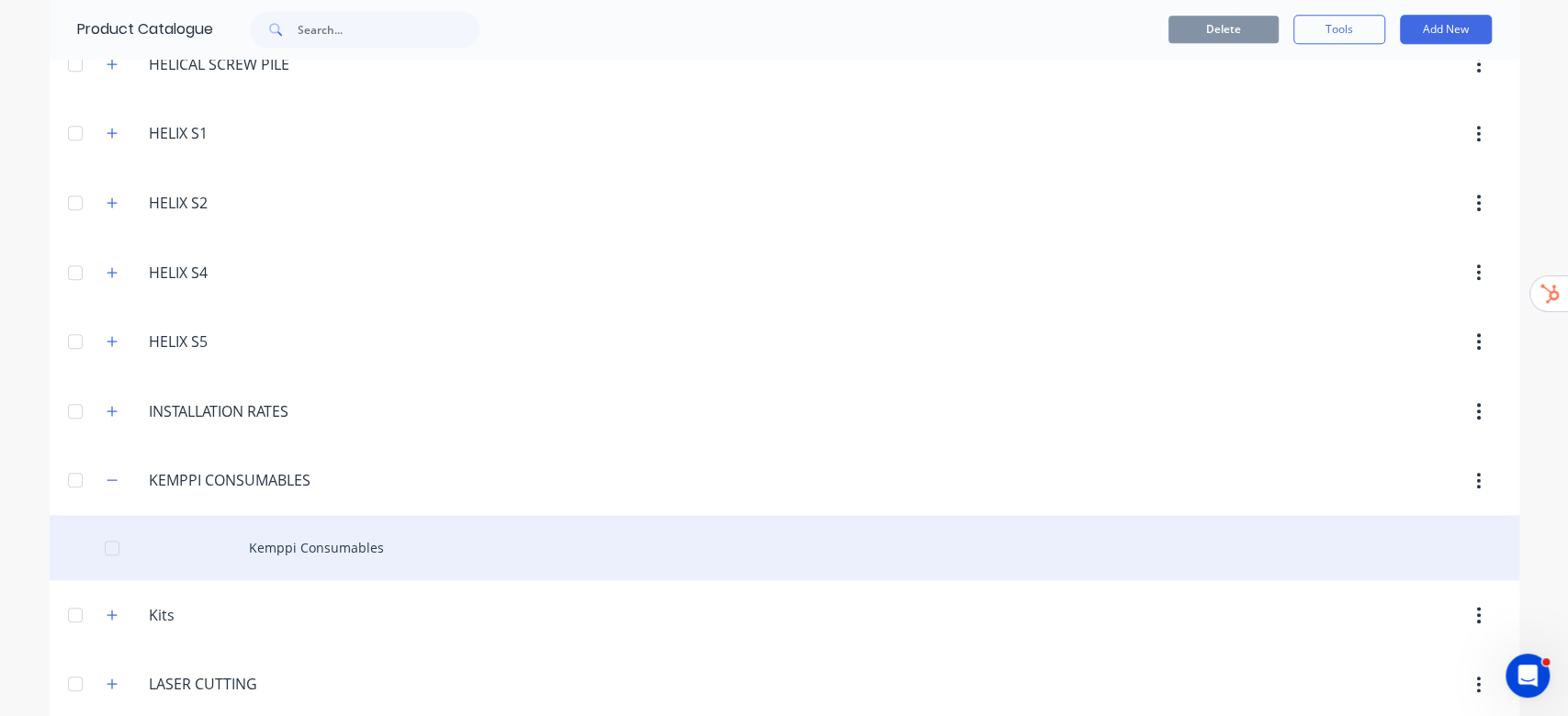 click on "Kemppi Consumables" at bounding box center (784, 547) 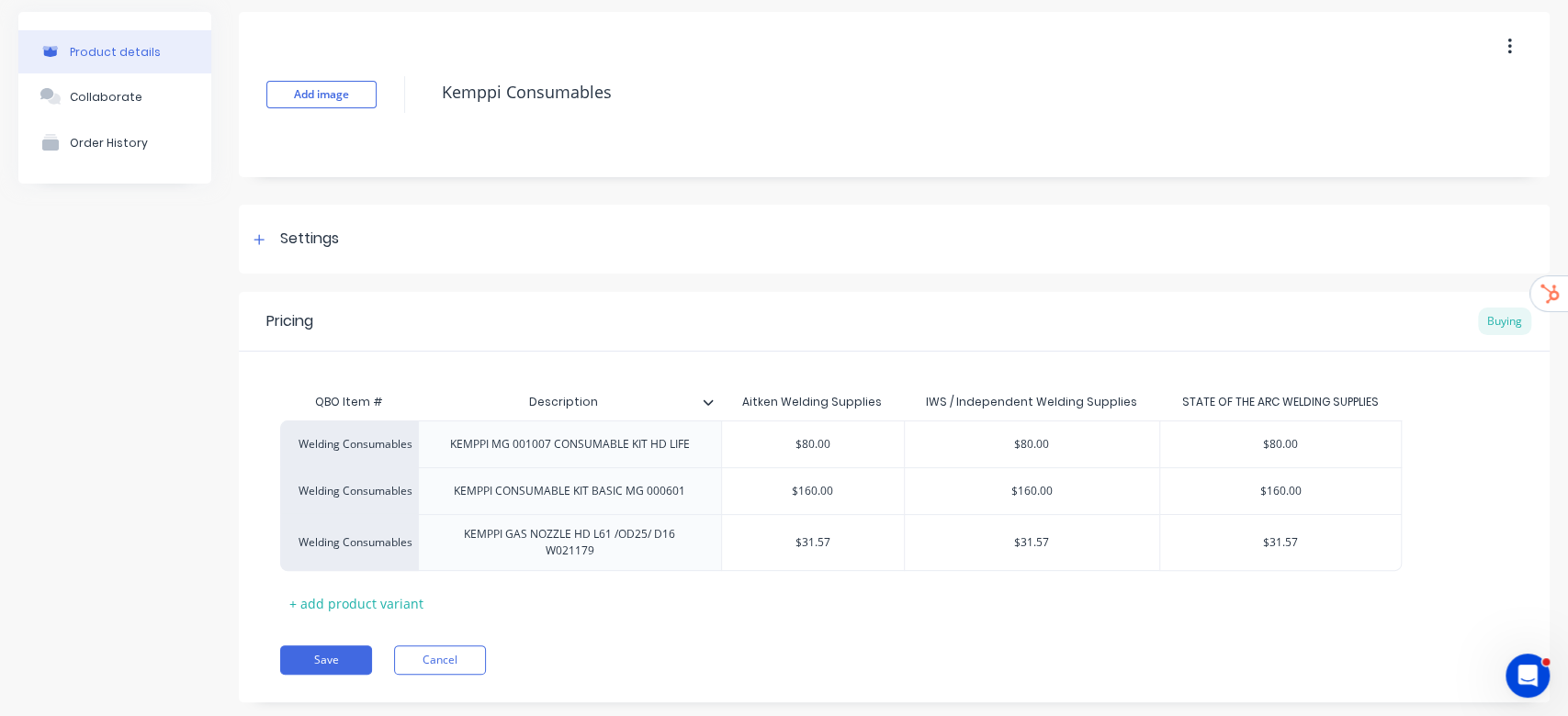 scroll, scrollTop: 102, scrollLeft: 0, axis: vertical 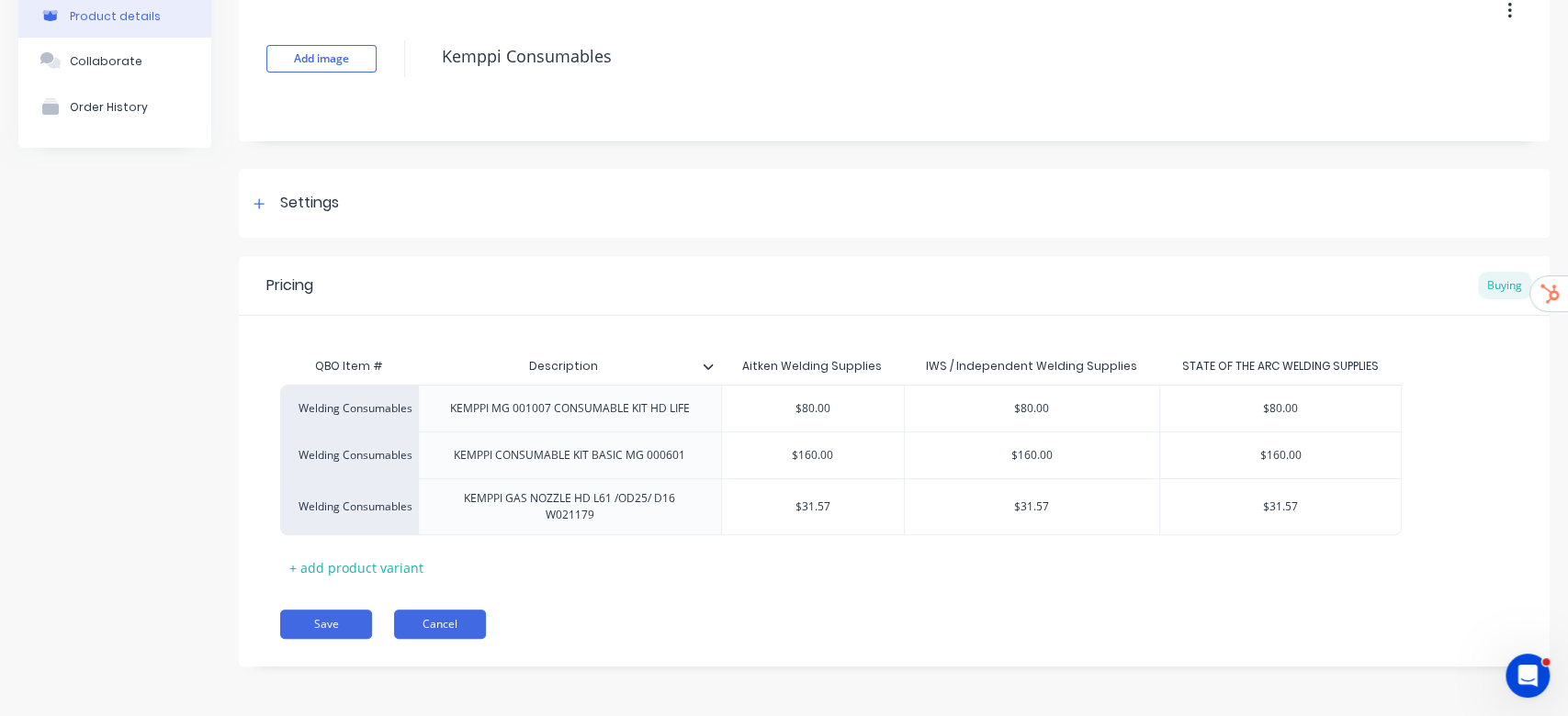 click on "Cancel" at bounding box center [440, 624] 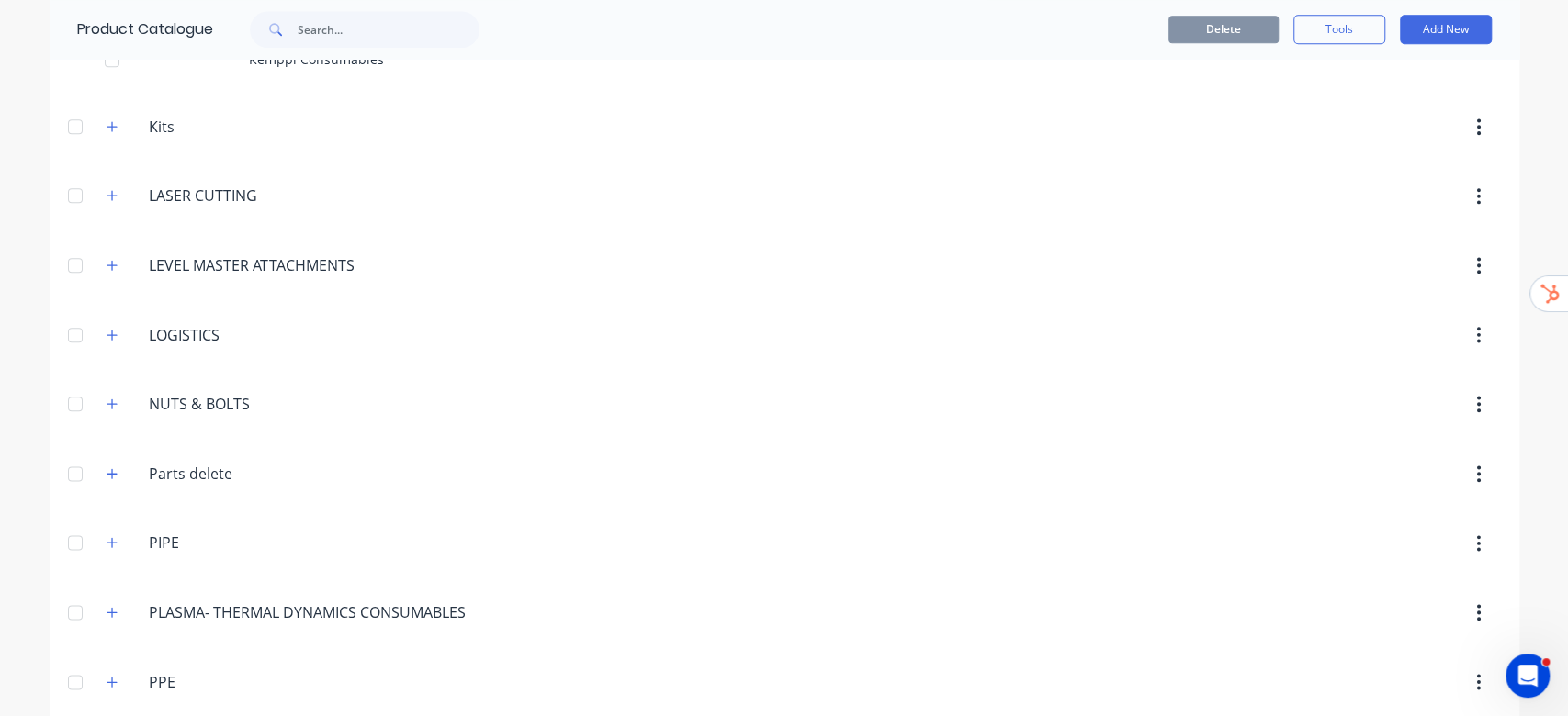 scroll, scrollTop: 1346, scrollLeft: 0, axis: vertical 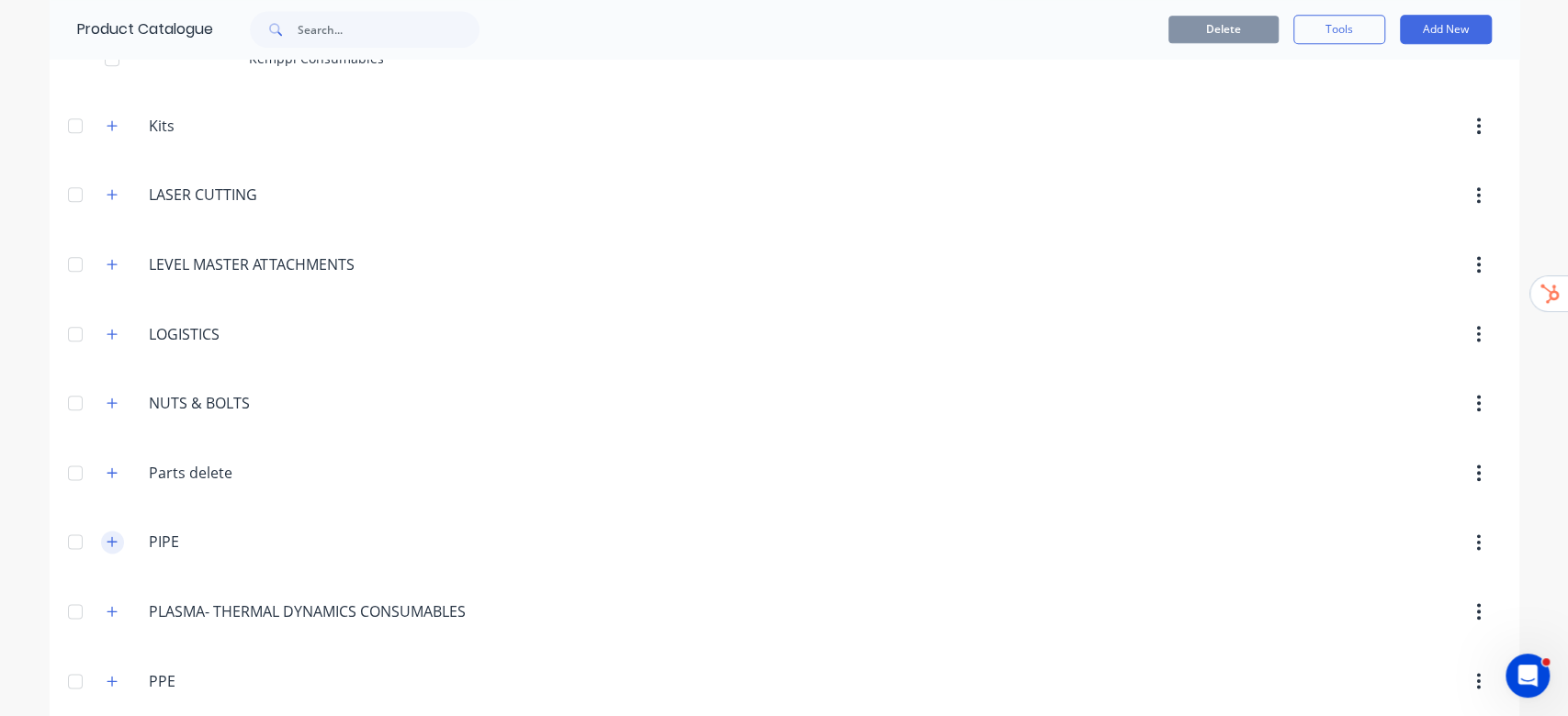 click at bounding box center [112, 542] 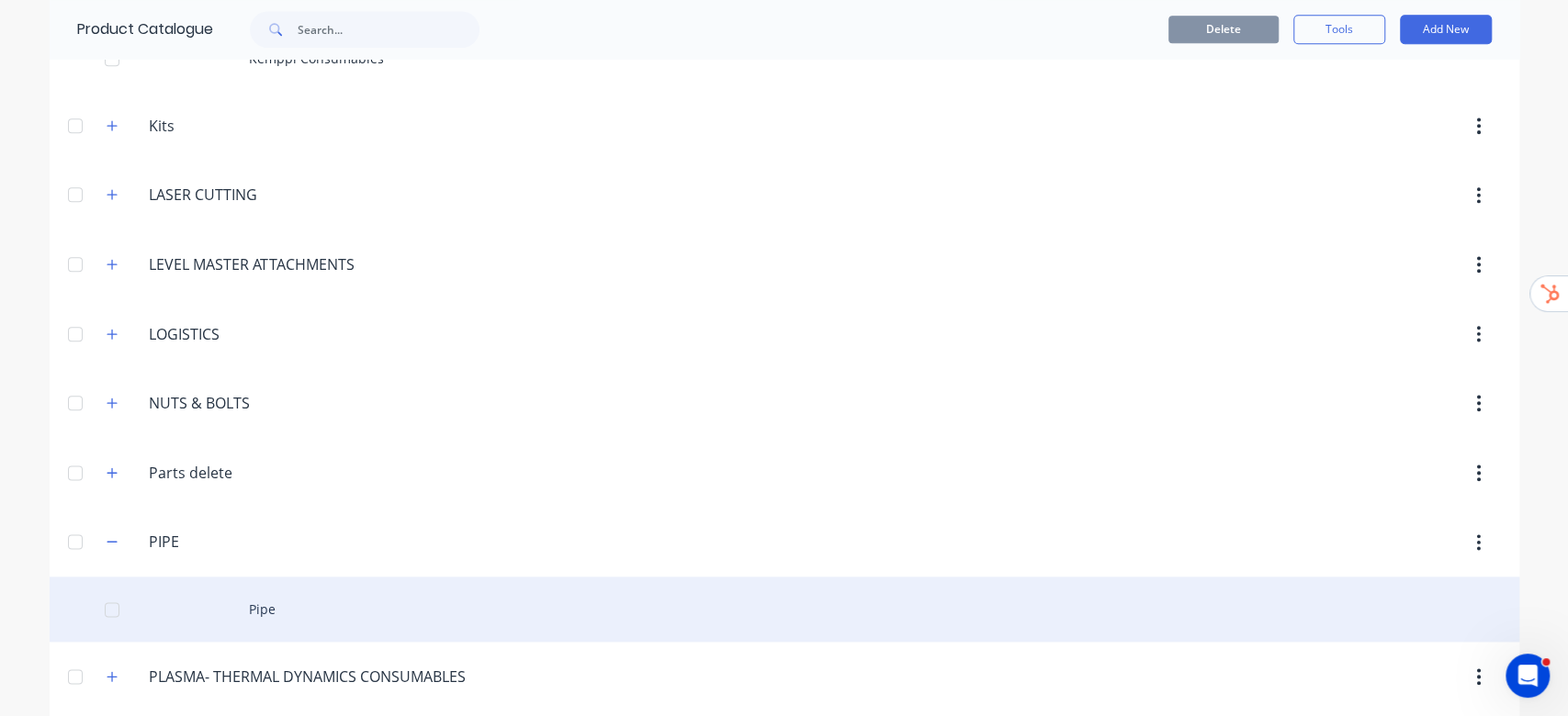 click on "Pipe" at bounding box center (784, 609) 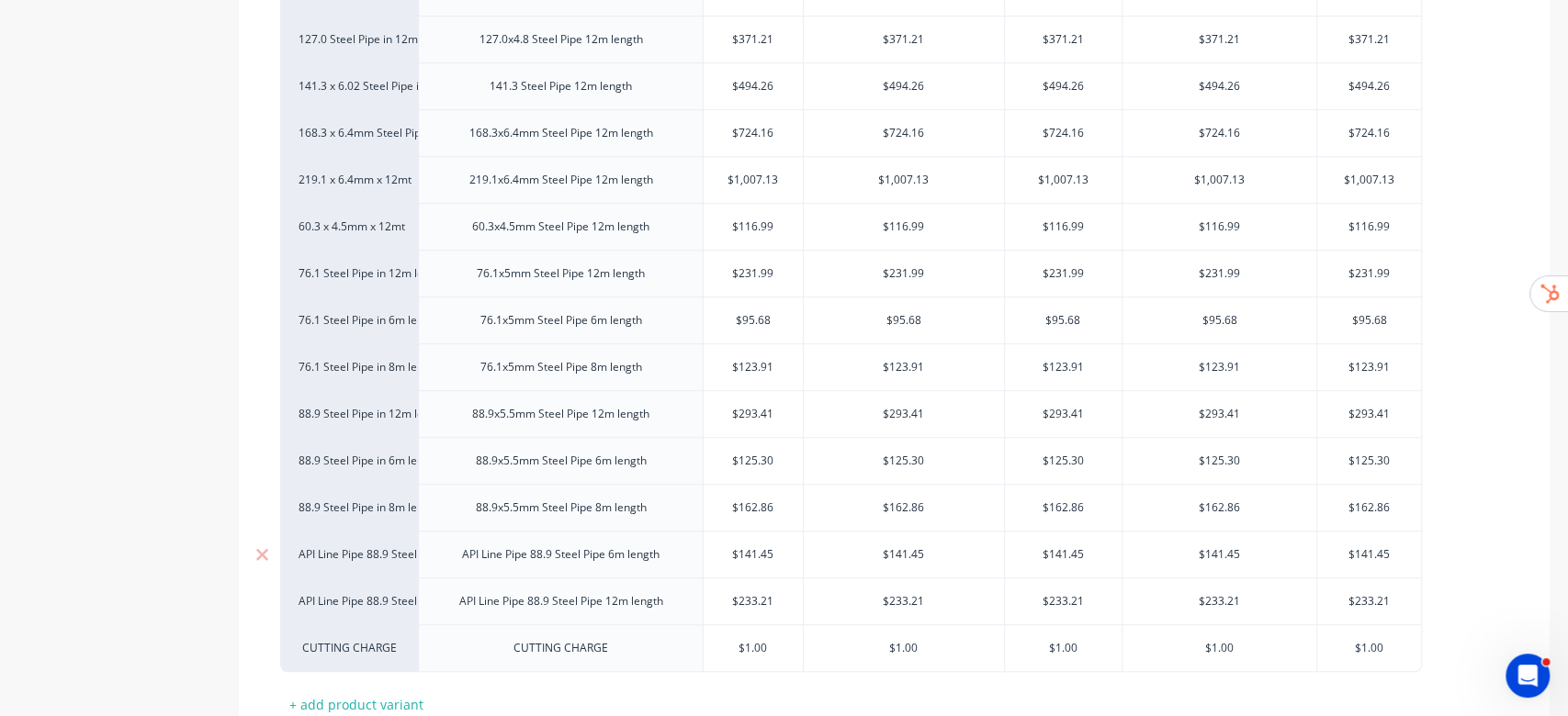 scroll, scrollTop: 746, scrollLeft: 0, axis: vertical 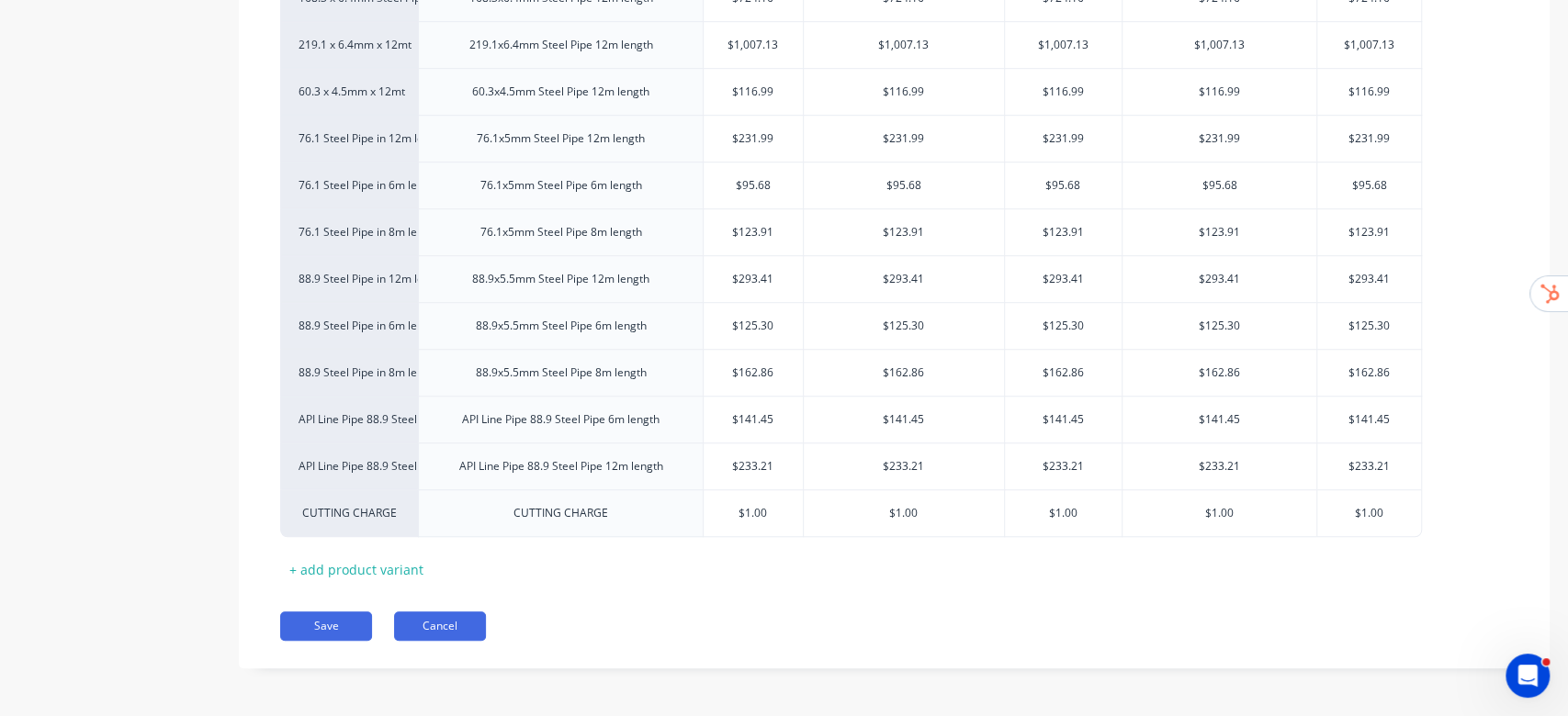 click on "Cancel" at bounding box center [440, 626] 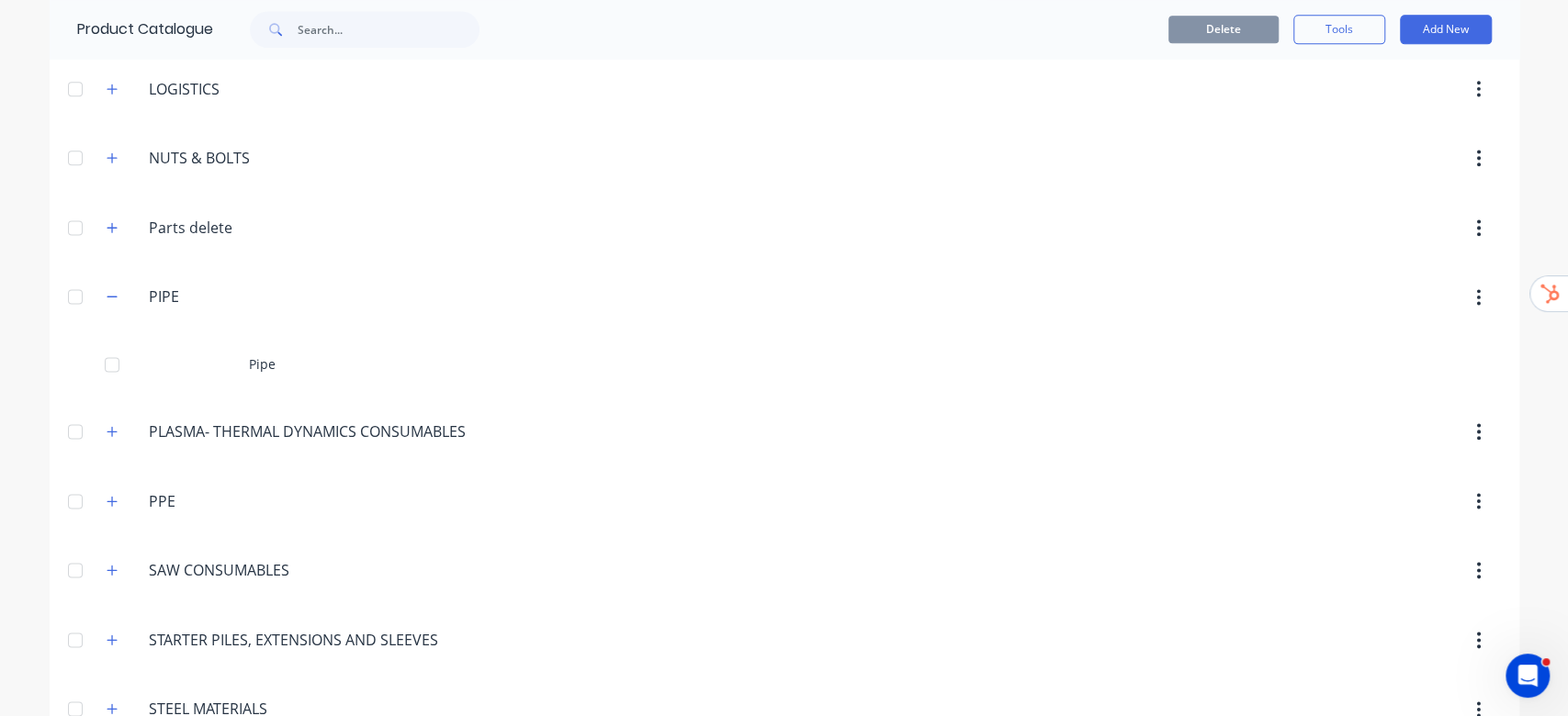 scroll, scrollTop: 1713, scrollLeft: 0, axis: vertical 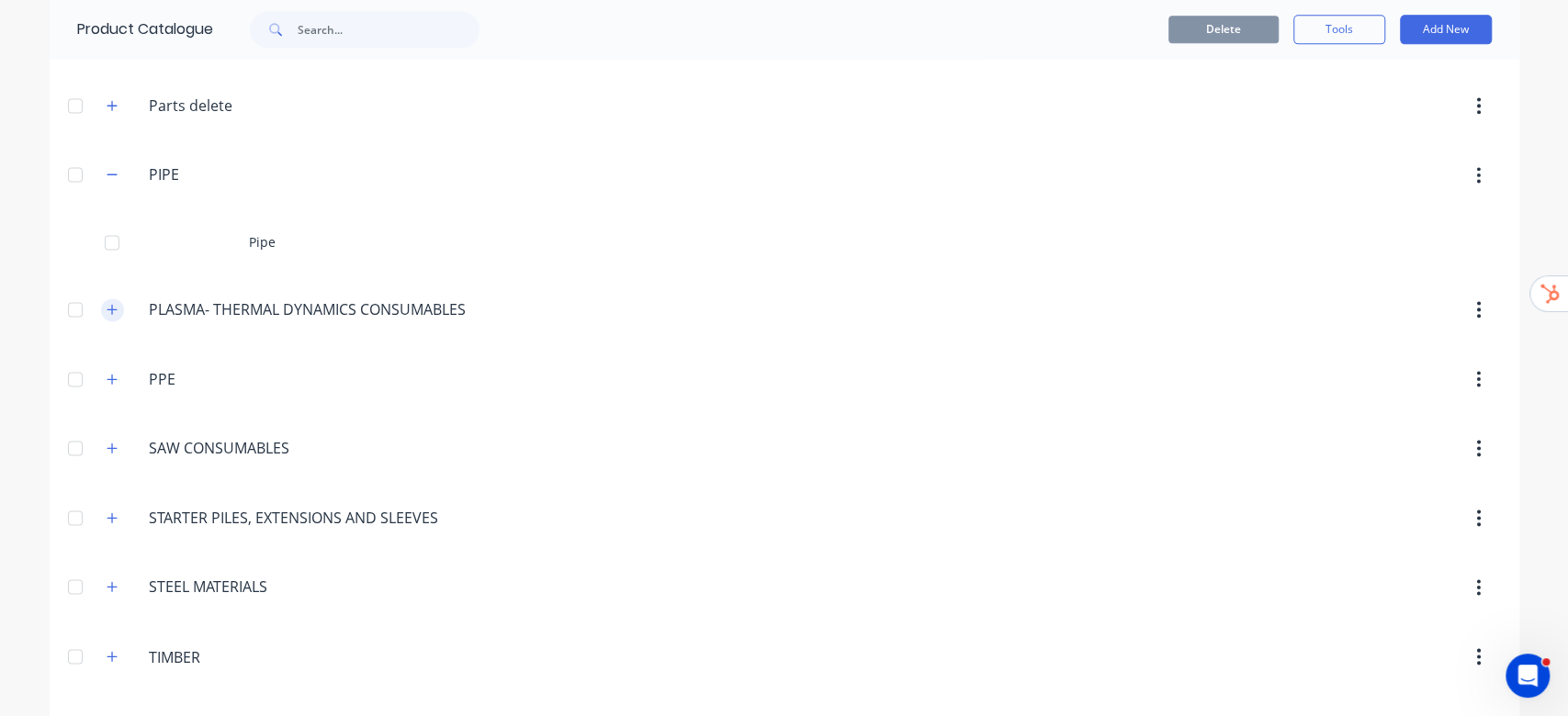 click 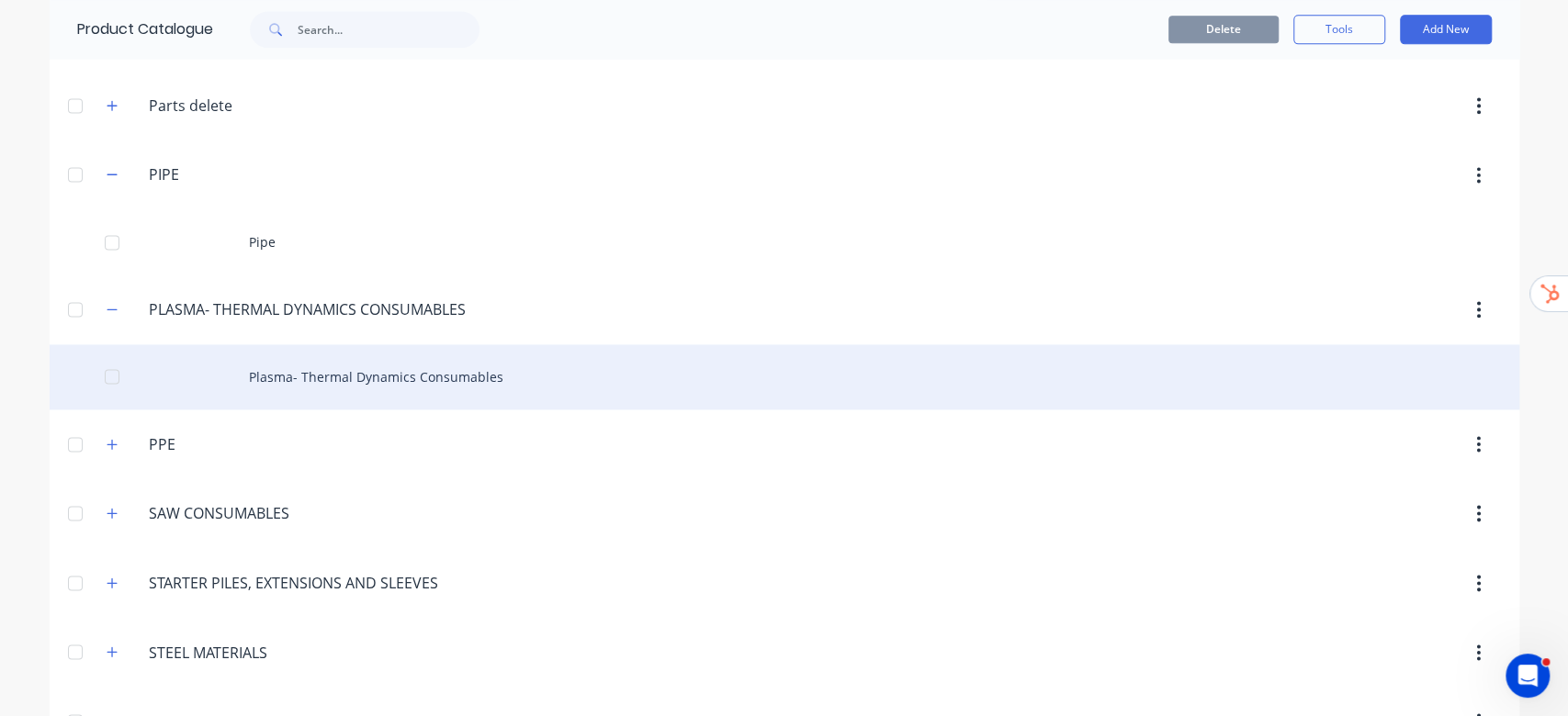 click on "Plasma- Thermal Dynamics Consumables" at bounding box center [784, 376] 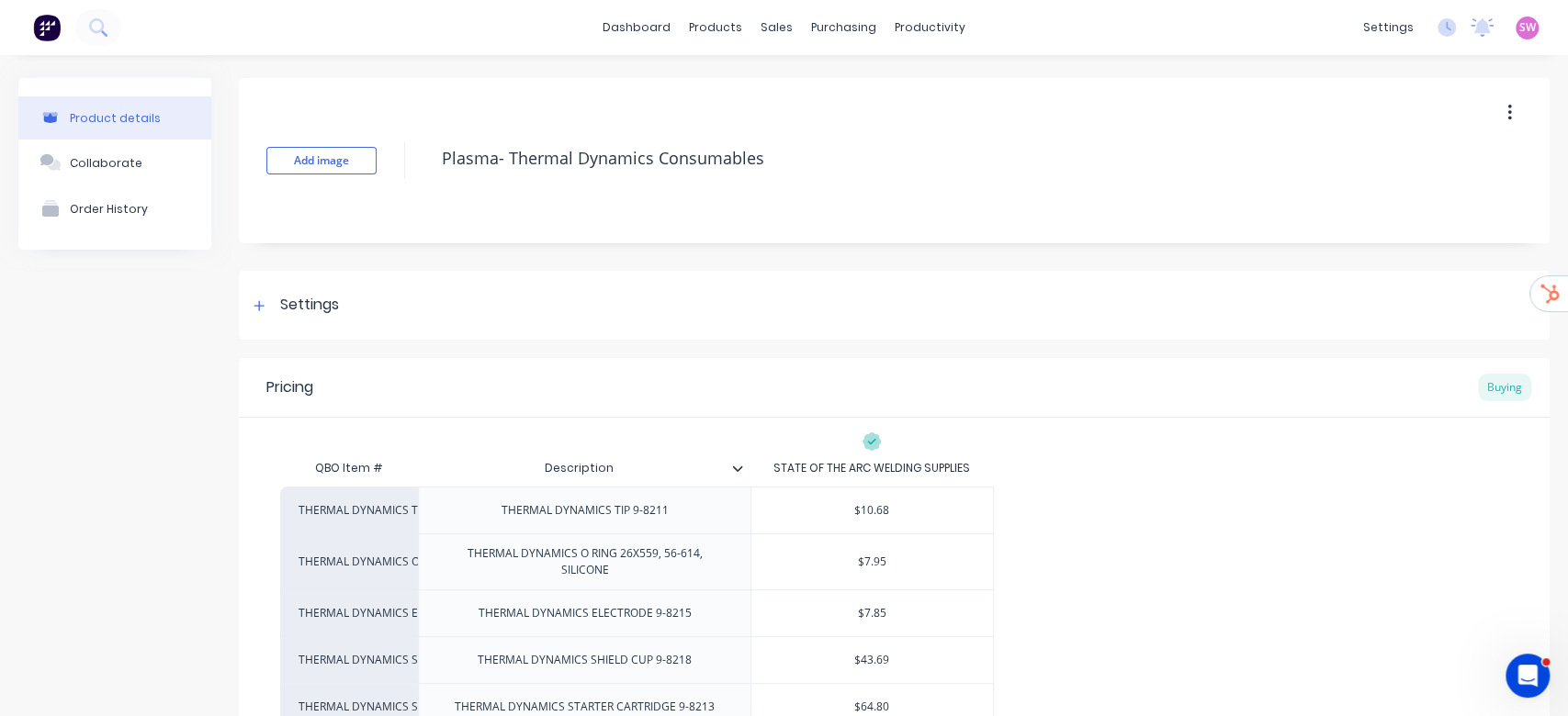 click on "QBO Item # Description STATE OF THE ARC WELDING SUPPLIES THERMAL DYNAMICS TIP 9-8211 THERMAL DYNAMICS TIP 9-8211 $10.68 THERMAL DYNAMICS O RING 26X559, 56-614, SILICONE THERMAL DYNAMICS O RING 26X559, 56-614, SILICONE $7.95 THERMAL DYNAMICS ELECTRODE 9-8215 THERMAL DYNAMICS ELECTRODE 9-8215 $7.85 THERMAL DYNAMICS SHIELD CUP 9-8218 THERMAL DYNAMICS SHIELD CUP 9-8218 $43.69 THERMAL DYNAMICS STARTER CARTRIDGE 9-8213 THERMAL DYNAMICS STARTER CARTRIDGE 9-8213 $64.80 + add product variant" at bounding box center (894, 613) 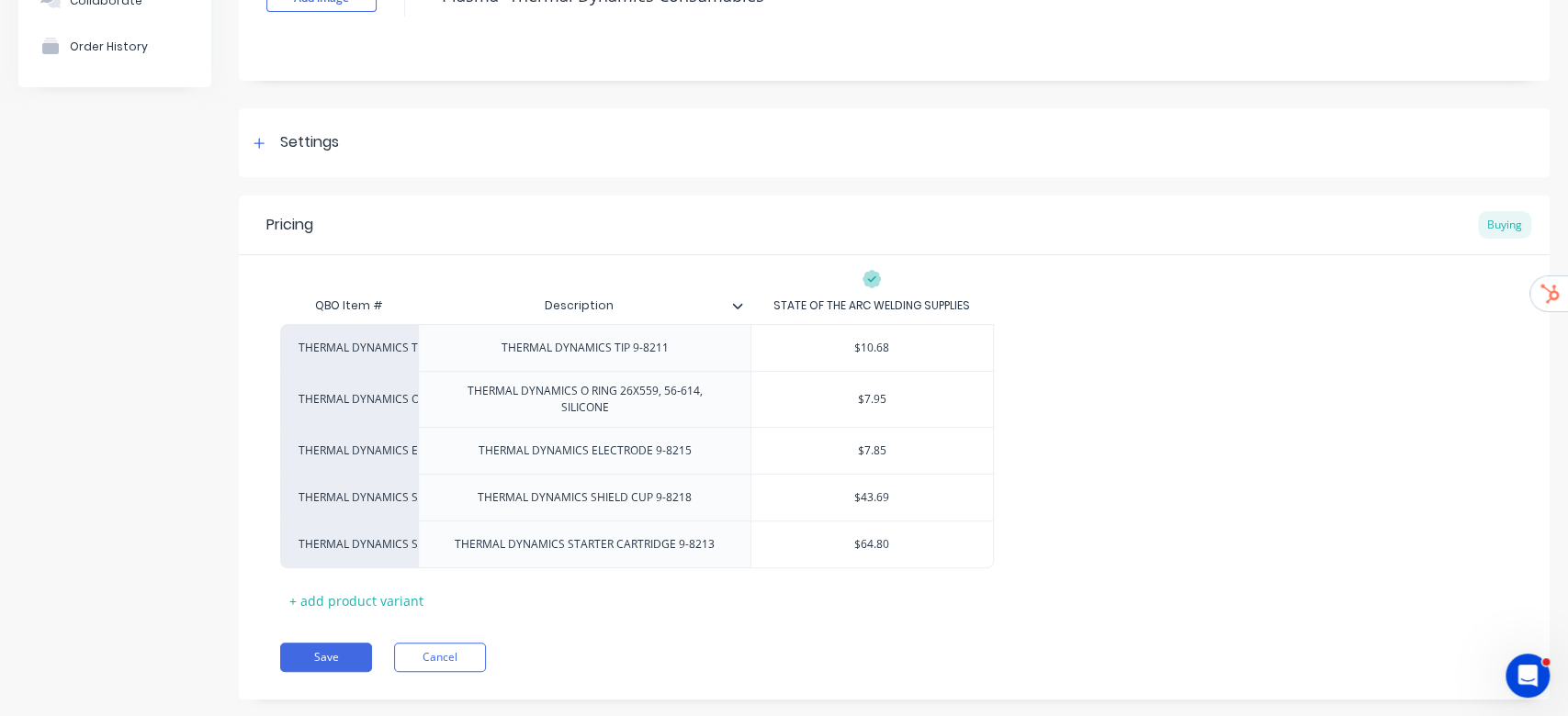 scroll, scrollTop: 195, scrollLeft: 0, axis: vertical 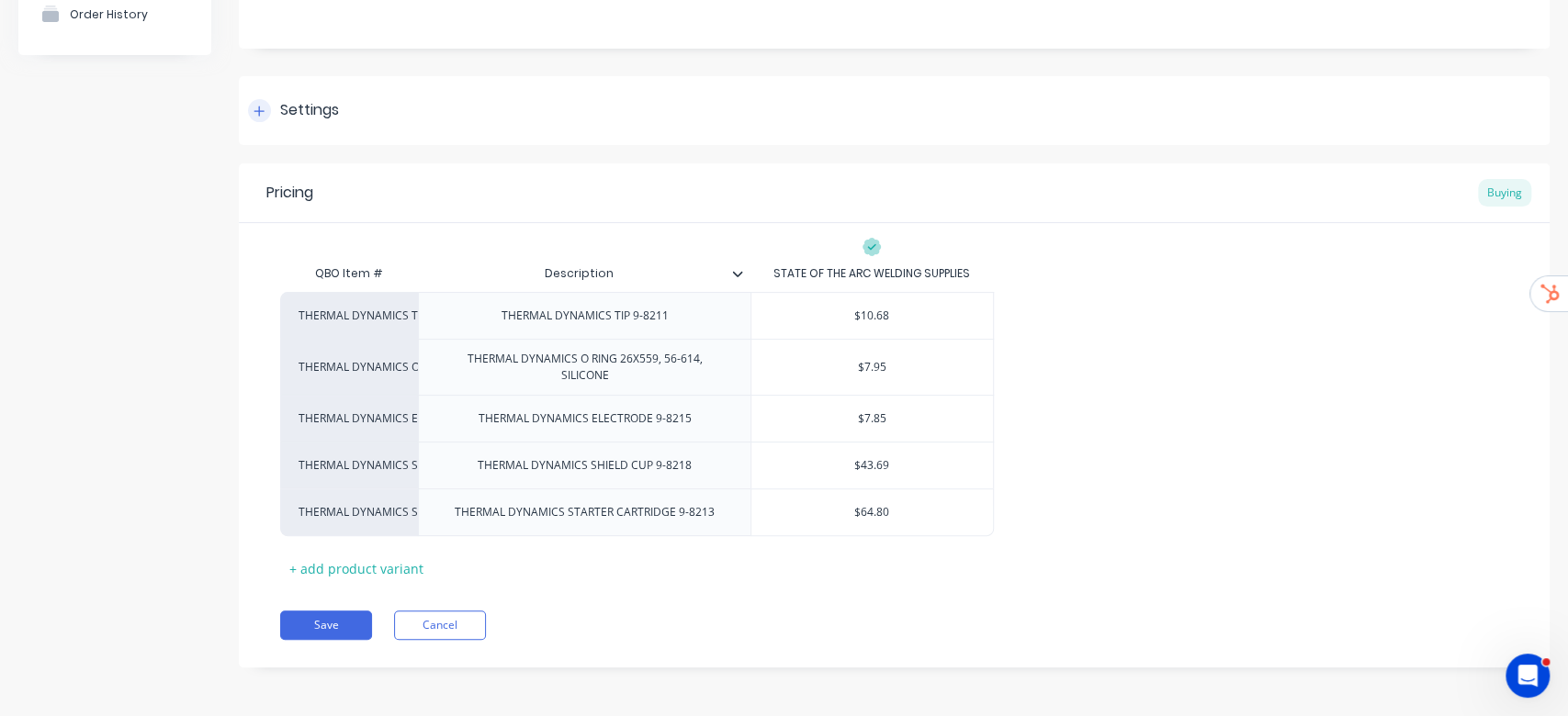 click at bounding box center [259, 110] 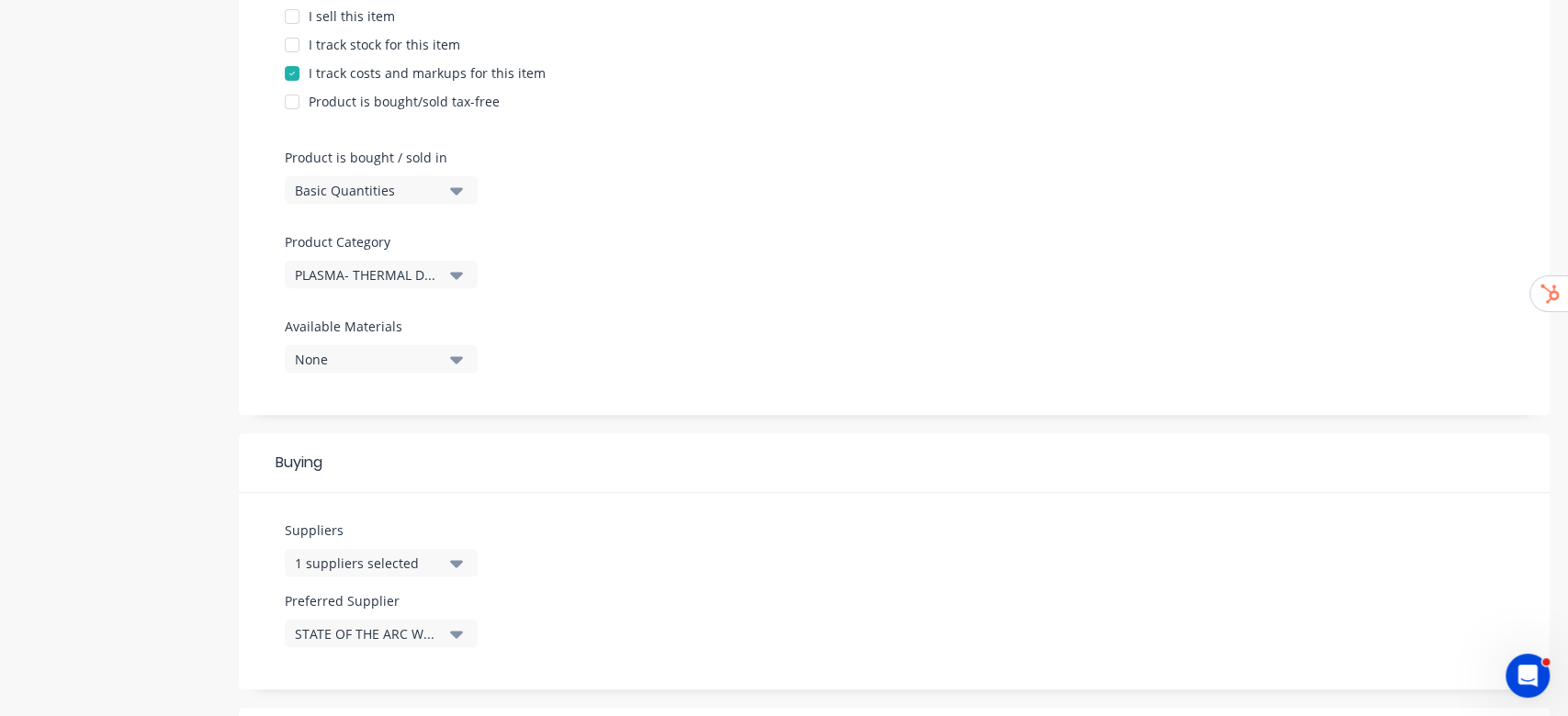 scroll, scrollTop: 440, scrollLeft: 0, axis: vertical 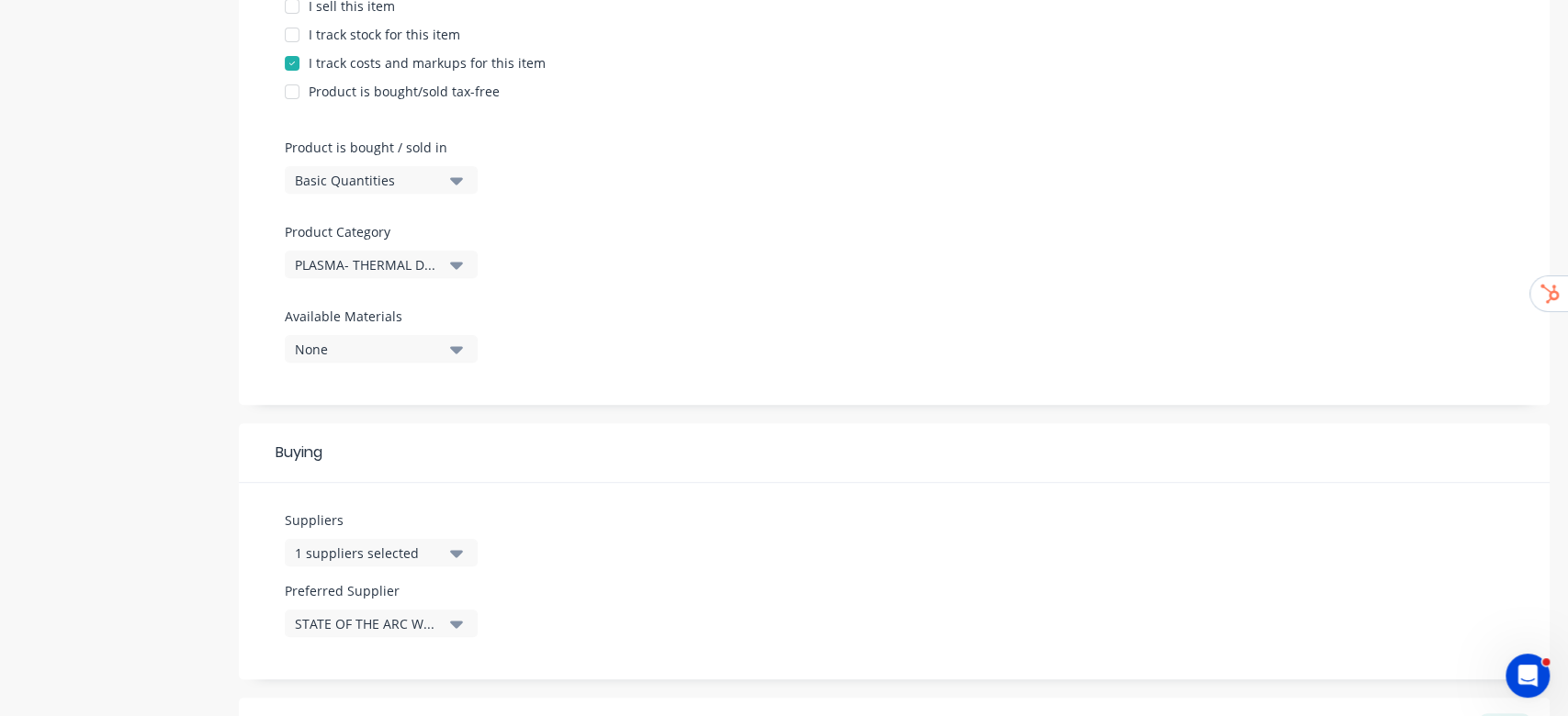 click on "PLASMA- THERMAL DYNAMICS CONSUMABLES" at bounding box center (381, 264) 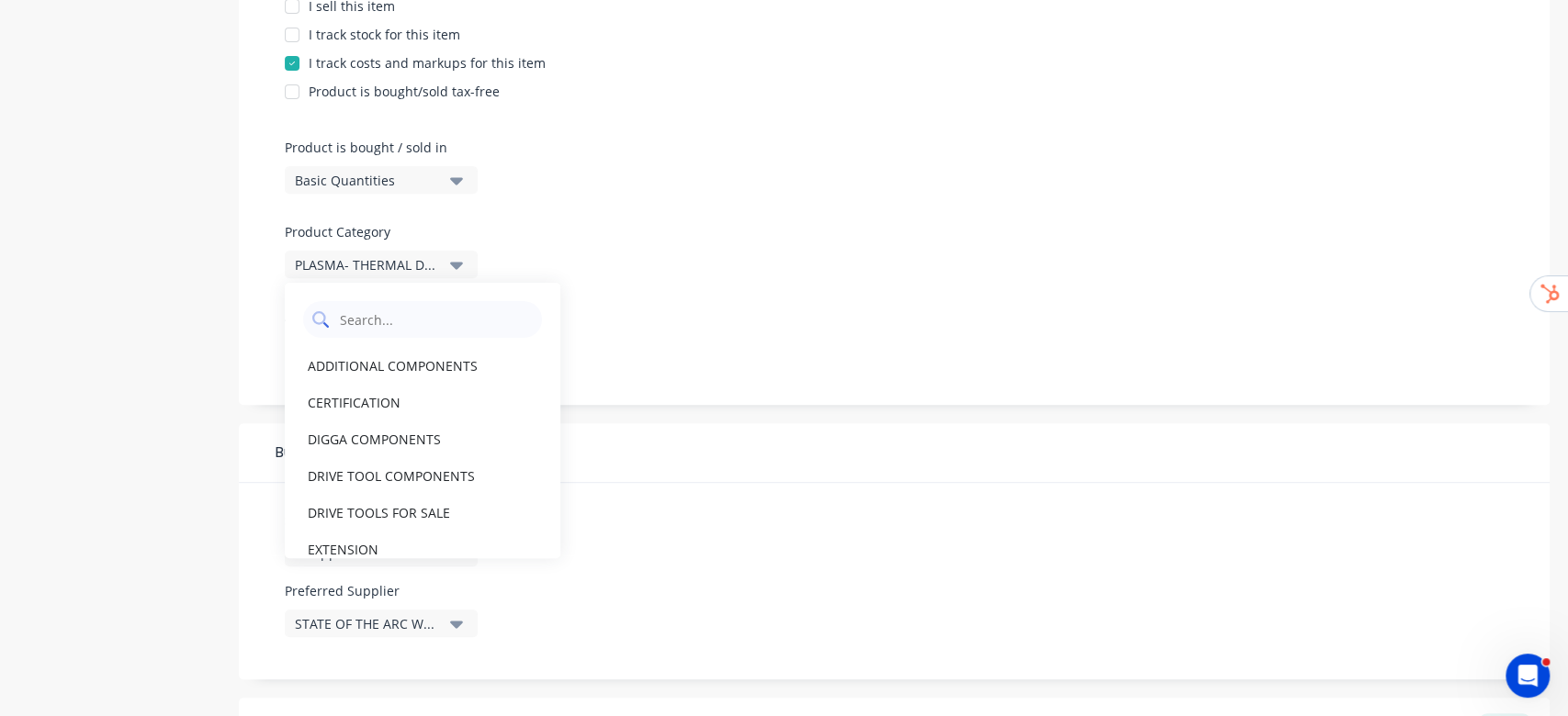 click at bounding box center [435, 319] 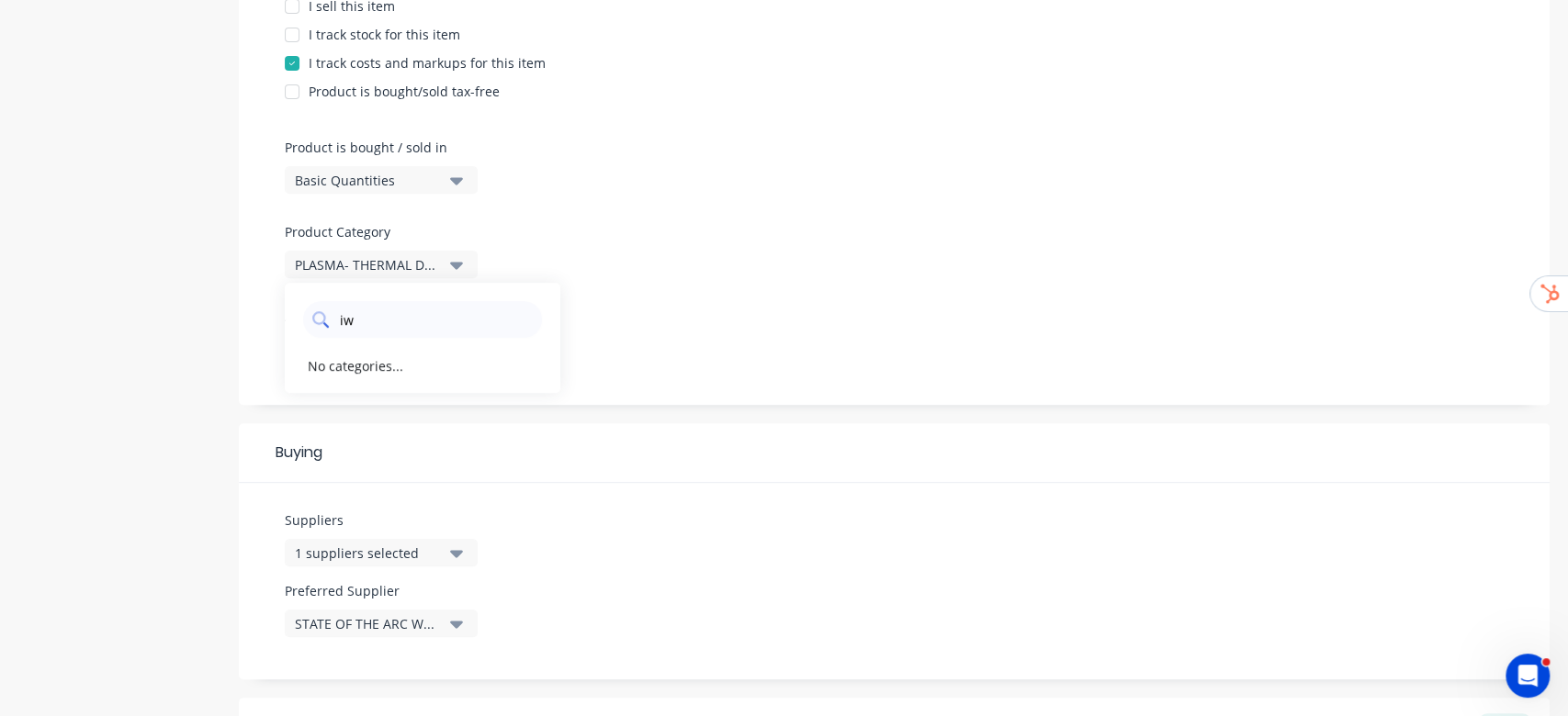 type on "i" 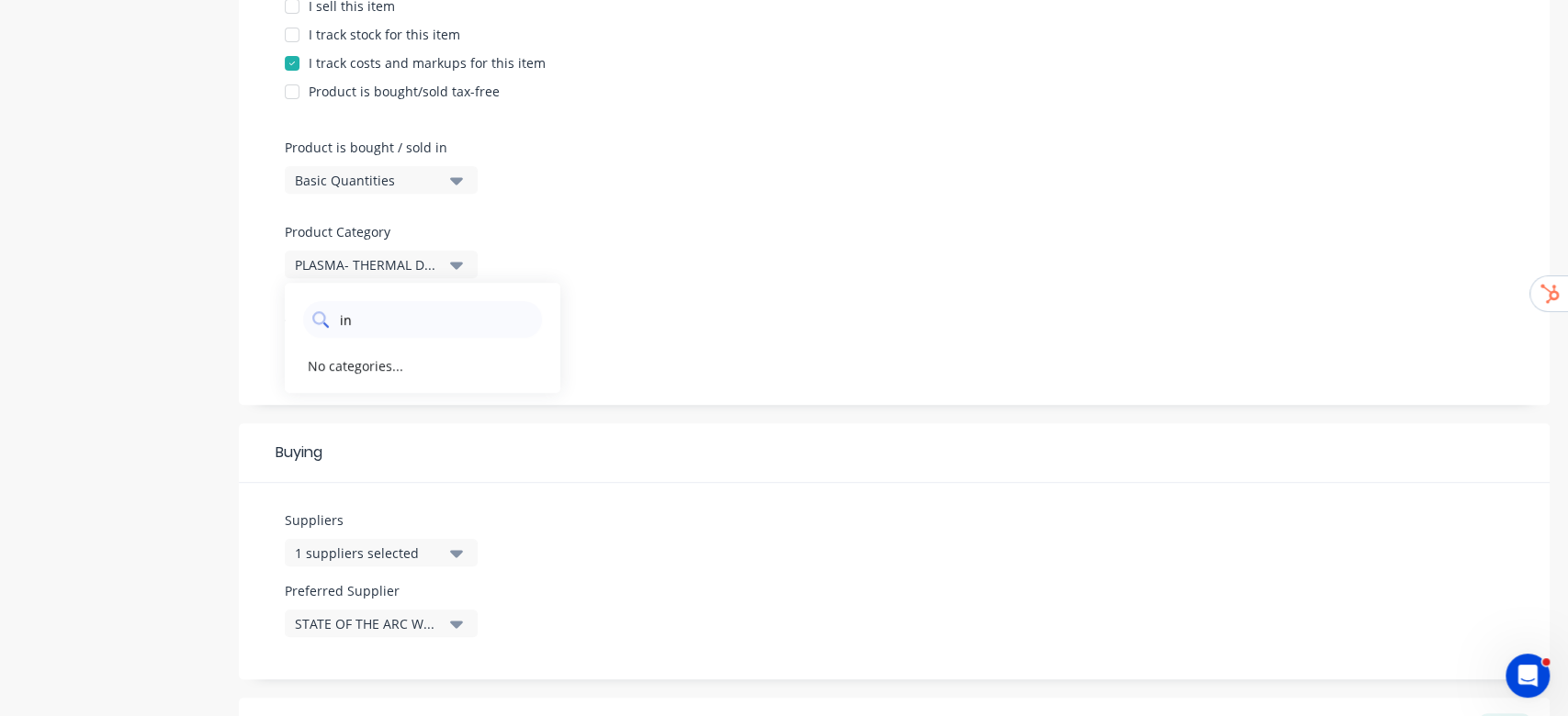 type on "i" 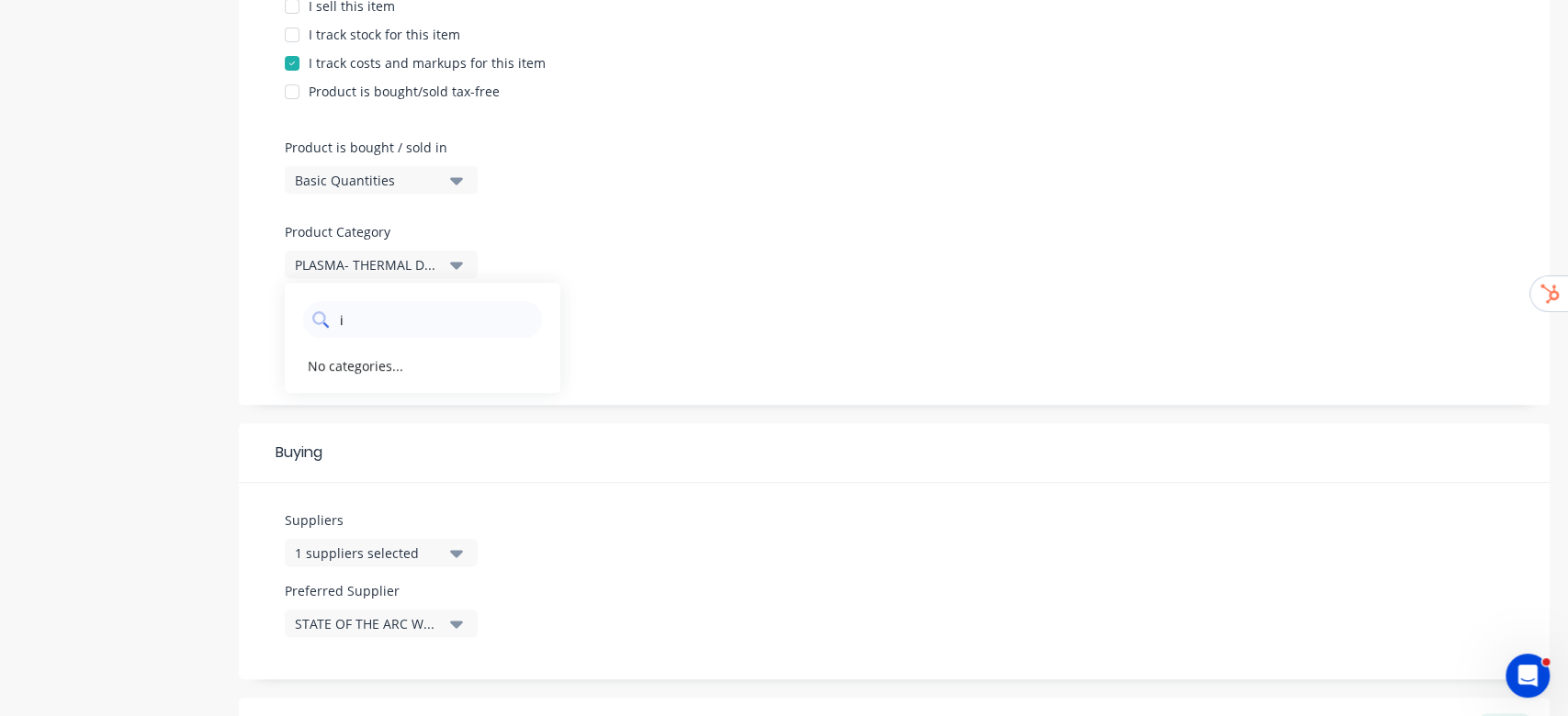 type 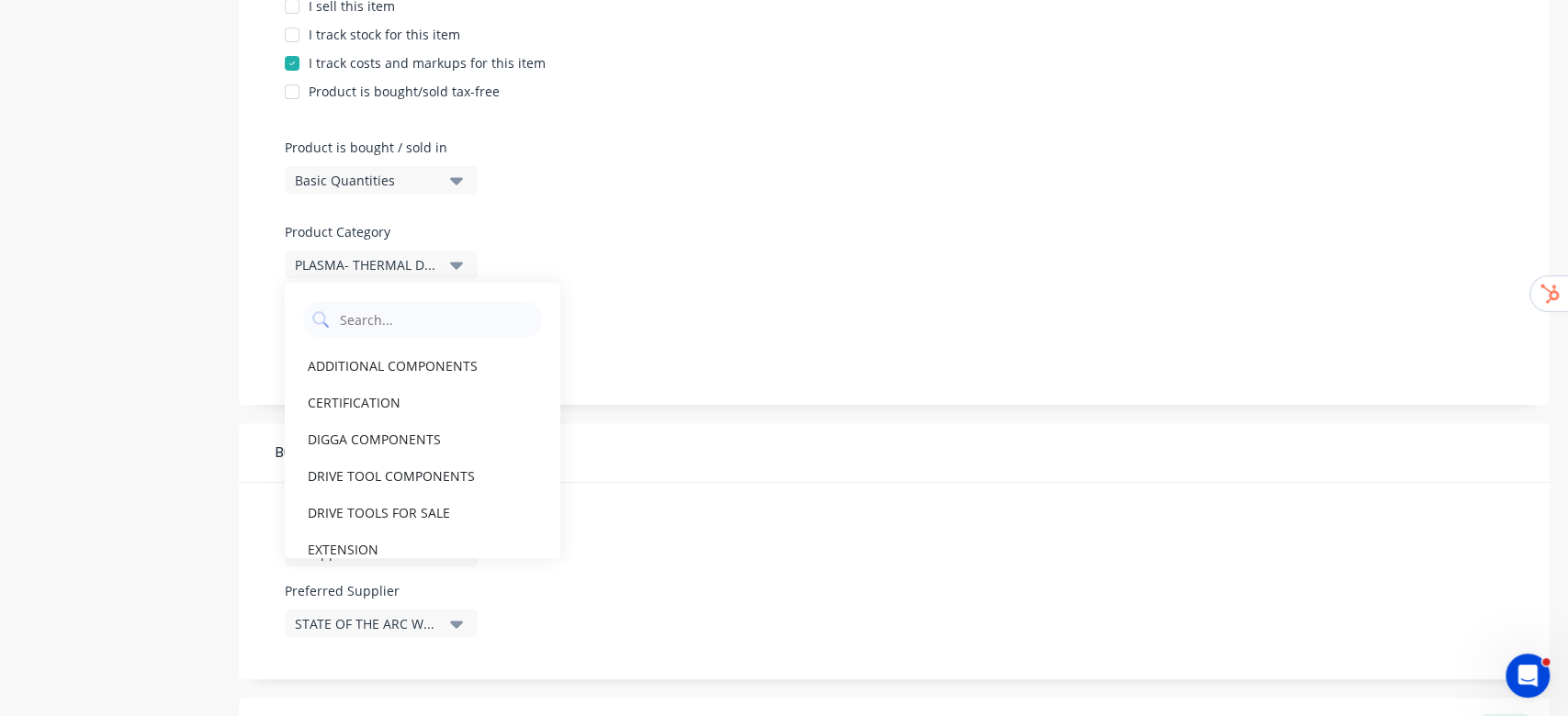click on "Product Options I buy this item I sell this item I track stock for this item I track costs and markups for this item Product is bought/sold tax-free Product is bought / sold in Basic Quantities Product Category PLASMA- THERMAL DYNAMICS CONSUMABLES ADDITIONAL COMPONENTS CERTIFICATION DIGGA COMPONENTS DRIVE TOOL COMPONENTS DRIVE TOOLS FOR SALE EXTENSION FACTORY CONSUMABLES FREIGHT & DELIVERY FRONIUS MTW500I WELDERS HDG - Hot Dip Galvanizing HELICAL SCREW PILE HELIX S1 HELIX S2 HELIX S4 HELIX S5 INSTALLATION RATES KEMPPI CONSUMABLES Kits LASER CUTTING LEVEL MASTER ATTACHMENTS LOGISTICS Miscellaneous NUTS & BOLTS Parts delete PIPE PLASMA- THERMAL DYNAMICS CONSUMABLES PPE SAW CONSUMABLES STARTER PILES, EXTENSIONS AND SLEEVES STEEL MATERIALS TIMBER TRANSLAS WELDING CONSUMABLES Available Materials None" at bounding box center (894, 152) 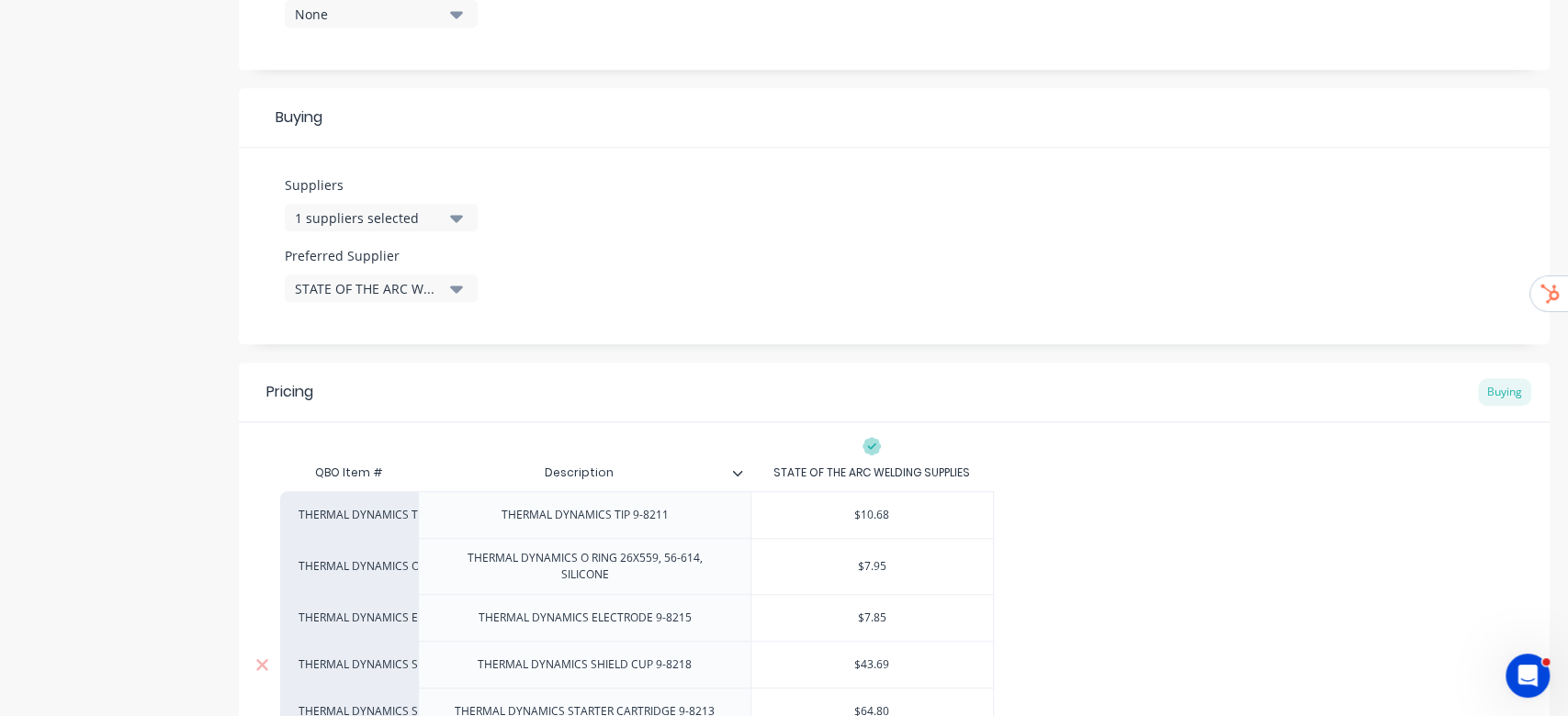 scroll, scrollTop: 974, scrollLeft: 0, axis: vertical 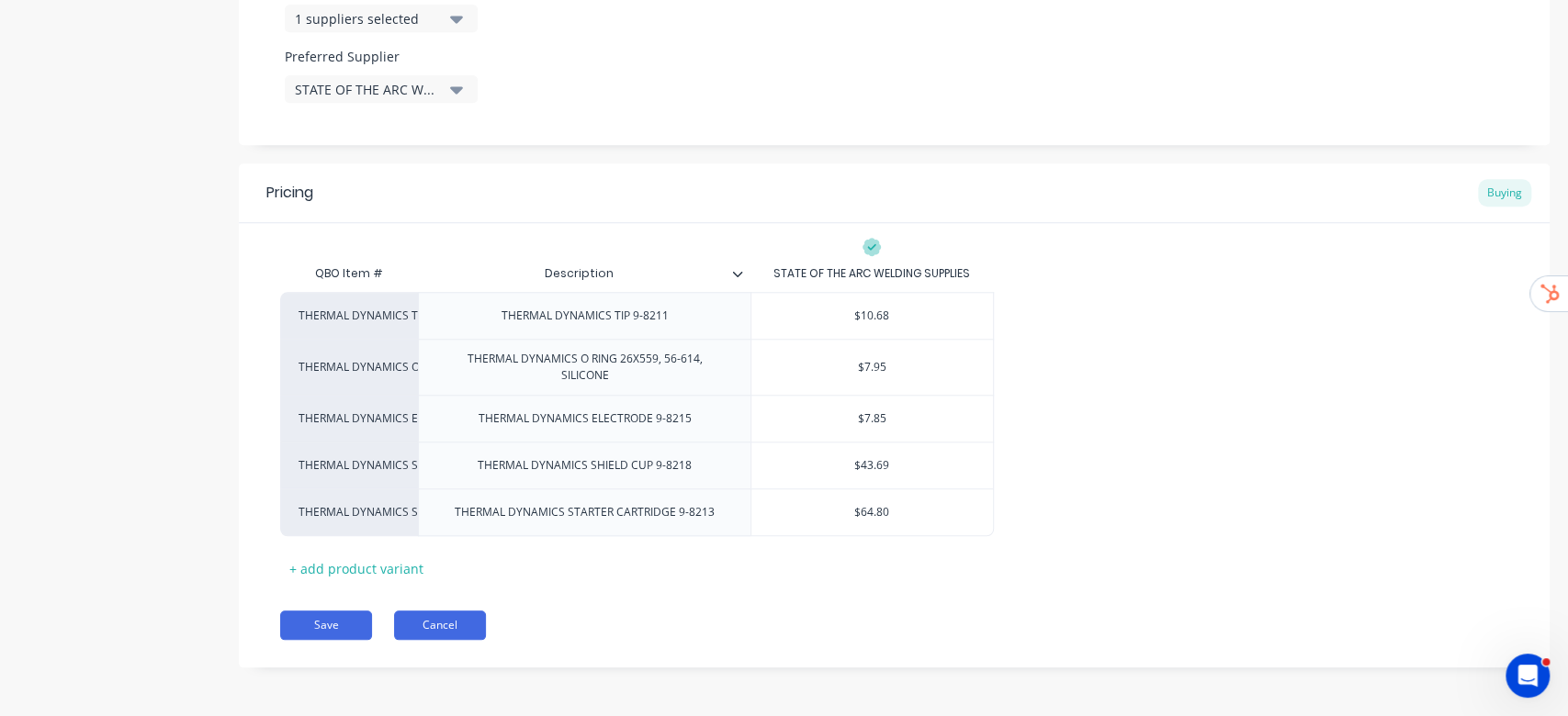 click on "Cancel" at bounding box center (440, 625) 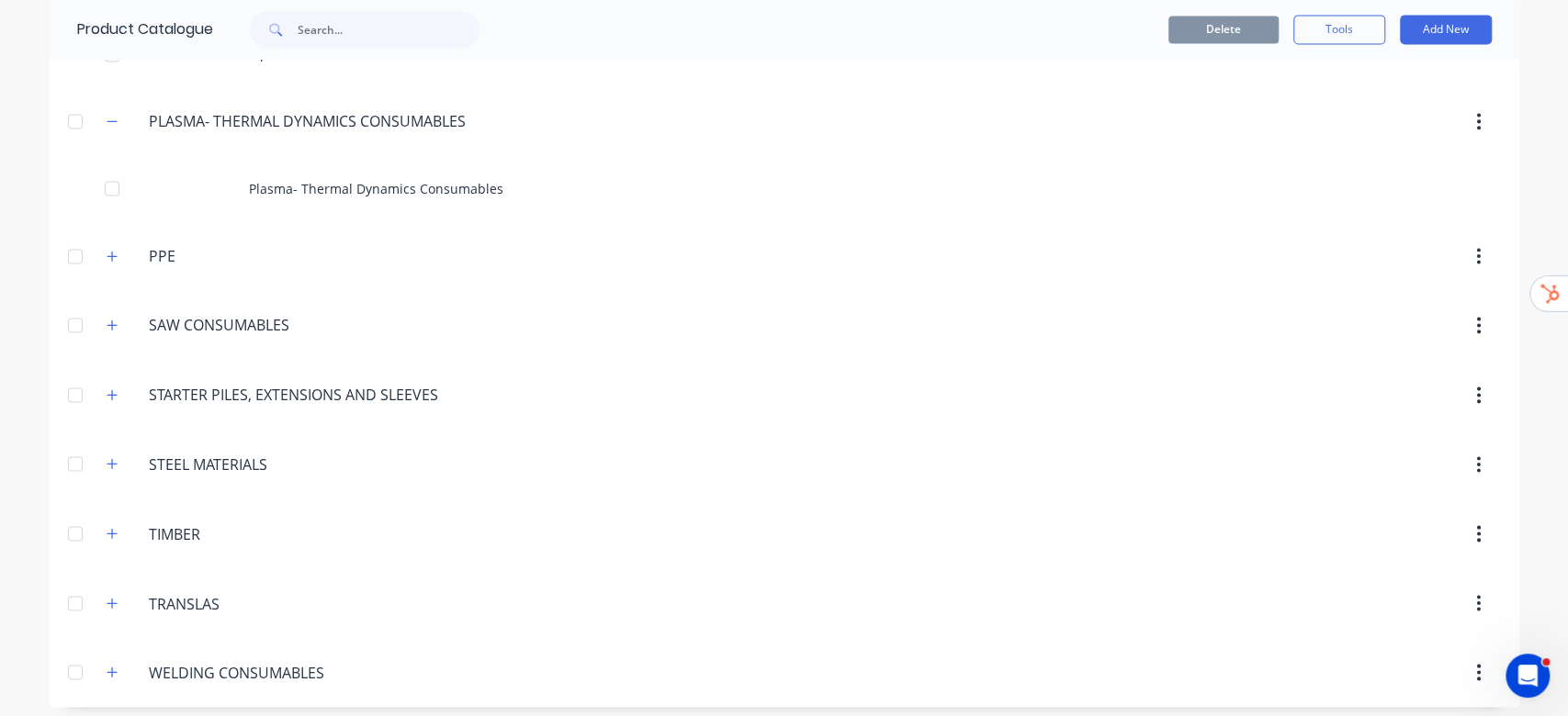 scroll, scrollTop: 1903, scrollLeft: 0, axis: vertical 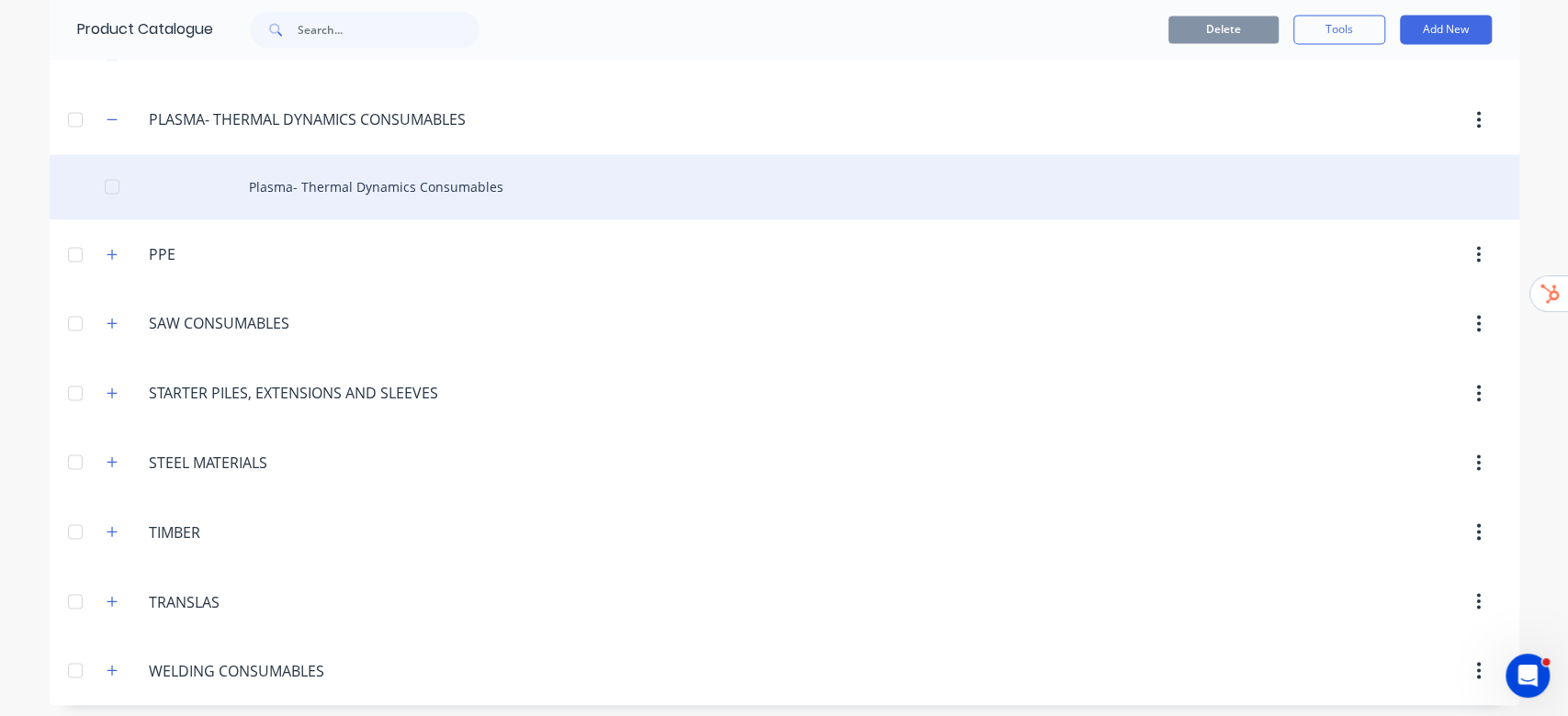 click on "Plasma- Thermal Dynamics Consumables" at bounding box center (784, 186) 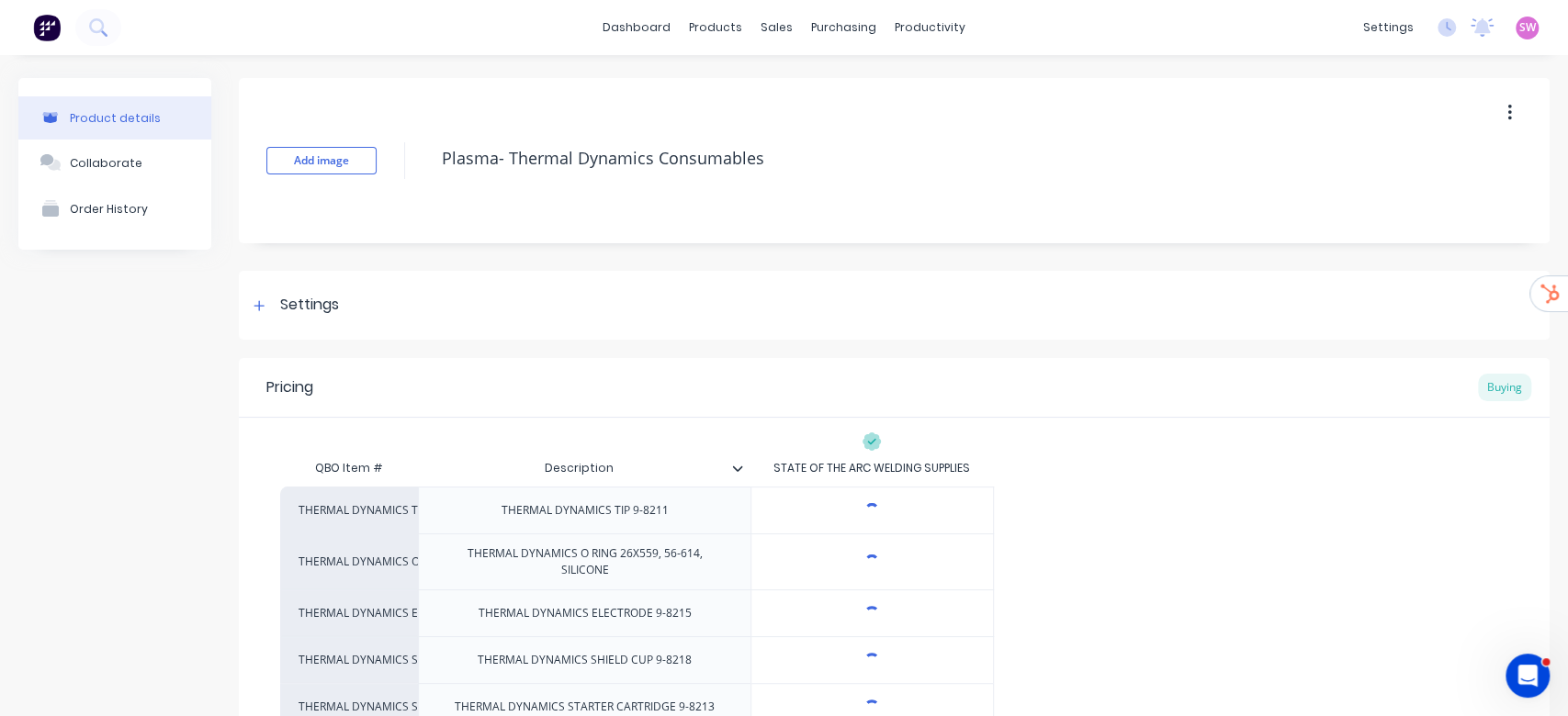 type on "x" 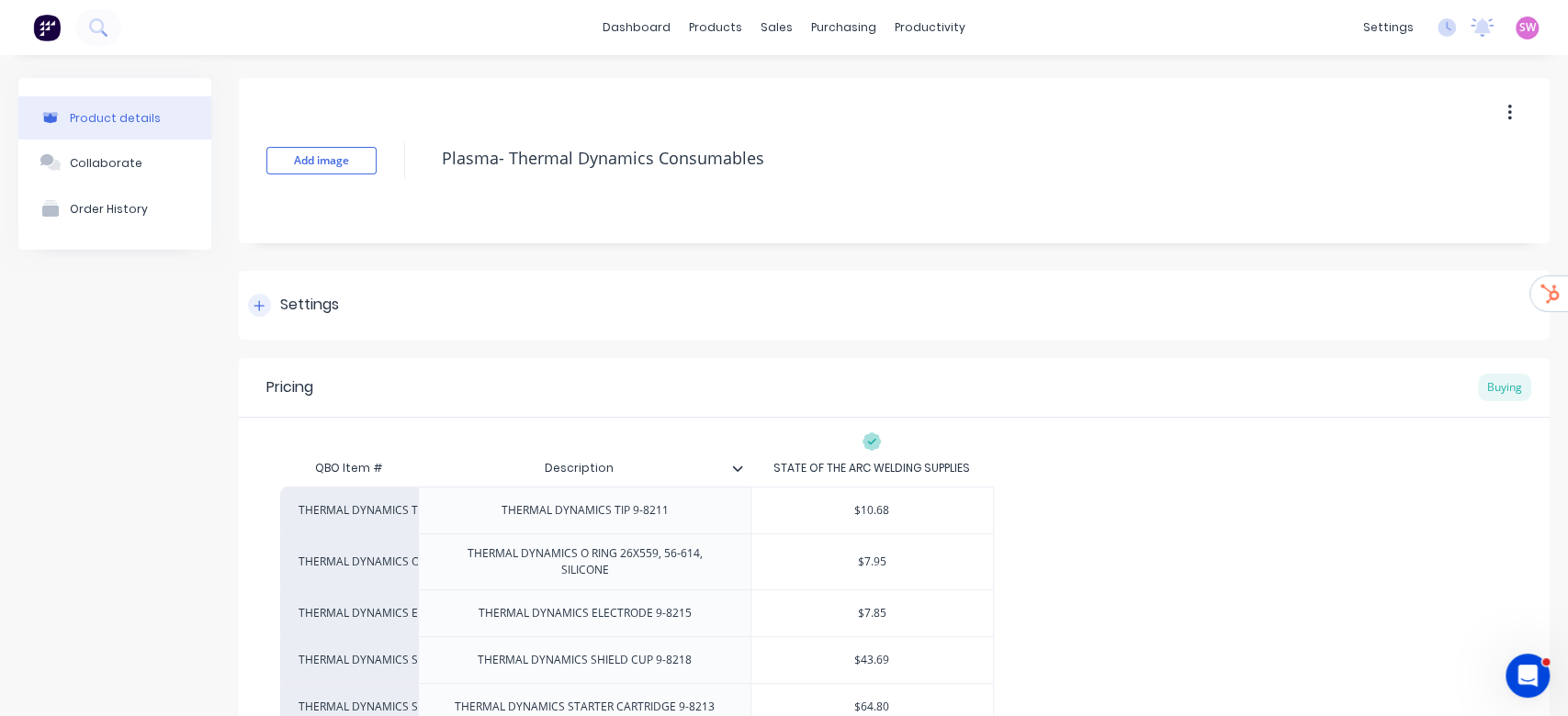 click on "Settings" at bounding box center [310, 305] 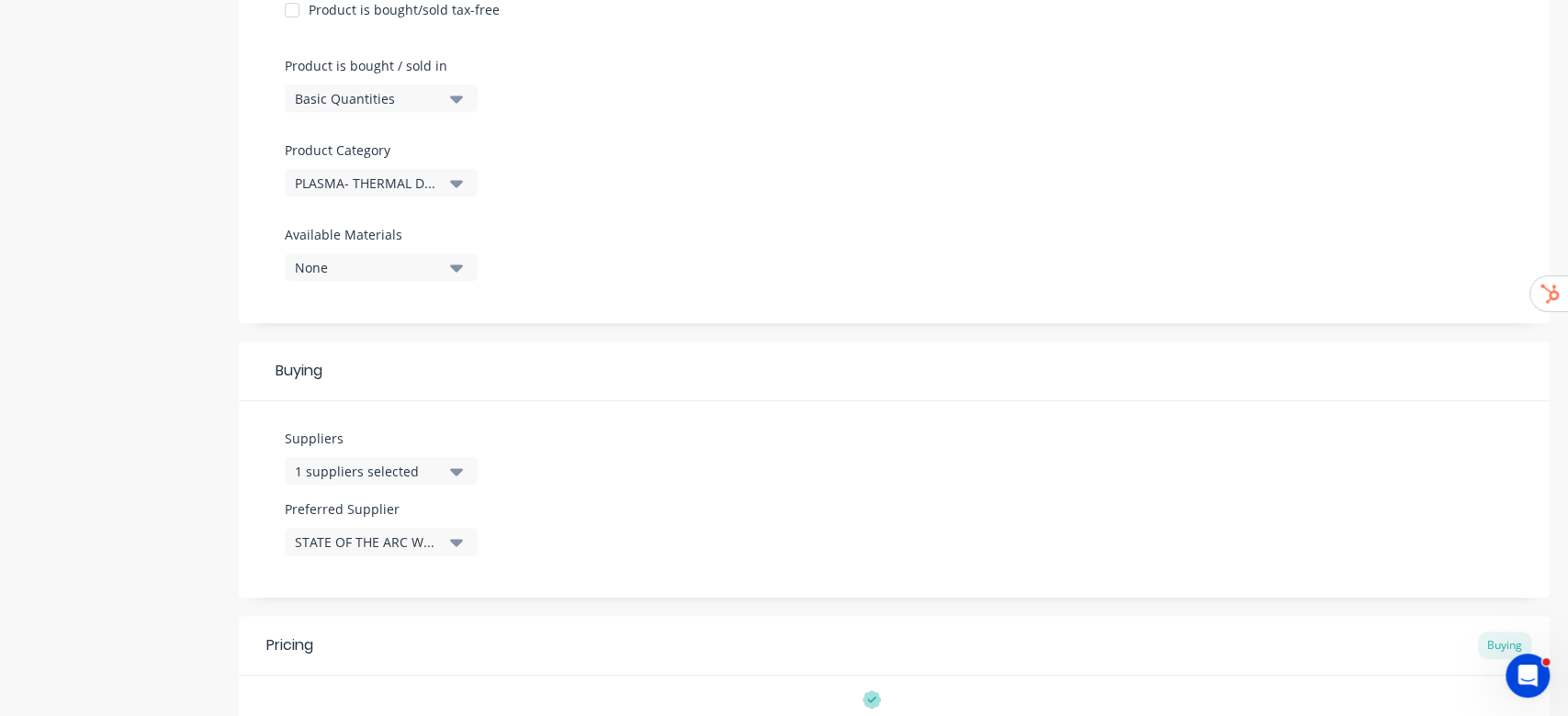 scroll, scrollTop: 611, scrollLeft: 0, axis: vertical 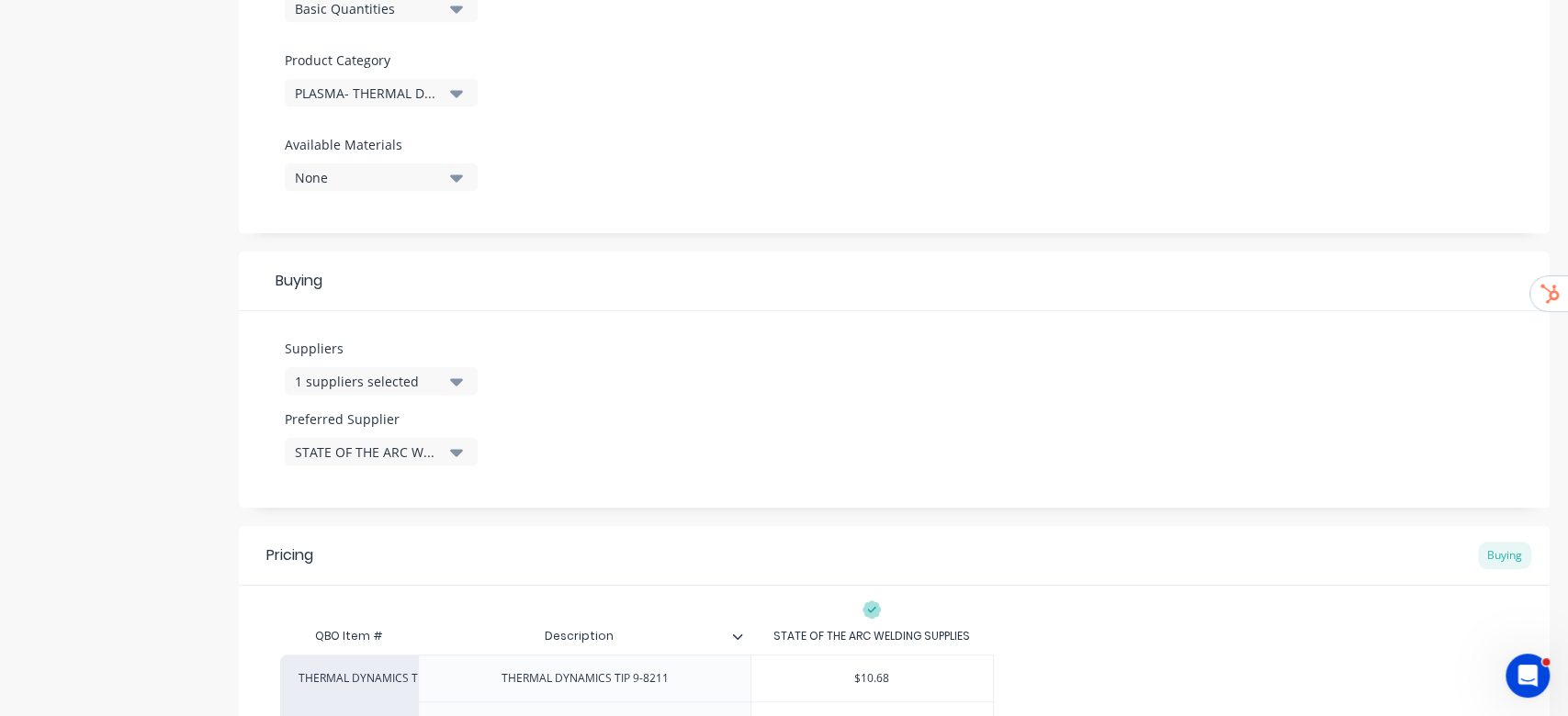 click 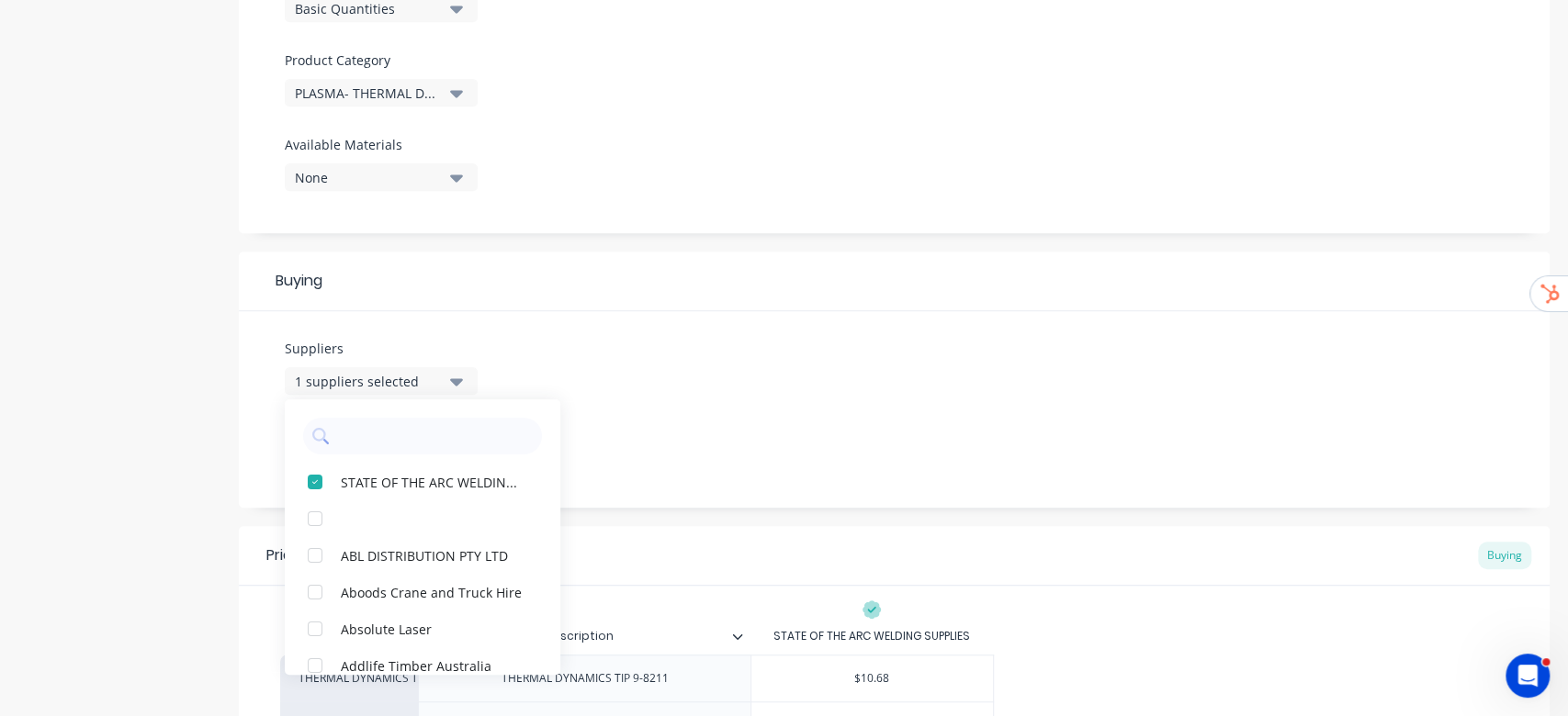 click at bounding box center [423, 431] 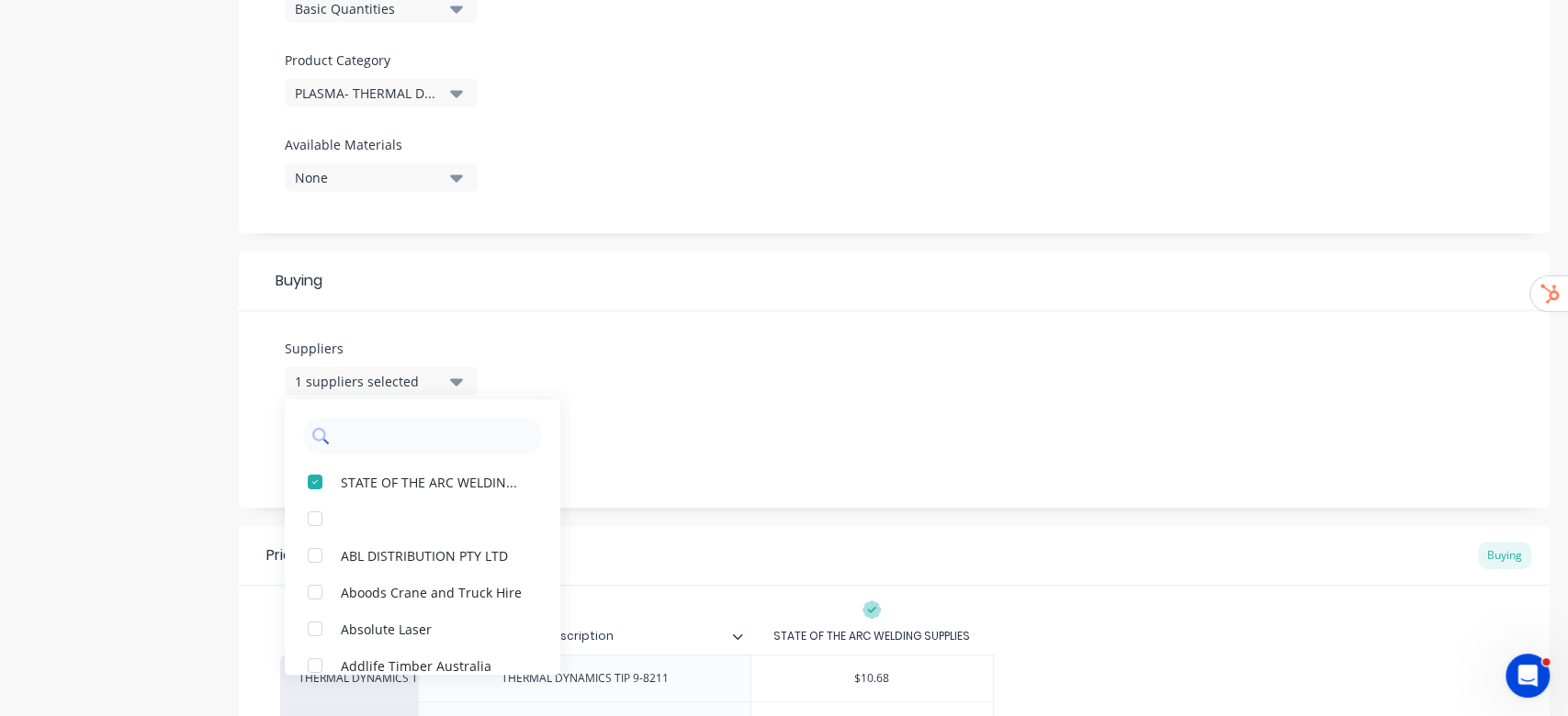 click at bounding box center (435, 436) 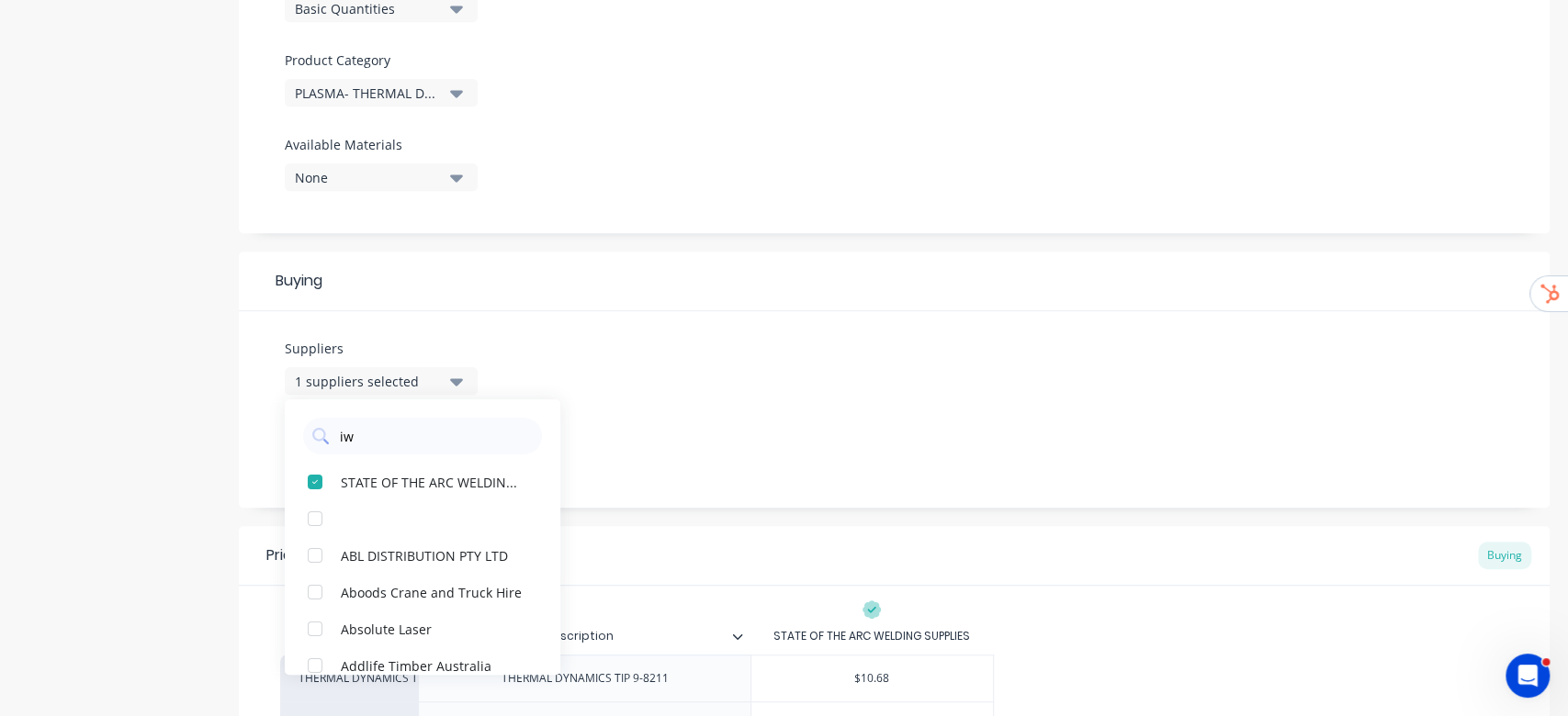 type on "iws" 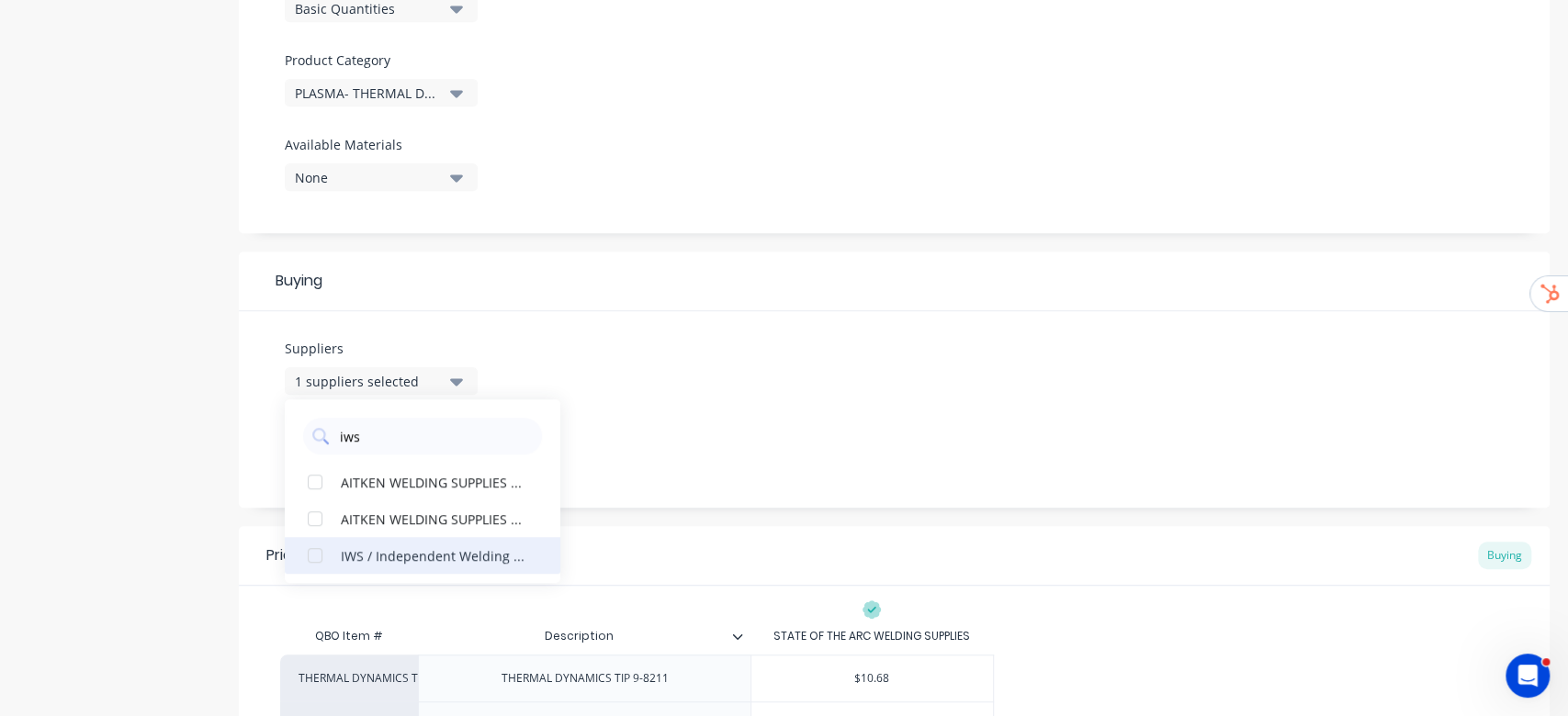click at bounding box center (315, 555) 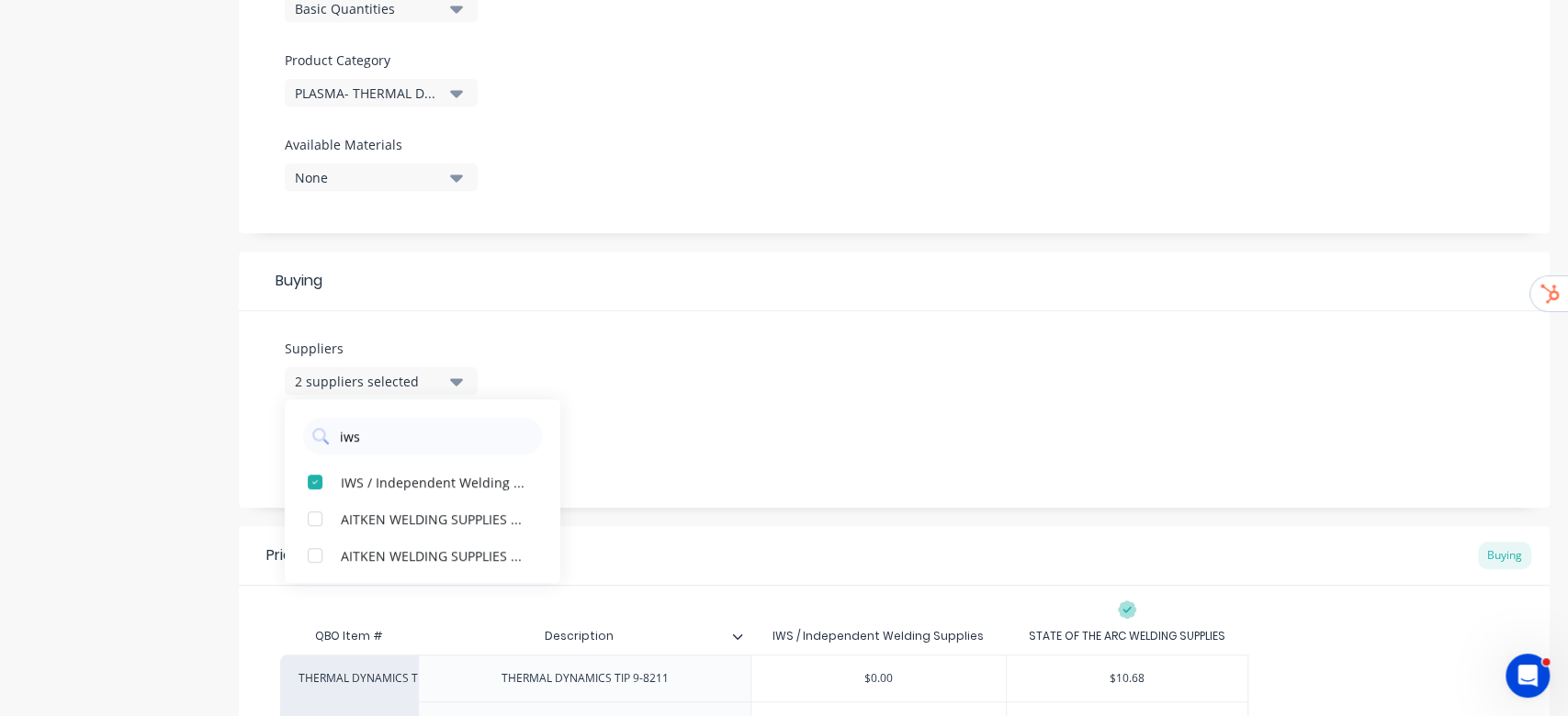 type on "iws" 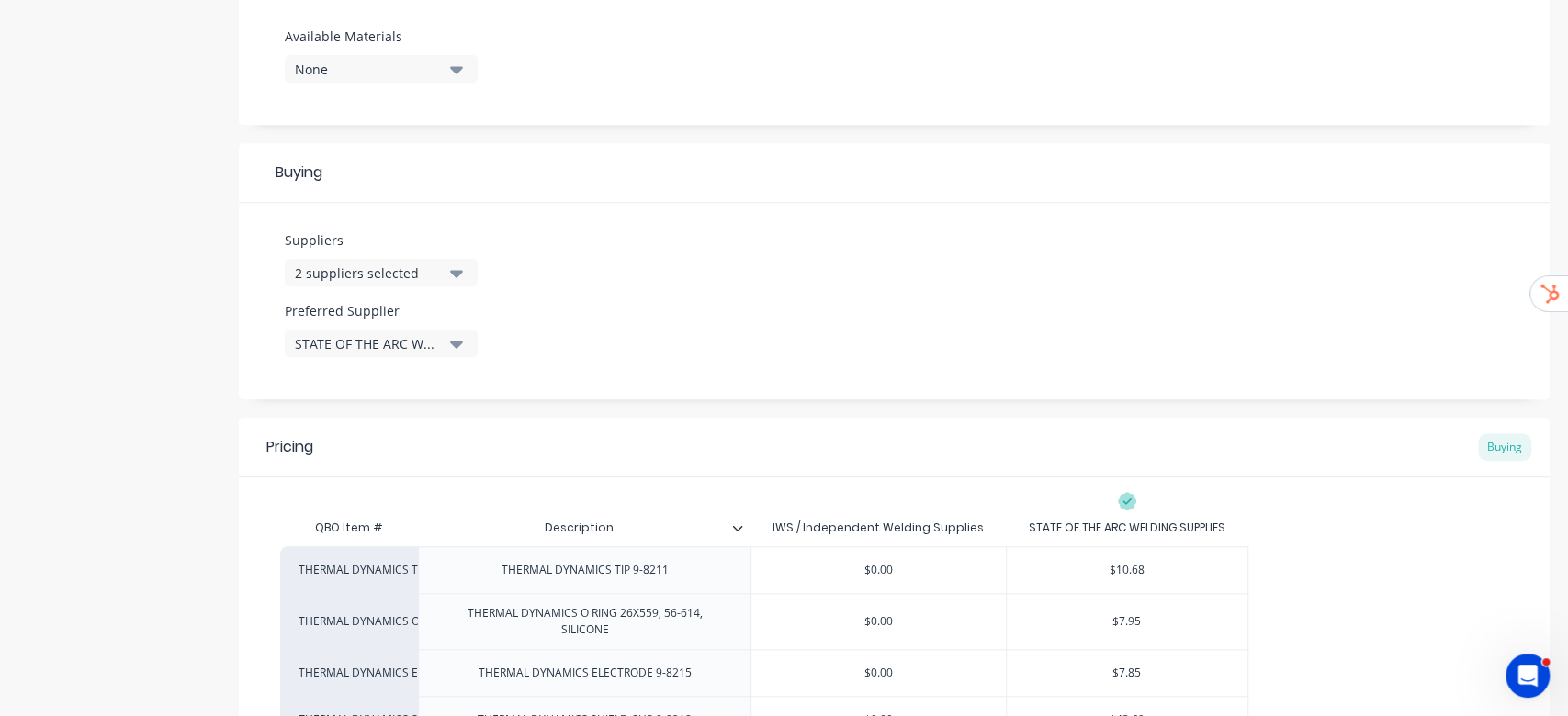 scroll, scrollTop: 974, scrollLeft: 0, axis: vertical 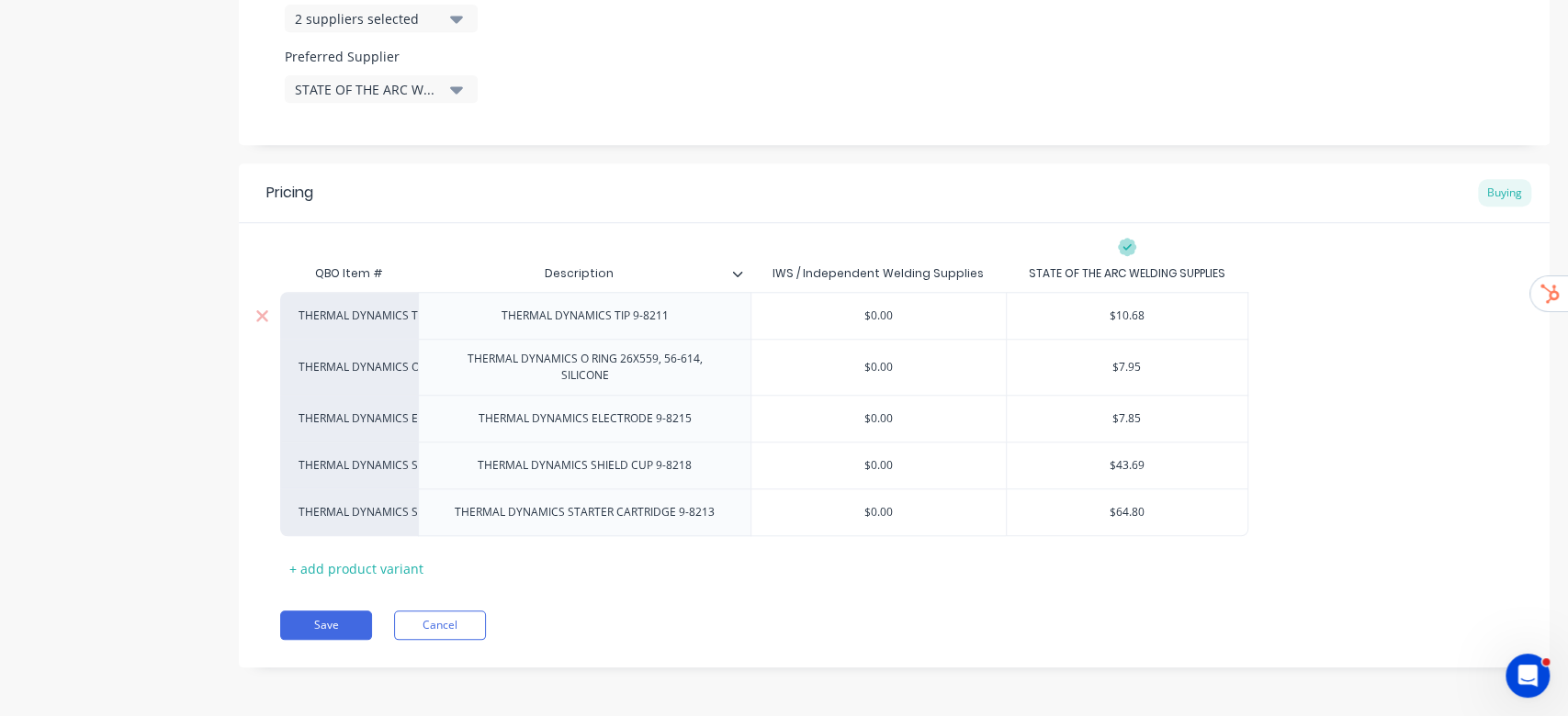 type on "$10.68" 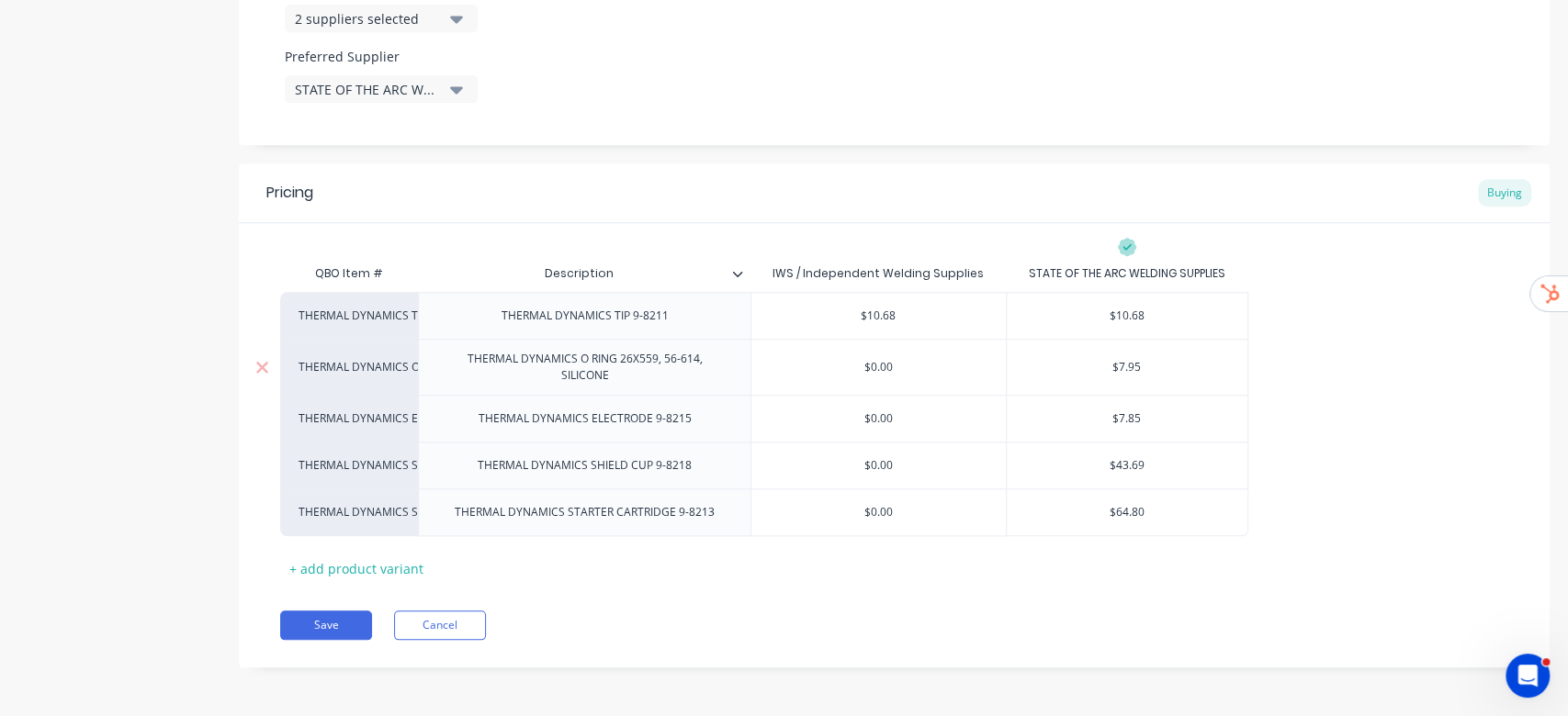 type on "$10.68" 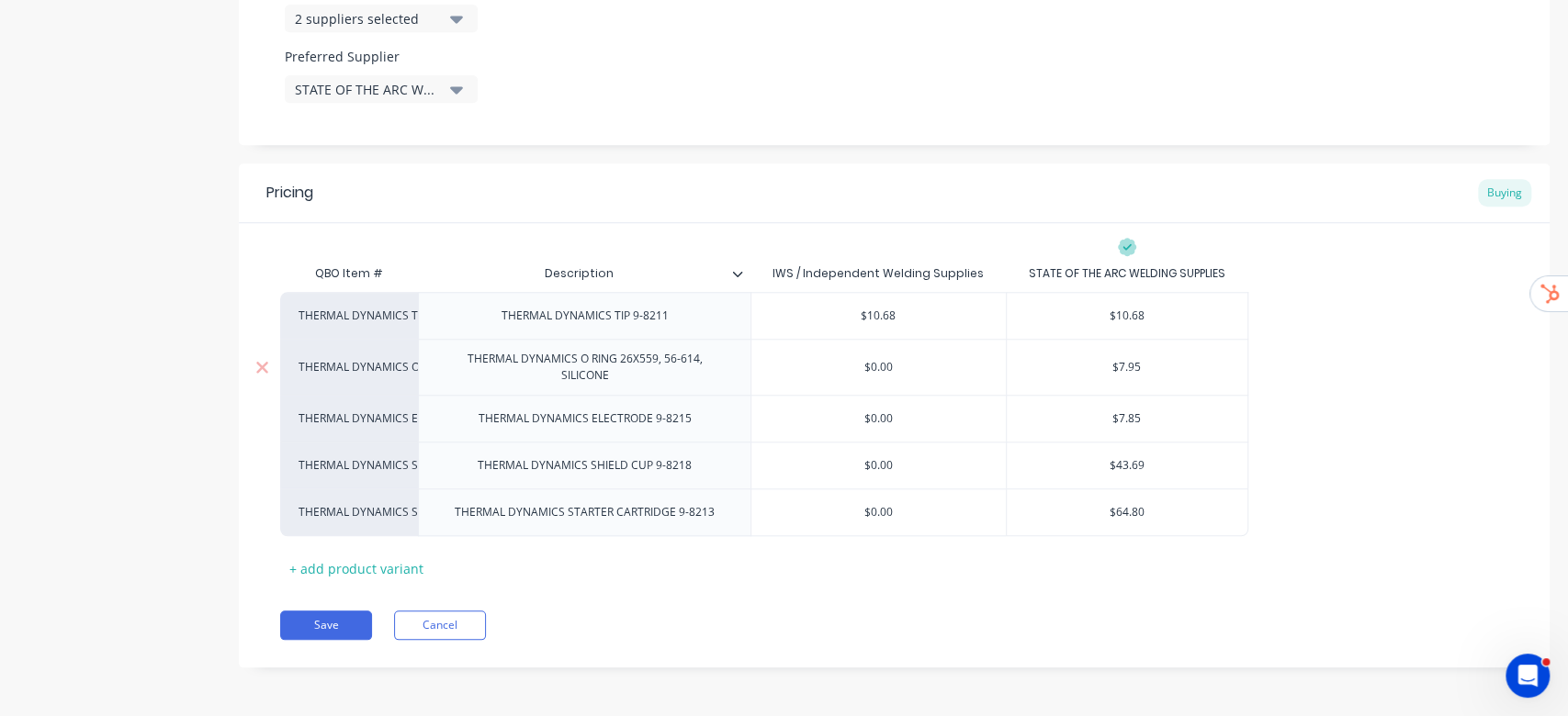 click on "$0.00" at bounding box center (878, 367) 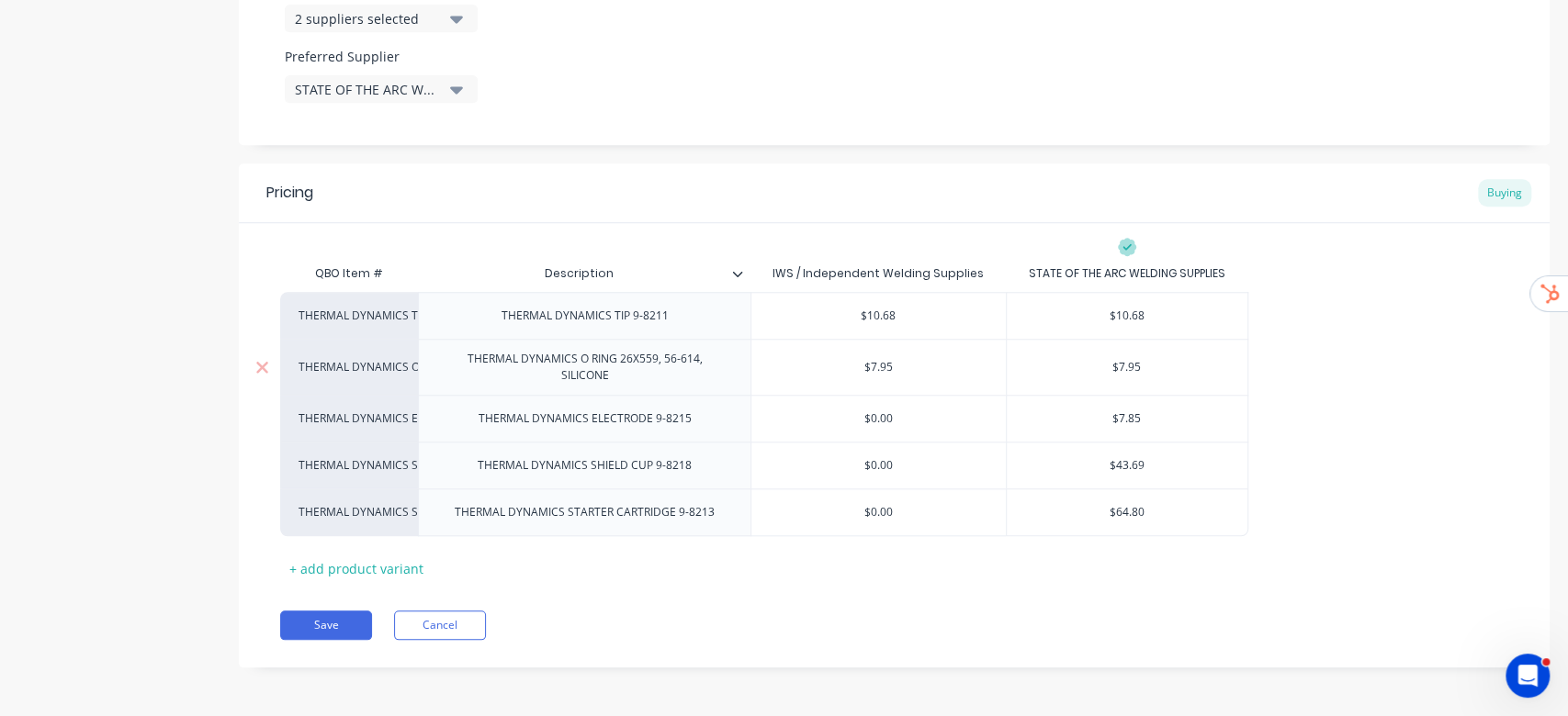 type on "x" 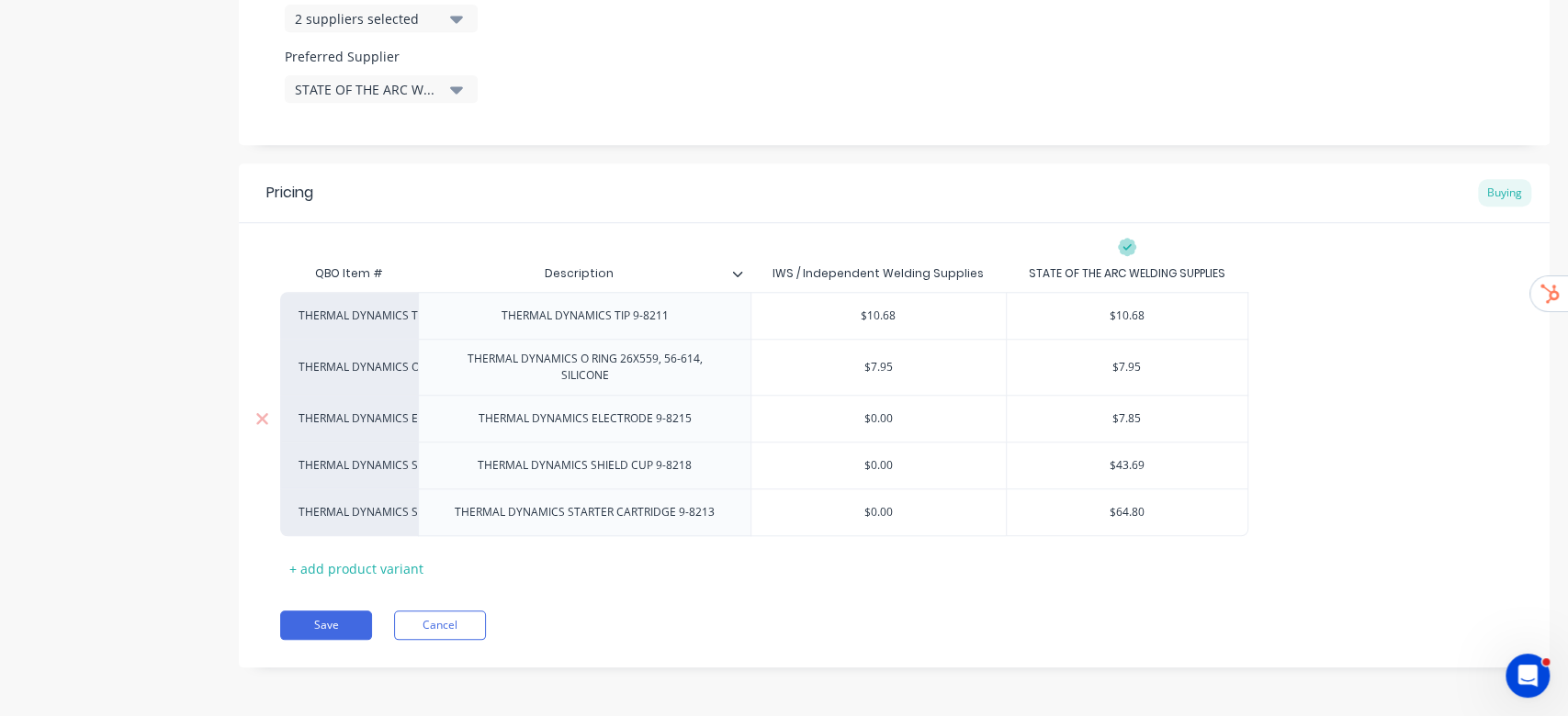 type on "$7.95" 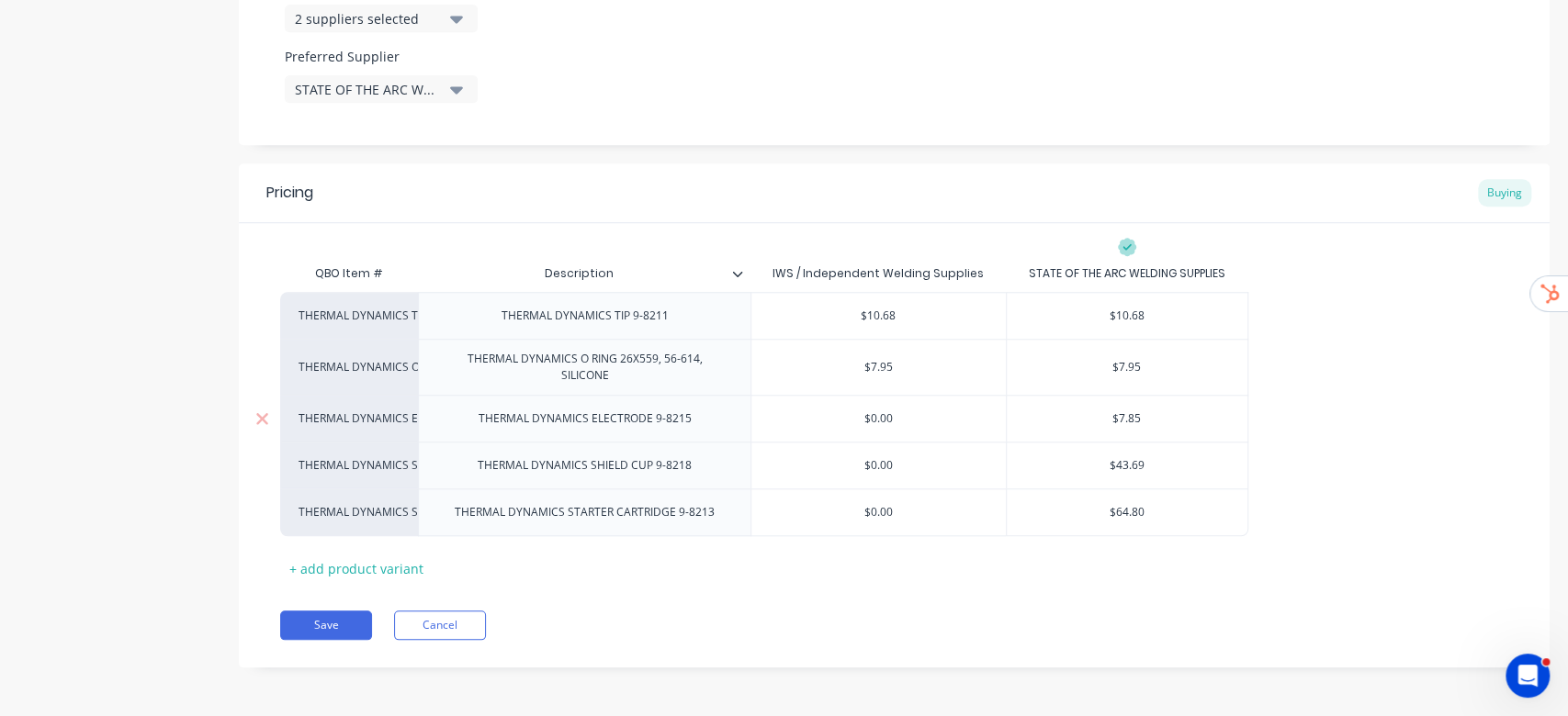 type on "$0.00" 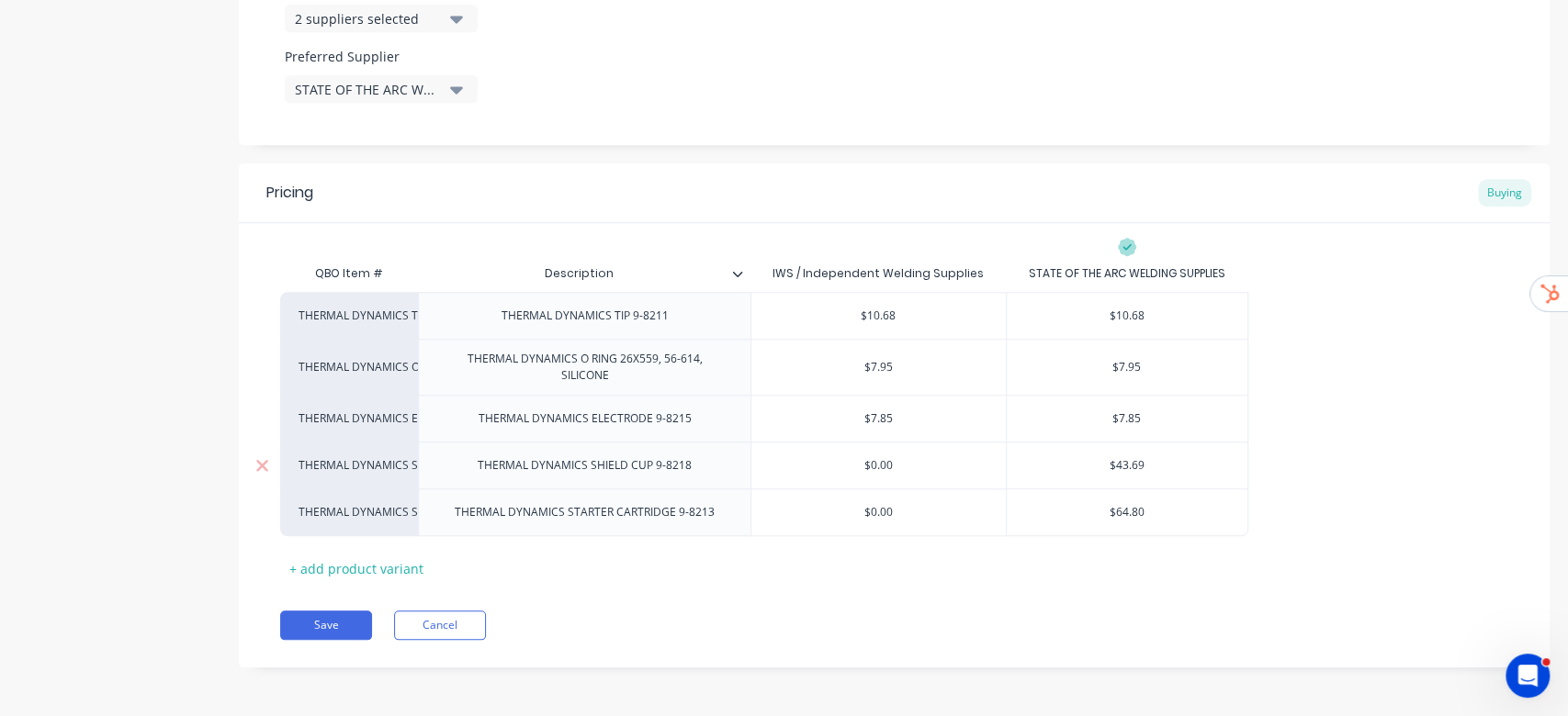 type on "$7.85" 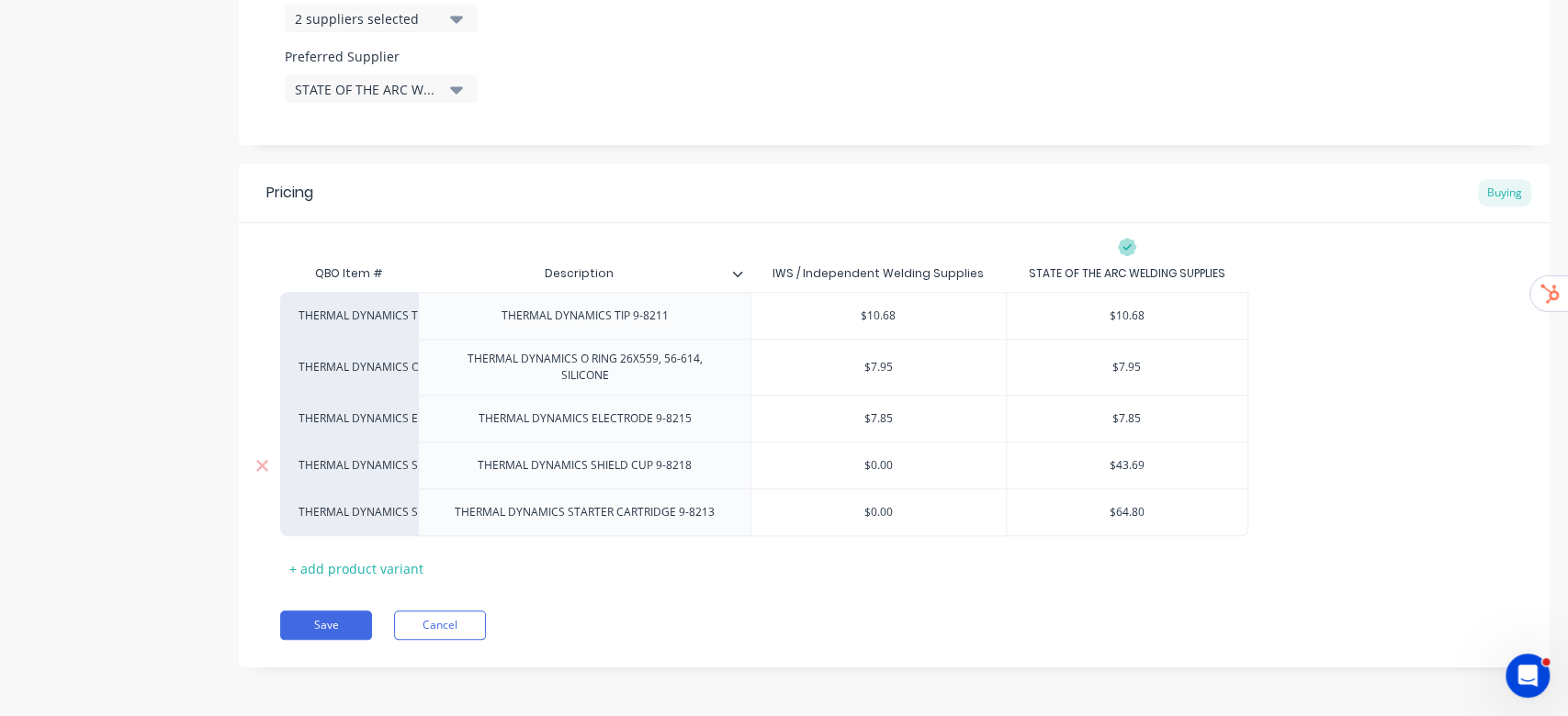 type on "$0.00" 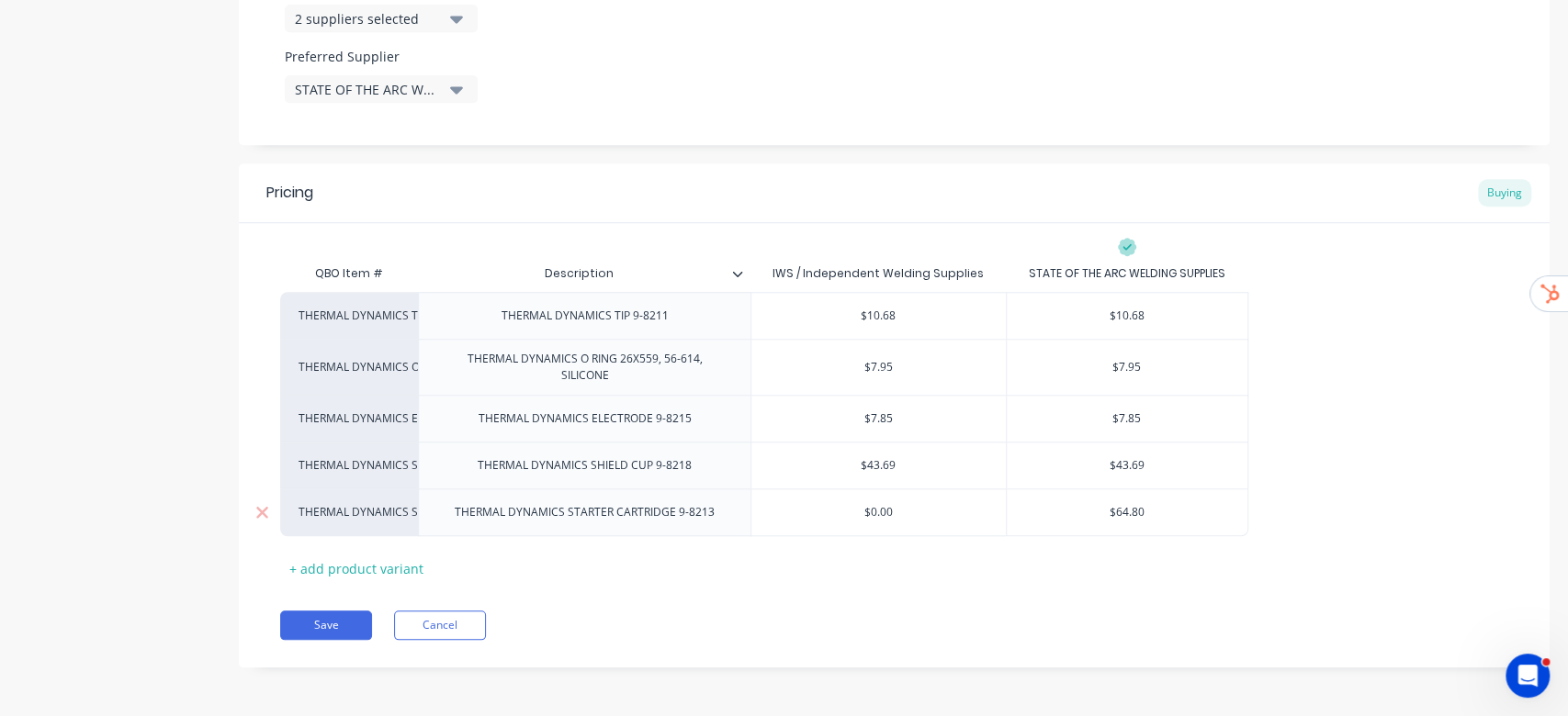 type on "$43.69" 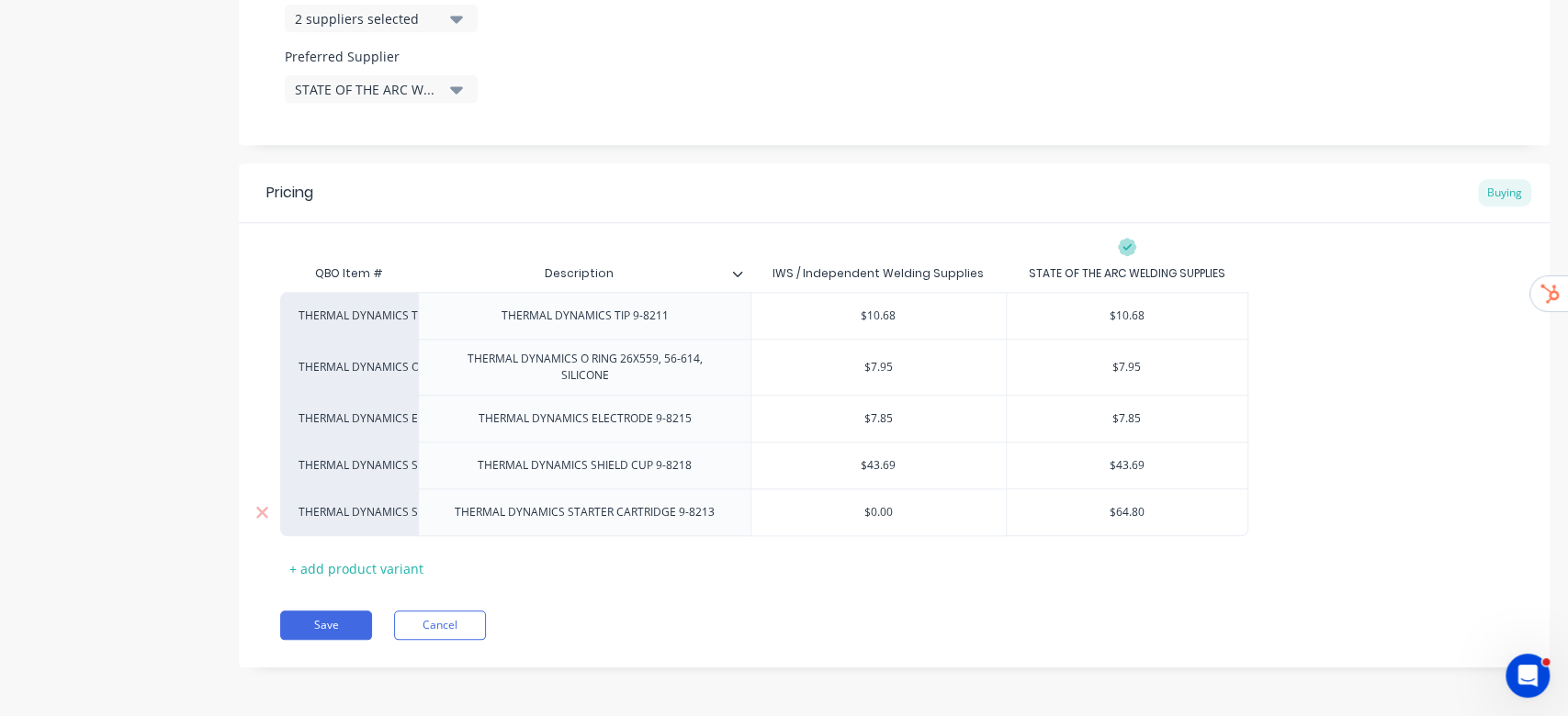 click on "$0.00" at bounding box center [878, 512] 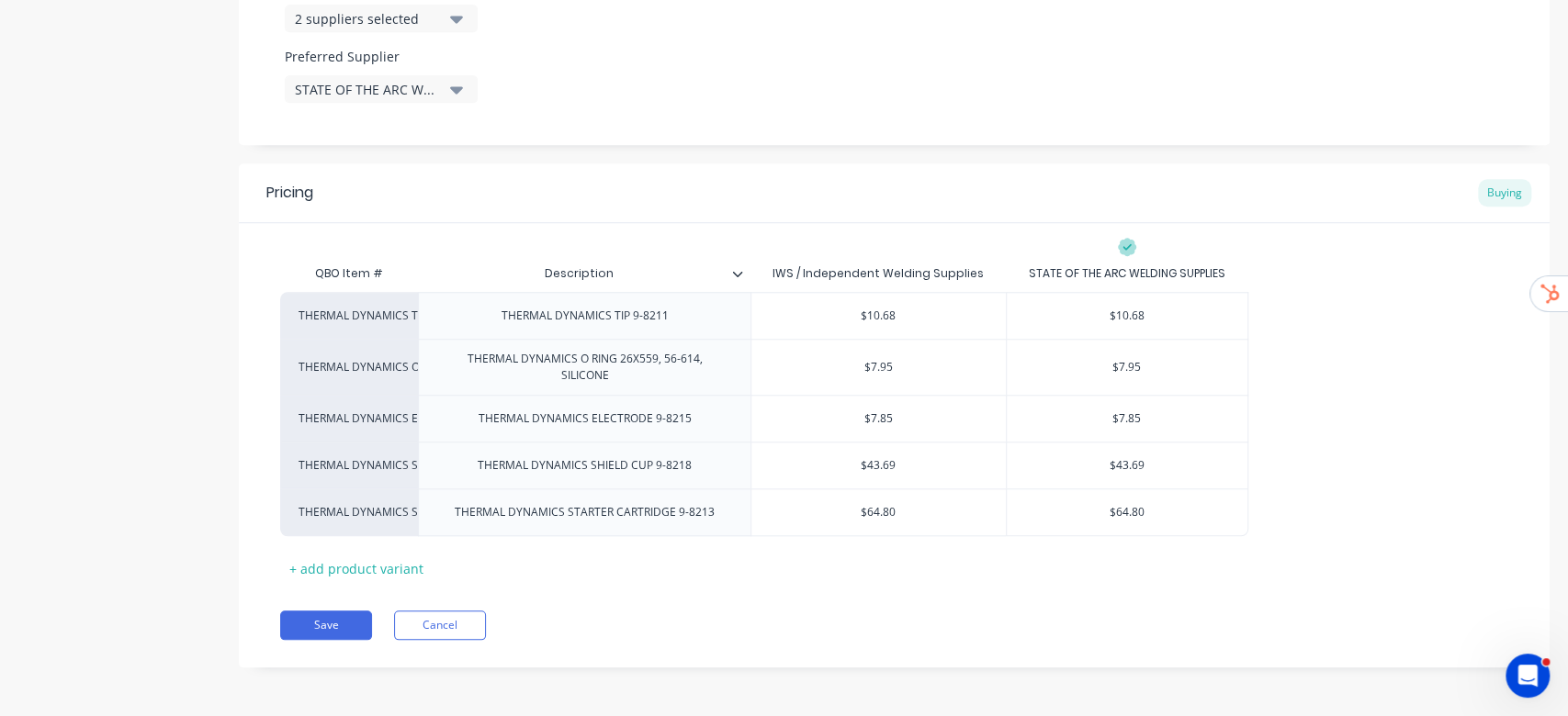 type on "$64.80" 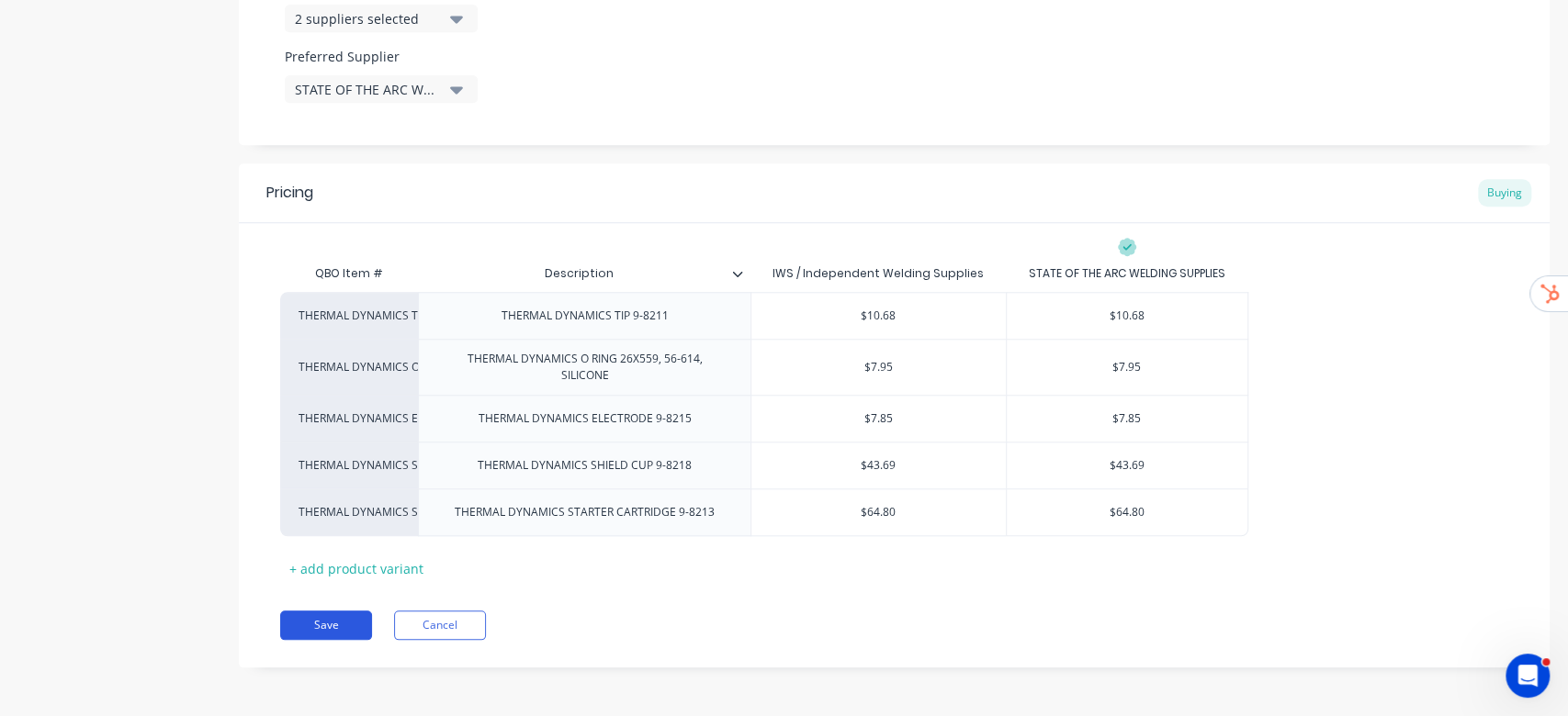 click on "Save" at bounding box center [326, 625] 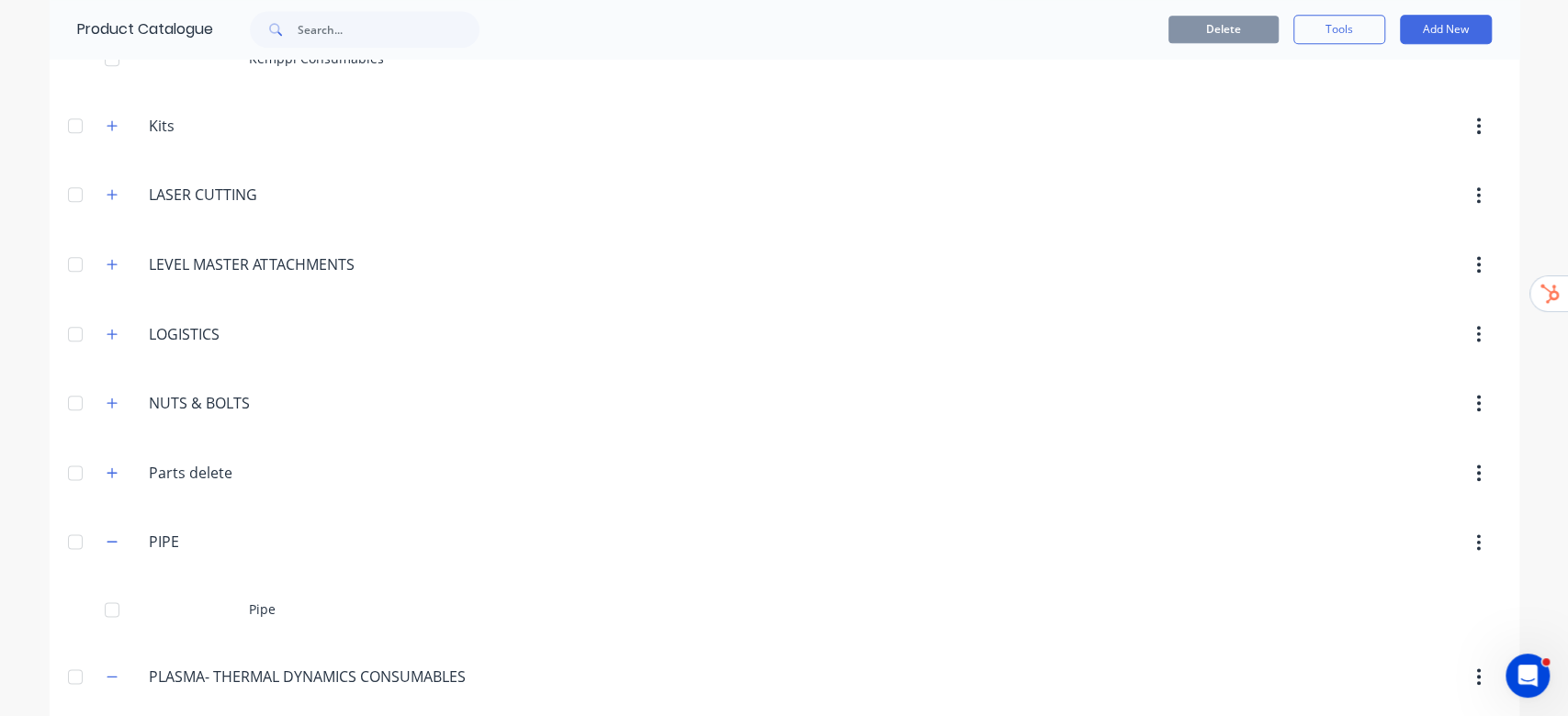 scroll, scrollTop: 1591, scrollLeft: 0, axis: vertical 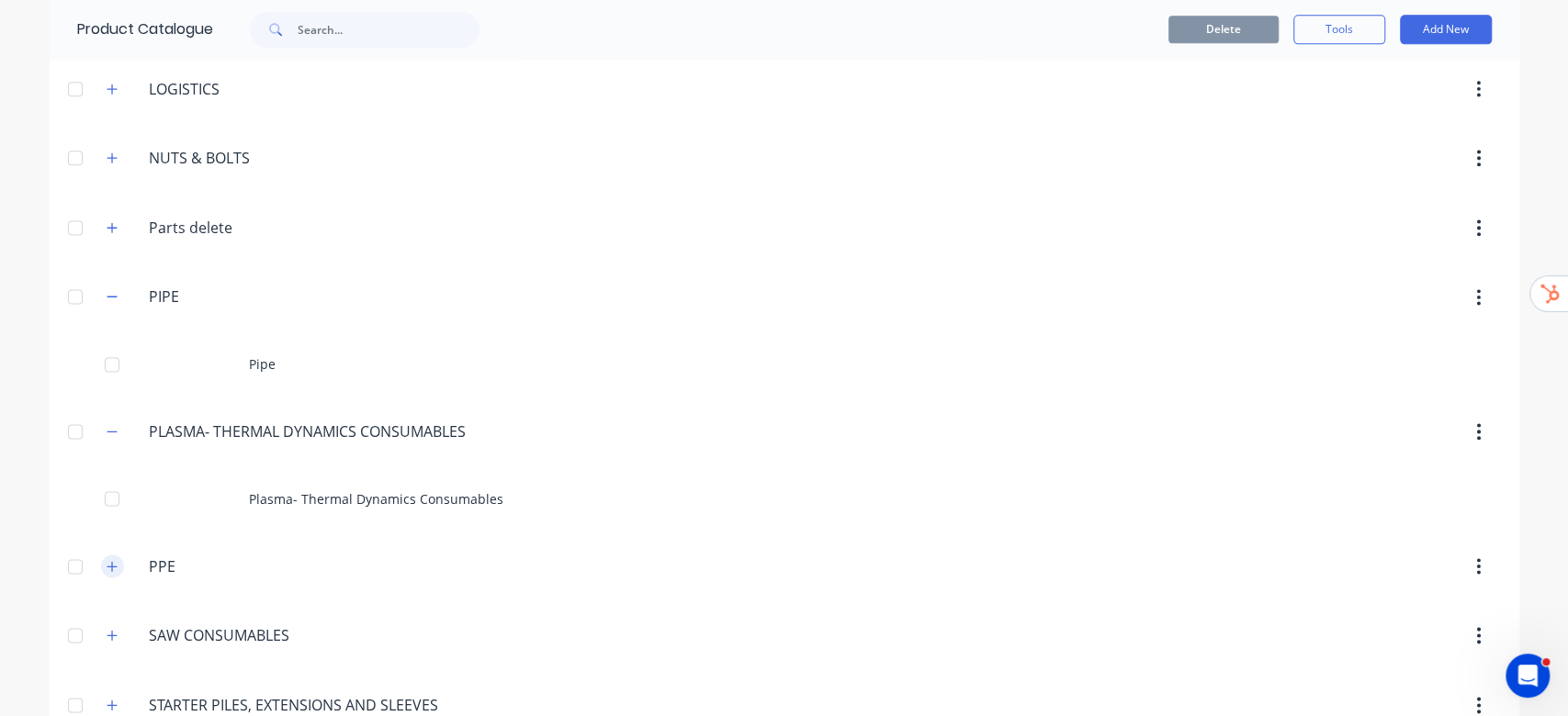 click at bounding box center [112, 565] 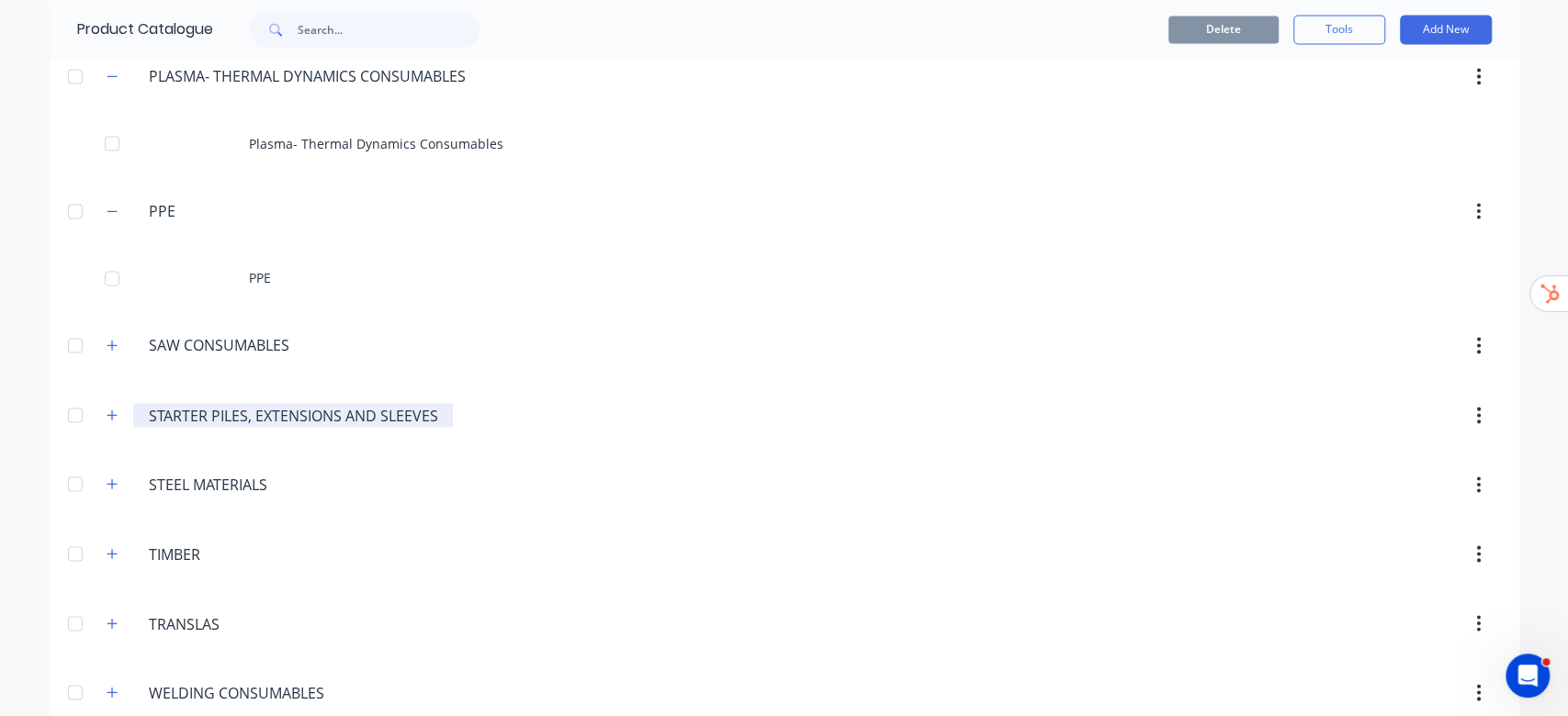 scroll, scrollTop: 1958, scrollLeft: 0, axis: vertical 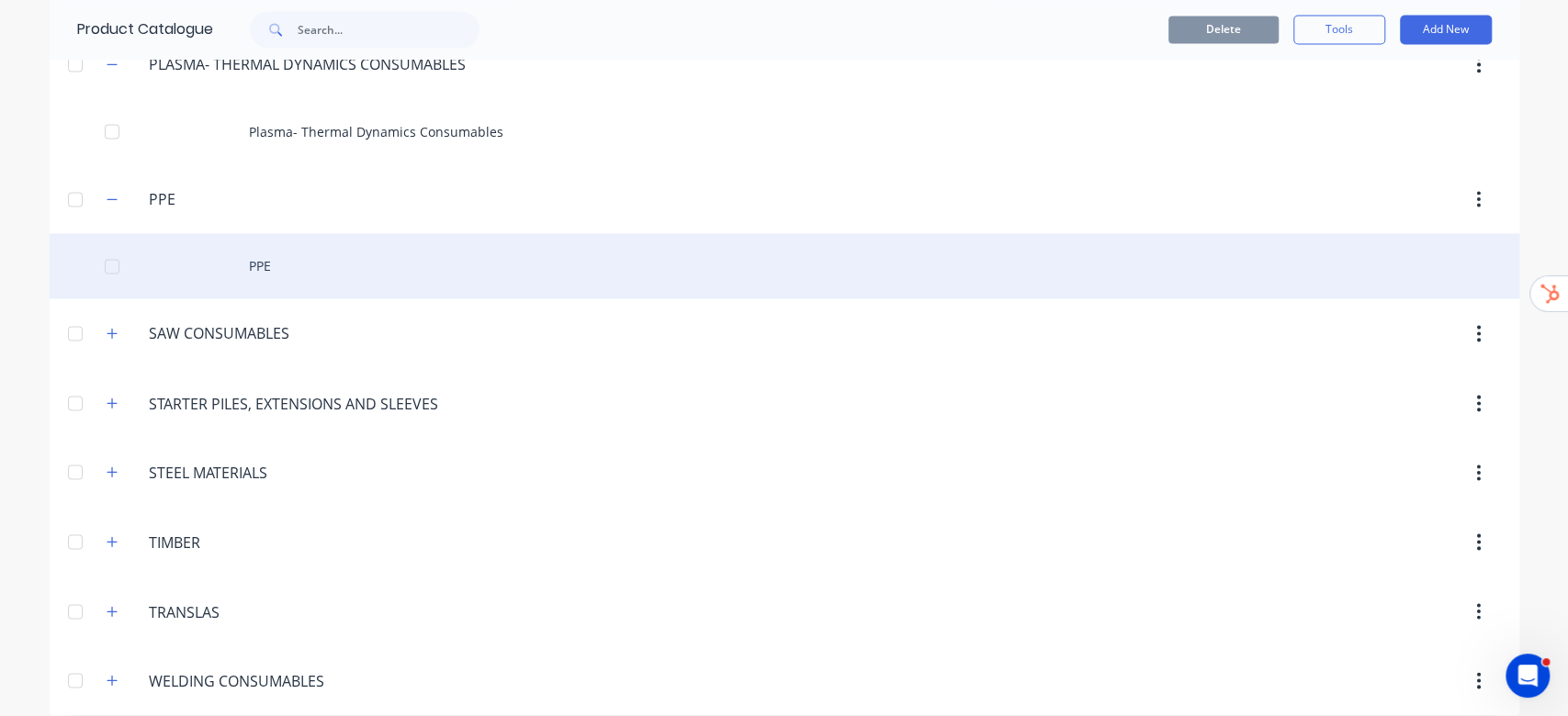 click on "PPE" at bounding box center [784, 265] 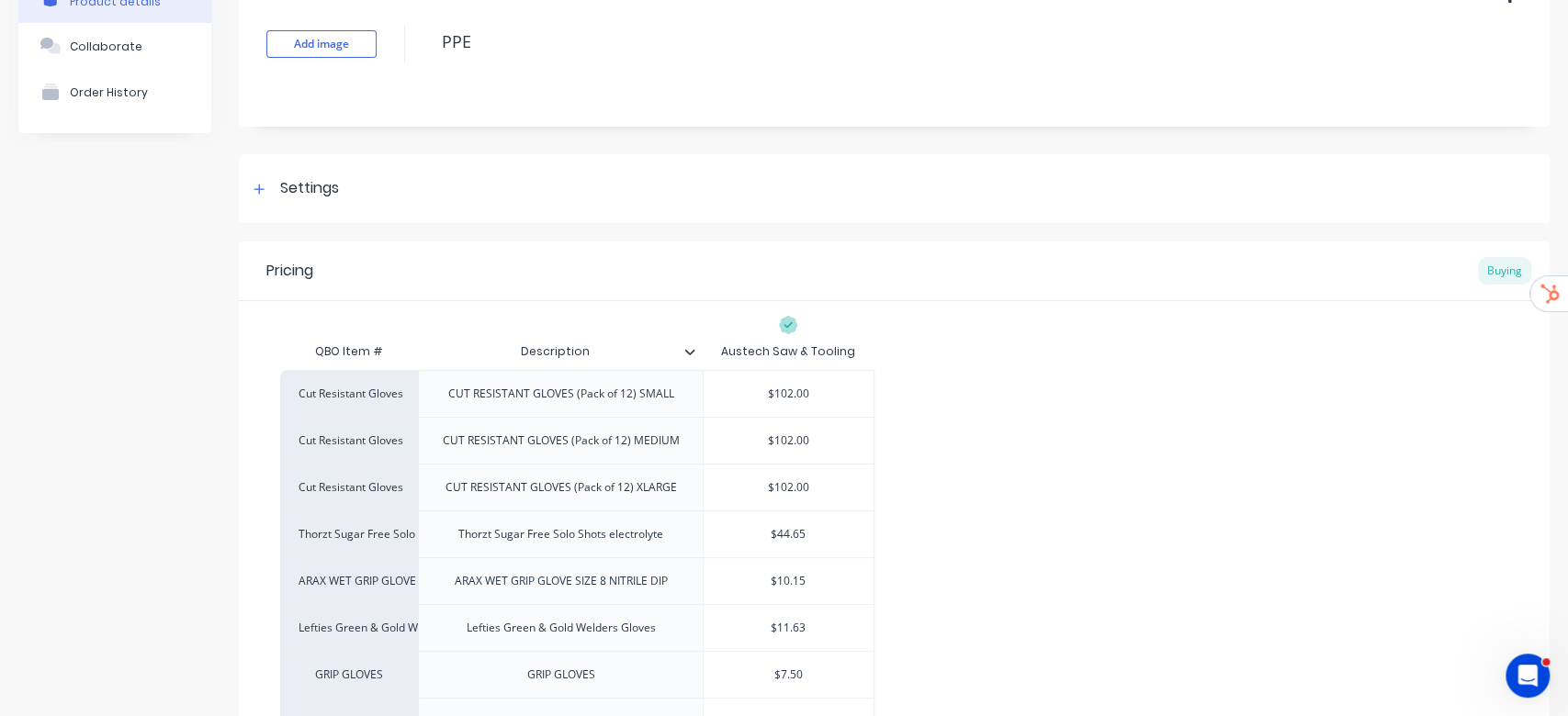 scroll, scrollTop: 0, scrollLeft: 0, axis: both 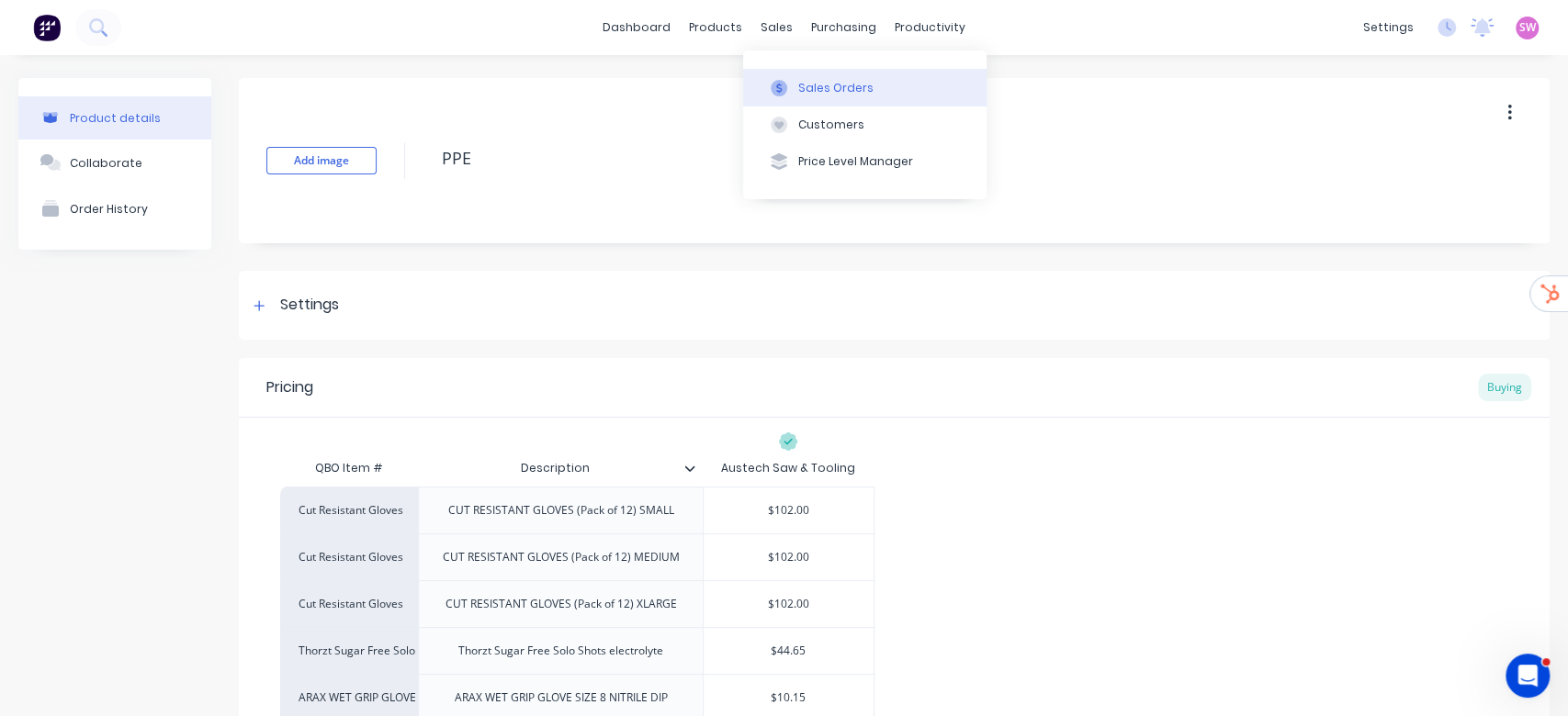 click on "Sales Orders" at bounding box center [836, 88] 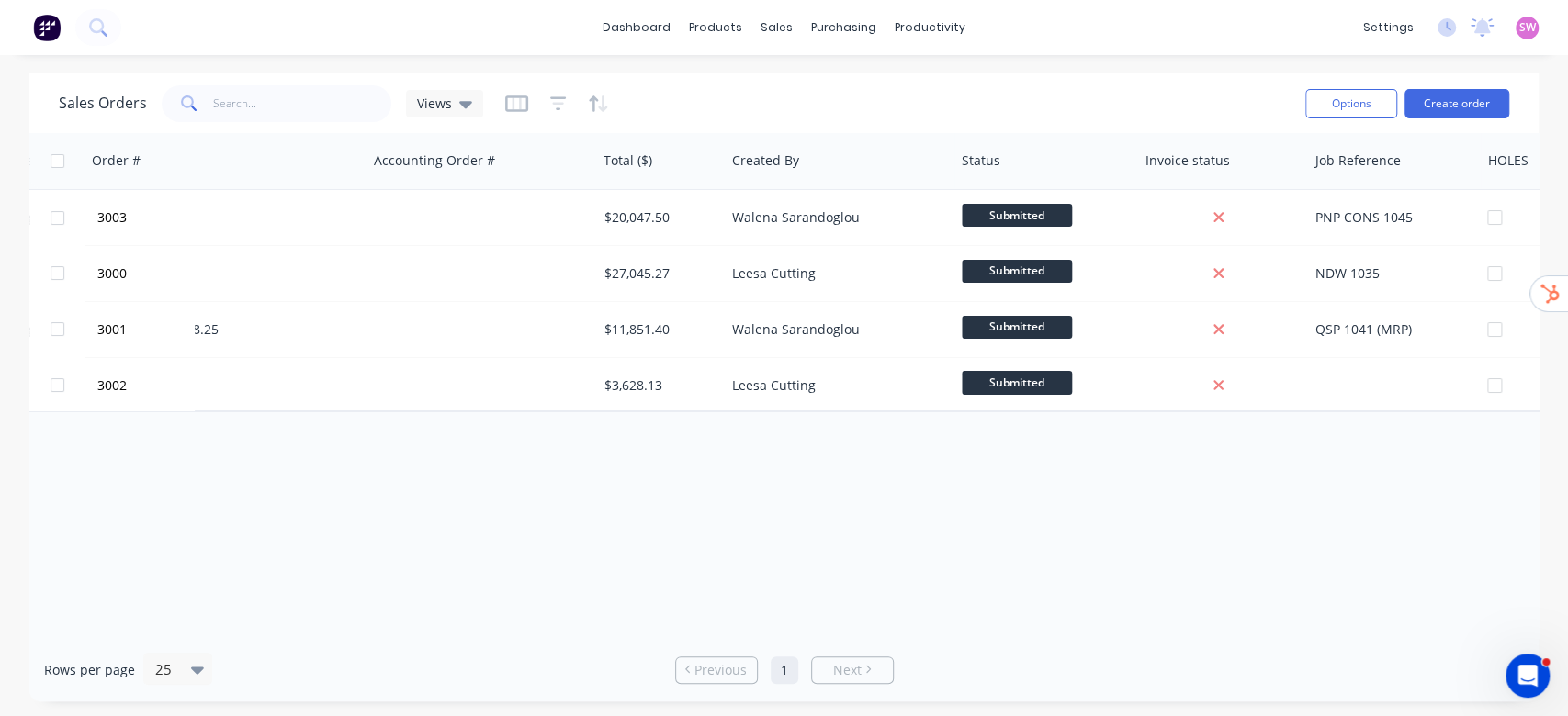 scroll, scrollTop: 0, scrollLeft: 0, axis: both 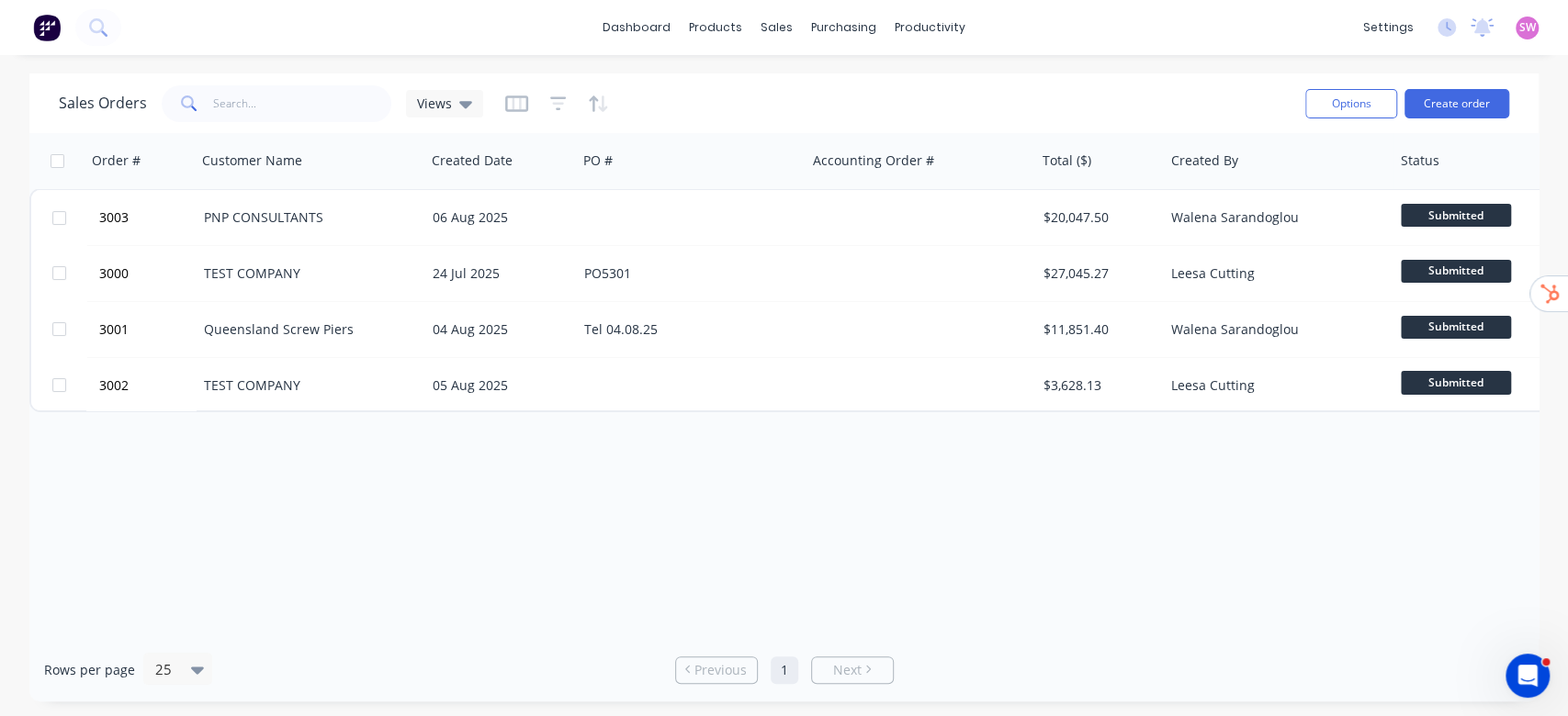 click on "Order # Customer Name Created Date PO # Accounting Order # Total ($) Created By Status Invoice status Job Reference HOLES CUTTING WELDING HELIXES FORMED 3003 PNP CONSULTANTS 06 Aug 2025 $20,047.50 Walena Sarandoglou Submitted PNP CONS 1045 3000 TEST COMPANY 24 Jul 2025 PO5301 $27,045.27 Leesa Cutting Submitted NDW 1035 3001 Queensland Screw Piers 04 Aug 2025 Tel 04.08.25 $11,851.40 Walena Sarandoglou Submitted QSP 1041 (MRP) 3002 TEST COMPANY 05 Aug 2025 $3,628.13 Leesa Cutting Submitted" at bounding box center (784, 386) 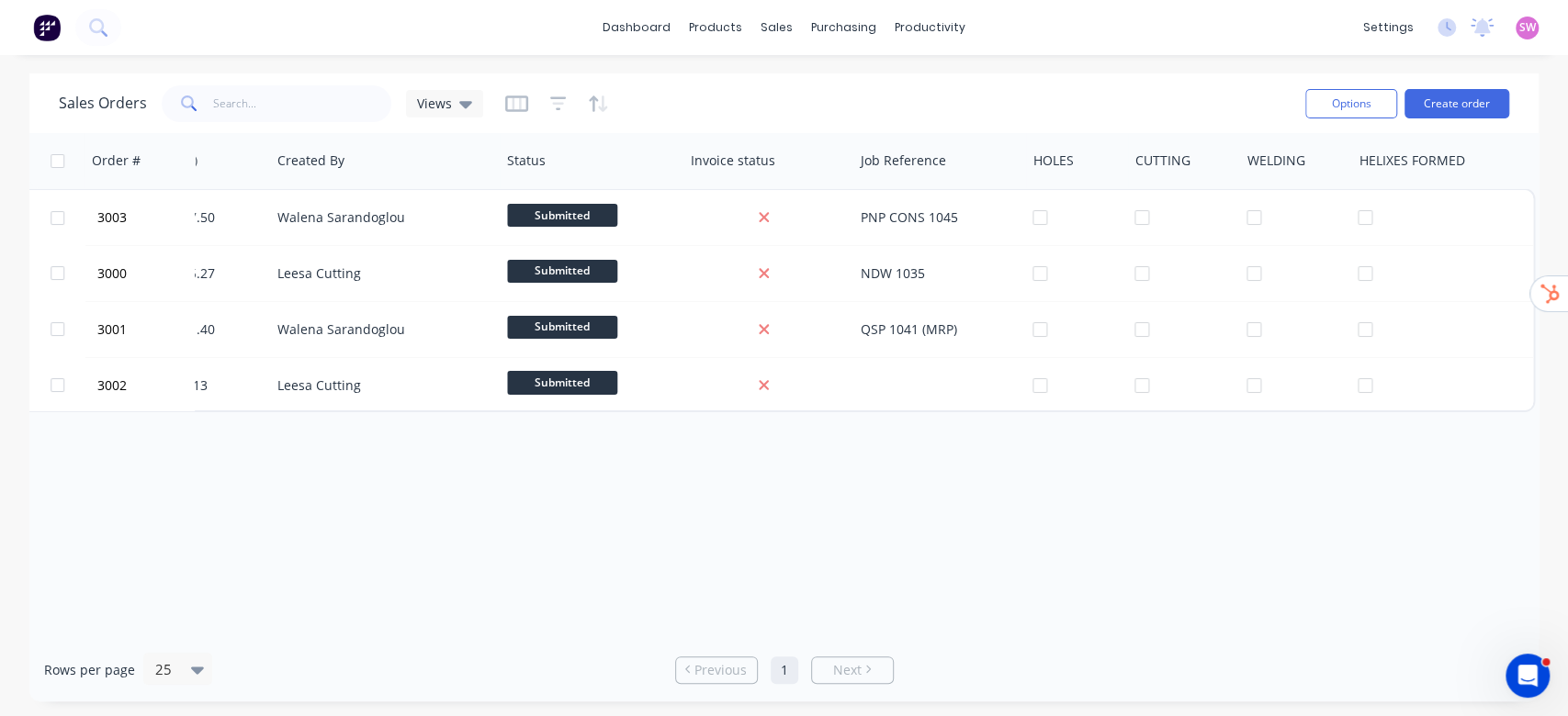 scroll, scrollTop: 0, scrollLeft: 0, axis: both 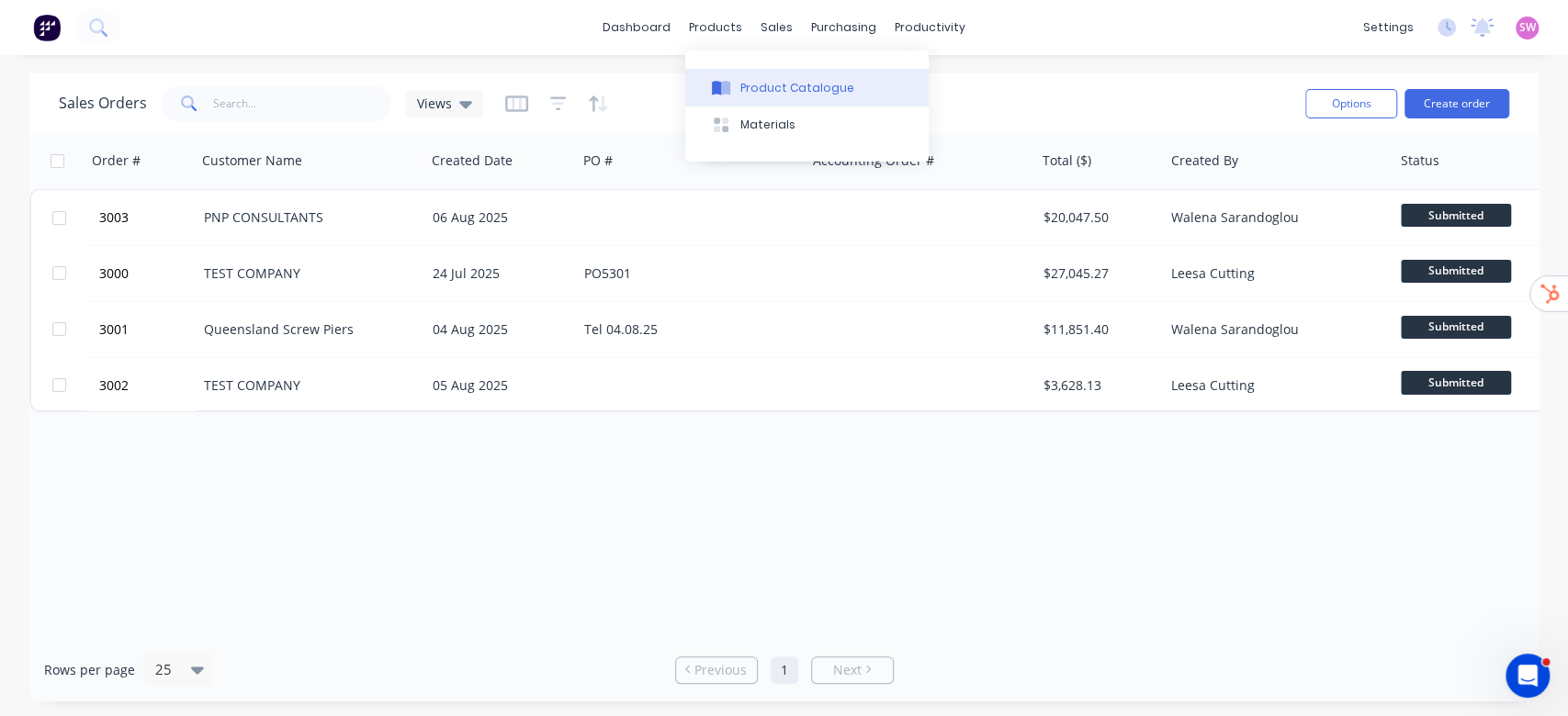 click on "Product Catalogue" at bounding box center (797, 88) 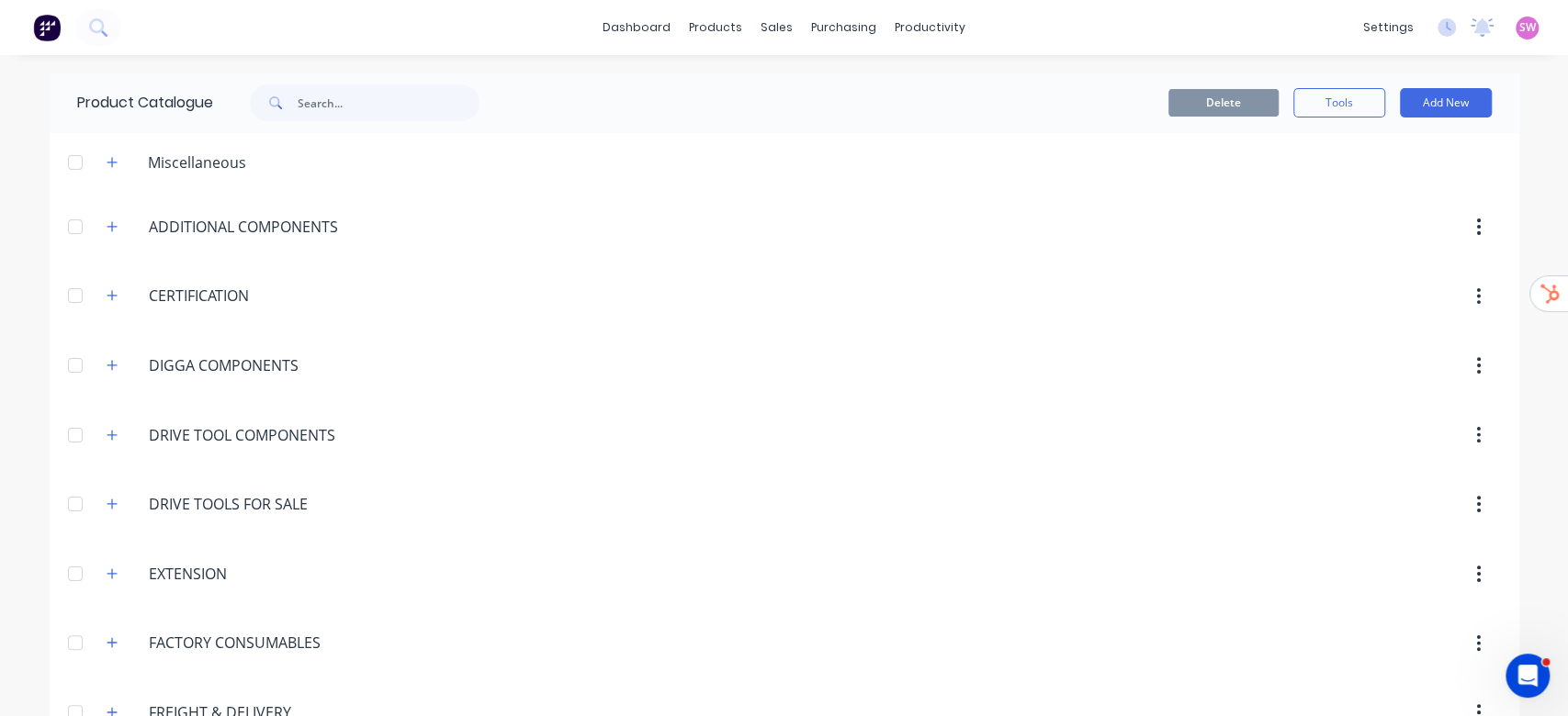 drag, startPoint x: 98, startPoint y: 368, endPoint x: 112, endPoint y: 371, distance: 14.317821 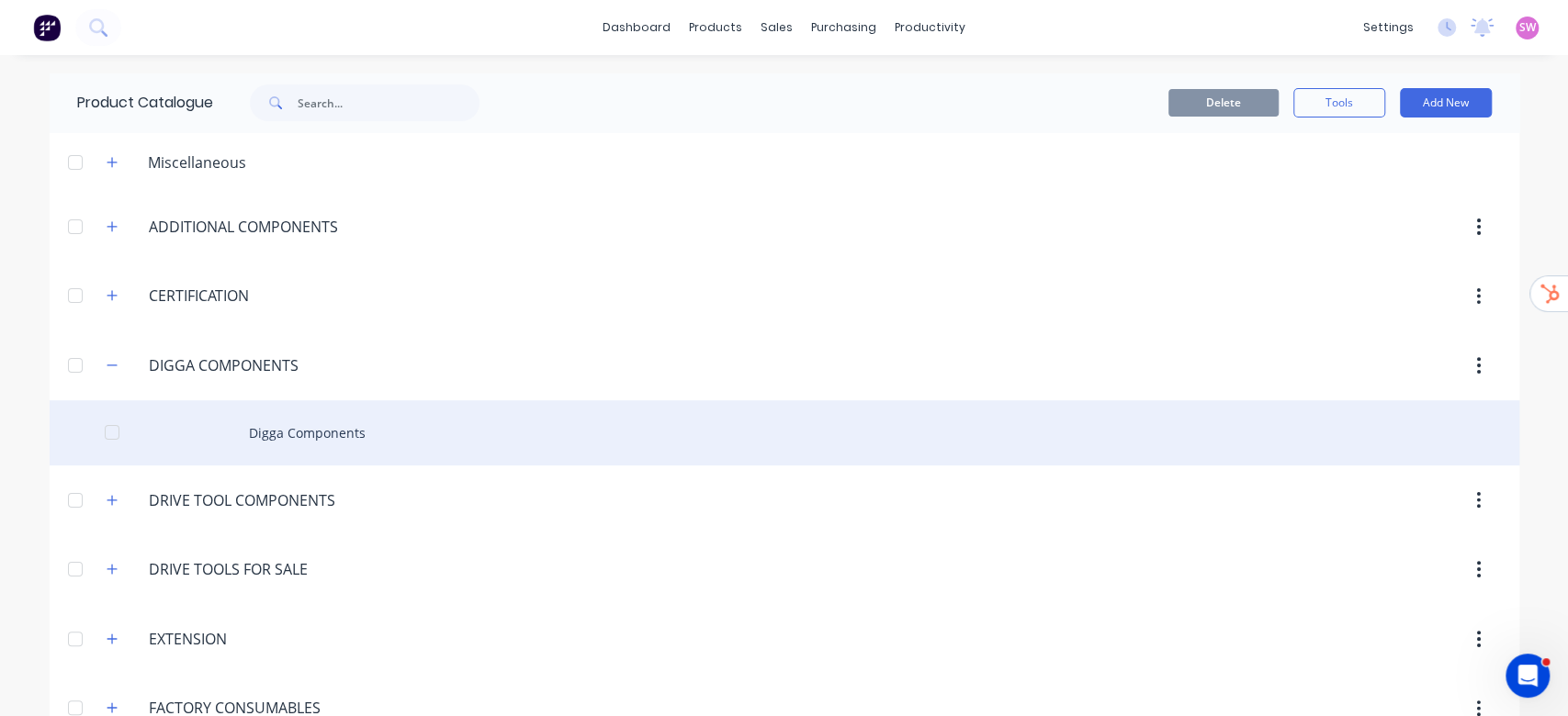click on "Digga Components" at bounding box center (784, 432) 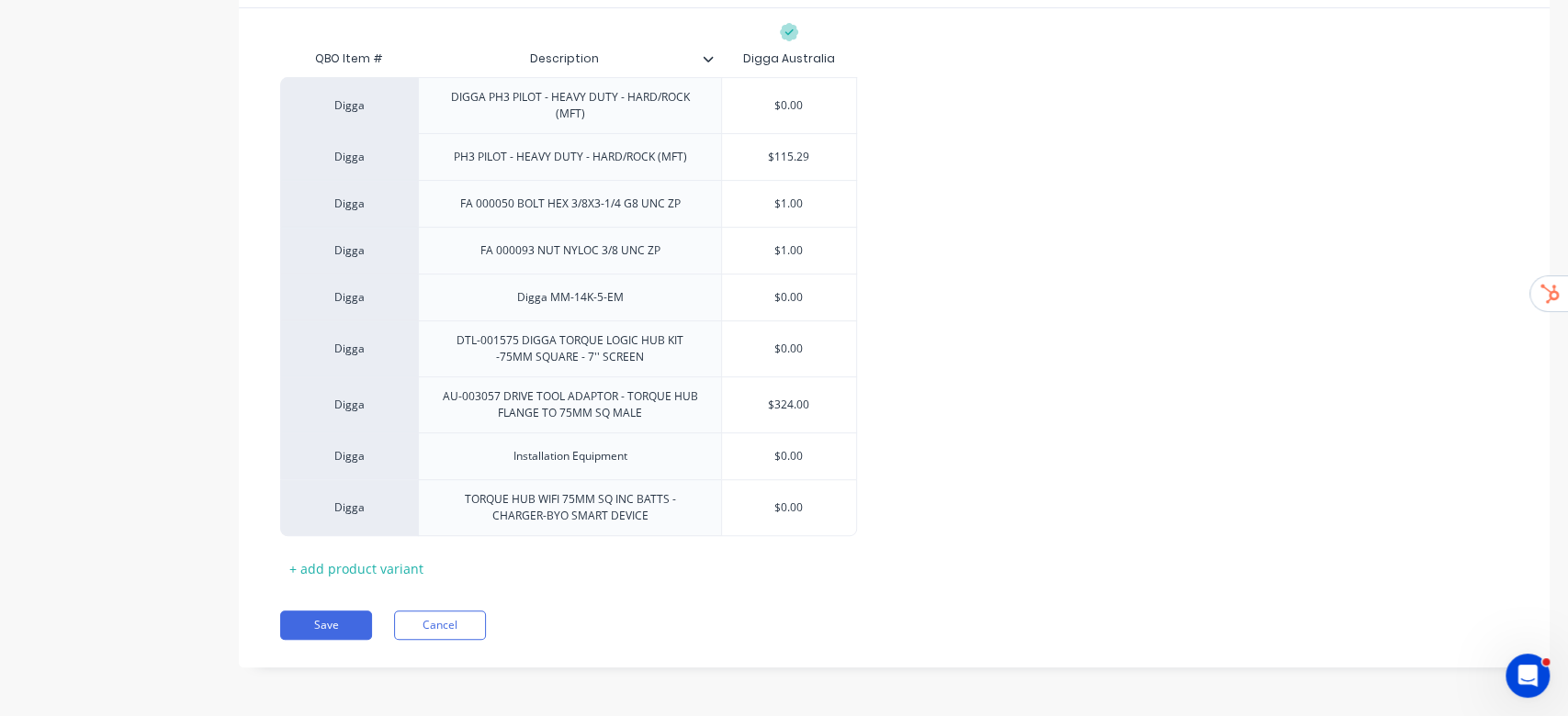 scroll, scrollTop: 42, scrollLeft: 0, axis: vertical 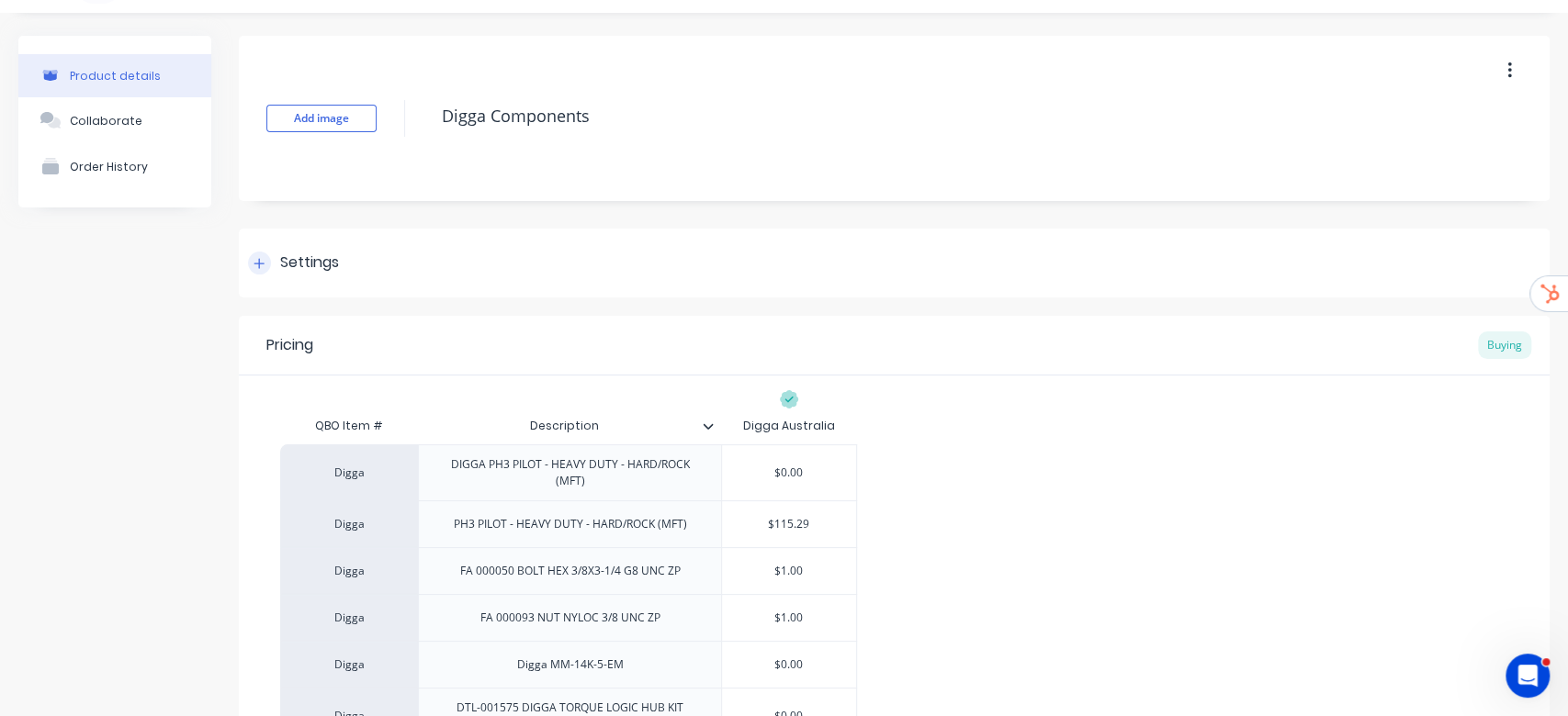 click on "Settings" at bounding box center (894, 263) 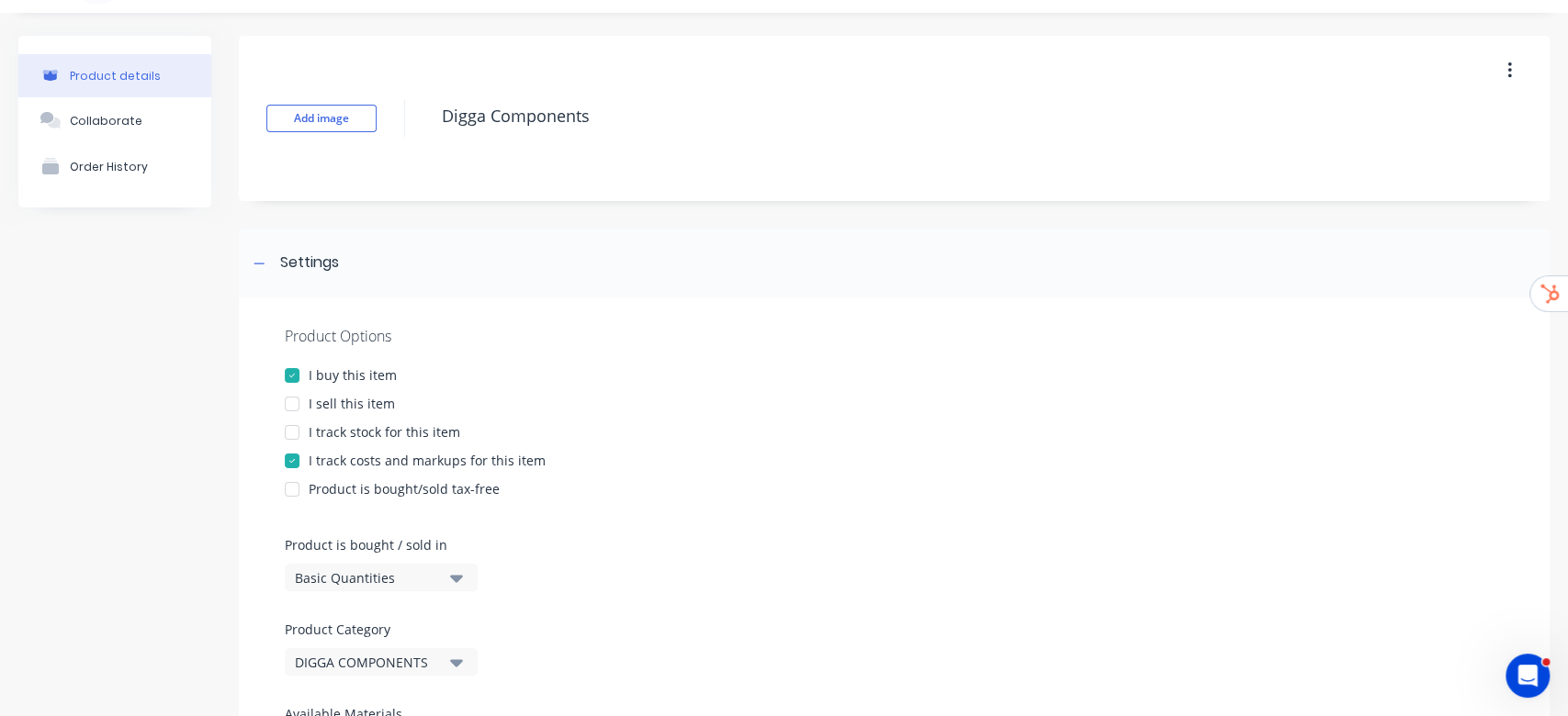click on "I sell this item" at bounding box center (352, 403) 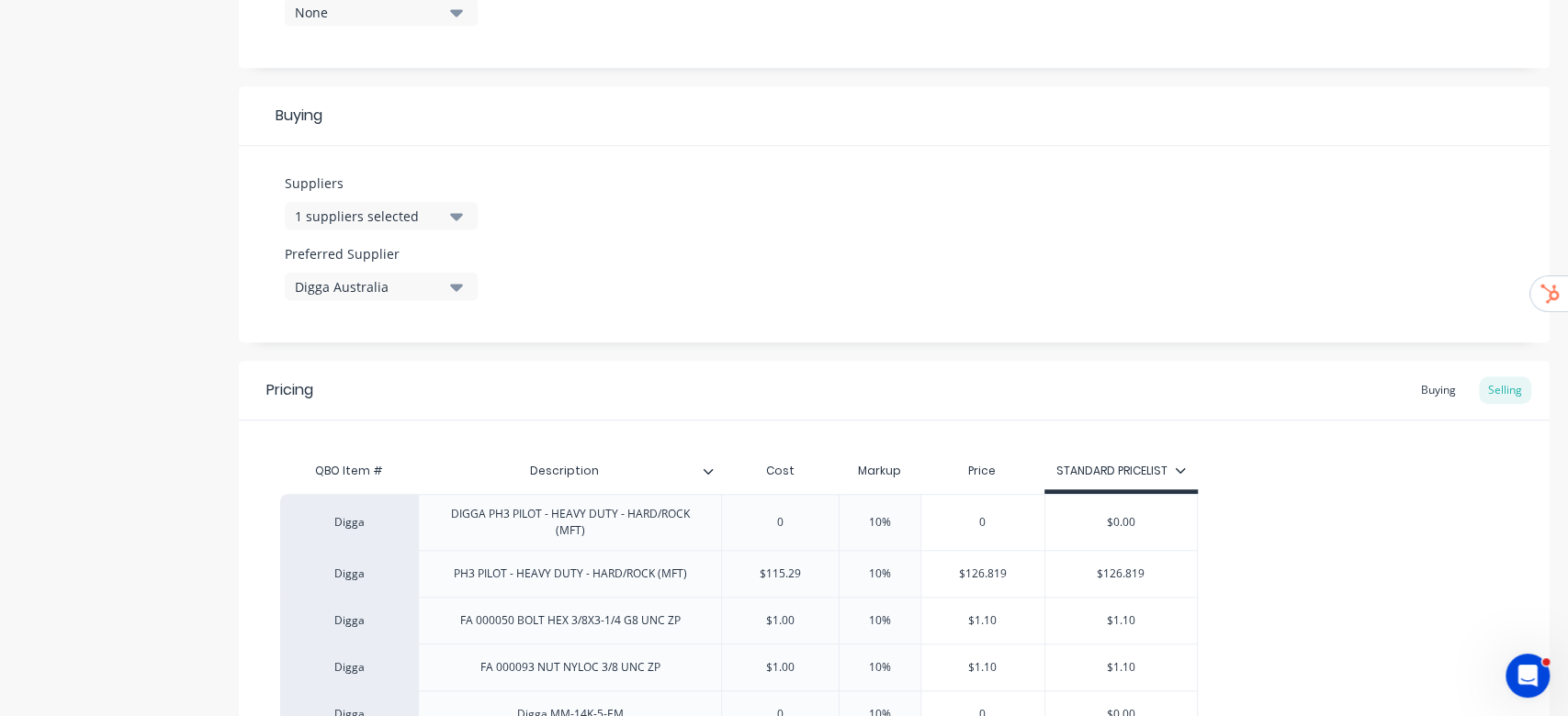 scroll, scrollTop: 1193, scrollLeft: 0, axis: vertical 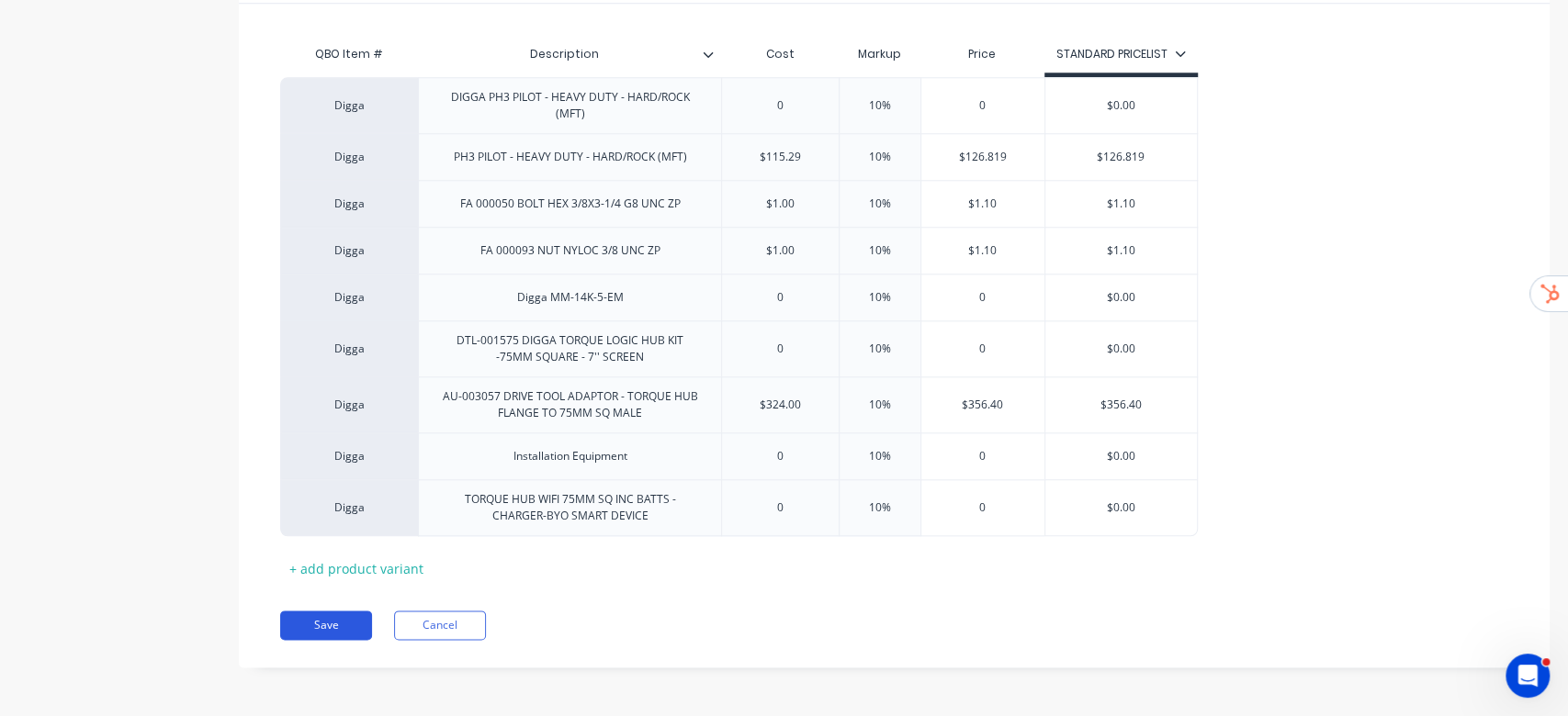 click on "Save" at bounding box center [326, 625] 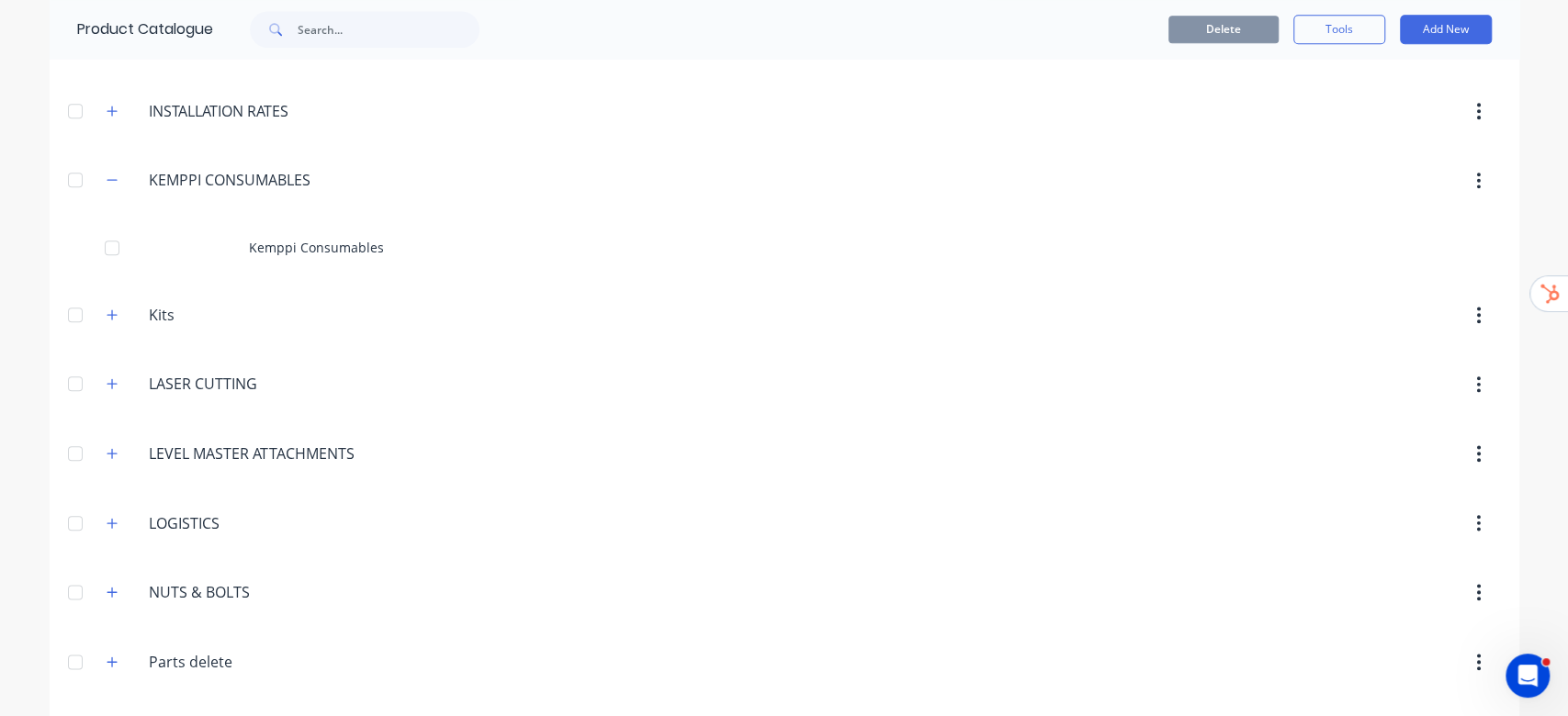 scroll, scrollTop: 1224, scrollLeft: 0, axis: vertical 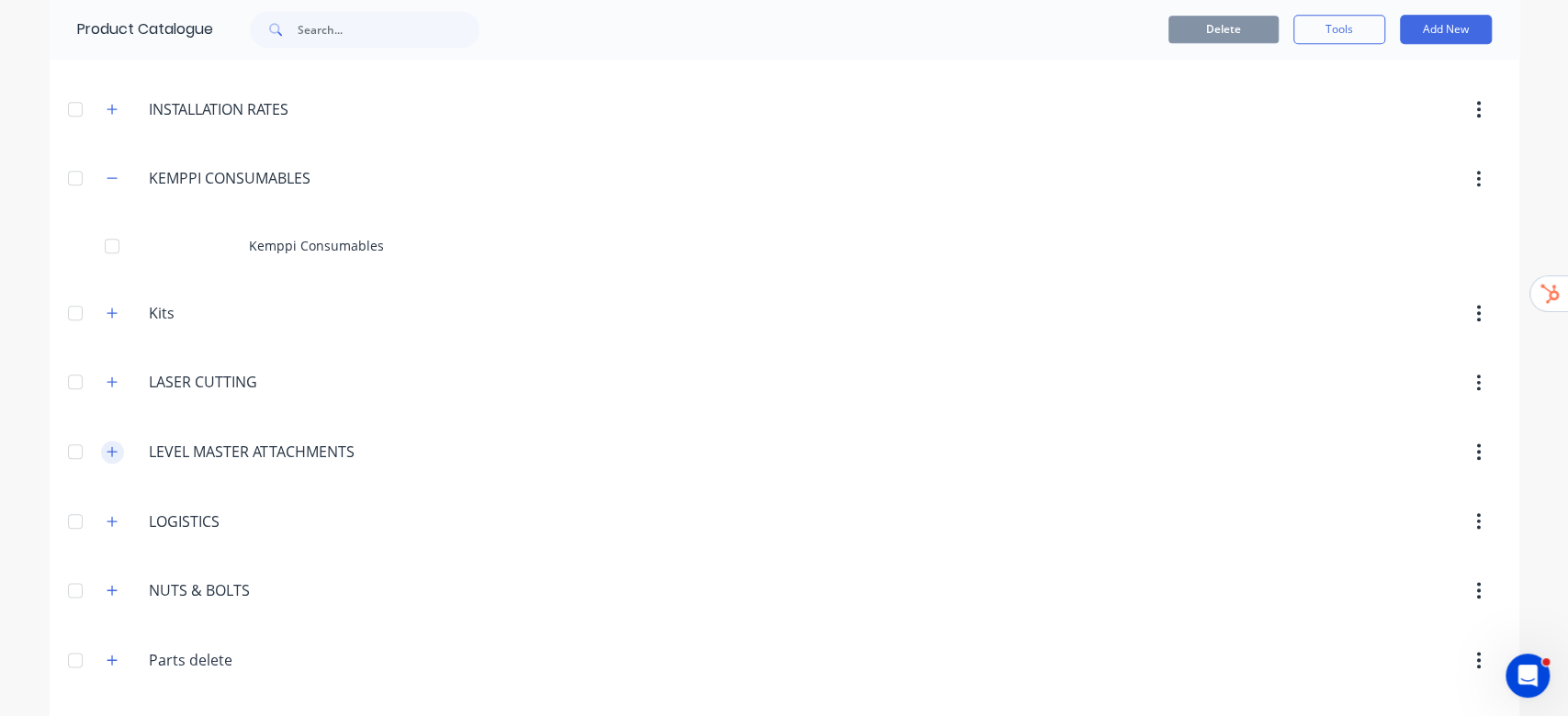 click 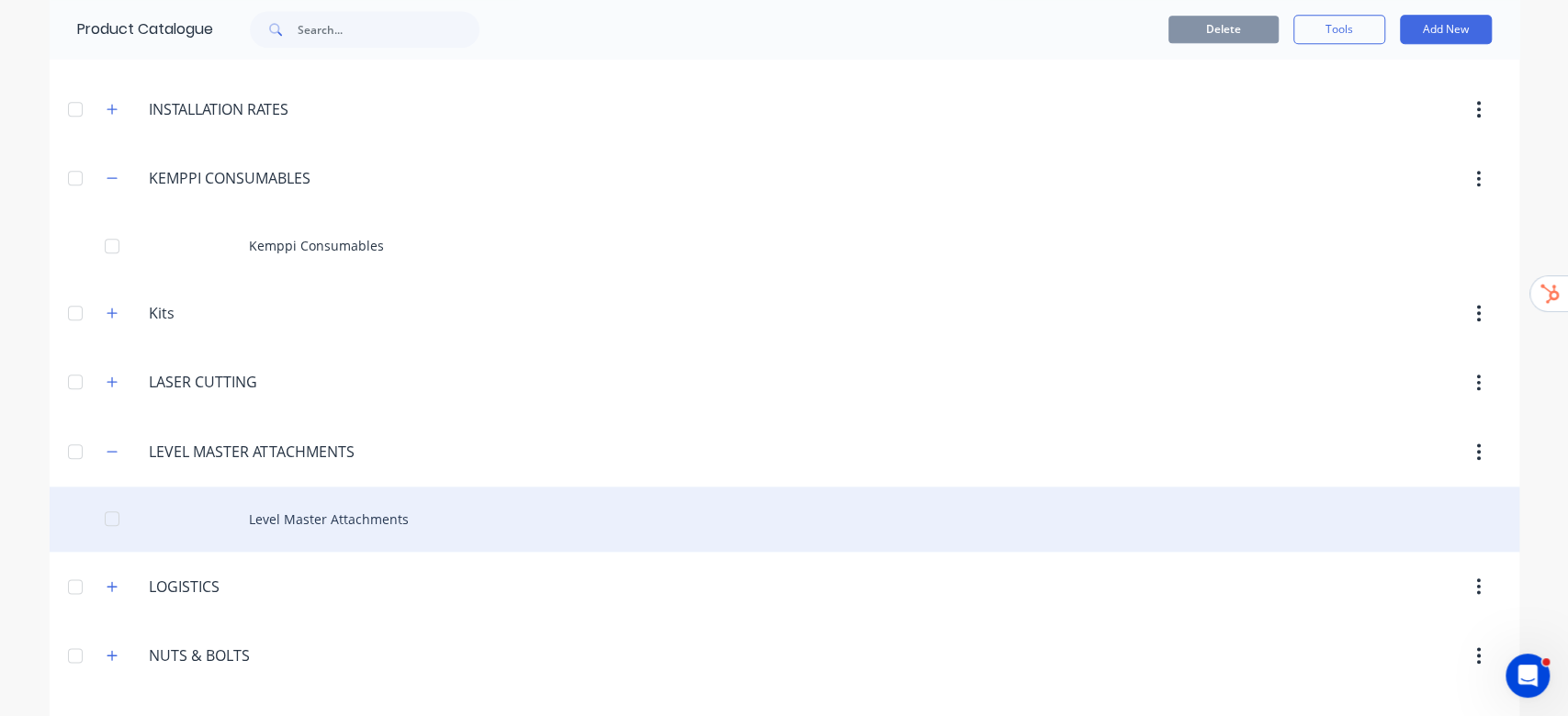 click on "Level Master Attachments" at bounding box center (784, 519) 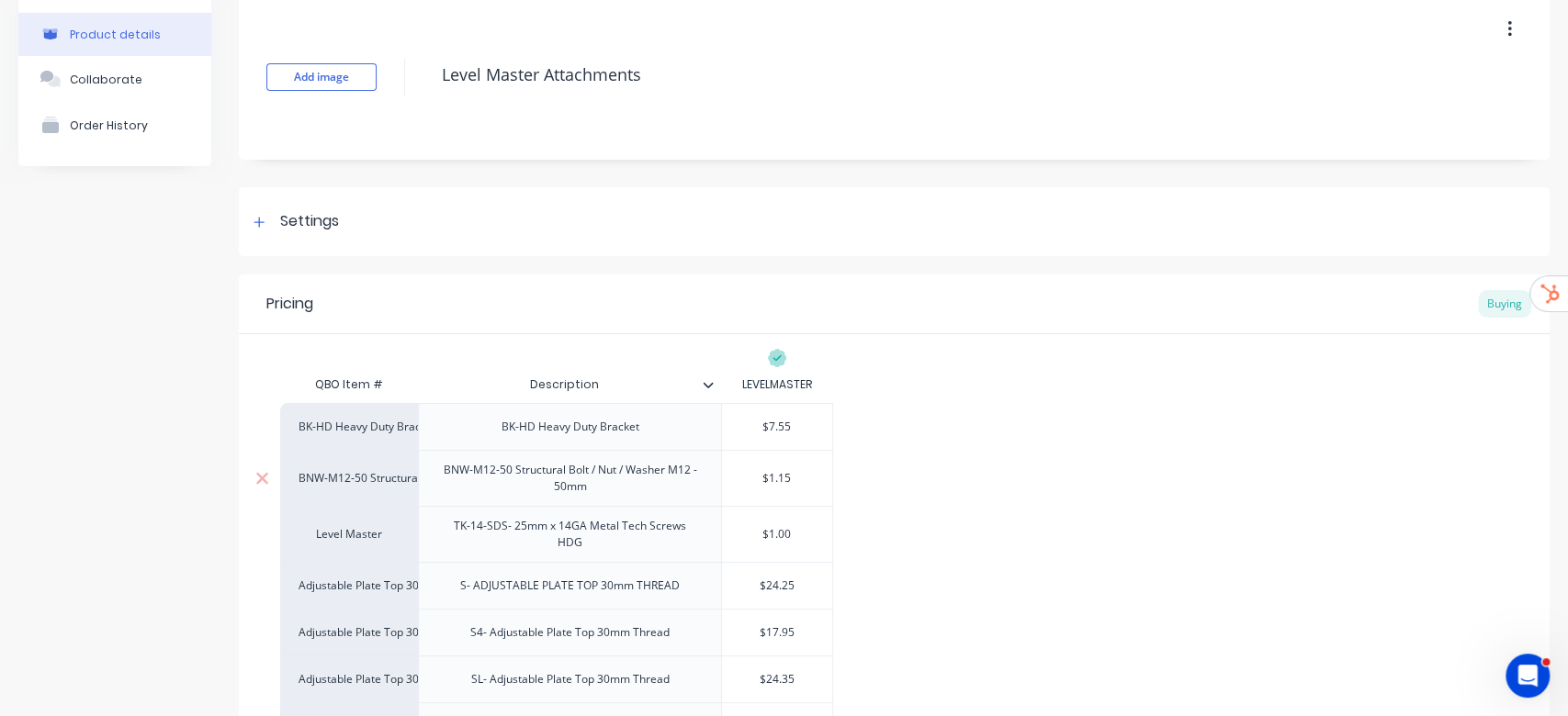 scroll, scrollTop: 122, scrollLeft: 0, axis: vertical 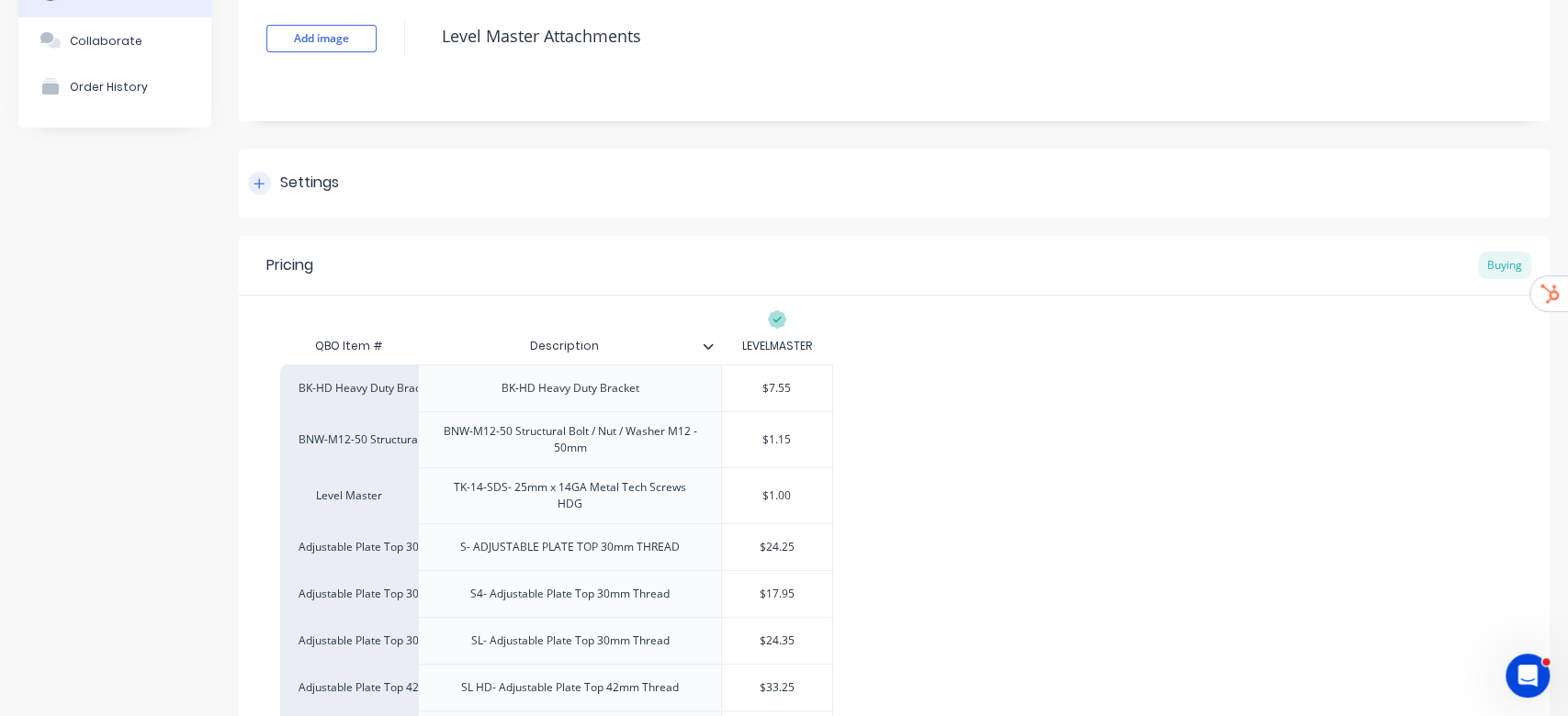 click on "Settings" at bounding box center [310, 183] 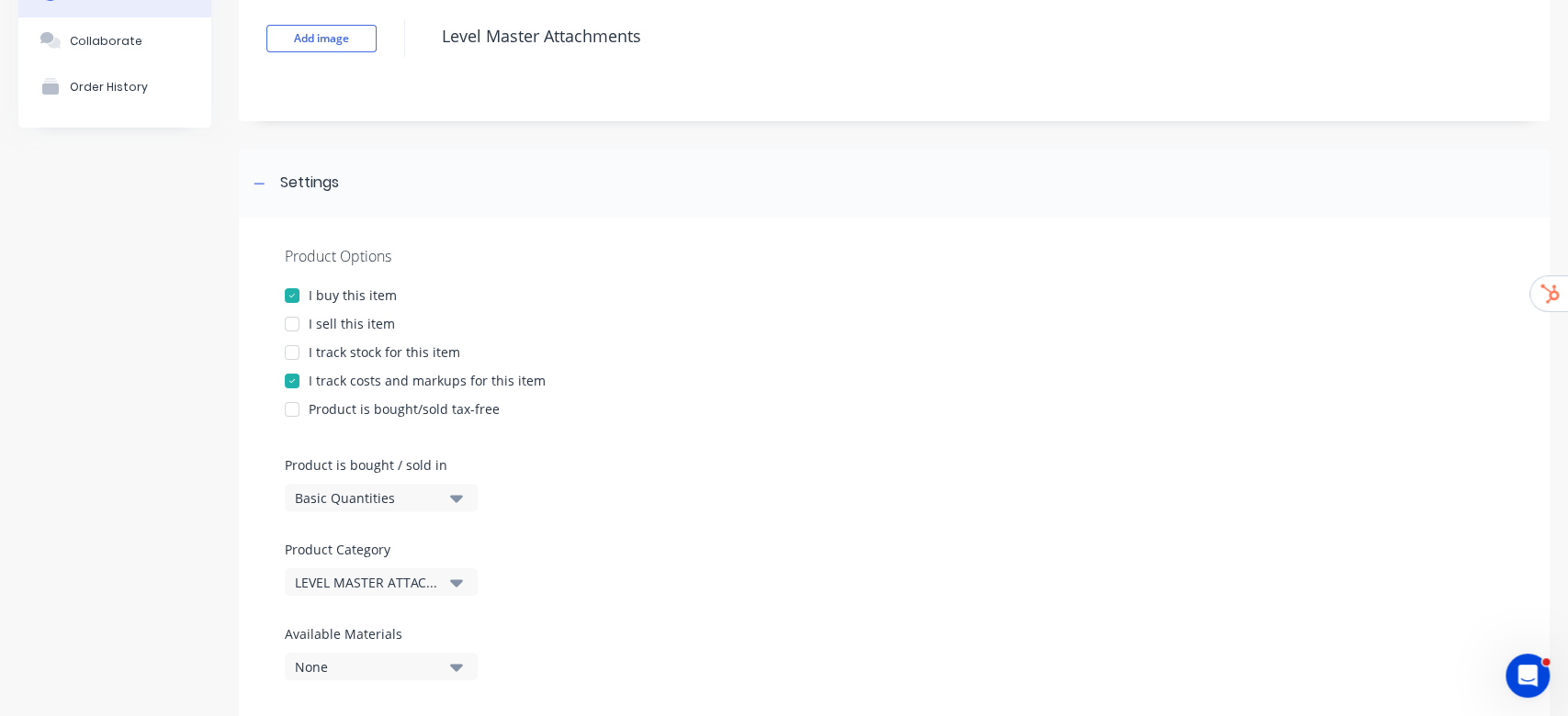 click at bounding box center [292, 324] 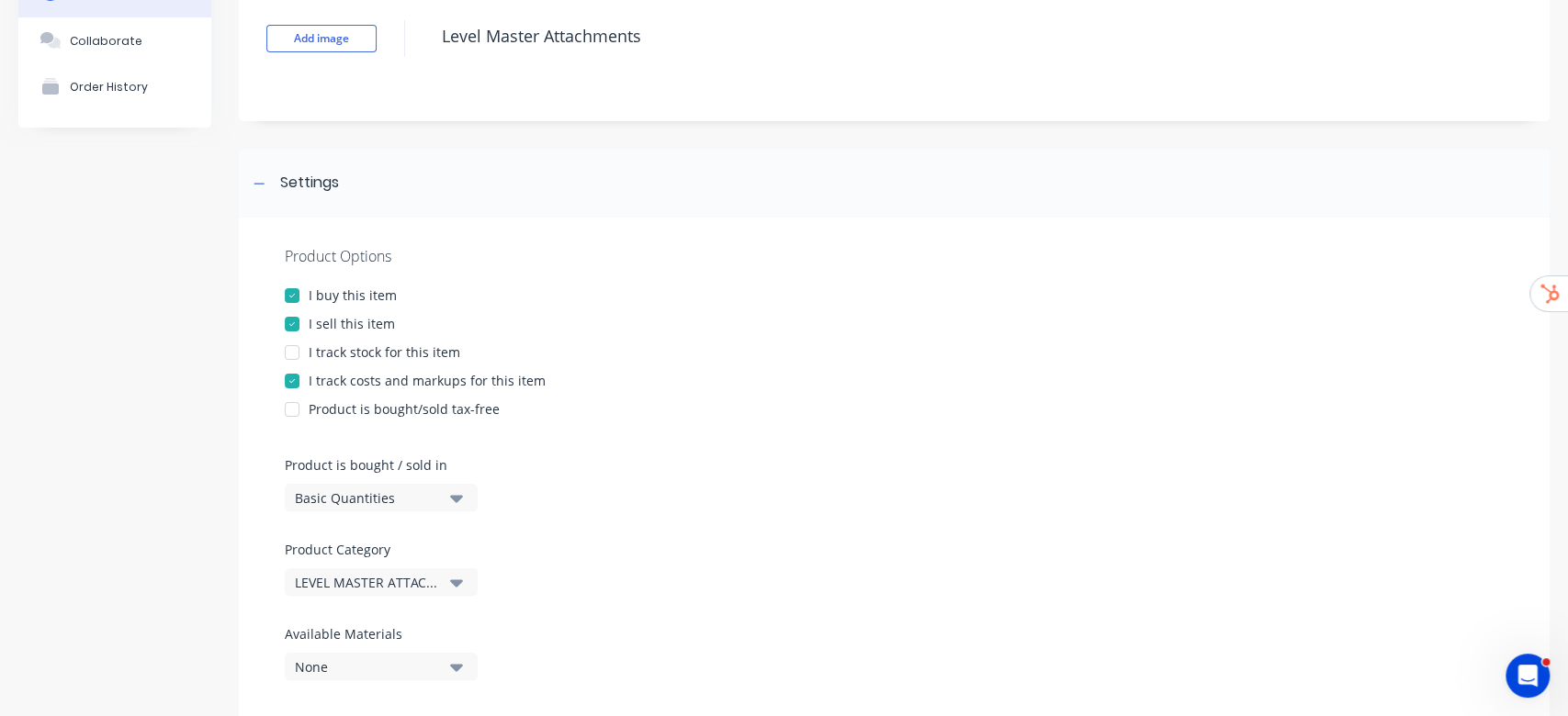 click at bounding box center (292, 352) 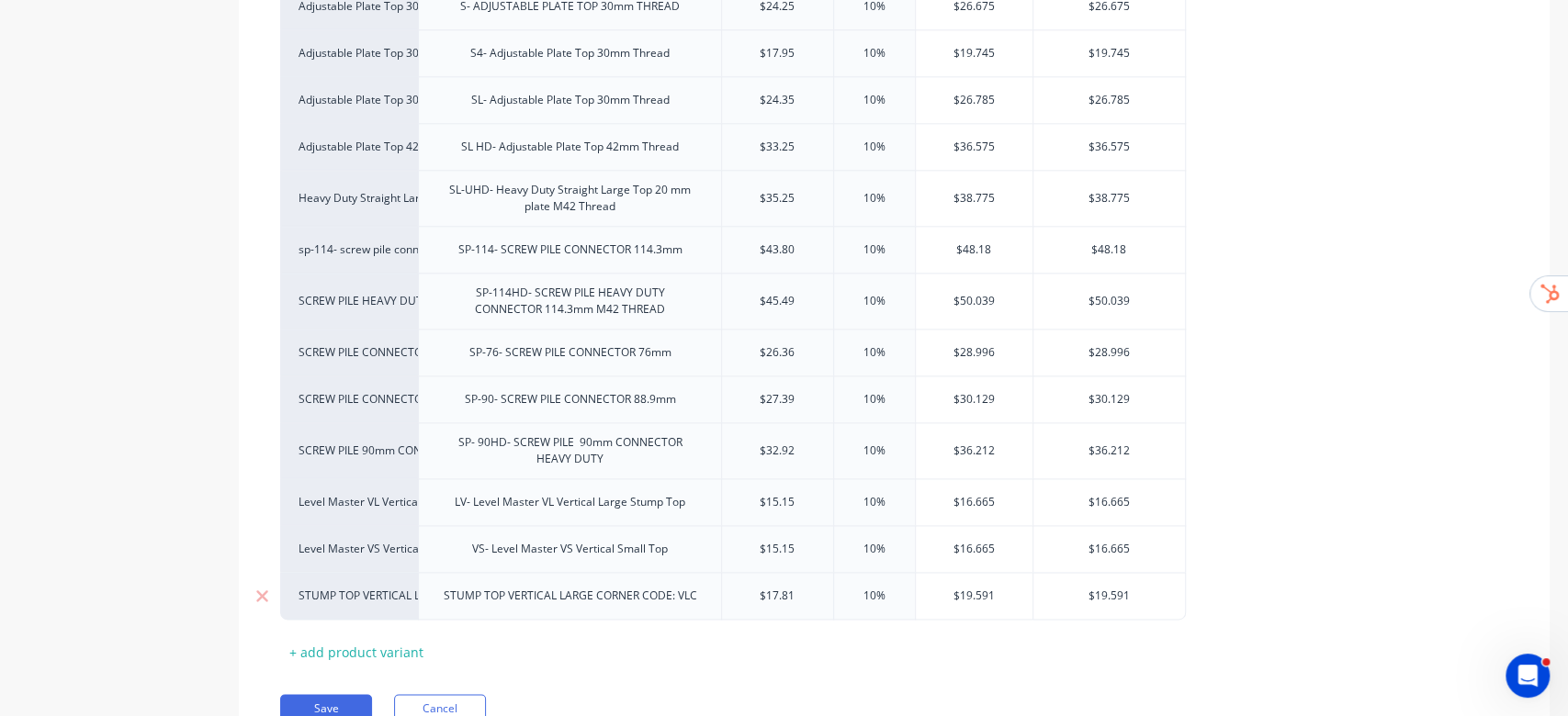 scroll, scrollTop: 1520, scrollLeft: 0, axis: vertical 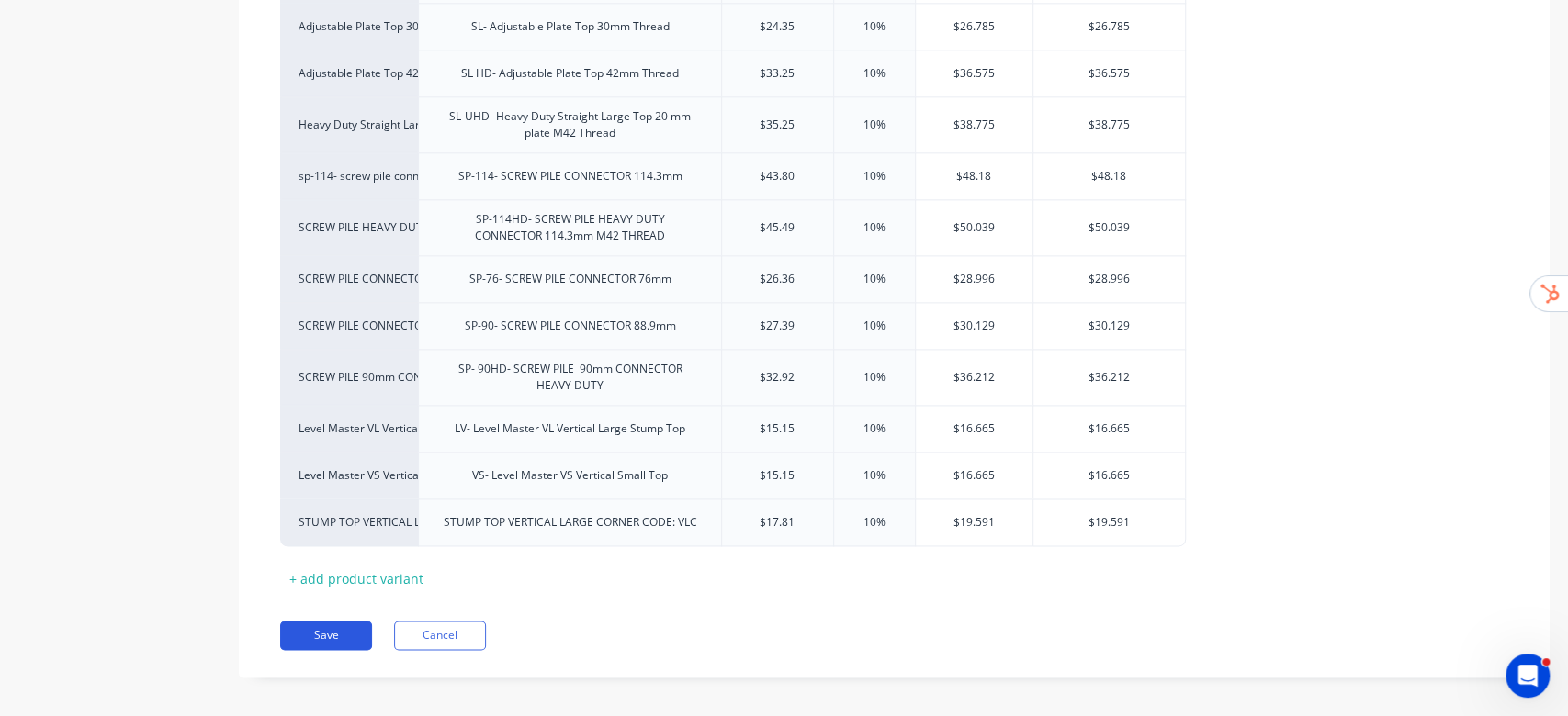 click on "Save" at bounding box center [326, 635] 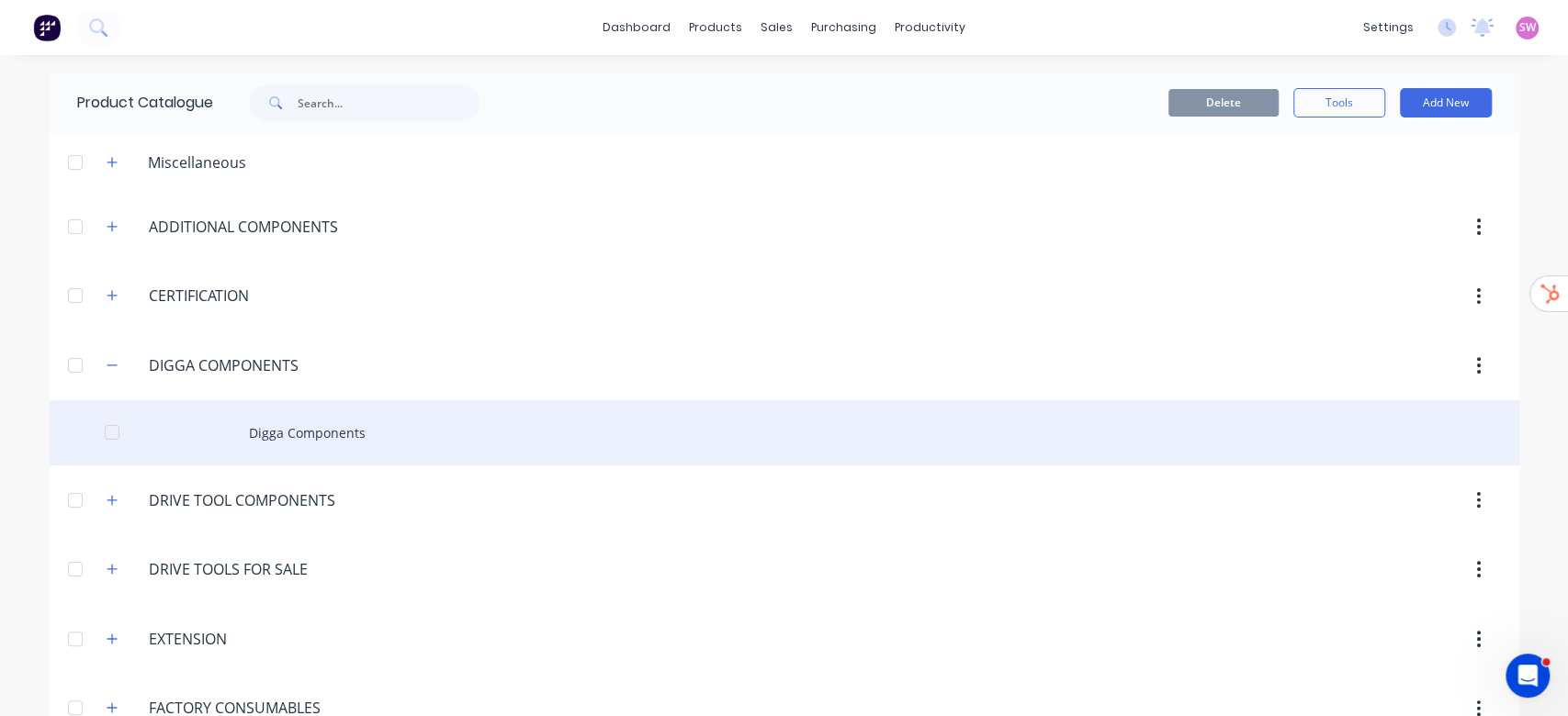 click on "Digga Components" at bounding box center [784, 432] 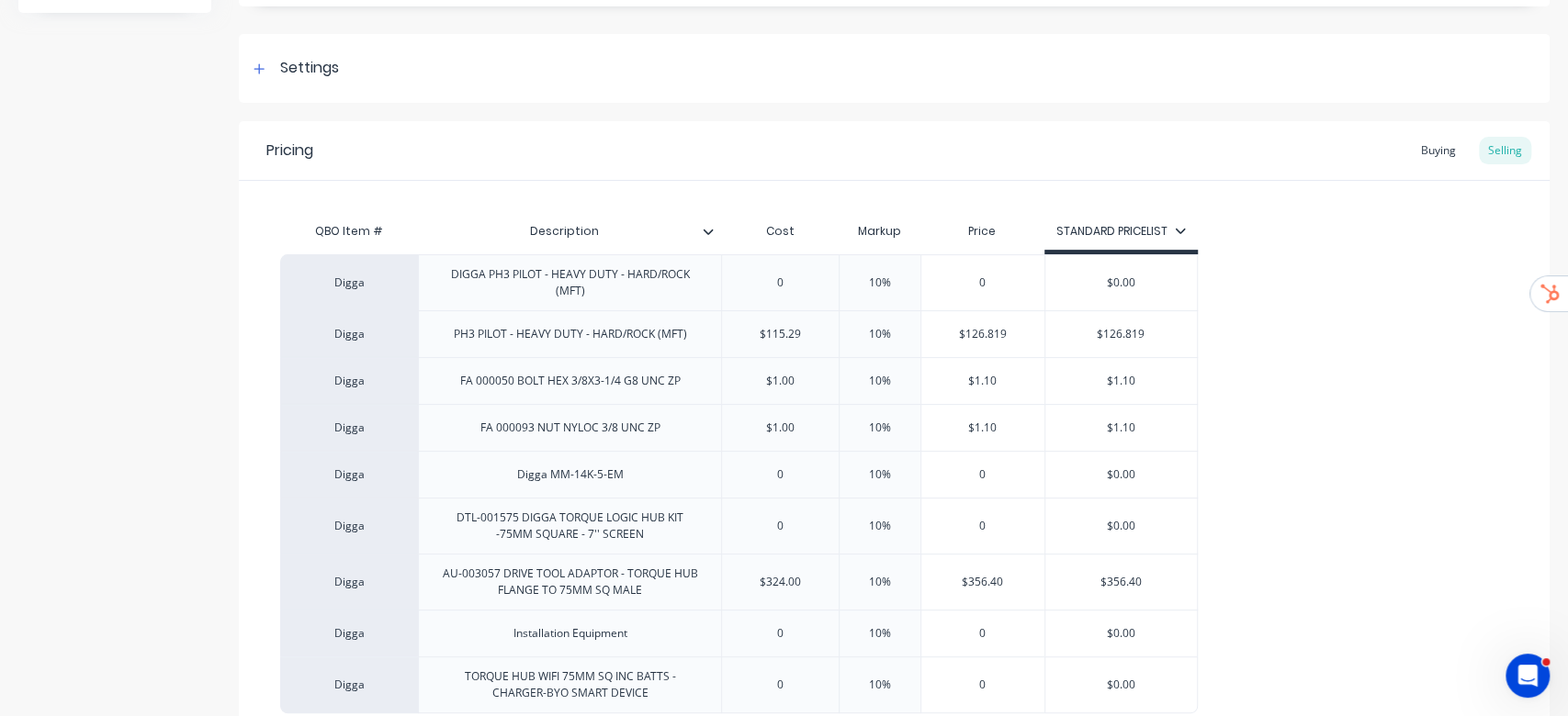 scroll, scrollTop: 244, scrollLeft: 0, axis: vertical 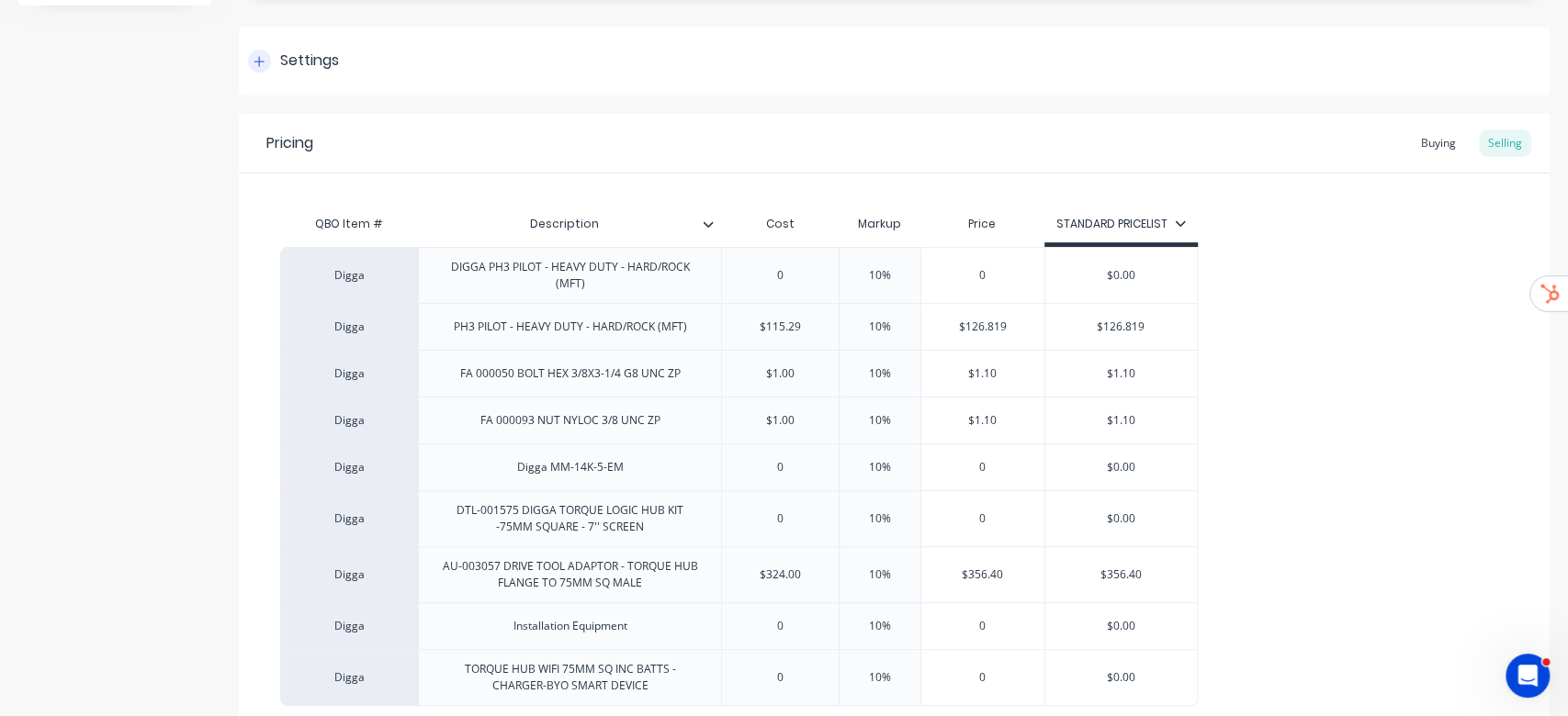 click on "Settings" at bounding box center [310, 61] 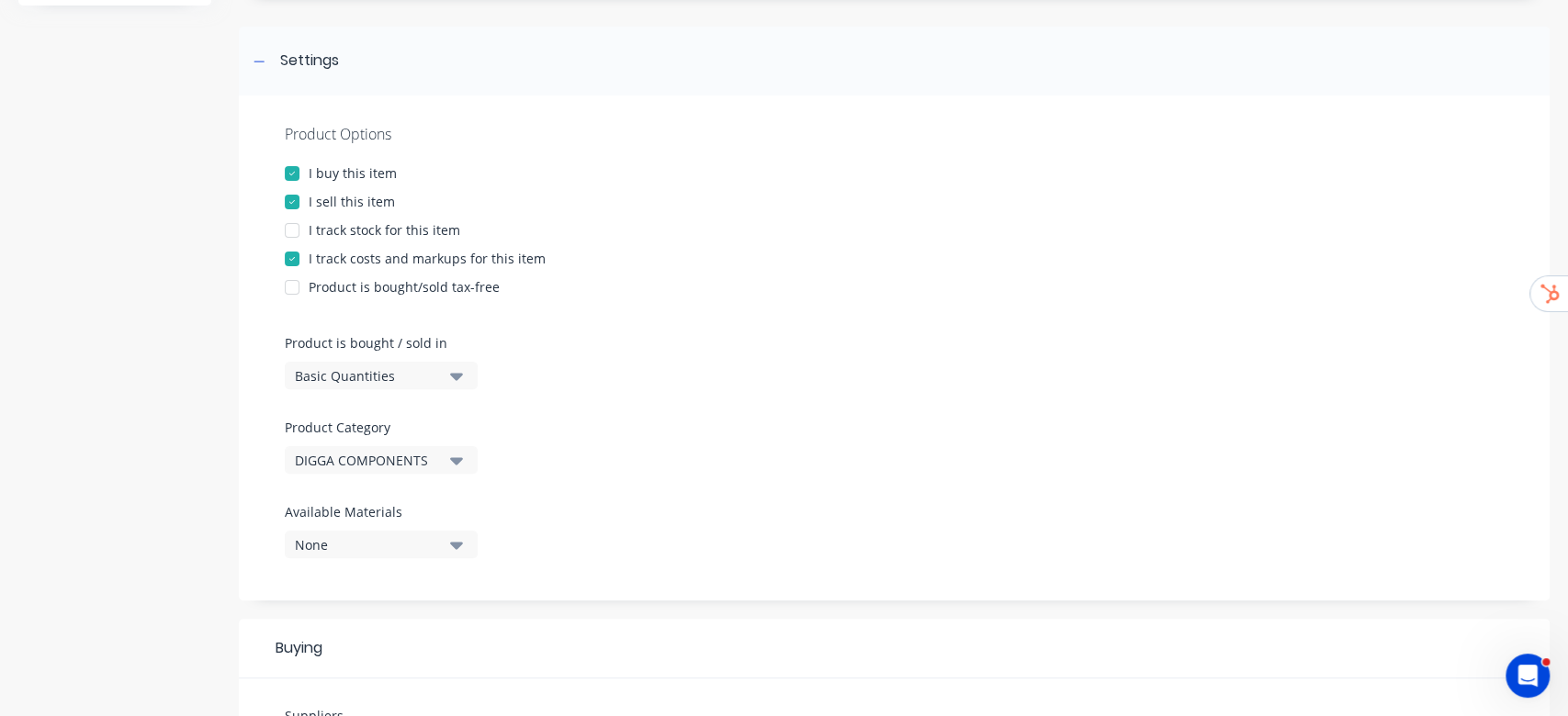 click at bounding box center (292, 230) 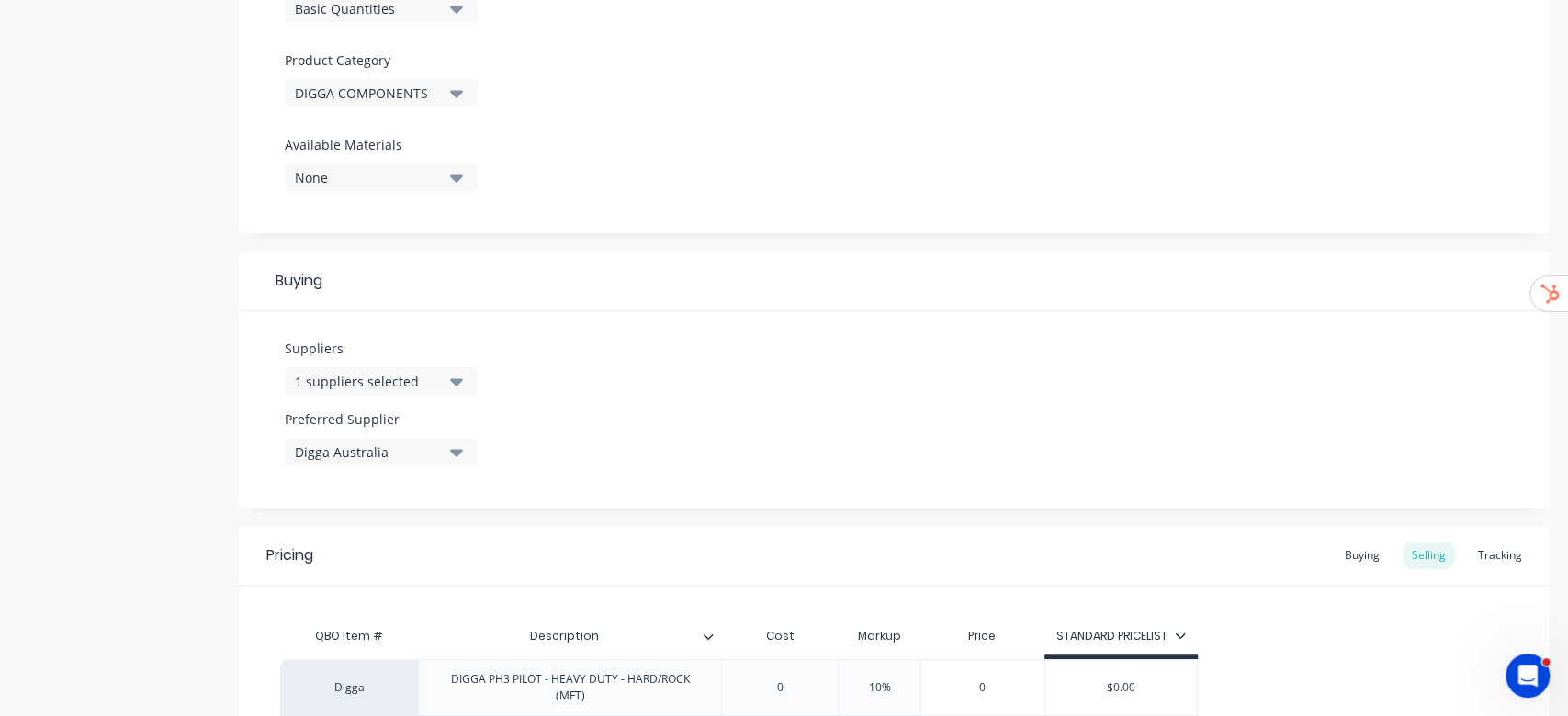 scroll, scrollTop: 1193, scrollLeft: 0, axis: vertical 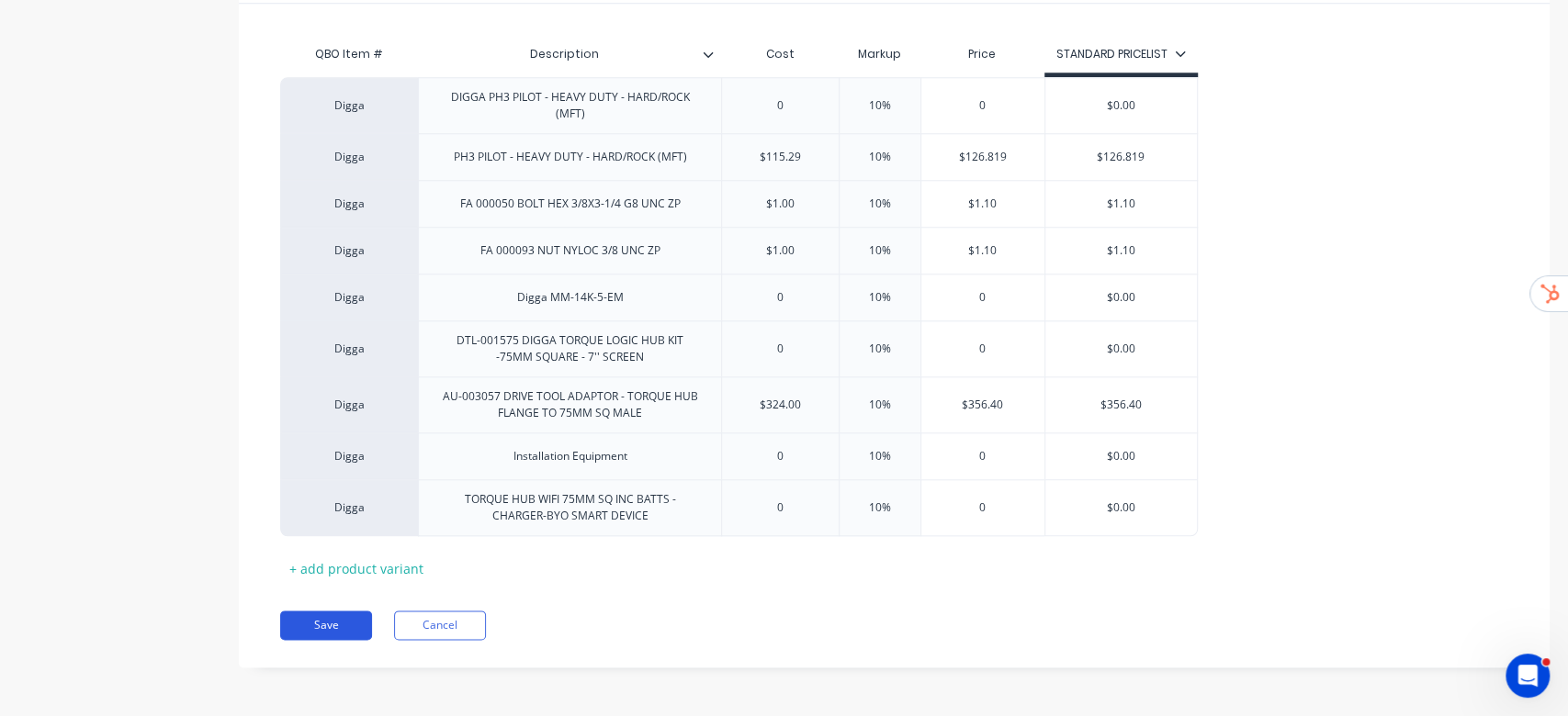 click on "Save" at bounding box center (326, 625) 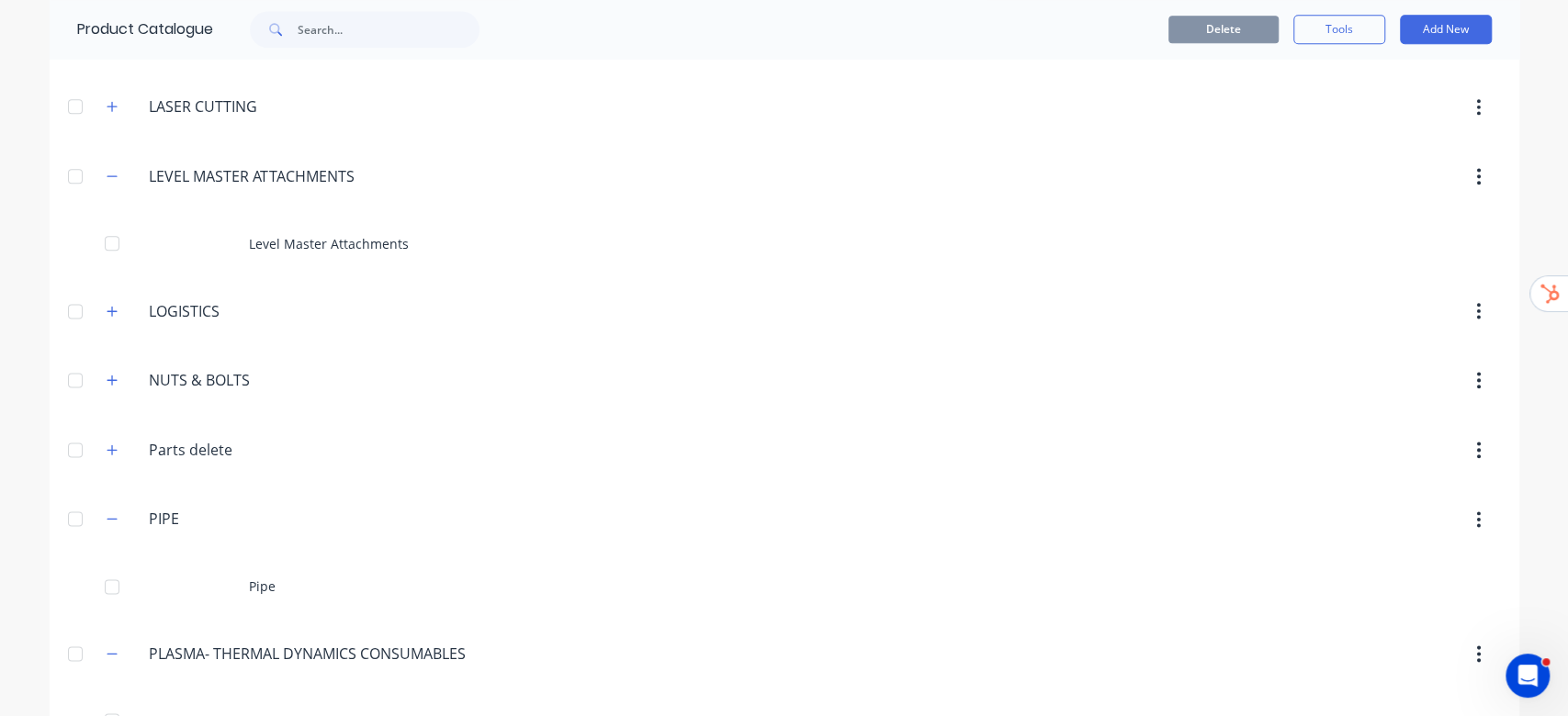 scroll, scrollTop: 1591, scrollLeft: 0, axis: vertical 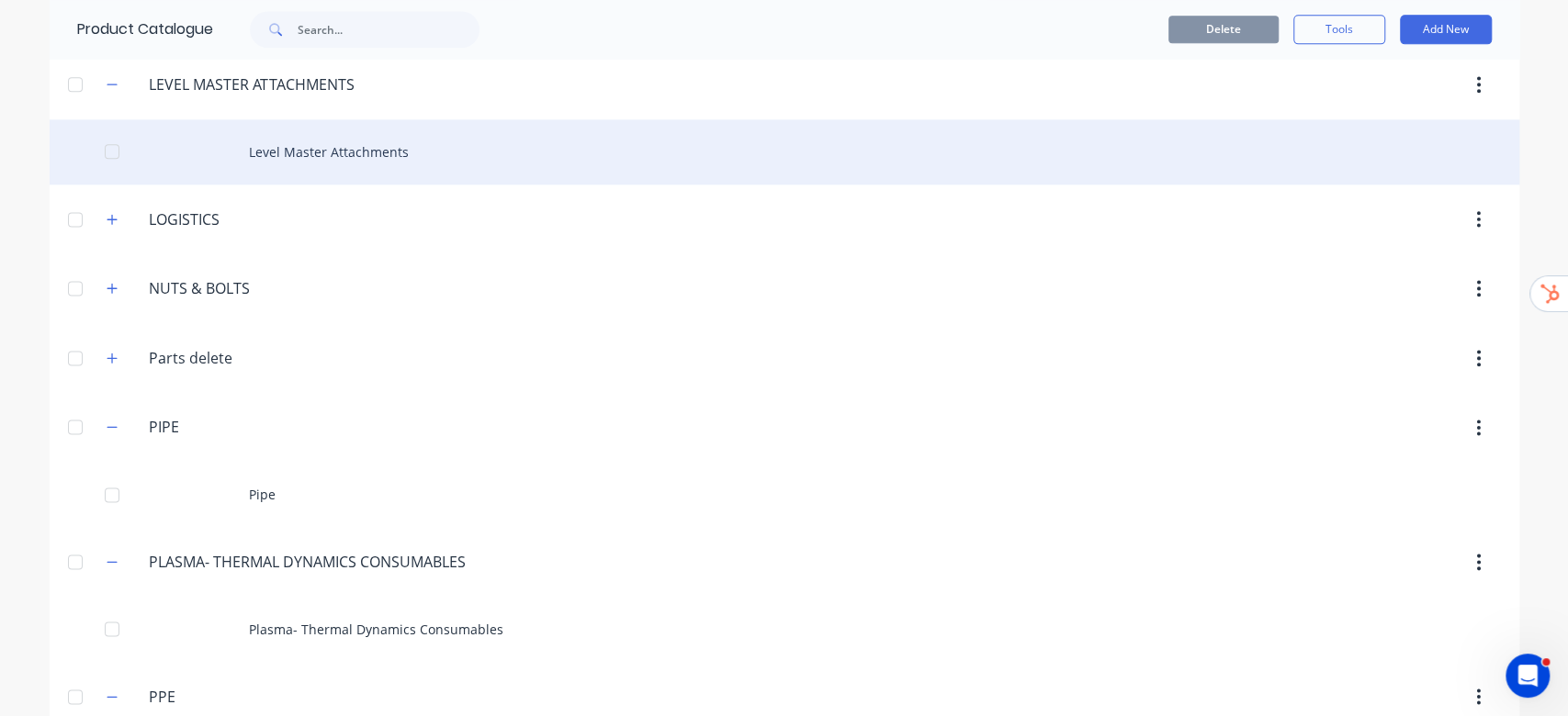 click on "Level Master Attachments" at bounding box center (784, 151) 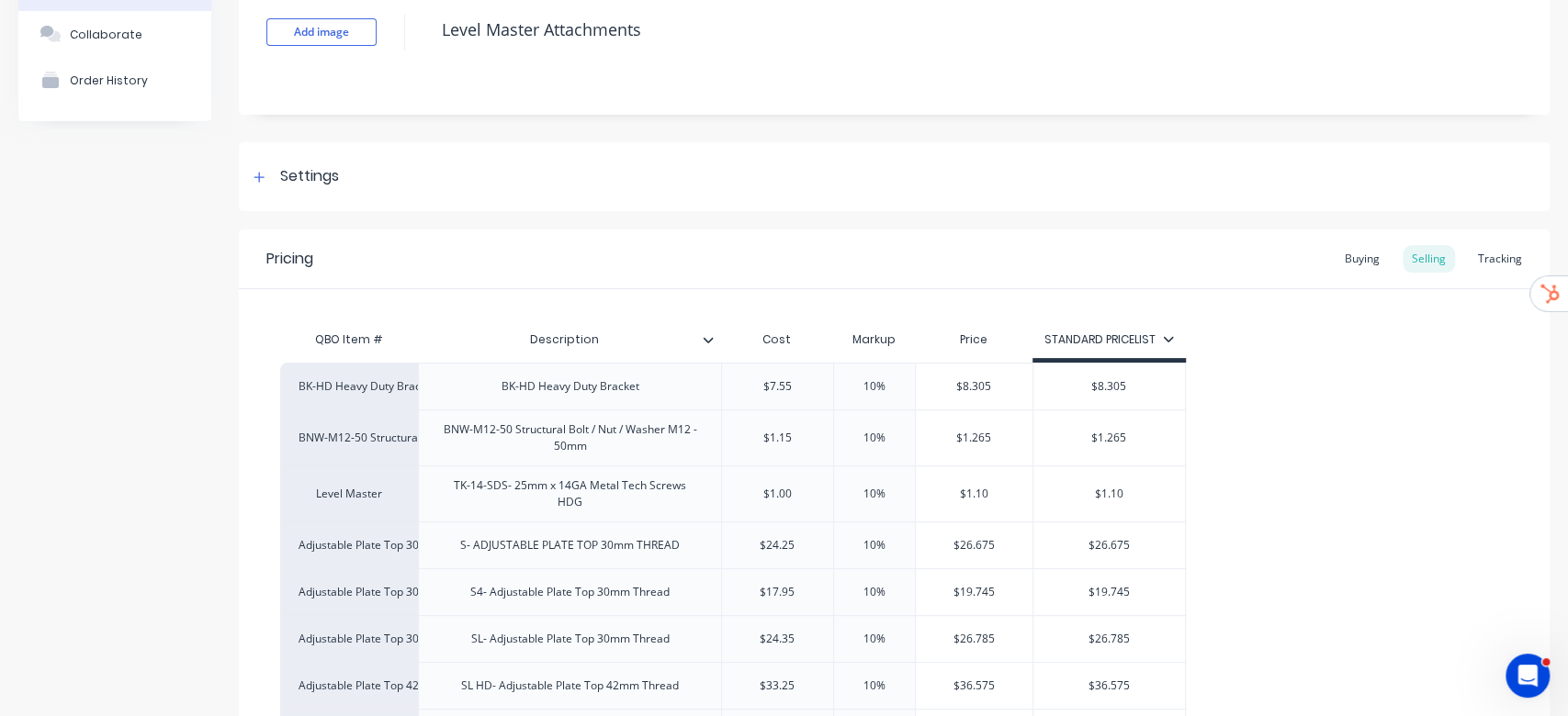 scroll, scrollTop: 741, scrollLeft: 0, axis: vertical 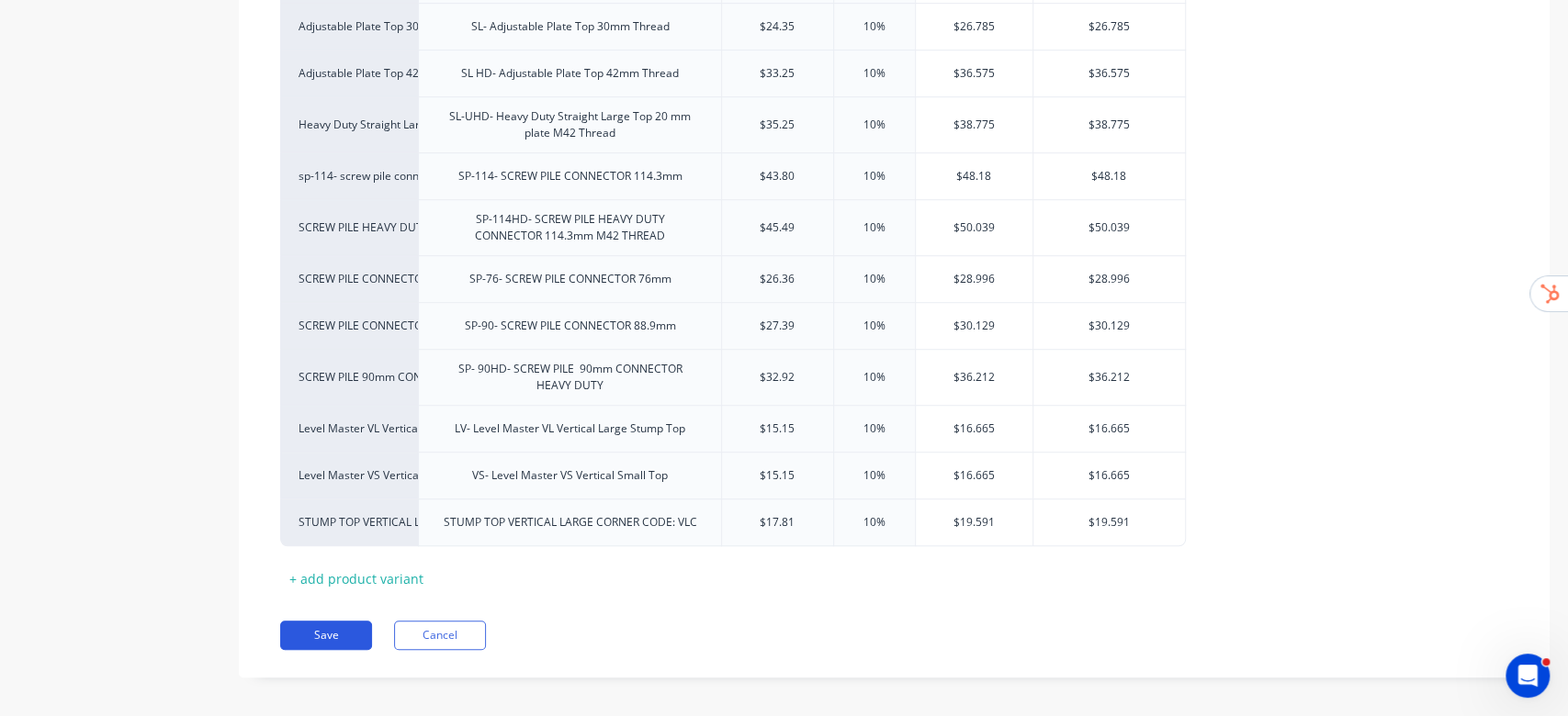 click on "Save" at bounding box center (326, 635) 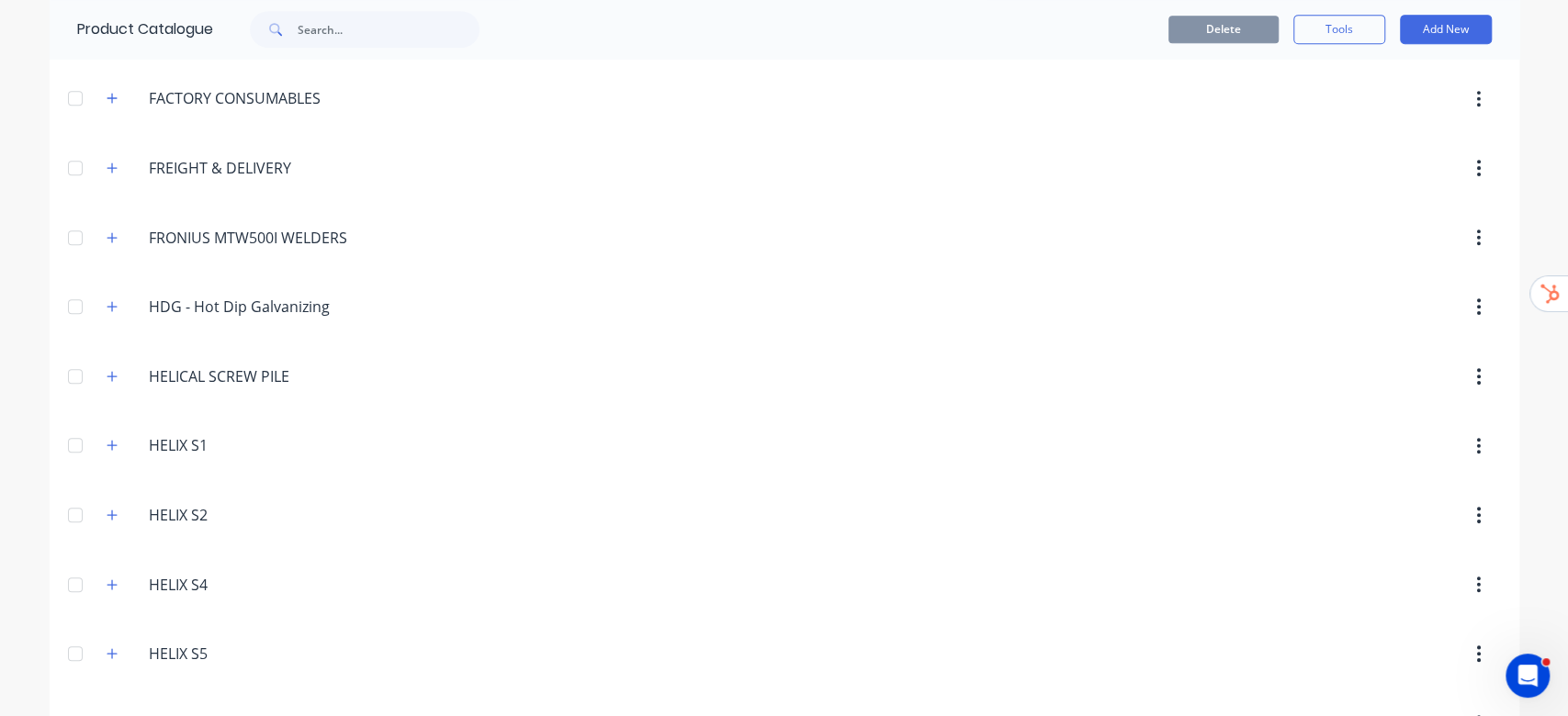 scroll, scrollTop: 611, scrollLeft: 0, axis: vertical 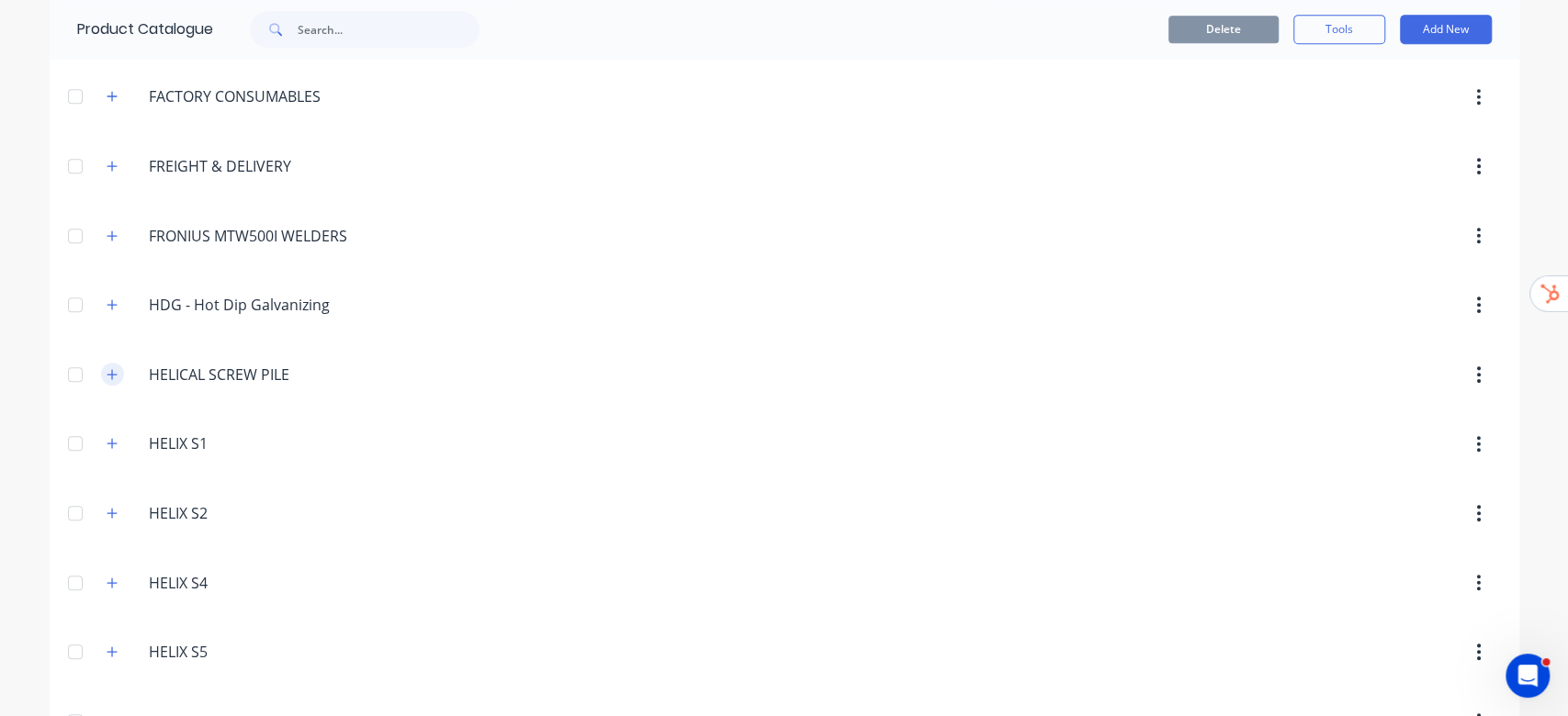 click at bounding box center [112, 374] 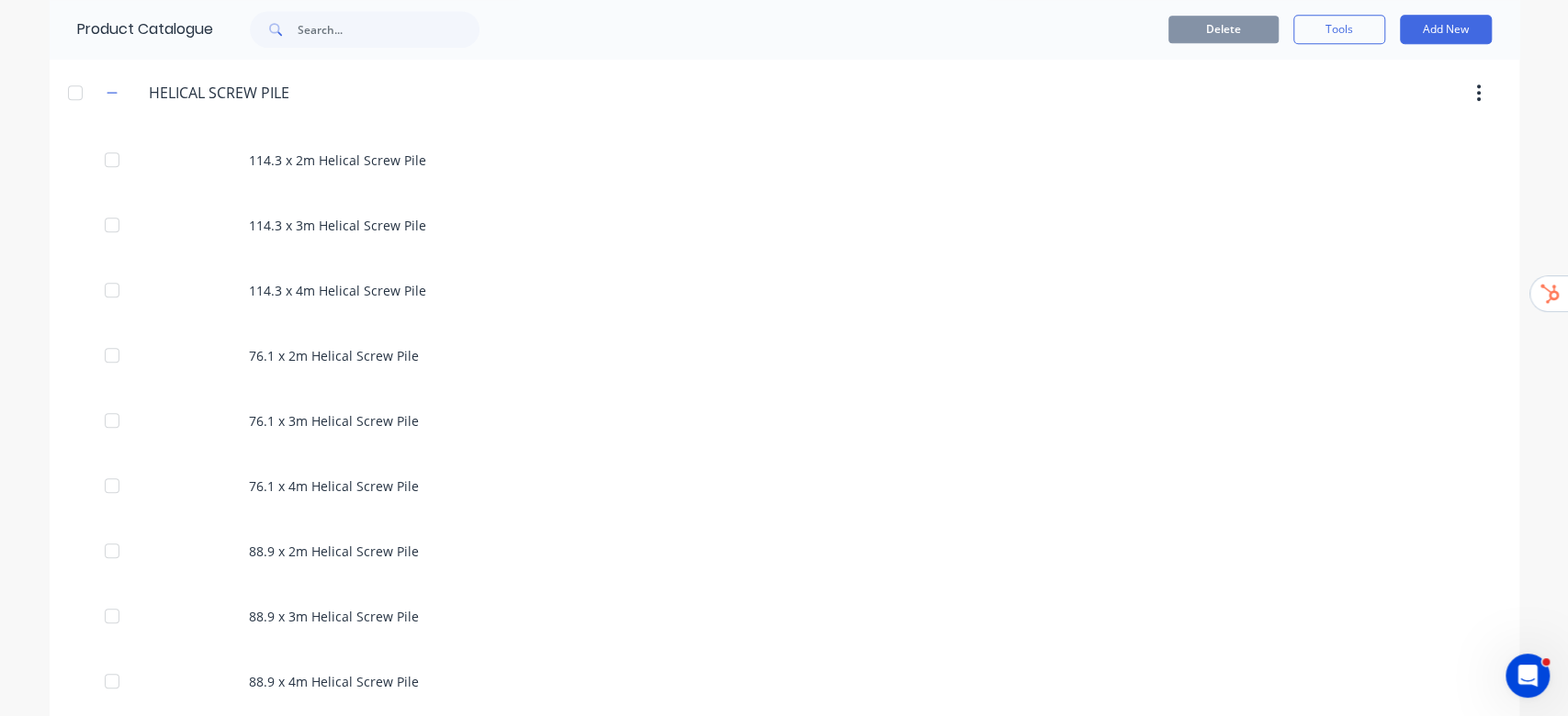 scroll, scrollTop: 856, scrollLeft: 0, axis: vertical 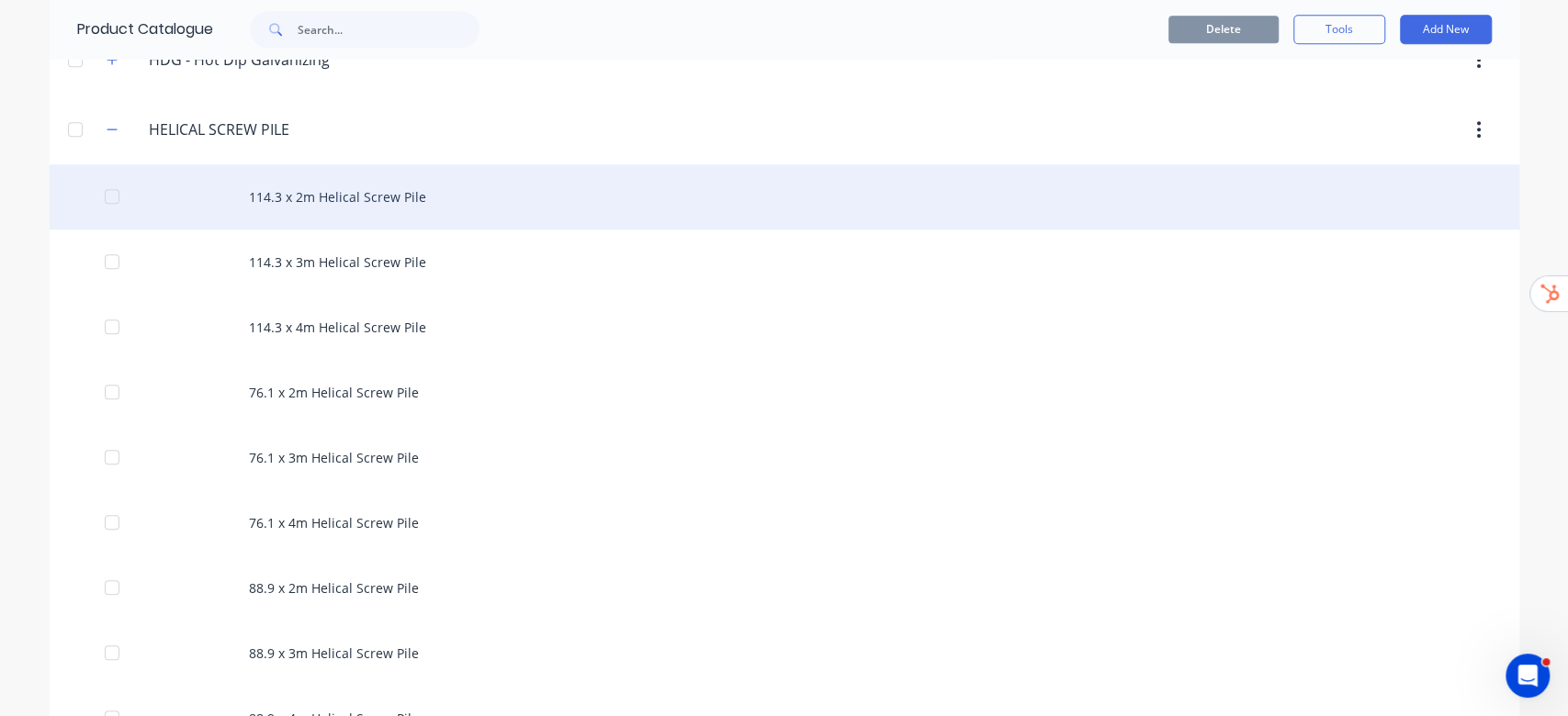 click on "114.3 x 2m Helical Screw Pile" at bounding box center (784, 196) 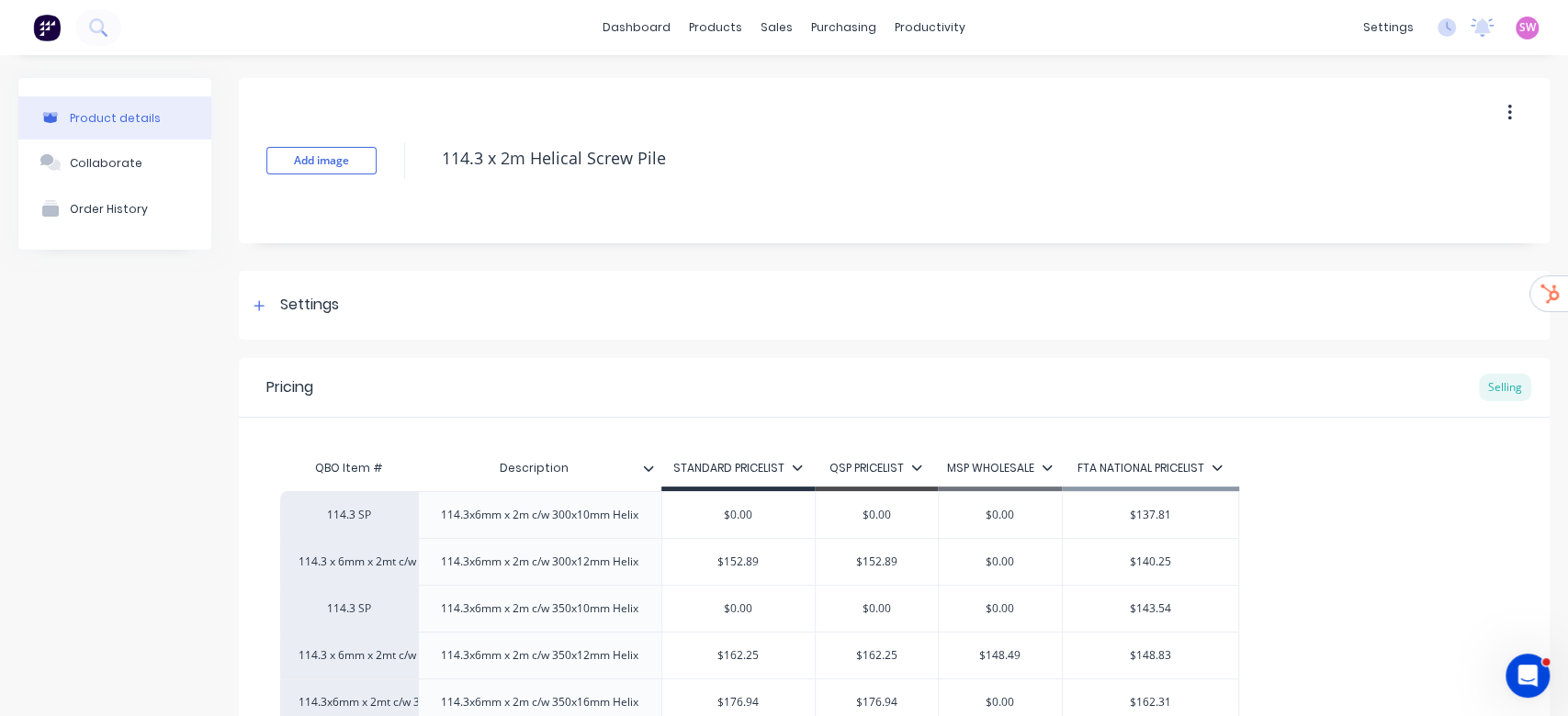 type on "x" 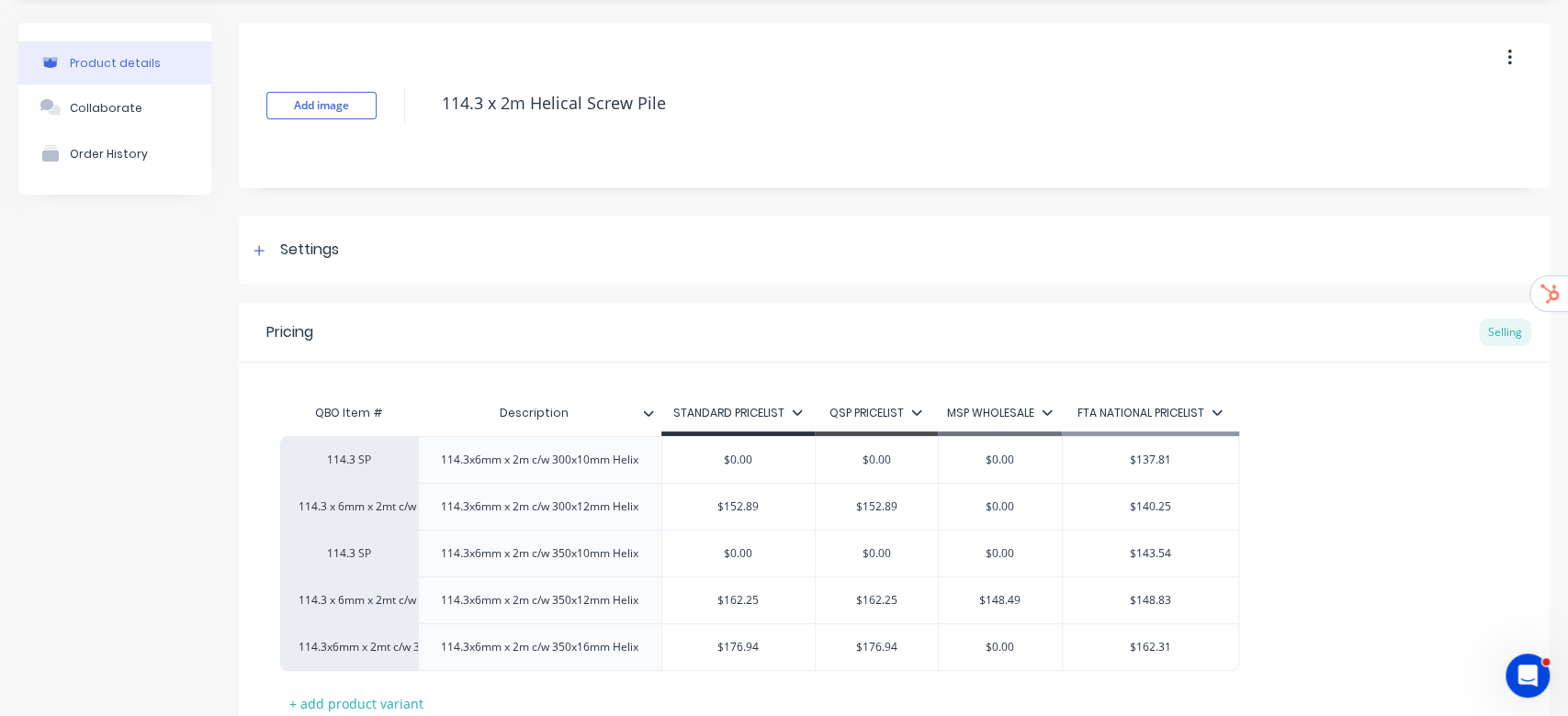 scroll, scrollTop: 0, scrollLeft: 0, axis: both 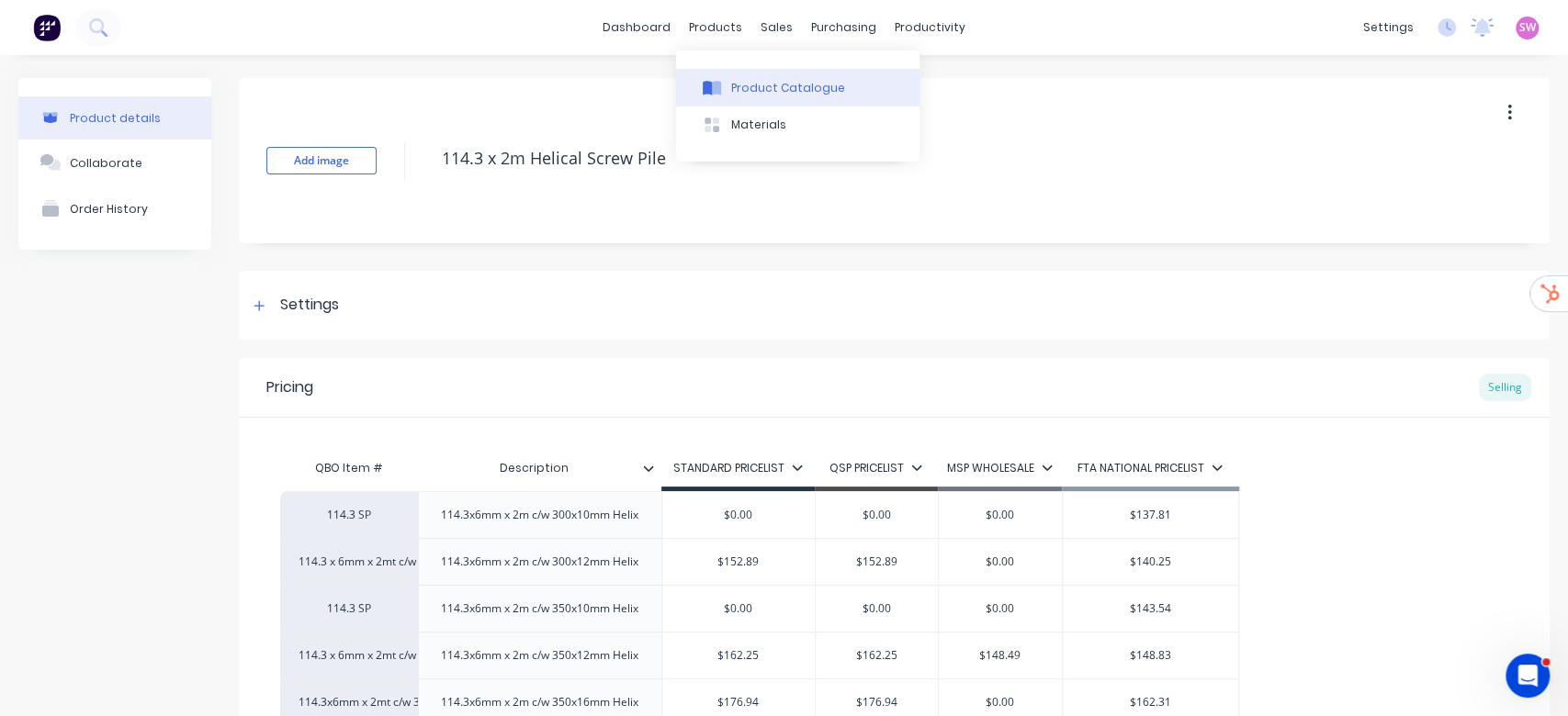 click on "Product Catalogue" at bounding box center (788, 88) 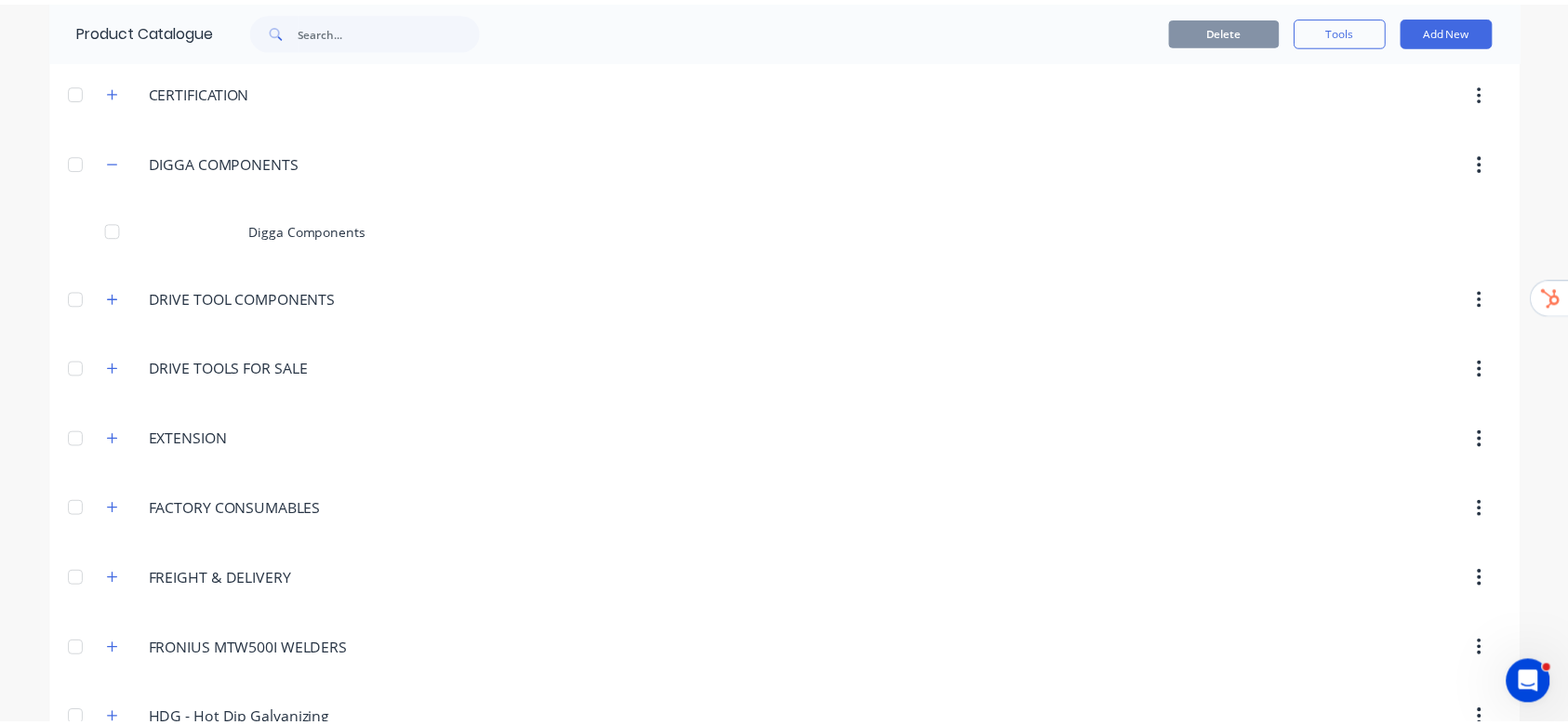 scroll, scrollTop: 0, scrollLeft: 0, axis: both 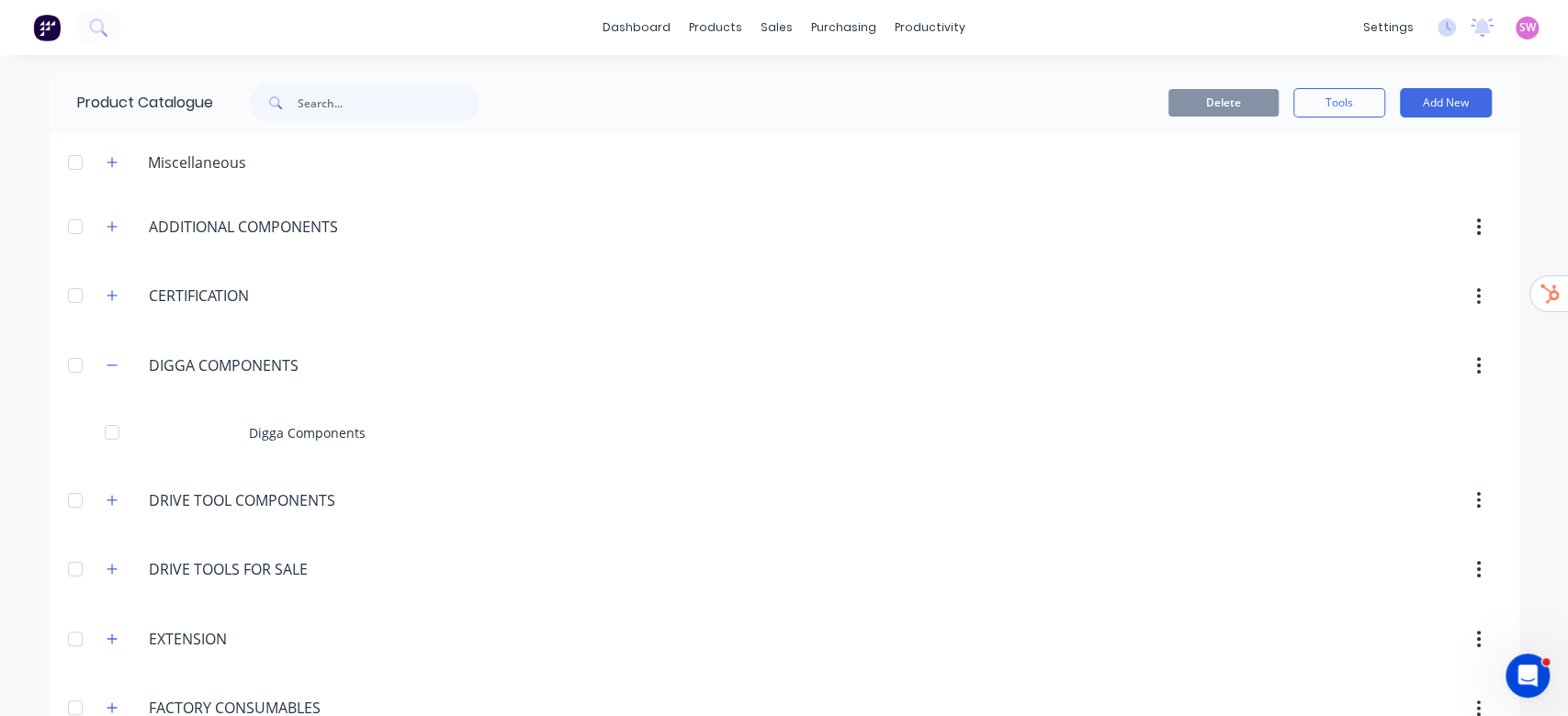 click on "Delete Tools     Add New" at bounding box center (1022, 103) 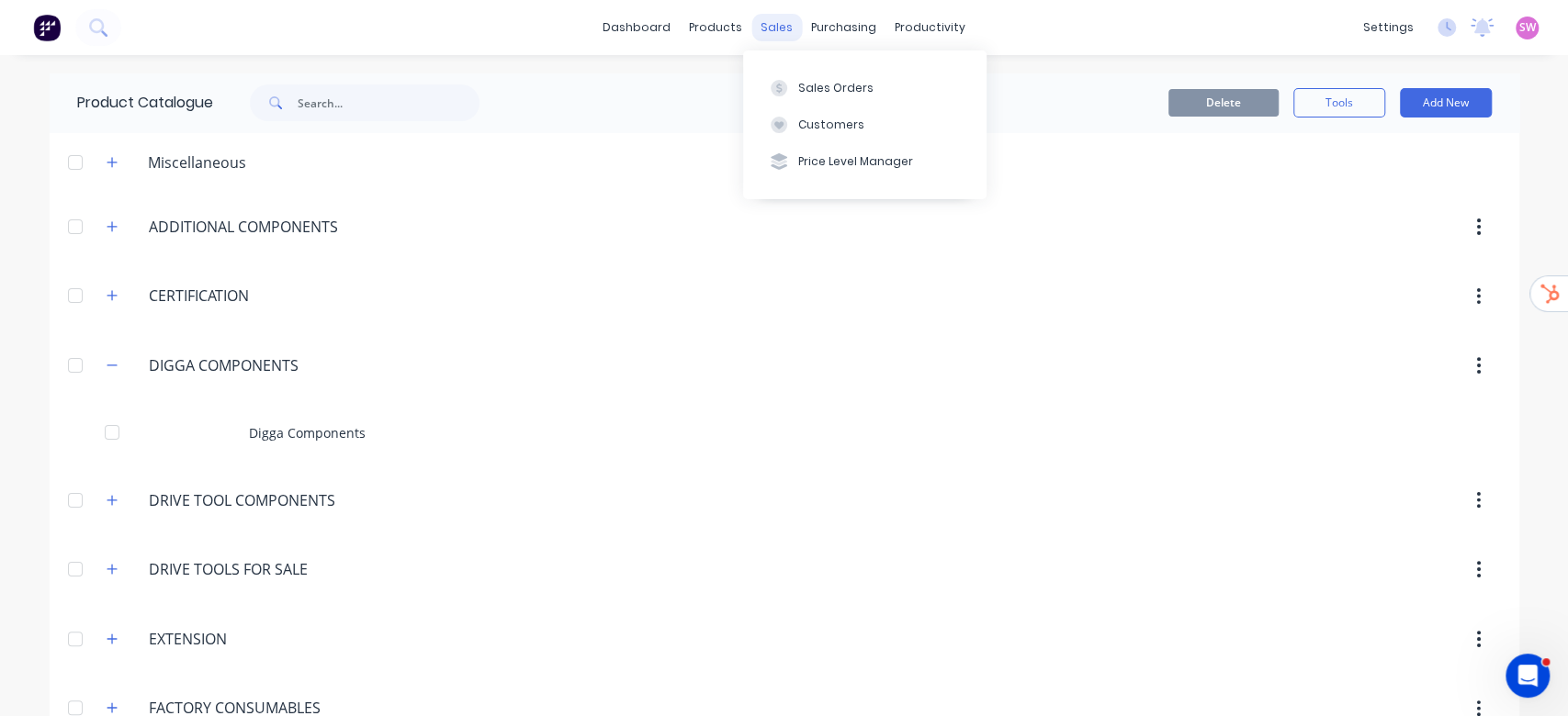 click on "sales" at bounding box center [776, 28] 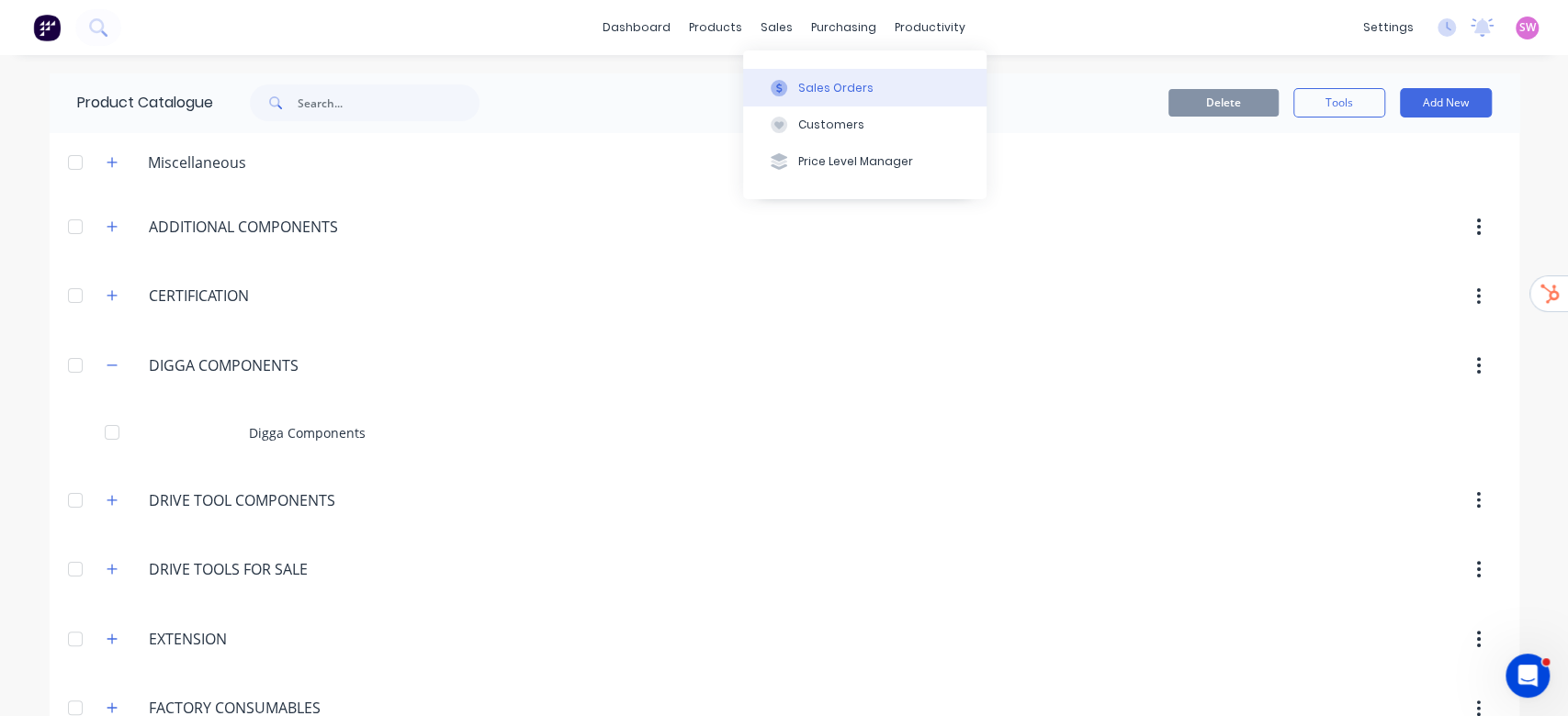 click on "Sales Orders" at bounding box center [836, 88] 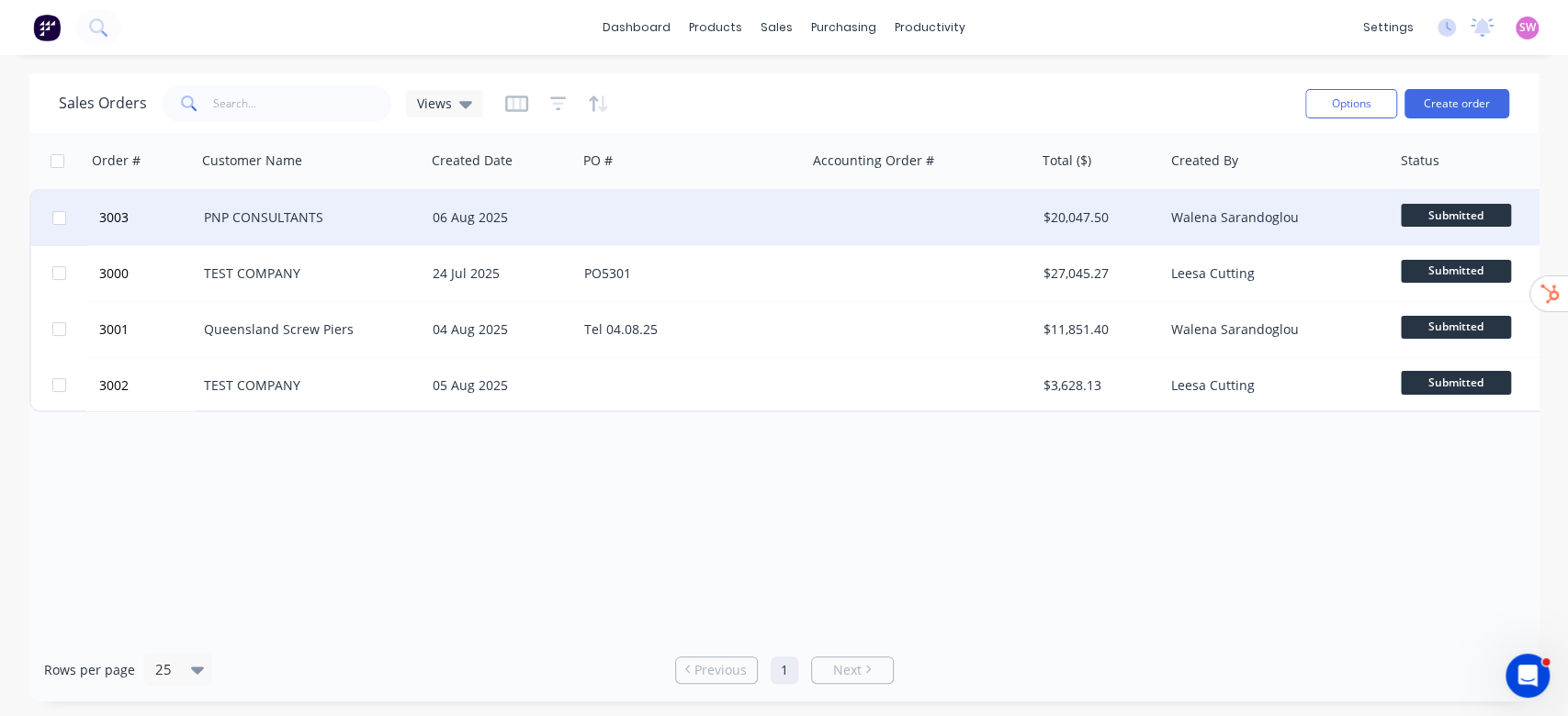 click at bounding box center (692, 218) 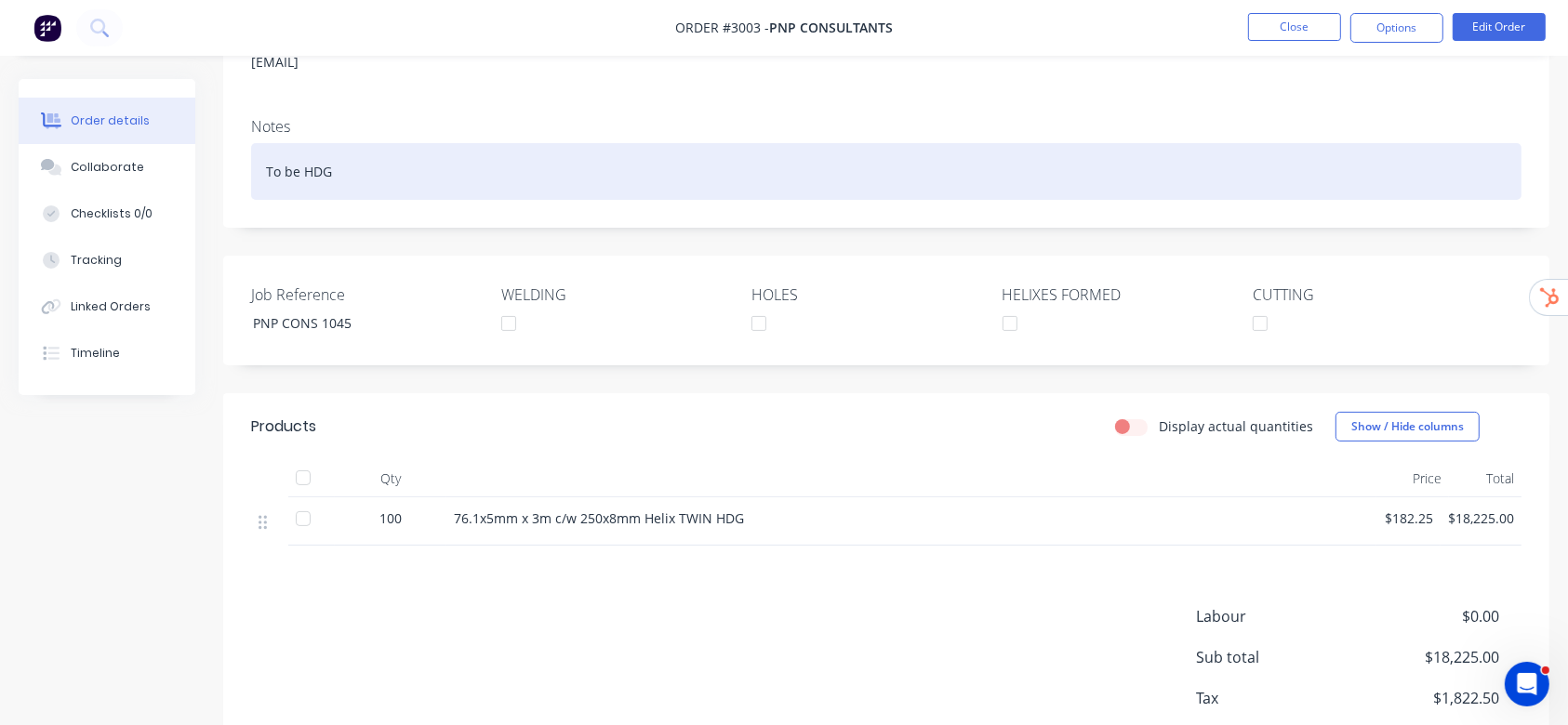 scroll, scrollTop: 0, scrollLeft: 0, axis: both 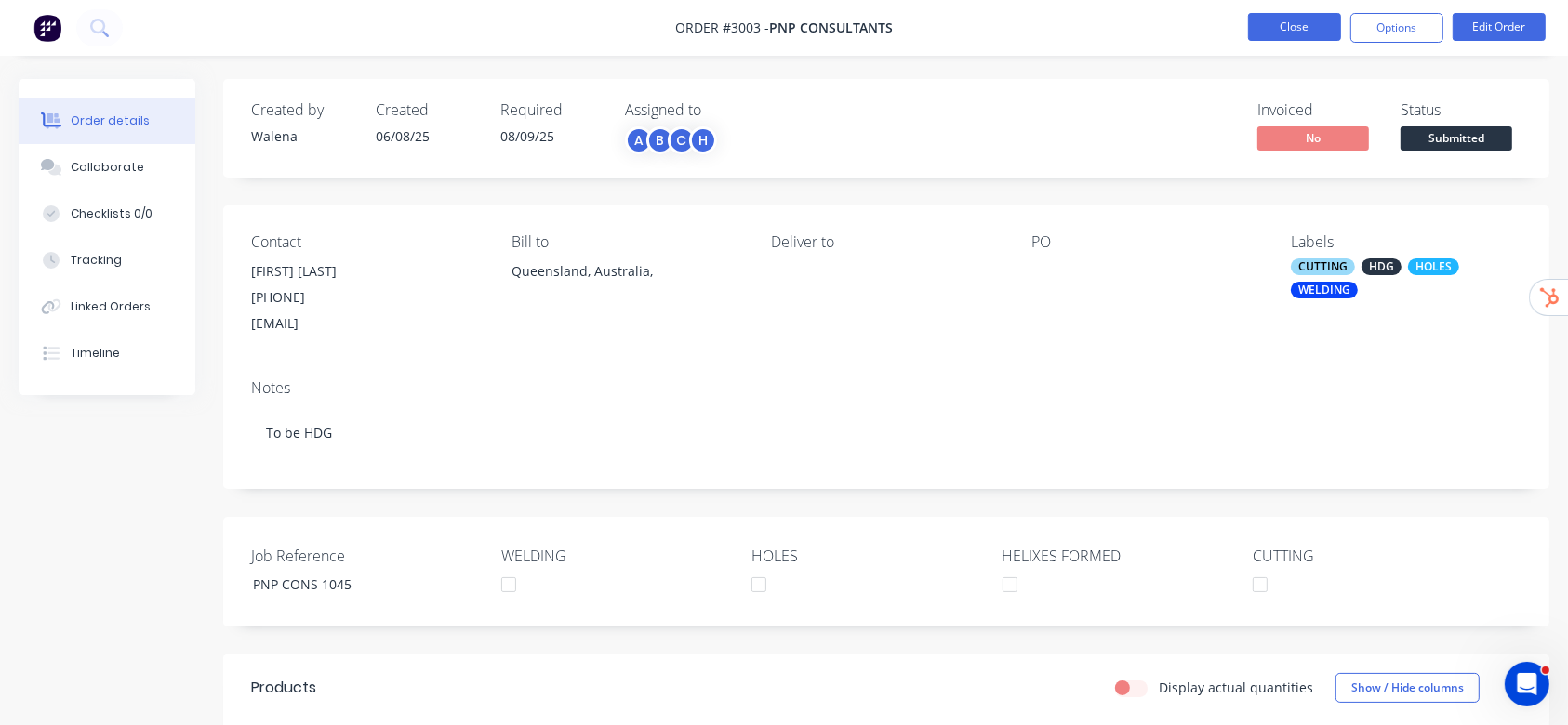 click on "Close" at bounding box center [1295, 27] 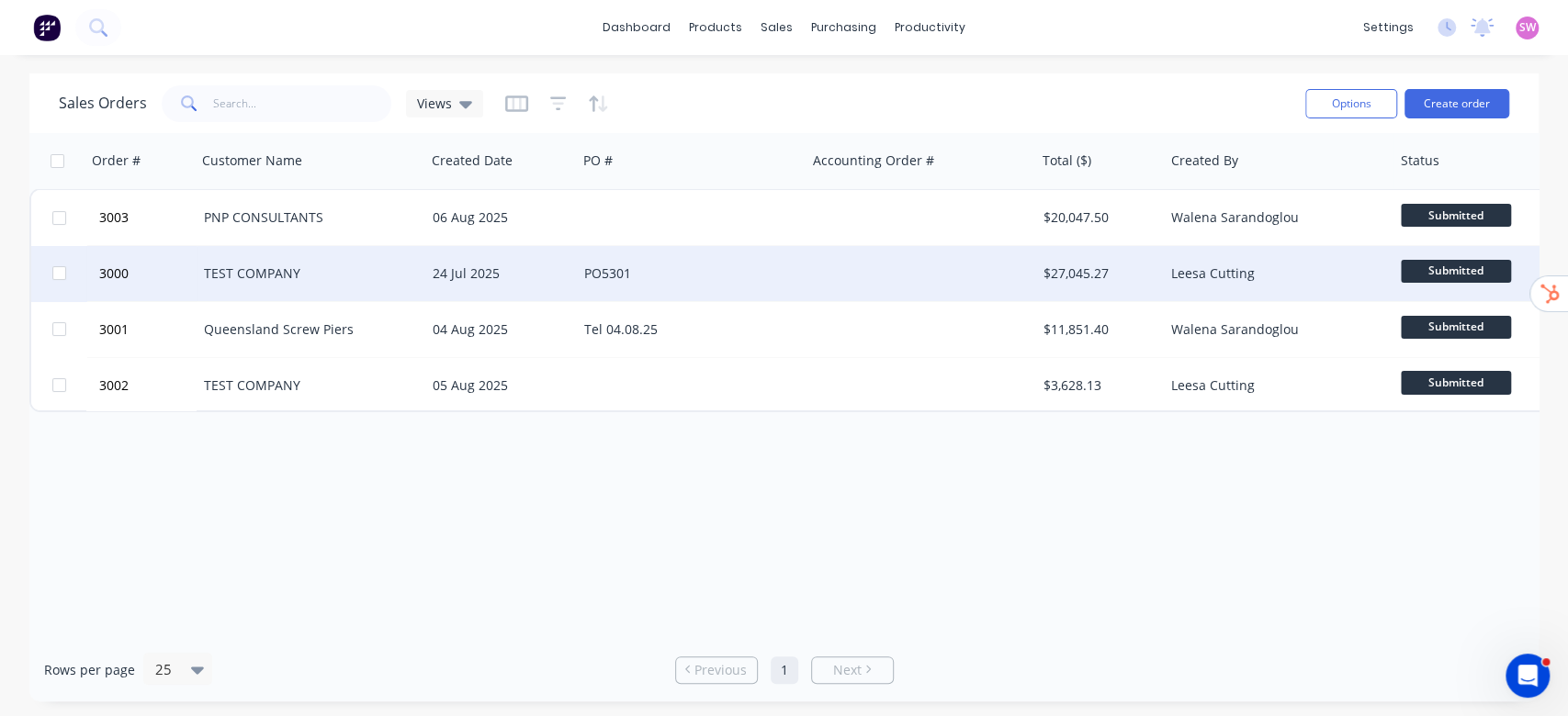 click on "PO5301" at bounding box center [692, 274] 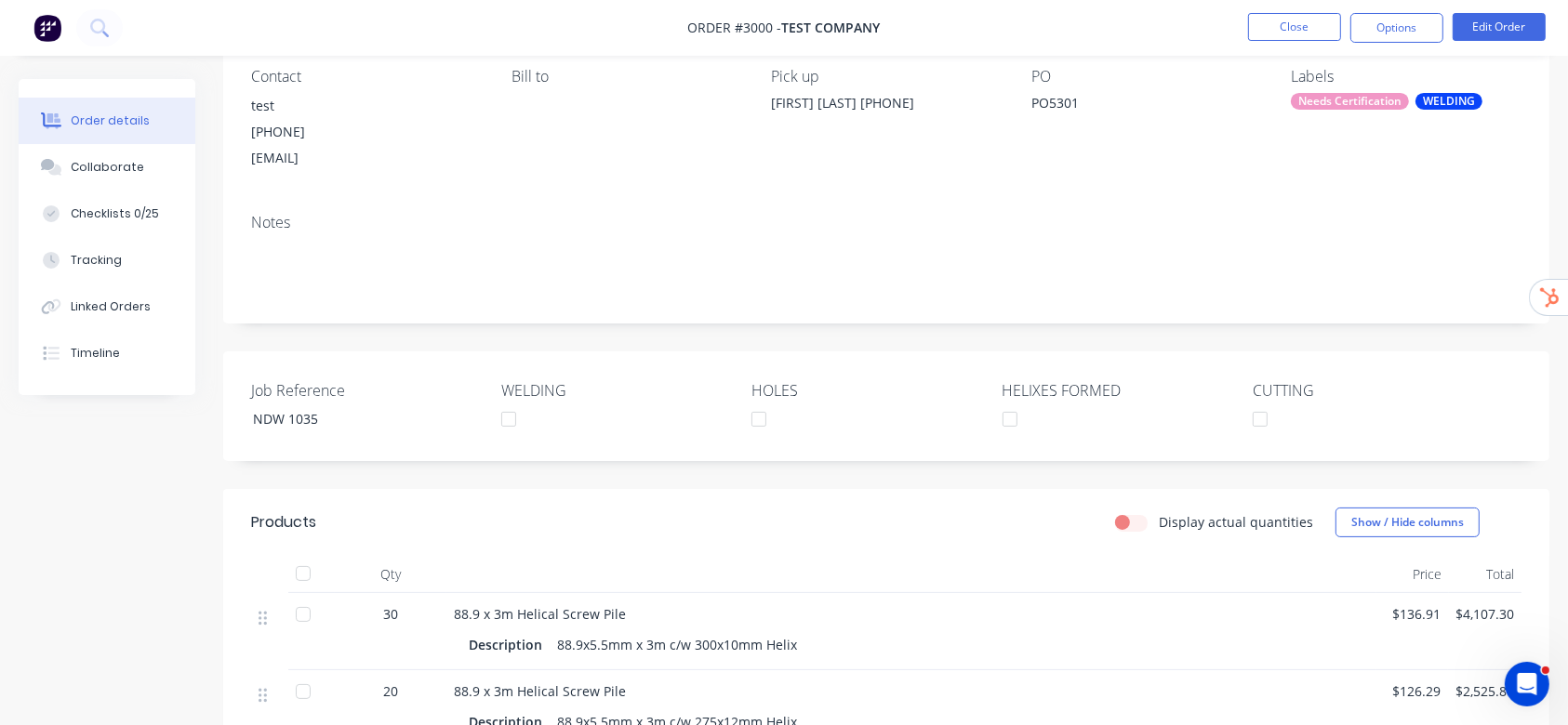 scroll, scrollTop: 495, scrollLeft: 0, axis: vertical 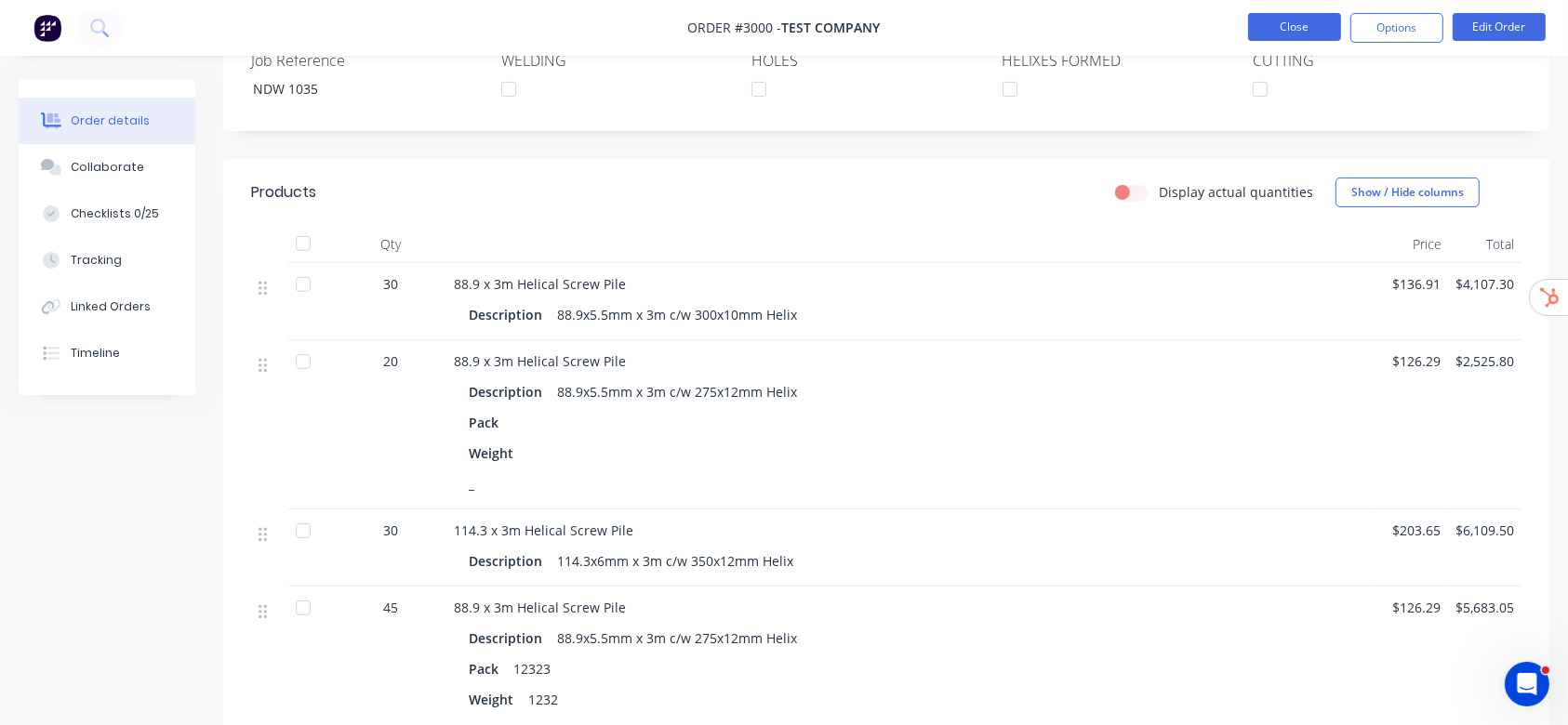 click on "Close" at bounding box center (1295, 27) 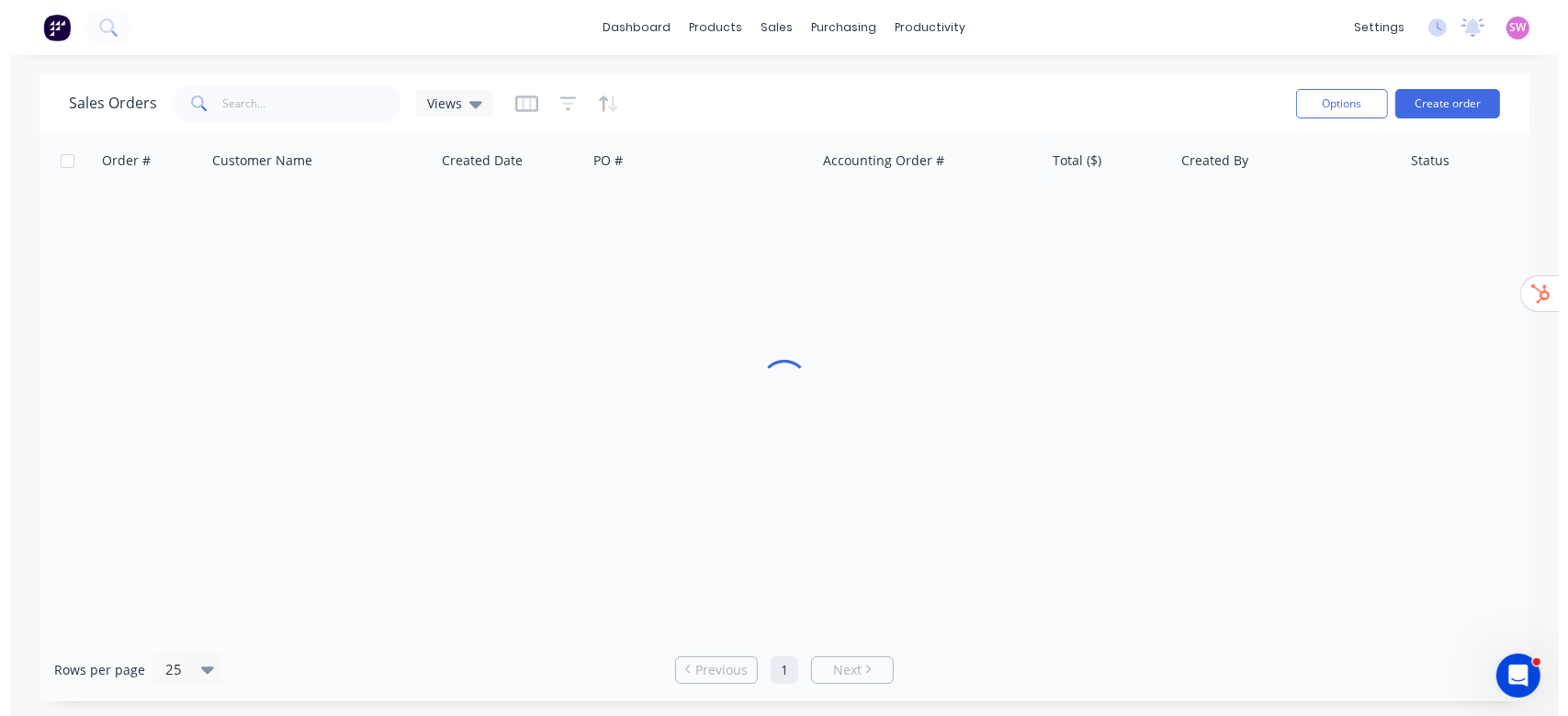 scroll, scrollTop: 0, scrollLeft: 0, axis: both 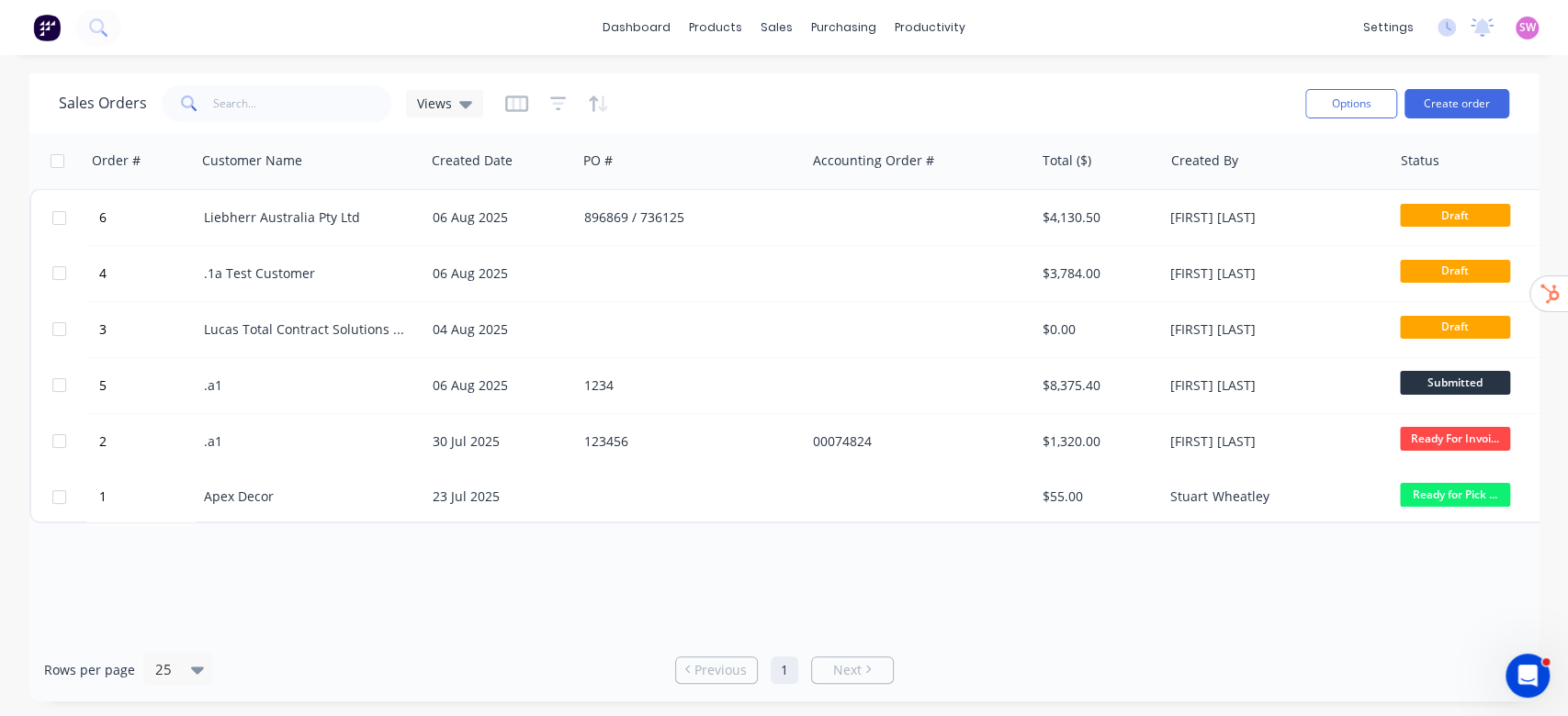 click on "SW" at bounding box center [1528, 28] 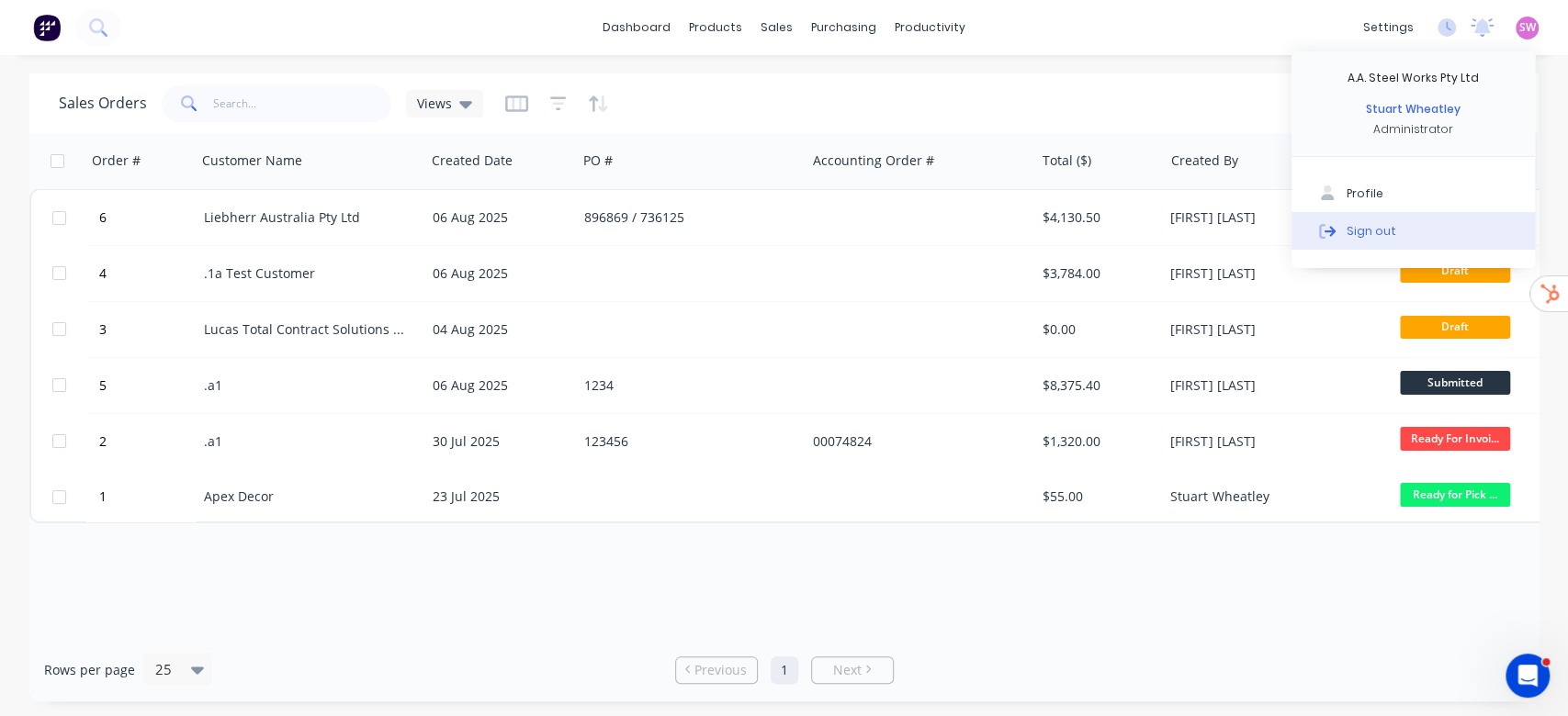 click on "Sign out" at bounding box center (1413, 230) 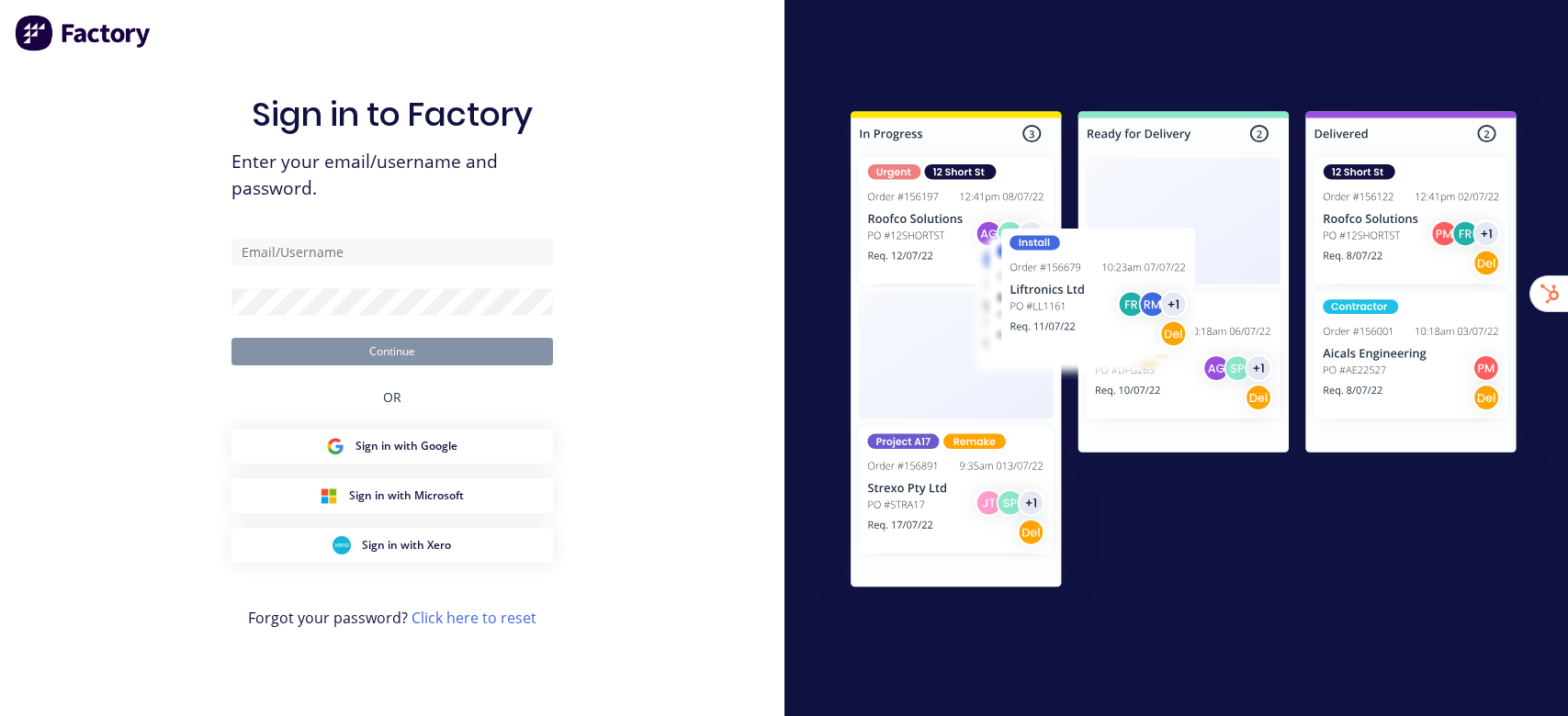 scroll, scrollTop: 0, scrollLeft: 0, axis: both 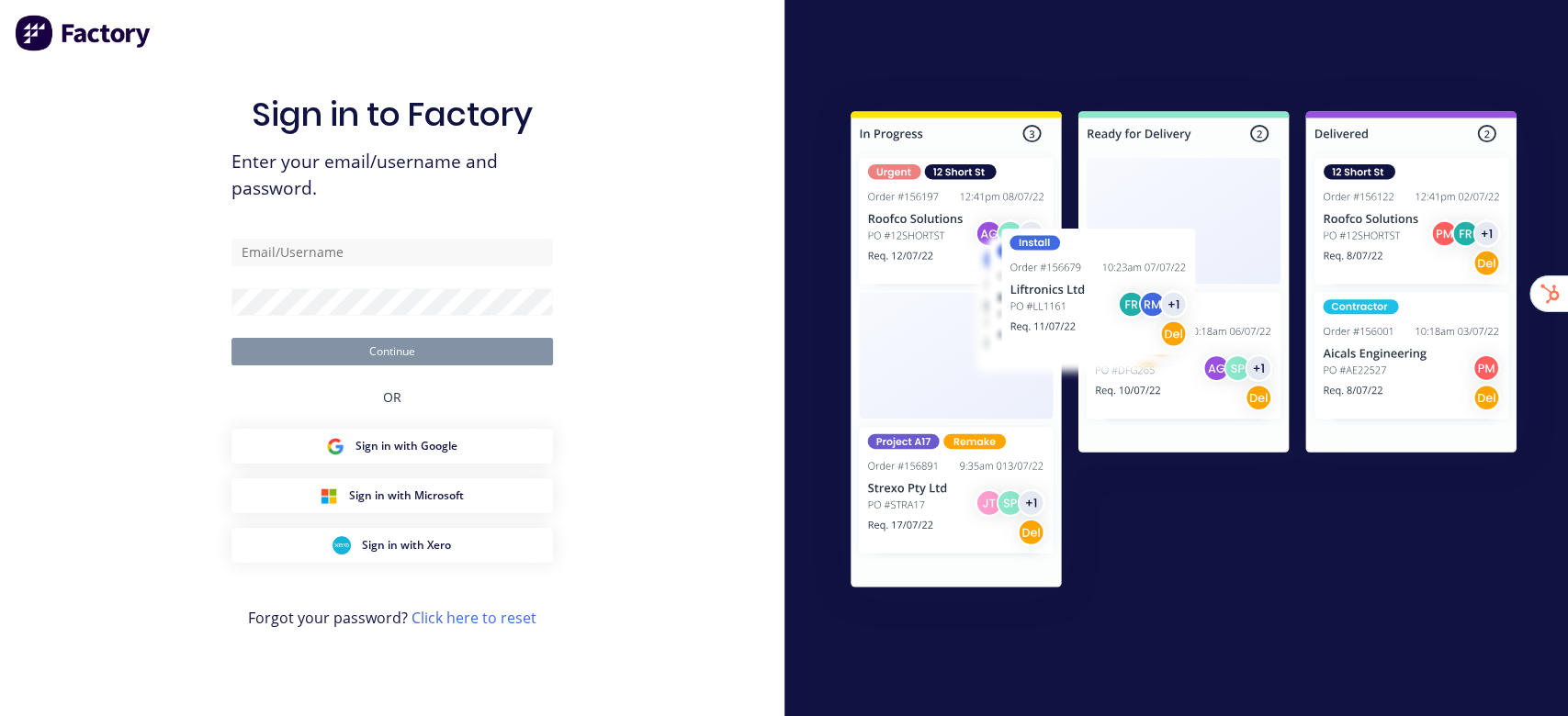 type on "stuart@factory.app" 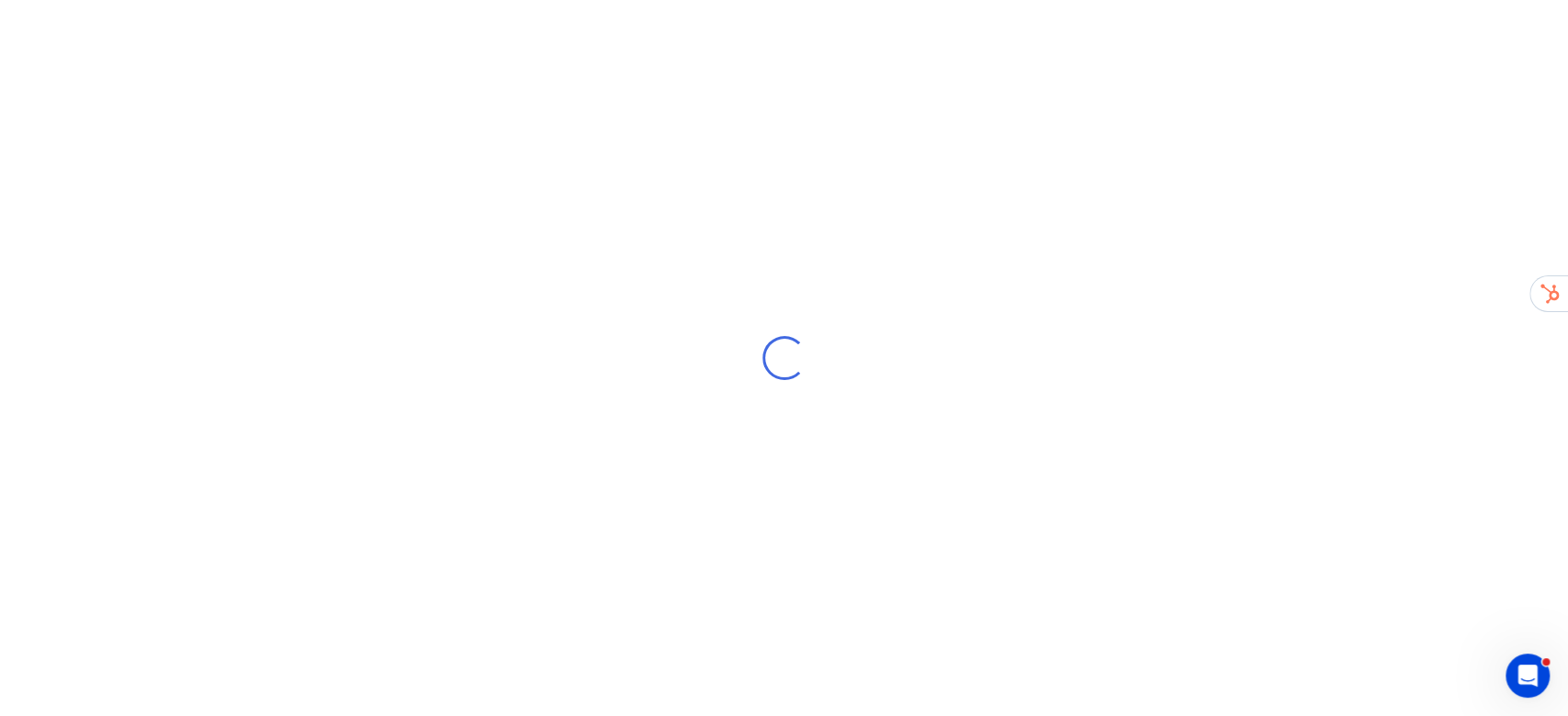 scroll, scrollTop: 0, scrollLeft: 0, axis: both 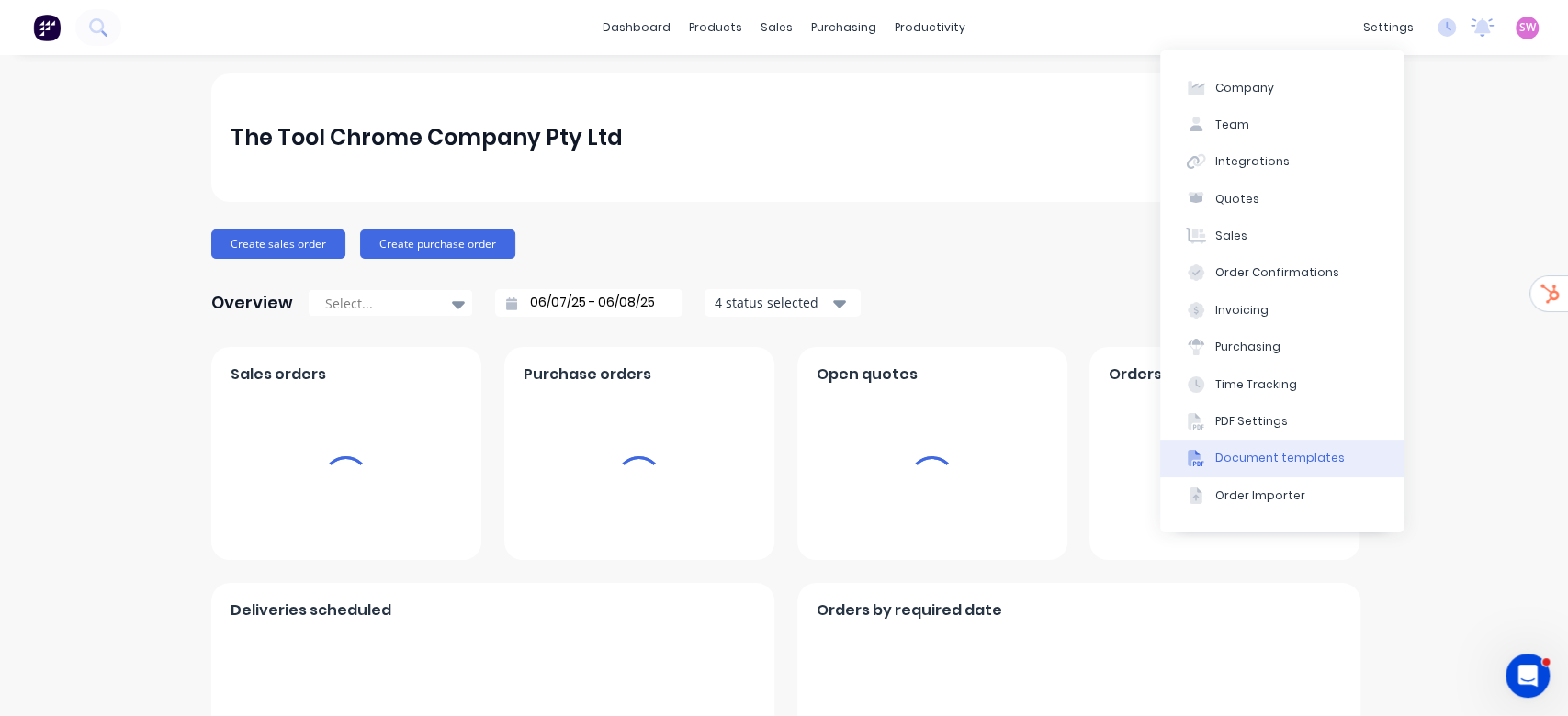 click on "Document templates" at bounding box center (1280, 458) 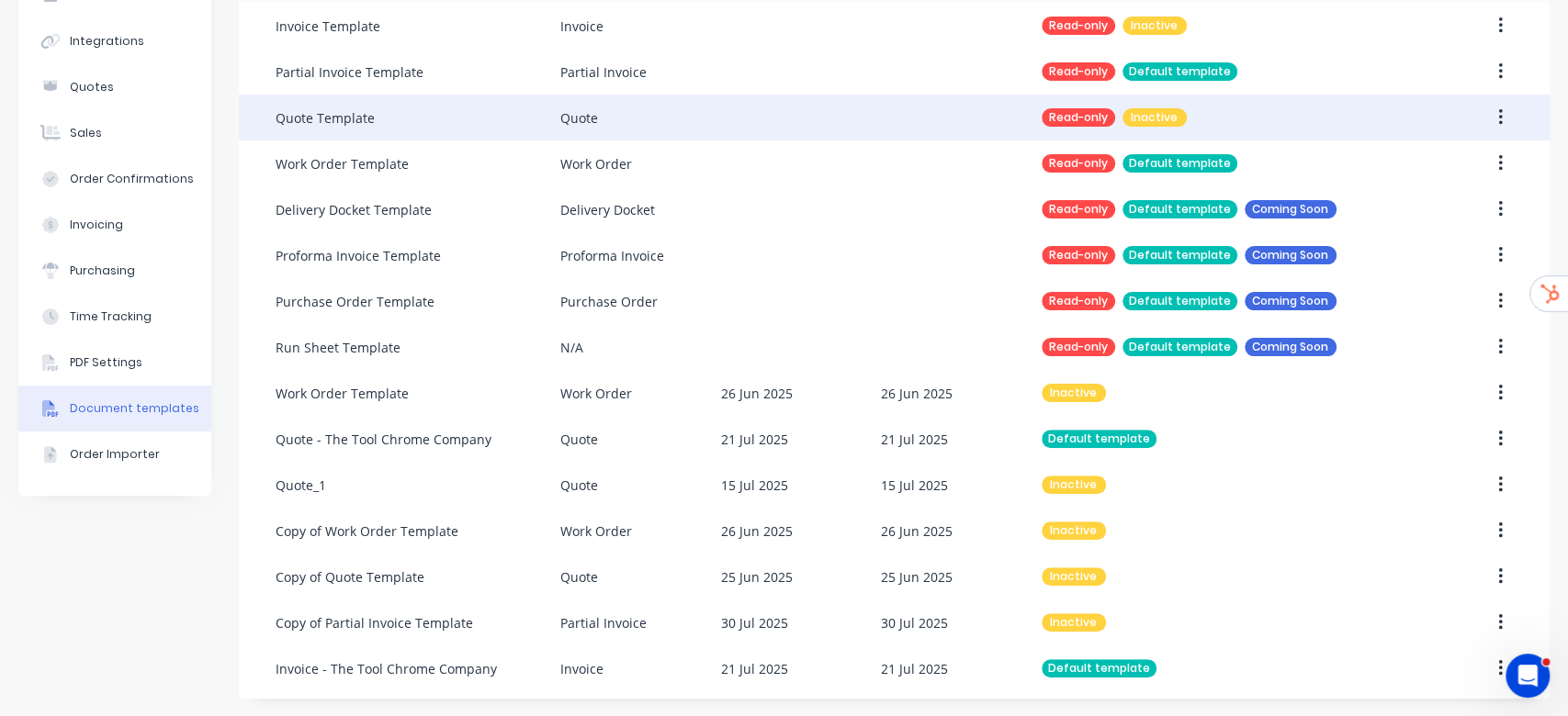scroll, scrollTop: 0, scrollLeft: 0, axis: both 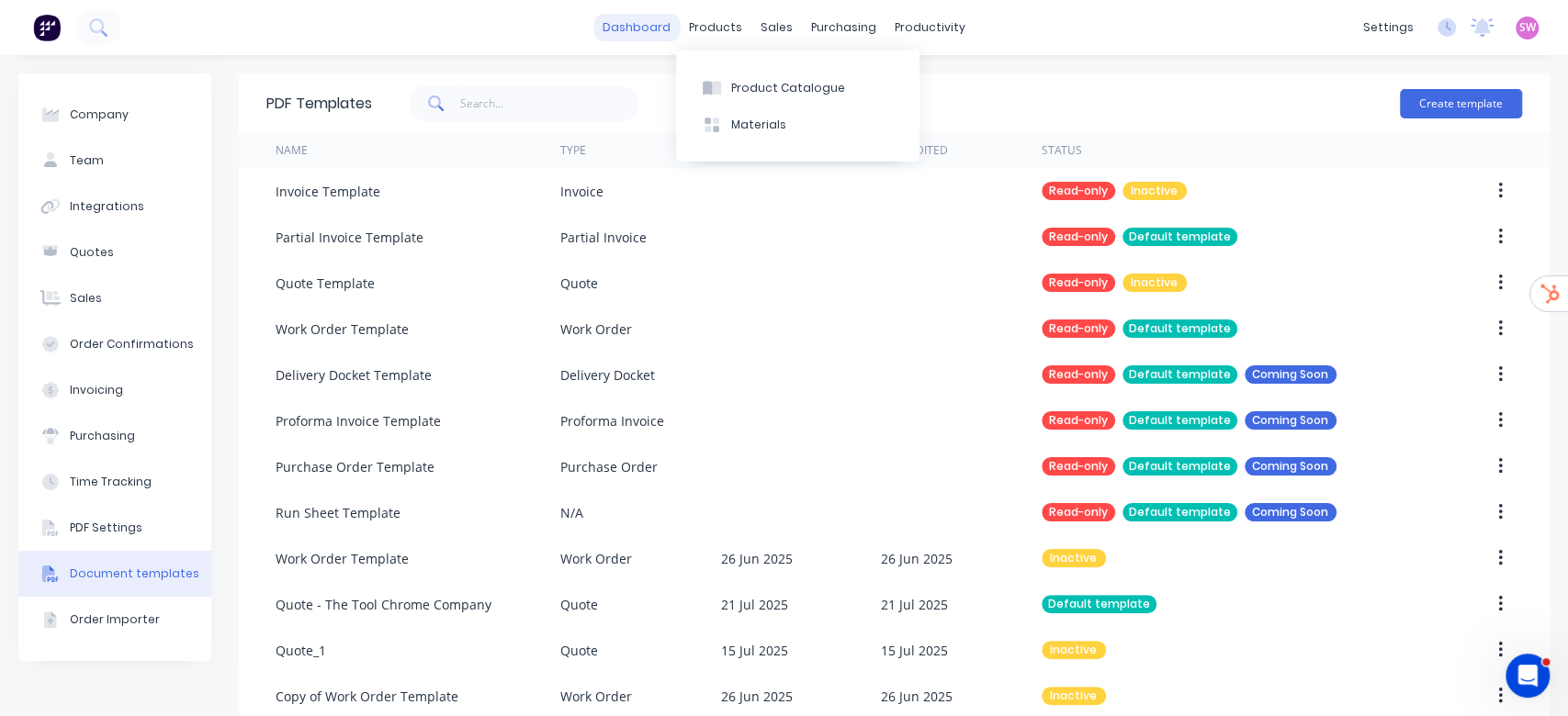 click on "dashboard" at bounding box center [637, 28] 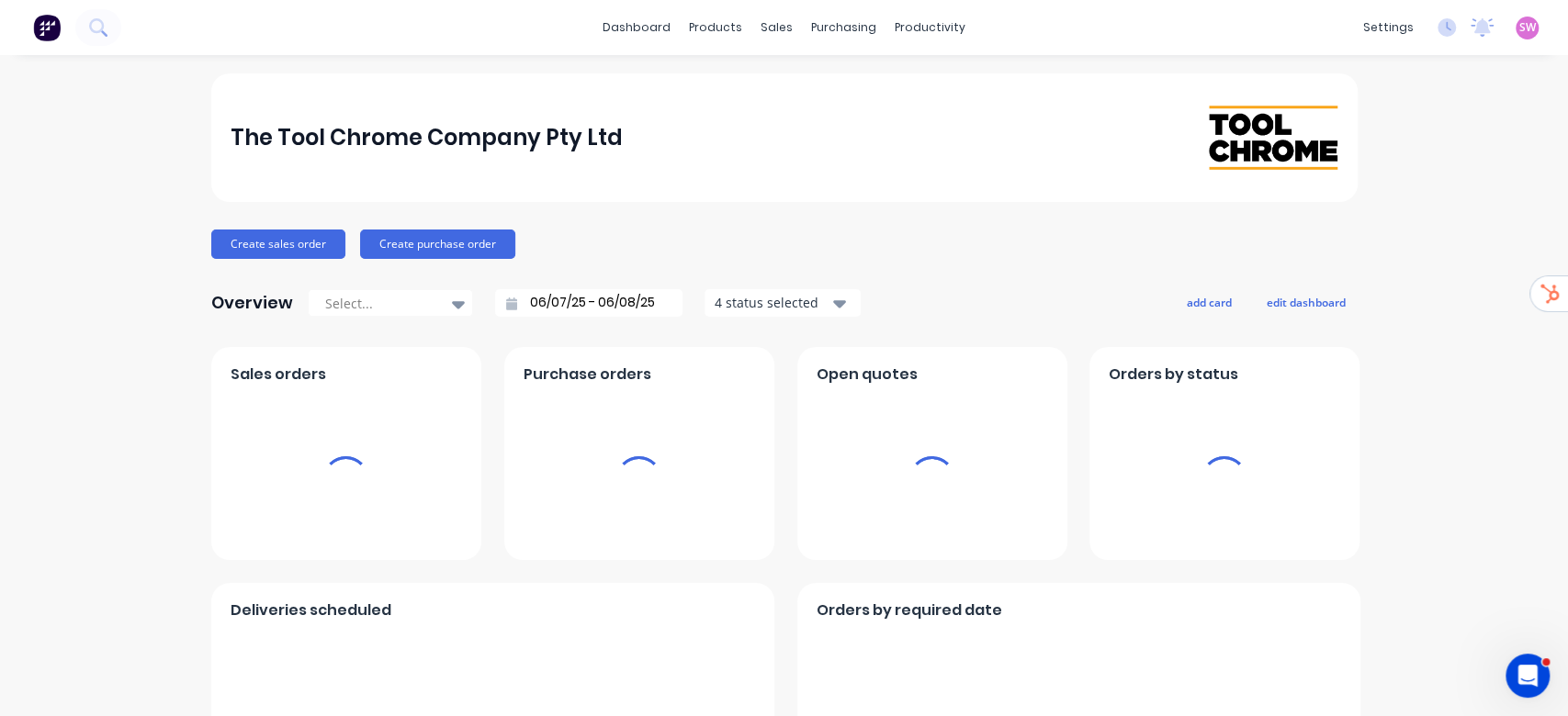click on "SW" at bounding box center (1528, 28) 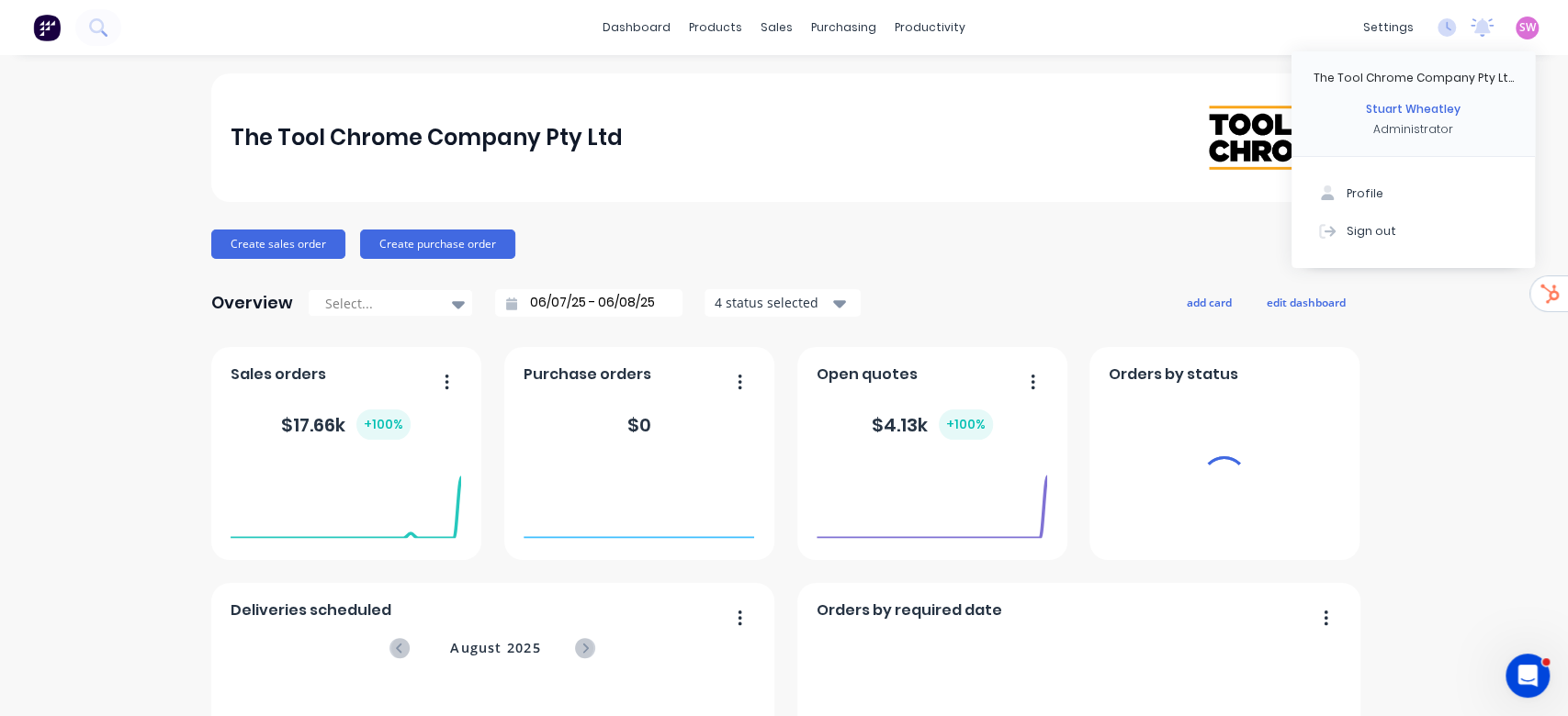 click on "Sign out" at bounding box center (1413, 230) 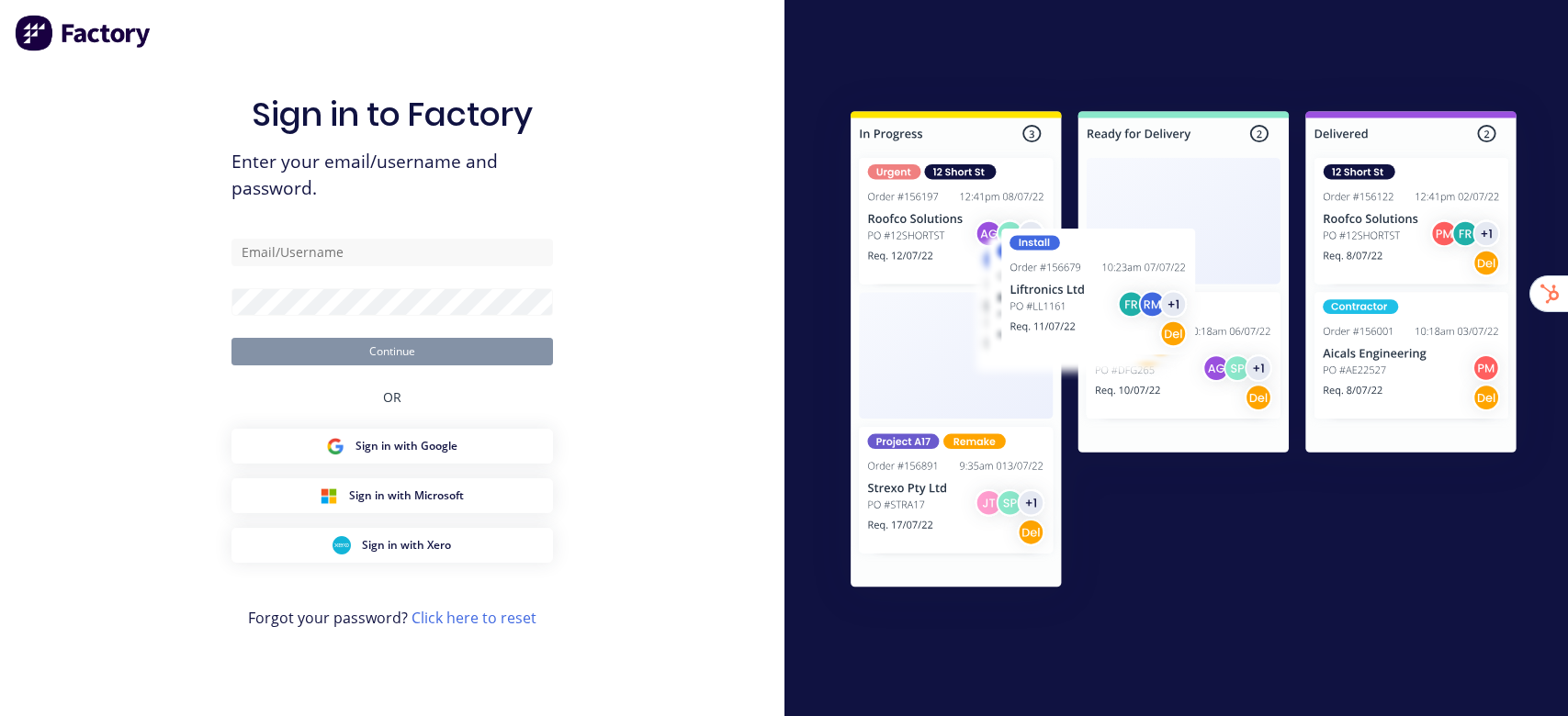 scroll, scrollTop: 0, scrollLeft: 0, axis: both 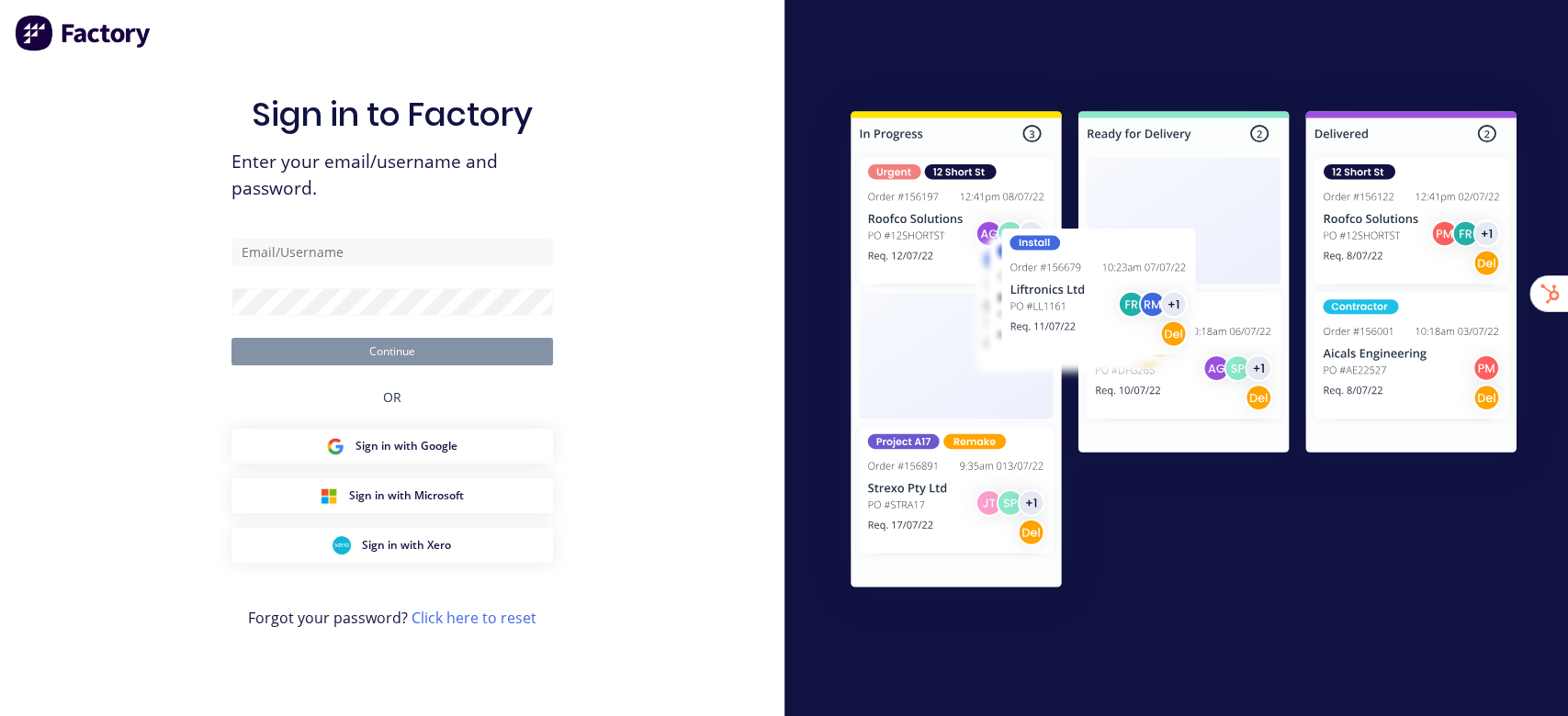 type on "stuart@factory.app" 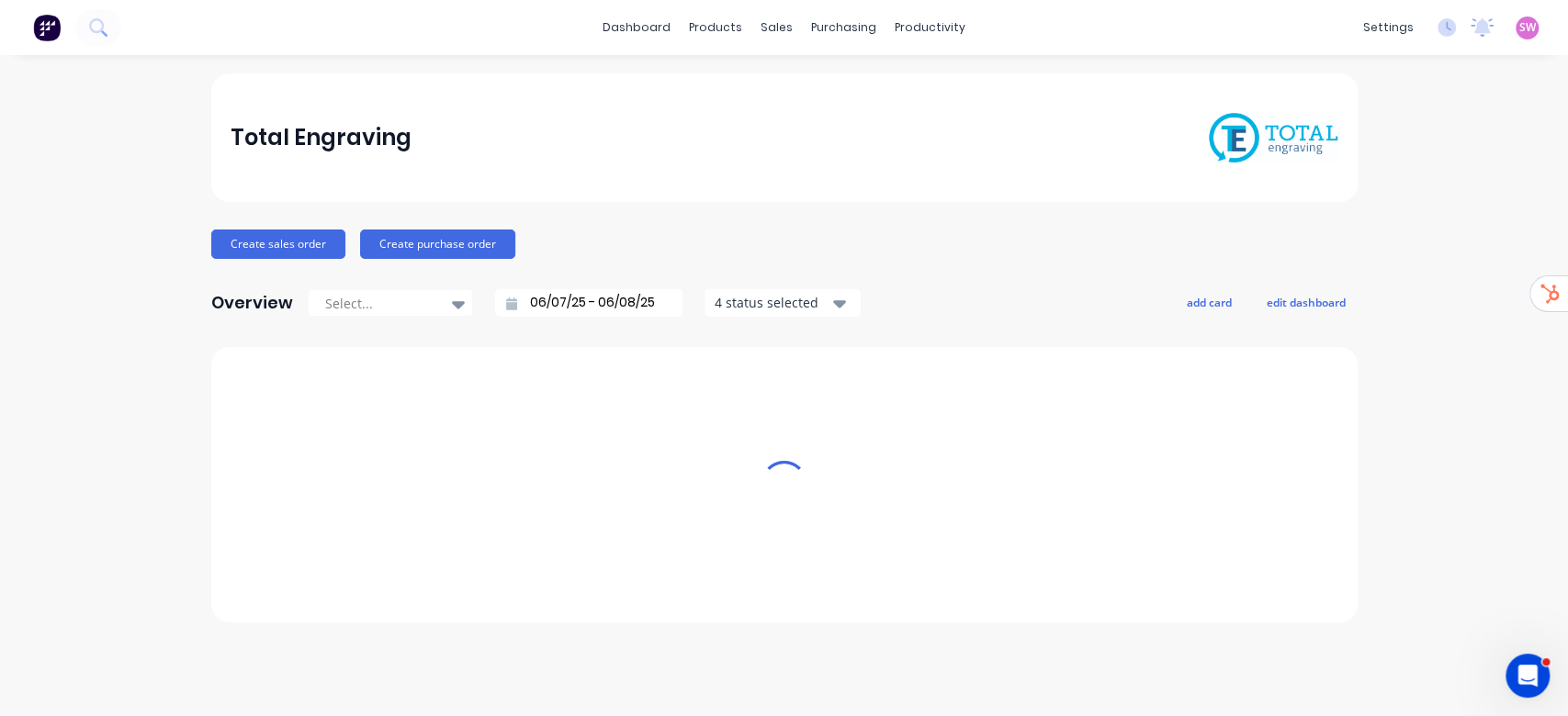 scroll, scrollTop: 0, scrollLeft: 0, axis: both 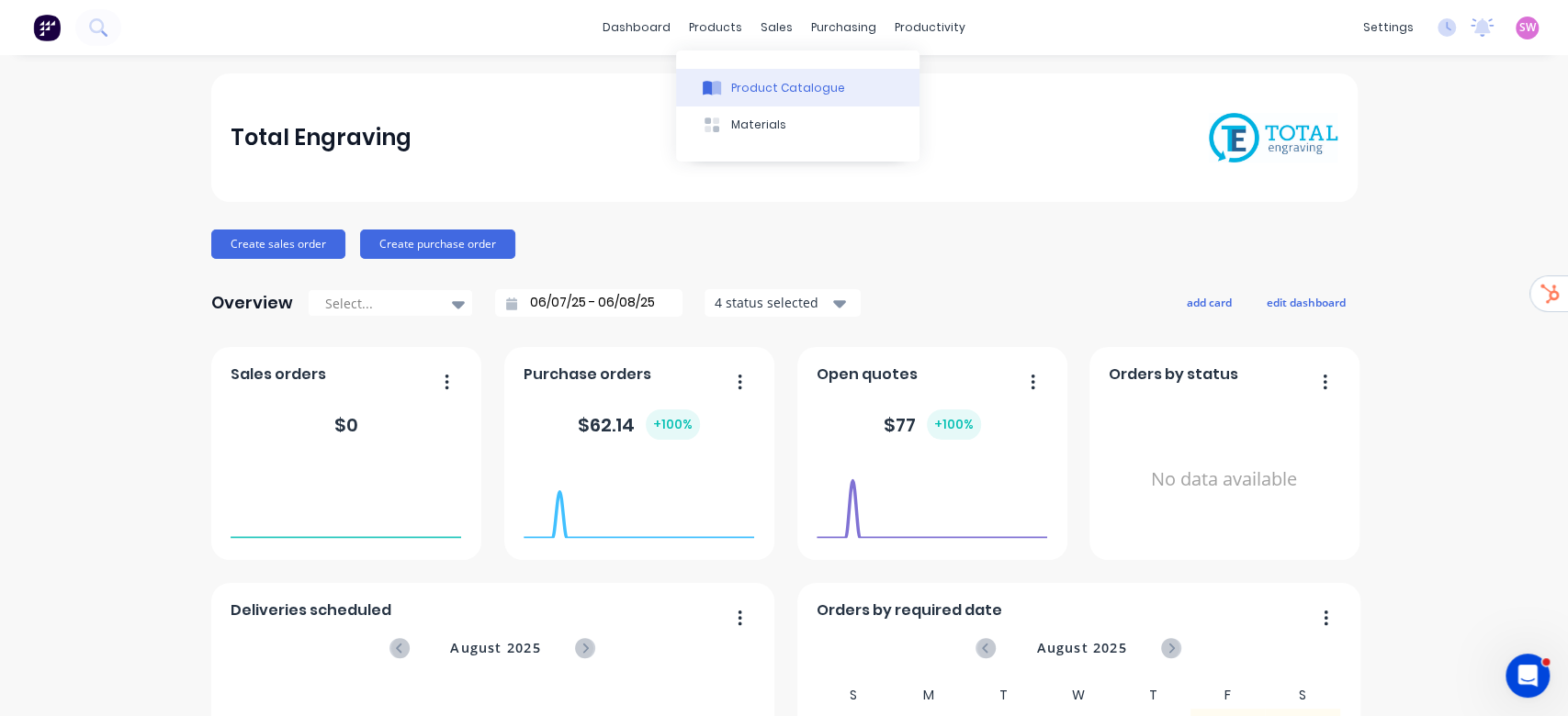 click on "Product Catalogue" at bounding box center (797, 87) 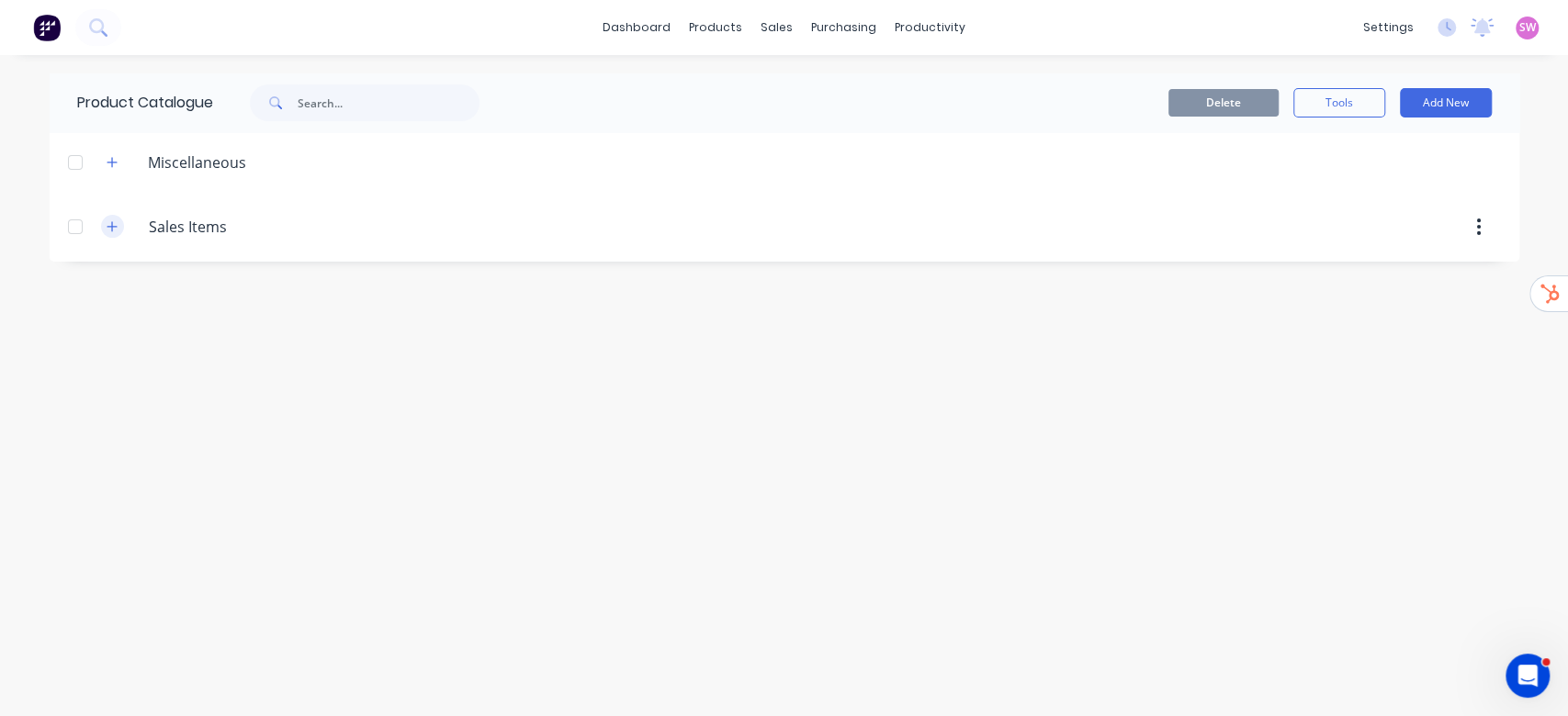 click at bounding box center [112, 226] 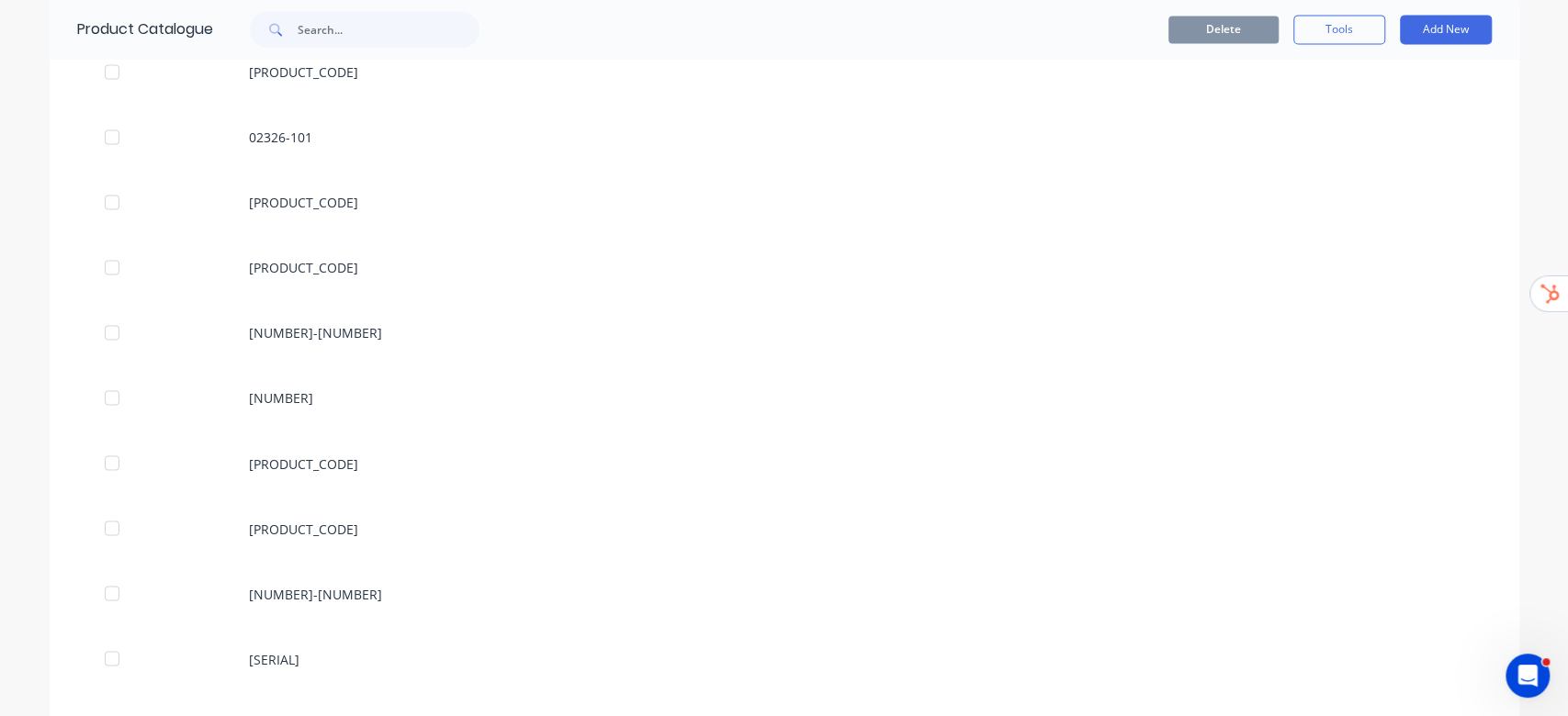 scroll, scrollTop: 7466, scrollLeft: 0, axis: vertical 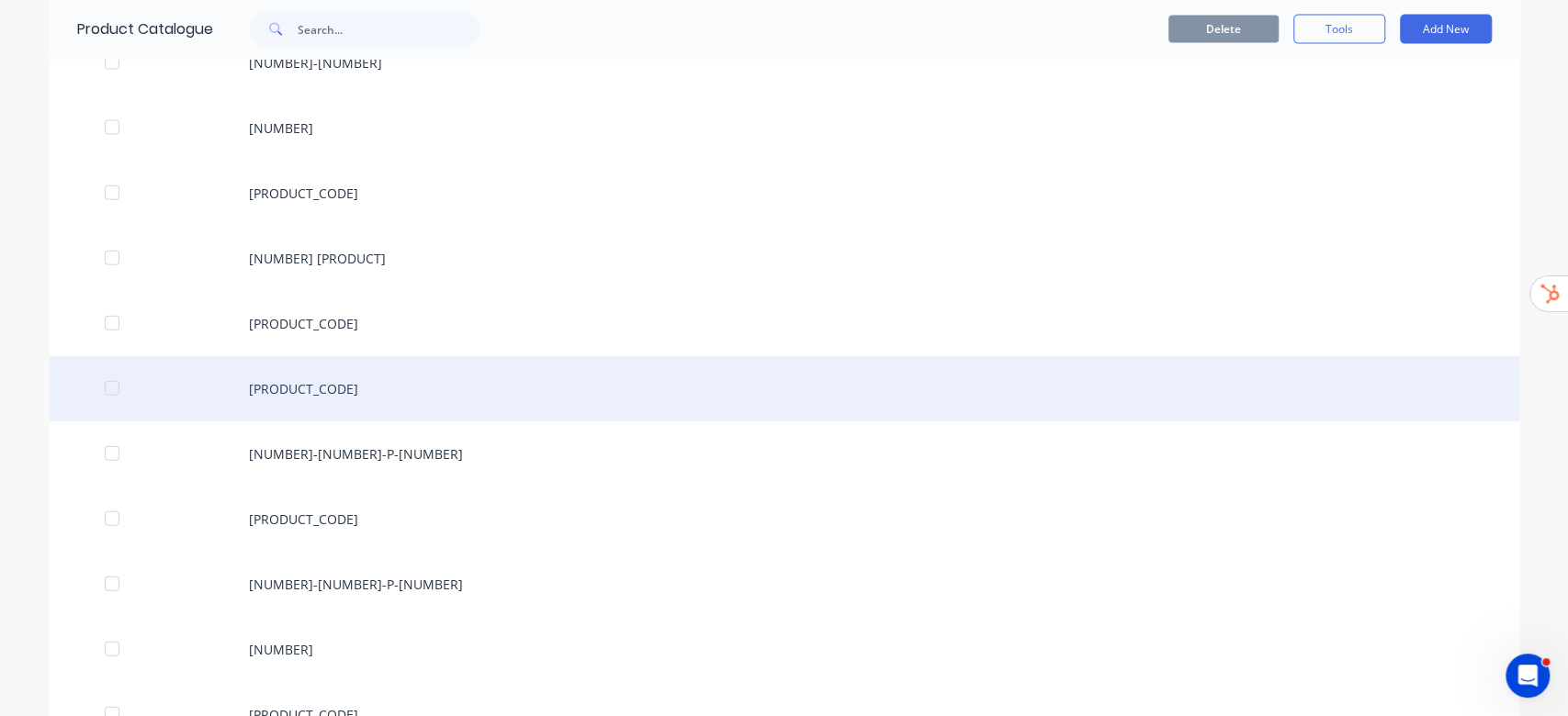 drag, startPoint x: 259, startPoint y: 394, endPoint x: 1245, endPoint y: 364, distance: 986.4563 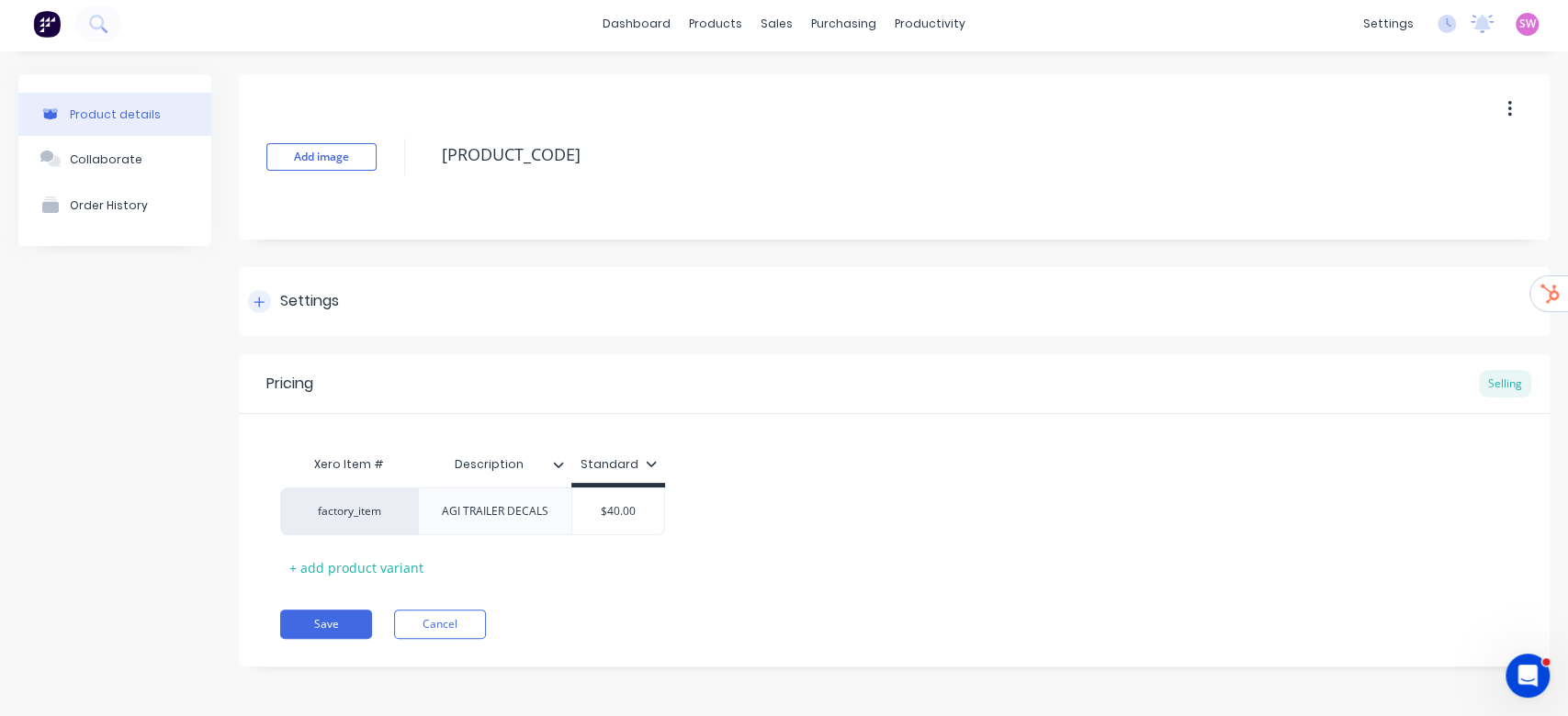 scroll, scrollTop: 0, scrollLeft: 0, axis: both 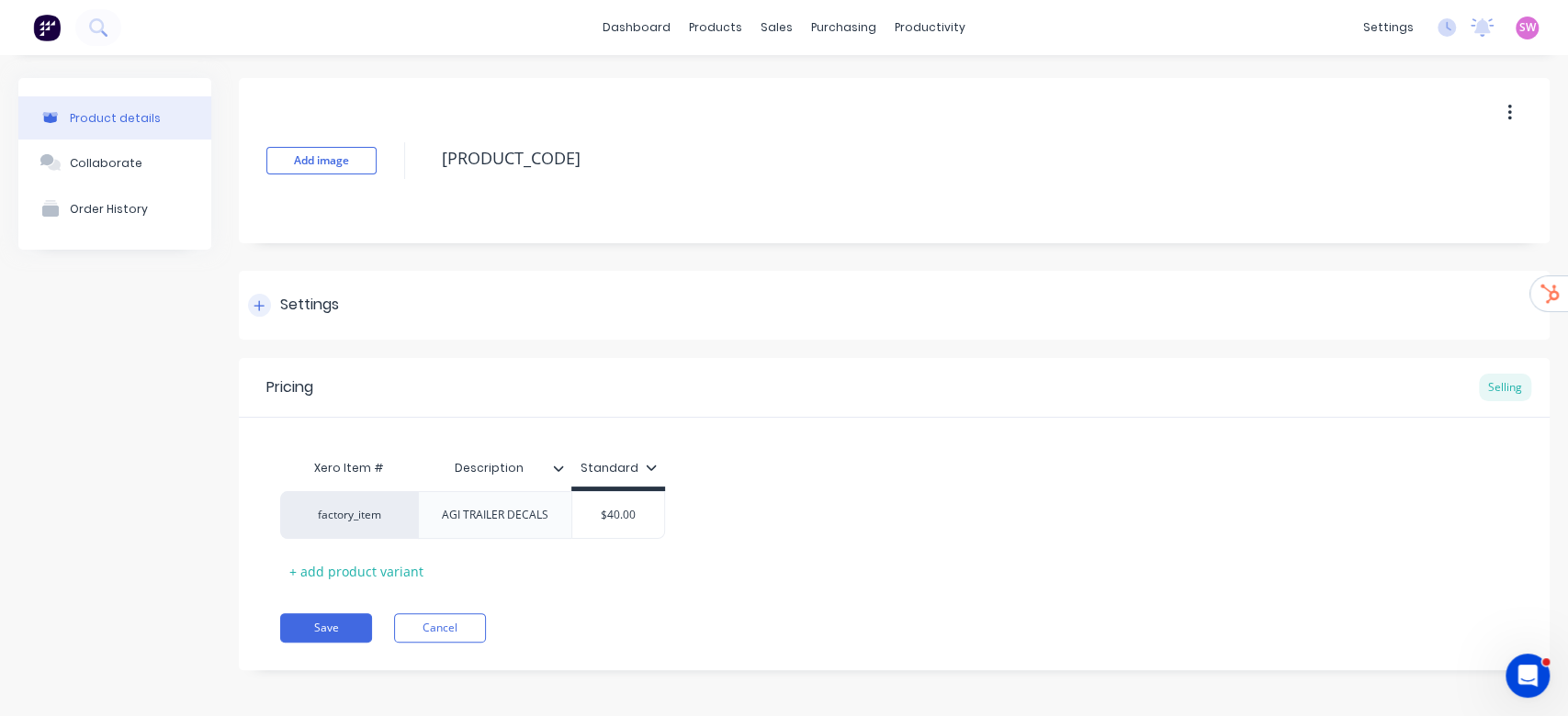 click on "Settings" at bounding box center [894, 305] 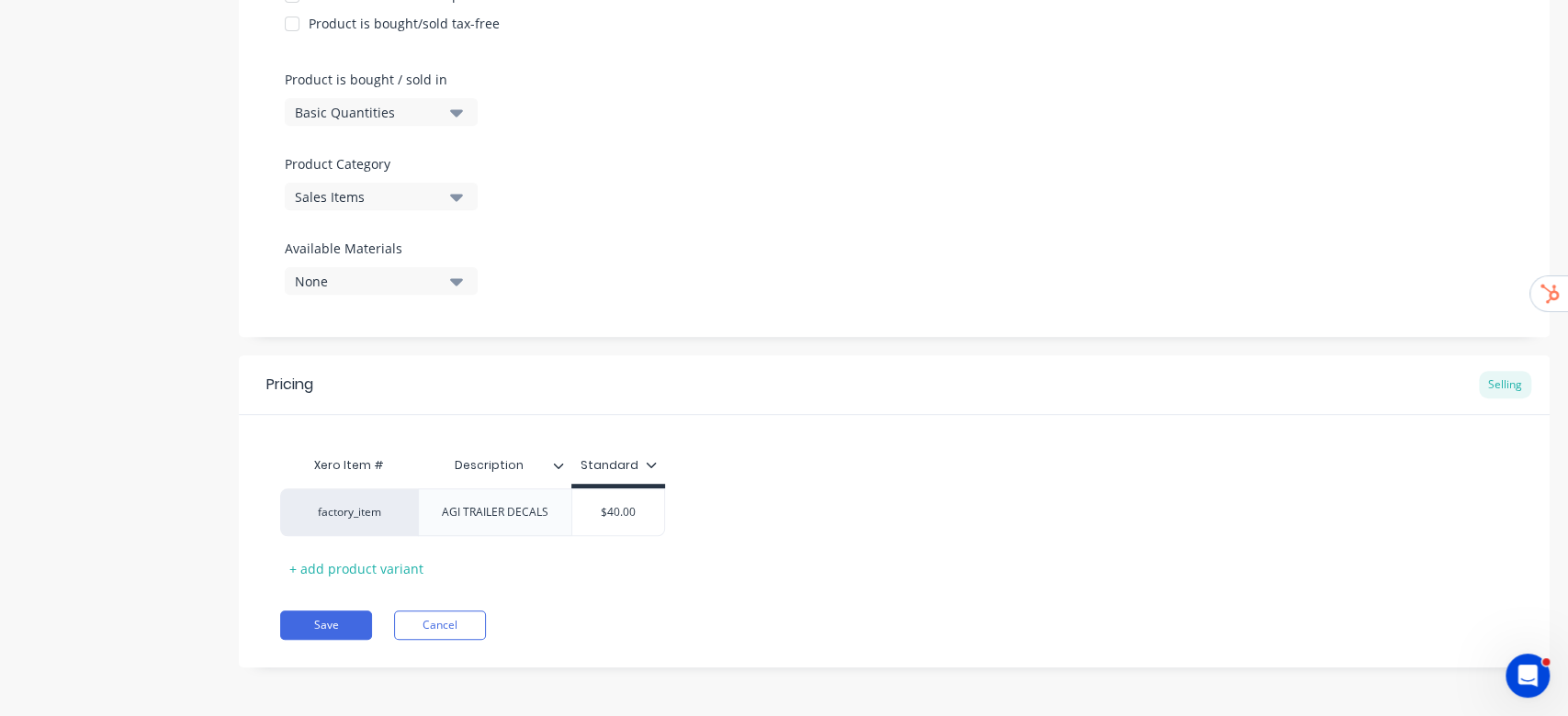 scroll, scrollTop: 0, scrollLeft: 0, axis: both 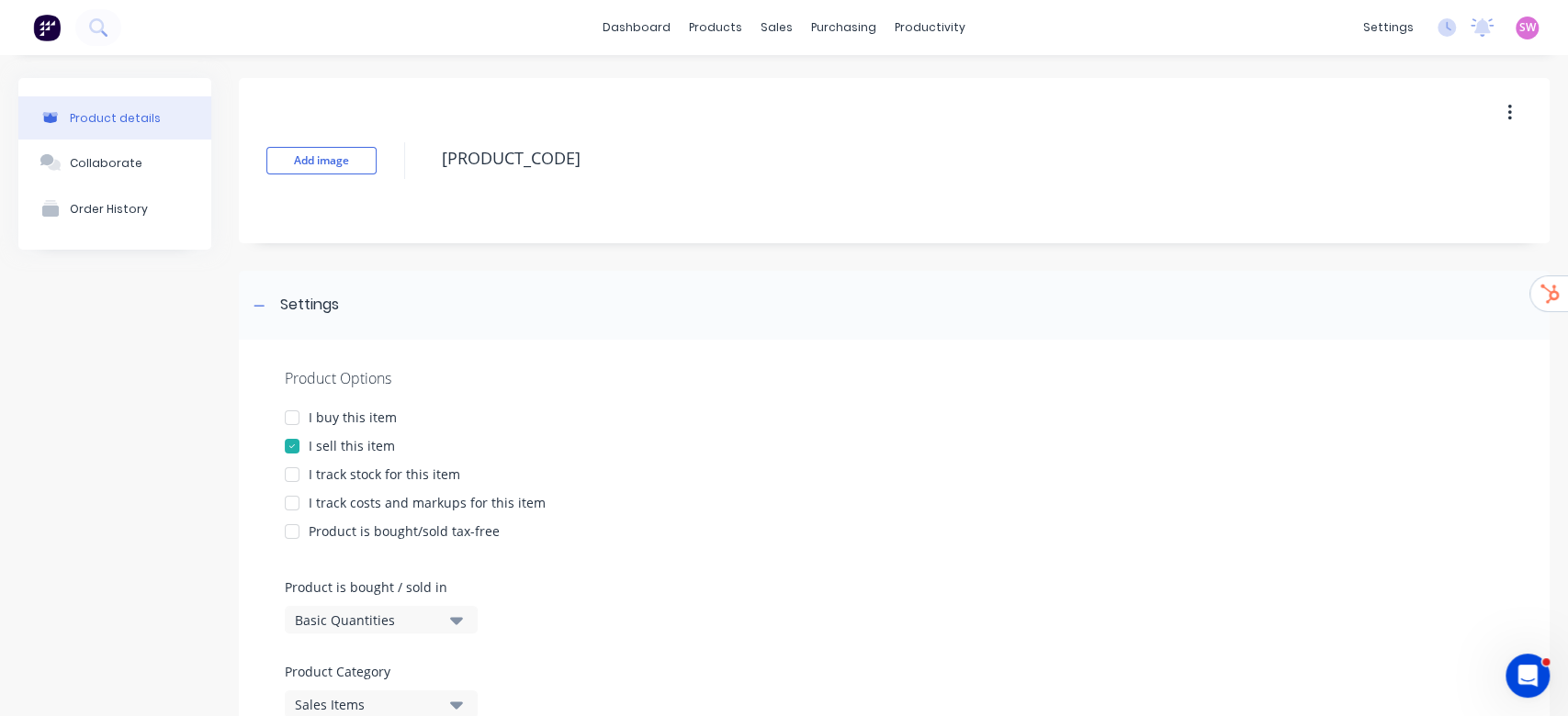 click on "SW" at bounding box center [1528, 28] 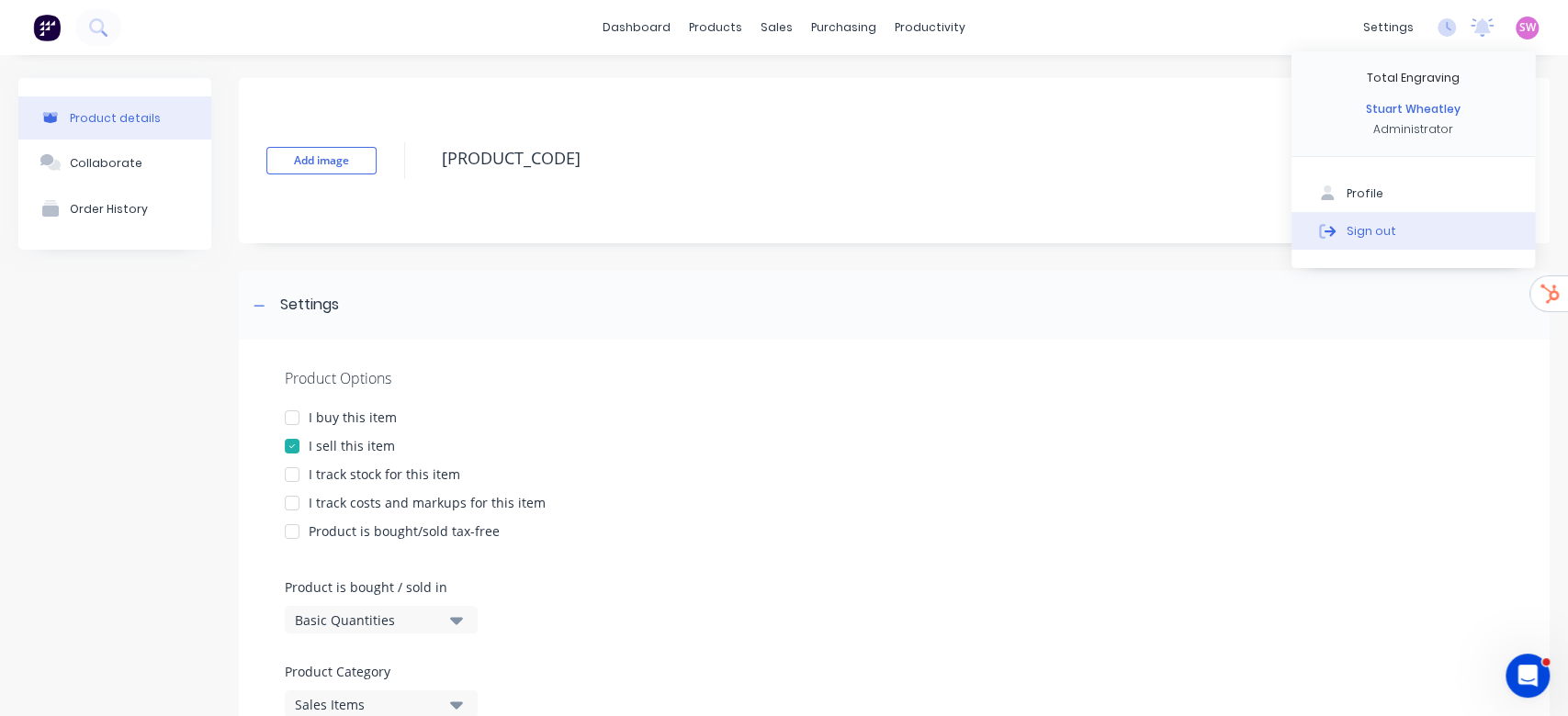 click on "Sign out" at bounding box center (1413, 230) 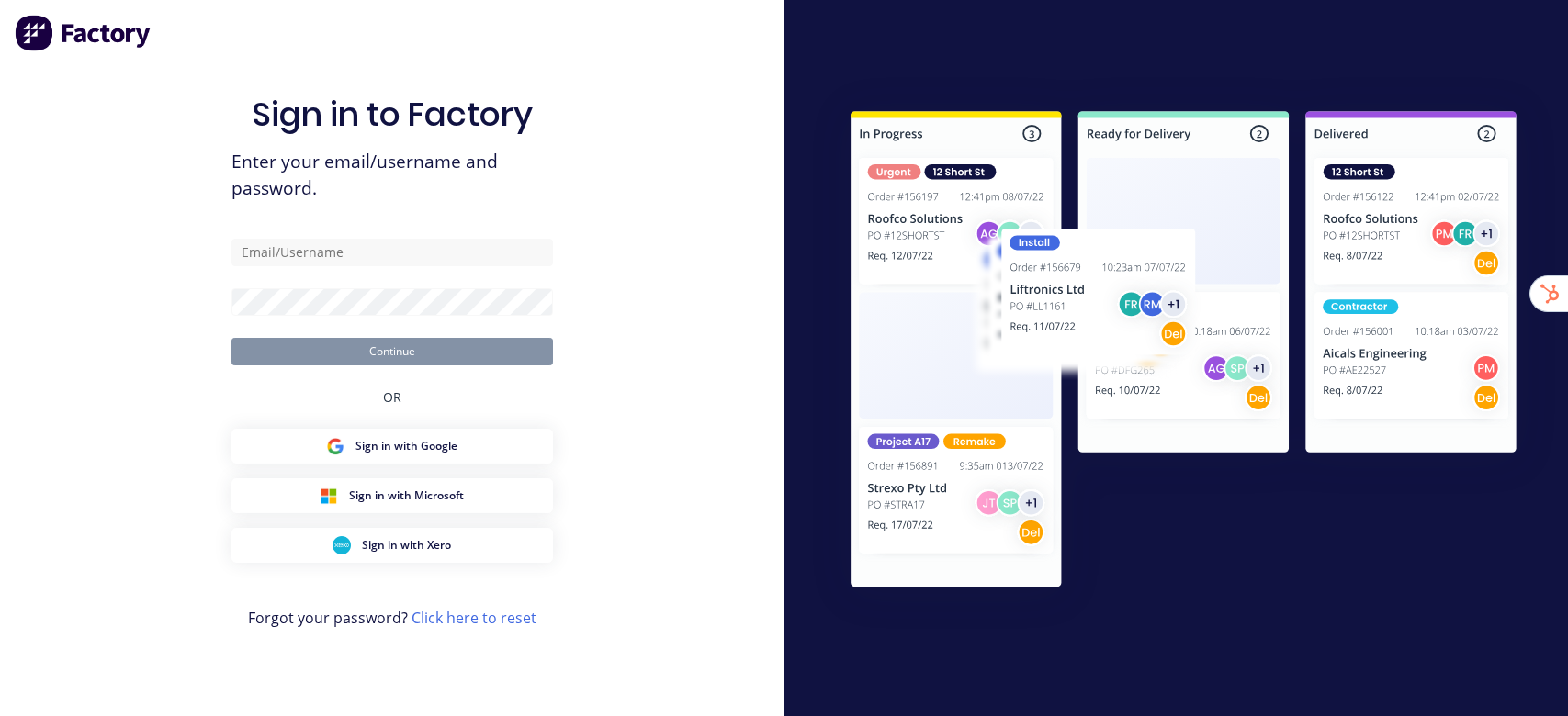 scroll, scrollTop: 0, scrollLeft: 0, axis: both 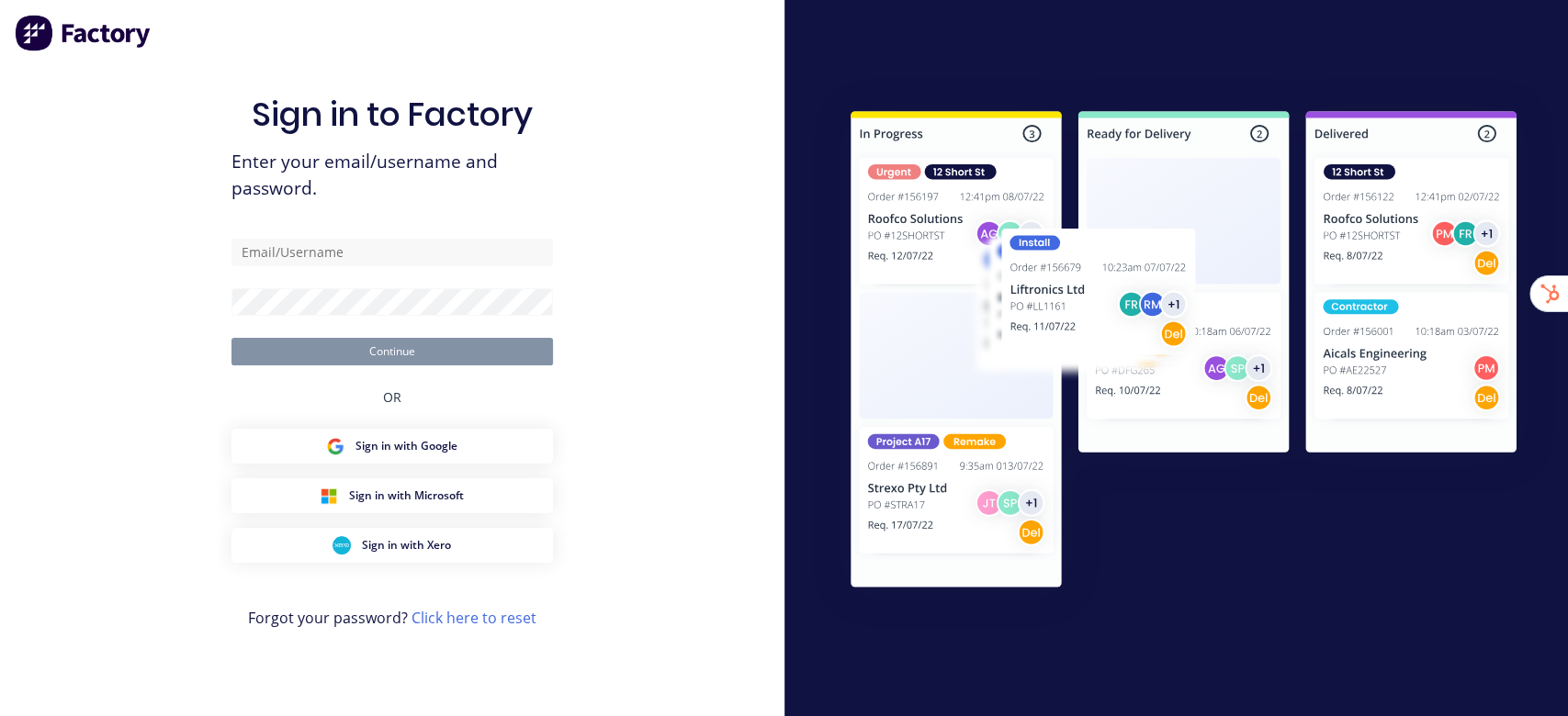 type on "stuart@factory.app" 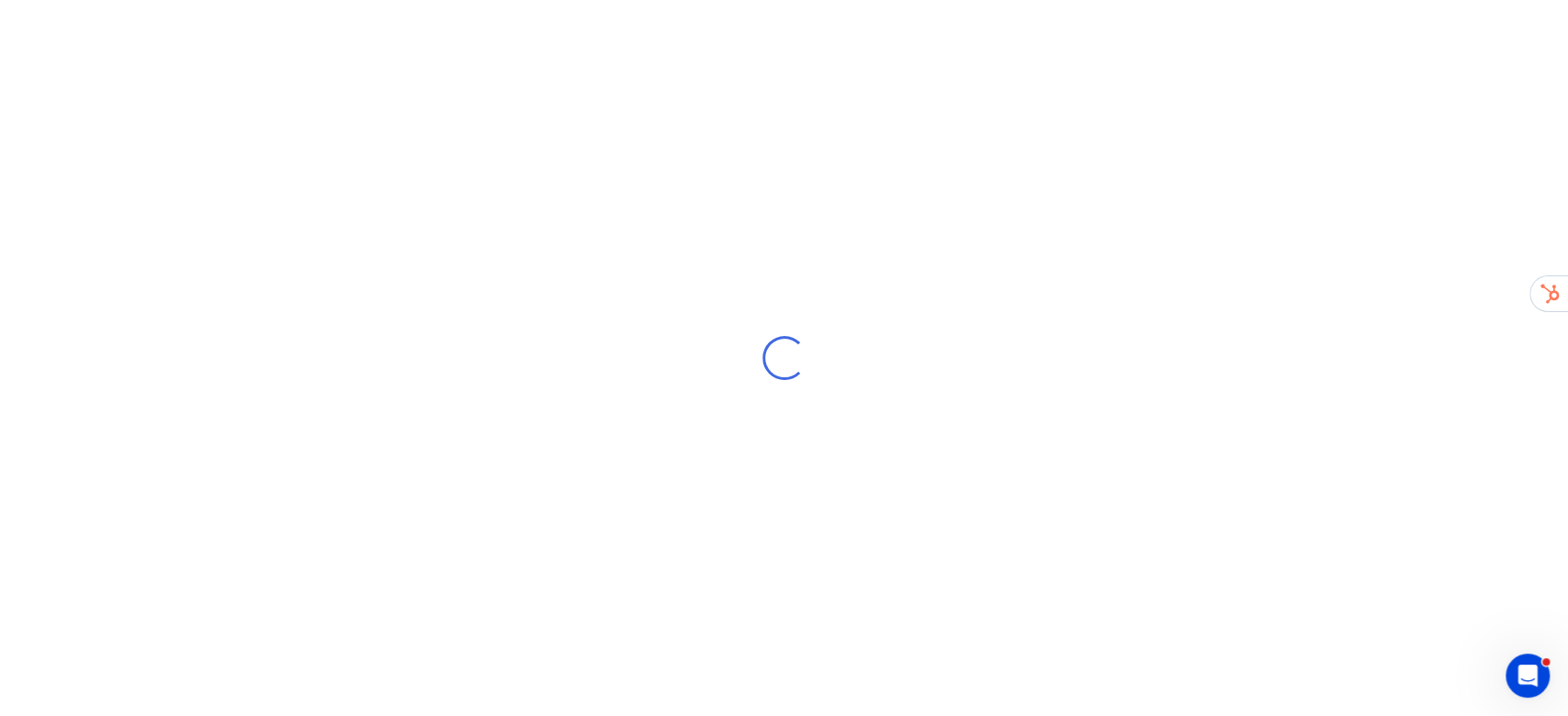 scroll, scrollTop: 0, scrollLeft: 0, axis: both 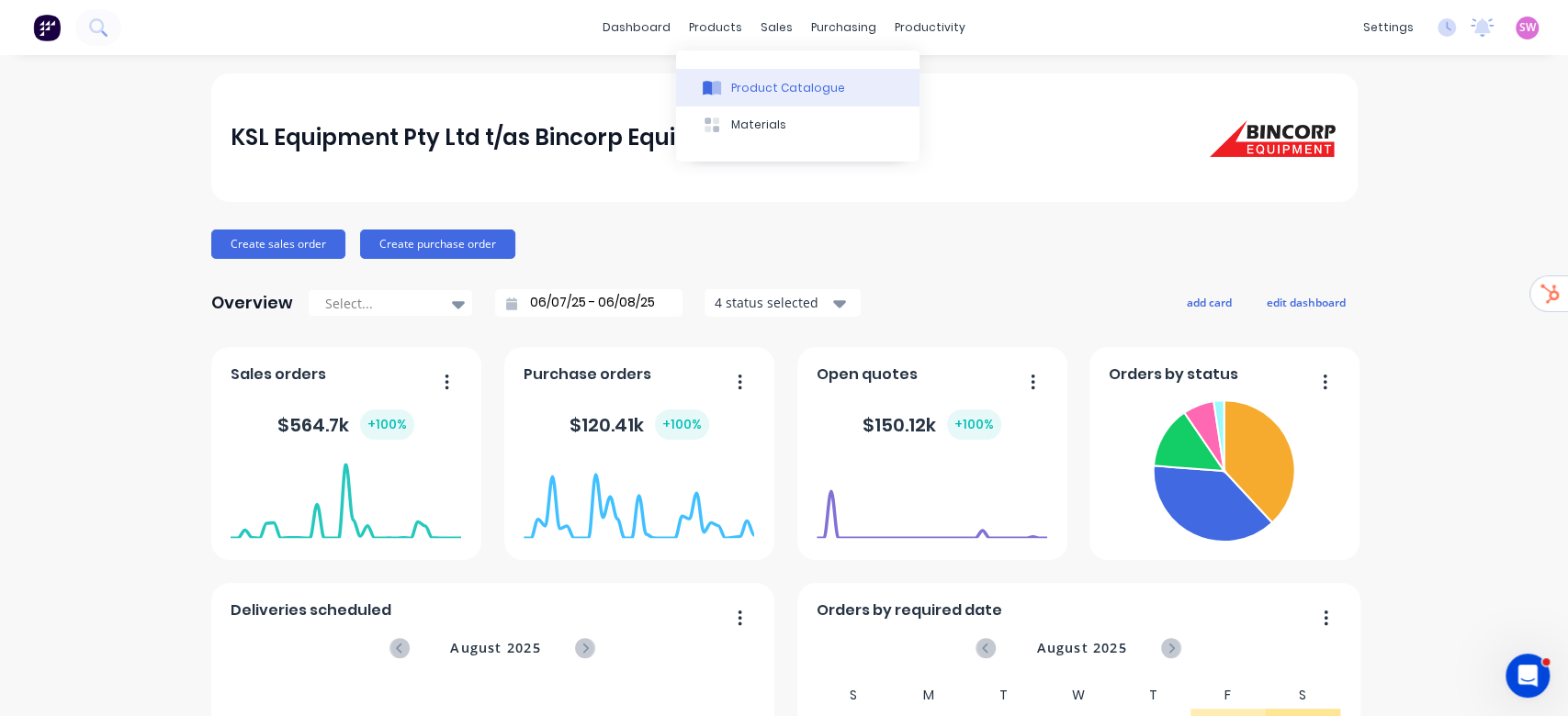 click on "Product Catalogue" at bounding box center (788, 88) 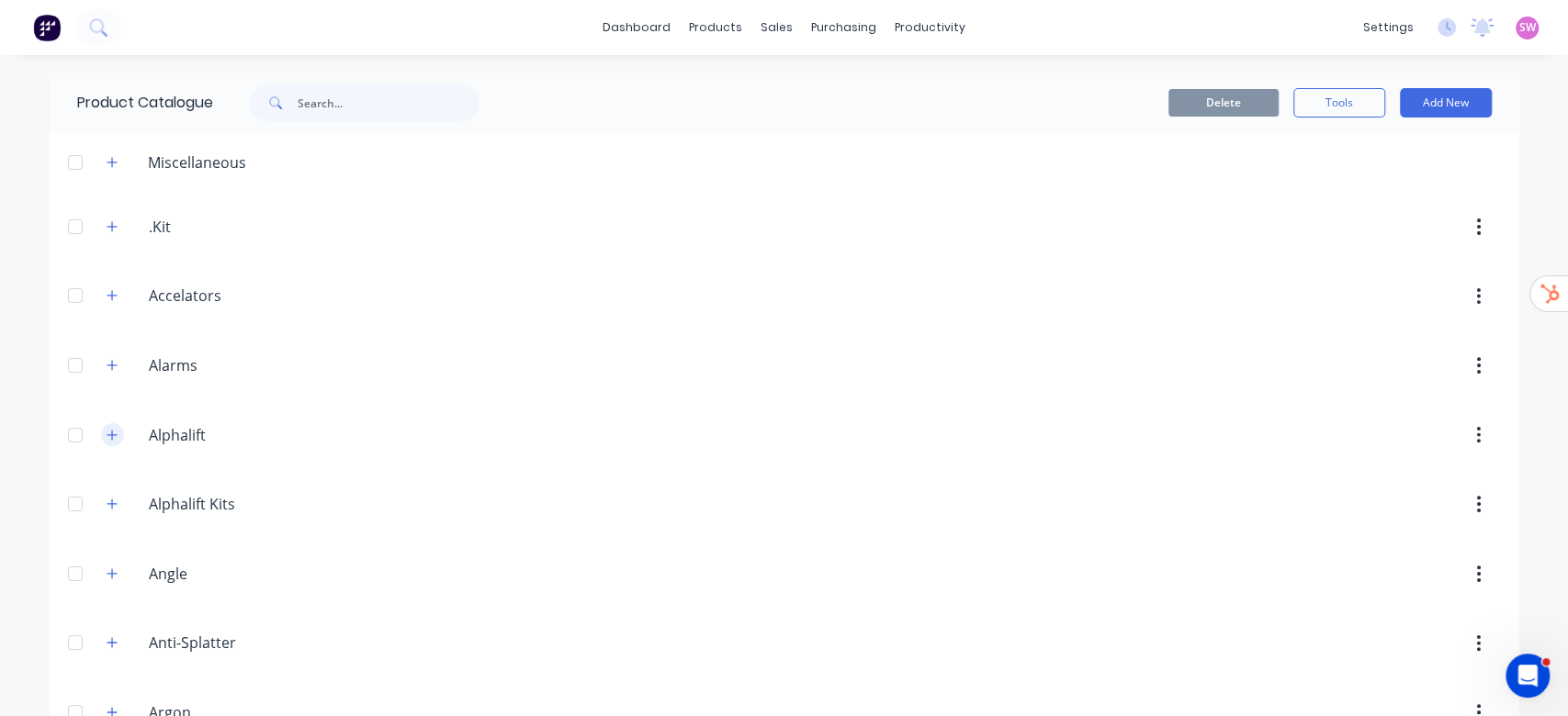 click at bounding box center [112, 434] 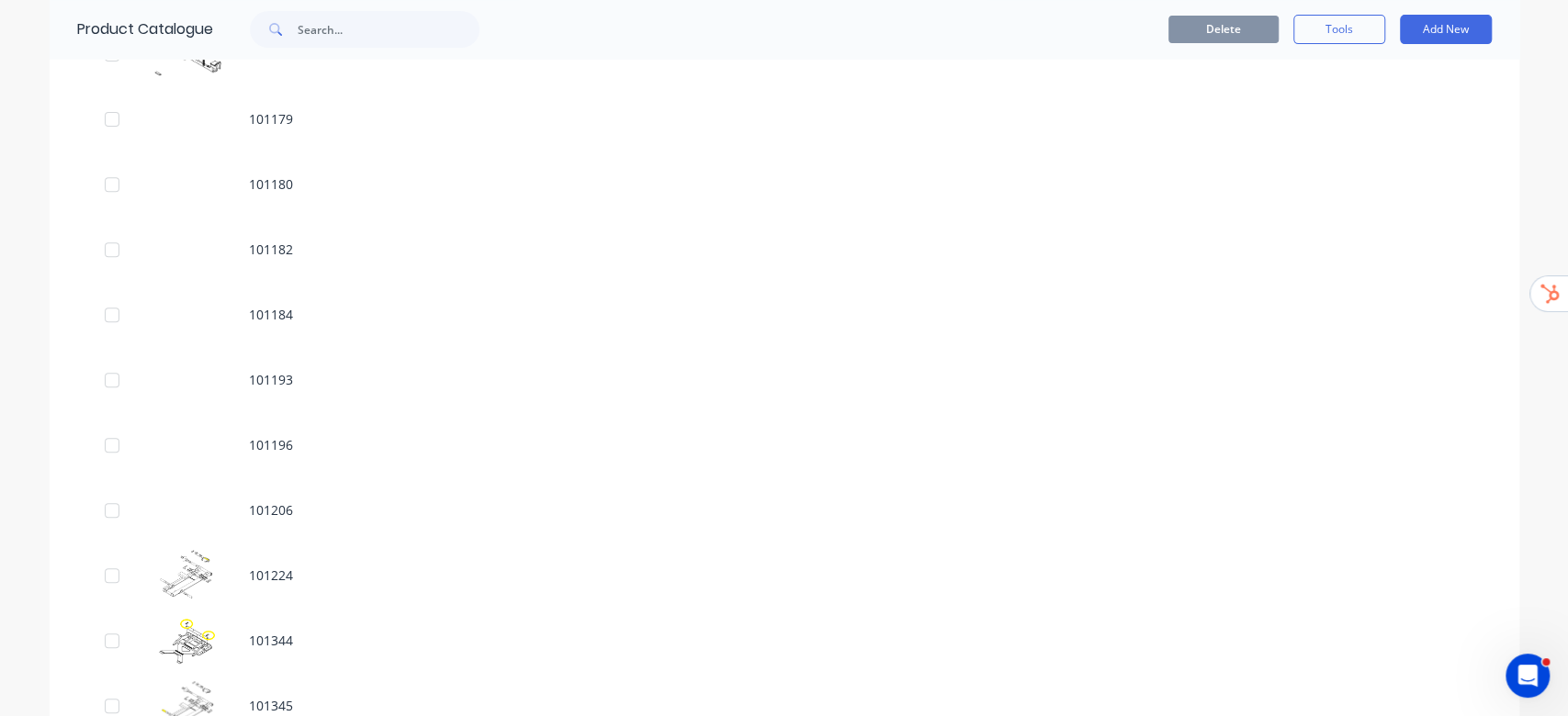 scroll, scrollTop: 489, scrollLeft: 0, axis: vertical 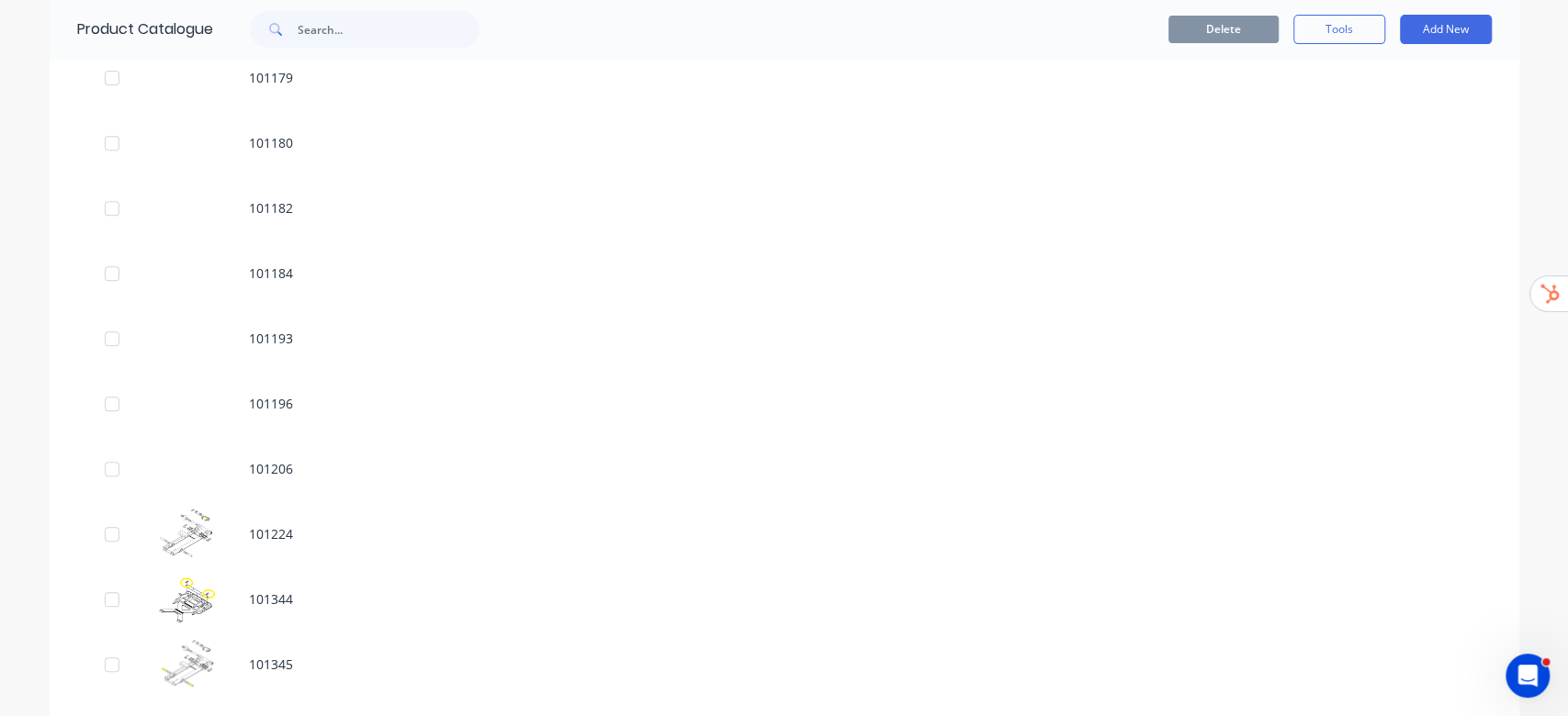 click on "Delete Tools     Add New" at bounding box center [1009, 29] 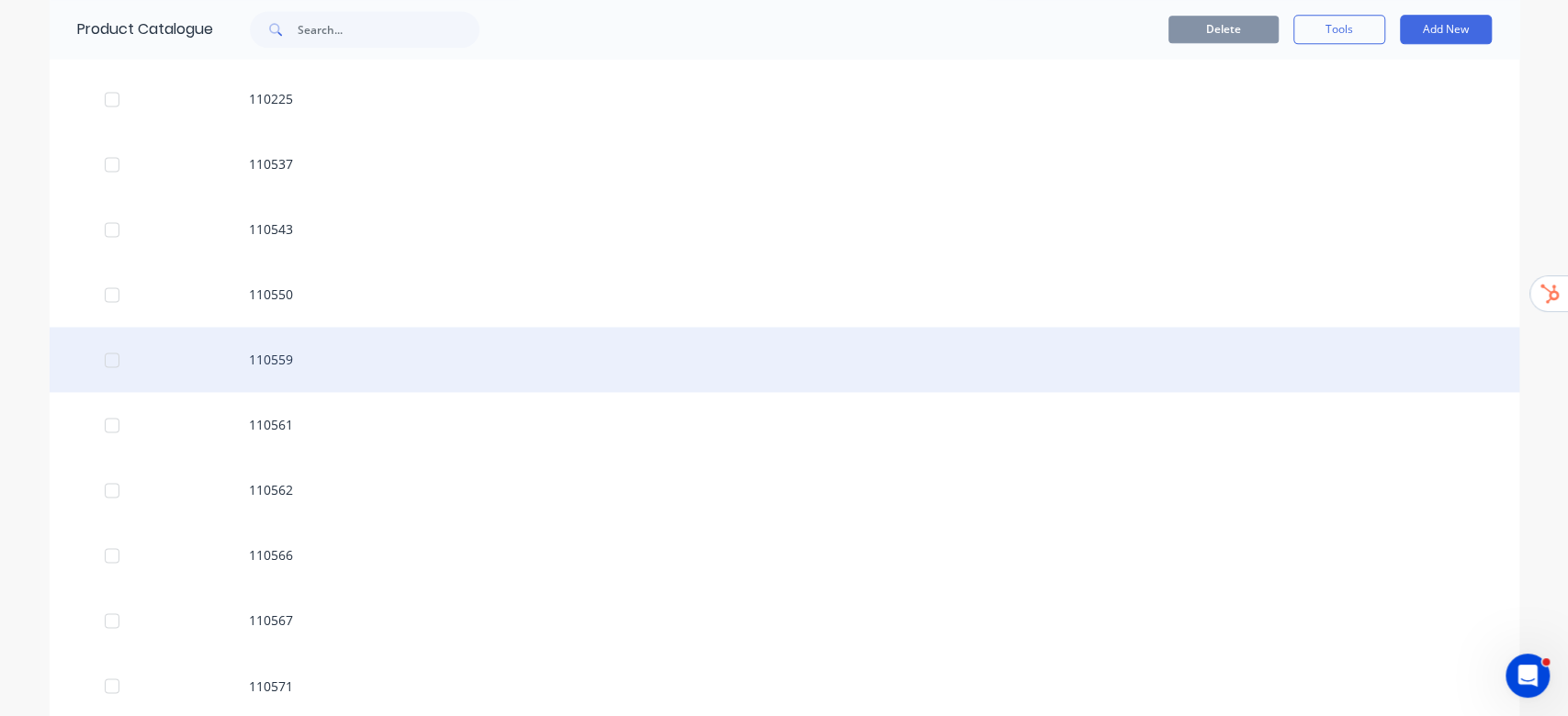 click at bounding box center (112, 360) 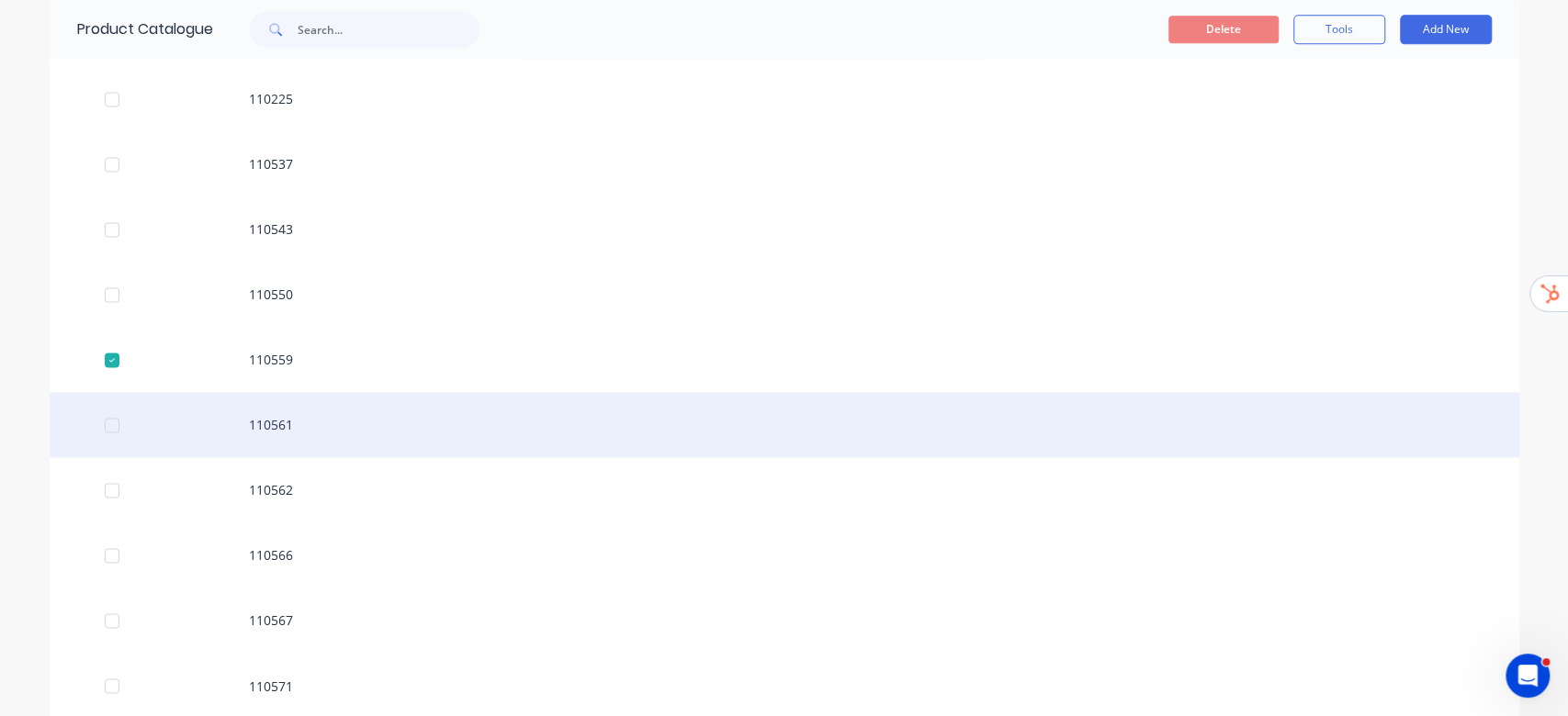 click at bounding box center [112, 425] 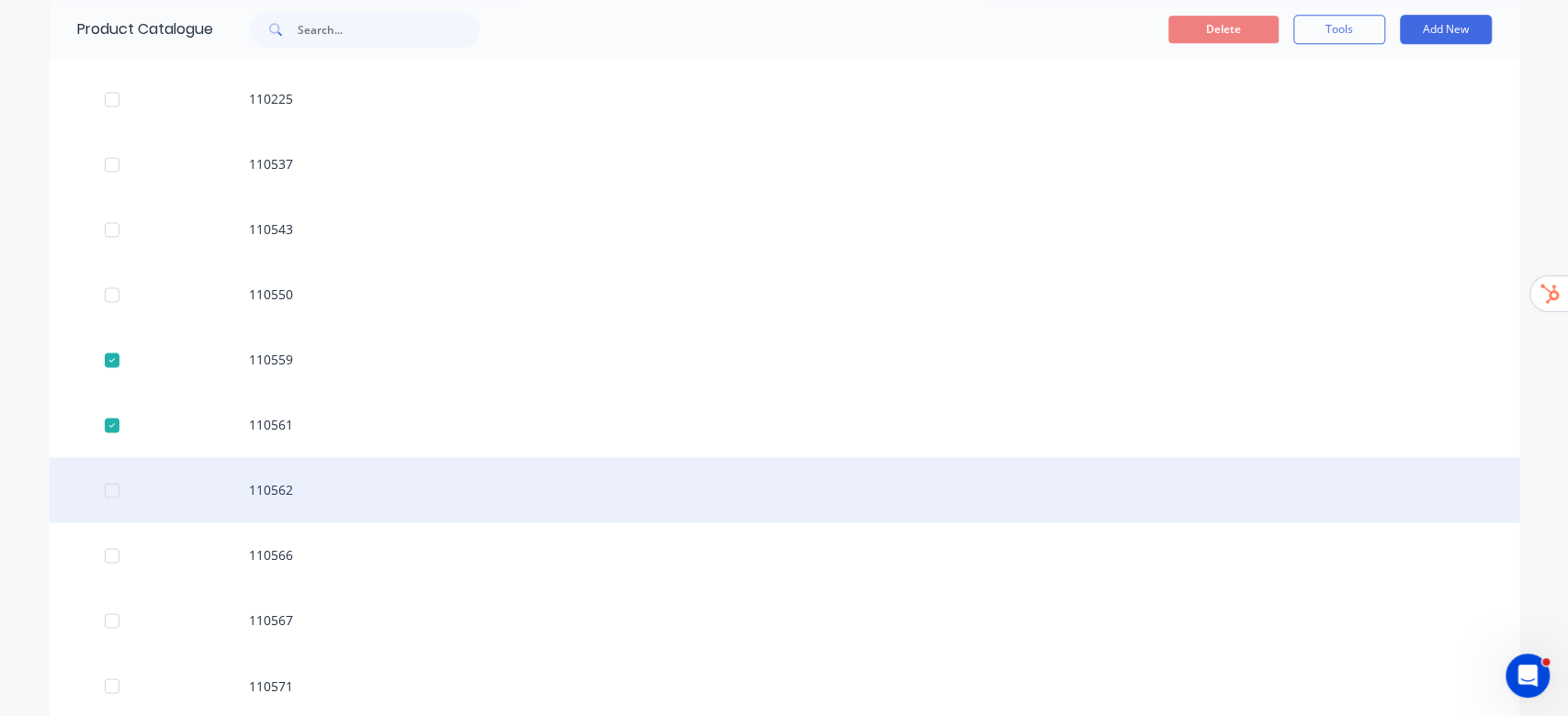 click at bounding box center (112, 490) 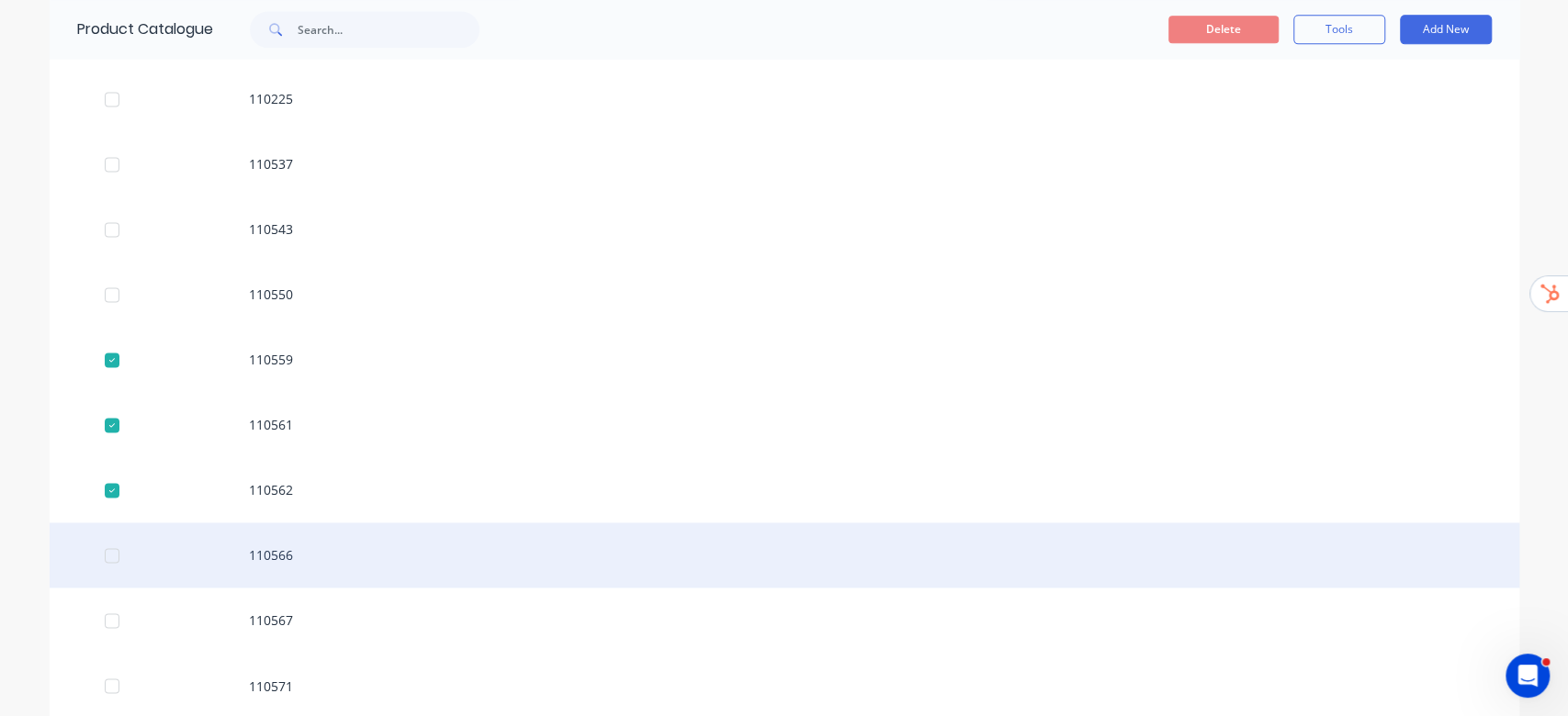 drag, startPoint x: 103, startPoint y: 555, endPoint x: 126, endPoint y: 566, distance: 25.495098 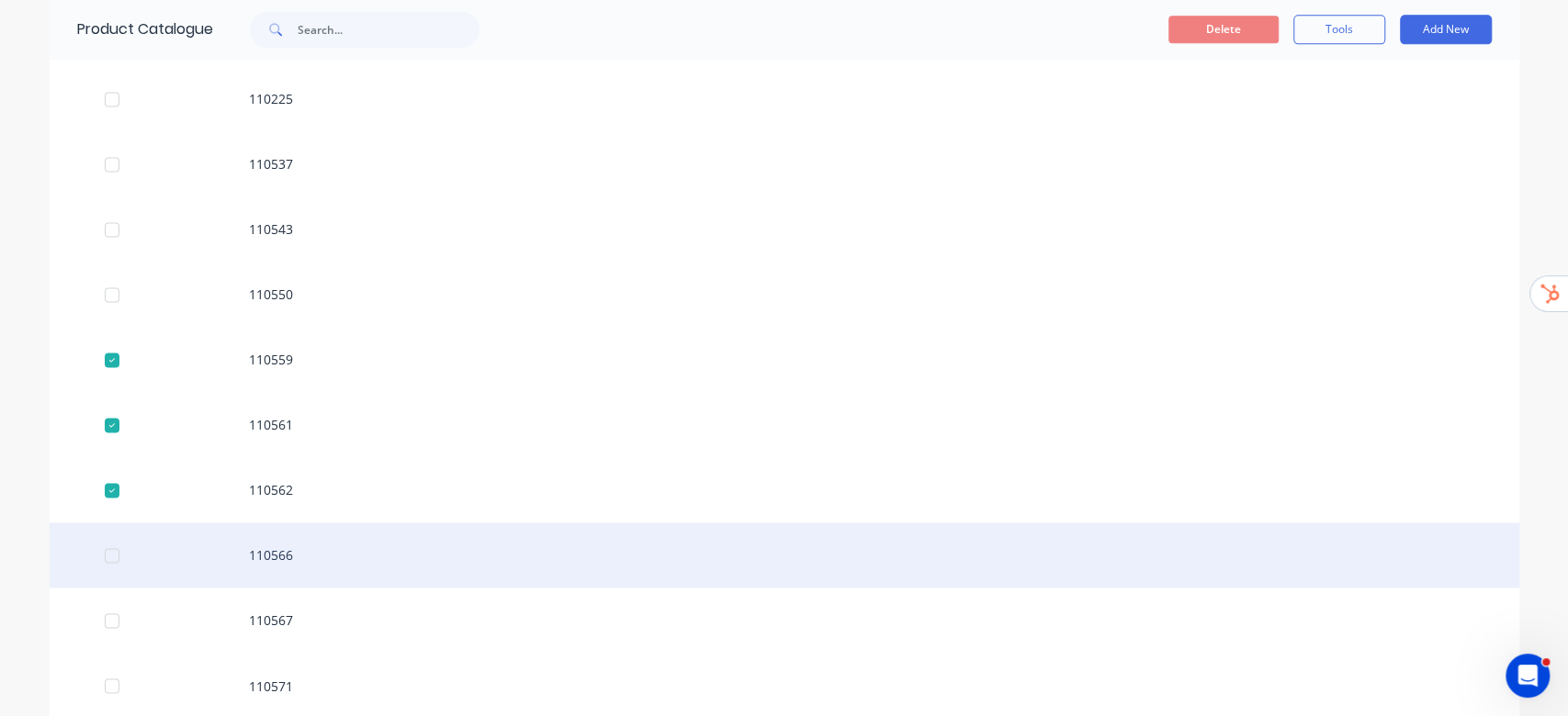 click at bounding box center [112, 555] 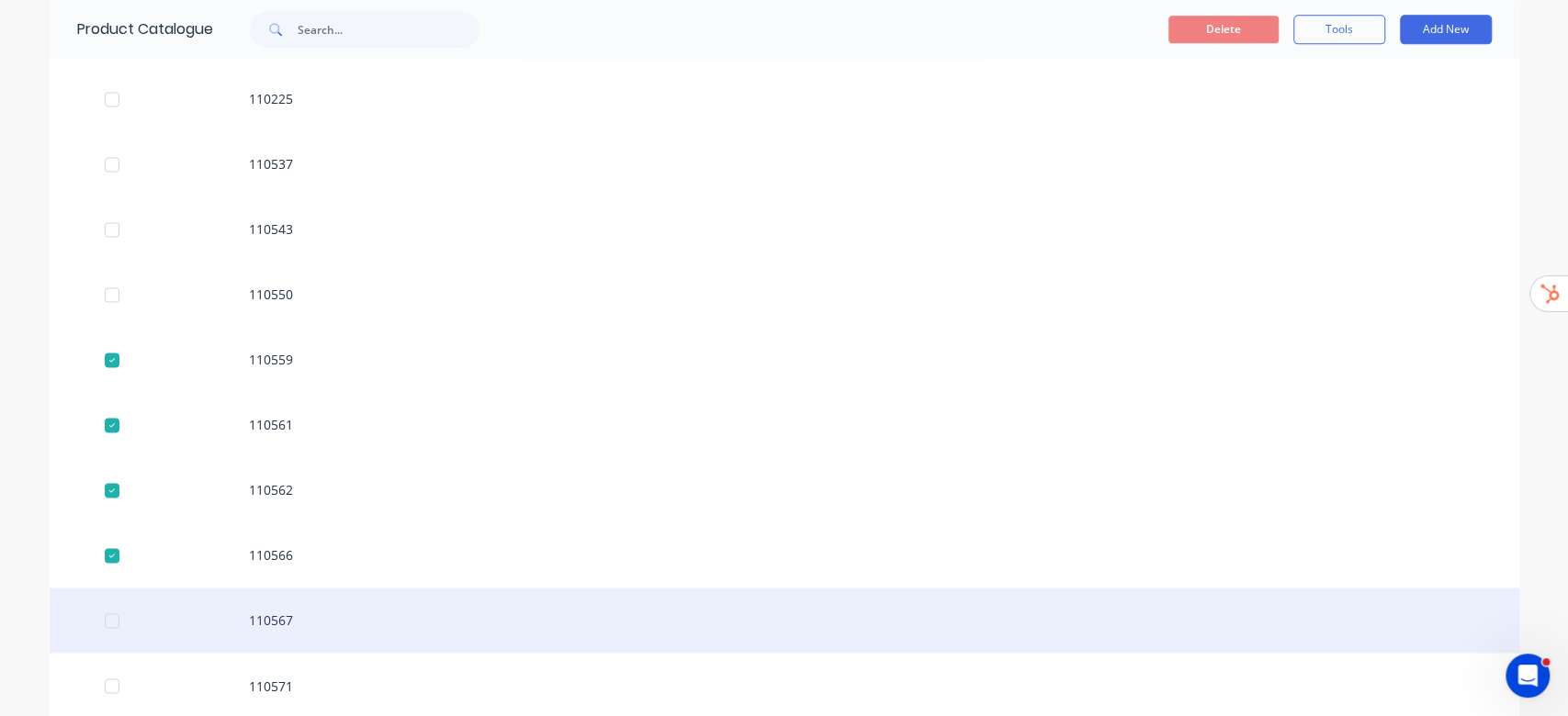 click at bounding box center [112, 621] 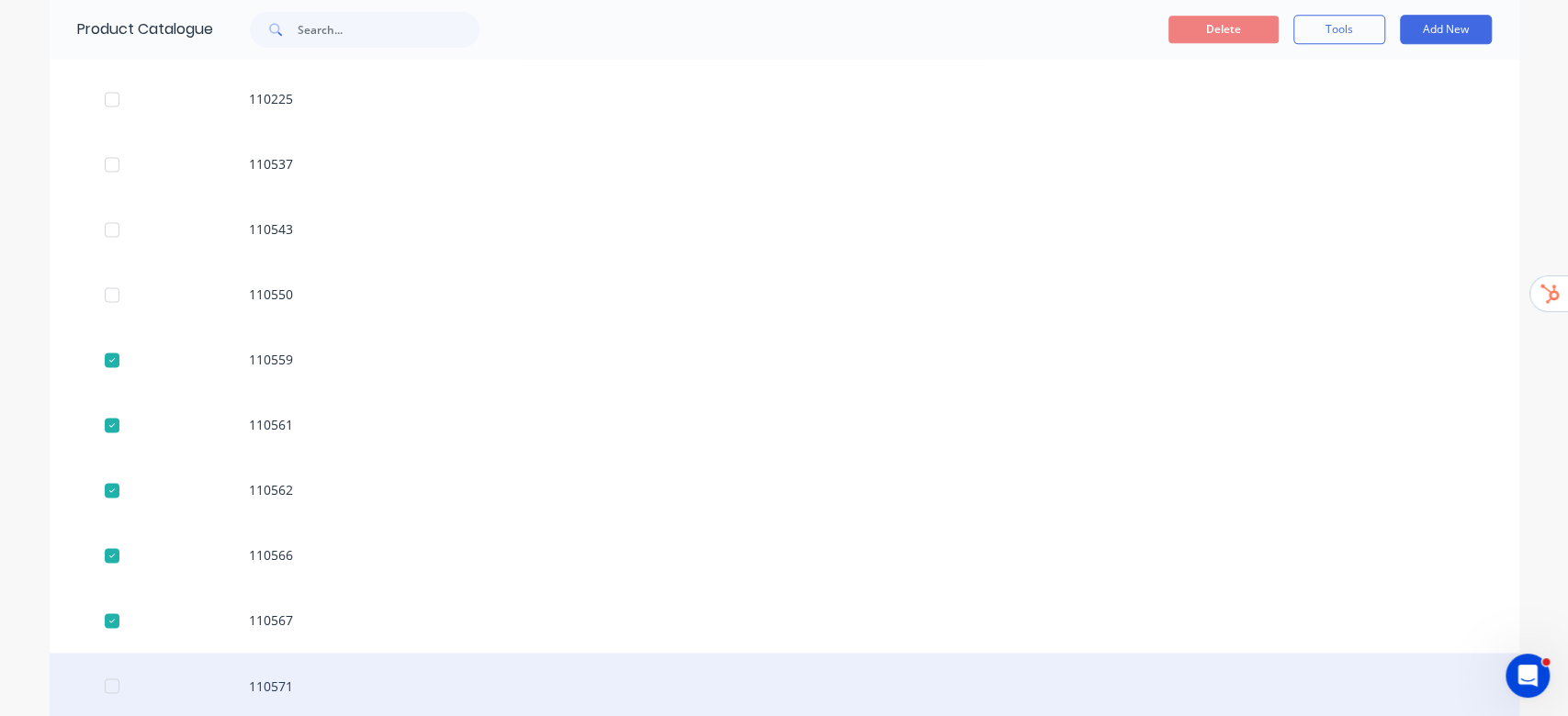 click at bounding box center [112, 686] 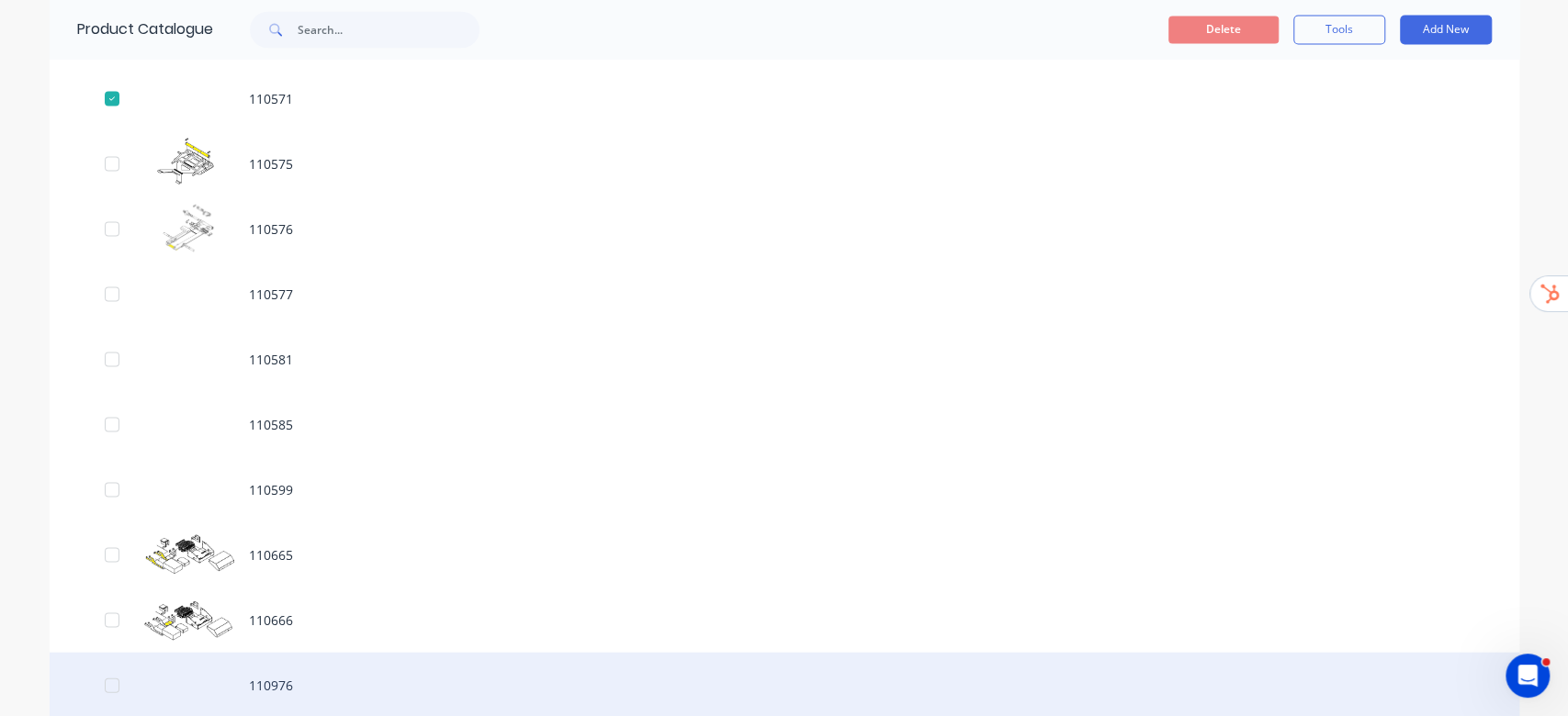 scroll, scrollTop: 7011, scrollLeft: 0, axis: vertical 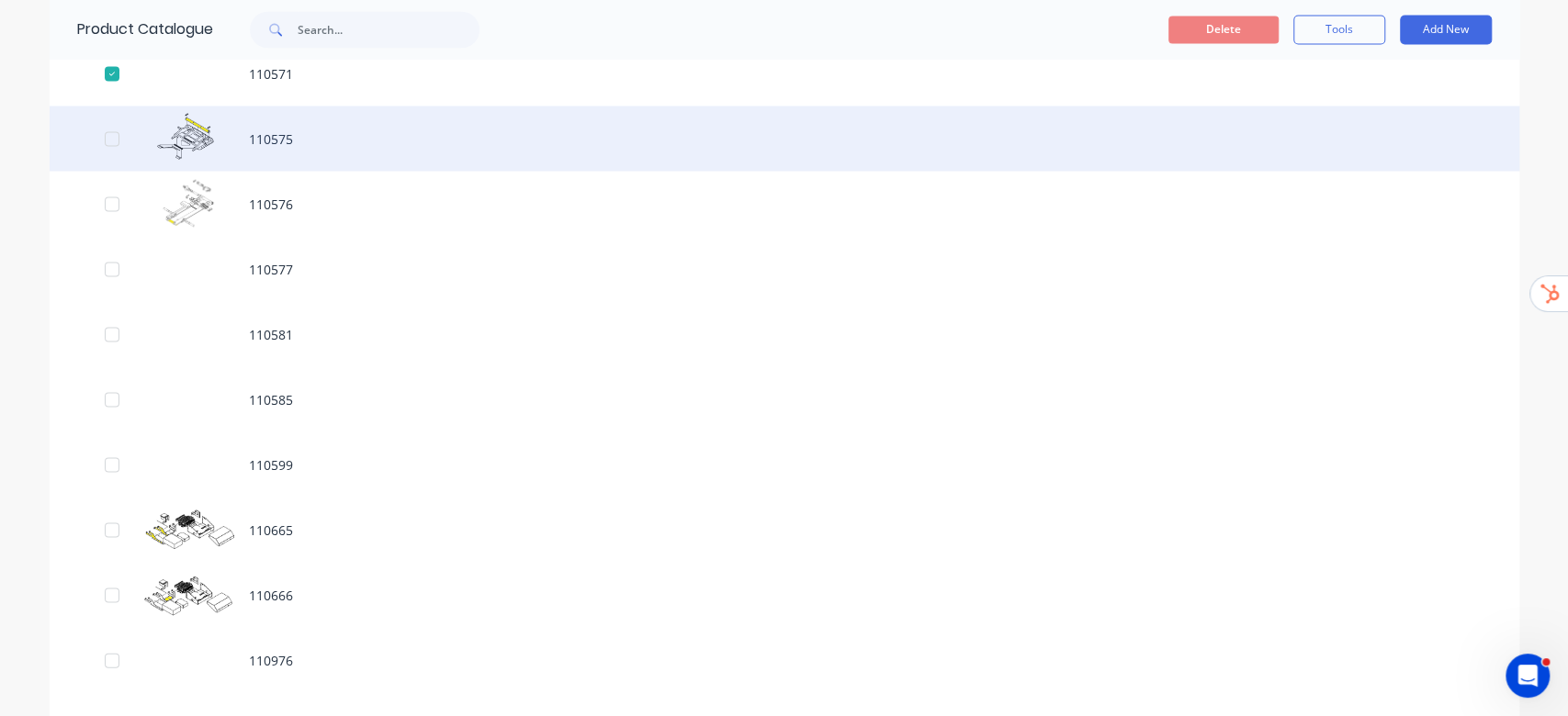 click at bounding box center [112, 139] 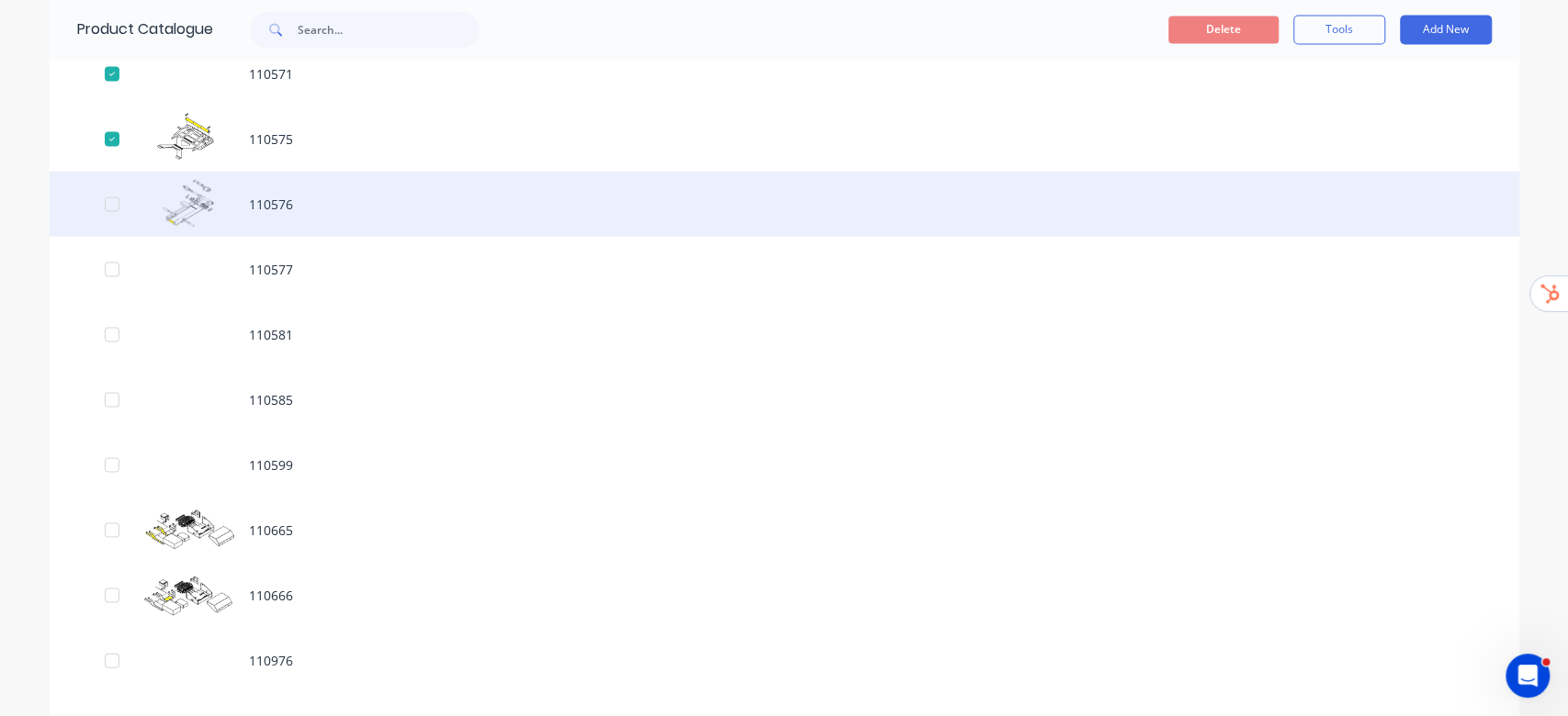 click at bounding box center (112, 204) 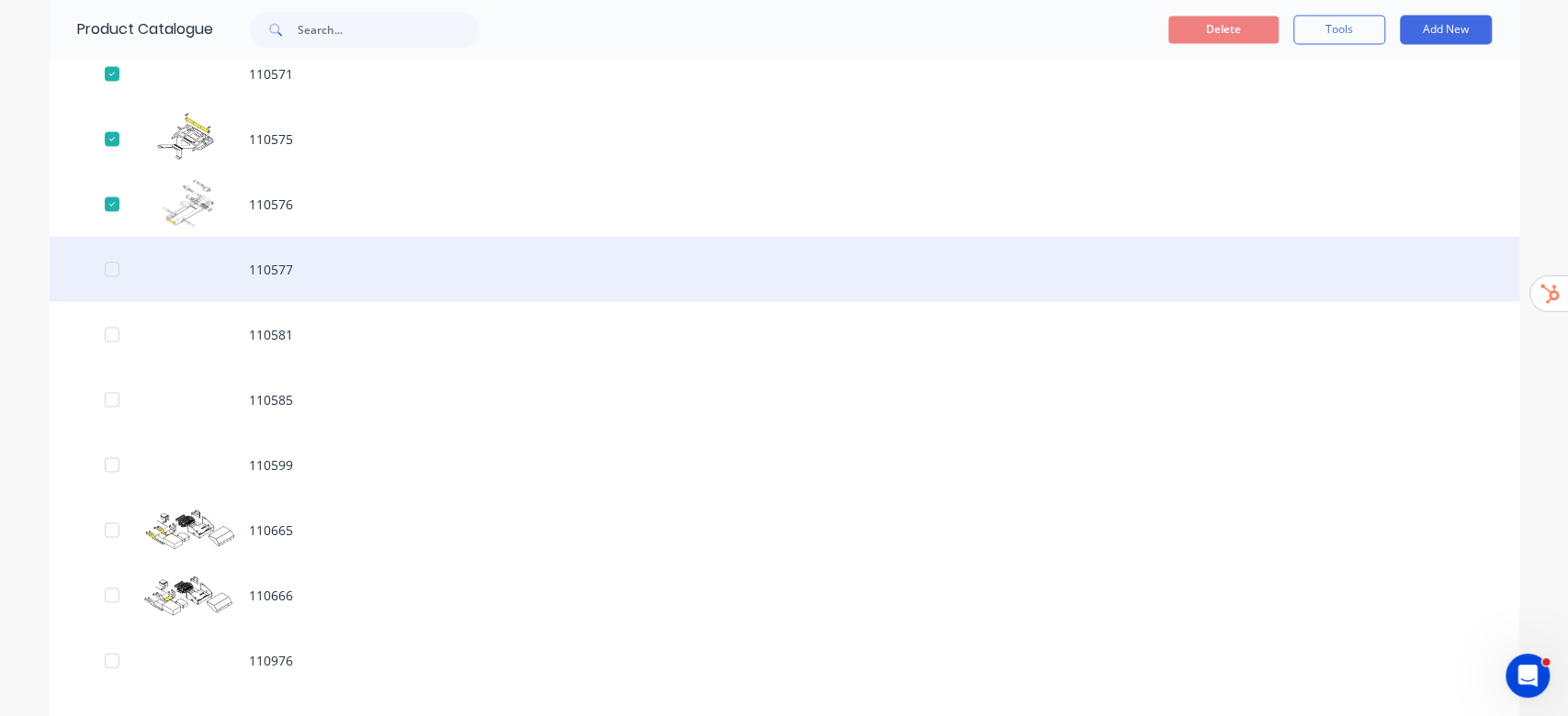 click at bounding box center (112, 269) 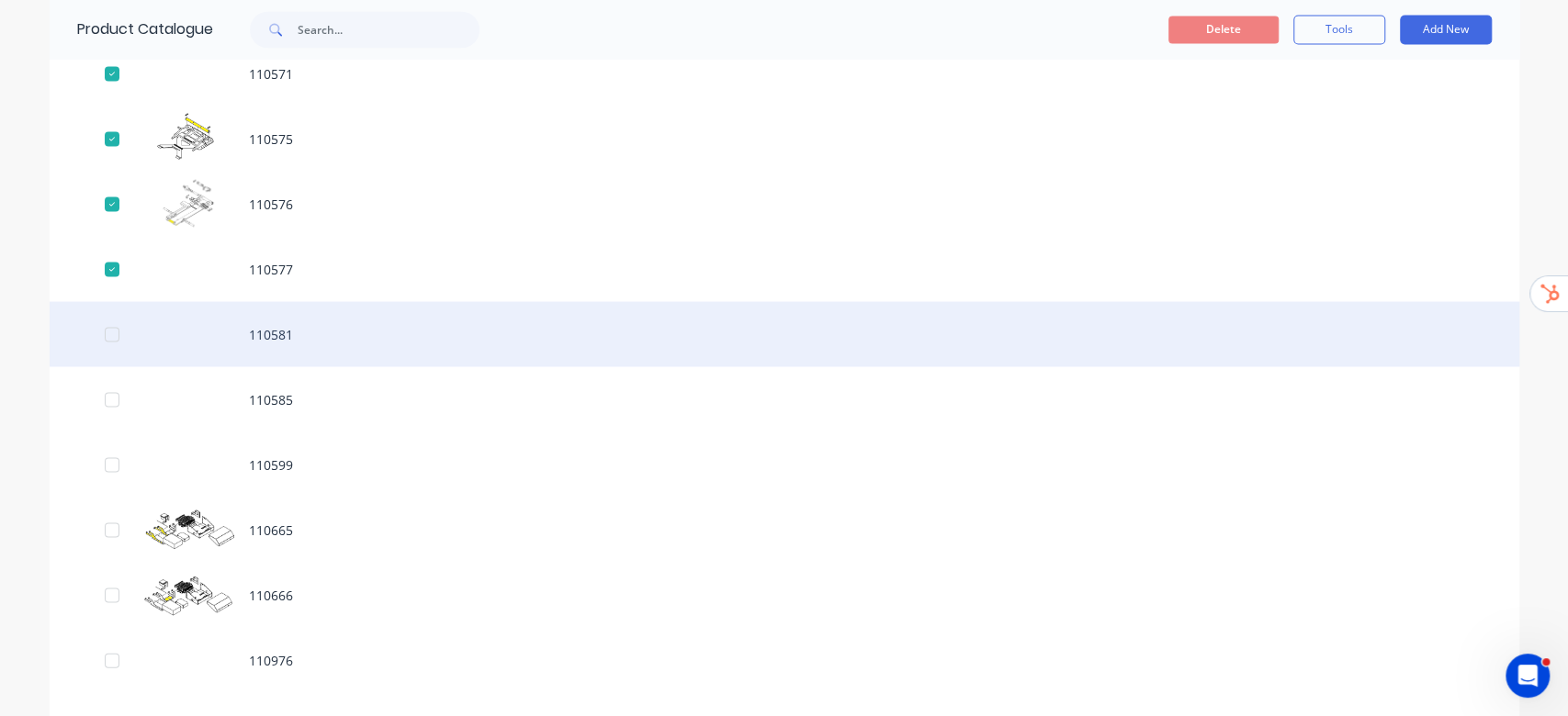 click at bounding box center (112, 334) 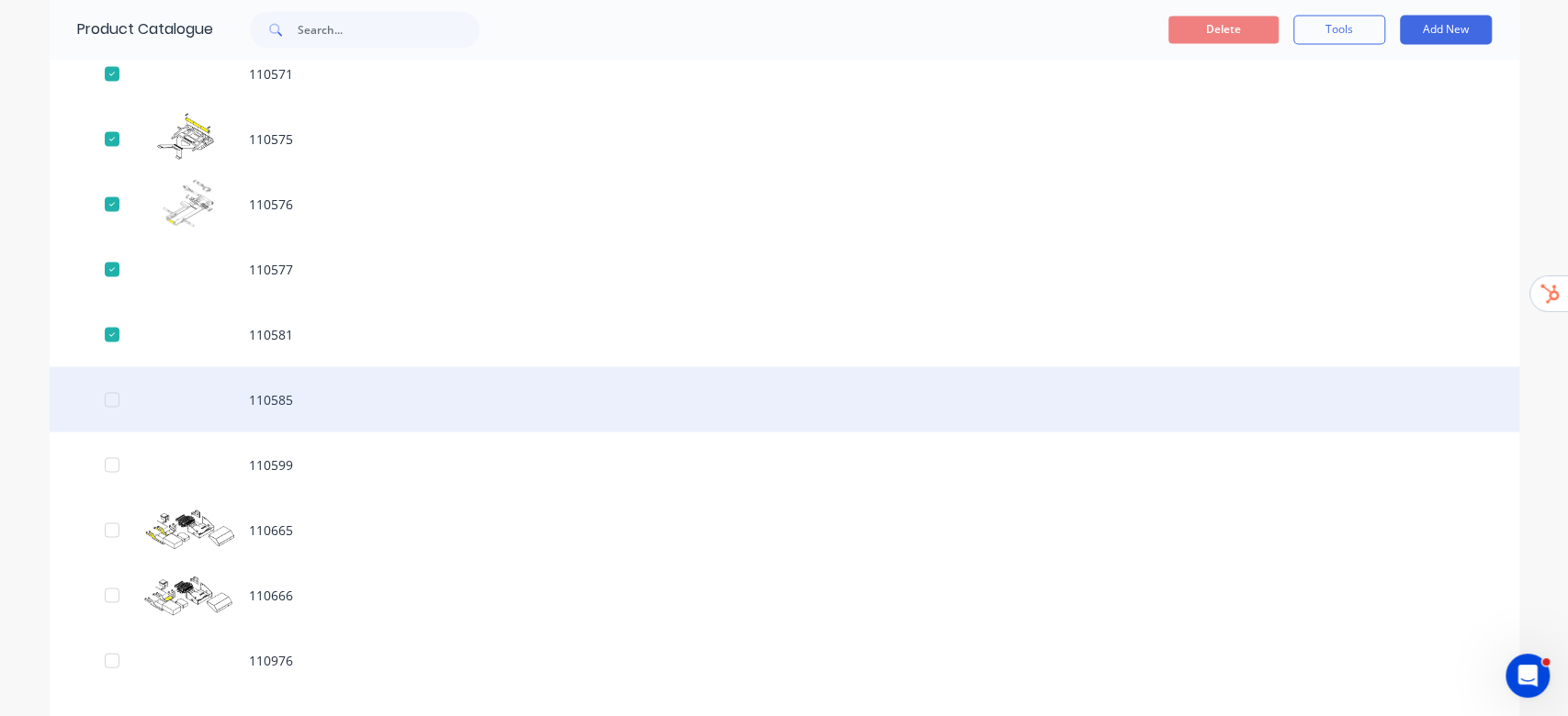 click at bounding box center (112, 399) 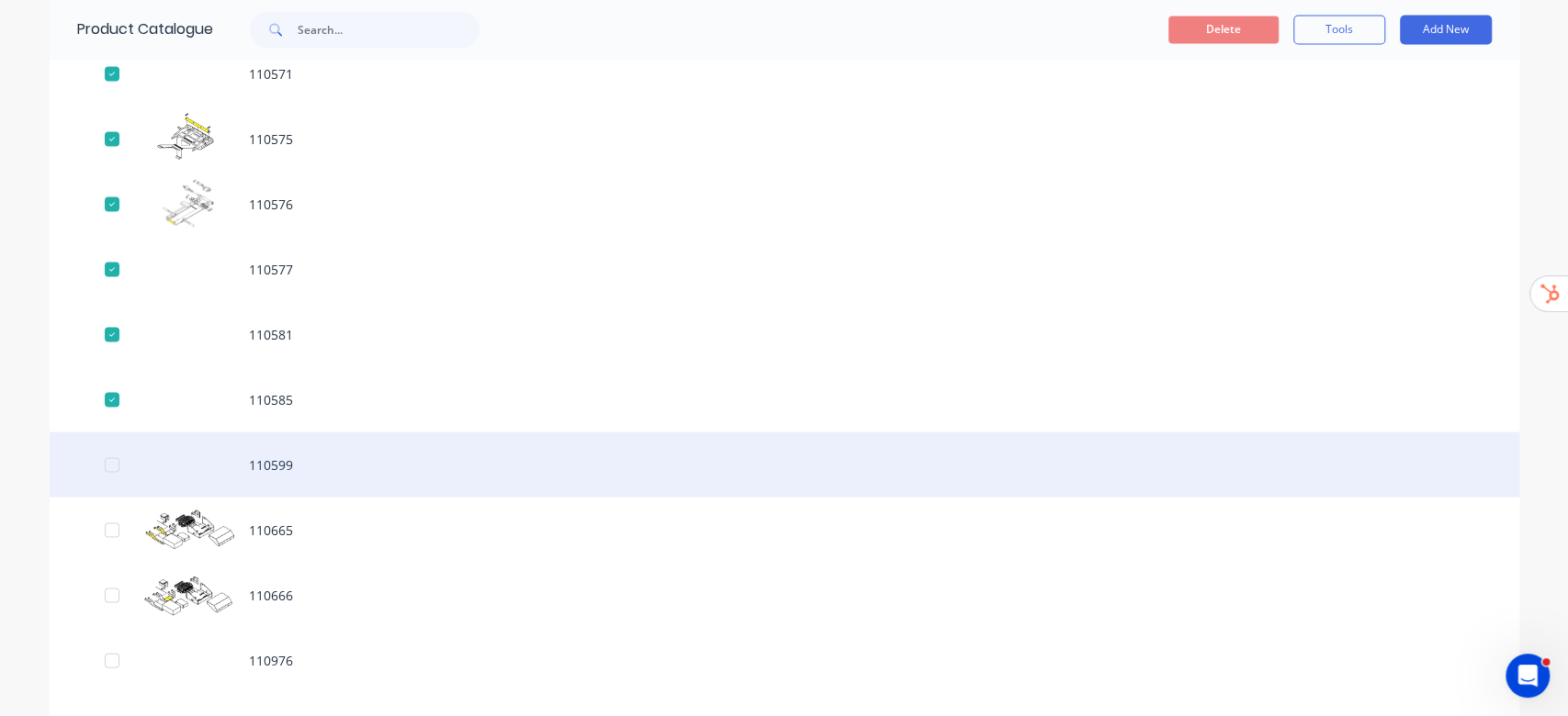 click at bounding box center [112, 464] 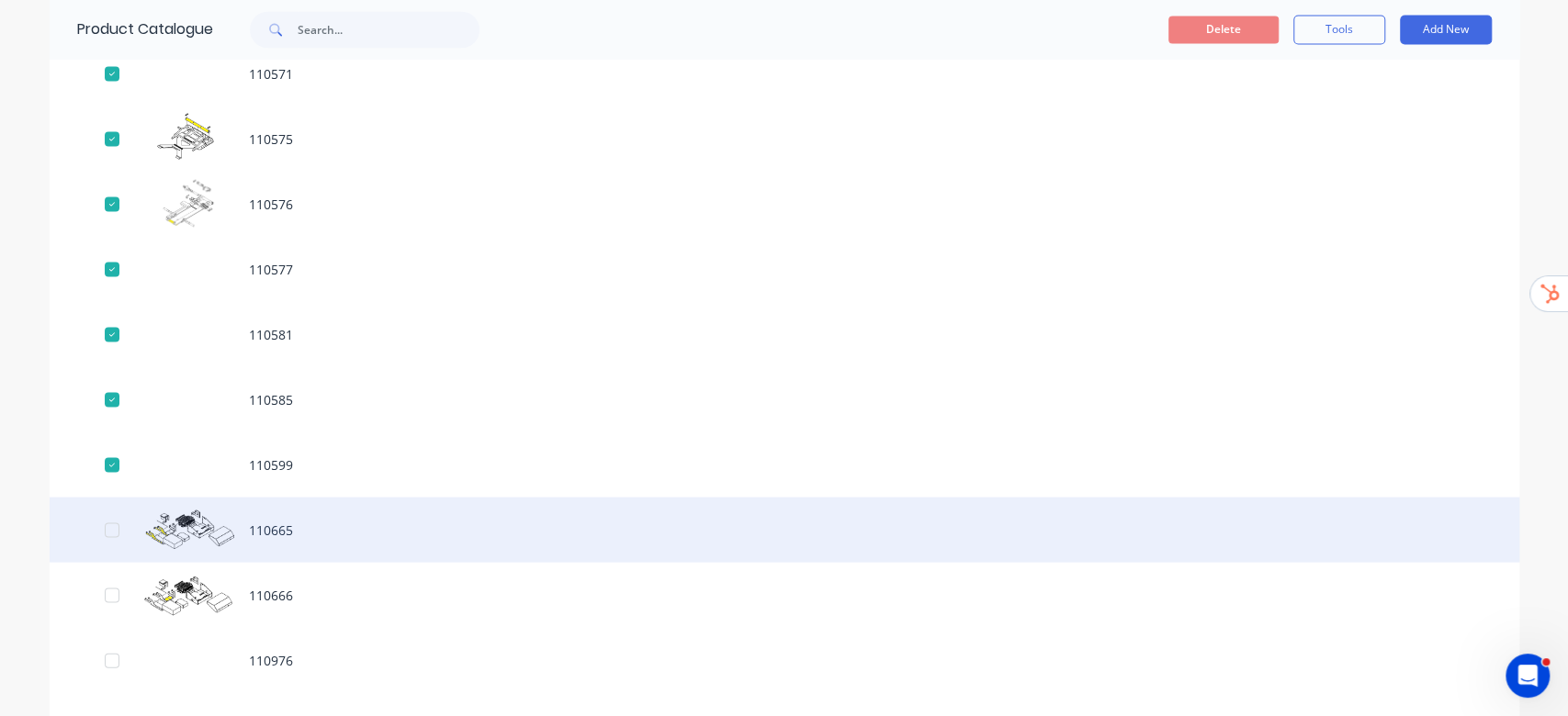 click at bounding box center (112, 530) 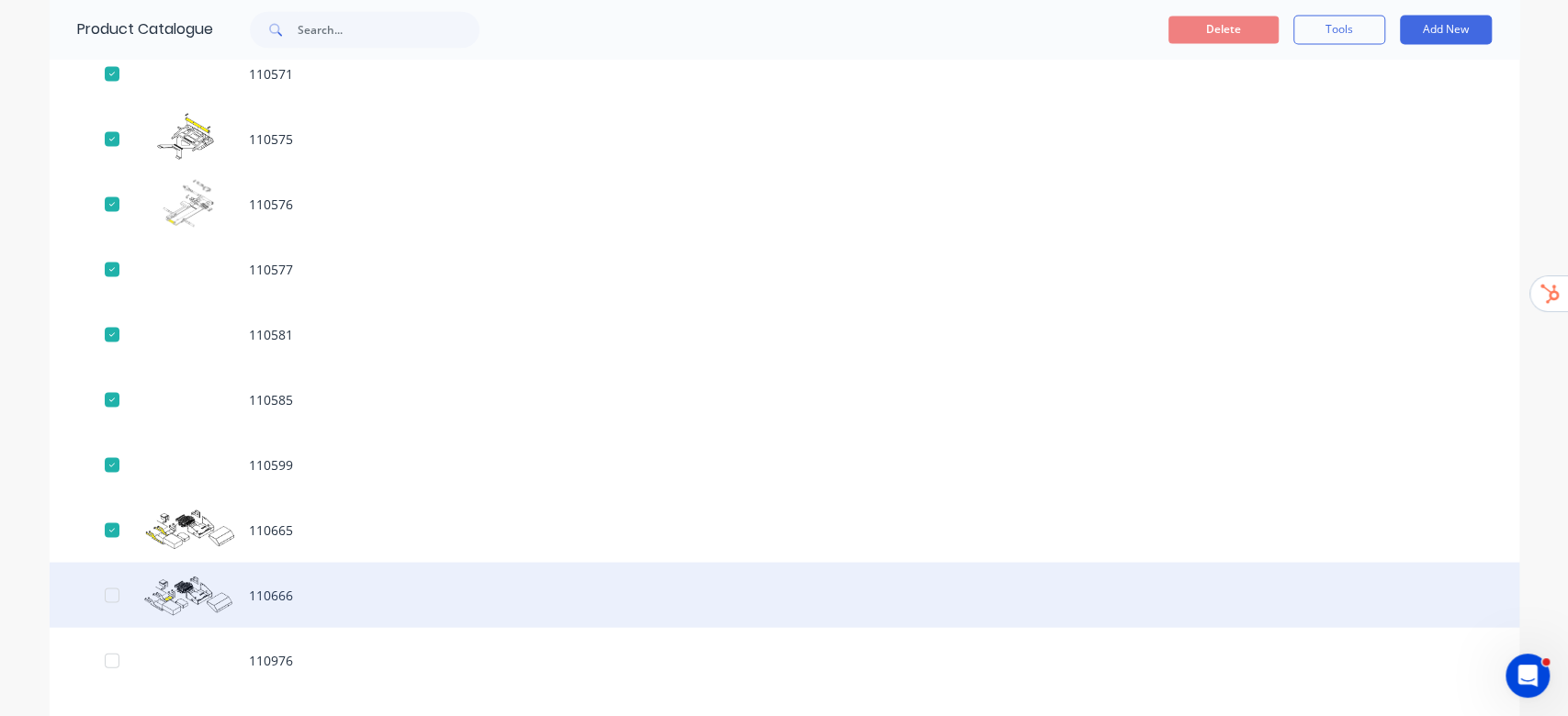 drag, startPoint x: 103, startPoint y: 591, endPoint x: 146, endPoint y: 610, distance: 47.01064 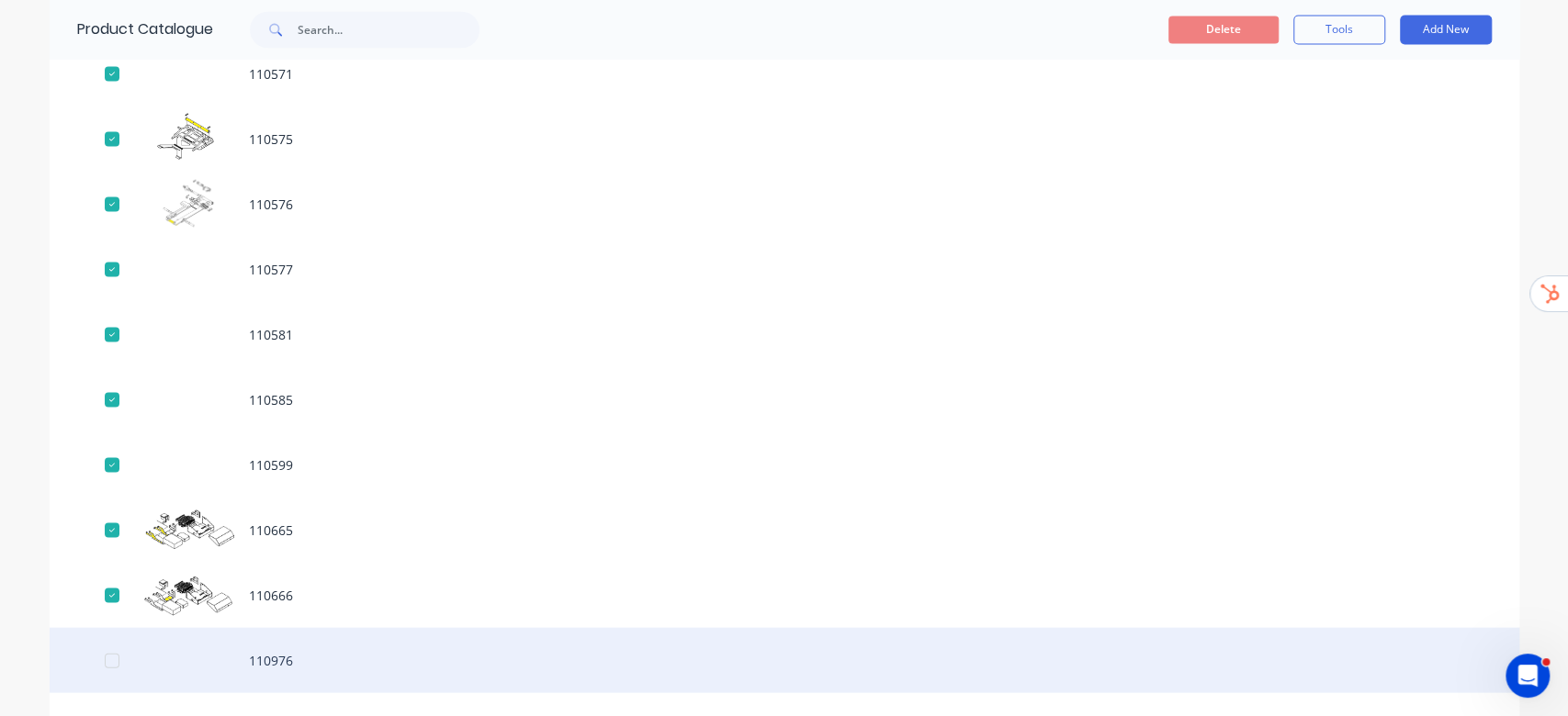 click at bounding box center (112, 660) 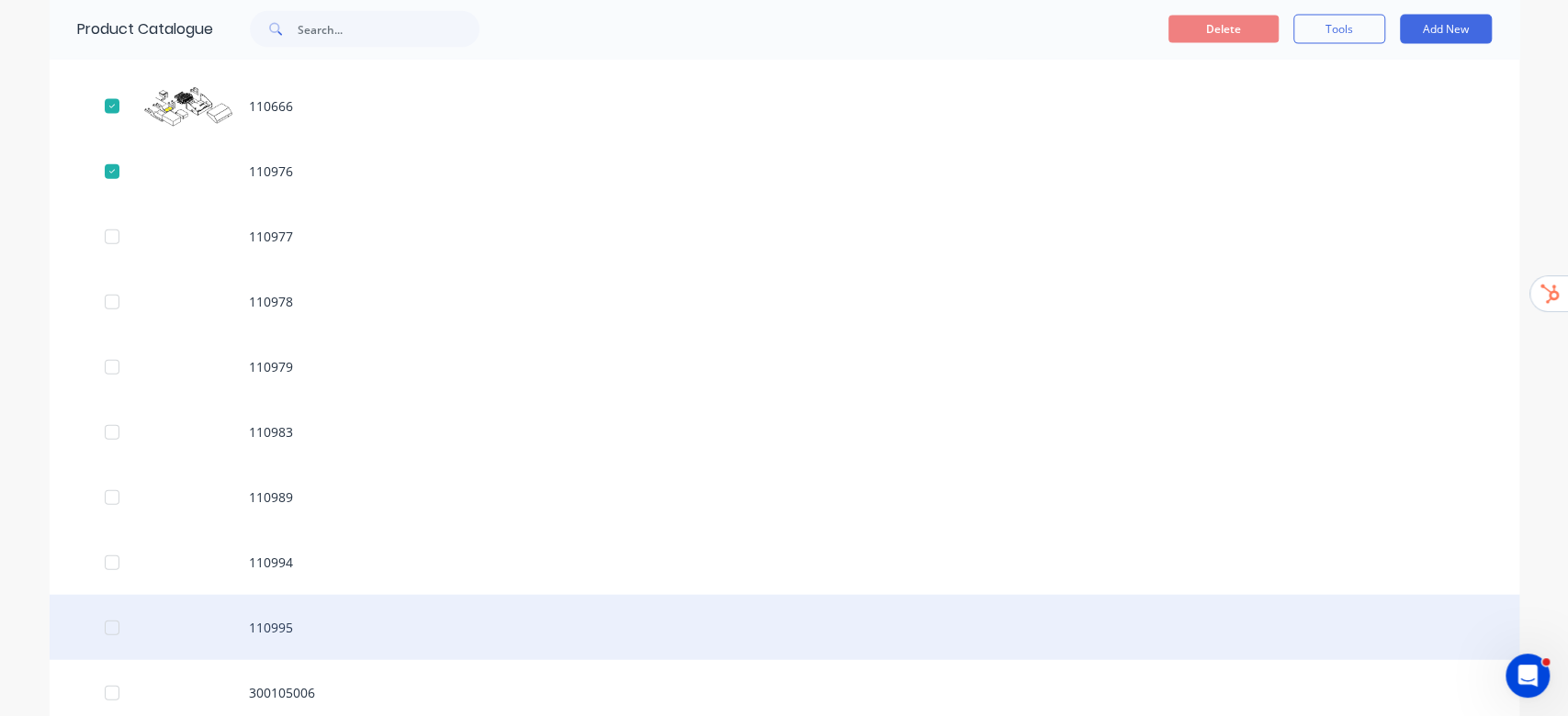 scroll, scrollTop: 7501, scrollLeft: 0, axis: vertical 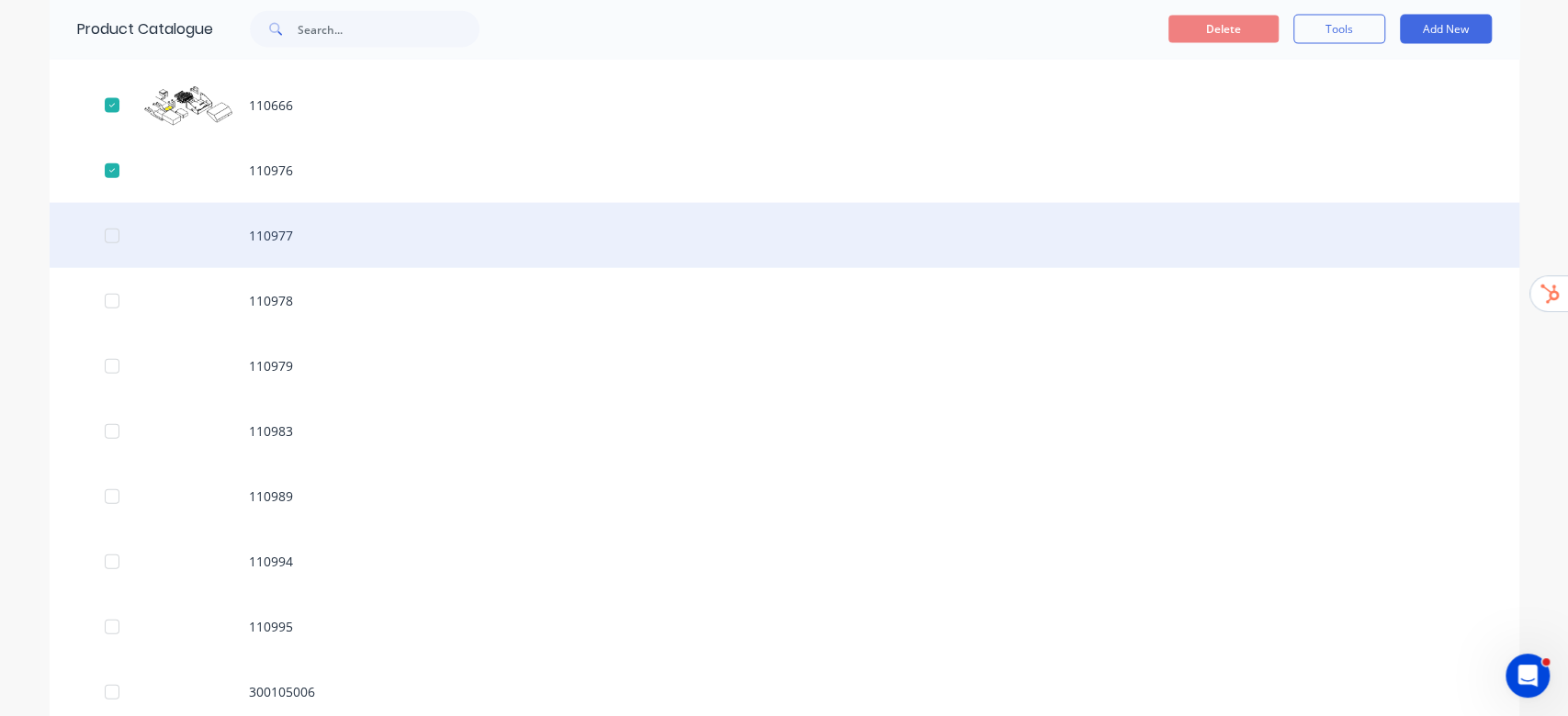 click at bounding box center (112, 236) 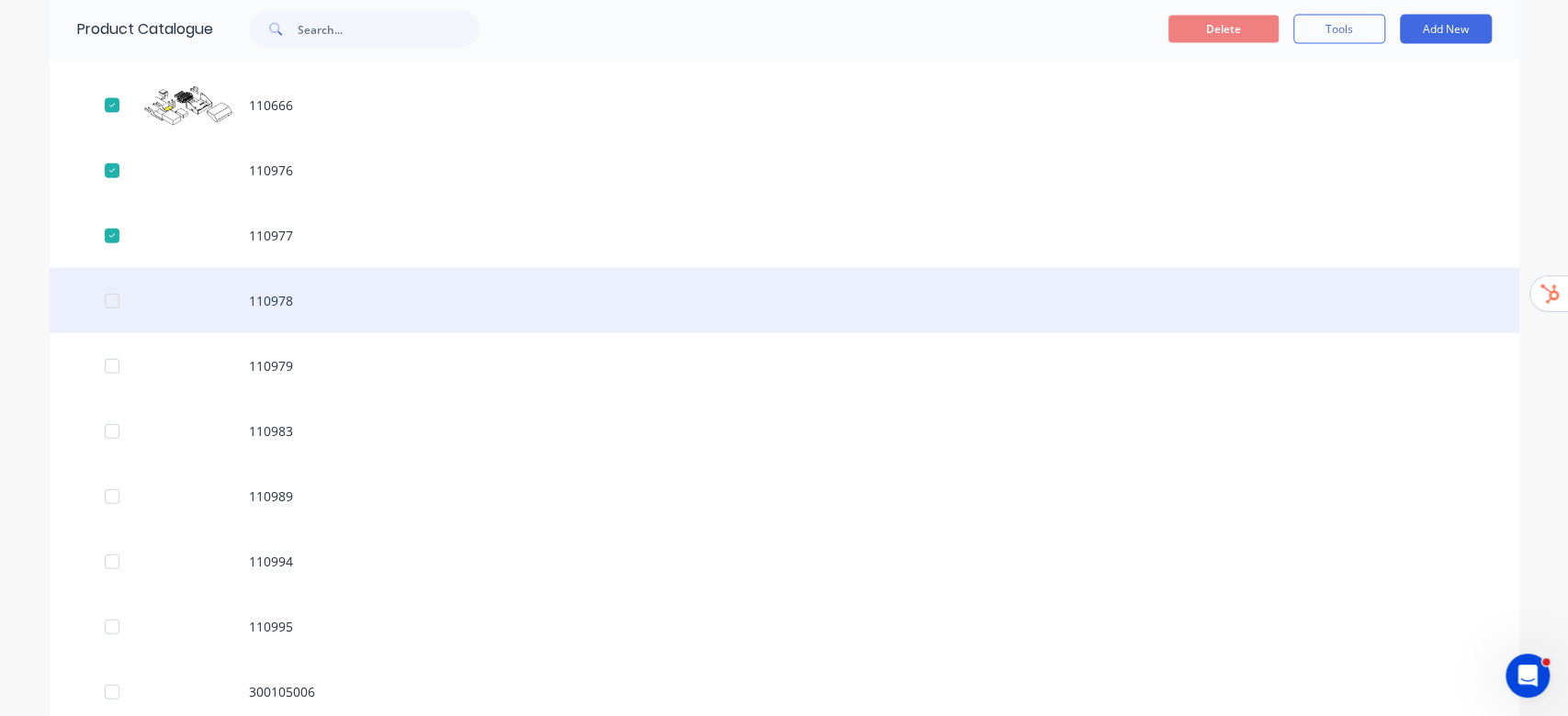 drag, startPoint x: 105, startPoint y: 294, endPoint x: 117, endPoint y: 308, distance: 18.439089 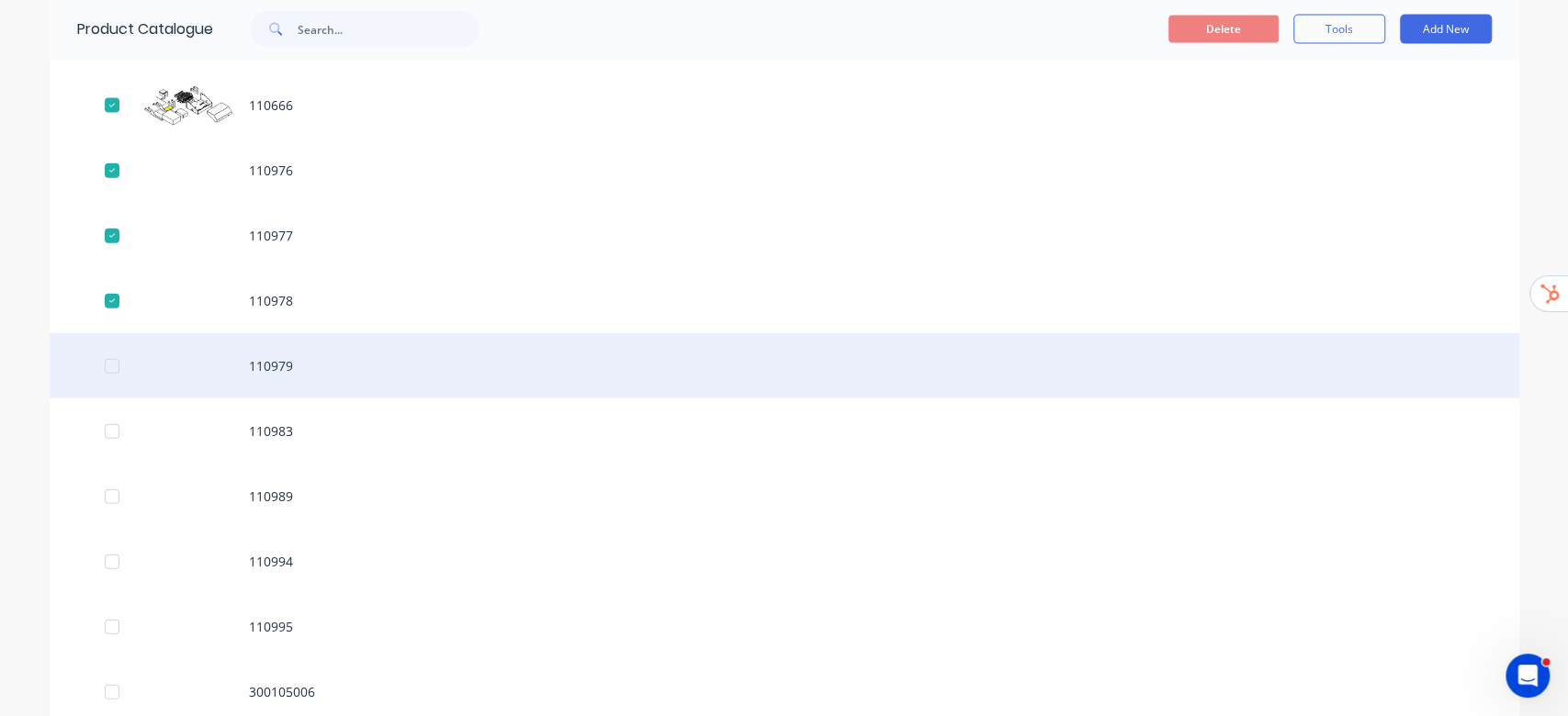 click at bounding box center (112, 366) 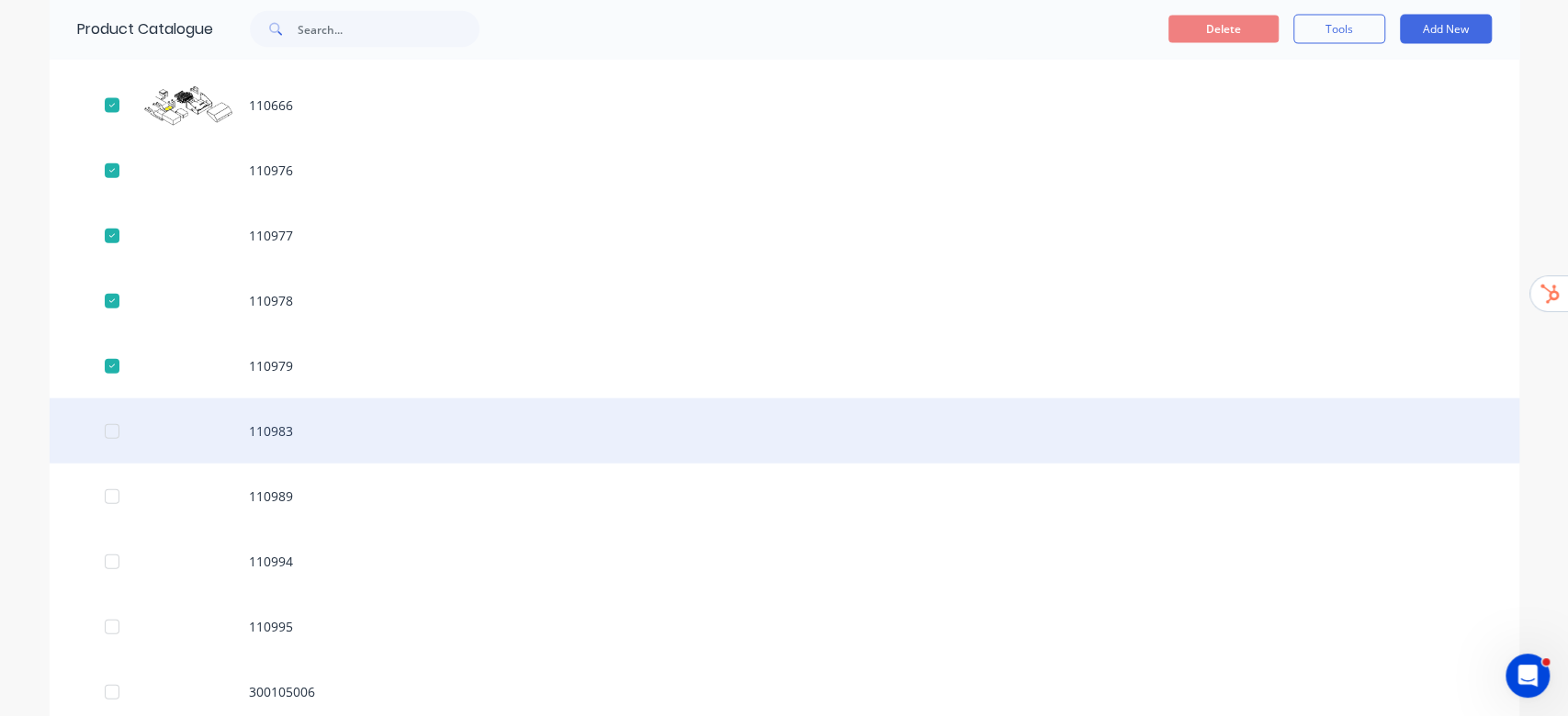 click at bounding box center (112, 431) 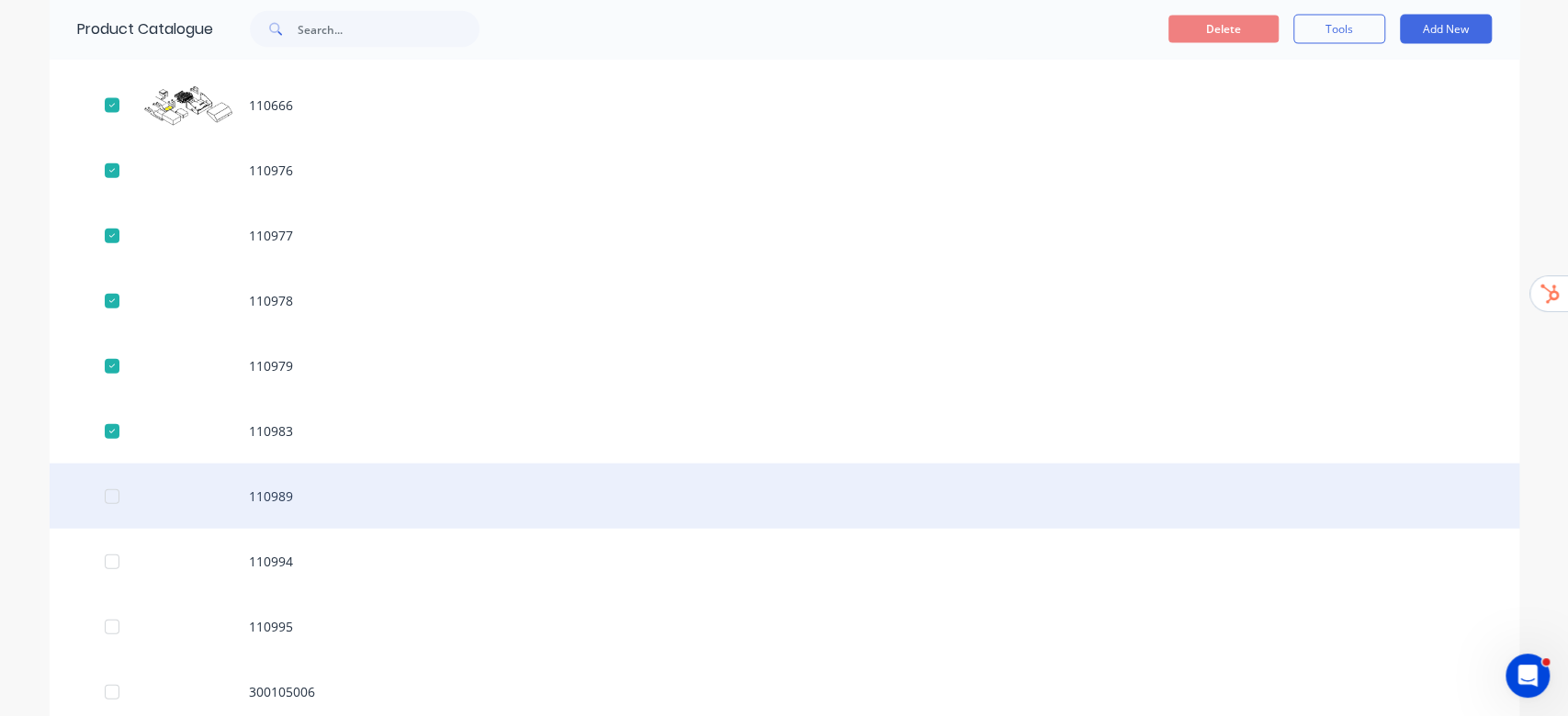 drag, startPoint x: 107, startPoint y: 494, endPoint x: 114, endPoint y: 501, distance: 9.899495 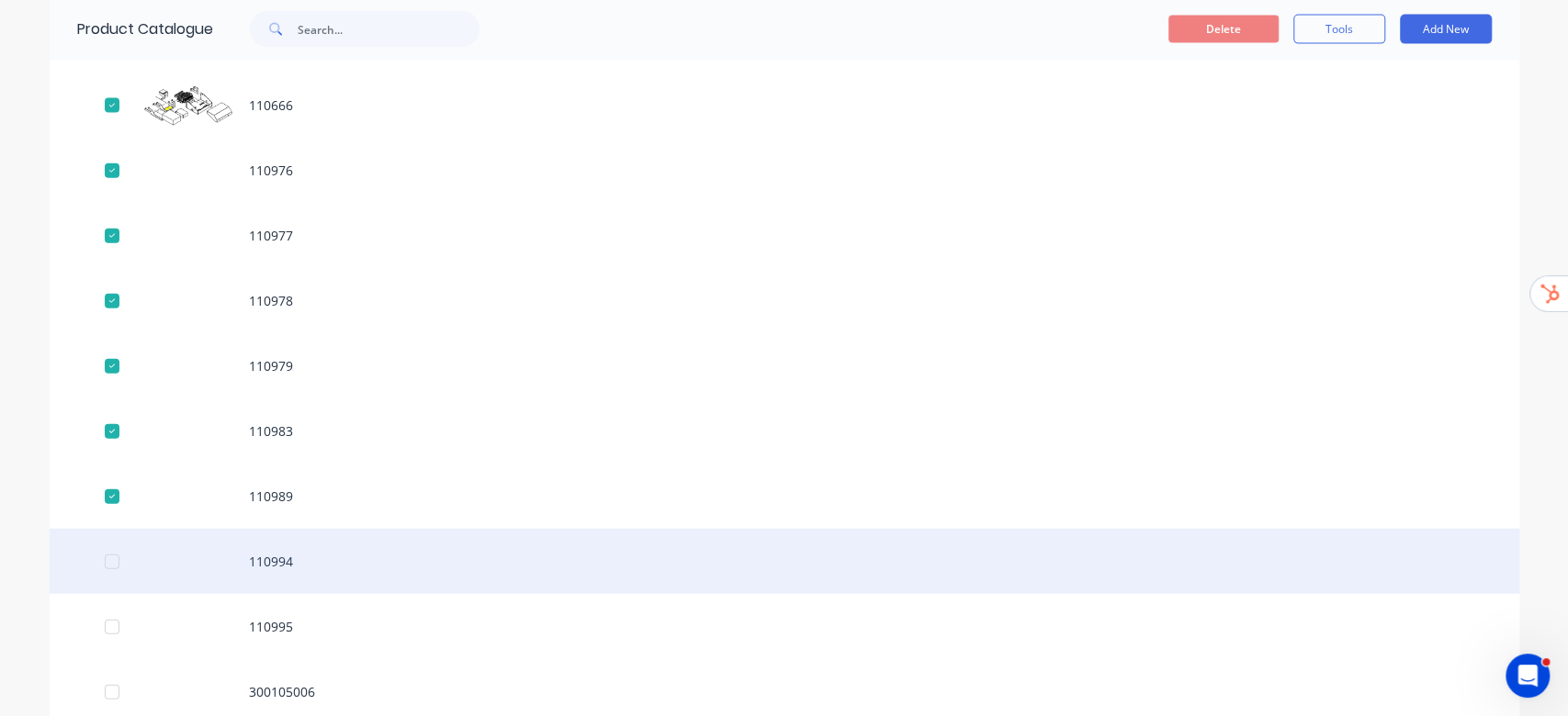 click at bounding box center [112, 562] 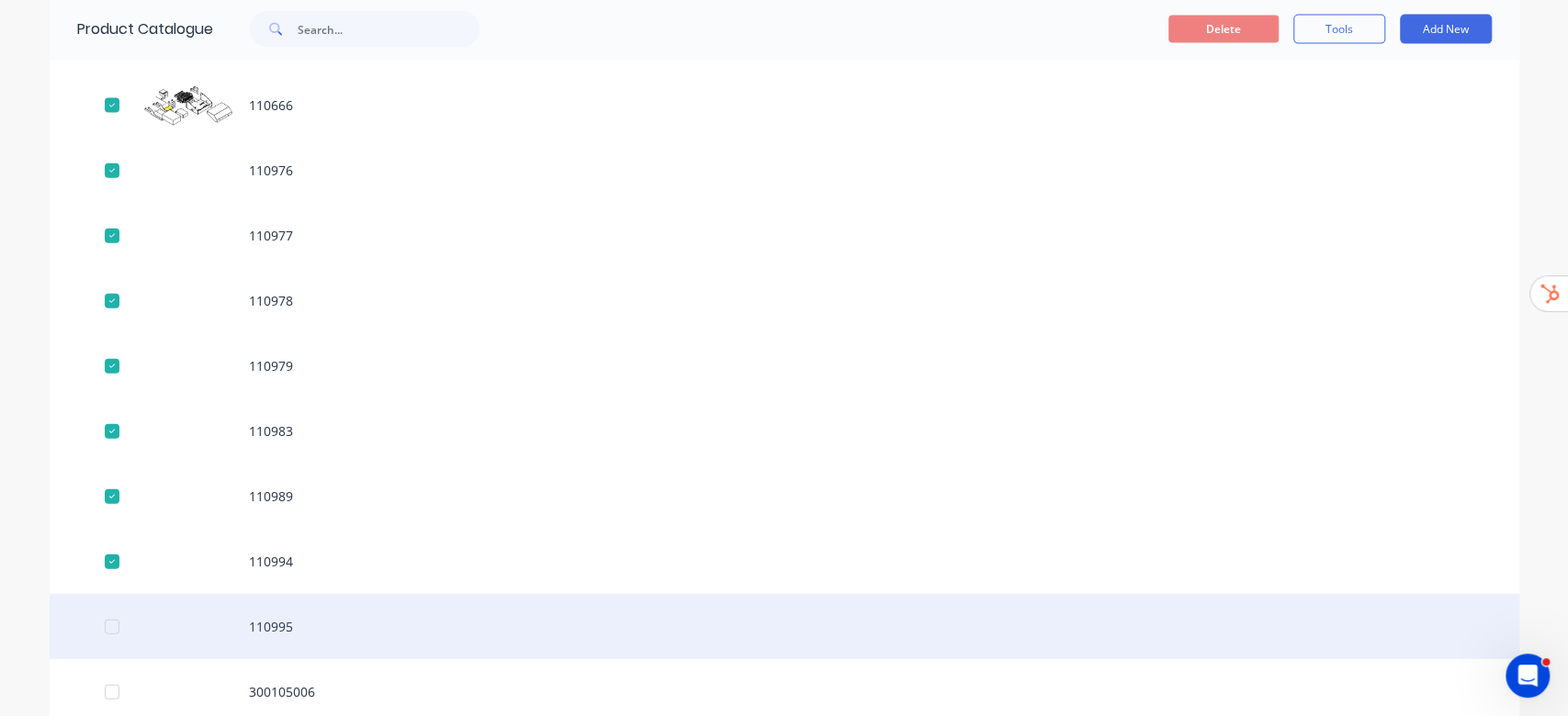 drag, startPoint x: 103, startPoint y: 627, endPoint x: 118, endPoint y: 638, distance: 18.601075 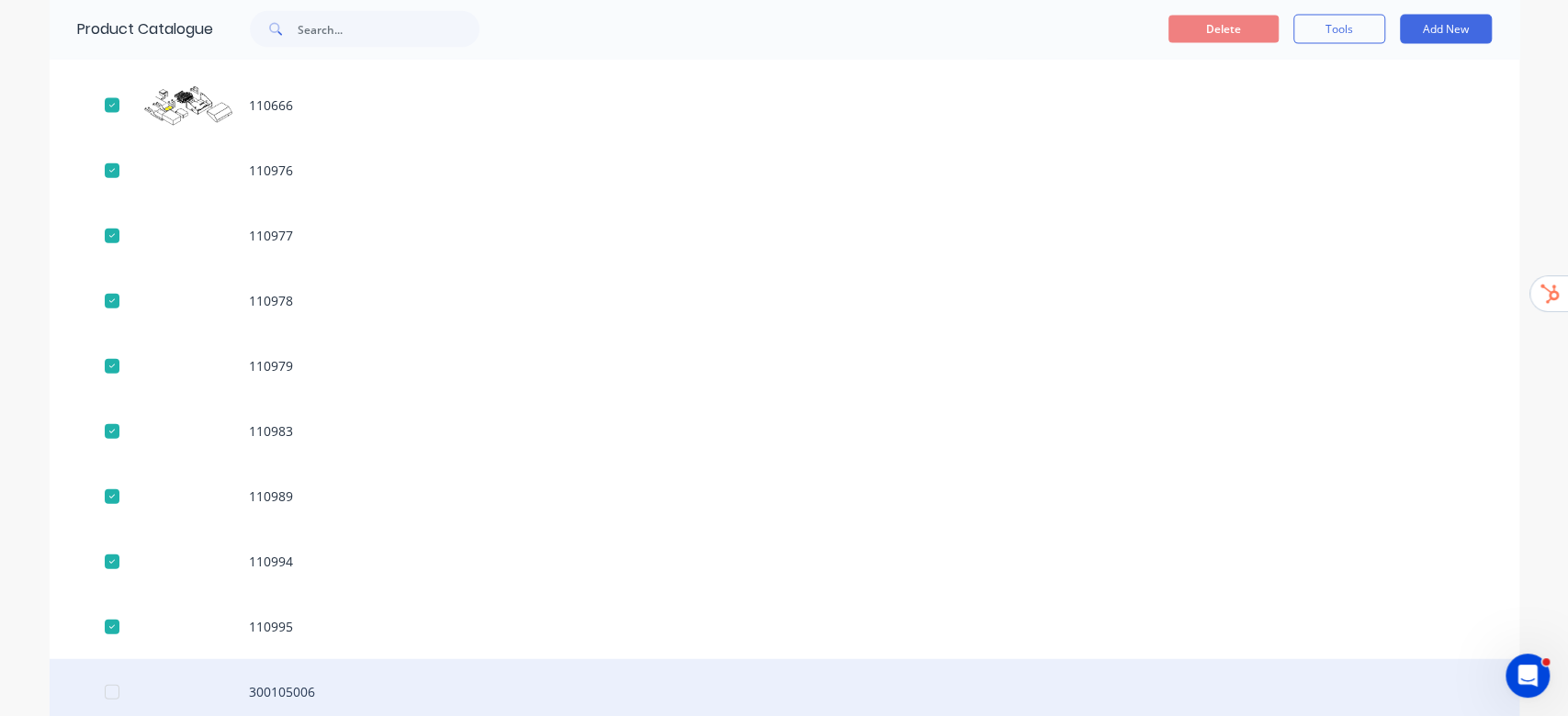 click at bounding box center (112, 692) 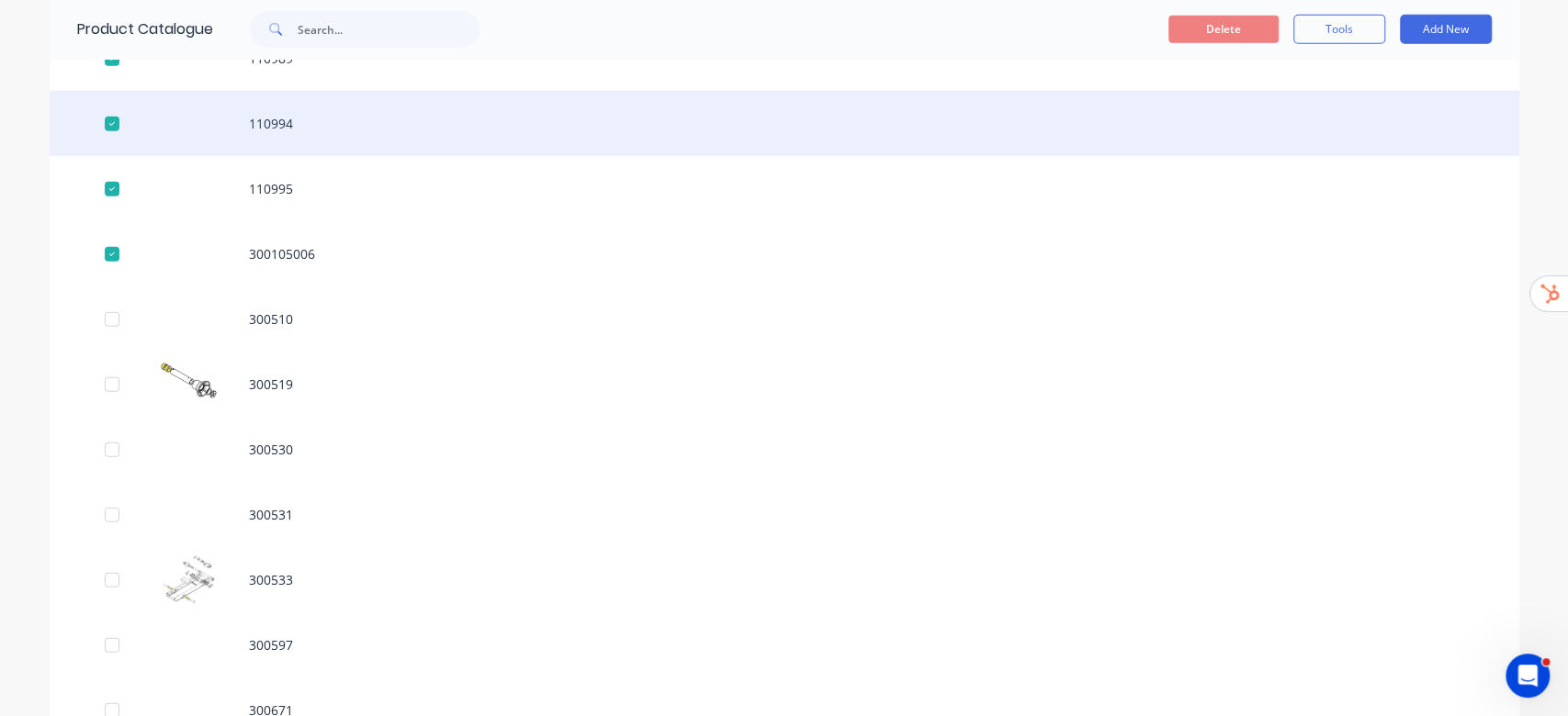 scroll, scrollTop: 7990, scrollLeft: 0, axis: vertical 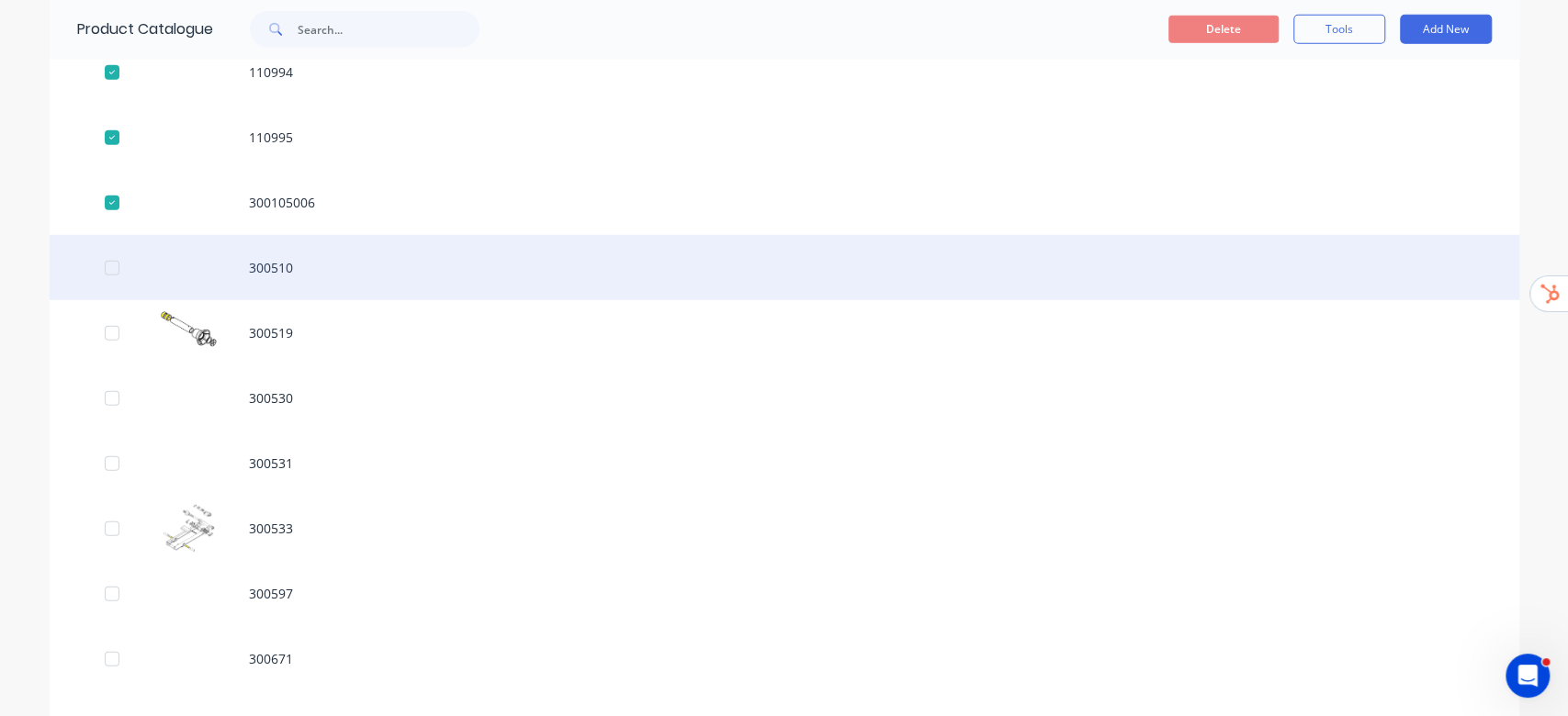 click at bounding box center [112, 268] 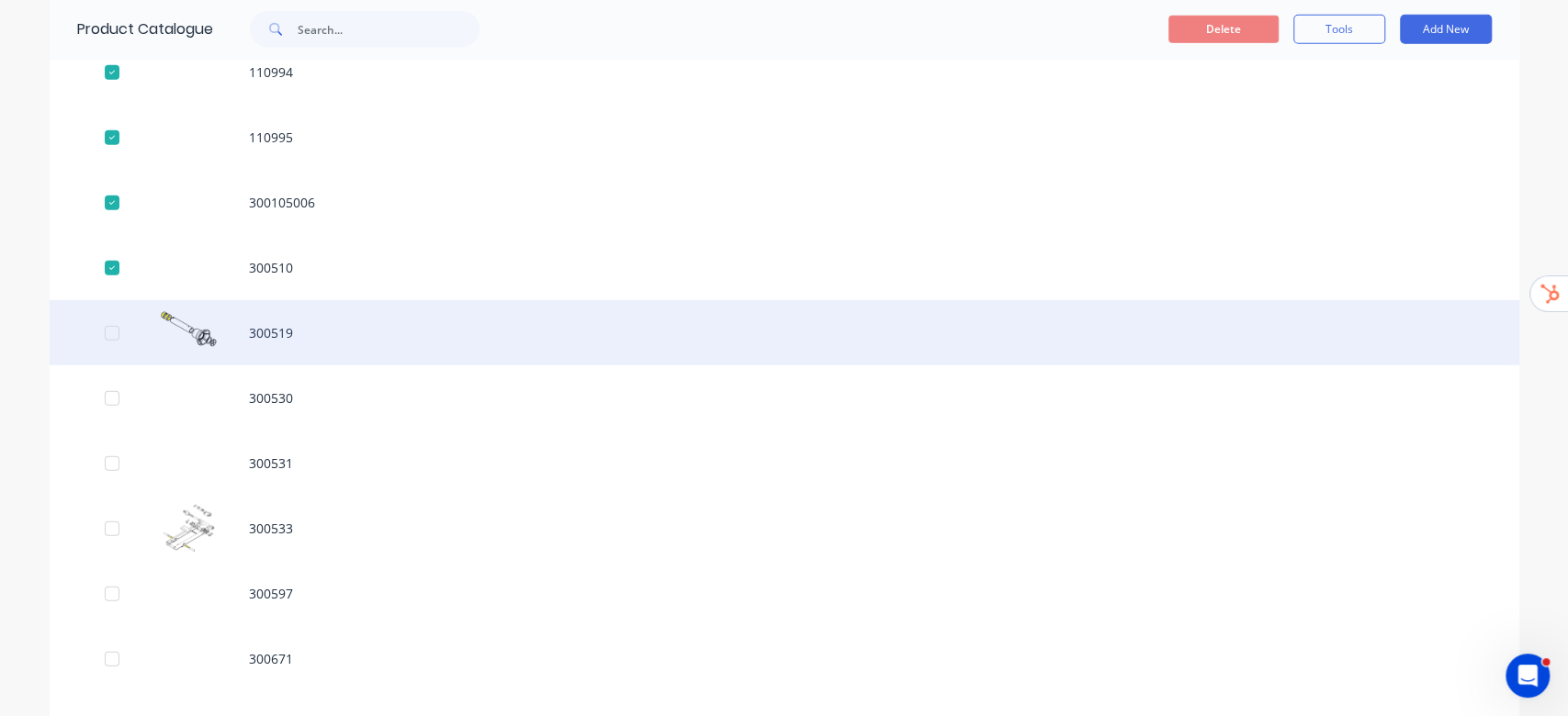 click at bounding box center (112, 333) 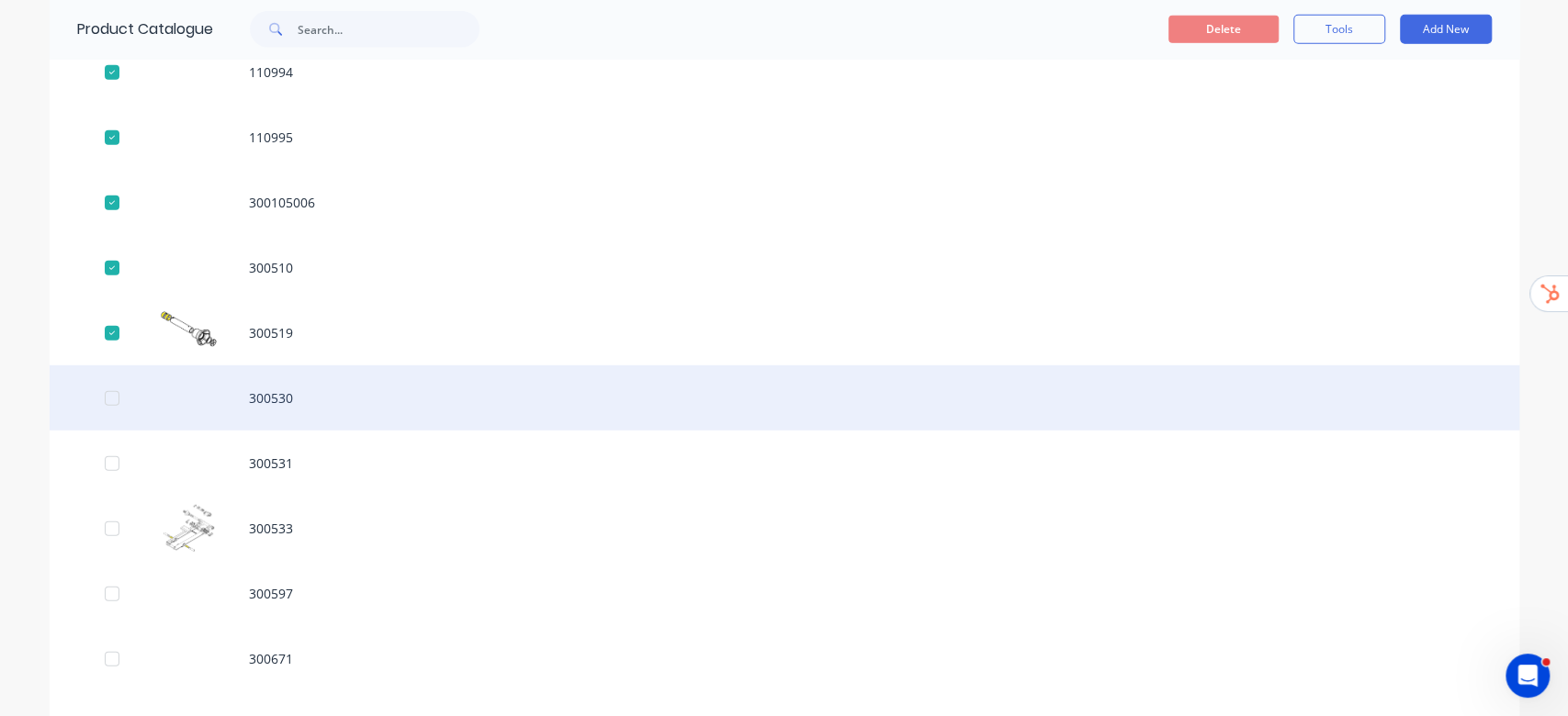 click at bounding box center (112, 398) 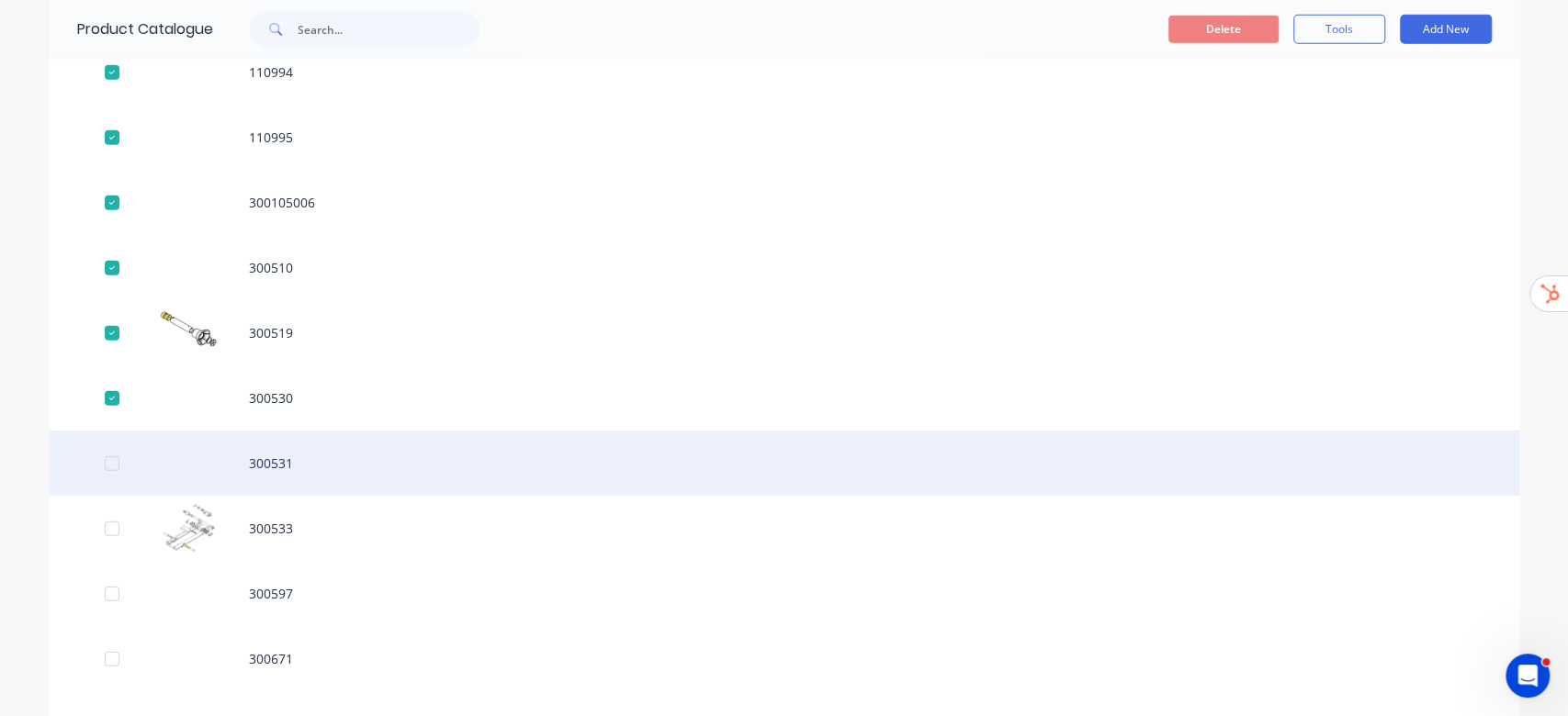click at bounding box center [112, 464] 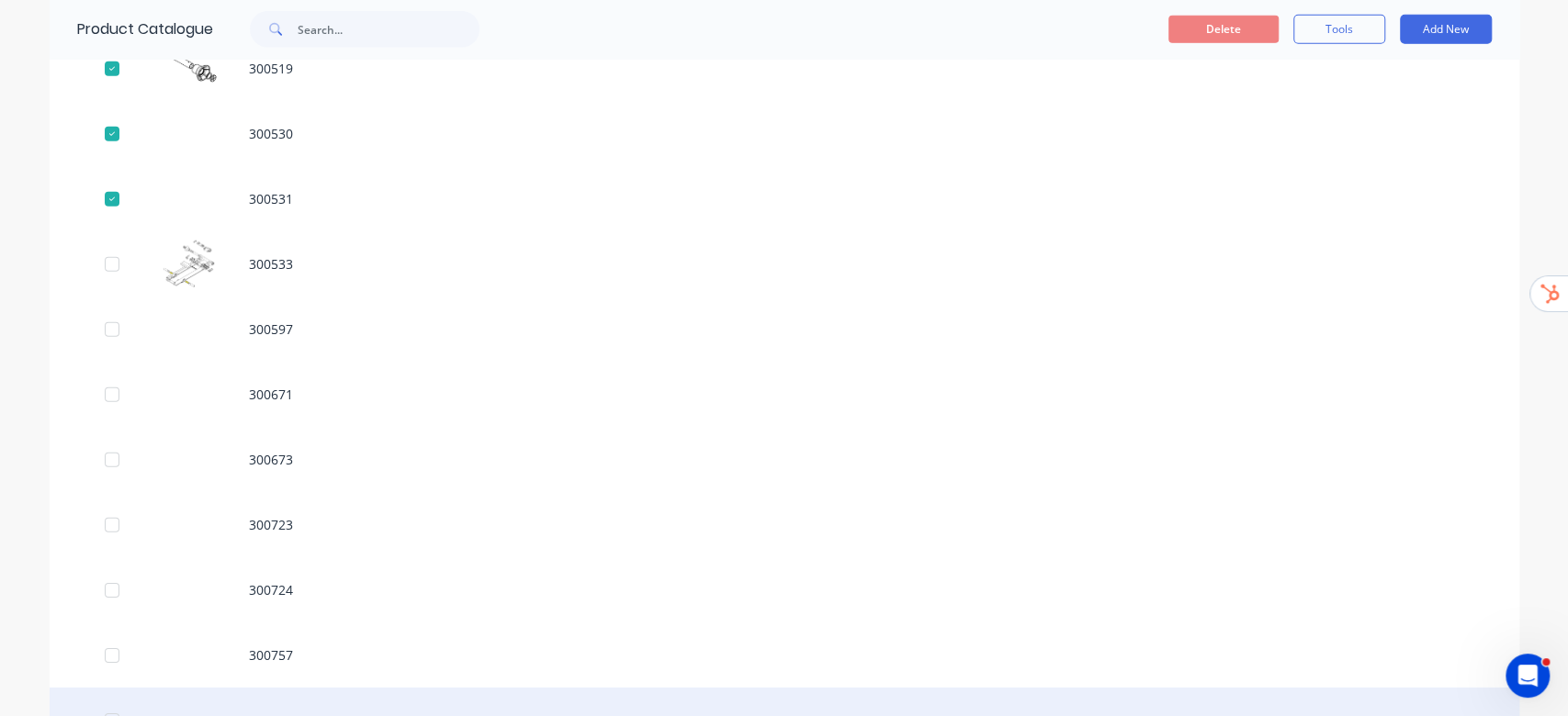 scroll, scrollTop: 8235, scrollLeft: 0, axis: vertical 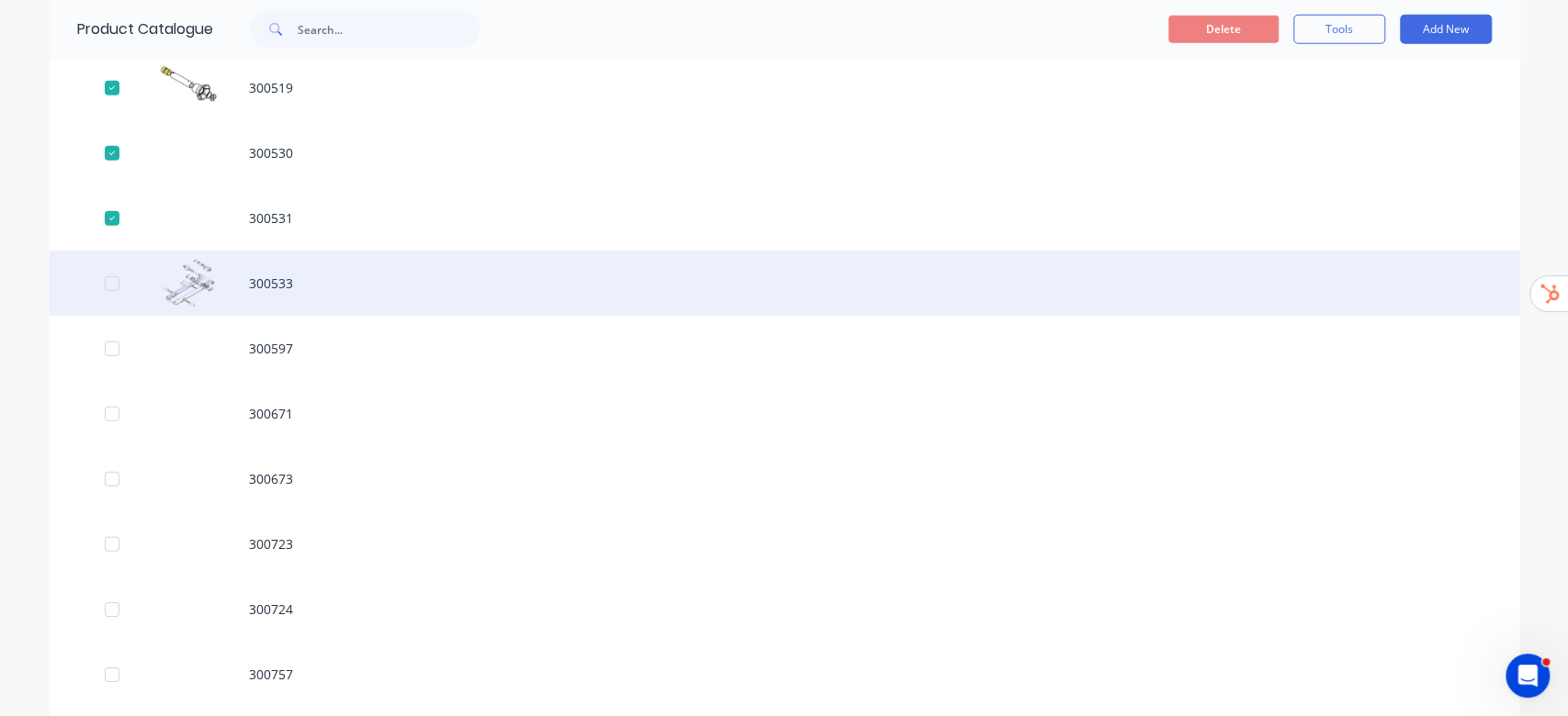 click at bounding box center (112, 284) 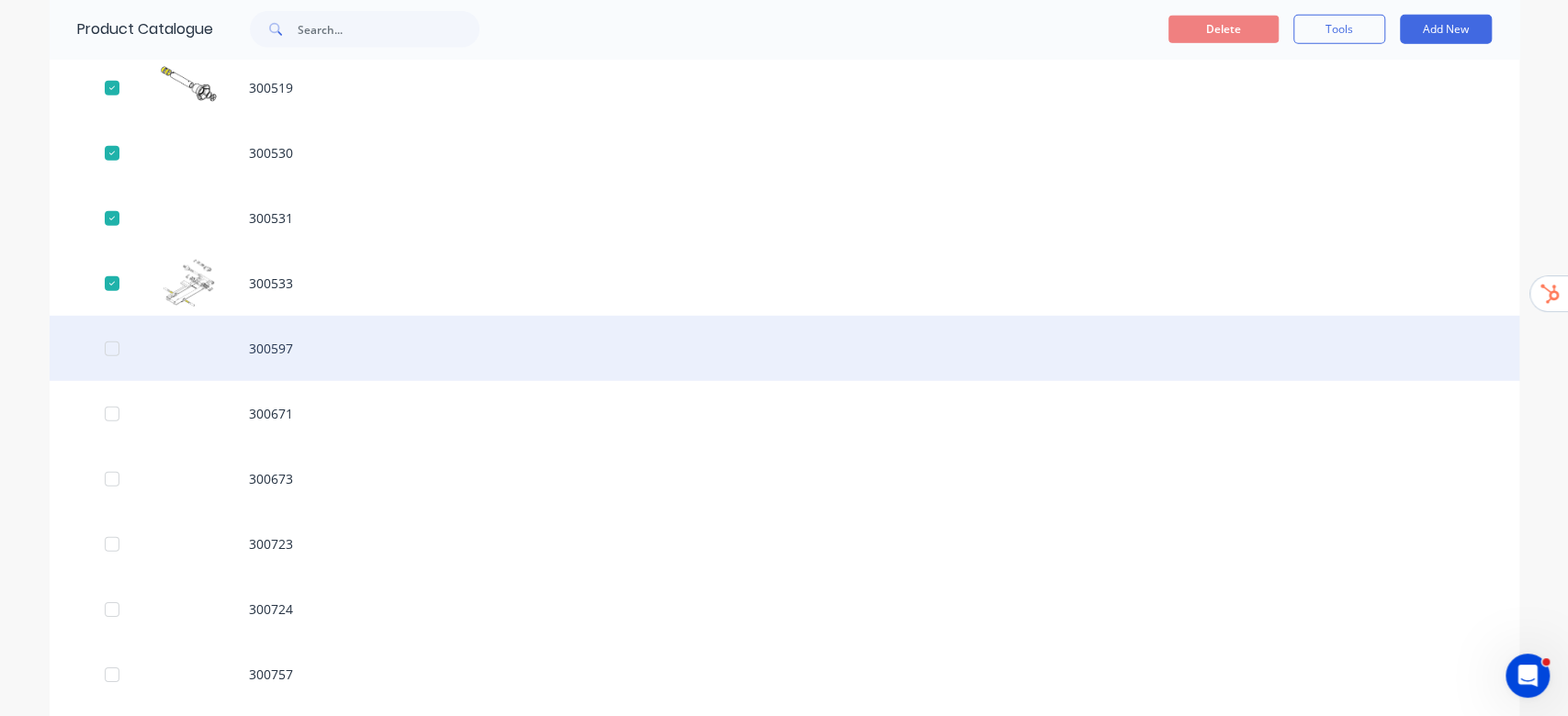 click at bounding box center (112, 349) 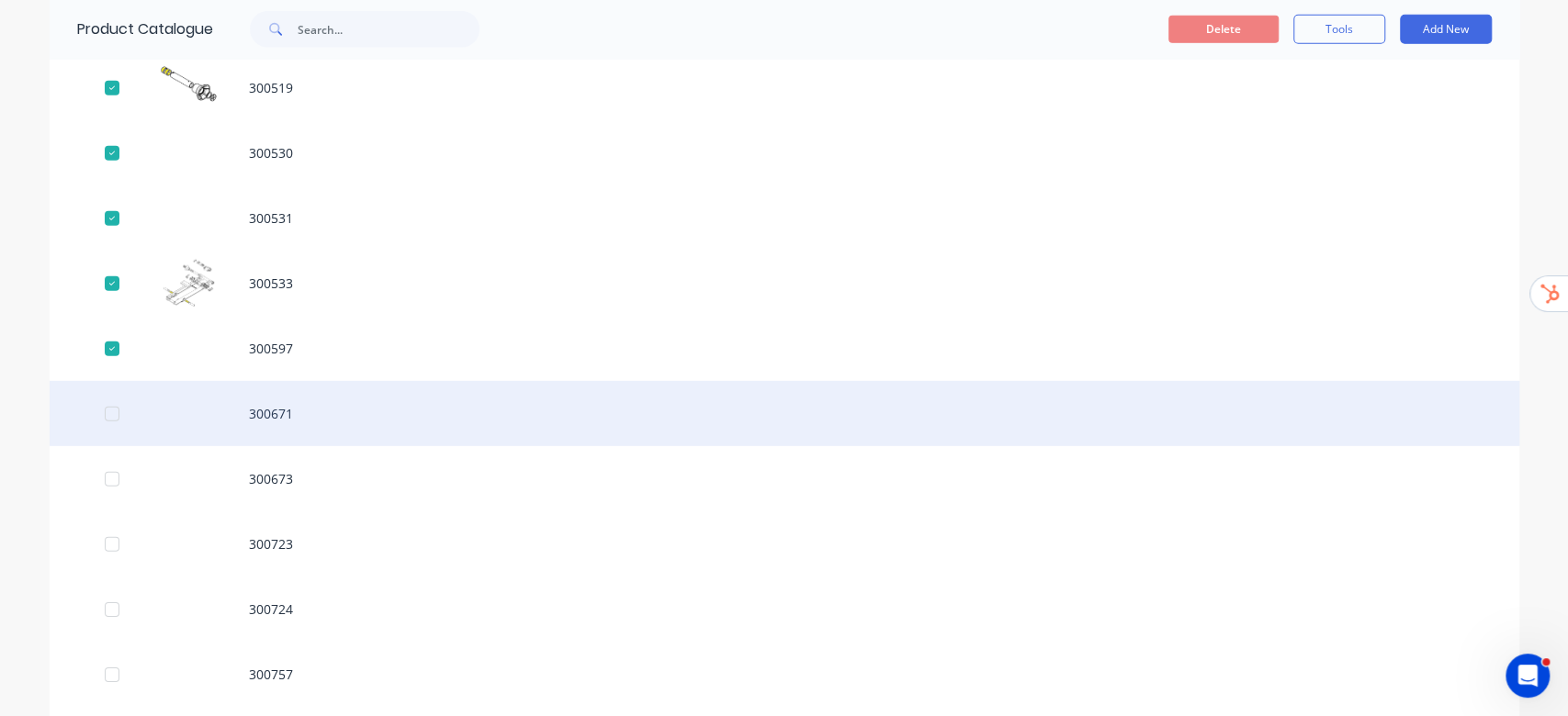 click at bounding box center (112, 414) 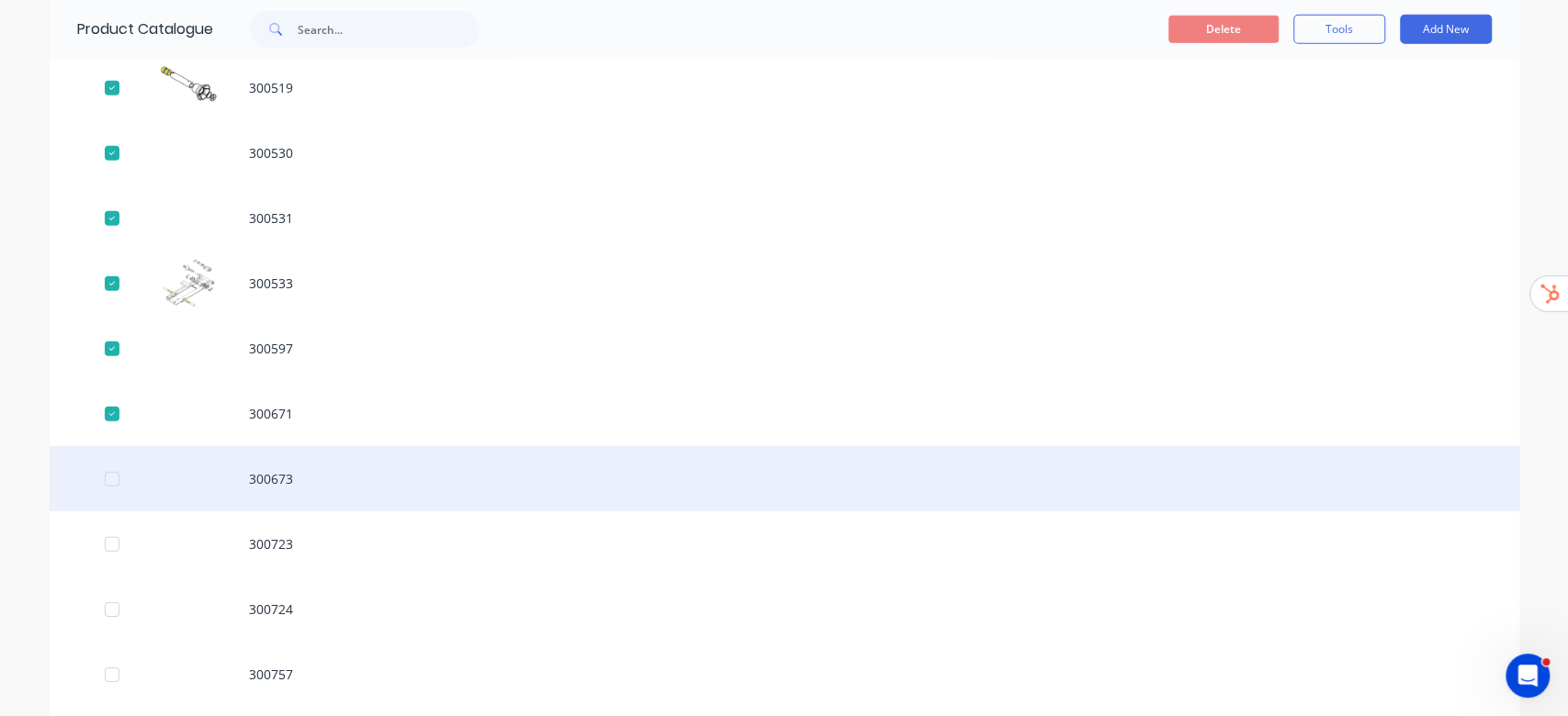 click at bounding box center (112, 479) 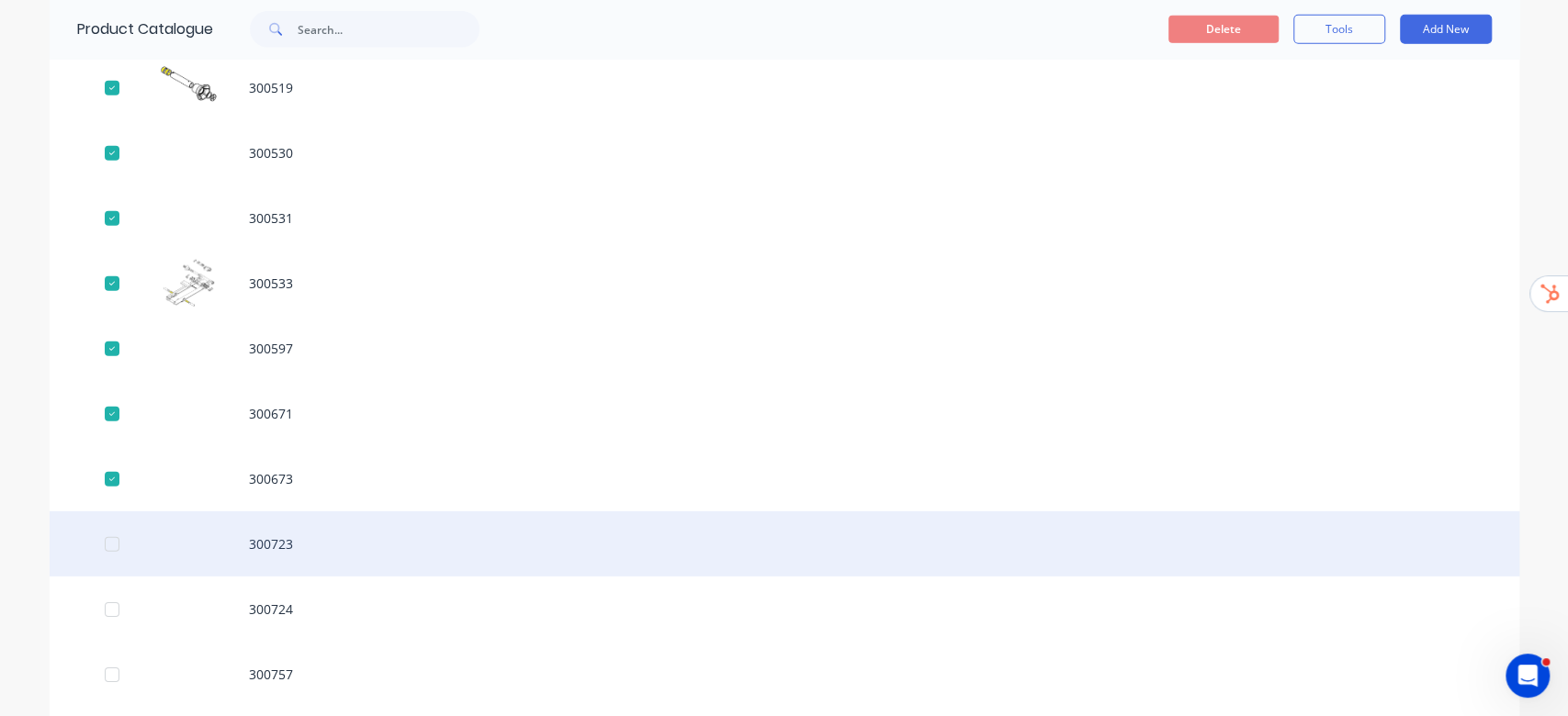 click at bounding box center (112, 544) 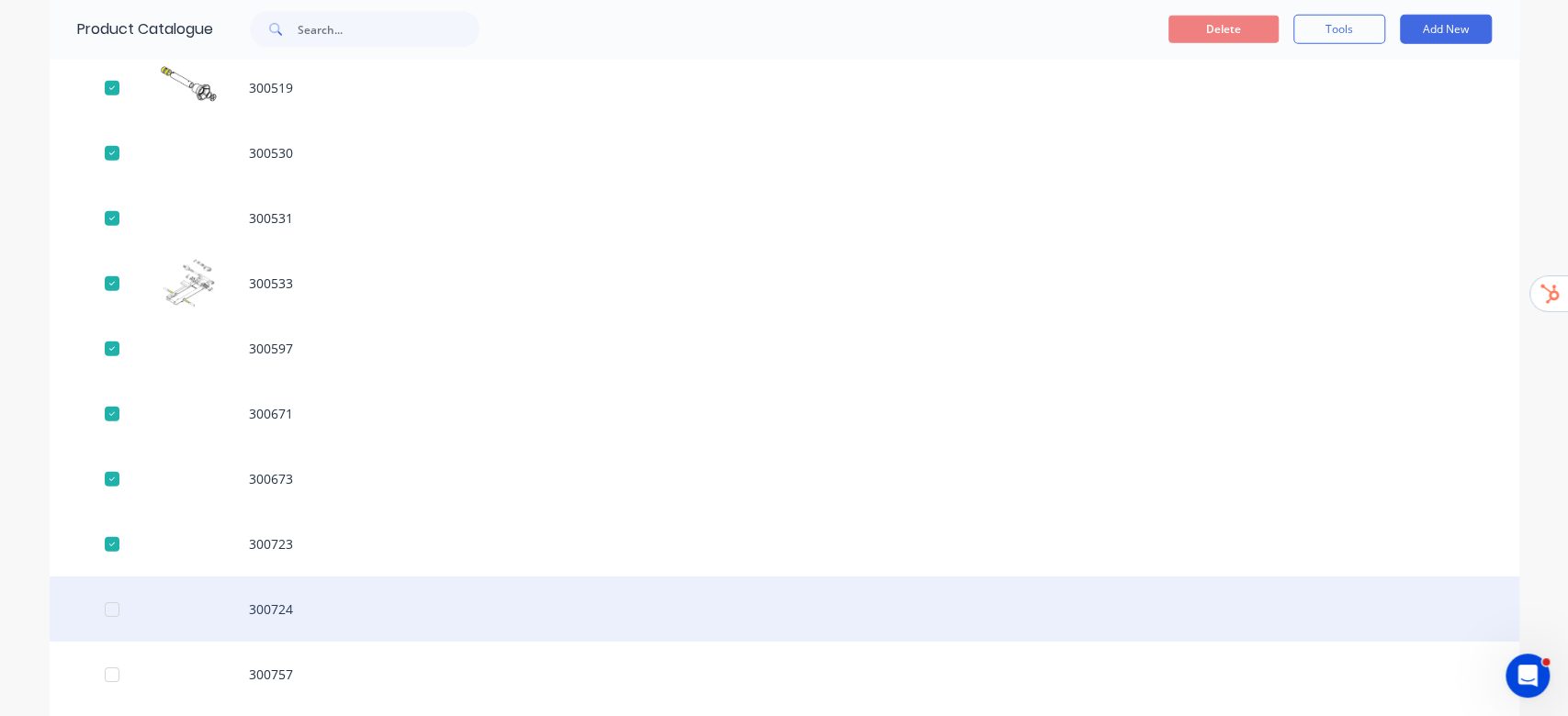 click at bounding box center (112, 610) 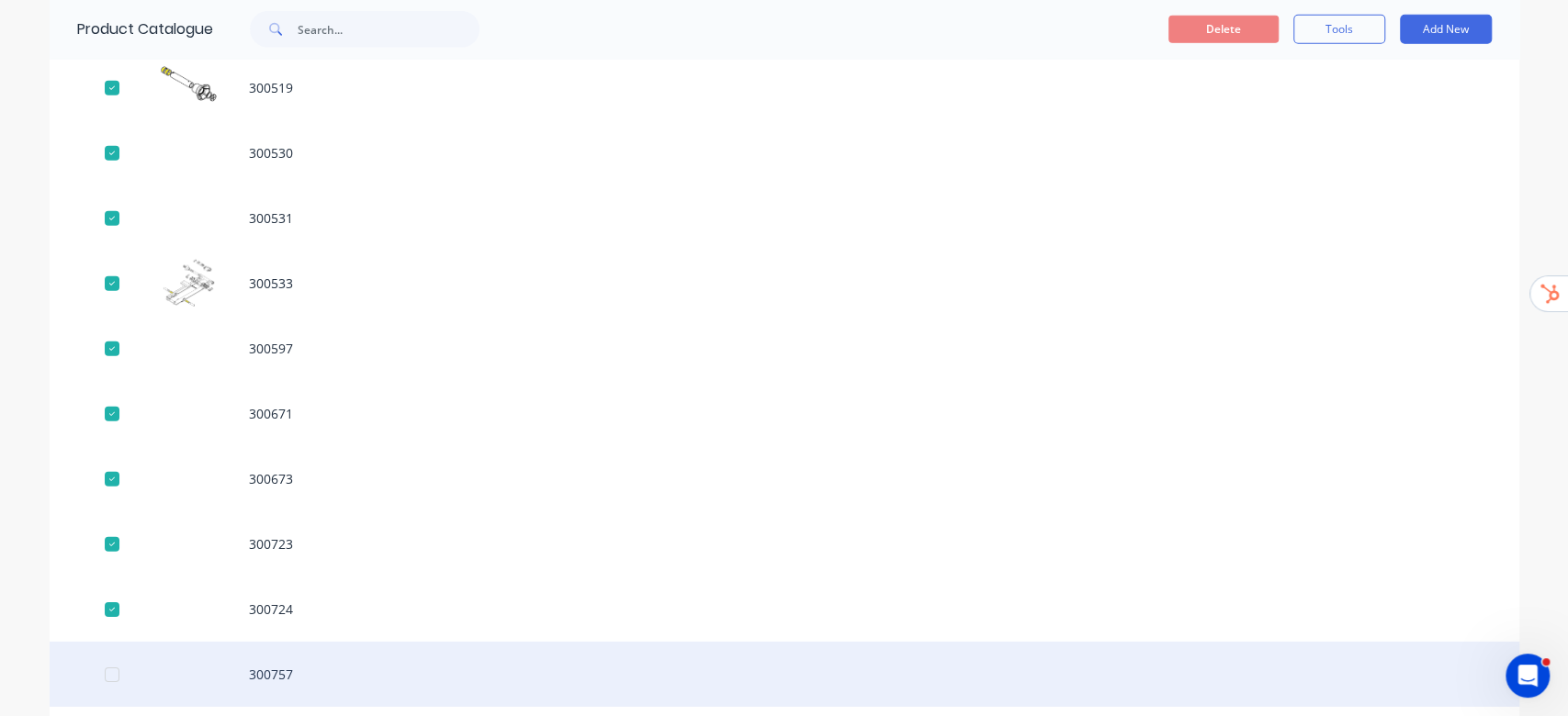 click at bounding box center (112, 675) 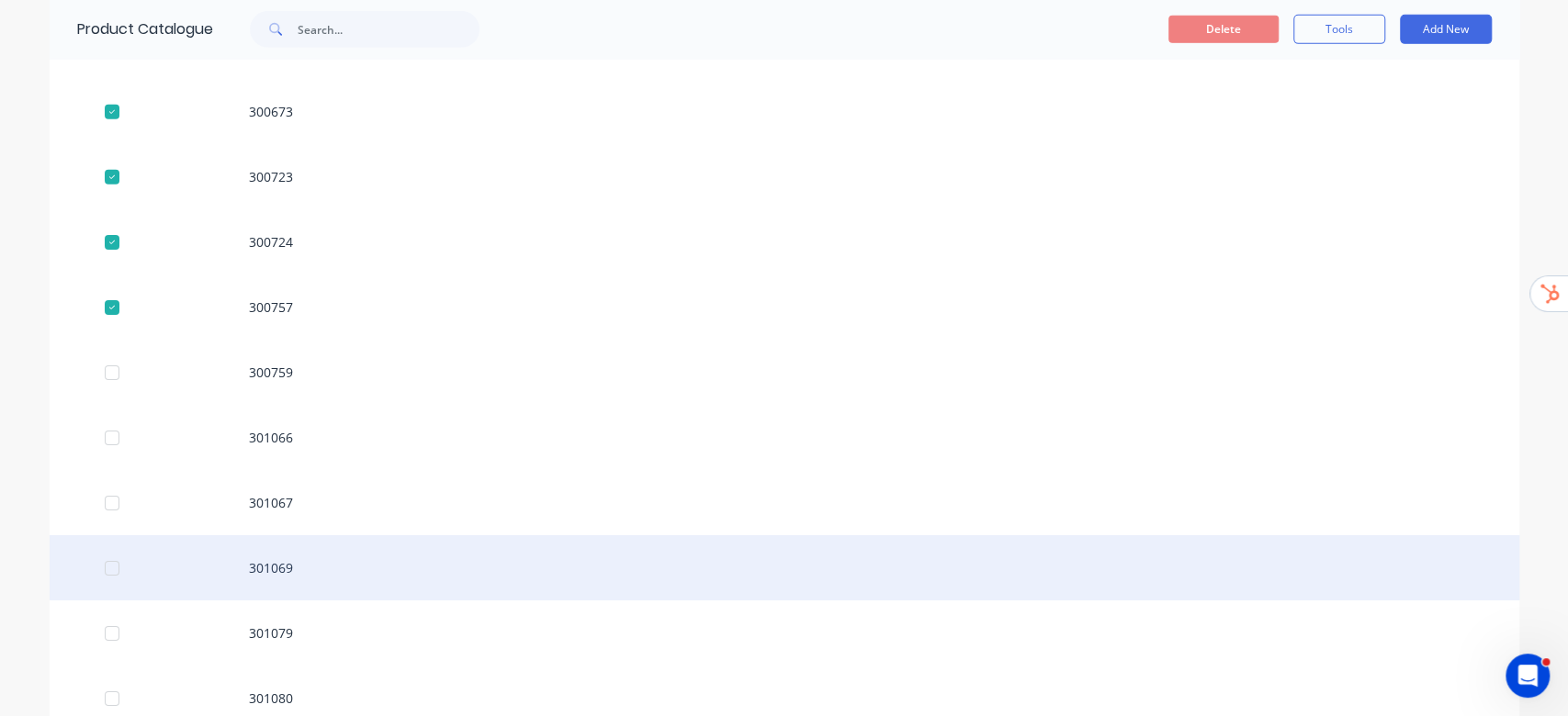 scroll, scrollTop: 8724, scrollLeft: 0, axis: vertical 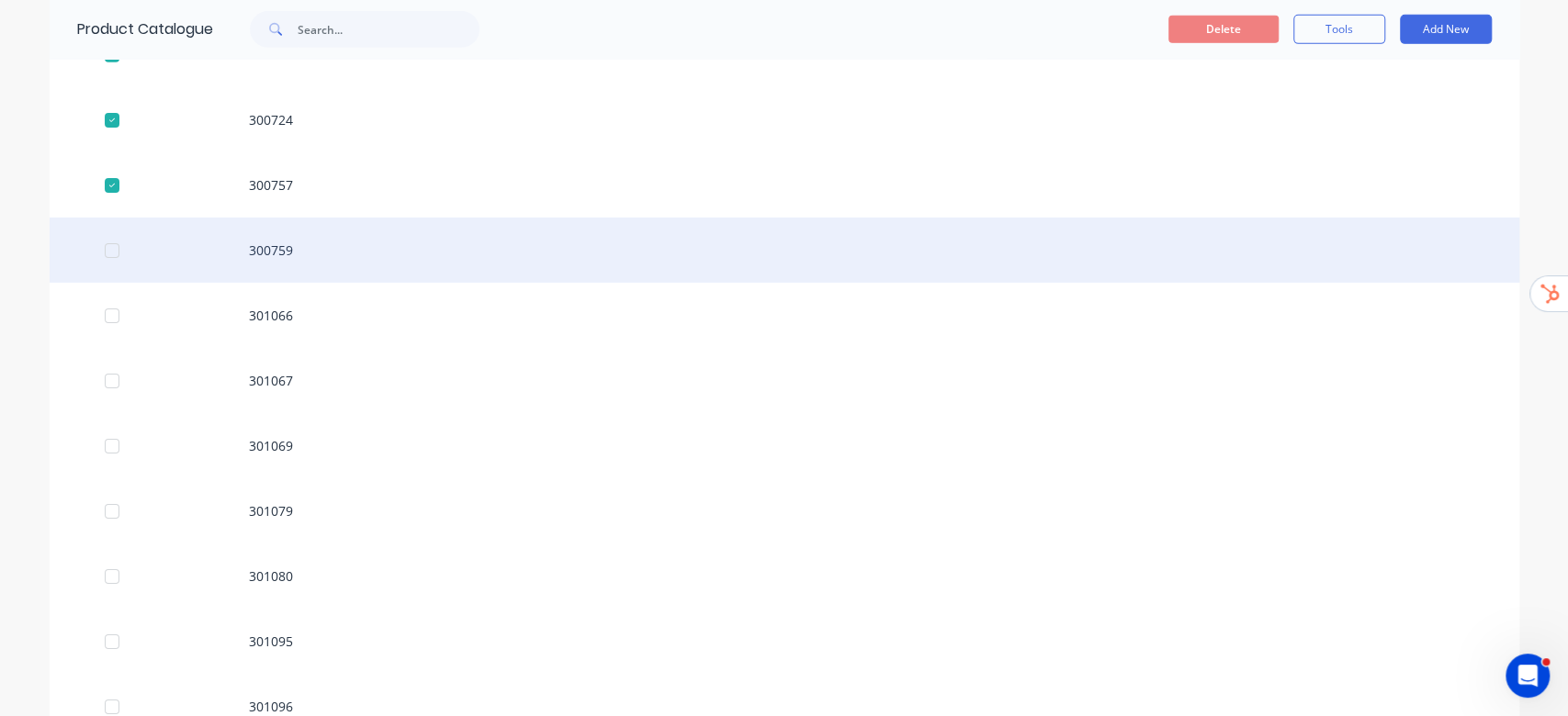click at bounding box center (112, 251) 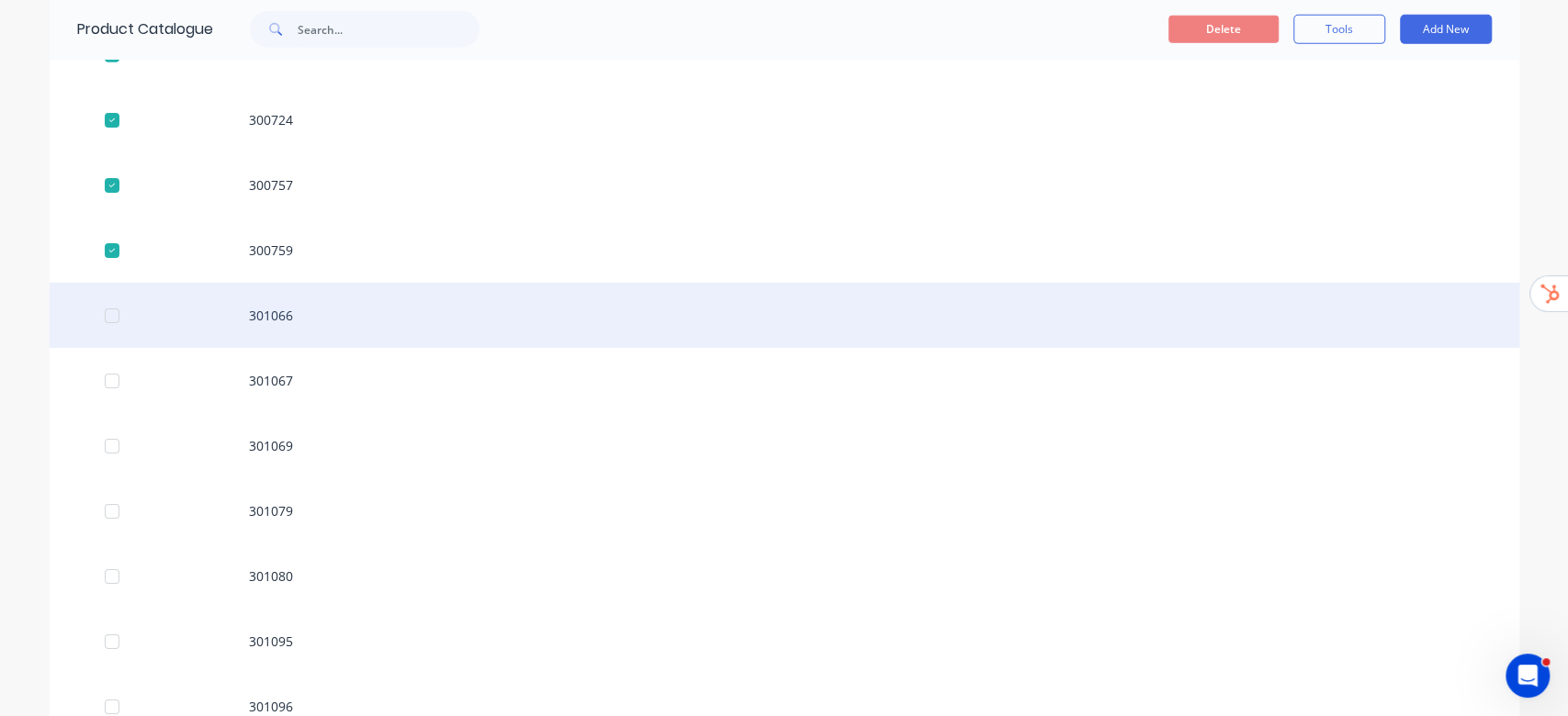 click at bounding box center [112, 316] 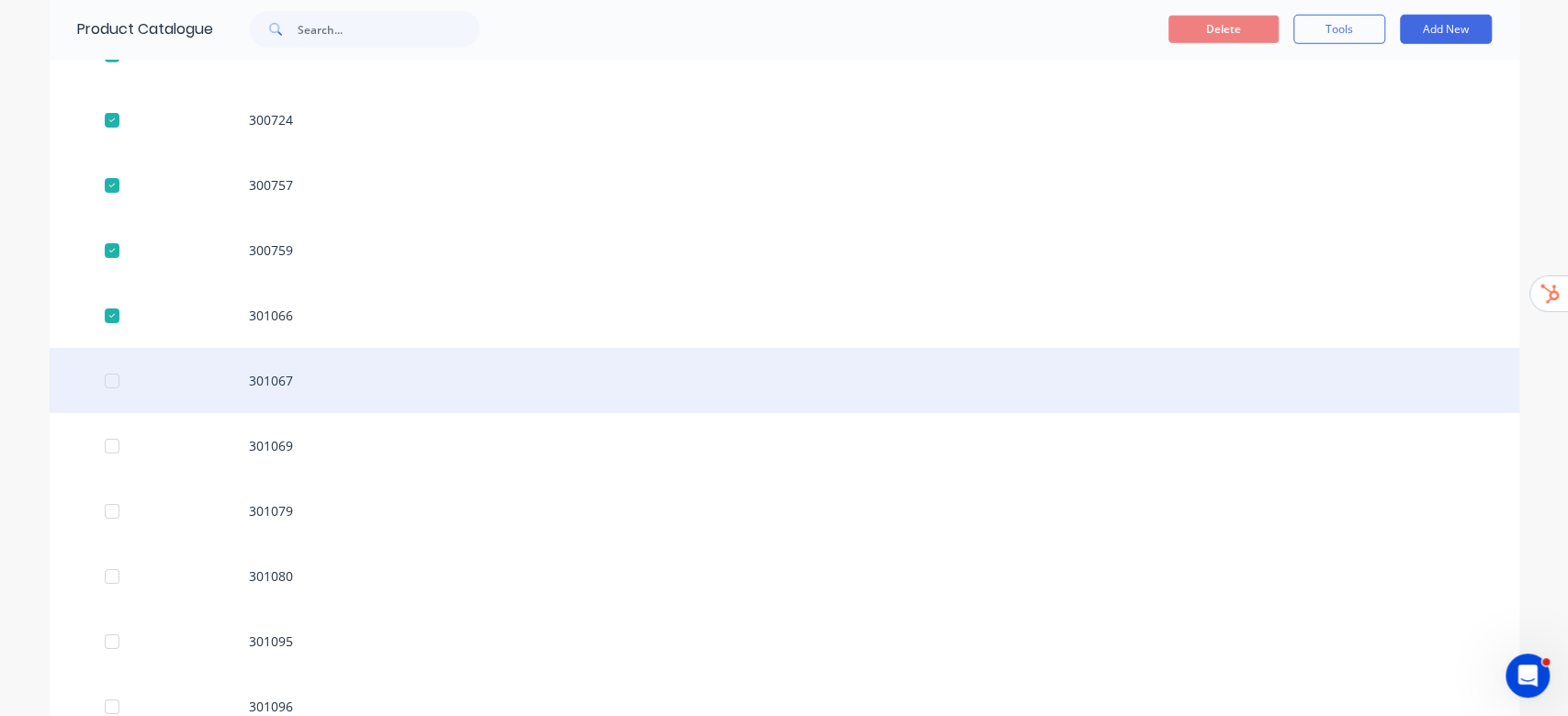 click at bounding box center [112, 381] 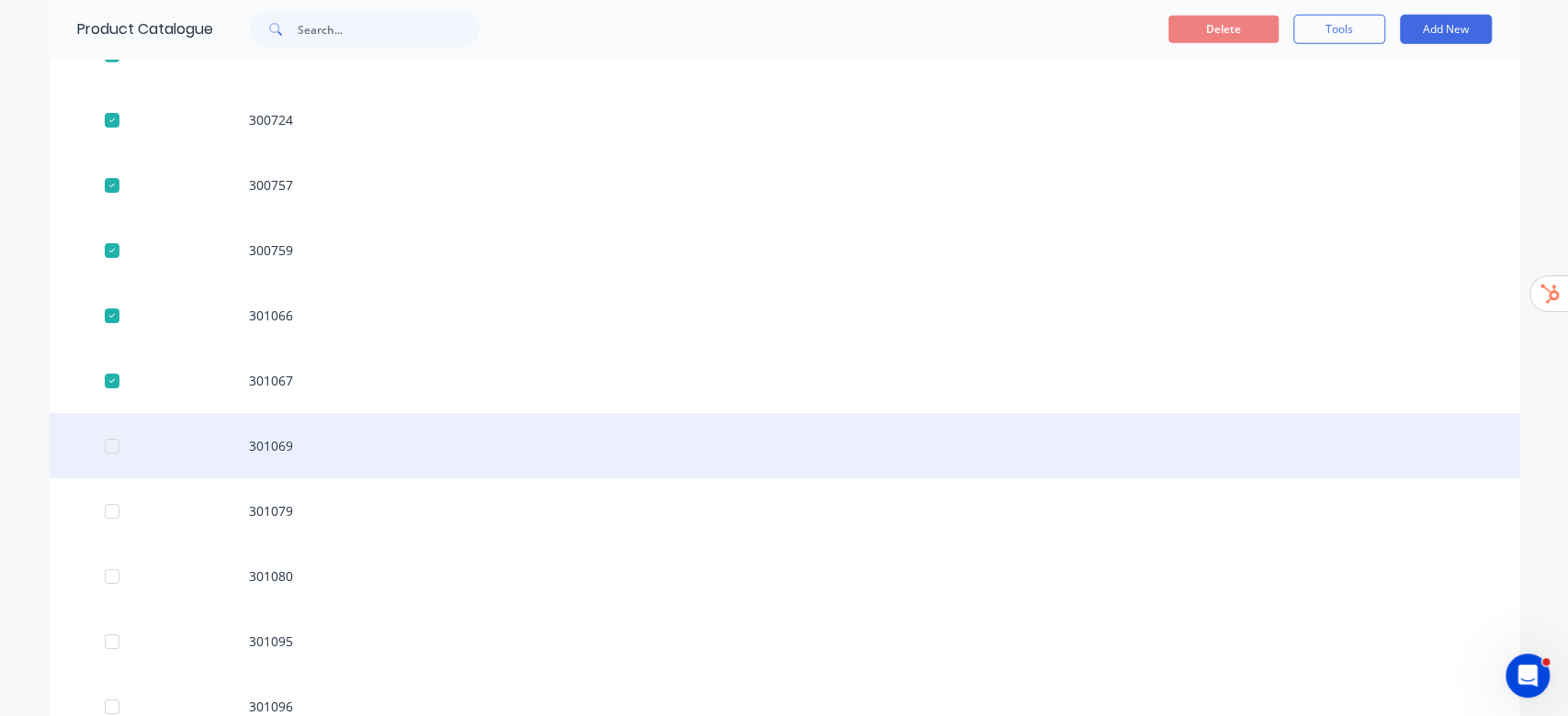 click at bounding box center (112, 446) 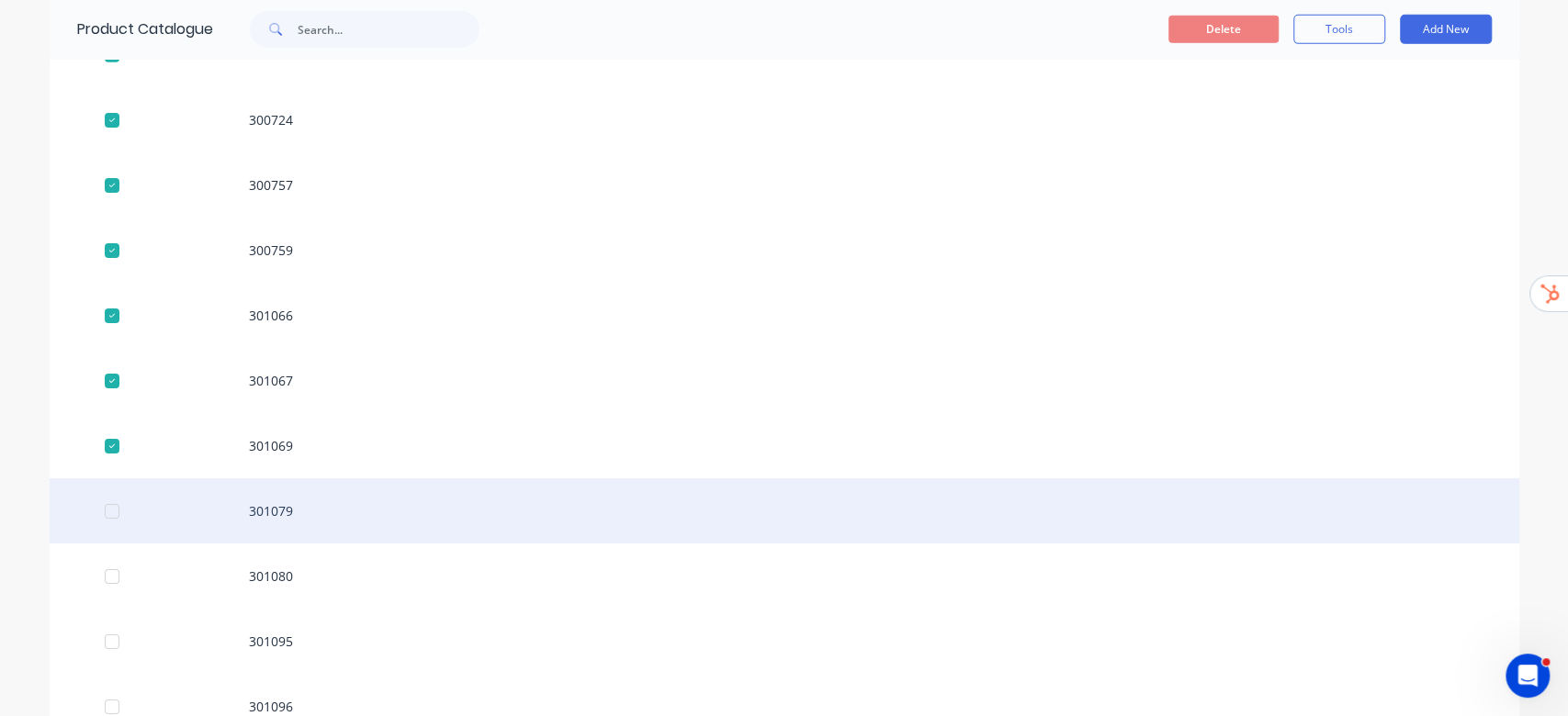 click at bounding box center [112, 511] 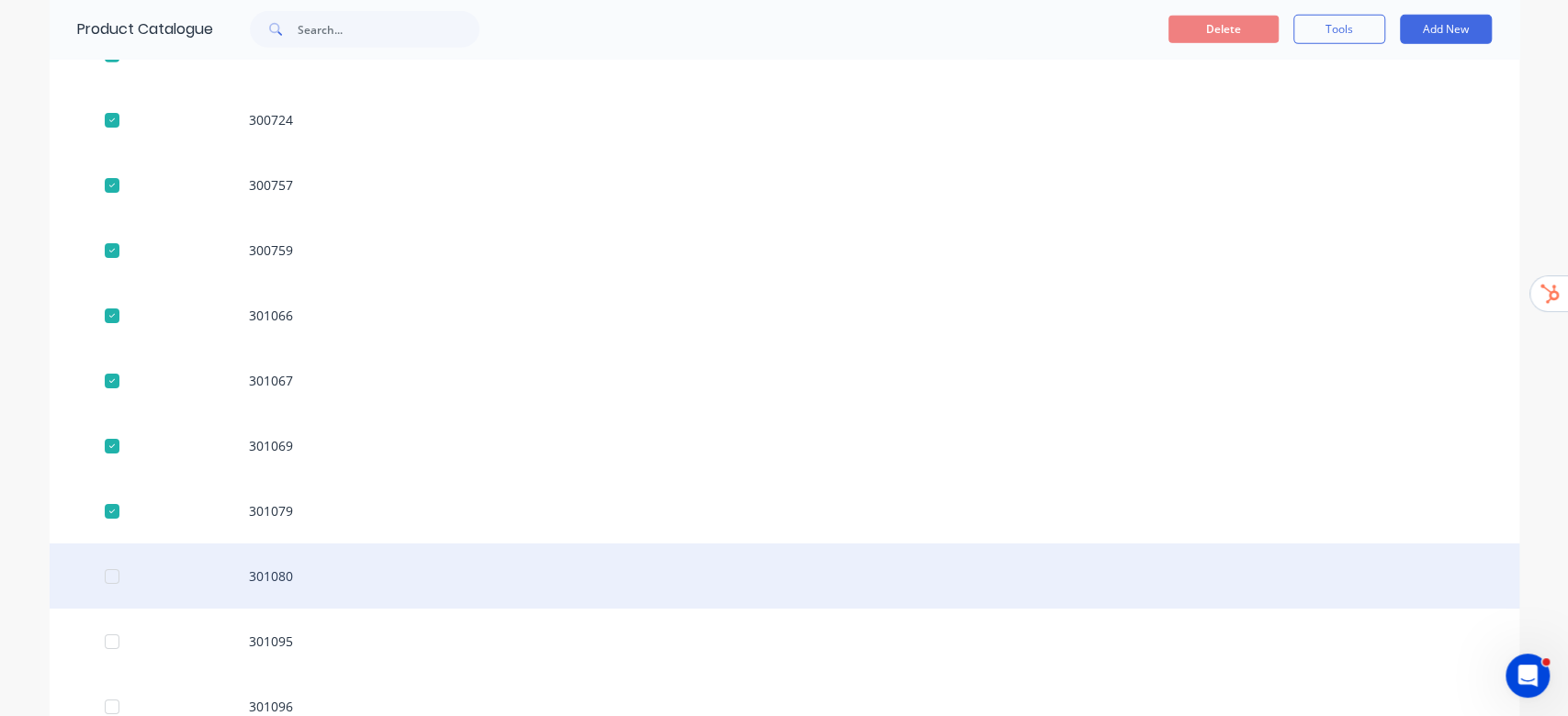 click at bounding box center [112, 576] 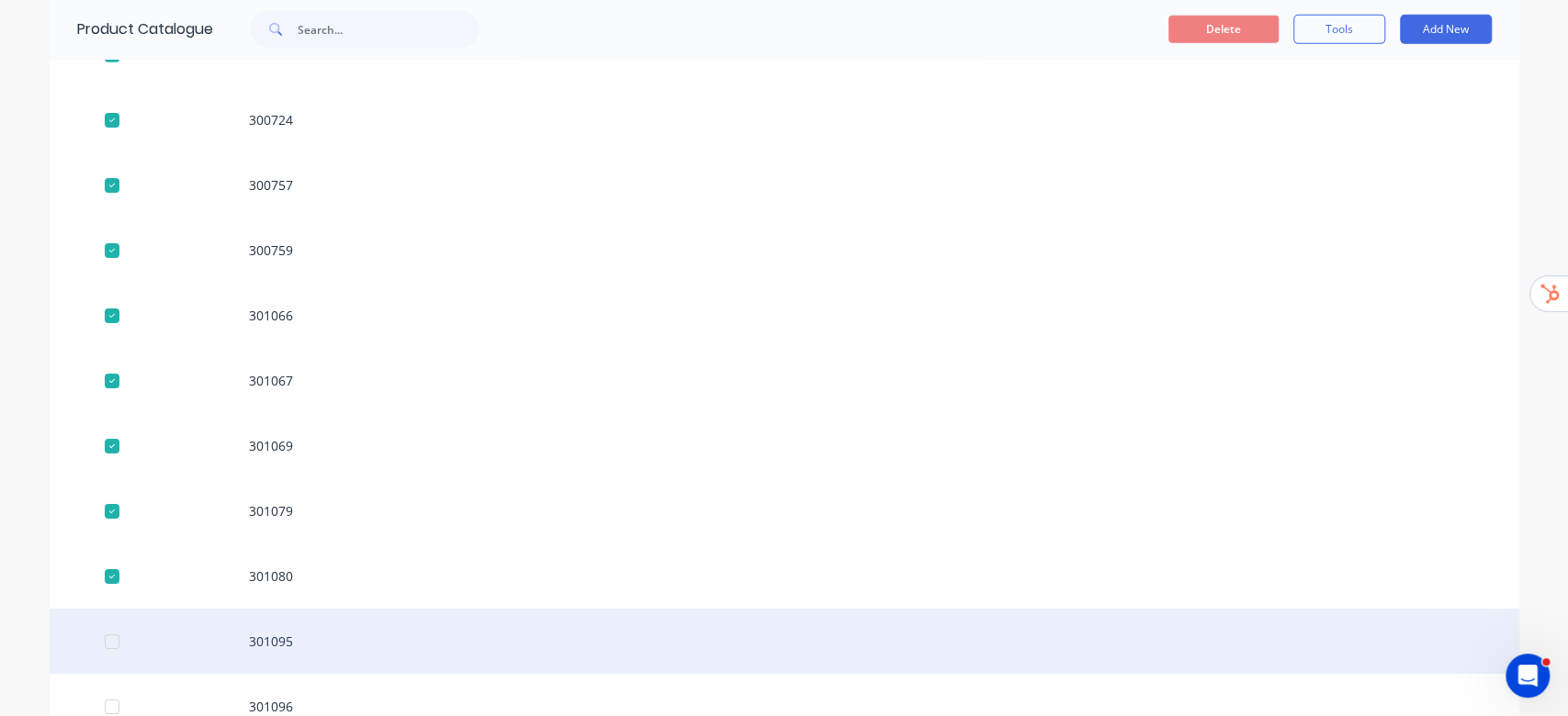 click at bounding box center (112, 642) 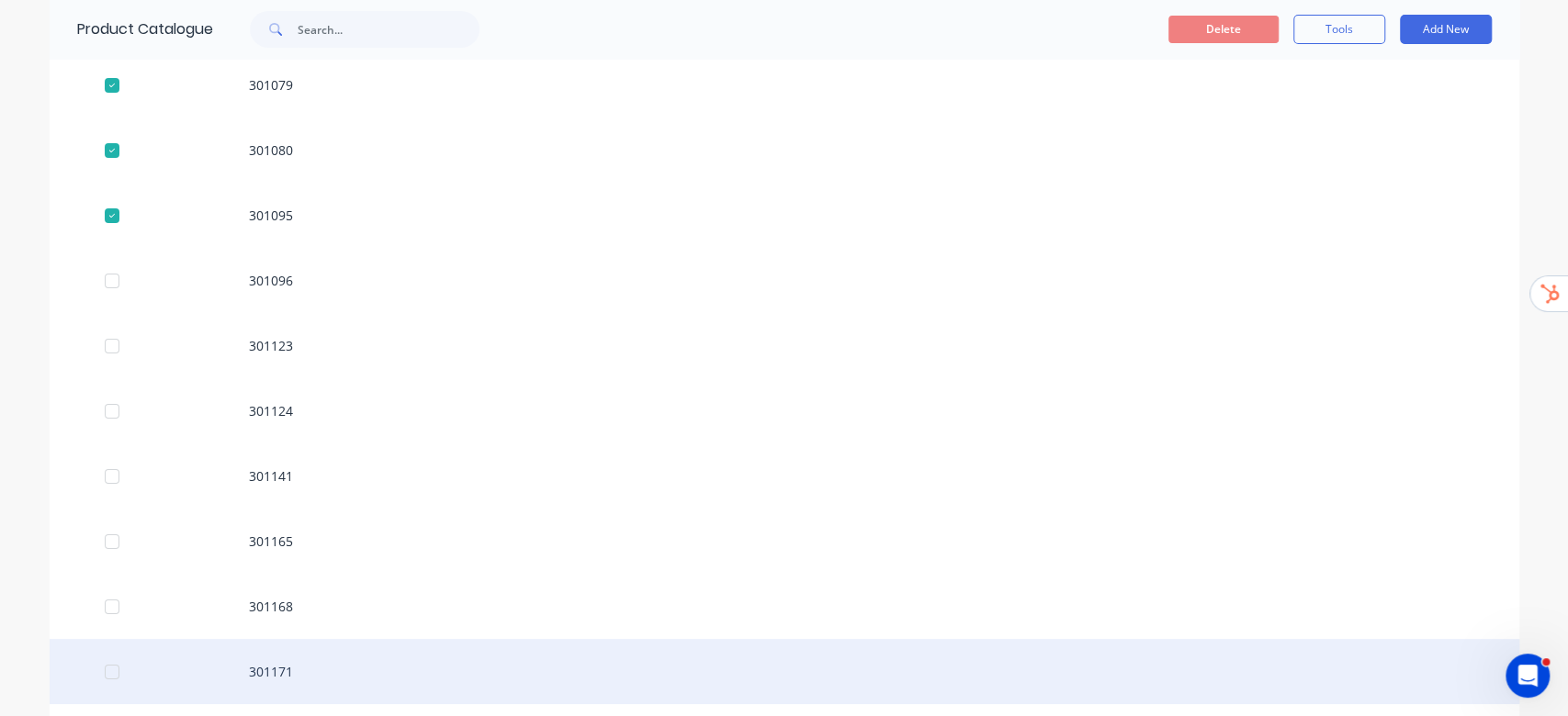 scroll, scrollTop: 9214, scrollLeft: 0, axis: vertical 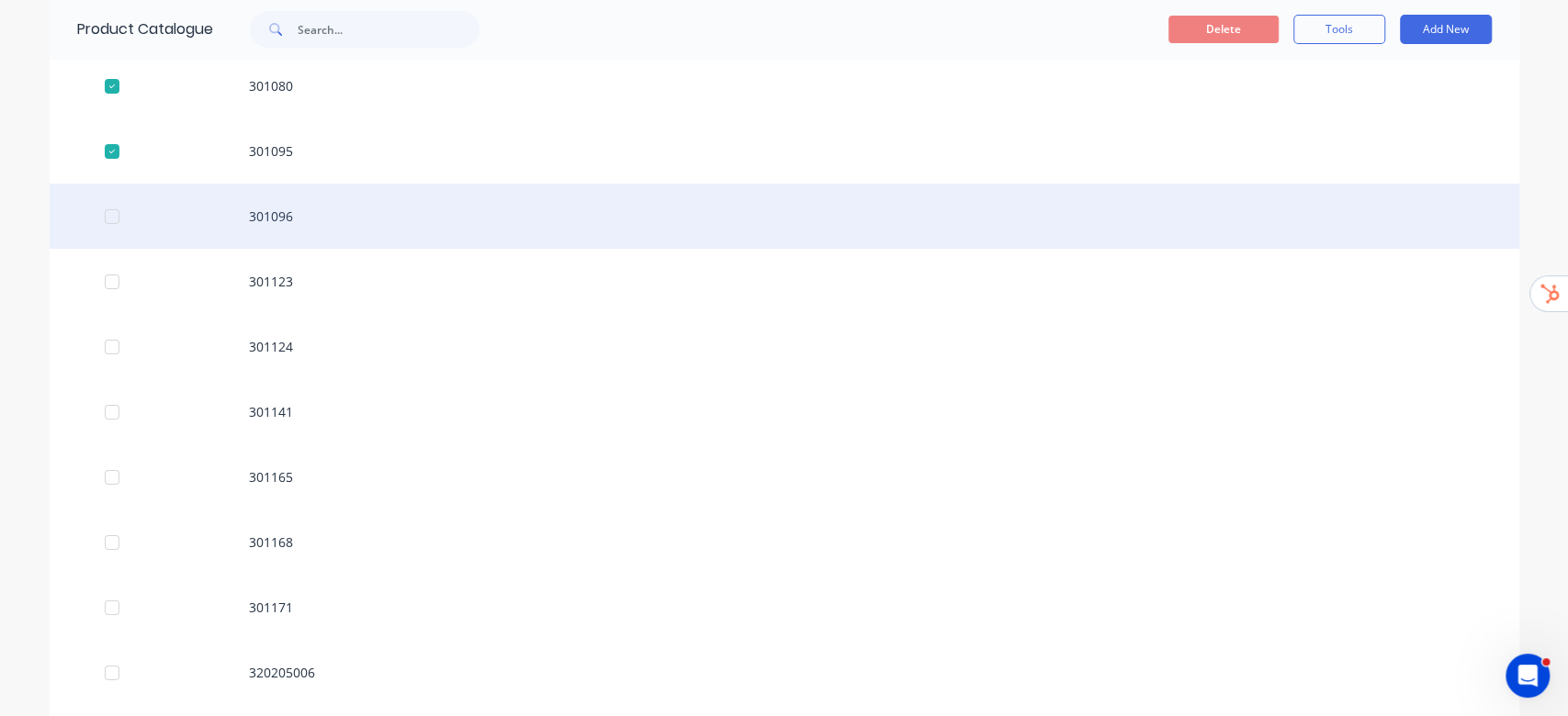 click at bounding box center (112, 217) 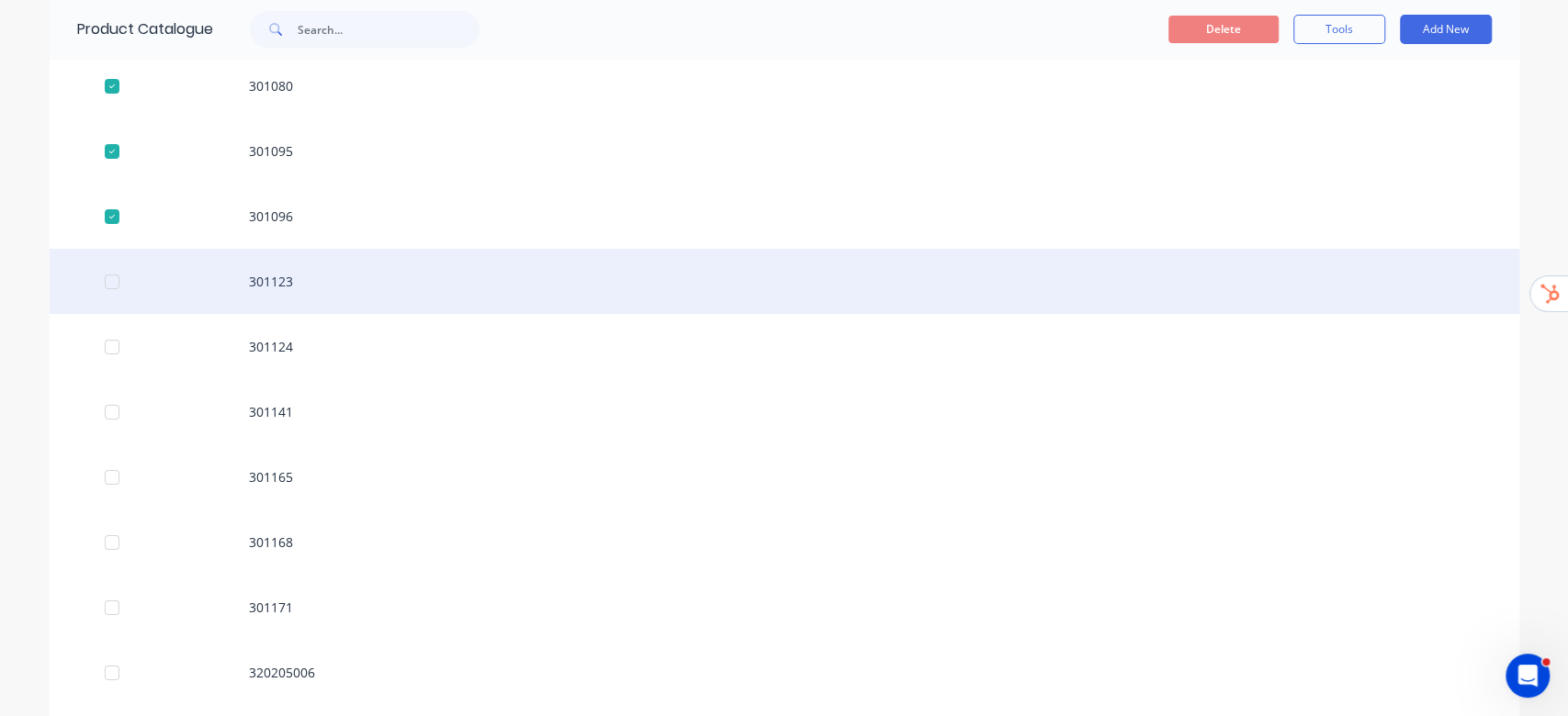 click at bounding box center [112, 282] 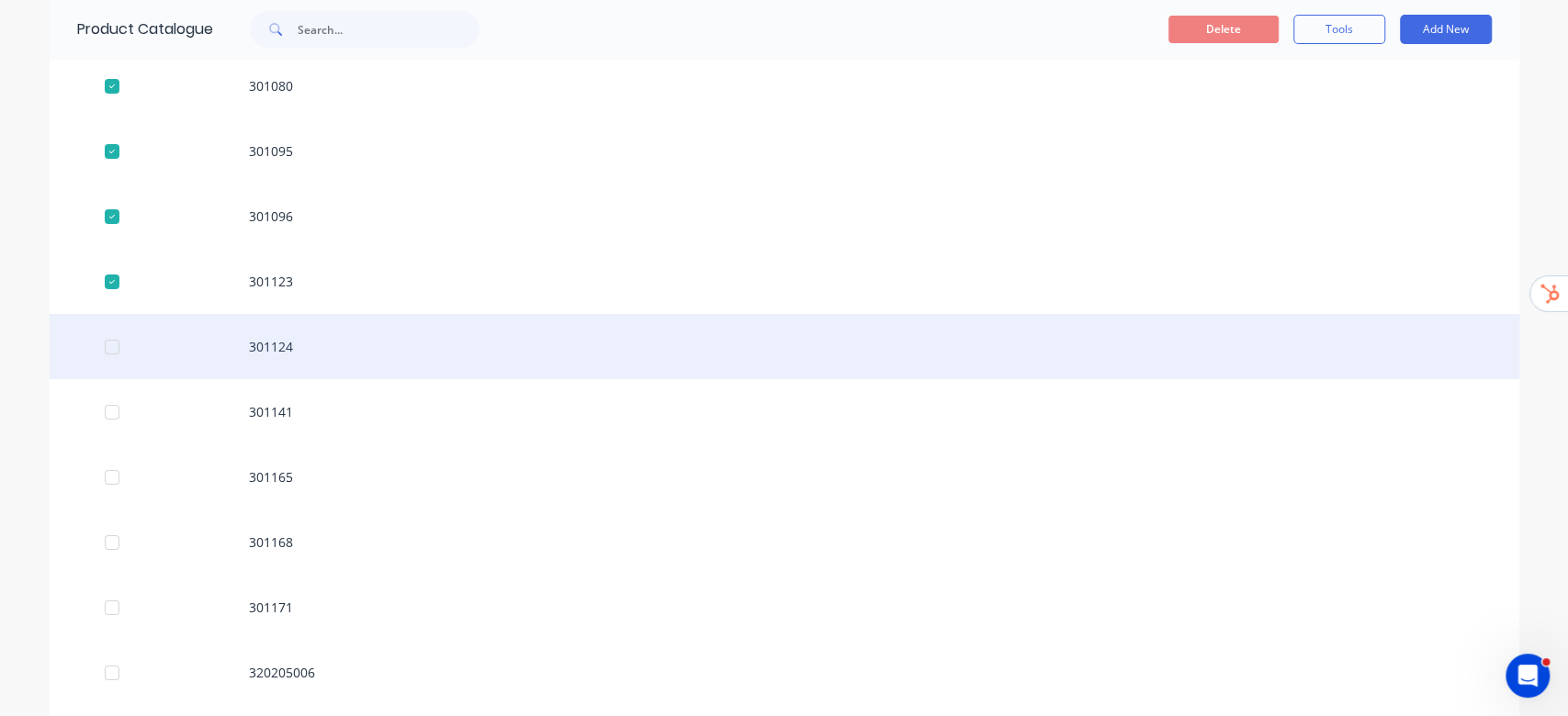 click at bounding box center [112, 347] 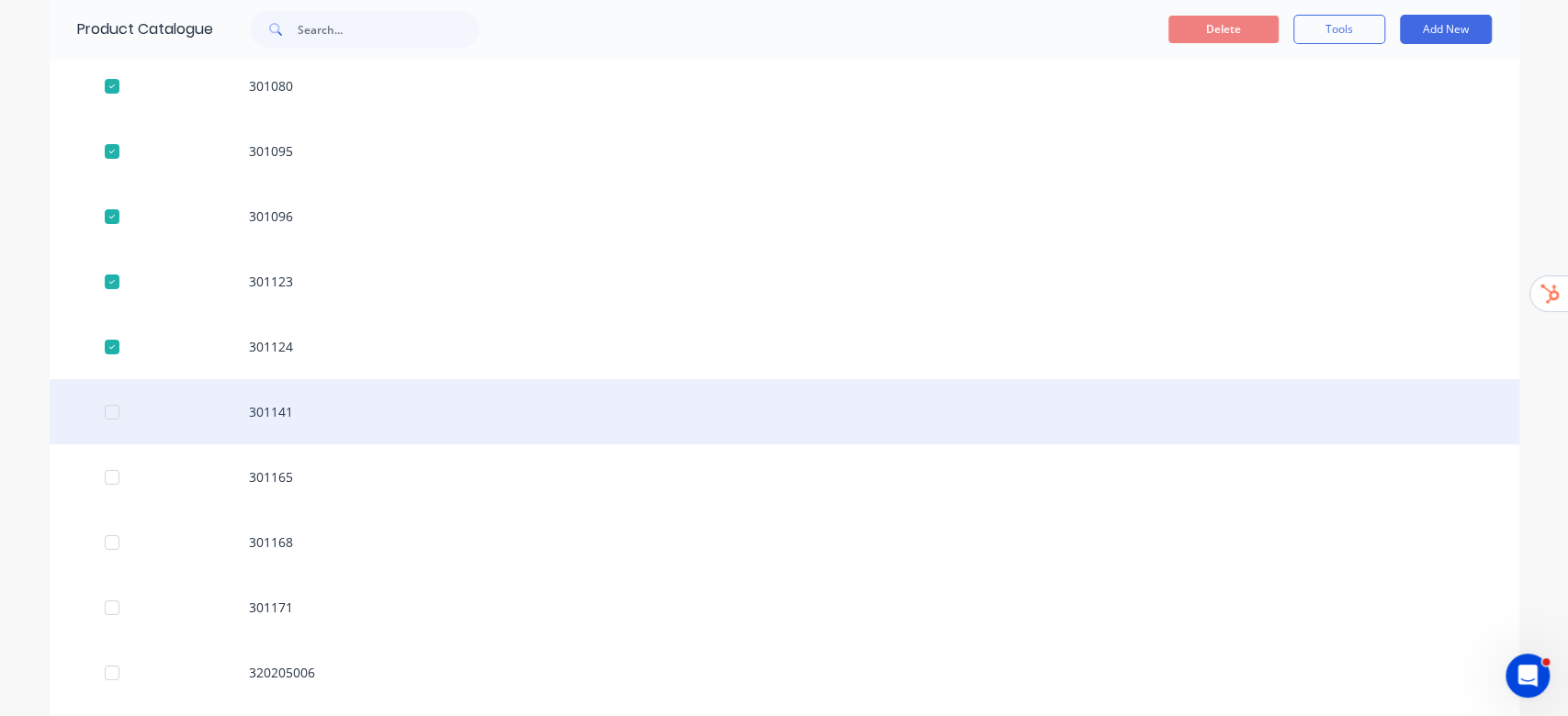 click at bounding box center [112, 412] 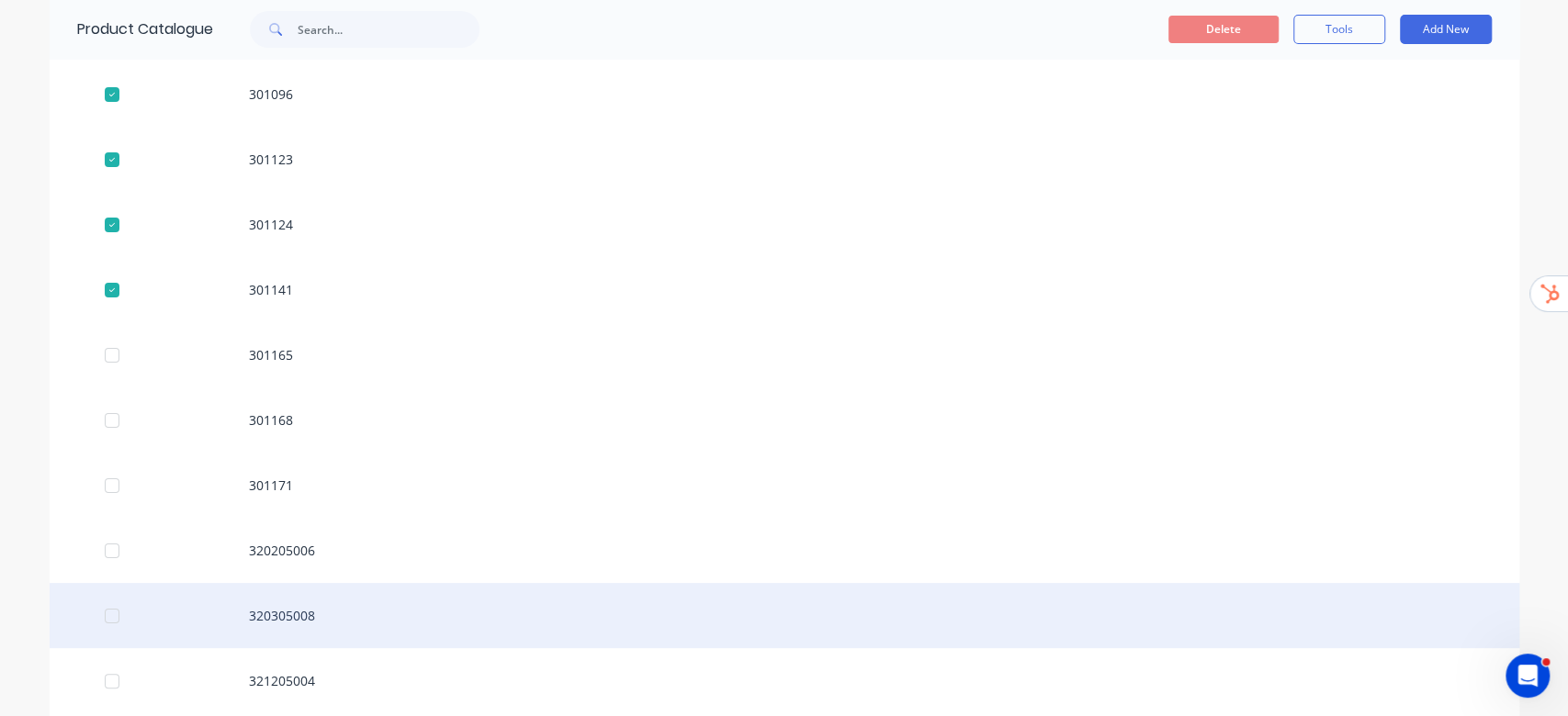scroll, scrollTop: 9459, scrollLeft: 0, axis: vertical 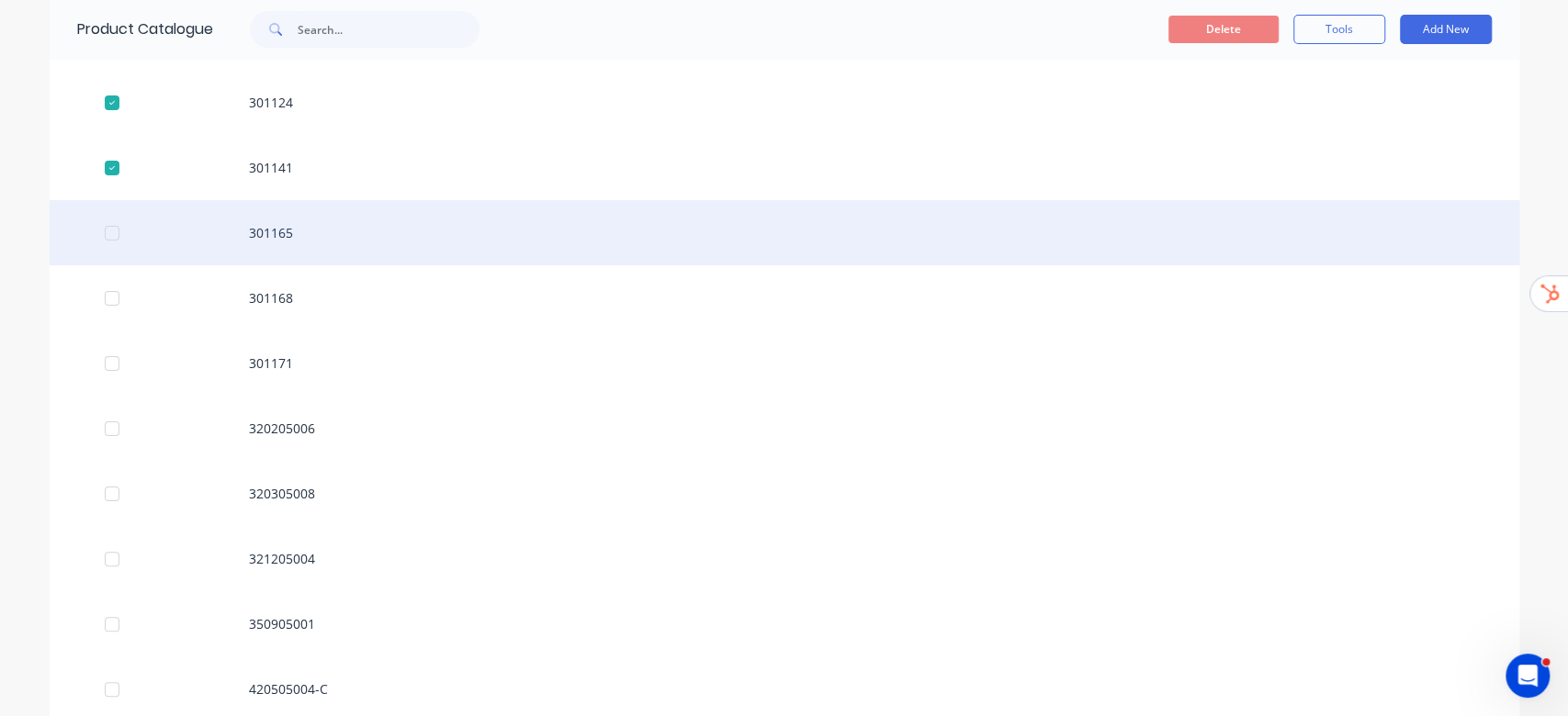 click at bounding box center (112, 233) 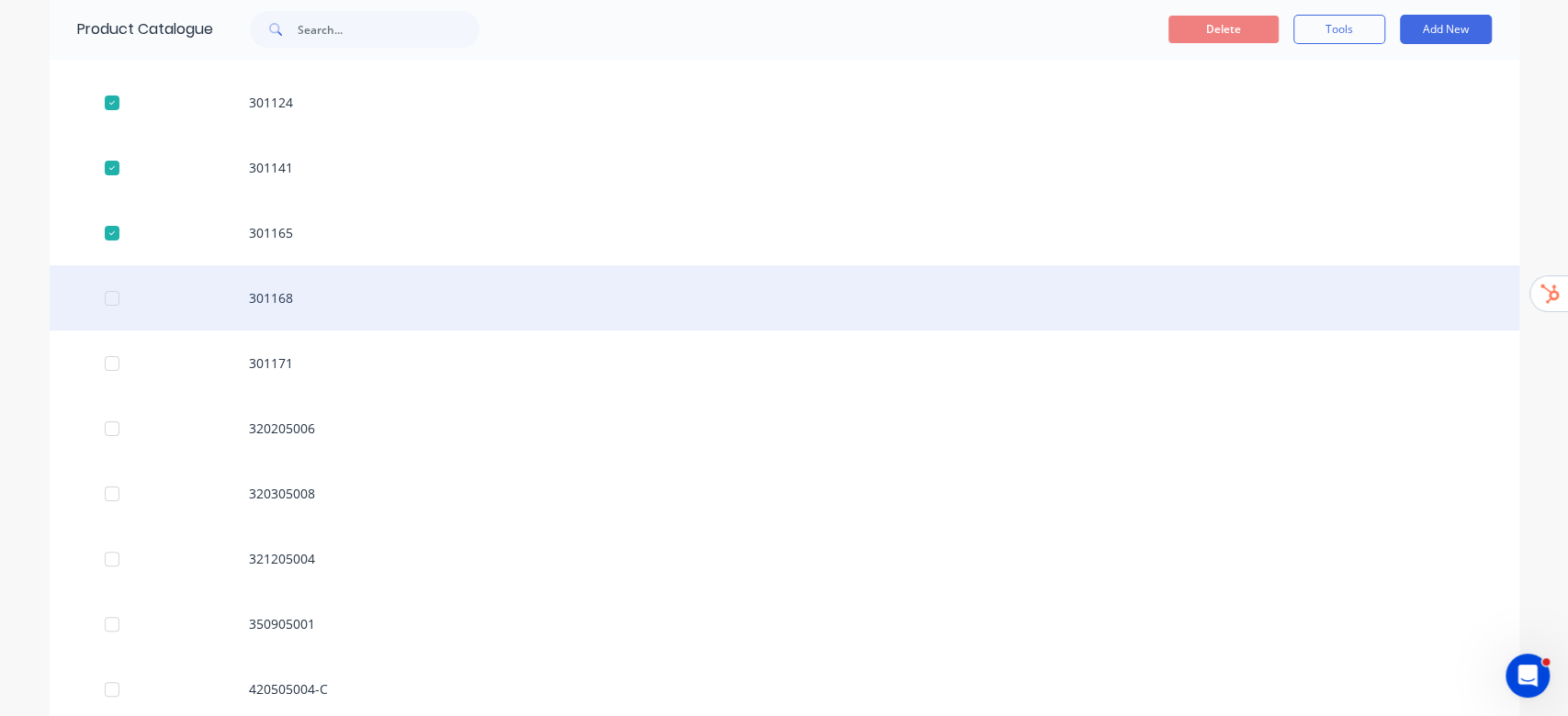click at bounding box center [112, 298] 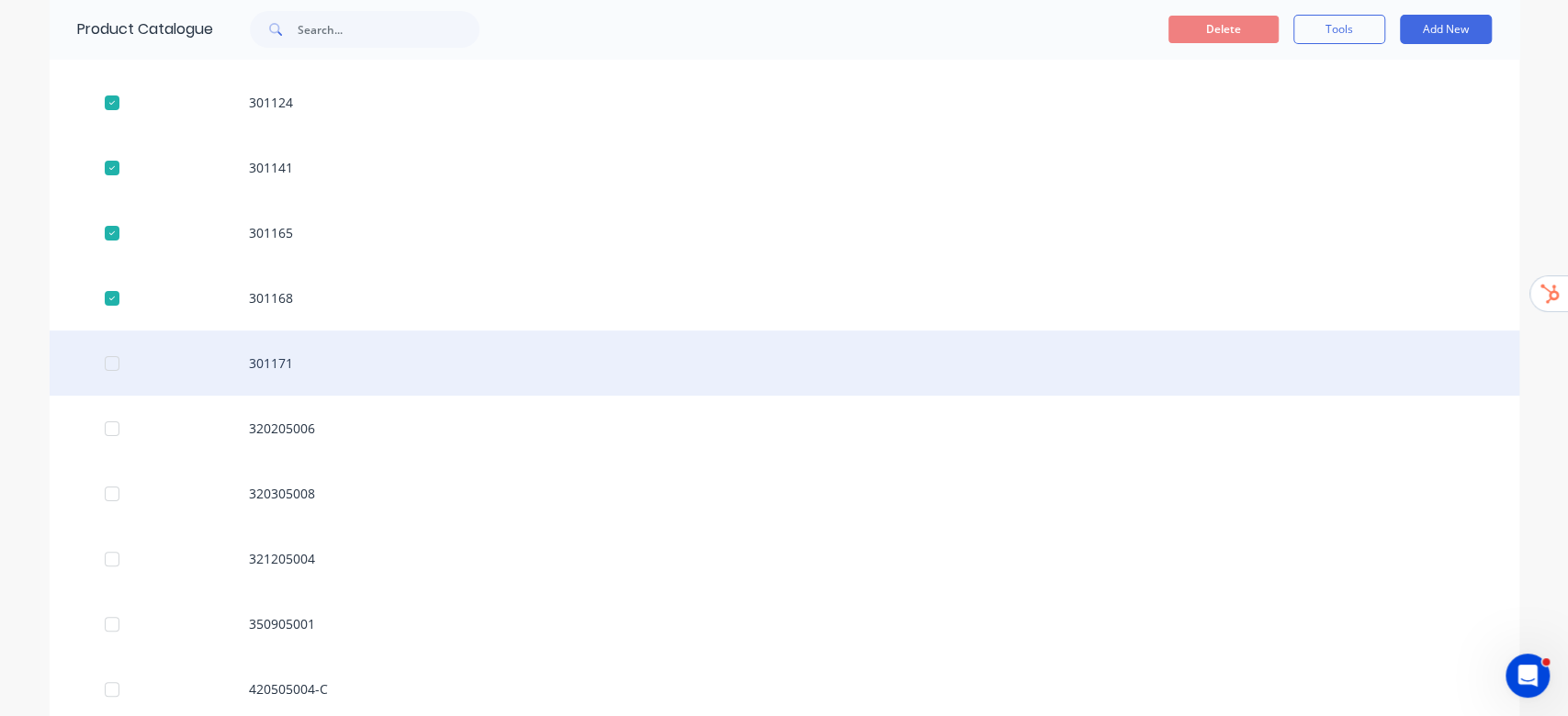 click at bounding box center [112, 364] 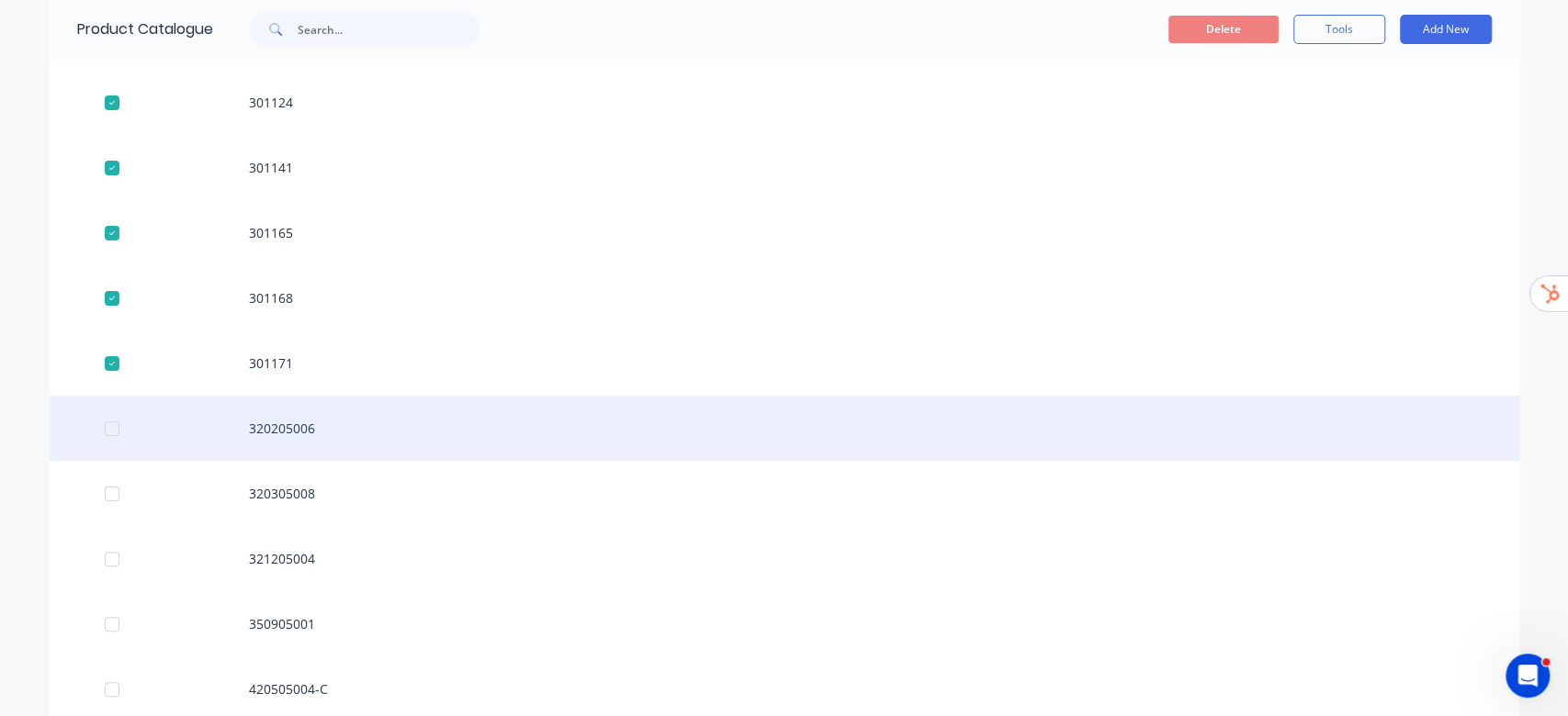 click at bounding box center [112, 429] 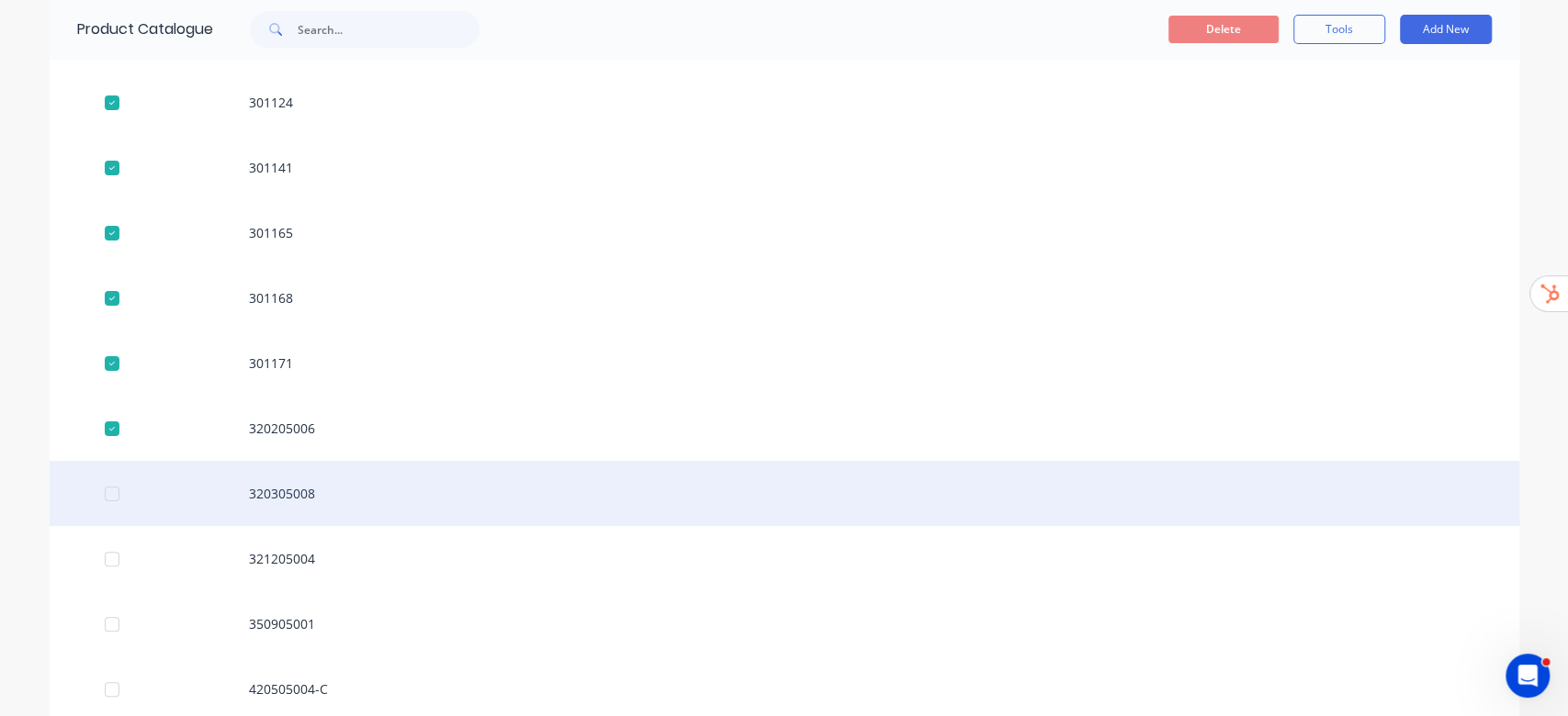 click at bounding box center (112, 494) 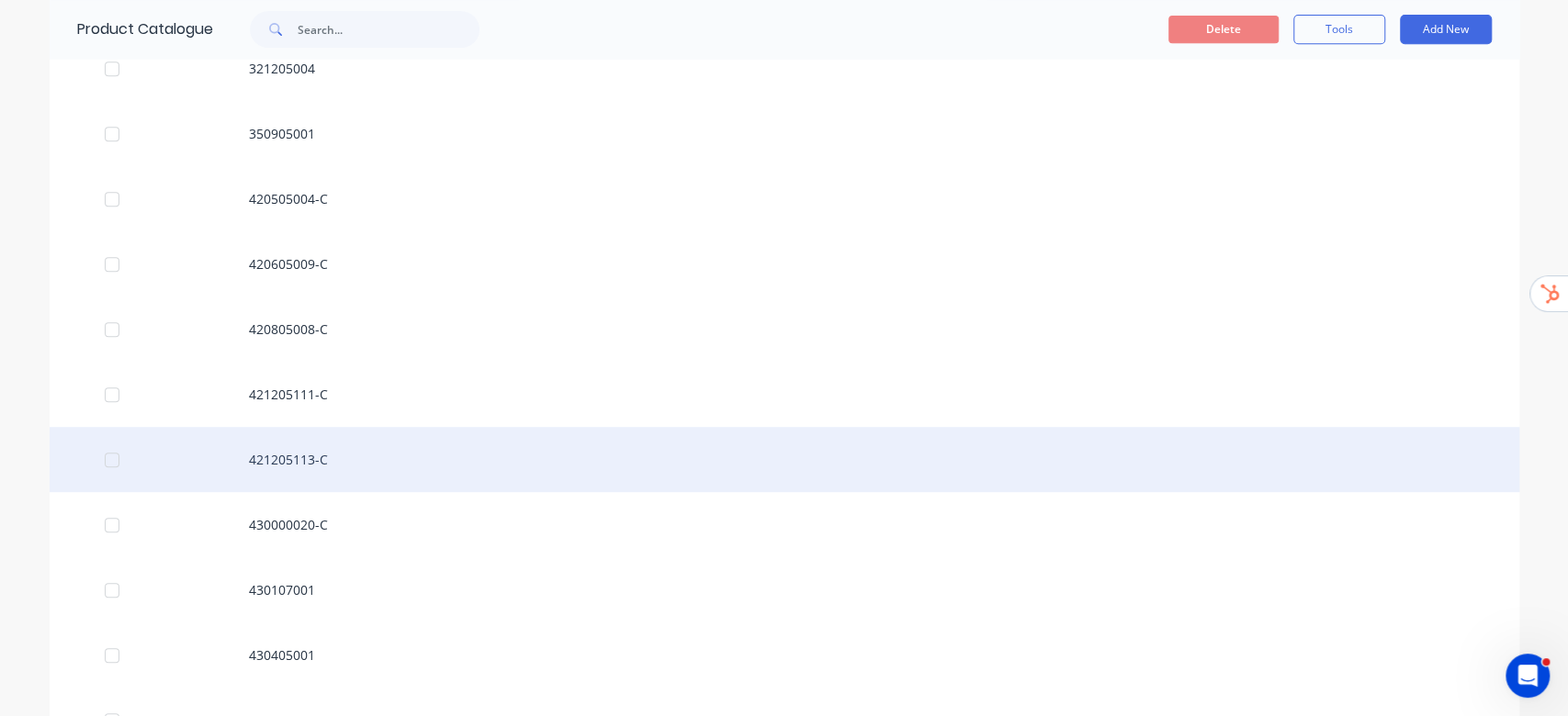 scroll, scrollTop: 9826, scrollLeft: 0, axis: vertical 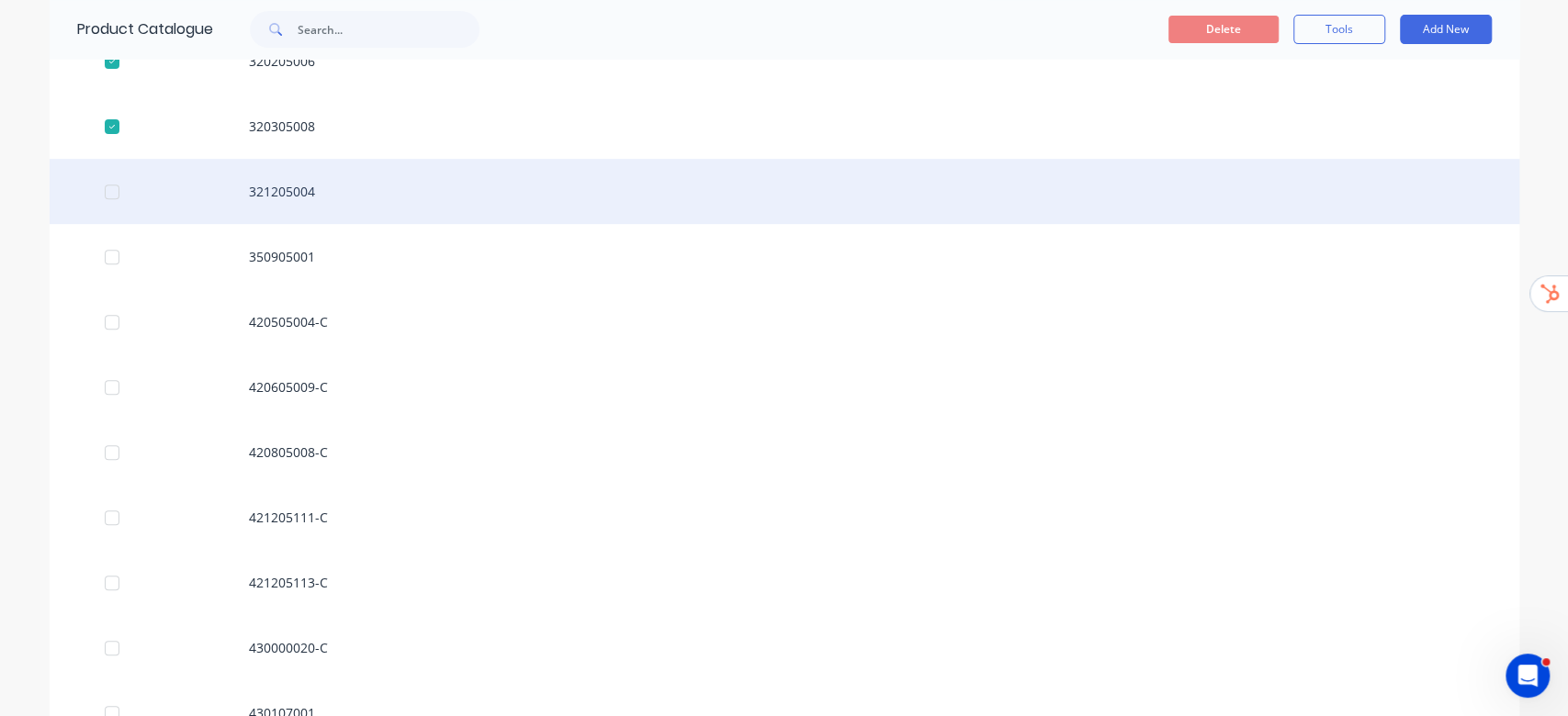 click at bounding box center [112, 192] 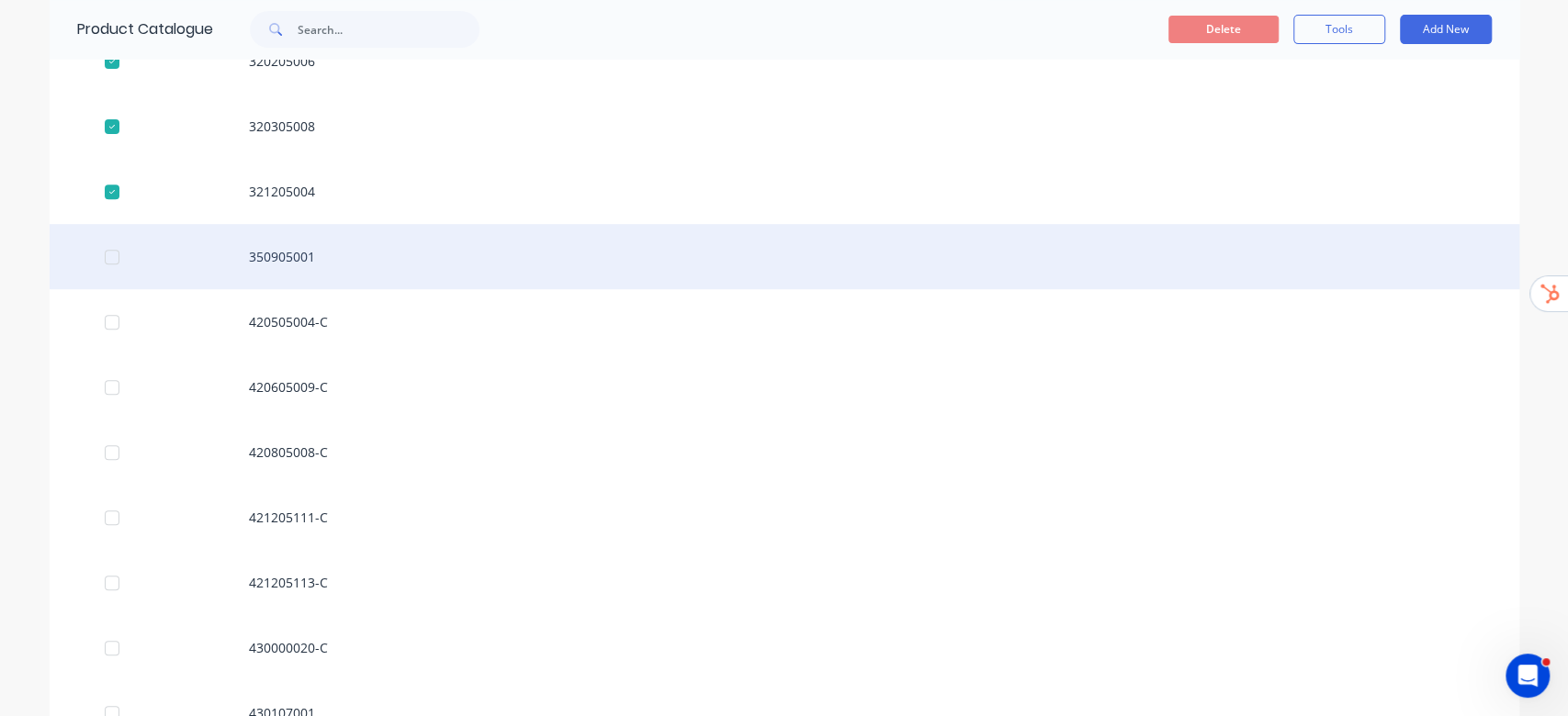 drag, startPoint x: 99, startPoint y: 257, endPoint x: 114, endPoint y: 261, distance: 15.524175 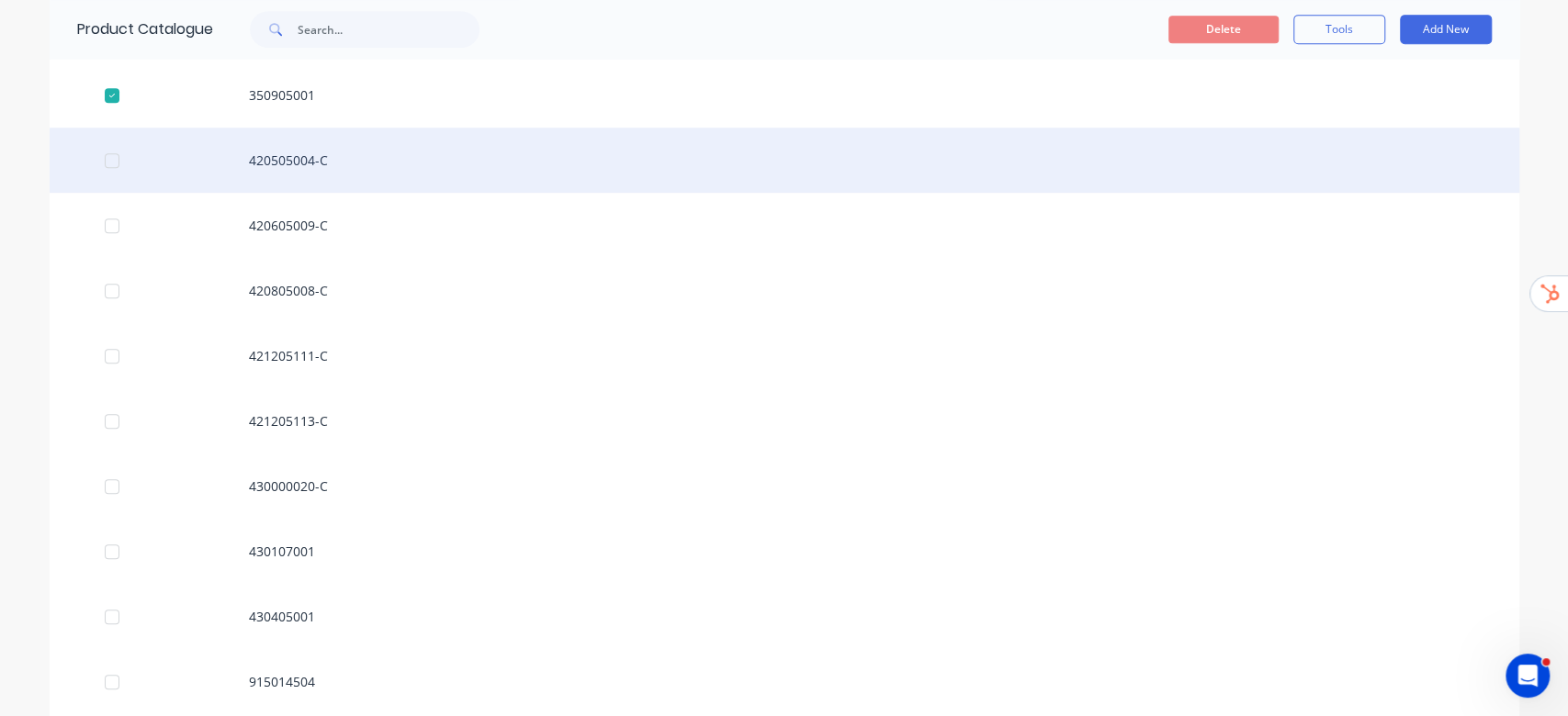 scroll, scrollTop: 9949, scrollLeft: 0, axis: vertical 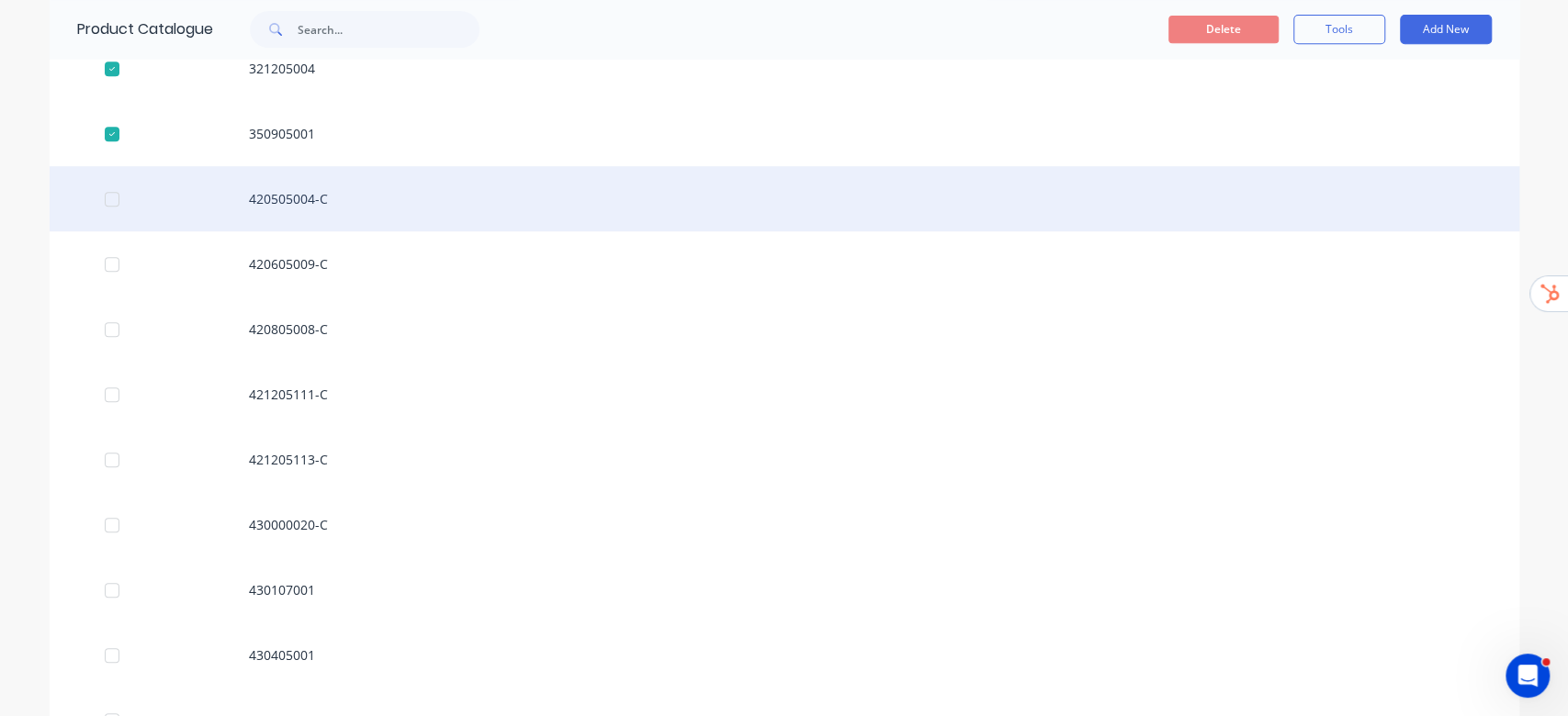 click at bounding box center [112, 199] 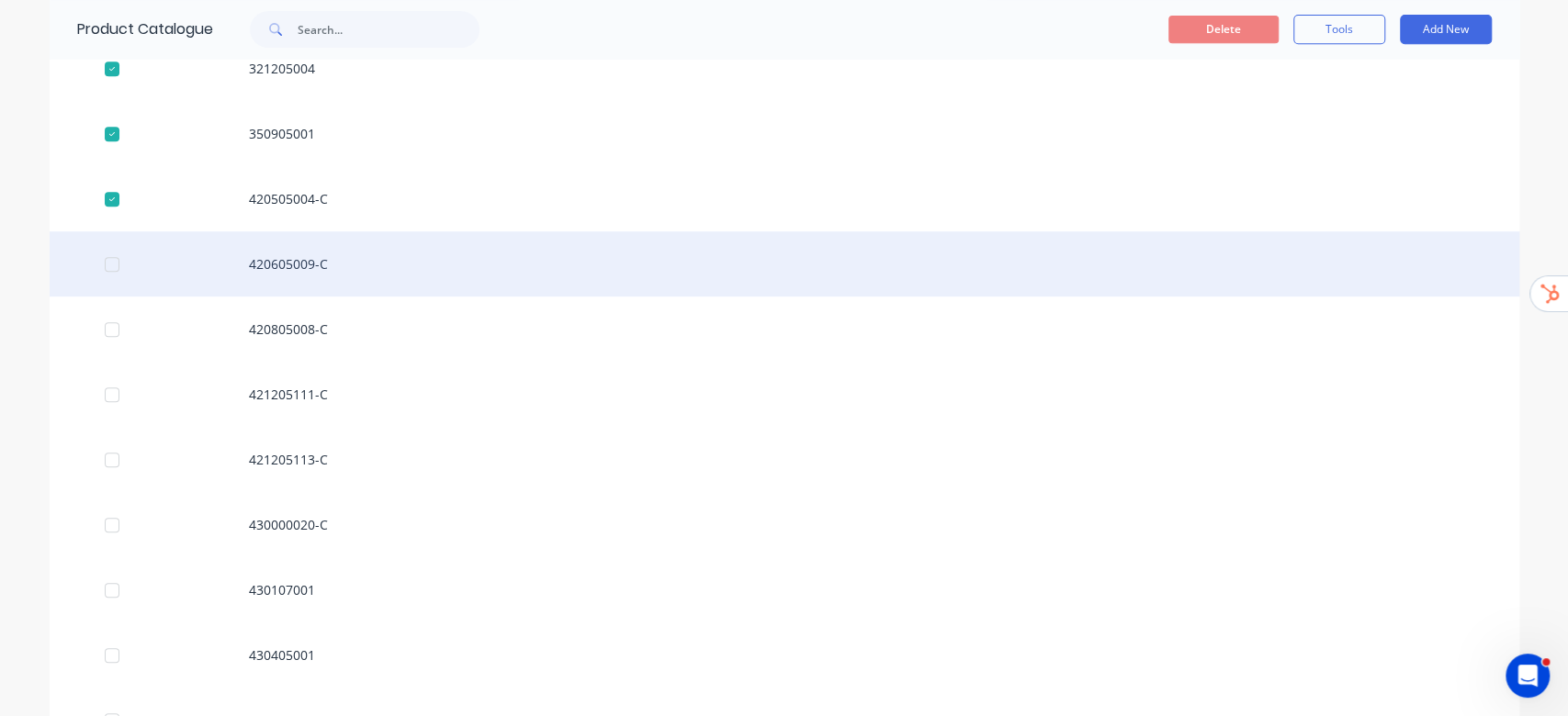 click at bounding box center [112, 264] 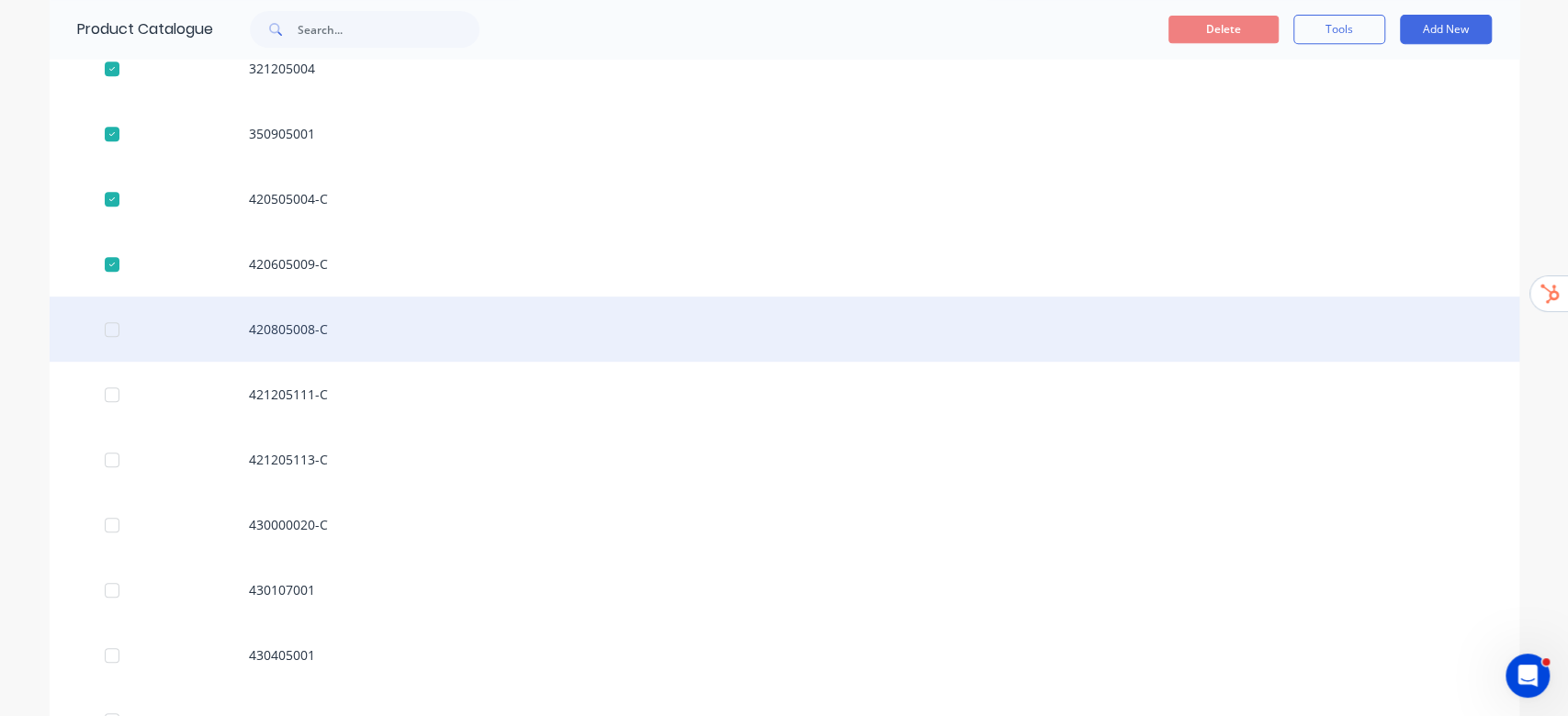 click at bounding box center (112, 330) 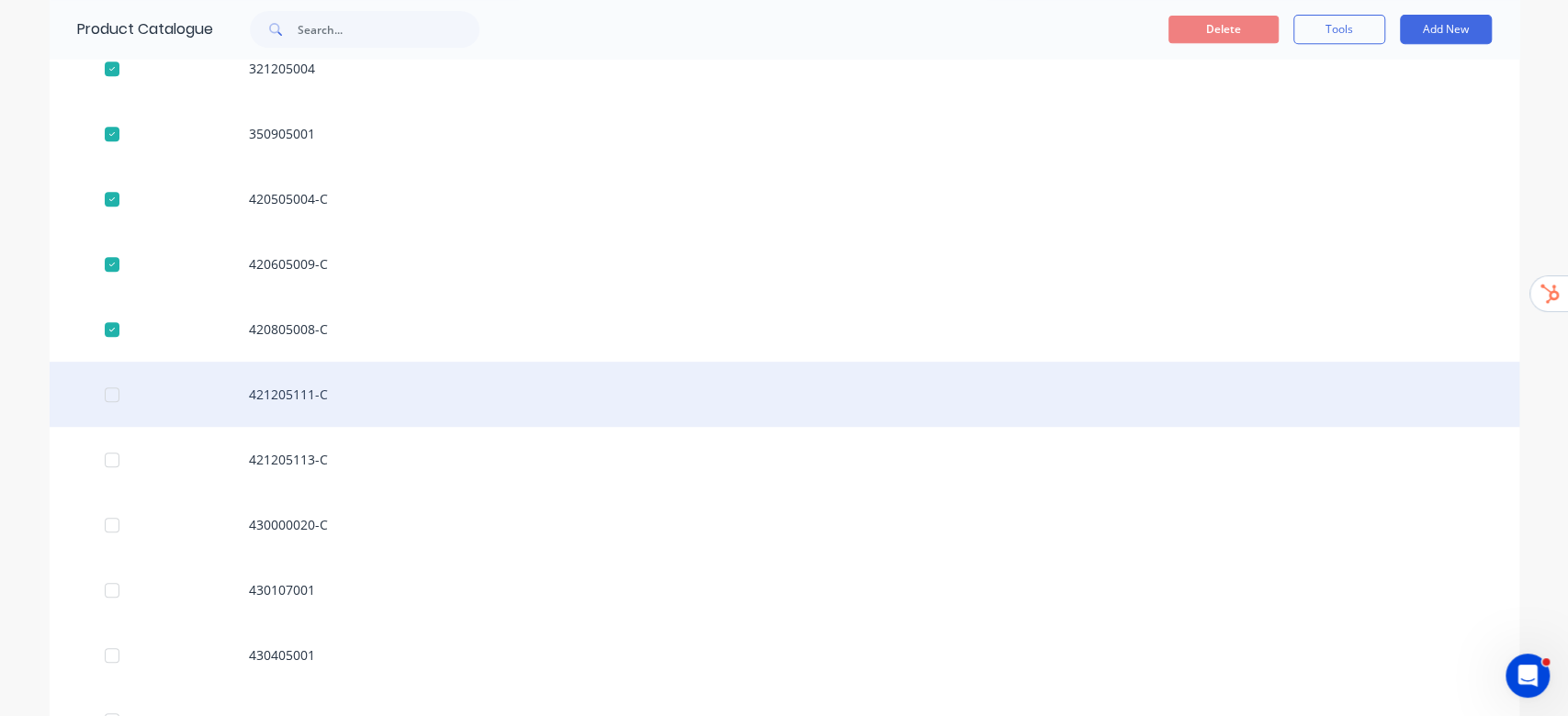 click at bounding box center [112, 395] 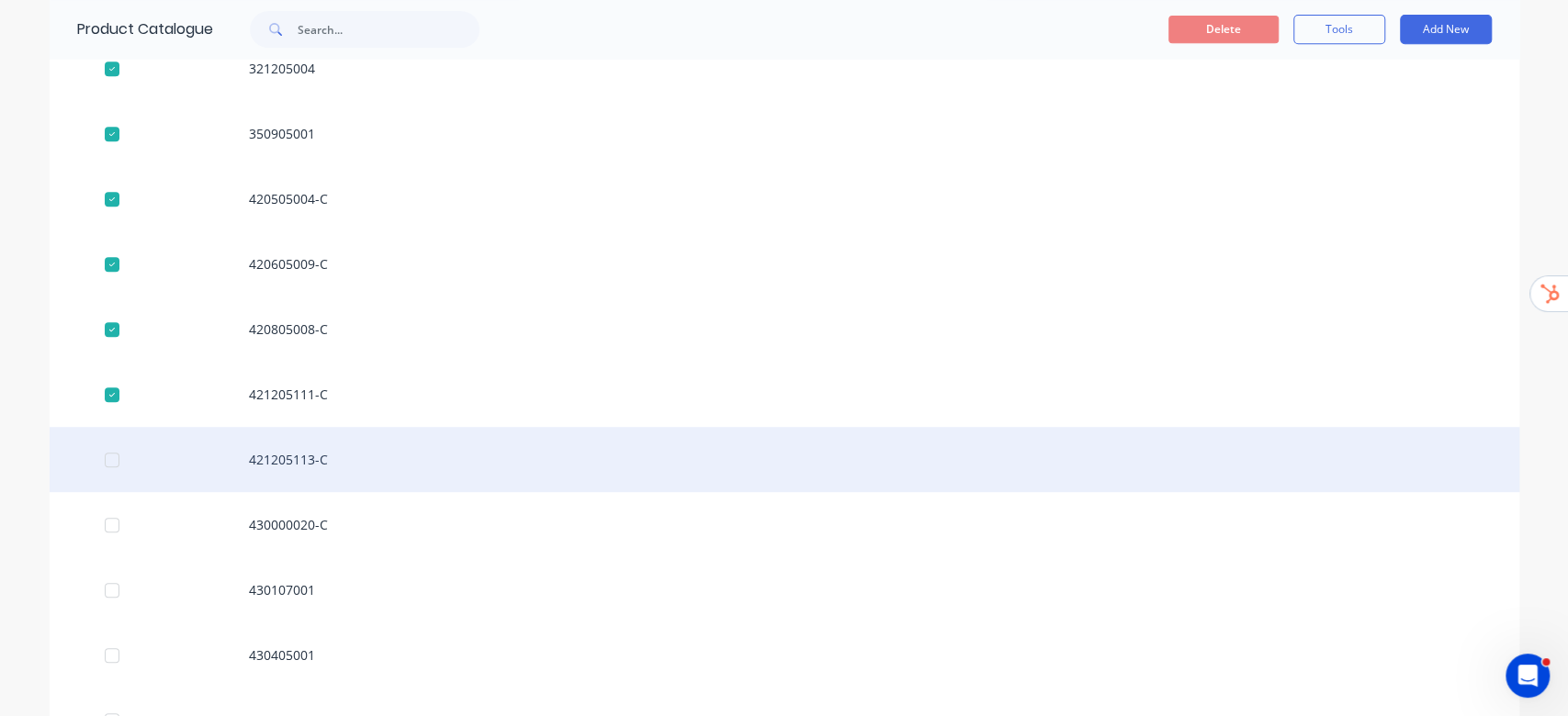 click at bounding box center [112, 460] 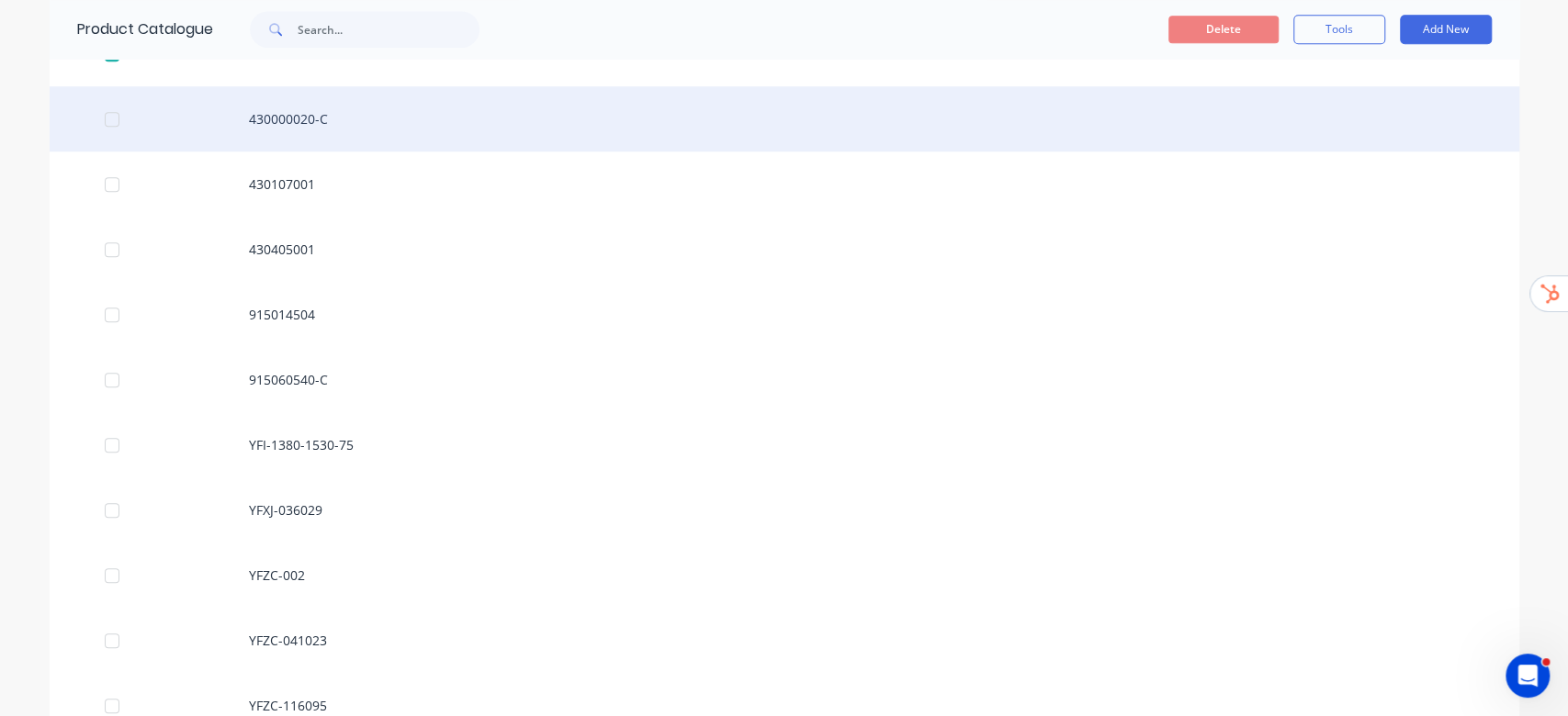 scroll, scrollTop: 10316, scrollLeft: 0, axis: vertical 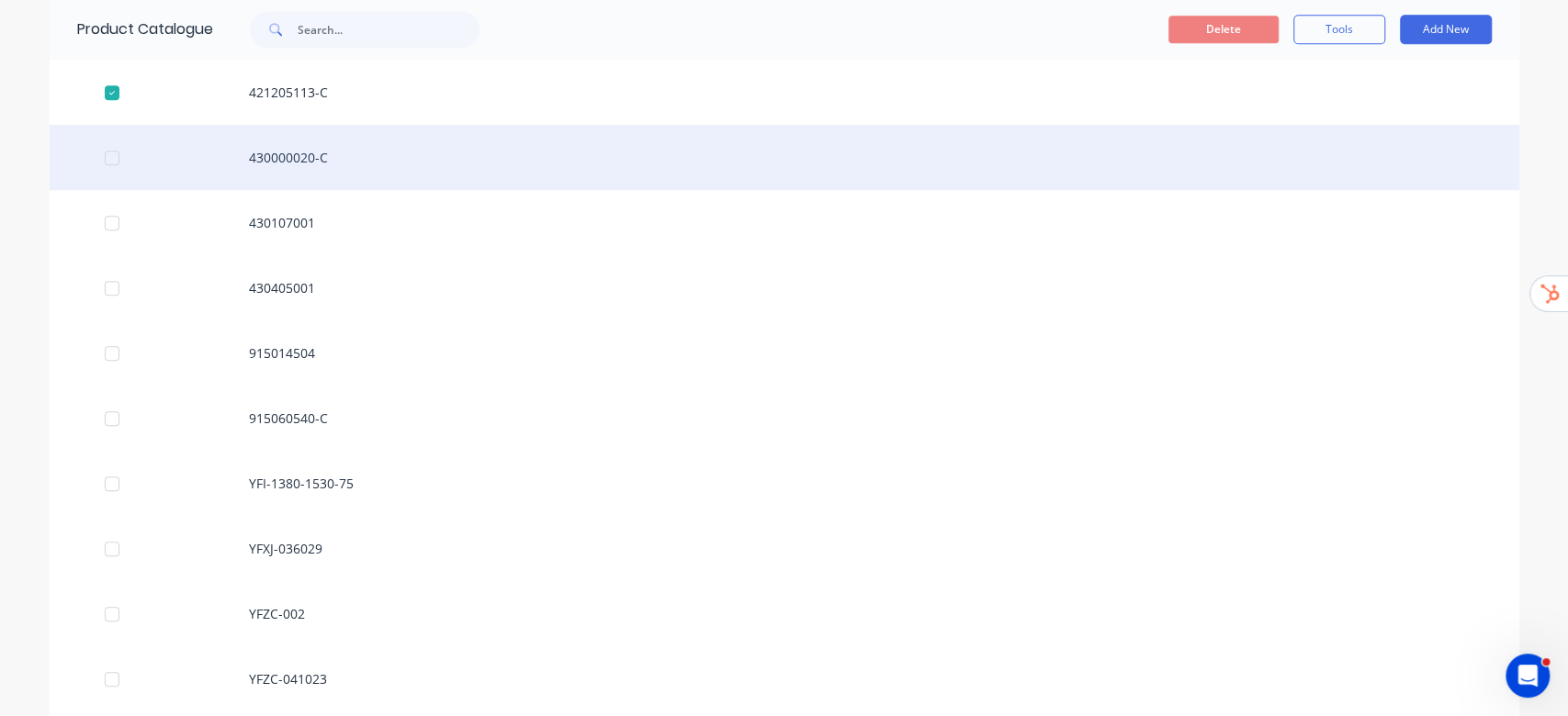 click at bounding box center [112, 158] 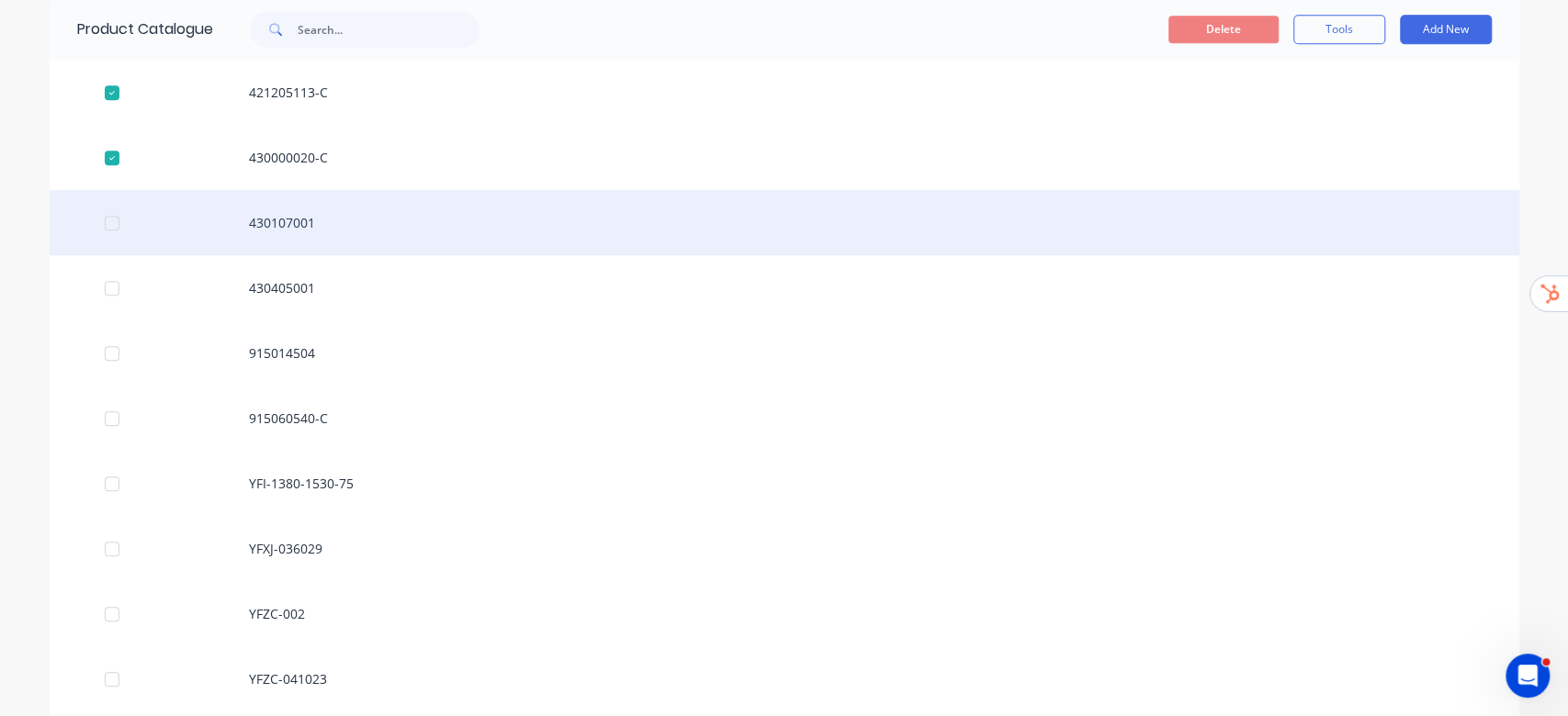 click at bounding box center [112, 223] 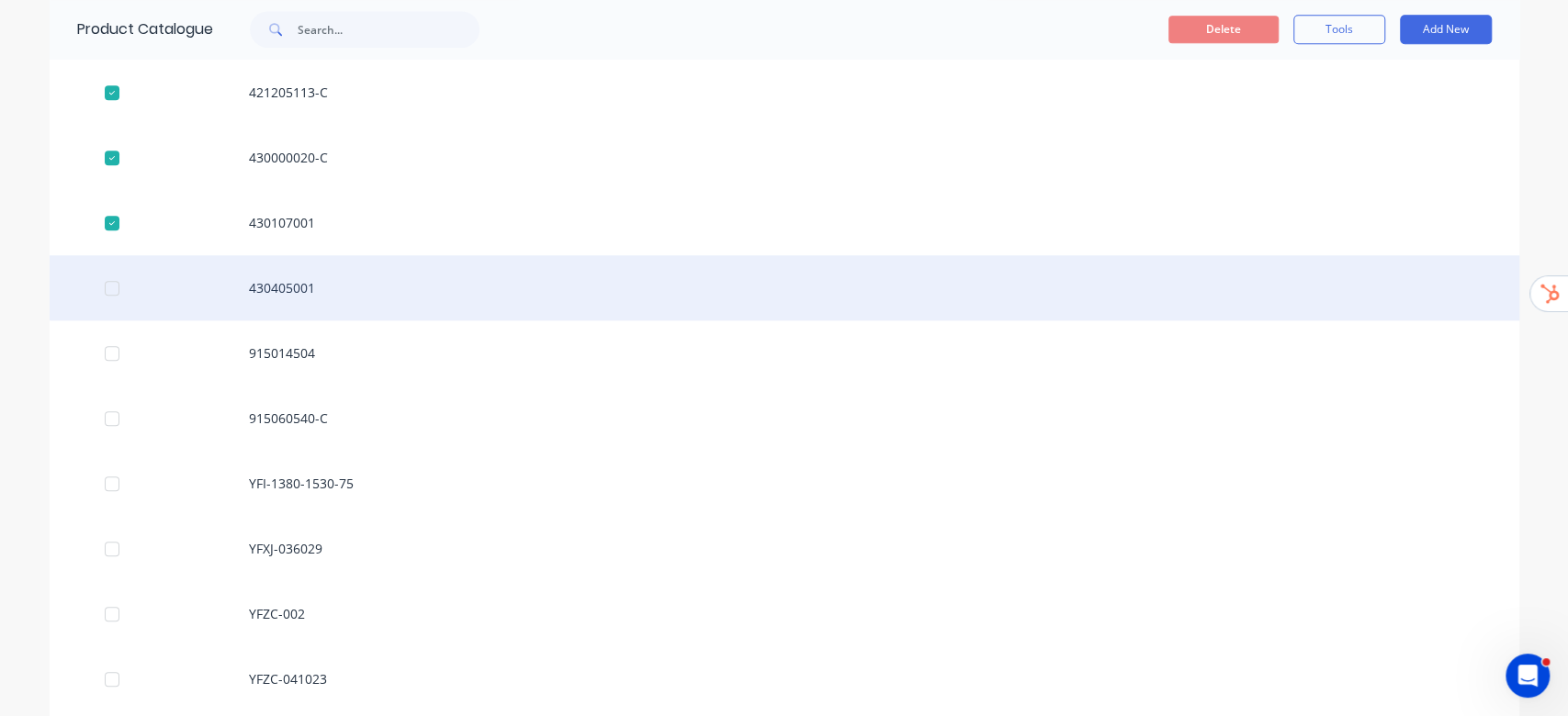 click at bounding box center (112, 288) 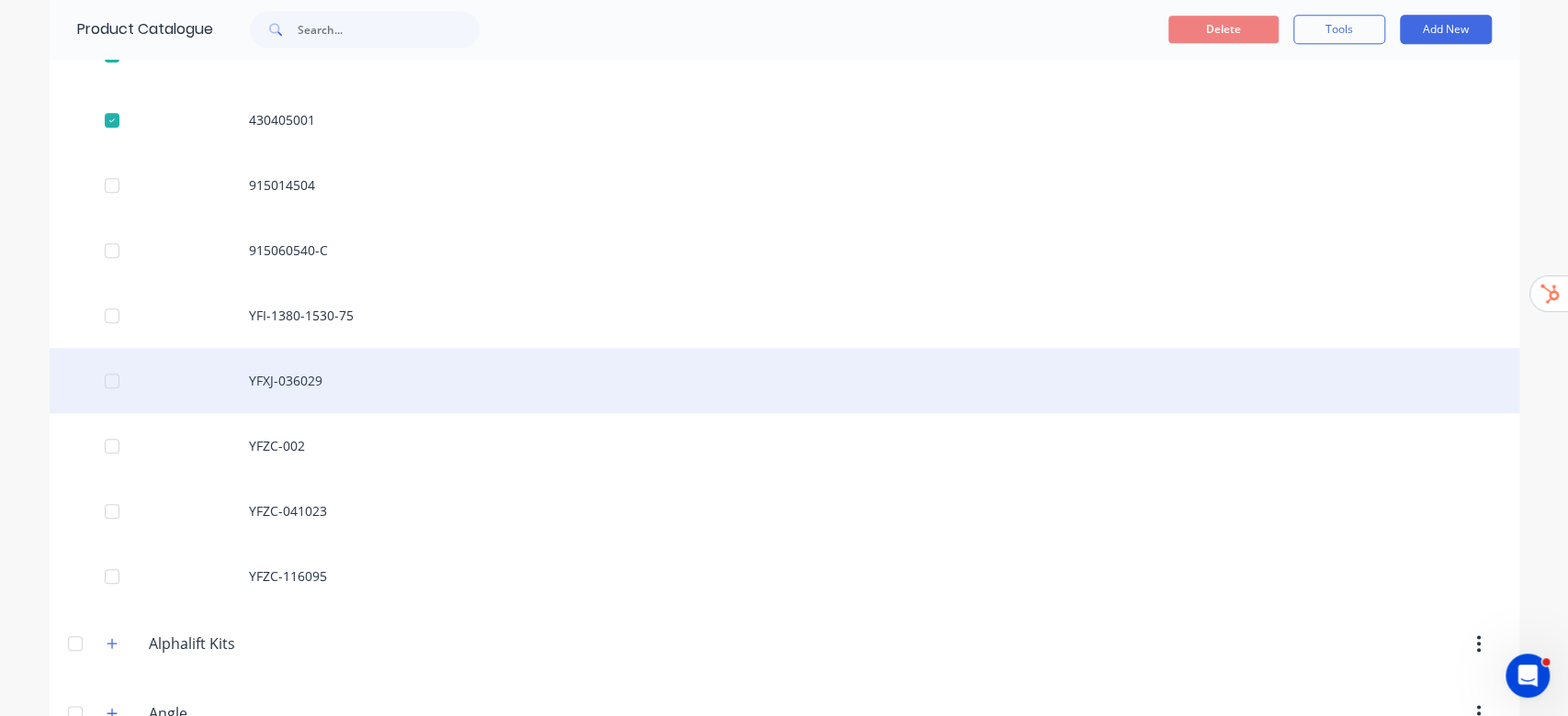 scroll, scrollTop: 10438, scrollLeft: 0, axis: vertical 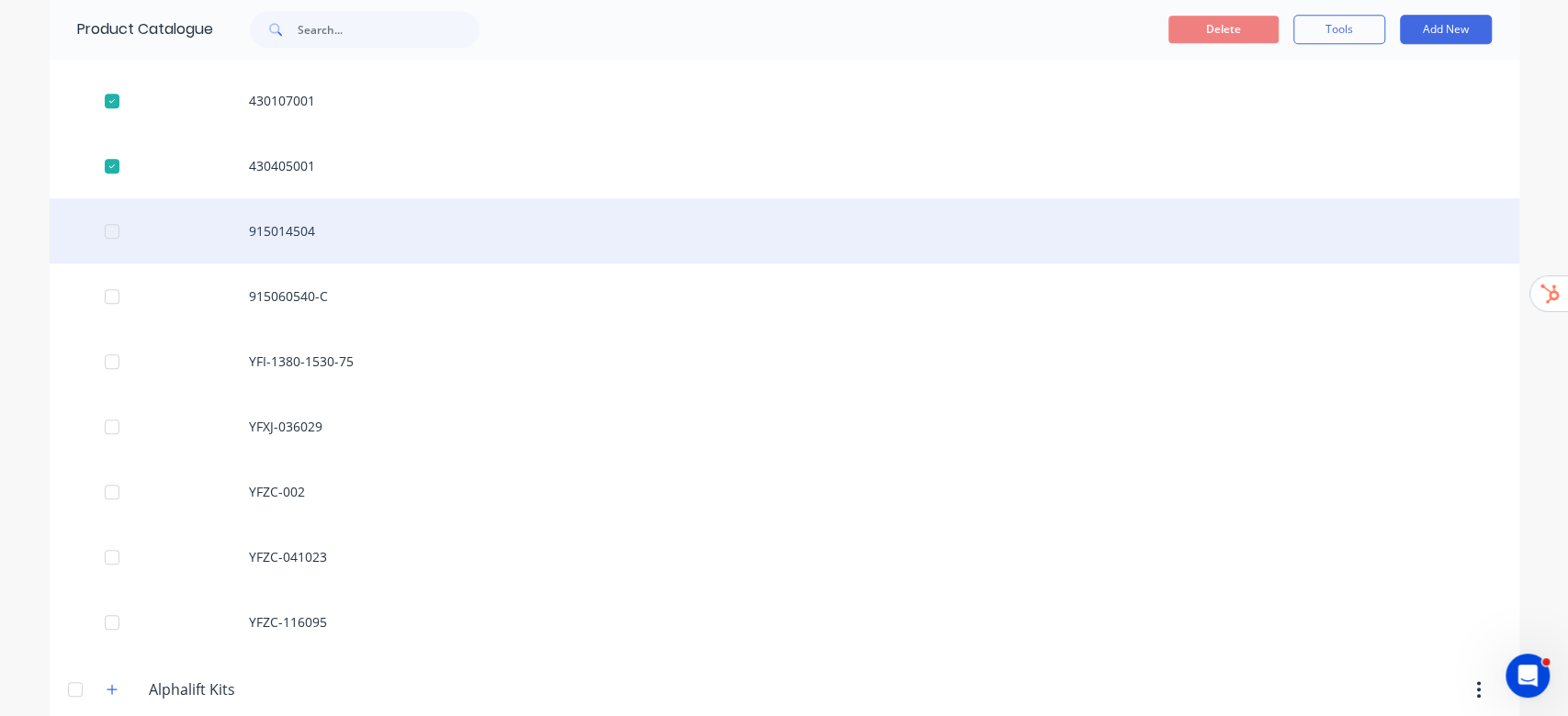 click at bounding box center (112, 231) 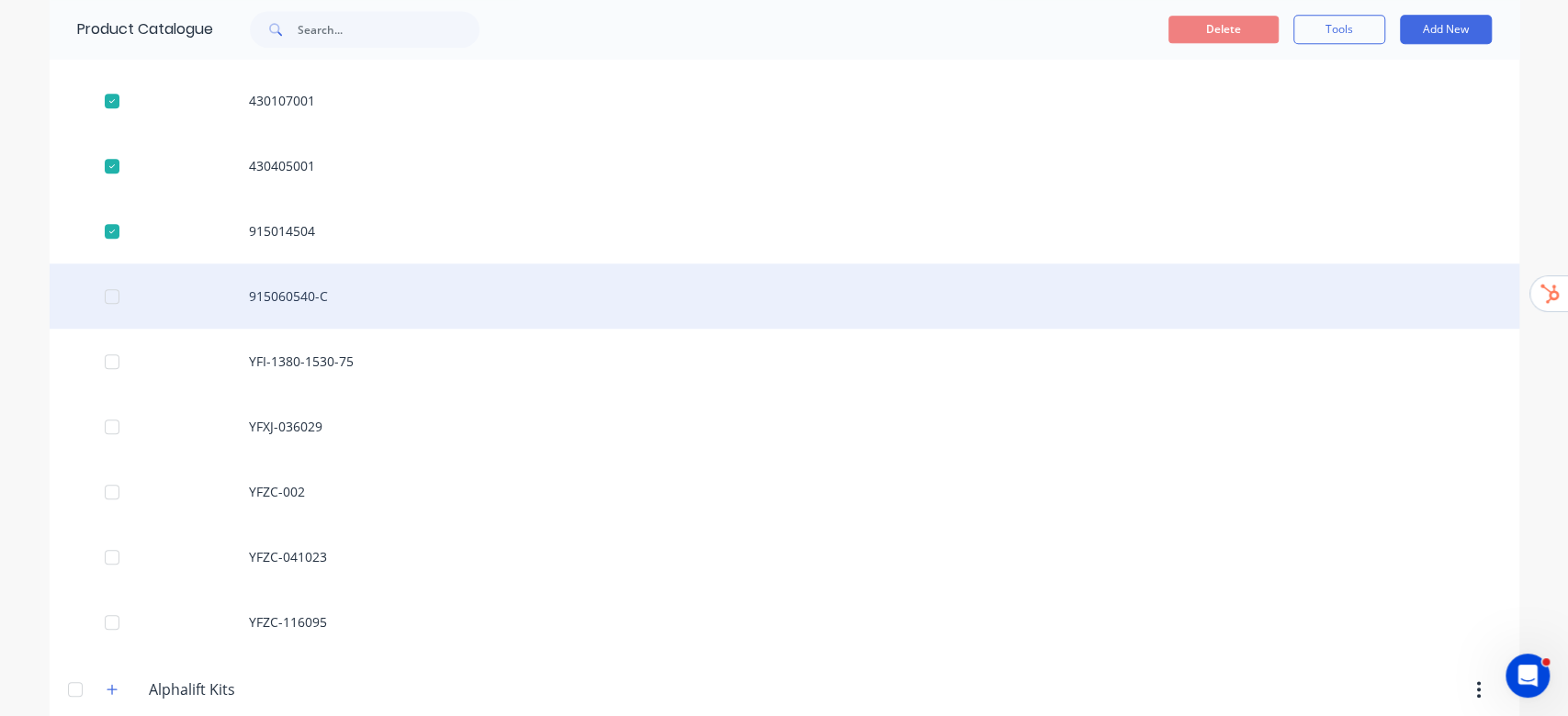 click at bounding box center [112, 296] 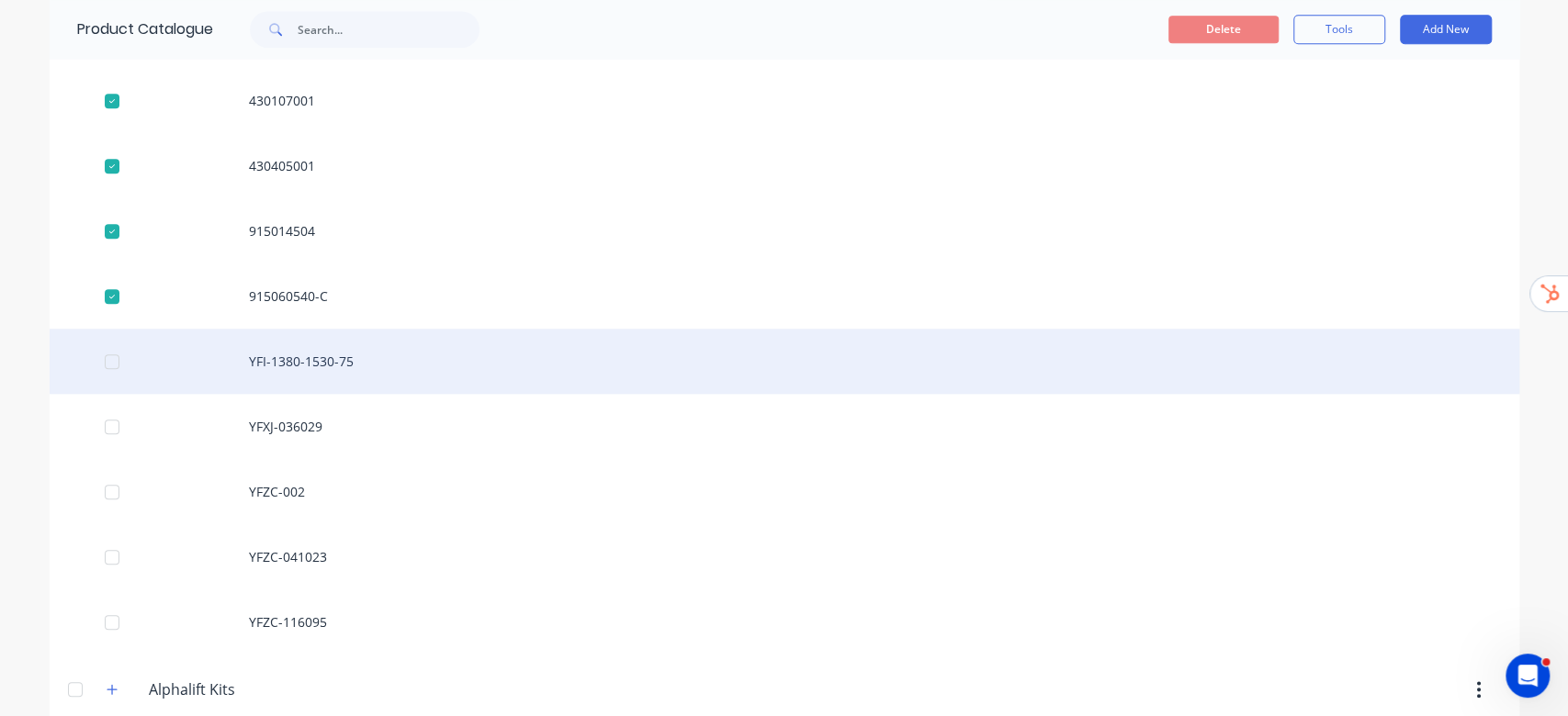 click at bounding box center (112, 362) 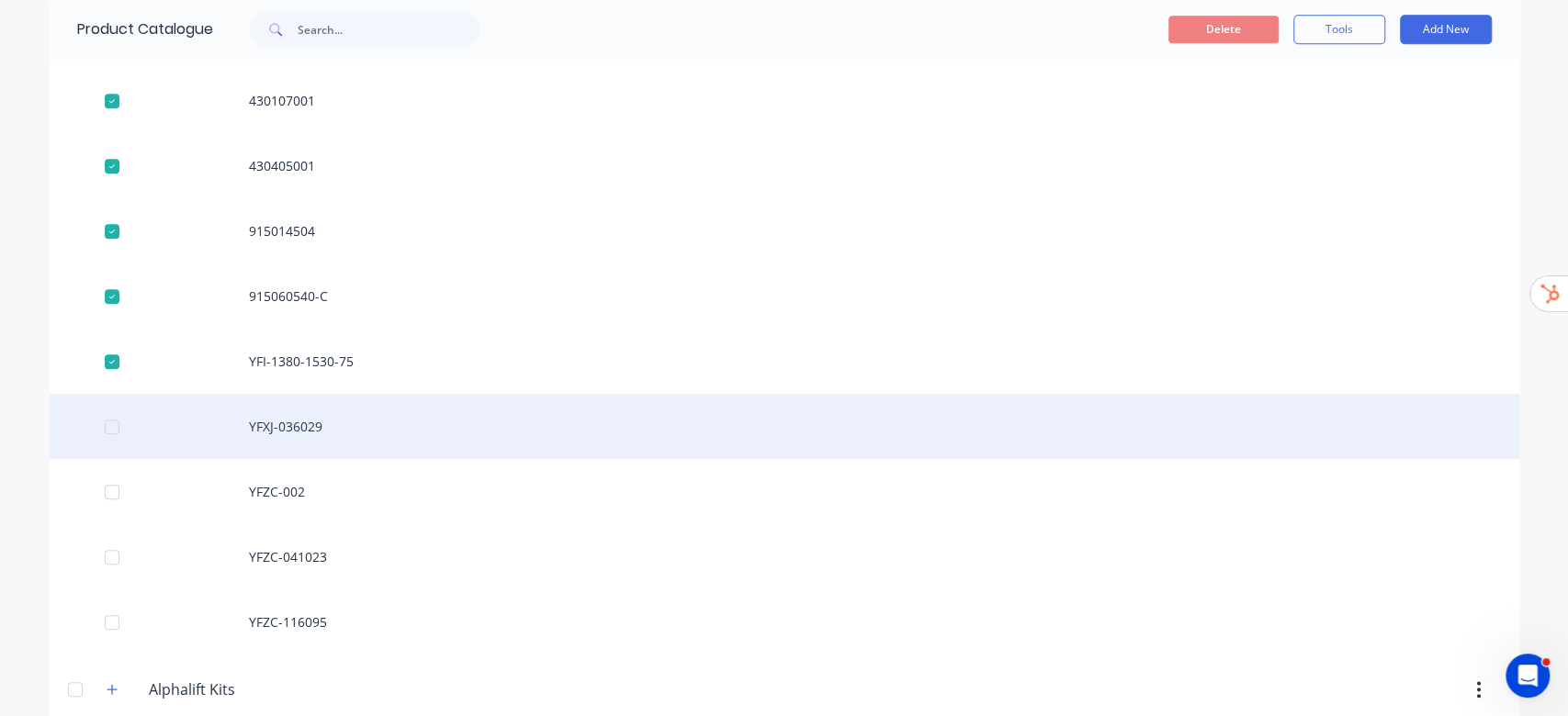 click at bounding box center [112, 427] 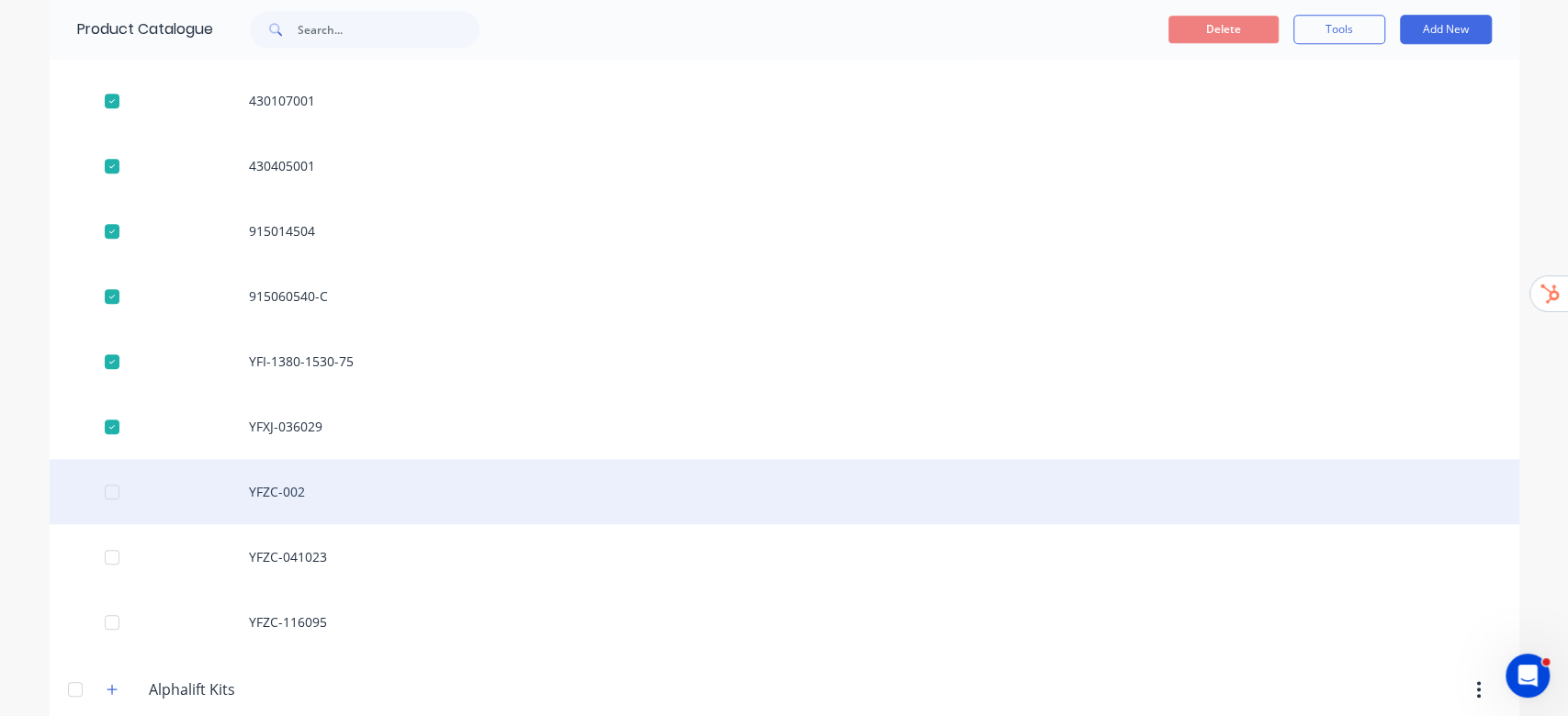 click at bounding box center (112, 492) 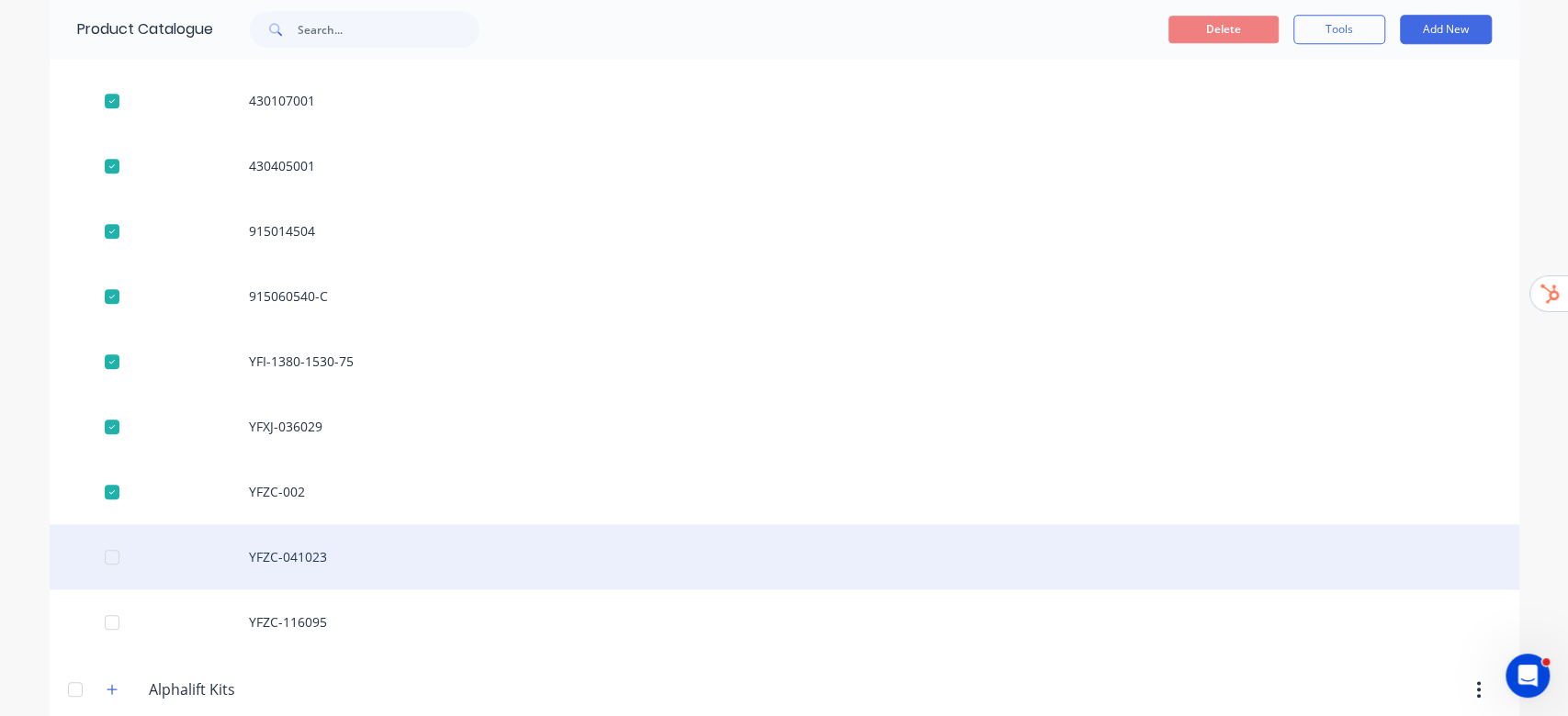 click at bounding box center (112, 557) 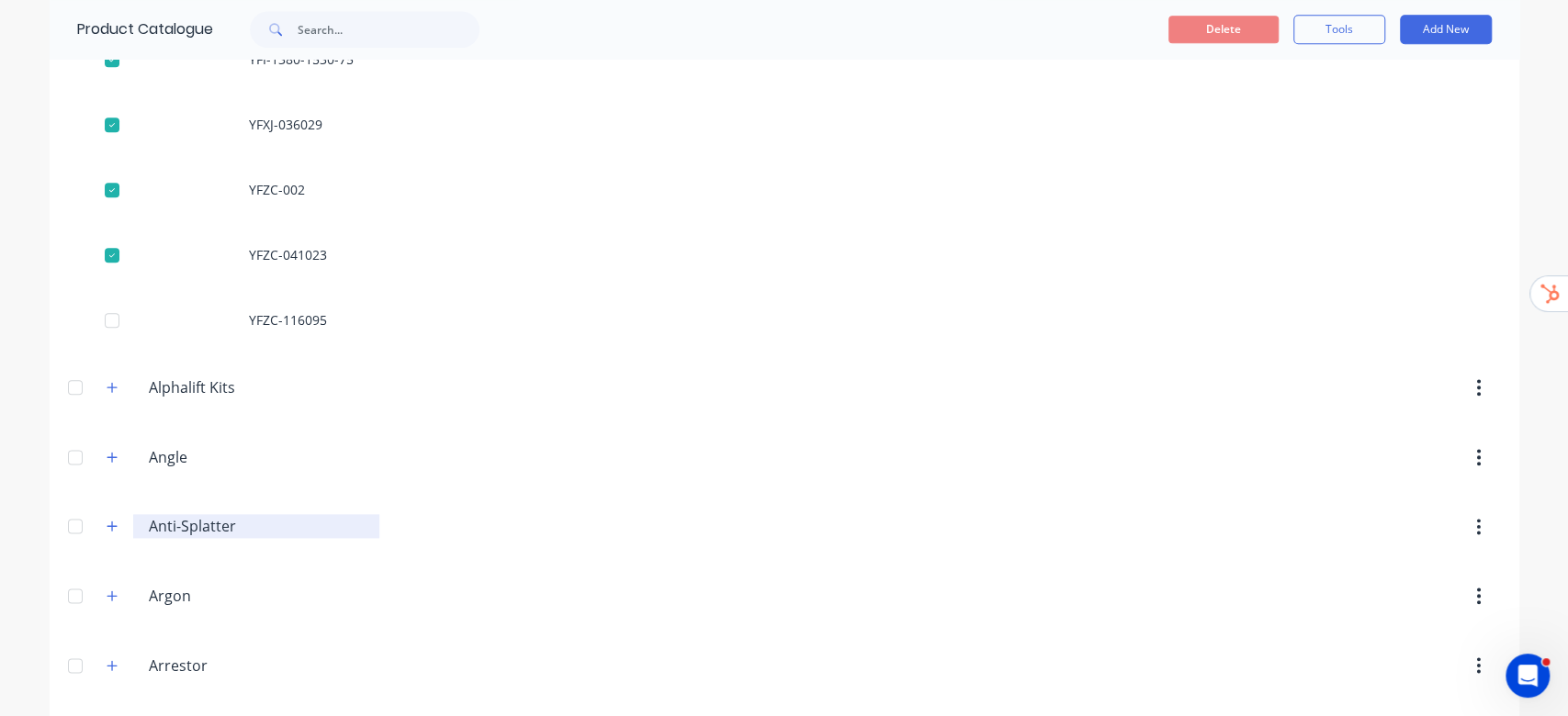 scroll, scrollTop: 10805, scrollLeft: 0, axis: vertical 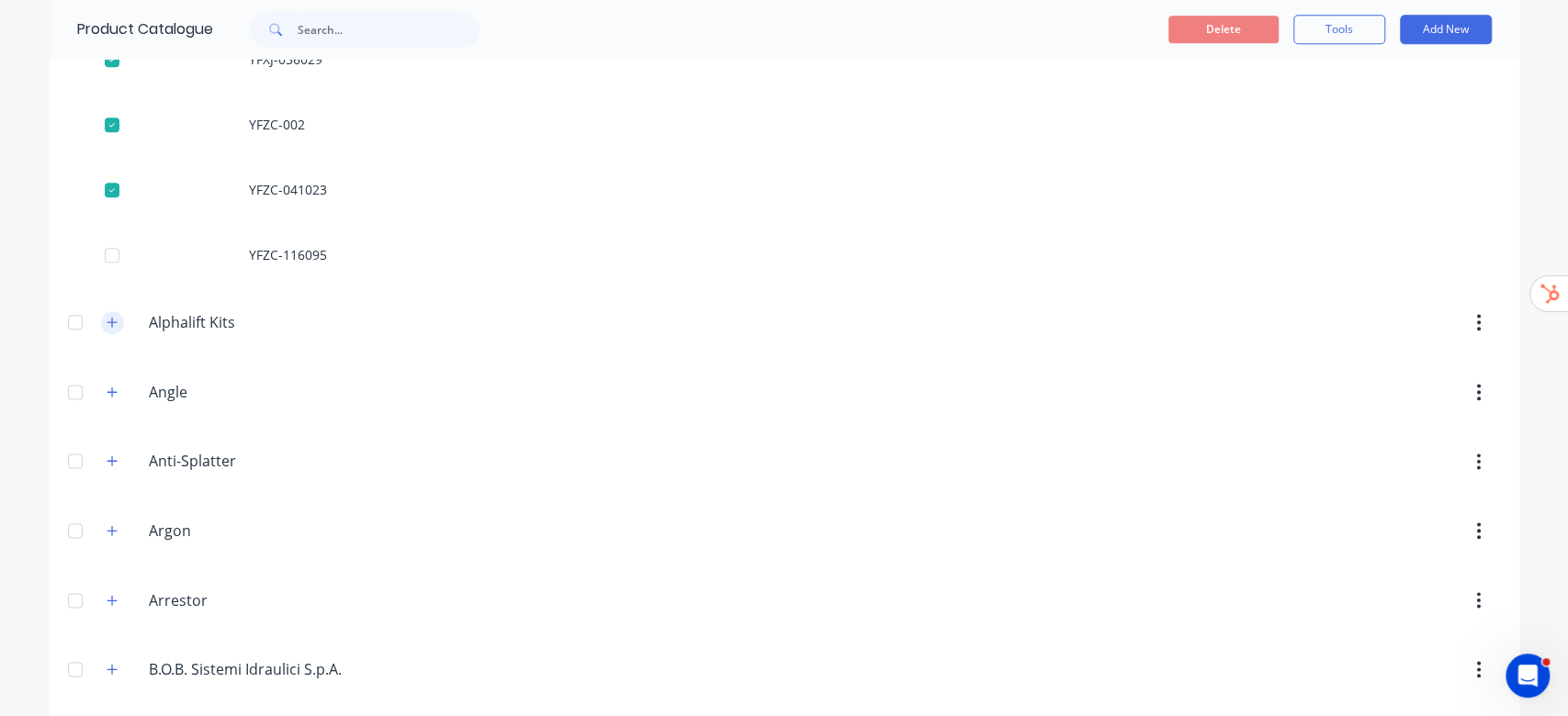 click 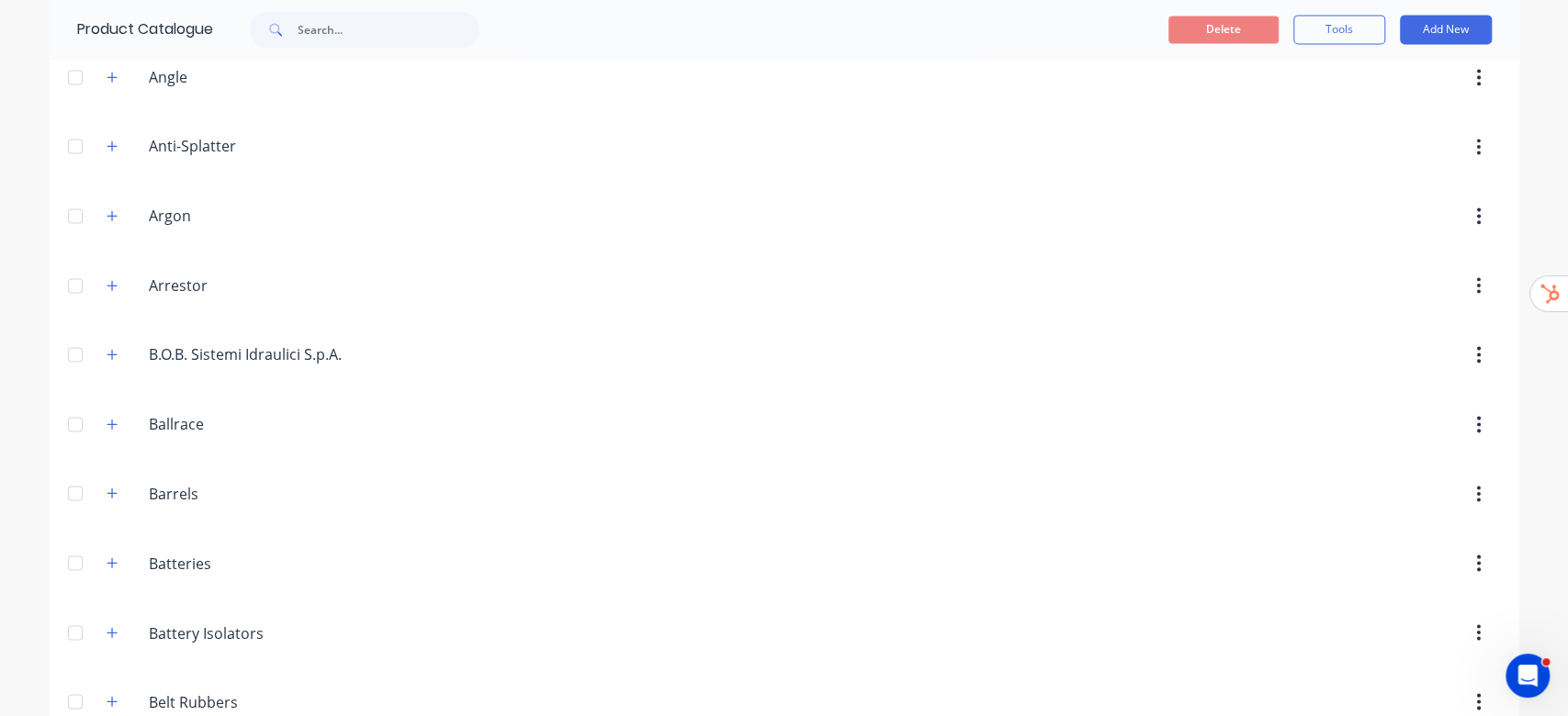 scroll, scrollTop: 11294, scrollLeft: 0, axis: vertical 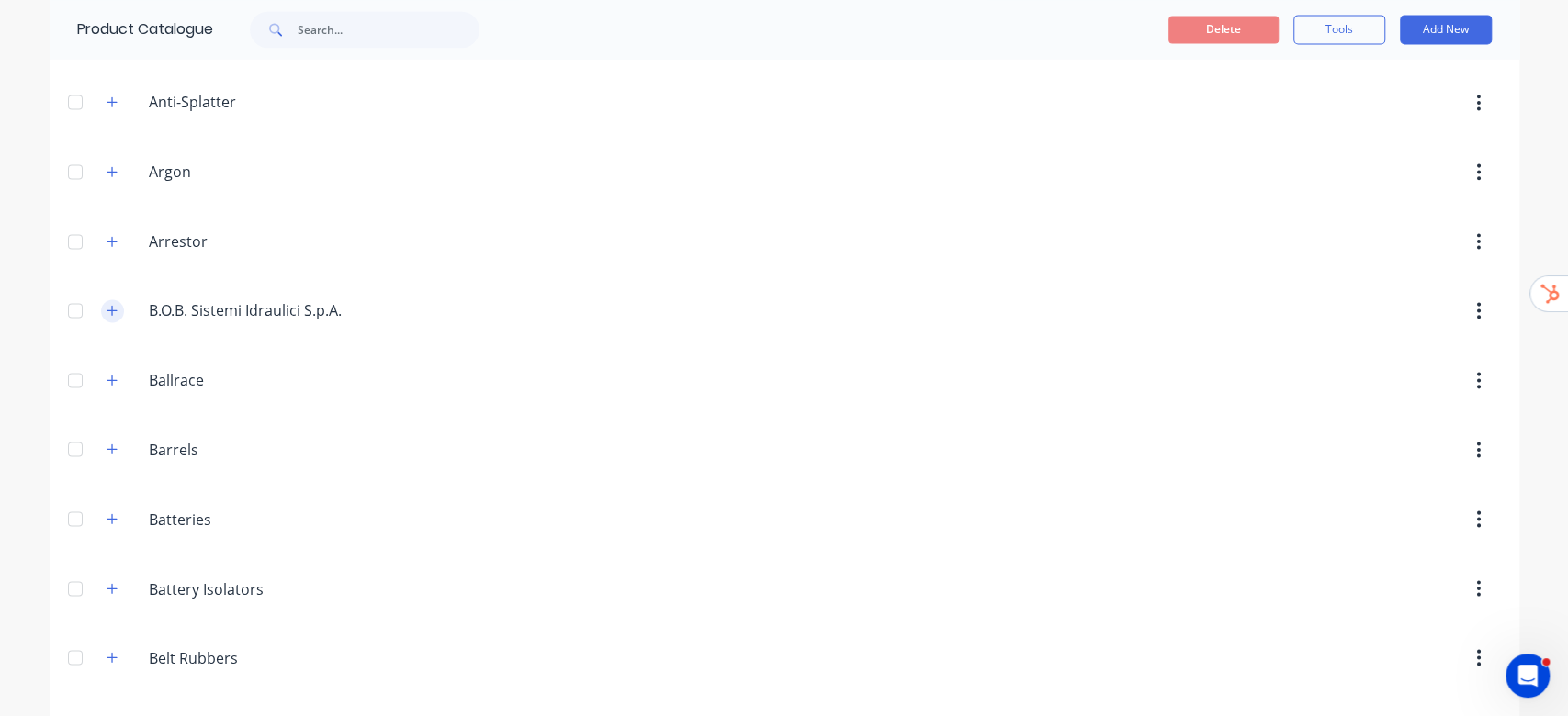 click at bounding box center [112, 310] 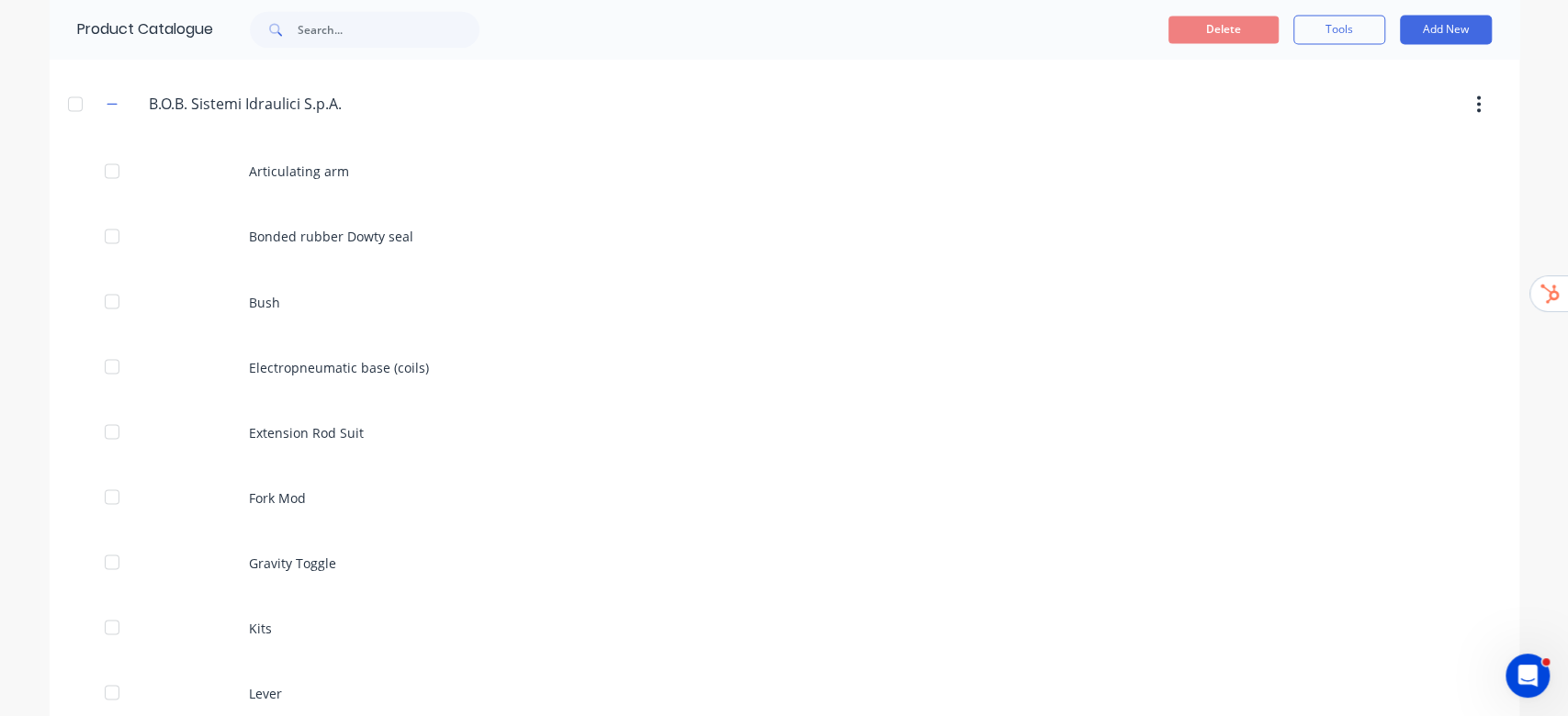 scroll, scrollTop: 11540, scrollLeft: 0, axis: vertical 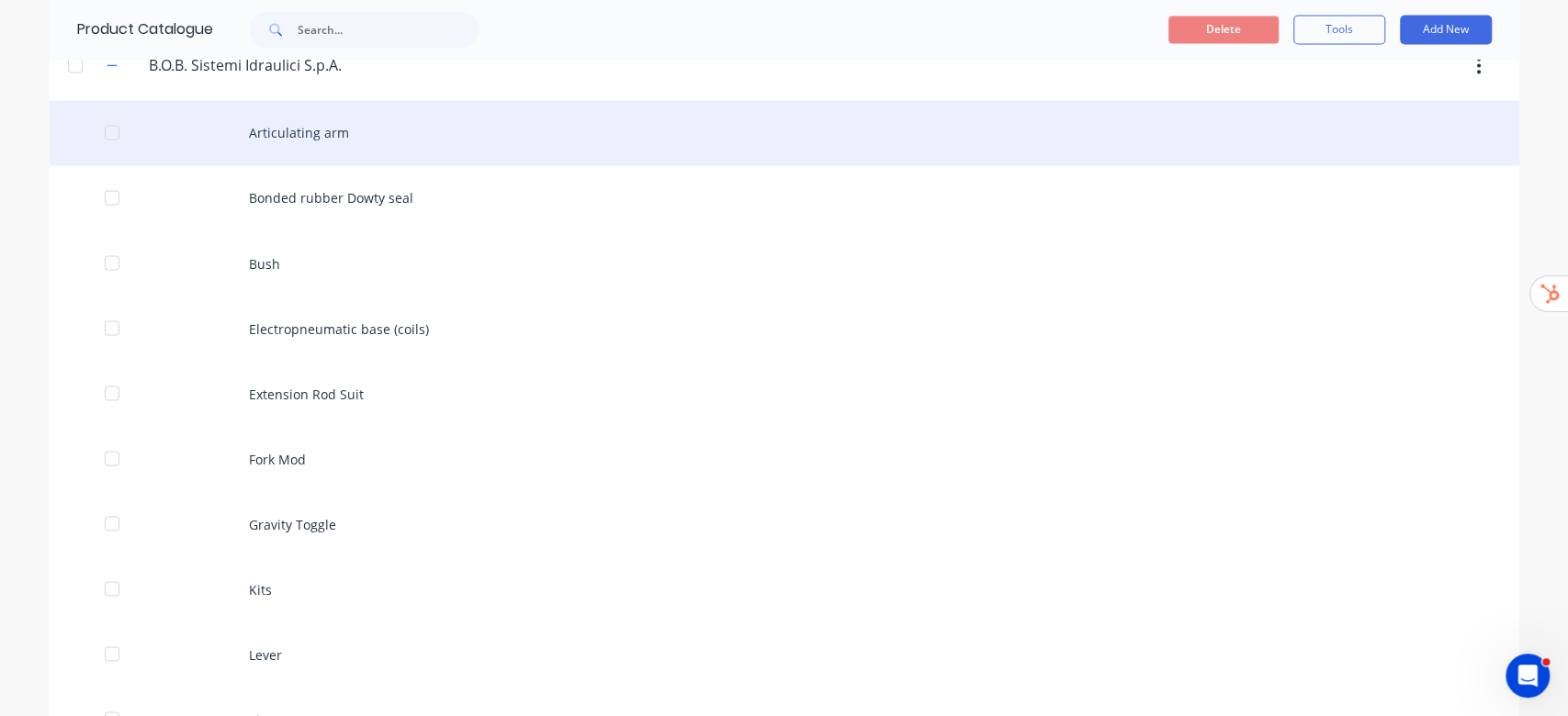 click at bounding box center (112, 132) 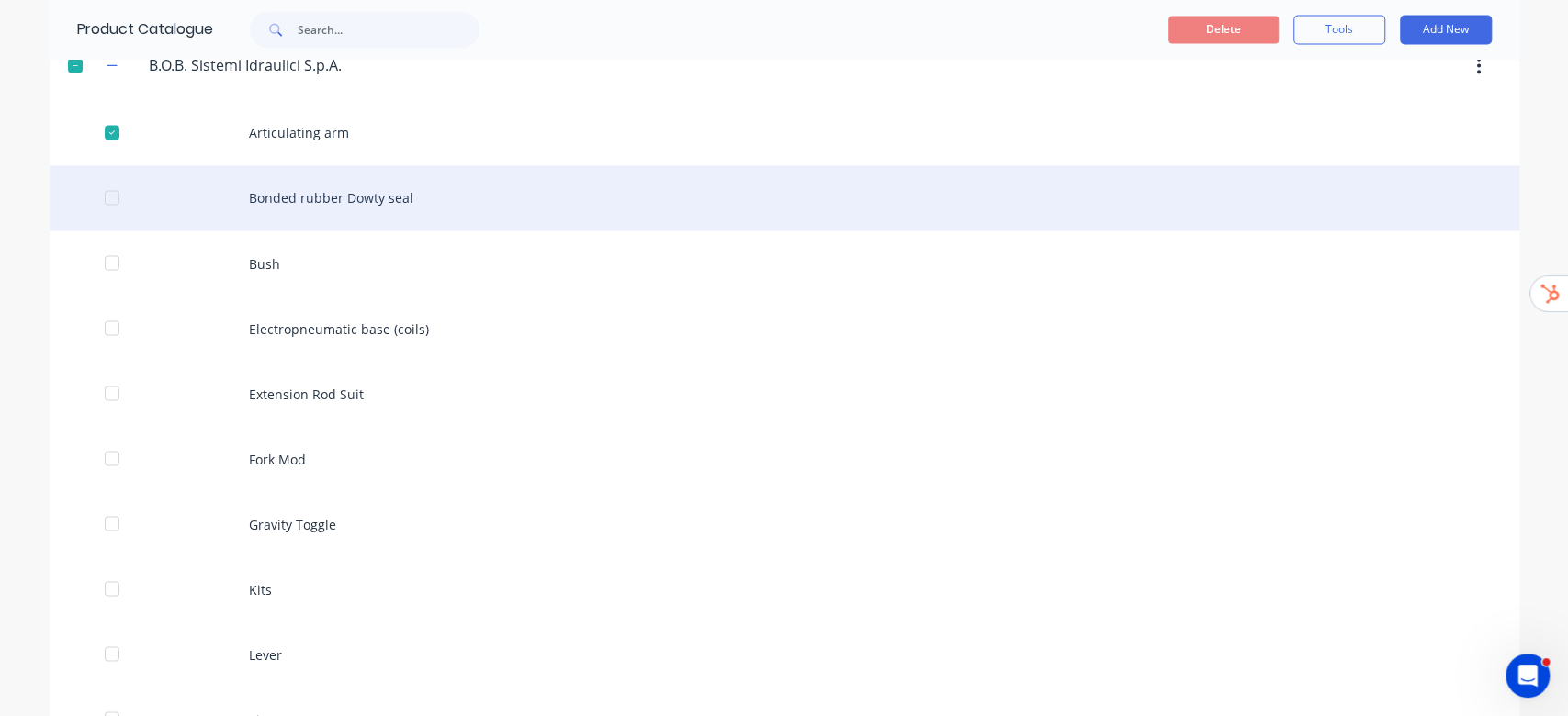 click at bounding box center [112, 197] 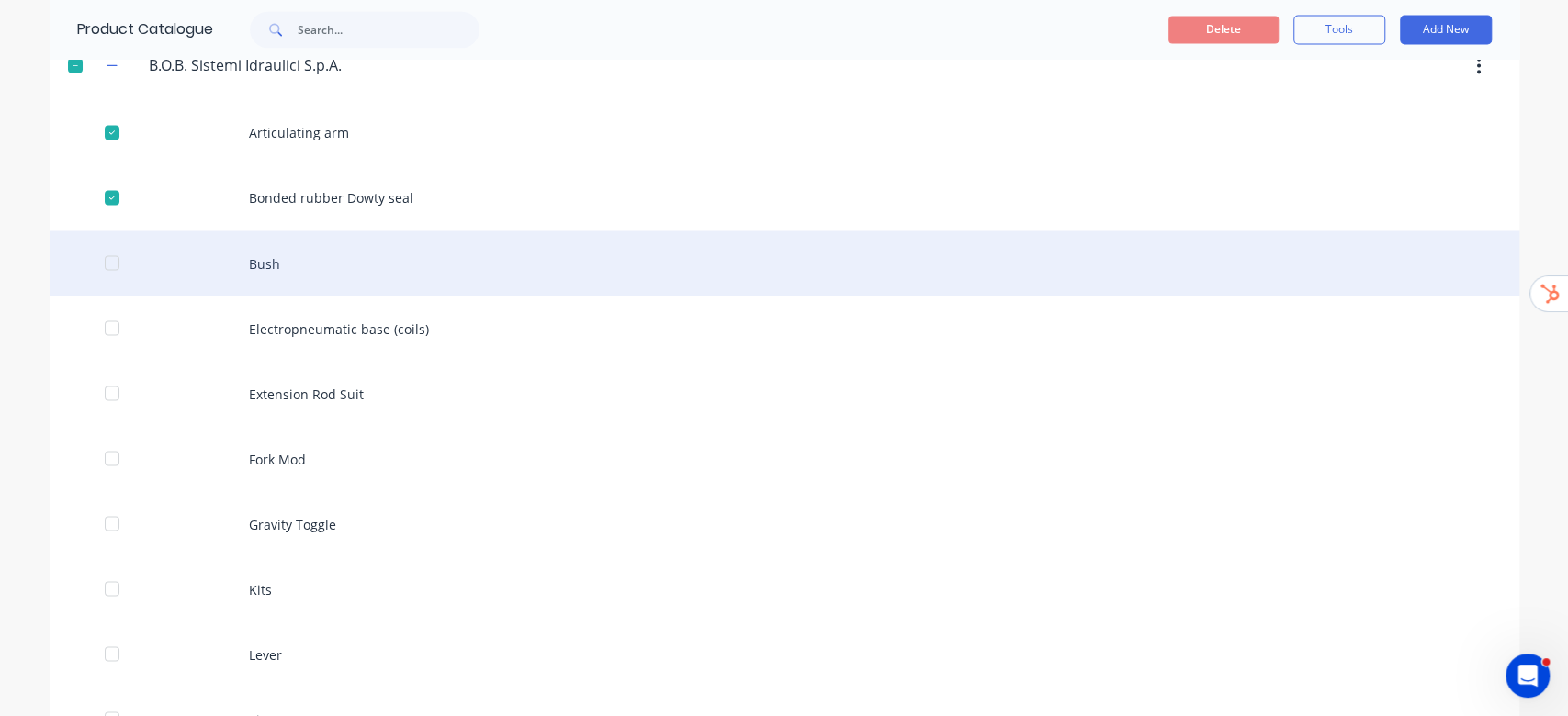 click at bounding box center (112, 263) 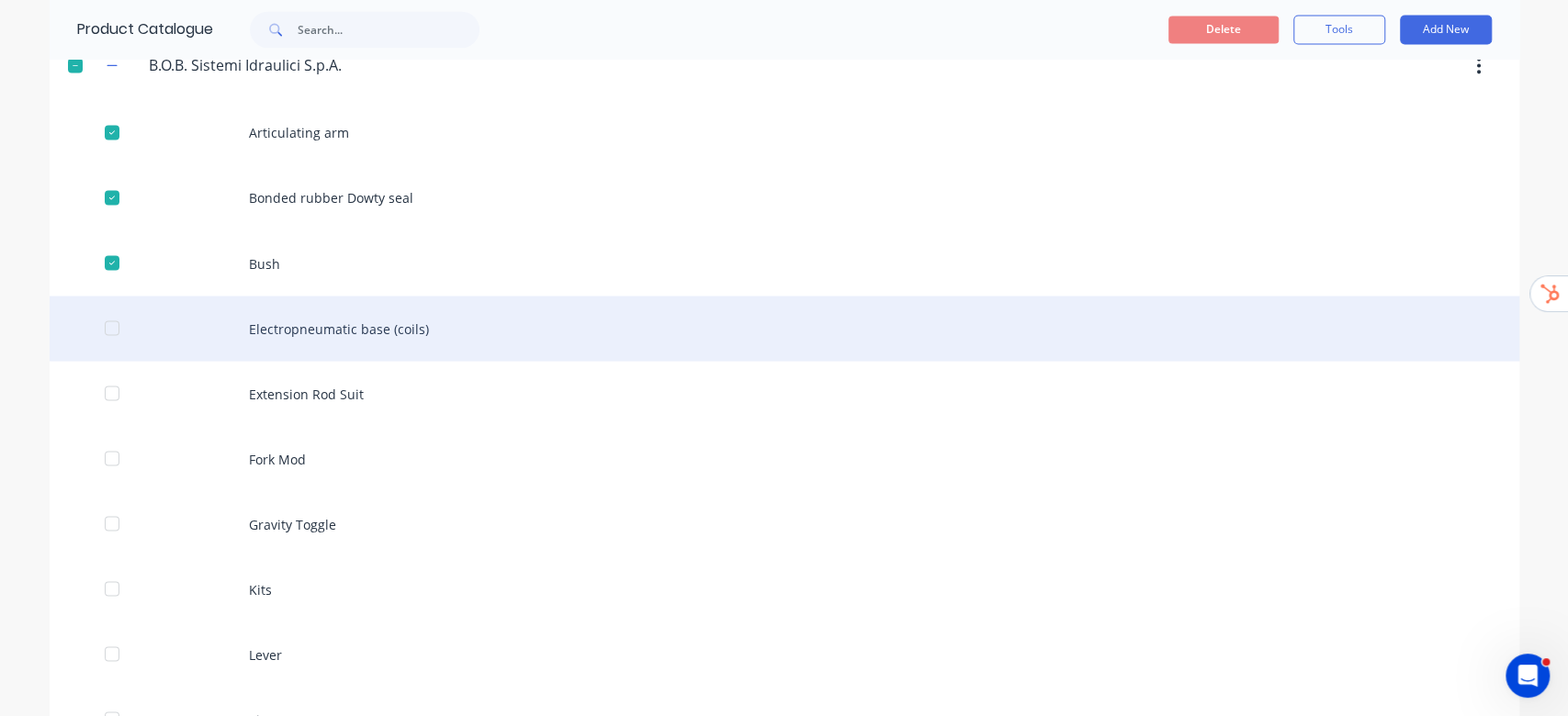 click at bounding box center [112, 328] 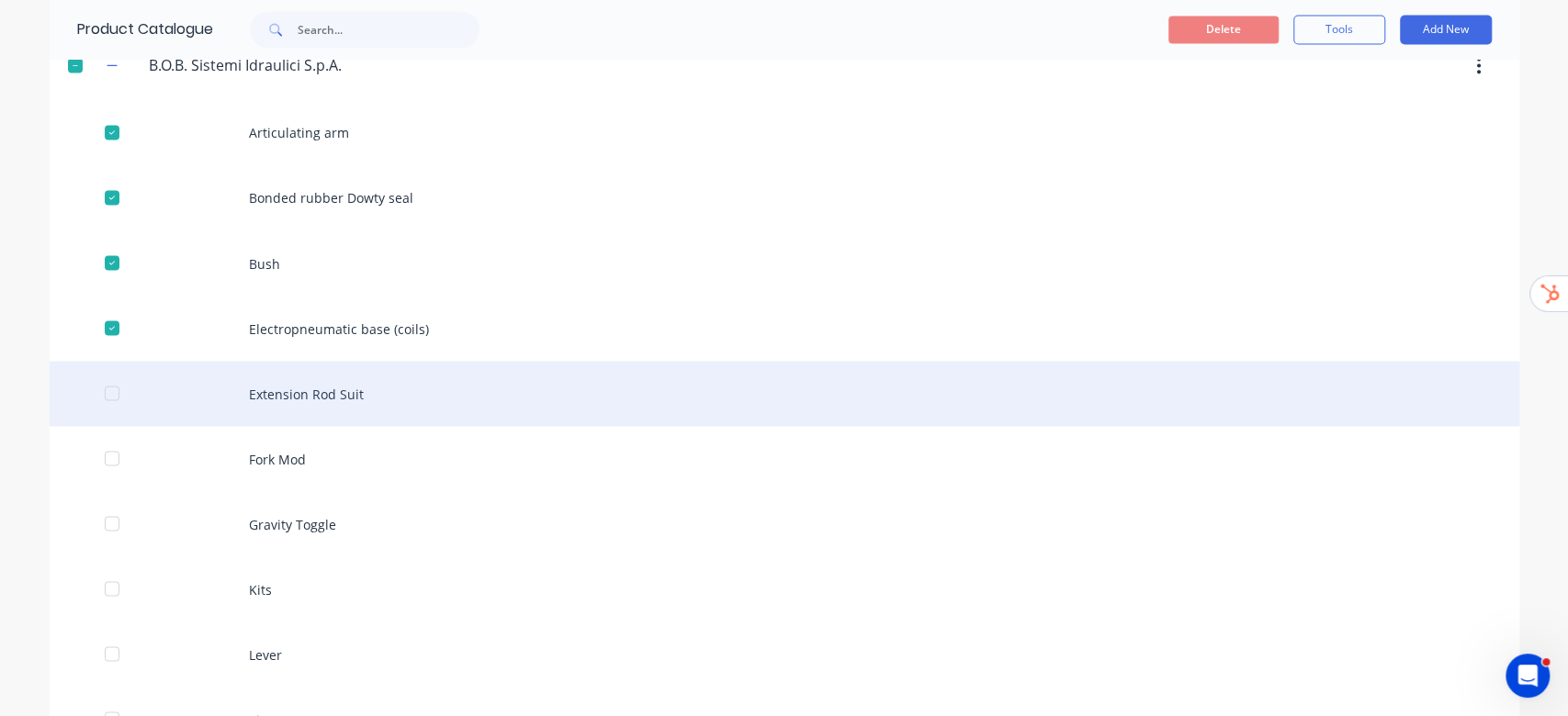 click at bounding box center (112, 393) 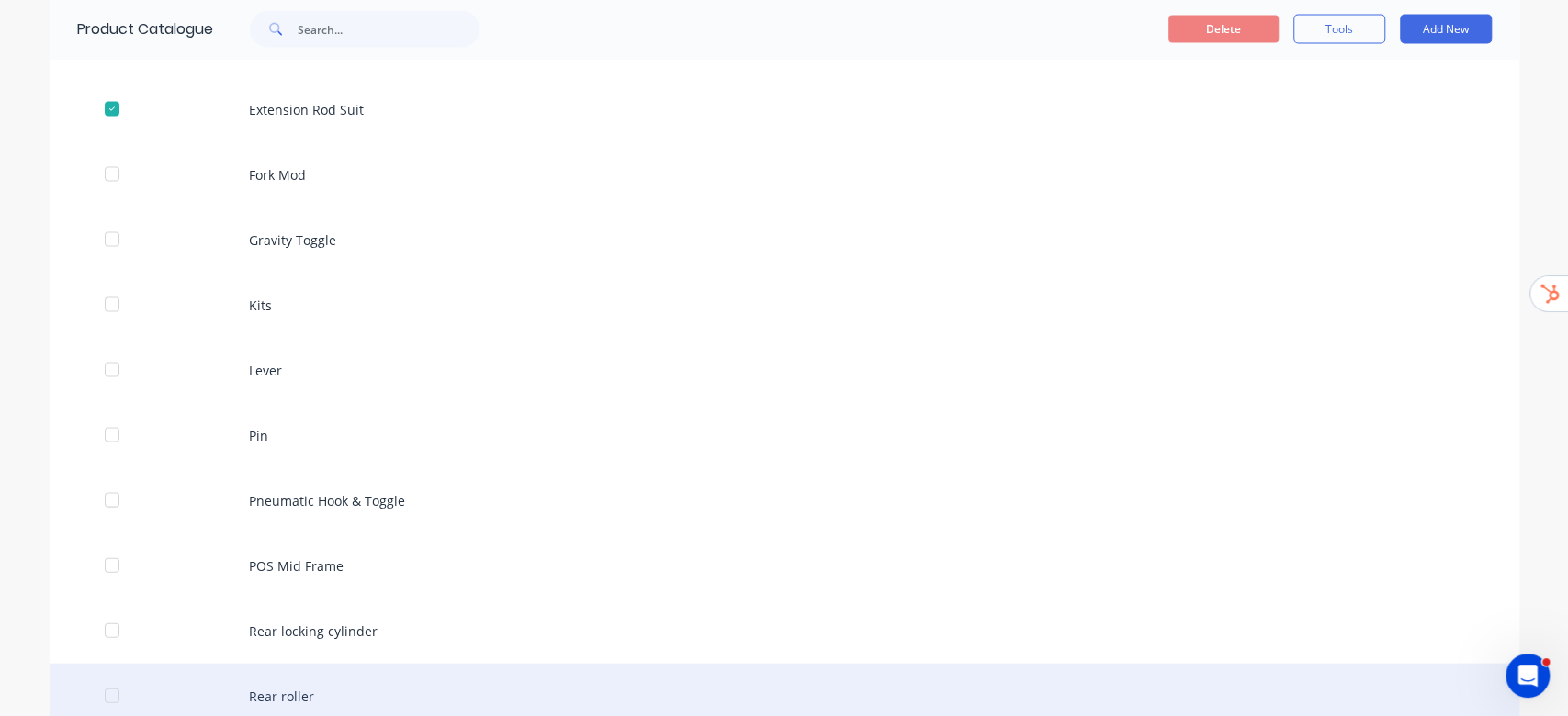 scroll, scrollTop: 11785, scrollLeft: 0, axis: vertical 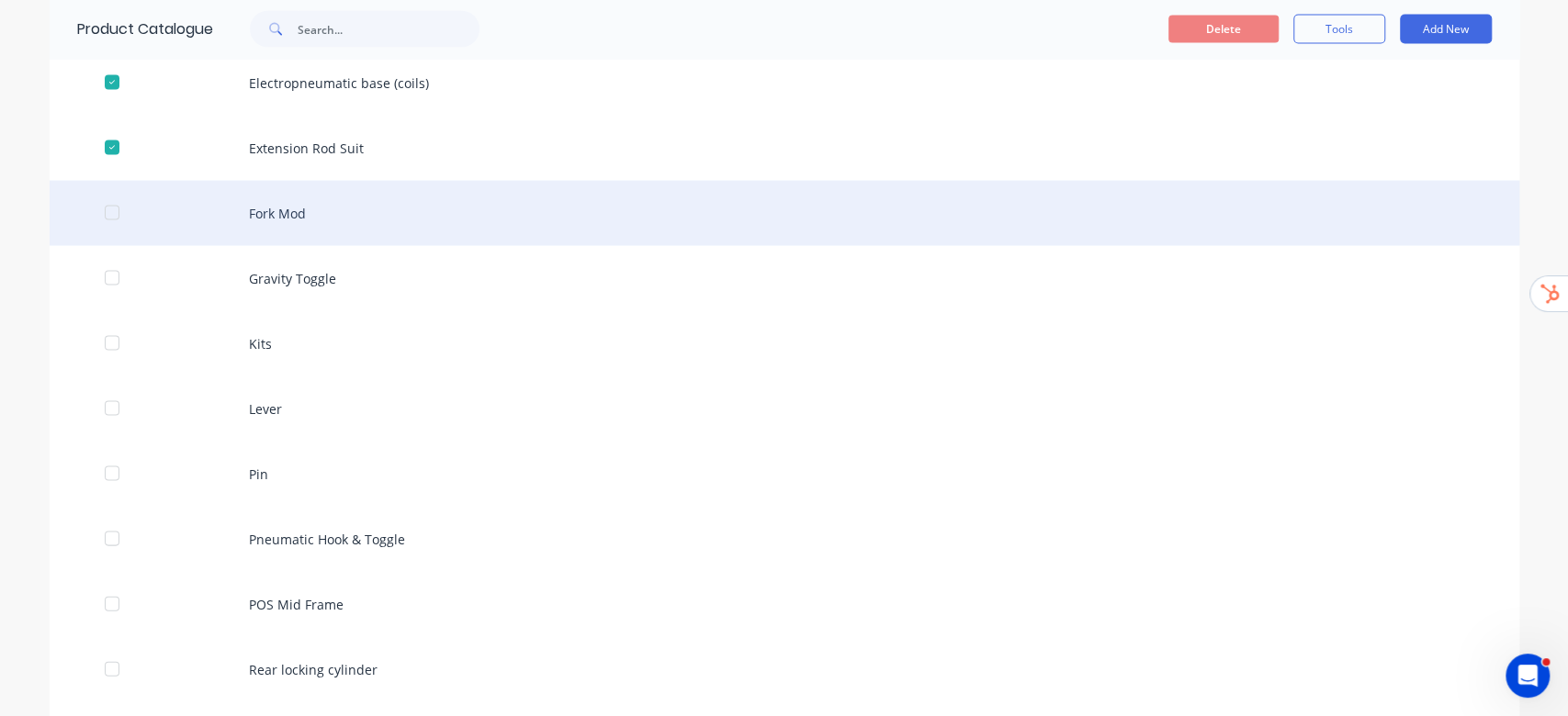 click at bounding box center (112, 213) 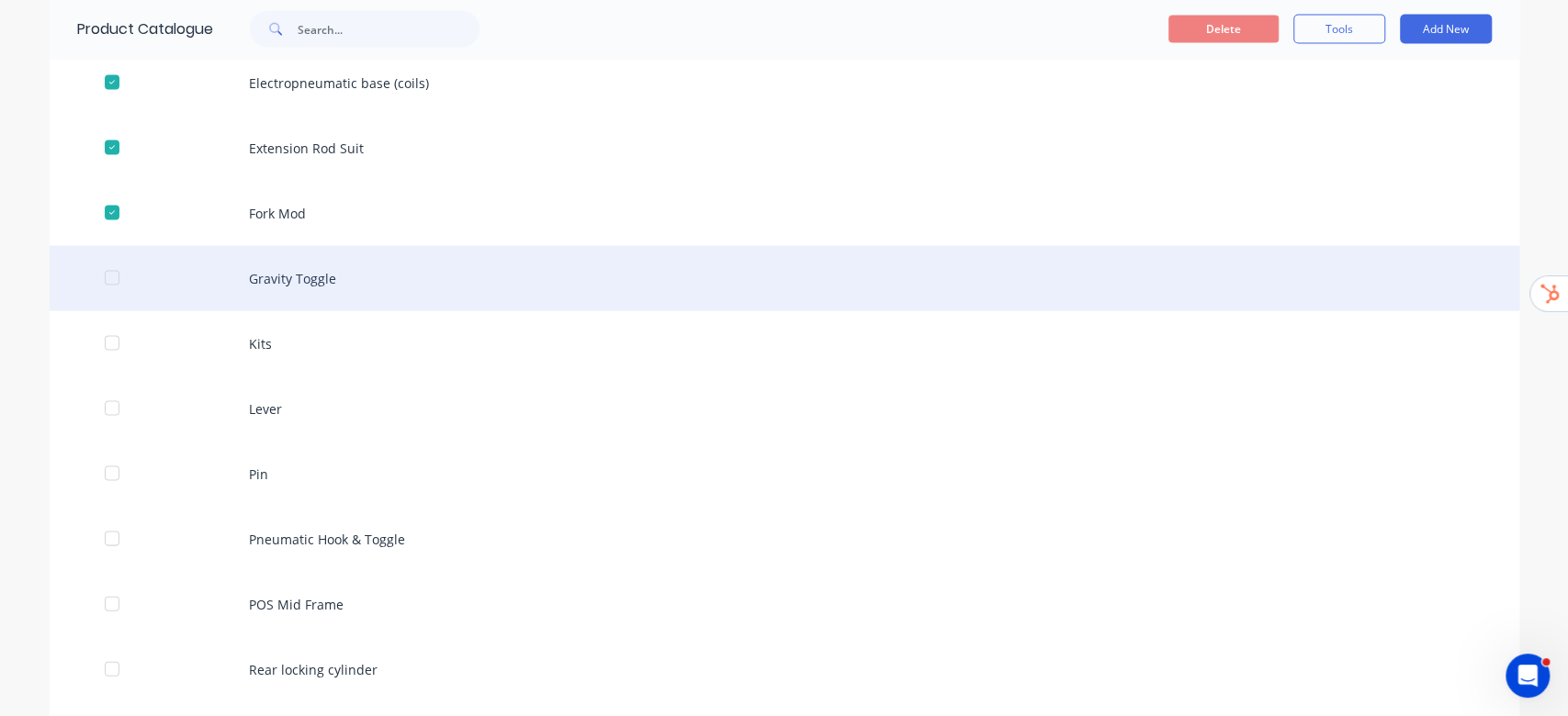 click at bounding box center (112, 278) 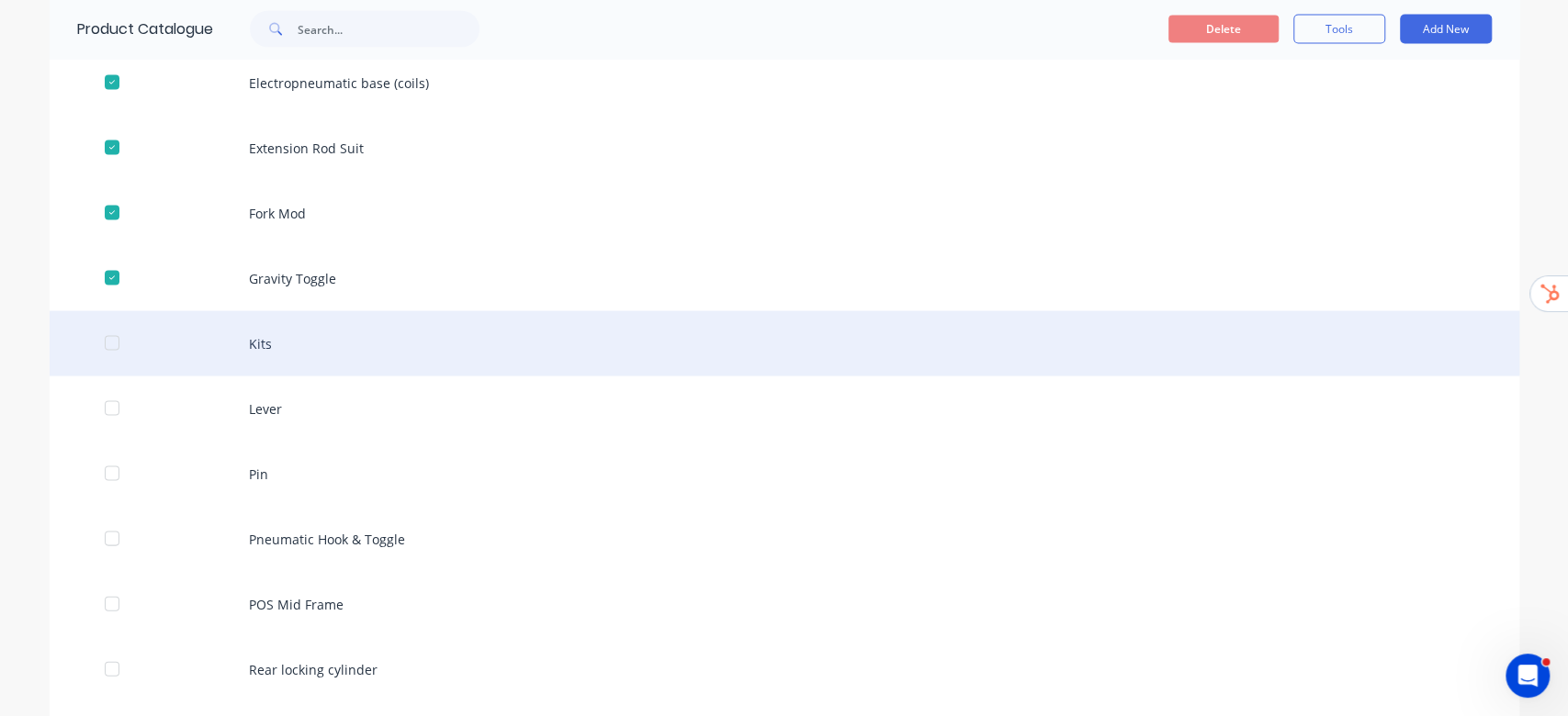 click at bounding box center [112, 343] 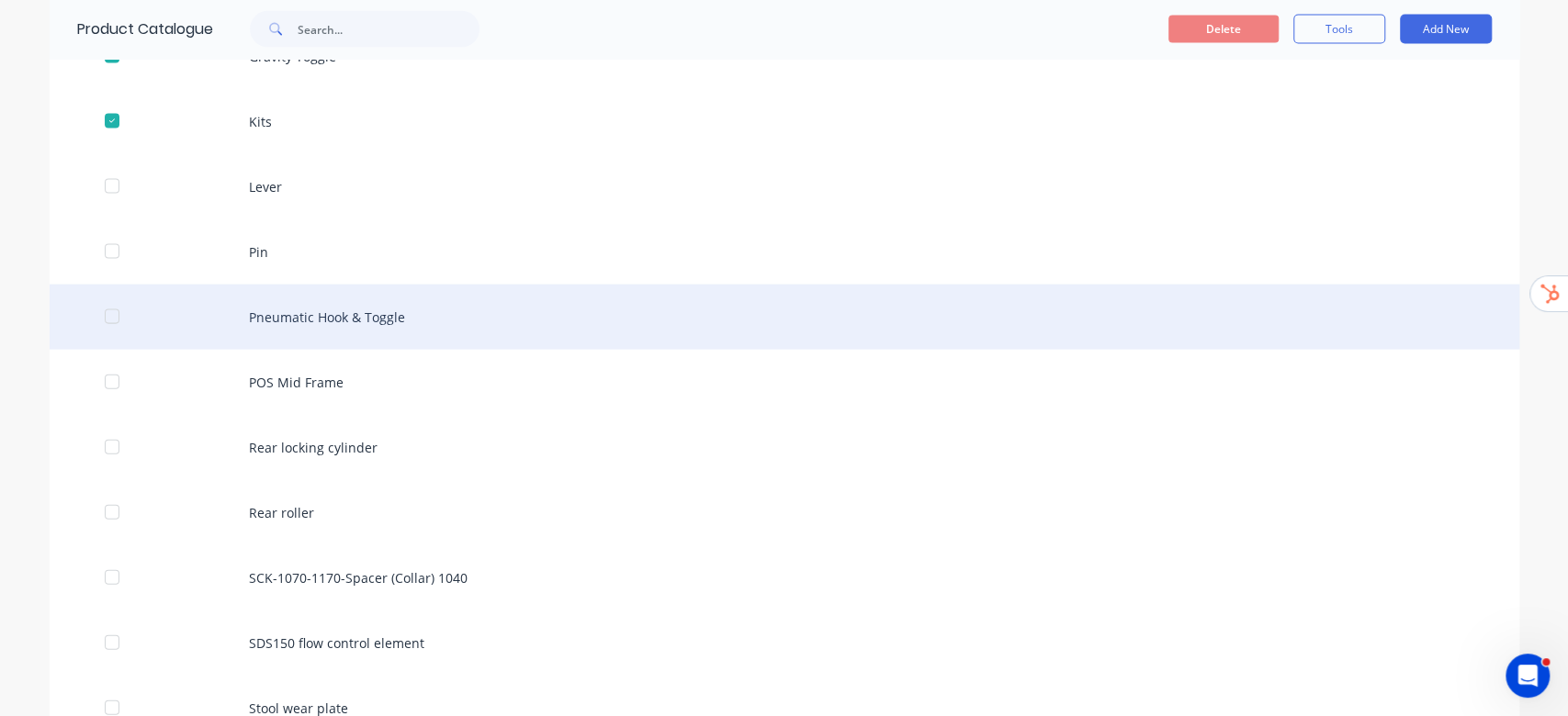 scroll, scrollTop: 12029, scrollLeft: 0, axis: vertical 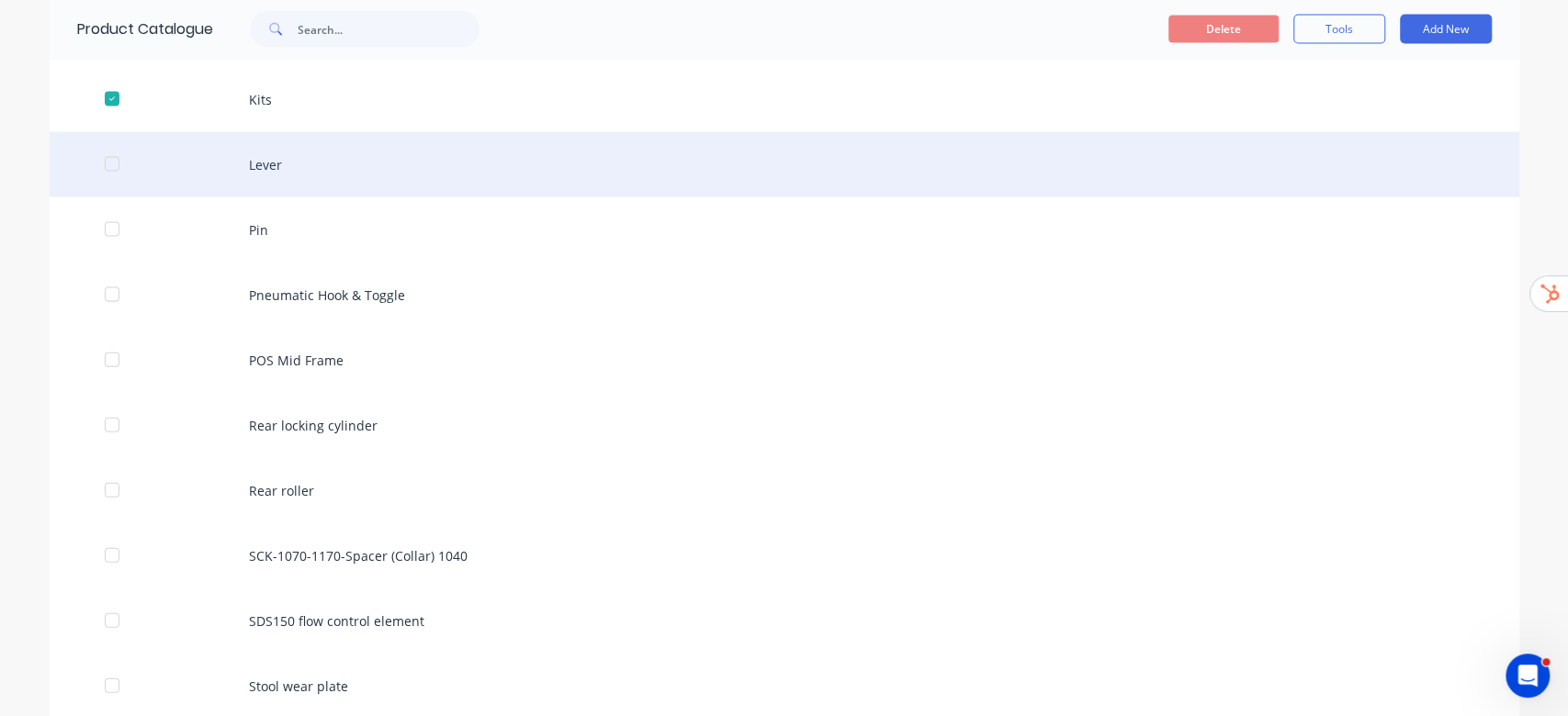 click at bounding box center (112, 164) 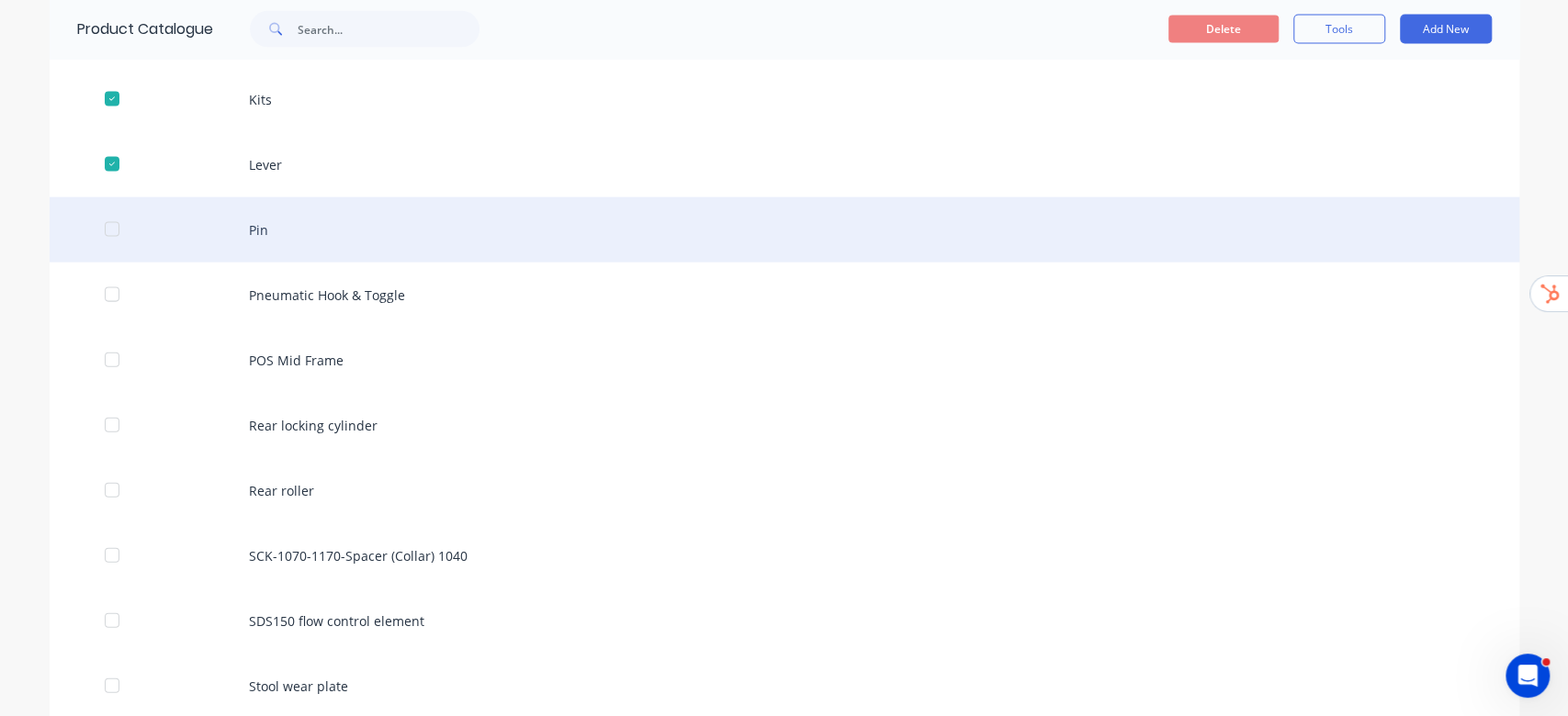 click at bounding box center (112, 229) 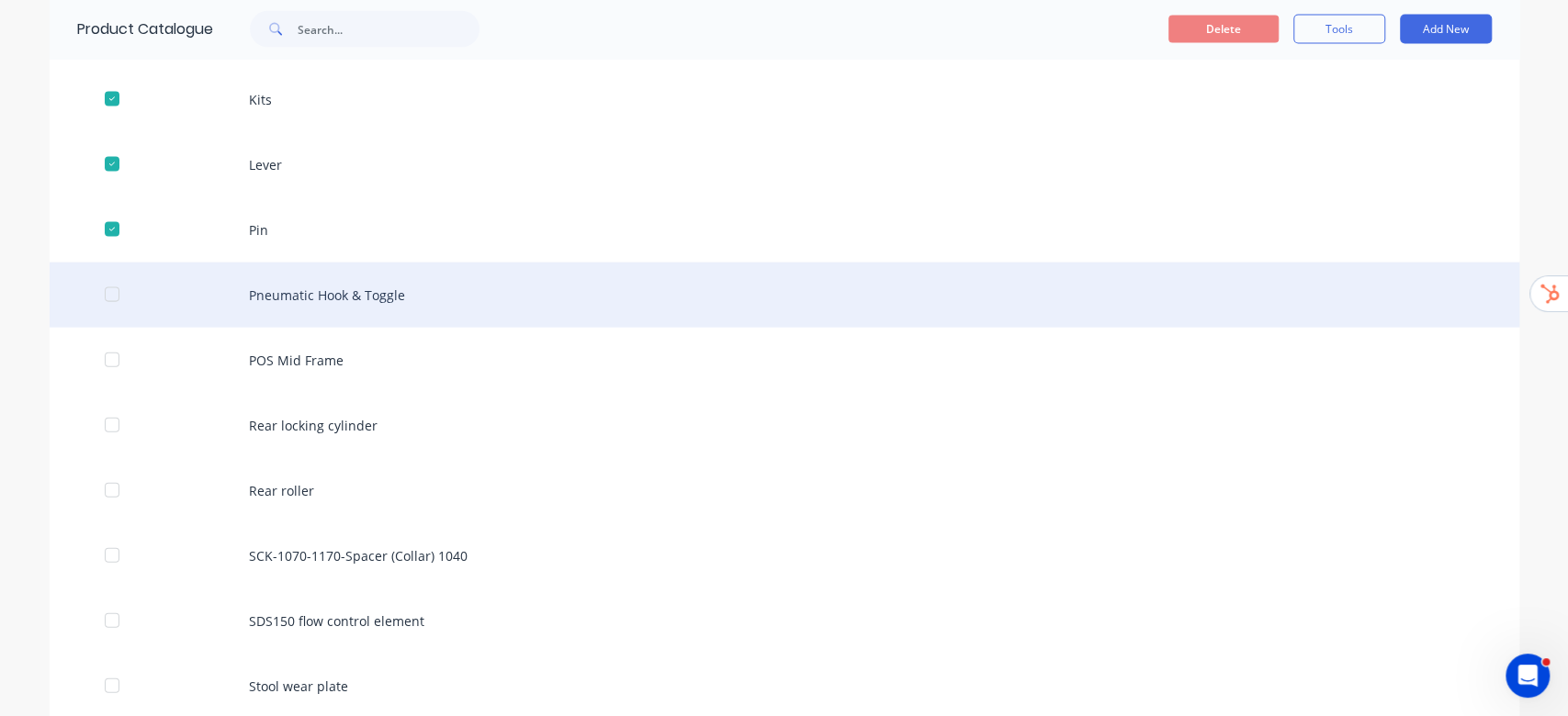 click at bounding box center [112, 295] 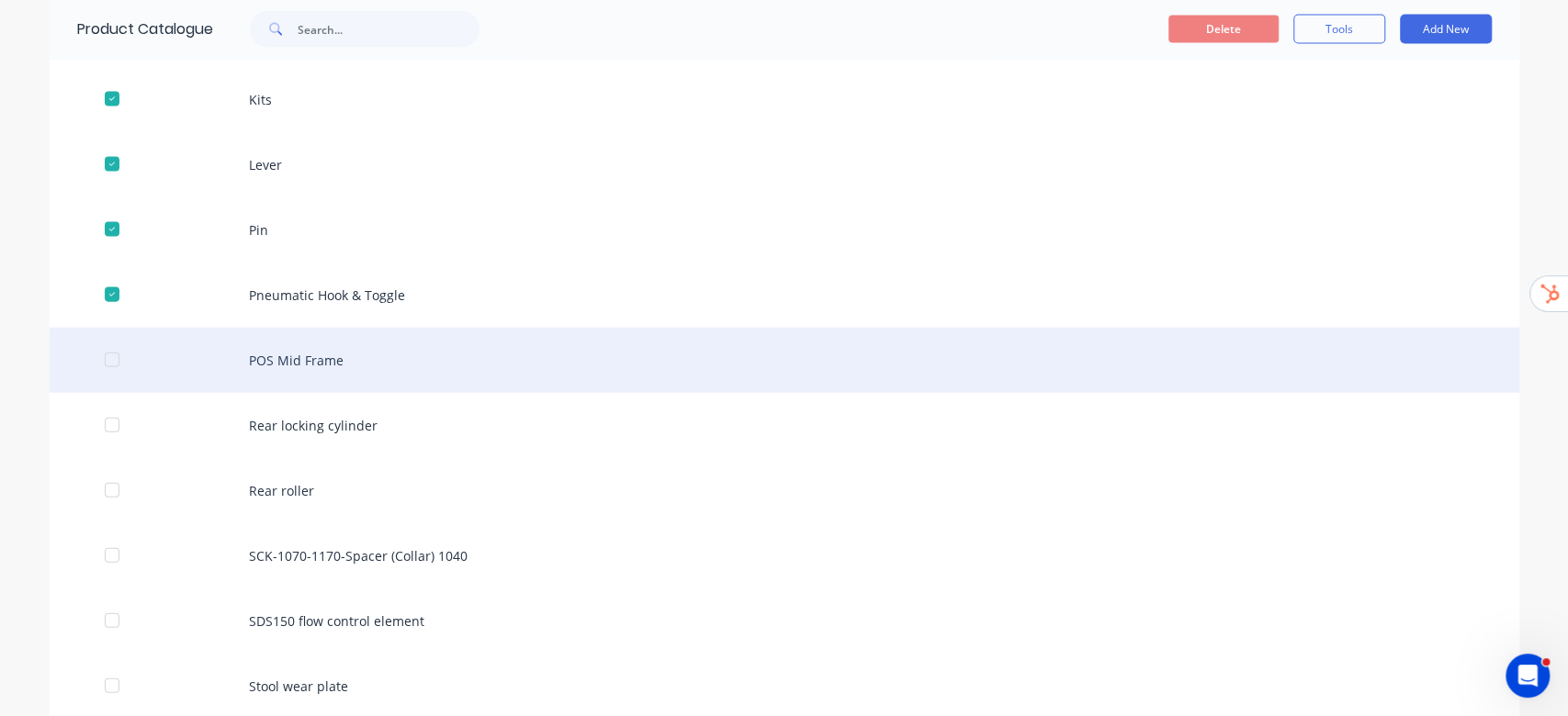 click at bounding box center [112, 360] 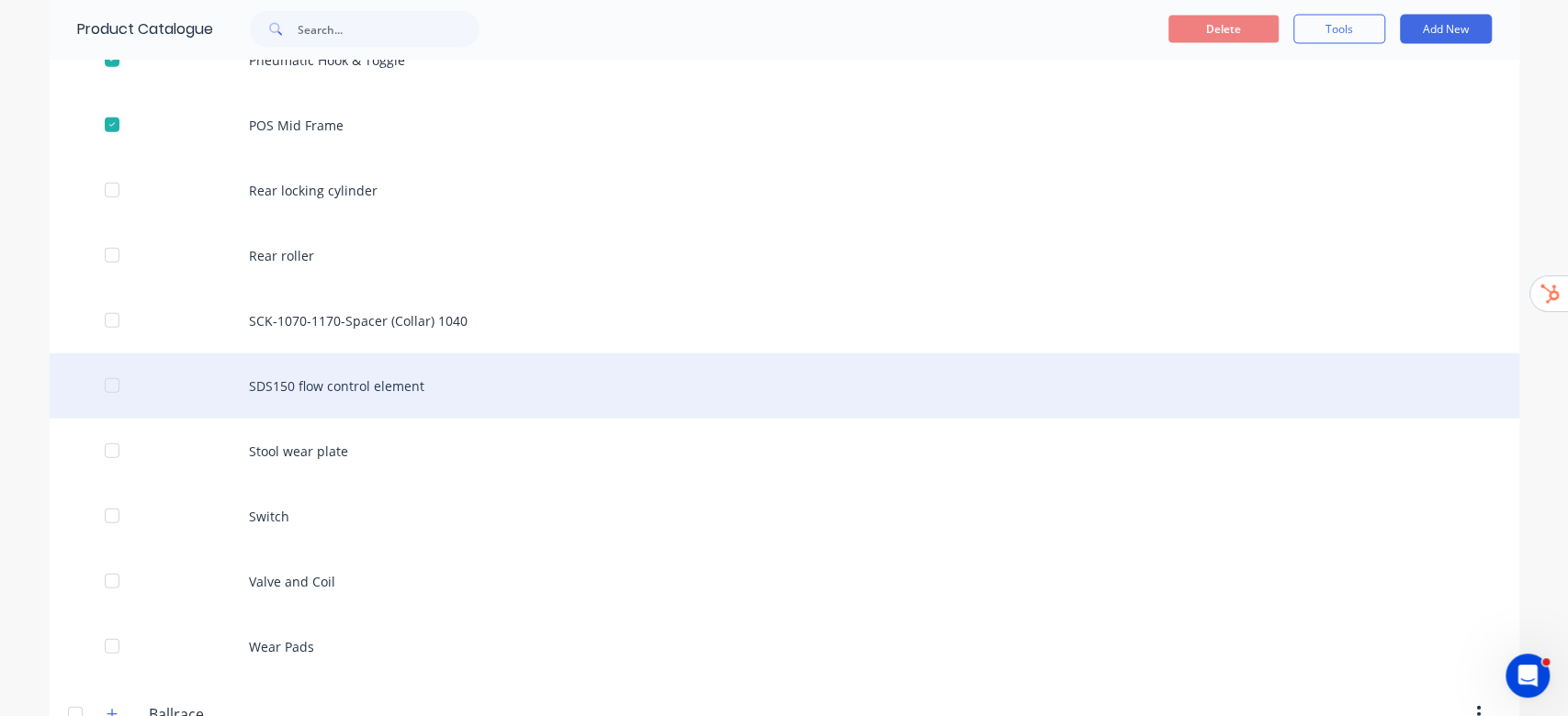 scroll, scrollTop: 12274, scrollLeft: 0, axis: vertical 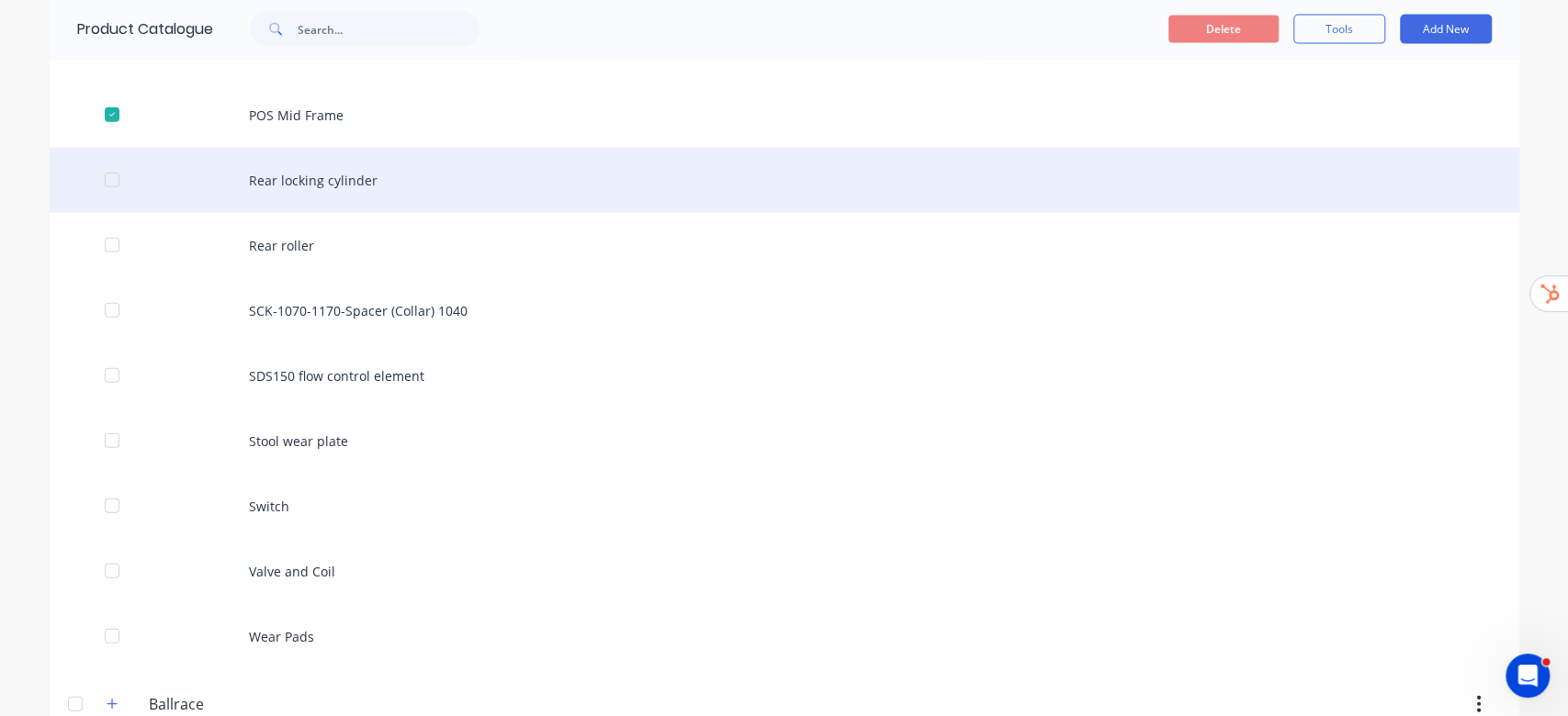 click at bounding box center (112, 180) 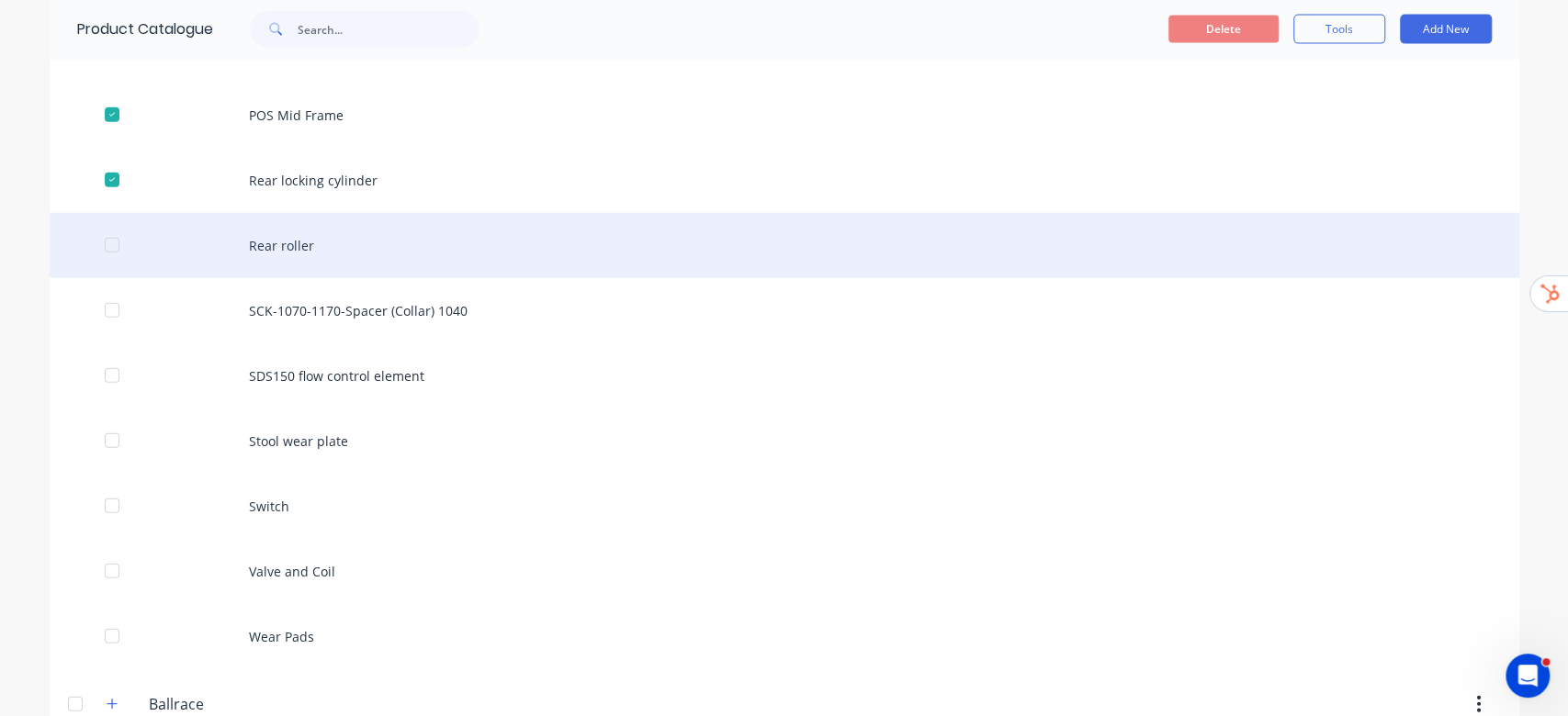 click at bounding box center (112, 245) 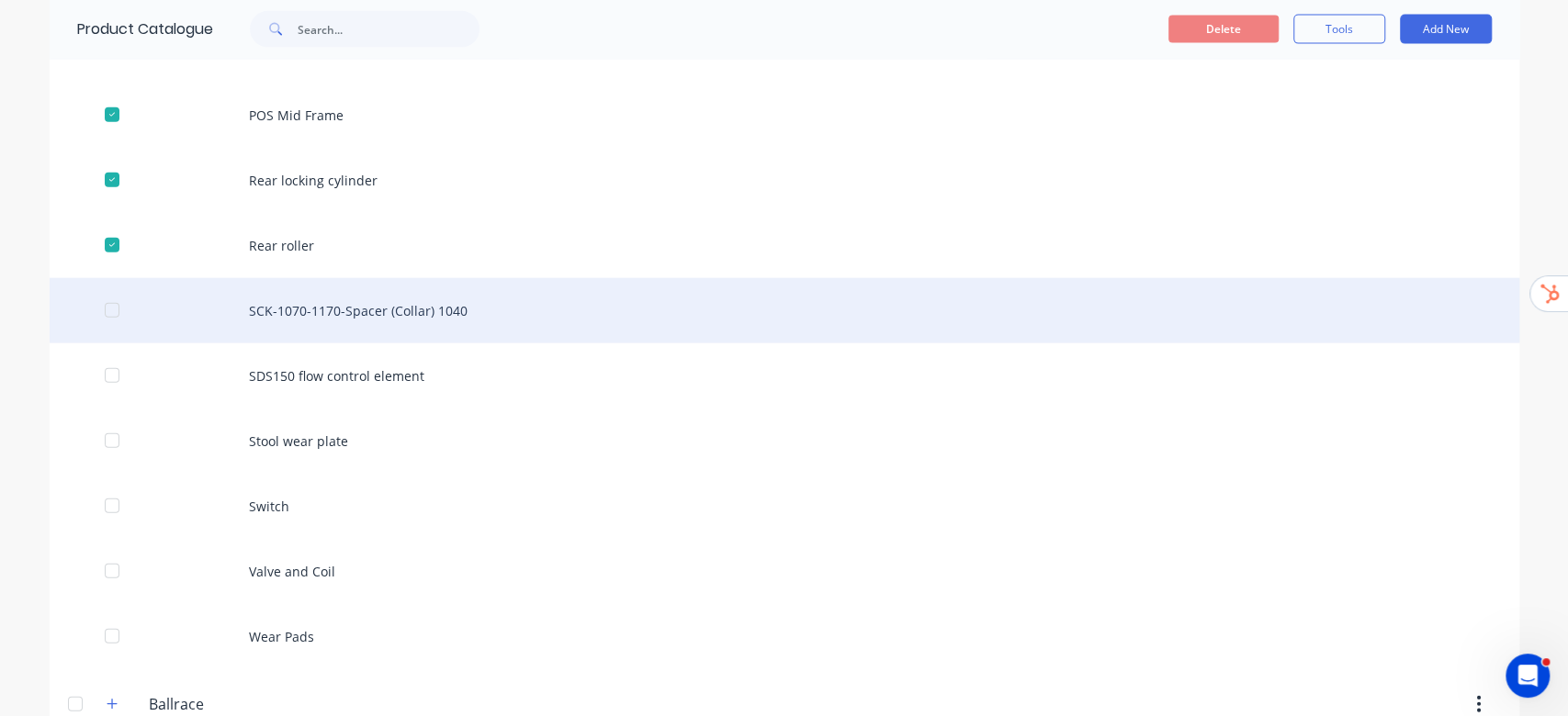 click at bounding box center (112, 310) 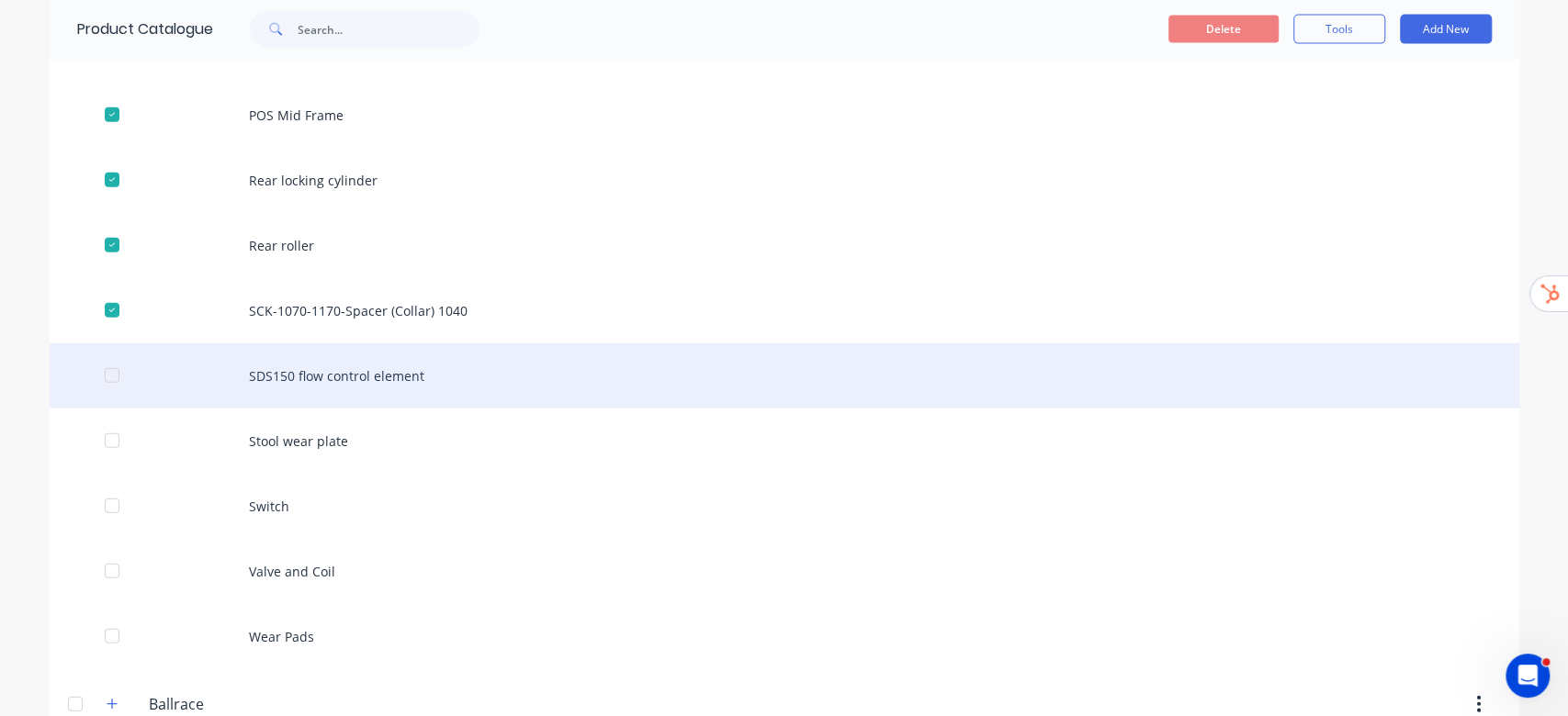 click at bounding box center (112, 375) 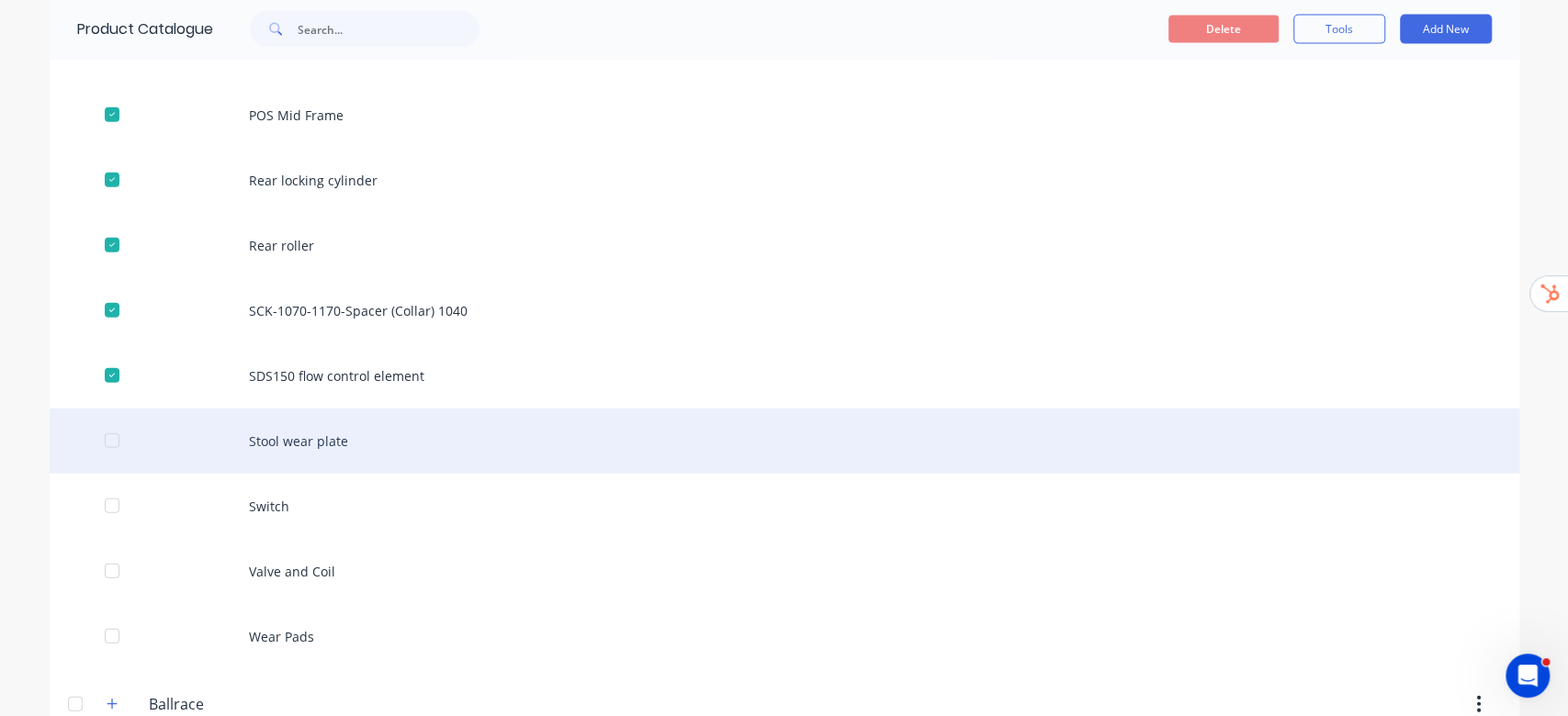 click at bounding box center (112, 441) 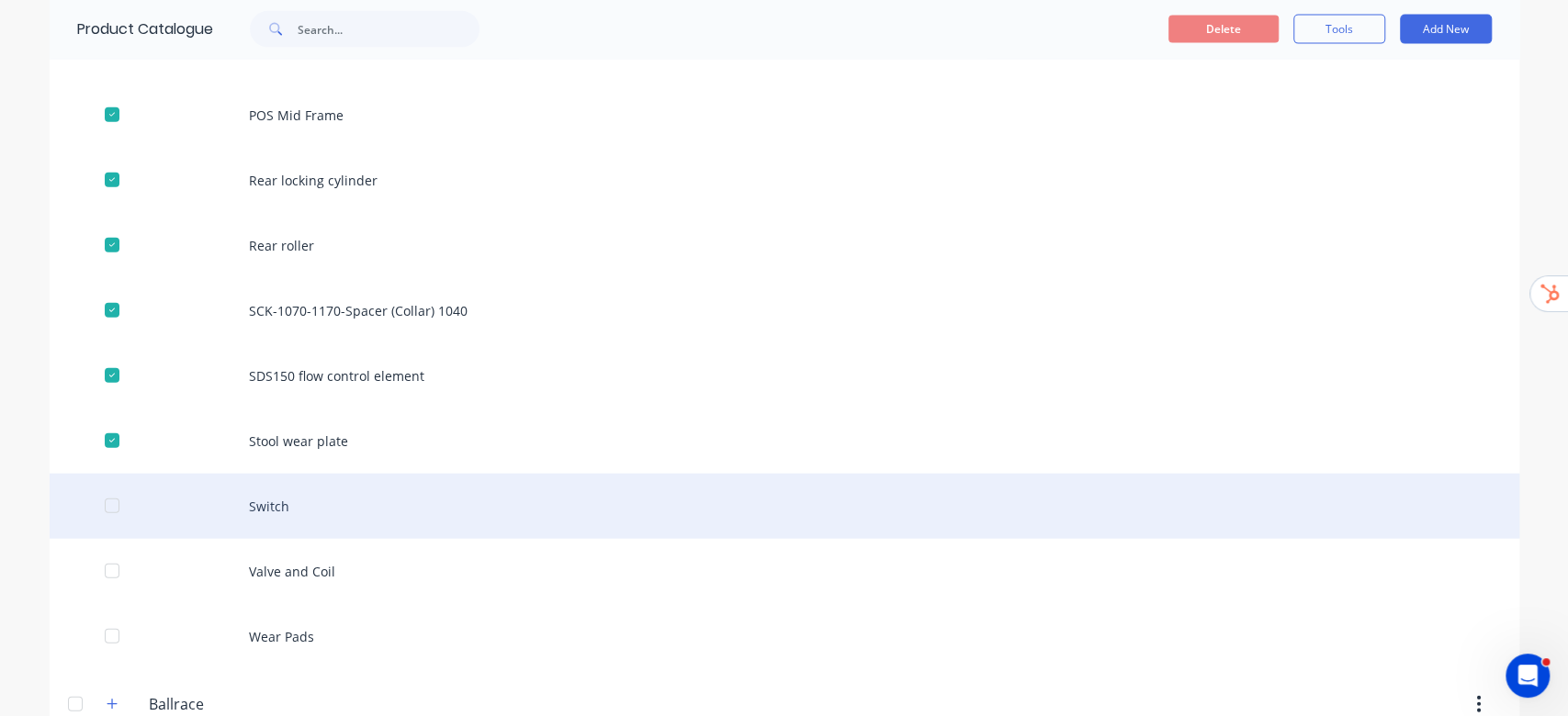 click at bounding box center (112, 506) 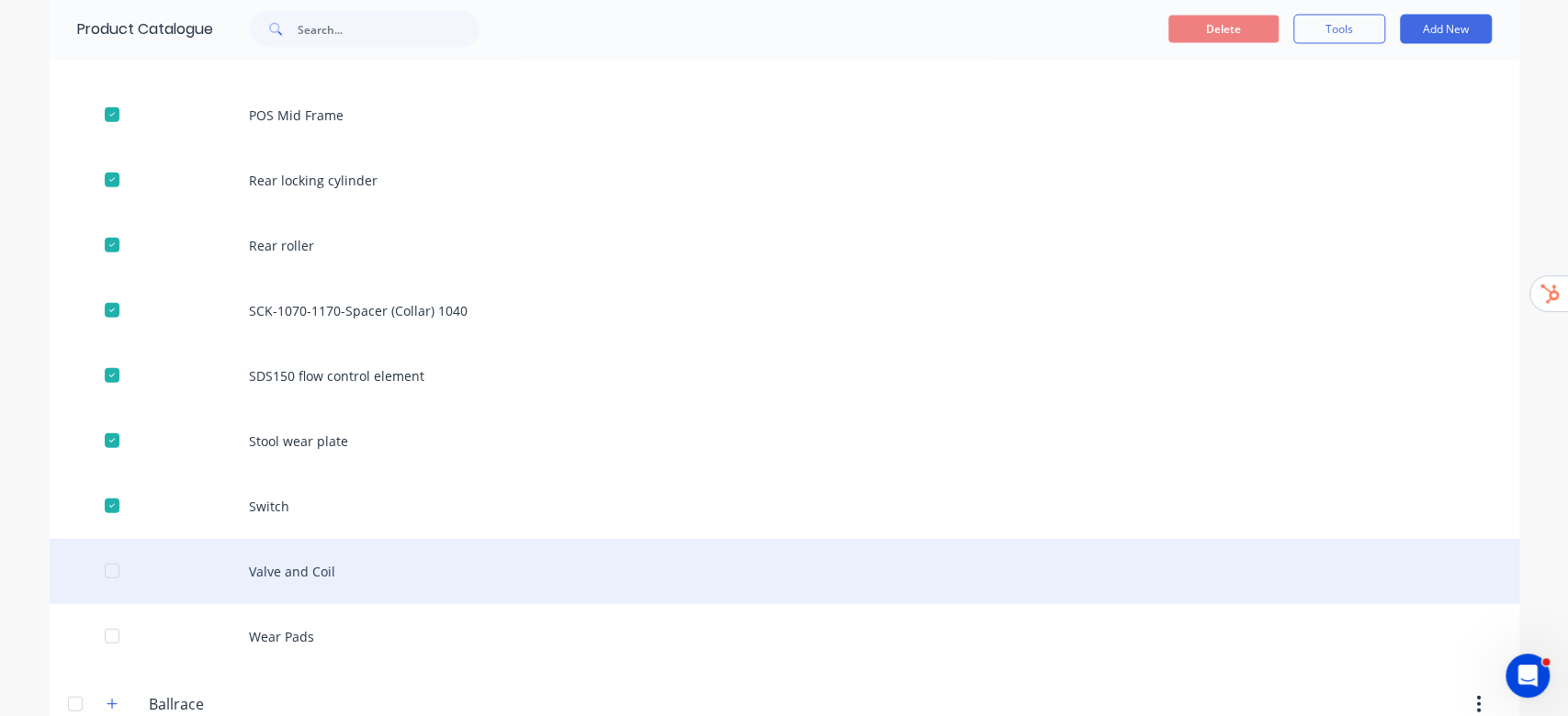 click at bounding box center (112, 571) 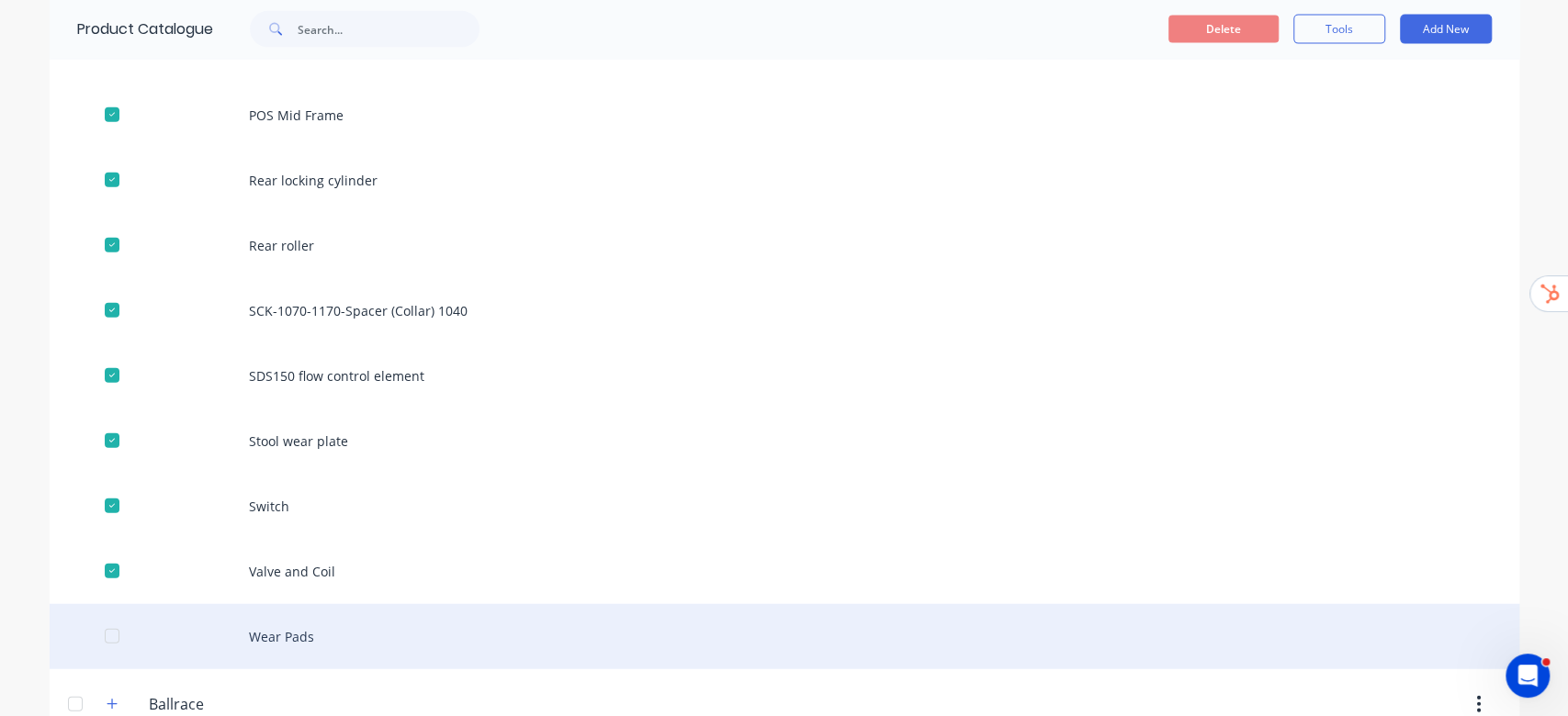 click at bounding box center [112, 636] 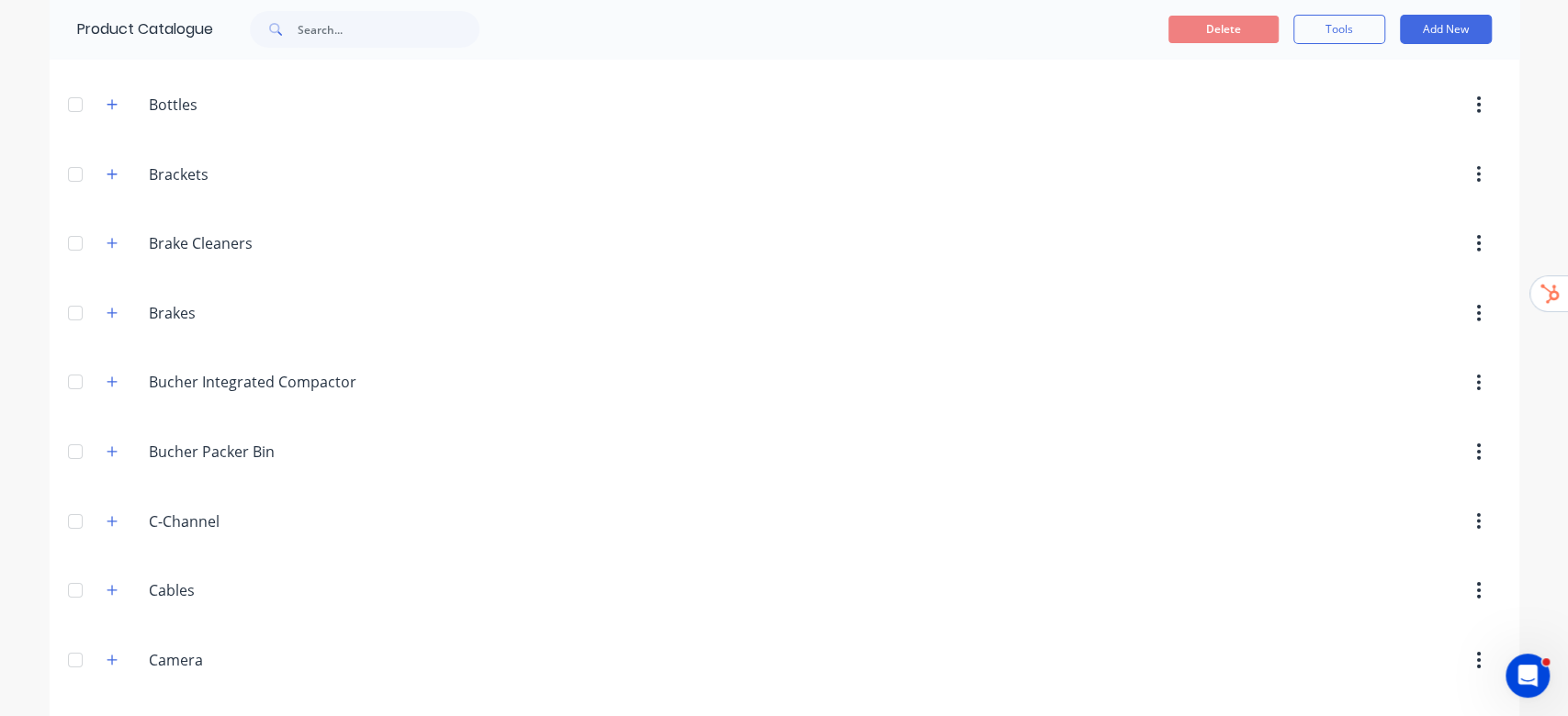 scroll, scrollTop: 13621, scrollLeft: 0, axis: vertical 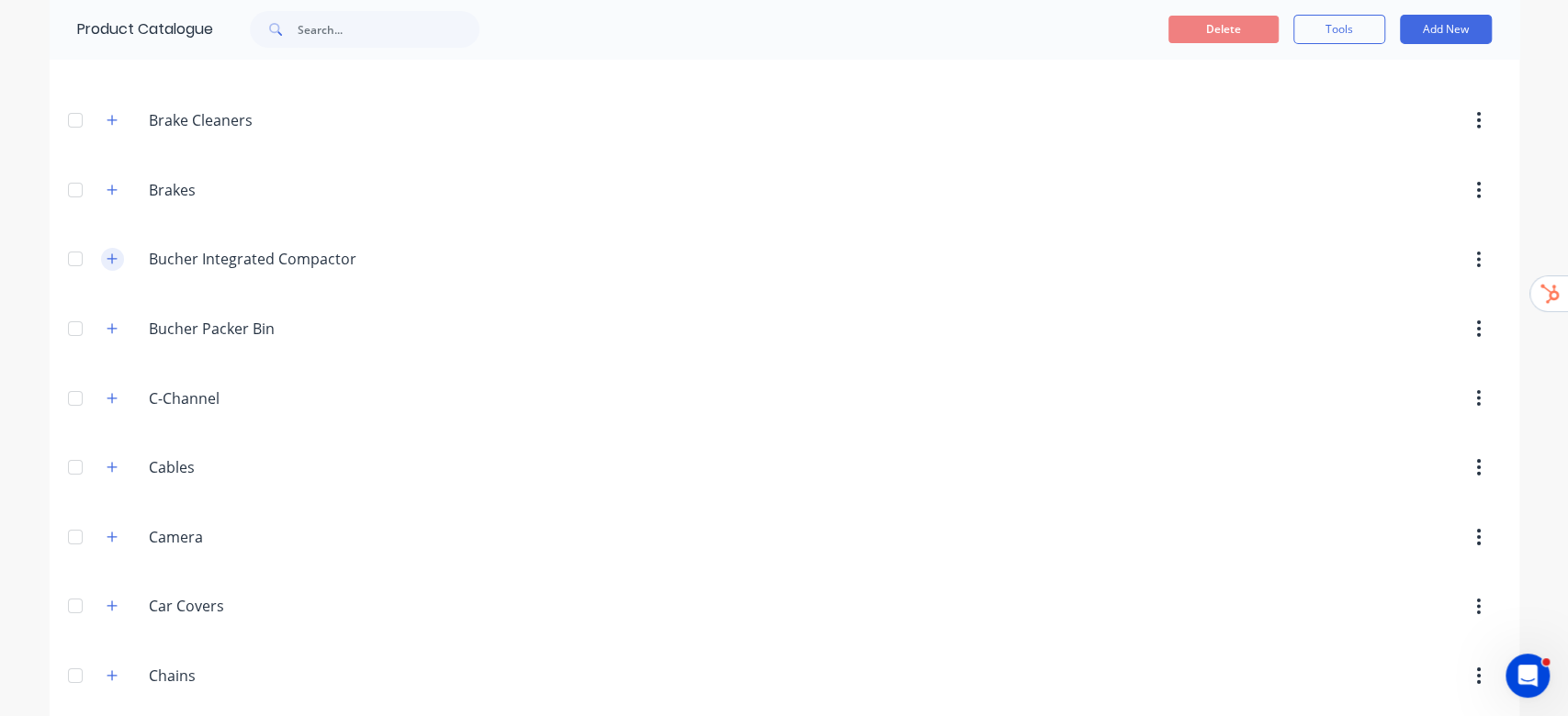 click at bounding box center (112, 259) 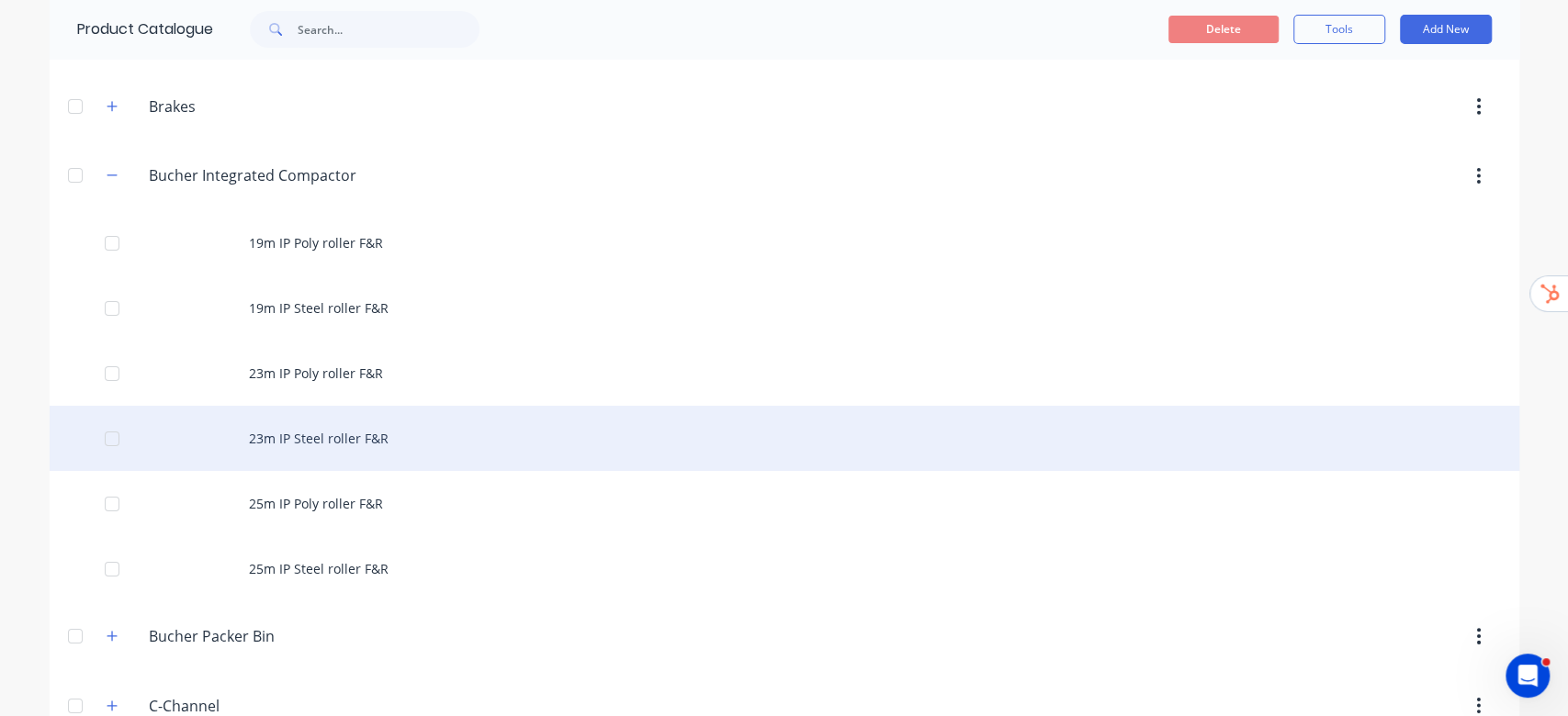 scroll, scrollTop: 13743, scrollLeft: 0, axis: vertical 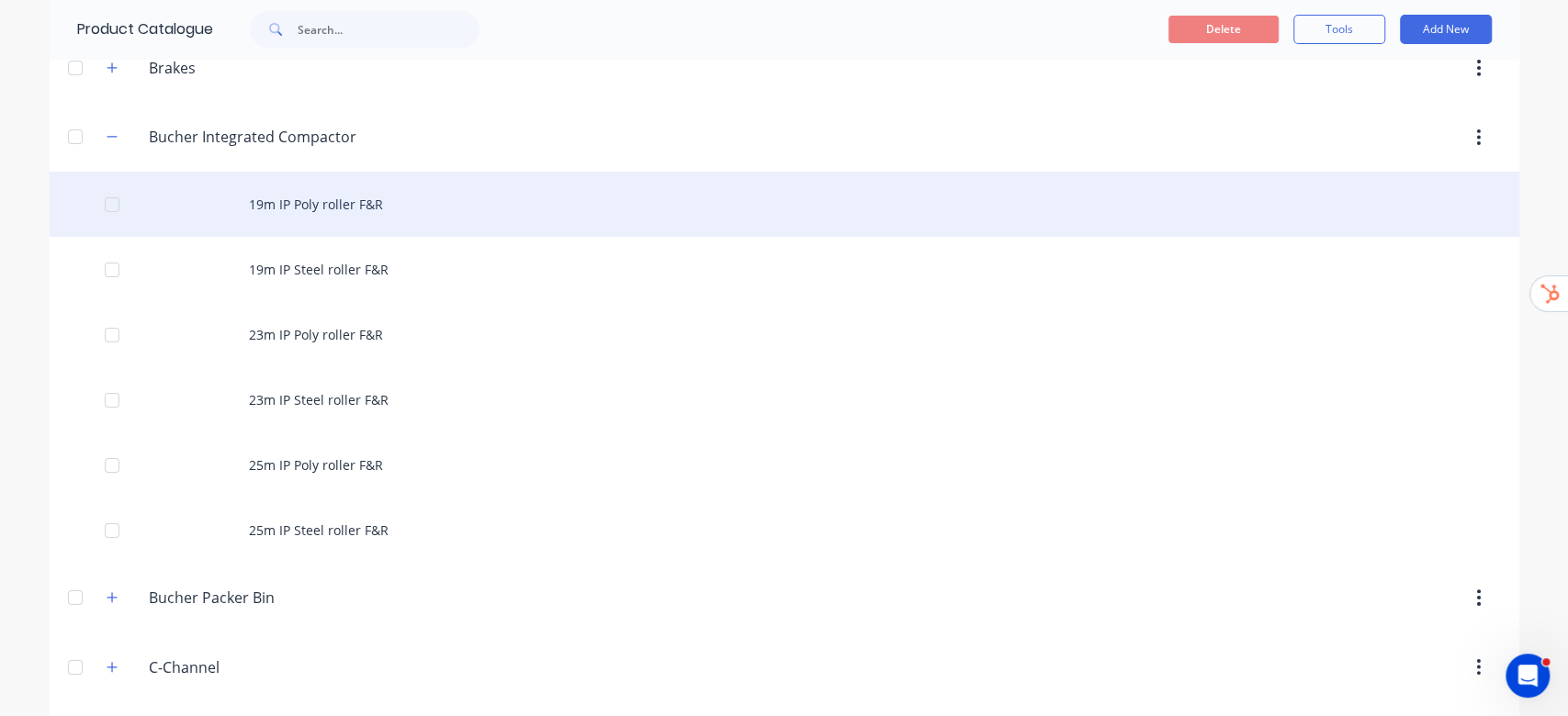 click on "19m IP Poly roller F&R" at bounding box center [784, 204] 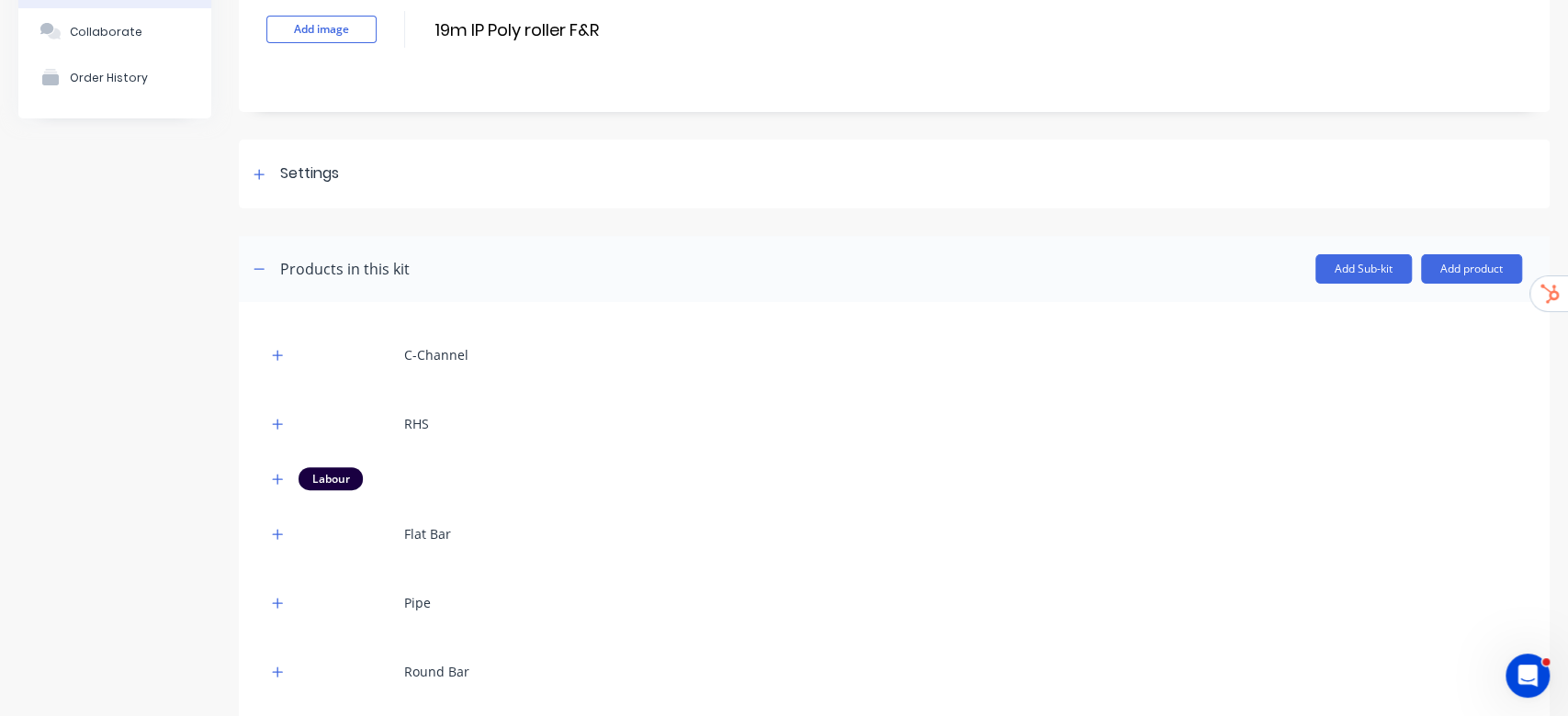 scroll, scrollTop: 122, scrollLeft: 0, axis: vertical 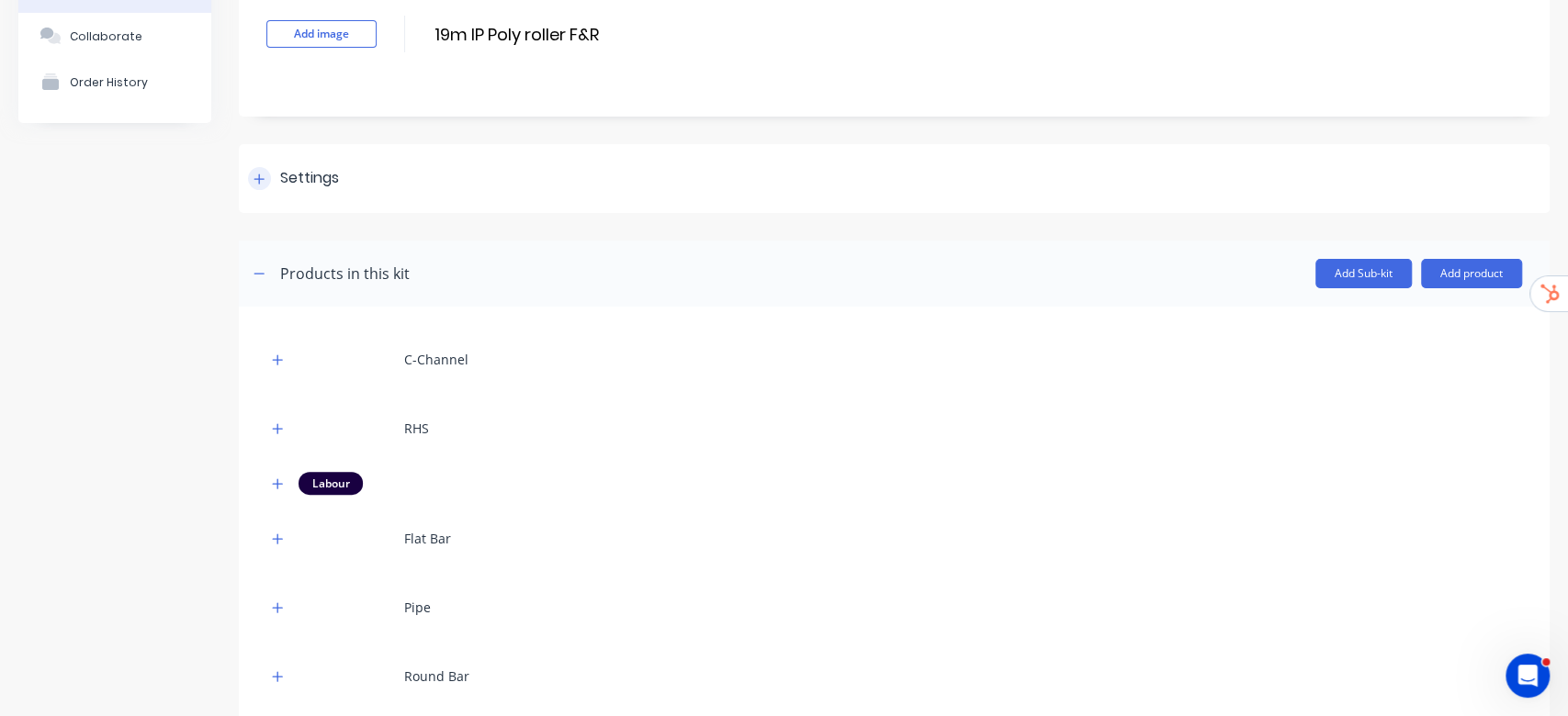 click on "Settings" at bounding box center [310, 178] 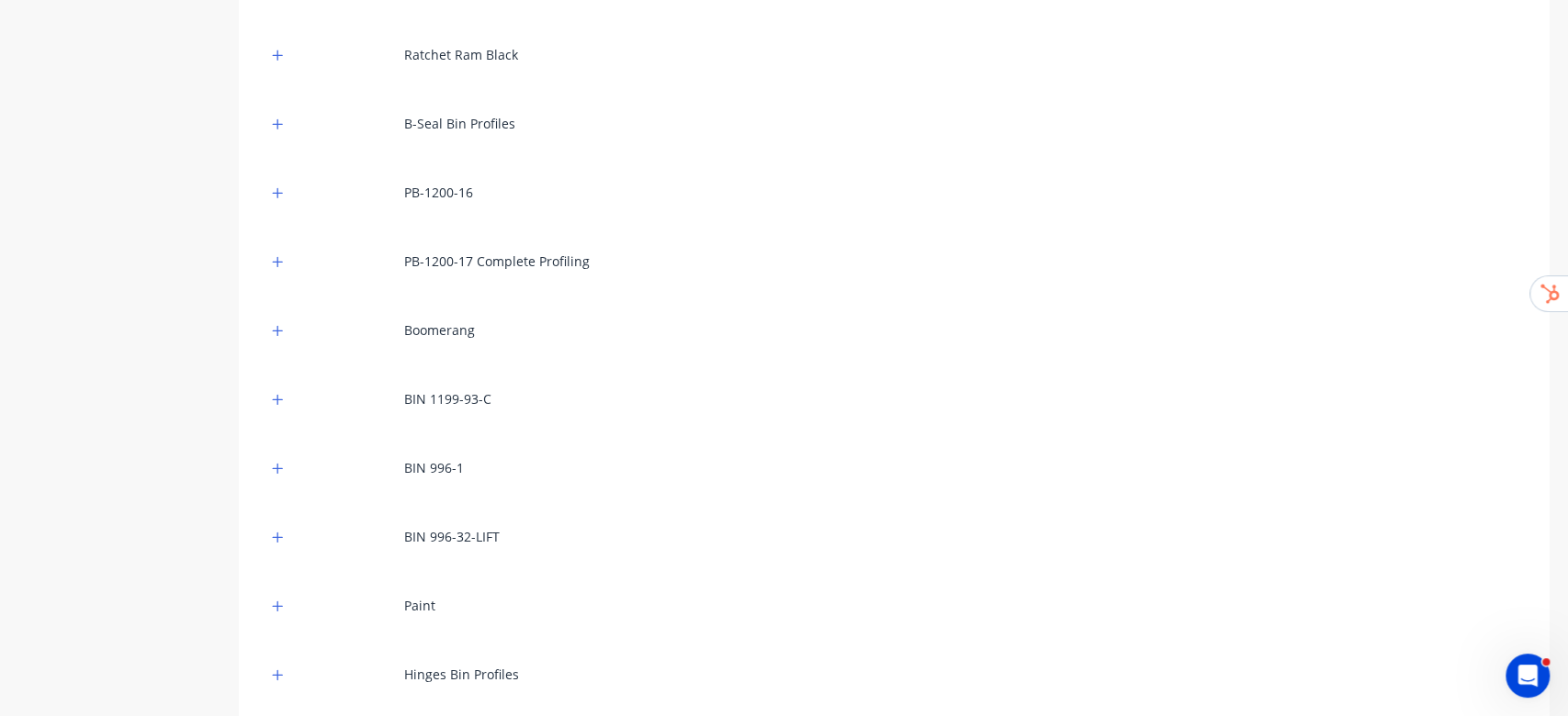 scroll, scrollTop: 1836, scrollLeft: 0, axis: vertical 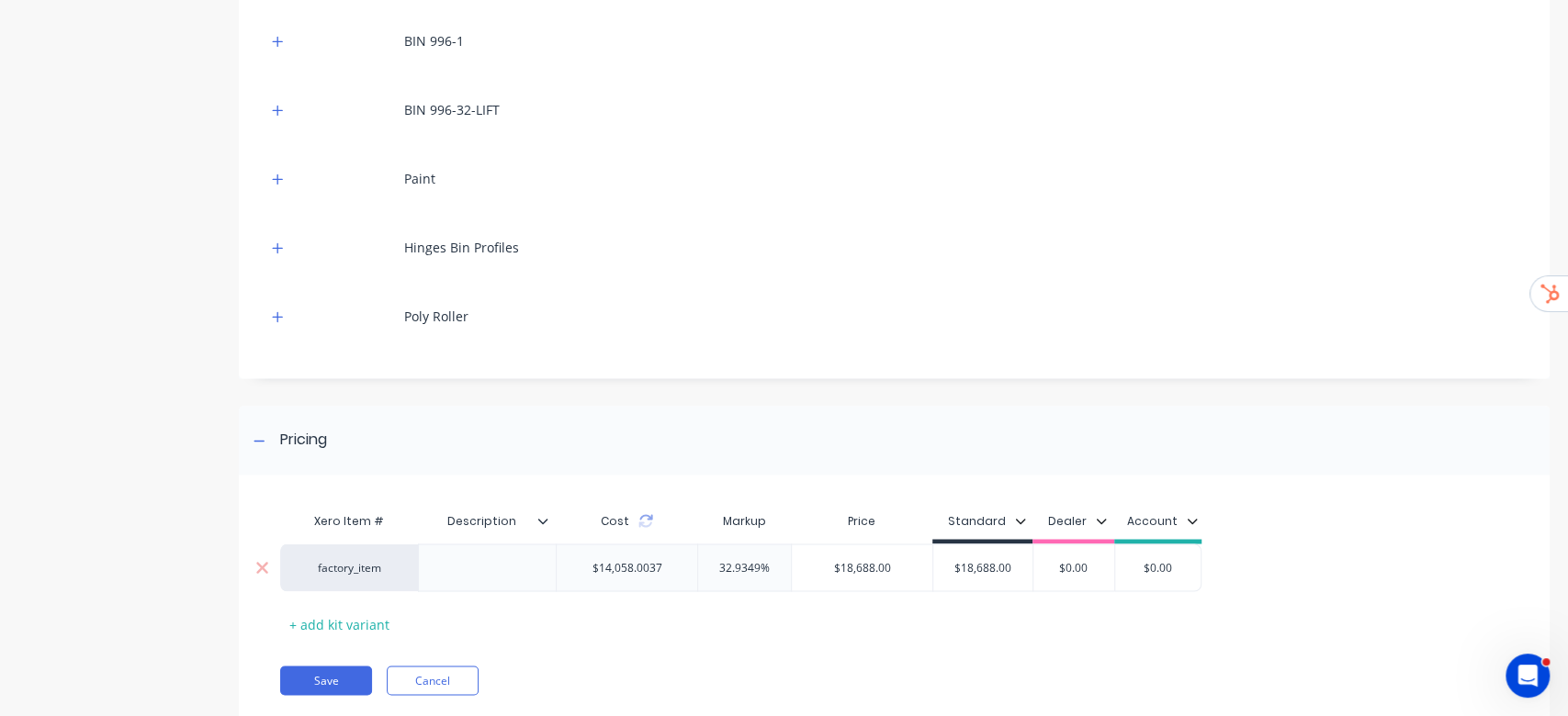 click on "factory_item" at bounding box center [349, 567] 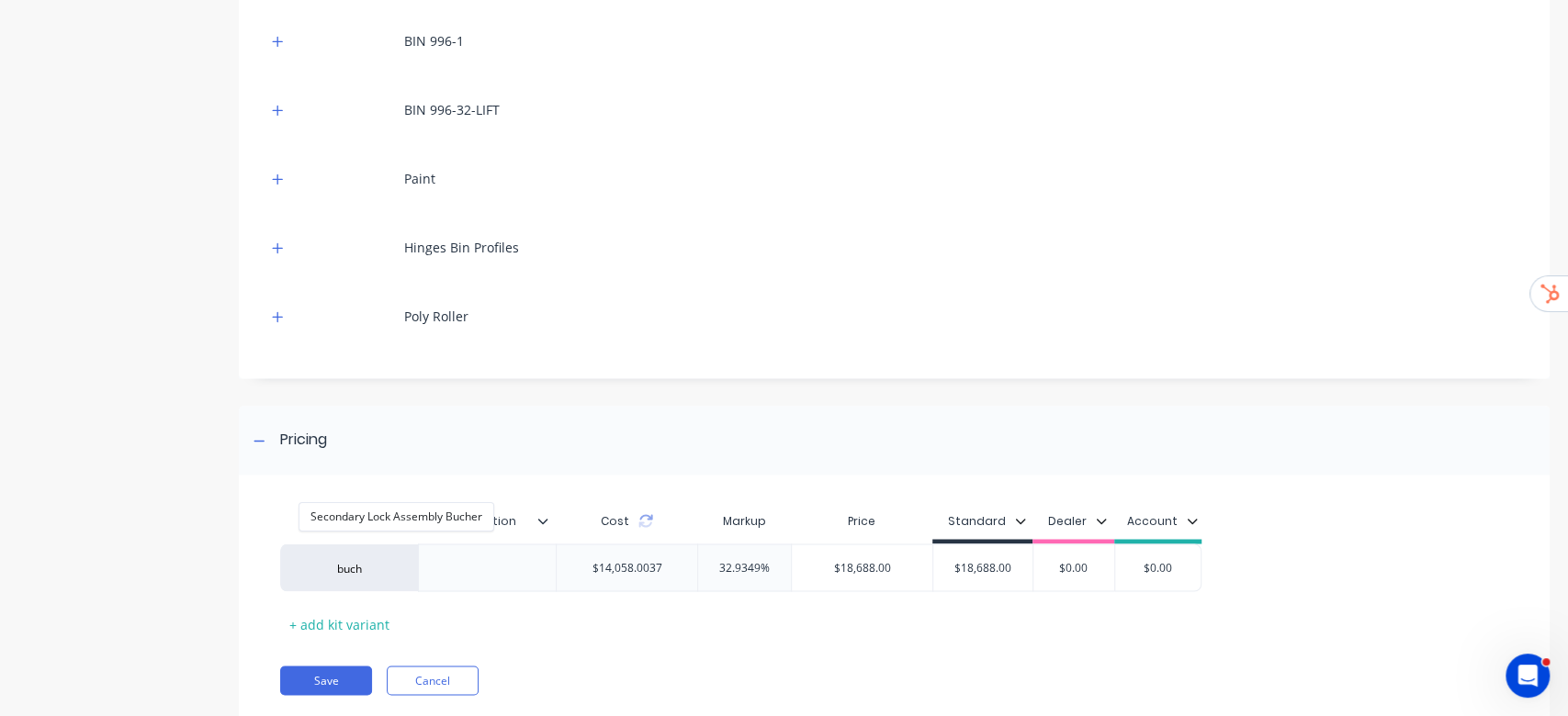 type on "buch" 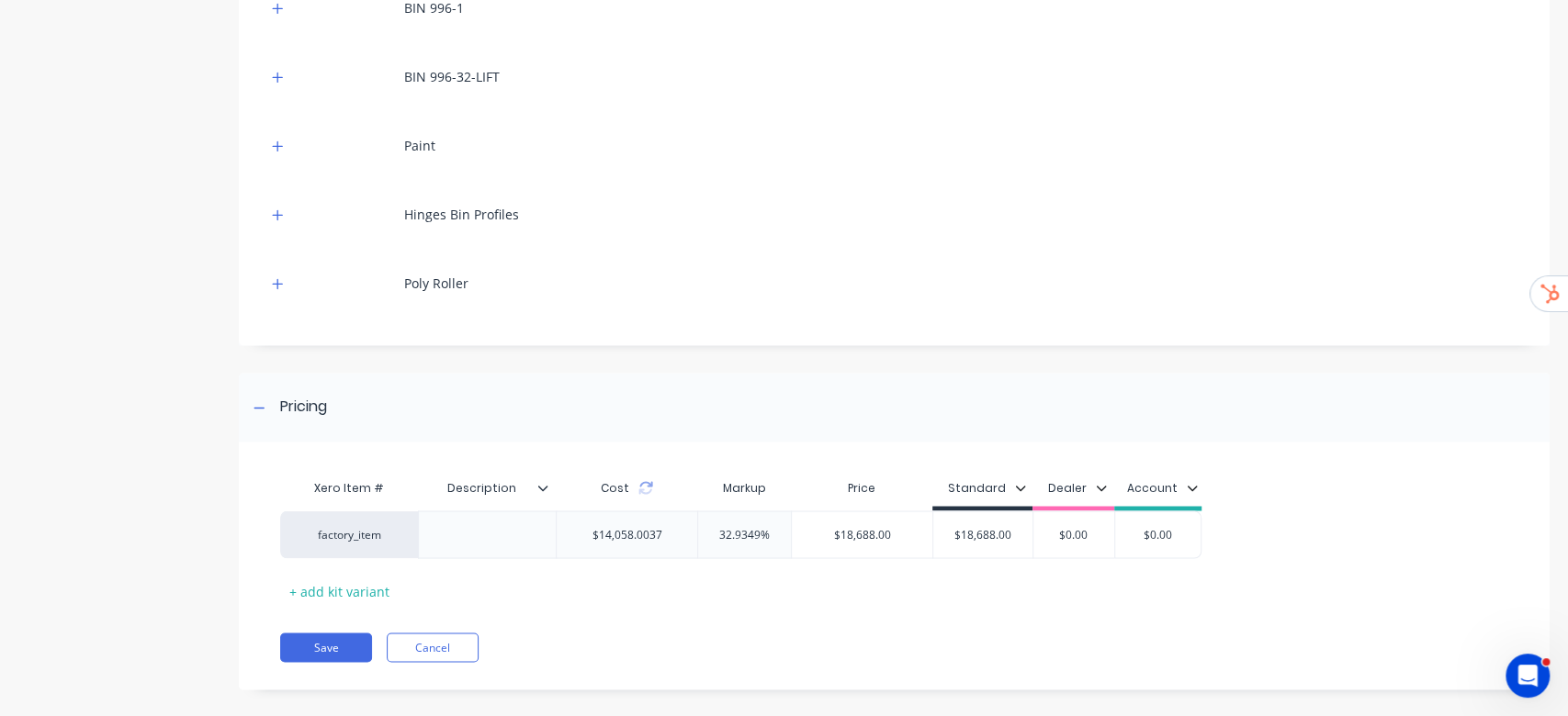 scroll, scrollTop: 1887, scrollLeft: 0, axis: vertical 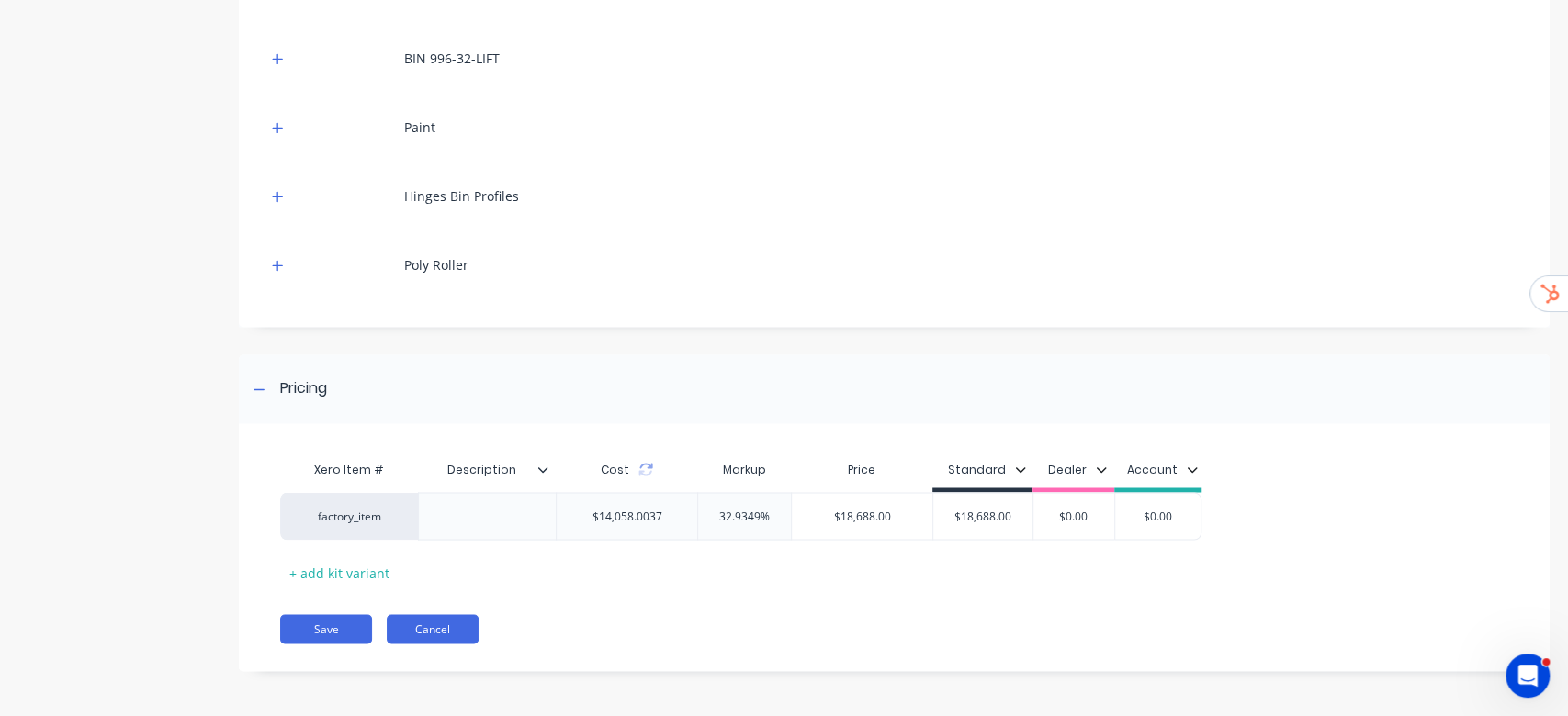 click on "Cancel" at bounding box center [433, 629] 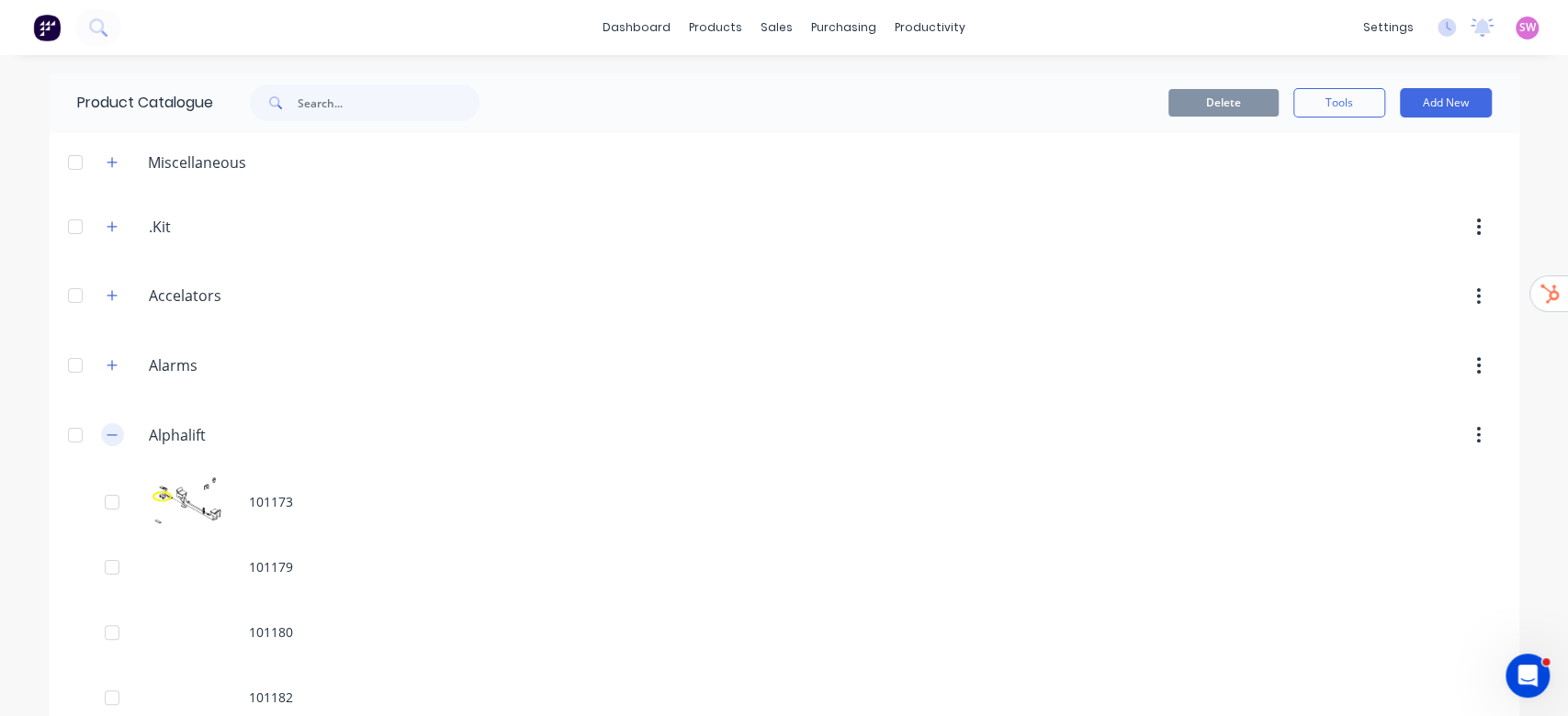 click at bounding box center (112, 434) 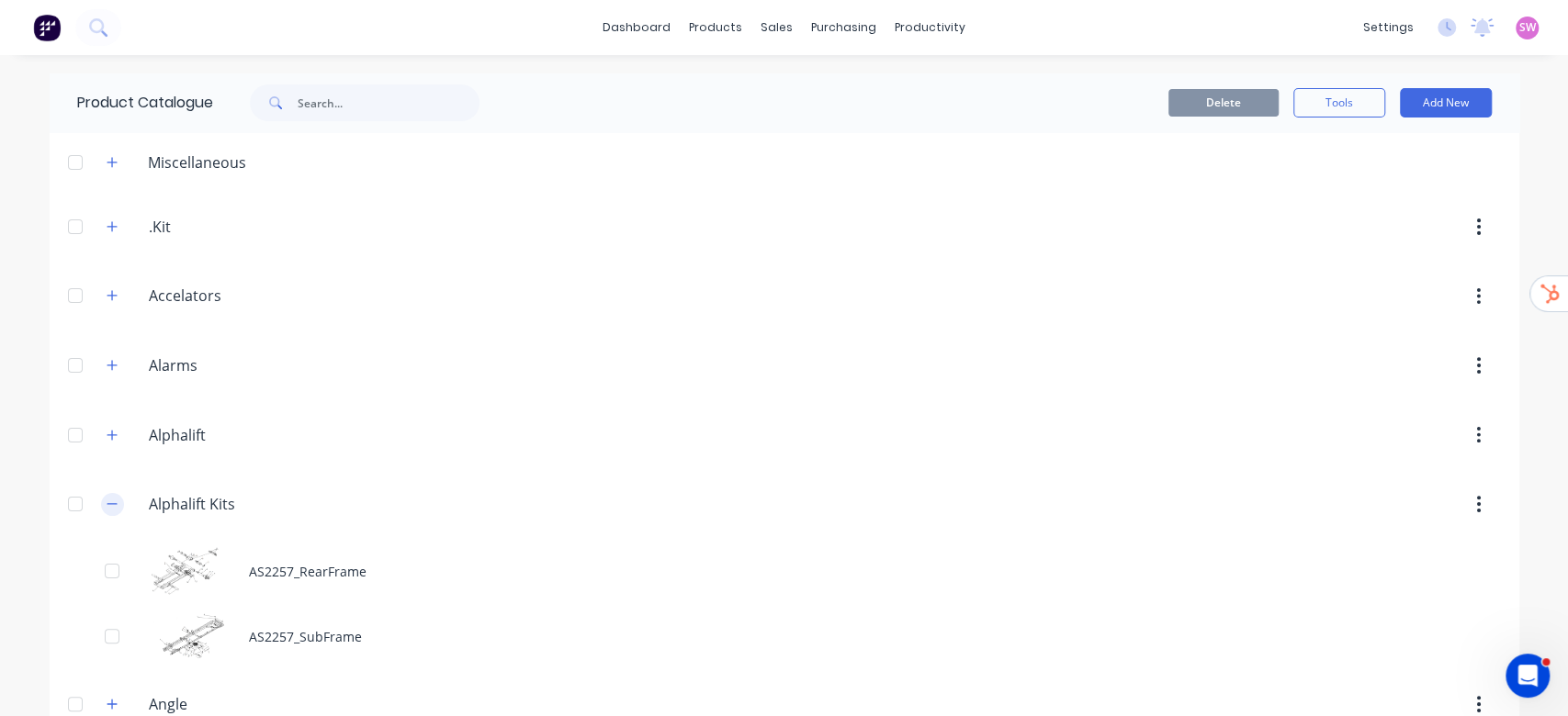 click 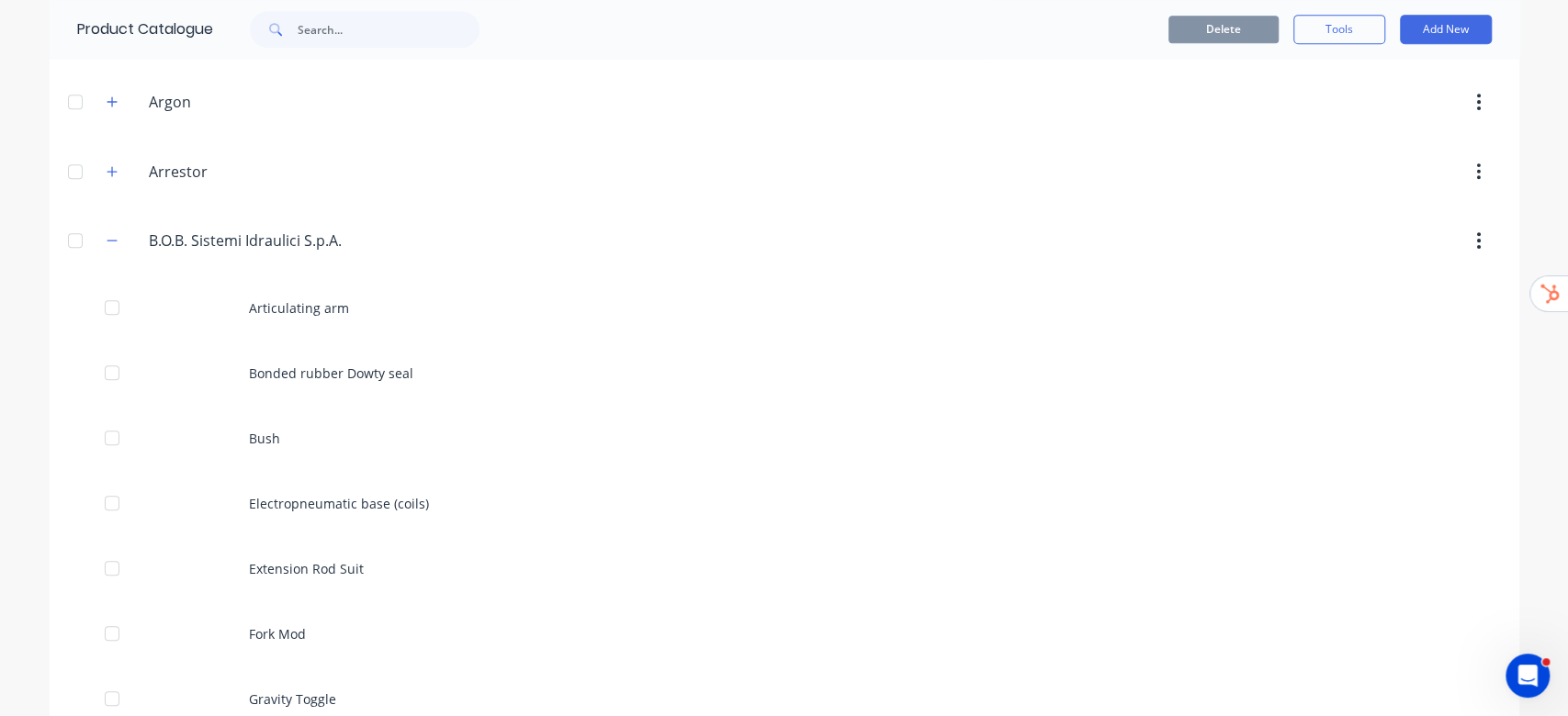 scroll, scrollTop: 611, scrollLeft: 0, axis: vertical 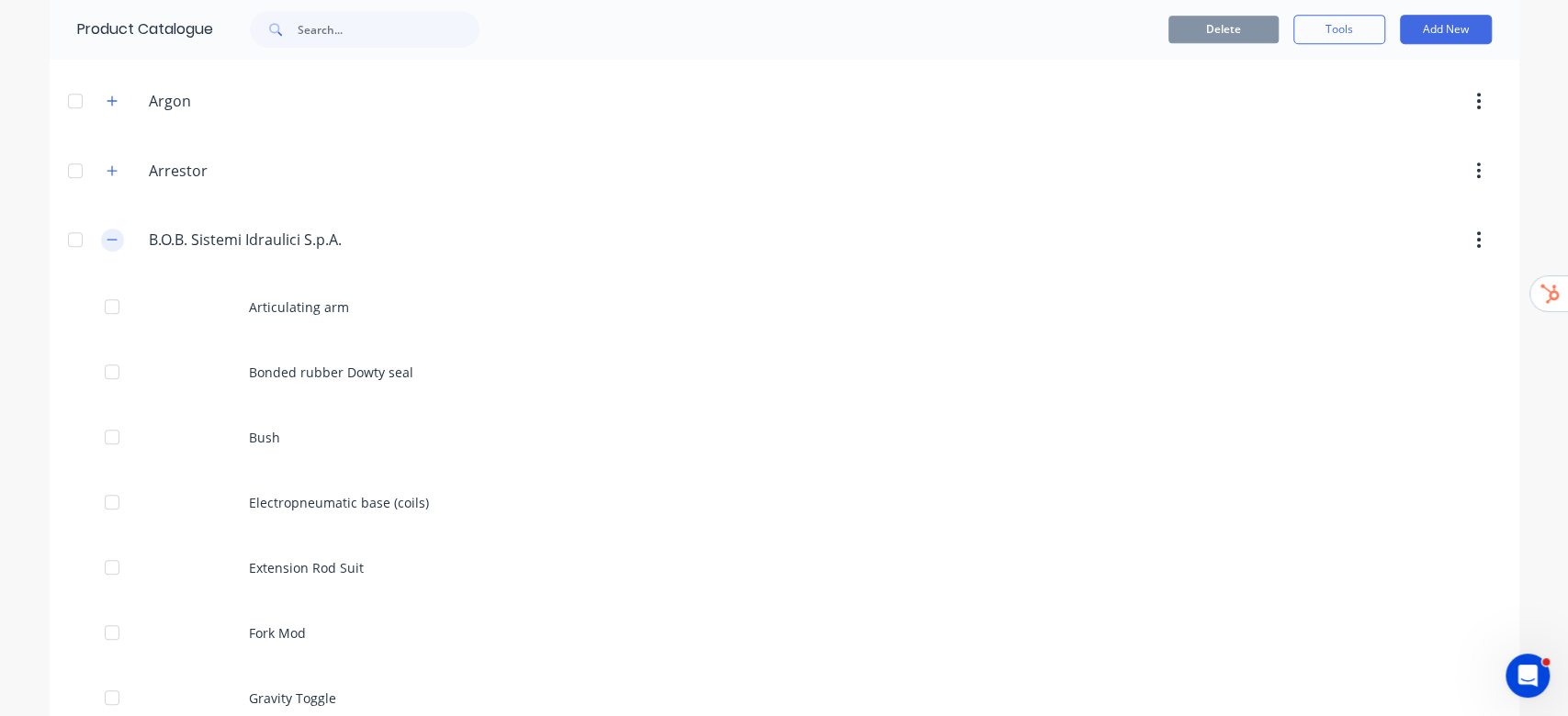 click at bounding box center [112, 240] 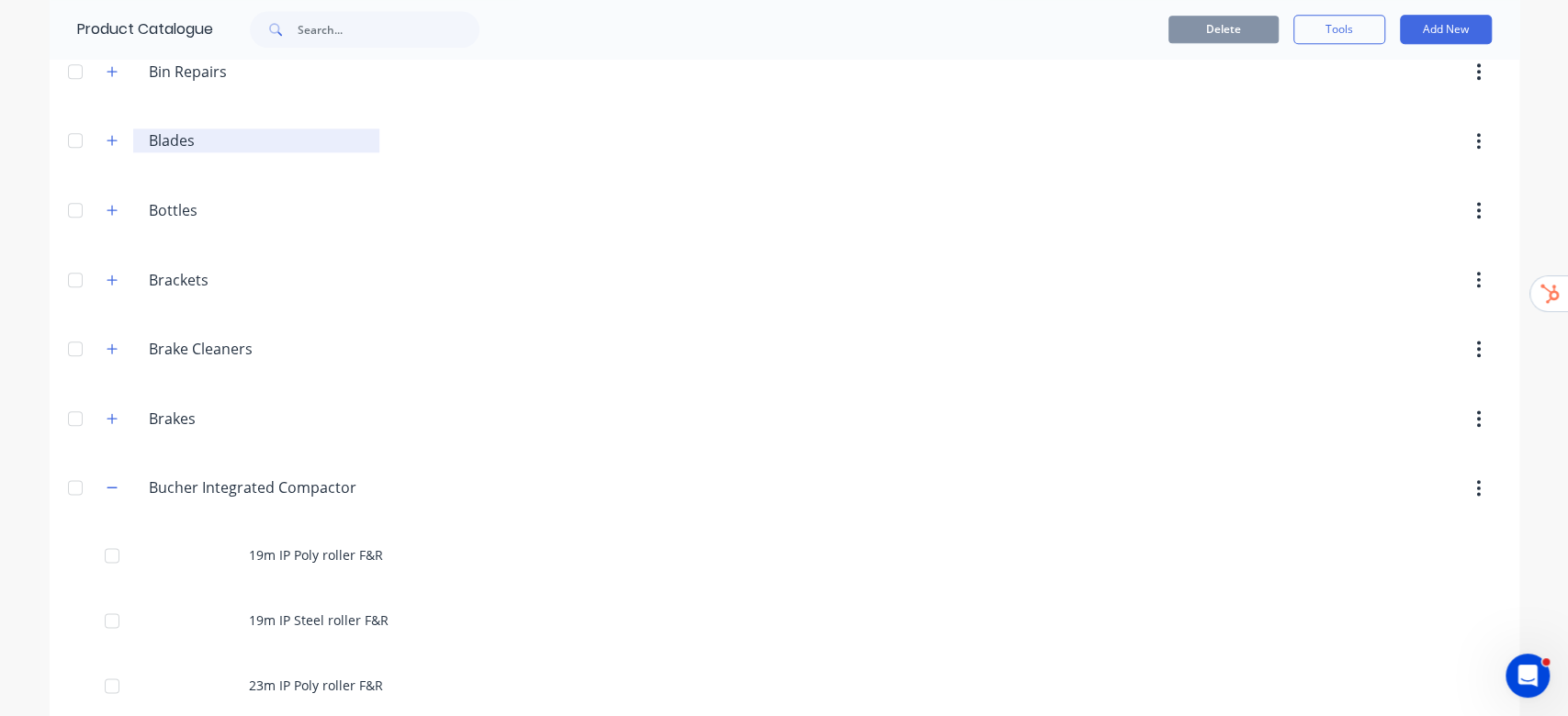 scroll, scrollTop: 1346, scrollLeft: 0, axis: vertical 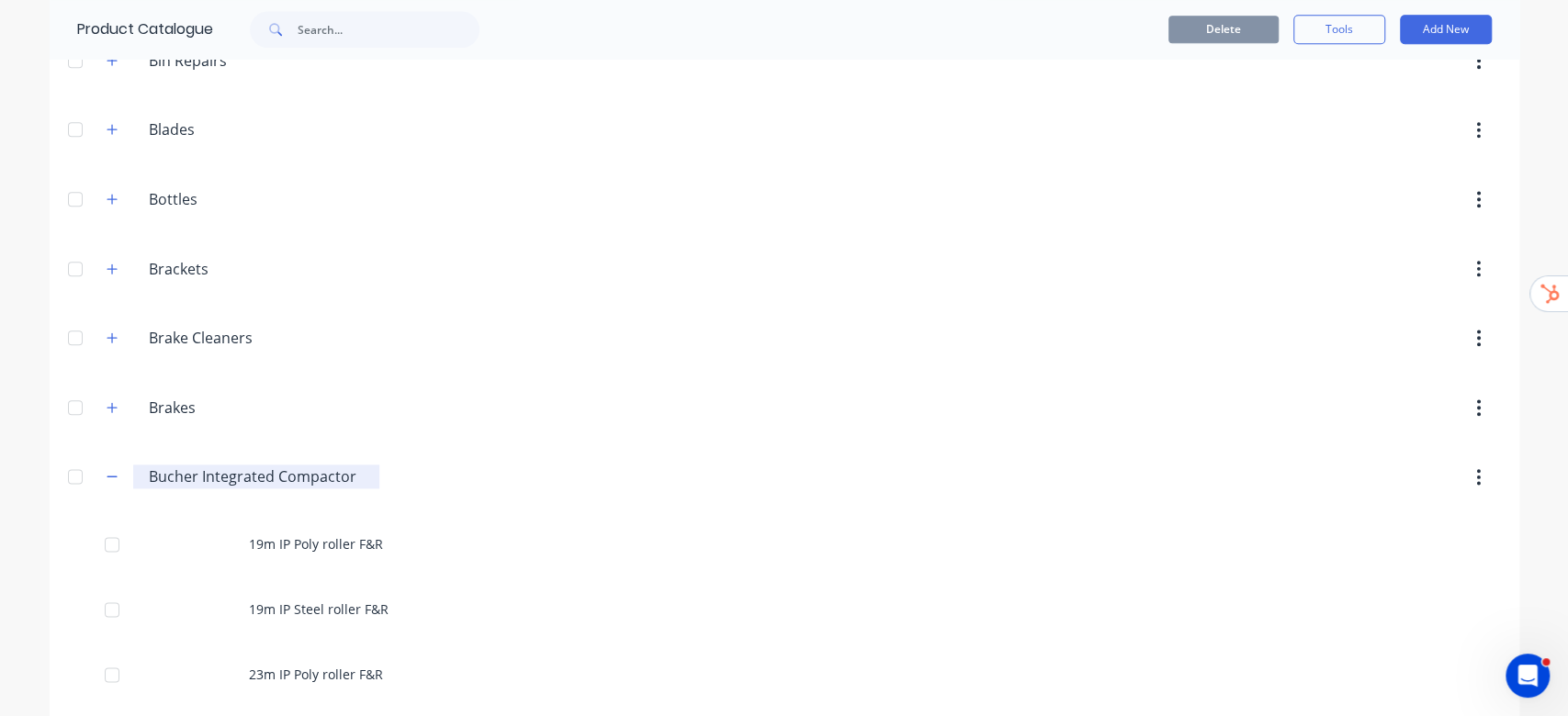 drag, startPoint x: 354, startPoint y: 474, endPoint x: 136, endPoint y: 476, distance: 218.00917 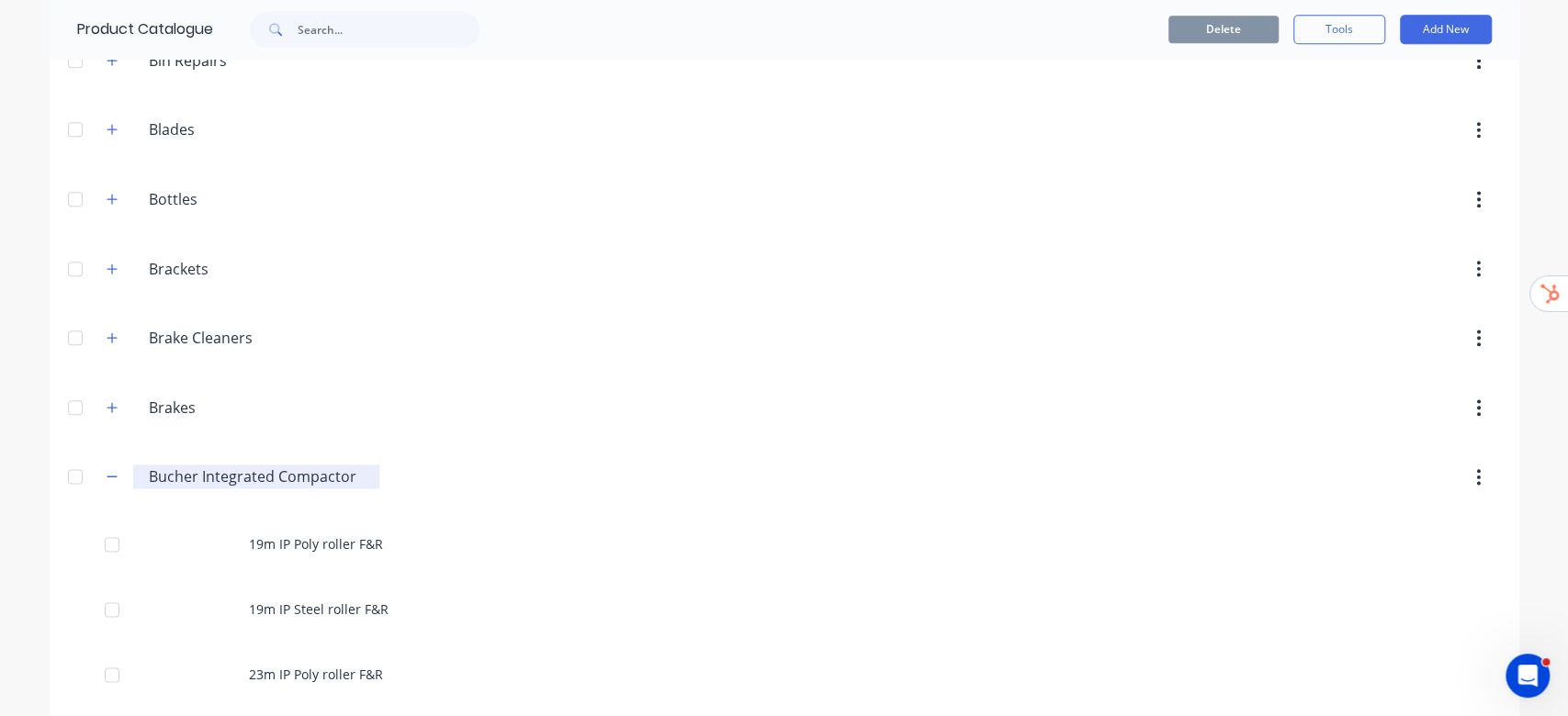 click on "Bucher.Integrated.Compactor Bucher Integrated Compactor" at bounding box center [256, 476] 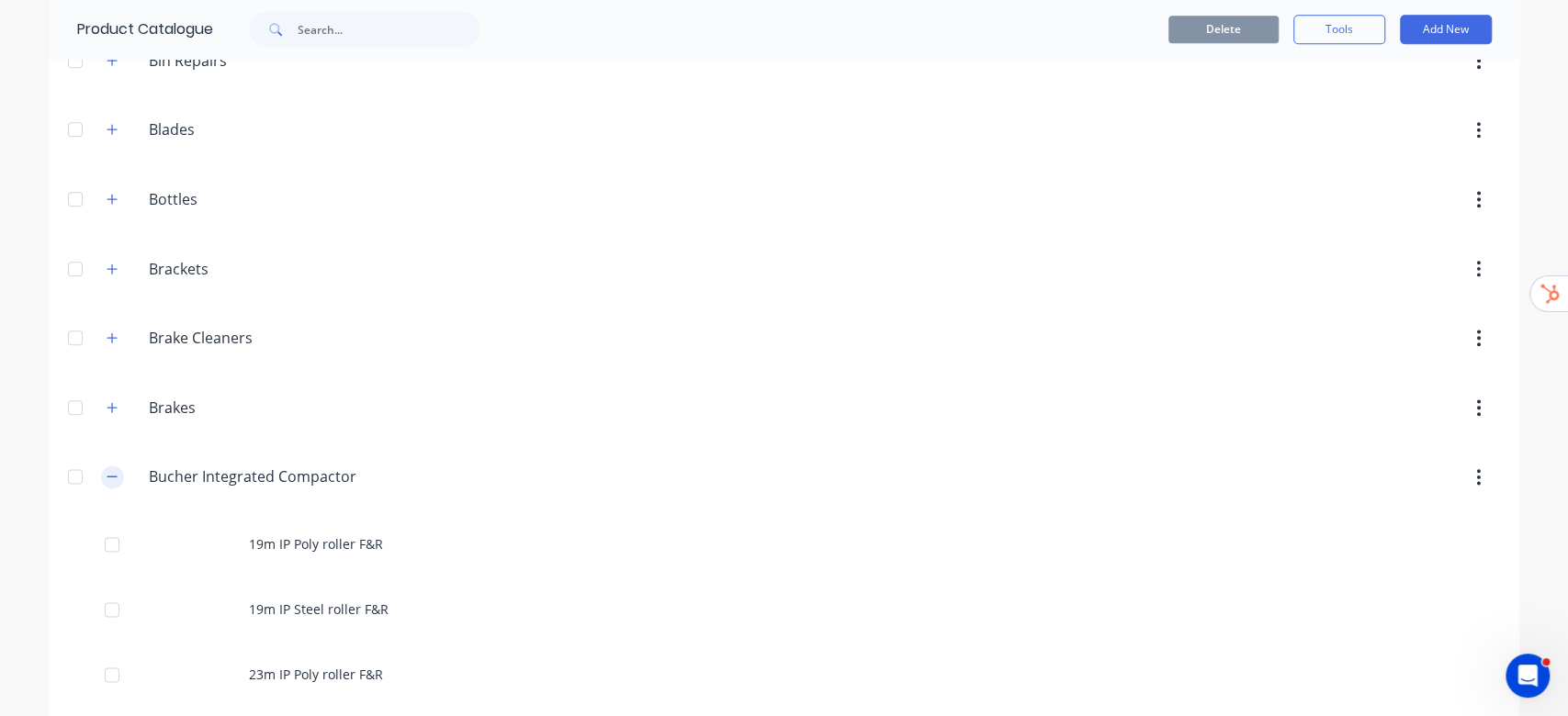 click 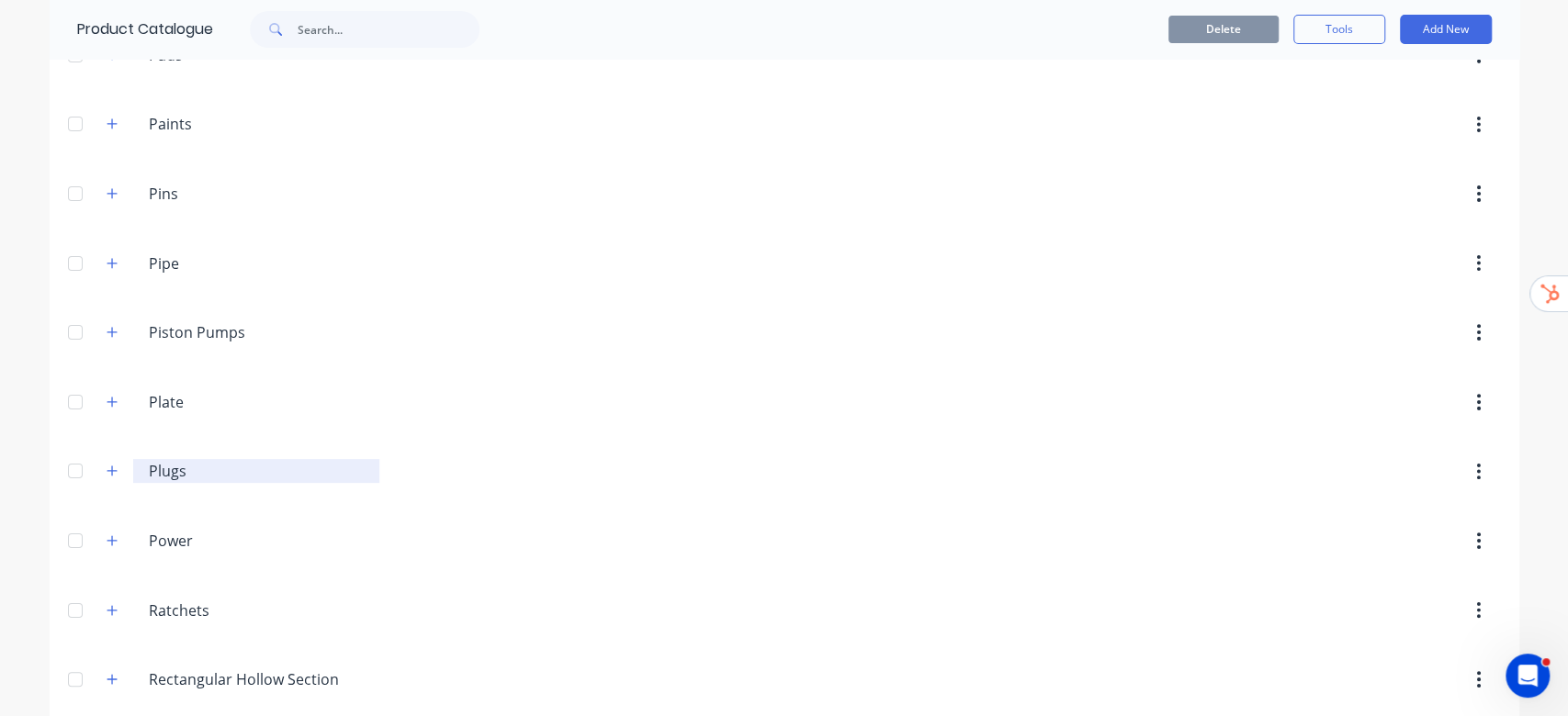 scroll, scrollTop: 4650, scrollLeft: 0, axis: vertical 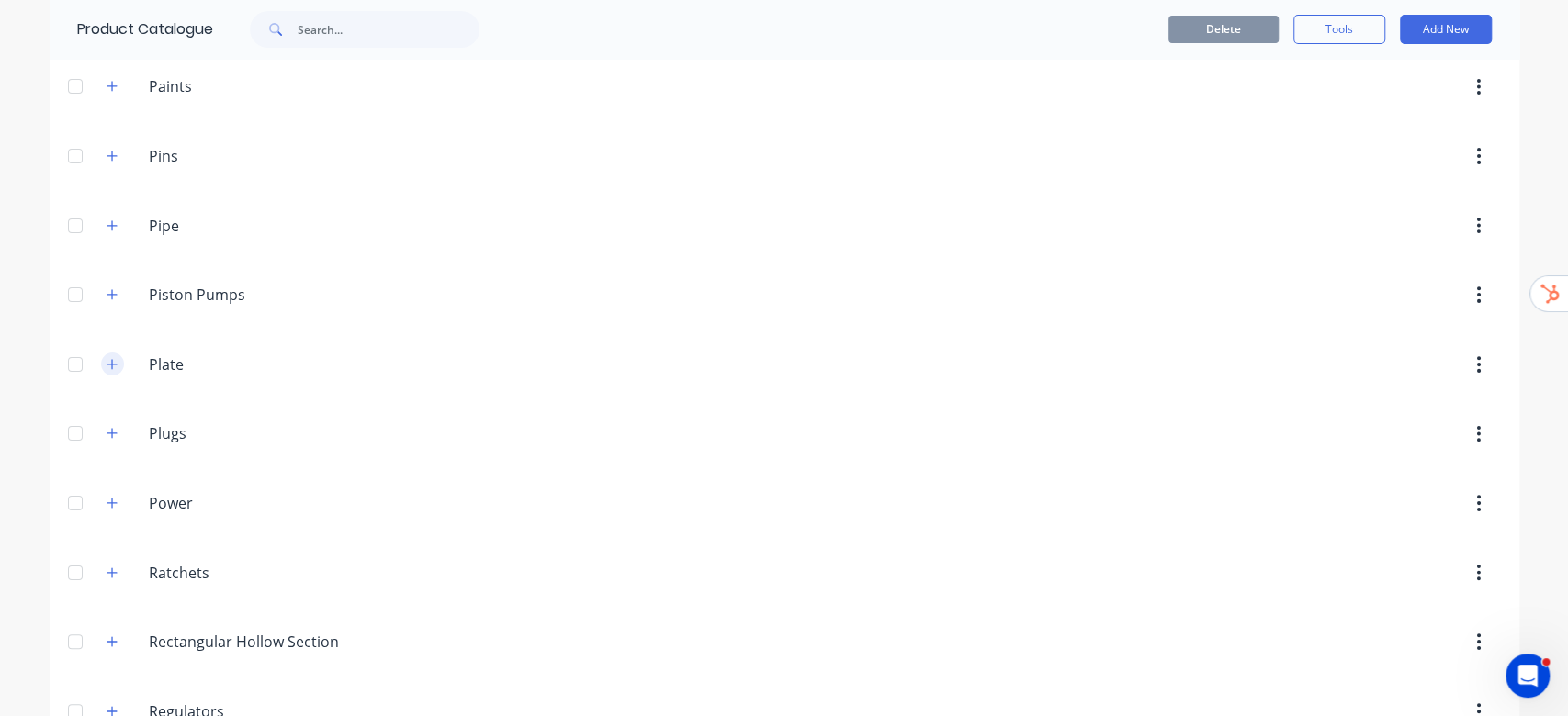 click at bounding box center (112, 364) 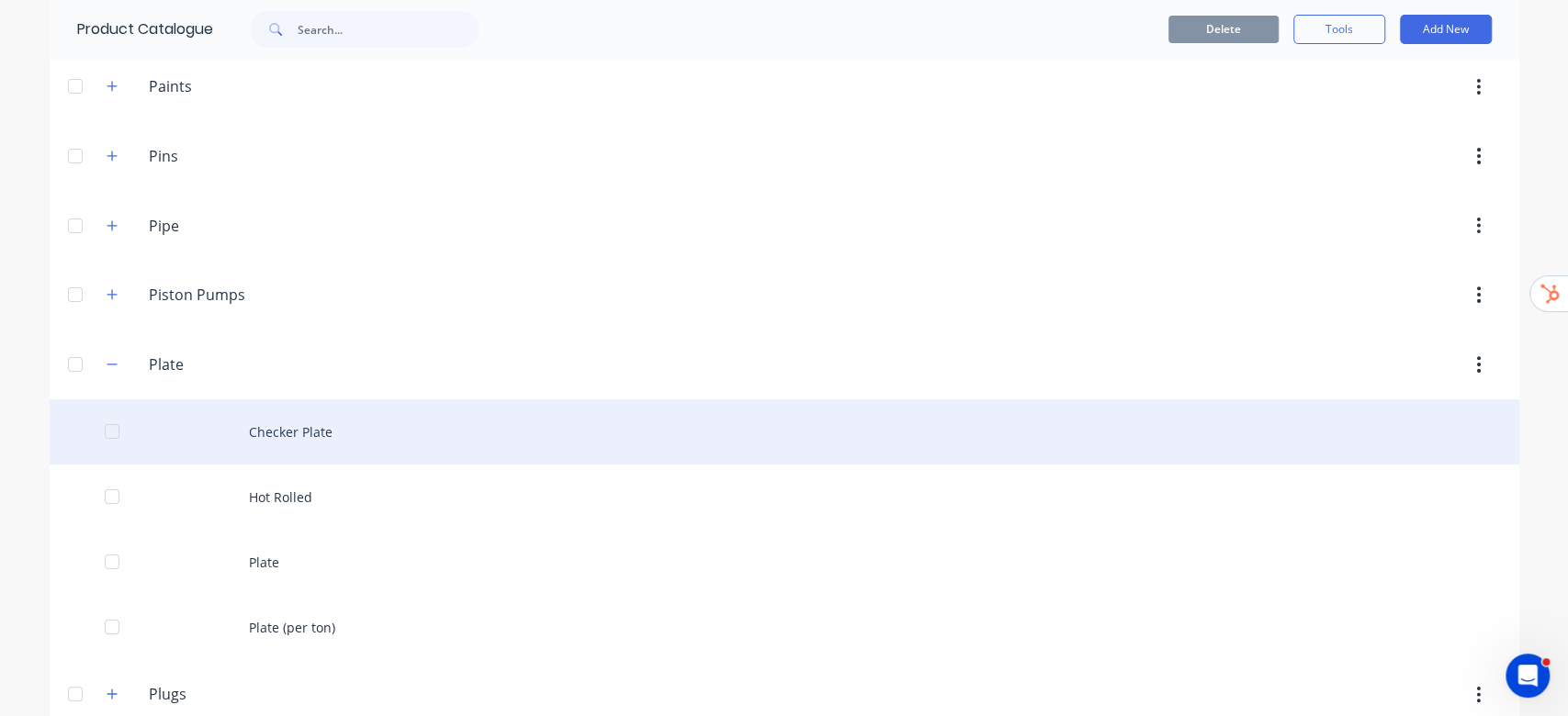 click on "Checker Plate" at bounding box center [784, 431] 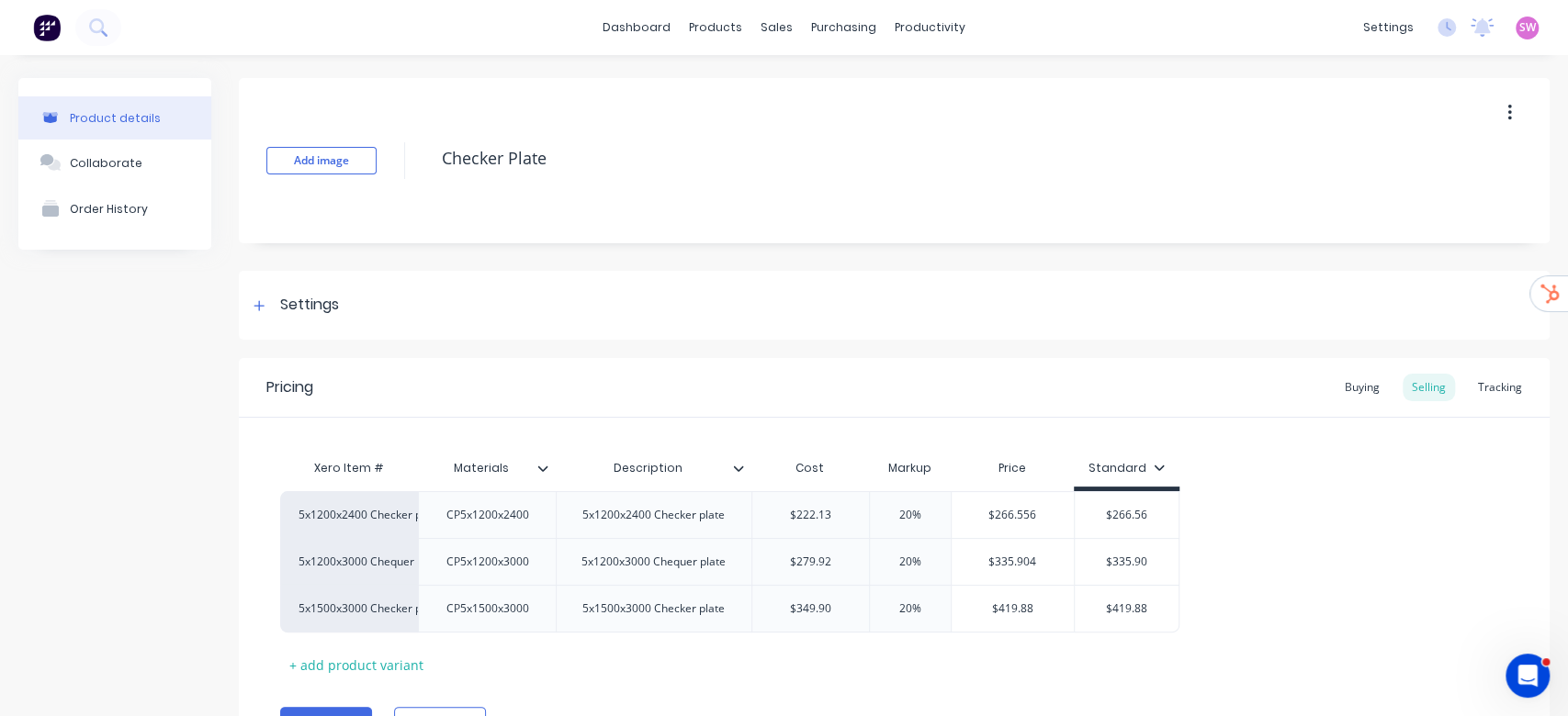 scroll, scrollTop: 96, scrollLeft: 0, axis: vertical 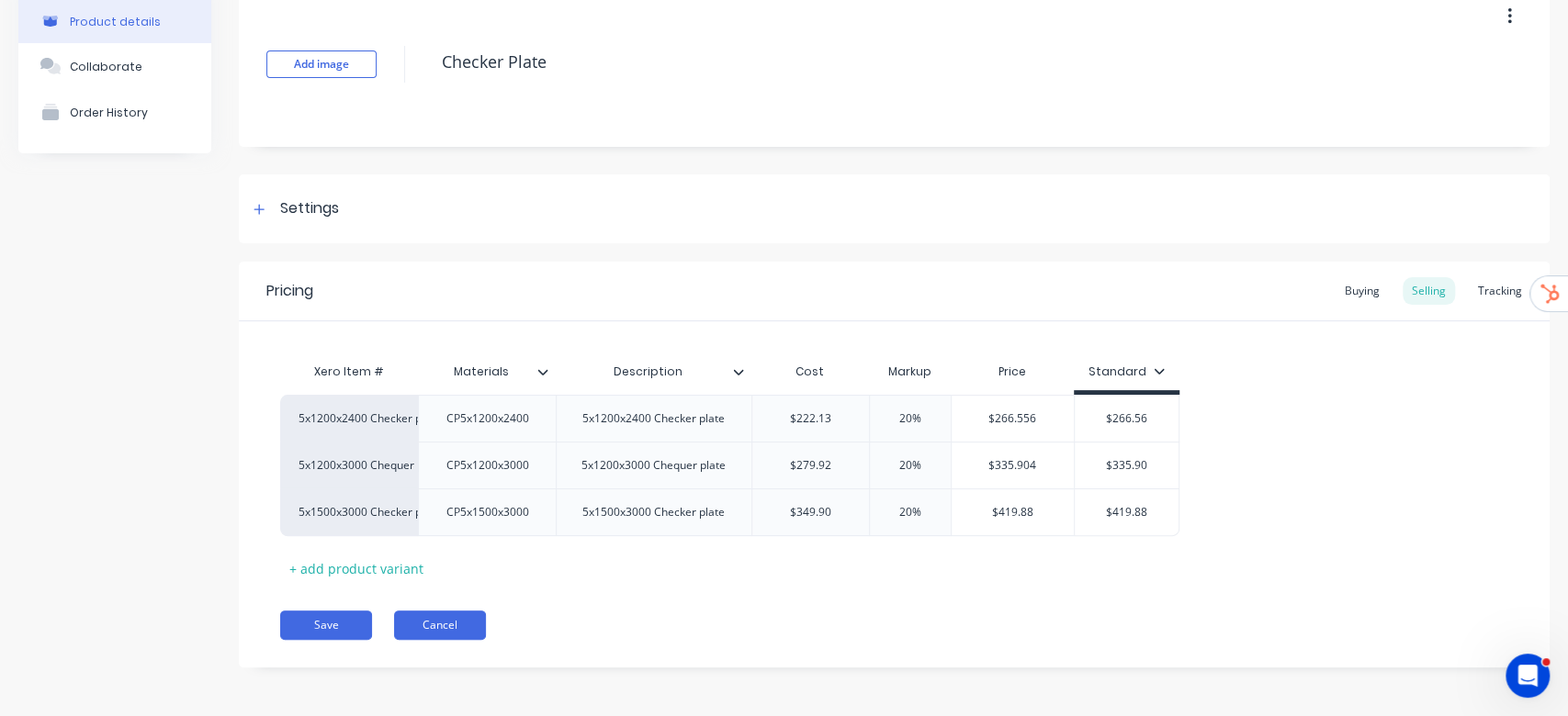 click on "Cancel" at bounding box center [440, 625] 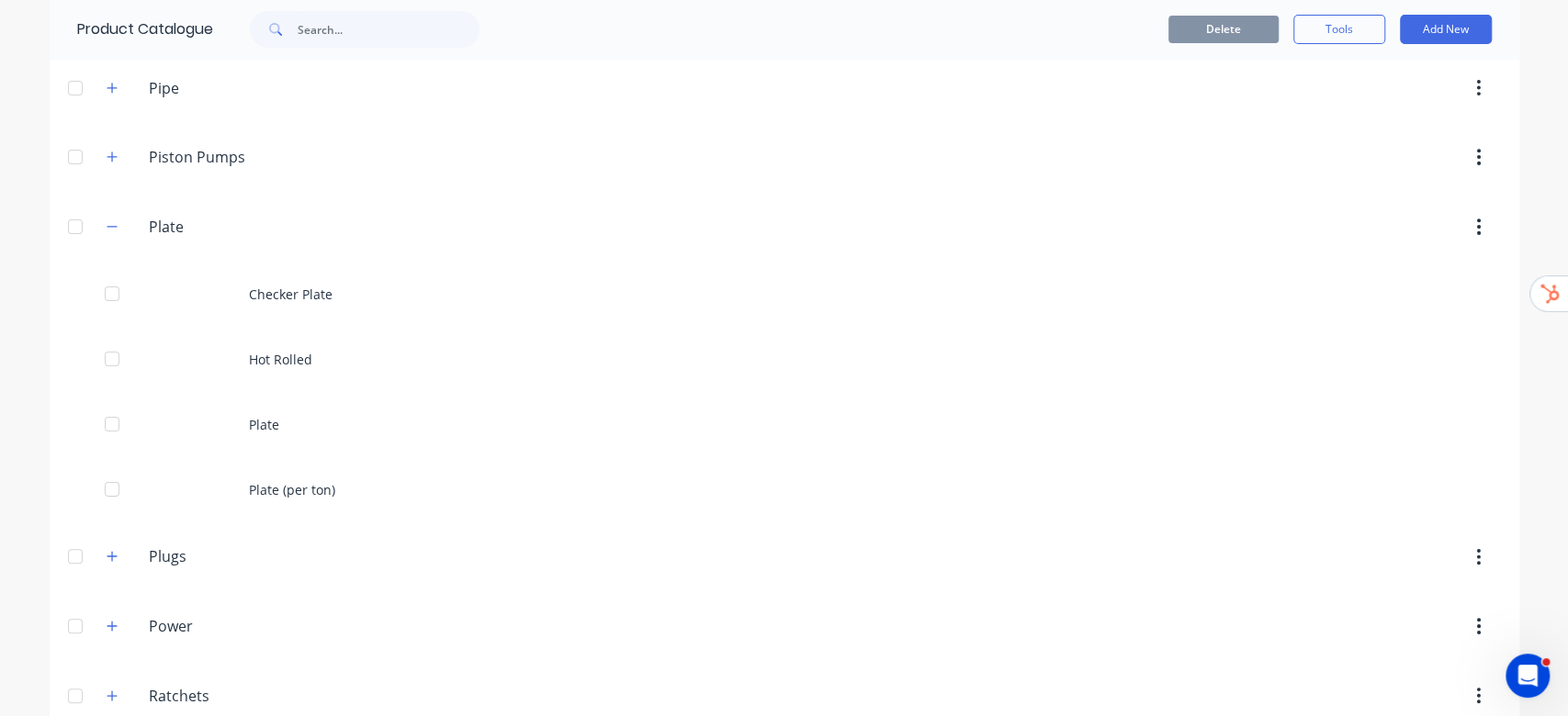 scroll, scrollTop: 4773, scrollLeft: 0, axis: vertical 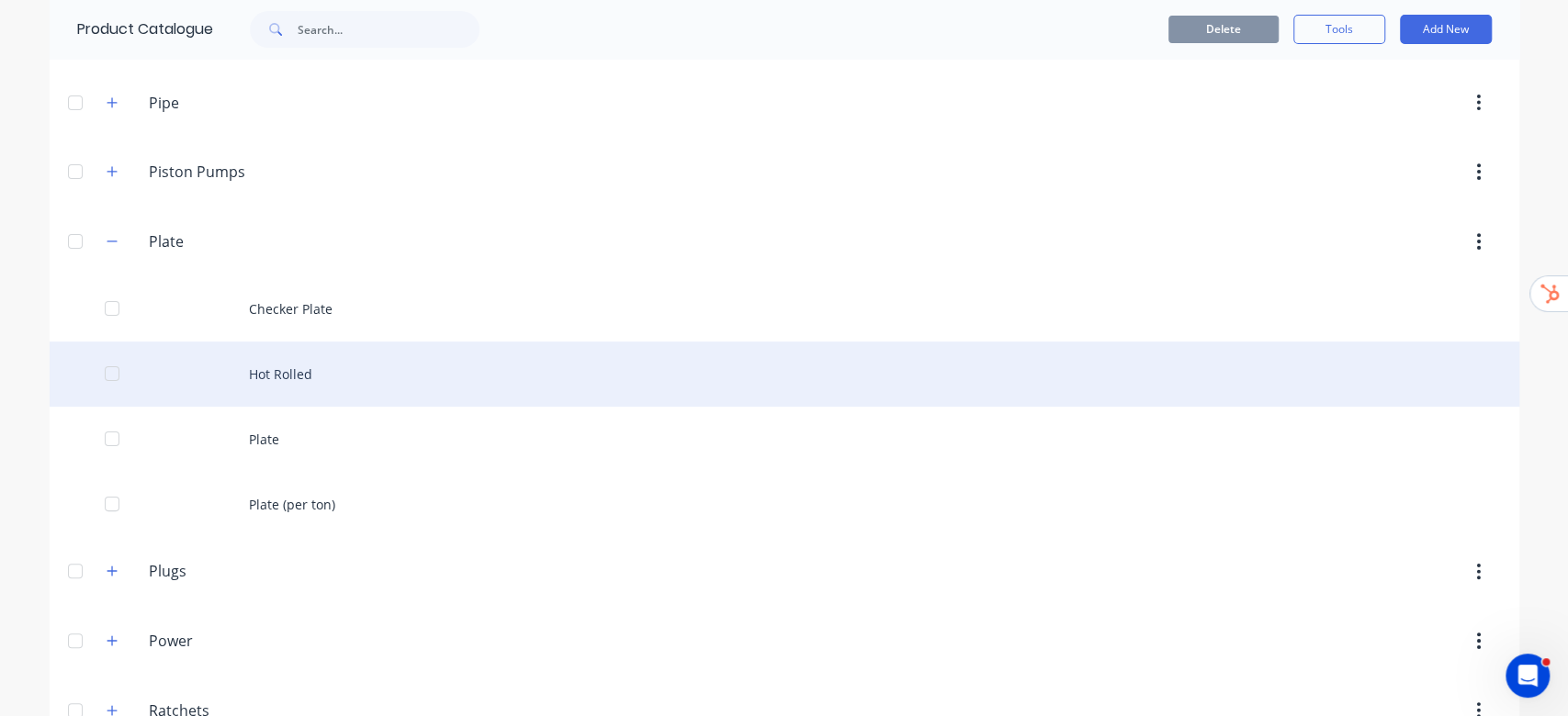 click on "Hot Rolled" at bounding box center (784, 374) 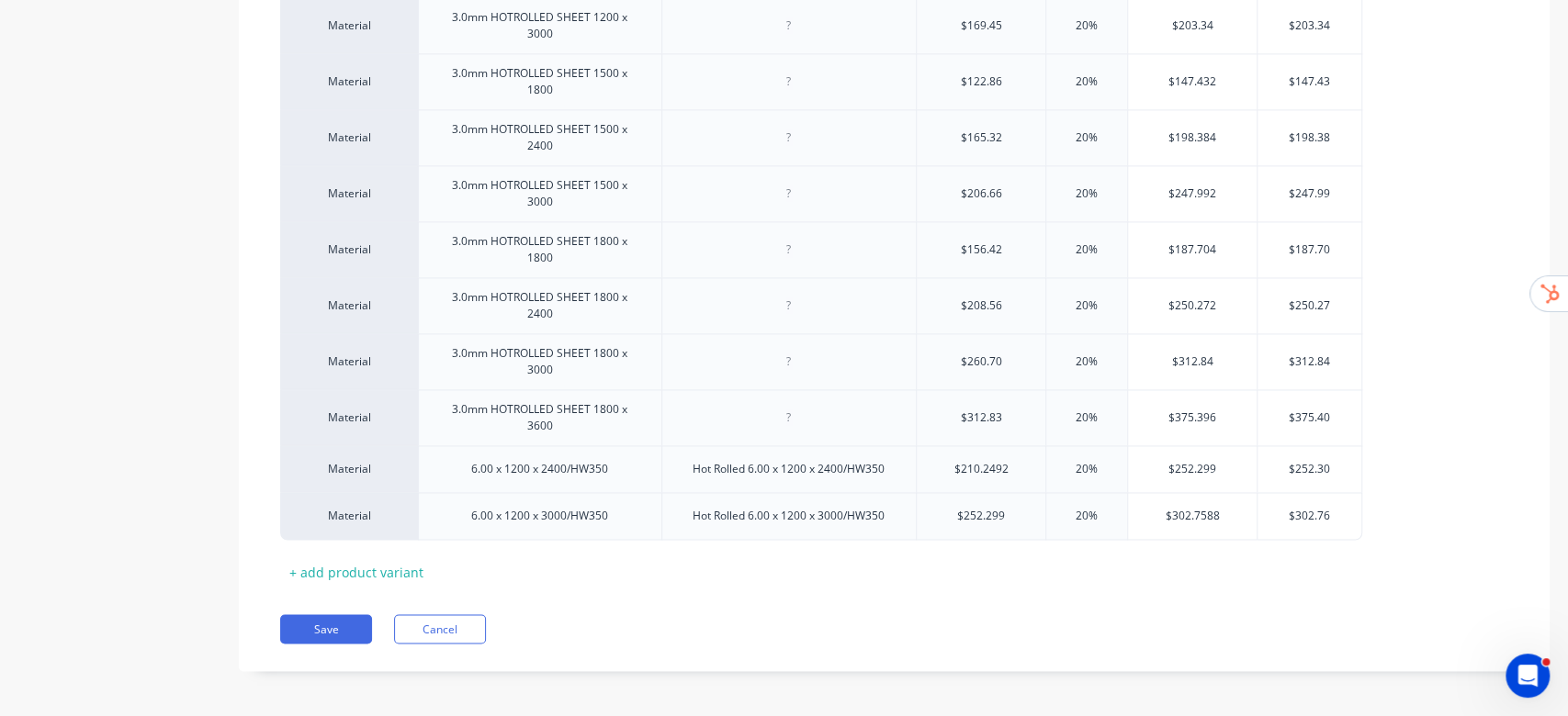 scroll, scrollTop: 1730, scrollLeft: 0, axis: vertical 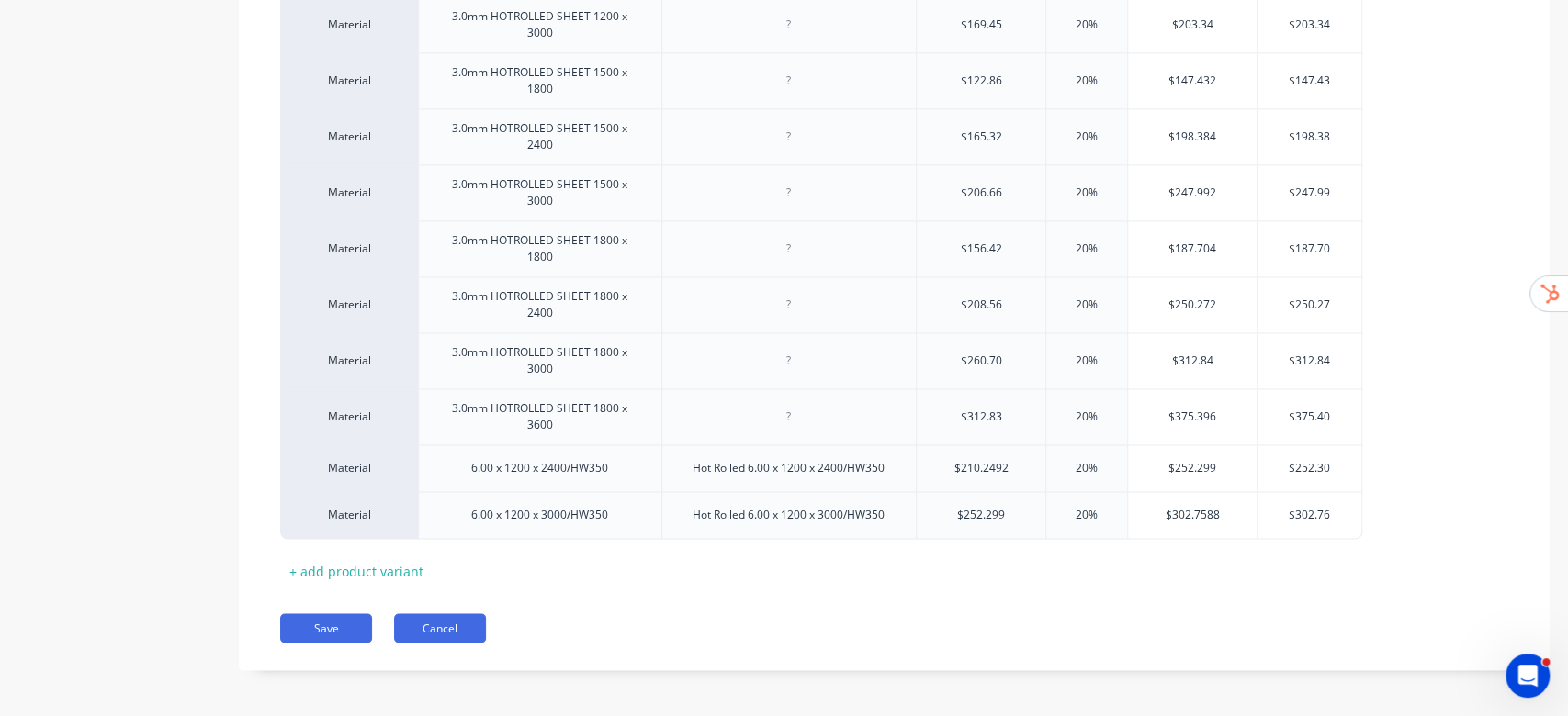 click on "Cancel" at bounding box center (440, 628) 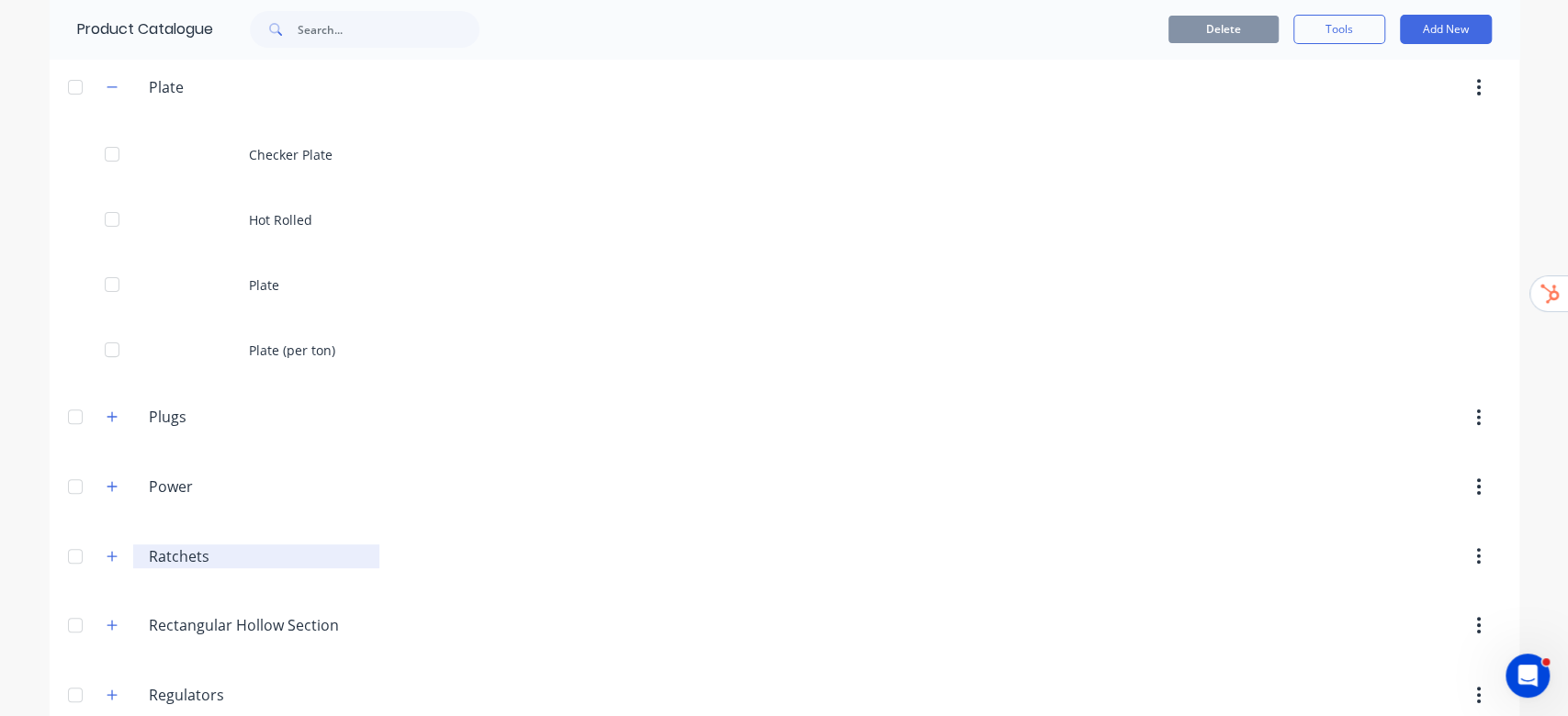 scroll, scrollTop: 4895, scrollLeft: 0, axis: vertical 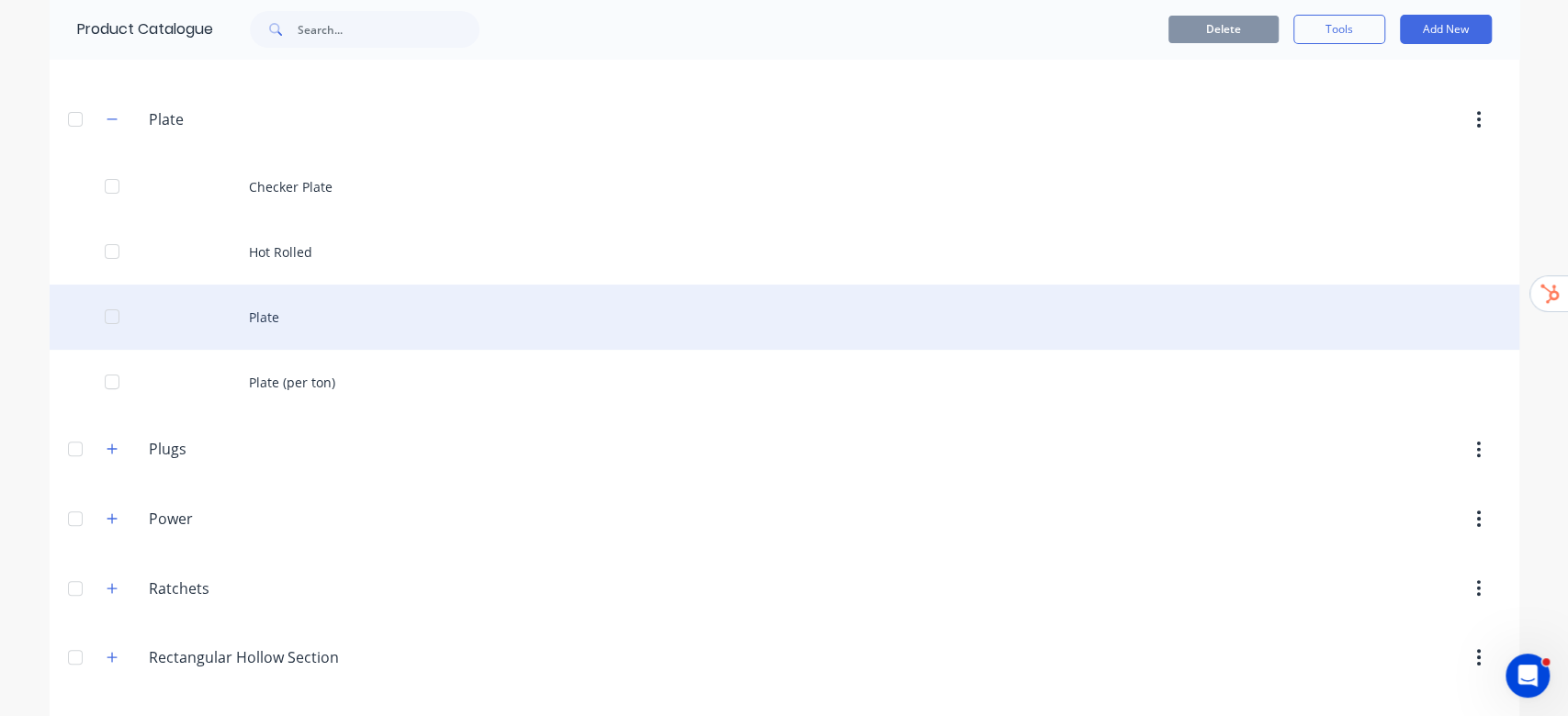 click on "Plate" at bounding box center [784, 317] 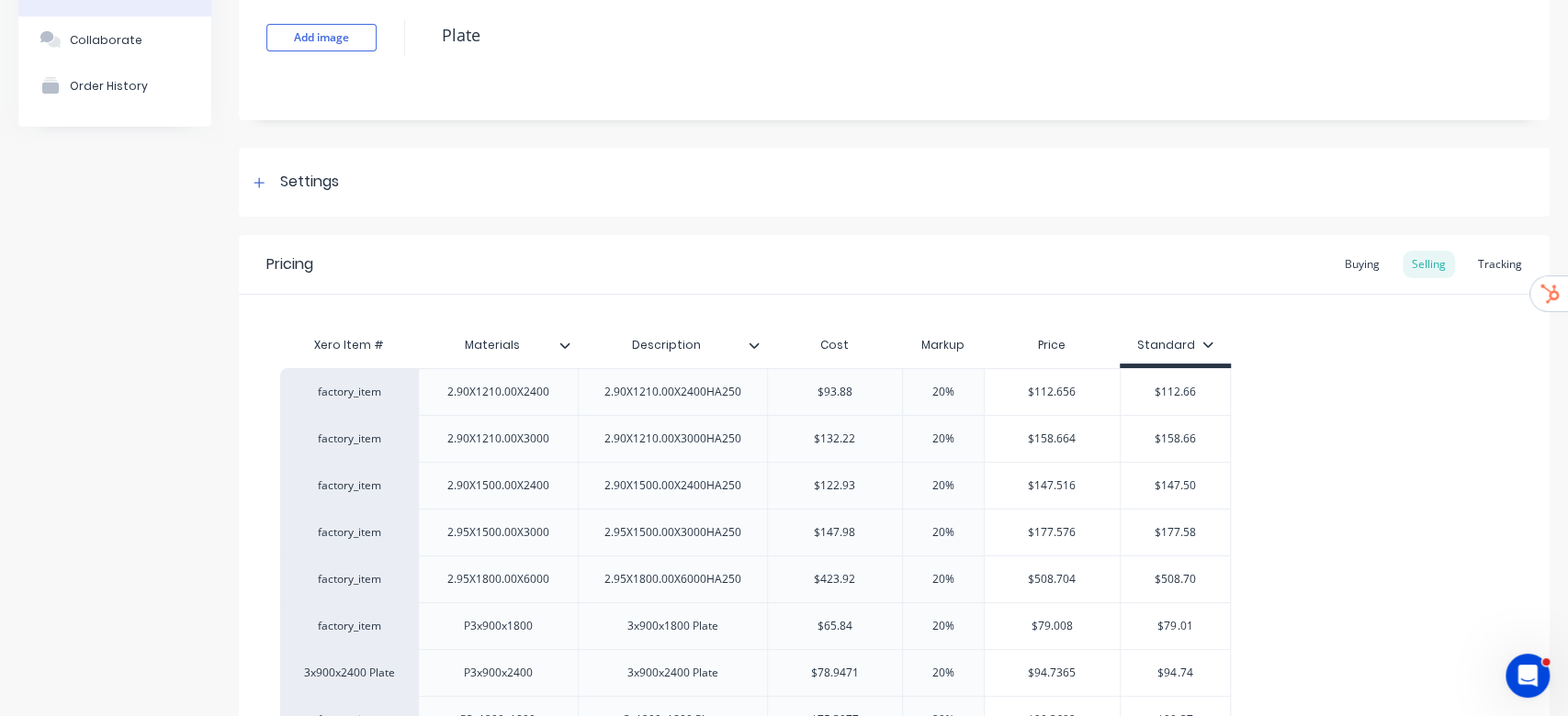 scroll, scrollTop: 244, scrollLeft: 0, axis: vertical 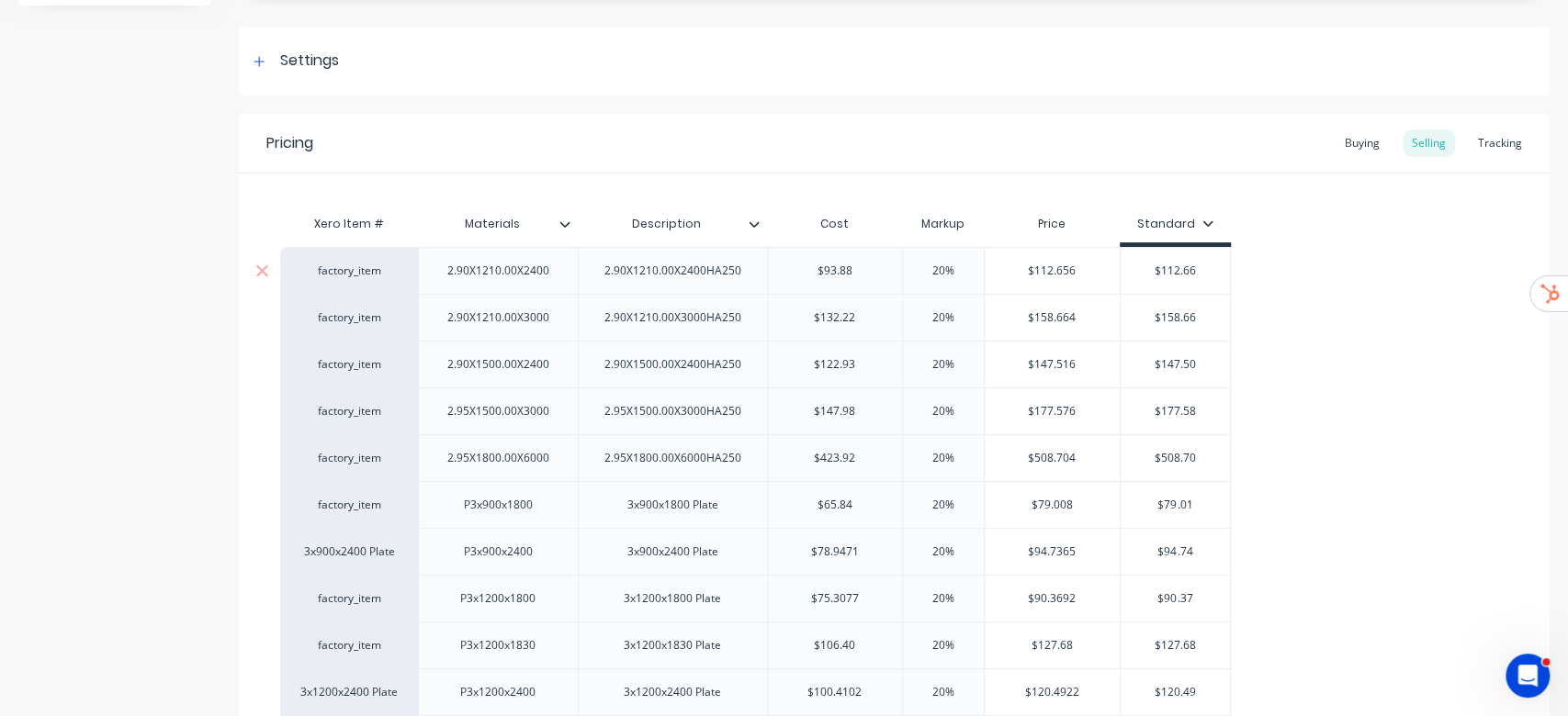 click on "2.90X1210.00X2400" at bounding box center (498, 271) 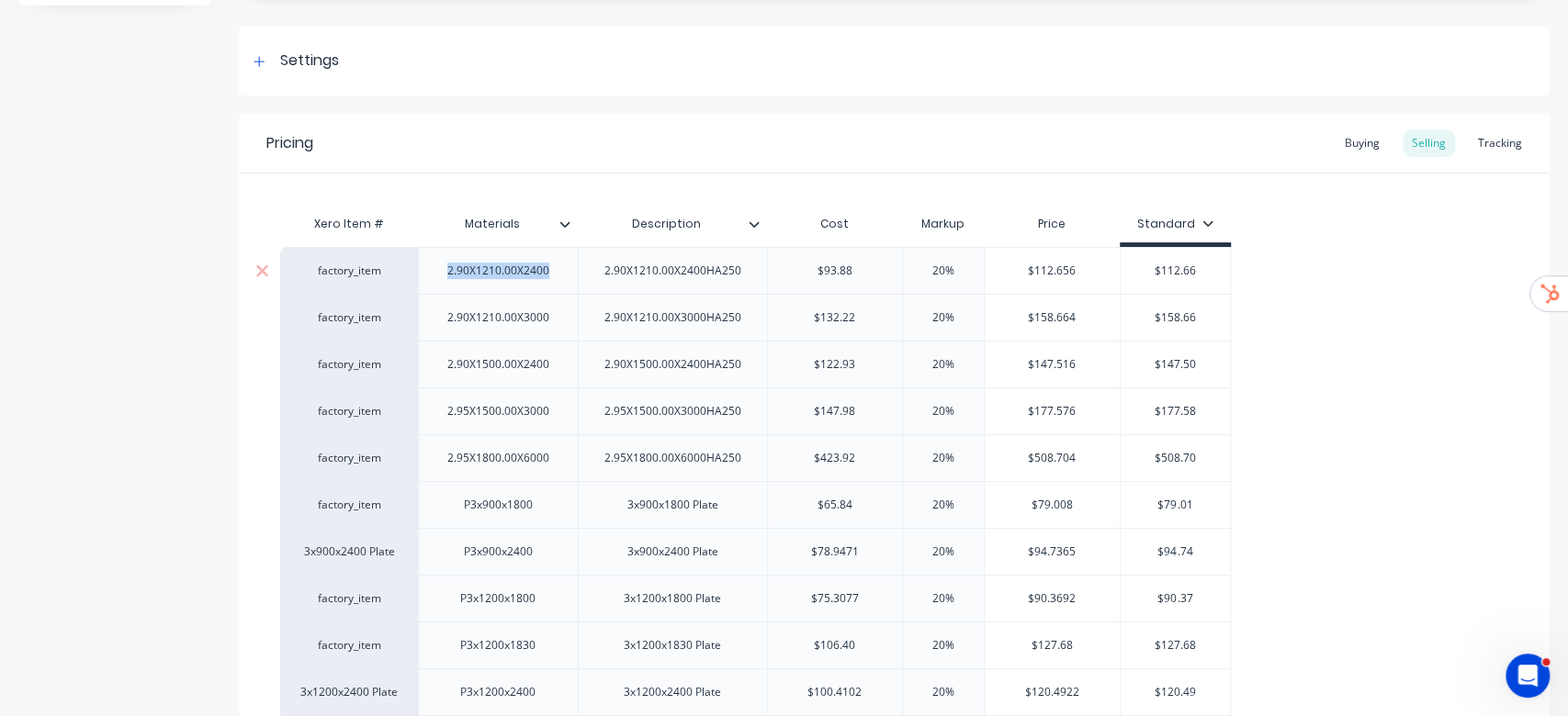 copy on "2.90X1210.00X2400" 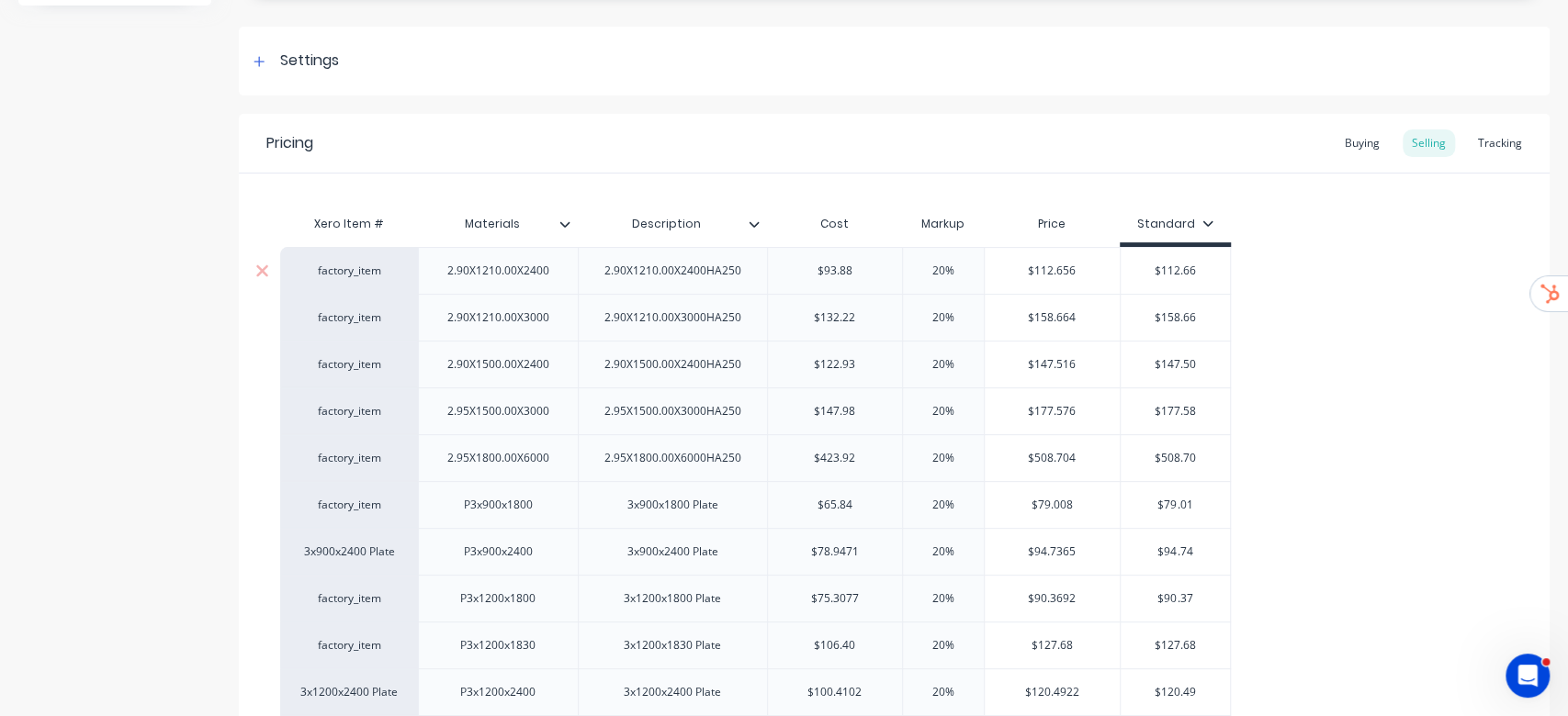 click on "factory_item" at bounding box center (349, 271) 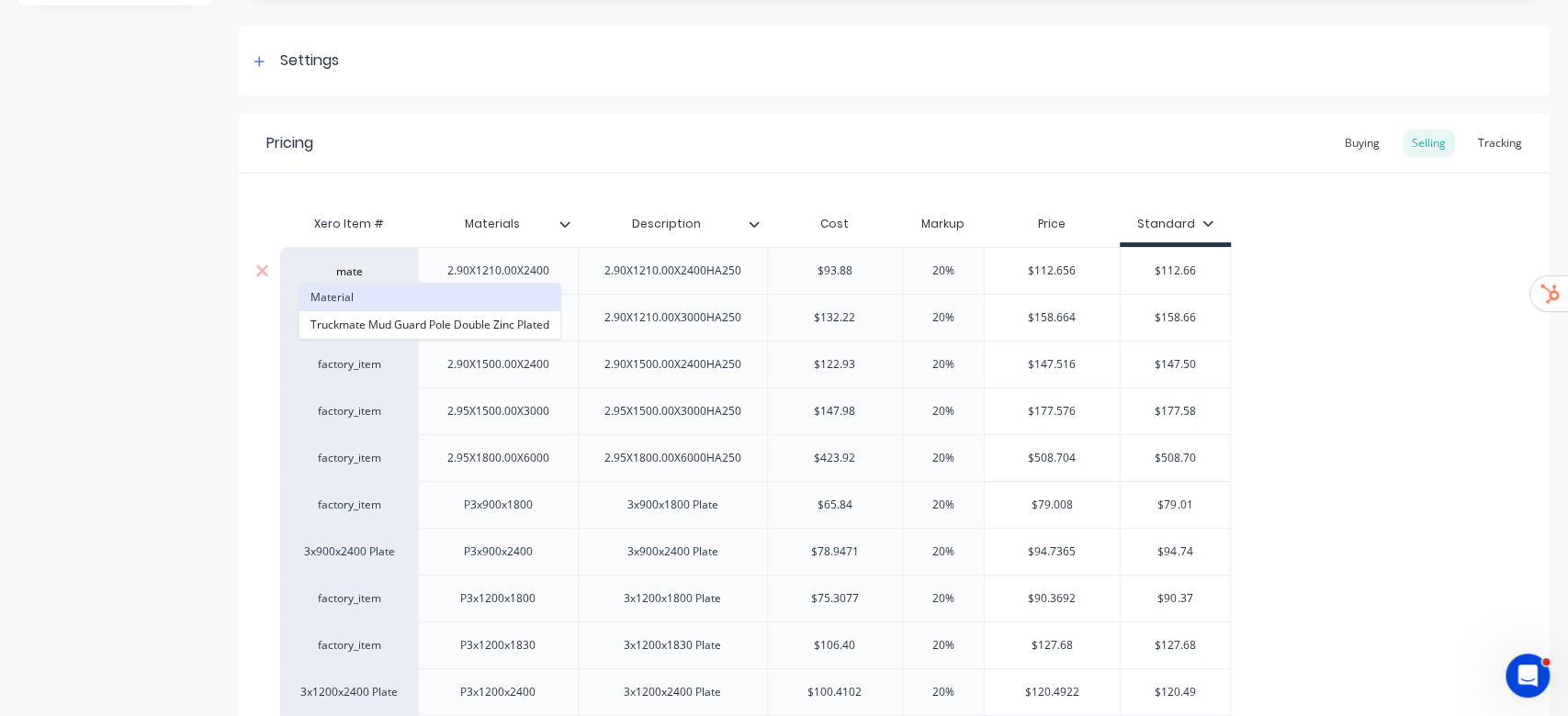 type on "mate" 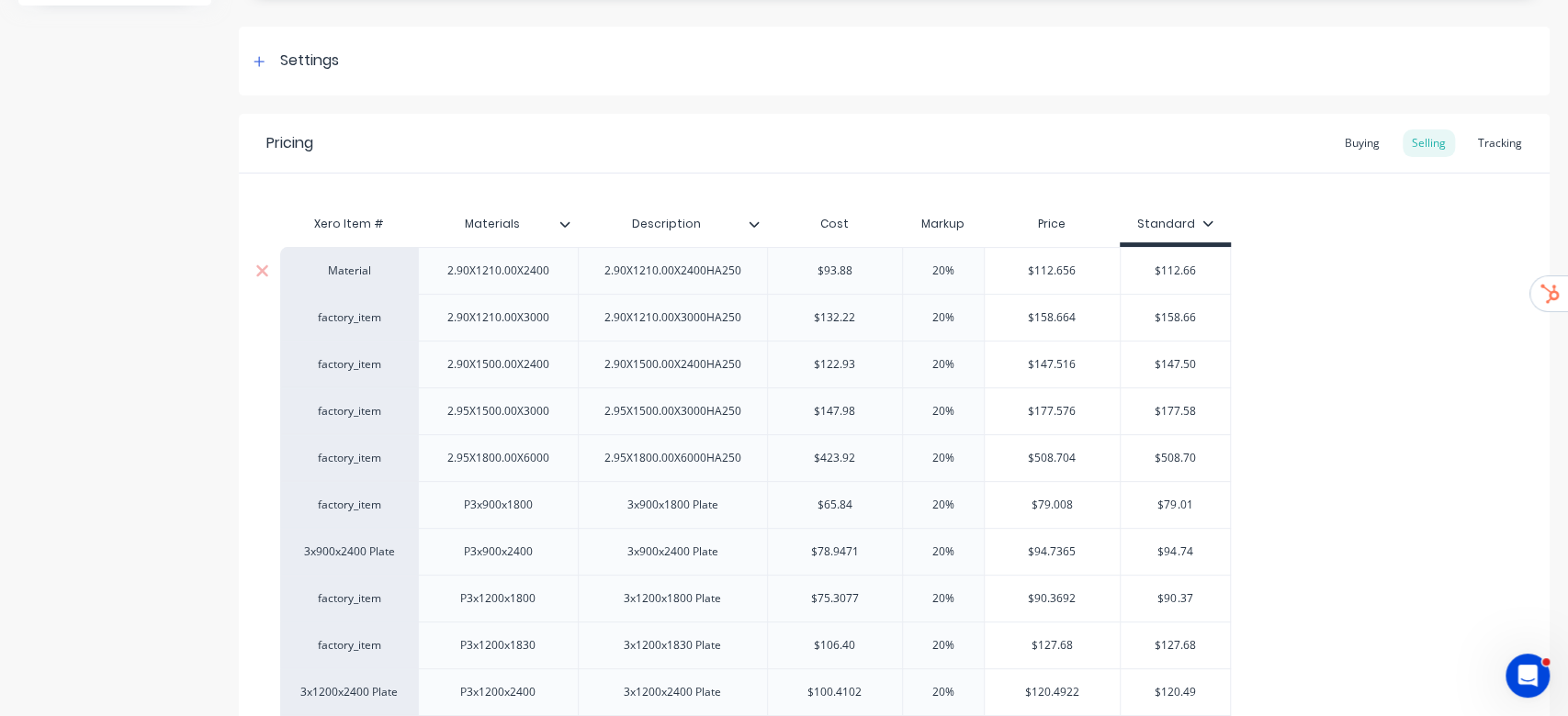 click on "Material" at bounding box center (349, 271) 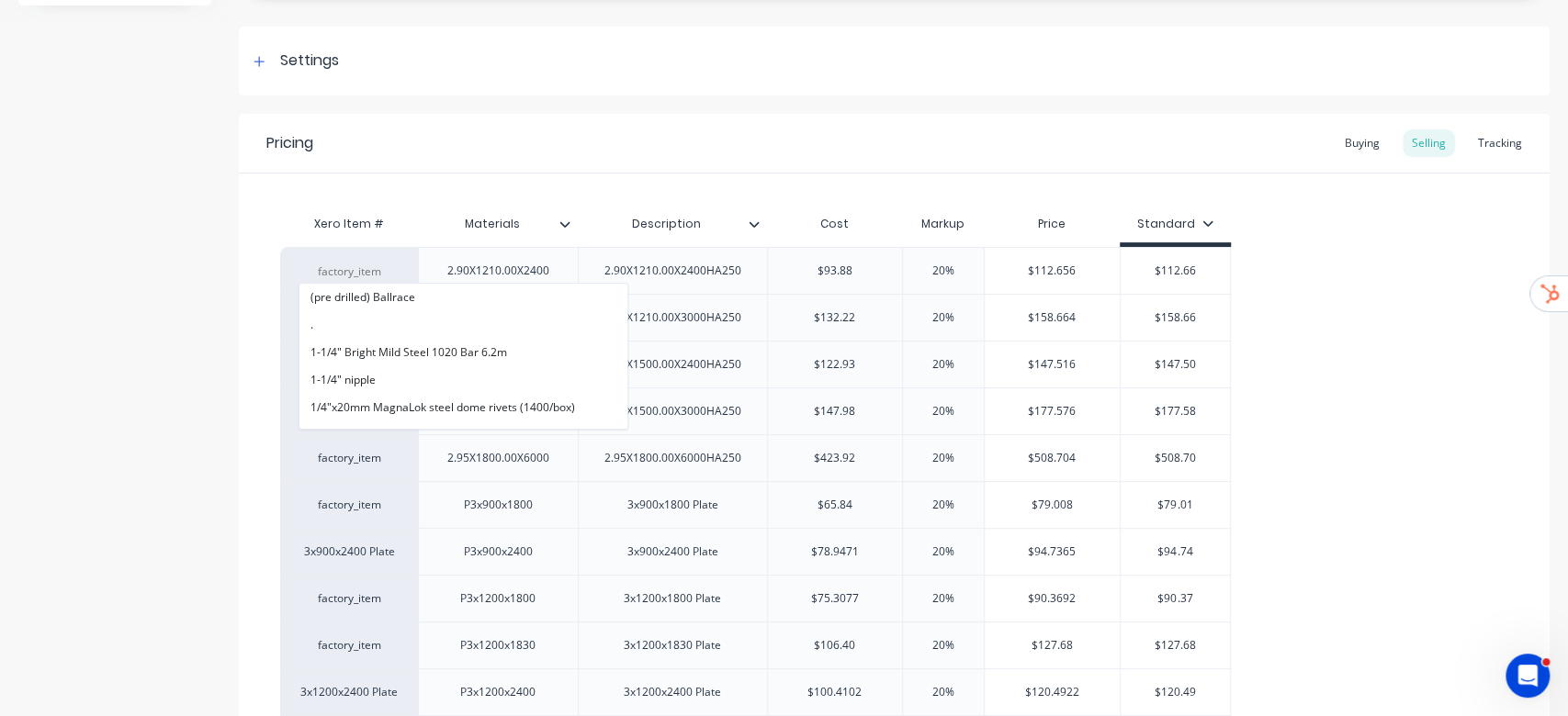 click on "Add image Plate   Settings Product Options I buy this item I sell this item I track stock for this item I track costs and markups for this item Product is bought/sold tax-free Product is bought / sold in Basic Quantities Product Category Plate Available Materials None Buying Suppliers 6 suppliers selected Preferred Supplier None Pricing Buying Selling Tracking Xero Item # Materials Description Cost Markup Price Standard Material (pre drilled) Ballrace . 1-1/4" Bright Mild Steel 1020 Bar 6.2m 1-1/4" nipple 1/4"x20mm MagnaLok steel dome rivets (1400/box) 100 x 12 Flat Bar 6m Long 100x10 Flat Bar 6m 100x100x10 Angle 9m 100x100x3 SHS 8m 100x100x5 SHS 8m 100x100x6 SHS 8m 100x20 Flat Bar 6m 100x300 DO NOT OVERTAKE Aluminium 100x50 C-Channel 9m 100x50x3 RHS 8m 100x50x4 RHS 8m 100x50x5 RHS 8m 100x50x6.0 RHS 8m Length 100x6 Flat Bar 6m 100x75x10 Angle 9m 10A STANDARD BLADE FUSE 10PK 10amp voltage doubler 12-24v 10mm Round Bar 6m 10mm split conduit 125m spool 10T Weld on Lifting Ring 12/24V 105DB Dual tone alarm $93.88" at bounding box center [894, 1927] 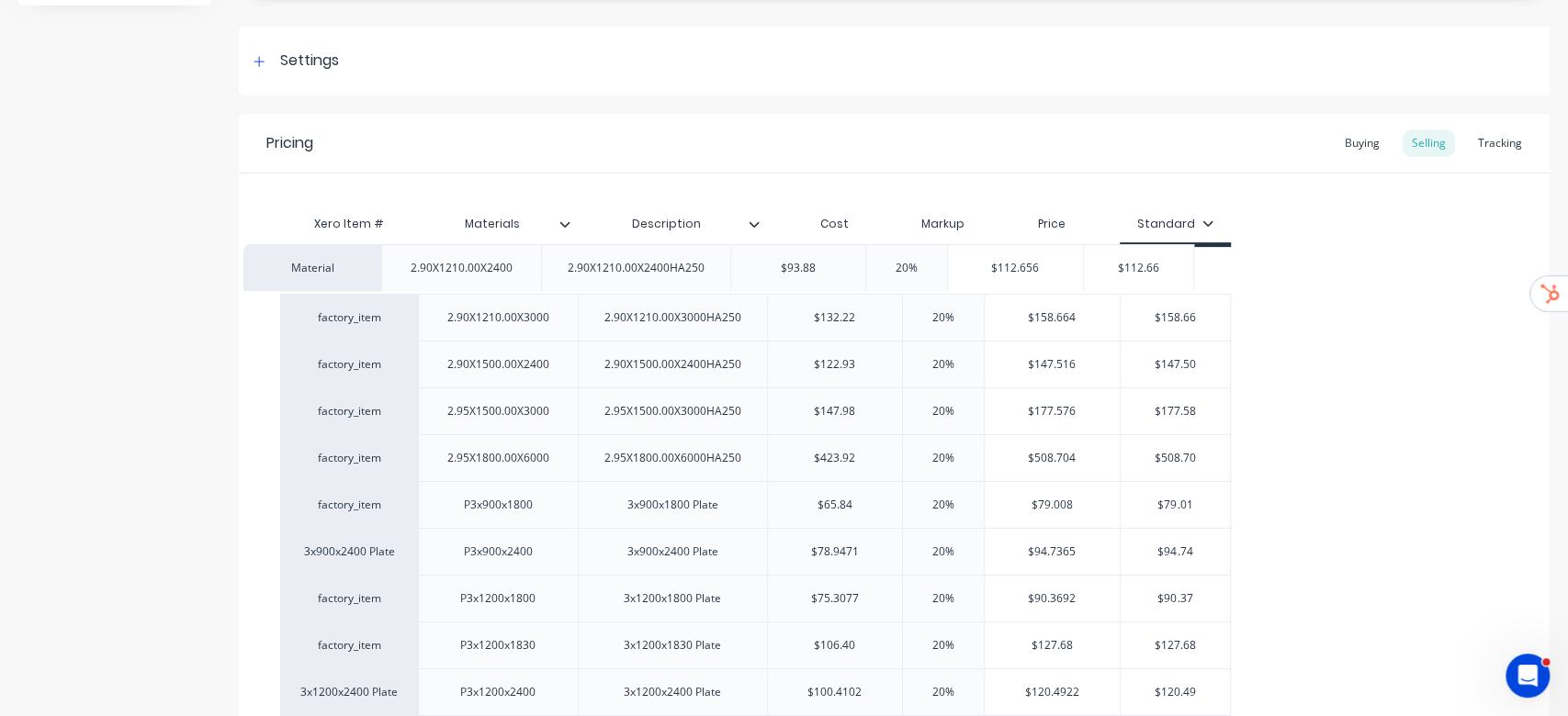 drag, startPoint x: 375, startPoint y: 263, endPoint x: 333, endPoint y: 261, distance: 42.047592 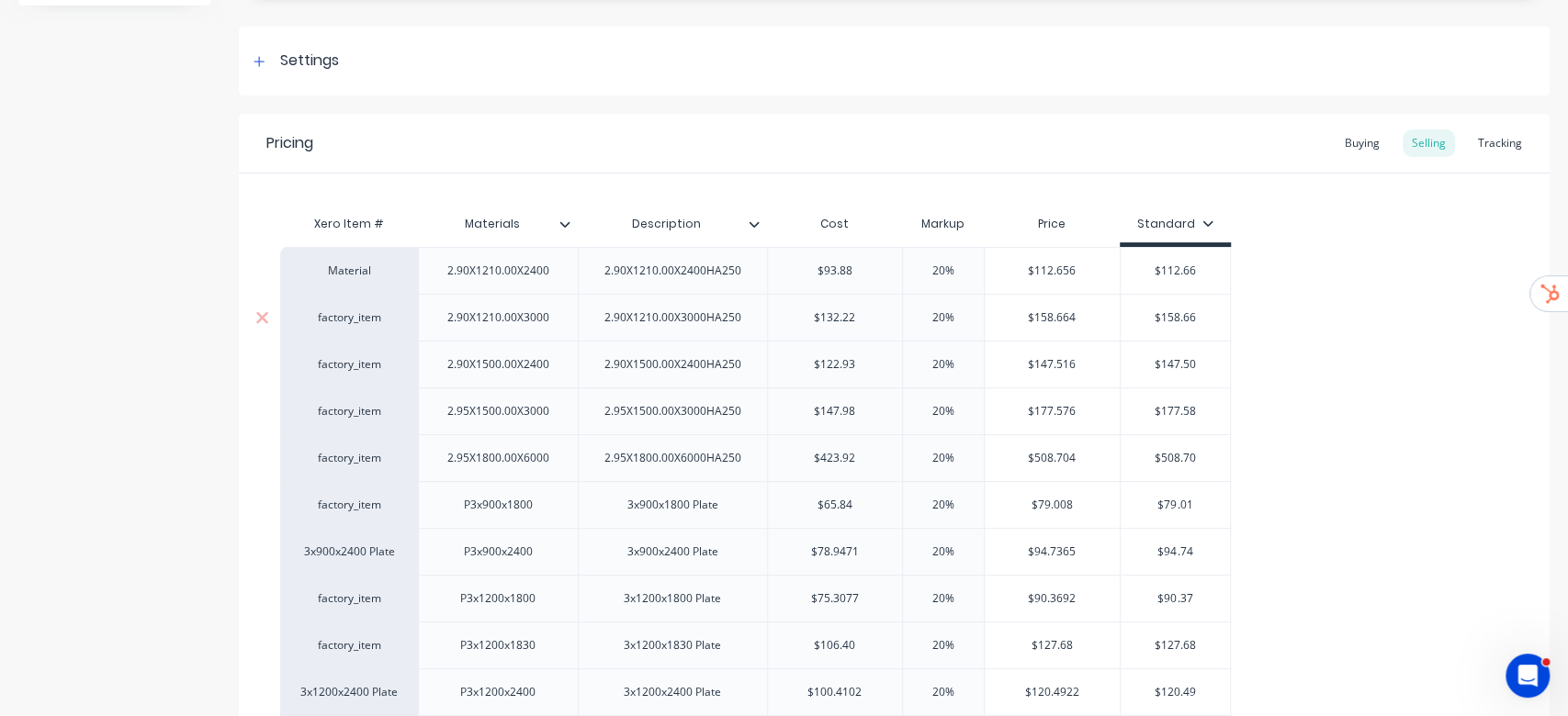 click on "factory_item" at bounding box center [349, 318] 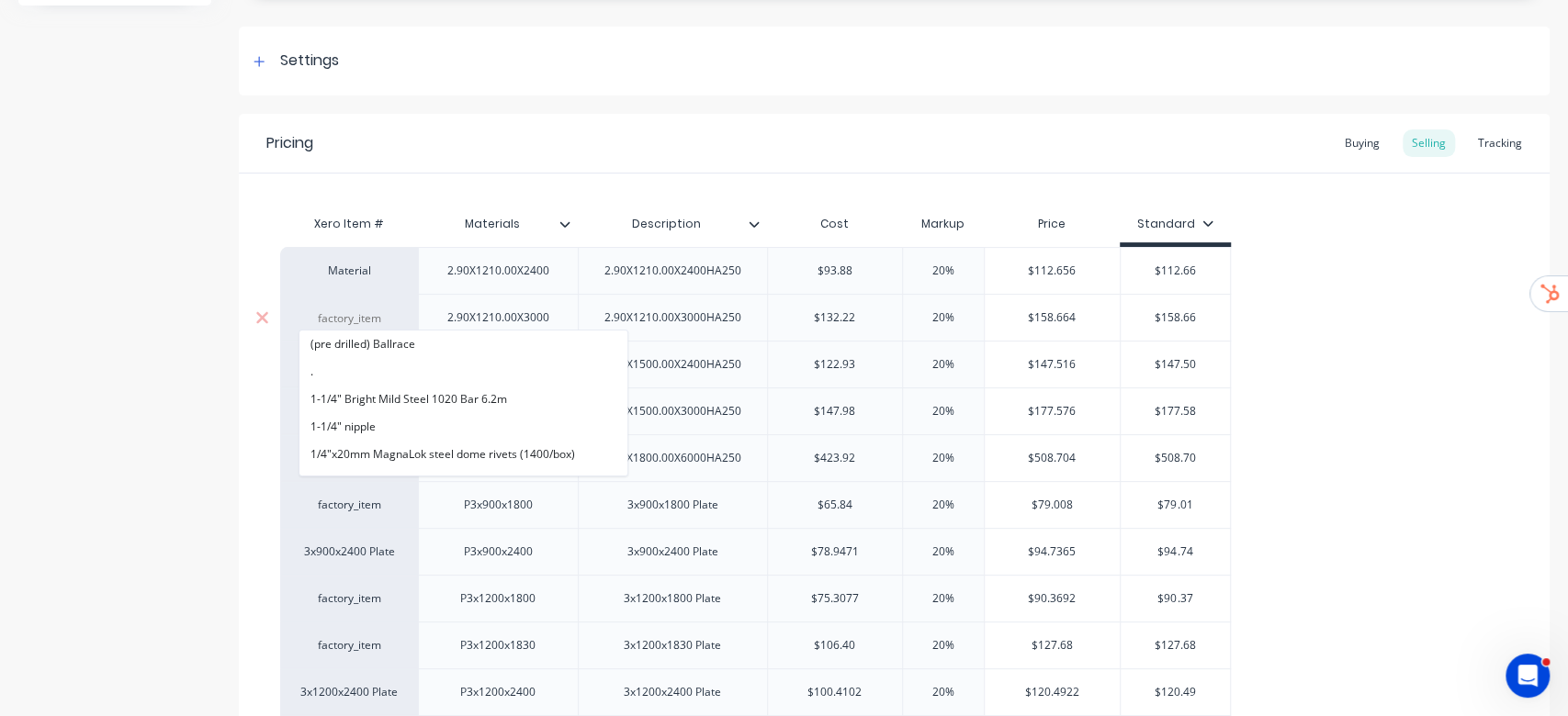 paste on "material" 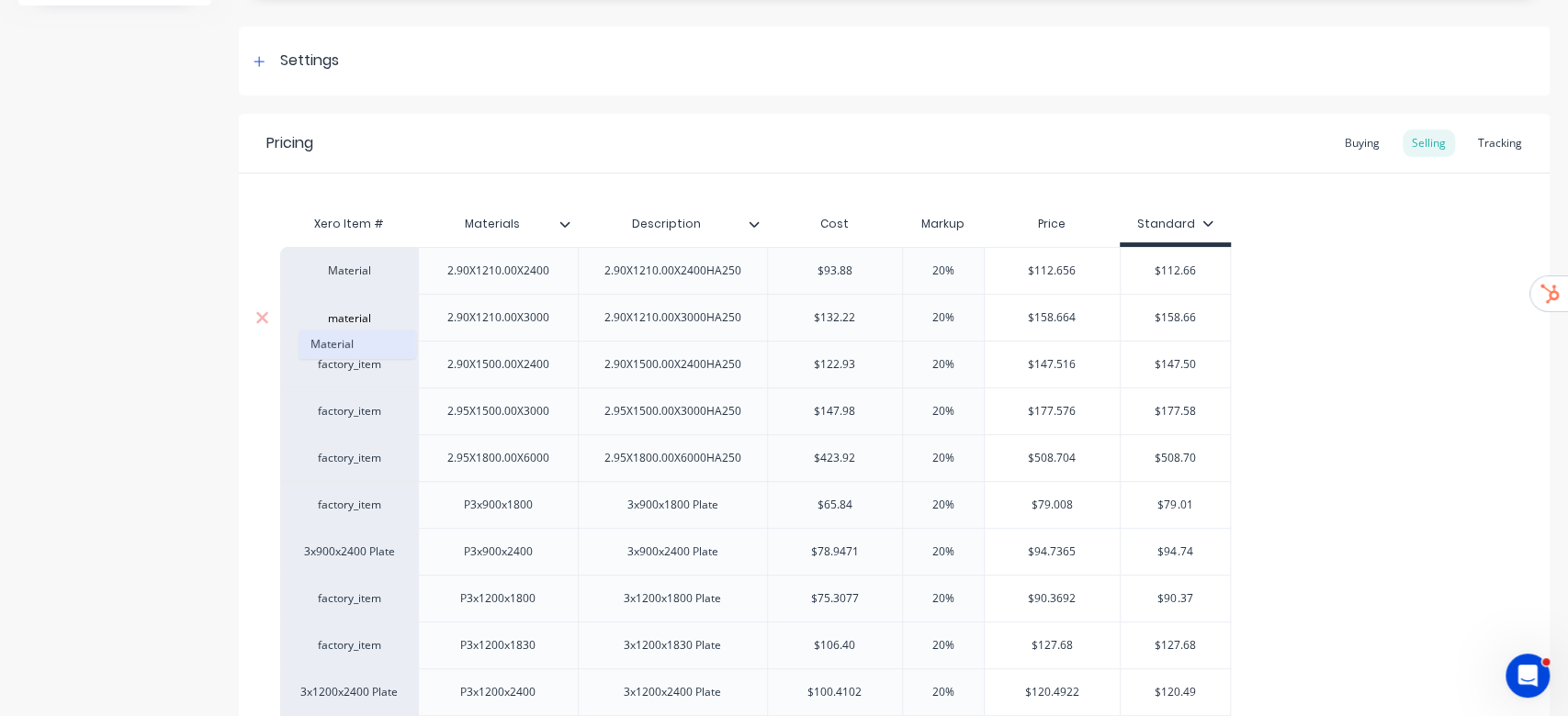 type on "material" 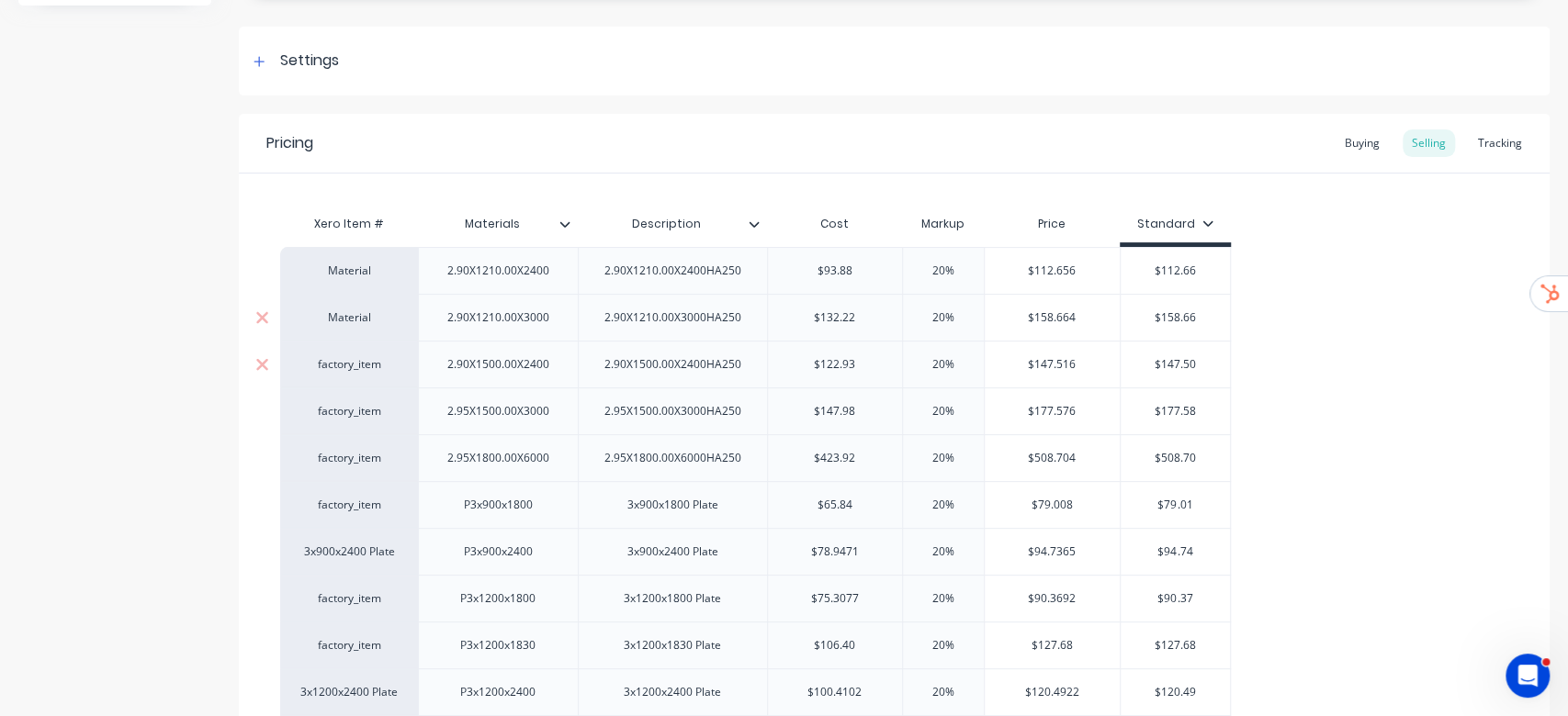 click on "factory_item" at bounding box center [349, 364] 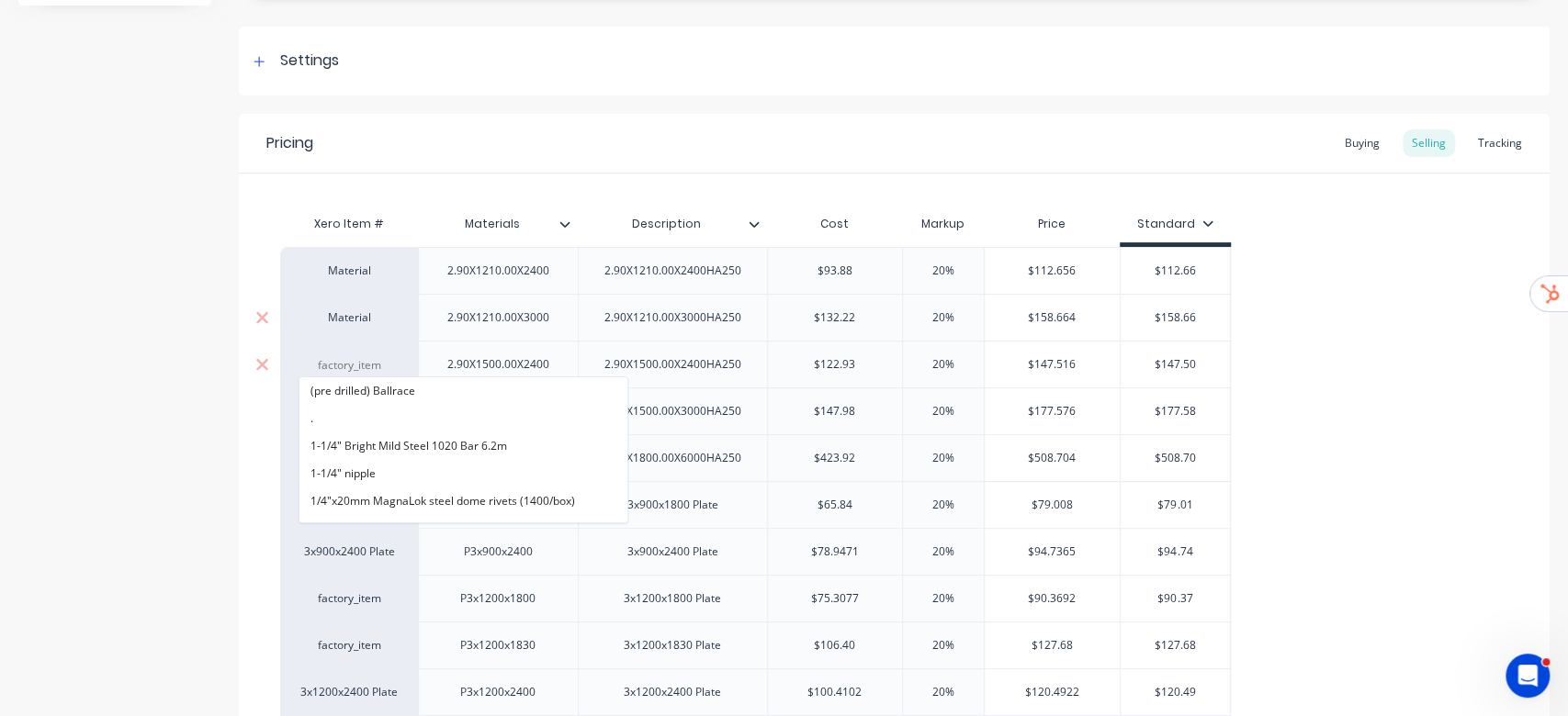 paste on "material" 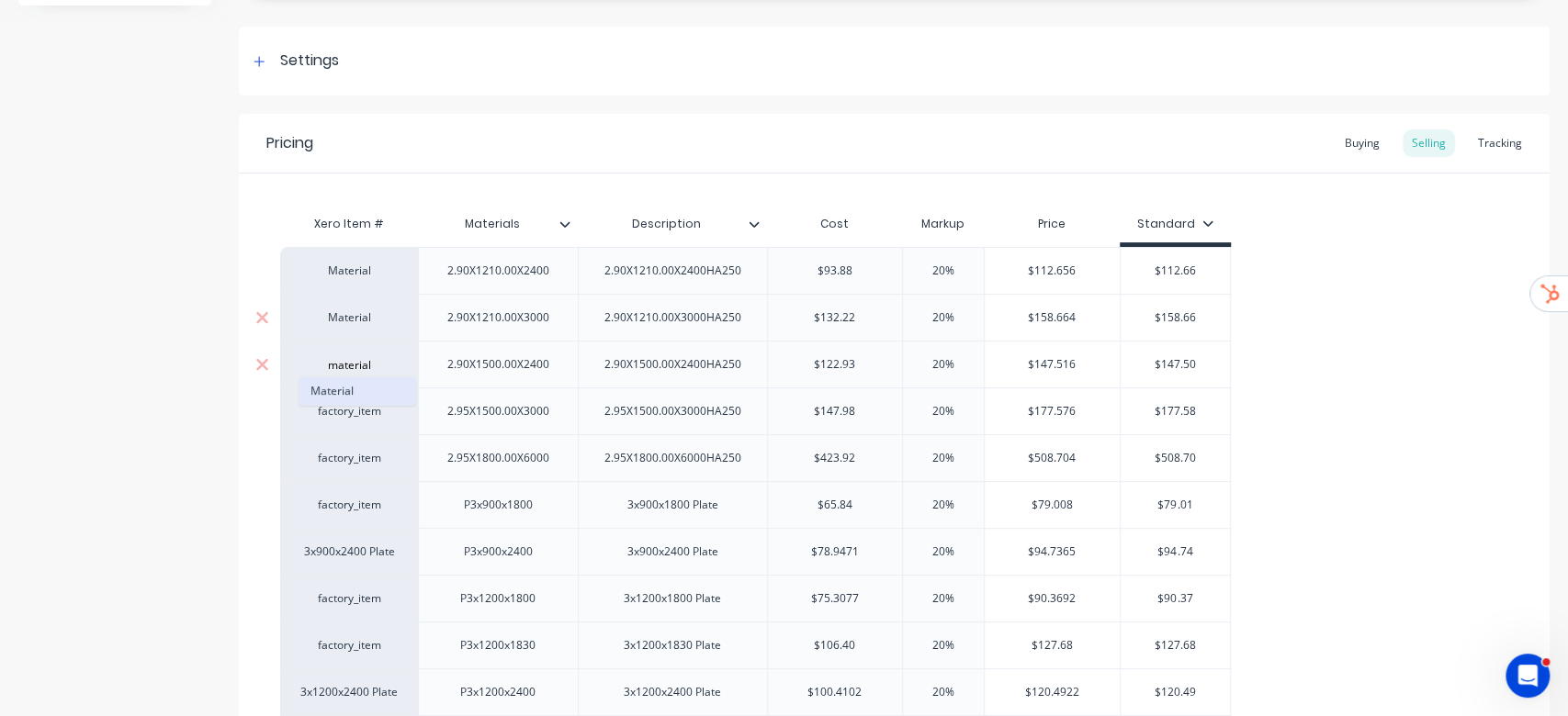 type on "material" 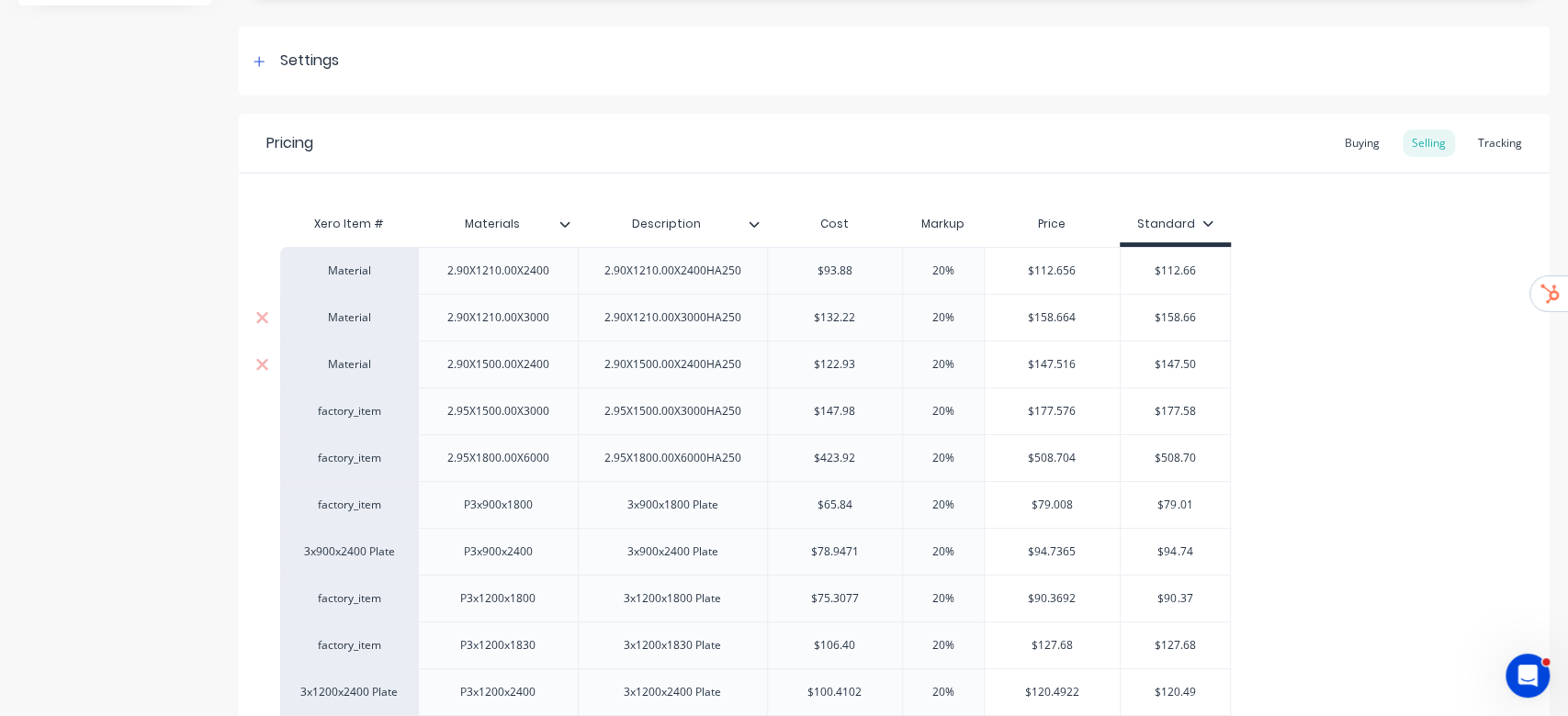 click on "factory_item" at bounding box center (349, 411) 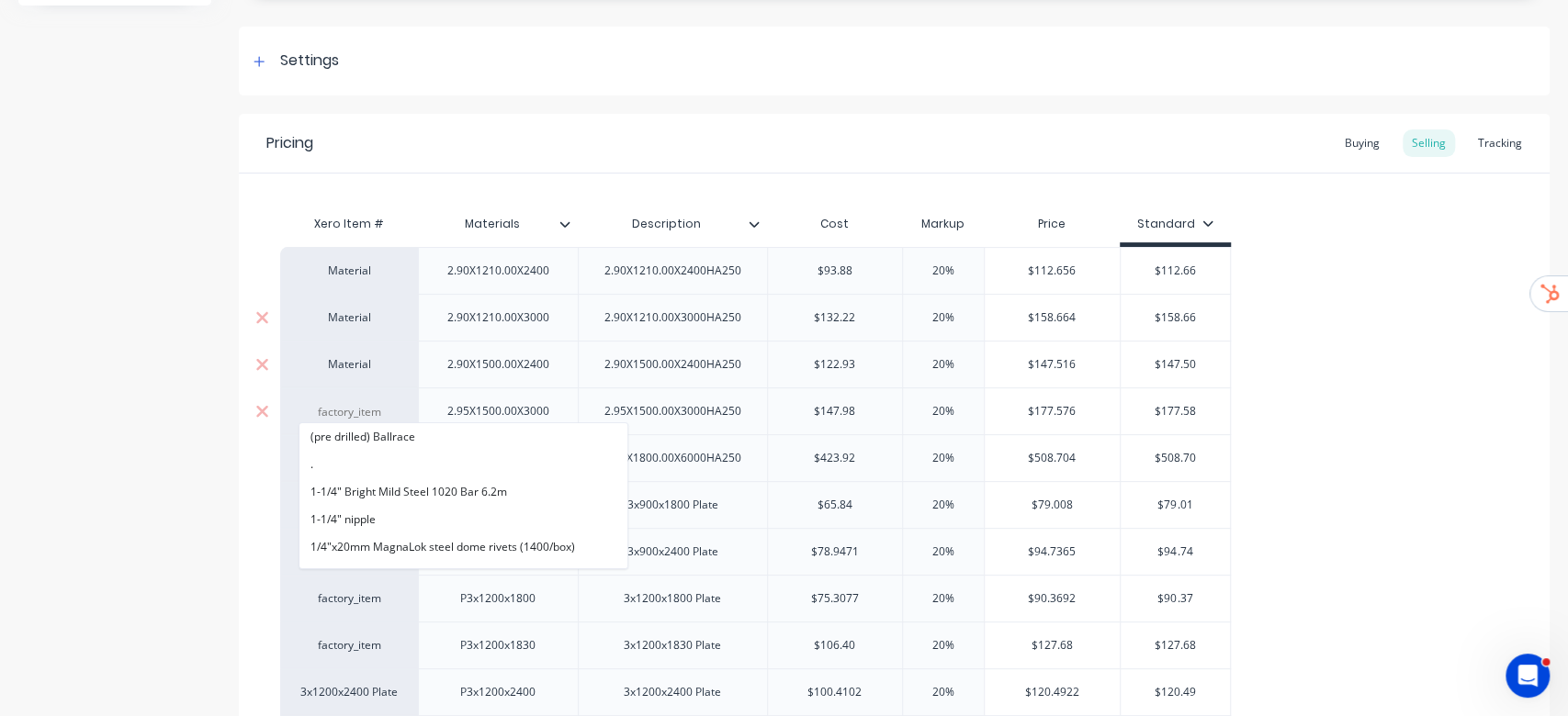 paste on "material" 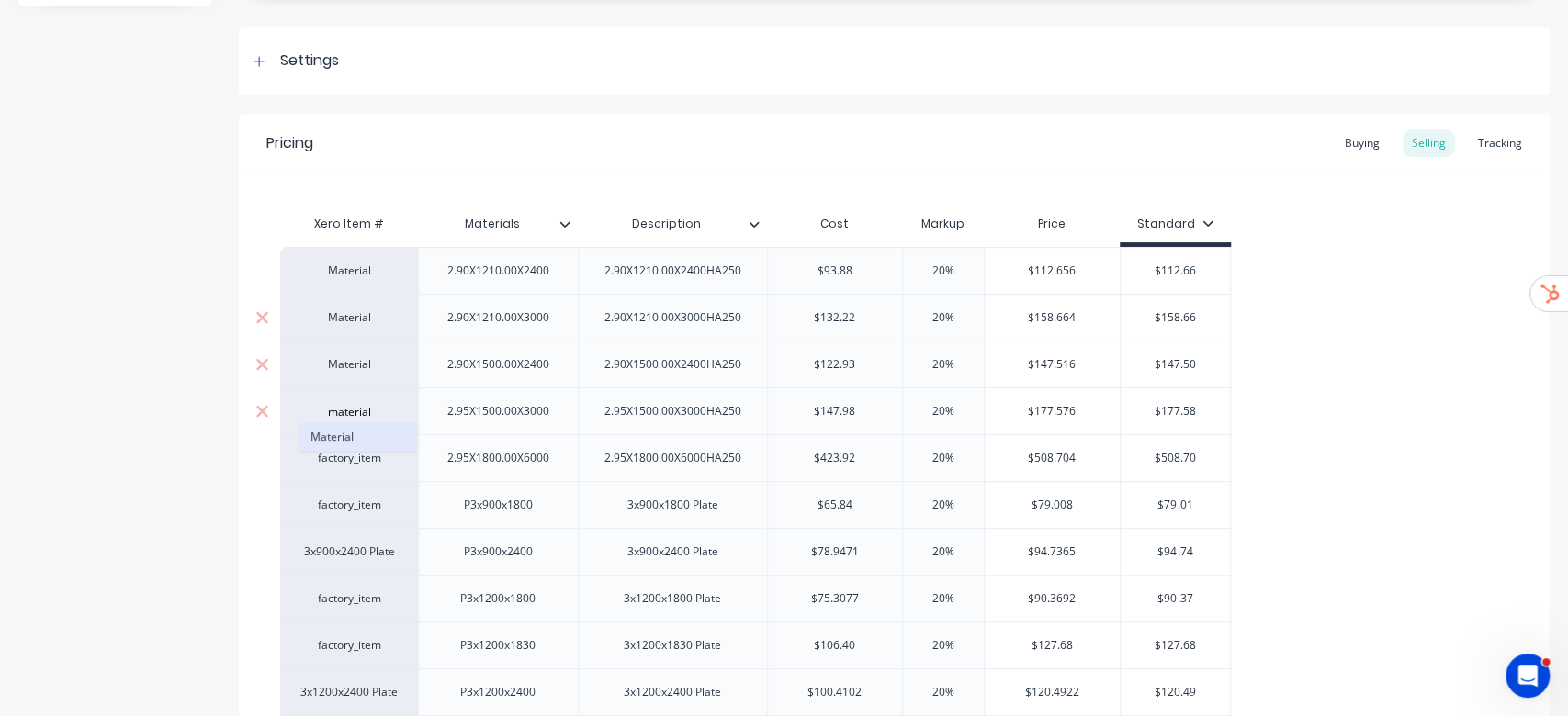 type on "material" 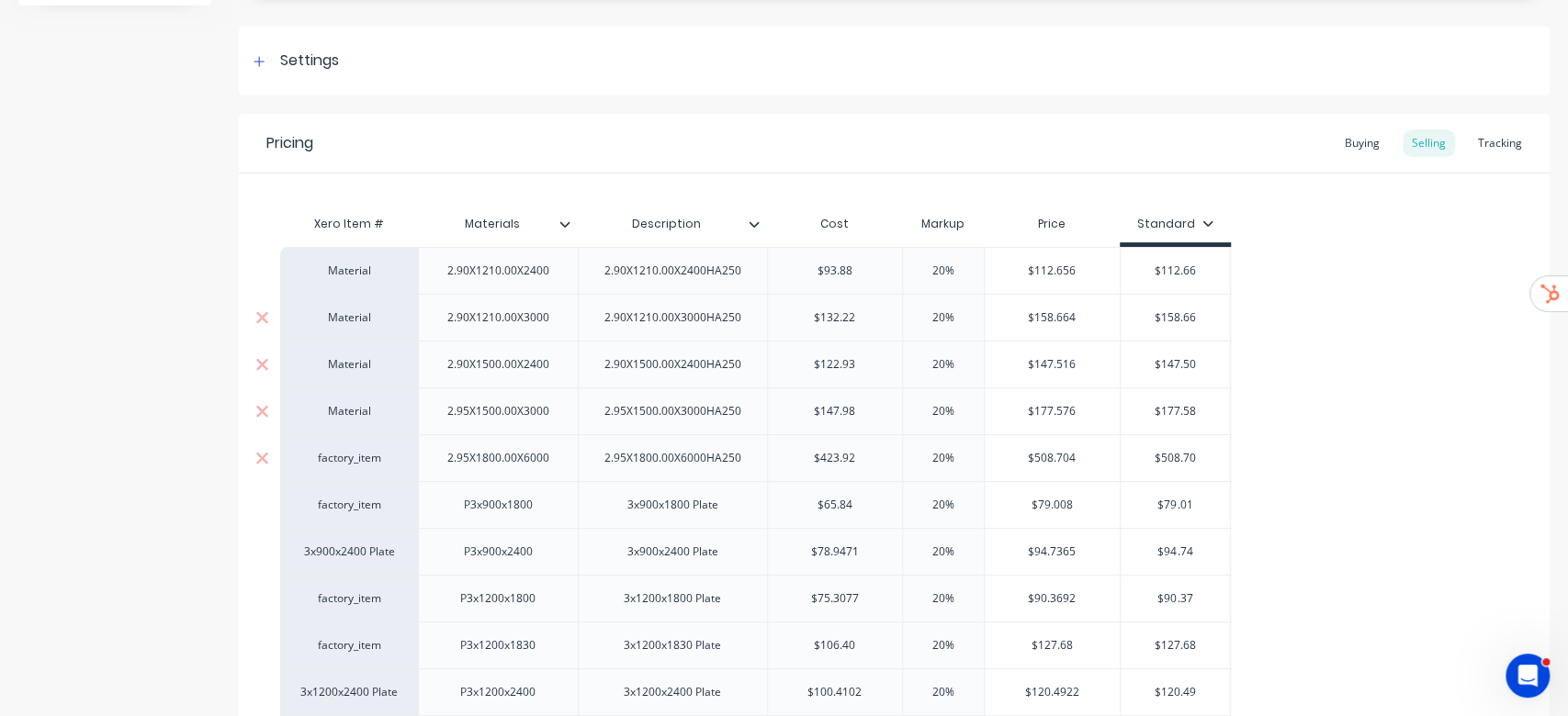 click on "factory_item" at bounding box center (349, 457) 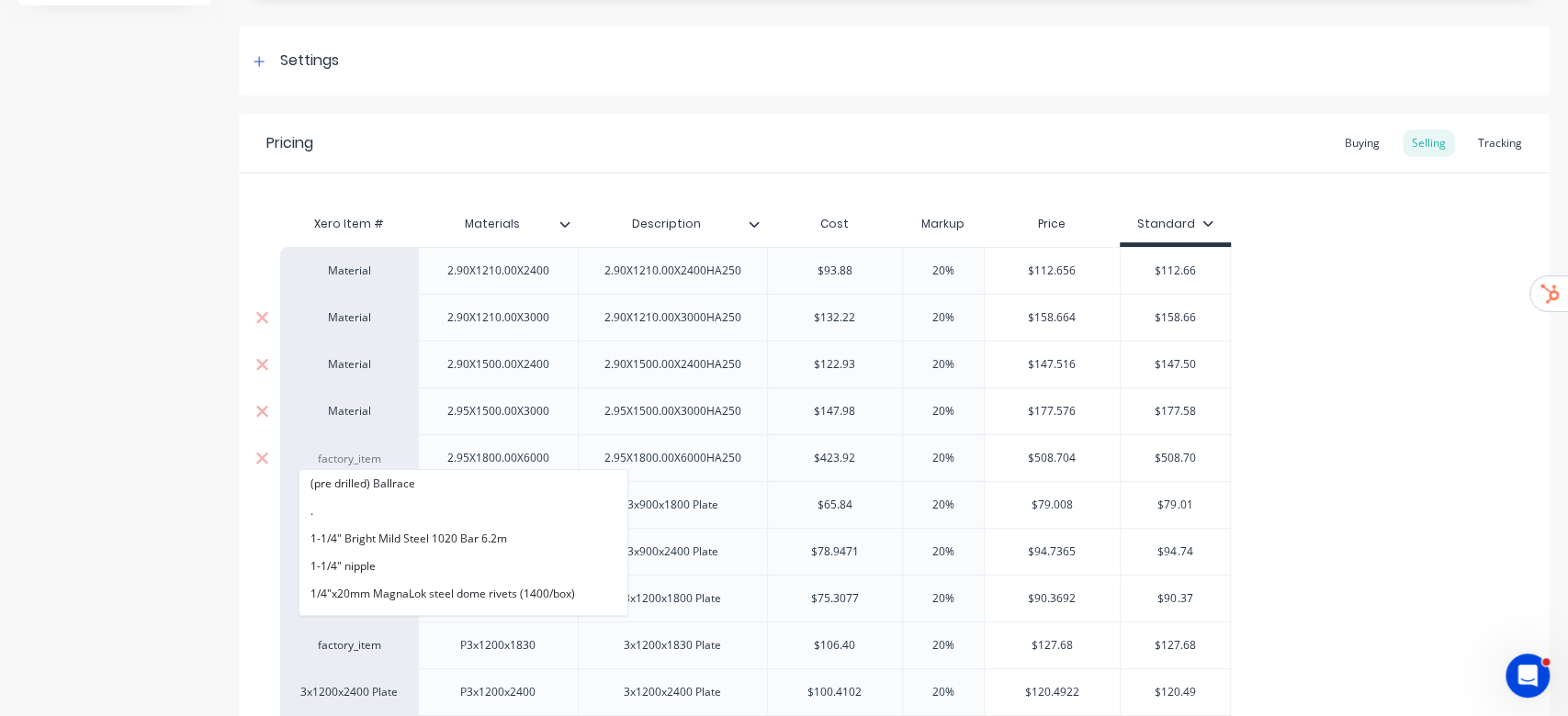 paste on "material" 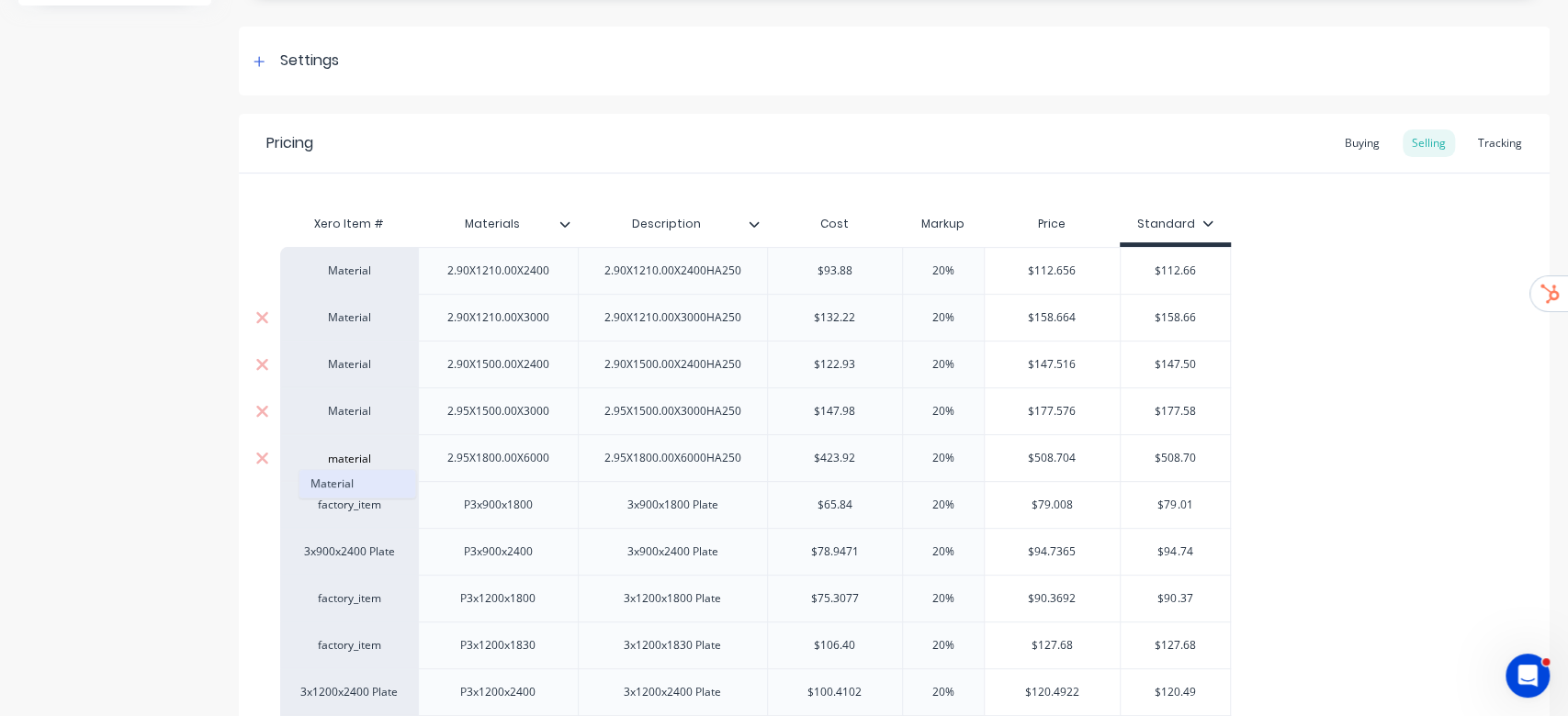 type on "material" 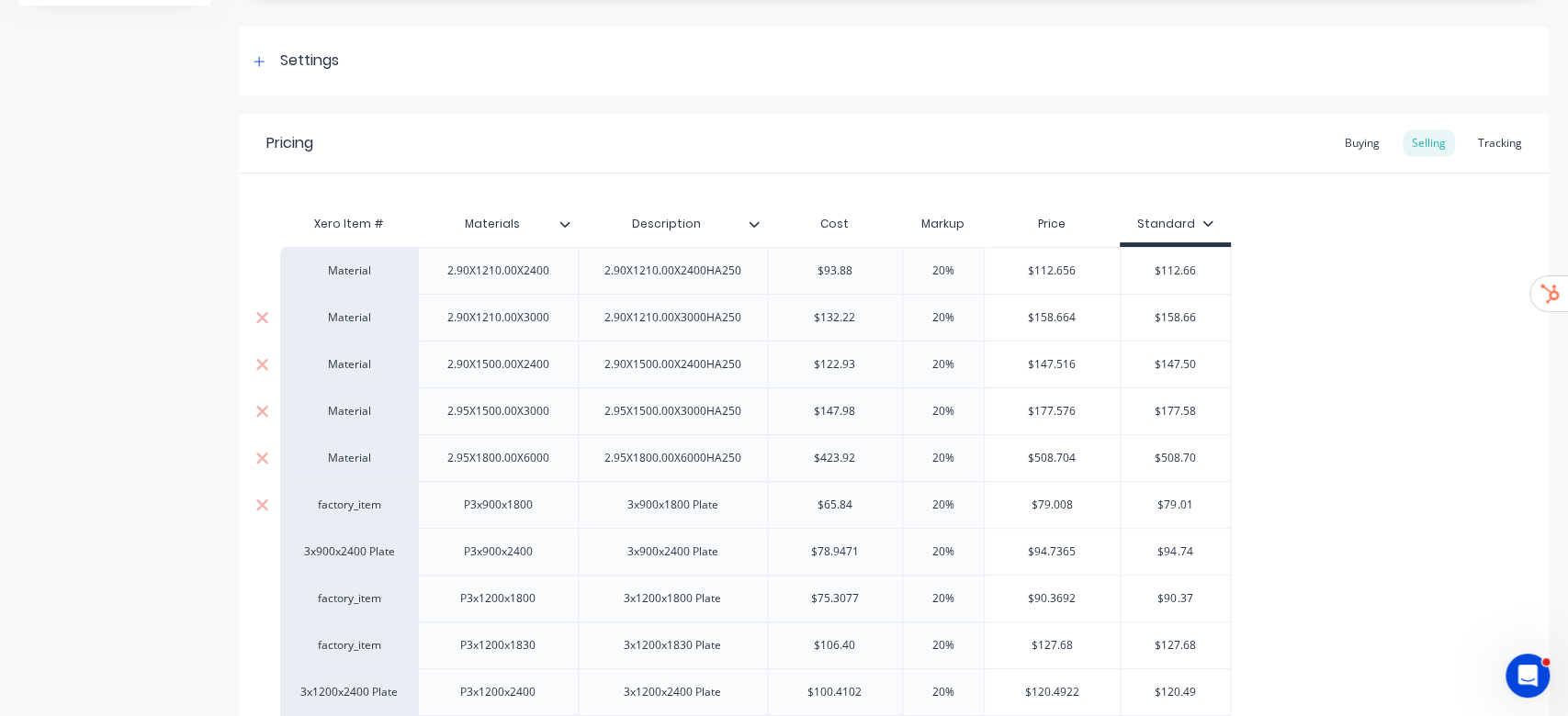 click on "factory_item" at bounding box center (349, 505) 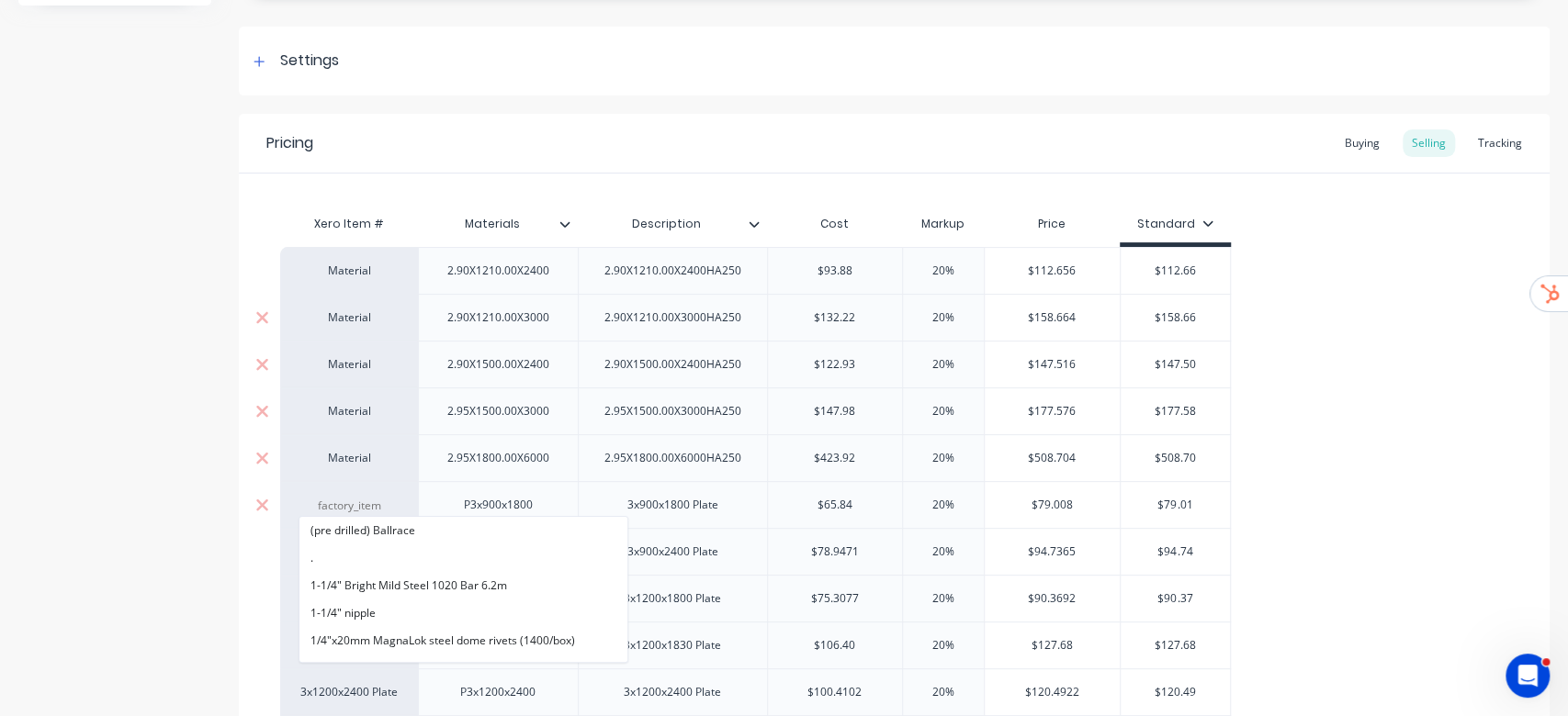 paste on "material" 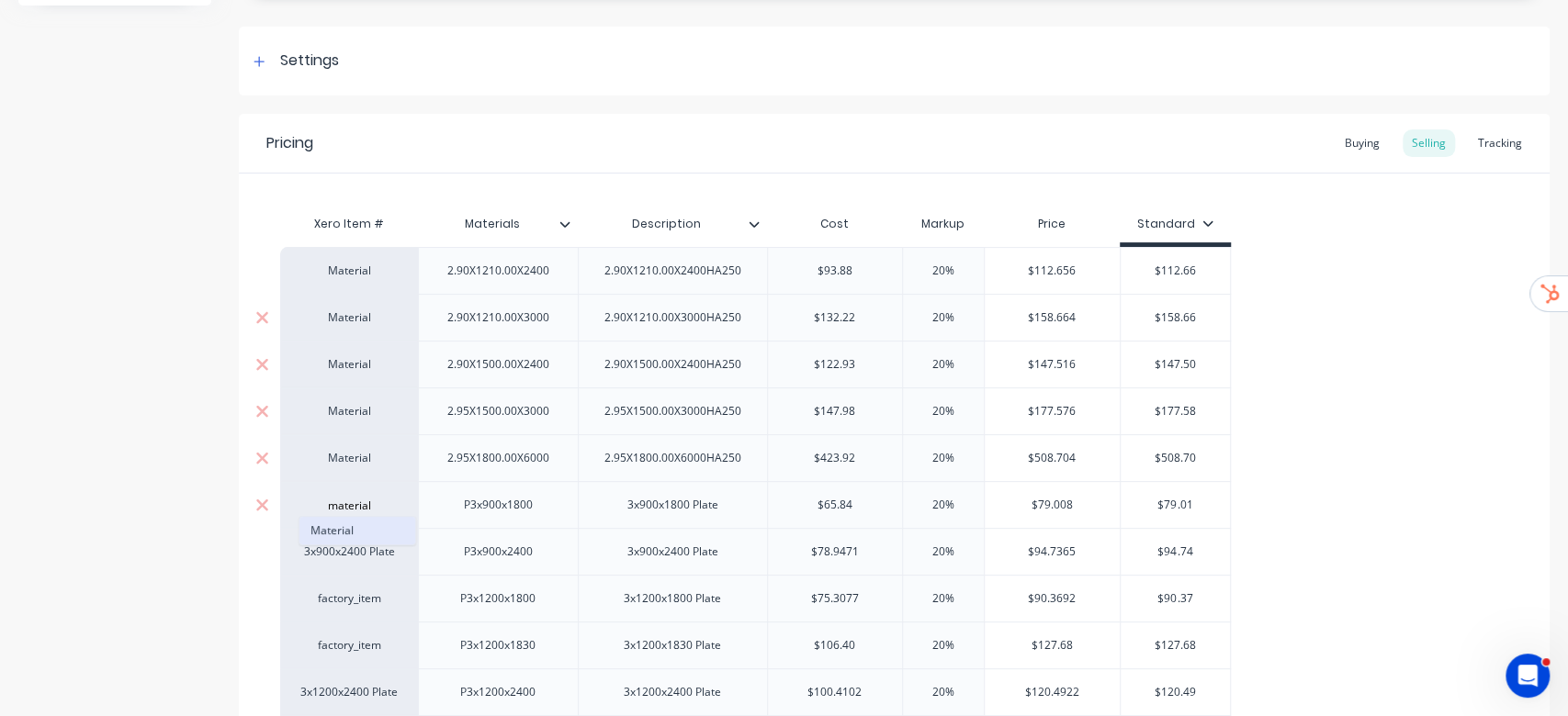 type on "material" 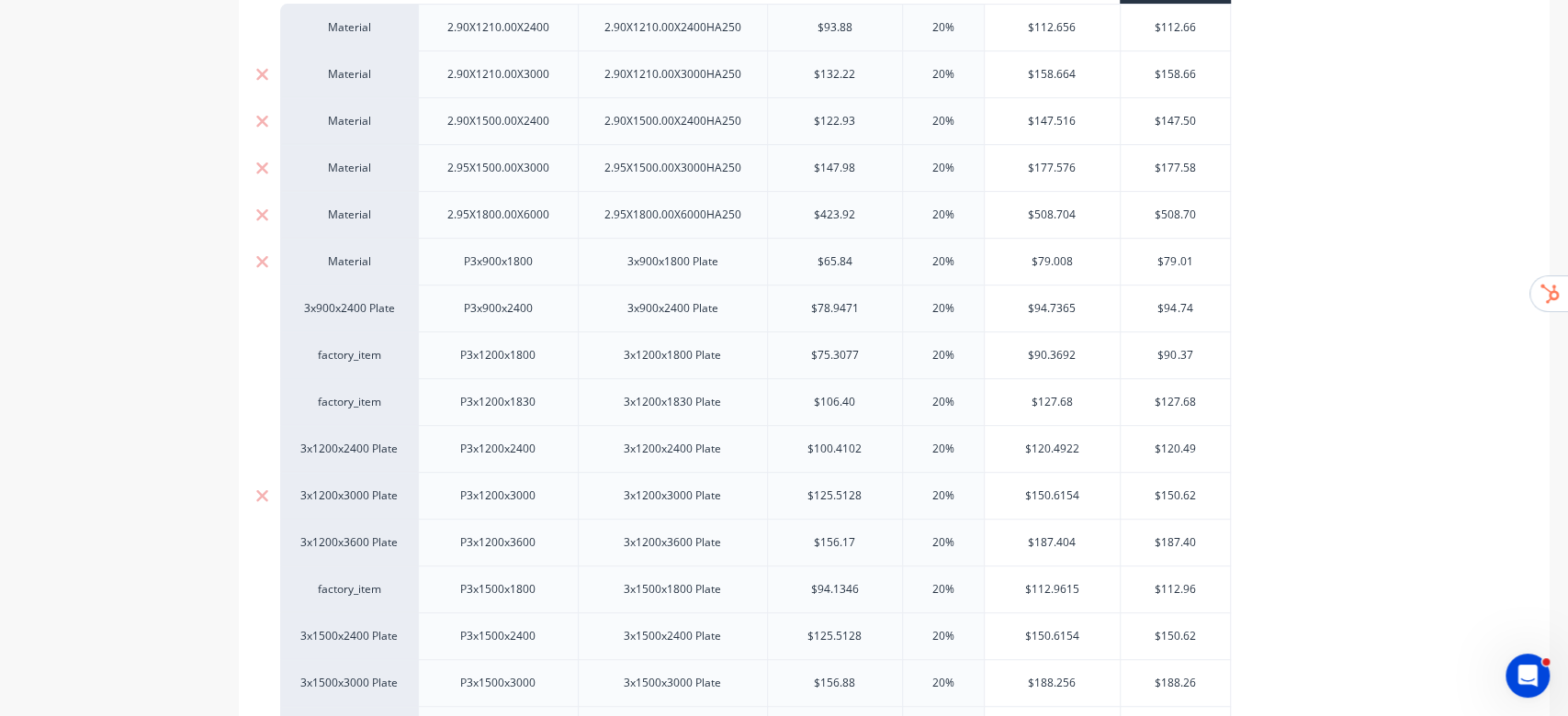 scroll, scrollTop: 489, scrollLeft: 0, axis: vertical 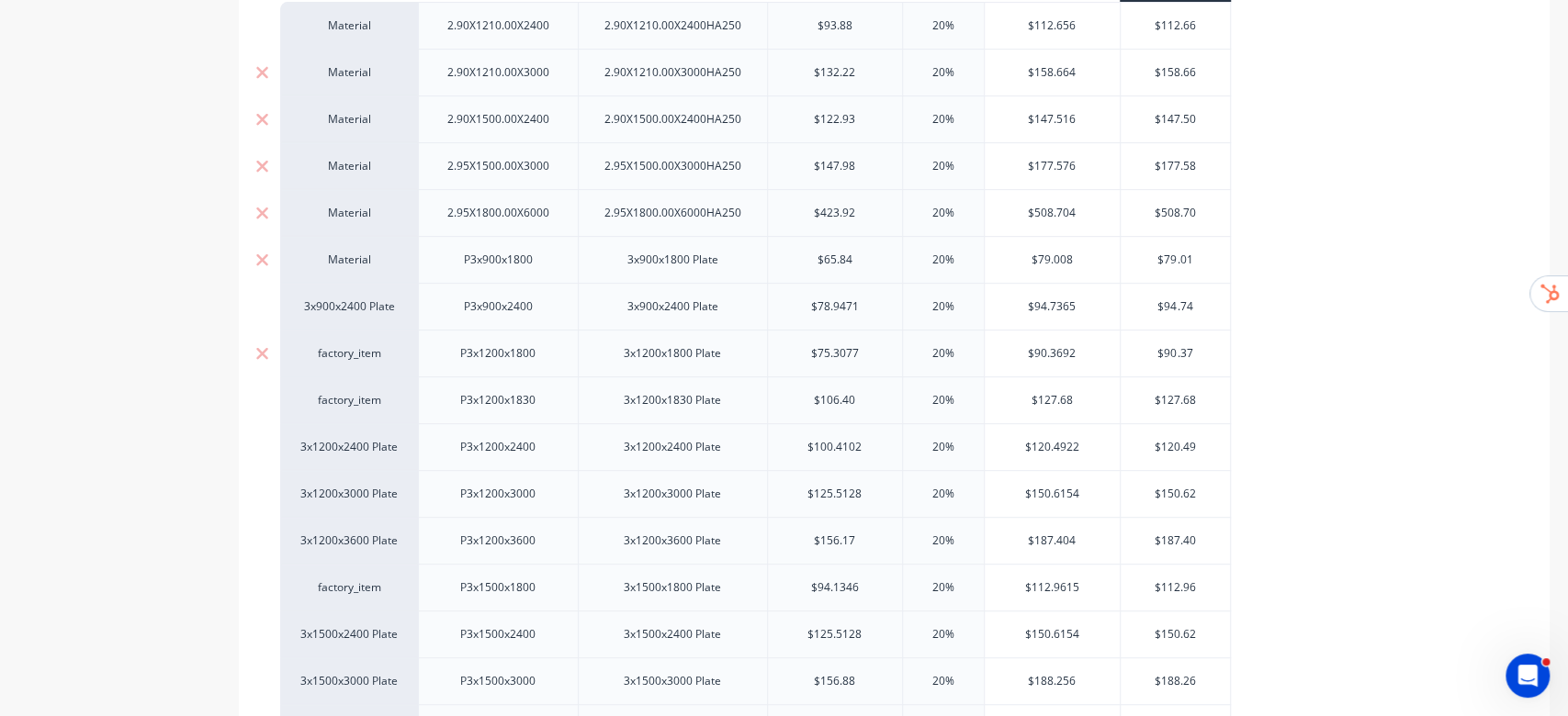 click on "factory_item" at bounding box center (349, 352) 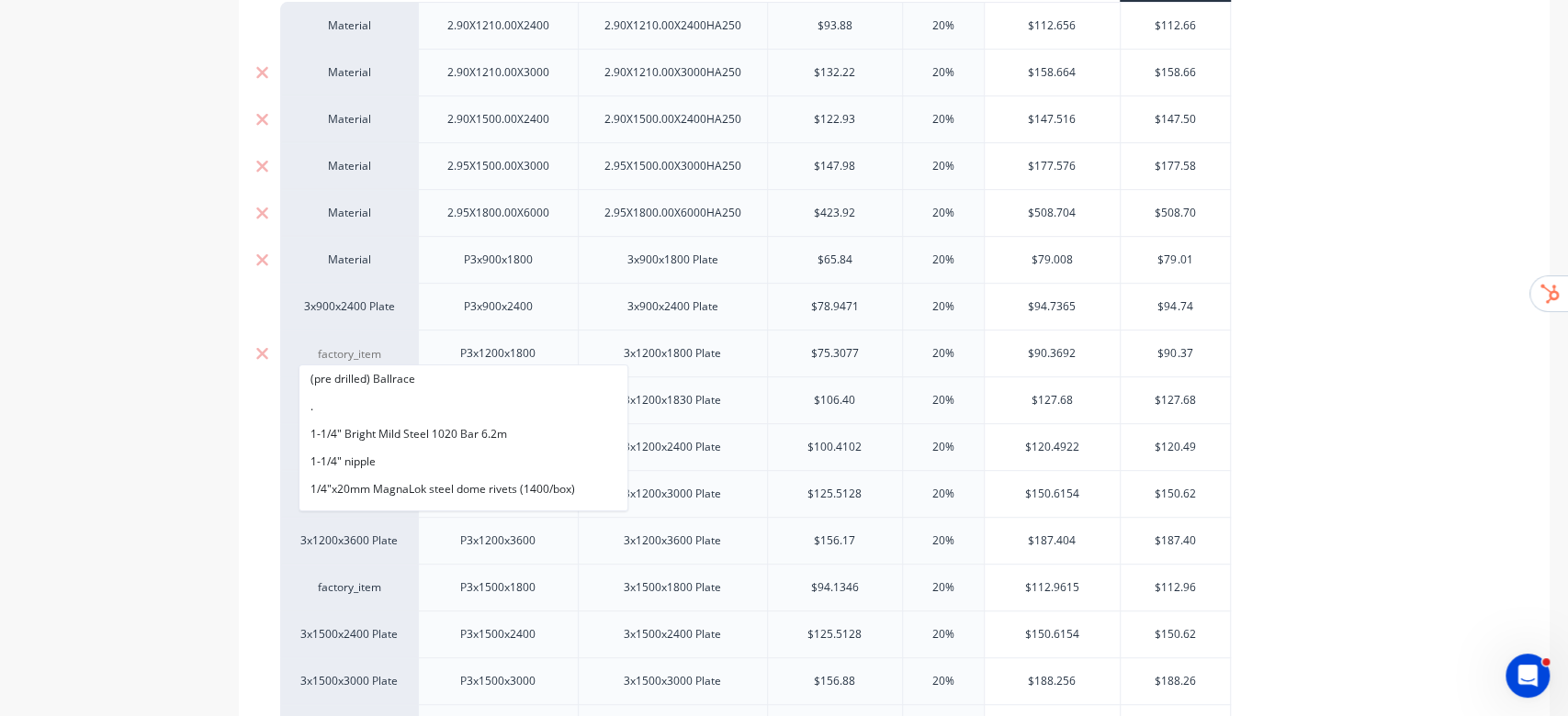 paste on "material" 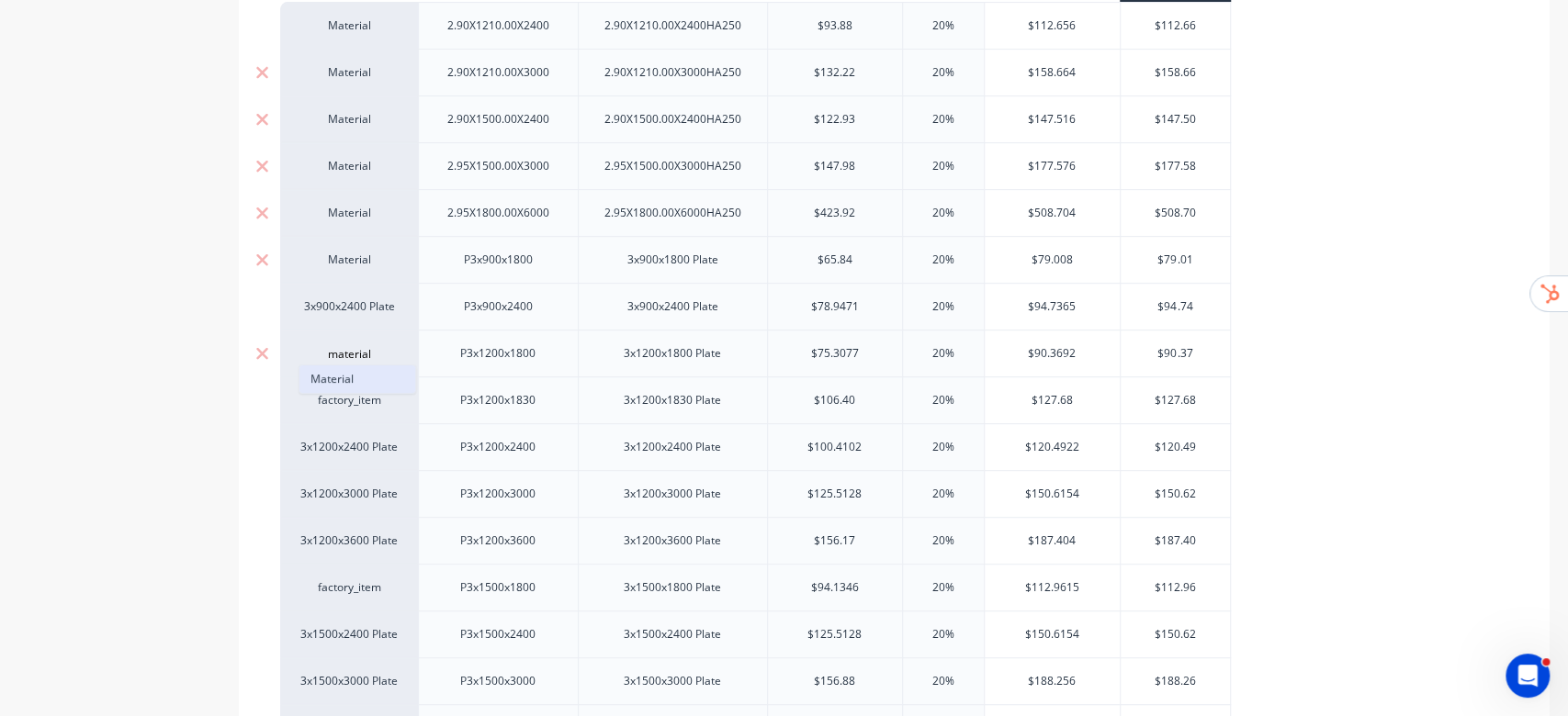 type on "material" 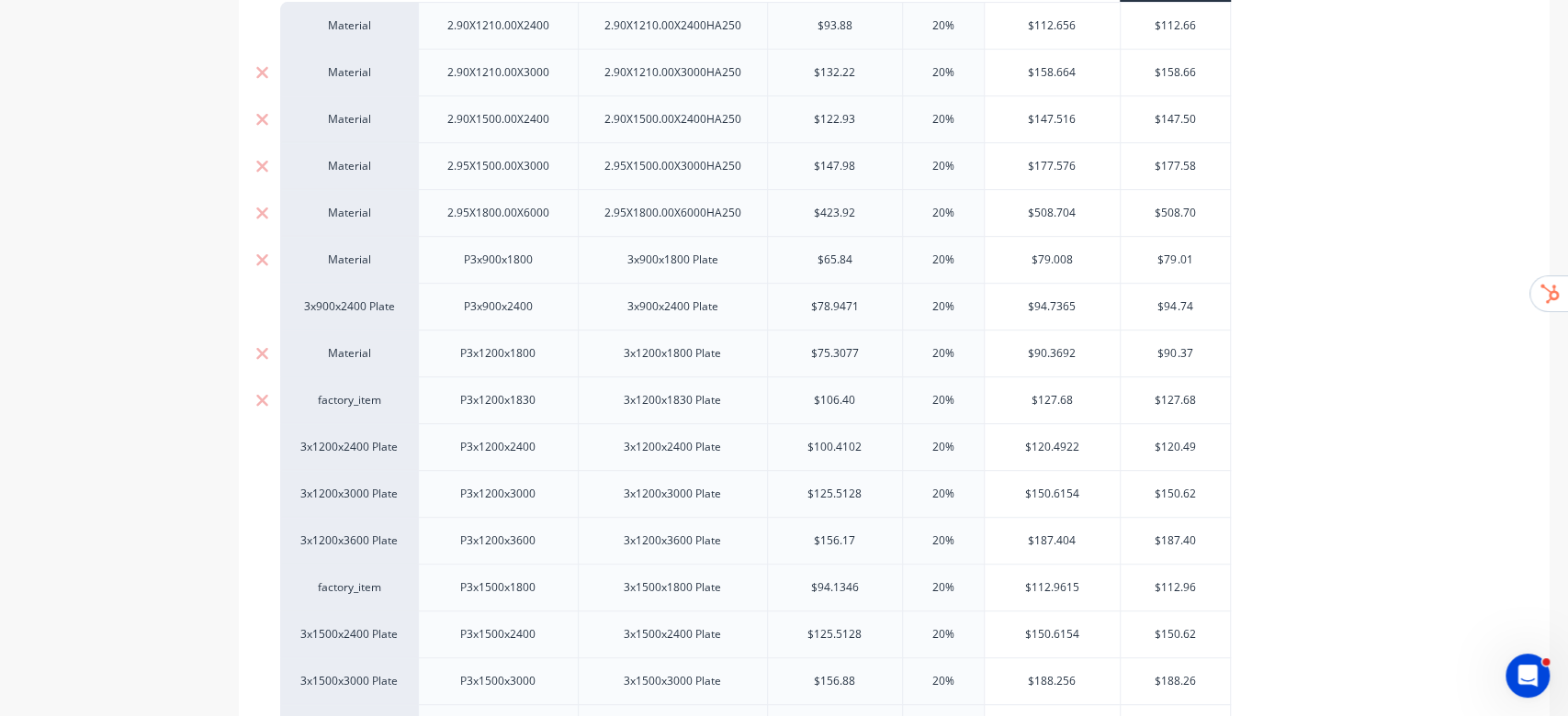 click on "factory_item" at bounding box center [349, 400] 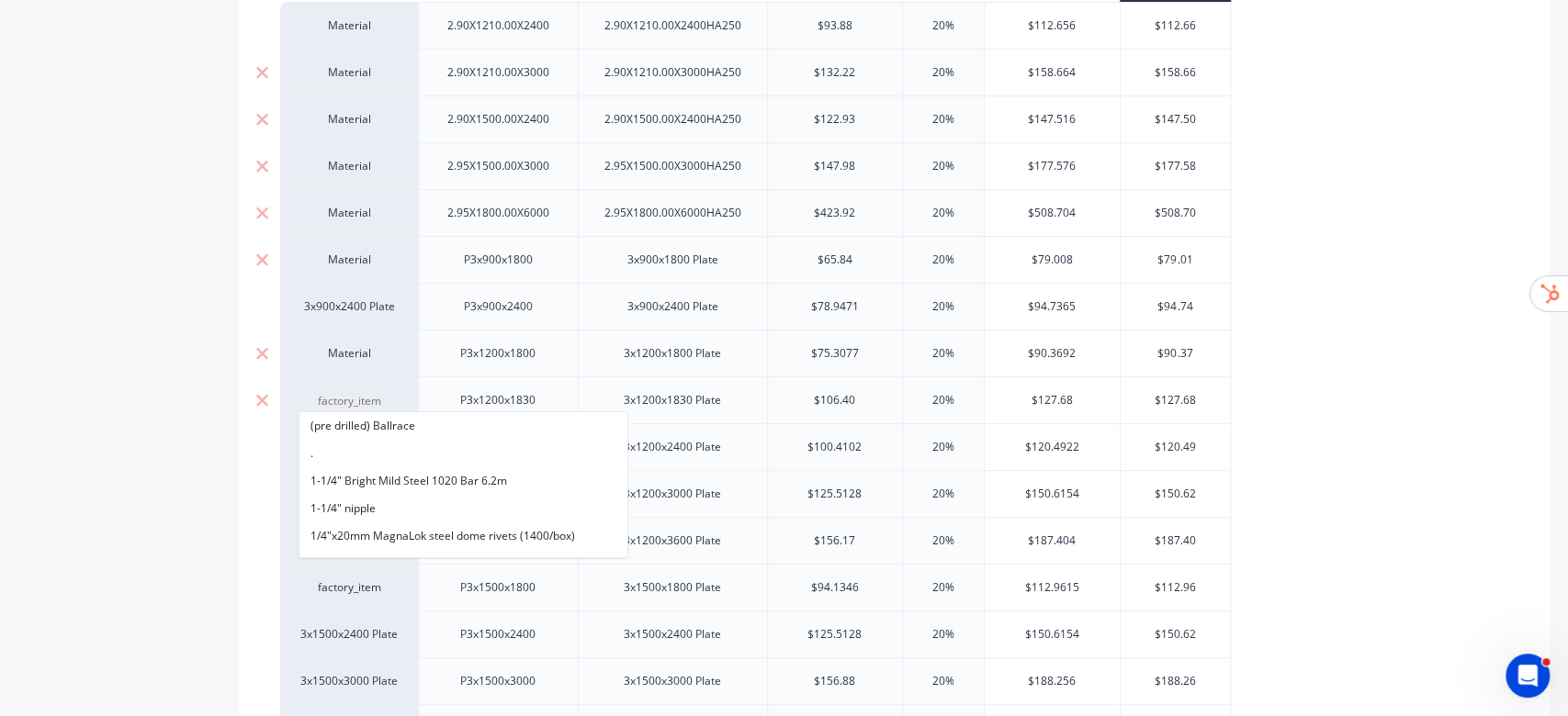 paste on "material" 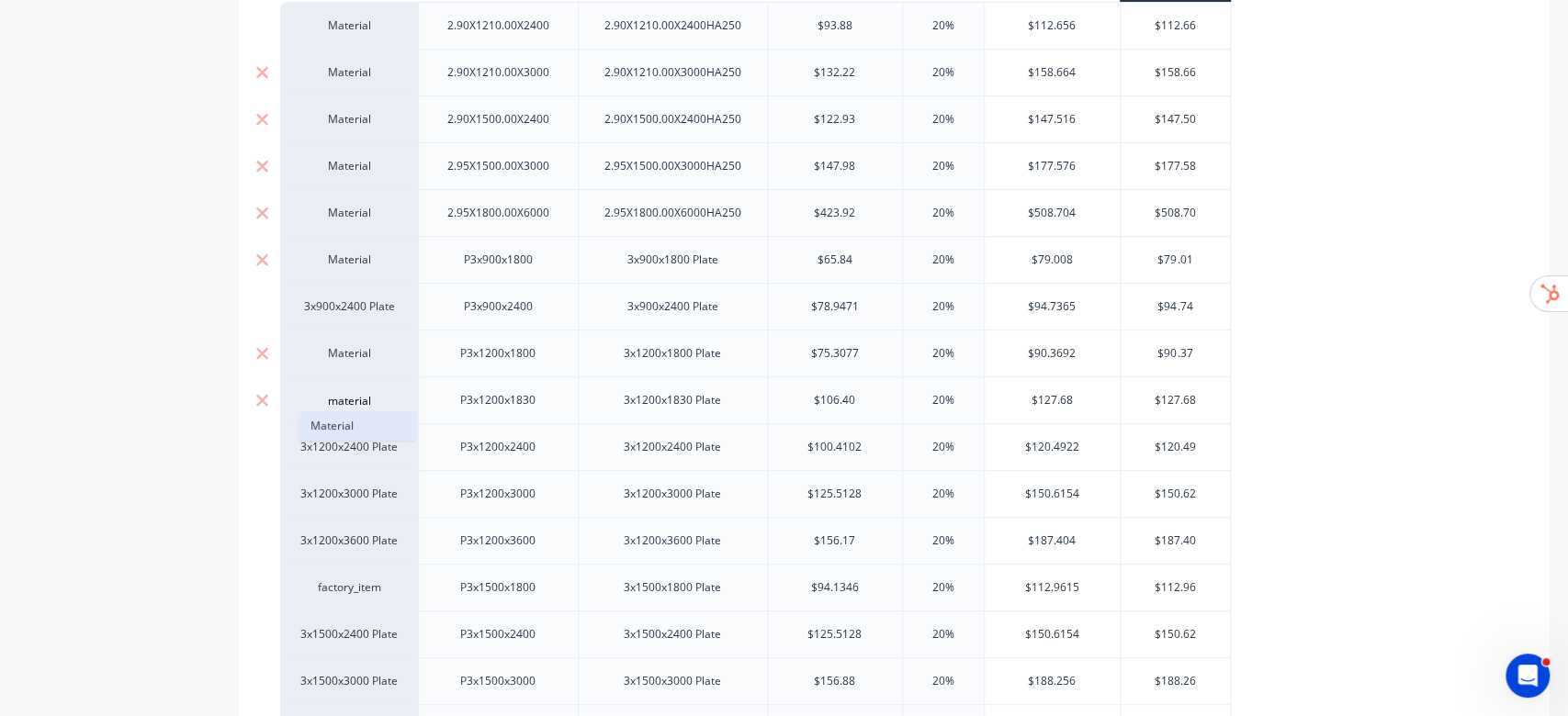 type on "material" 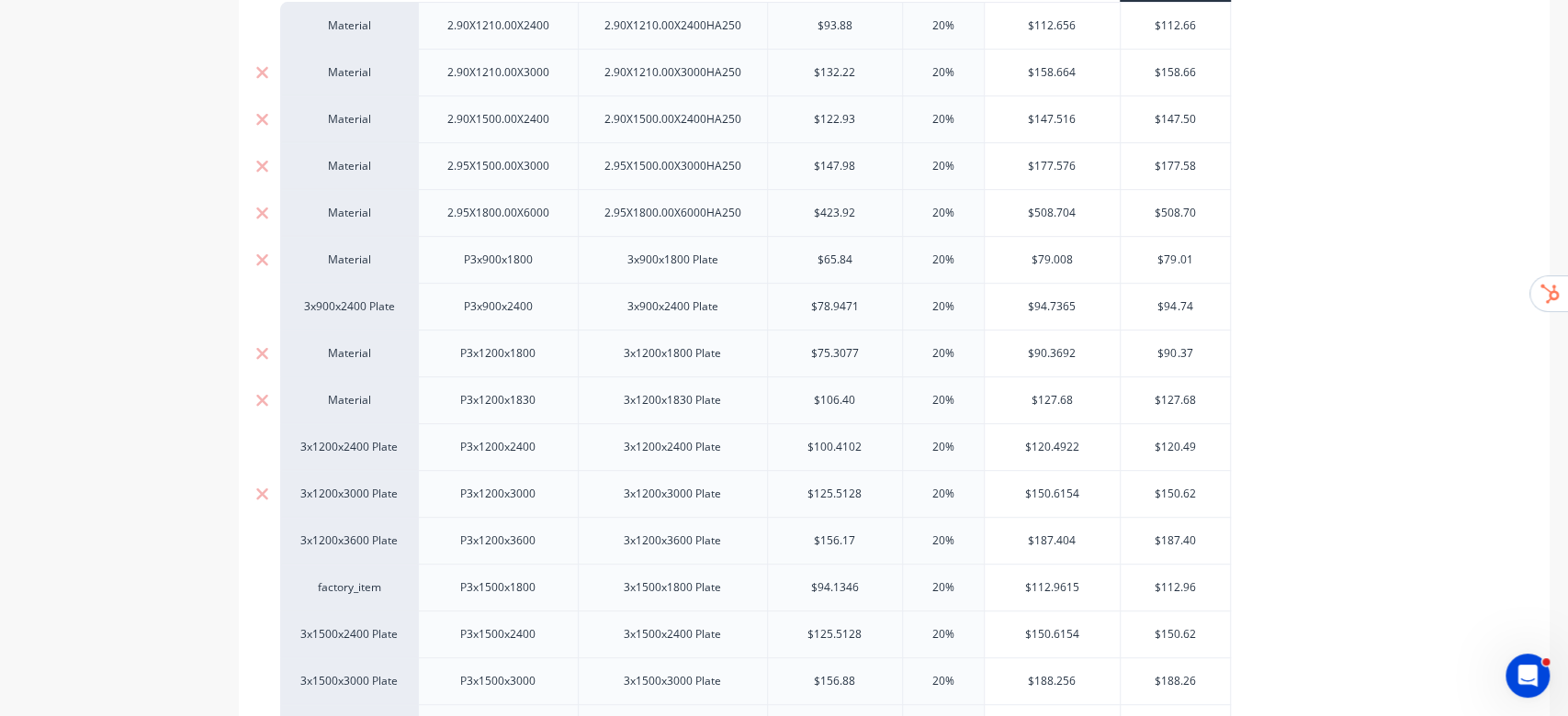 scroll, scrollTop: 734, scrollLeft: 0, axis: vertical 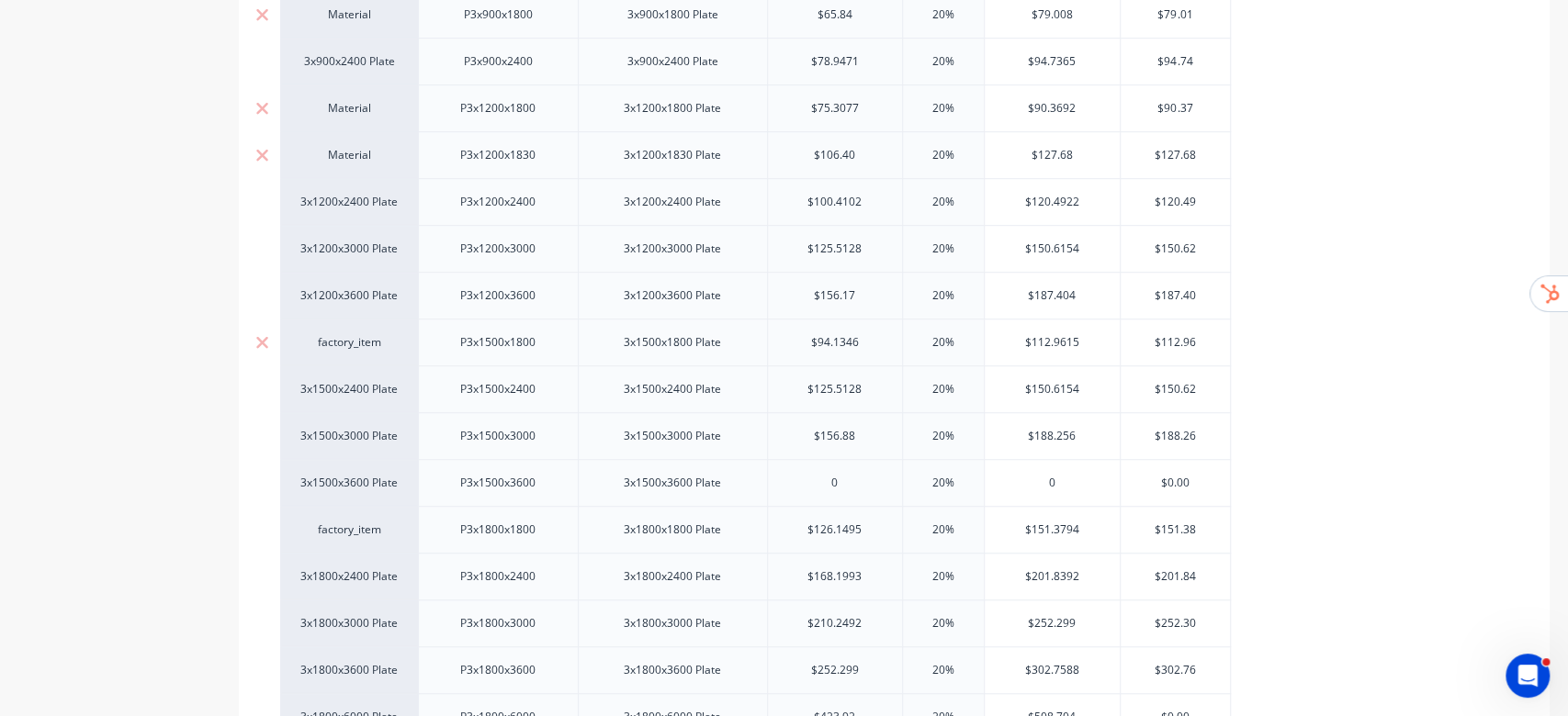 click on "factory_item" at bounding box center (349, 342) 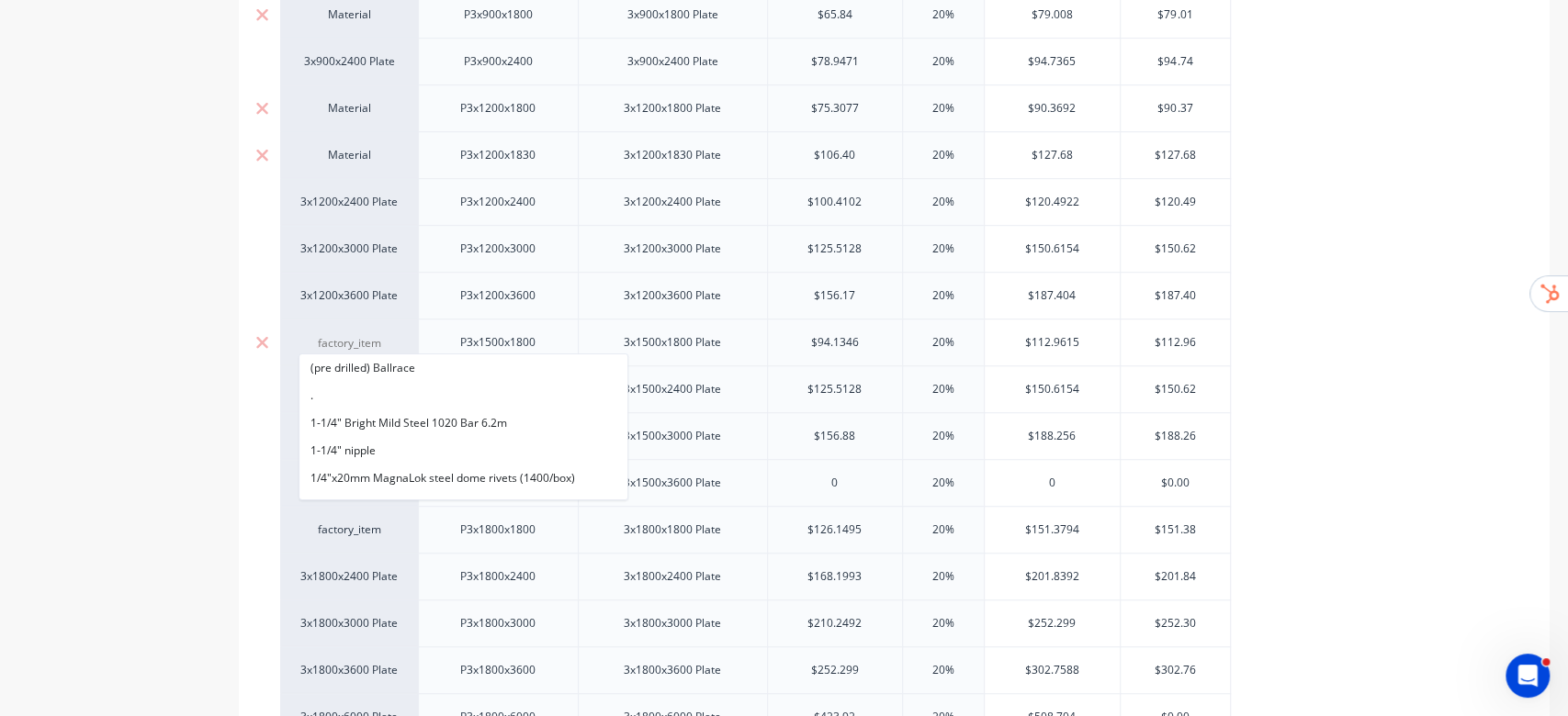 paste on "material" 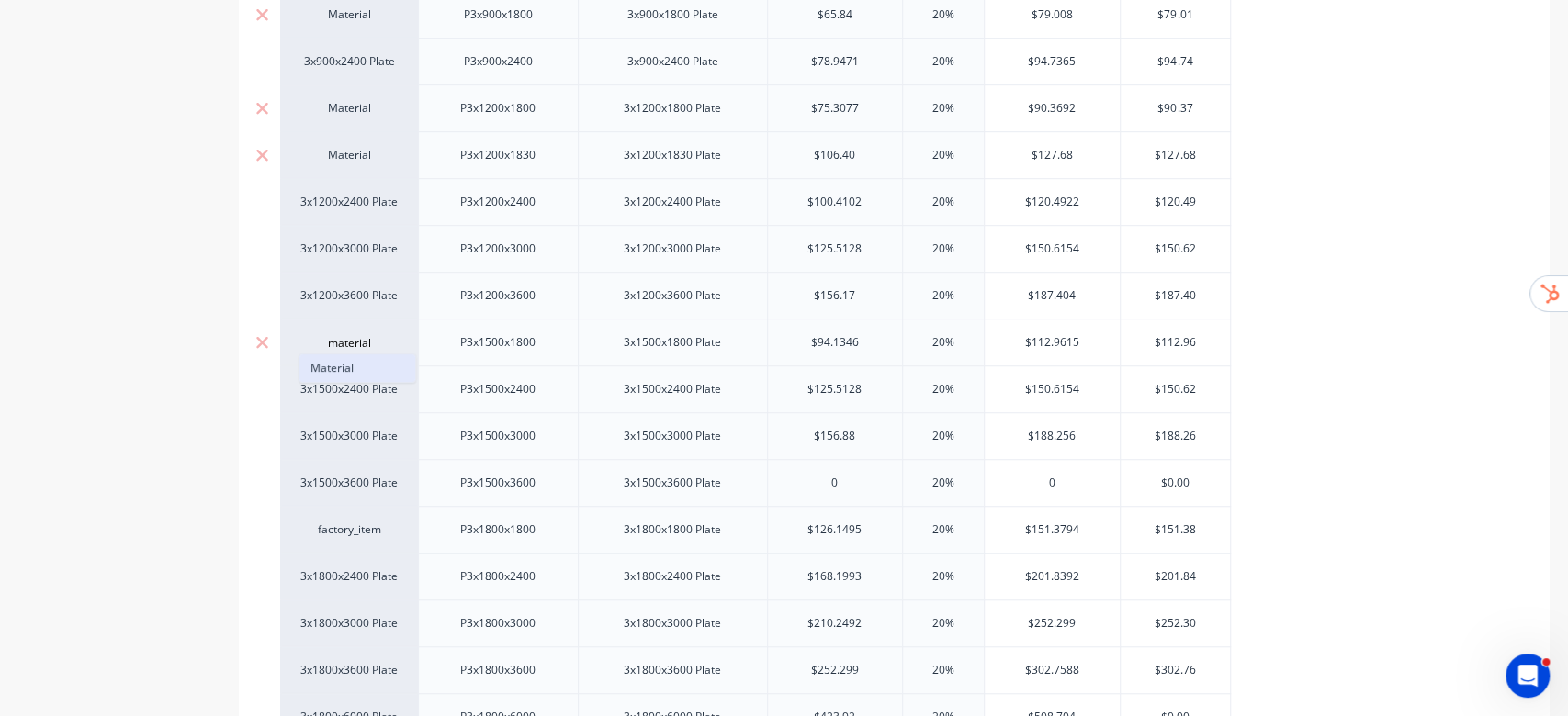type on "material" 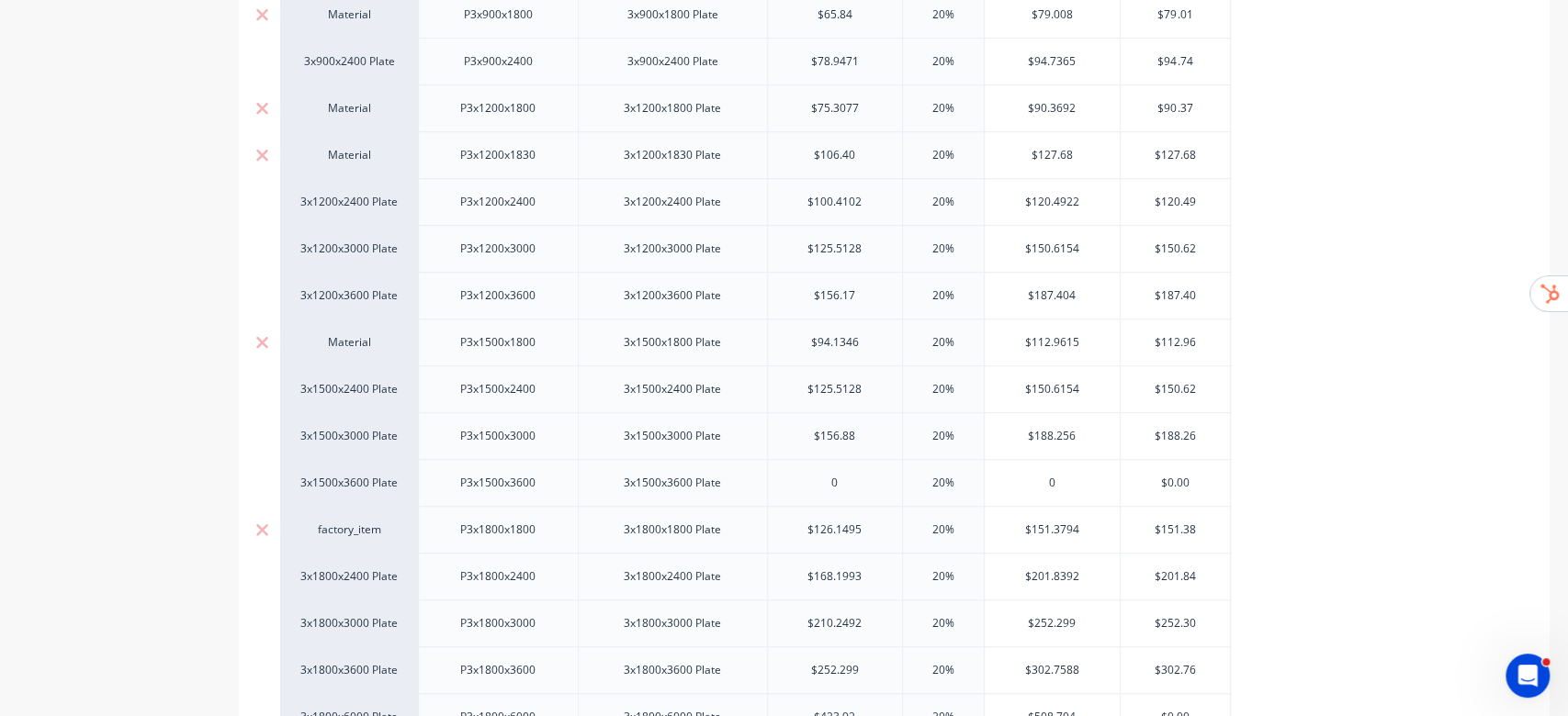 click on "factory_item" at bounding box center (349, 530) 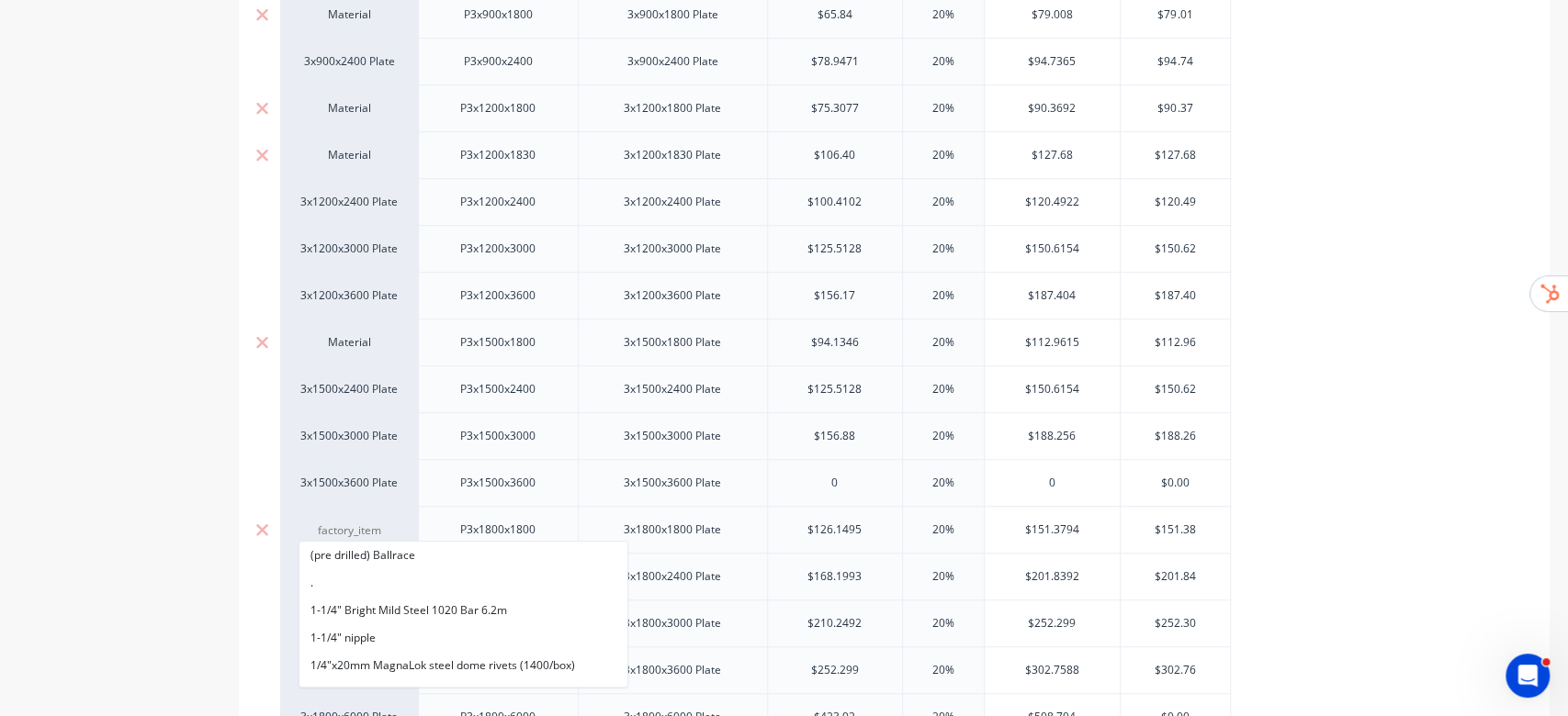 paste on "material" 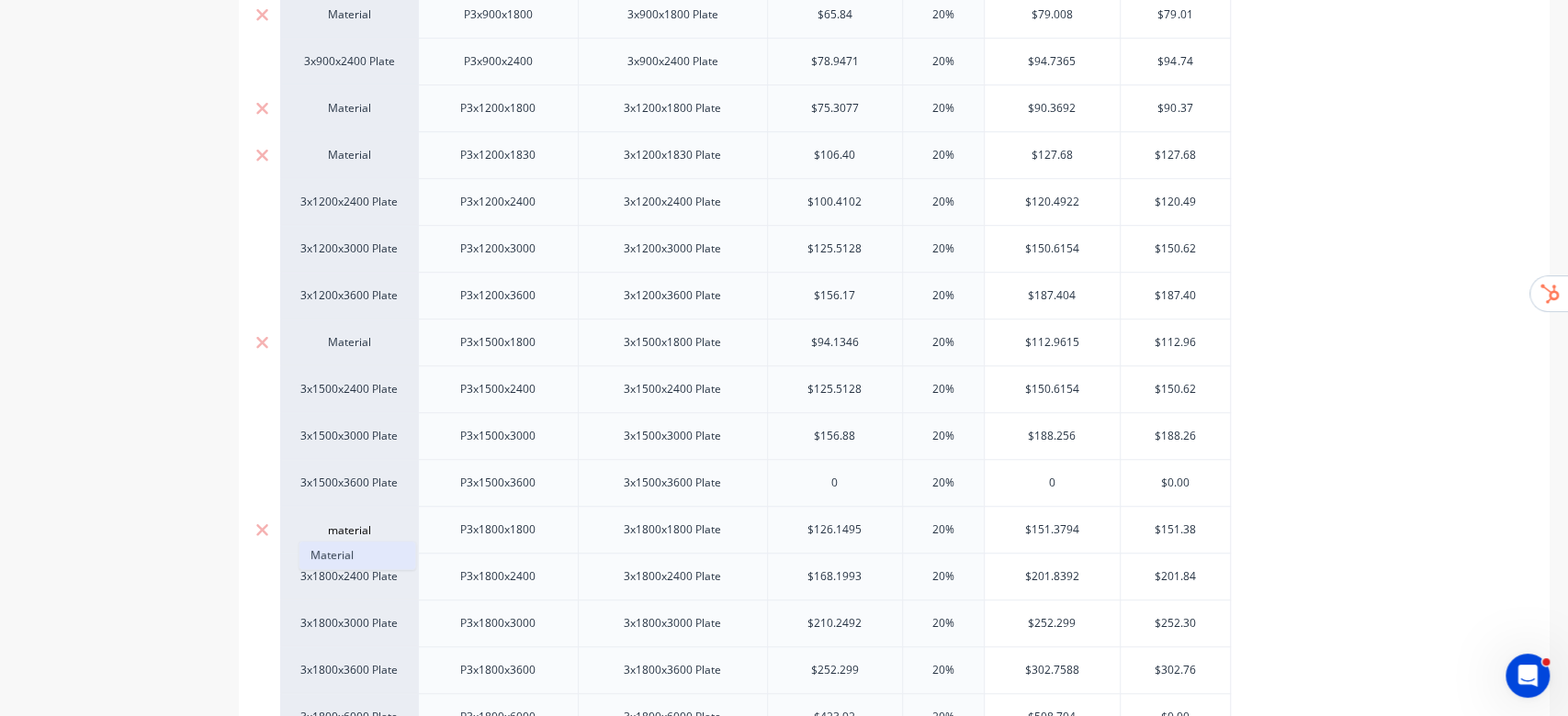 type on "material" 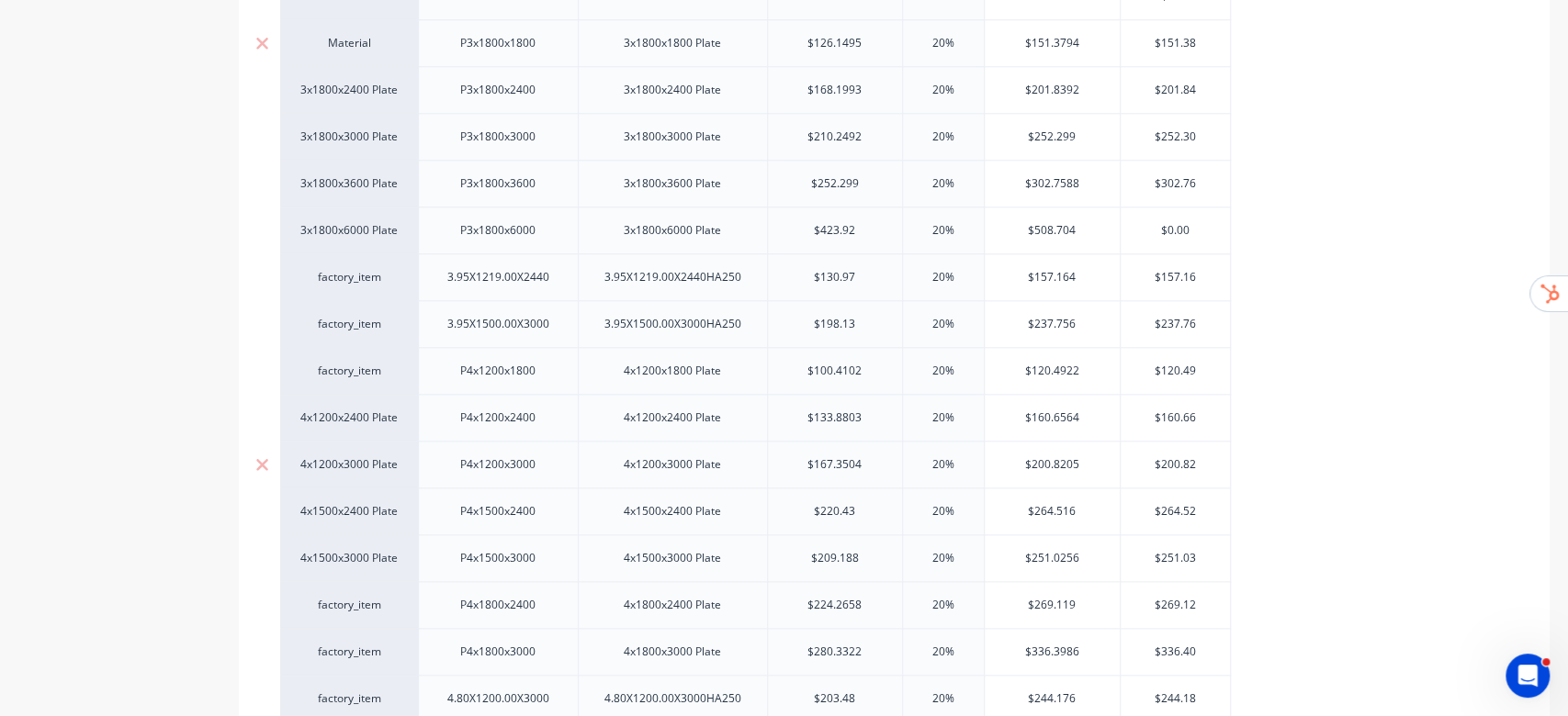 scroll, scrollTop: 1224, scrollLeft: 0, axis: vertical 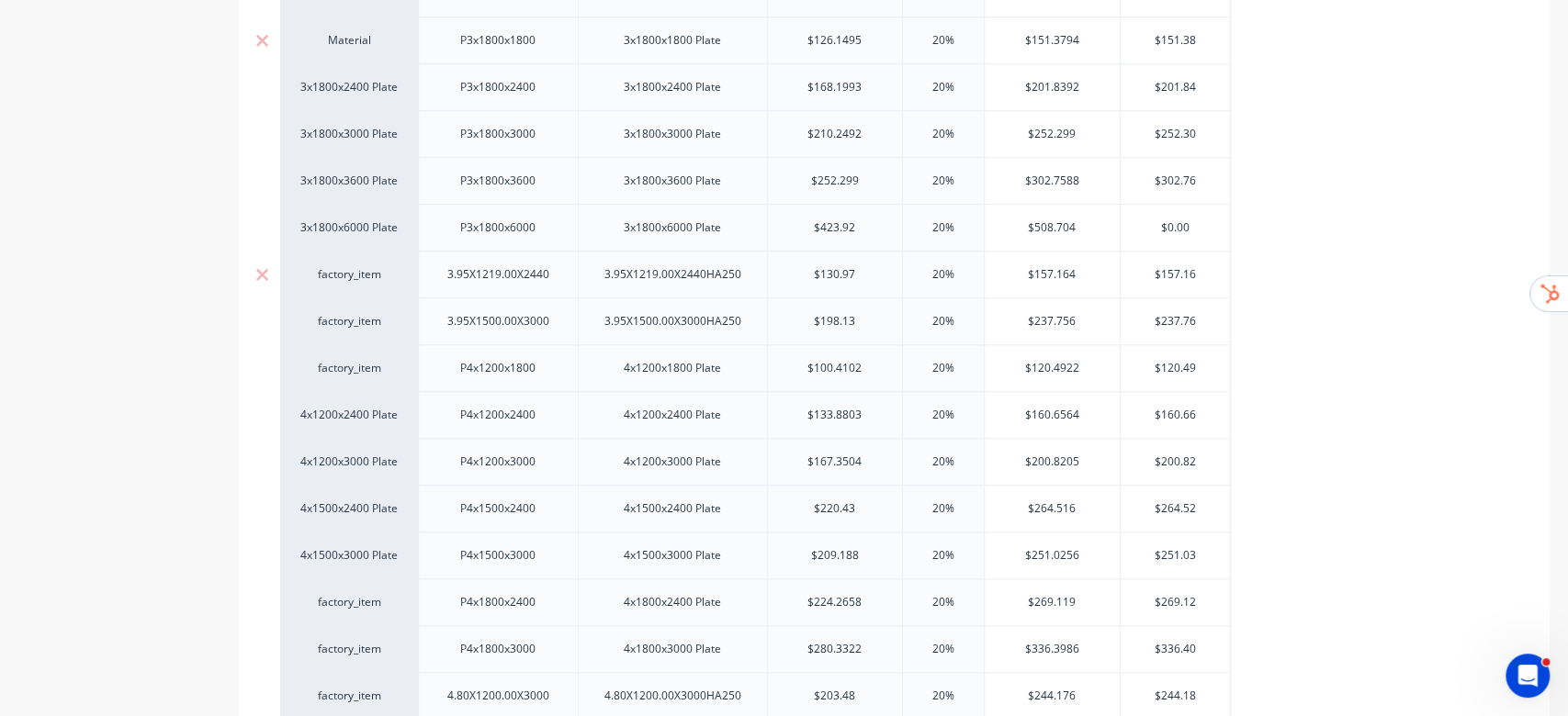 click on "factory_item" at bounding box center [349, 274] 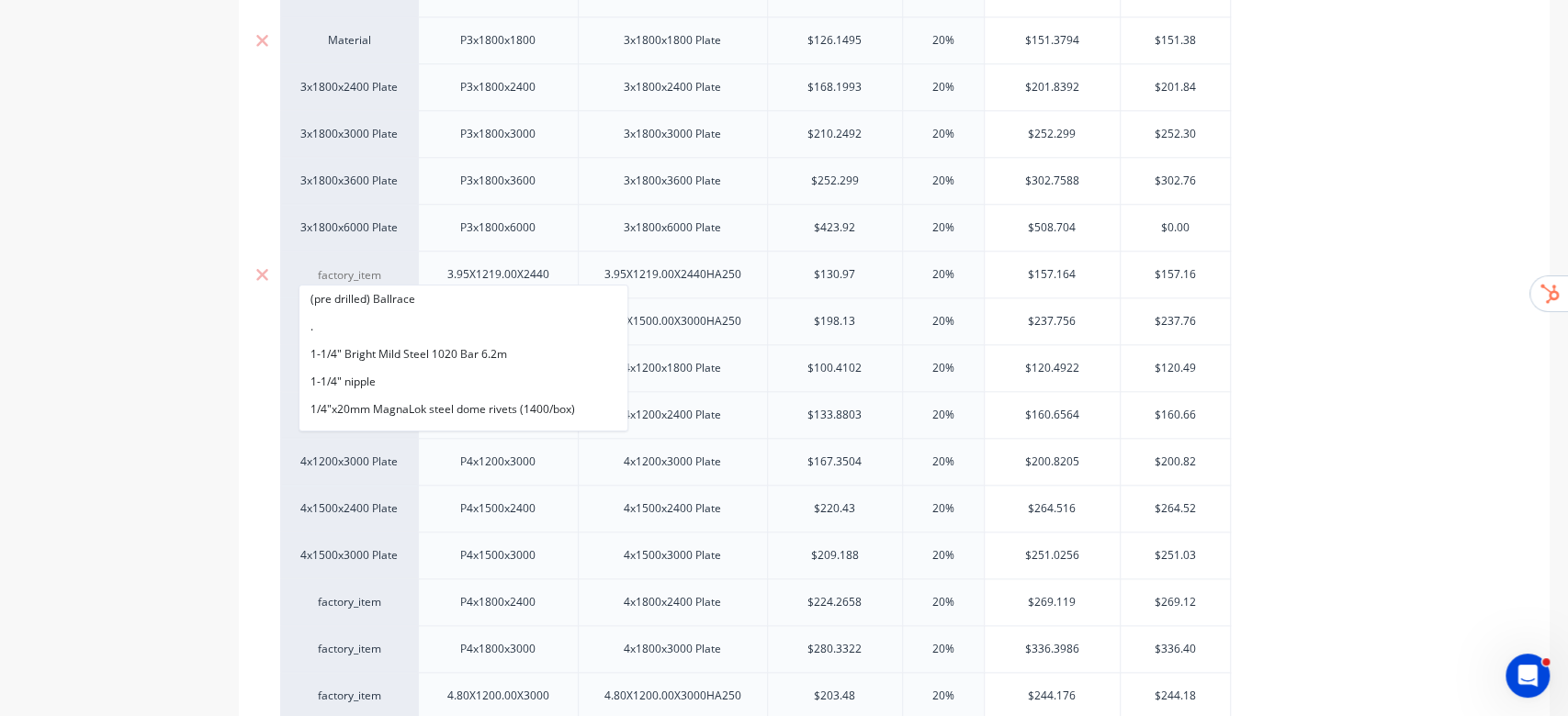 paste on "material" 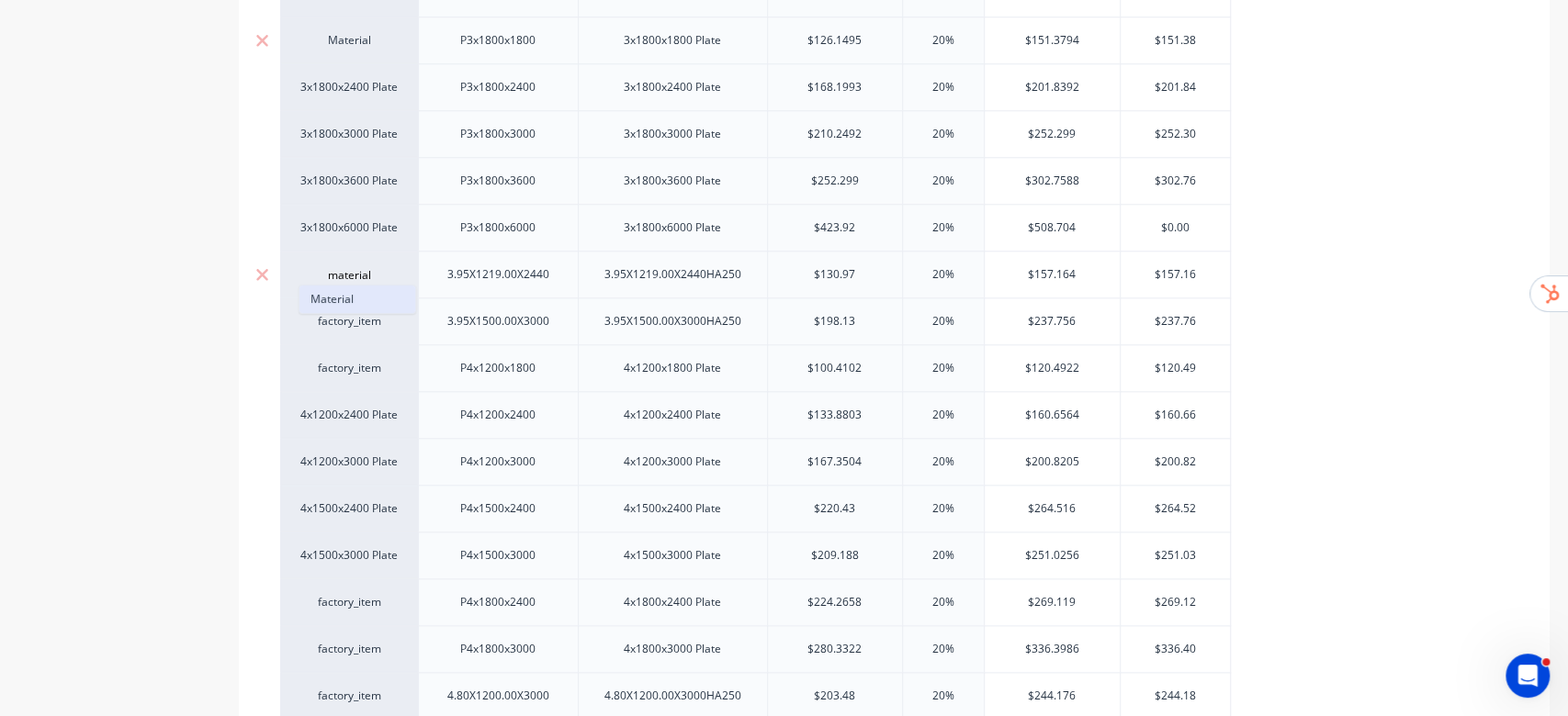 type on "material" 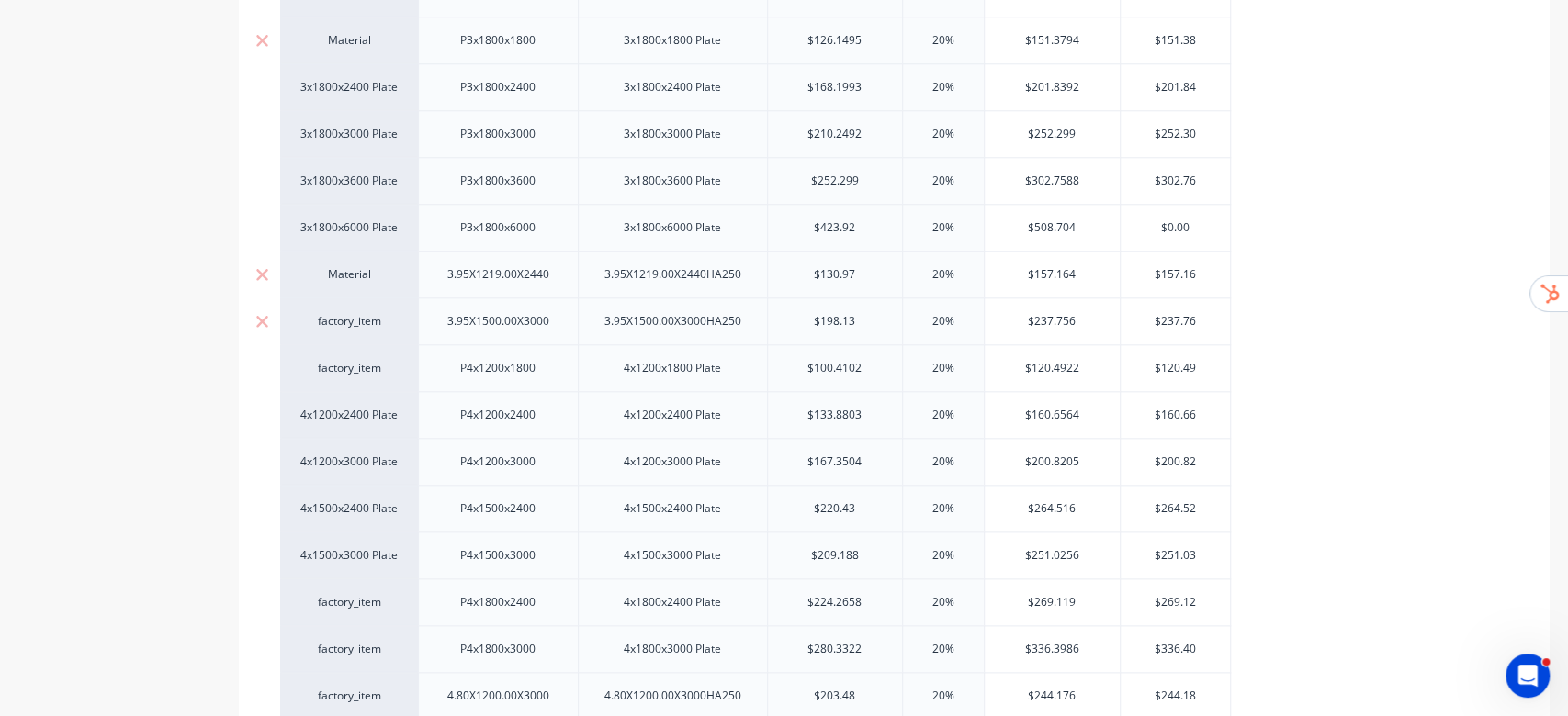click on "factory_item" at bounding box center (349, 321) 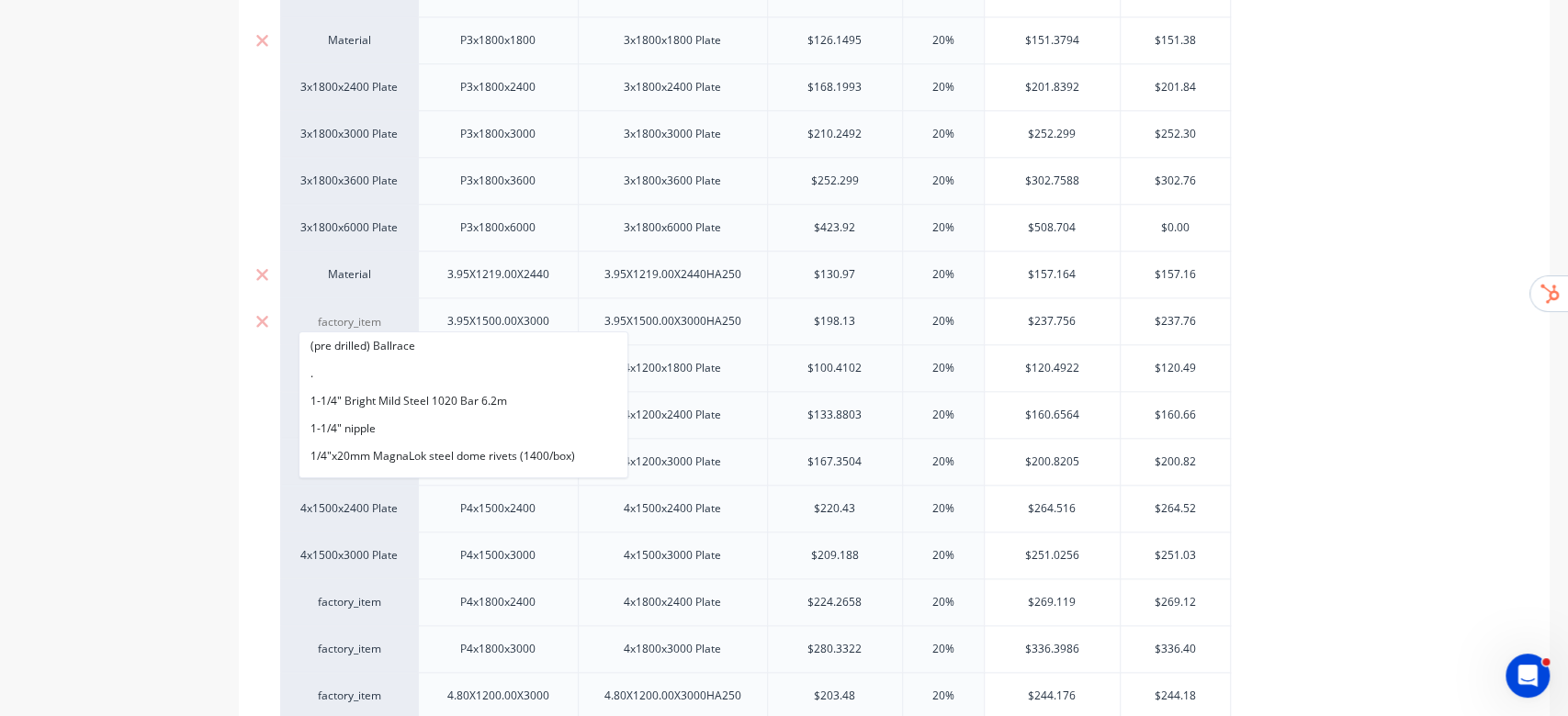 paste on "material" 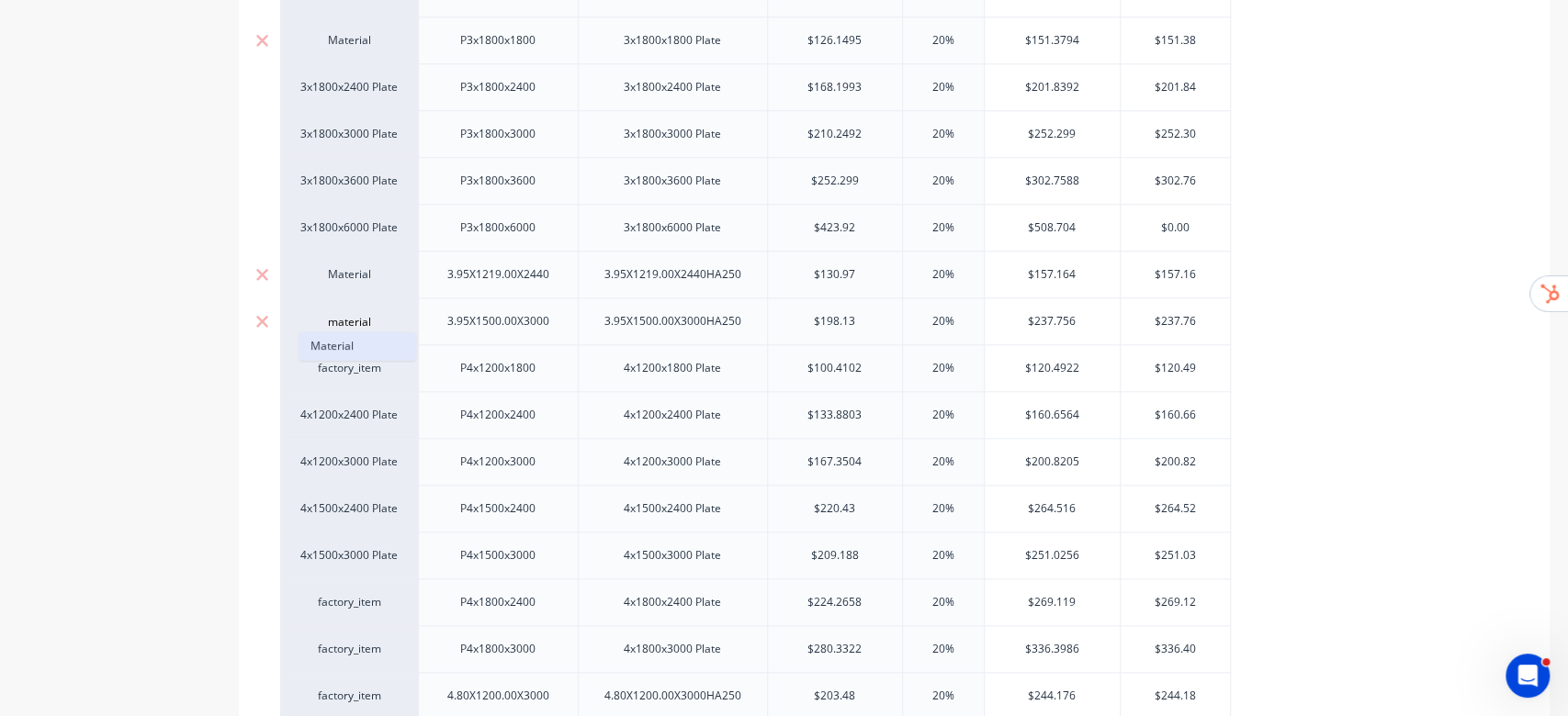 type on "material" 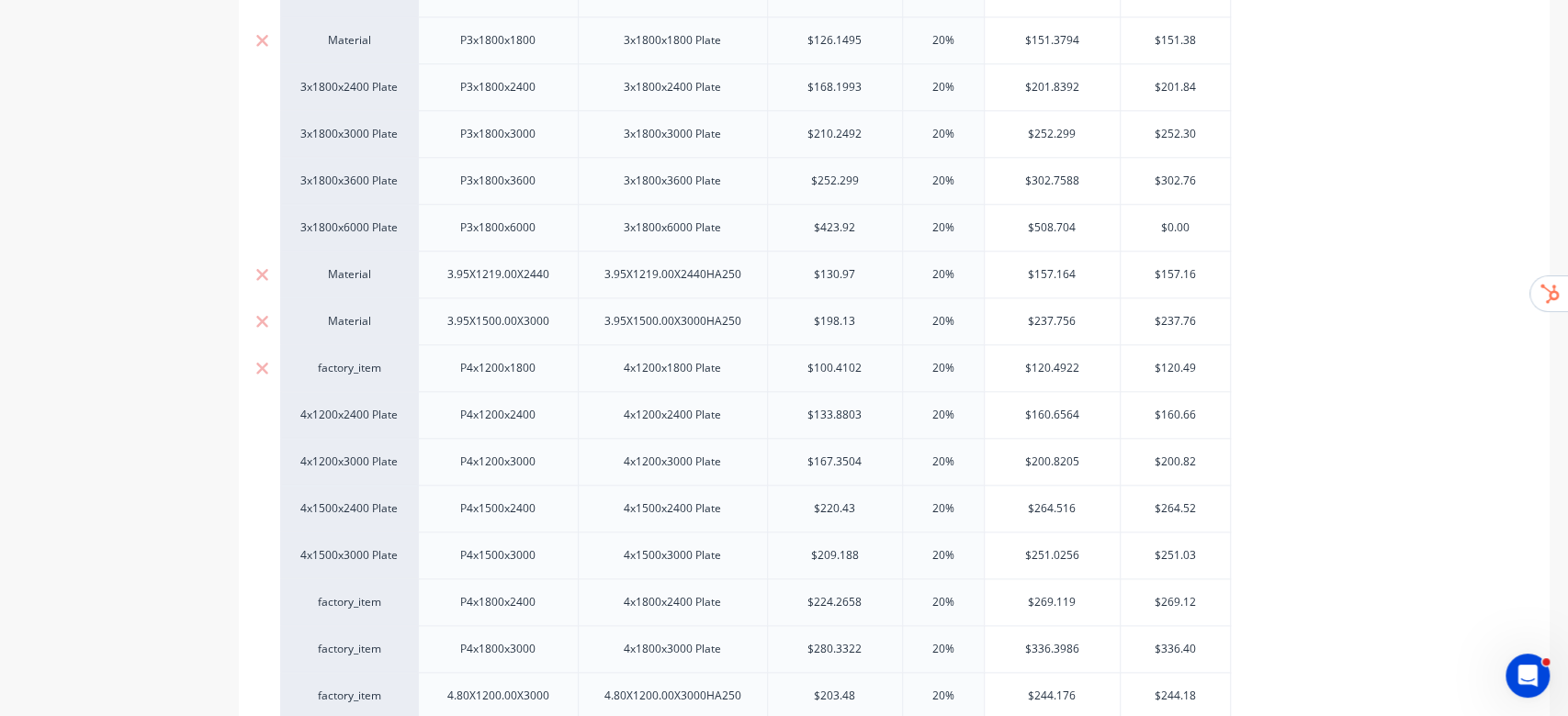 click on "factory_item" at bounding box center [349, 368] 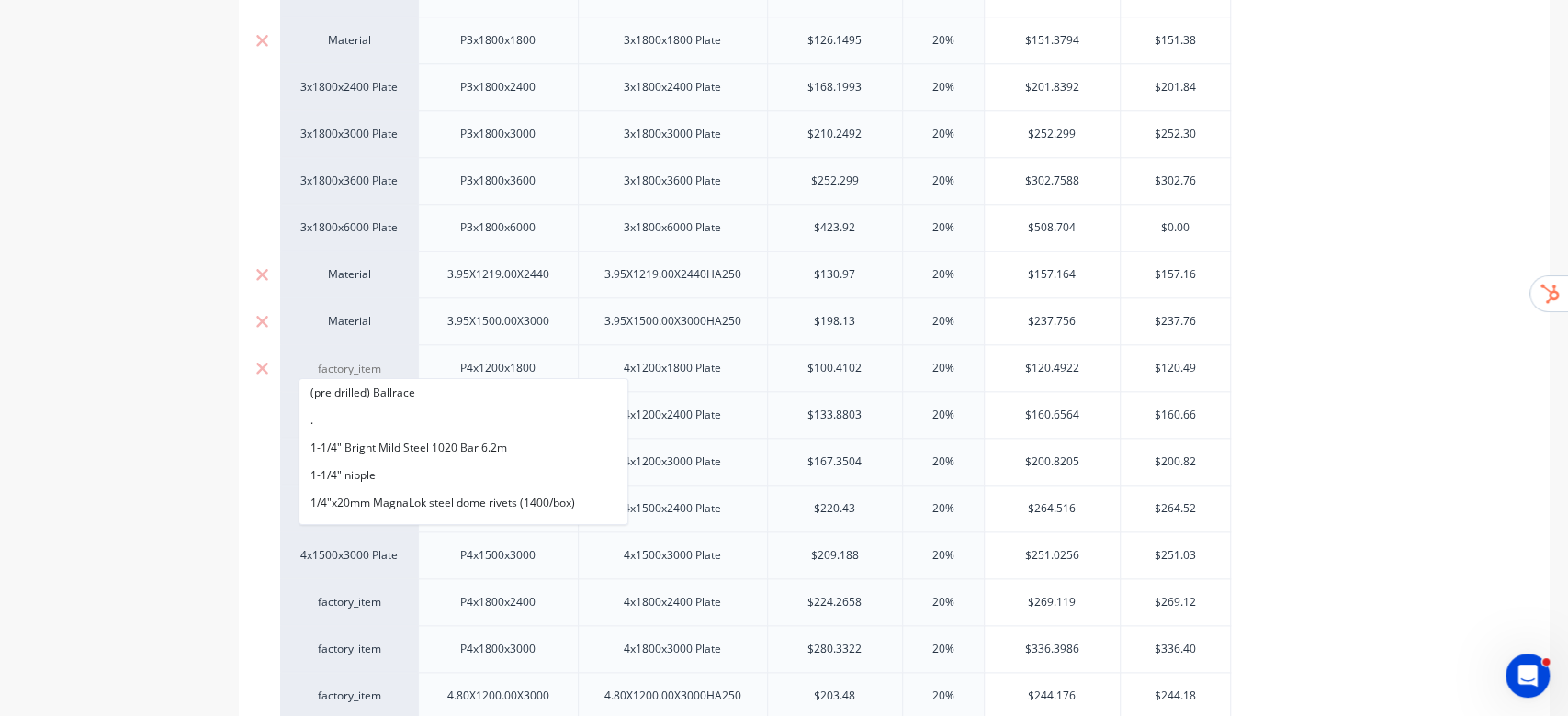 paste on "material" 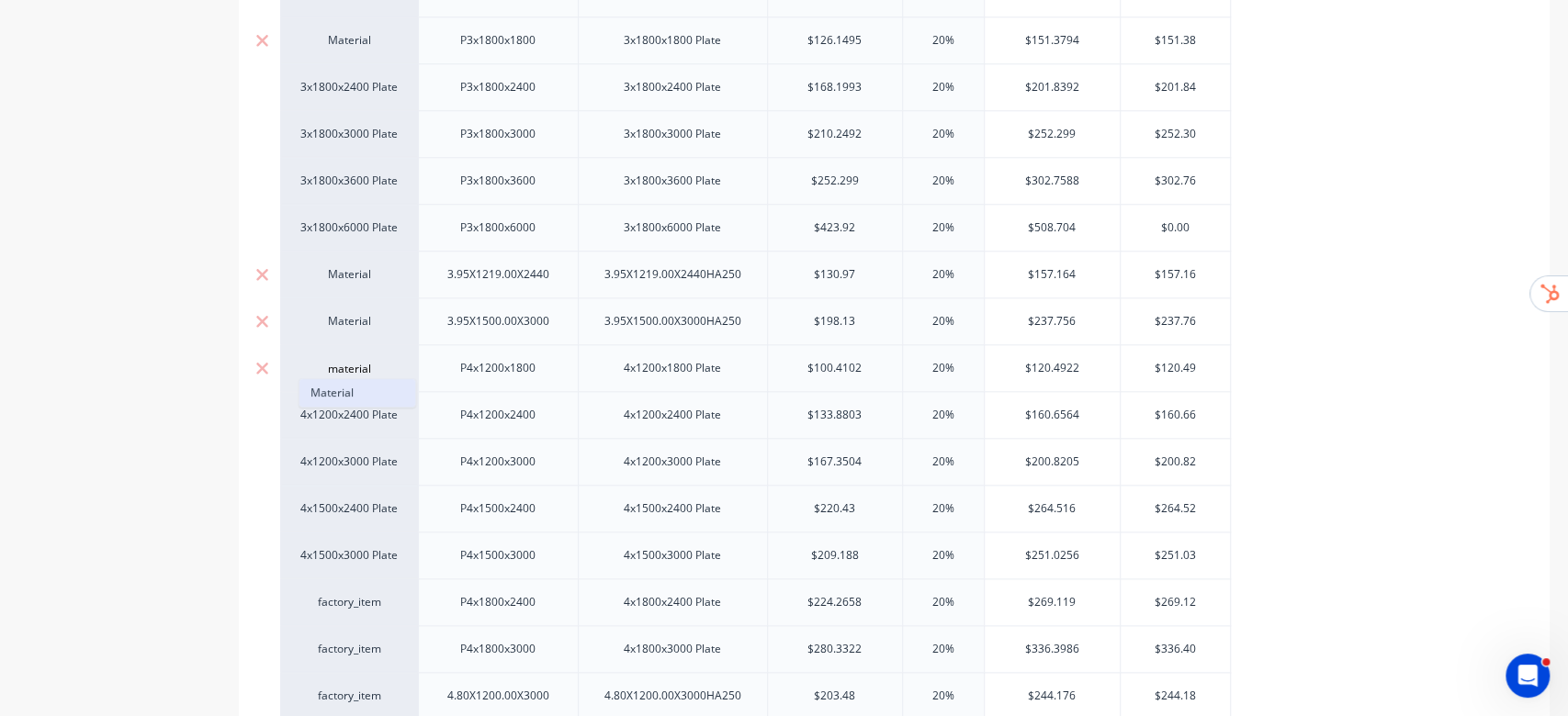 type on "material" 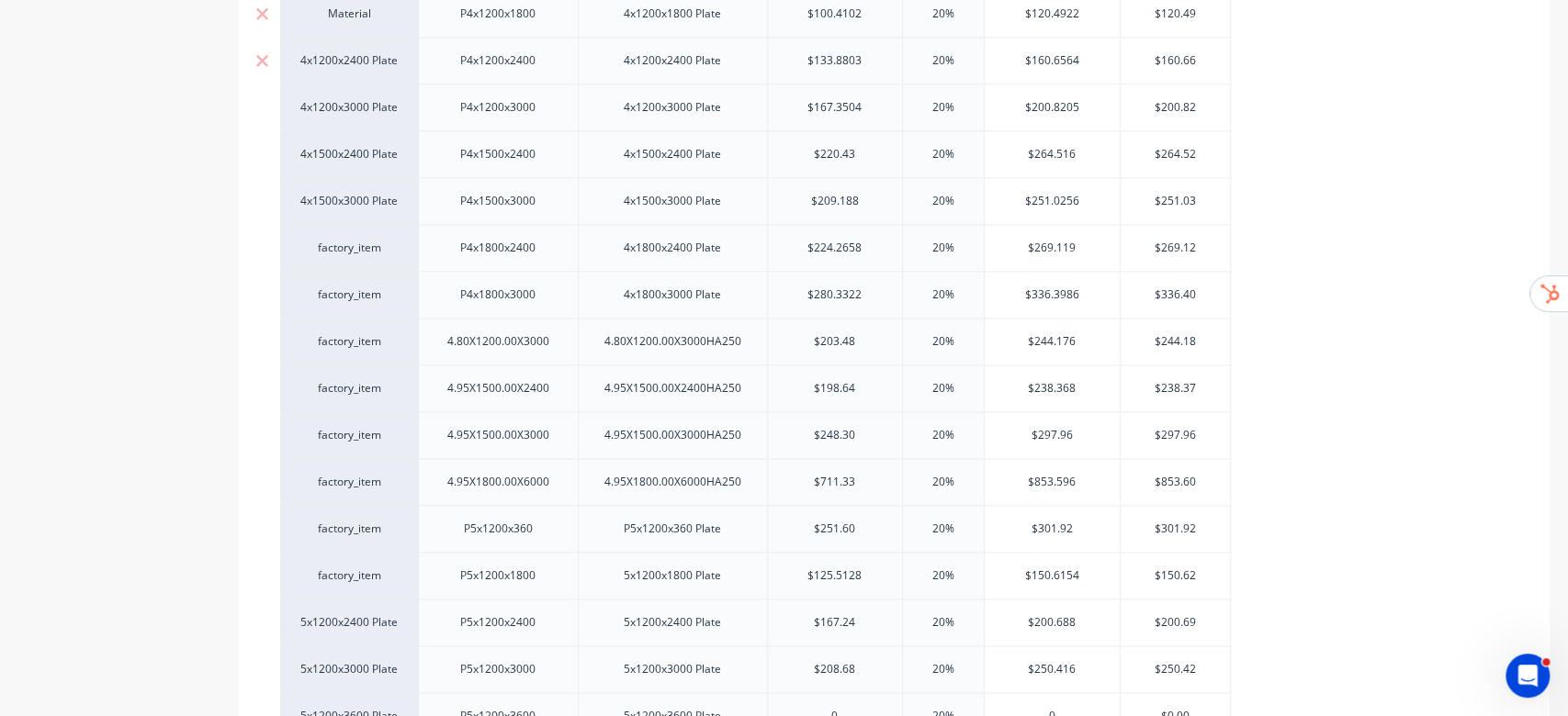 scroll, scrollTop: 1591, scrollLeft: 0, axis: vertical 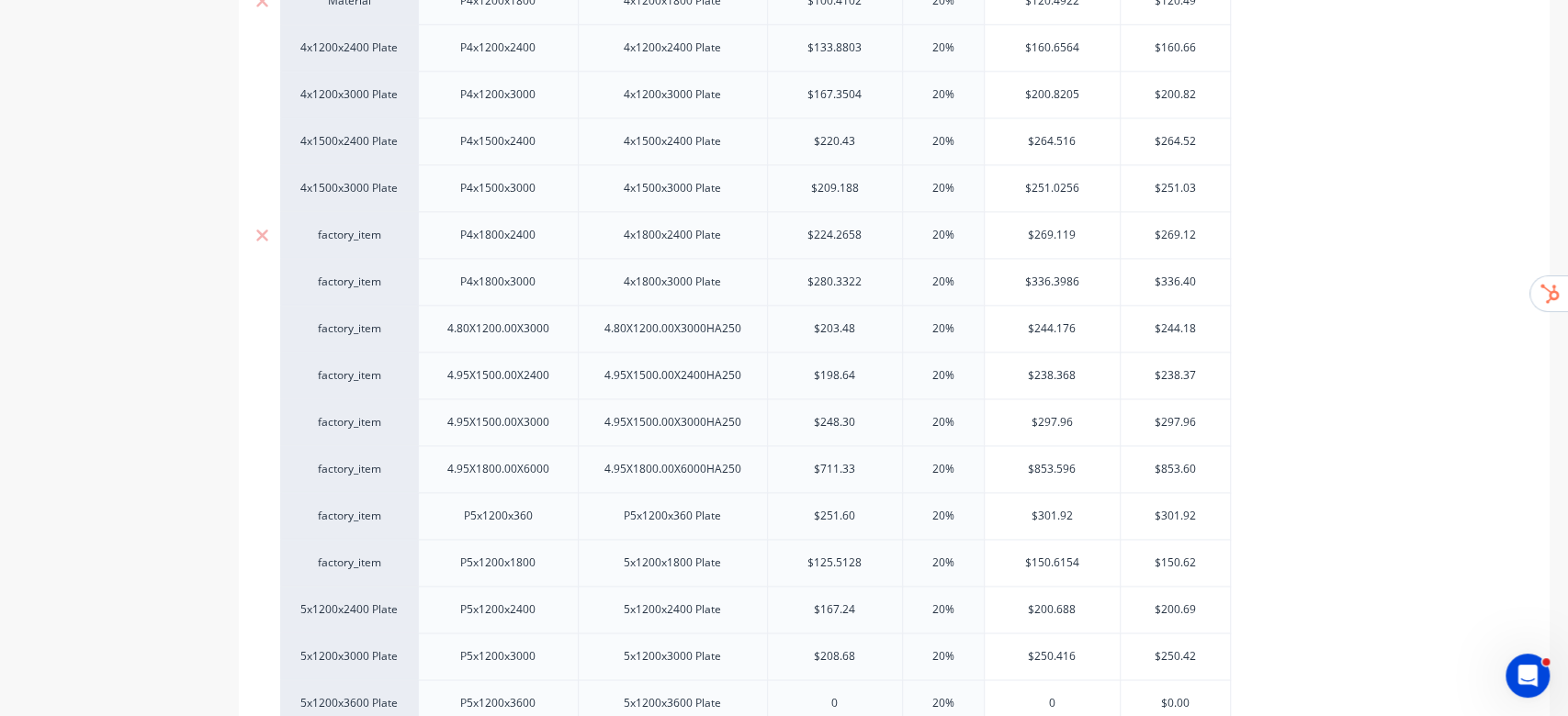click on "factory_item" at bounding box center (349, 235) 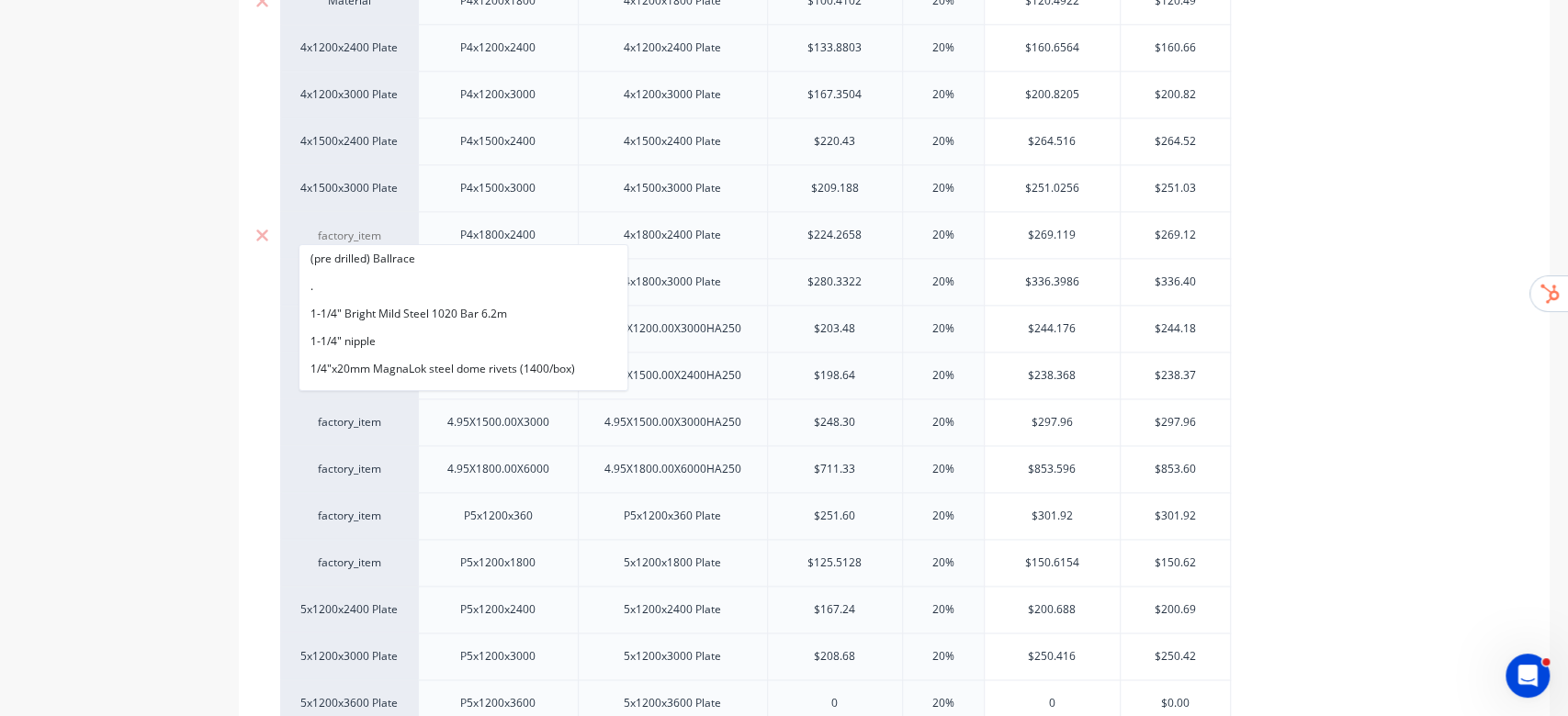 paste on "material" 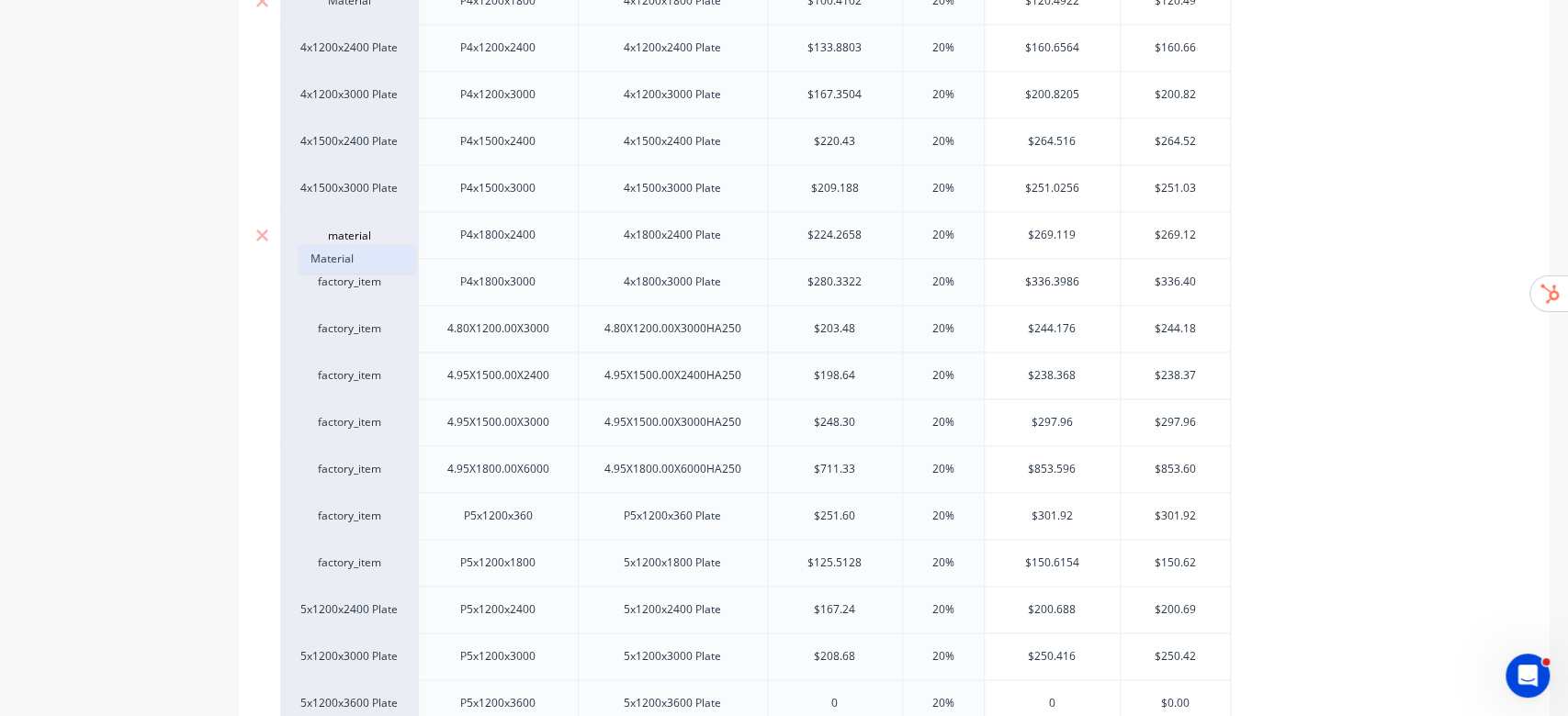 type on "material" 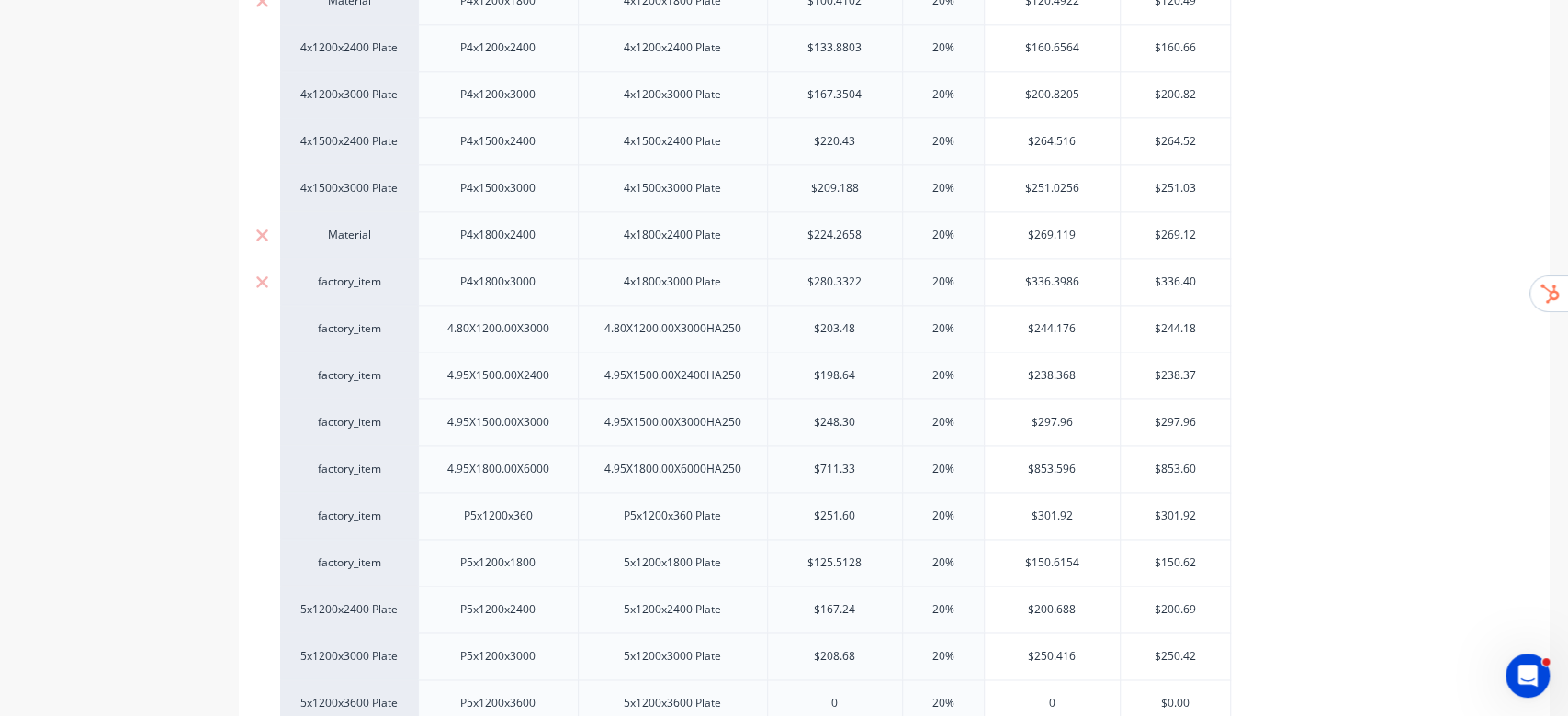 click on "factory_item" at bounding box center [349, 282] 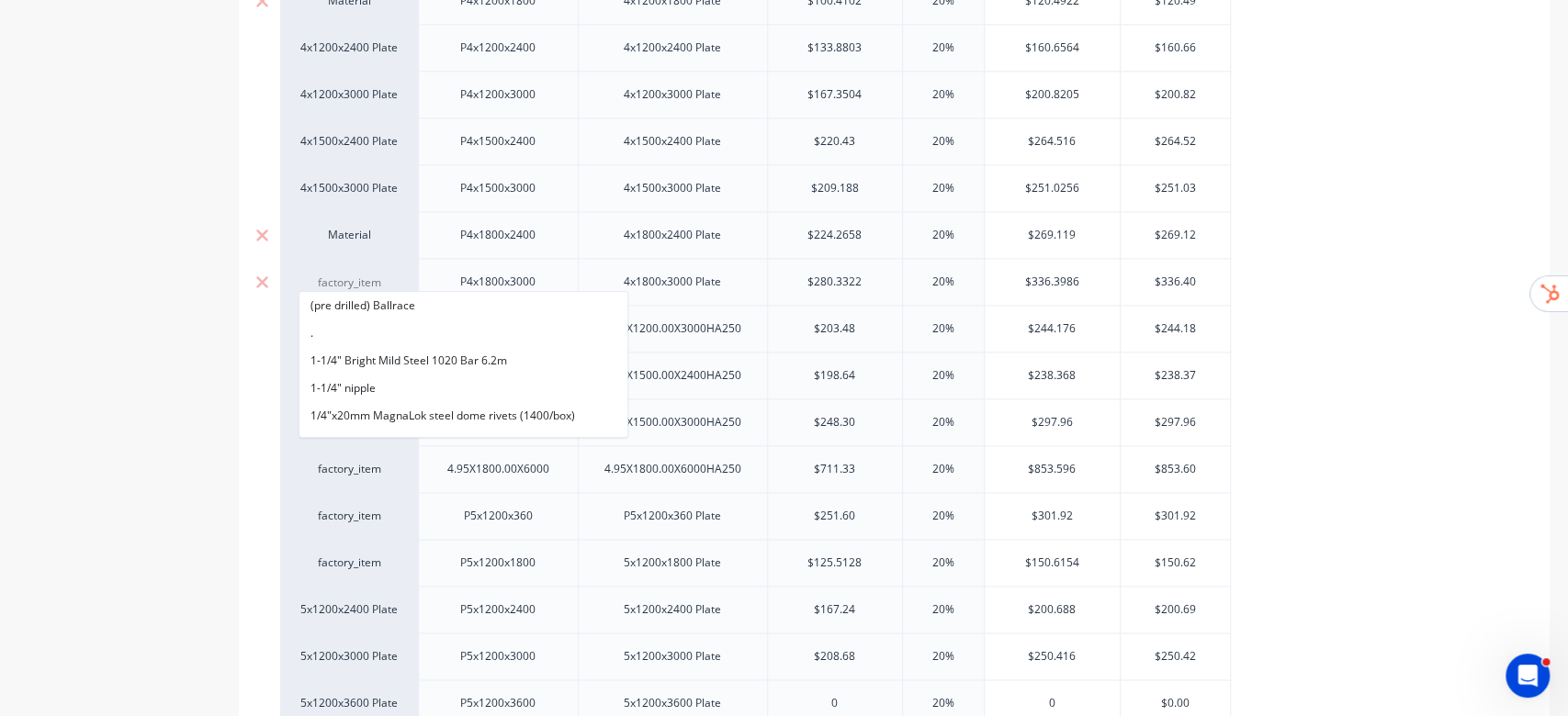 paste on "material" 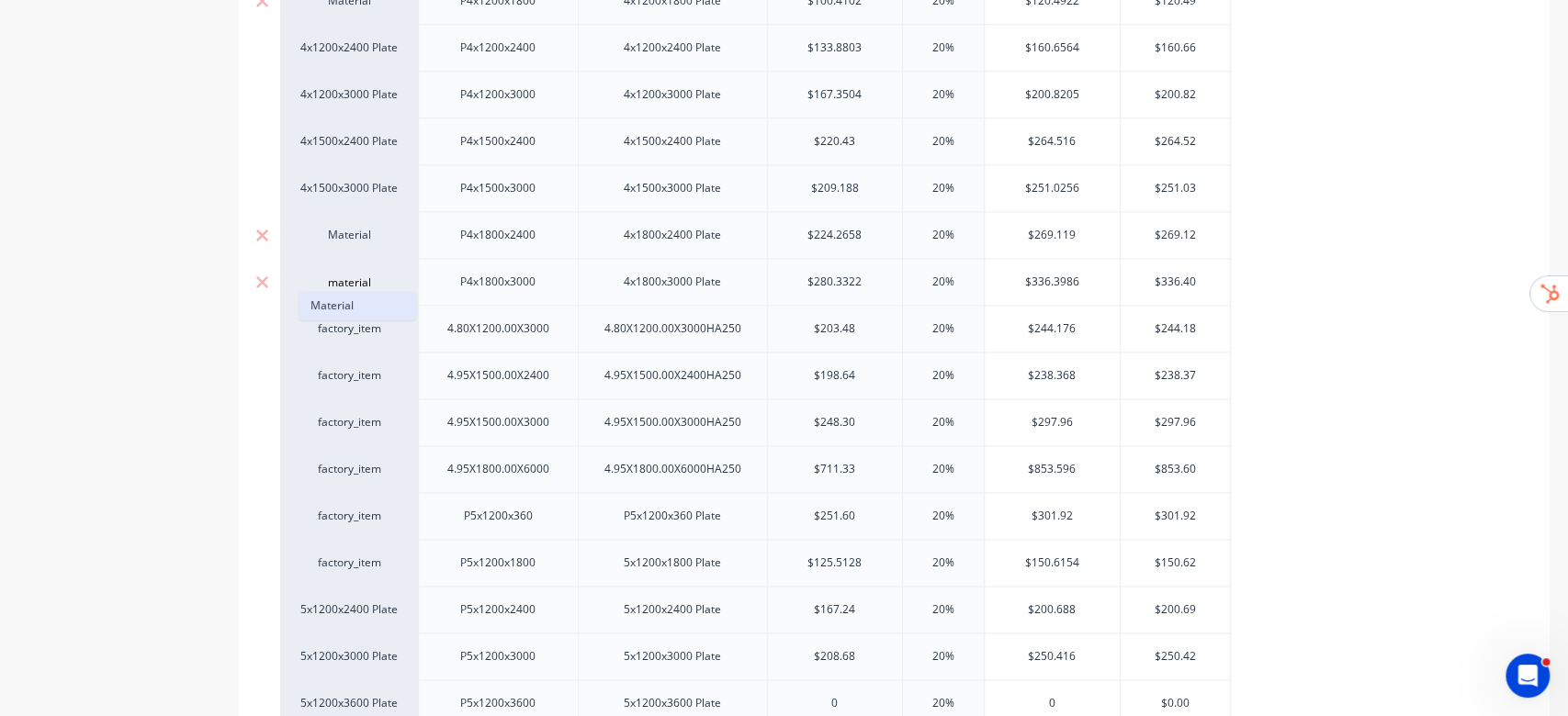 type on "material" 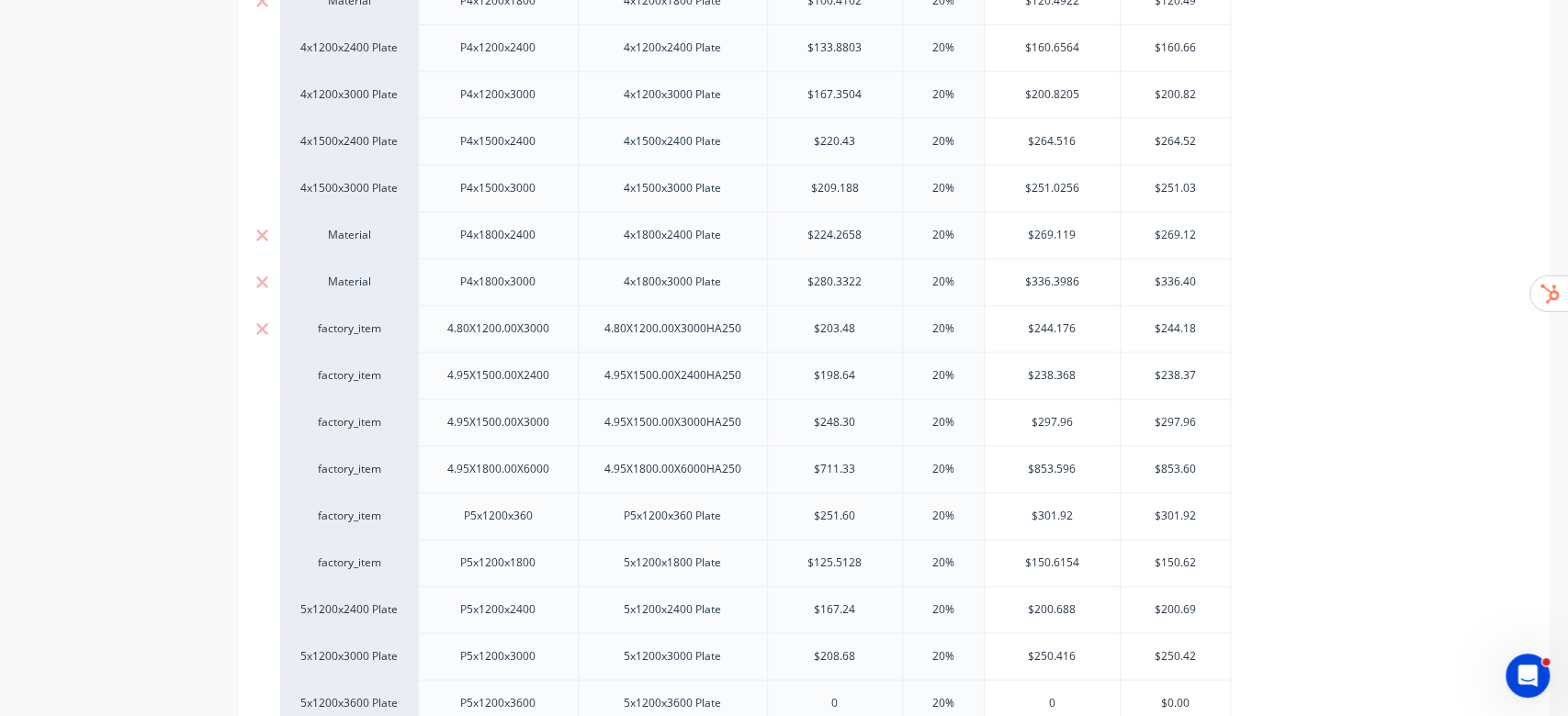 click on "factory_item" at bounding box center (349, 329) 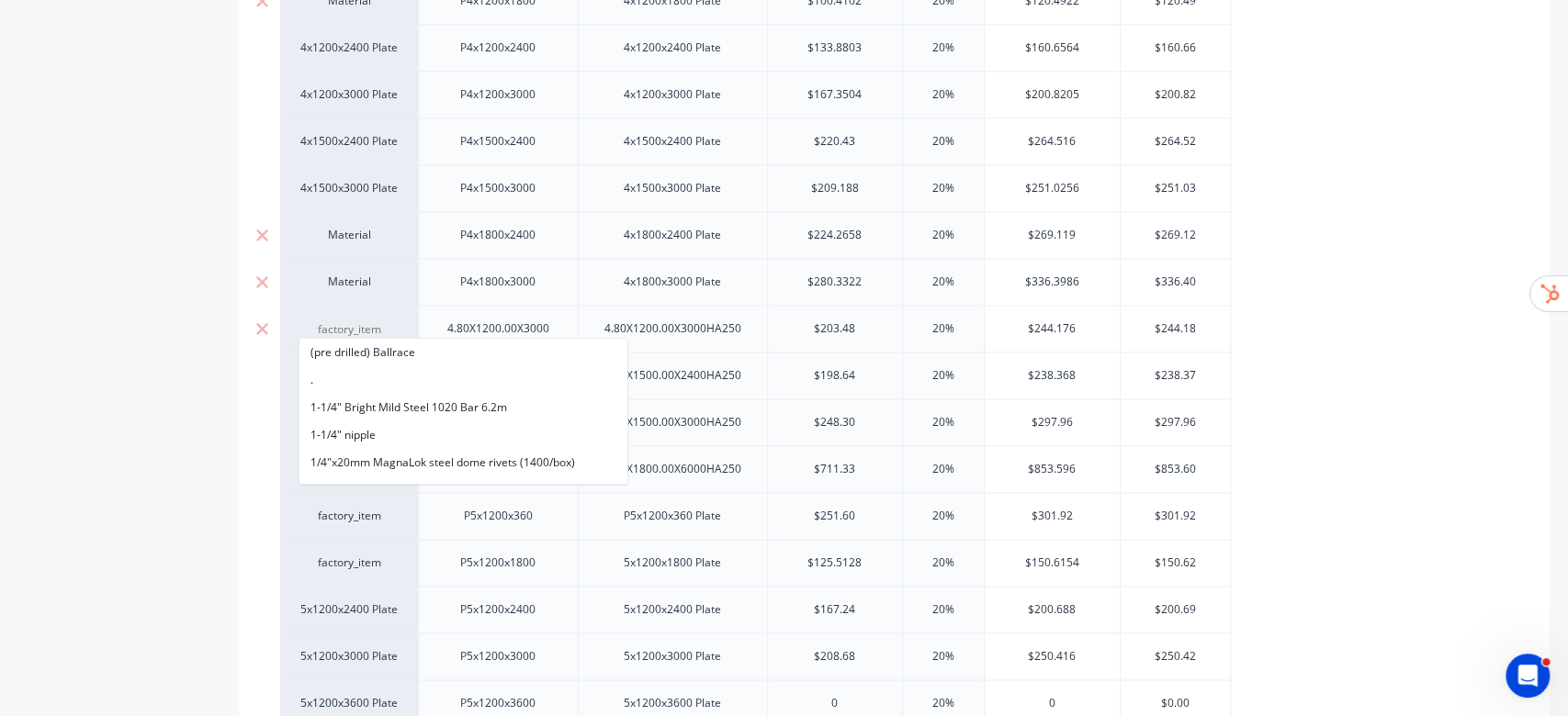 paste on "material" 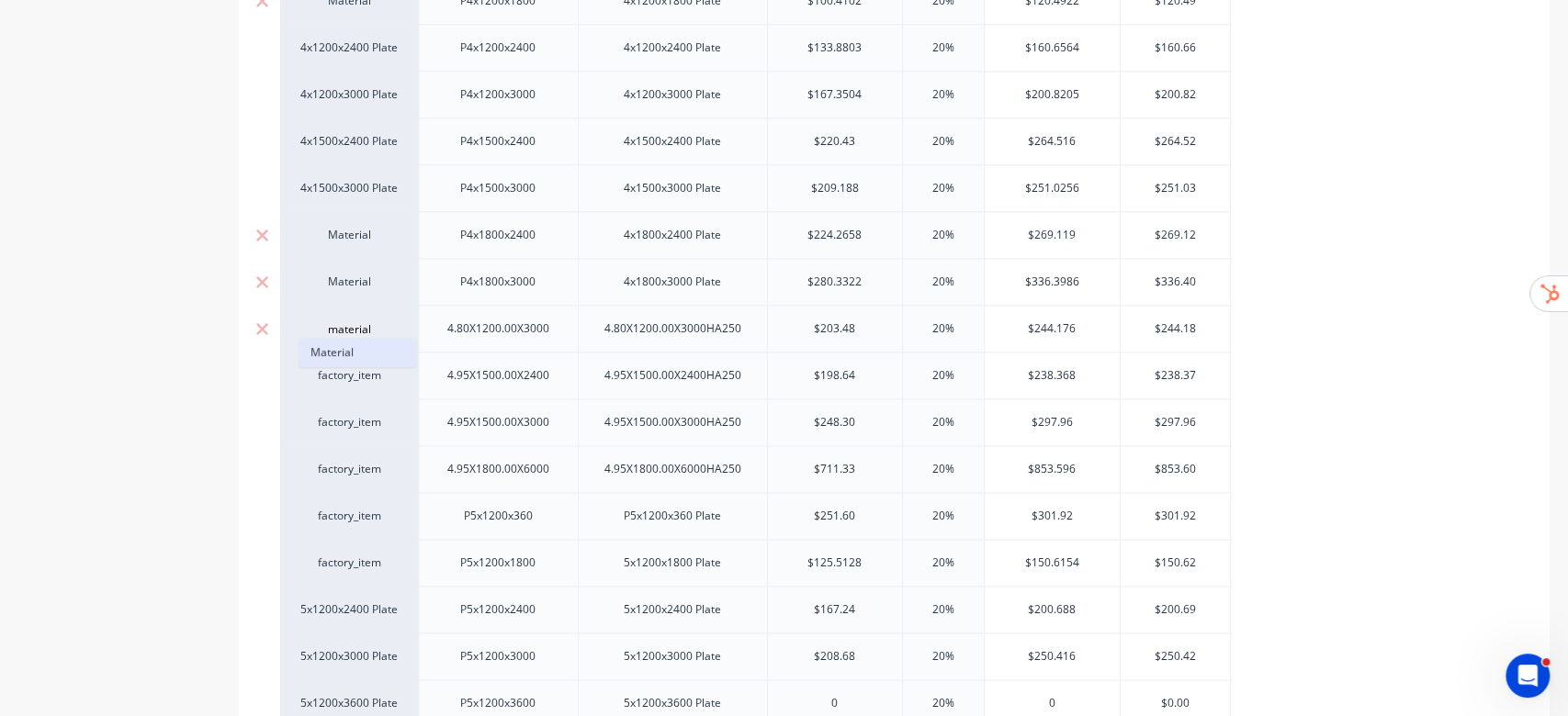 type on "material" 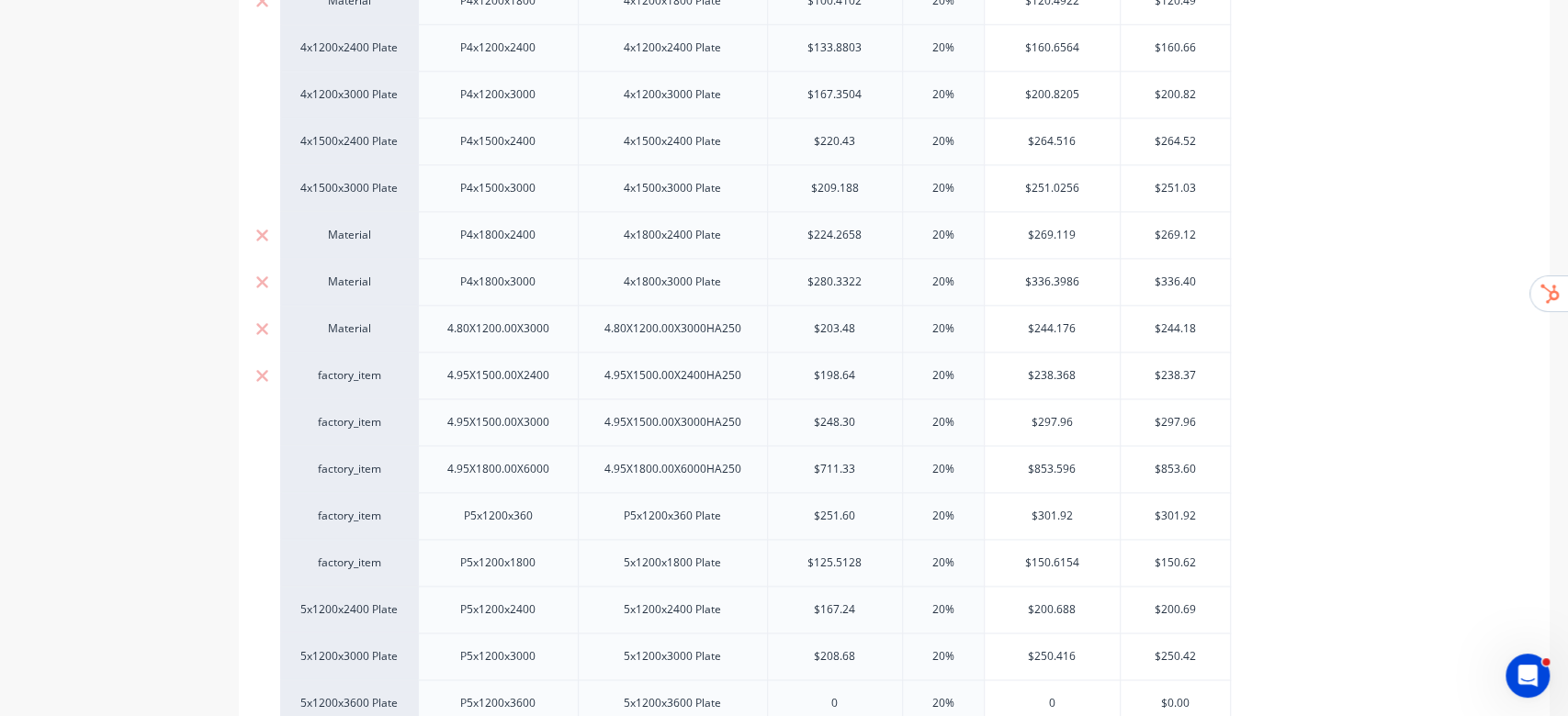click on "factory_item" at bounding box center [349, 375] 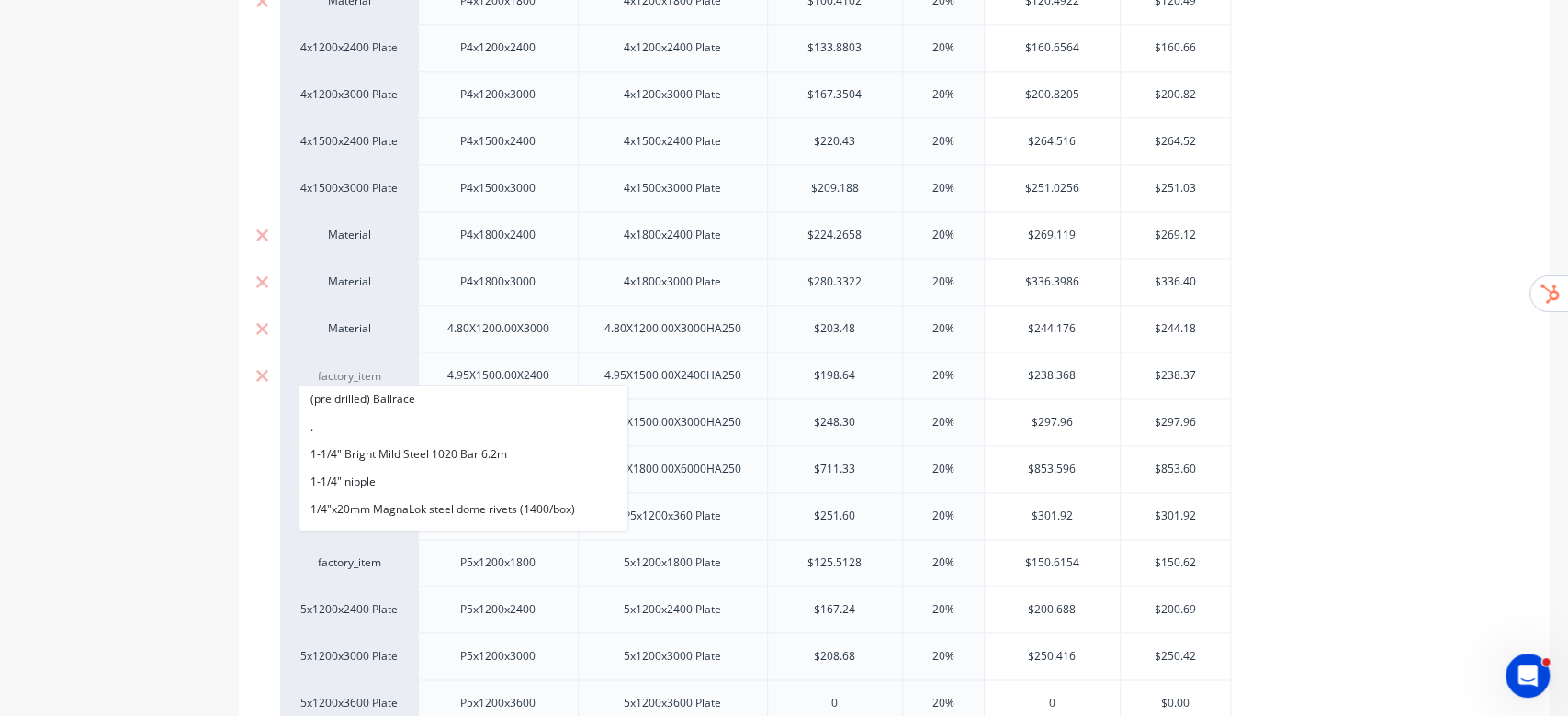 paste on "material" 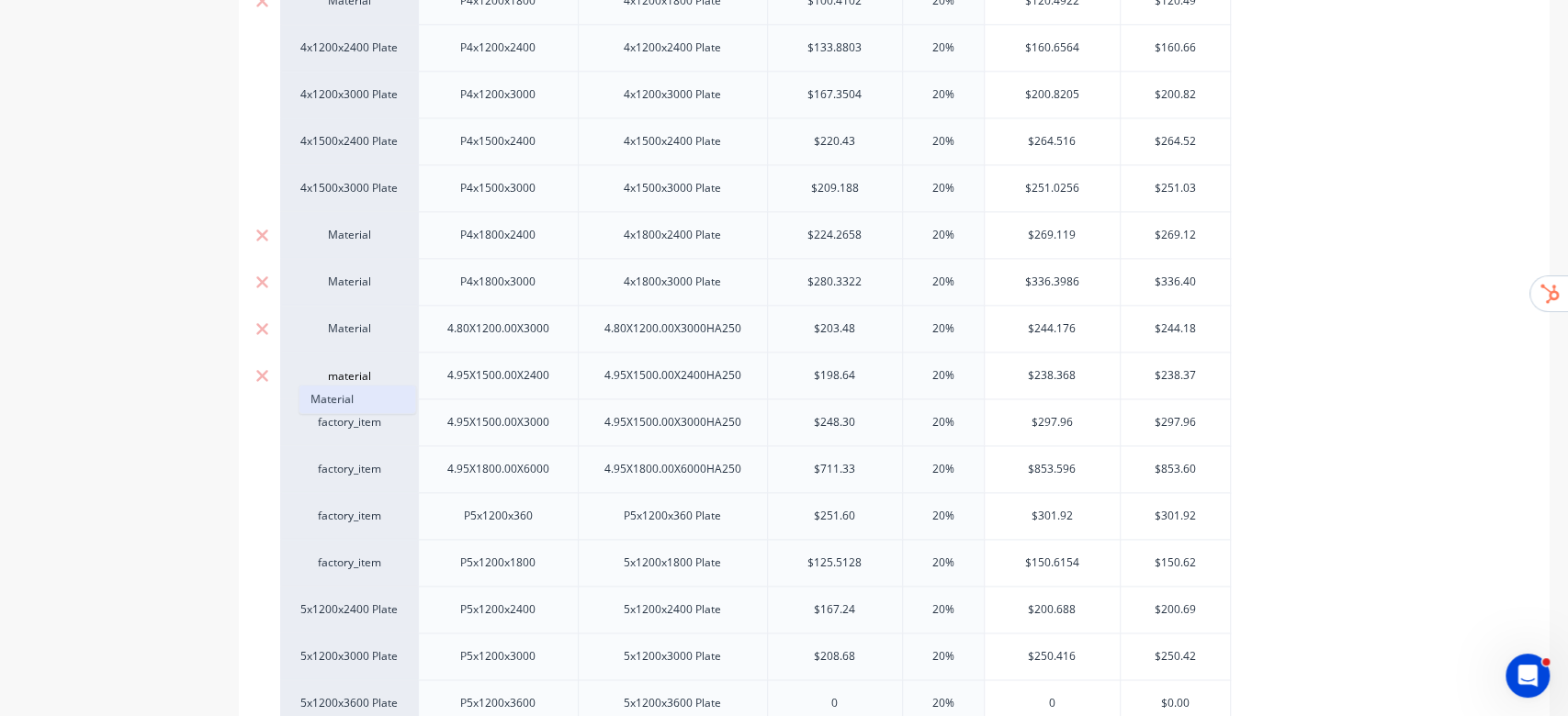 type on "material" 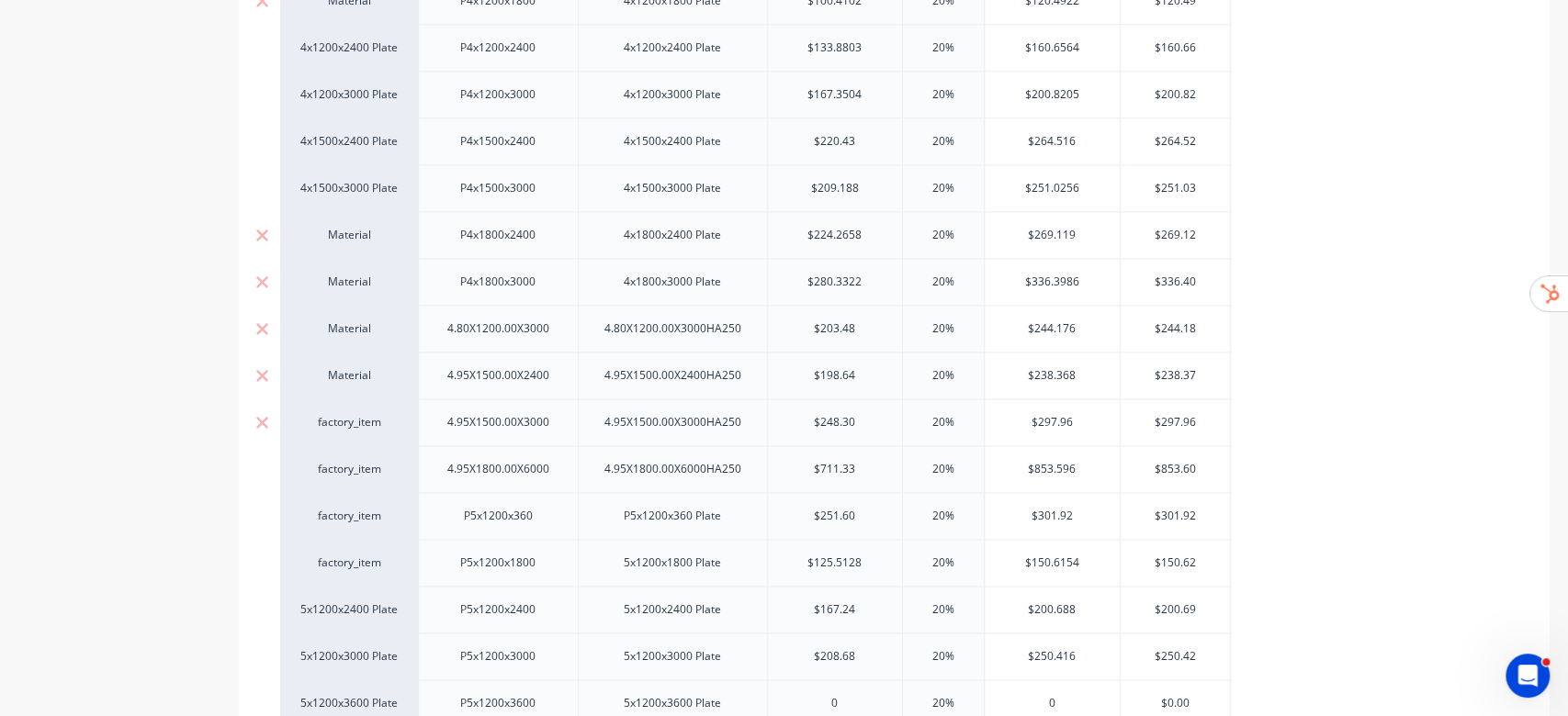 click on "factory_item" at bounding box center (349, 422) 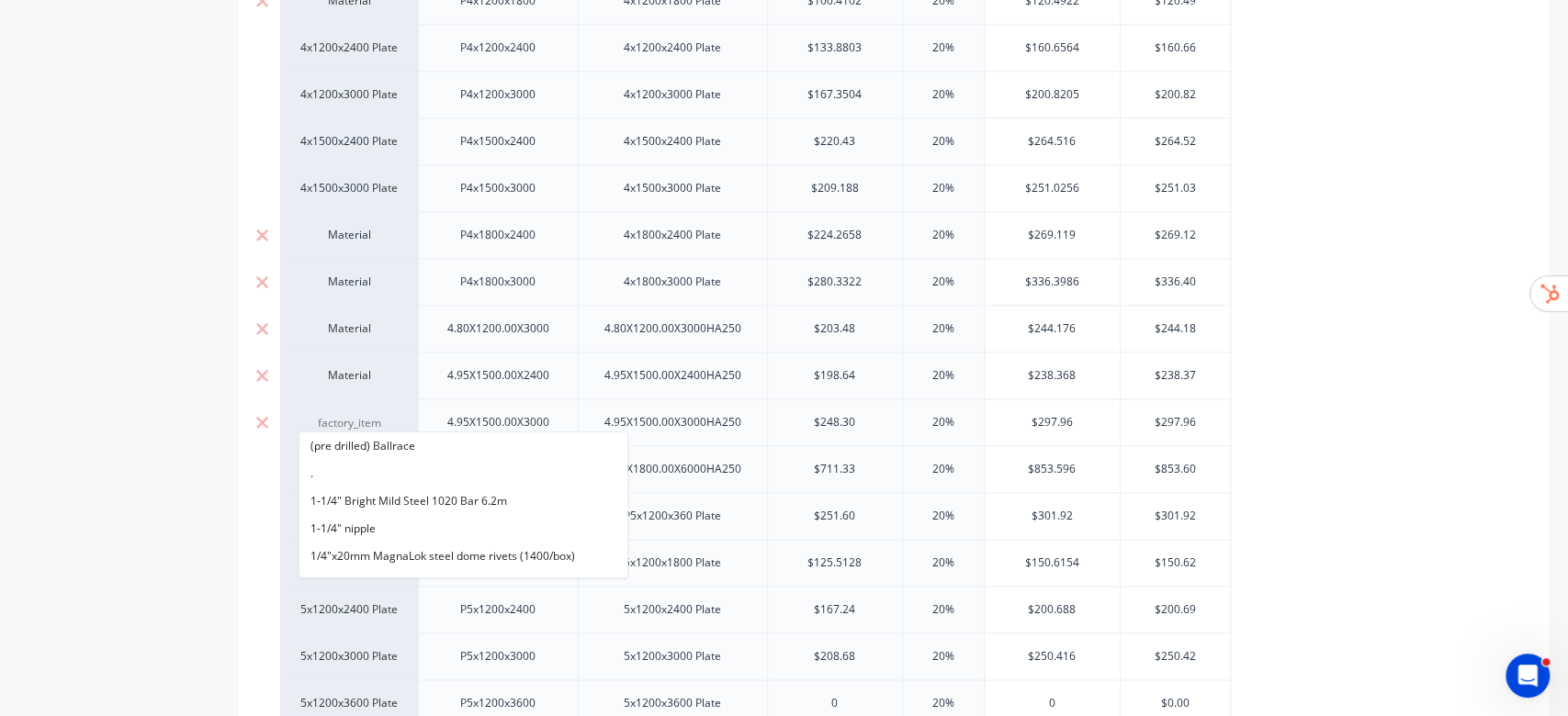 paste on "material" 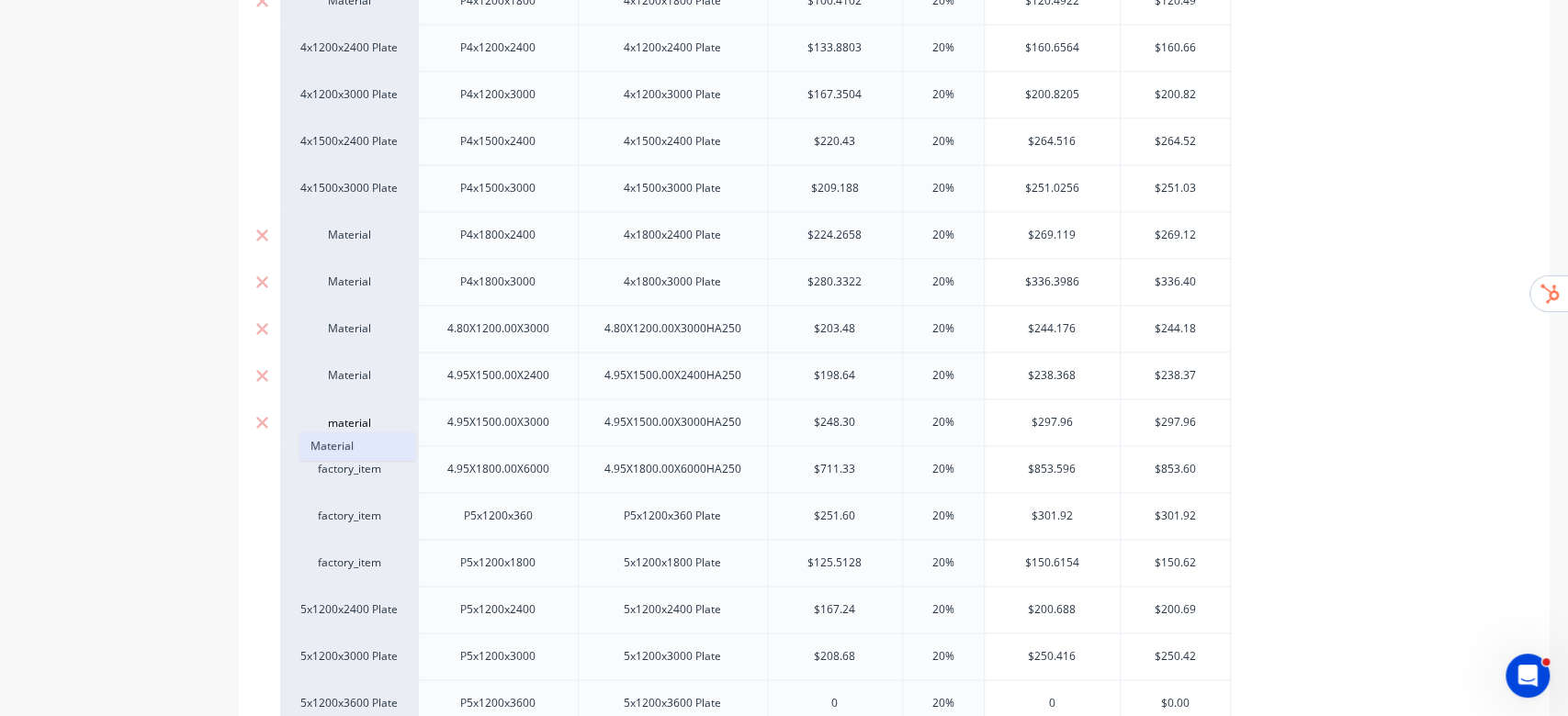 type on "material" 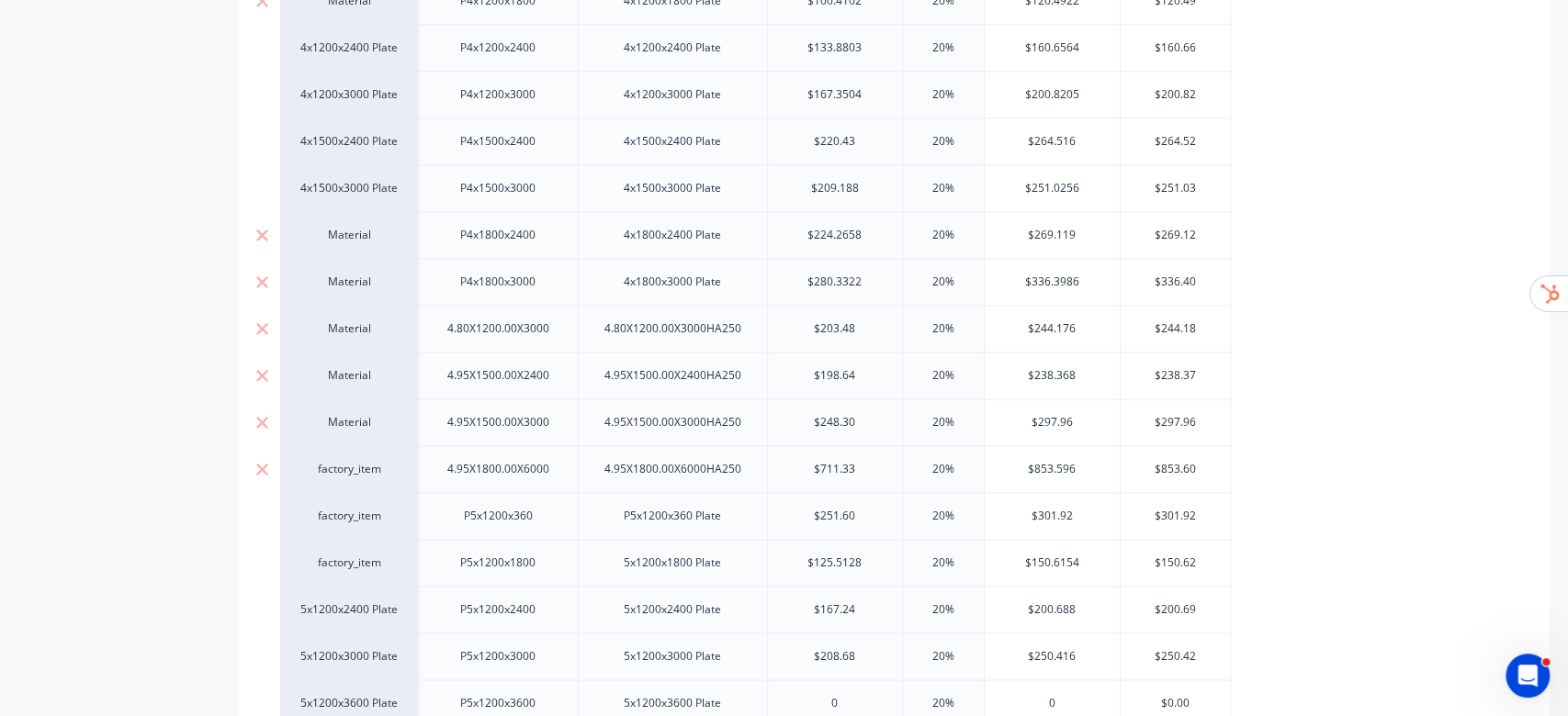 click on "factory_item" at bounding box center (349, 469) 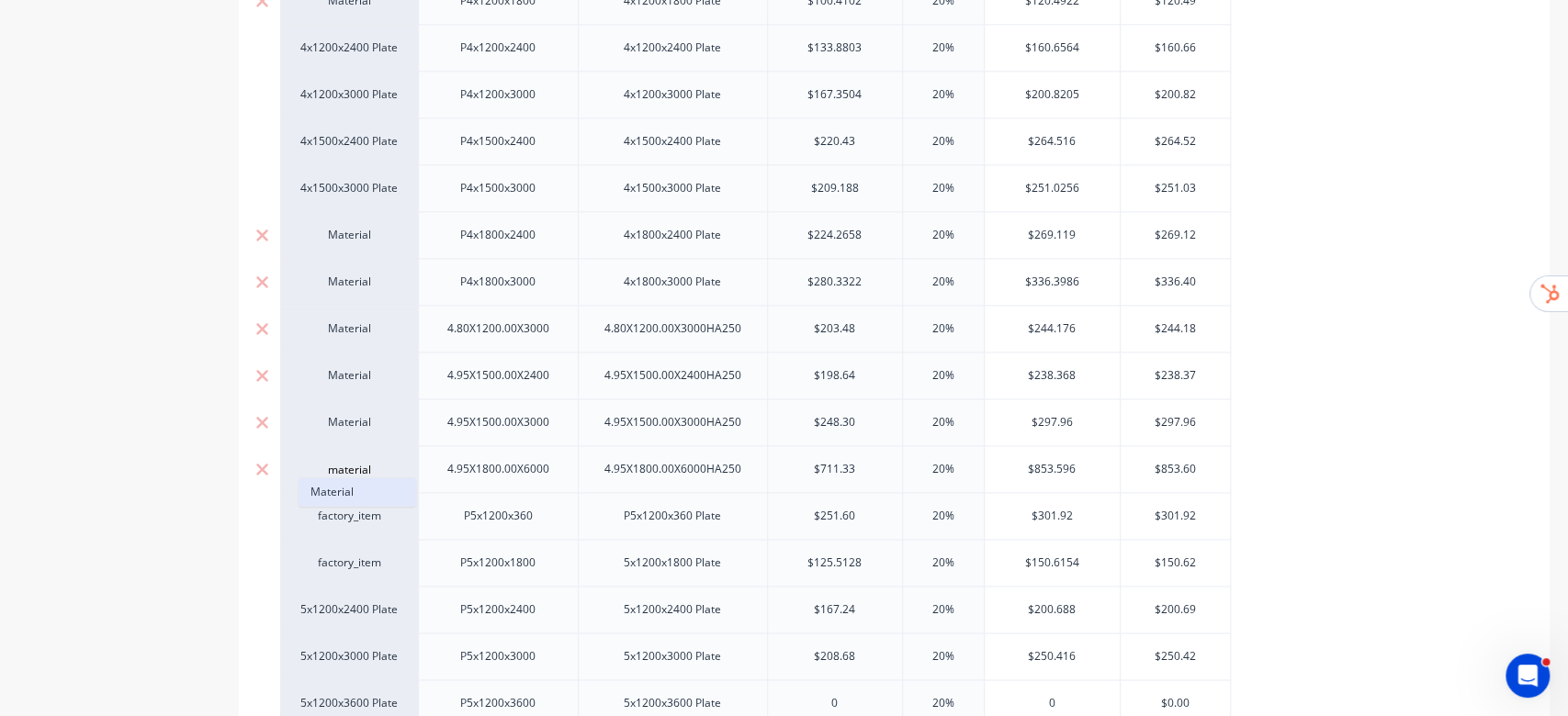 type on "material" 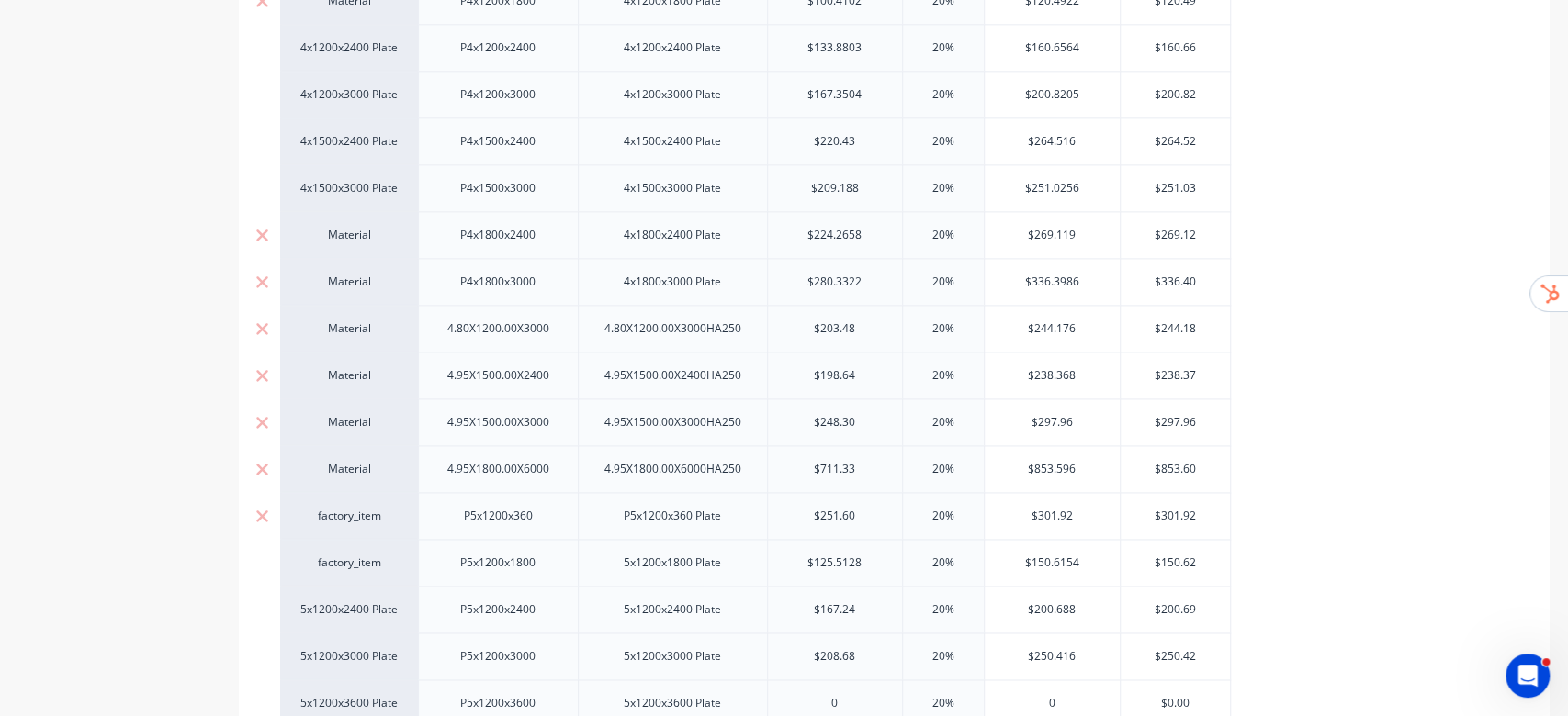 click on "factory_item" at bounding box center [349, 516] 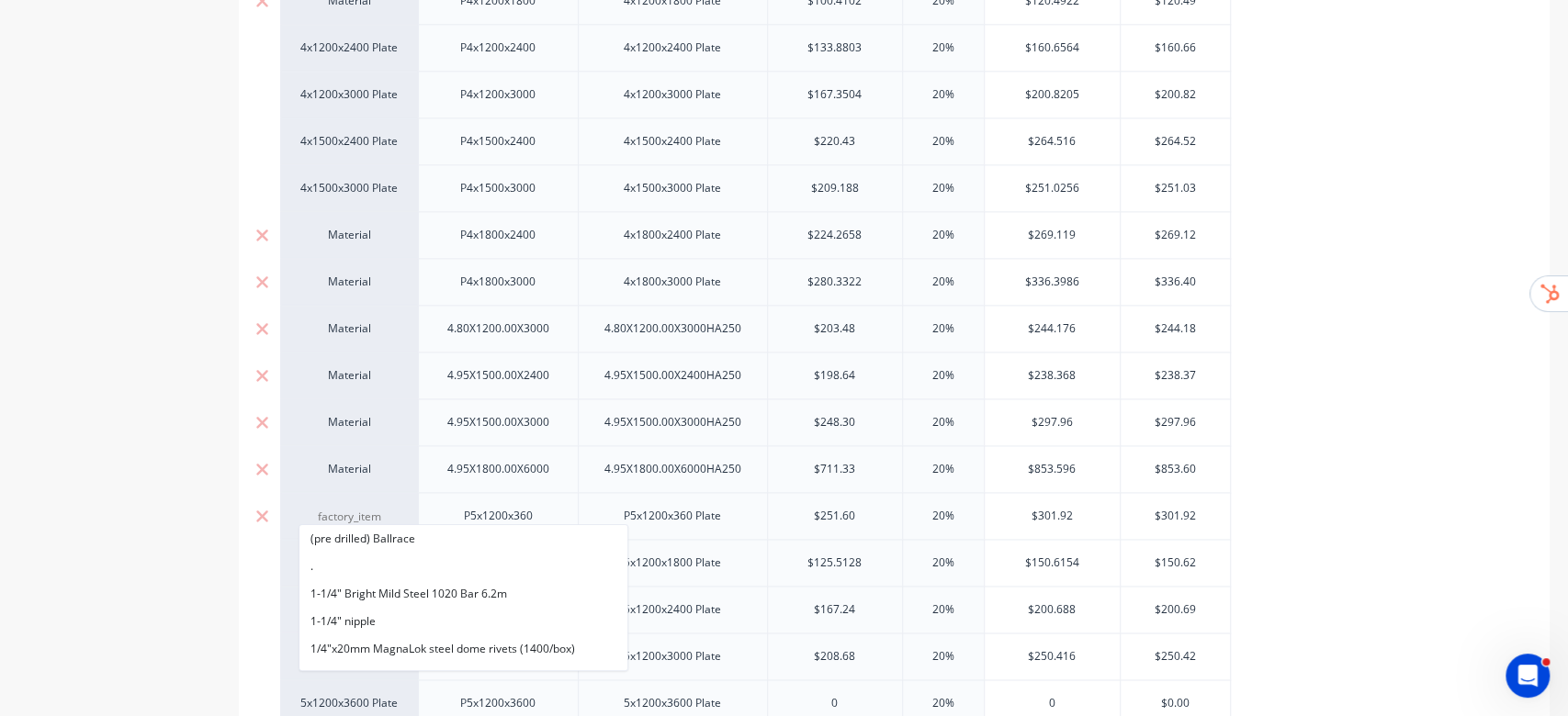 paste on "material" 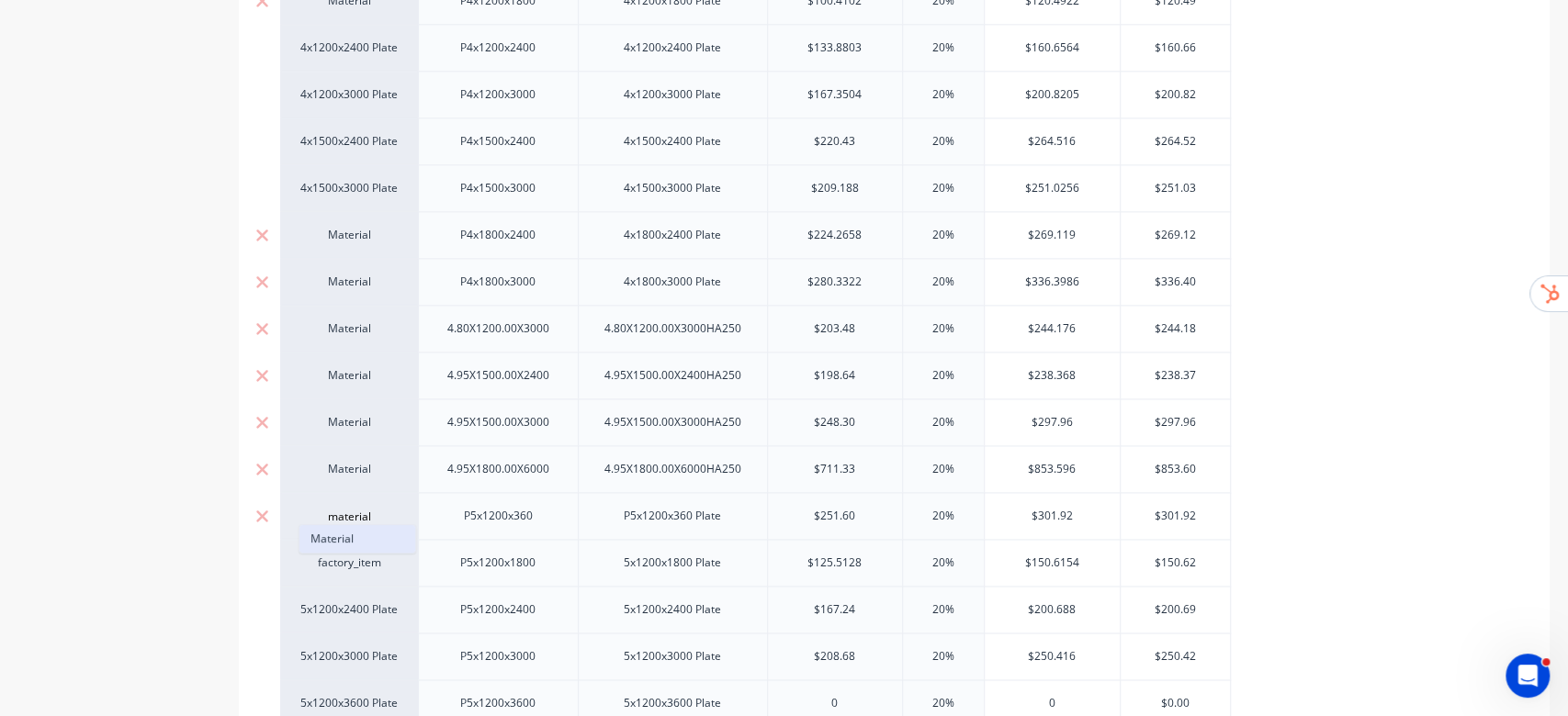 type on "material" 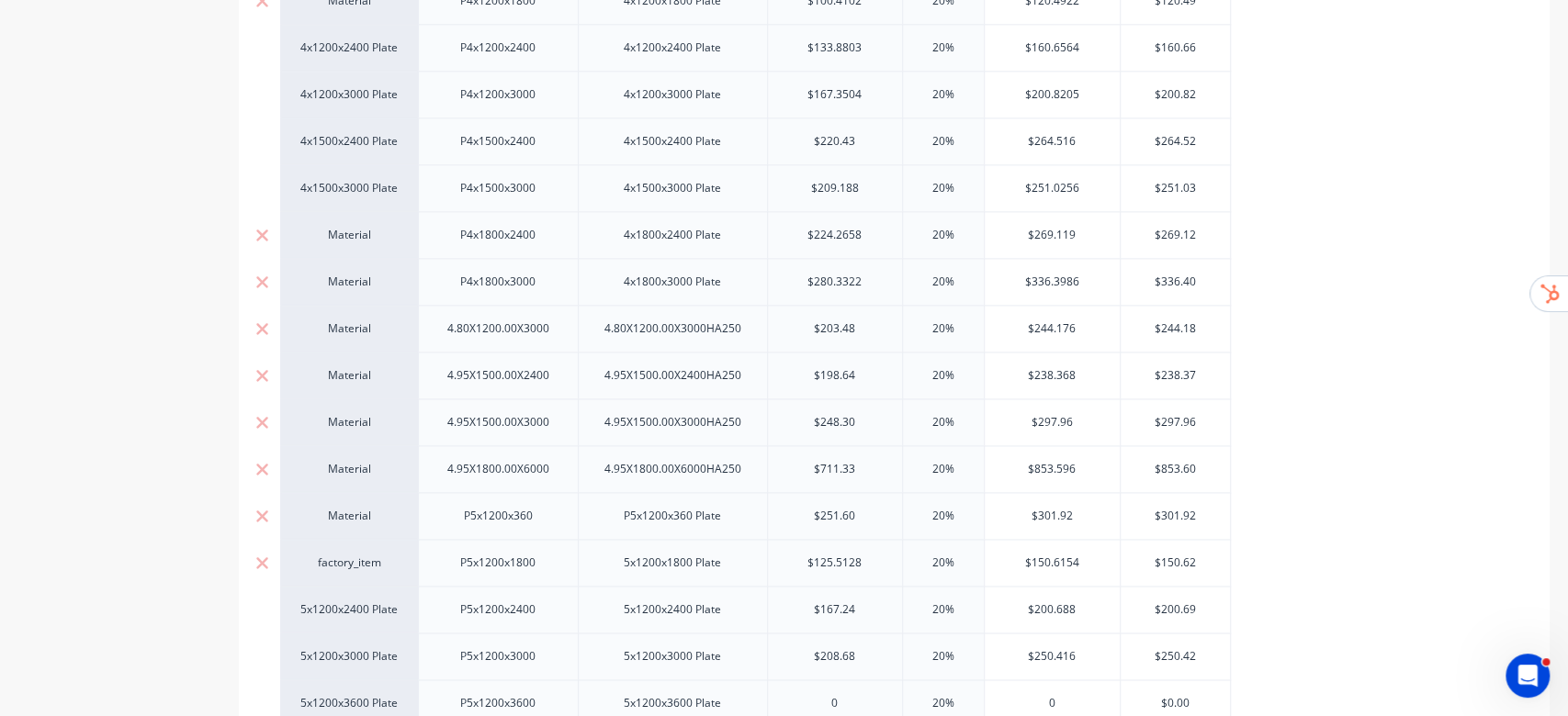 click on "factory_item" at bounding box center (349, 563) 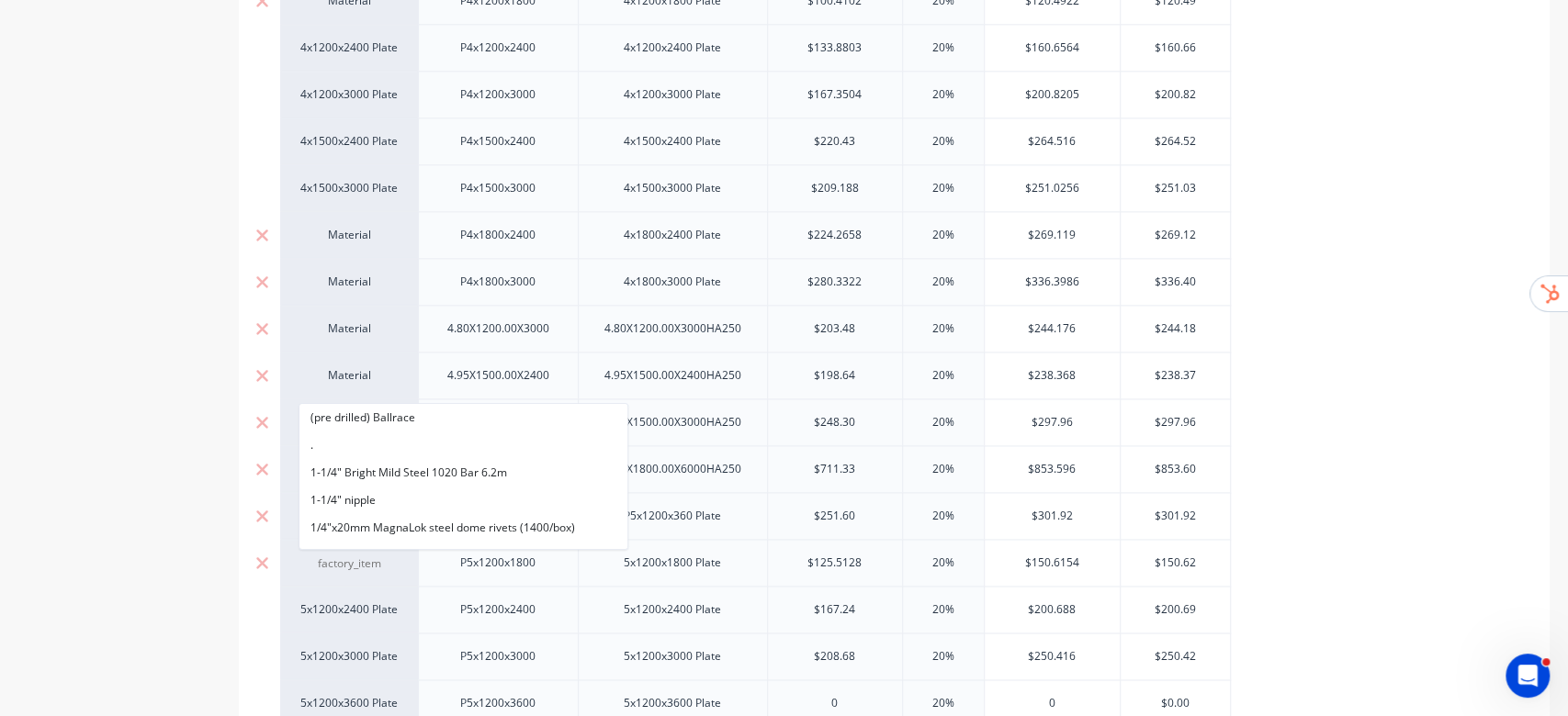 paste on "material" 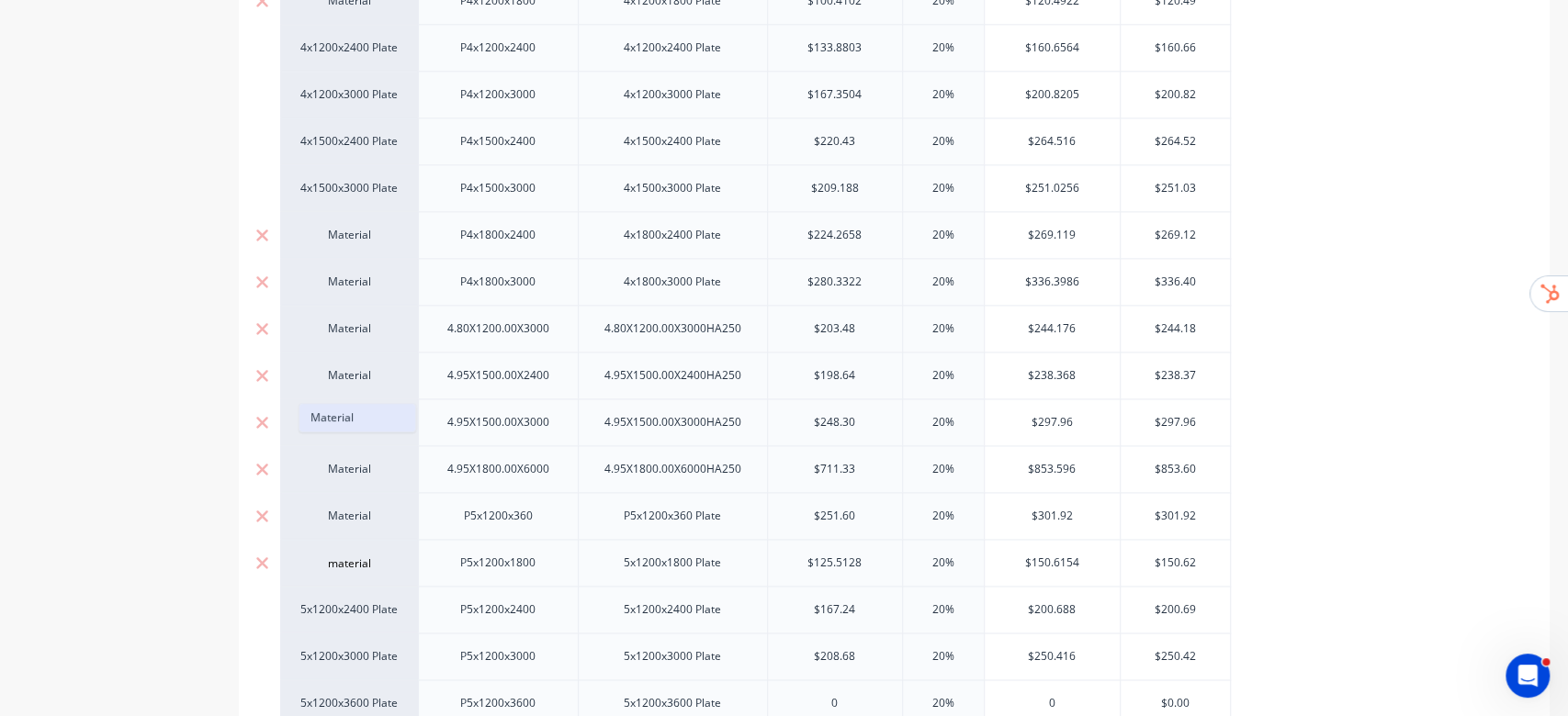 type on "material" 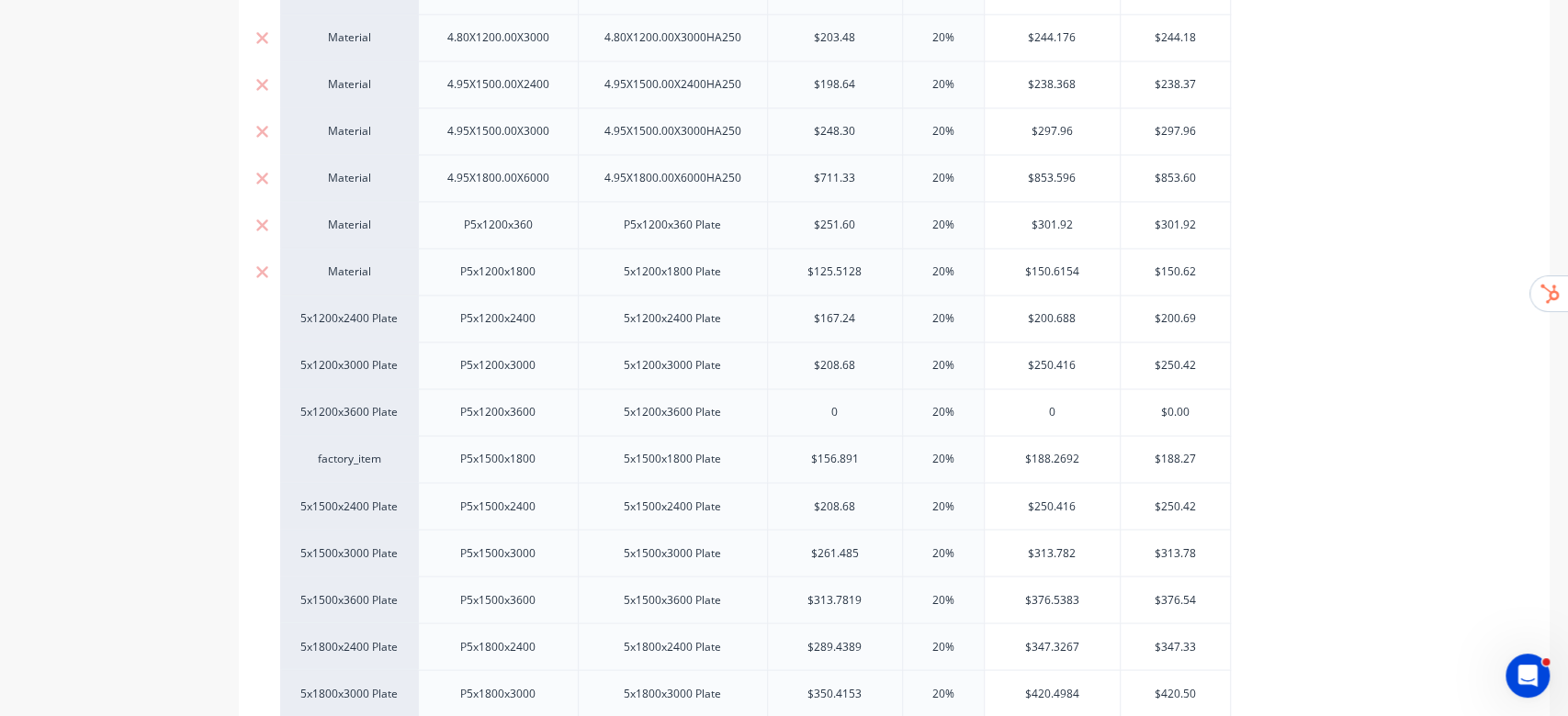 scroll, scrollTop: 1958, scrollLeft: 0, axis: vertical 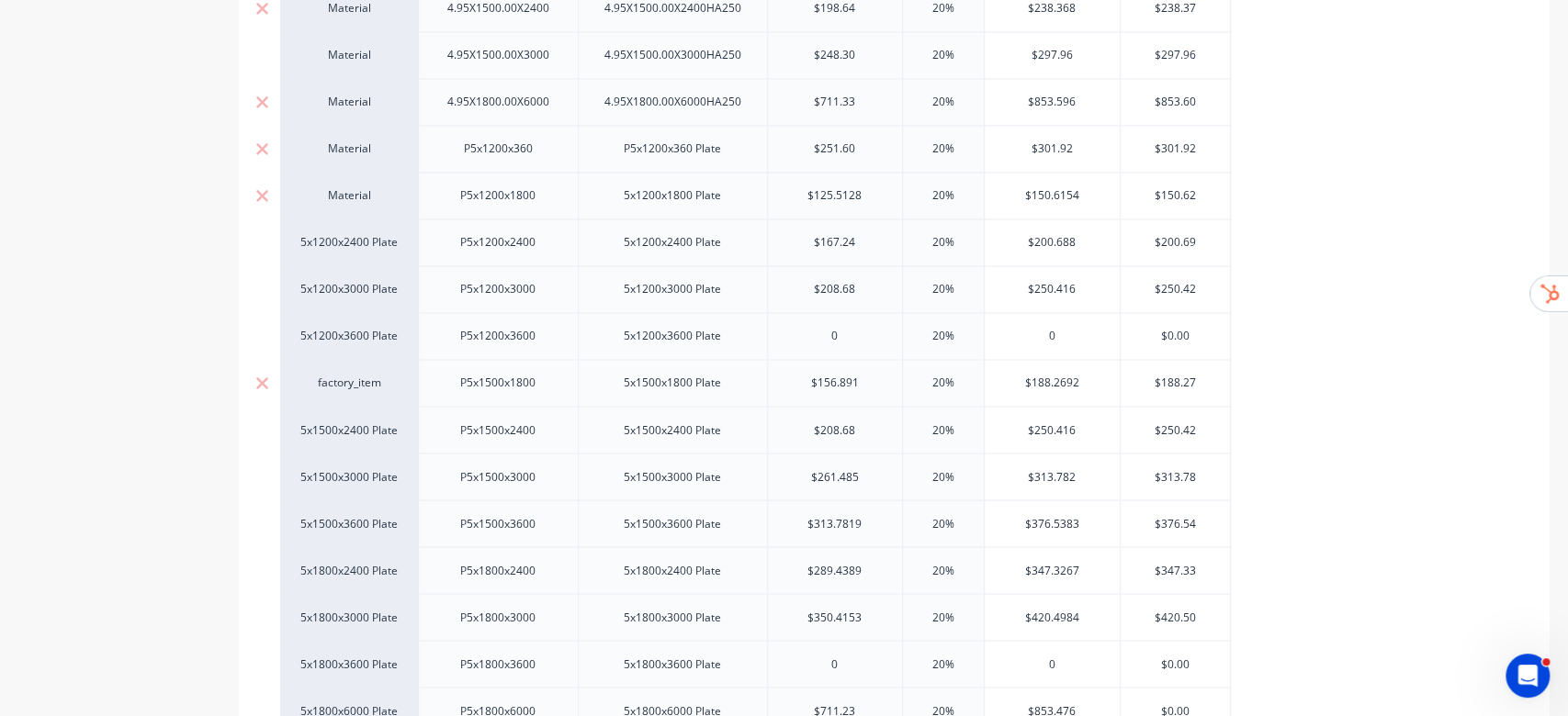 click on "factory_item" at bounding box center (349, 382) 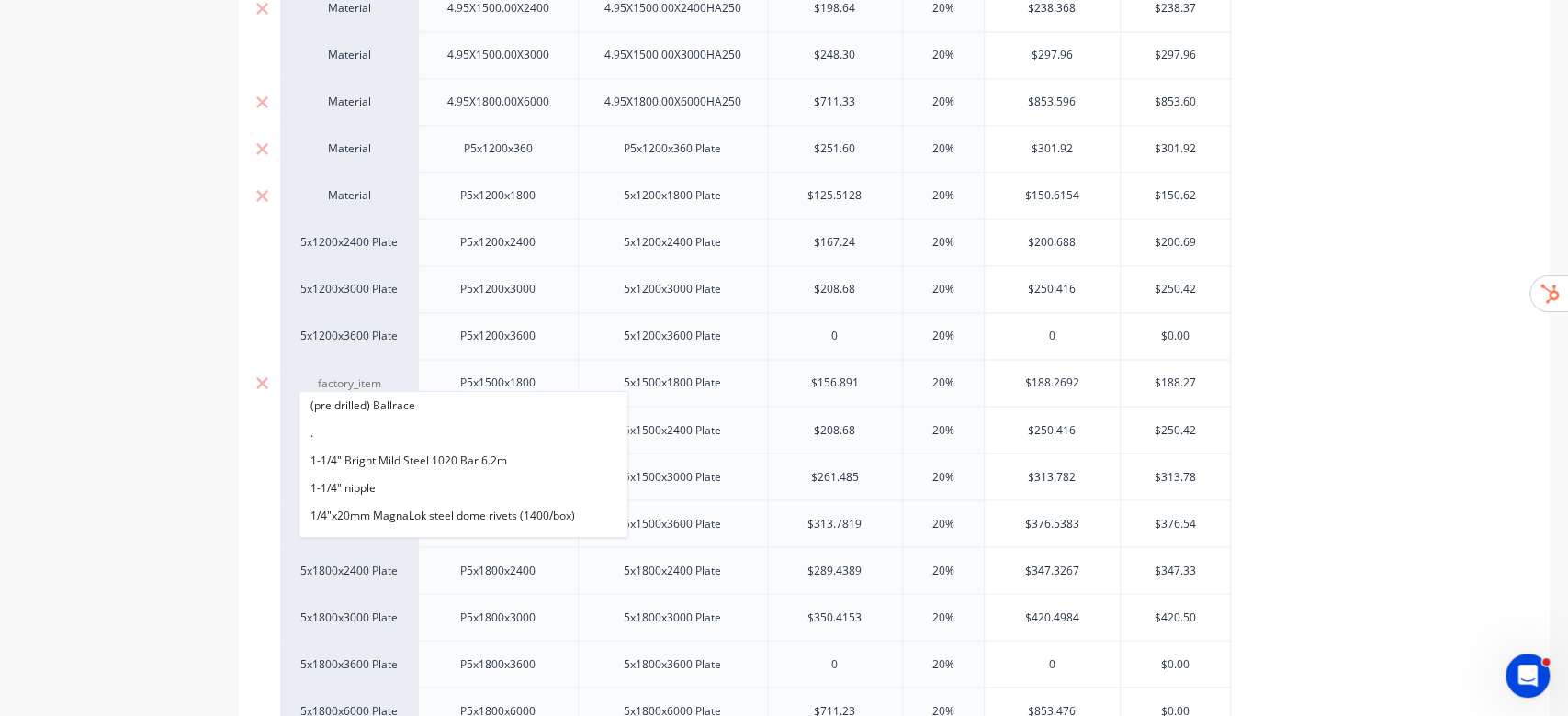 paste on "material" 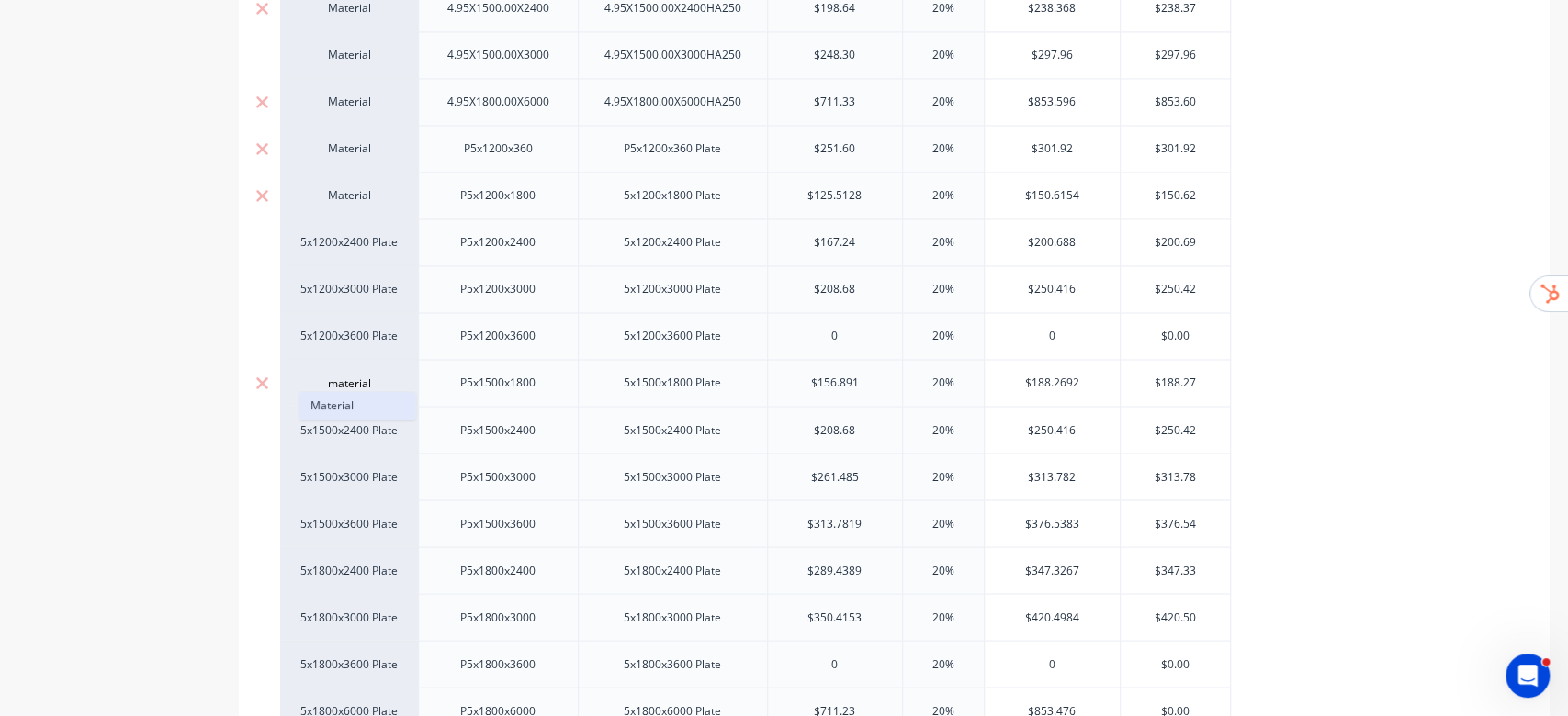 type on "material" 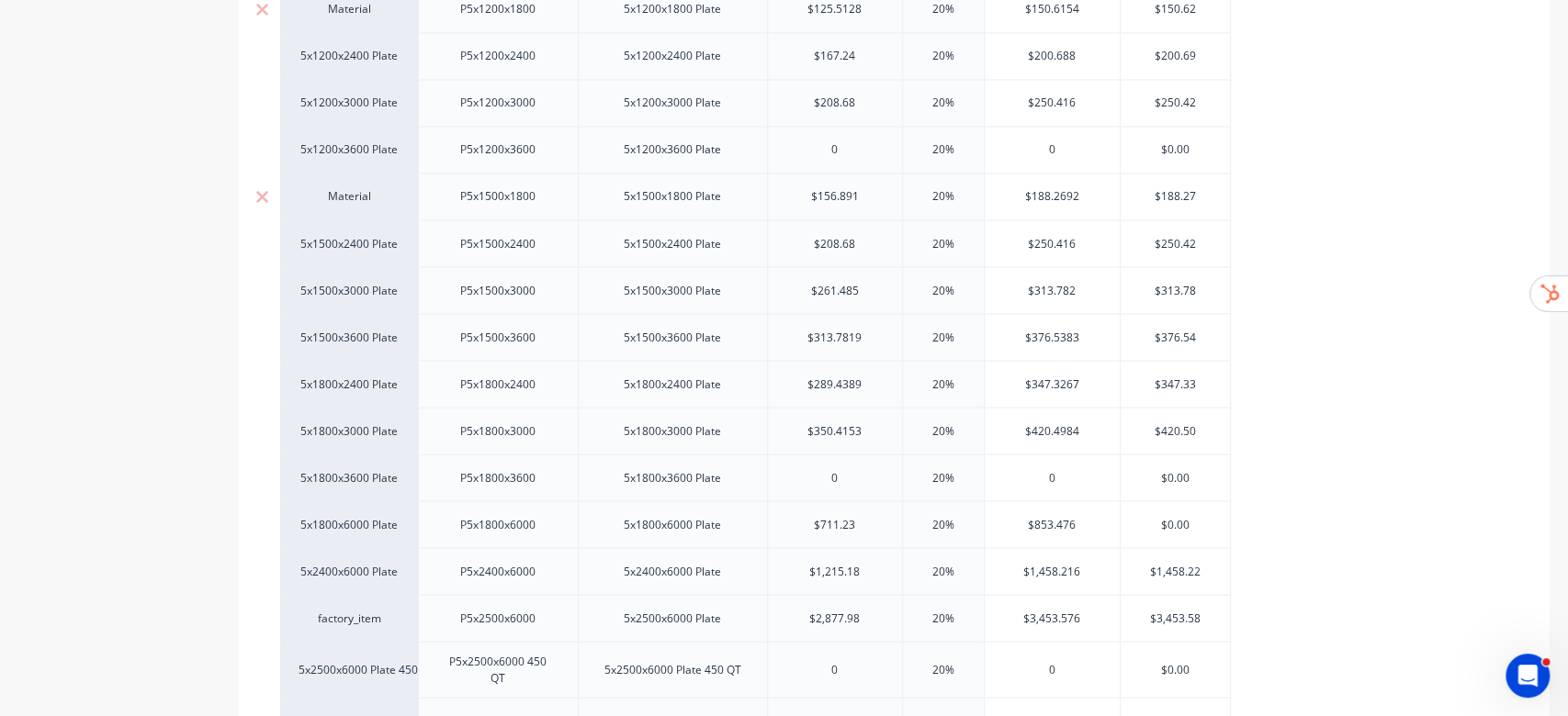 scroll, scrollTop: 2325, scrollLeft: 0, axis: vertical 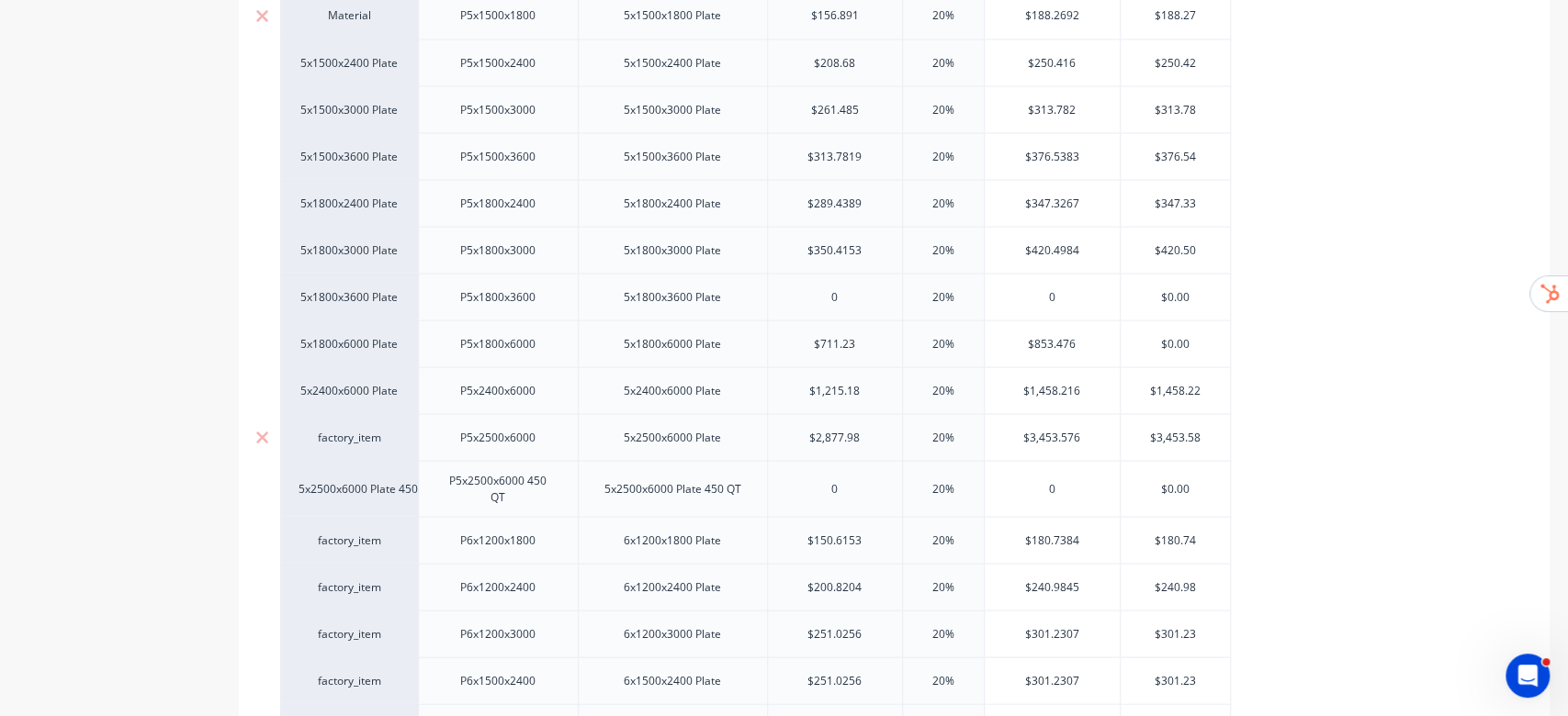 click on "factory_item" at bounding box center (349, 437) 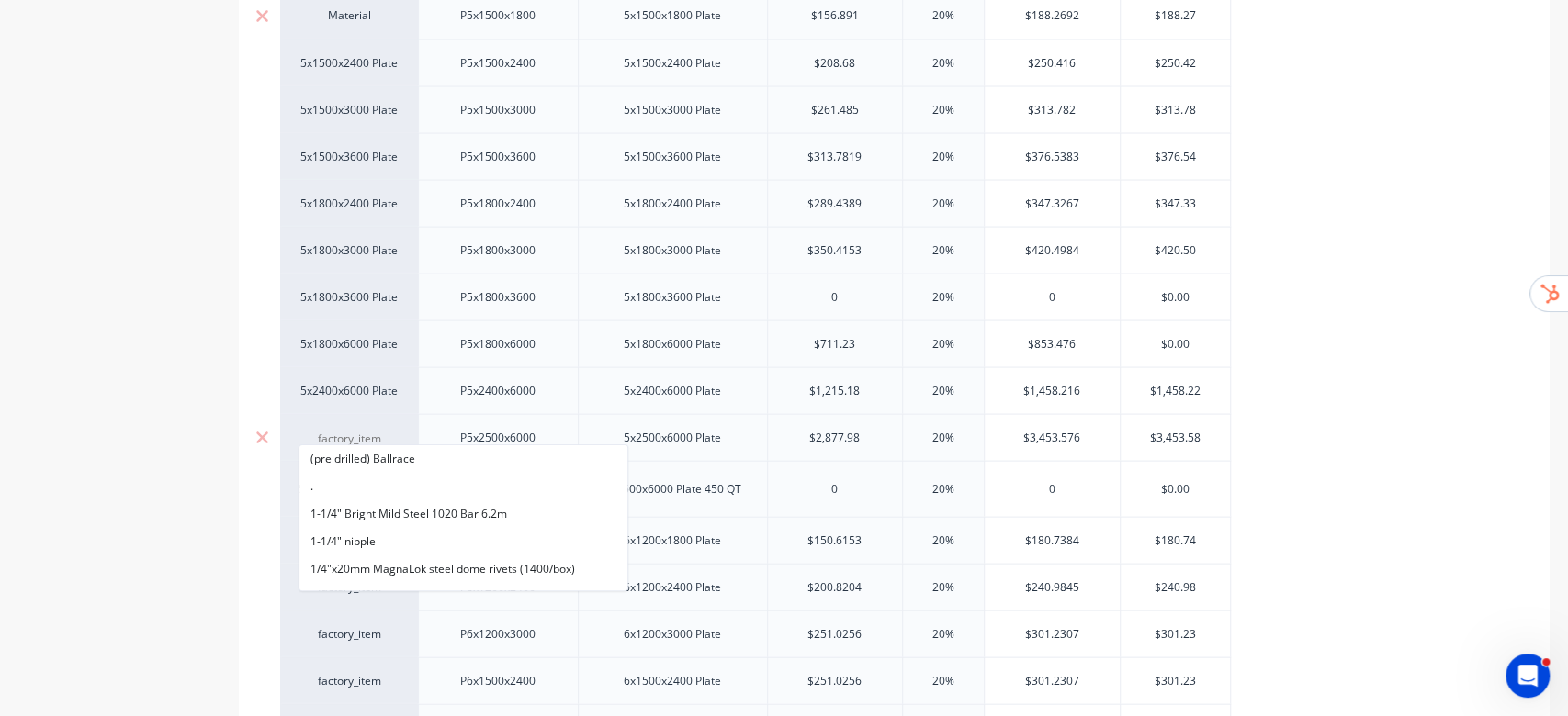 paste on "material" 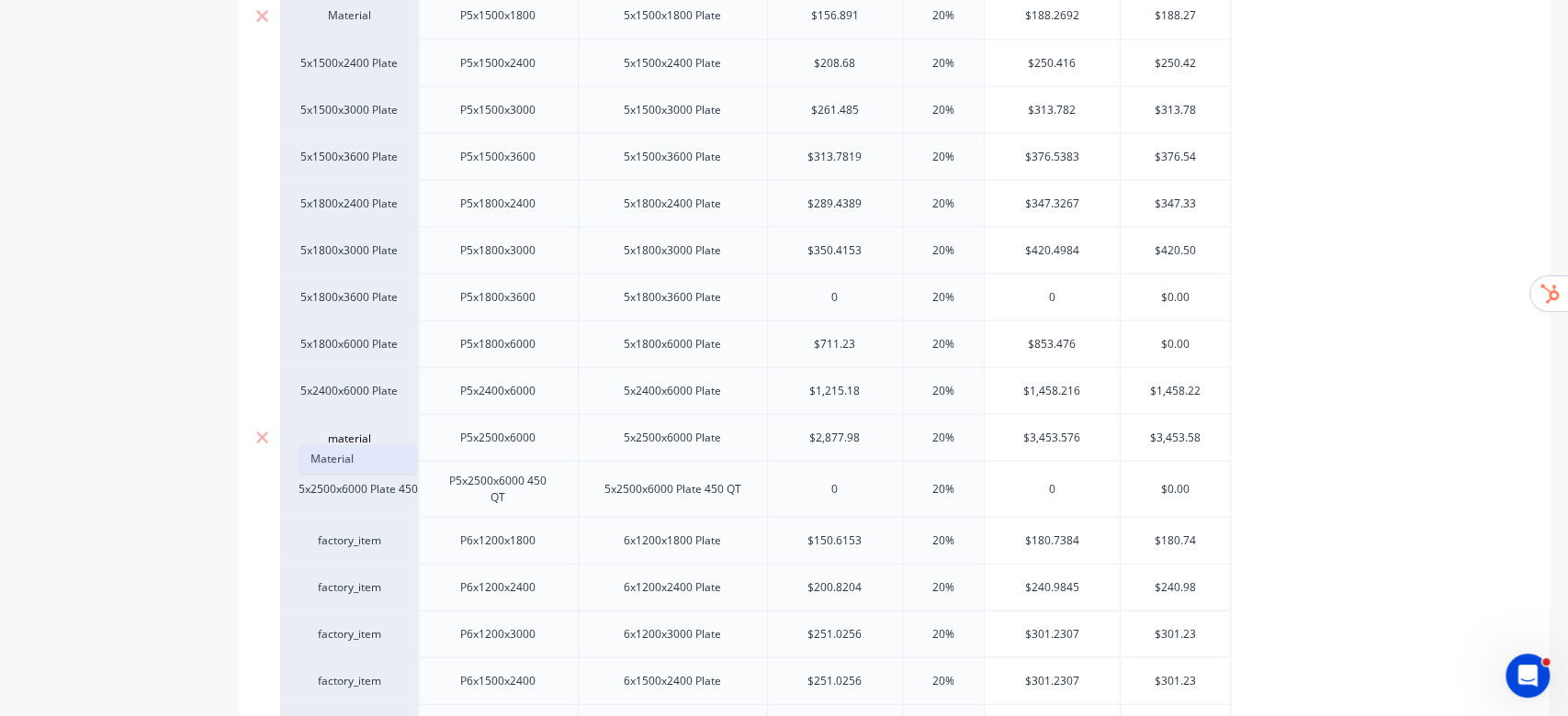 type on "material" 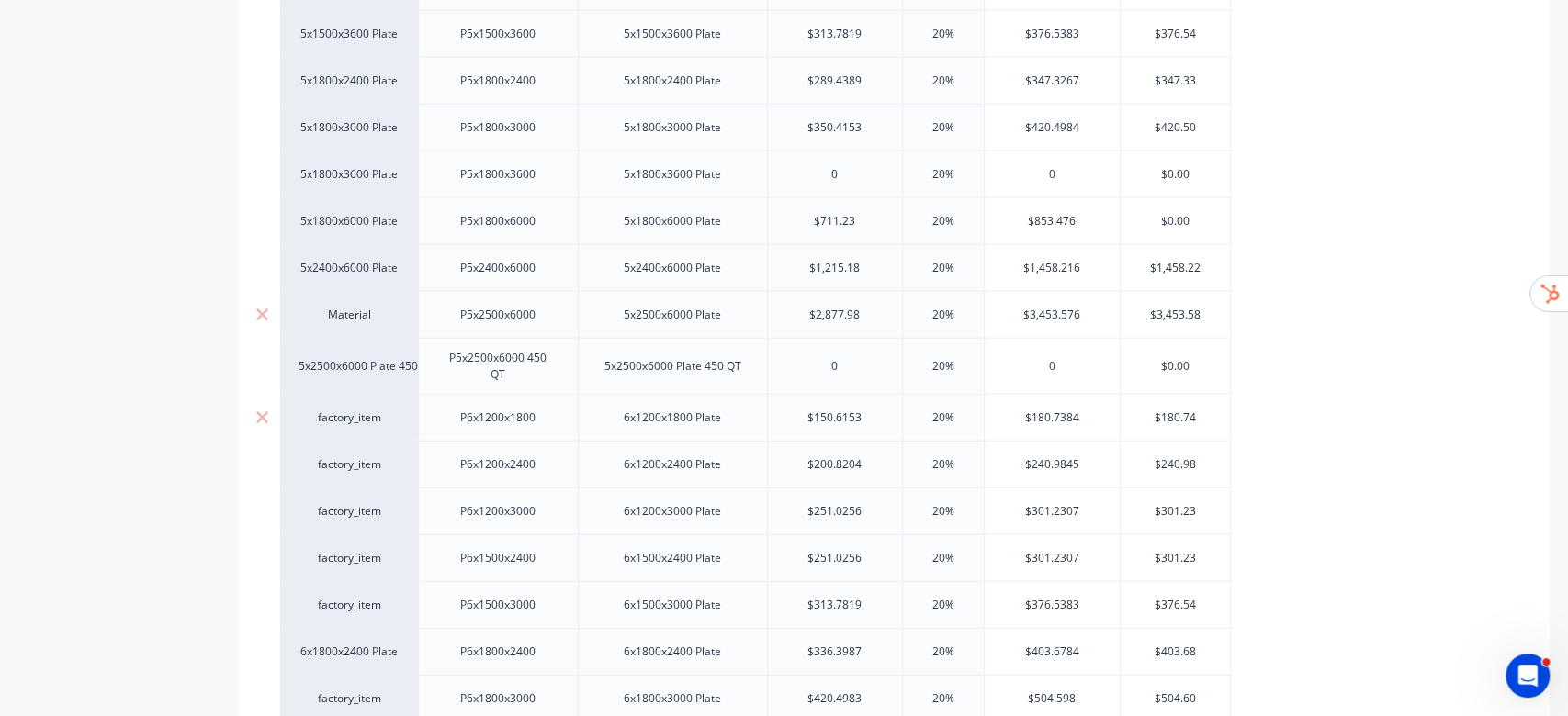 click on "factory_item" at bounding box center (349, 418) 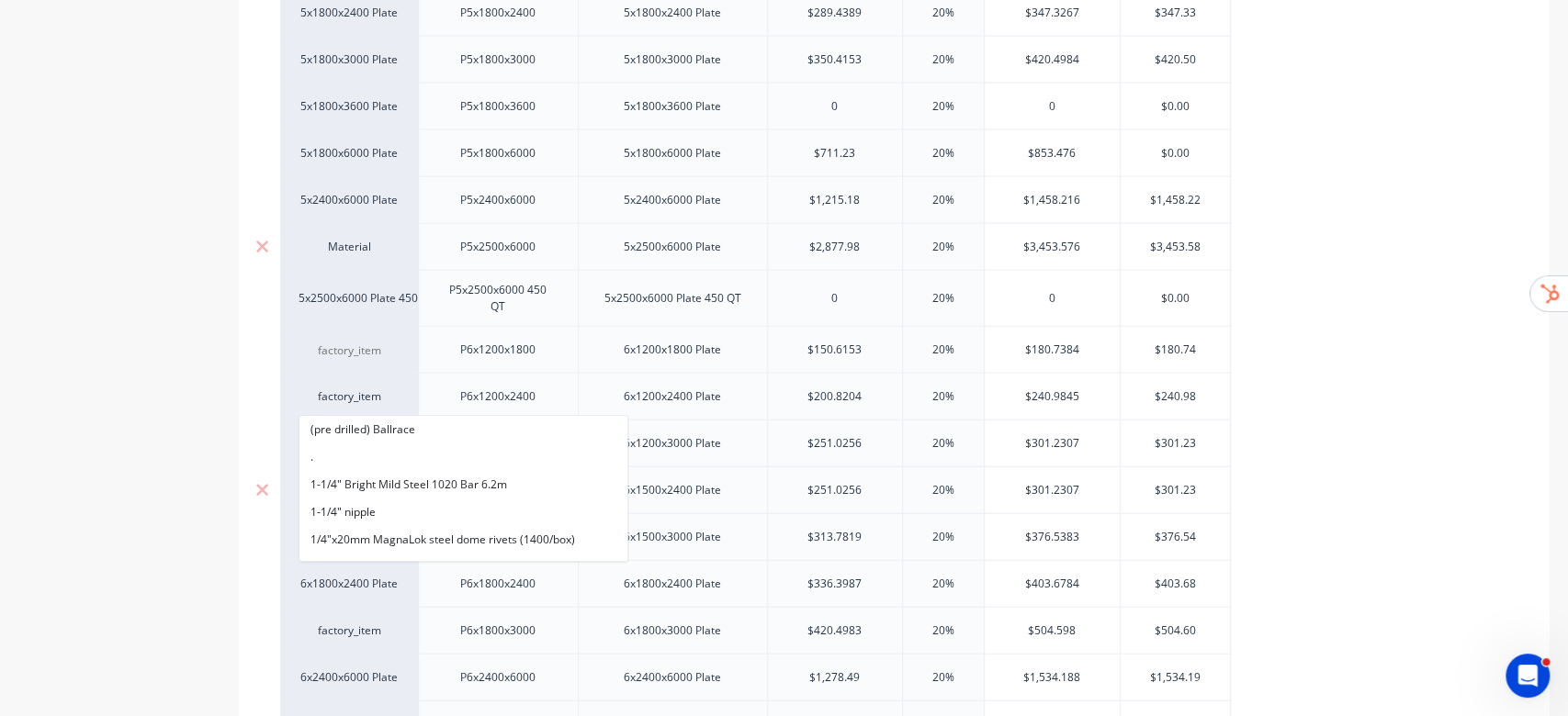 paste on "material" 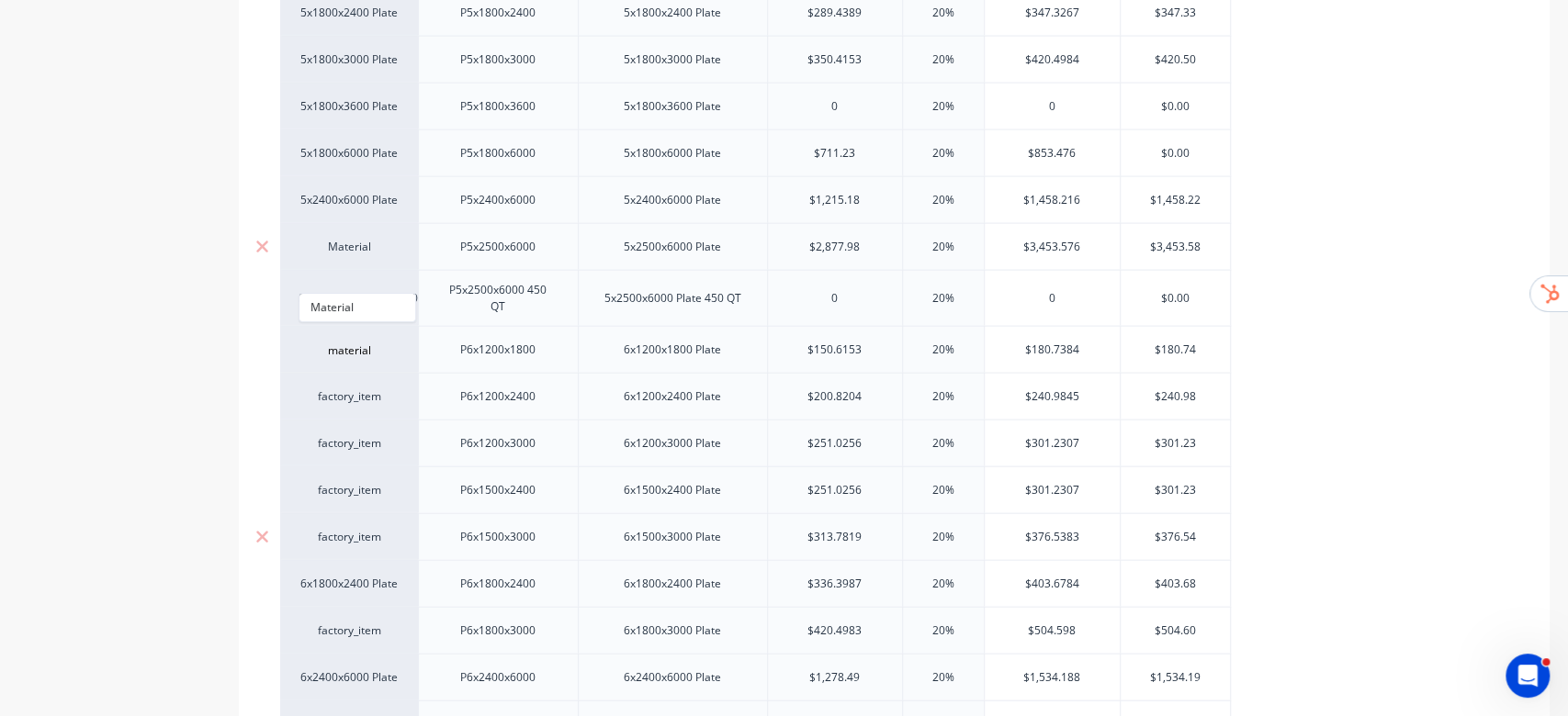scroll, scrollTop: 2570, scrollLeft: 0, axis: vertical 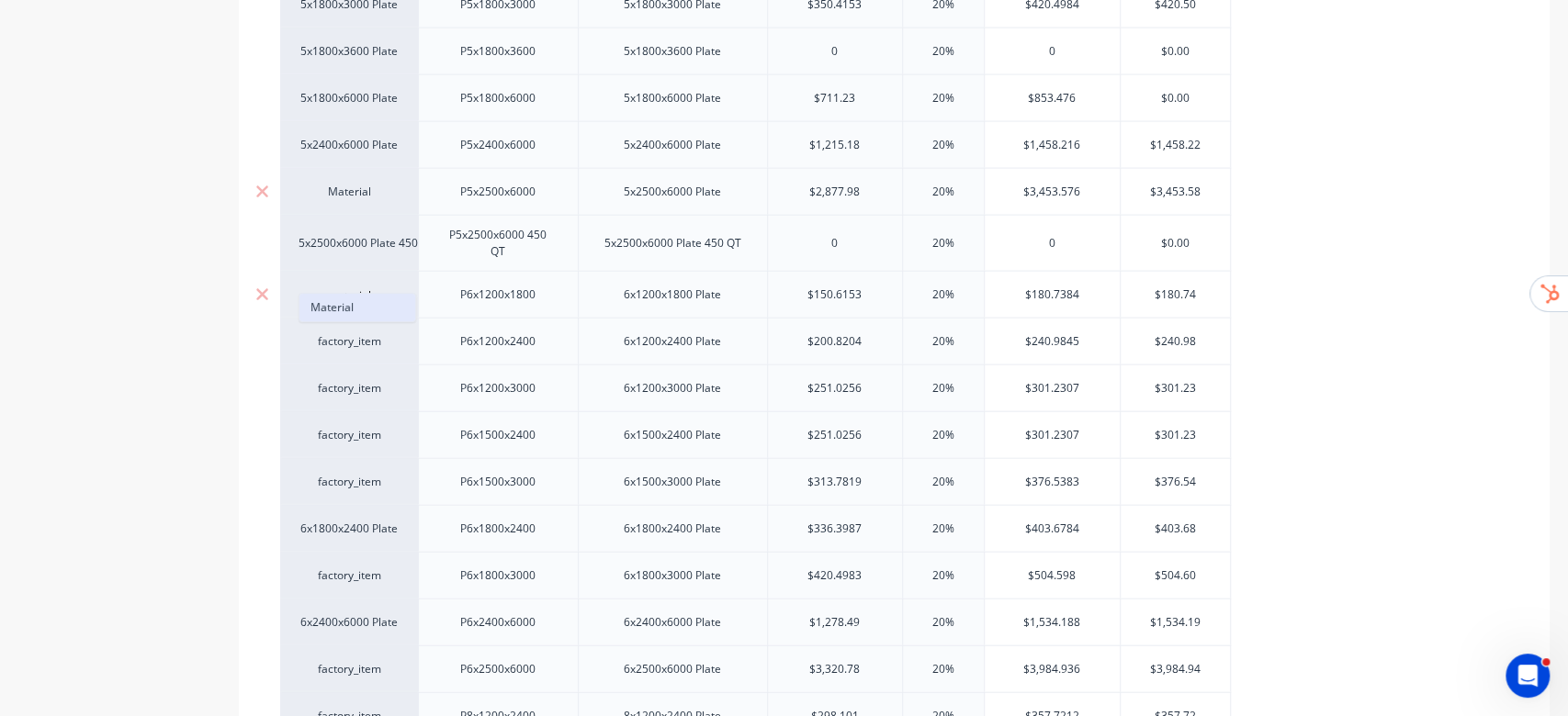 type on "material" 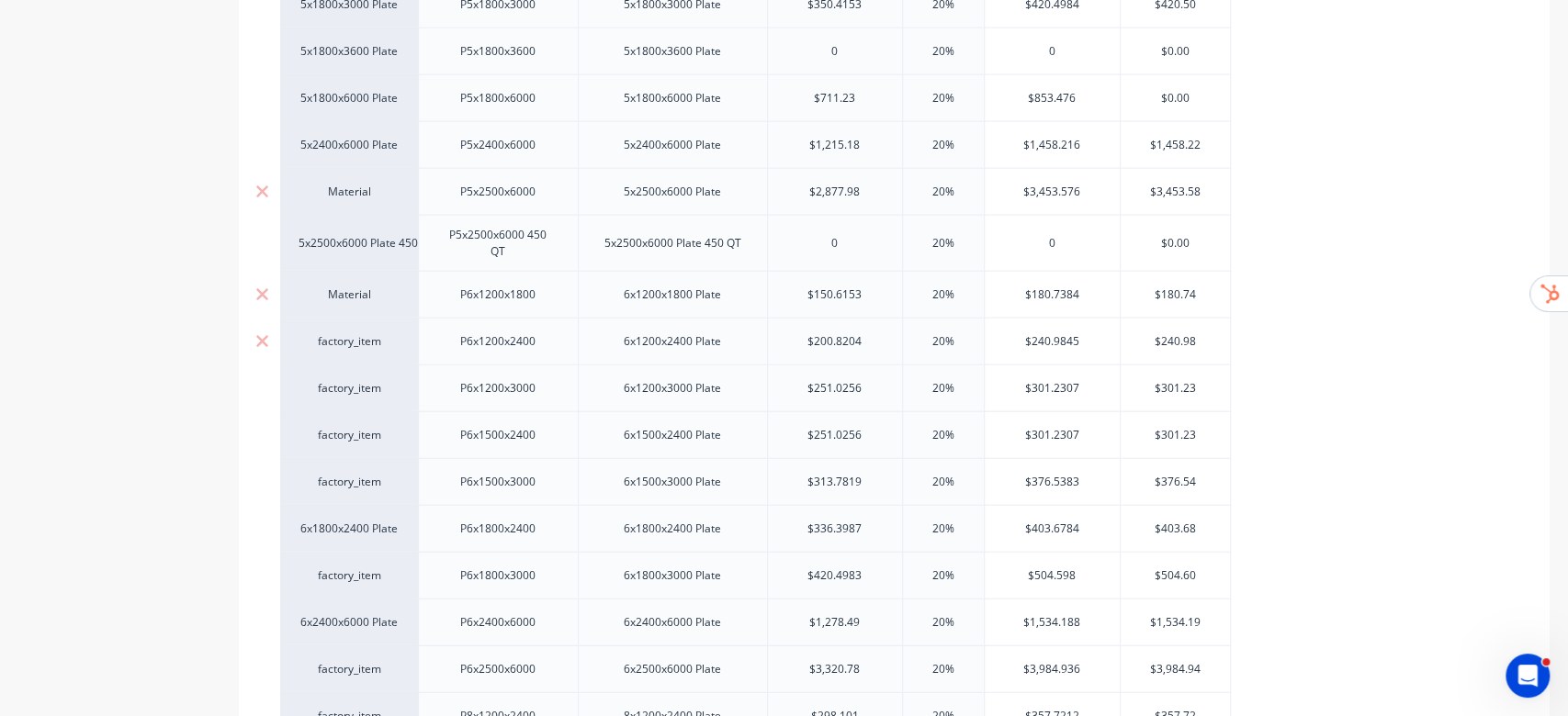 click on "factory_item" at bounding box center [349, 341] 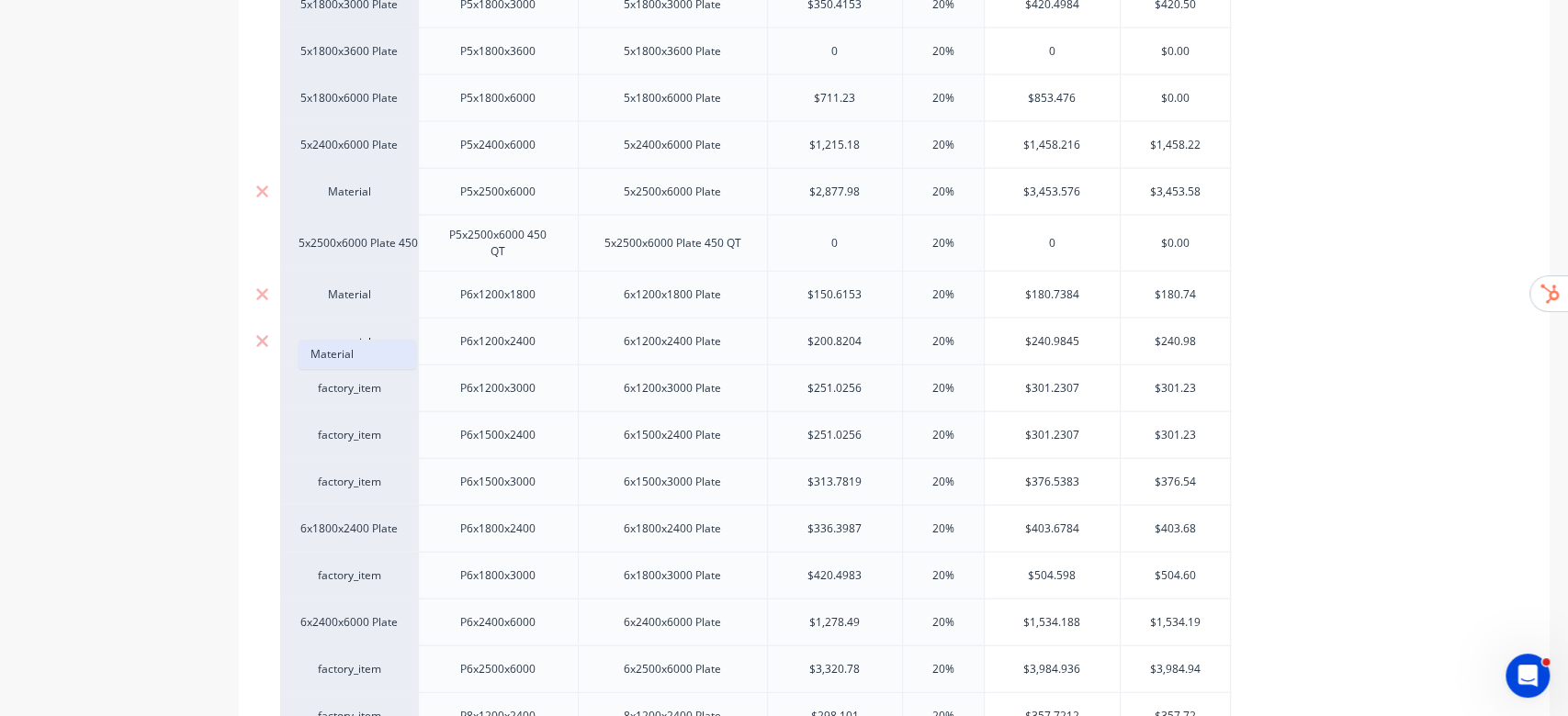 type on "material" 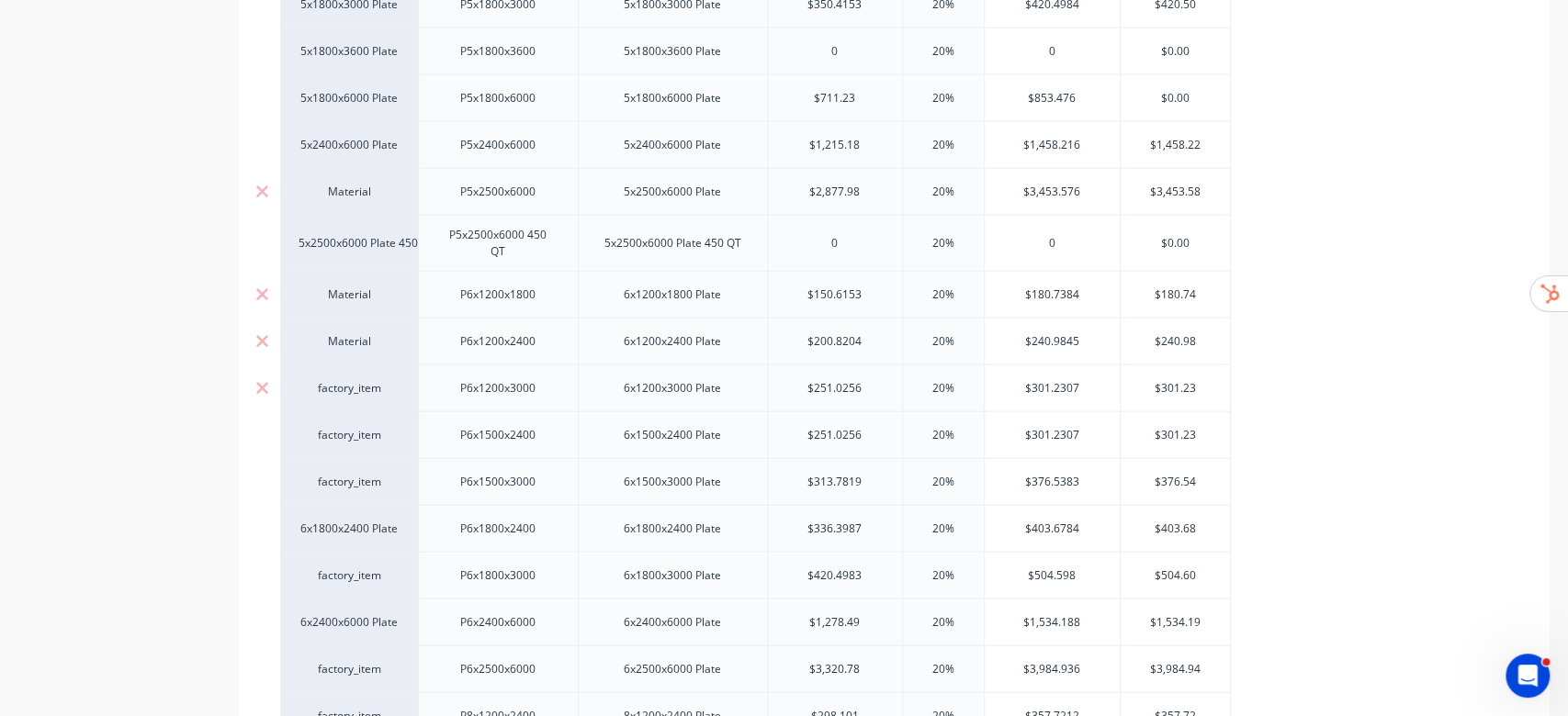 click on "factory_item" at bounding box center [349, 388] 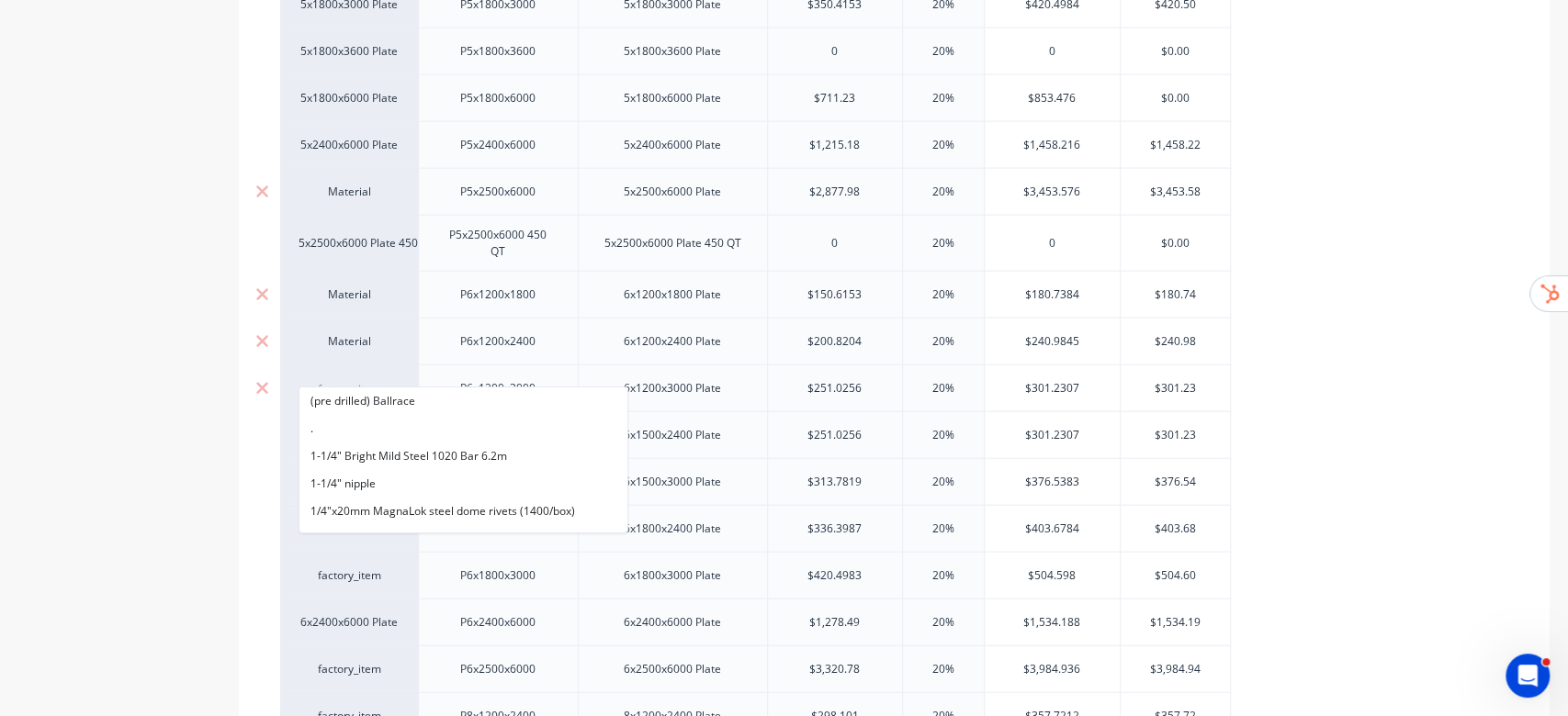 paste on "material" 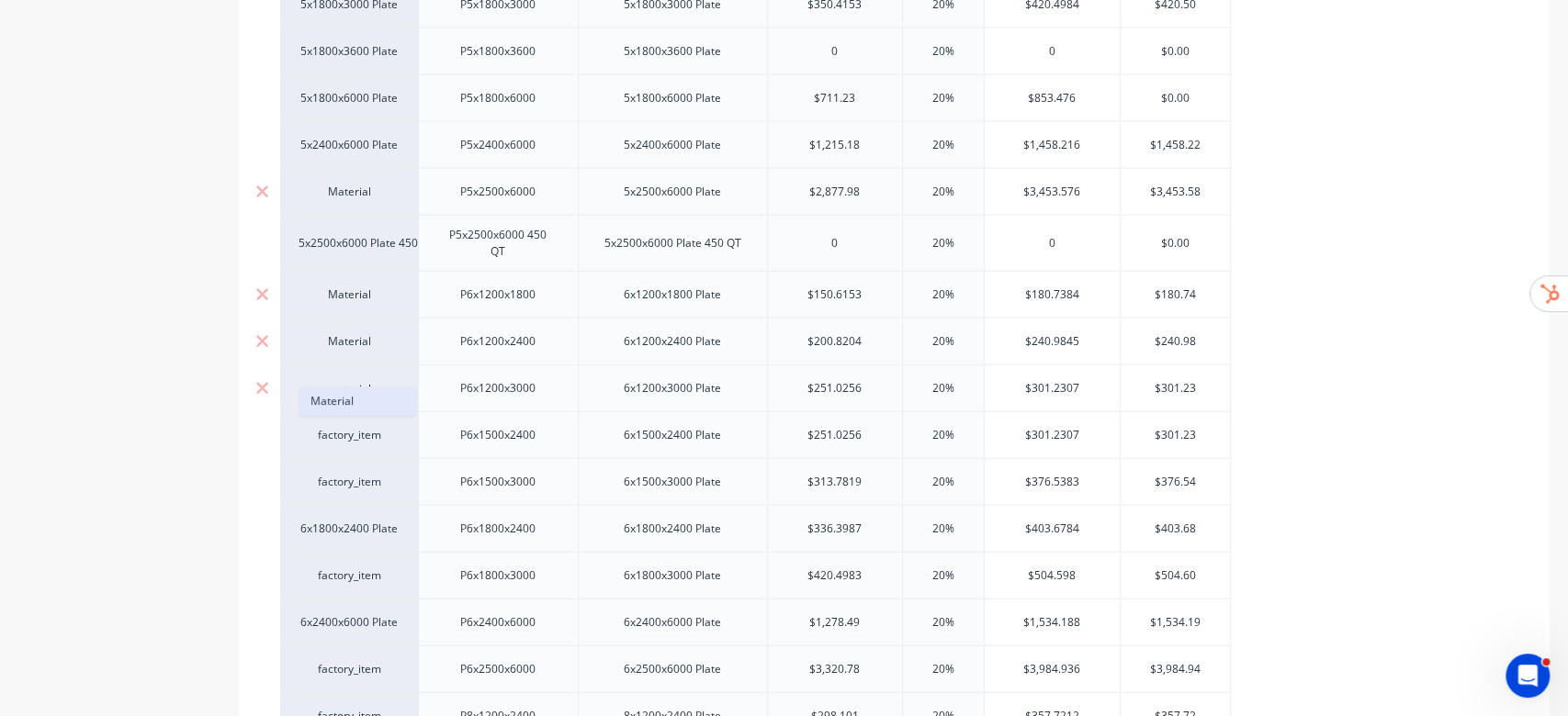 type on "material" 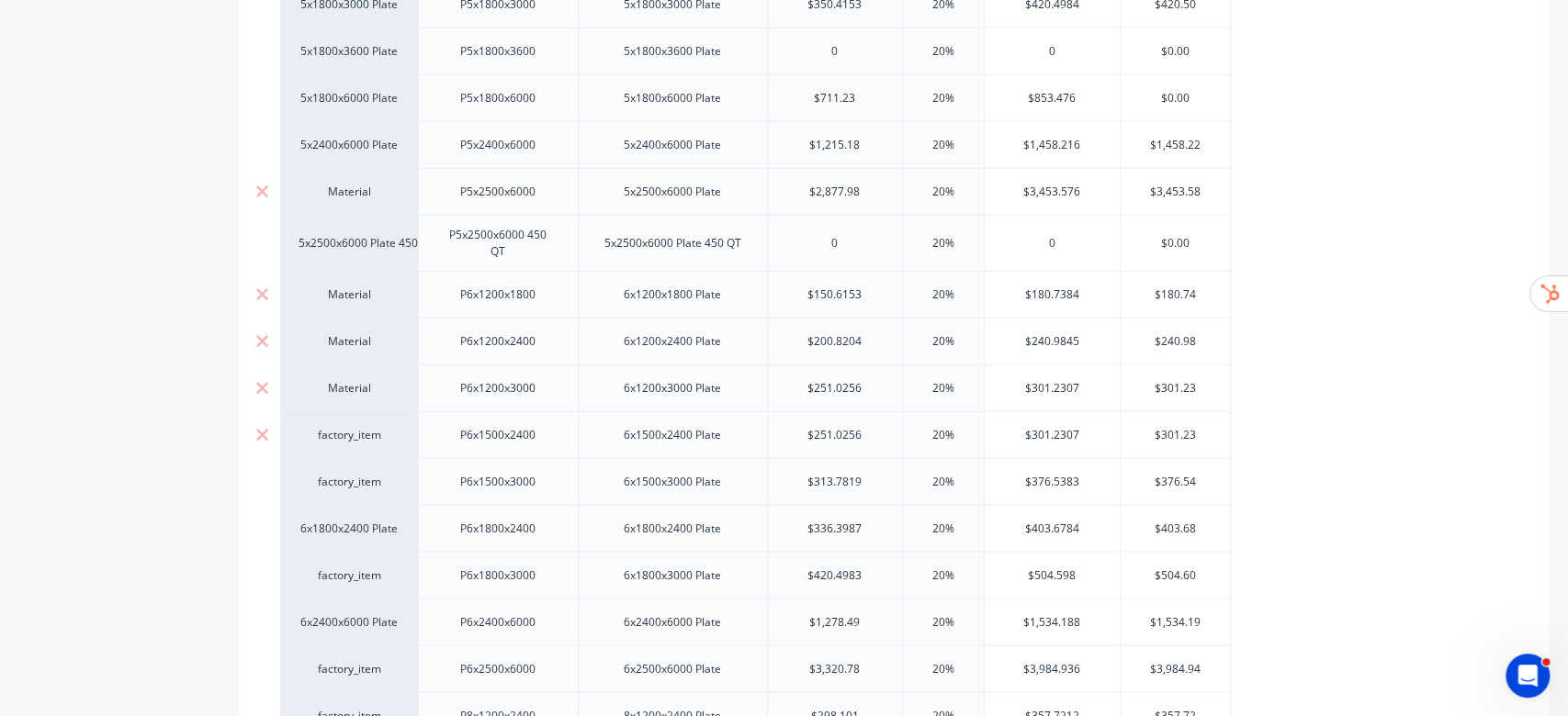 click on "factory_item" at bounding box center [349, 435] 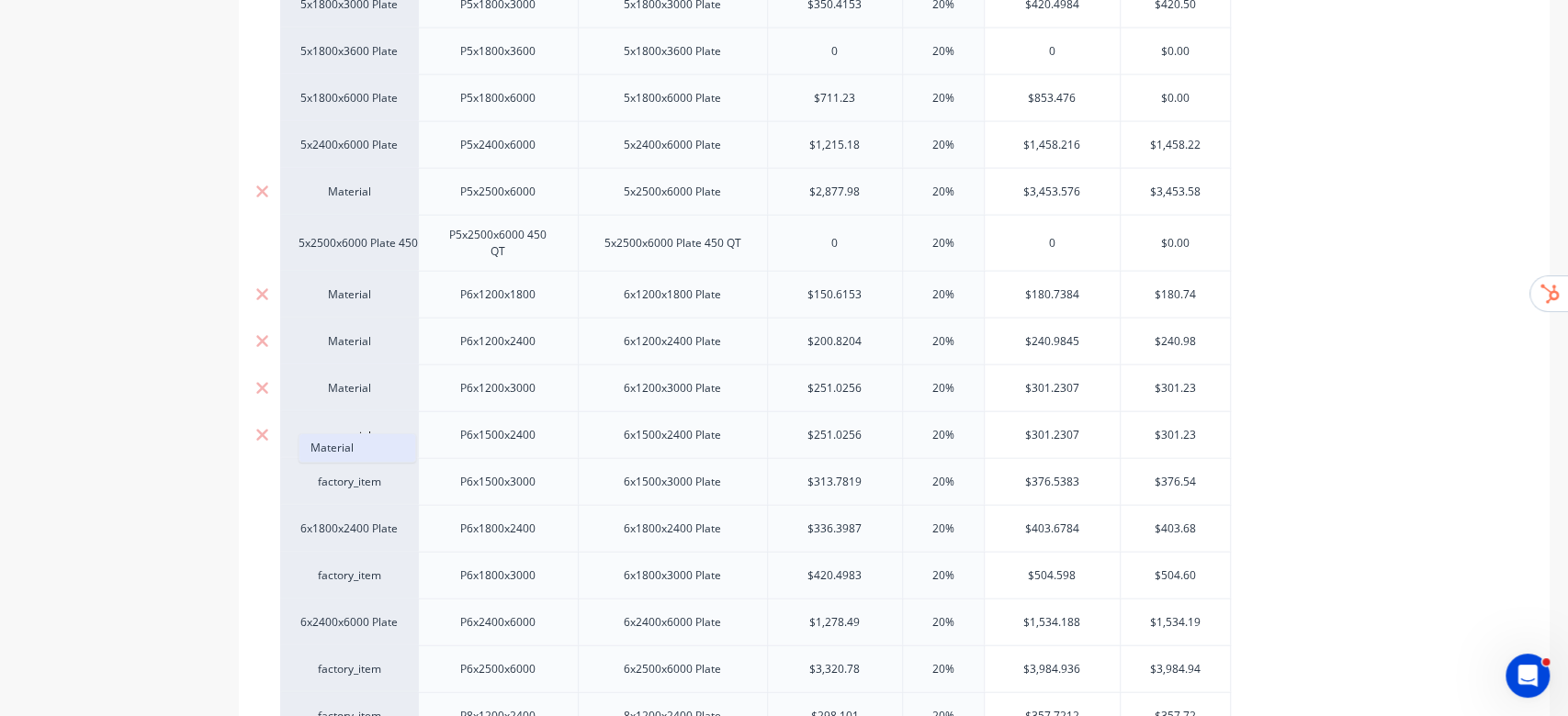 type on "material" 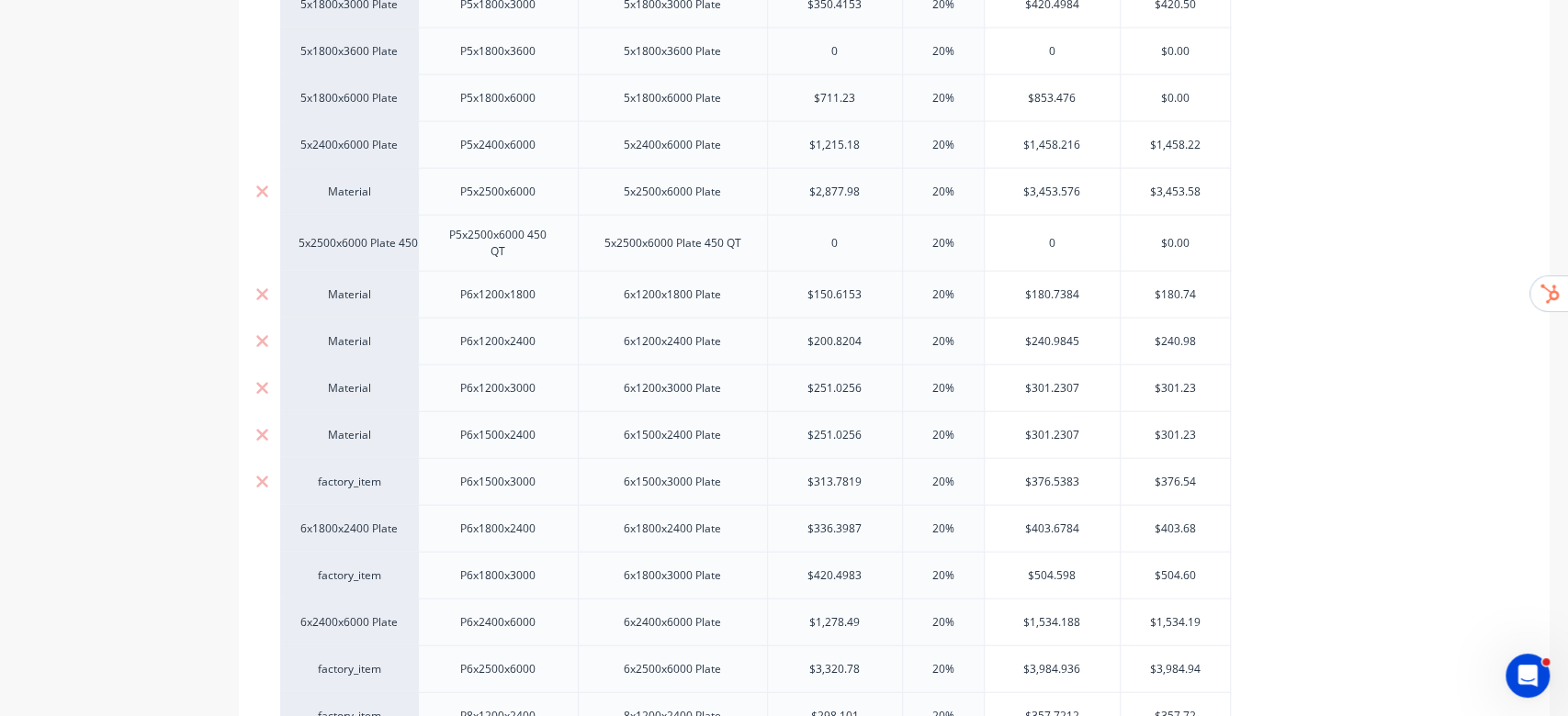 click on "factory_item" at bounding box center (349, 482) 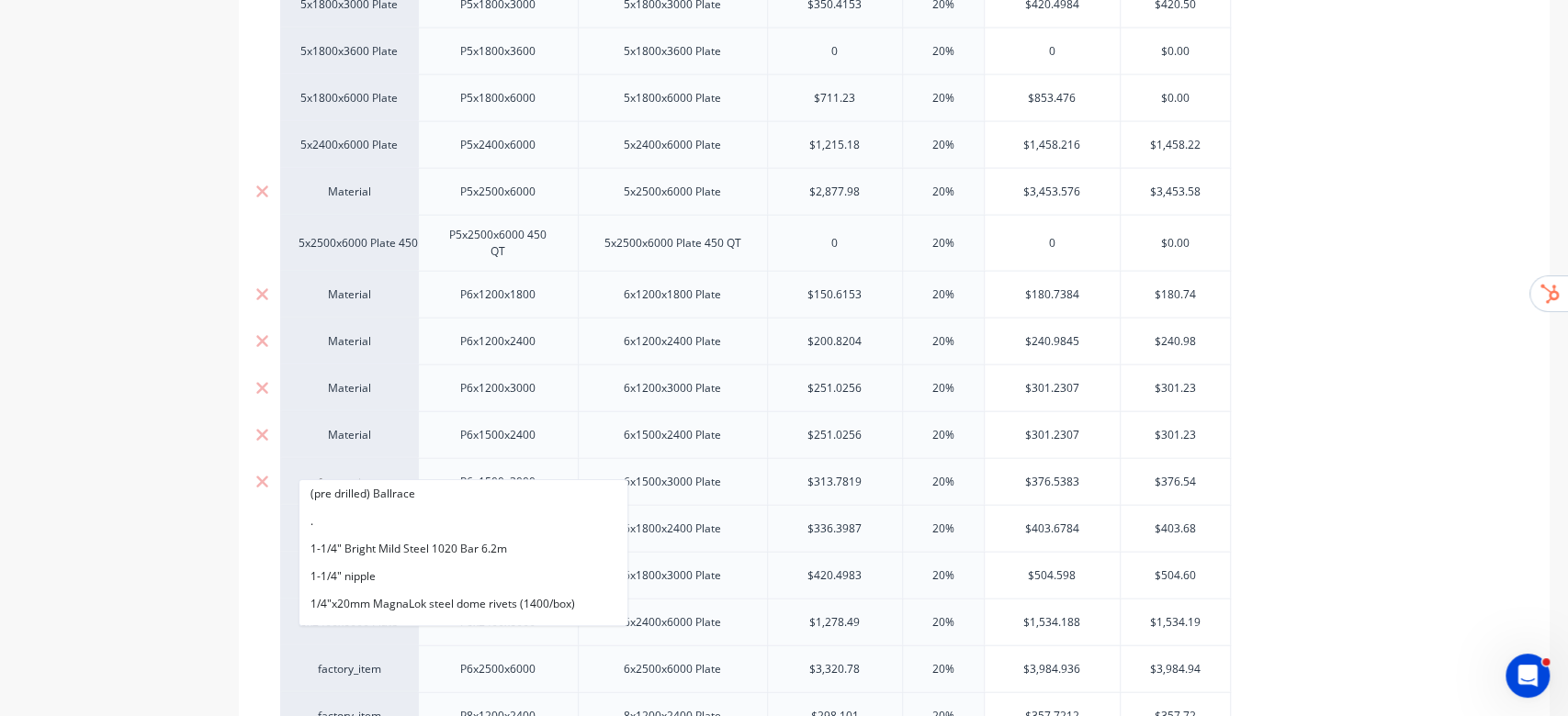 paste on "material" 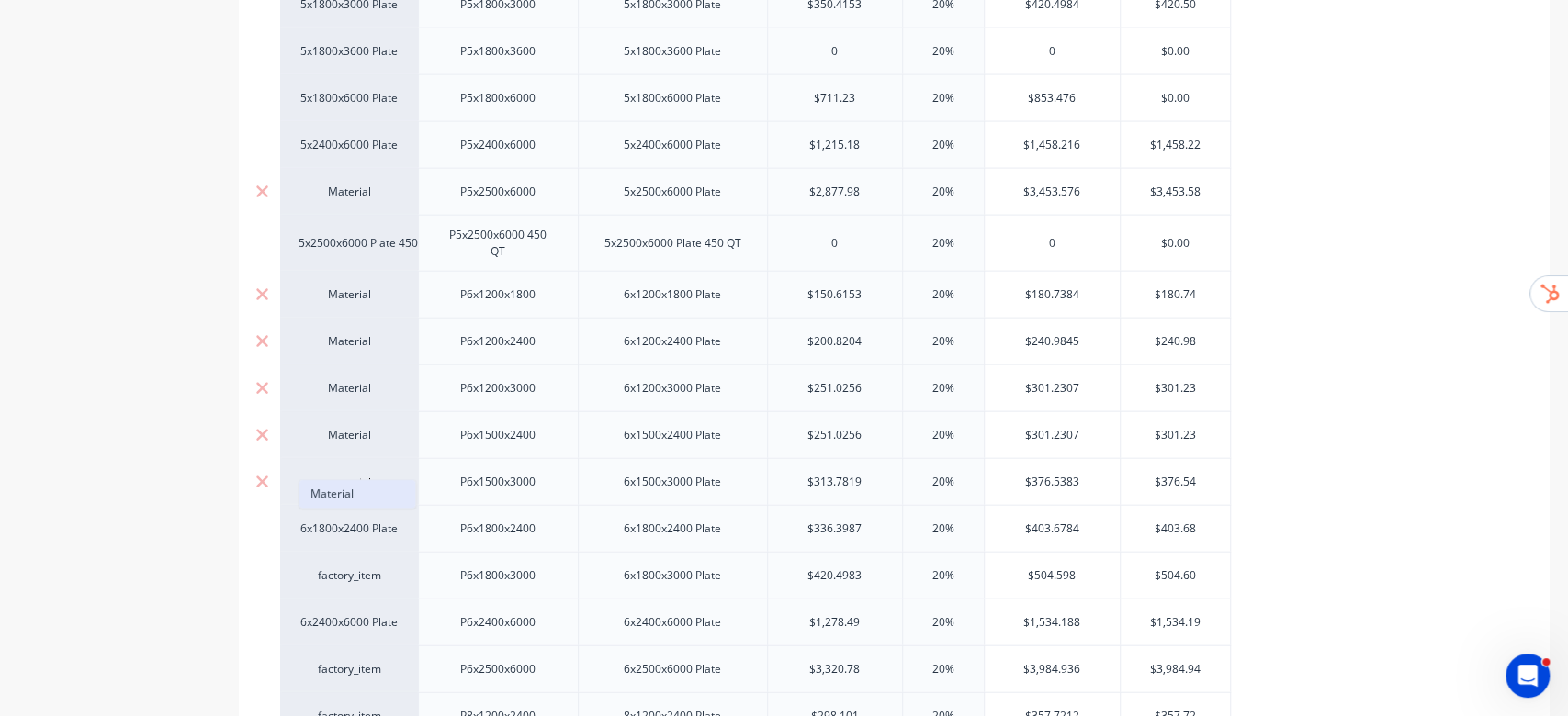 type on "material" 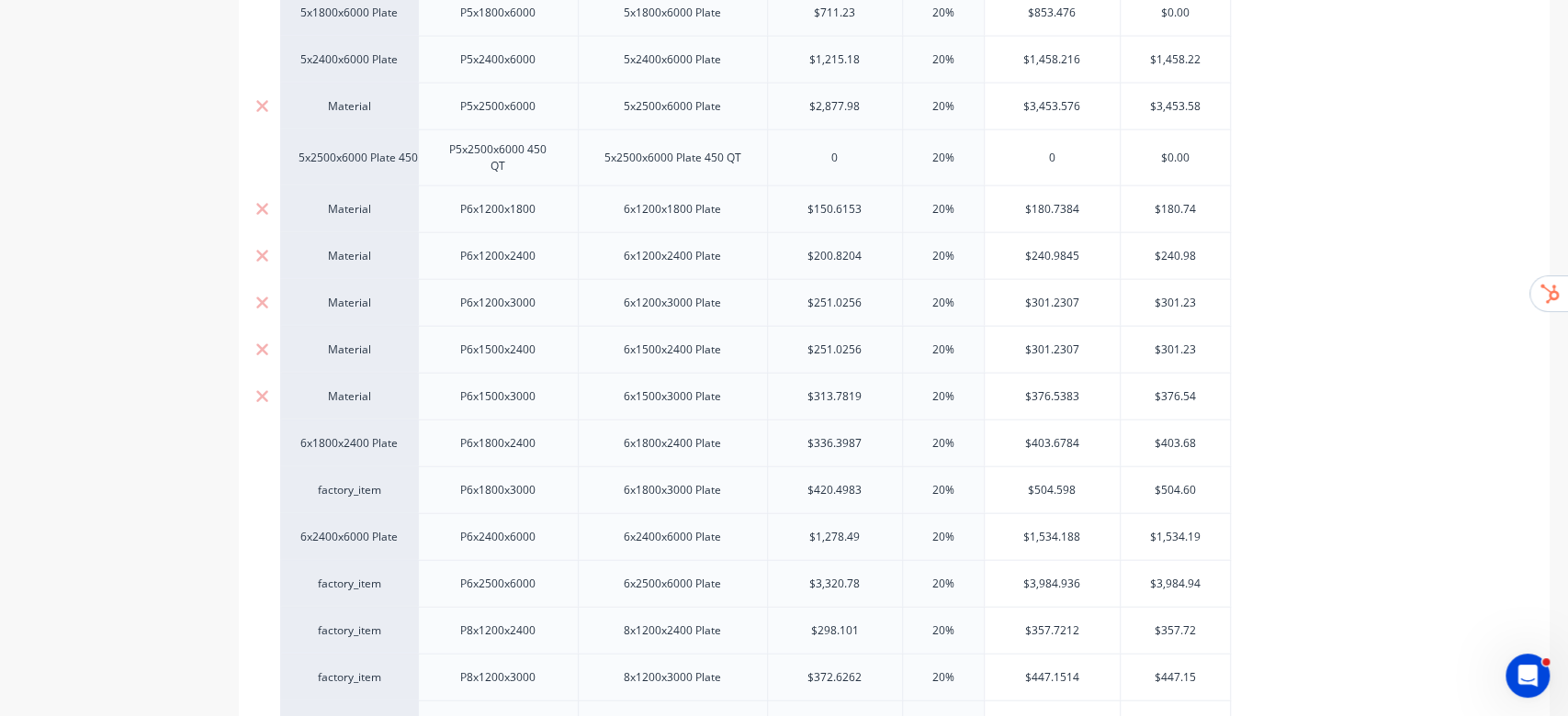 scroll, scrollTop: 2692, scrollLeft: 0, axis: vertical 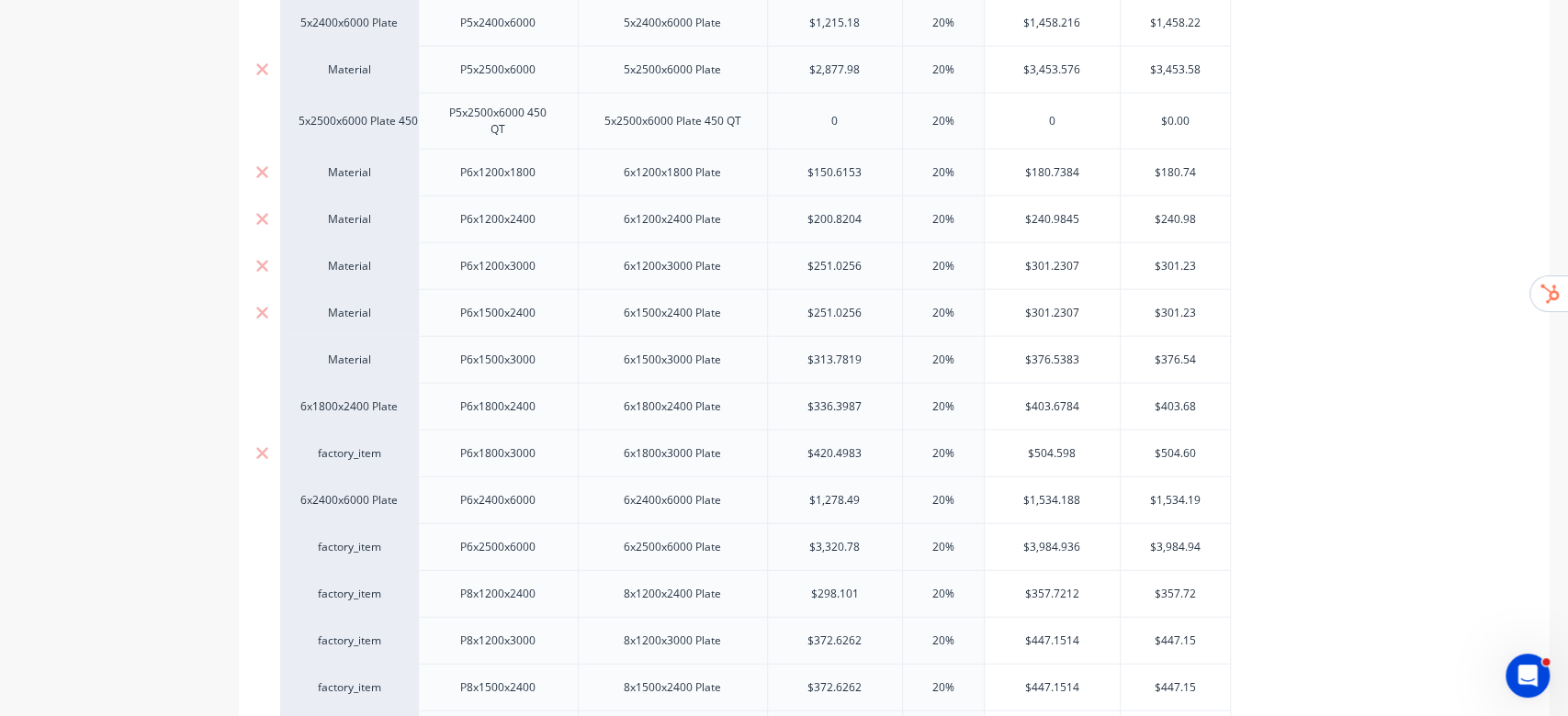 click on "factory_item" at bounding box center [349, 453] 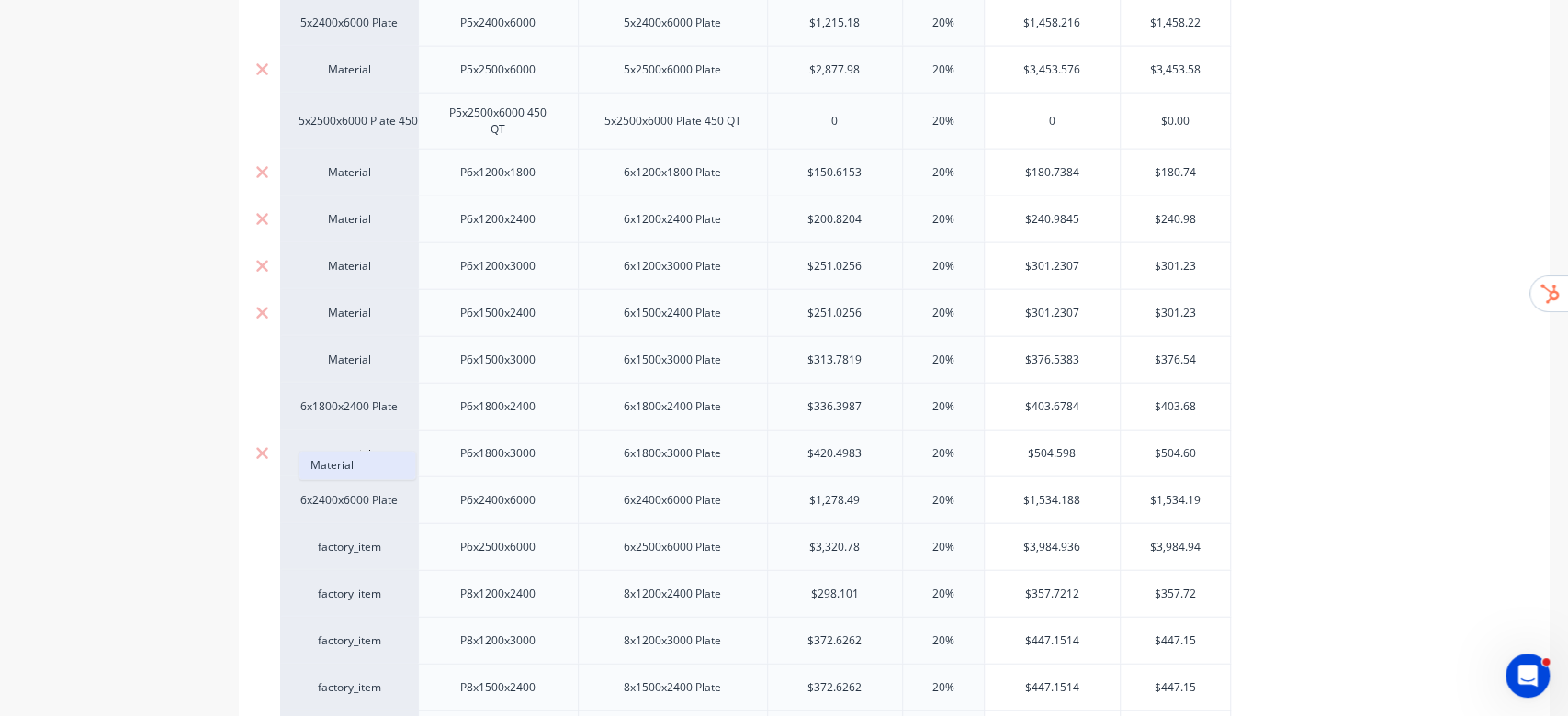 type on "material" 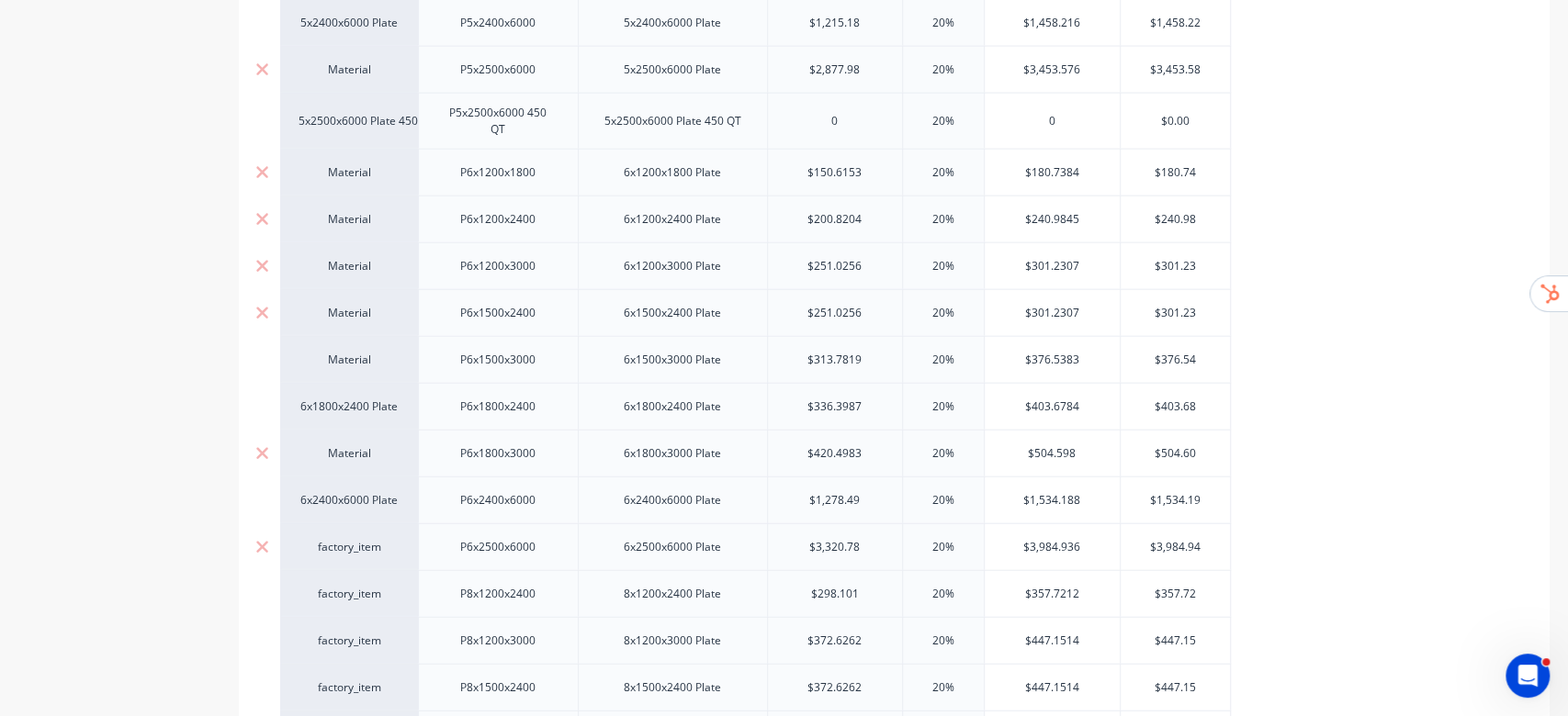 click on "factory_item" at bounding box center [349, 547] 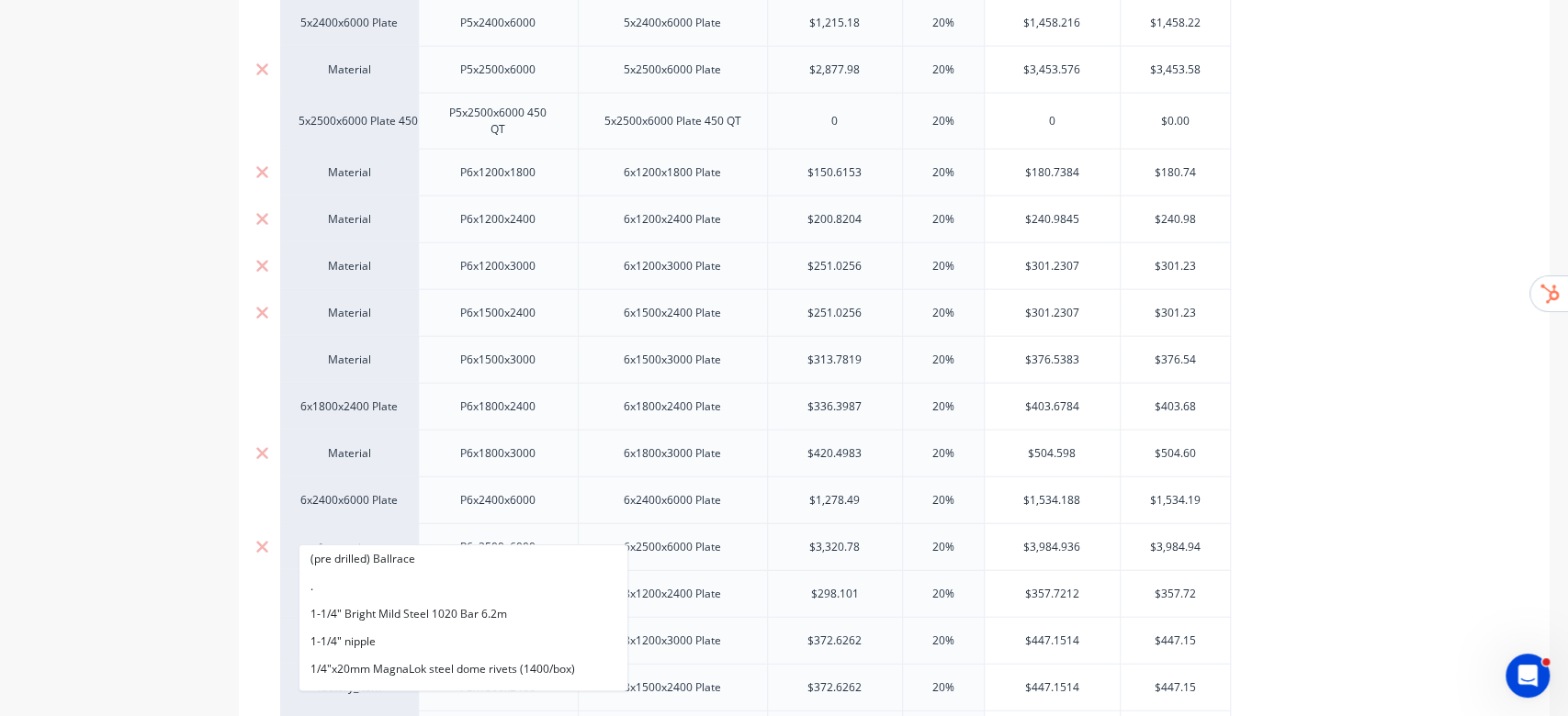paste on "material" 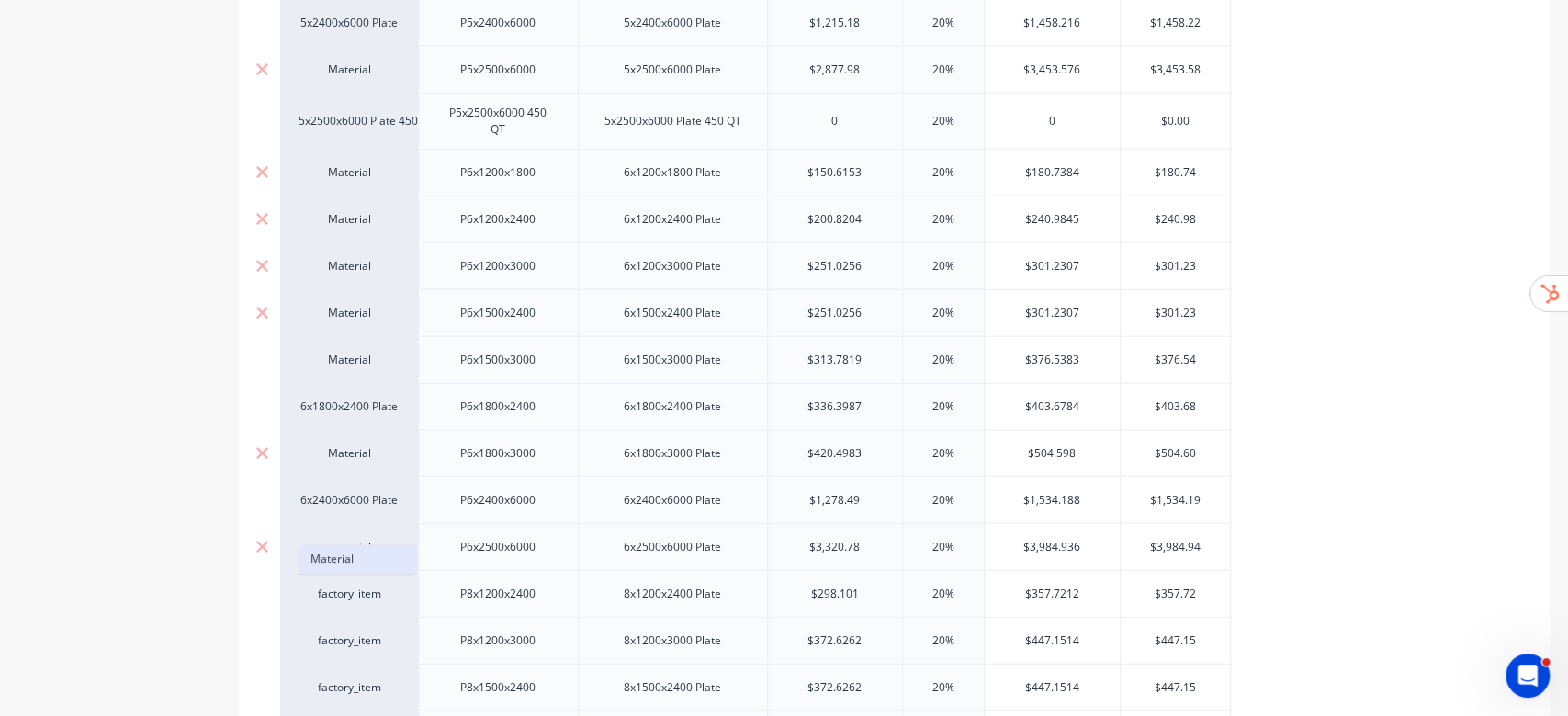 type on "material" 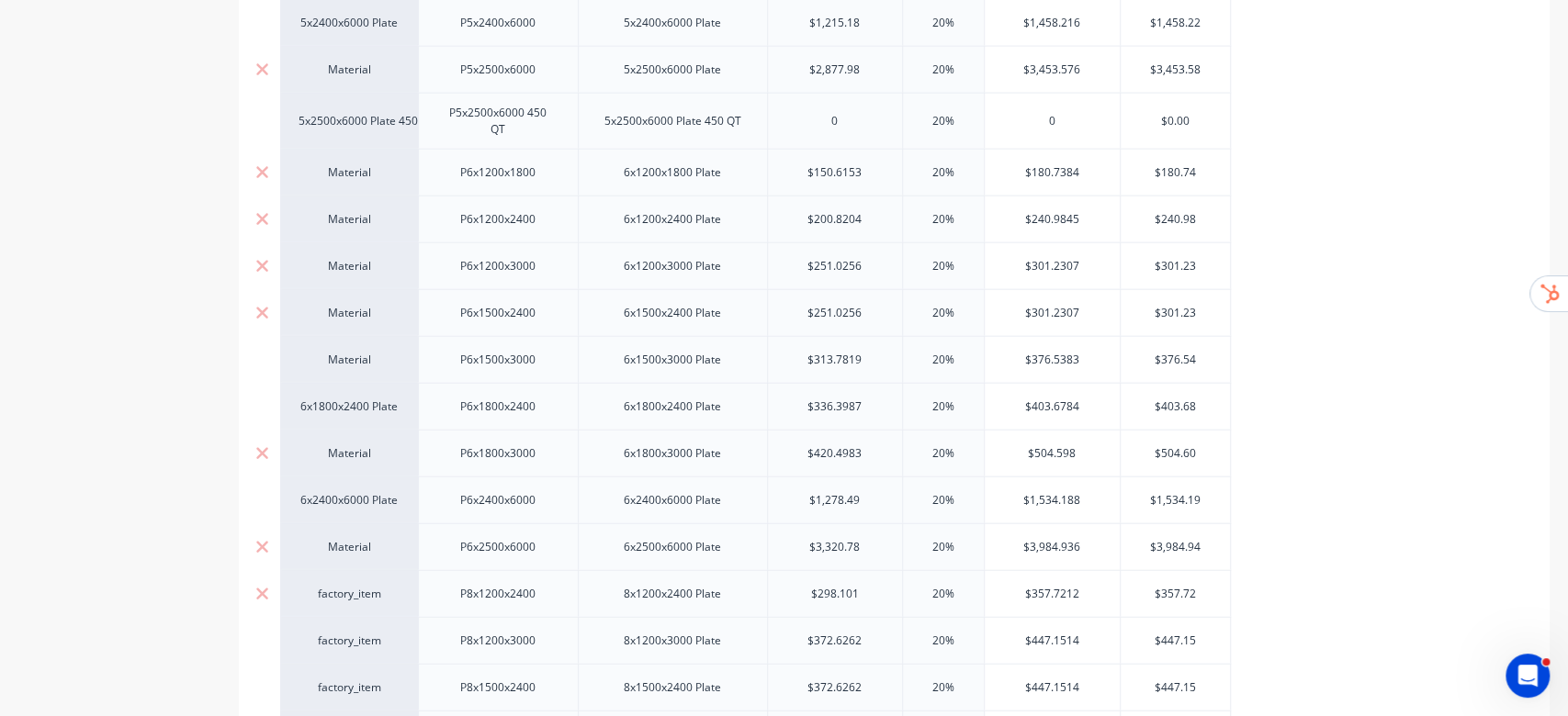 click on "factory_item" at bounding box center [349, 594] 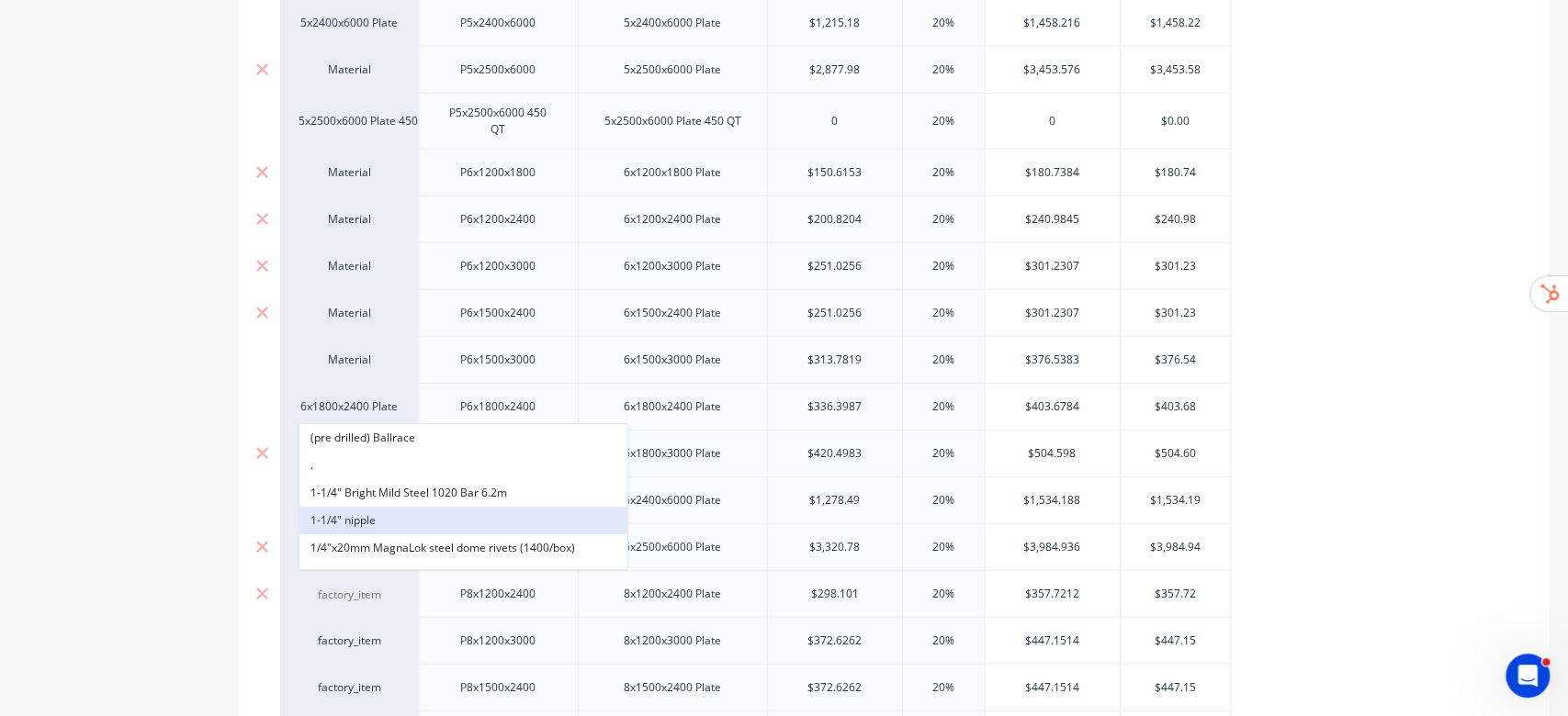 paste on "material" 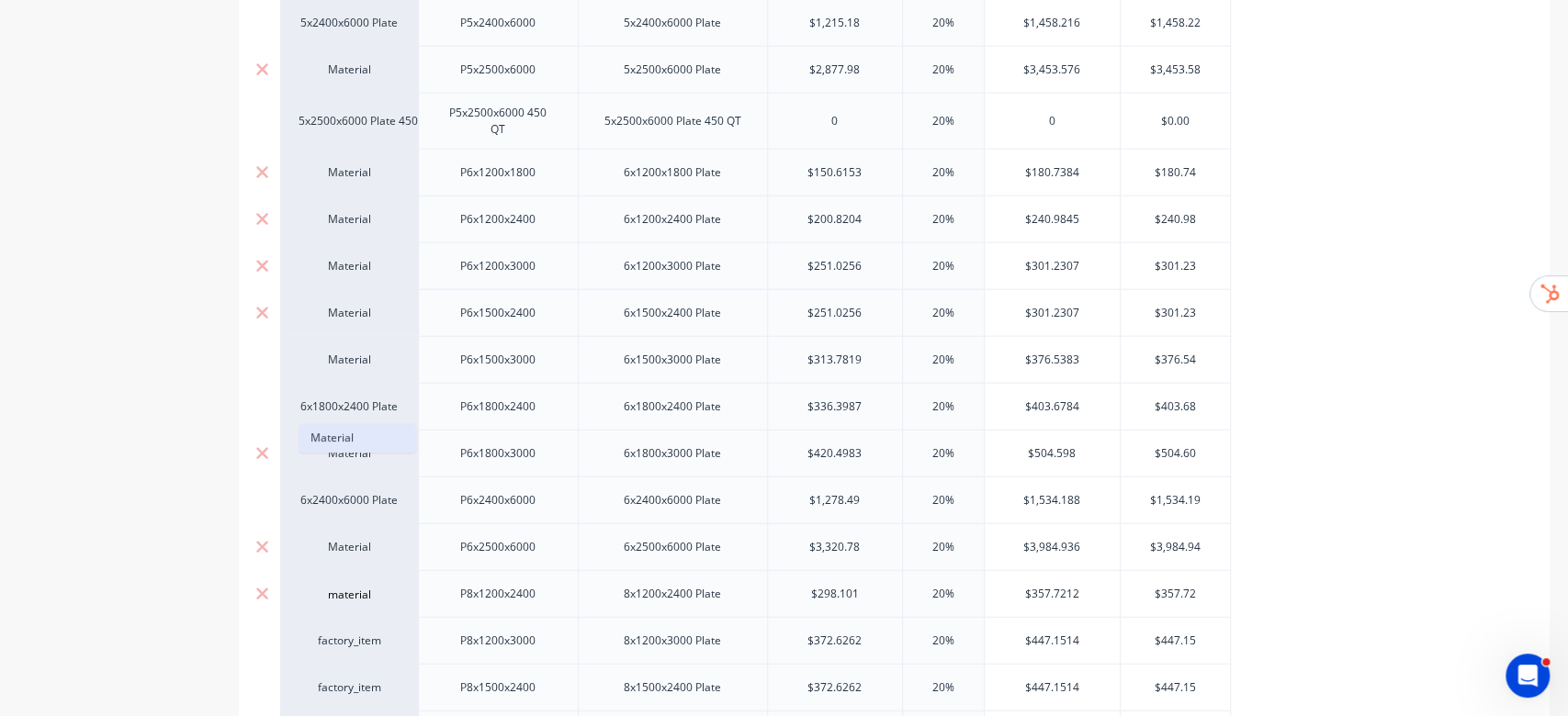 type on "material" 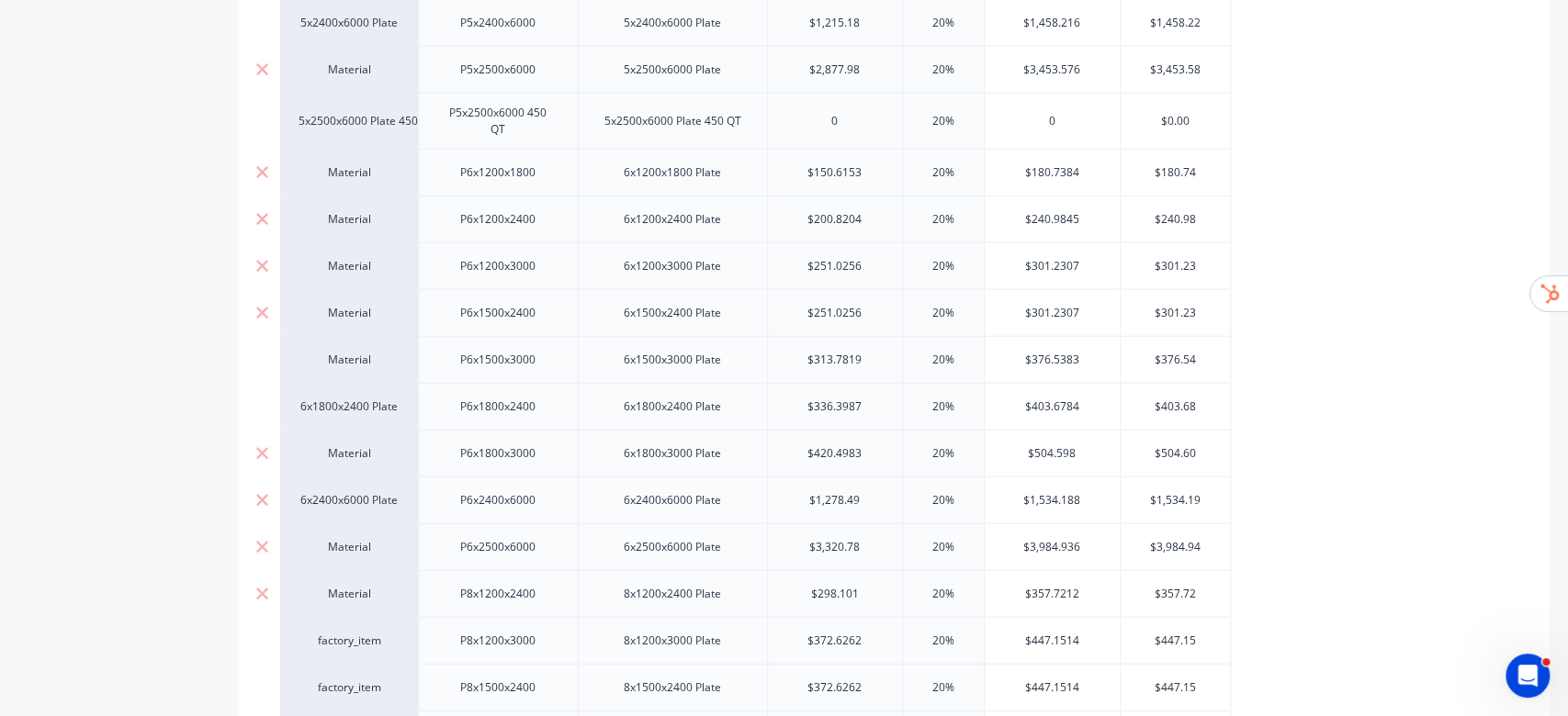 scroll, scrollTop: 2937, scrollLeft: 0, axis: vertical 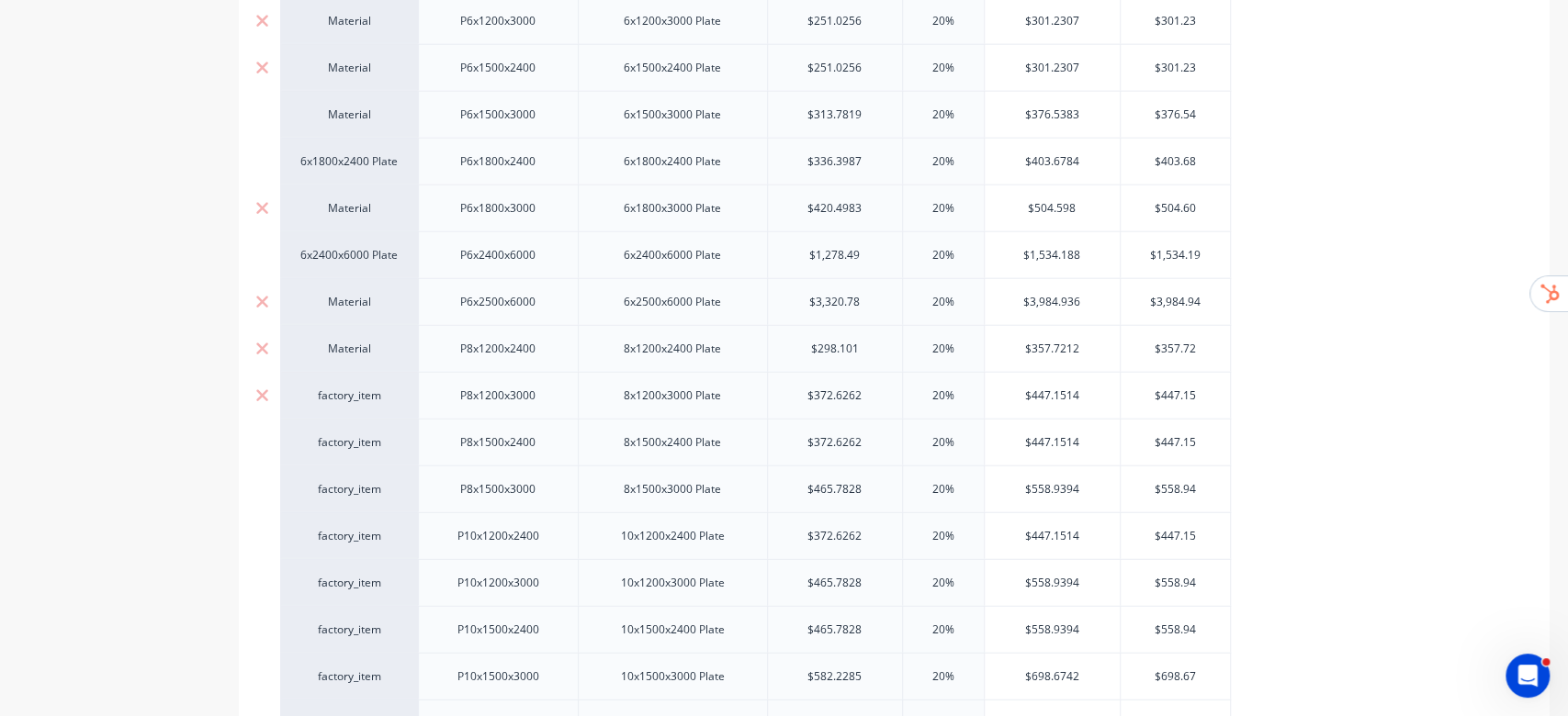 click on "factory_item" at bounding box center [349, 396] 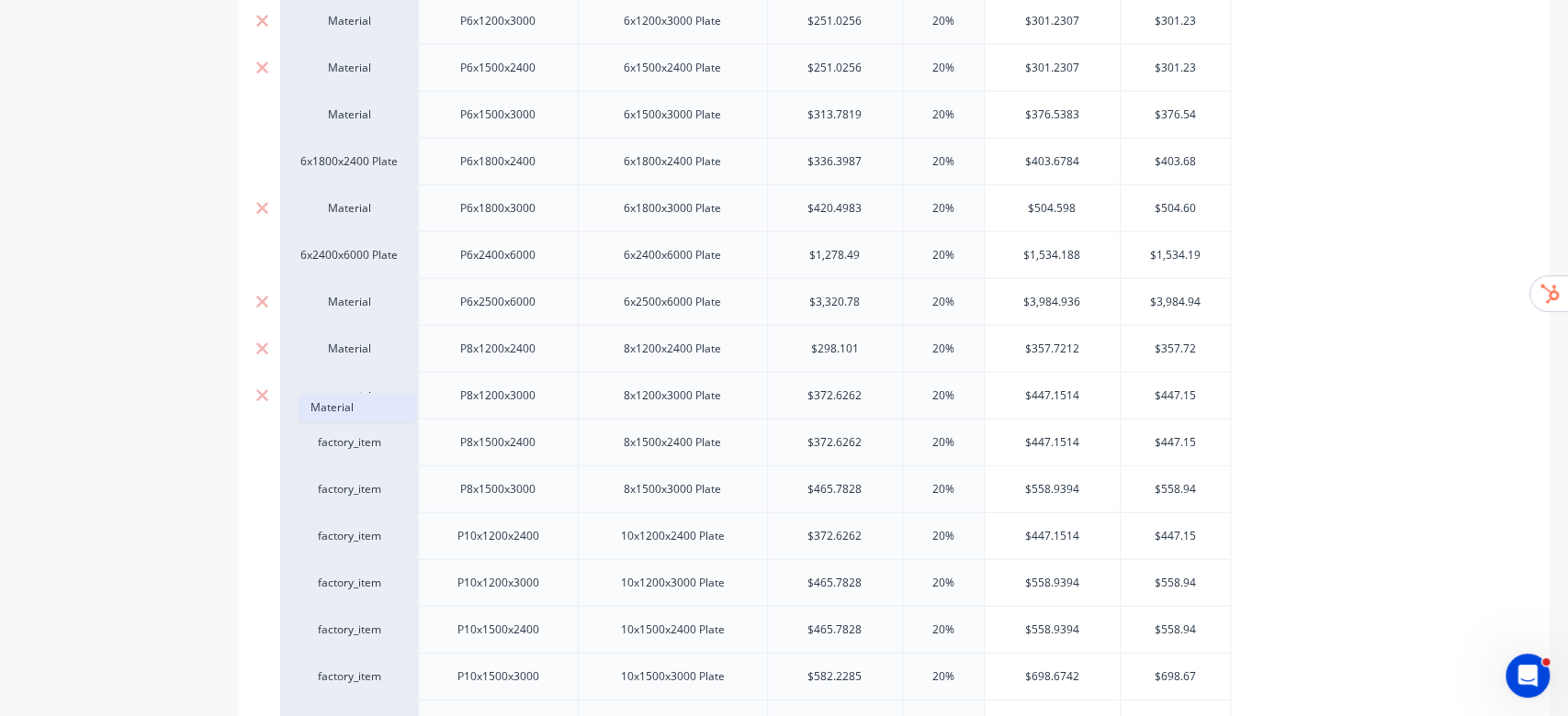 type on "material" 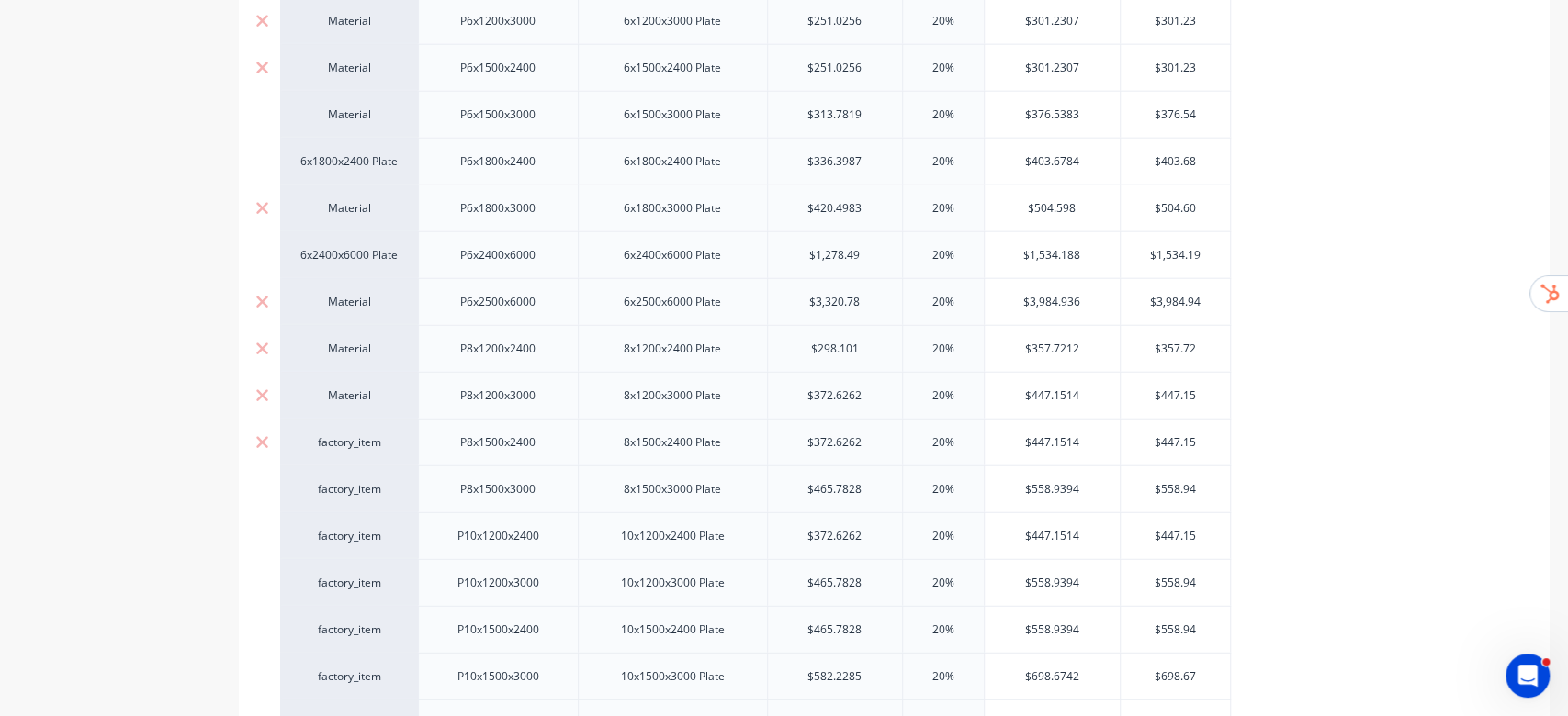 click on "factory_item" at bounding box center (349, 442) 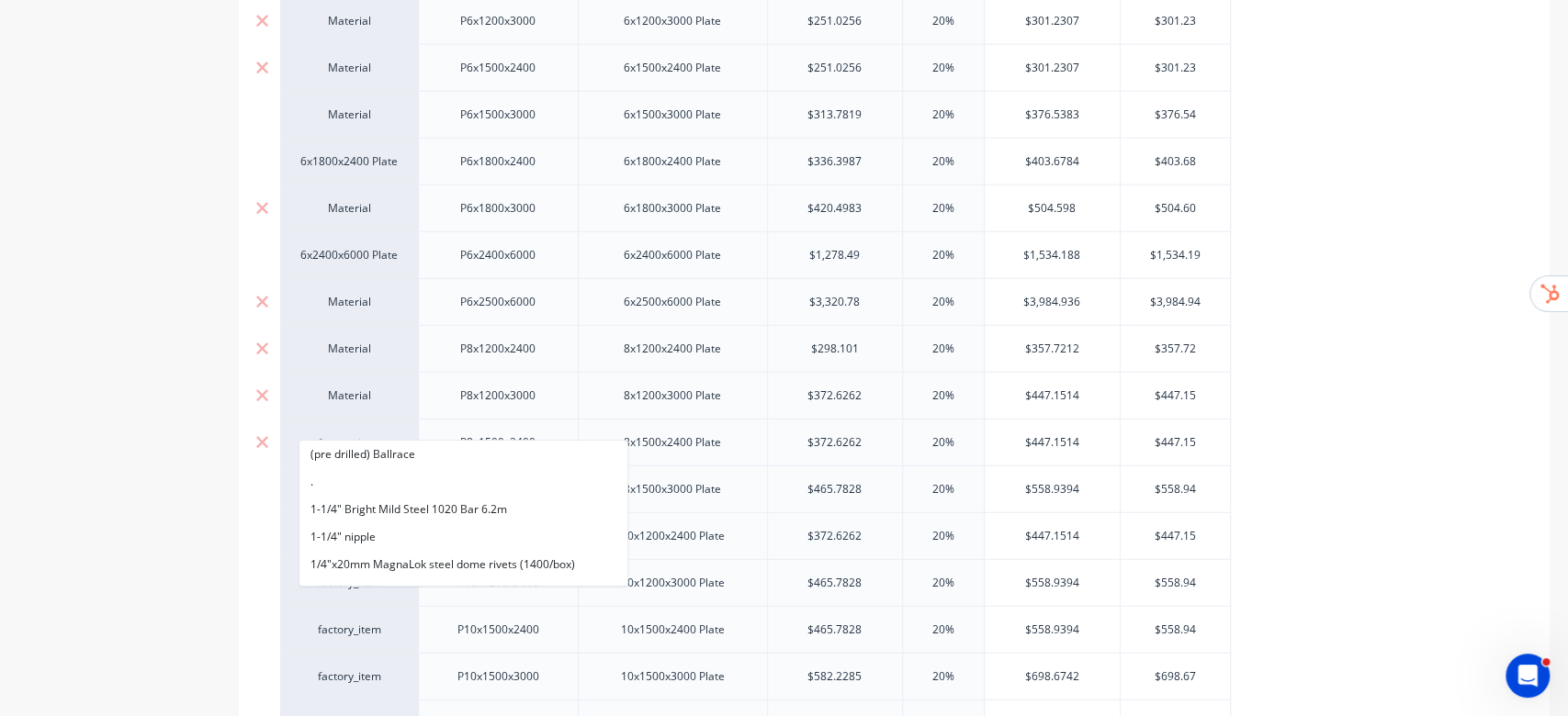 paste on "material" 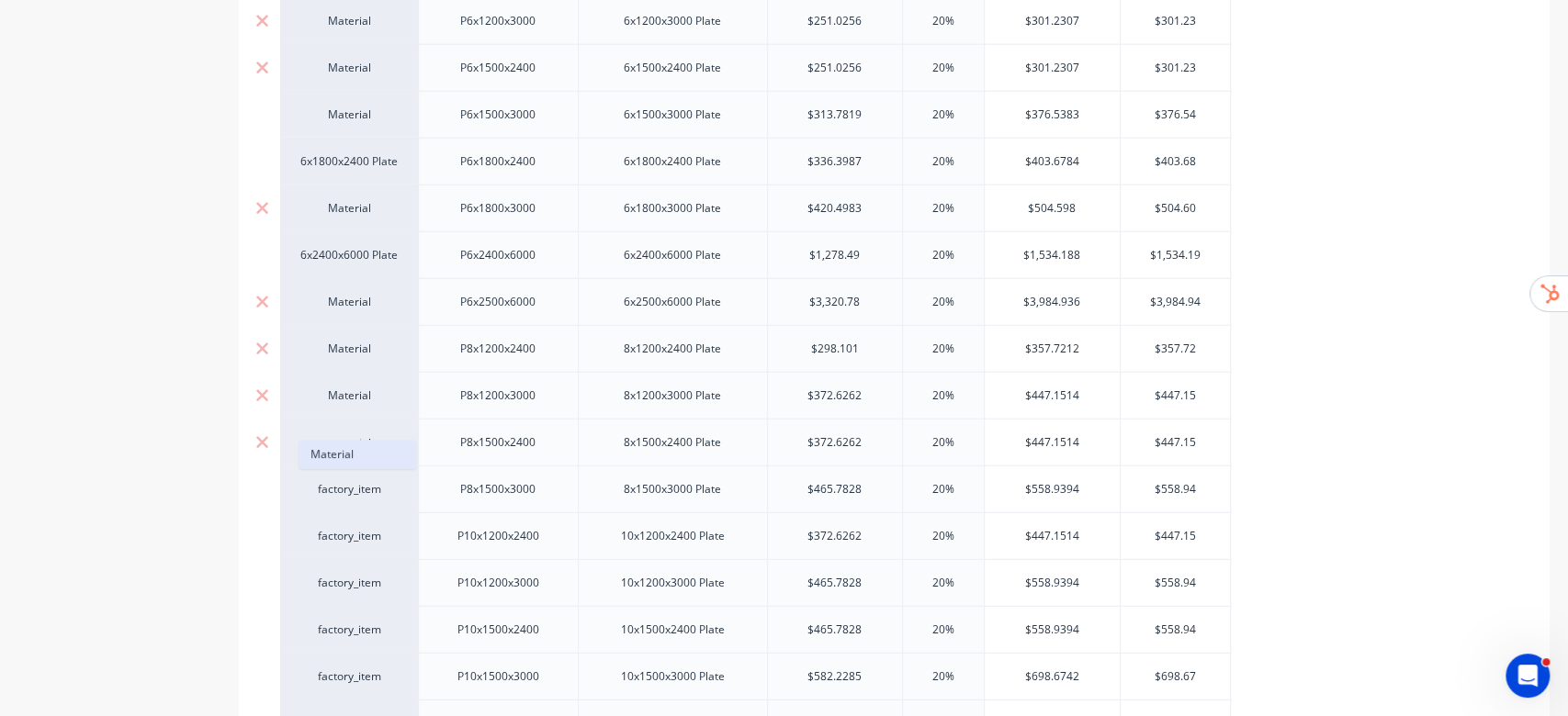 type on "material" 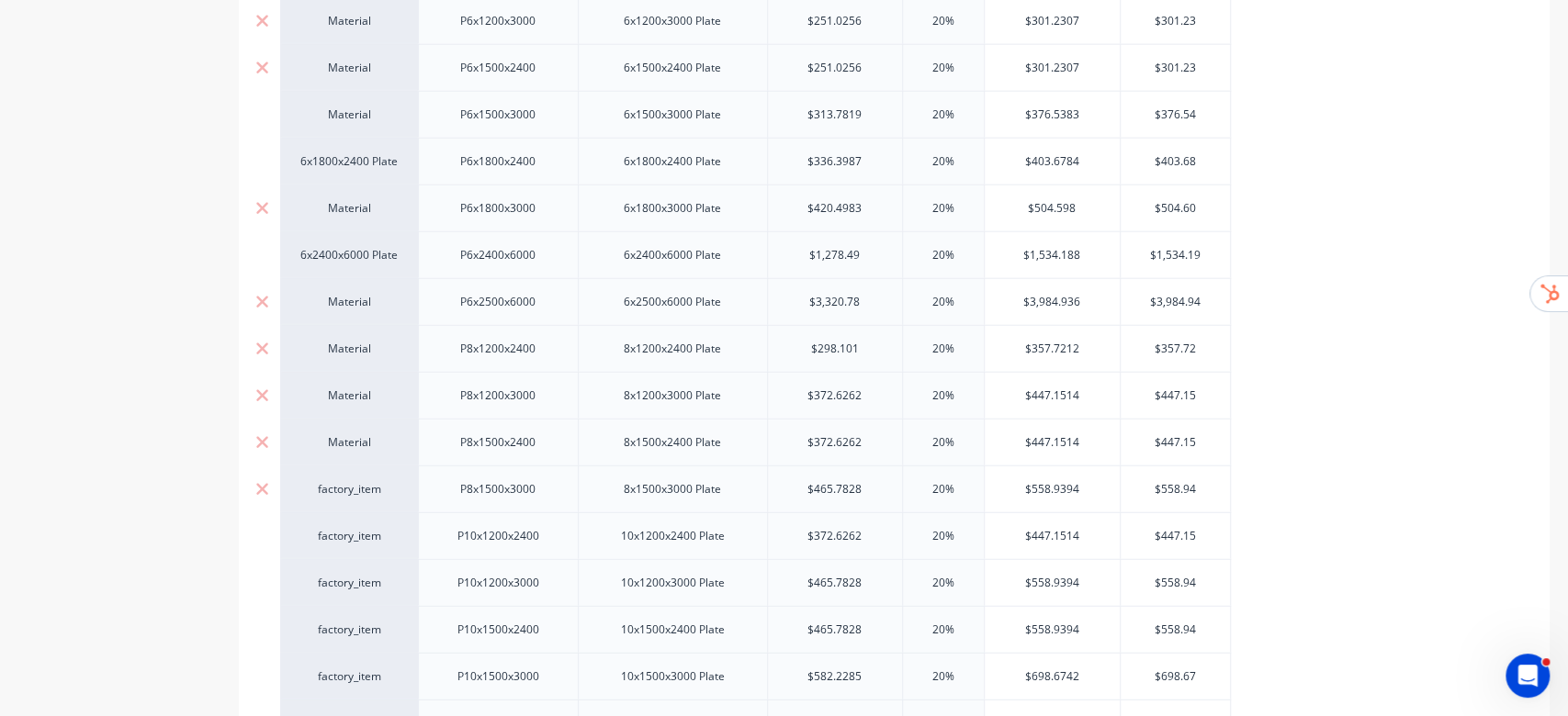 click on "factory_item" at bounding box center (349, 489) 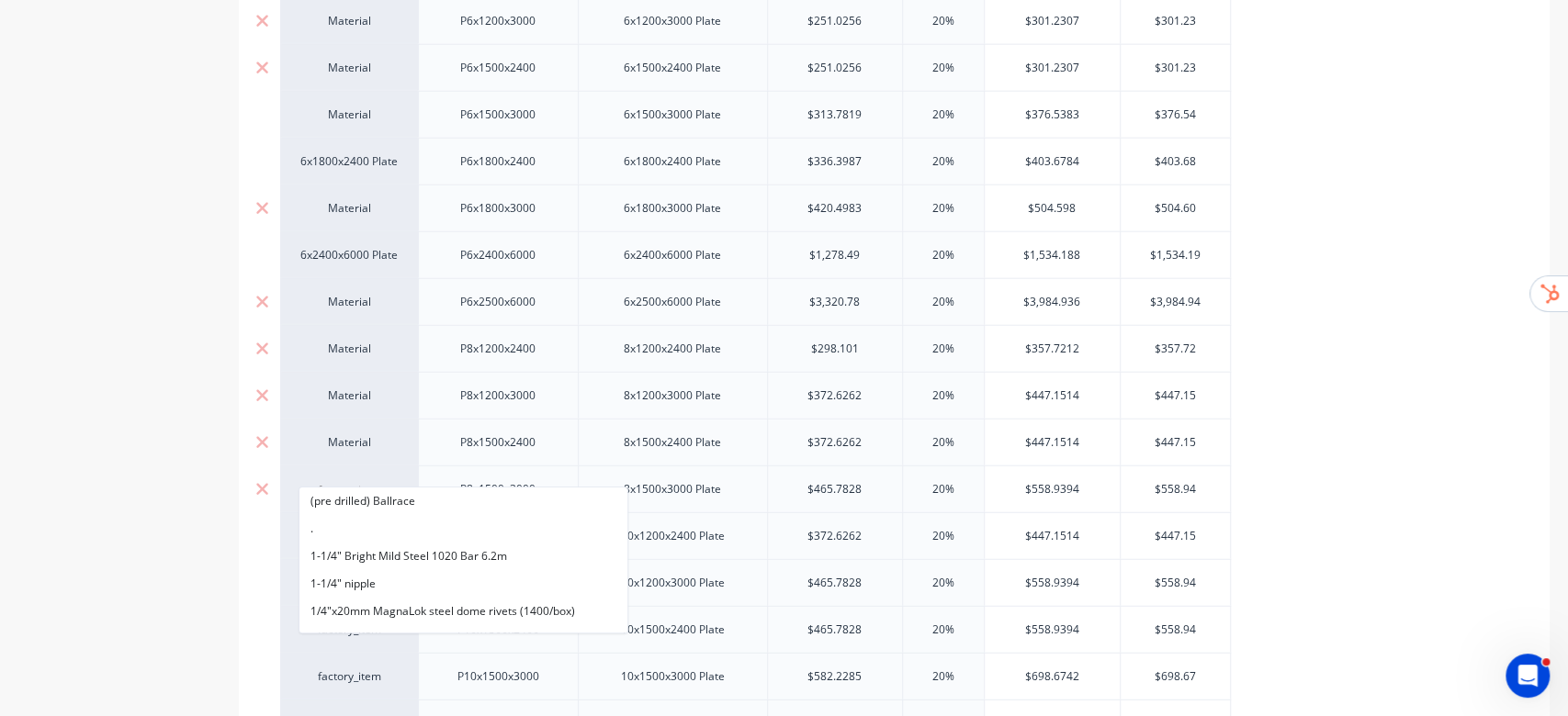 paste on "material" 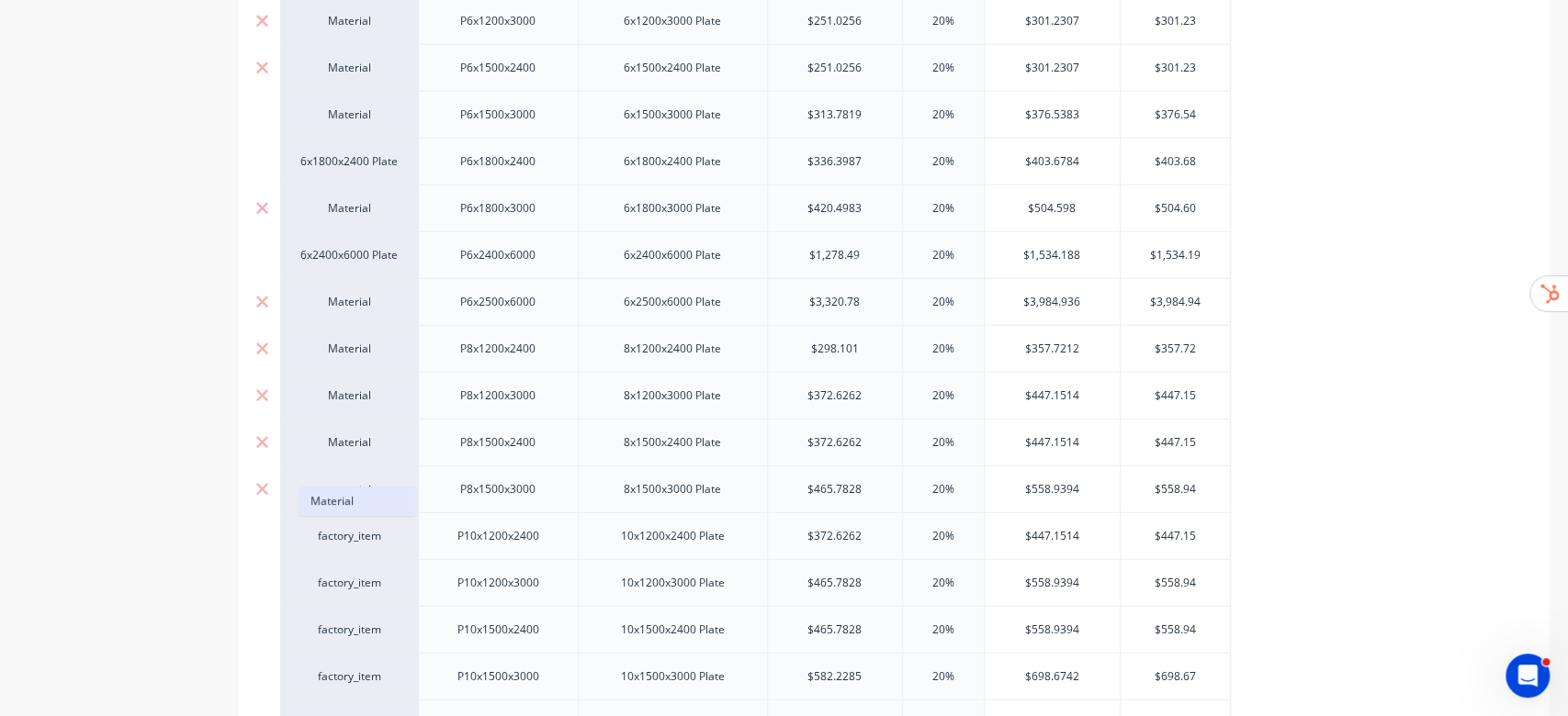type on "material" 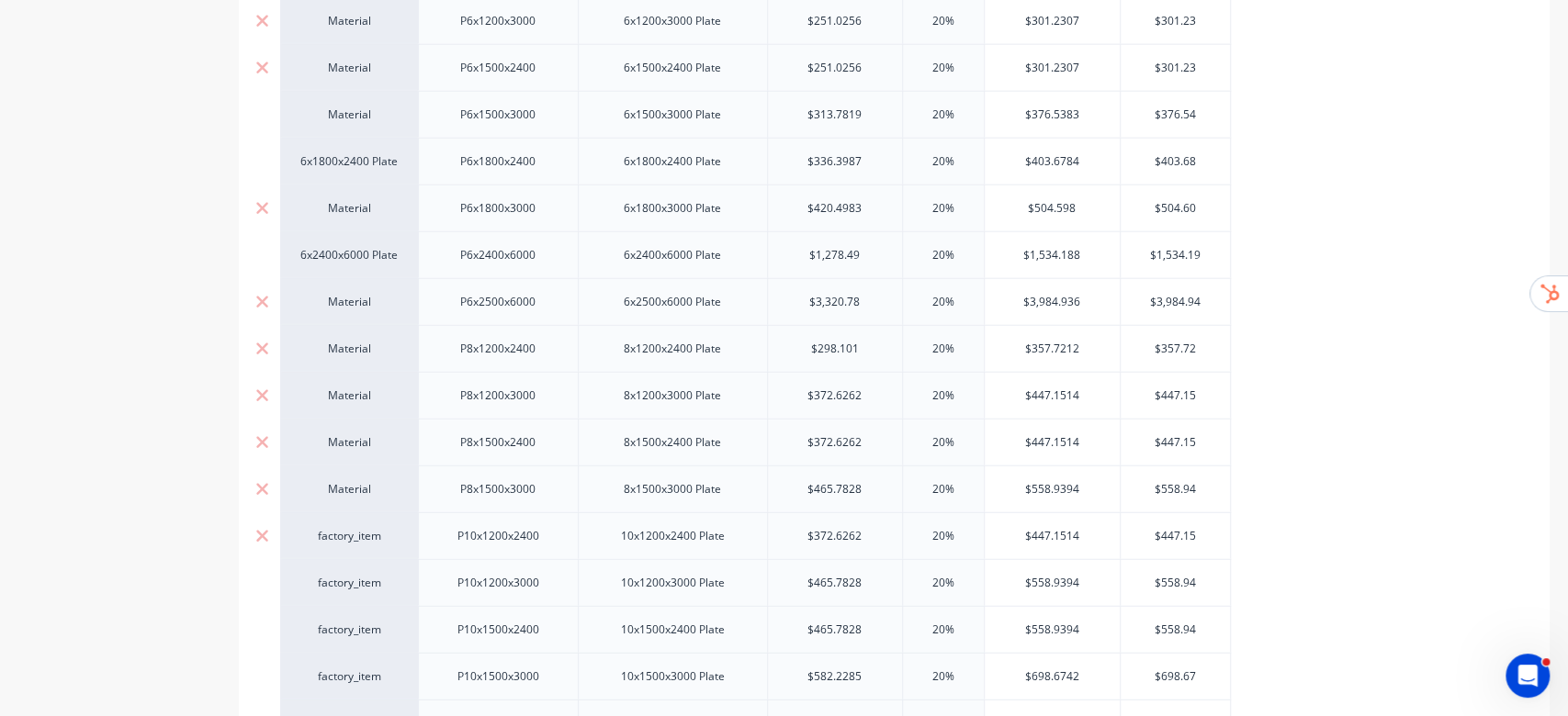 click on "factory_item" at bounding box center (349, 536) 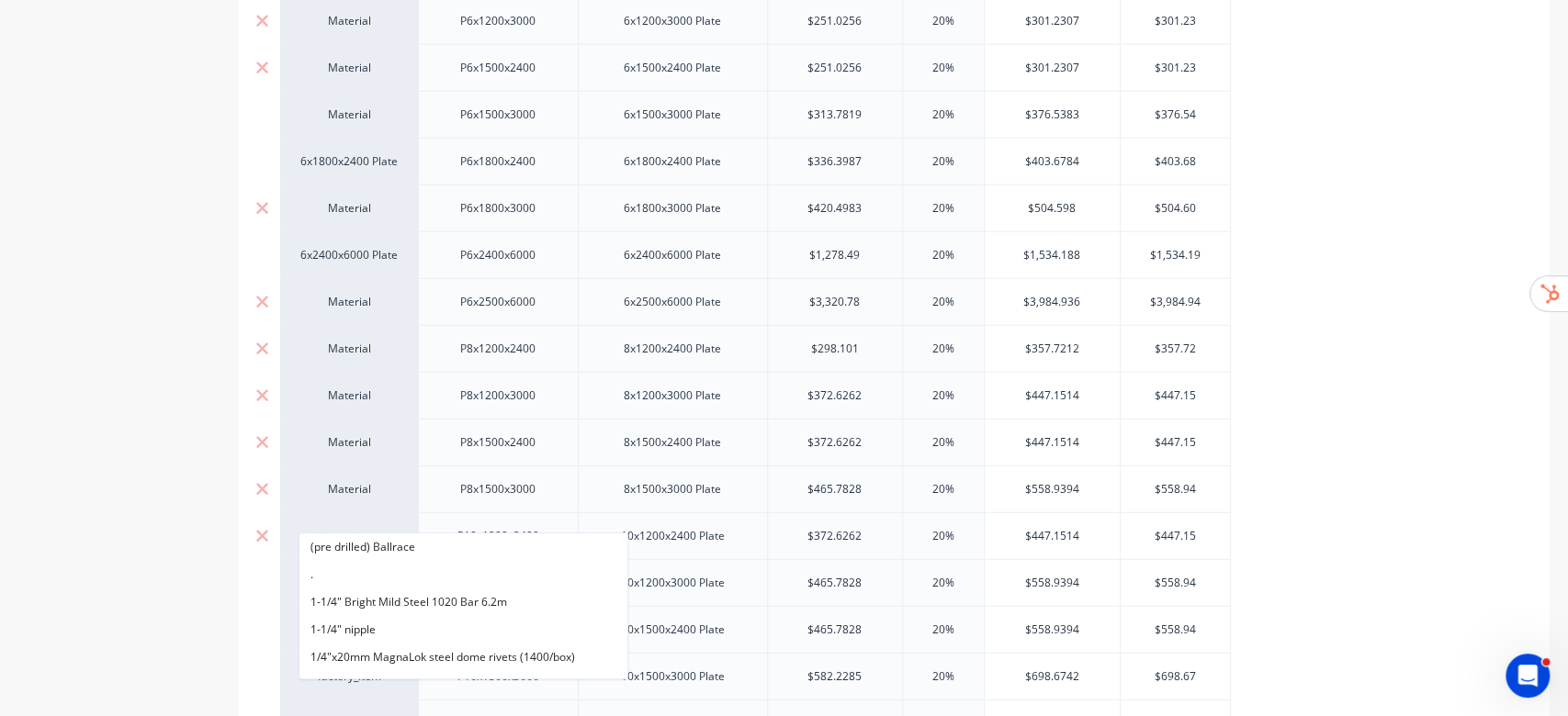 paste on "material" 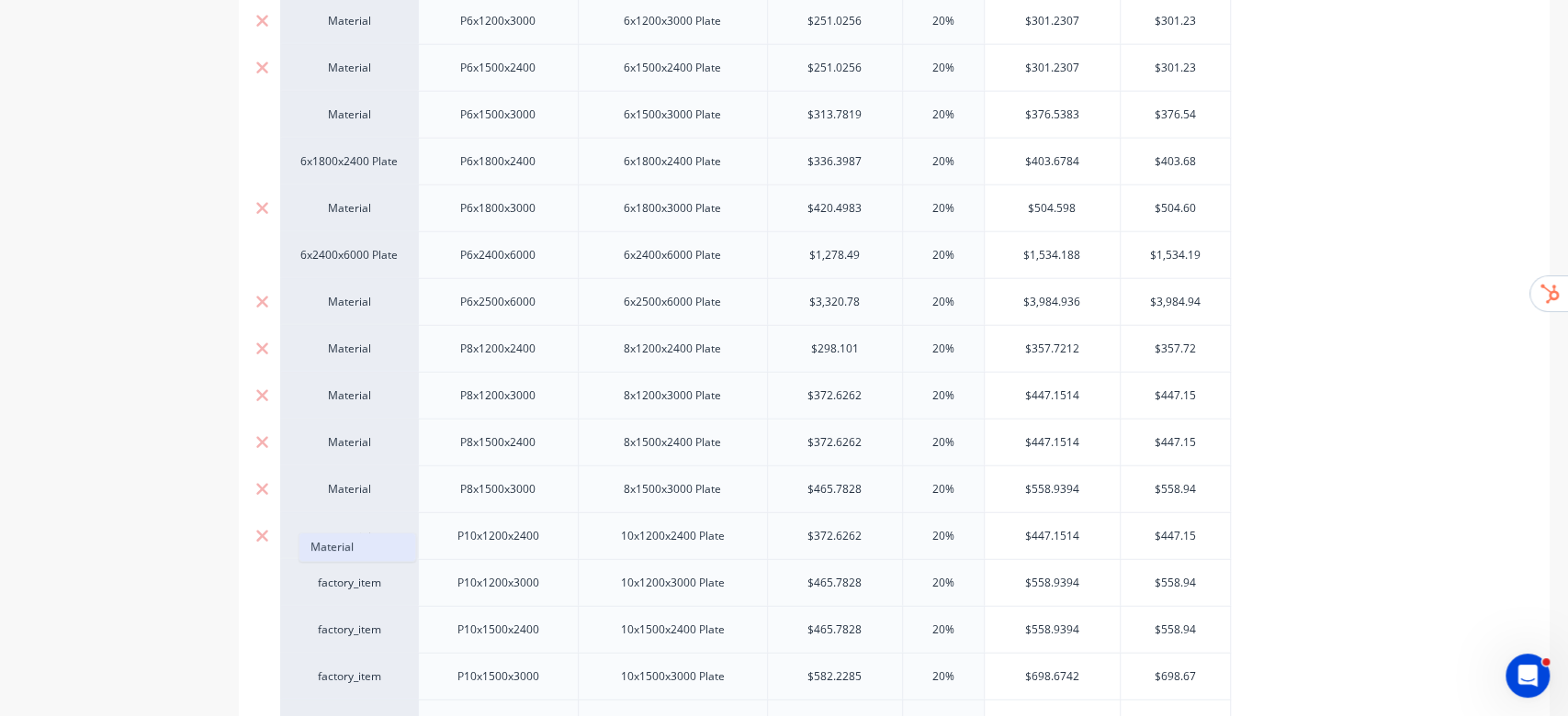 type on "material" 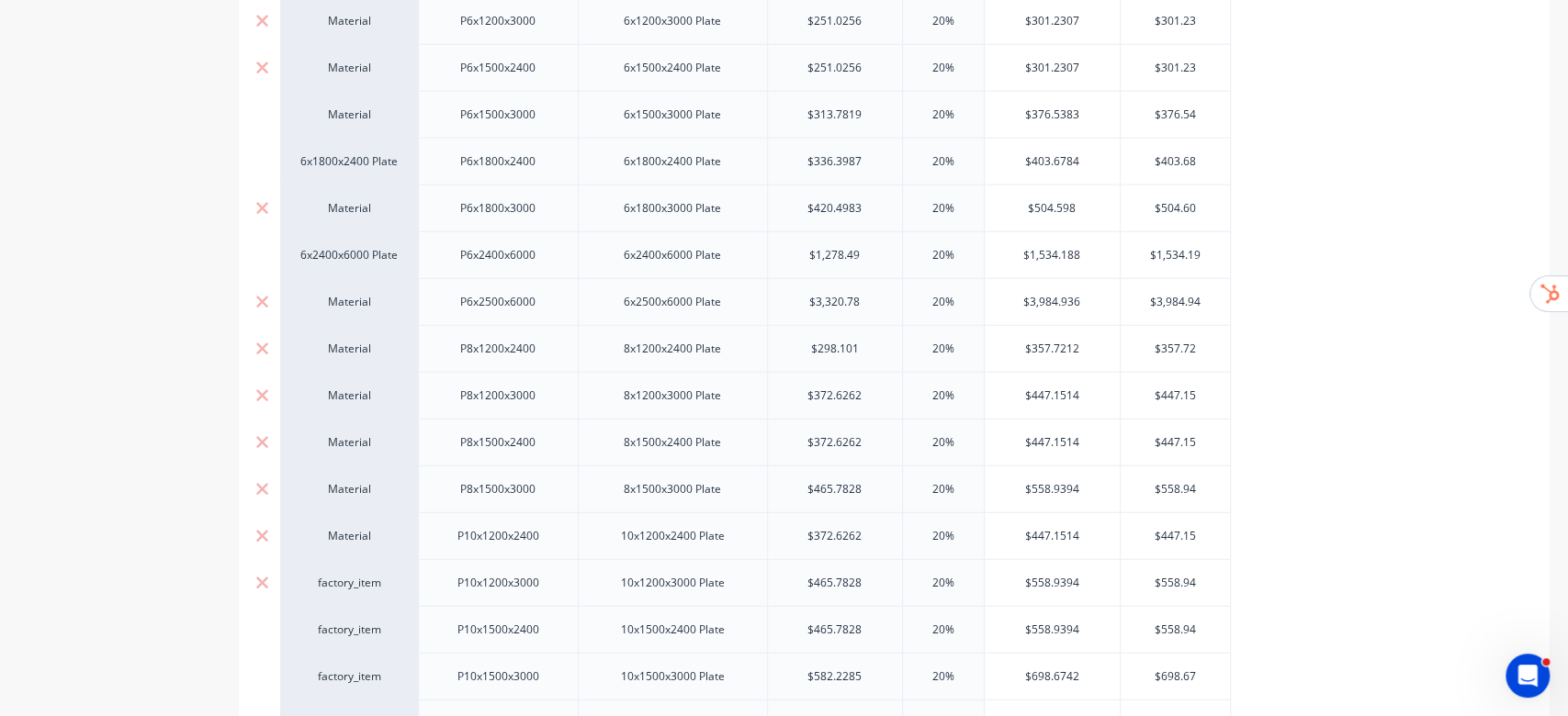 click on "factory_item" at bounding box center (349, 583) 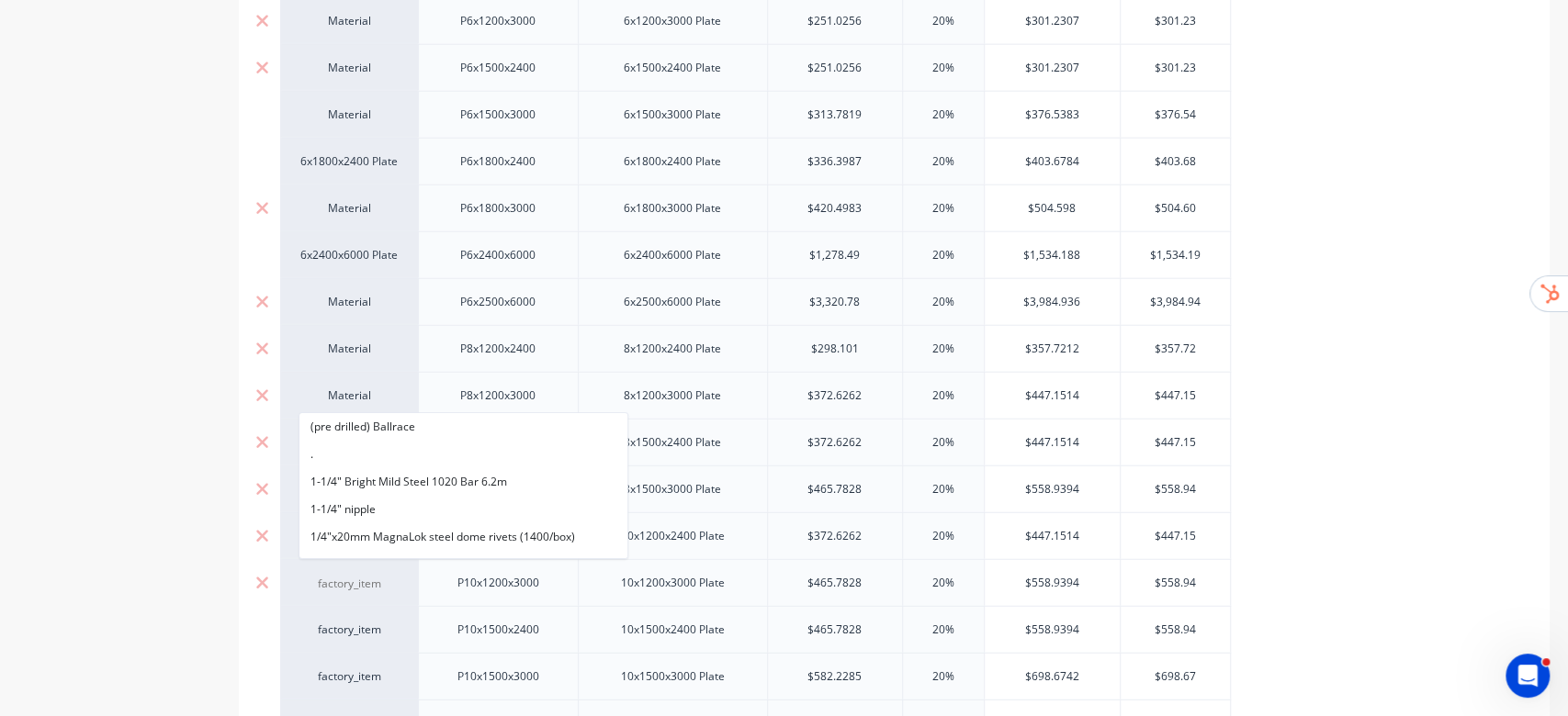 paste on "material" 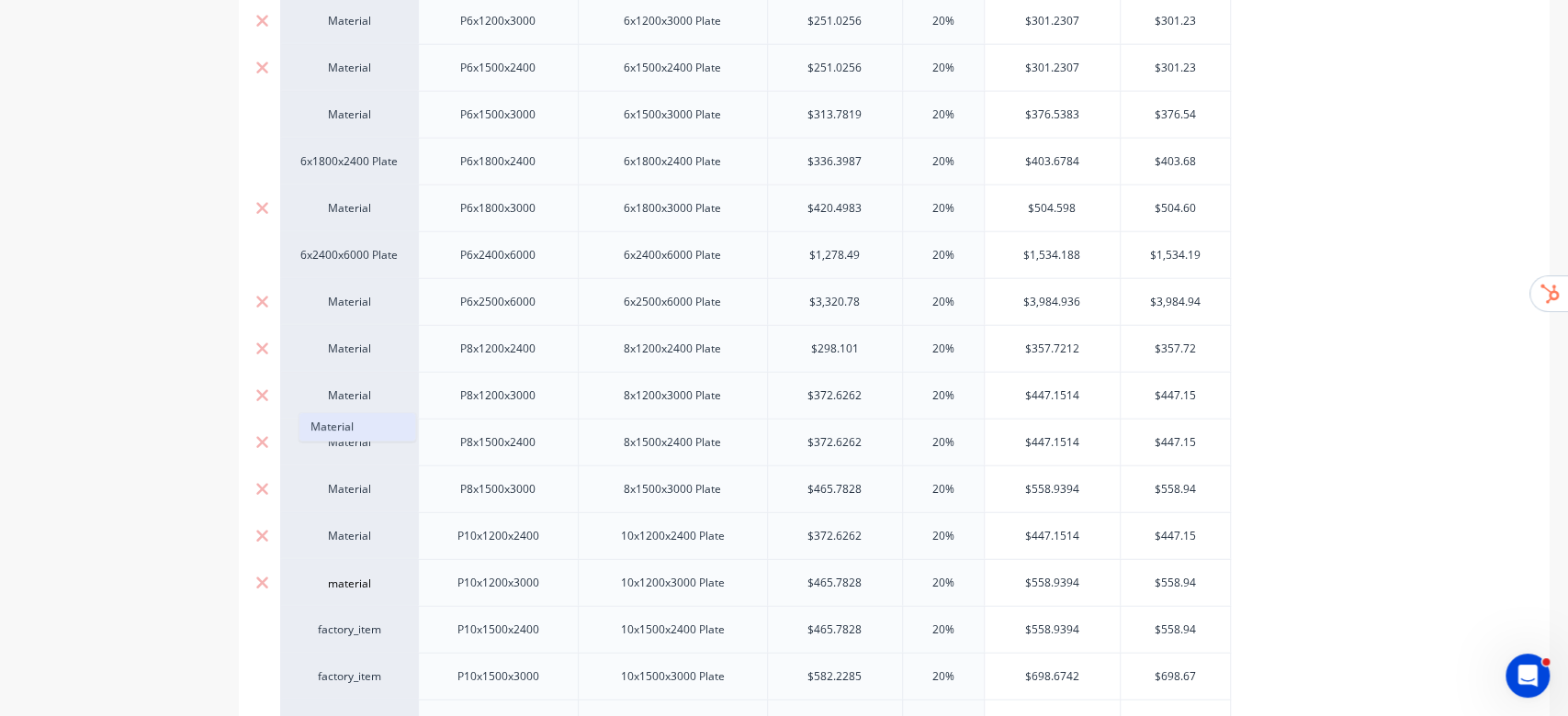 type on "material" 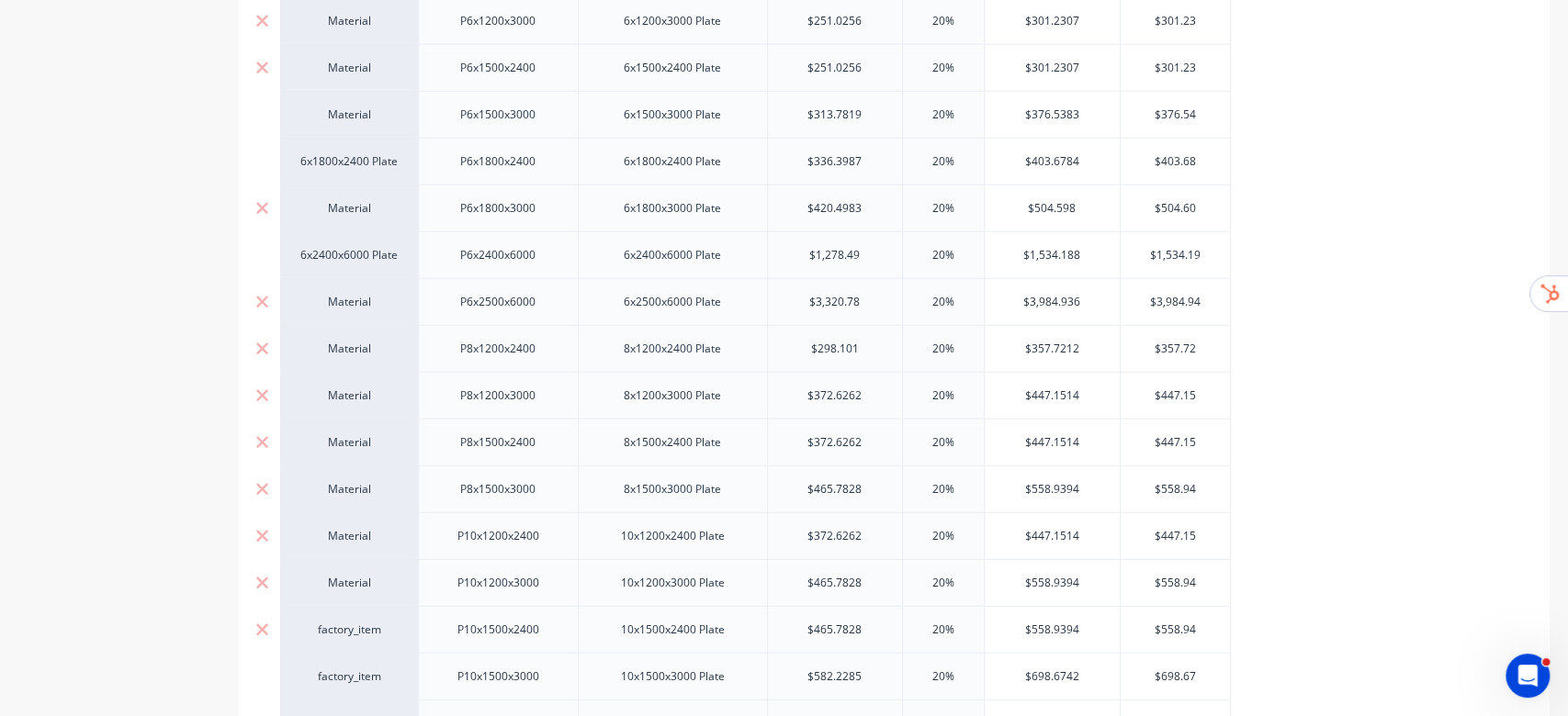 click on "factory_item" at bounding box center [349, 630] 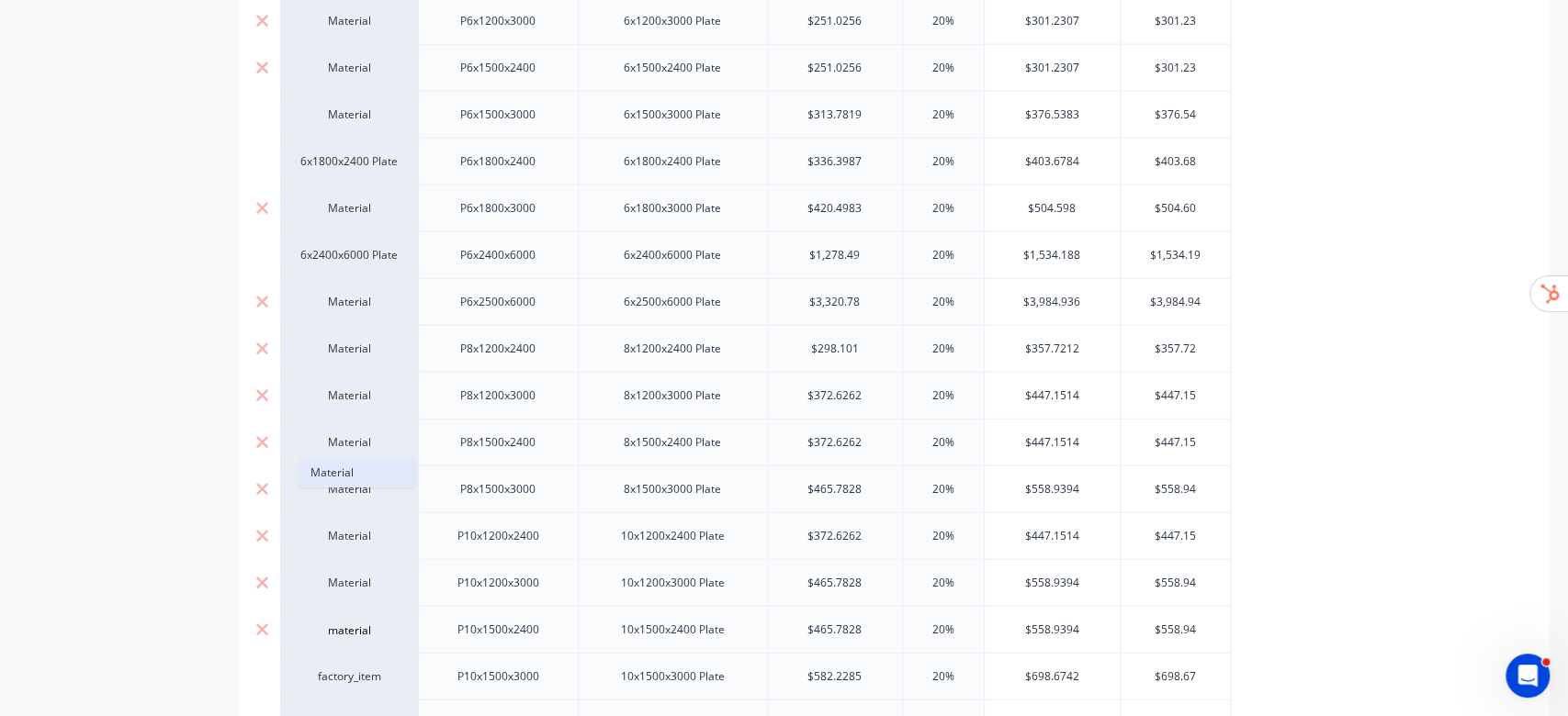 type on "material" 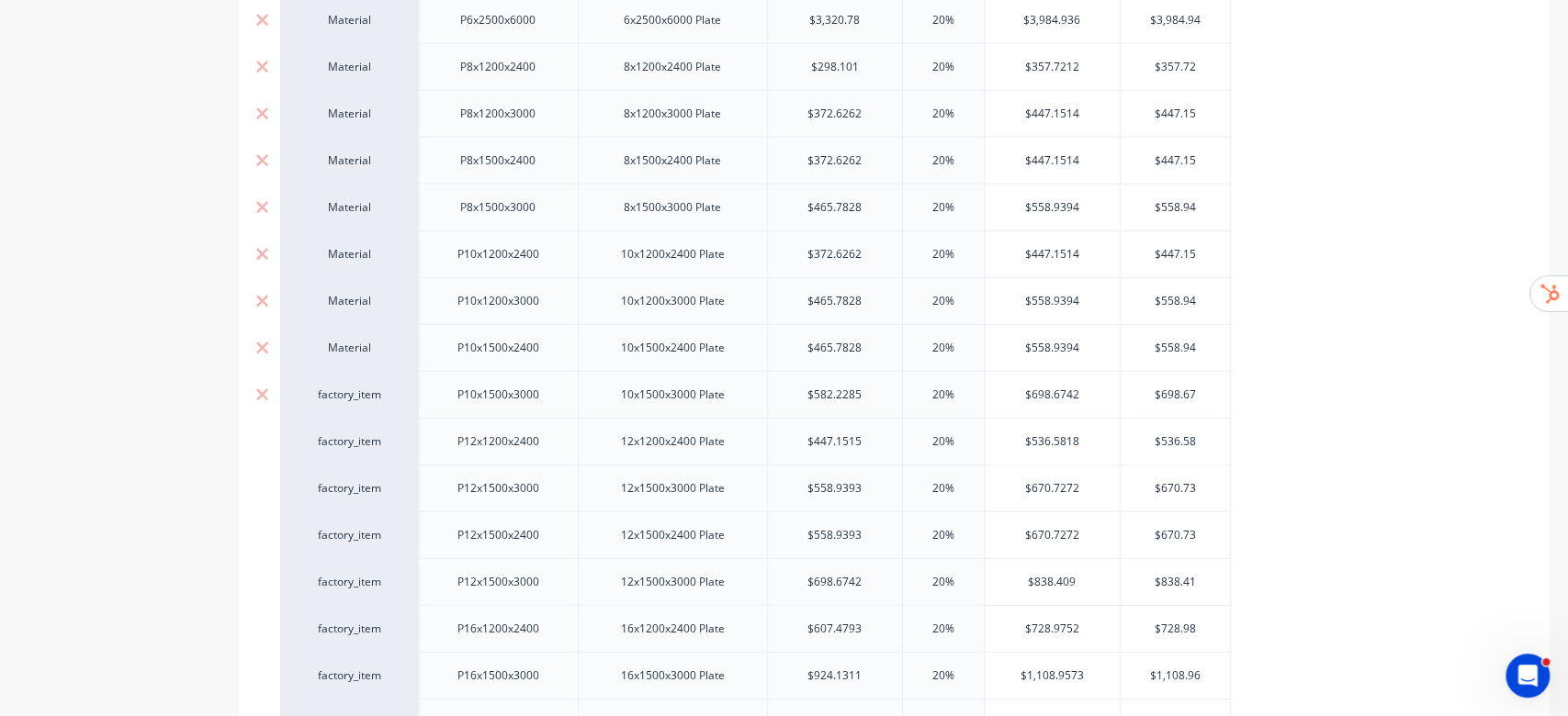 scroll, scrollTop: 3305, scrollLeft: 0, axis: vertical 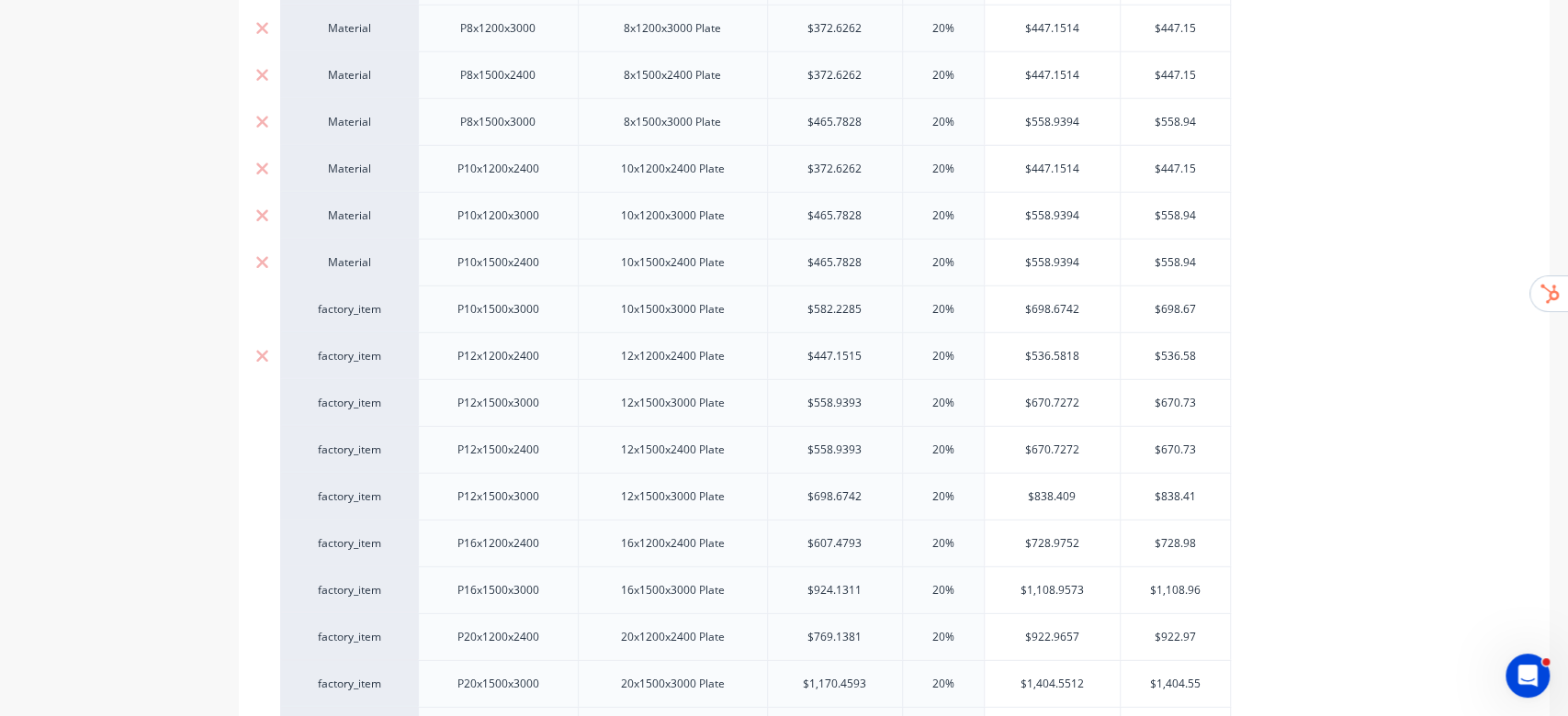 click on "factory_item" at bounding box center (349, 356) 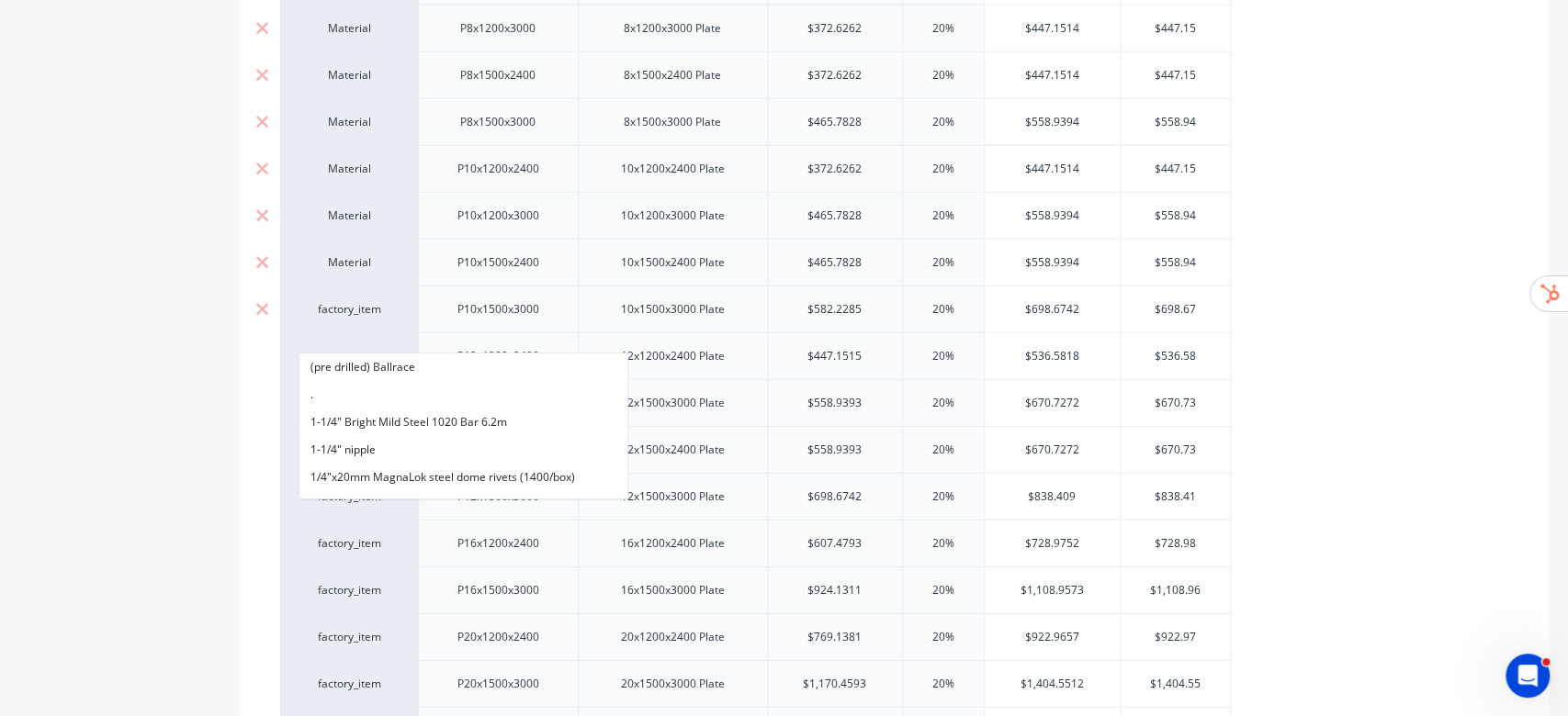 click on "factory_item" at bounding box center (349, 309) 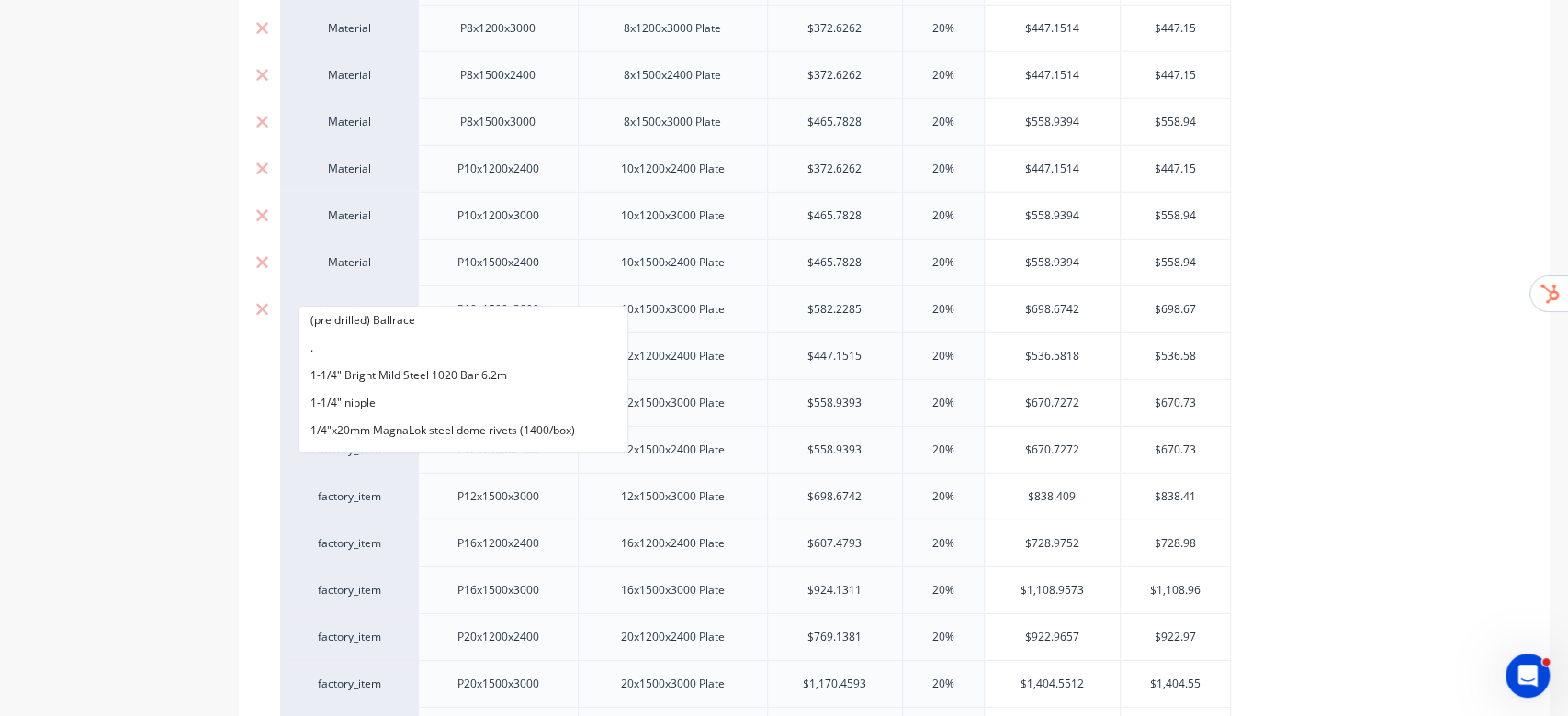 paste on "material" 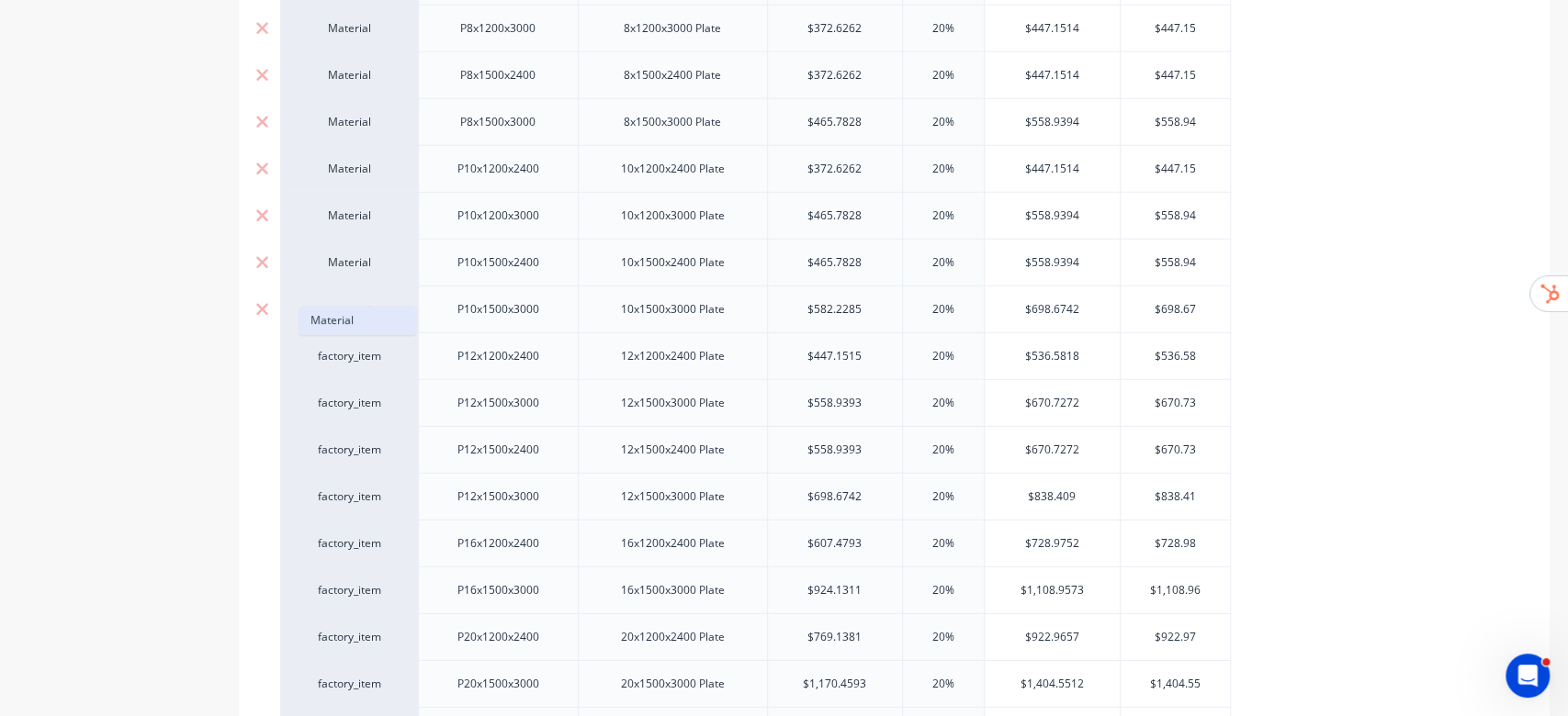 type on "material" 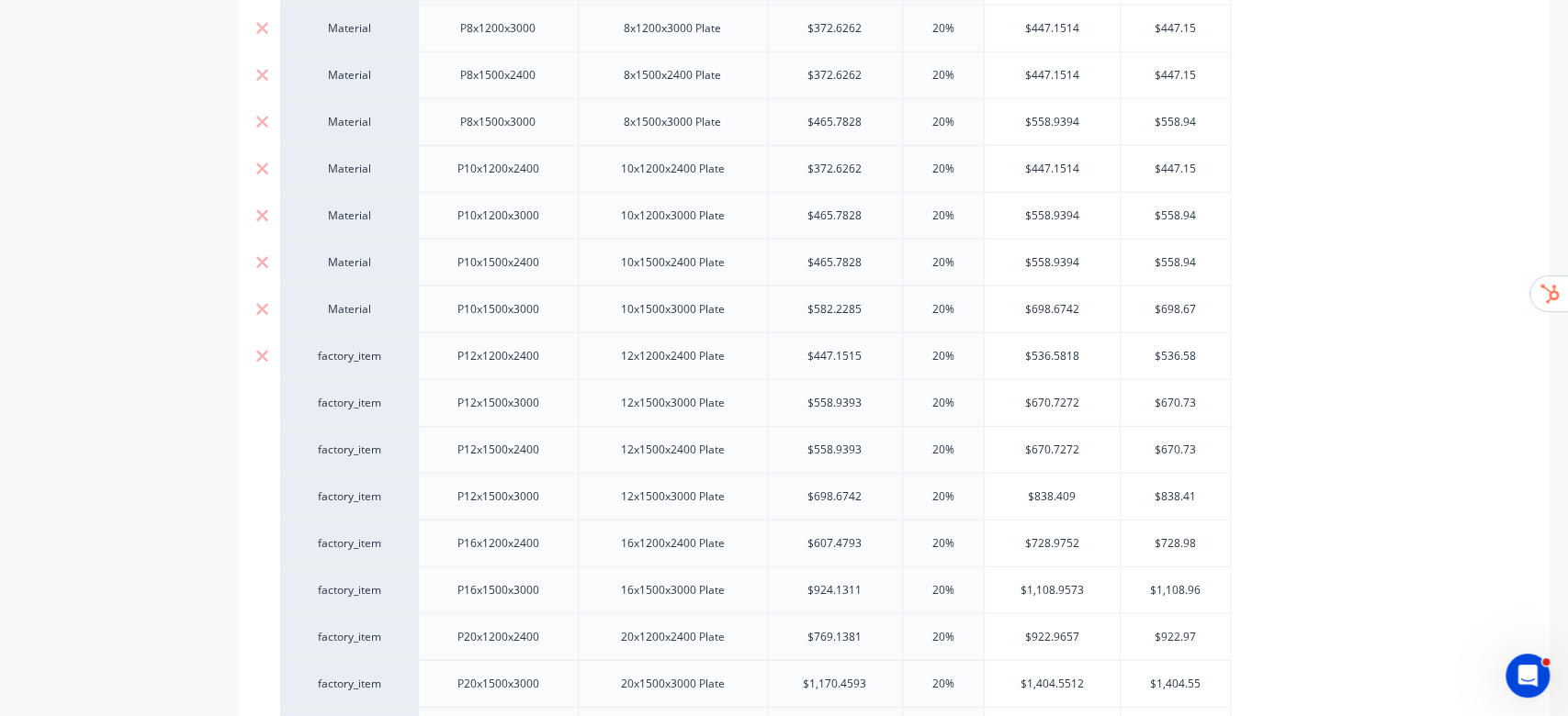 click on "factory_item" at bounding box center [349, 356] 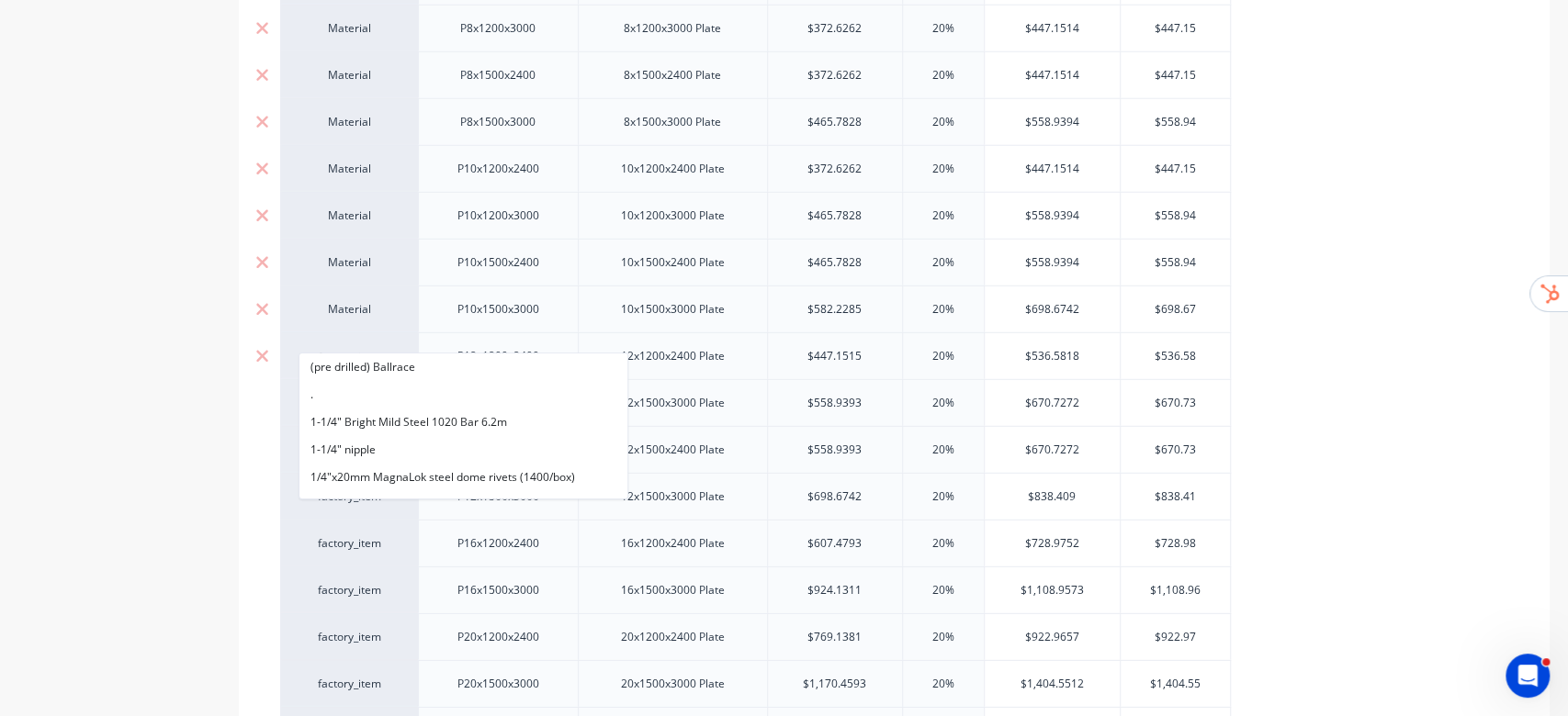 paste on "material" 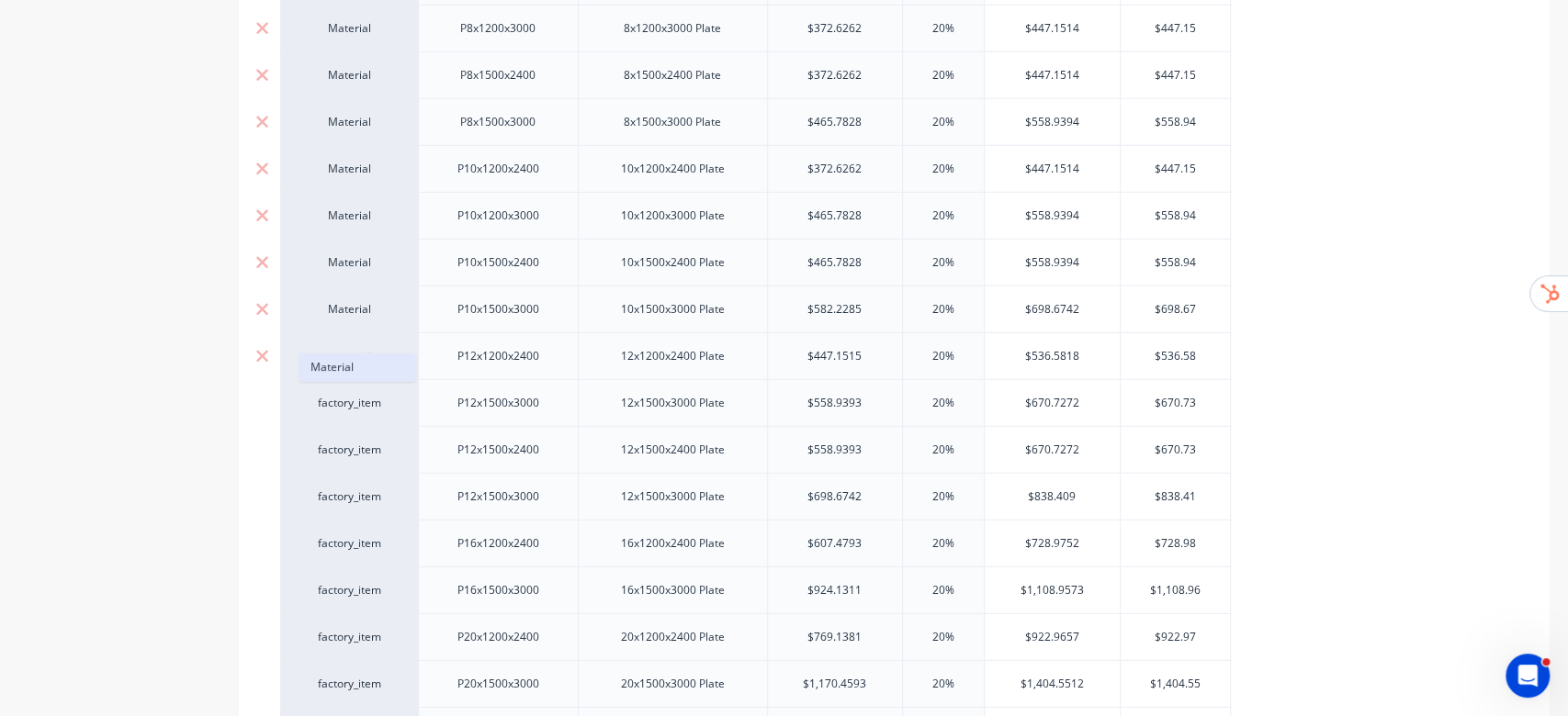 type on "material" 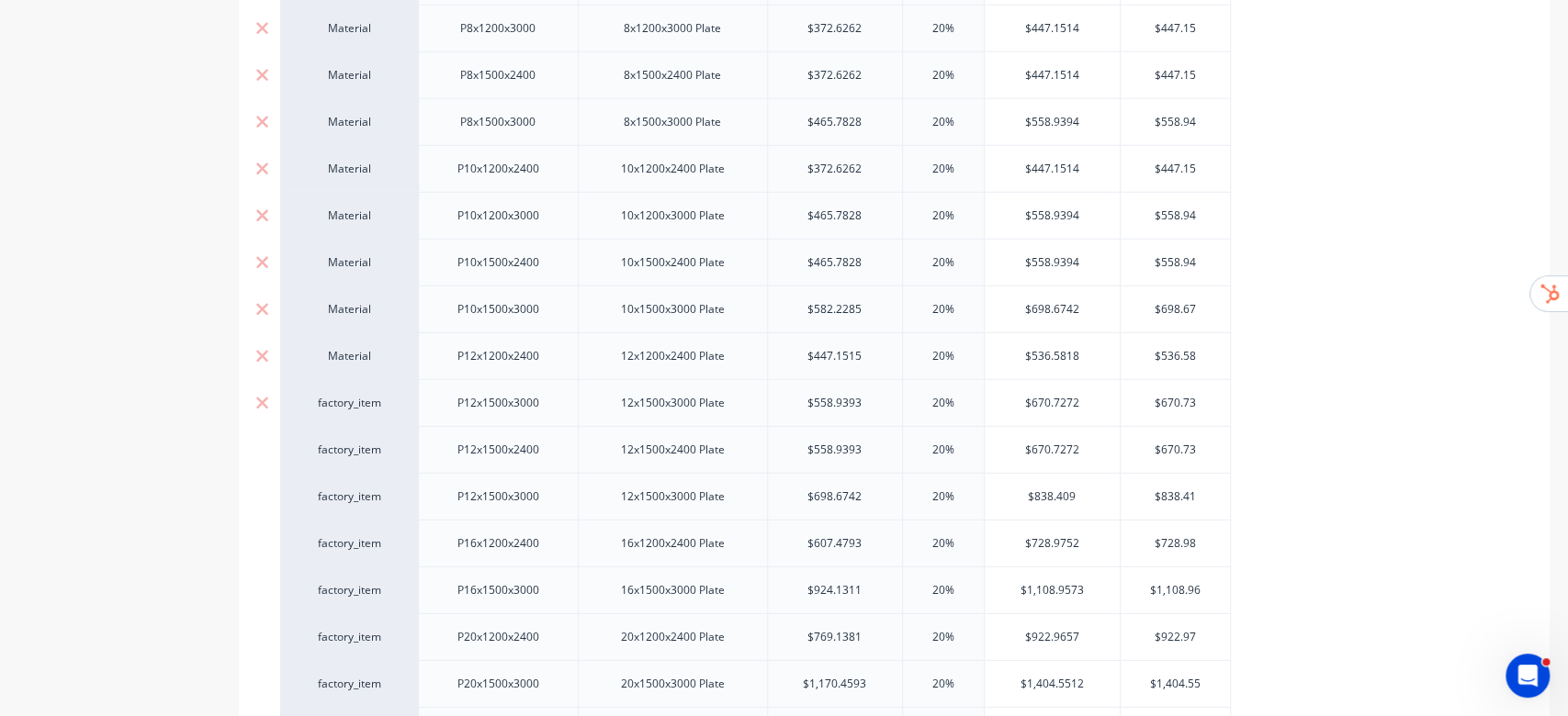 click on "factory_item" at bounding box center [349, 403] 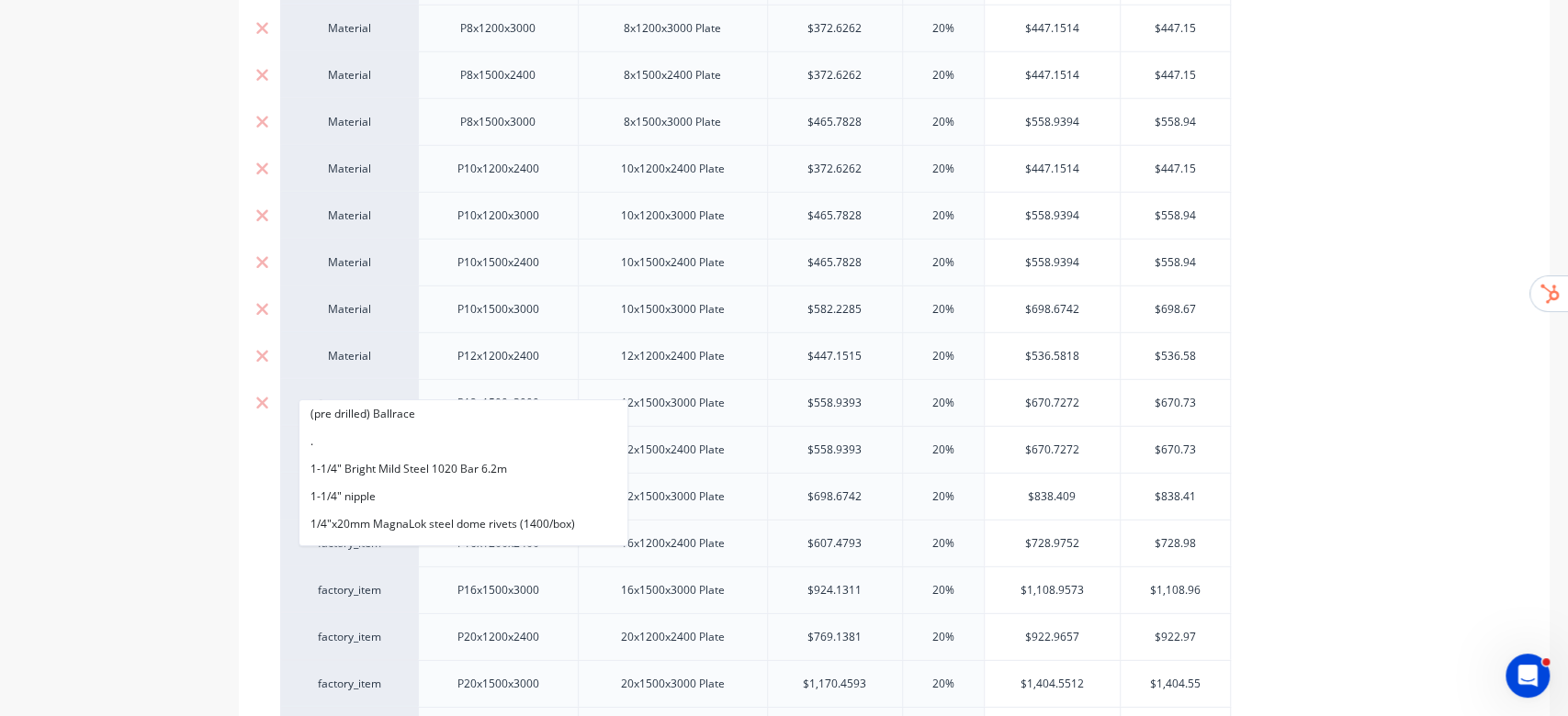 paste on "material" 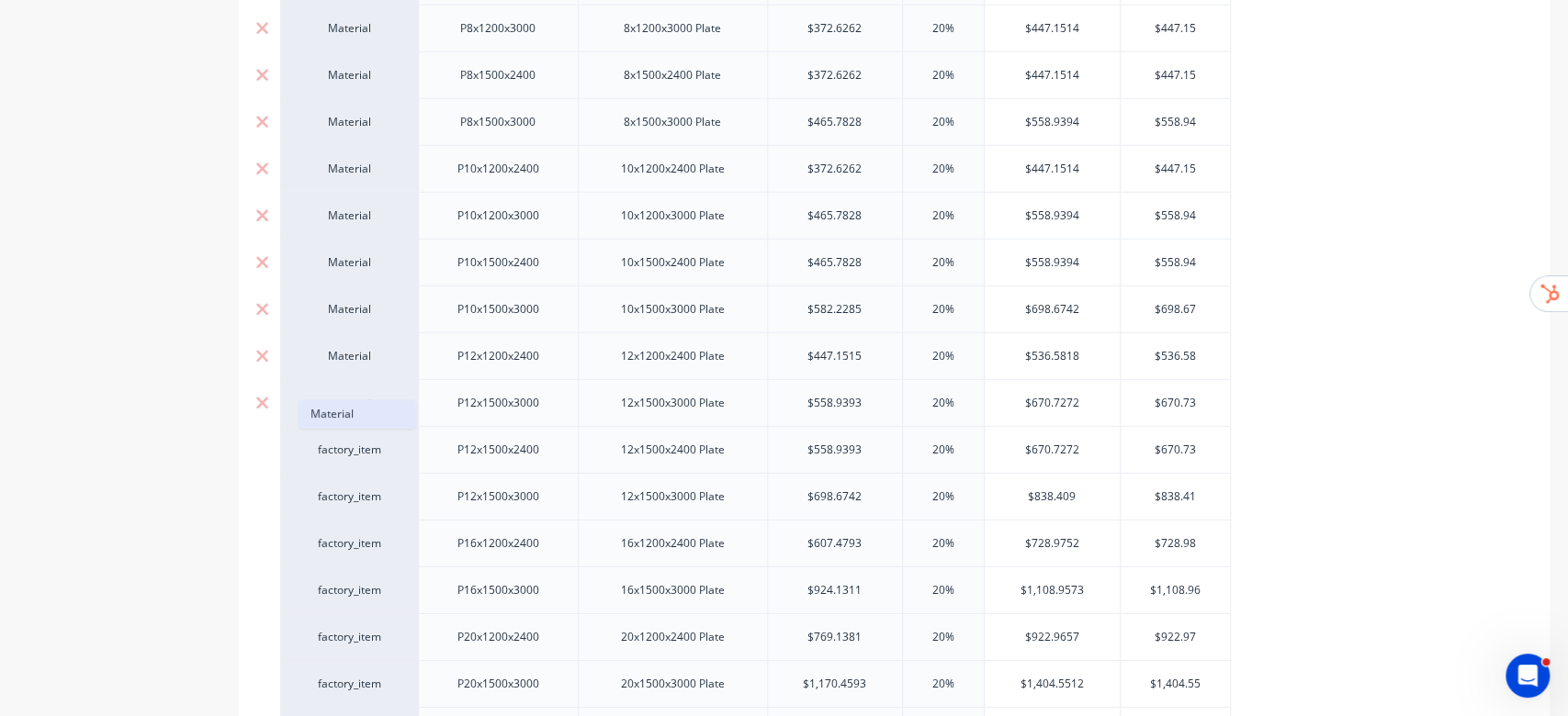 type on "material" 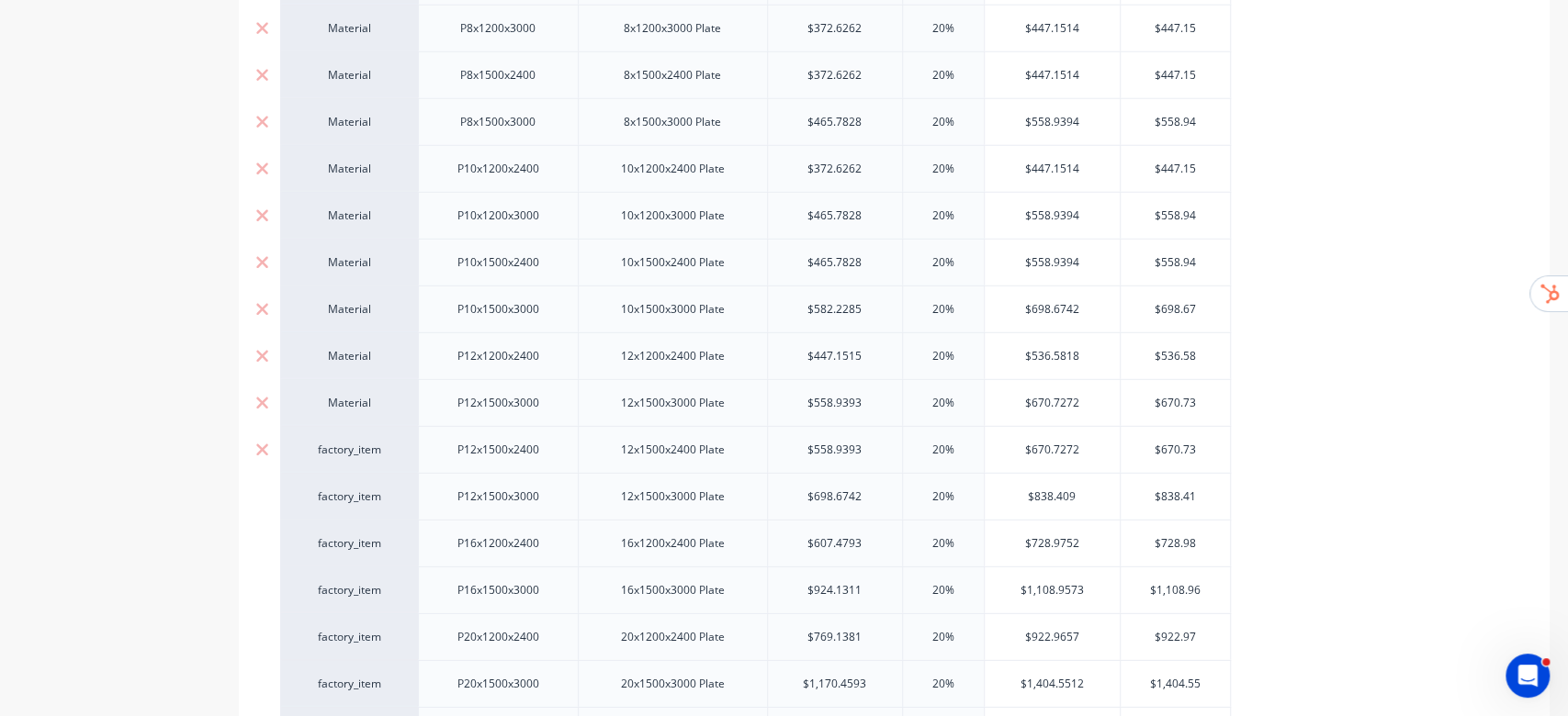 click on "factory_item" at bounding box center (349, 450) 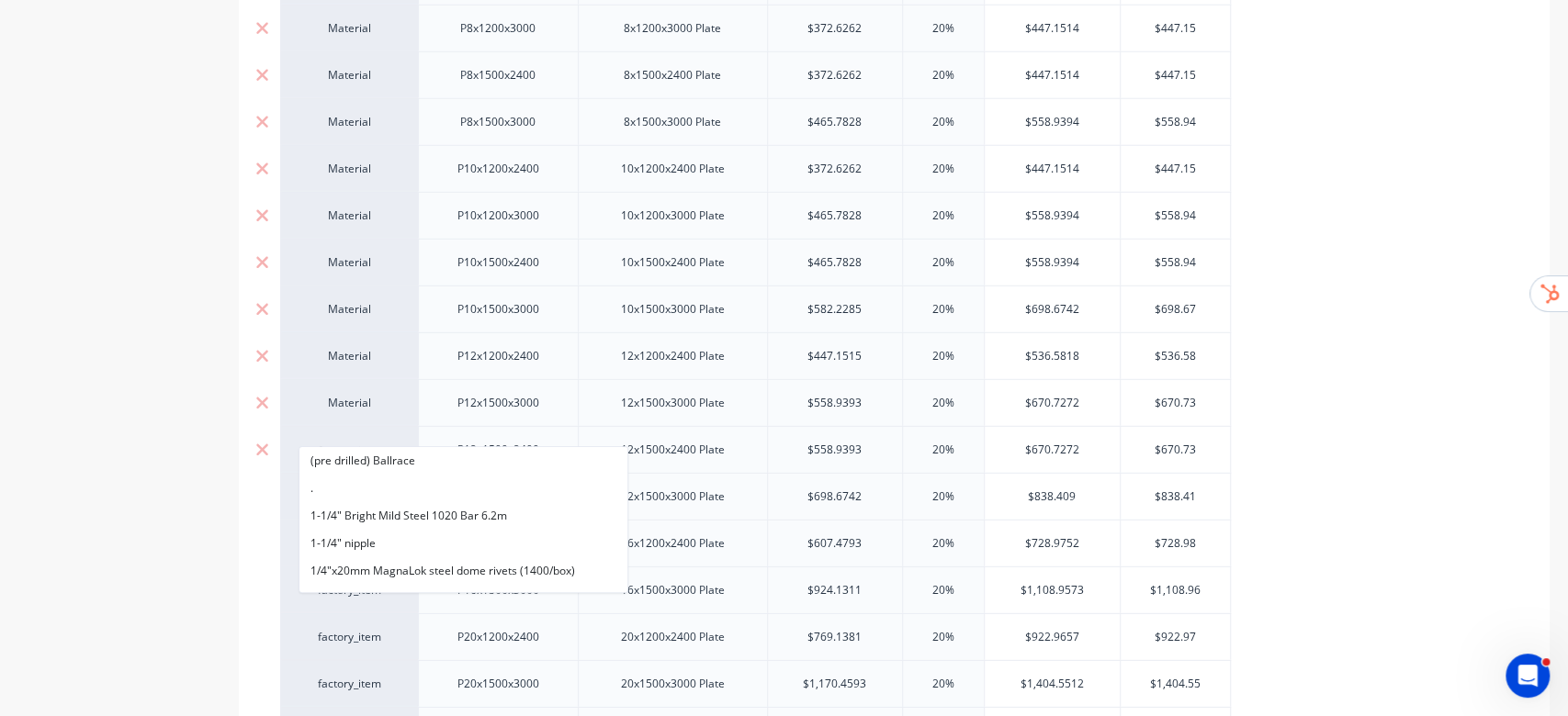 paste on "material" 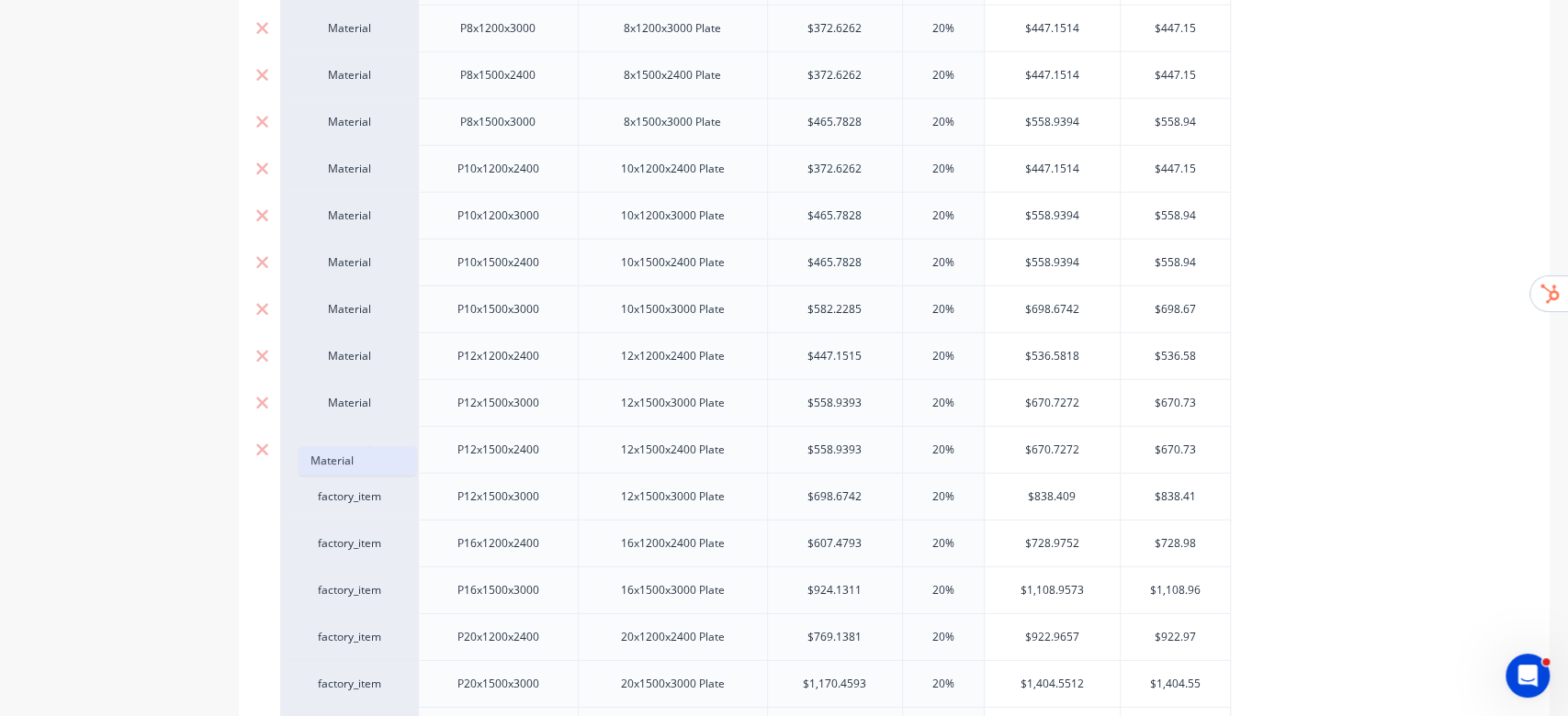 type on "material" 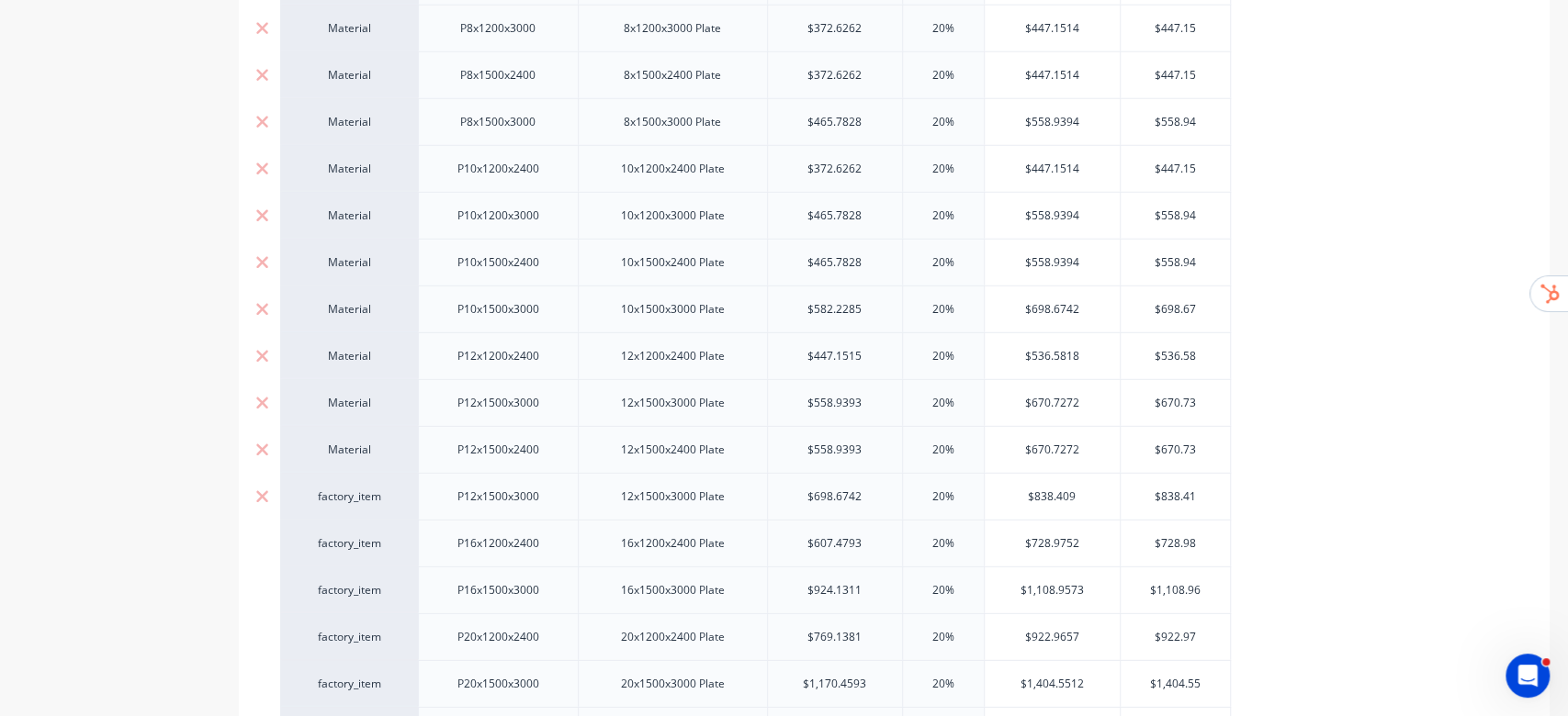 click on "factory_item" at bounding box center (349, 497) 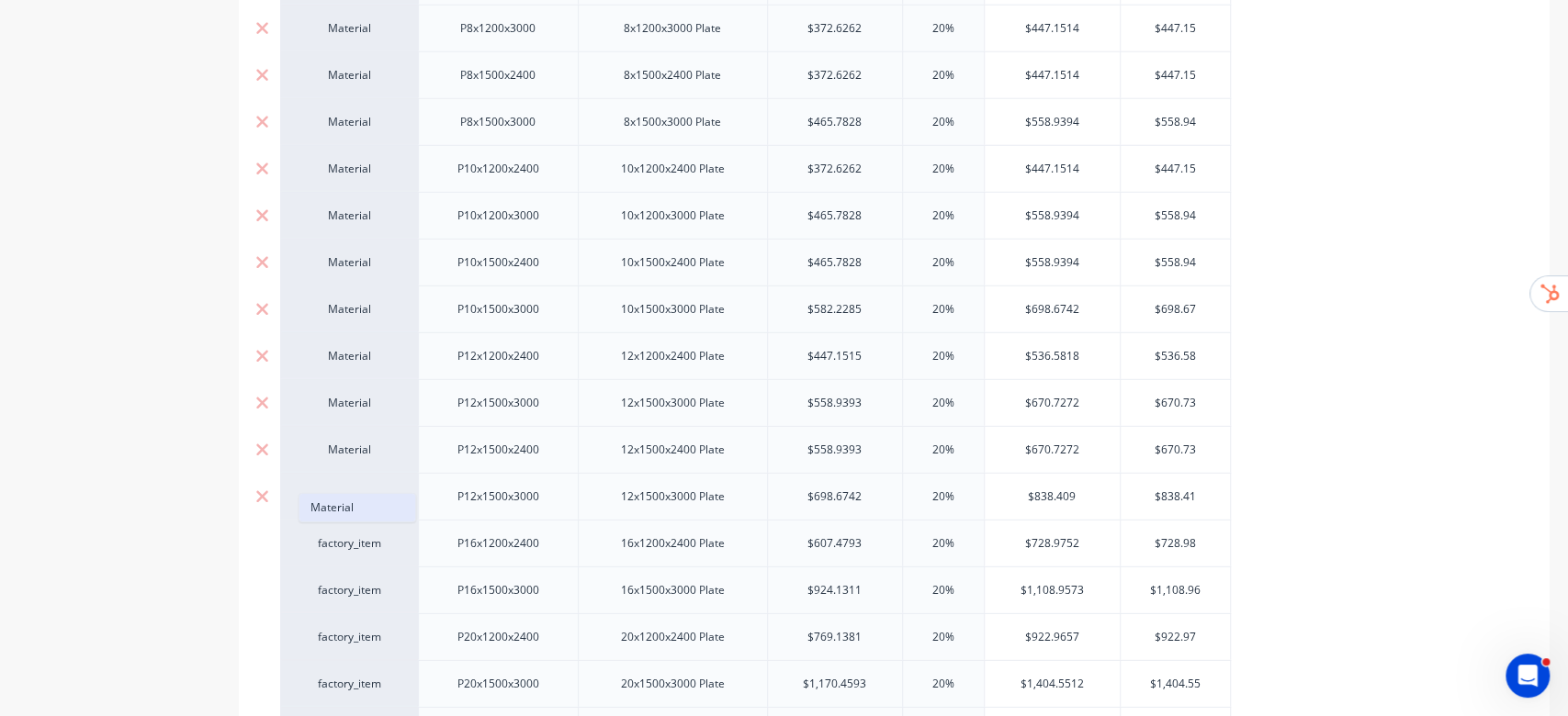 type on "material" 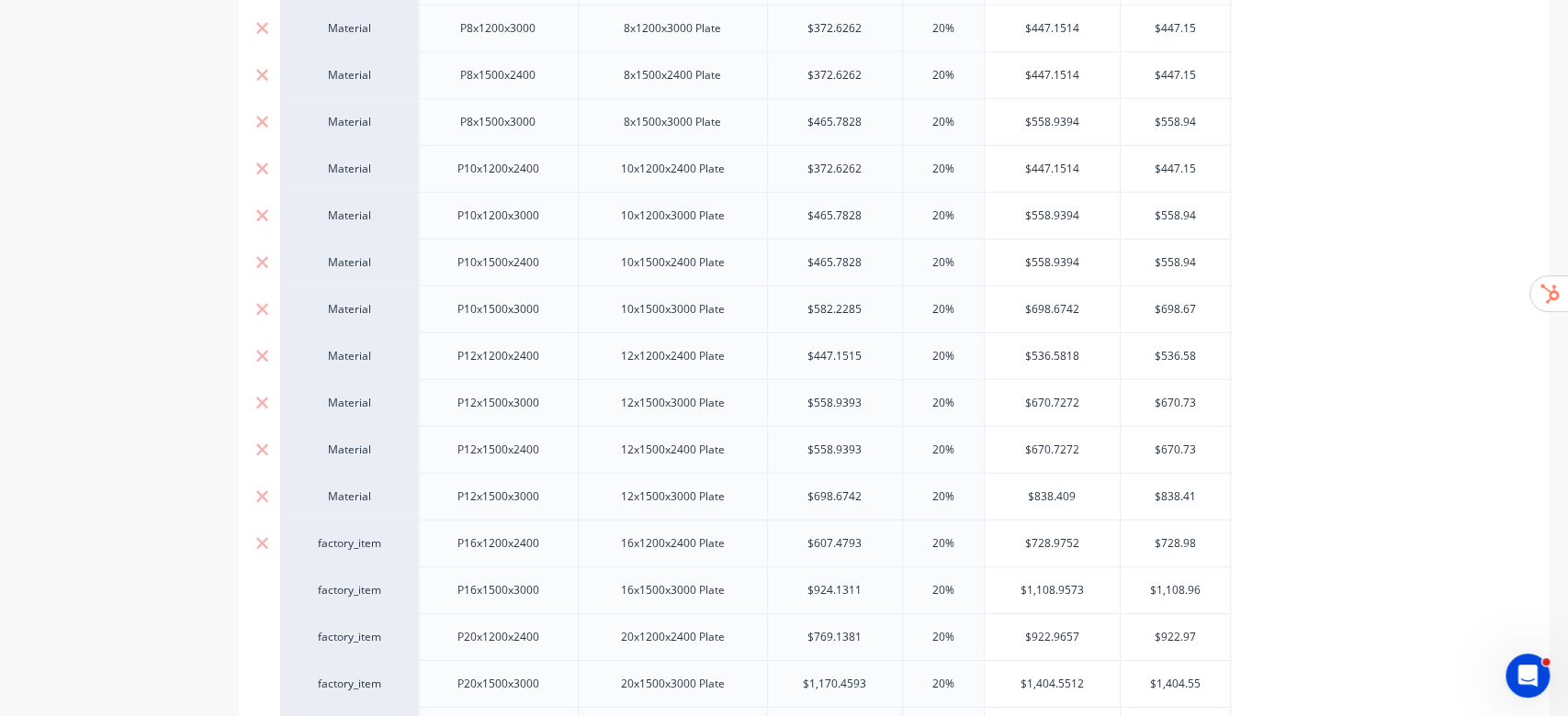 click on "factory_item" at bounding box center (349, 543) 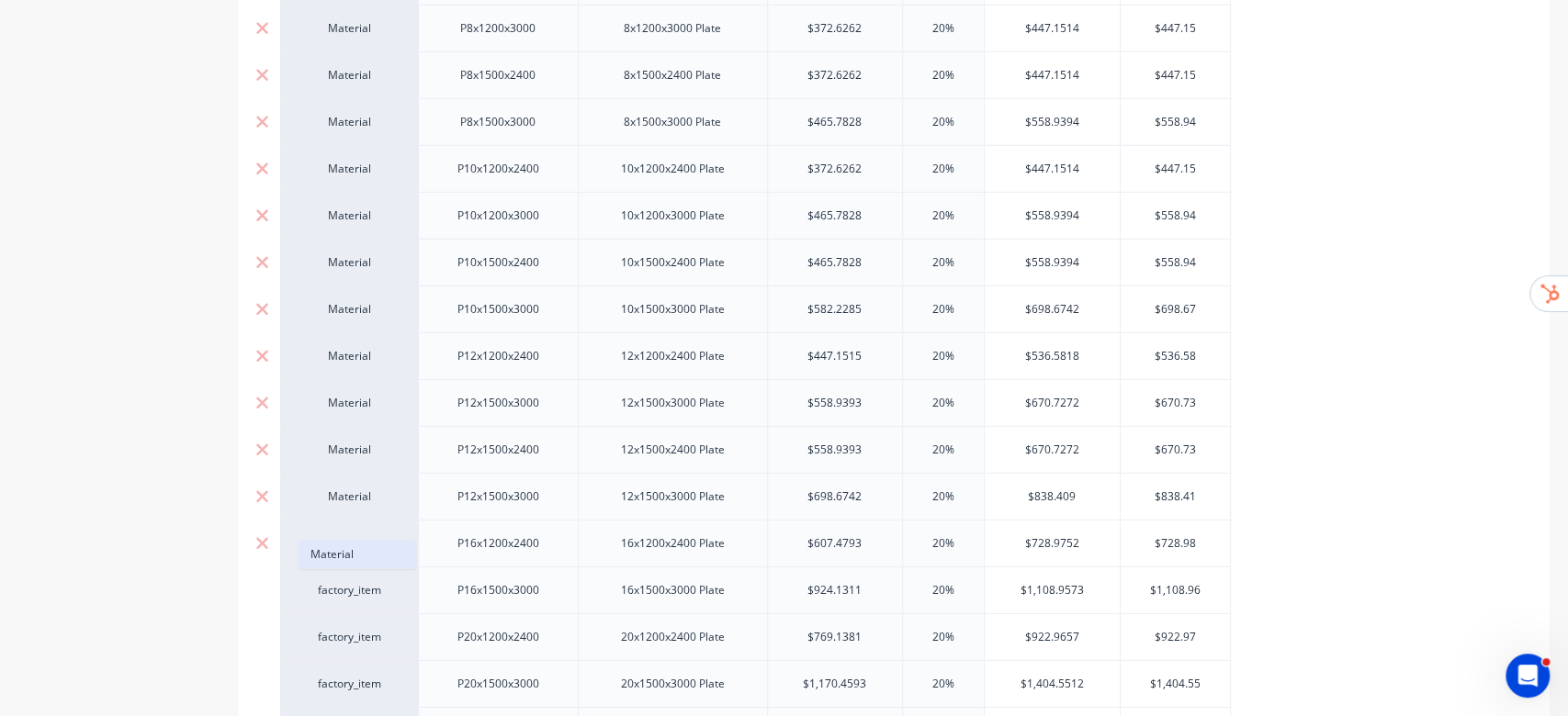 type on "material" 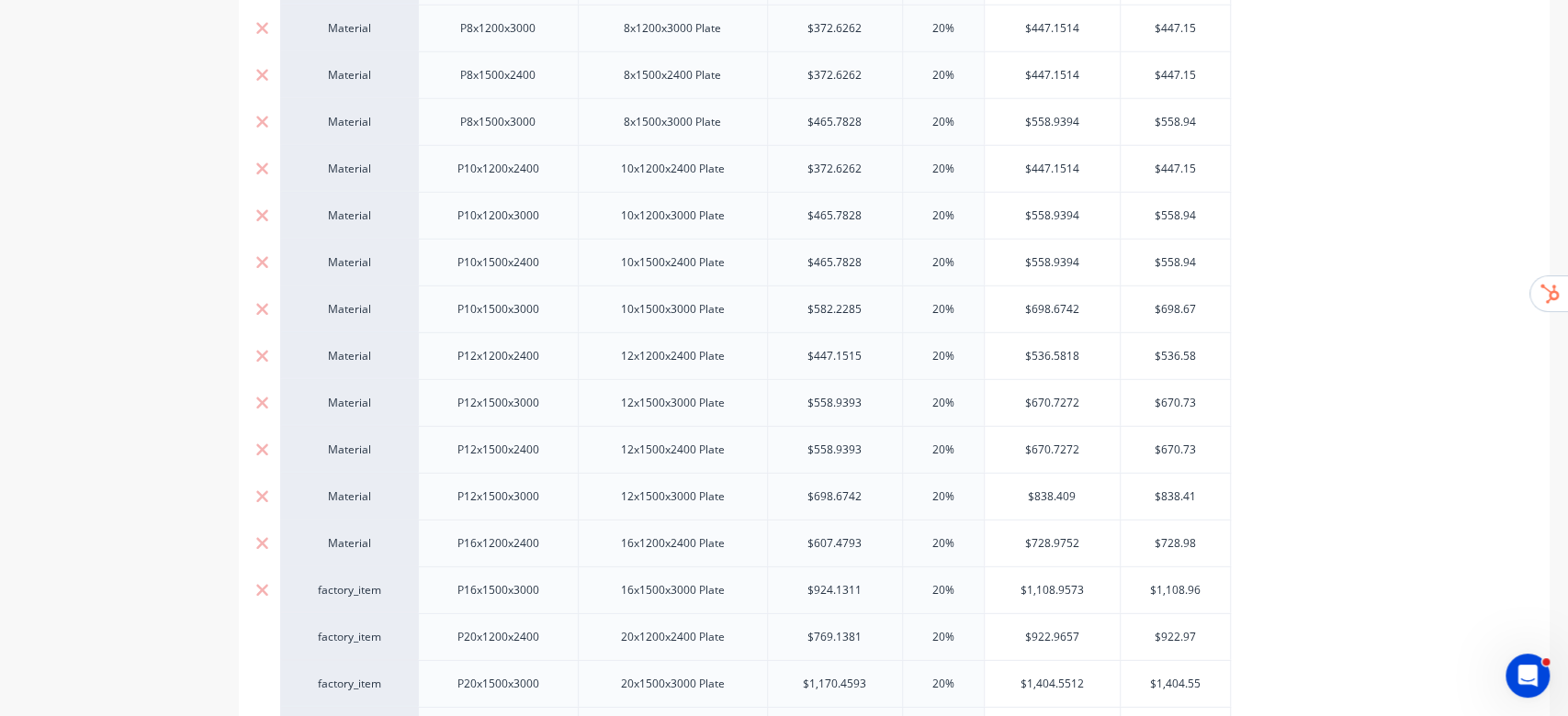 click on "factory_item" at bounding box center [349, 590] 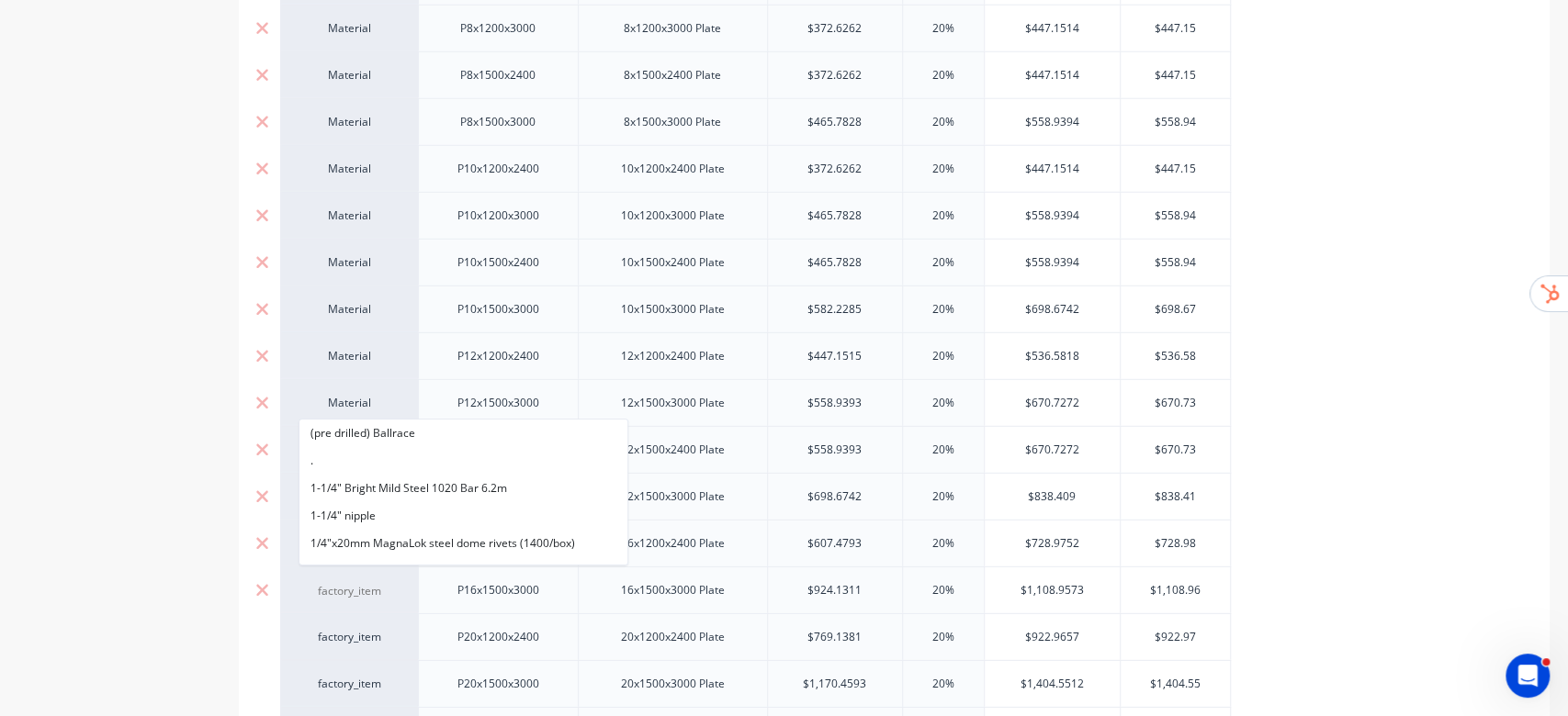 paste on "material" 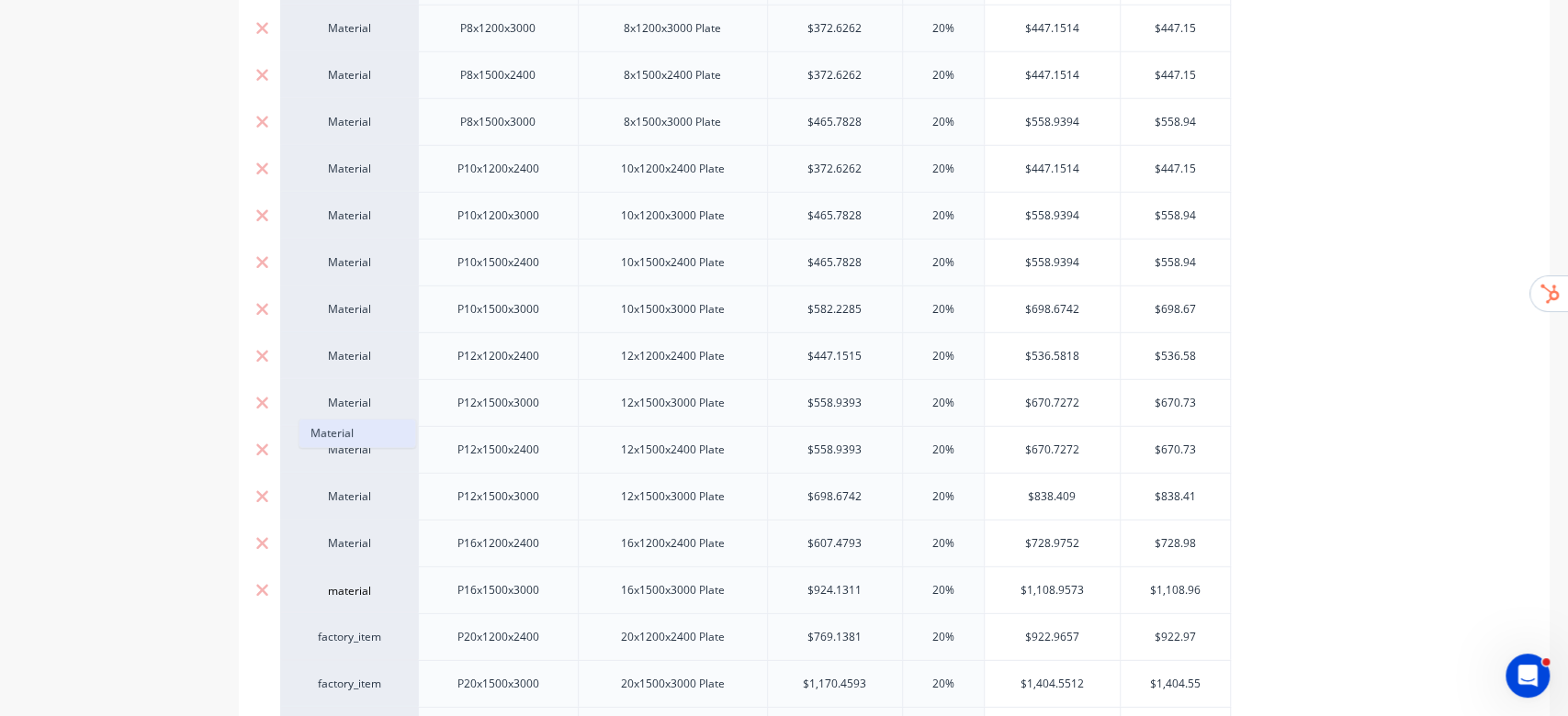 type on "material" 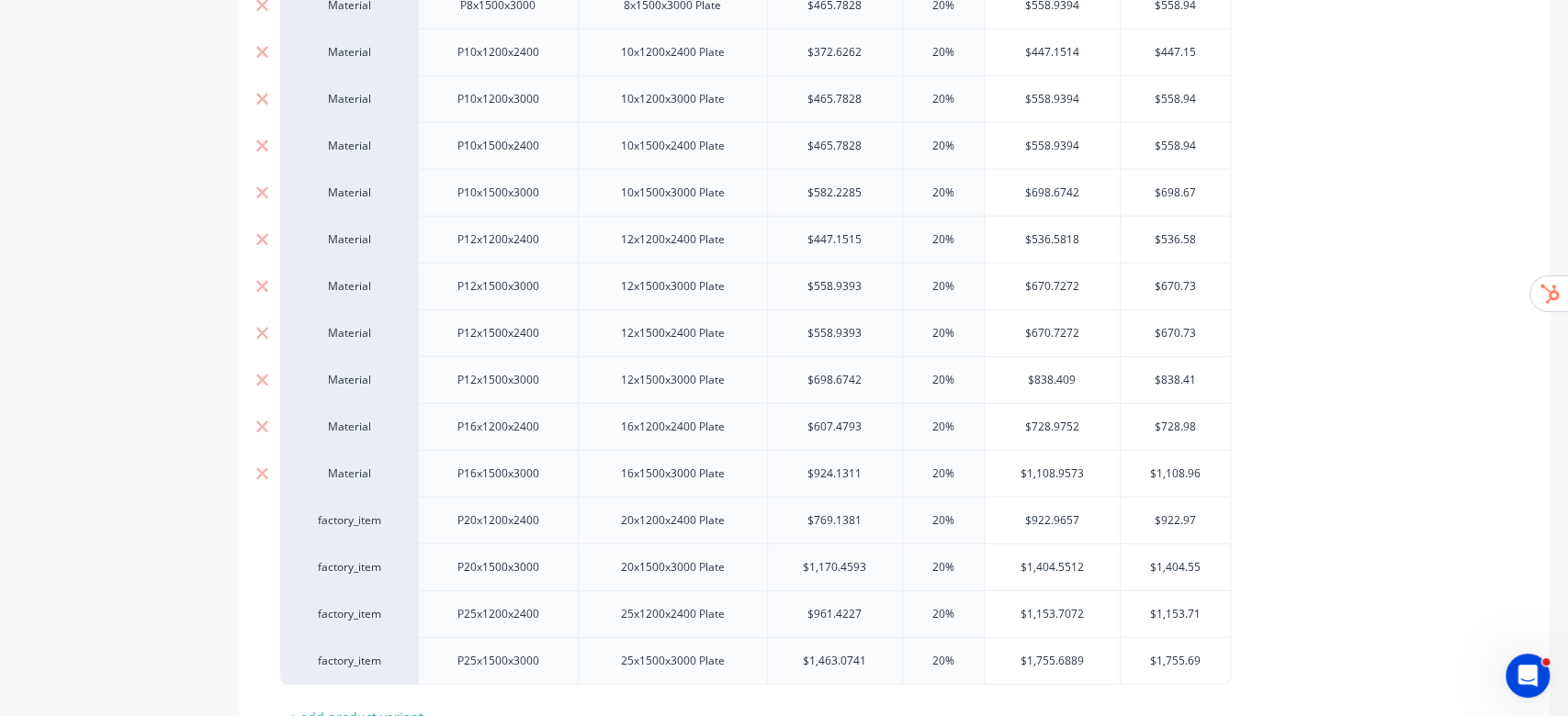 scroll, scrollTop: 3549, scrollLeft: 0, axis: vertical 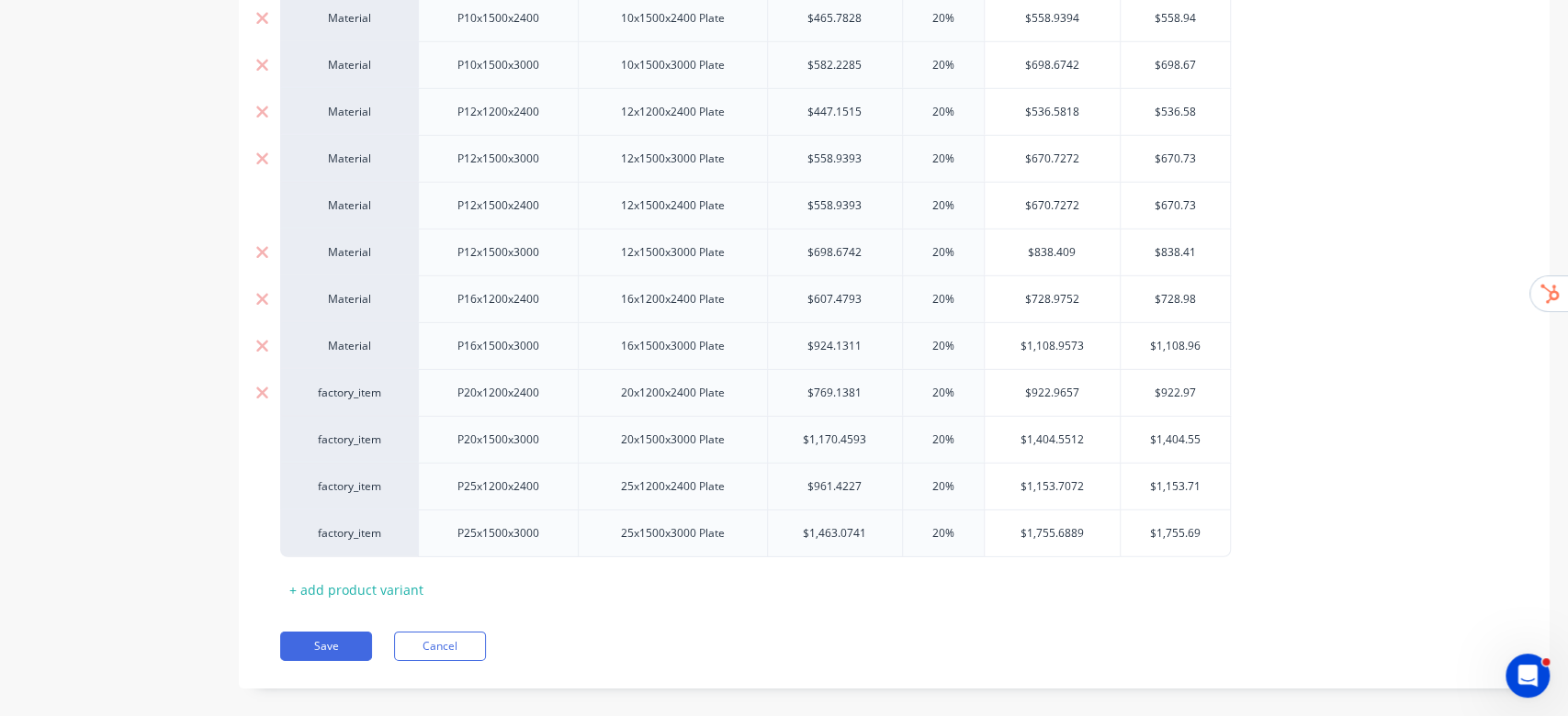 click on "factory_item" at bounding box center [349, 393] 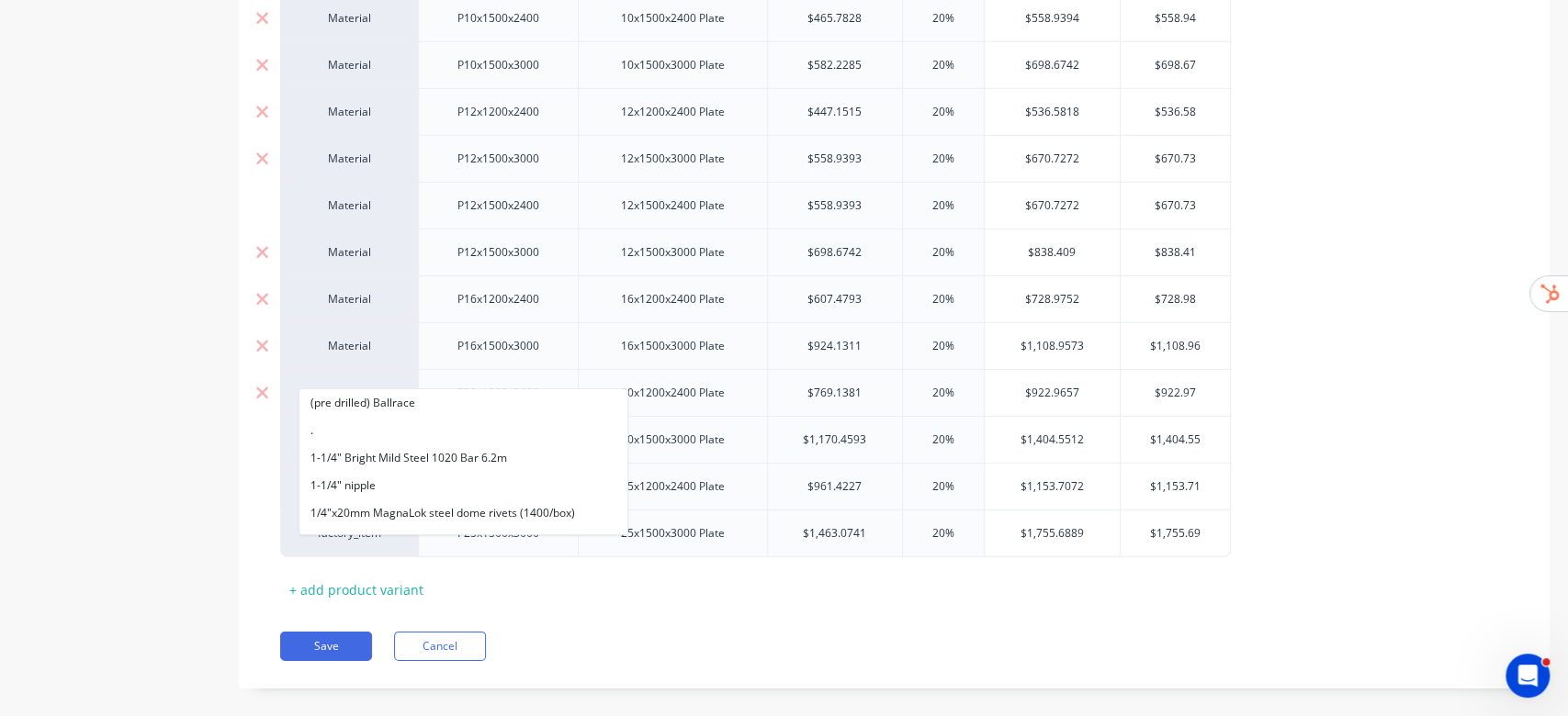 paste on "material" 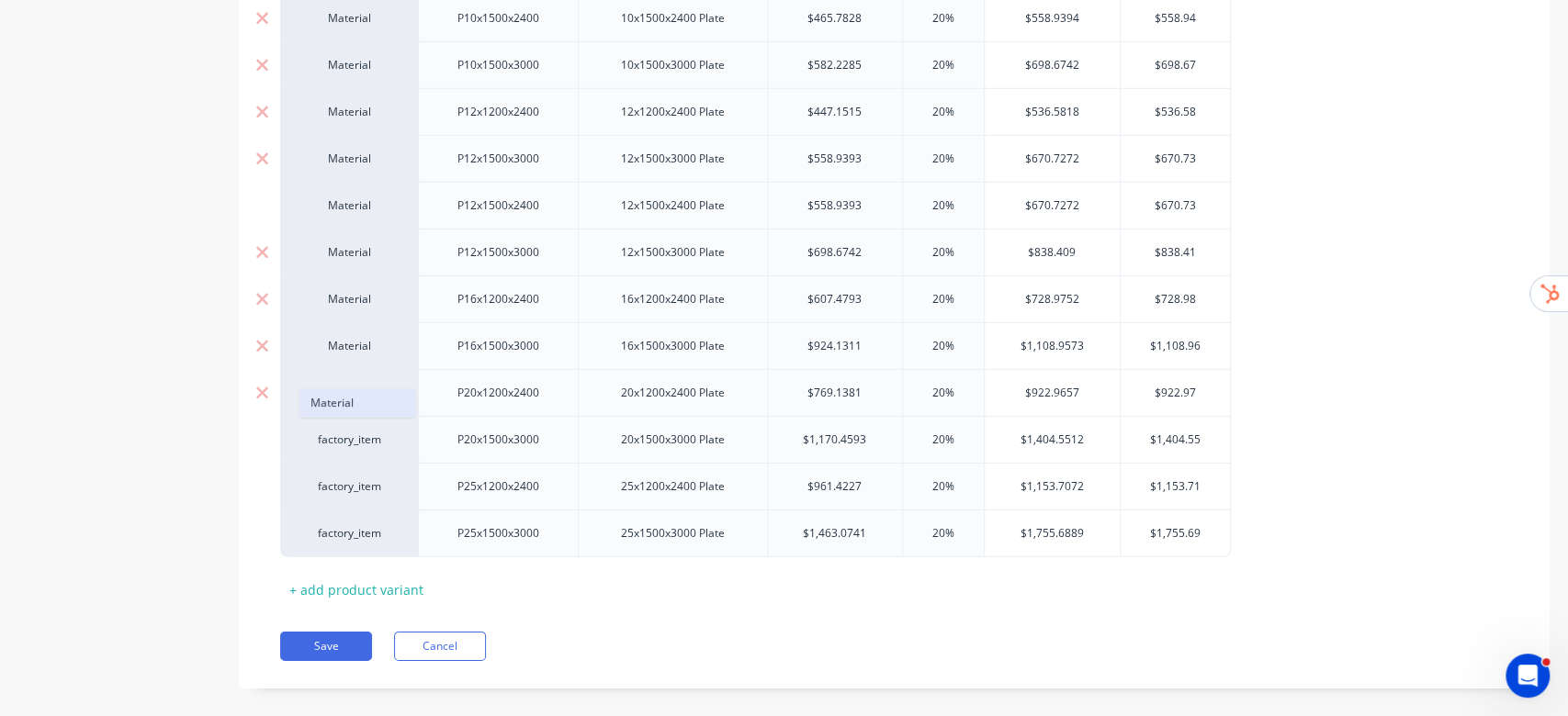 type on "material" 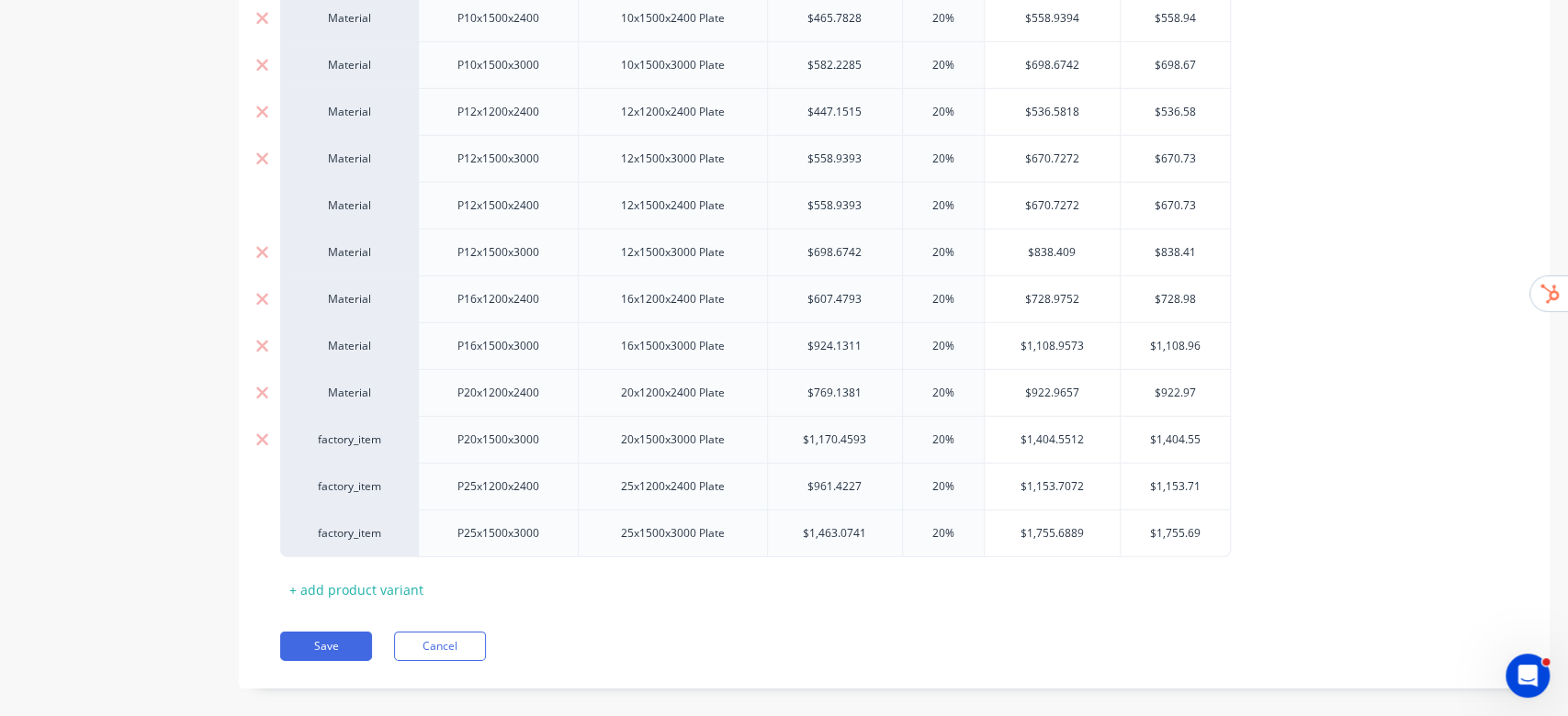 click on "factory_item" at bounding box center (349, 440) 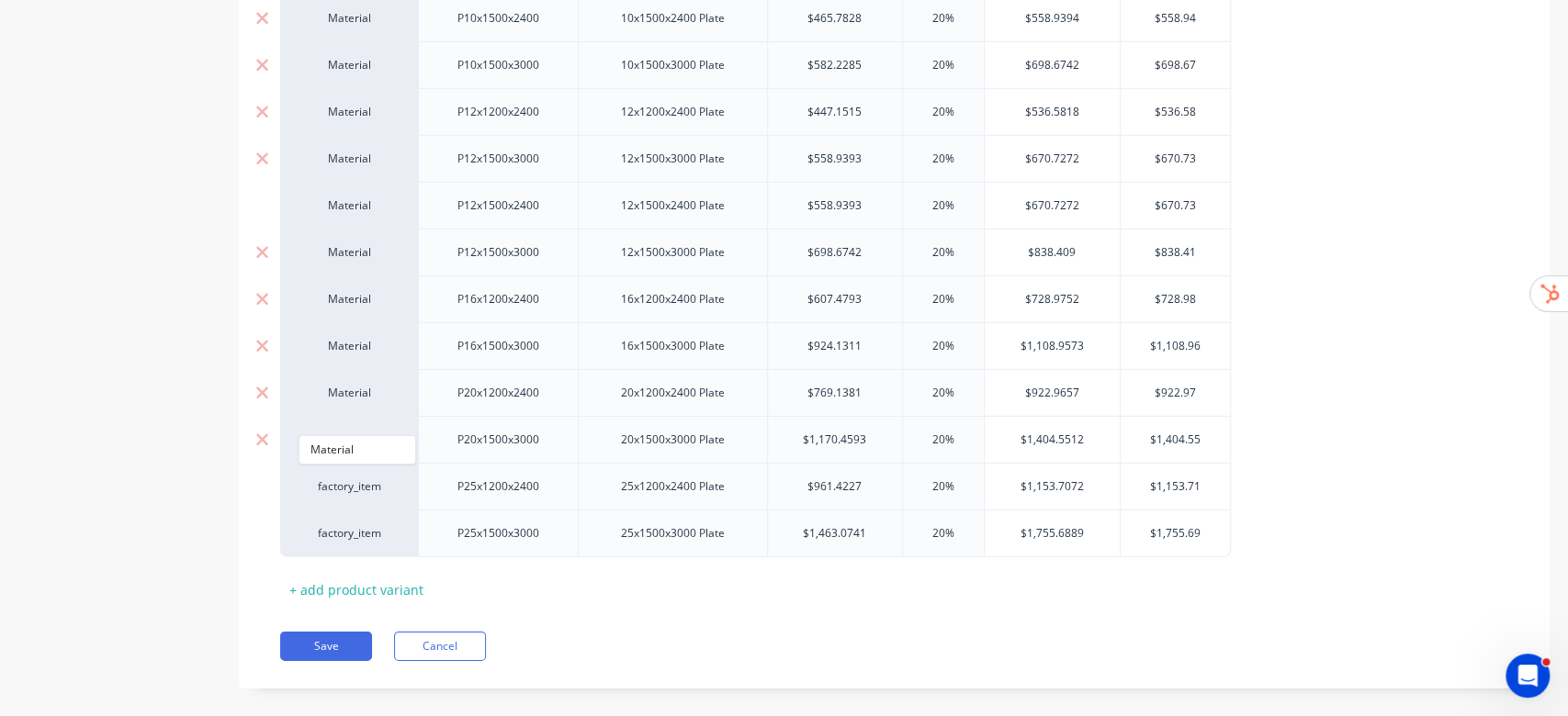 click on "factory_item material Material" at bounding box center [349, 439] 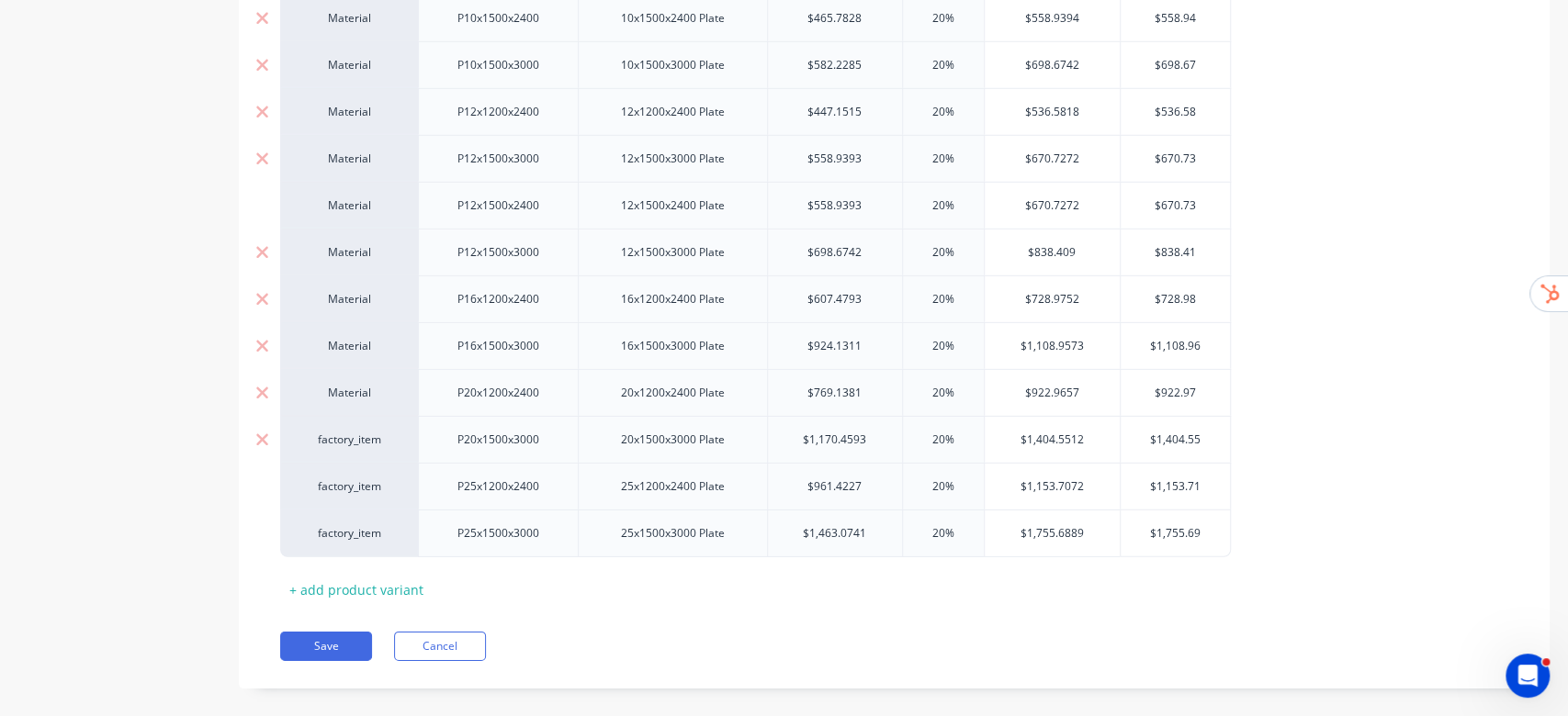 click on "factory_item material" at bounding box center (349, 439) 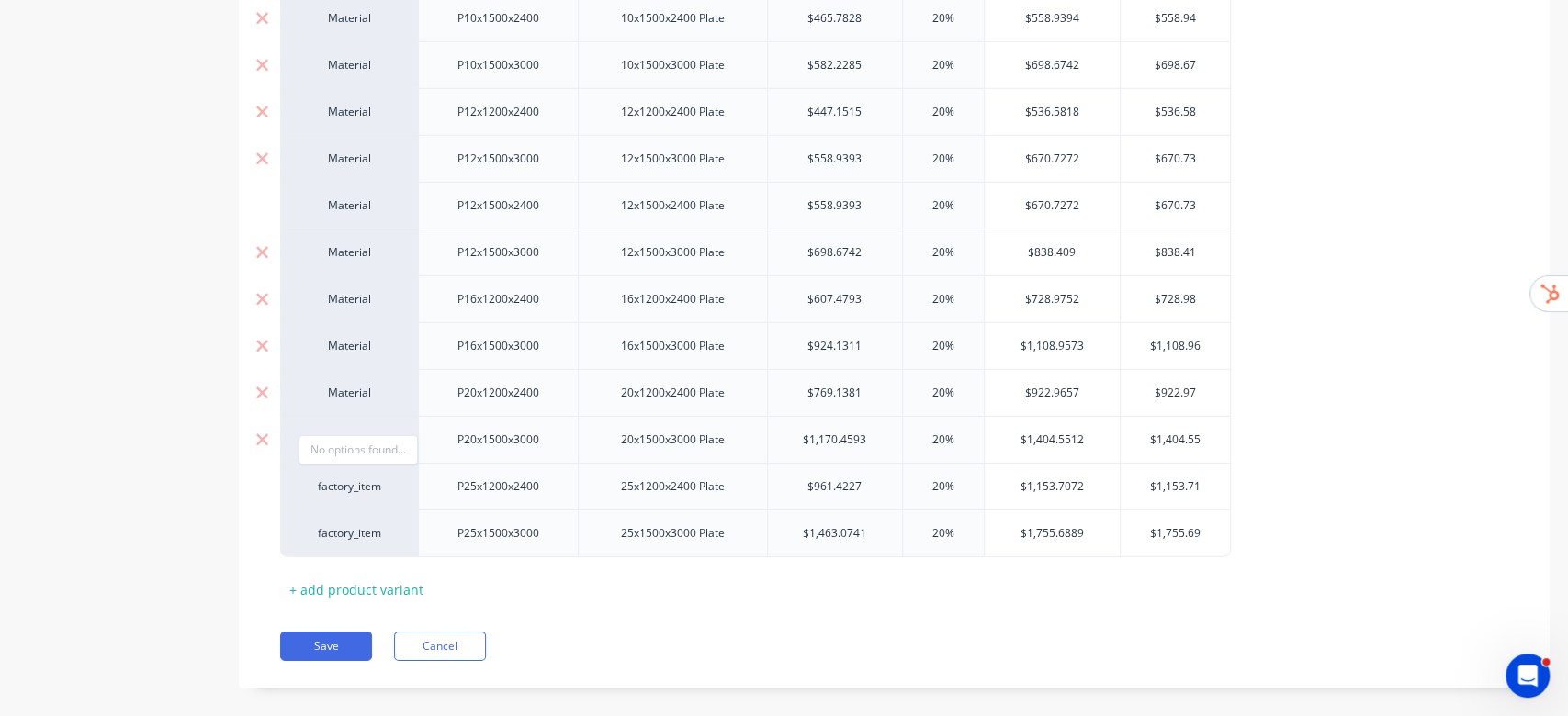 click on "No options found..." at bounding box center [358, 450] 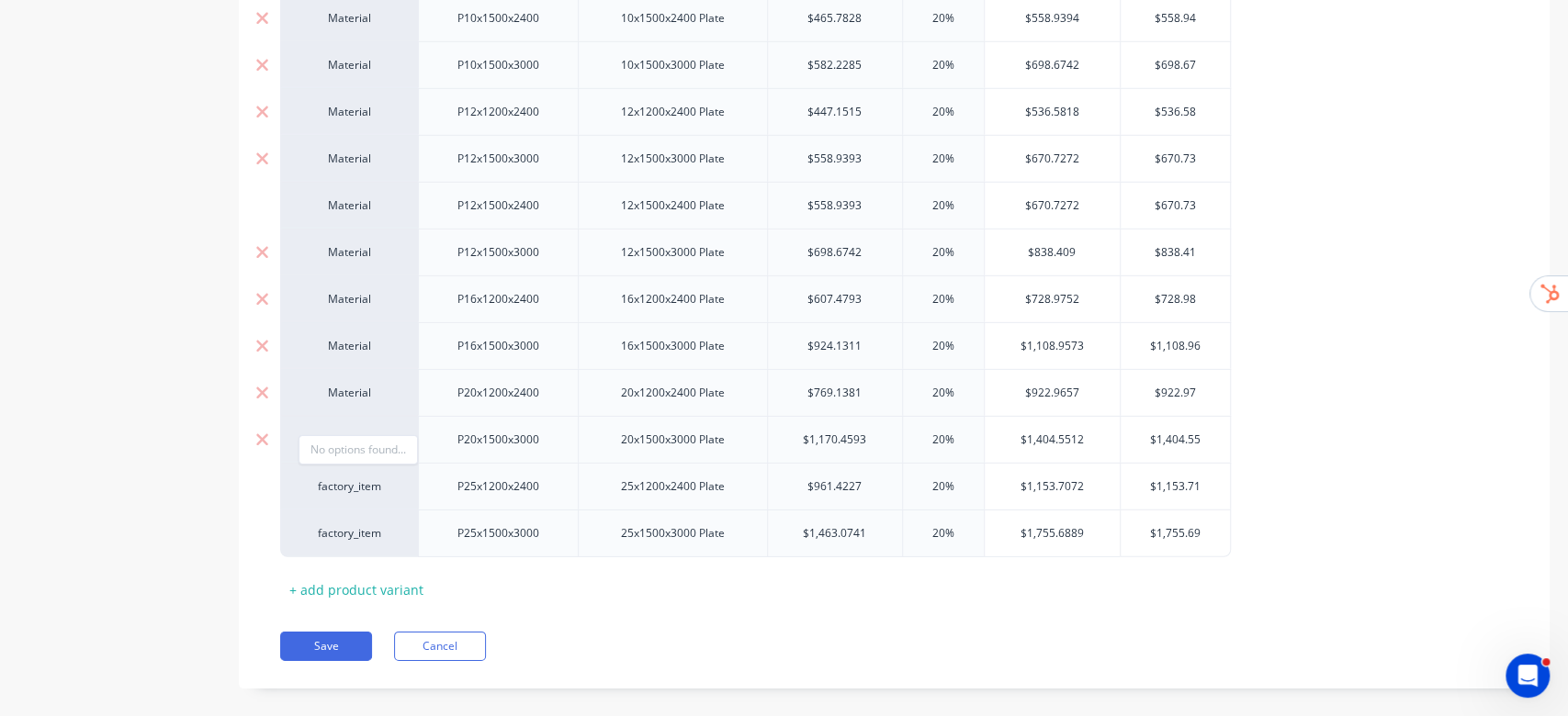 paste 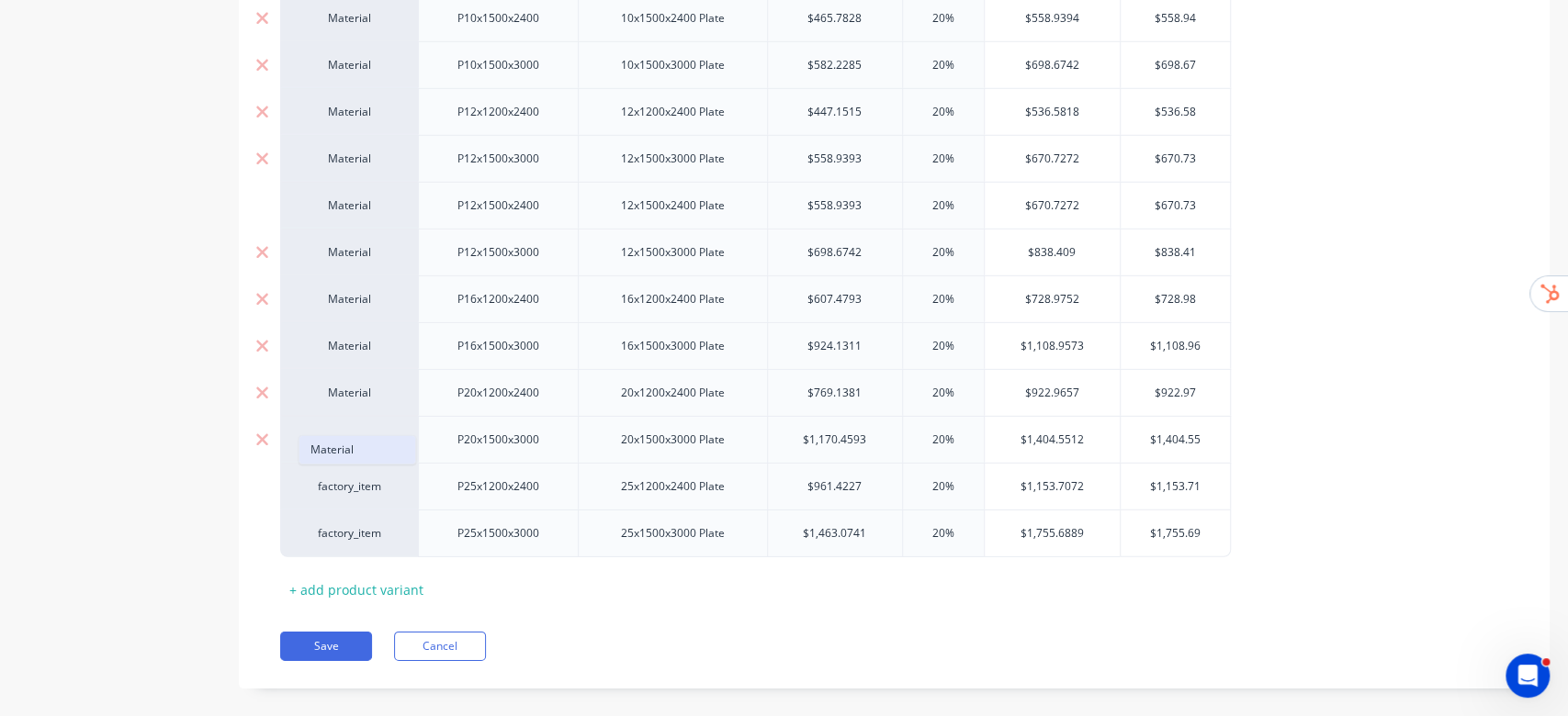 type on "material" 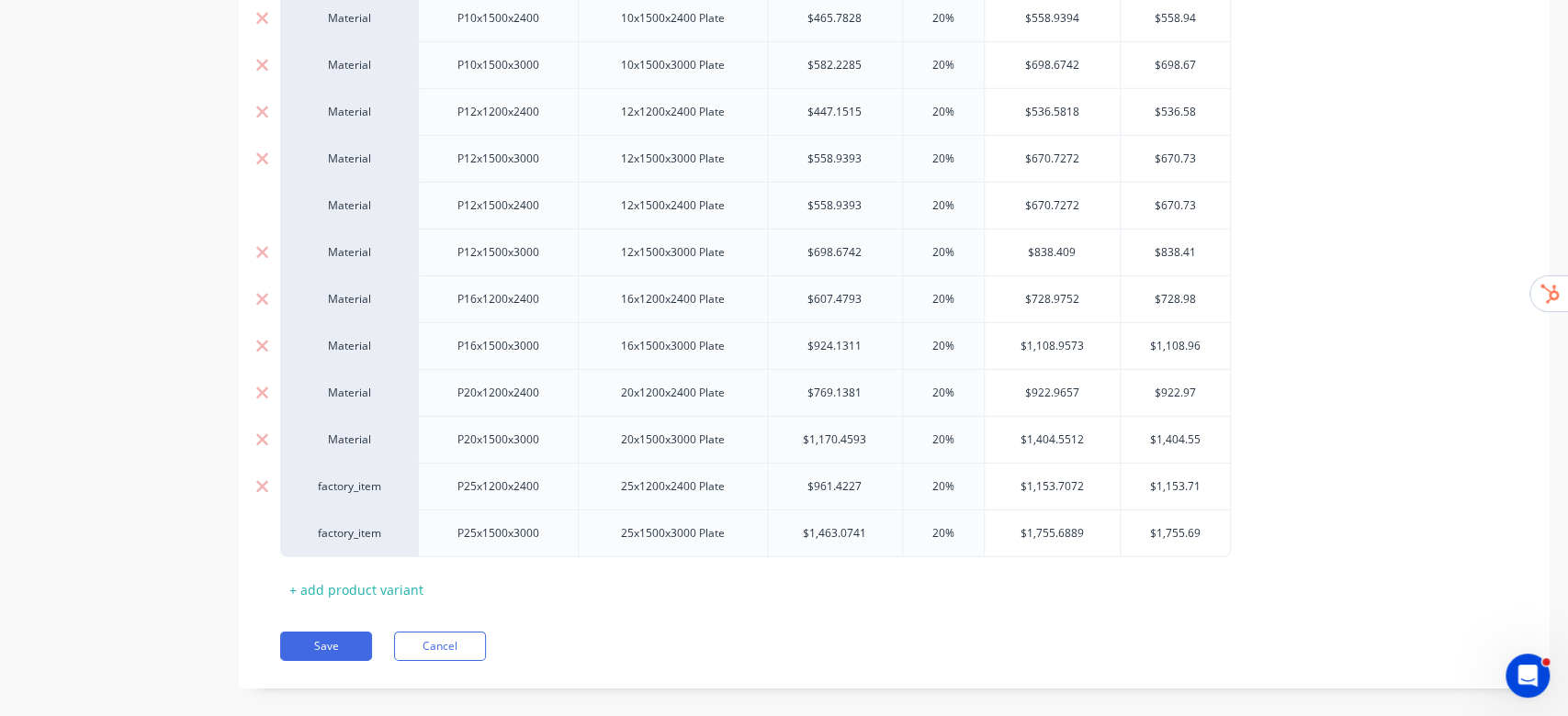 click on "factory_item" at bounding box center [349, 487] 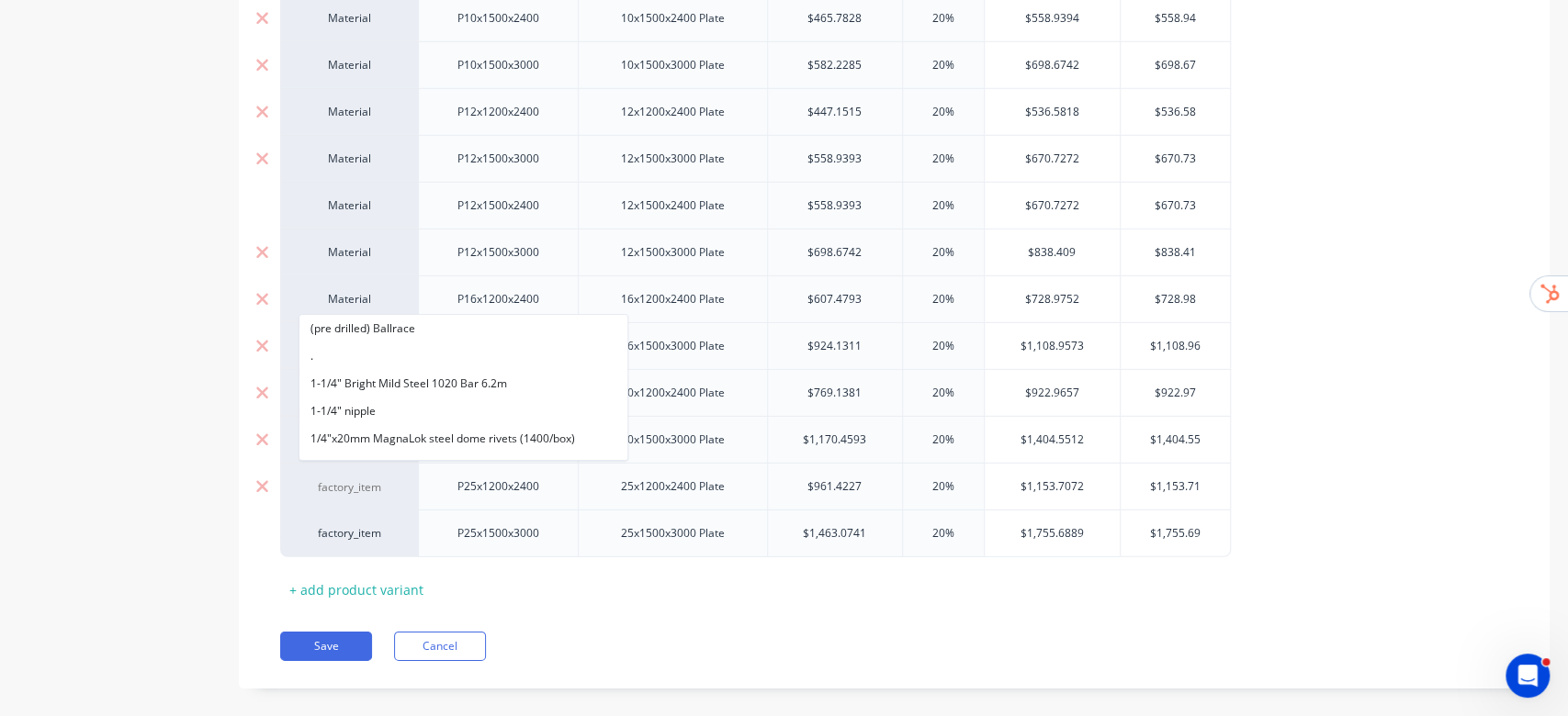 paste on "material" 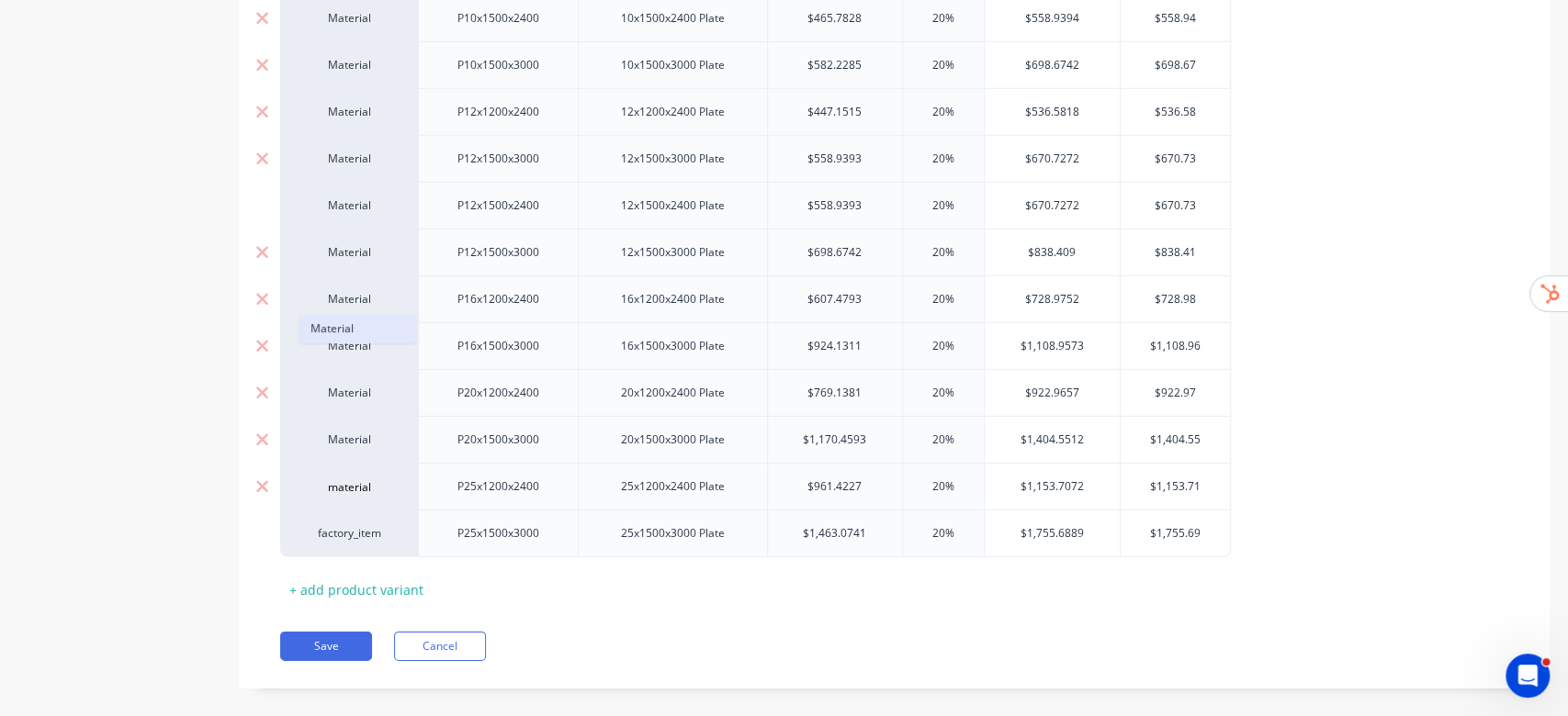 type on "material" 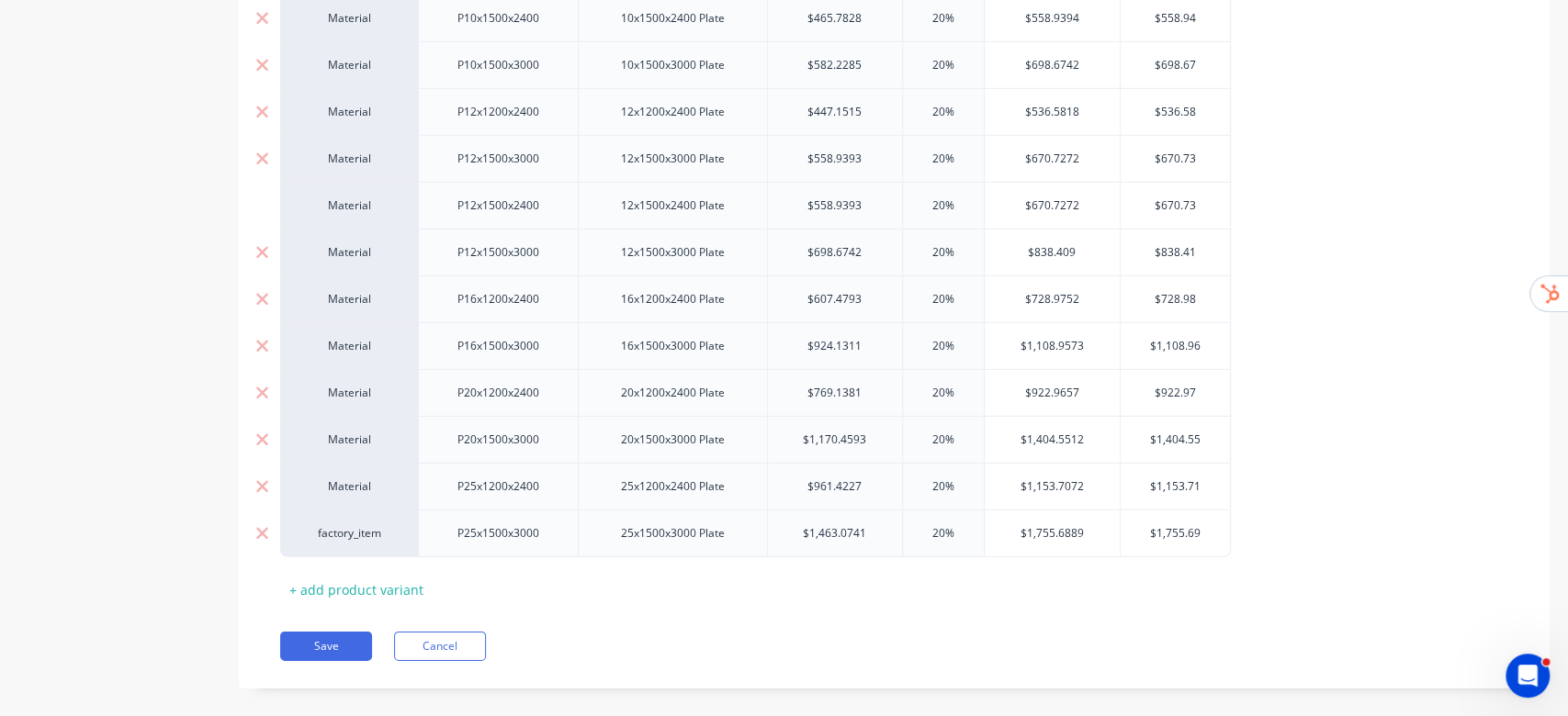 click on "factory_item" at bounding box center [349, 533] 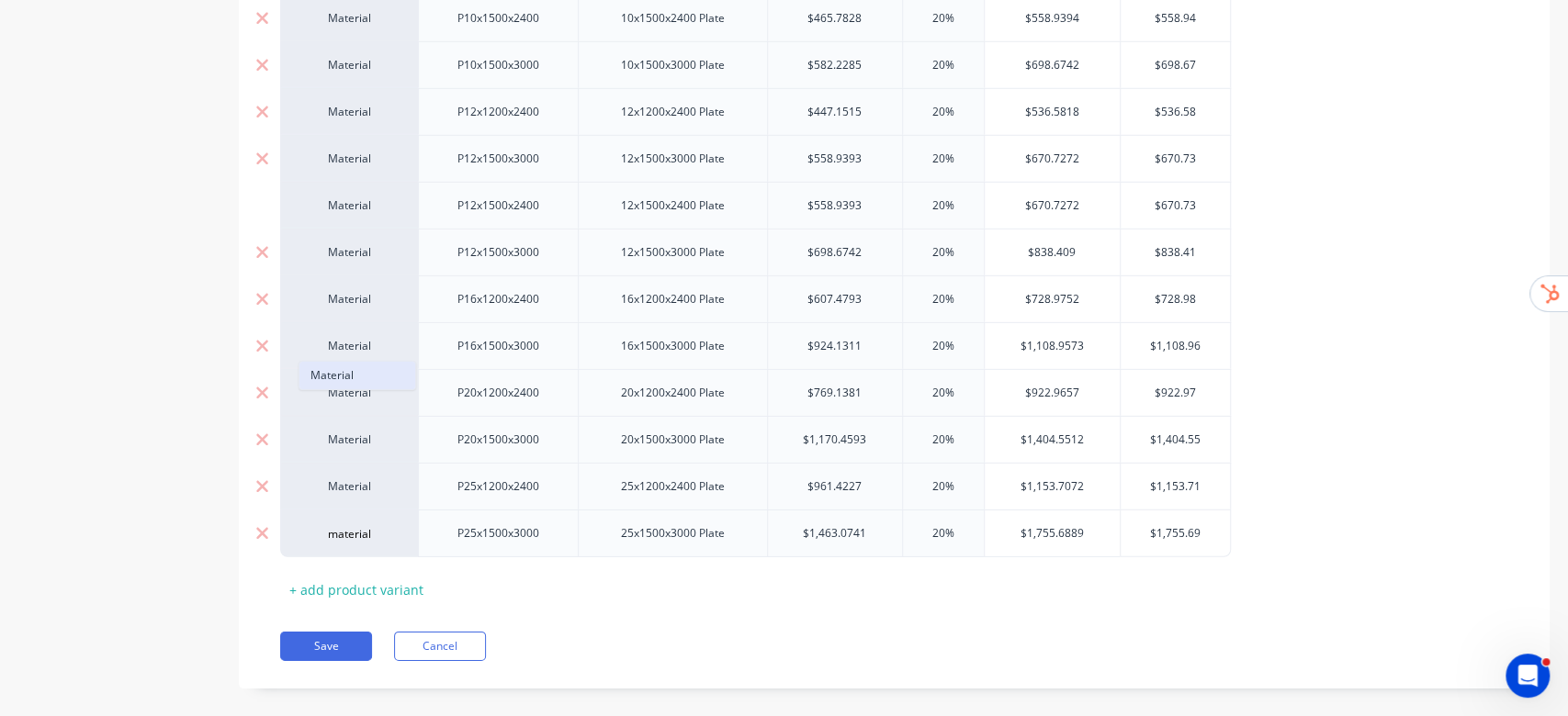 type on "material" 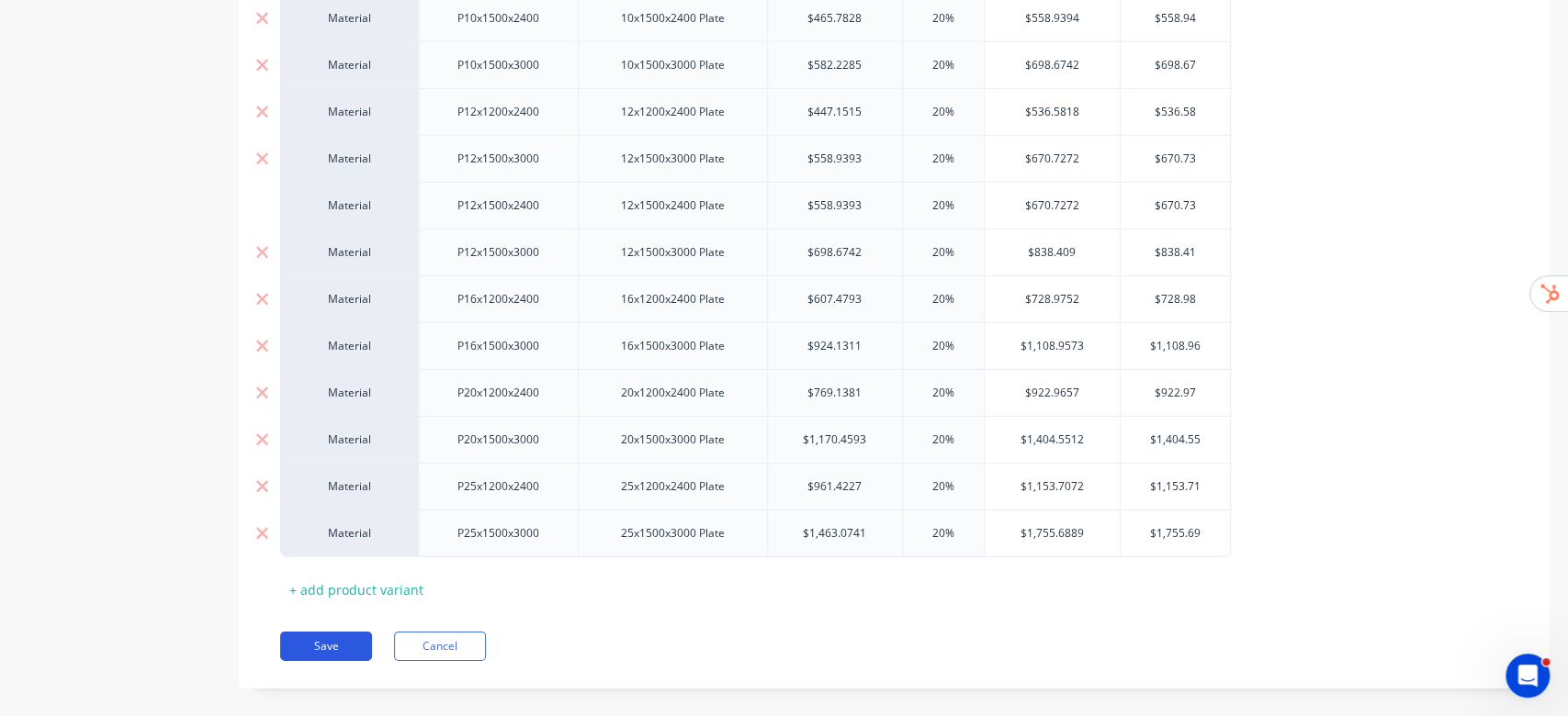 click on "Save" at bounding box center (326, 646) 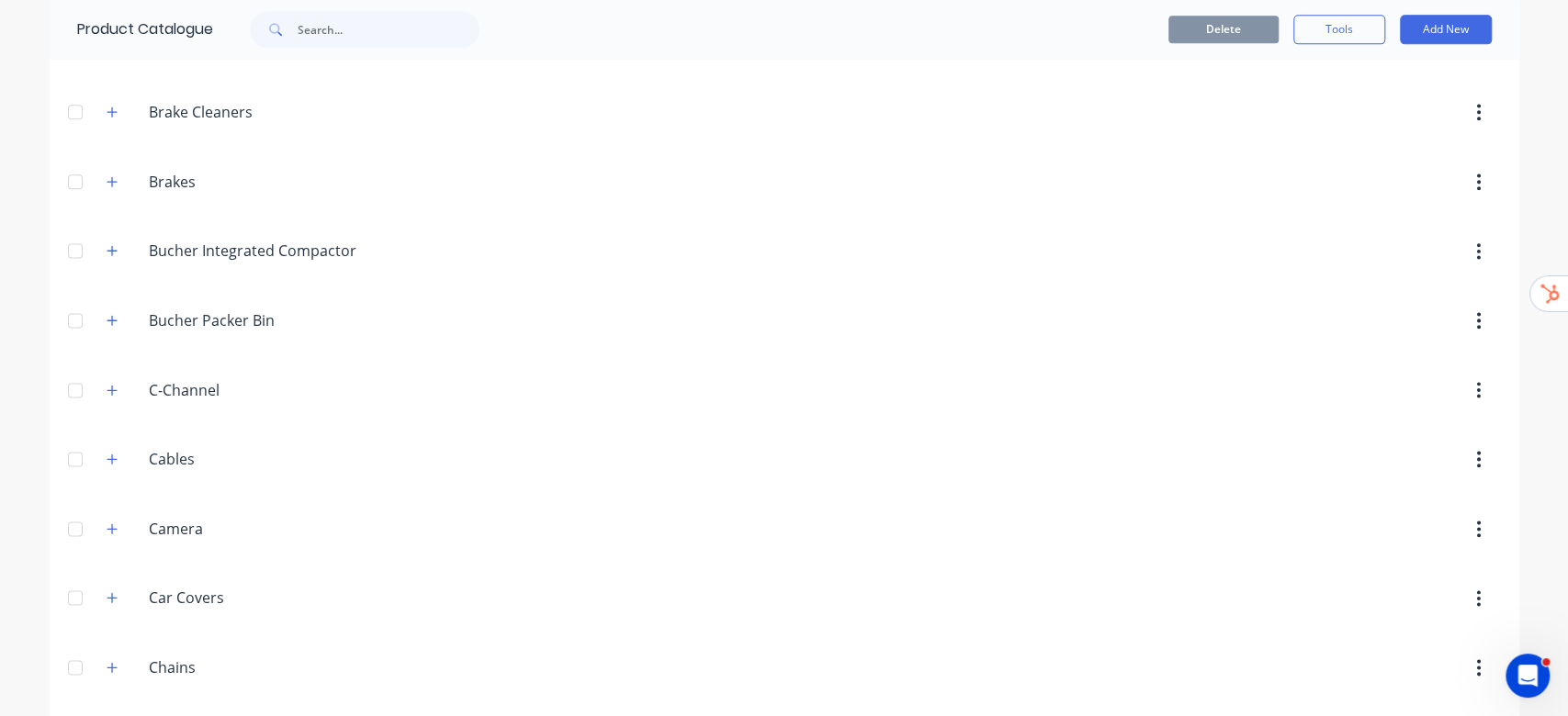 scroll, scrollTop: 1591, scrollLeft: 0, axis: vertical 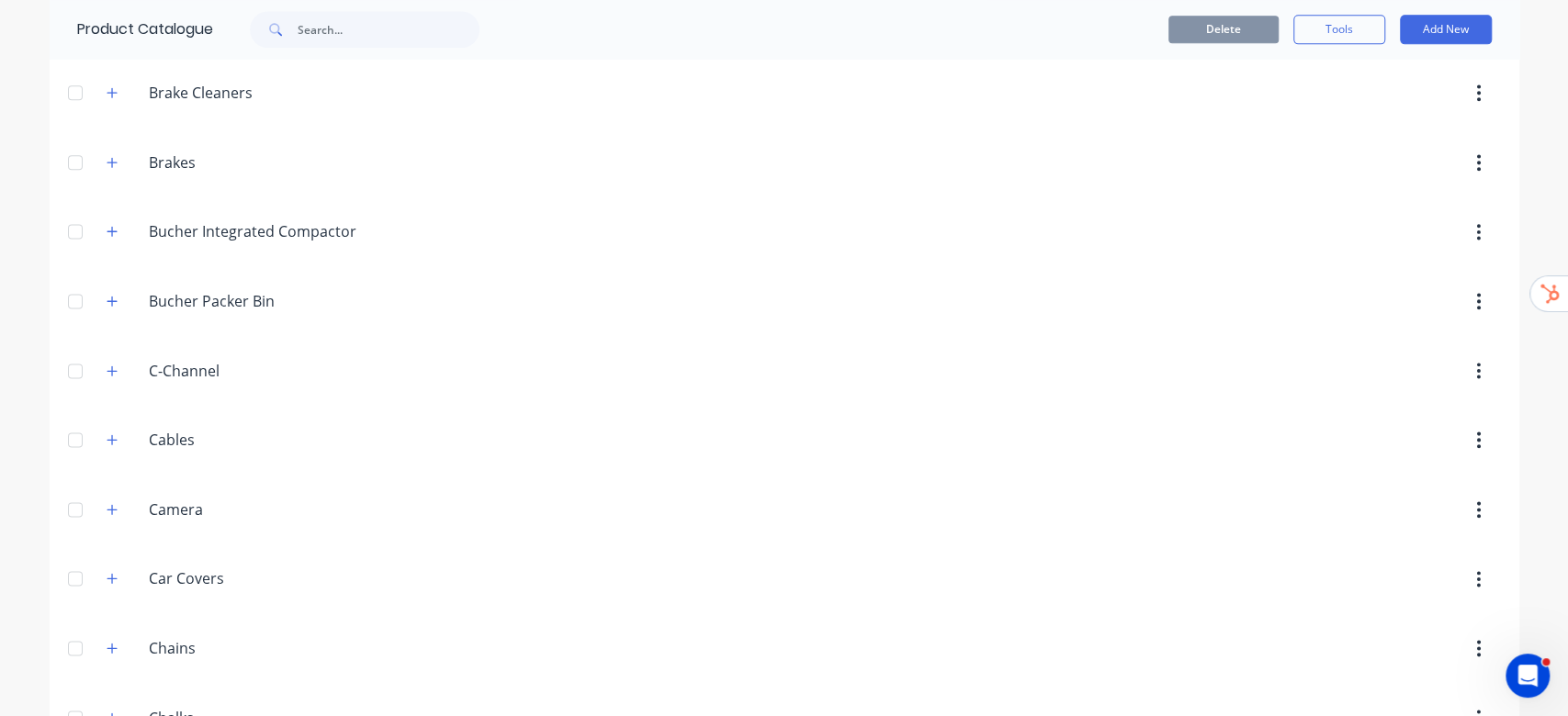 click on "C-Channel C-Channel" at bounding box center [236, 371] 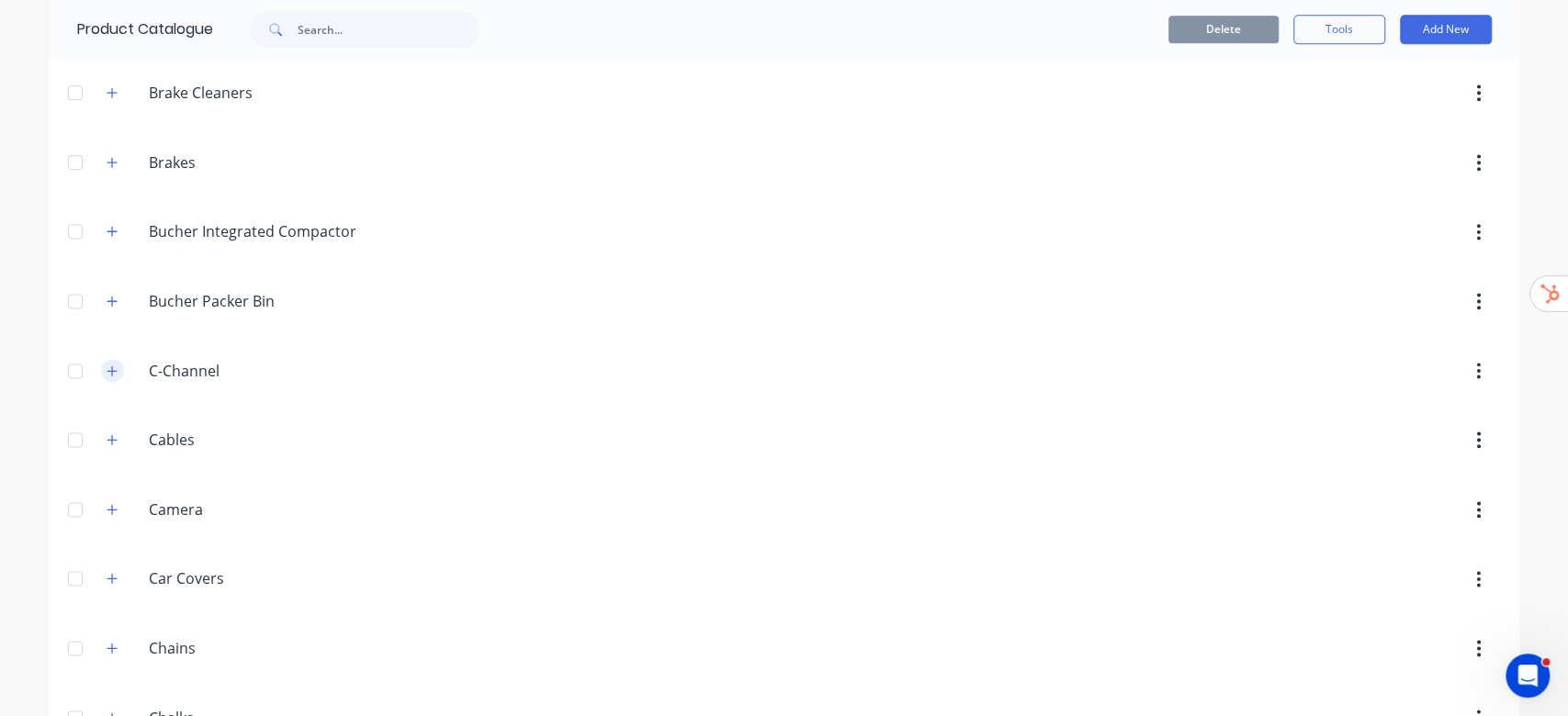 click 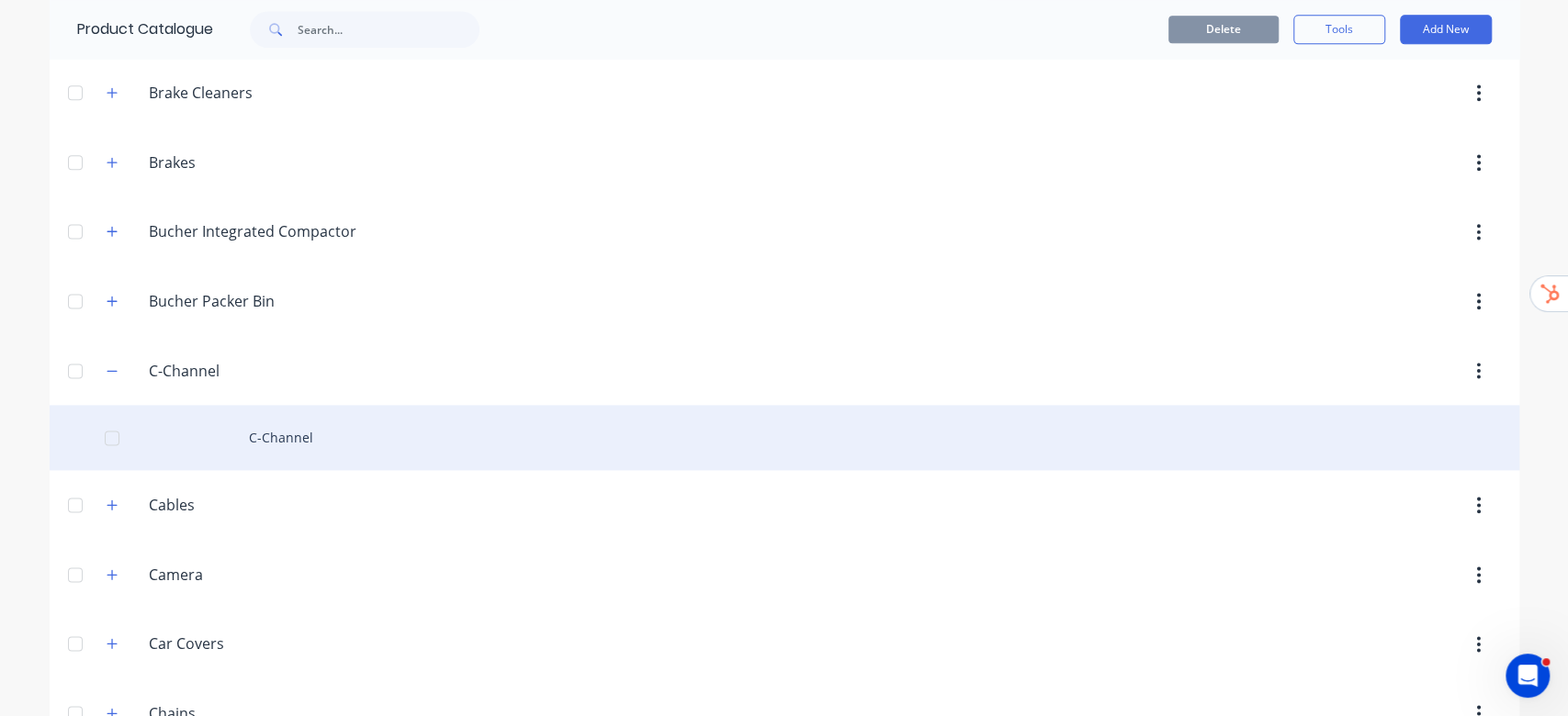 click on "C-Channel" at bounding box center [784, 437] 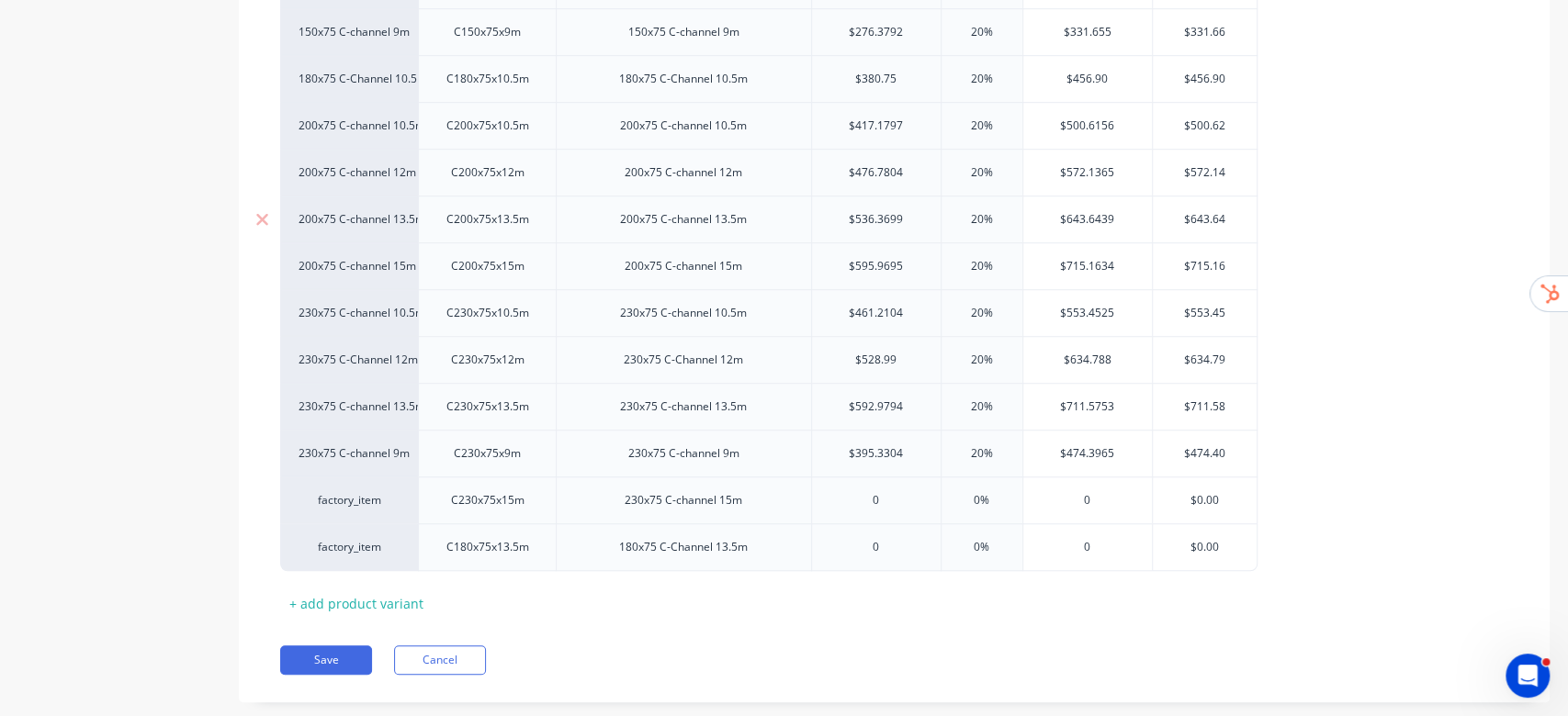 scroll, scrollTop: 798, scrollLeft: 0, axis: vertical 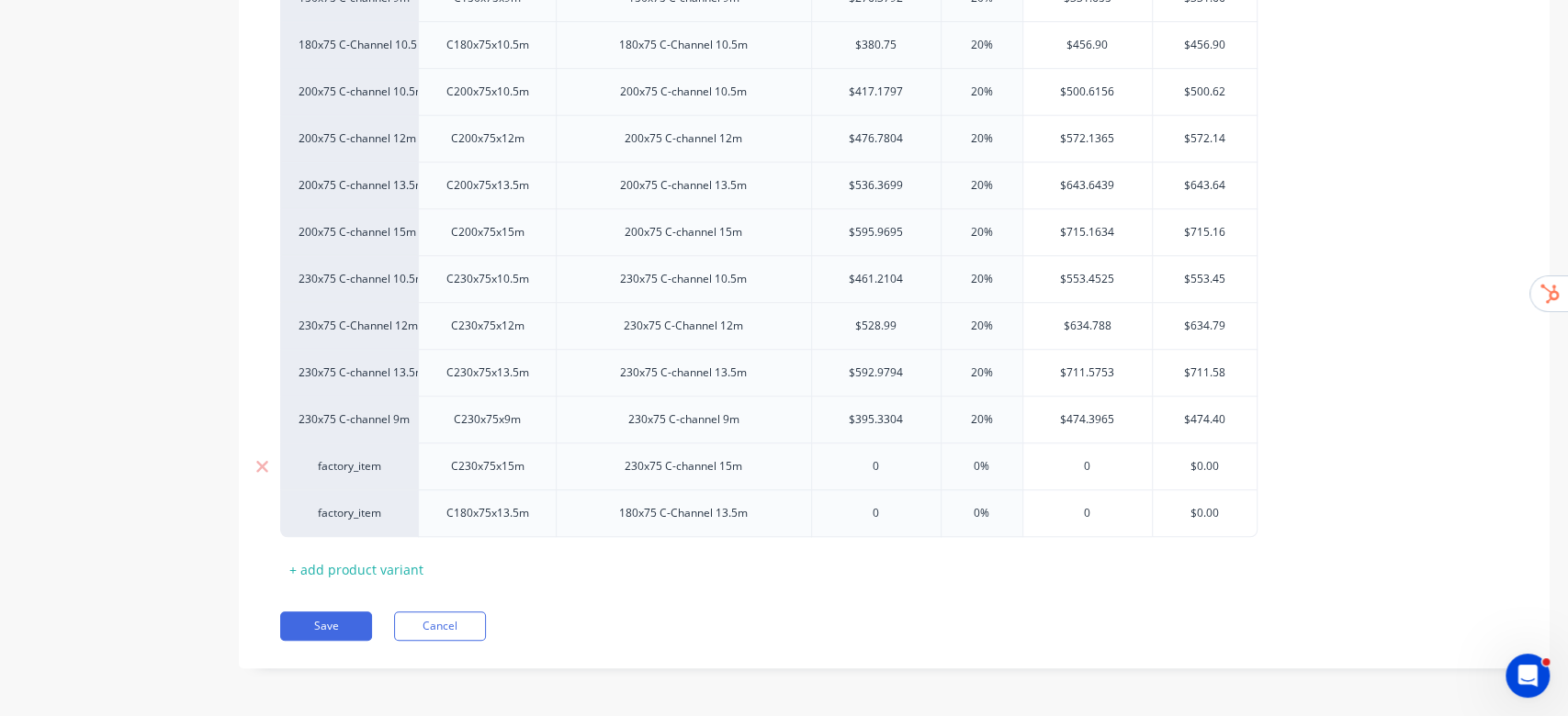 click on "factory_item" at bounding box center (349, 466) 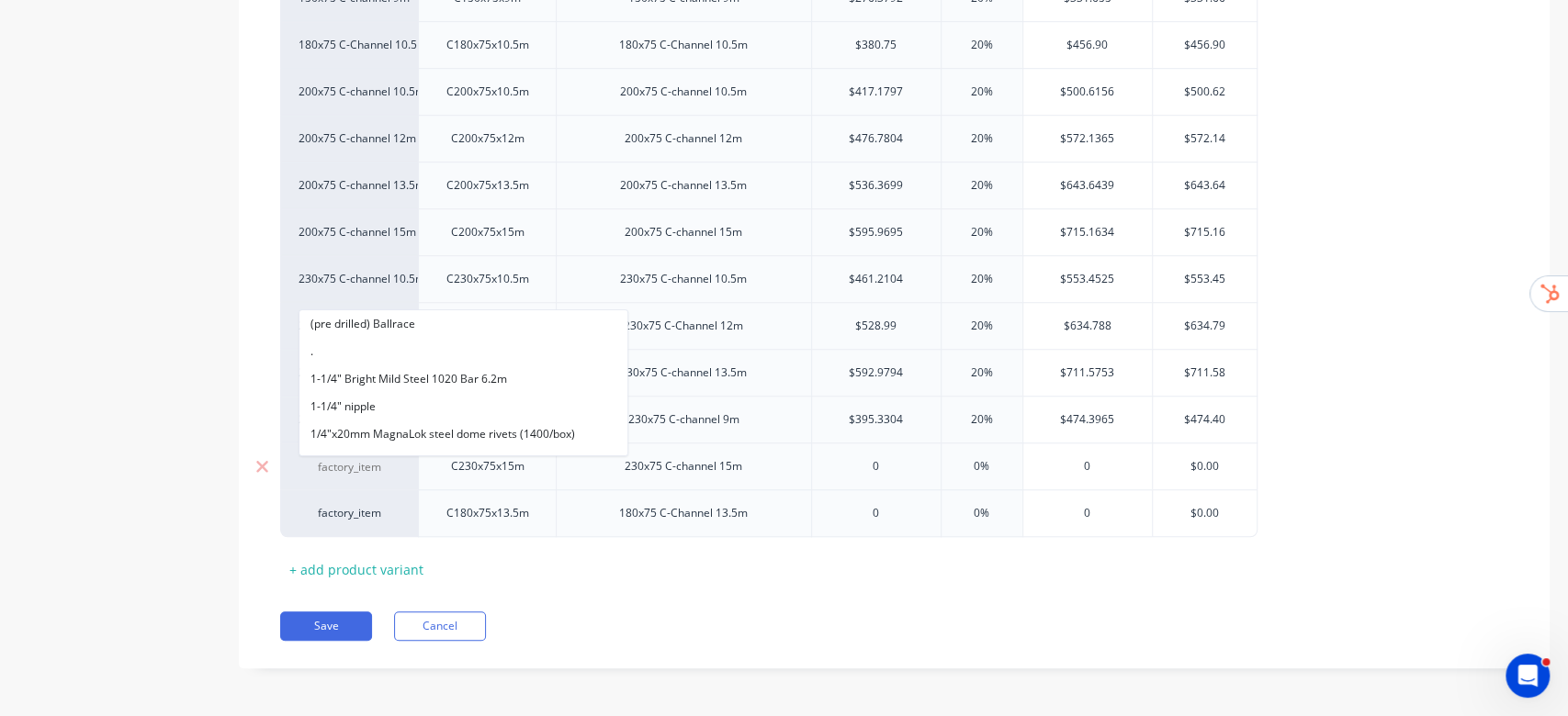 paste on "material" 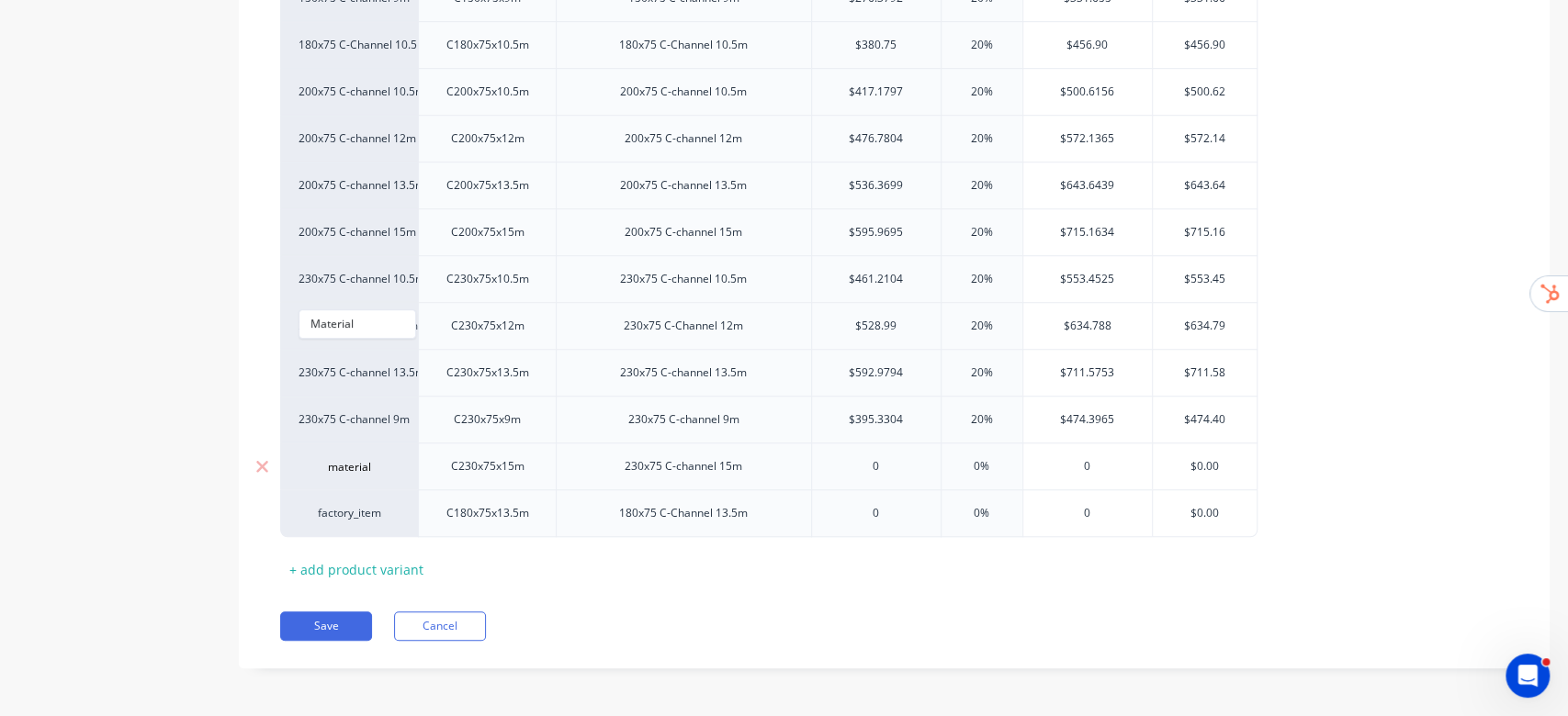 click on "Material" at bounding box center (357, 324) 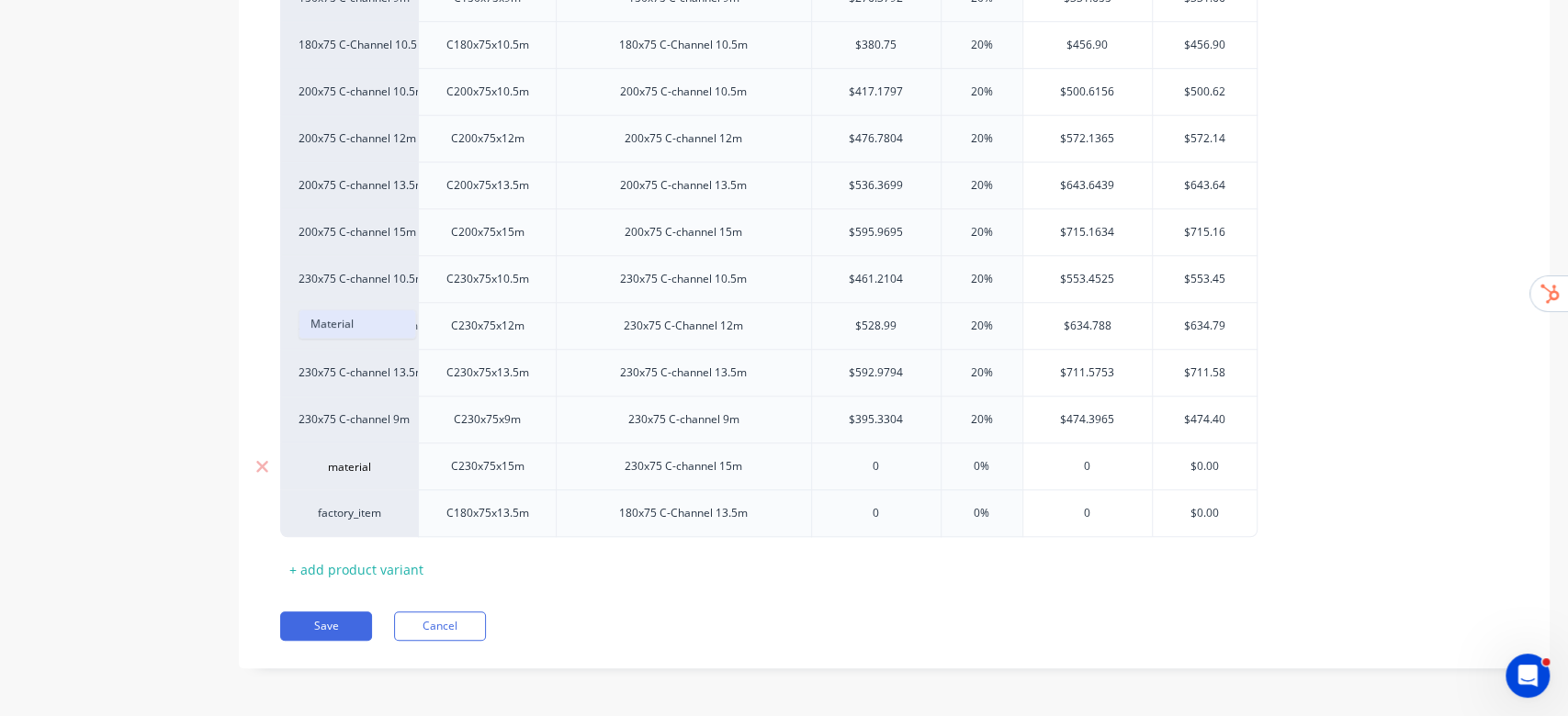 type on "material" 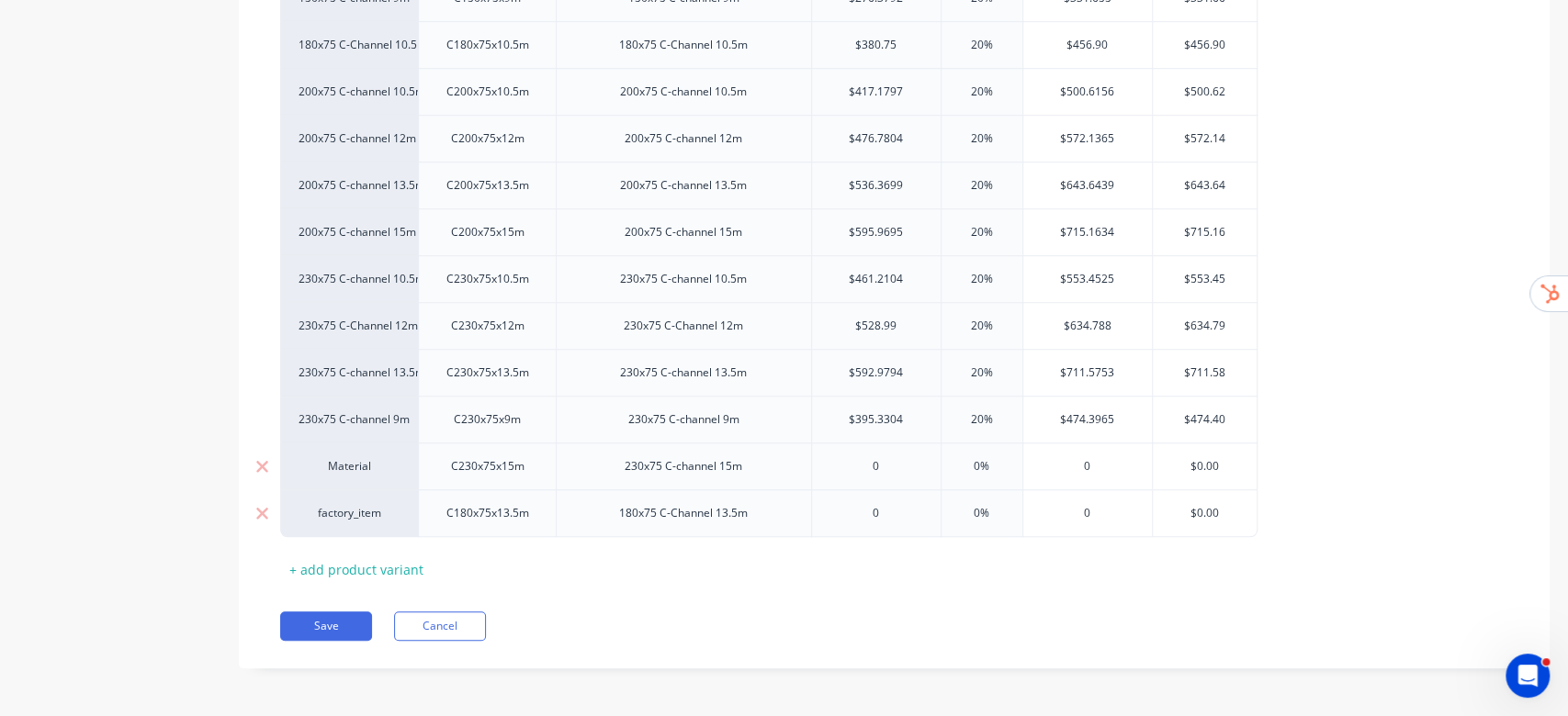 click on "factory_item" at bounding box center (349, 513) 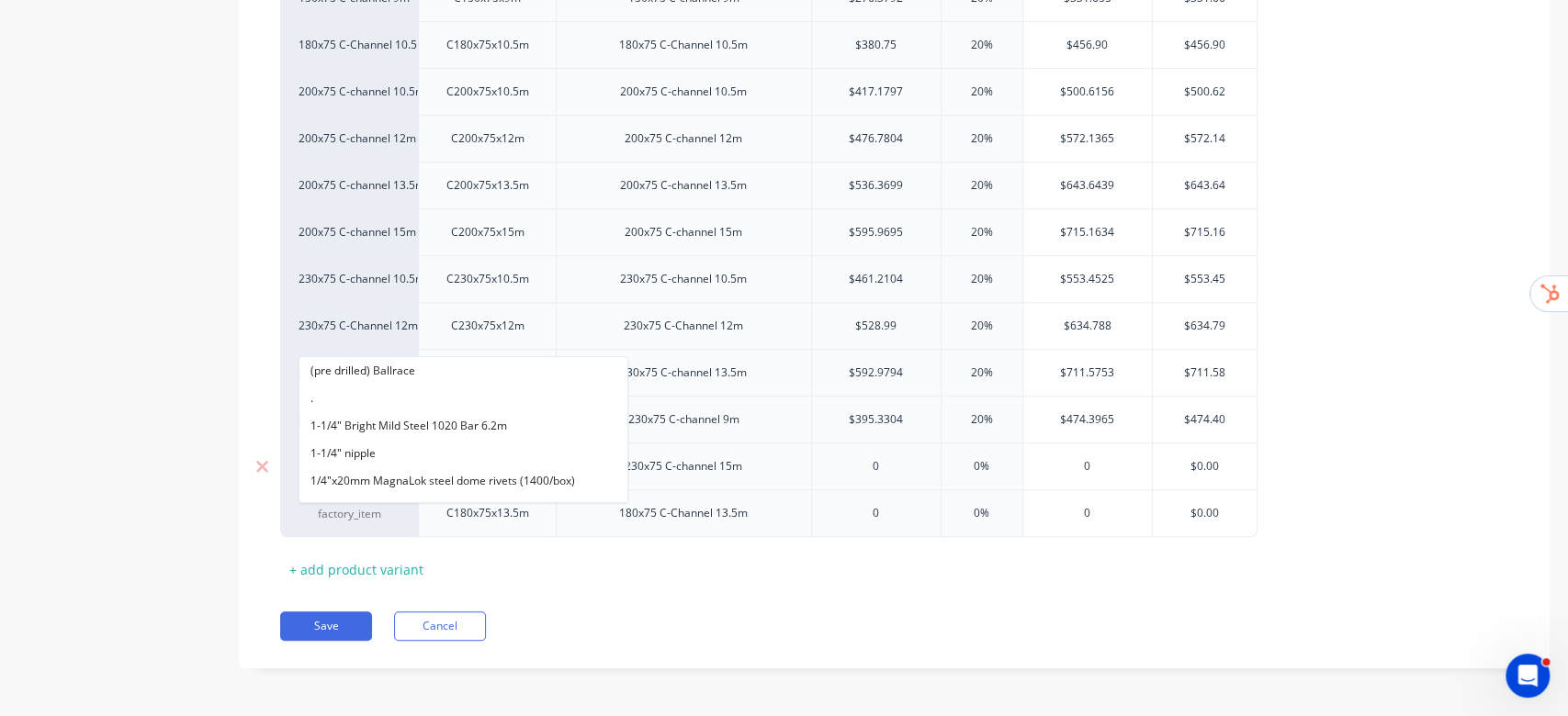 paste on "material" 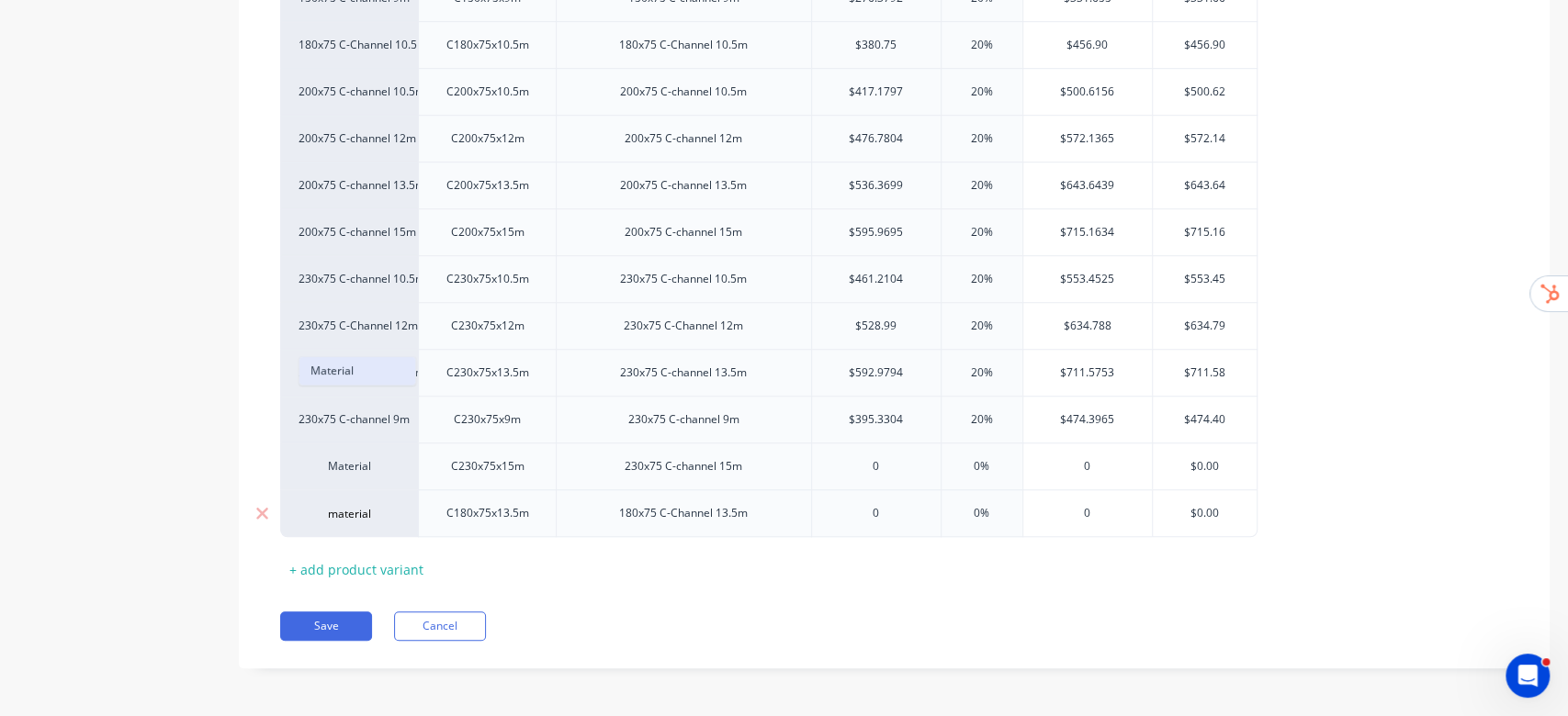 type on "material" 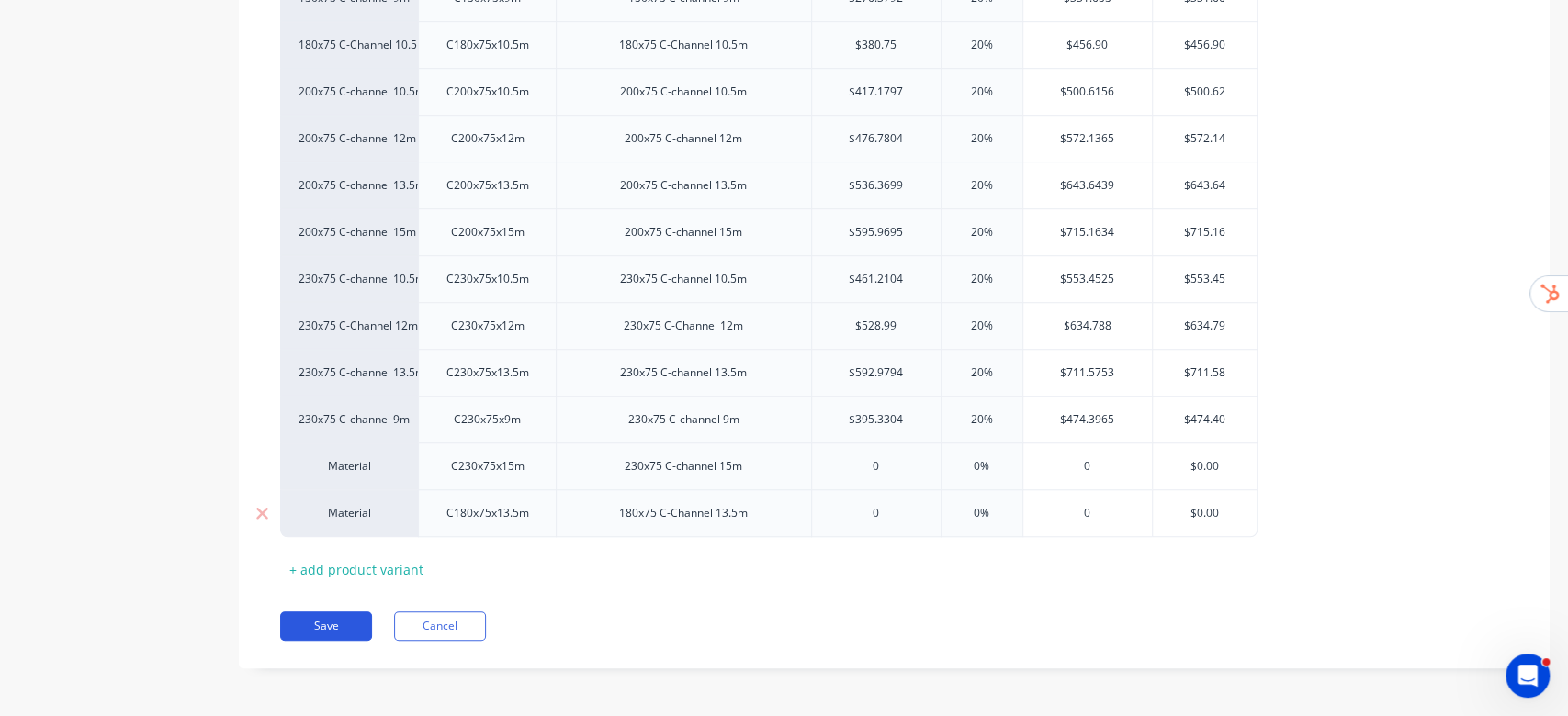 click on "Save" at bounding box center (326, 626) 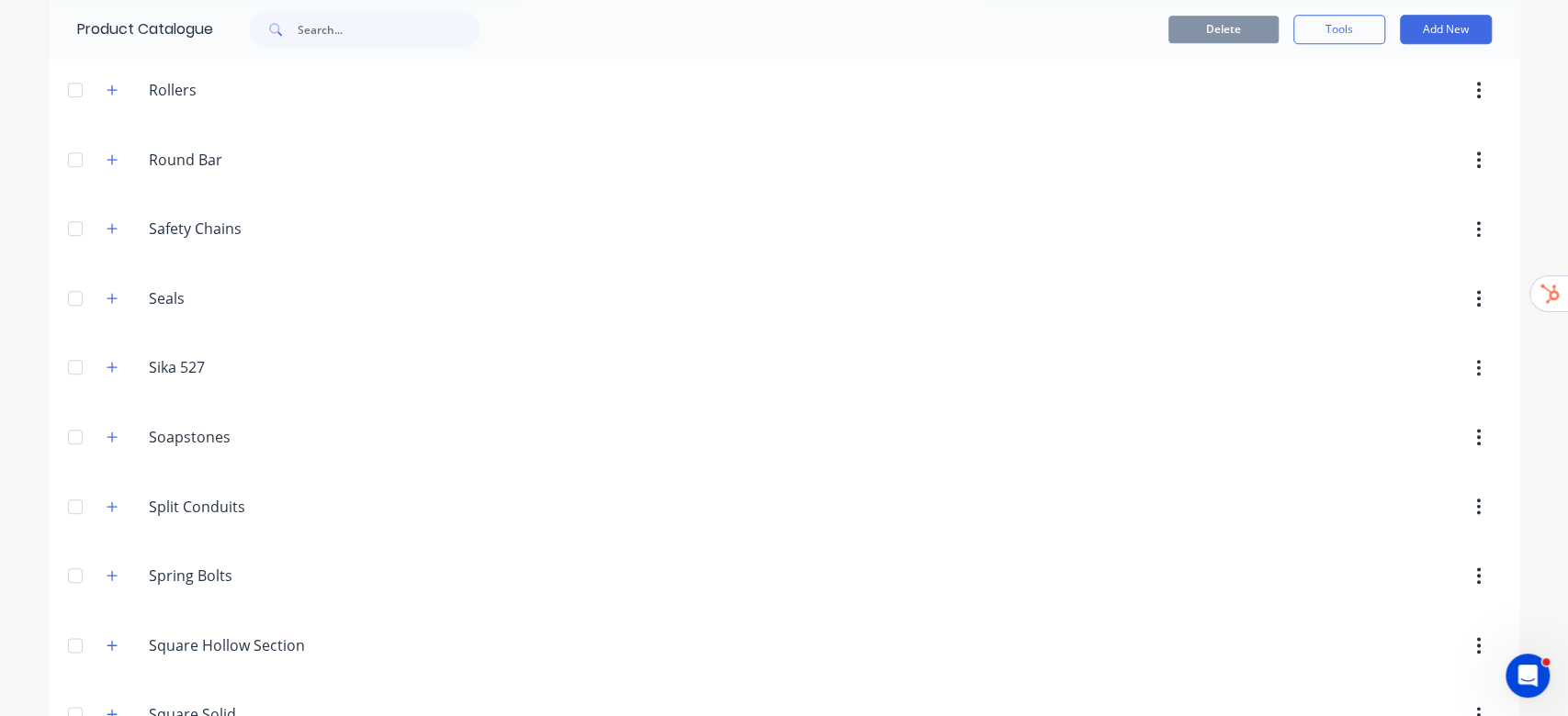 scroll, scrollTop: 6119, scrollLeft: 0, axis: vertical 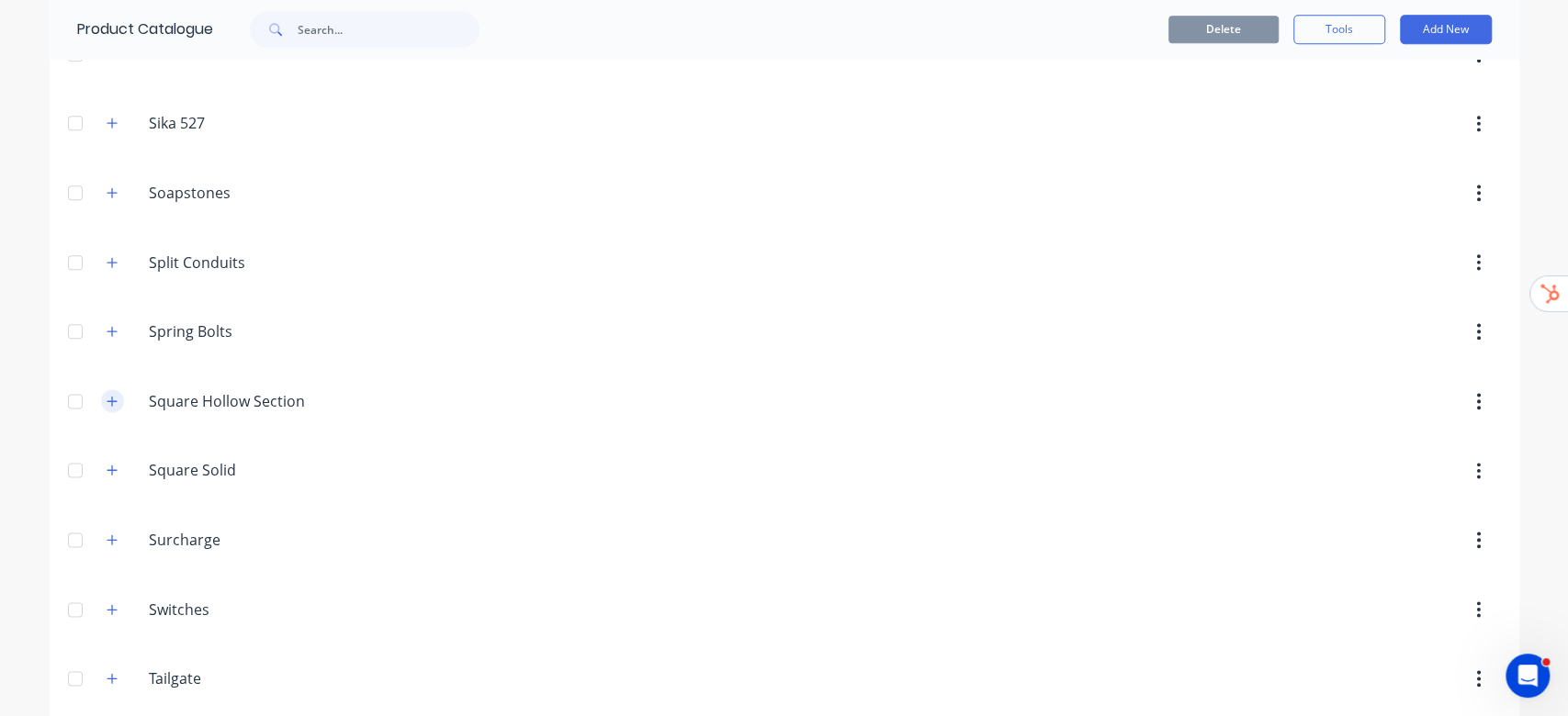 click 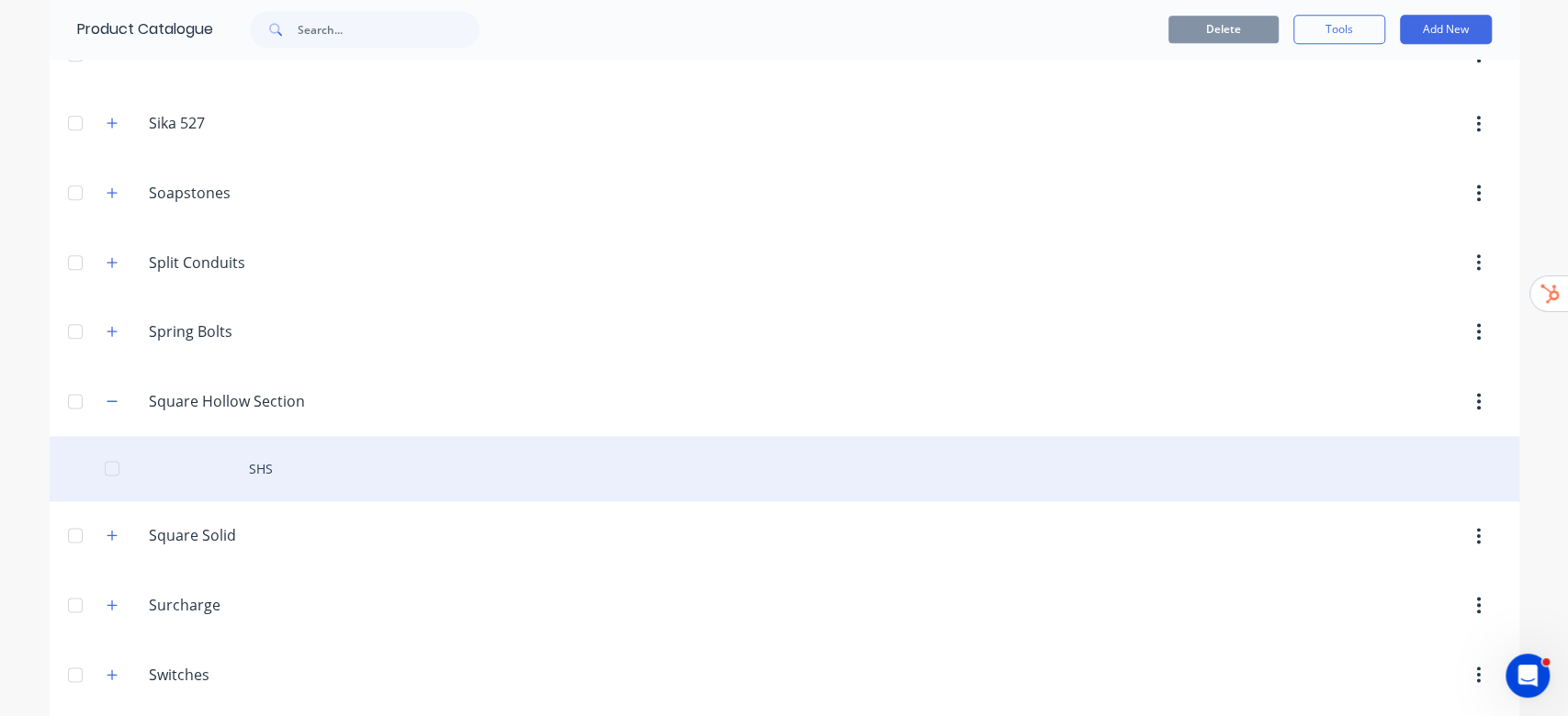 click on "SHS" at bounding box center (784, 468) 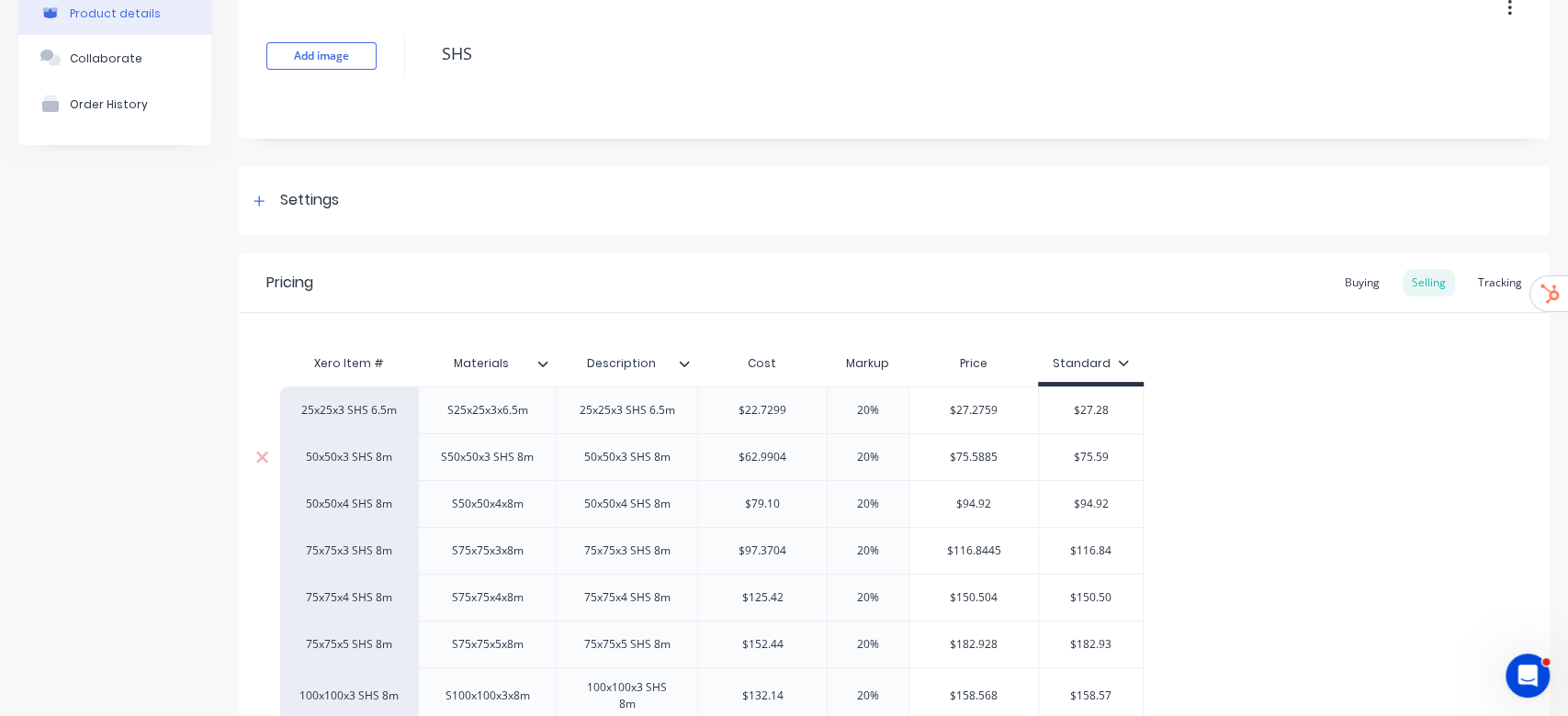 scroll, scrollTop: 367, scrollLeft: 0, axis: vertical 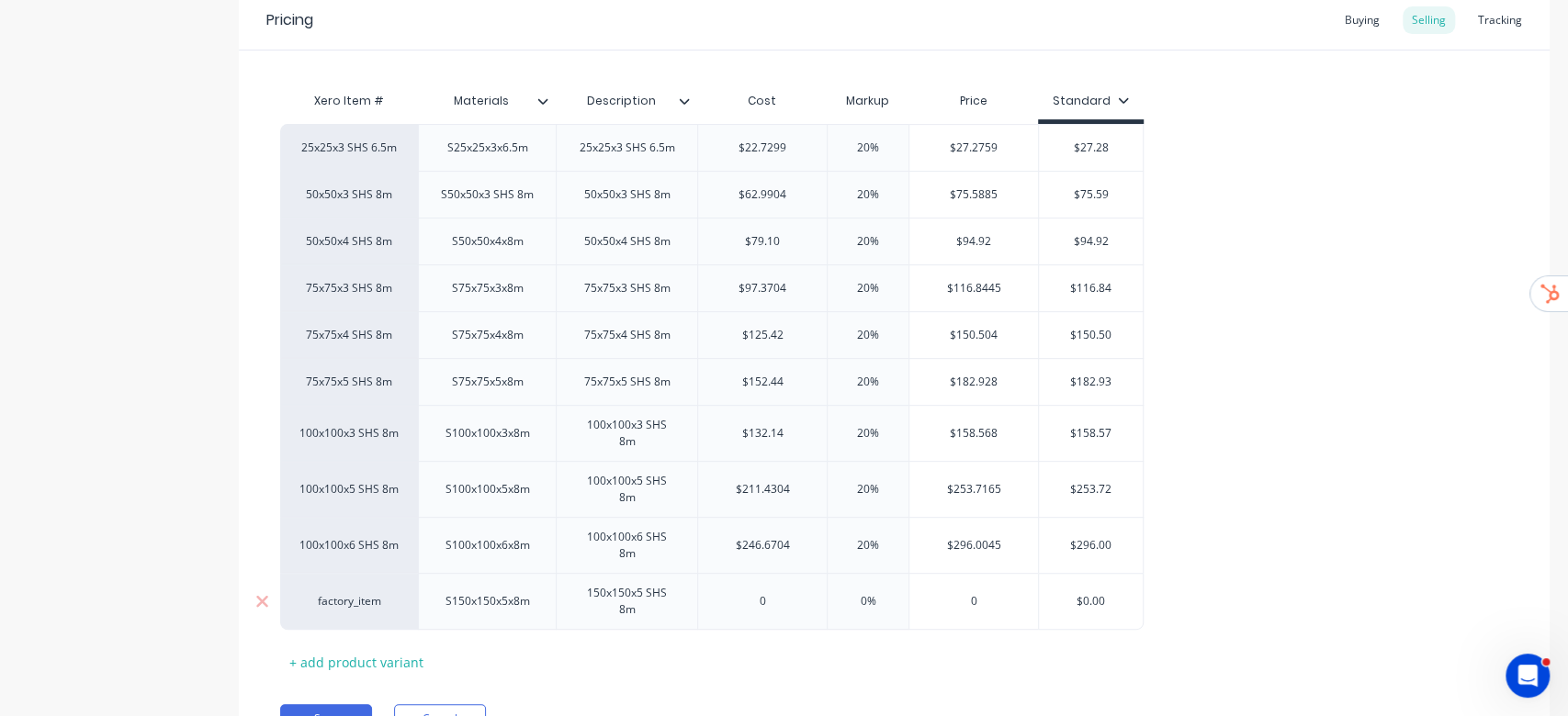 click on "factory_item" at bounding box center [349, 601] 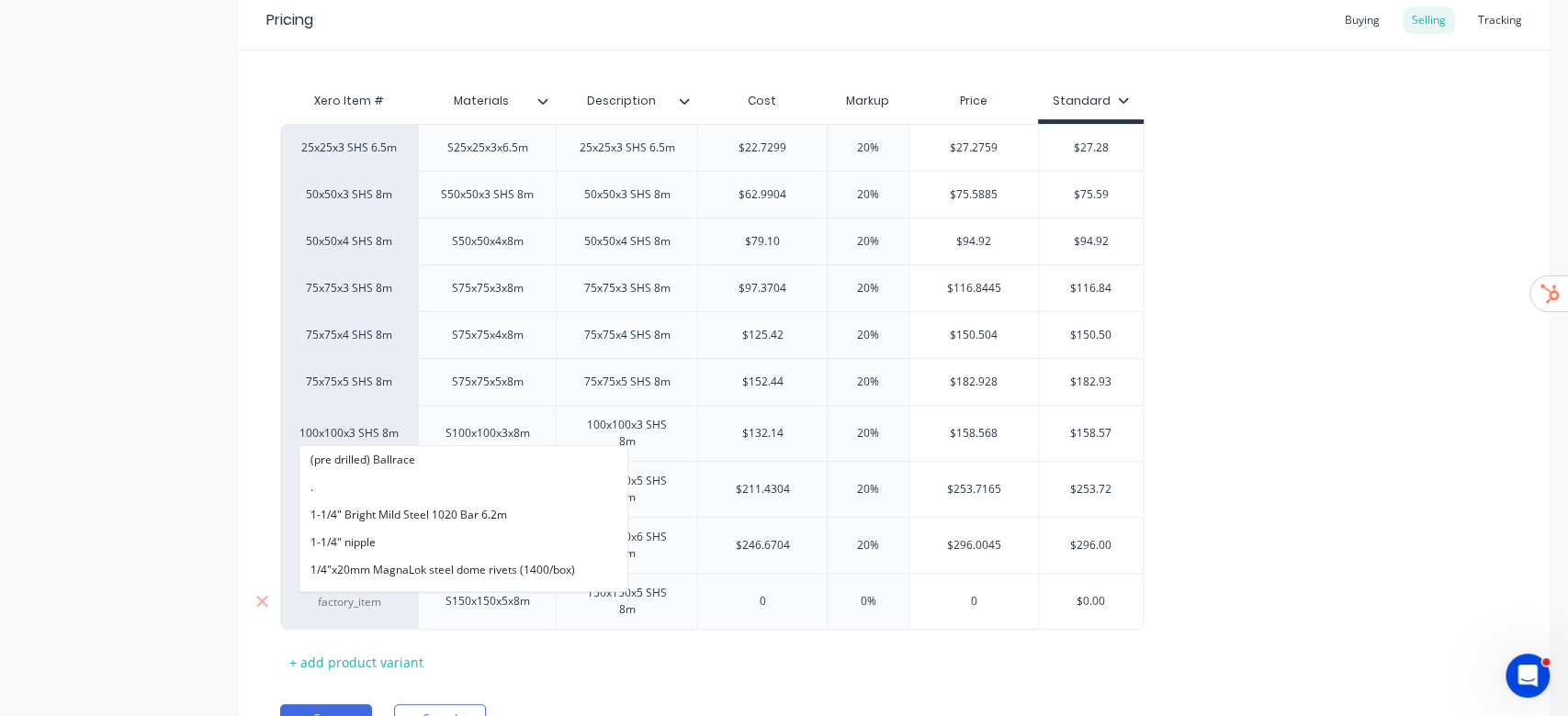 paste on "material" 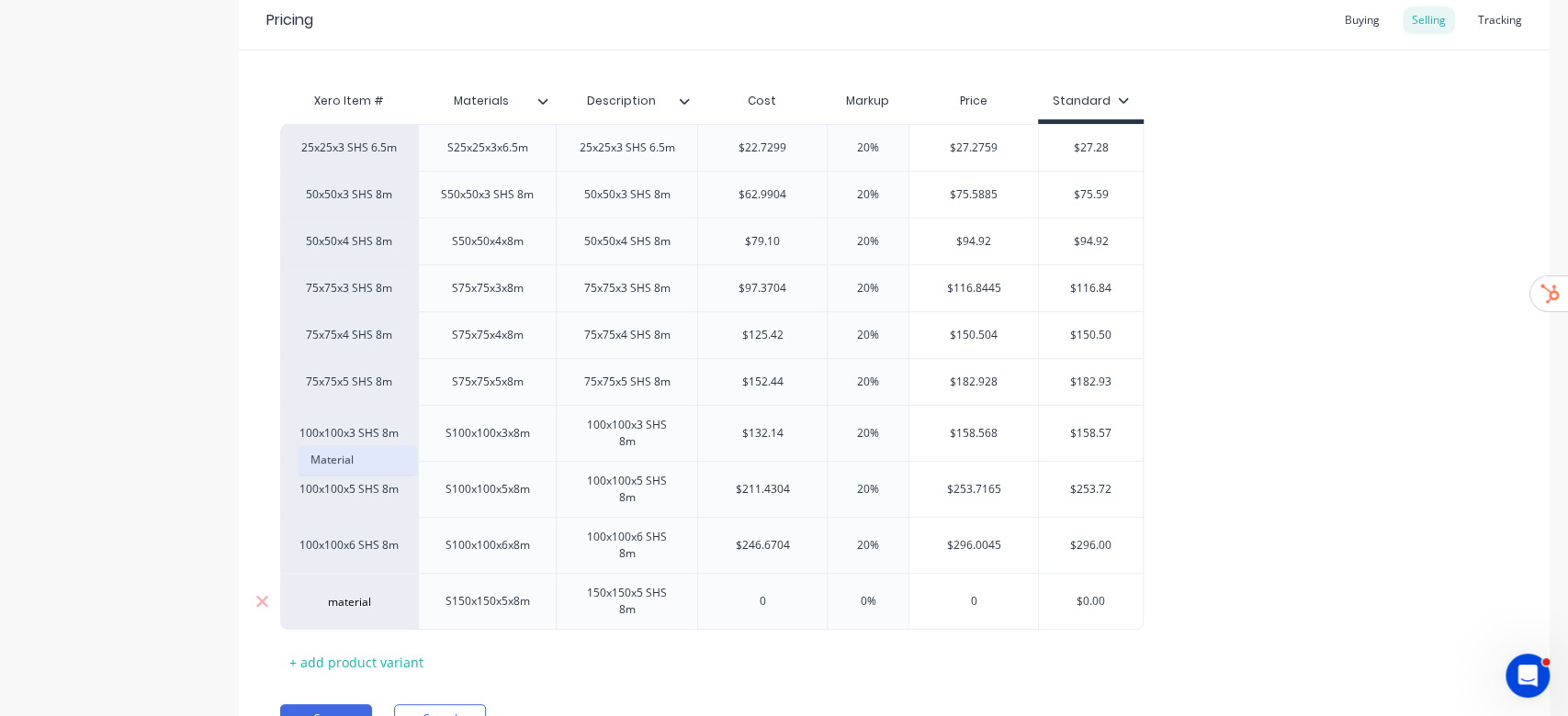 type on "material" 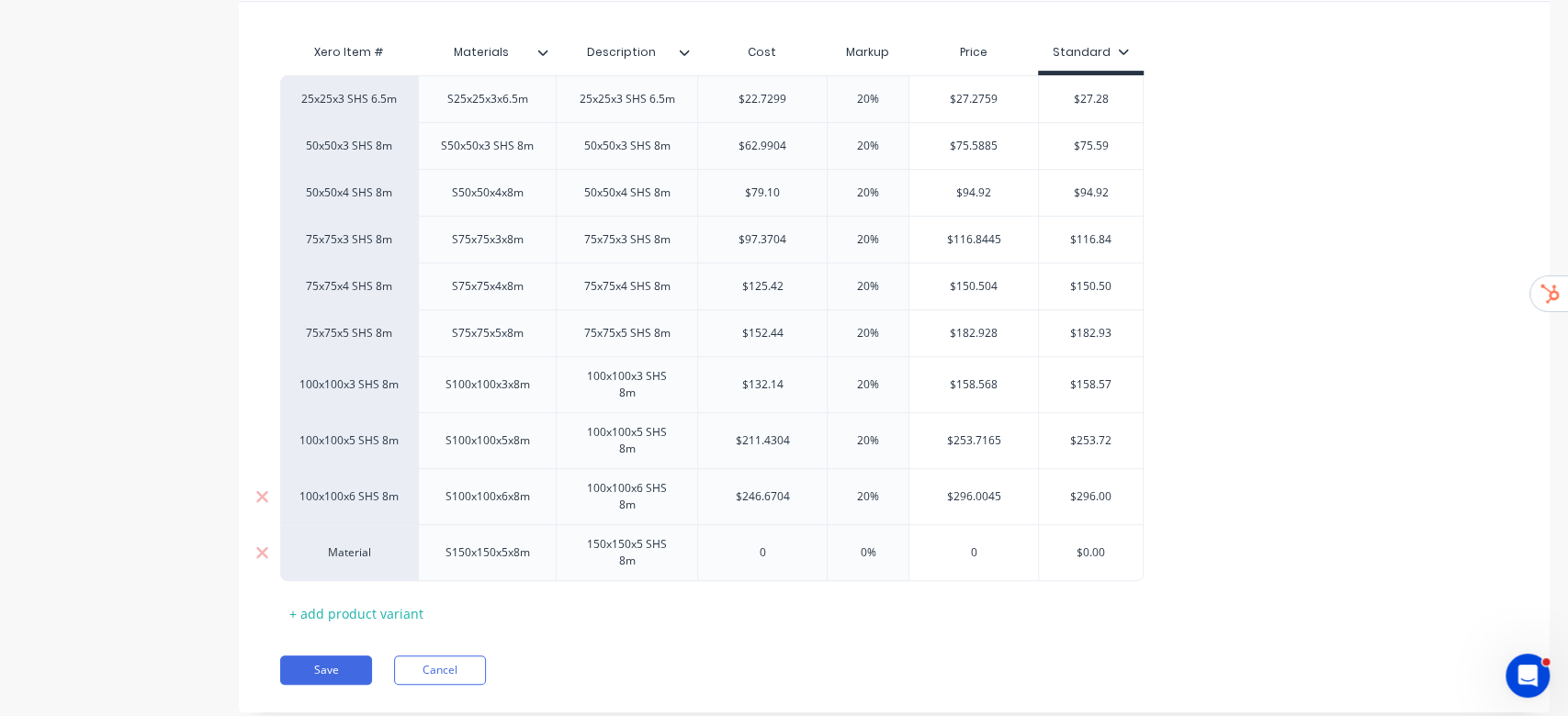 scroll, scrollTop: 461, scrollLeft: 0, axis: vertical 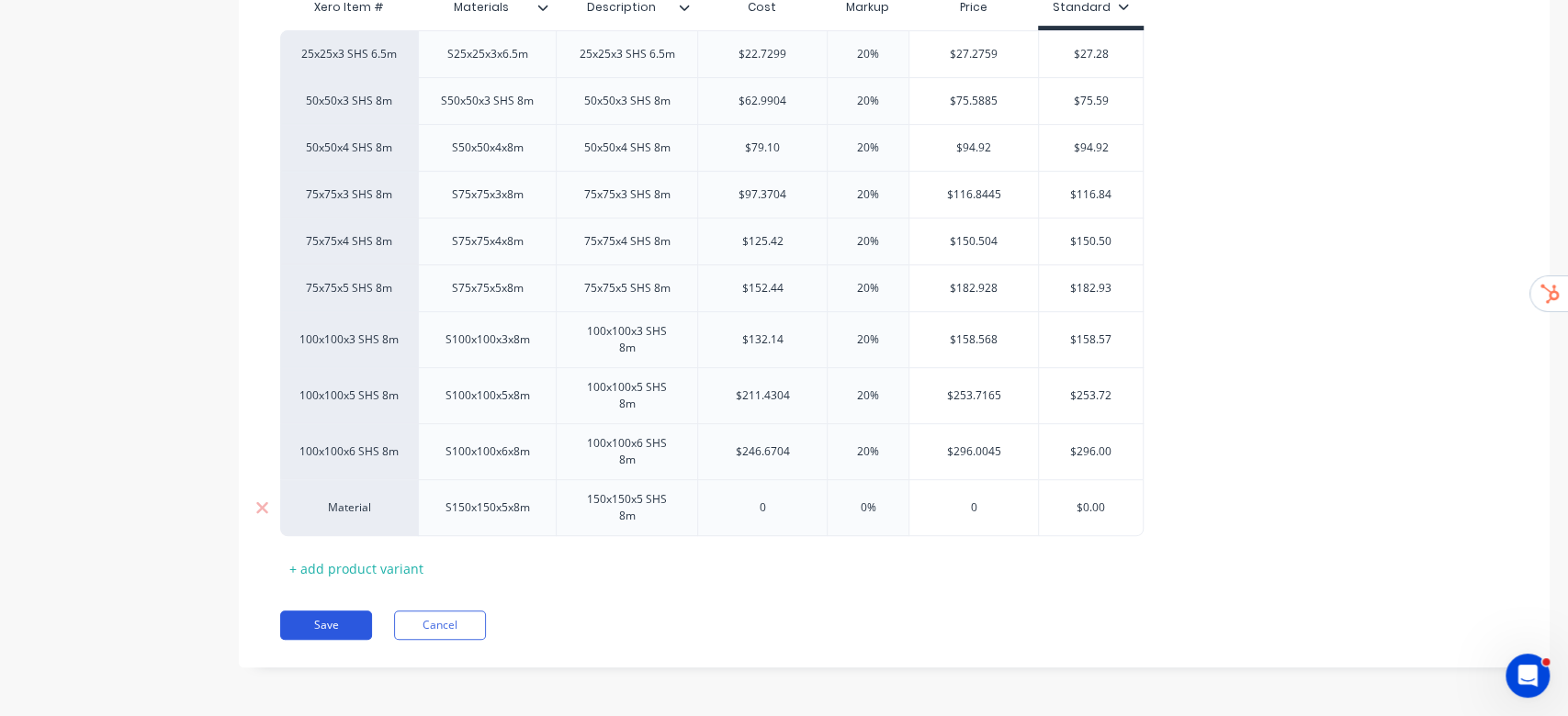 click on "Save" at bounding box center (326, 625) 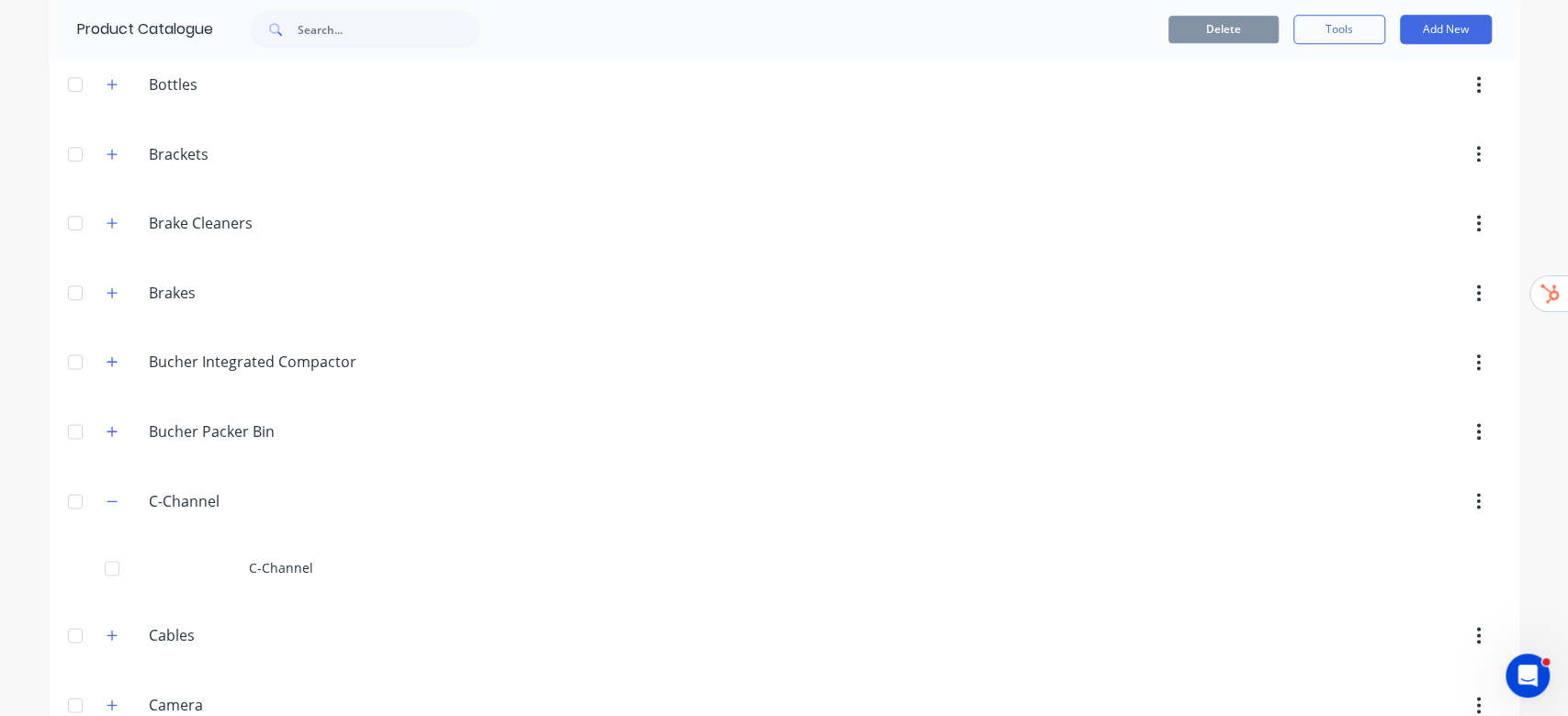 scroll, scrollTop: 1469, scrollLeft: 0, axis: vertical 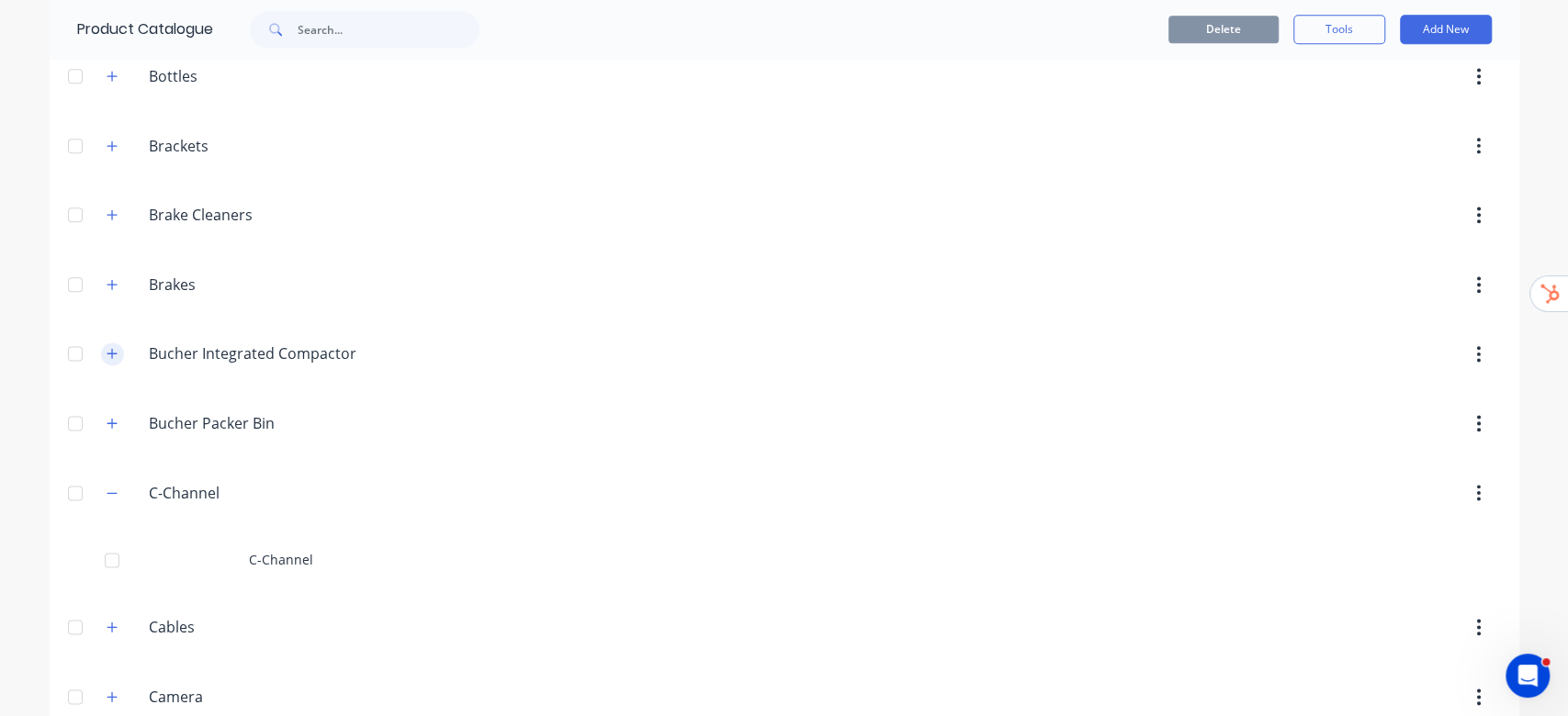 click at bounding box center [112, 353] 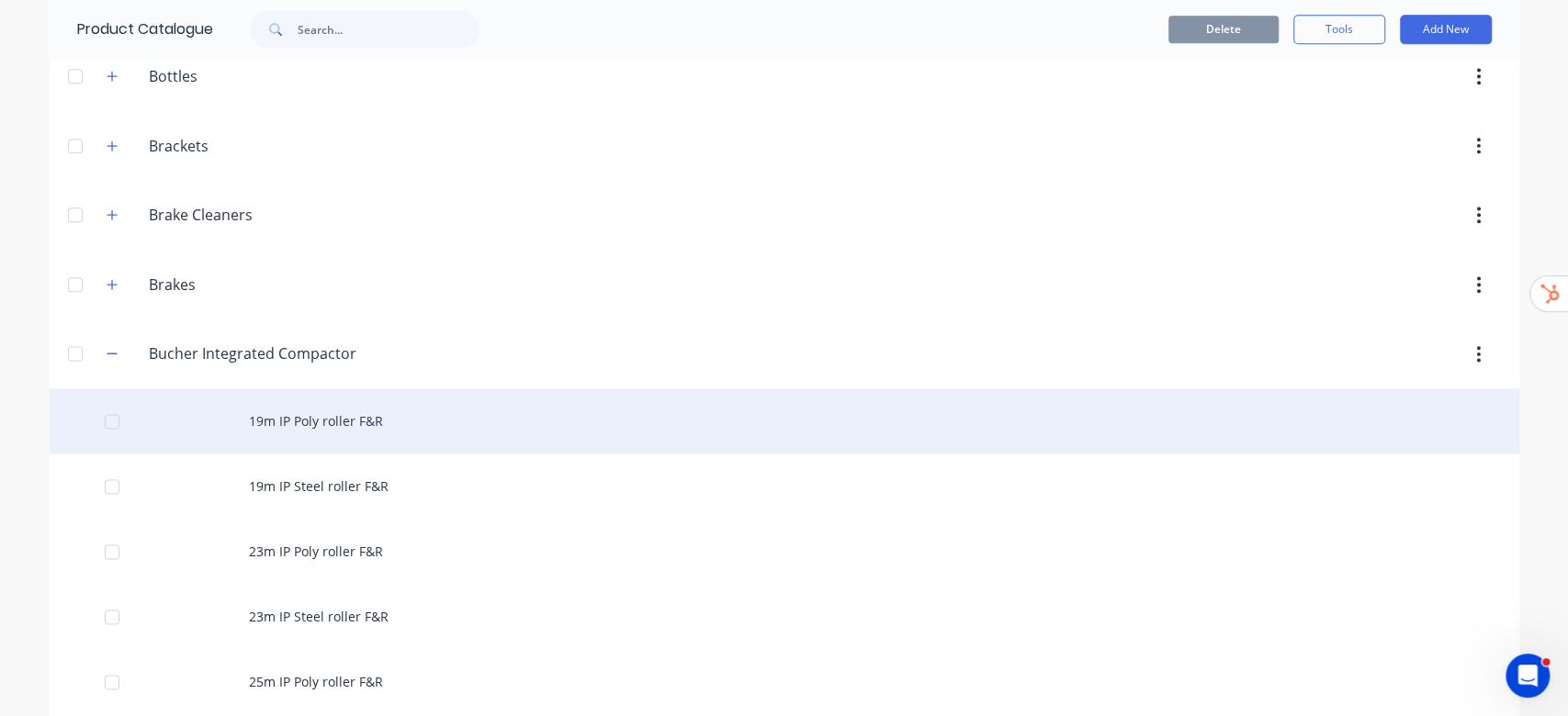 click on "19m IP Poly roller F&R" at bounding box center [784, 420] 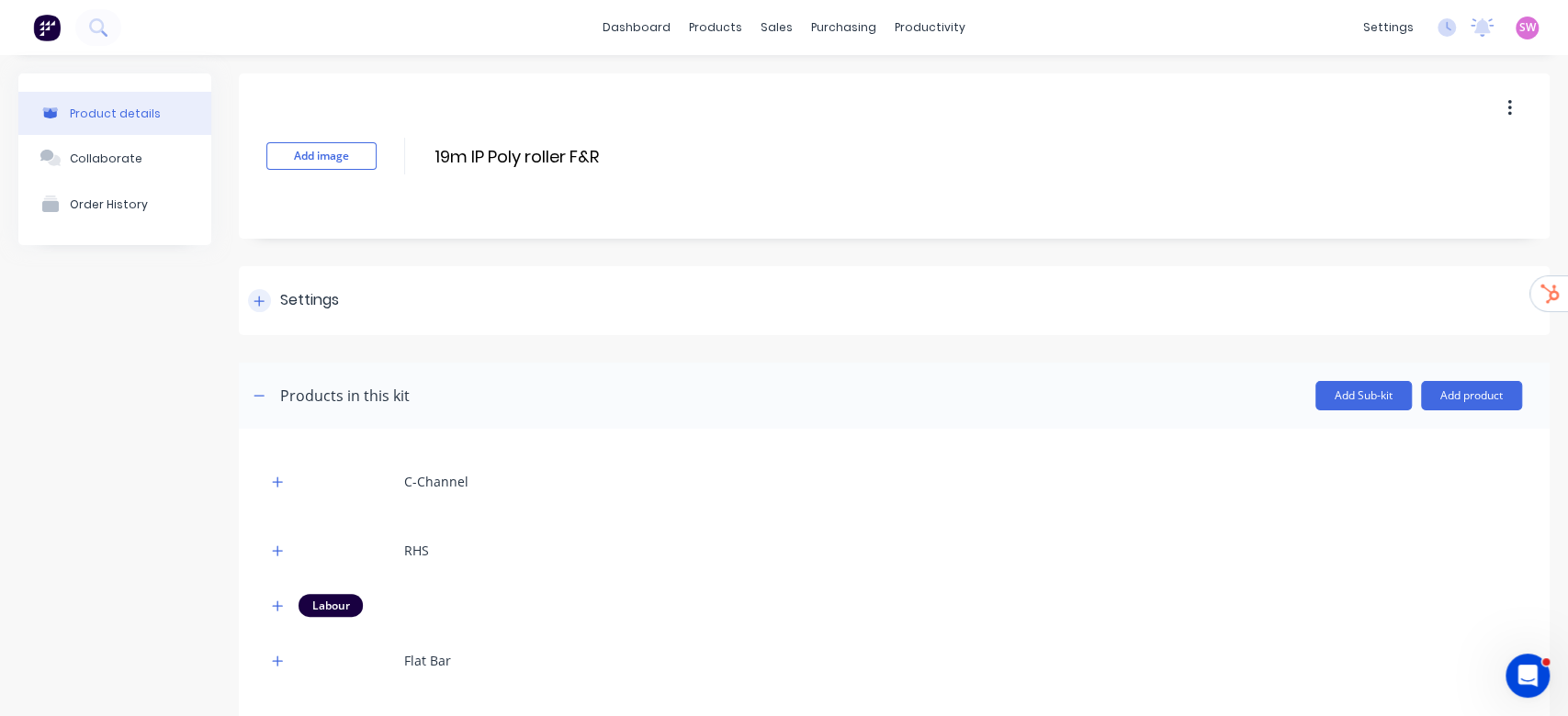 click at bounding box center [259, 300] 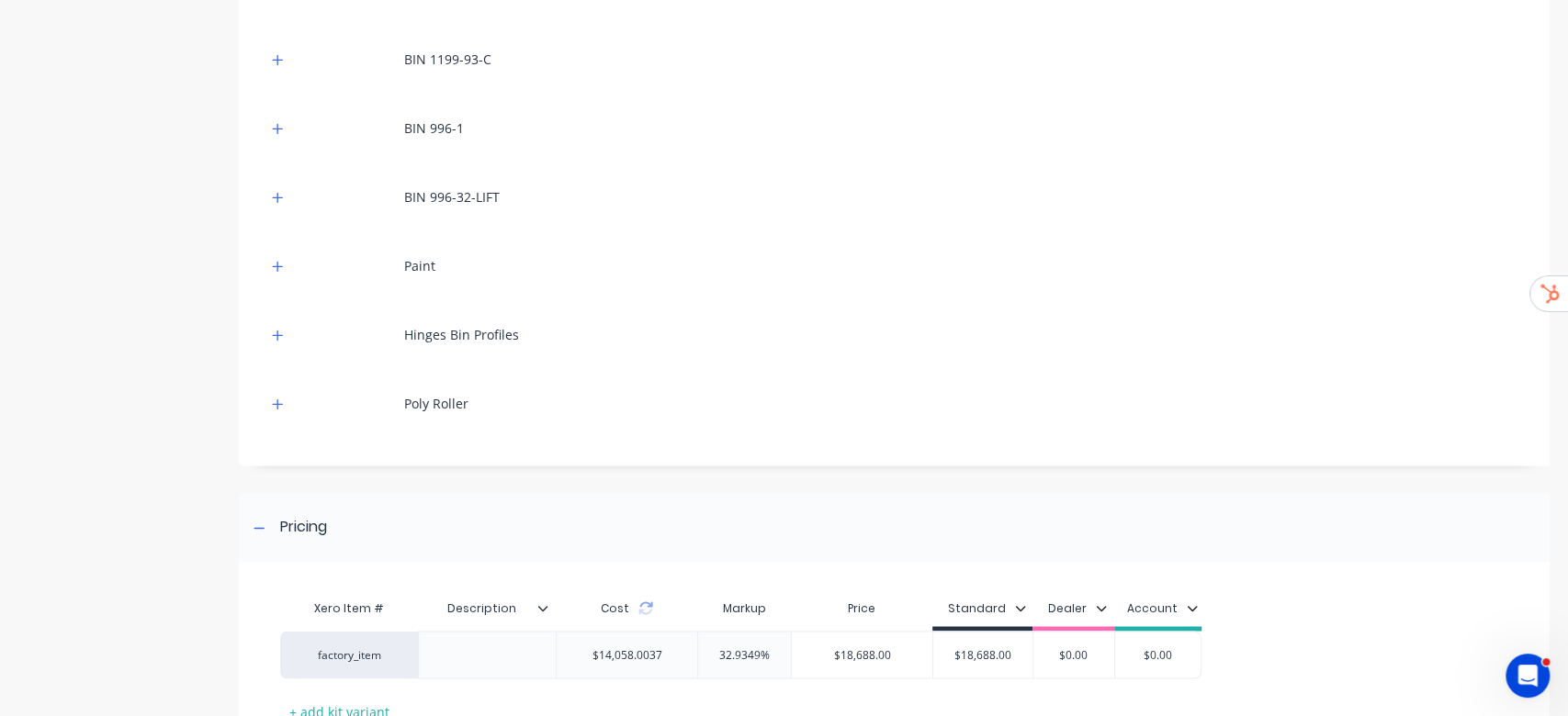 scroll, scrollTop: 1887, scrollLeft: 0, axis: vertical 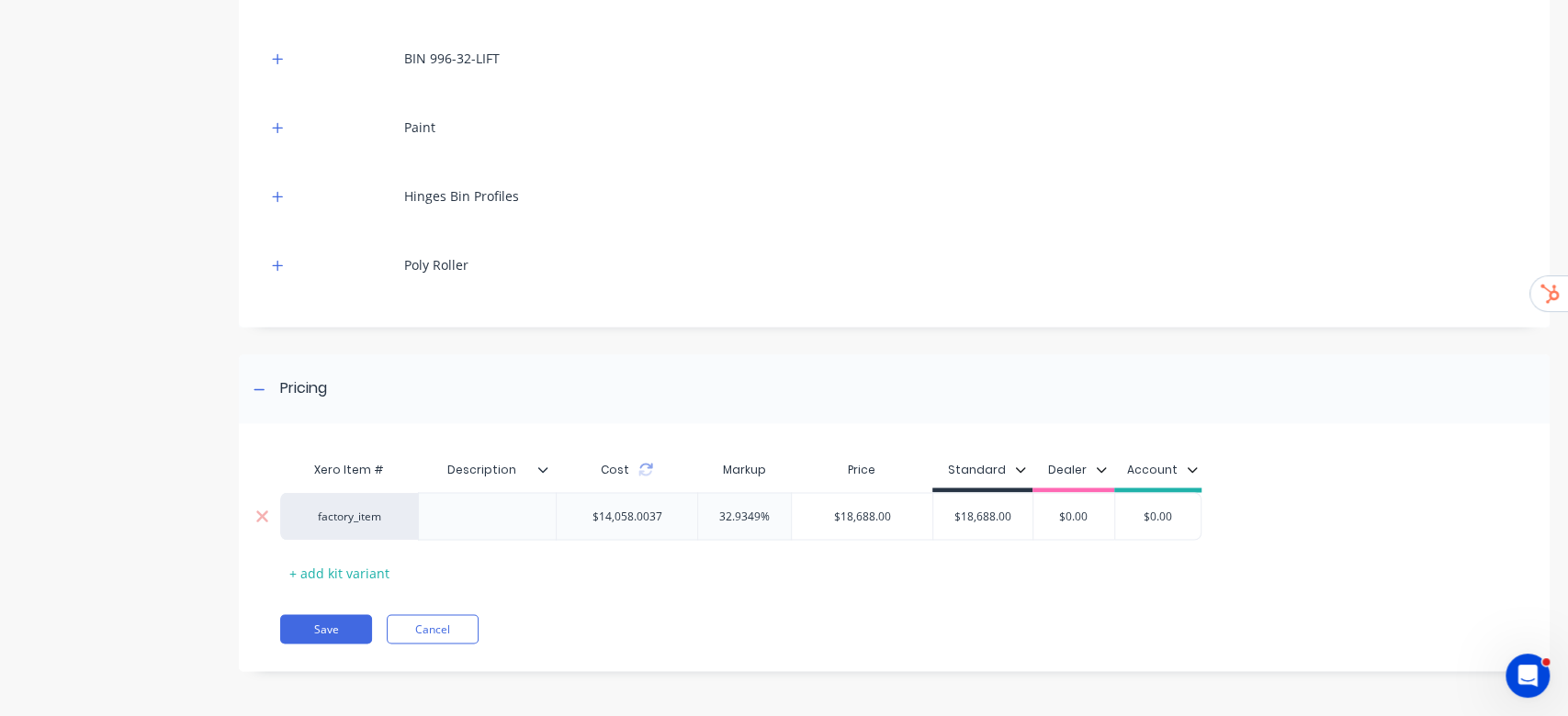 click on "factory_item" at bounding box center [350, 516] 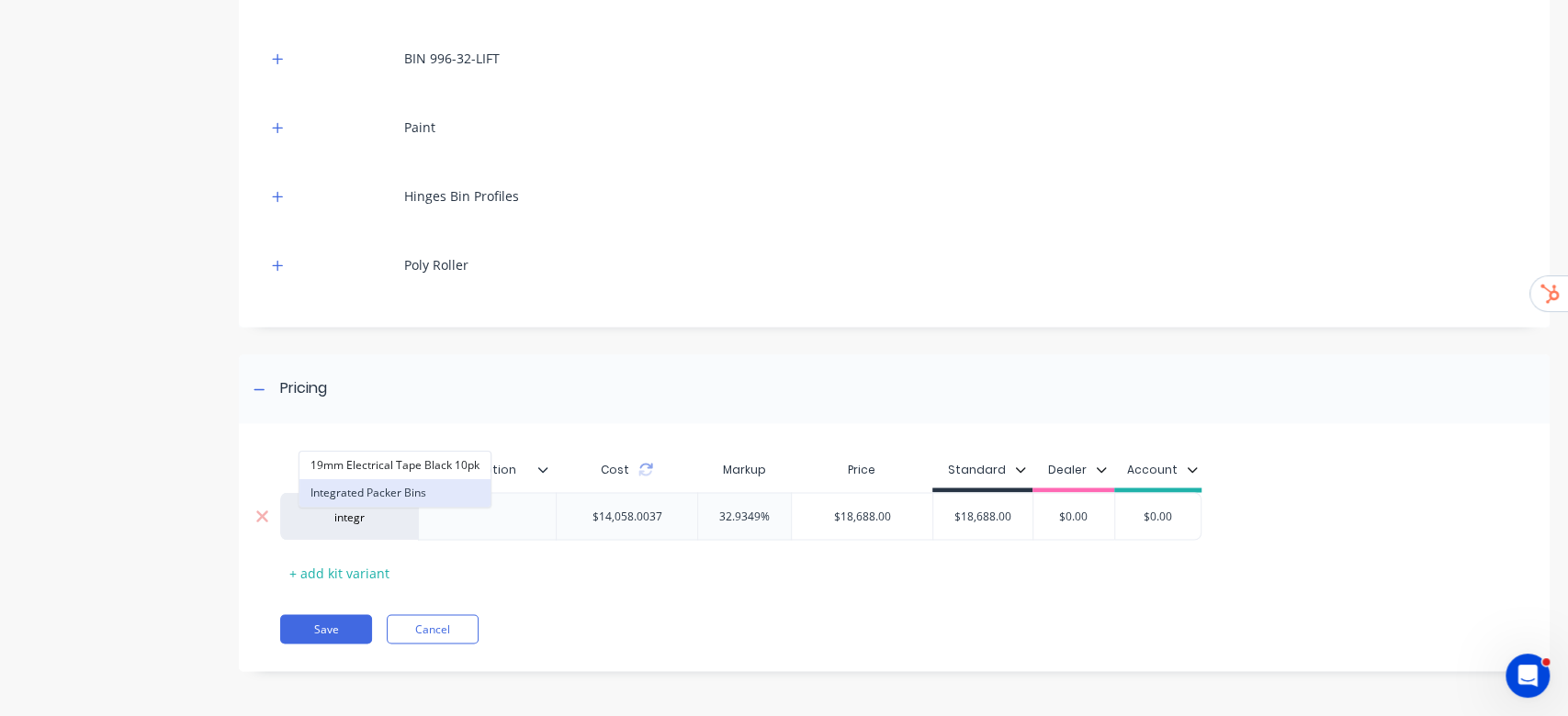 type on "integr" 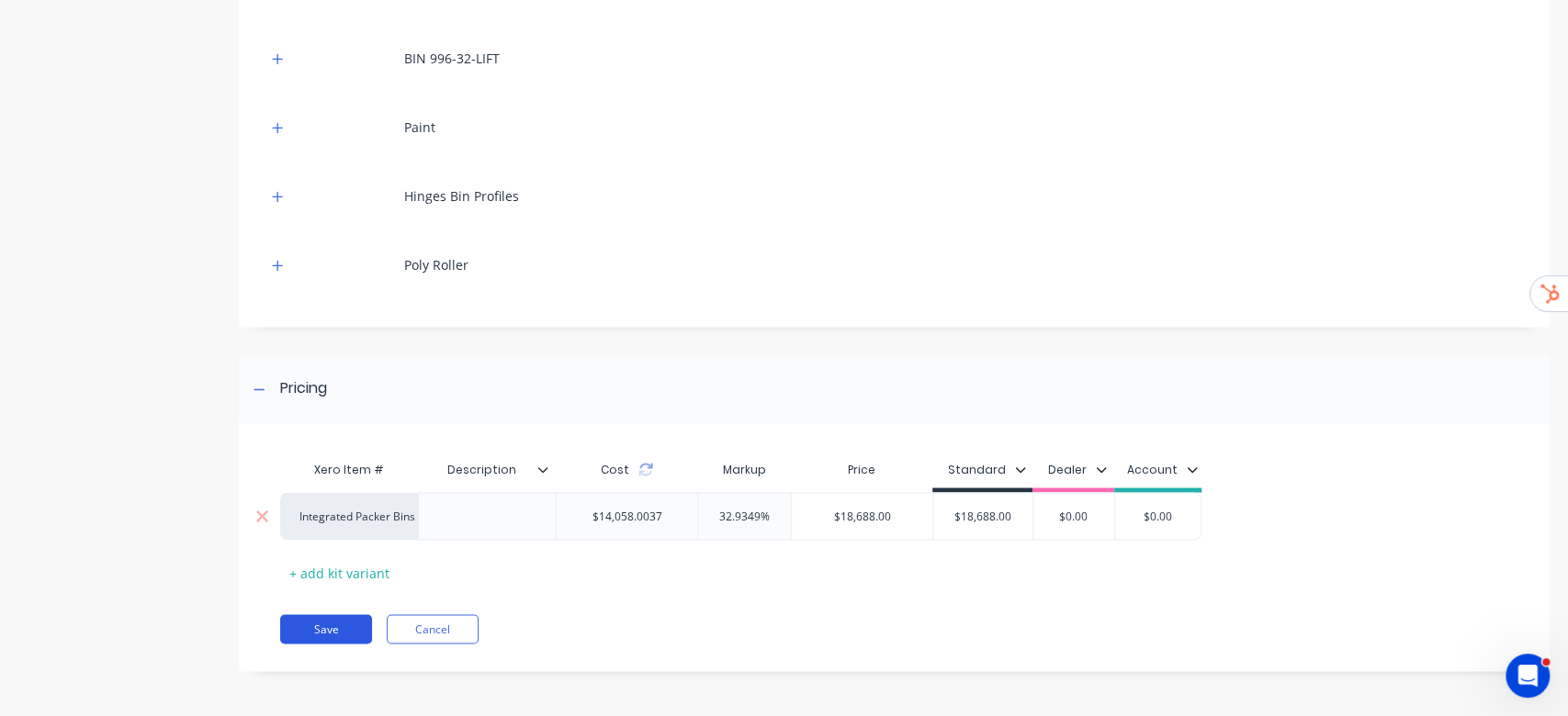 click on "Save" at bounding box center (326, 629) 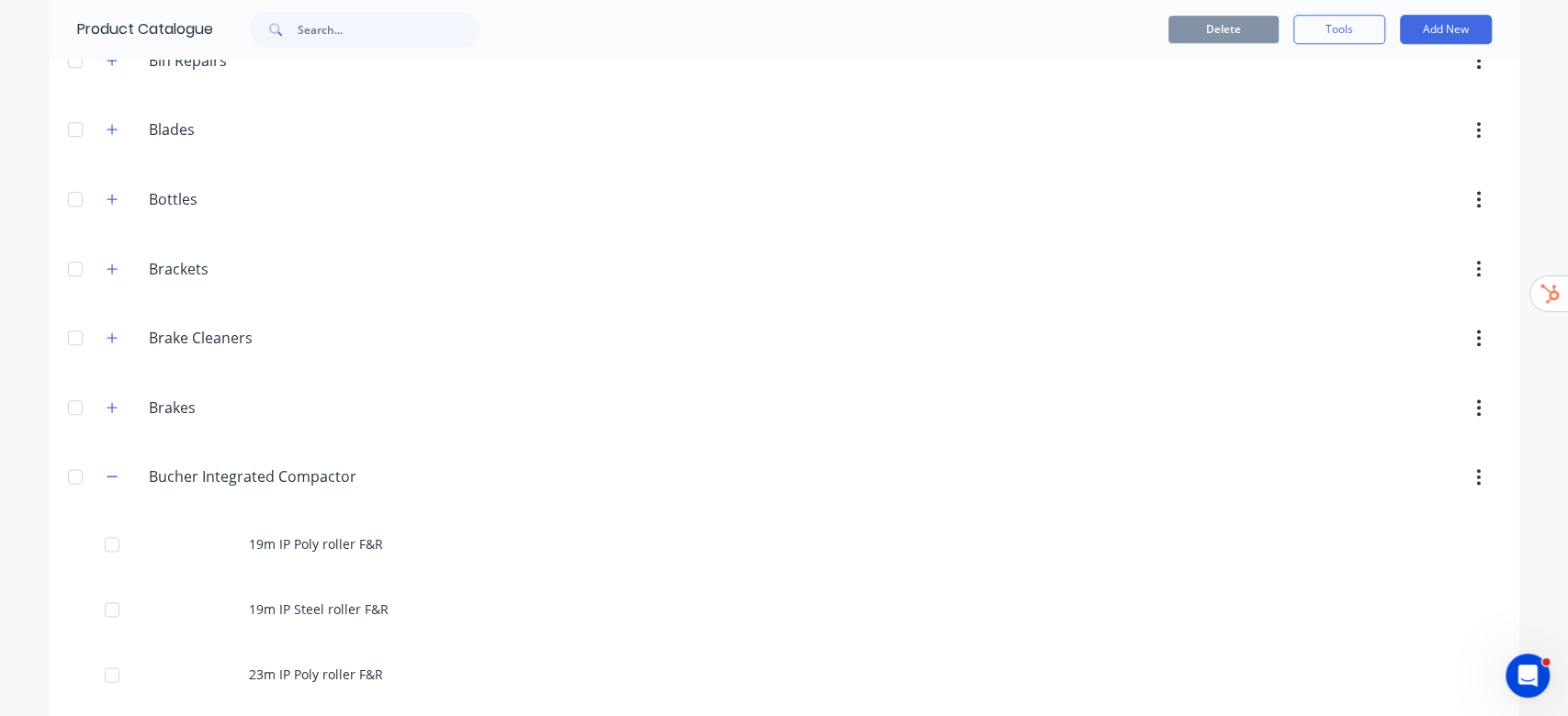 scroll, scrollTop: 1469, scrollLeft: 0, axis: vertical 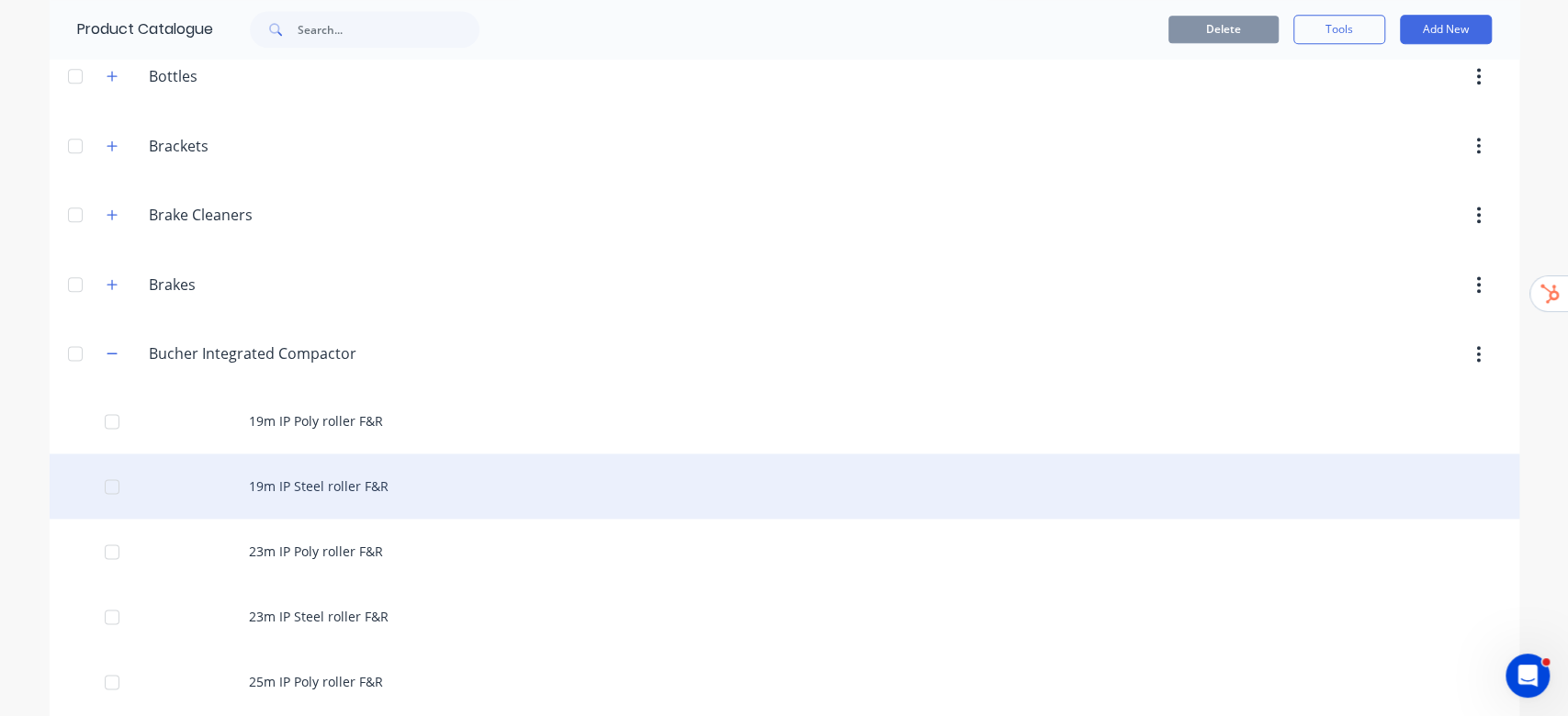 click on "19m IP Steel roller F&R" at bounding box center (784, 486) 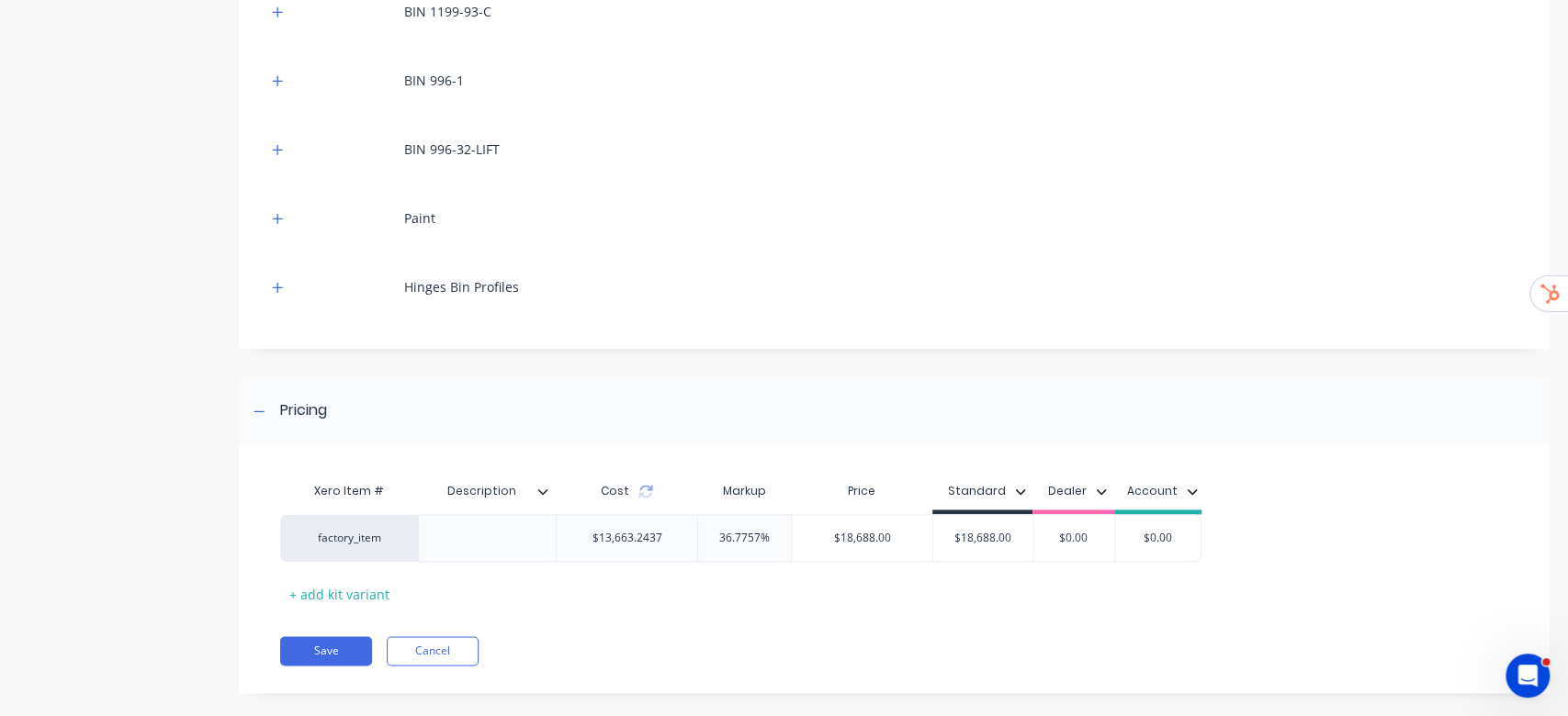 scroll, scrollTop: 1346, scrollLeft: 0, axis: vertical 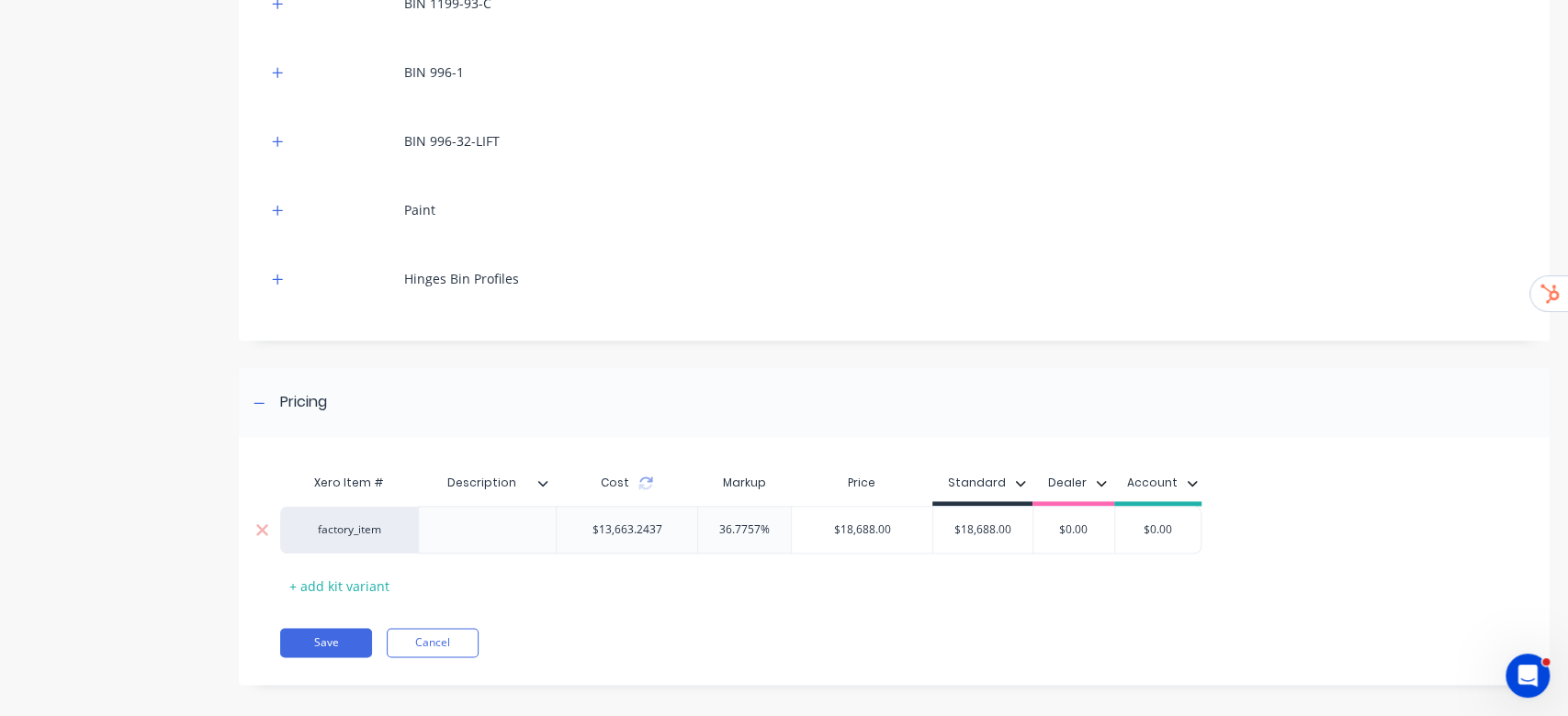 click on "factory_item" at bounding box center [349, 530] 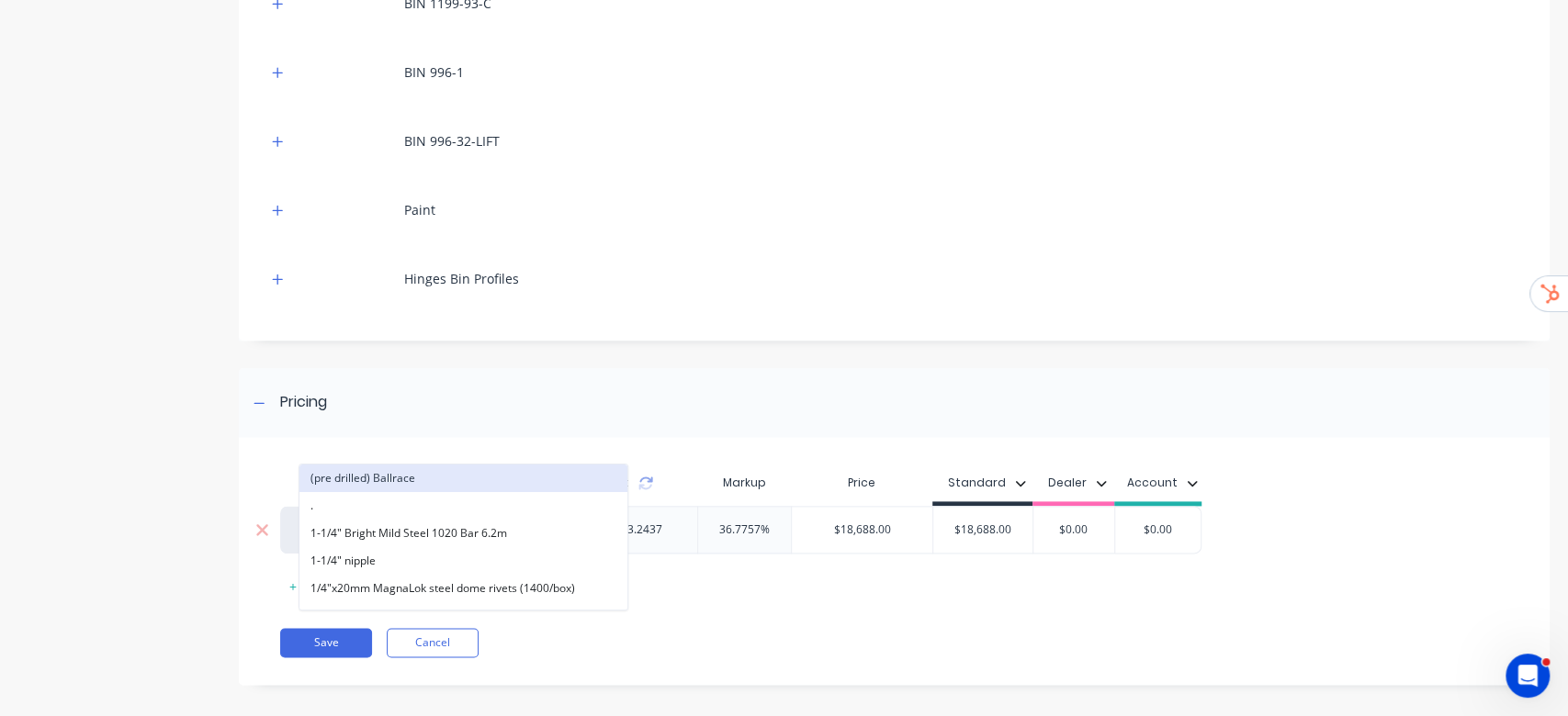 paste on "integrated" 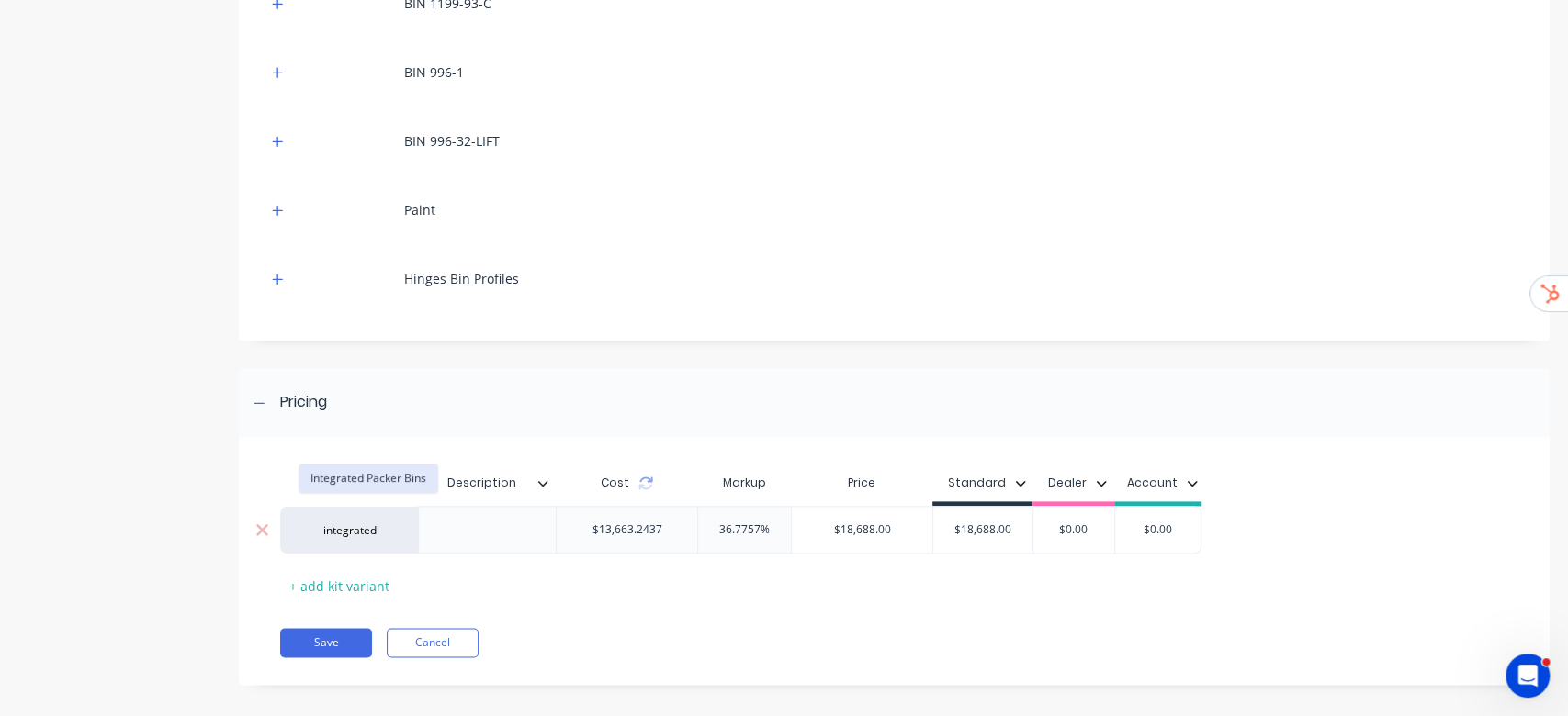 type on "integrated" 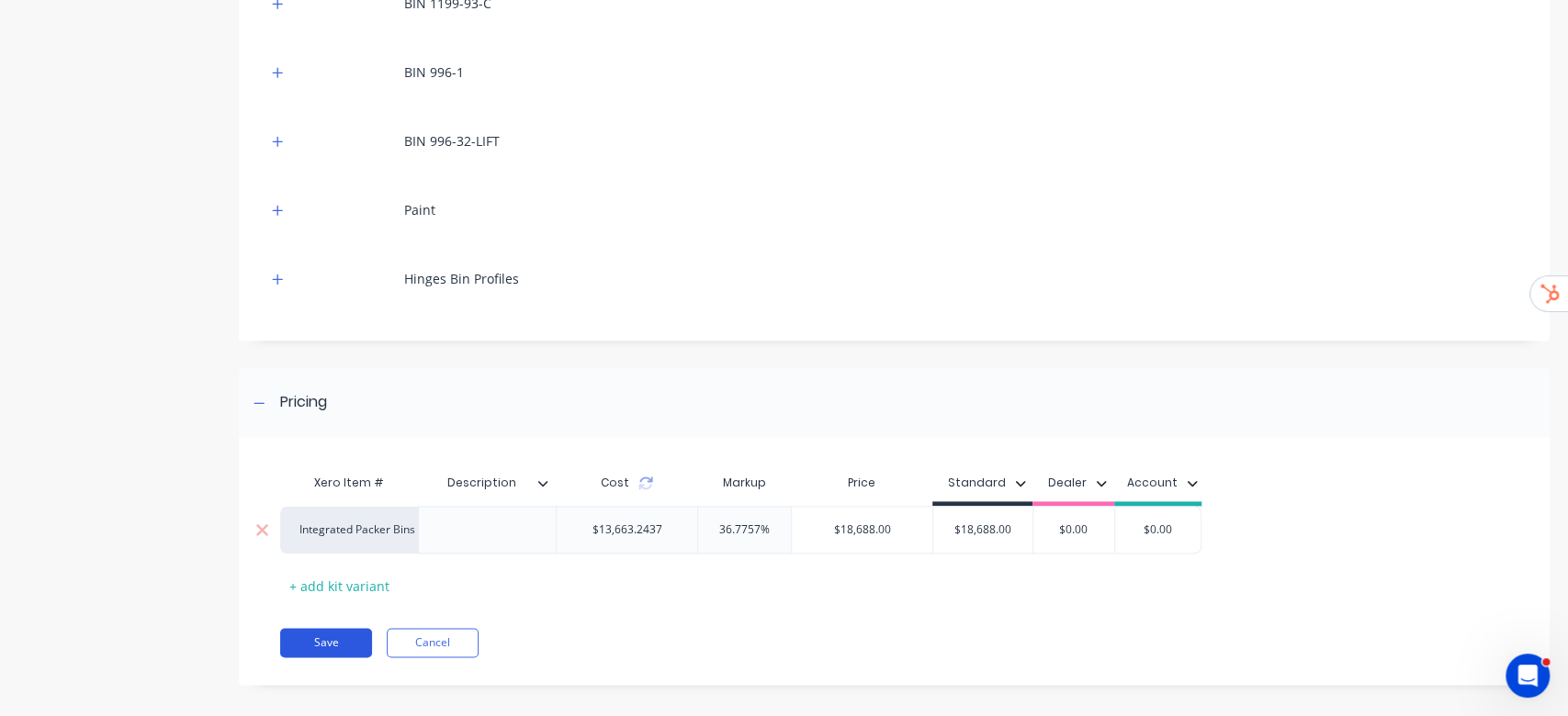 click on "Save" at bounding box center (326, 643) 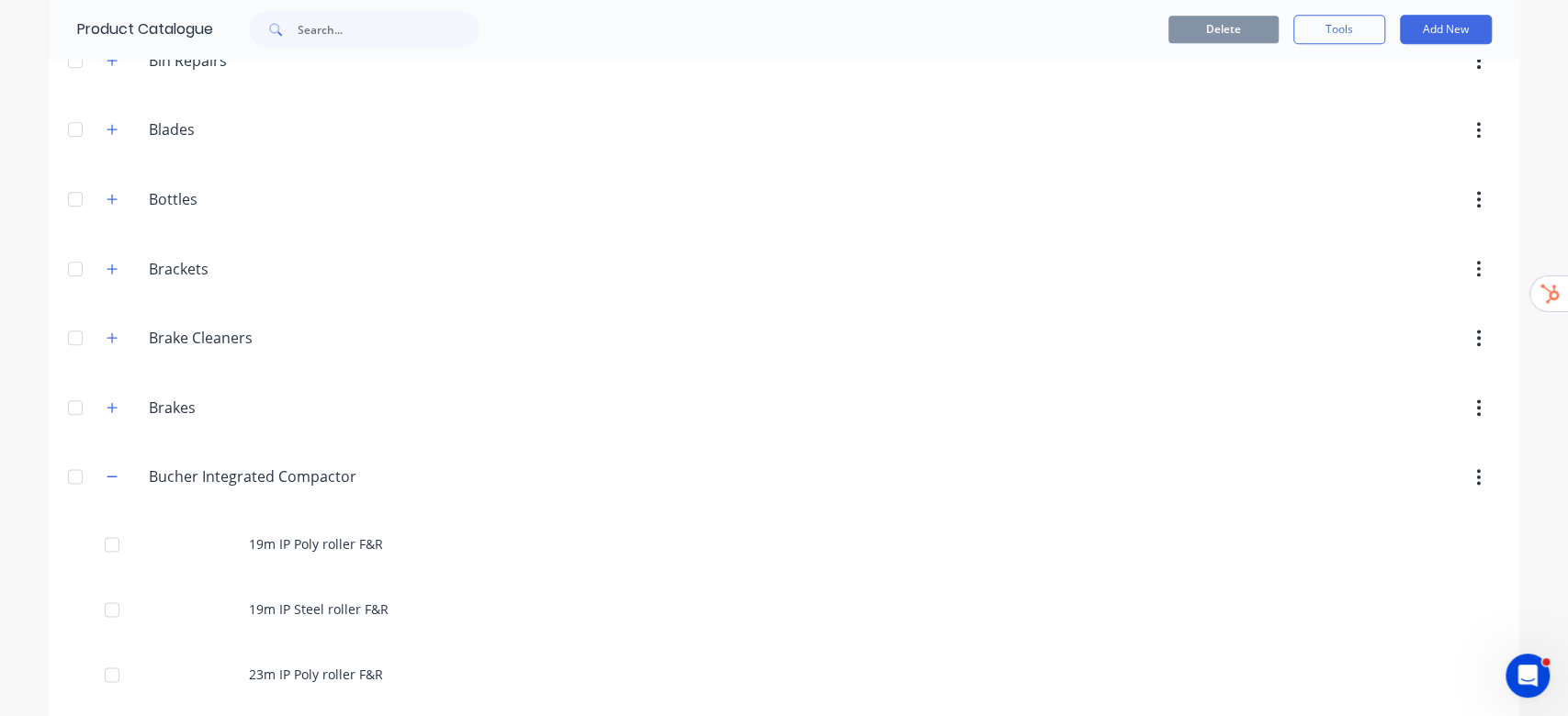 scroll, scrollTop: 1591, scrollLeft: 0, axis: vertical 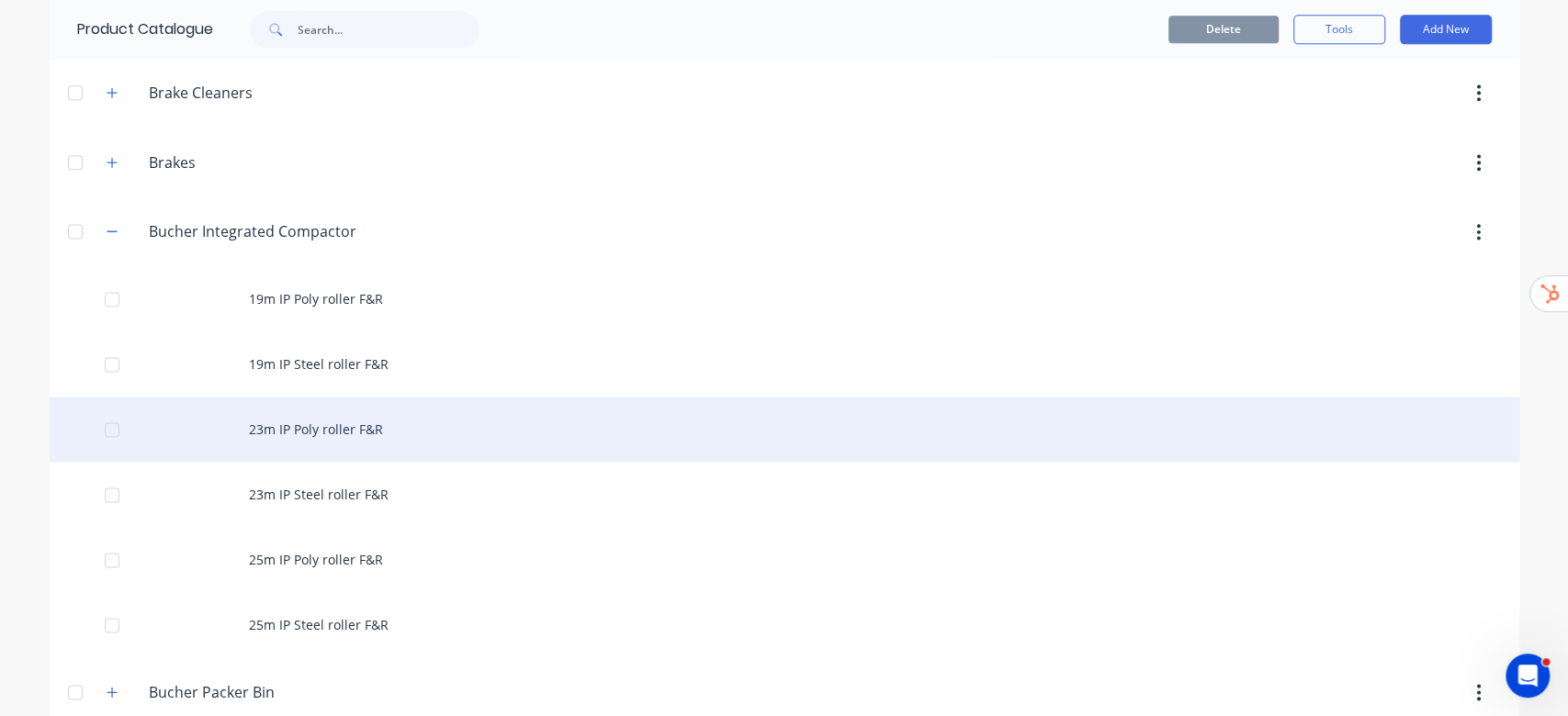 click on "23m IP Poly roller F&R" at bounding box center (784, 429) 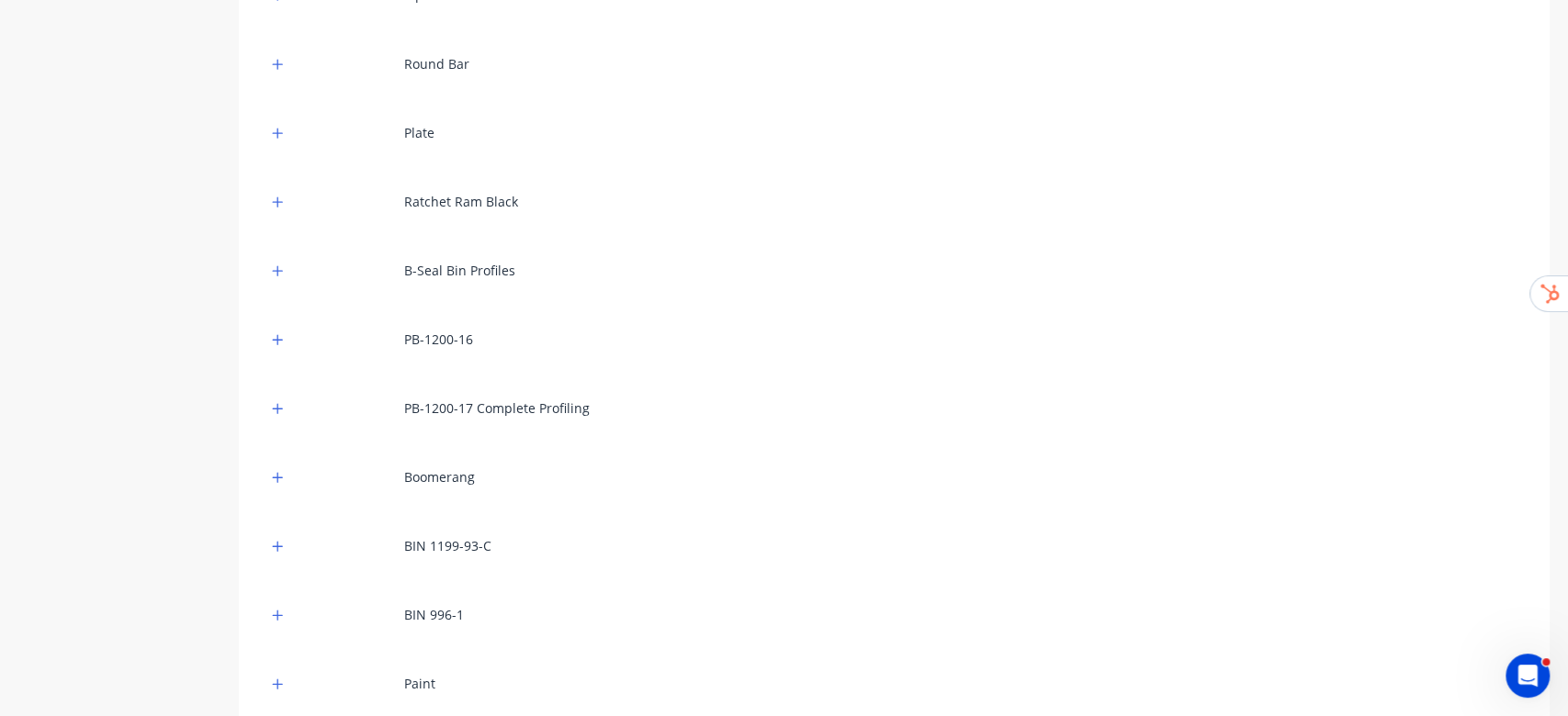 scroll, scrollTop: 1221, scrollLeft: 0, axis: vertical 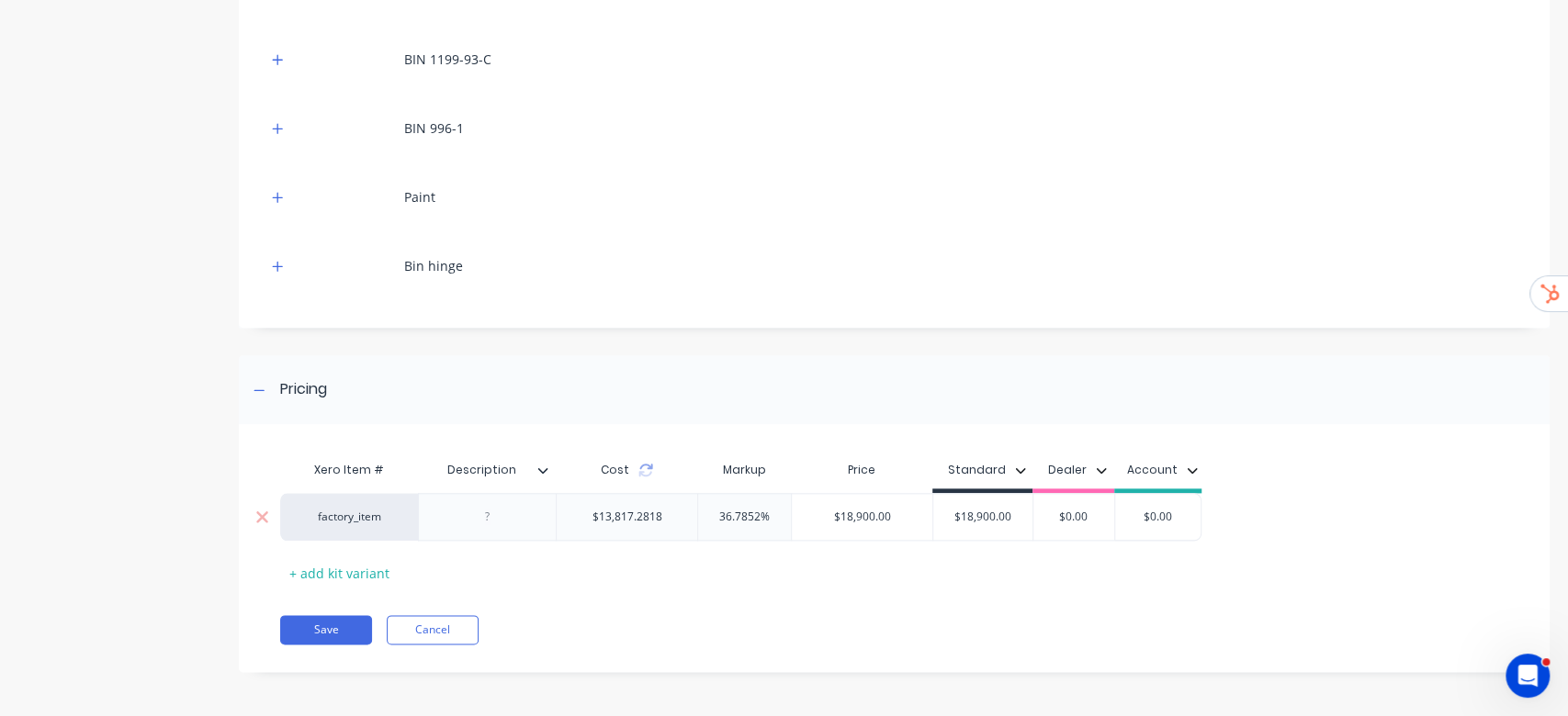 click on "factory_item" at bounding box center (350, 517) 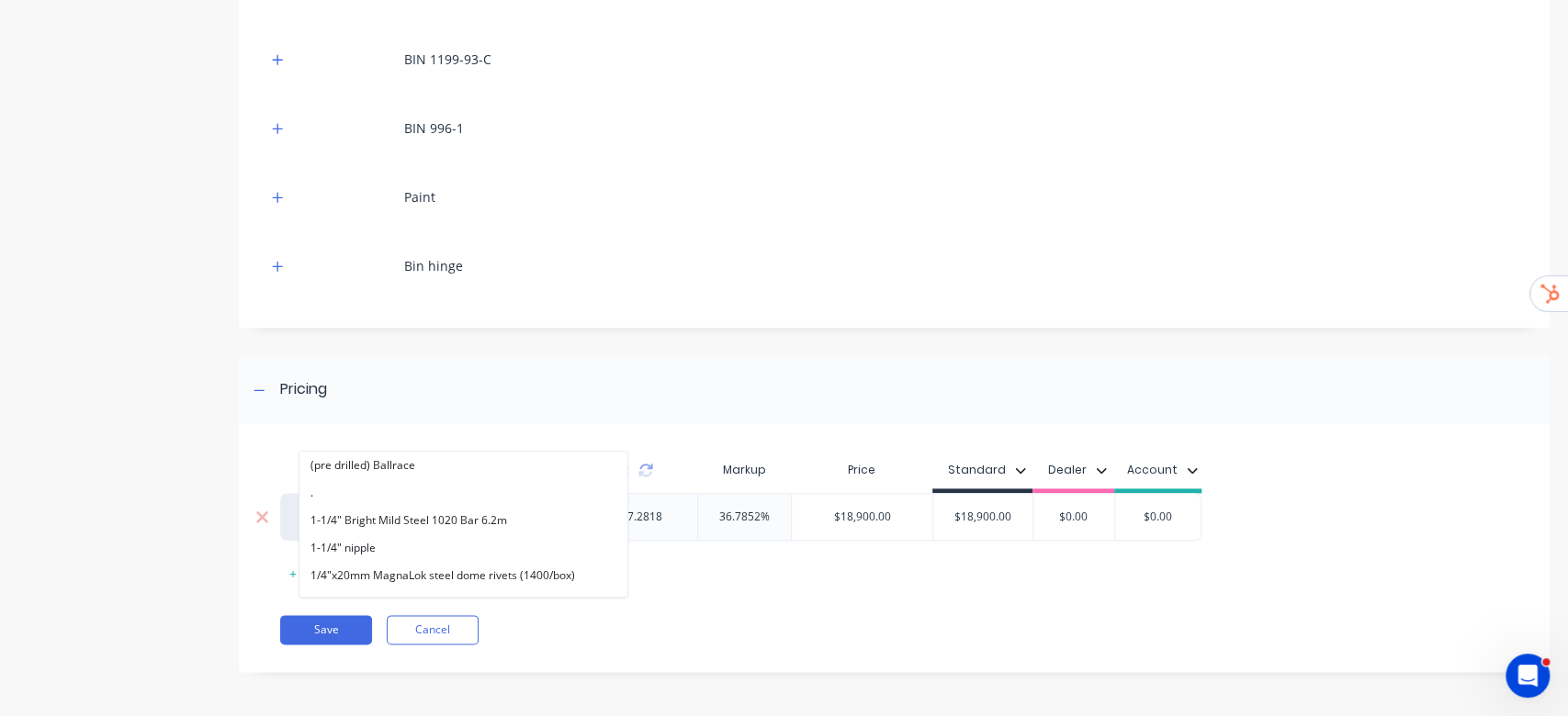 paste on "integrated" 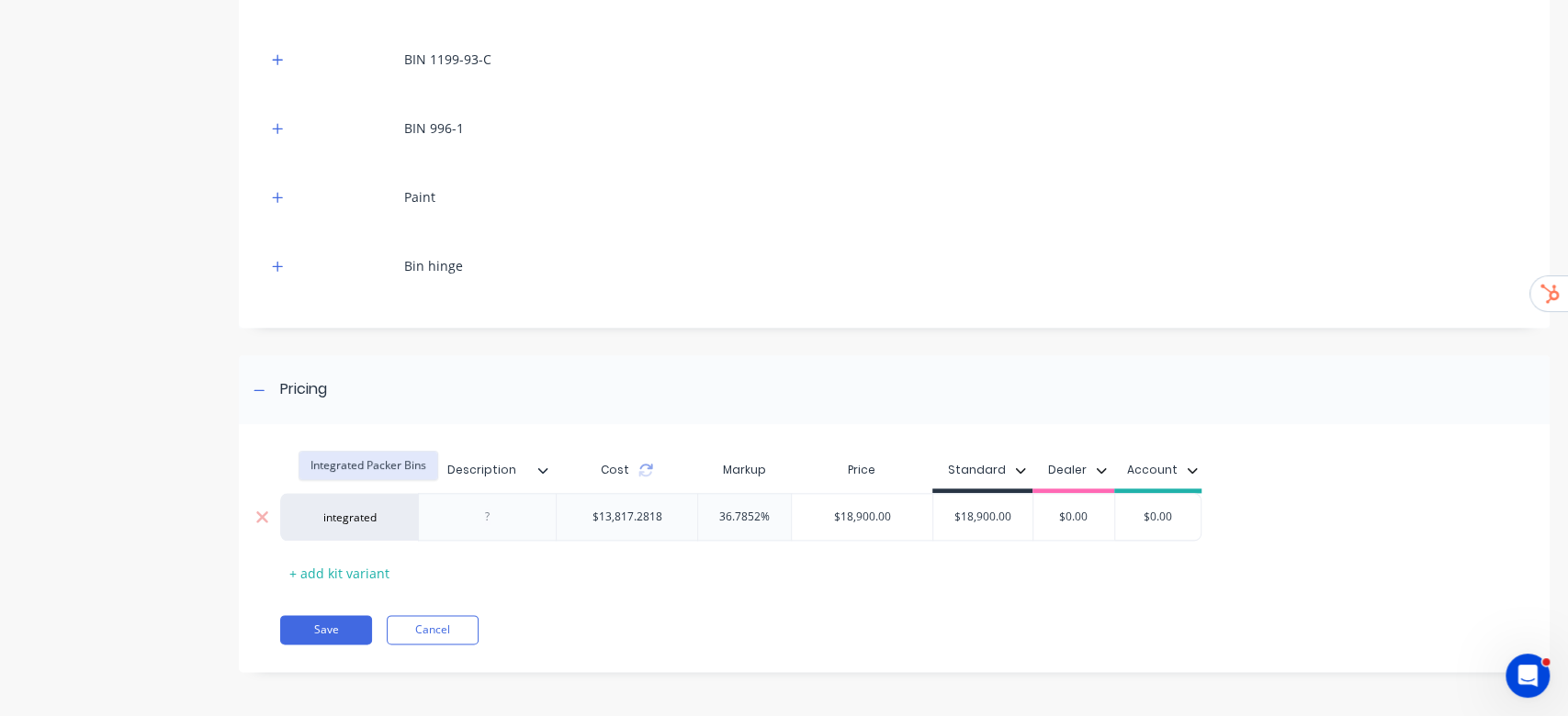 type on "integrated" 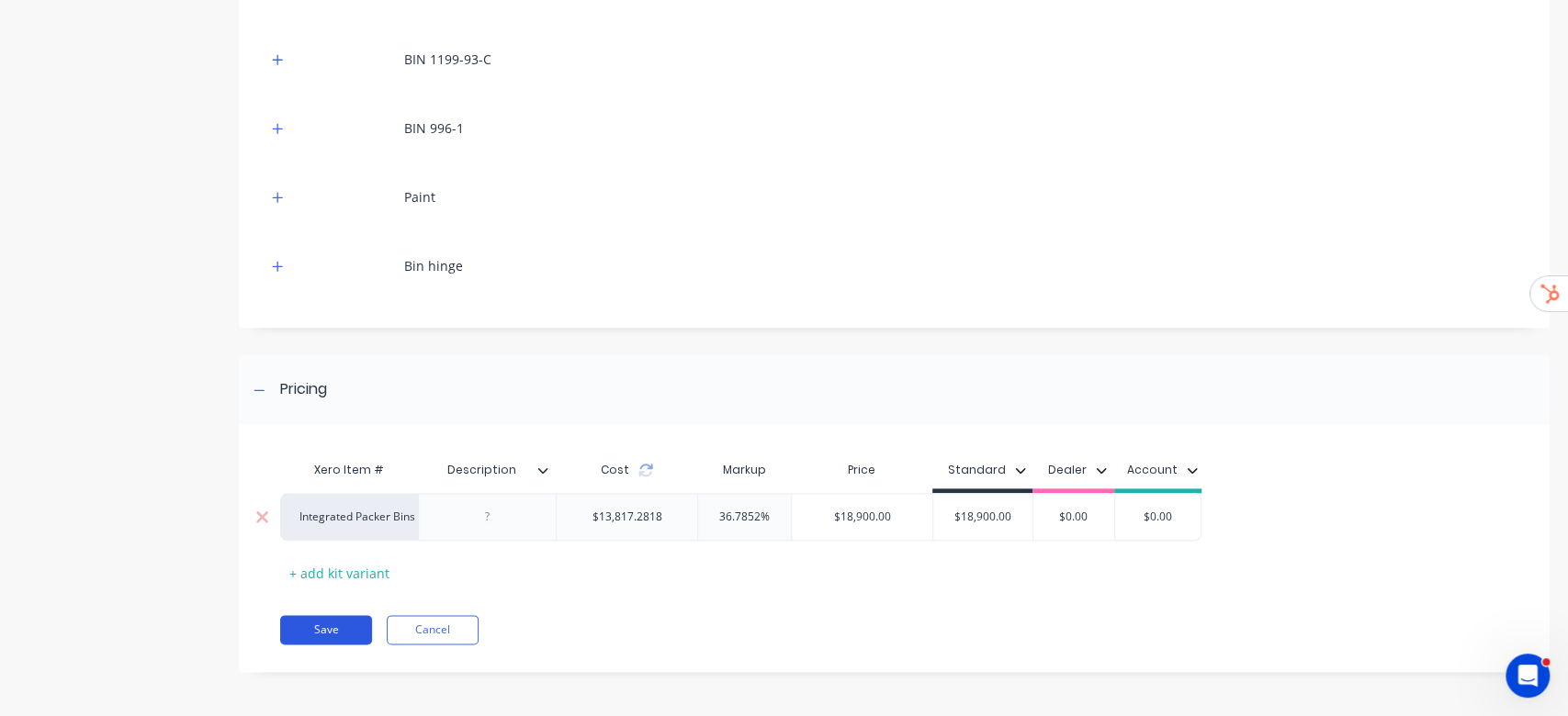 click on "Save" at bounding box center (326, 630) 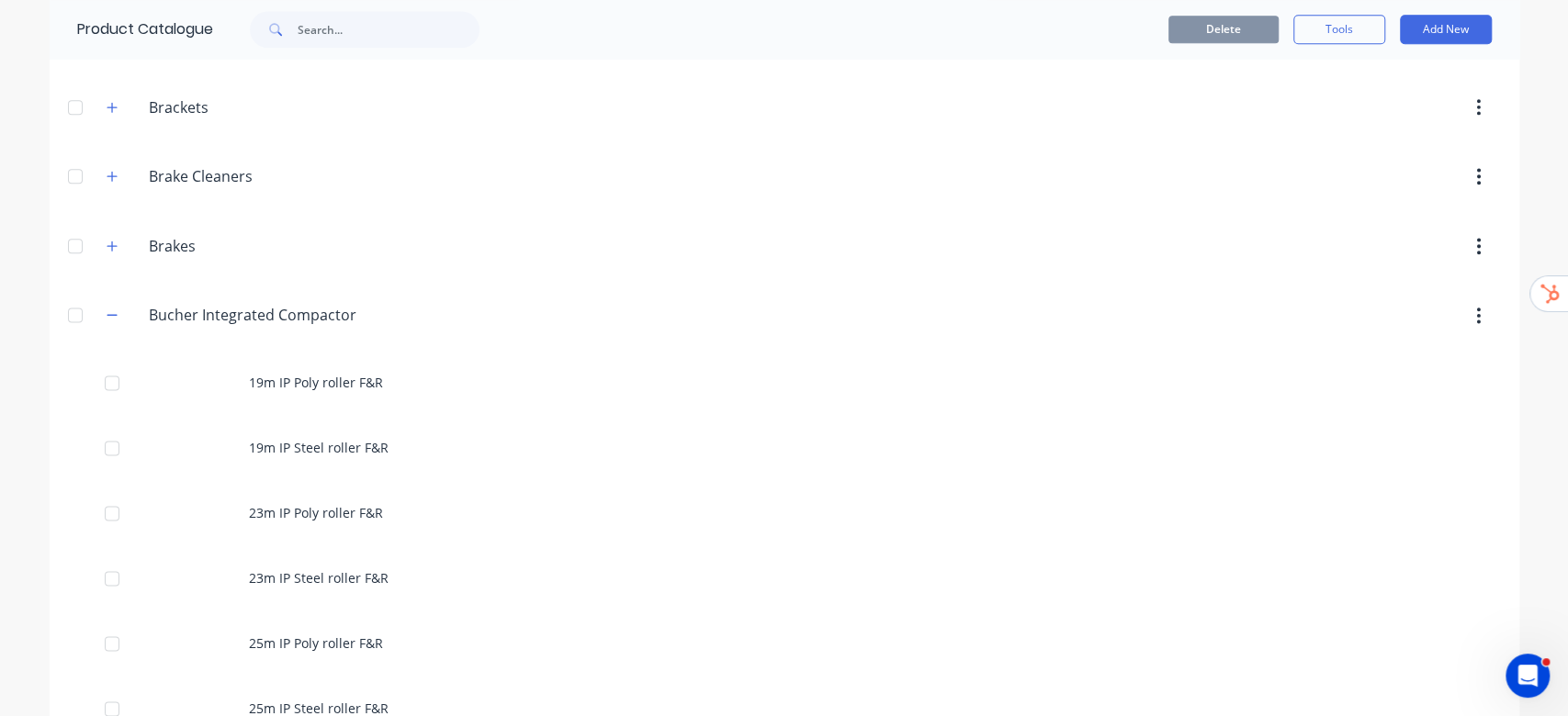 scroll, scrollTop: 1591, scrollLeft: 0, axis: vertical 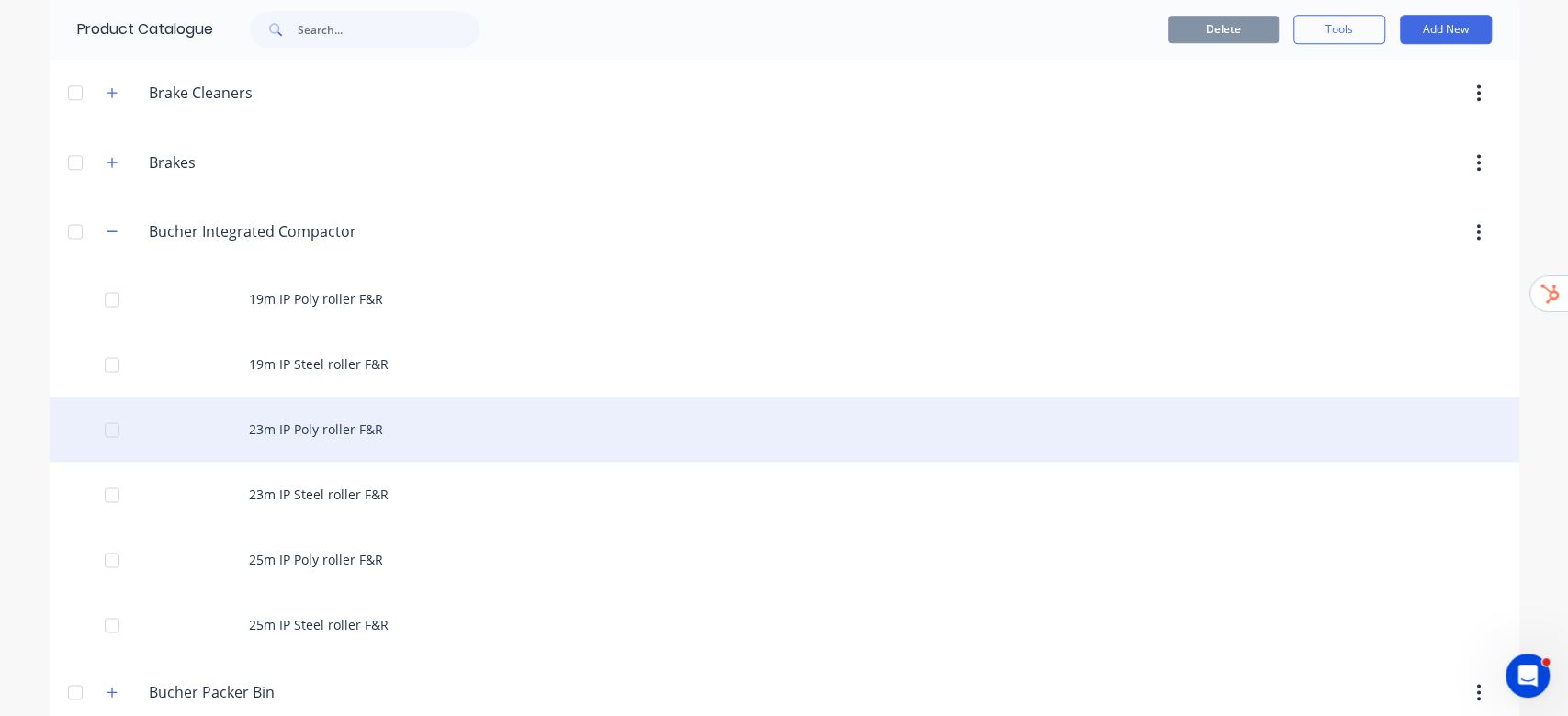 click on "23m IP Poly roller F&R" at bounding box center (784, 429) 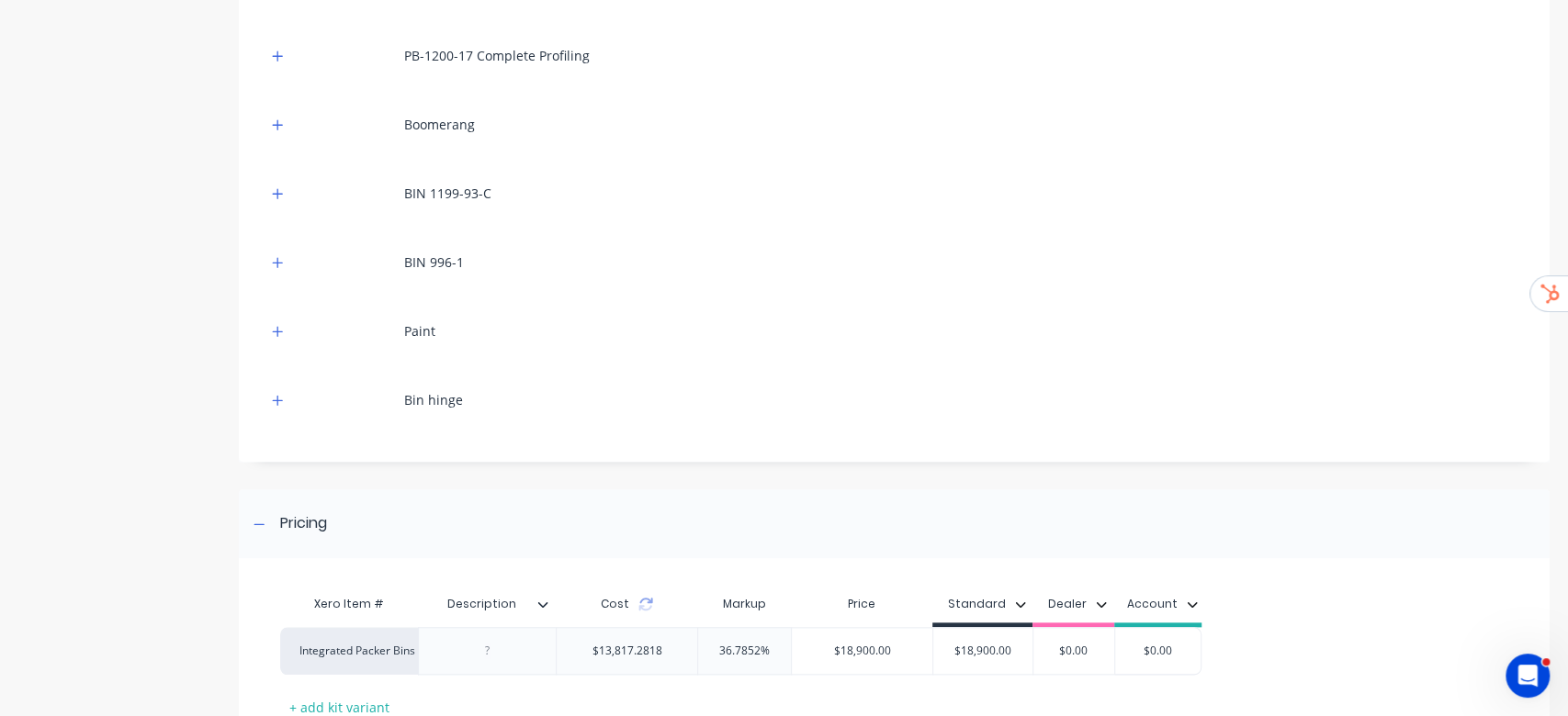 scroll, scrollTop: 1221, scrollLeft: 0, axis: vertical 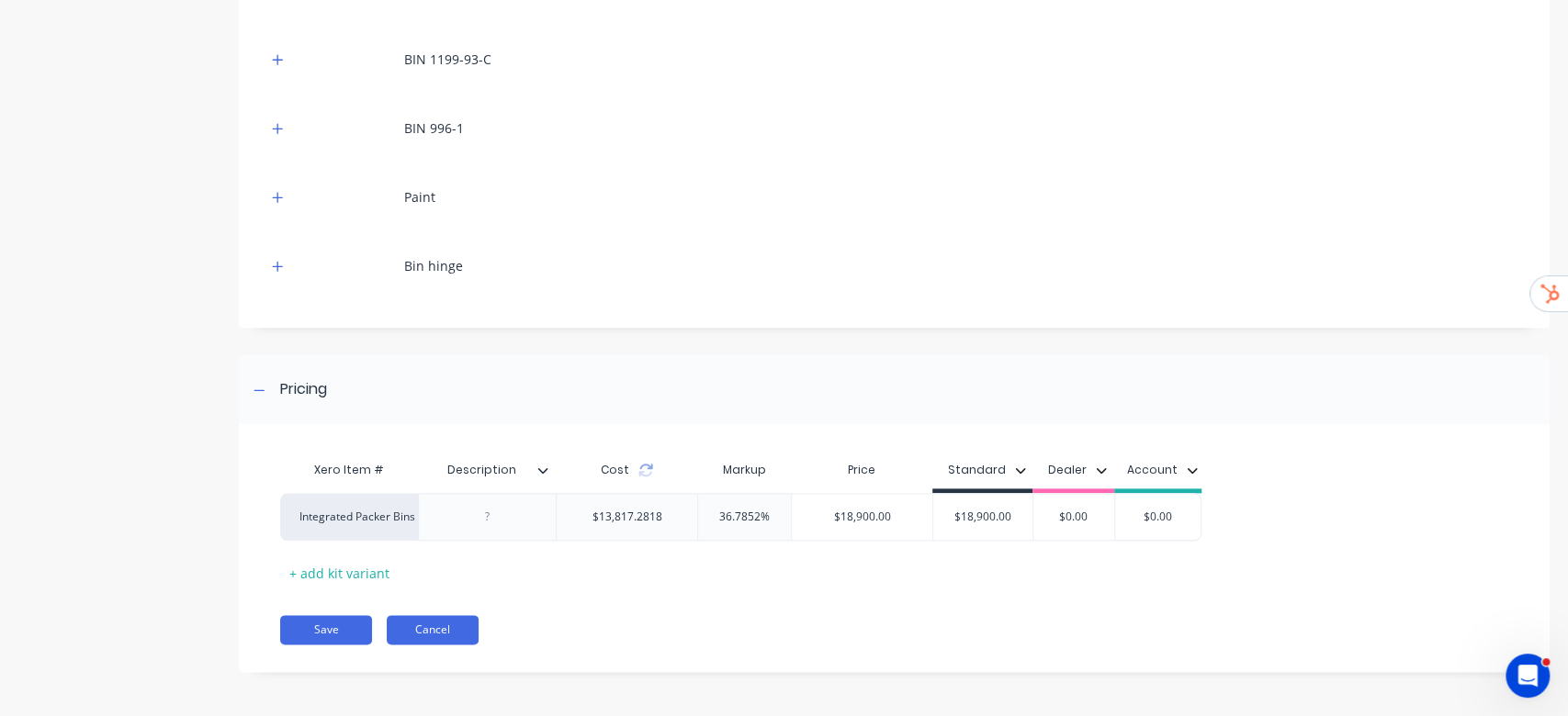 click on "Cancel" at bounding box center (433, 630) 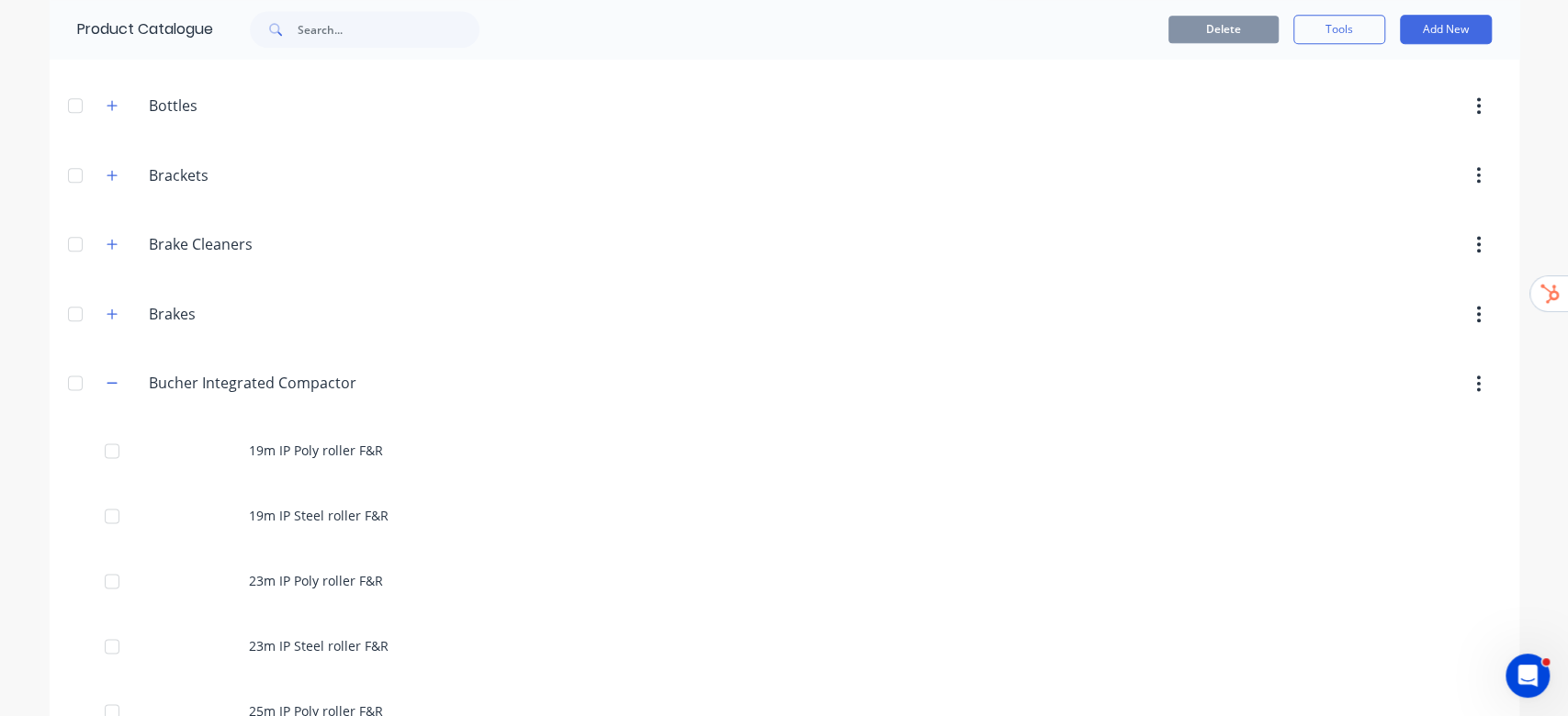scroll, scrollTop: 1713, scrollLeft: 0, axis: vertical 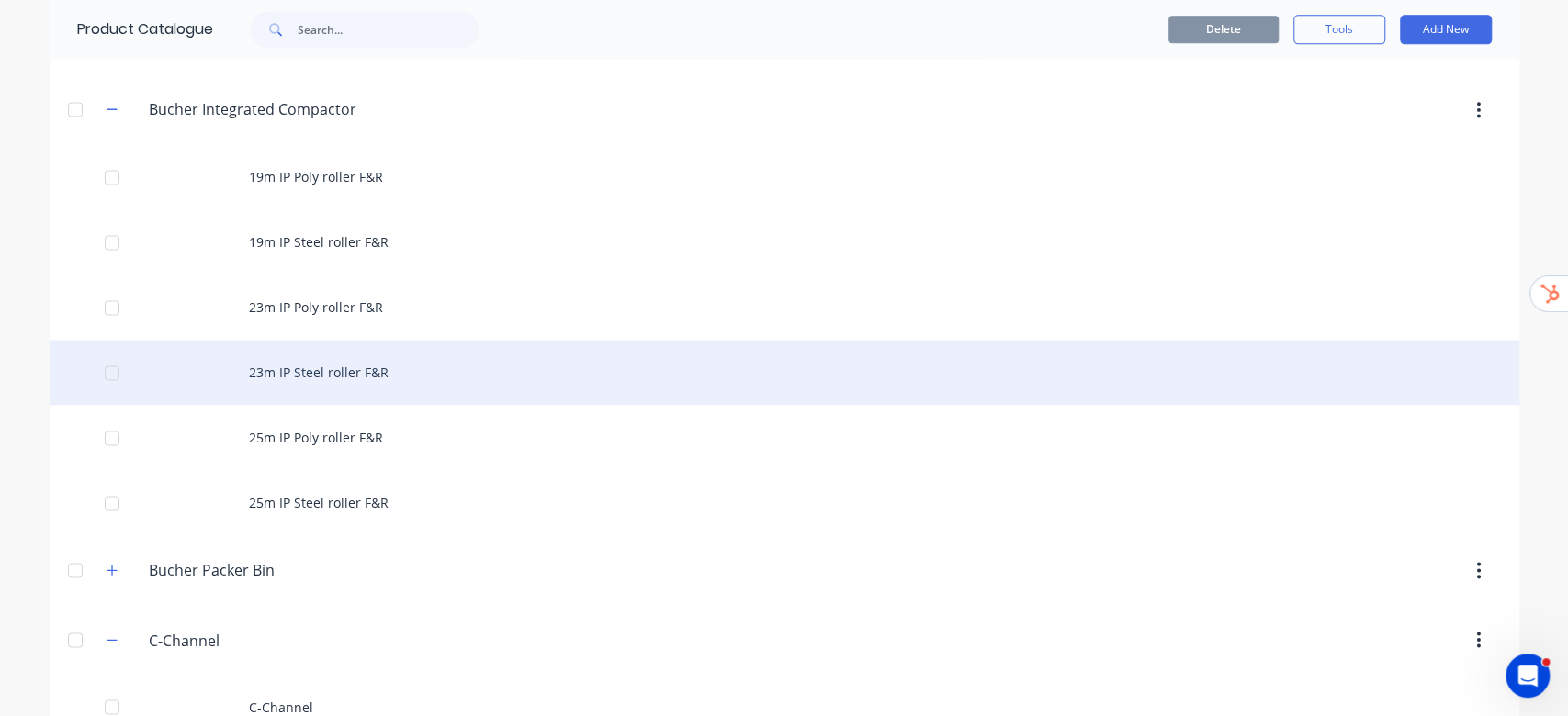 click on "23m IP Steel roller F&R" at bounding box center (784, 372) 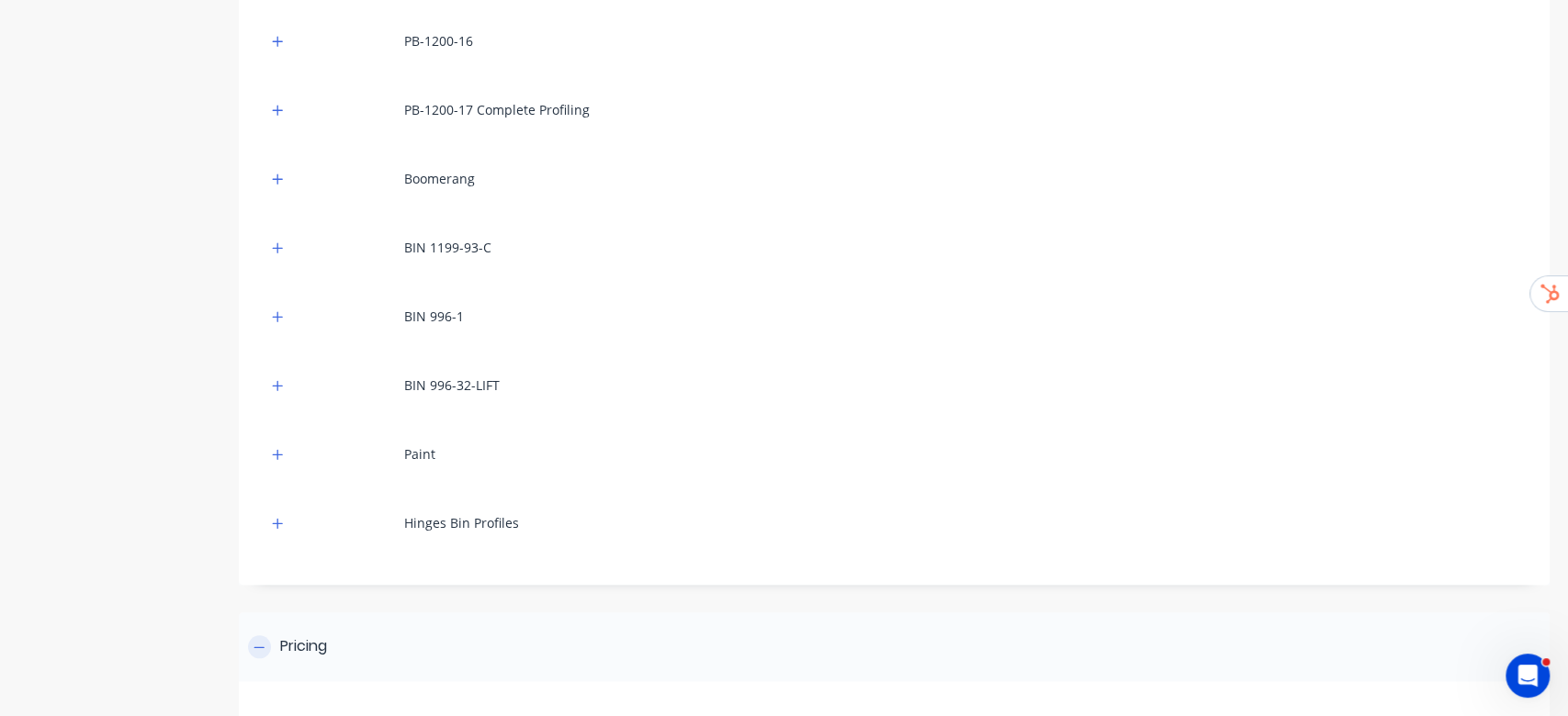 scroll, scrollTop: 1359, scrollLeft: 0, axis: vertical 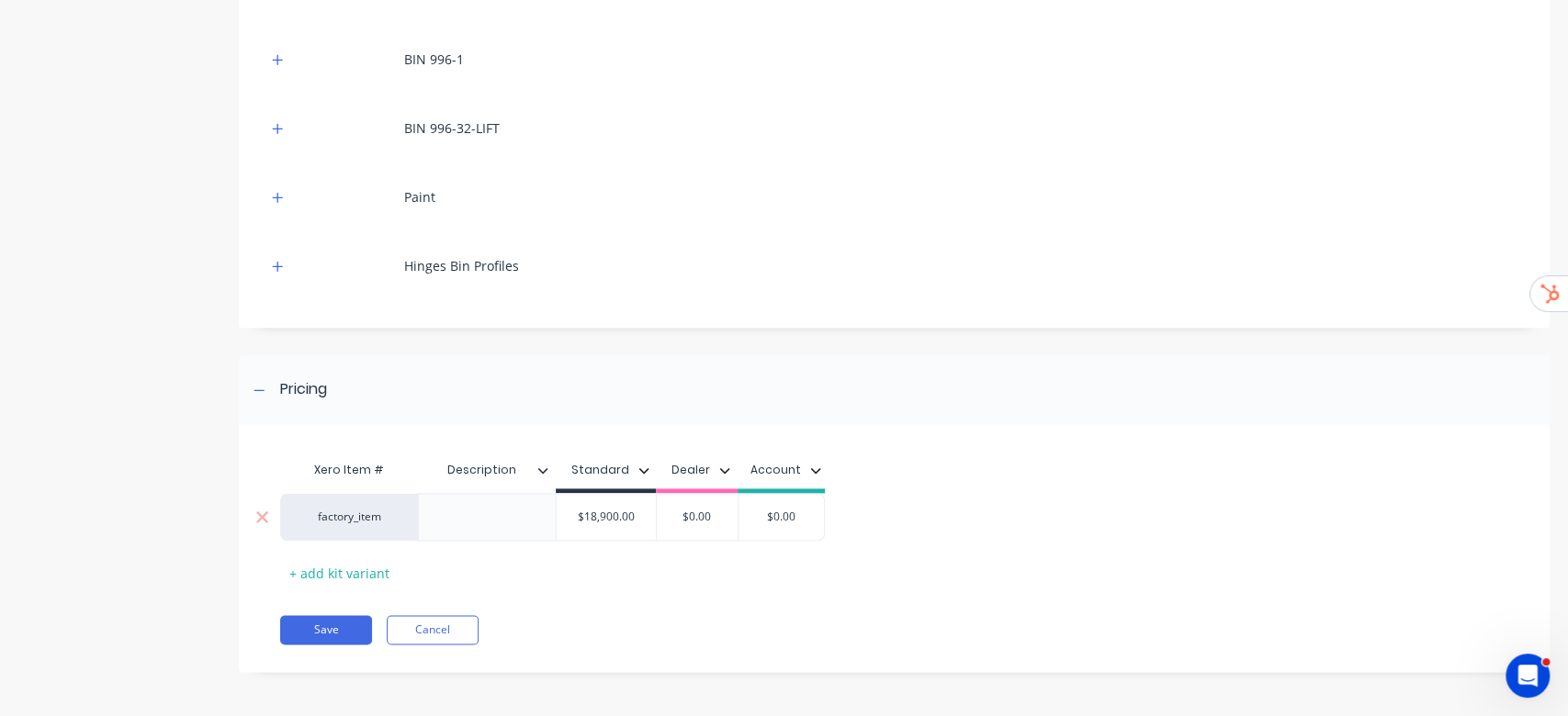 click on "factory_item" at bounding box center (350, 517) 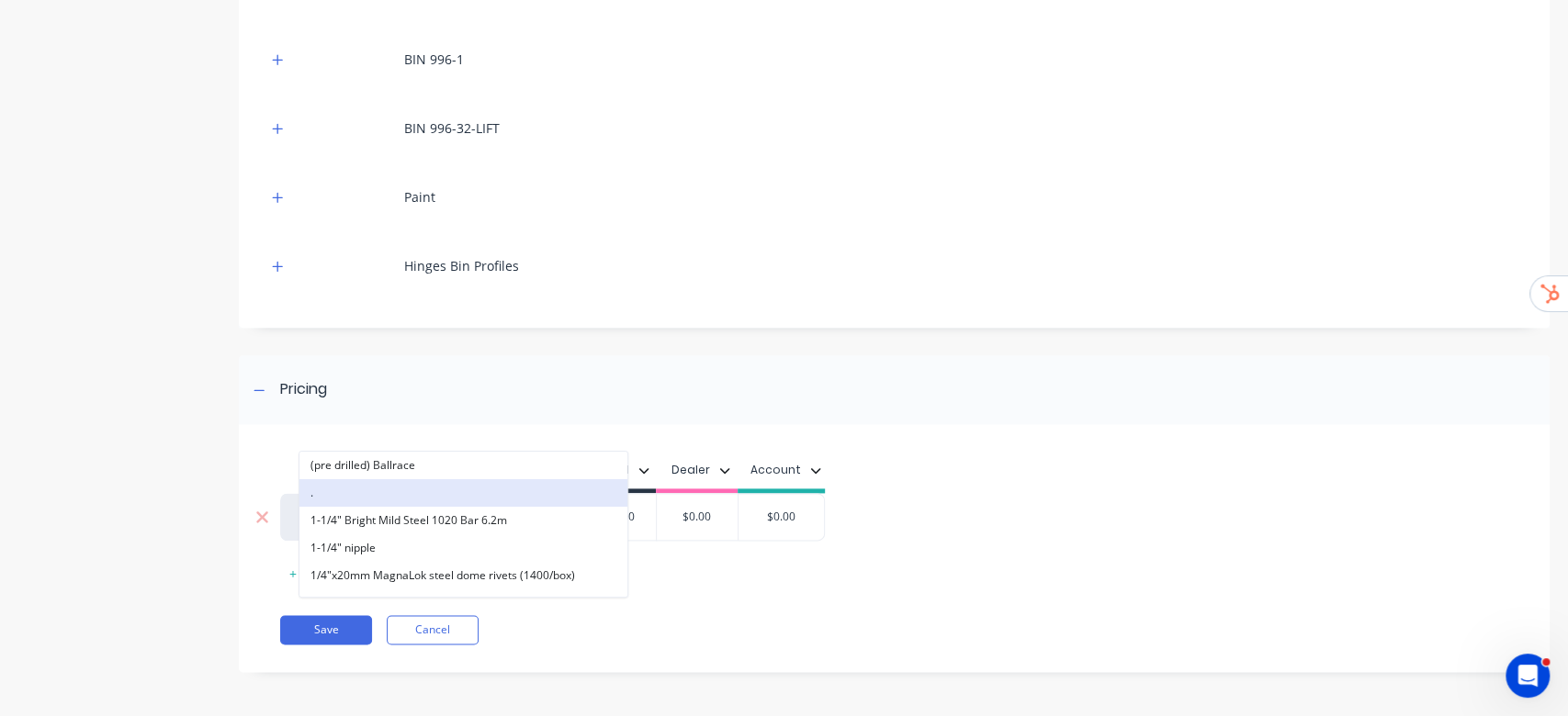 paste on "integrated" 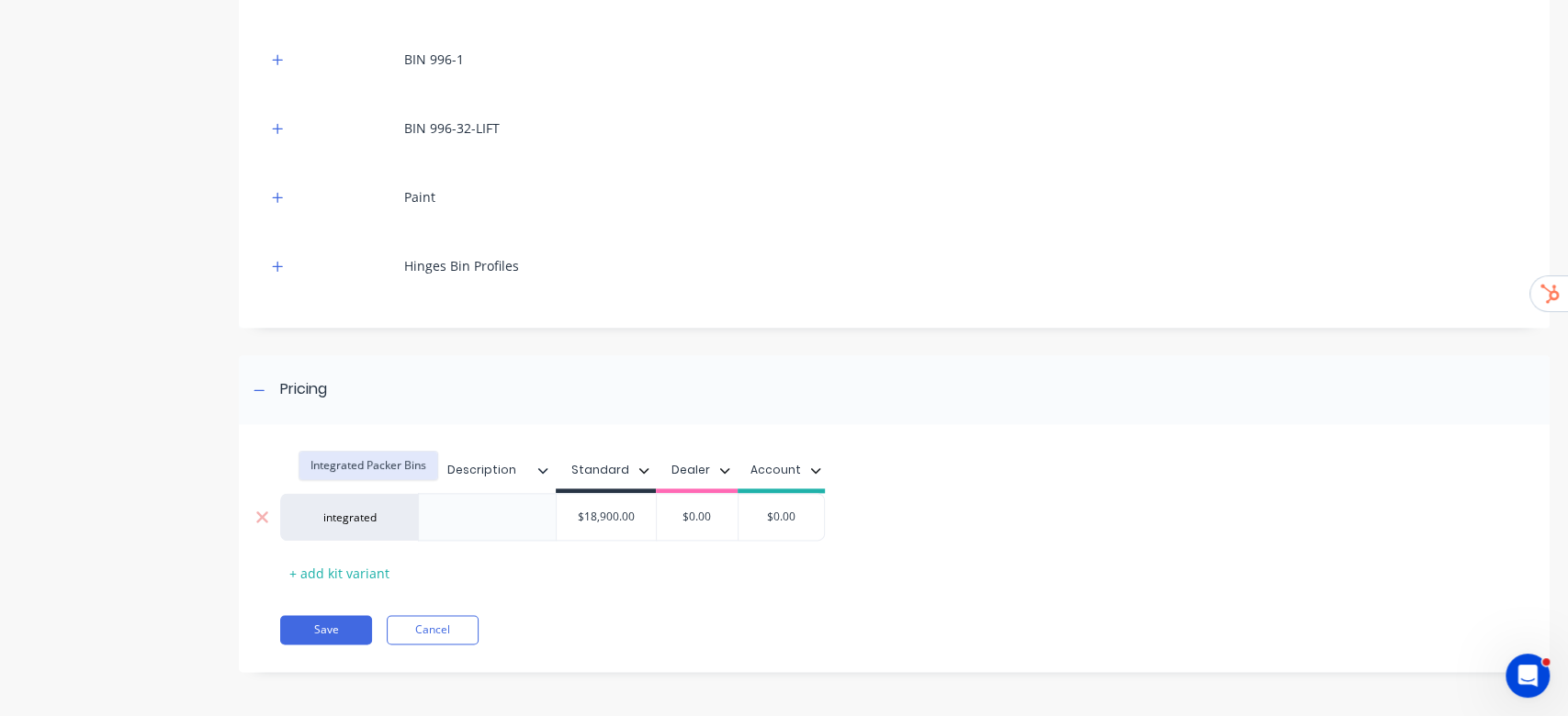 type on "integrated" 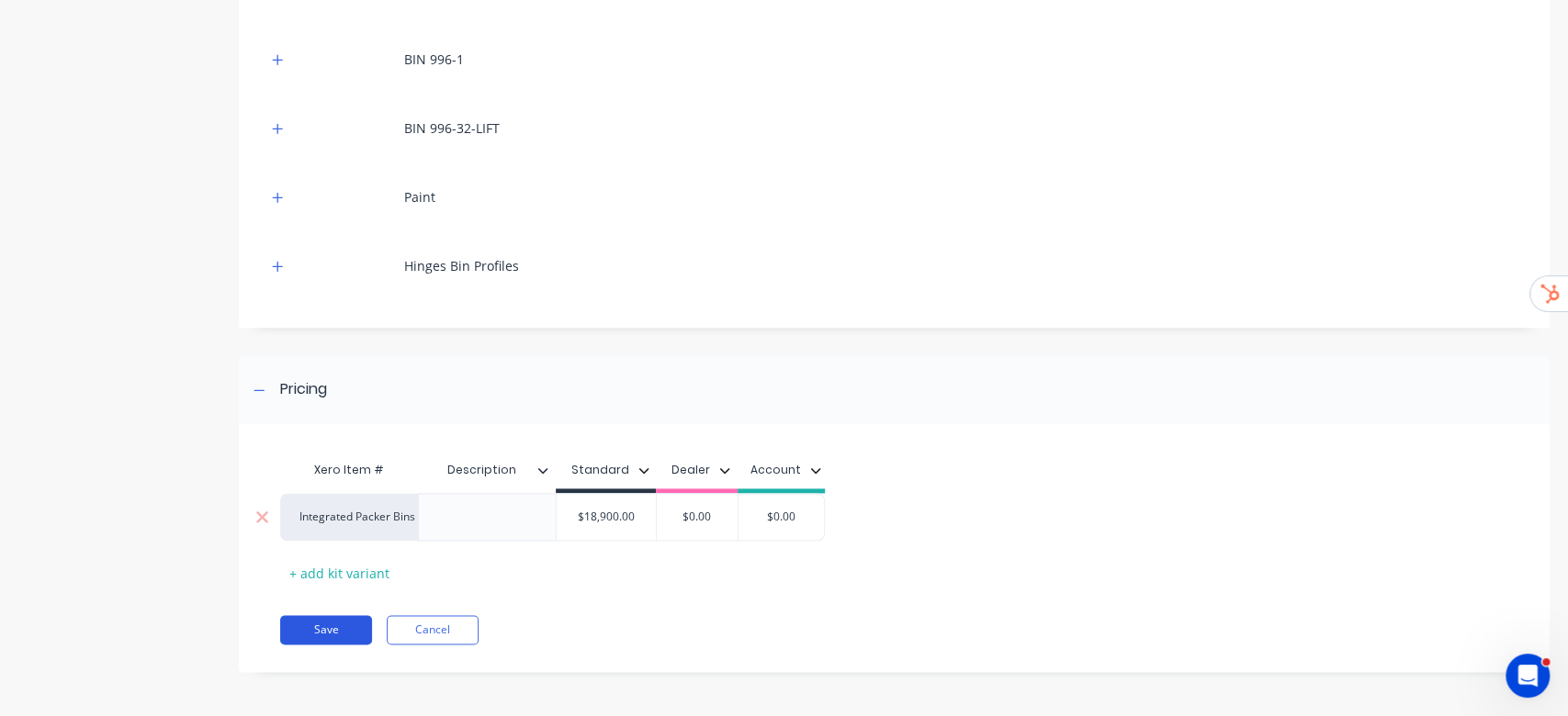 click on "Save" at bounding box center (326, 630) 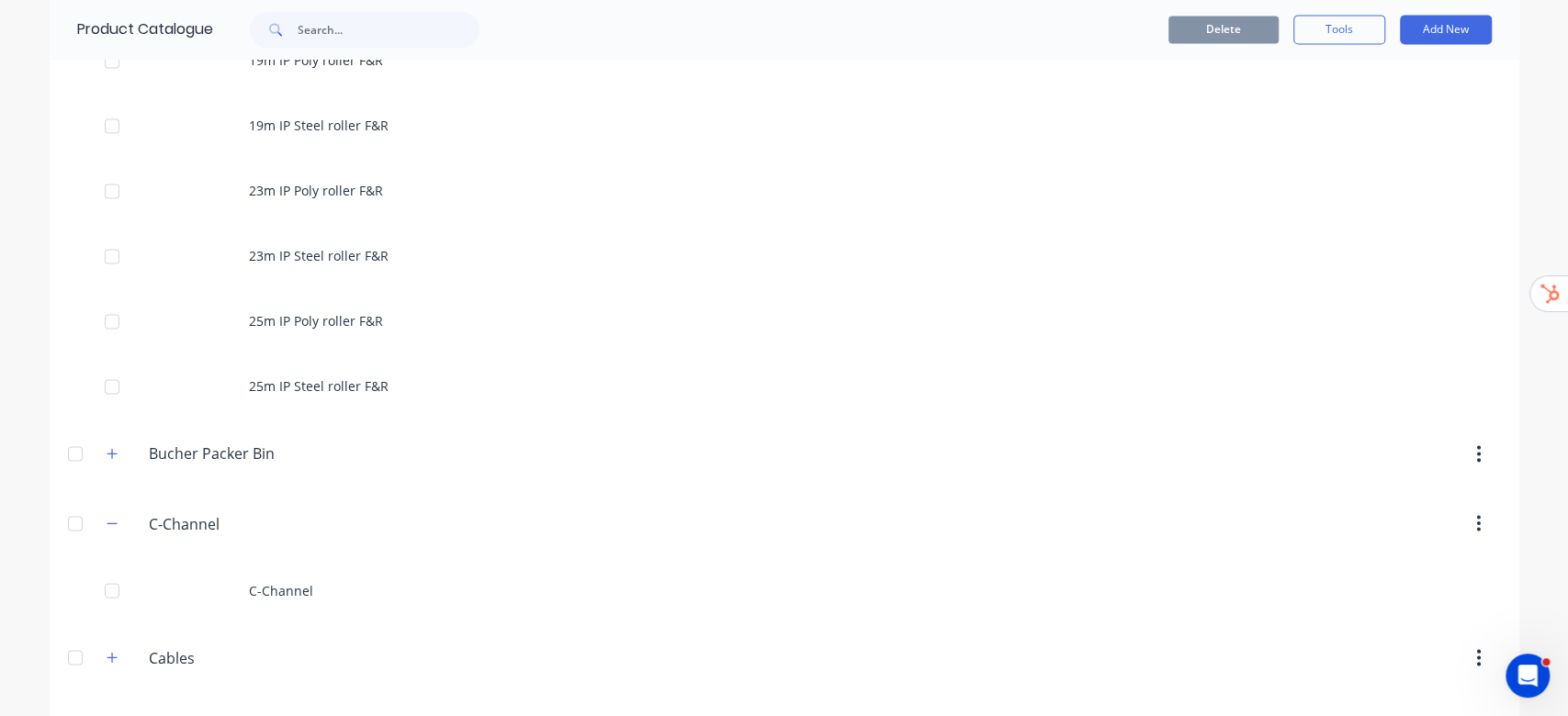 scroll, scrollTop: 1713, scrollLeft: 0, axis: vertical 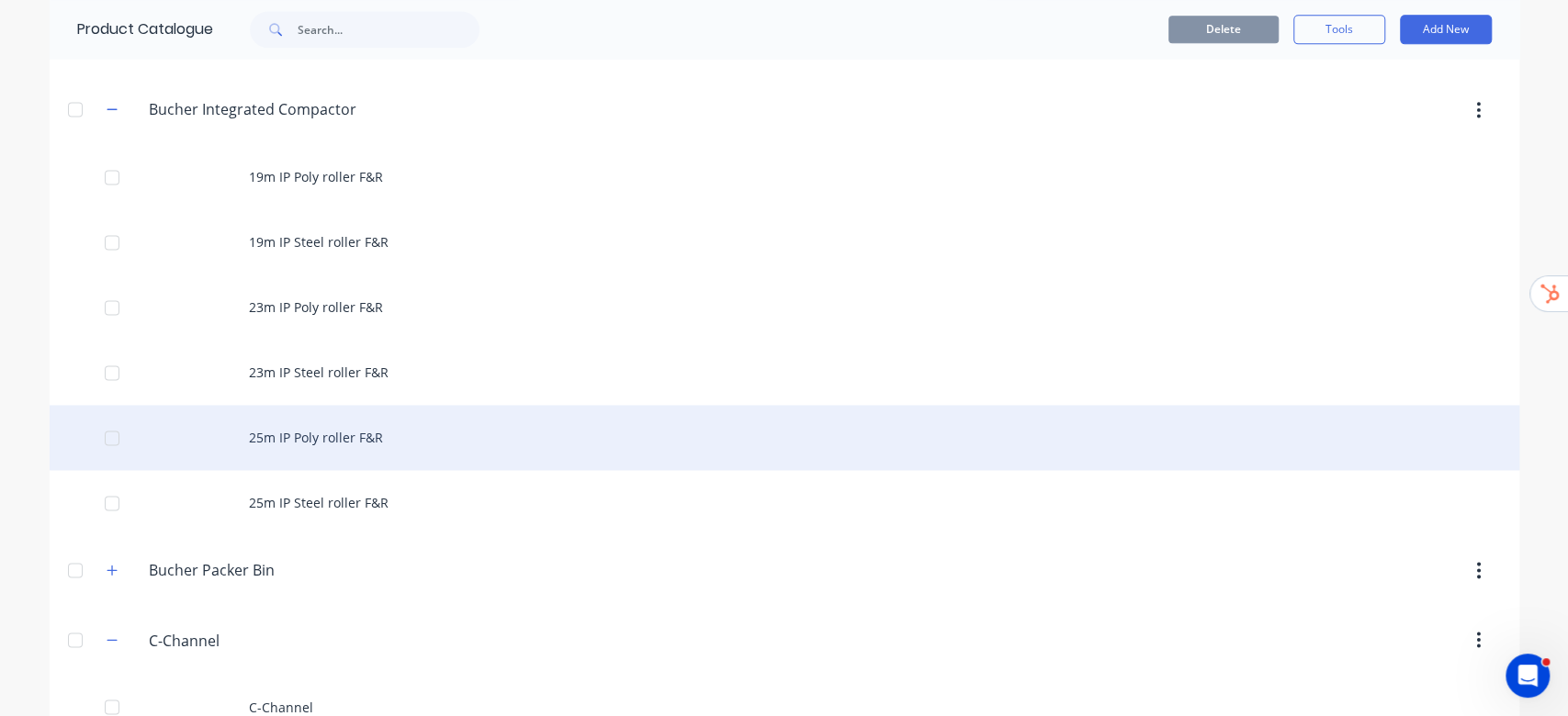 click on "25m IP Poly roller F&R" at bounding box center [784, 437] 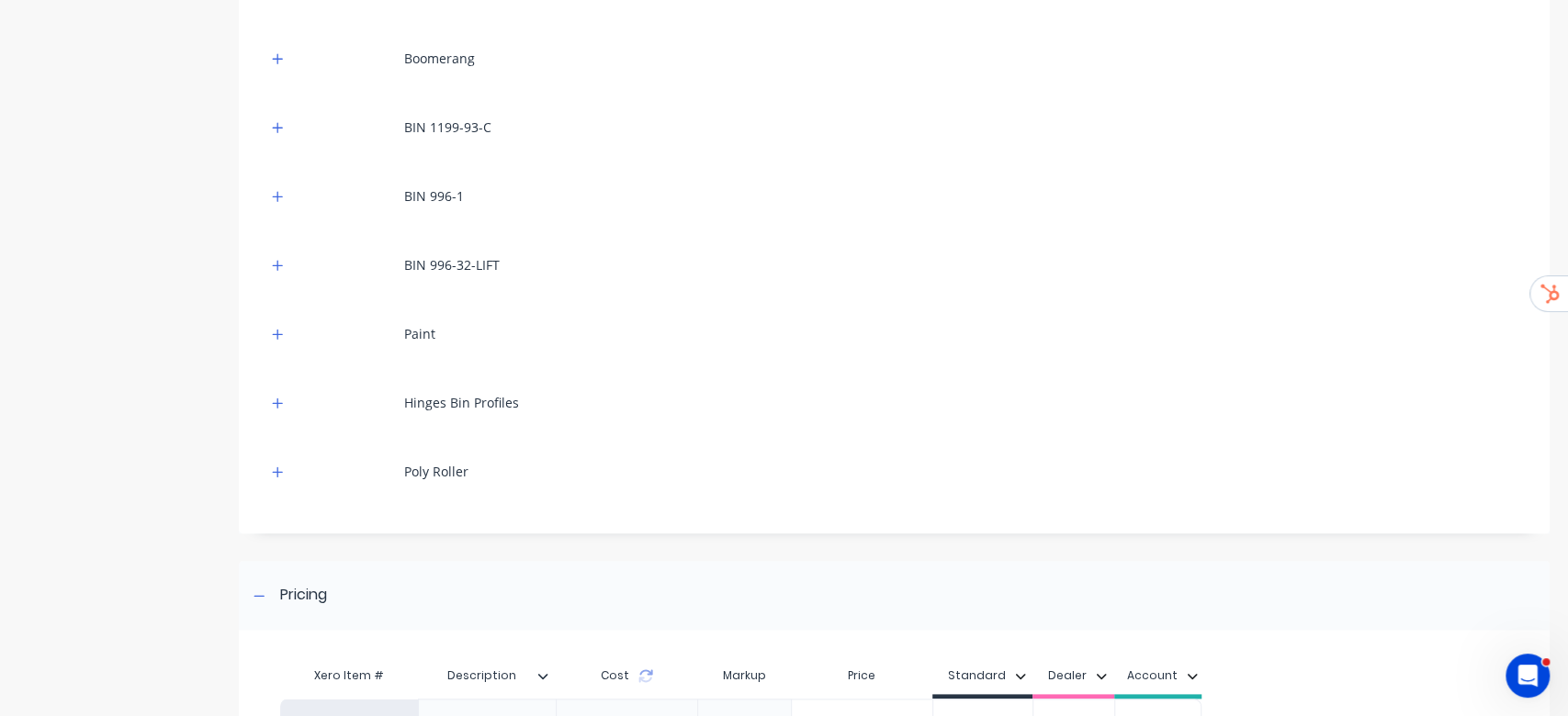 scroll, scrollTop: 1359, scrollLeft: 0, axis: vertical 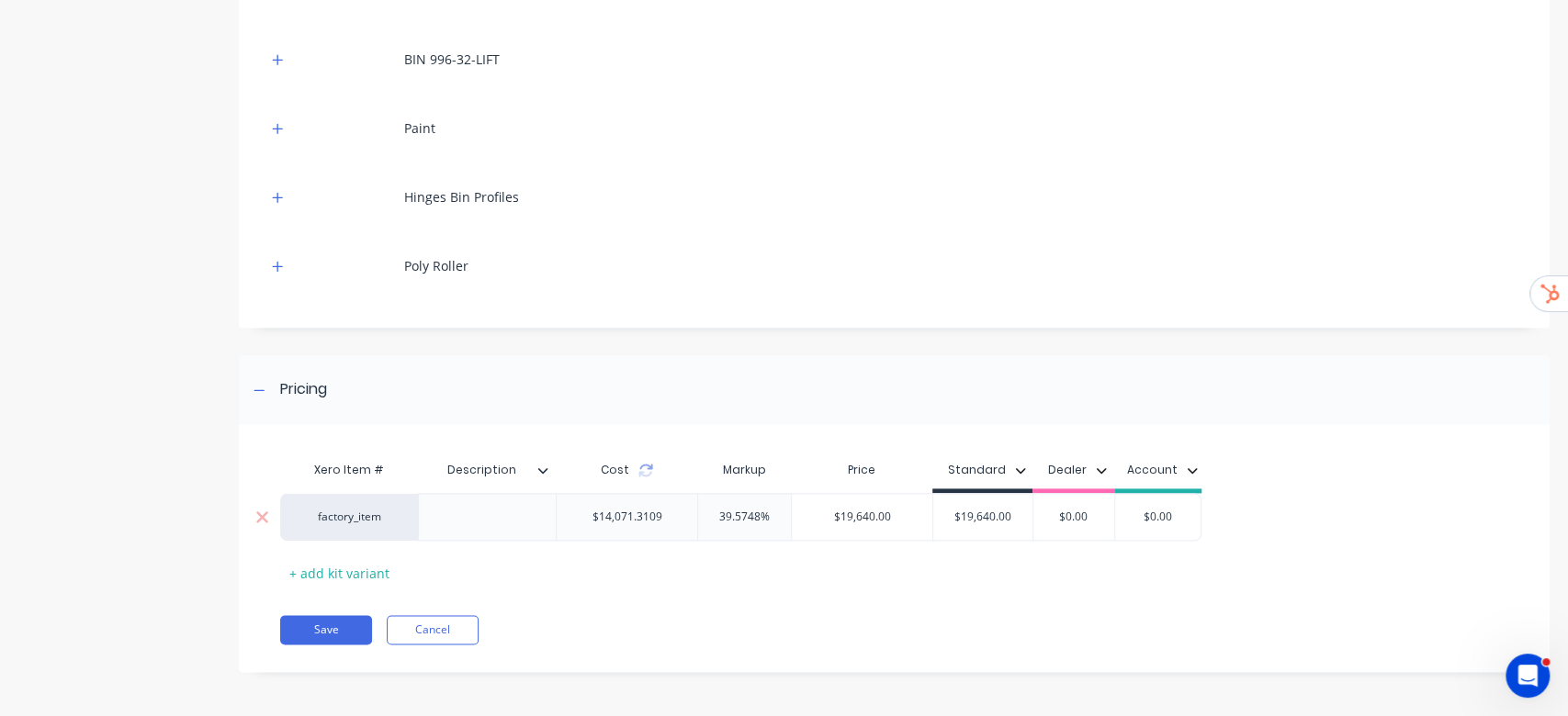 click on "factory_item" at bounding box center [350, 517] 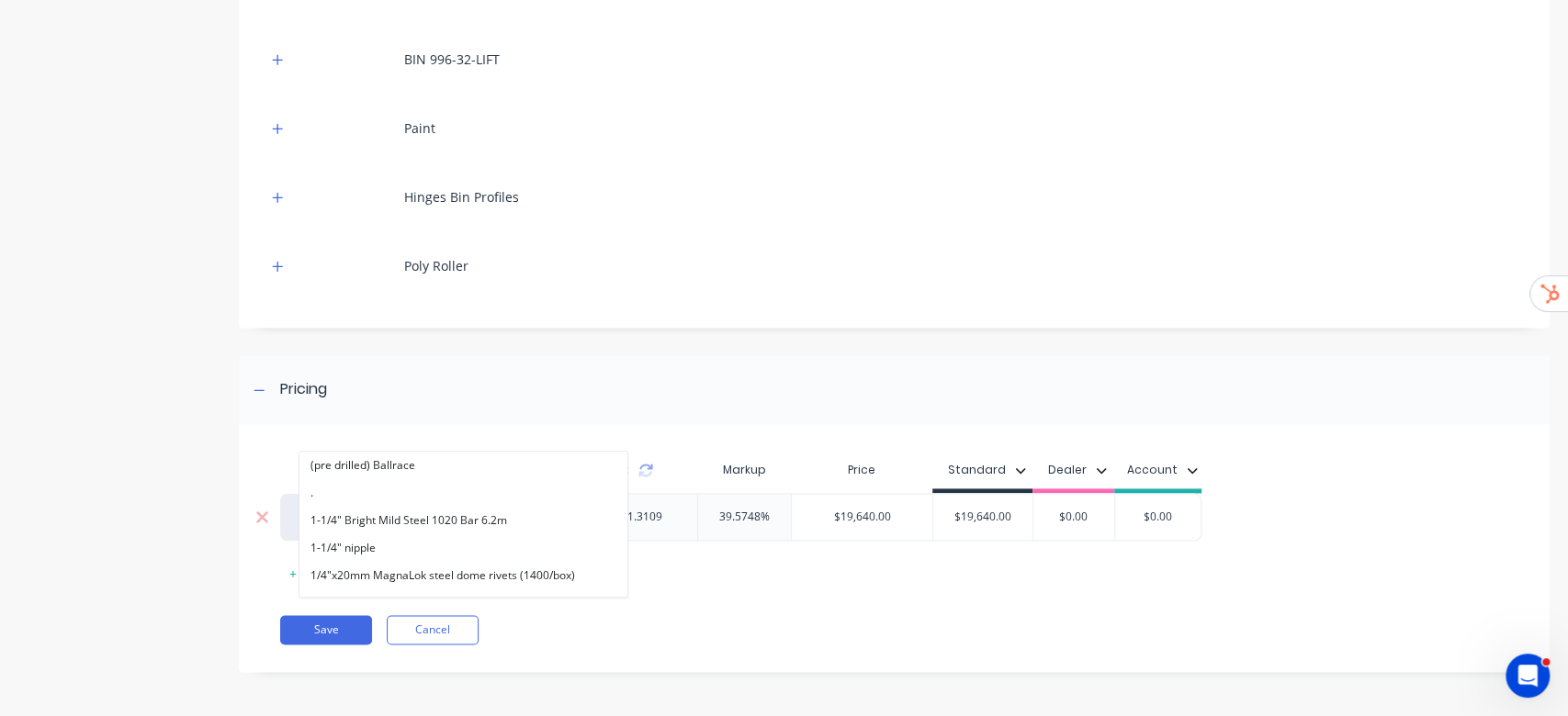 paste on "integrated" 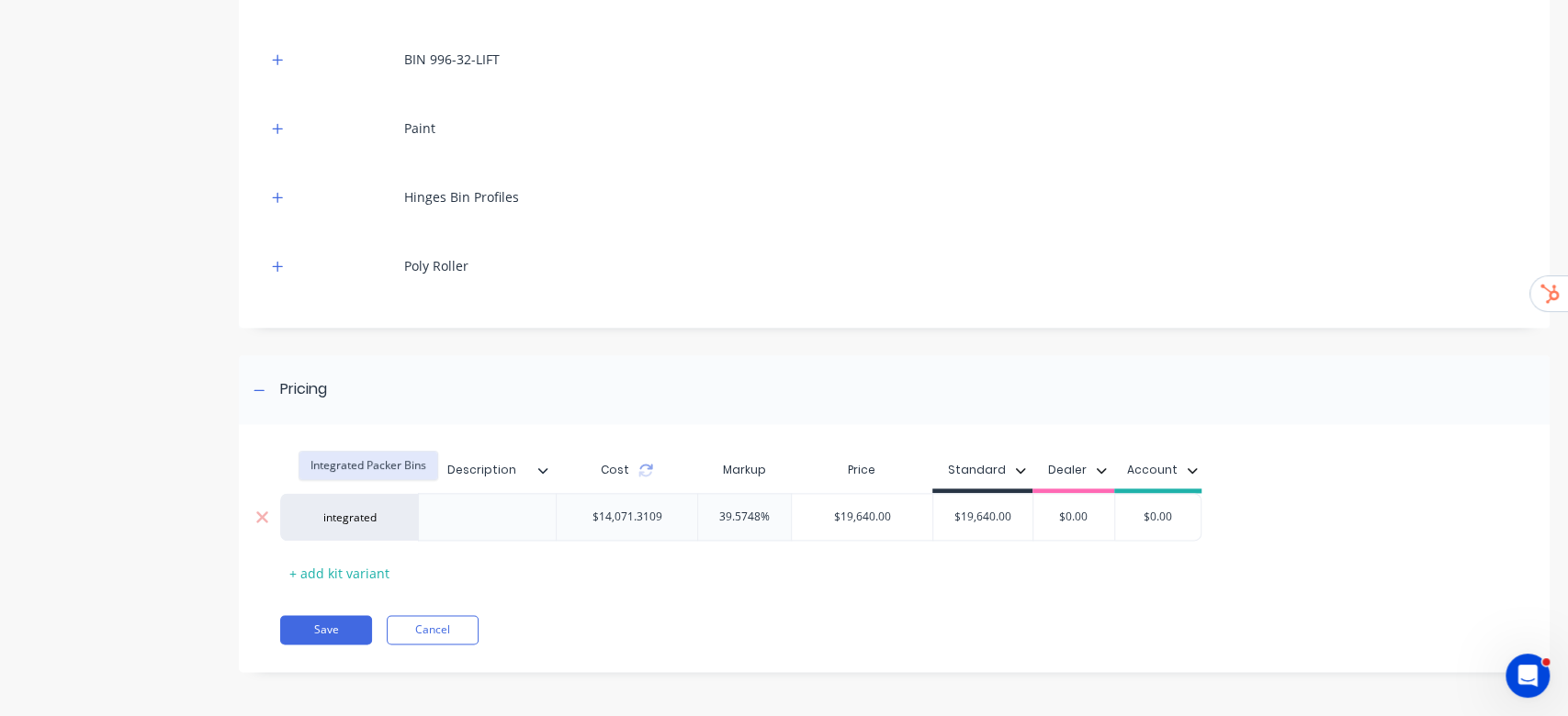 type on "integrated" 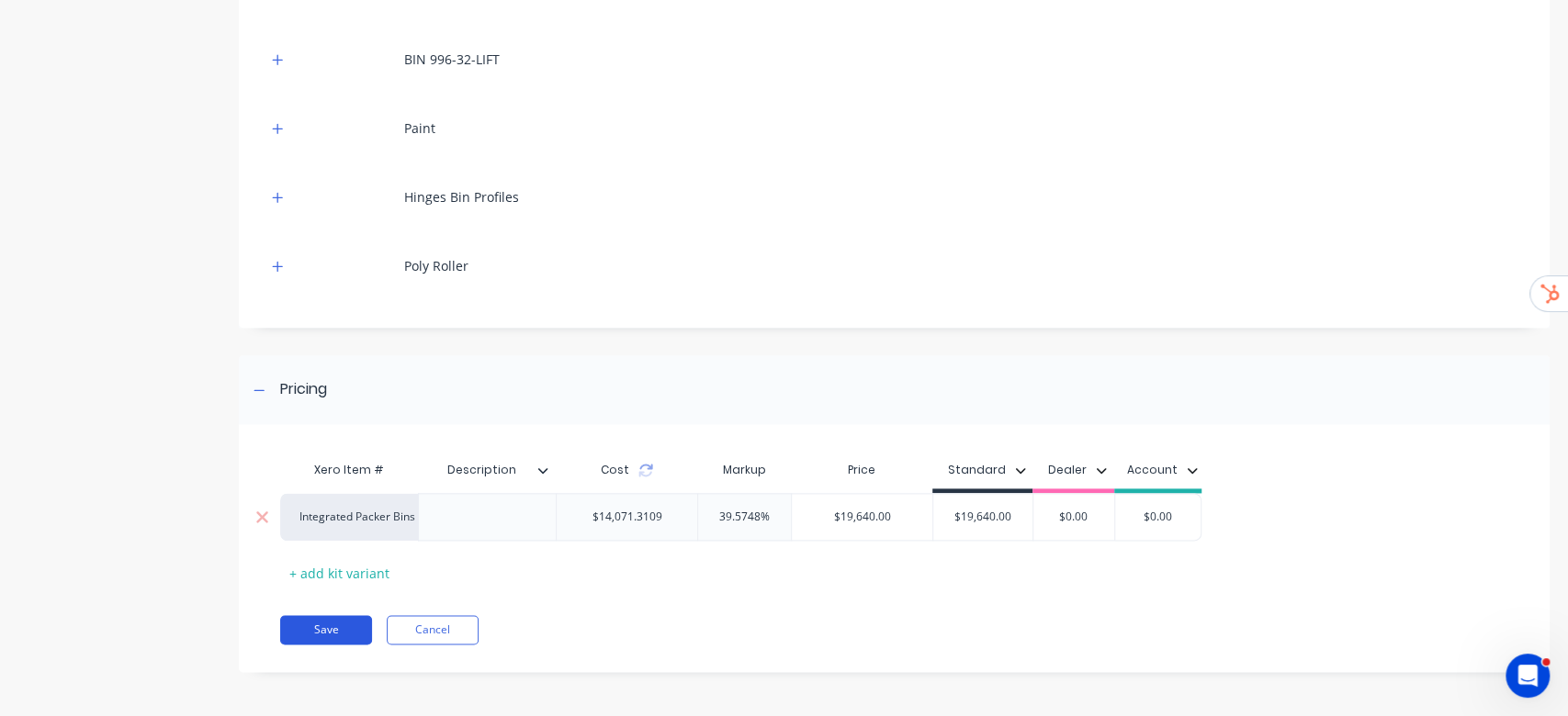 click on "Save" at bounding box center (326, 630) 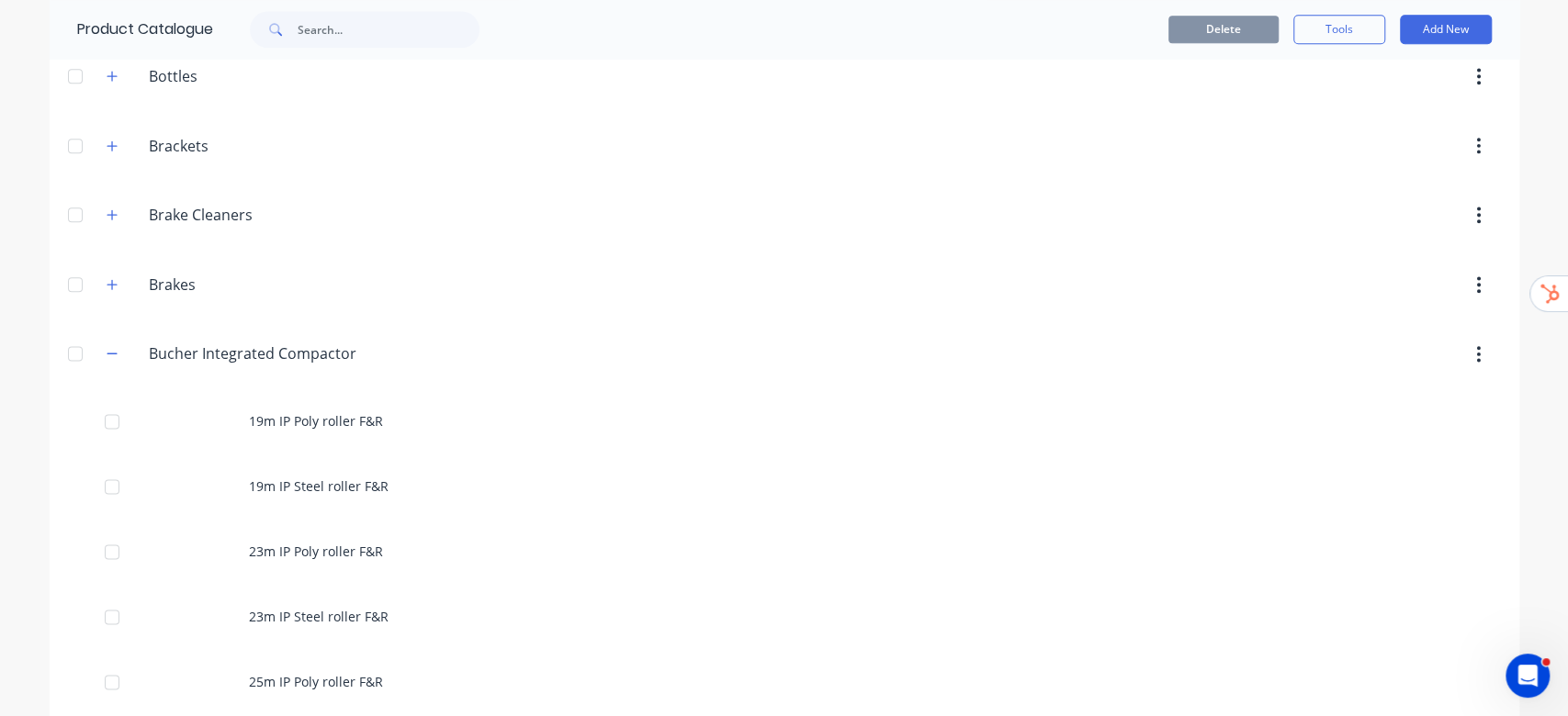 scroll, scrollTop: 1836, scrollLeft: 0, axis: vertical 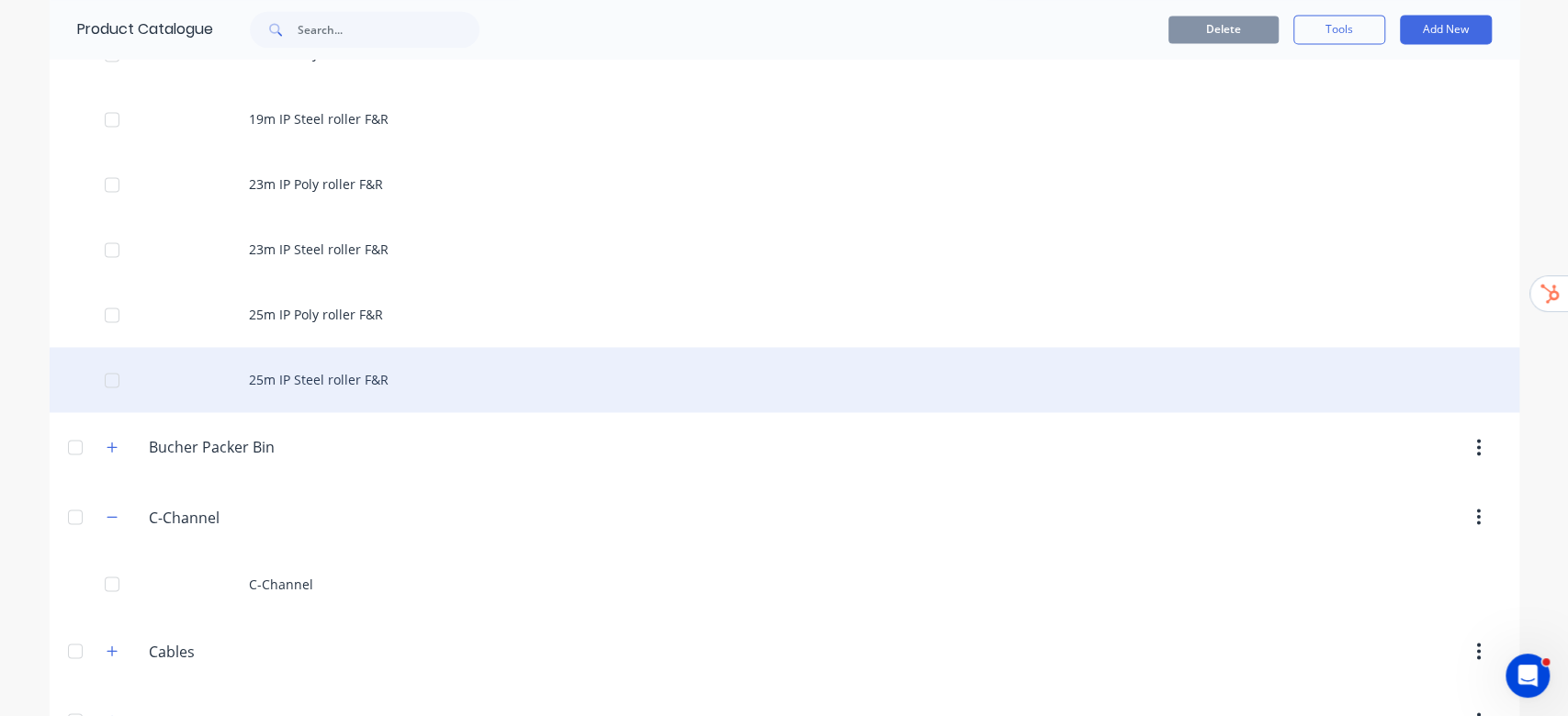 click on "25m IP Steel roller F&R" at bounding box center [784, 379] 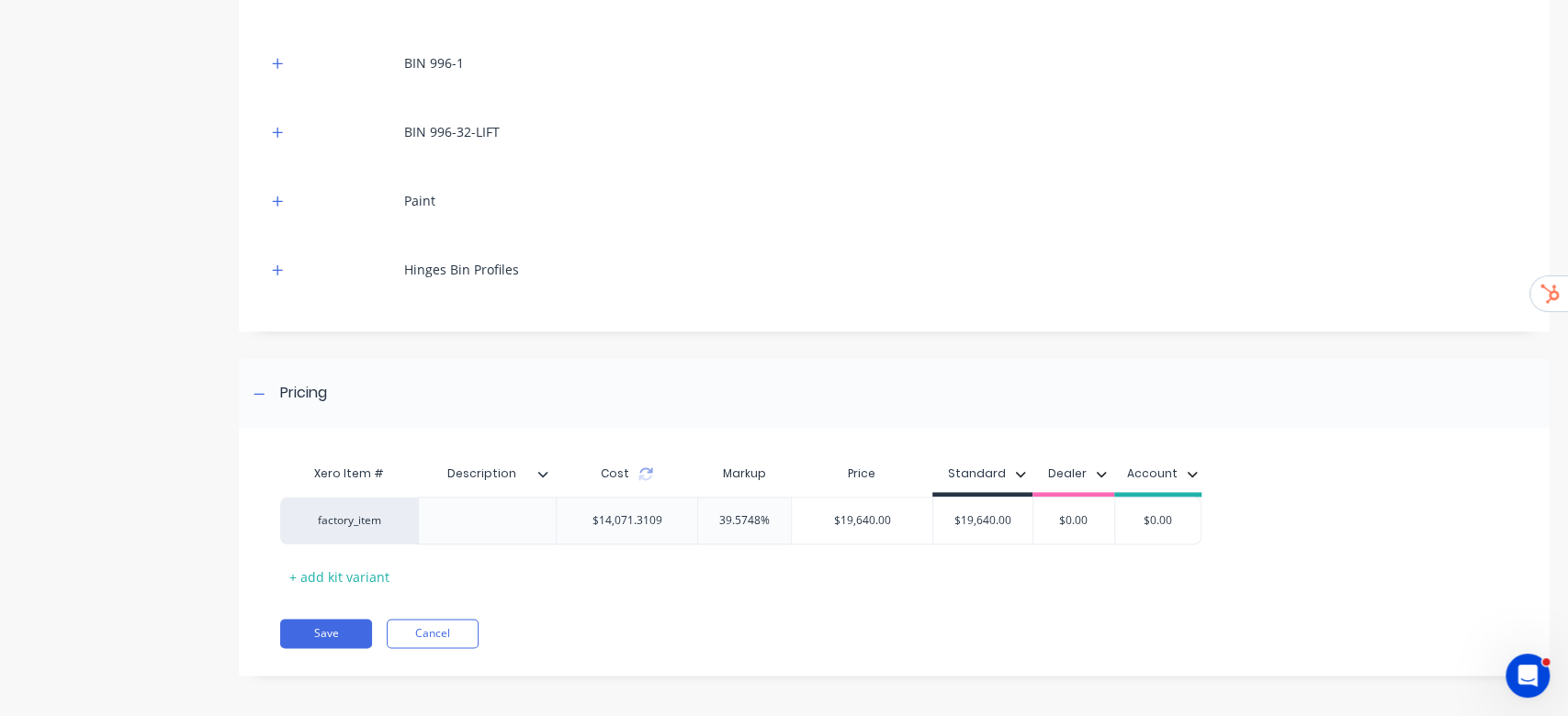 scroll, scrollTop: 1359, scrollLeft: 0, axis: vertical 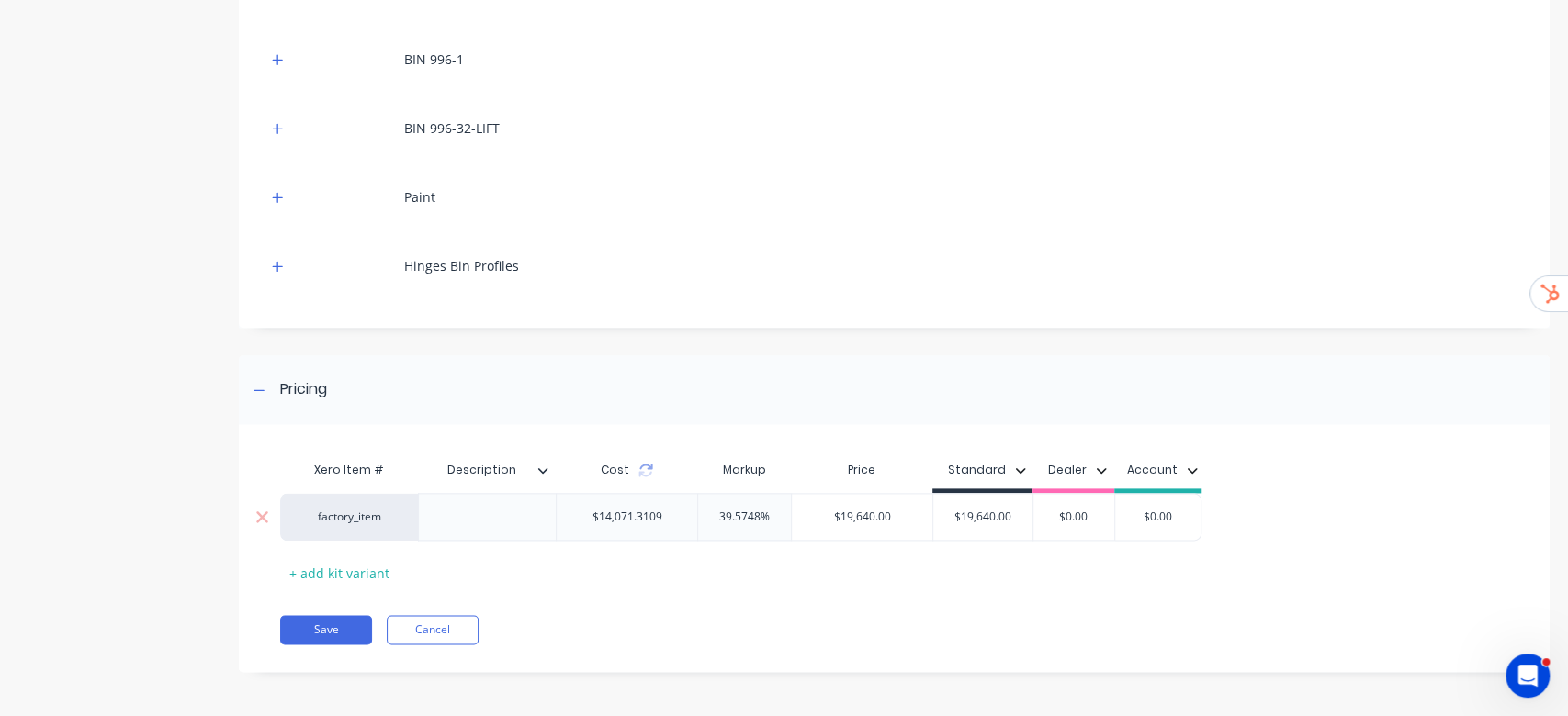 click on "factory_item" at bounding box center (350, 517) 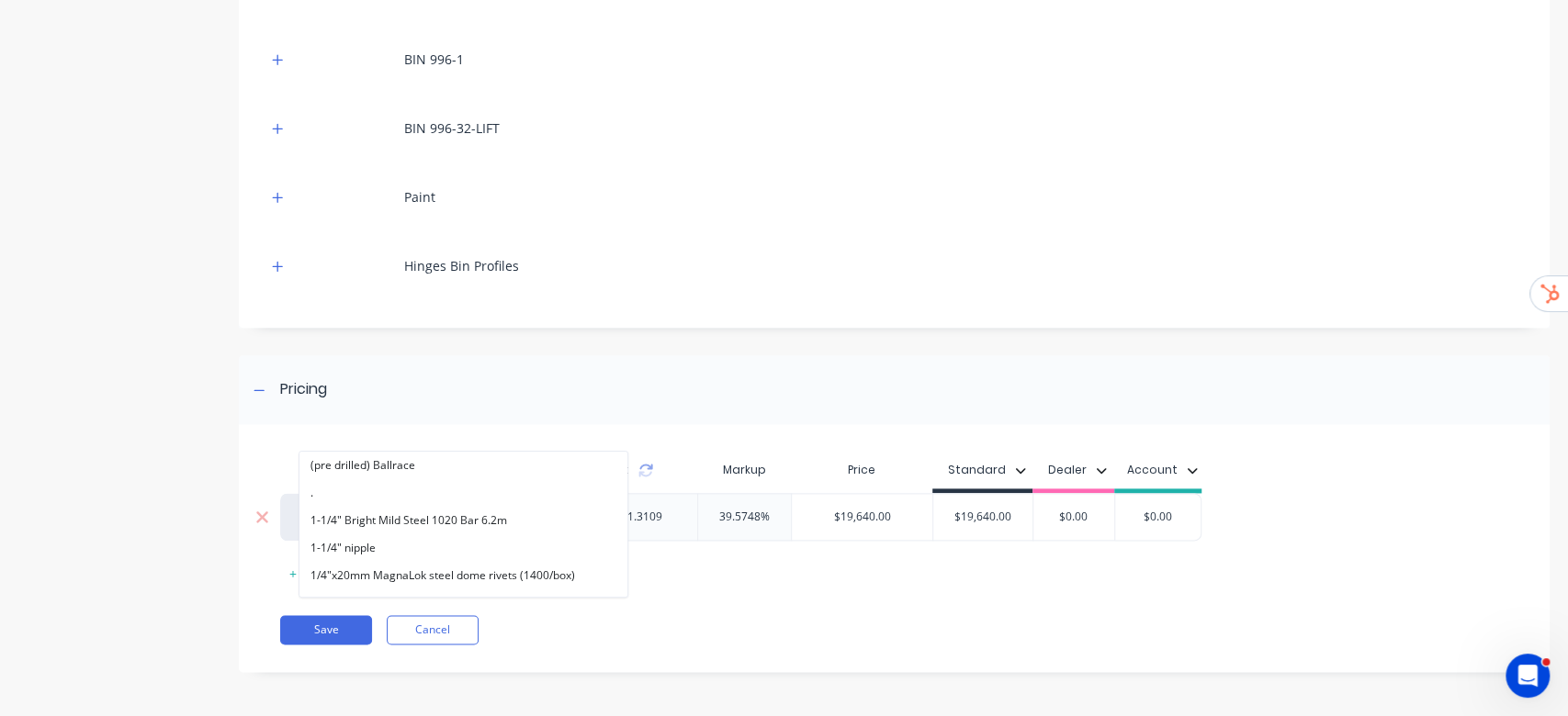 paste on "integrated" 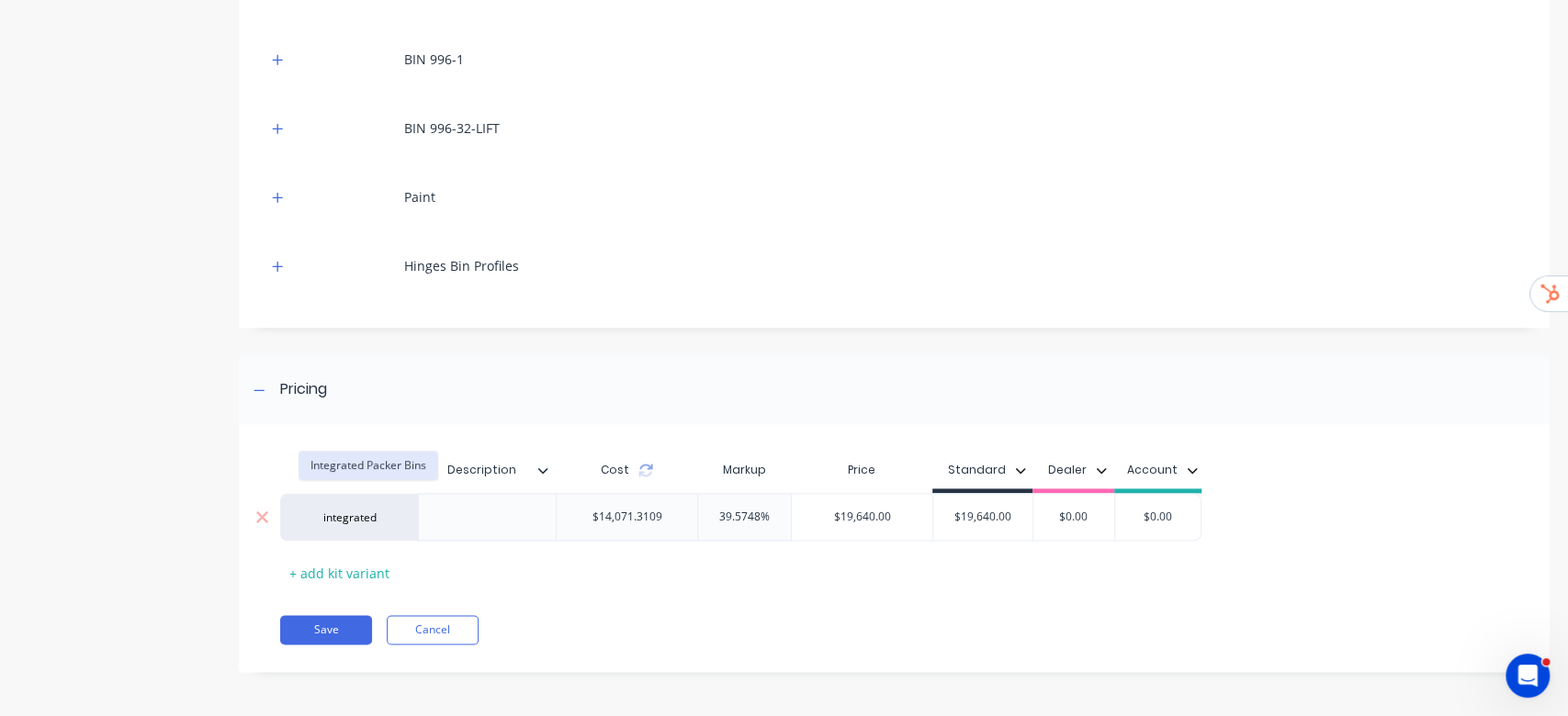 type on "integrated" 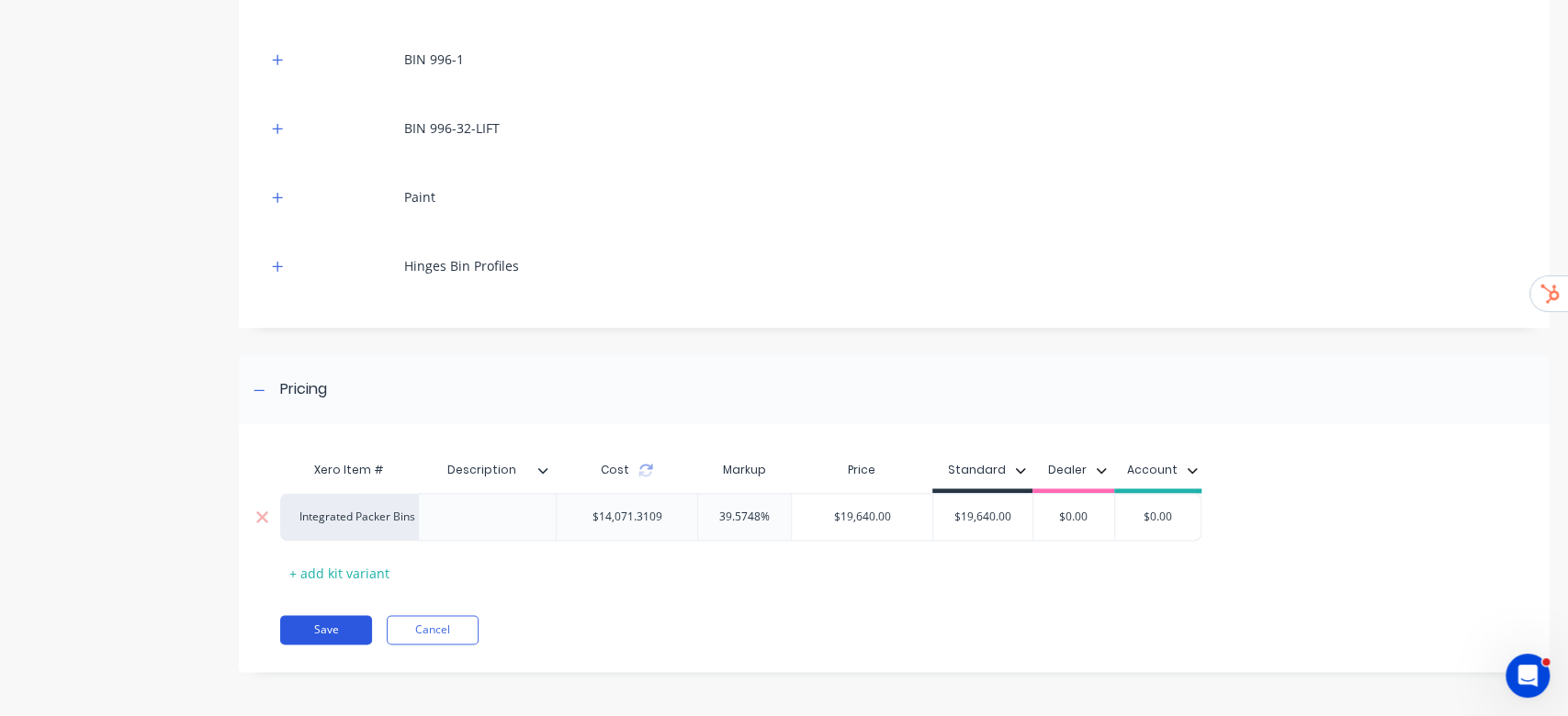 click on "Save" at bounding box center (326, 630) 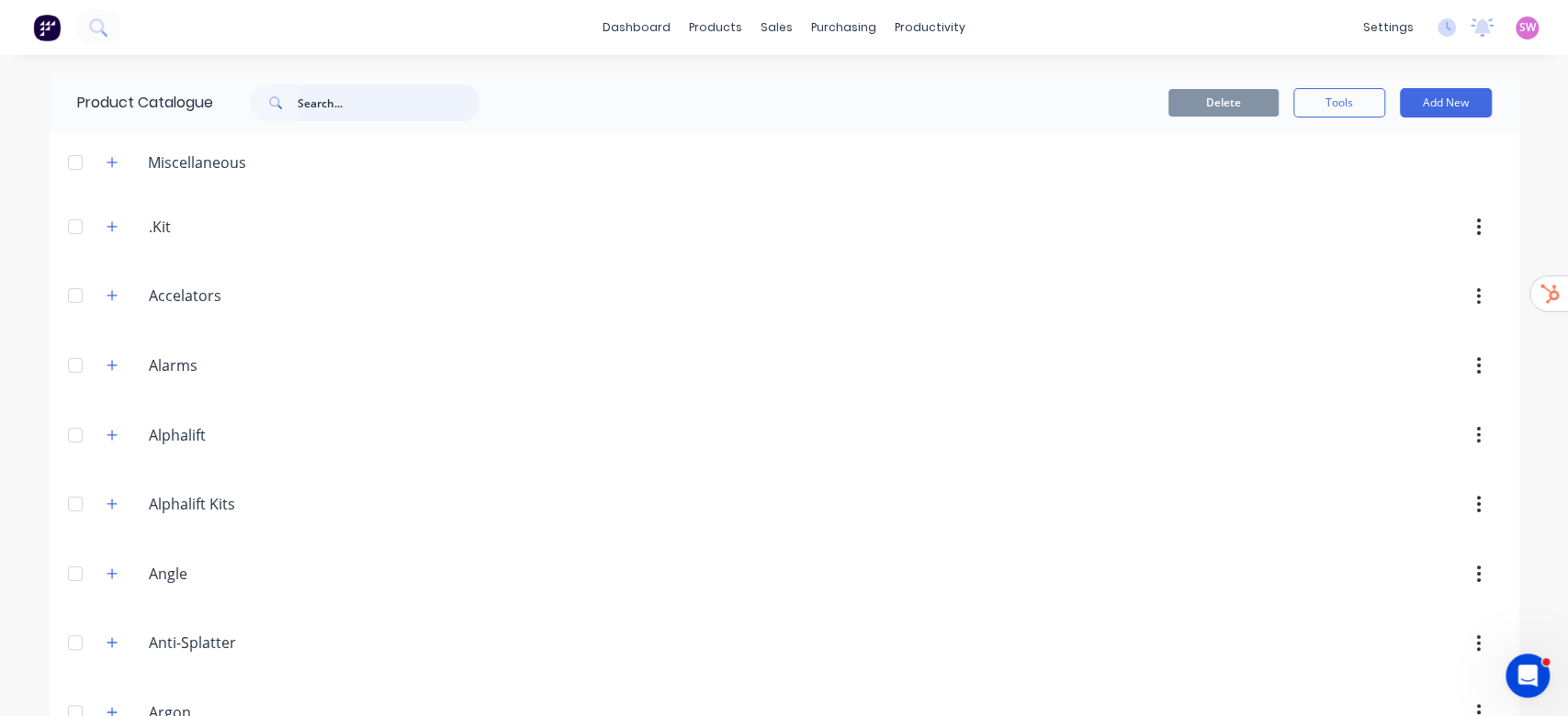 click at bounding box center [389, 103] 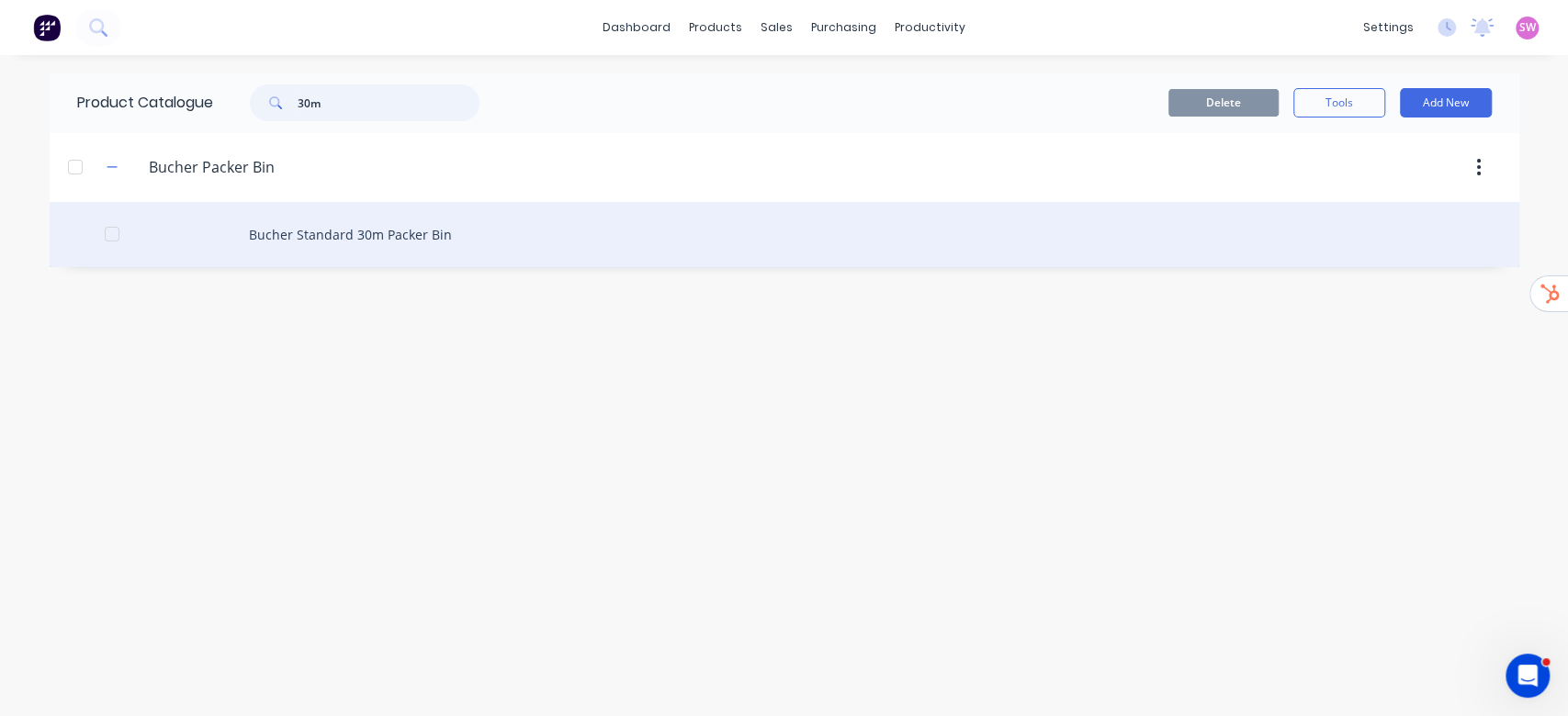 type on "30m" 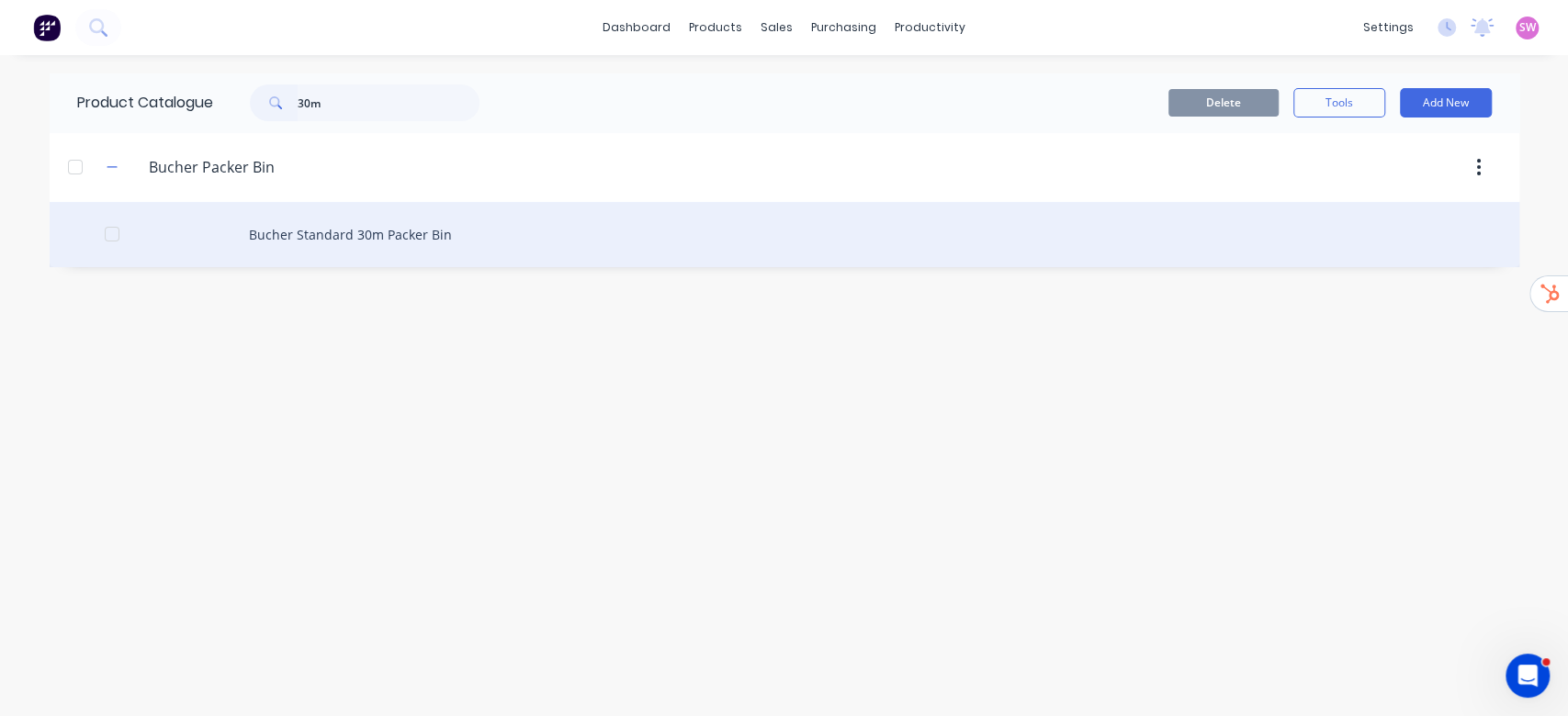 click on "Bucher Standard 30m Packer Bin" at bounding box center (784, 234) 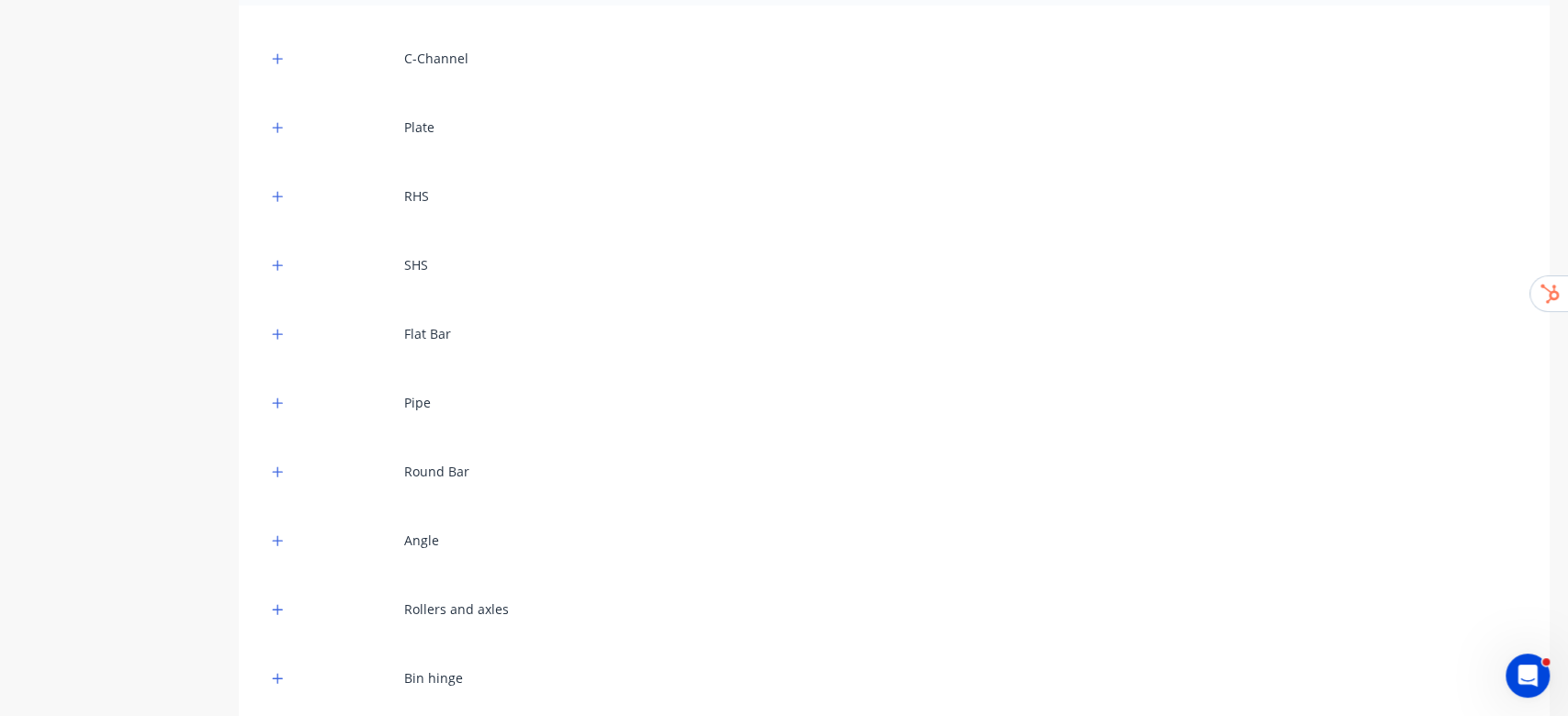 scroll, scrollTop: 836, scrollLeft: 0, axis: vertical 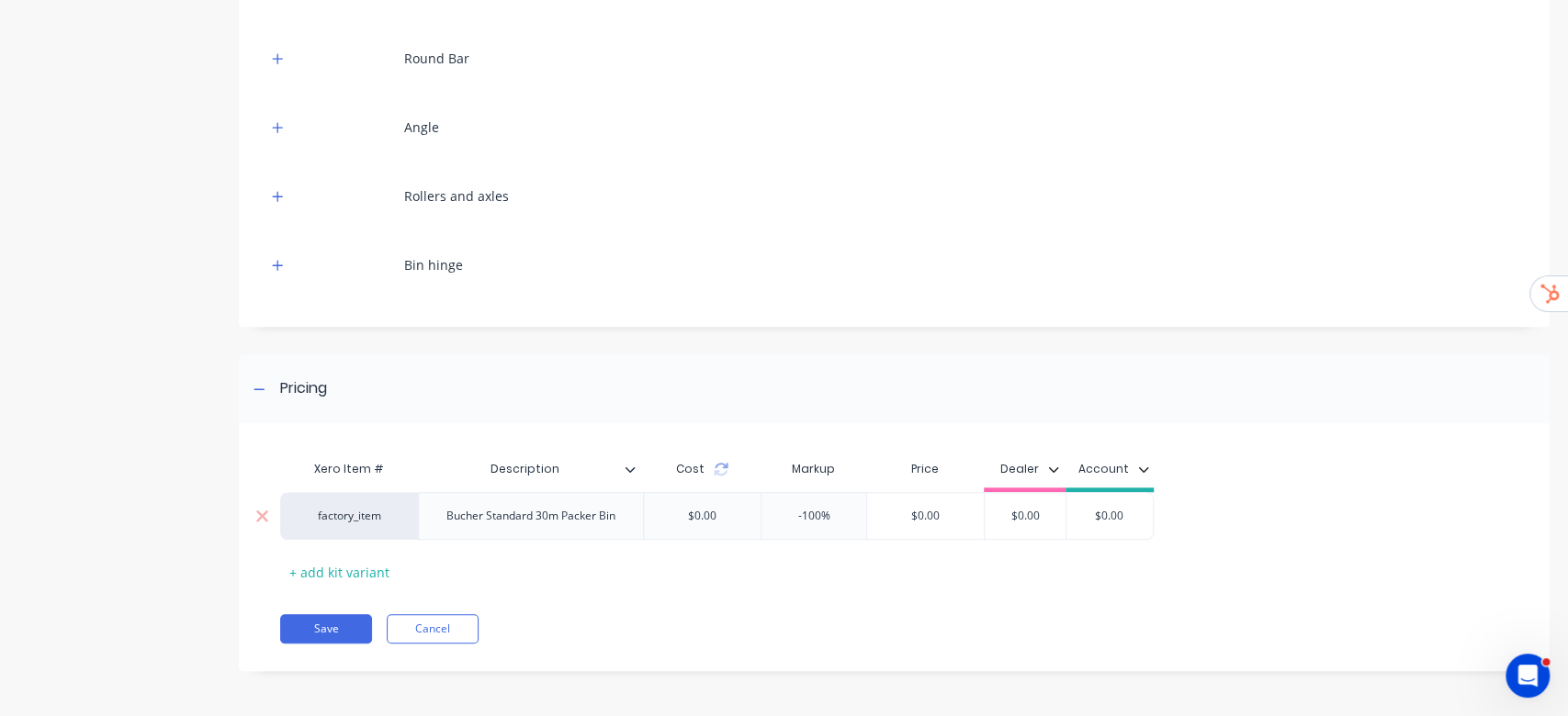 click on "factory_item" at bounding box center (350, 516) 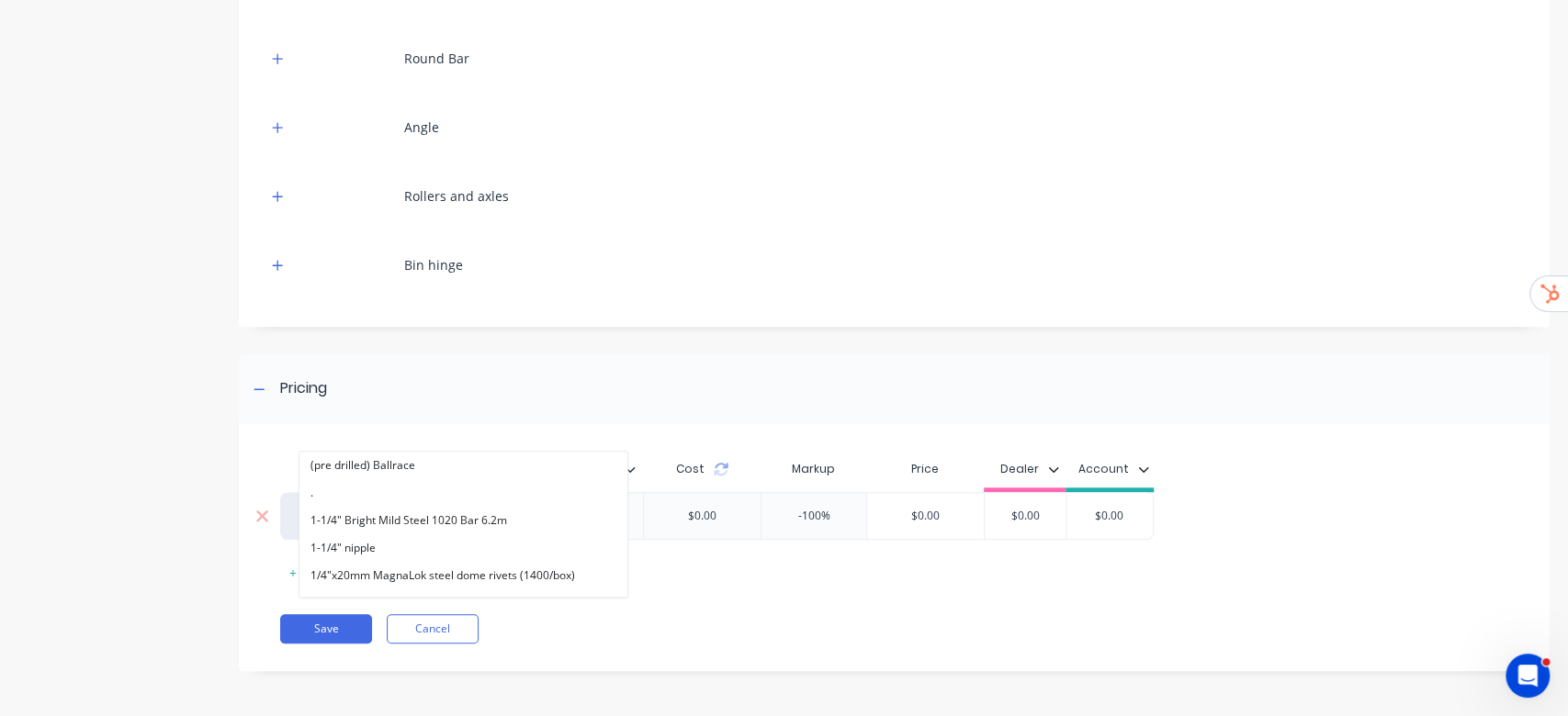 paste on "integrated" 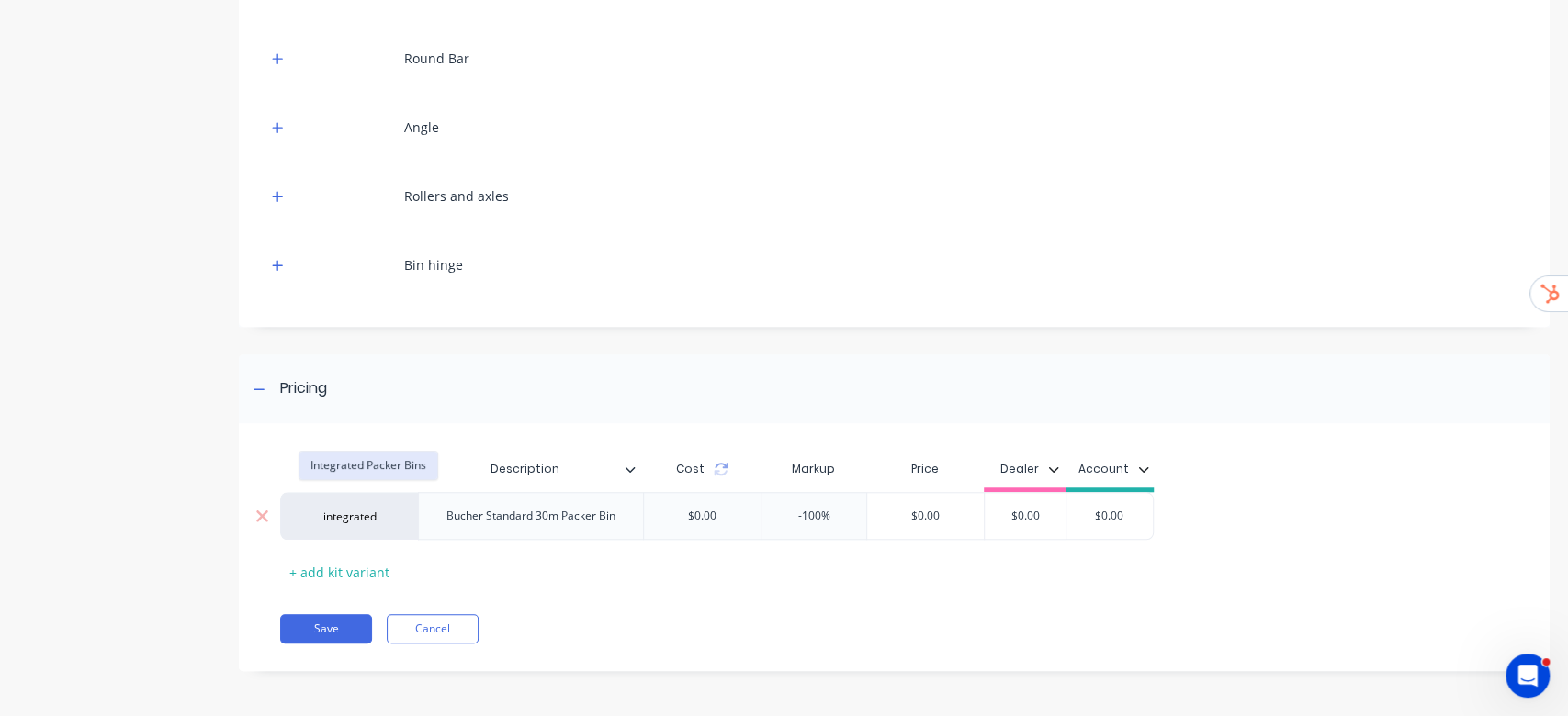 type on "integrated" 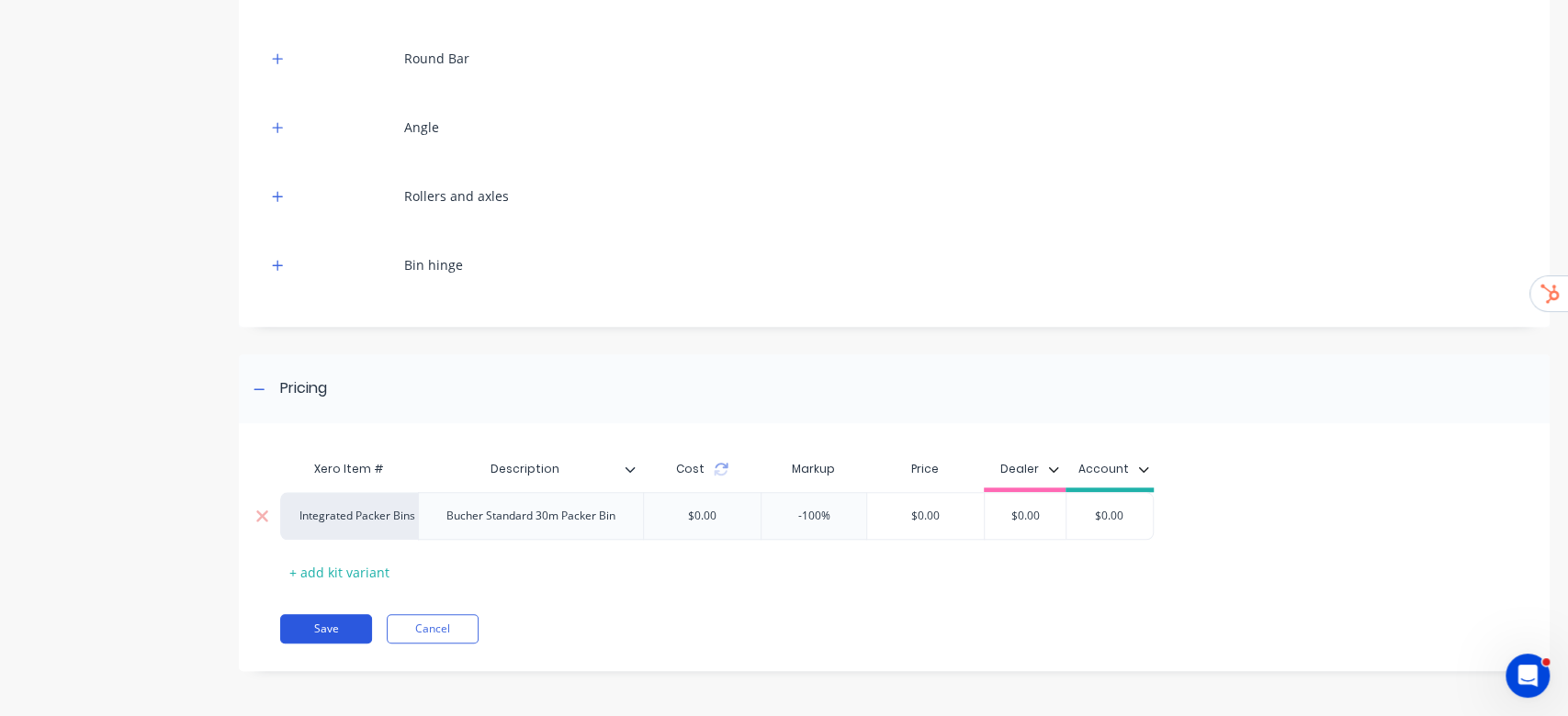 click on "Save" at bounding box center [326, 629] 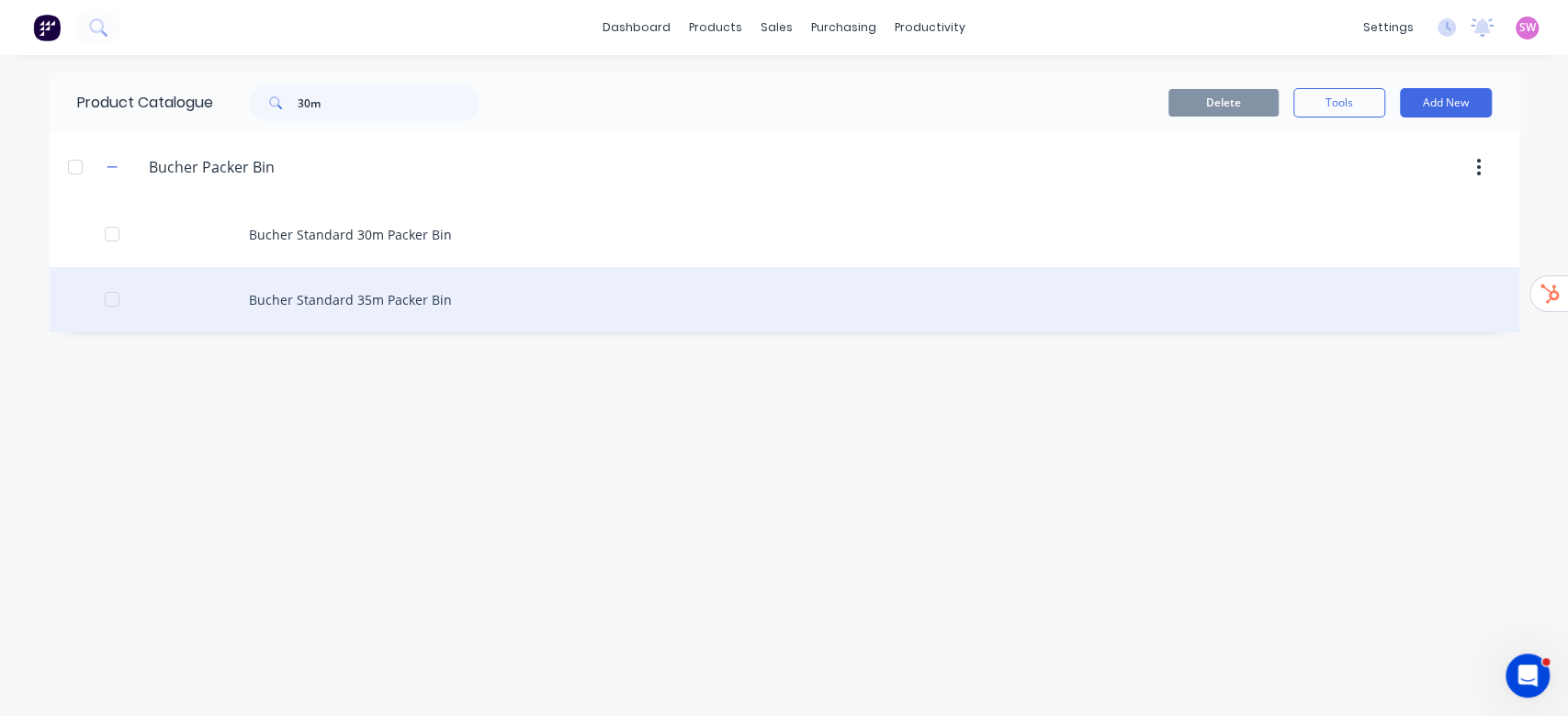 click on "Bucher Standard 35m Packer Bin" at bounding box center [784, 299] 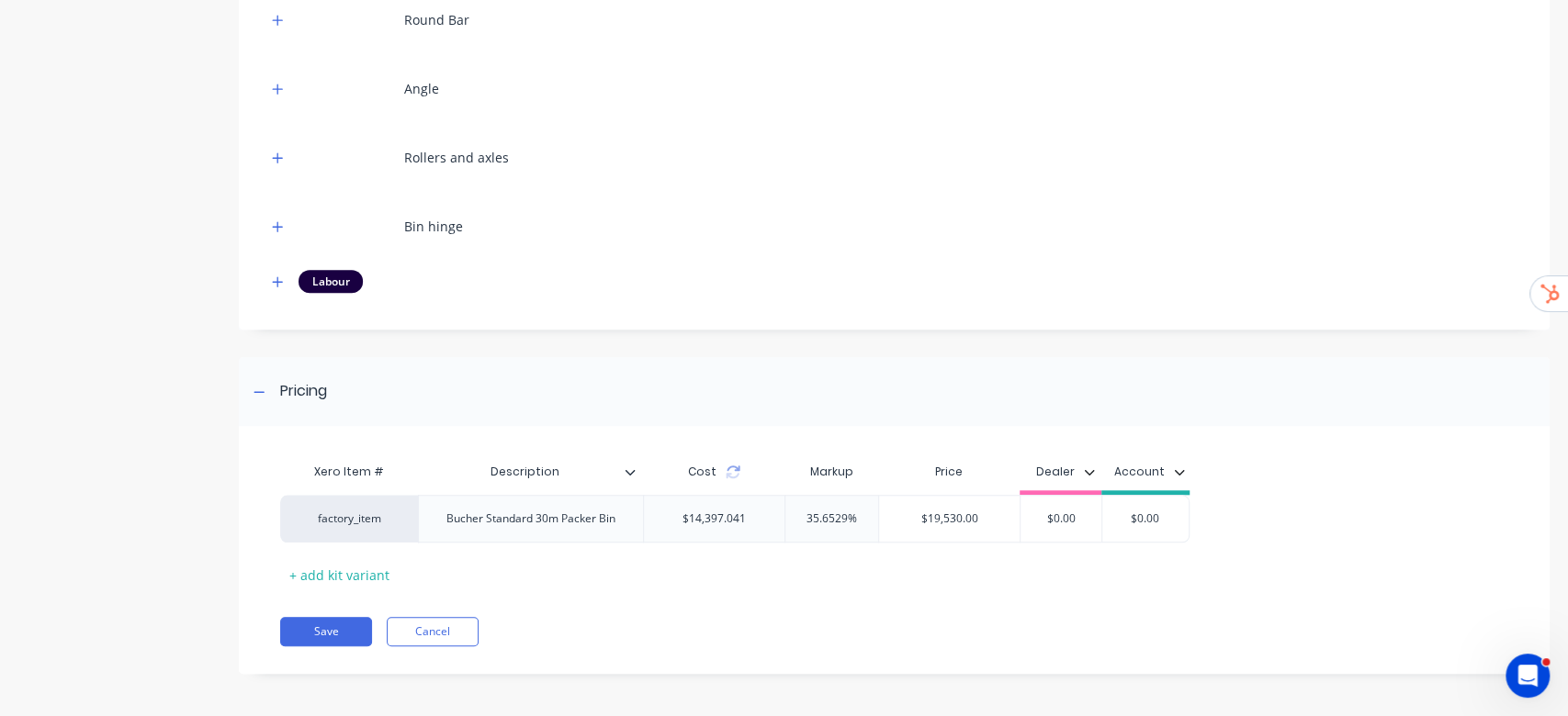 scroll, scrollTop: 877, scrollLeft: 0, axis: vertical 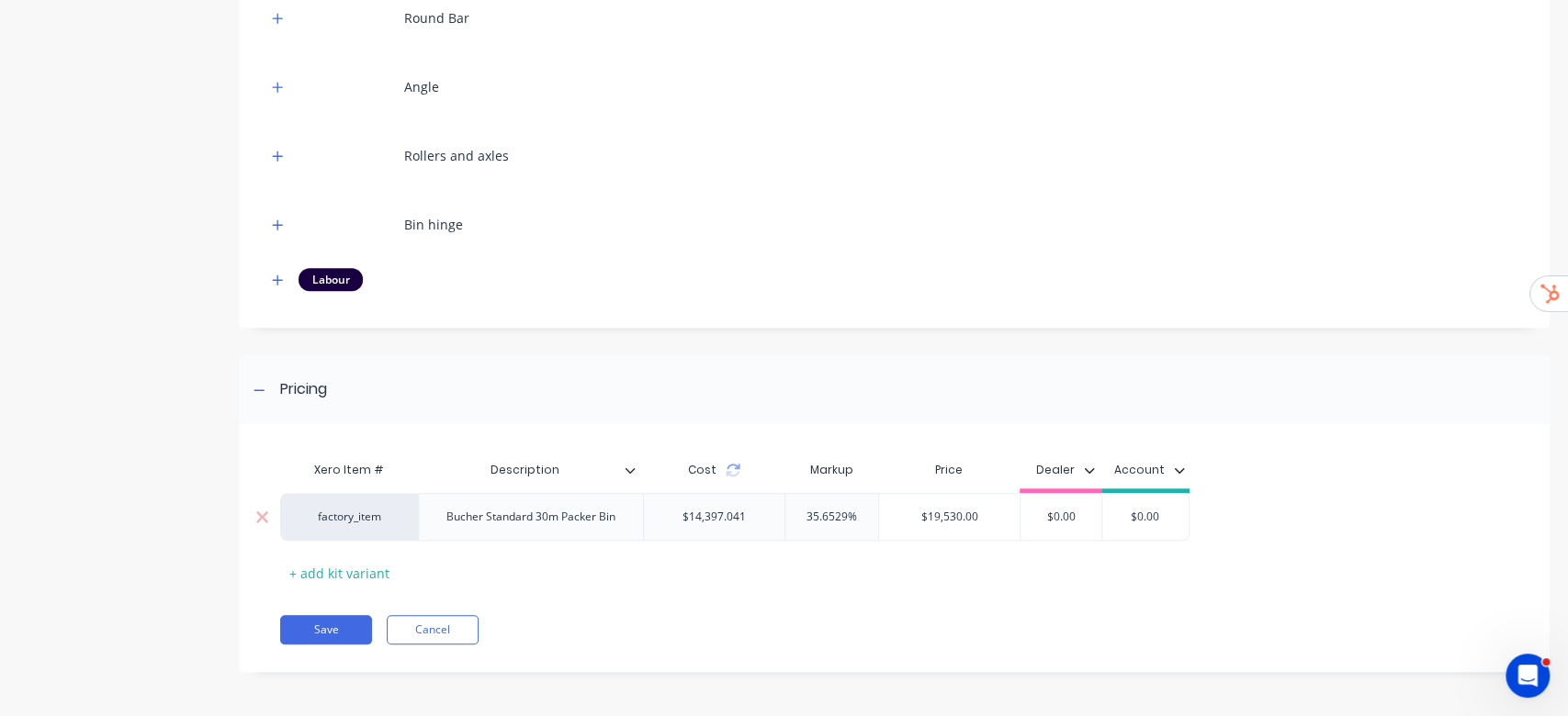click on "factory_item" at bounding box center [350, 517] 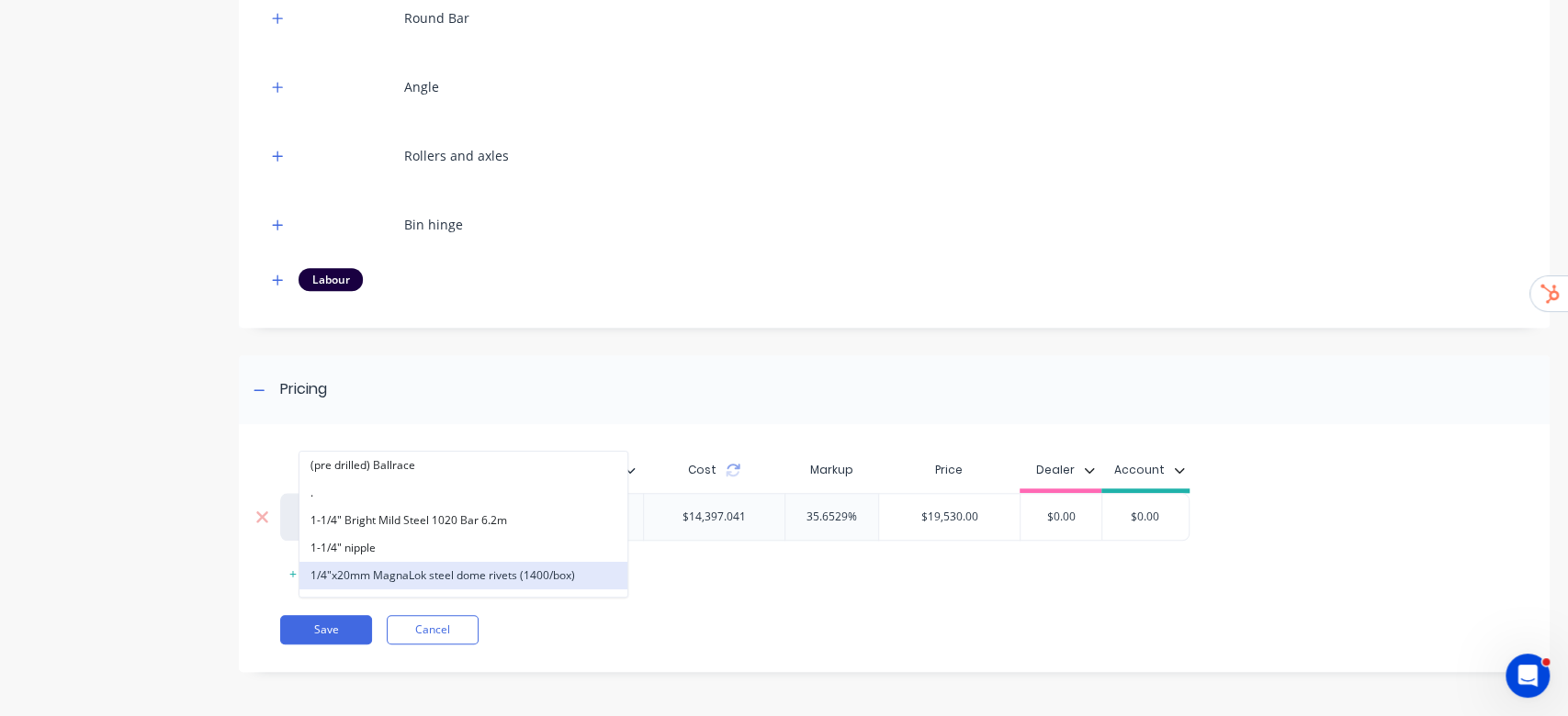 paste on "integrated" 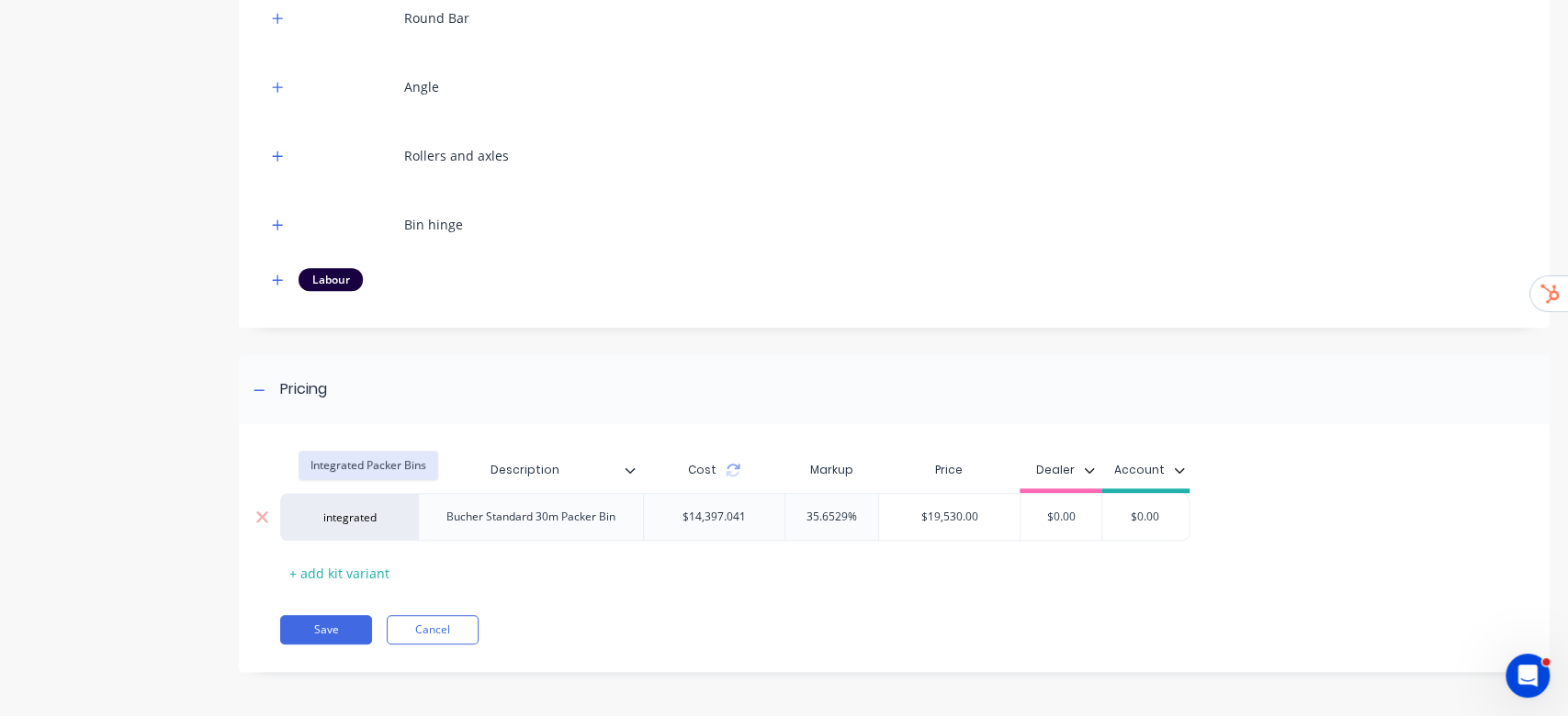 type on "integrated" 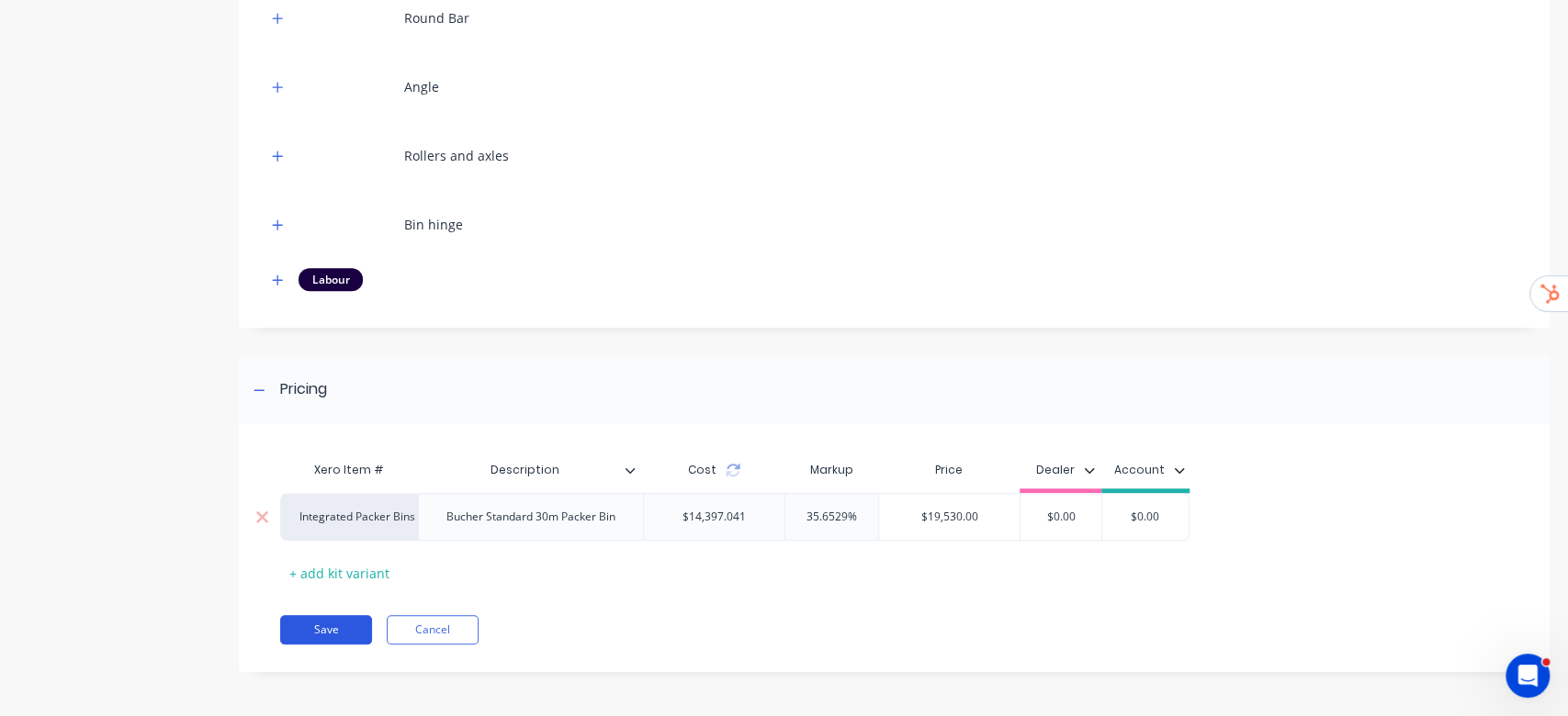 click on "Save" at bounding box center (326, 630) 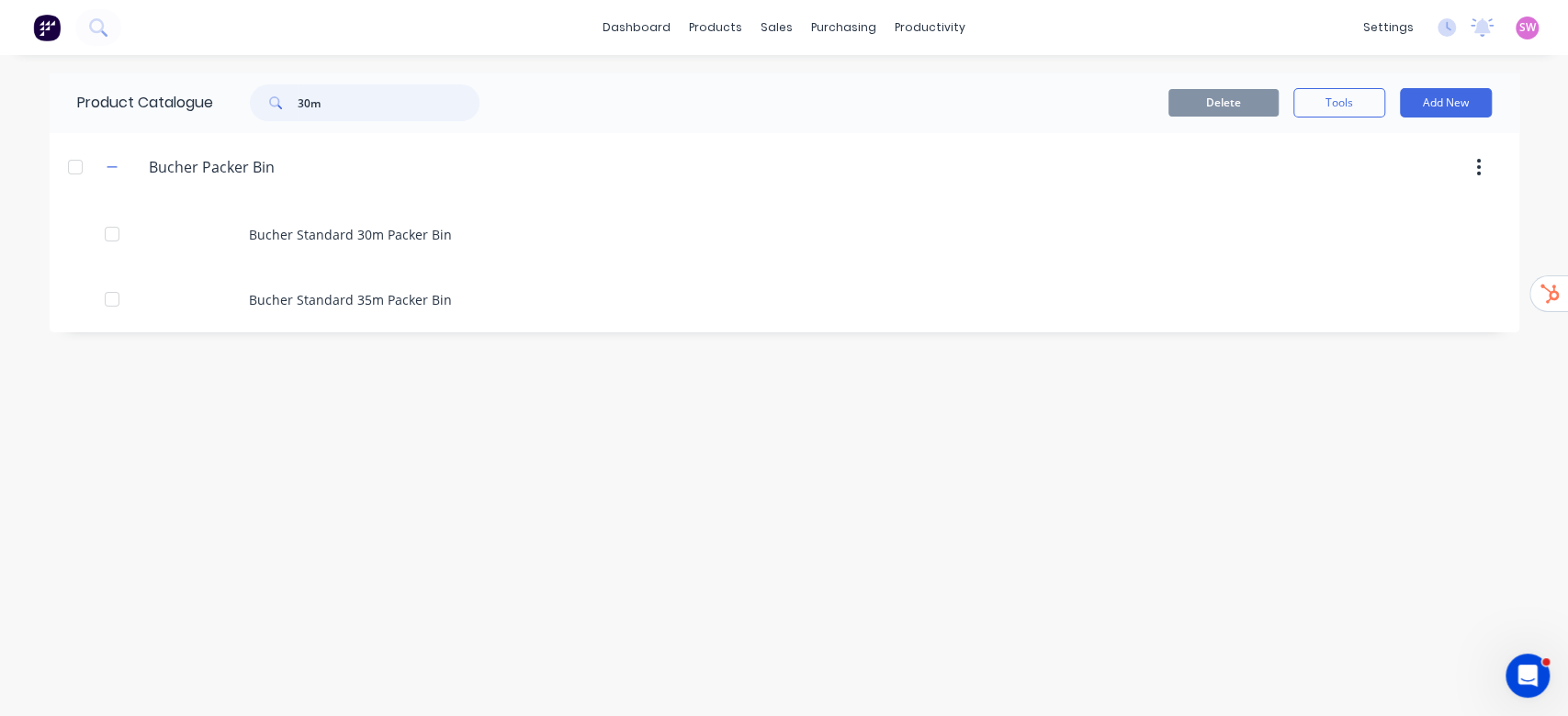 drag, startPoint x: 375, startPoint y: 99, endPoint x: 190, endPoint y: 92, distance: 185.13239 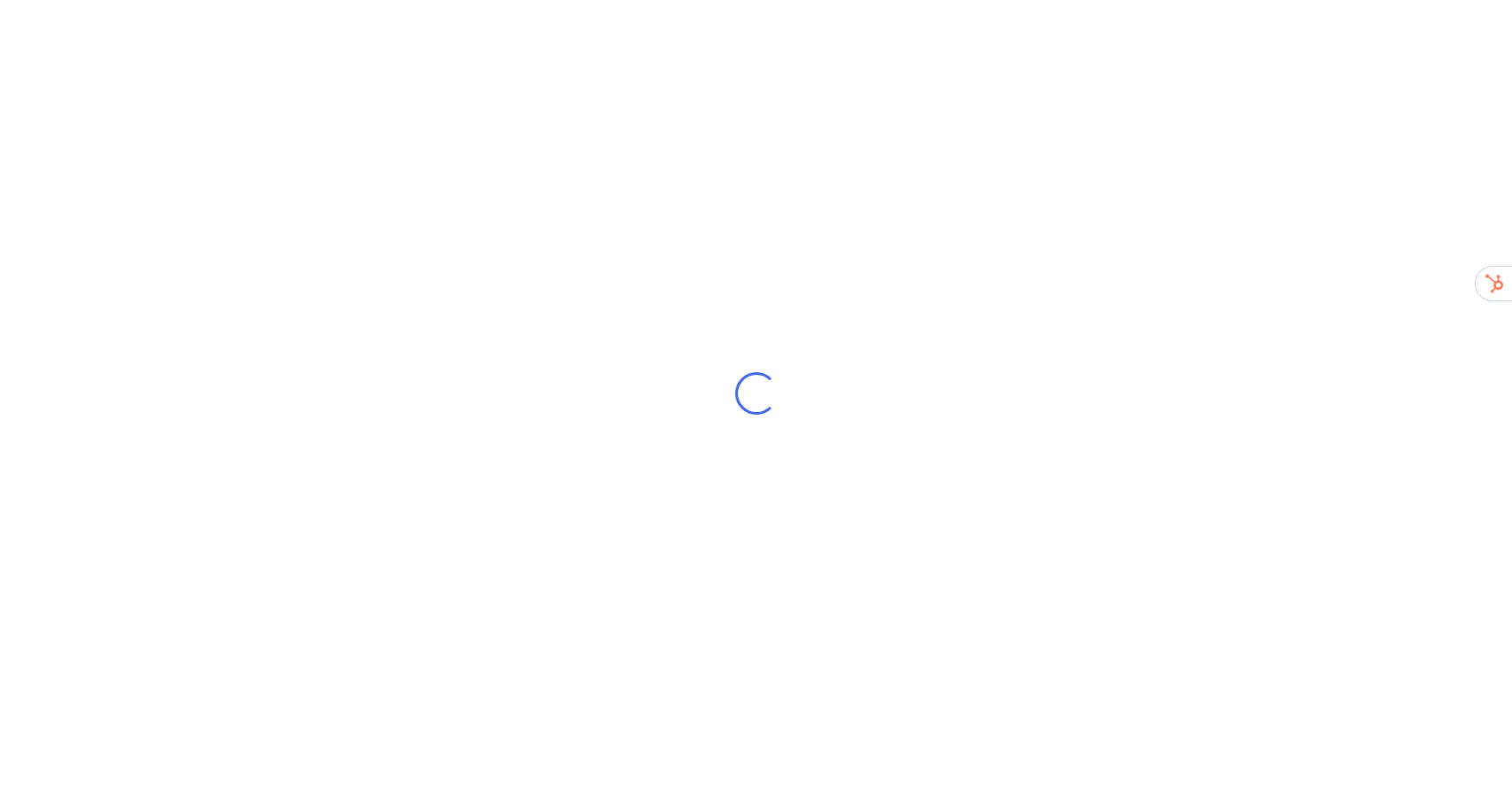 scroll, scrollTop: 0, scrollLeft: 0, axis: both 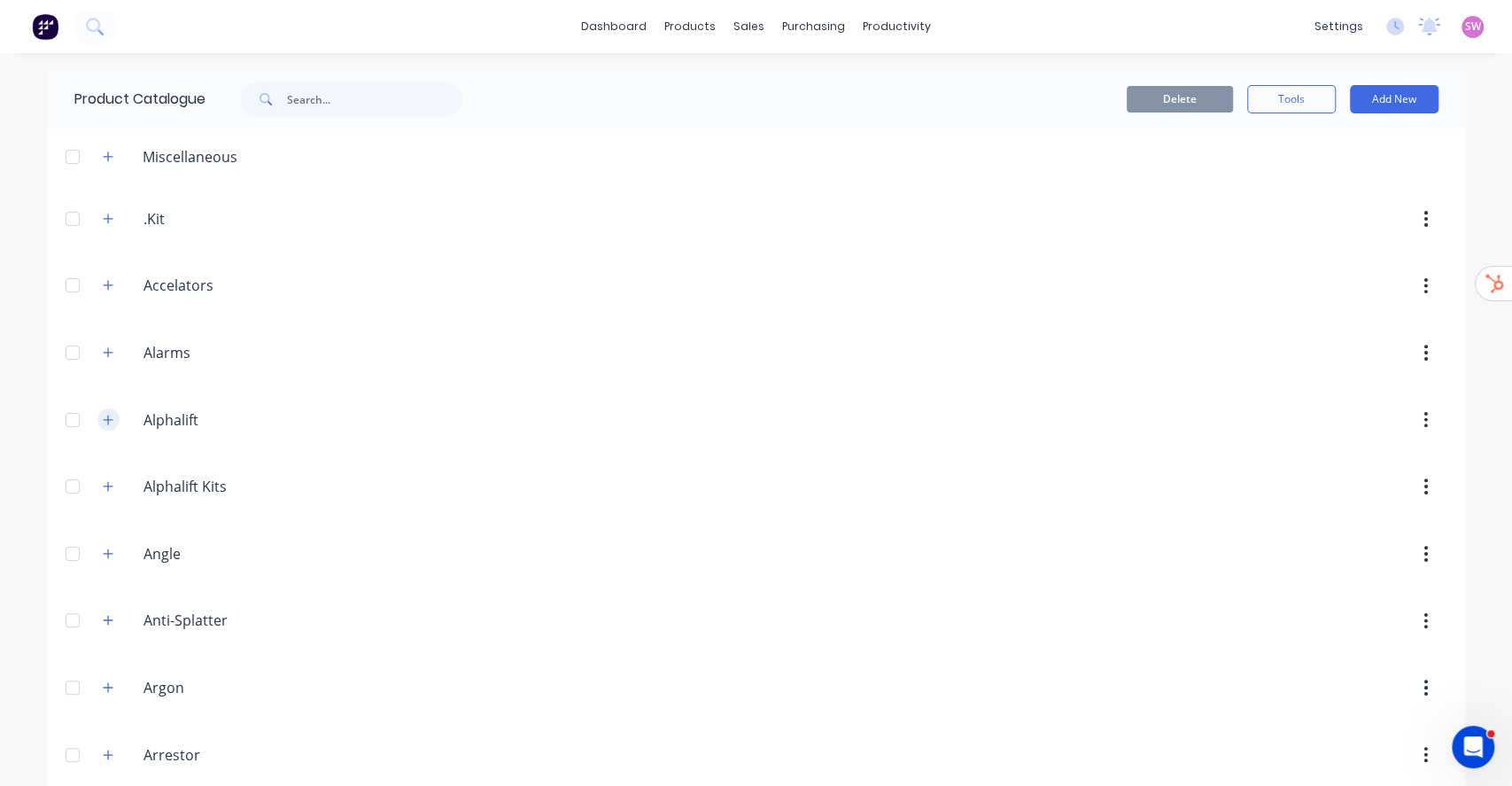 click 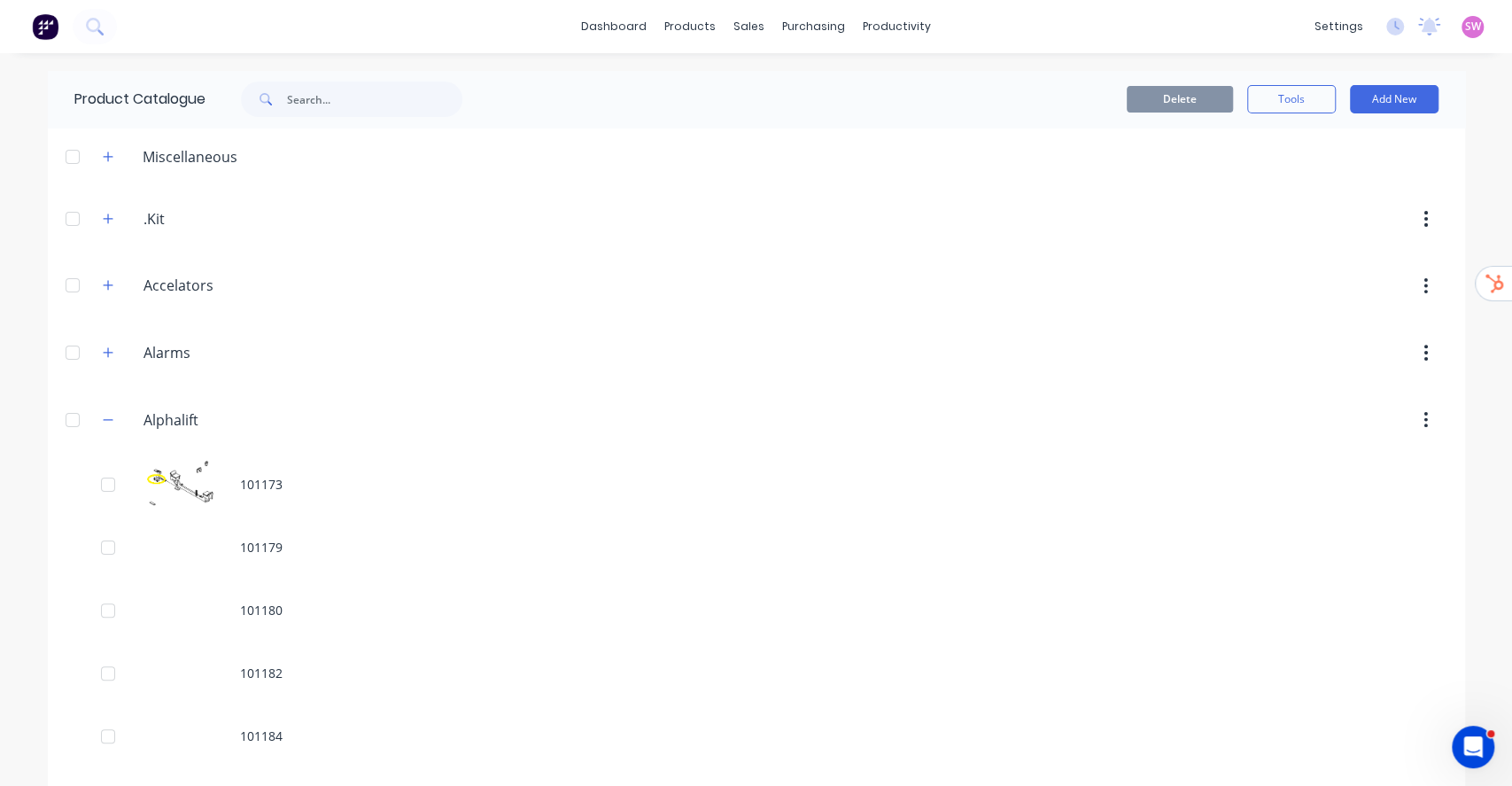 scroll, scrollTop: 6193, scrollLeft: 0, axis: vertical 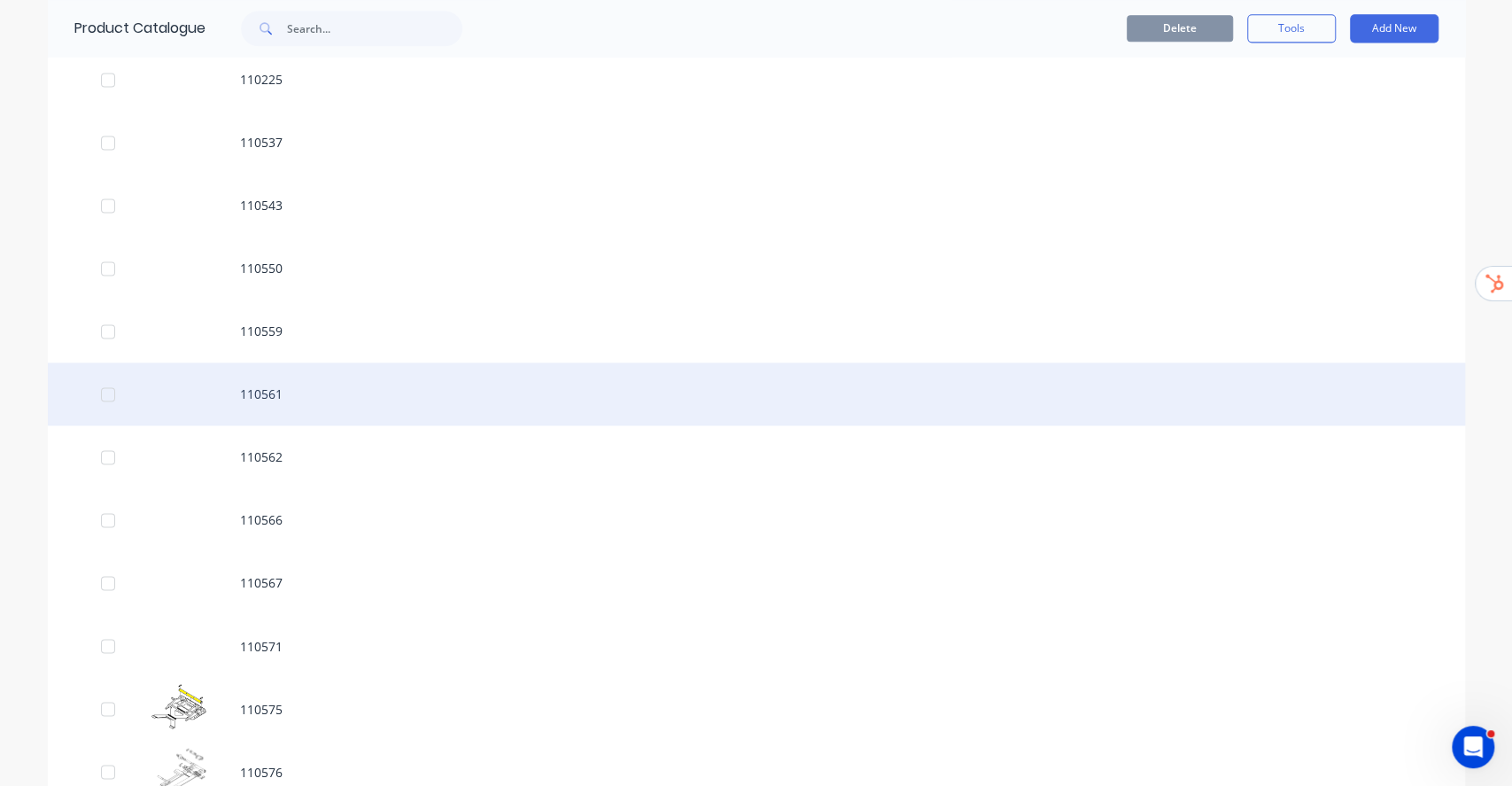 click on "110561" at bounding box center (756, 393) 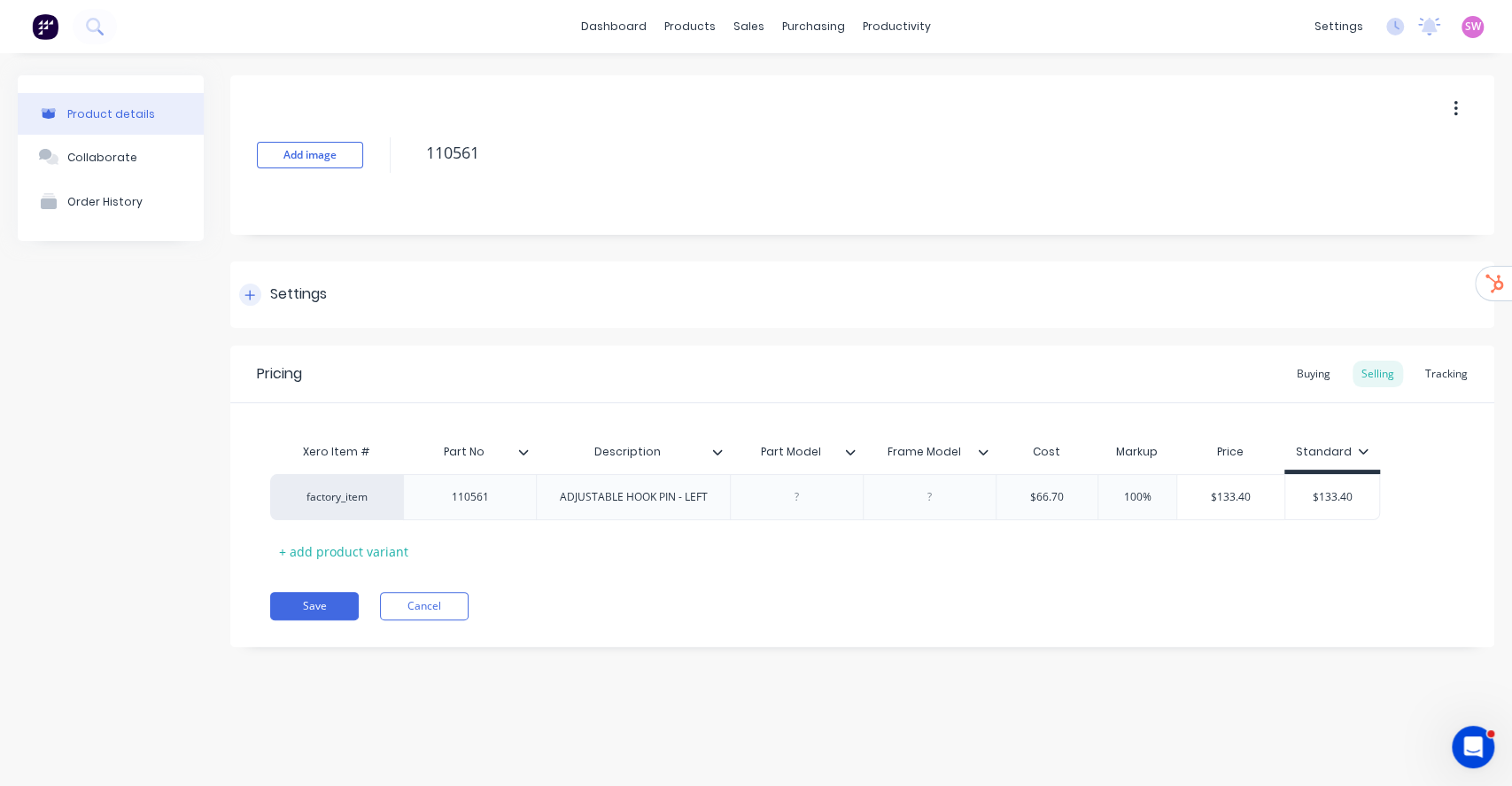 click on "Settings" at bounding box center [283, 294] 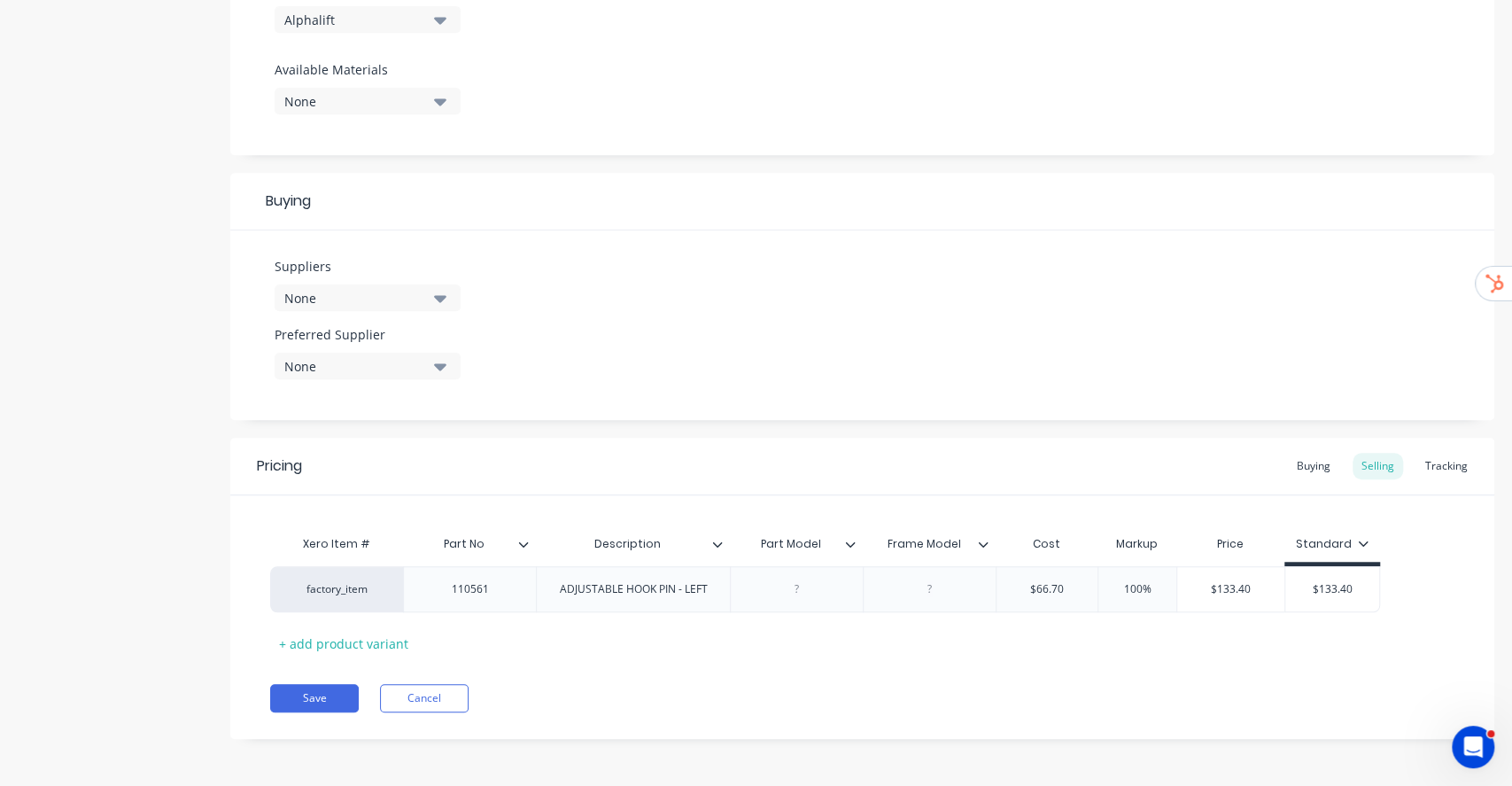 scroll, scrollTop: 661, scrollLeft: 0, axis: vertical 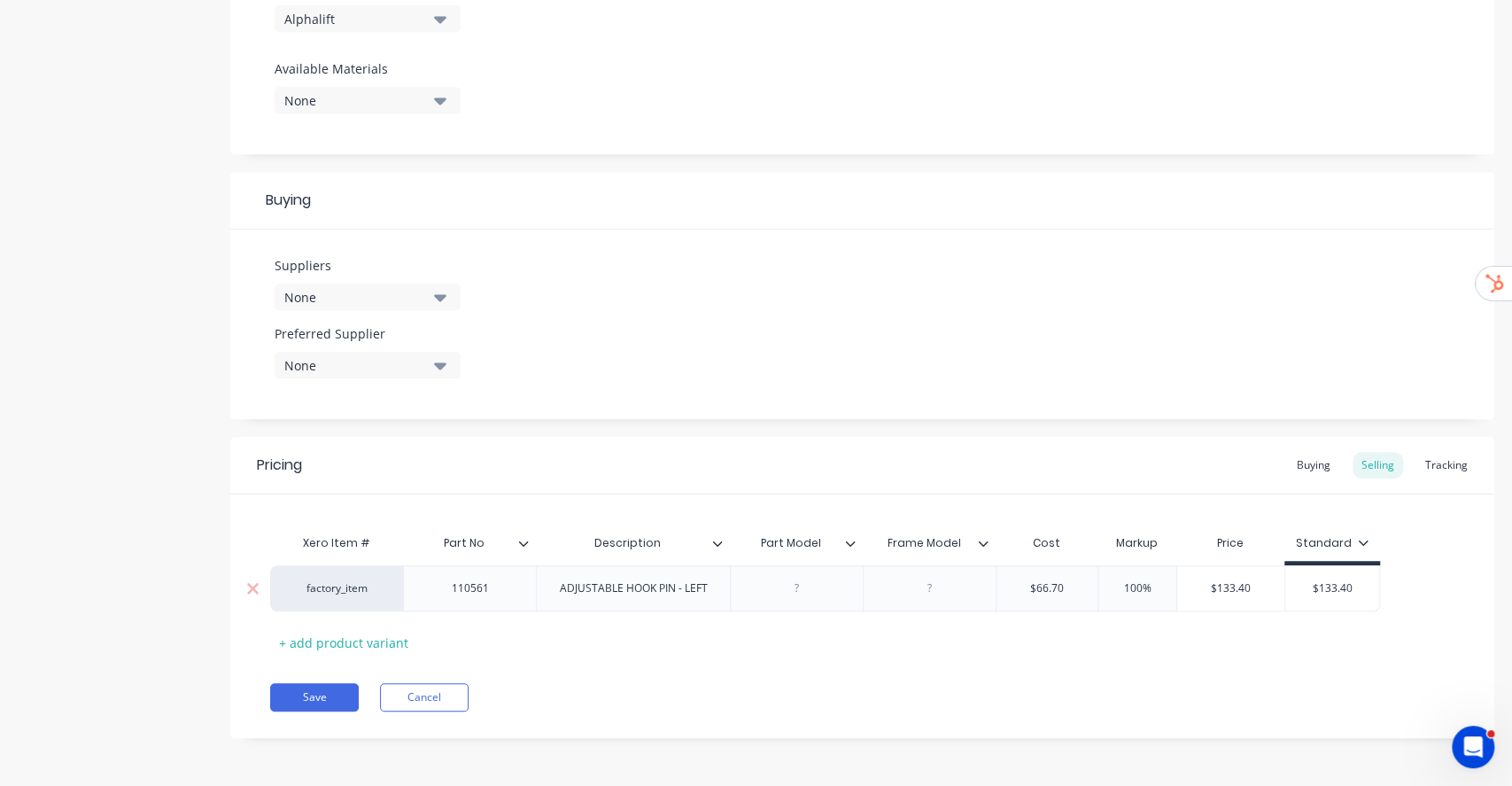 click on "factory_item" at bounding box center (337, 588) 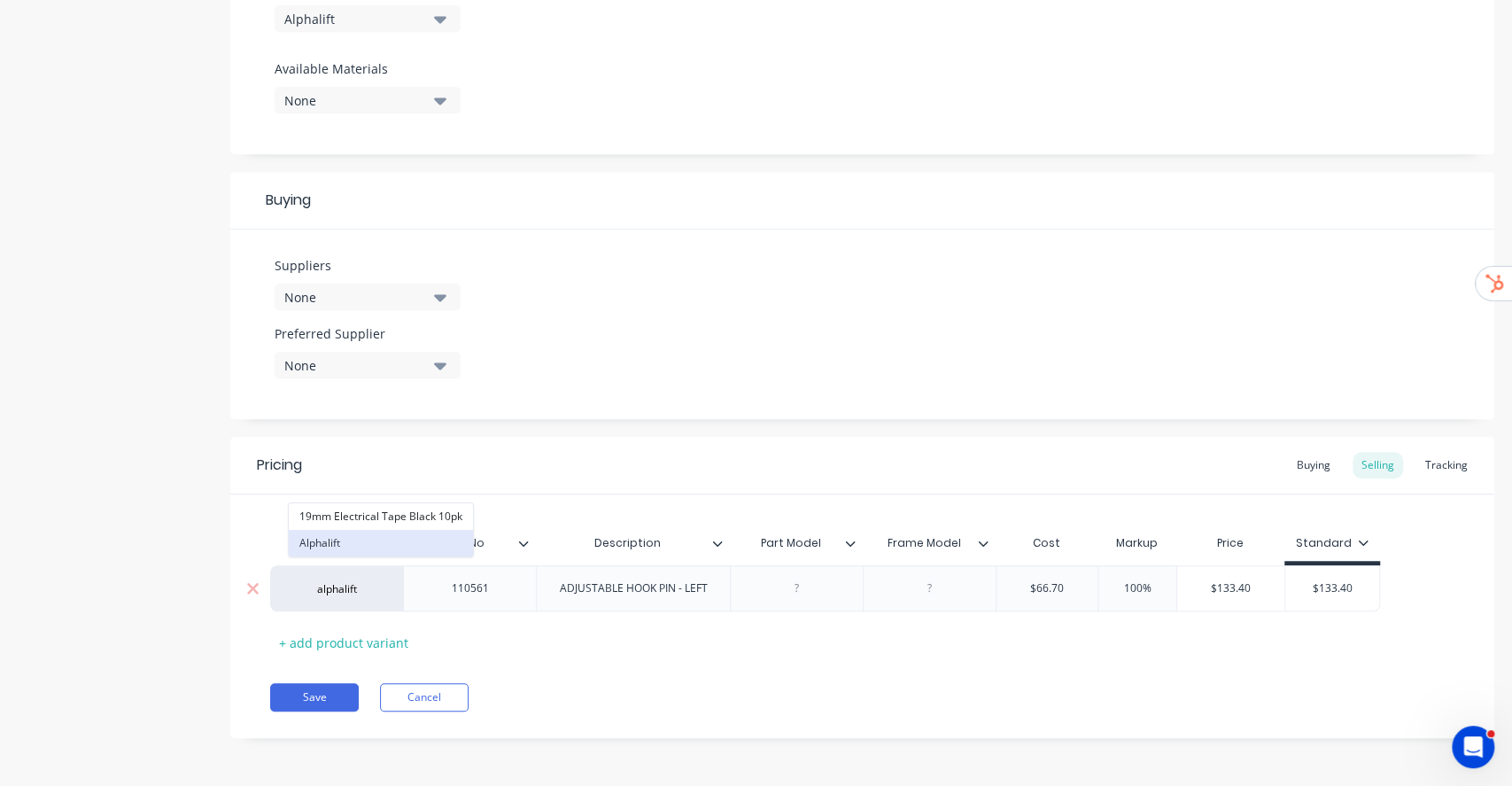 type on "alphalift" 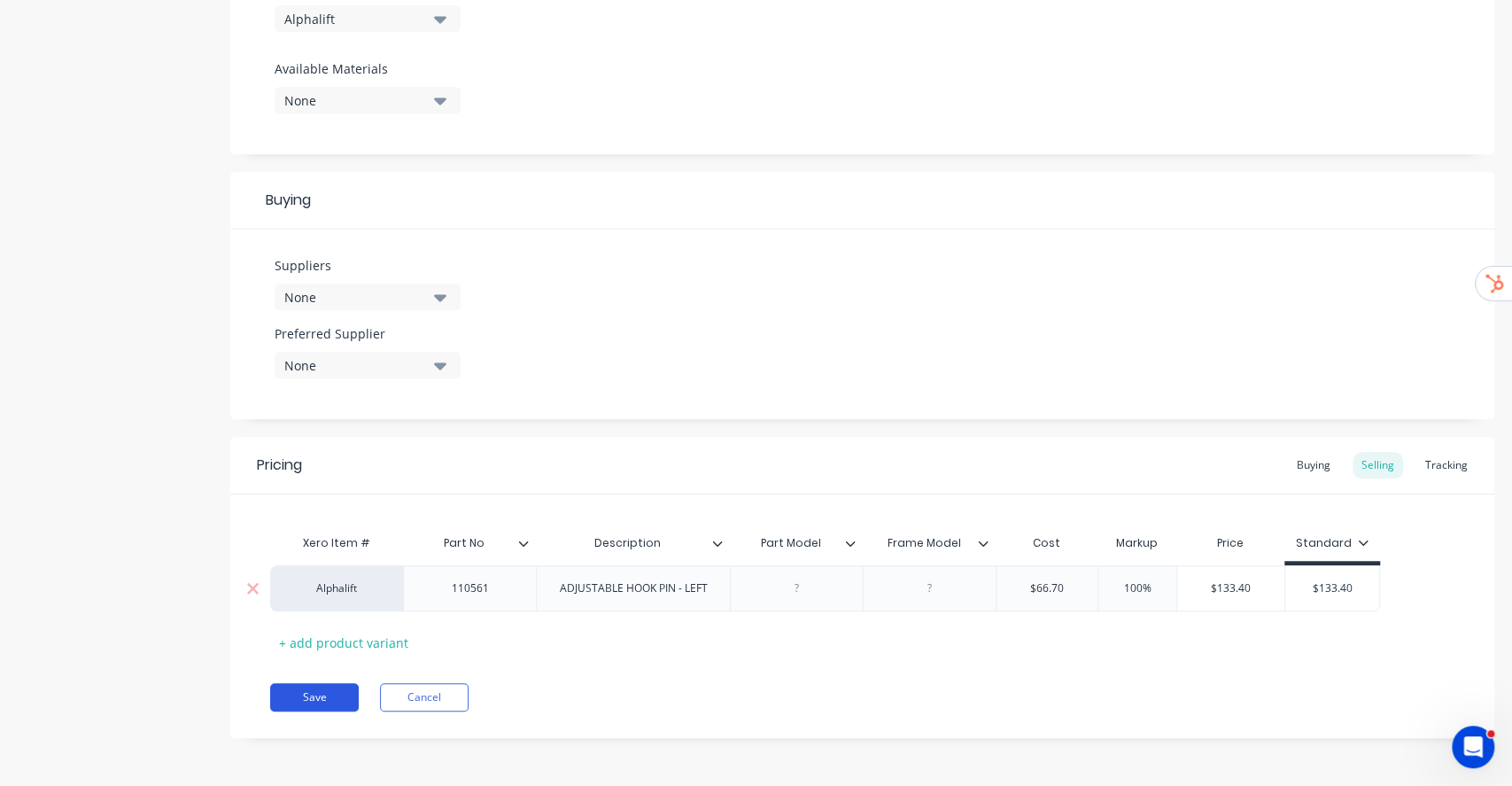 click on "Save" at bounding box center (314, 697) 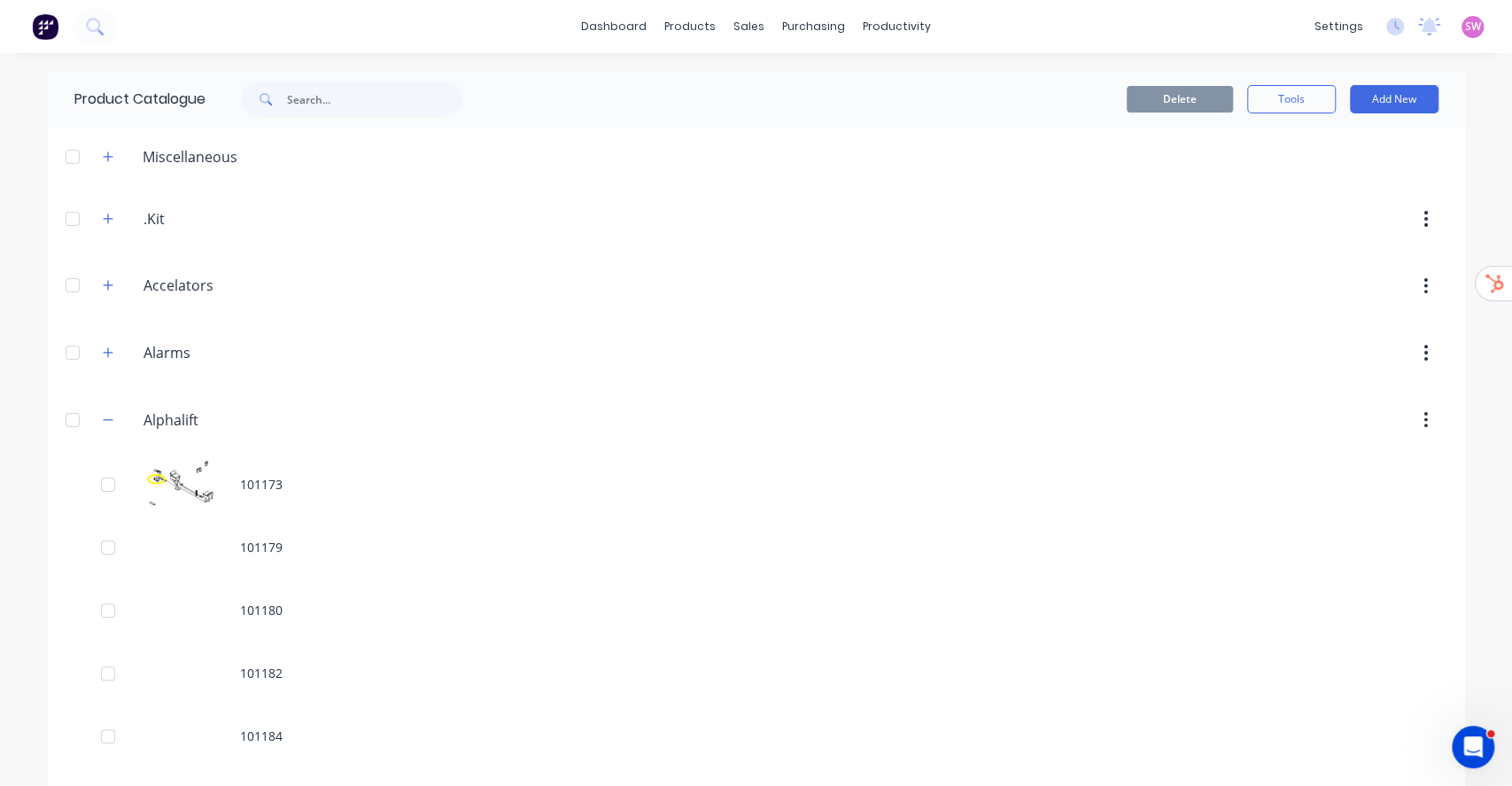 scroll, scrollTop: 6193, scrollLeft: 0, axis: vertical 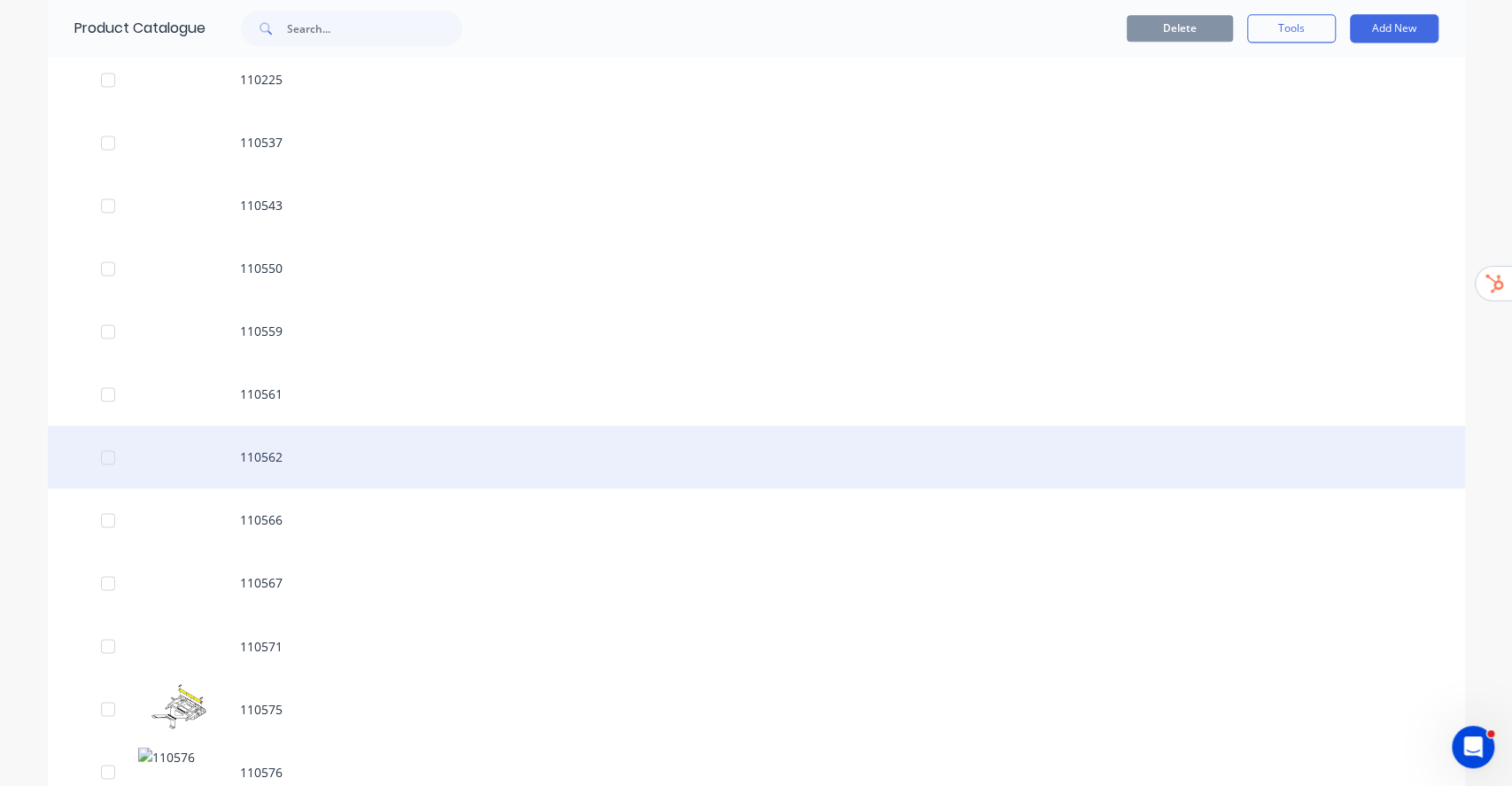 click on "110562" at bounding box center (756, 456) 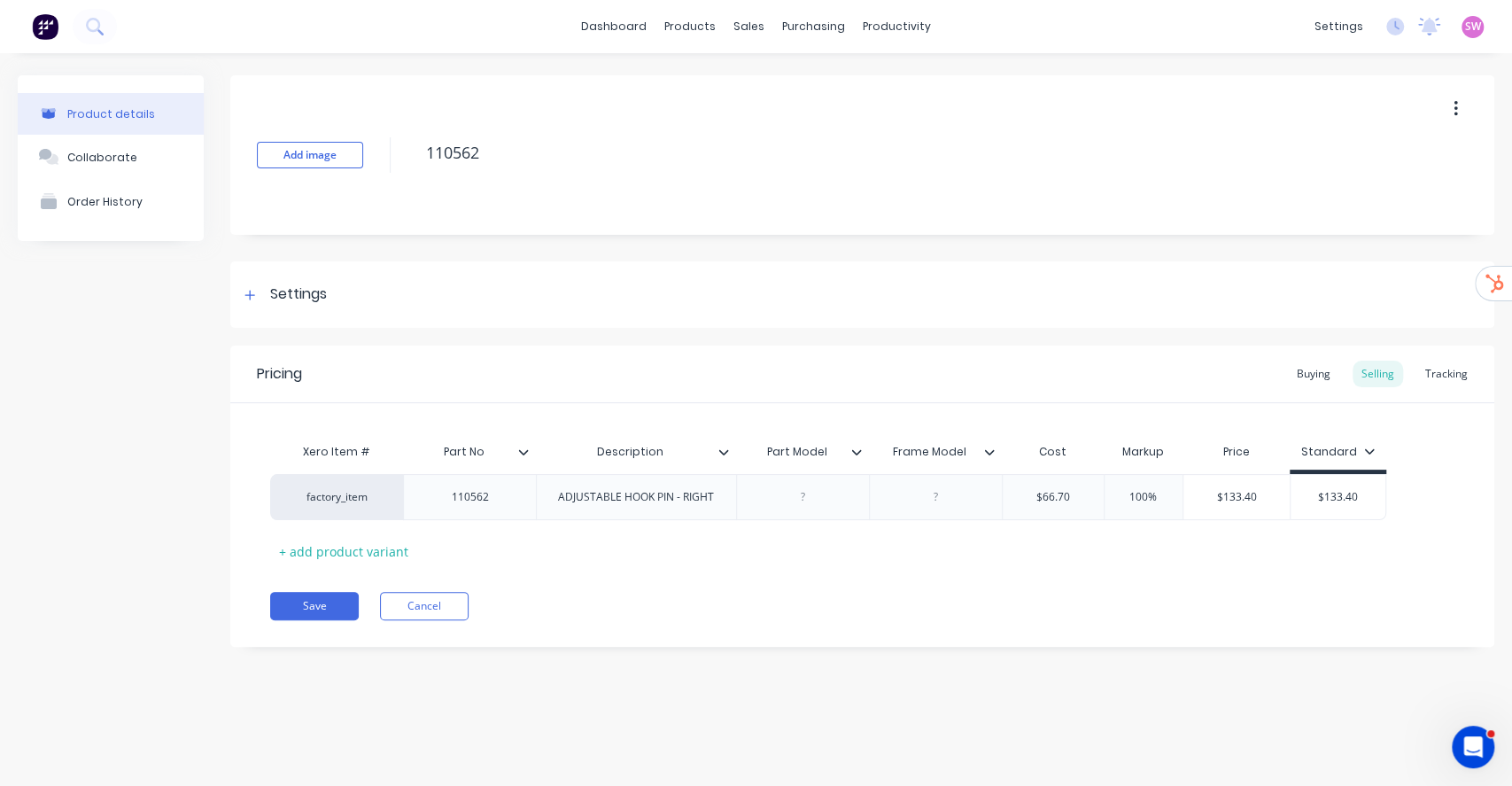 type on "x" 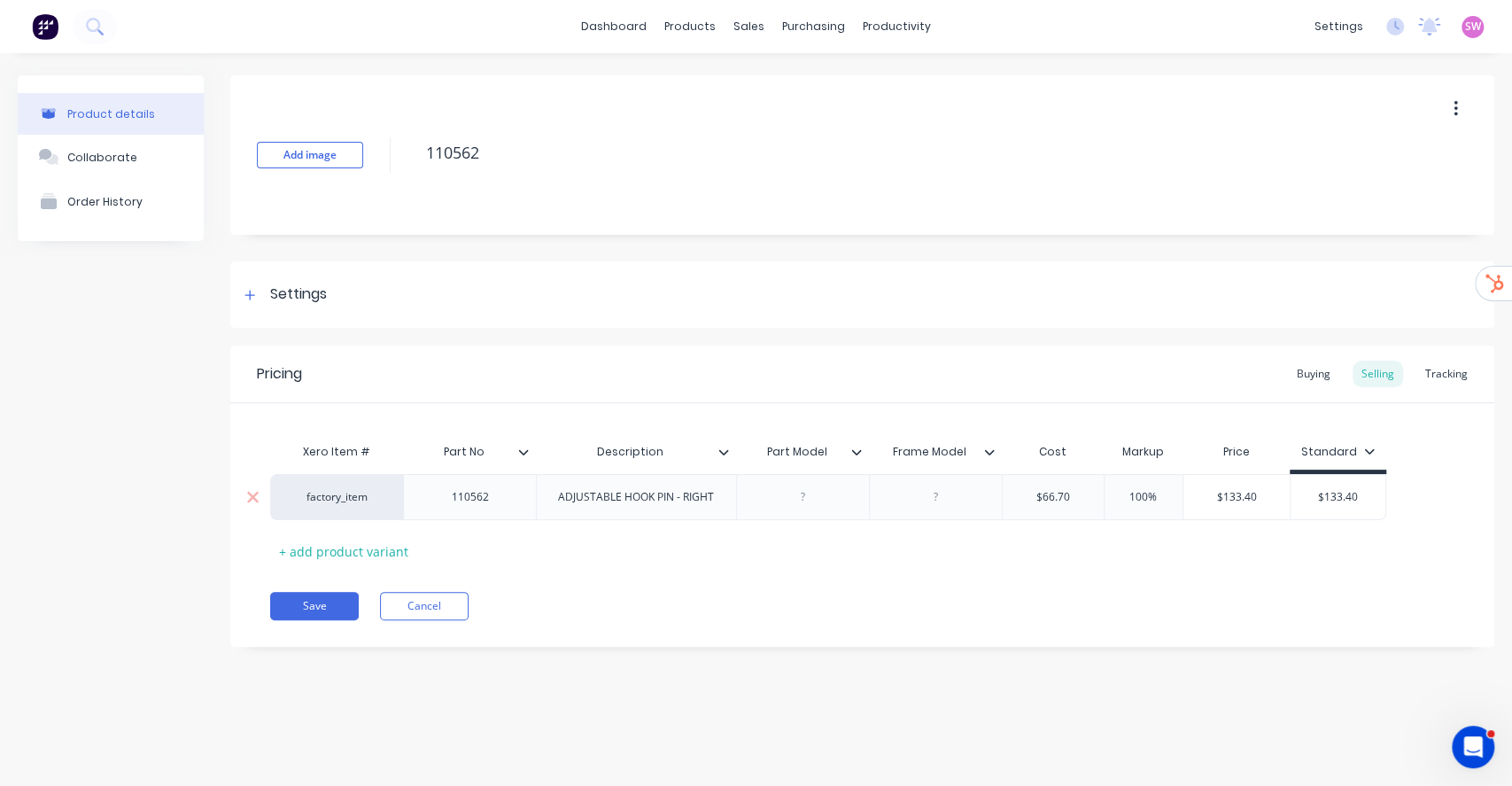 click on "factory_item" at bounding box center [337, 497] 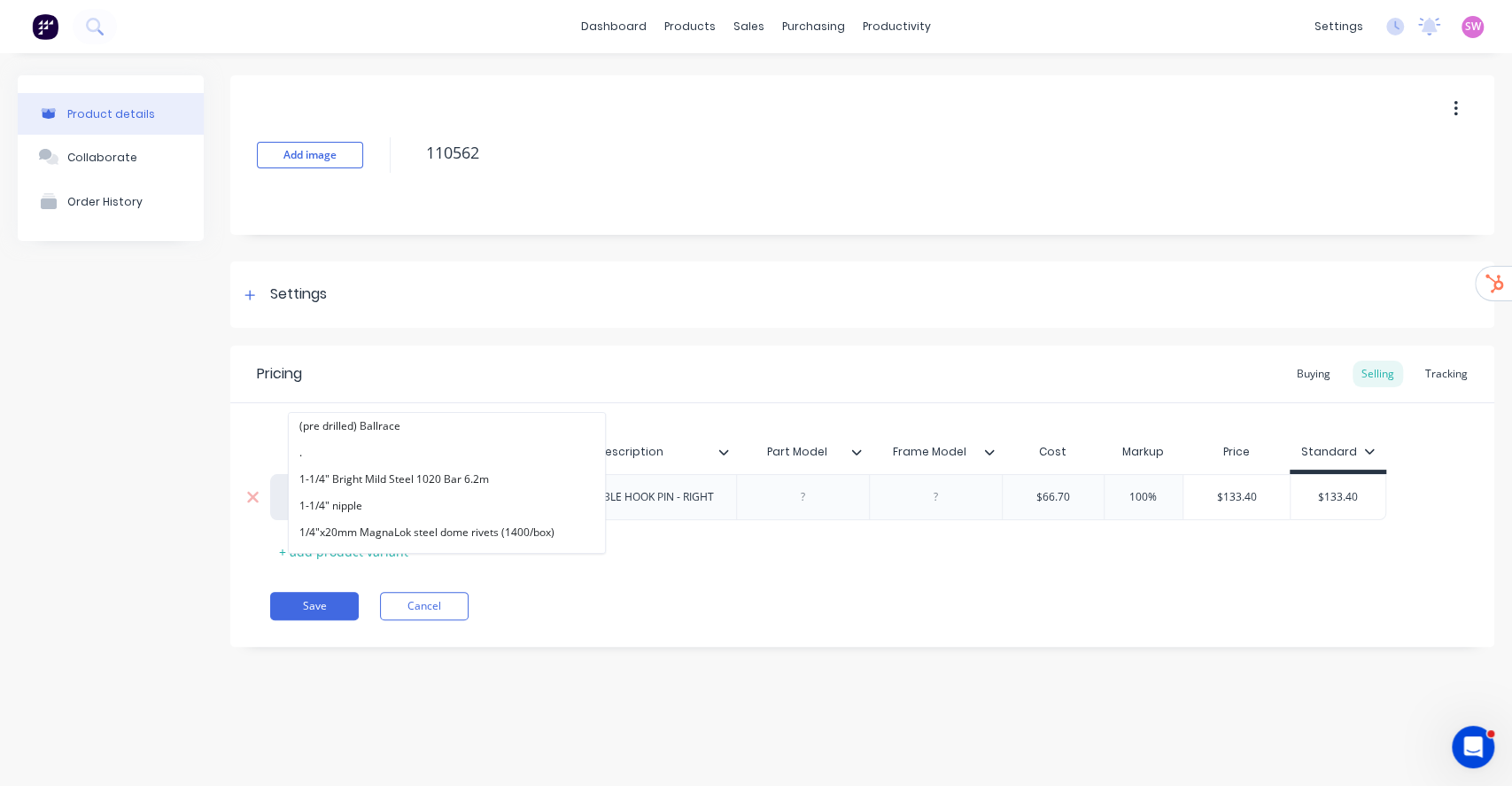 paste on "alphalift" 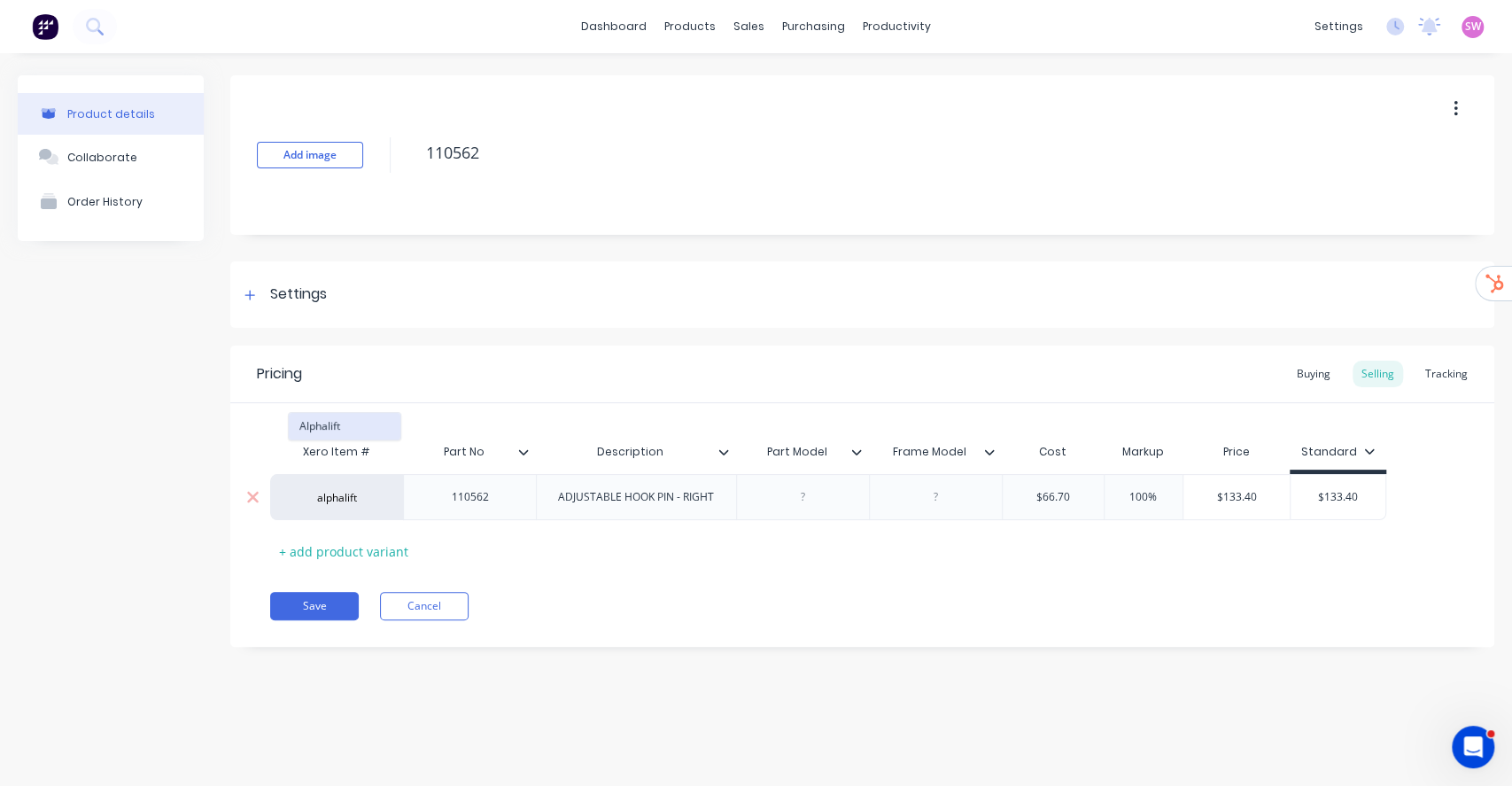 click on "Alphalift" at bounding box center (345, 426) 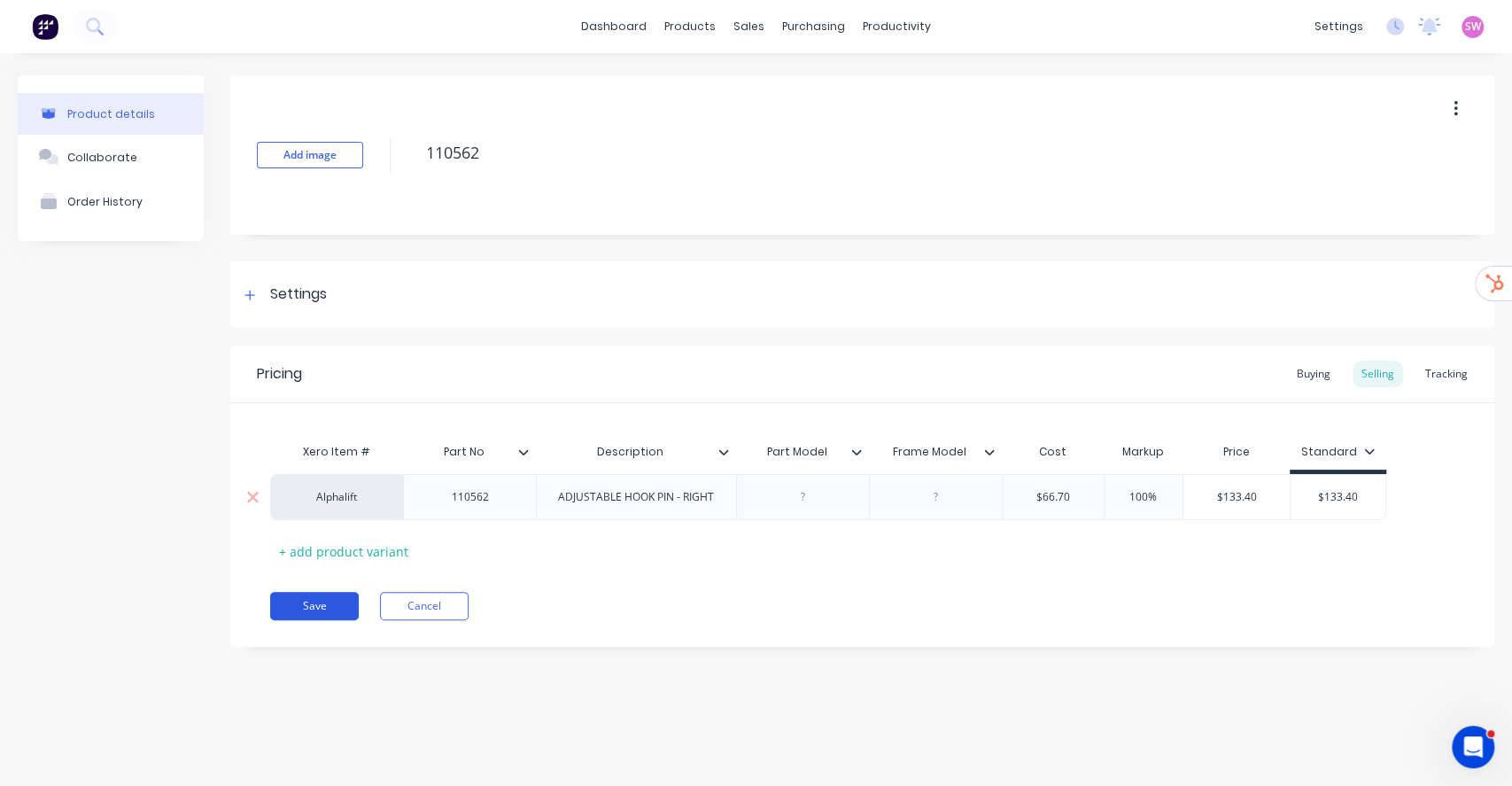 click on "Save" at bounding box center [314, 606] 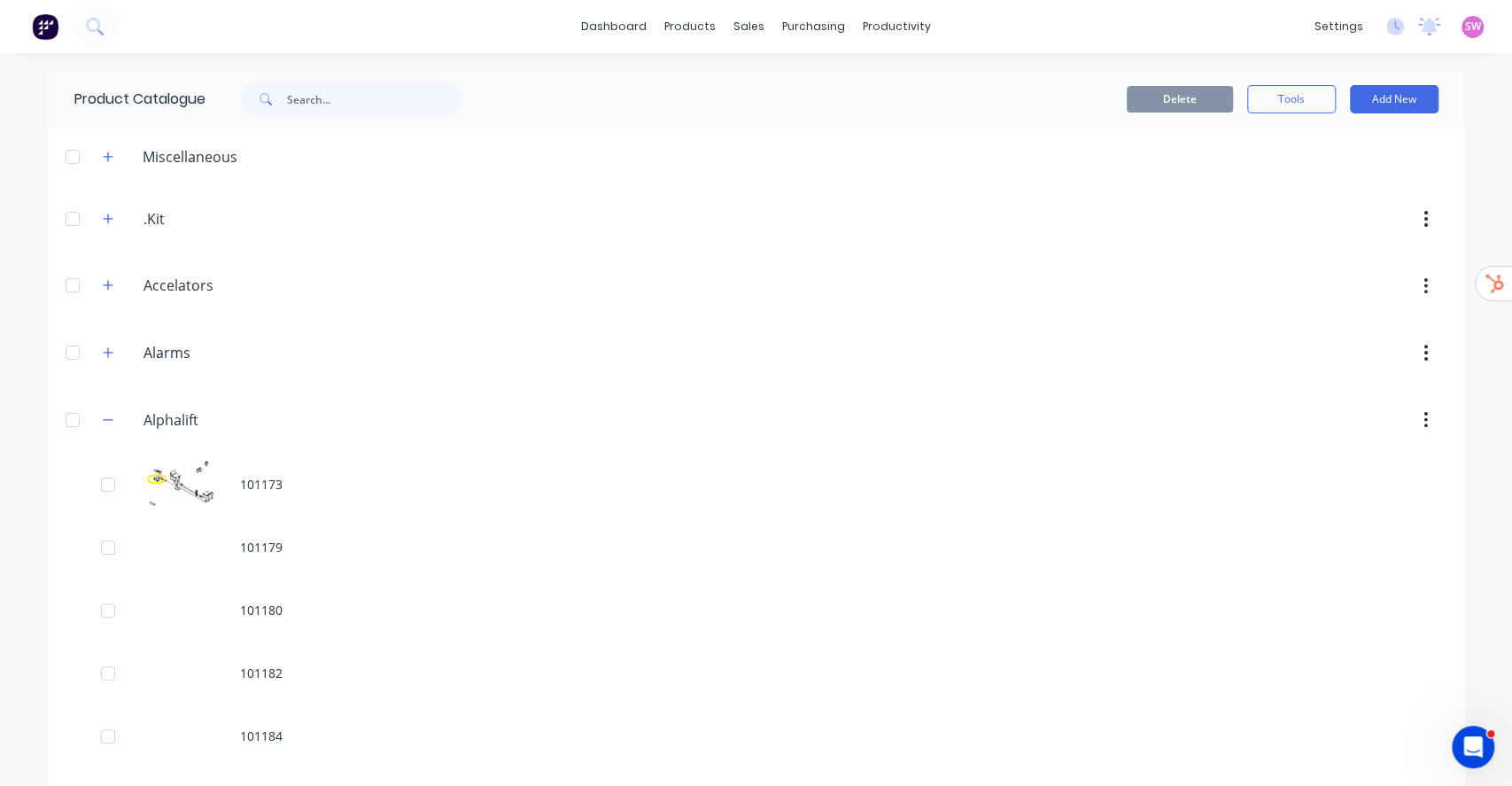 scroll, scrollTop: 6193, scrollLeft: 0, axis: vertical 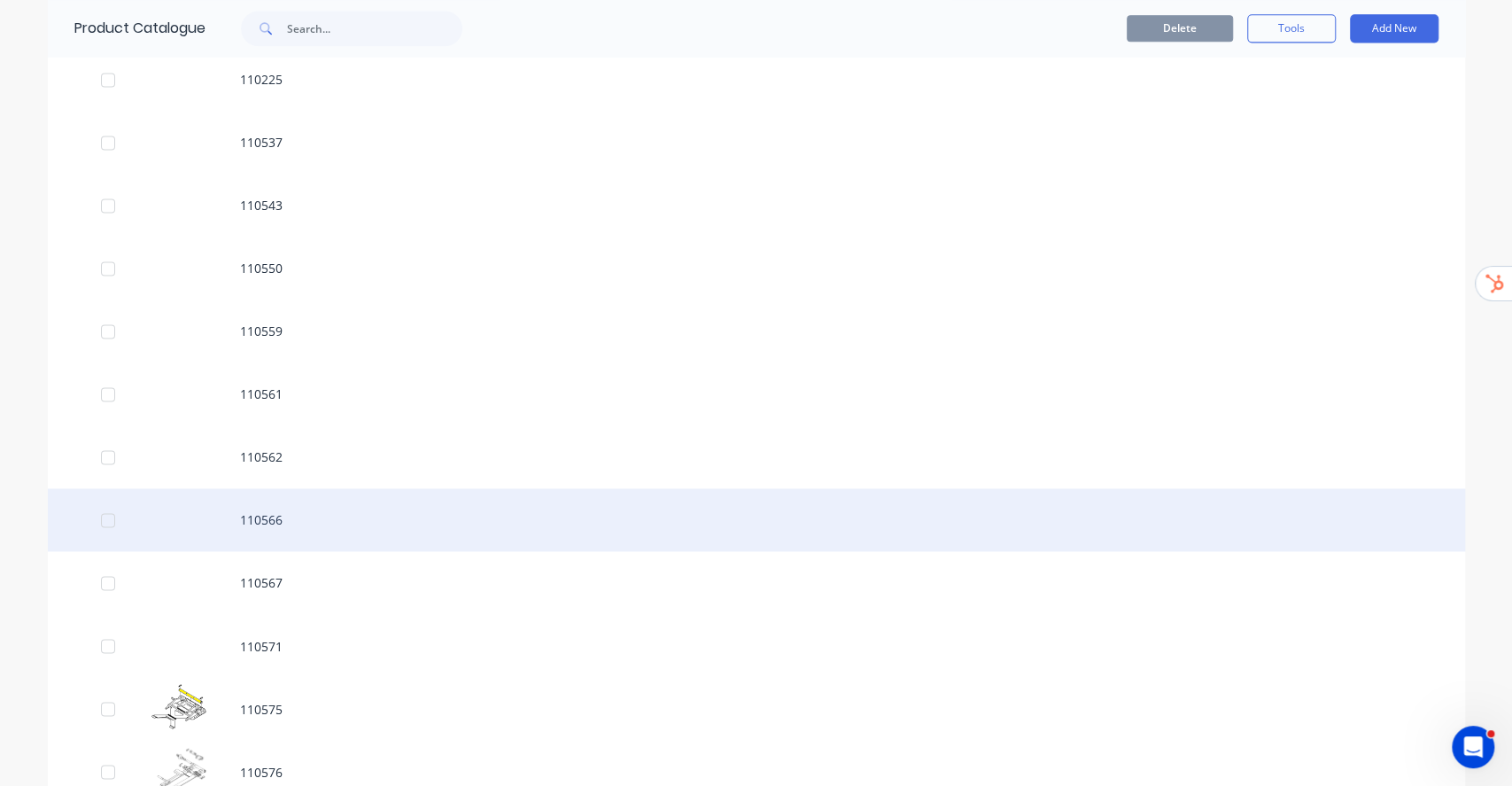 click on "110566" at bounding box center [756, 519] 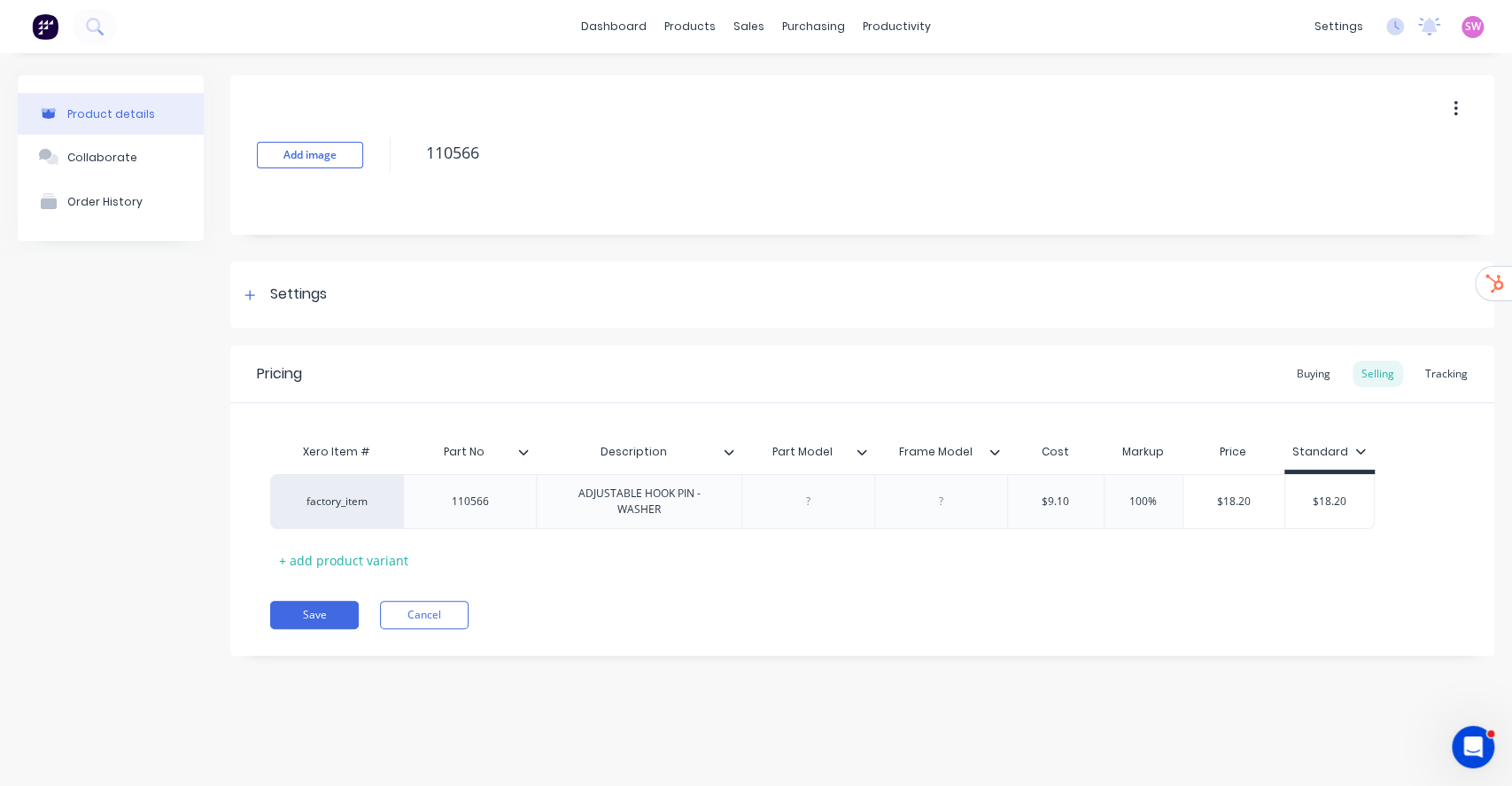 type on "x" 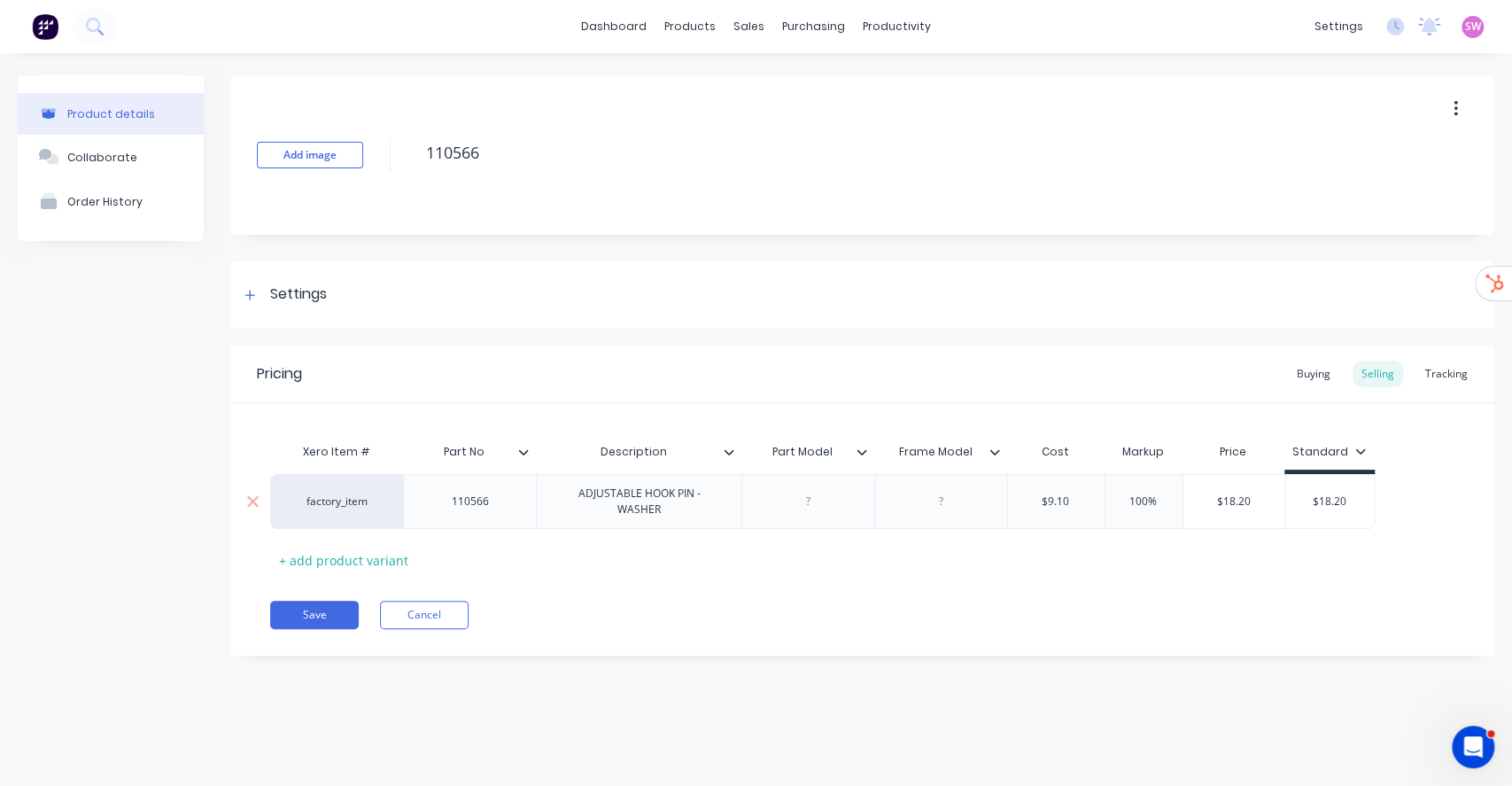 click on "factory_item" at bounding box center (337, 502) 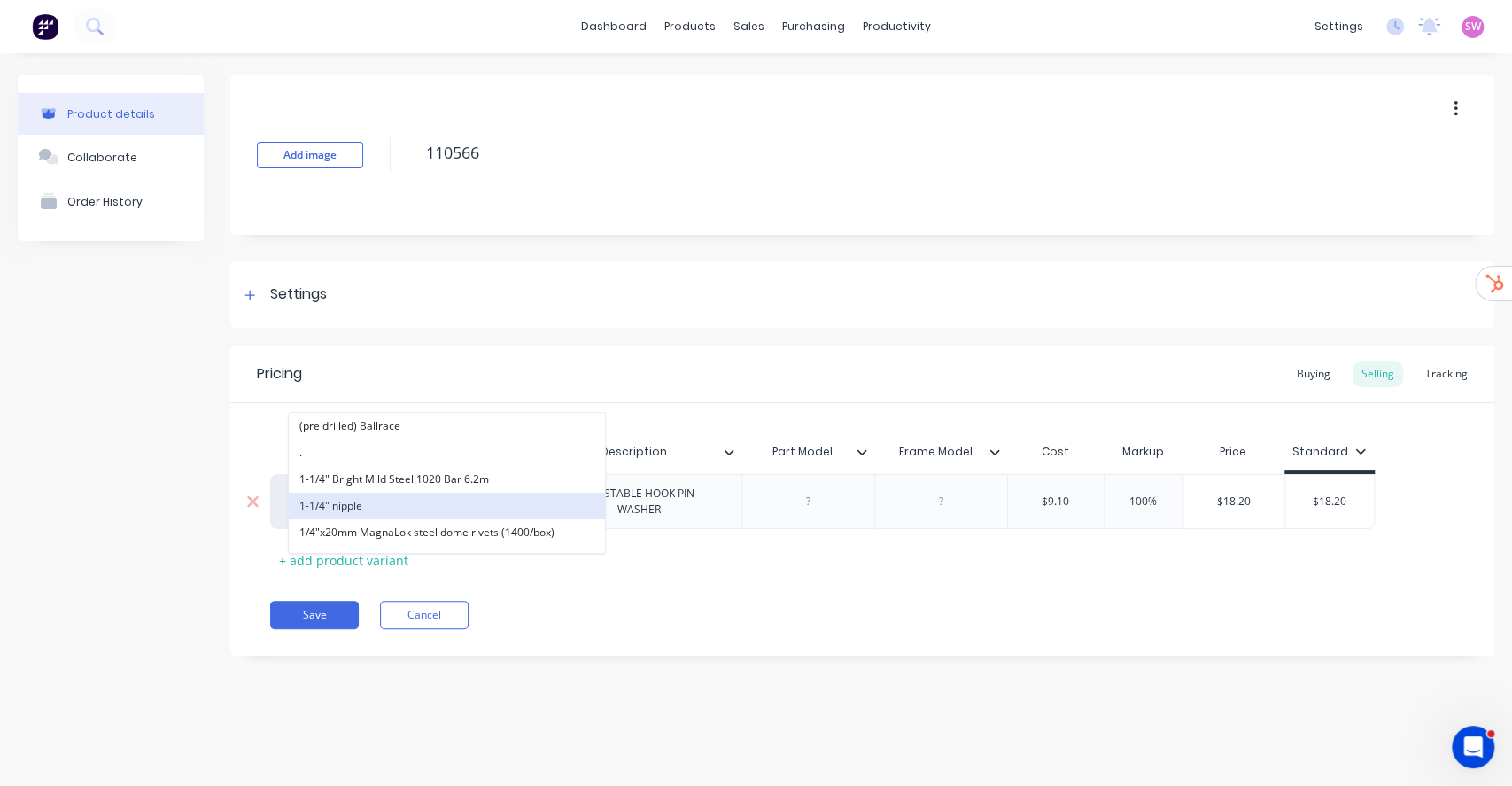 paste on "alphalift" 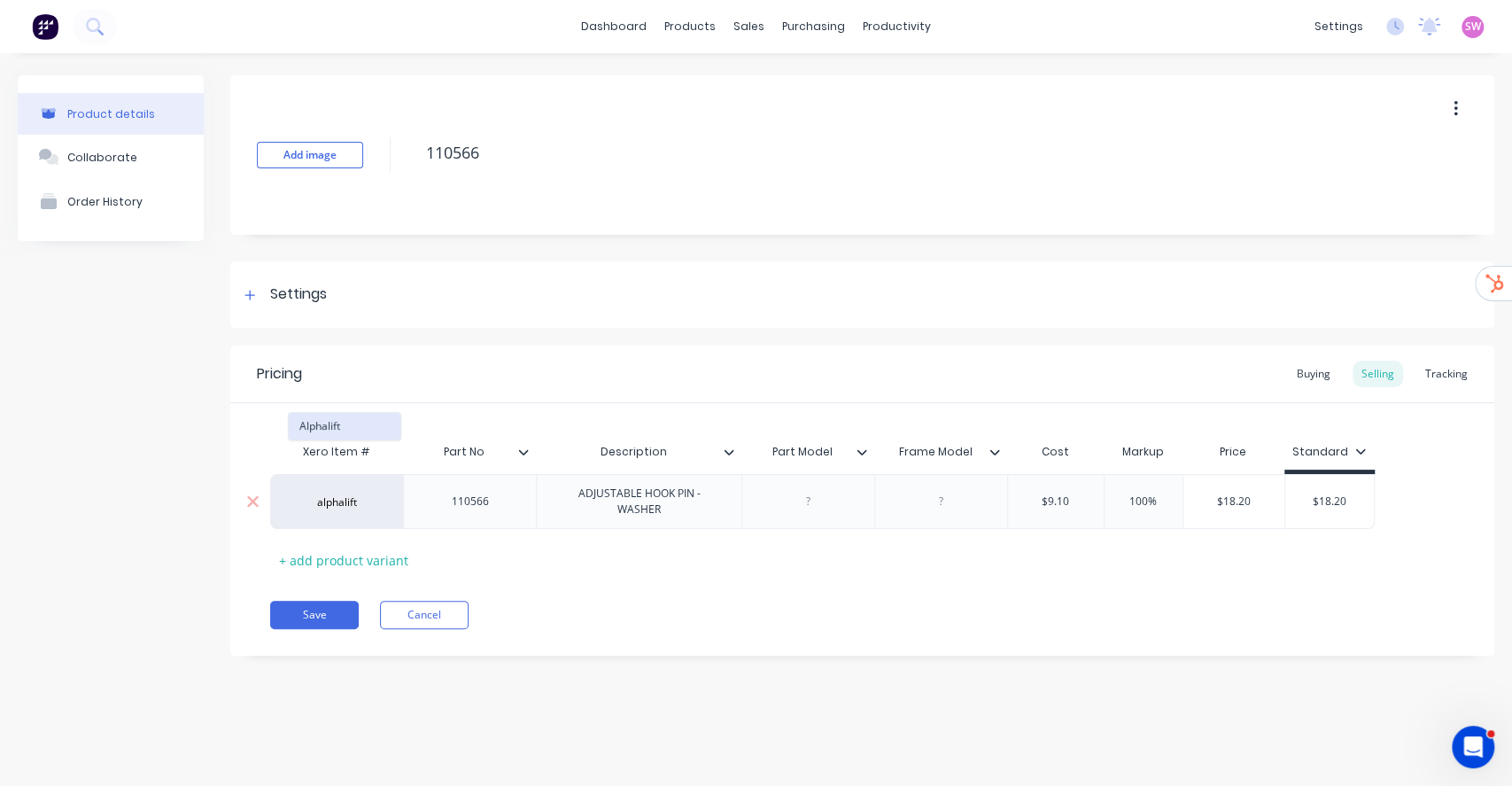 type on "alphalift" 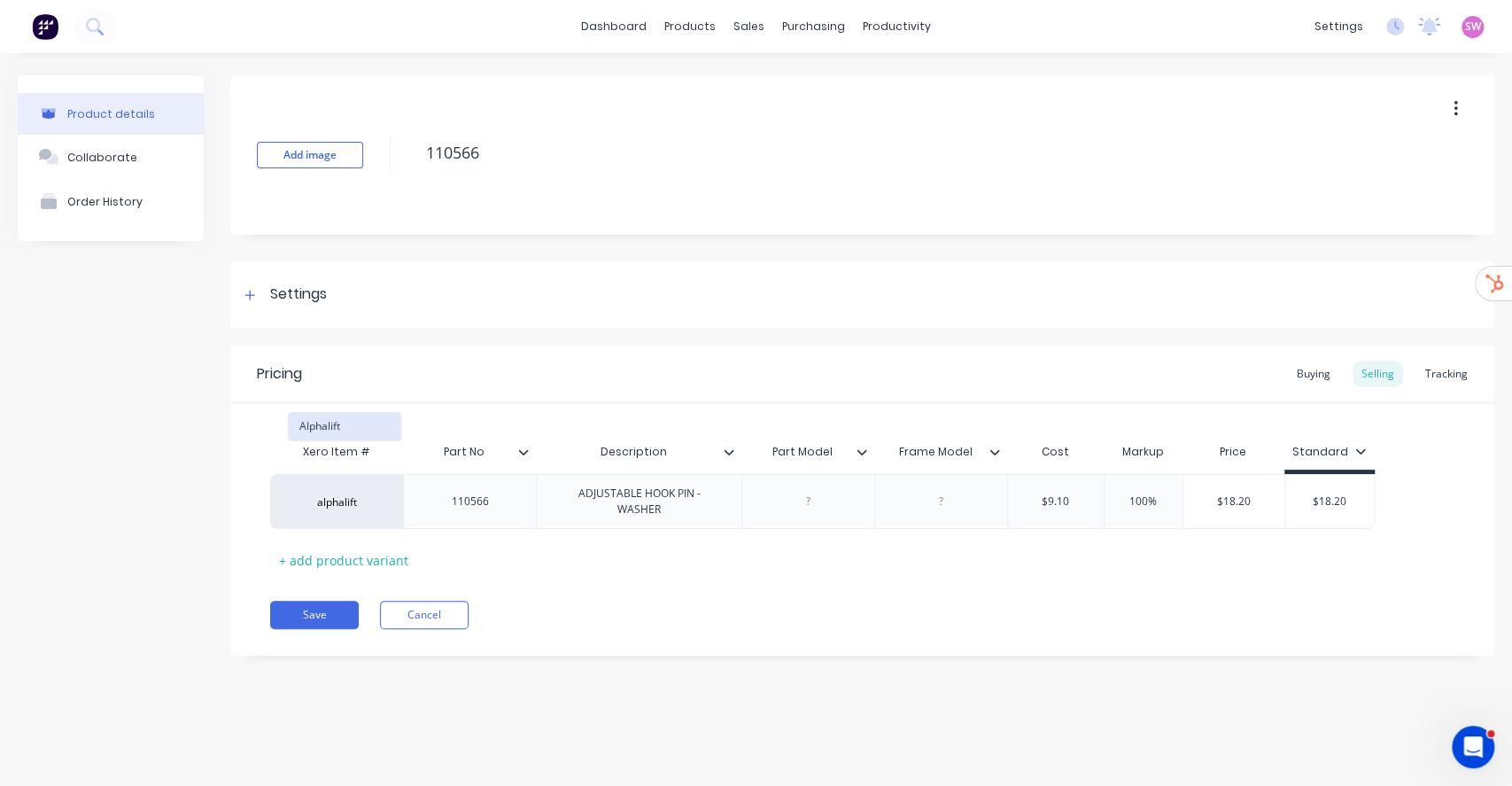 click on "Alphalift" at bounding box center [345, 426] 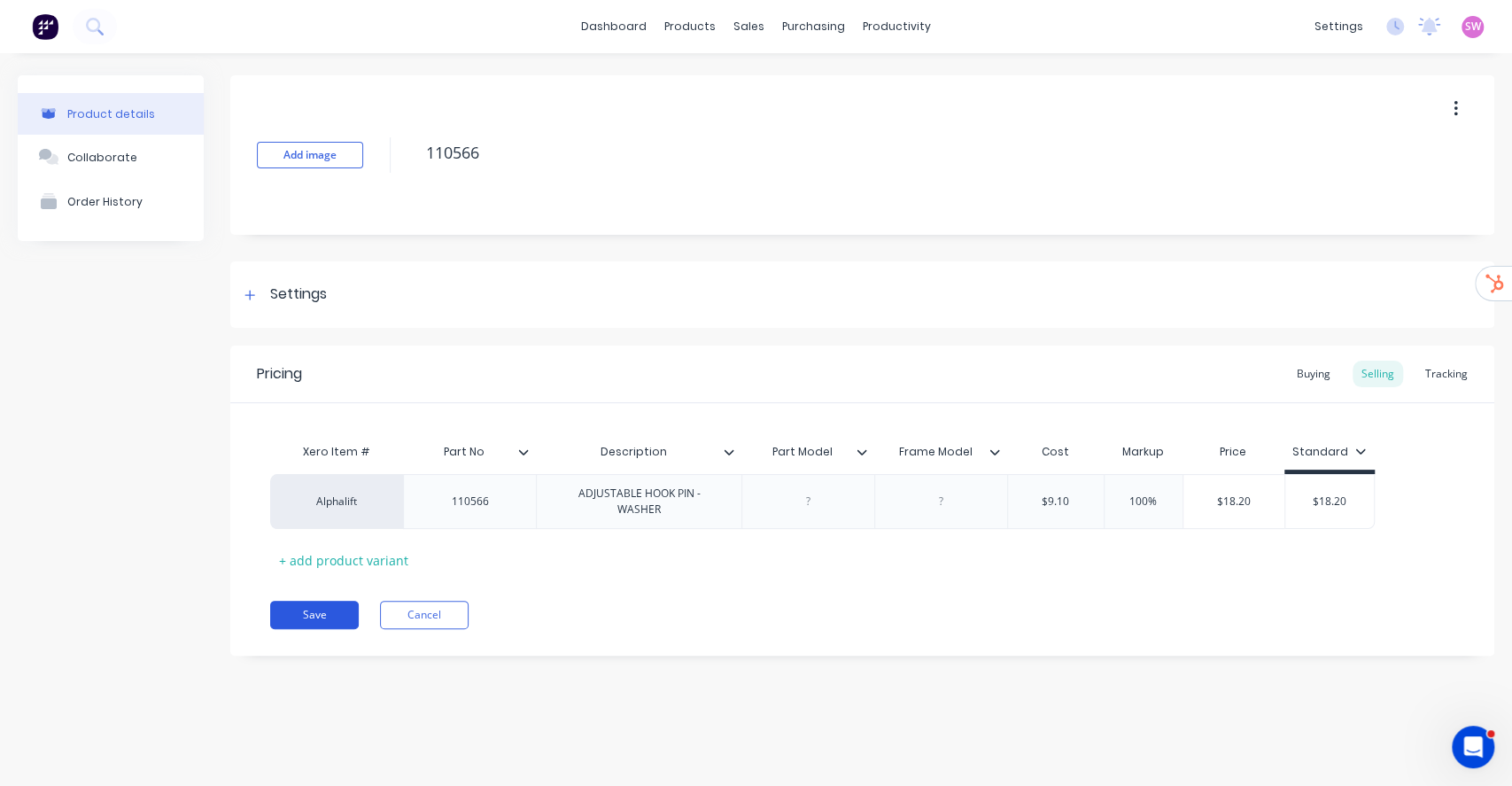 click on "Save" at bounding box center (314, 615) 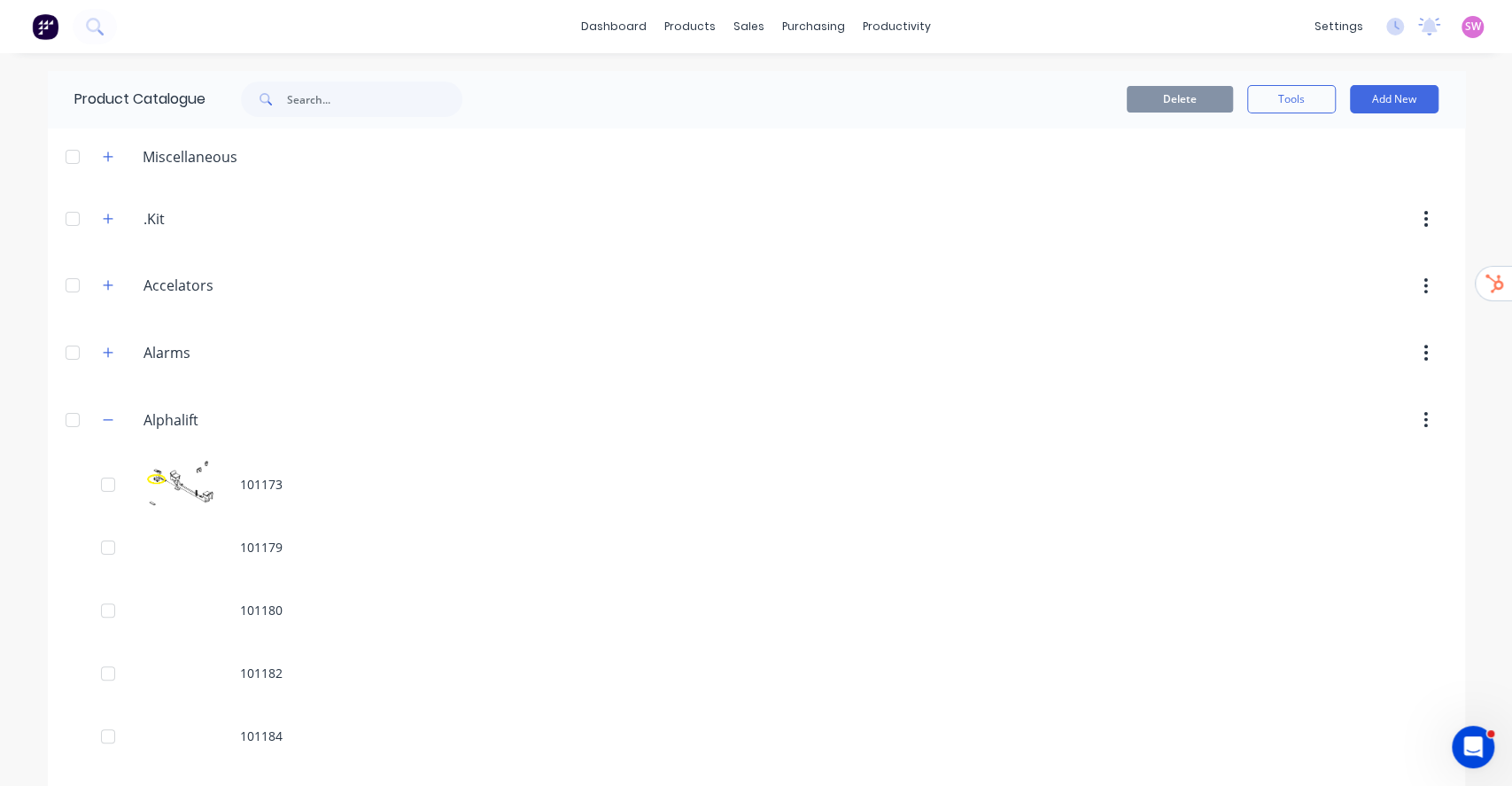 scroll, scrollTop: 6193, scrollLeft: 0, axis: vertical 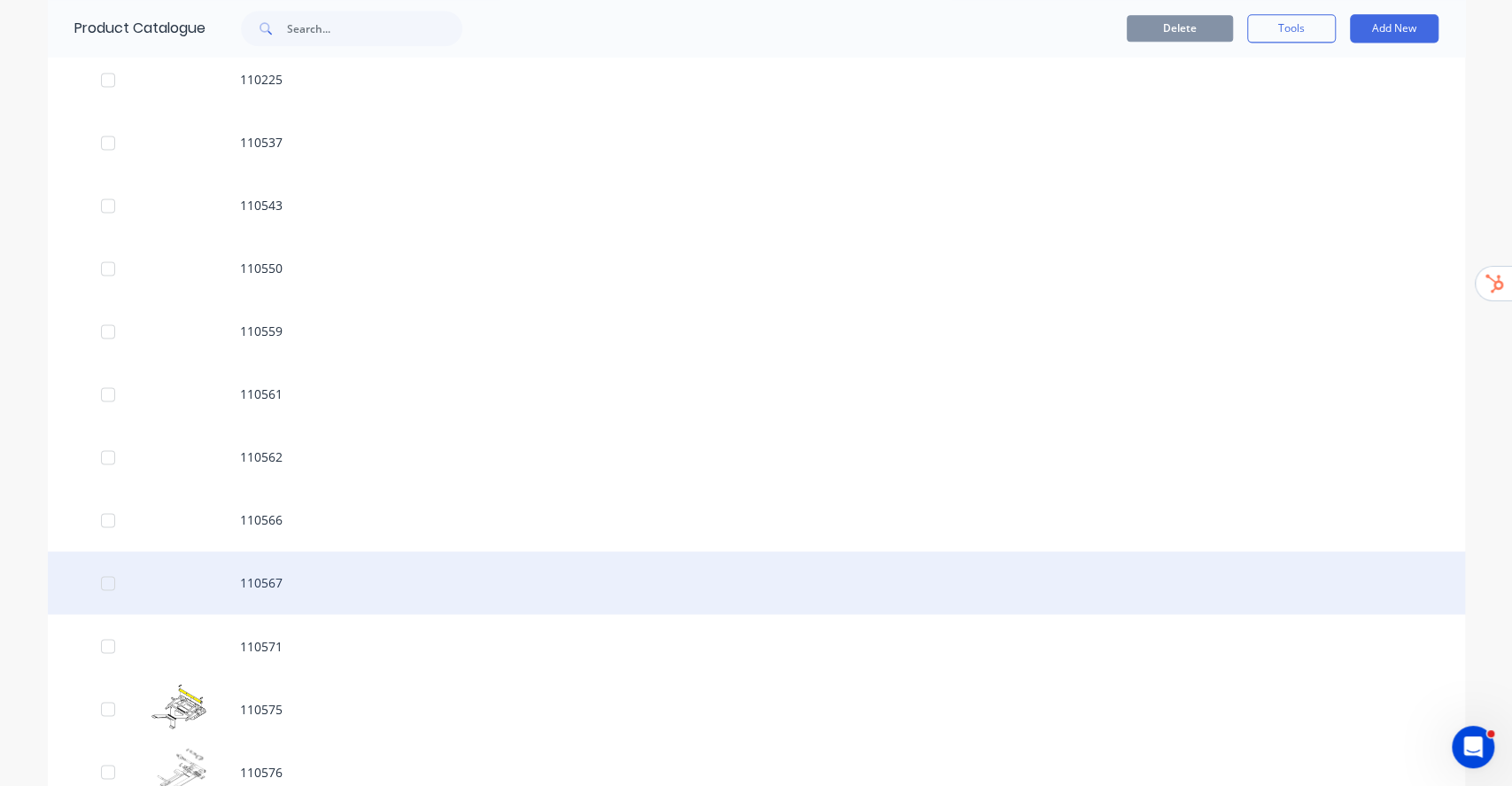 click on "110567" at bounding box center [756, 582] 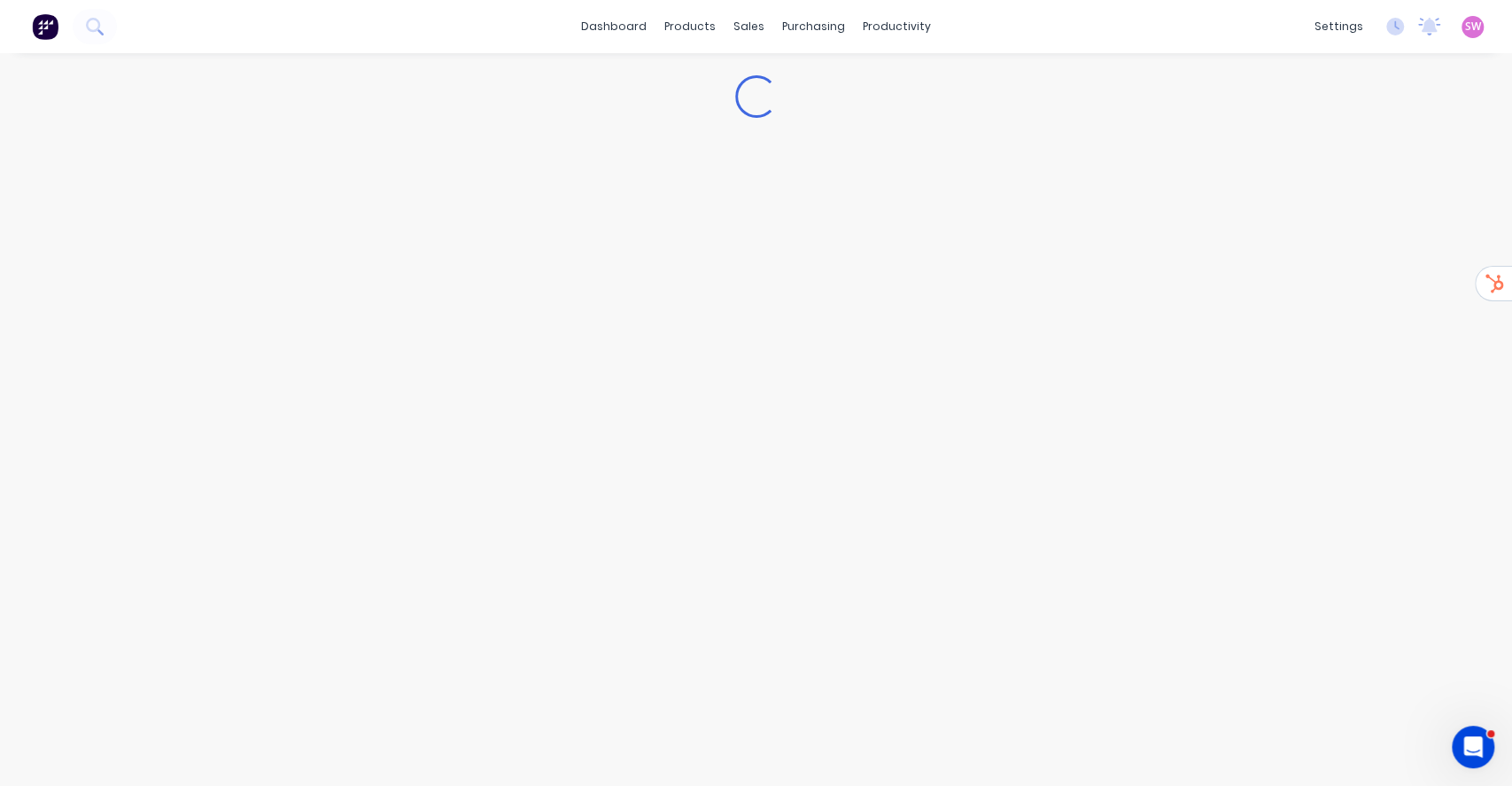 type on "x" 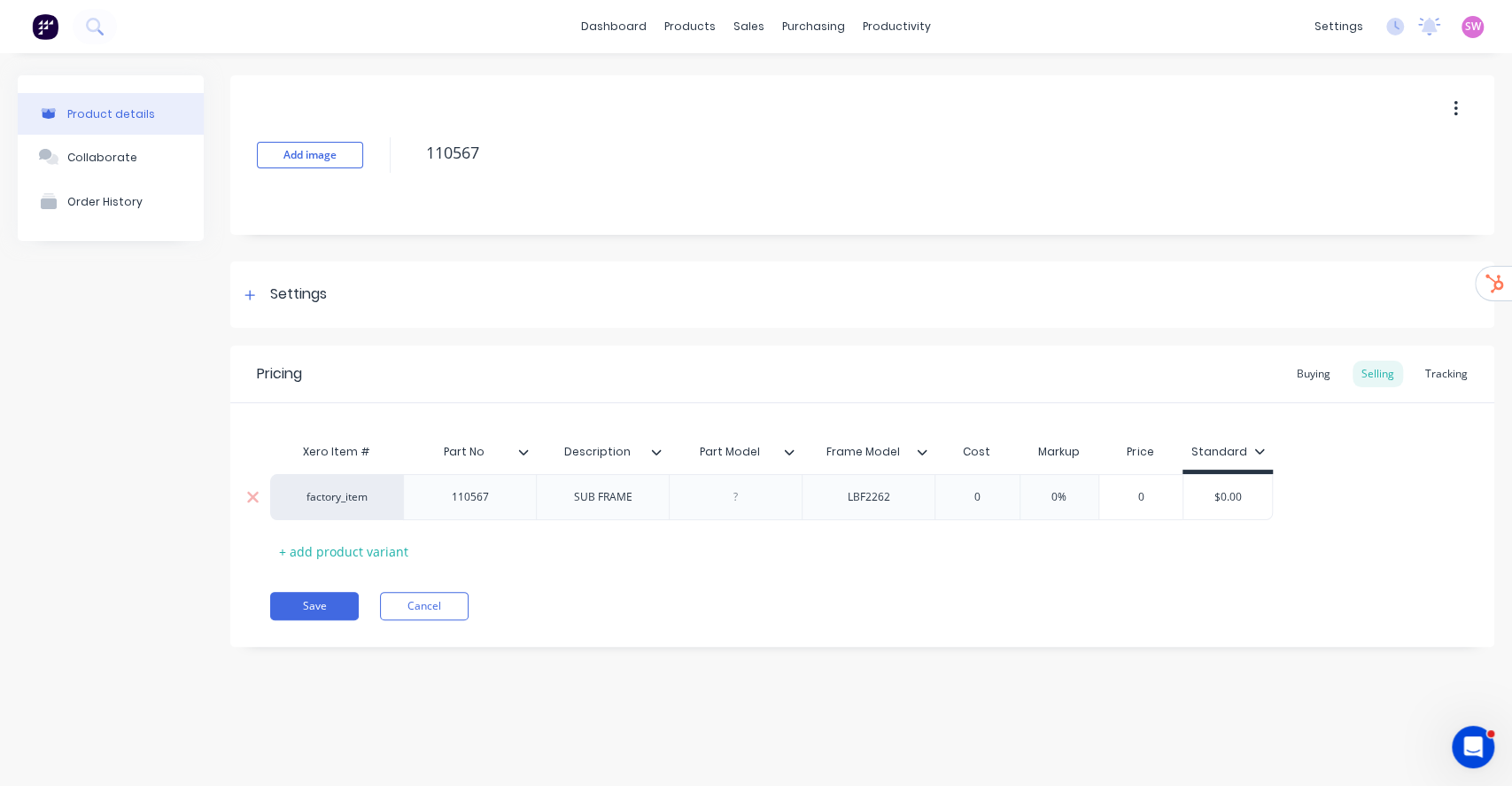 click on "factory_item" at bounding box center [337, 497] 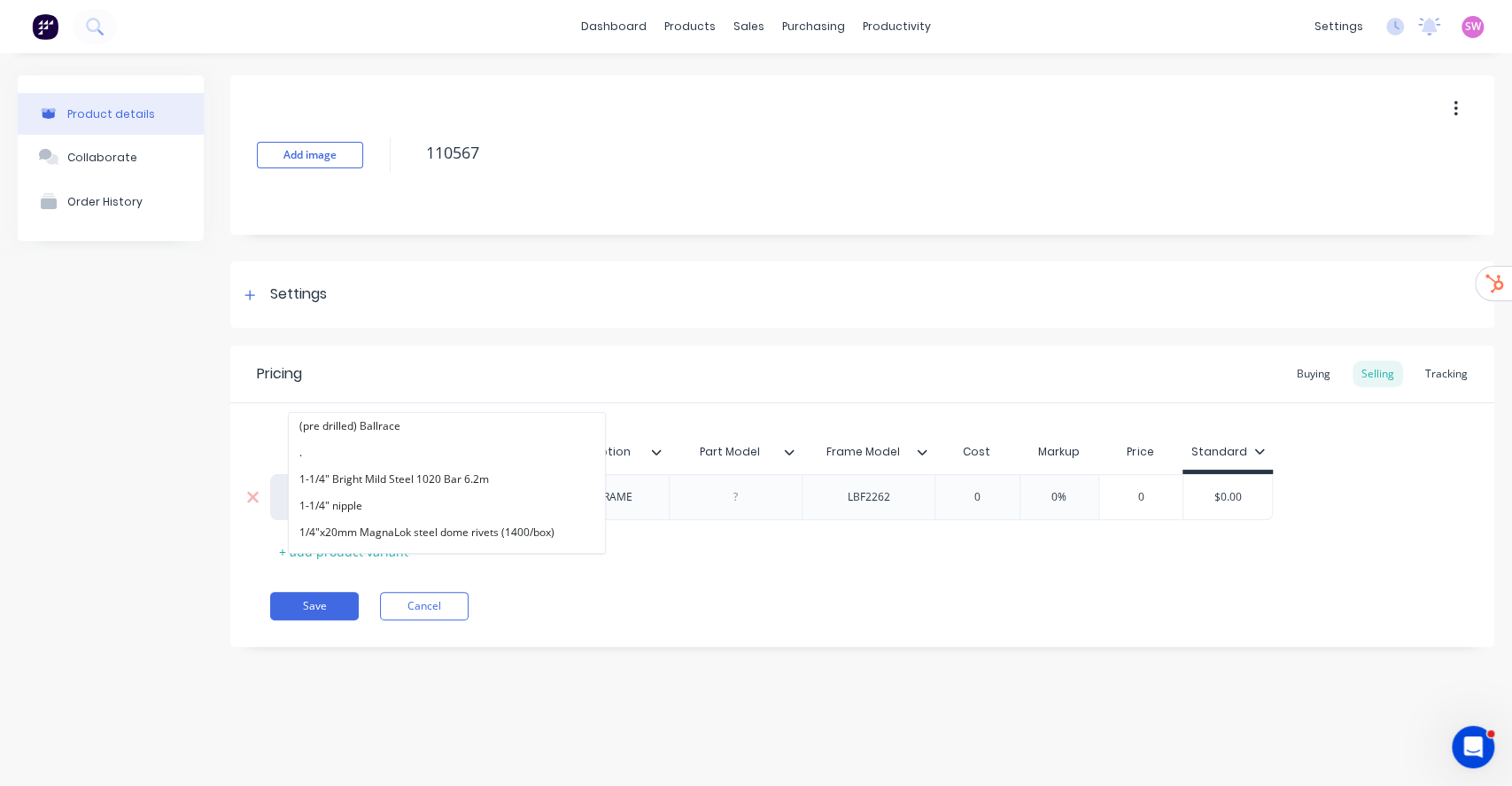 paste on "alphalift" 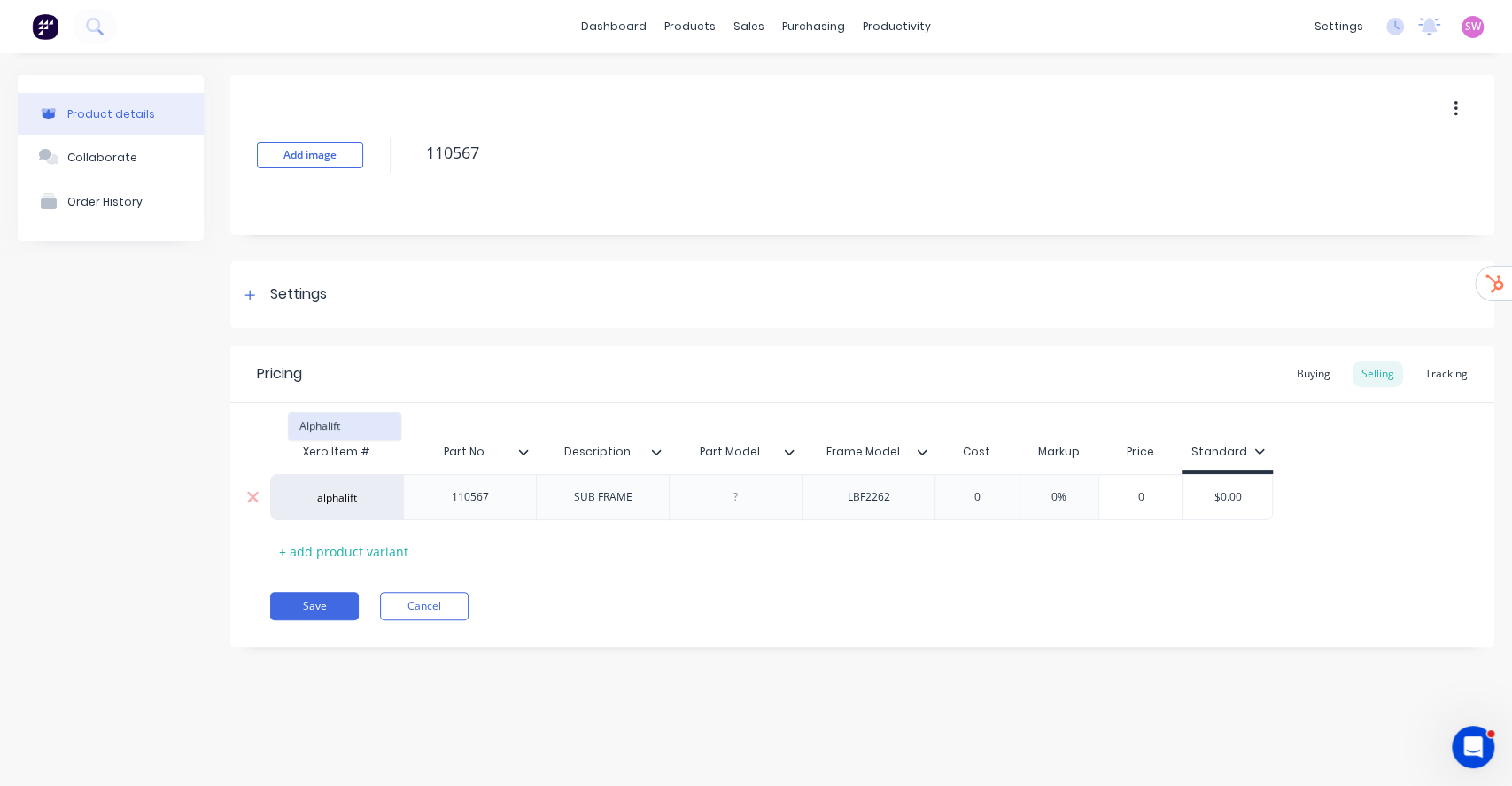 type on "alphalift" 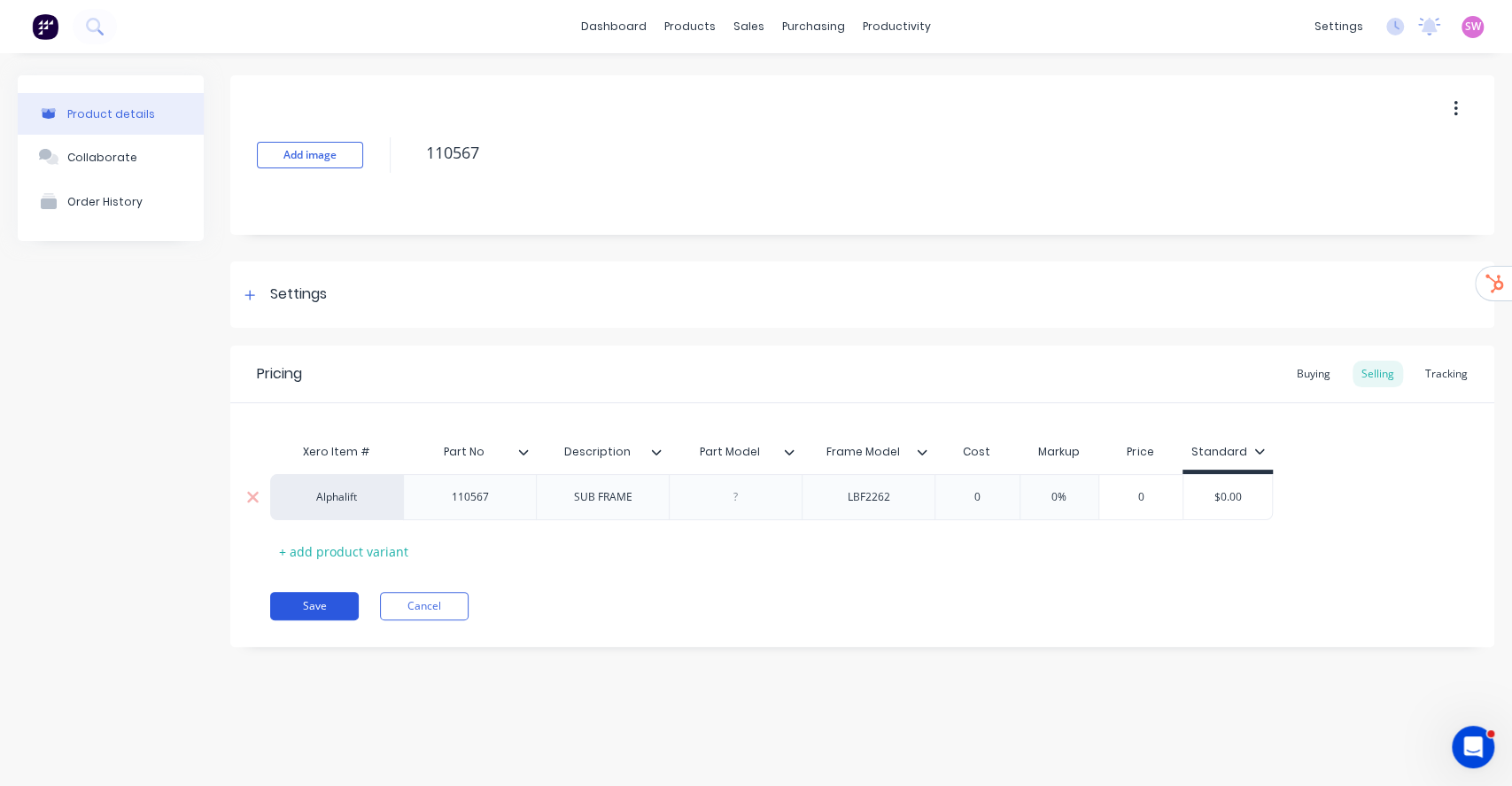click on "Save" at bounding box center [314, 606] 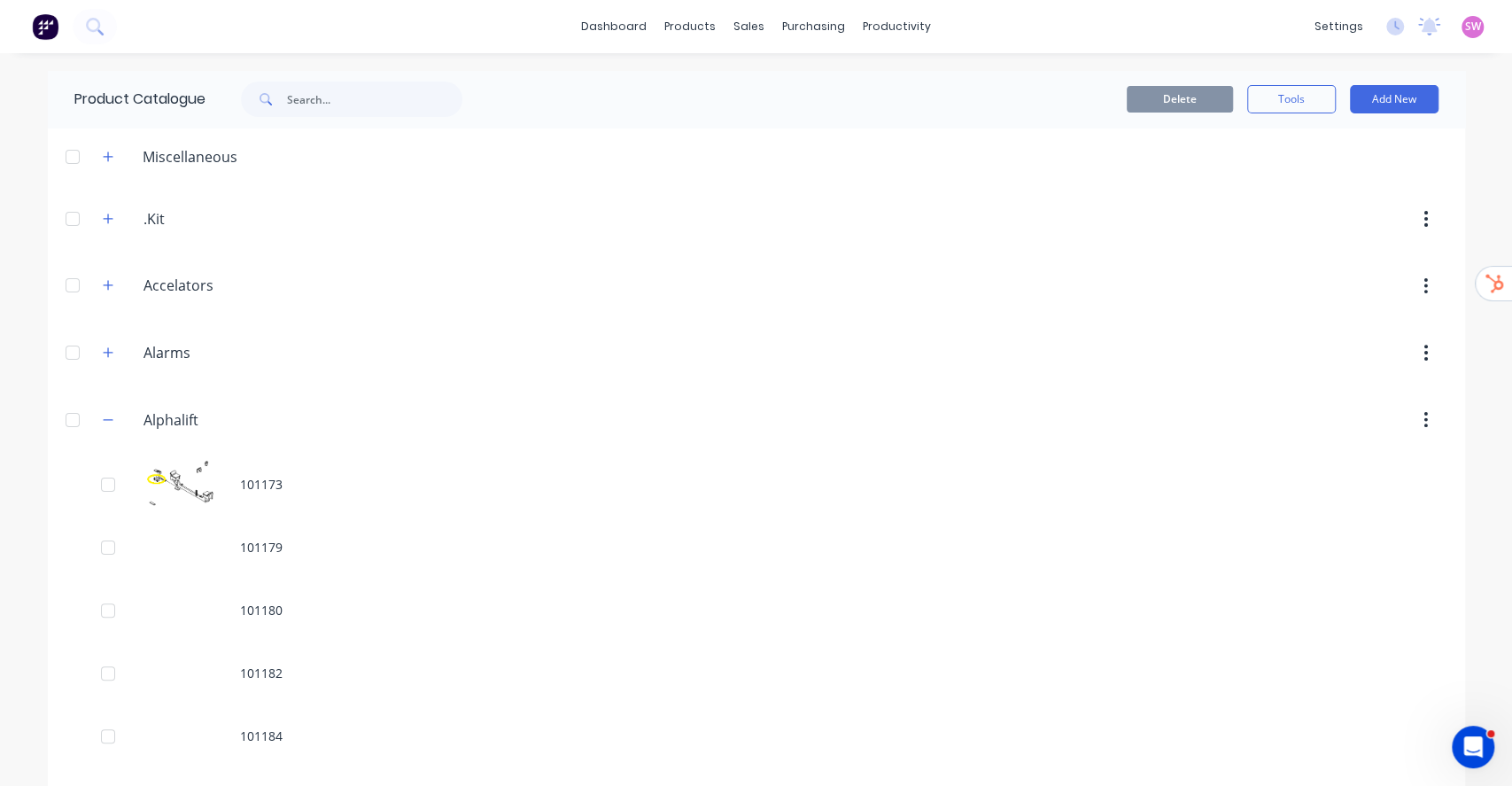 scroll, scrollTop: 6193, scrollLeft: 0, axis: vertical 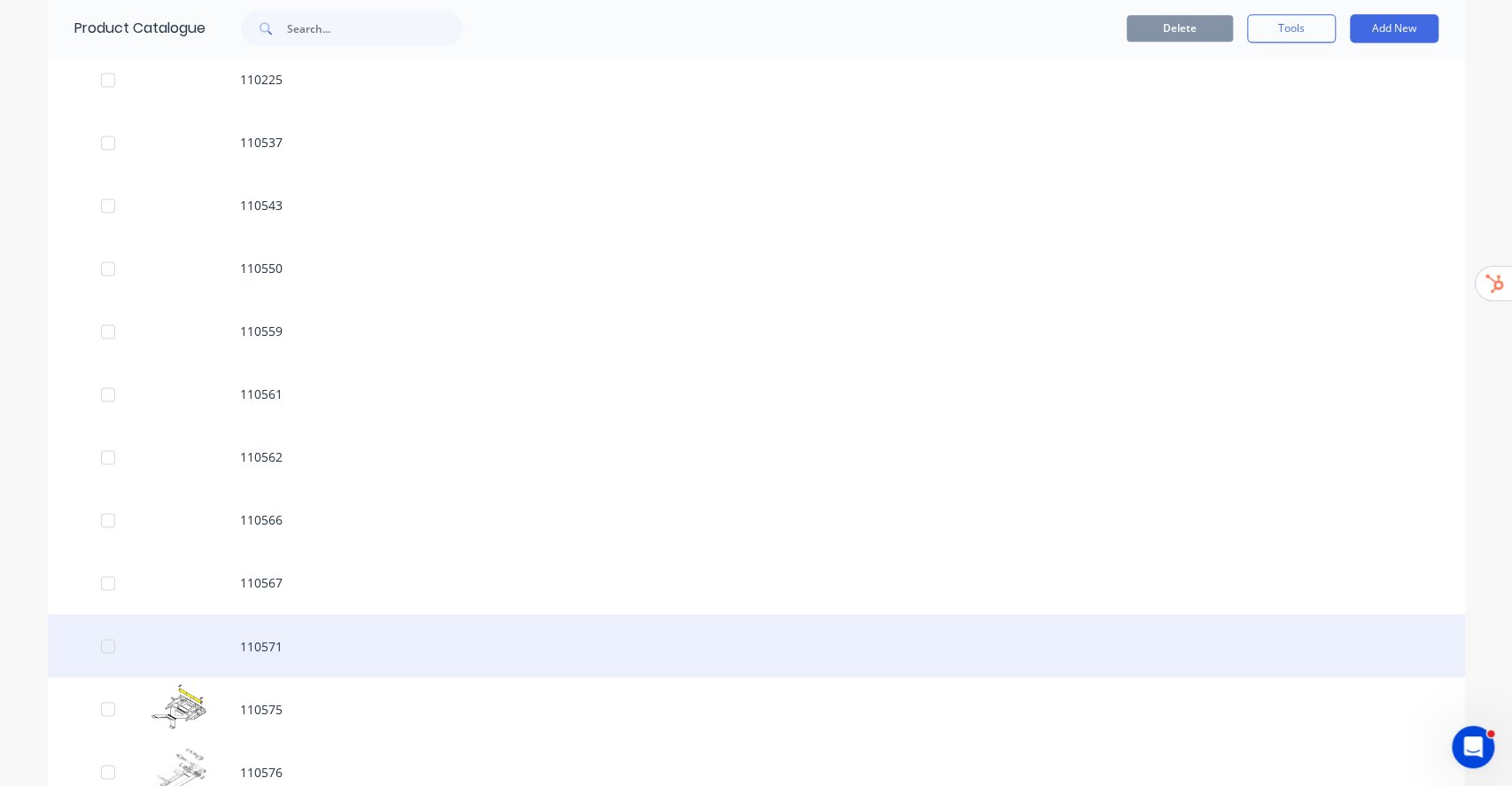 click on "110571" at bounding box center (756, 645) 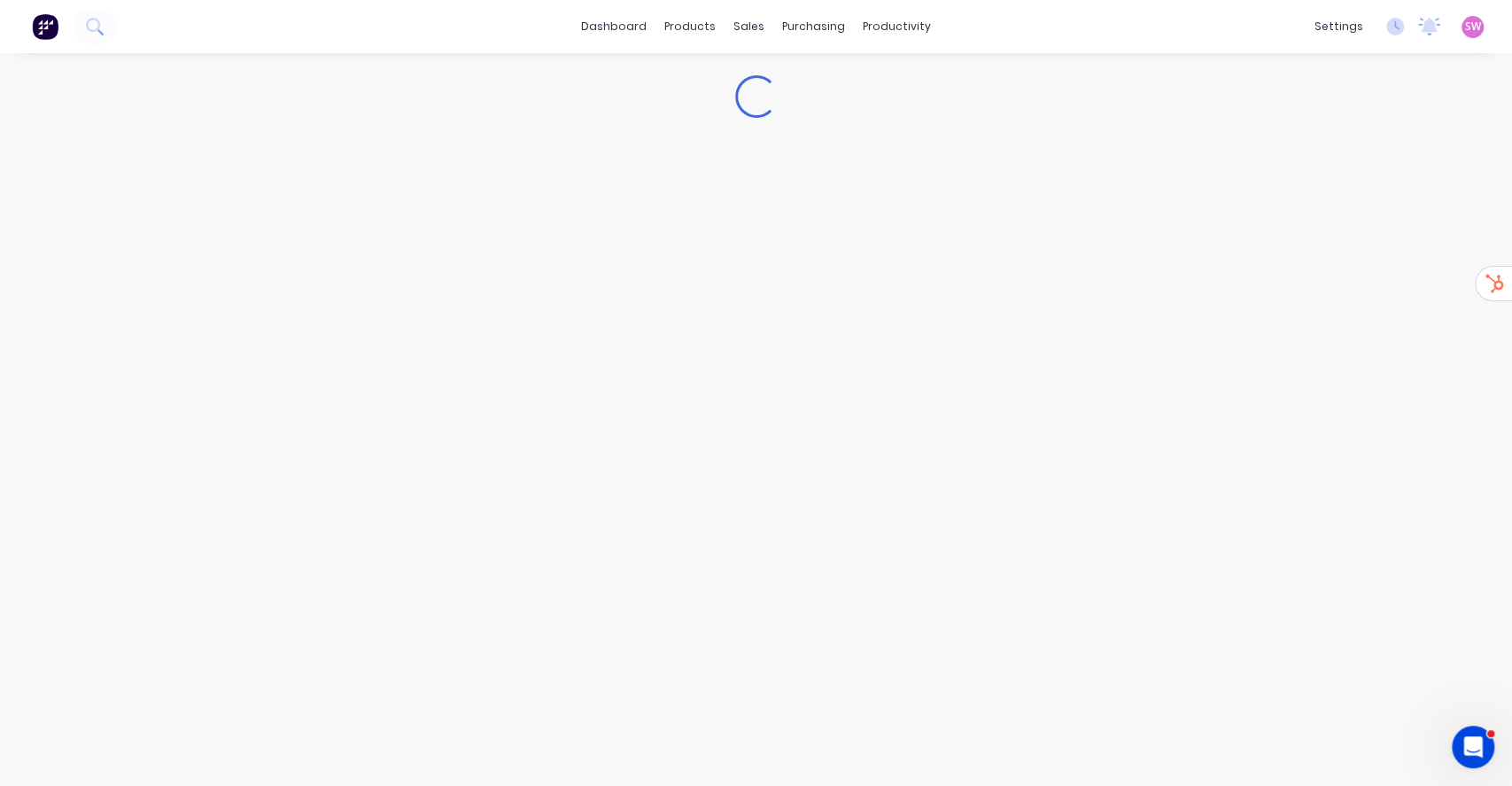 type on "x" 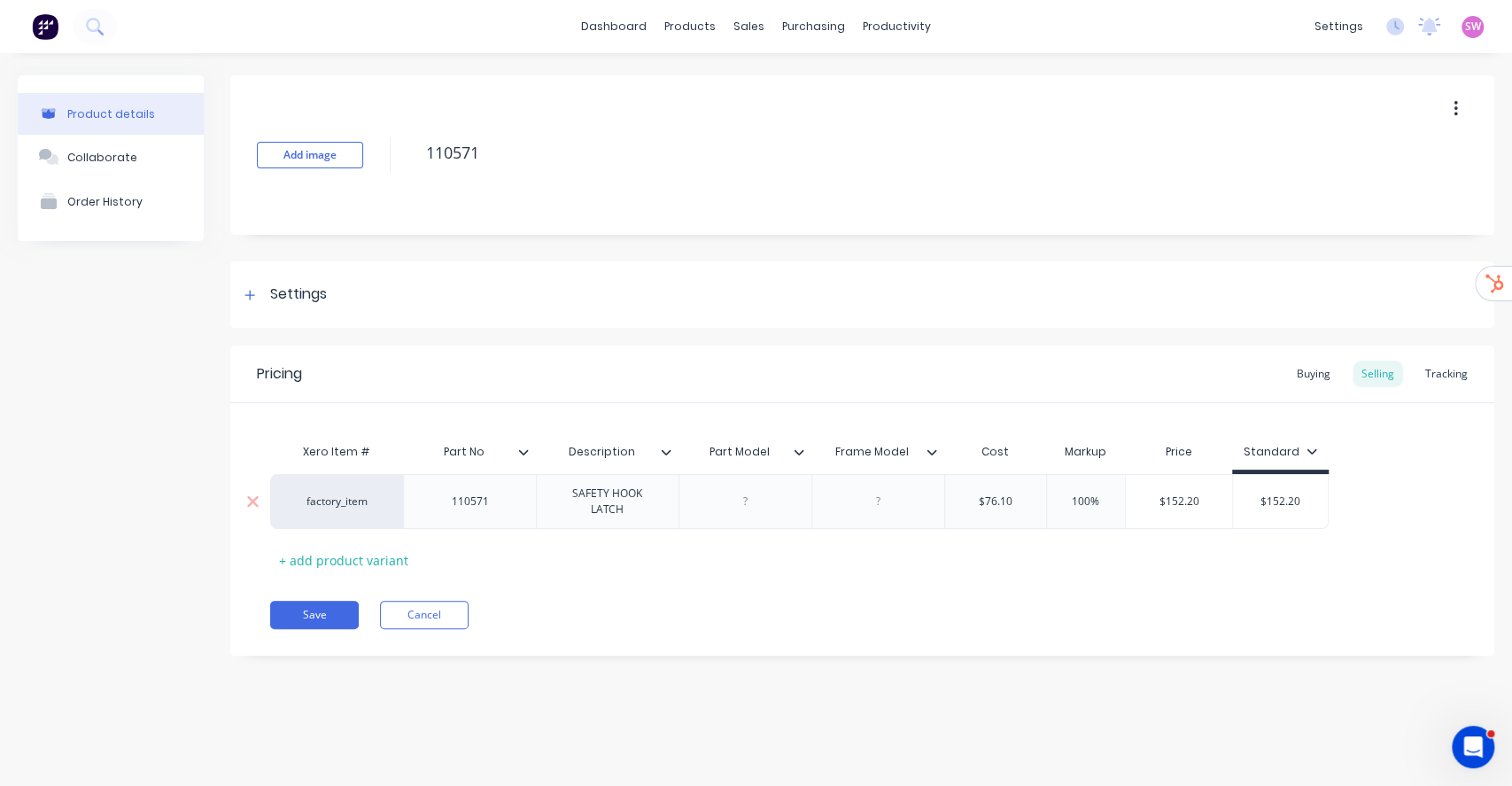 click on "factory_item" at bounding box center (337, 502) 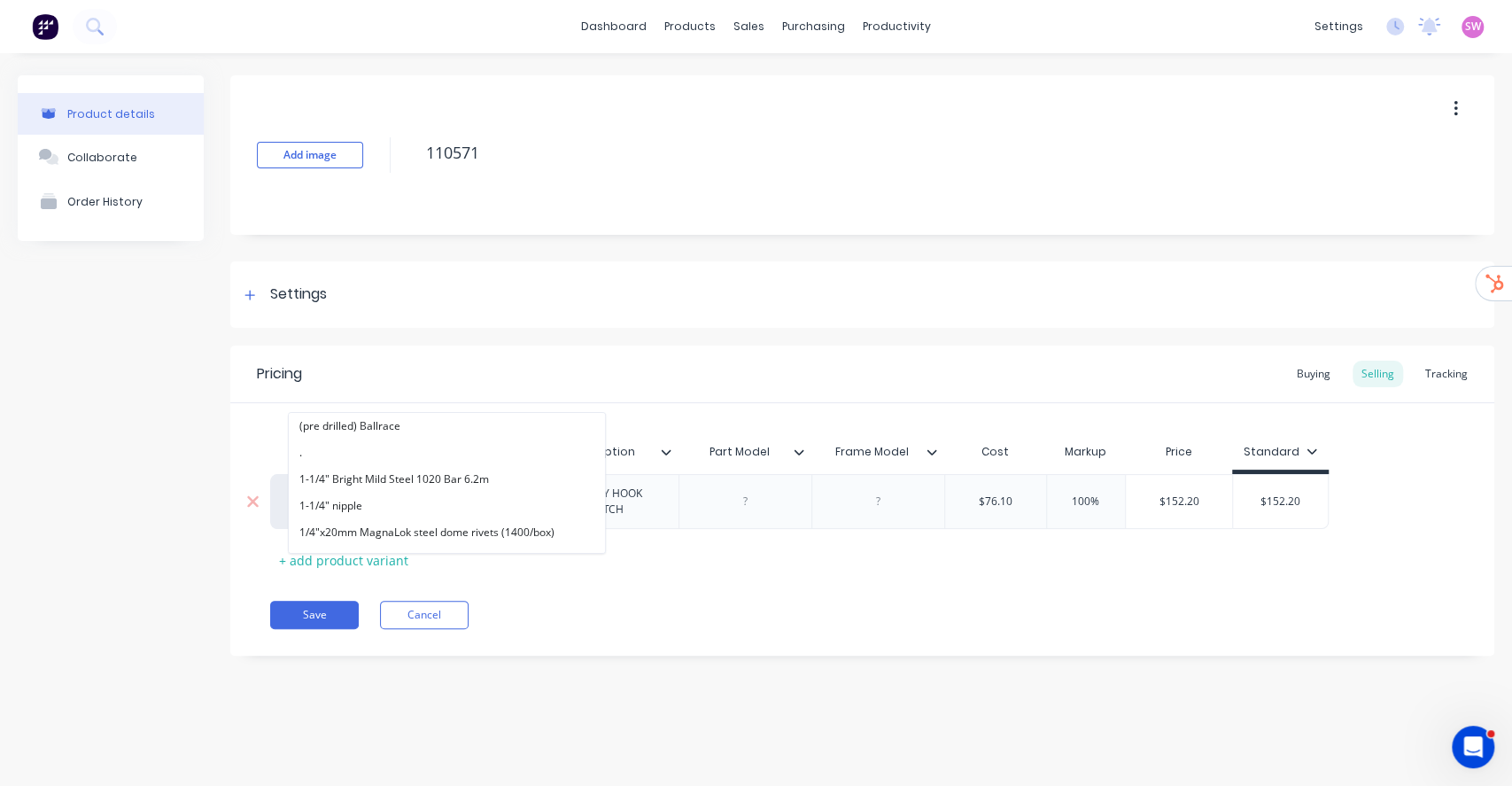 paste on "alphalift" 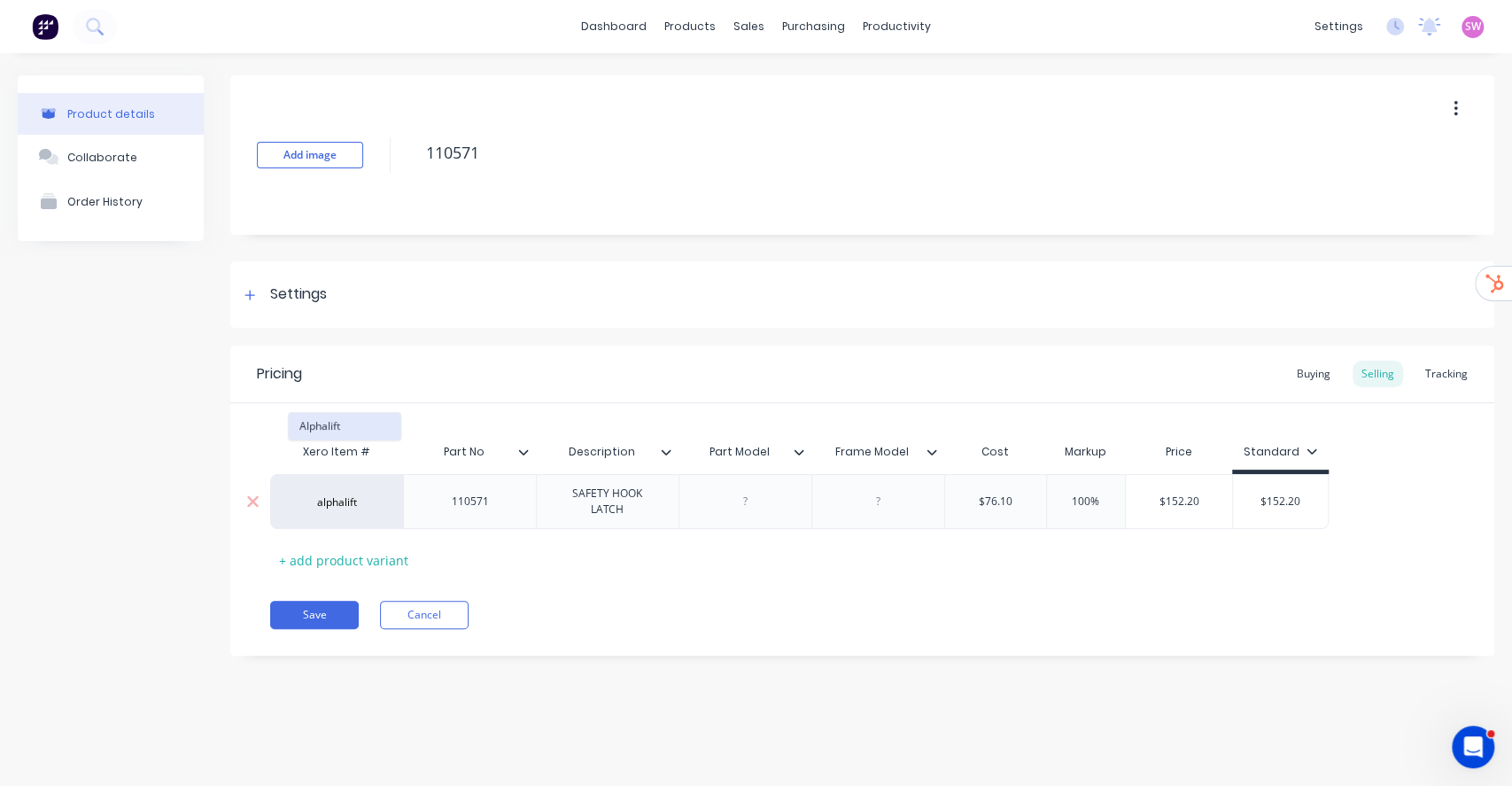 type on "alphalift" 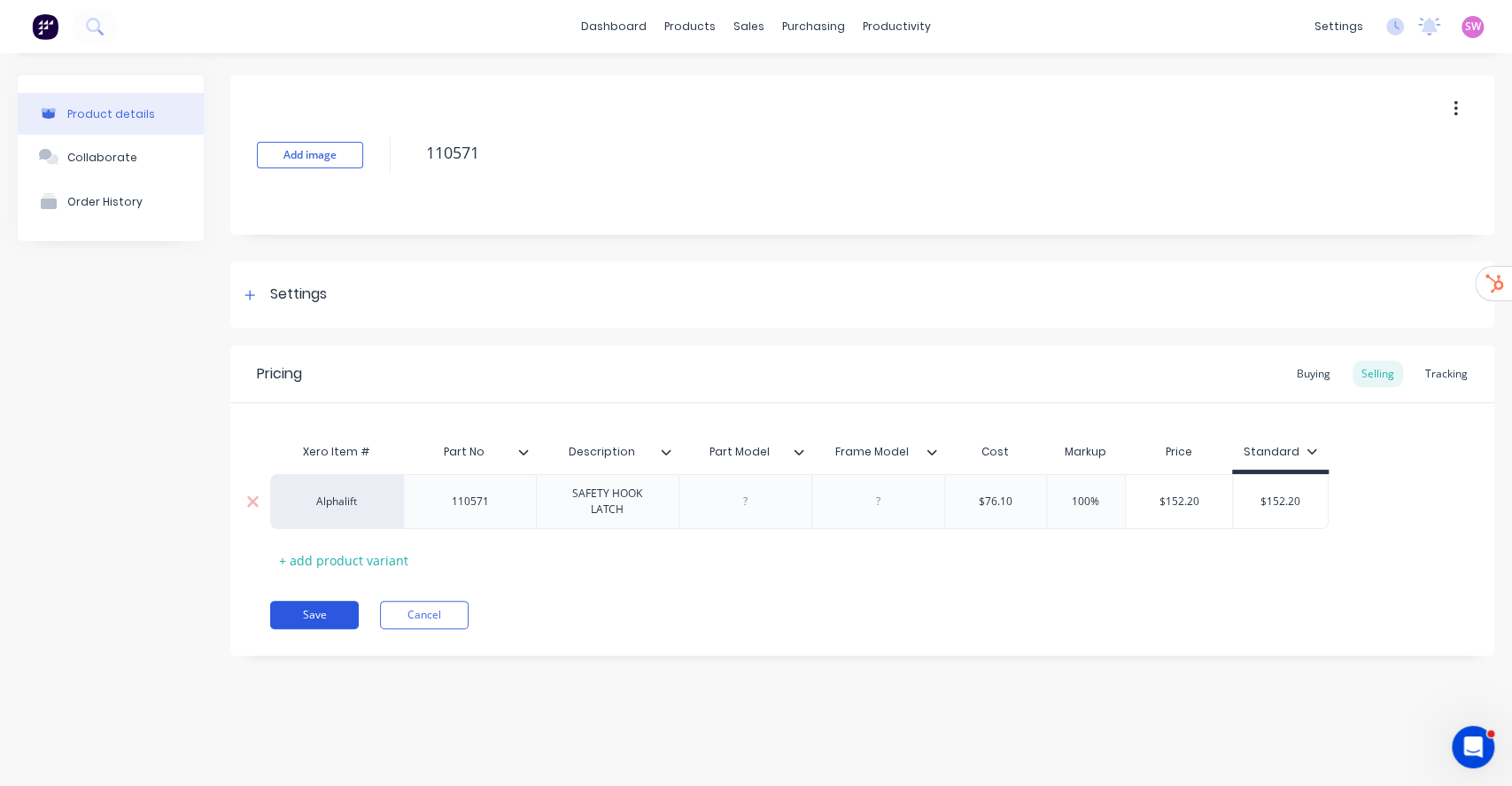 click on "Save" at bounding box center [314, 615] 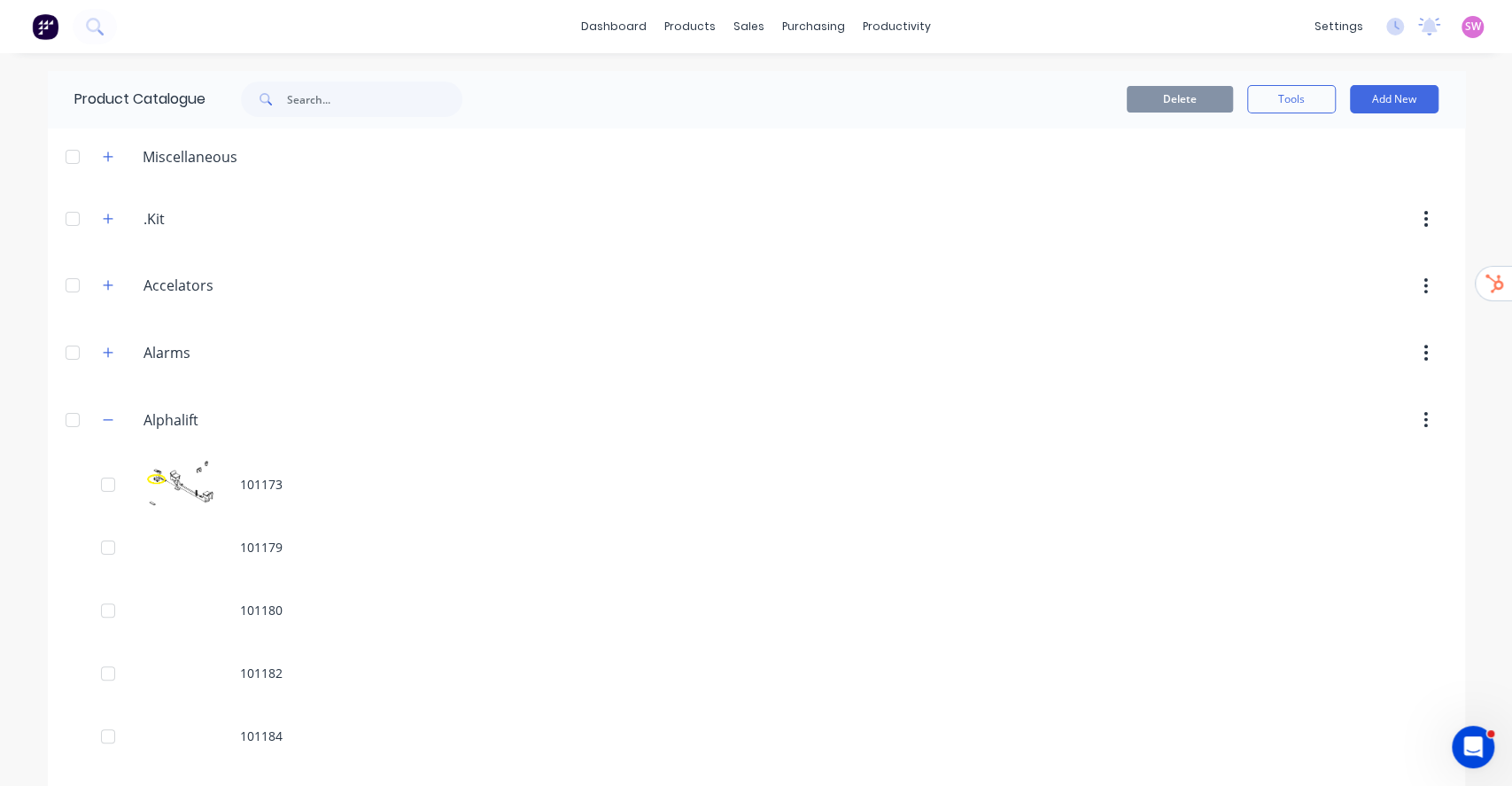 scroll, scrollTop: 6508, scrollLeft: 0, axis: vertical 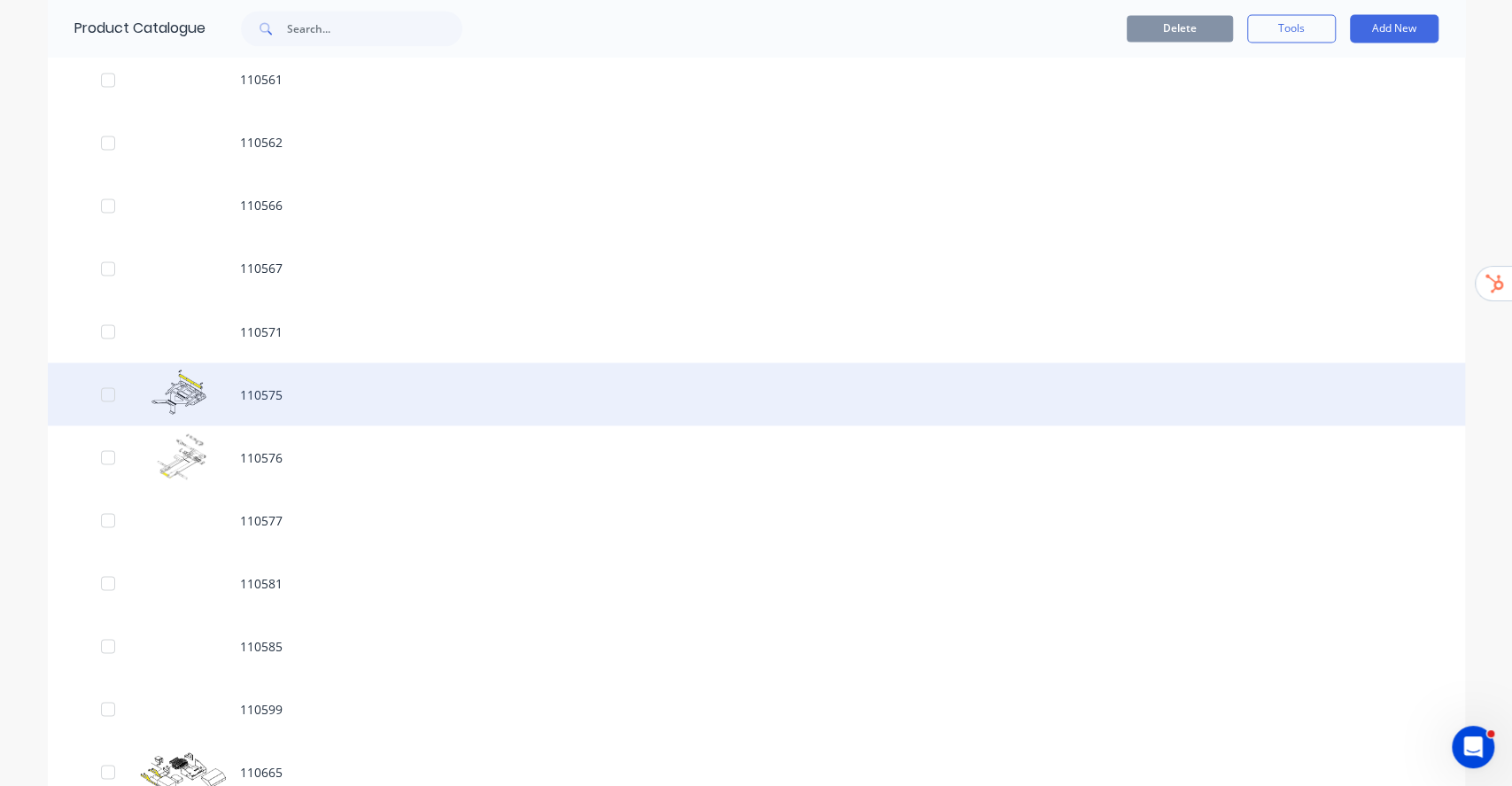 click on "110575" at bounding box center (756, 393) 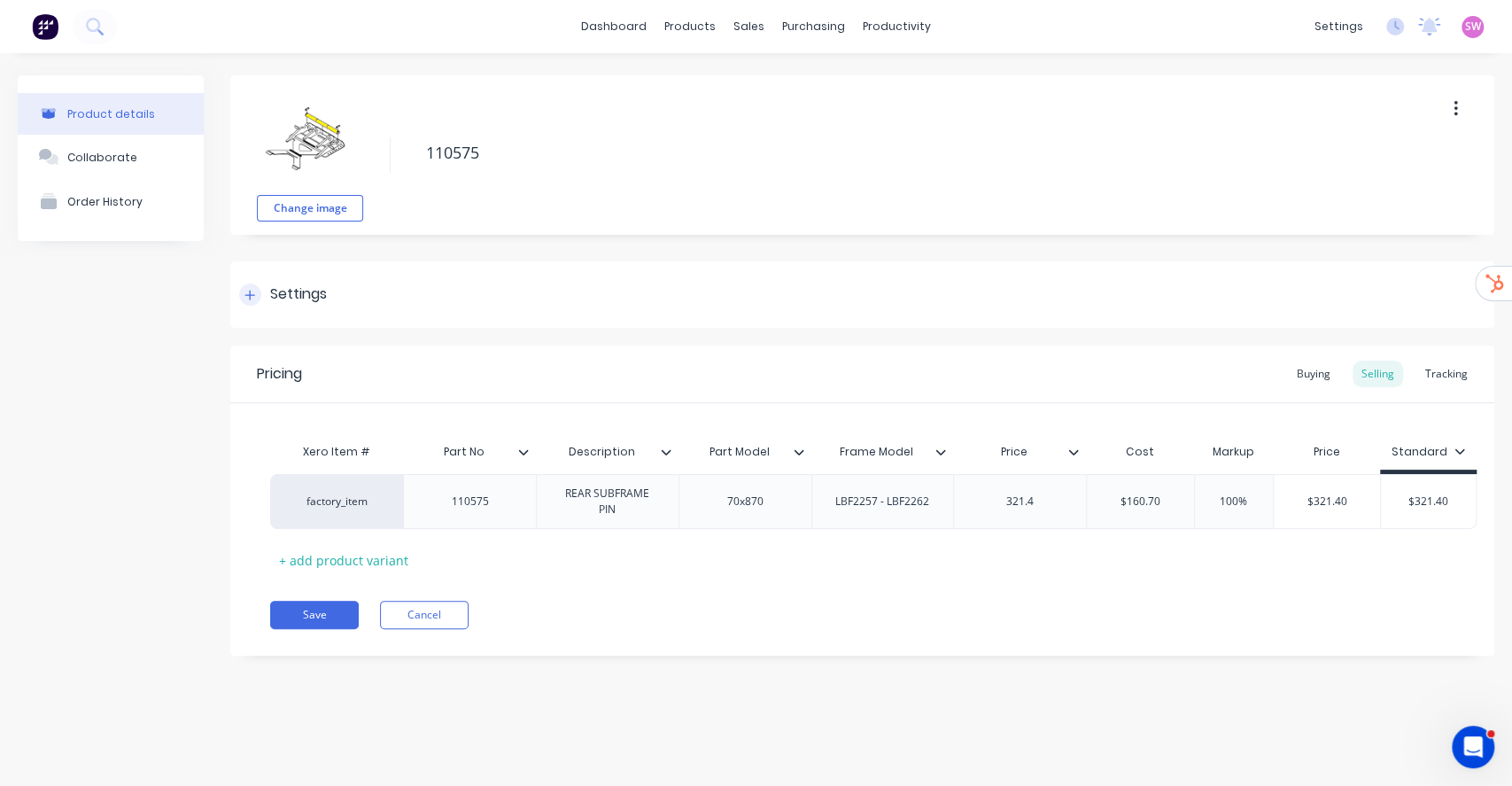 type on "x" 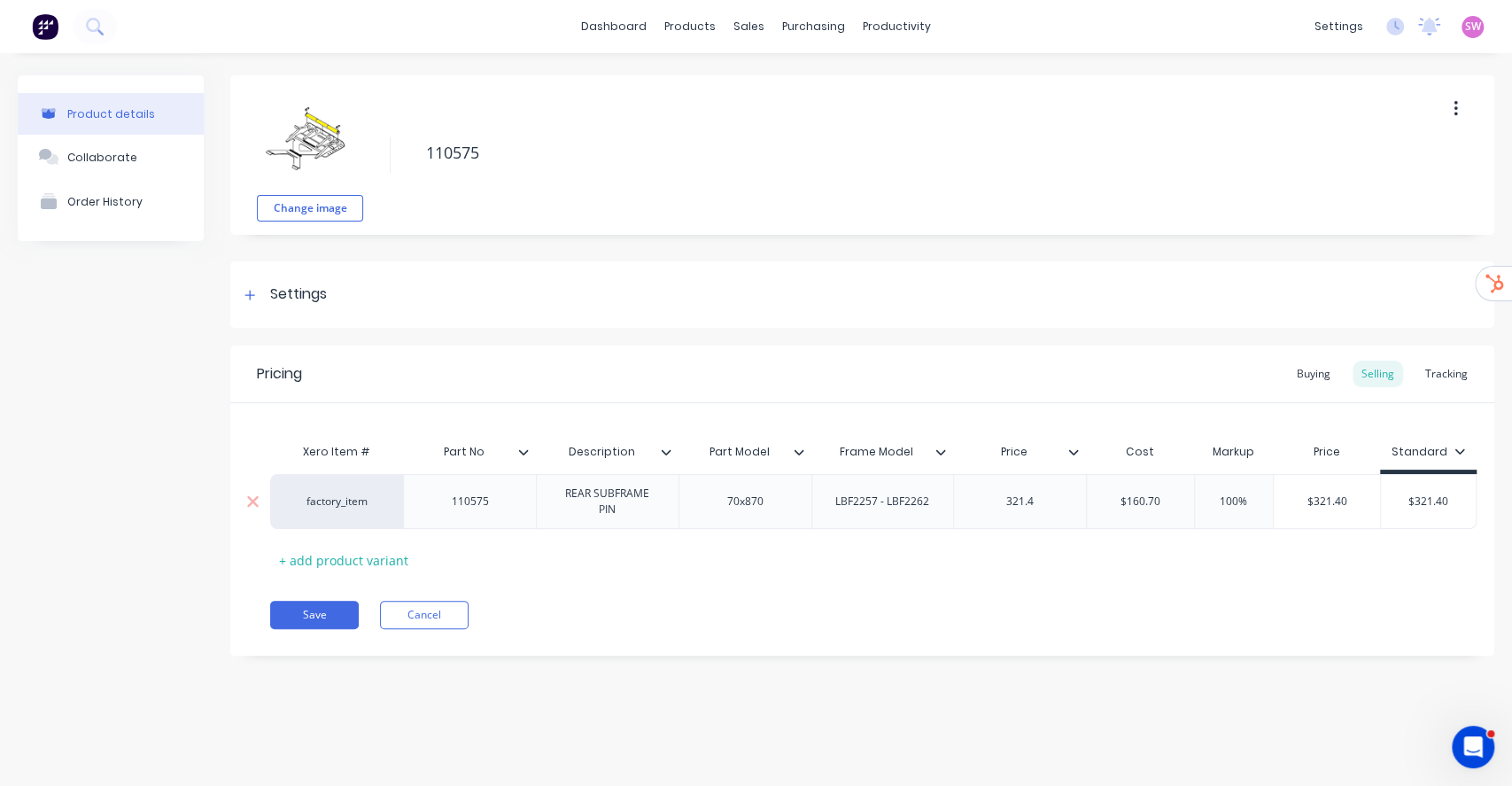 click on "factory_item" at bounding box center (337, 502) 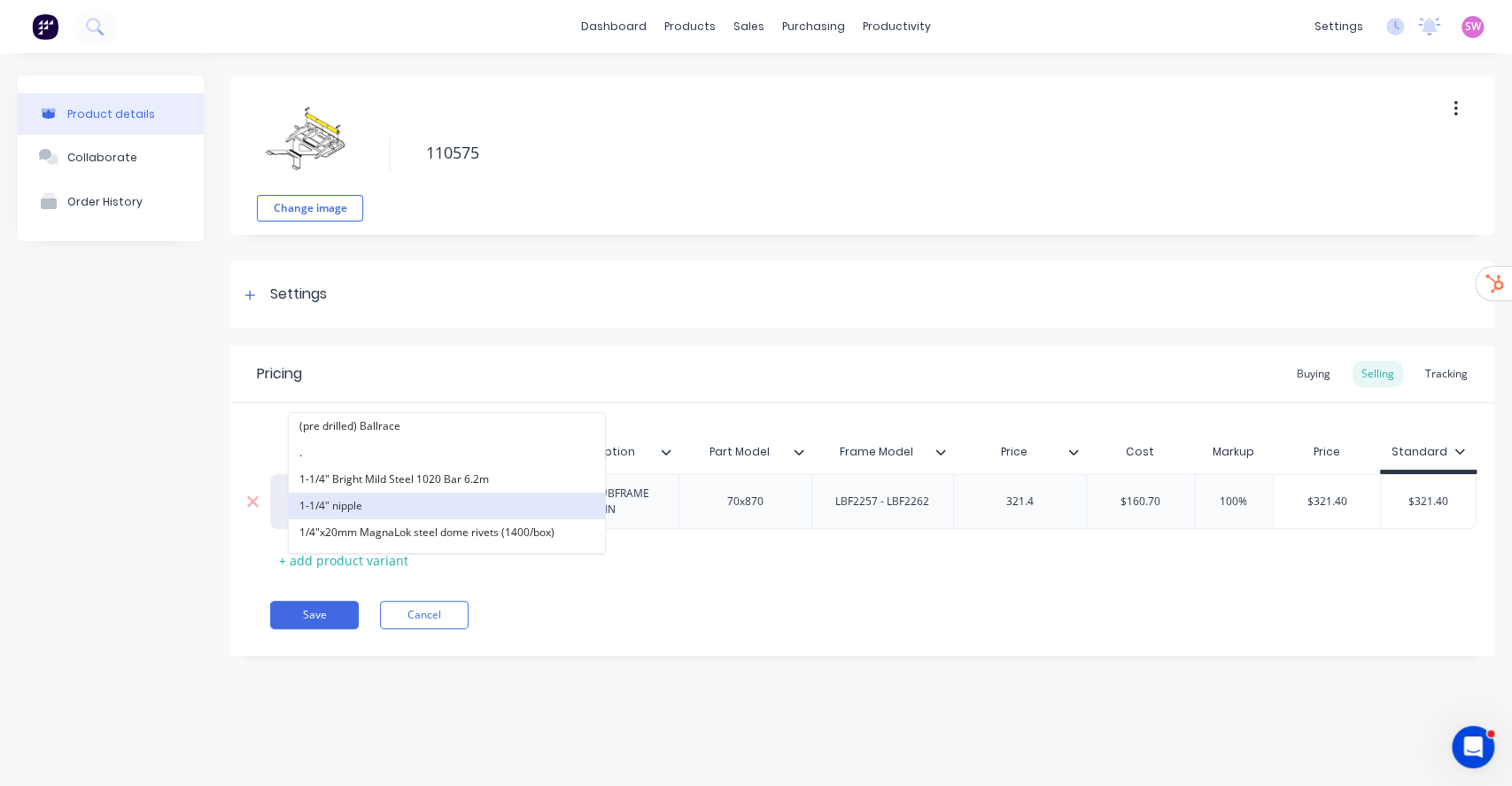 paste on "alphalift" 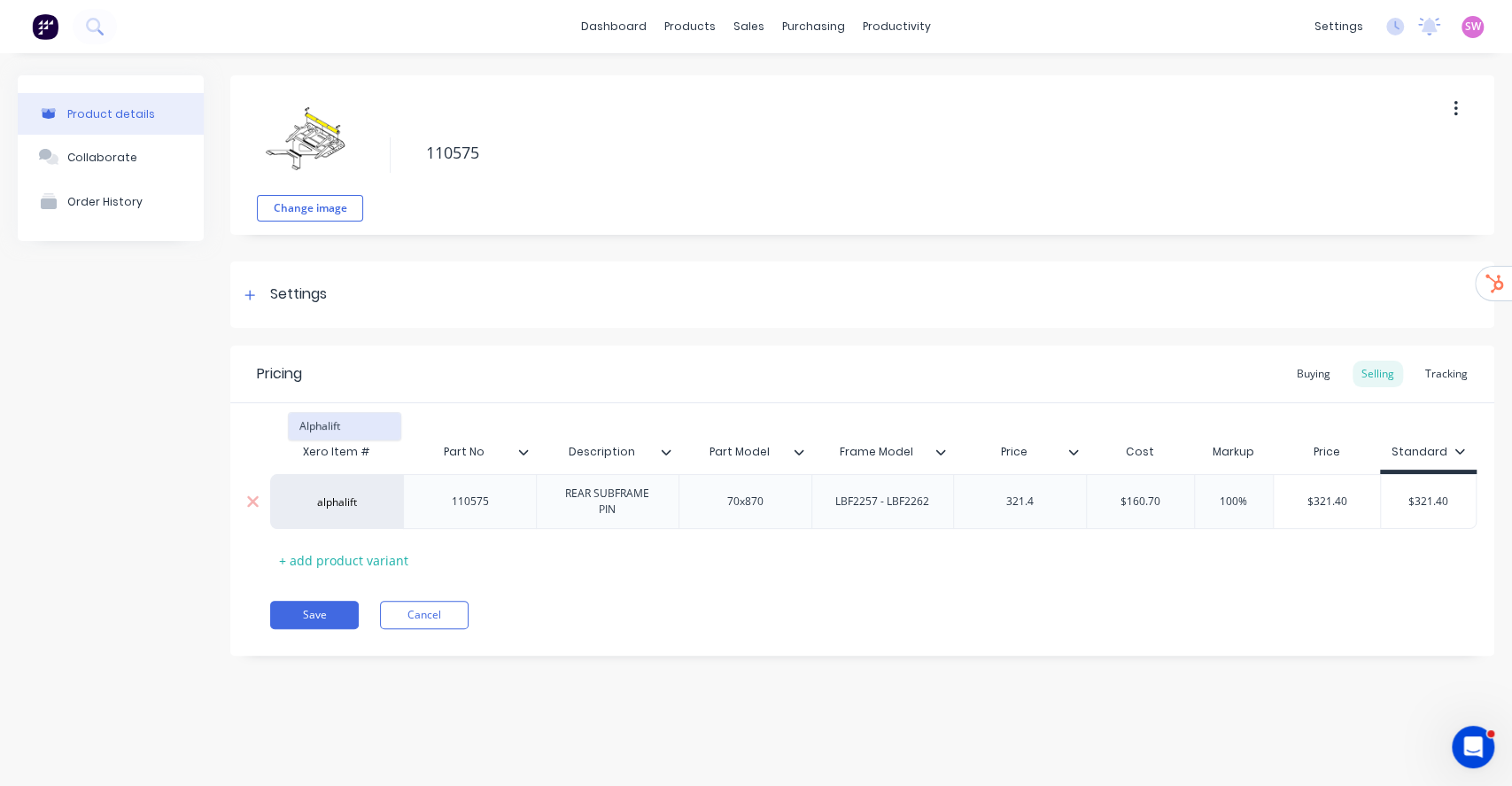 type on "alphalift" 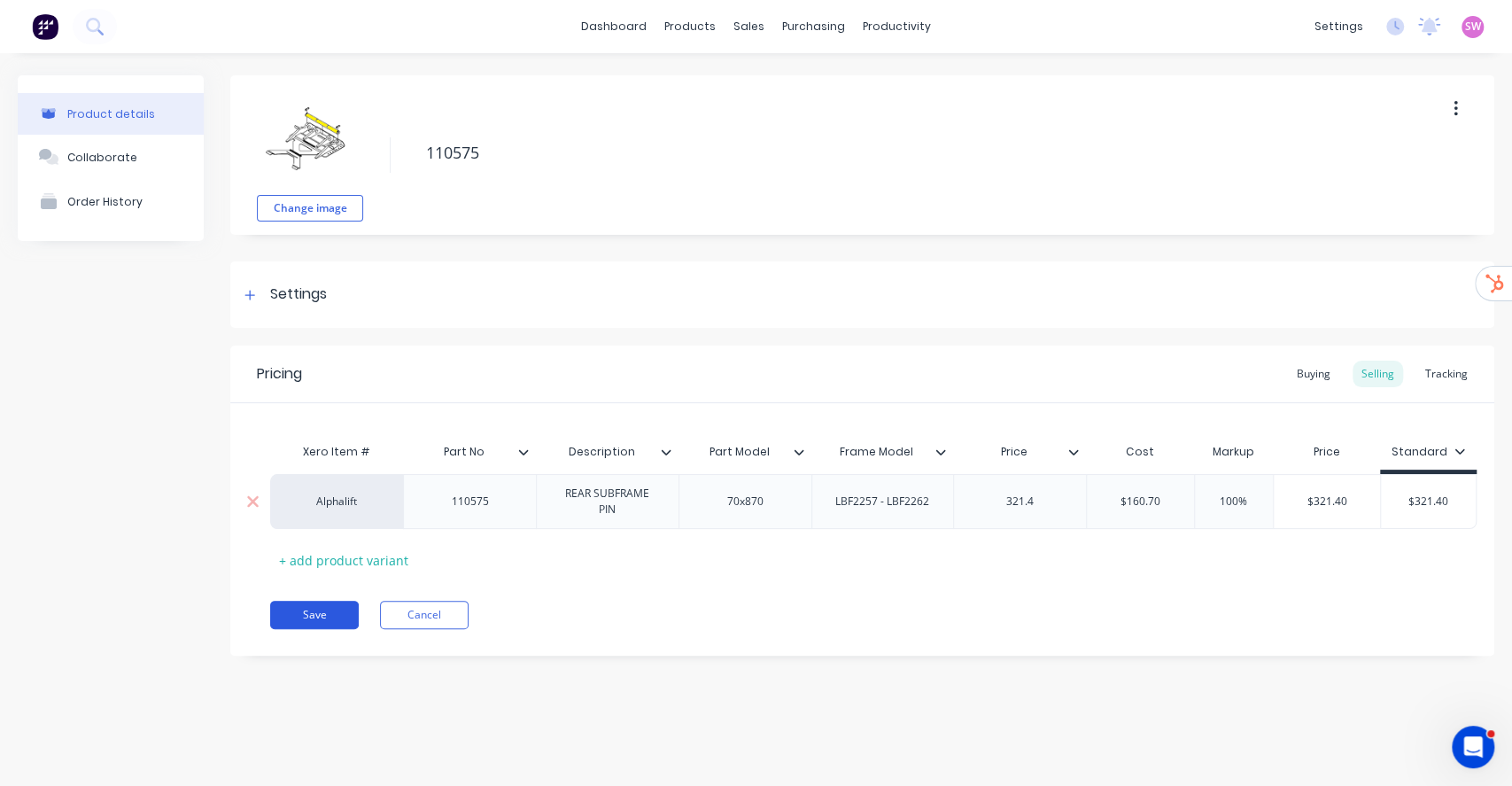 click on "Save" at bounding box center (314, 615) 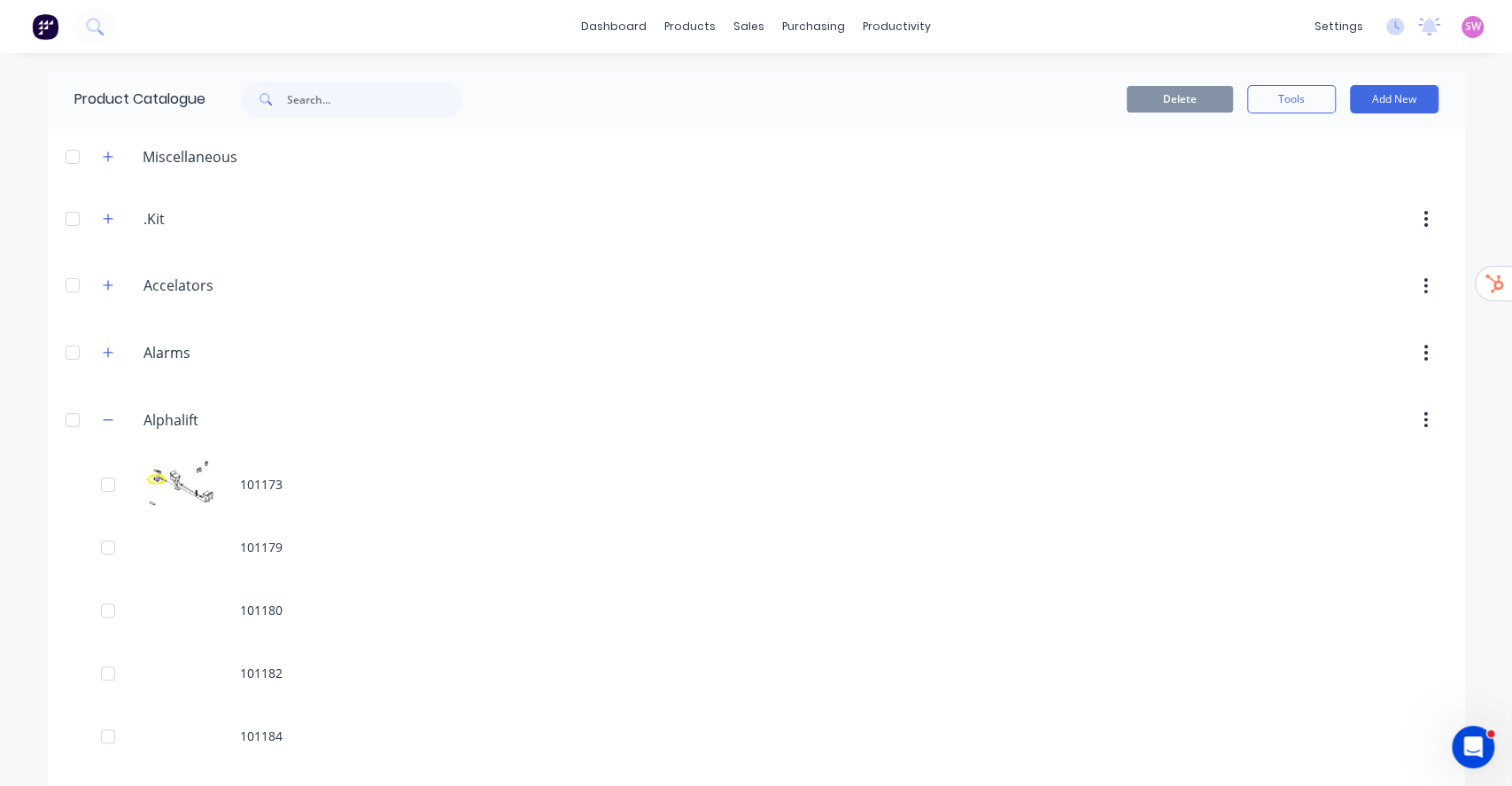 scroll, scrollTop: 6508, scrollLeft: 0, axis: vertical 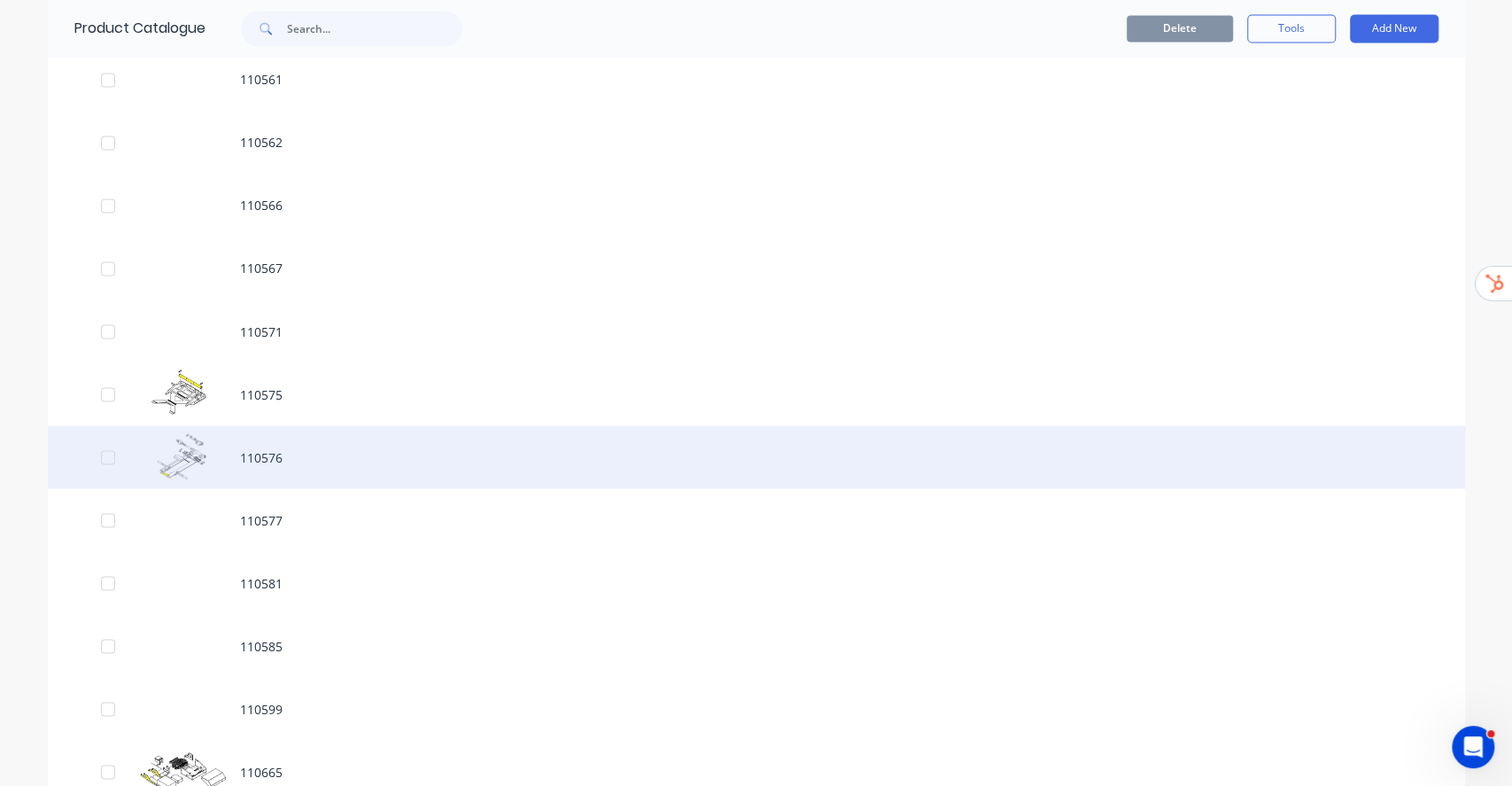 click on "110576" at bounding box center [756, 456] 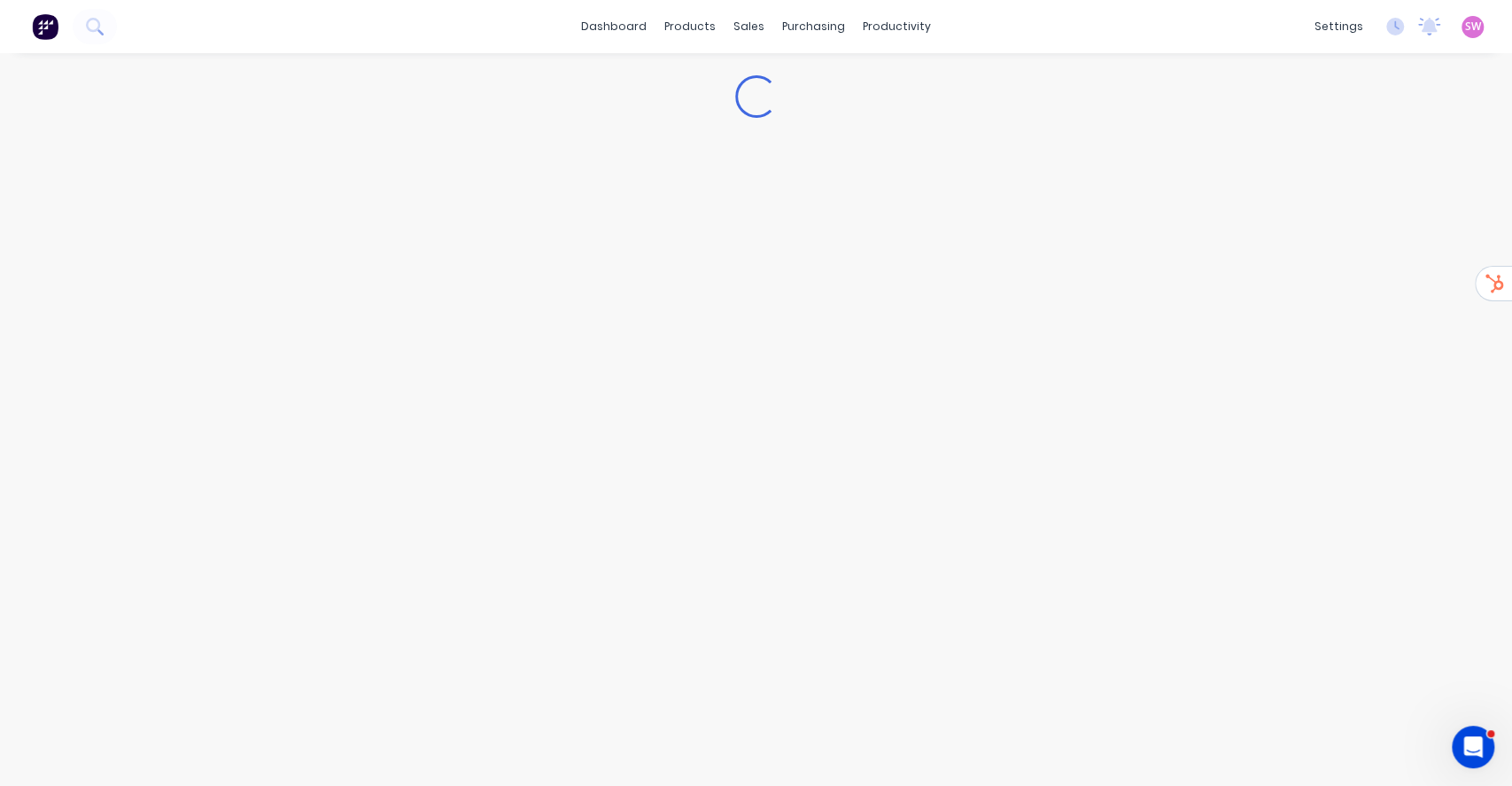 type on "x" 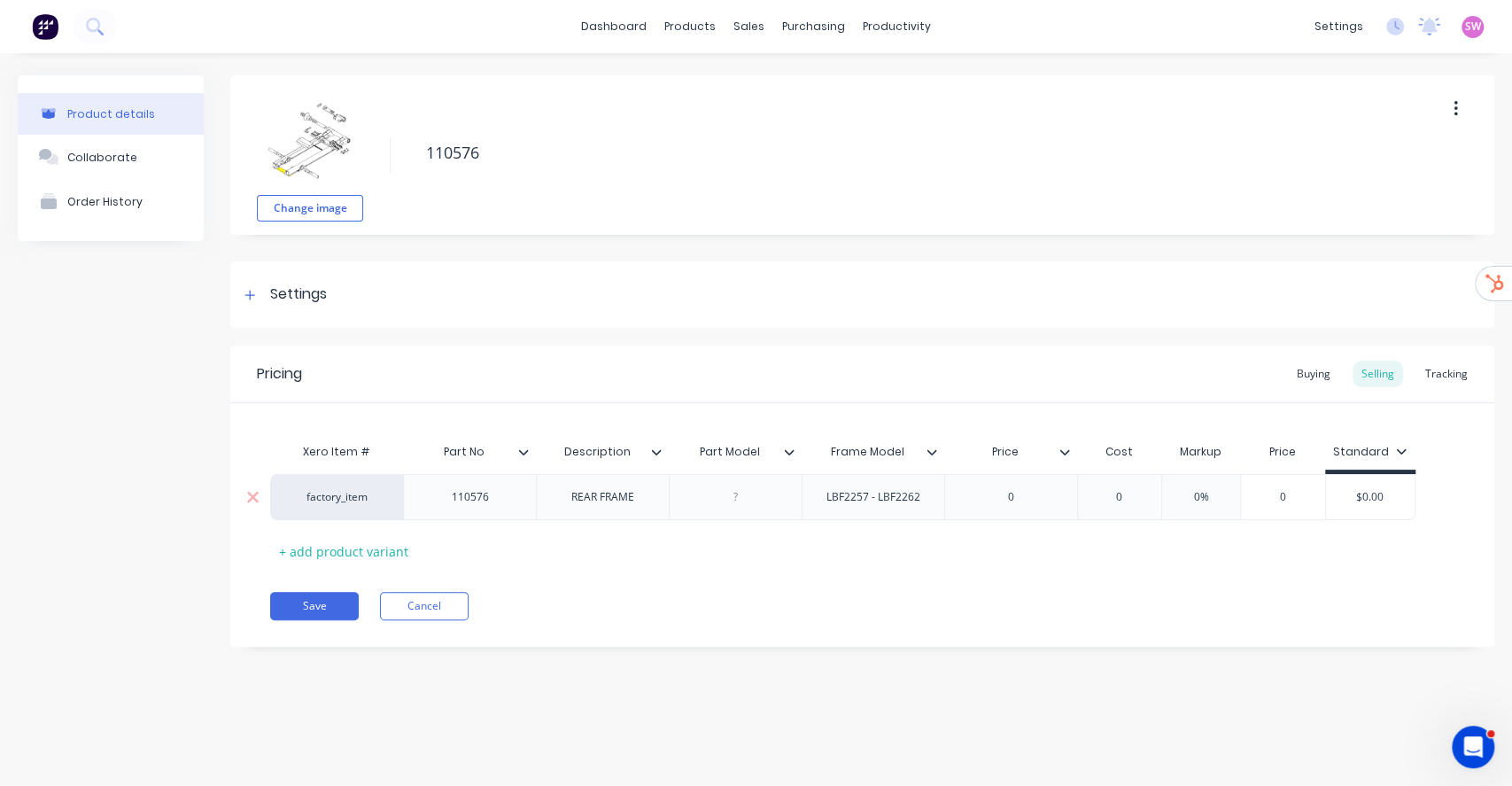 click on "factory_item" at bounding box center [337, 497] 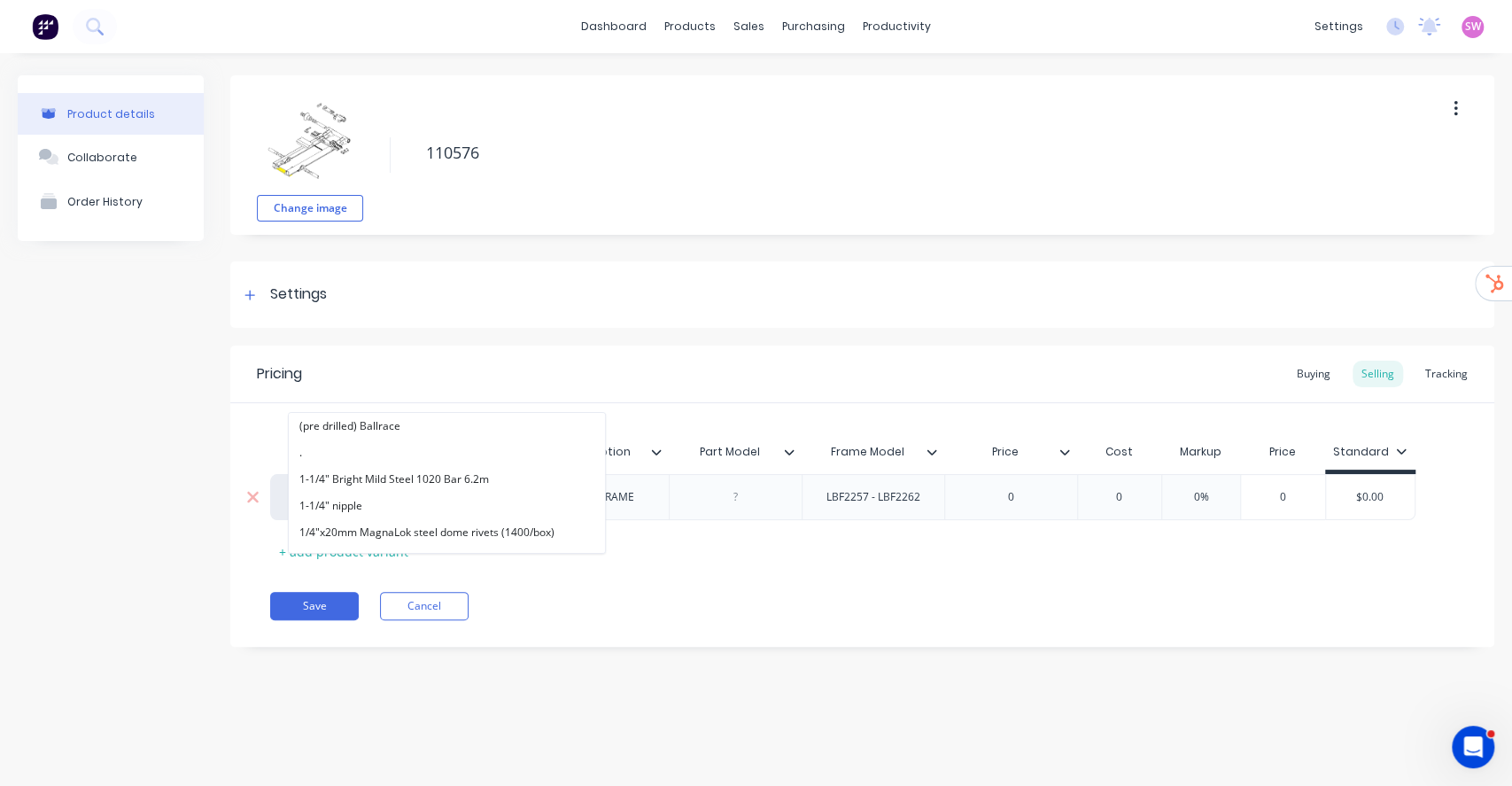 paste on "alphalift" 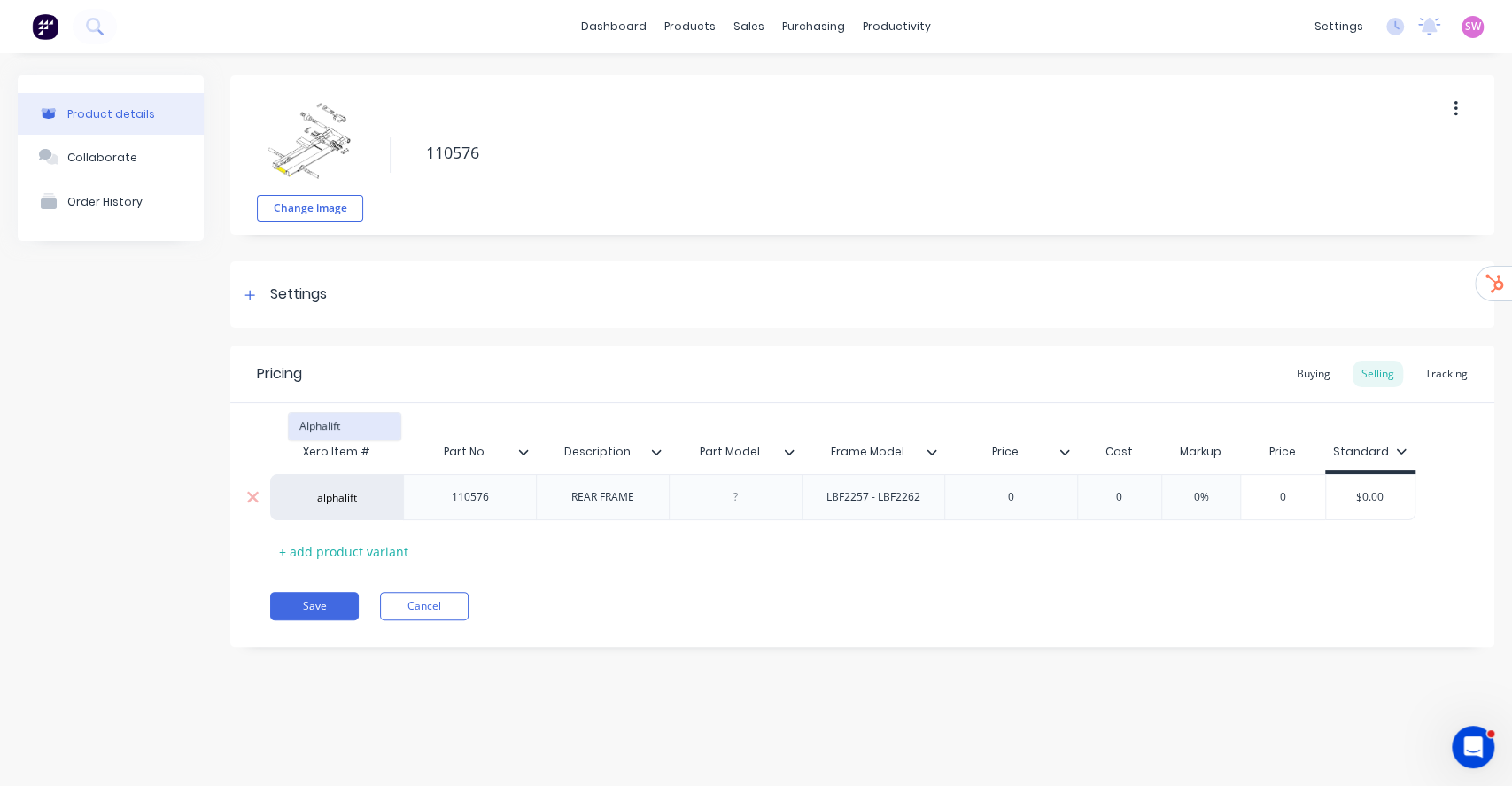type on "alphalift" 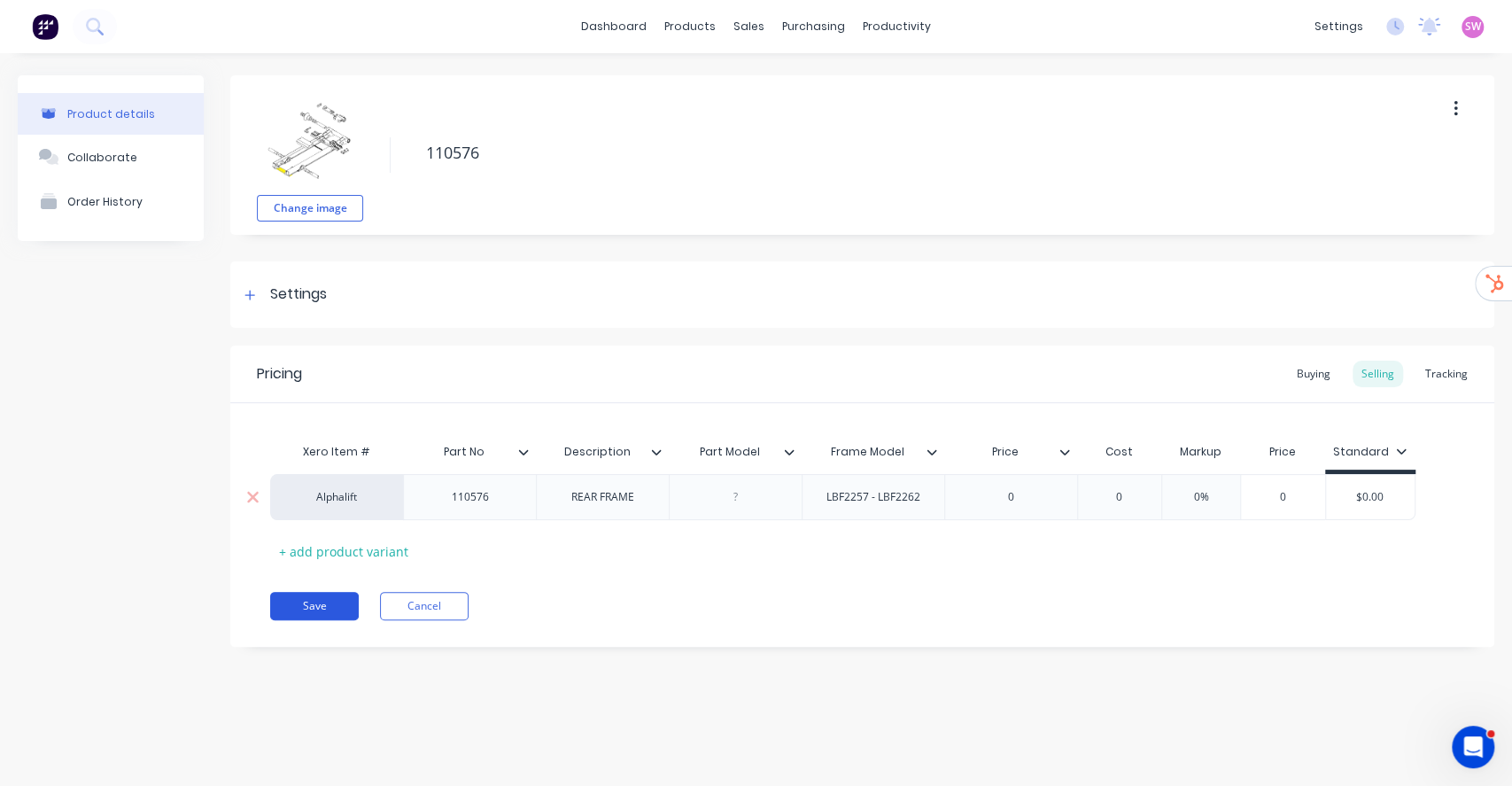 click on "Save" at bounding box center (314, 606) 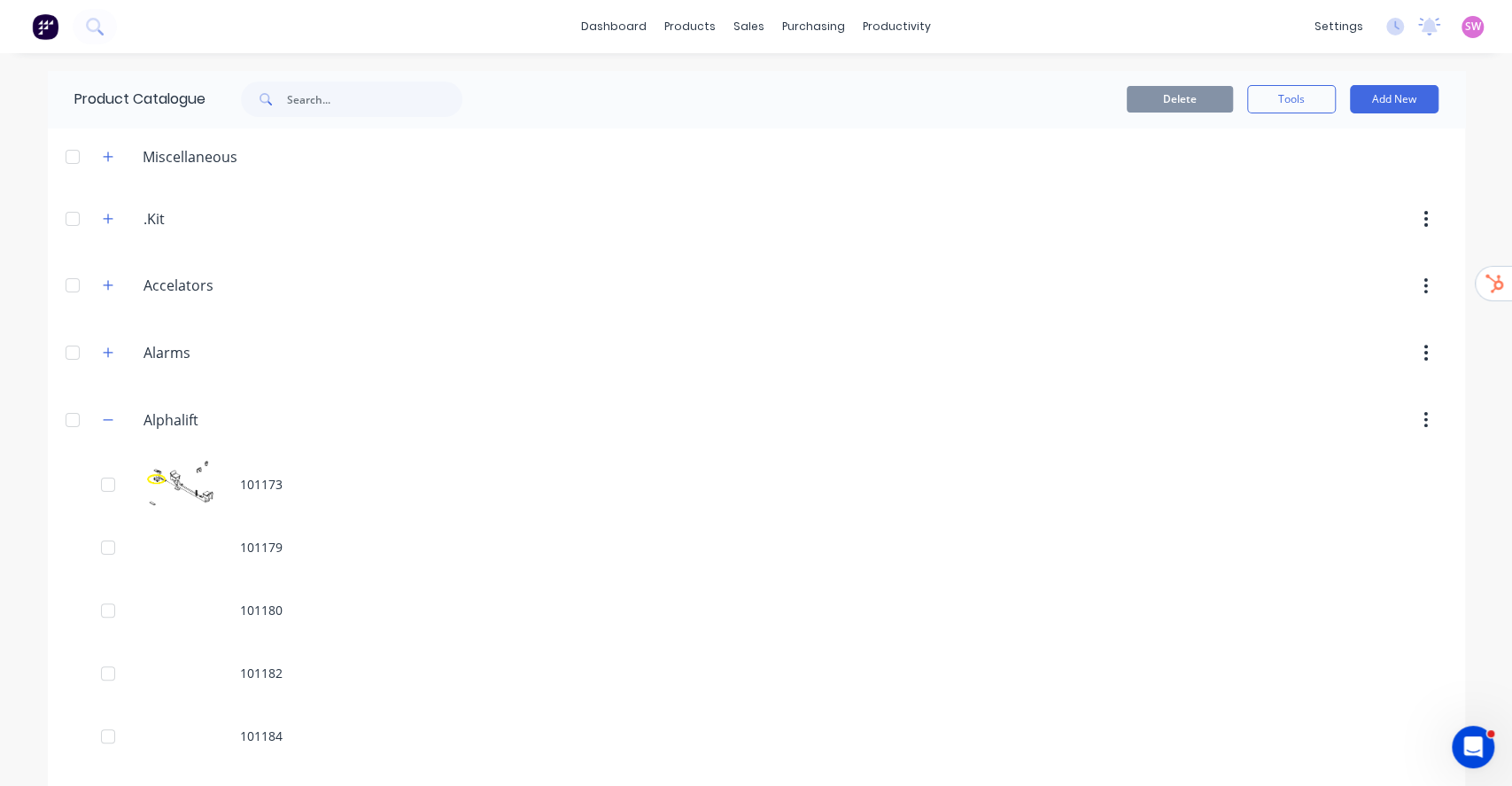 scroll, scrollTop: 6508, scrollLeft: 0, axis: vertical 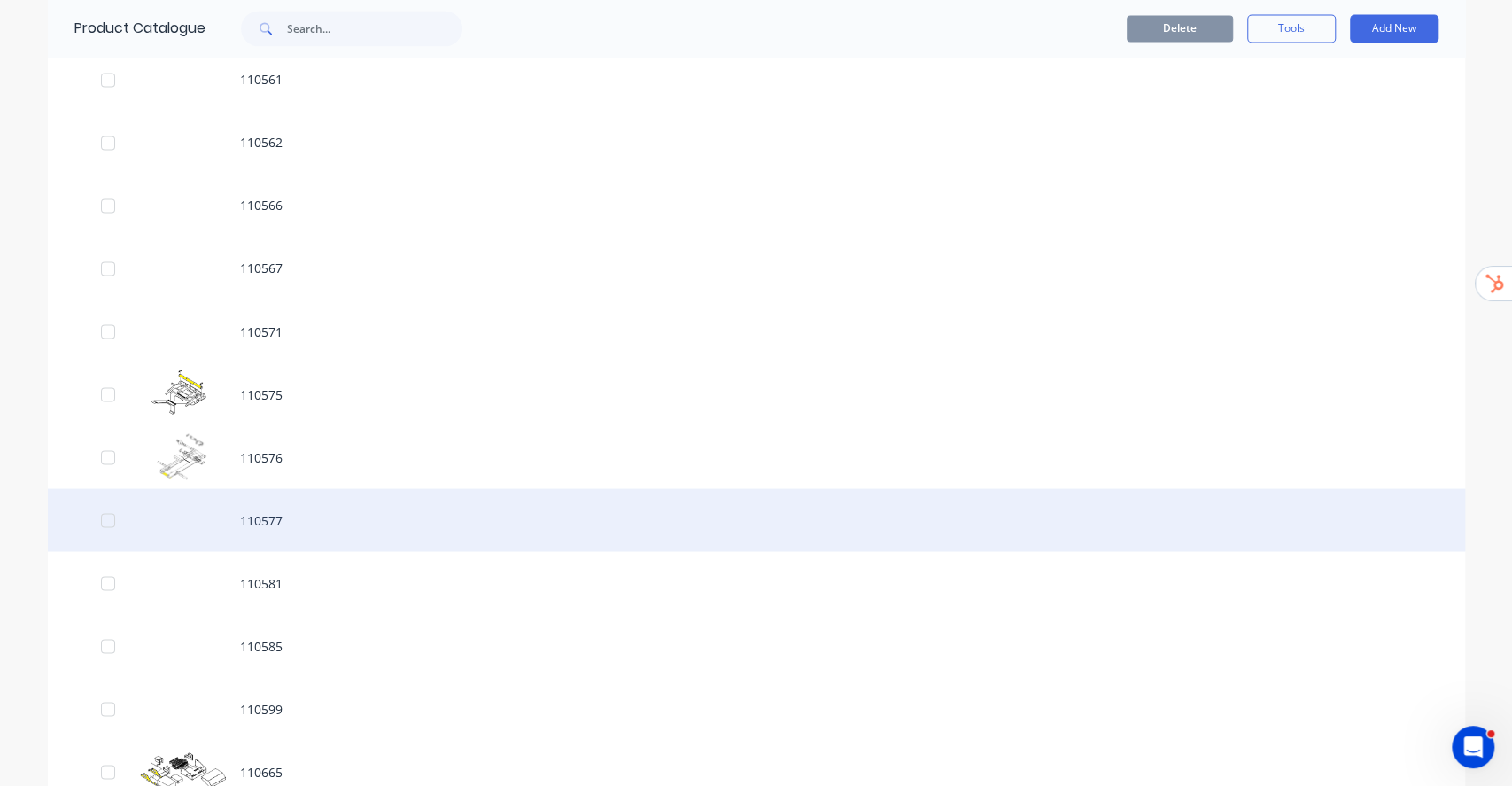 click on "110577" at bounding box center (756, 519) 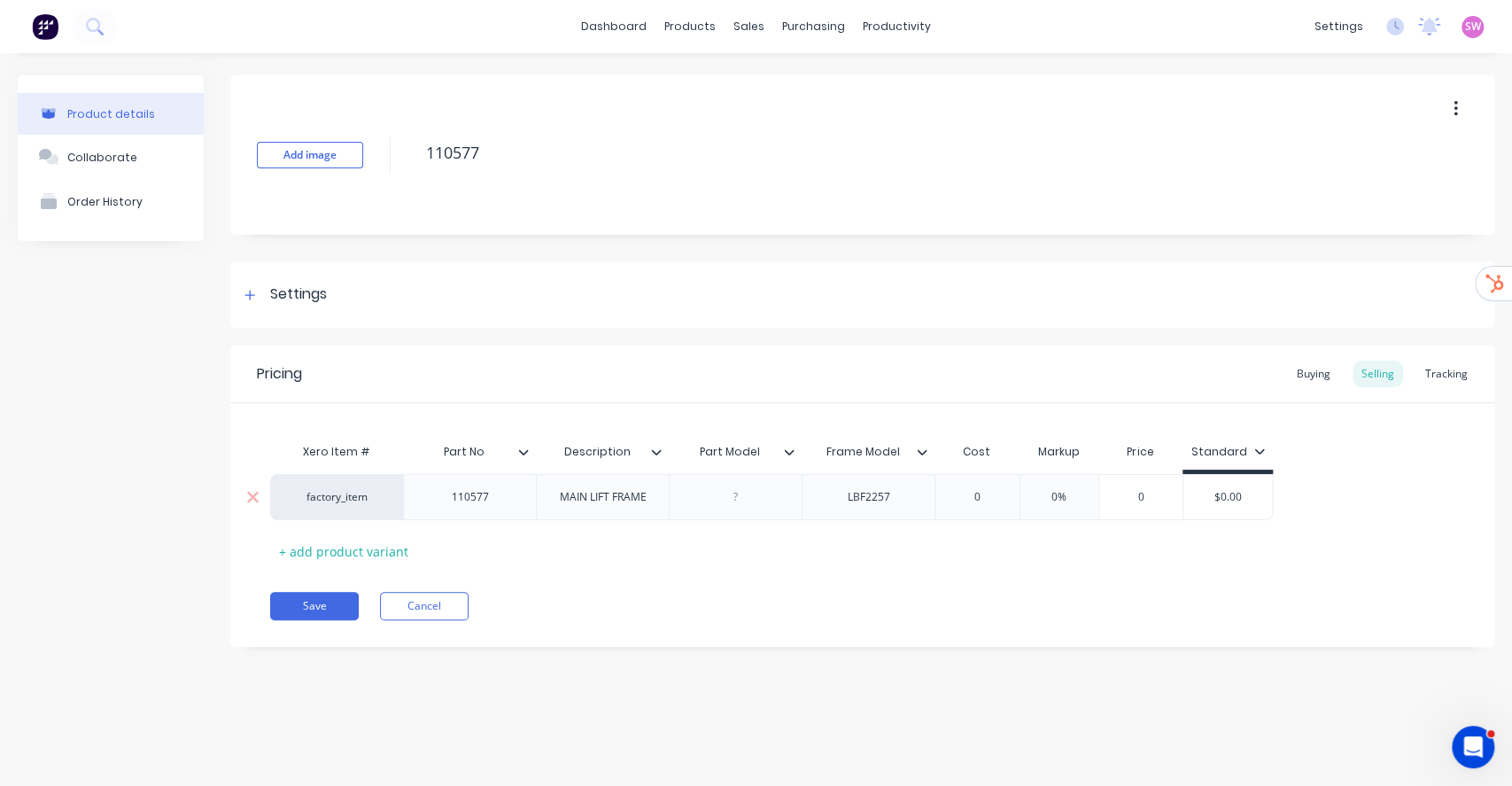 click on "factory_item" at bounding box center [337, 497] 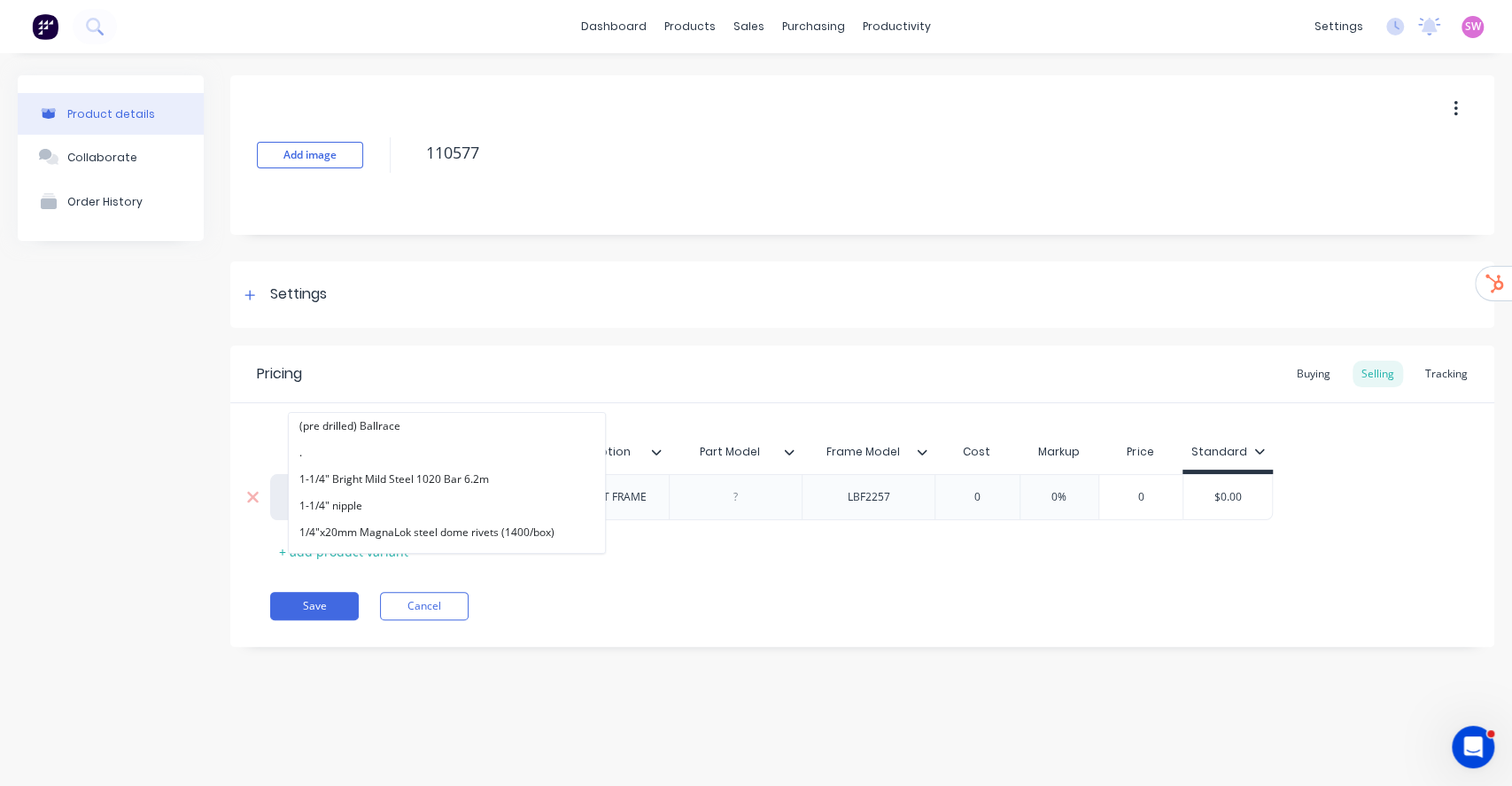 paste on "alphalift" 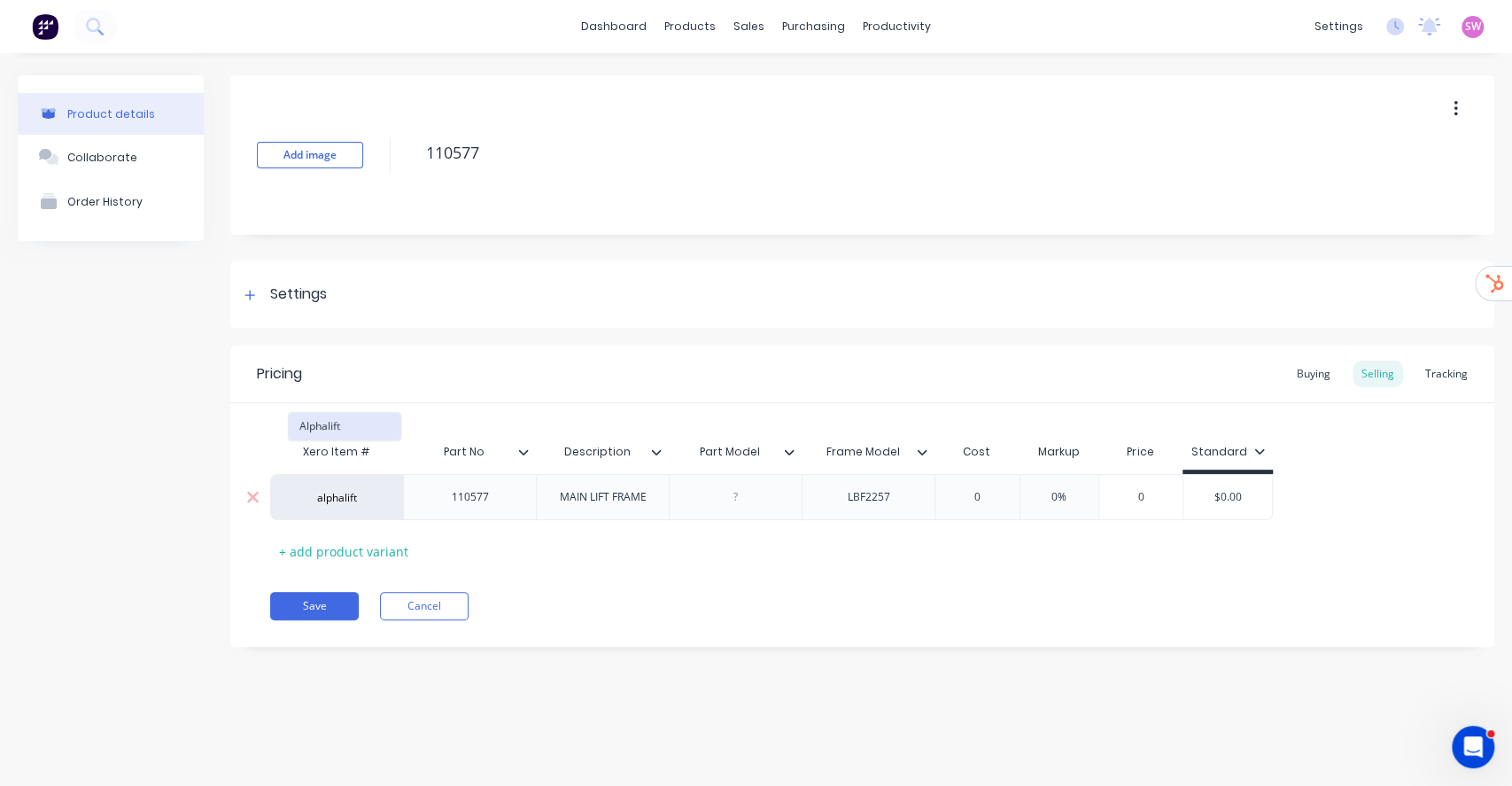 type on "alphalift" 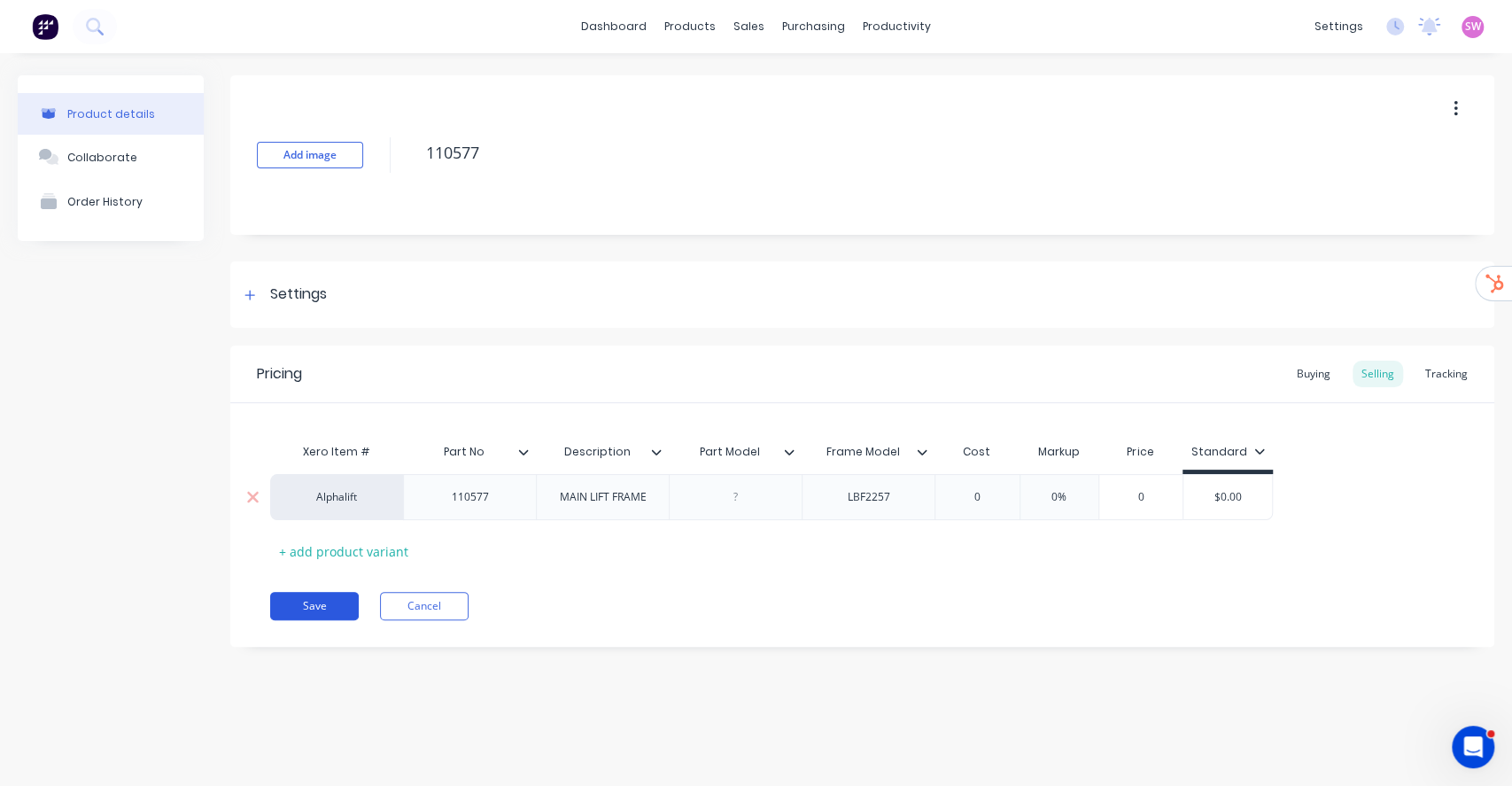 click on "Save" at bounding box center [314, 606] 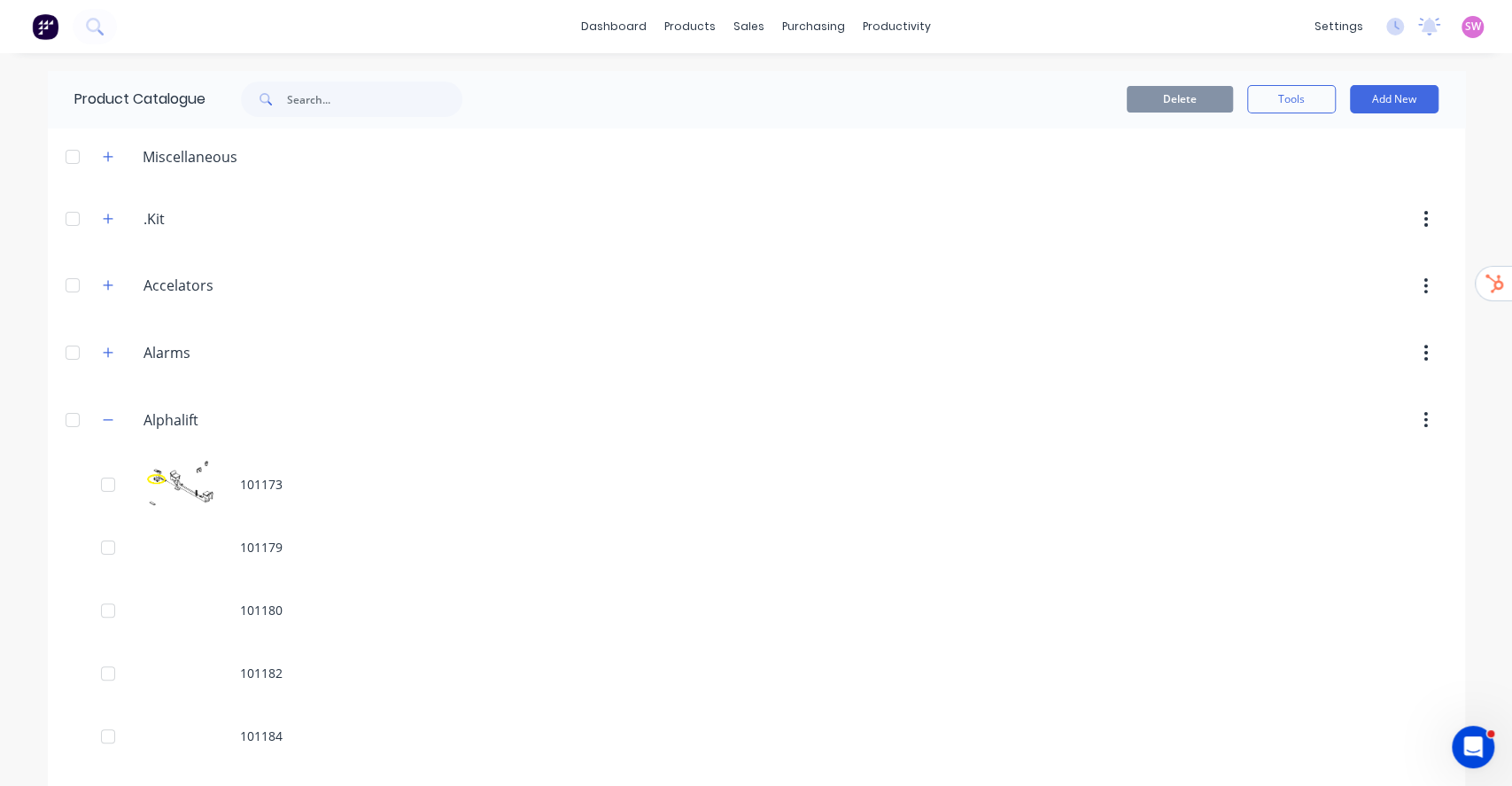scroll, scrollTop: 6508, scrollLeft: 0, axis: vertical 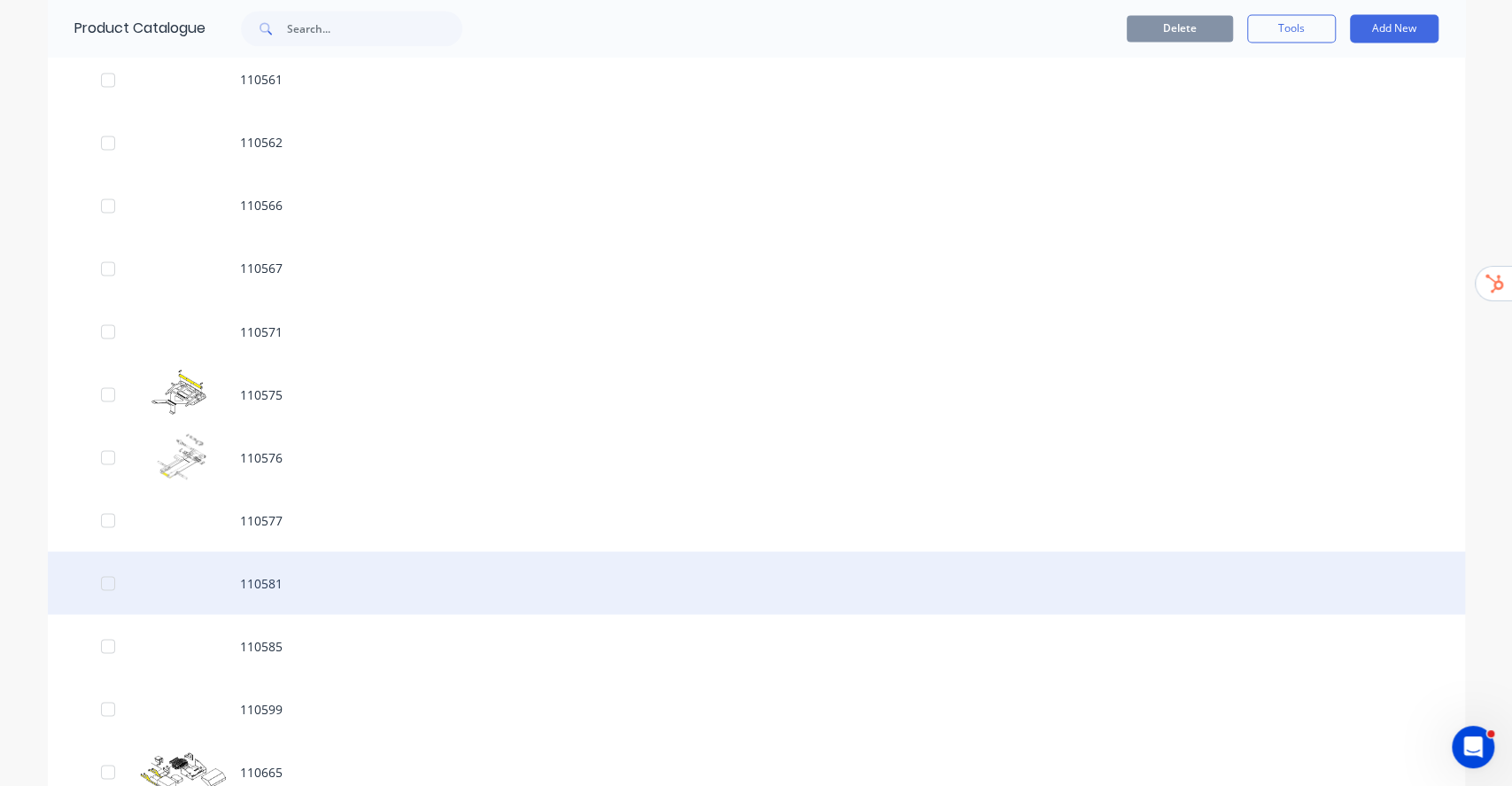 click on "110581" at bounding box center [756, 582] 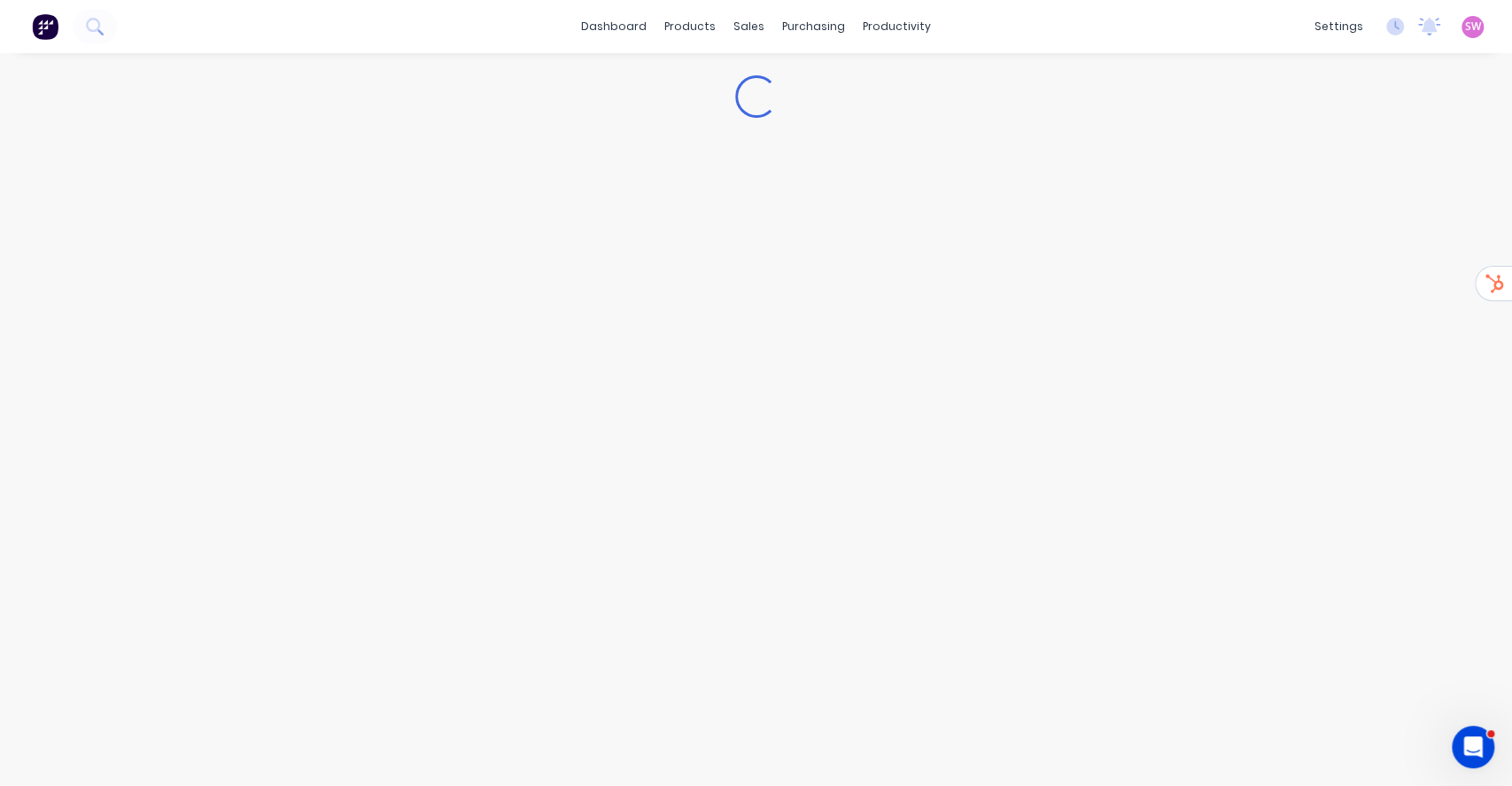type on "x" 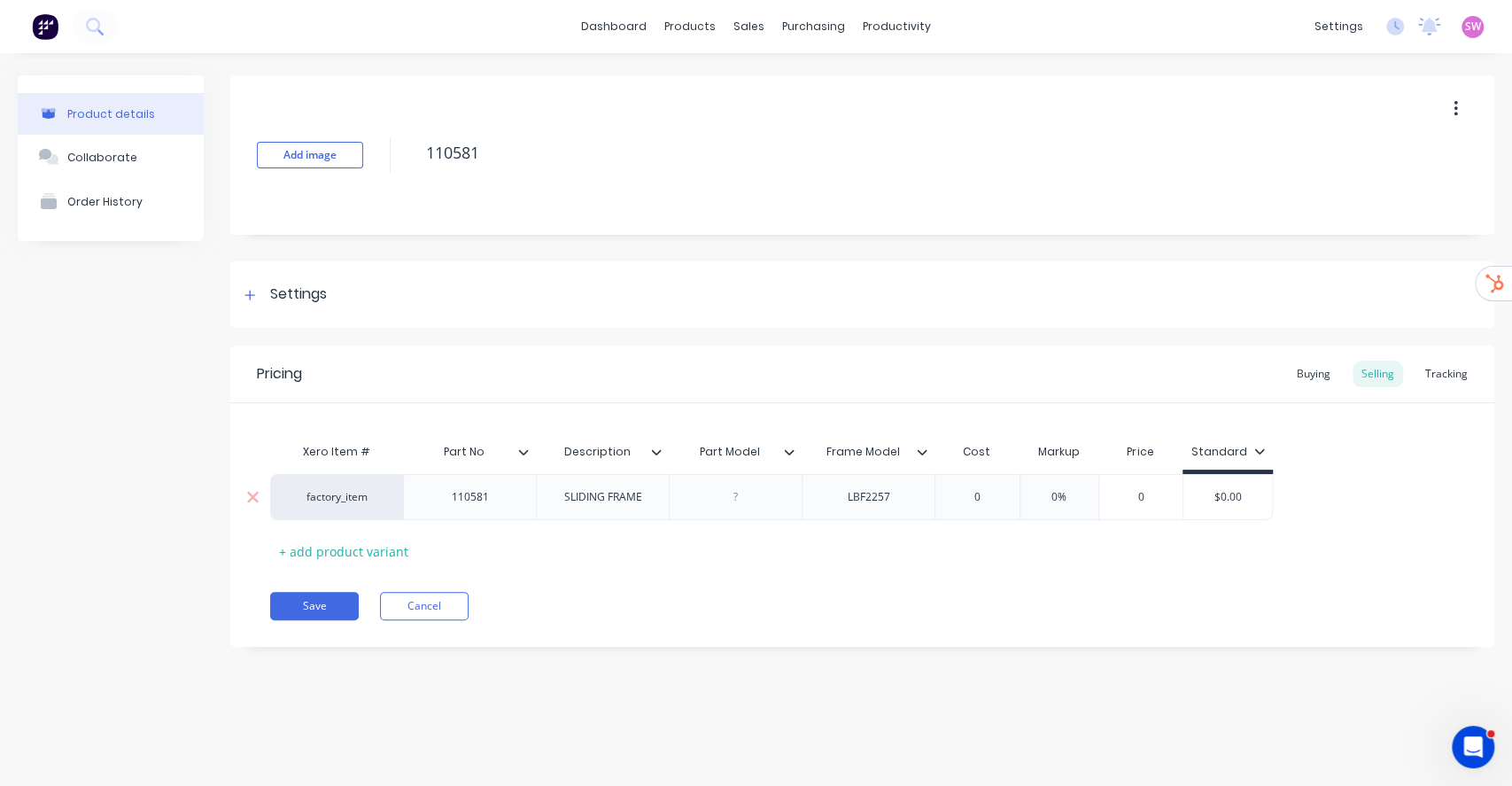 click on "factory_item" at bounding box center (337, 497) 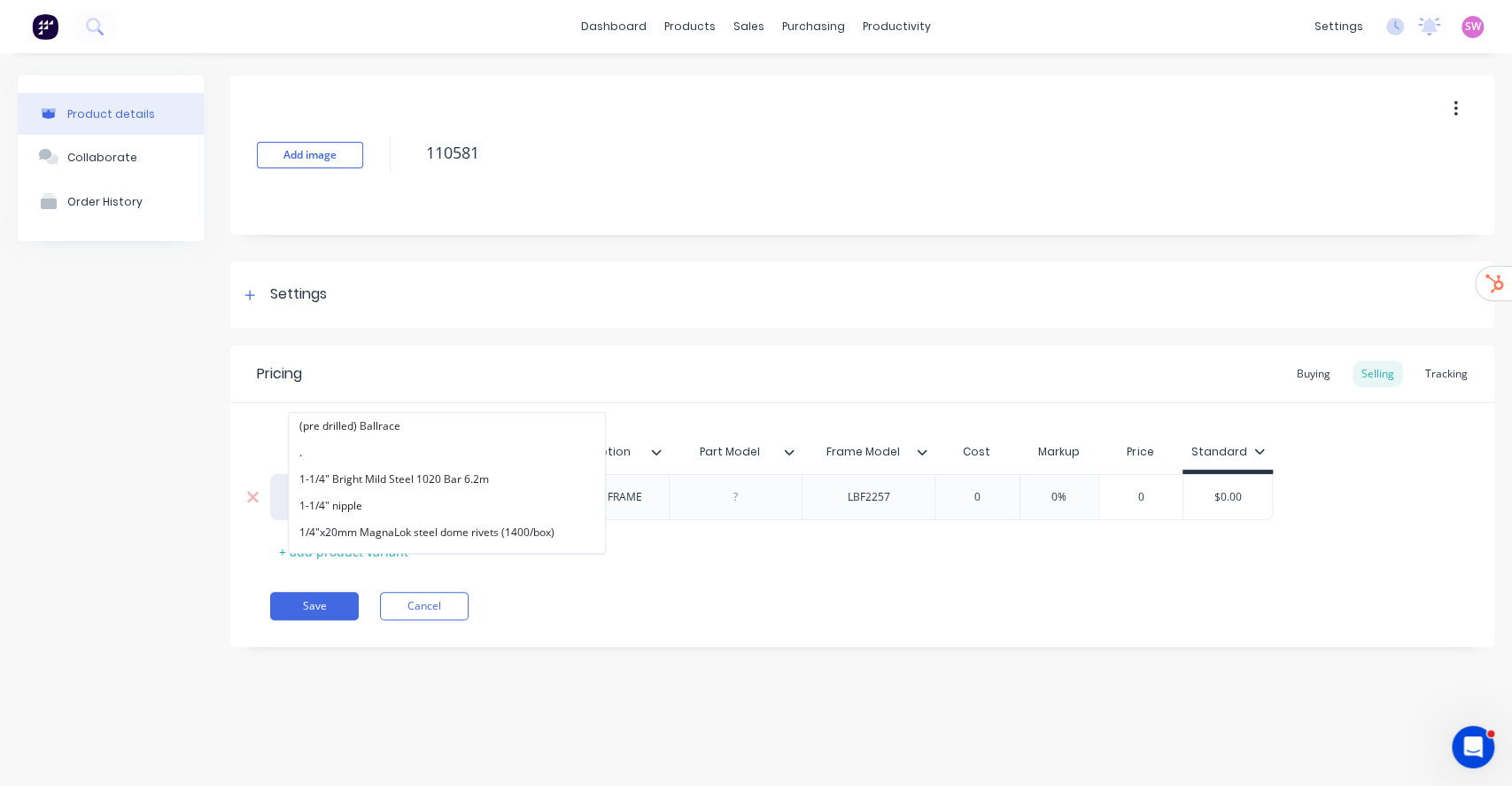 paste on "alphalift" 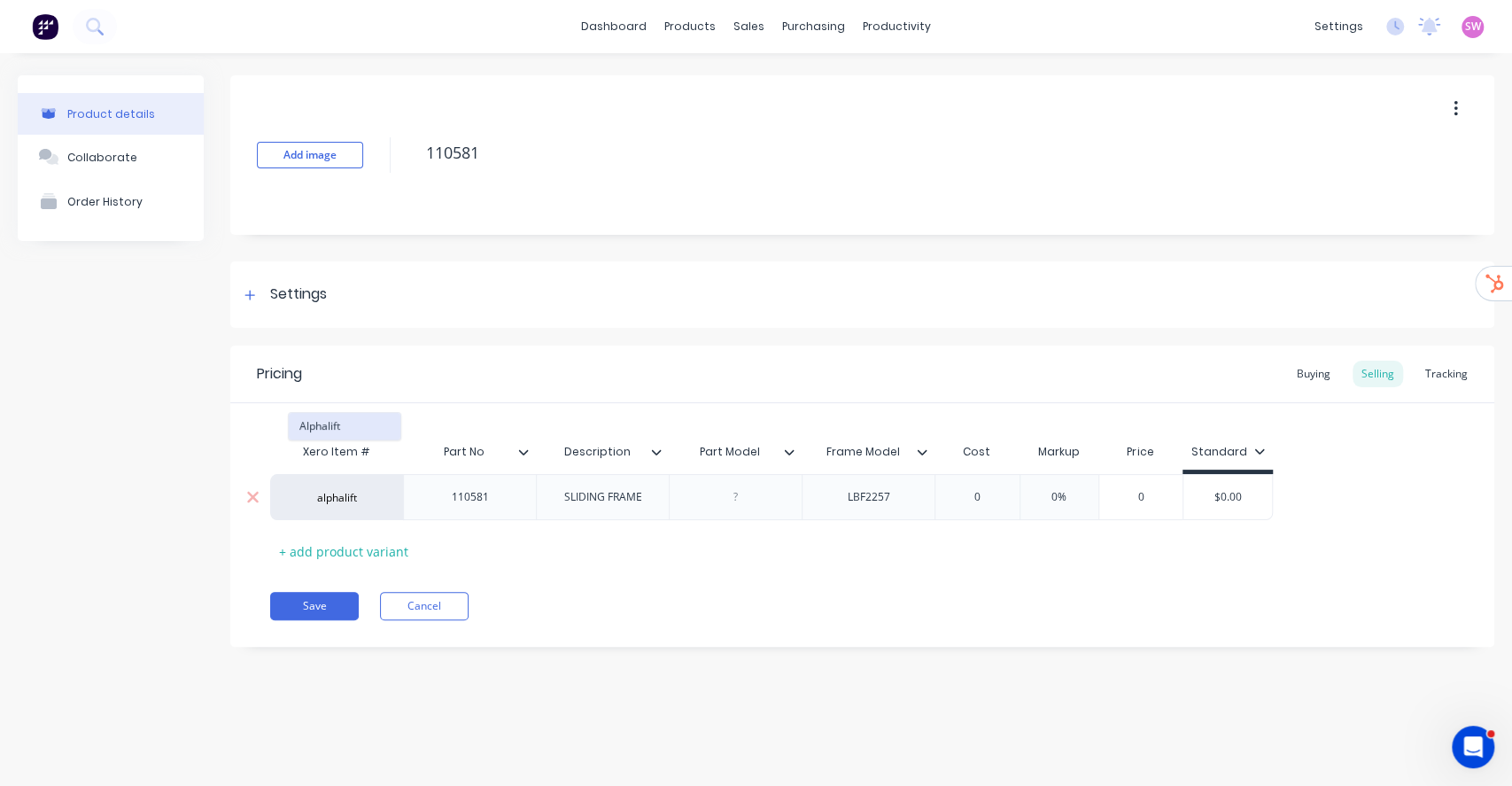 type on "alphalift" 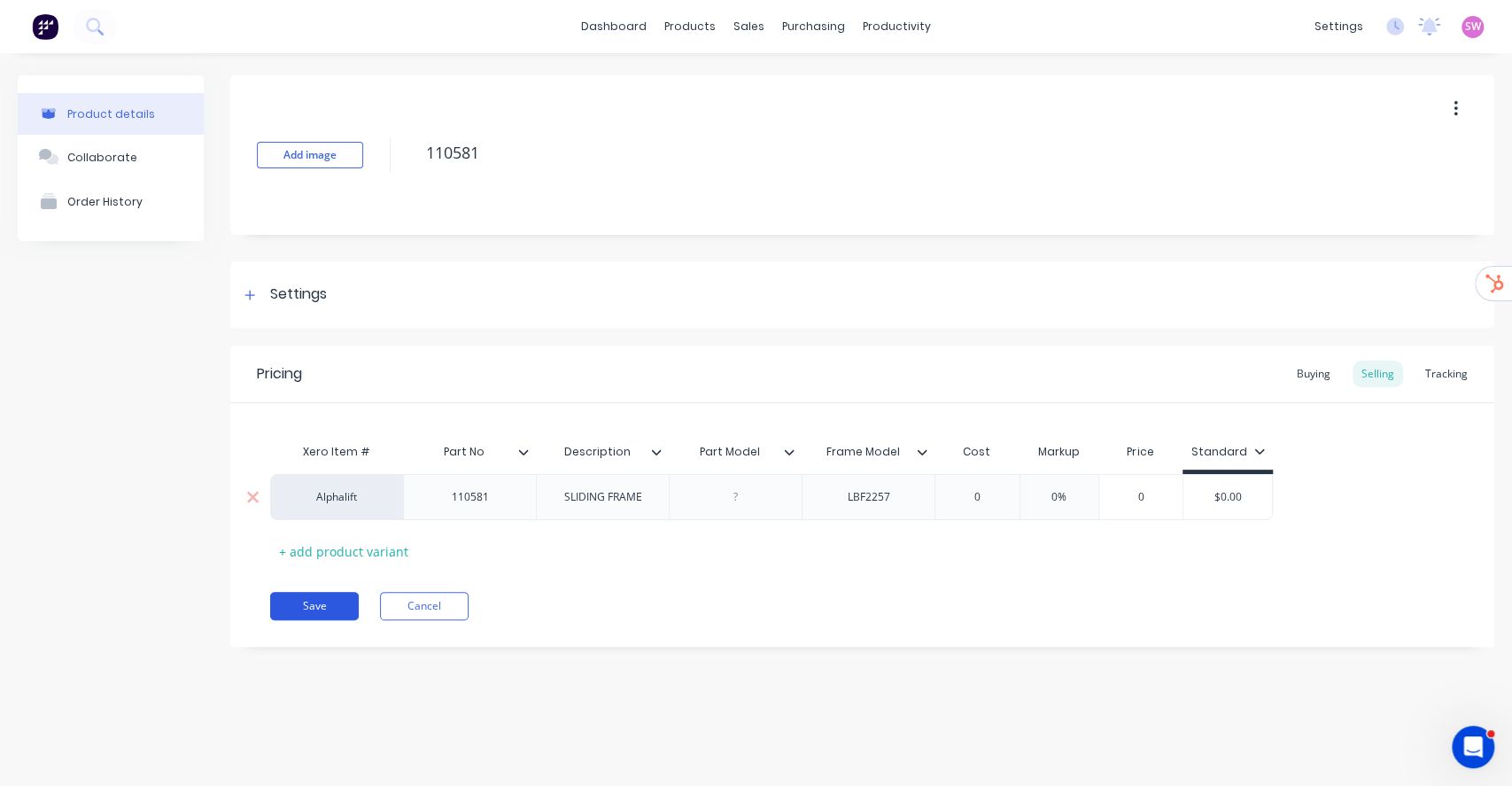 click on "Save" at bounding box center [314, 606] 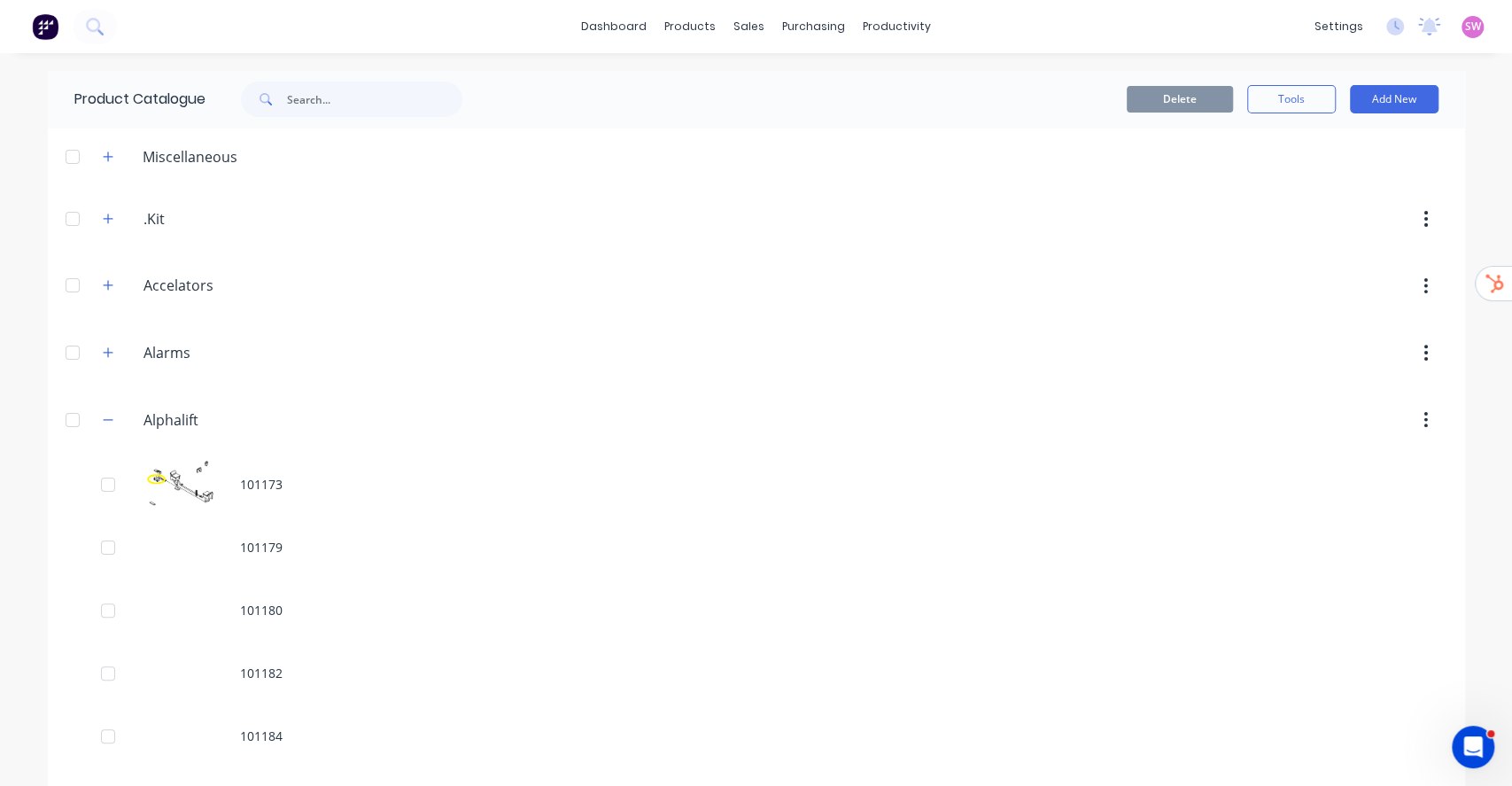 scroll, scrollTop: 6508, scrollLeft: 0, axis: vertical 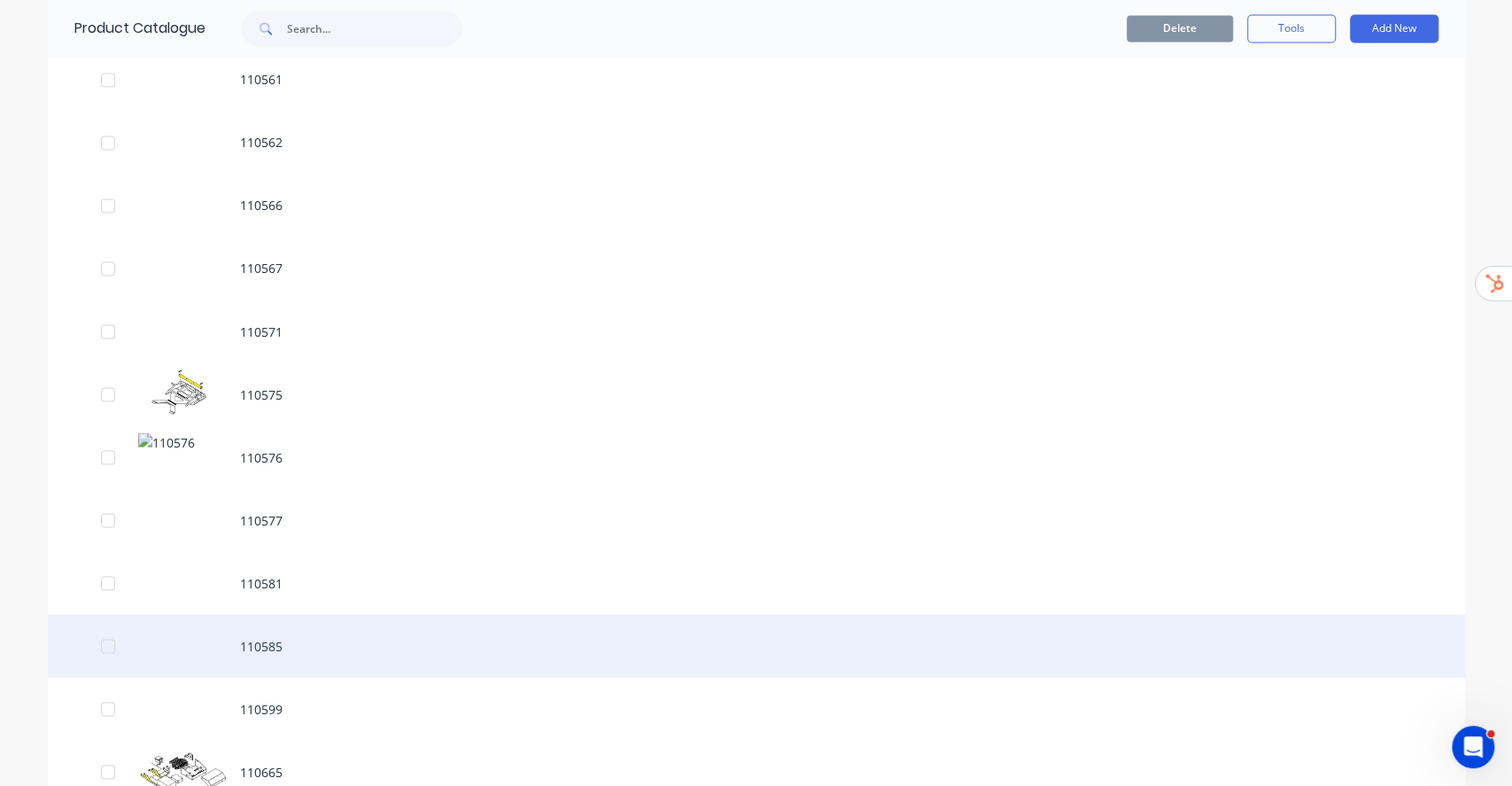 click on "110585" at bounding box center [756, 645] 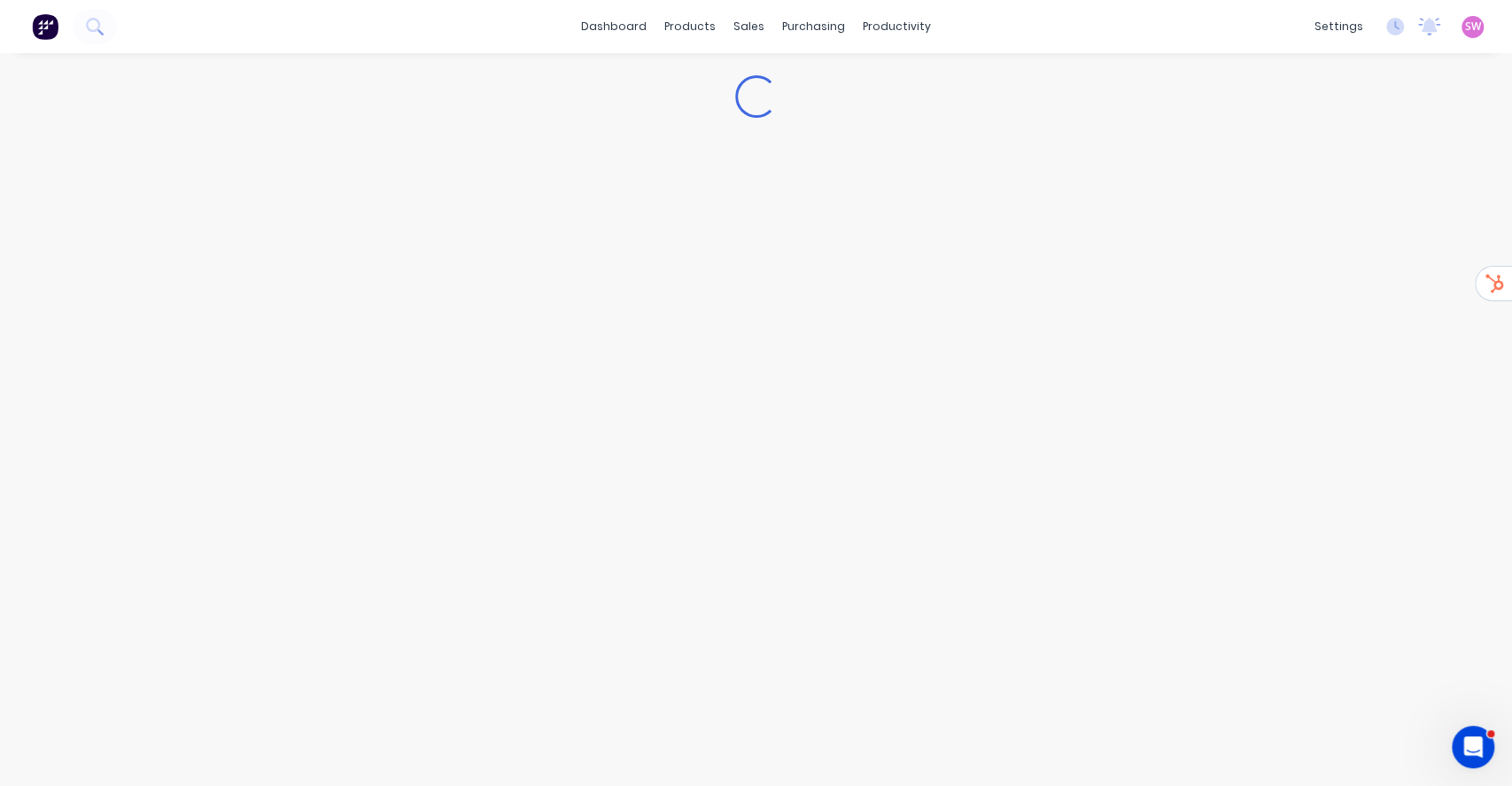 type on "x" 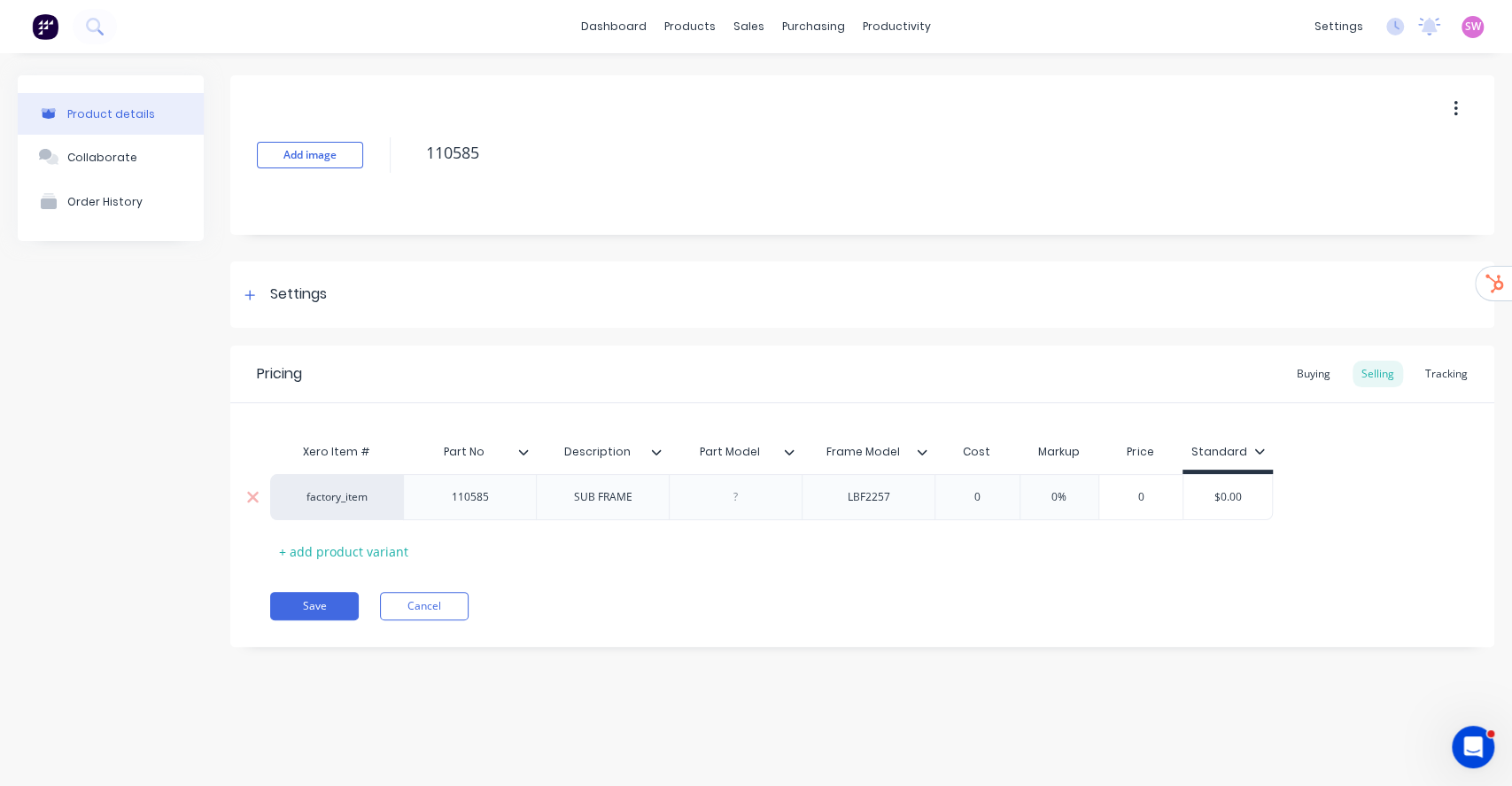 click on "factory_item" at bounding box center [337, 497] 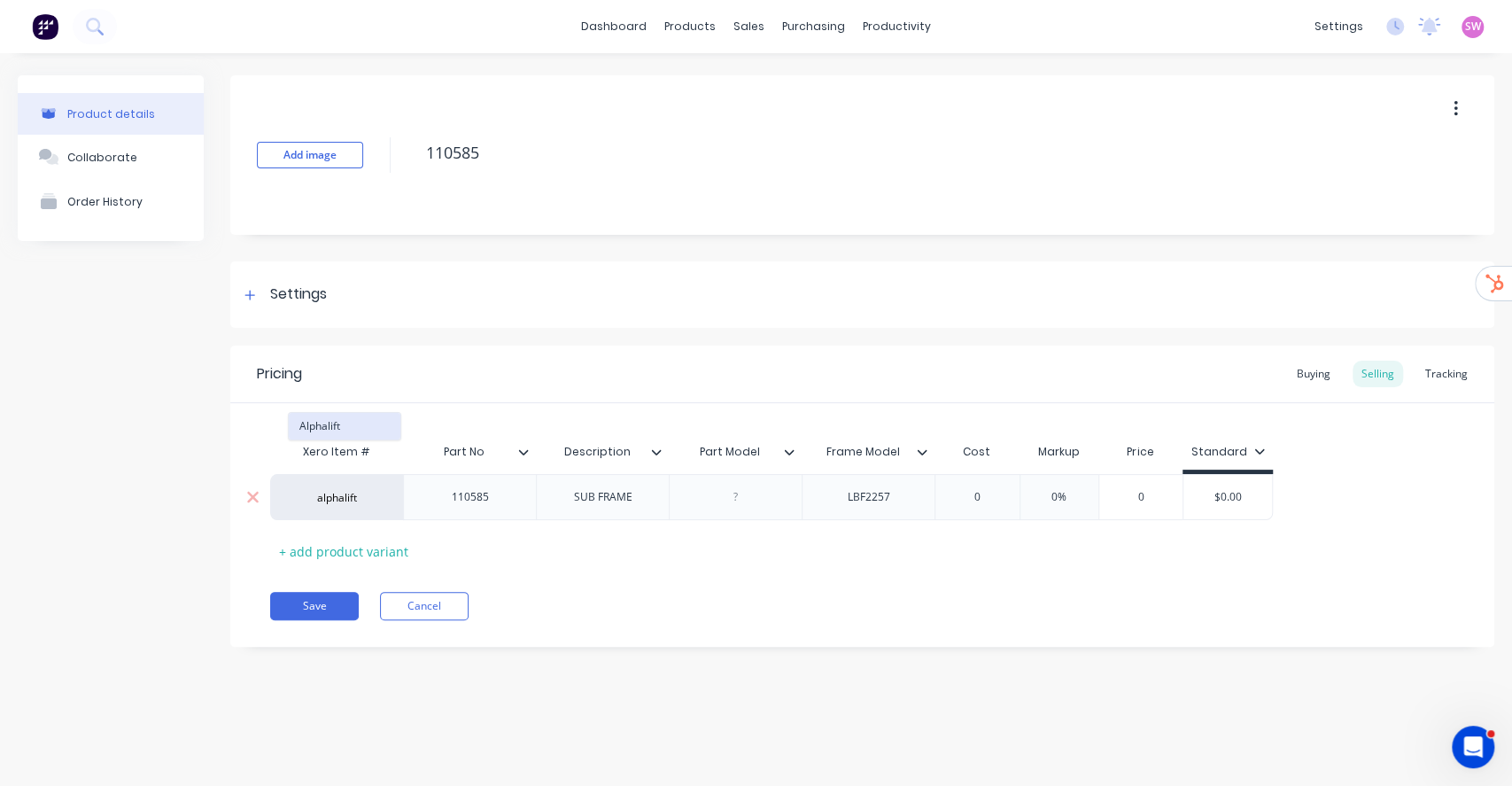 type on "alphalift" 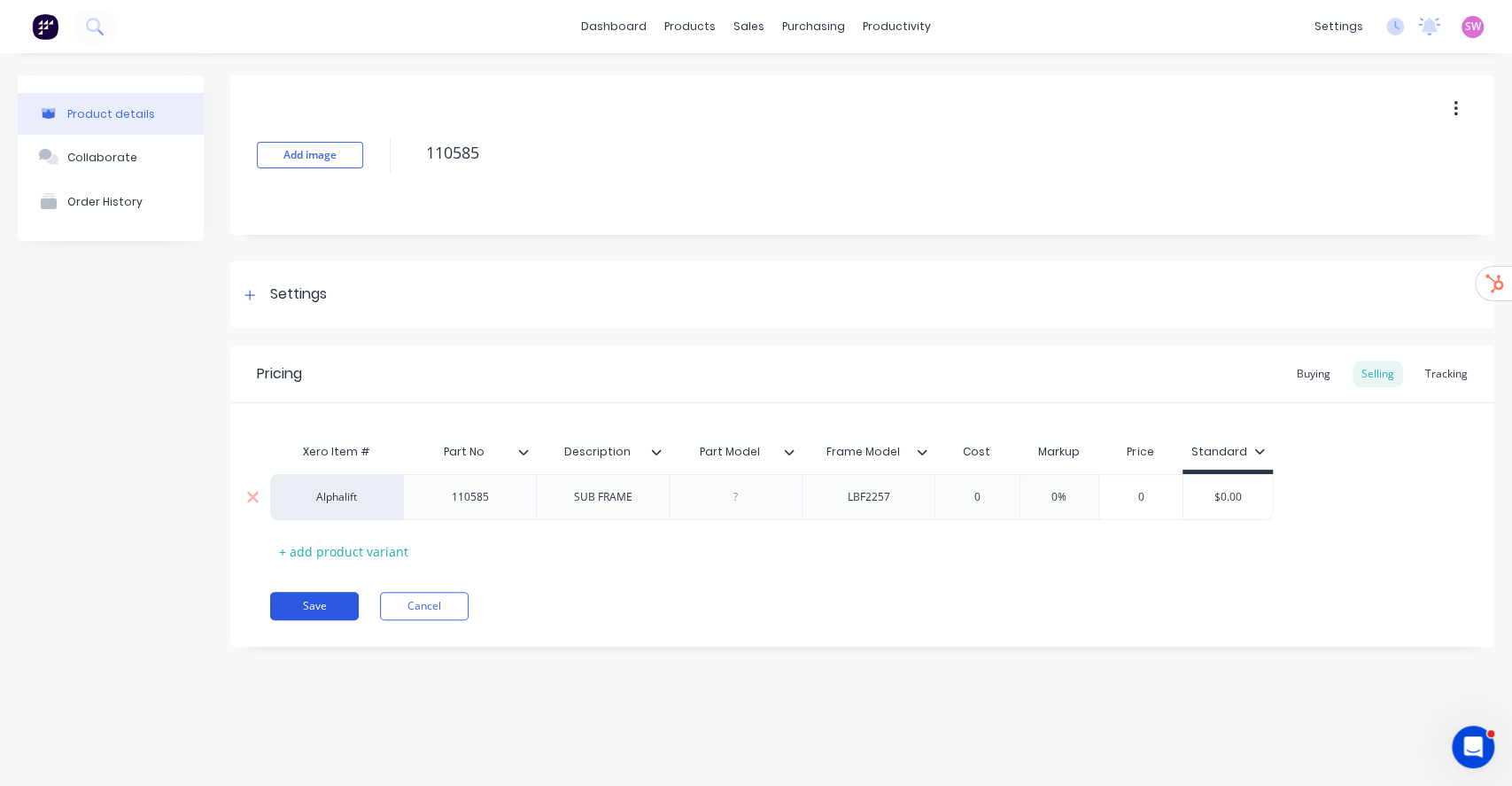 click on "Save" at bounding box center (314, 606) 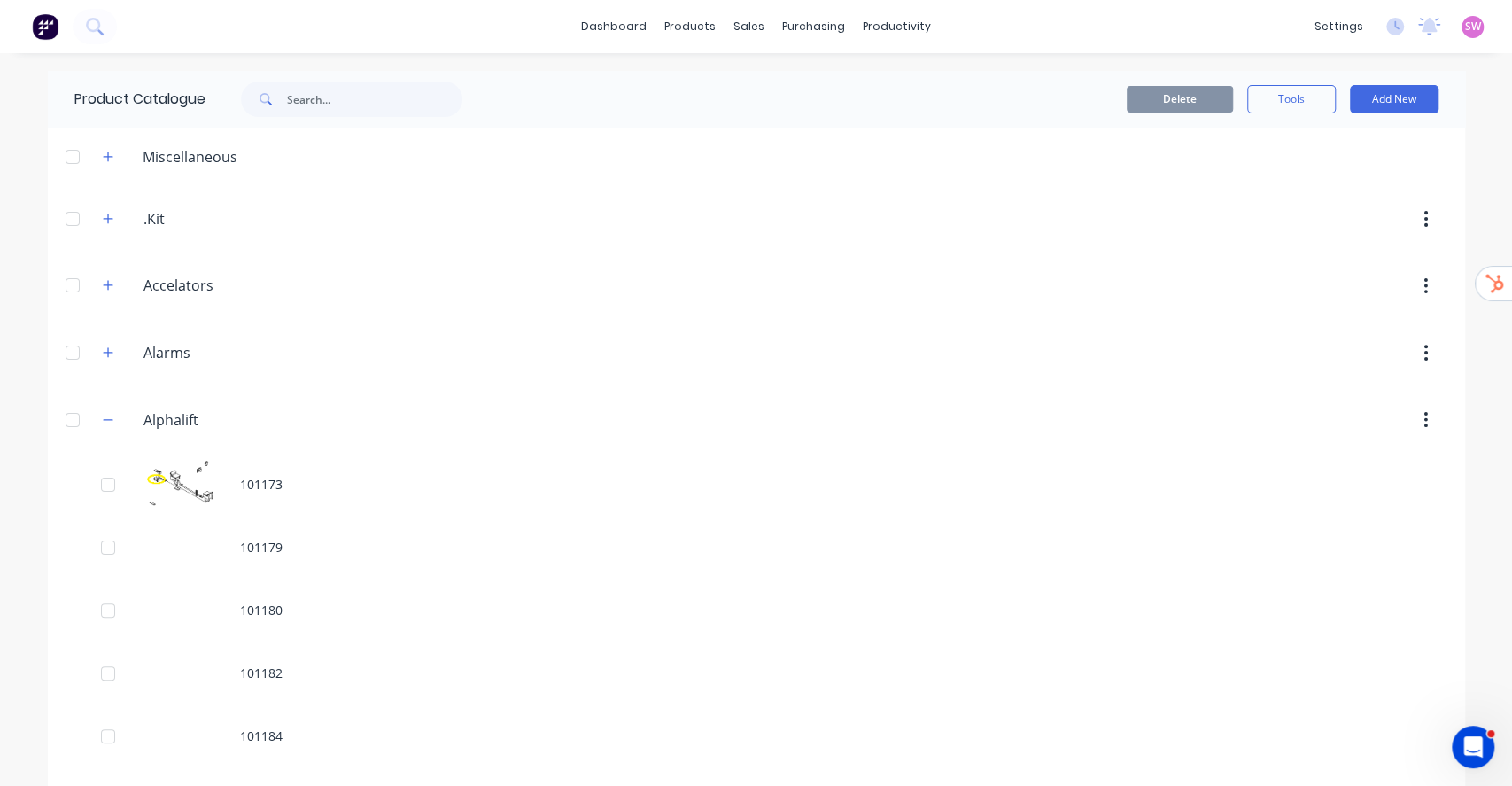 scroll, scrollTop: 6508, scrollLeft: 0, axis: vertical 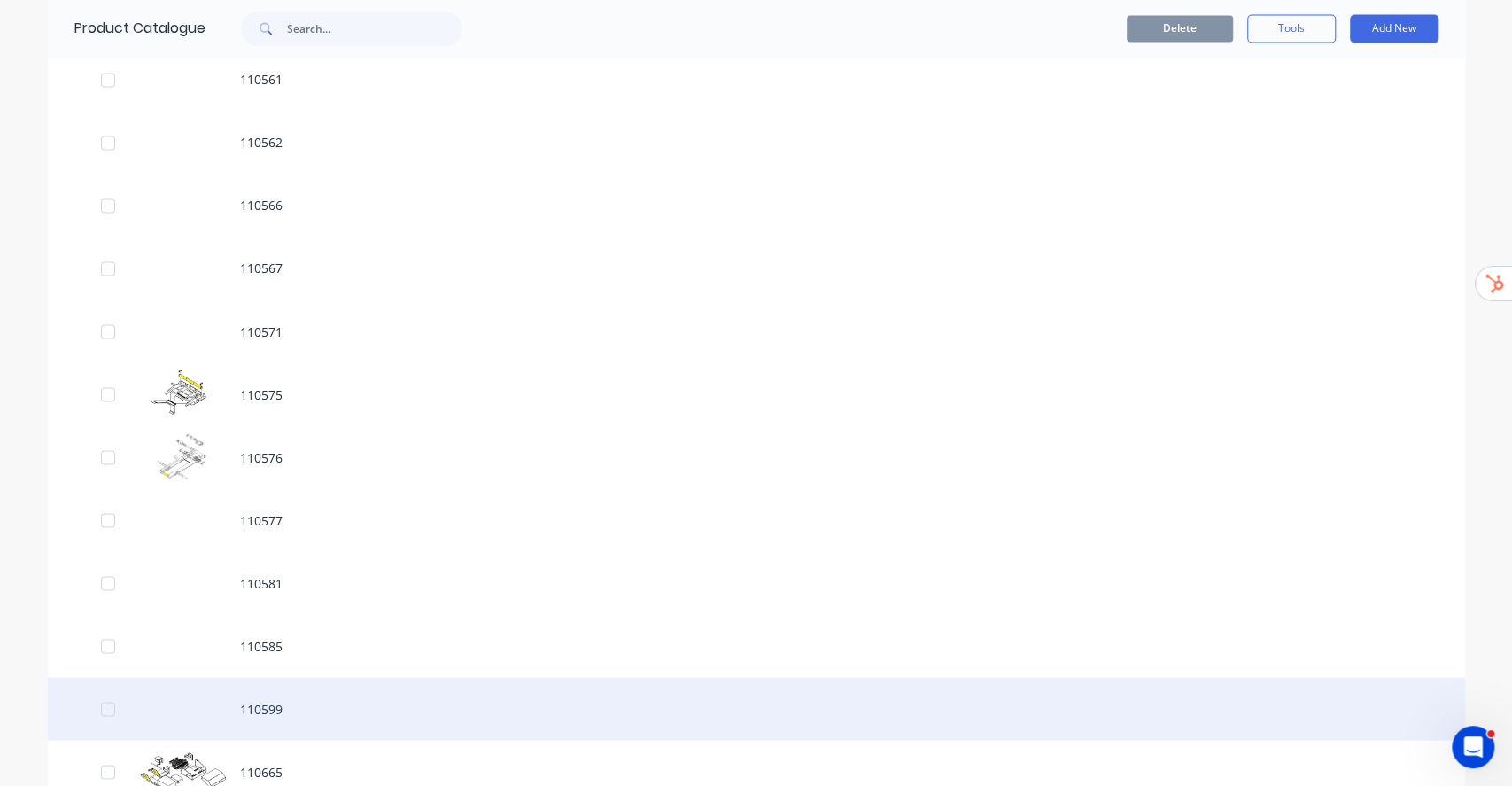 click on "110599" at bounding box center (756, 708) 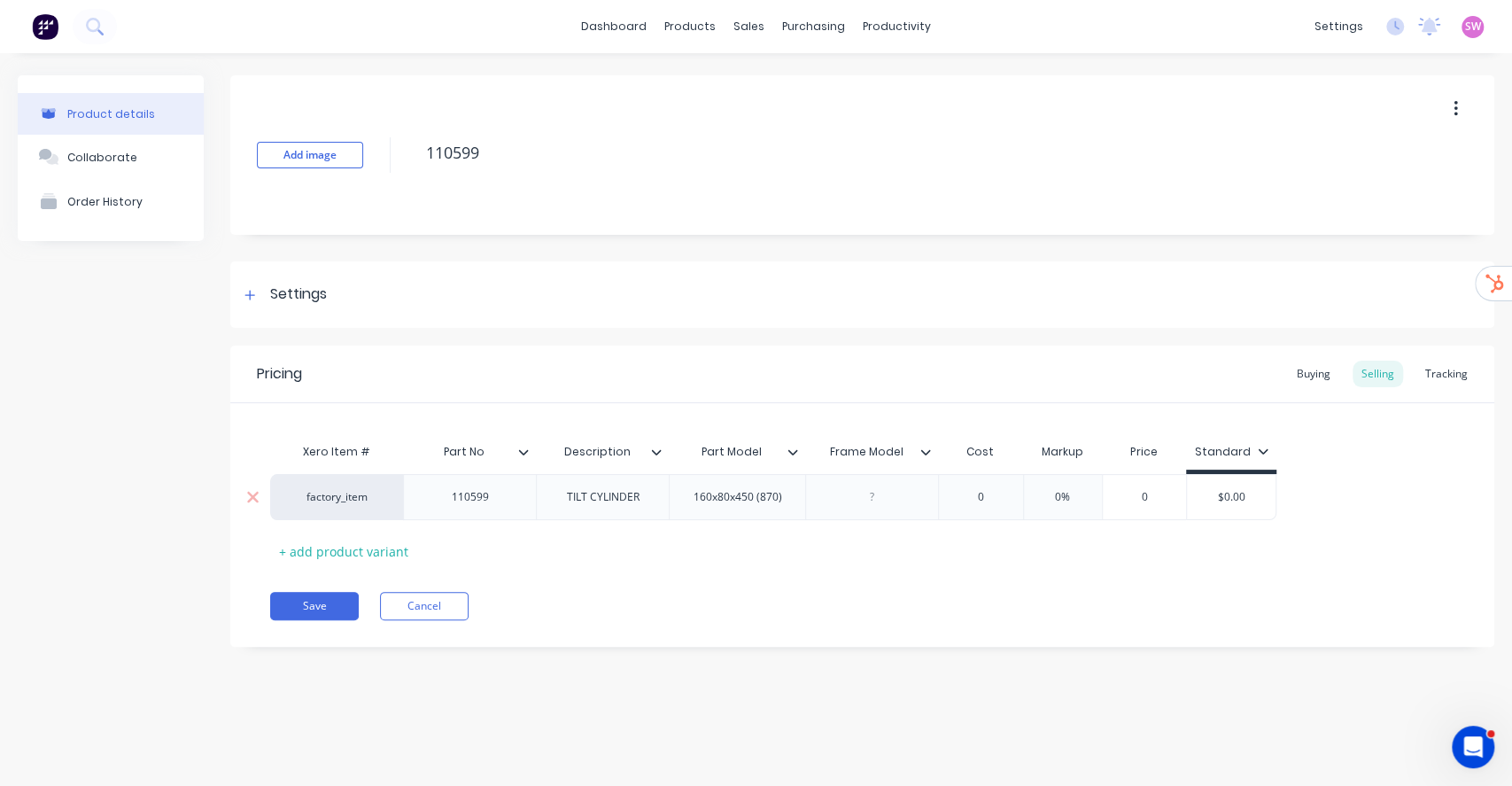 type on "x" 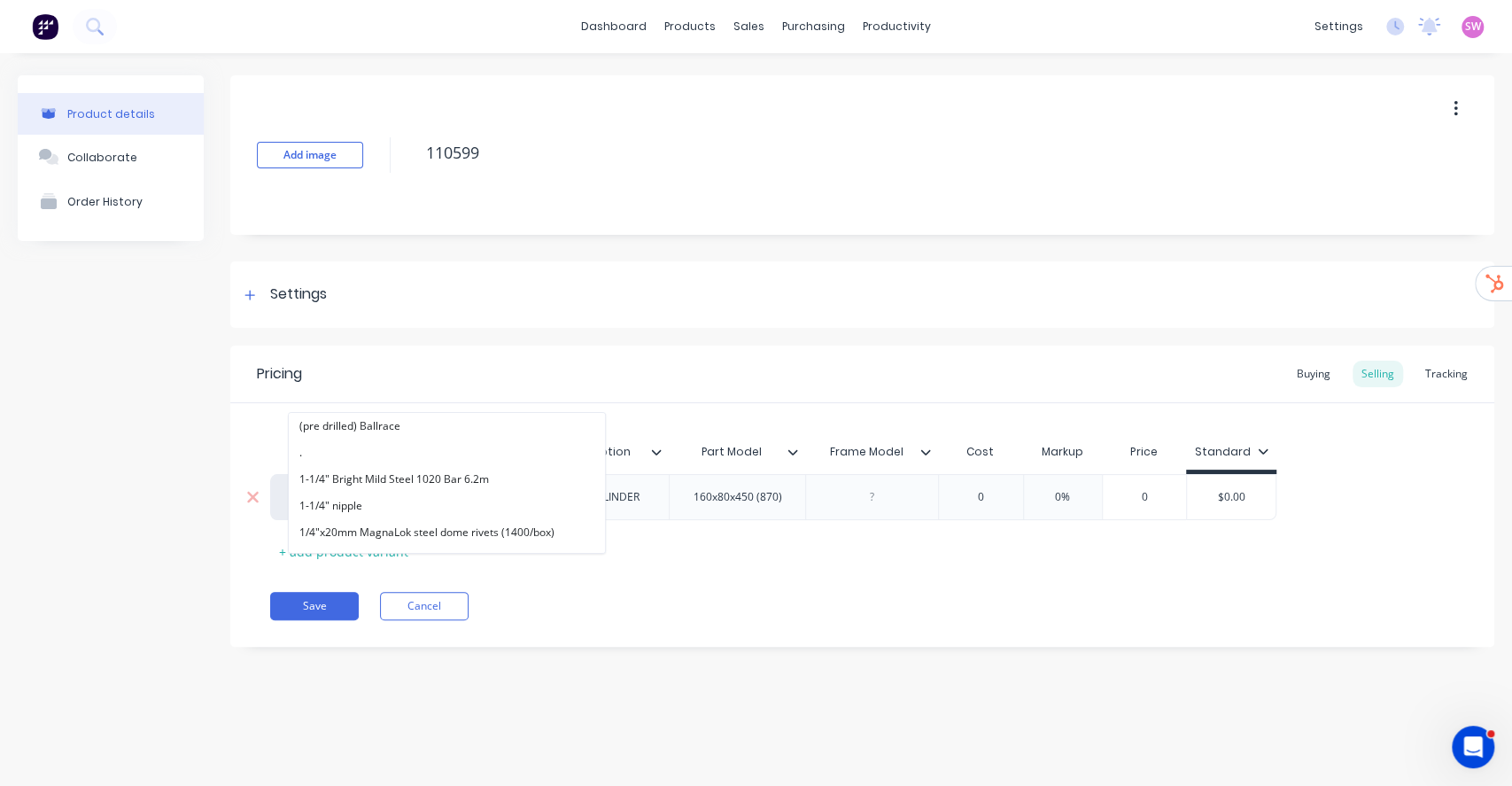paste on "alphalift" 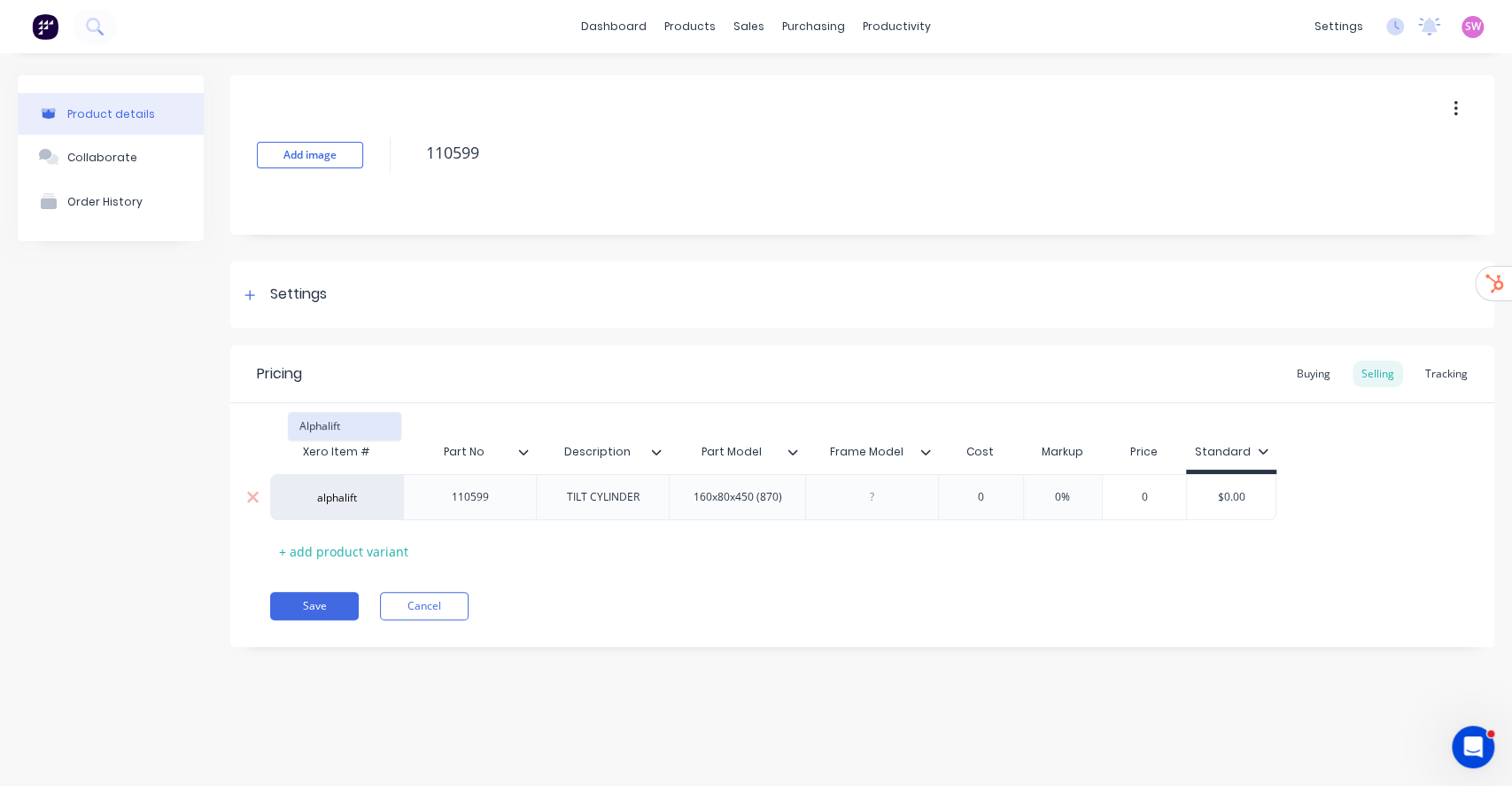 type on "alphalift" 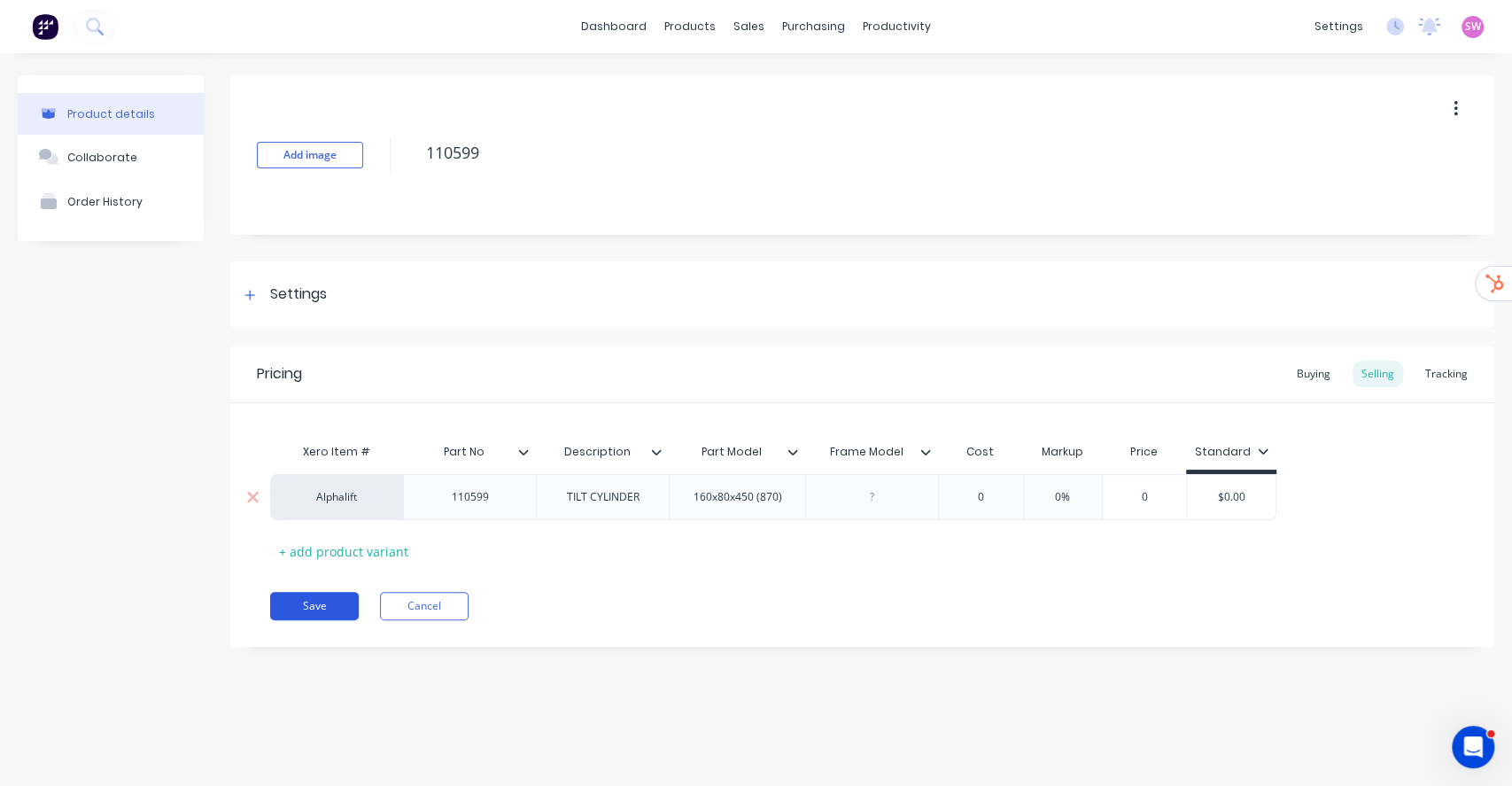 click on "Save" at bounding box center (314, 606) 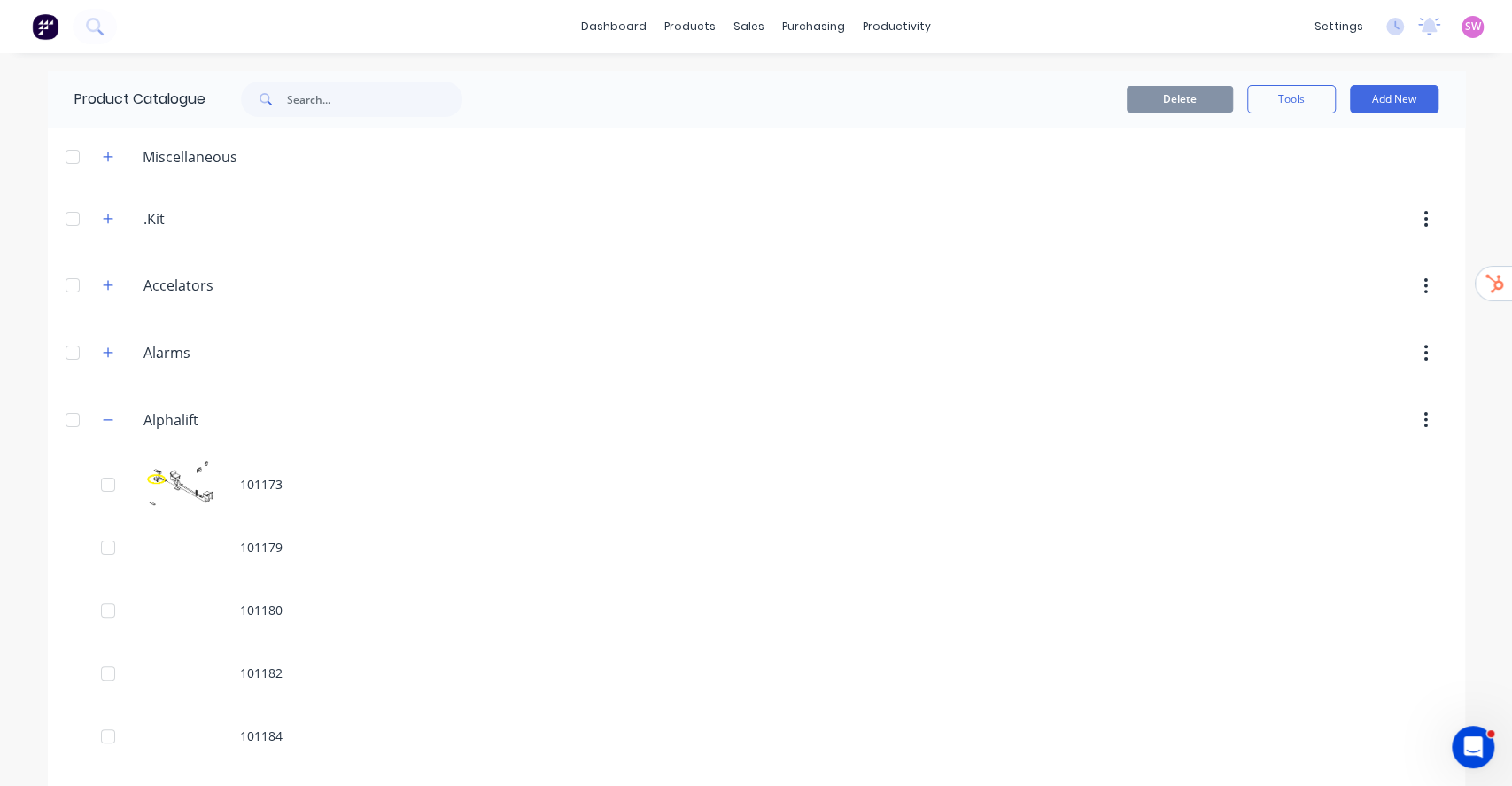 scroll, scrollTop: 6508, scrollLeft: 0, axis: vertical 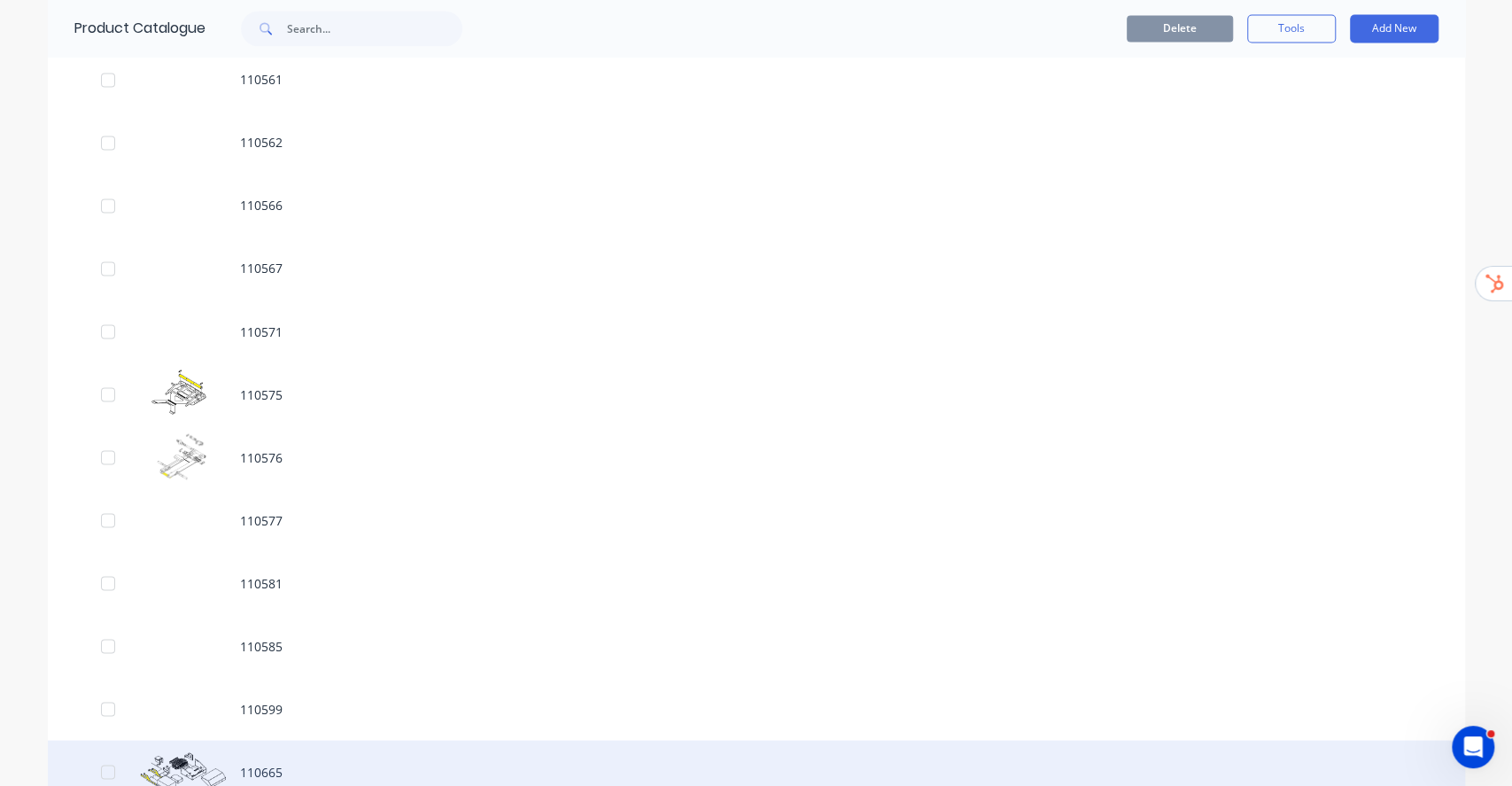 click on "110665" at bounding box center [756, 771] 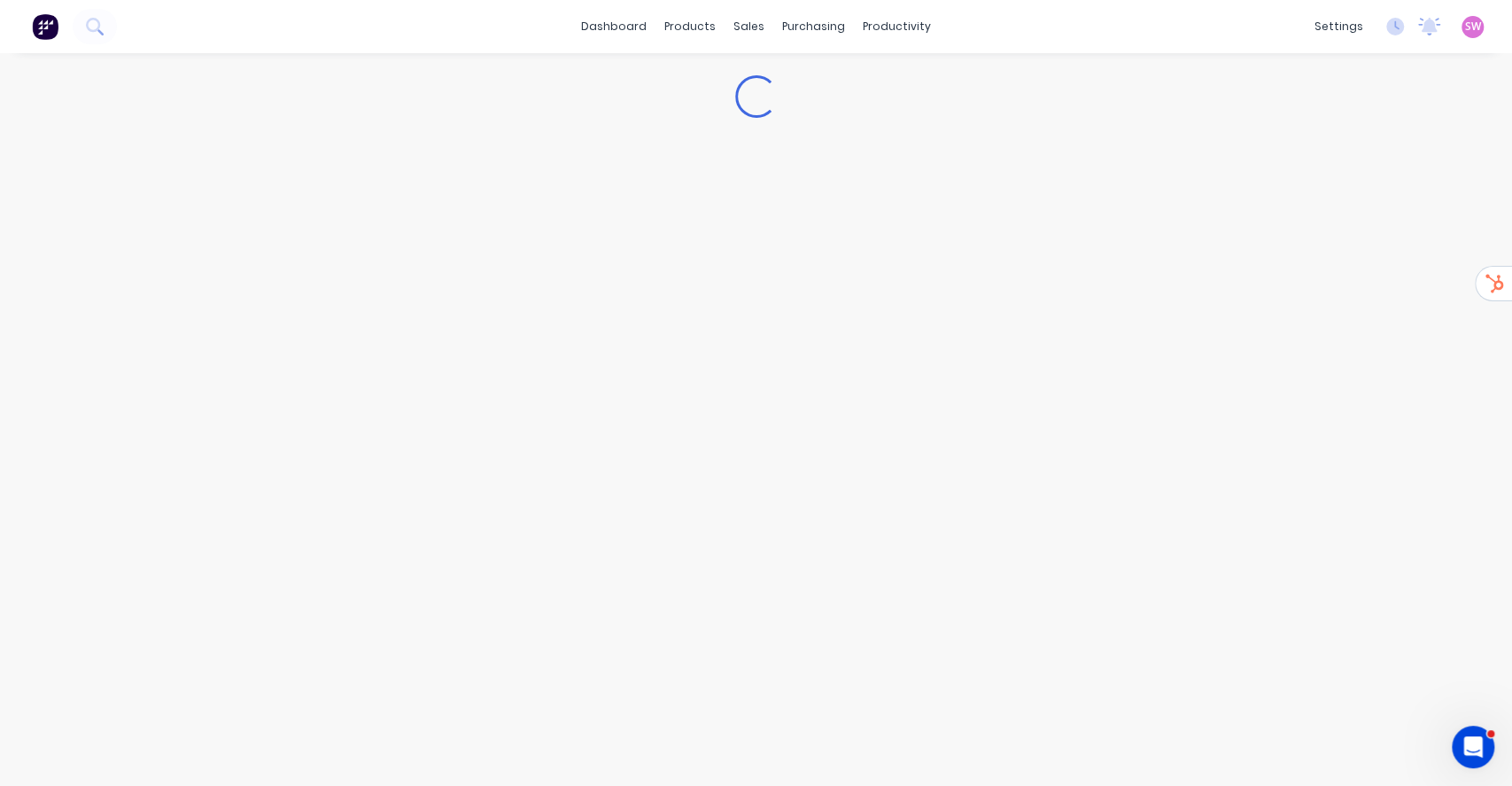 type on "x" 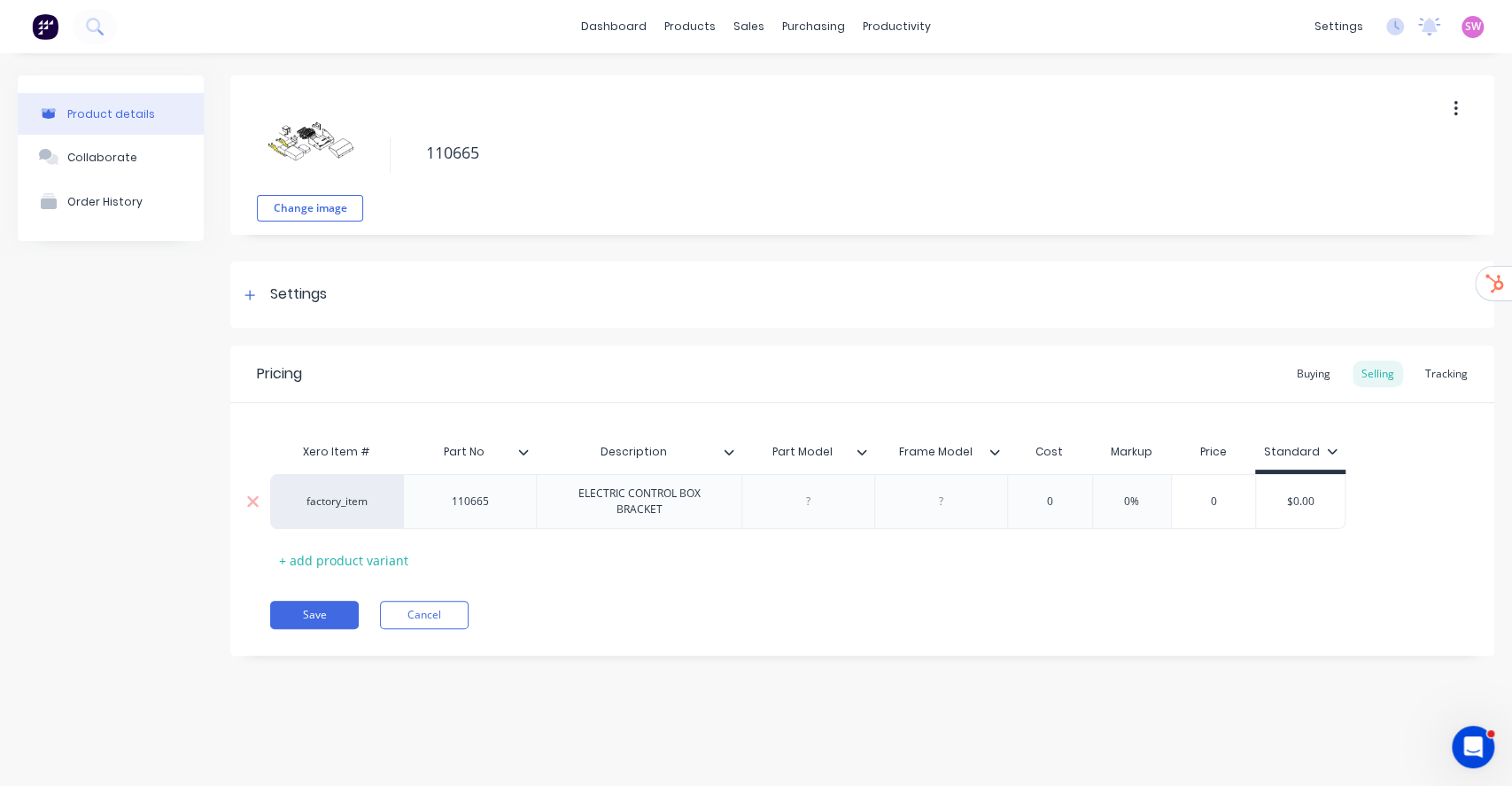 click on "factory_item" at bounding box center (337, 502) 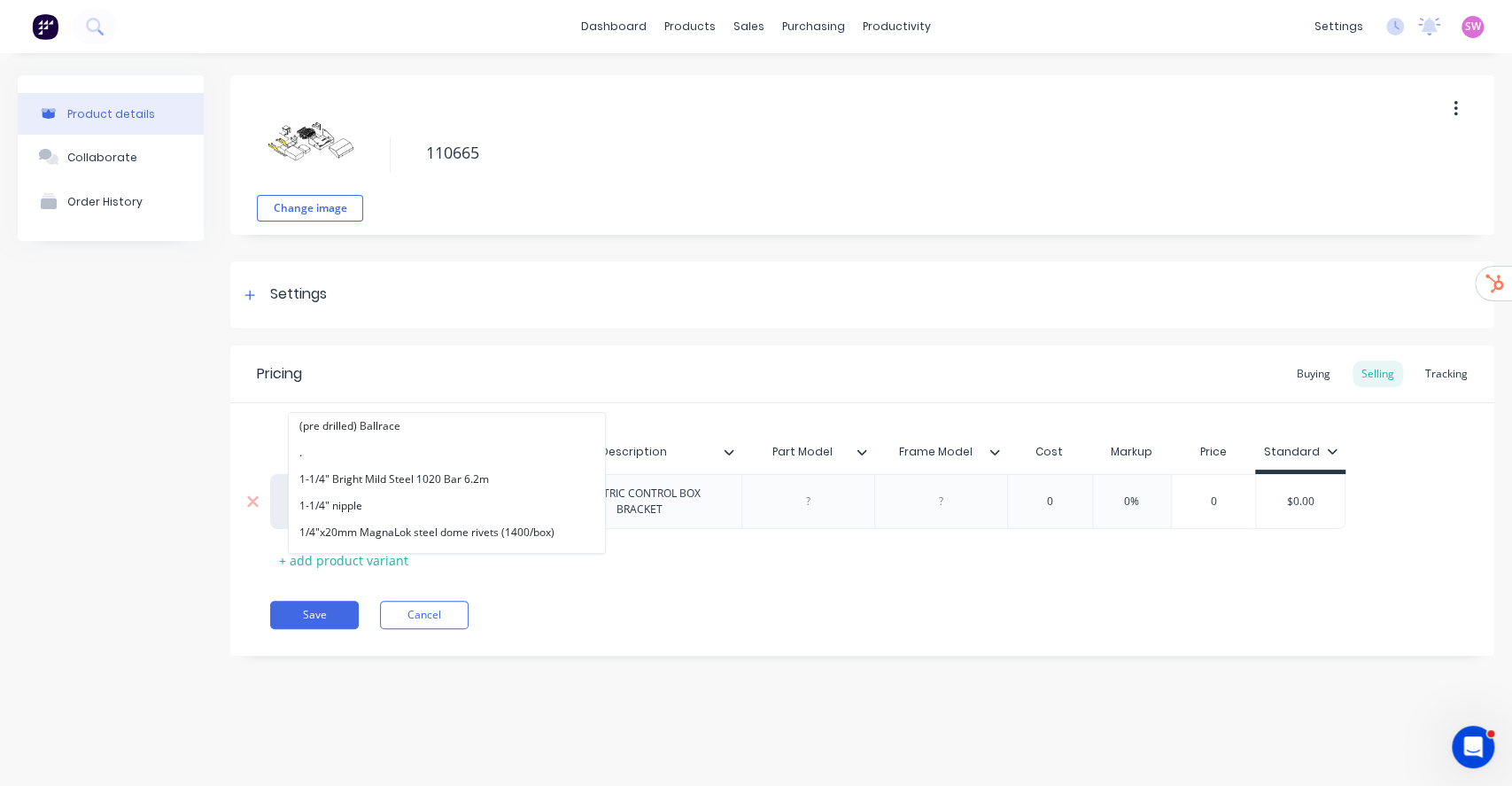 paste on "alphalift" 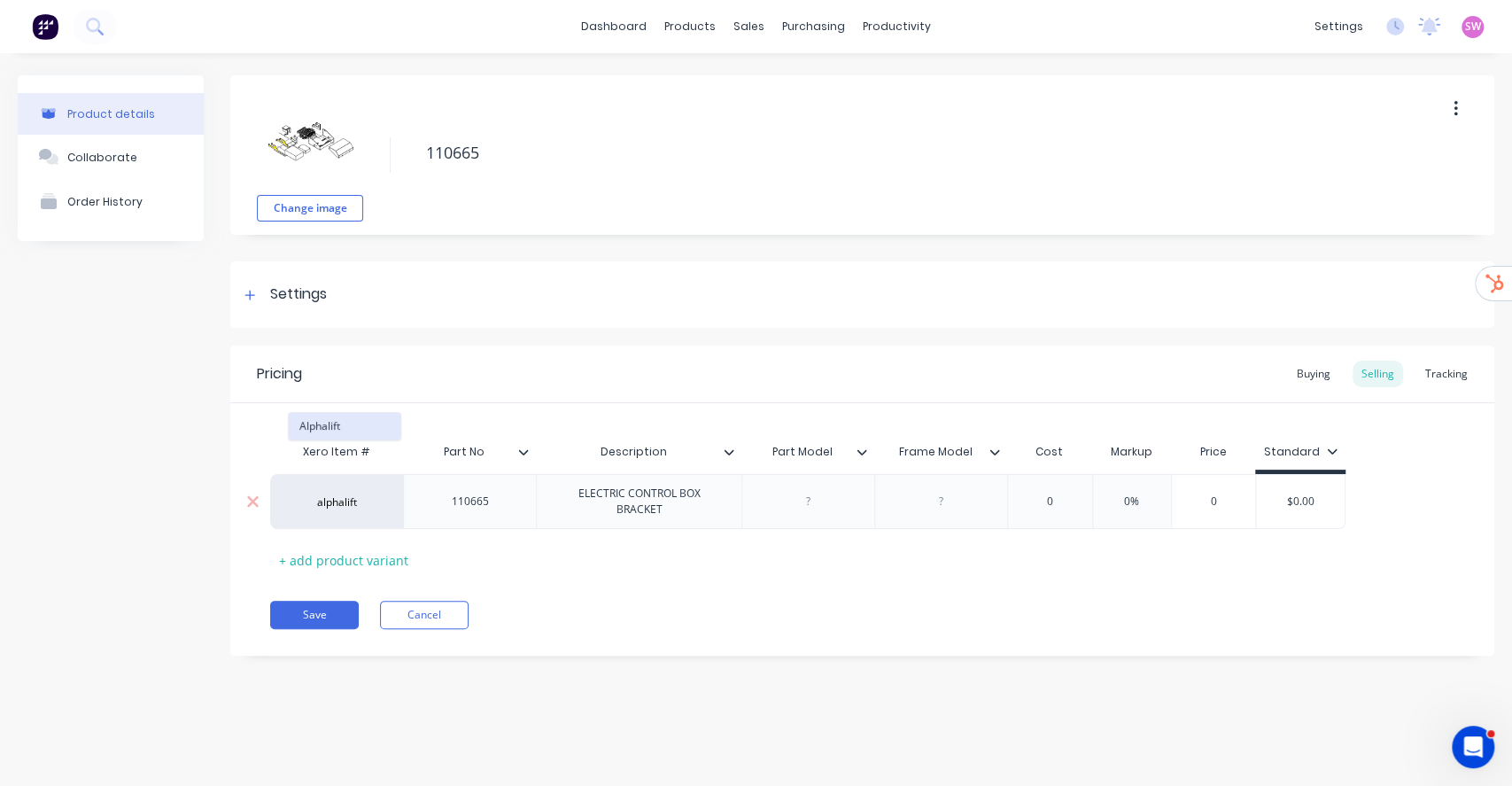 type on "alphalift" 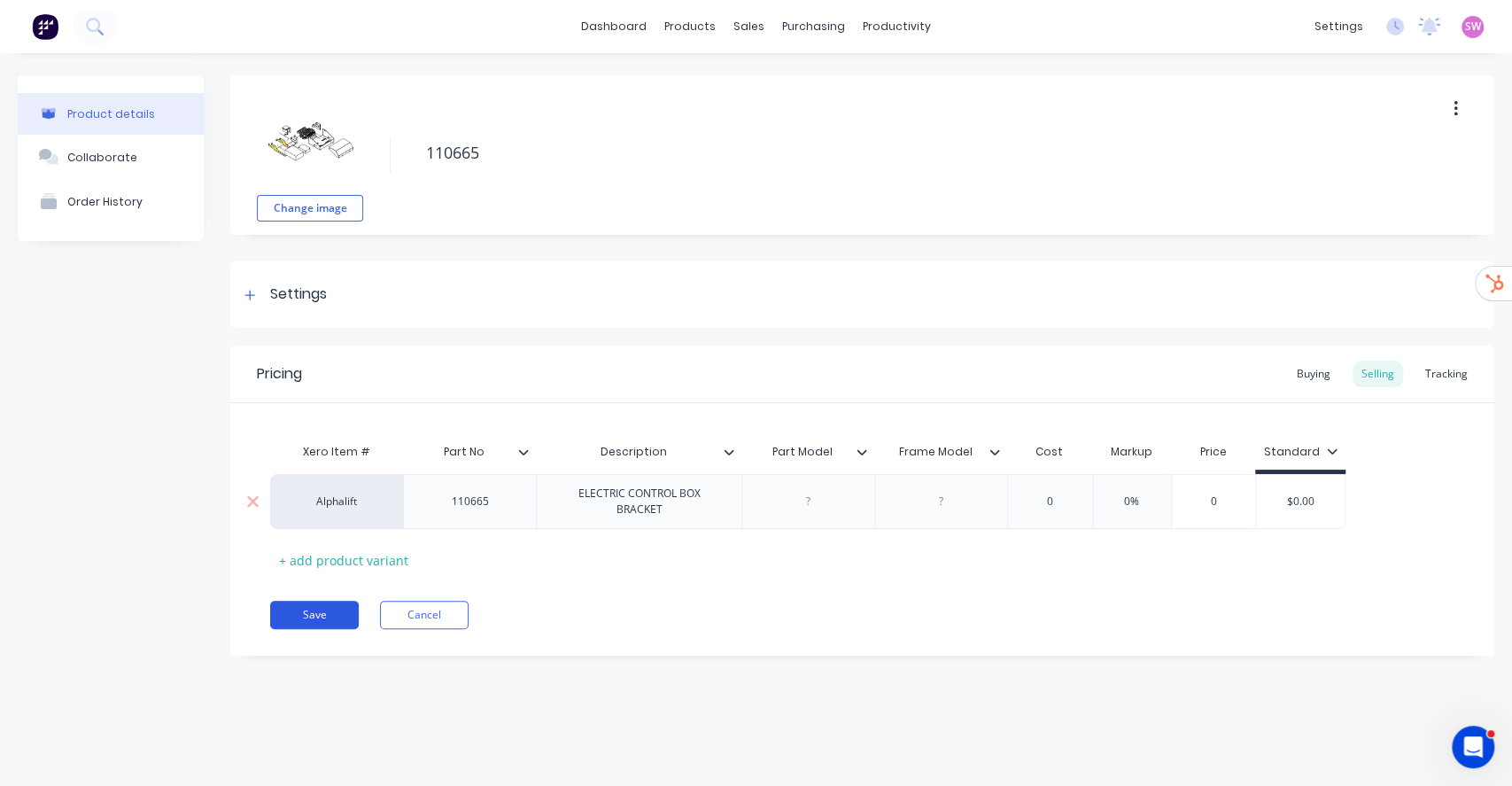 click on "Save" at bounding box center (314, 615) 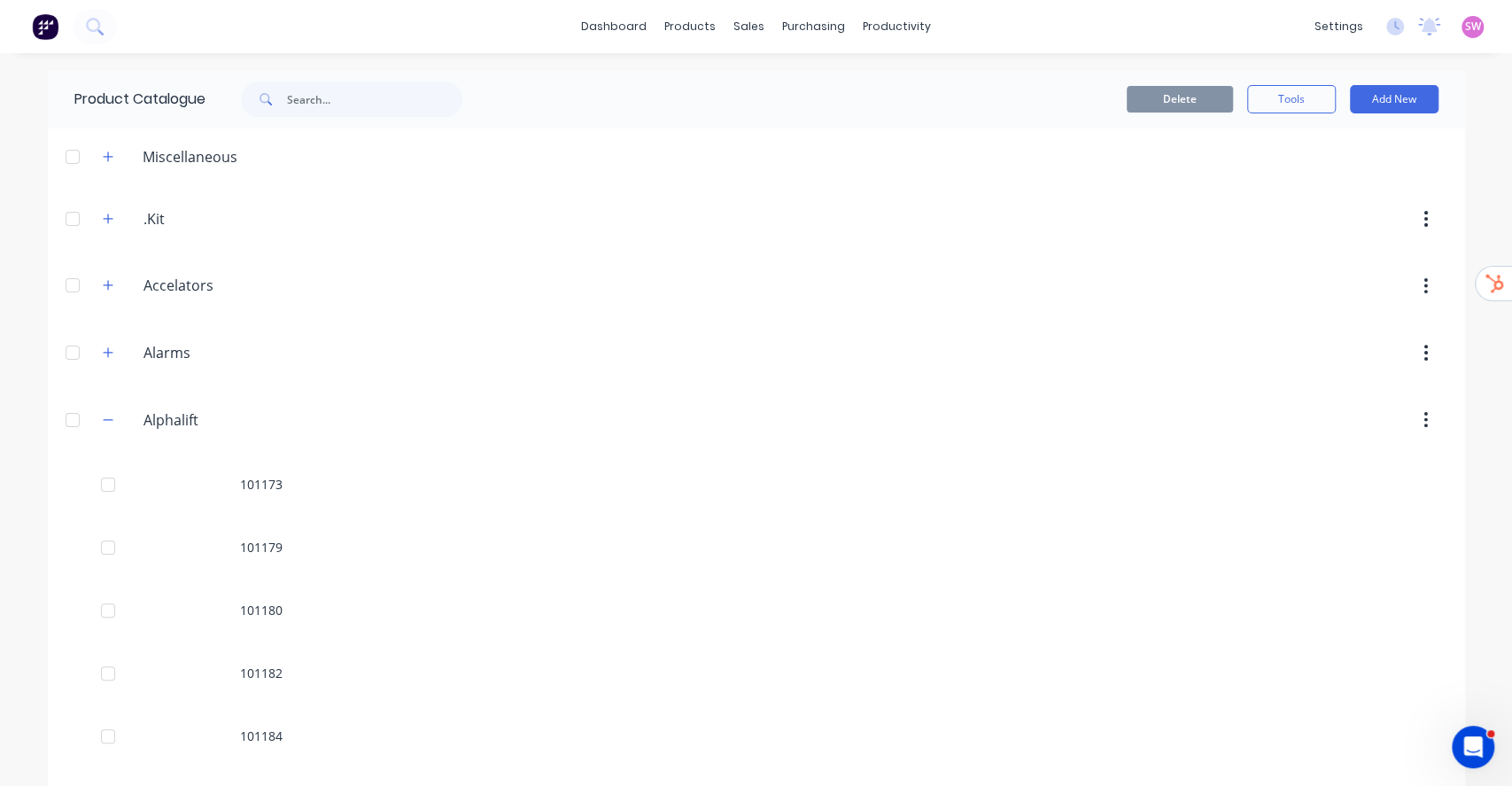 scroll, scrollTop: 6947, scrollLeft: 0, axis: vertical 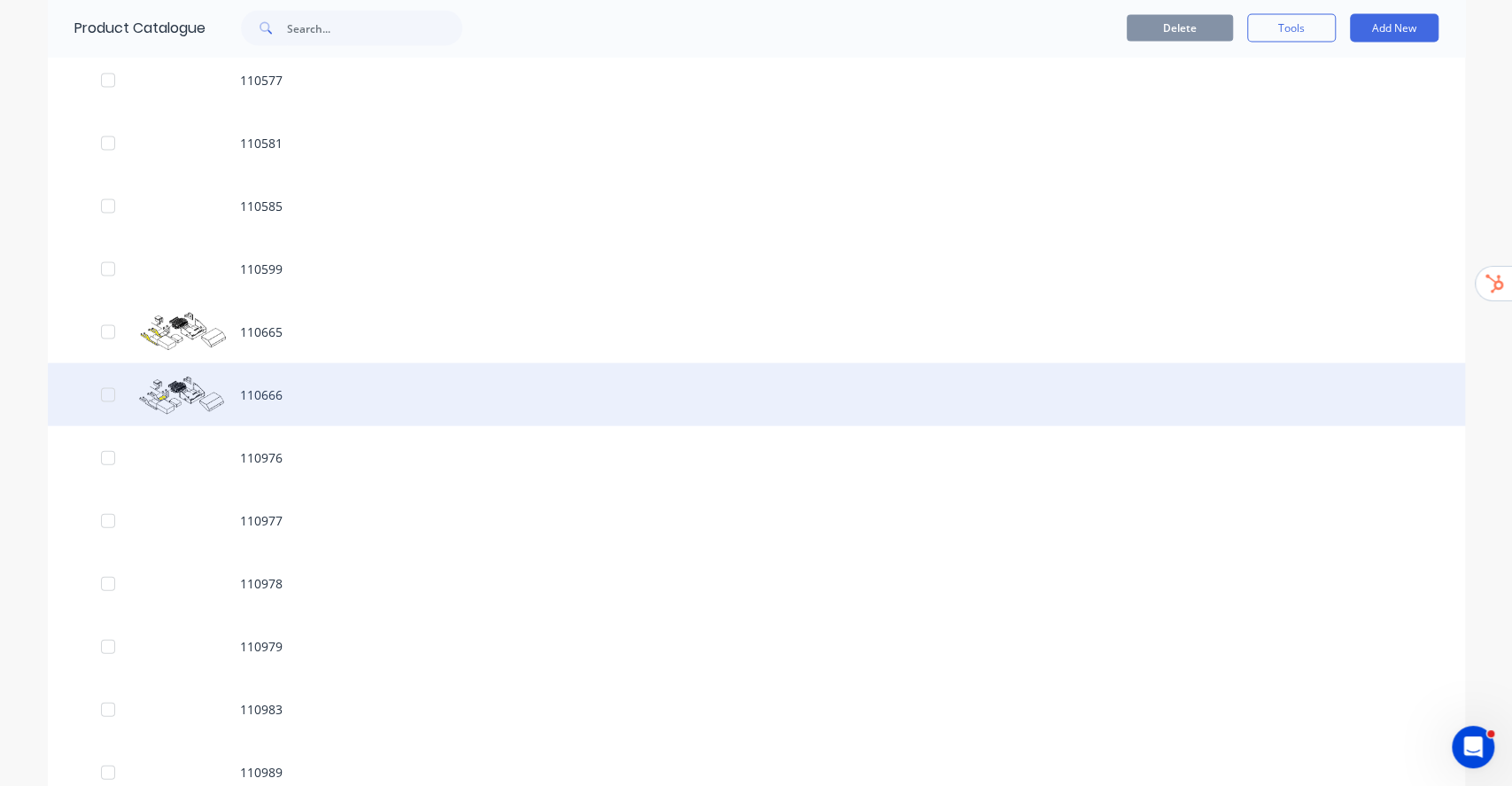 click on "110666" at bounding box center (756, 394) 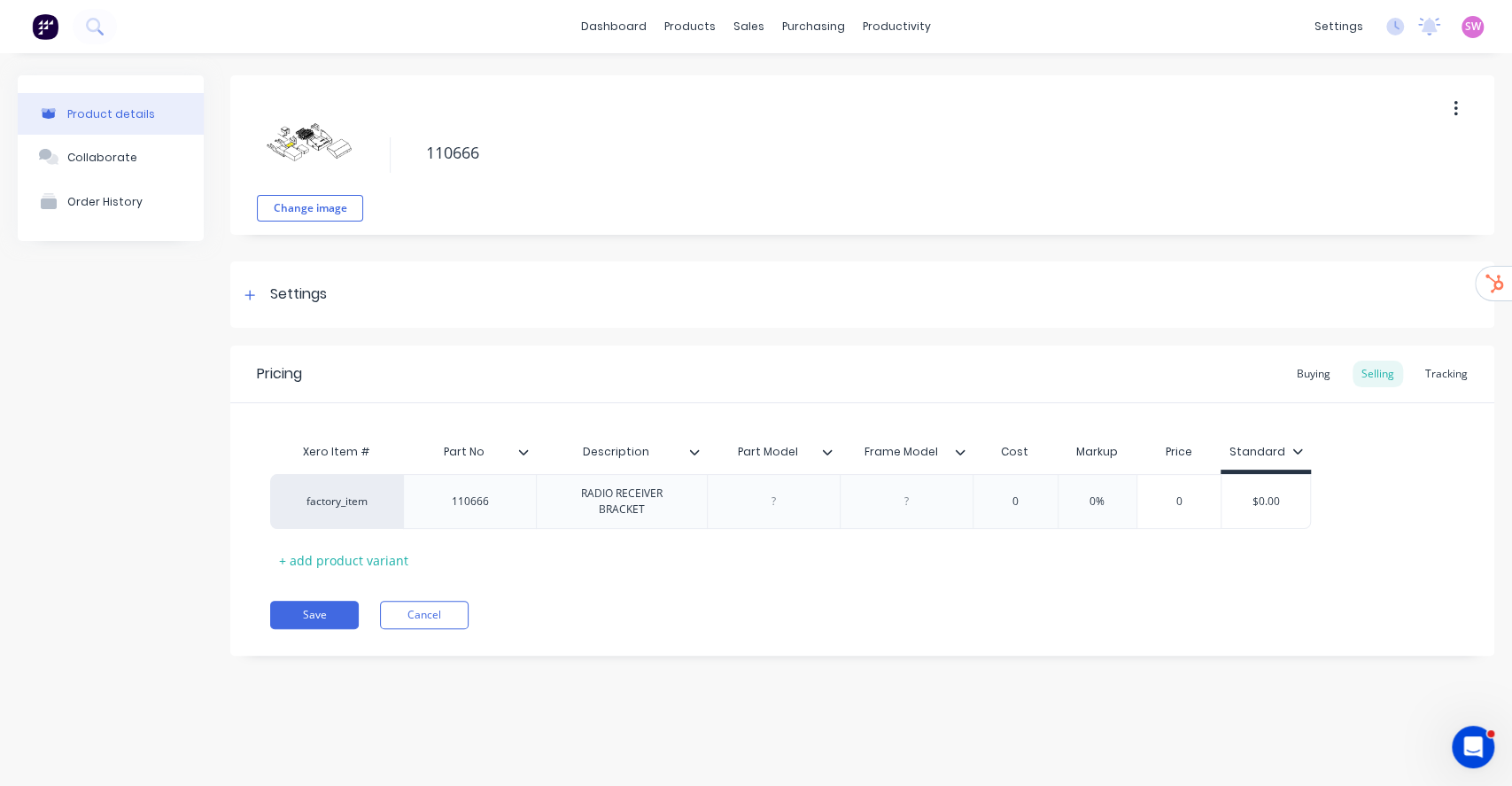 type on "x" 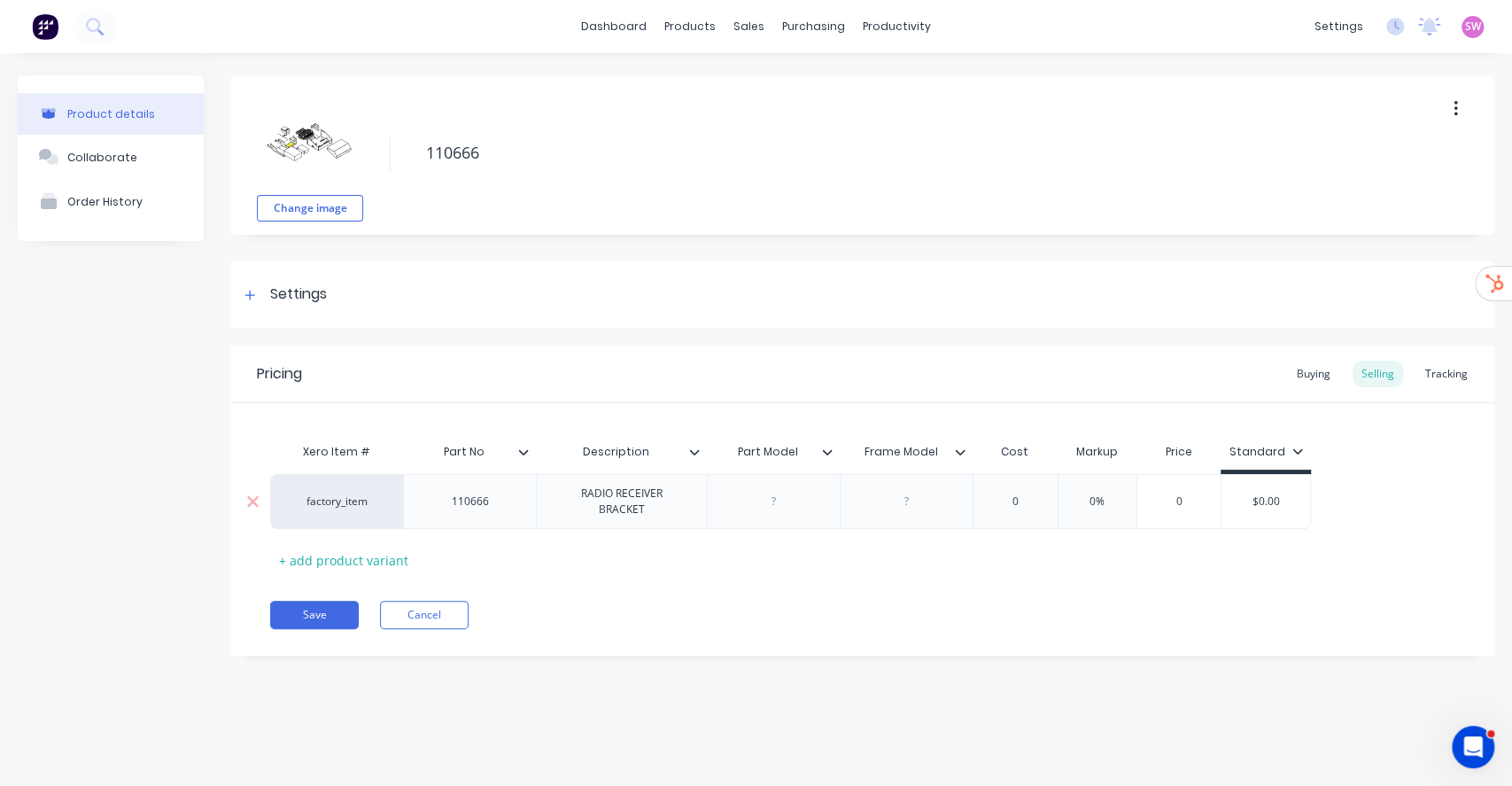 click on "factory_item" at bounding box center (337, 502) 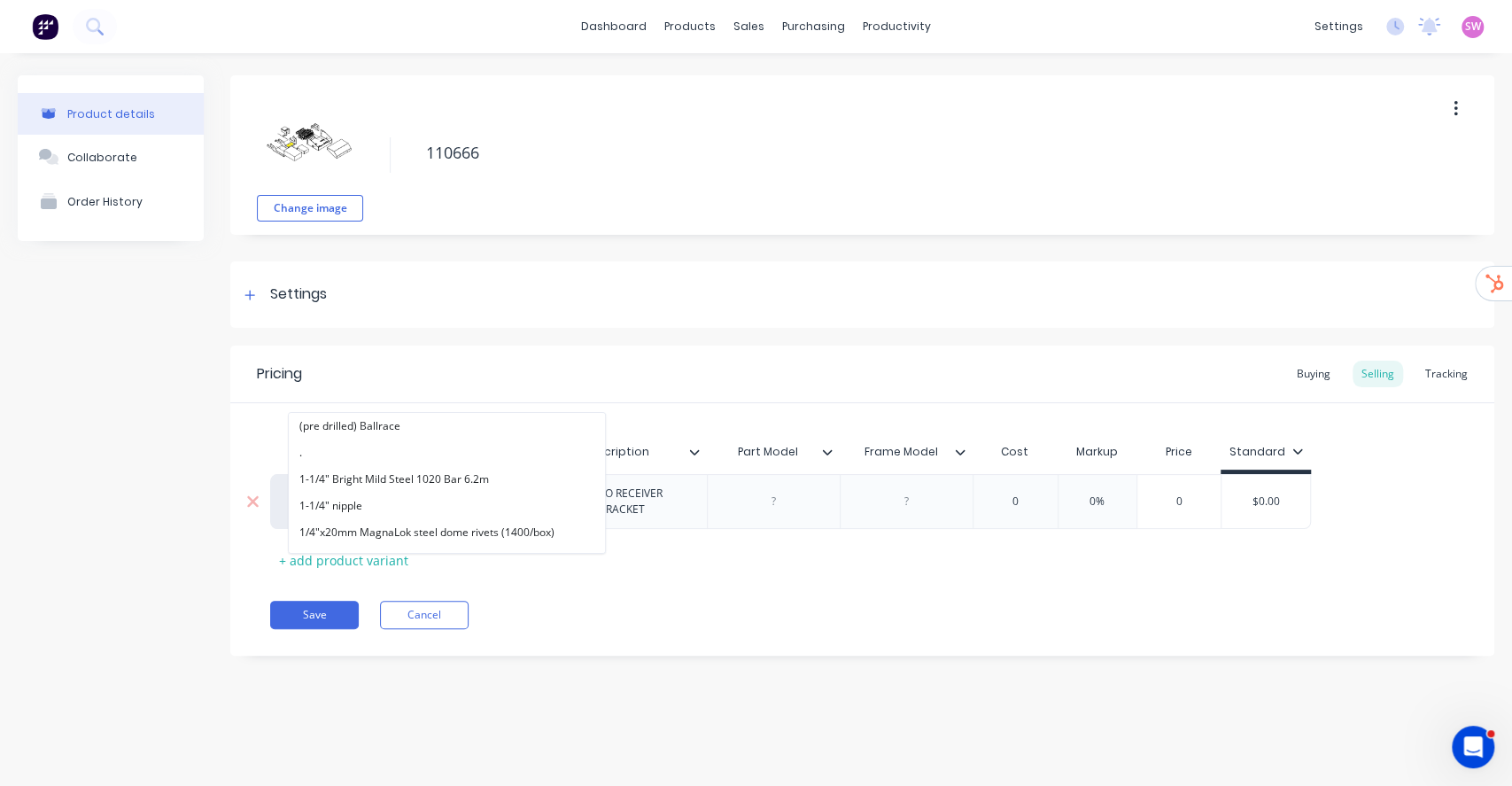 paste on "alphalift" 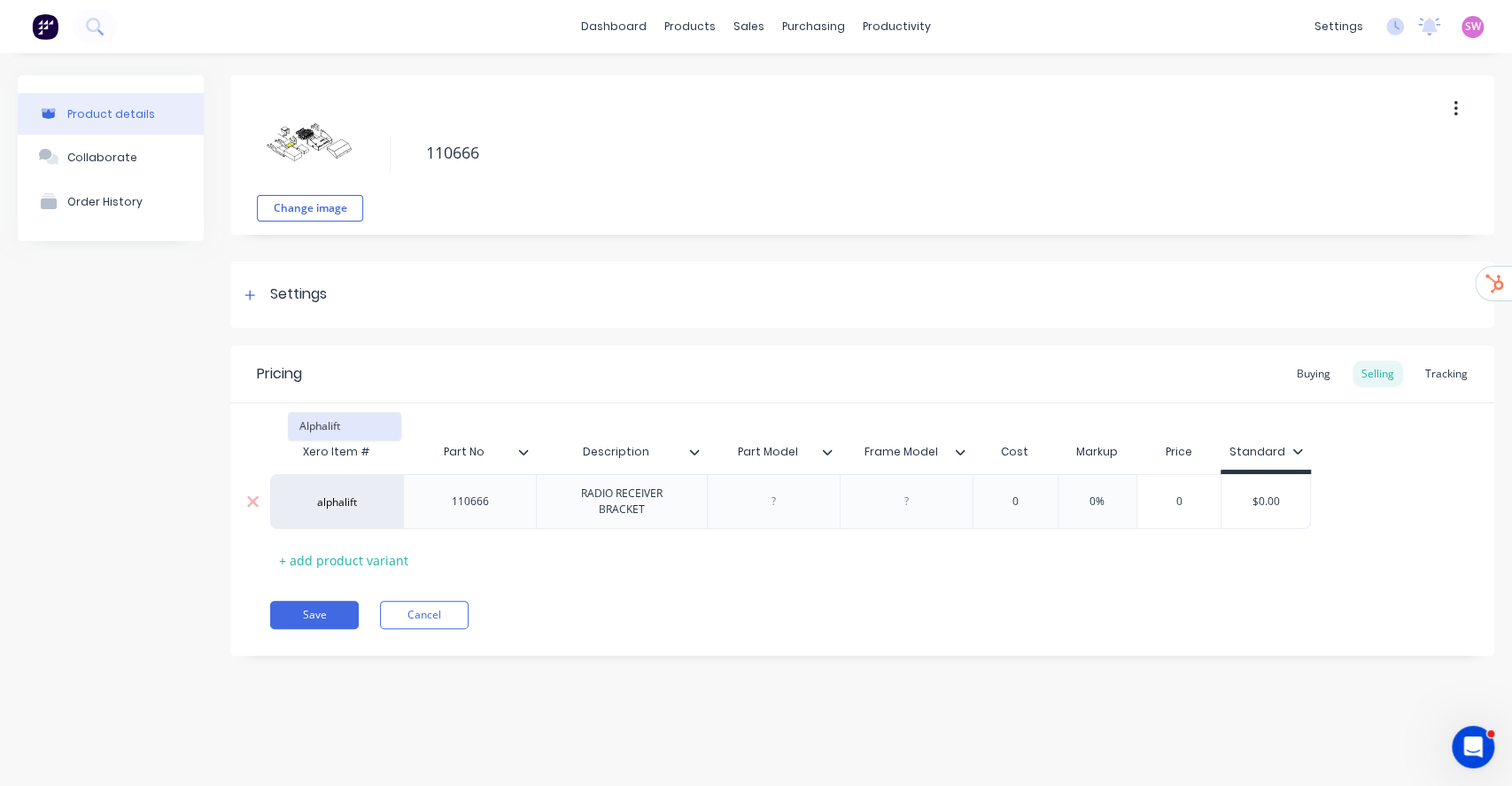 type on "alphalift" 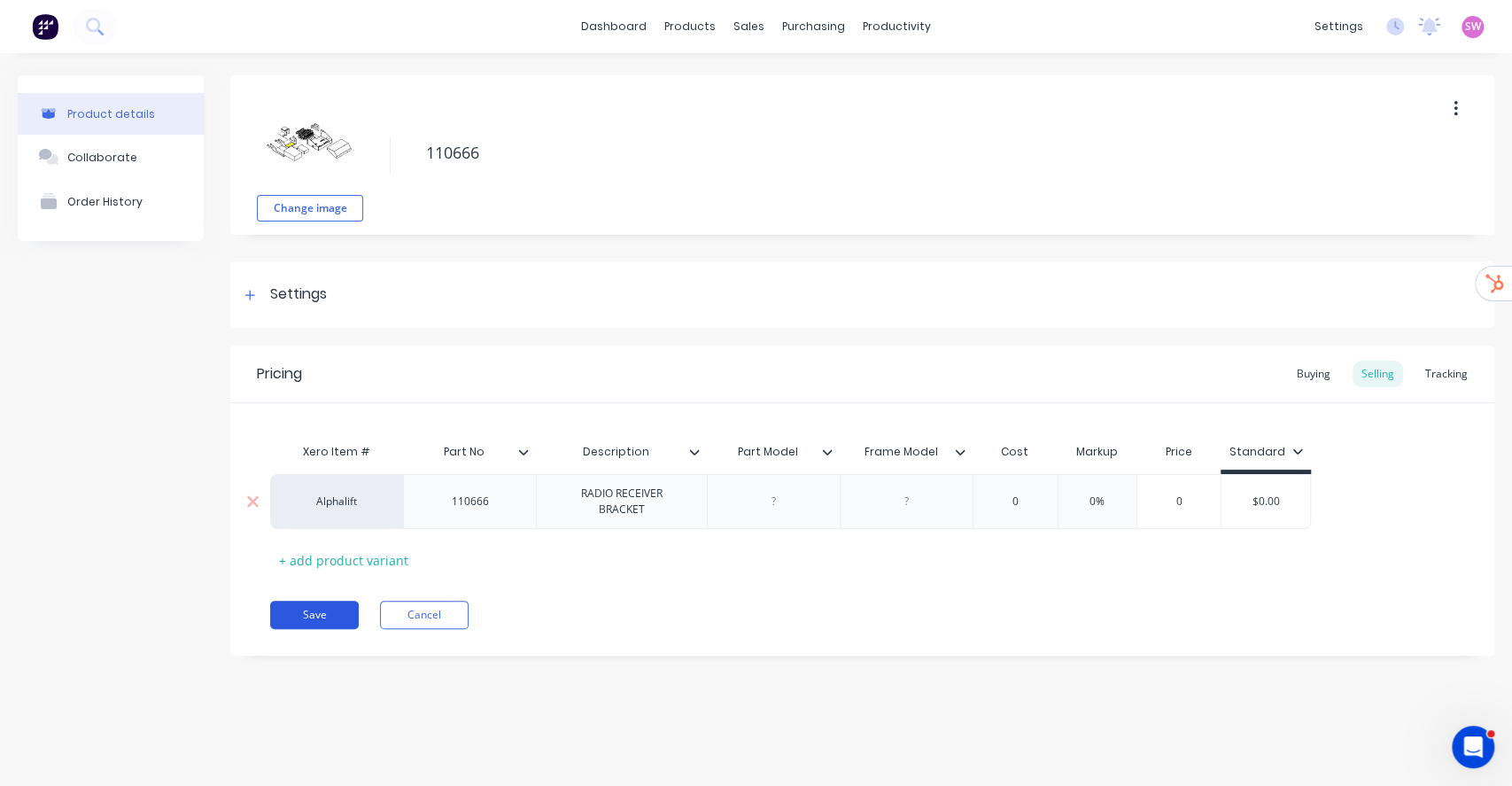 click on "Save" at bounding box center [314, 615] 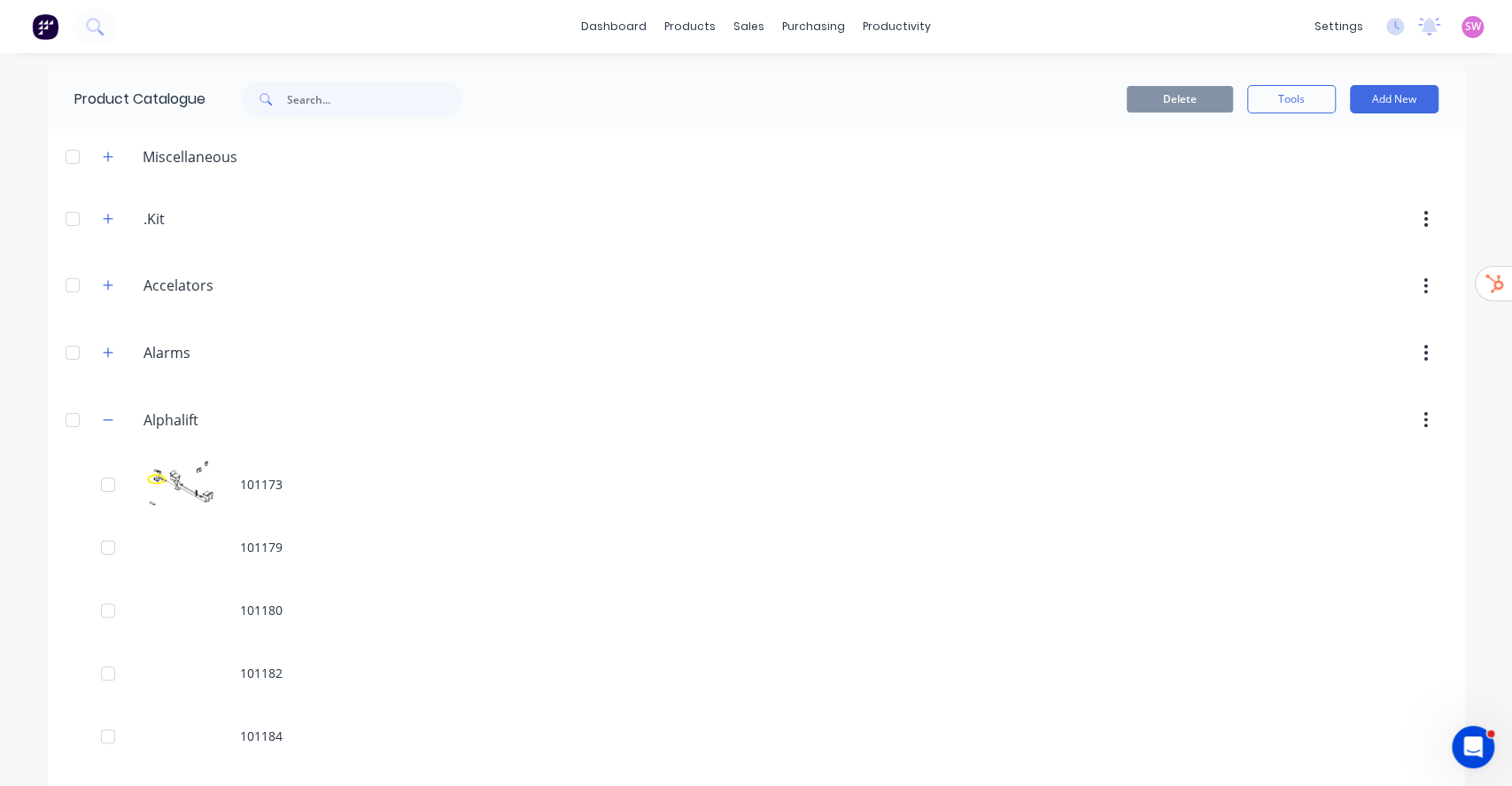 scroll, scrollTop: 6947, scrollLeft: 0, axis: vertical 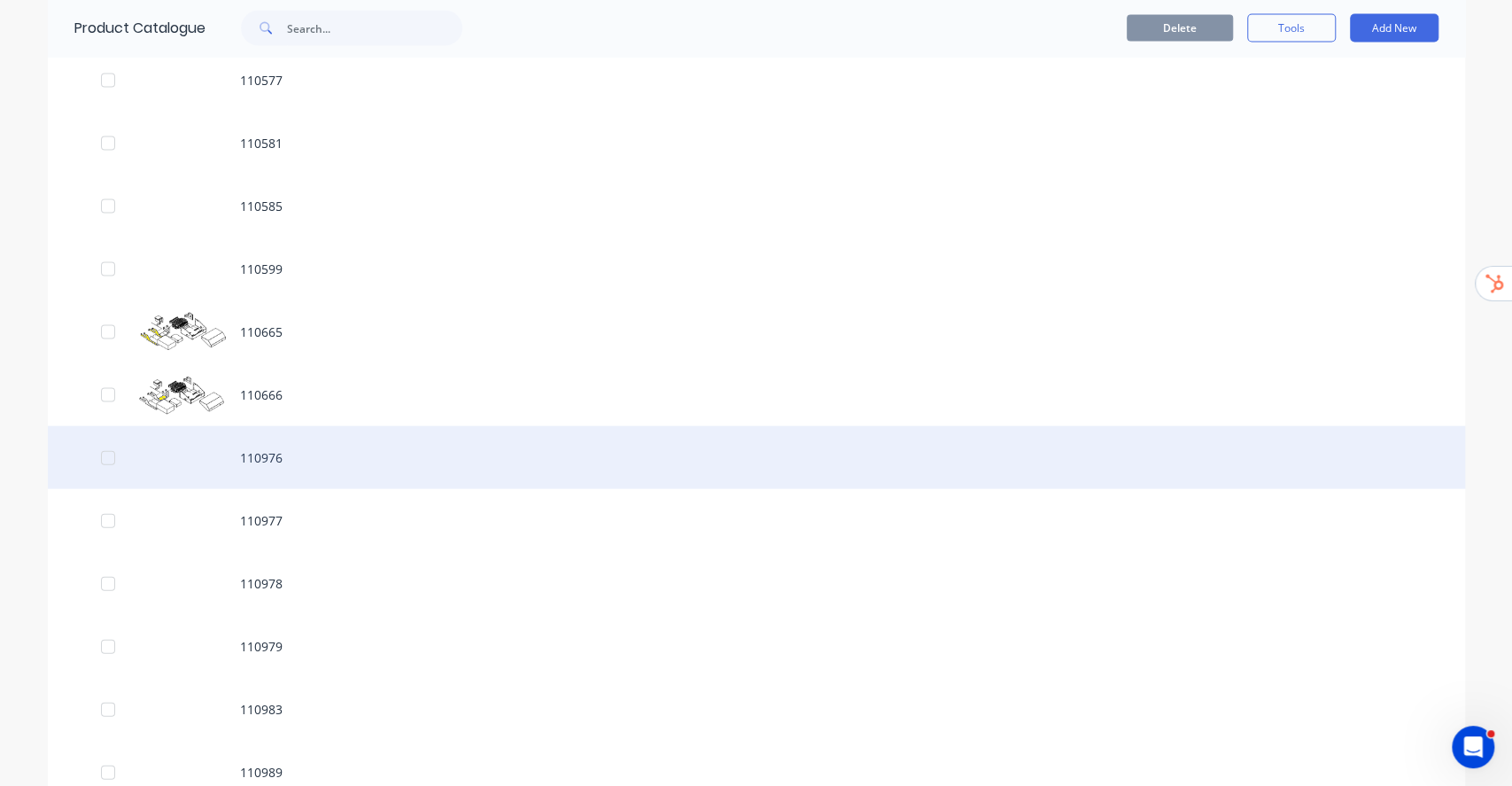 click on "110976" at bounding box center (756, 457) 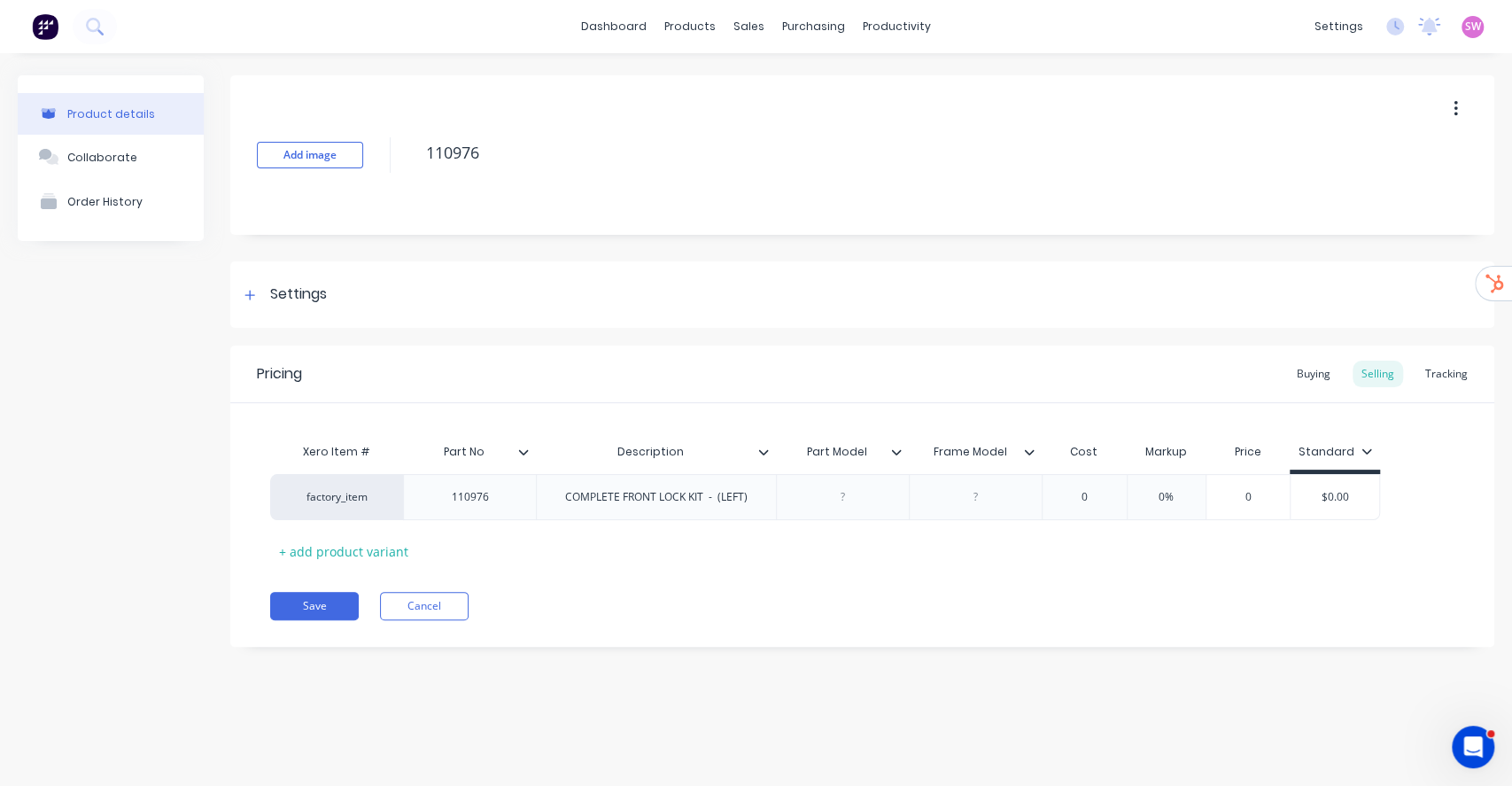 type on "x" 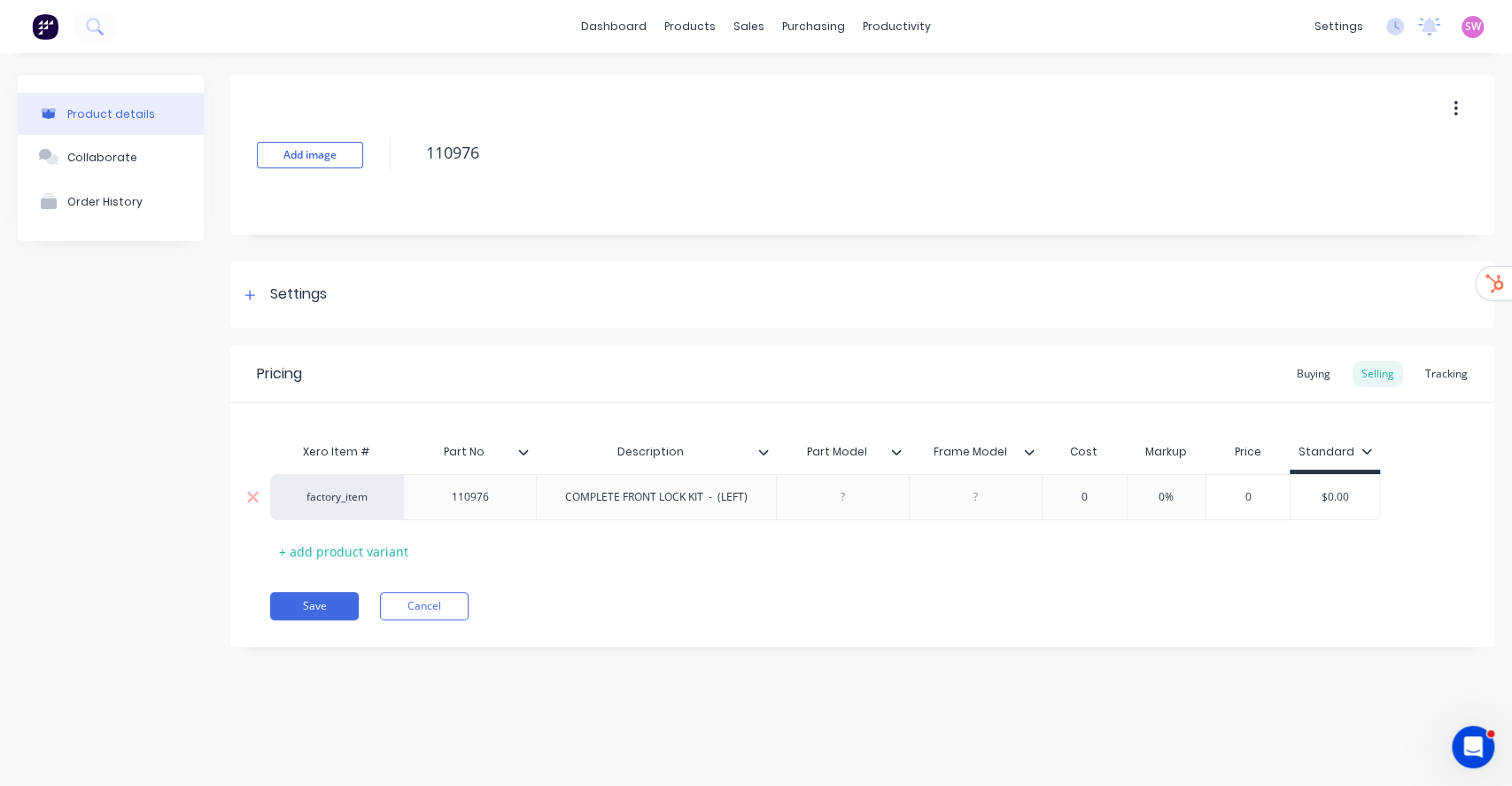 click on "factory_item" at bounding box center [337, 497] 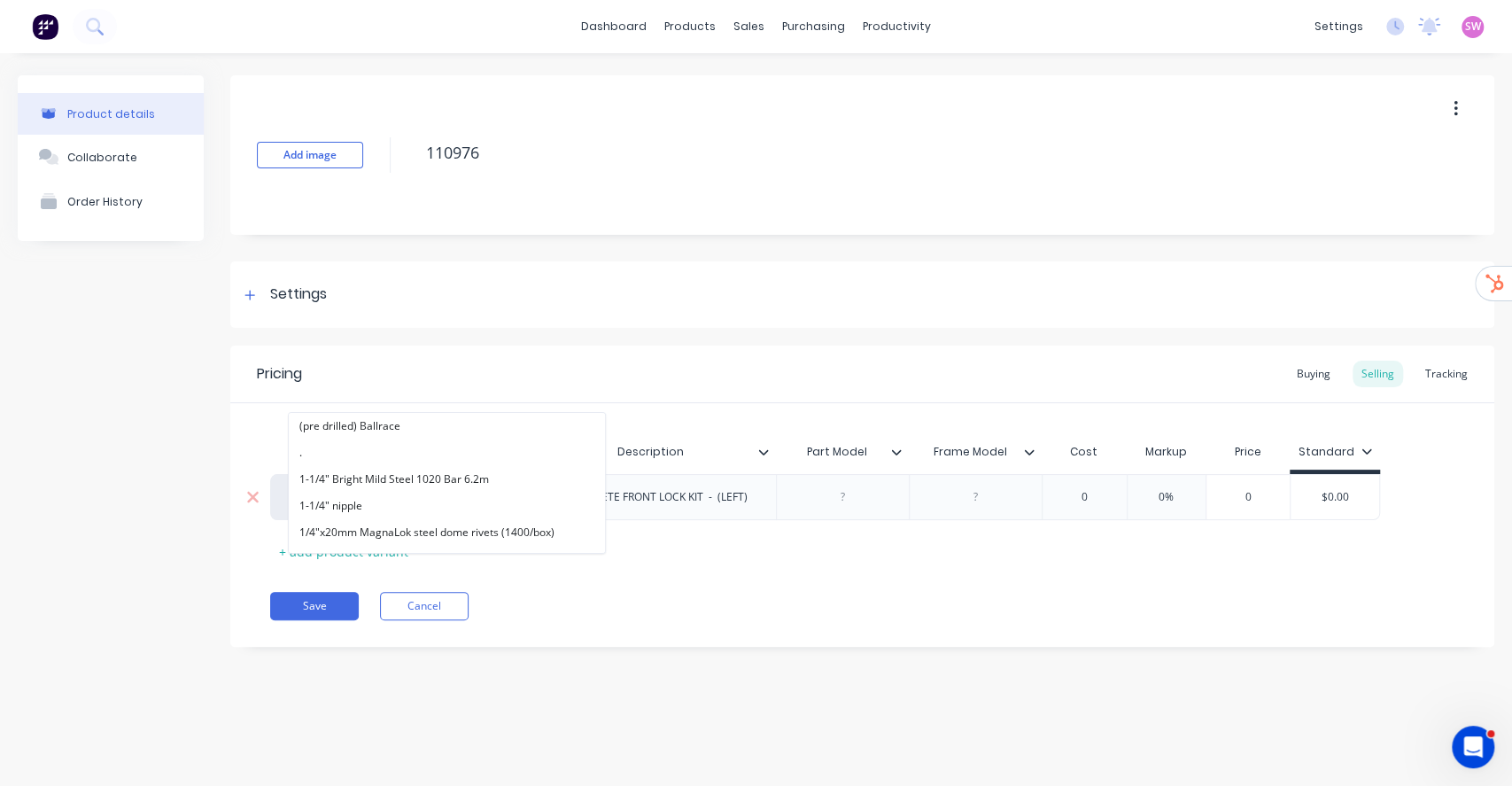 paste on "alphalift" 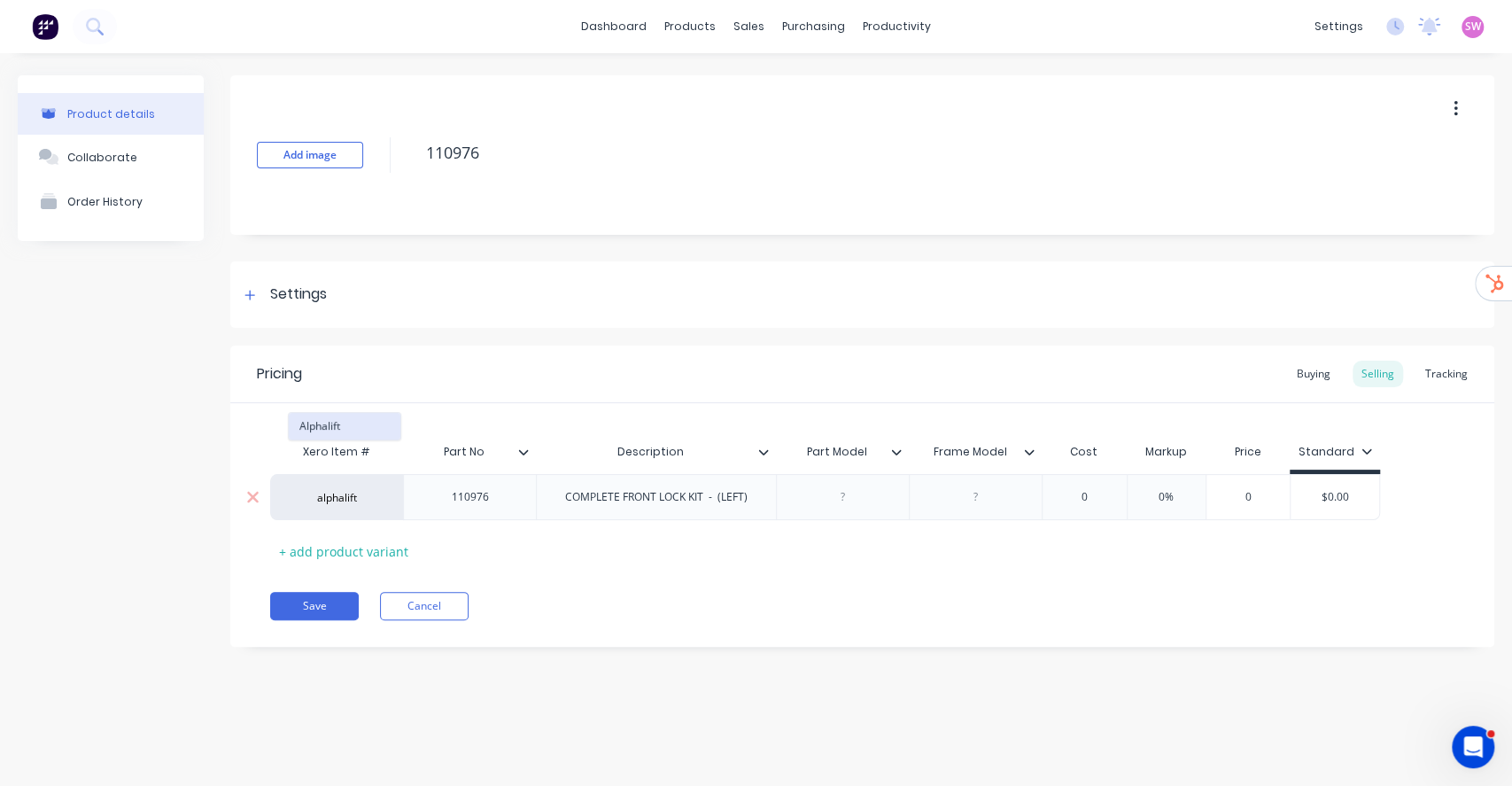 type on "alphalift" 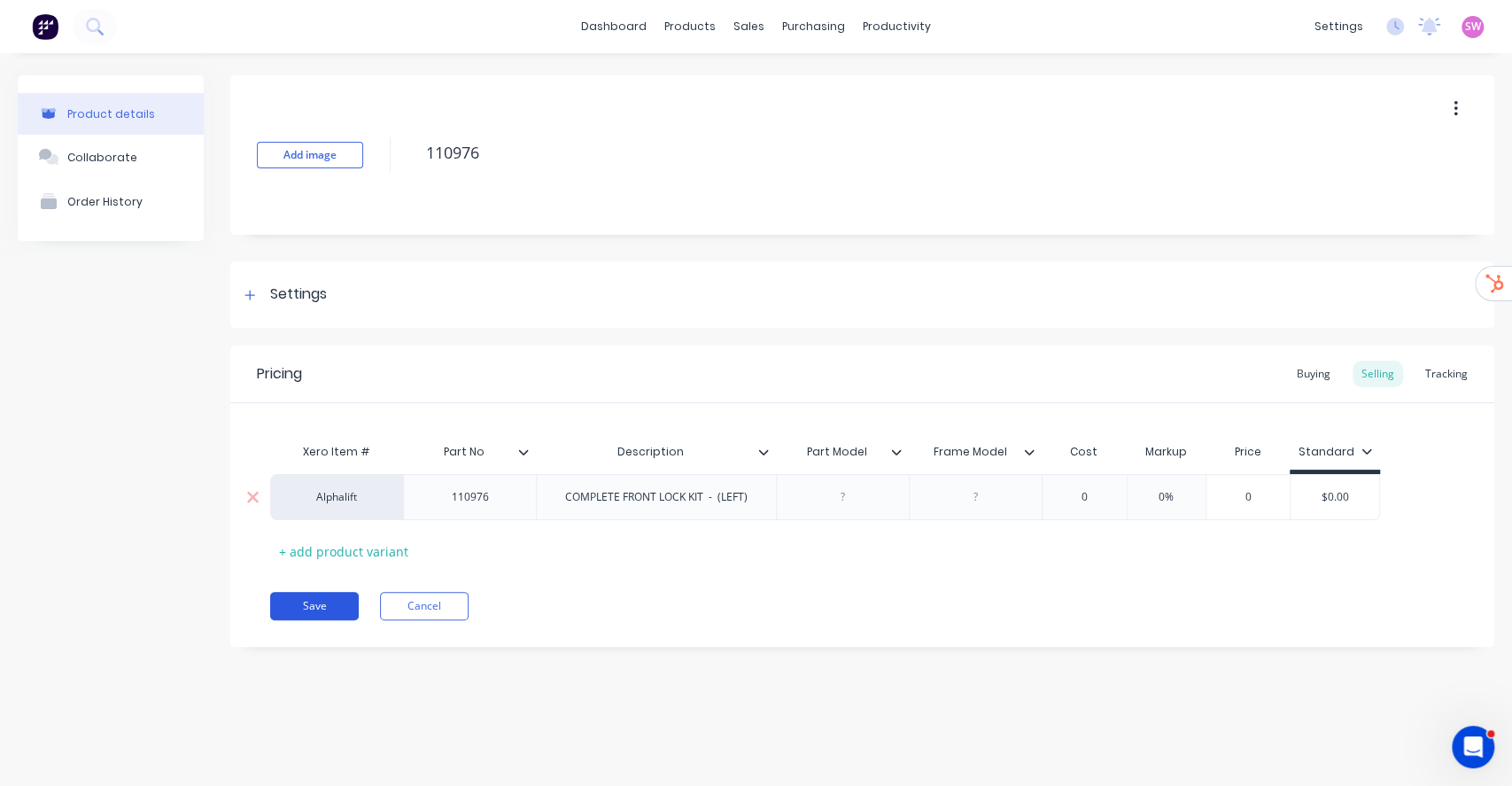 click on "Save" at bounding box center (314, 606) 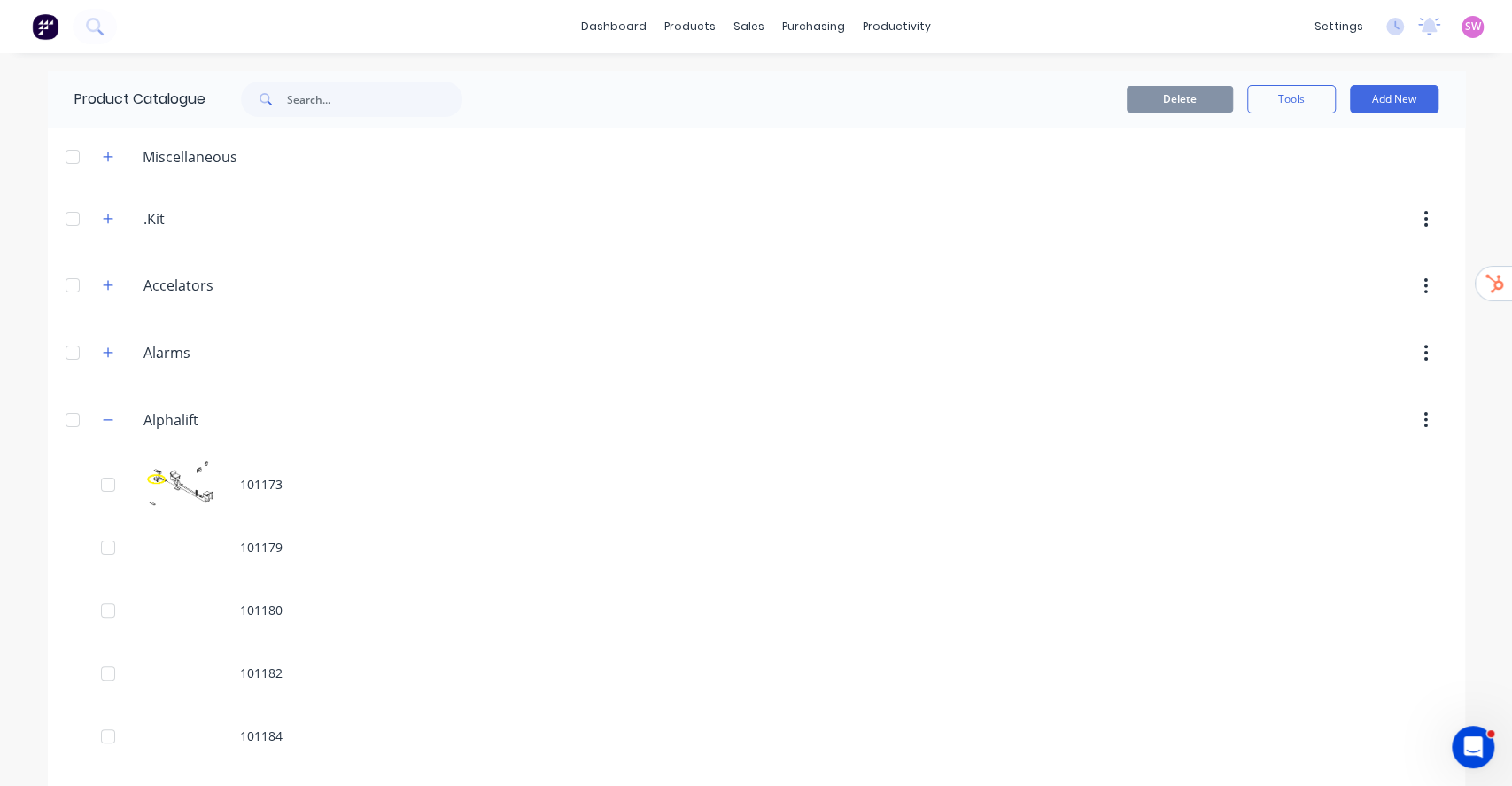 scroll, scrollTop: 6947, scrollLeft: 0, axis: vertical 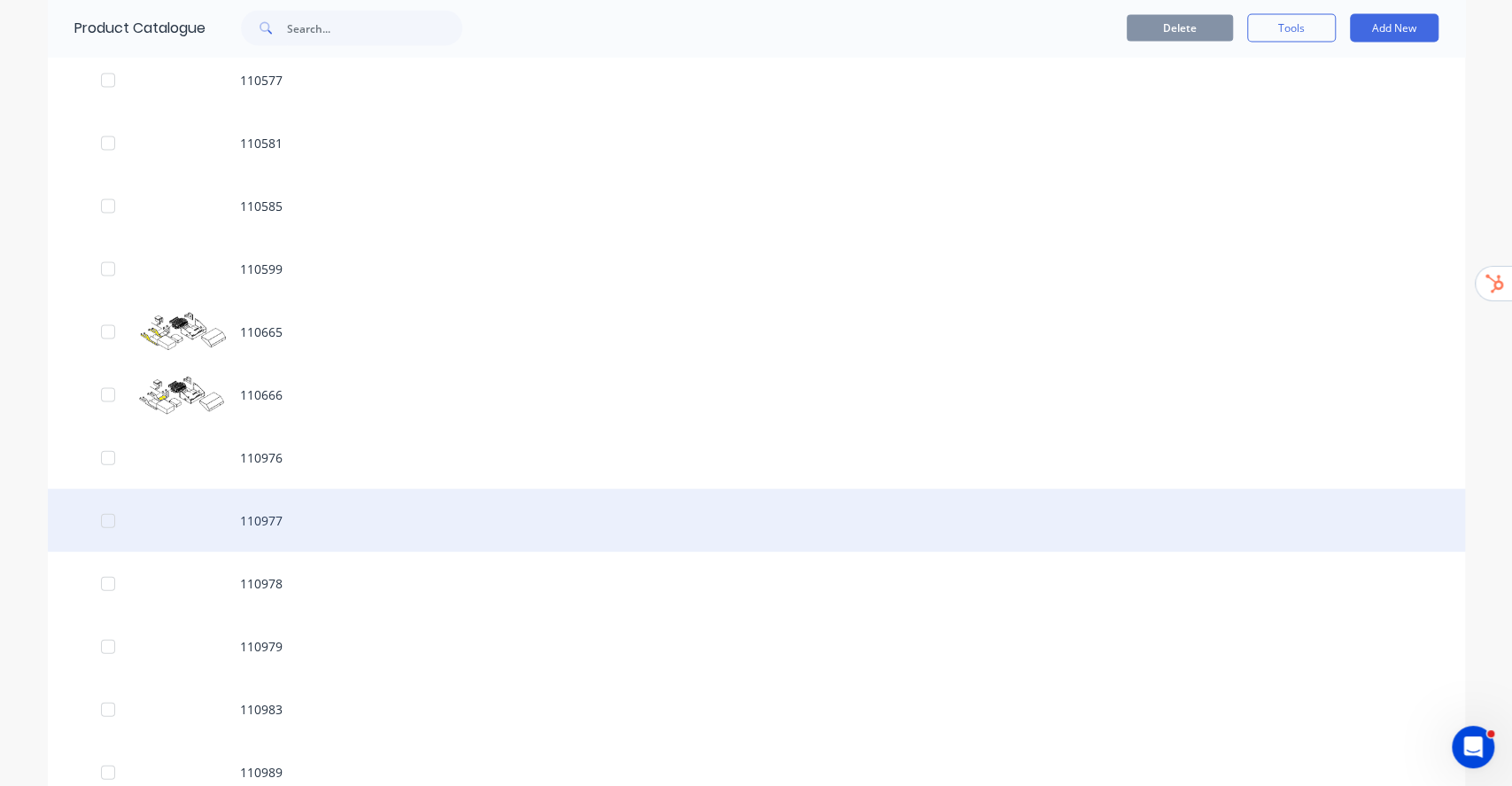 click on "110977" at bounding box center [756, 520] 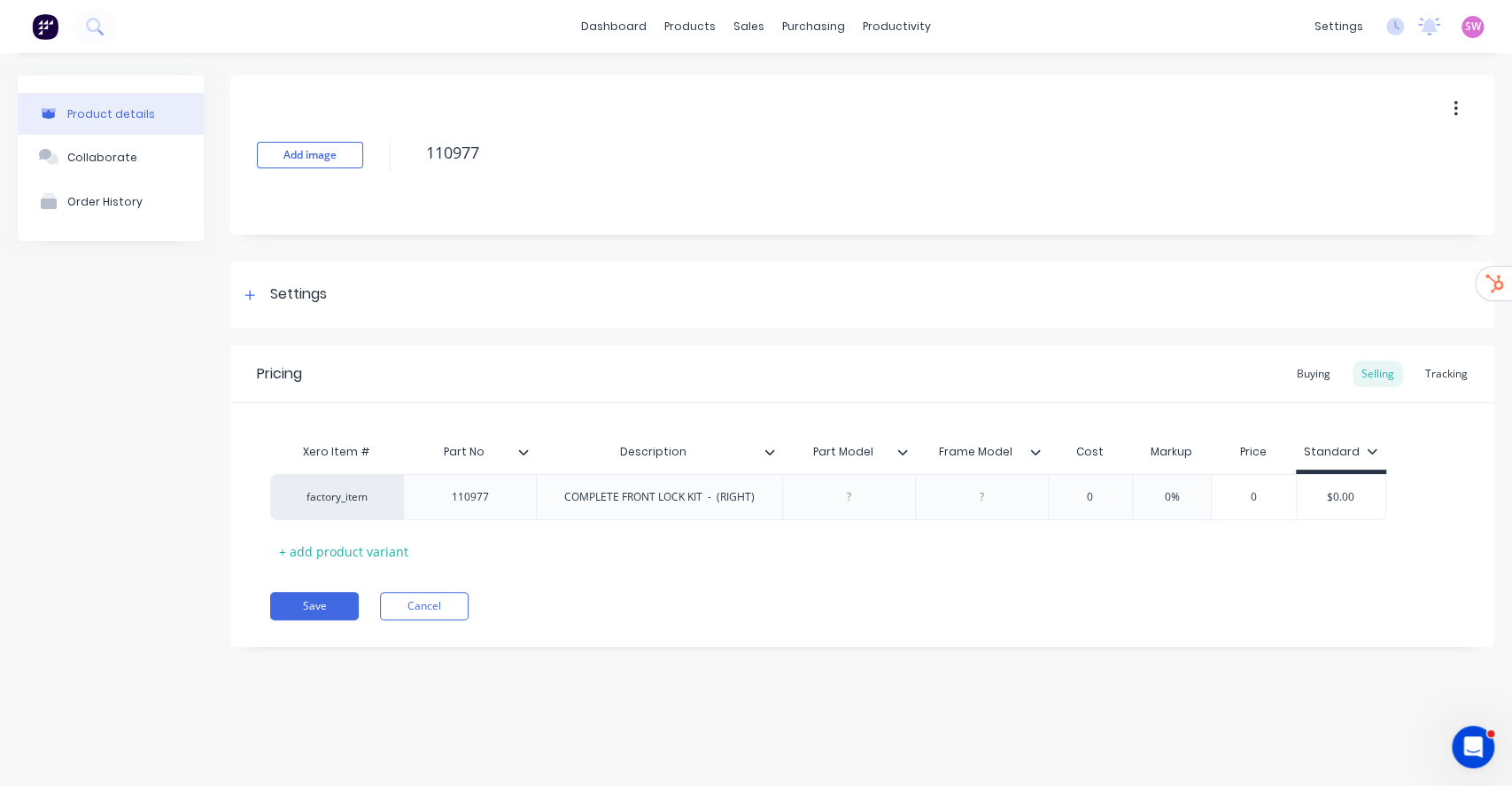 type on "x" 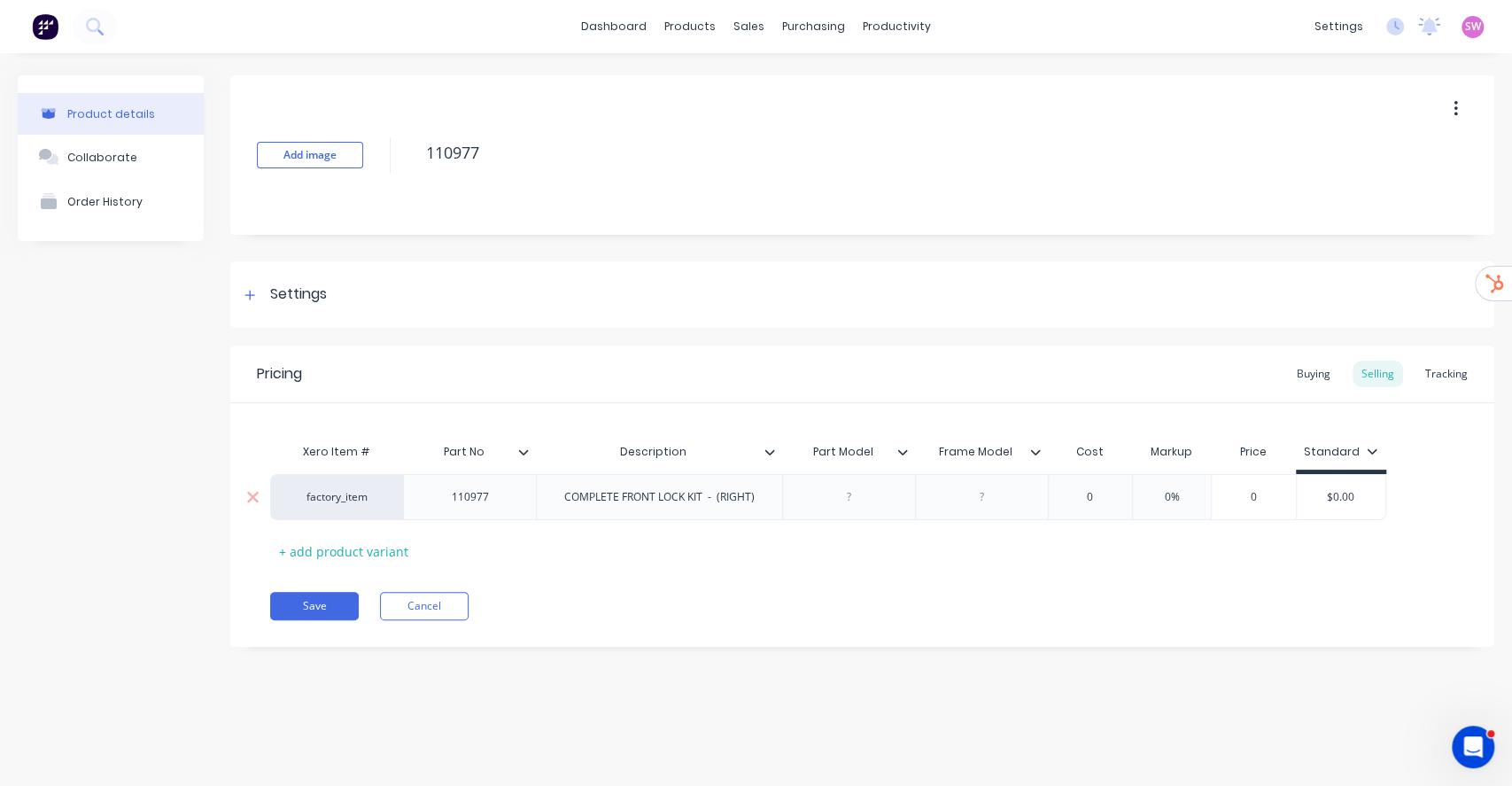 click on "factory_item" at bounding box center [337, 497] 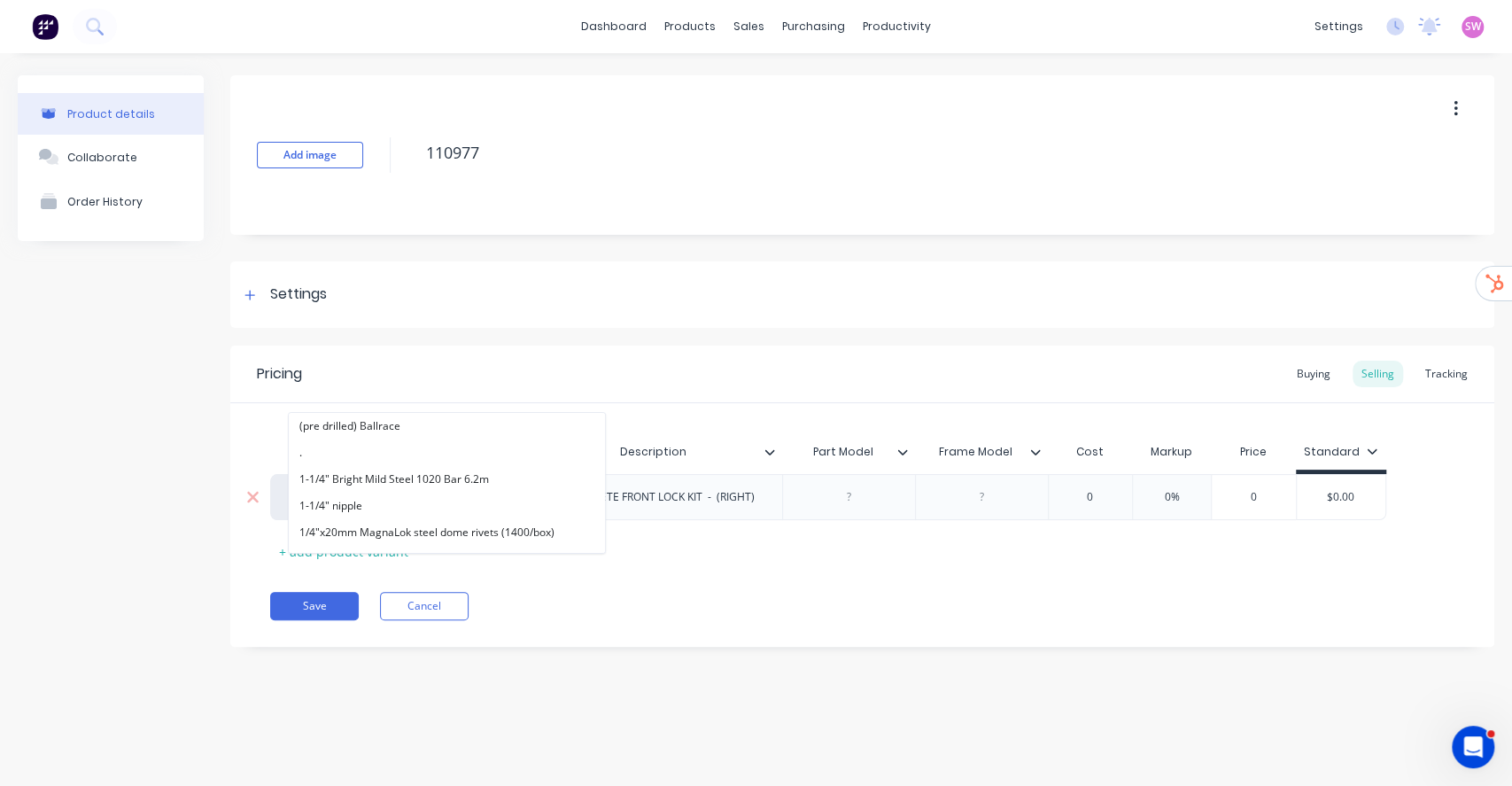 paste on "alphalift" 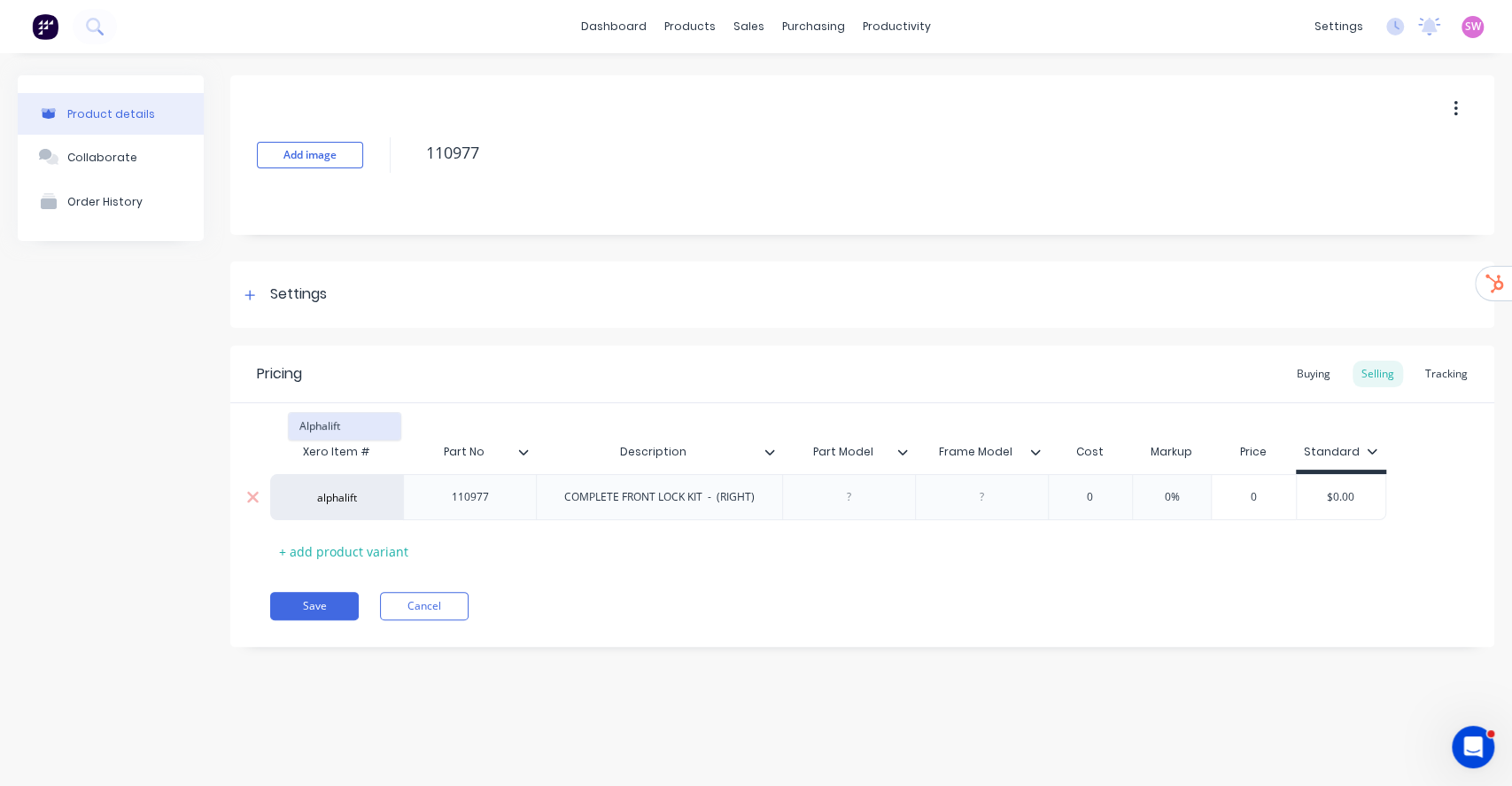 type on "alphalift" 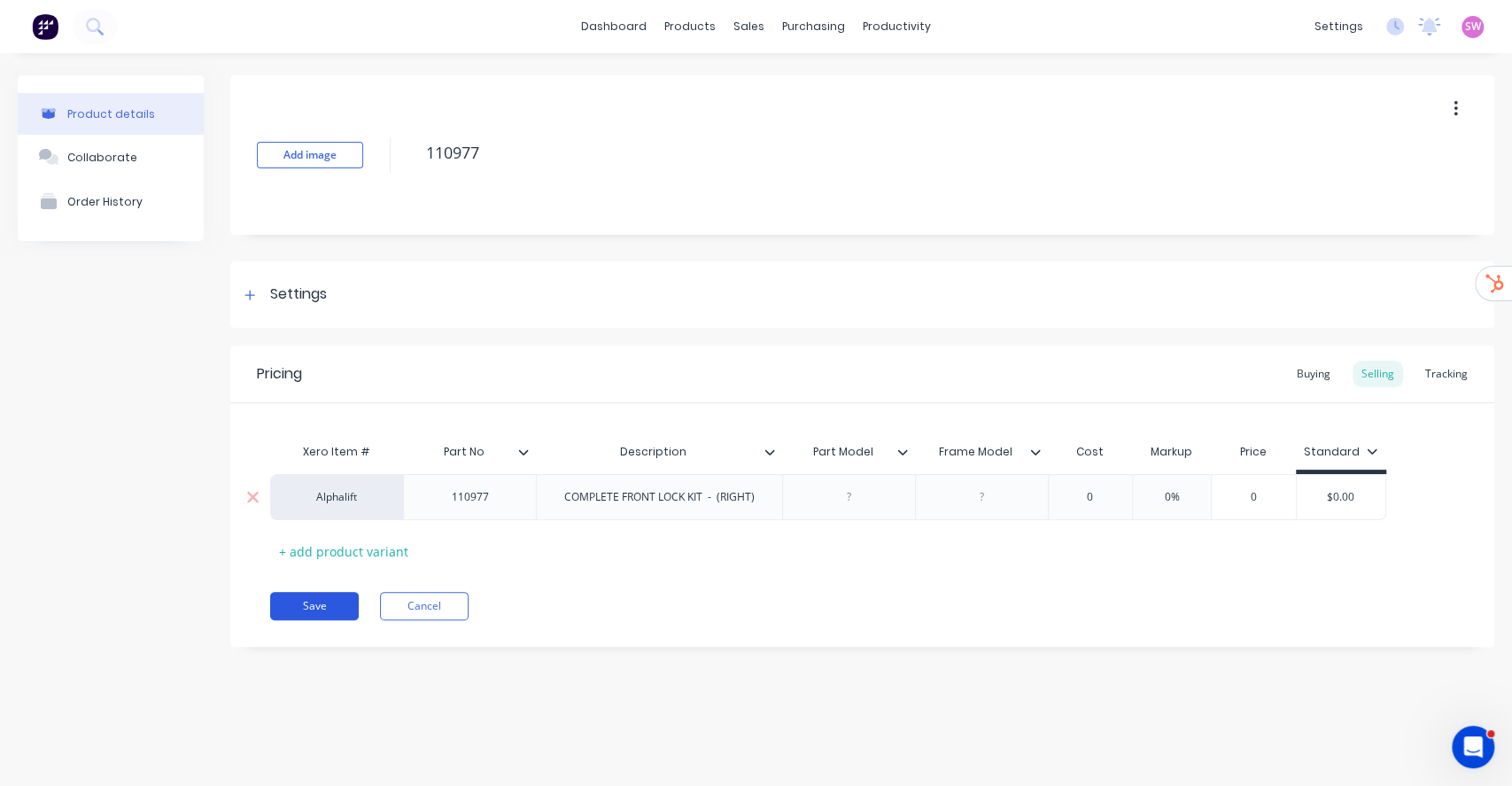 click on "Save" at bounding box center (314, 606) 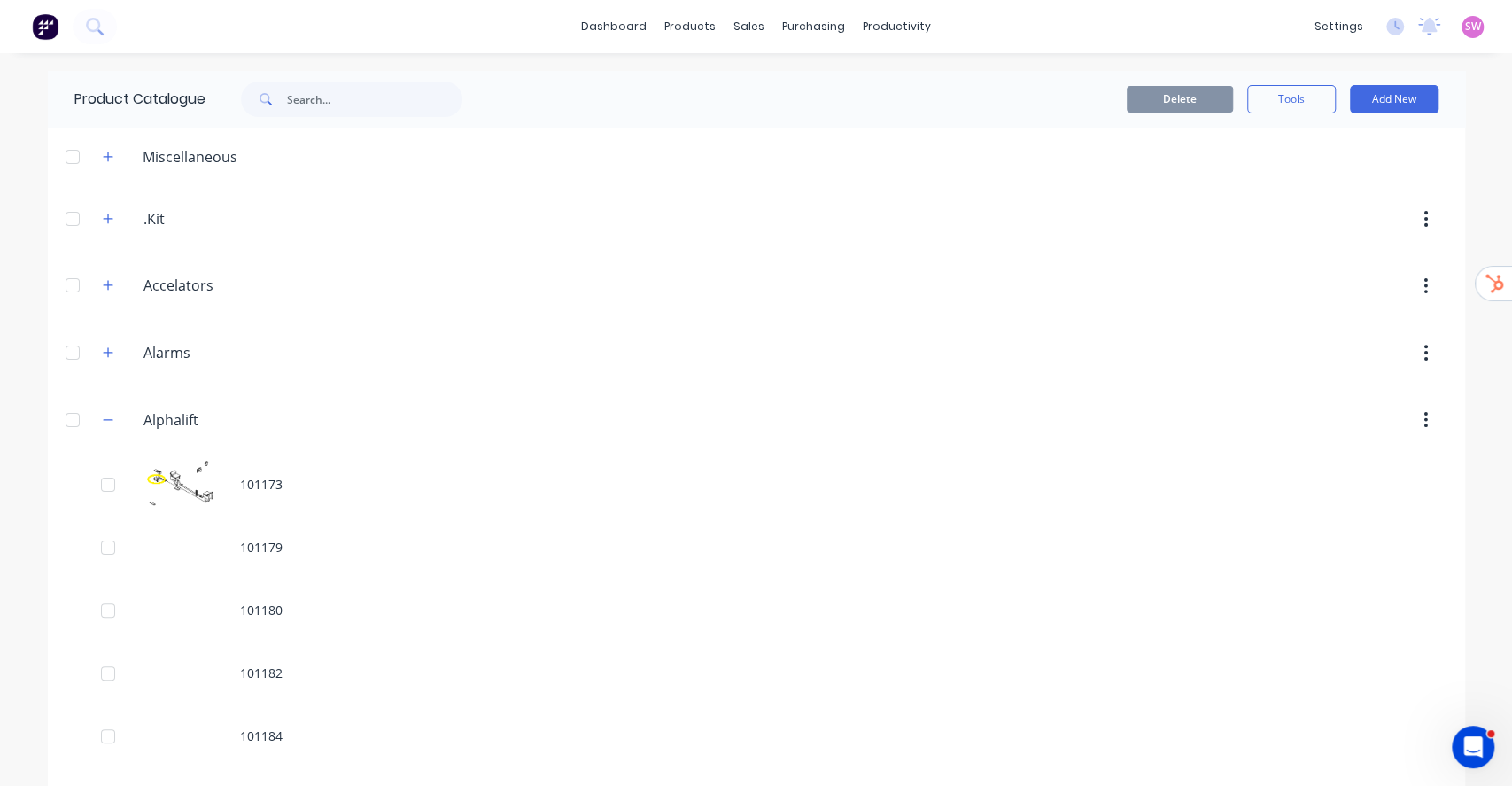 scroll, scrollTop: 6947, scrollLeft: 0, axis: vertical 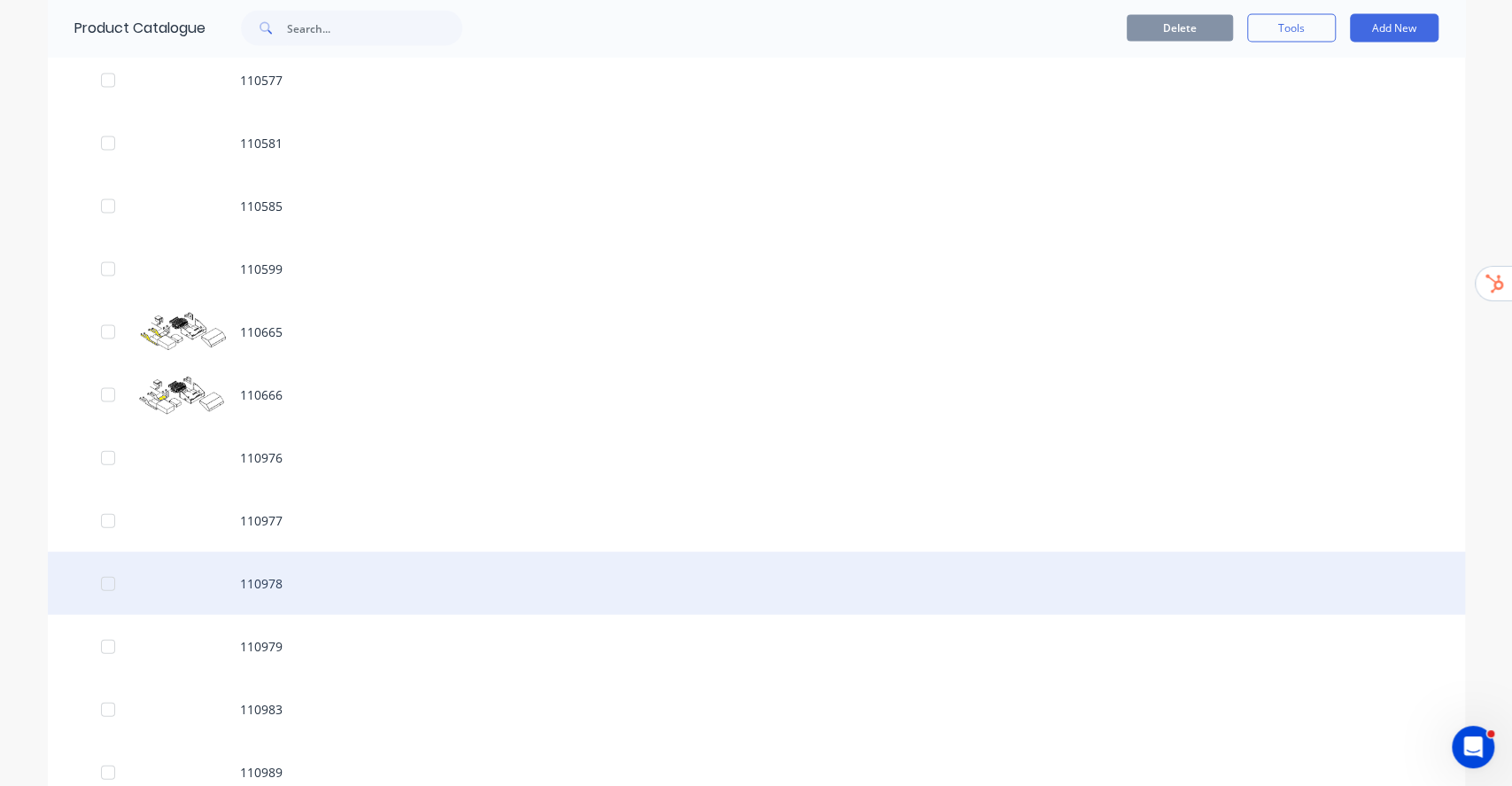 click on "110978" at bounding box center (756, 583) 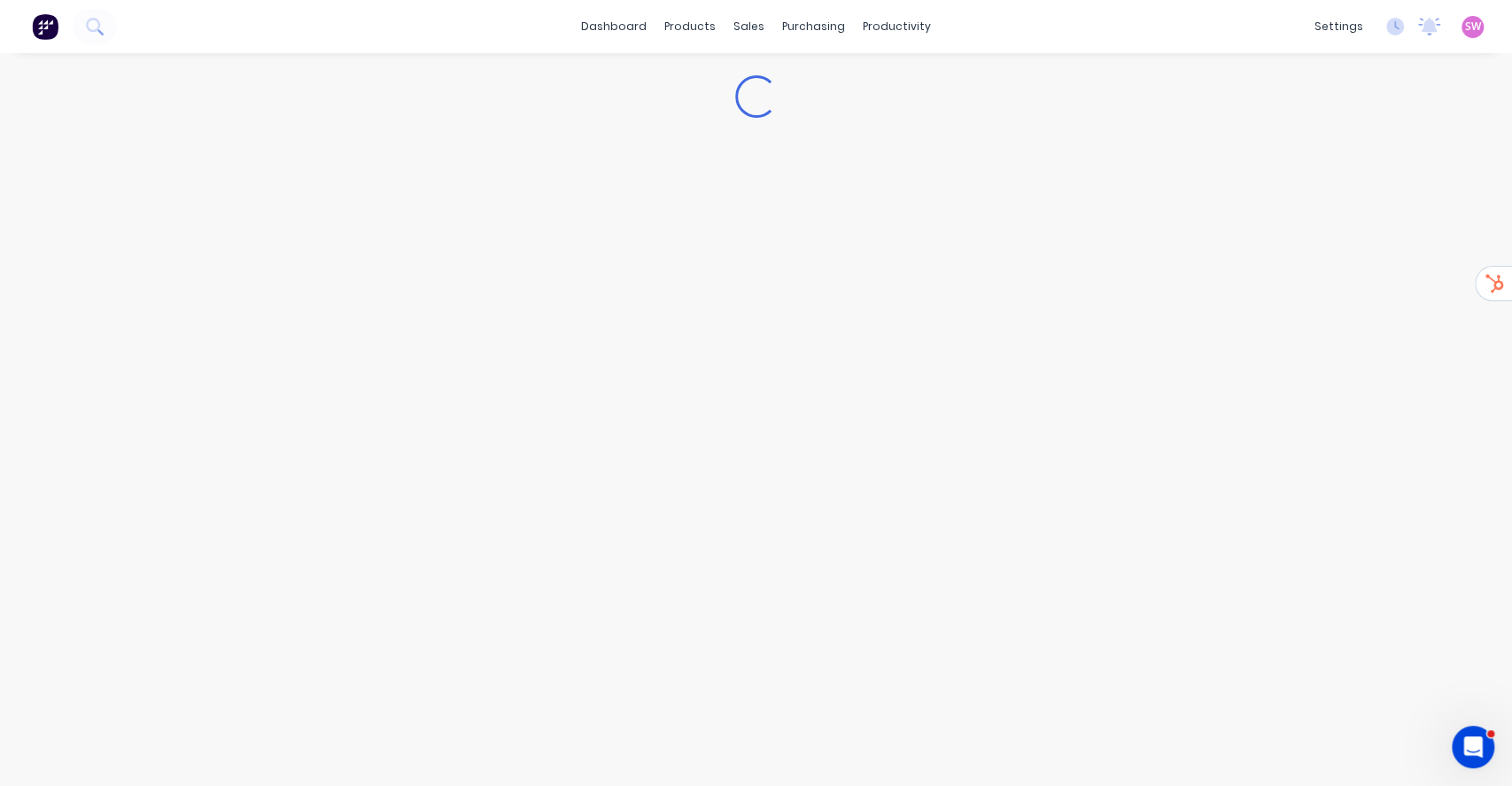 type on "x" 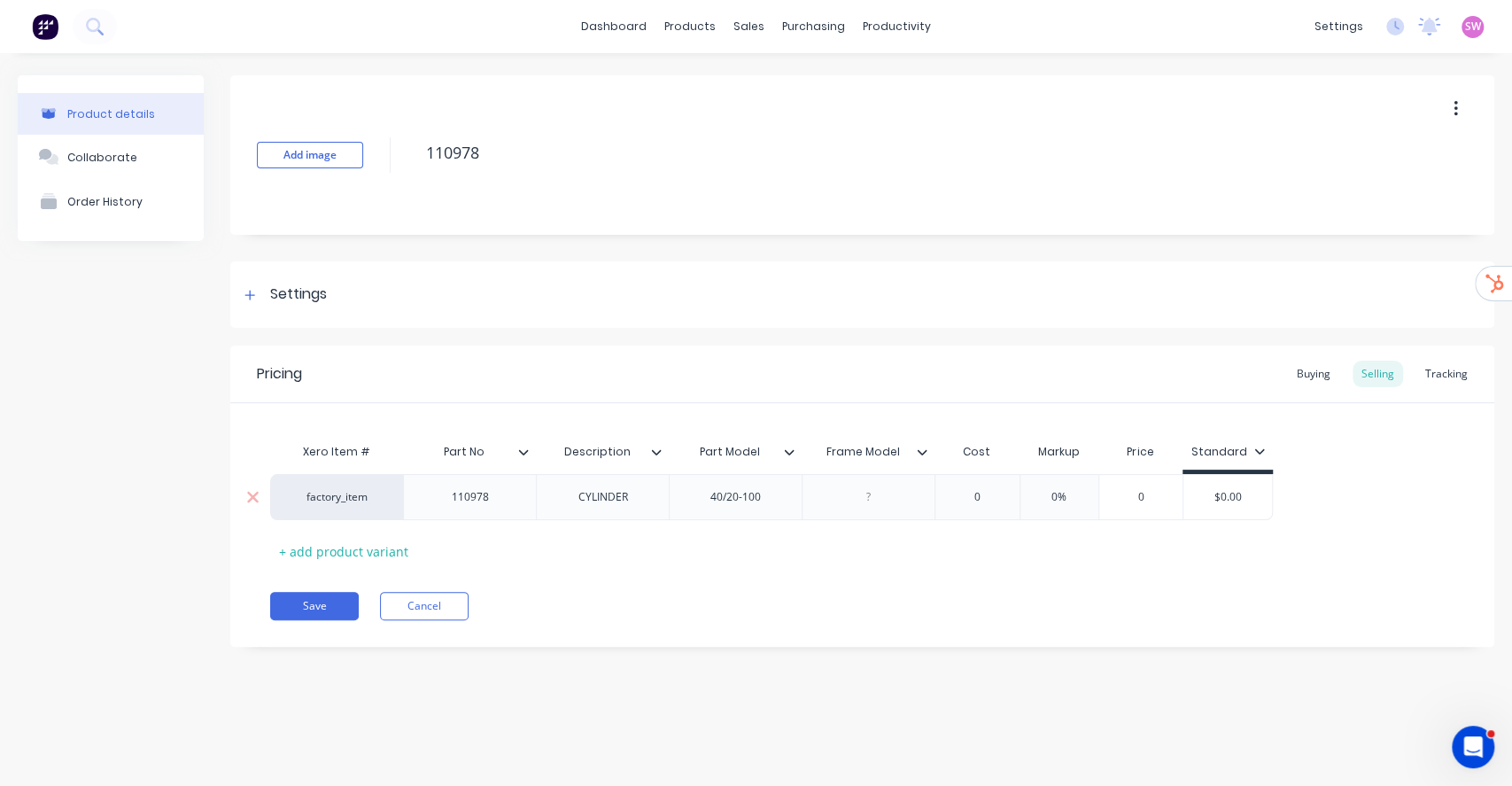 click on "factory_item" at bounding box center (337, 497) 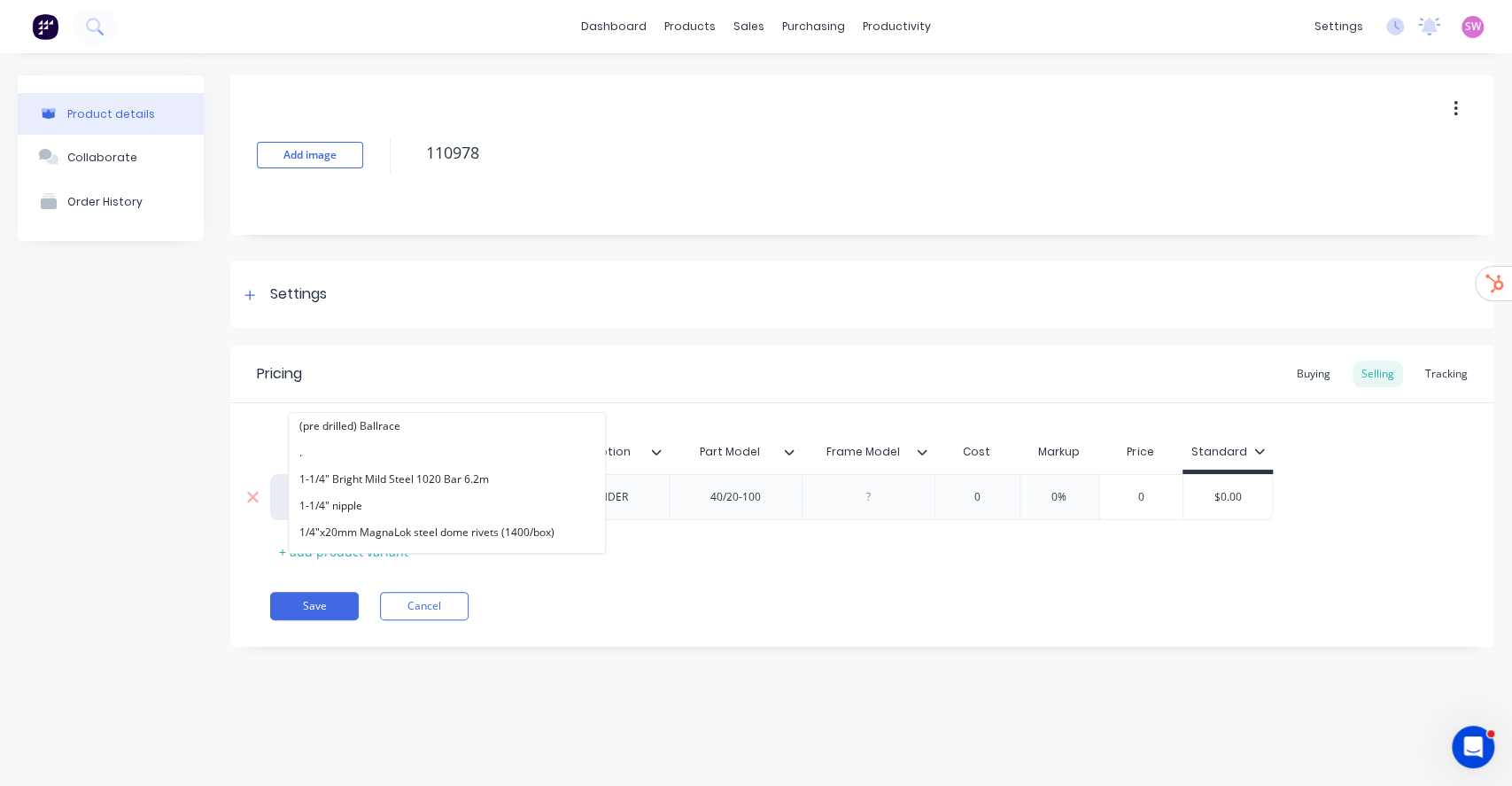 paste on "alphalift" 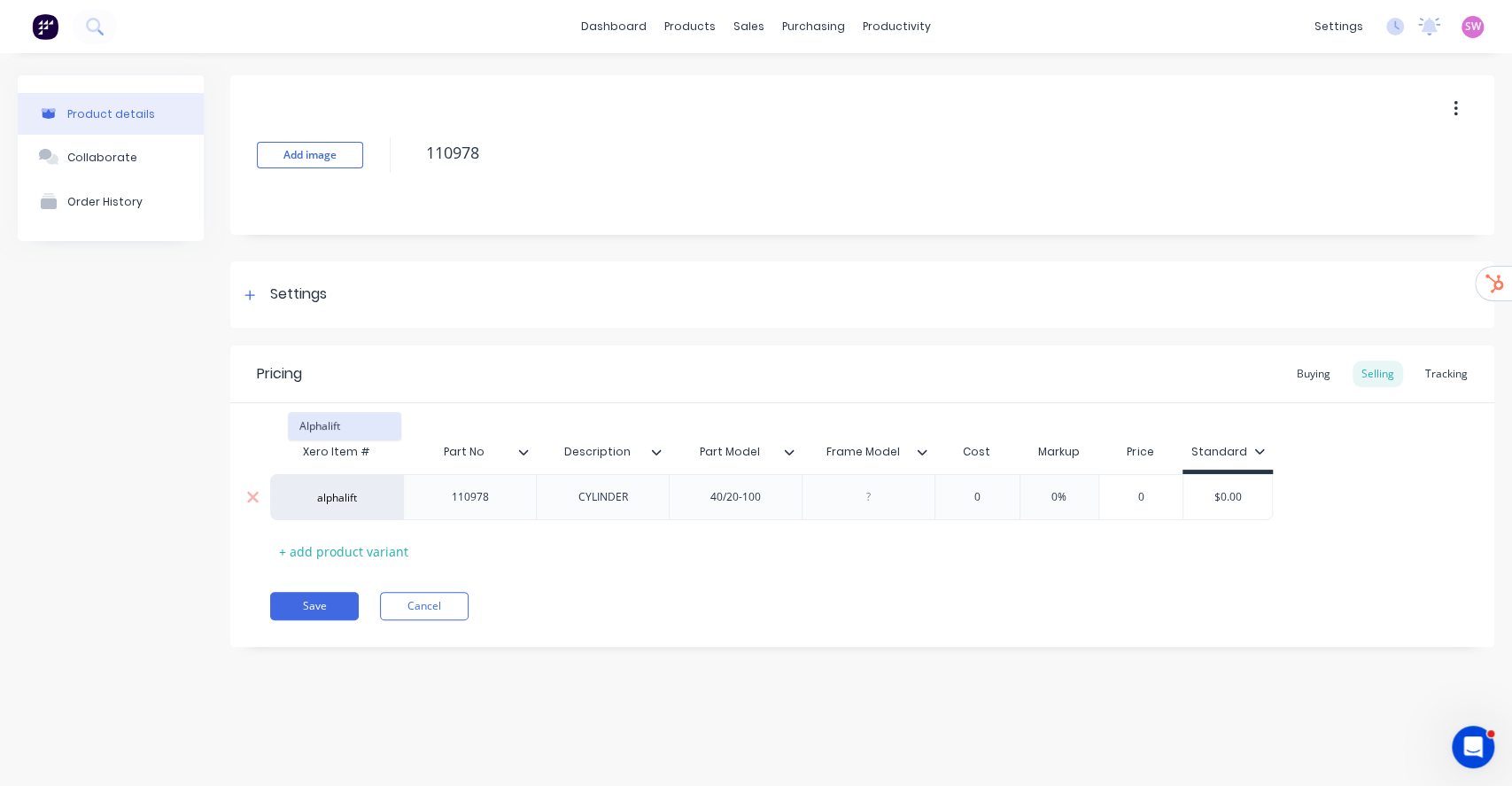 type on "alphalift" 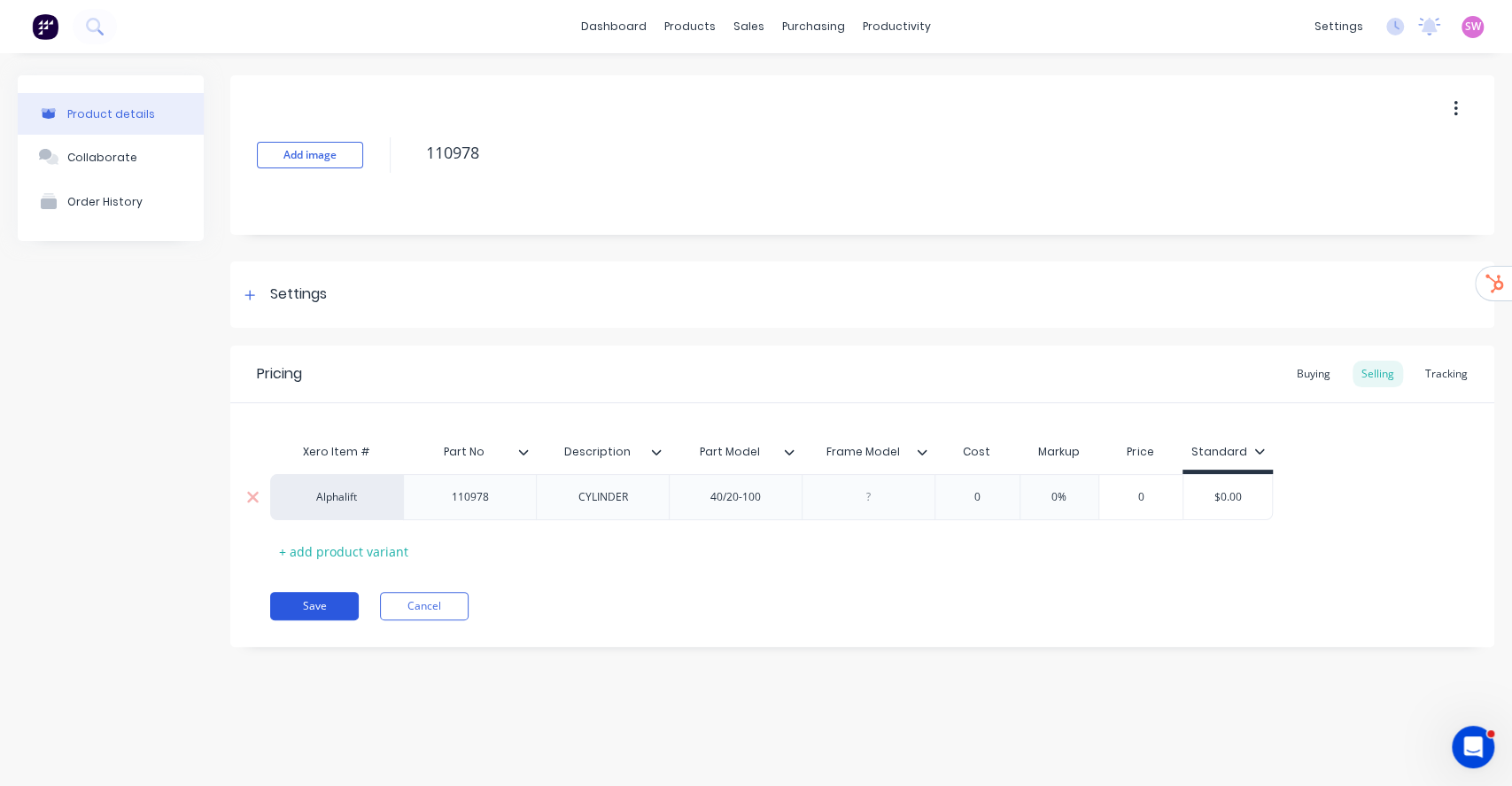 drag, startPoint x: 319, startPoint y: 600, endPoint x: 337, endPoint y: 596, distance: 18.439089 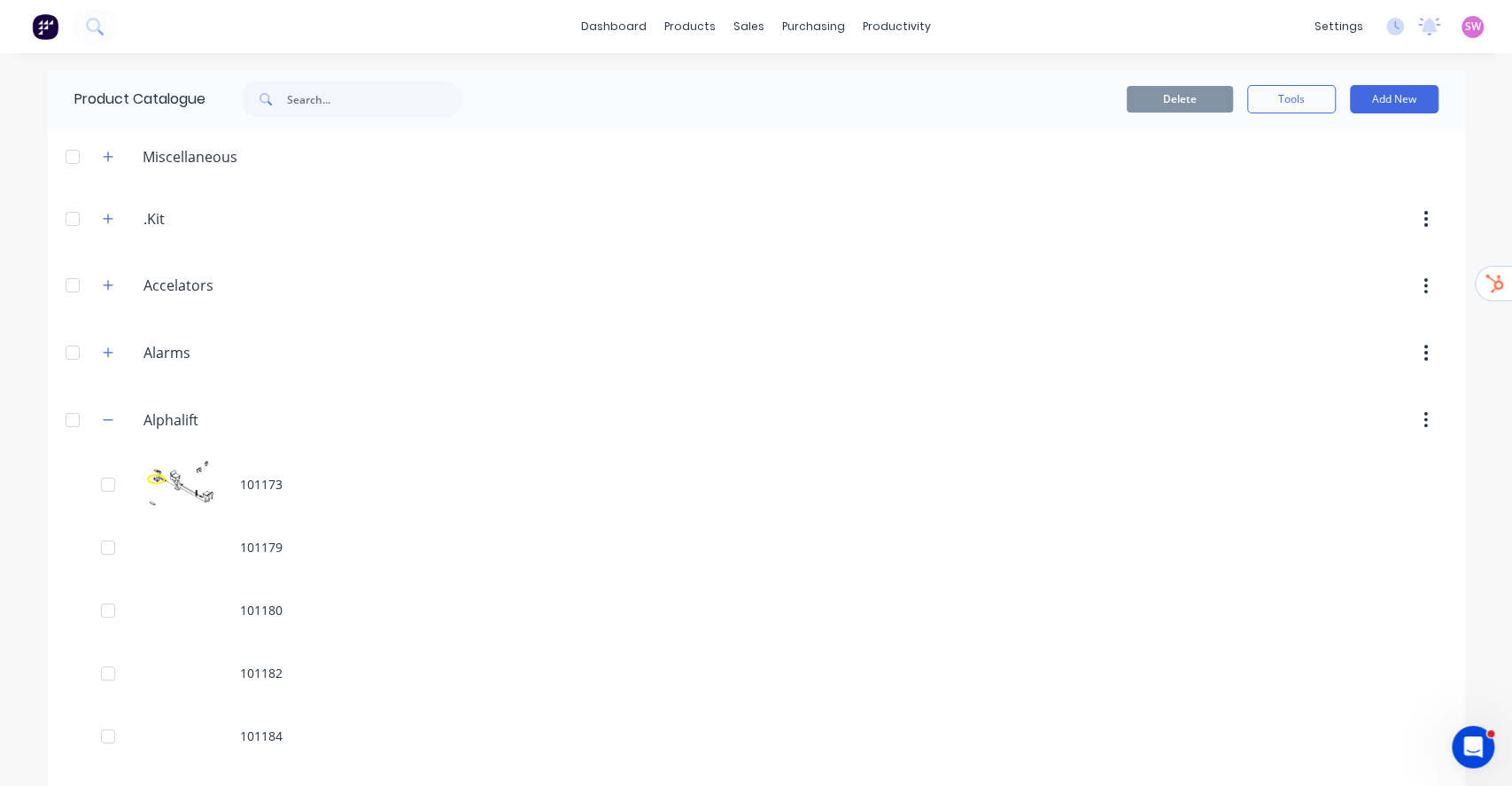 scroll, scrollTop: 6947, scrollLeft: 0, axis: vertical 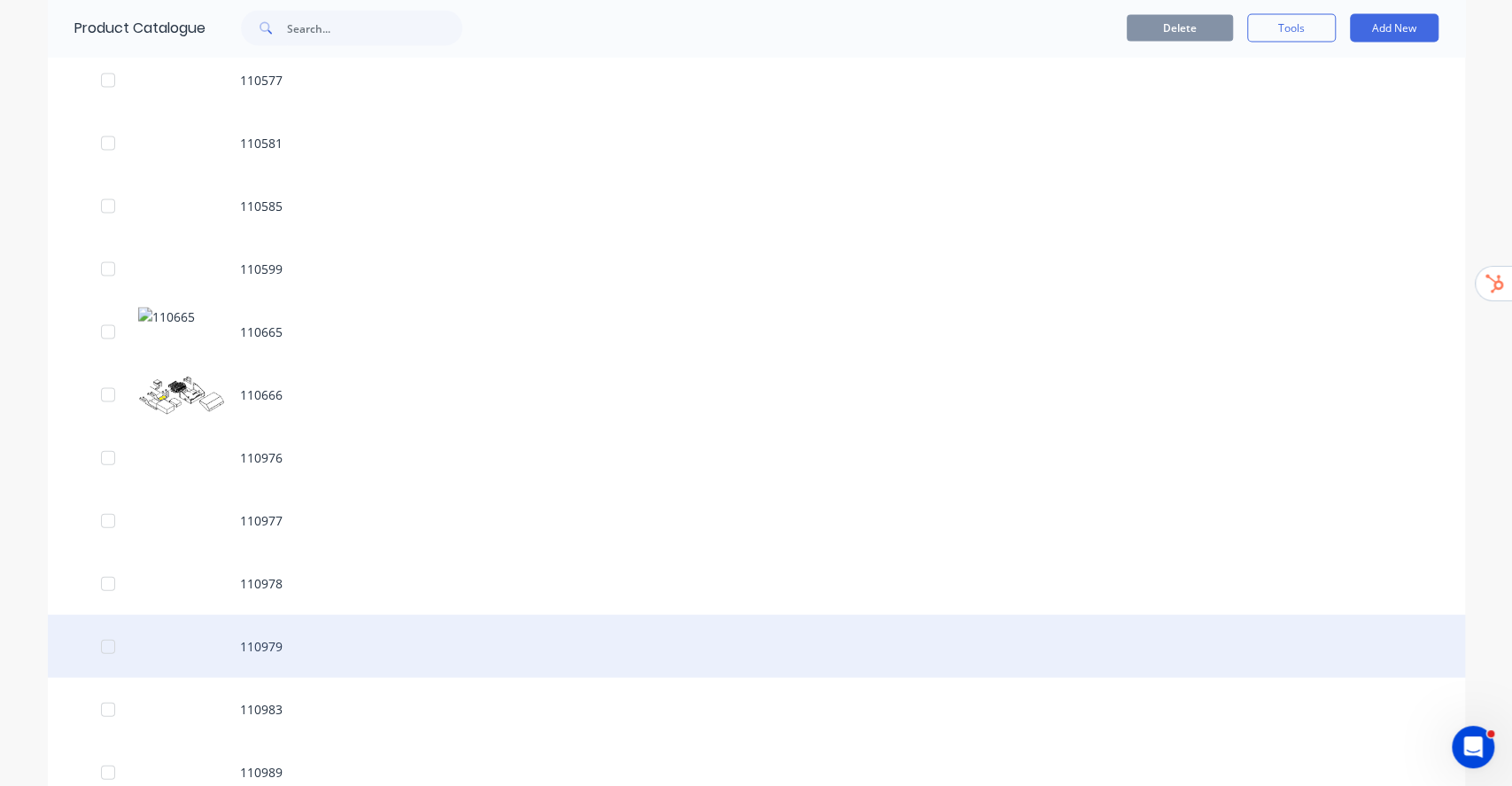 click on "110979" at bounding box center (756, 646) 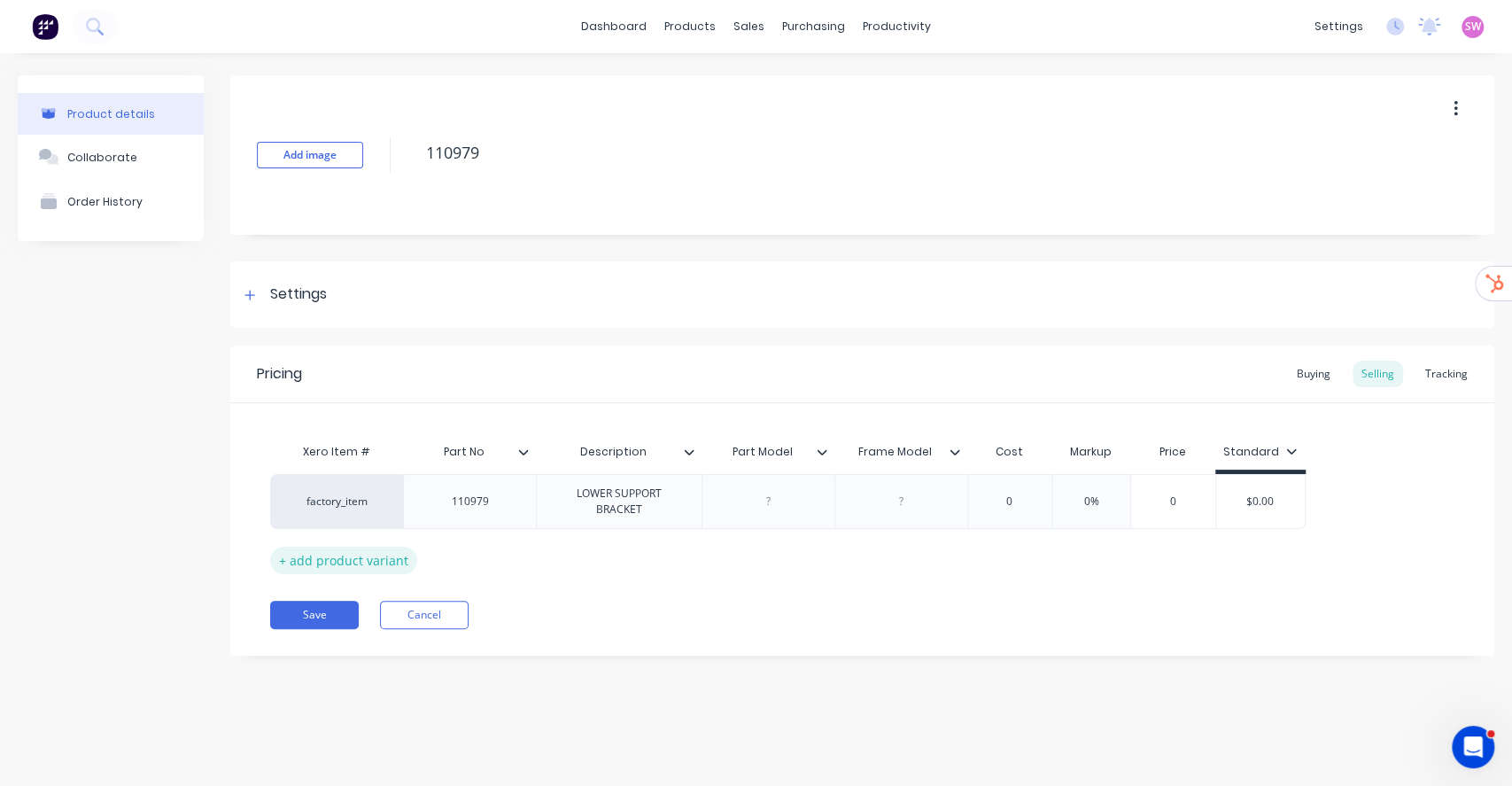 type on "x" 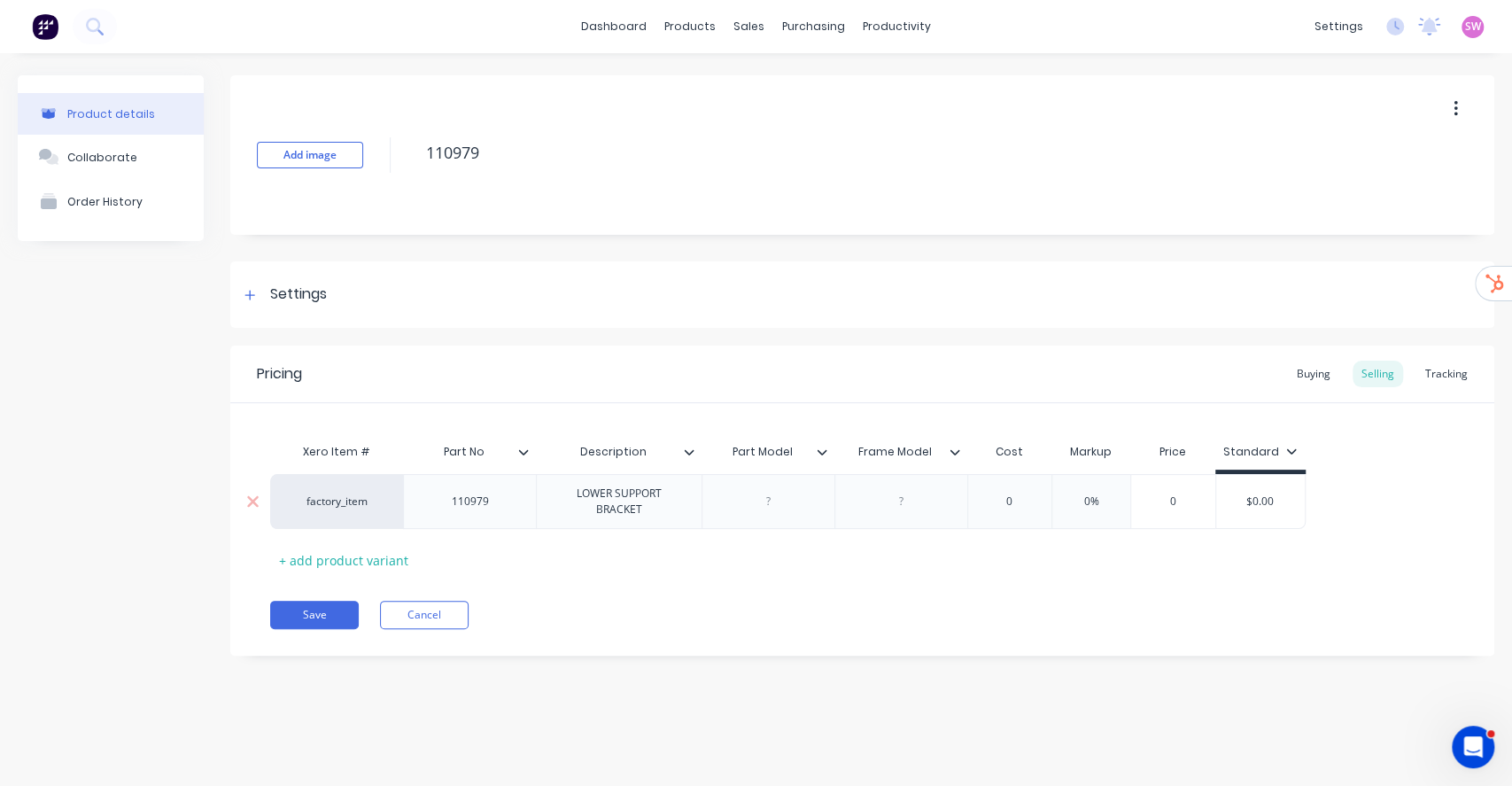 click on "factory_item" at bounding box center (337, 502) 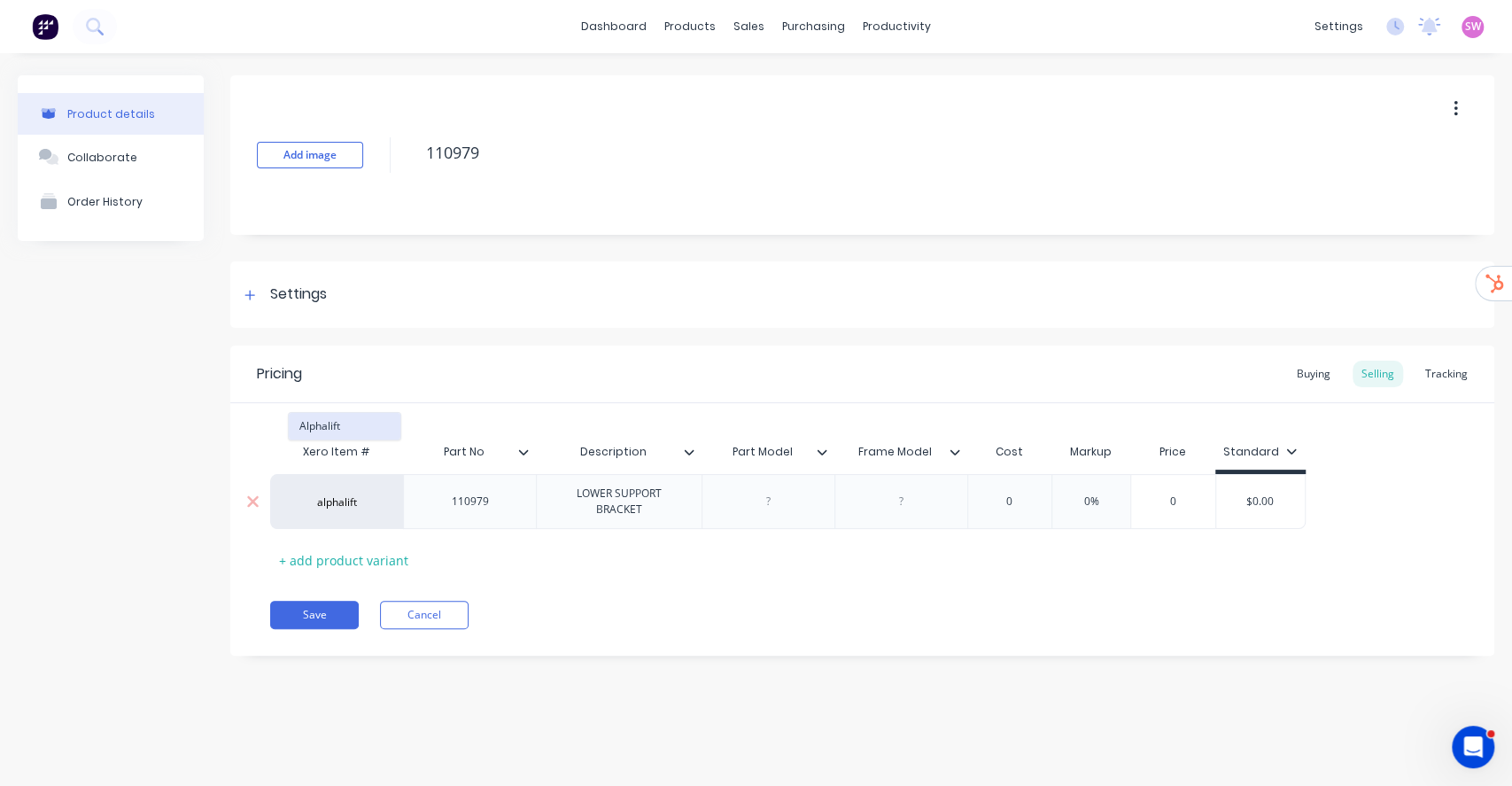 type on "alphalift" 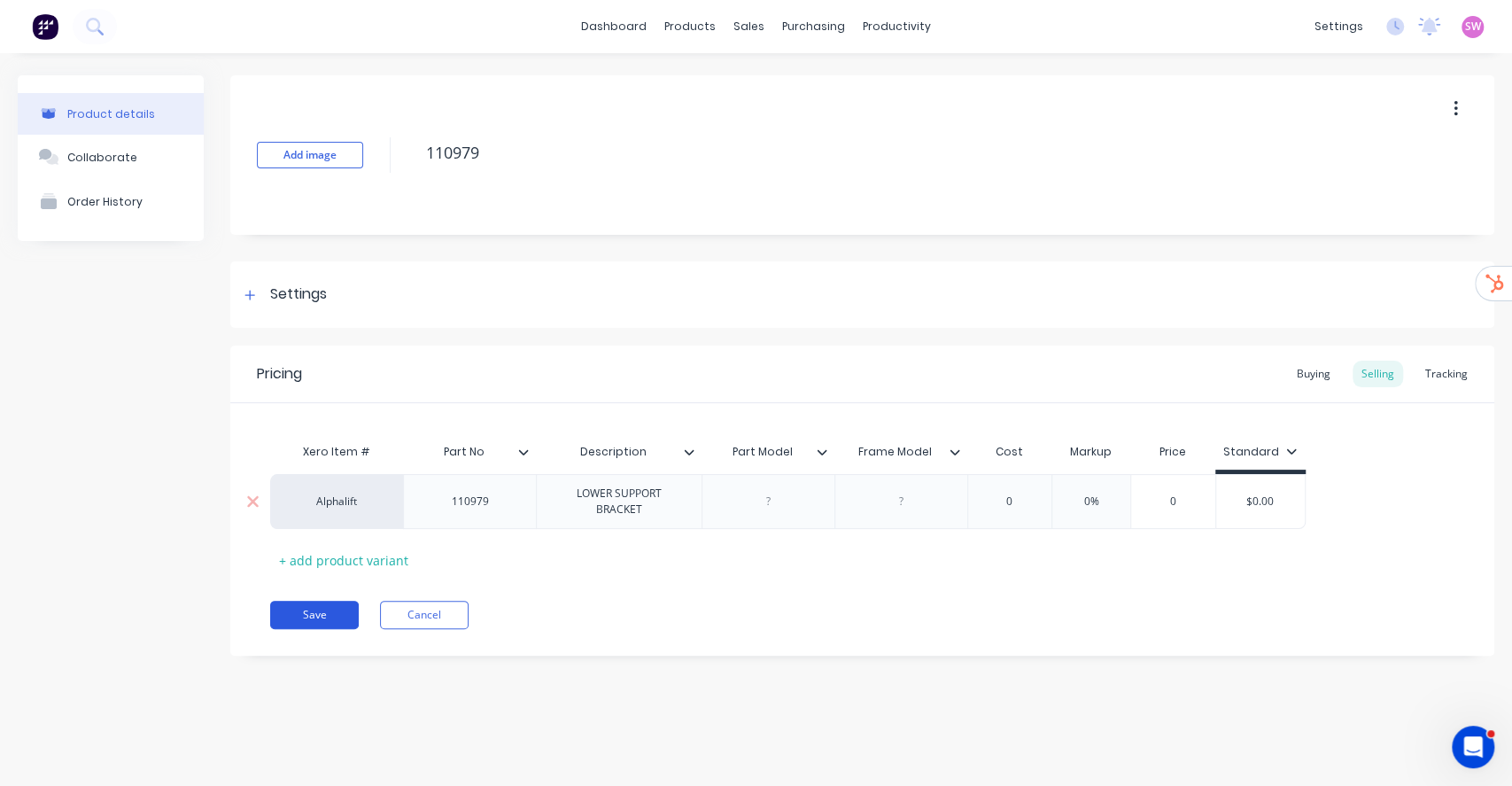 click on "Save" at bounding box center [314, 615] 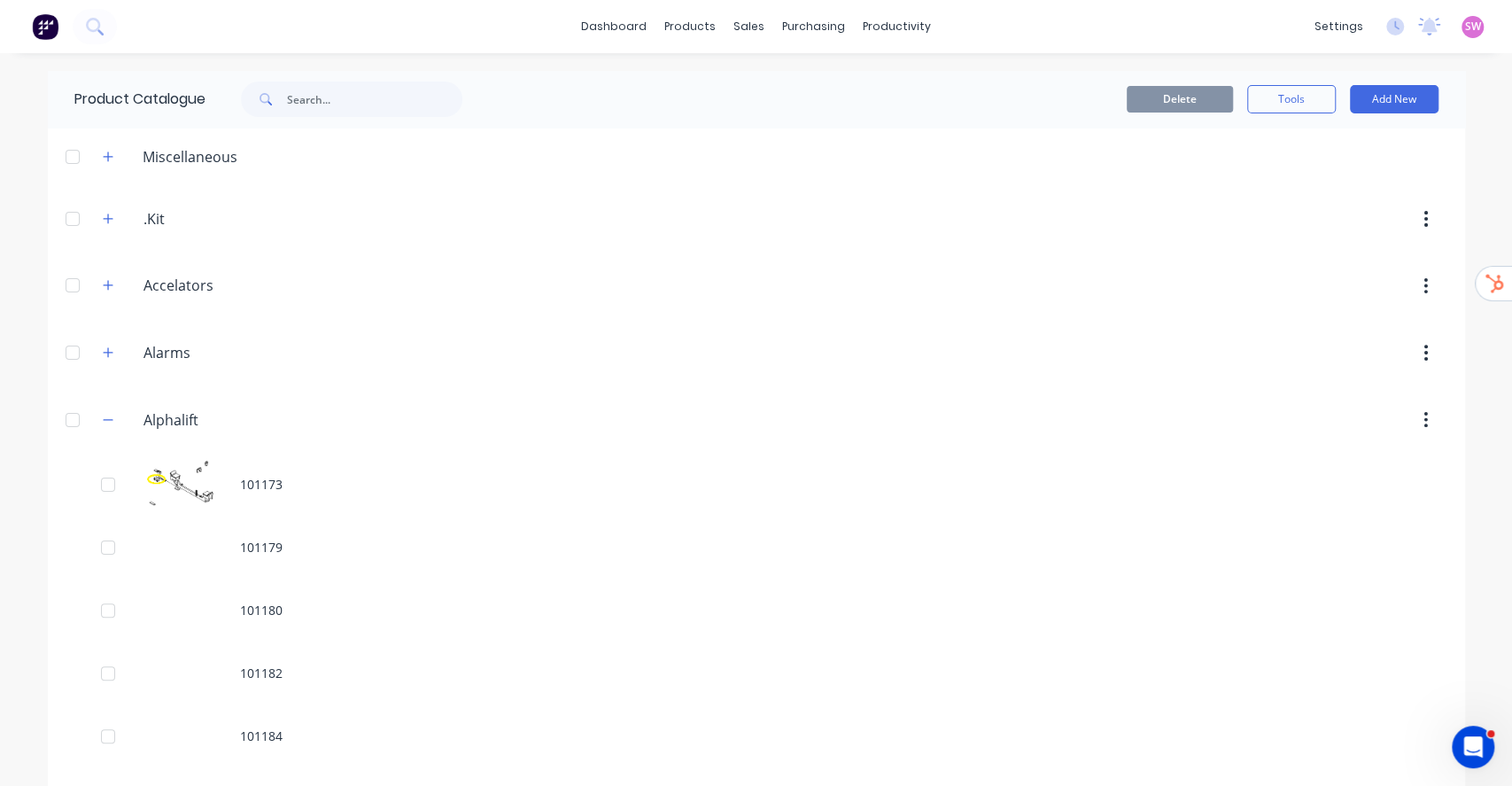scroll, scrollTop: 6947, scrollLeft: 0, axis: vertical 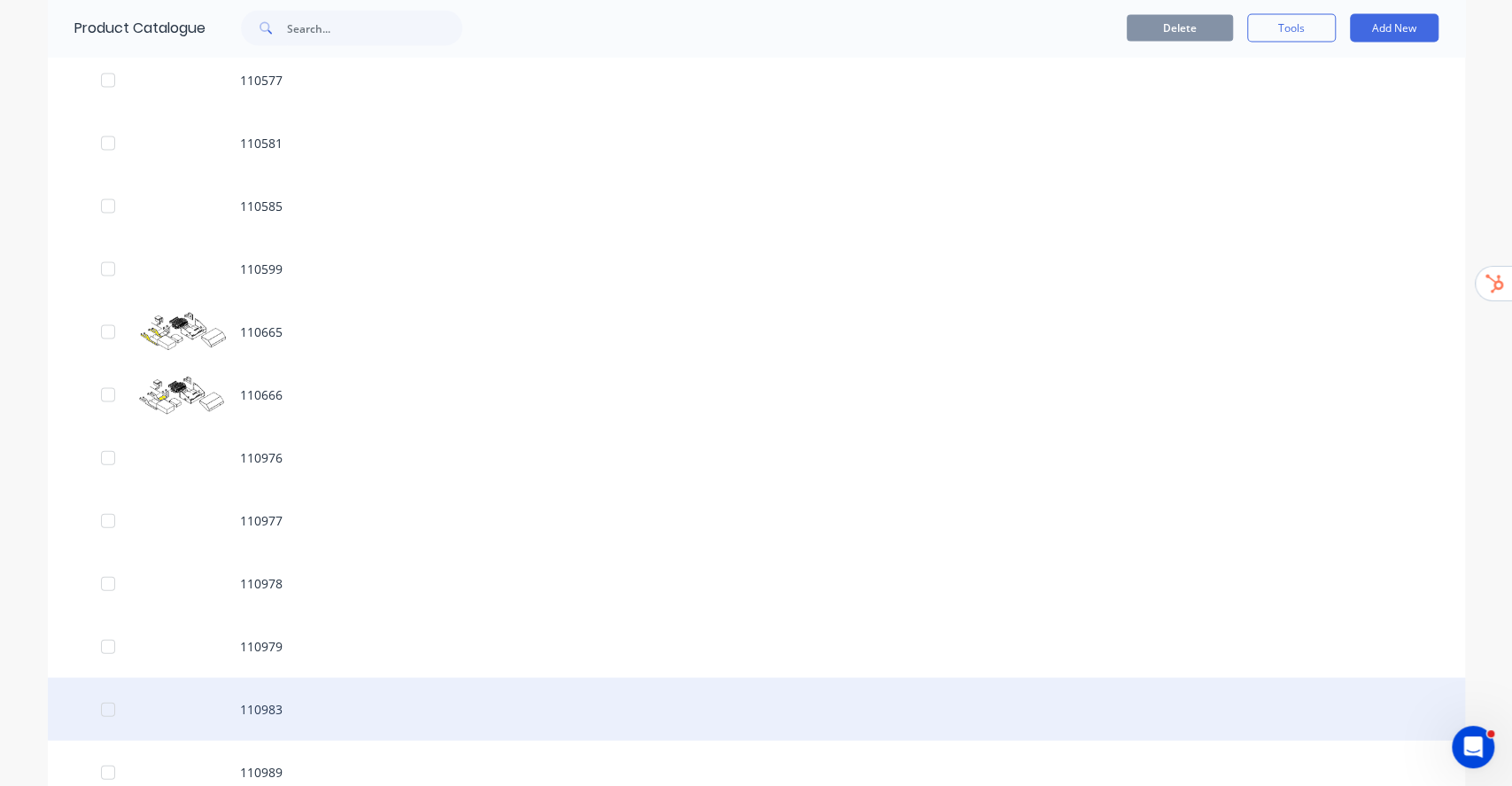 click on "110983" at bounding box center [756, 709] 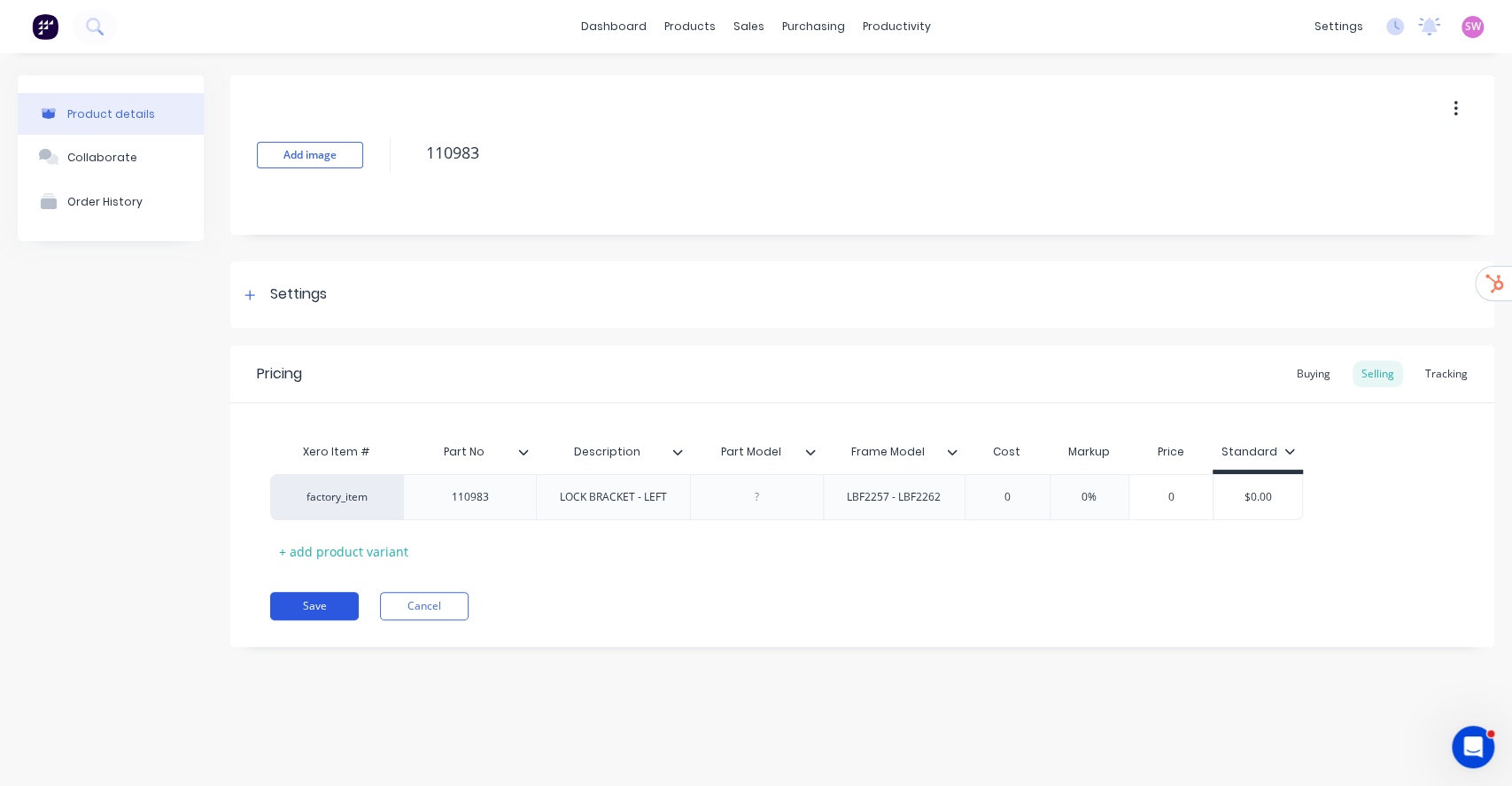 type on "x" 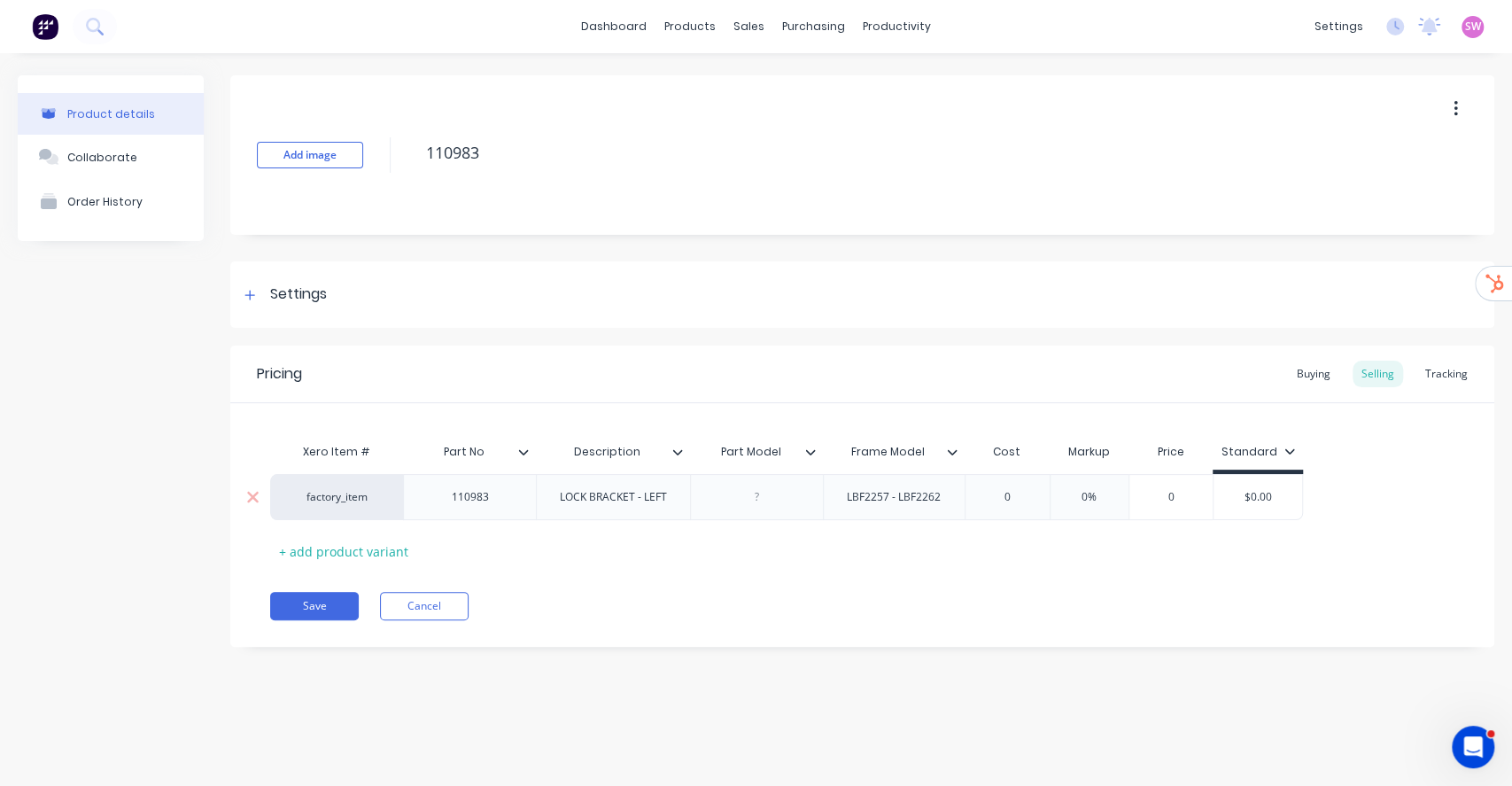 click on "factory_item" at bounding box center (337, 497) 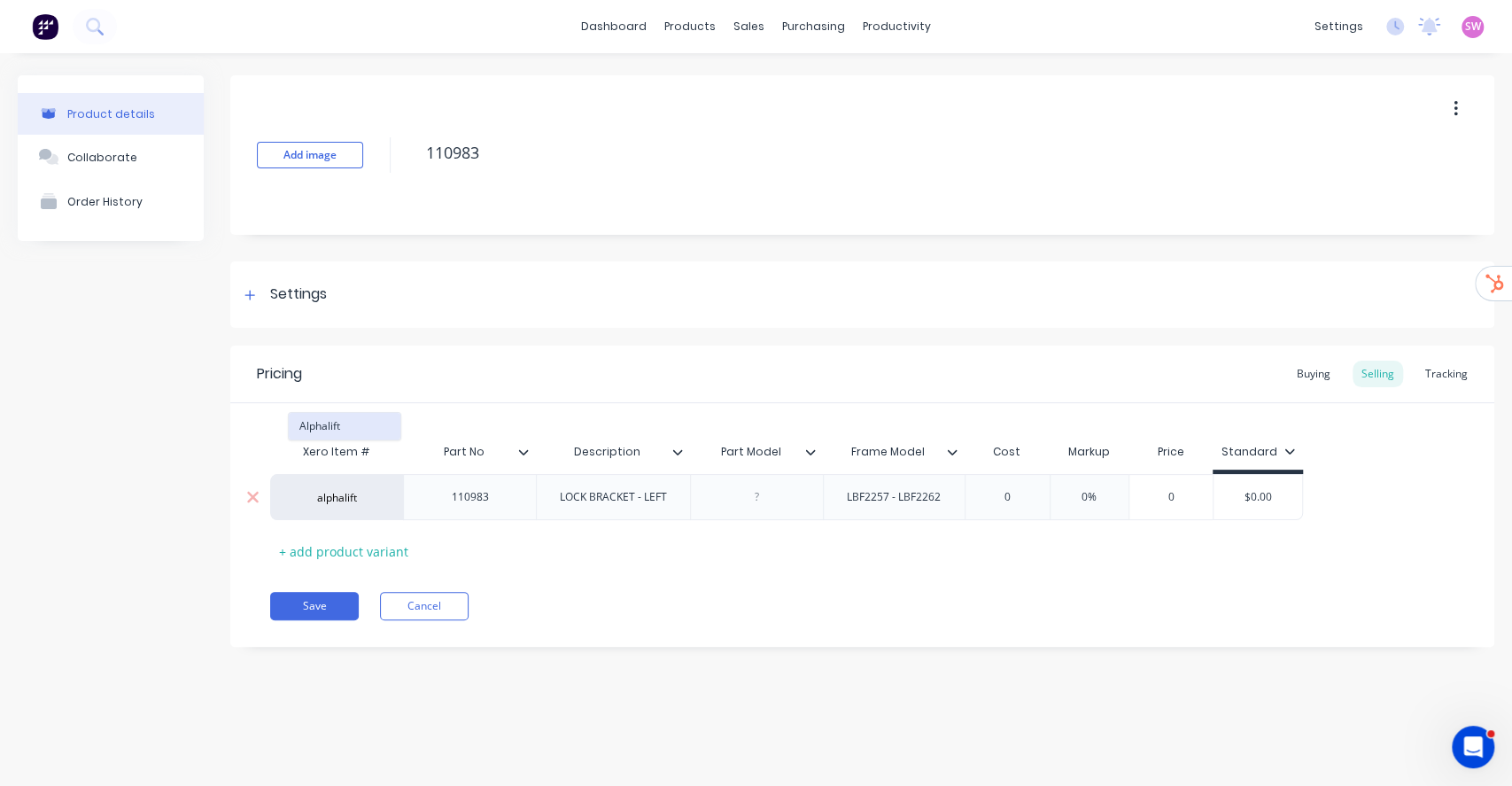 type on "alphalift" 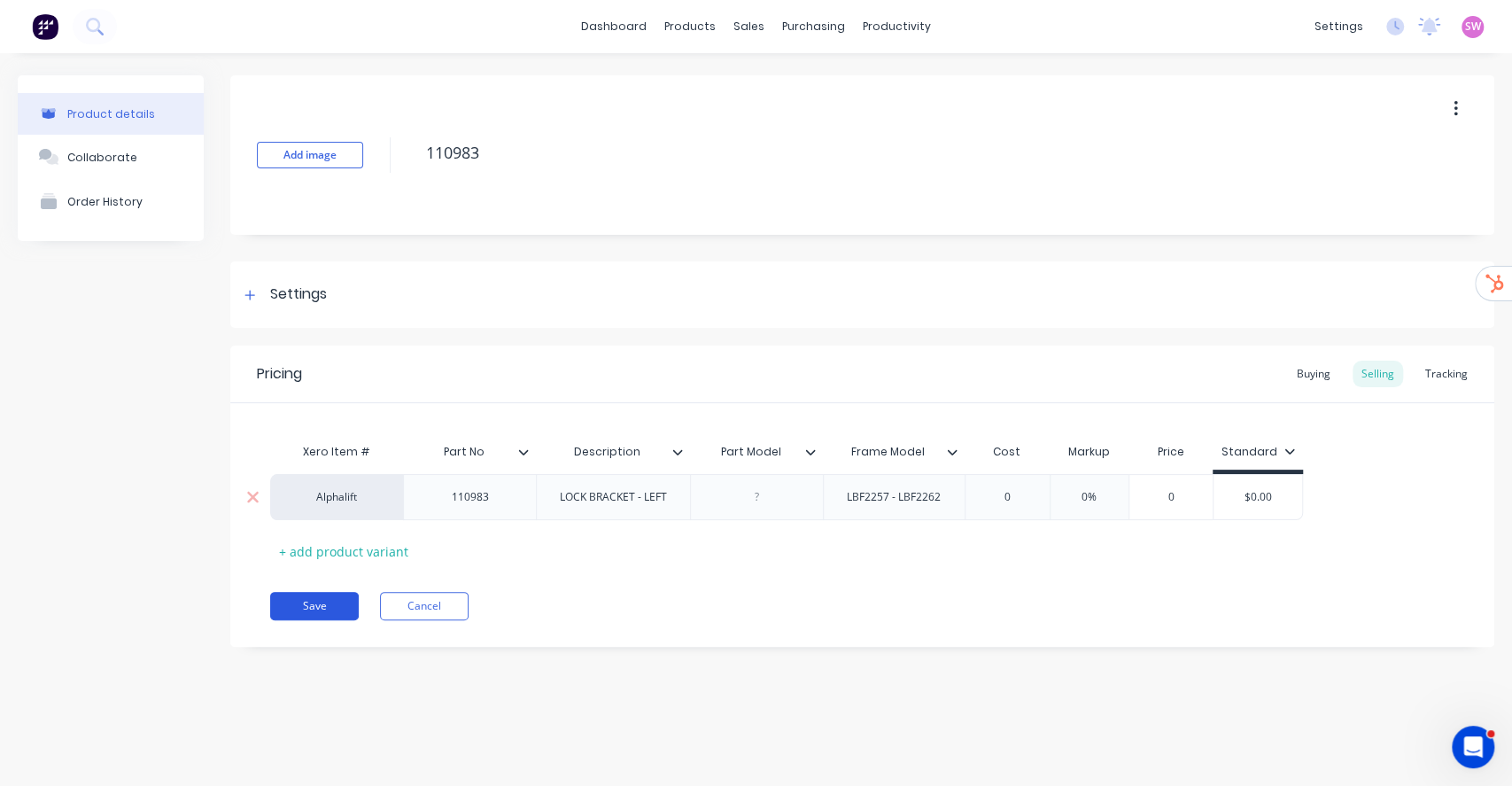 click on "Save" at bounding box center [314, 606] 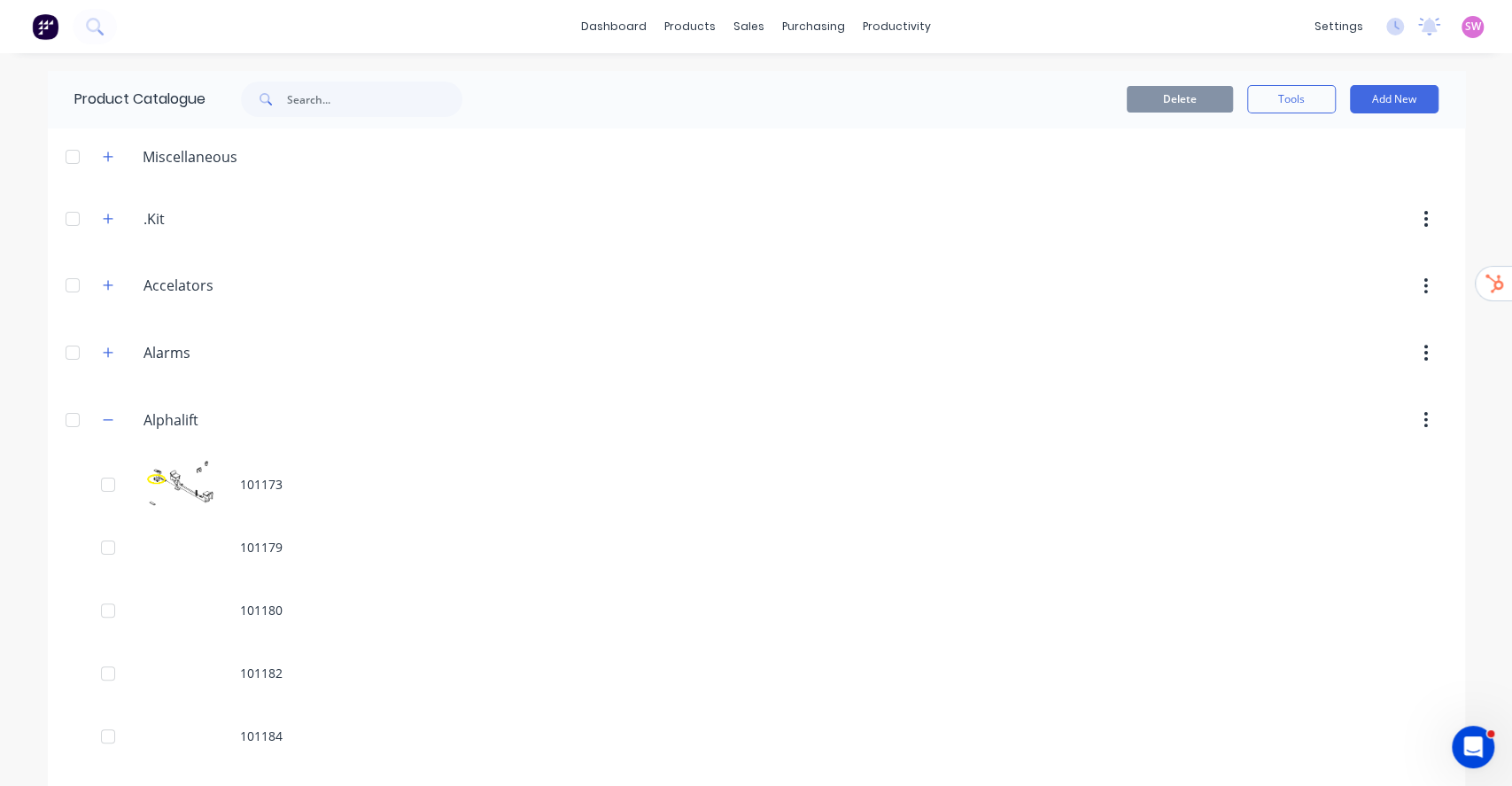scroll, scrollTop: 6947, scrollLeft: 0, axis: vertical 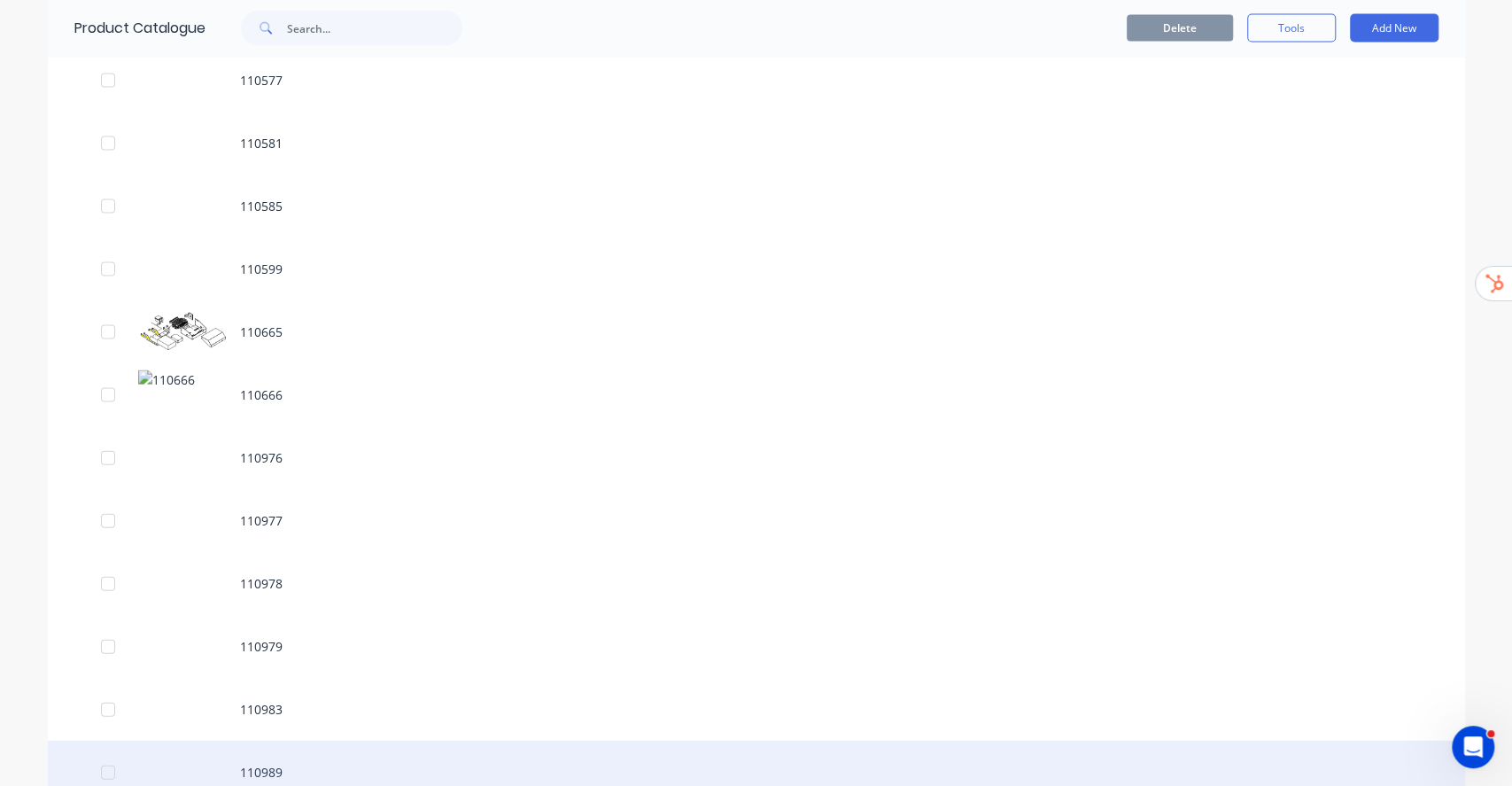 click on "110989" at bounding box center (756, 772) 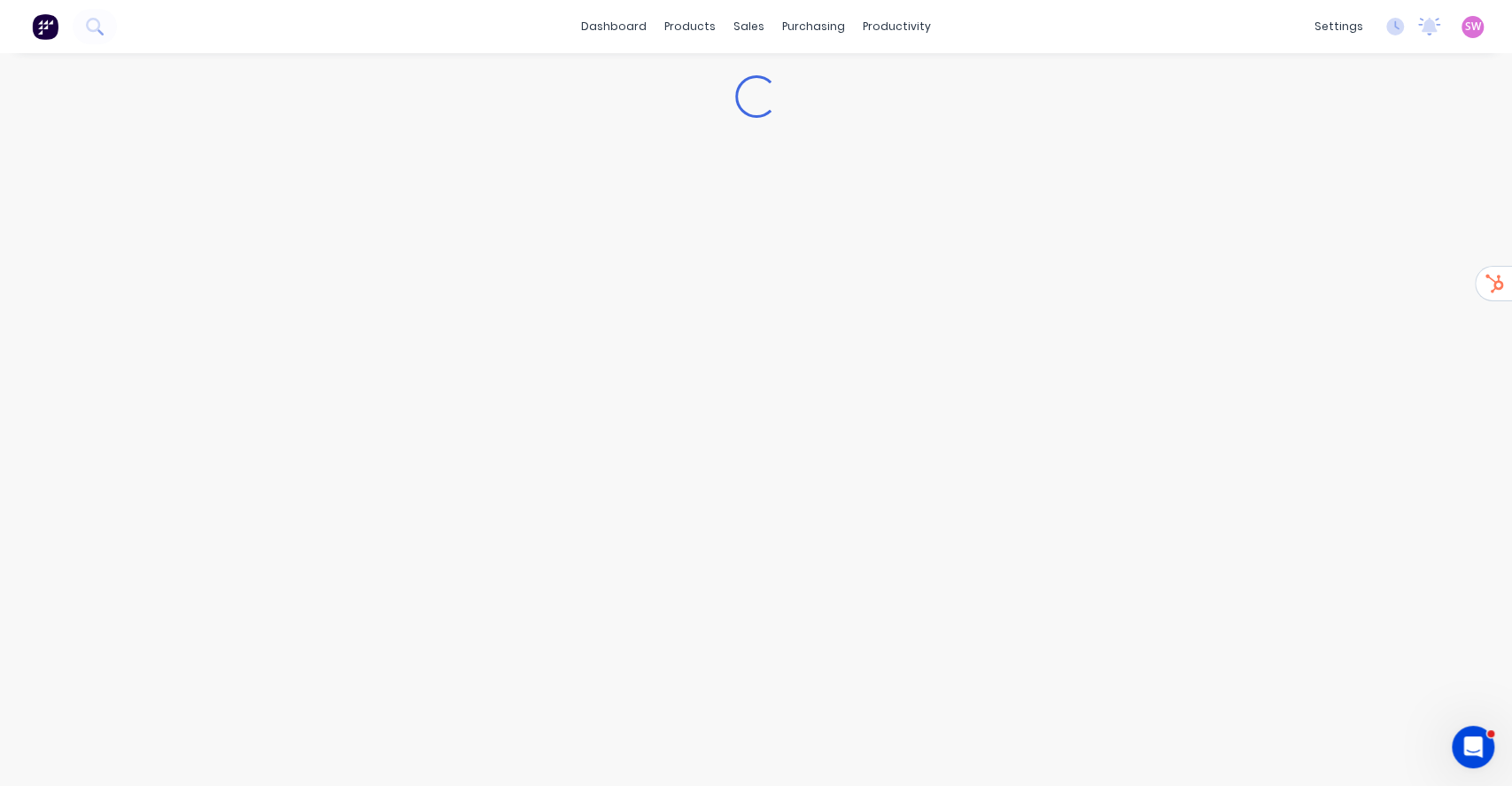 type on "x" 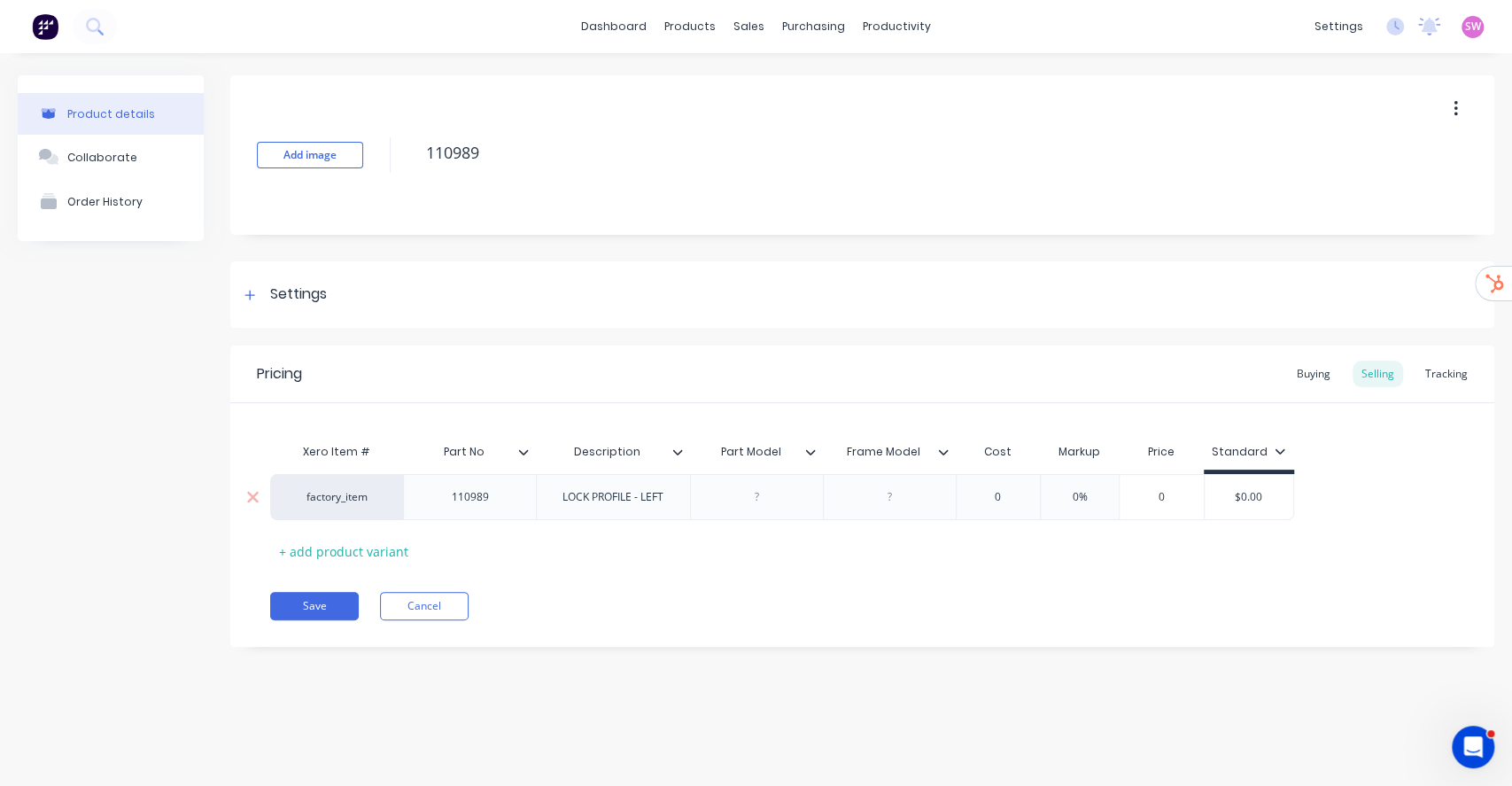 click on "factory_item" at bounding box center (337, 497) 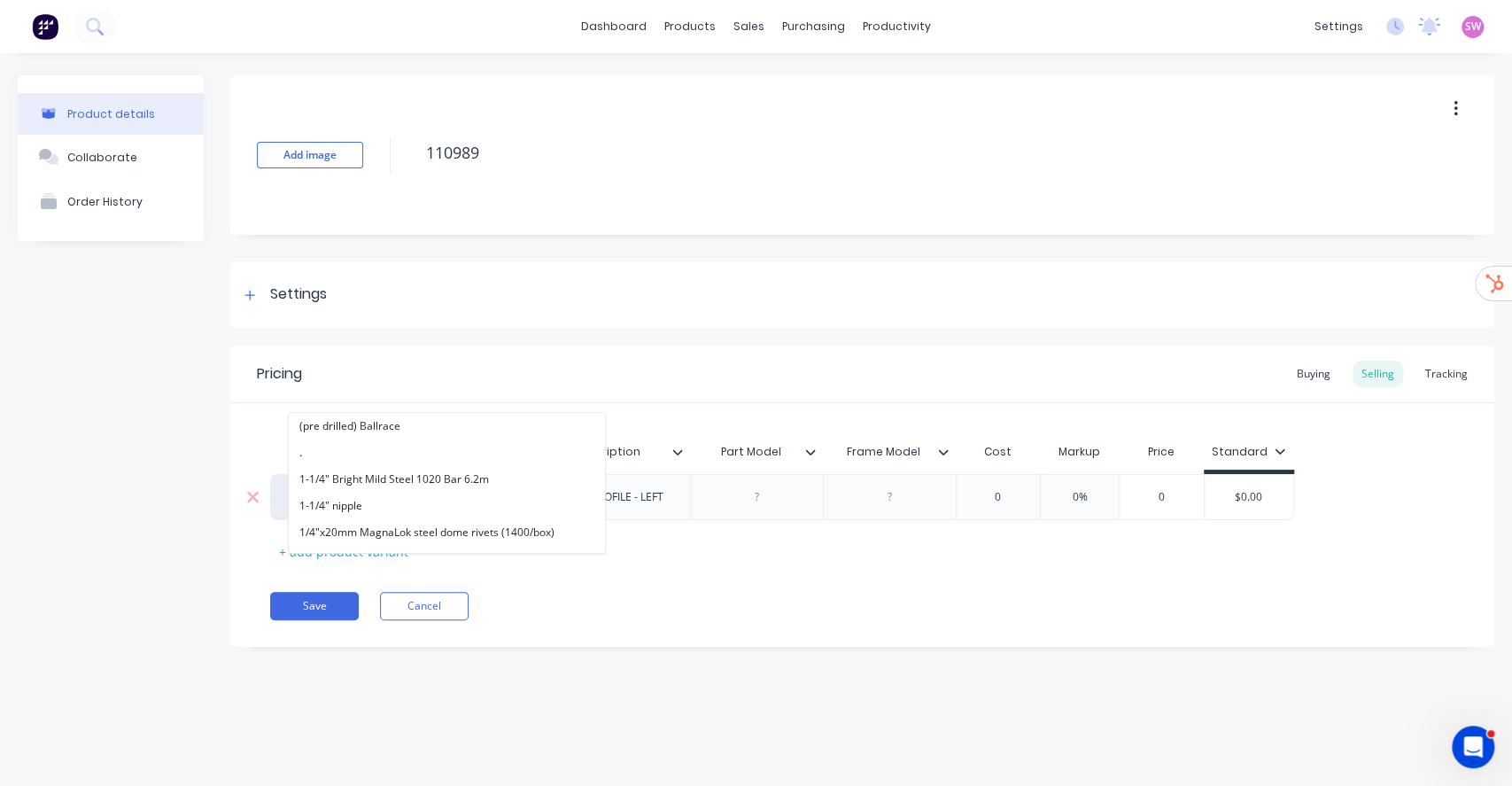 paste on "alphalift" 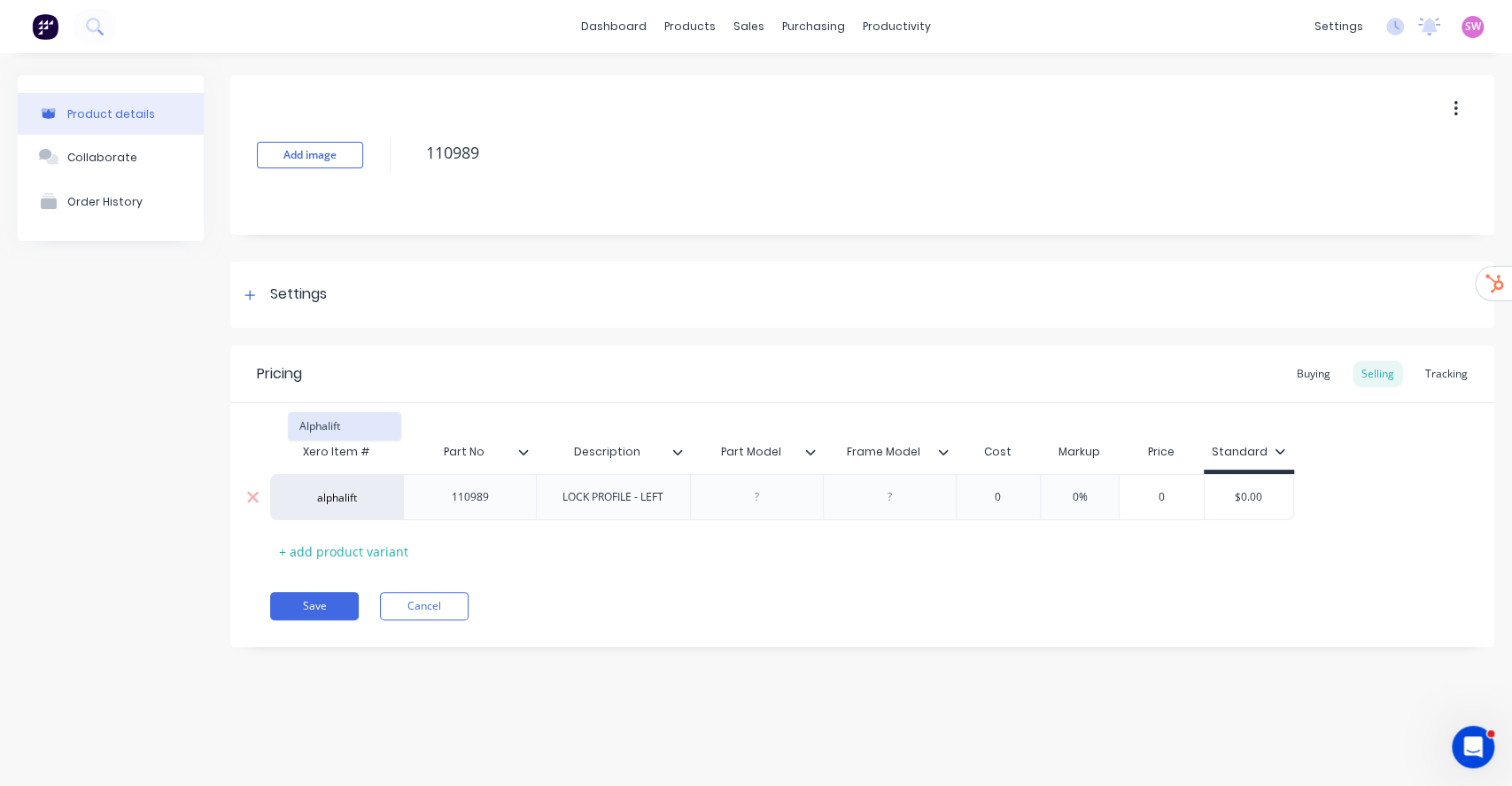 type on "alphalift" 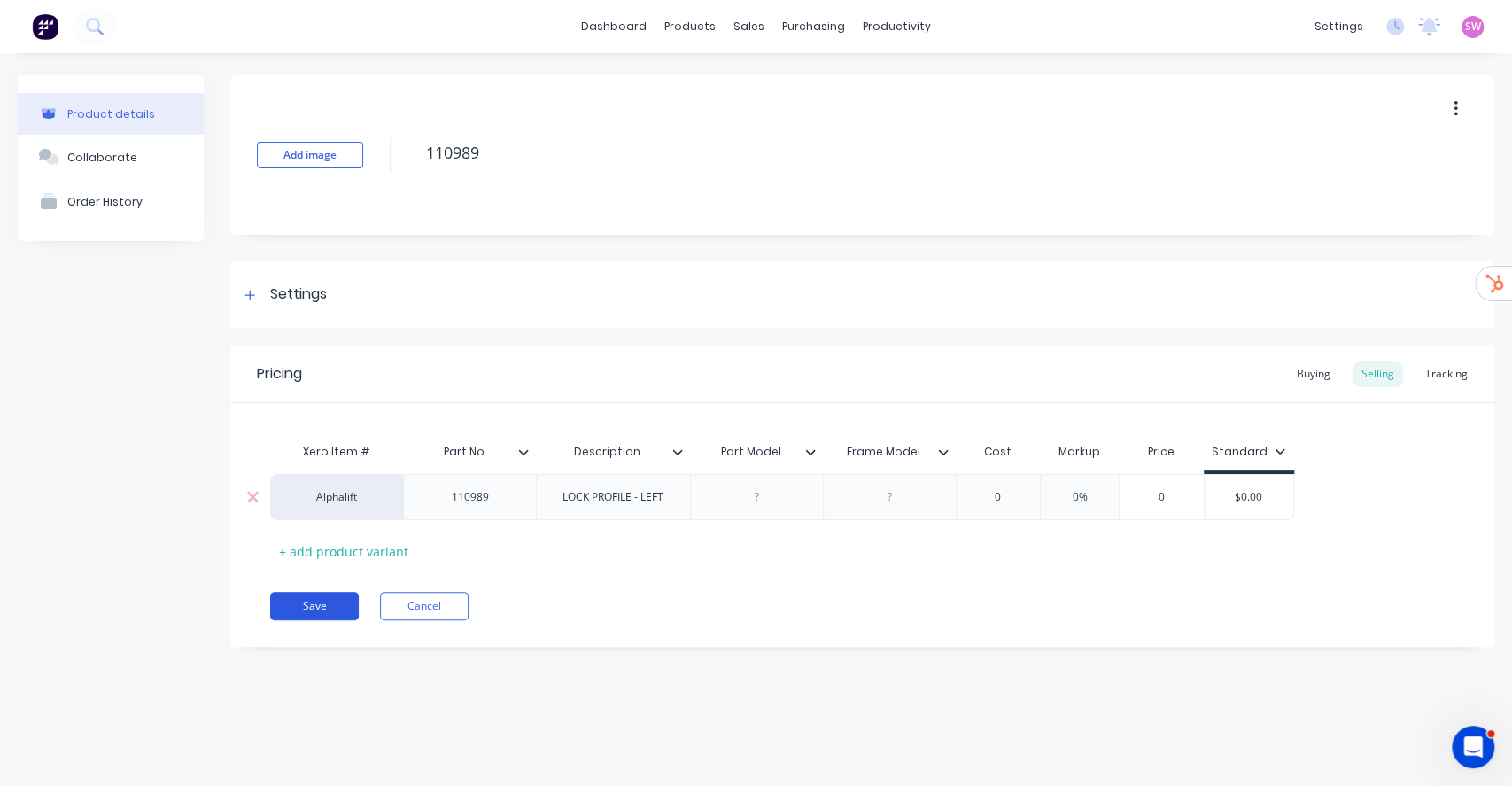 click on "Save" at bounding box center (314, 606) 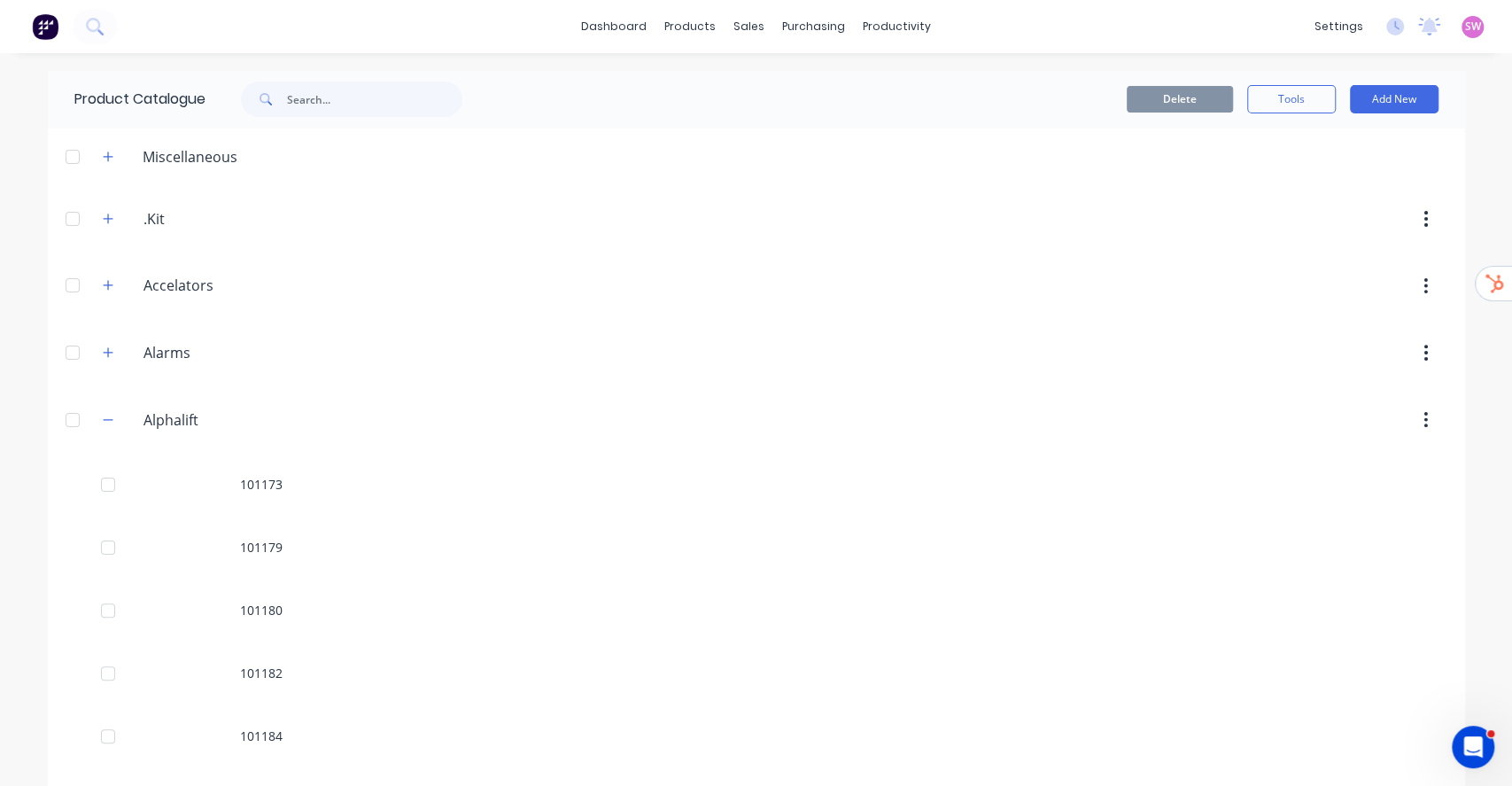 scroll, scrollTop: 7388, scrollLeft: 0, axis: vertical 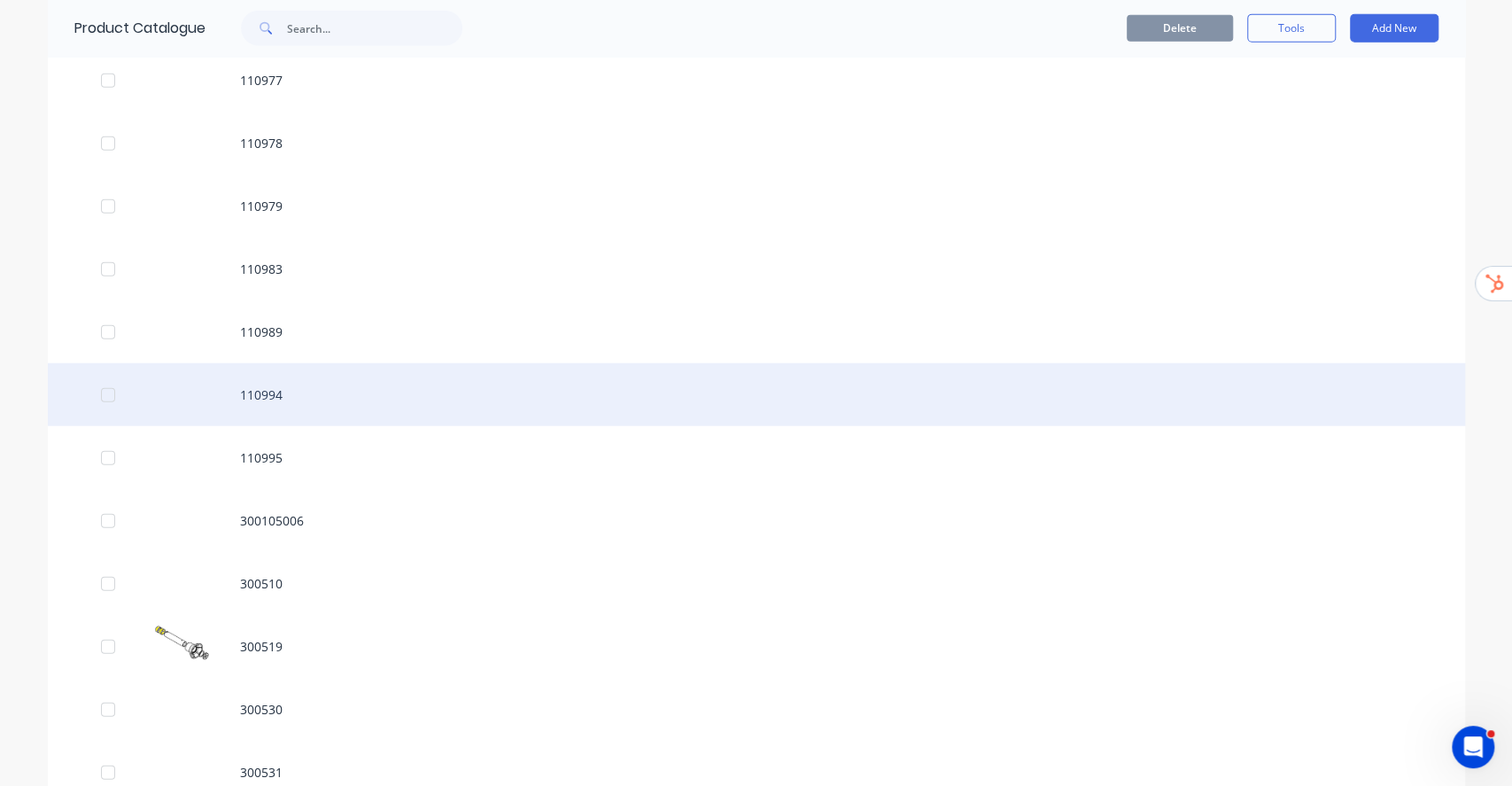 click on "110994" at bounding box center (756, 394) 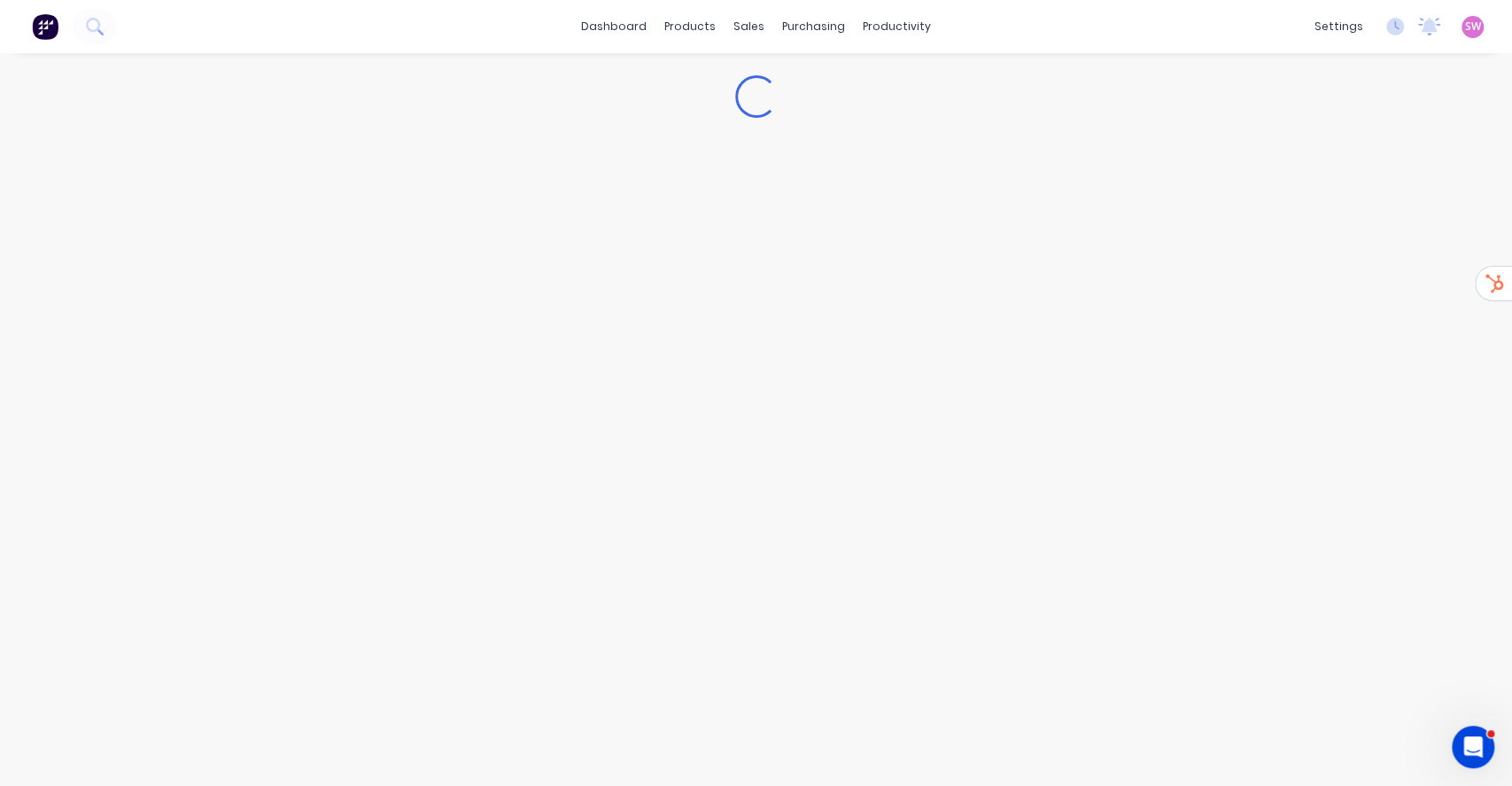 type on "x" 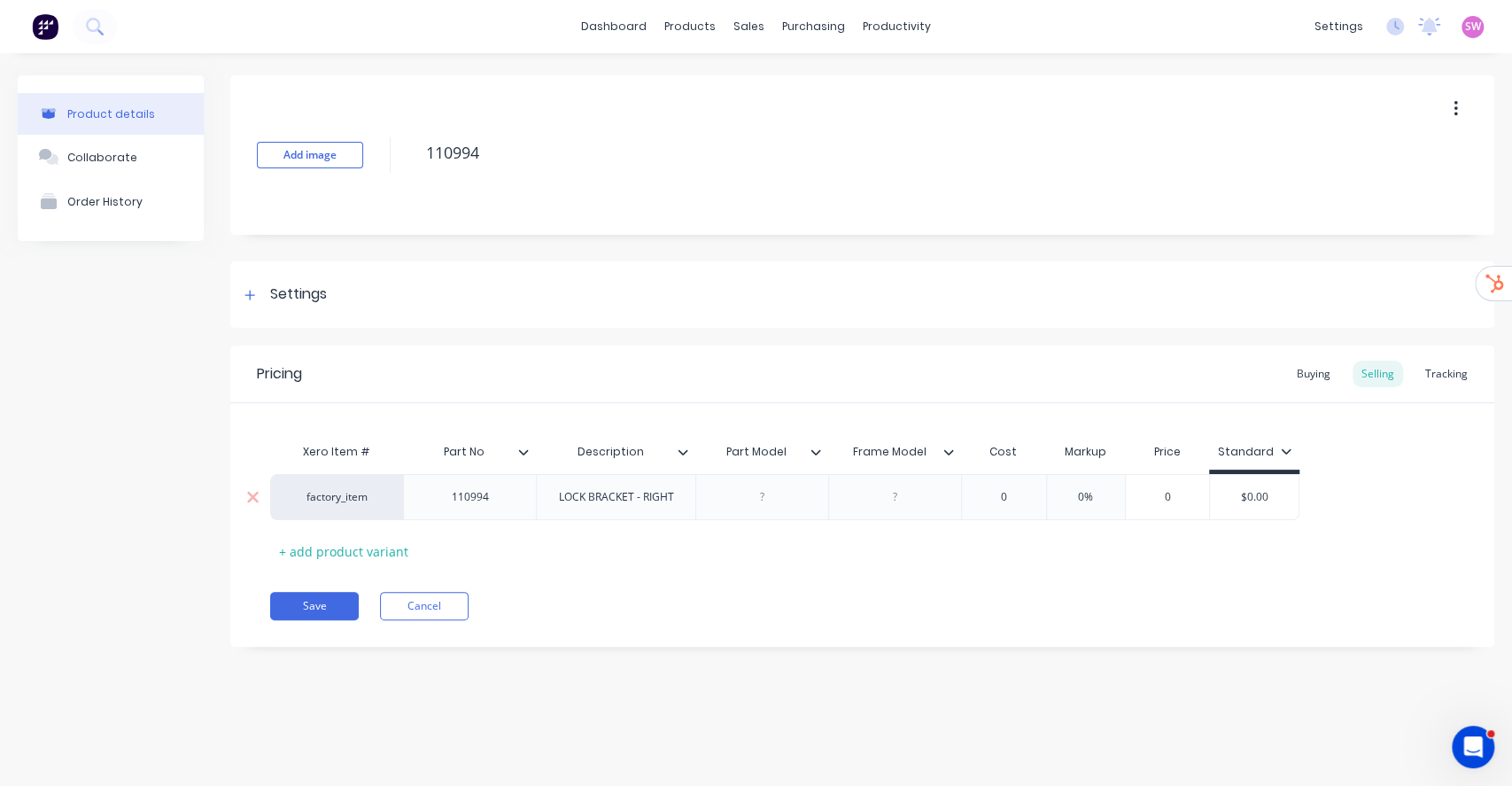 click on "factory_item" at bounding box center (337, 497) 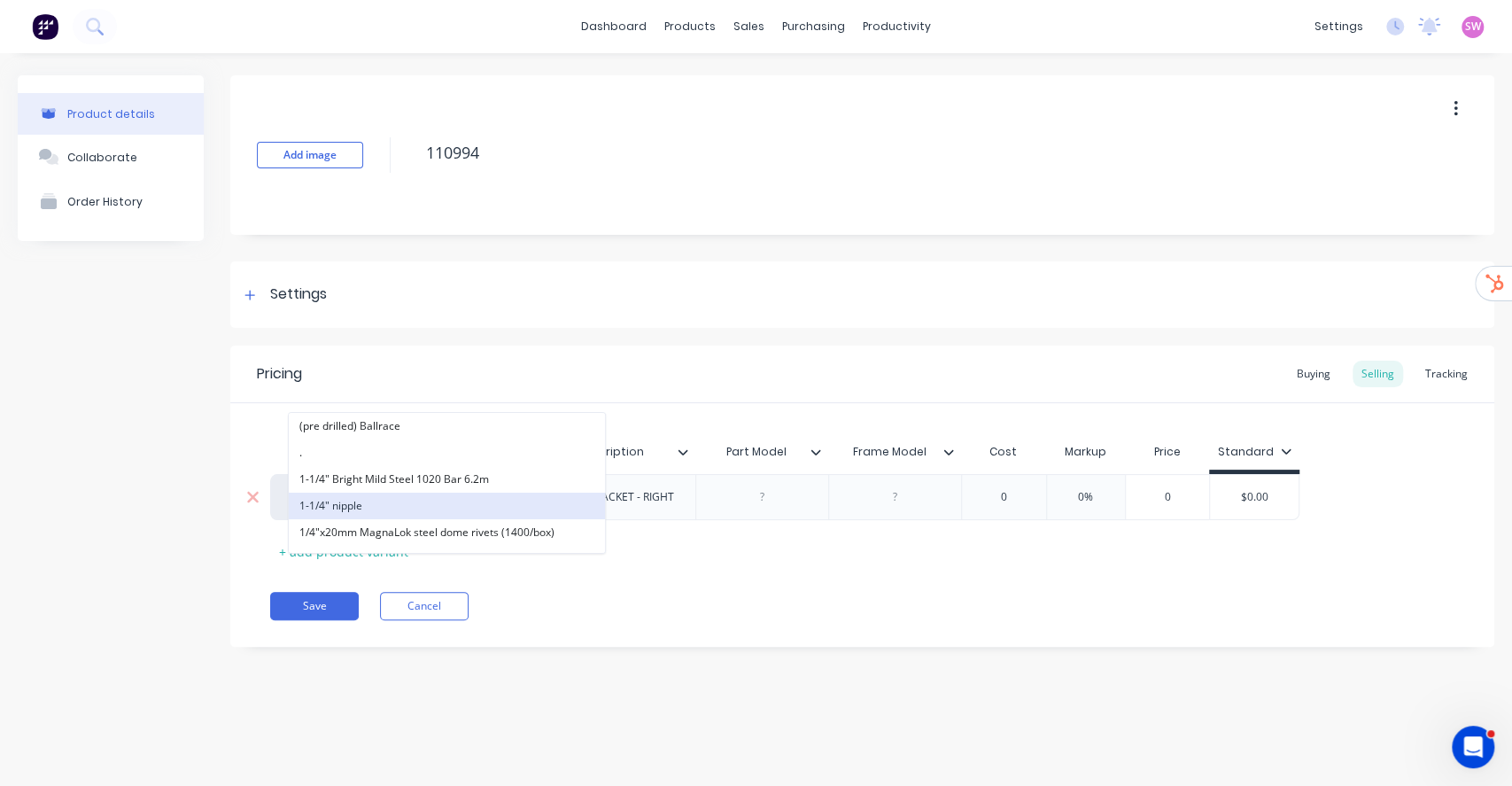 paste on "alphalift" 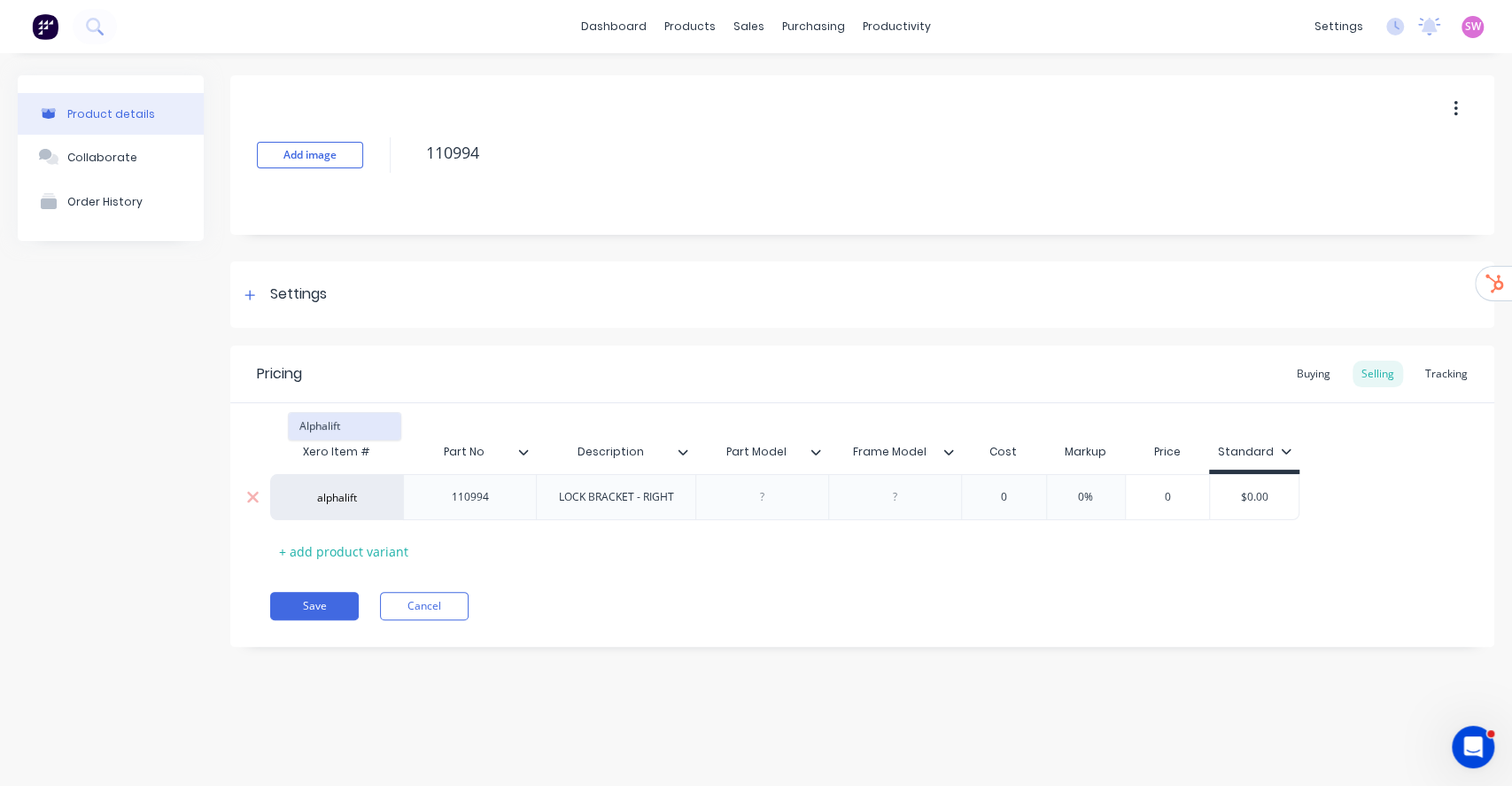 type on "alphalift" 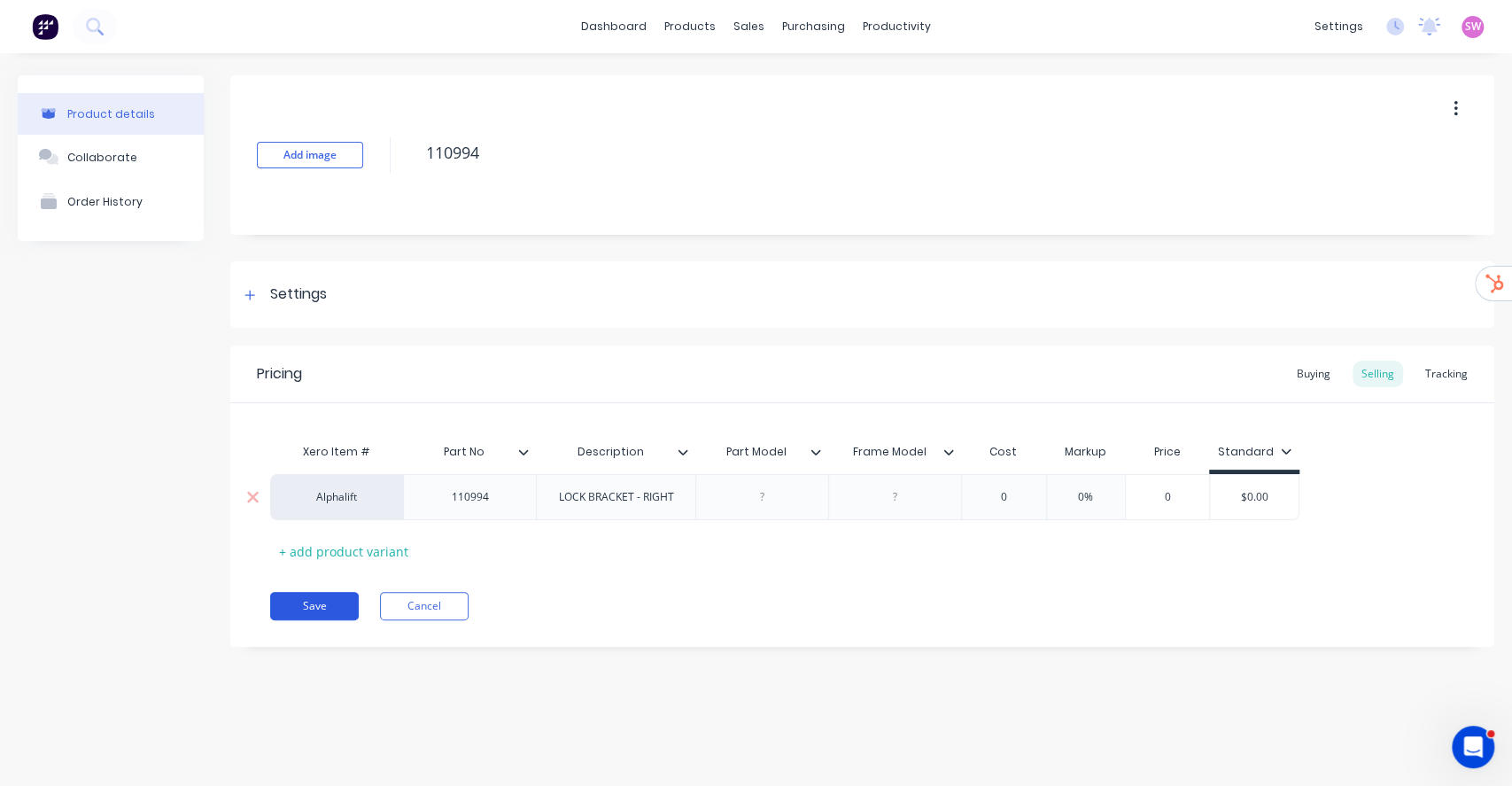 drag, startPoint x: 339, startPoint y: 609, endPoint x: 319, endPoint y: 617, distance: 21.540659 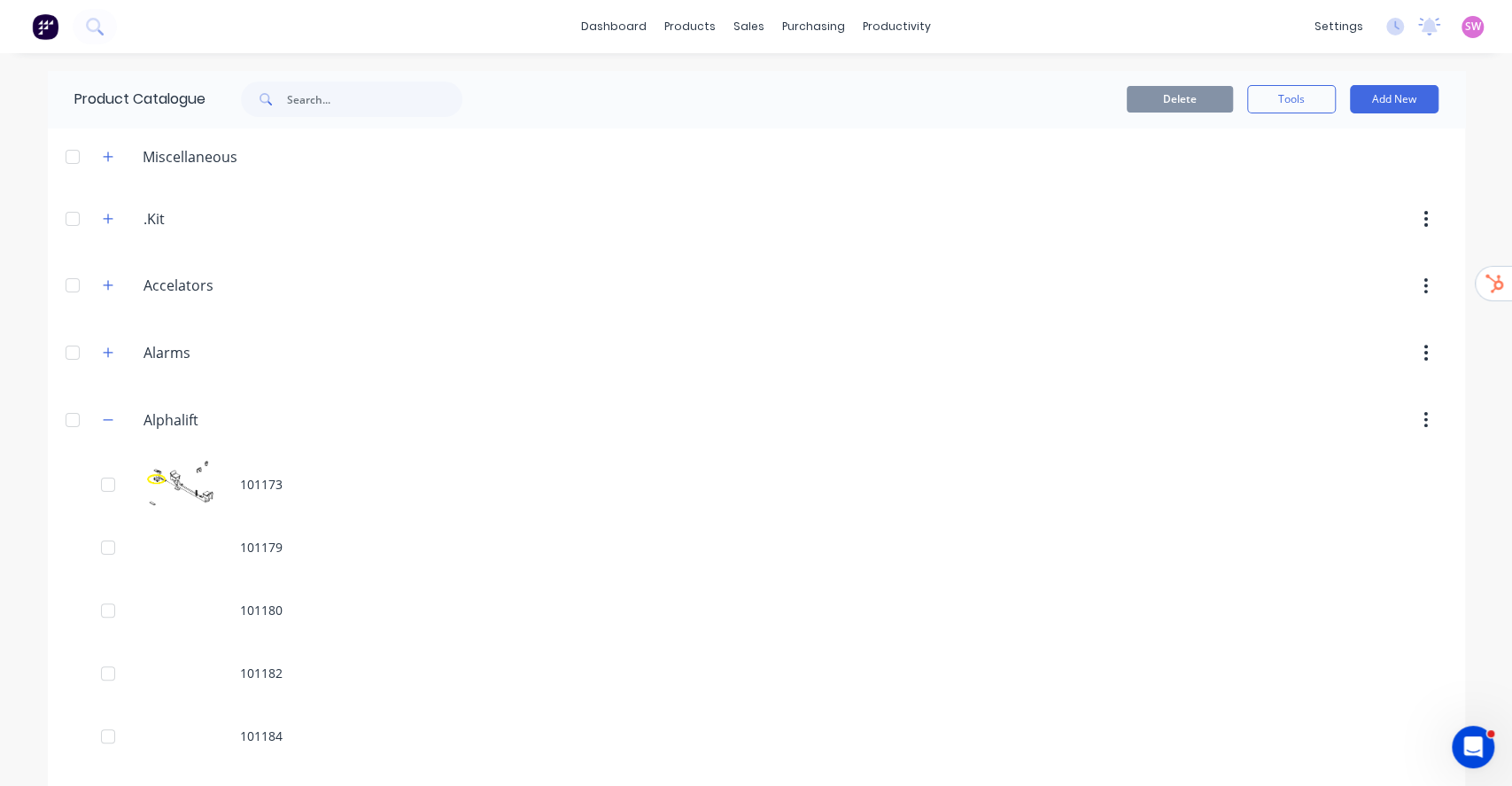 scroll, scrollTop: 7388, scrollLeft: 0, axis: vertical 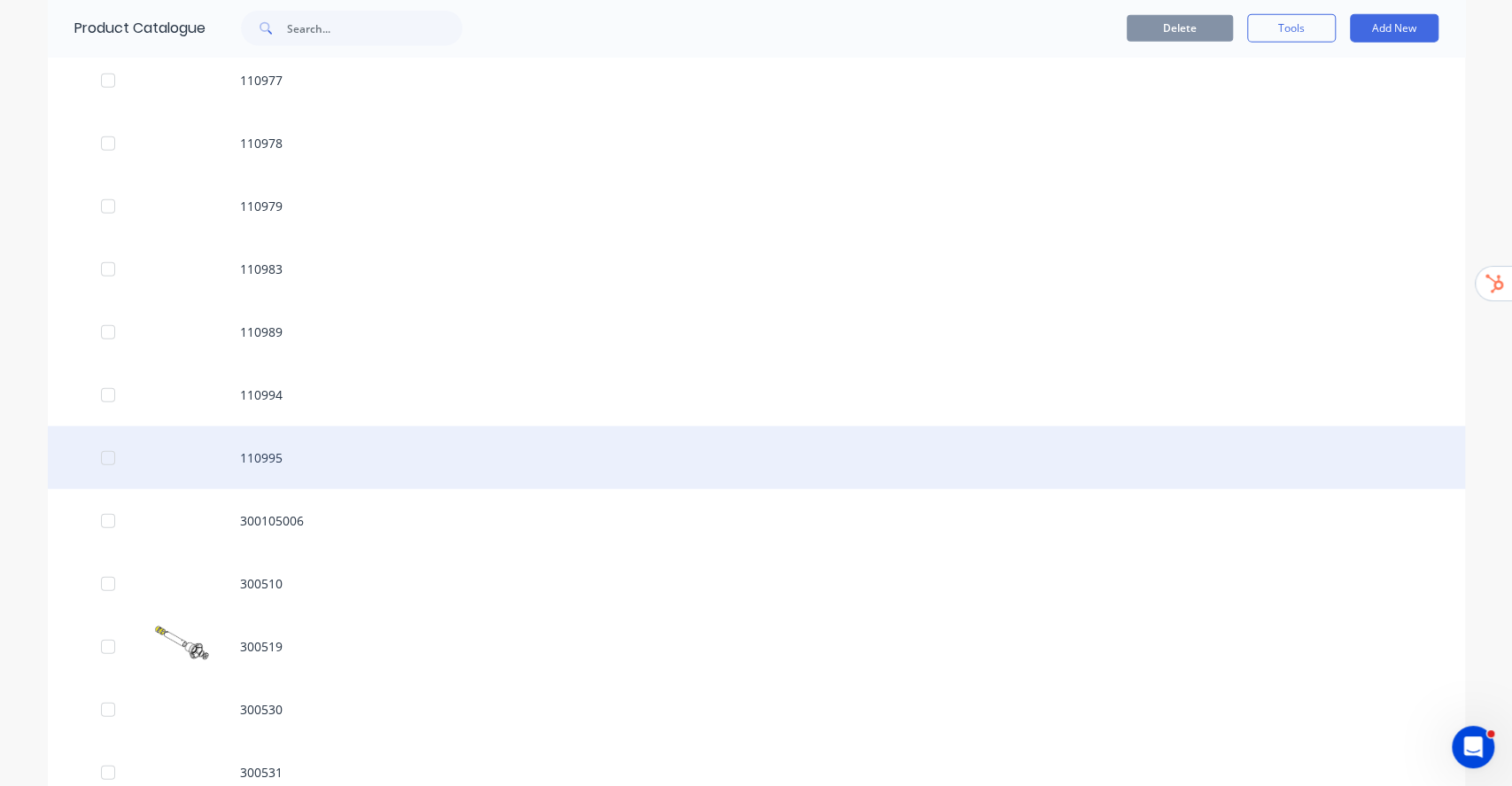 click on "110995" at bounding box center [756, 457] 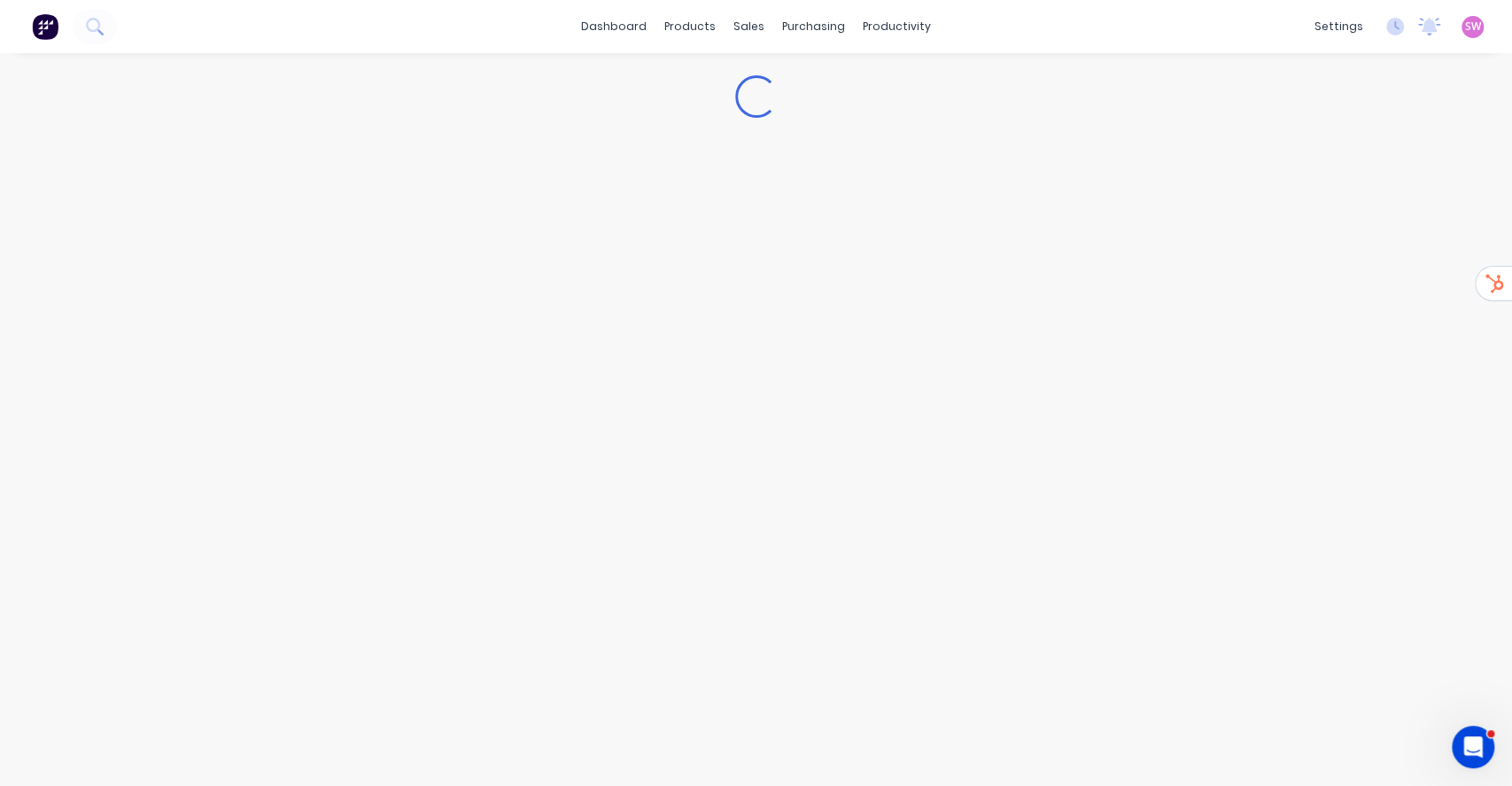 type on "x" 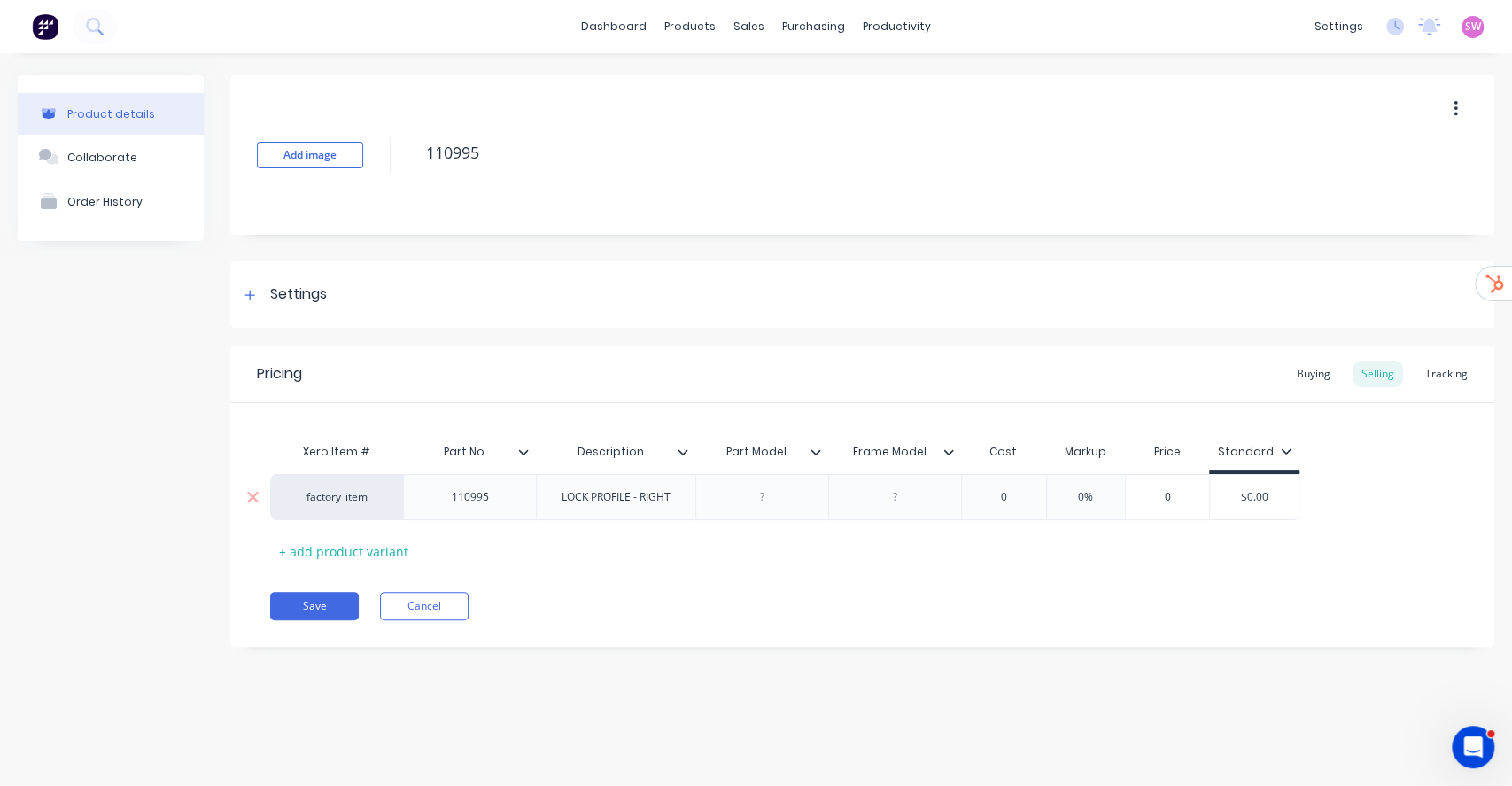 click on "factory_item" at bounding box center [337, 497] 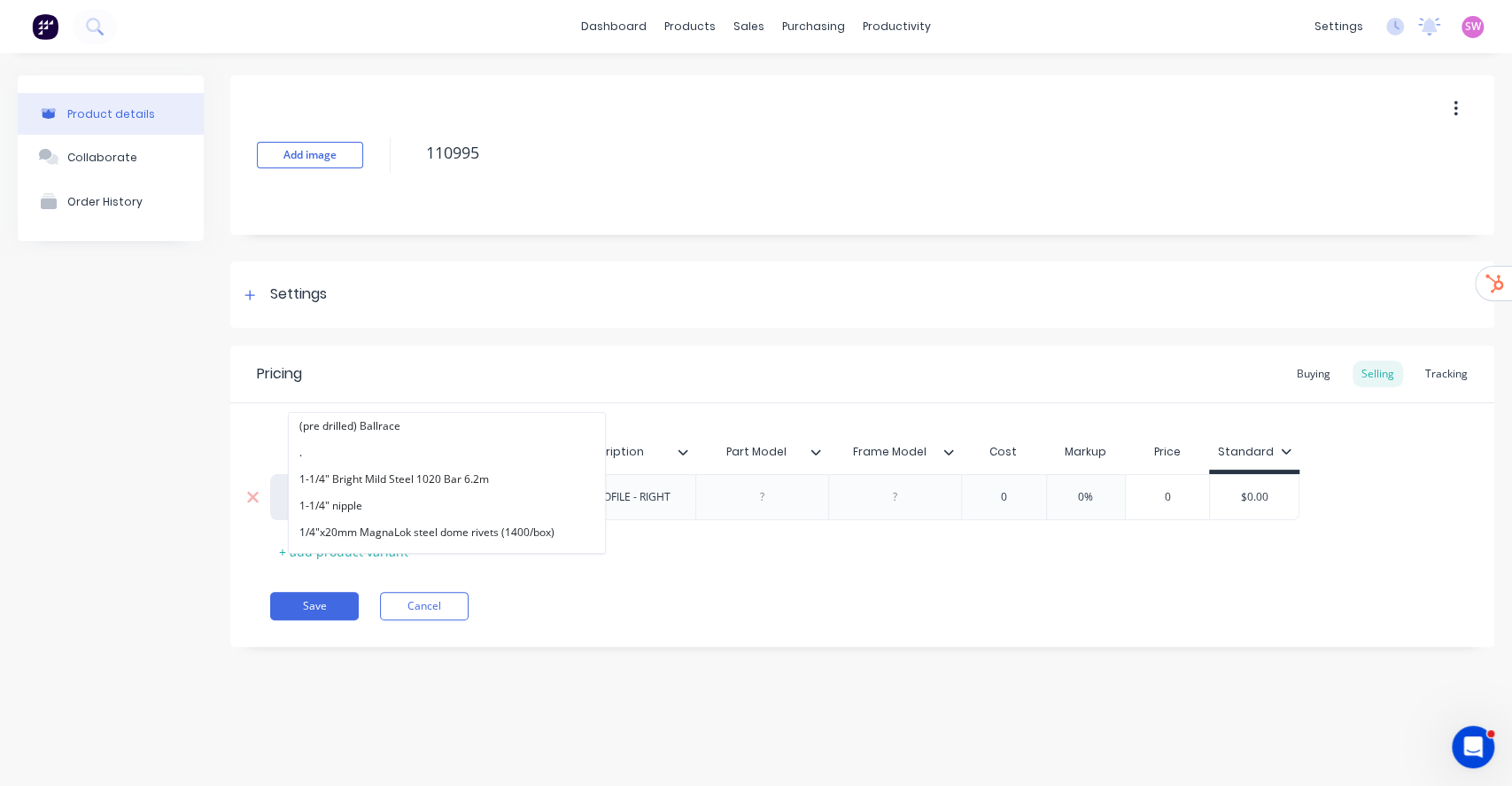 paste on "alphalift" 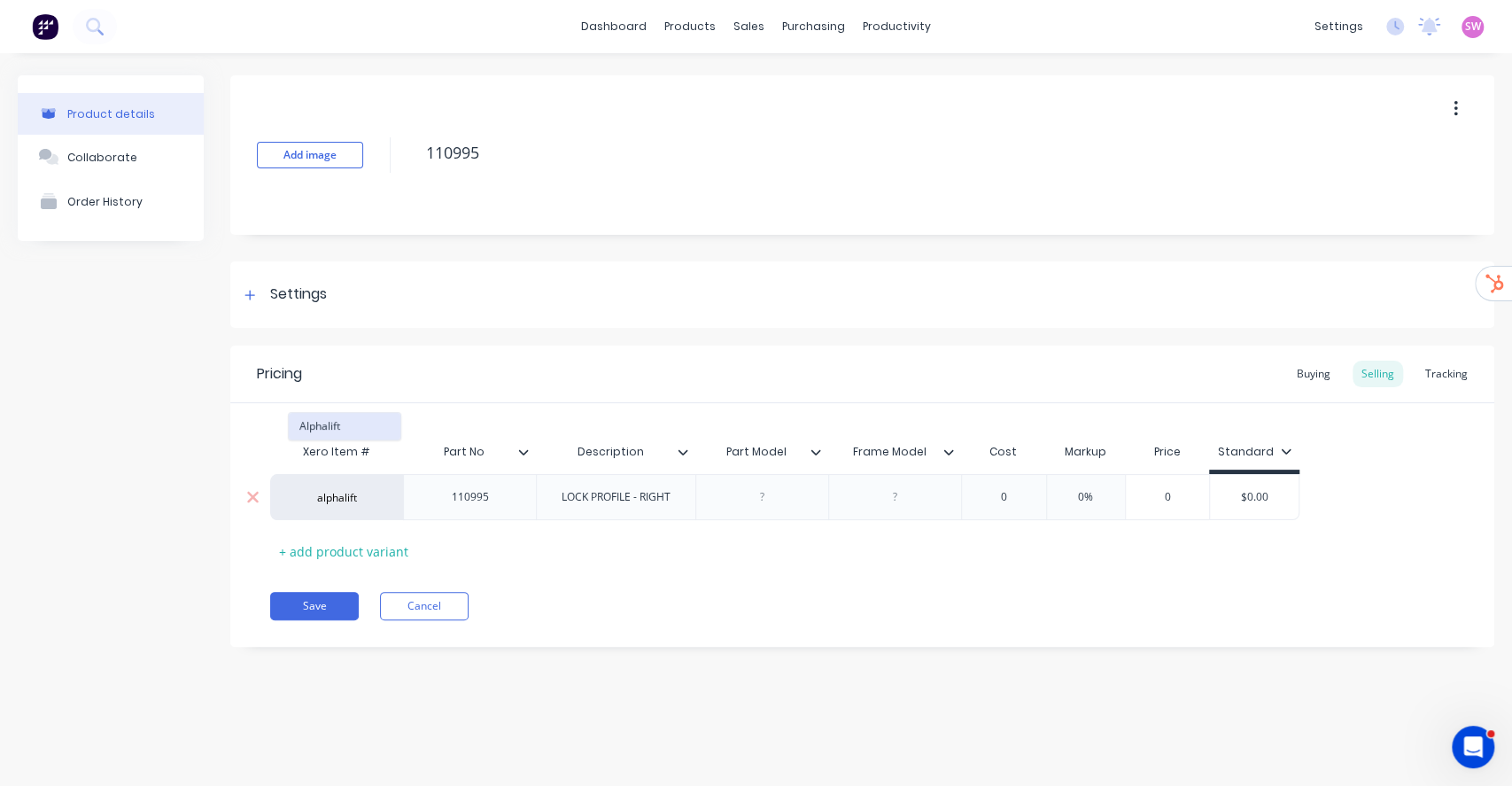 type on "alphalift" 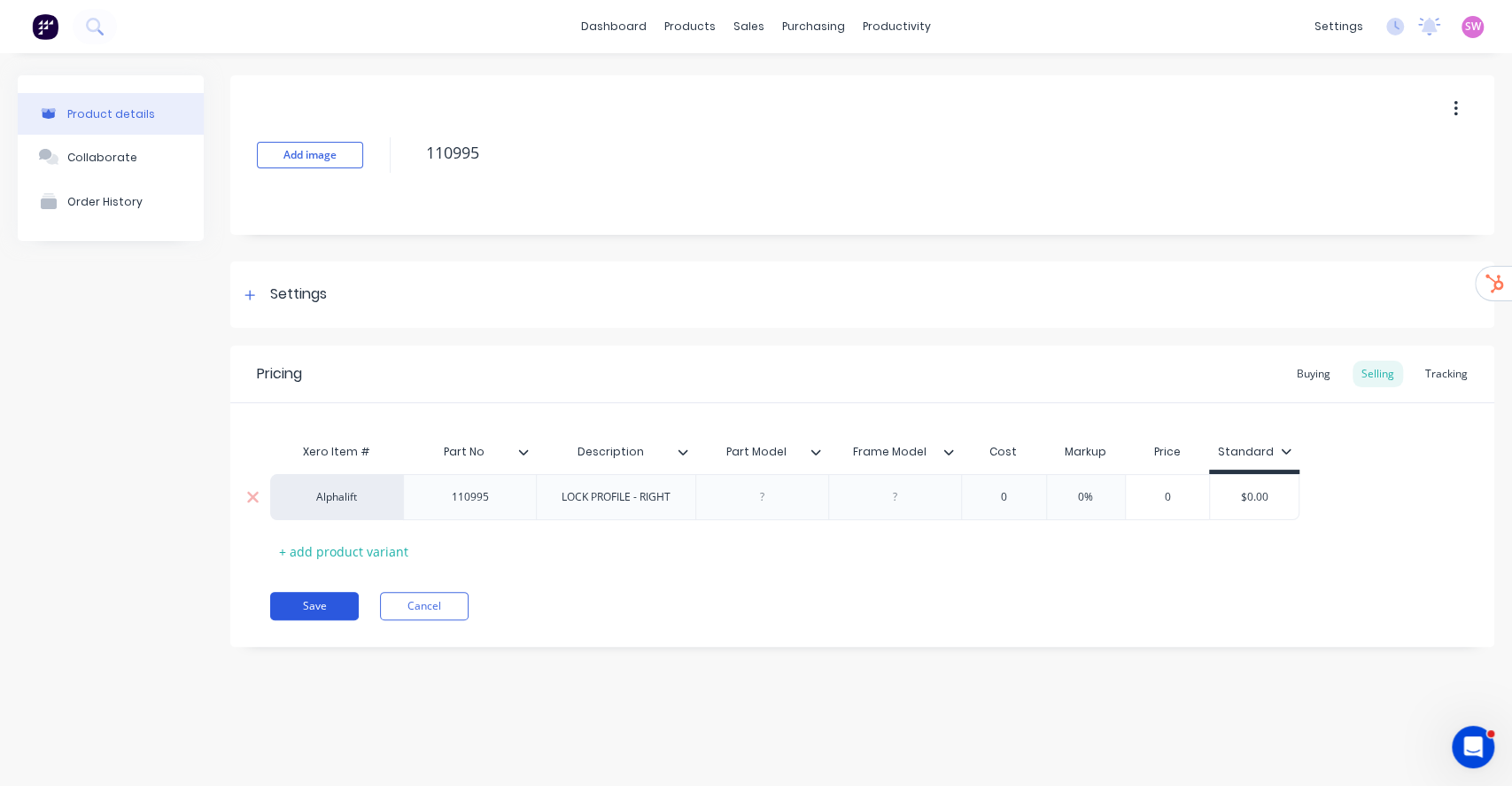 click on "Save" at bounding box center (314, 606) 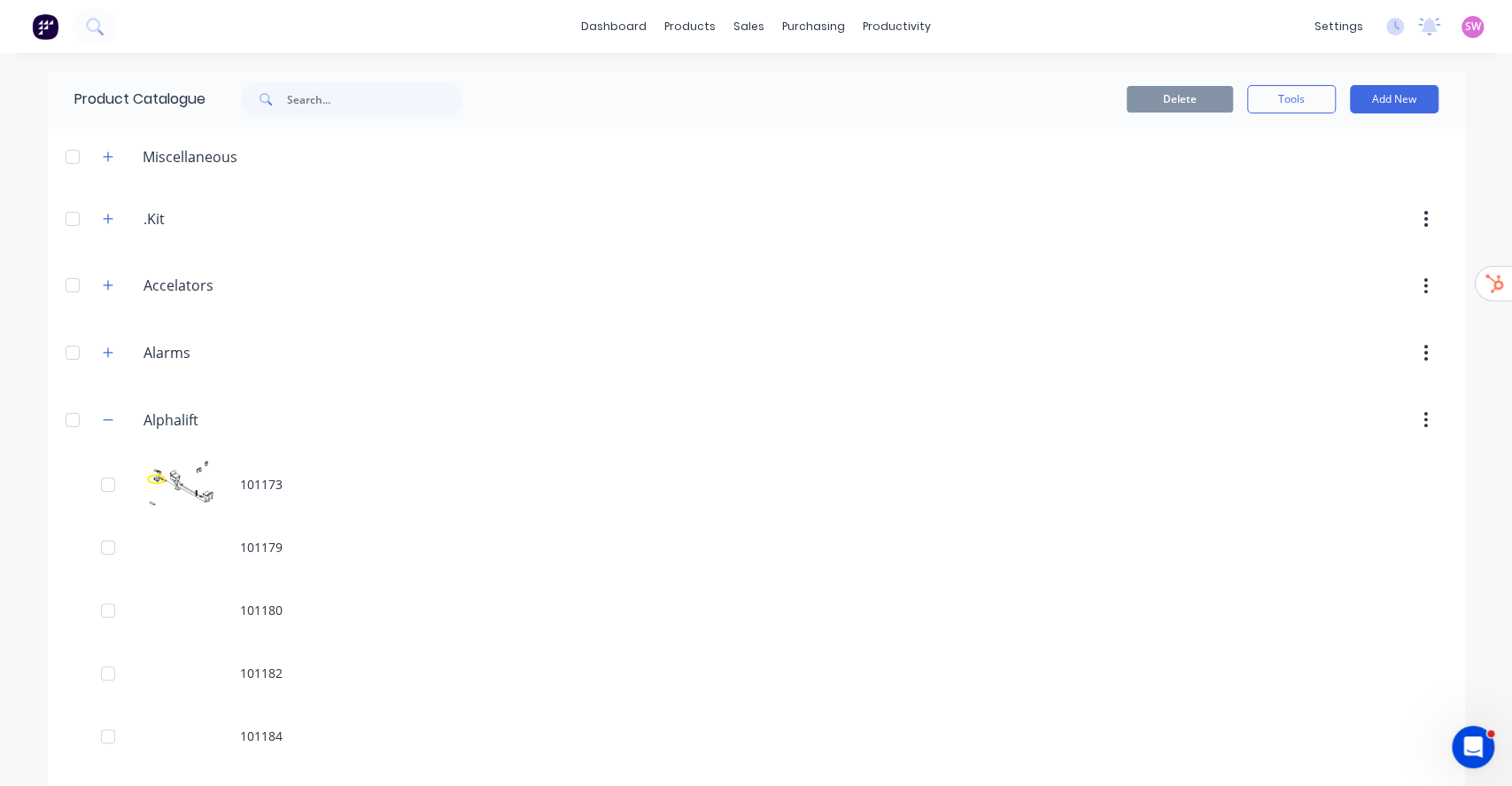 scroll, scrollTop: 7388, scrollLeft: 0, axis: vertical 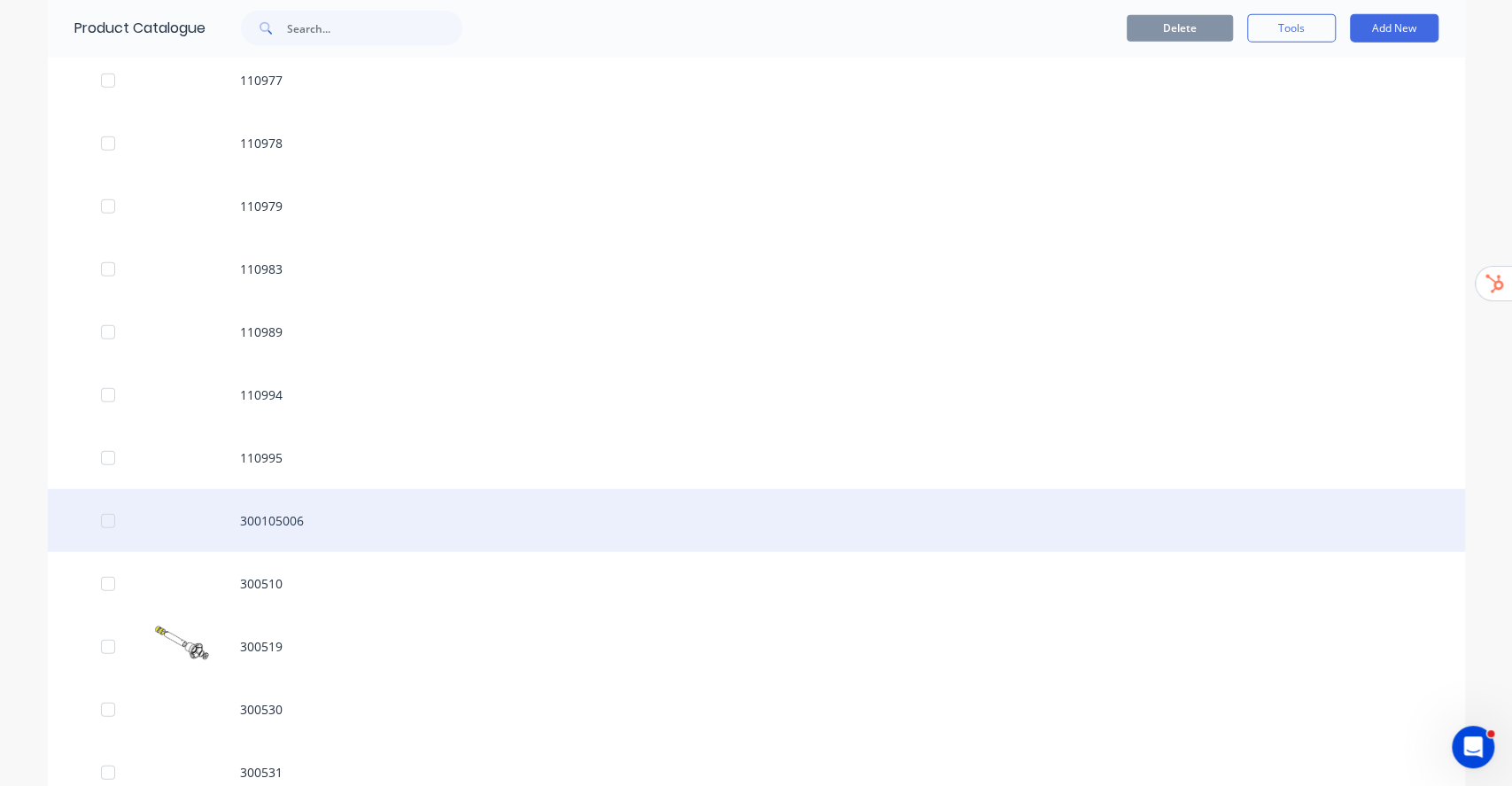 click on "300105006" at bounding box center [756, 520] 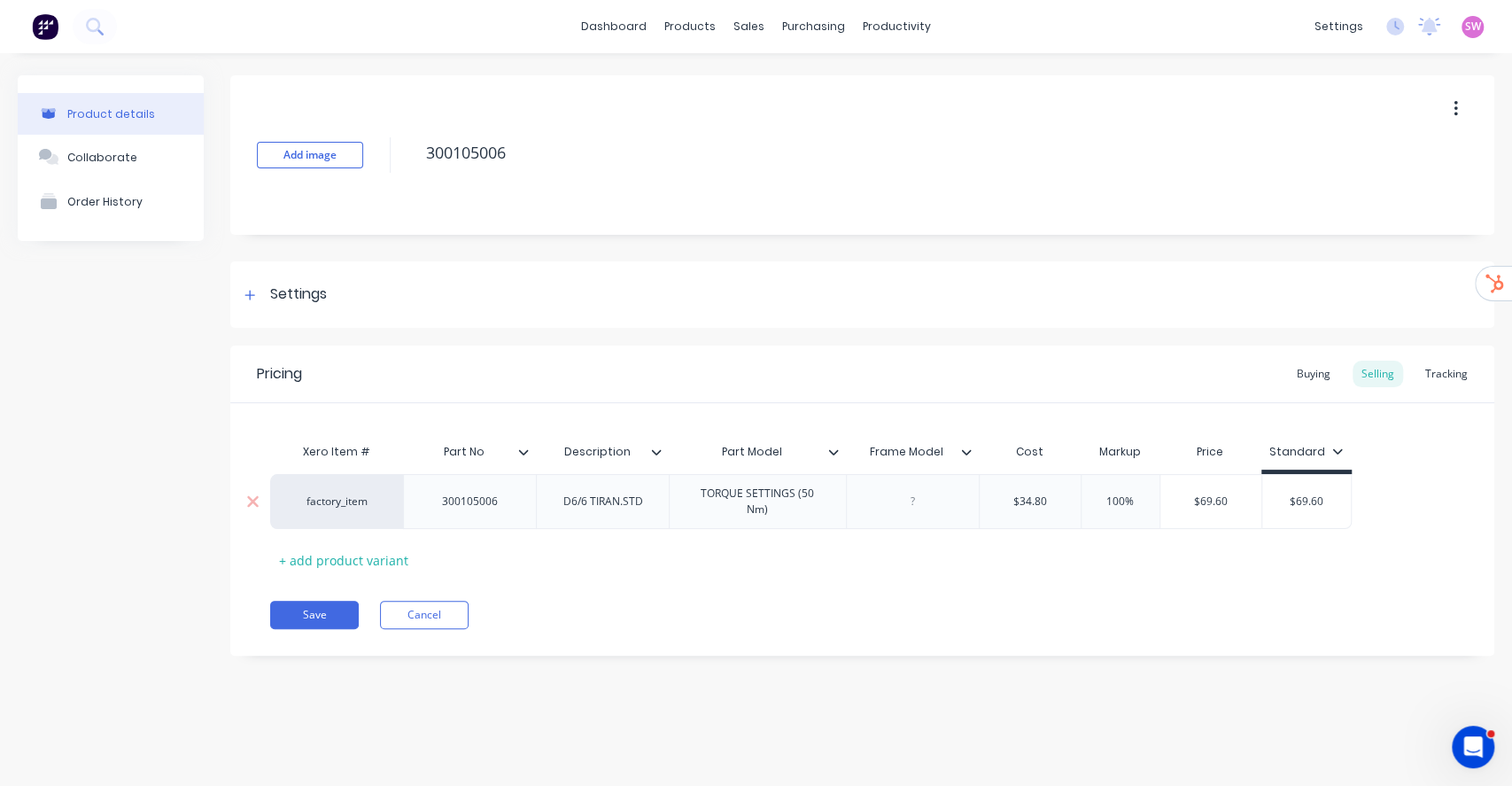 type on "x" 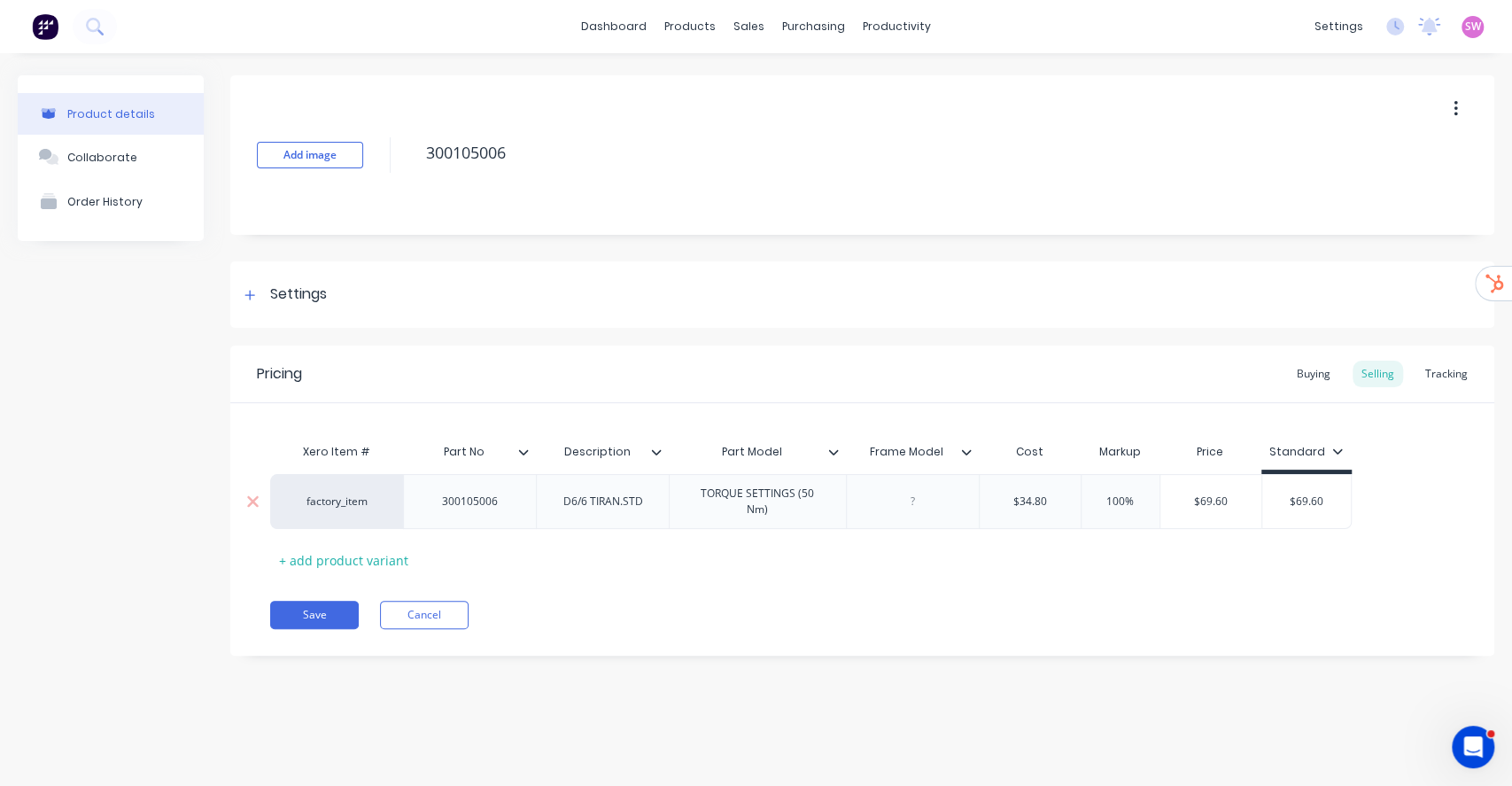 click on "factory_item" at bounding box center (337, 502) 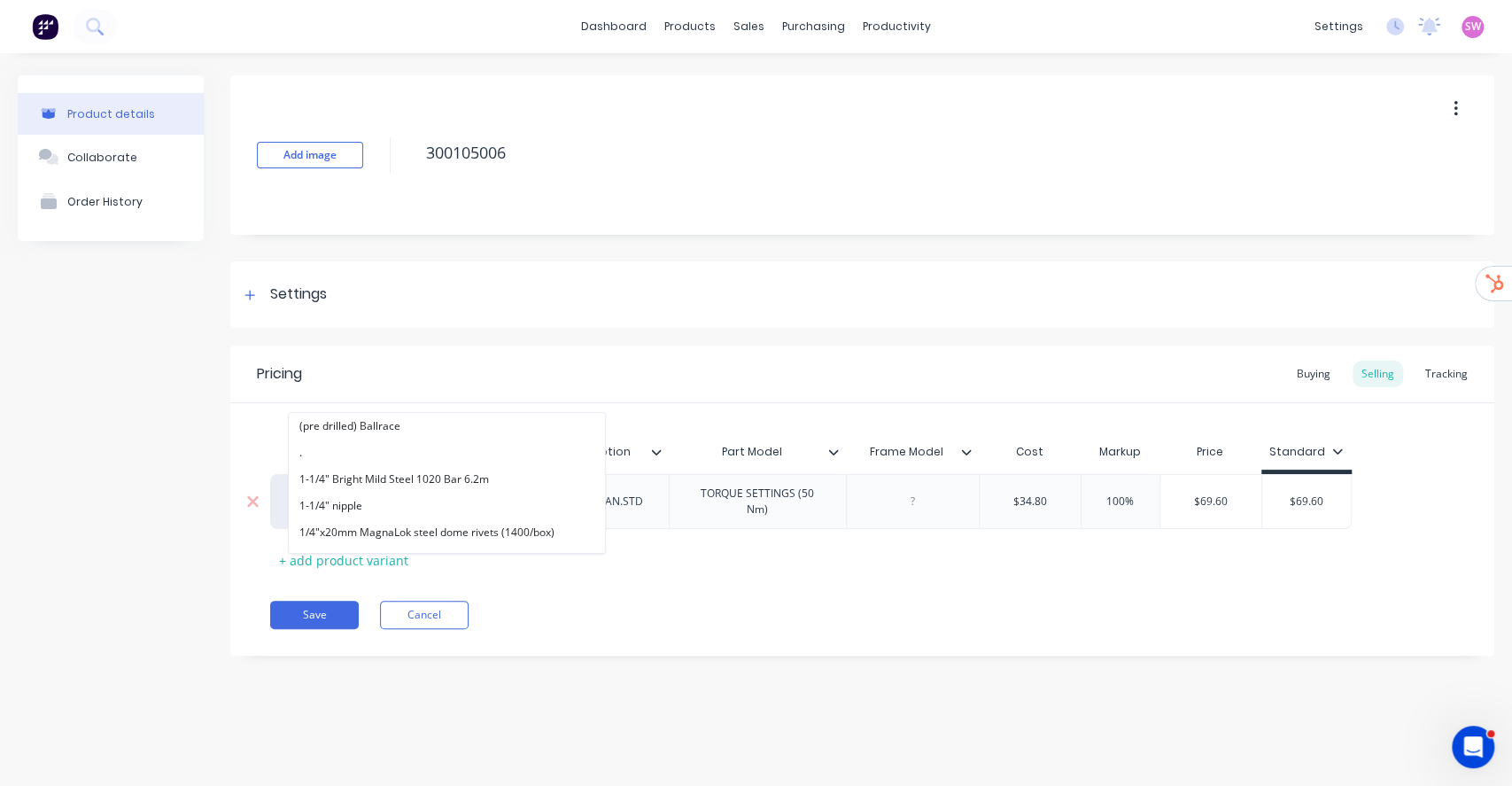 paste on "alphalift" 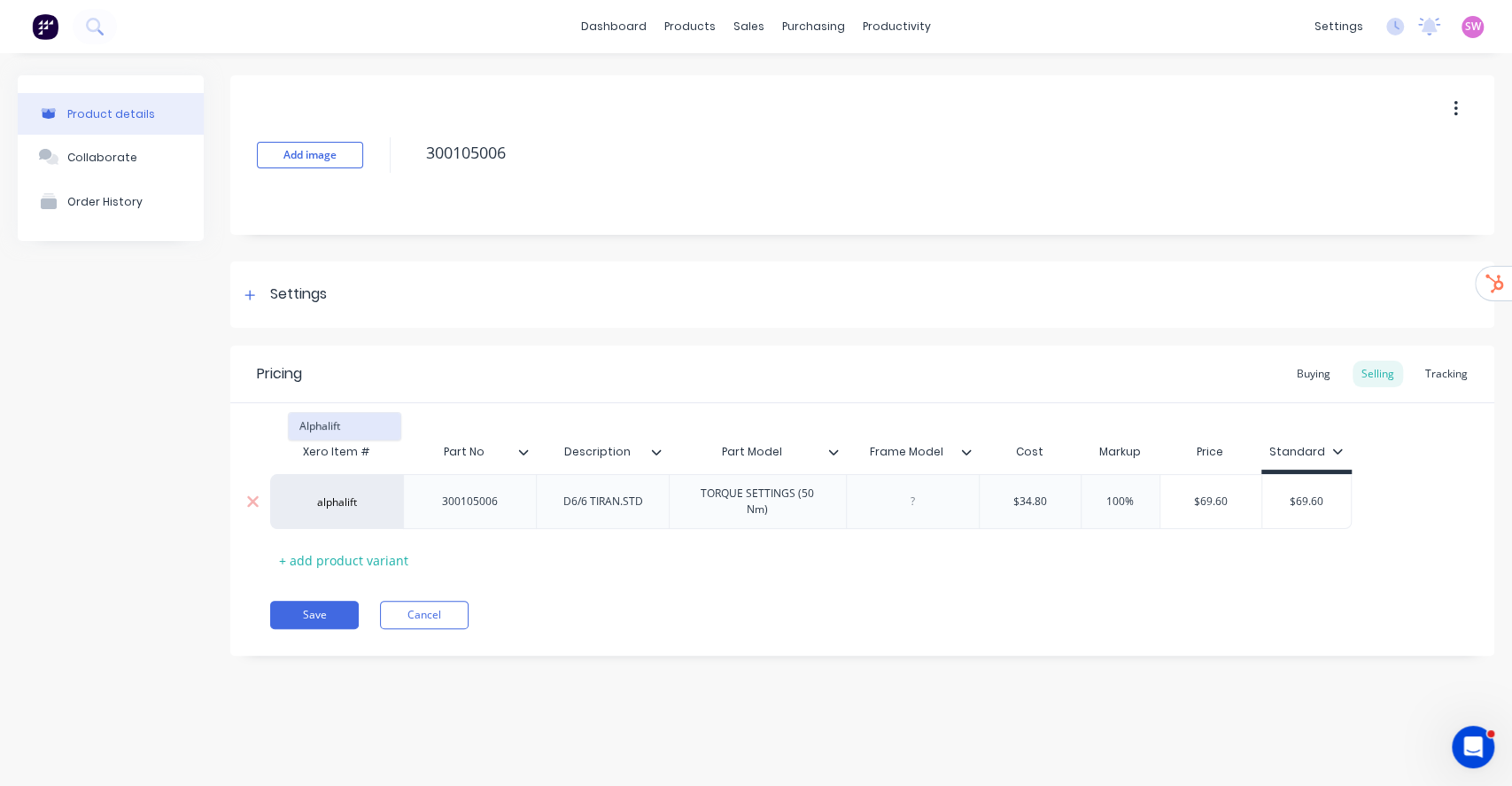 type on "alphalift" 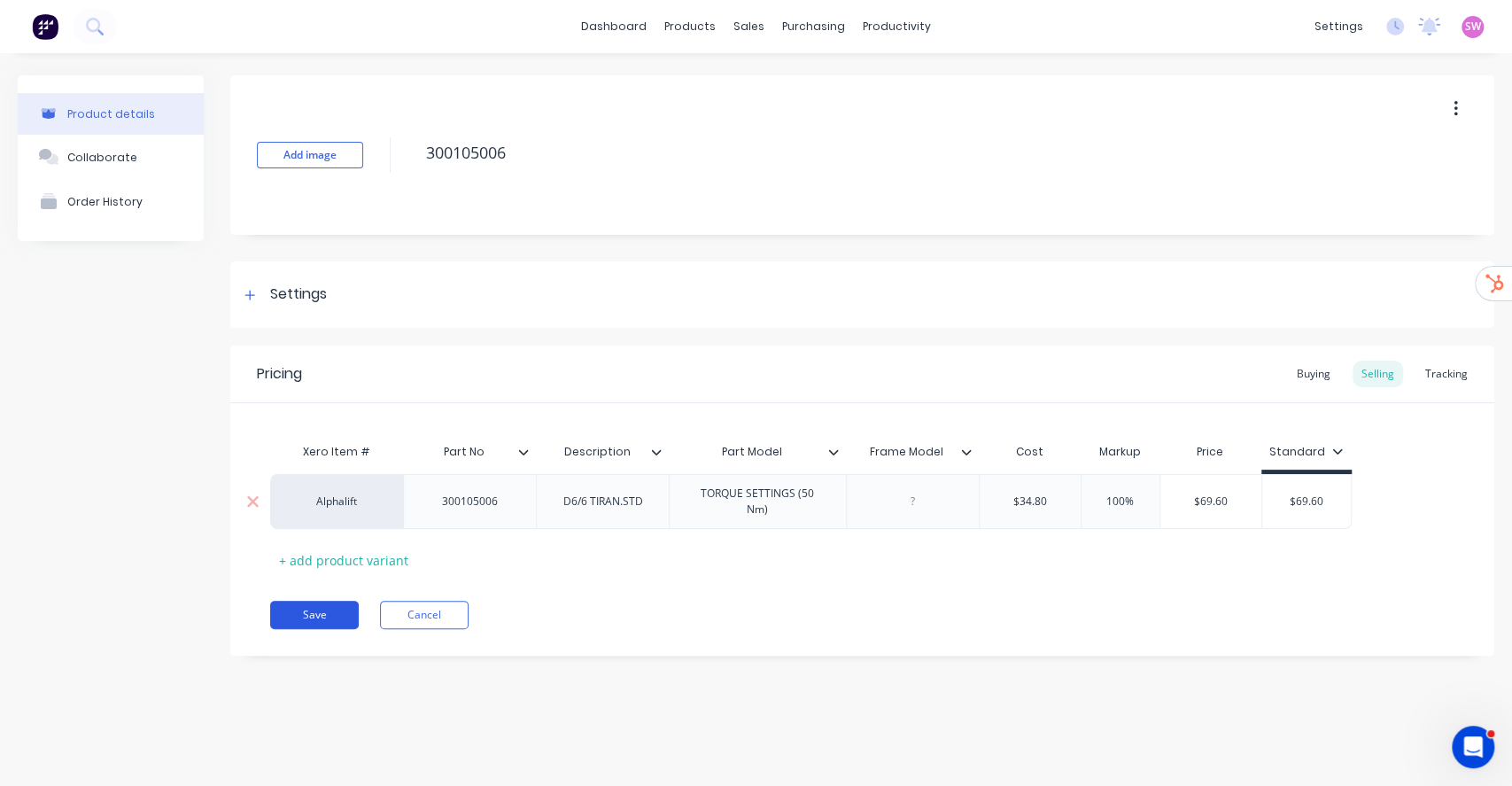 click on "Save" at bounding box center [314, 615] 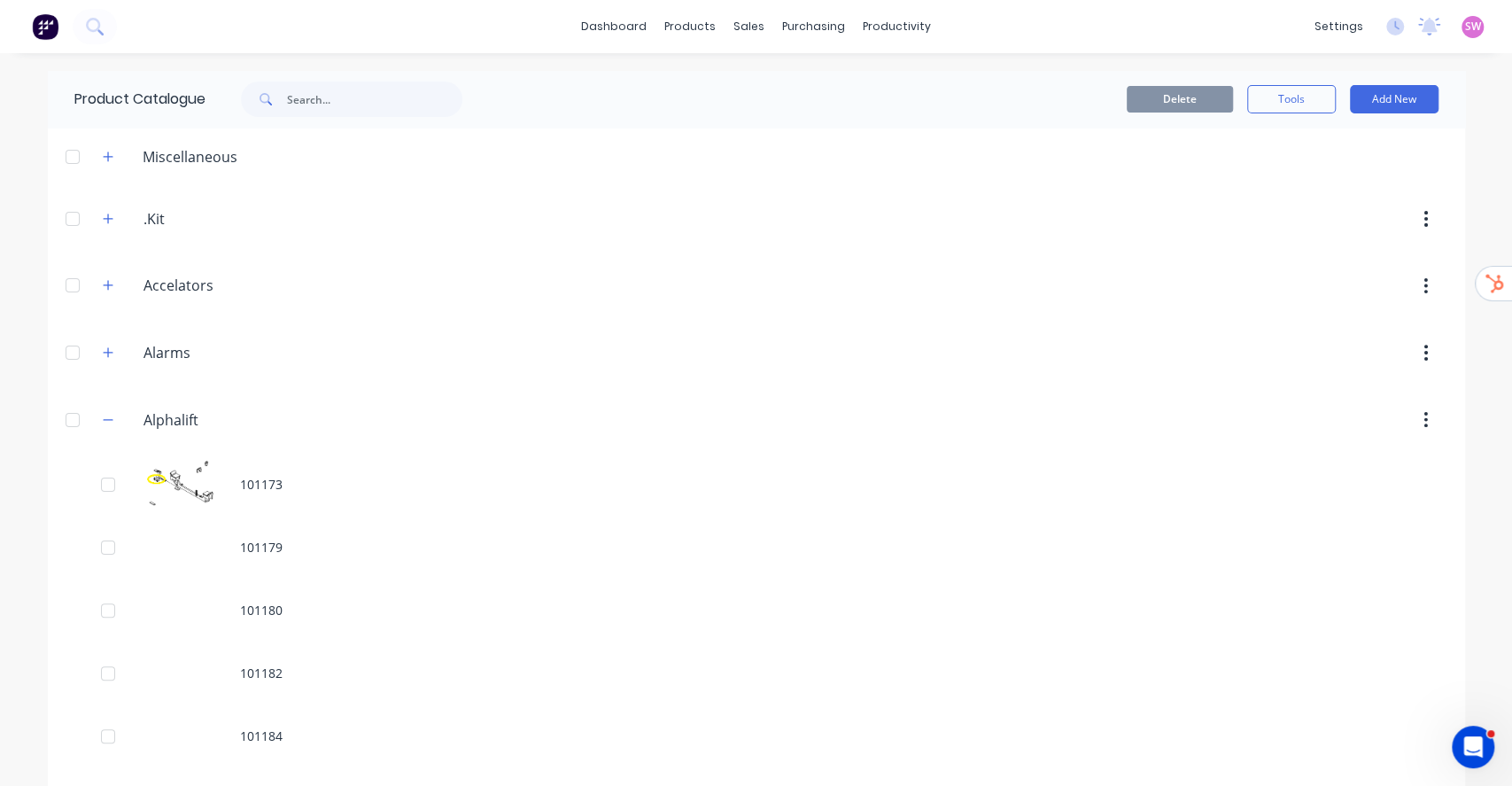 scroll, scrollTop: 7388, scrollLeft: 0, axis: vertical 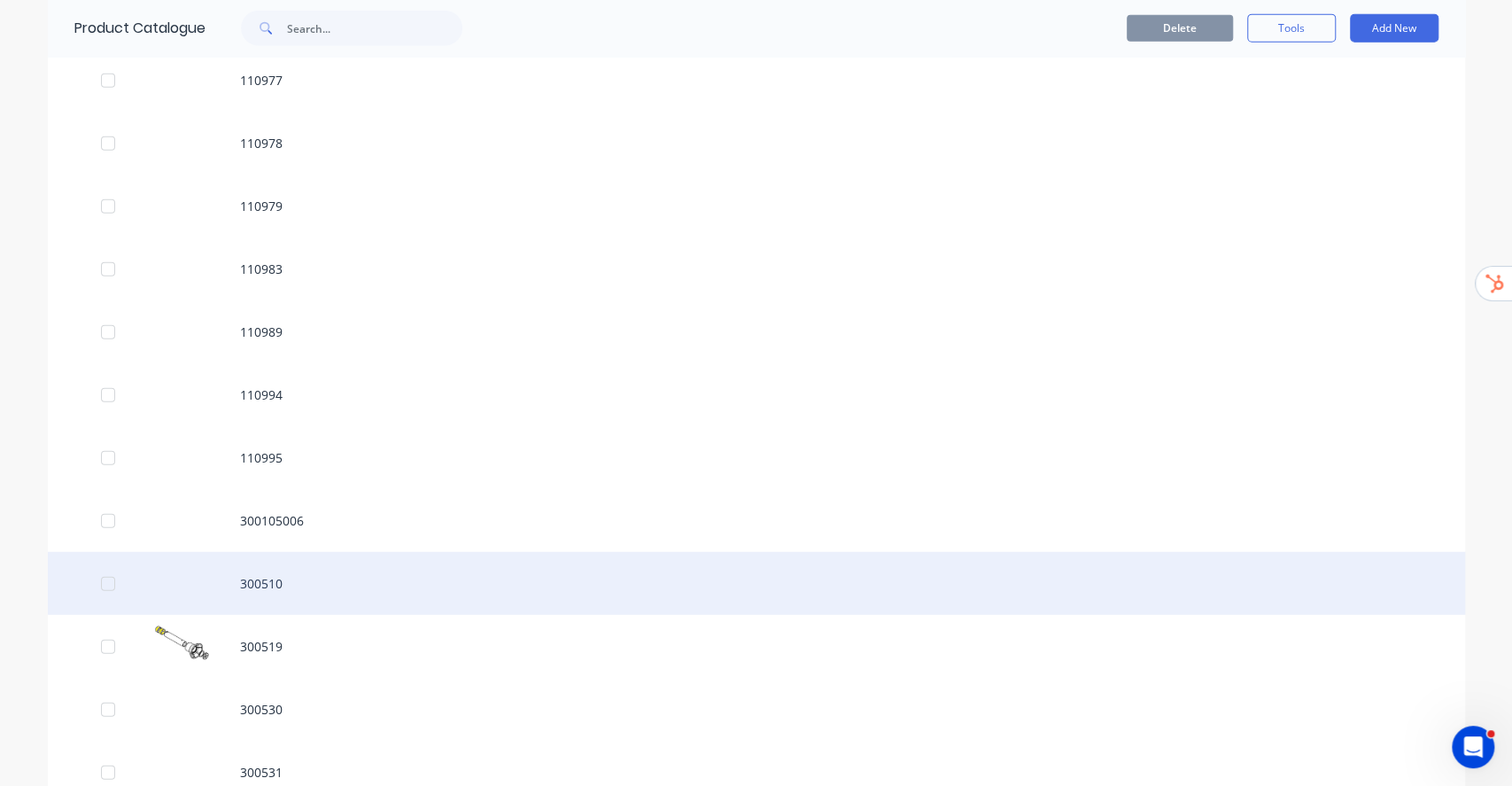 click on "300510" at bounding box center [756, 583] 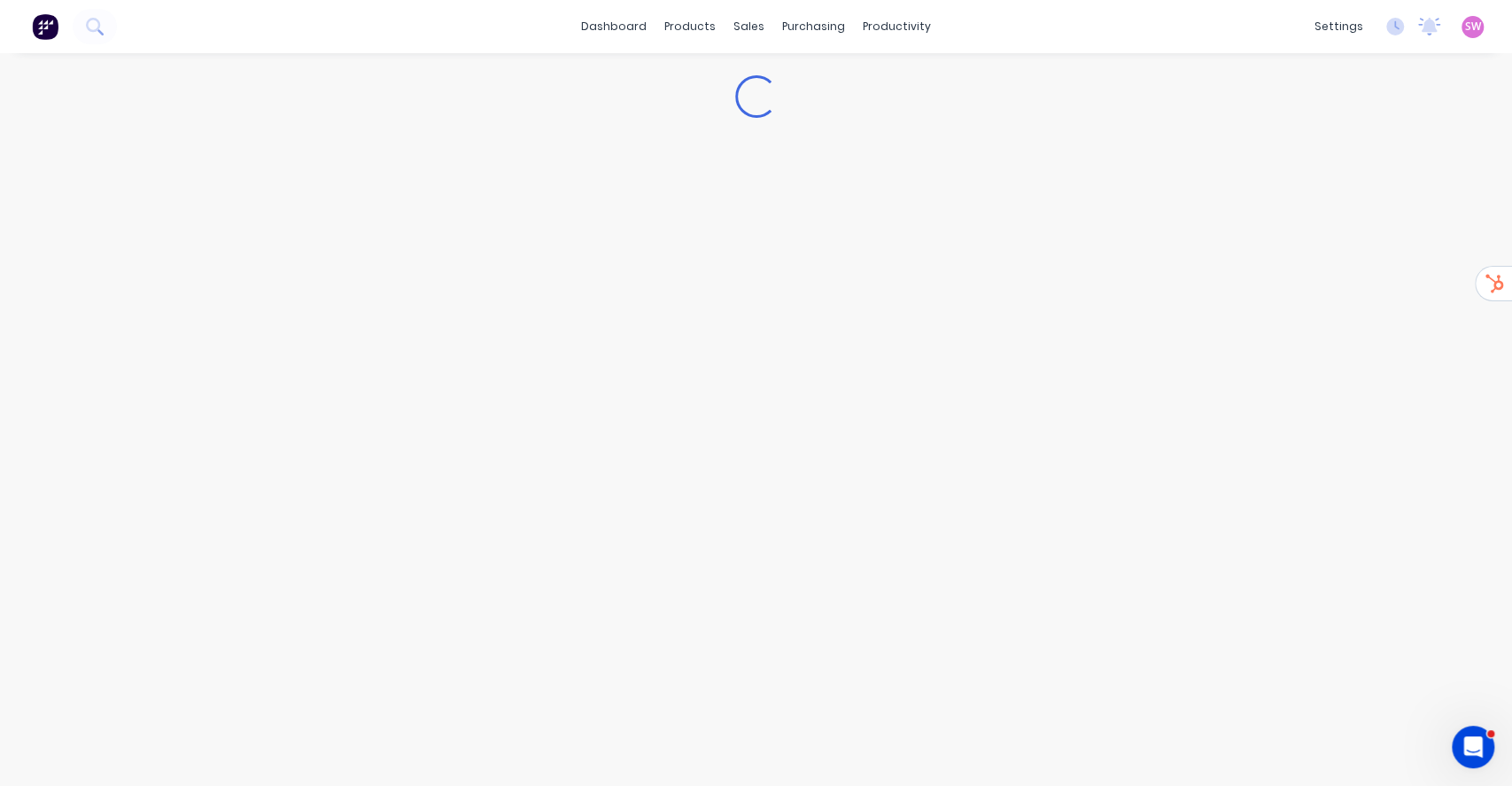type on "x" 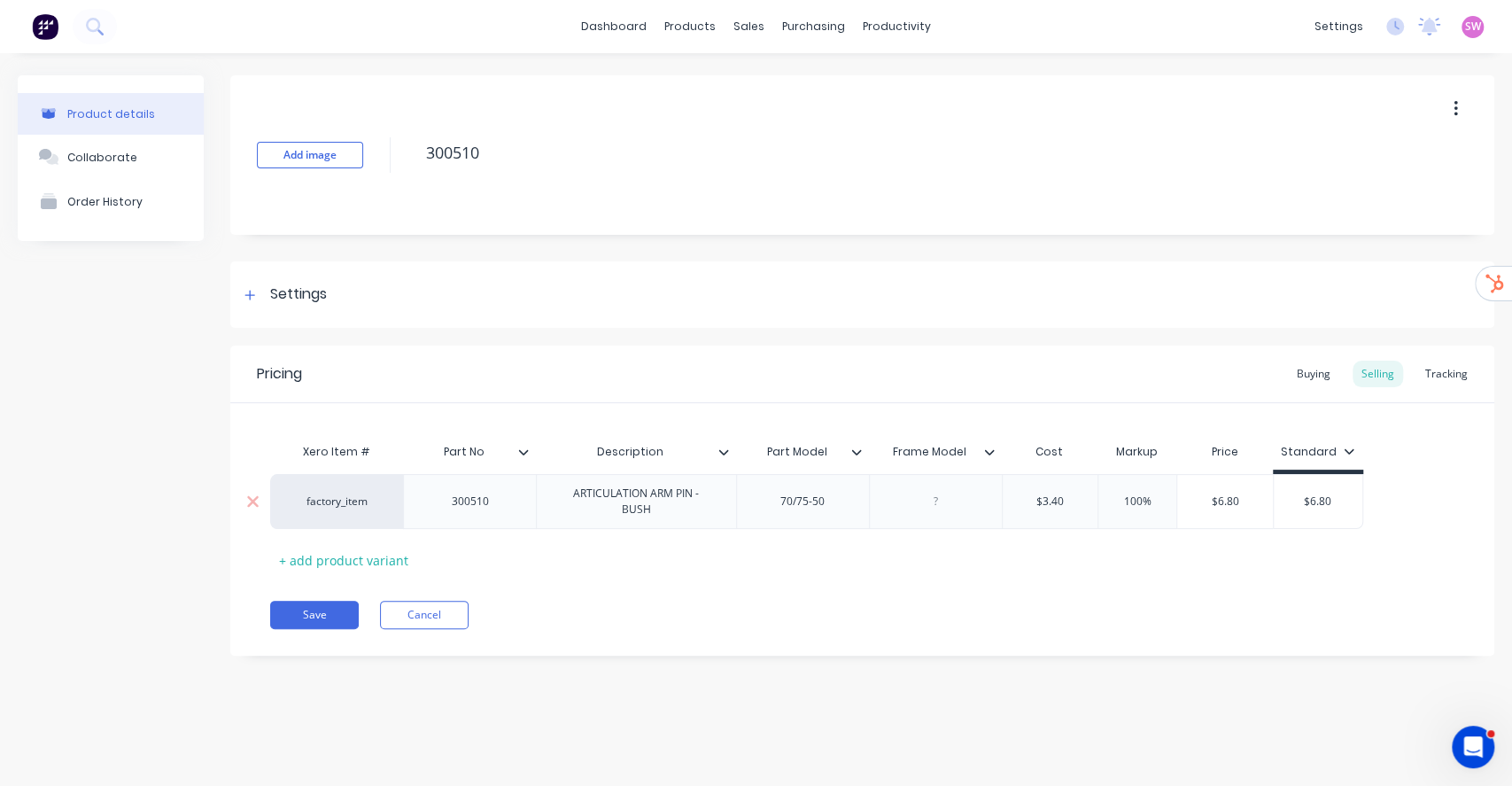 click on "factory_item" at bounding box center (337, 502) 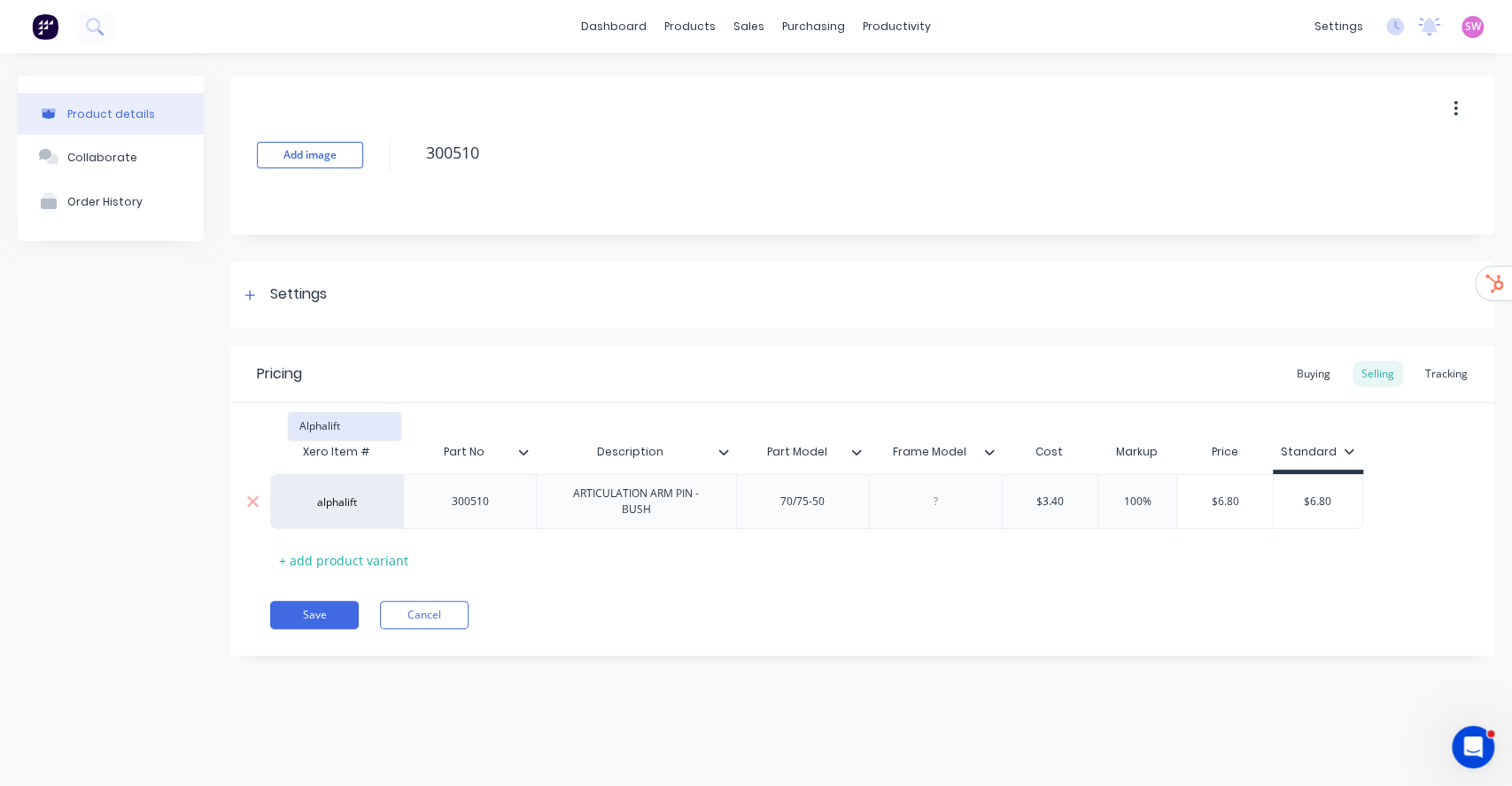 type on "alphalift" 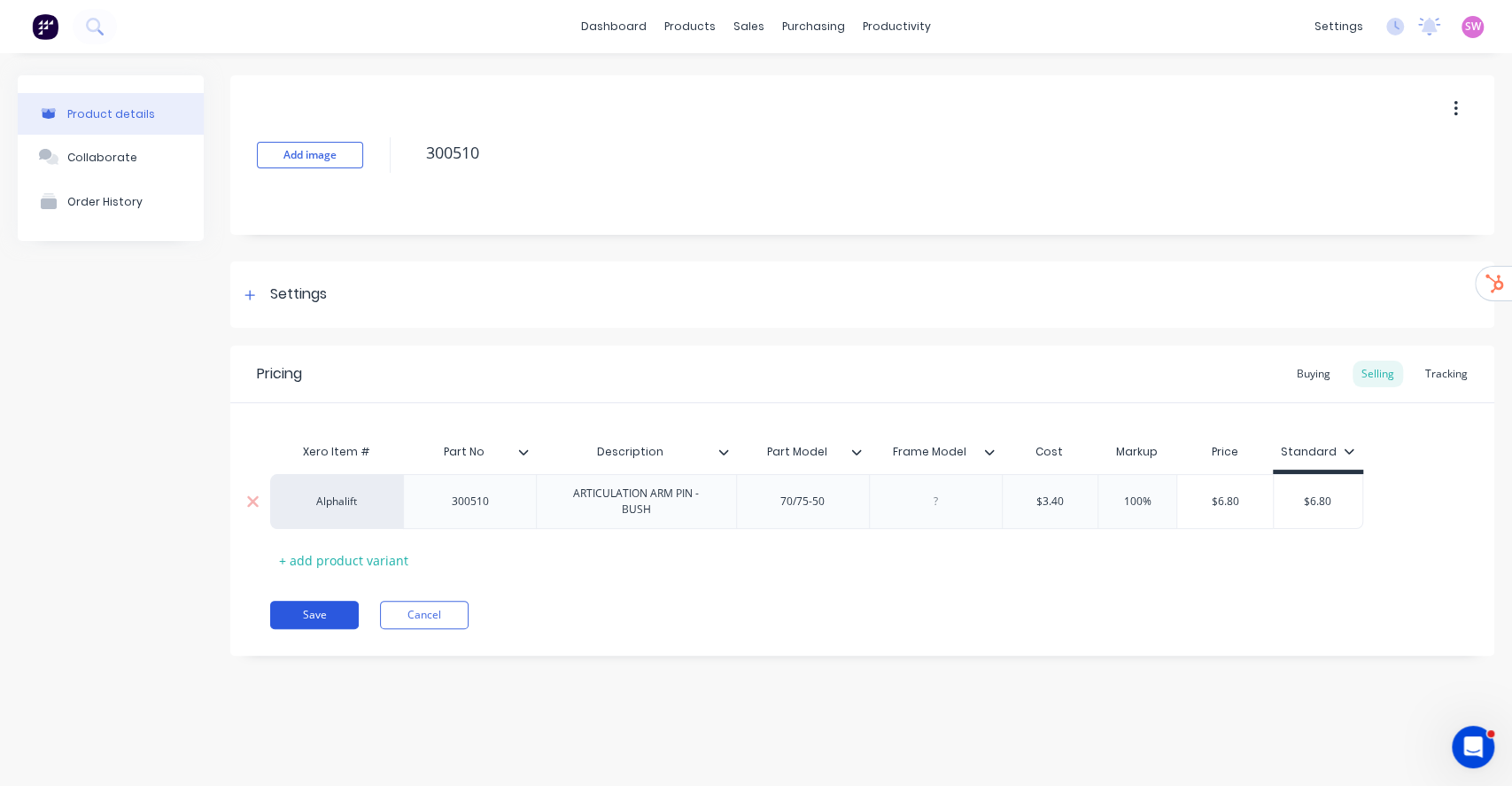 click on "Save" at bounding box center [314, 615] 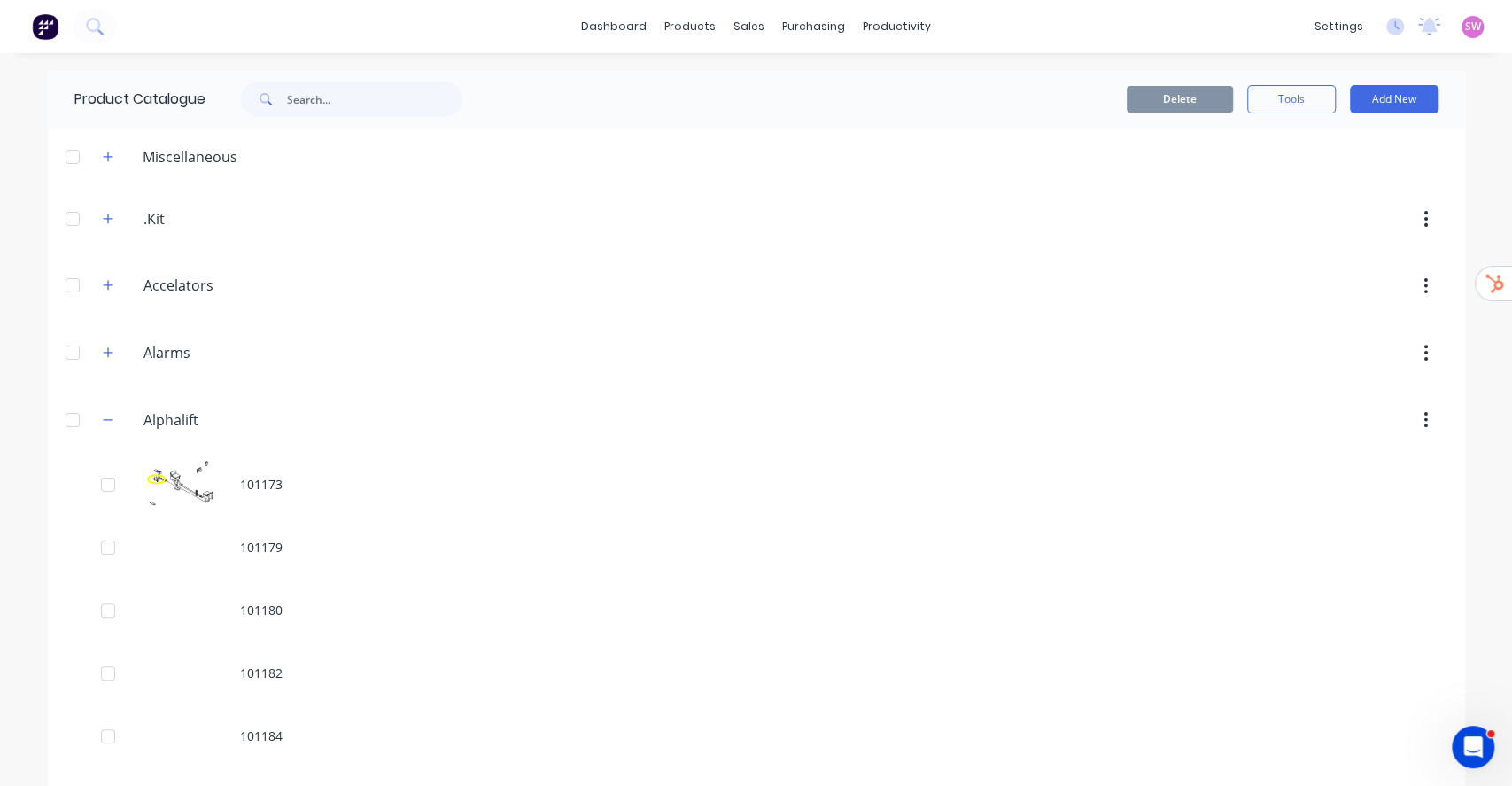 scroll, scrollTop: 7388, scrollLeft: 0, axis: vertical 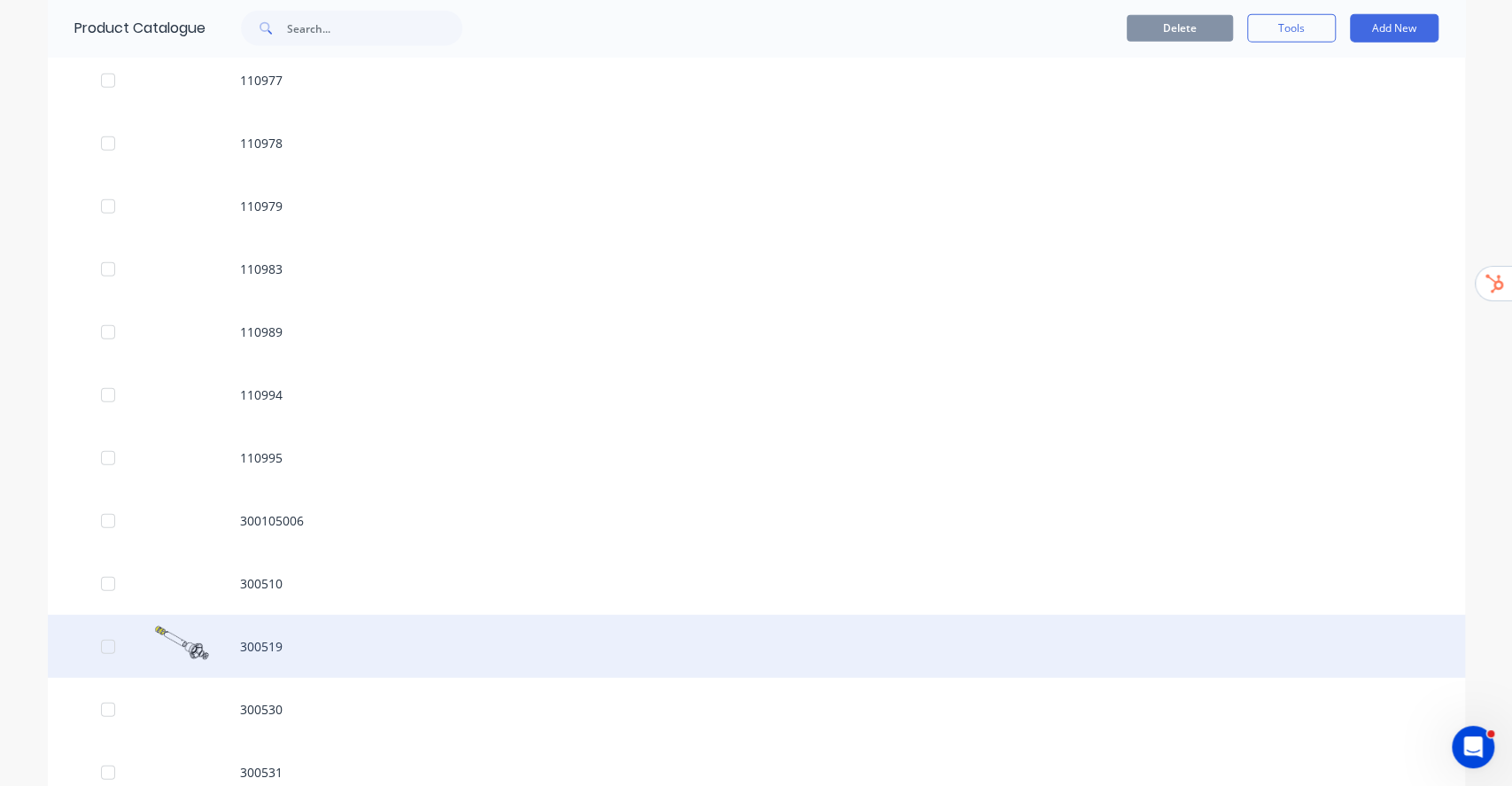 click on "300519" at bounding box center (756, 646) 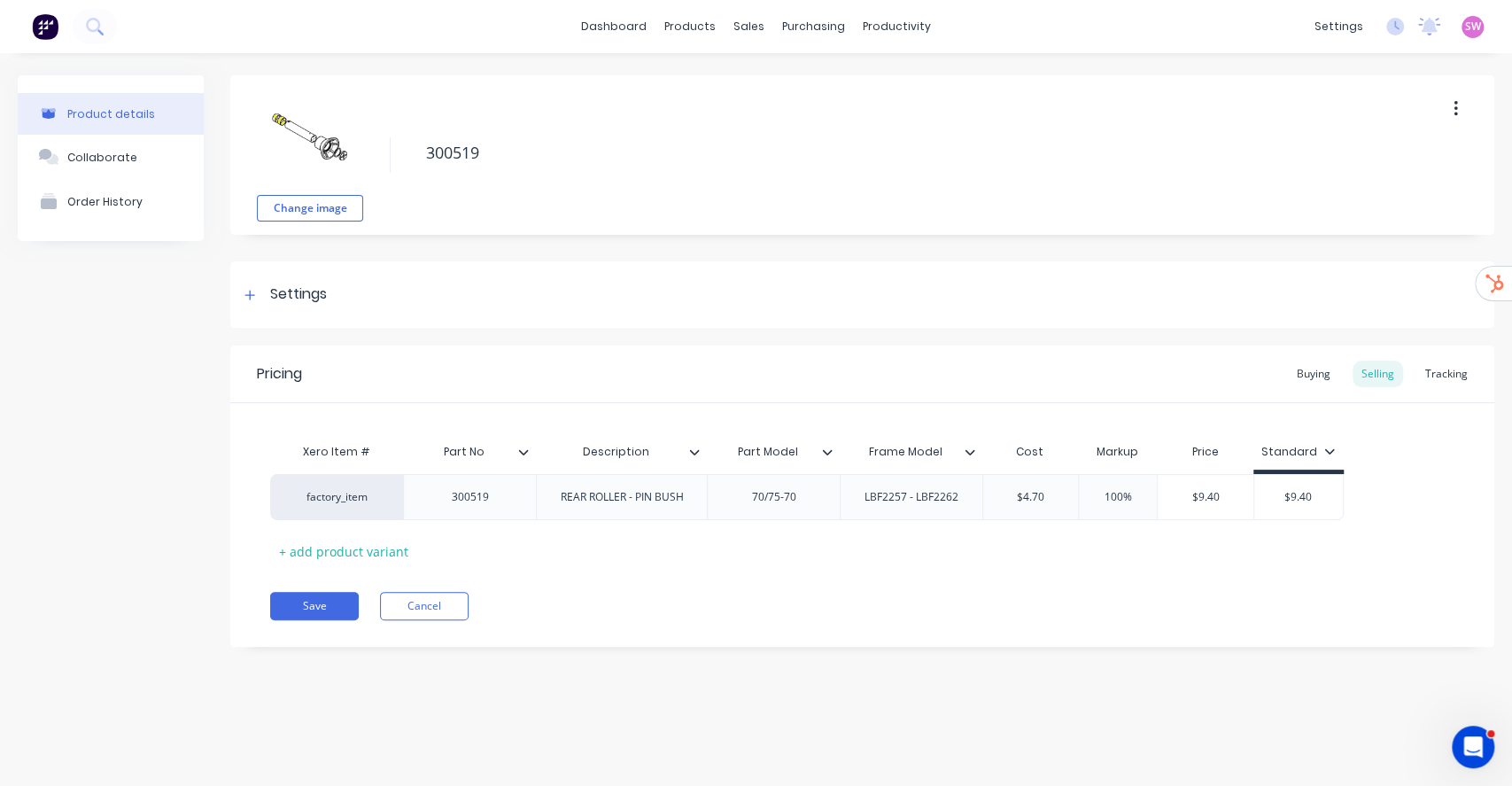 type on "x" 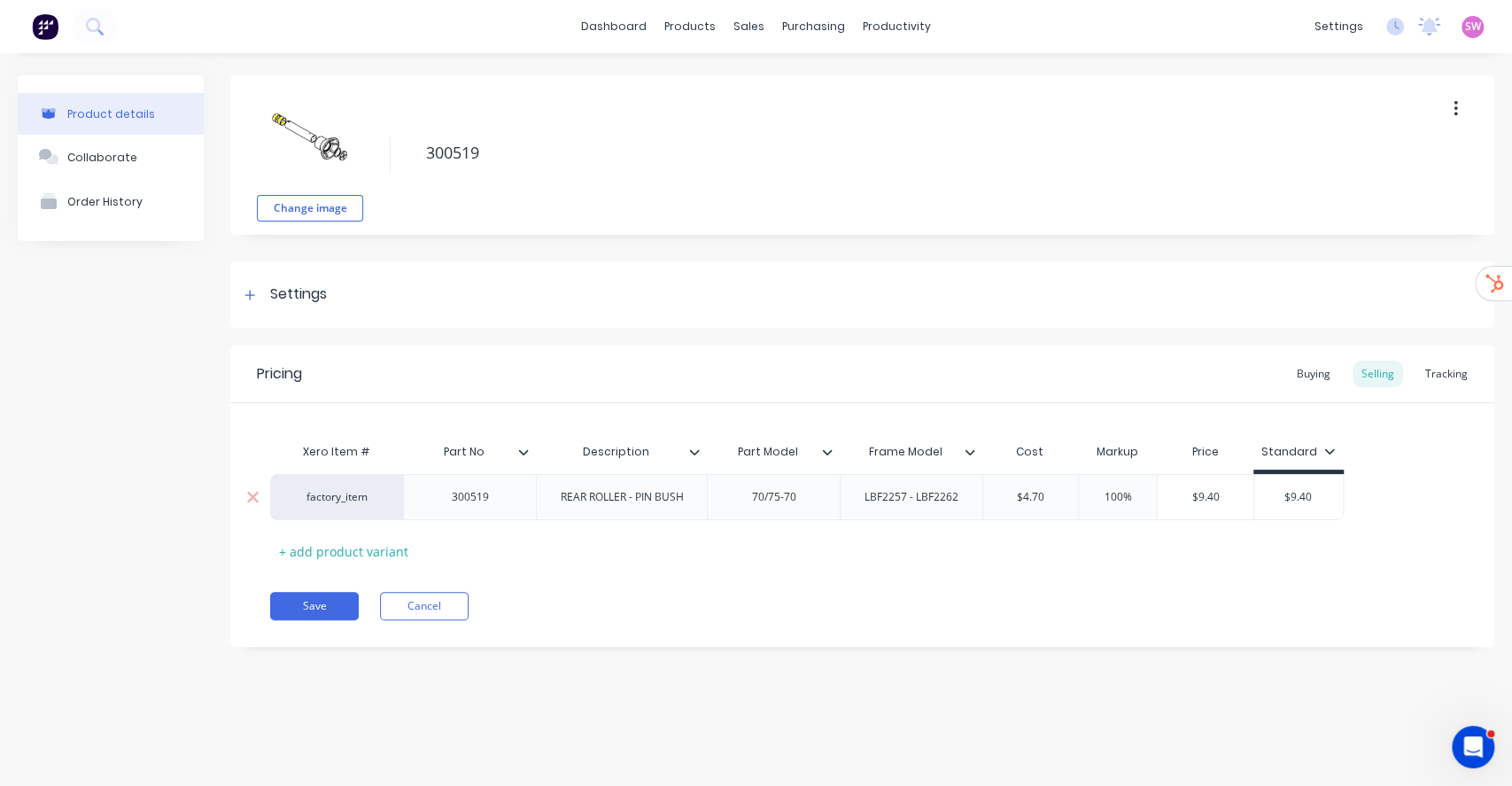 click on "factory_item" at bounding box center [337, 497] 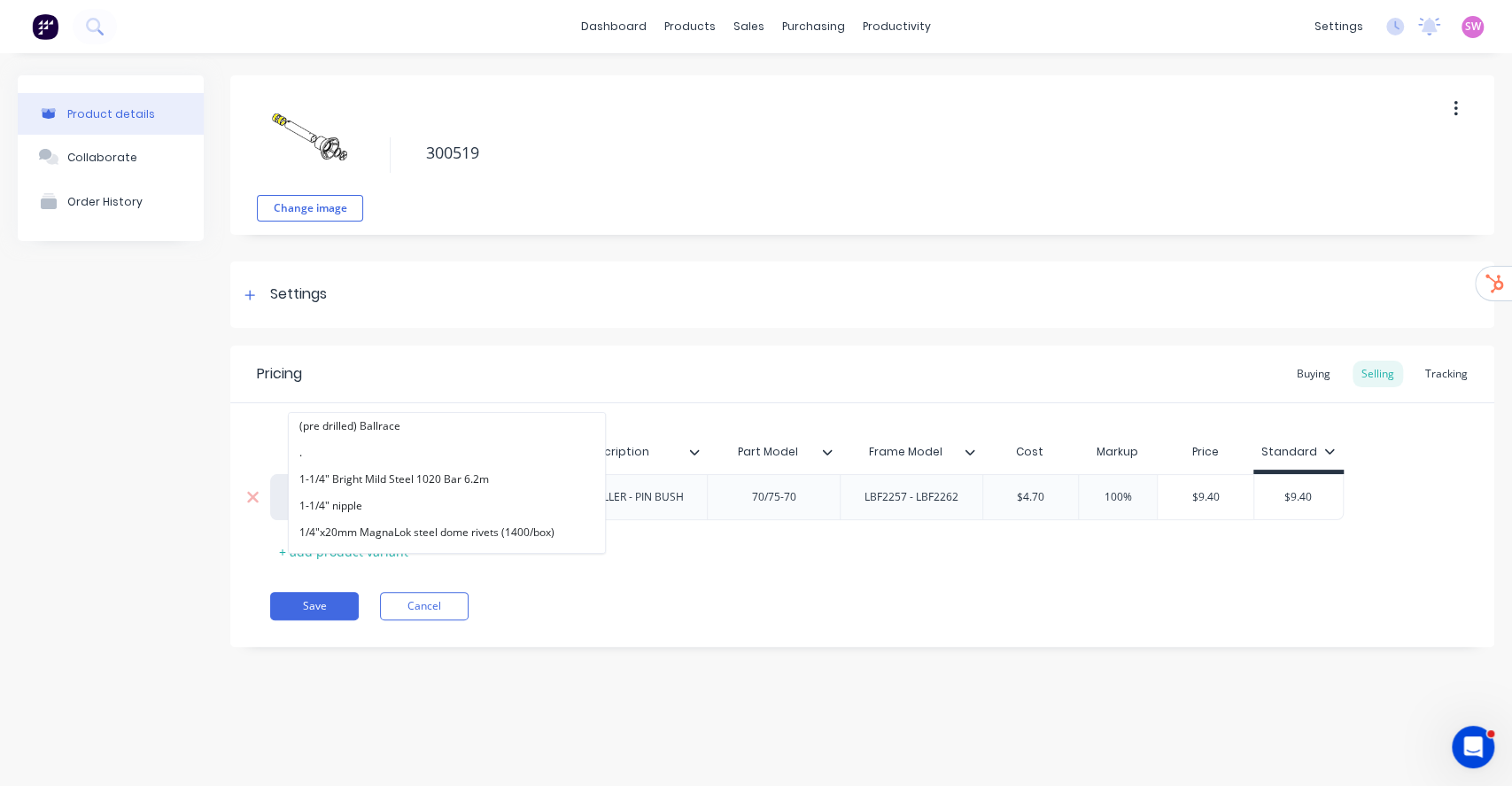 paste on "alphalift" 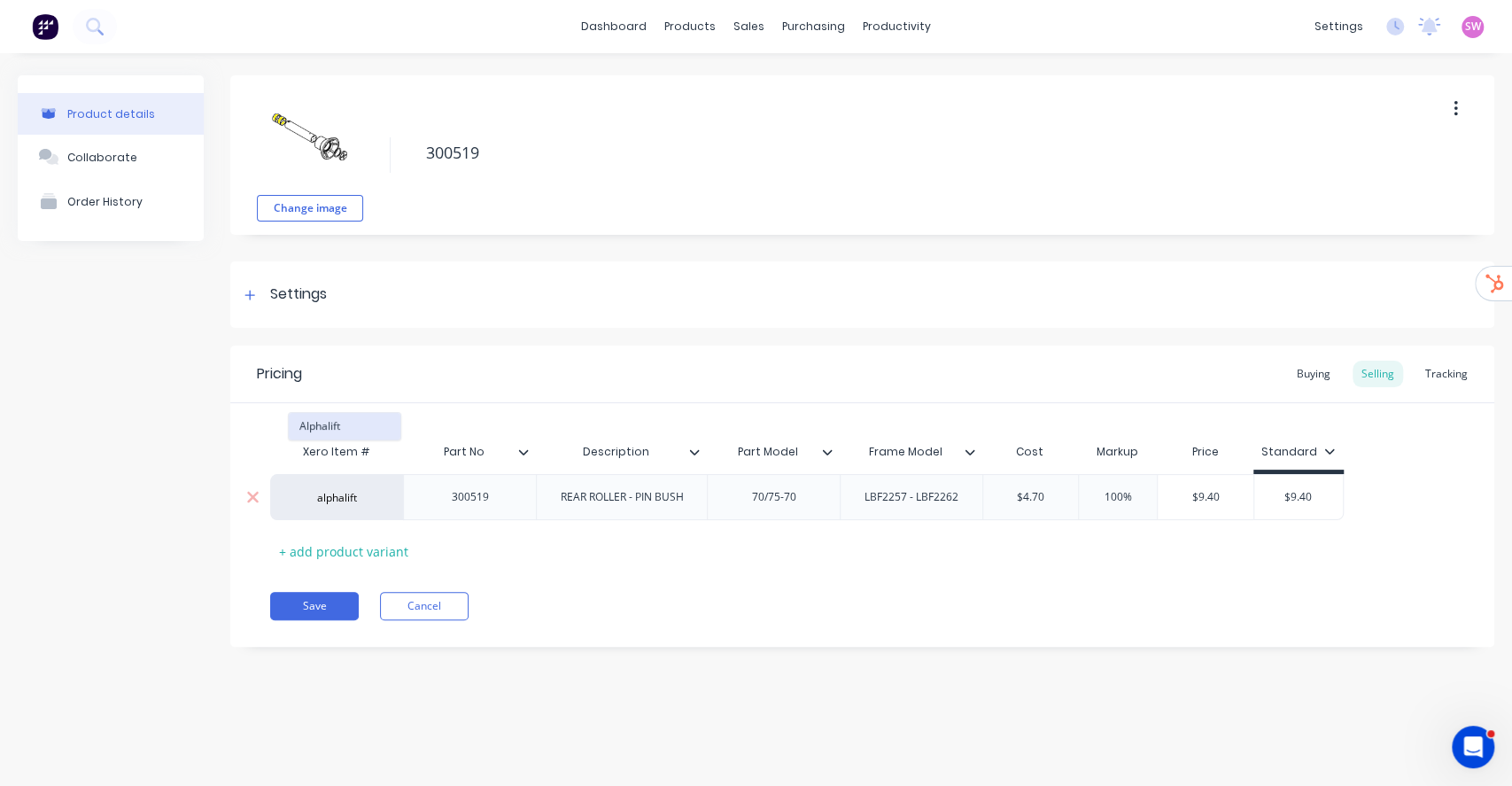 type on "alphalift" 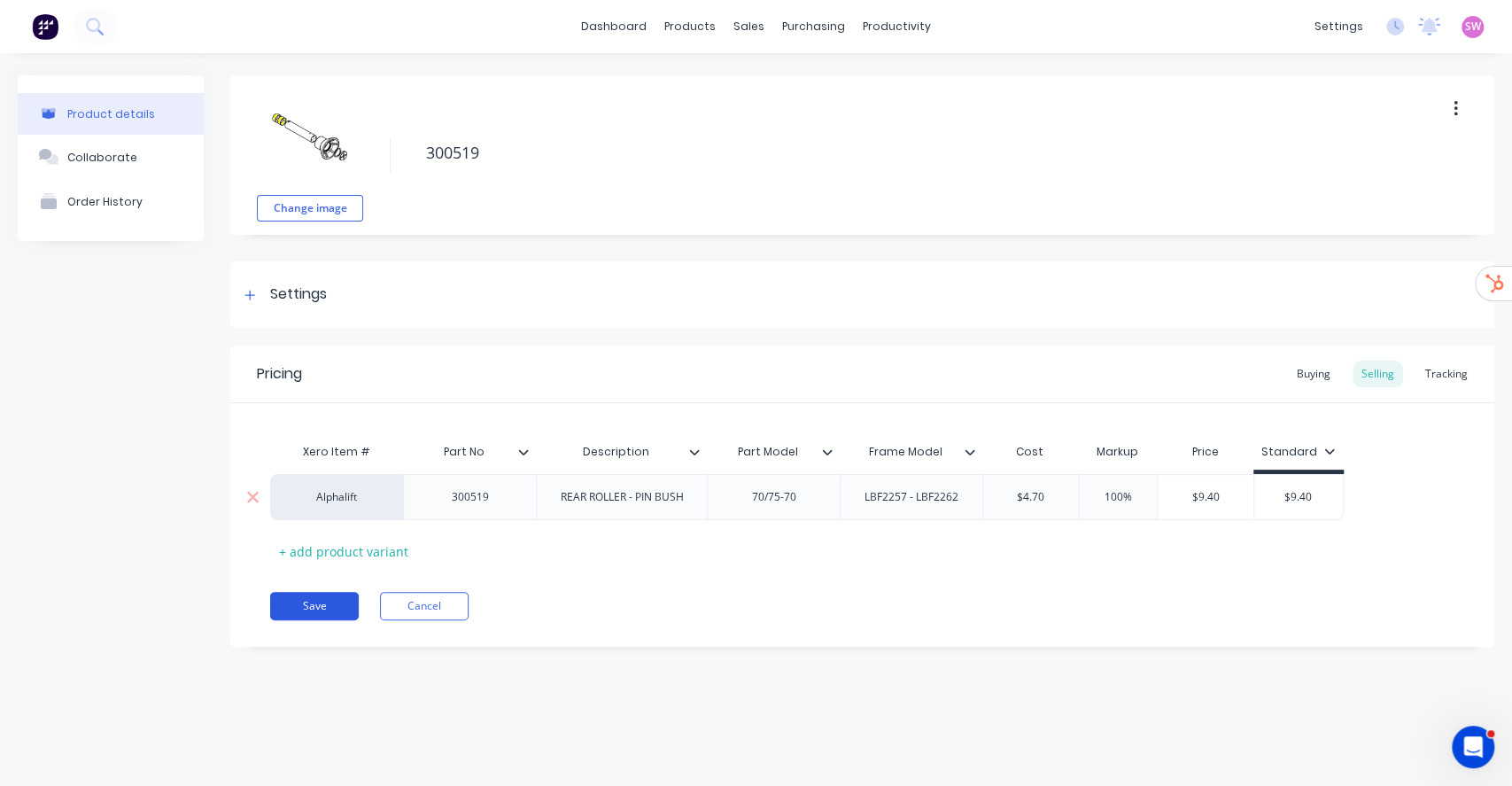 click on "Save" at bounding box center (314, 606) 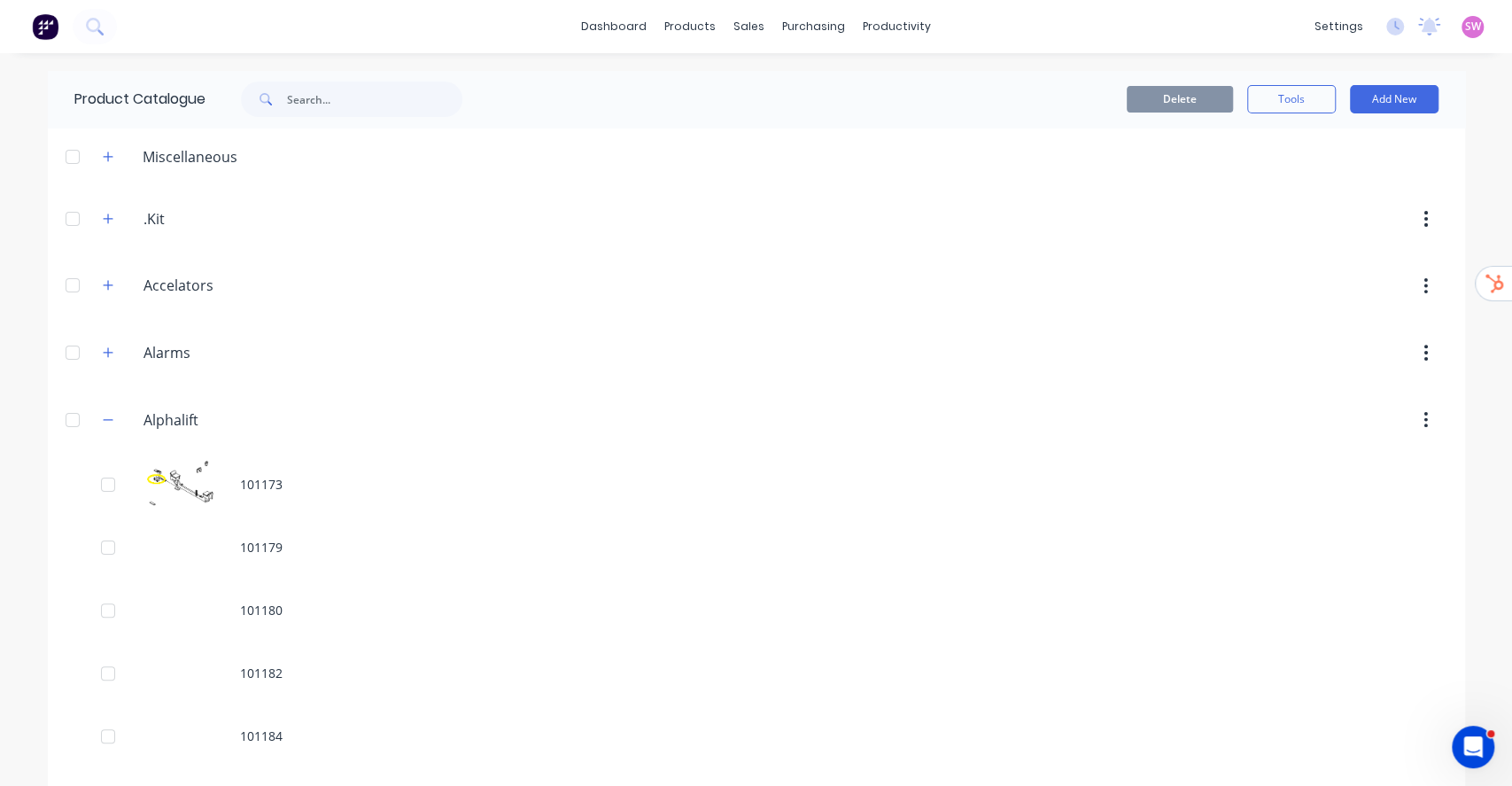 scroll, scrollTop: 7388, scrollLeft: 0, axis: vertical 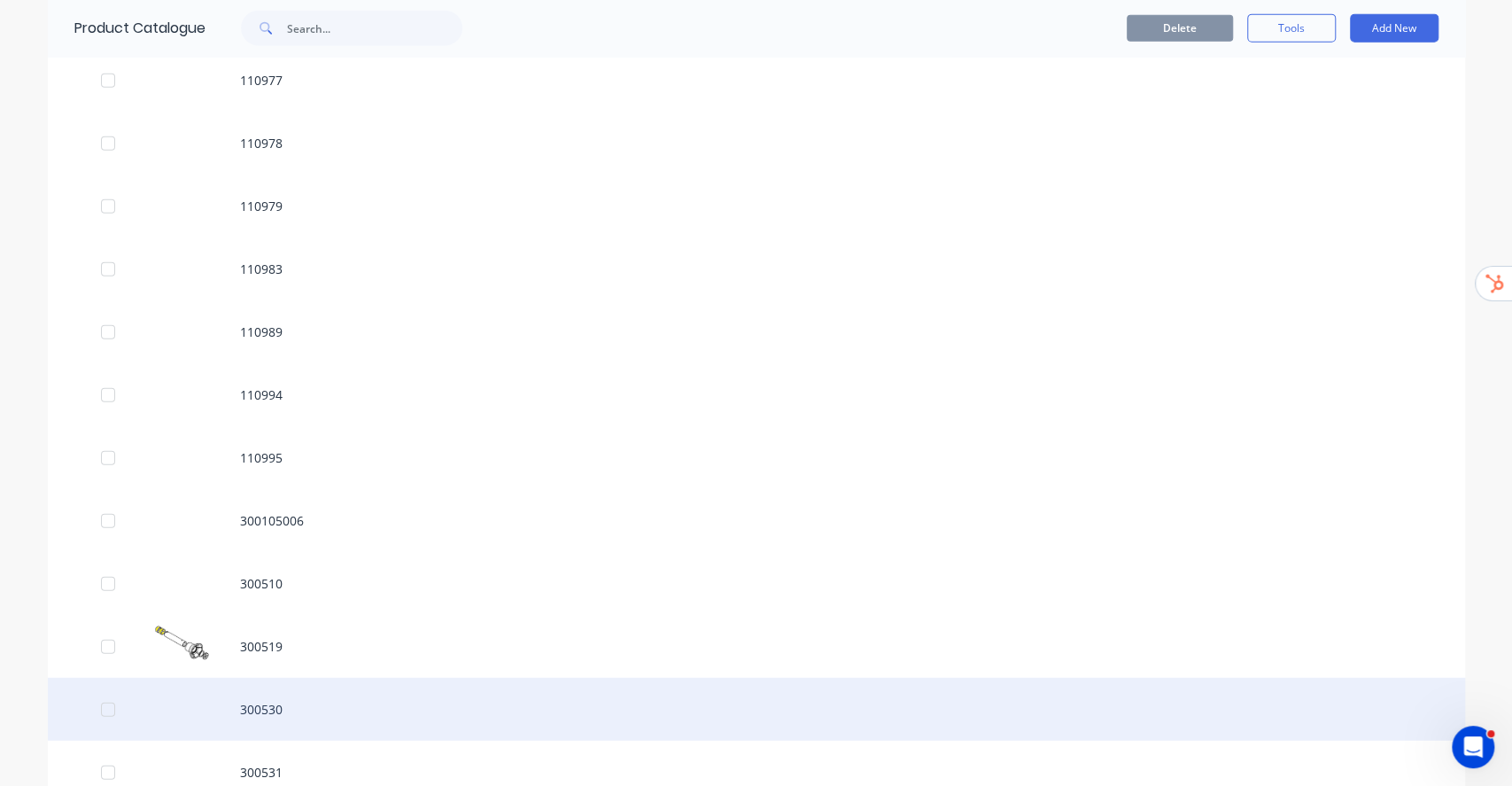 click on "300530" at bounding box center [756, 709] 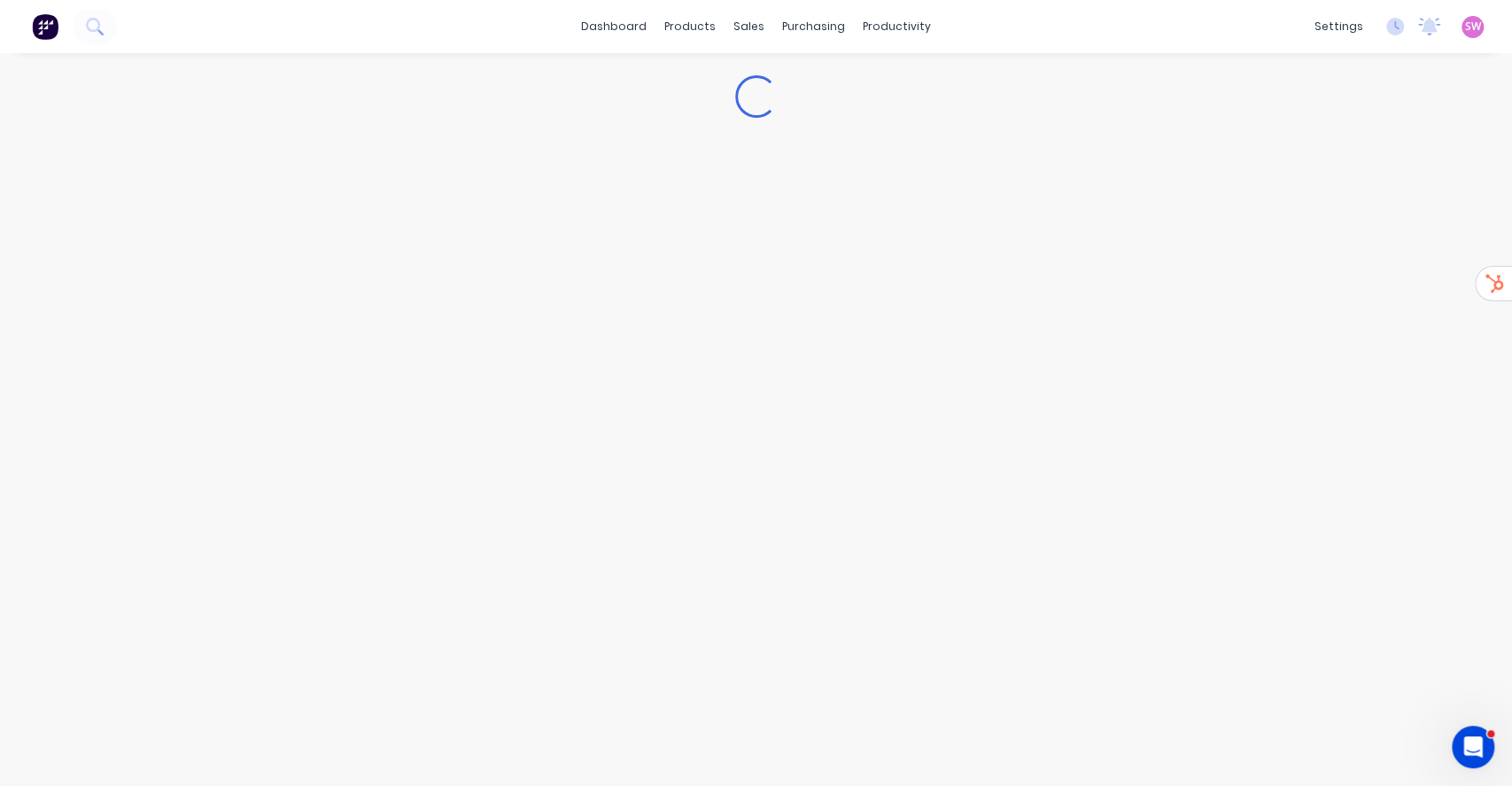 type on "x" 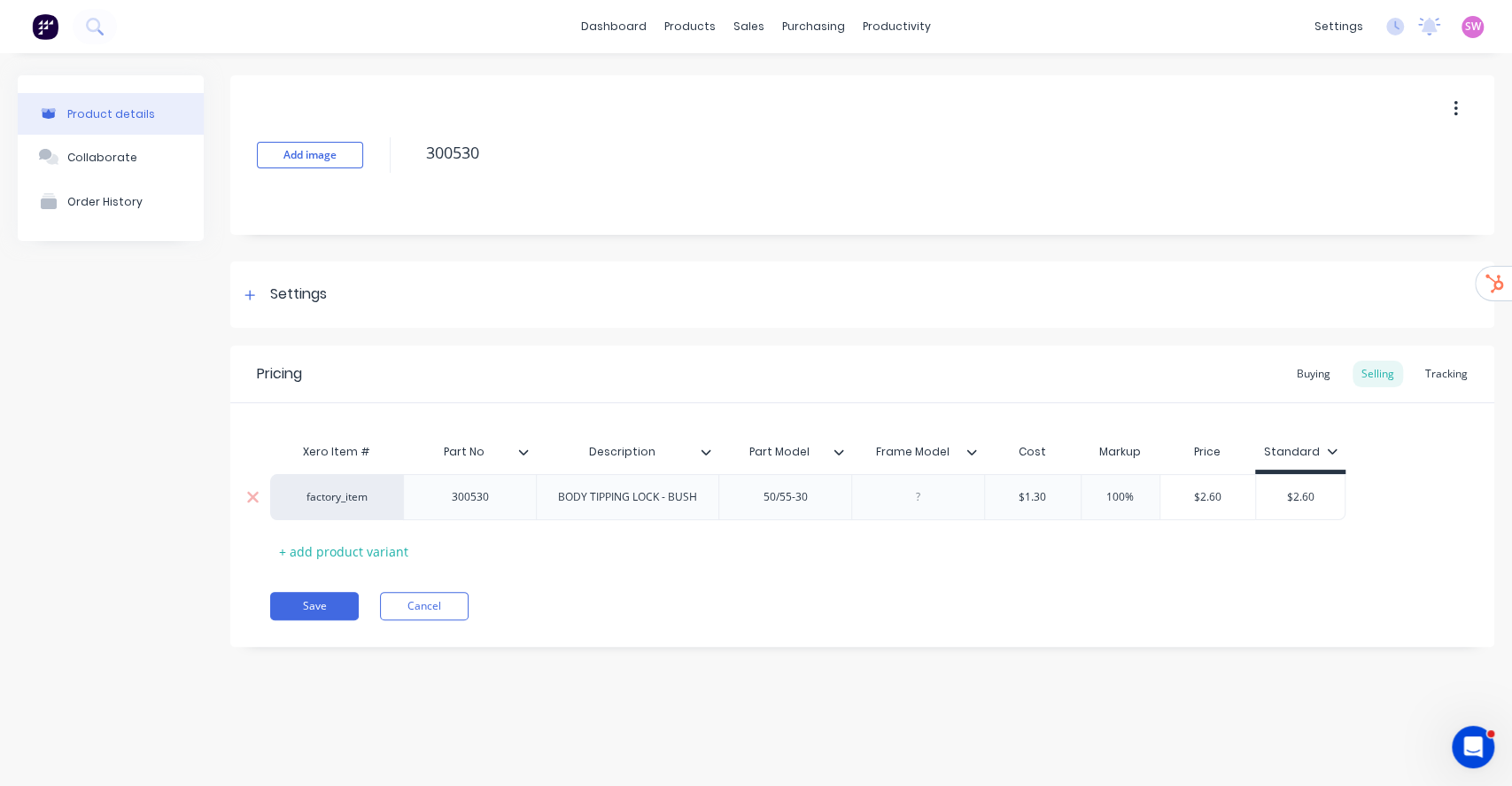 click on "factory_item" at bounding box center [337, 497] 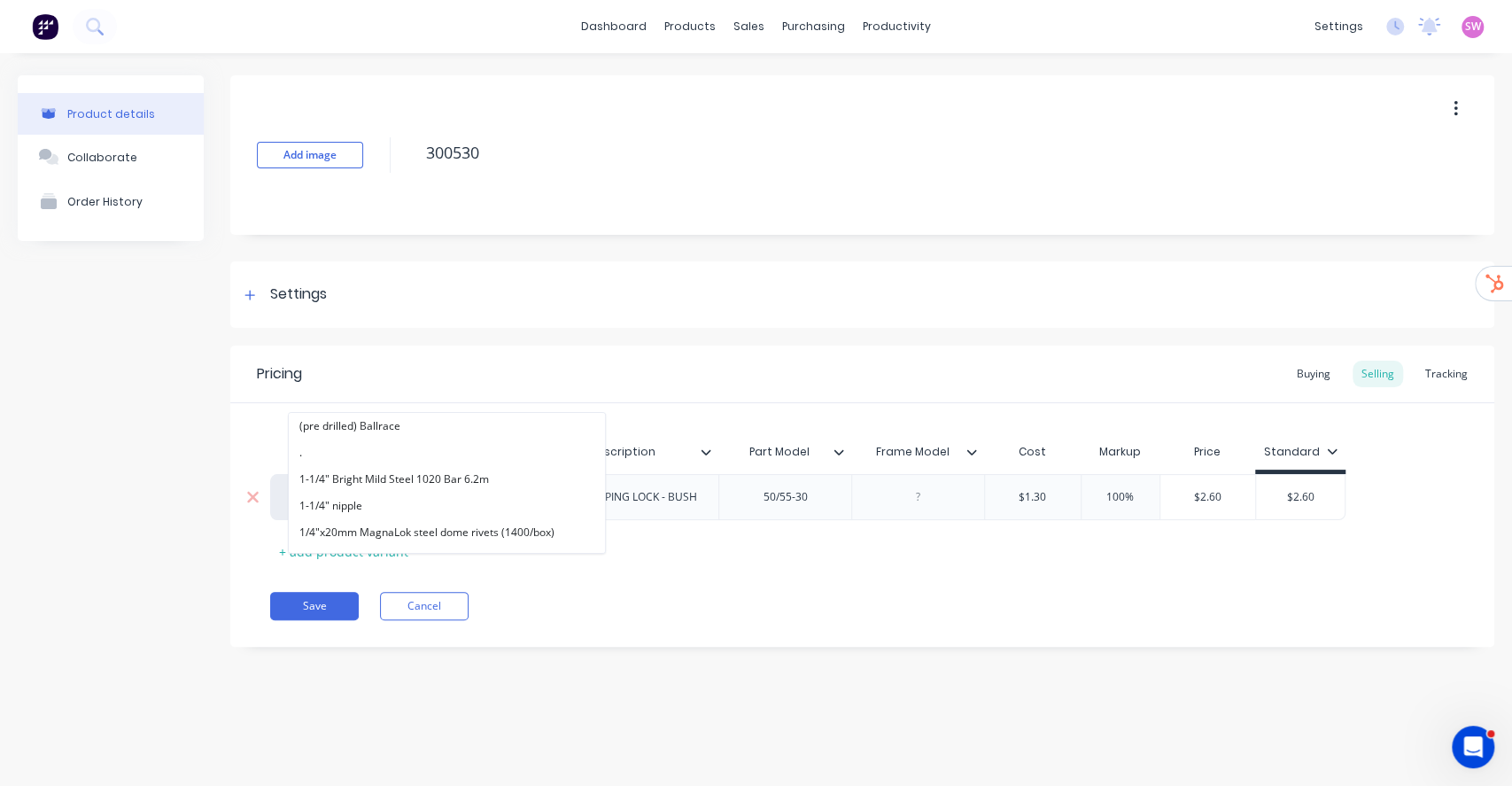 paste on "alphalift" 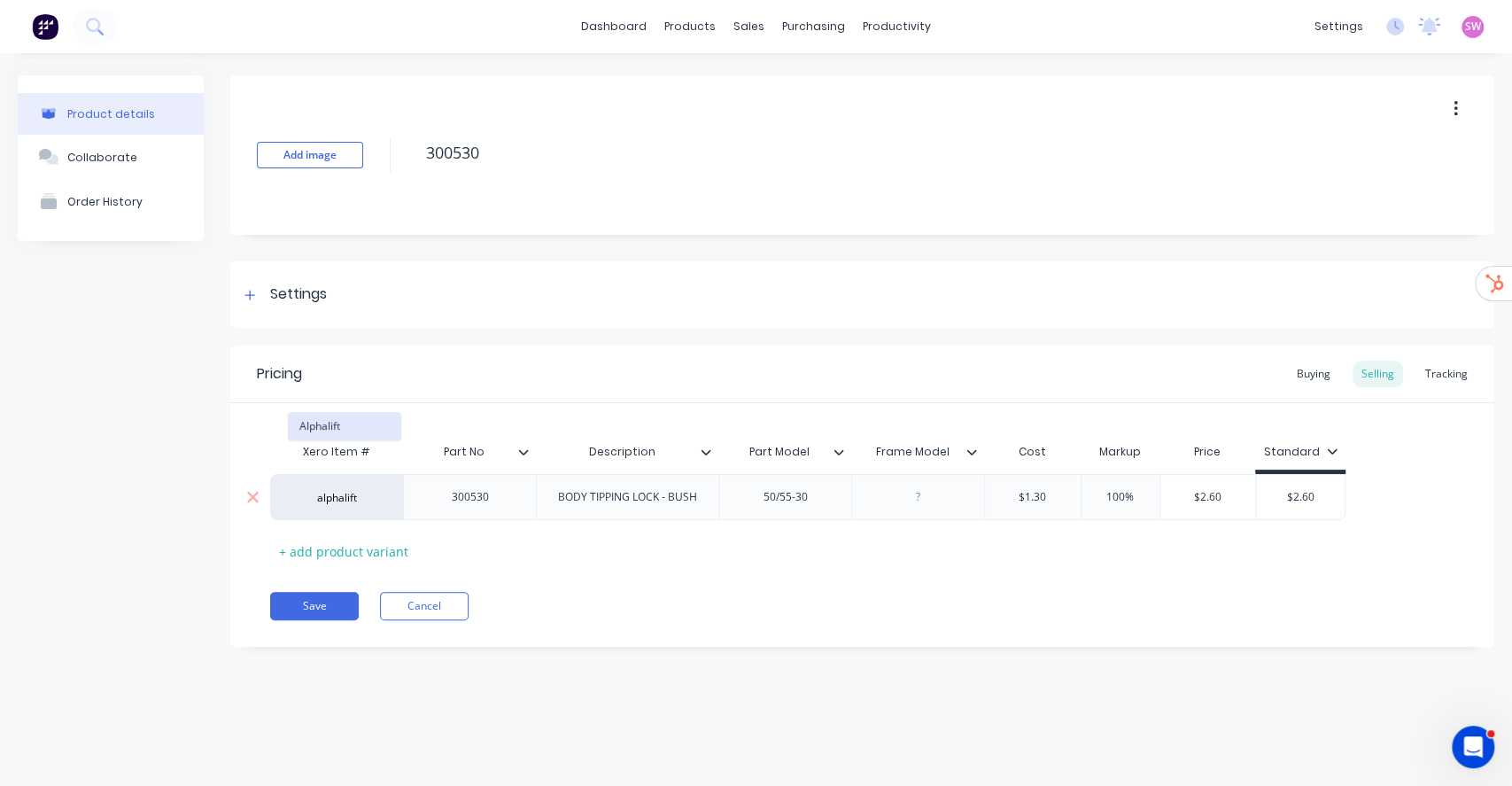 type on "alphalift" 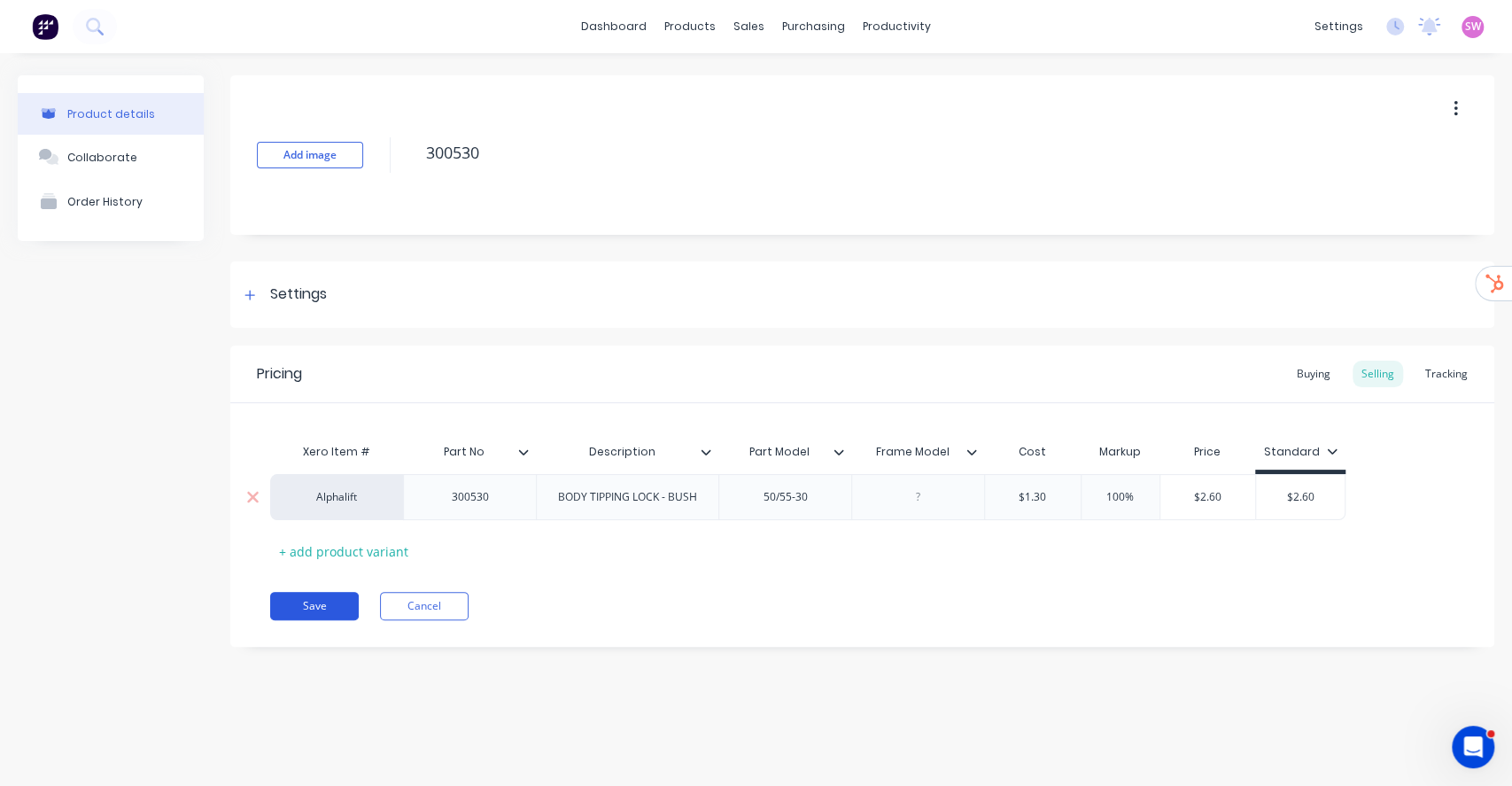 click on "Save" at bounding box center (314, 606) 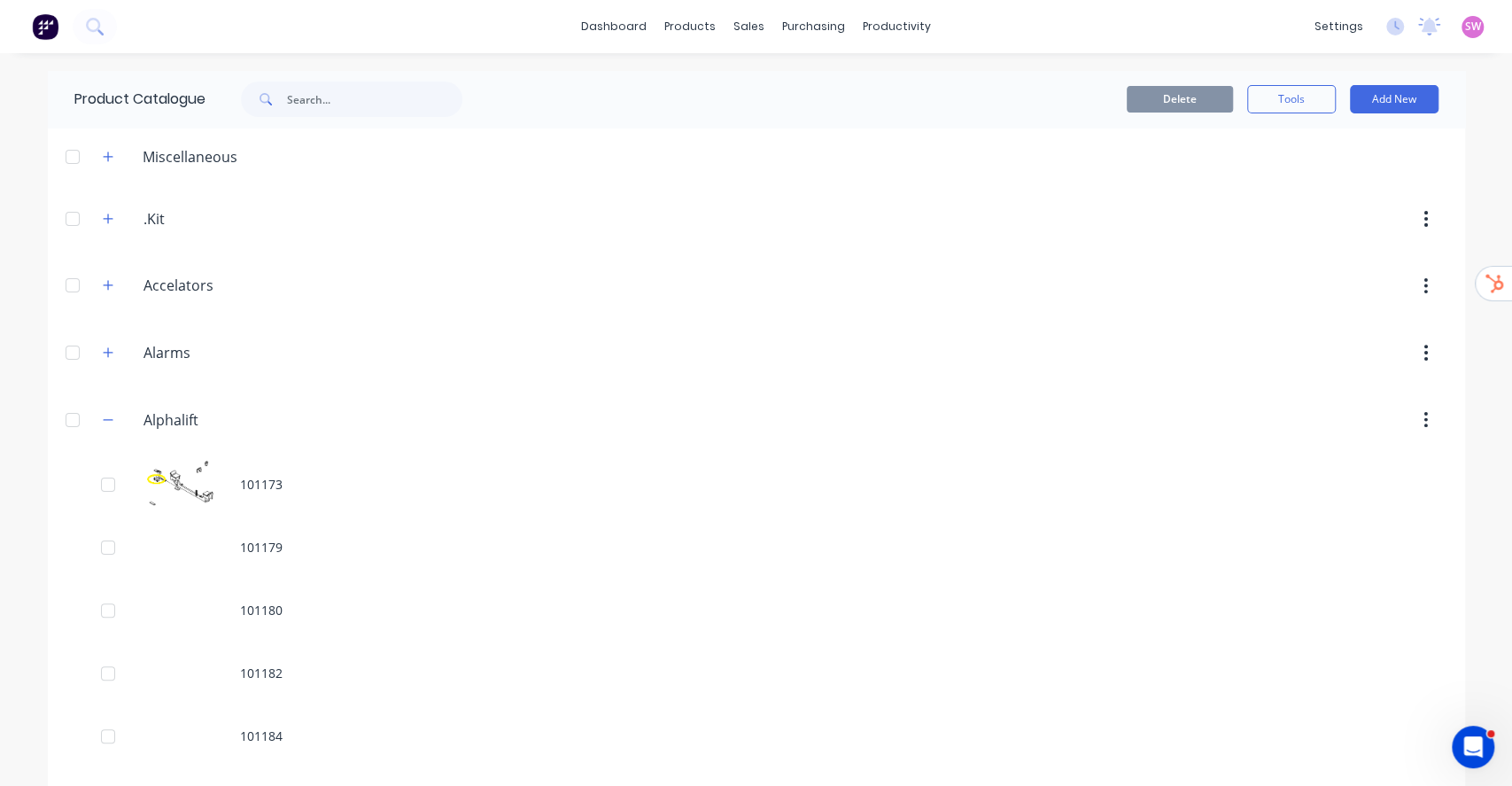 scroll, scrollTop: 7388, scrollLeft: 0, axis: vertical 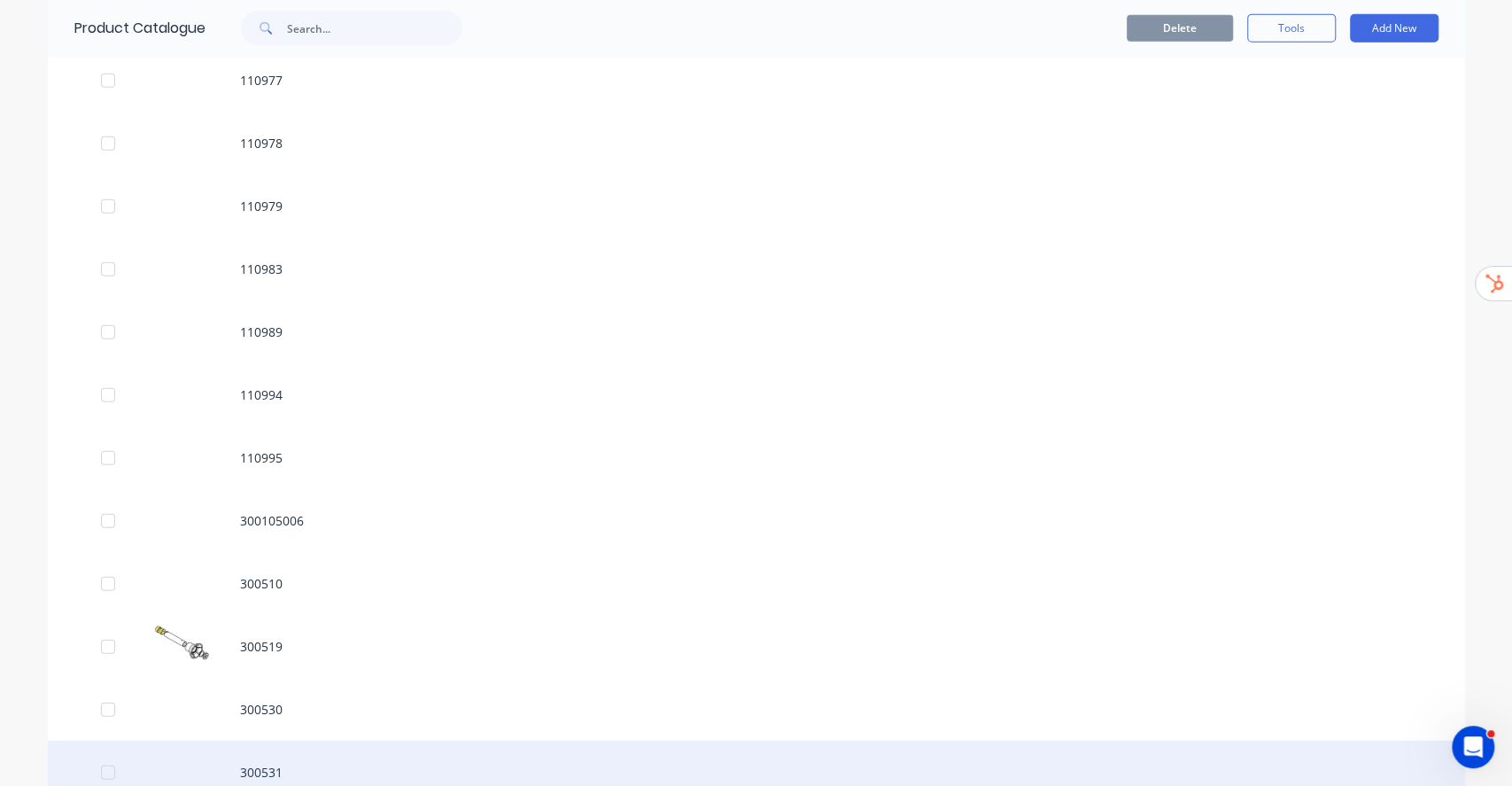 click on "300531" at bounding box center (756, 772) 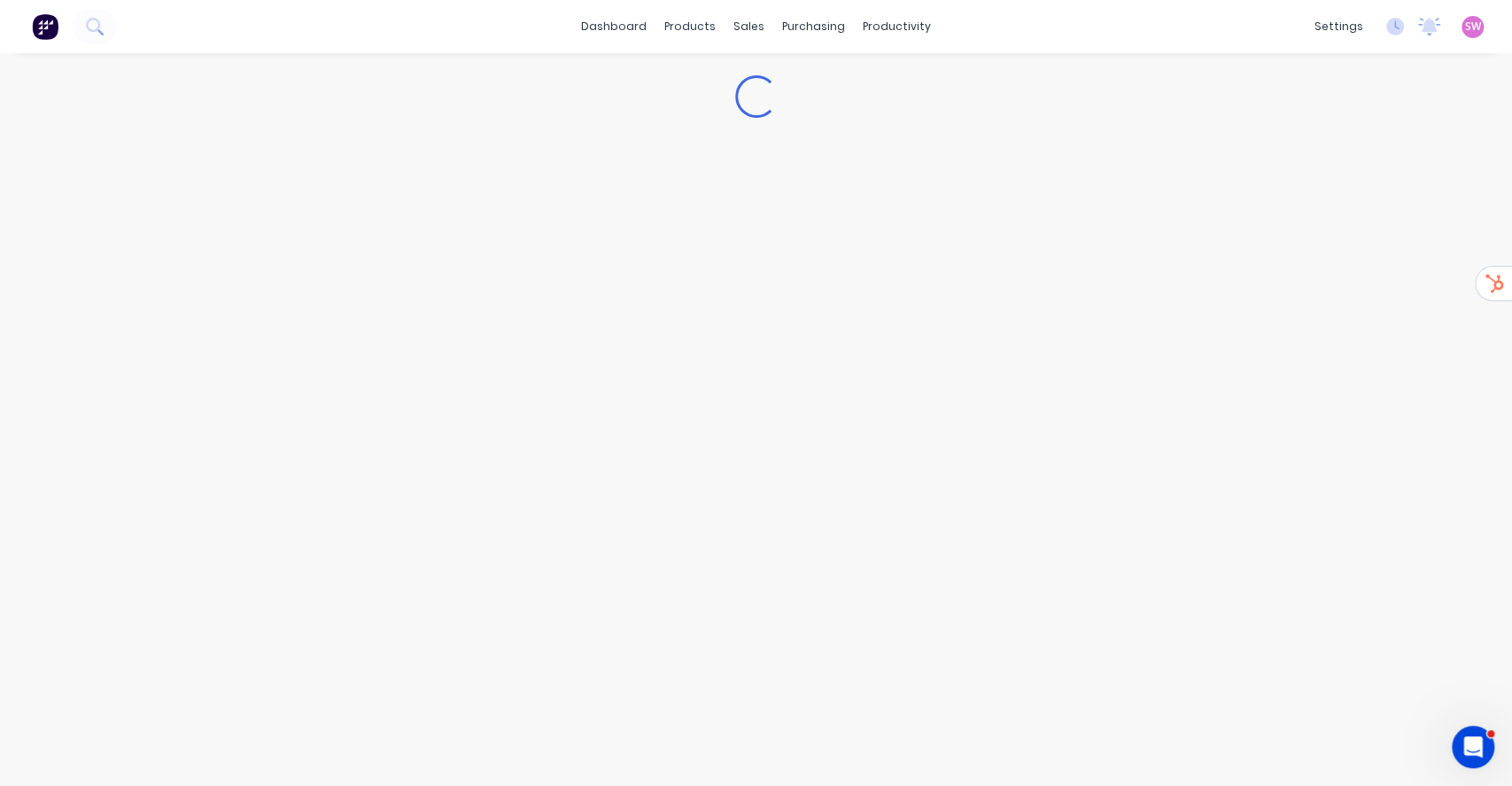 type on "x" 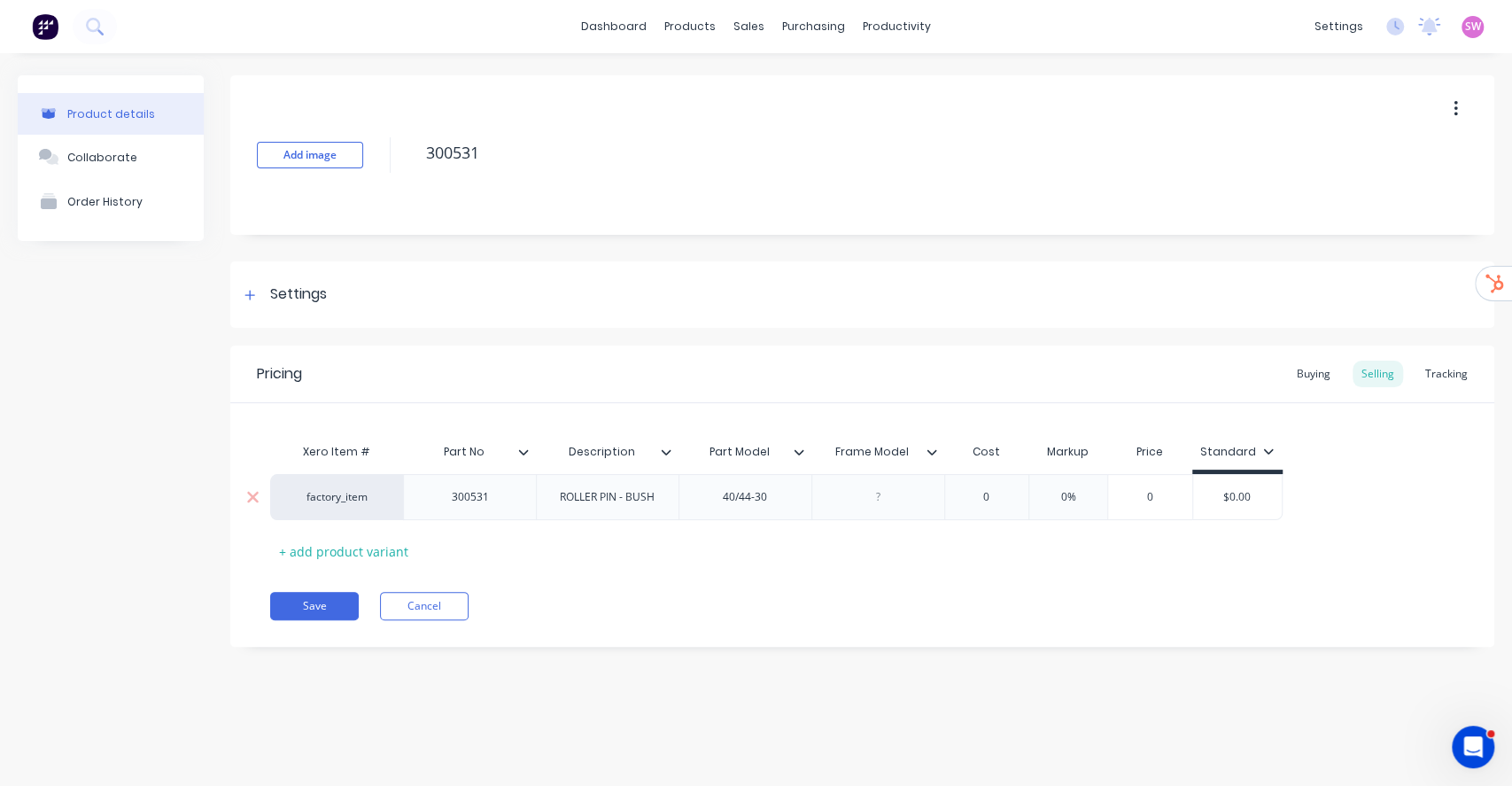 click on "factory_item" at bounding box center [337, 497] 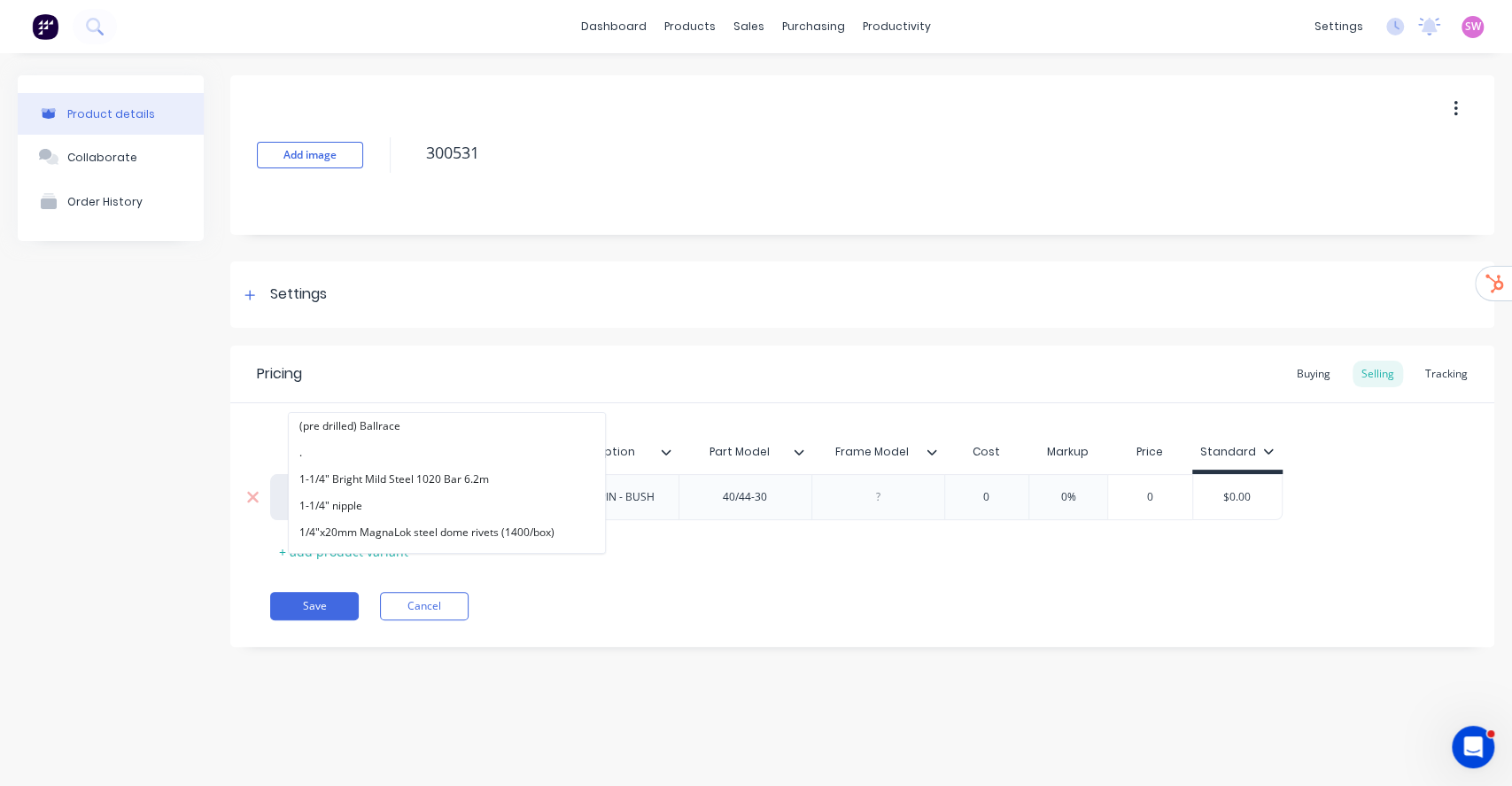 paste on "alphalift" 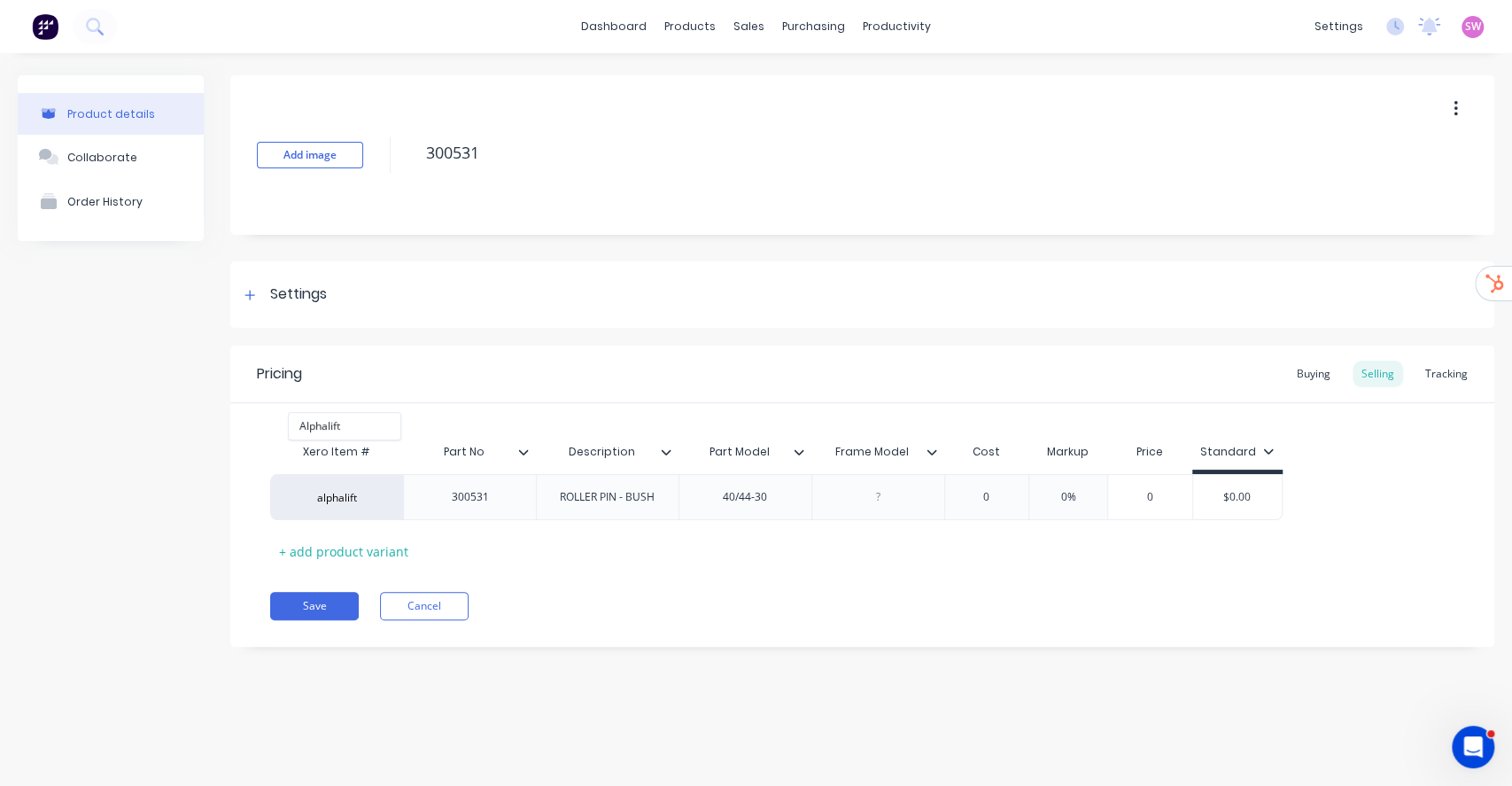 click on "Xero Item # Part No Description Part Model Frame Model Cost Markup Price Standard factory_item alphalift Alphalift 300531 ROLLER PIN - BUSH 40/44-30 0 0% 0 $0.00 + add product variant" at bounding box center [862, 484] 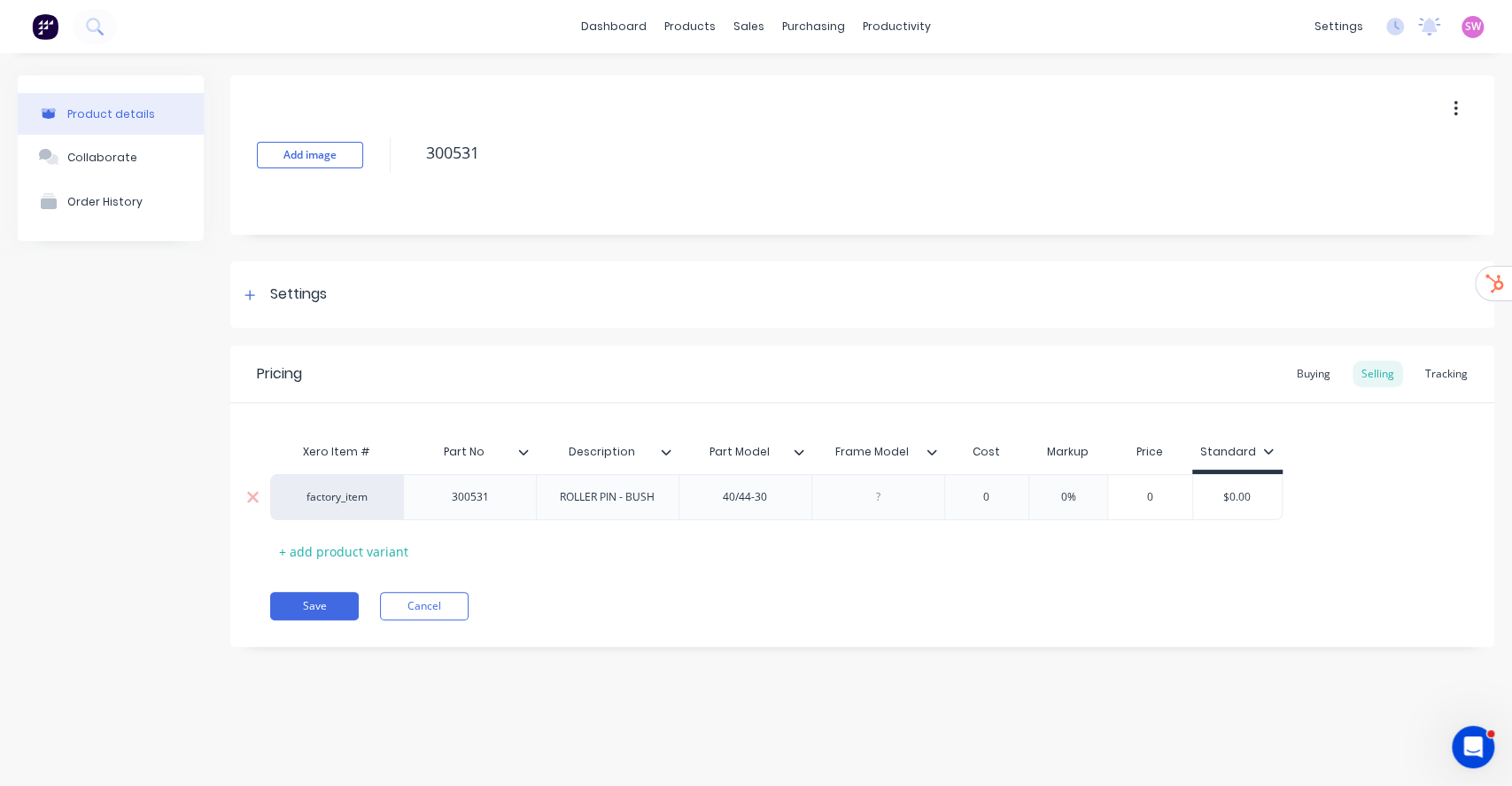 click on "factory_item alphalift" at bounding box center (337, 497) 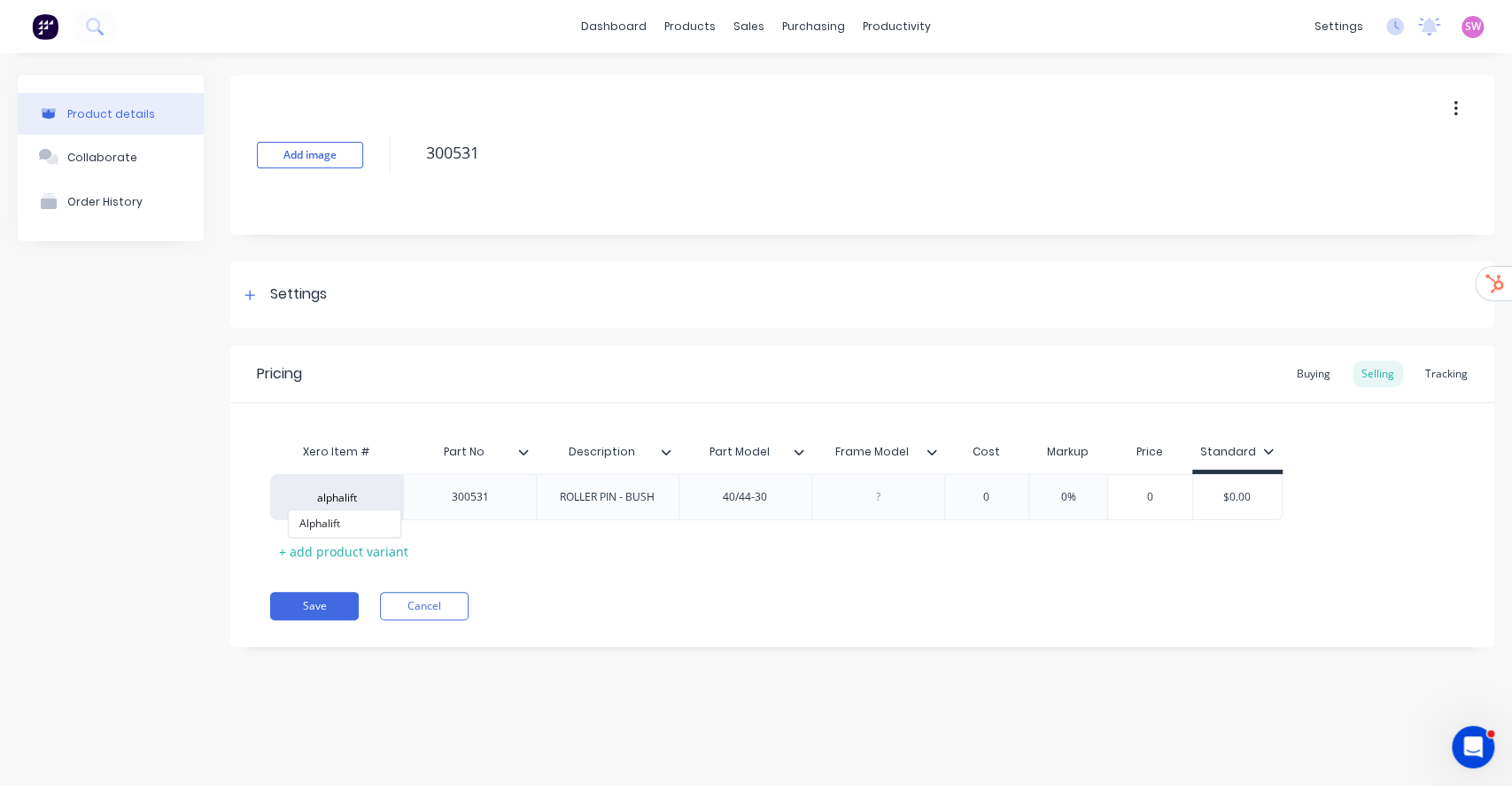 paste on "alphalift" 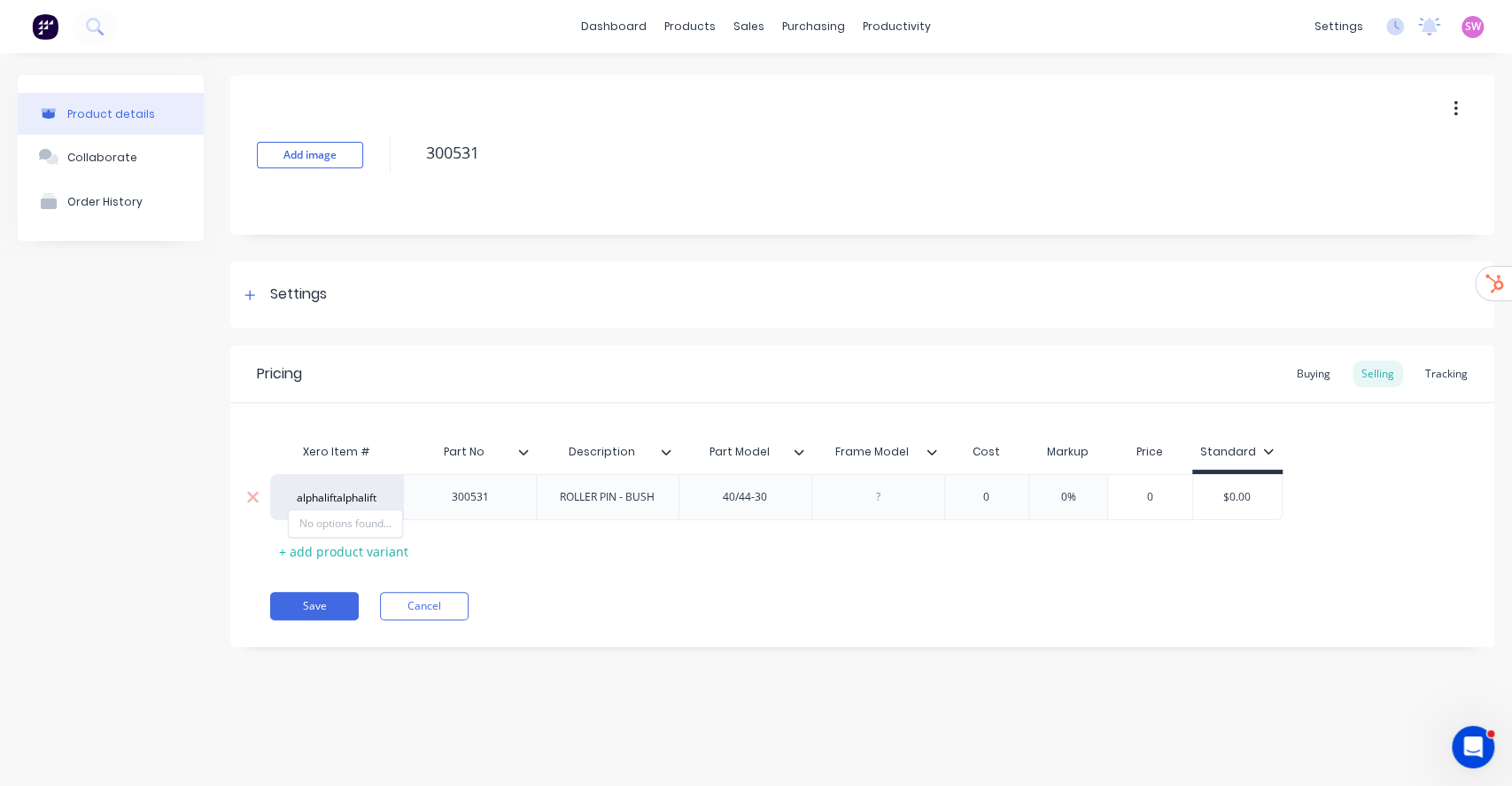 paste 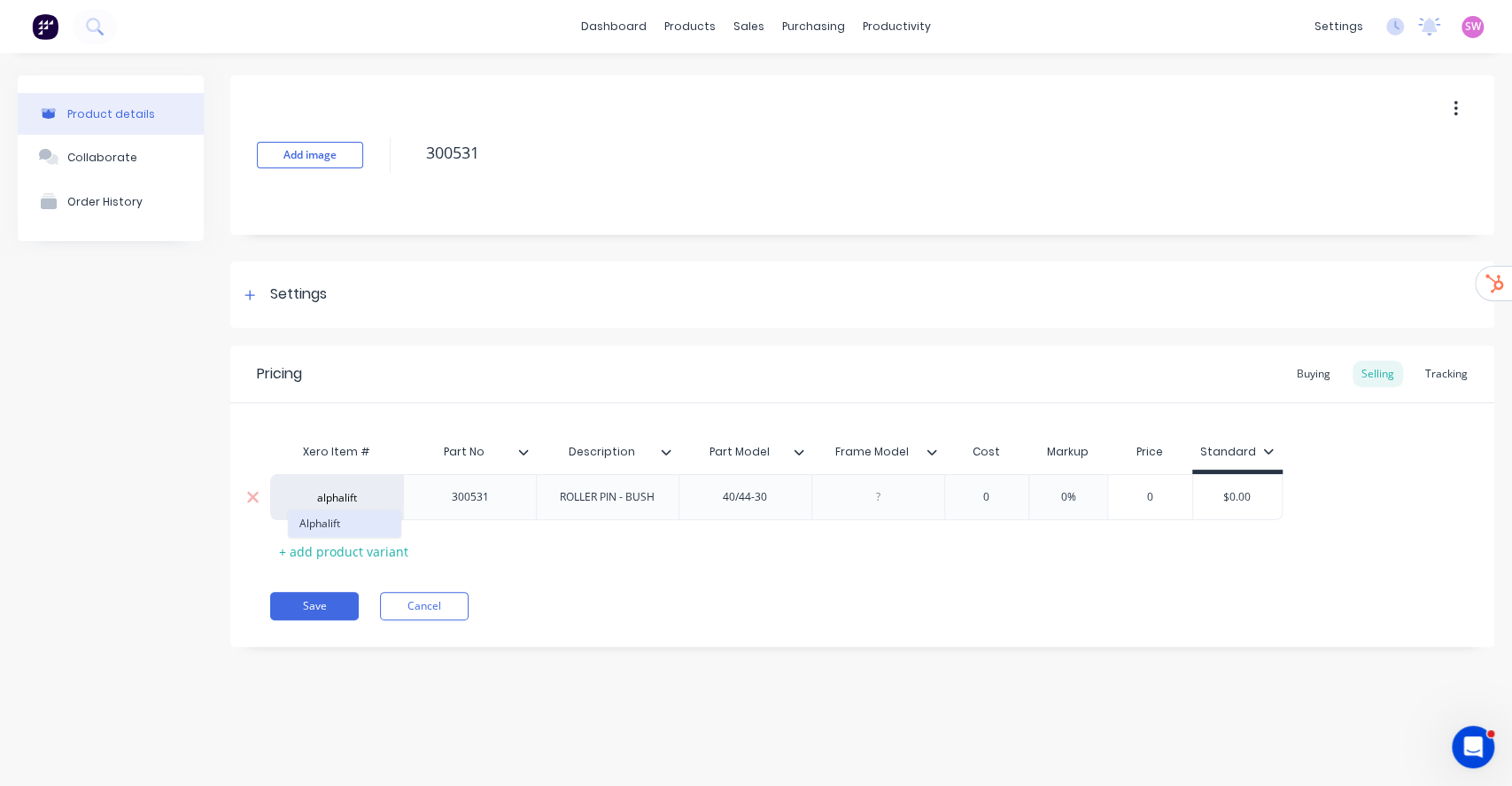 click on "Alphalift" at bounding box center [345, 524] 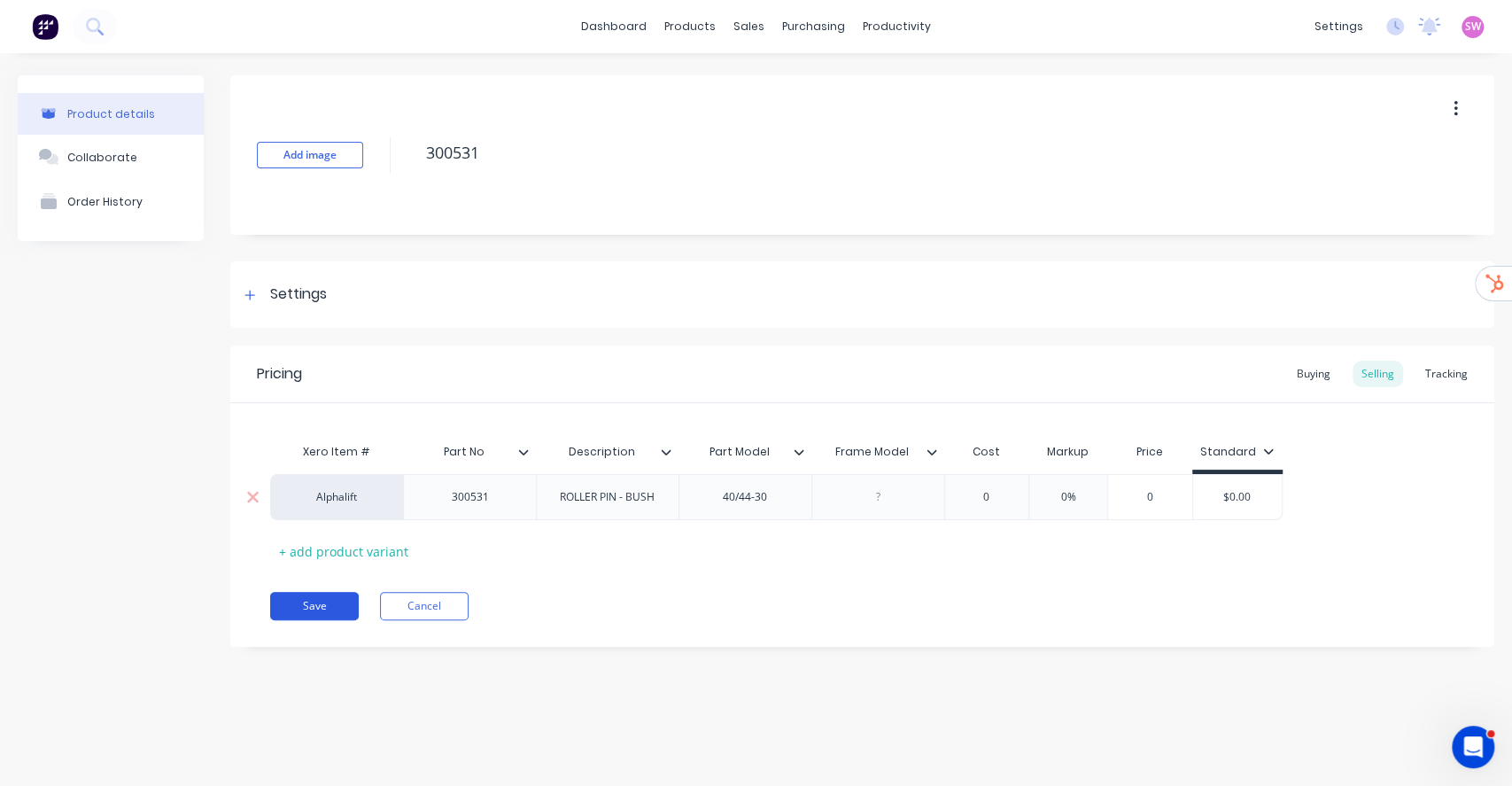click on "Save" at bounding box center (314, 606) 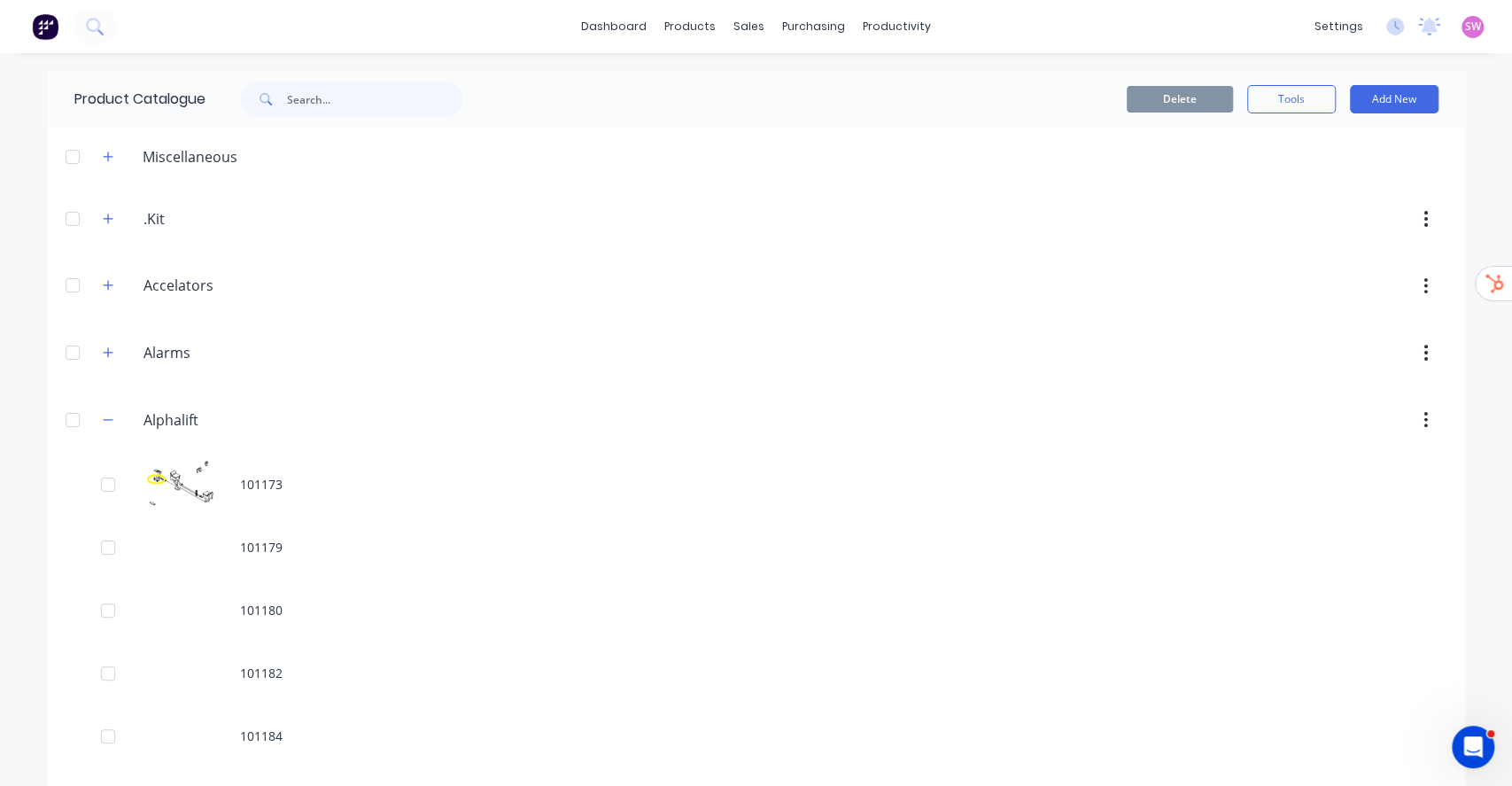 scroll, scrollTop: 7829, scrollLeft: 0, axis: vertical 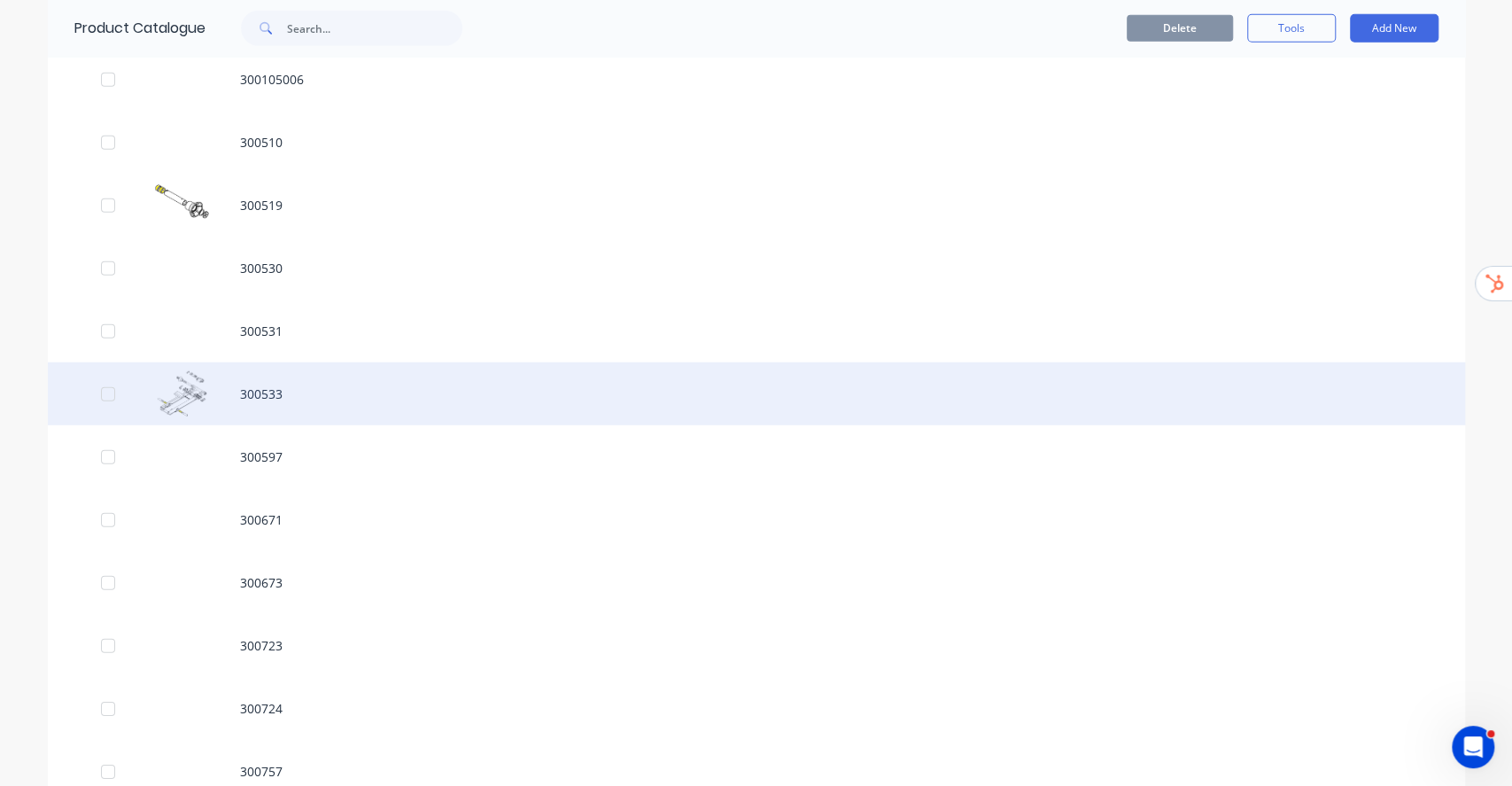 click on "300533" at bounding box center (756, 393) 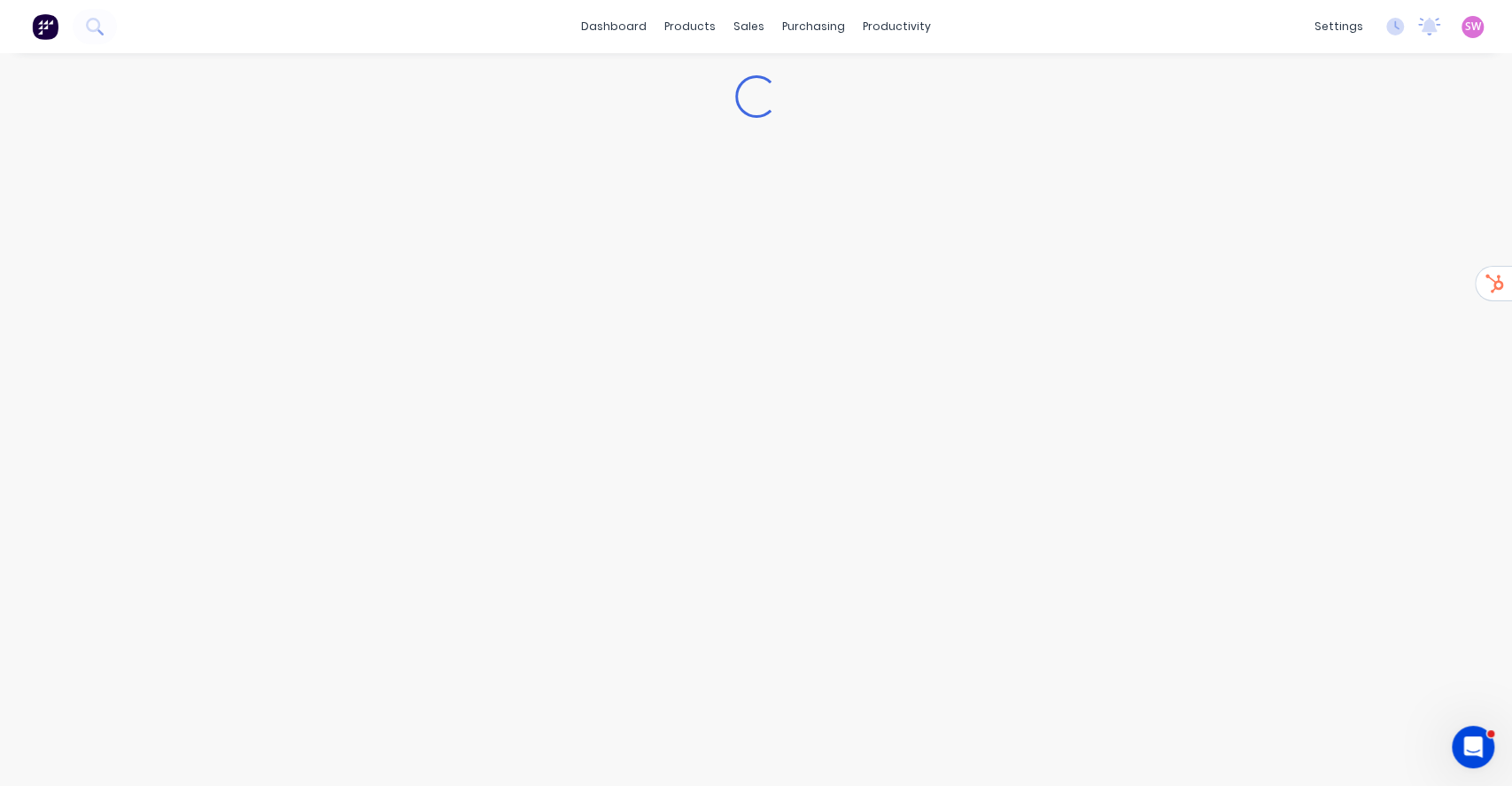 type on "x" 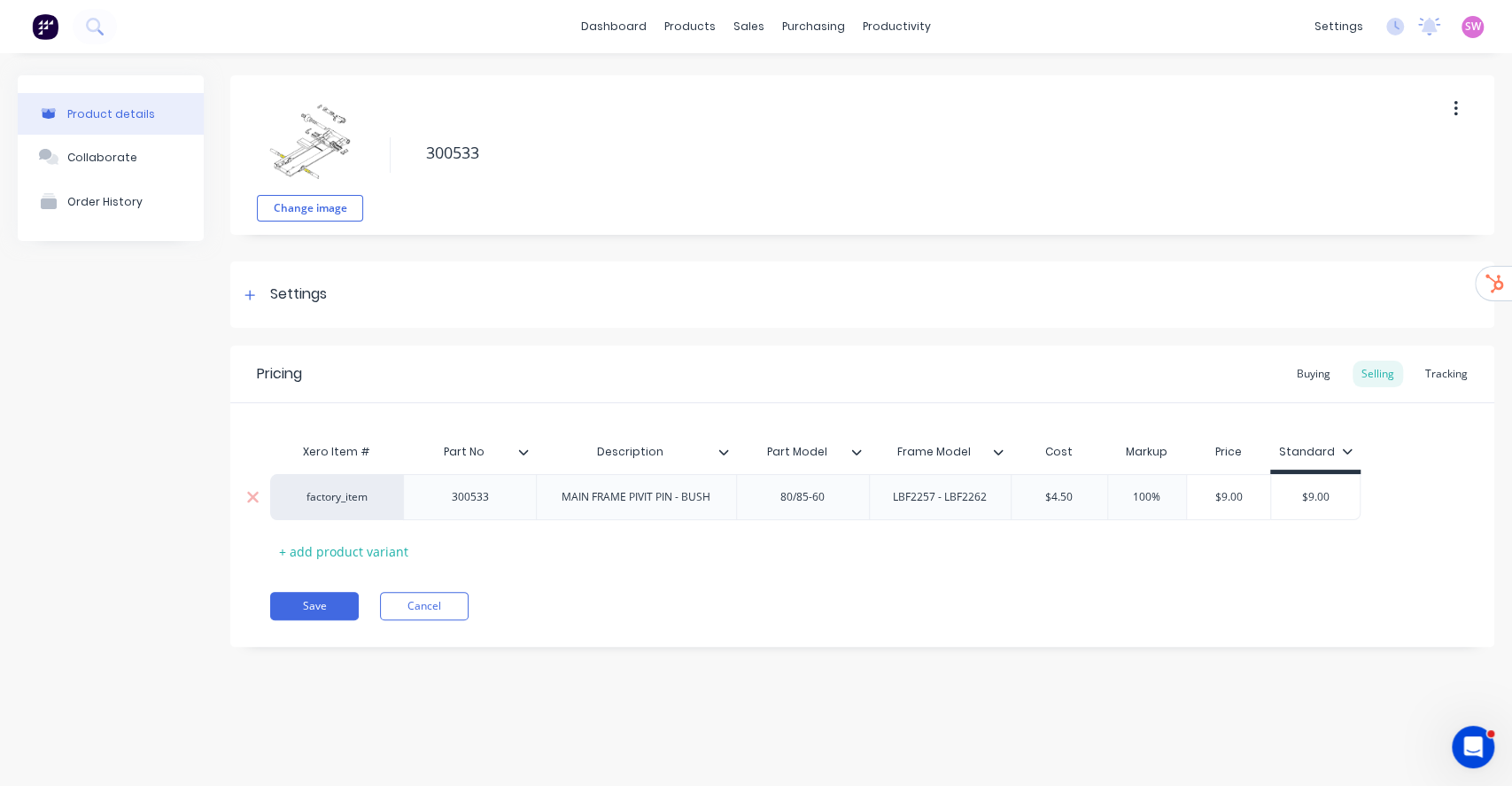 click on "factory_item" at bounding box center [337, 497] 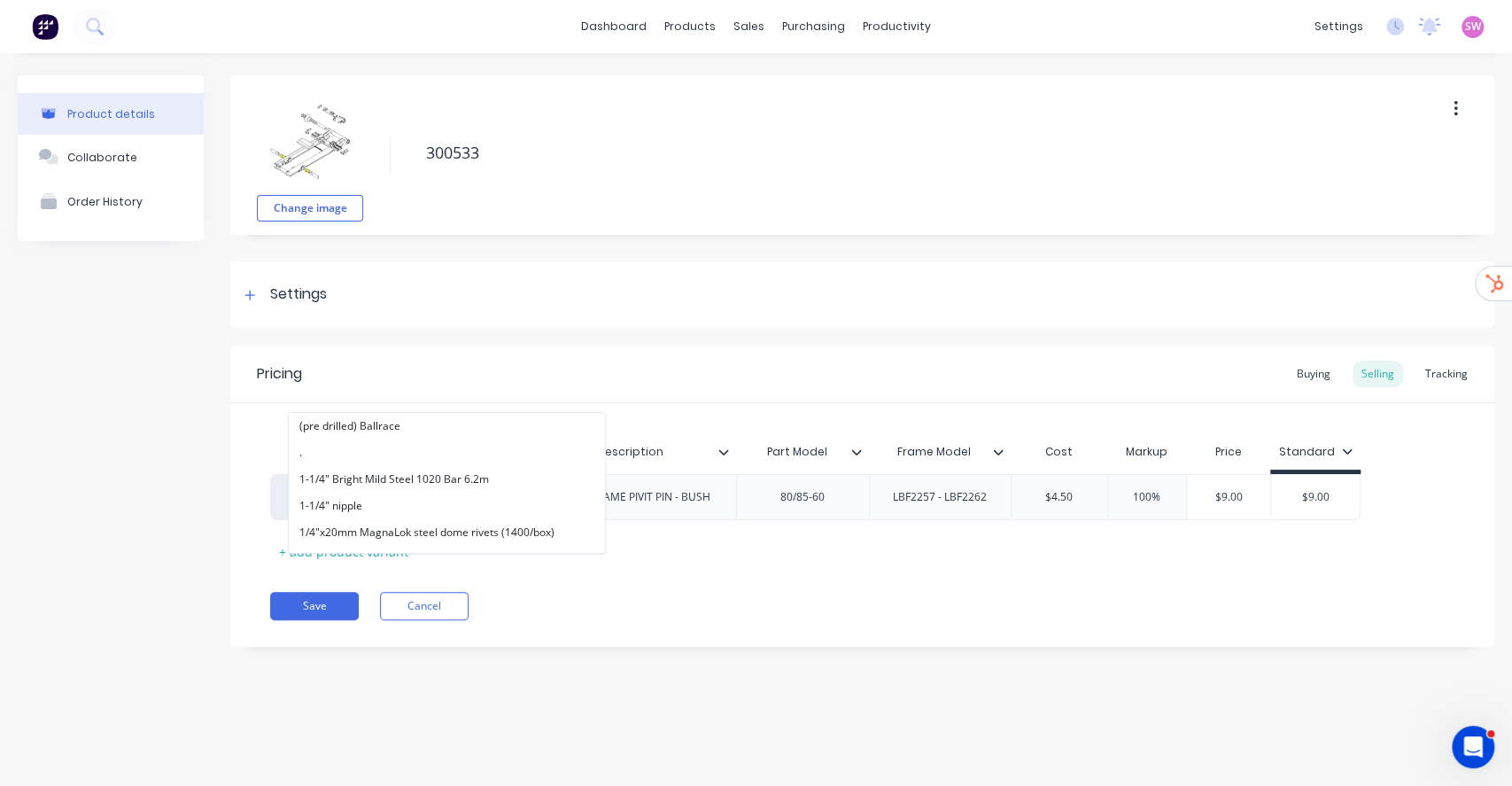 paste on "alphalift" 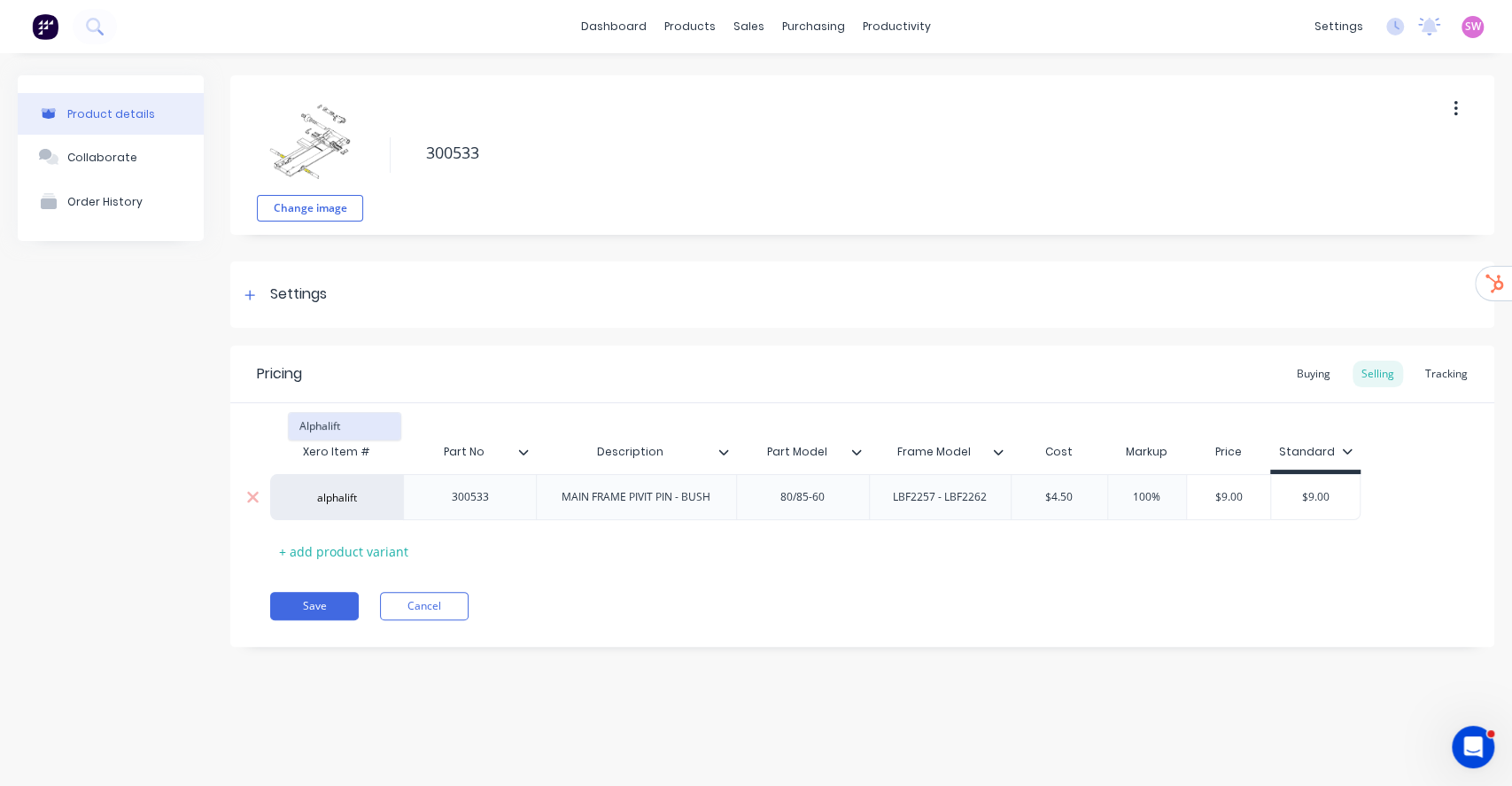 type on "alphalift" 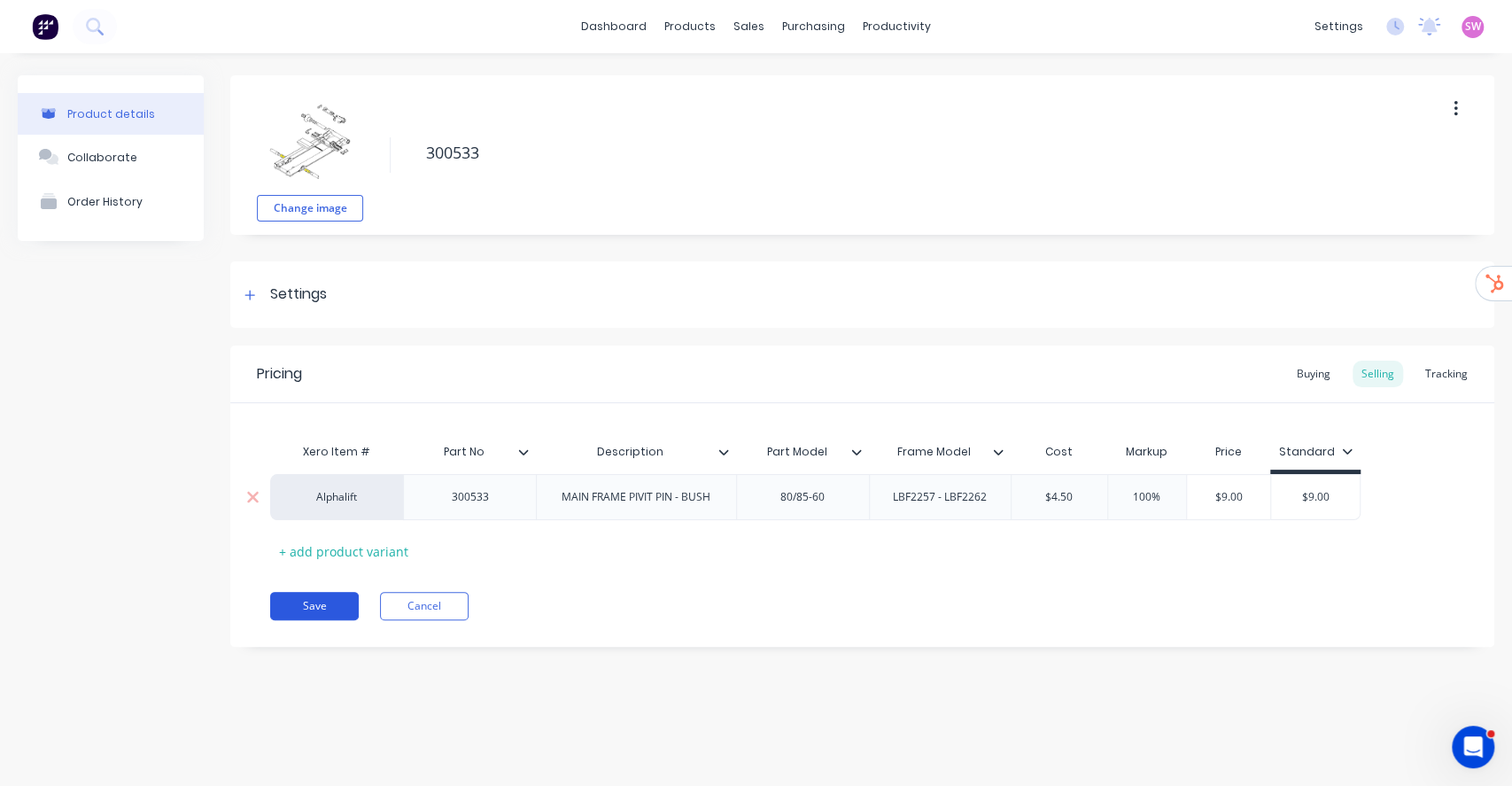 click on "Save" at bounding box center (314, 606) 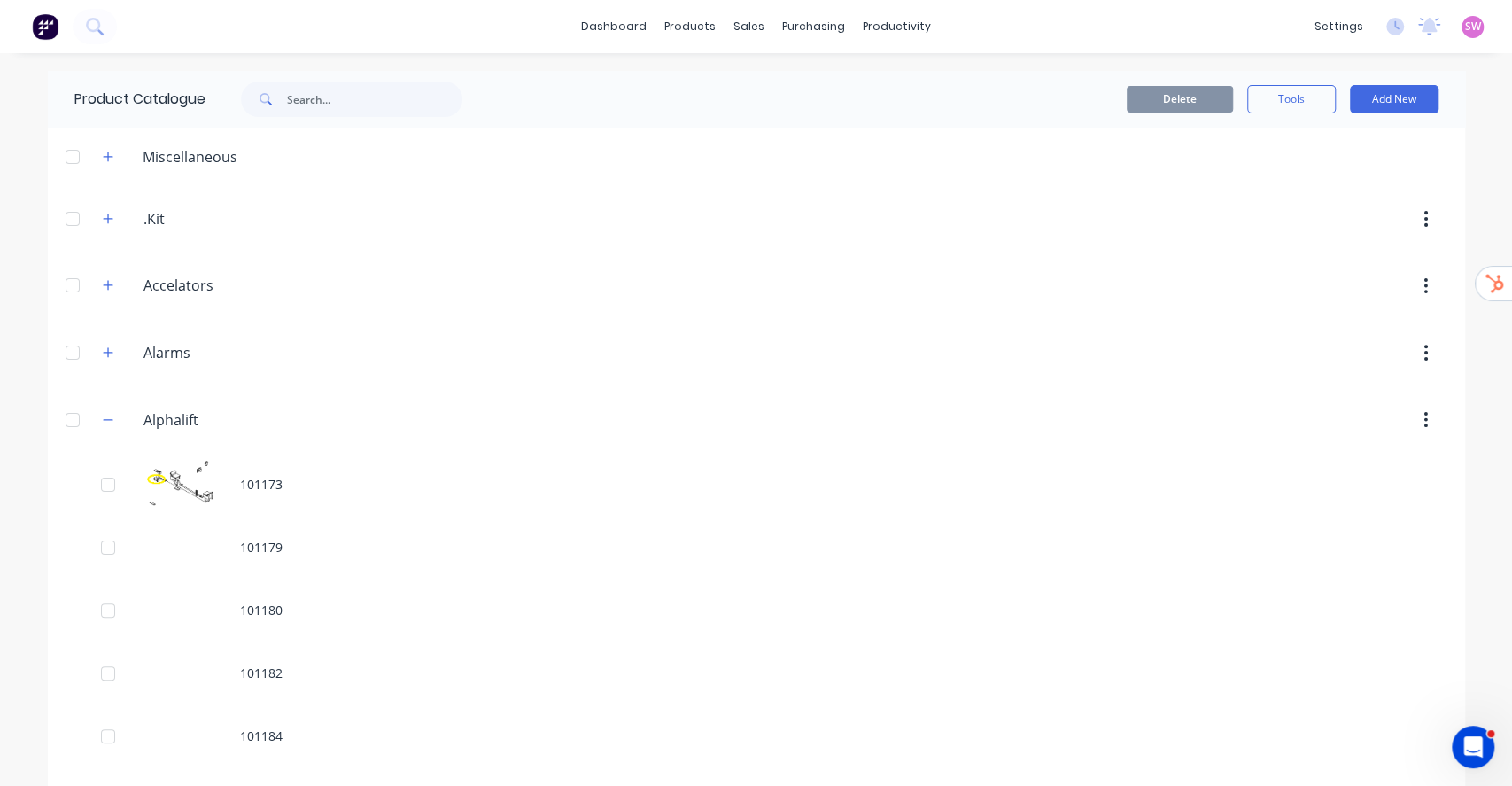 scroll, scrollTop: 7829, scrollLeft: 0, axis: vertical 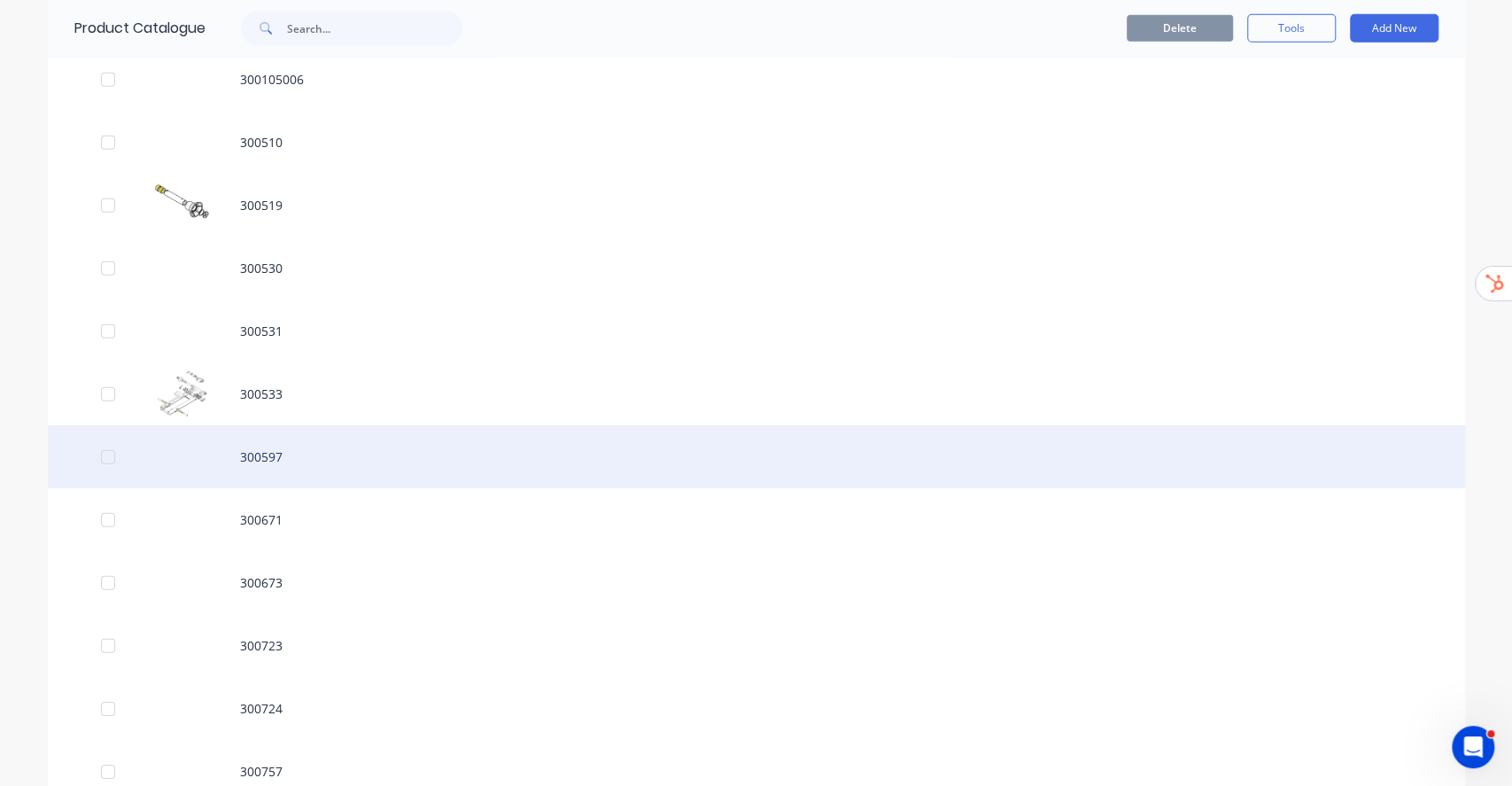 click on "300597" at bounding box center (756, 456) 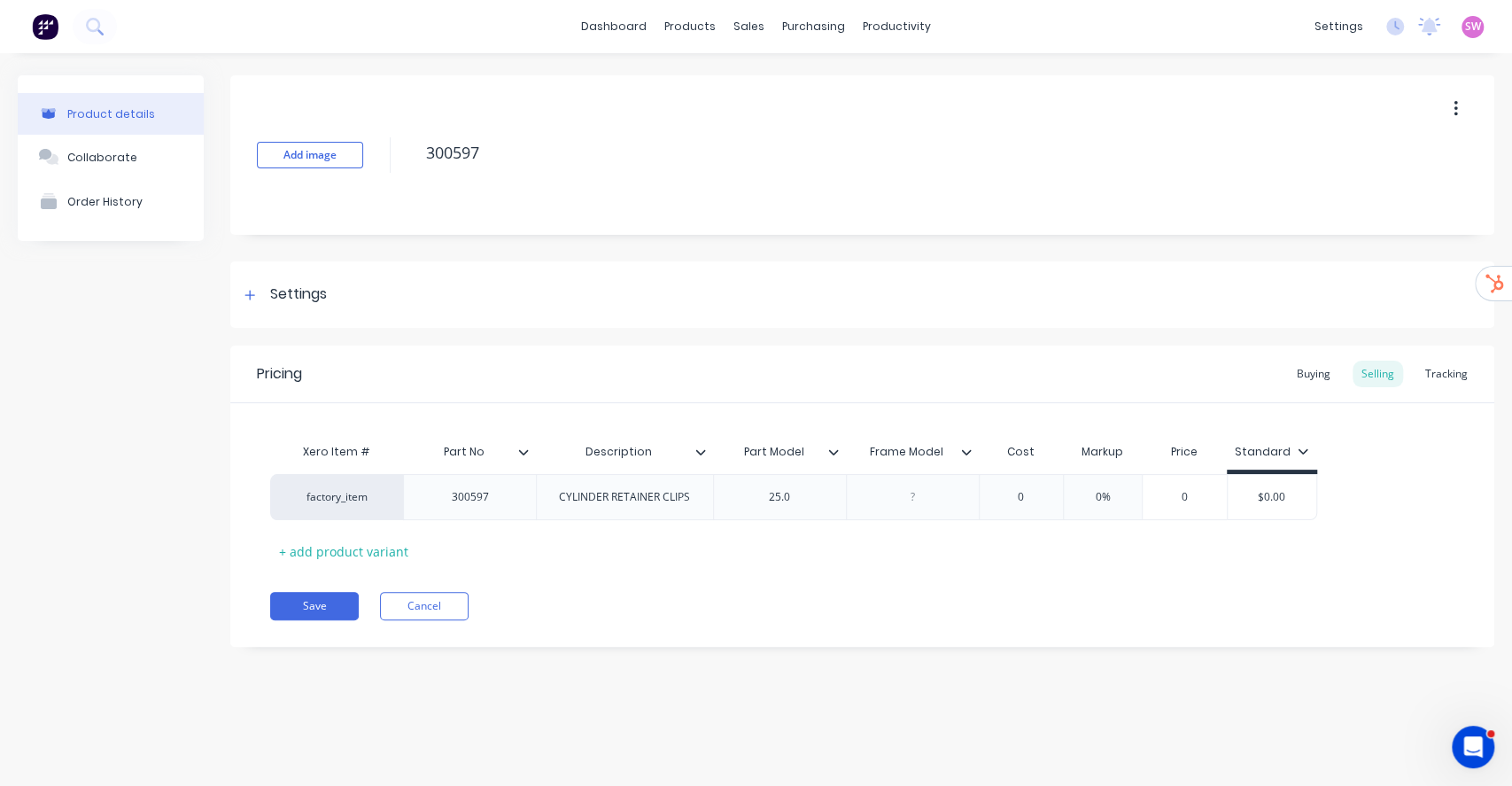 type on "x" 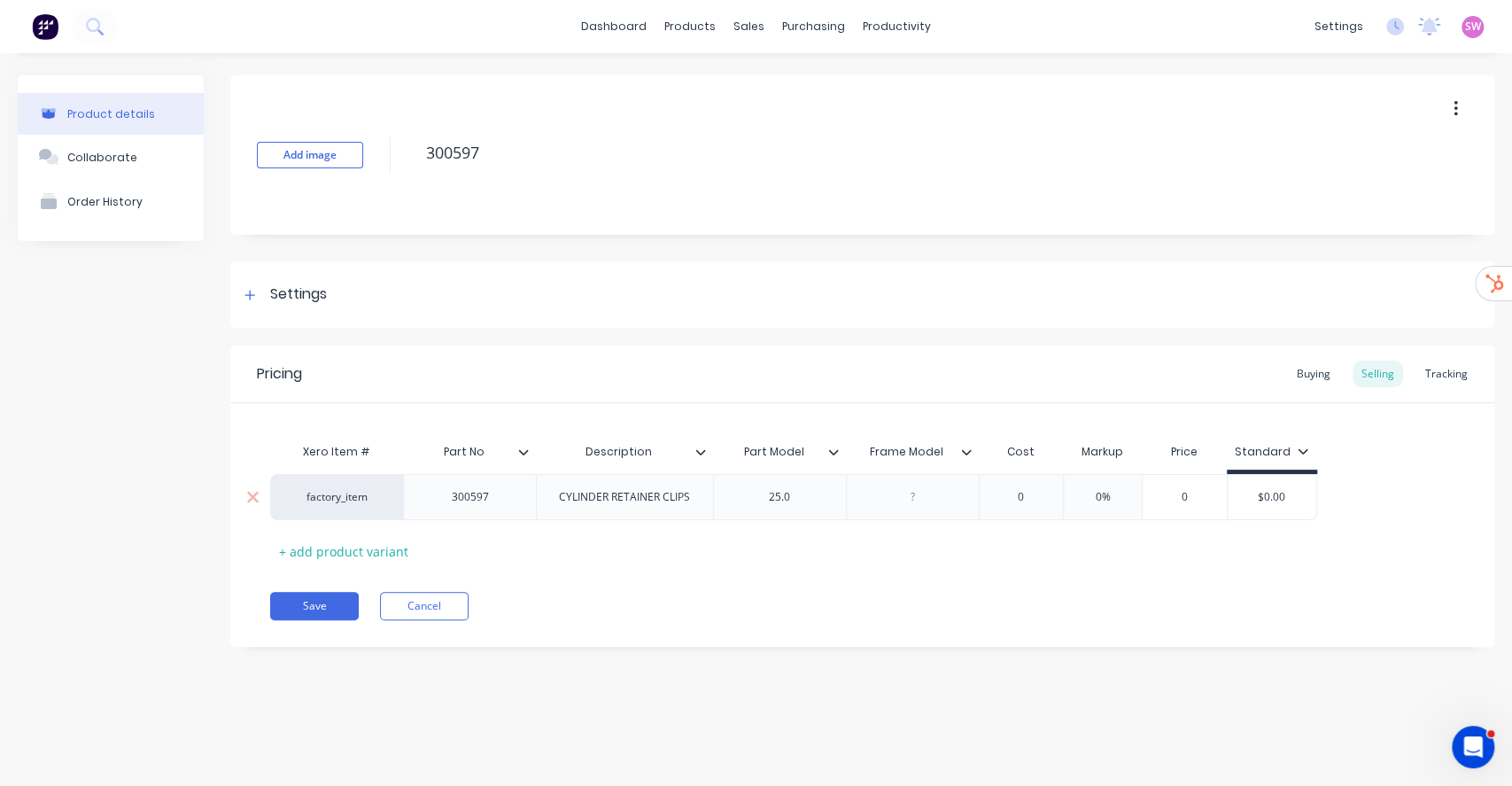 click on "factory_item" at bounding box center (337, 497) 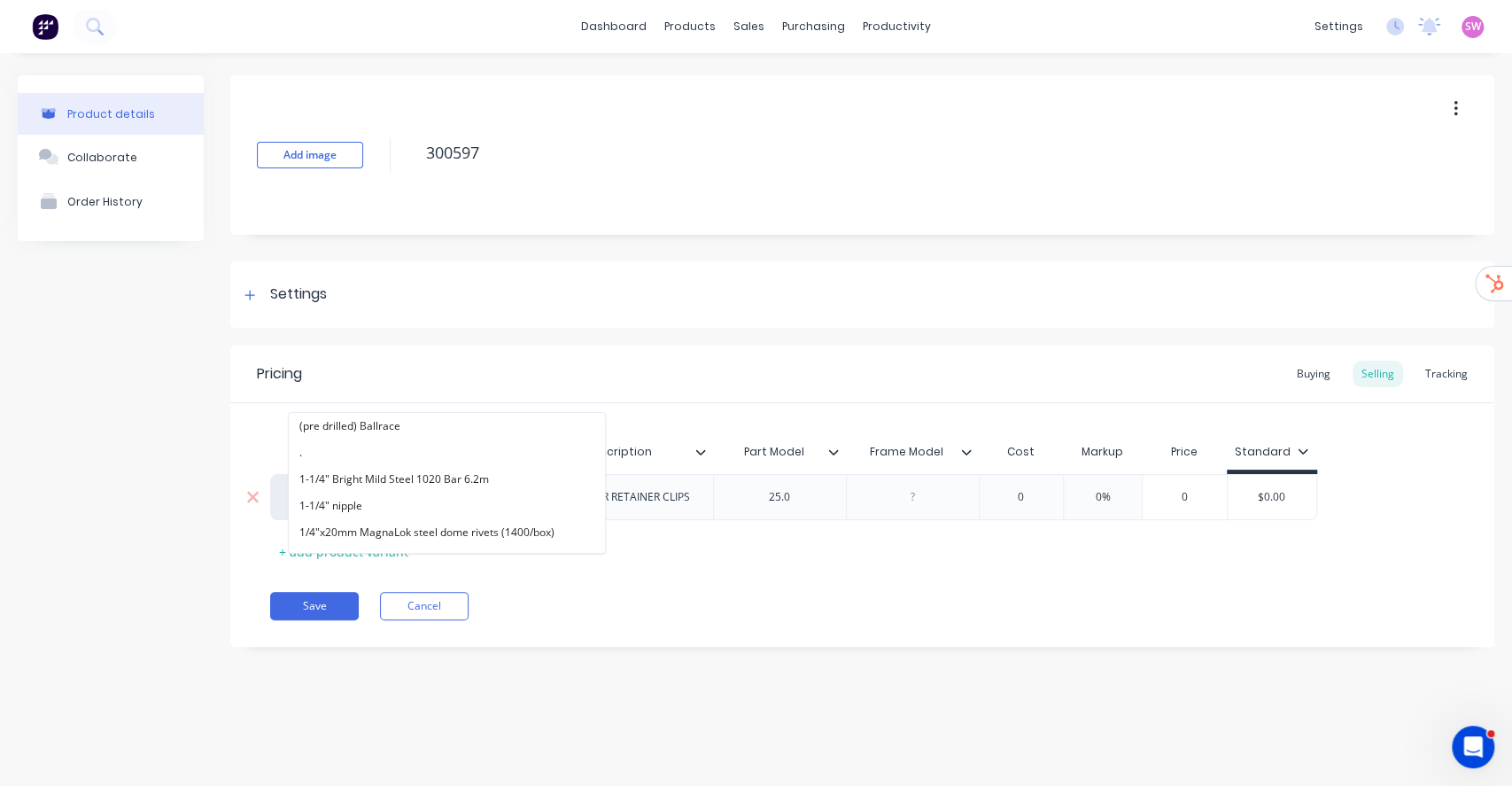 paste on "alphalift" 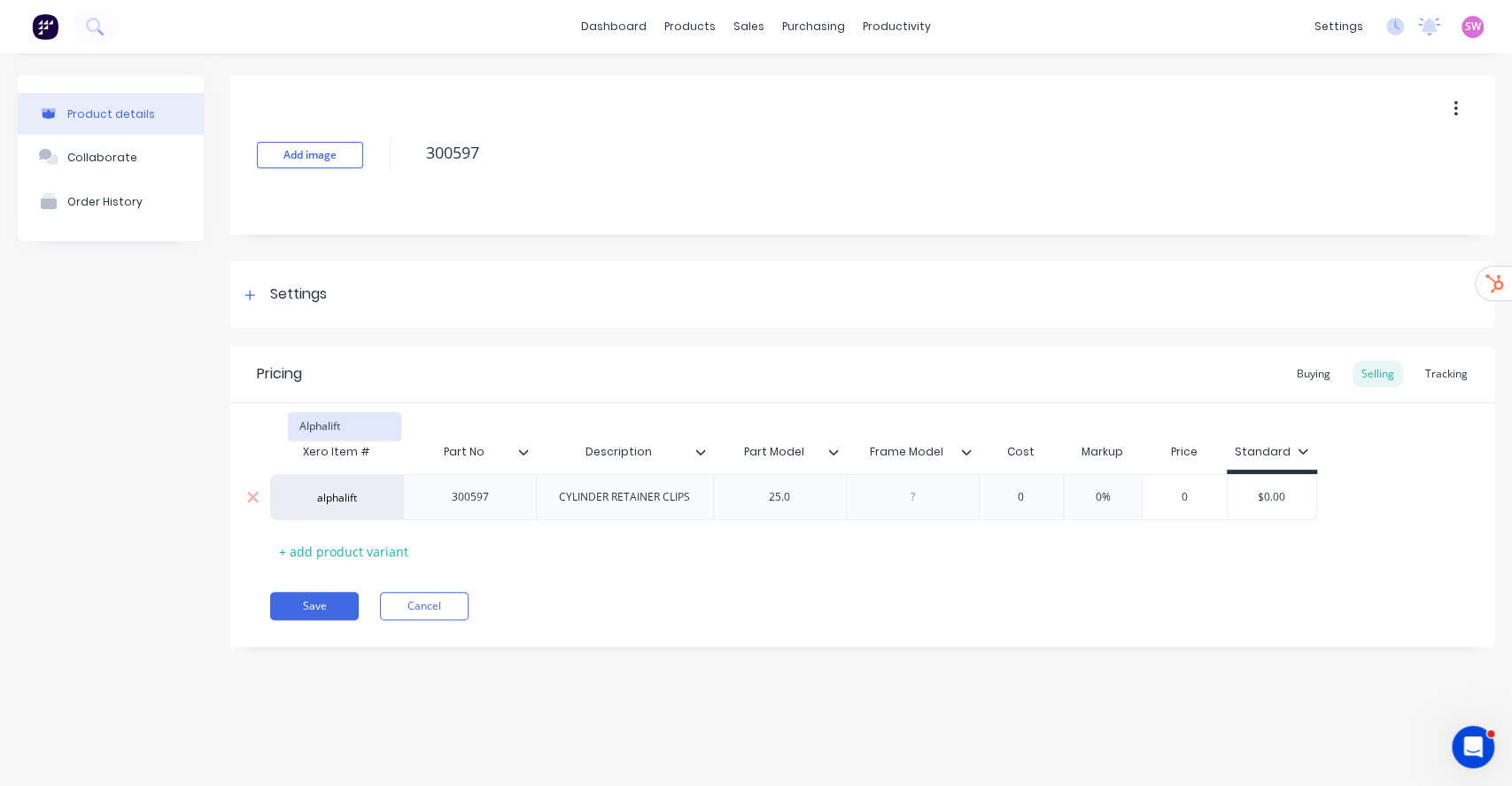 type on "alphalift" 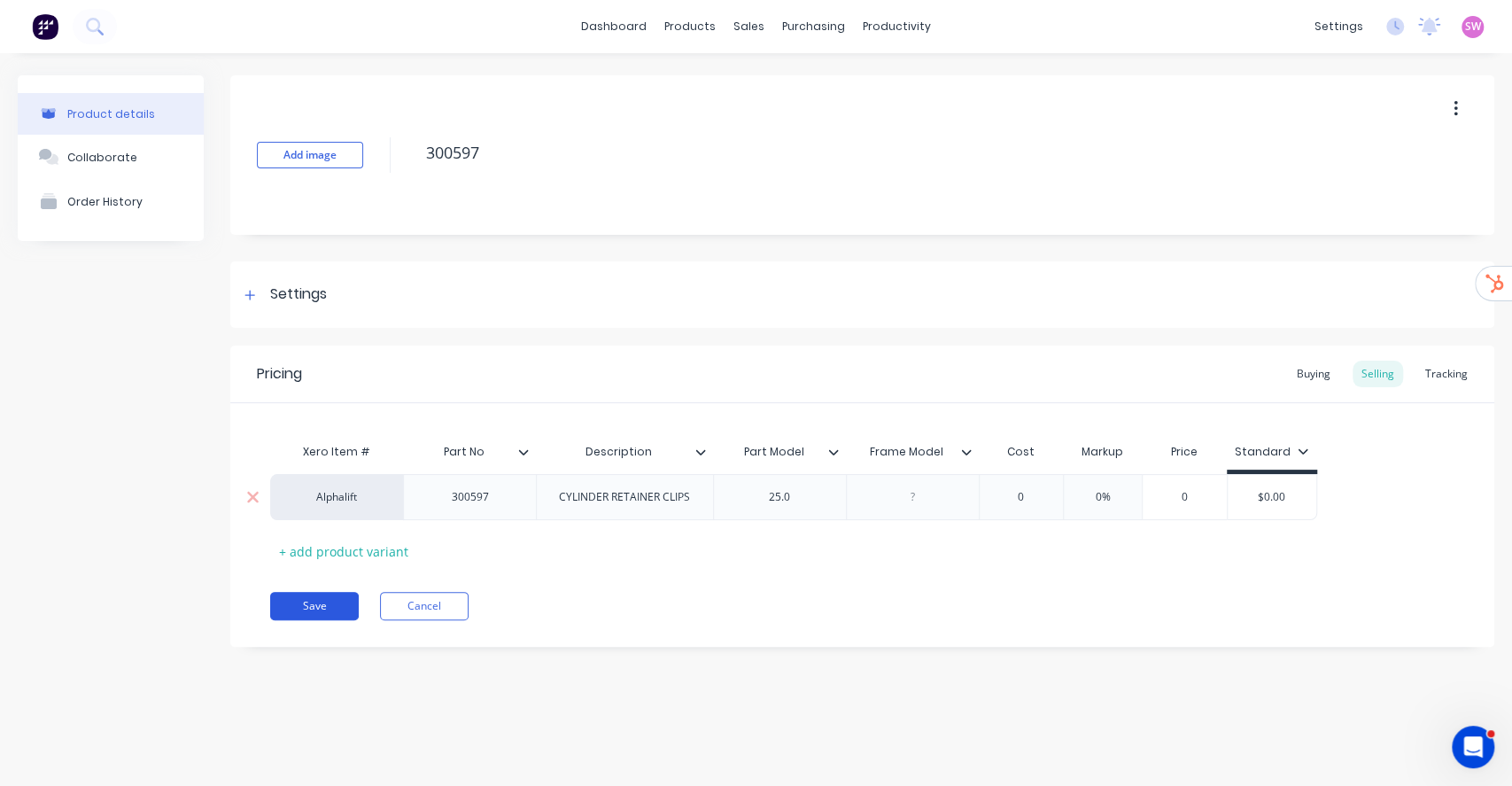 click on "Save" at bounding box center [314, 606] 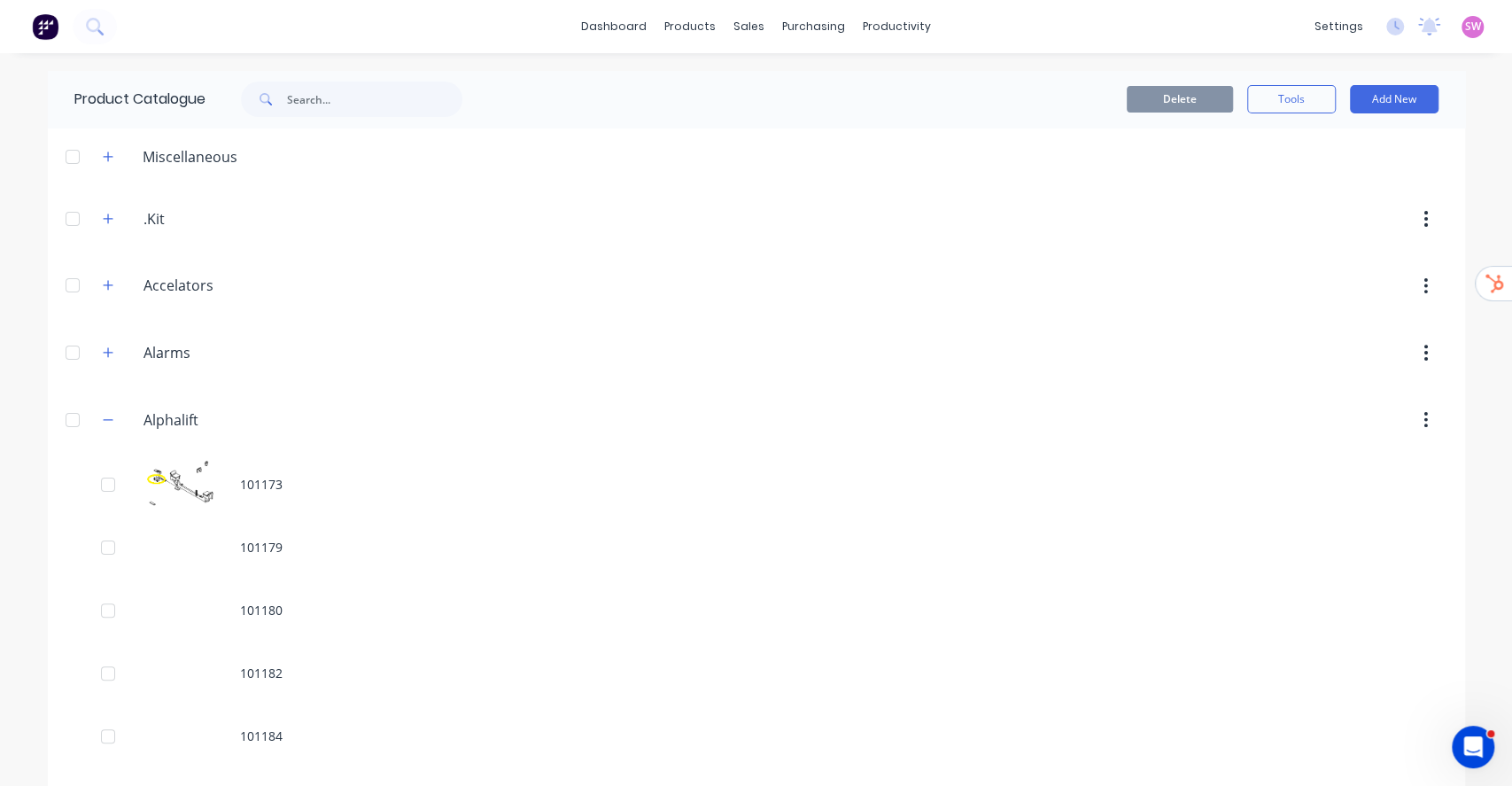 scroll, scrollTop: 7829, scrollLeft: 0, axis: vertical 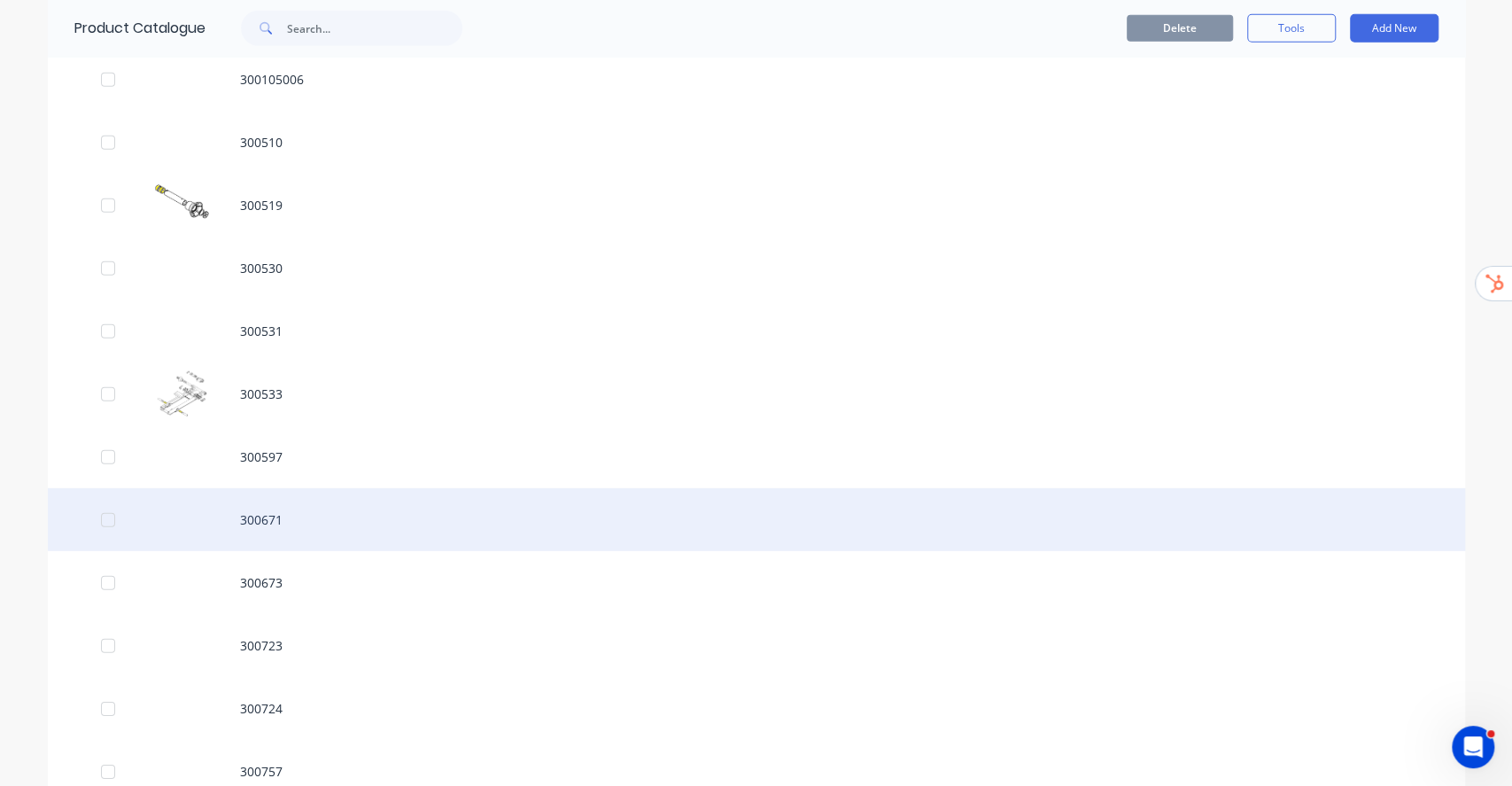click on "300671" at bounding box center [756, 519] 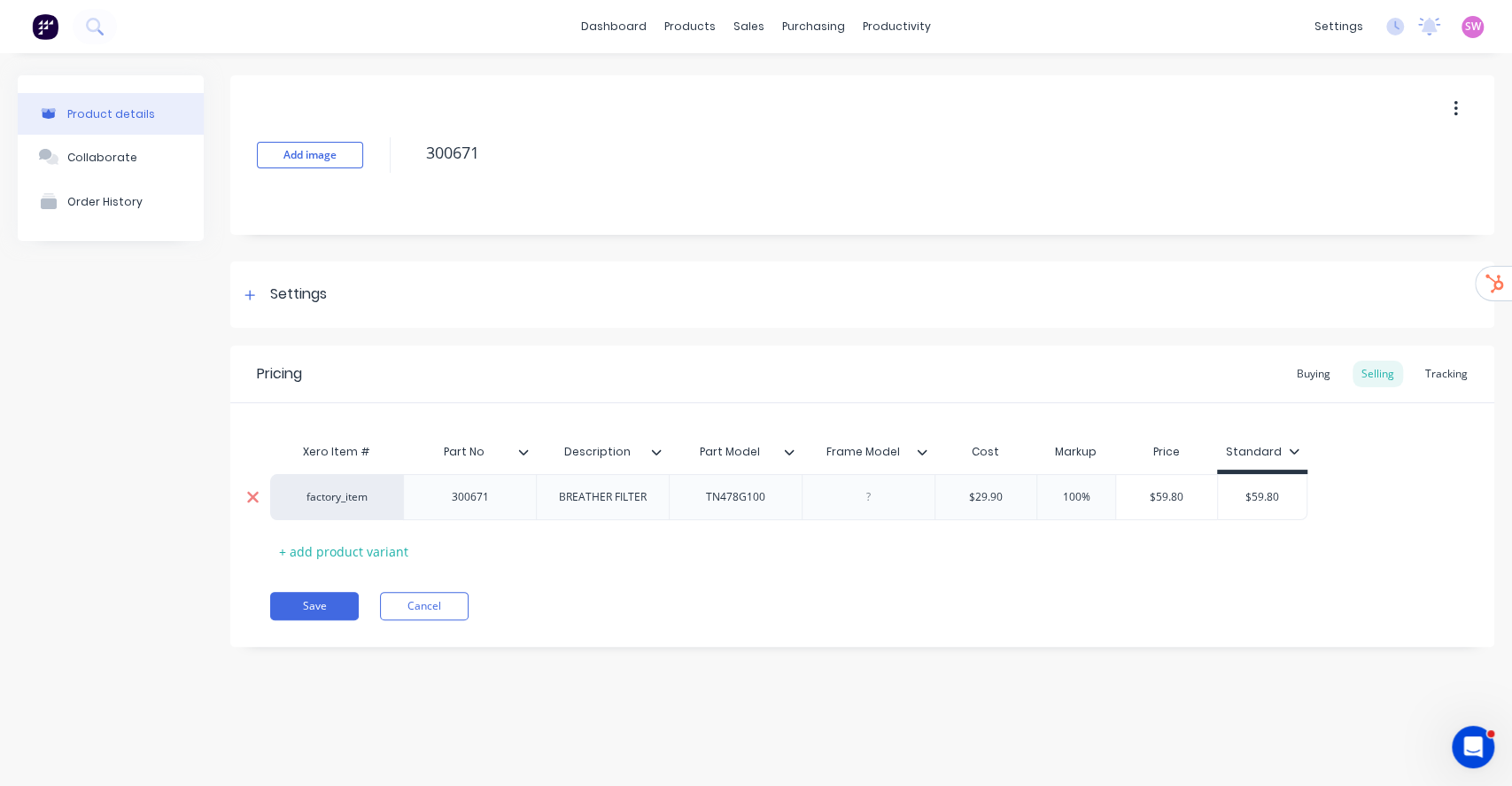 type on "x" 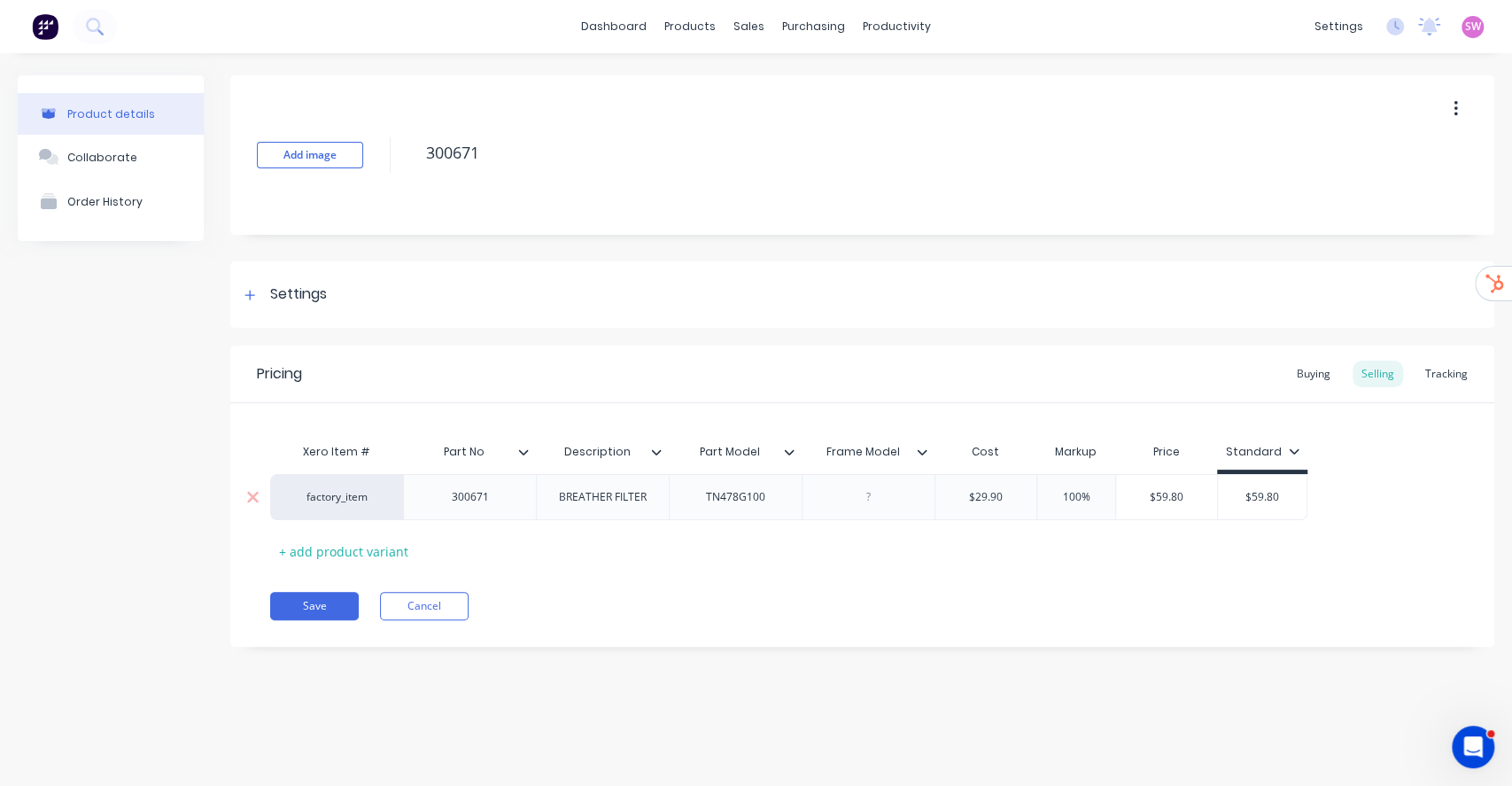 click on "factory_item" at bounding box center [337, 497] 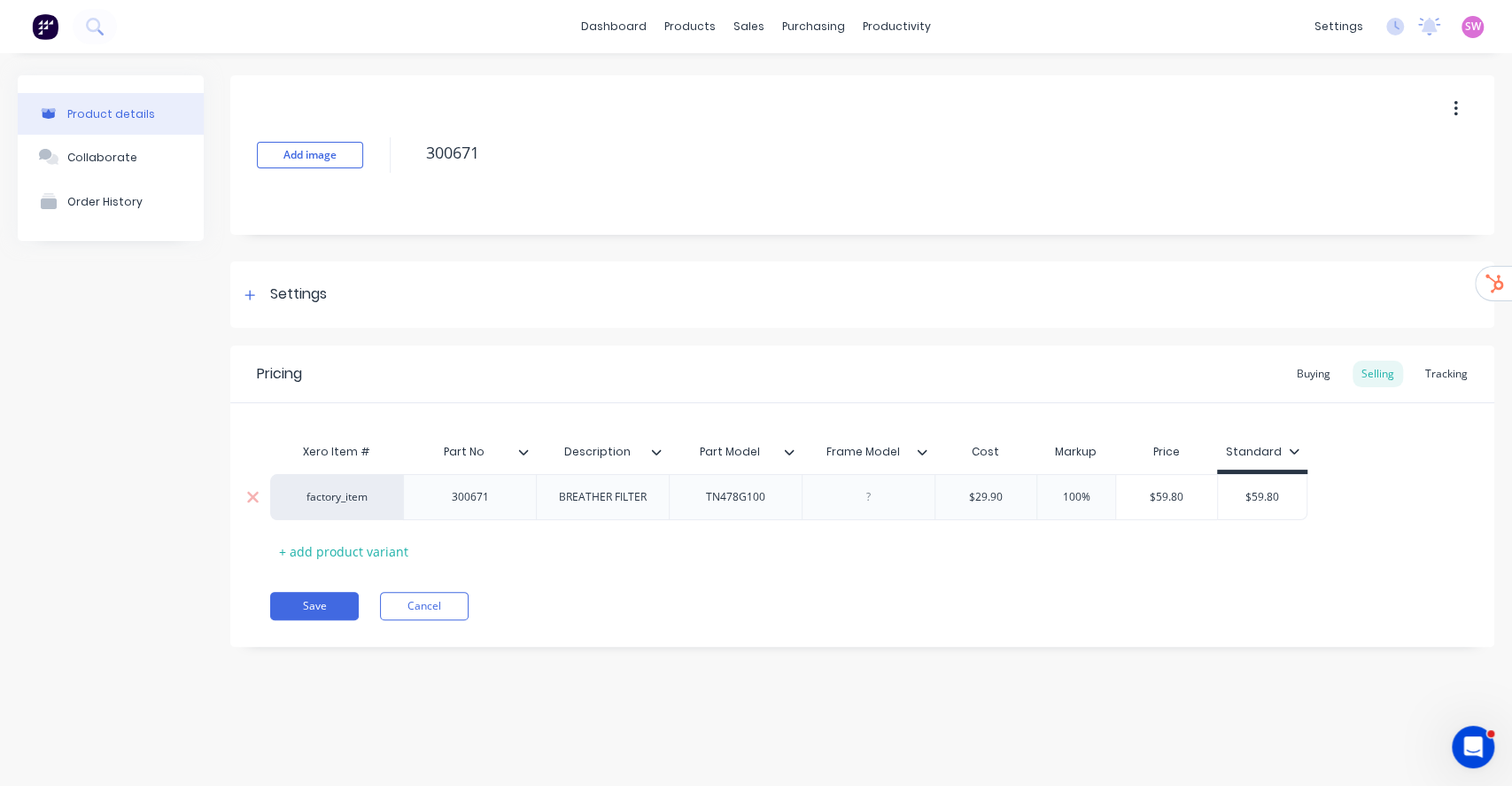 click on "factory_item" at bounding box center (337, 497) 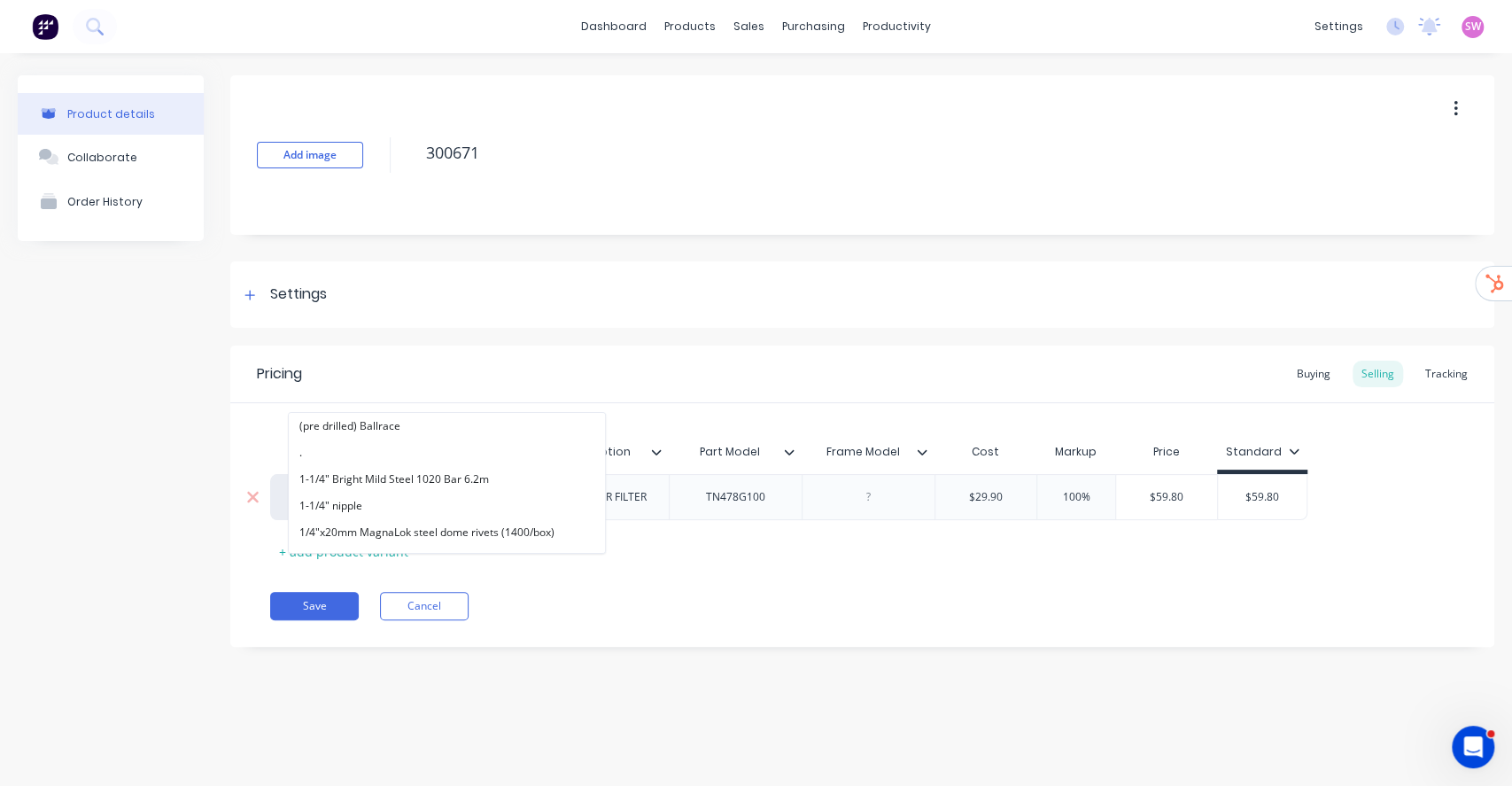 paste on "alphalift" 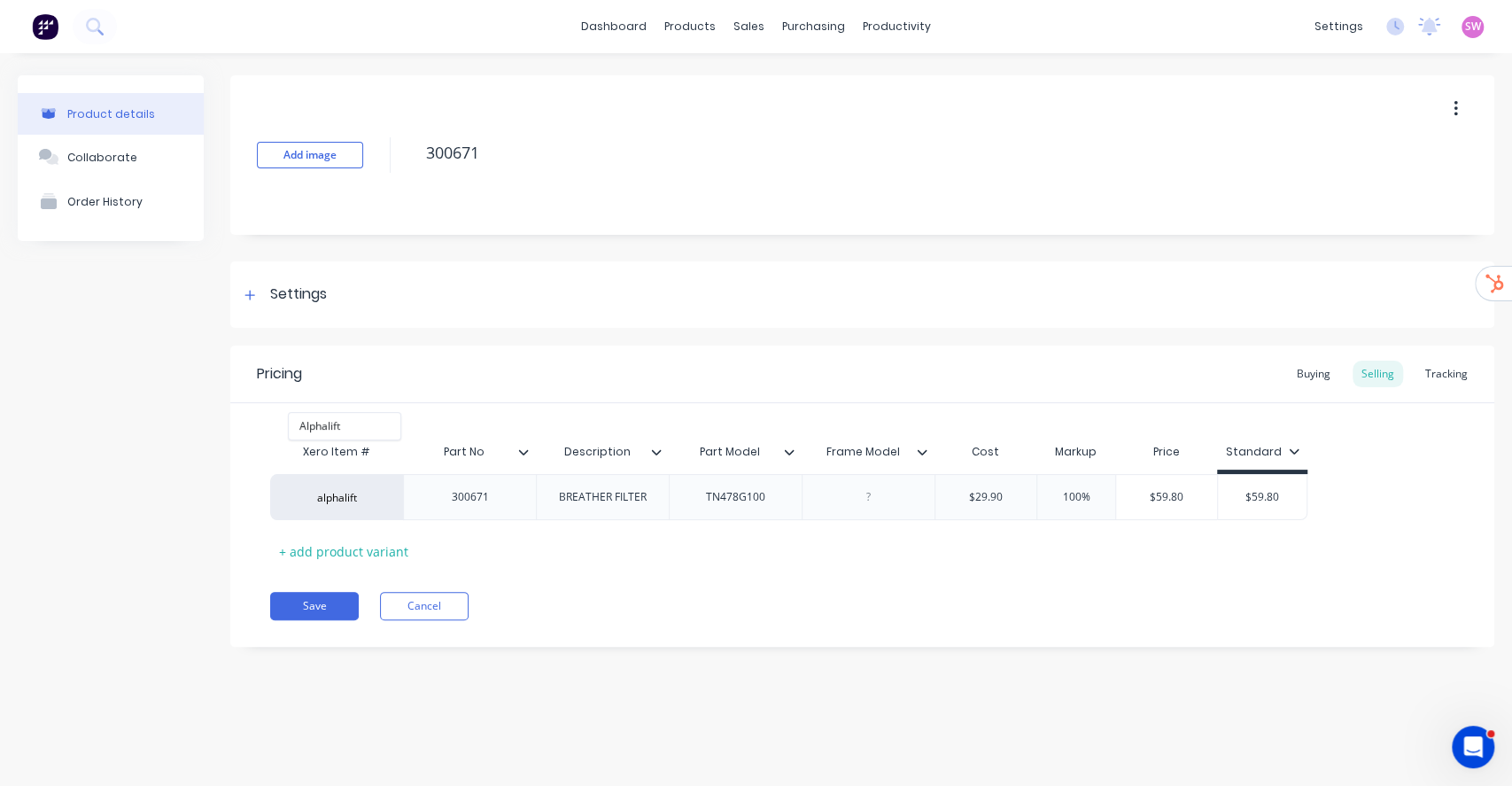 type on "alphalift" 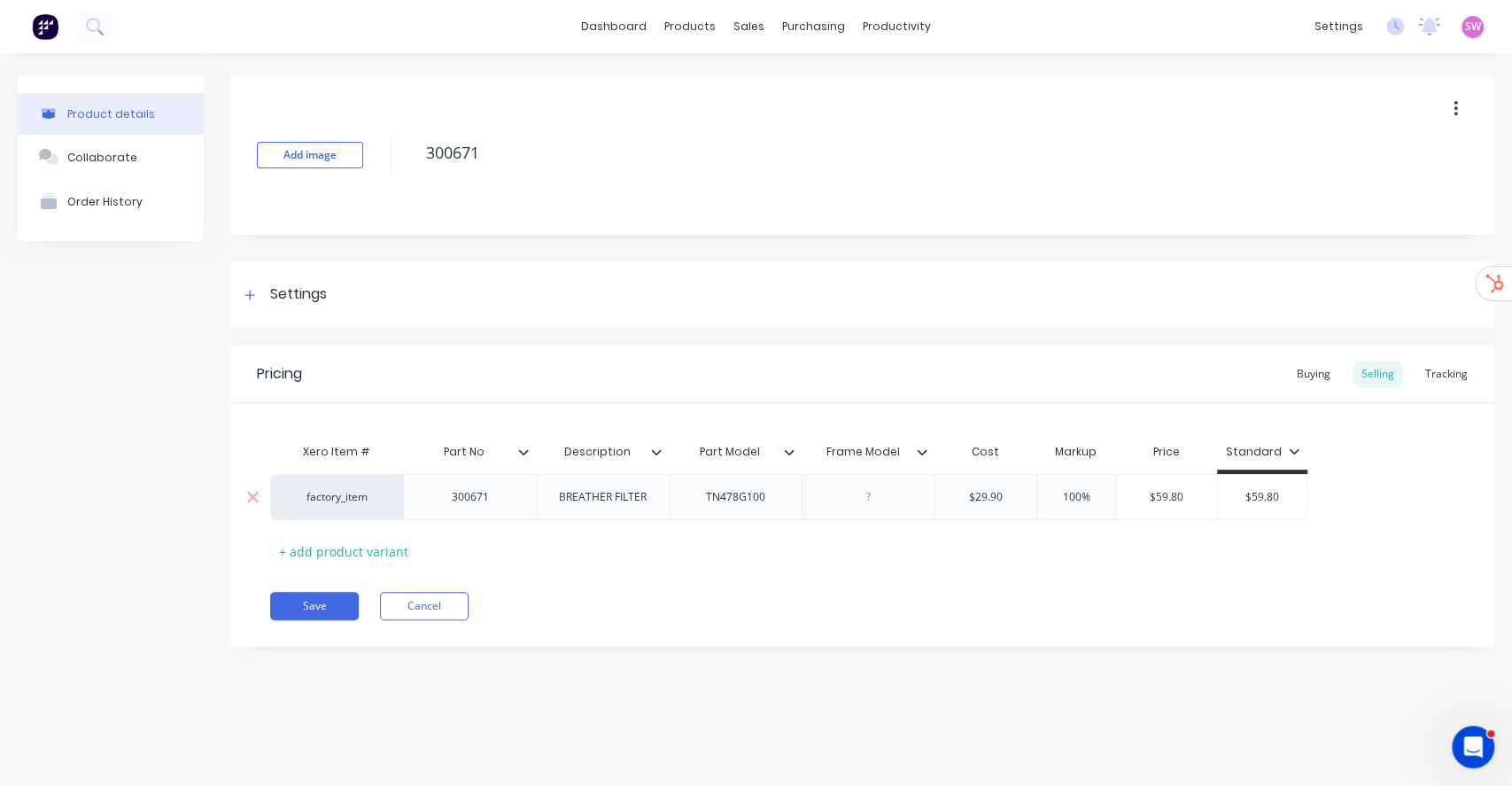 click on "factory_item" at bounding box center (337, 497) 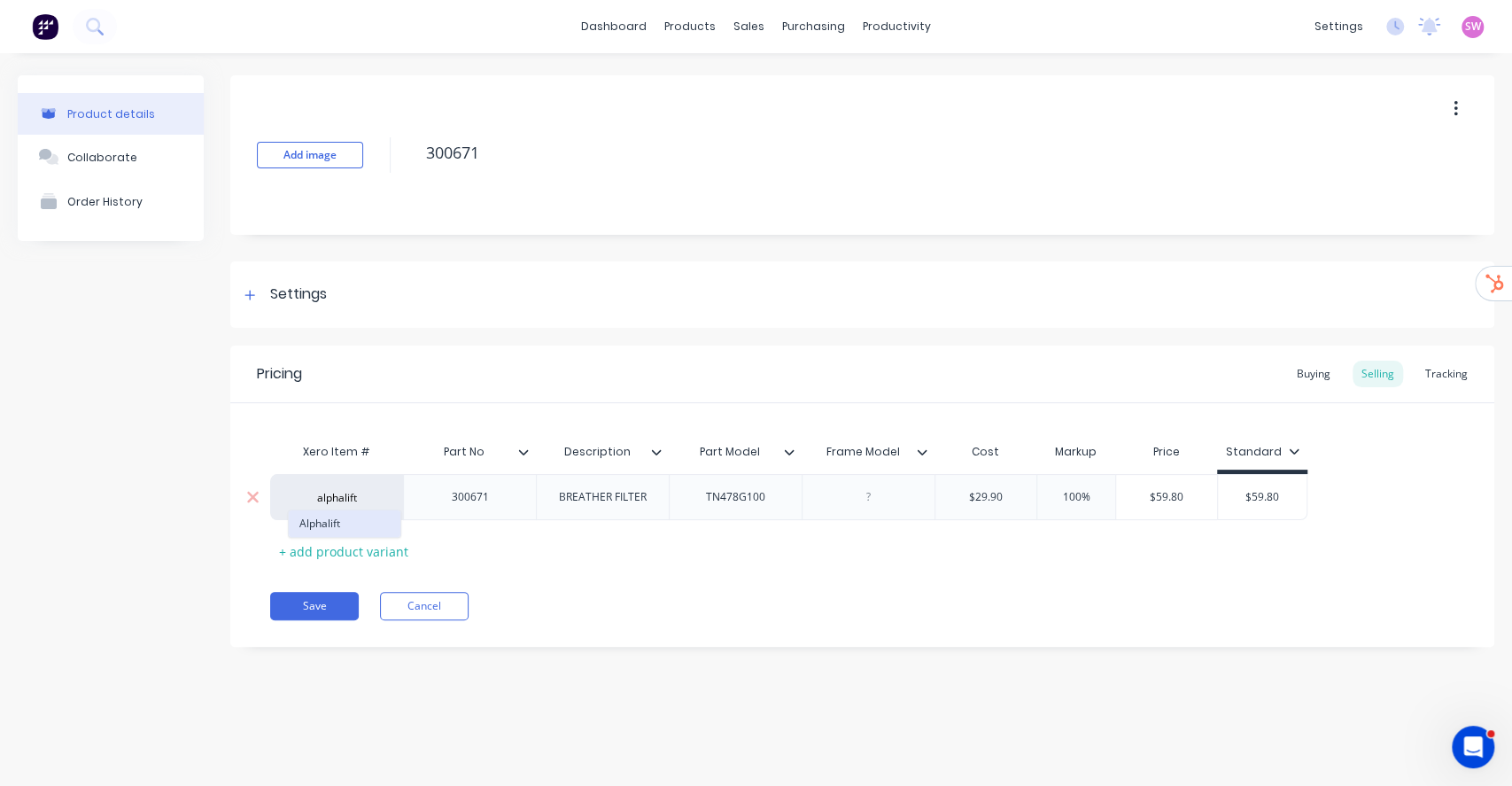 click on "Alphalift" at bounding box center [345, 524] 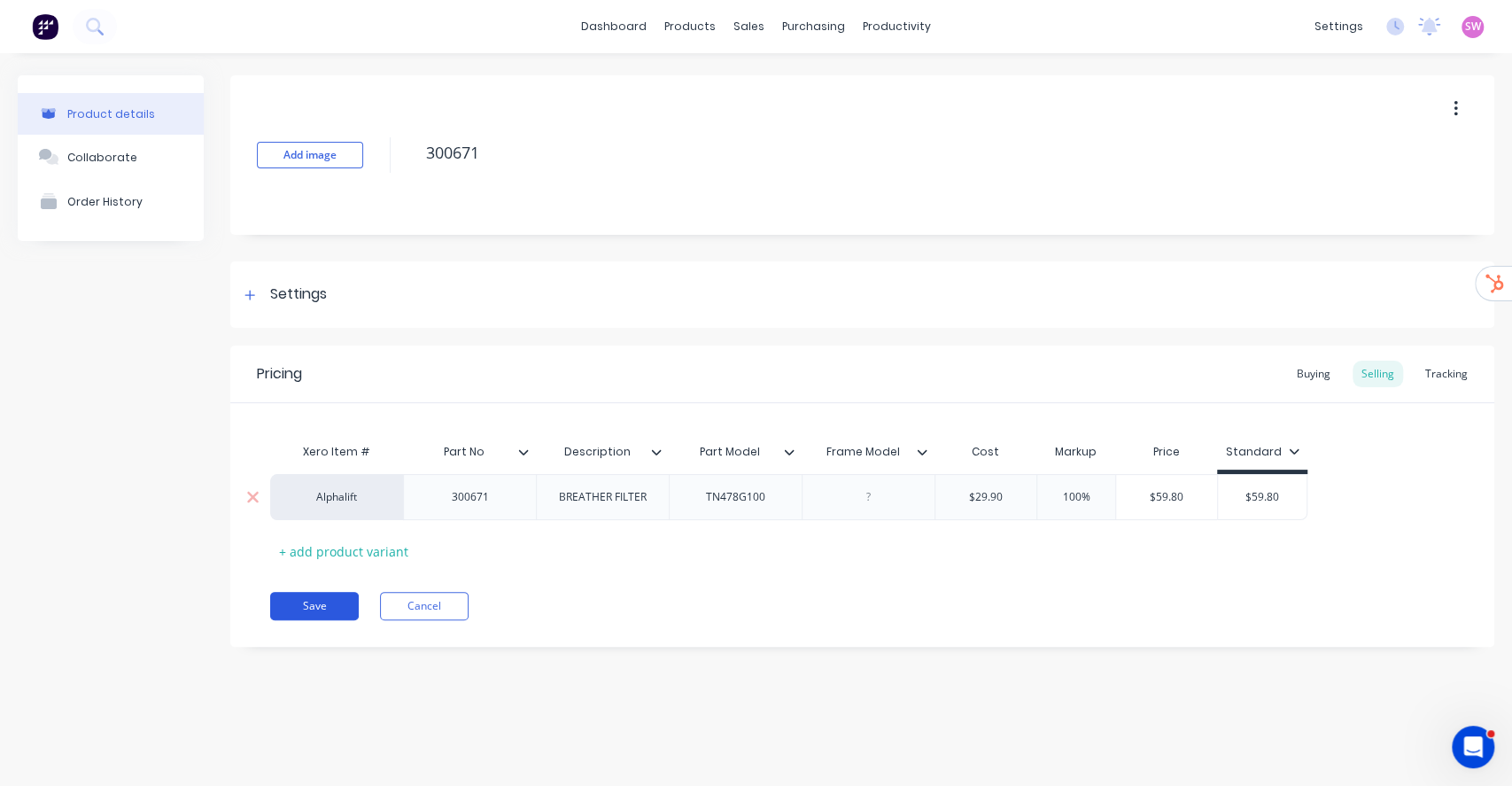 click on "Save" at bounding box center (314, 606) 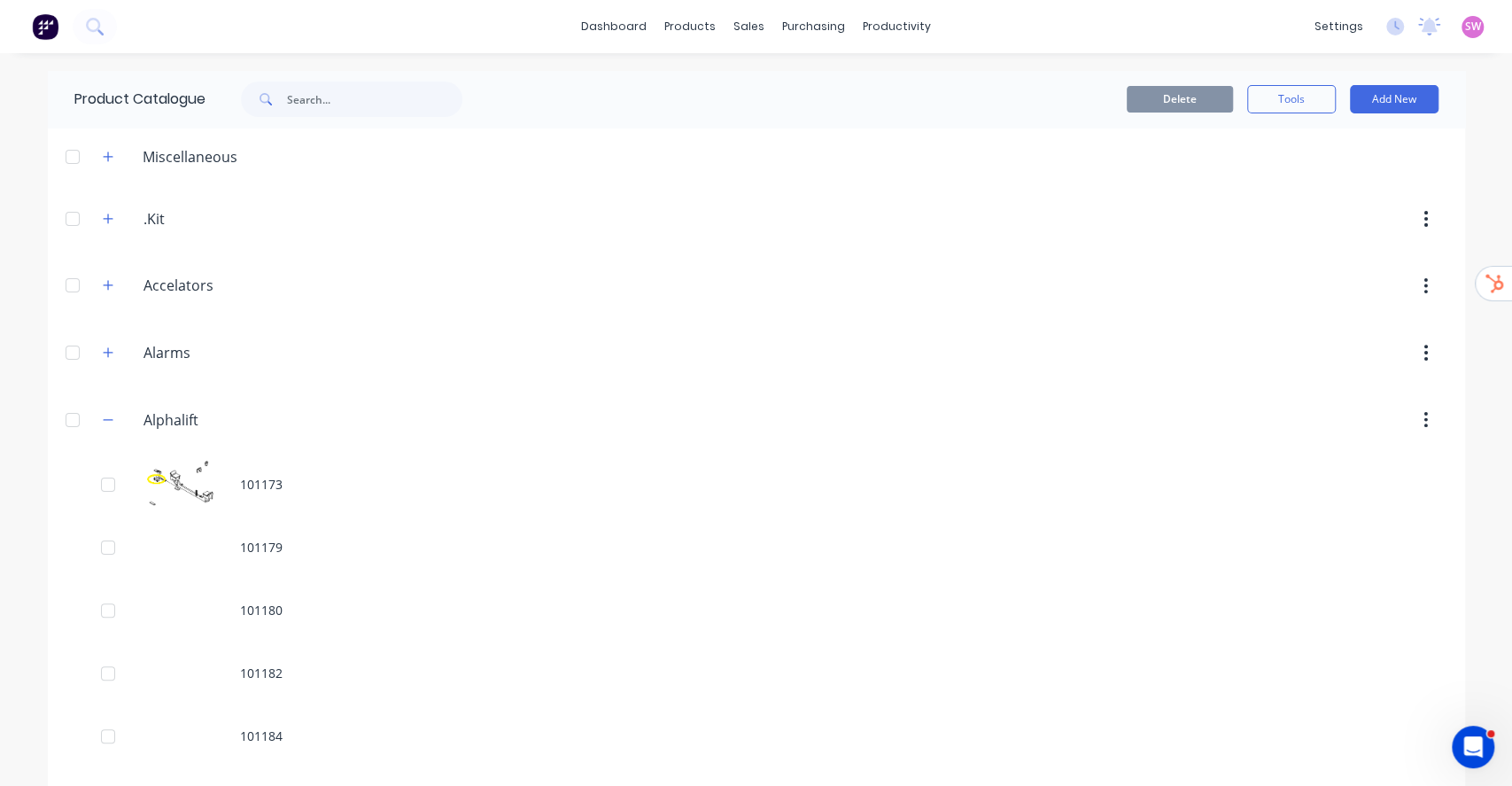 scroll, scrollTop: 7829, scrollLeft: 0, axis: vertical 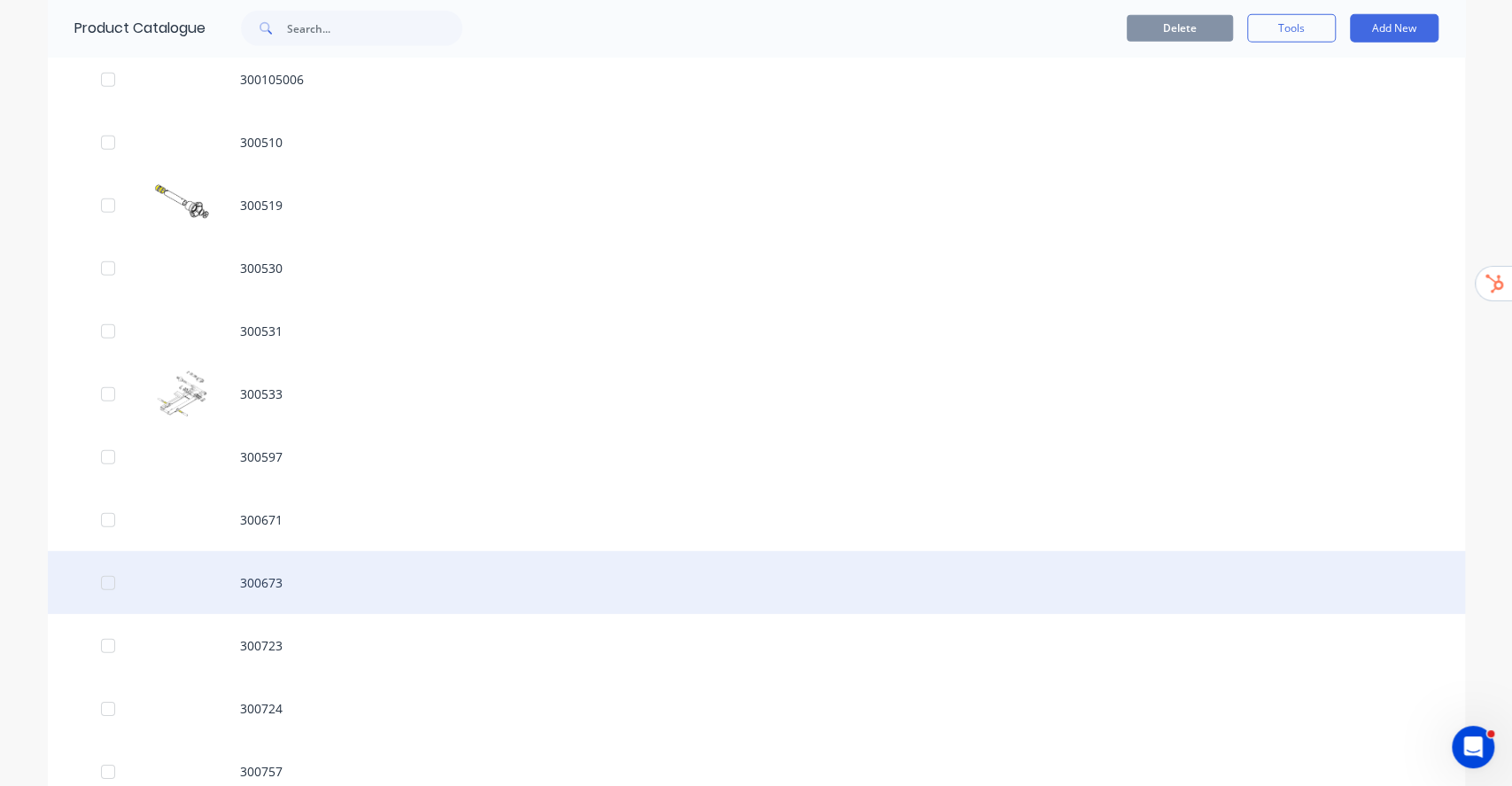 click on "300673" at bounding box center [756, 582] 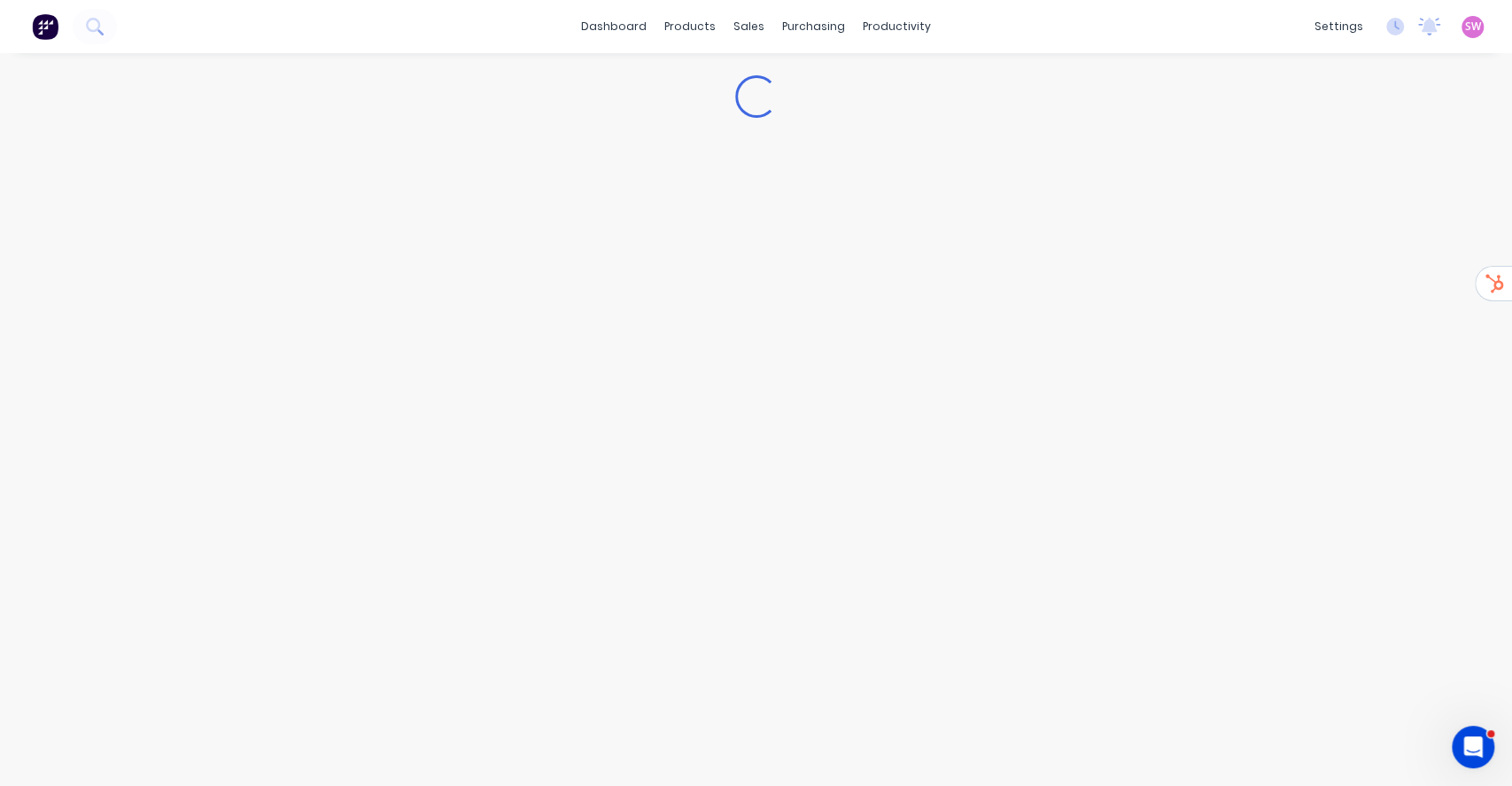 type on "x" 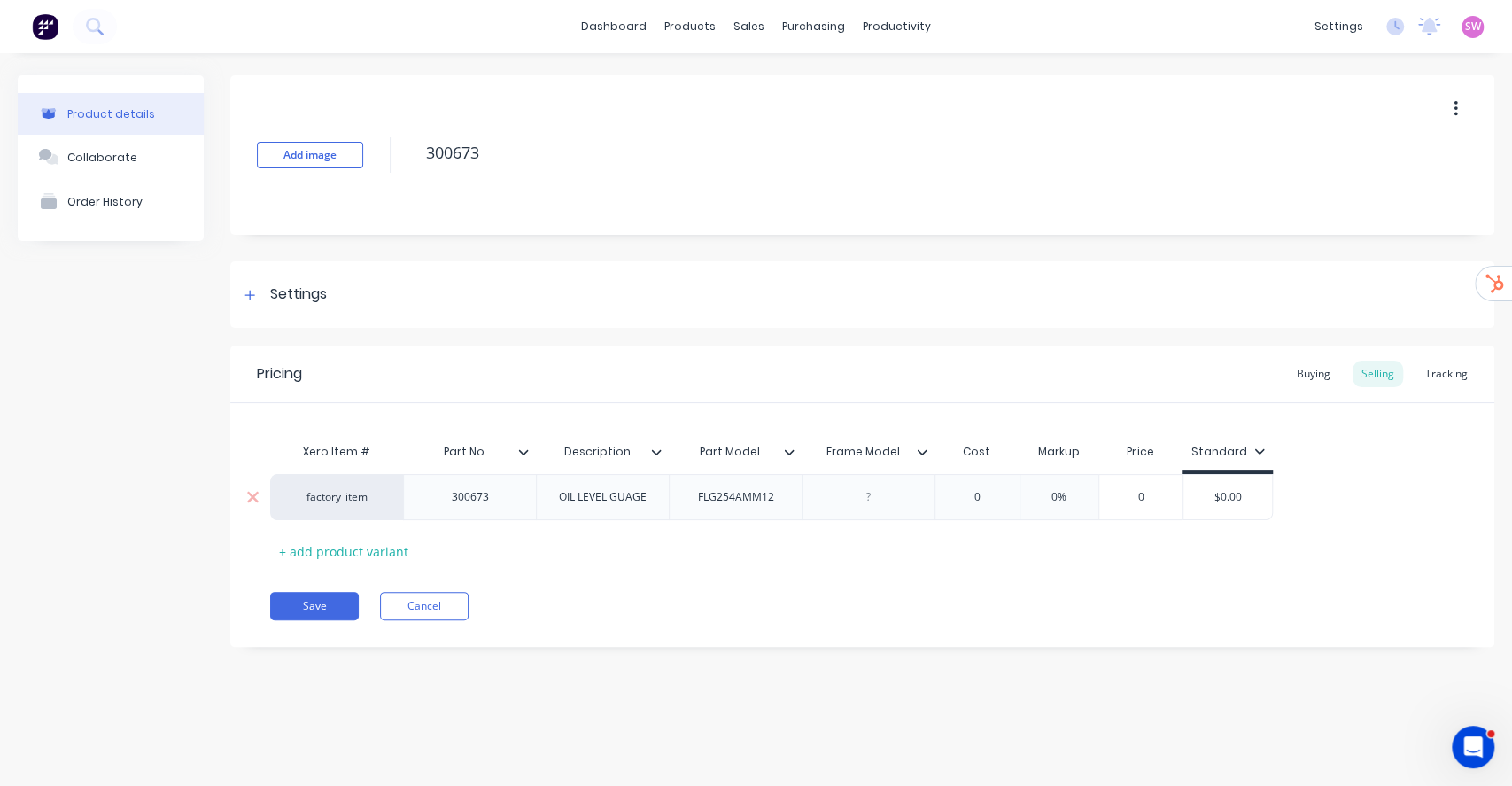 click on "factory_item" at bounding box center [337, 497] 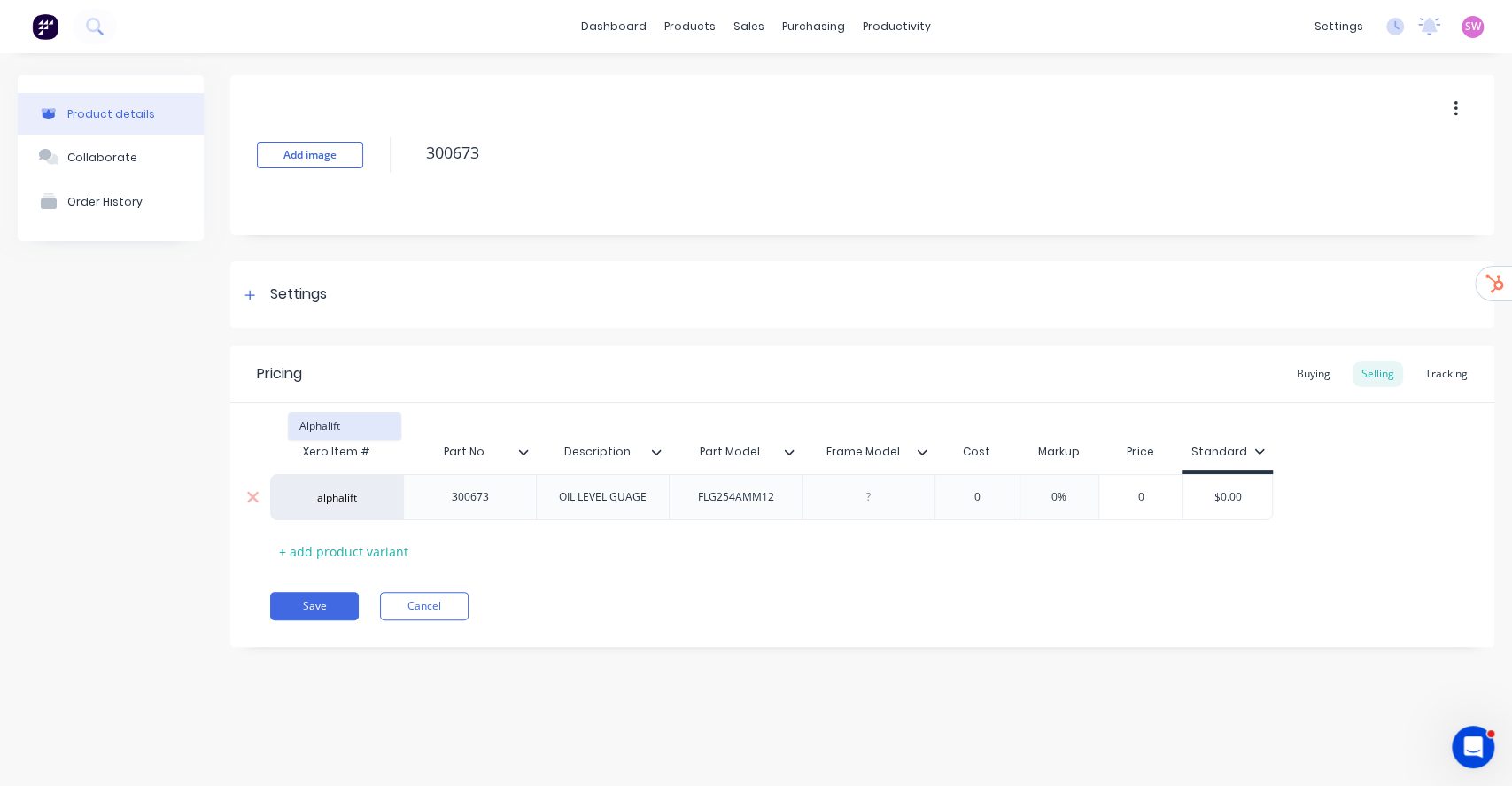 type on "alphalift" 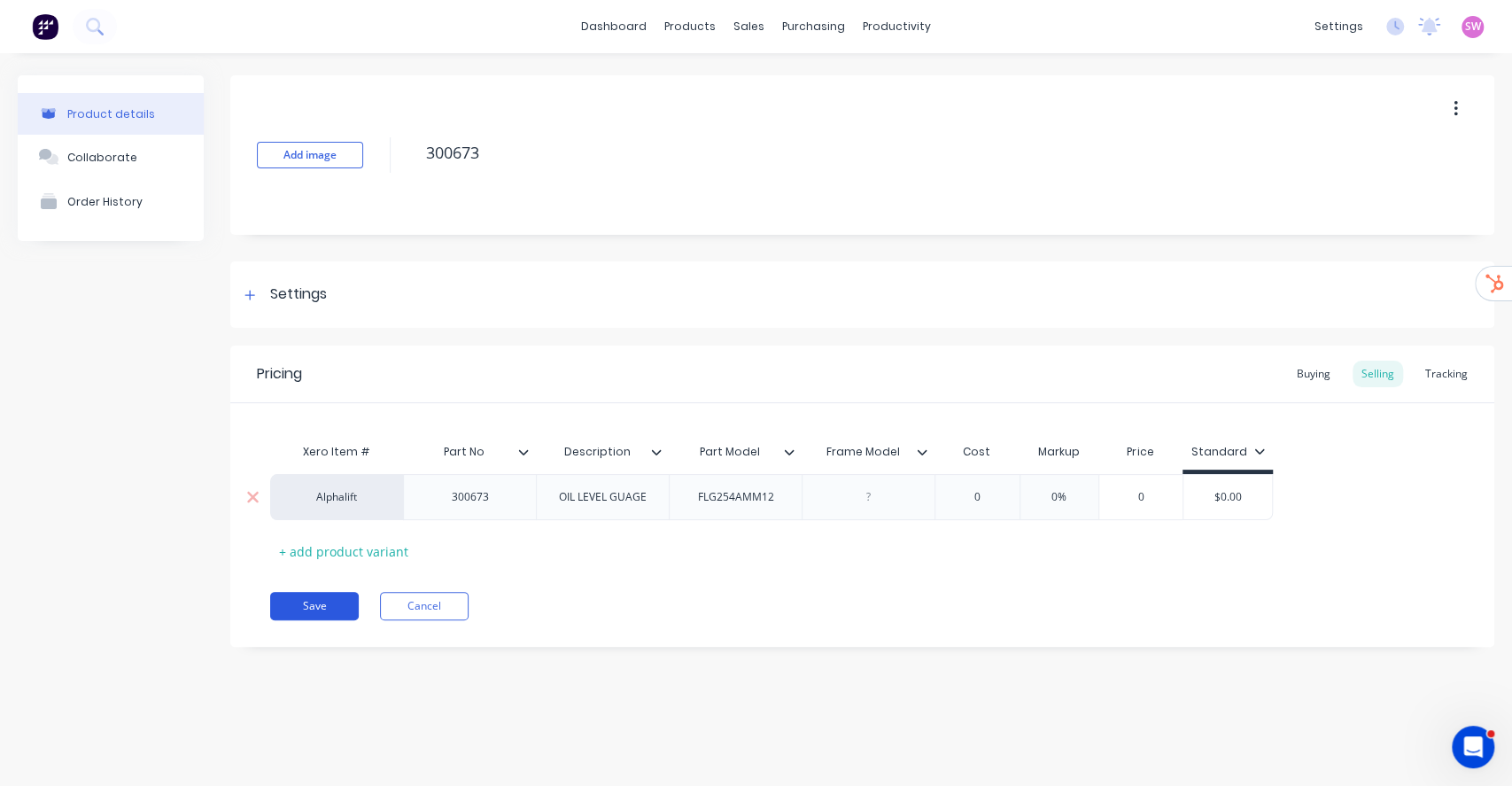 click on "Save" at bounding box center (314, 606) 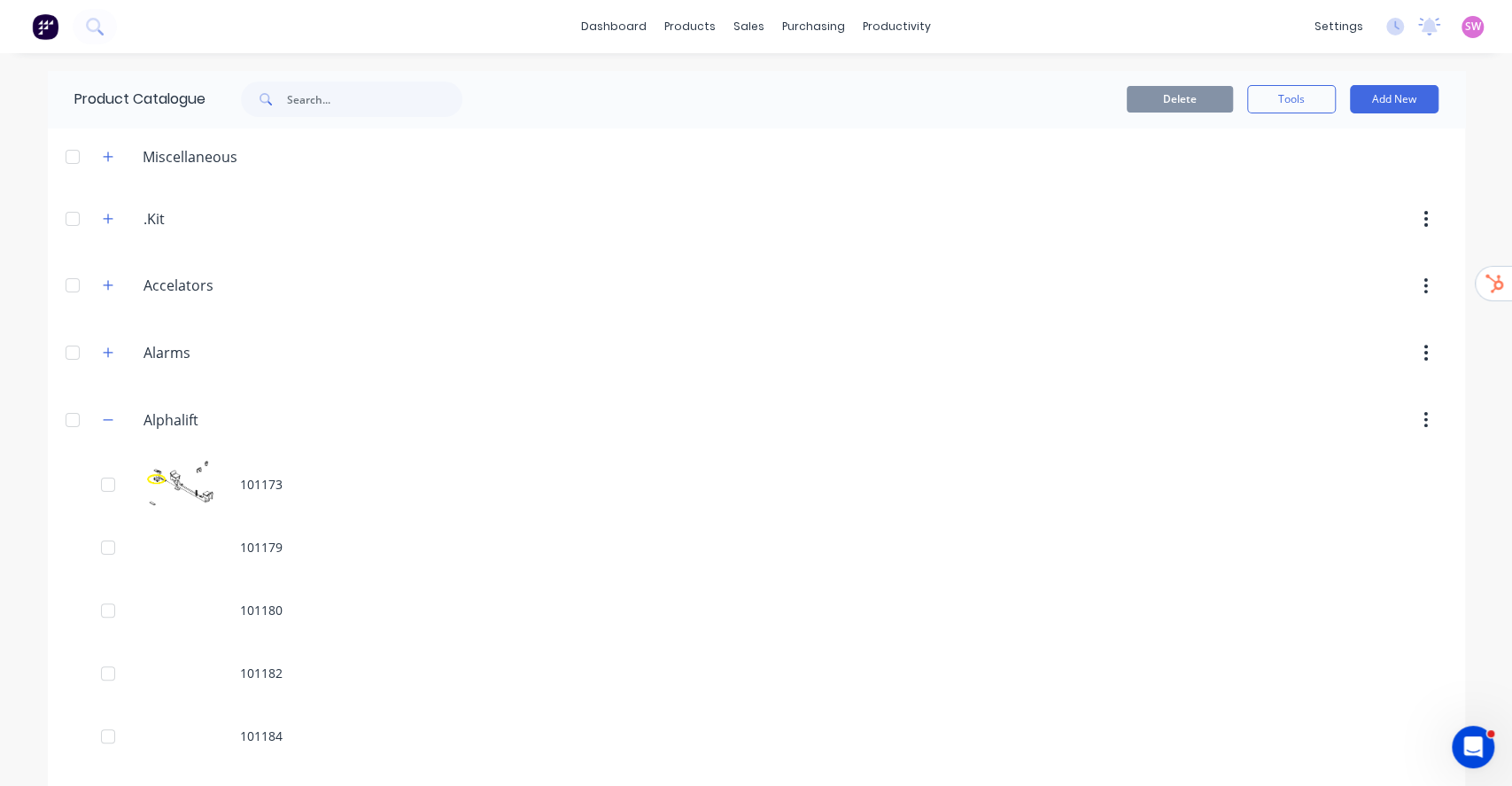 scroll, scrollTop: 7829, scrollLeft: 0, axis: vertical 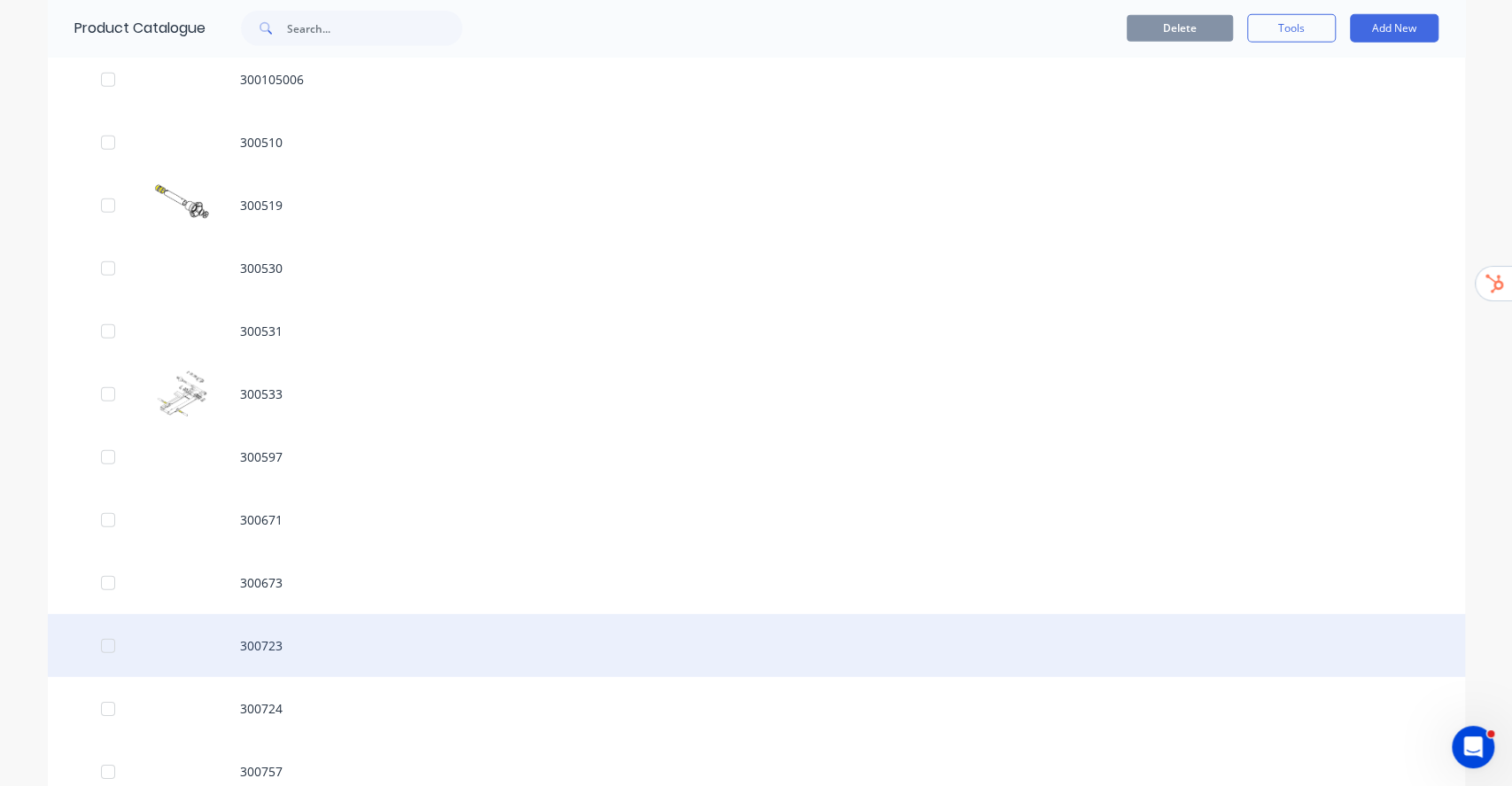 click on "300723" at bounding box center (756, 645) 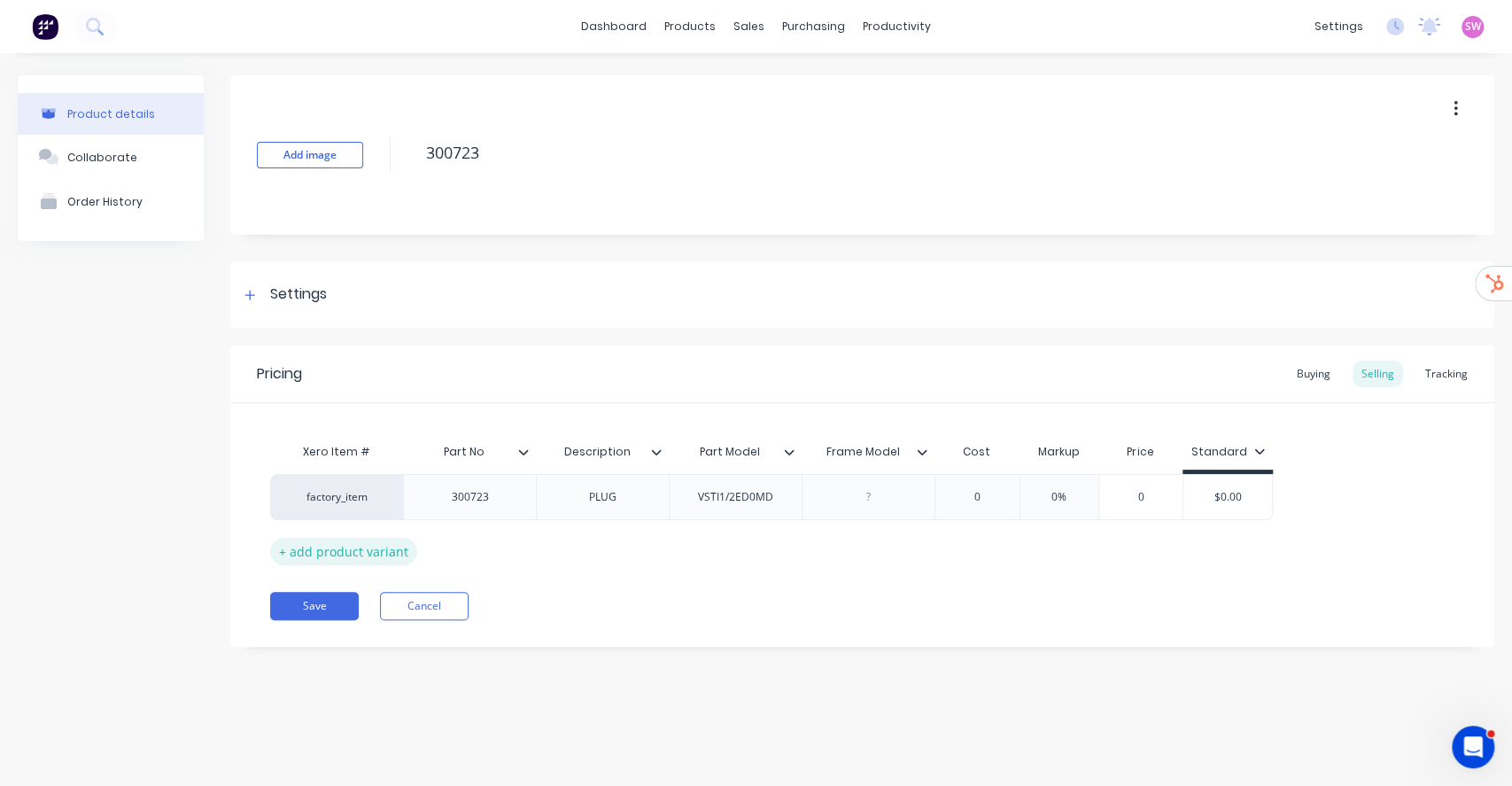 type on "x" 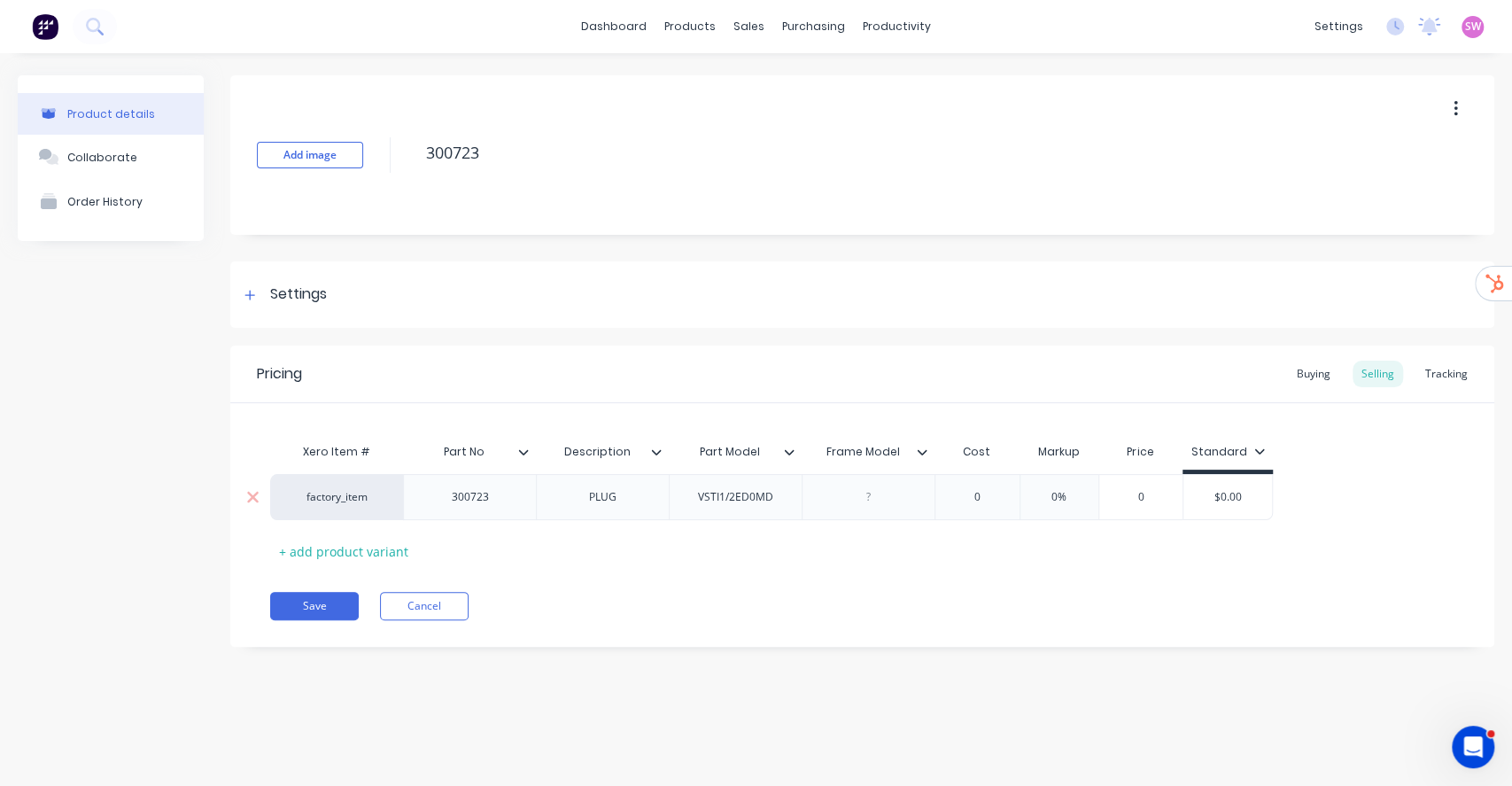 click on "factory_item" at bounding box center [337, 497] 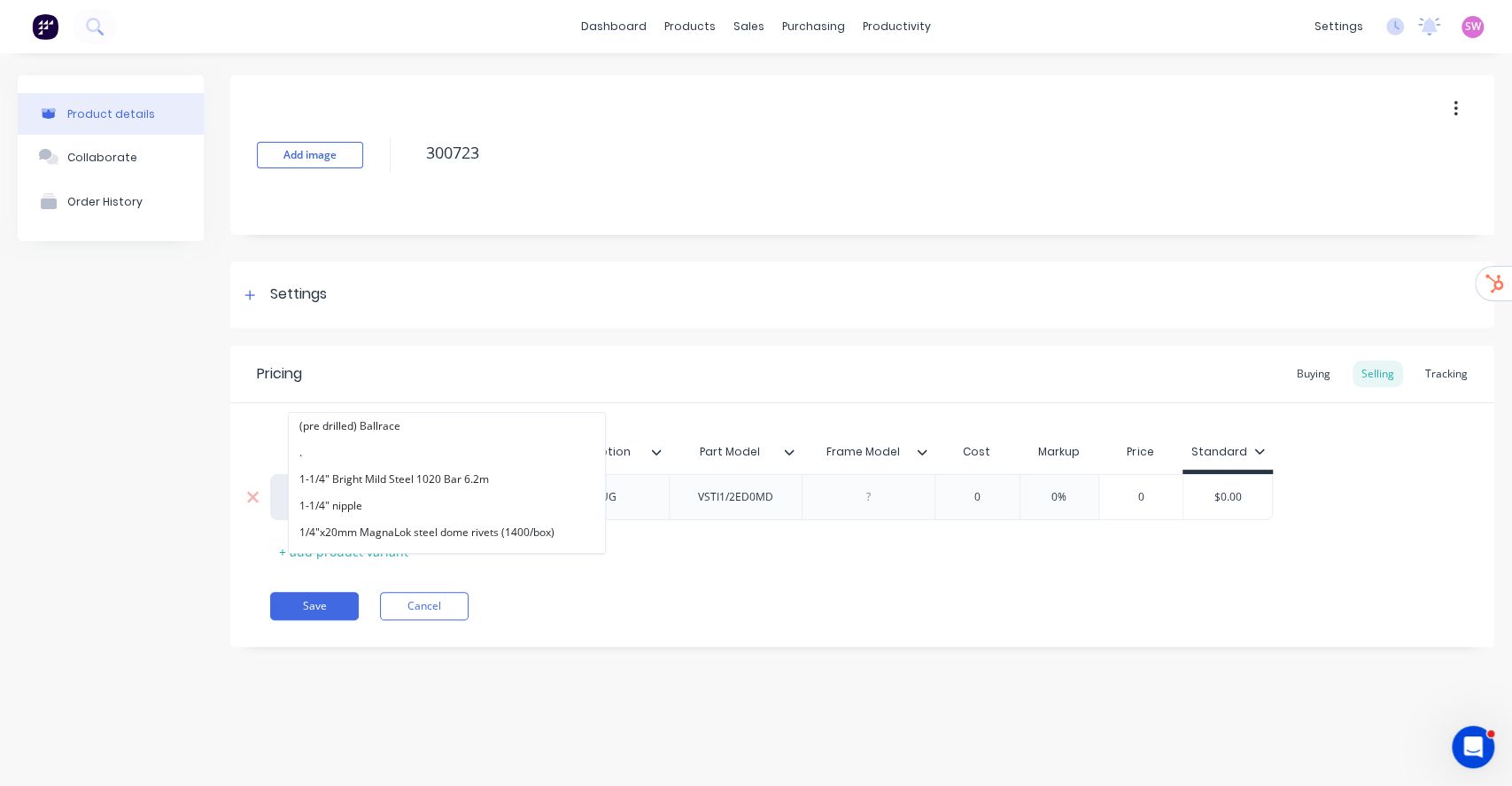 paste on "alphalift" 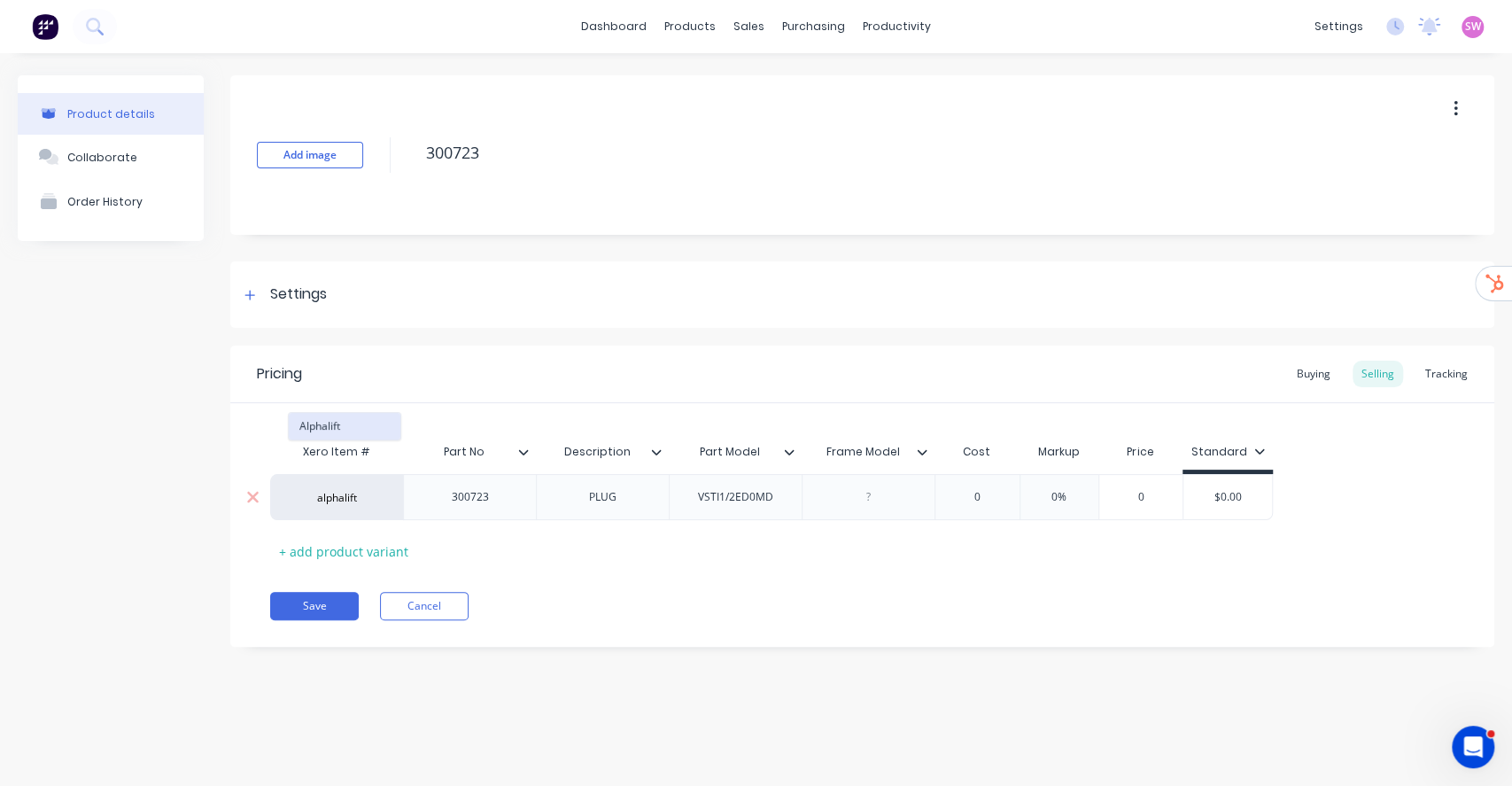 type on "alphalift" 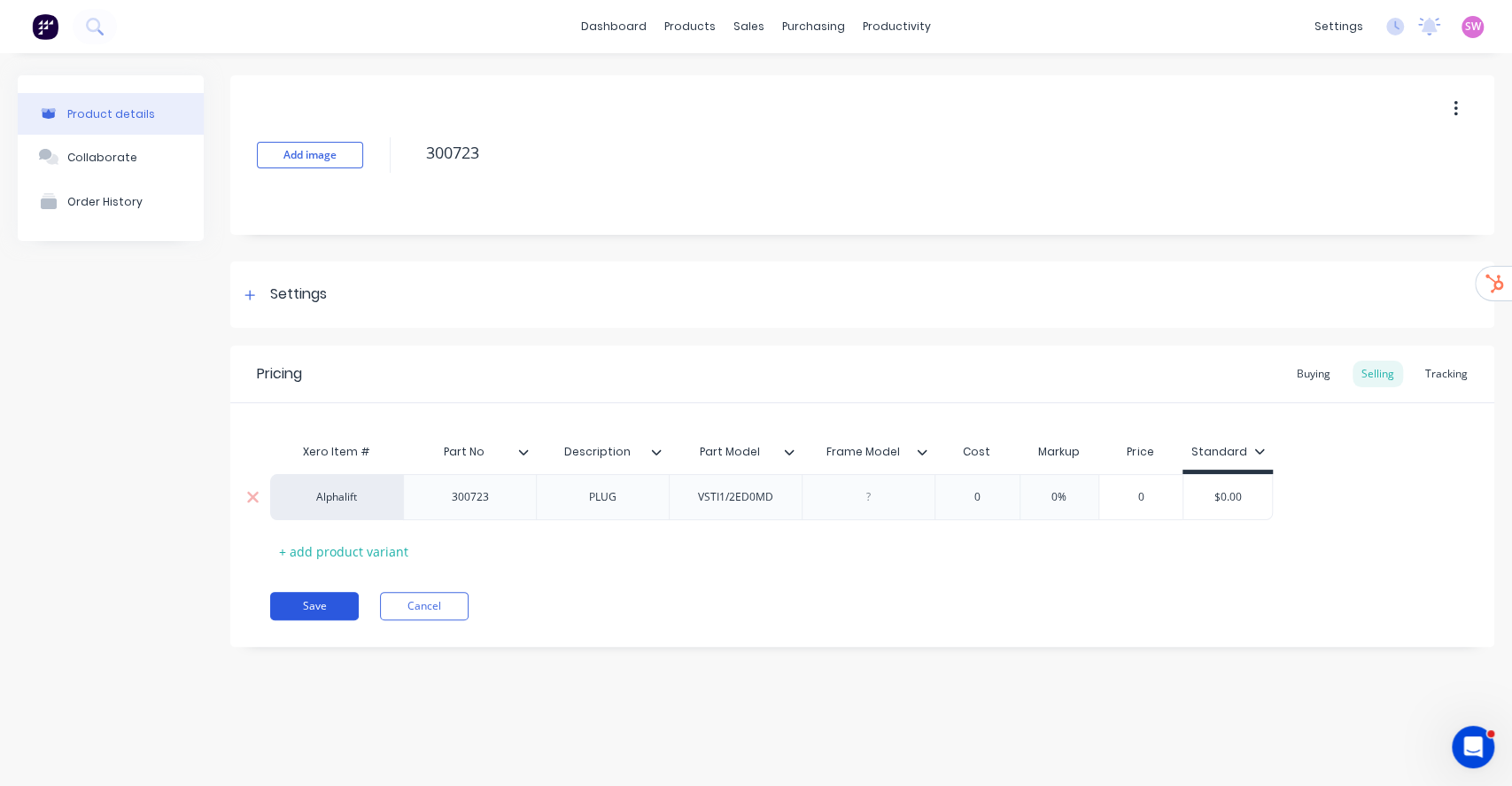 click on "Save" at bounding box center [314, 606] 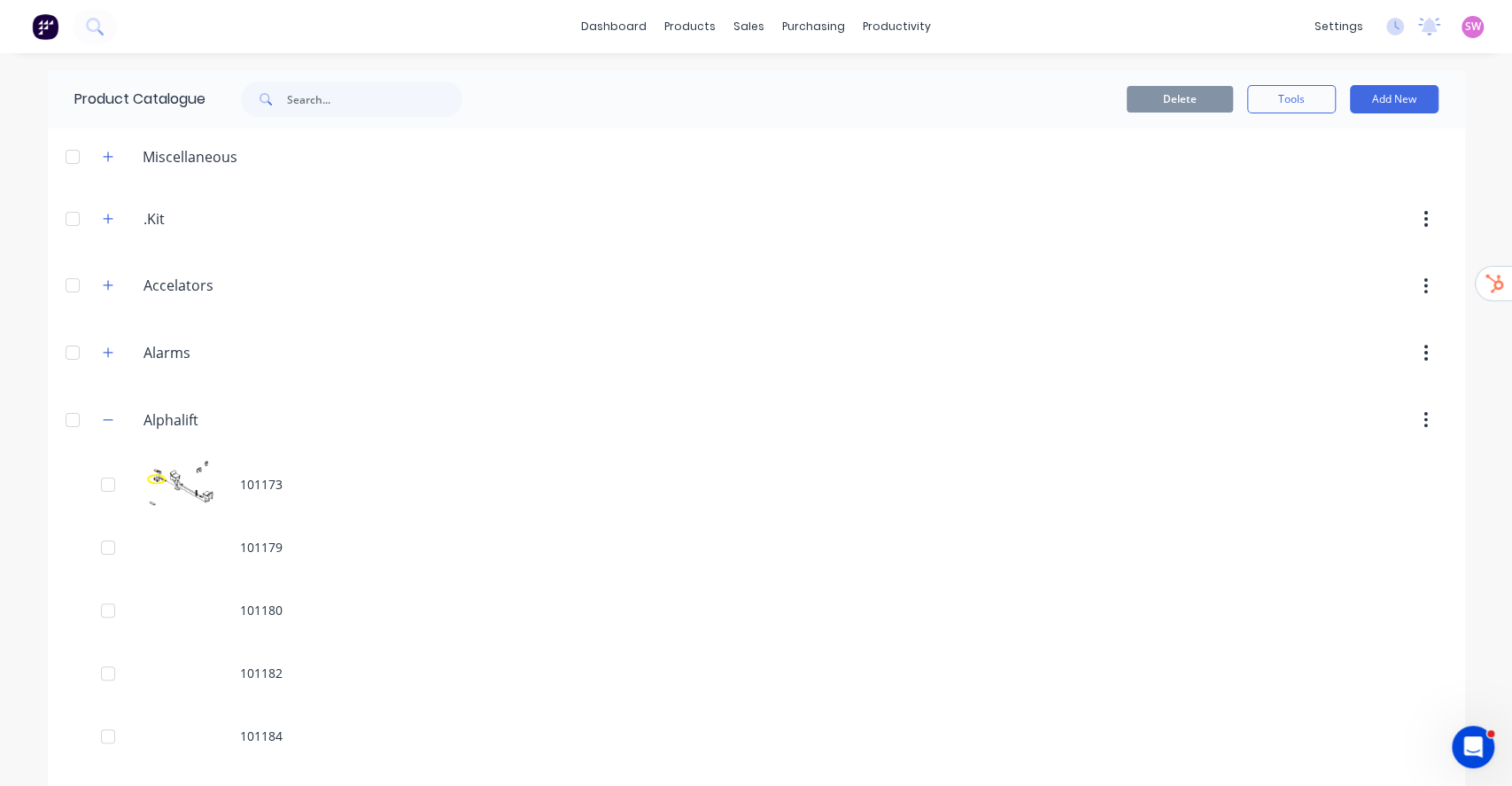scroll, scrollTop: 7829, scrollLeft: 0, axis: vertical 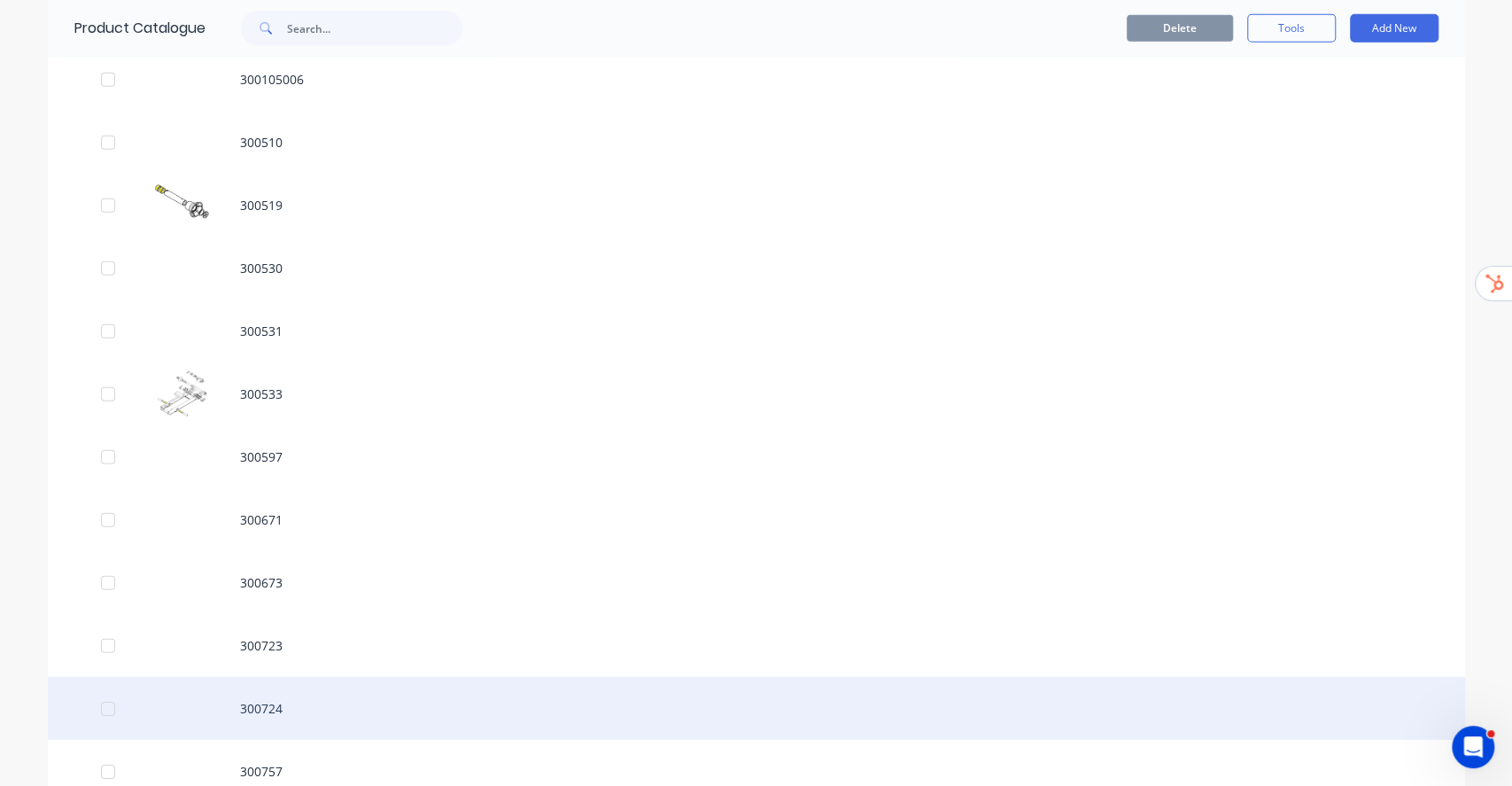 click on "300724" at bounding box center [756, 708] 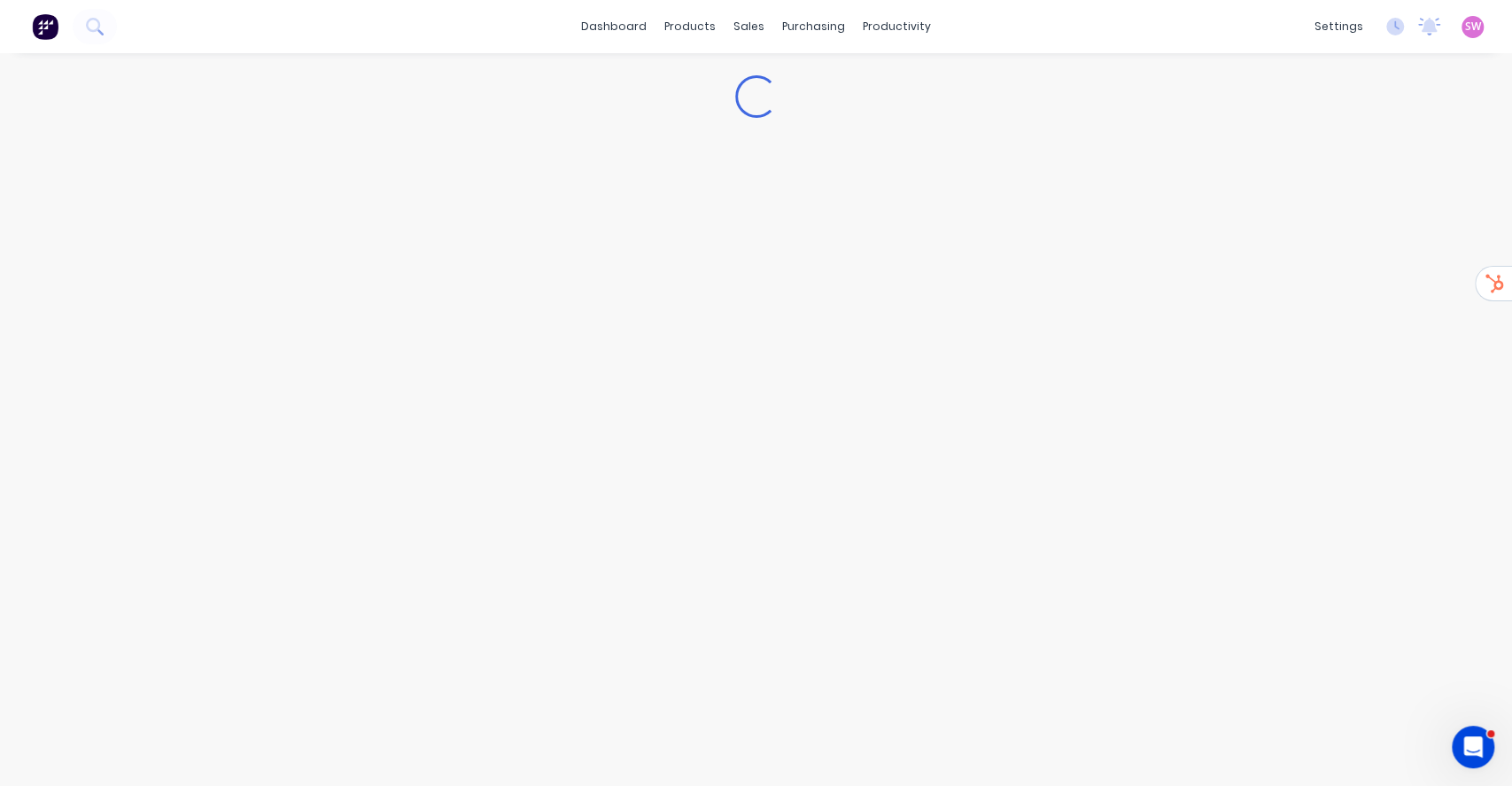 type on "x" 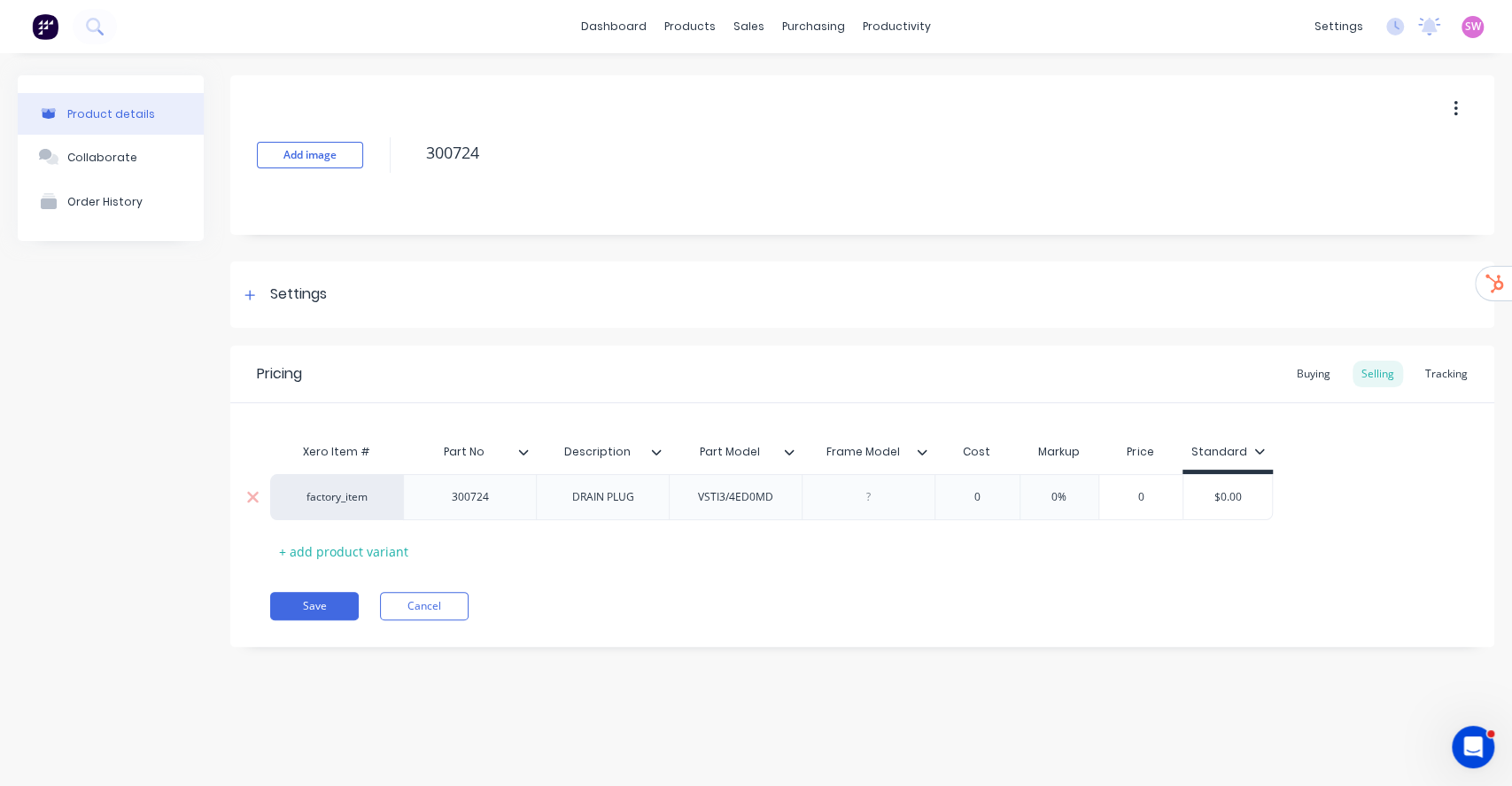 click on "factory_item" at bounding box center (337, 497) 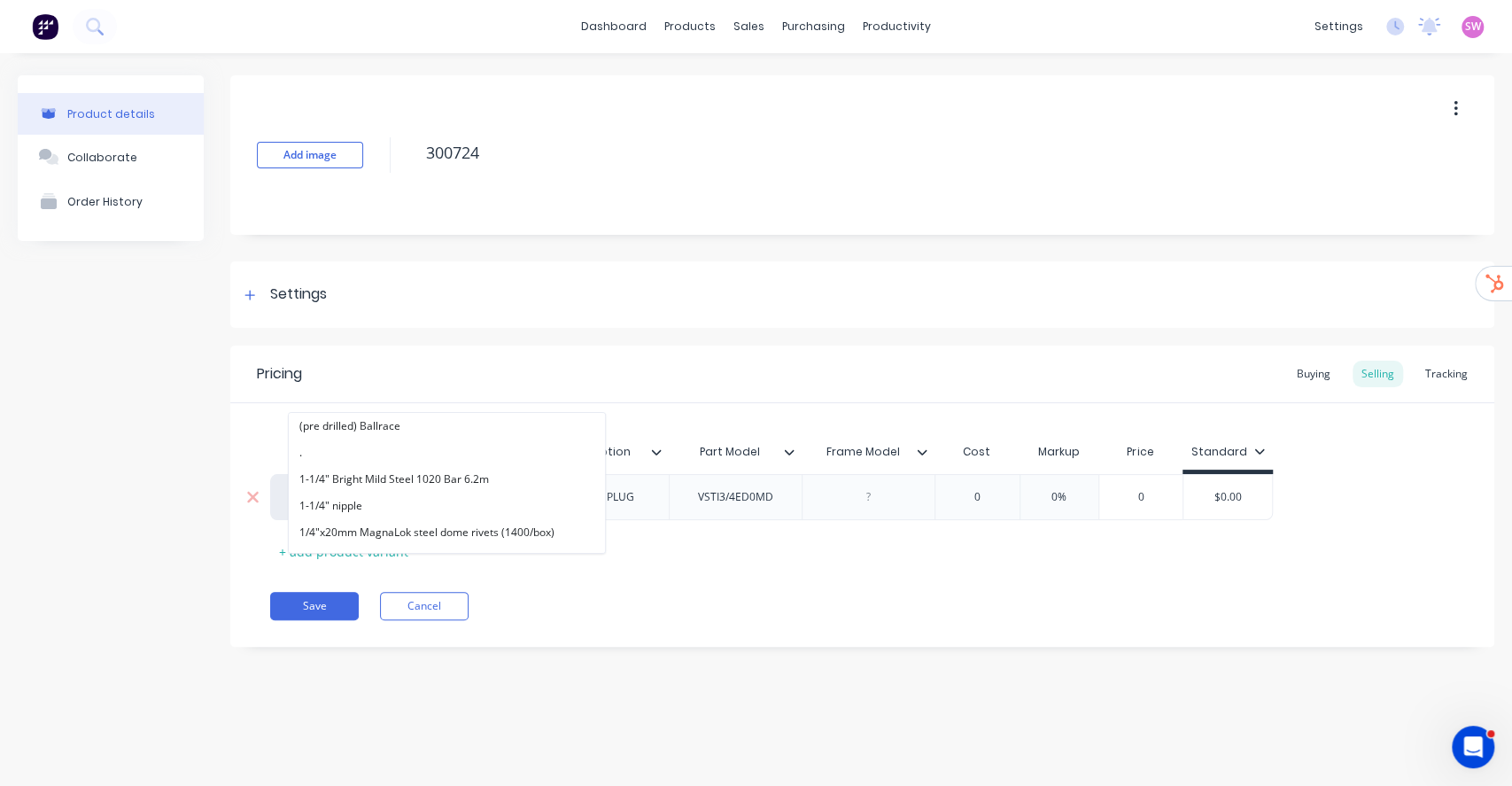 paste on "alphalift" 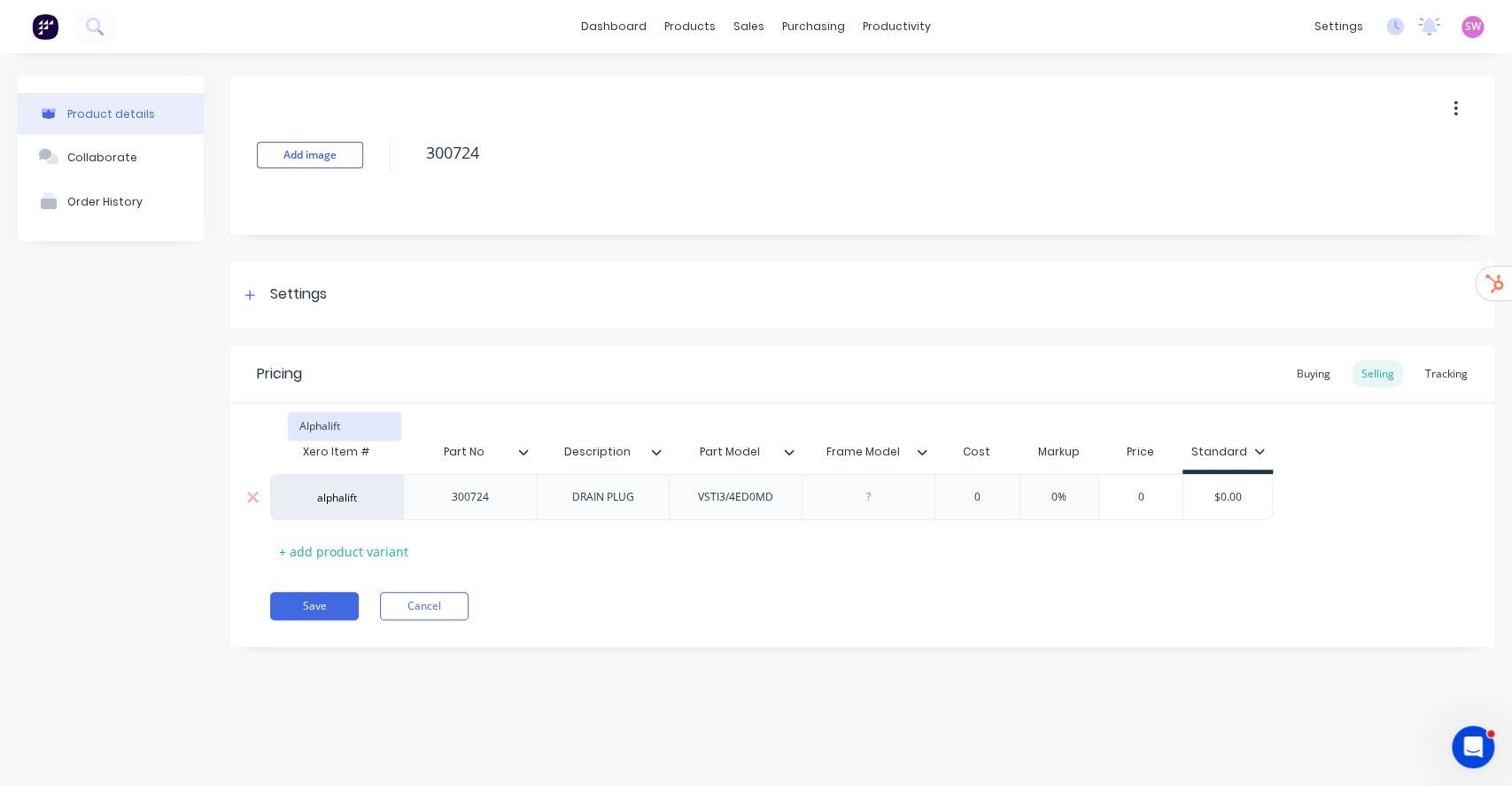 type on "alphalift" 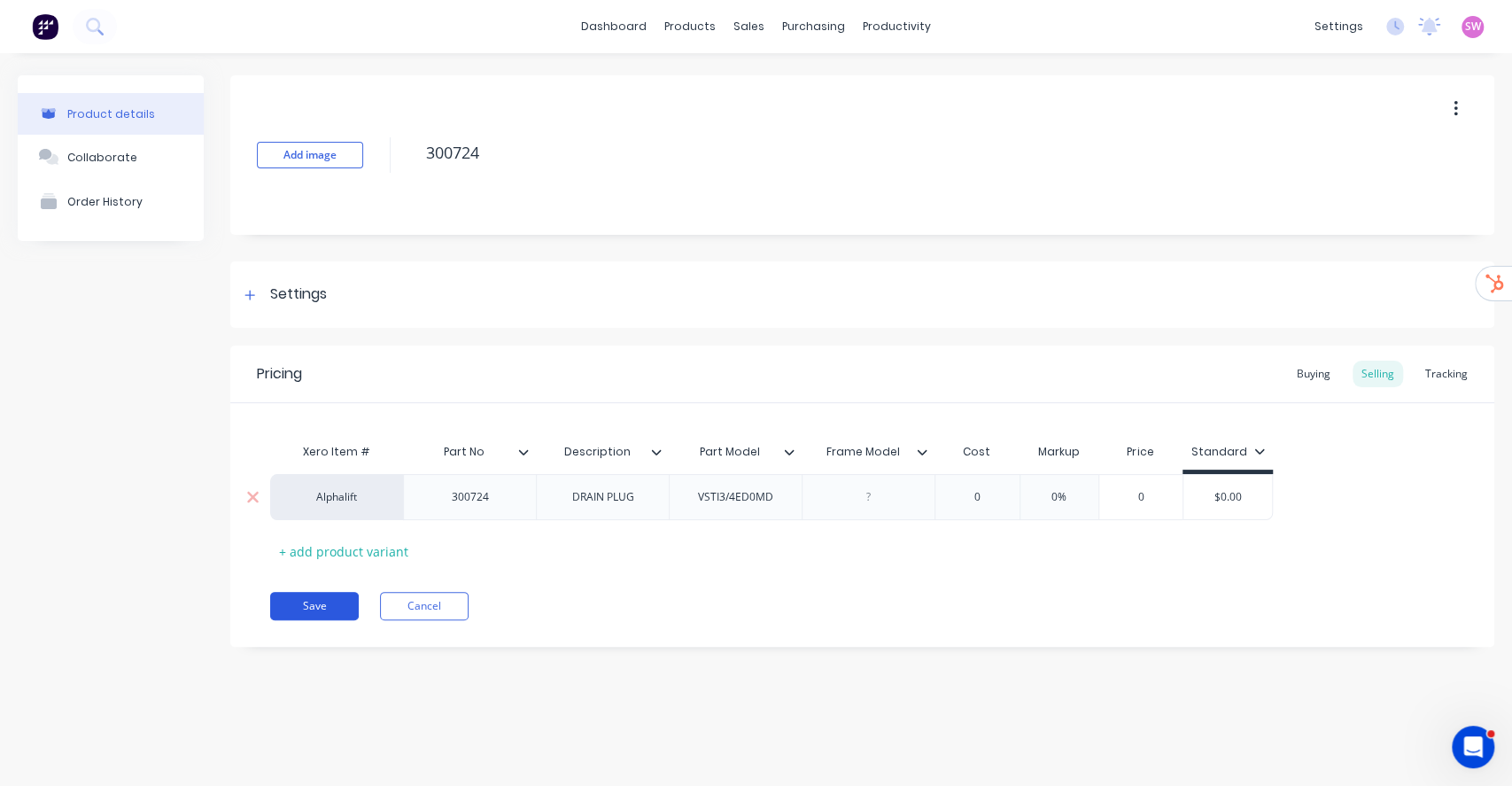 click on "Save" at bounding box center [314, 606] 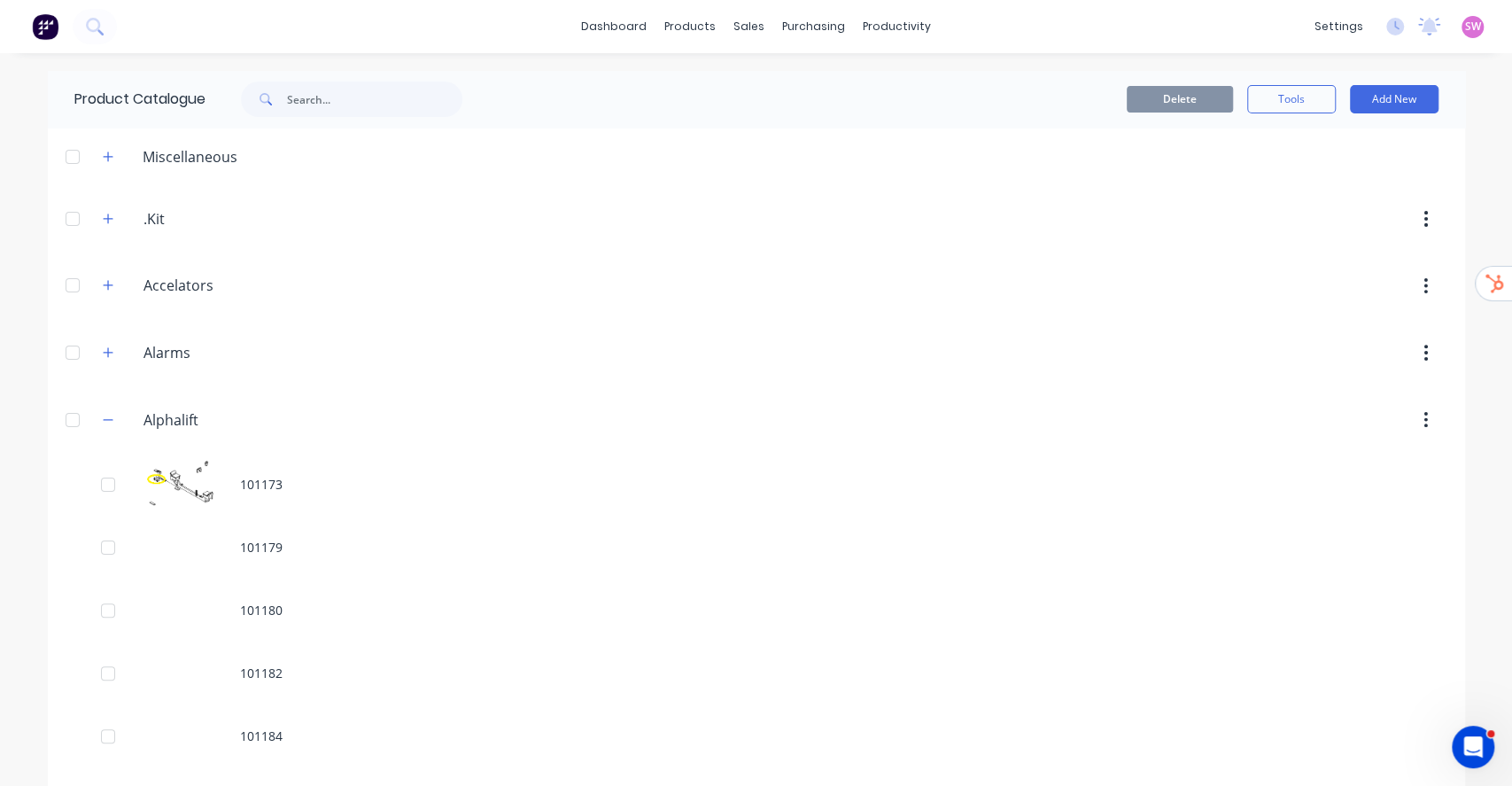 scroll, scrollTop: 7829, scrollLeft: 0, axis: vertical 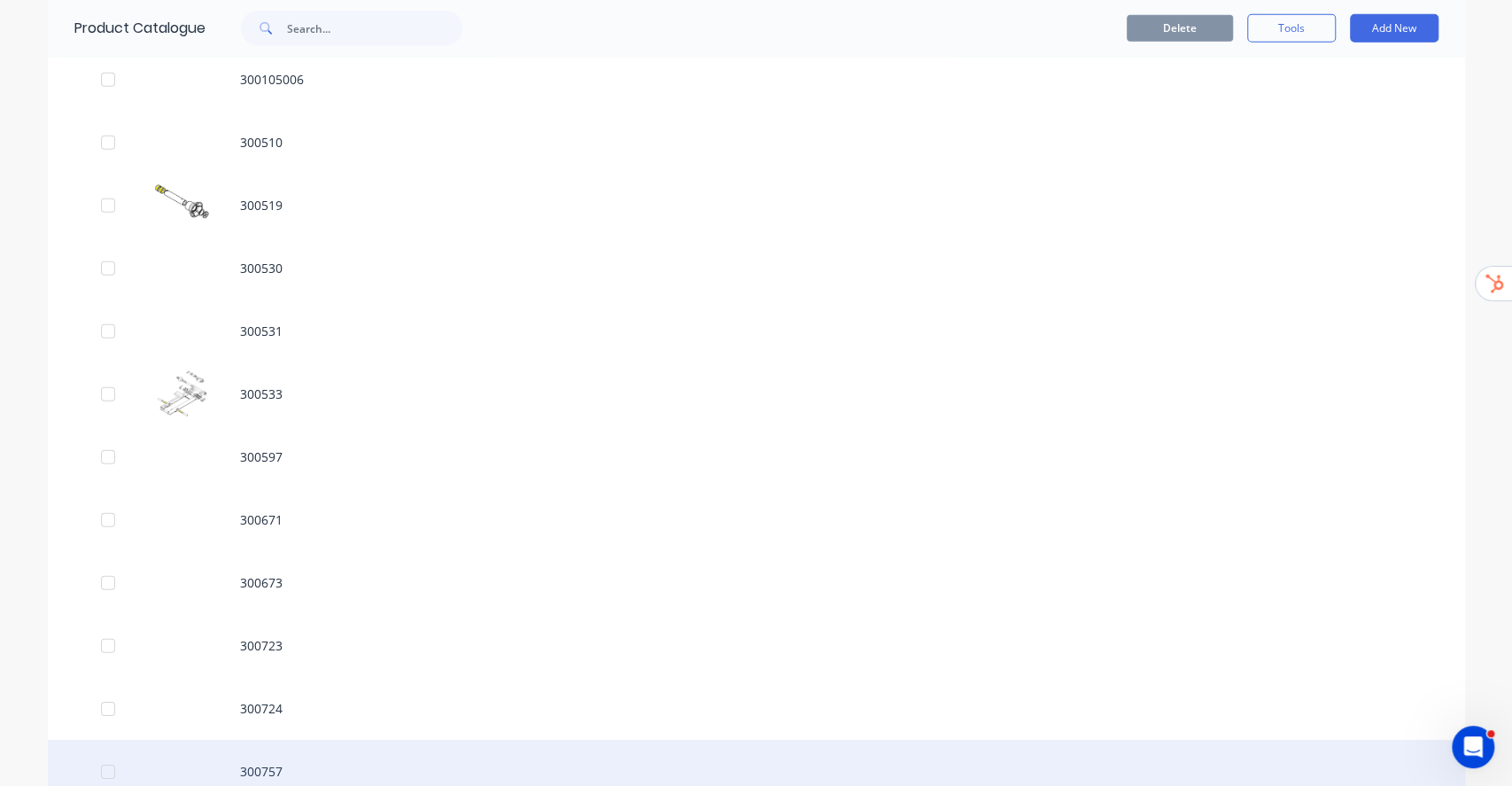 click on "300757" at bounding box center [756, 771] 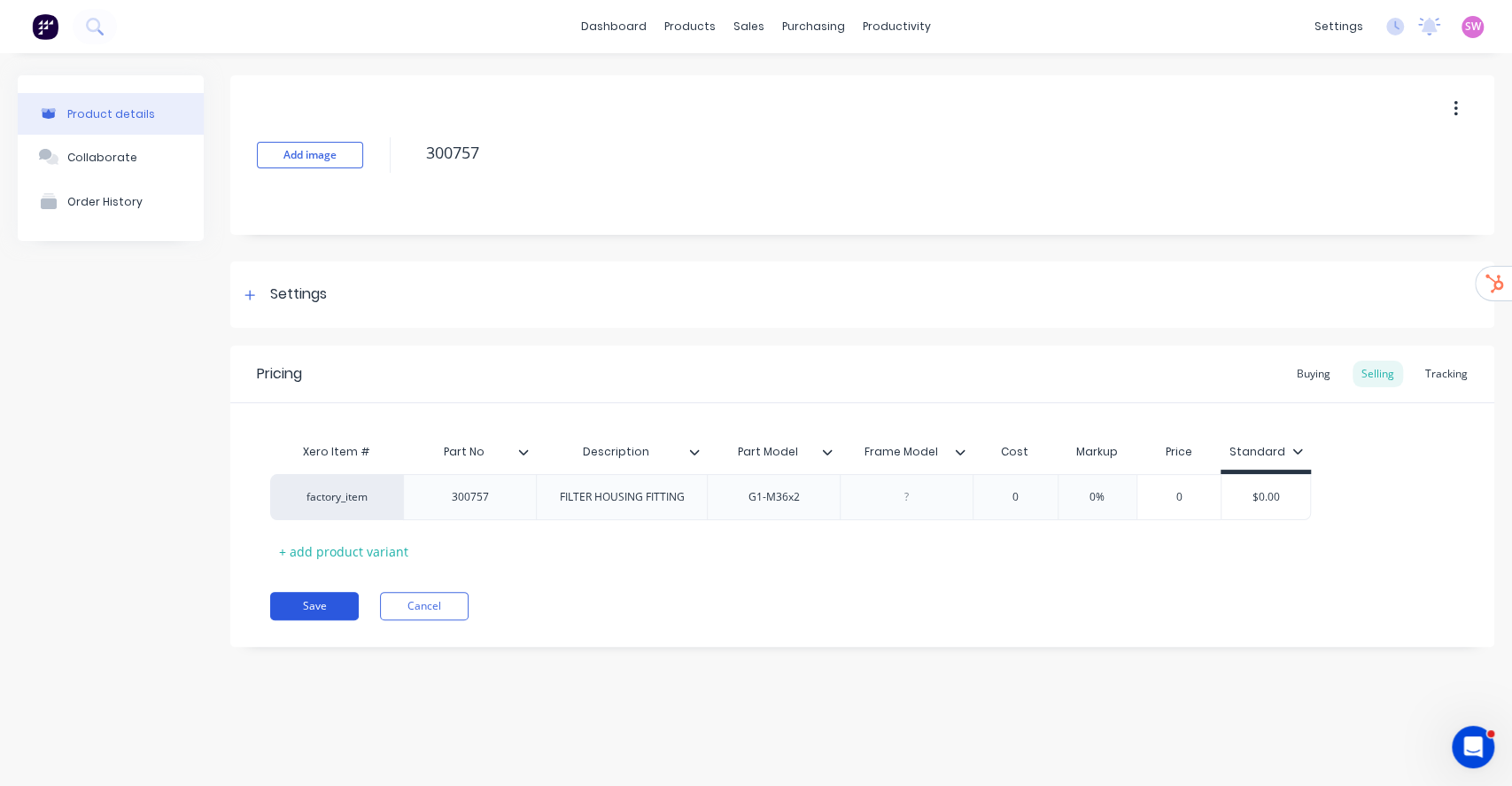 type on "x" 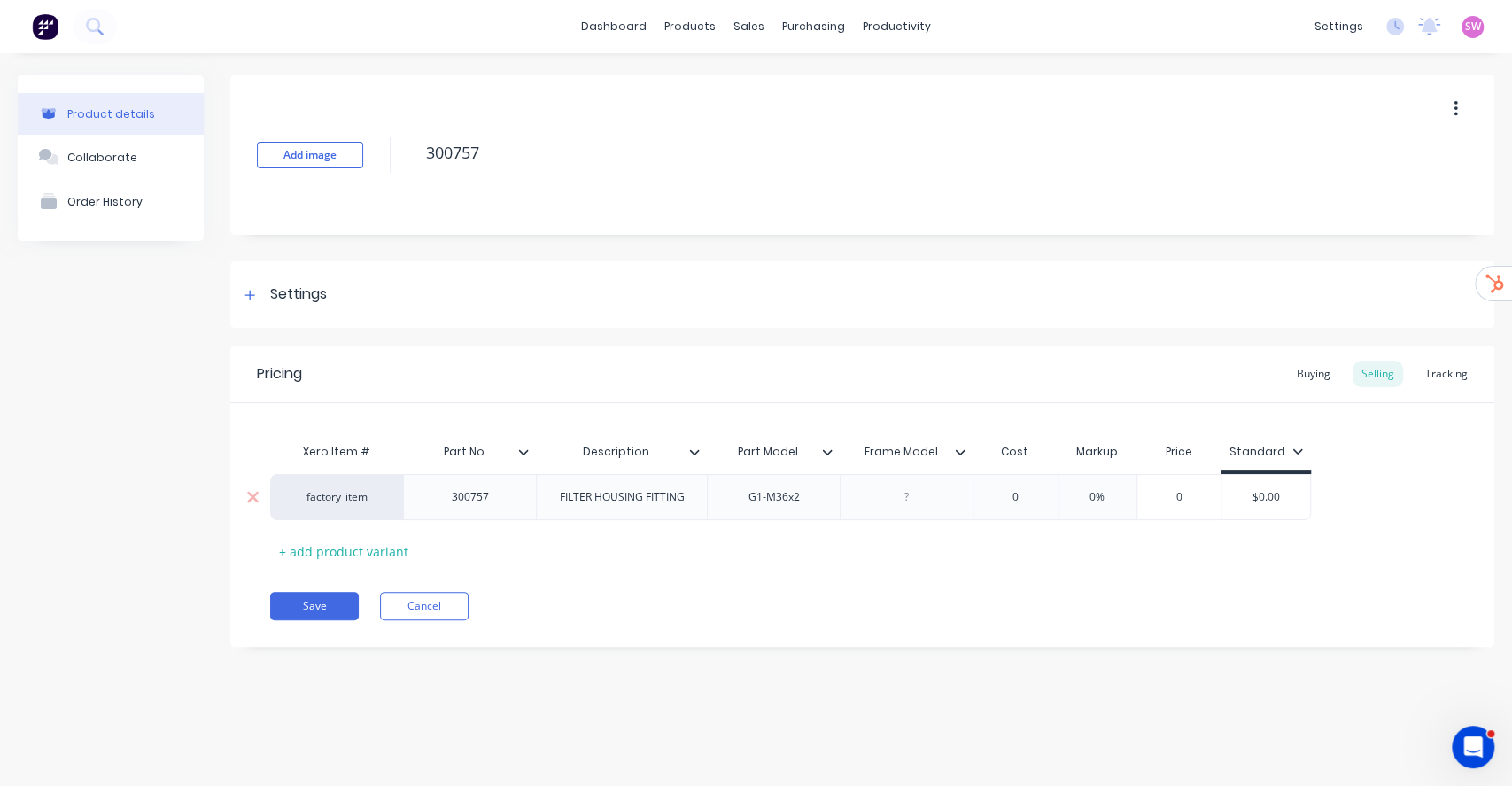 click on "factory_item" at bounding box center (337, 497) 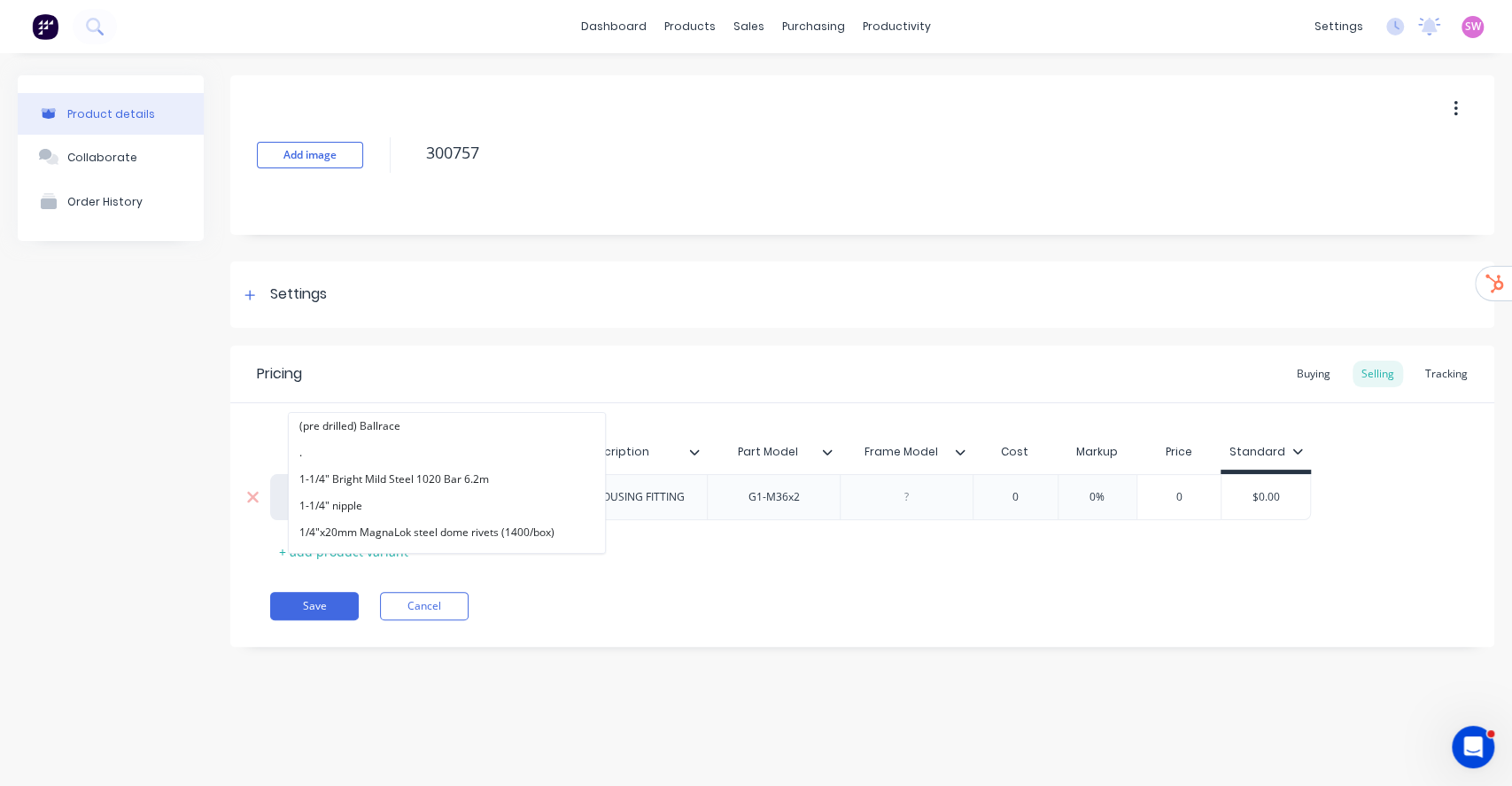 paste on "alphalift" 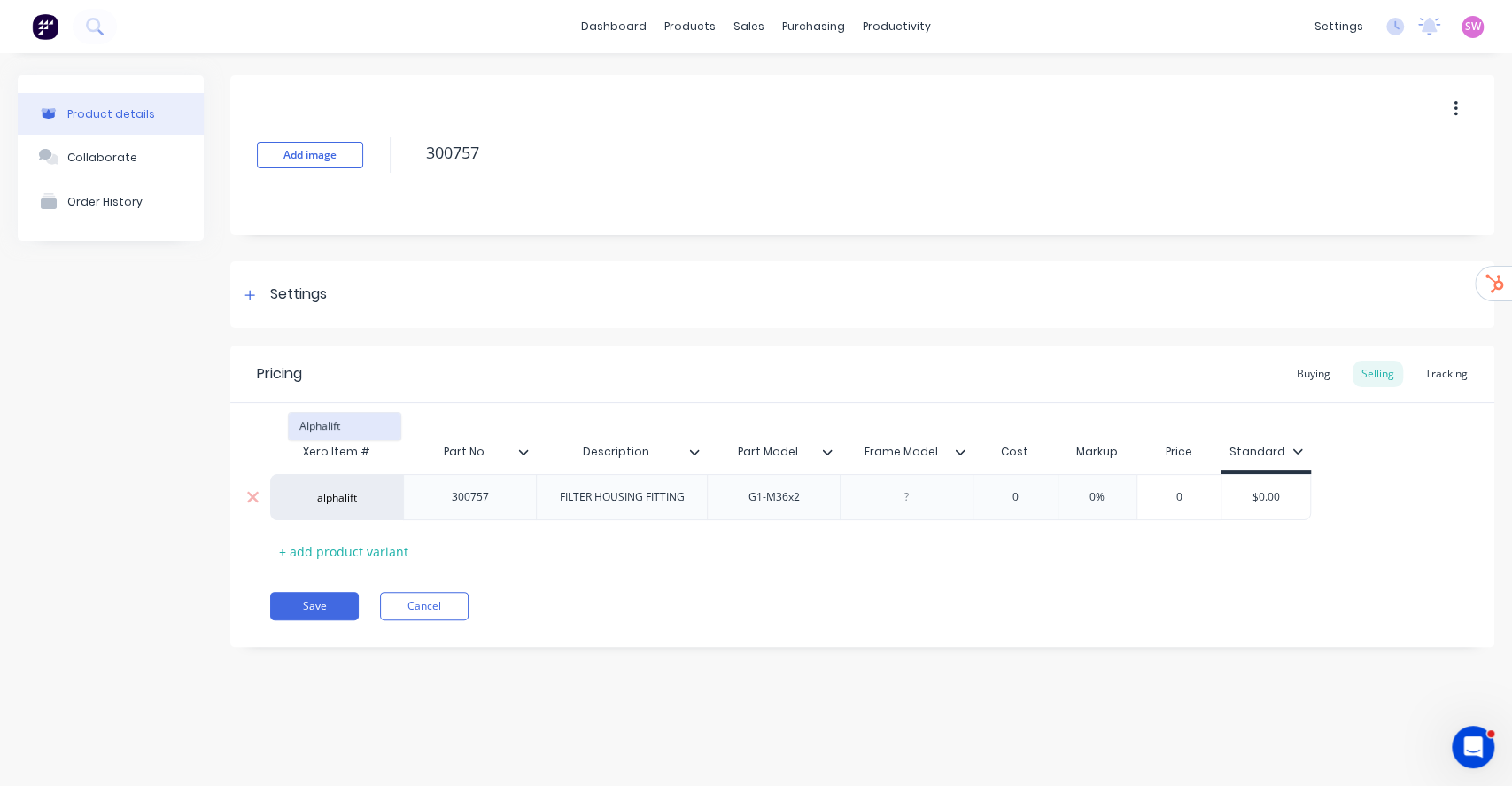 type on "alphalift" 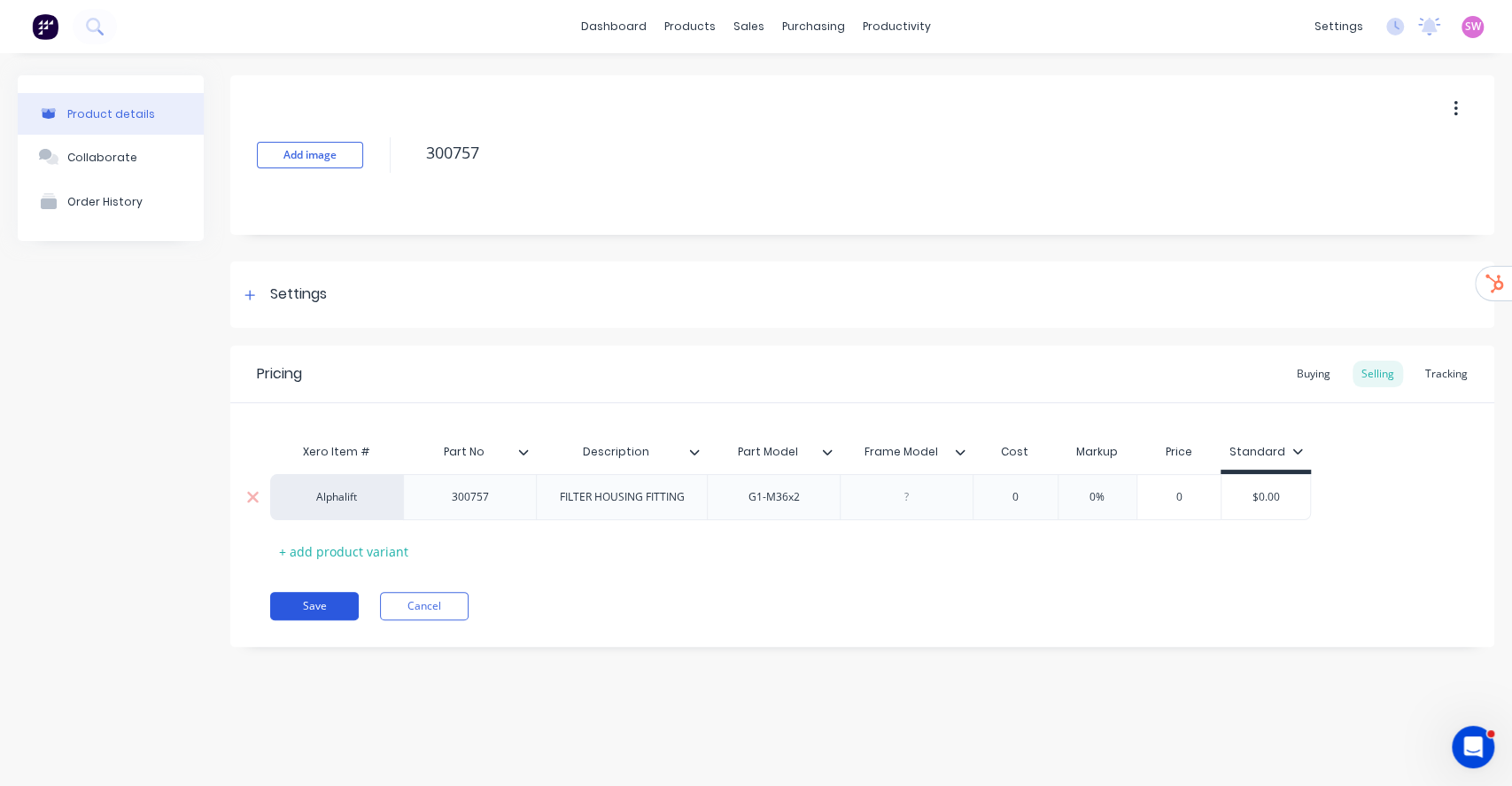 click on "Save" at bounding box center (314, 606) 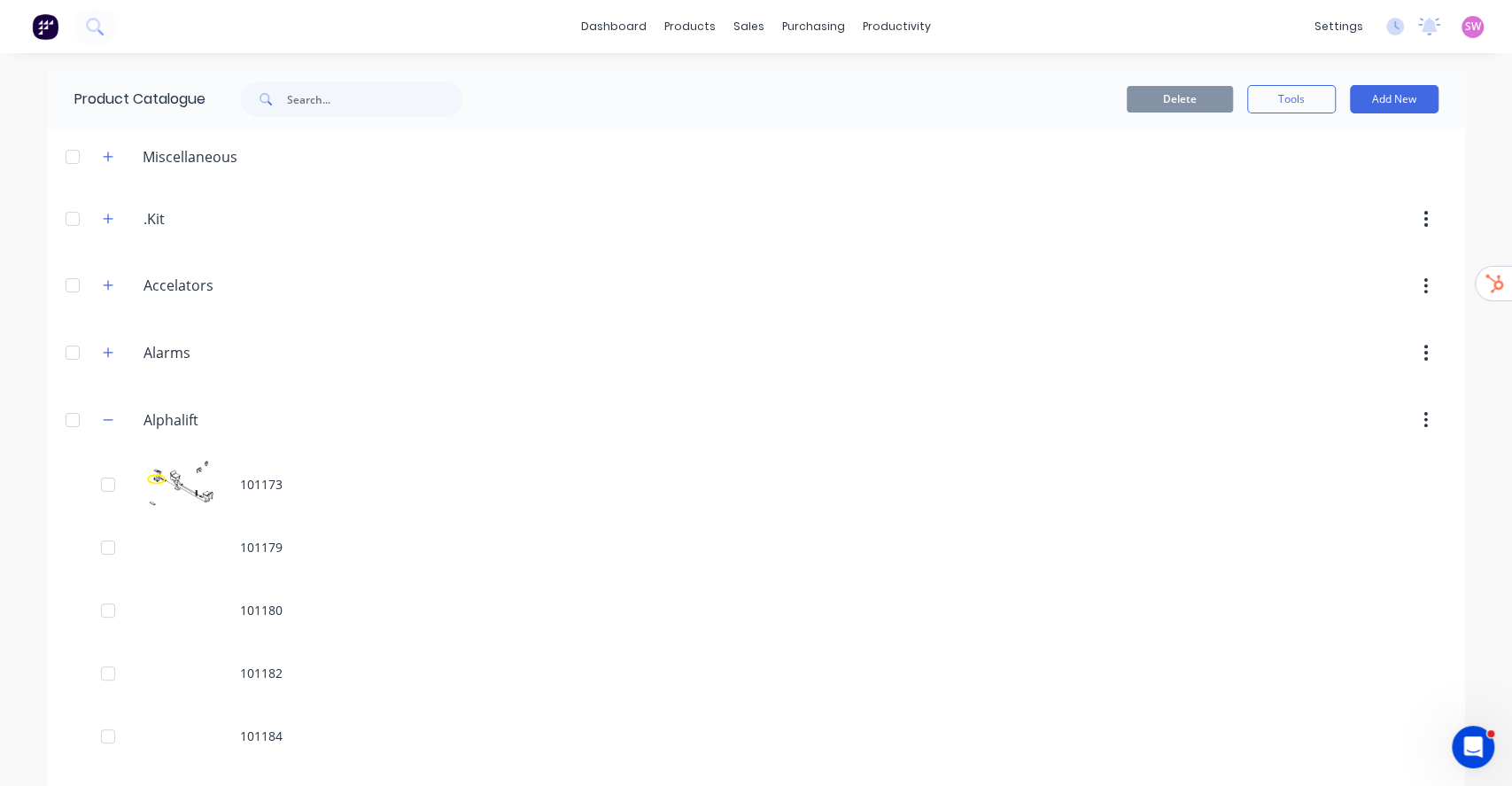 scroll, scrollTop: 8269, scrollLeft: 0, axis: vertical 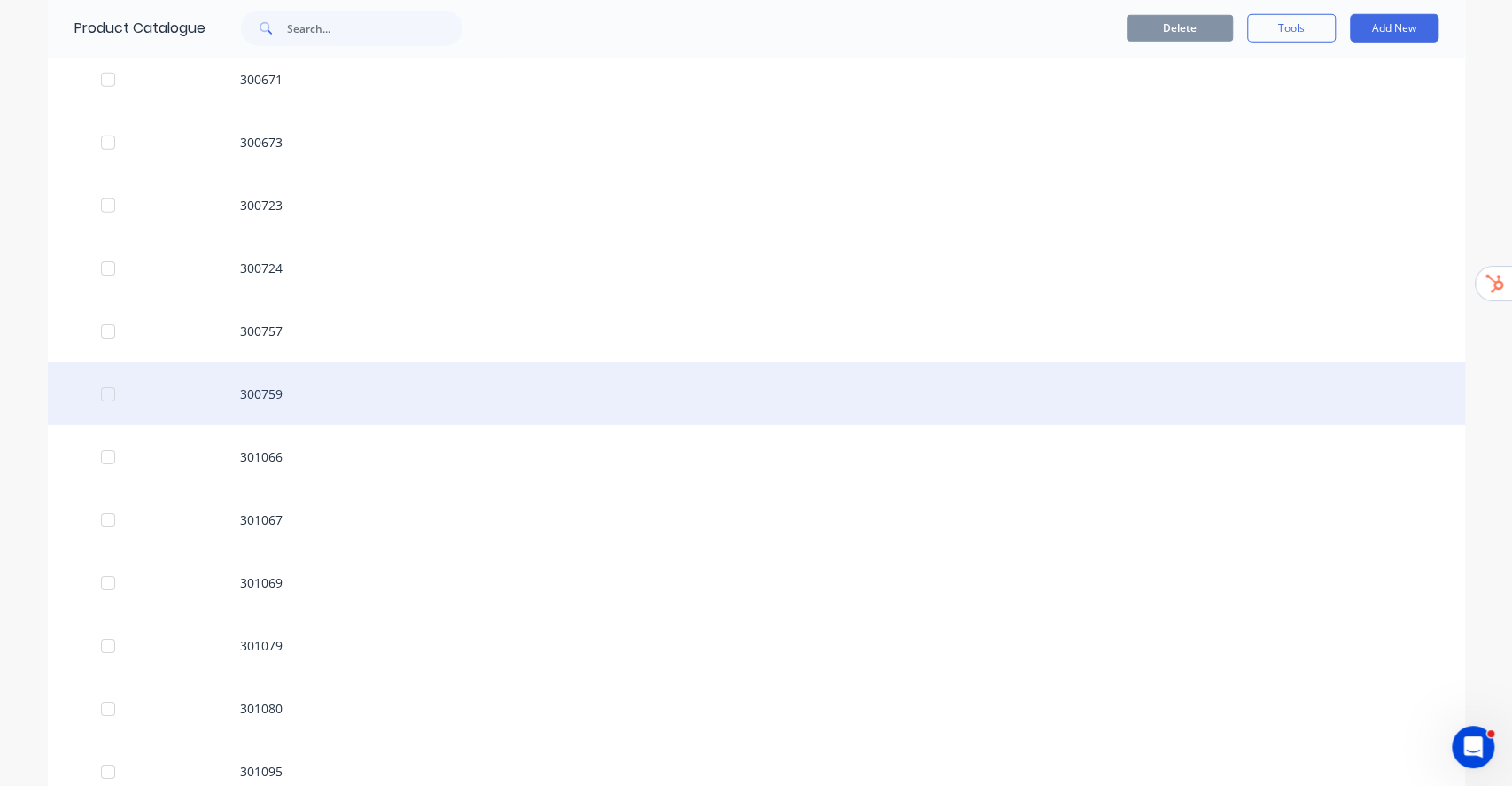 click on "300759" at bounding box center [756, 393] 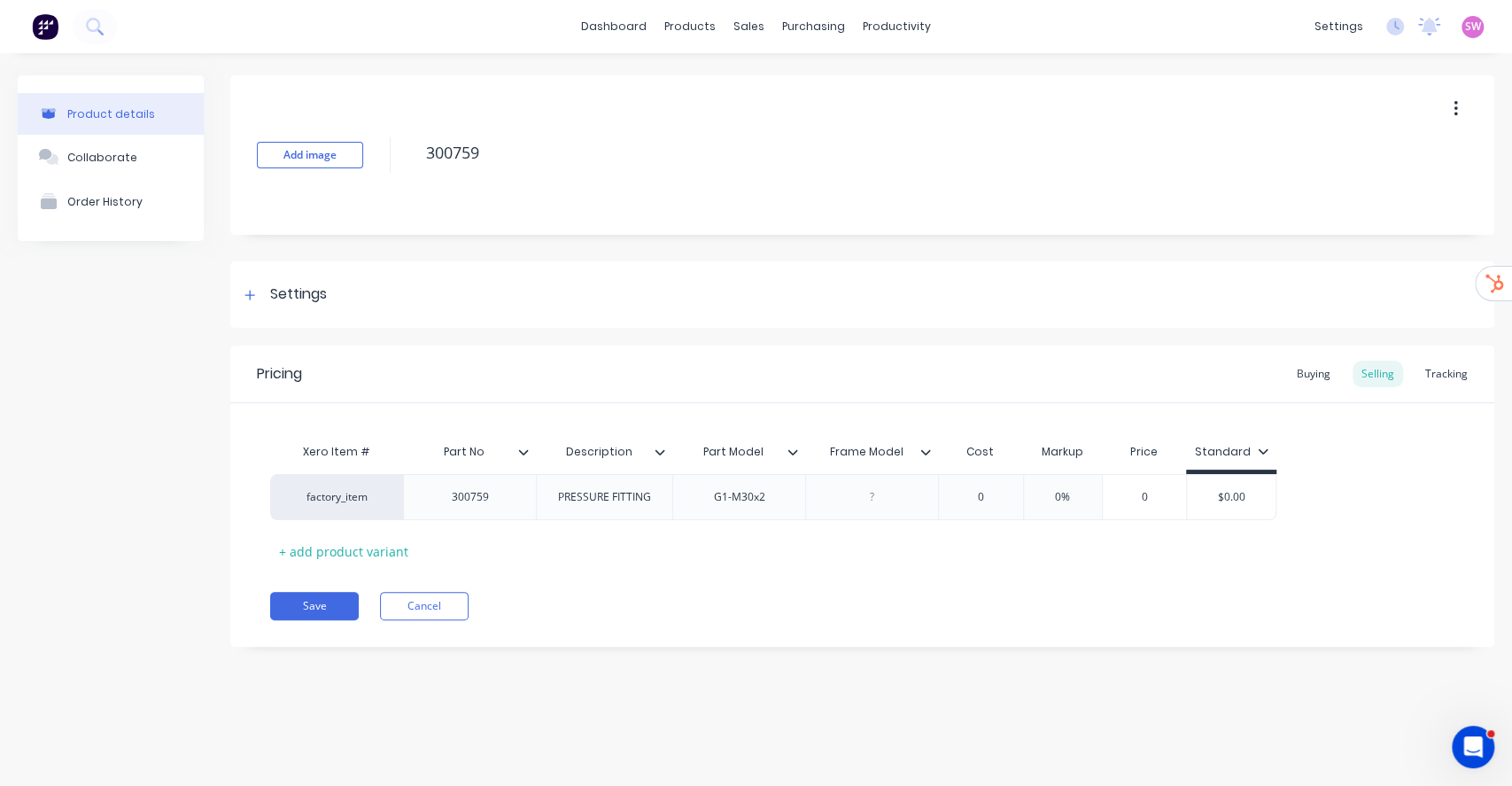 type on "x" 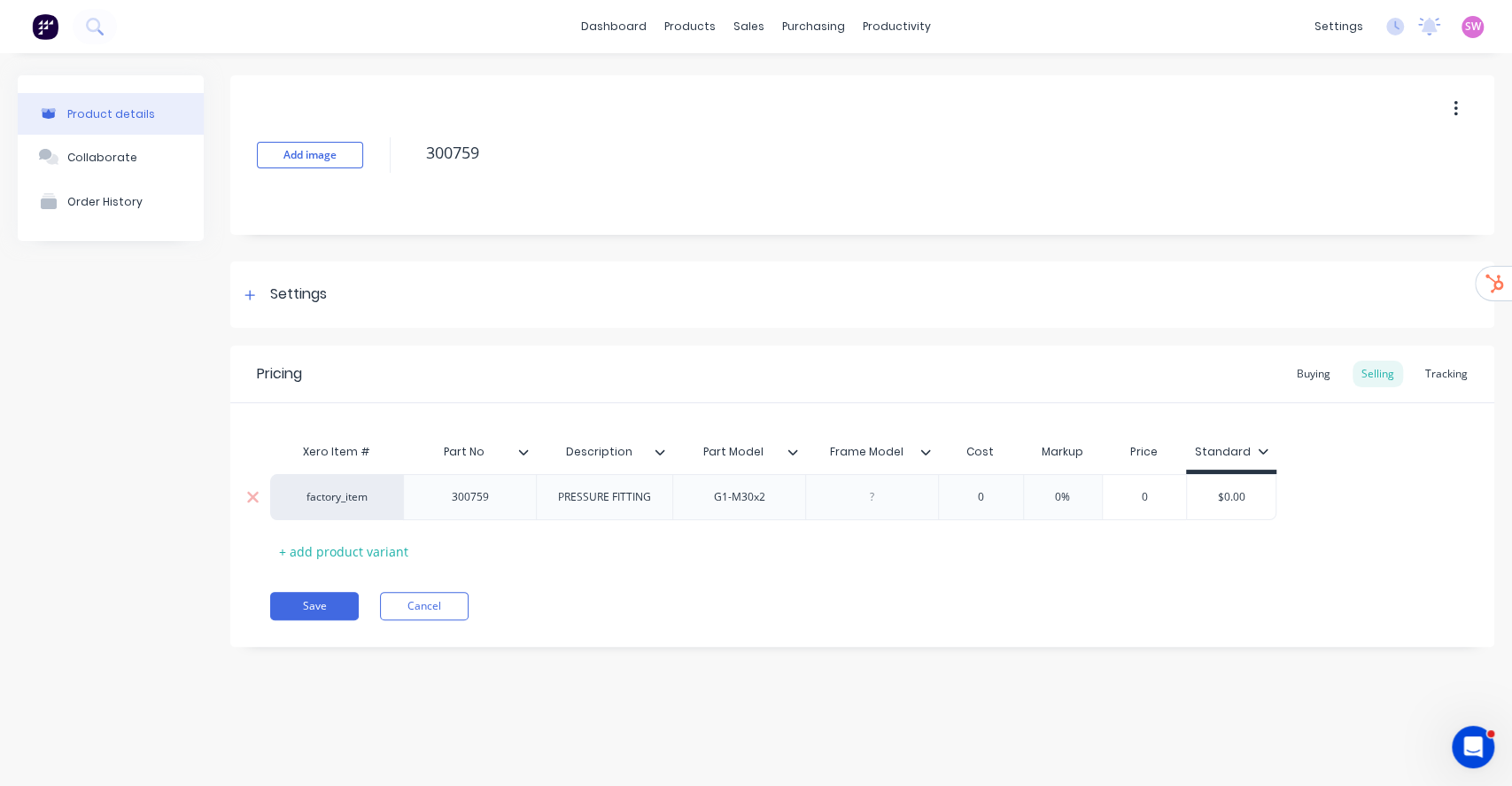 click on "factory_item" at bounding box center (337, 497) 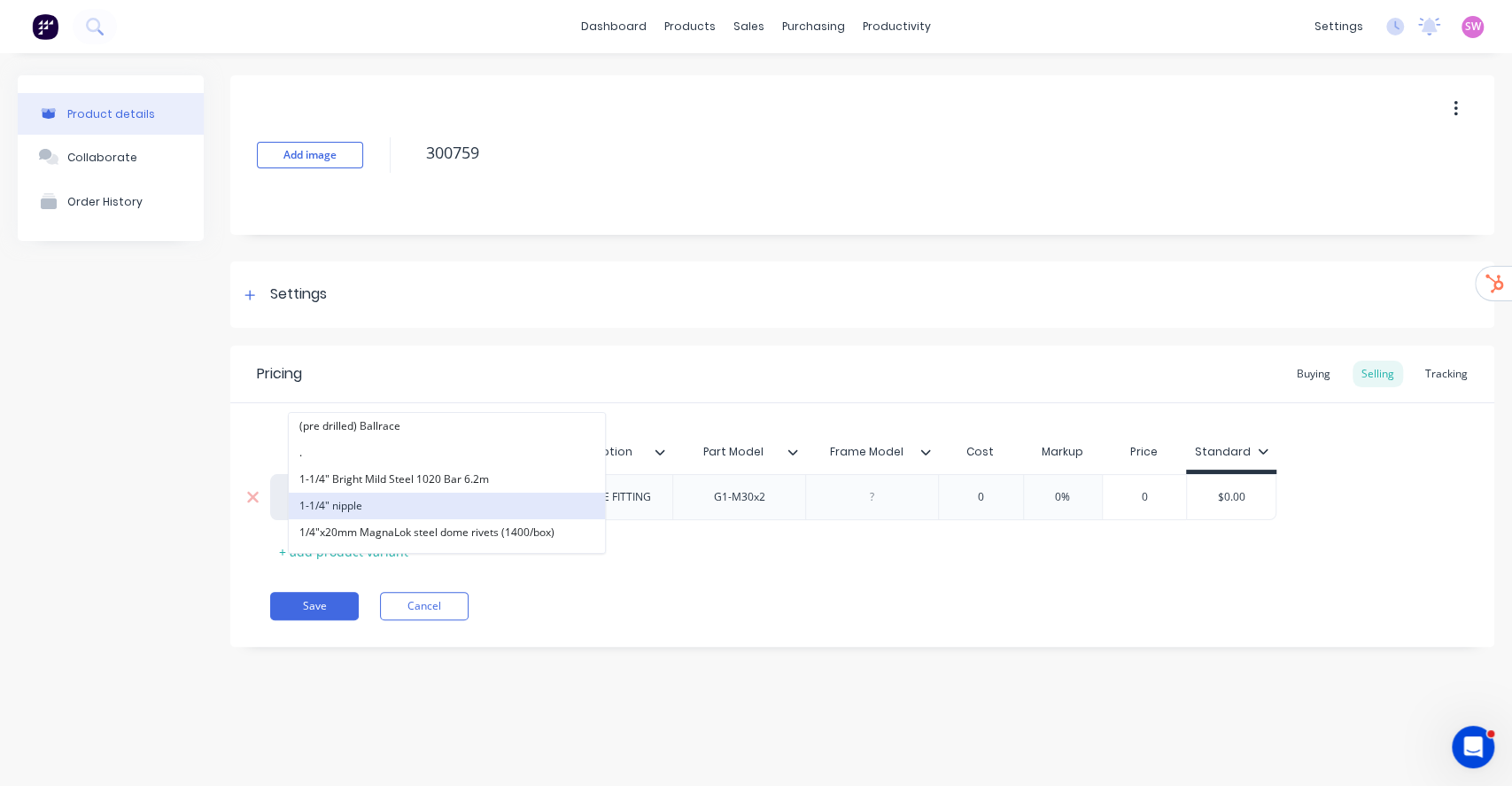 paste on "alphalift" 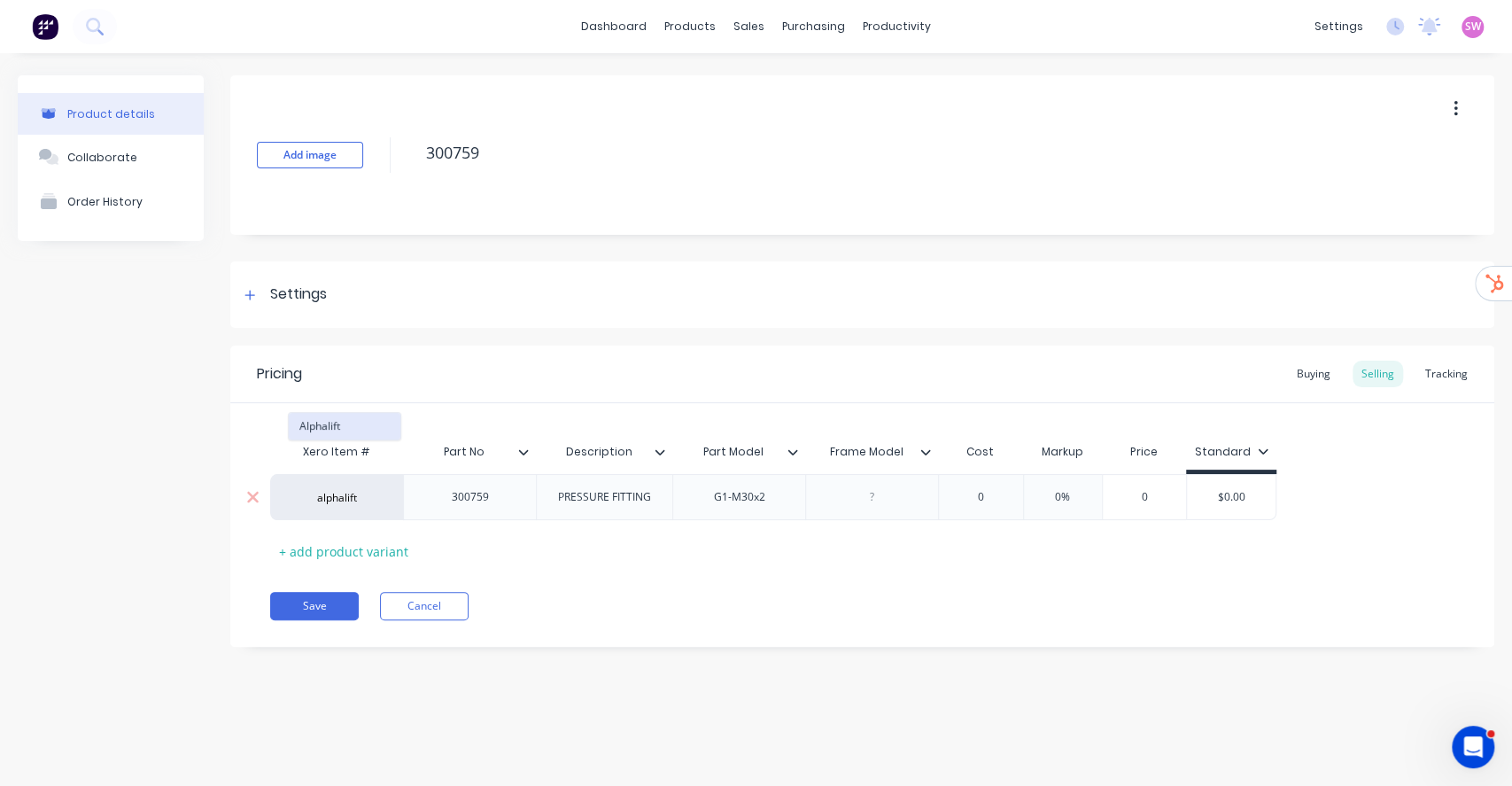 type on "alphalift" 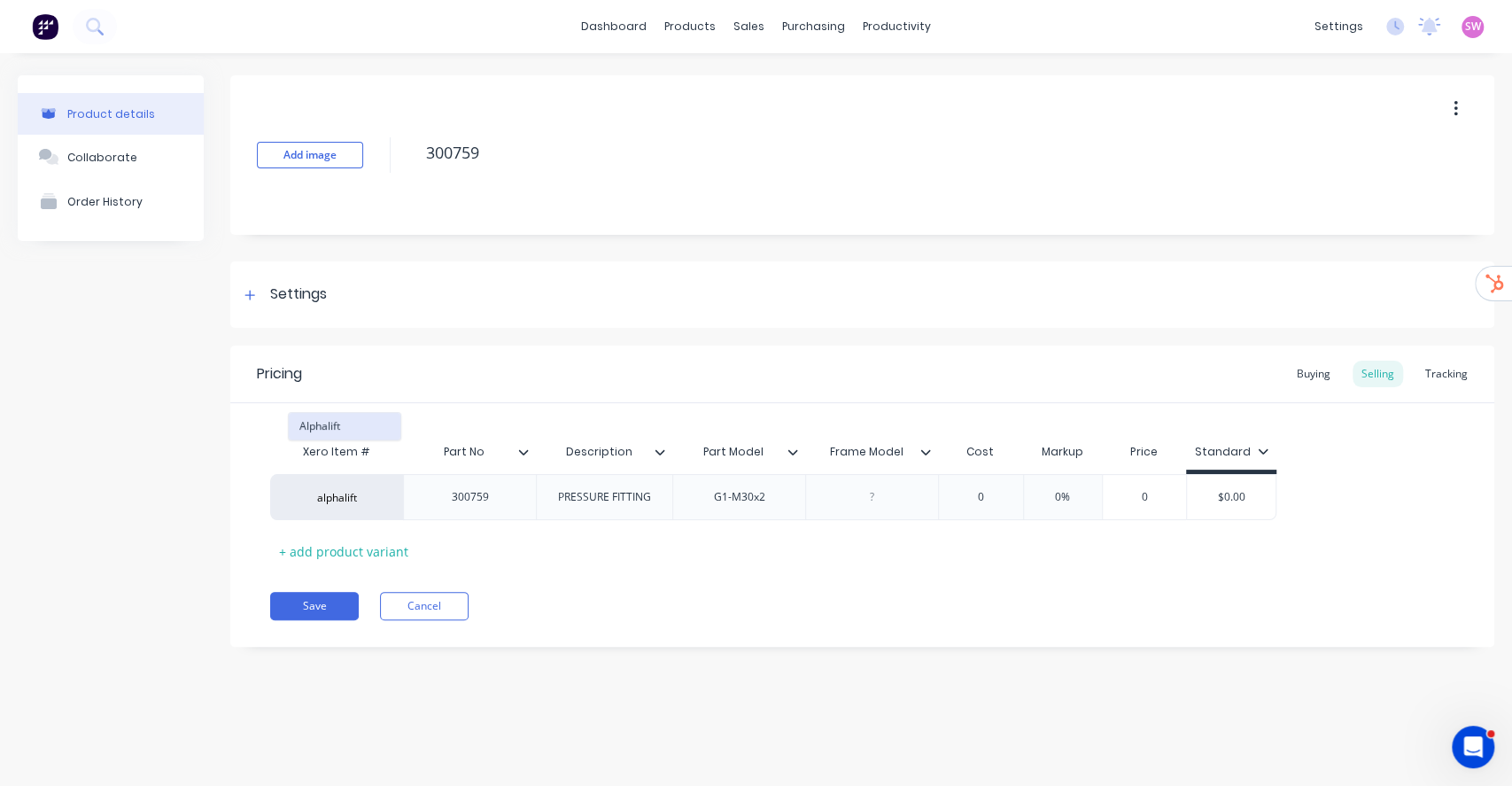 click on "Alphalift" at bounding box center (345, 426) 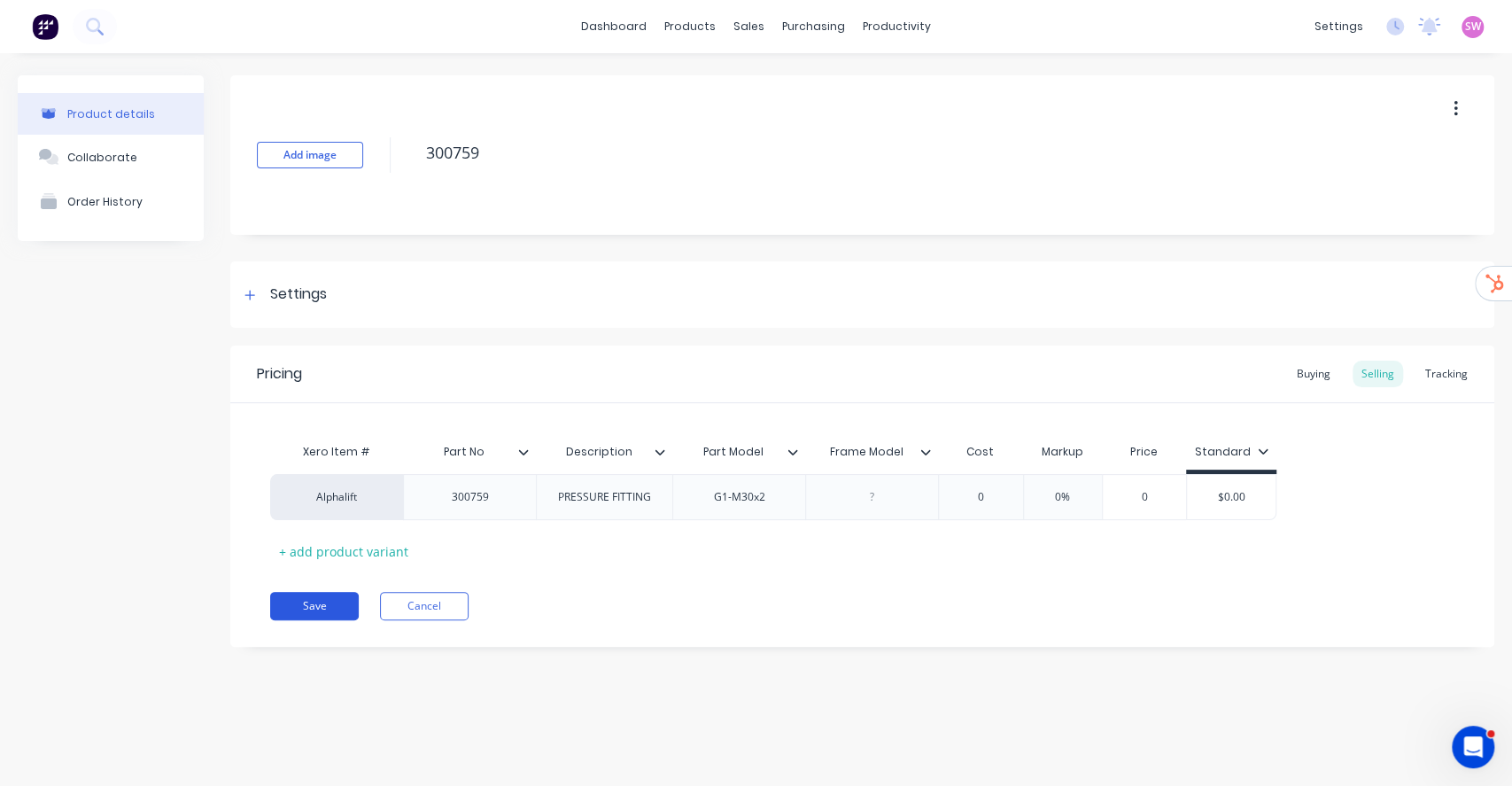 click on "Save" at bounding box center [314, 606] 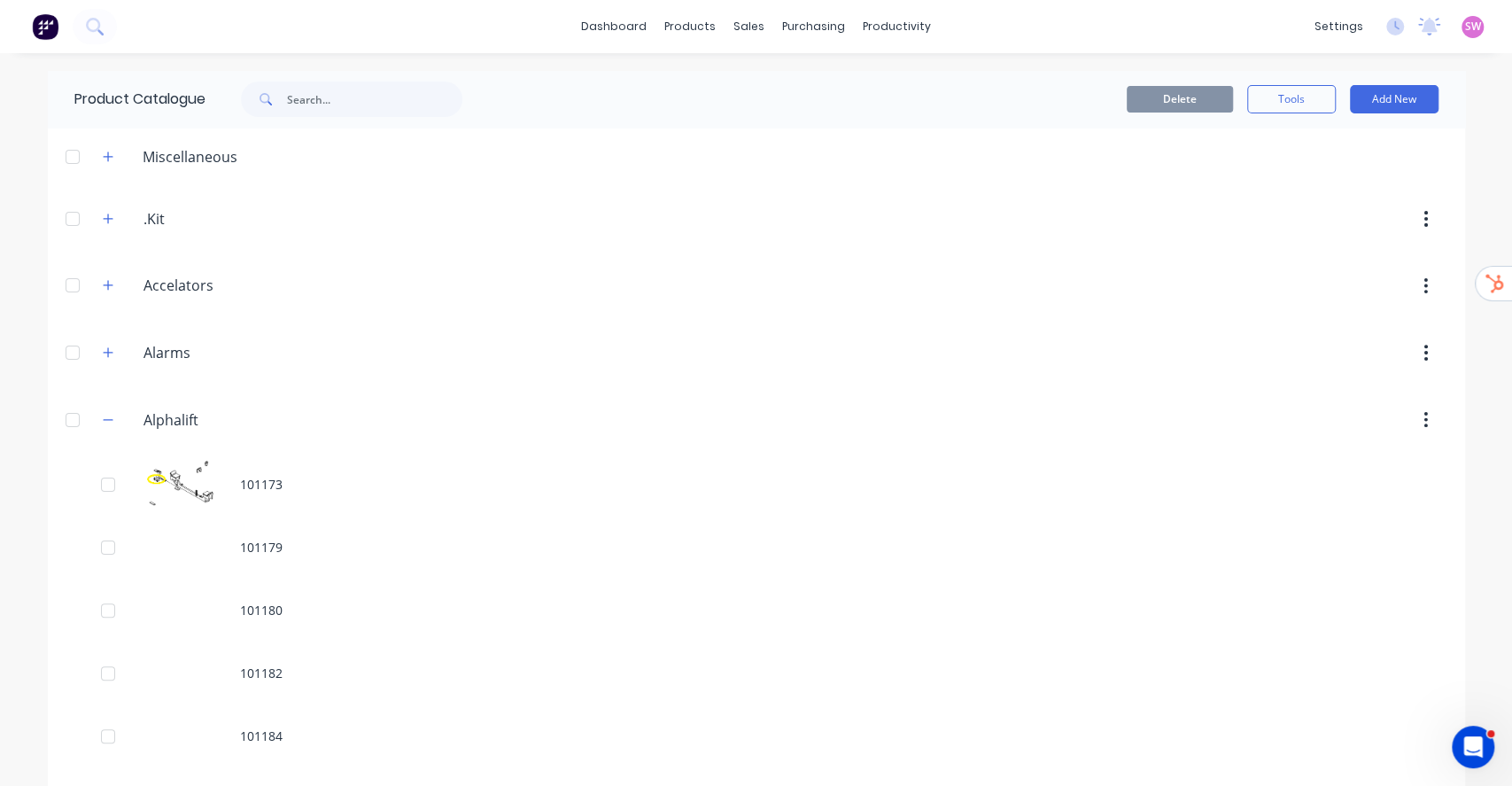 scroll, scrollTop: 8269, scrollLeft: 0, axis: vertical 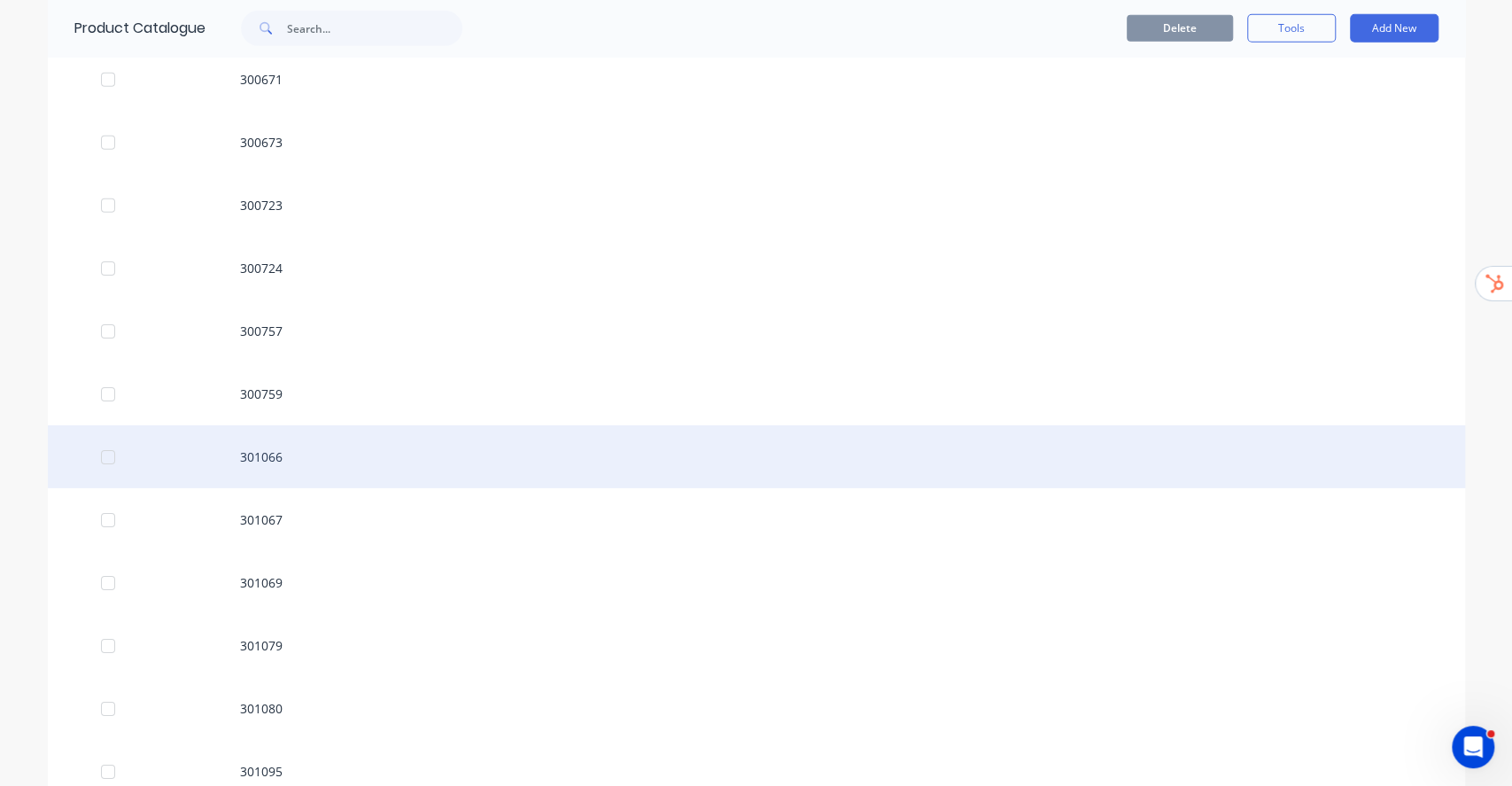 click on "301066" at bounding box center [756, 456] 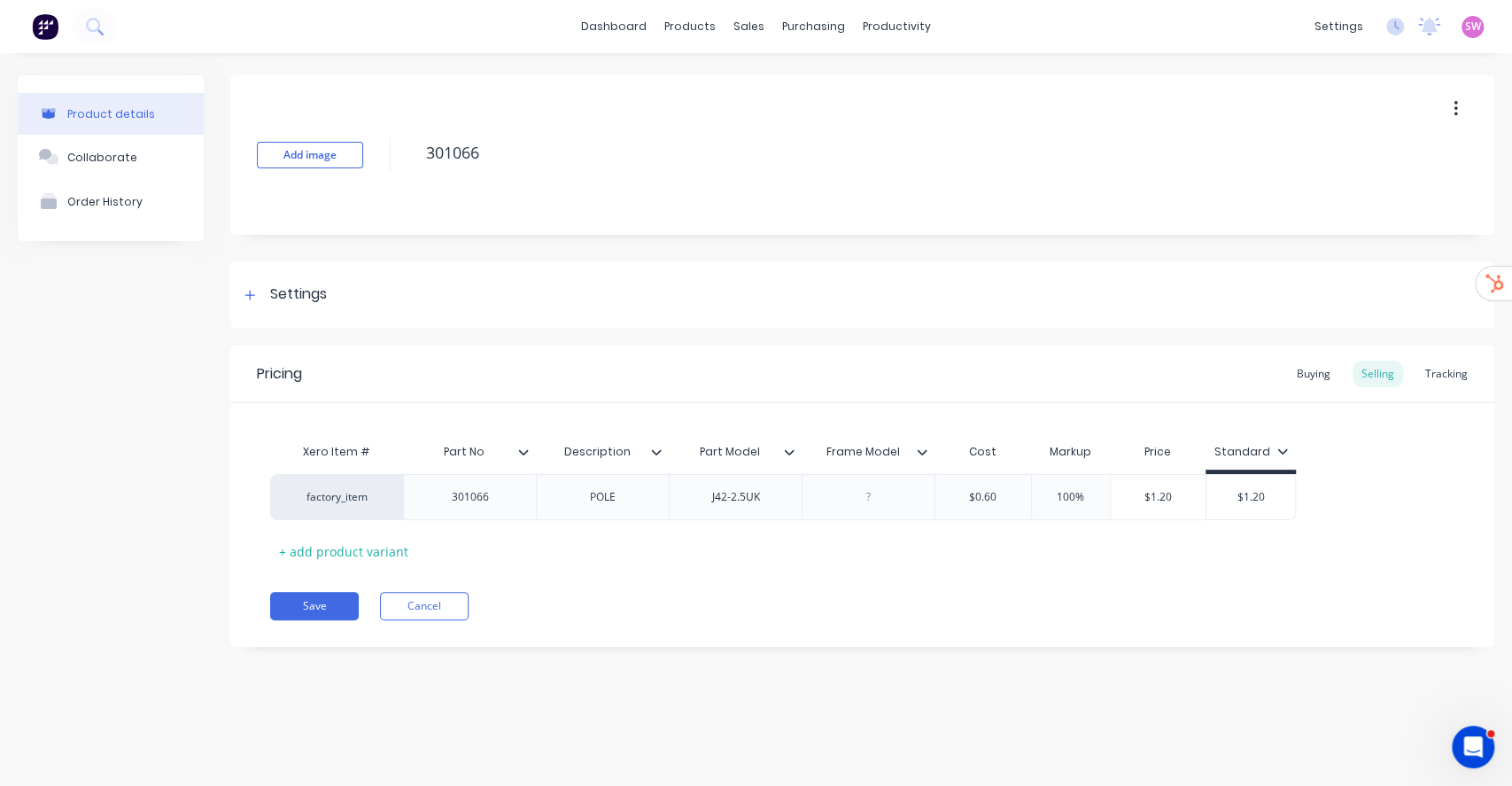 type on "x" 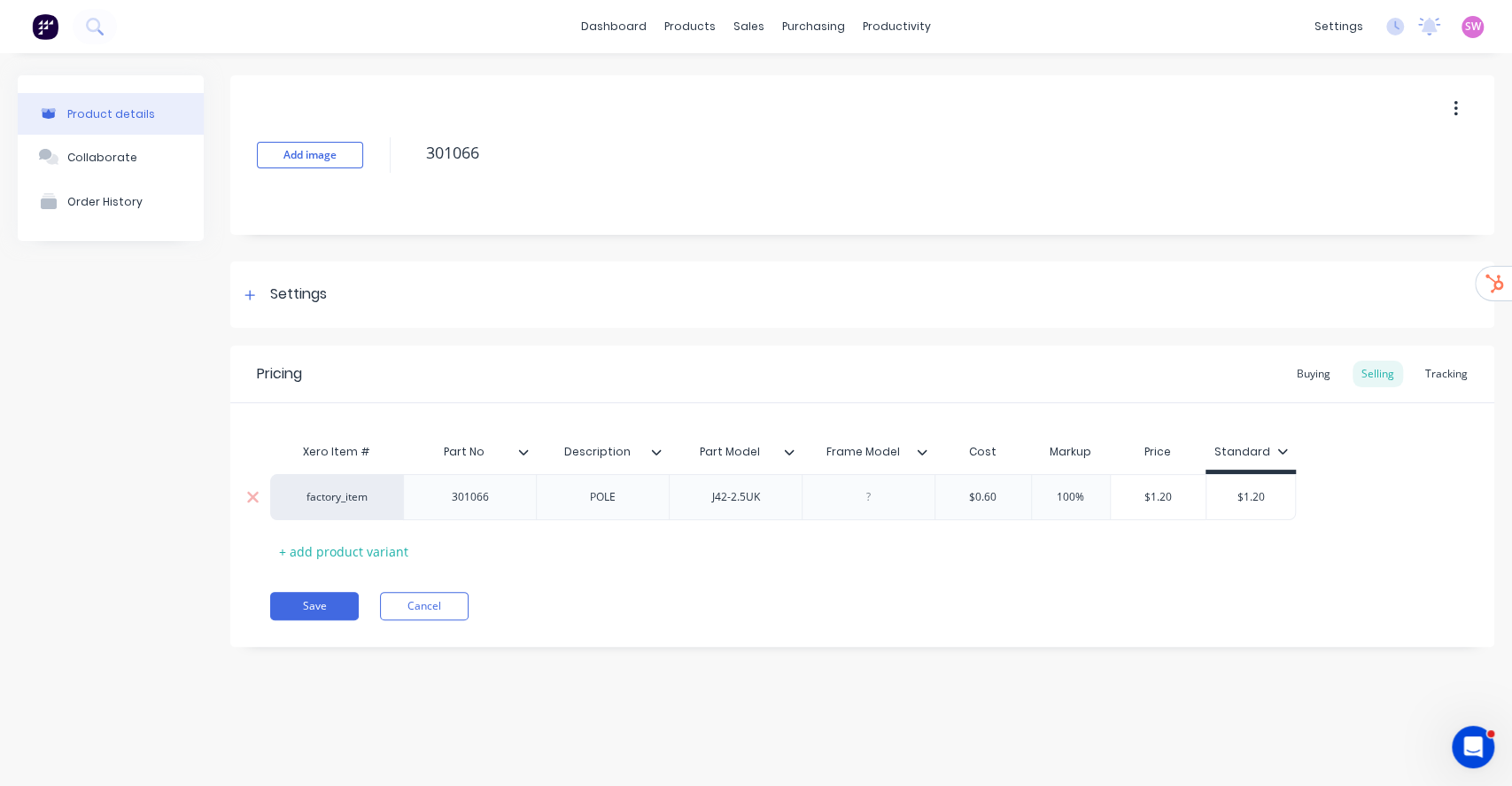 click on "factory_item" at bounding box center (337, 497) 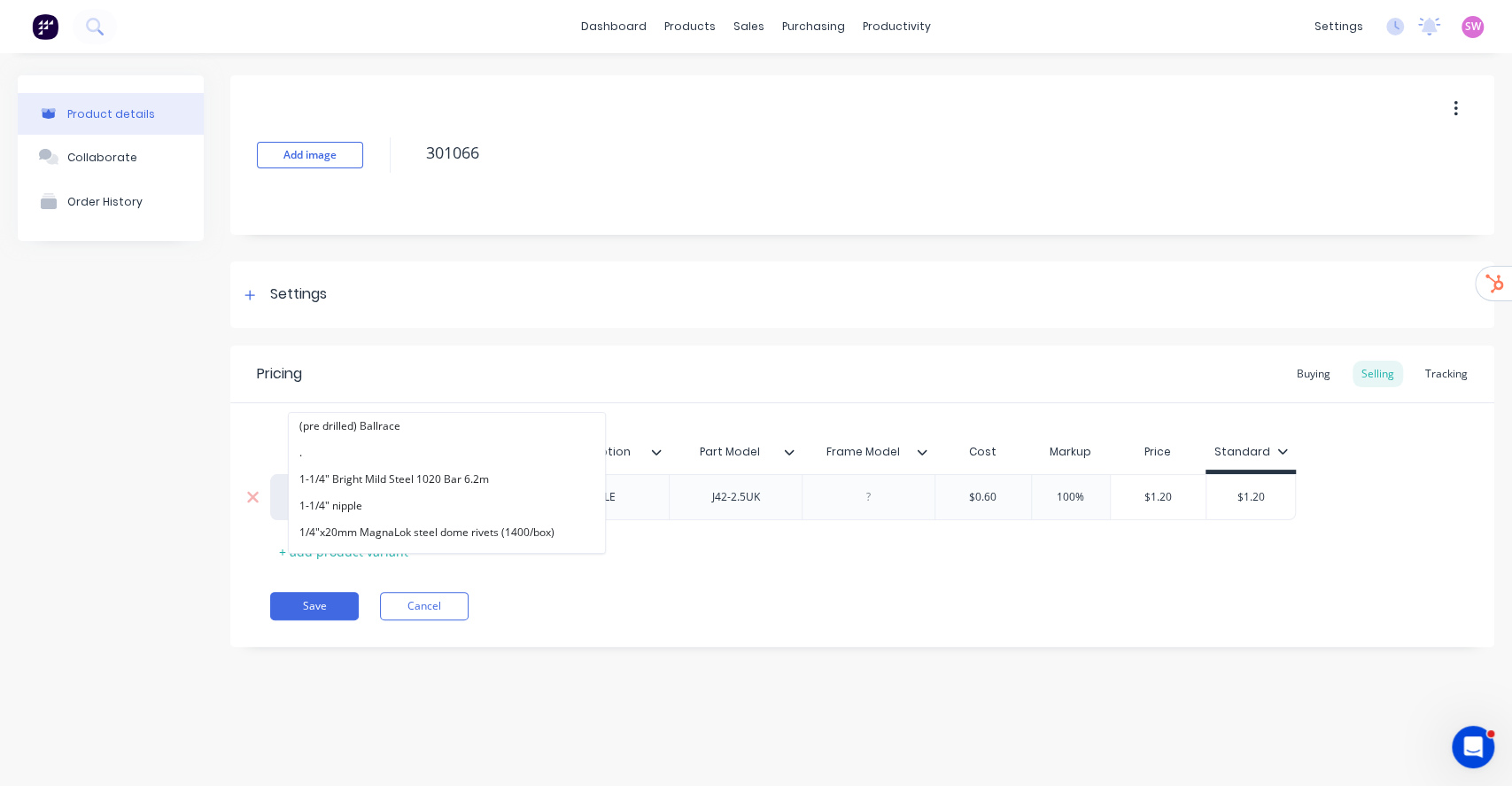 paste on "alphalift" 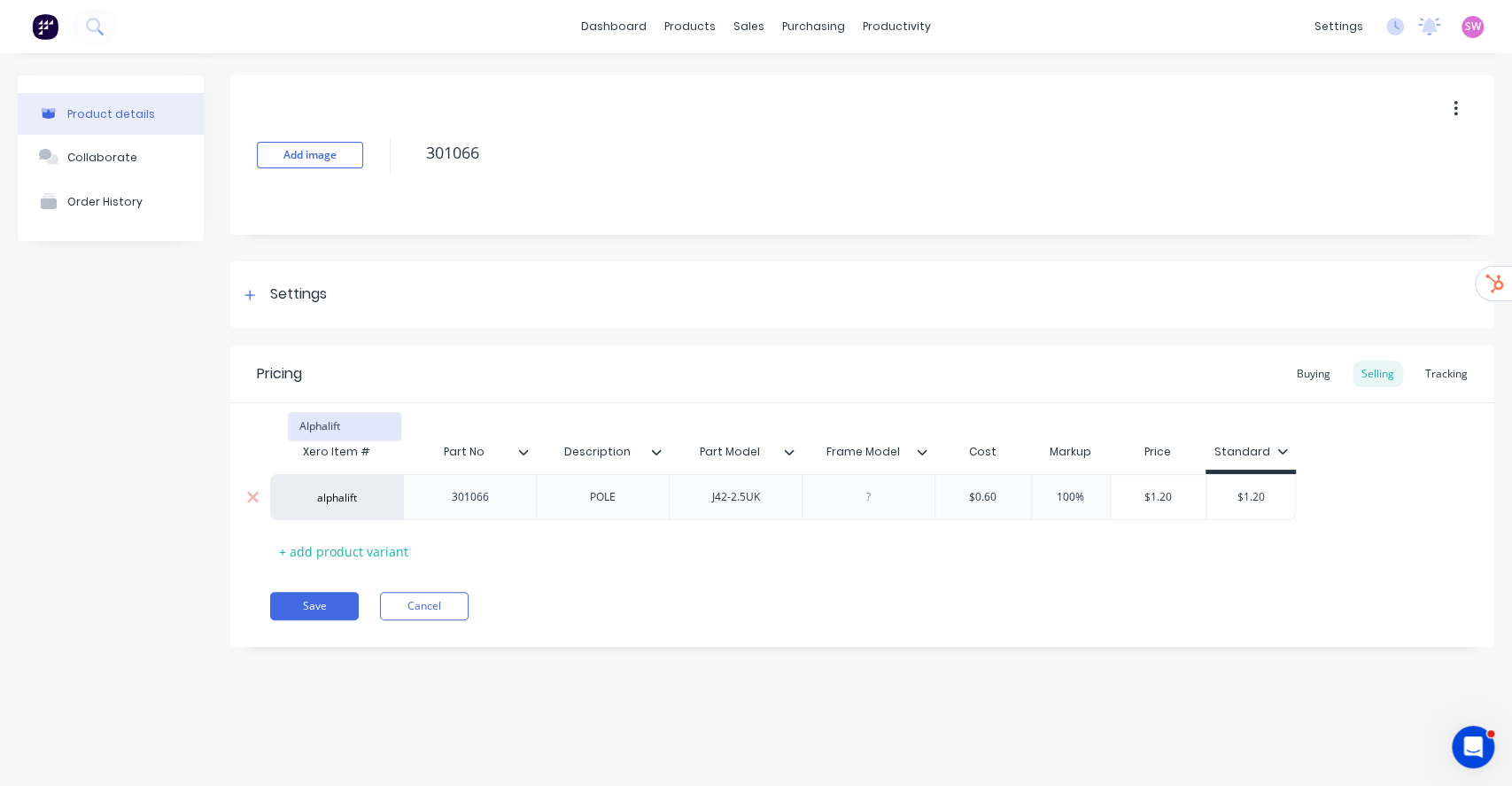 type on "alphalift" 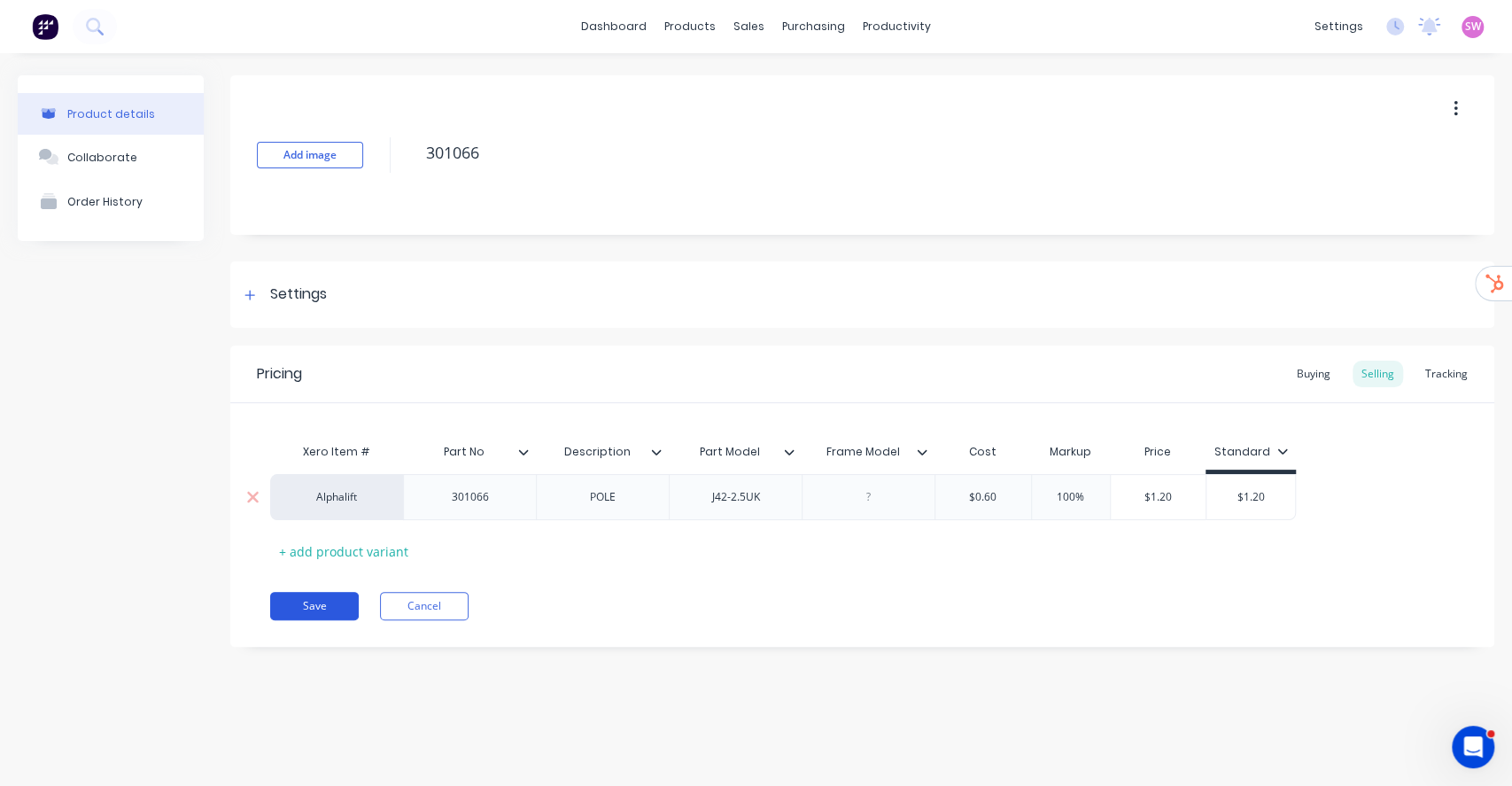 click on "Save" at bounding box center [314, 606] 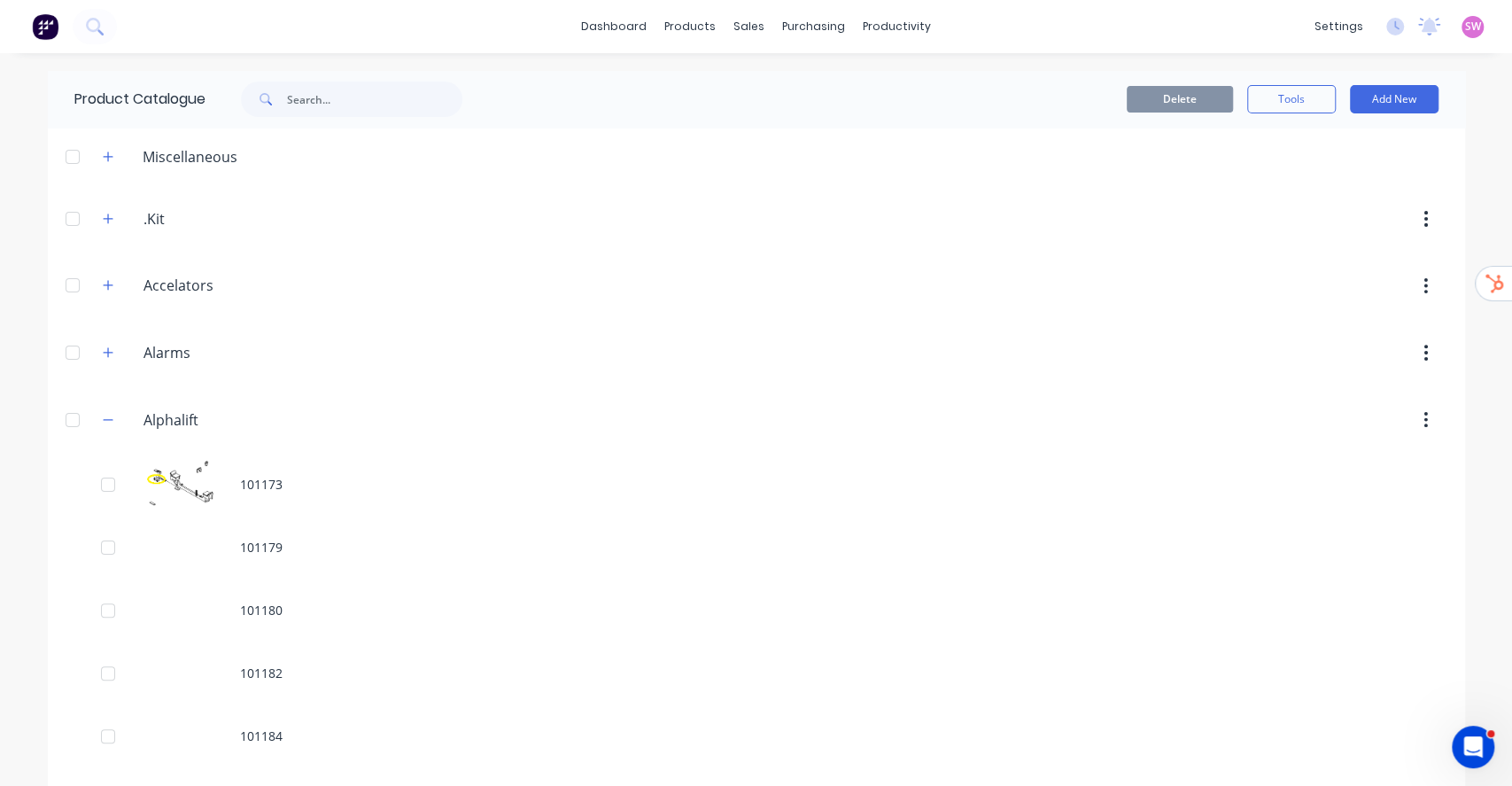 scroll, scrollTop: 8269, scrollLeft: 0, axis: vertical 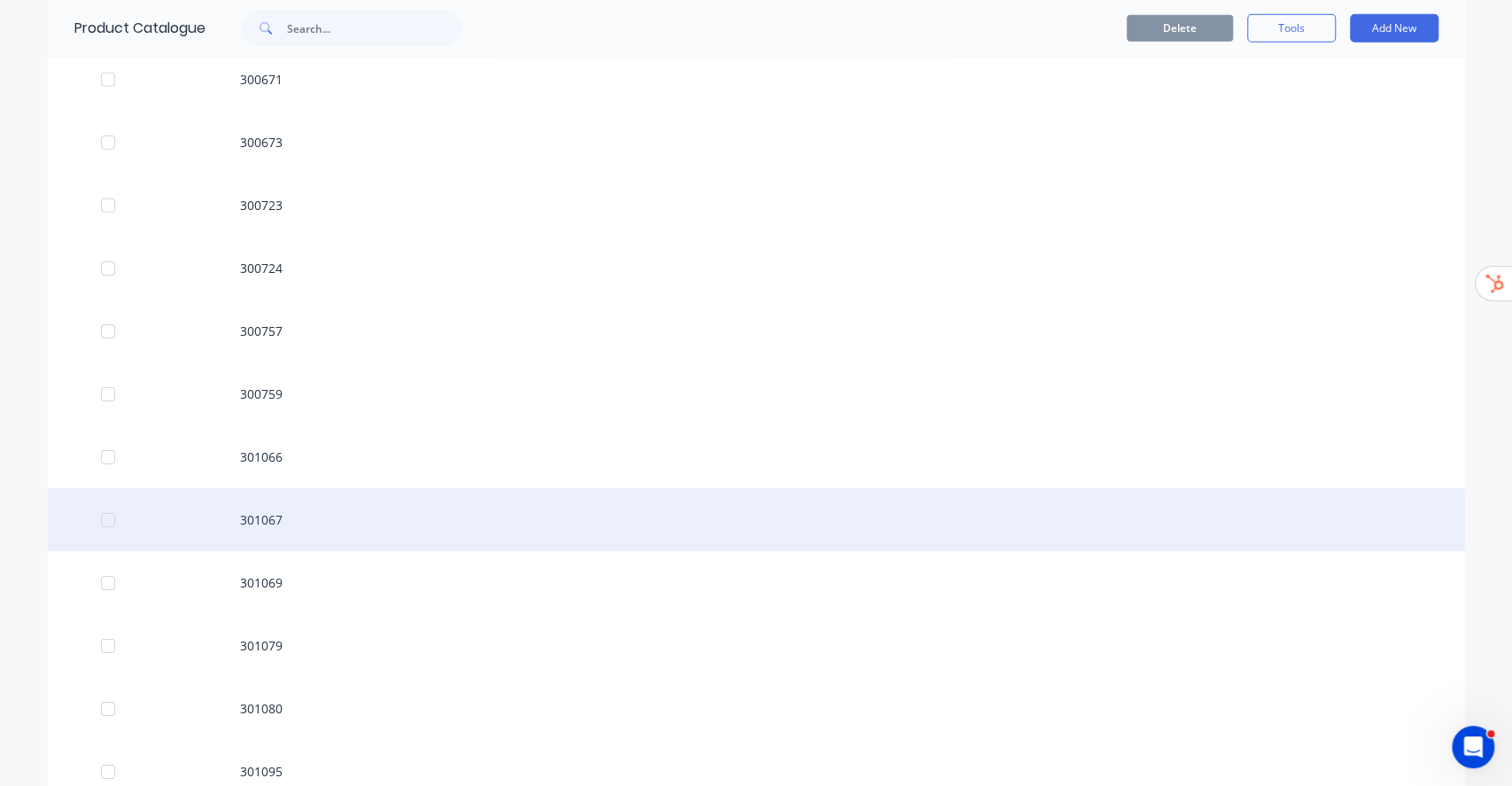 click on "301067" at bounding box center (756, 519) 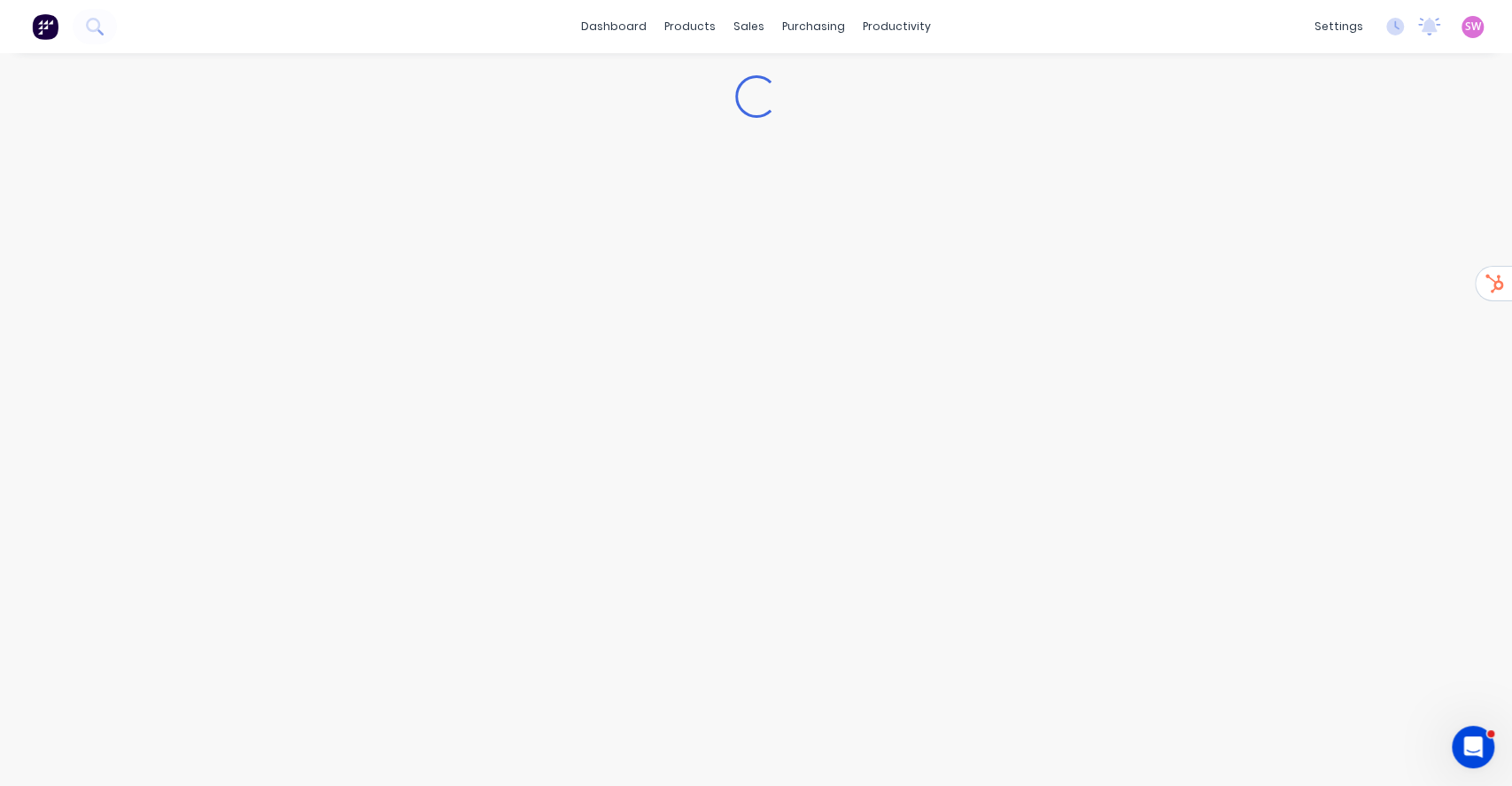 type on "x" 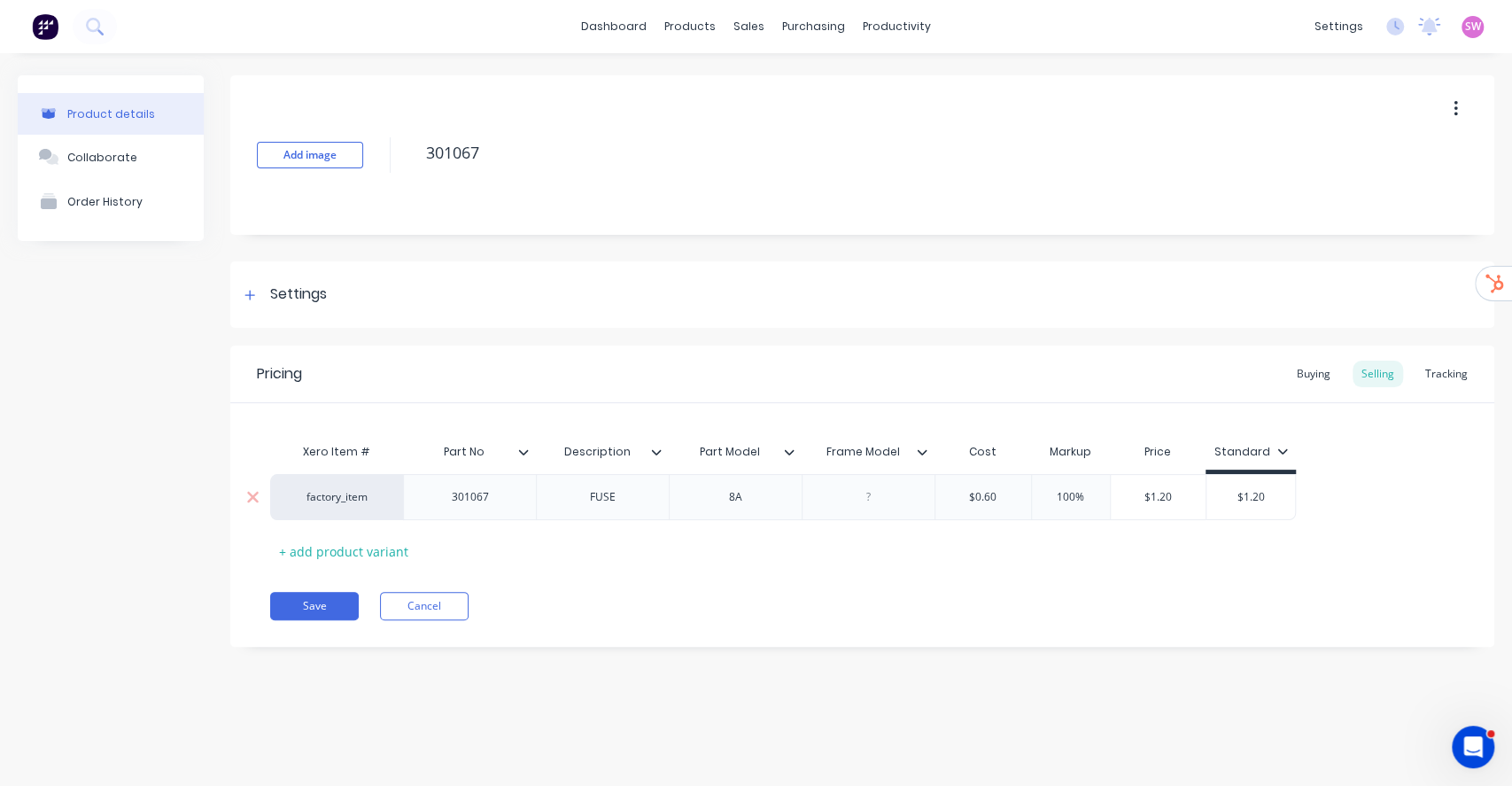 click on "factory_item" at bounding box center [337, 497] 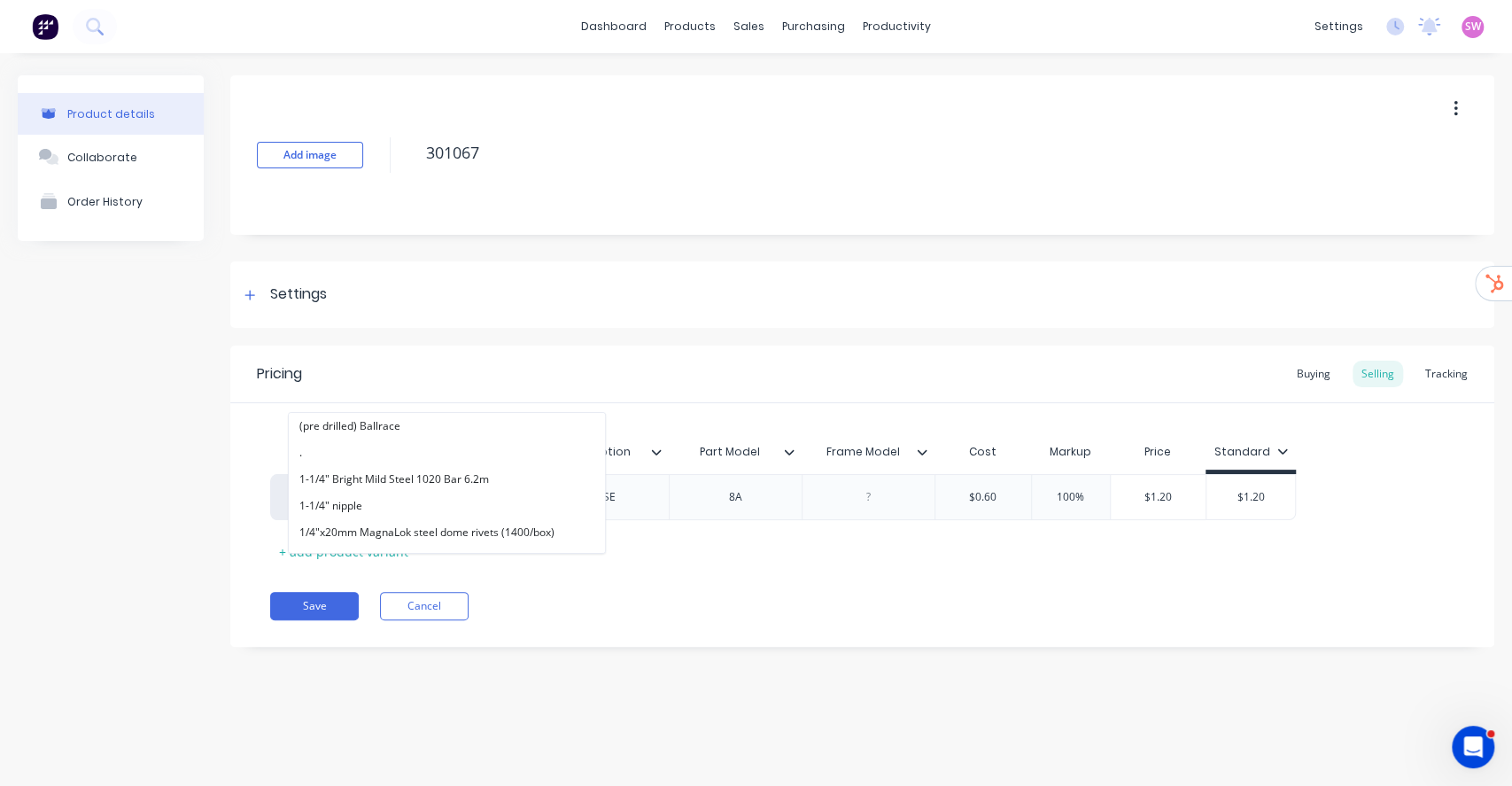 paste on "alphalift" 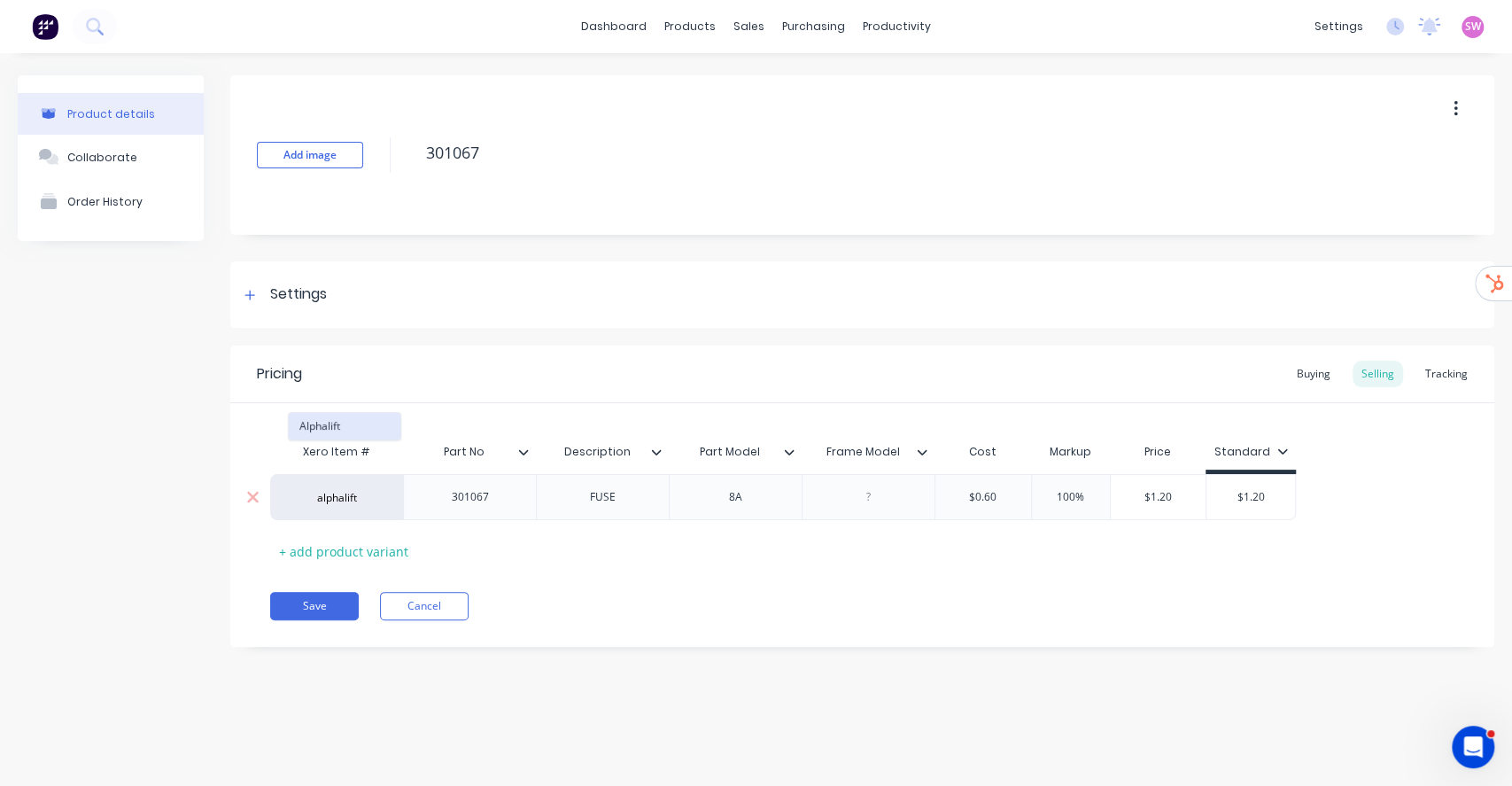 type on "alphalift" 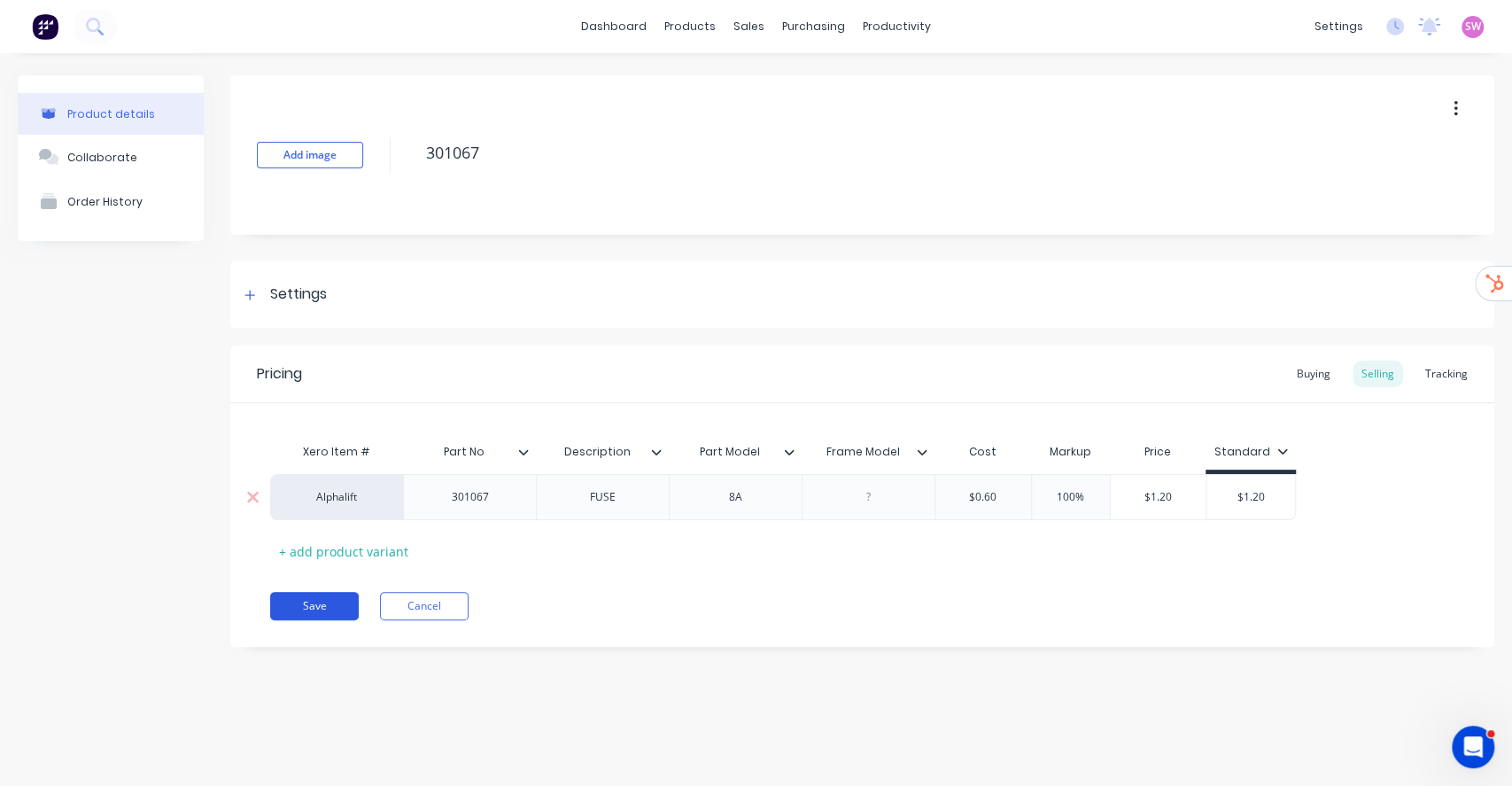 click on "Save" at bounding box center [314, 606] 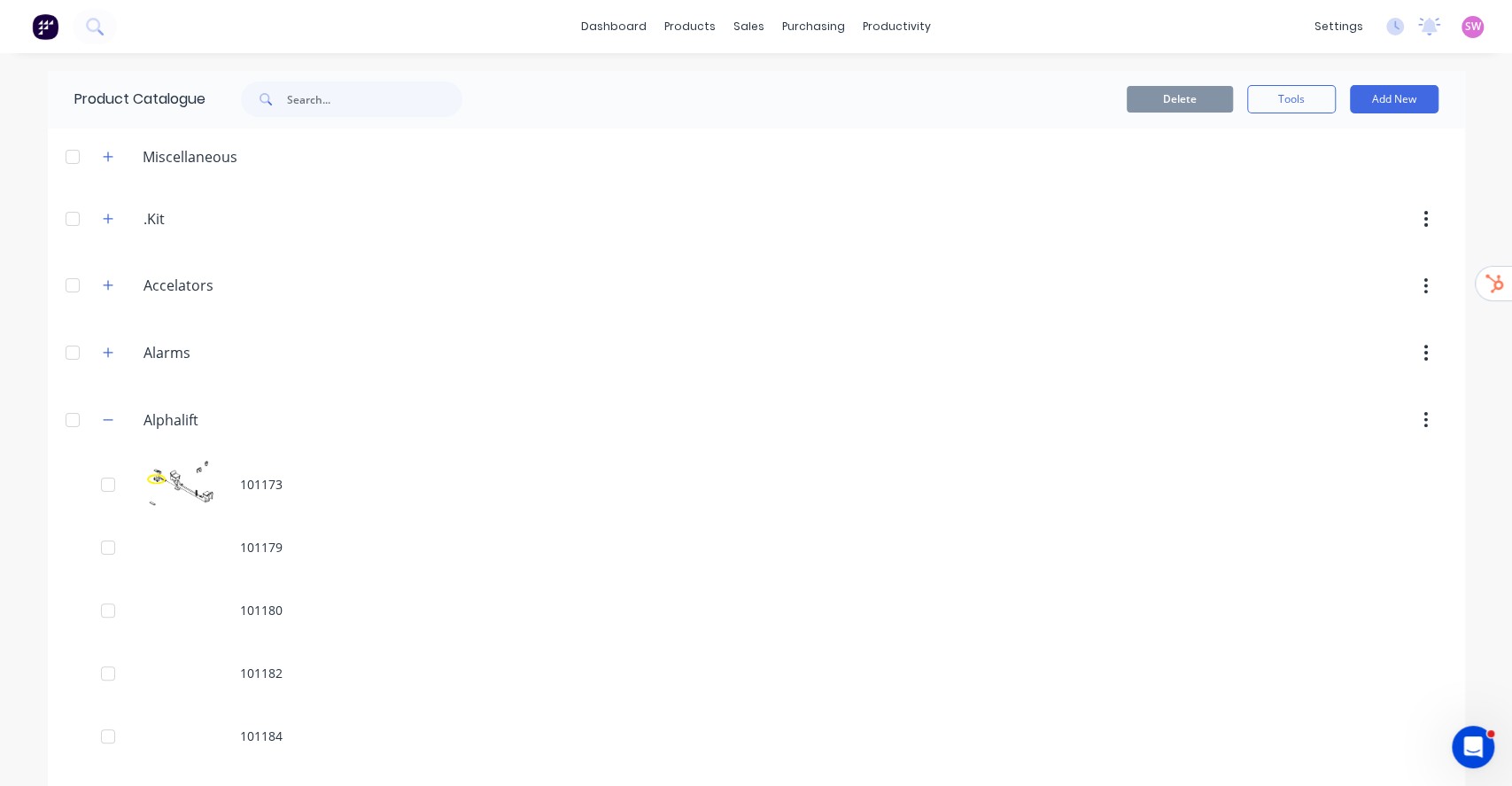 scroll, scrollTop: 8269, scrollLeft: 0, axis: vertical 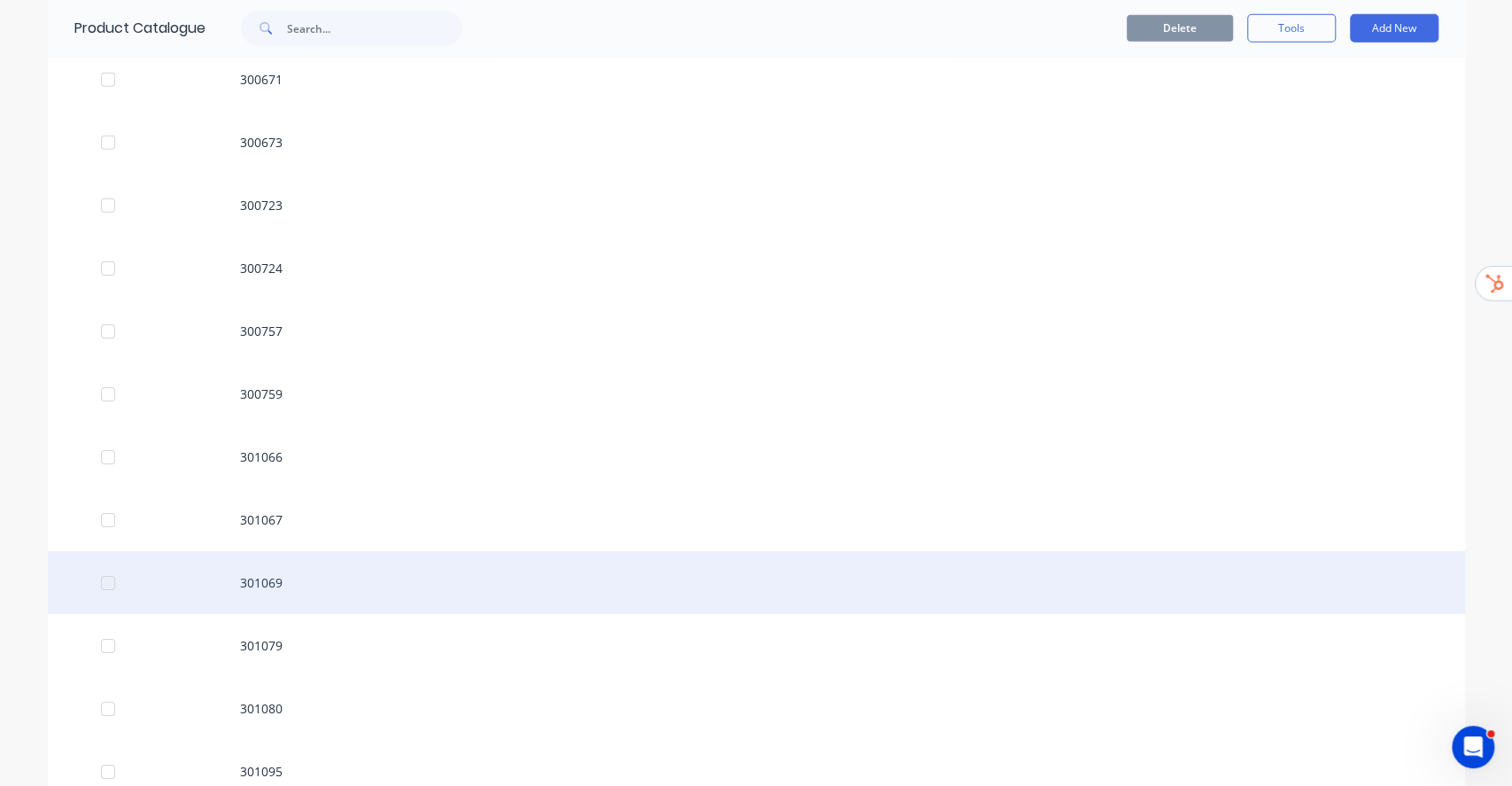 click on "301069" at bounding box center (756, 582) 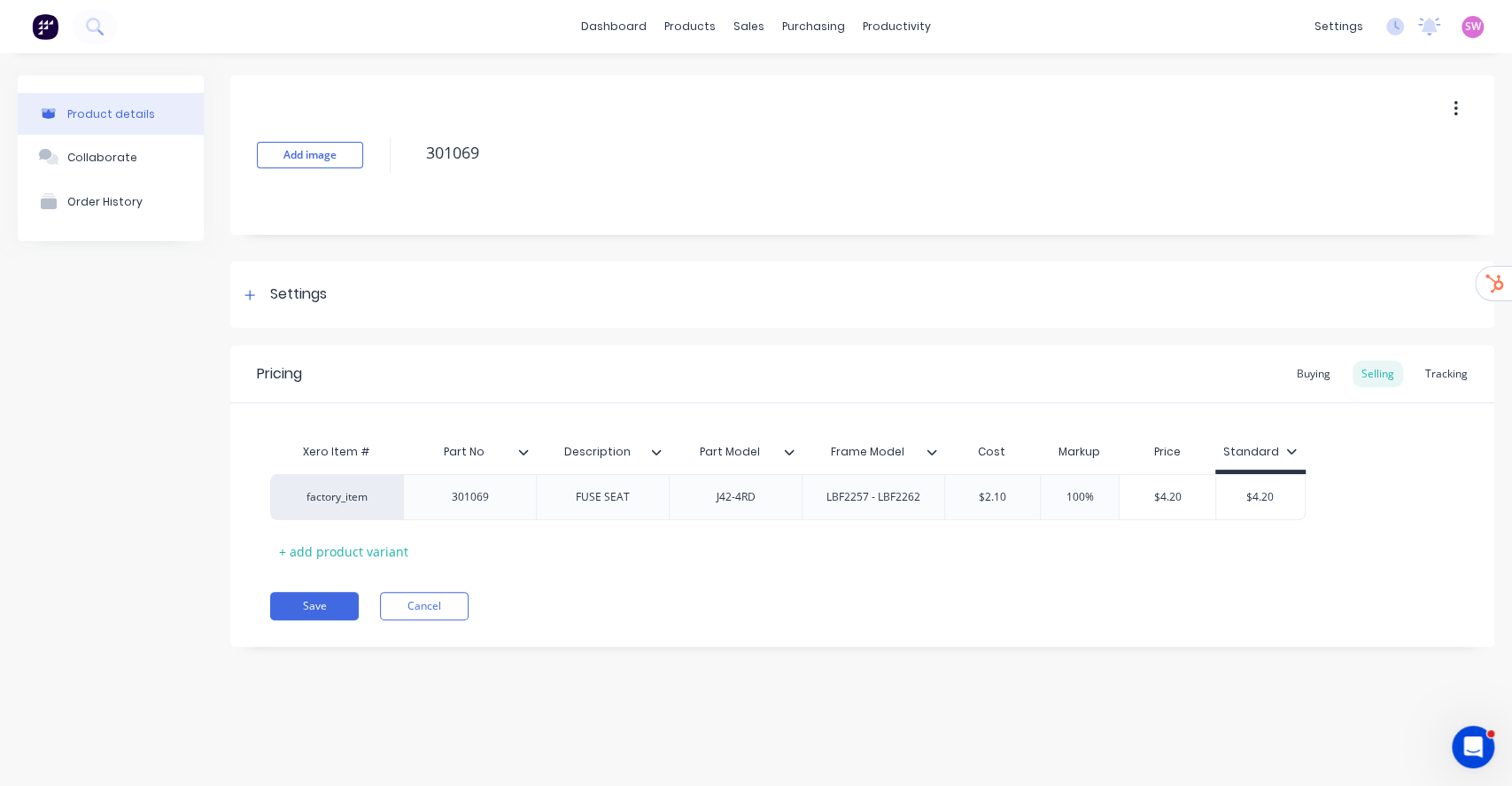 type on "x" 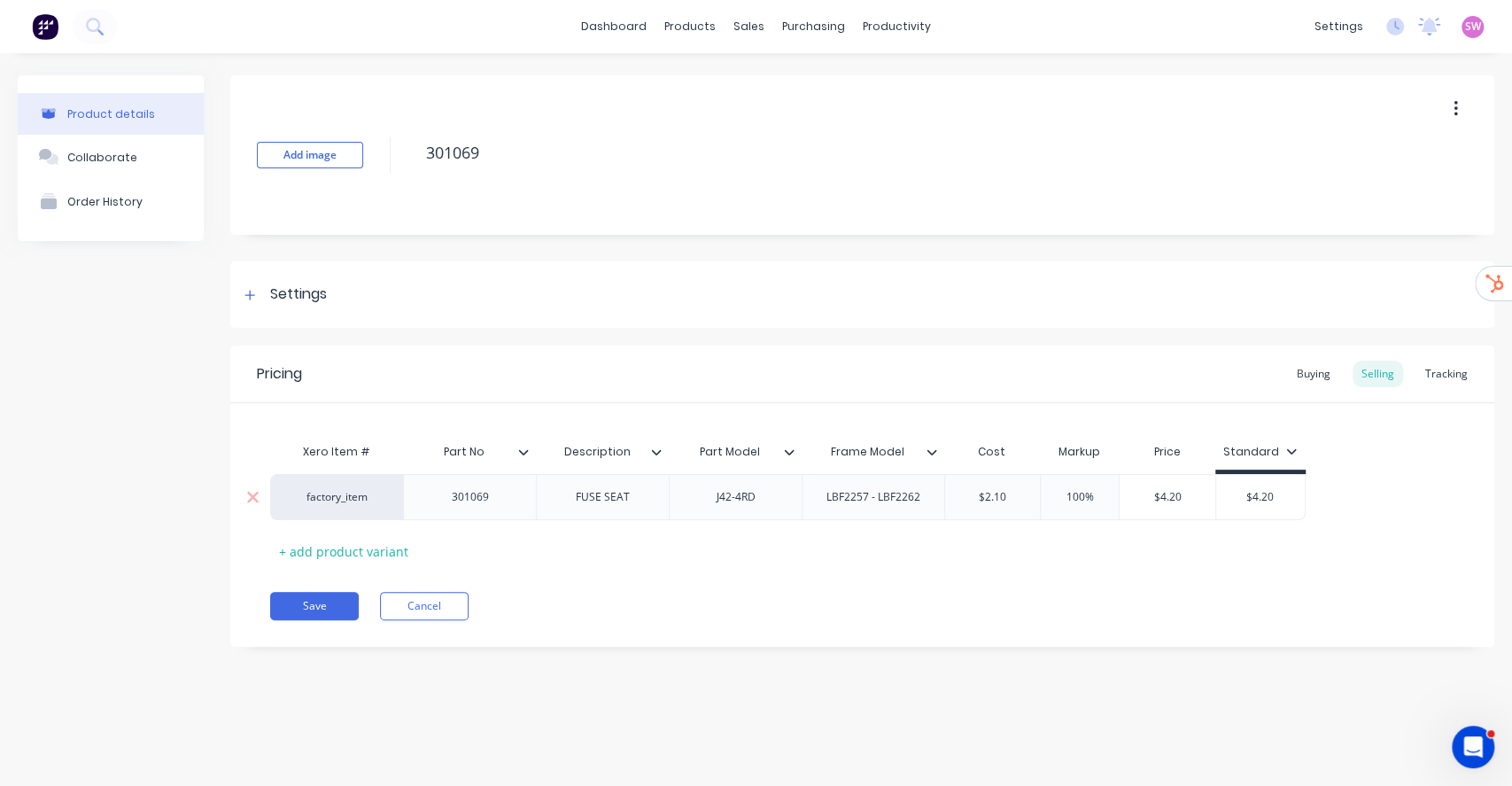 click on "factory_item" at bounding box center (337, 497) 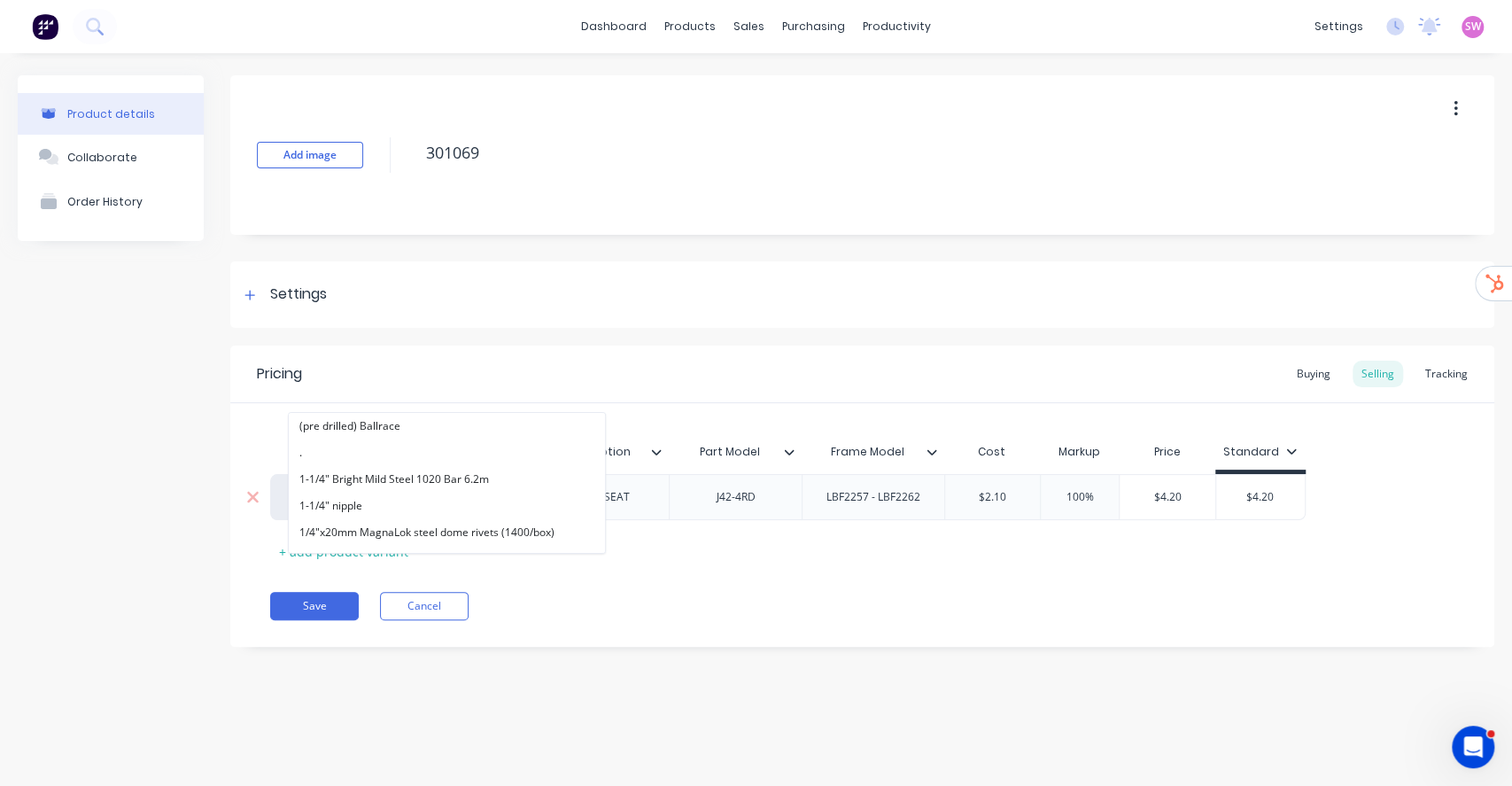 paste on "alphalift" 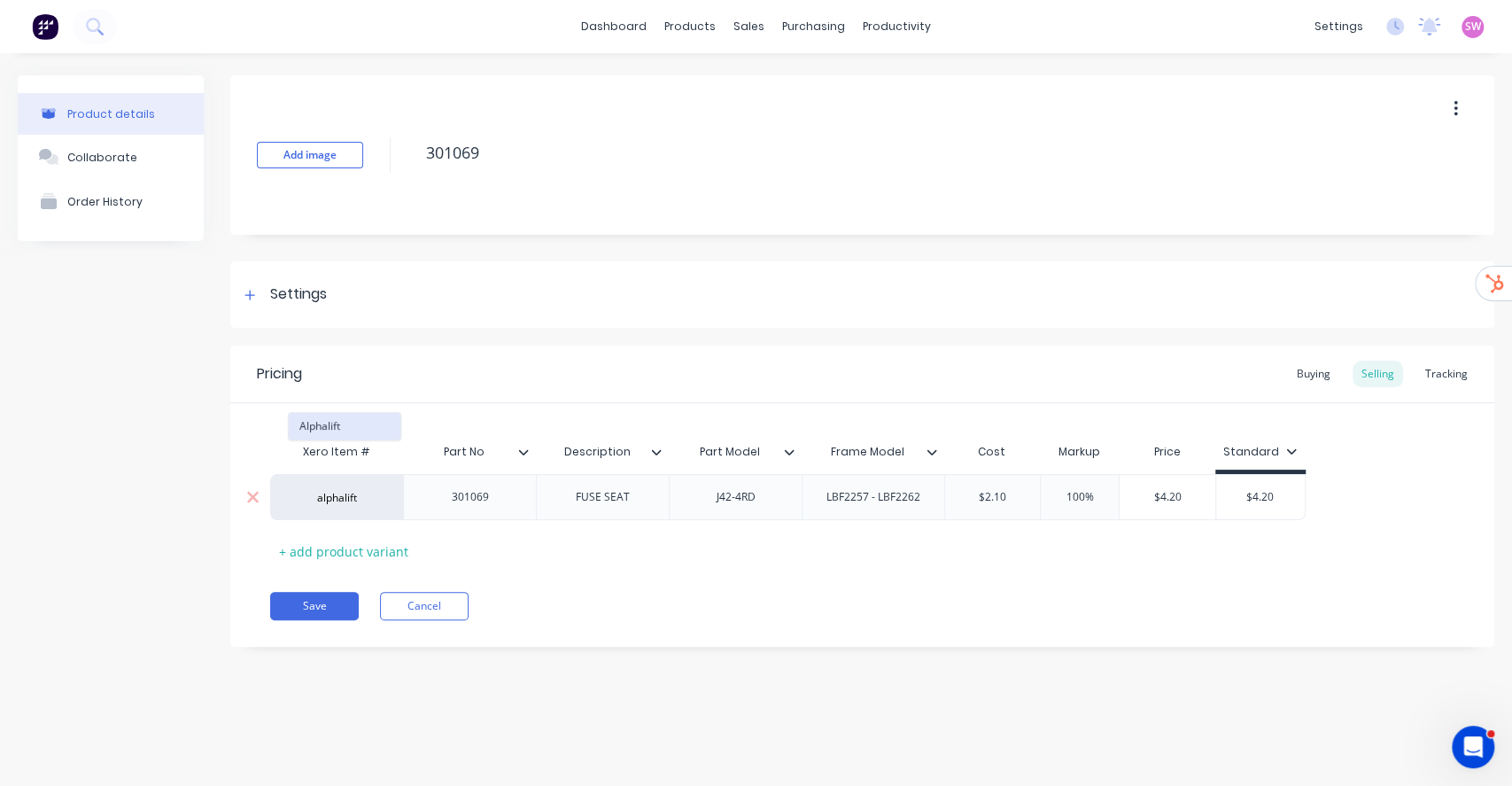 type on "alphalift" 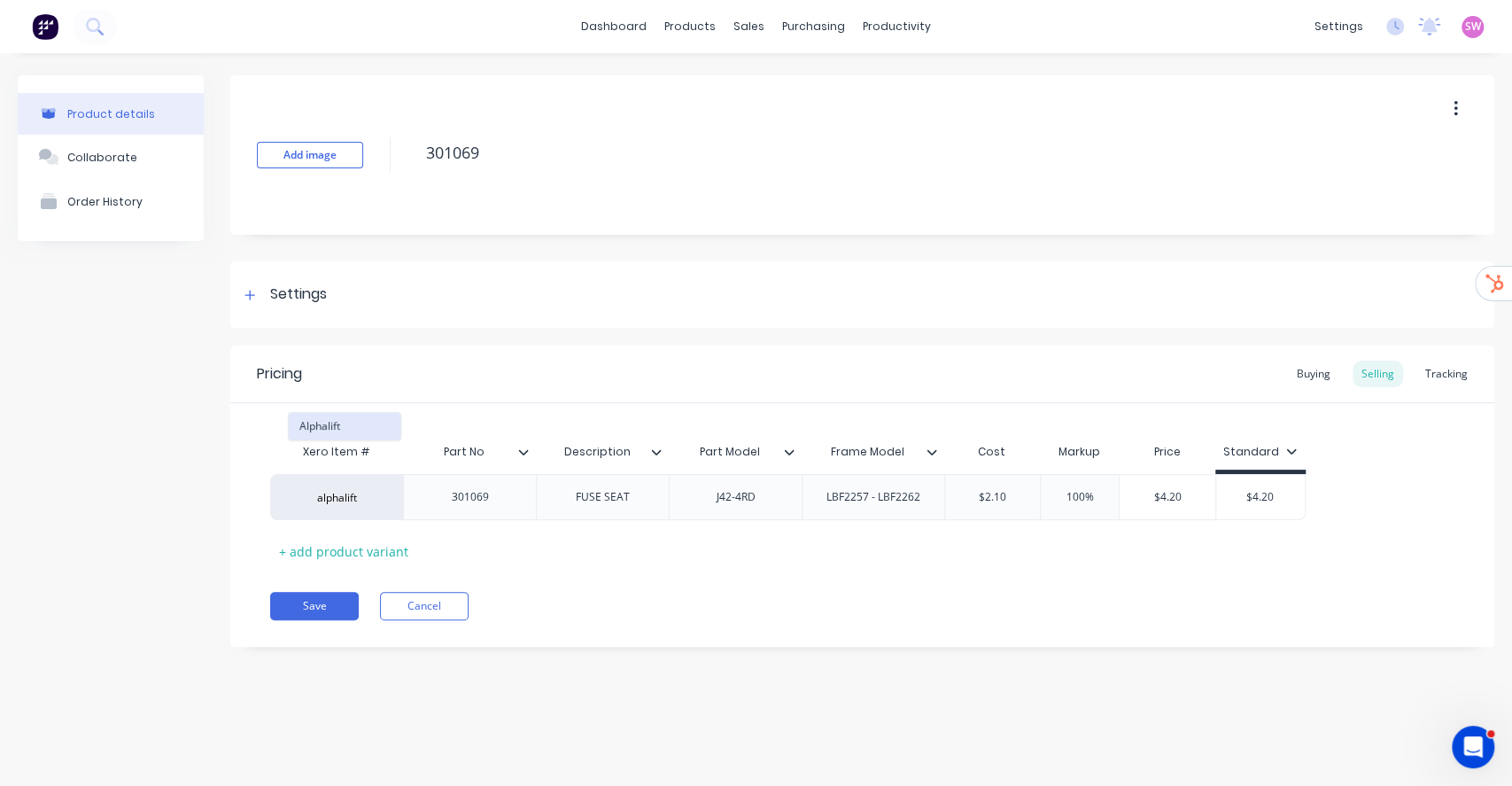 click on "Alphalift" at bounding box center (345, 426) 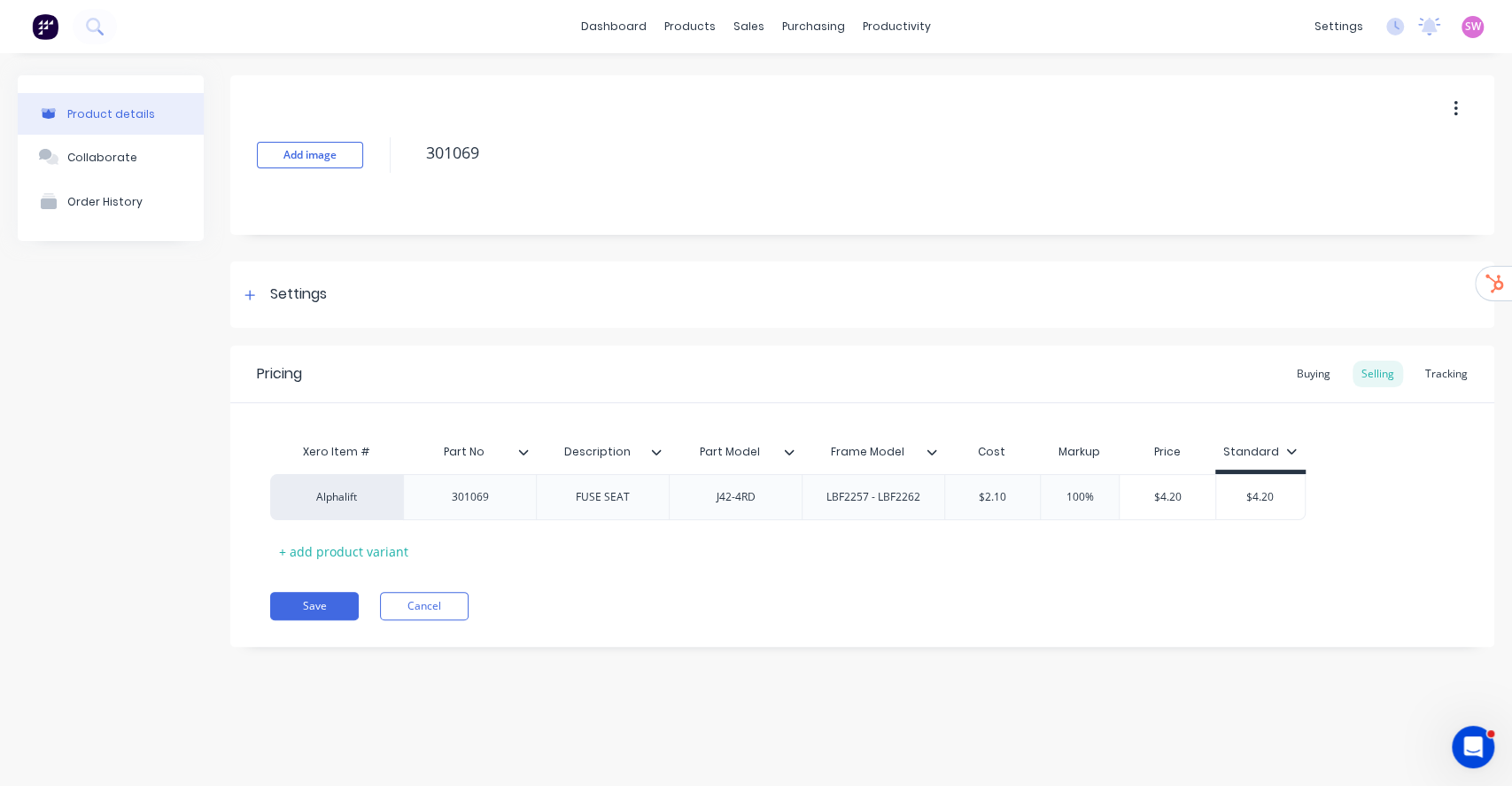 click on "Pricing Buying Selling Tracking Xero Item # Part No Description Part Model Frame Model Cost Markup Price Standard Alphalift 301069 FUSE SEAT J42-4RD LBF2257 - LBF2262 $2.10 100% $4.20 $4.20 + add product variant Save   Cancel" at bounding box center (862, 496) 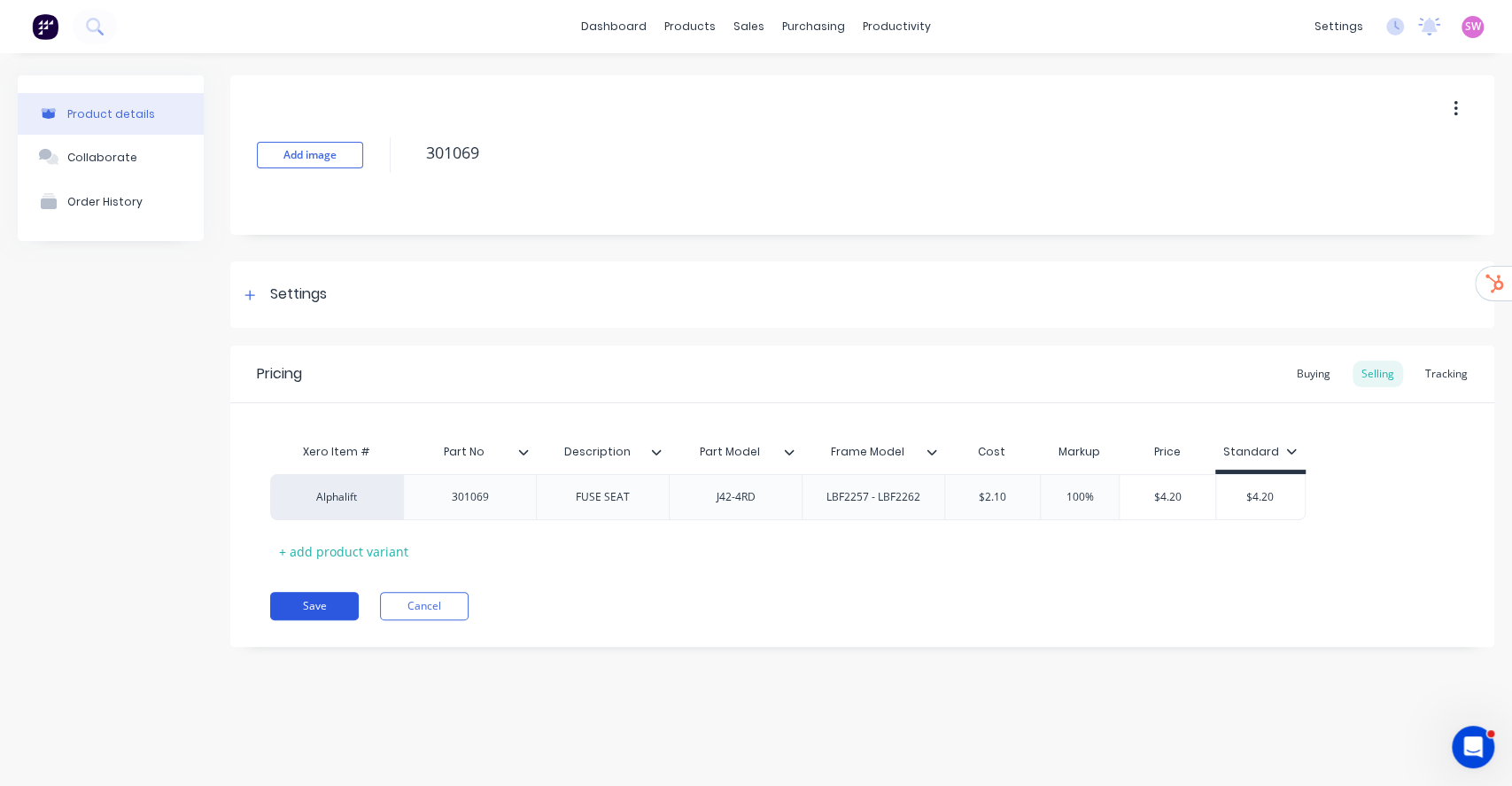 click on "Save" at bounding box center (314, 606) 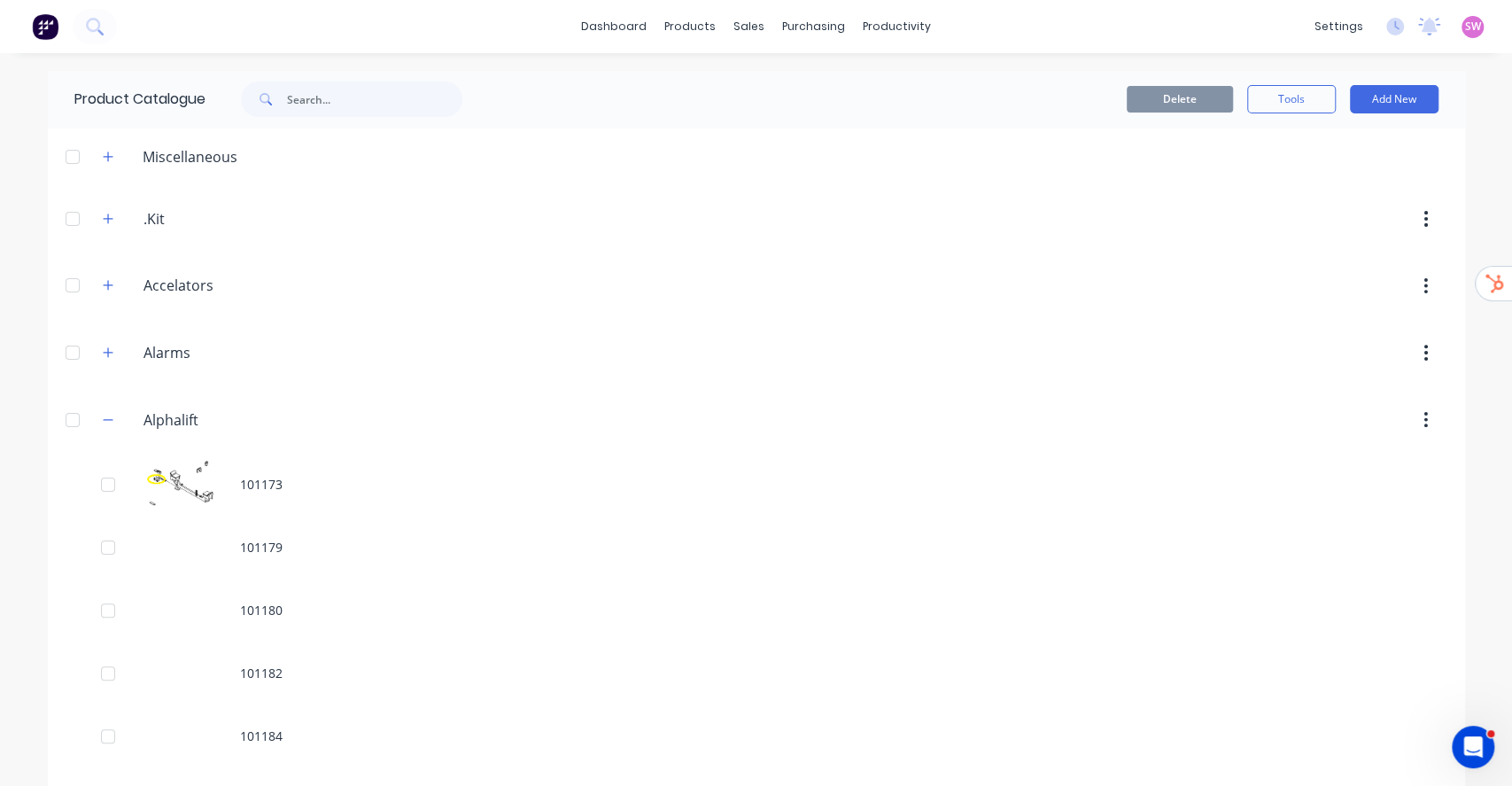 scroll, scrollTop: 8269, scrollLeft: 0, axis: vertical 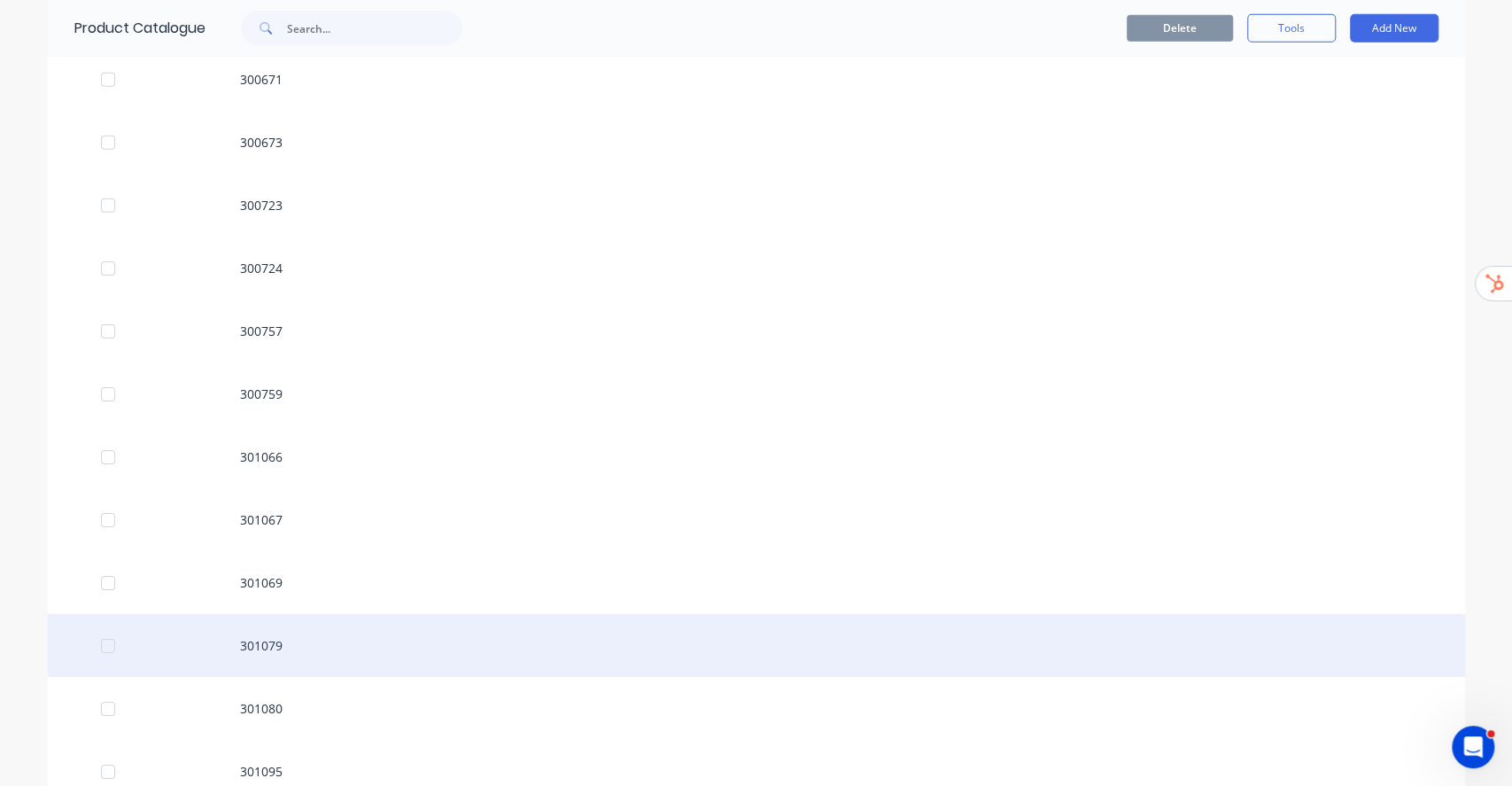 click on "301079" at bounding box center (756, 645) 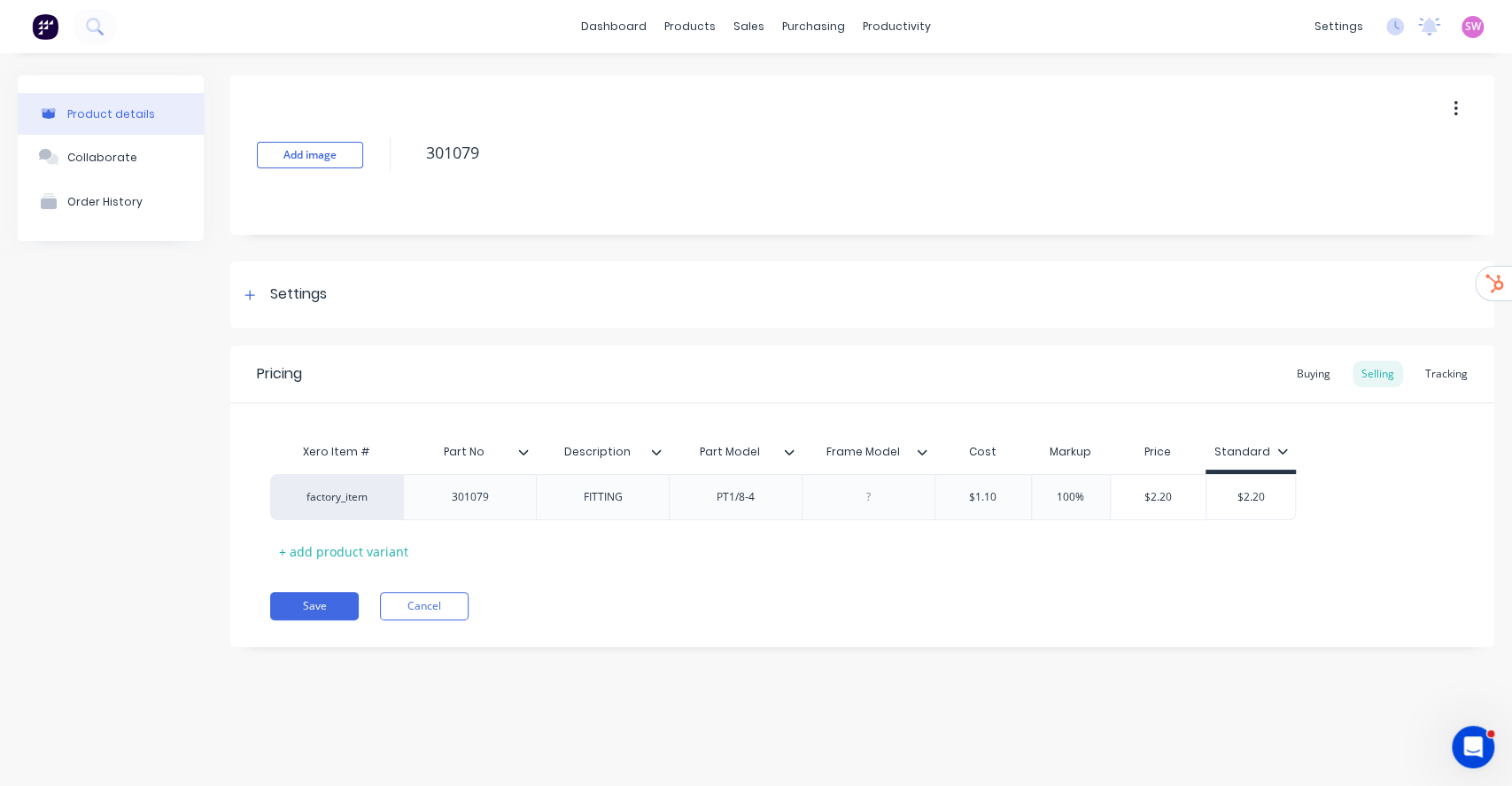 type on "x" 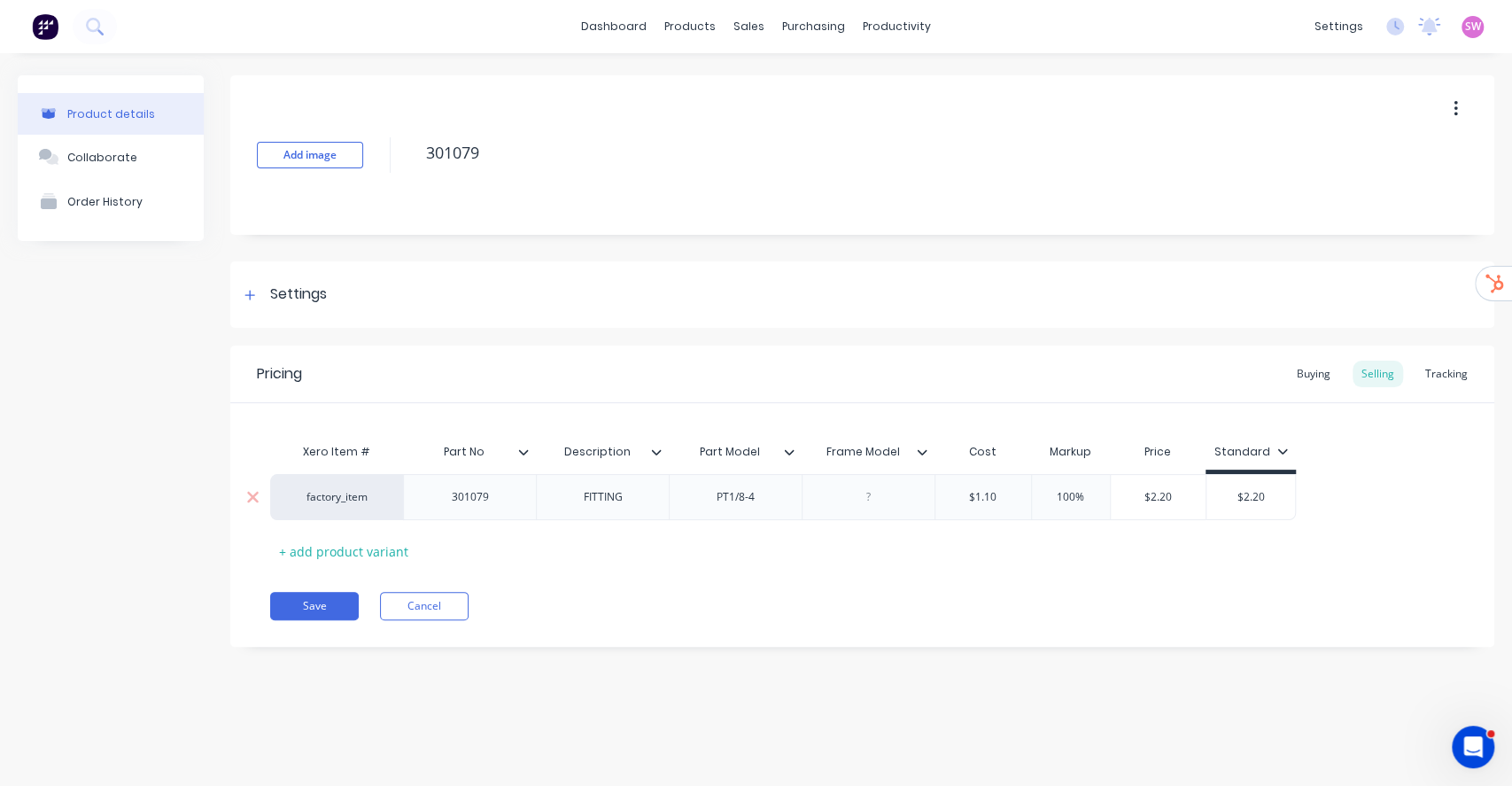 click on "factory_item" at bounding box center (337, 497) 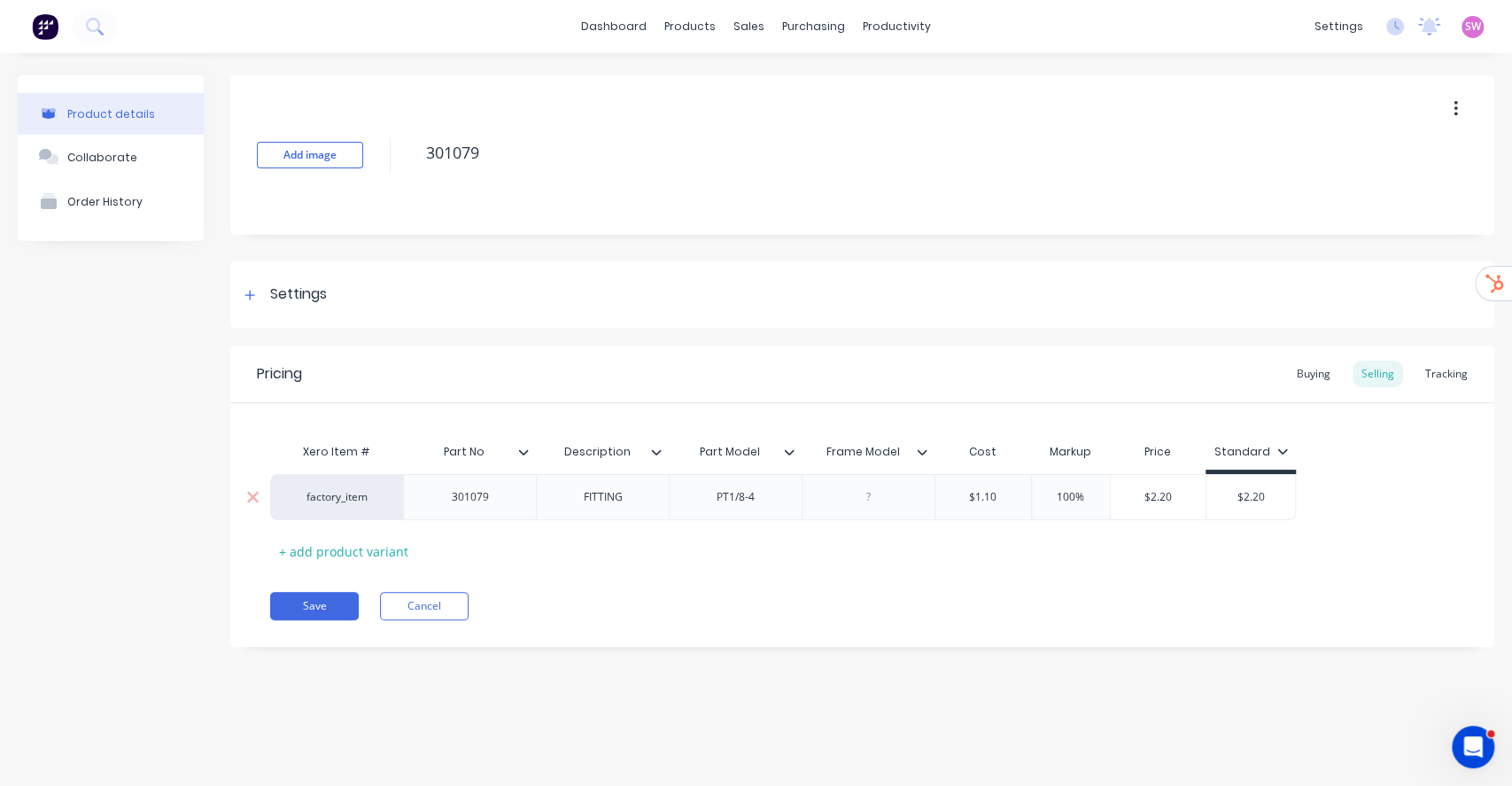 click on "factory_item" at bounding box center (337, 497) 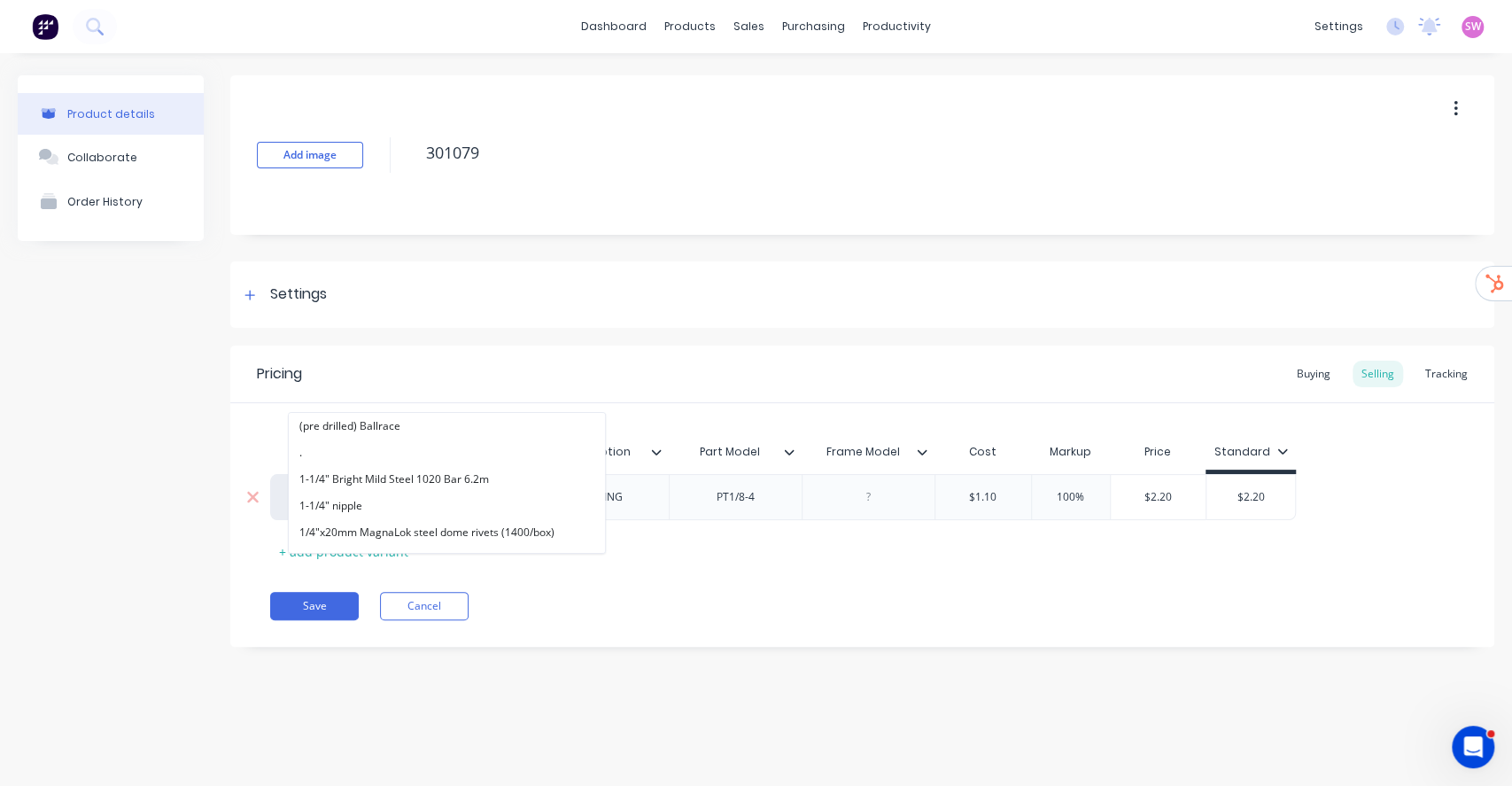 paste on "alphalift" 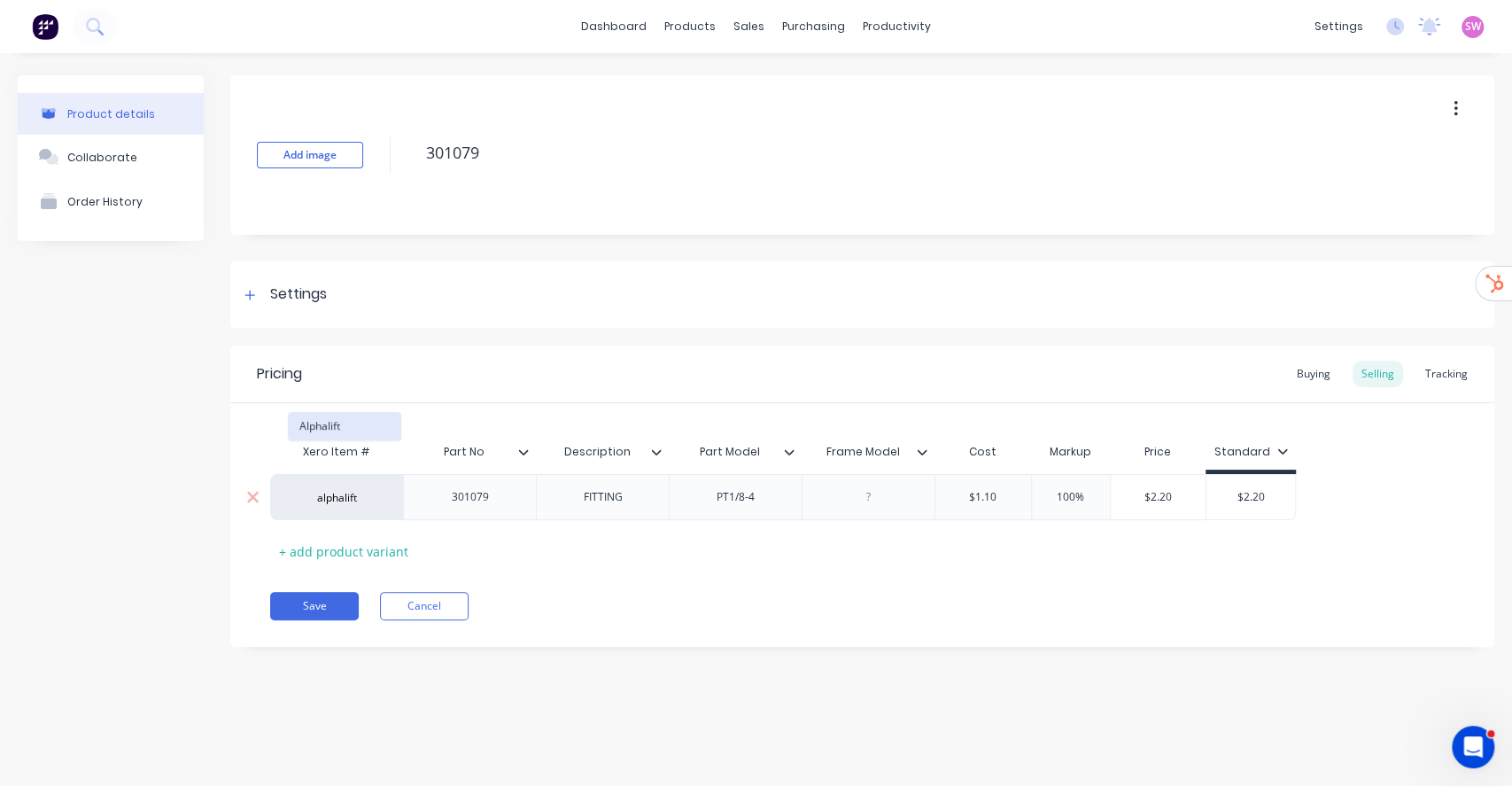 type on "alphalift" 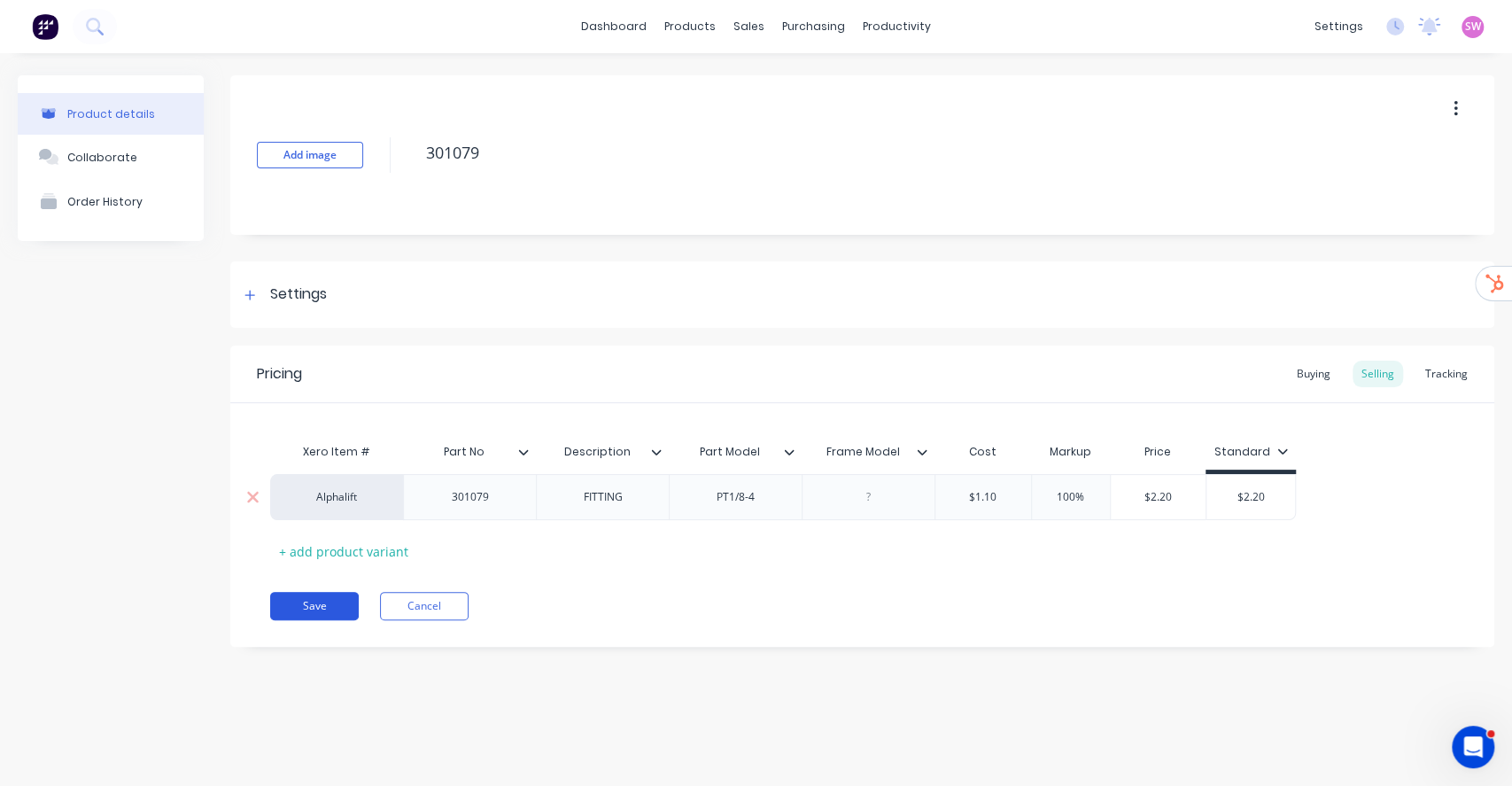 click on "Save" at bounding box center (314, 606) 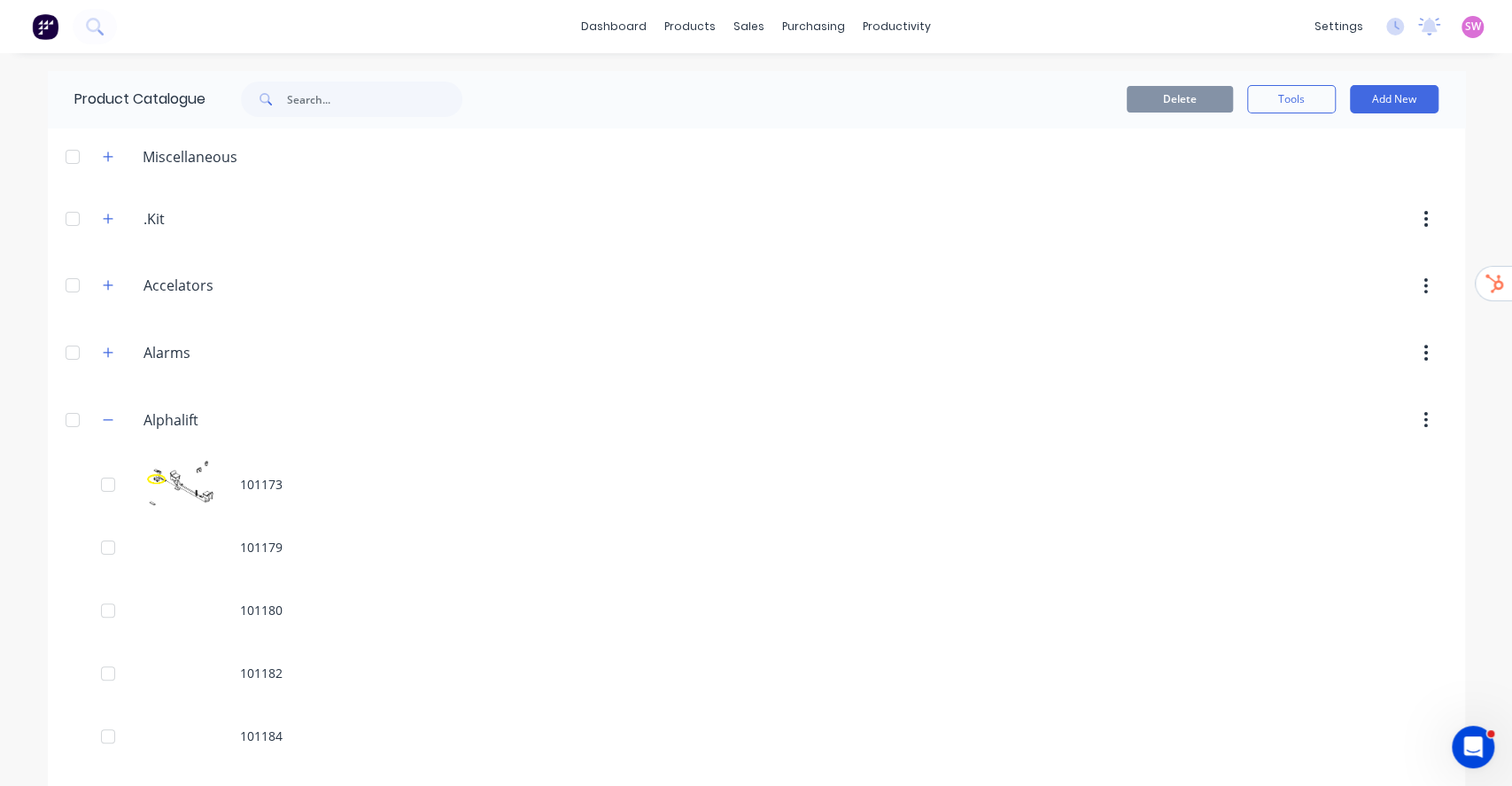 scroll, scrollTop: 8269, scrollLeft: 0, axis: vertical 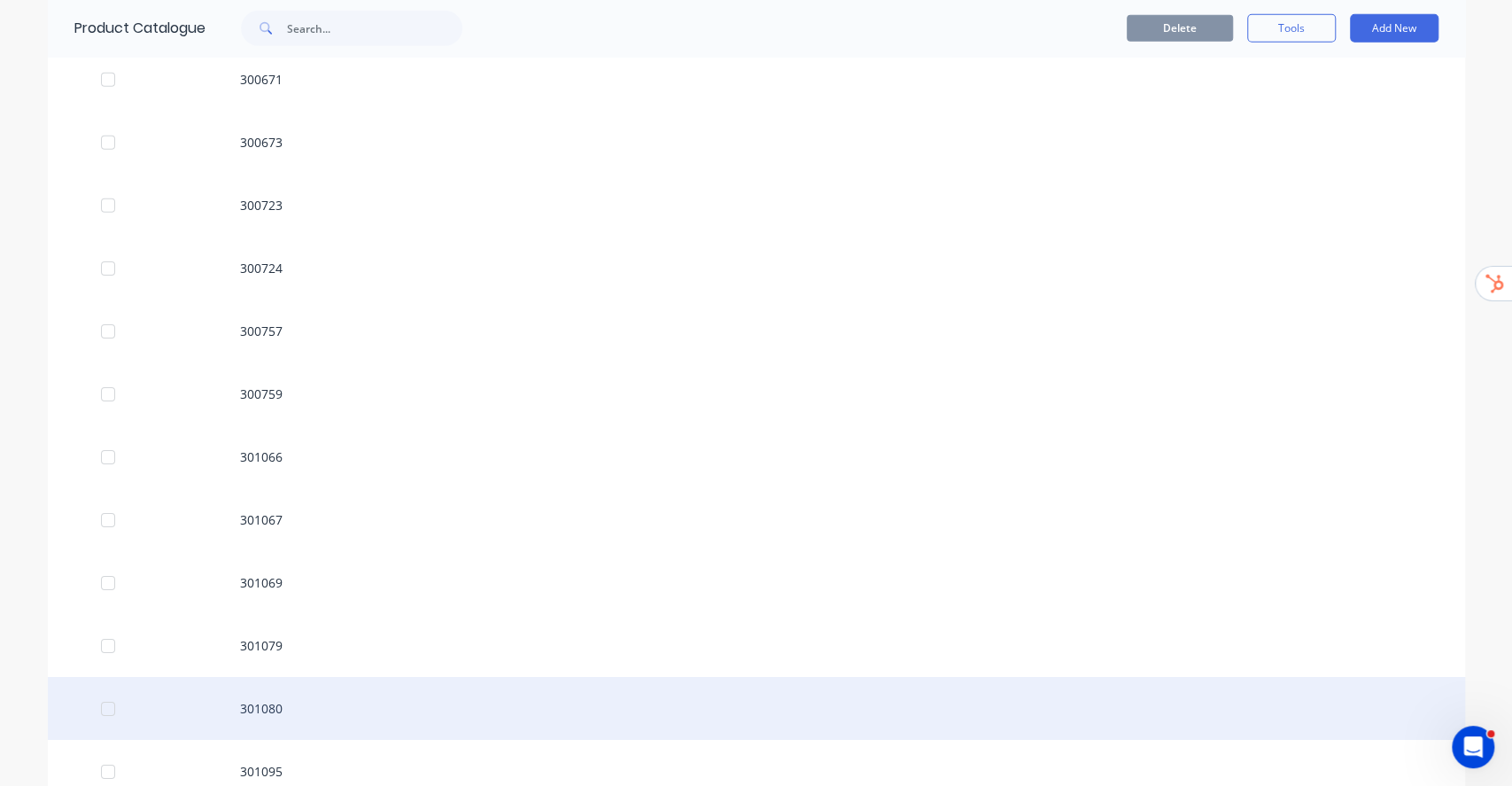 click on "301080" at bounding box center [756, 708] 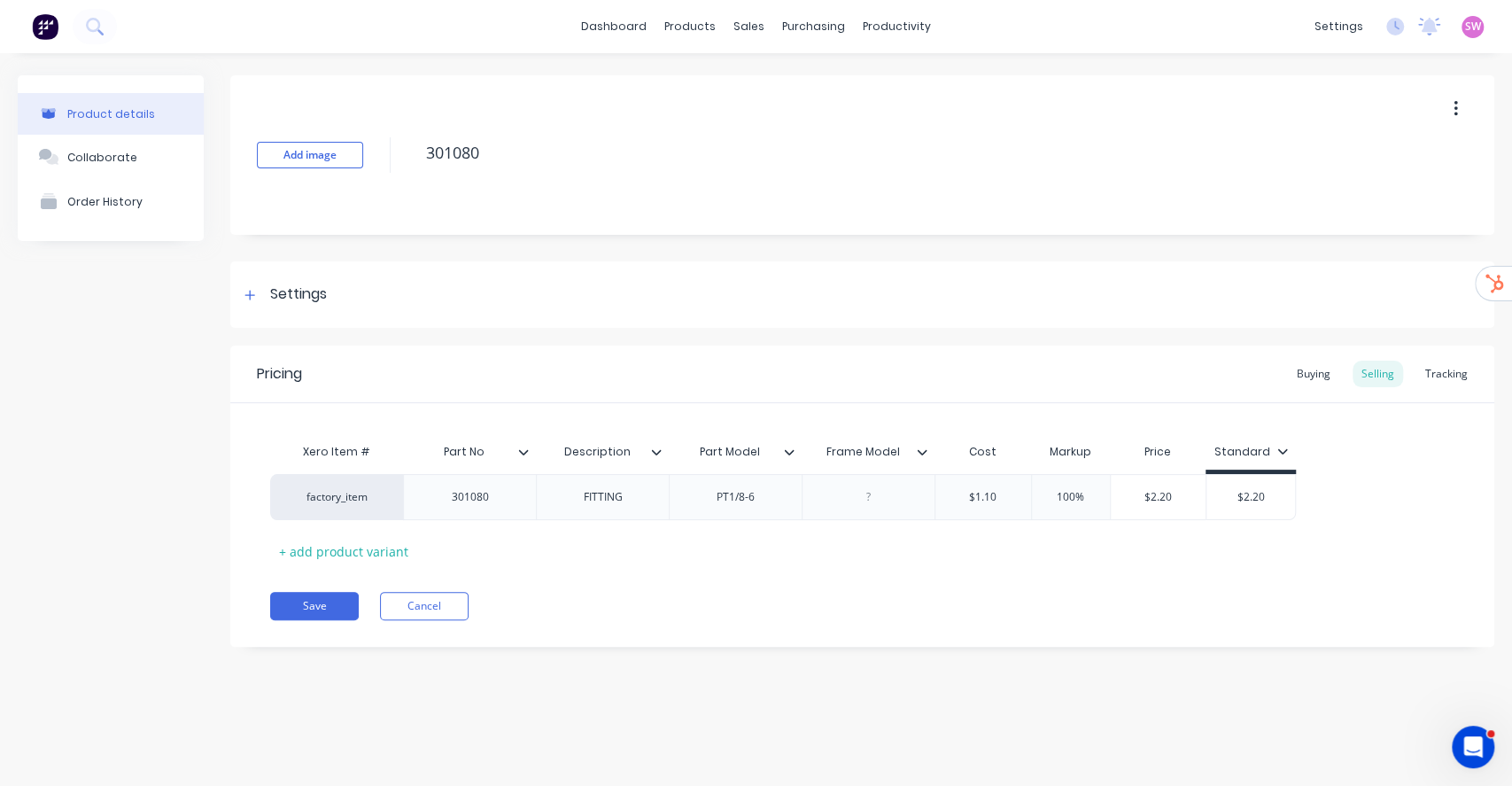 type on "x" 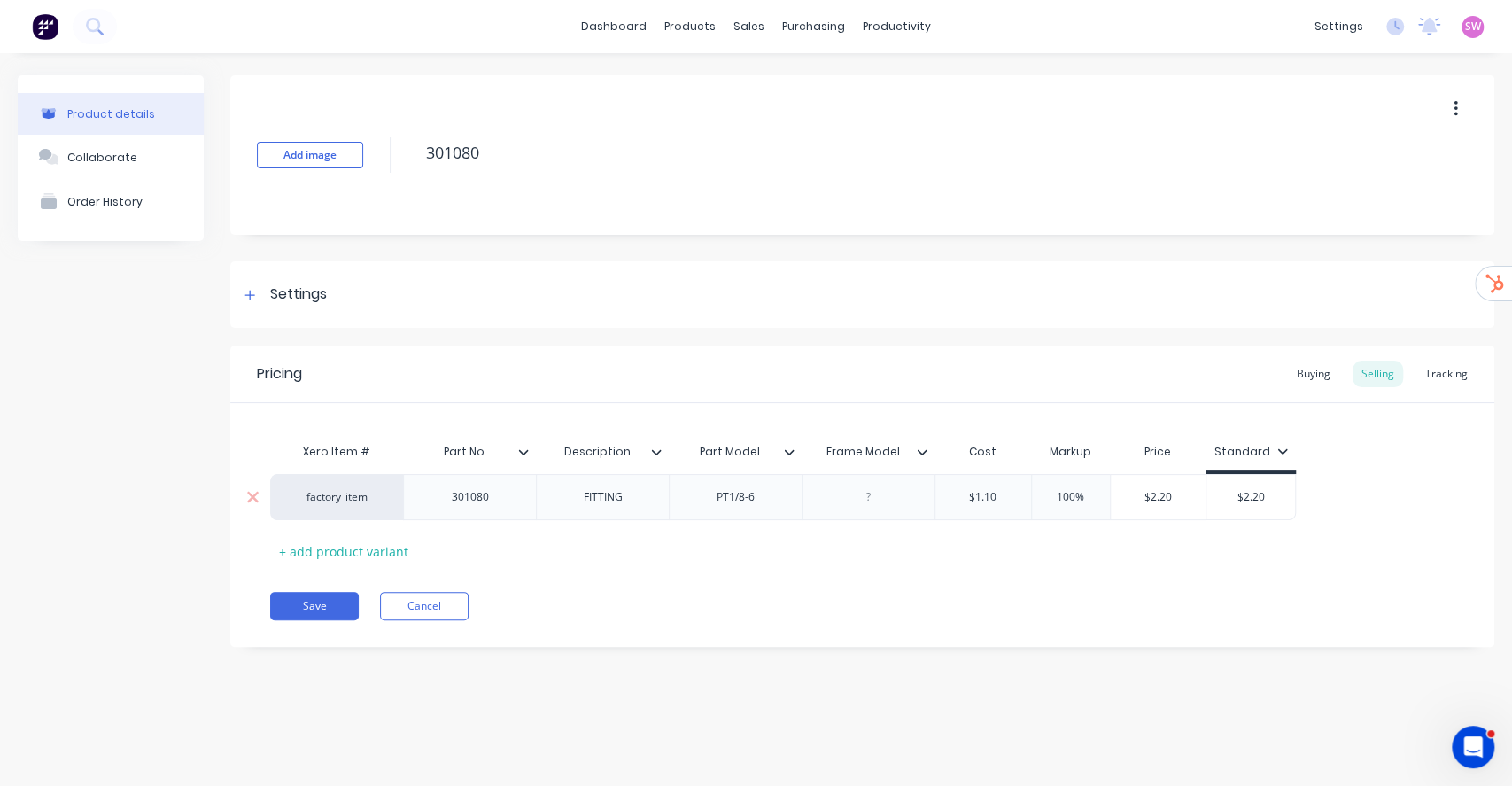 click on "factory_item" at bounding box center (337, 497) 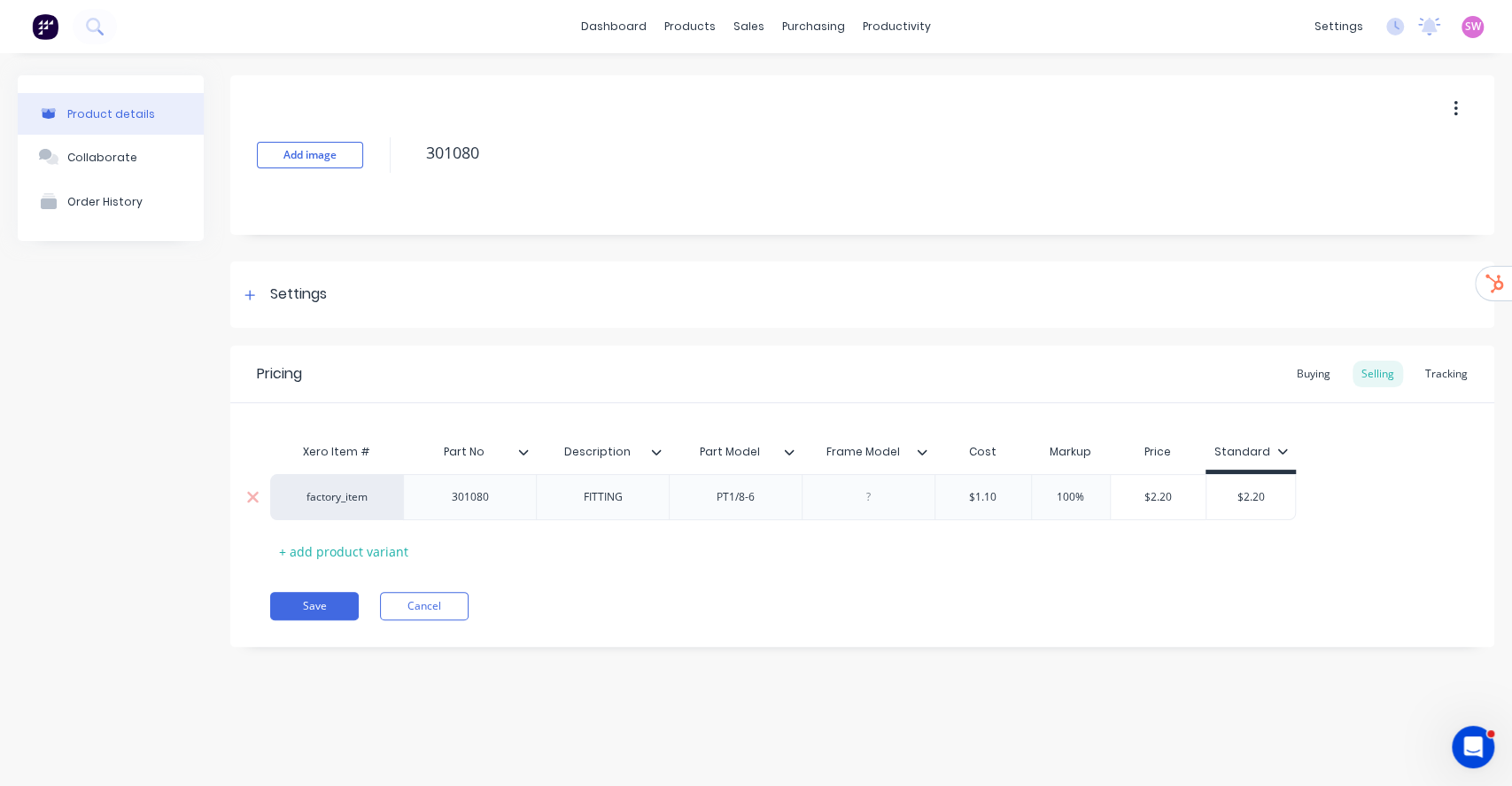click on "factory_item" at bounding box center (337, 497) 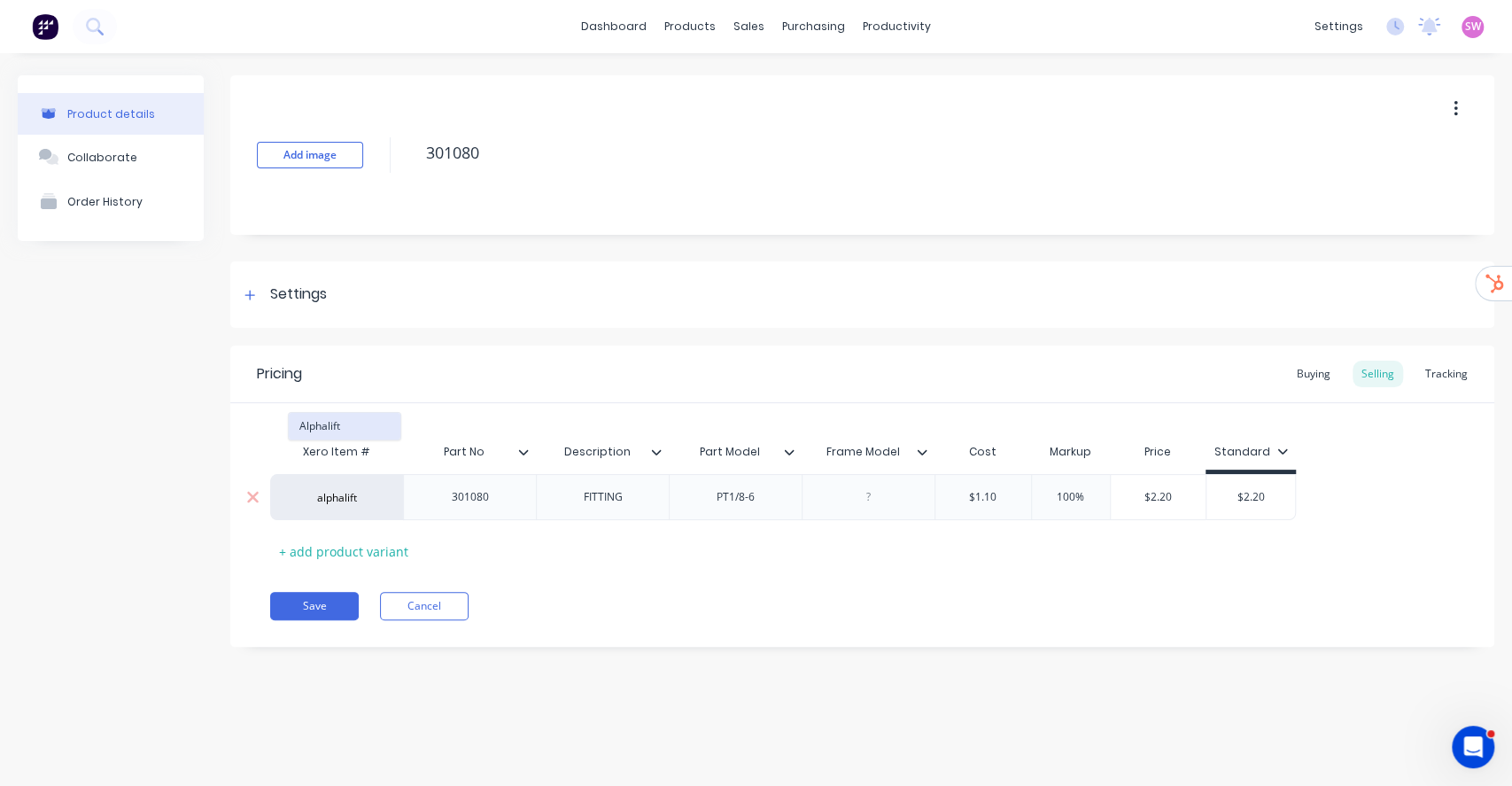 type on "alphalift" 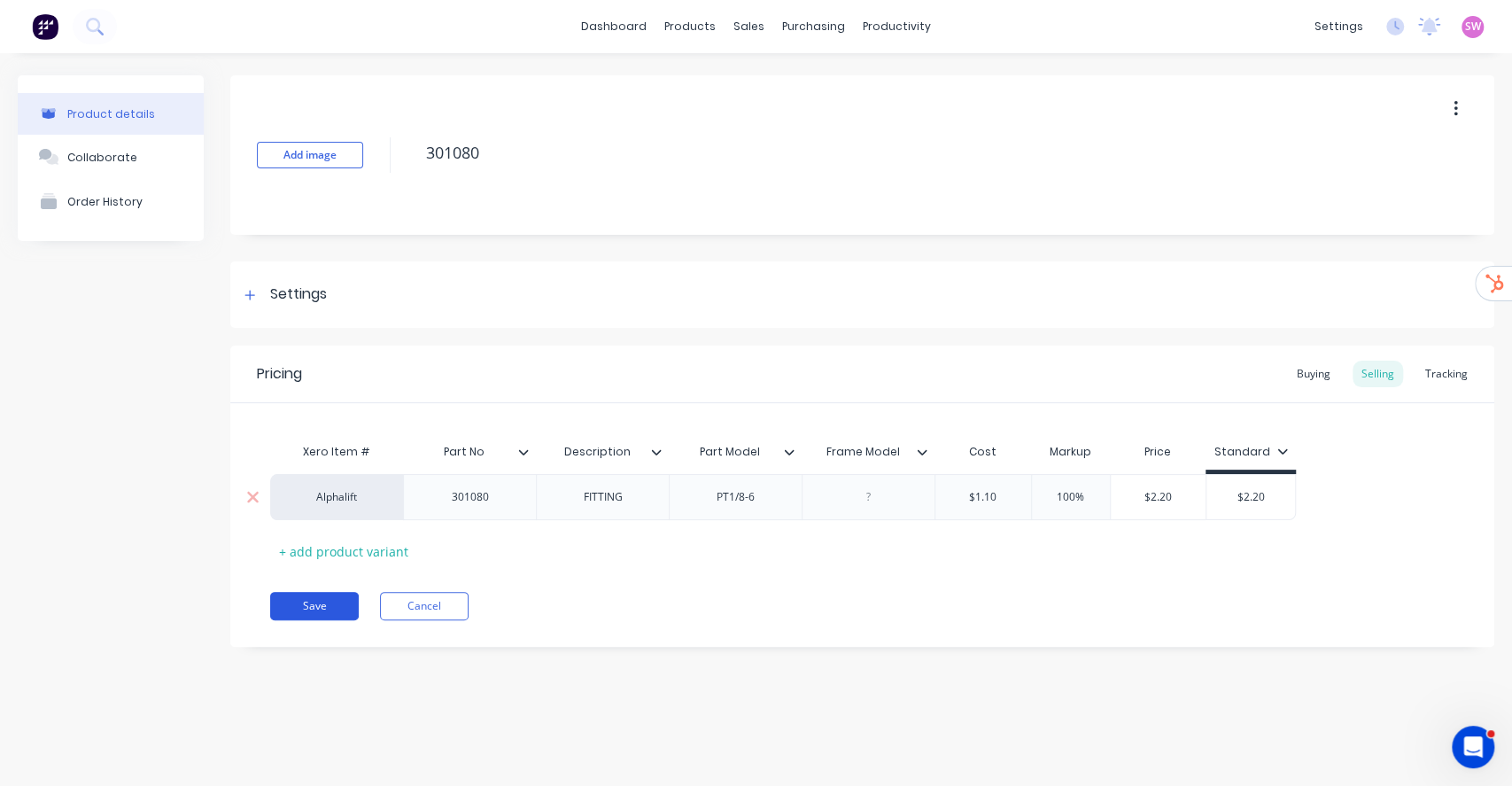 click on "Save" at bounding box center (314, 606) 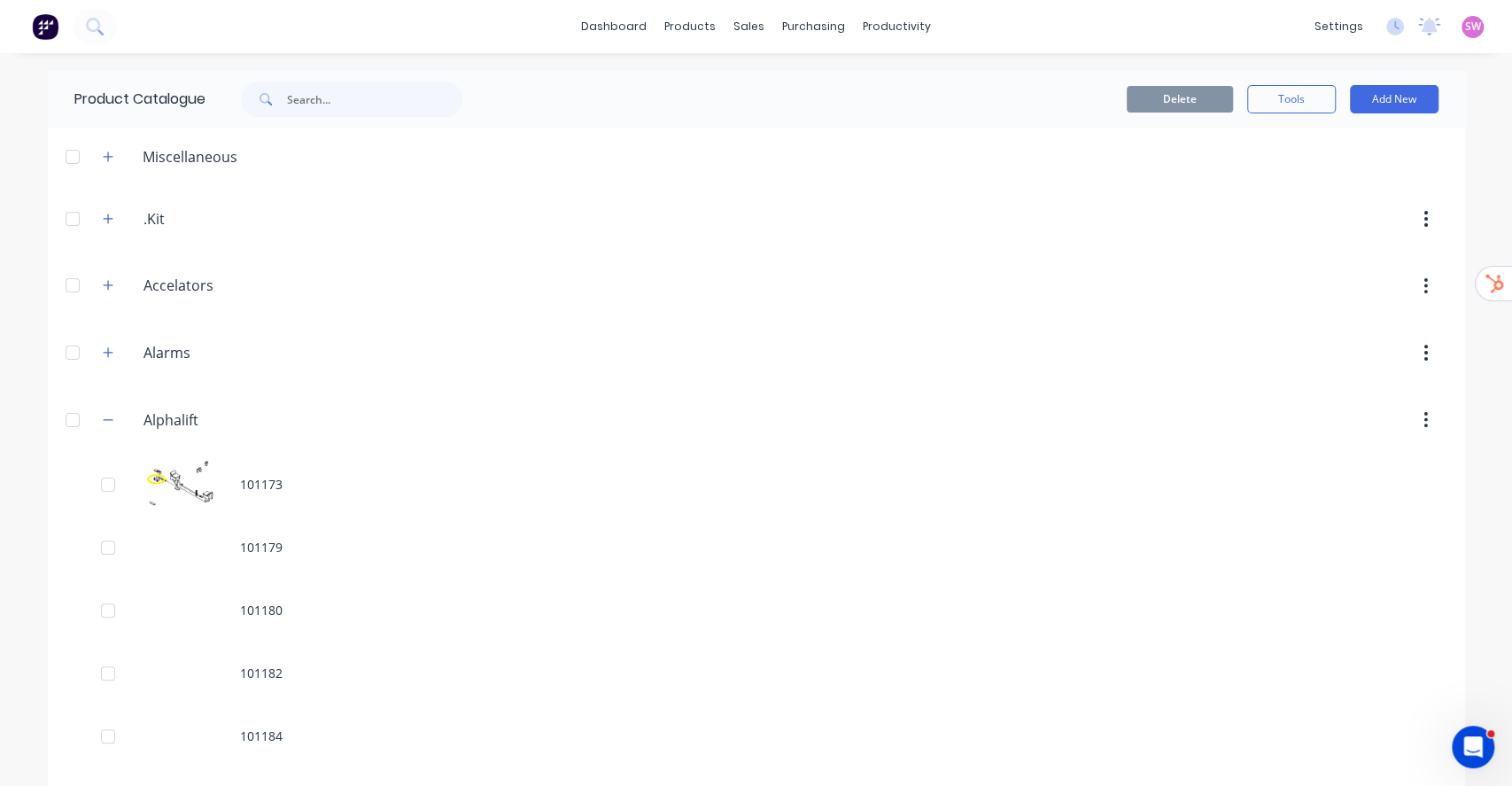 scroll, scrollTop: 8269, scrollLeft: 0, axis: vertical 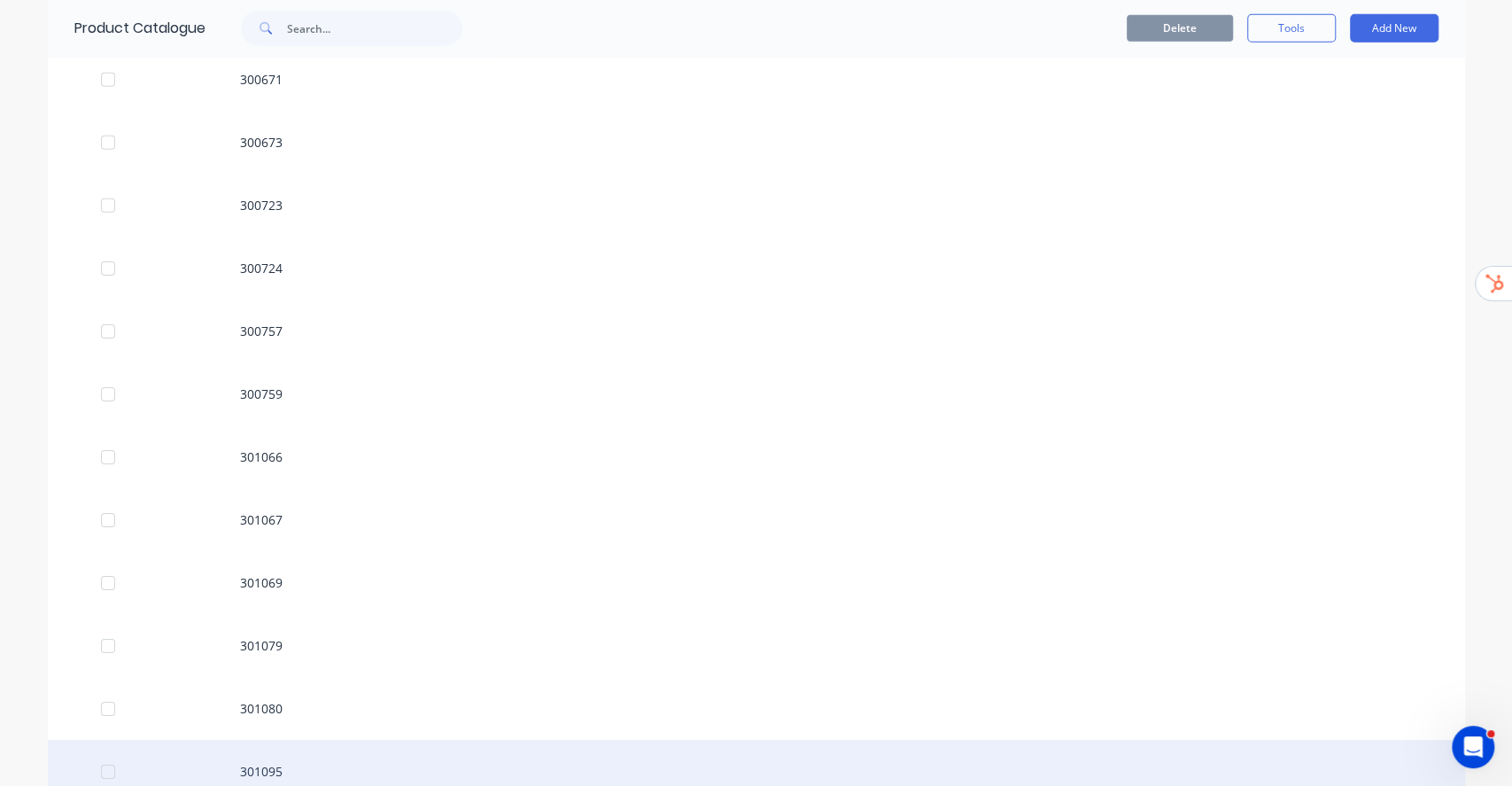click on "301095" at bounding box center (756, 771) 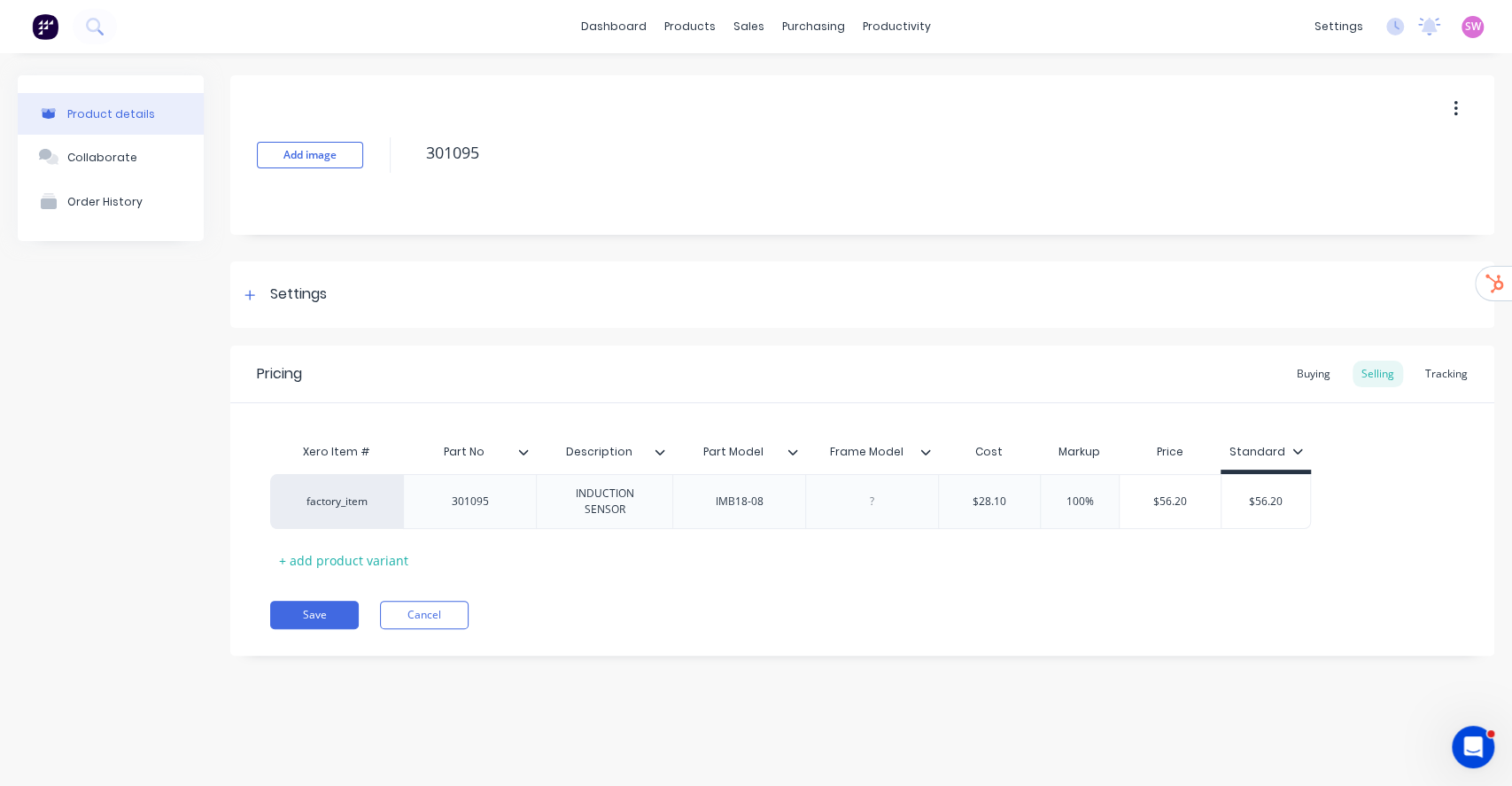 type on "x" 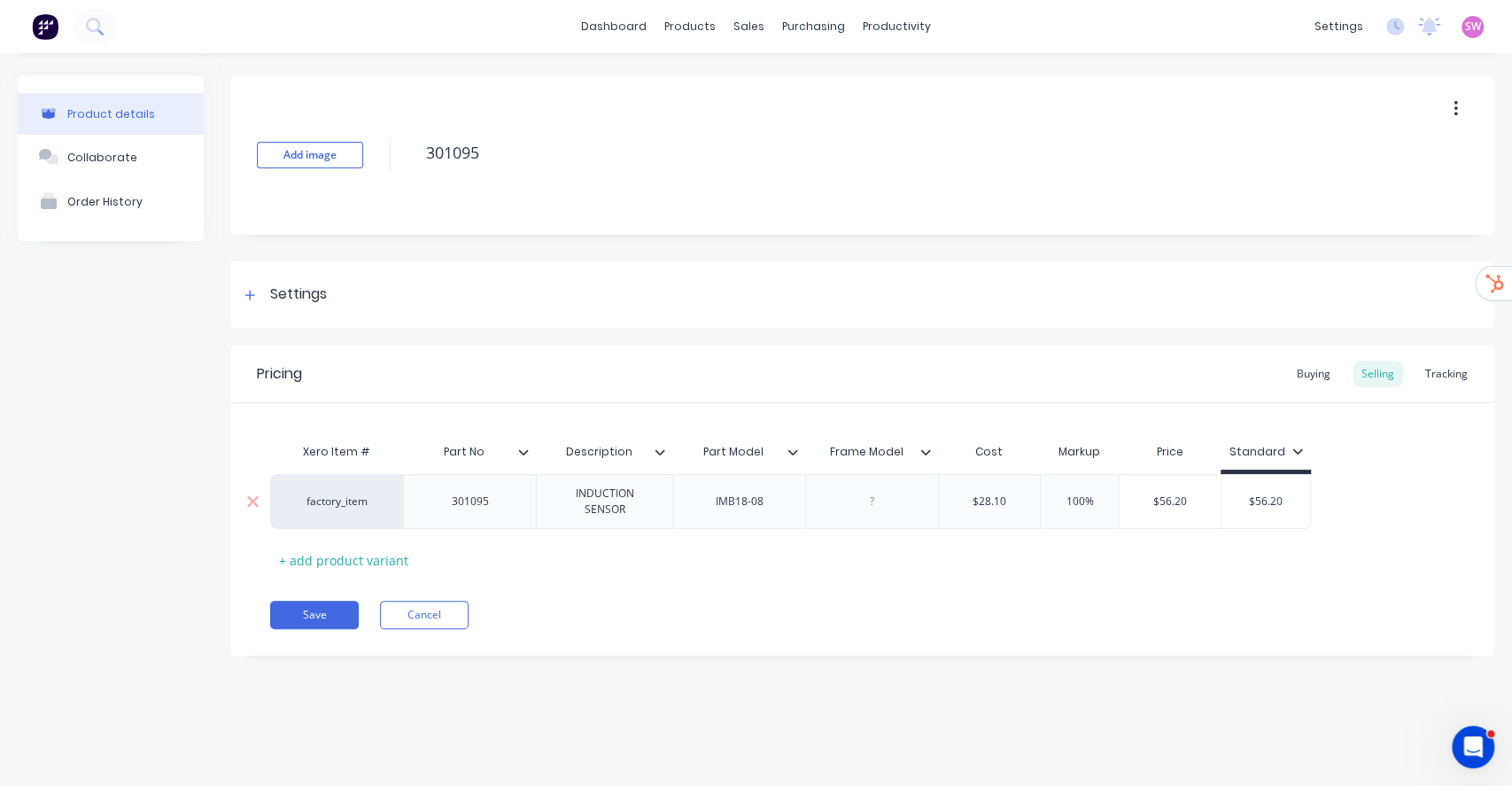 click on "factory_item" at bounding box center (337, 502) 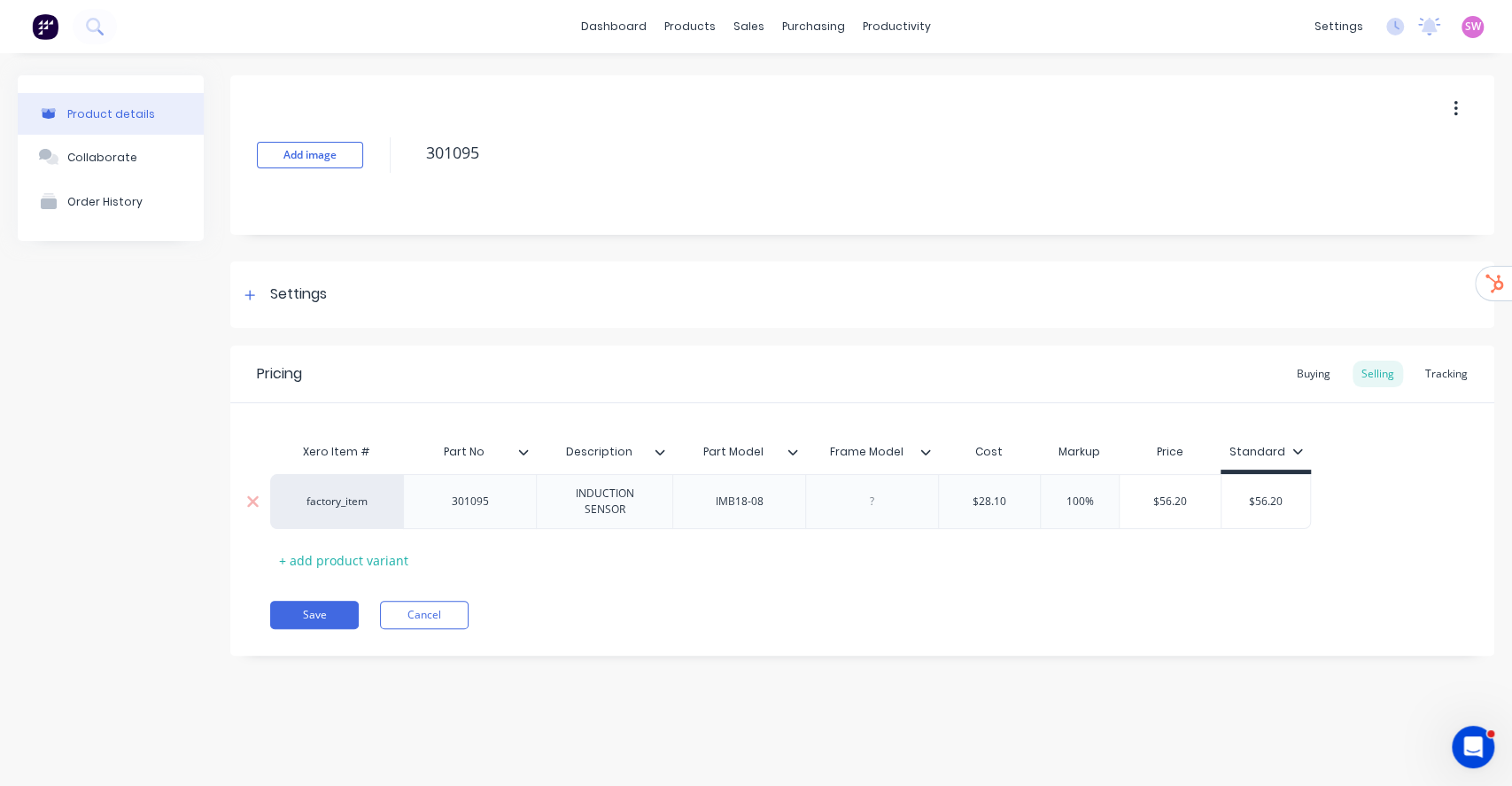 click on "factory_item" at bounding box center (337, 502) 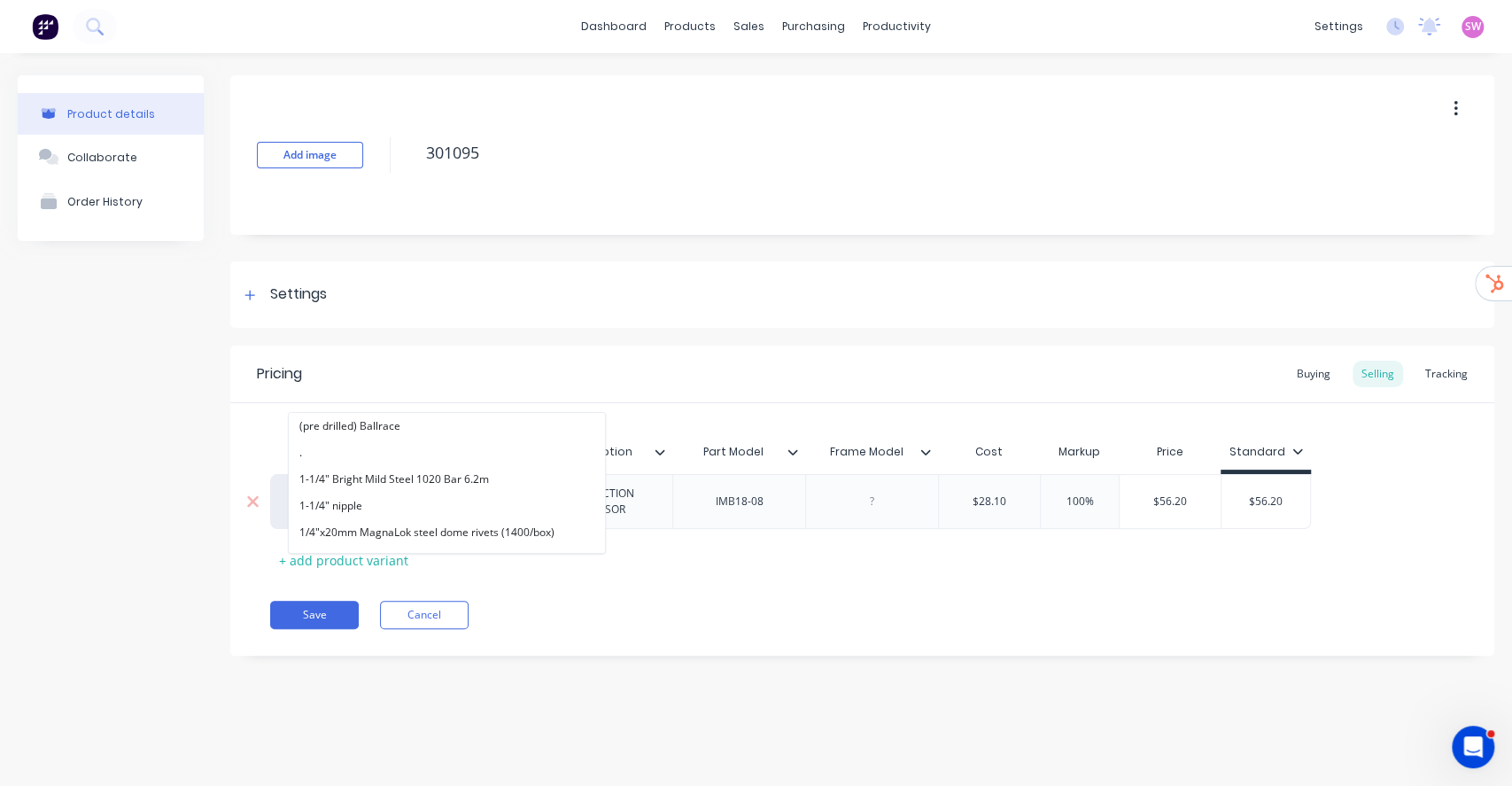 paste on "alphalift" 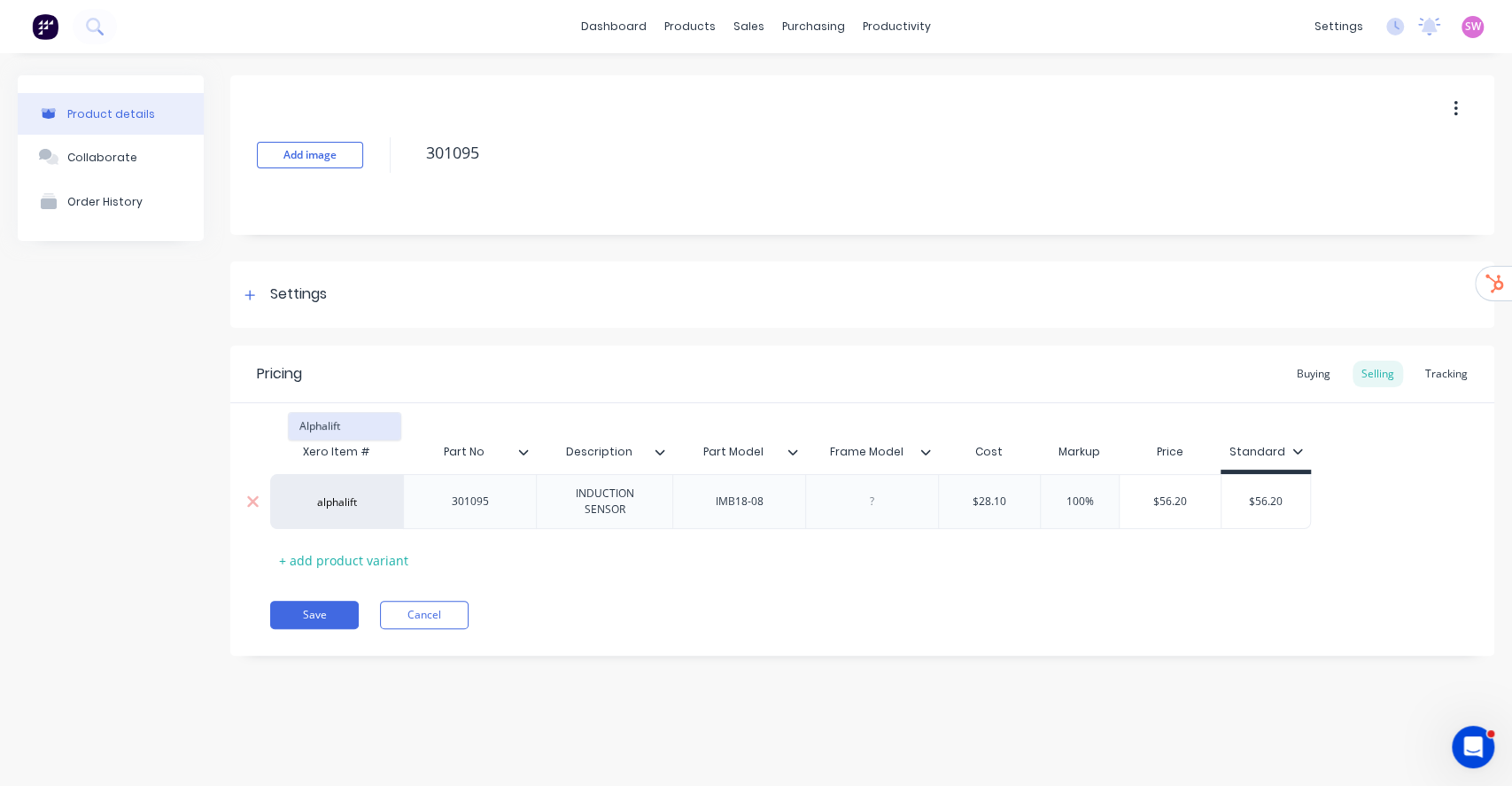 type on "alphalift" 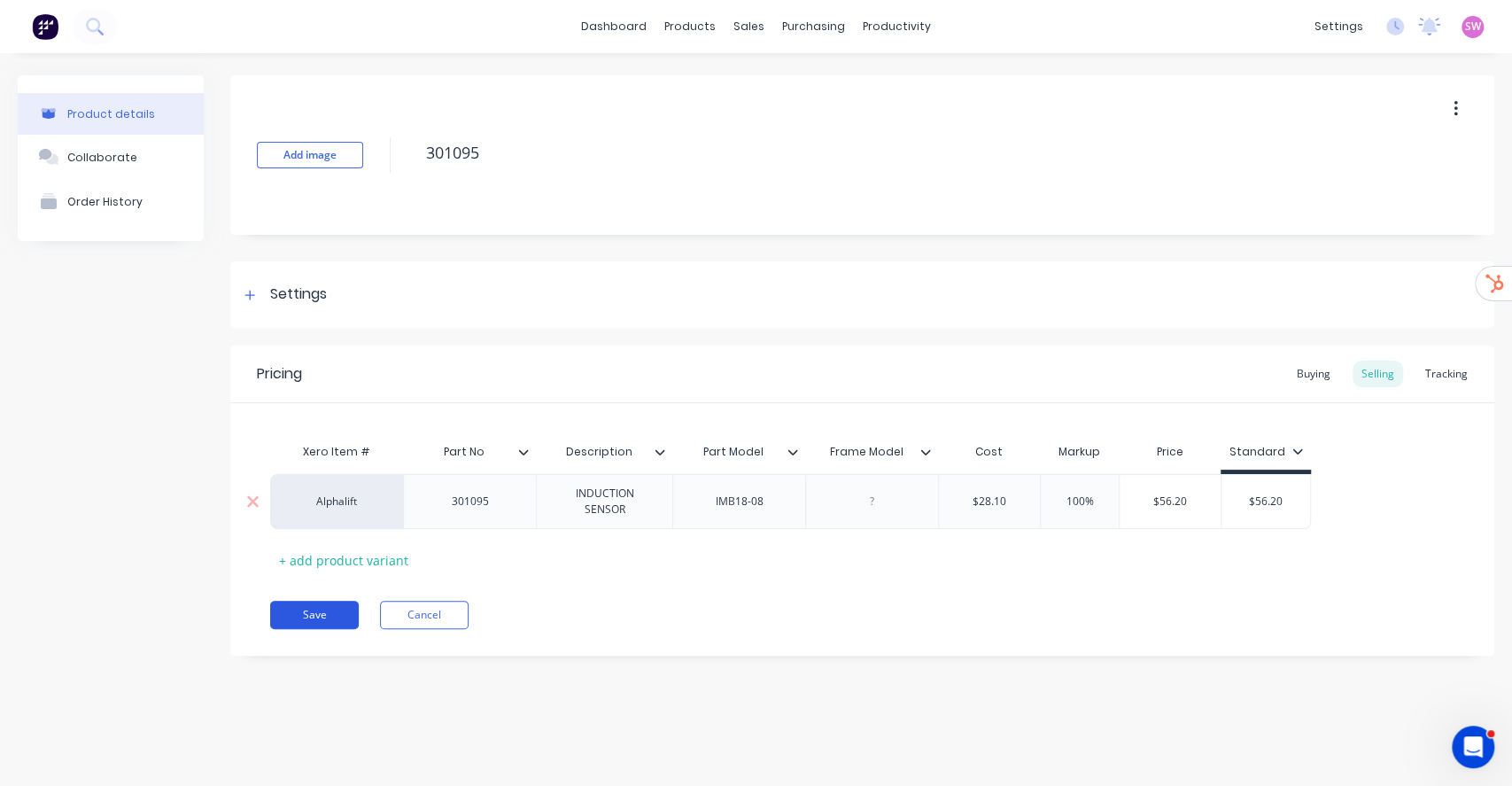 click on "Save" at bounding box center (314, 615) 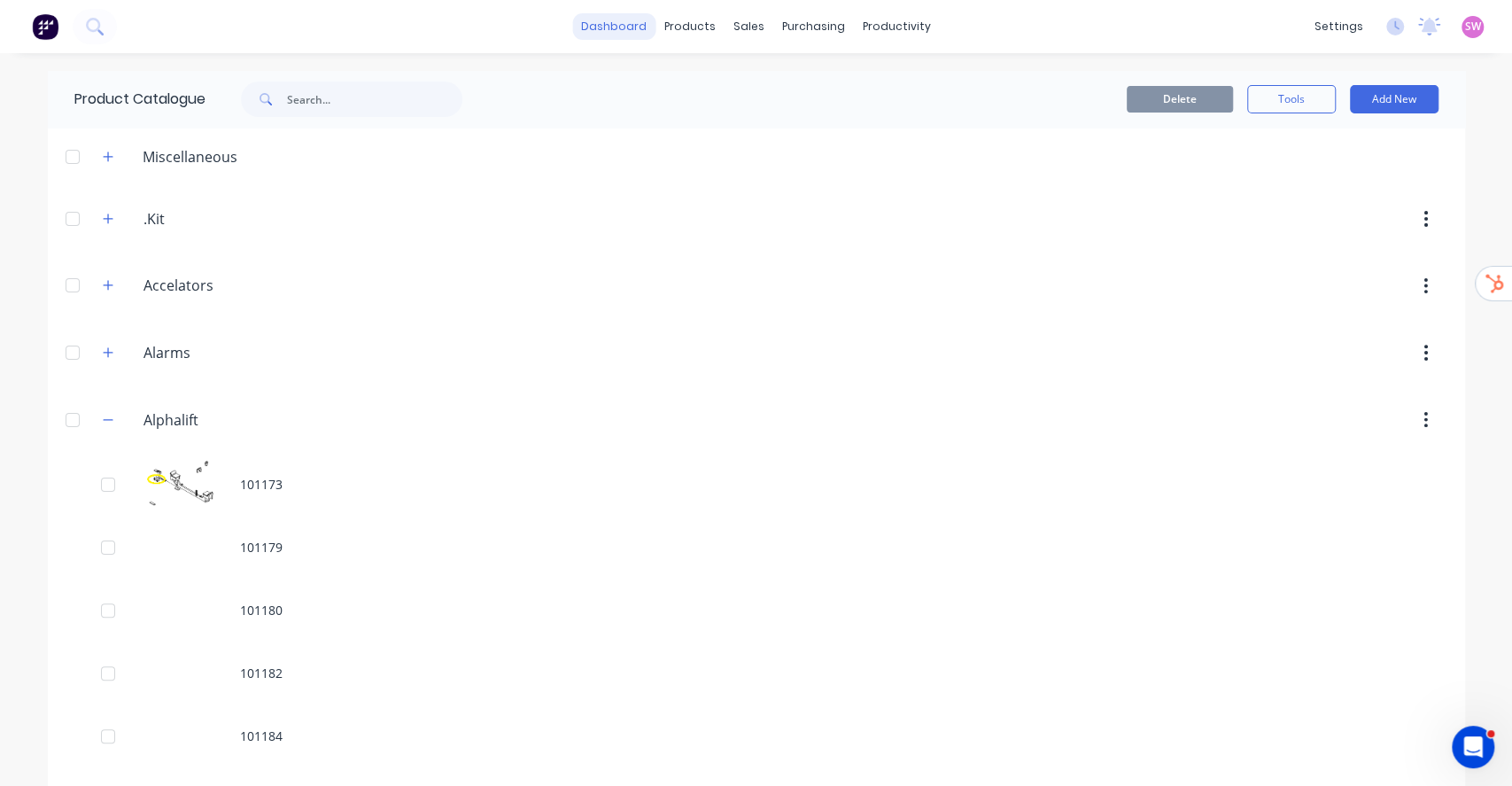 scroll, scrollTop: 8710, scrollLeft: 0, axis: vertical 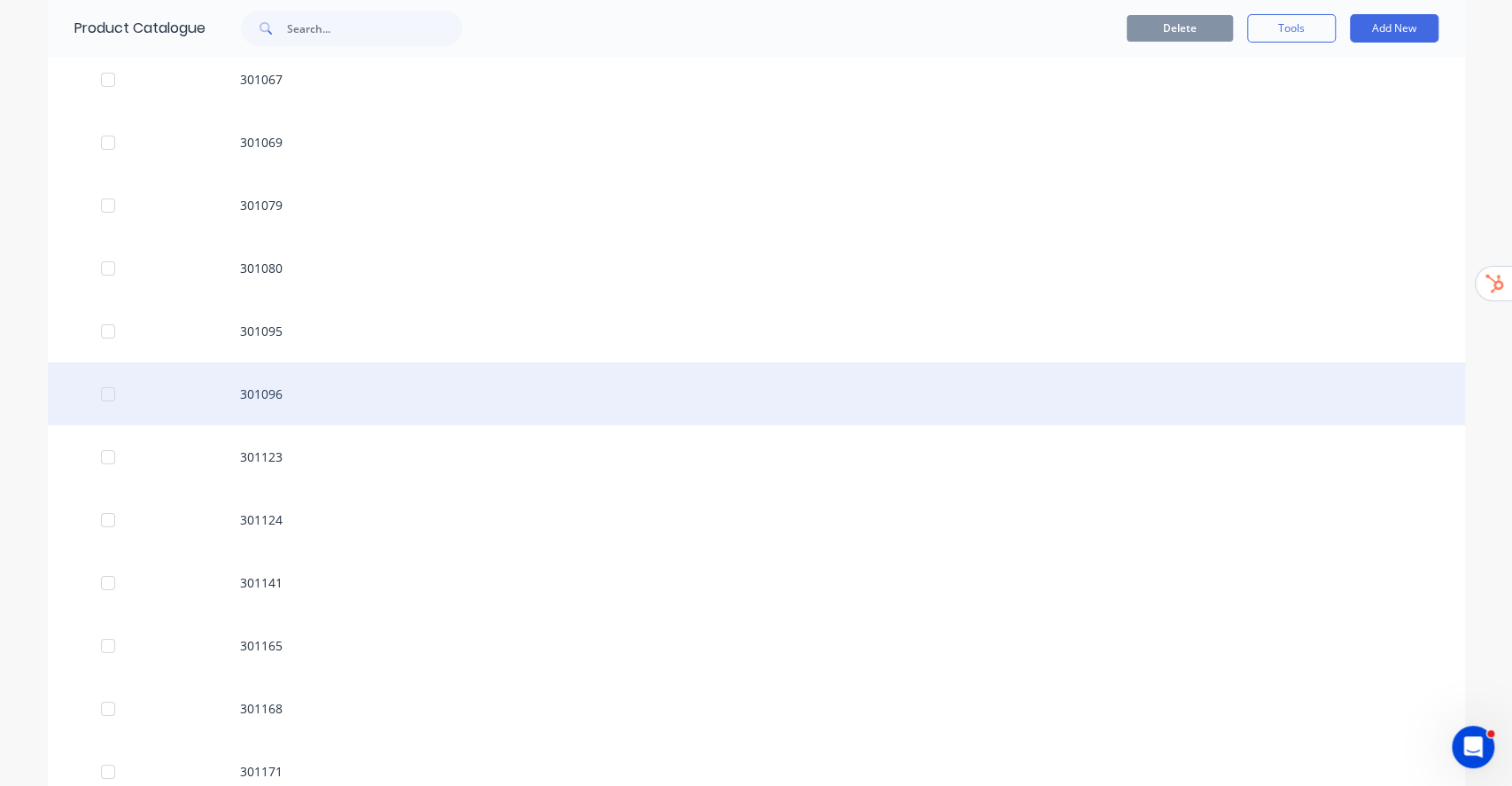 click on "301096" at bounding box center (756, 393) 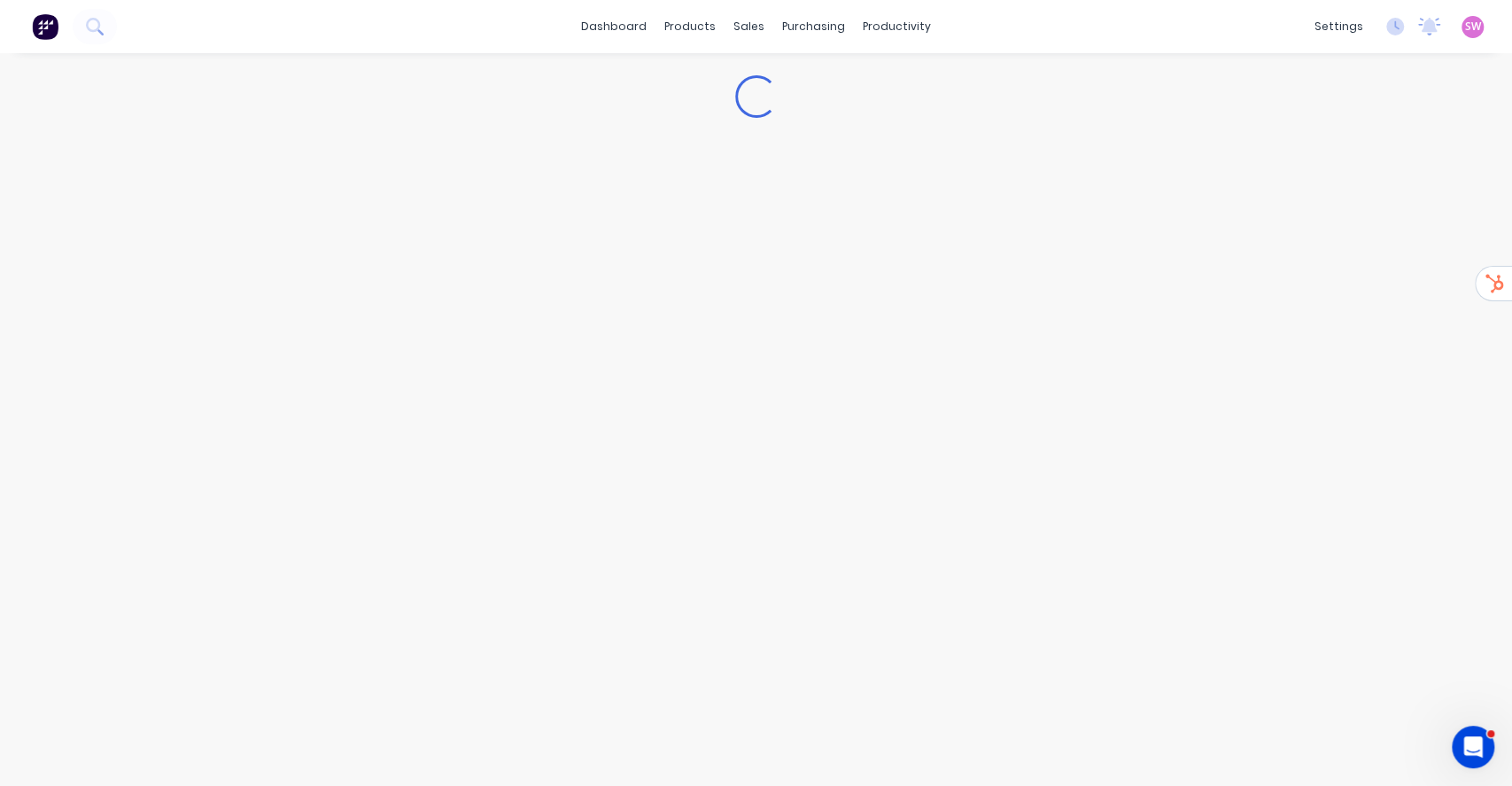 type on "x" 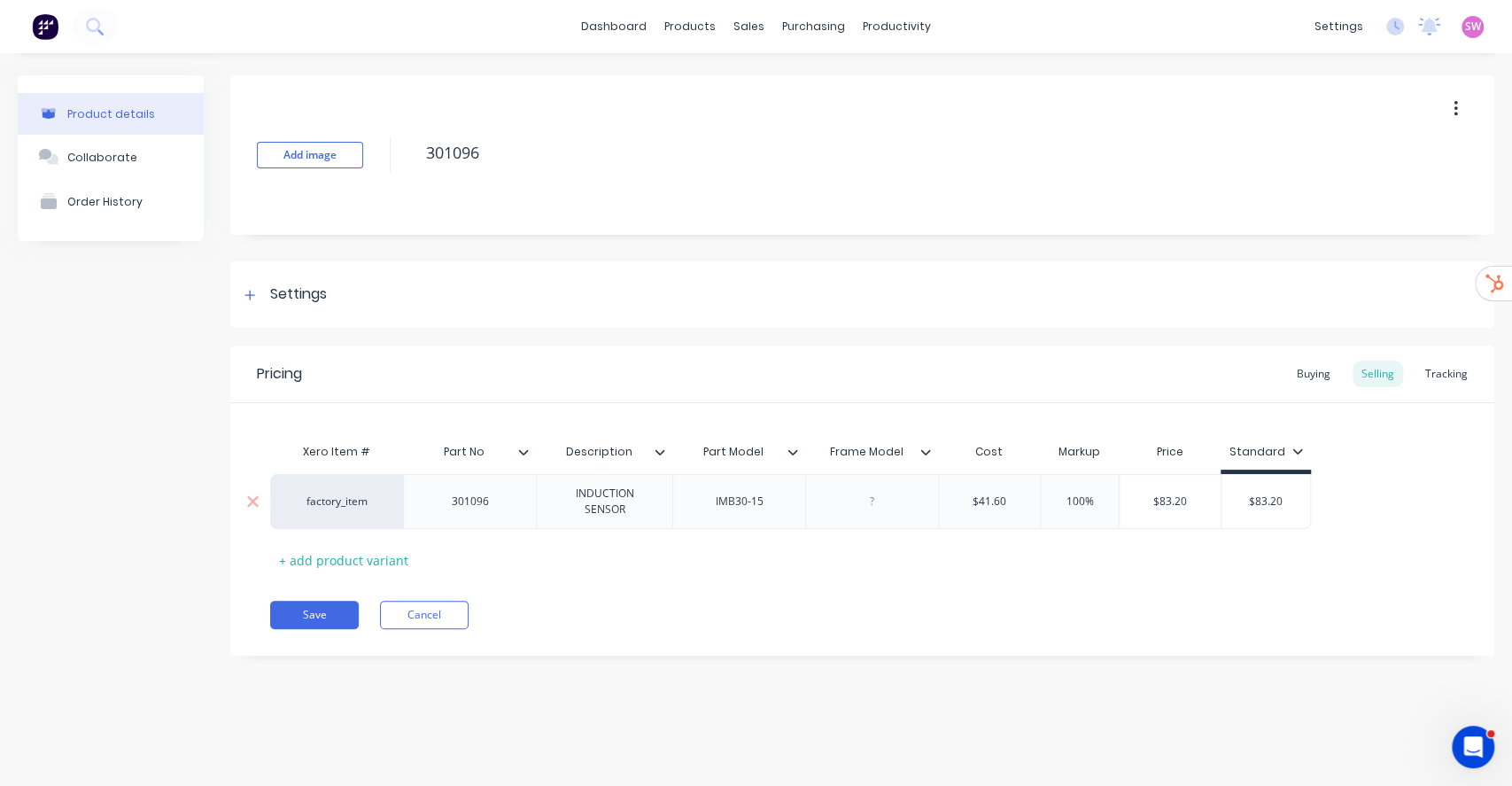 click on "factory_item" at bounding box center [337, 502] 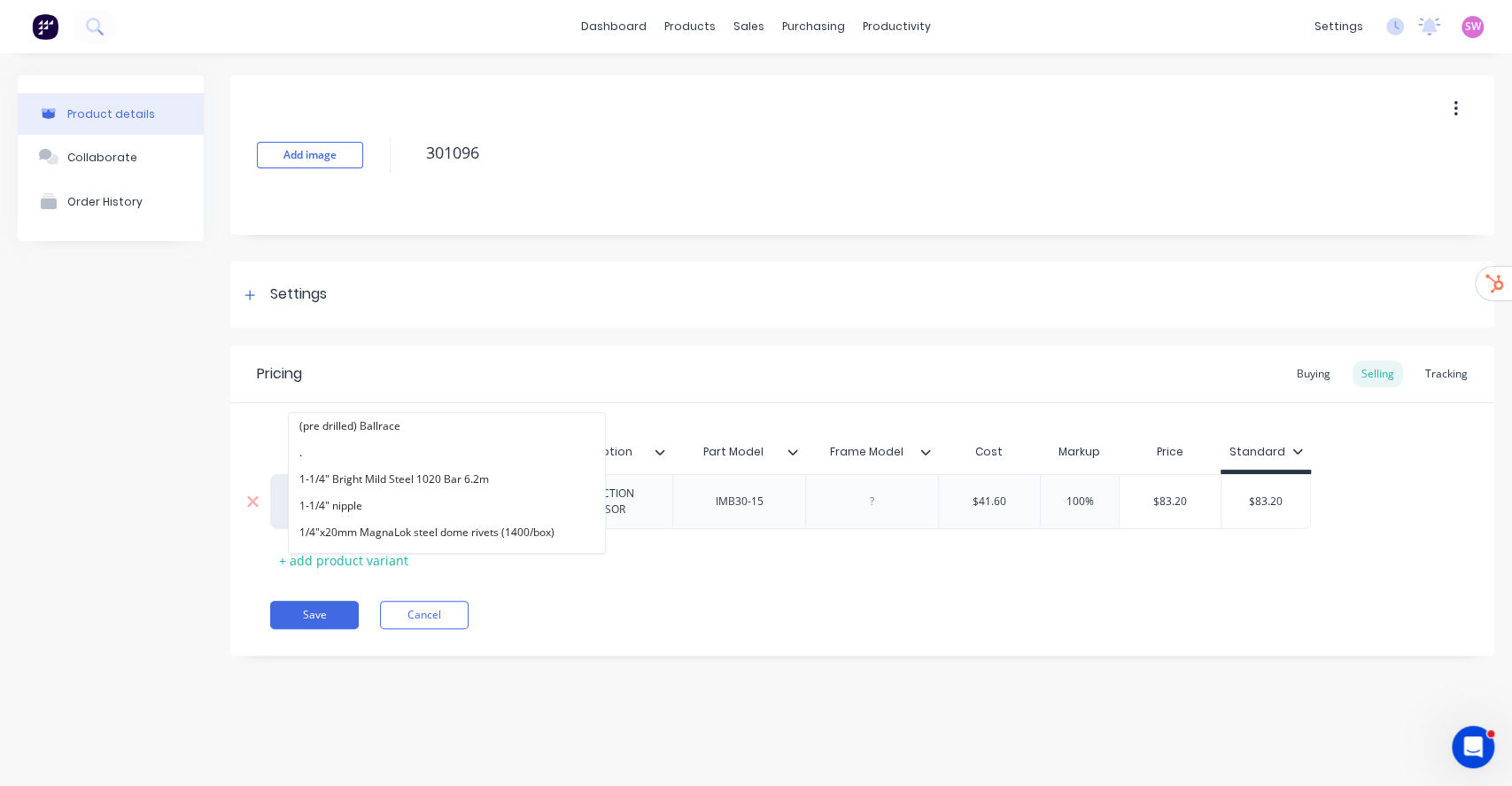 paste on "alphalift" 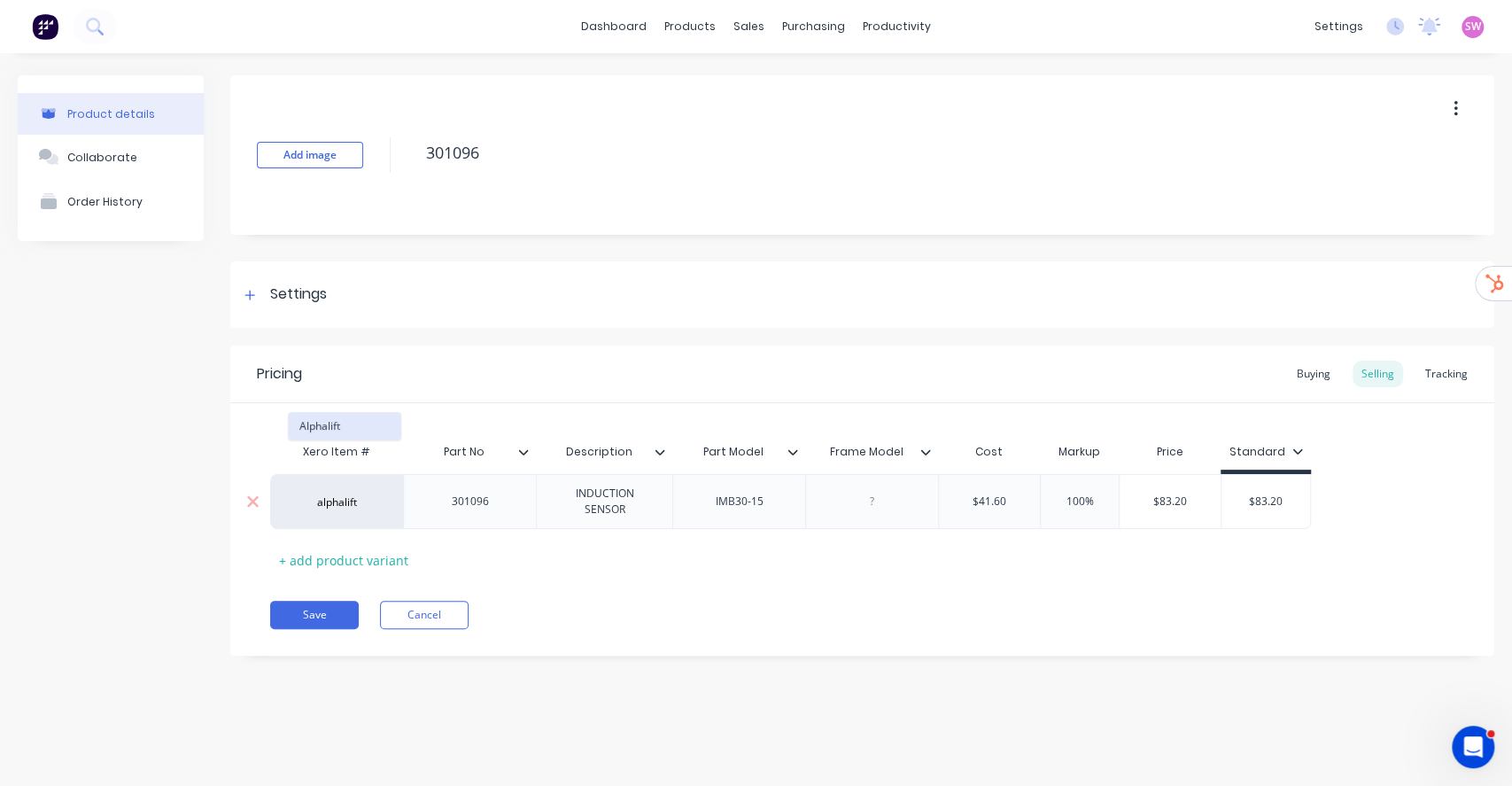 type on "alphalift" 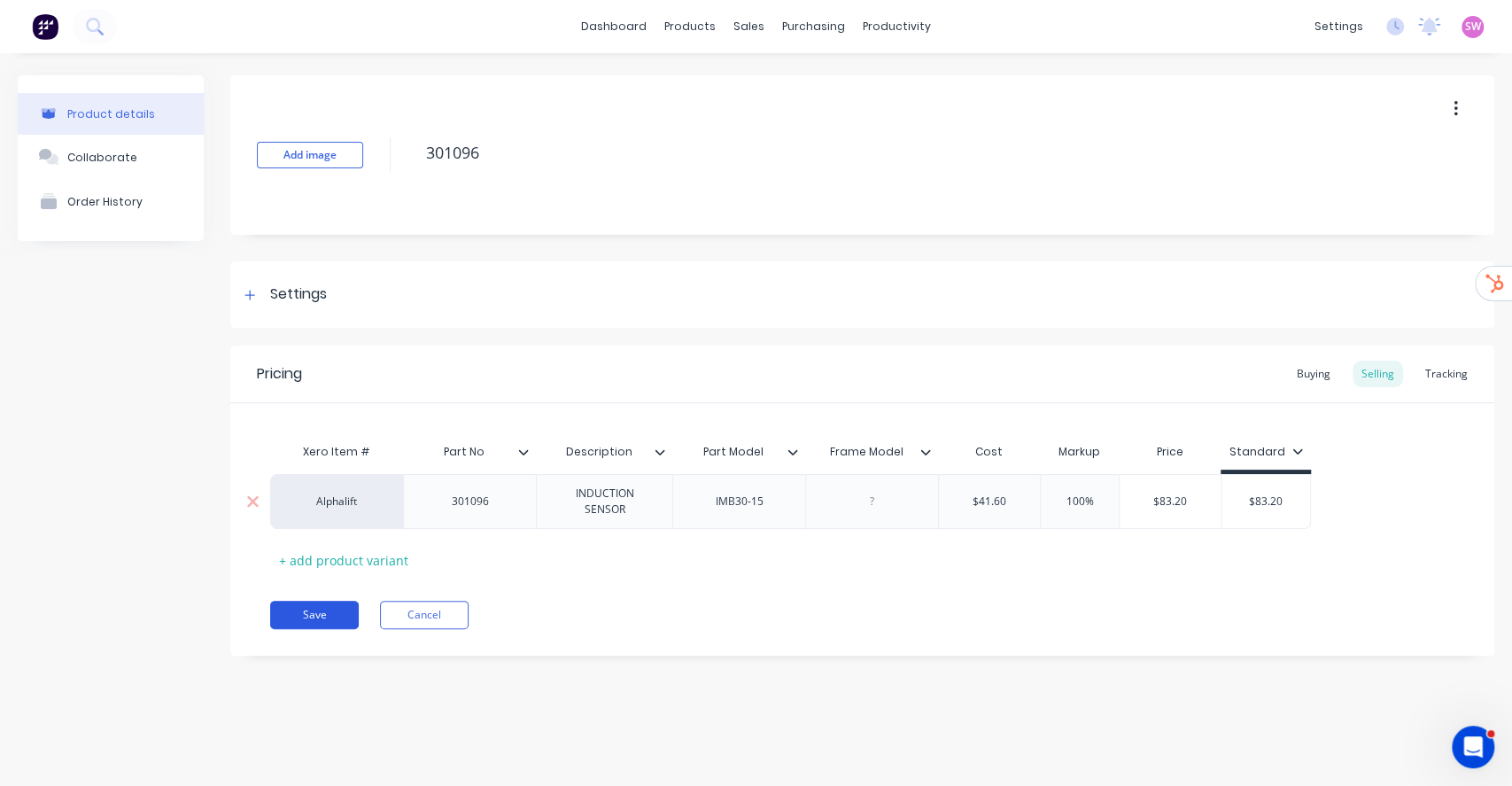 click on "Save" at bounding box center [314, 615] 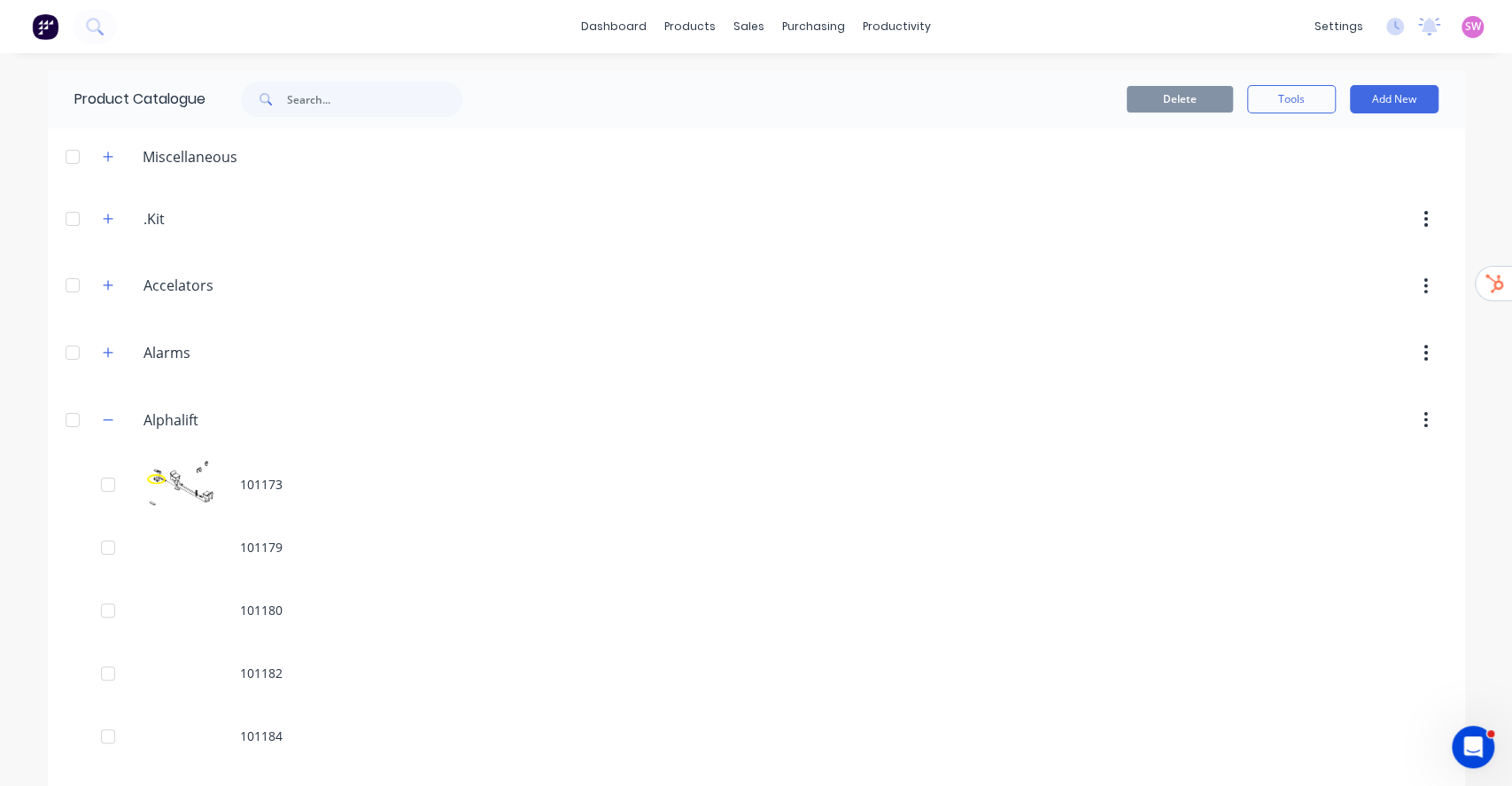 scroll, scrollTop: 8710, scrollLeft: 0, axis: vertical 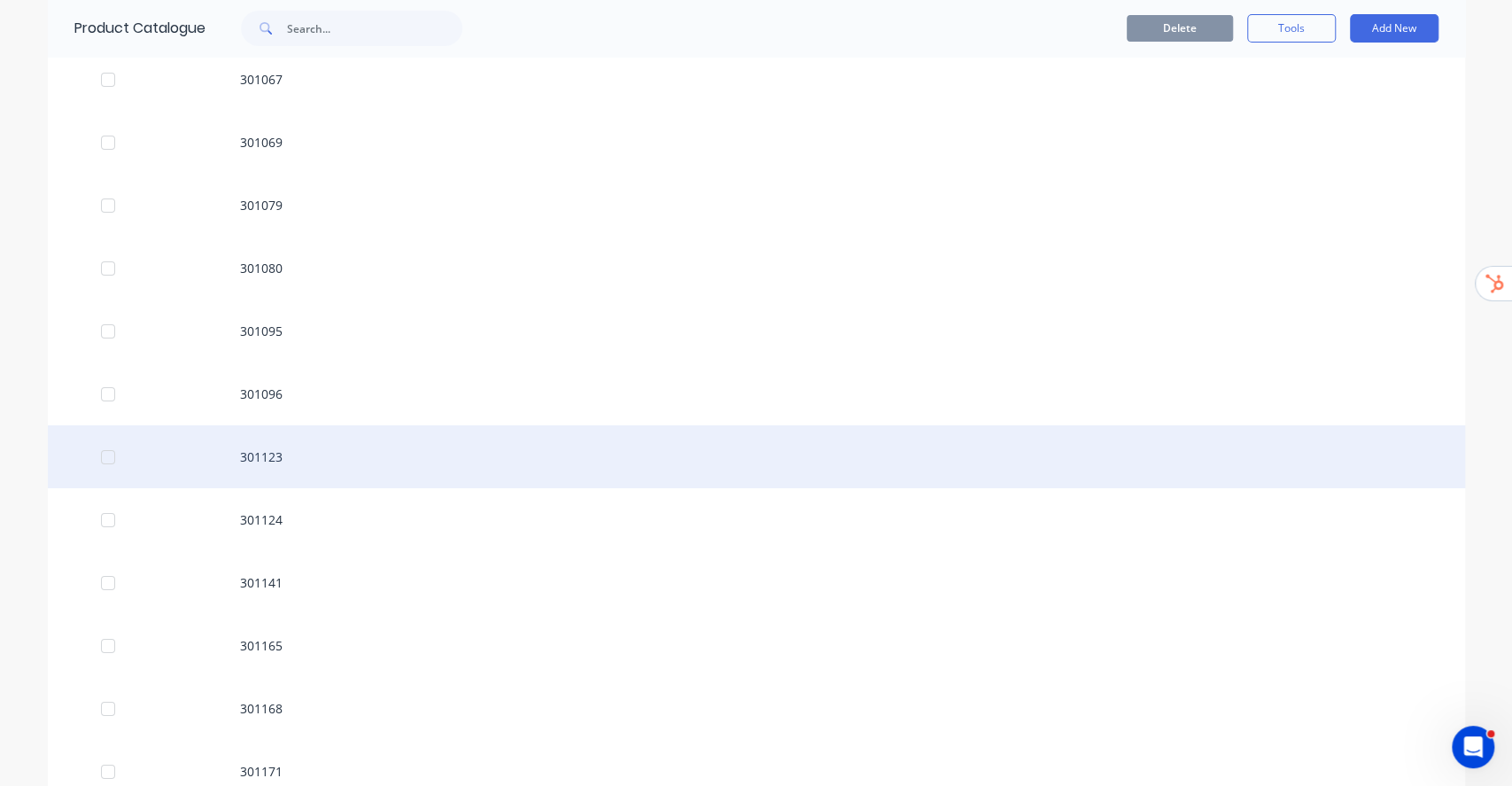 click on "301123" at bounding box center [756, 456] 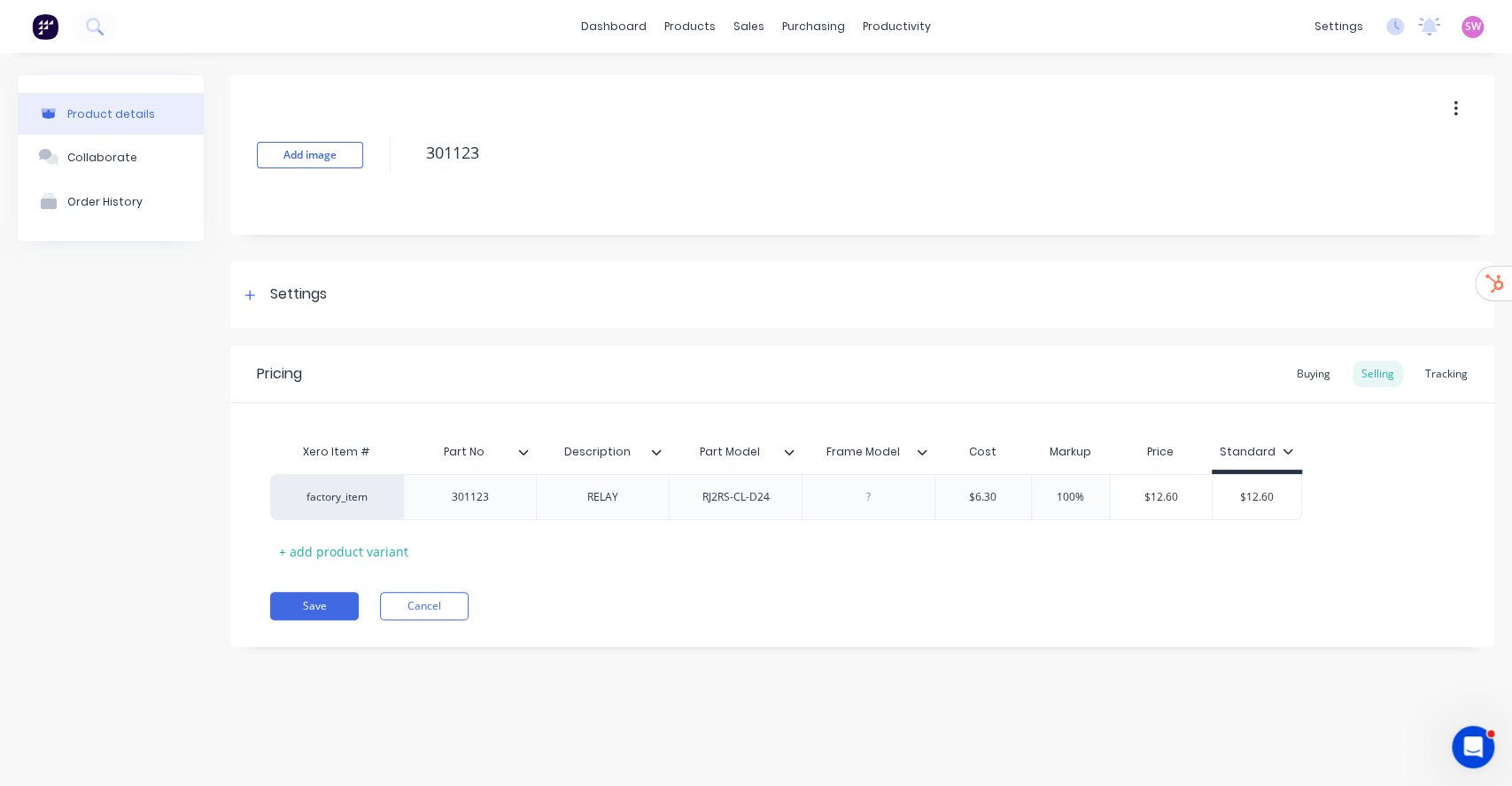 type on "x" 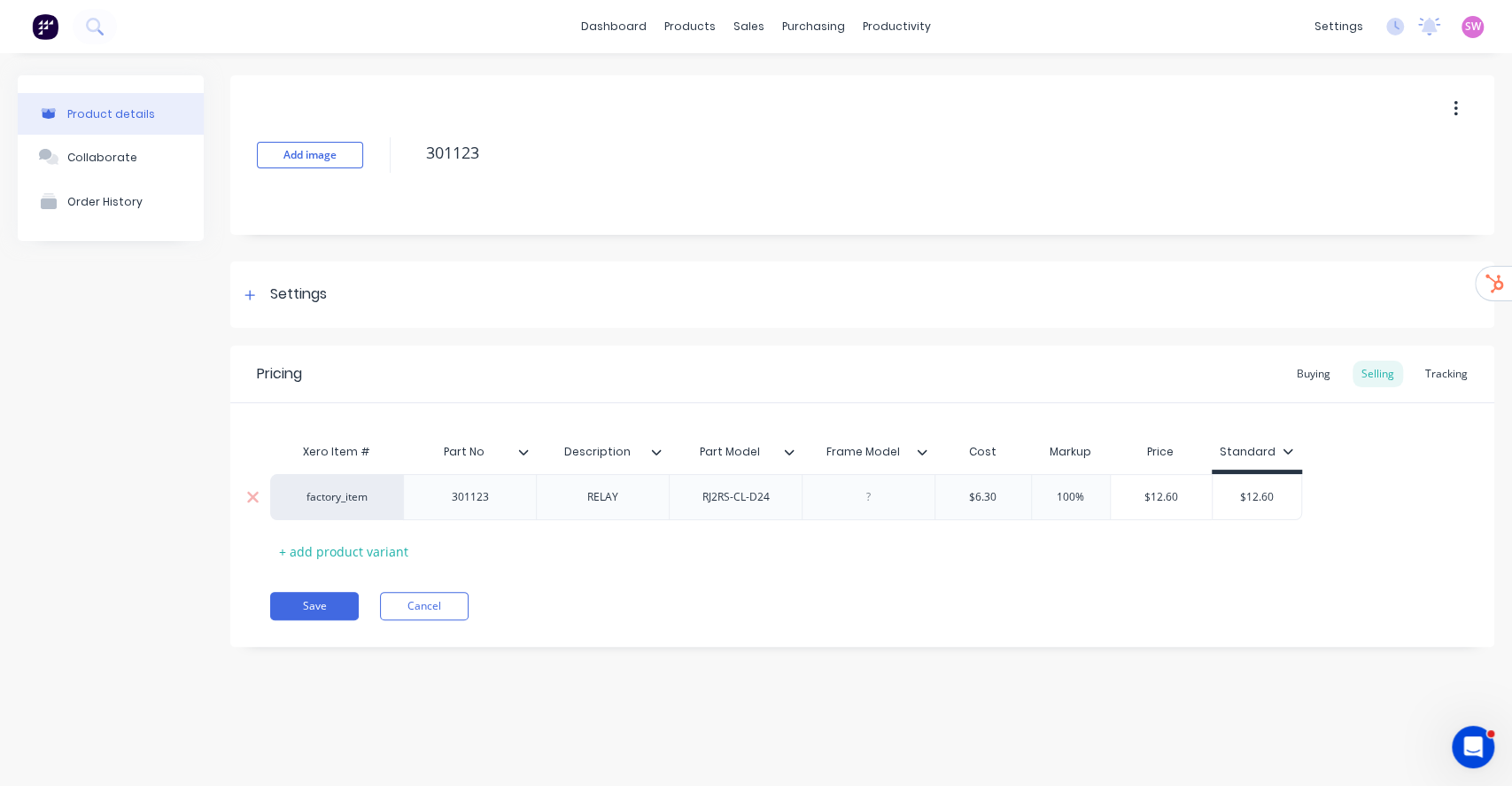 click on "factory_item" at bounding box center (337, 497) 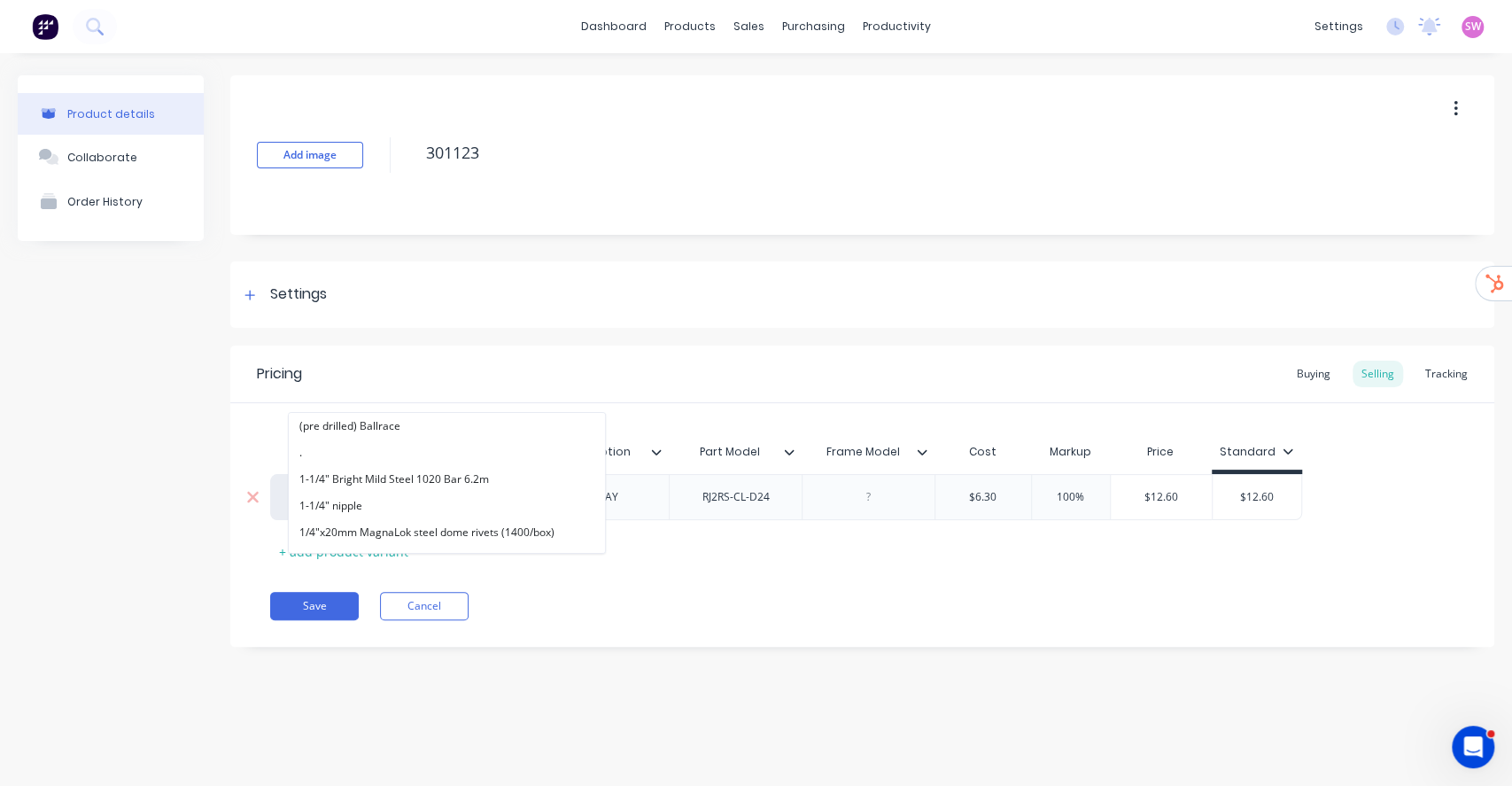 paste on "alphalift" 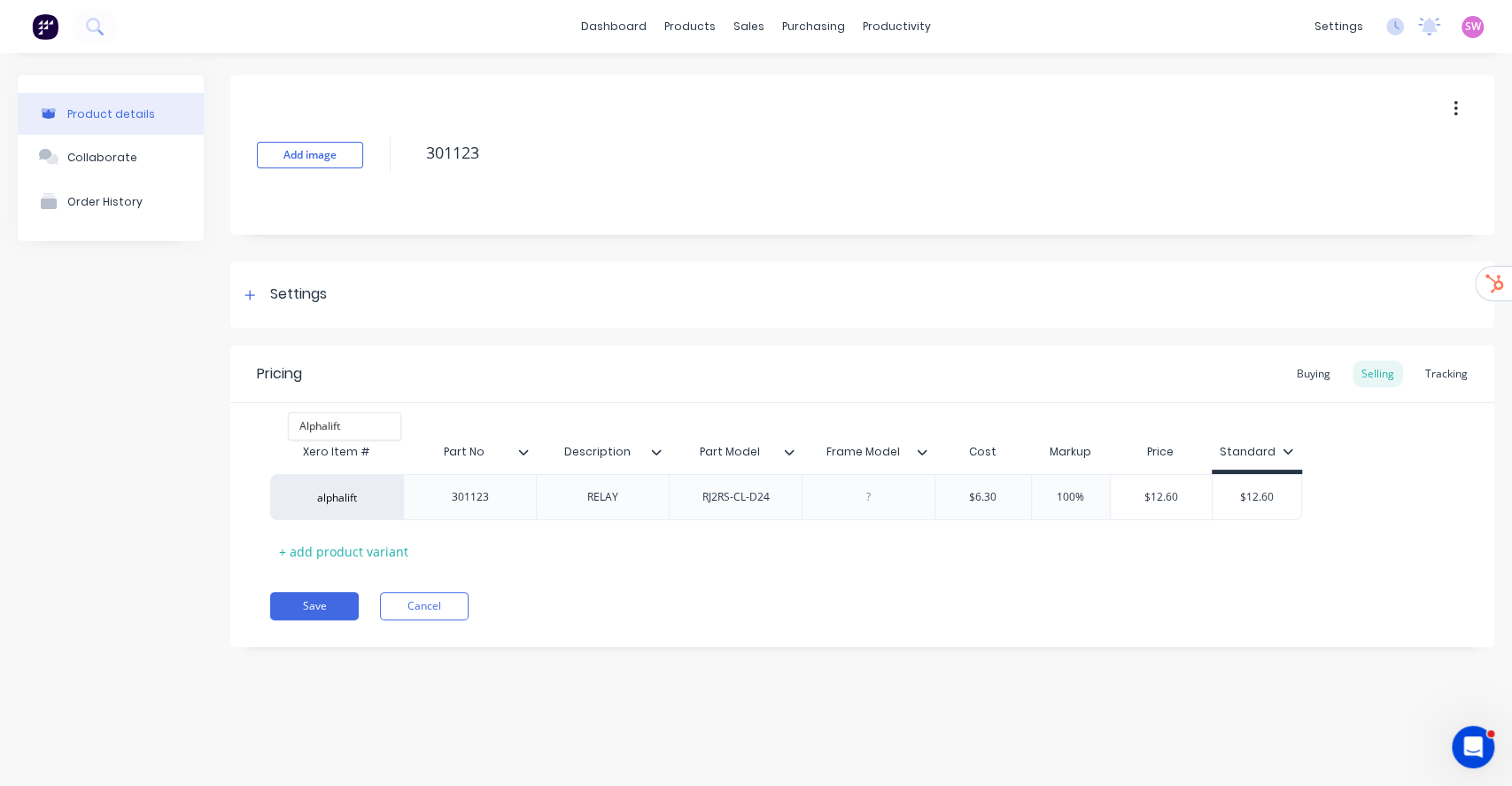 type on "alphalift" 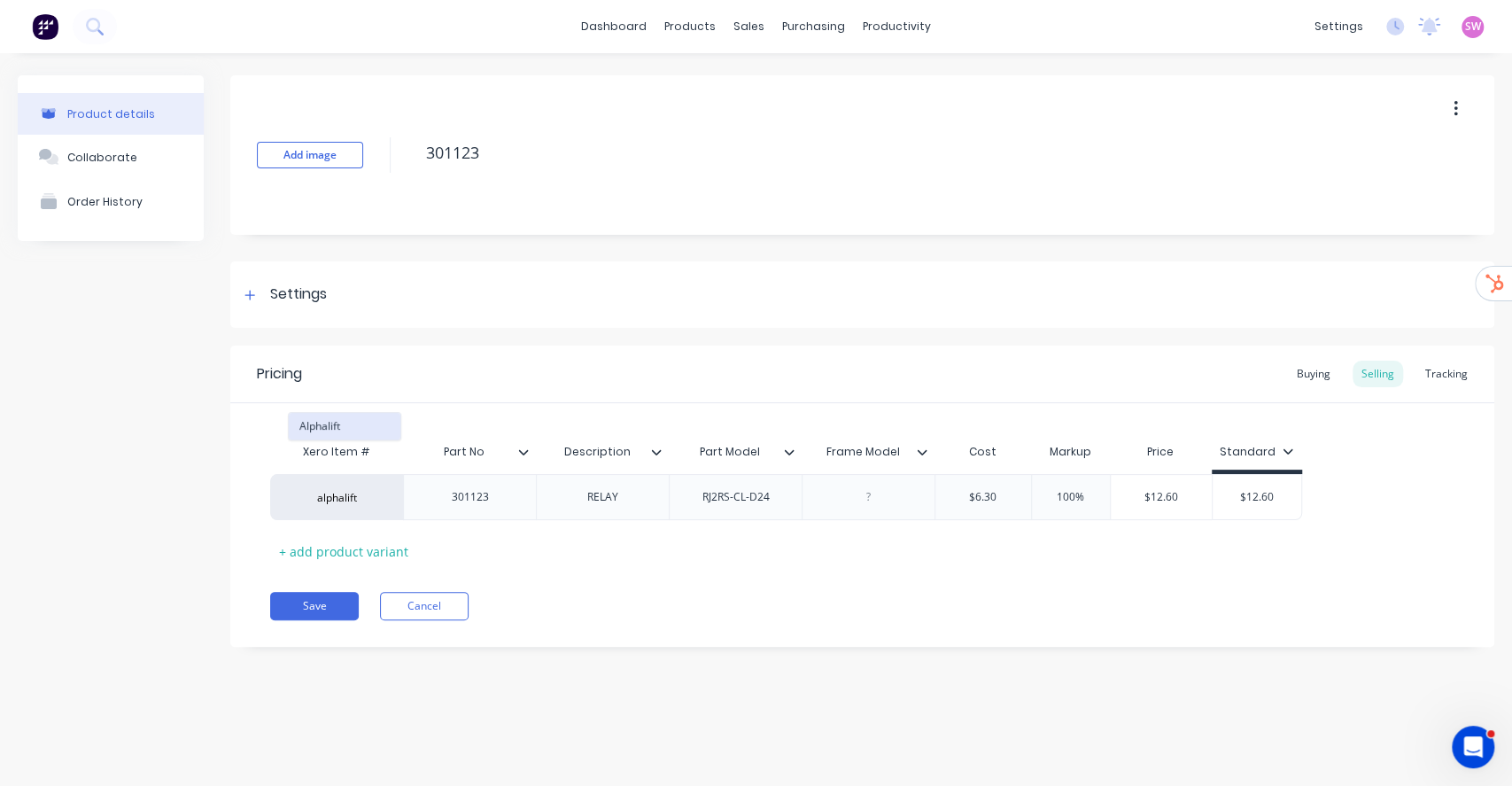click on "Alphalift" at bounding box center [345, 426] 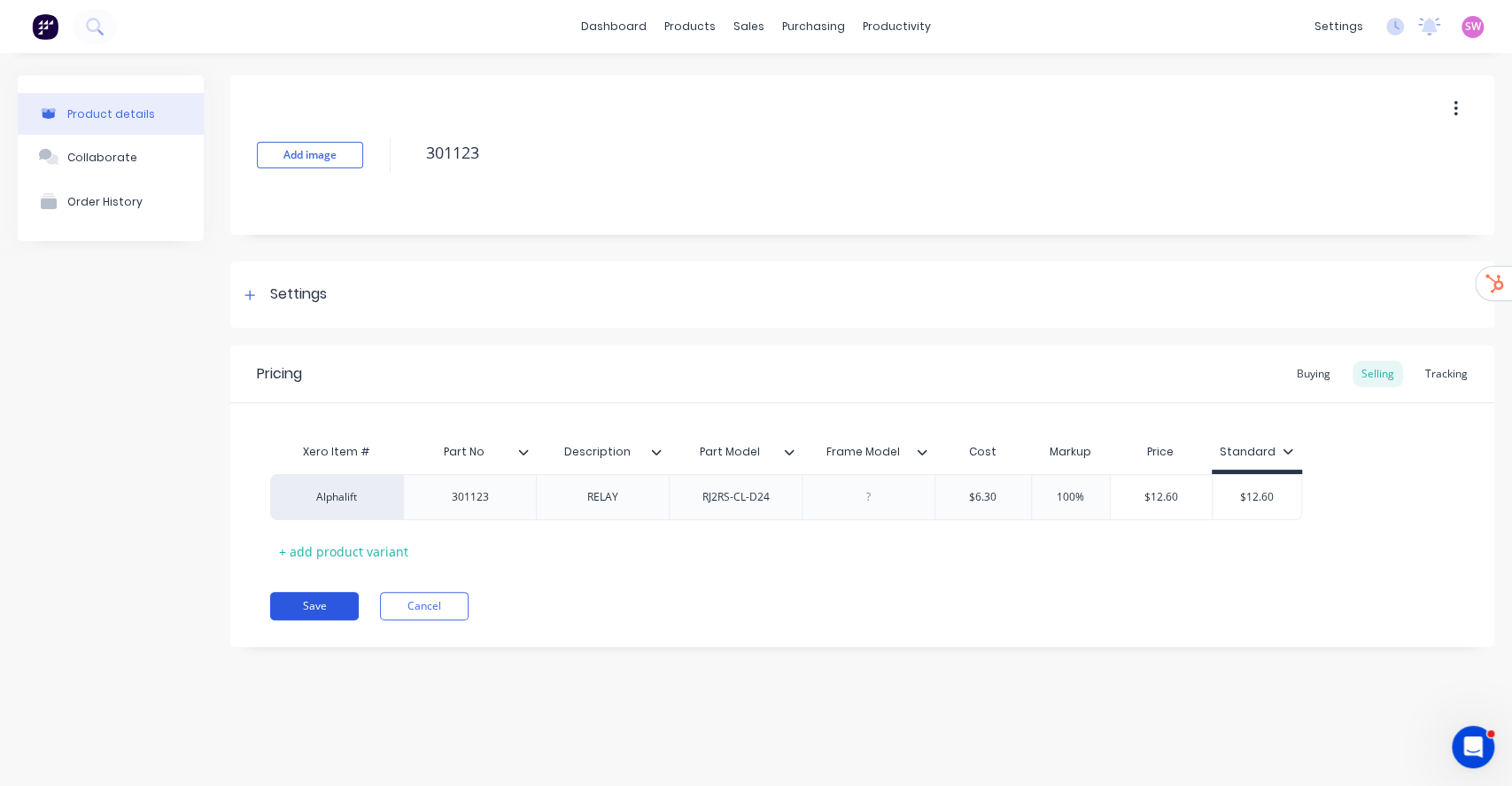 click on "Save" at bounding box center [314, 606] 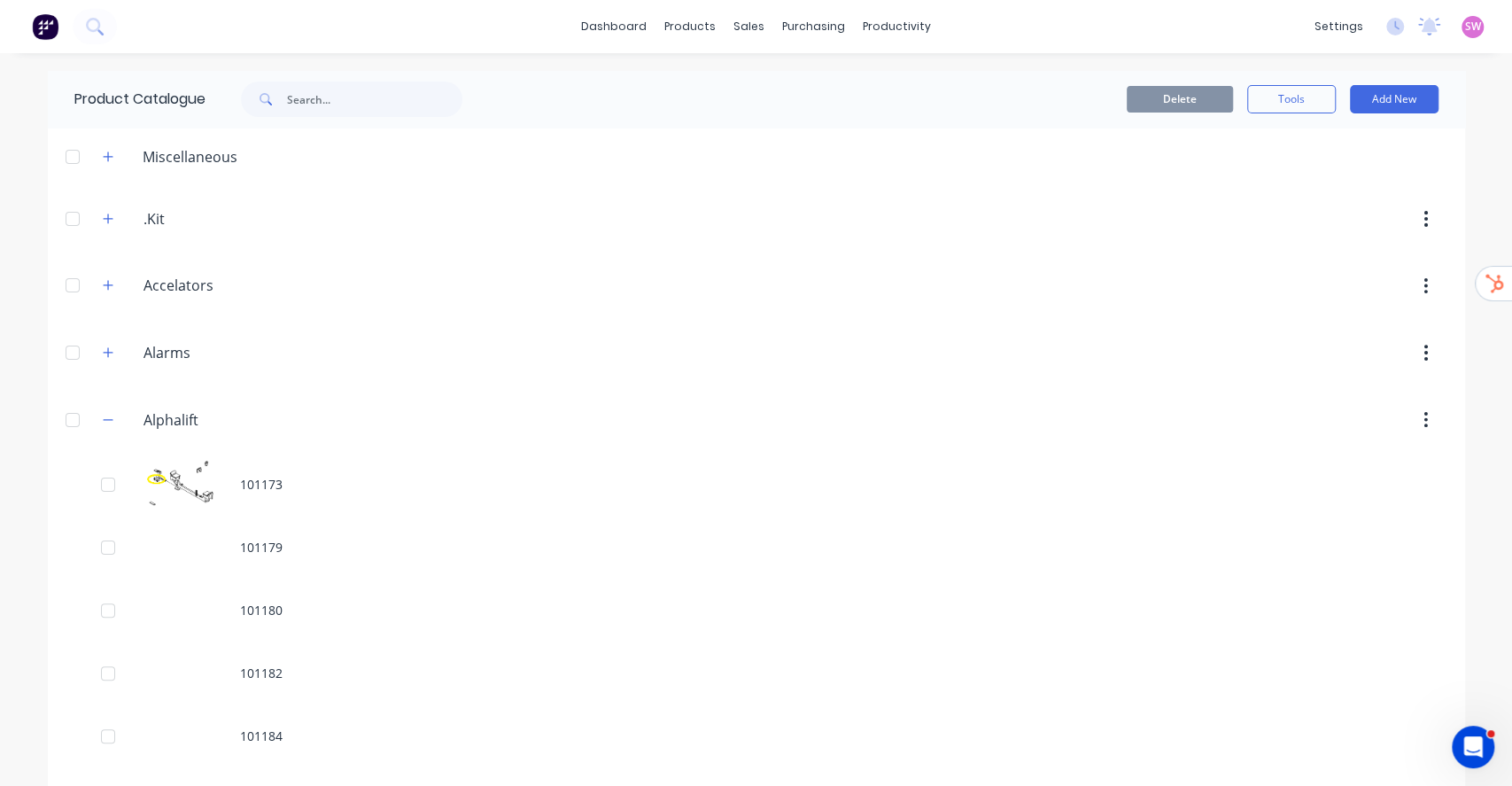 scroll, scrollTop: 8710, scrollLeft: 0, axis: vertical 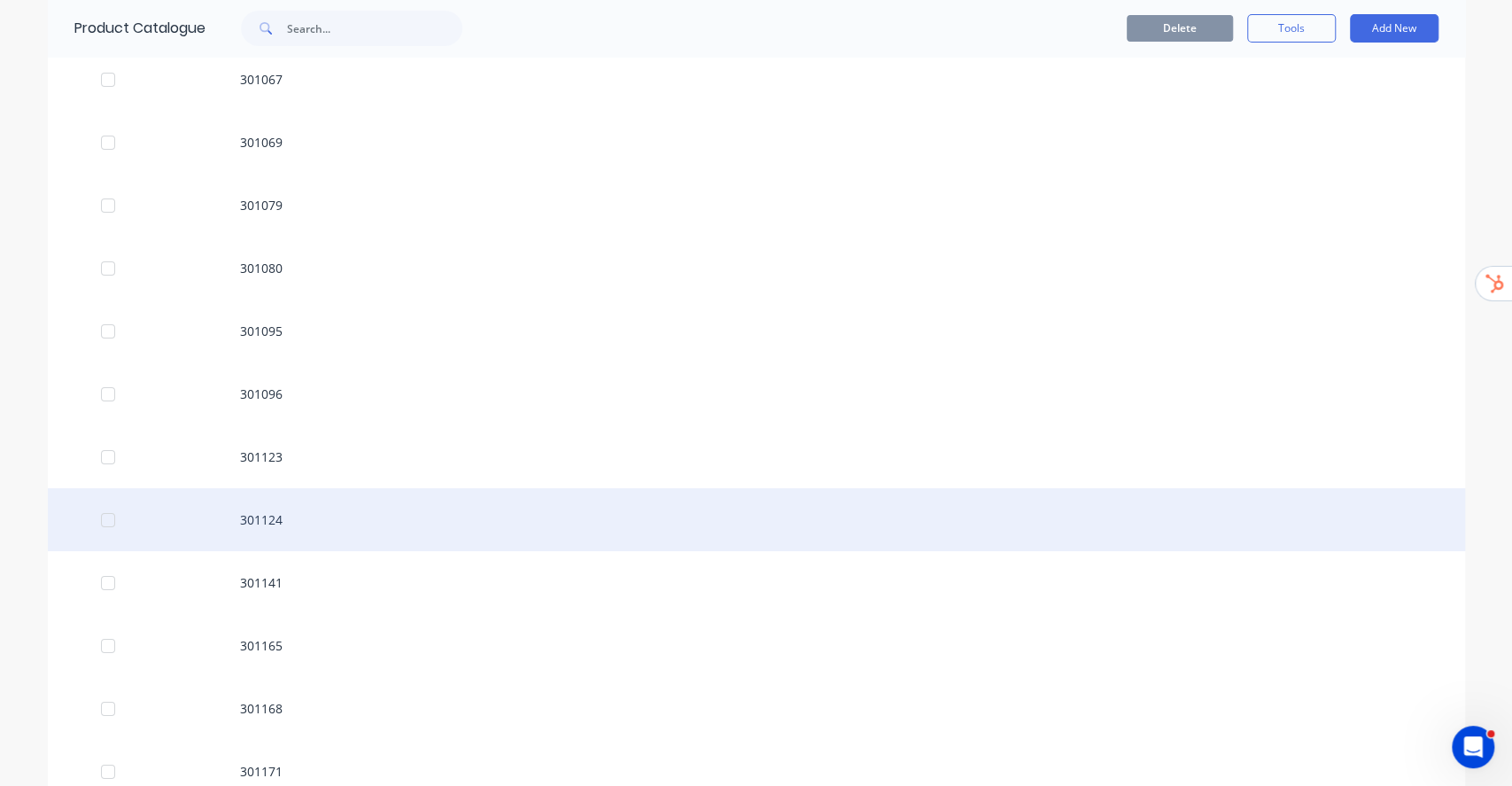 click on "301124" at bounding box center [756, 519] 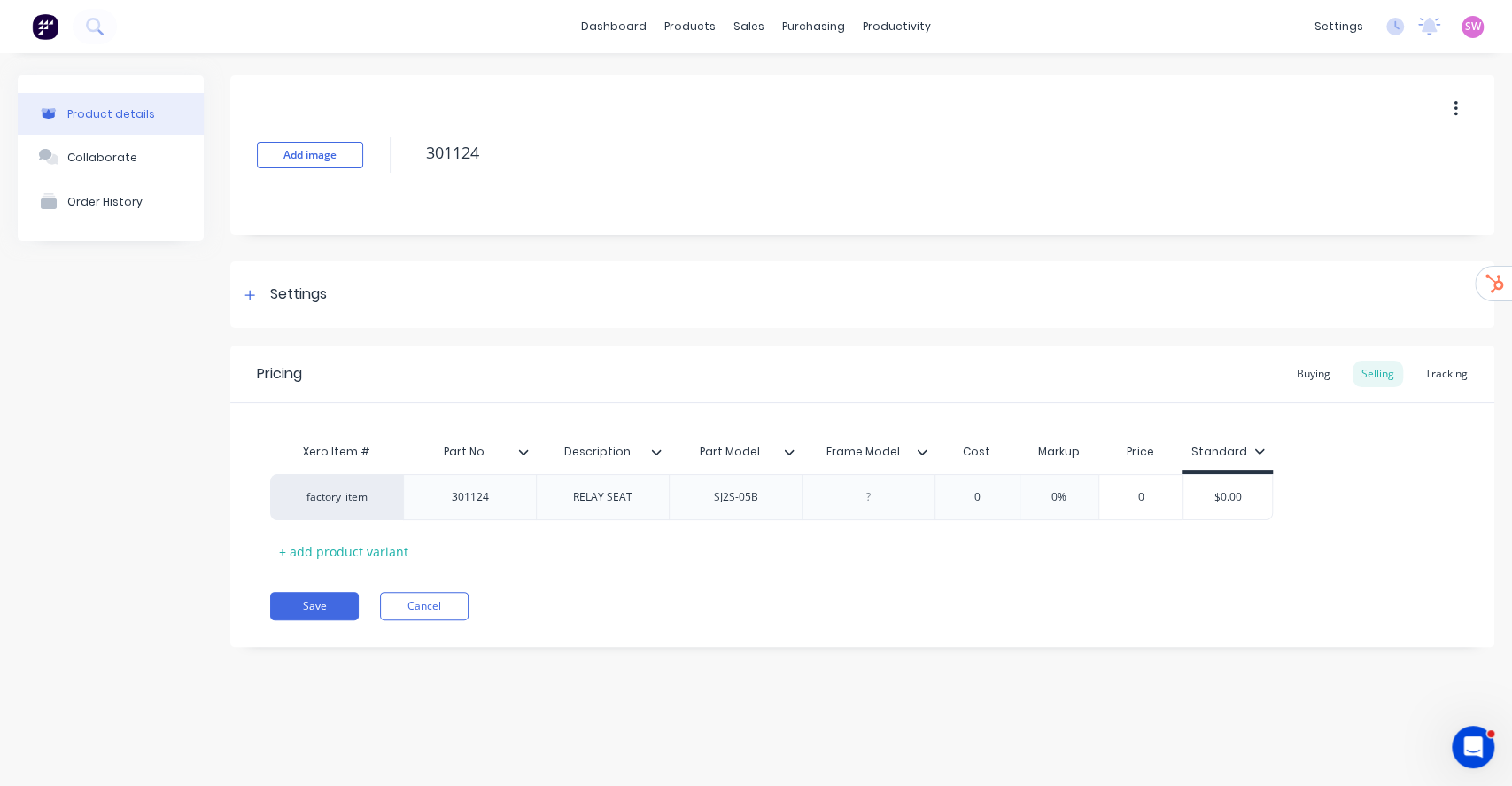 type on "x" 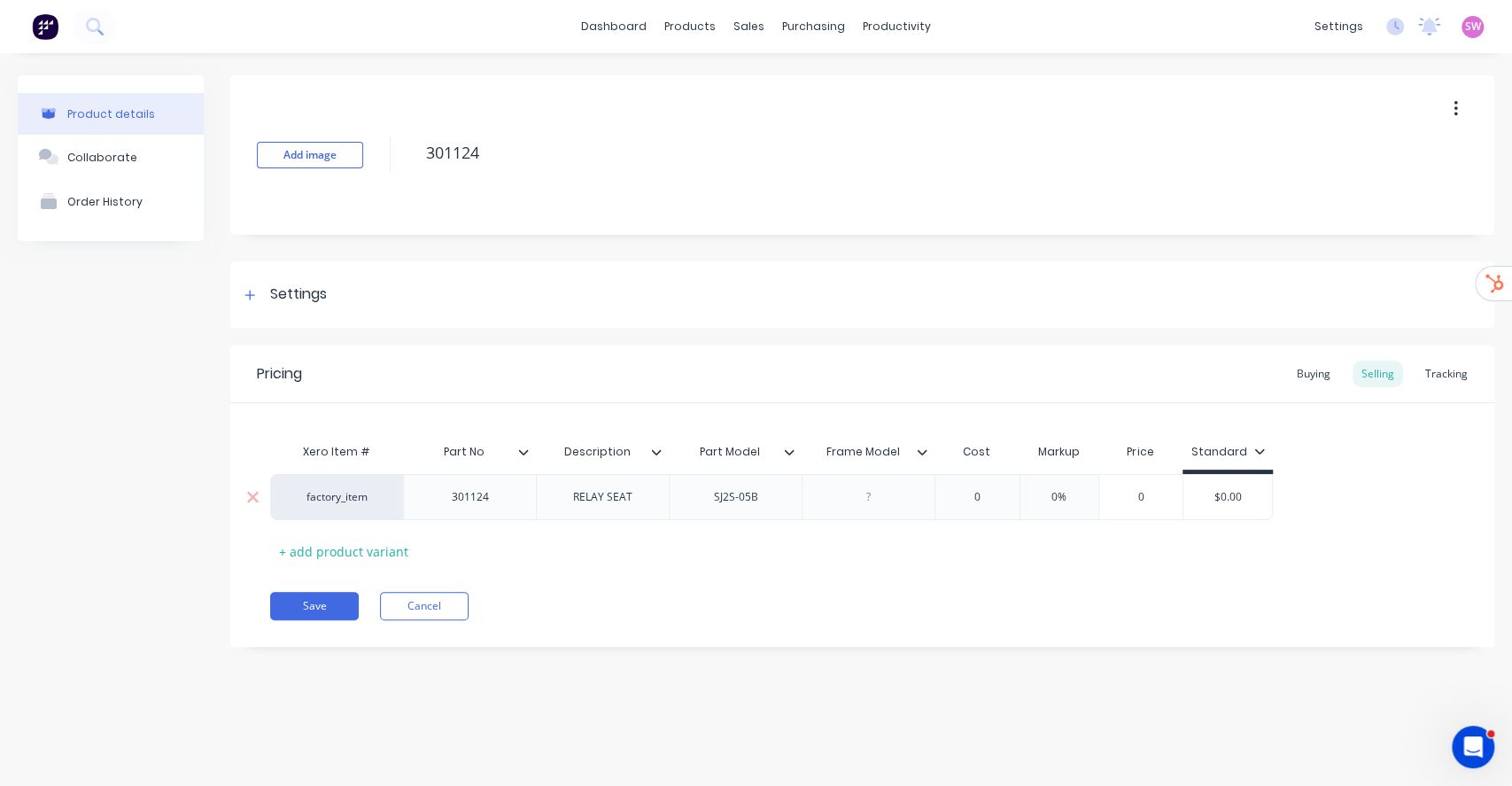 click on "factory_item" at bounding box center [337, 497] 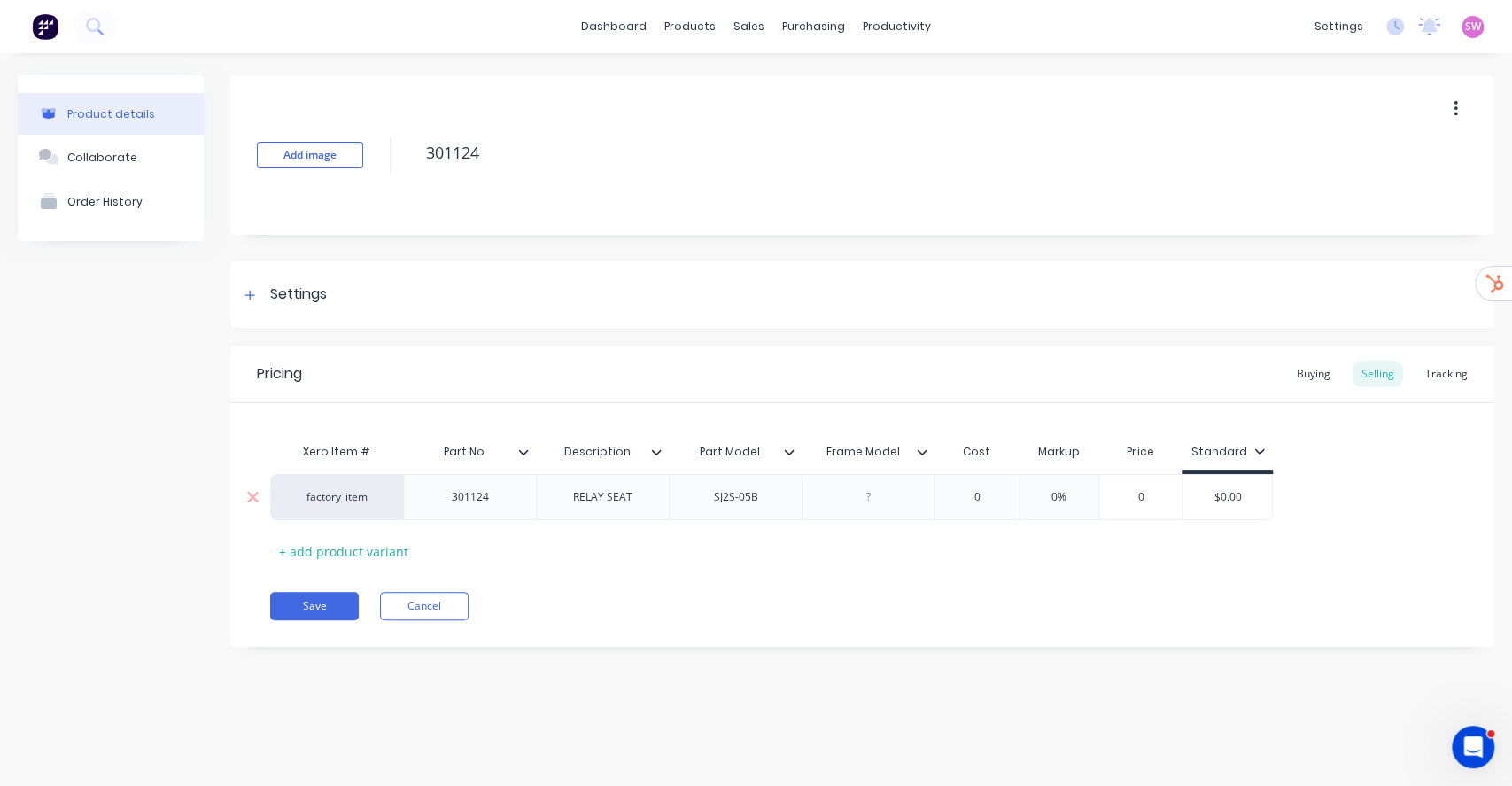 paste on "alphalift" 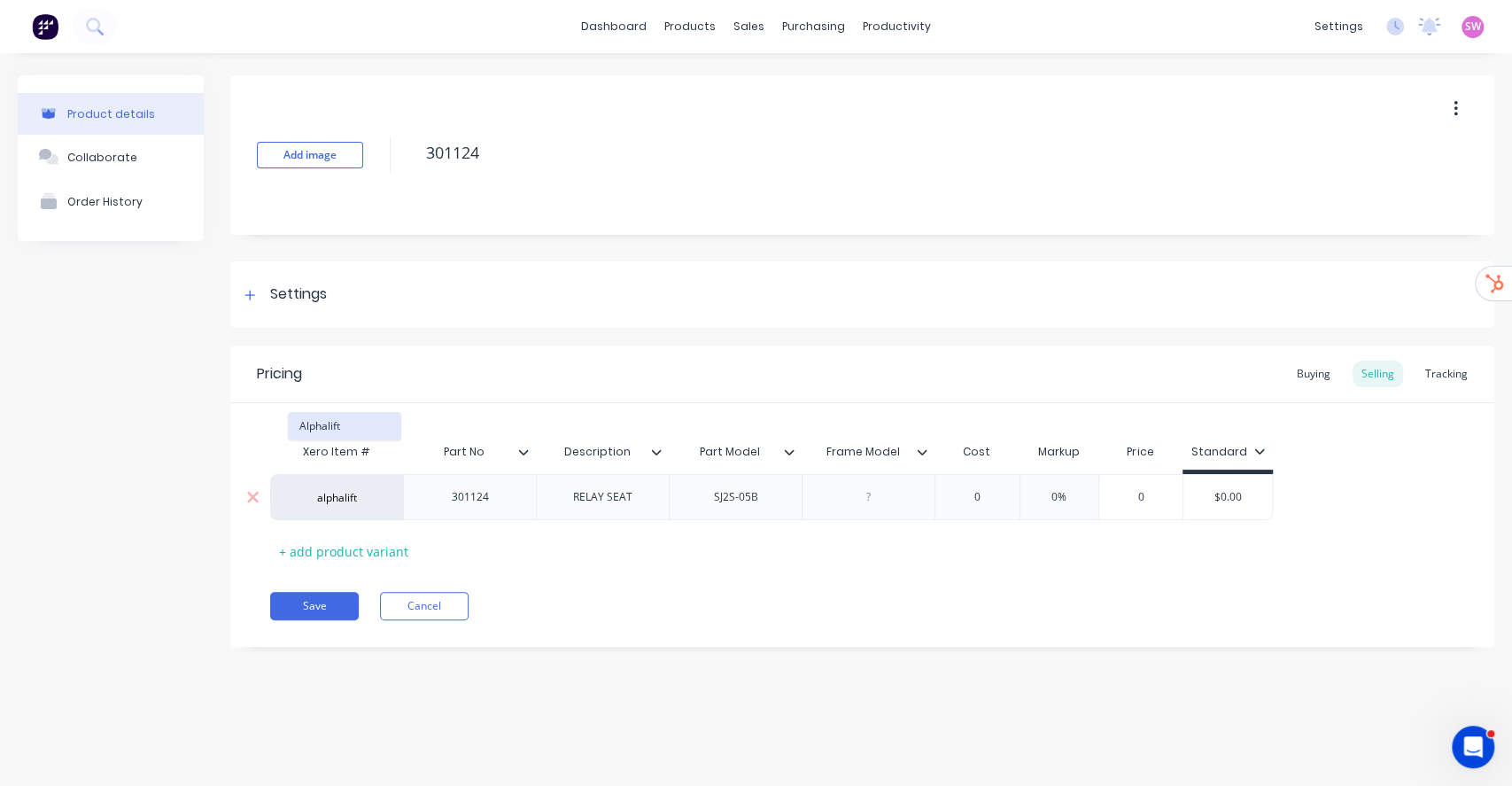 type on "alphalift" 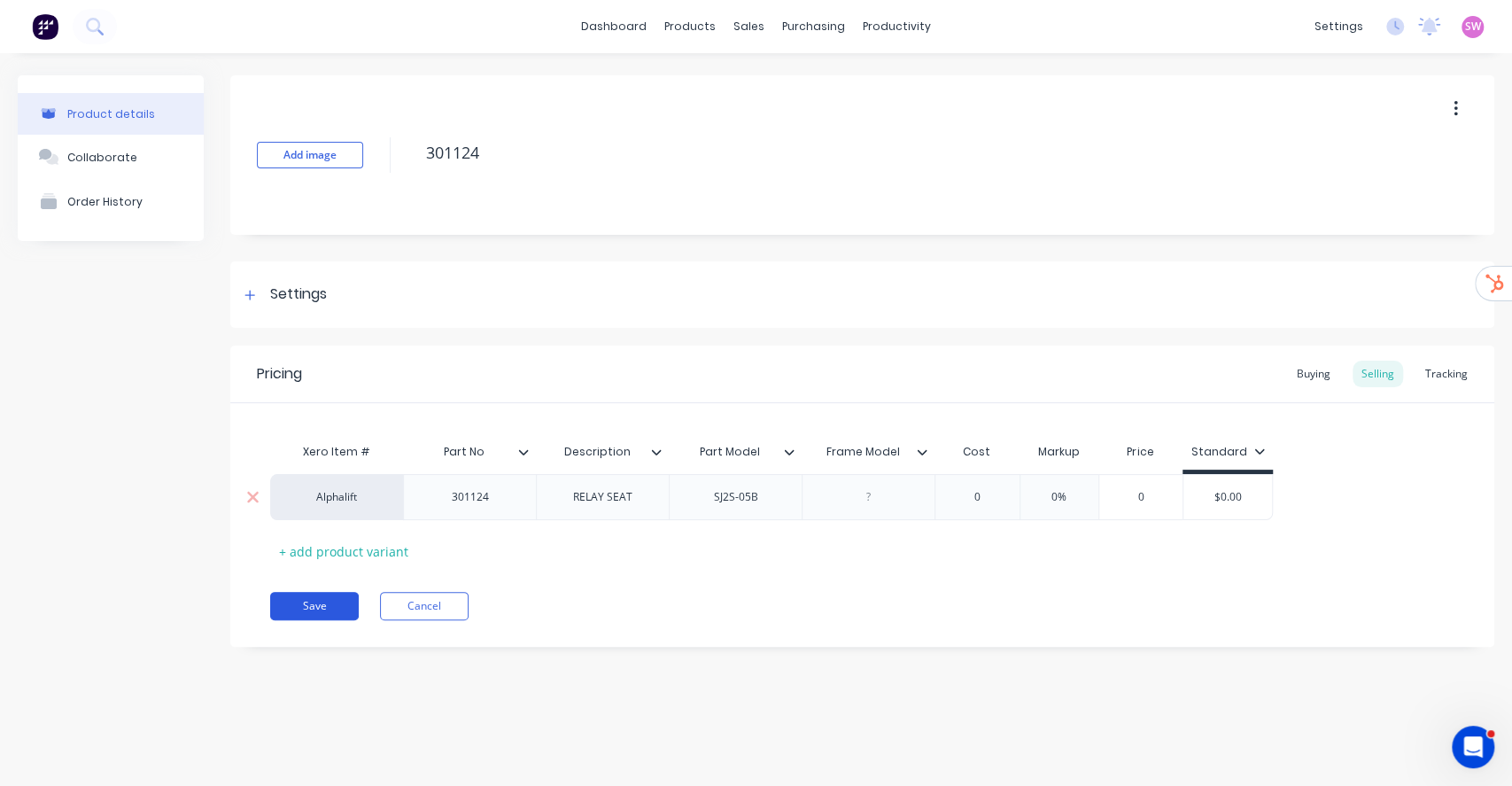click on "Save" at bounding box center [314, 606] 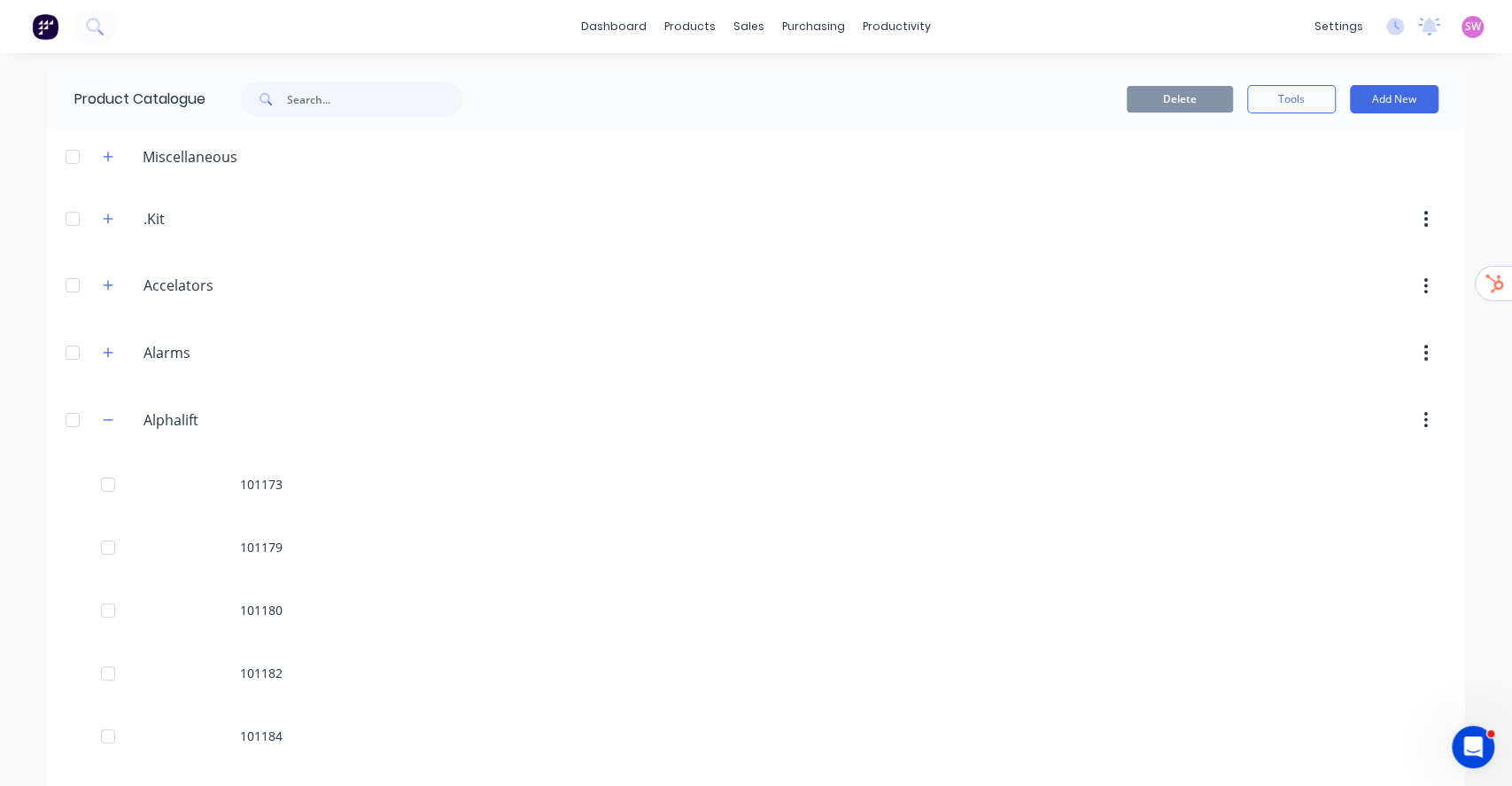 scroll, scrollTop: 8710, scrollLeft: 0, axis: vertical 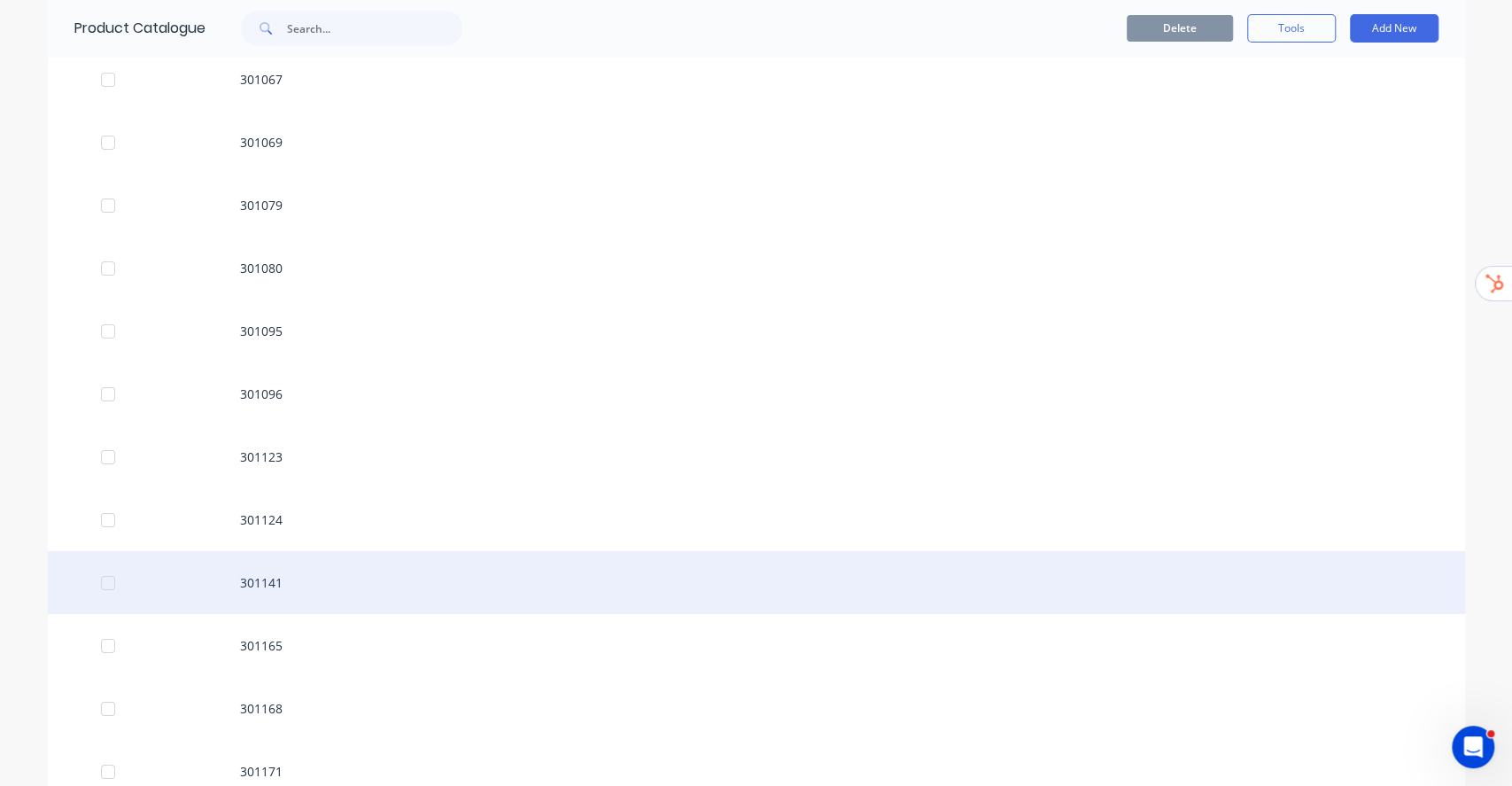 click on "301141" at bounding box center [756, 582] 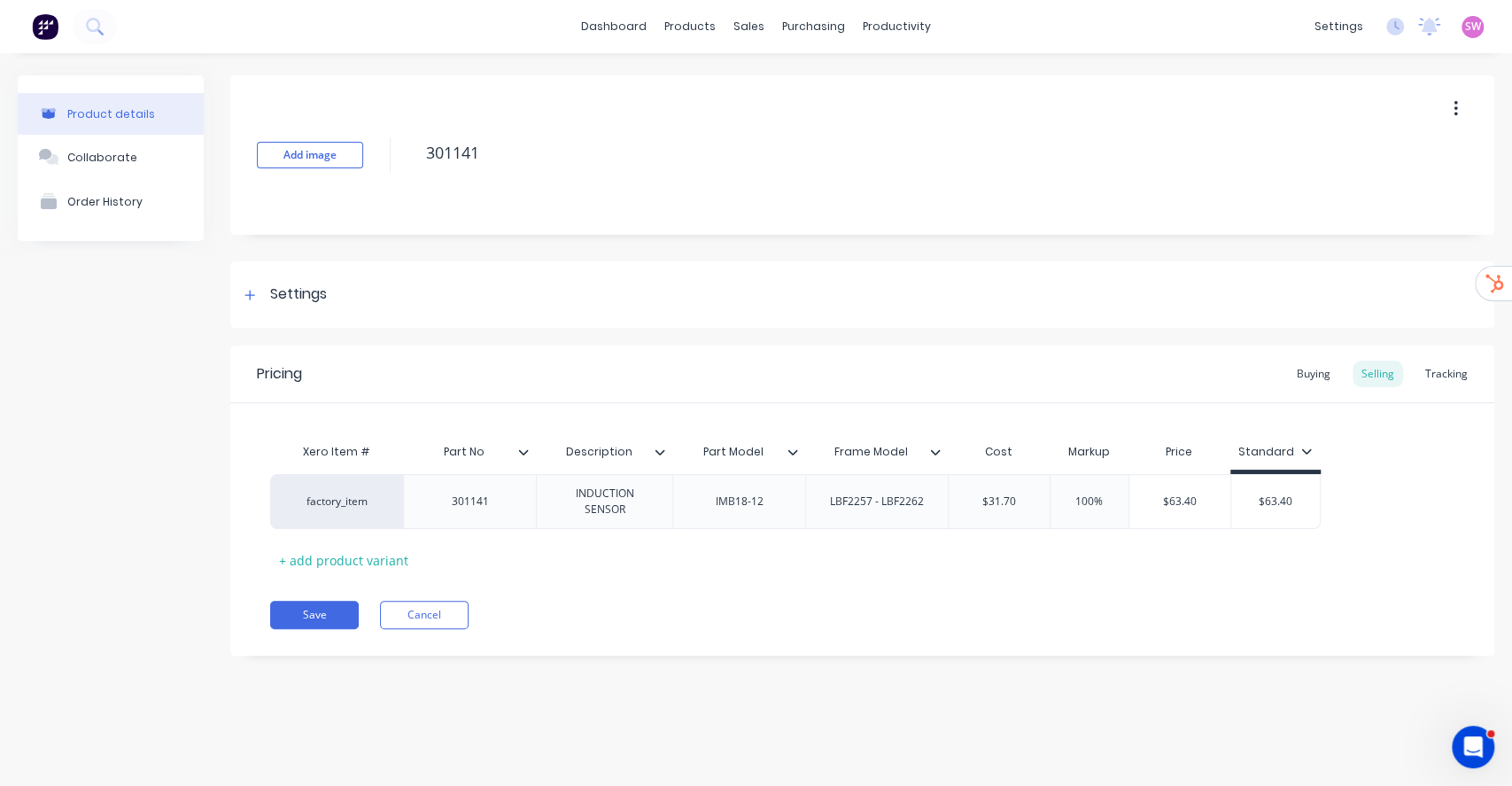 type on "x" 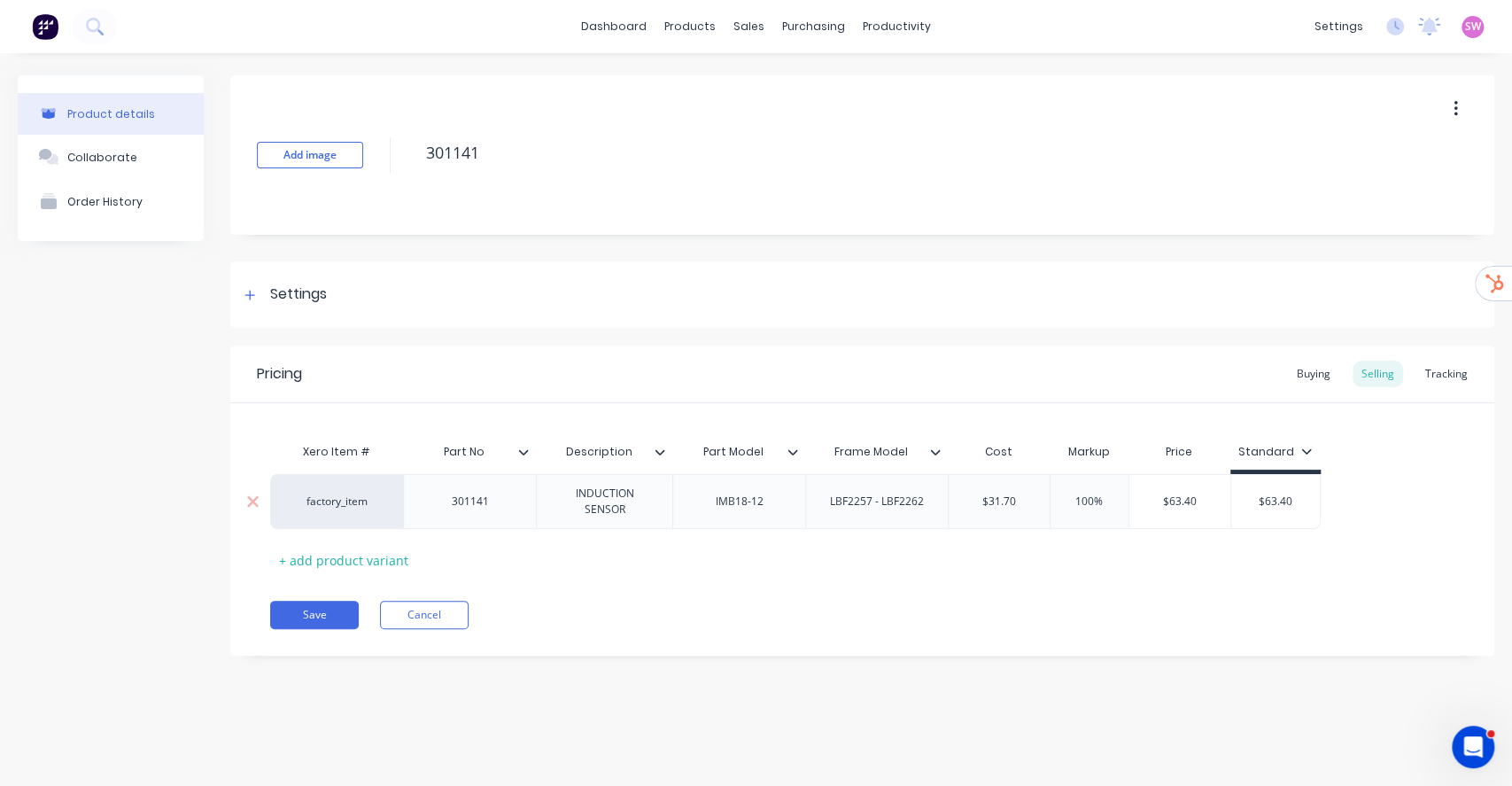 click on "factory_item" at bounding box center [337, 502] 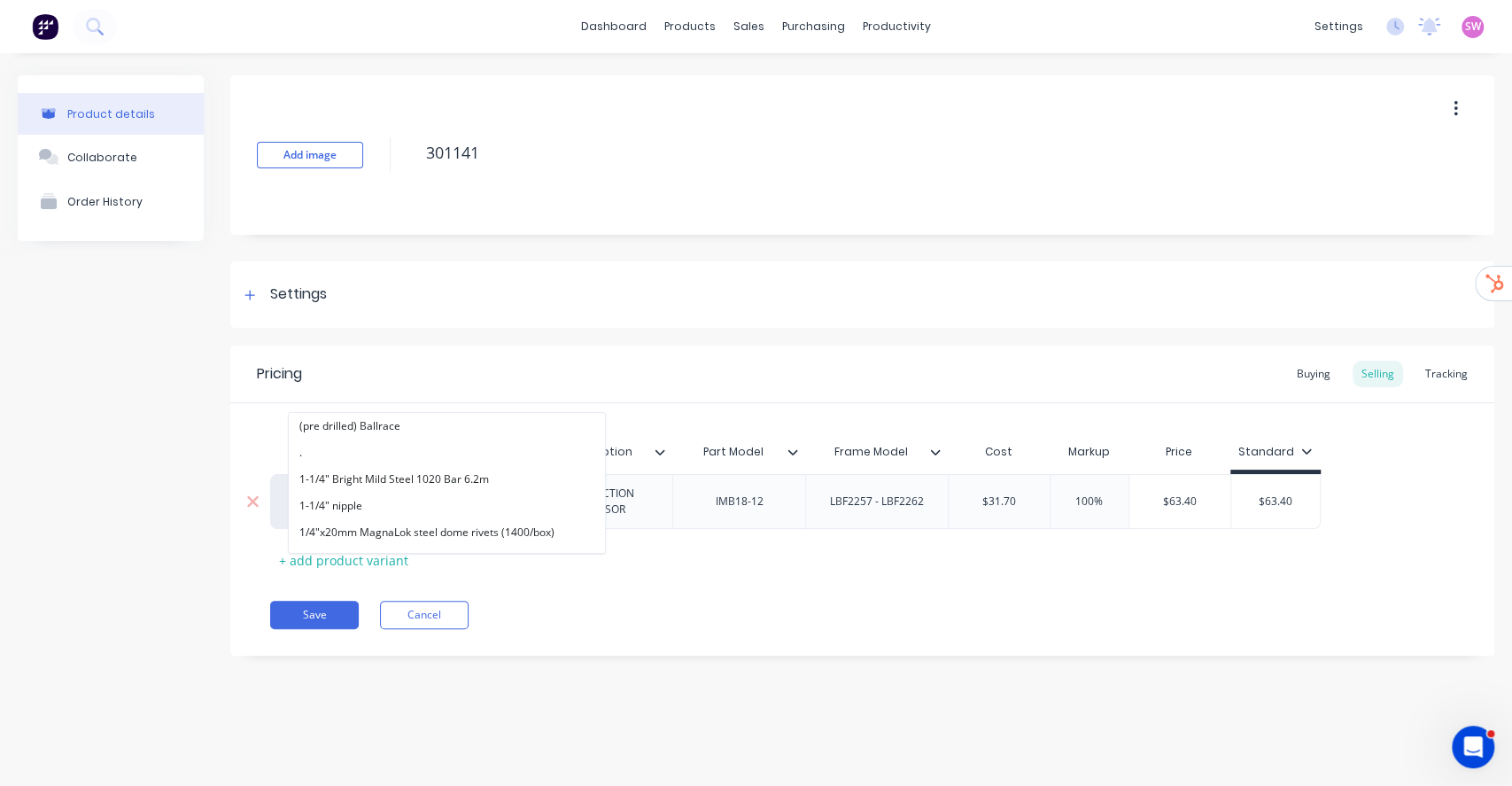 paste on "alphalift" 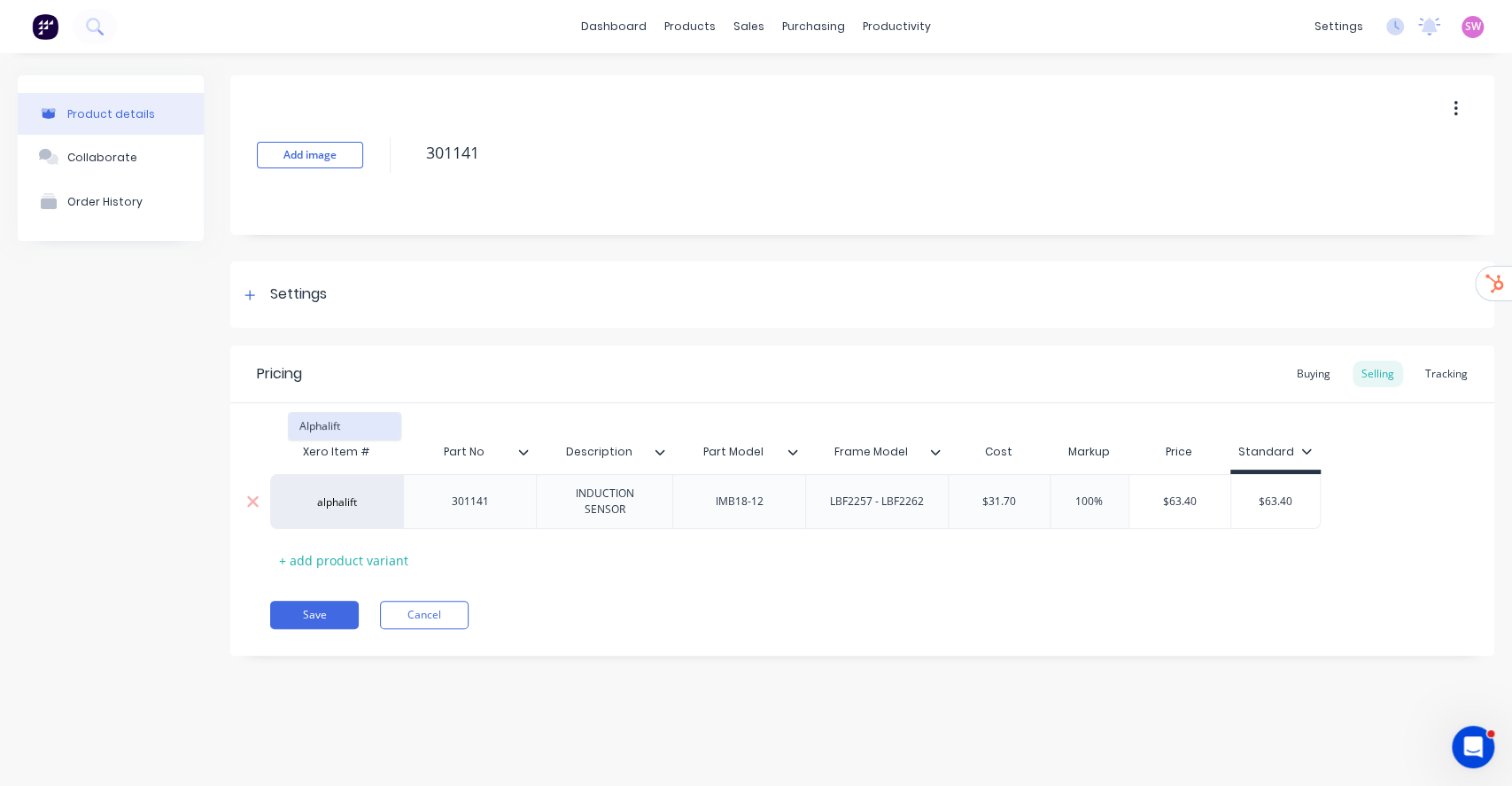 type on "alphalift" 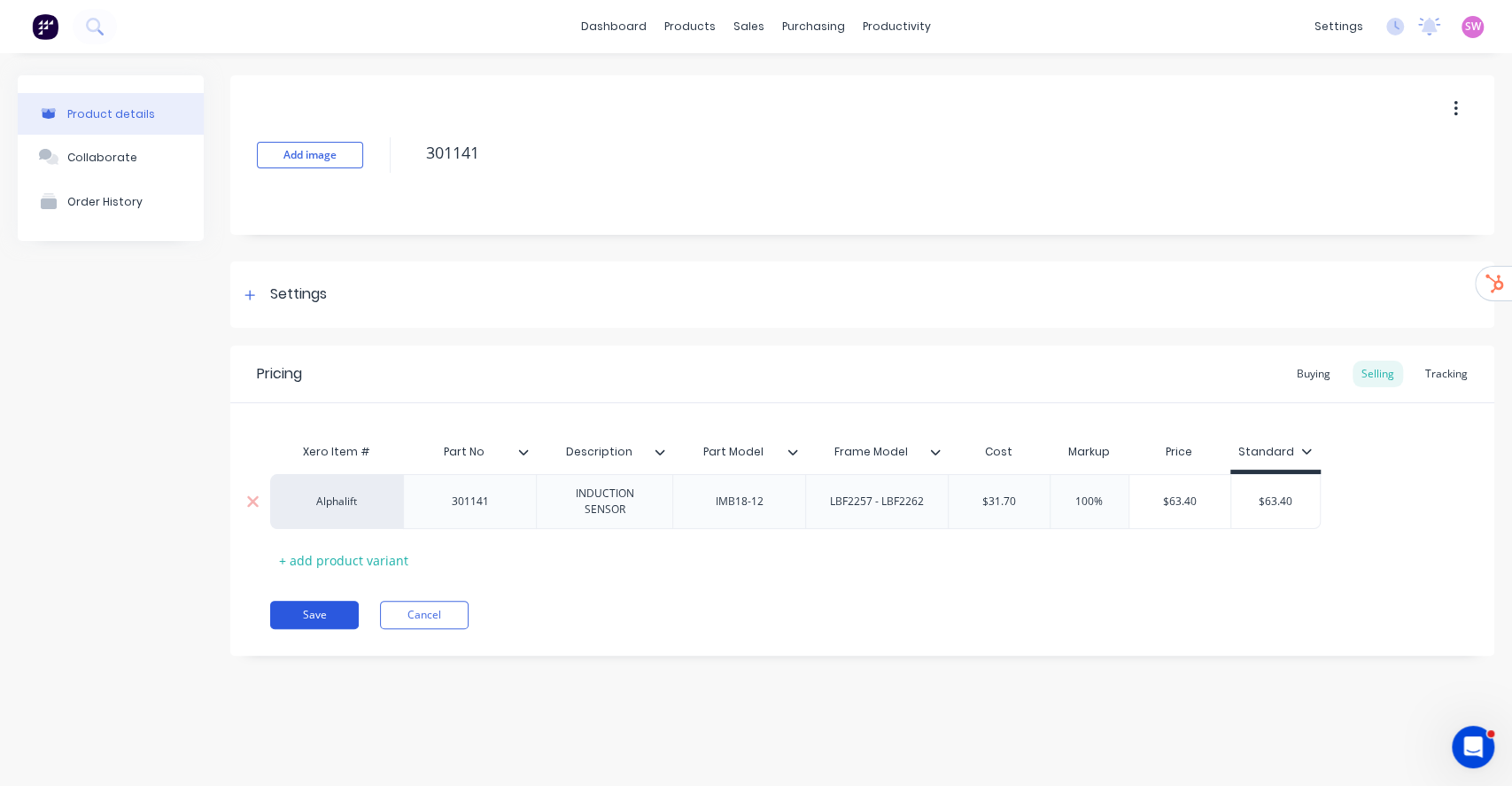 click on "Save" at bounding box center (314, 615) 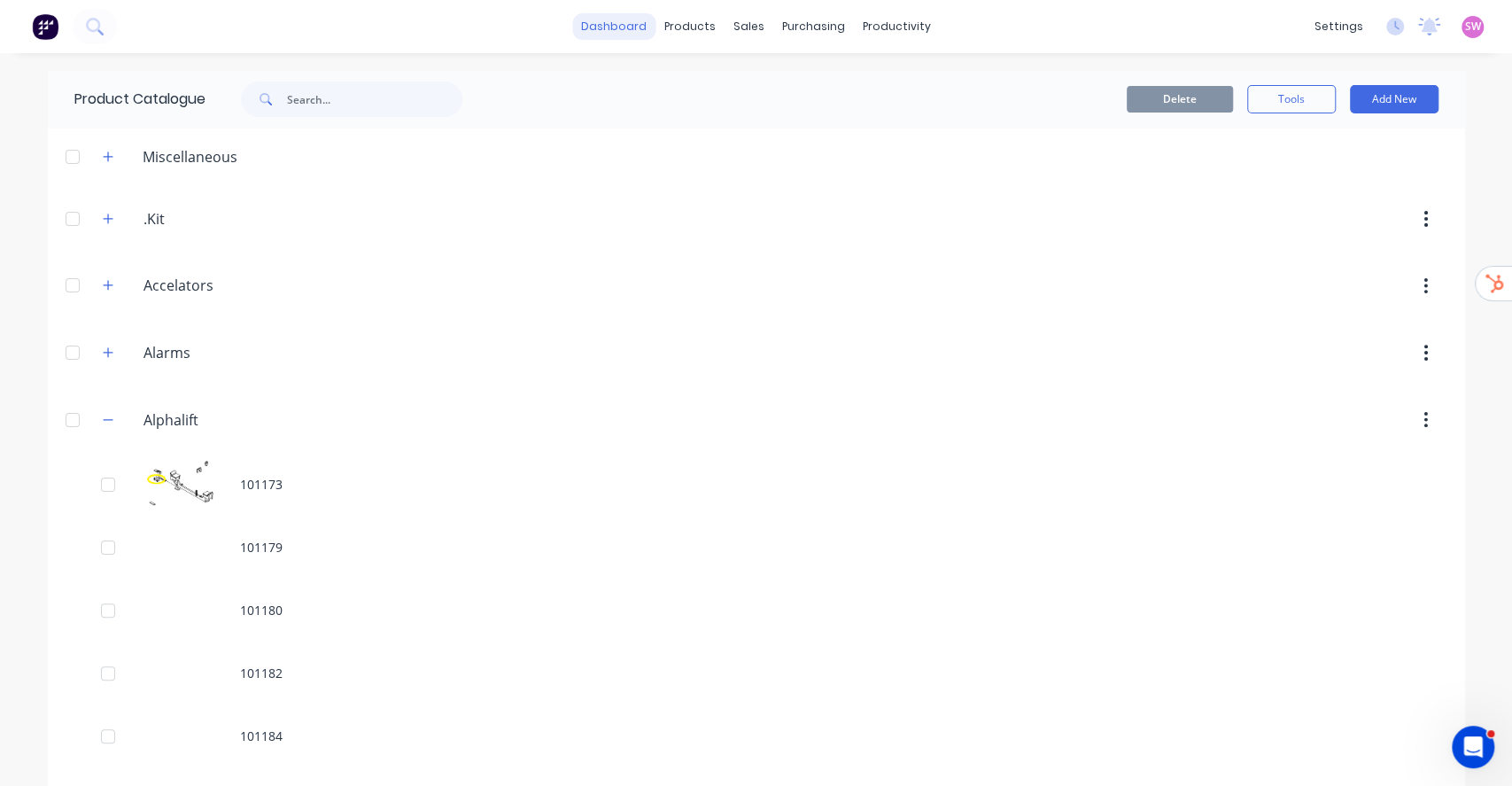 scroll, scrollTop: 8961, scrollLeft: 0, axis: vertical 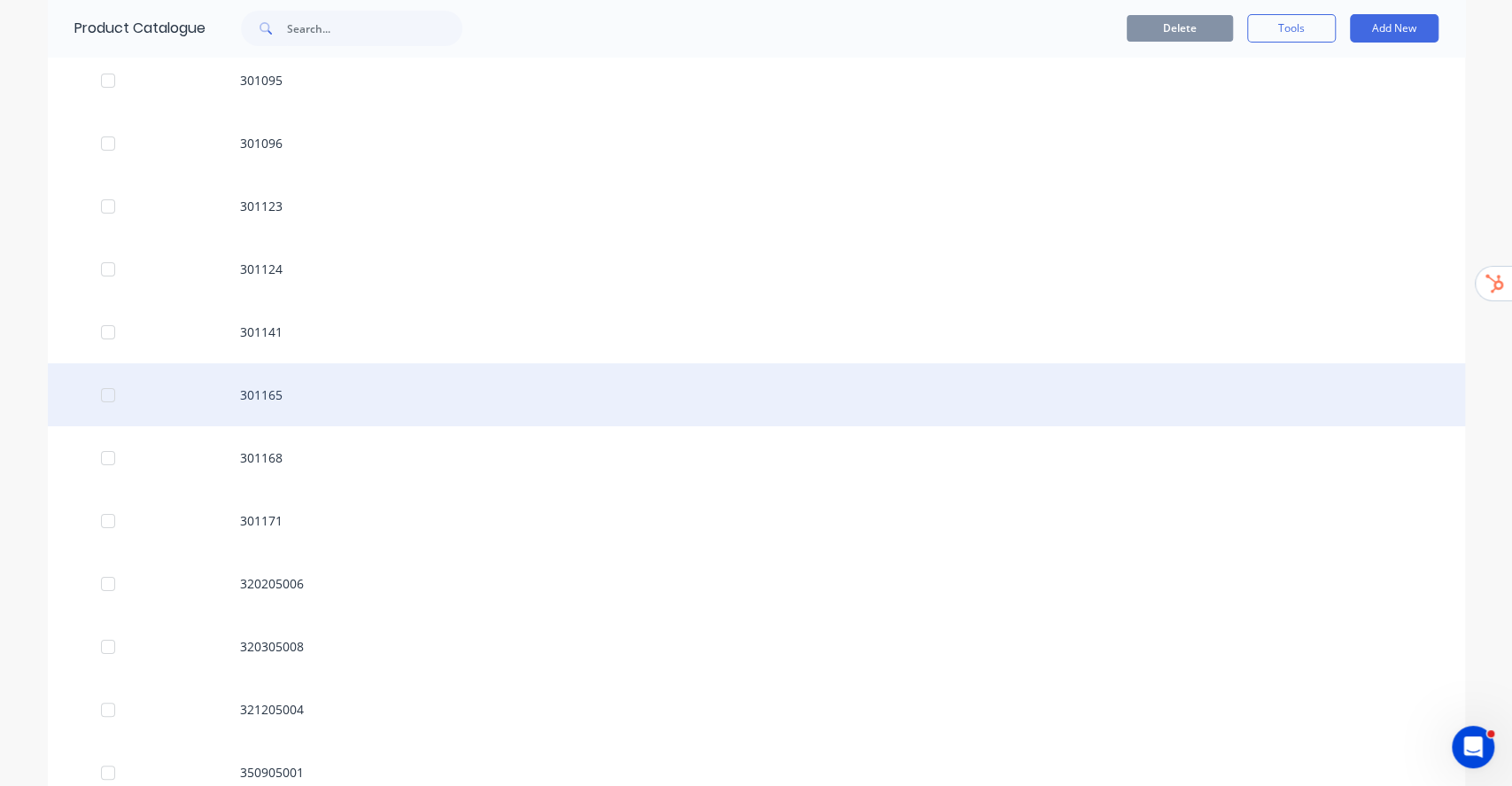 click on "301165" at bounding box center [756, 394] 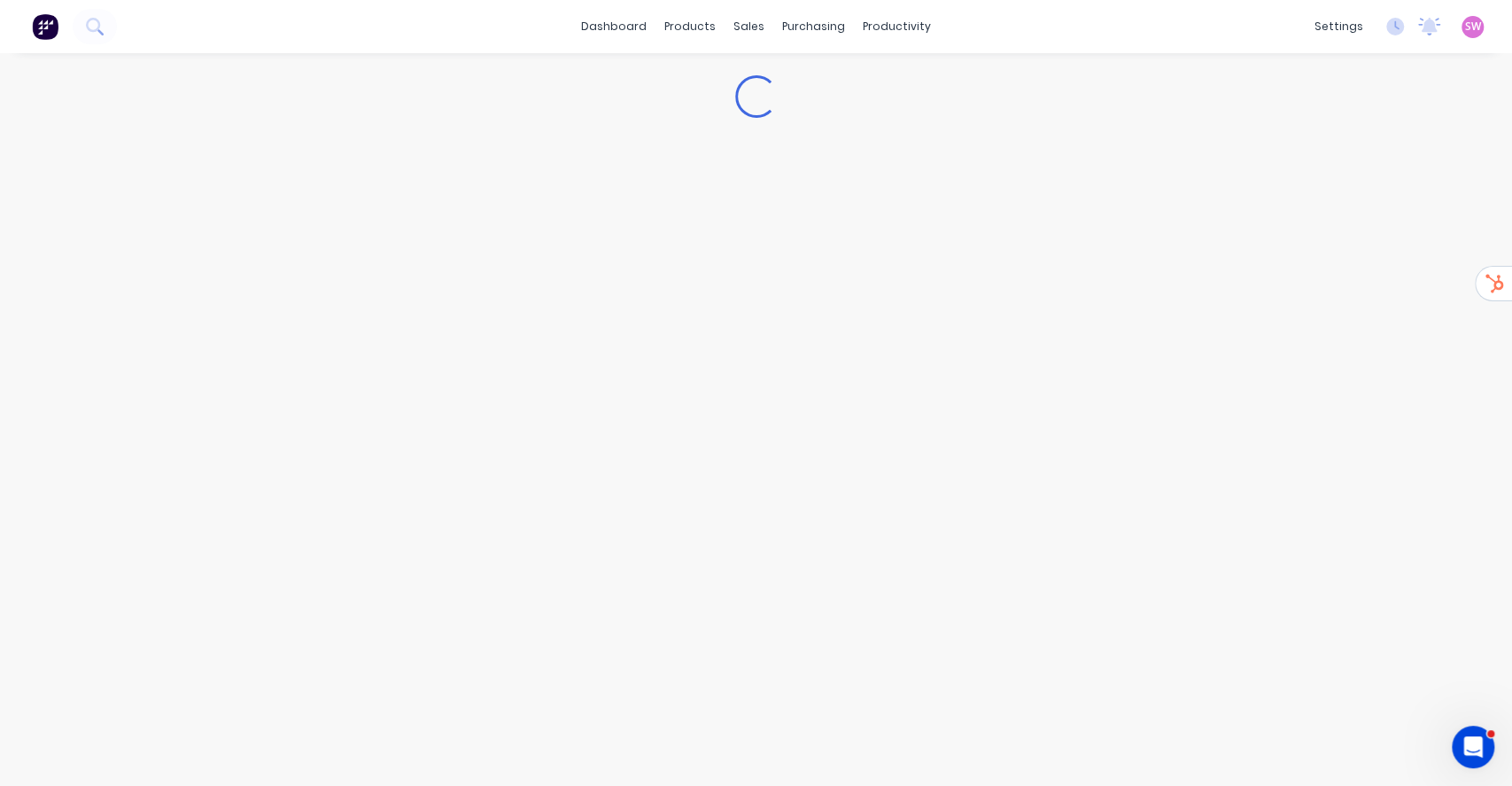 type on "x" 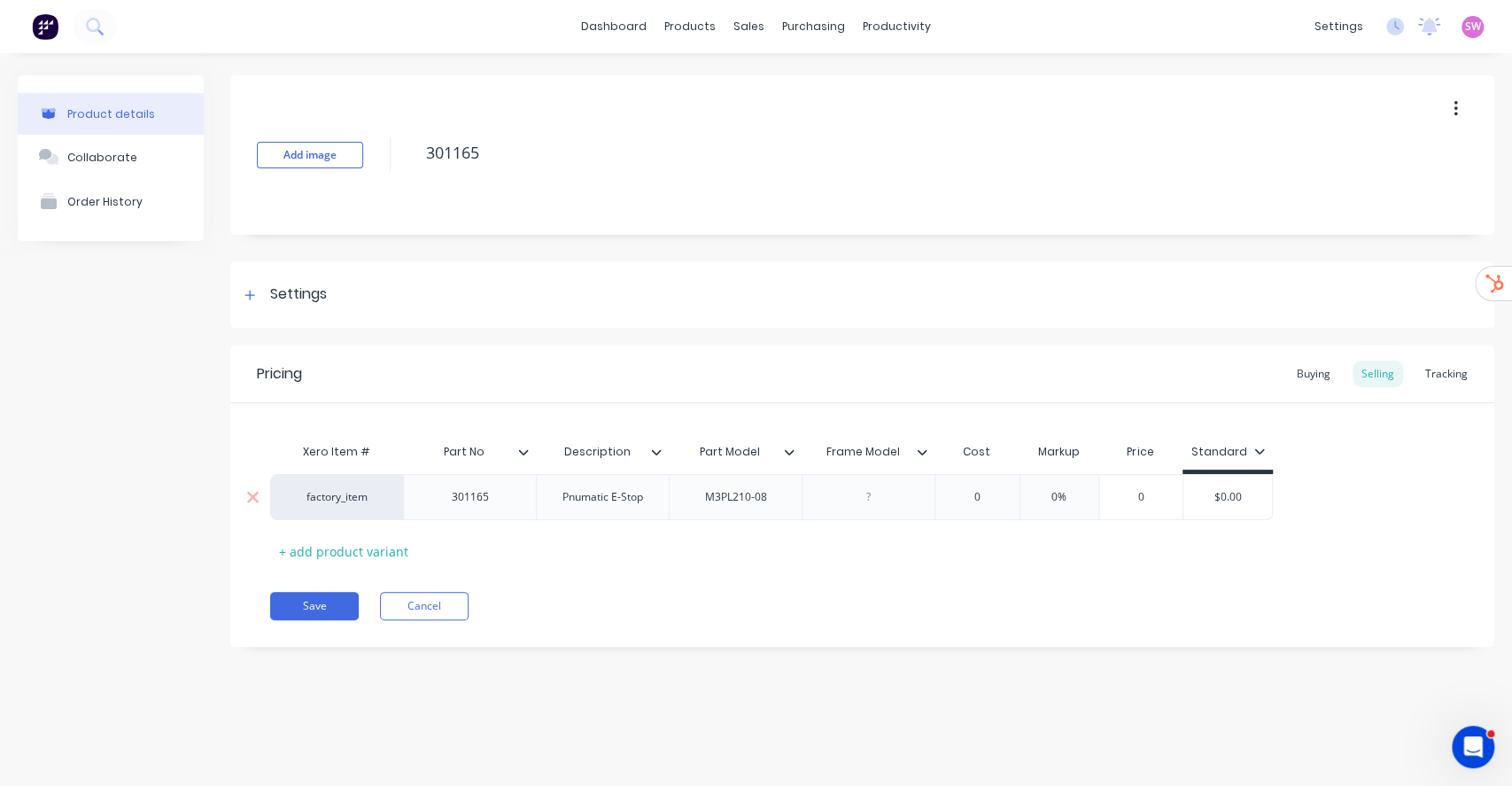 click on "factory_item" at bounding box center [337, 497] 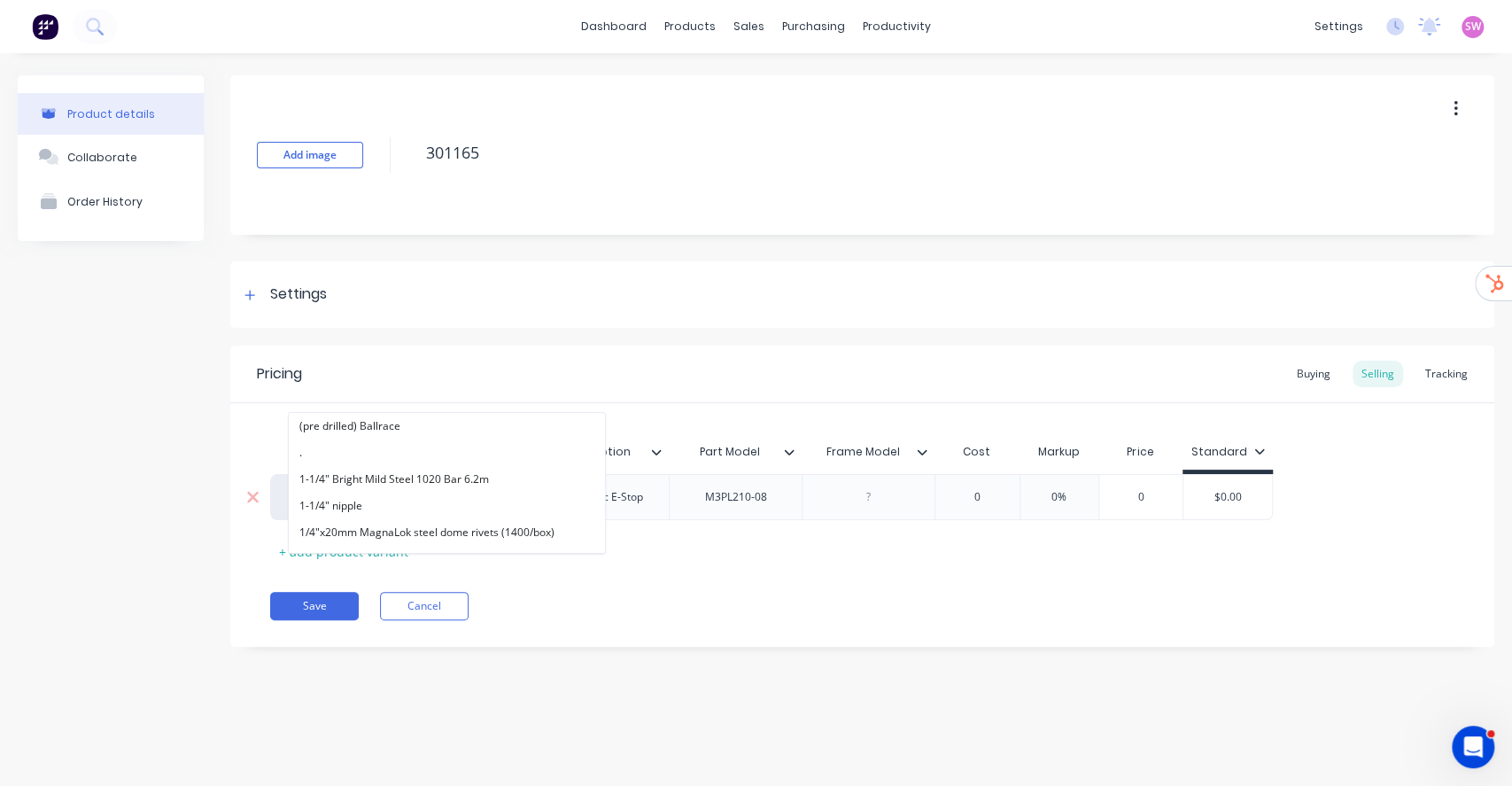 paste on "alphalift" 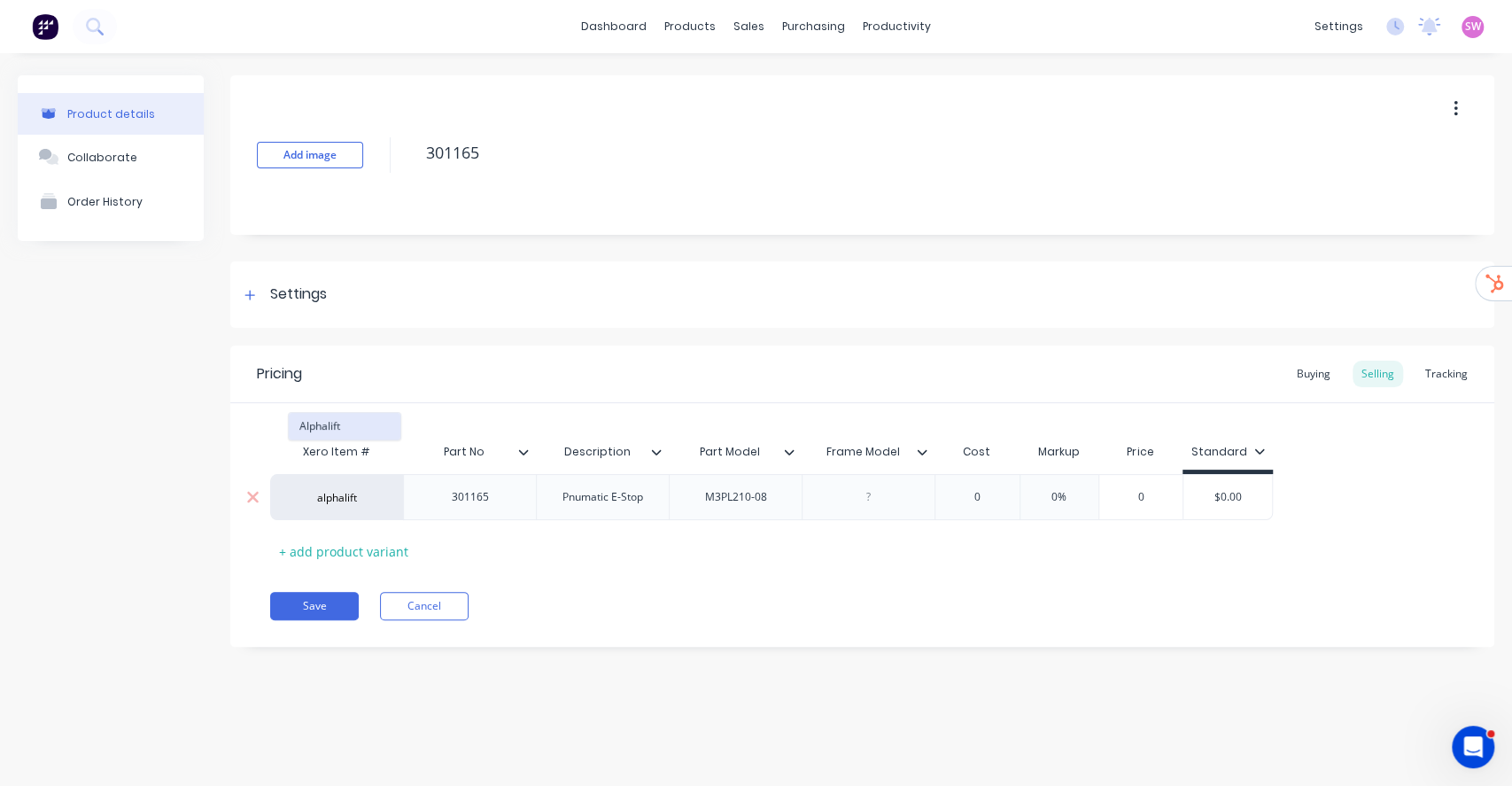 type on "alphalift" 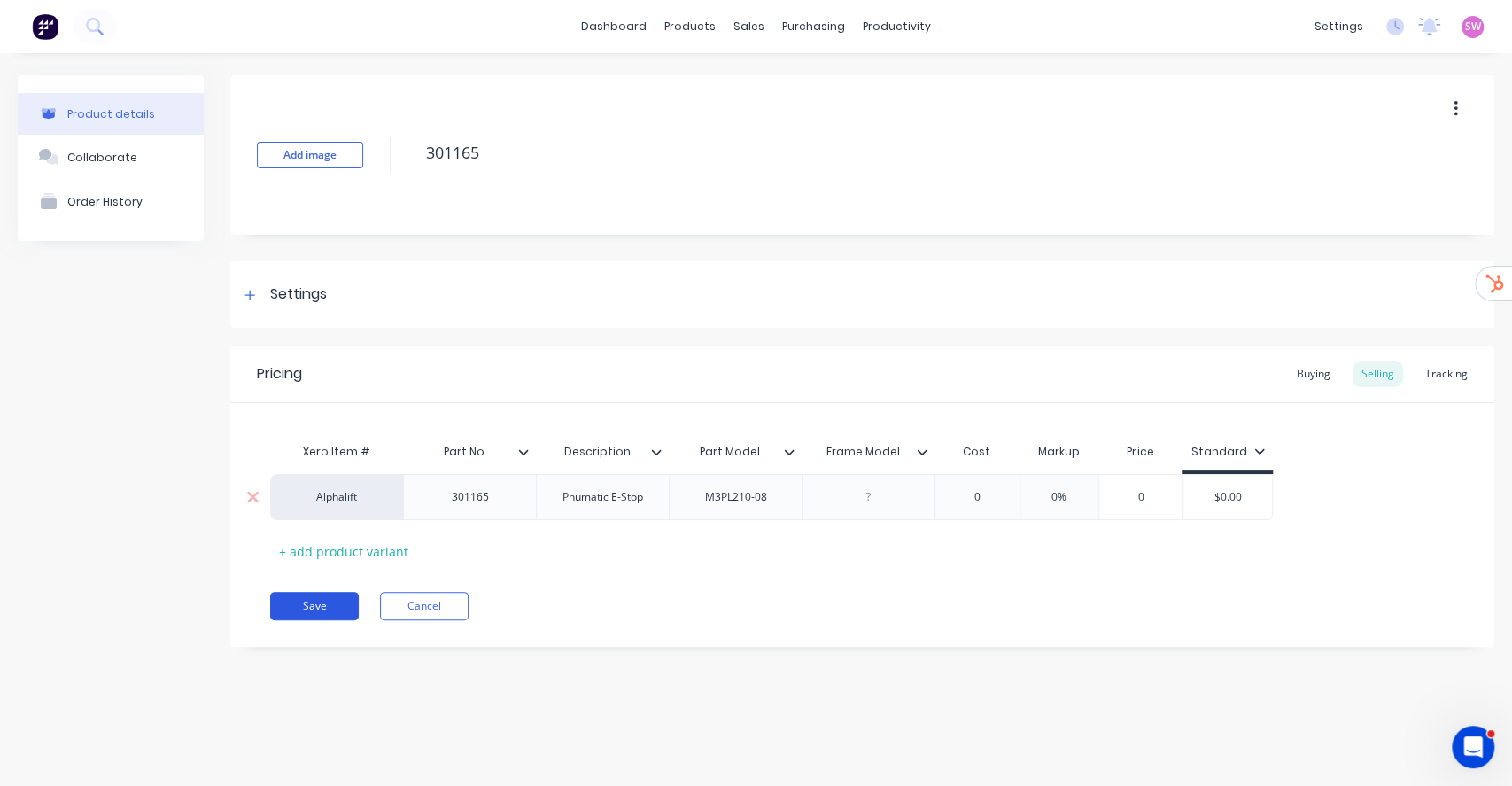 click on "Save" at bounding box center [314, 606] 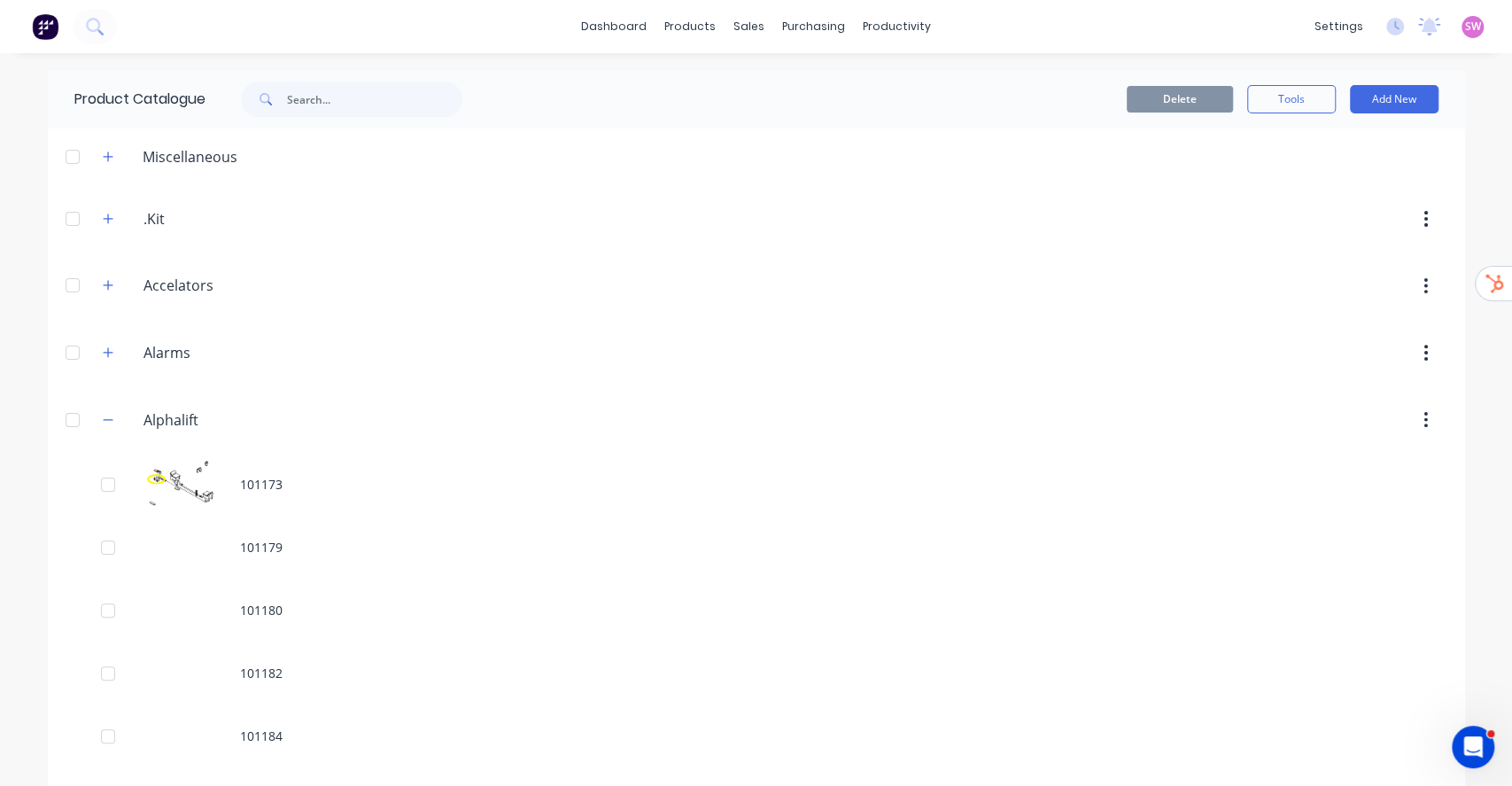 scroll, scrollTop: 8961, scrollLeft: 0, axis: vertical 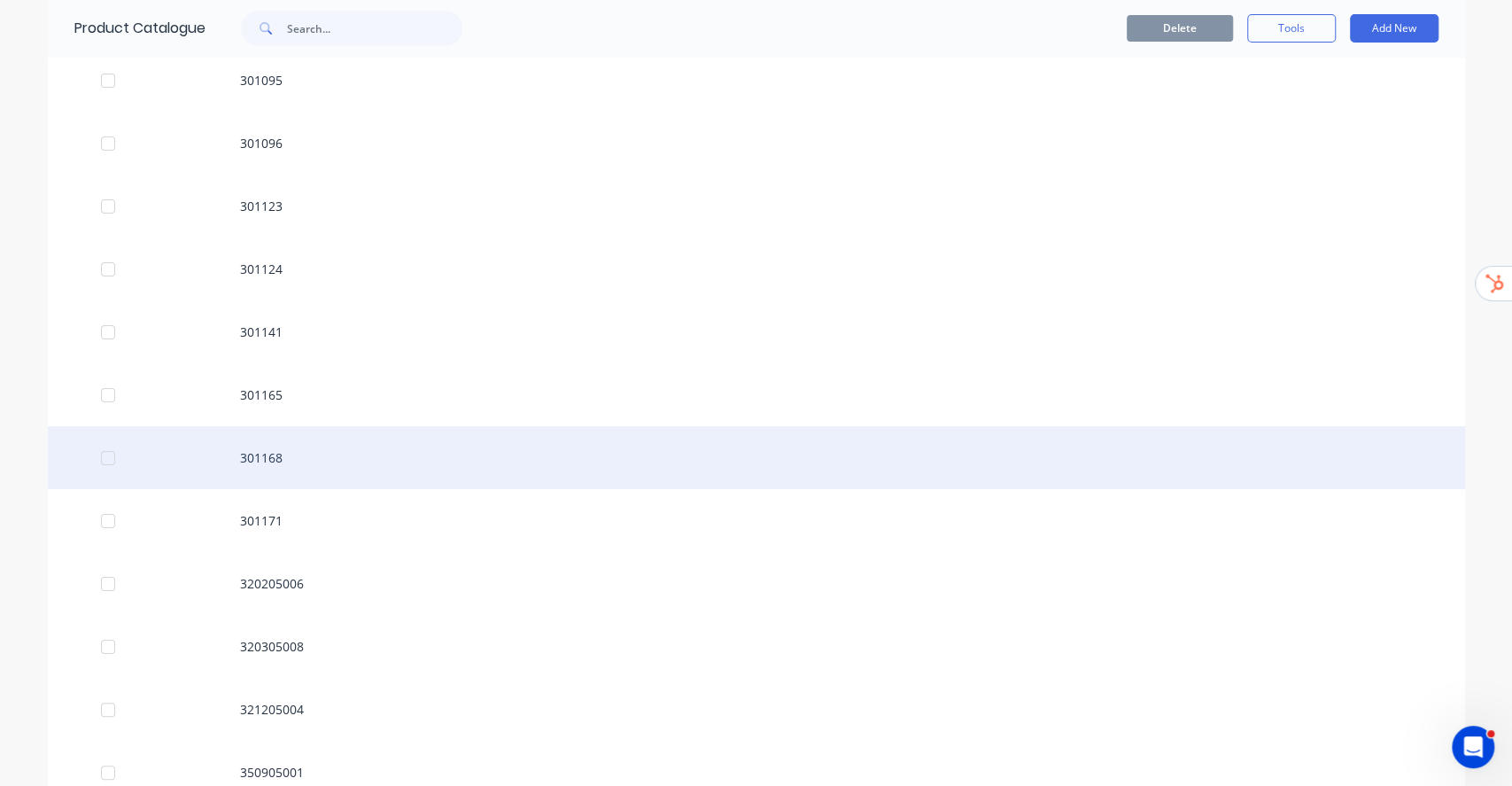 click on "301168" at bounding box center [756, 457] 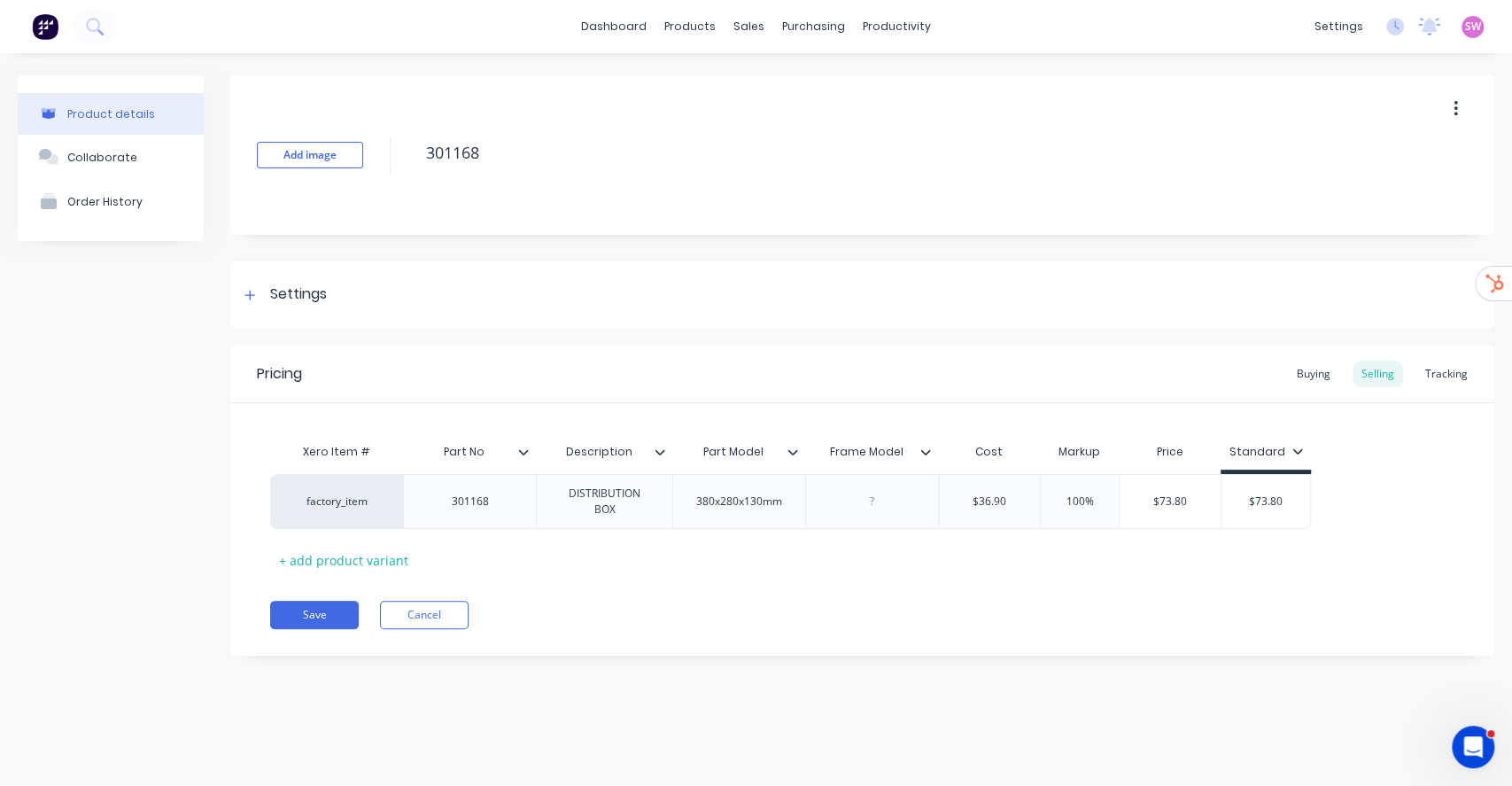 type on "x" 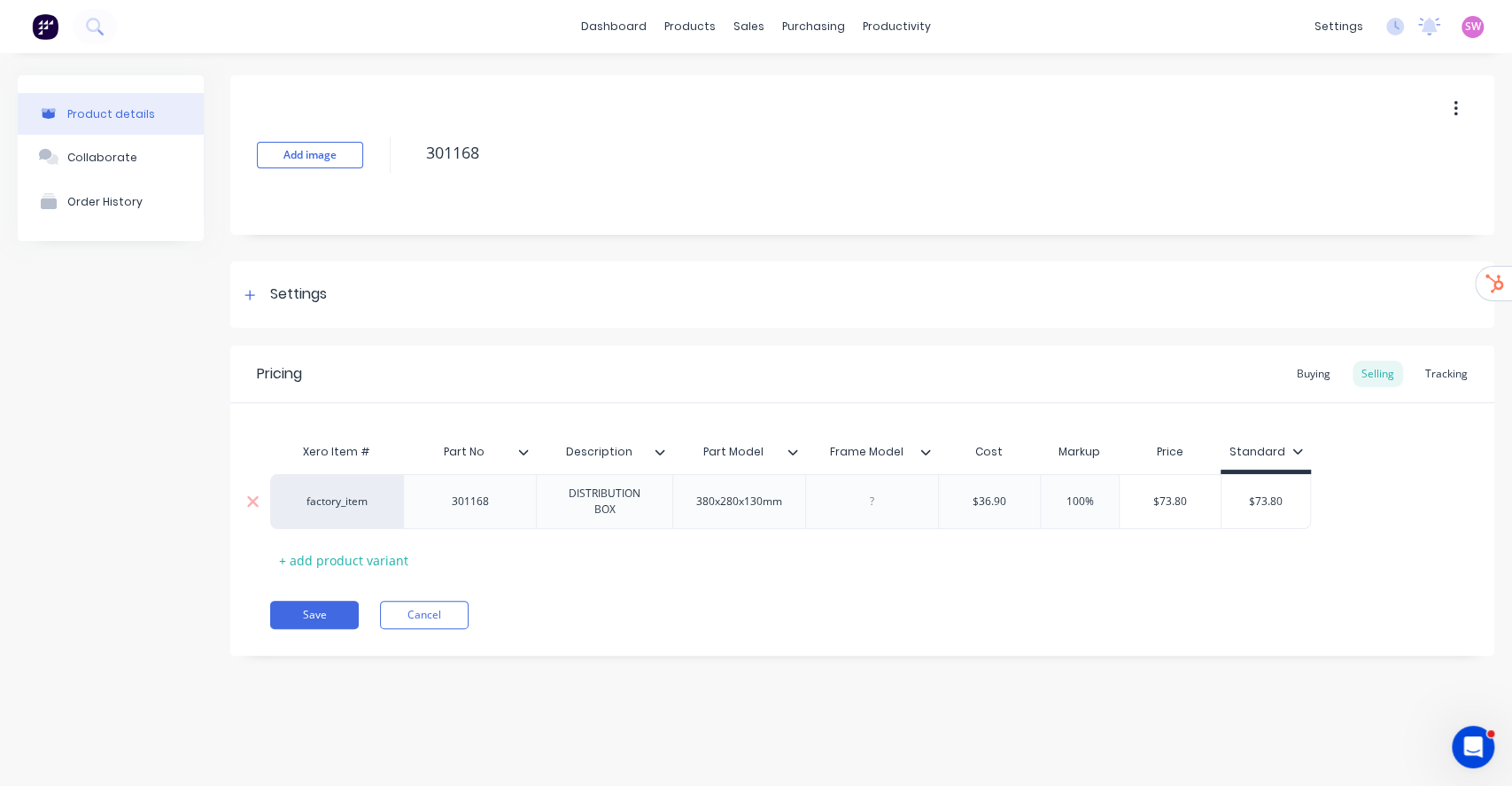 click on "factory_item" at bounding box center (337, 502) 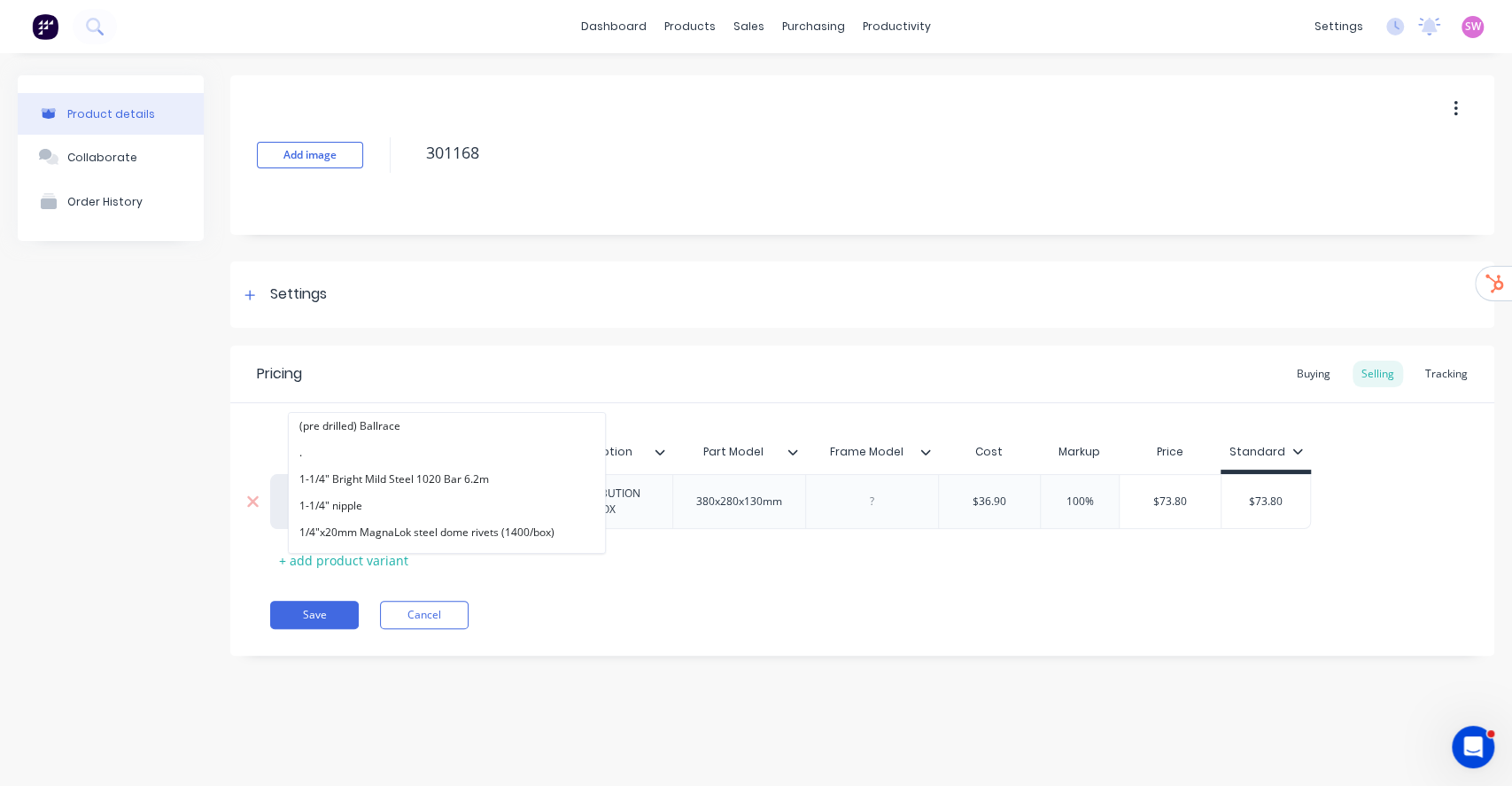 paste on "alphalift" 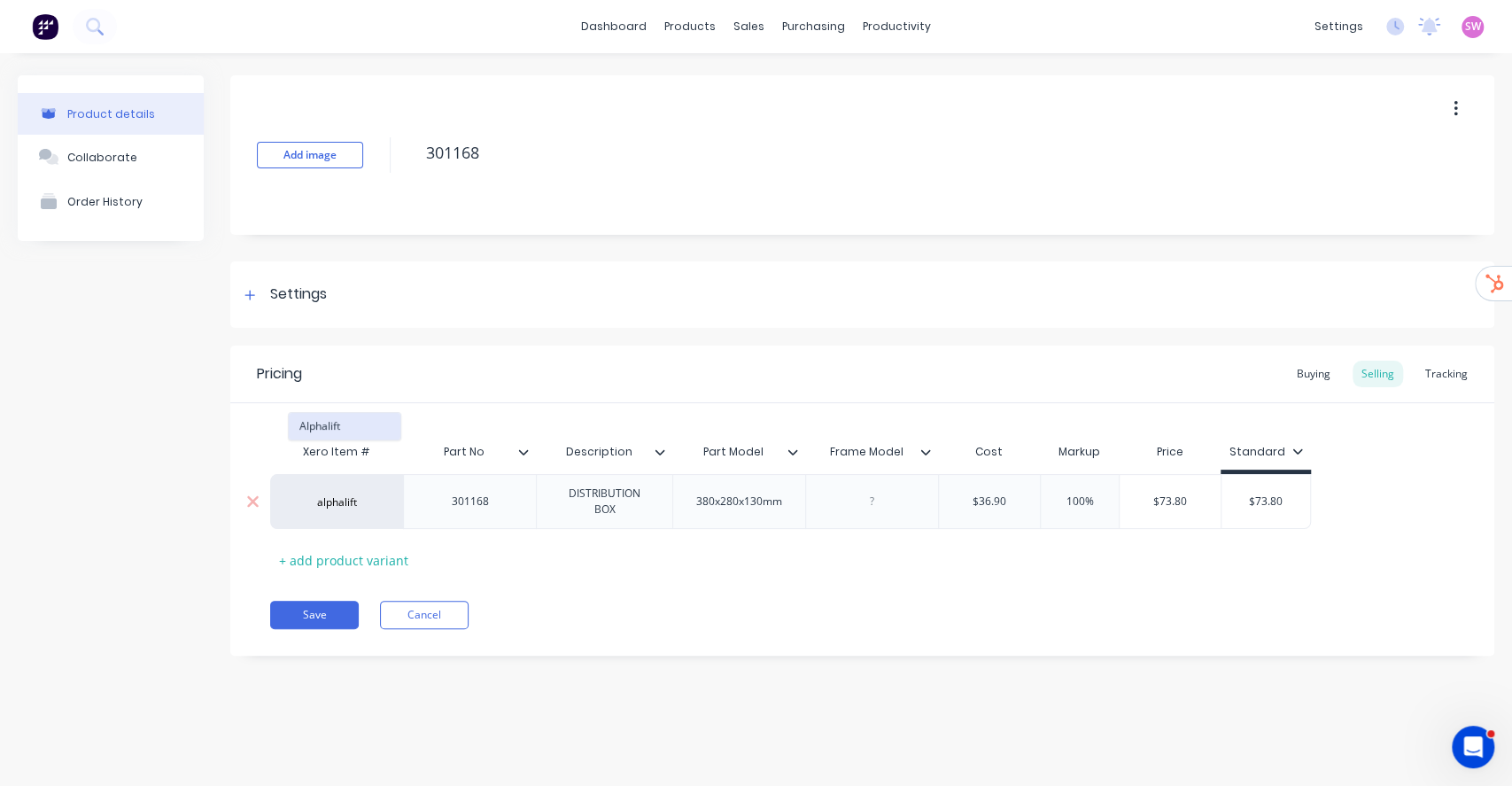 type on "alphalift" 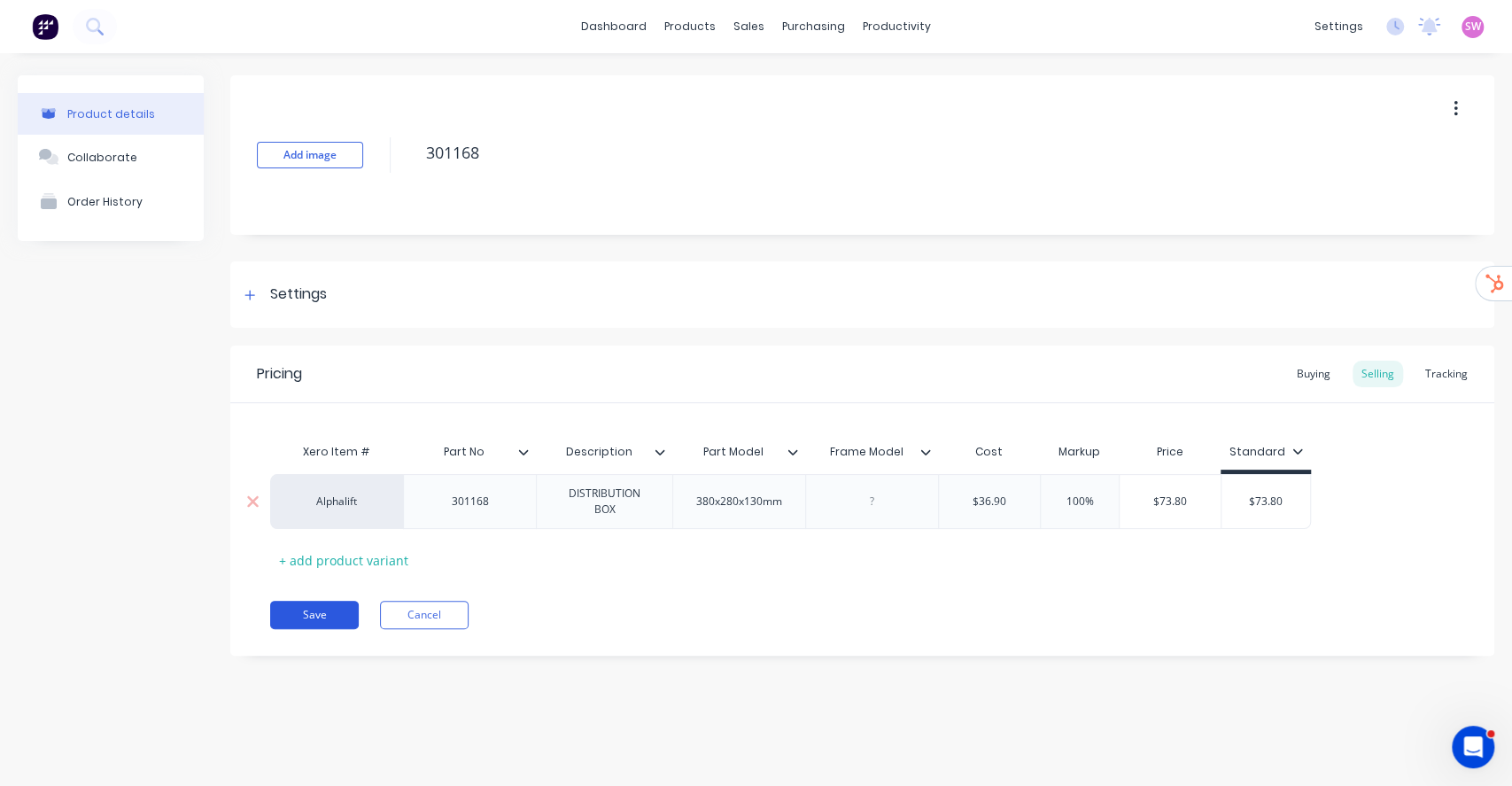click on "Save" at bounding box center (314, 615) 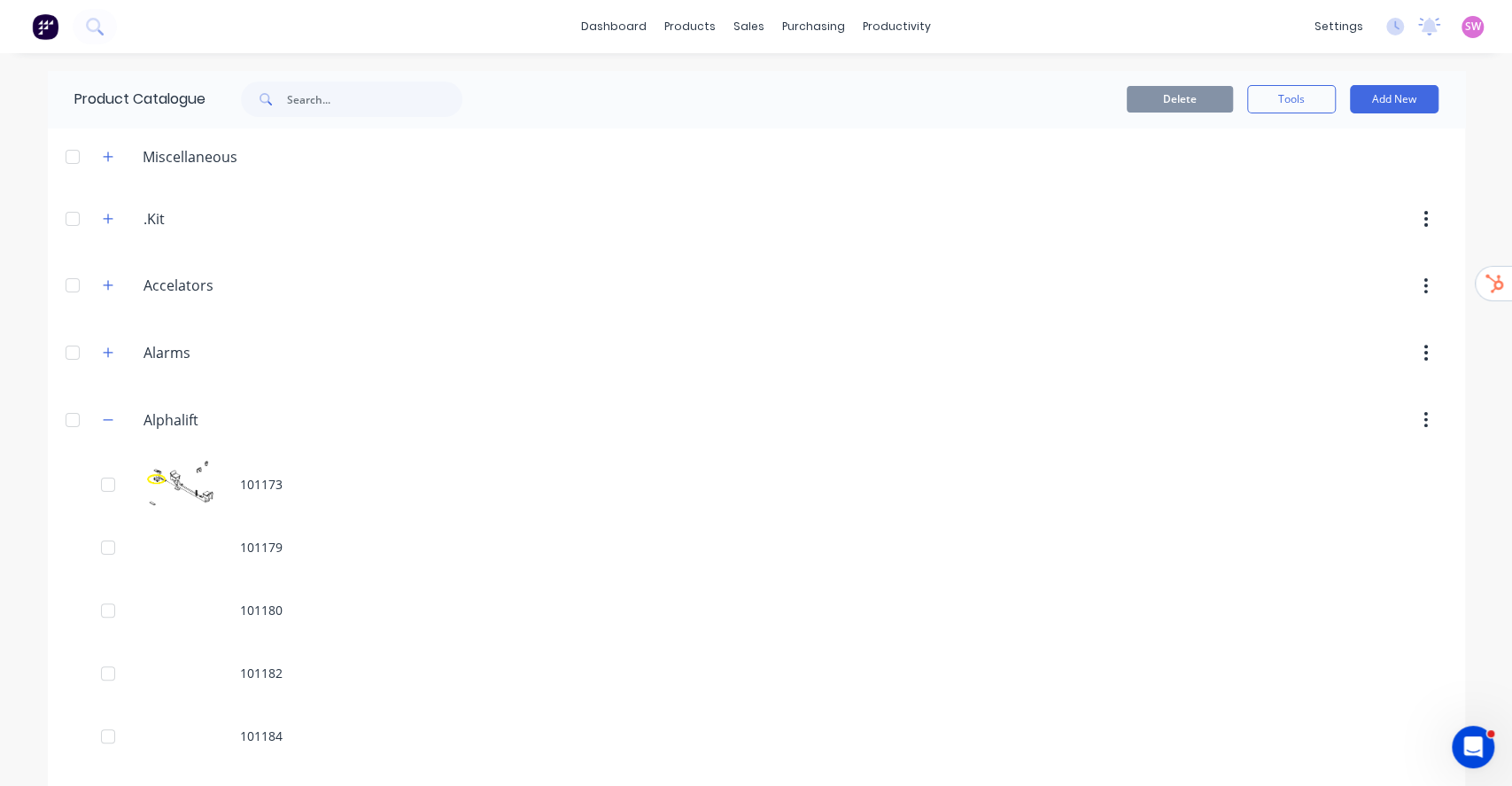 scroll, scrollTop: 8961, scrollLeft: 0, axis: vertical 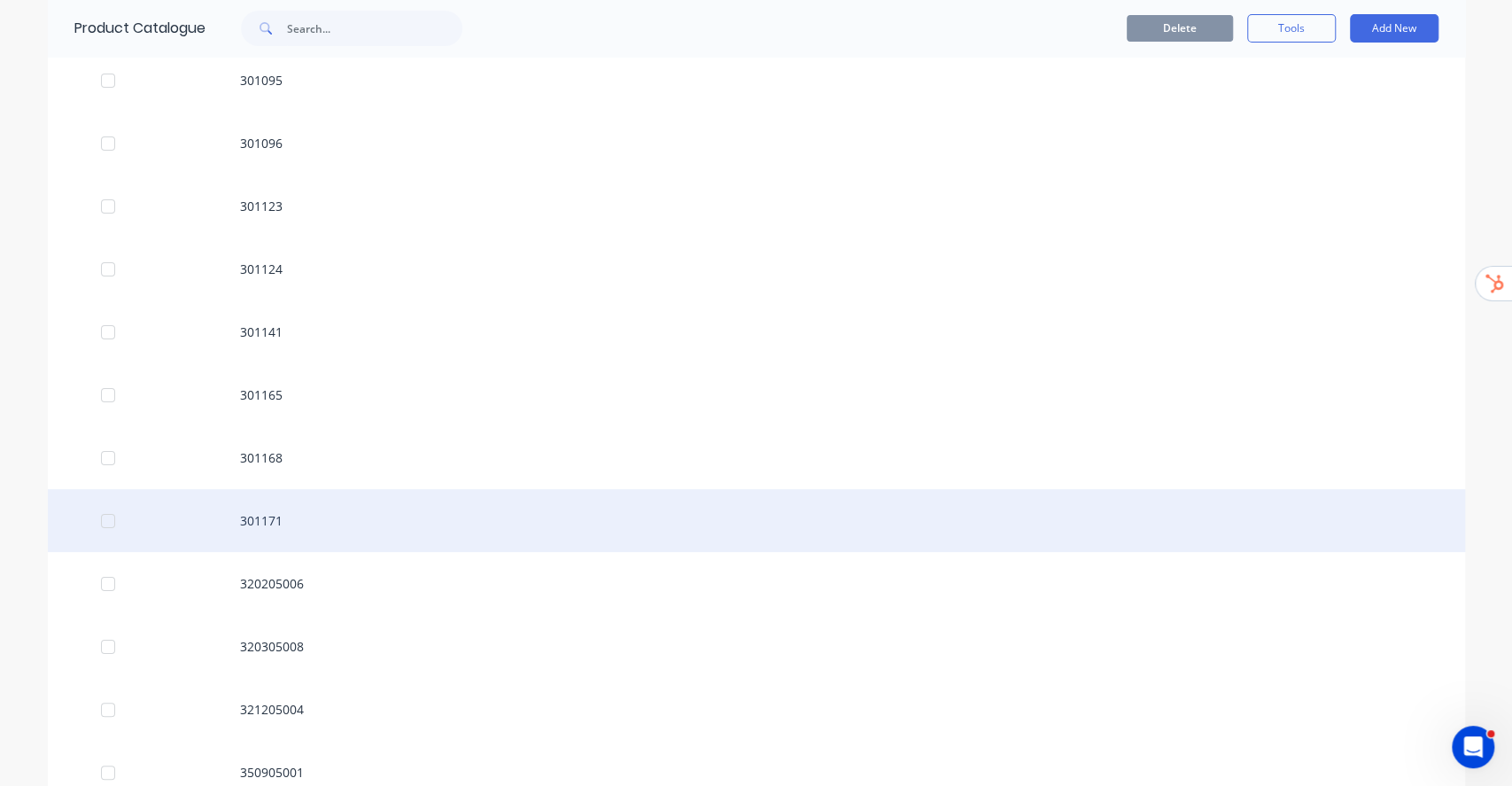 click on "301171" at bounding box center [756, 520] 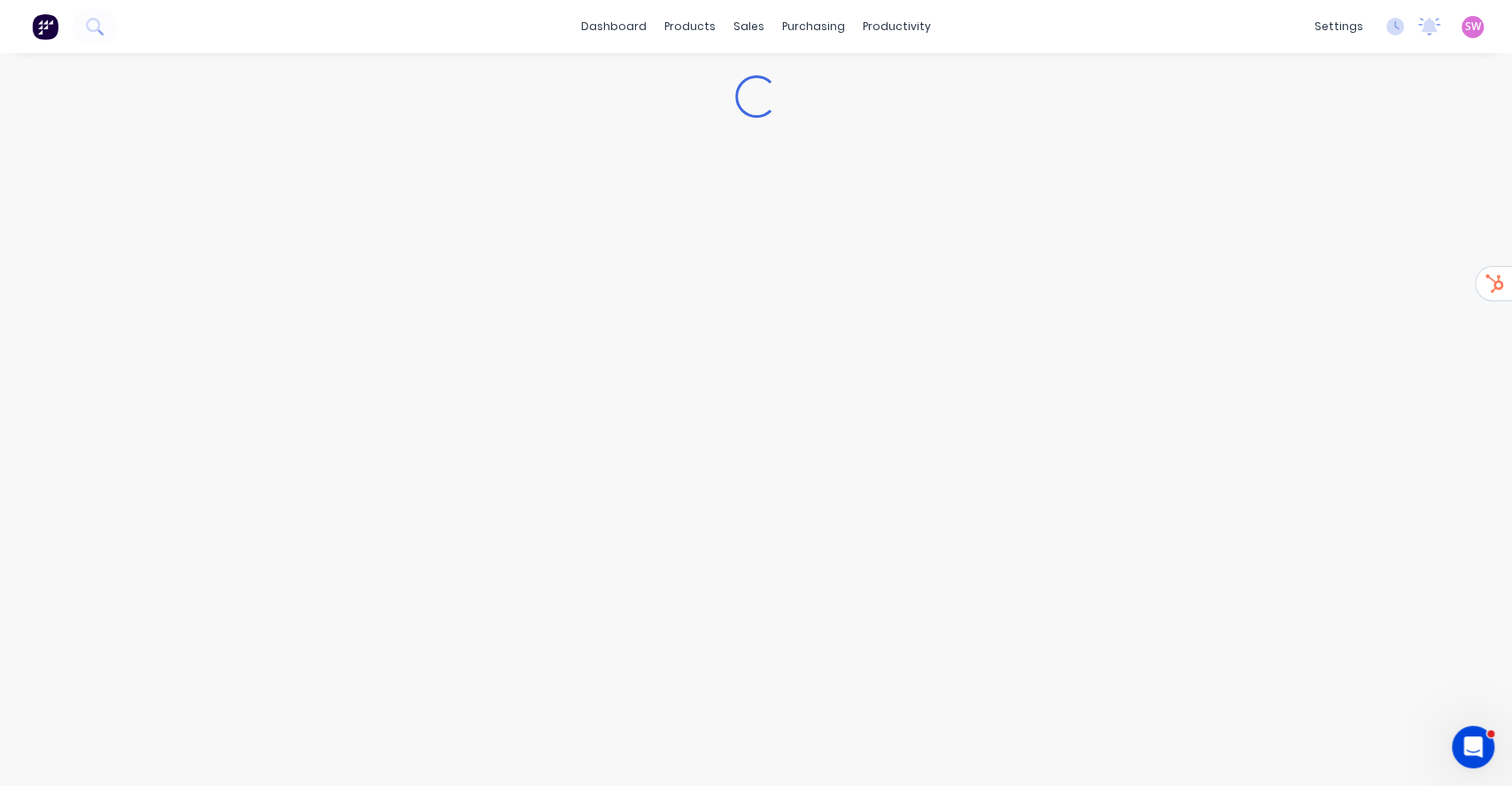 type on "x" 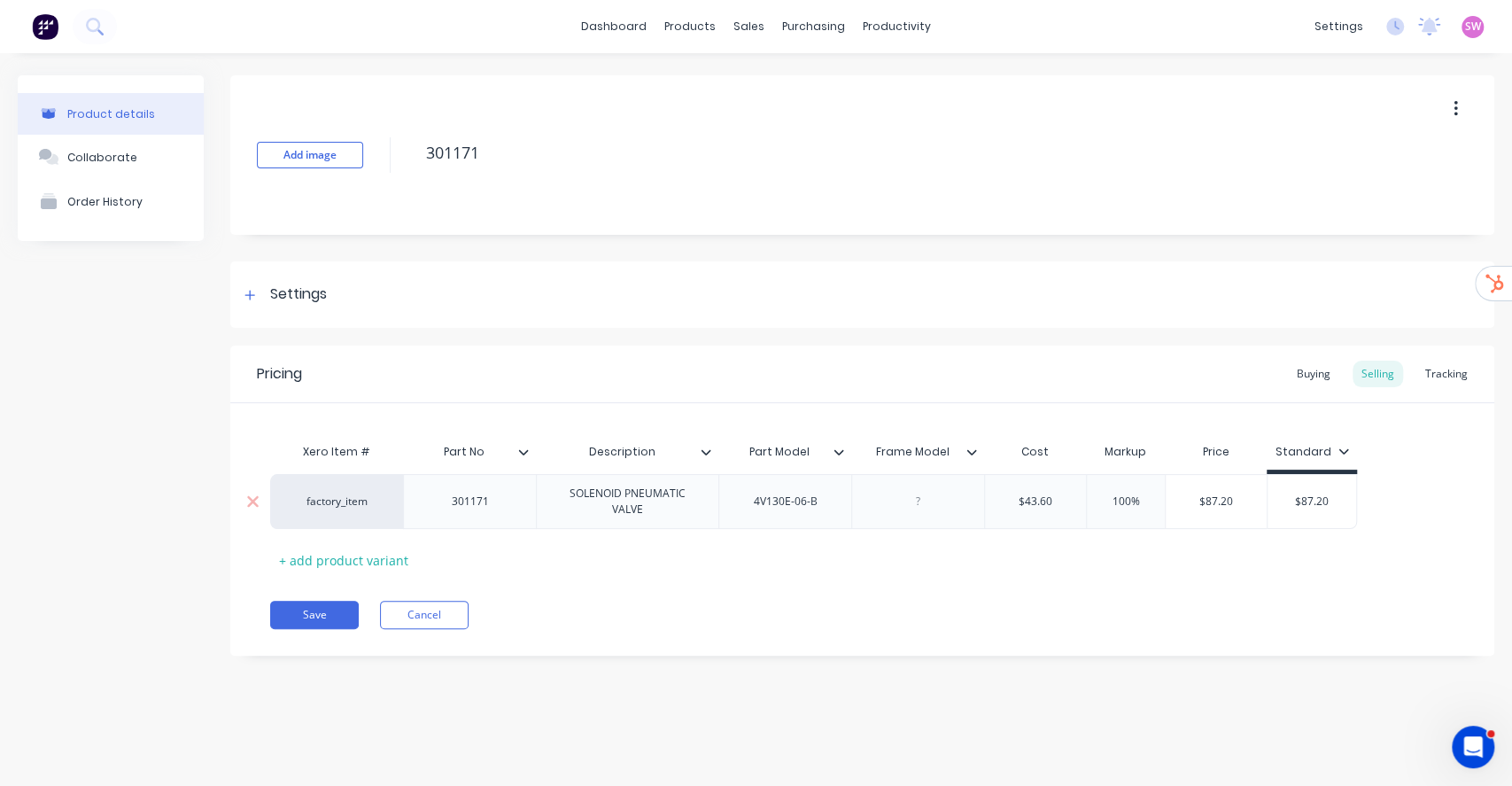 click on "factory_item" at bounding box center [337, 502] 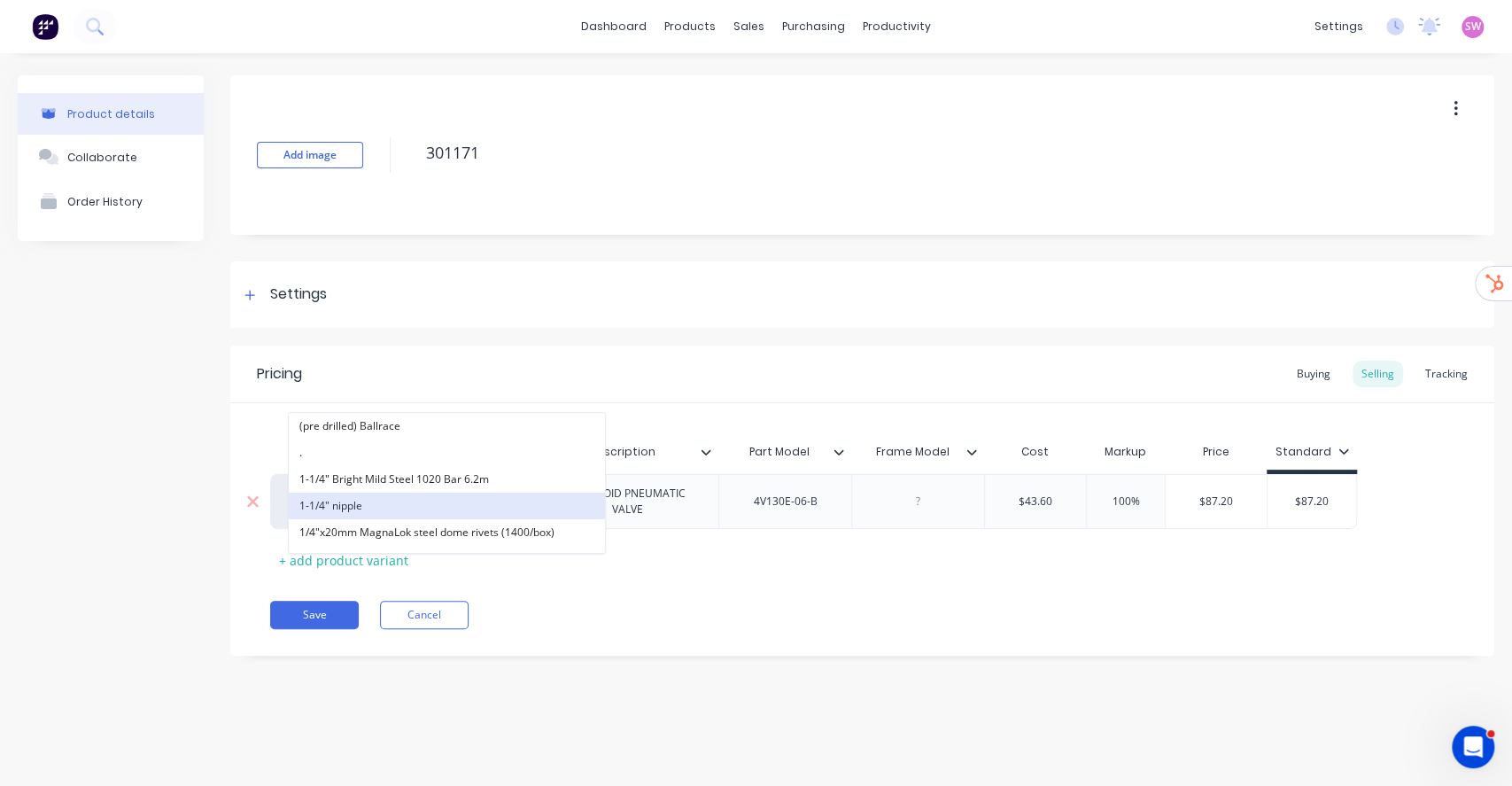 paste on "alphalift" 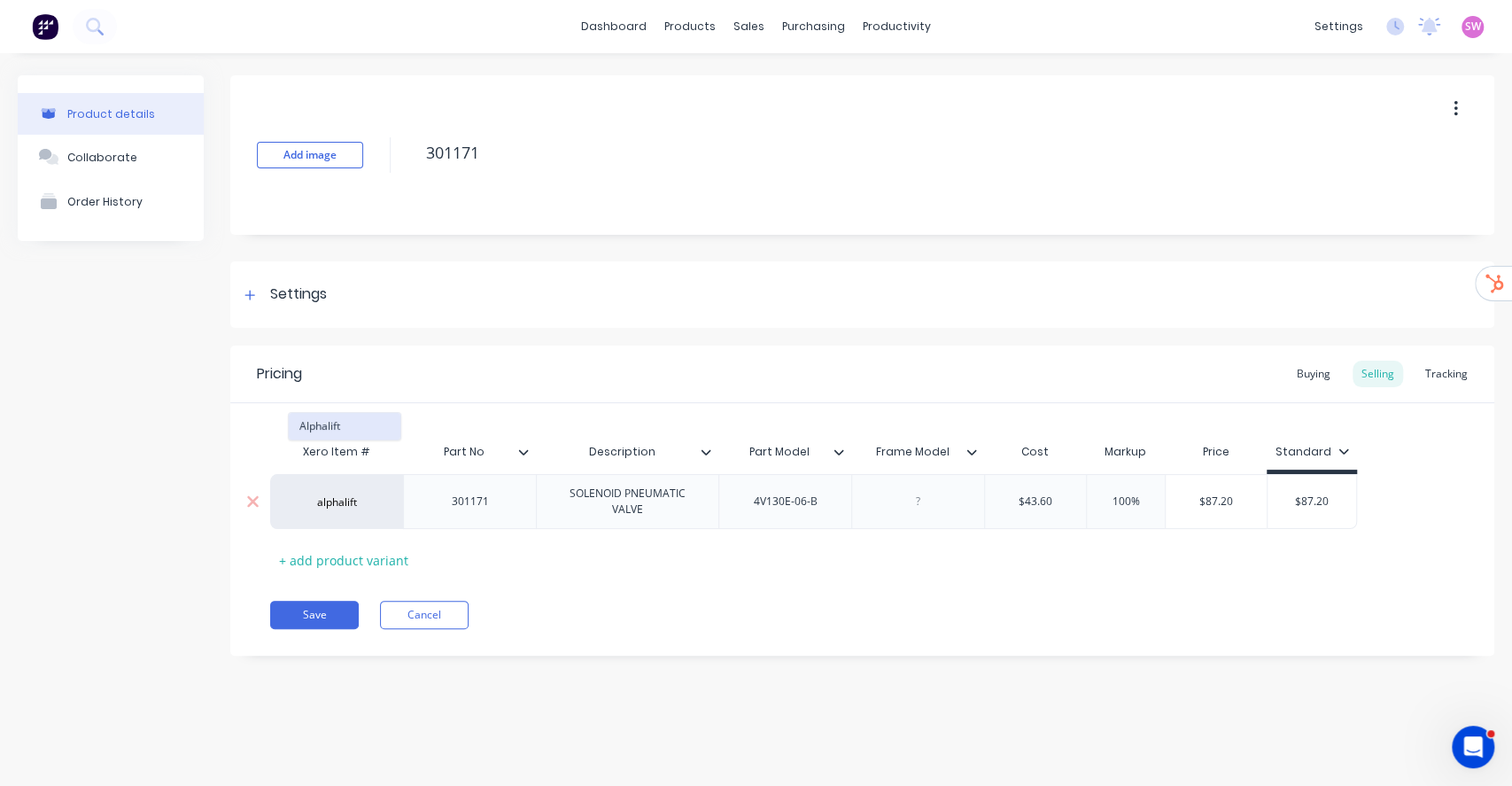 type on "alphalift" 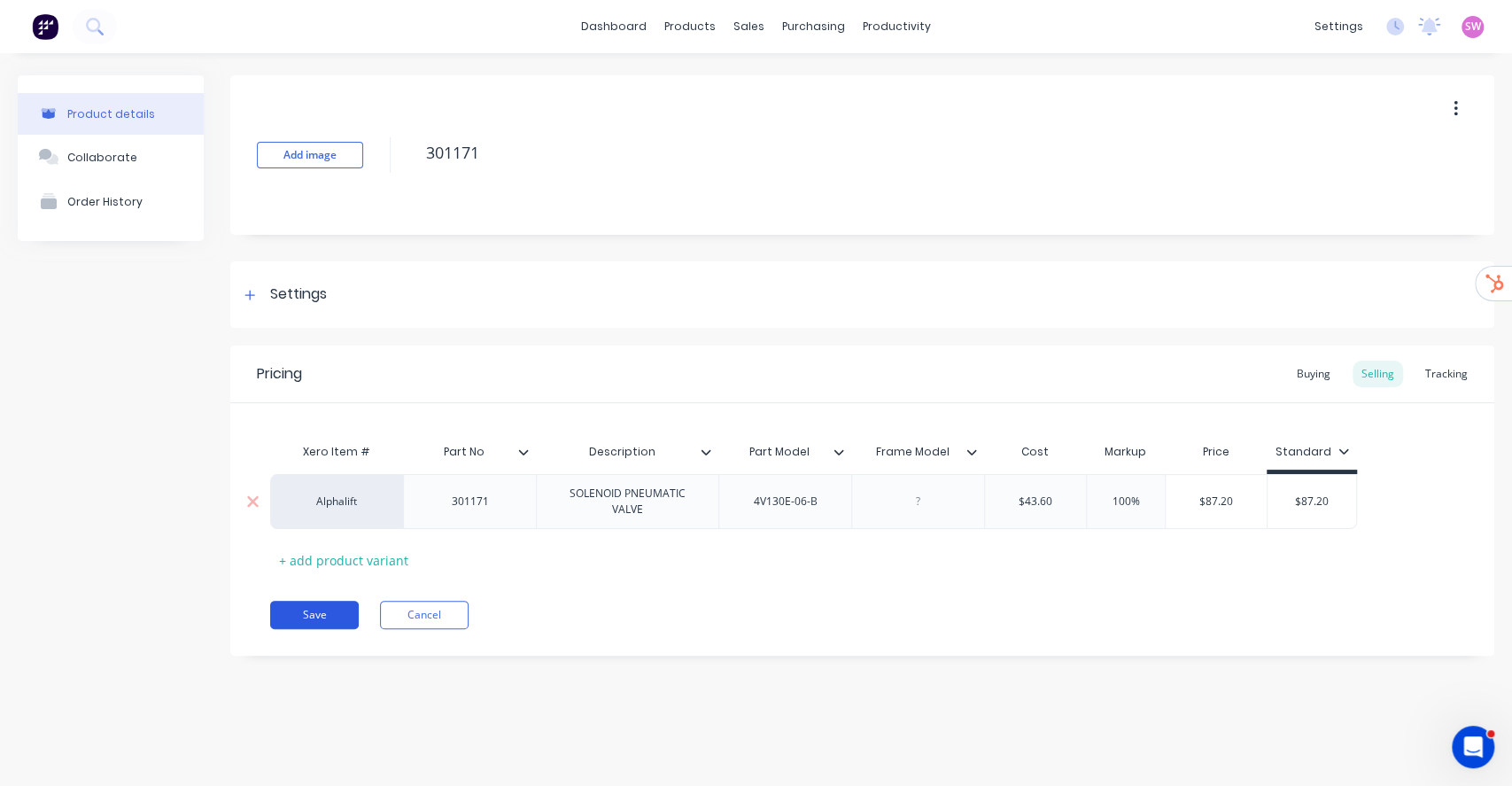 click on "Save" at bounding box center (314, 615) 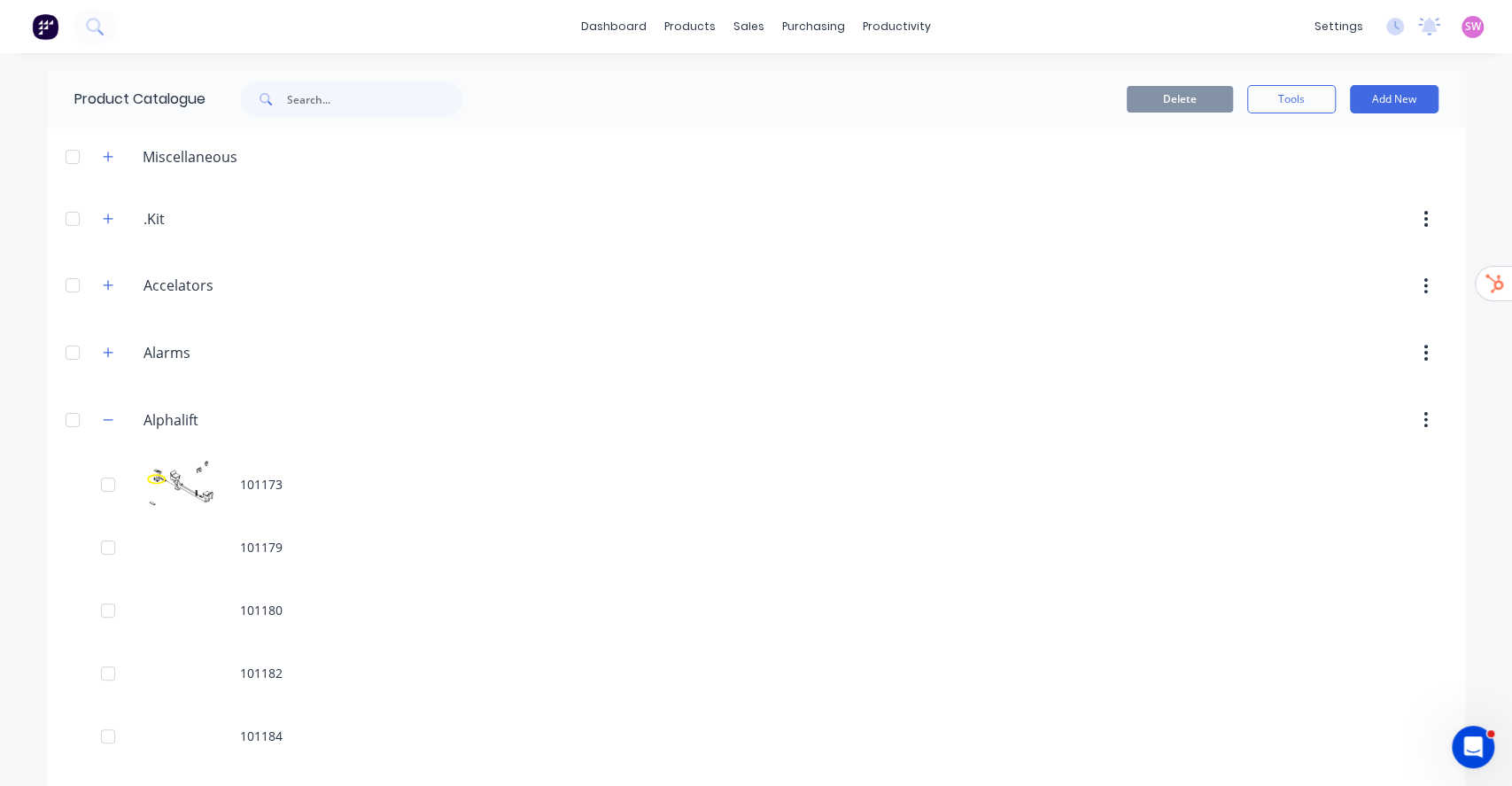 scroll, scrollTop: 8961, scrollLeft: 0, axis: vertical 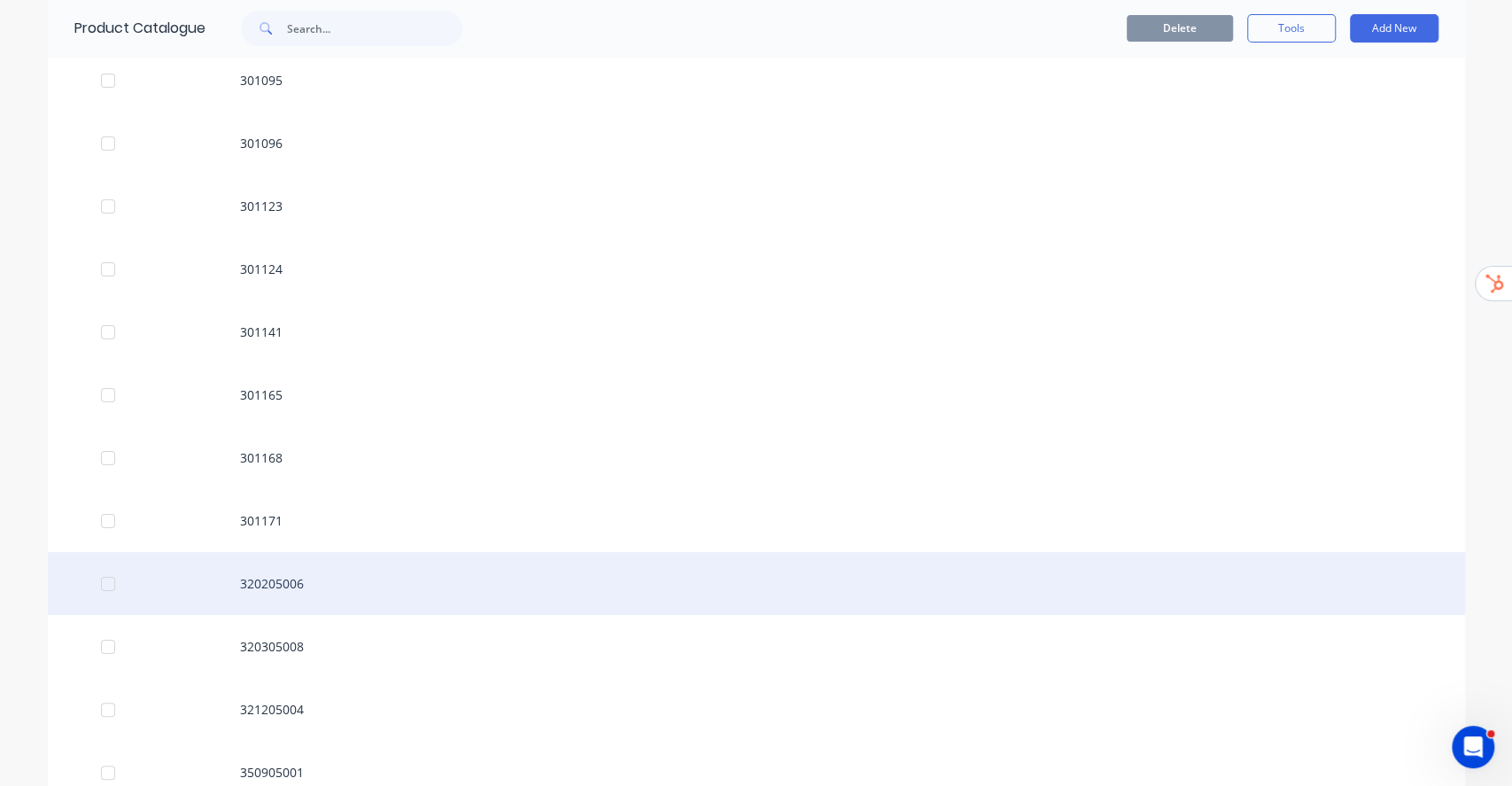 click on "320205006" at bounding box center [756, 583] 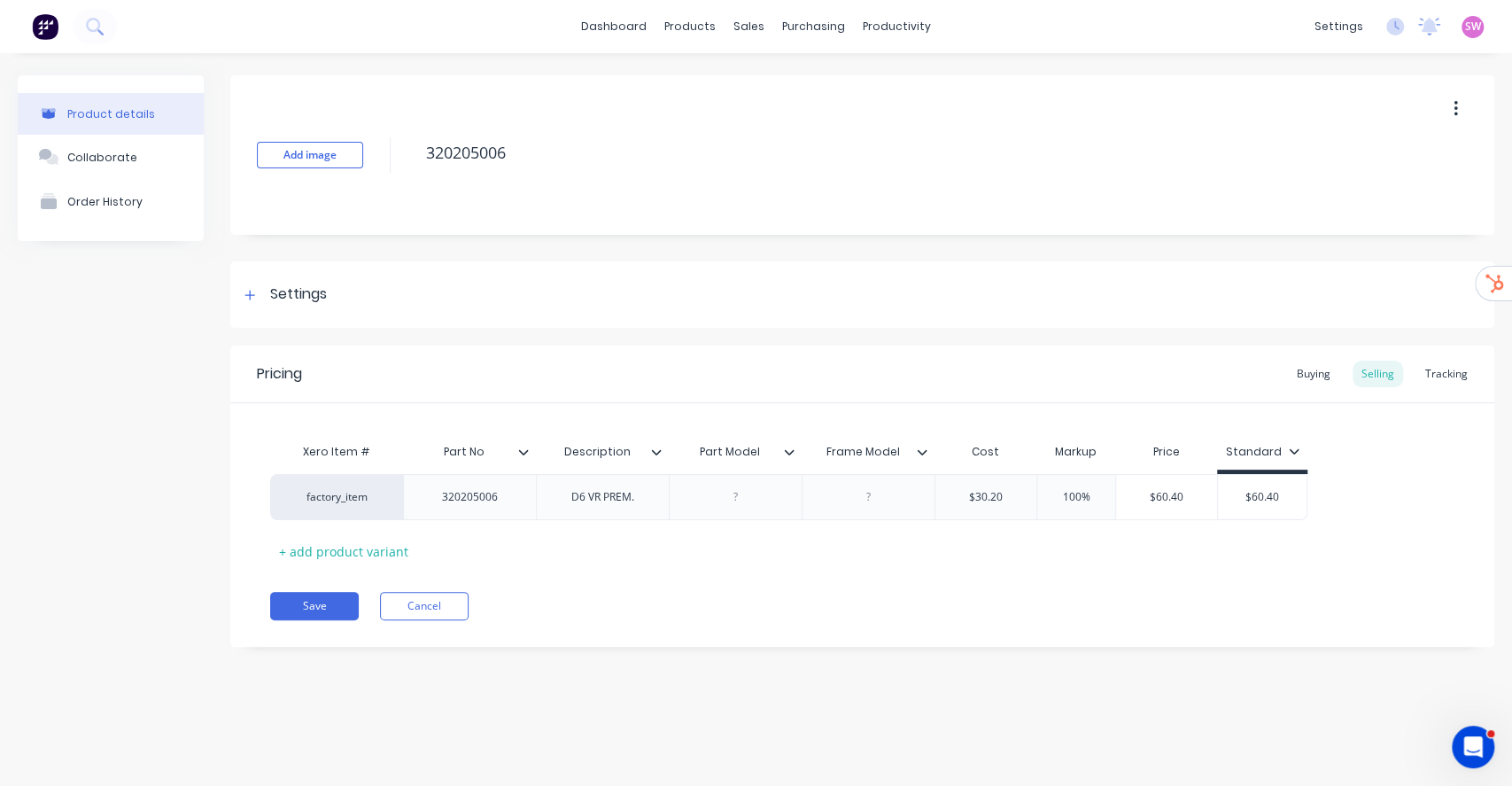 type on "x" 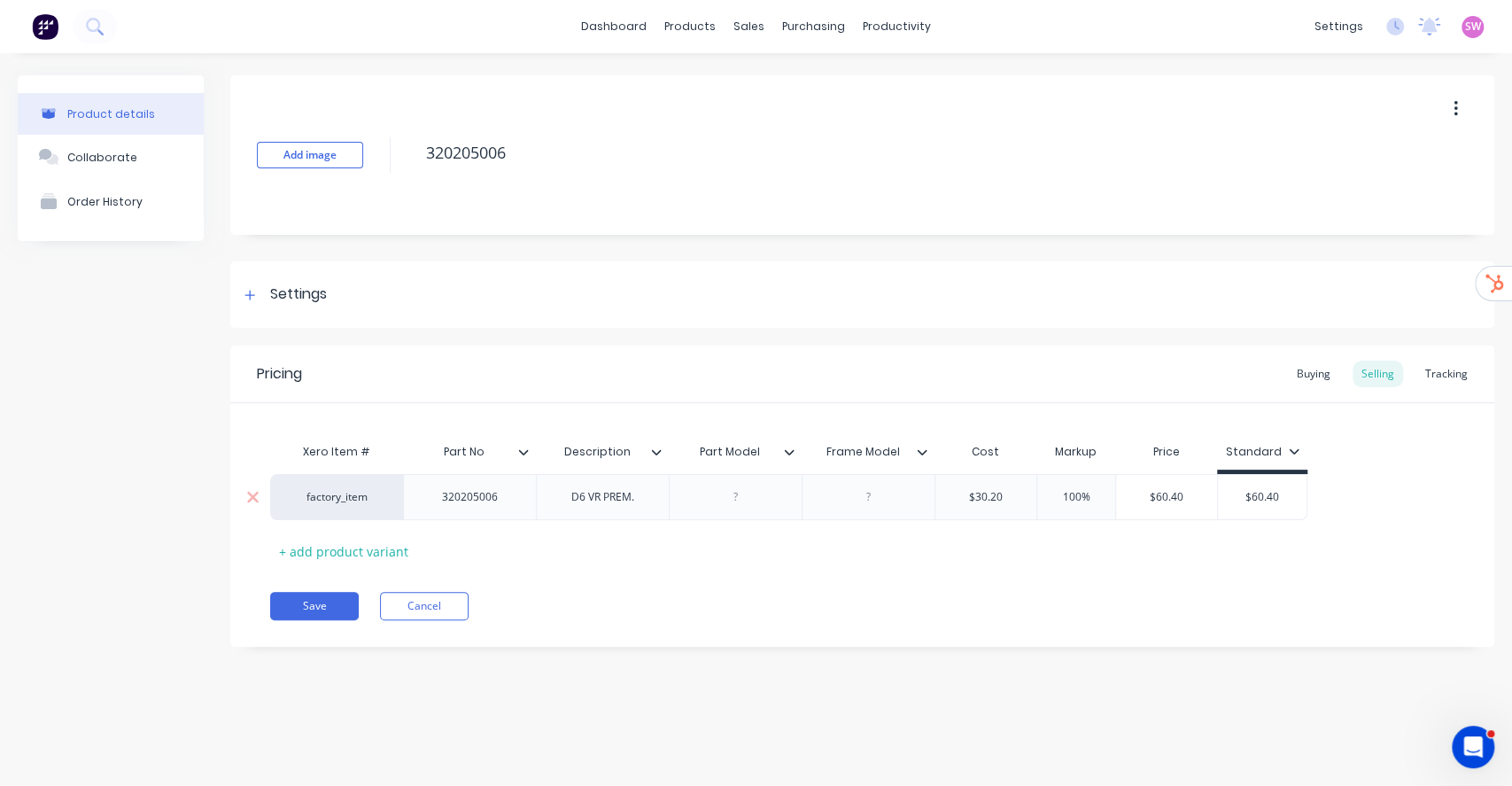 click on "factory_item" at bounding box center (337, 497) 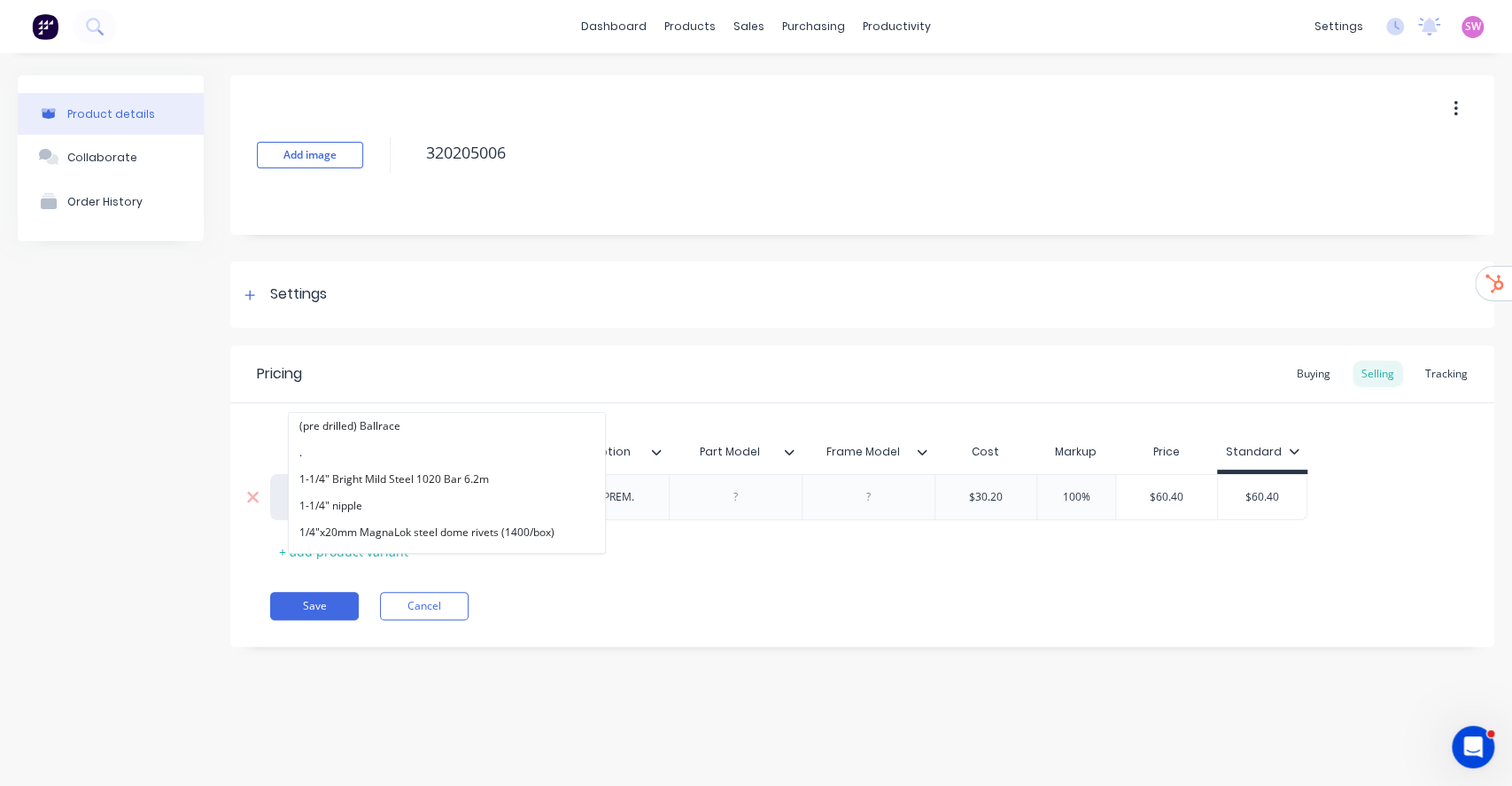 paste on "alphalift" 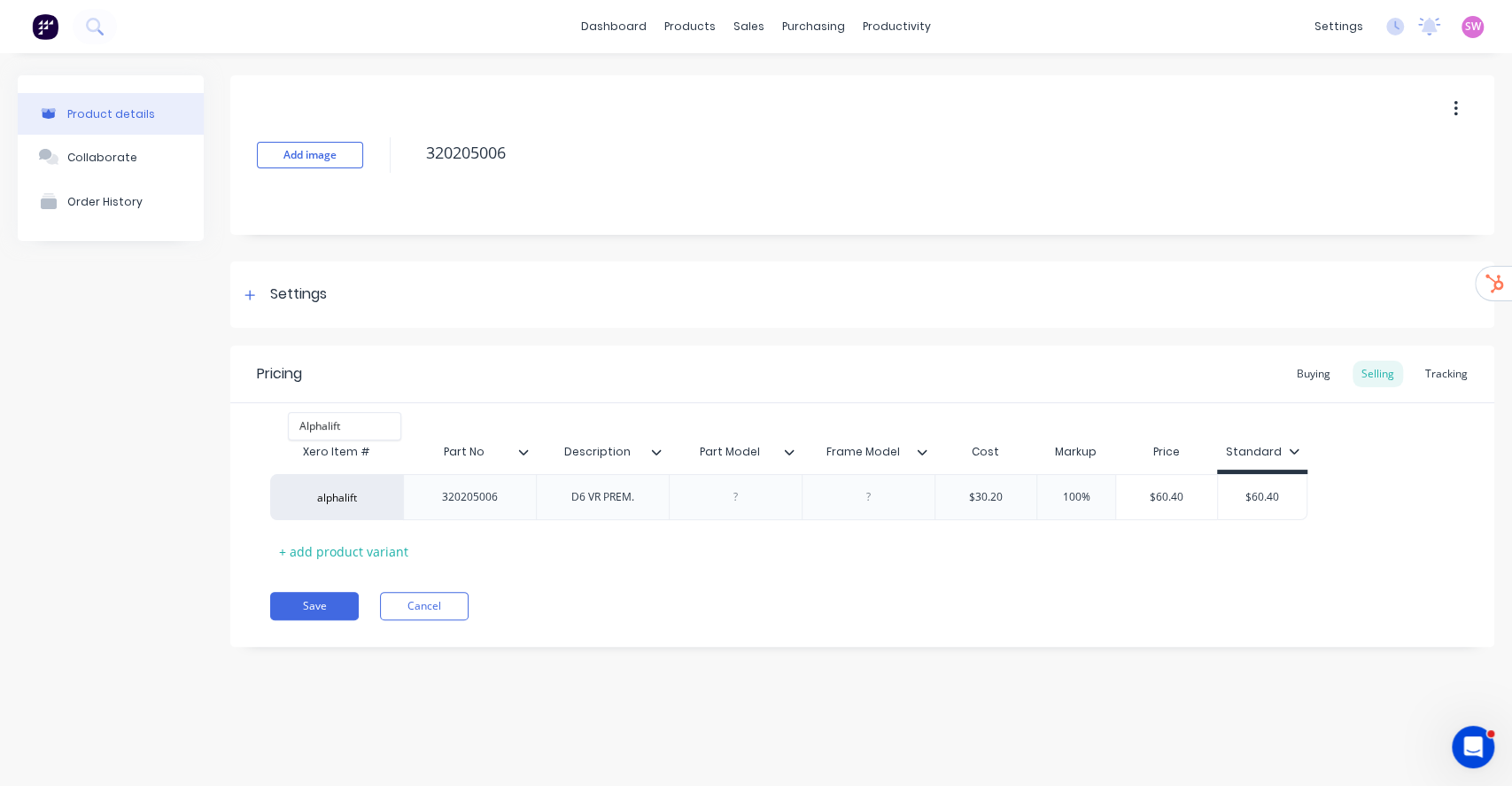 type on "alphalift" 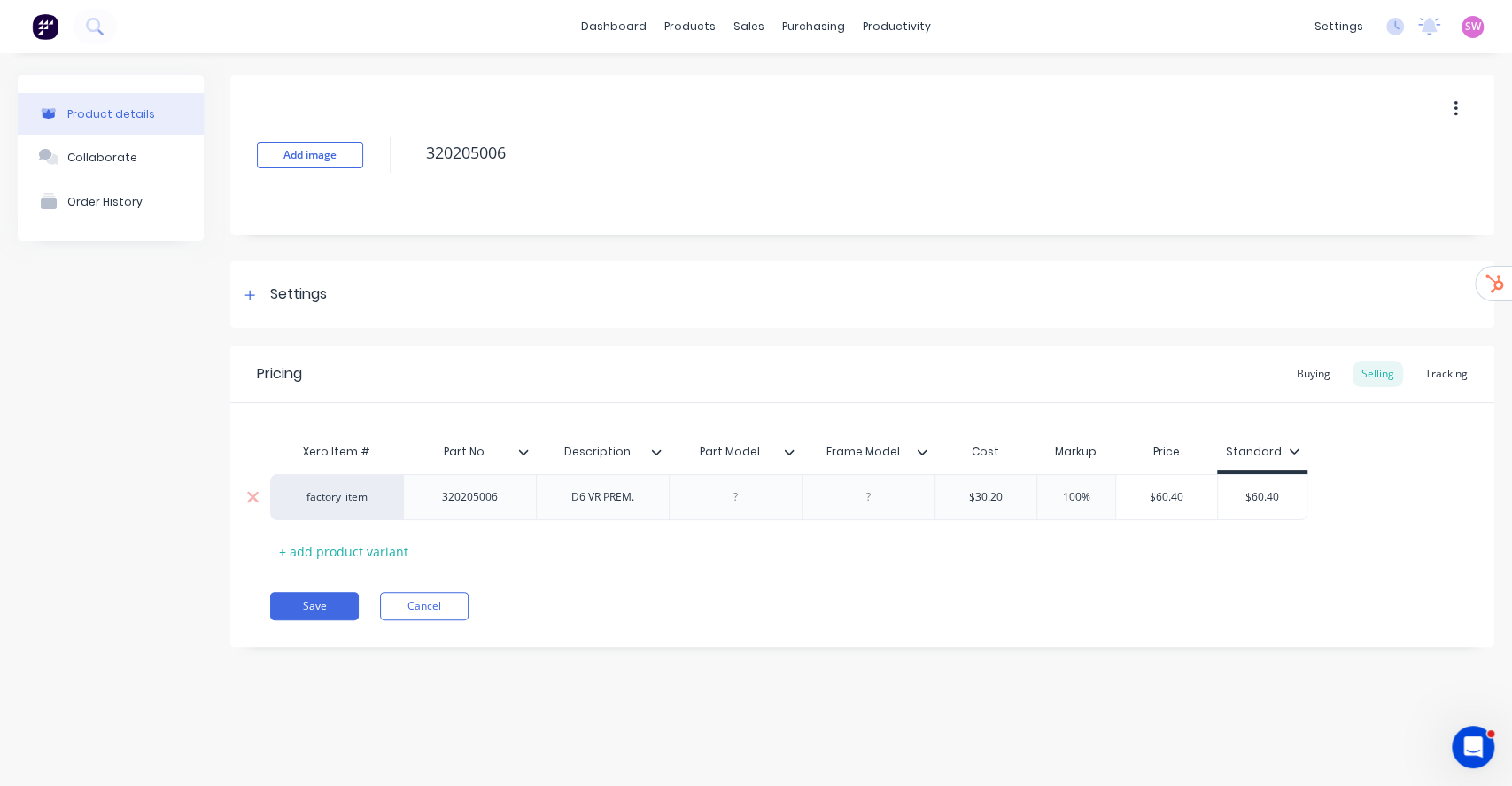 click on "factory_item" at bounding box center (337, 497) 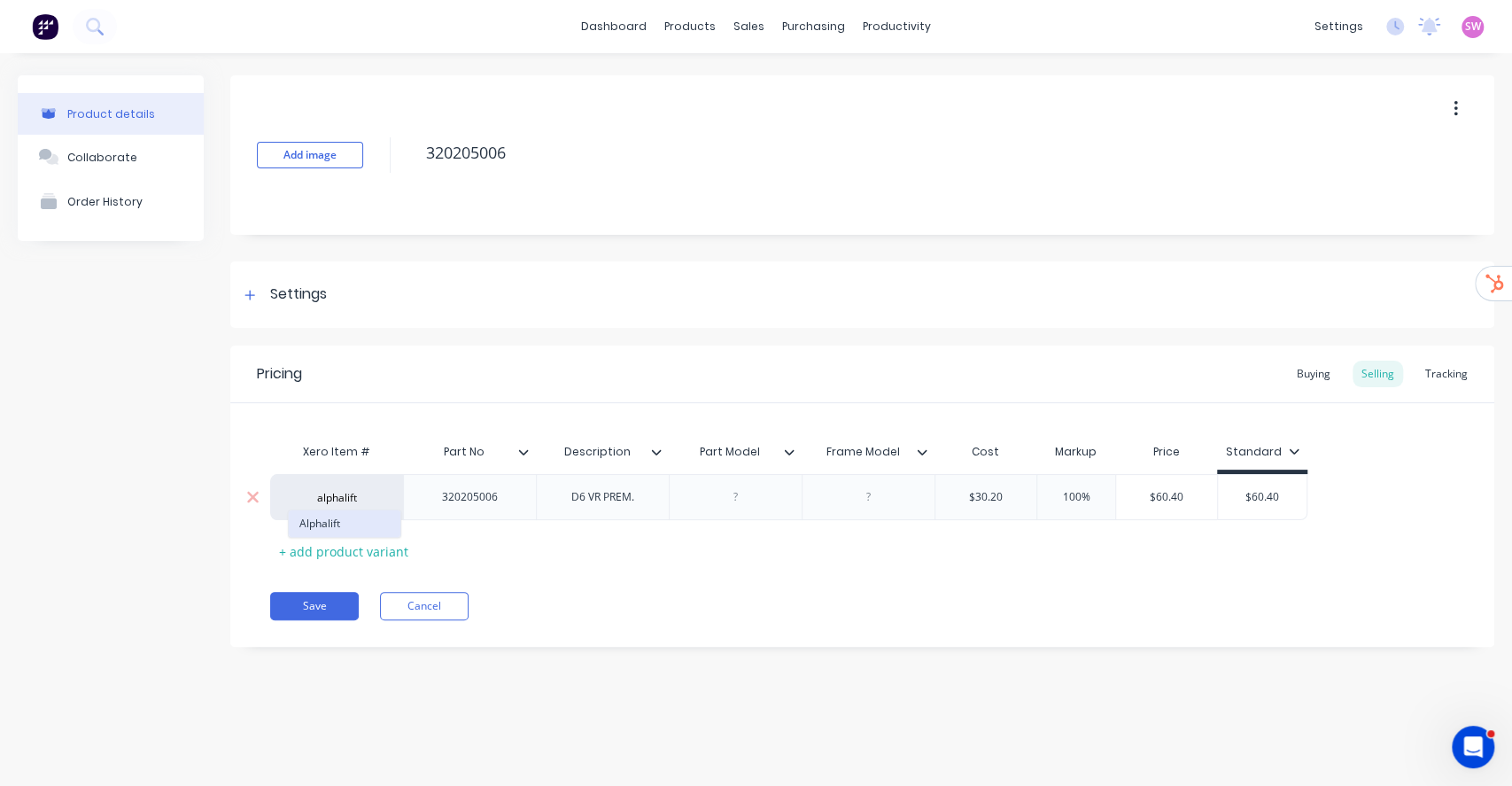 click on "Alphalift" at bounding box center [345, 524] 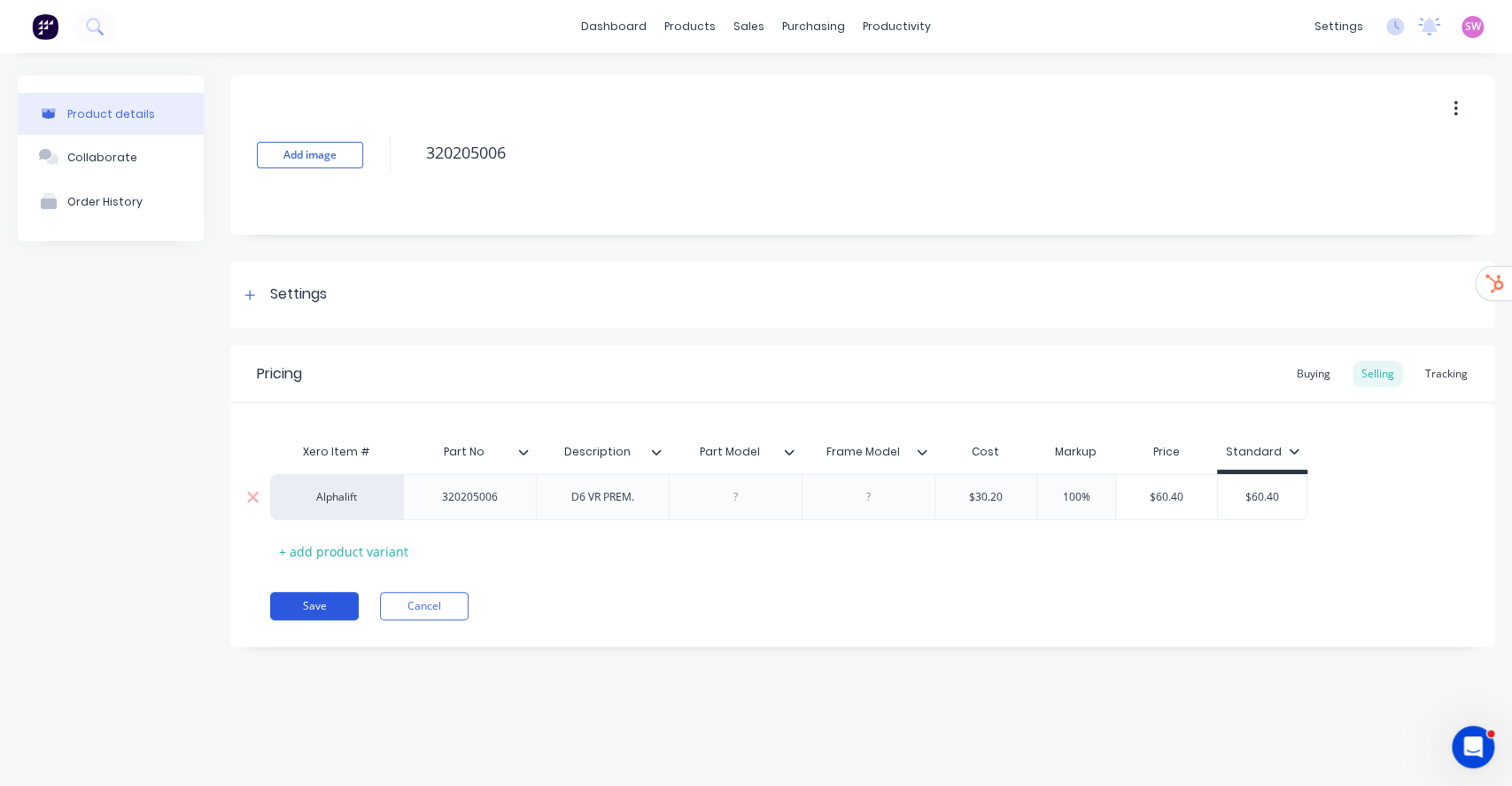 click on "Save" at bounding box center (314, 606) 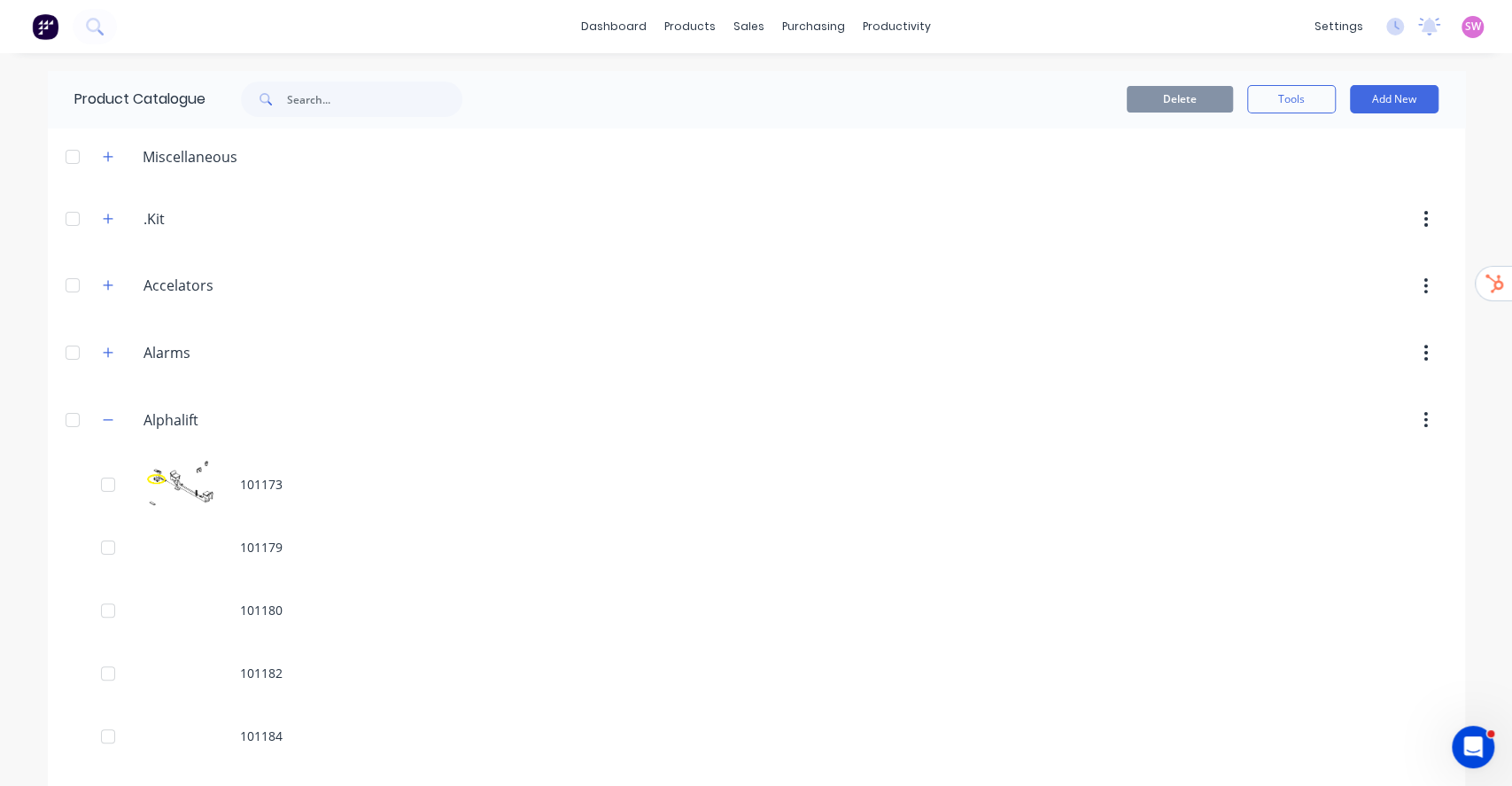 scroll, scrollTop: 8961, scrollLeft: 0, axis: vertical 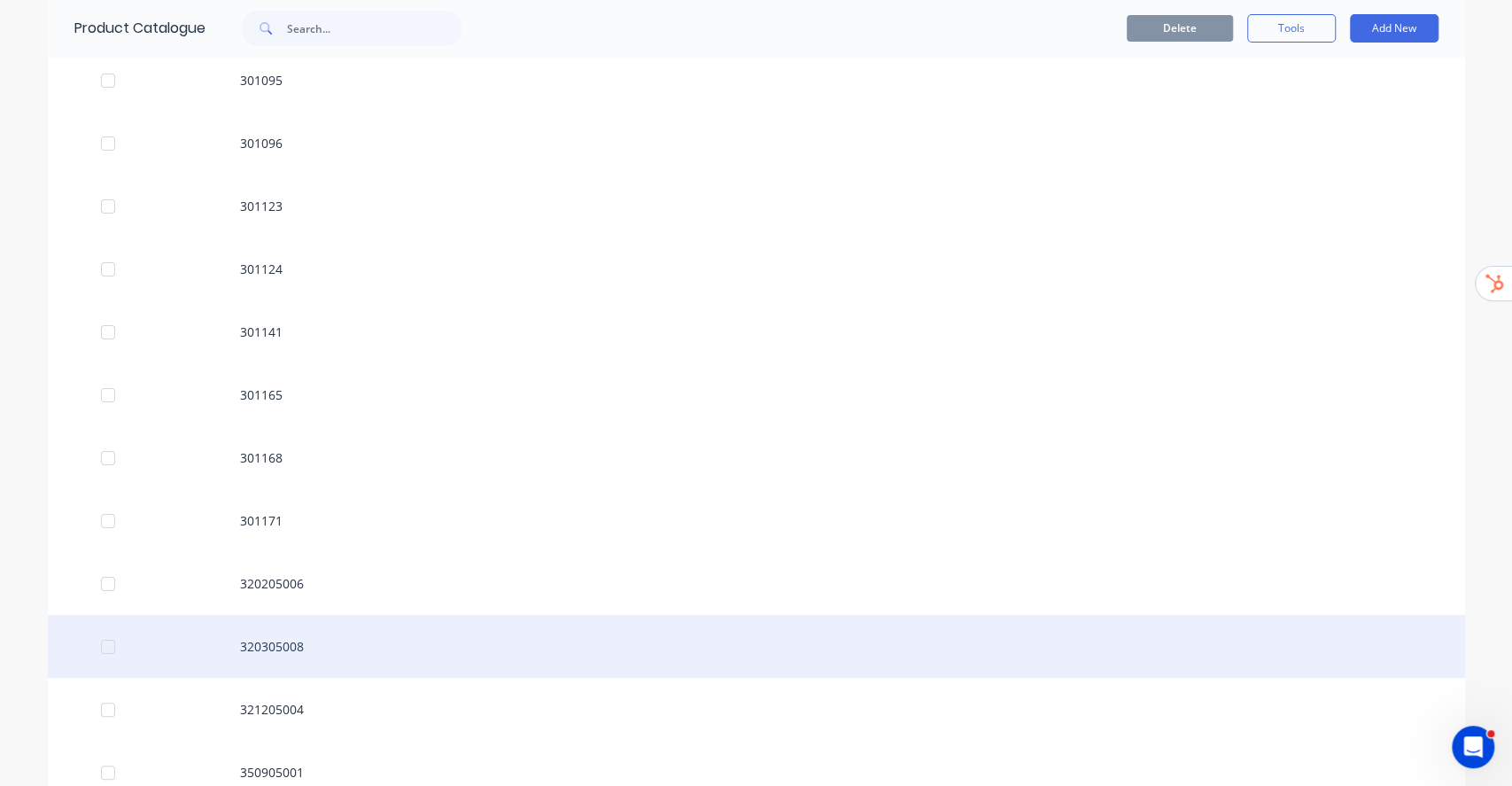 click on "320305008" at bounding box center (756, 646) 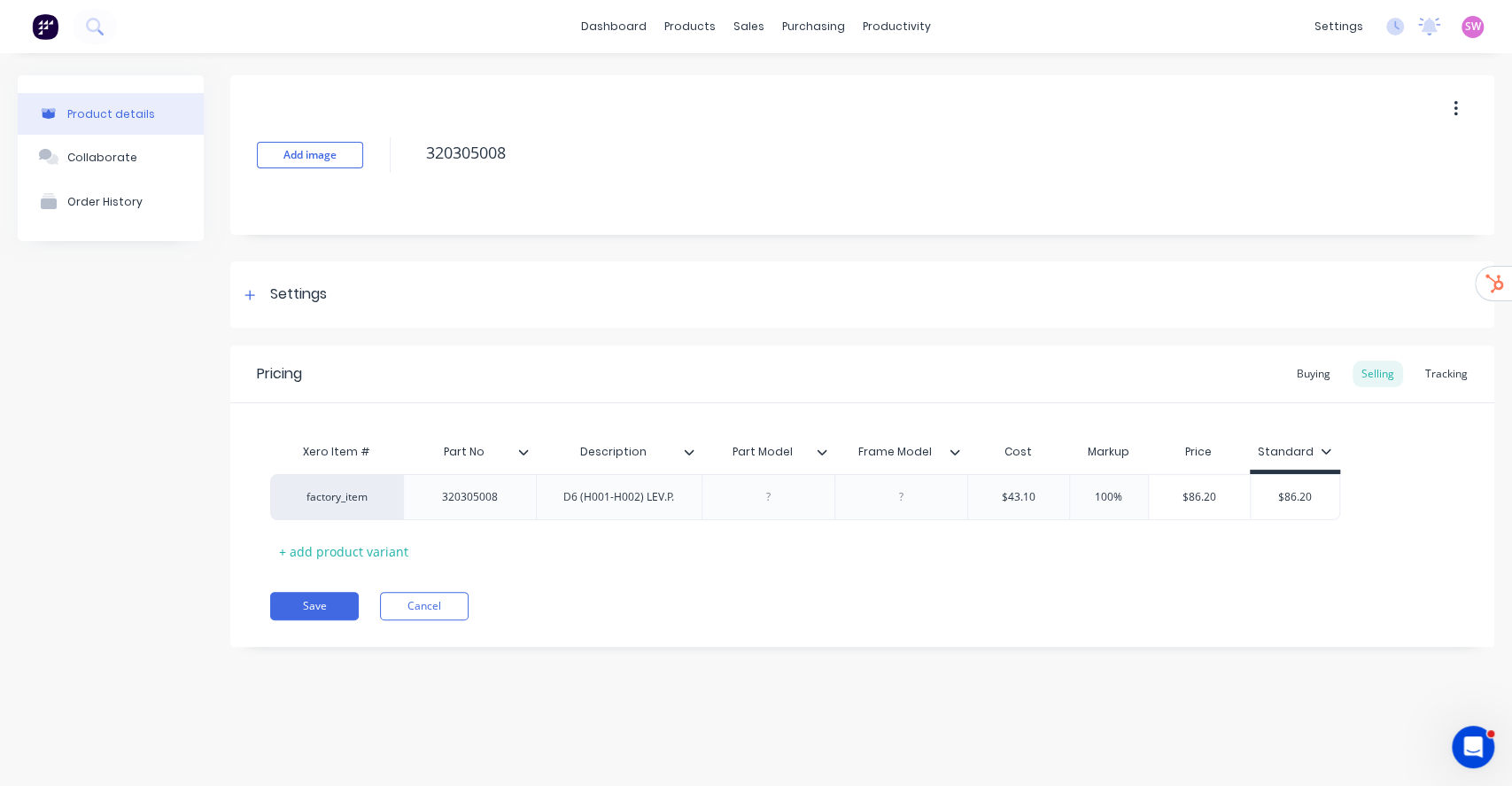 type on "x" 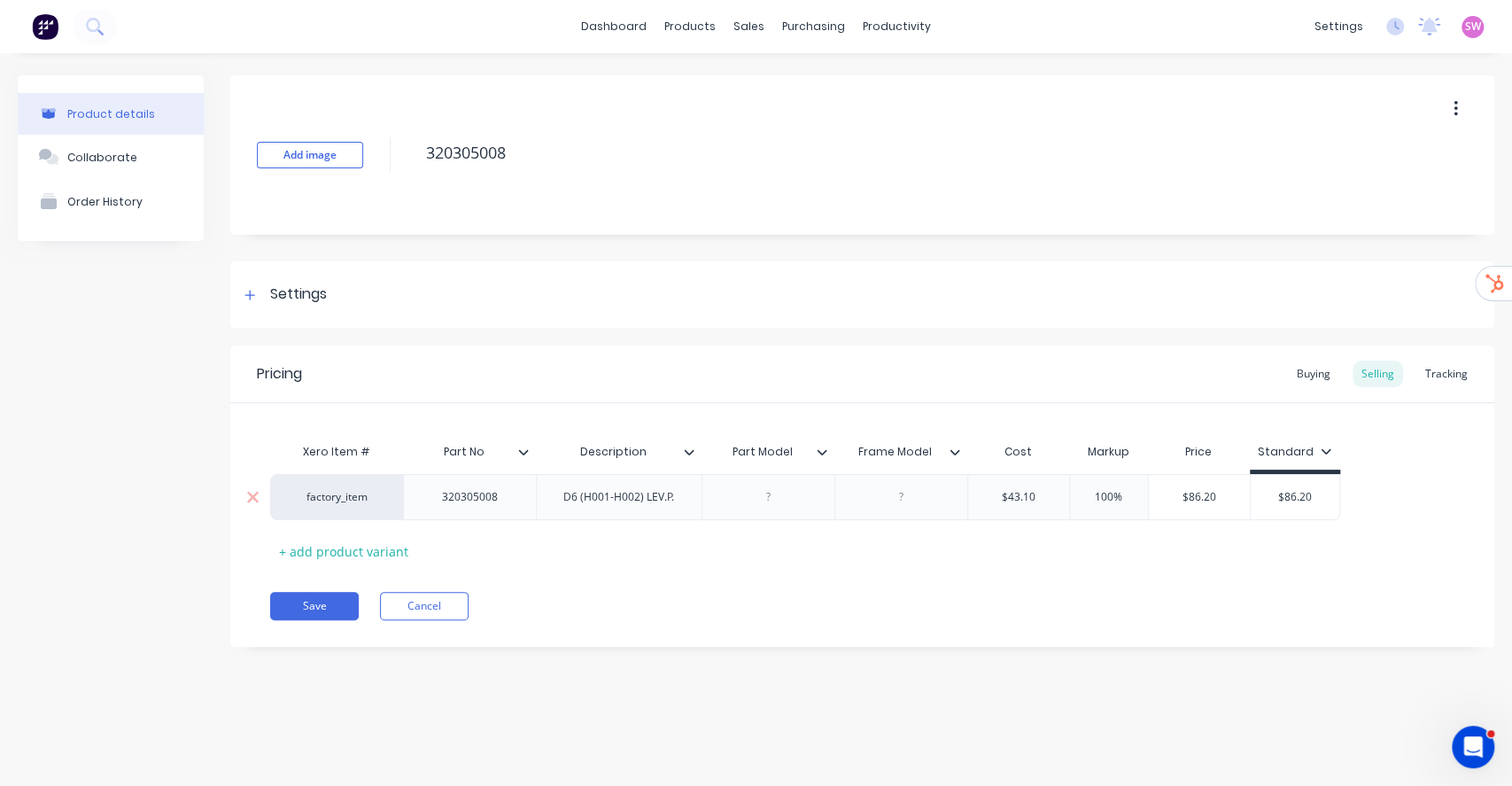 click on "factory_item" at bounding box center [337, 497] 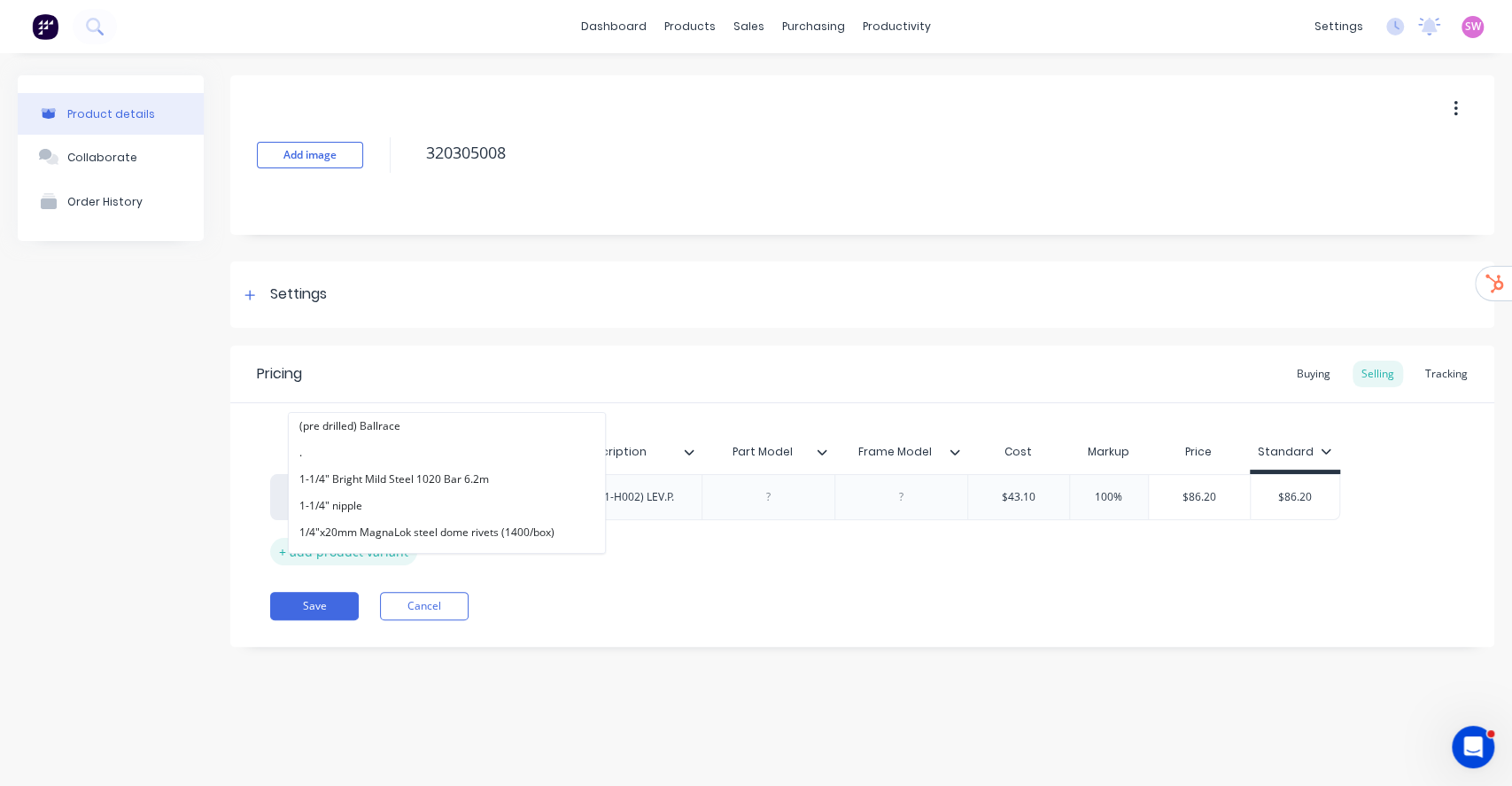 paste on "alphalift" 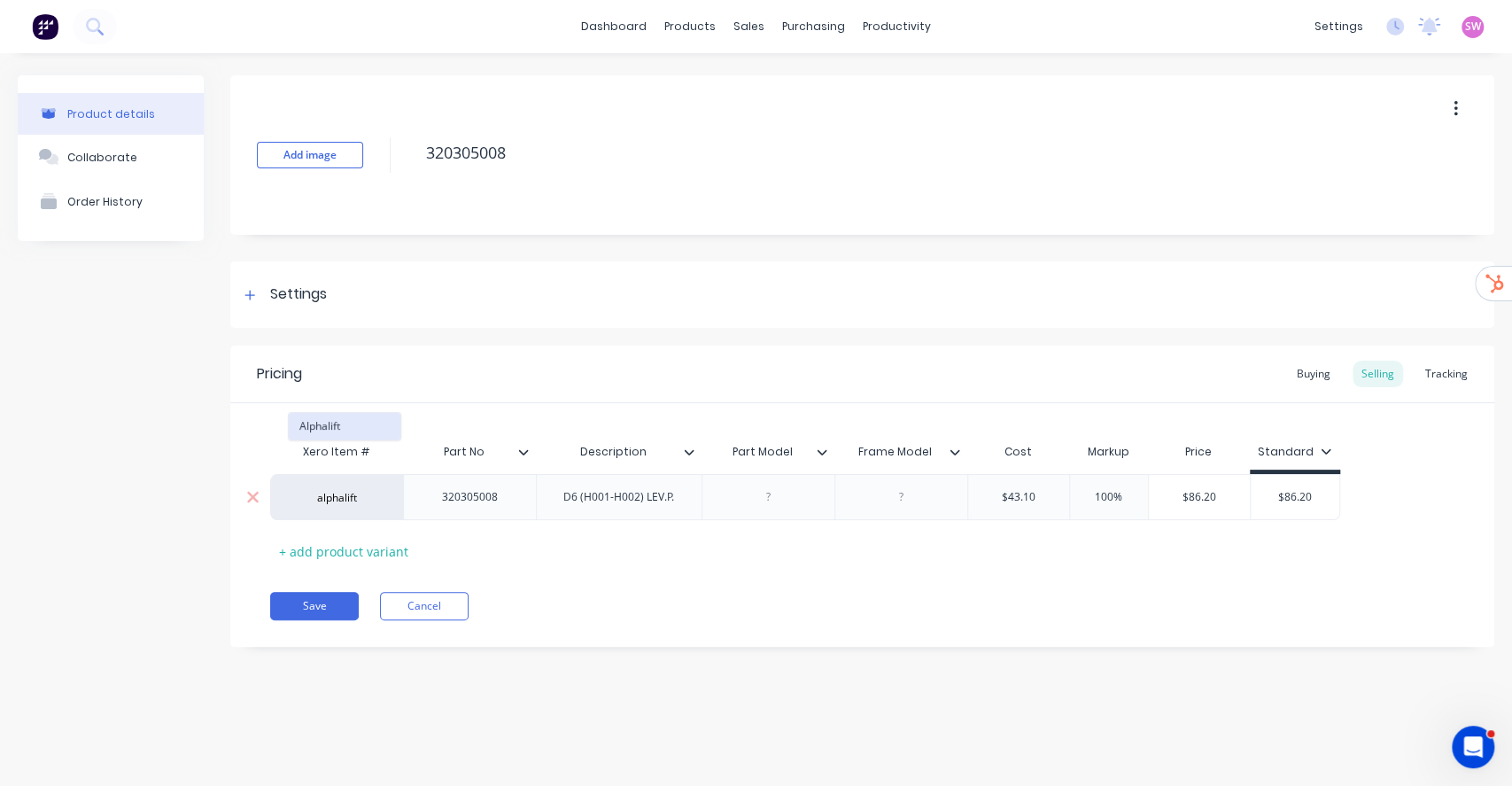 type on "alphalift" 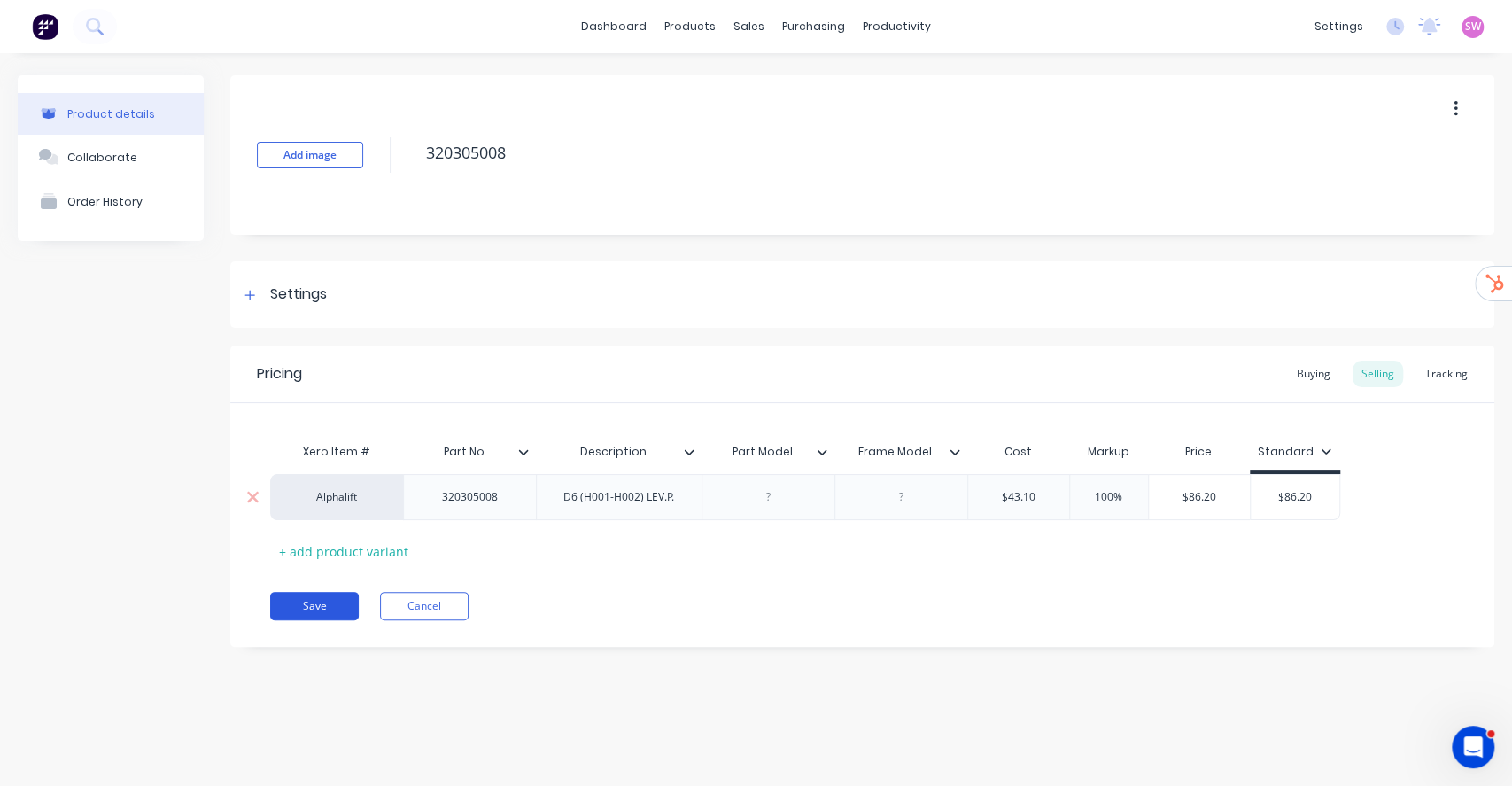 click on "Save" at bounding box center [314, 606] 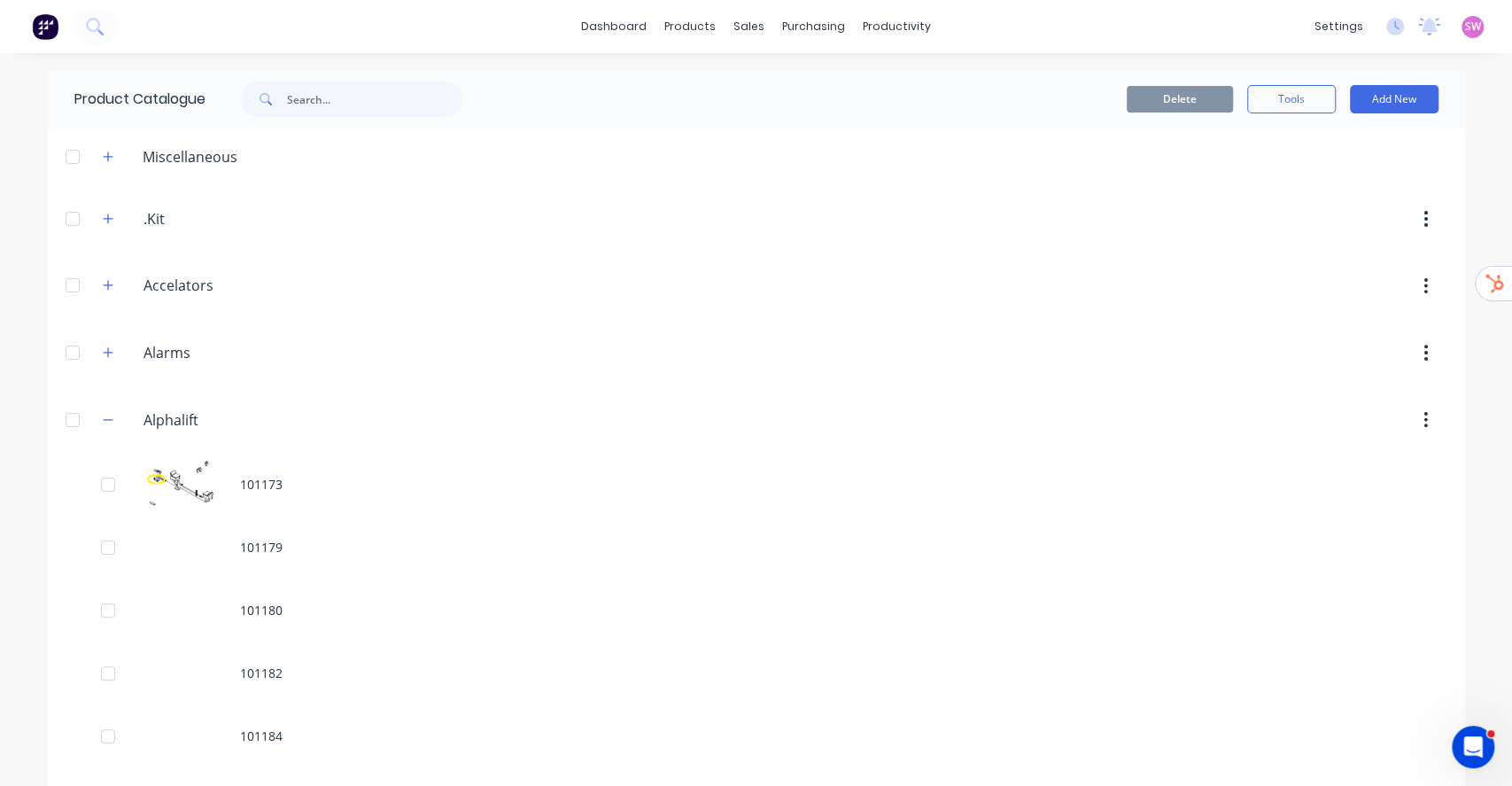 scroll, scrollTop: 8961, scrollLeft: 0, axis: vertical 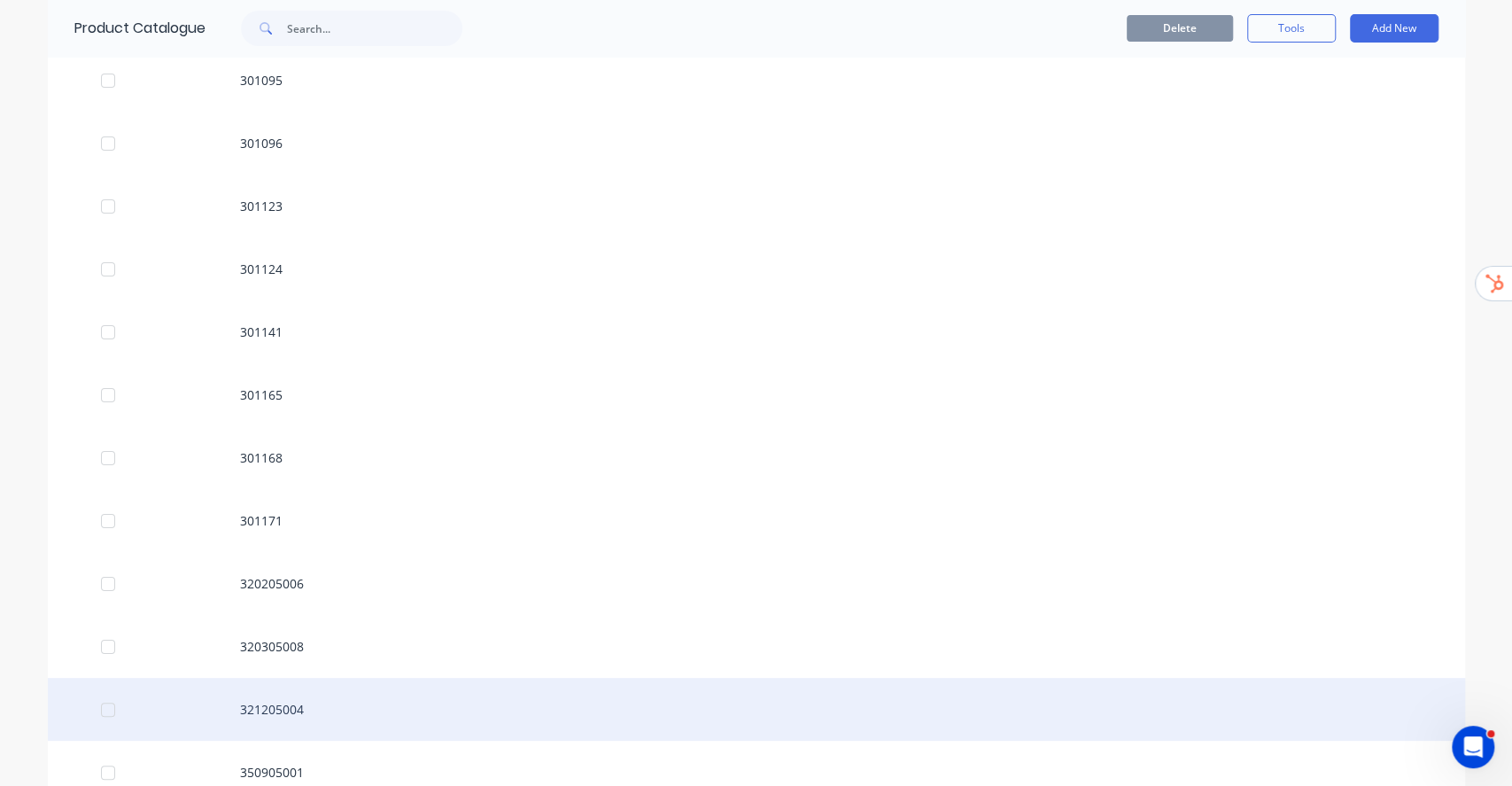 click on "321205004" at bounding box center [756, 709] 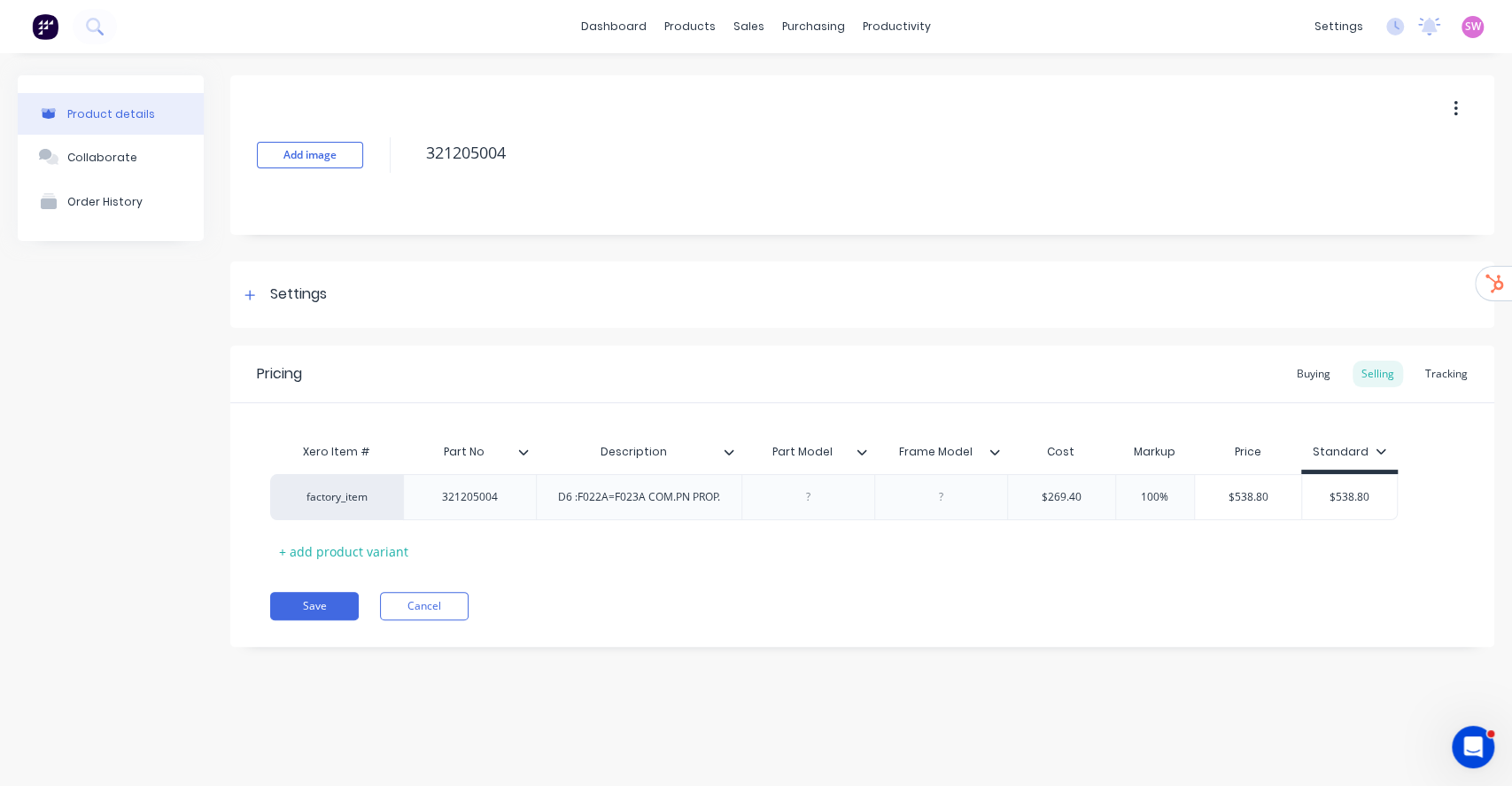 type on "x" 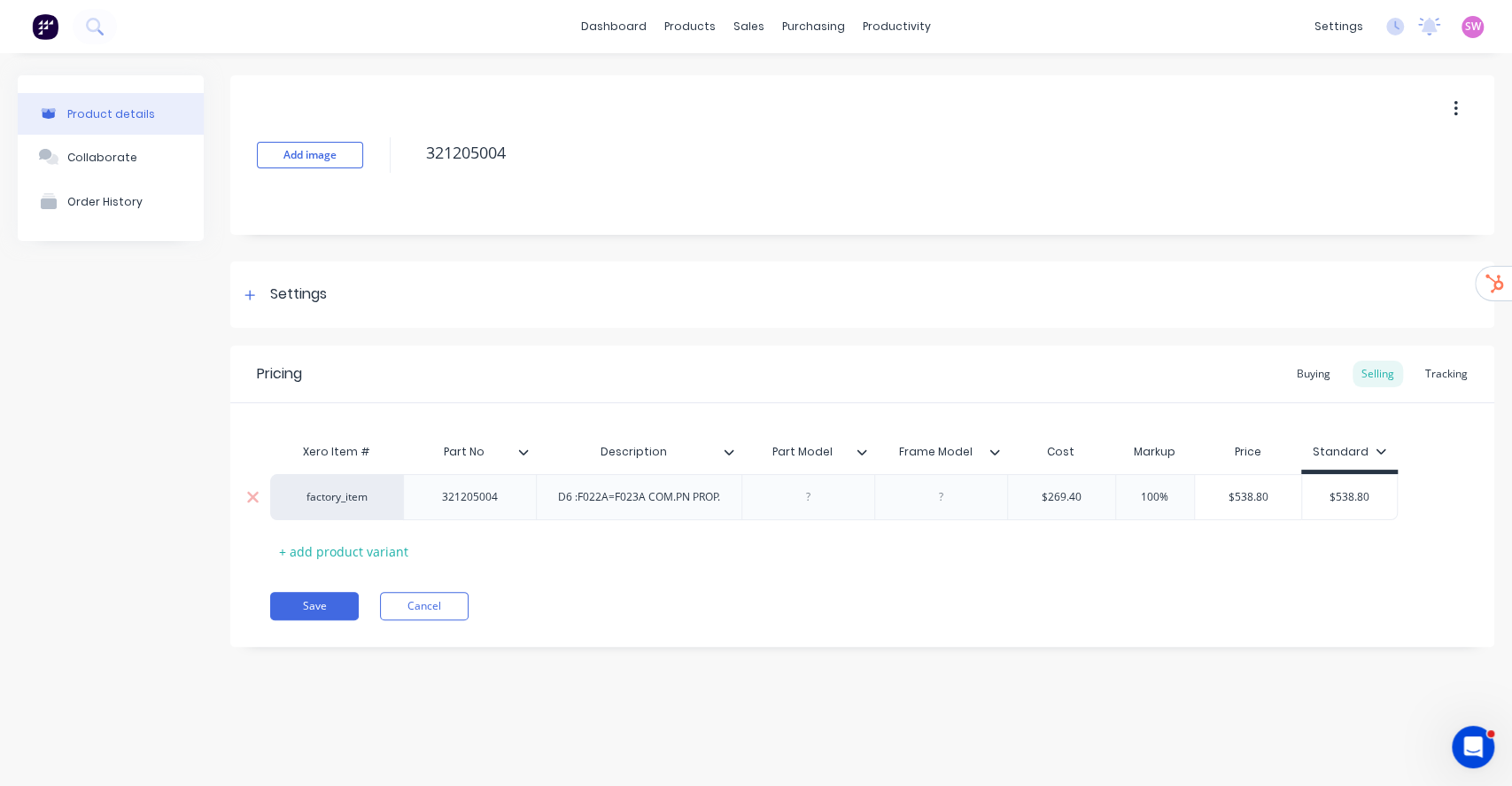 click on "factory_item" at bounding box center [337, 497] 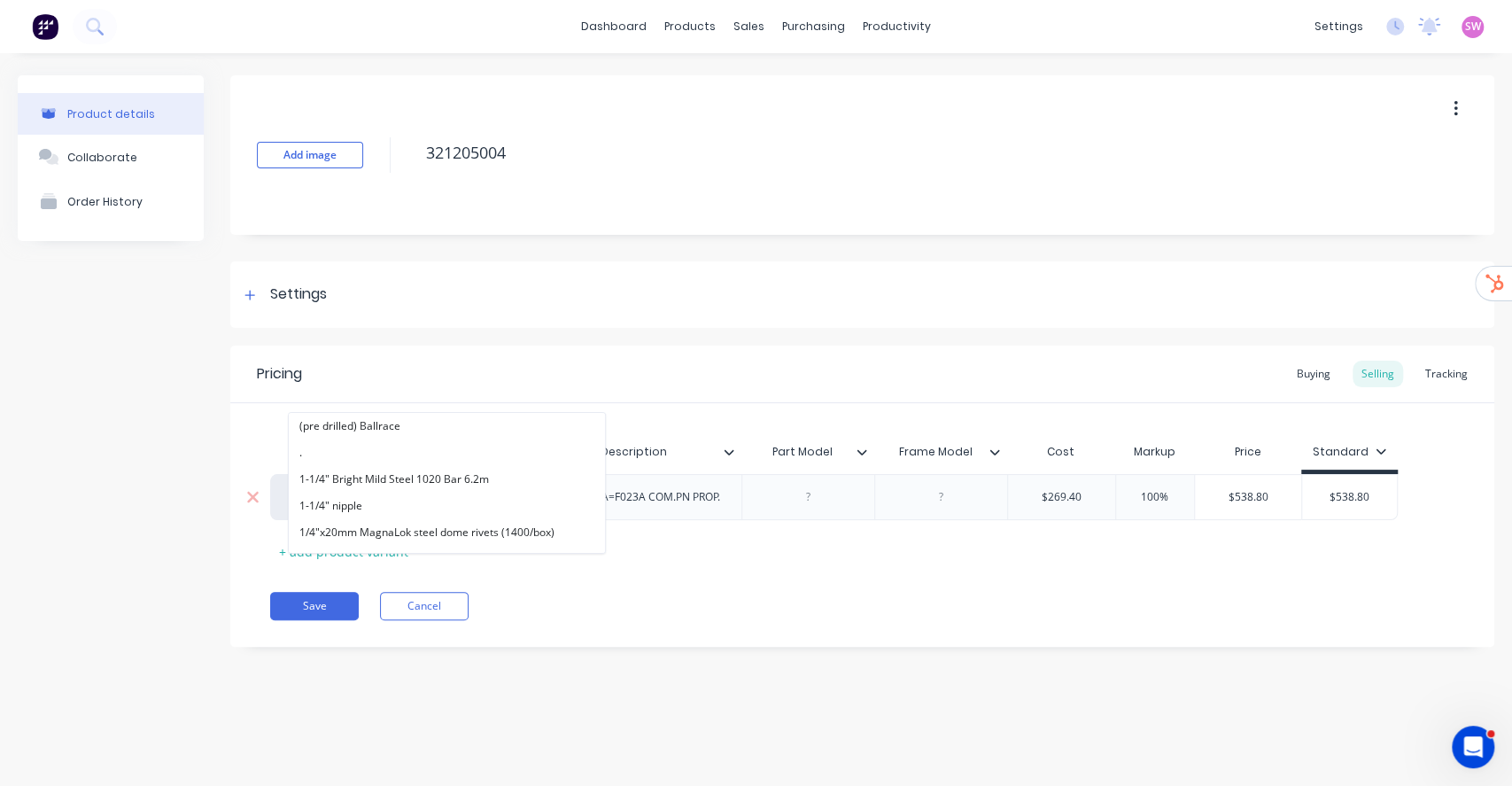 paste on "alphalift" 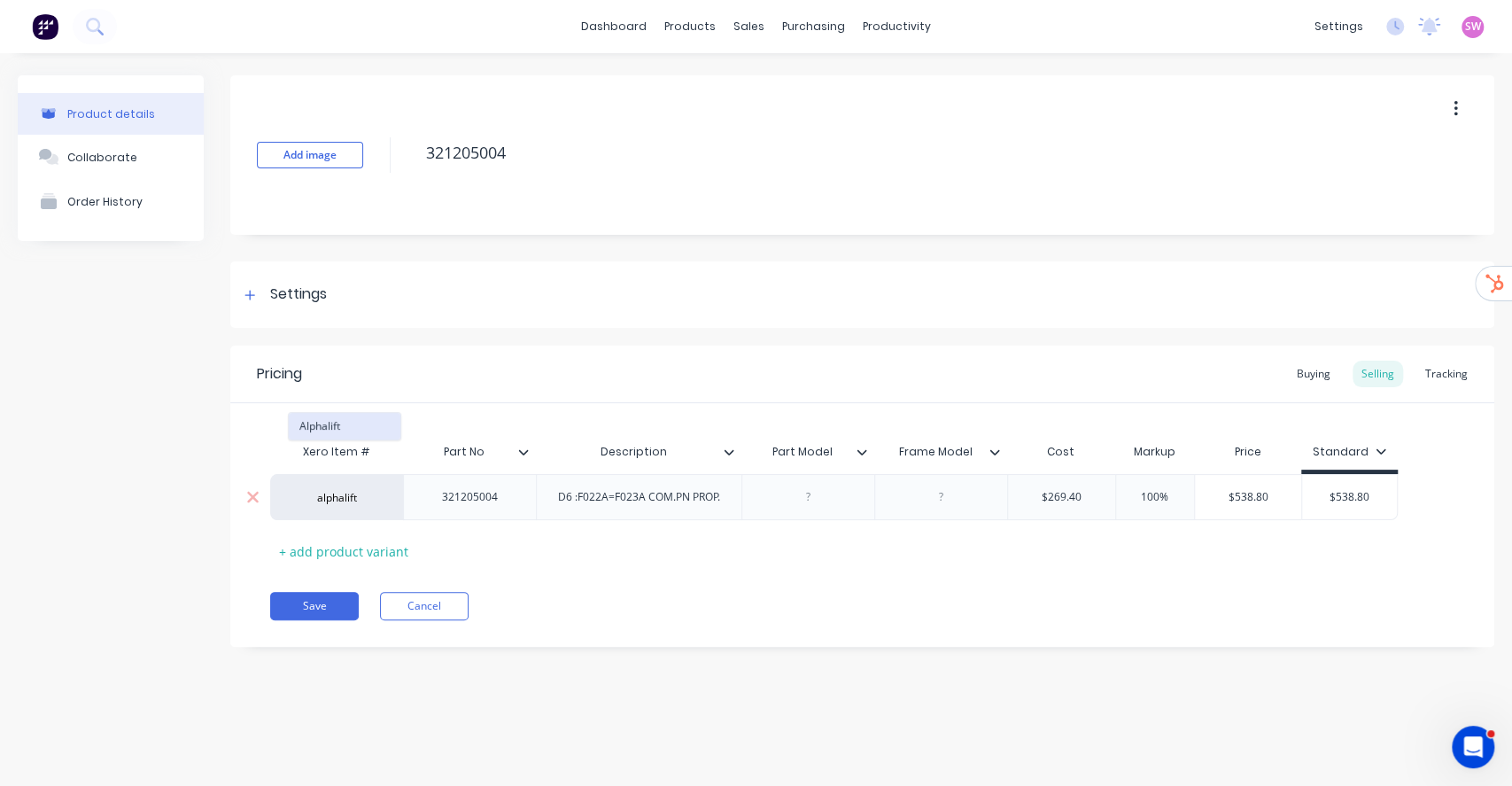 type on "alphalift" 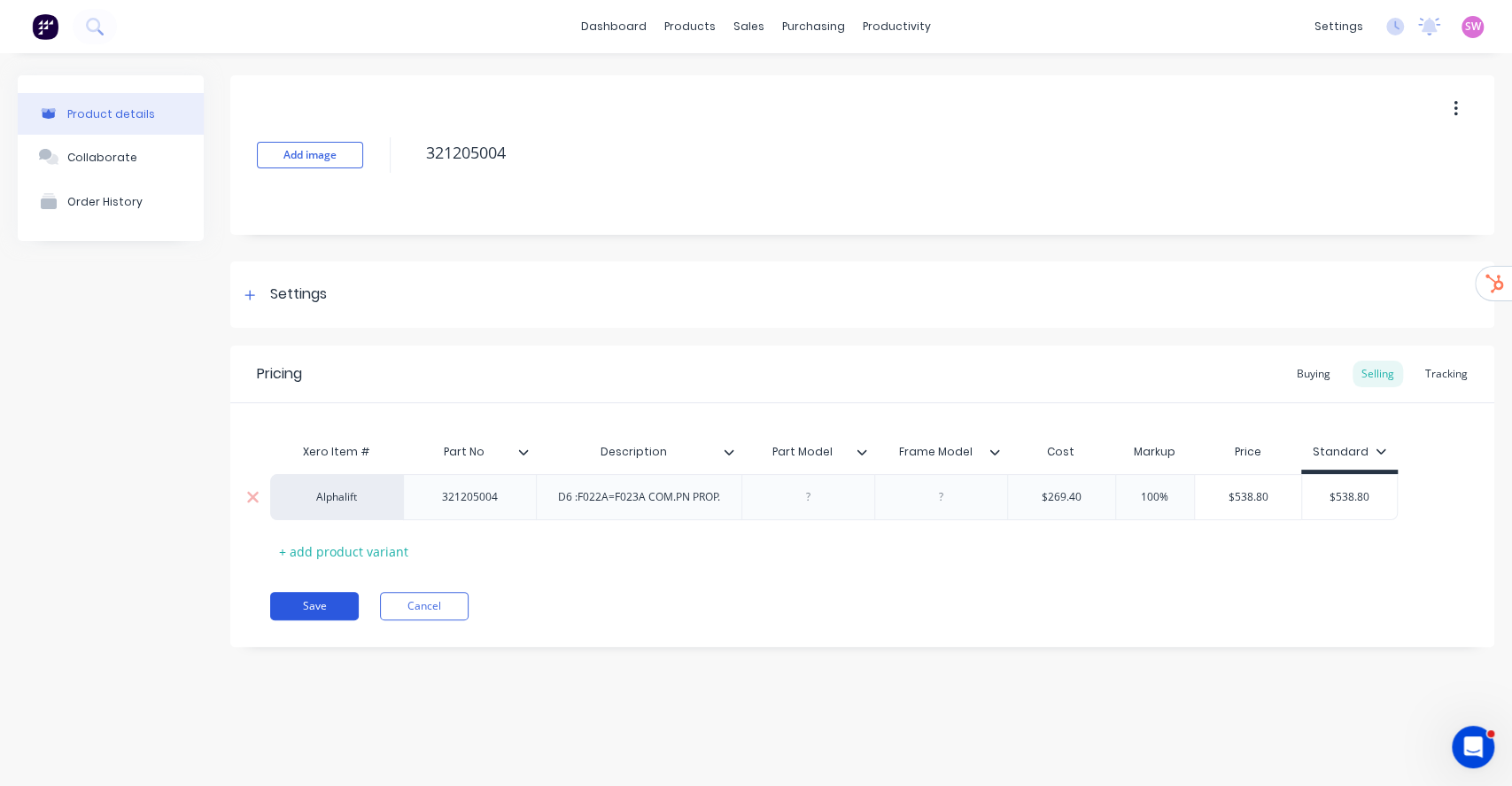 click on "Save" at bounding box center [314, 606] 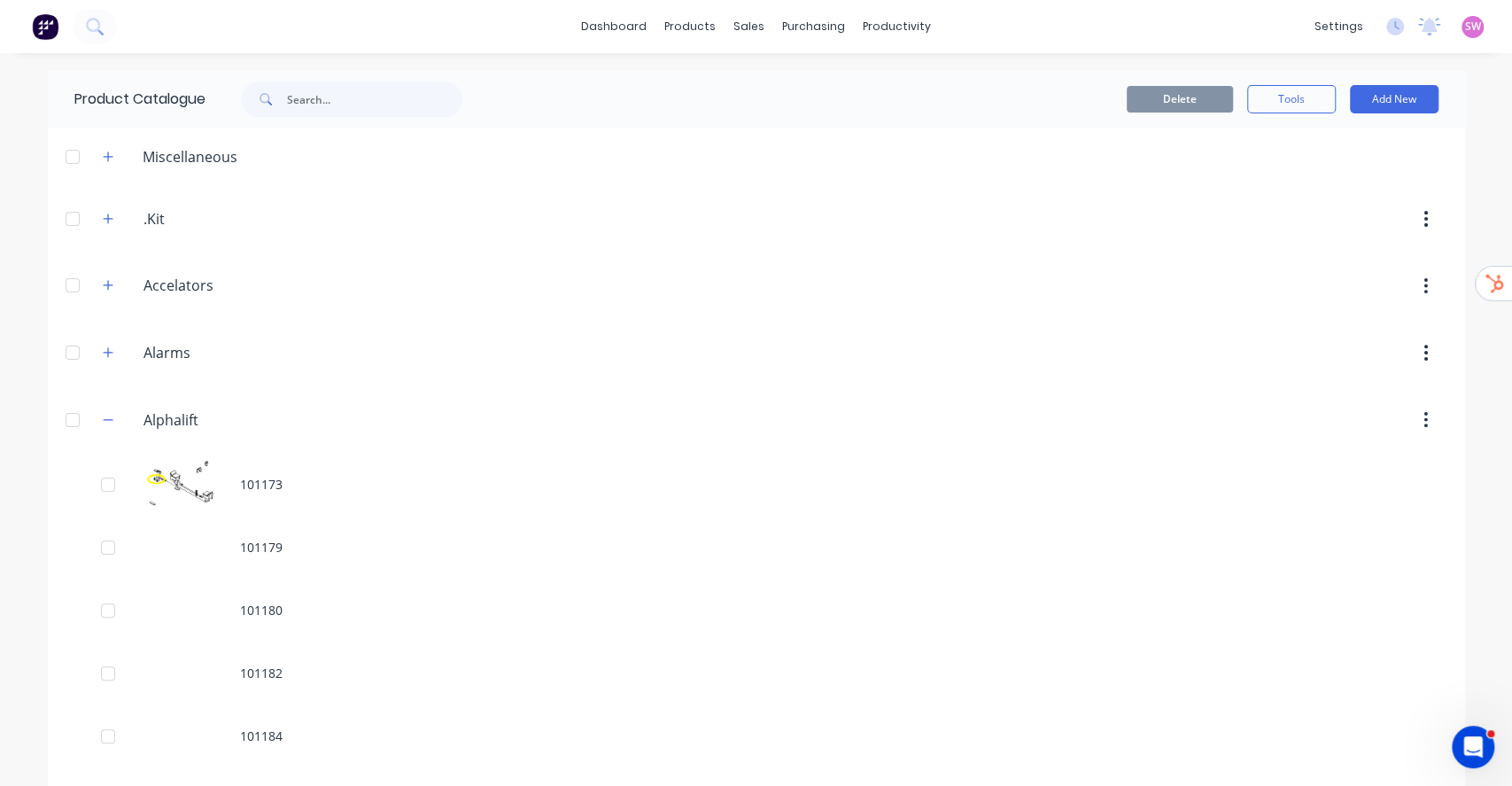 scroll, scrollTop: 8961, scrollLeft: 0, axis: vertical 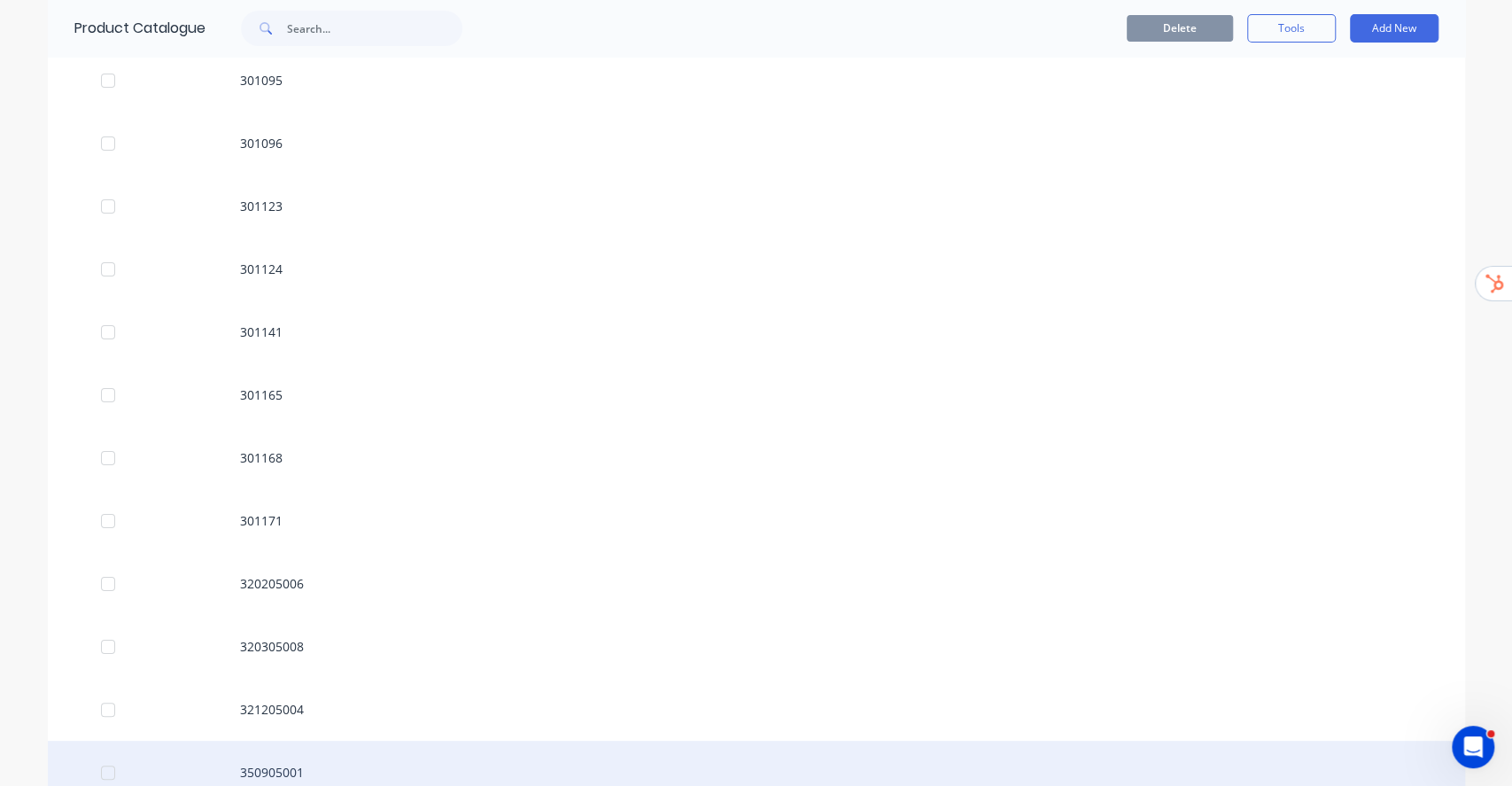 click on "350905001" at bounding box center [756, 772] 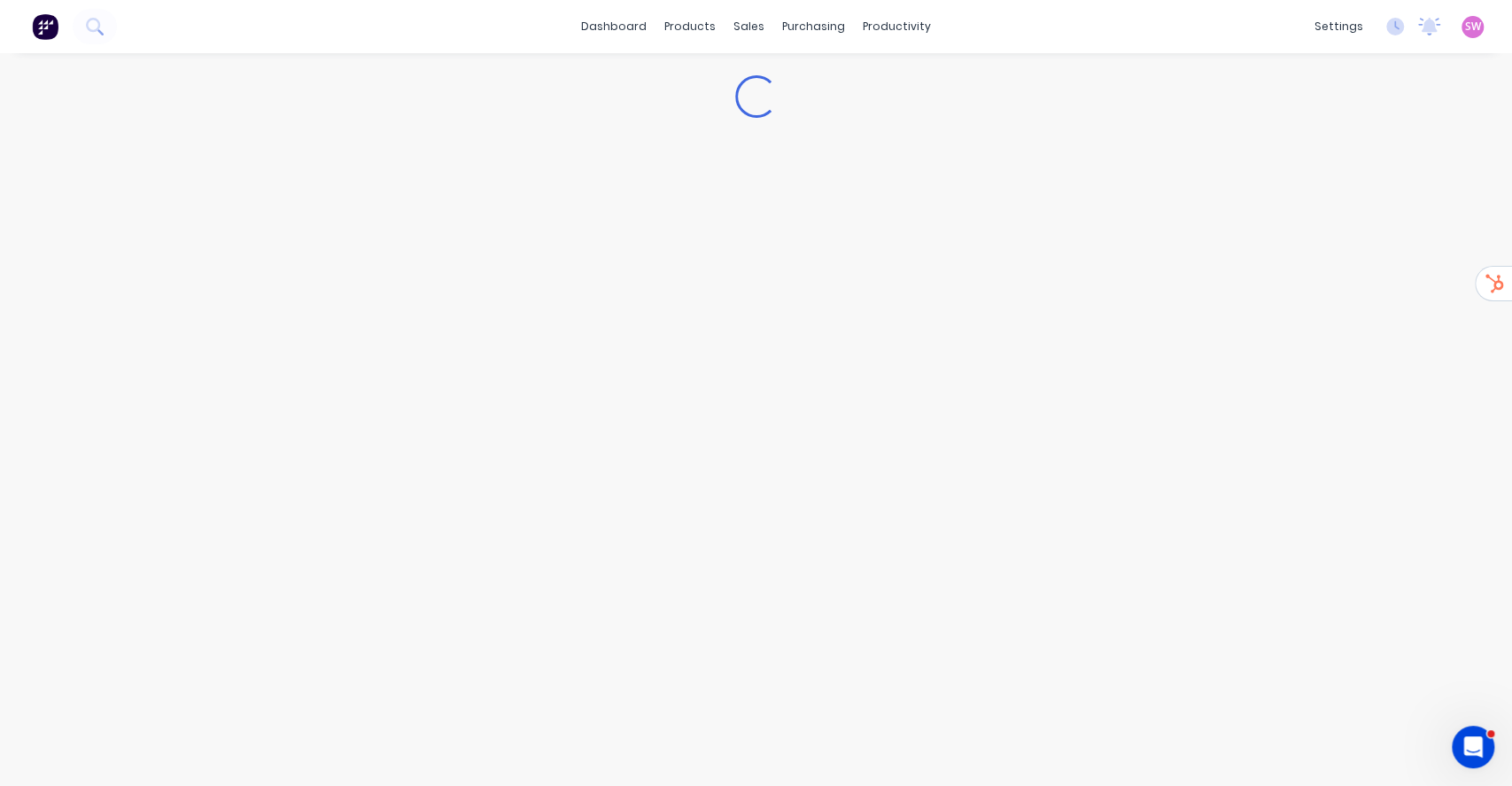 type on "x" 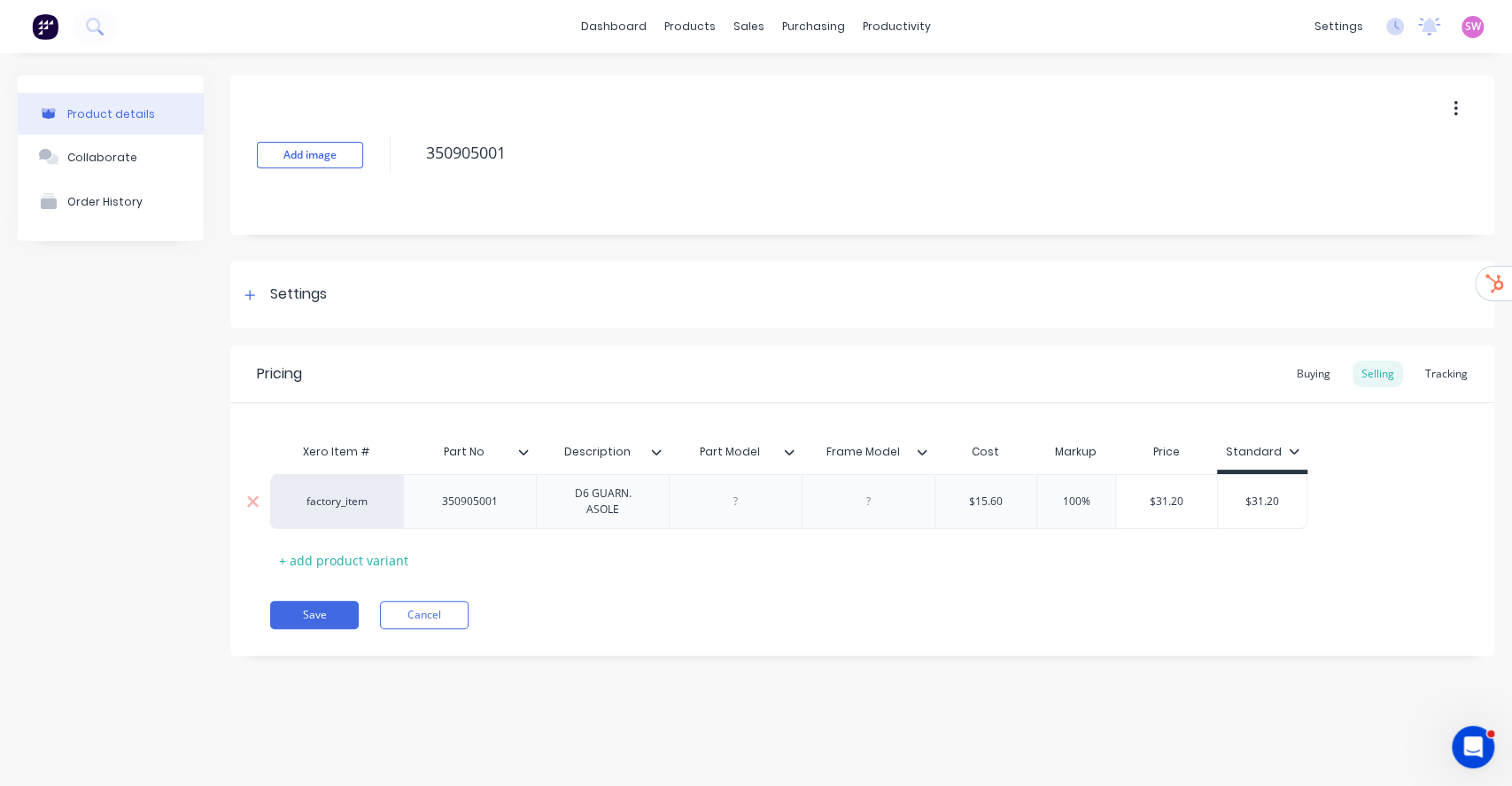 click on "factory_item" at bounding box center (337, 502) 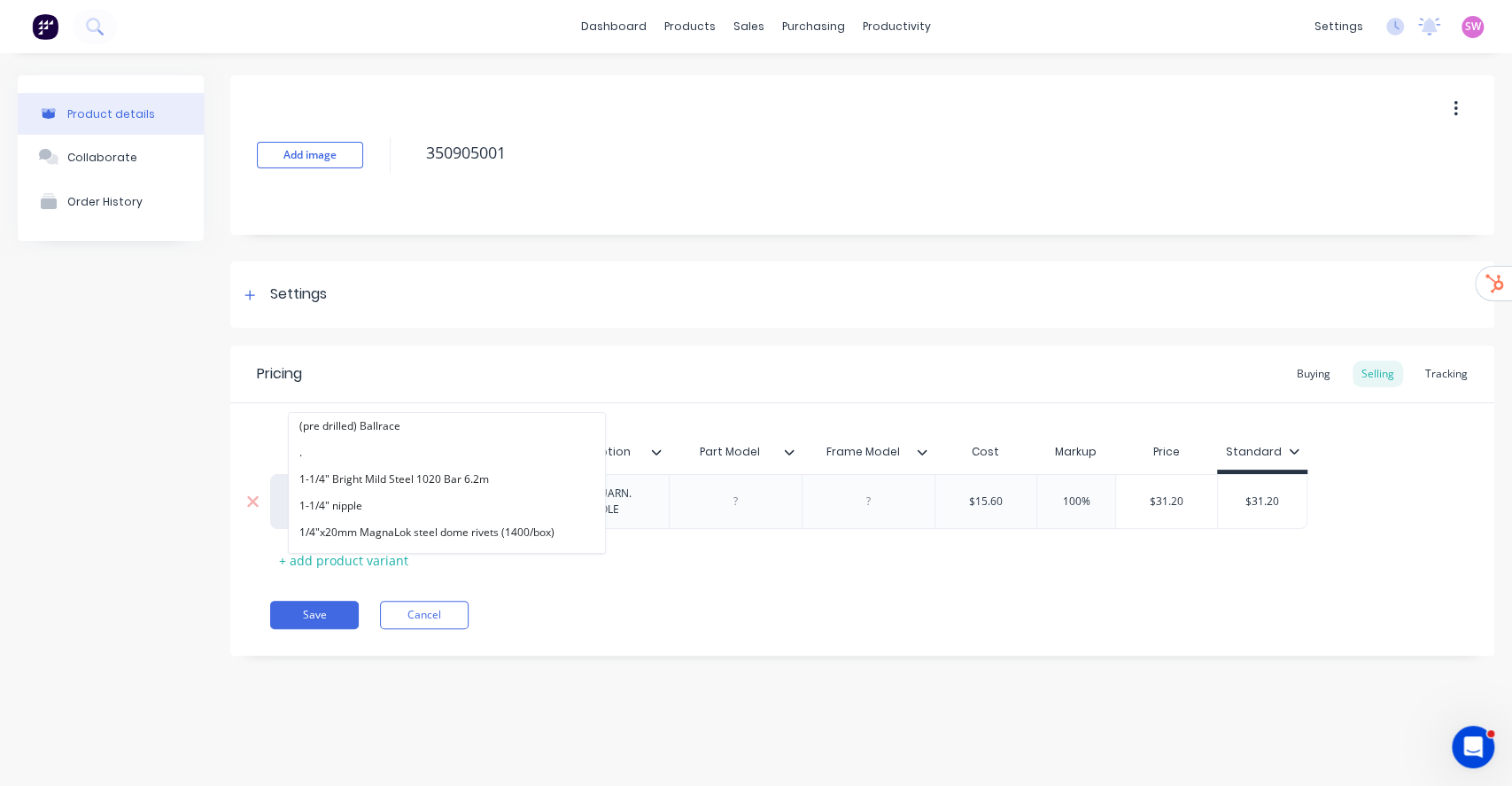 paste on "alphalift" 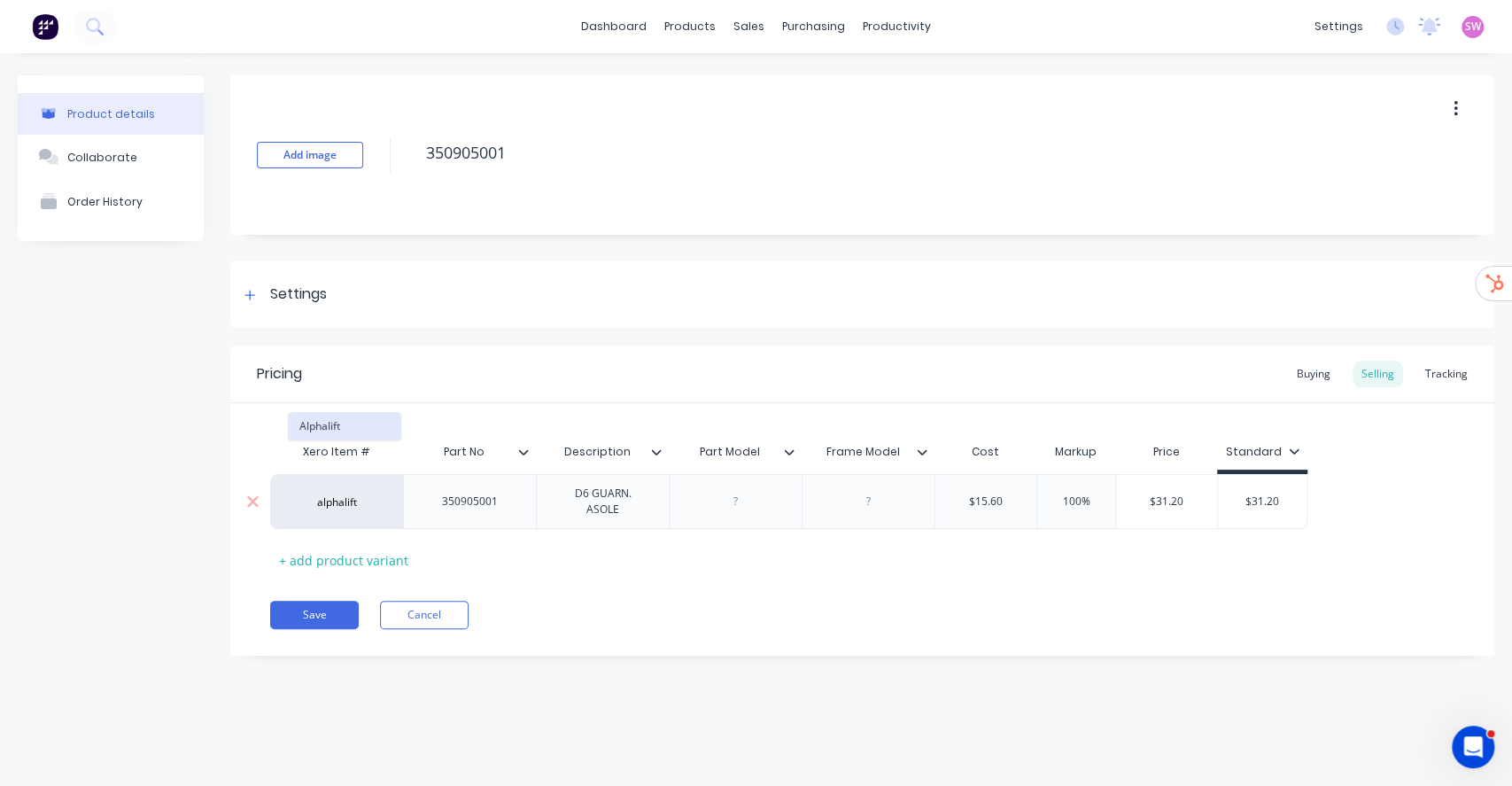 type on "alphalift" 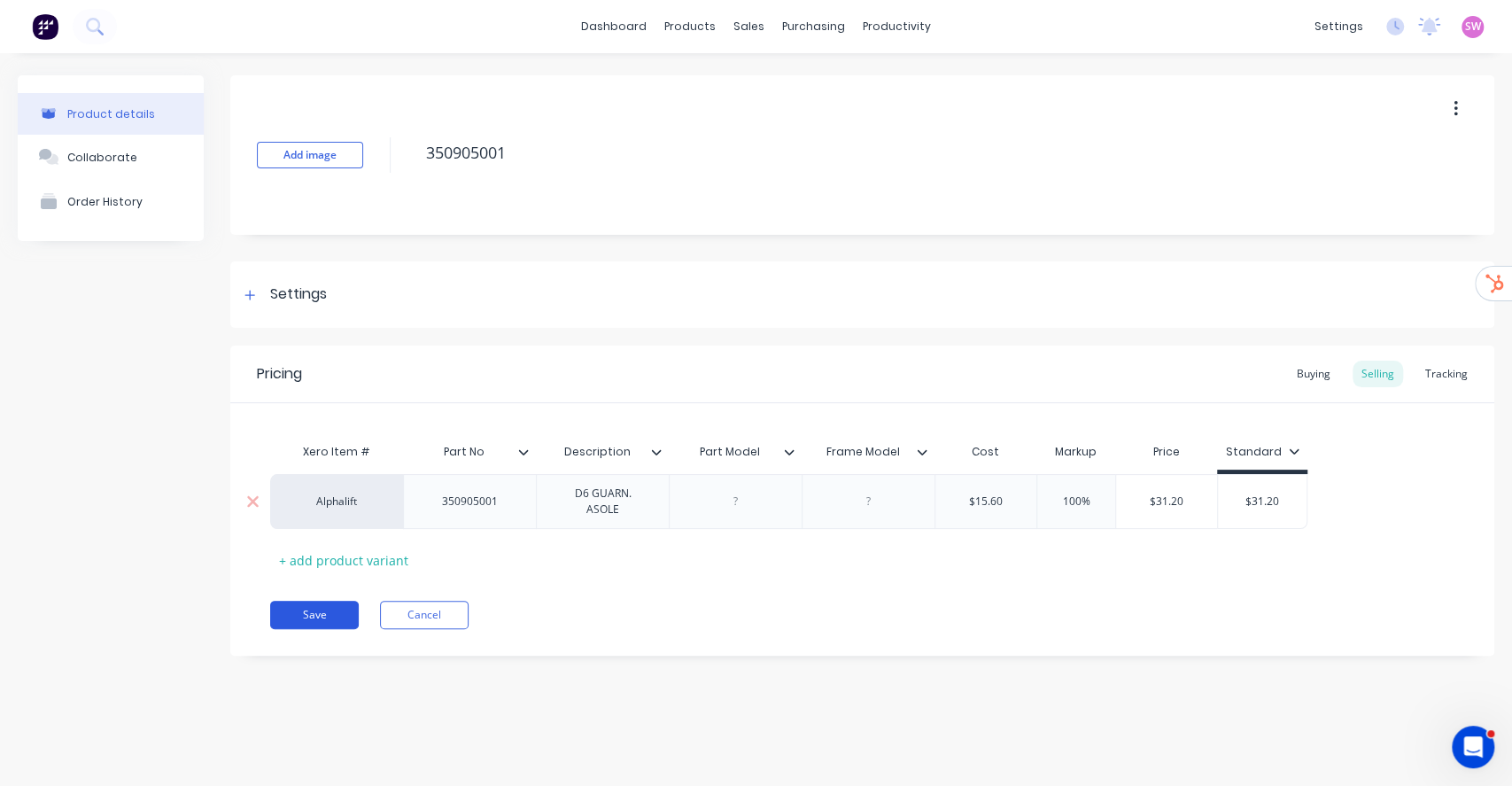 click on "Save" at bounding box center [314, 615] 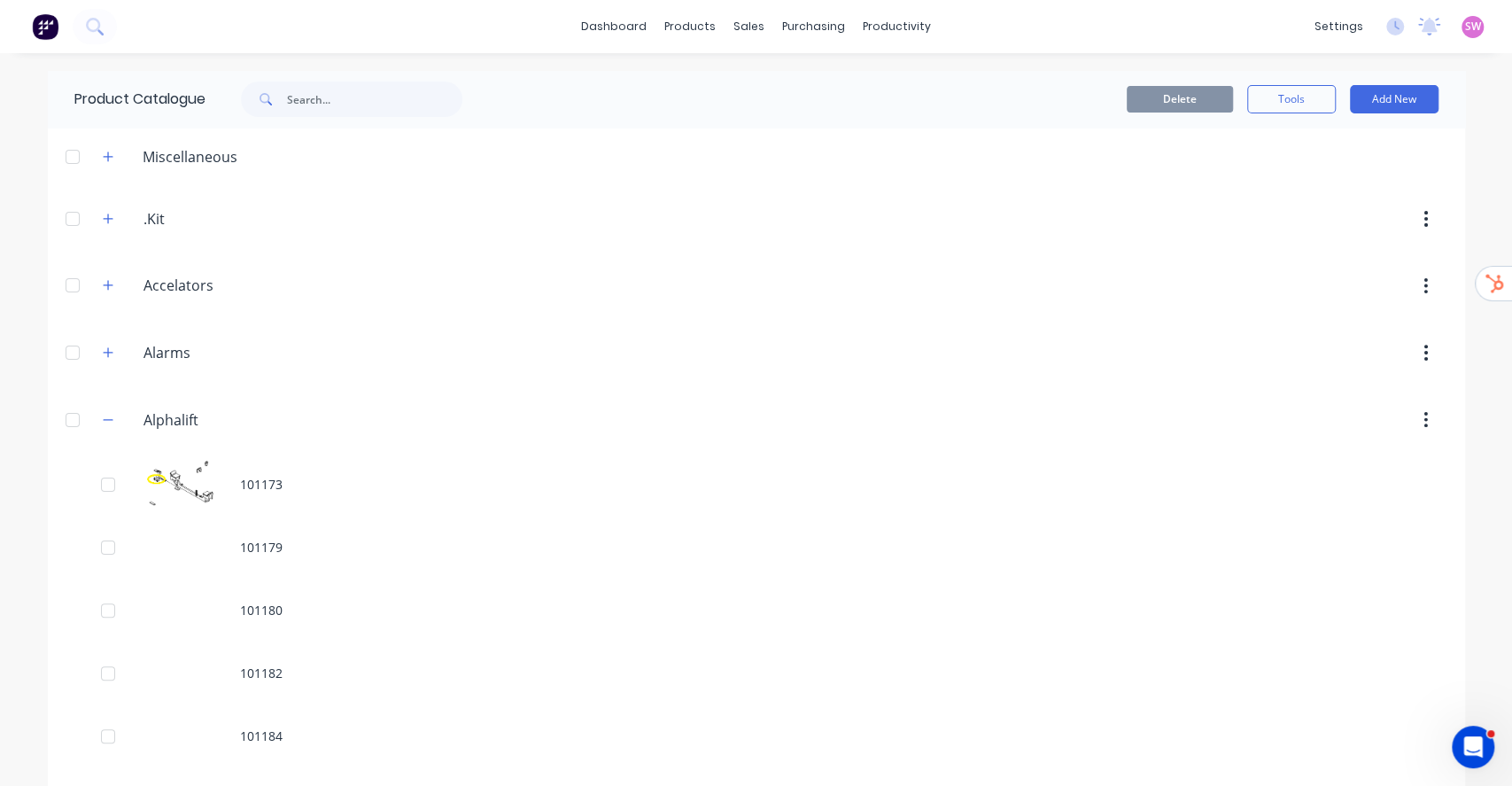scroll, scrollTop: 9401, scrollLeft: 0, axis: vertical 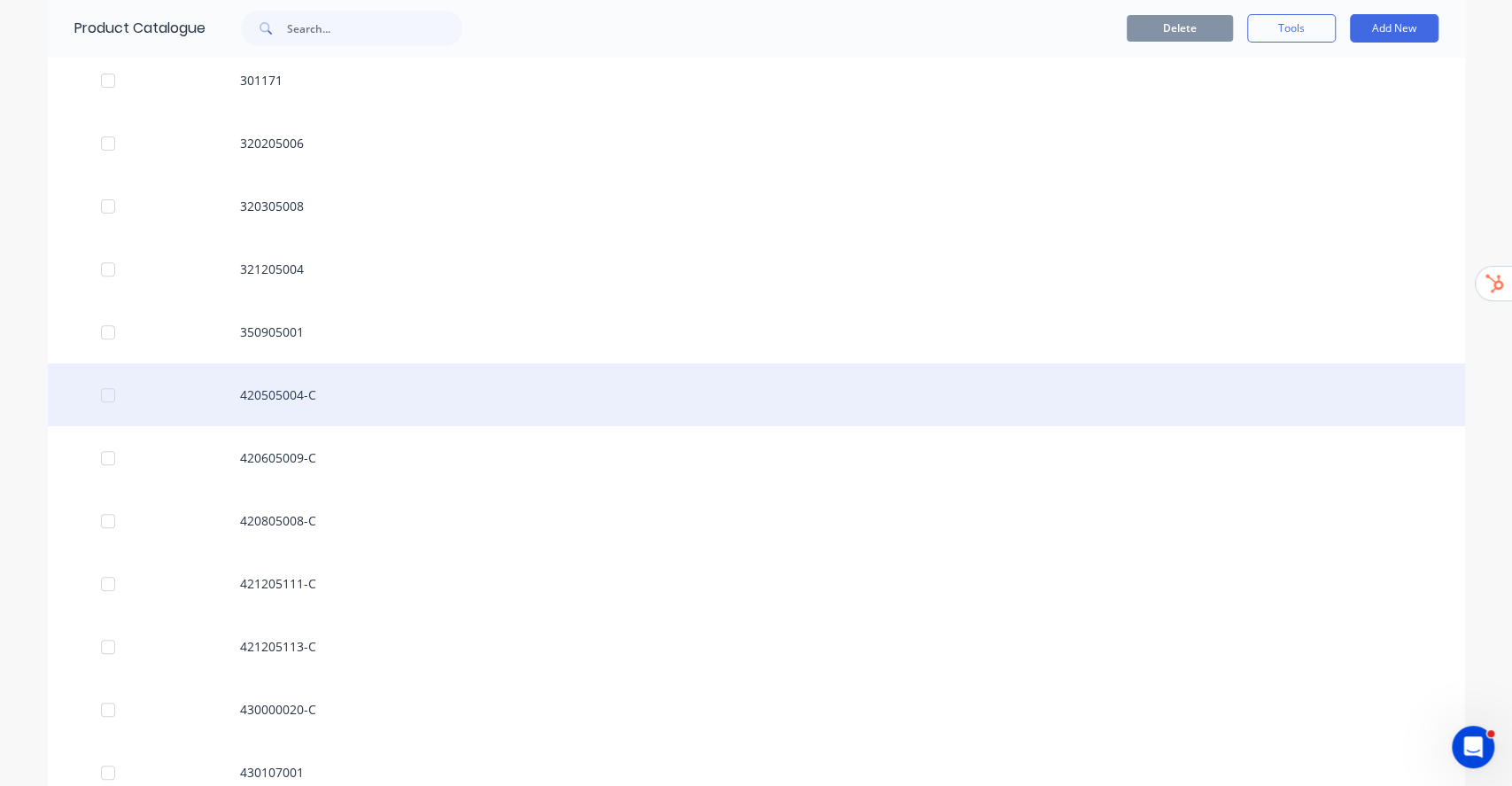 click on "420505004-C" at bounding box center (756, 394) 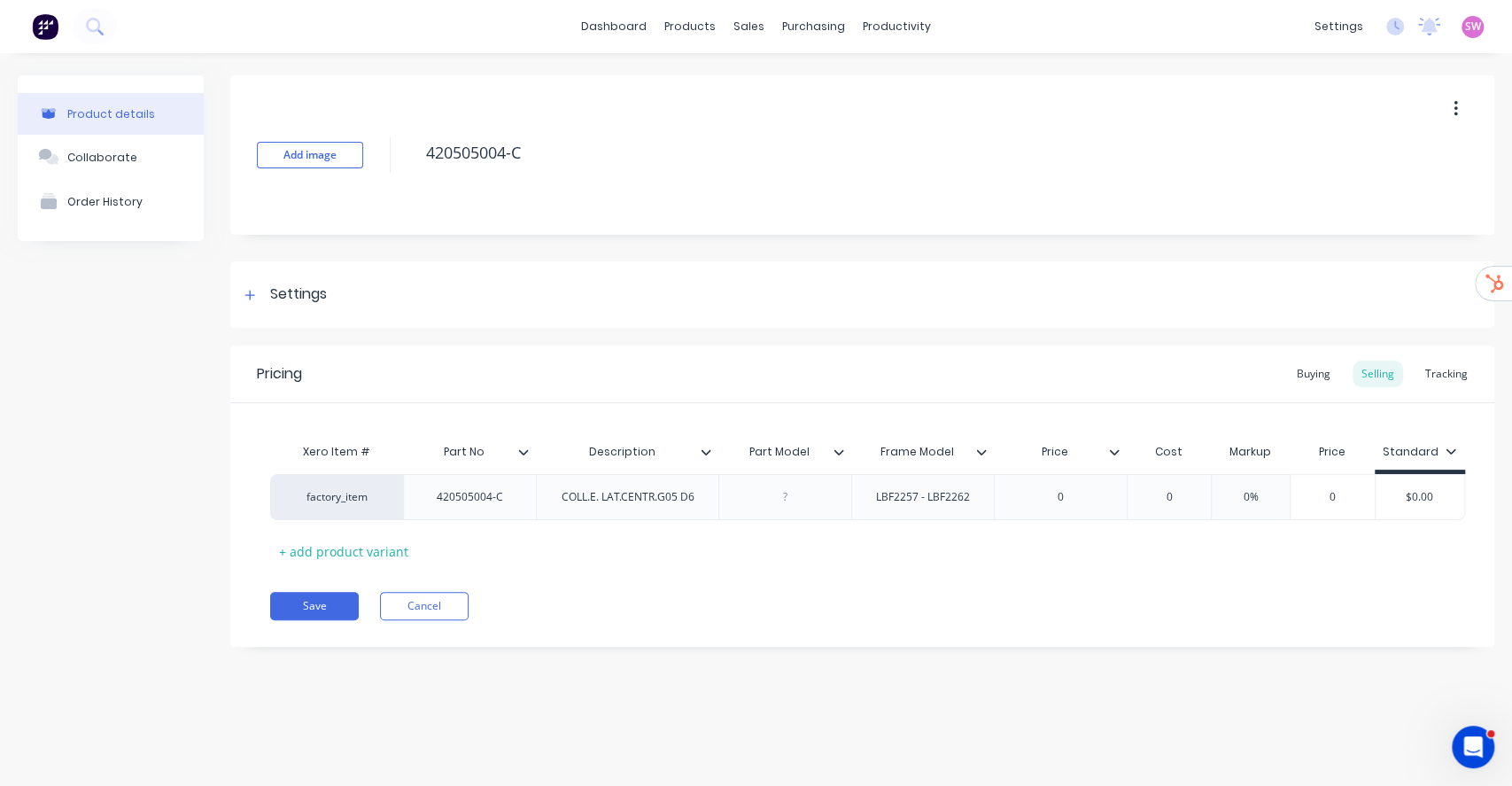type on "x" 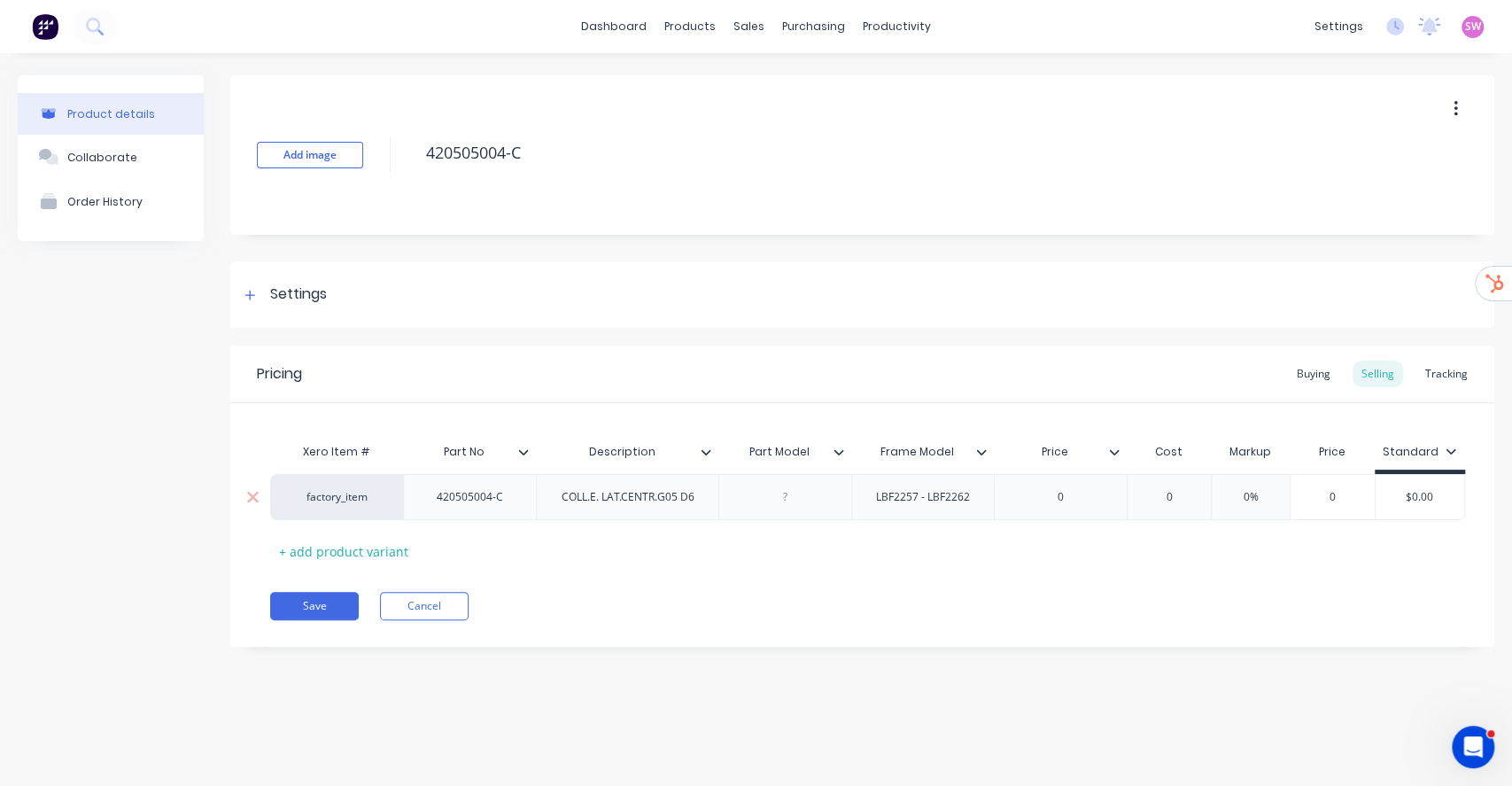 click on "factory_item" at bounding box center [337, 497] 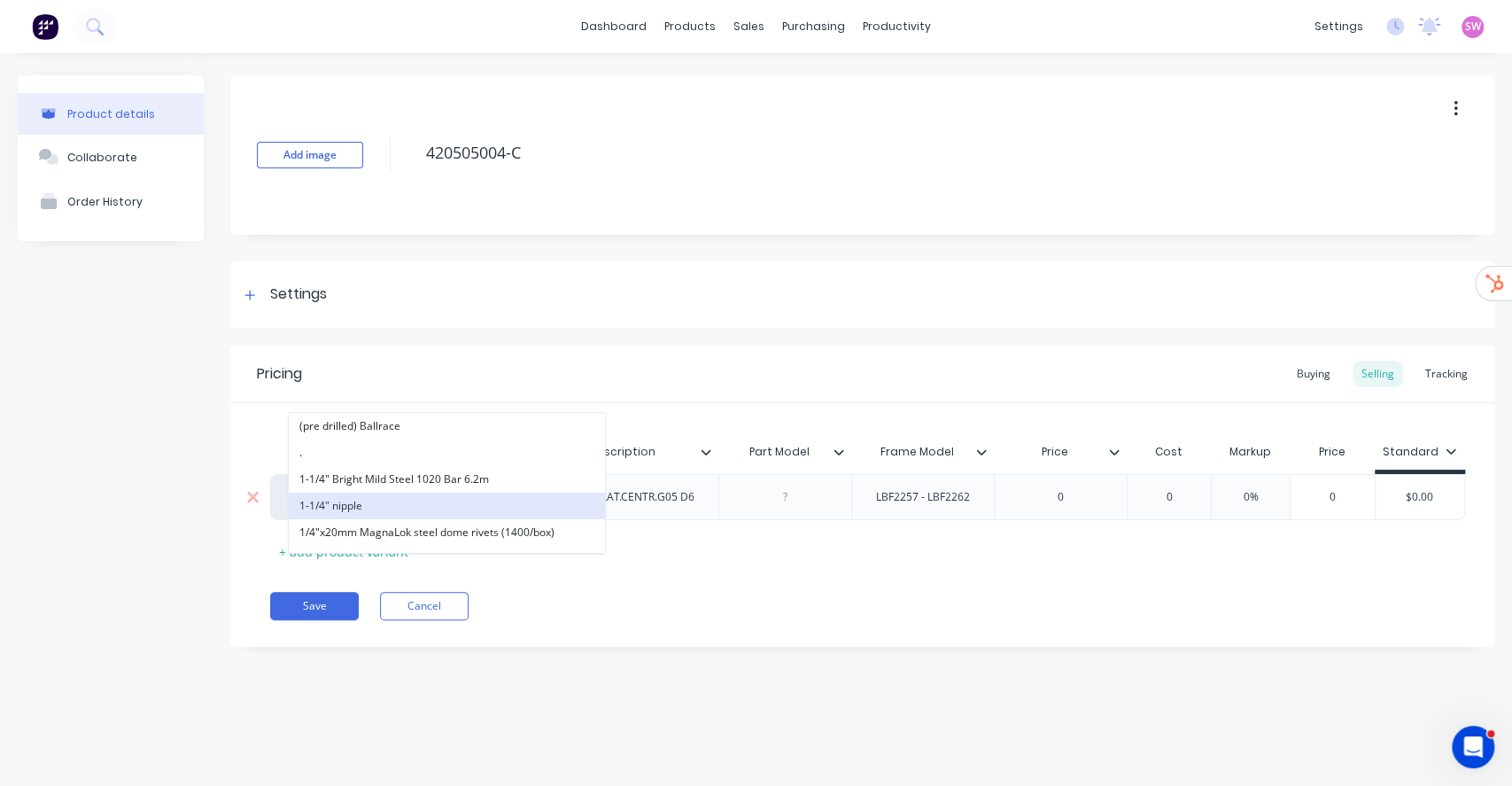 paste on "alphalift" 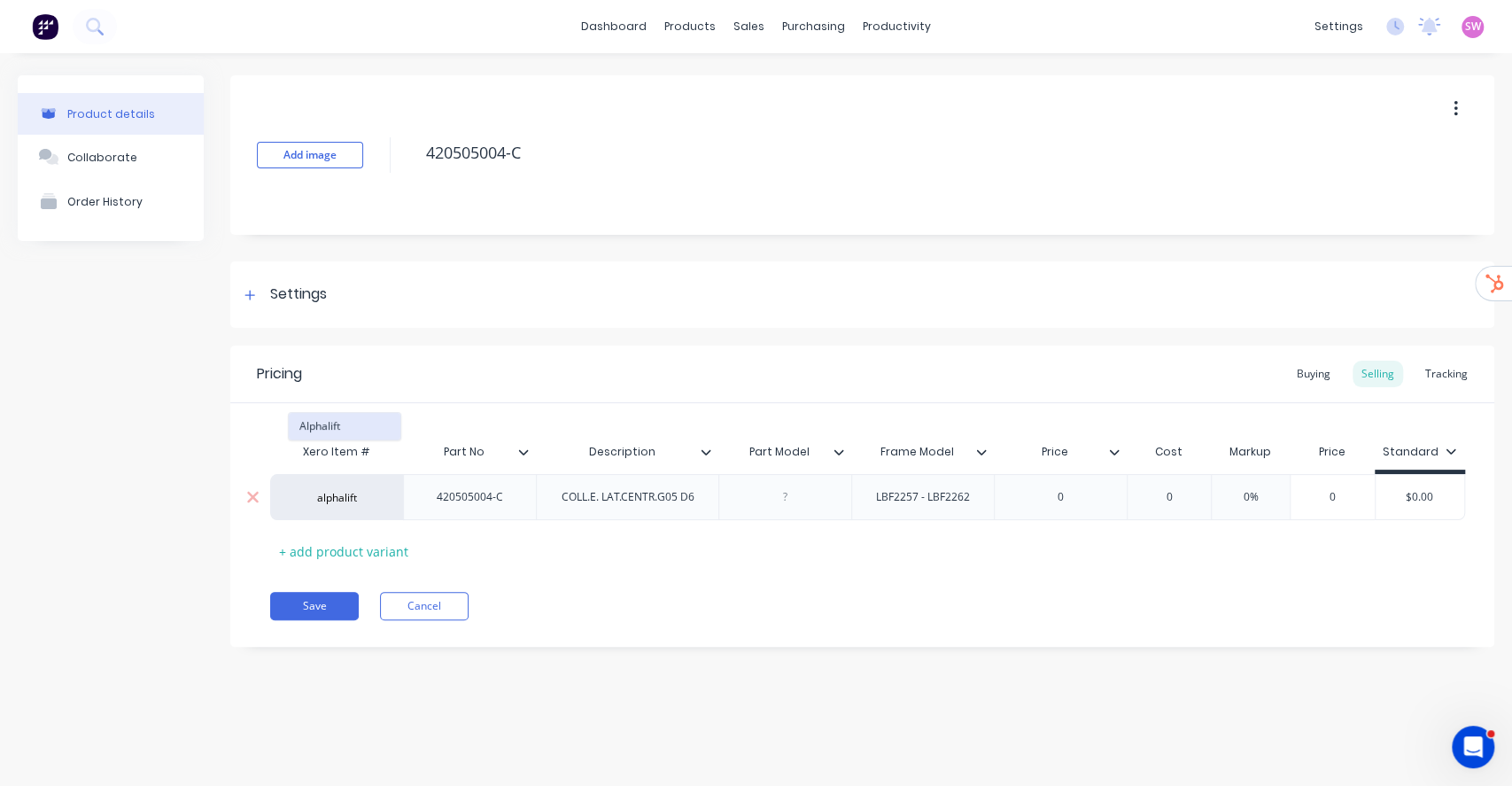 type on "alphalift" 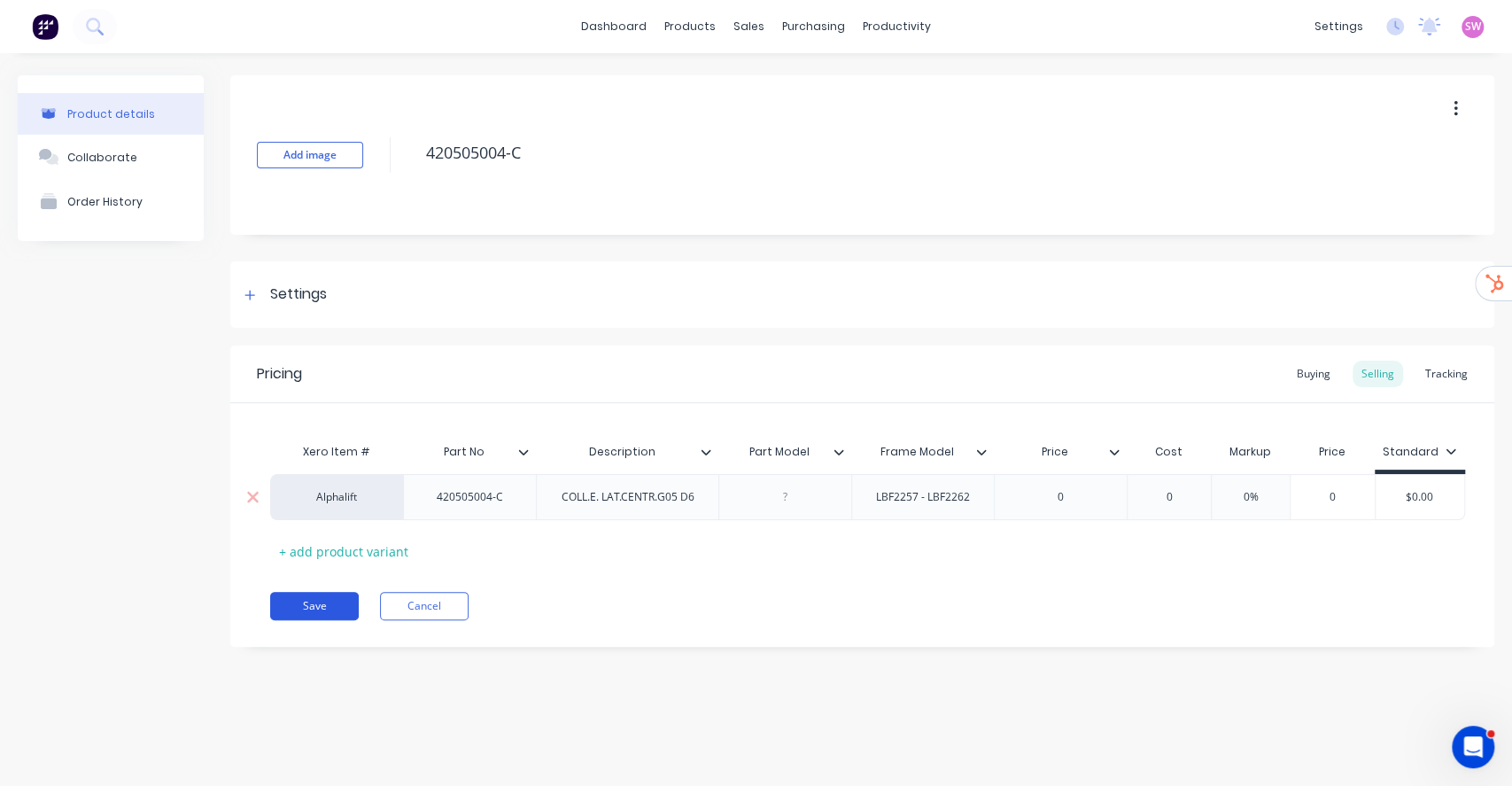 click on "Save" at bounding box center (314, 606) 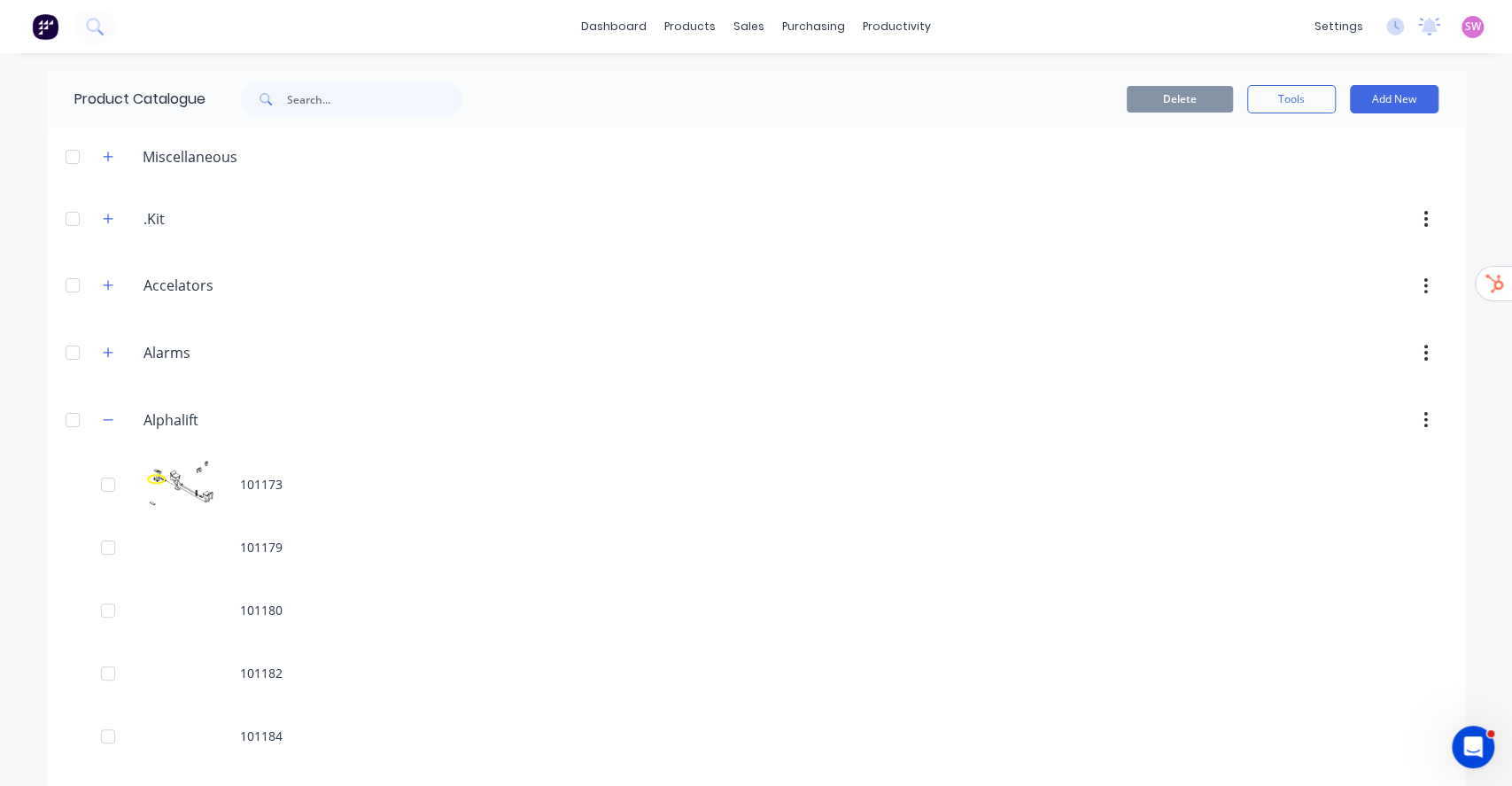 scroll, scrollTop: 9401, scrollLeft: 0, axis: vertical 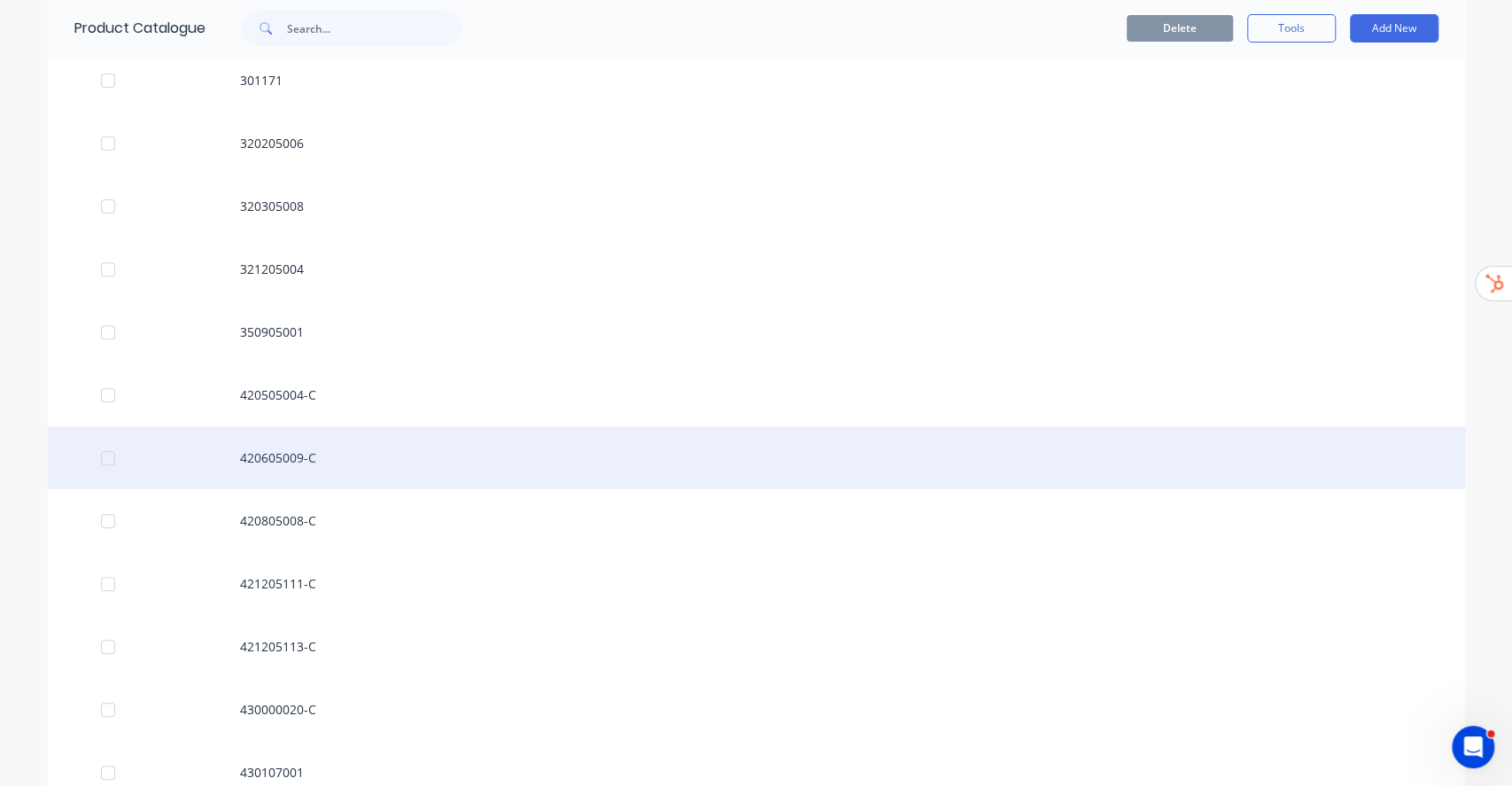 click on "420605009-C" at bounding box center [756, 457] 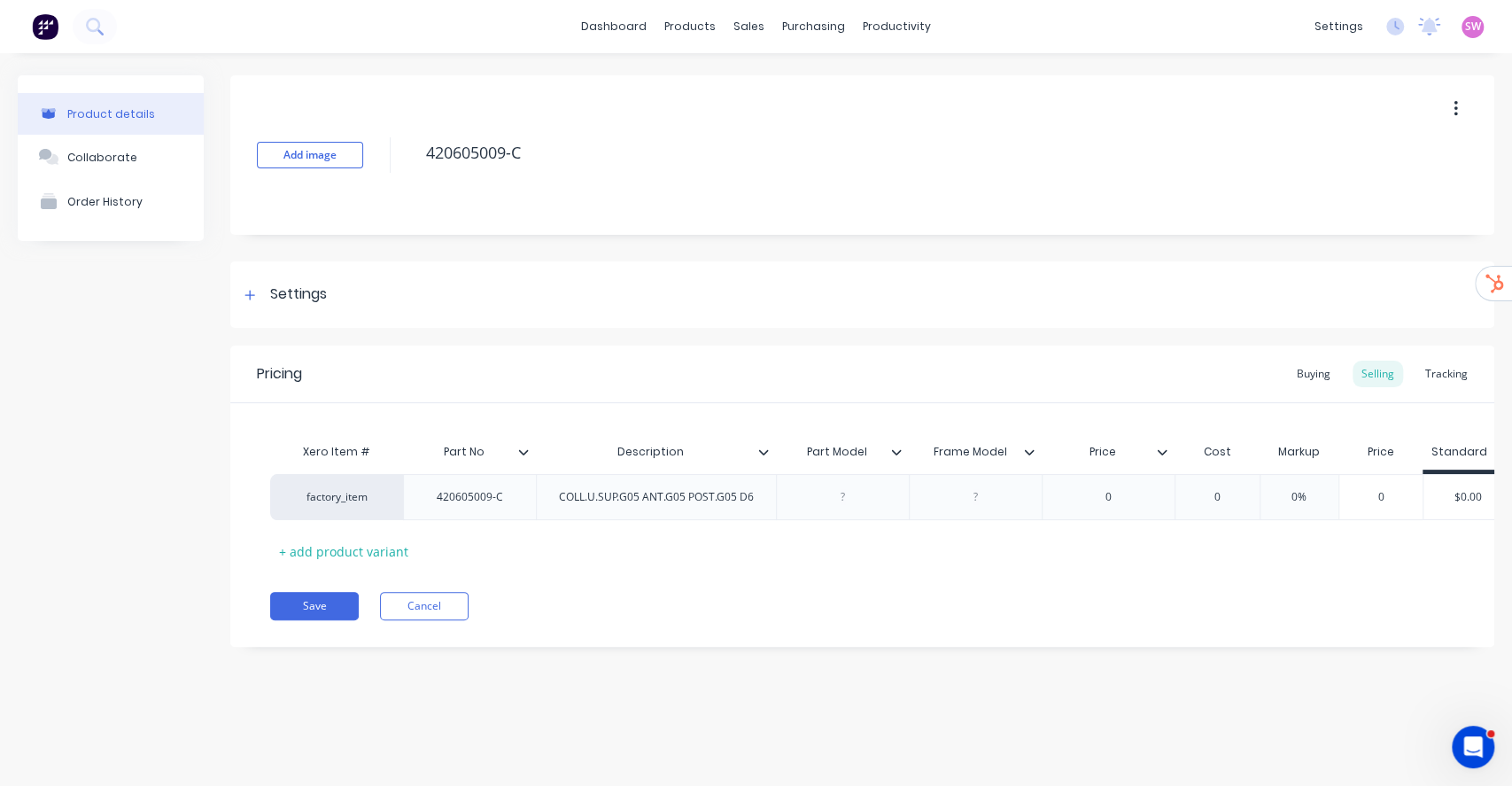 type on "x" 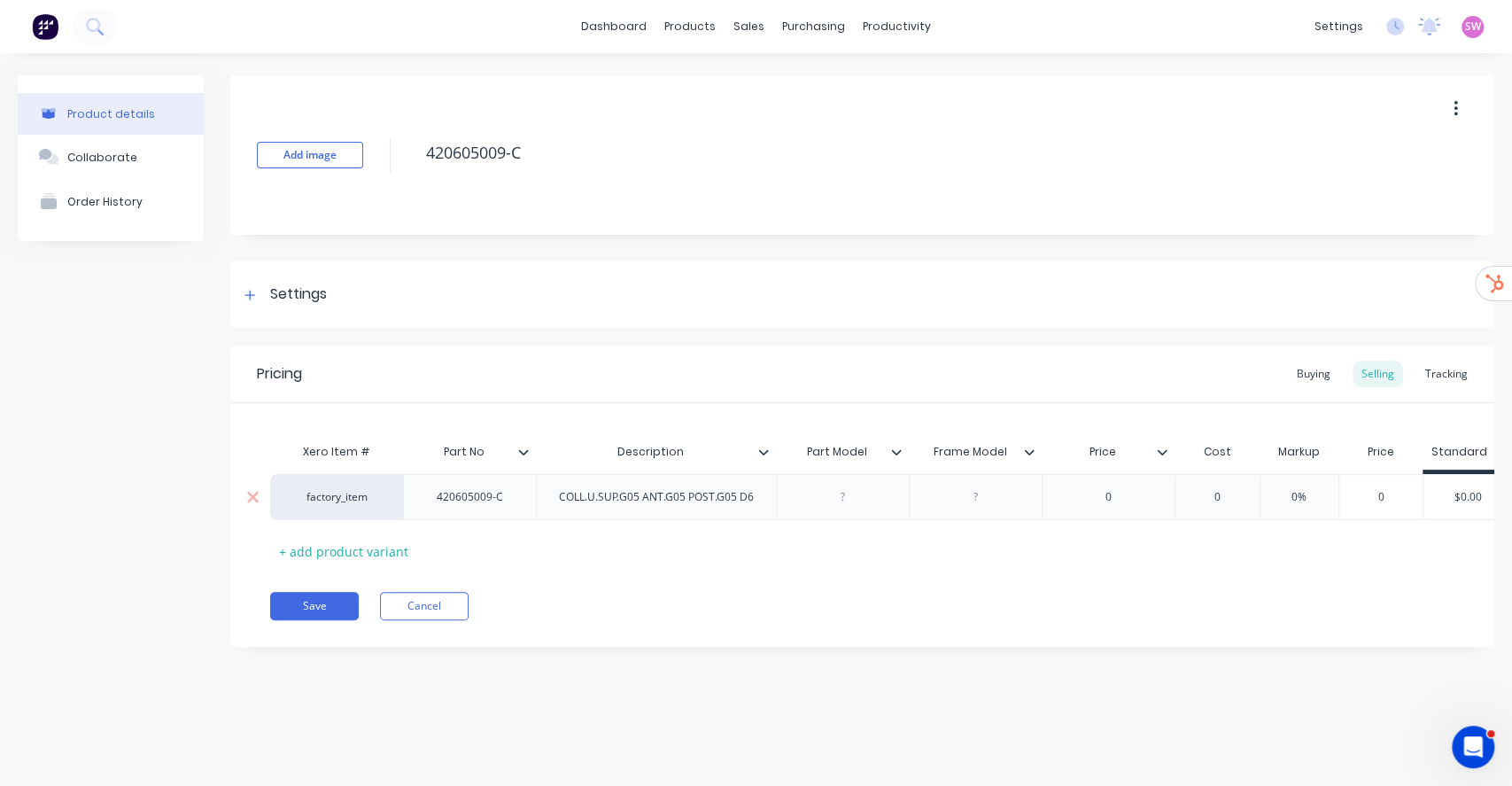 click on "factory_item" at bounding box center (337, 497) 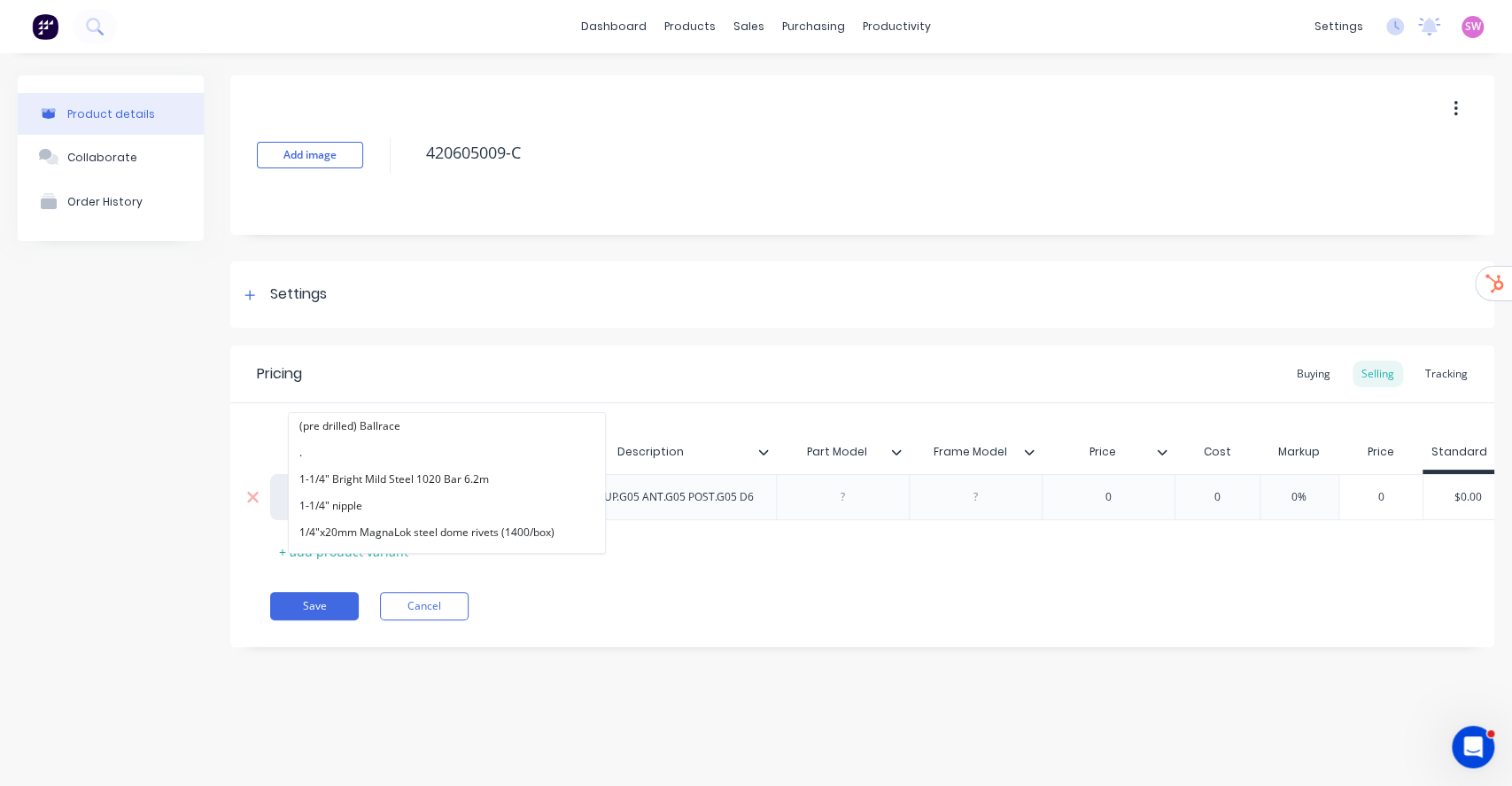 paste on "alphalift" 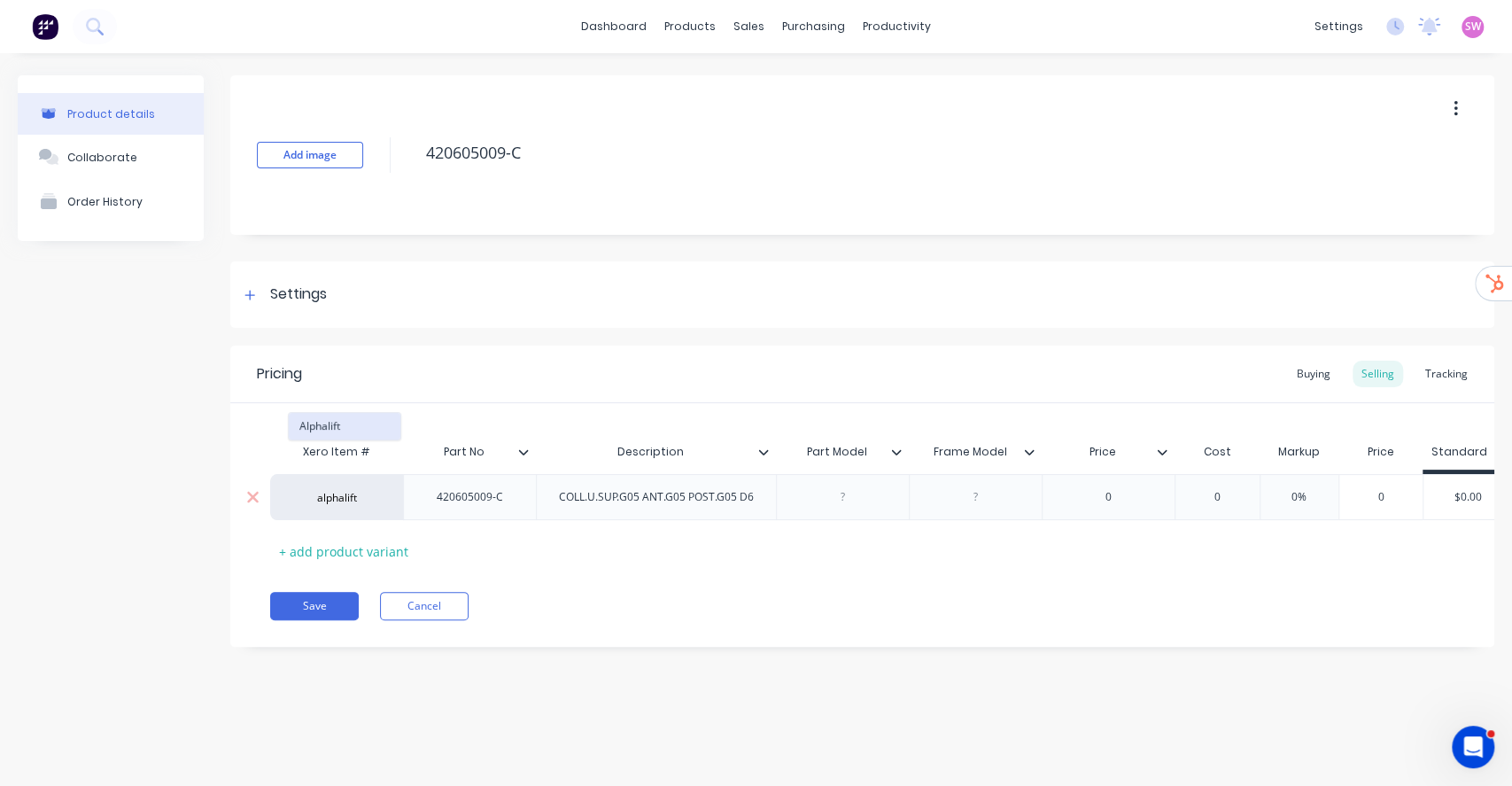 type on "alphalift" 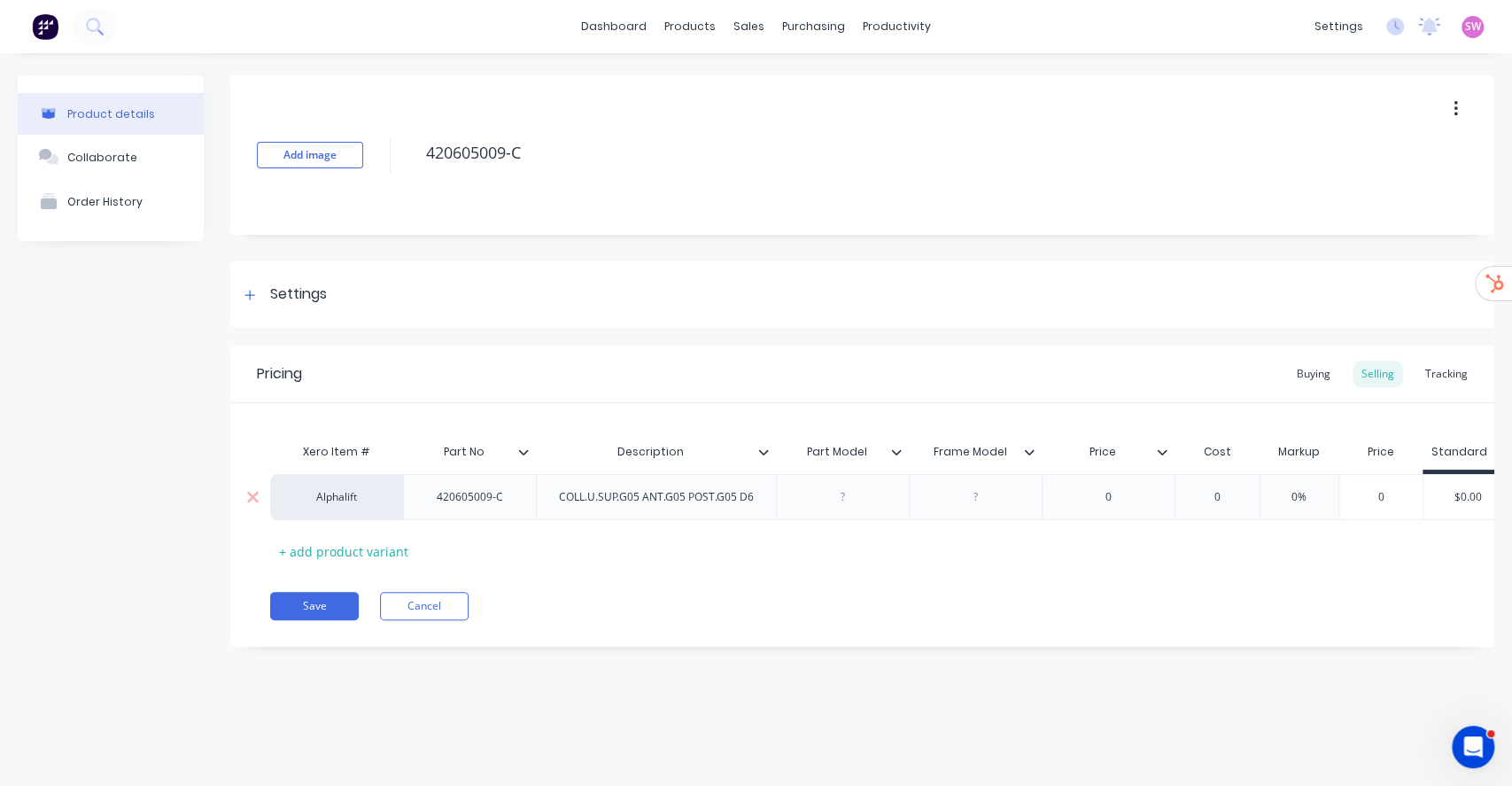 drag, startPoint x: 326, startPoint y: 629, endPoint x: 337, endPoint y: 586, distance: 44.384682 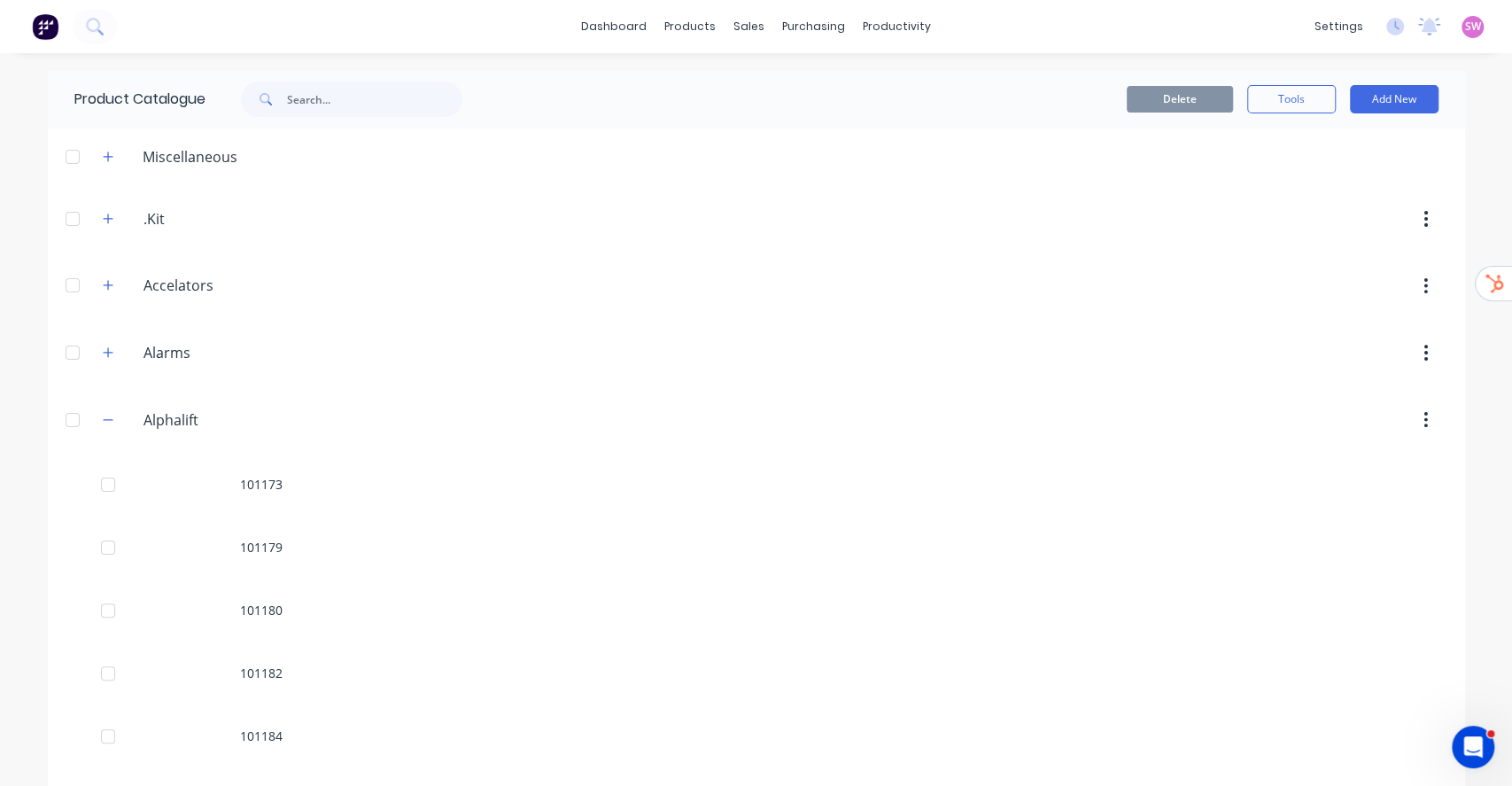 scroll, scrollTop: 9401, scrollLeft: 0, axis: vertical 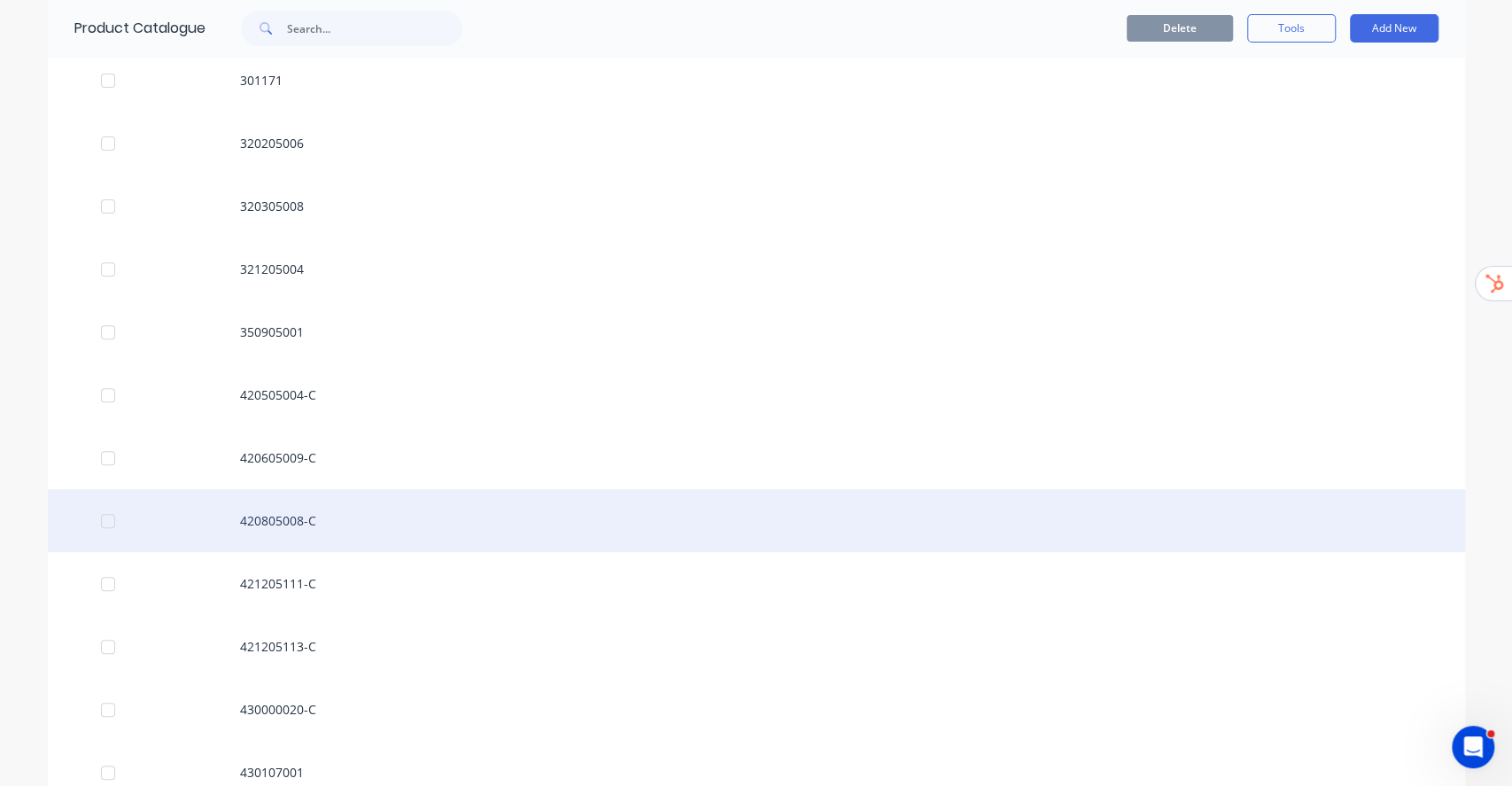 click on "420805008-C" at bounding box center (756, 520) 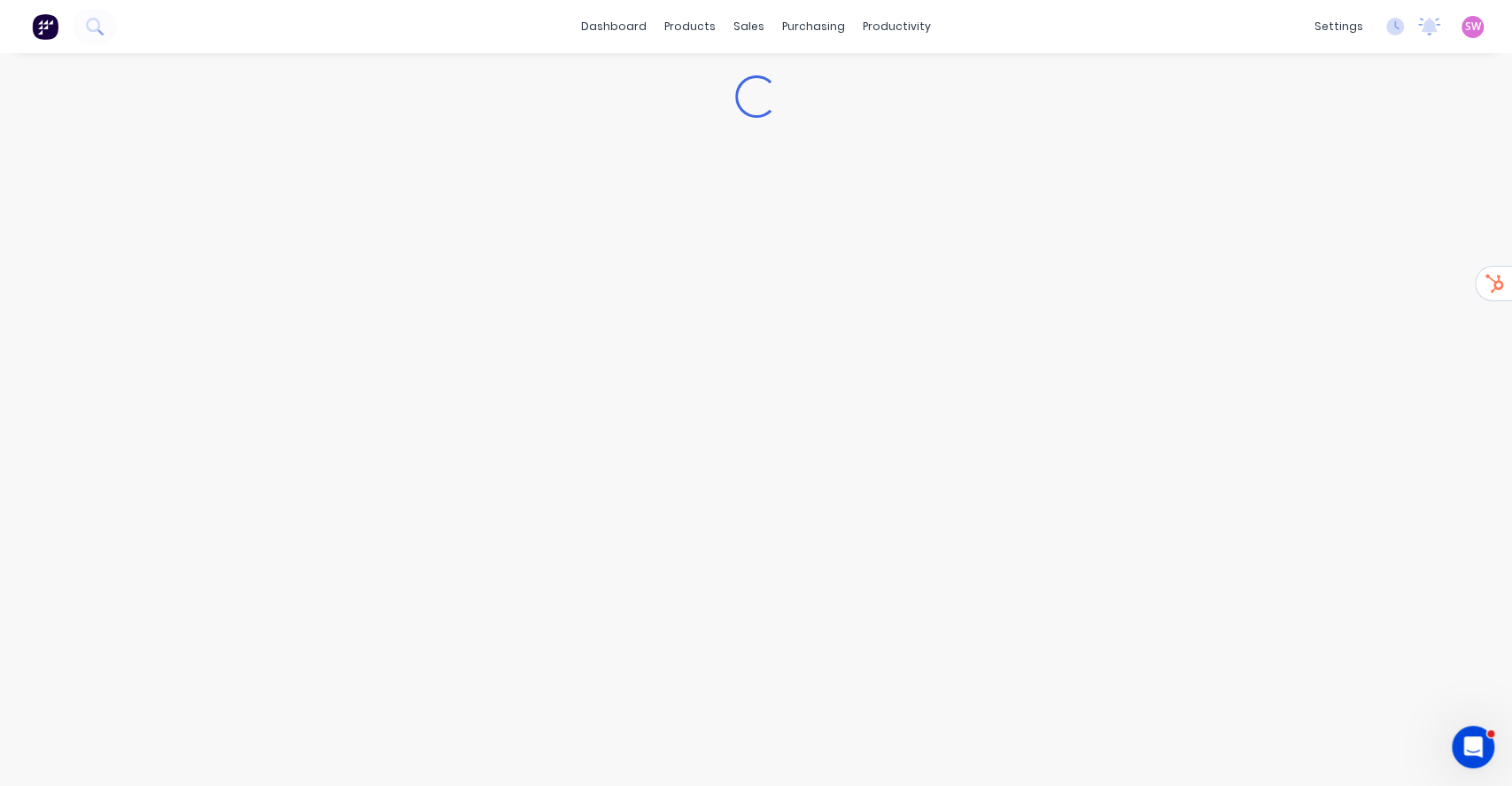 type on "x" 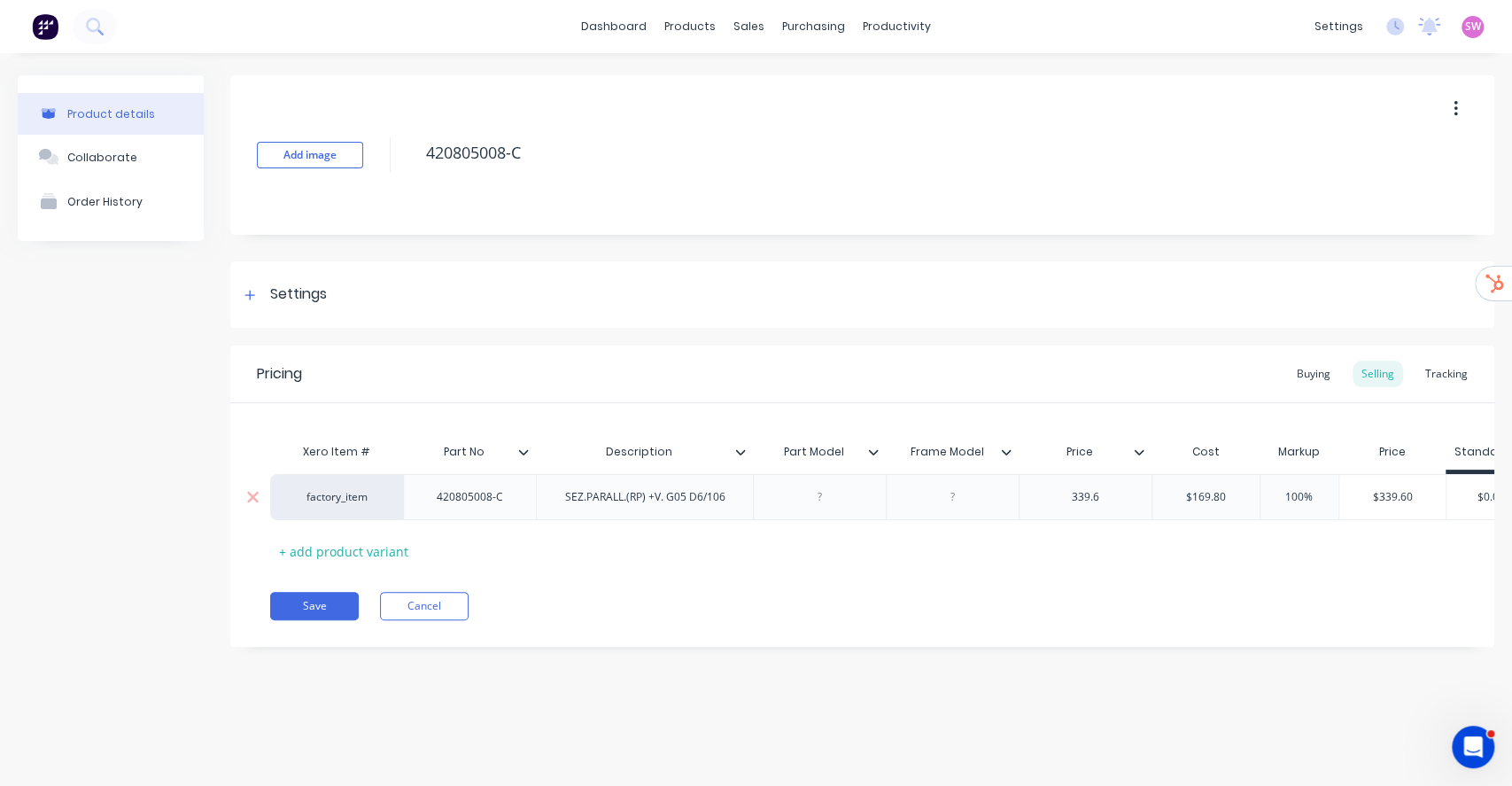 click on "factory_item" at bounding box center (337, 497) 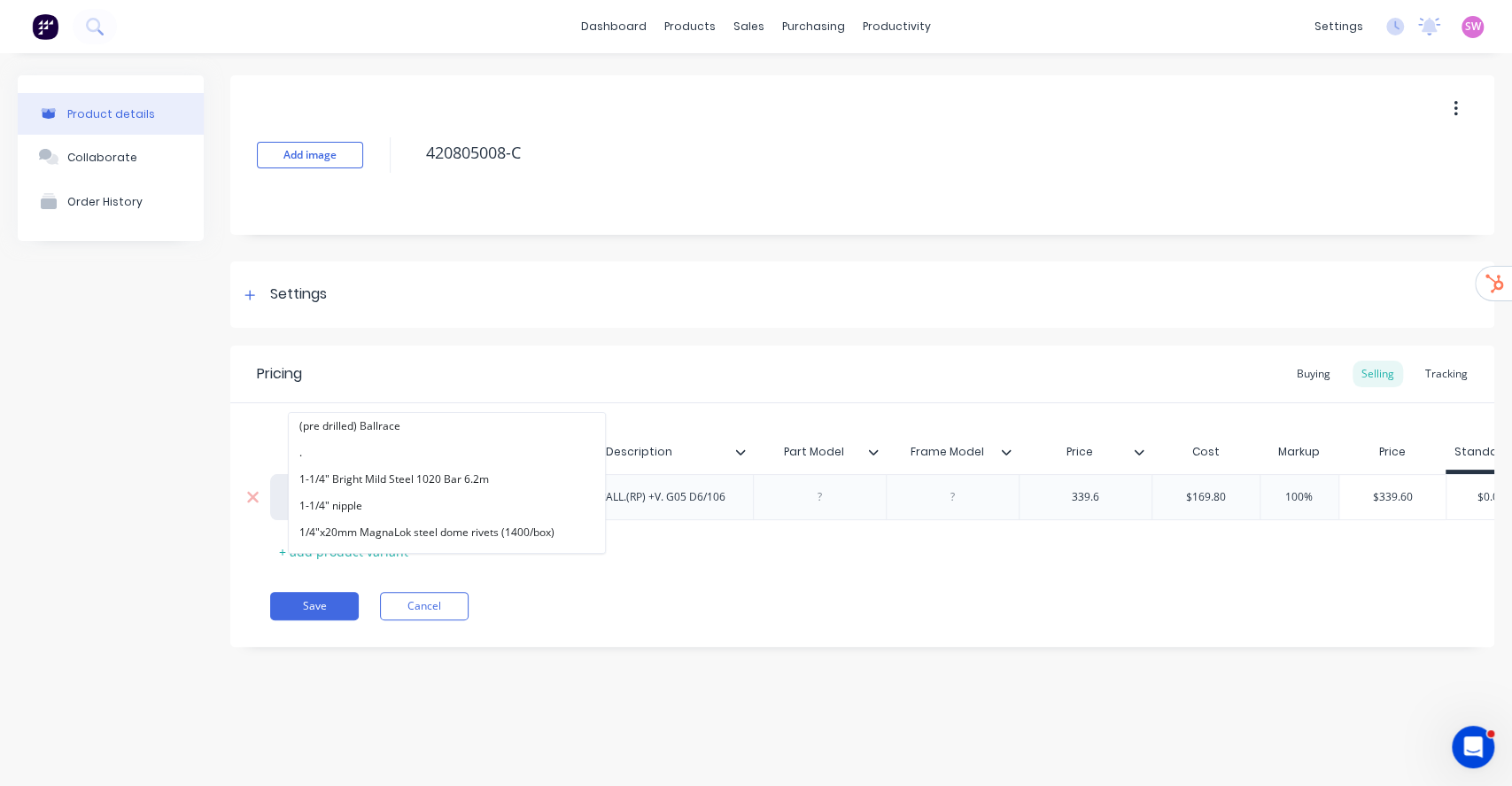 paste on "alphalift" 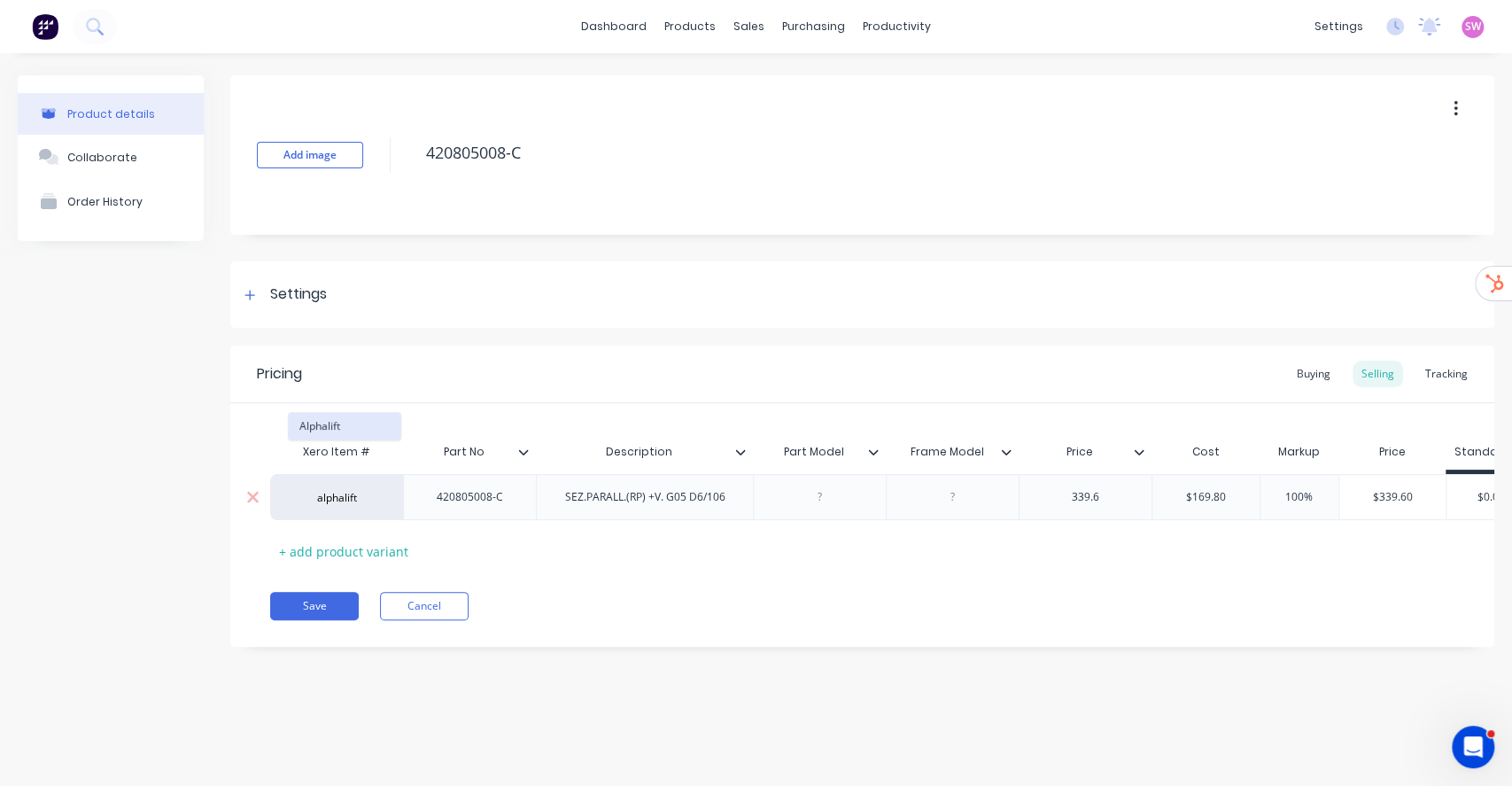 type on "alphalift" 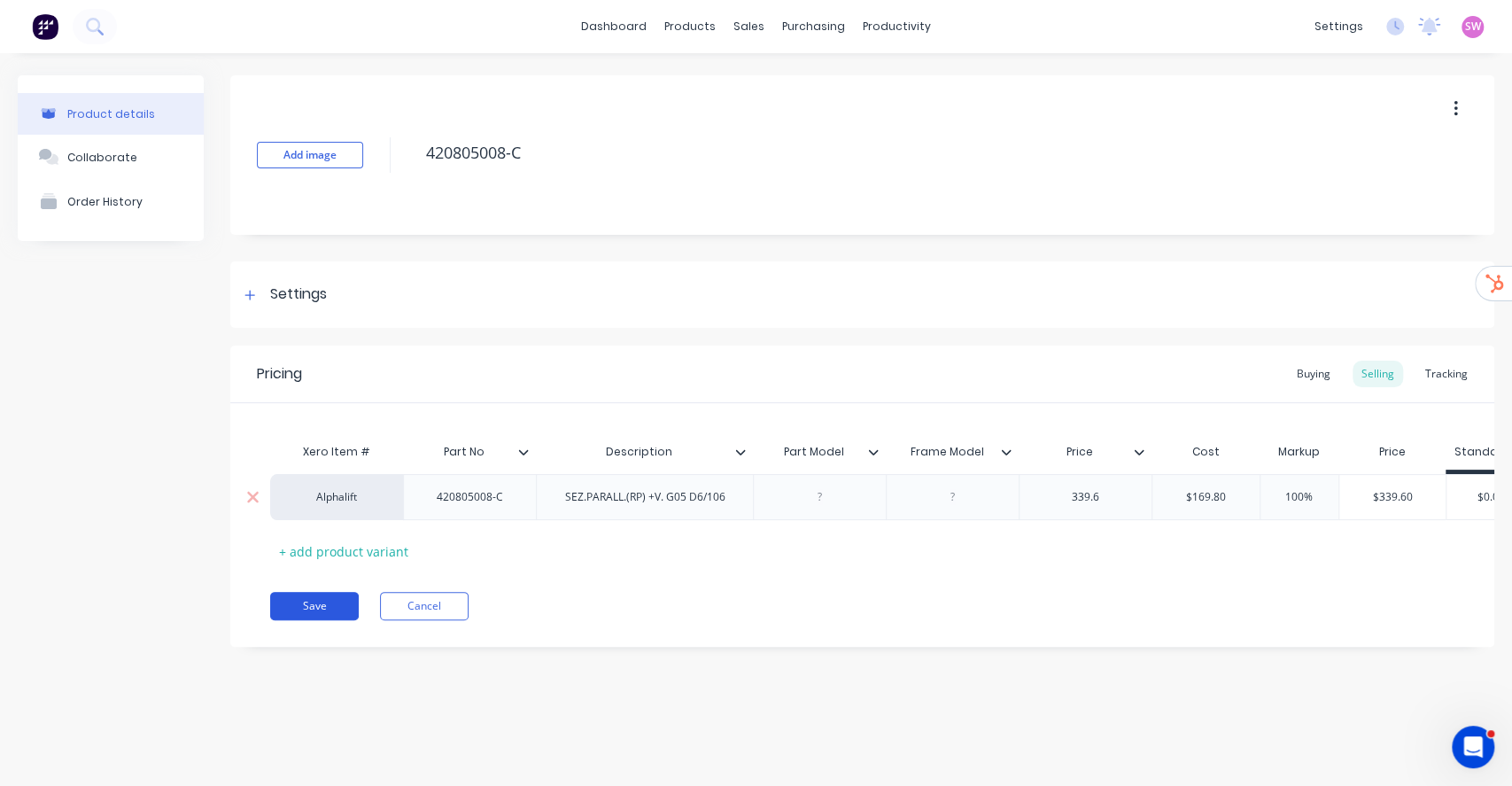 click on "Save" at bounding box center [314, 606] 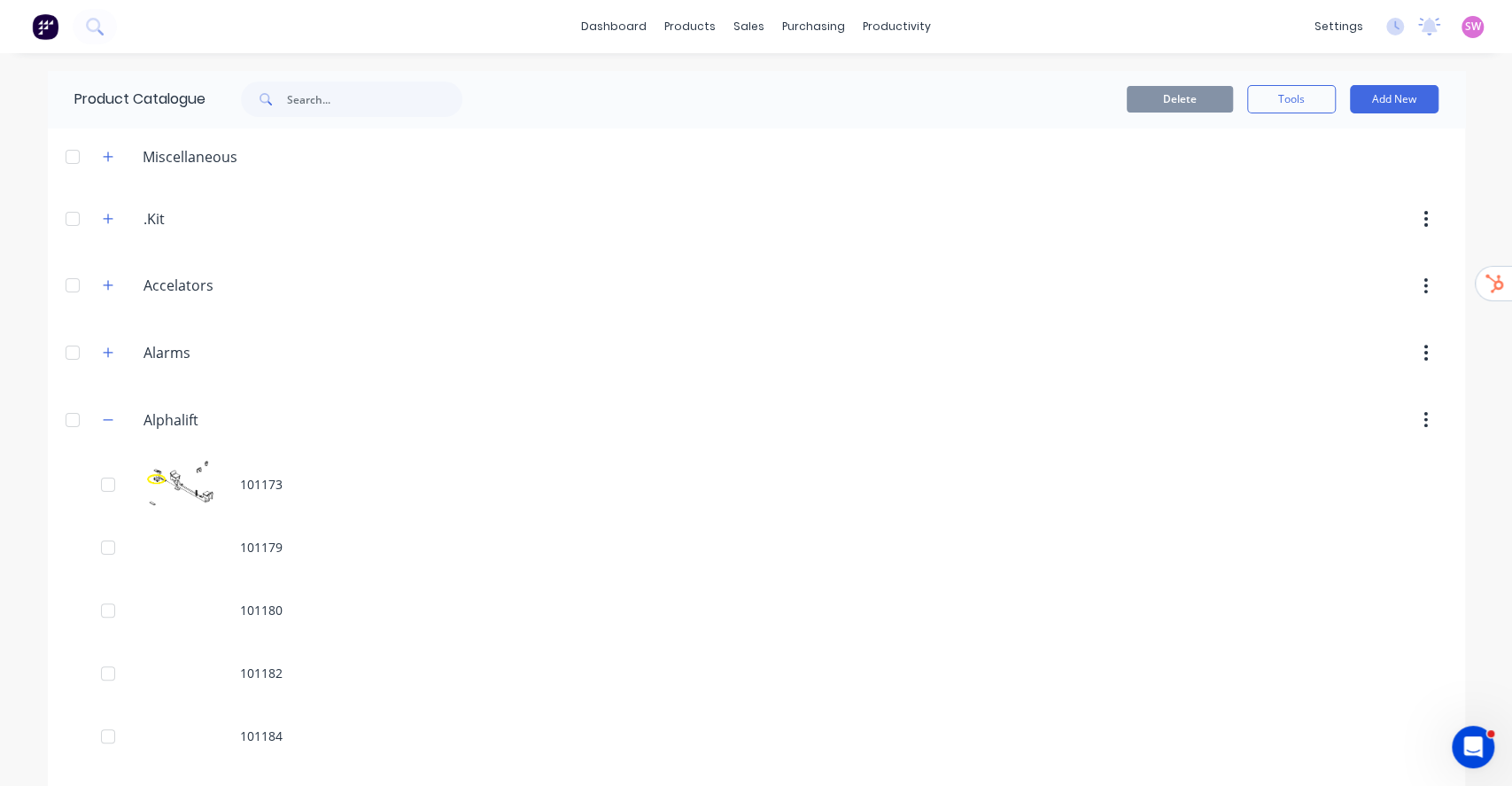scroll, scrollTop: 9401, scrollLeft: 0, axis: vertical 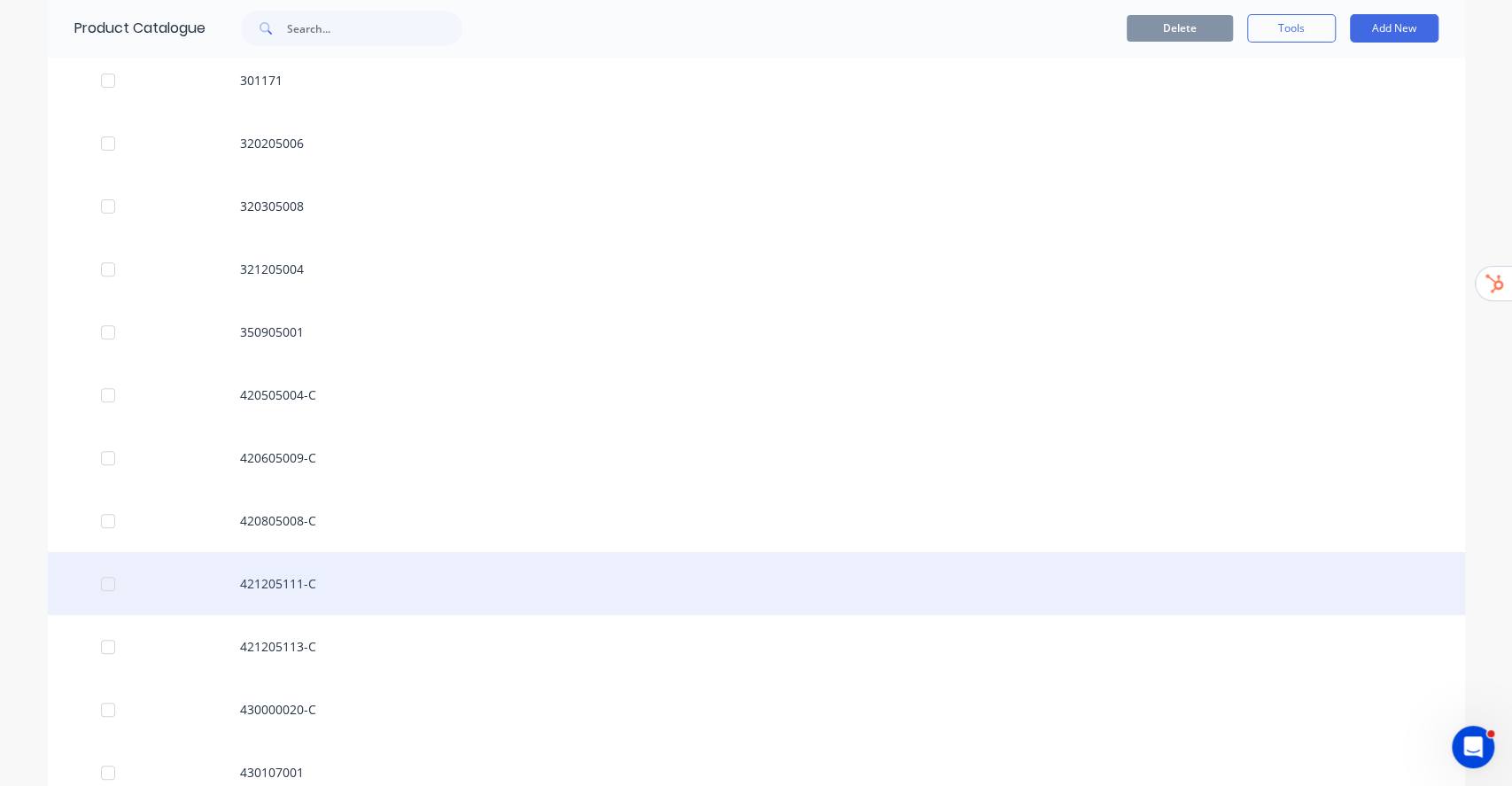 click on "421205111-C" at bounding box center (756, 583) 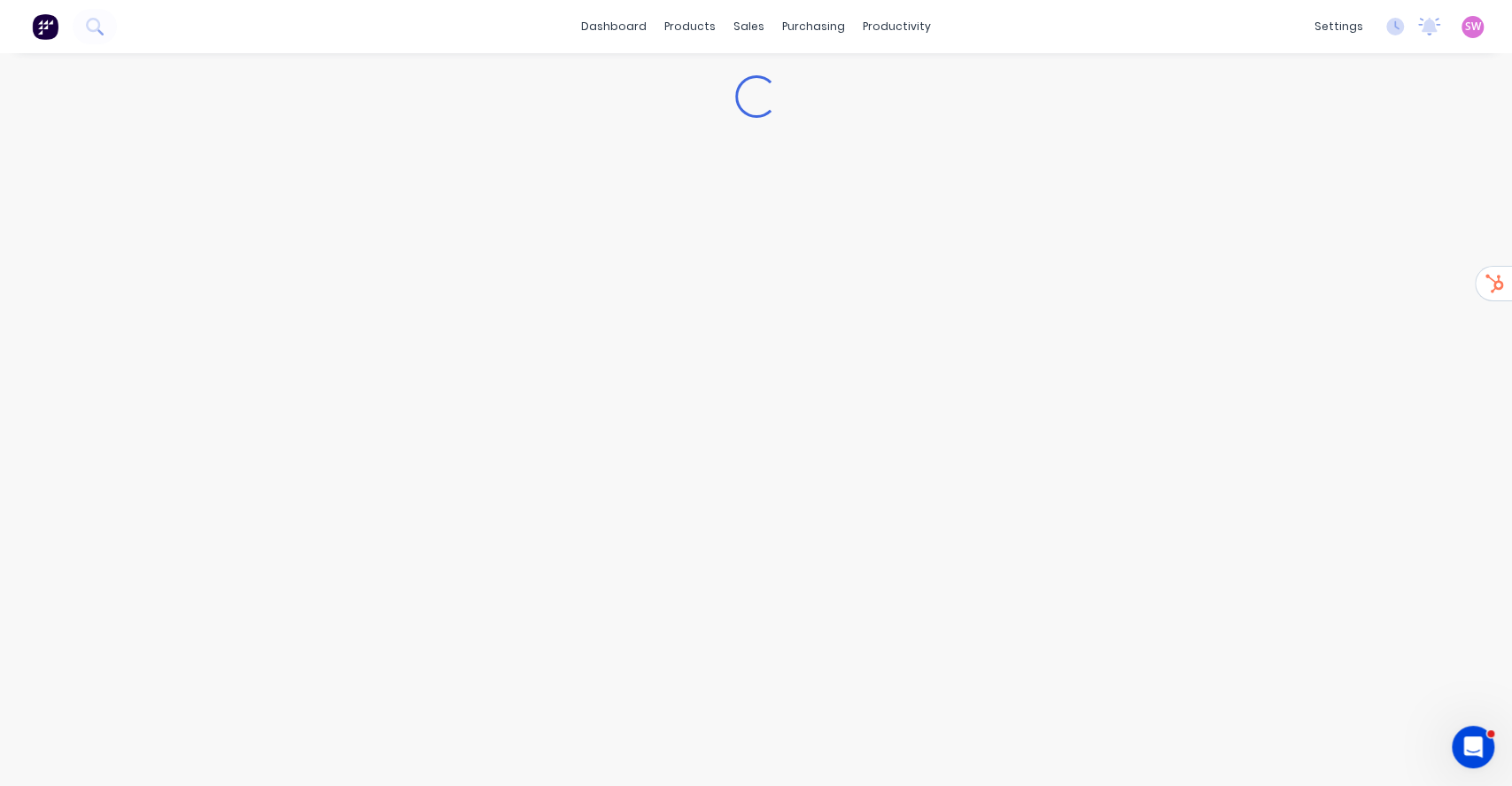 type on "x" 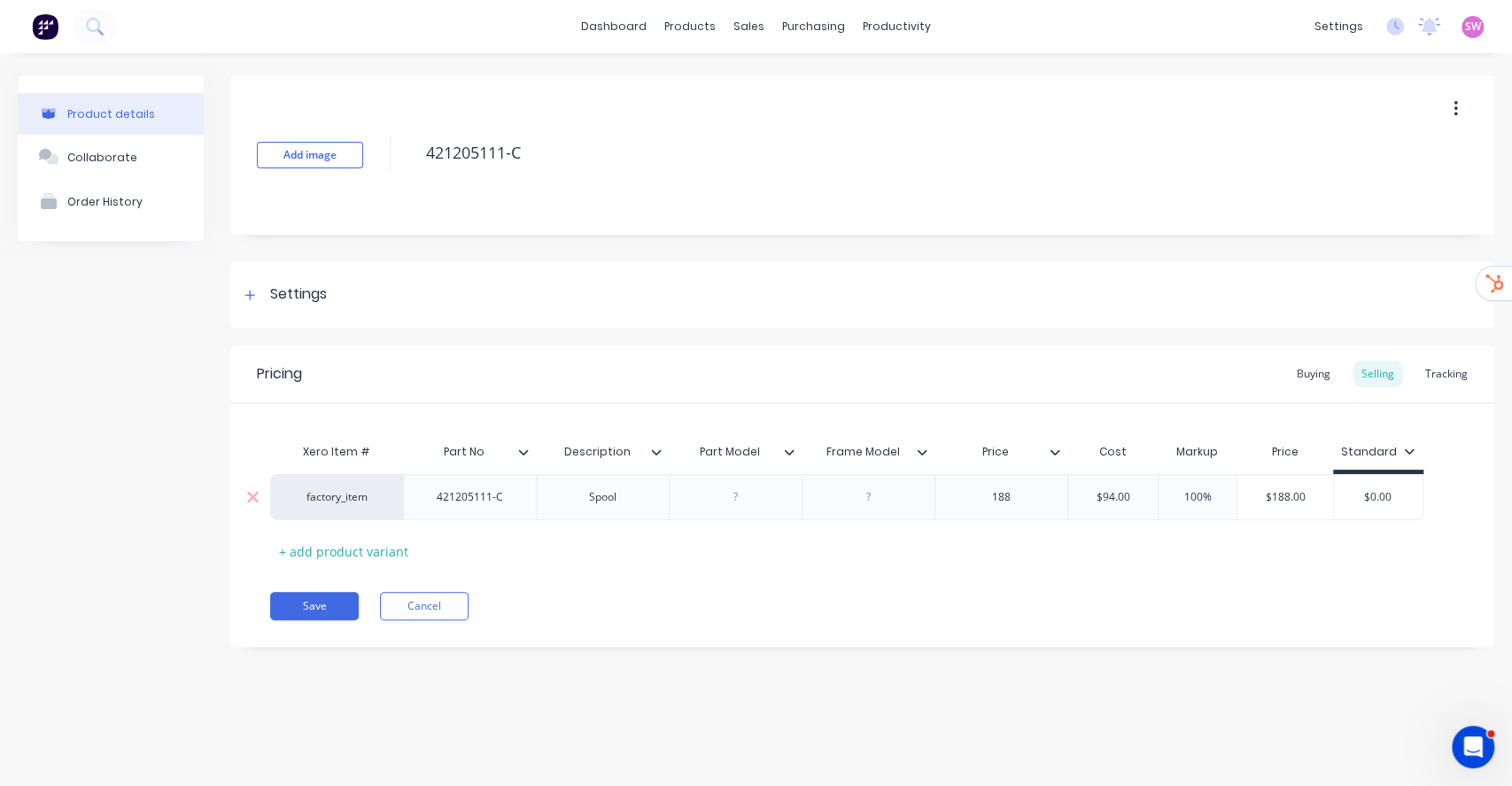 click on "factory_item" at bounding box center (337, 497) 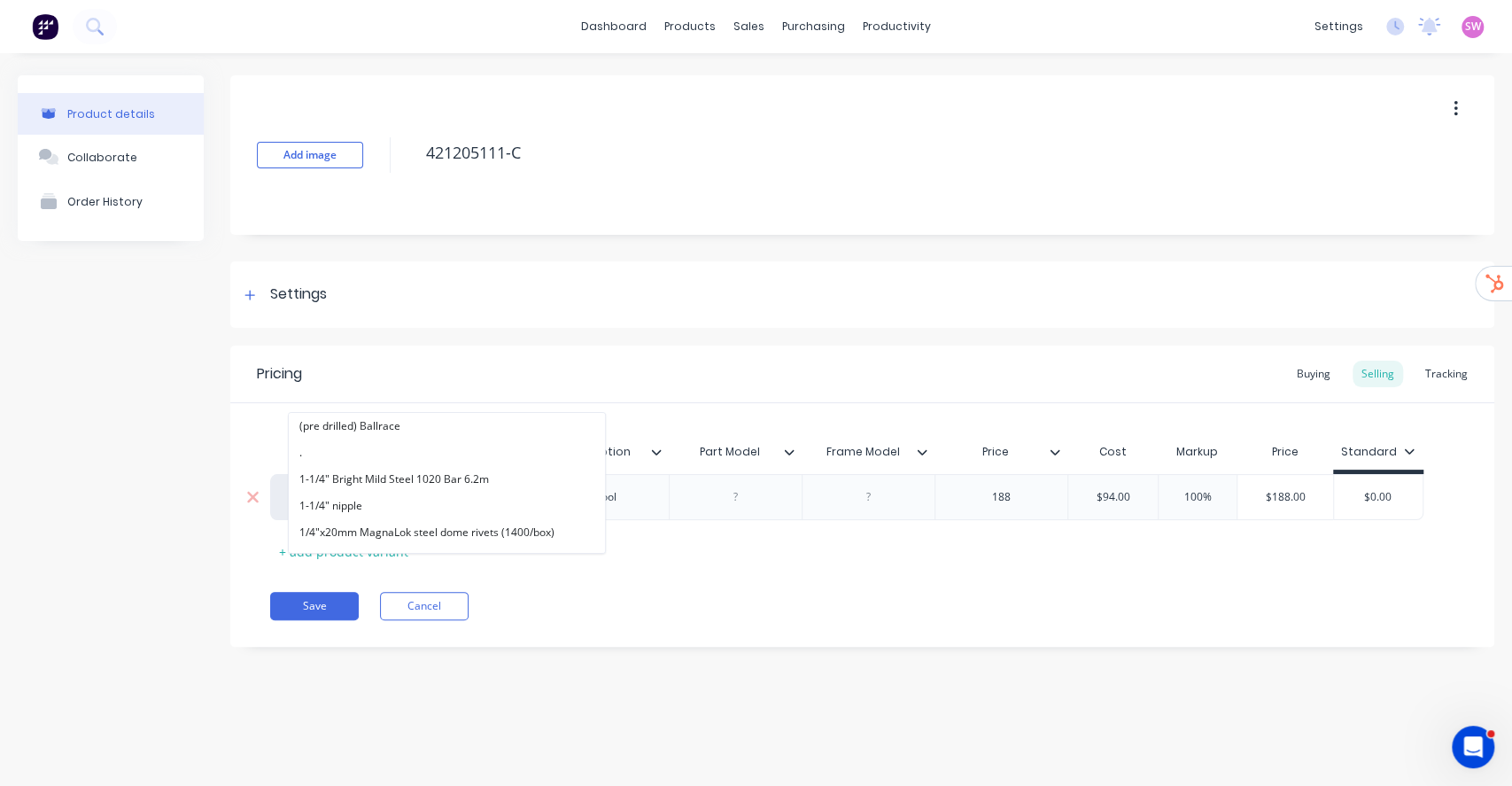 paste on "alphalift" 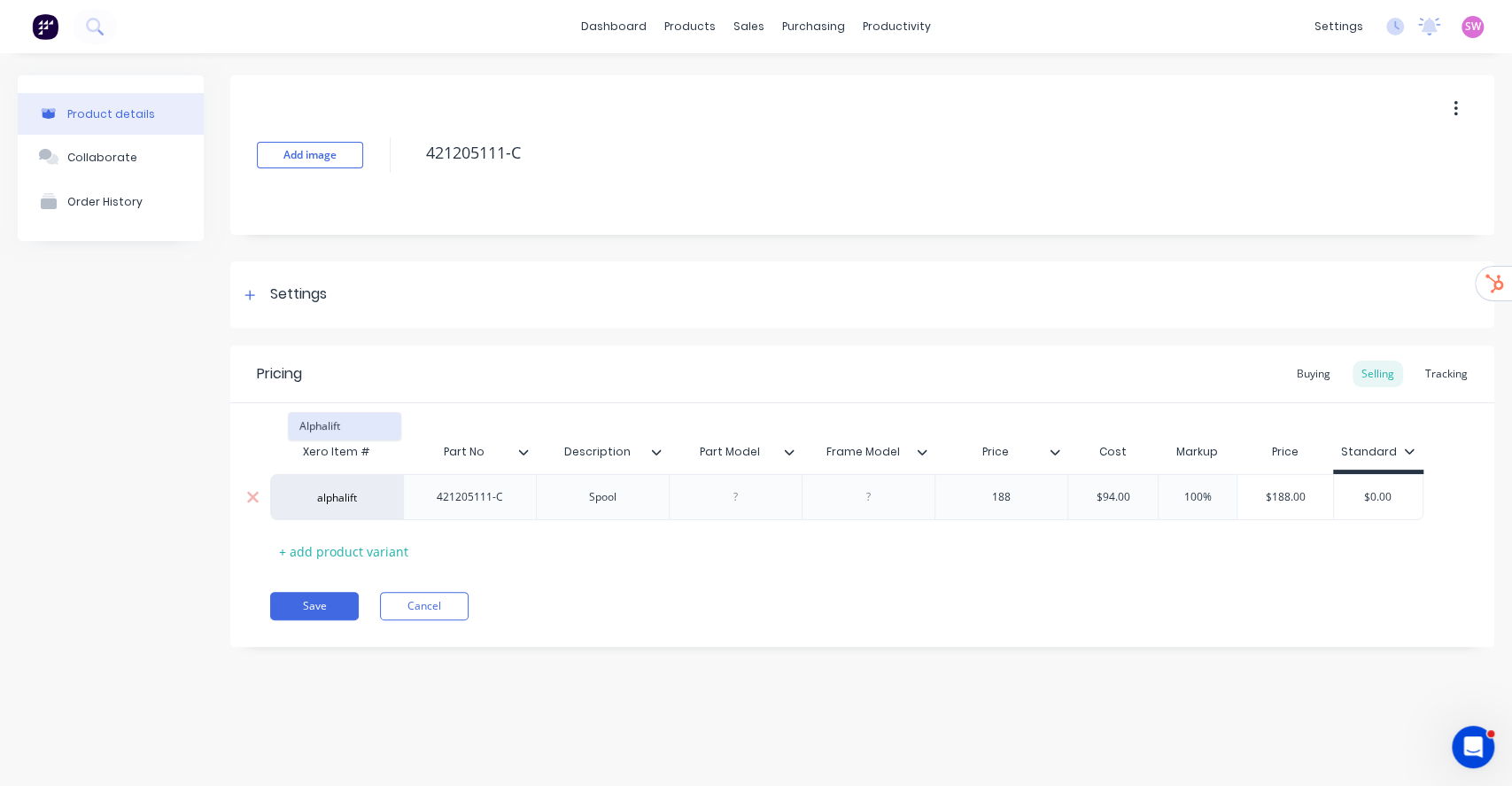 type on "alphalift" 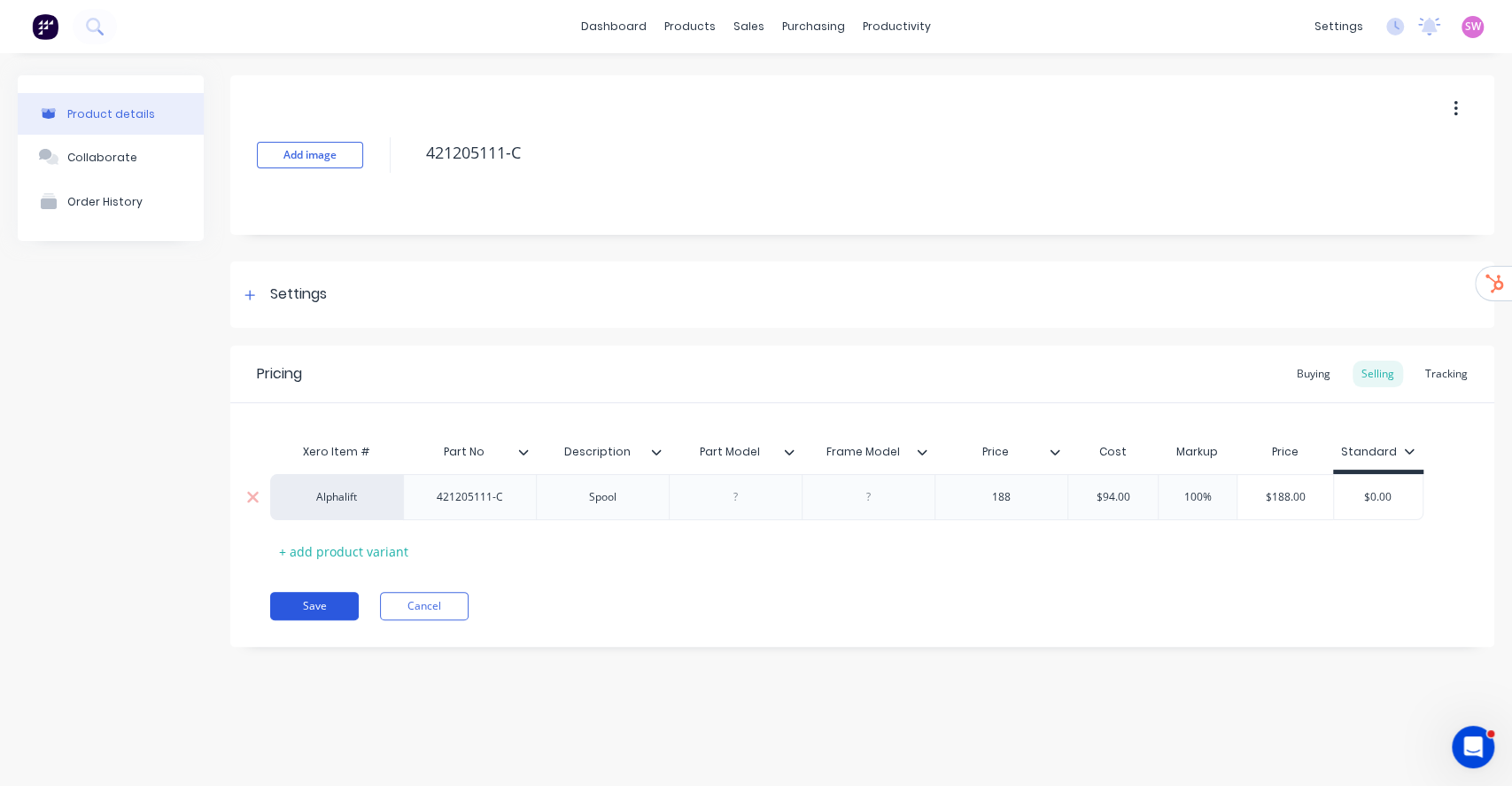 click on "Save" at bounding box center (314, 606) 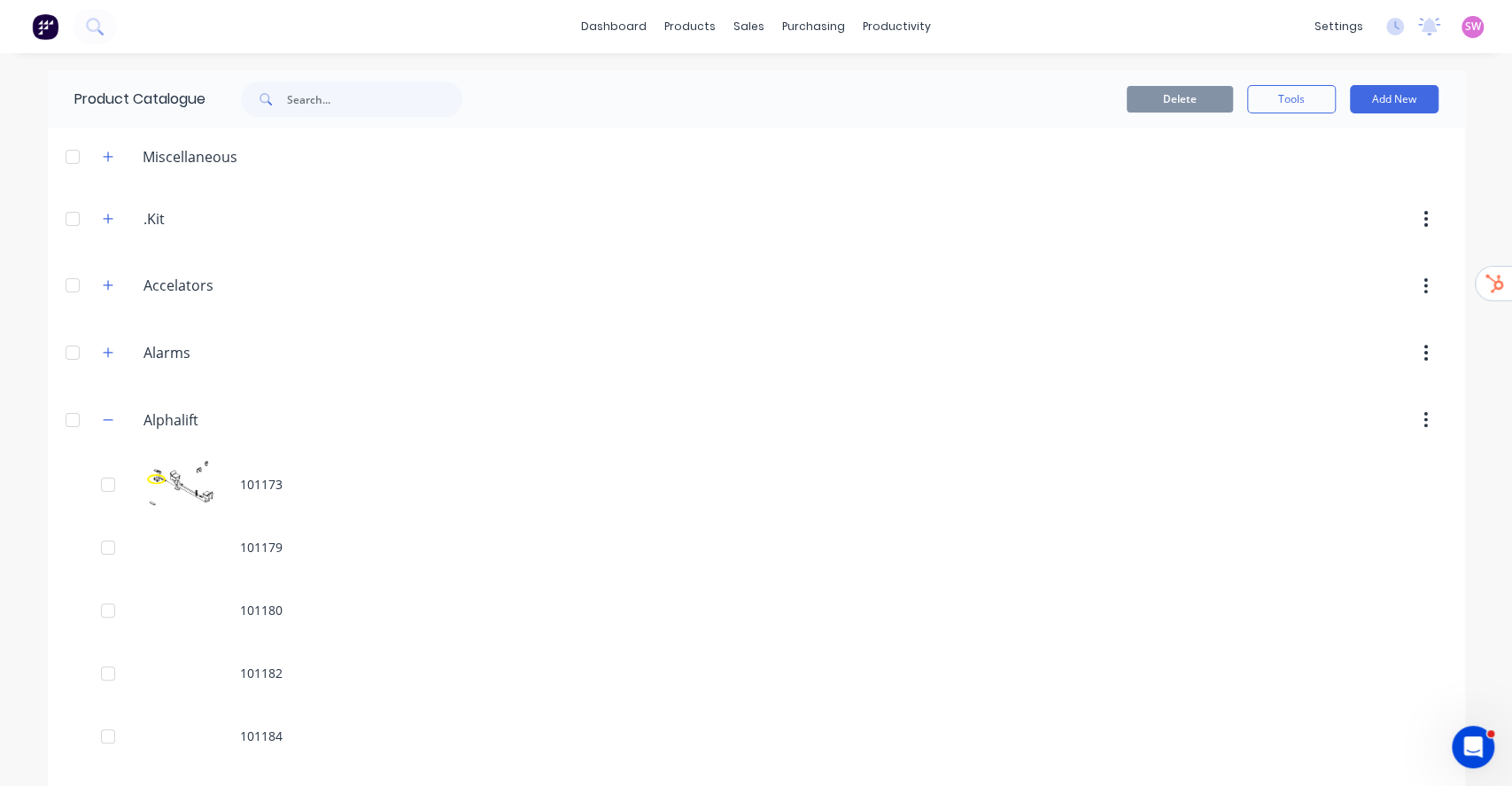 scroll, scrollTop: 9401, scrollLeft: 0, axis: vertical 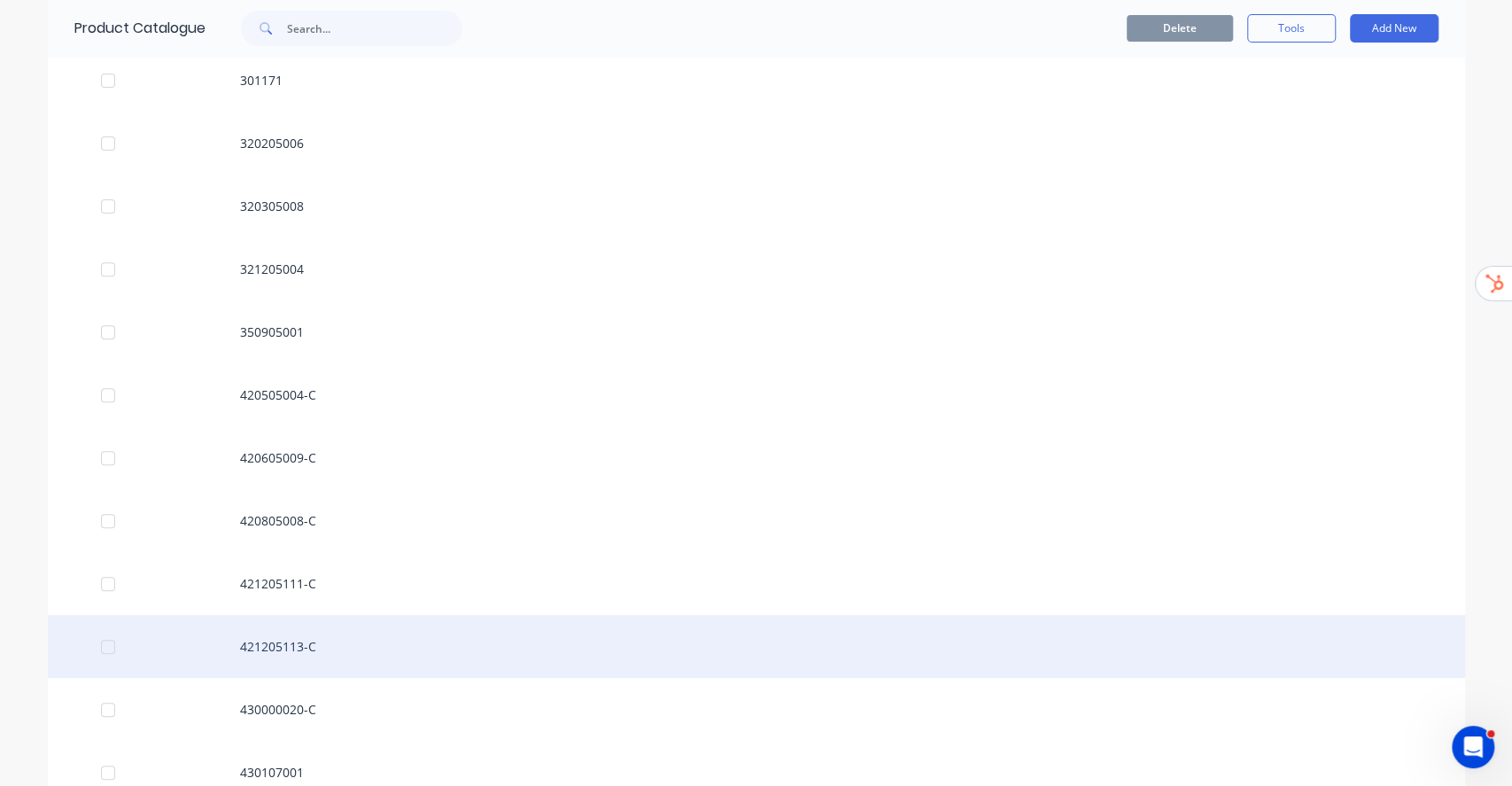 click on "421205113-C" at bounding box center (756, 646) 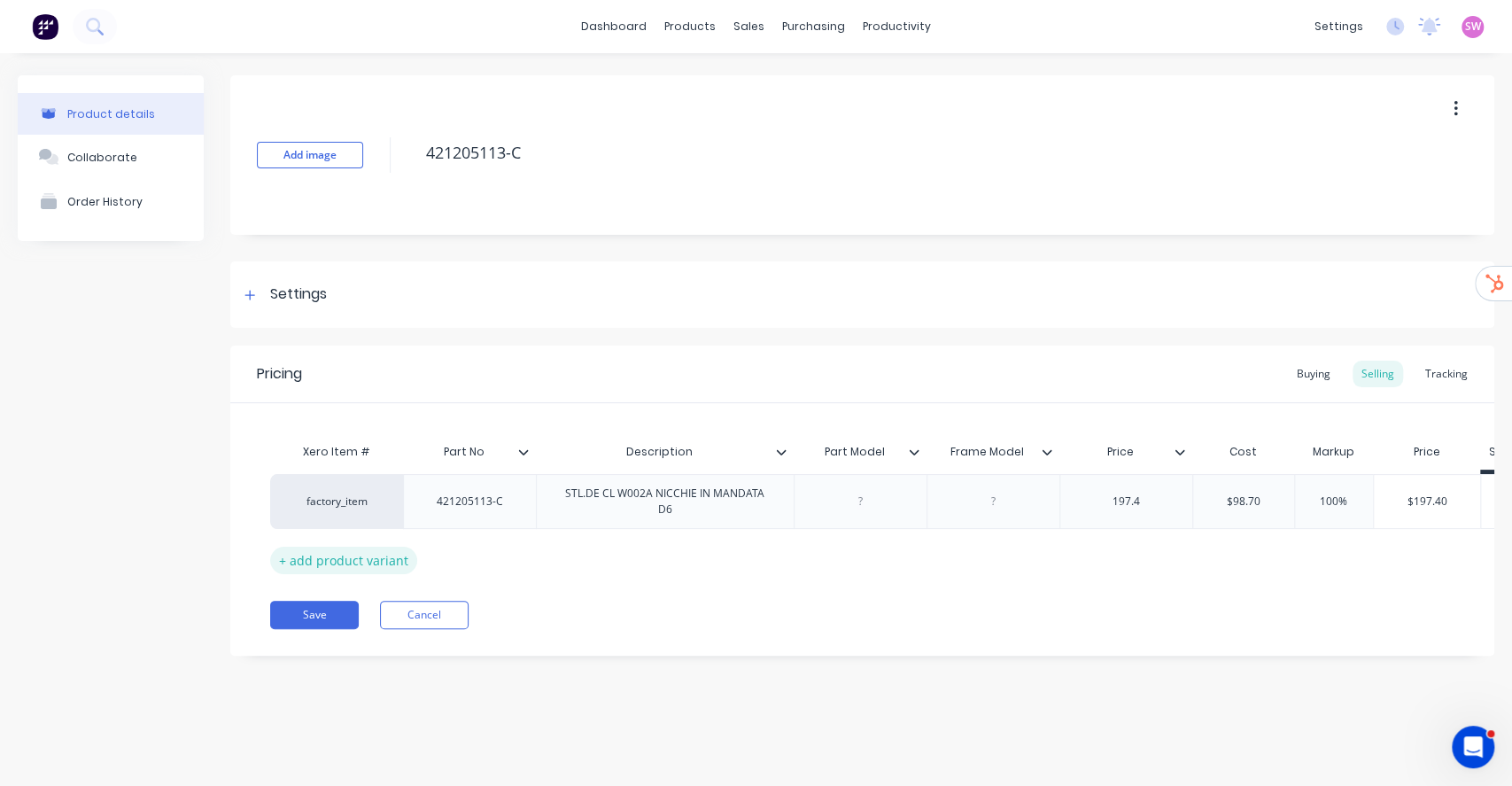 type on "x" 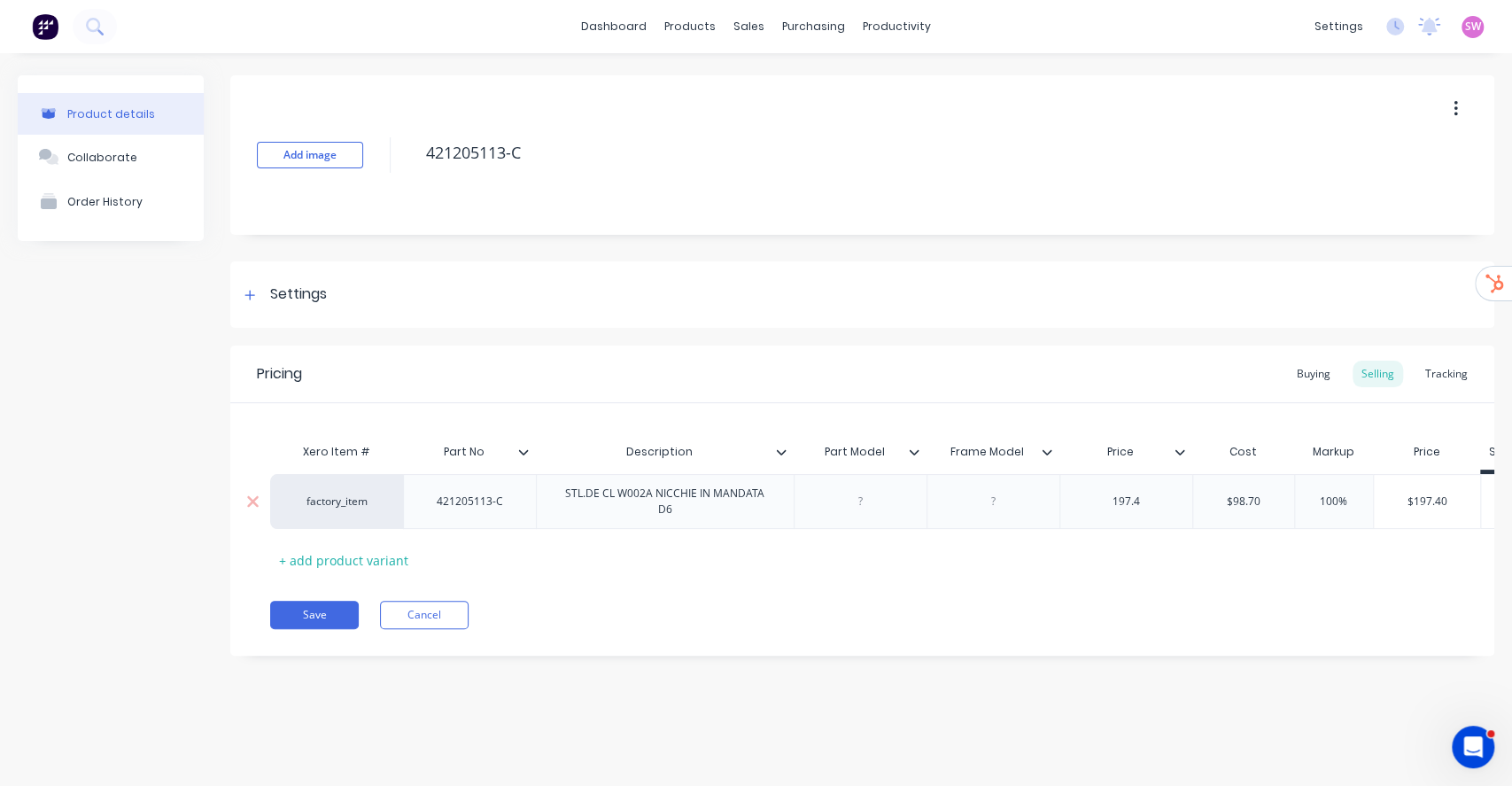 click on "factory_item" at bounding box center (337, 502) 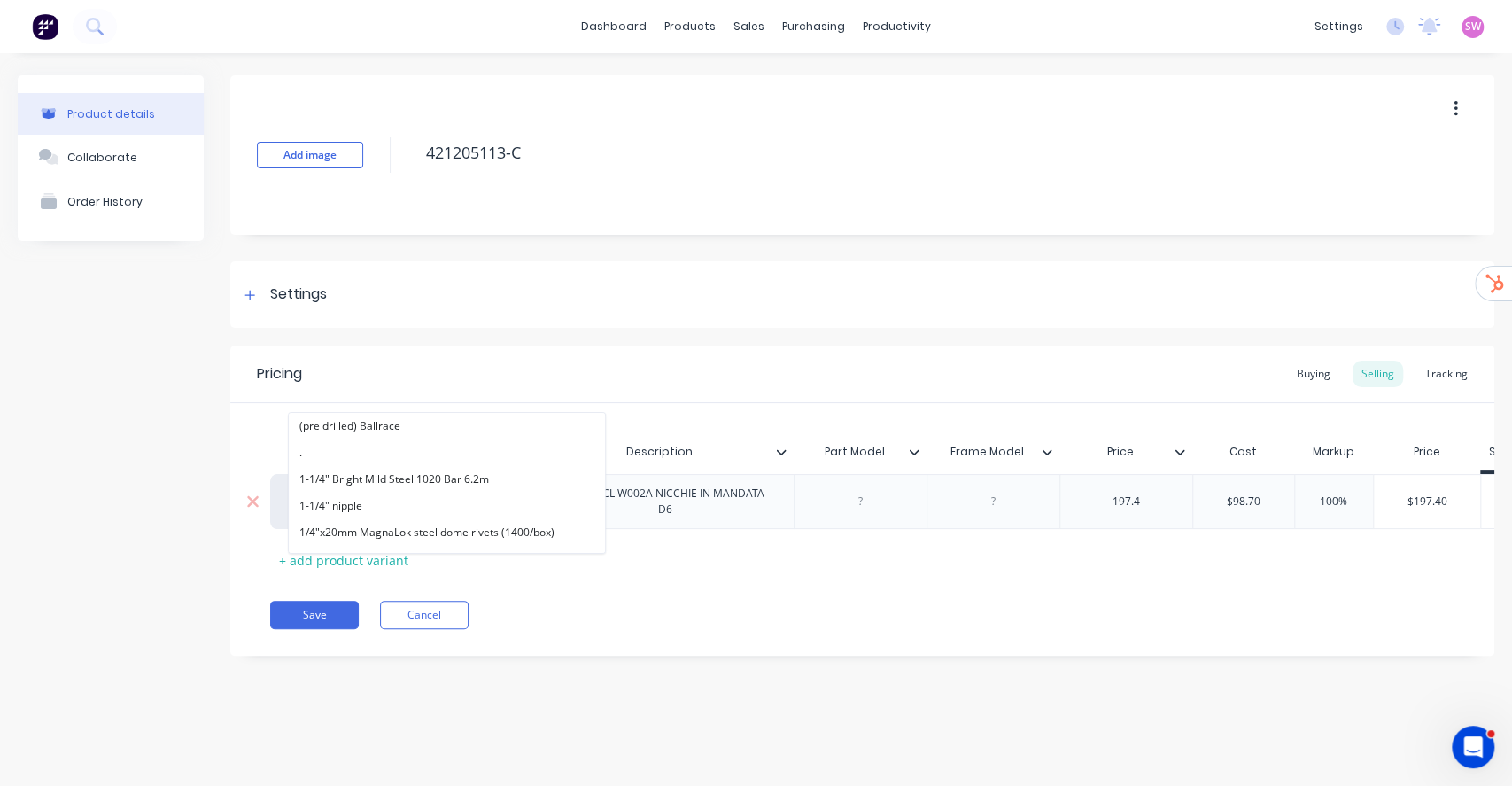 paste on "alphalift" 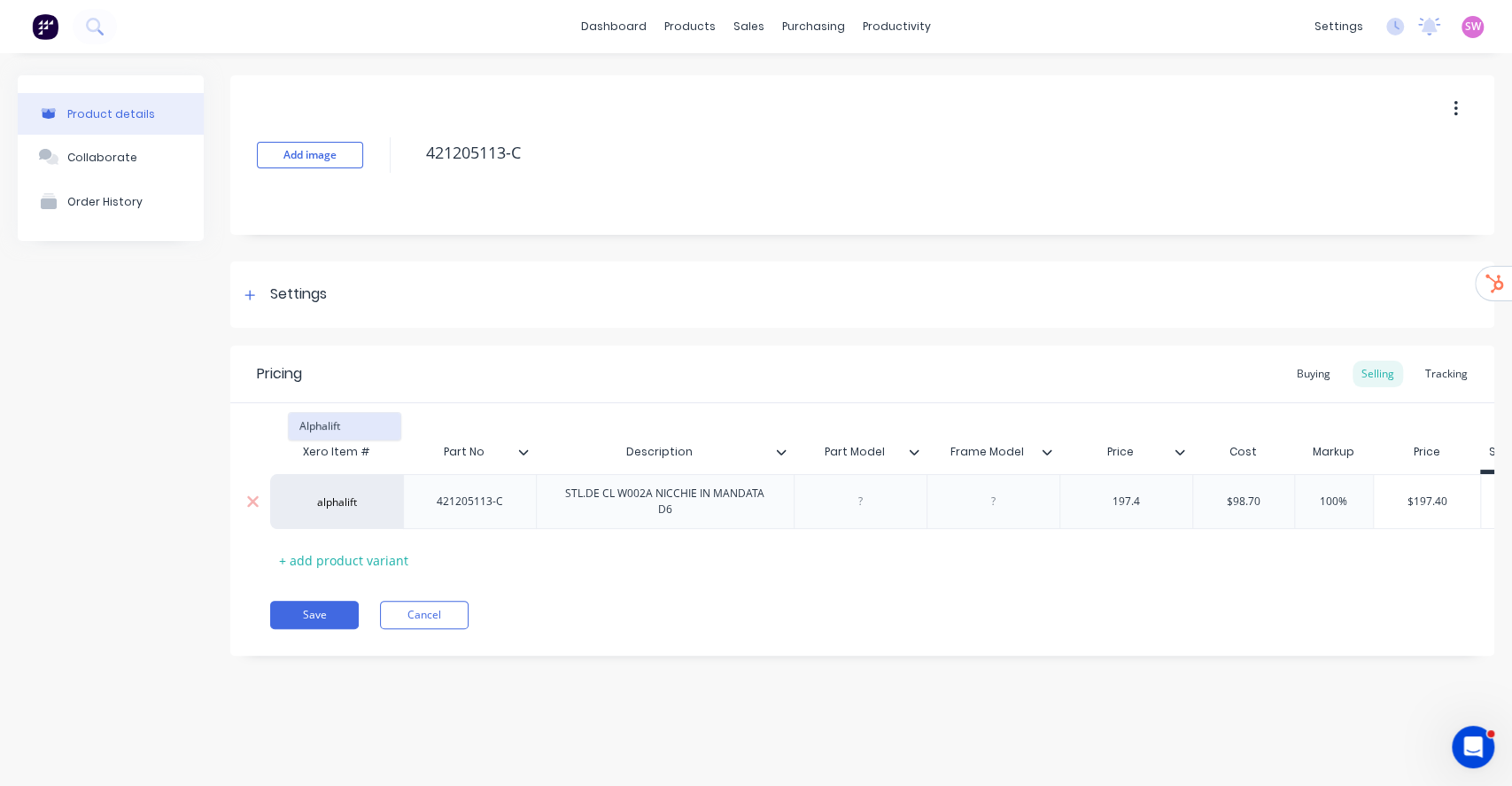 type on "alphalift" 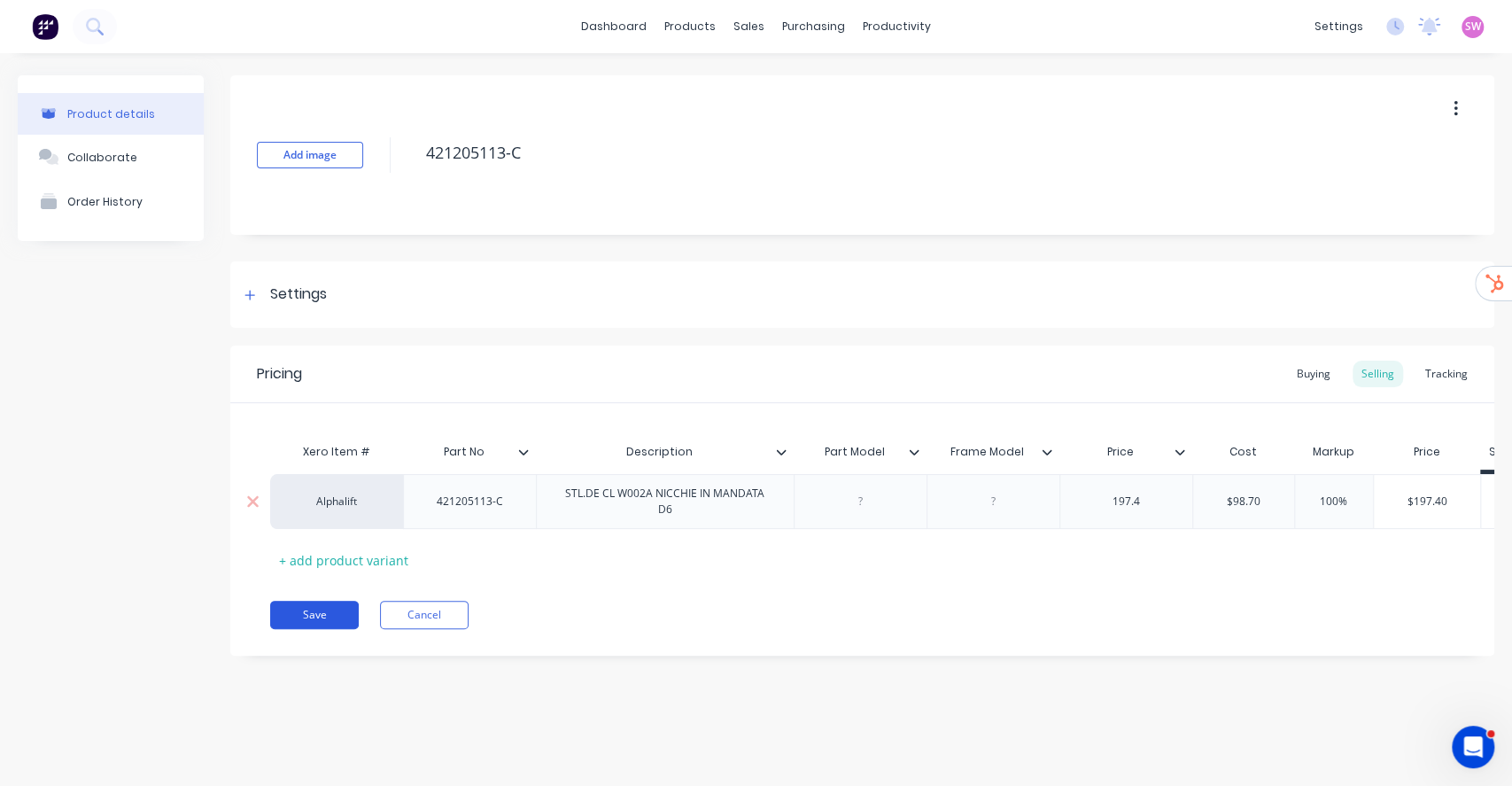click on "Save" at bounding box center [314, 615] 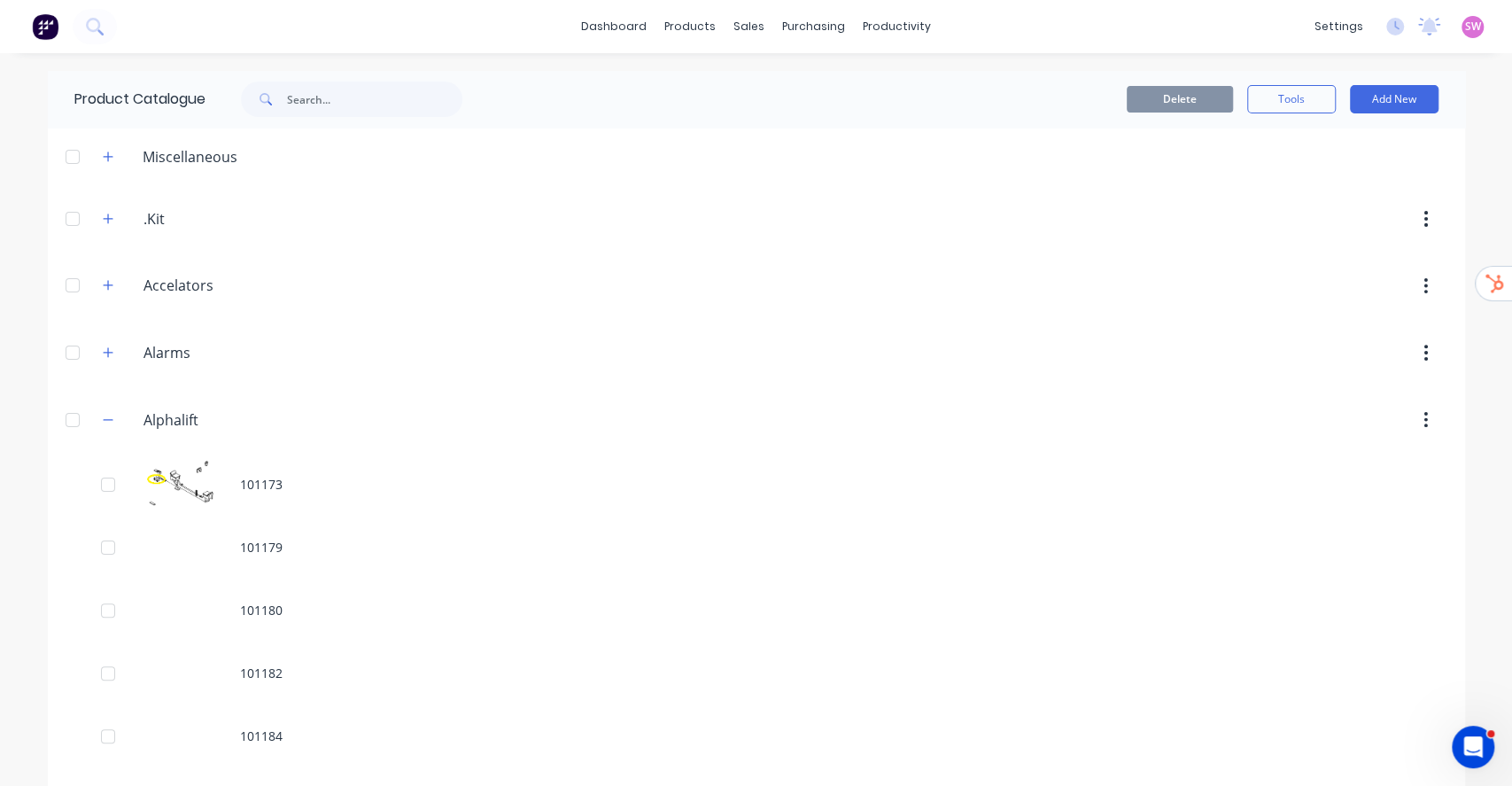 scroll, scrollTop: 9401, scrollLeft: 0, axis: vertical 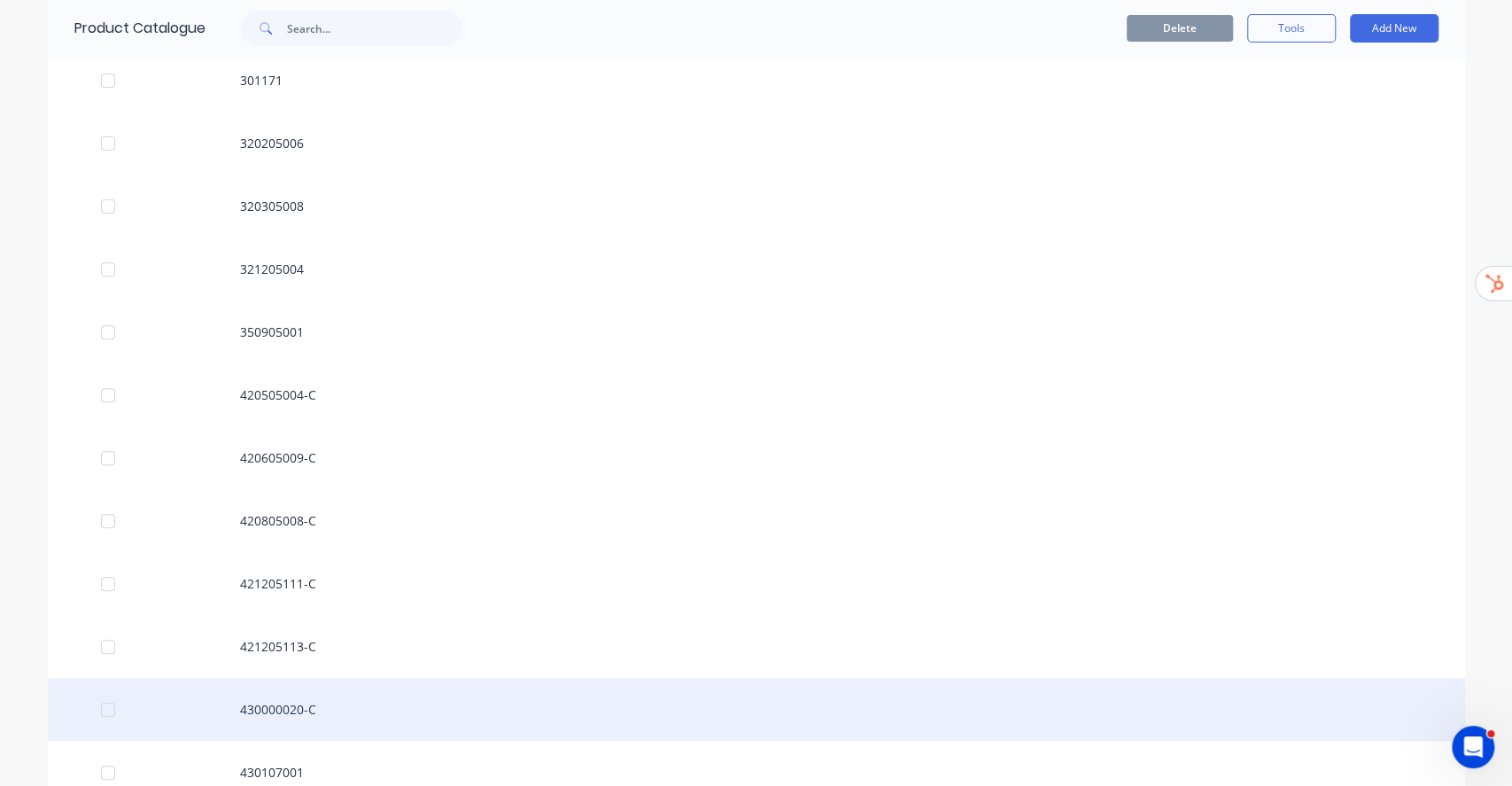 click on "430000020-C" at bounding box center (756, 709) 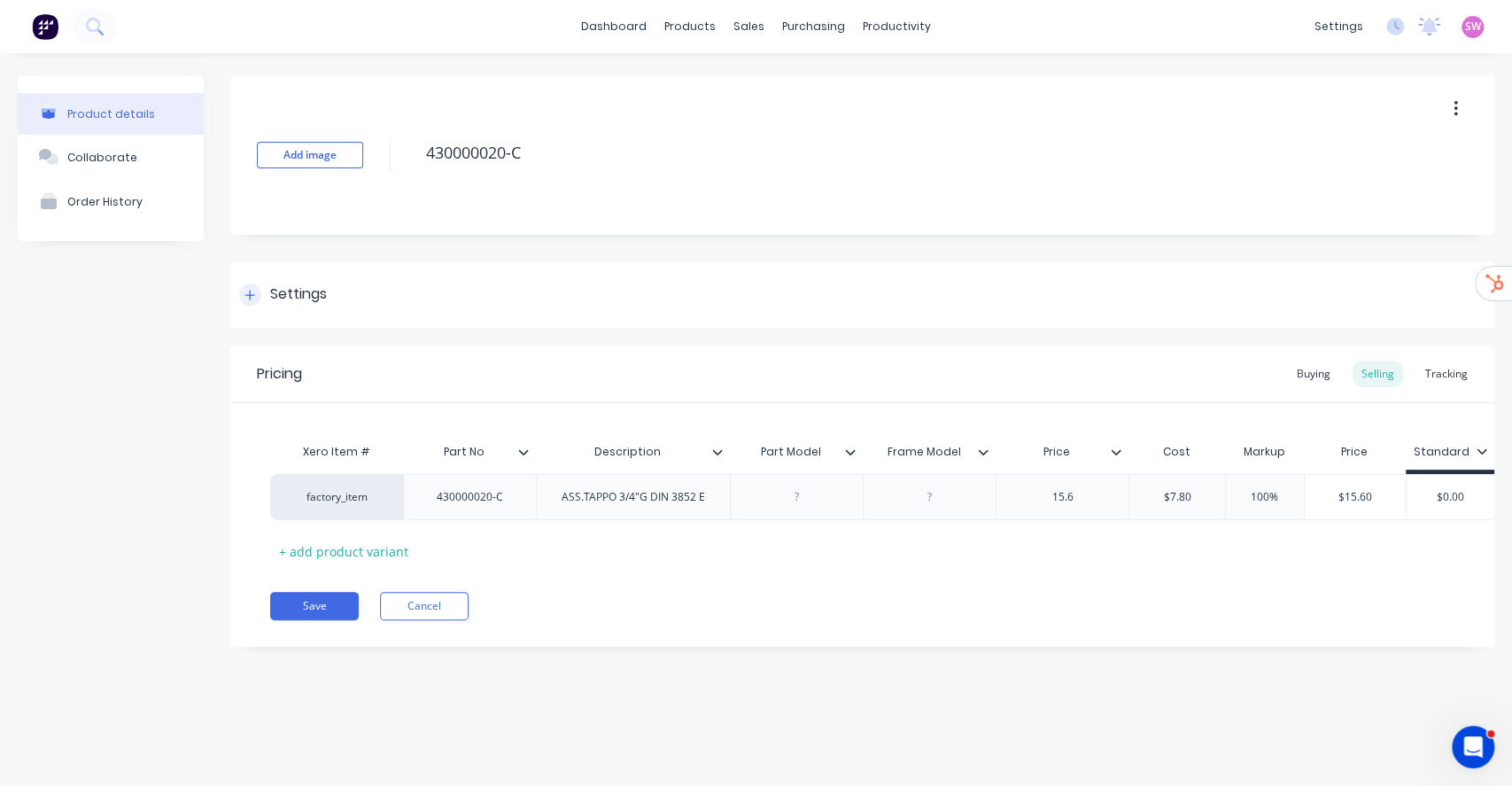type on "x" 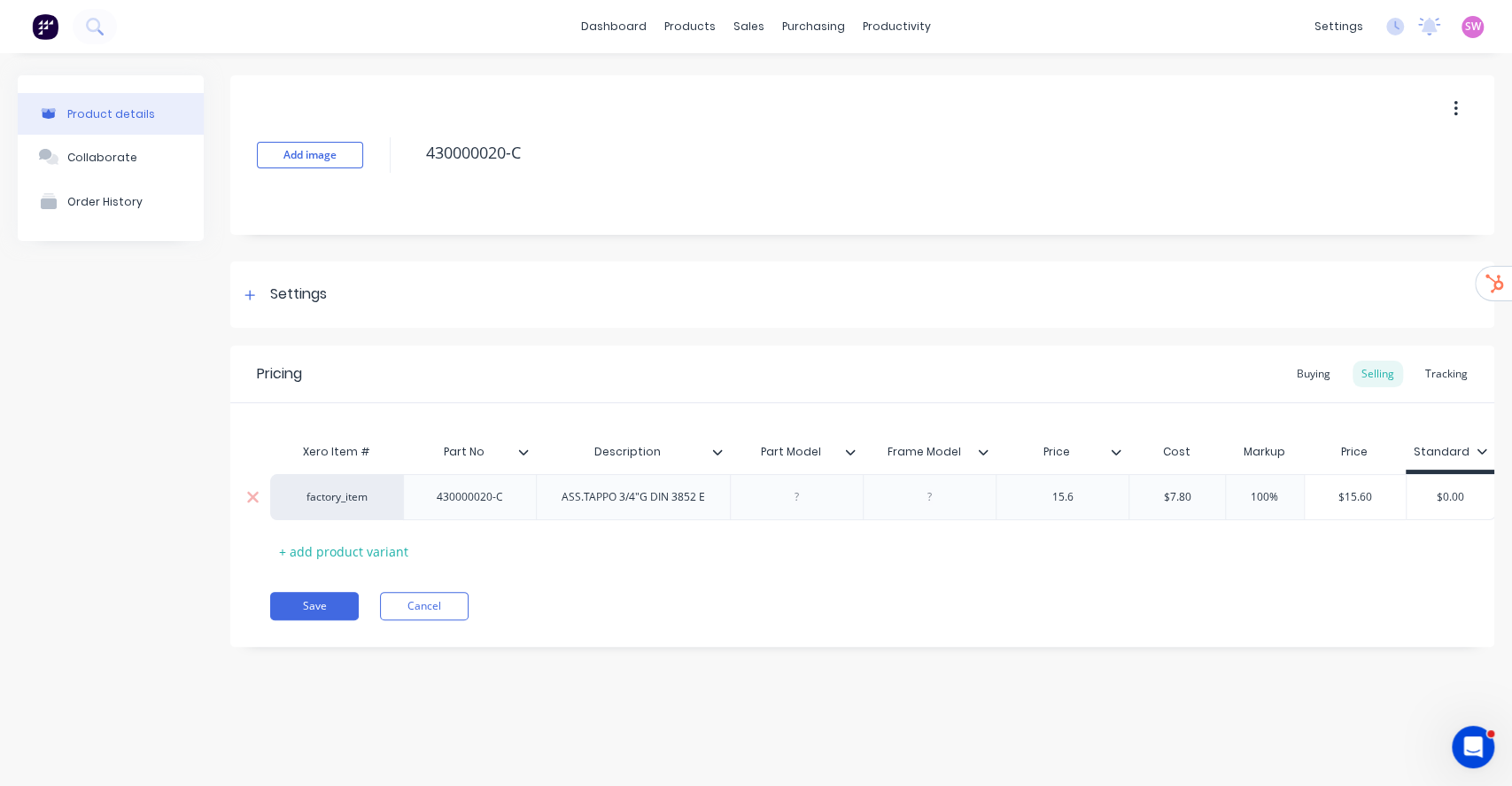 click on "factory_item" at bounding box center [337, 497] 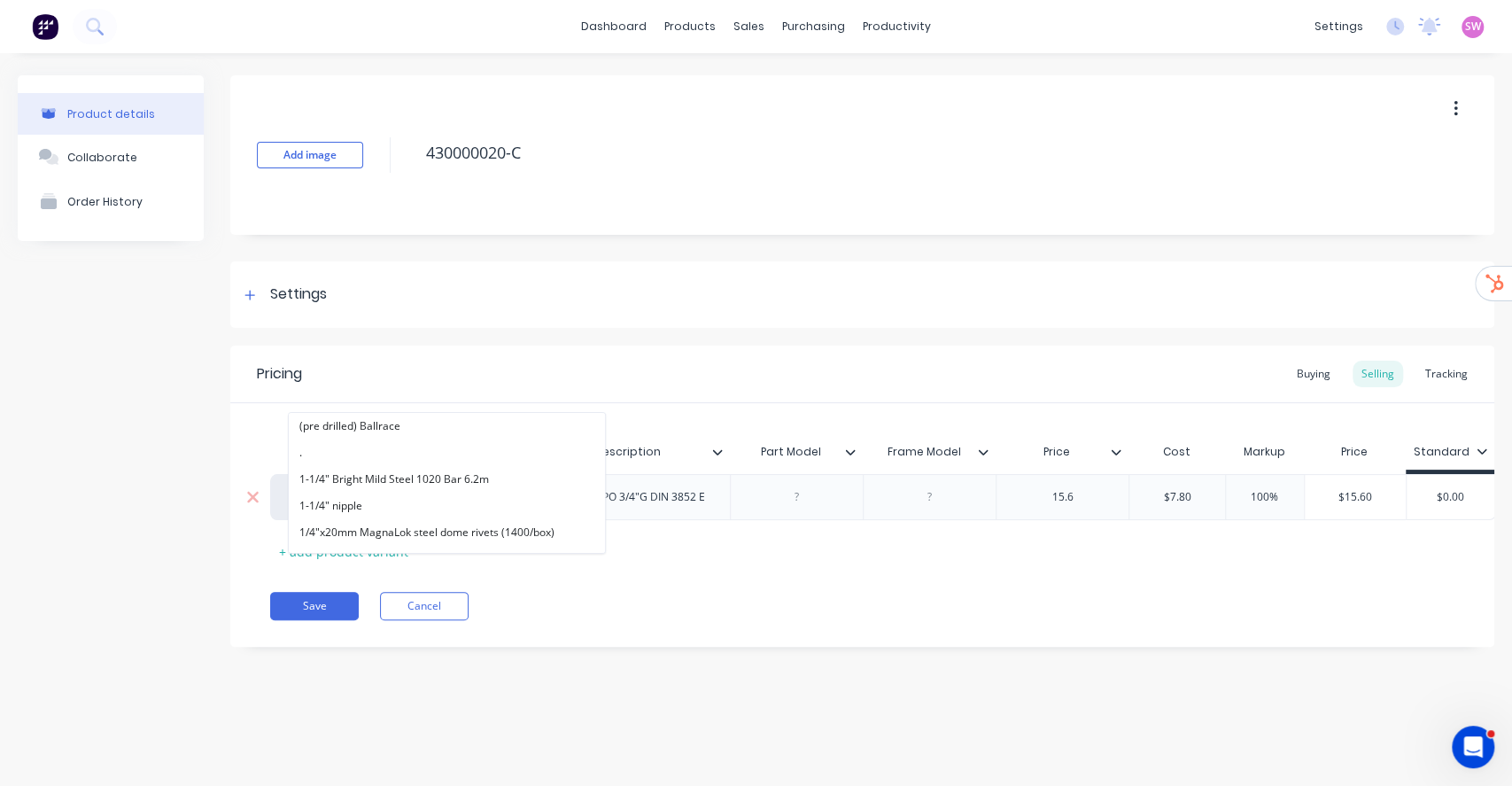 paste on "alphalift" 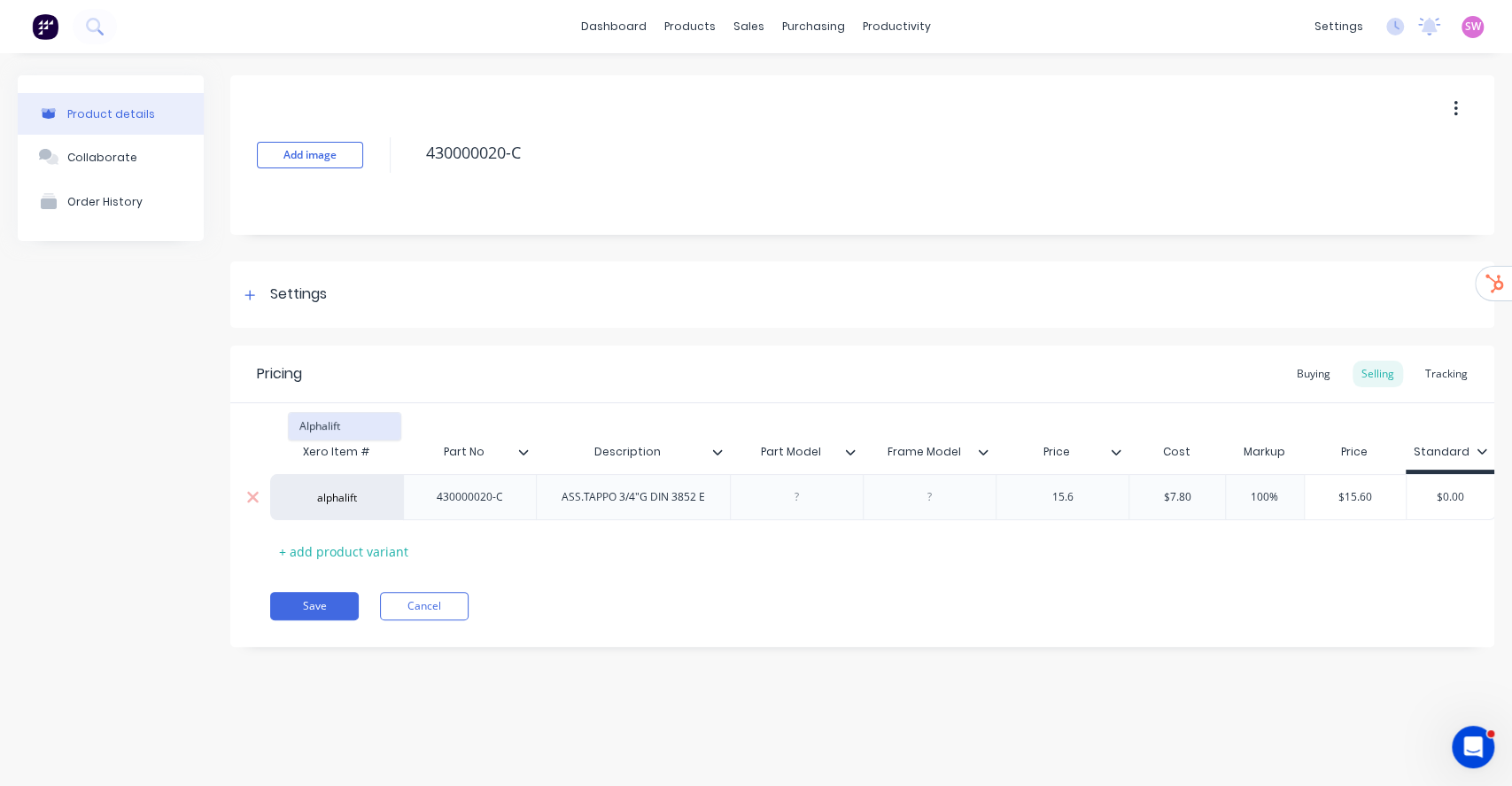 type on "alphalift" 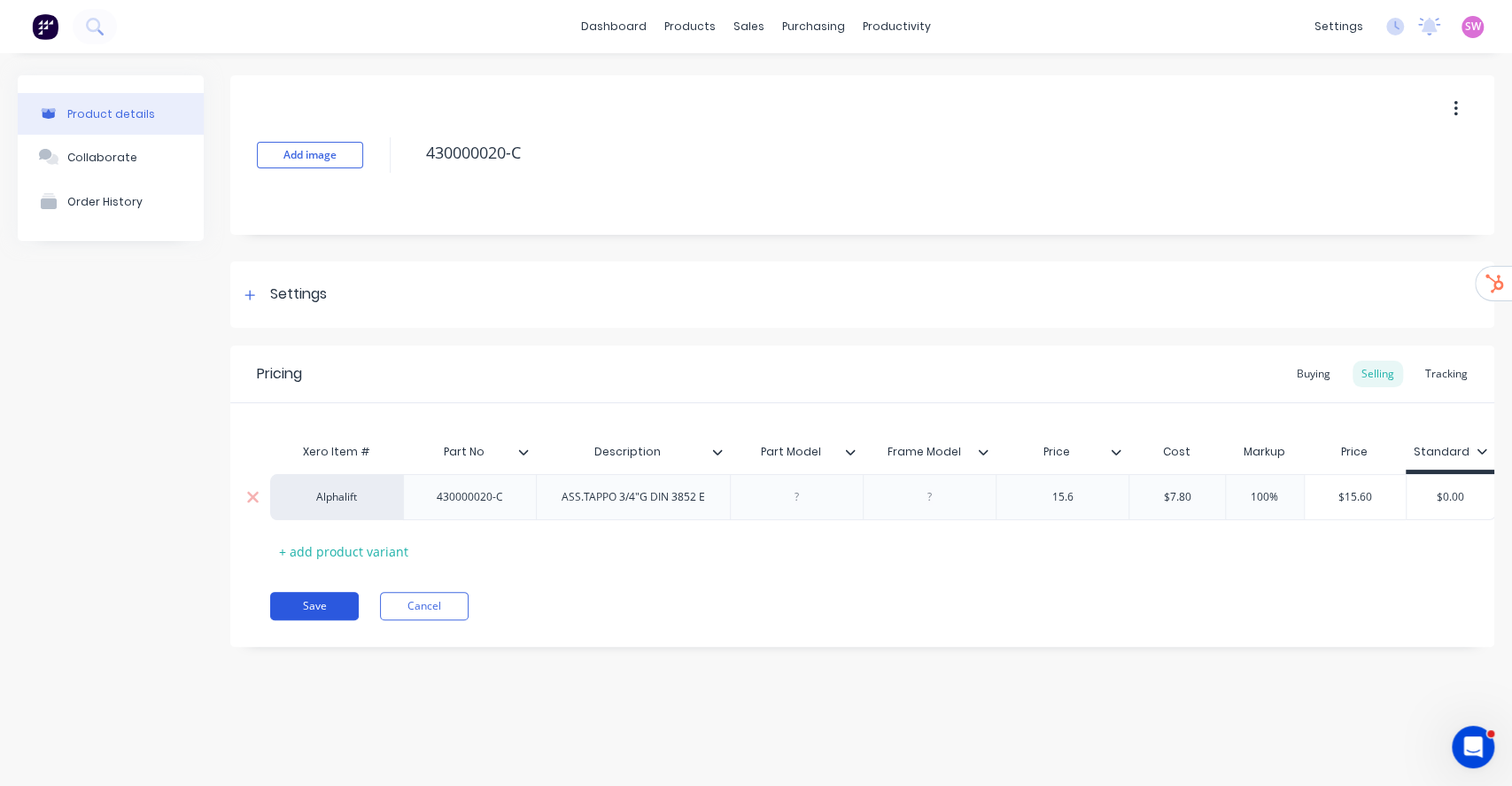 click on "Save" at bounding box center (314, 606) 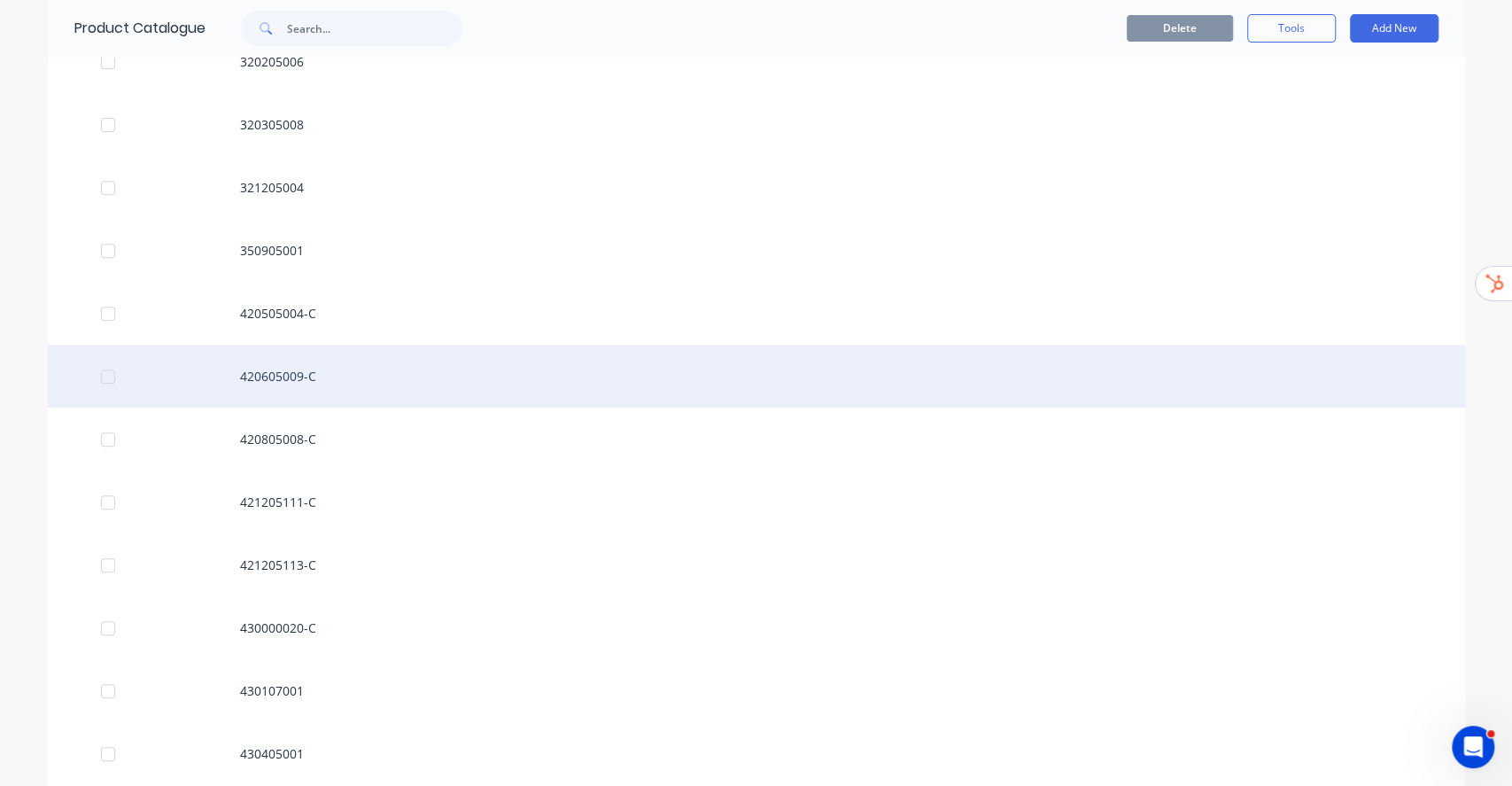 scroll, scrollTop: 9520, scrollLeft: 0, axis: vertical 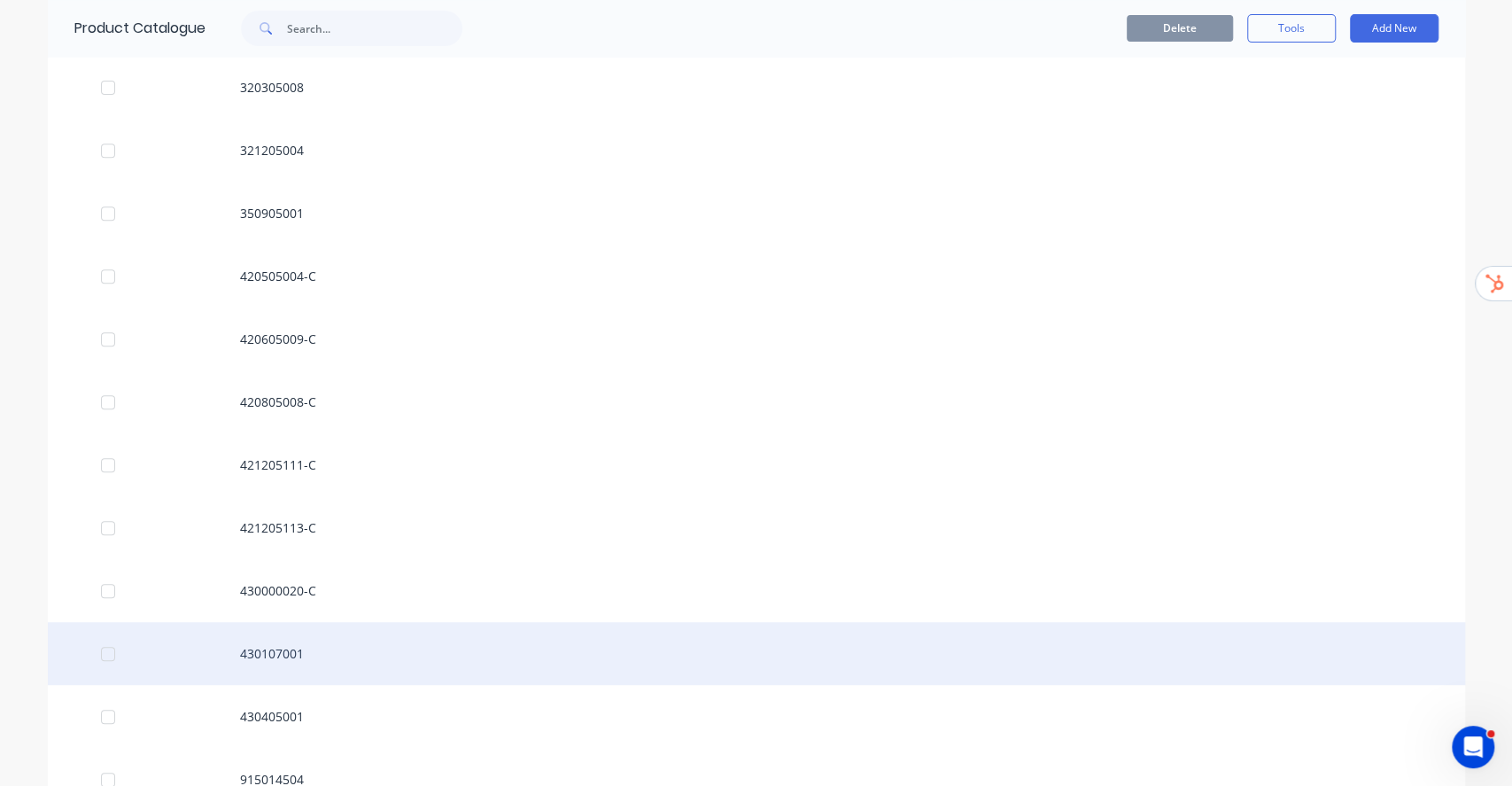 click on "430107001" at bounding box center (756, 653) 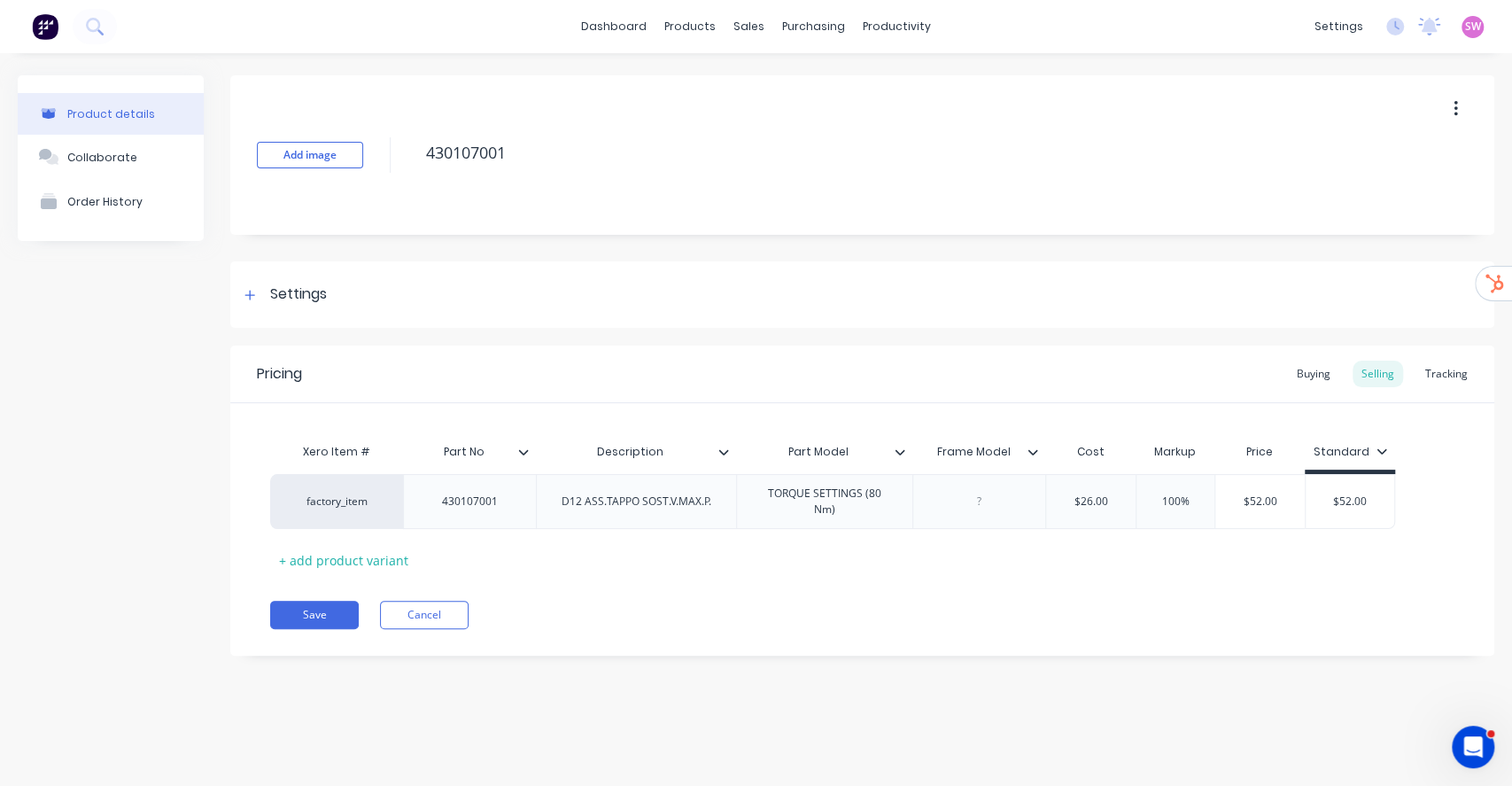 type on "x" 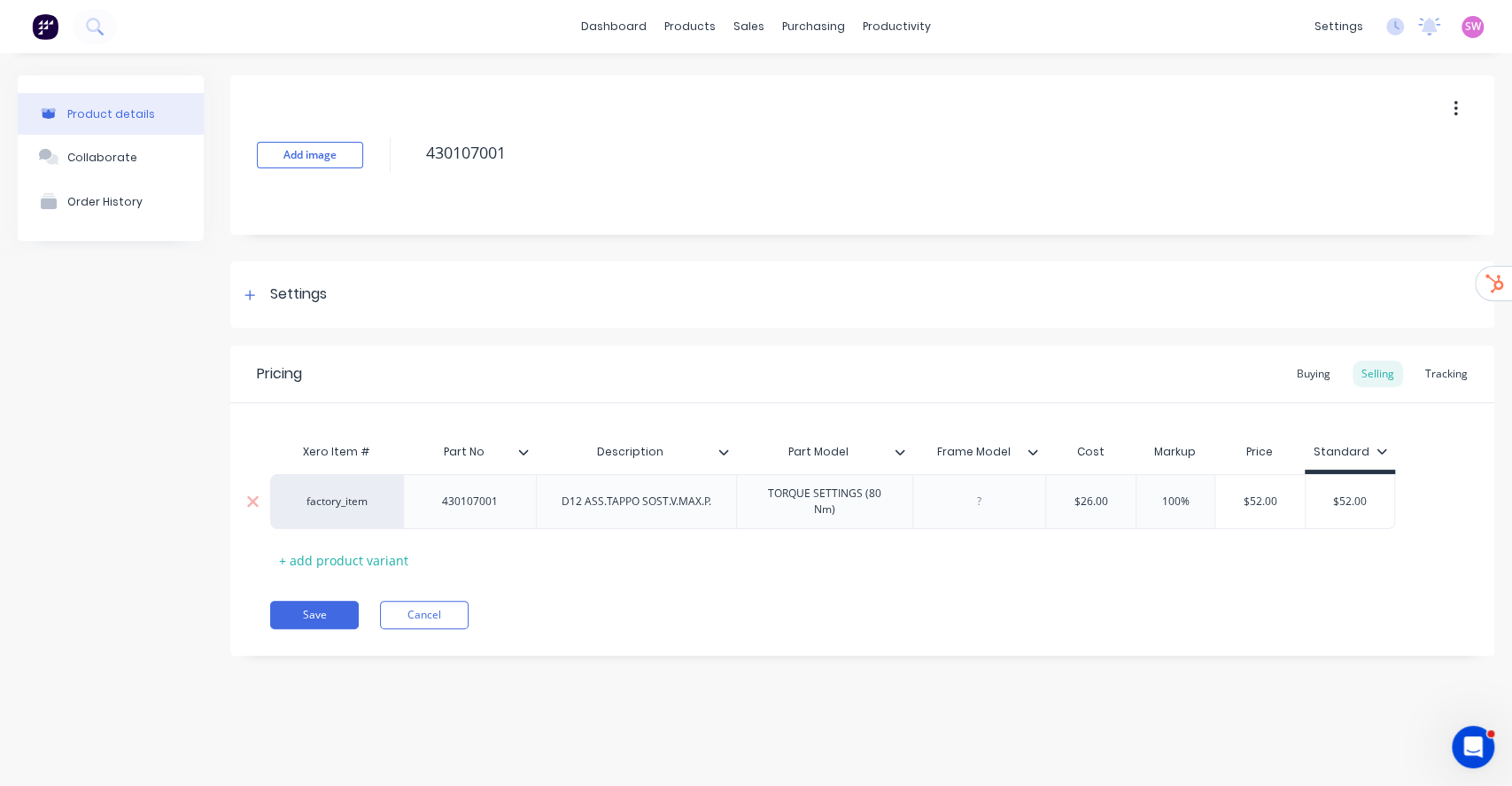 click on "factory_item" at bounding box center [337, 502] 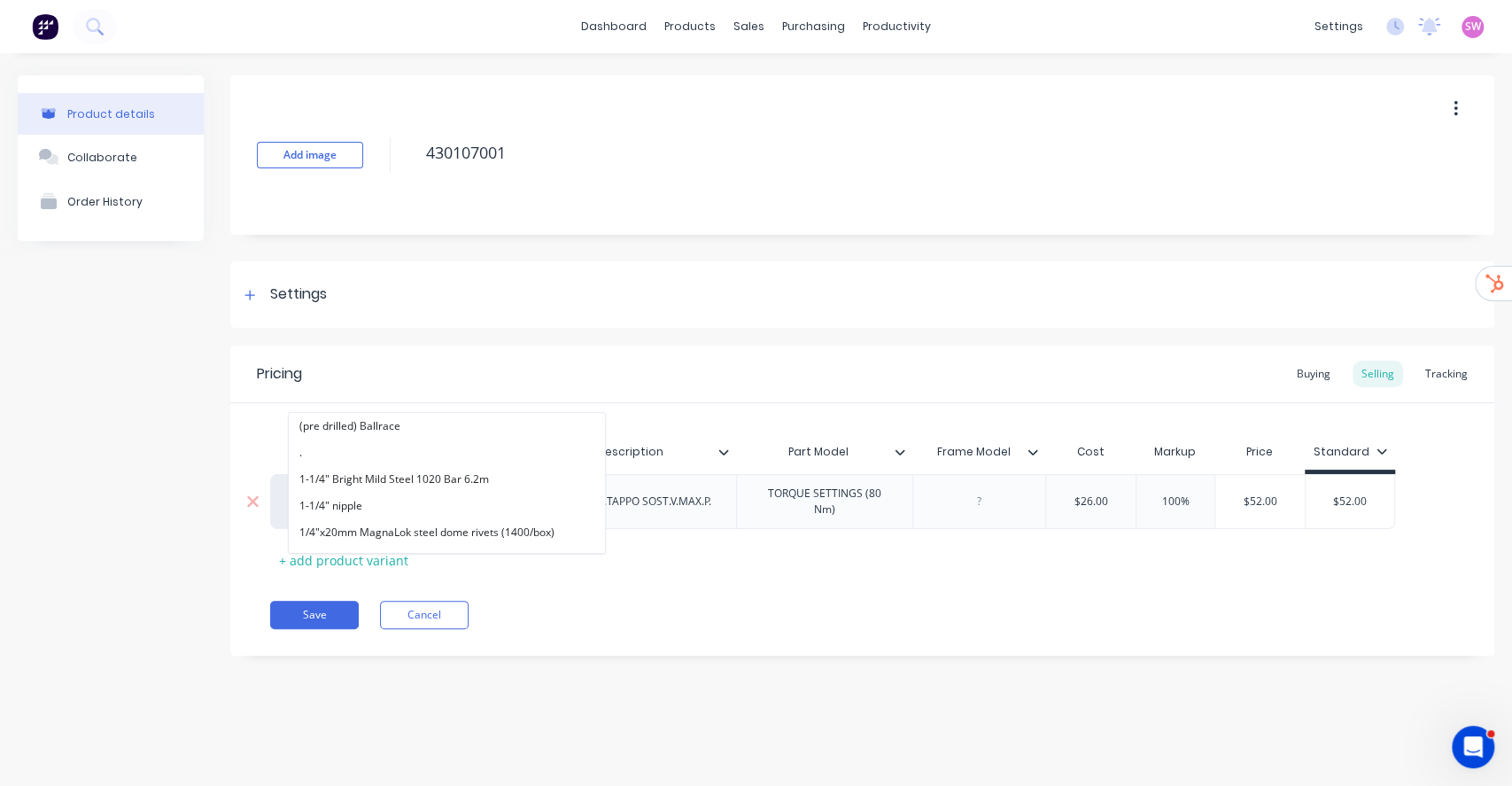 paste on "alphalift" 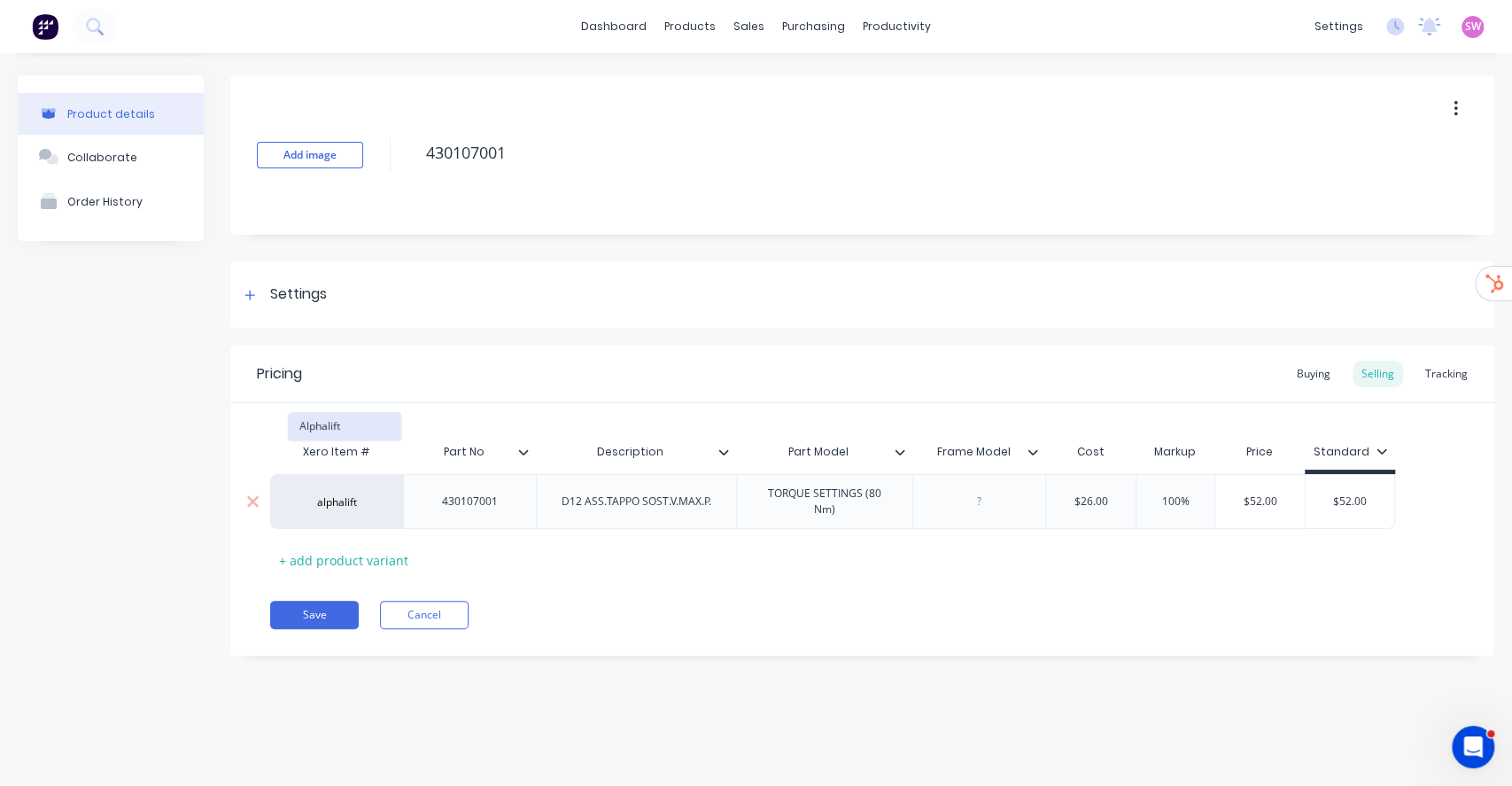 type on "alphalift" 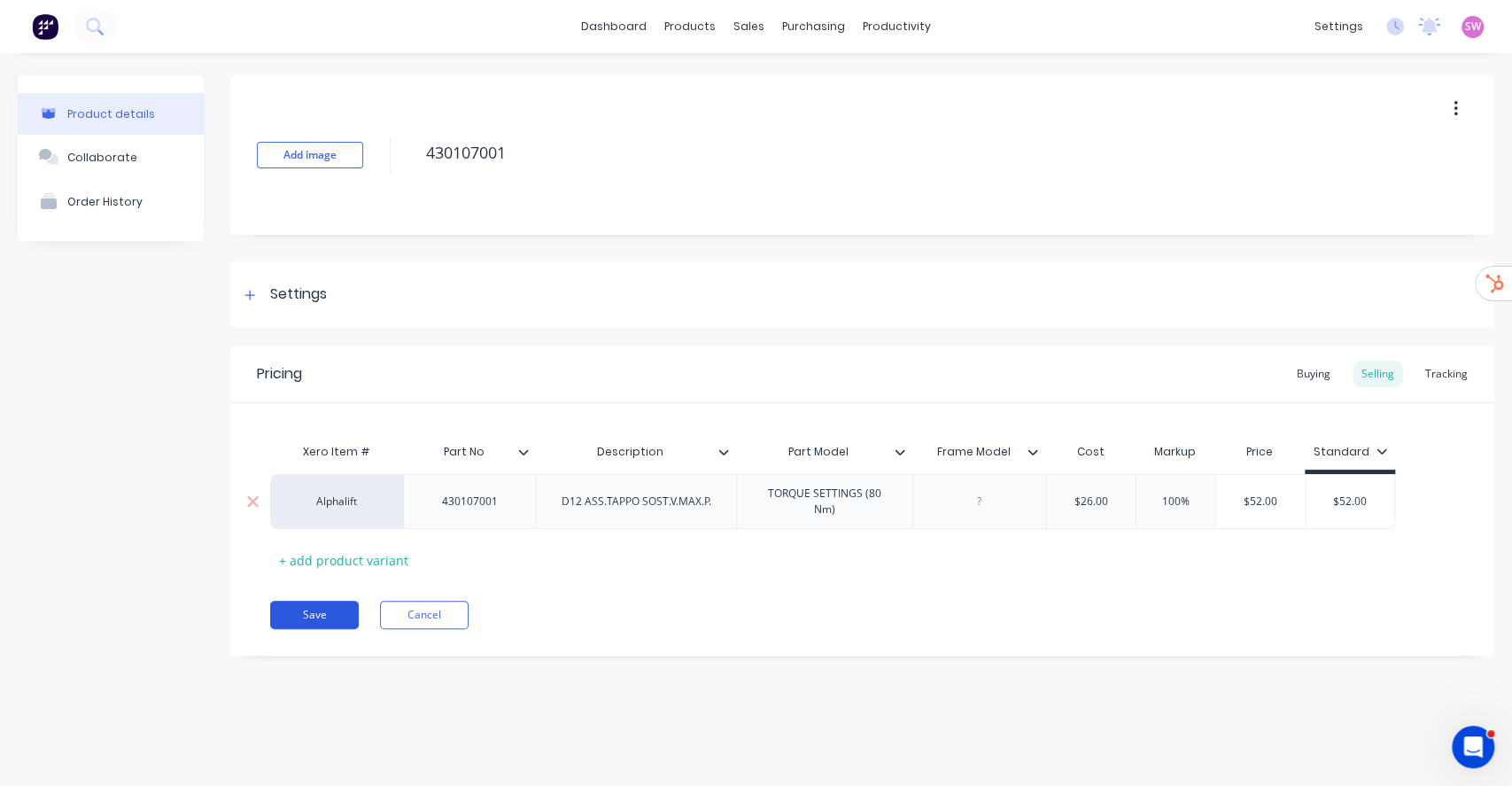 click on "Save" at bounding box center [314, 615] 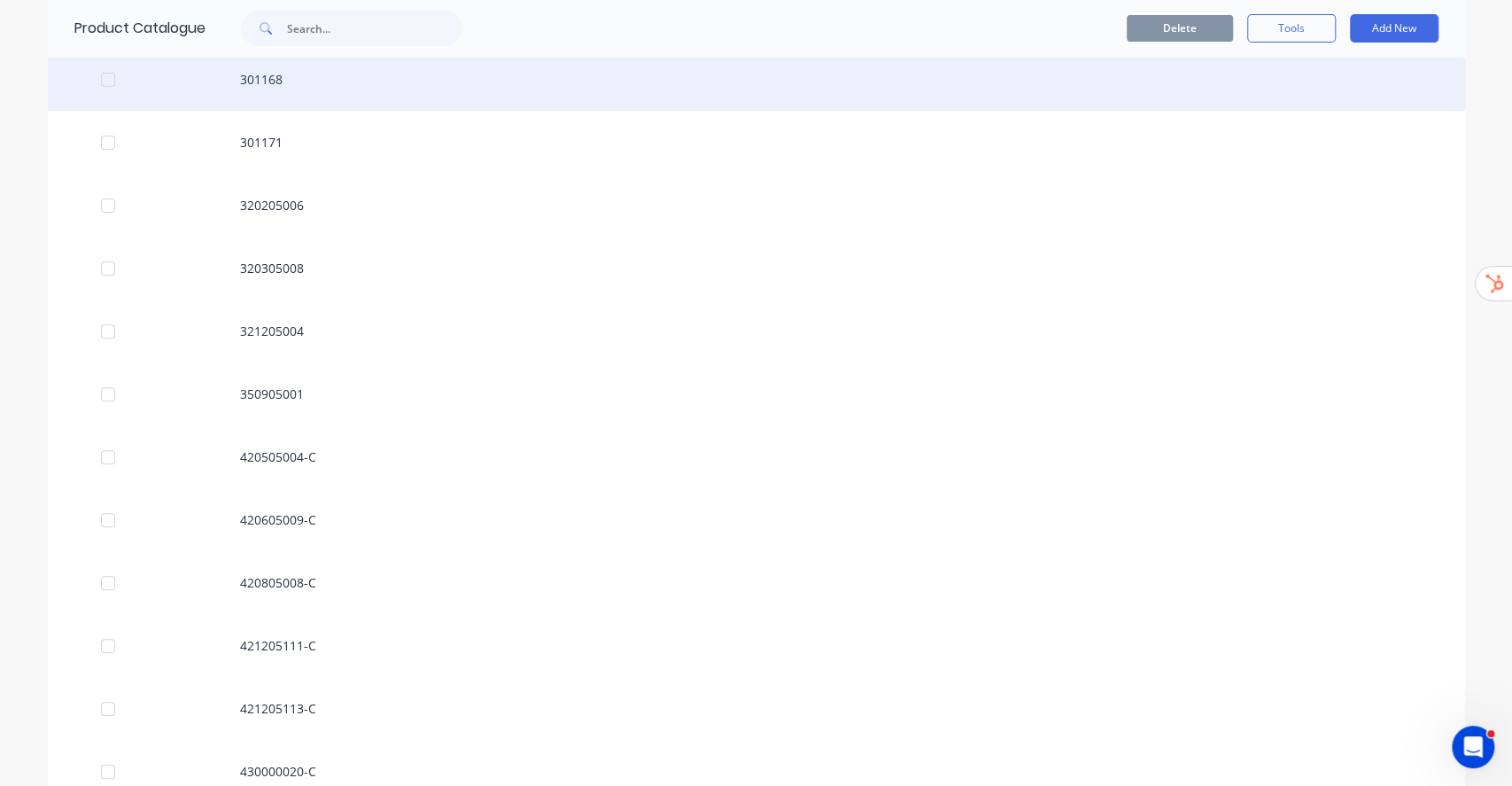 scroll, scrollTop: 9842, scrollLeft: 0, axis: vertical 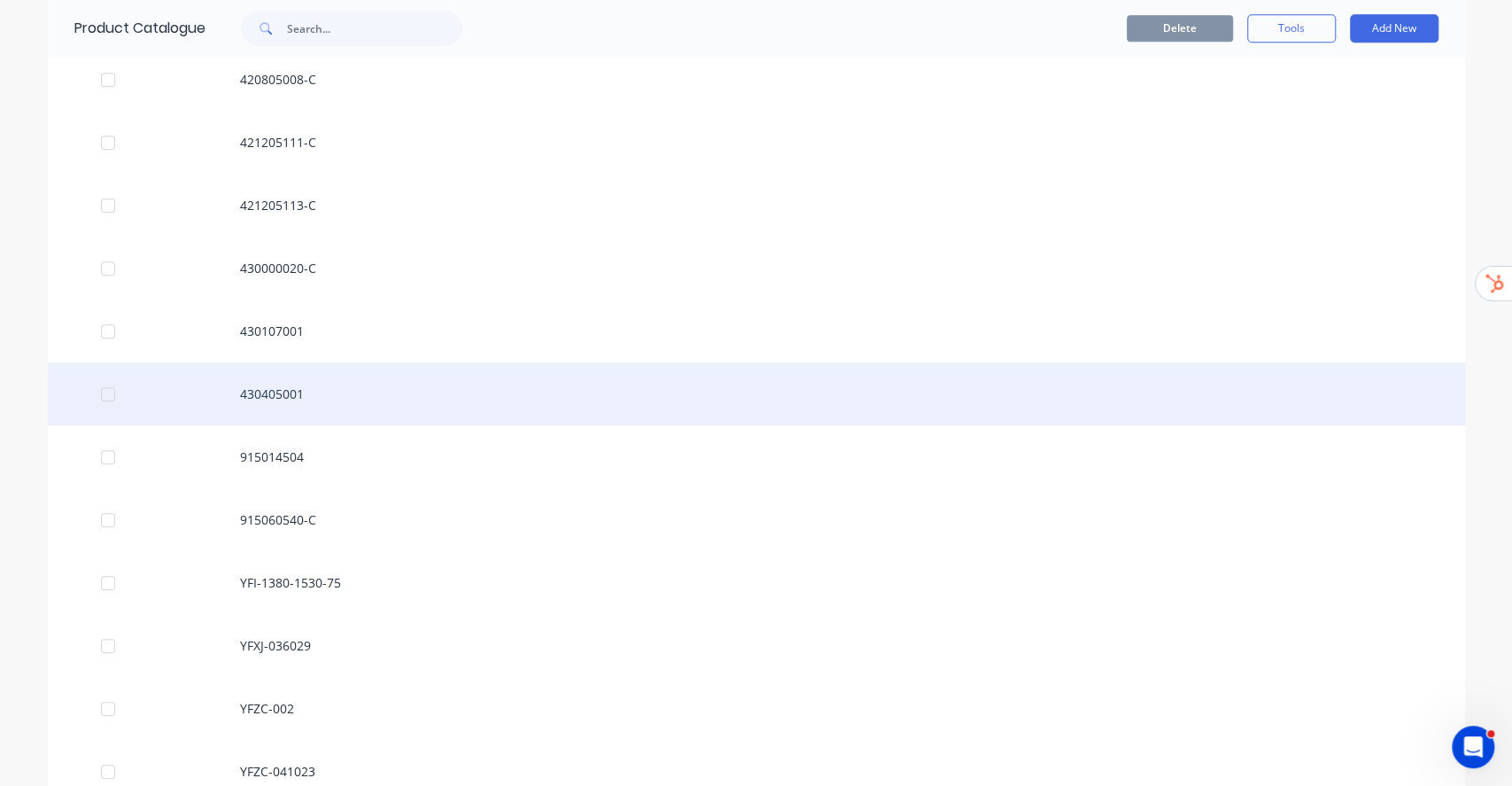 click on "430405001" at bounding box center [756, 393] 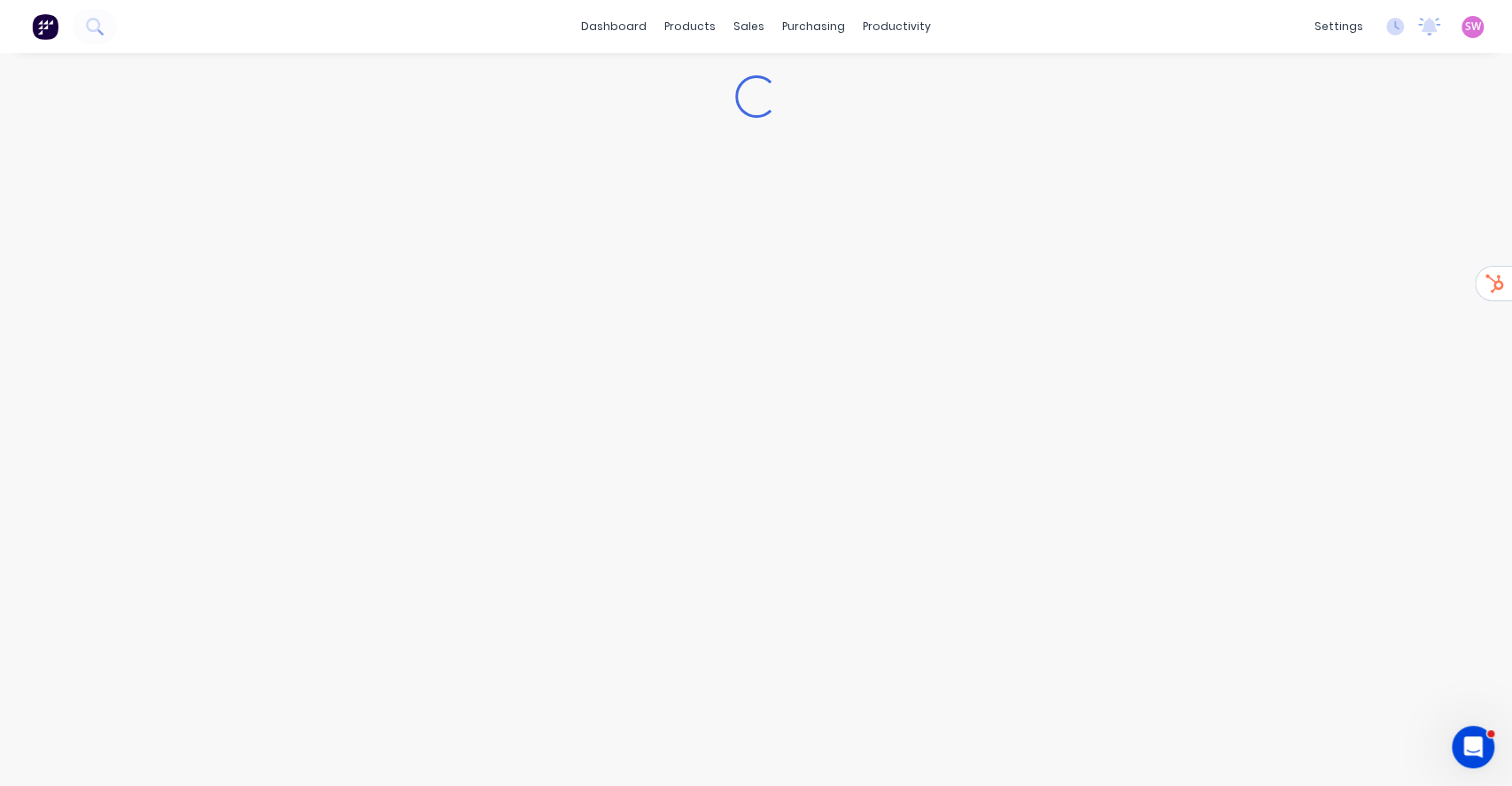 type on "x" 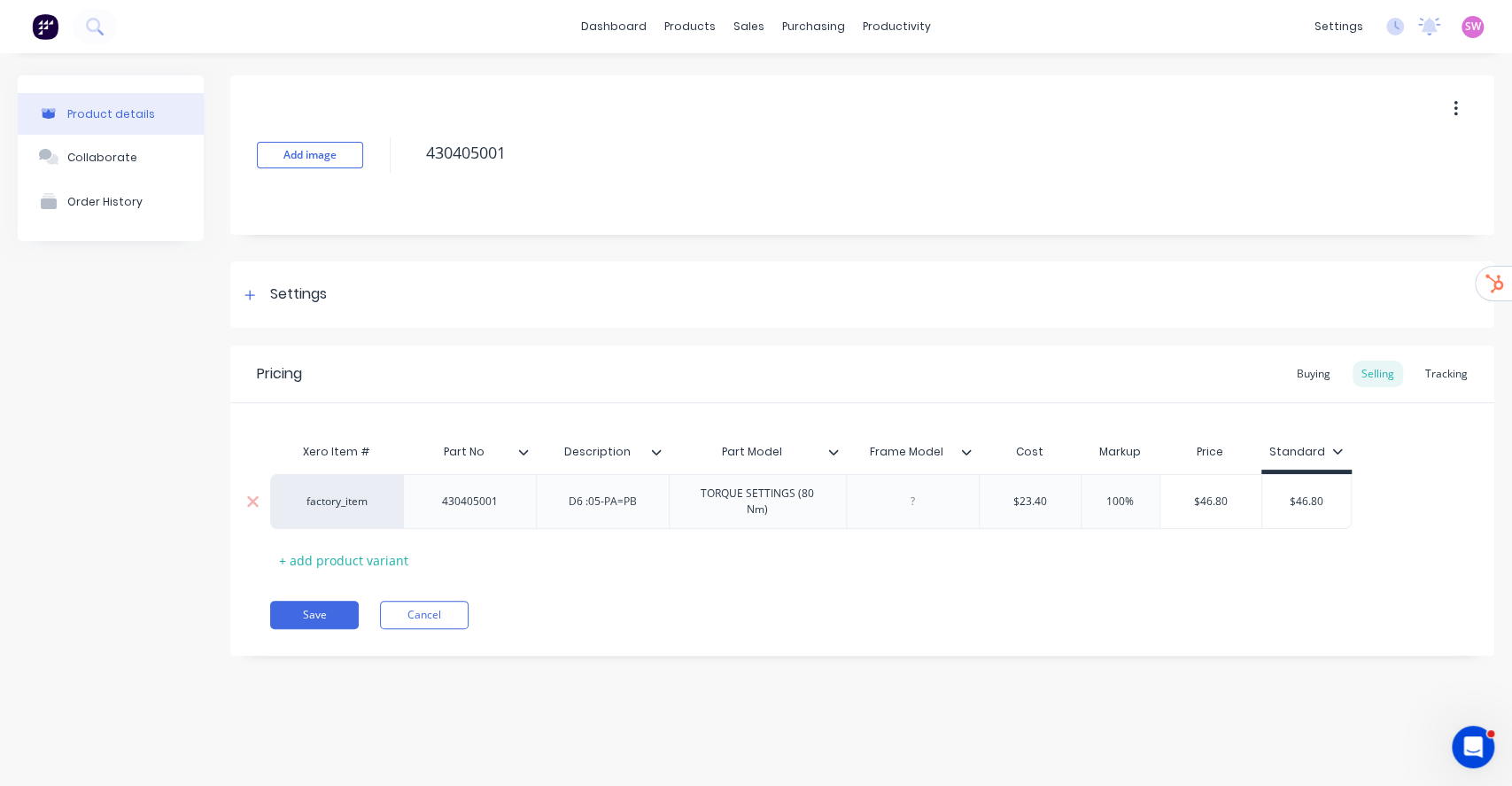 click on "factory_item" at bounding box center [337, 502] 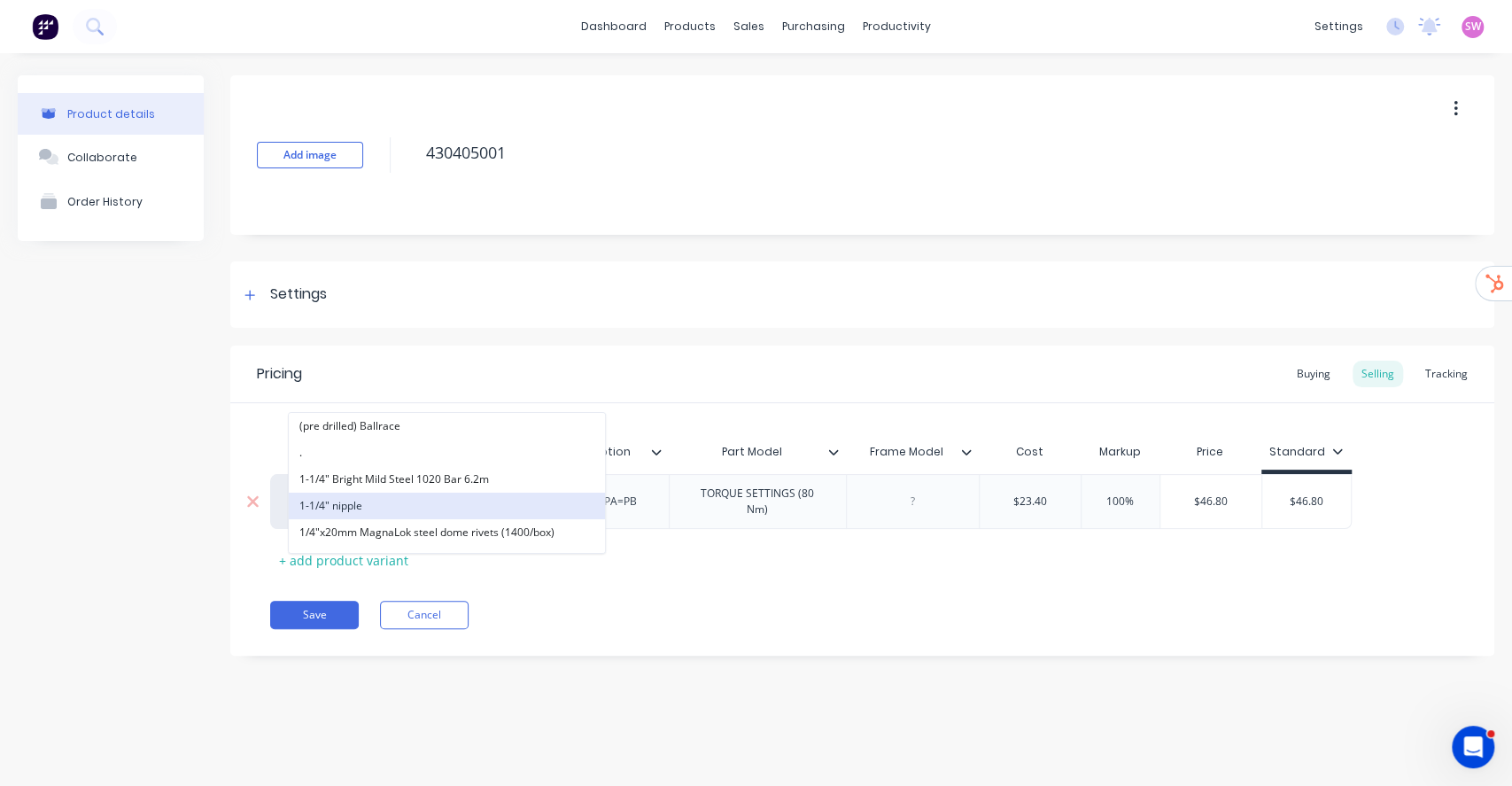 paste on "alphalift" 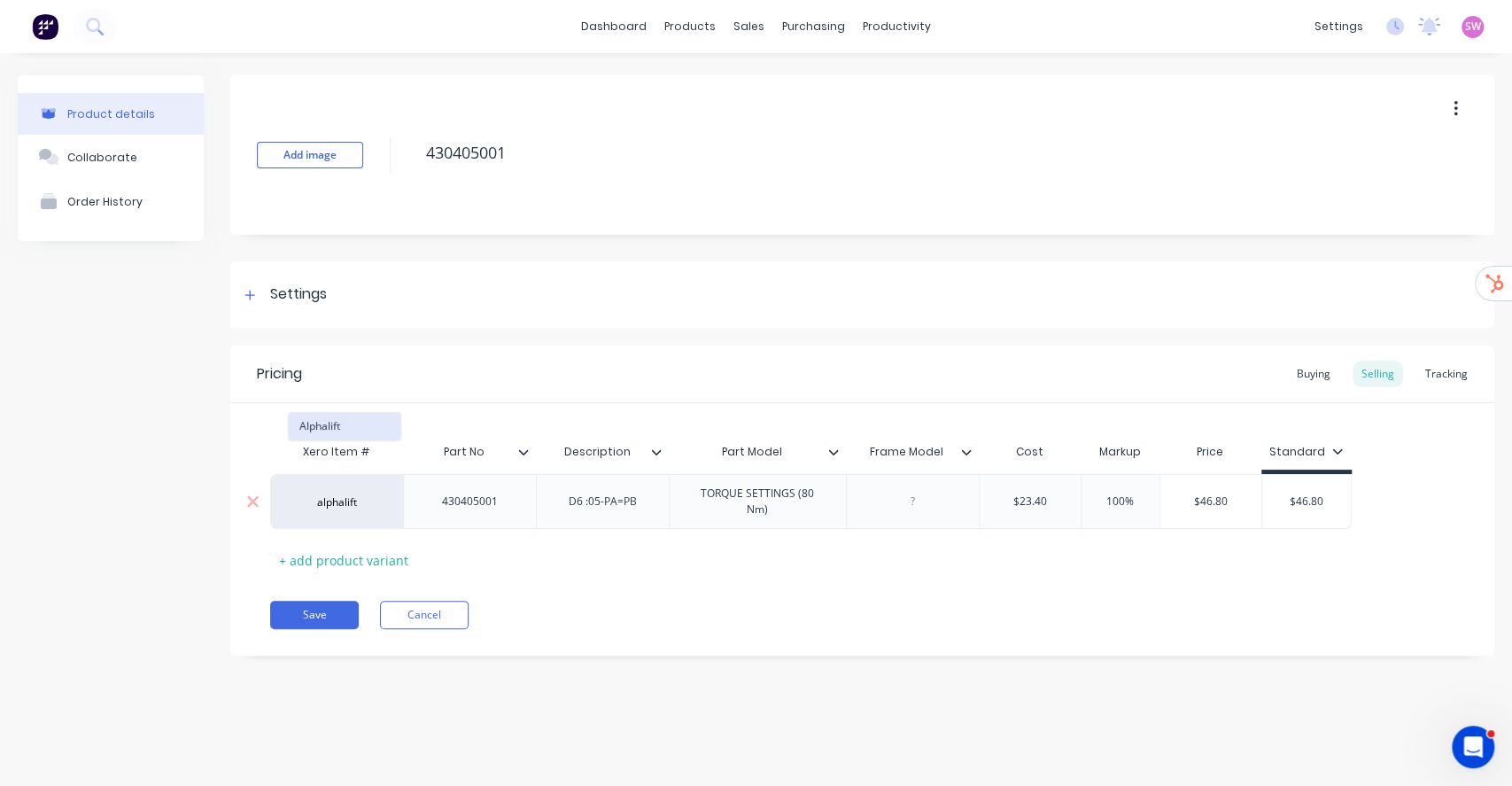 type on "alphalift" 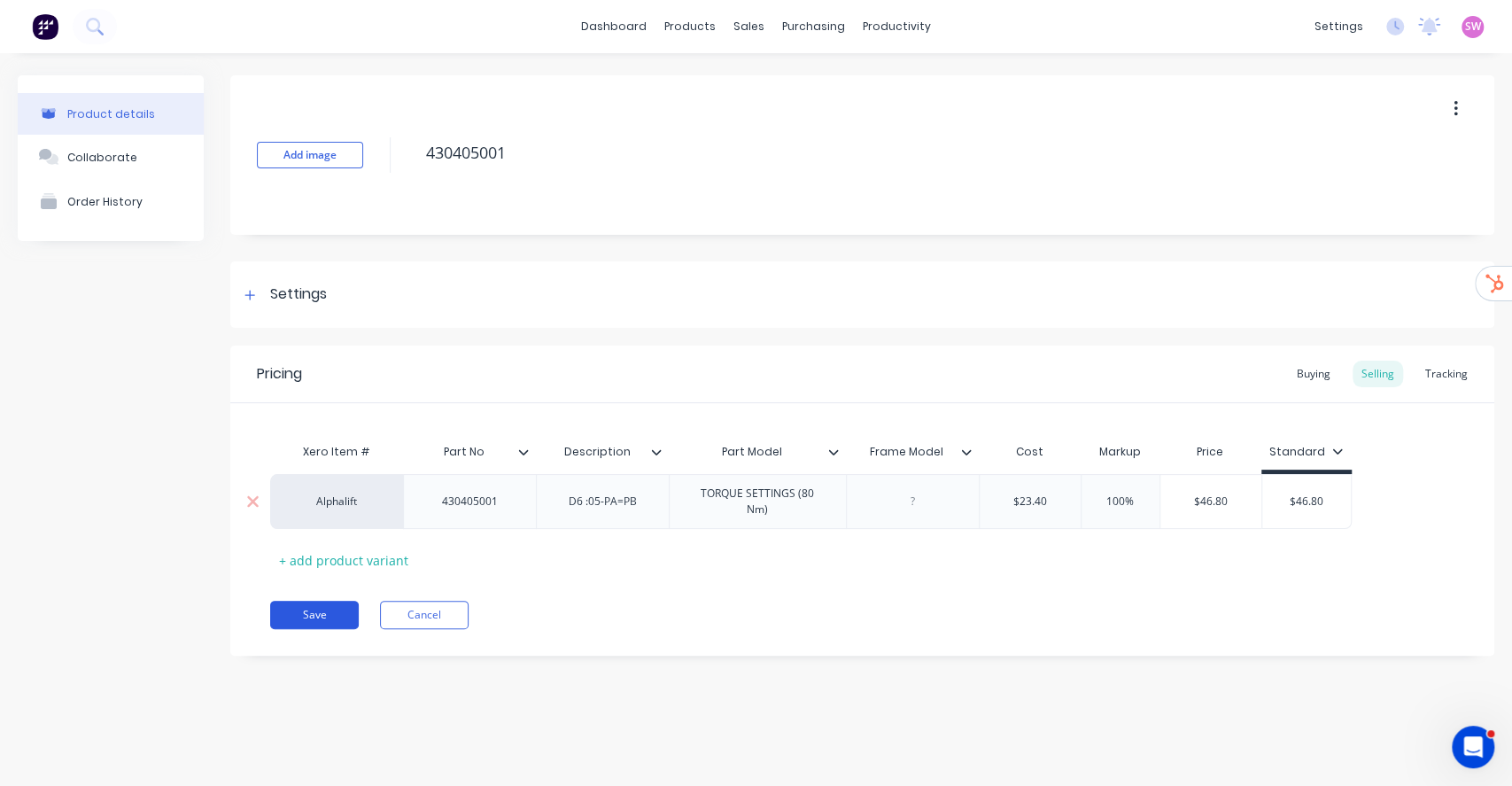click on "Save" at bounding box center [314, 615] 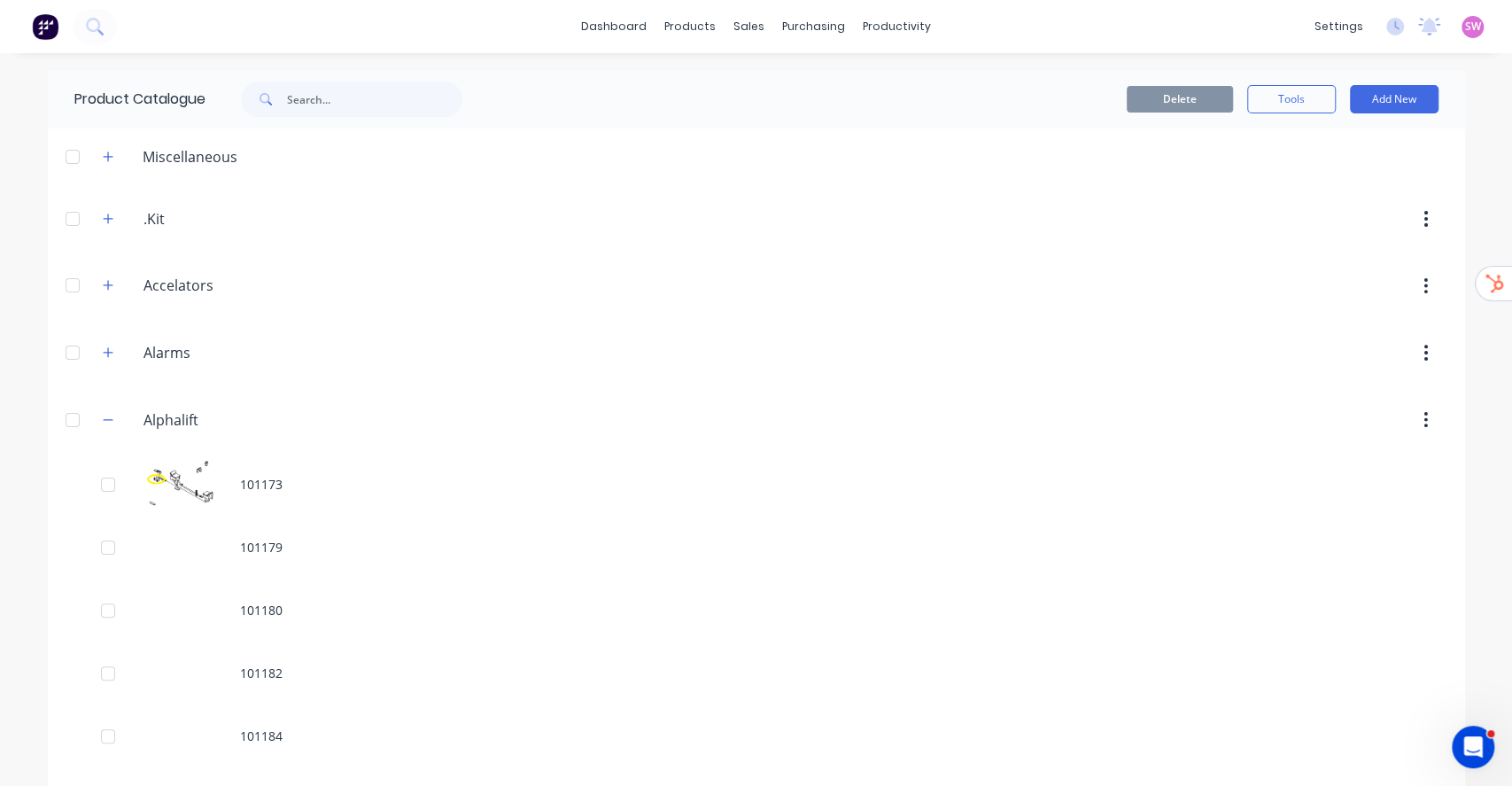 scroll, scrollTop: 9842, scrollLeft: 0, axis: vertical 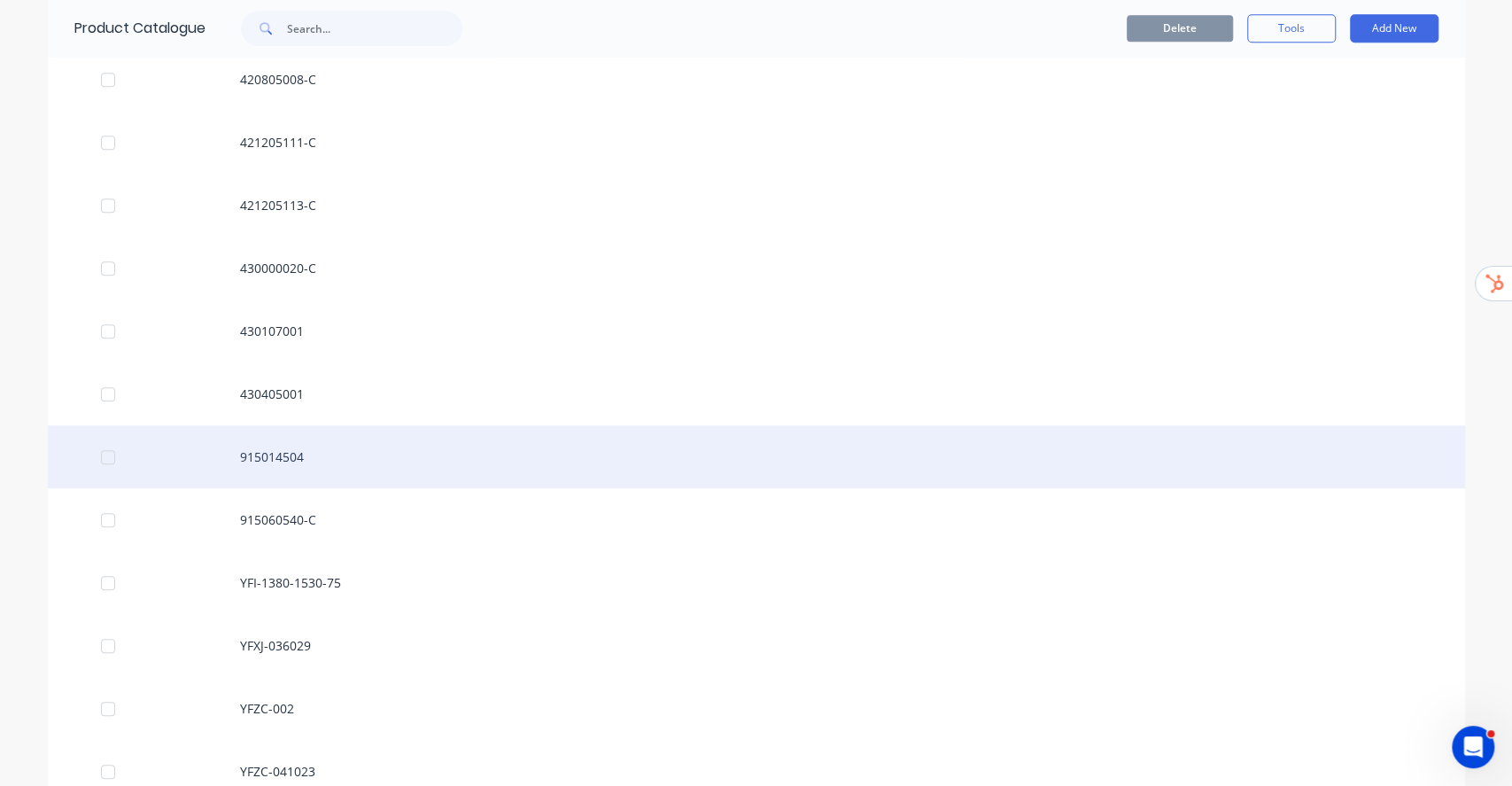 click on "915014504" at bounding box center (756, 456) 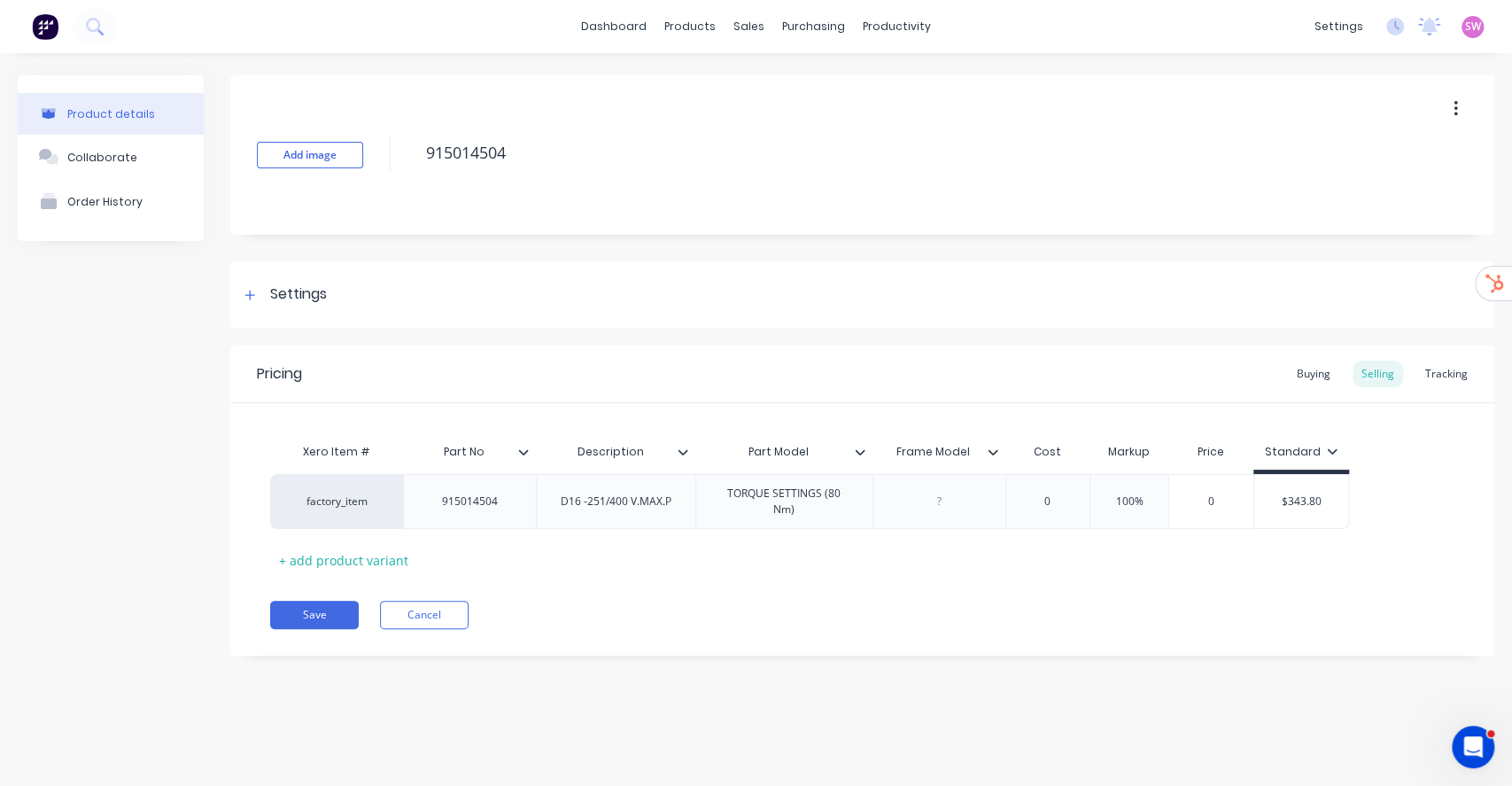 type on "x" 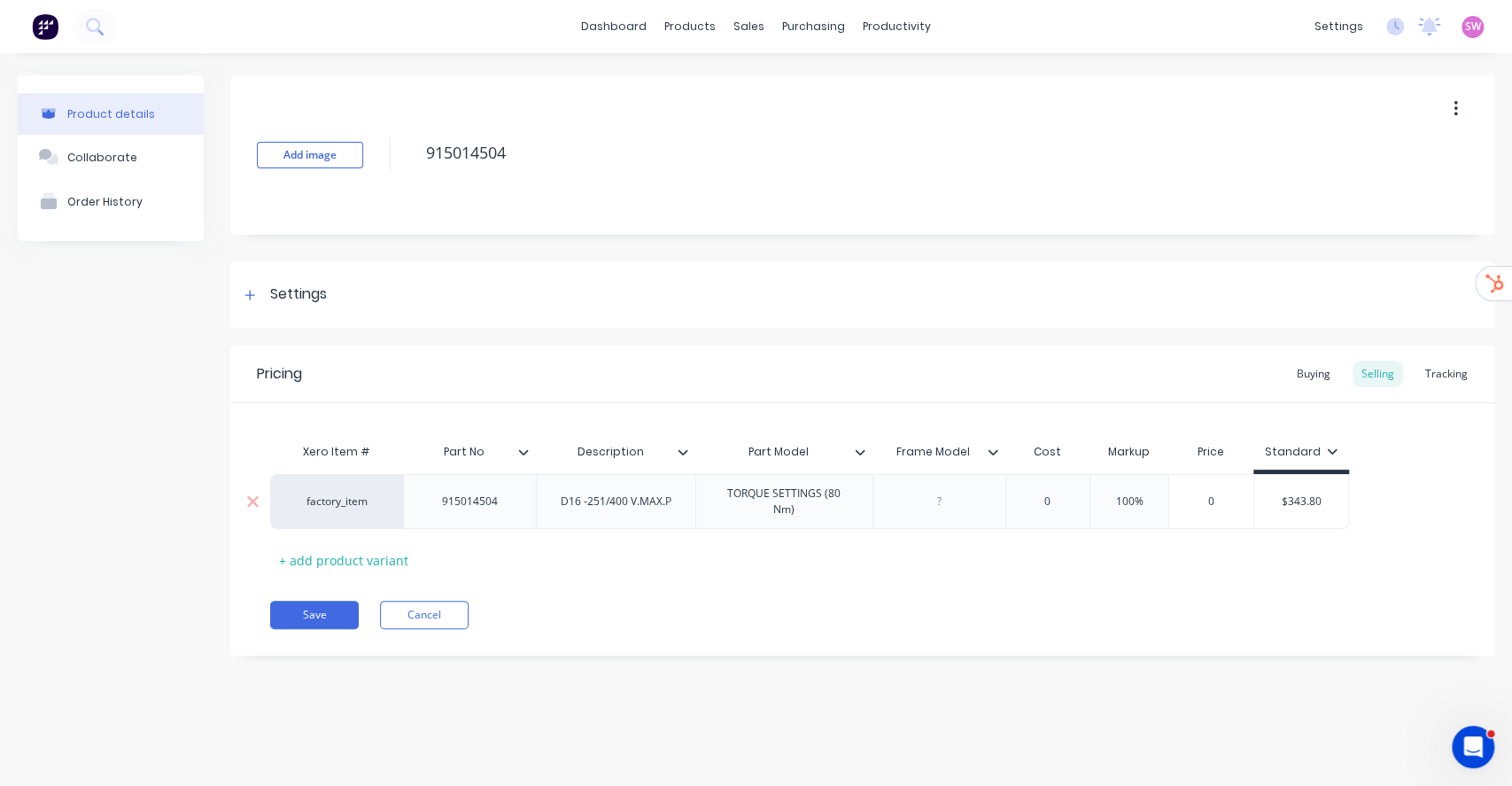 click on "factory_item" at bounding box center [337, 502] 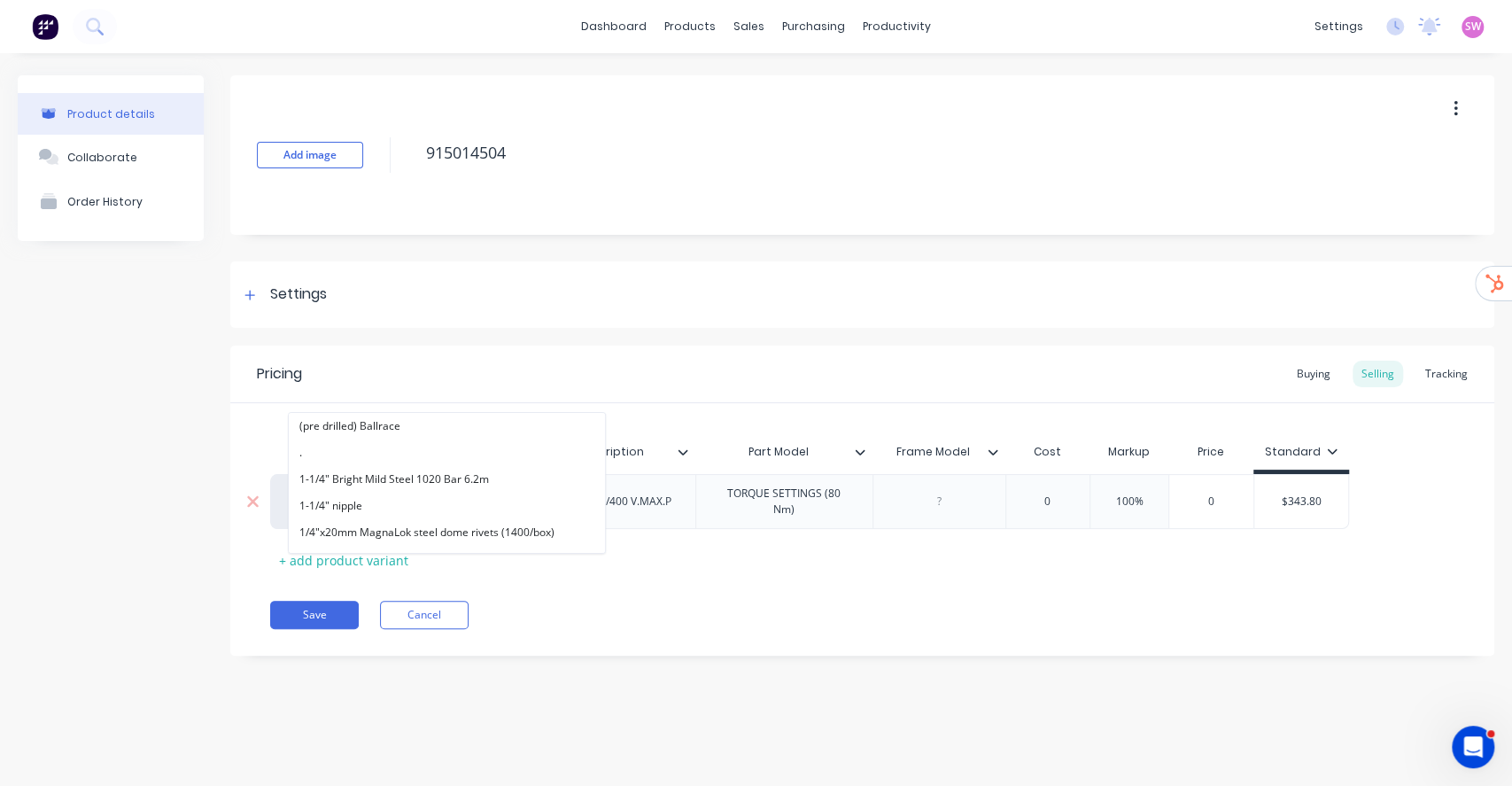 paste on "alphalift" 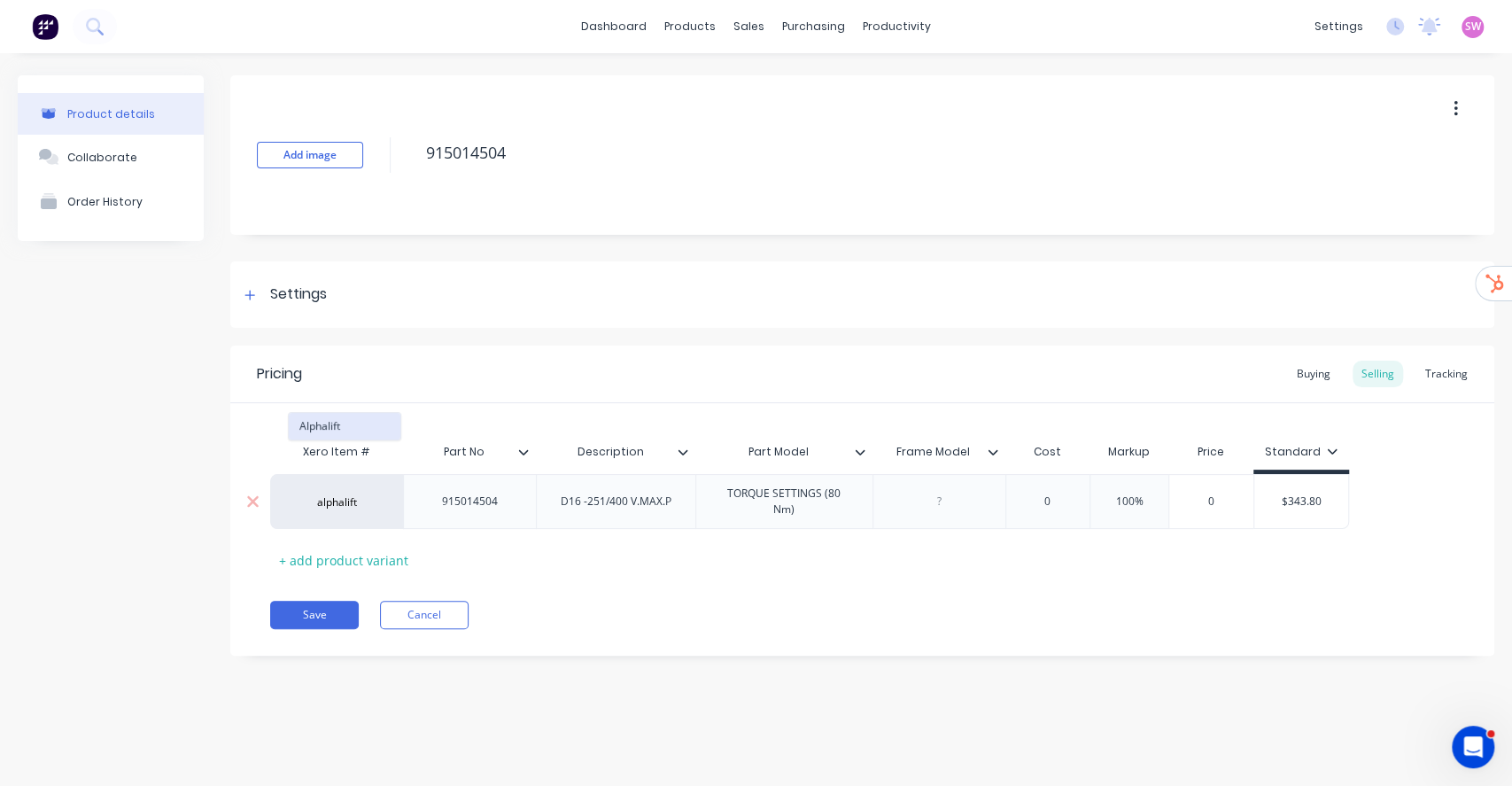 type on "alphalift" 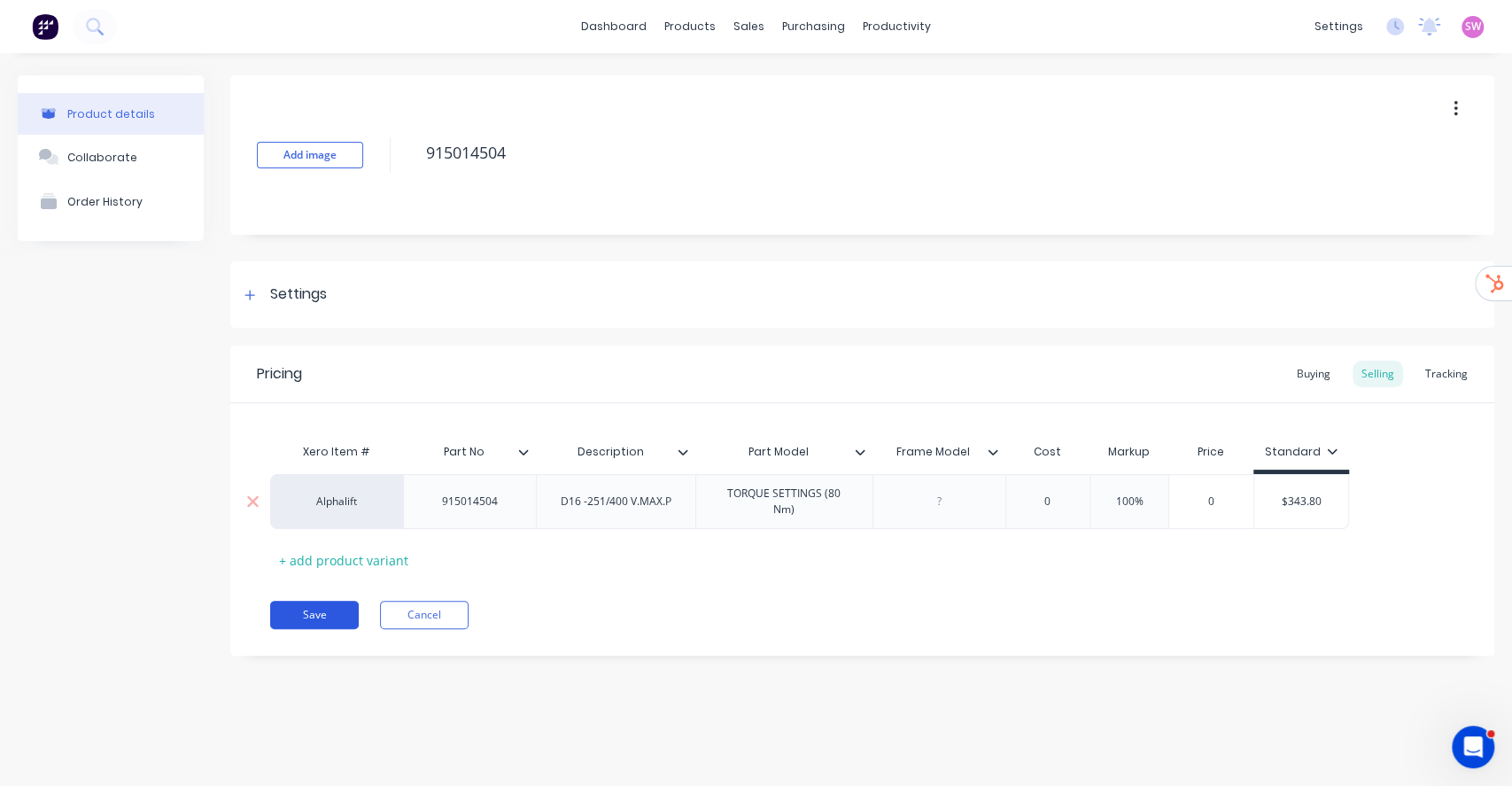 click on "Save" at bounding box center (314, 615) 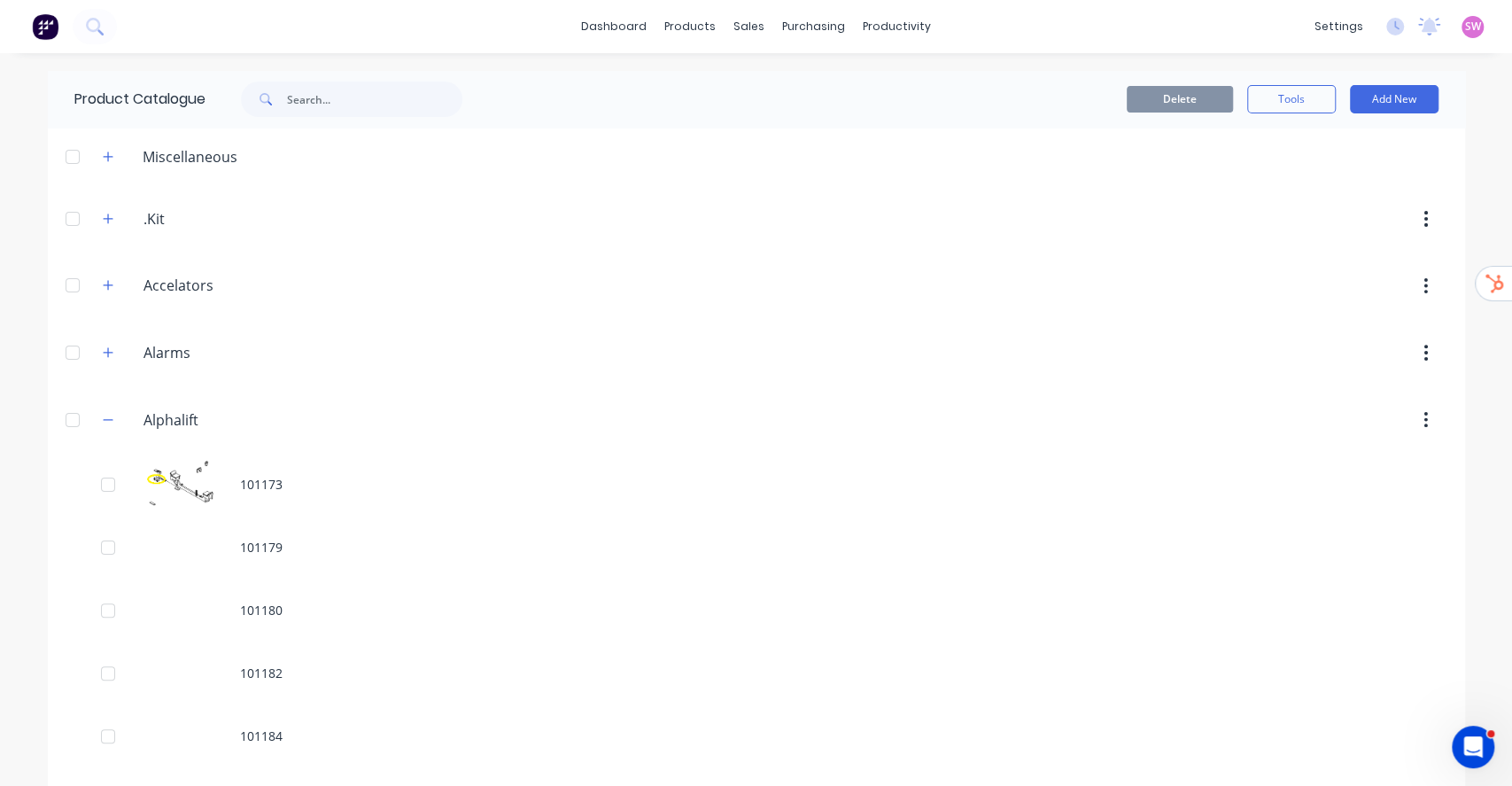 scroll, scrollTop: 9842, scrollLeft: 0, axis: vertical 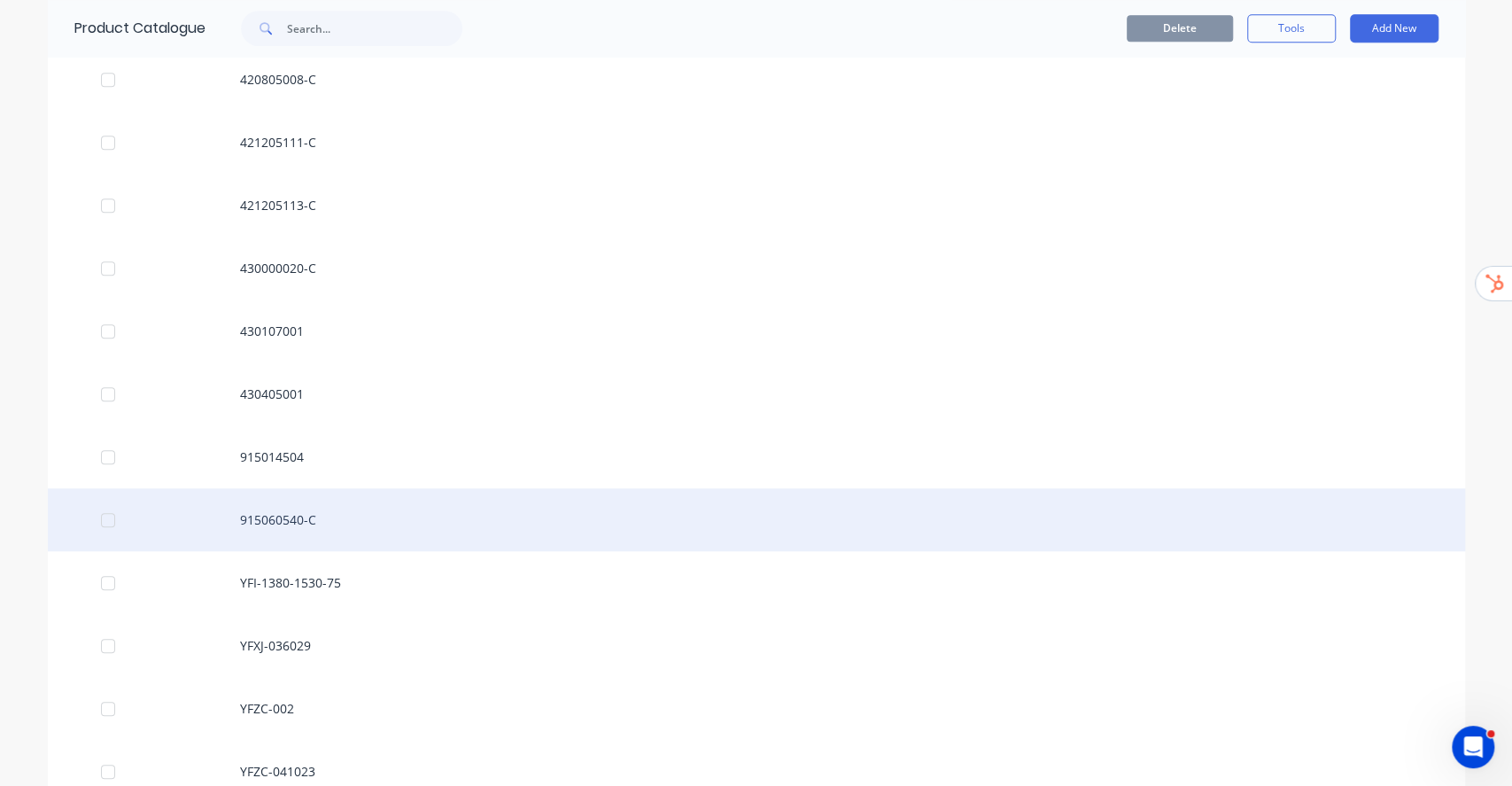 click on "915060540-C" at bounding box center [756, 519] 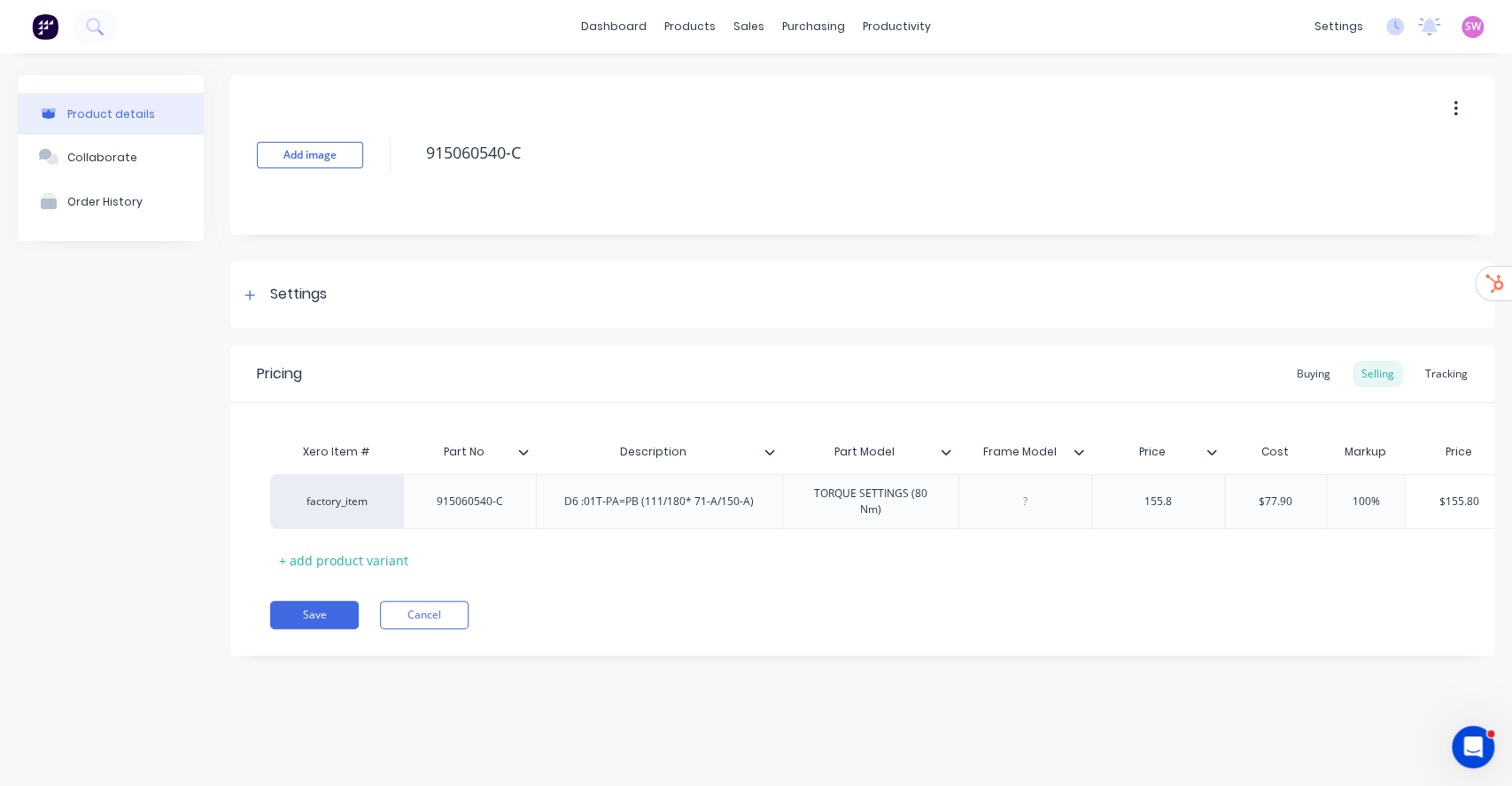 type on "x" 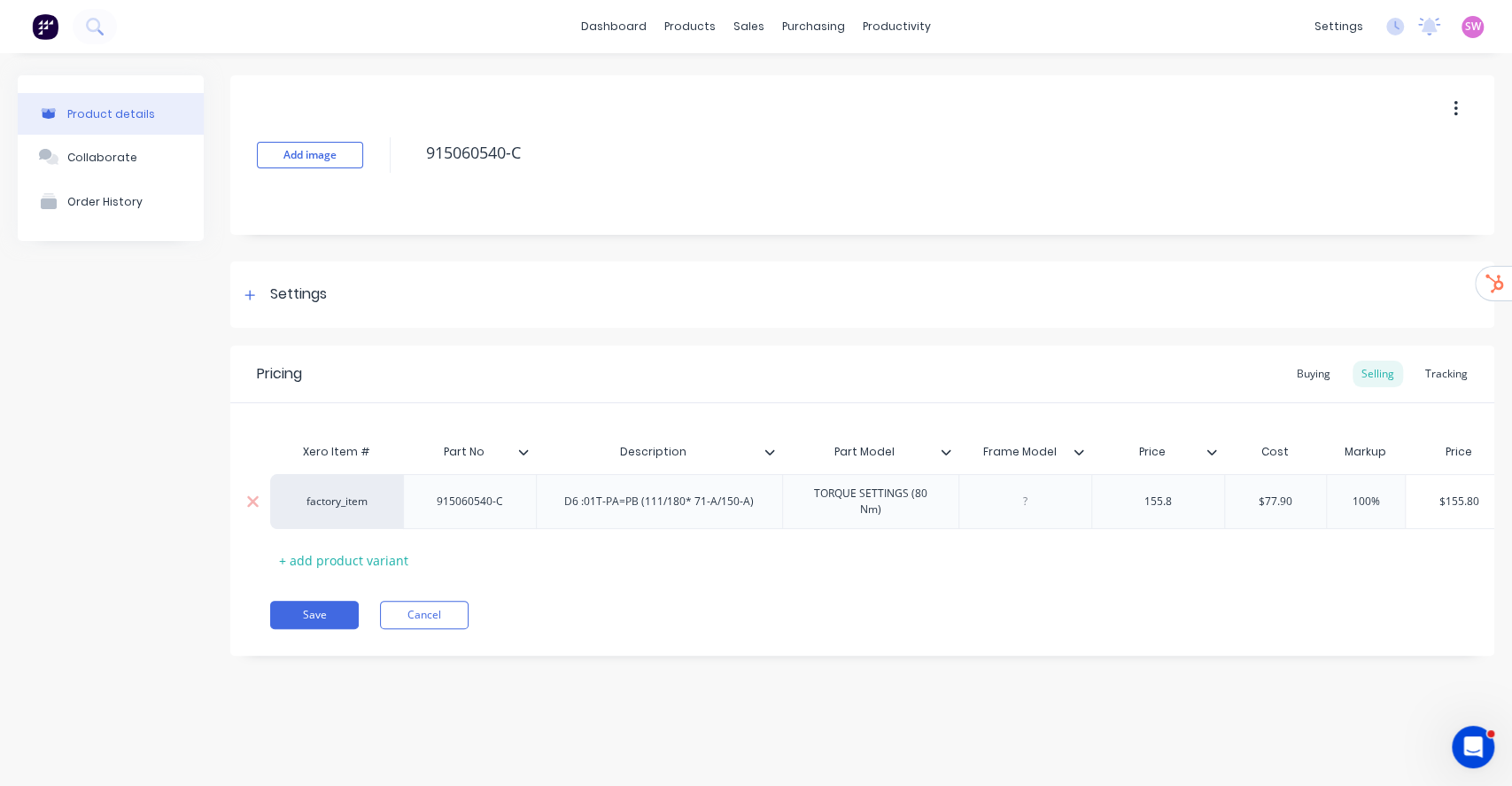 click on "factory_item" at bounding box center (337, 502) 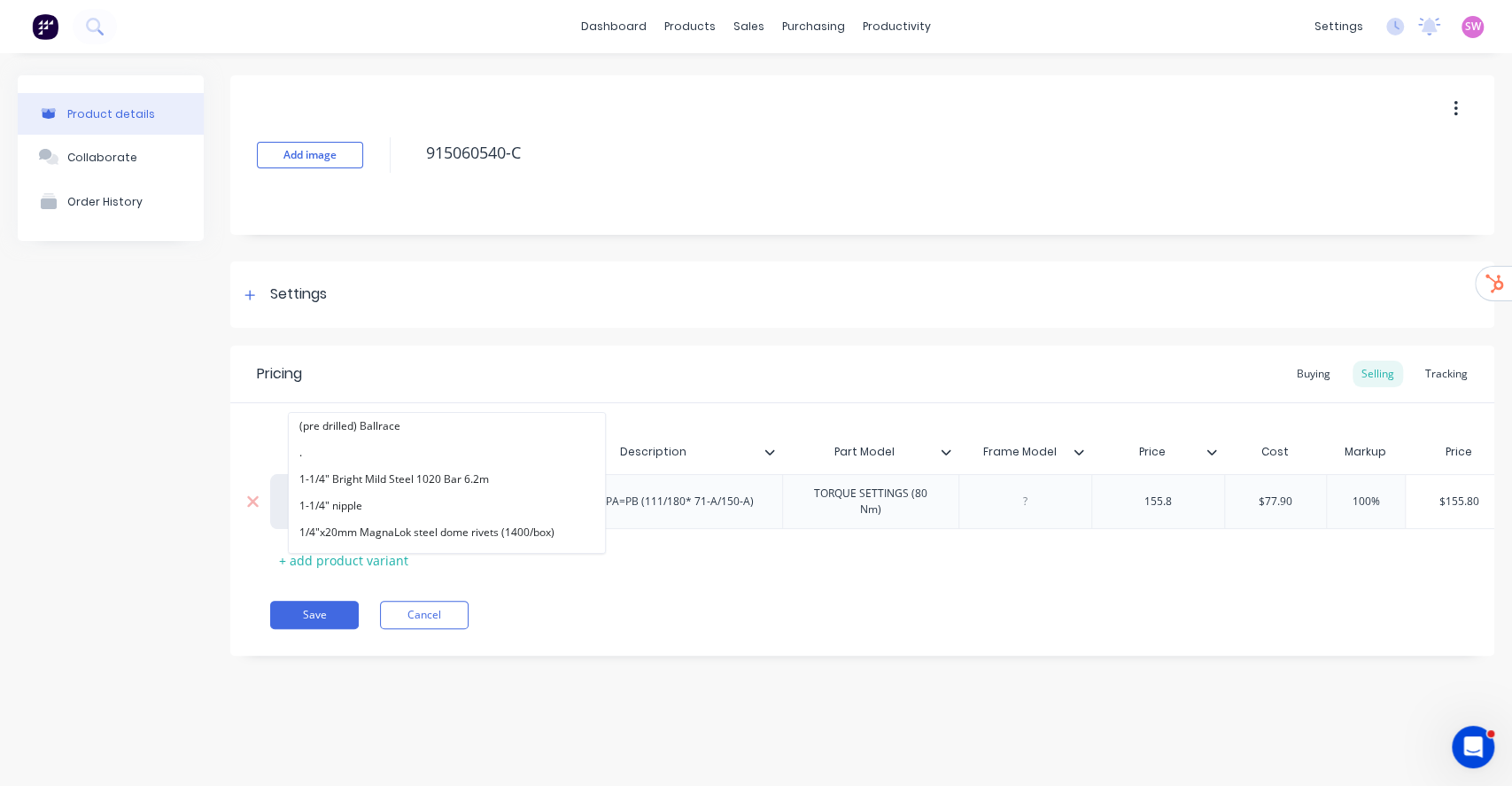 paste on "alphalift" 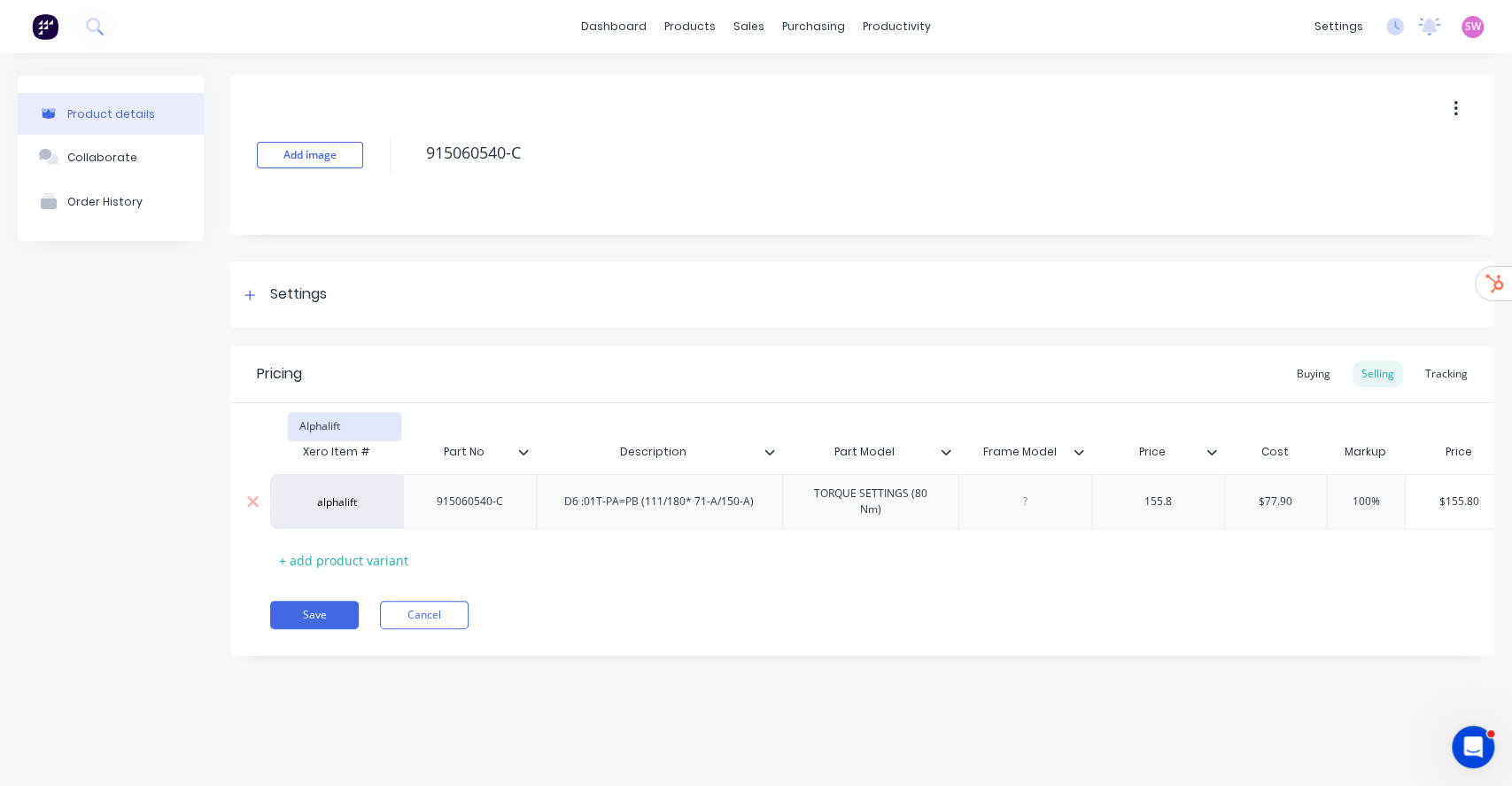 type on "alphalift" 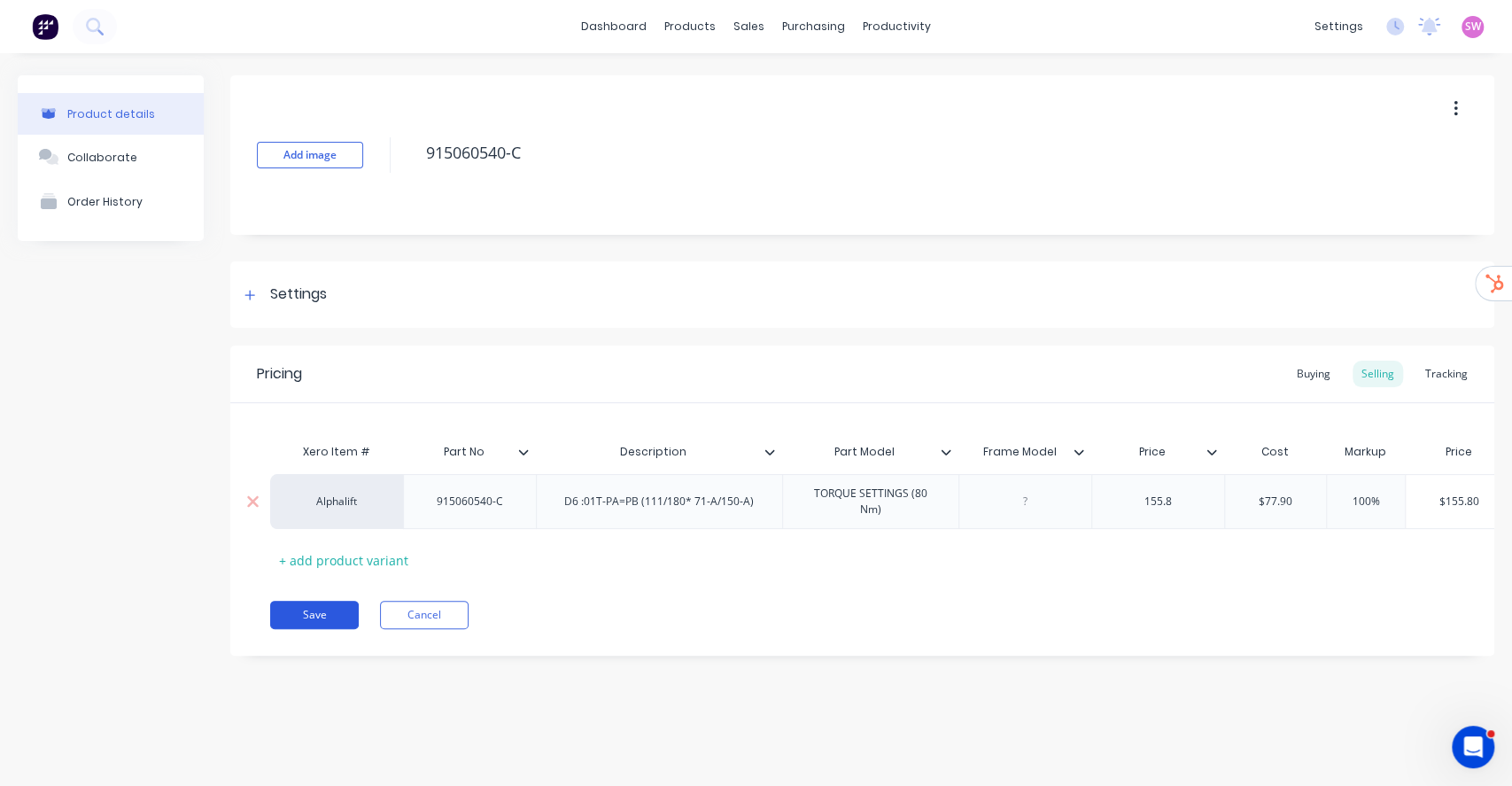 click on "Save" at bounding box center [314, 615] 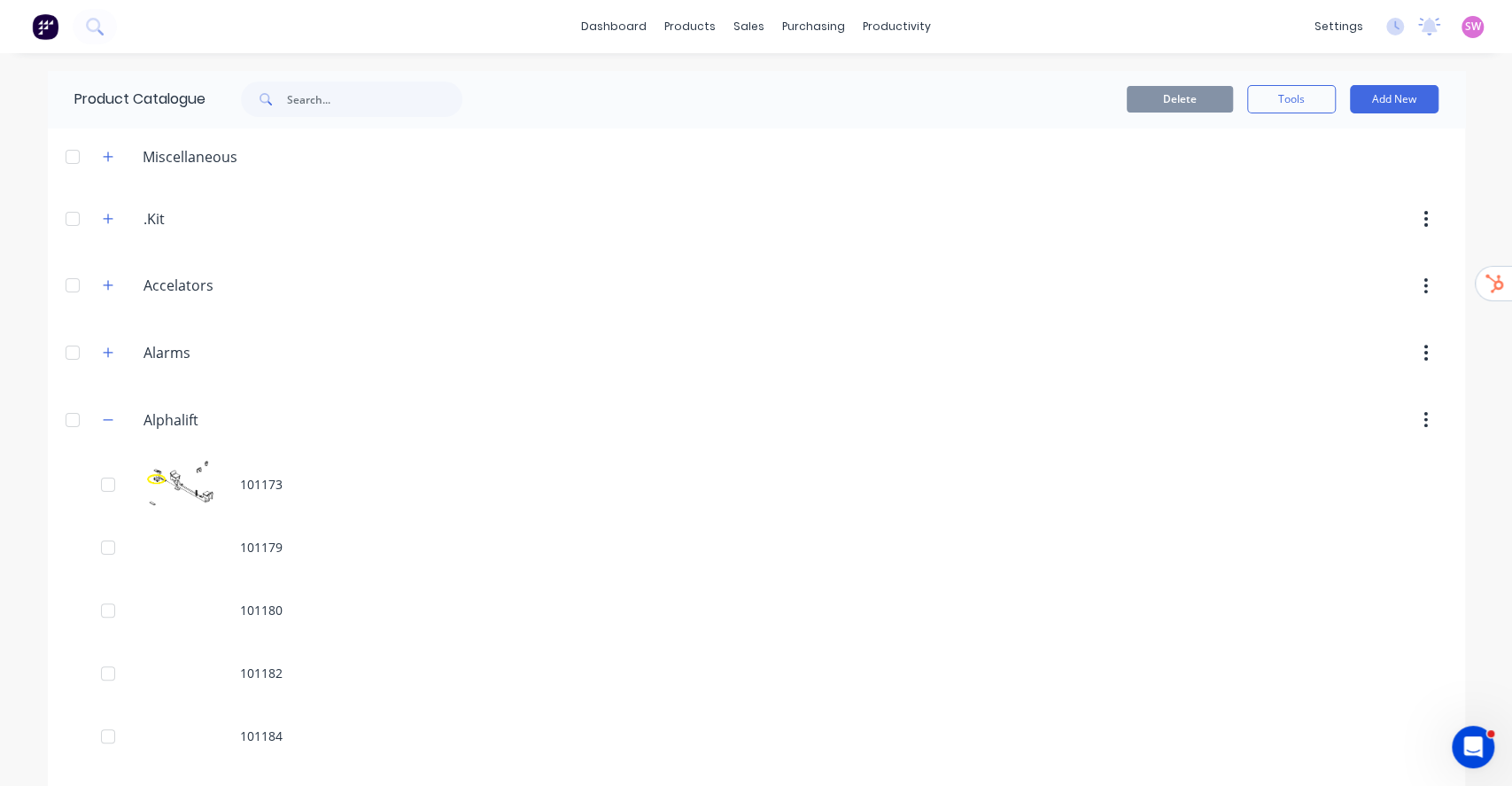 scroll, scrollTop: 9842, scrollLeft: 0, axis: vertical 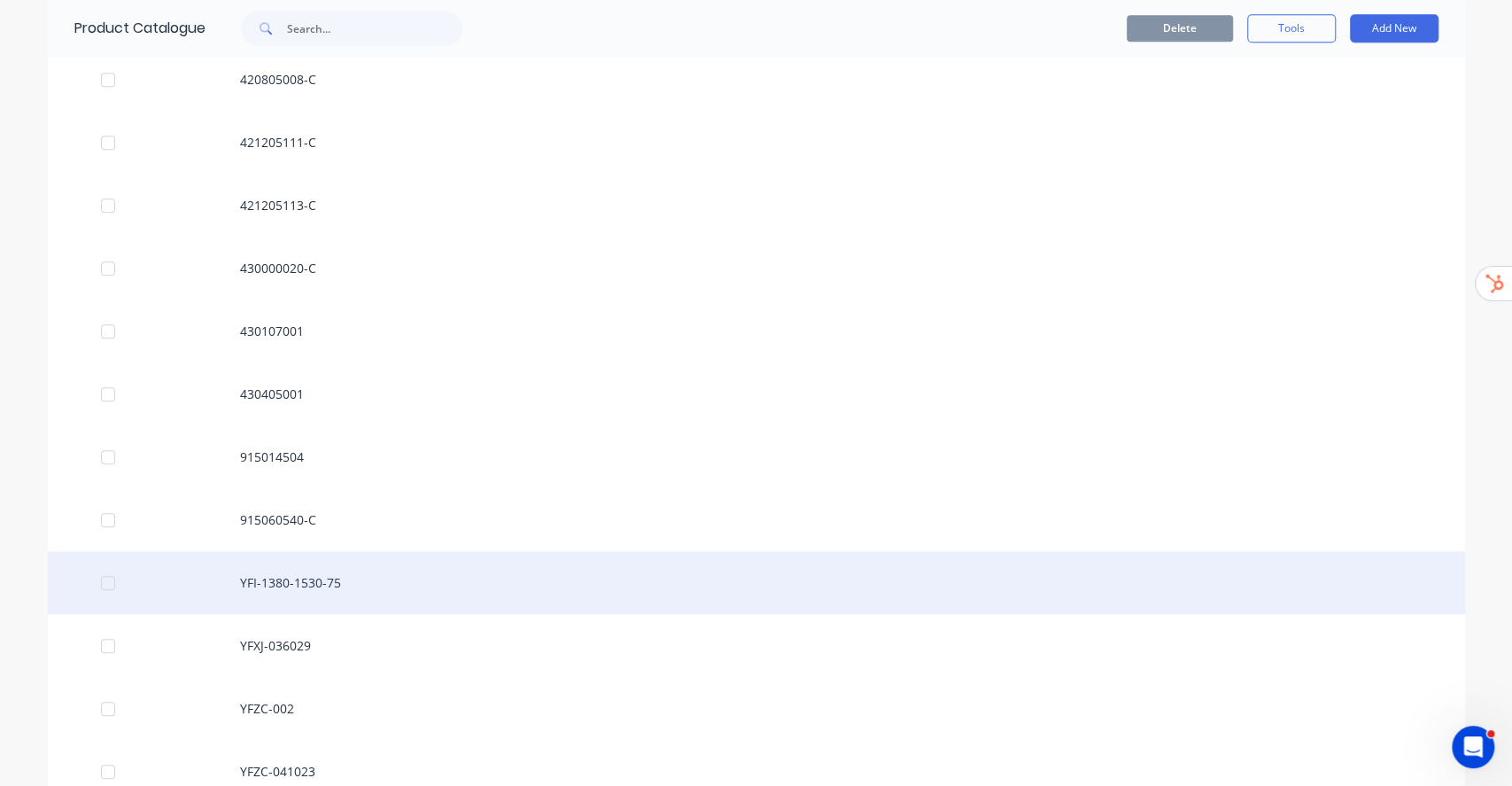 click on "YFI-1380-1530-75" at bounding box center [756, 582] 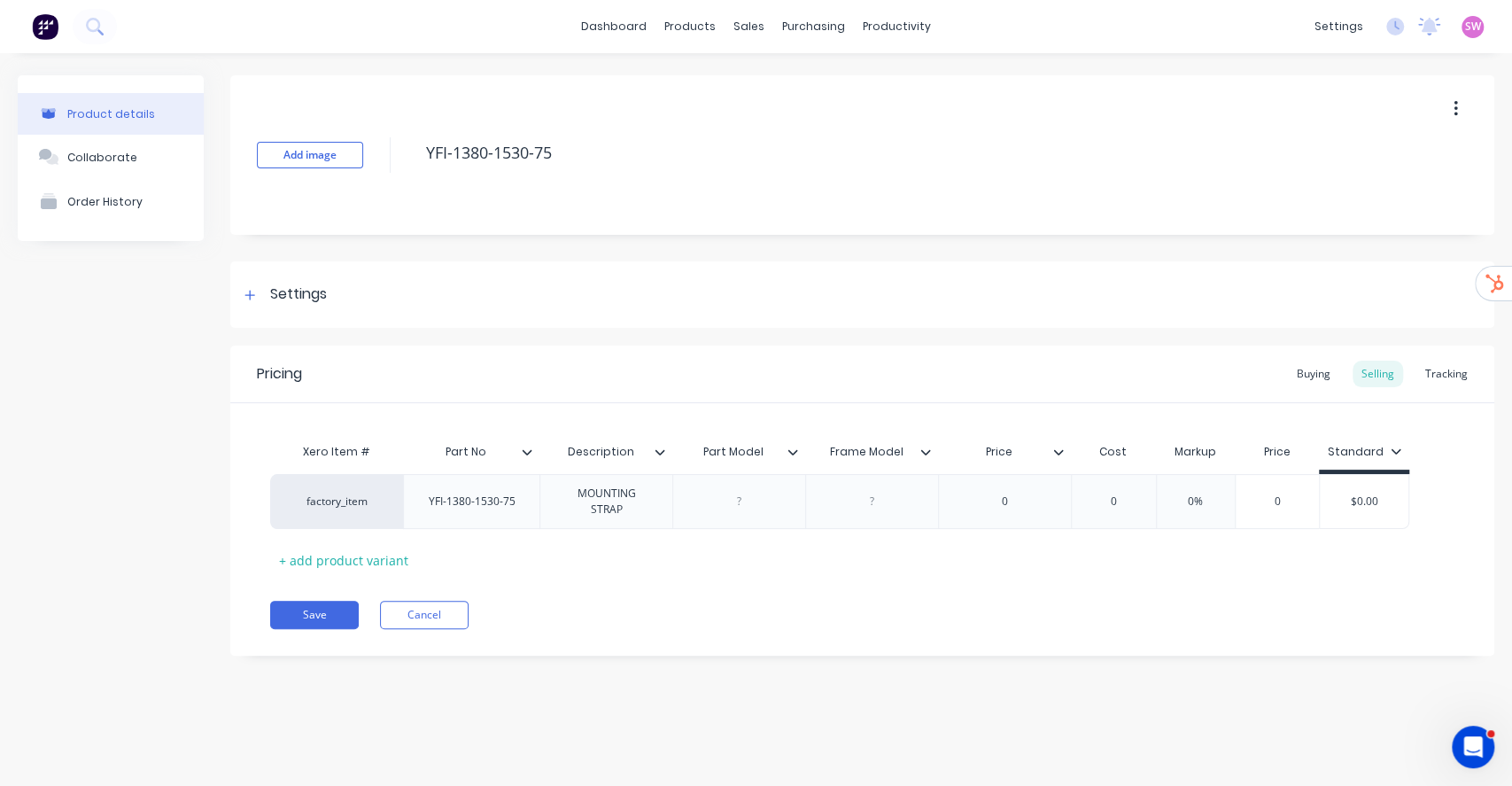 type on "x" 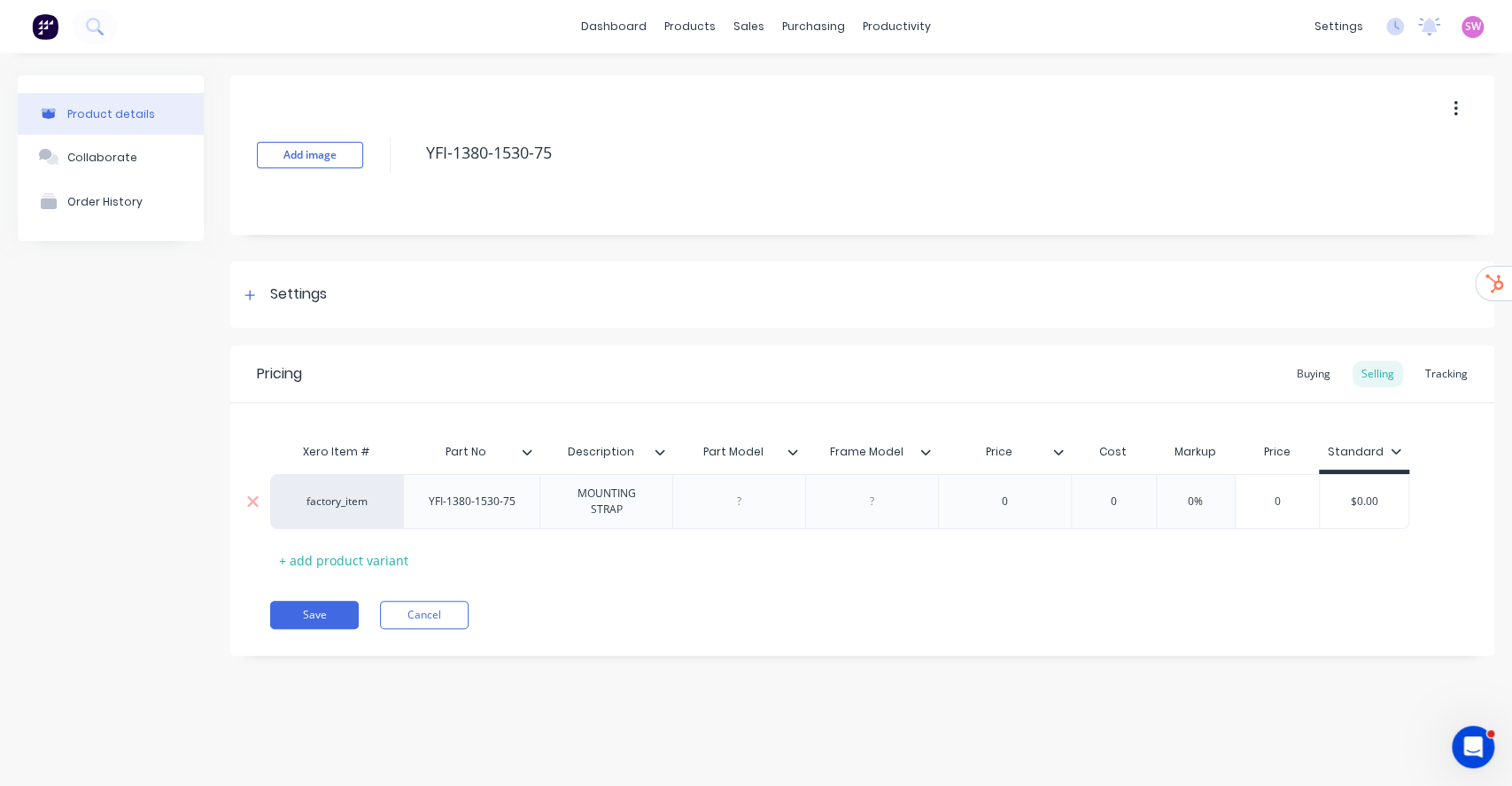 click on "factory_item" at bounding box center (337, 502) 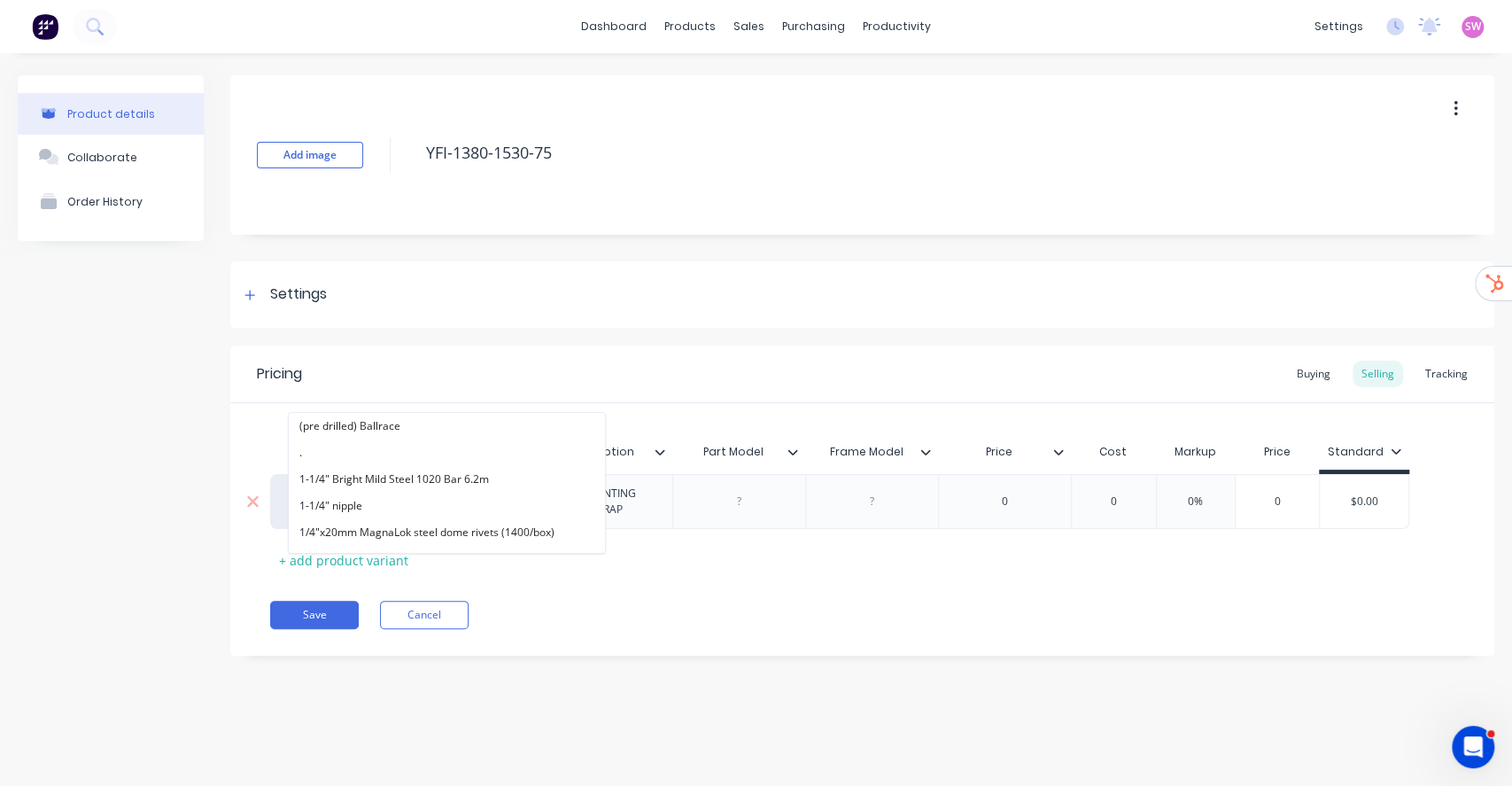 paste on "alphalift" 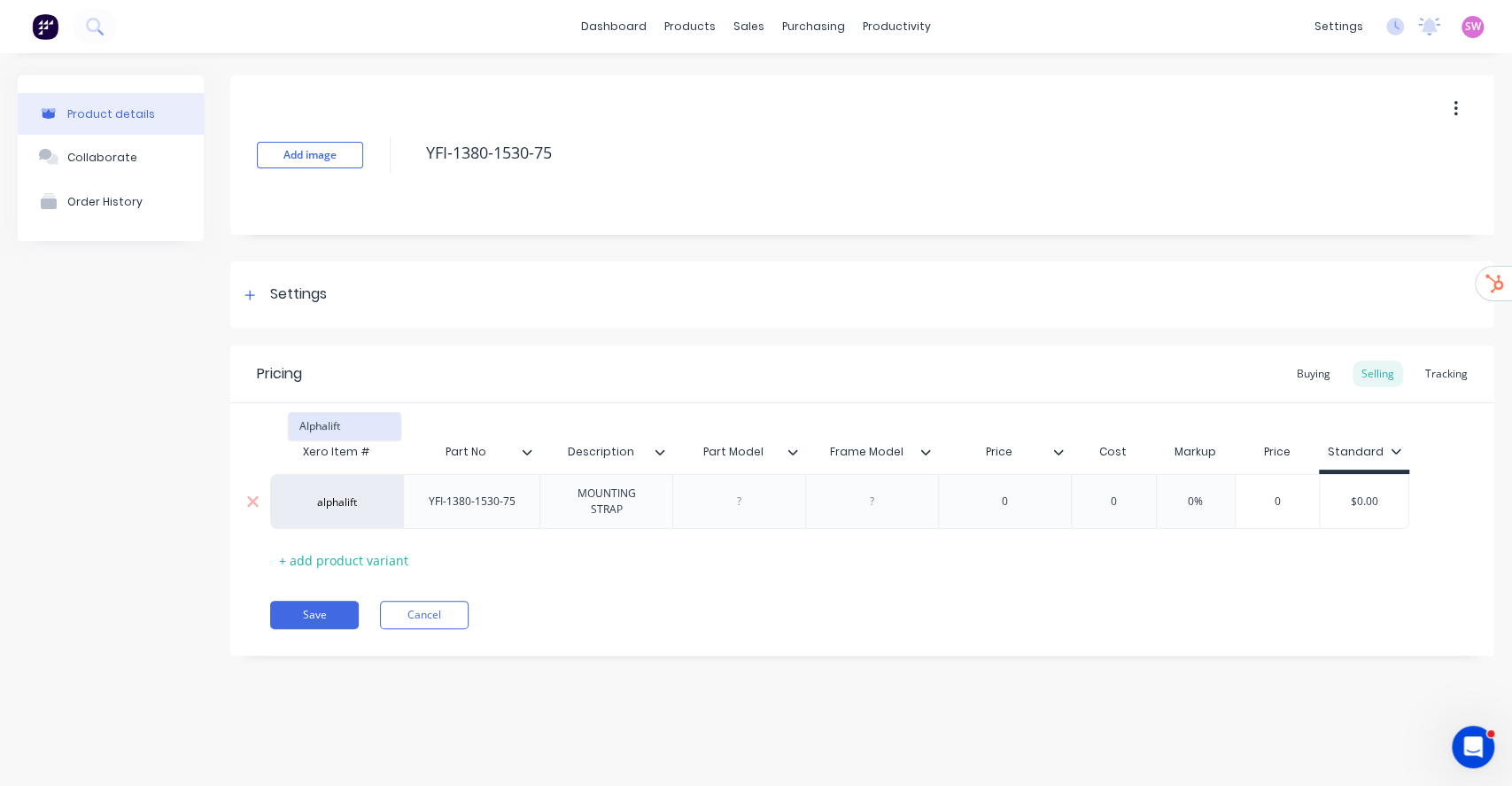 type on "alphalift" 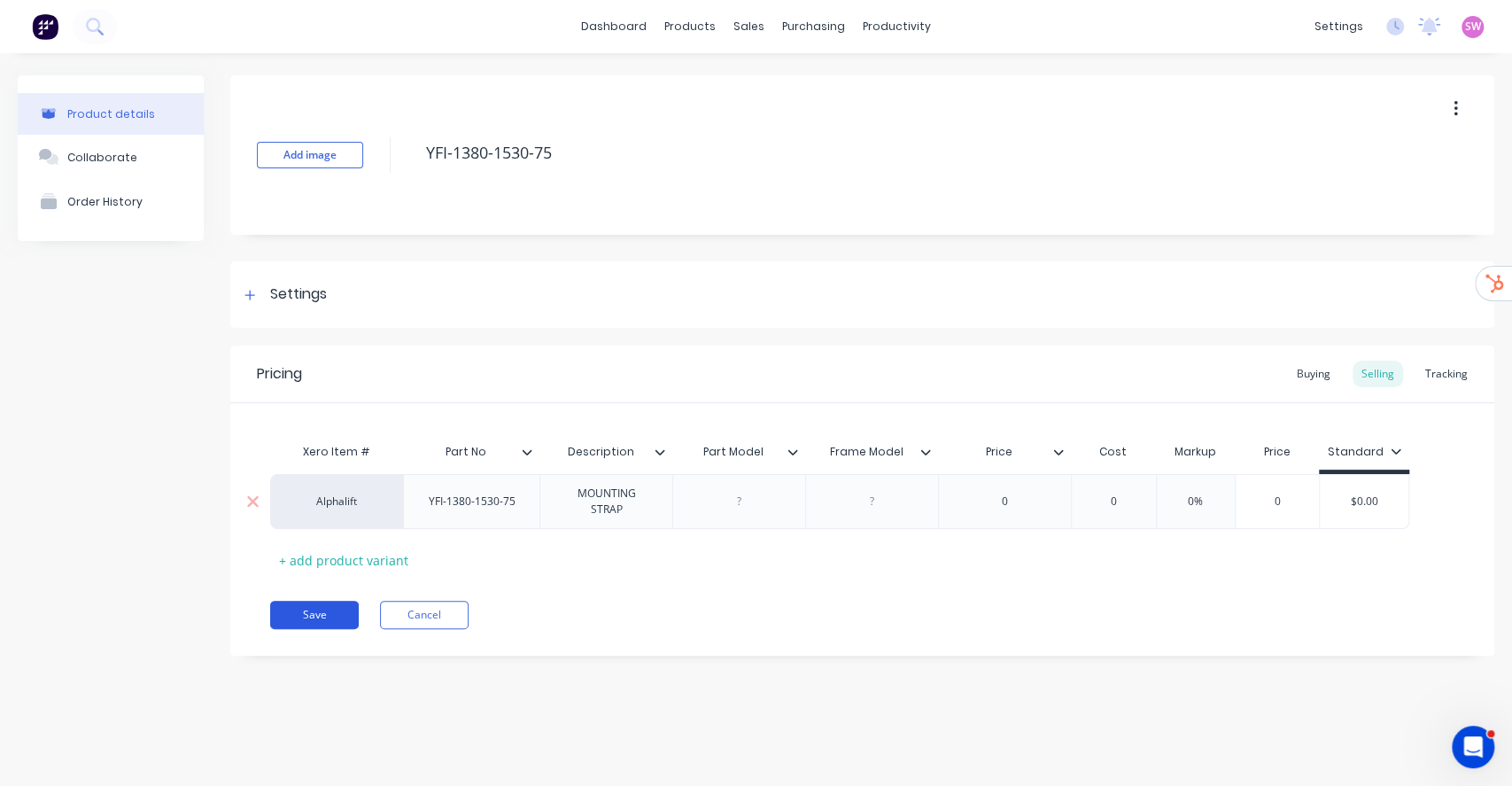 click on "Save" at bounding box center (314, 615) 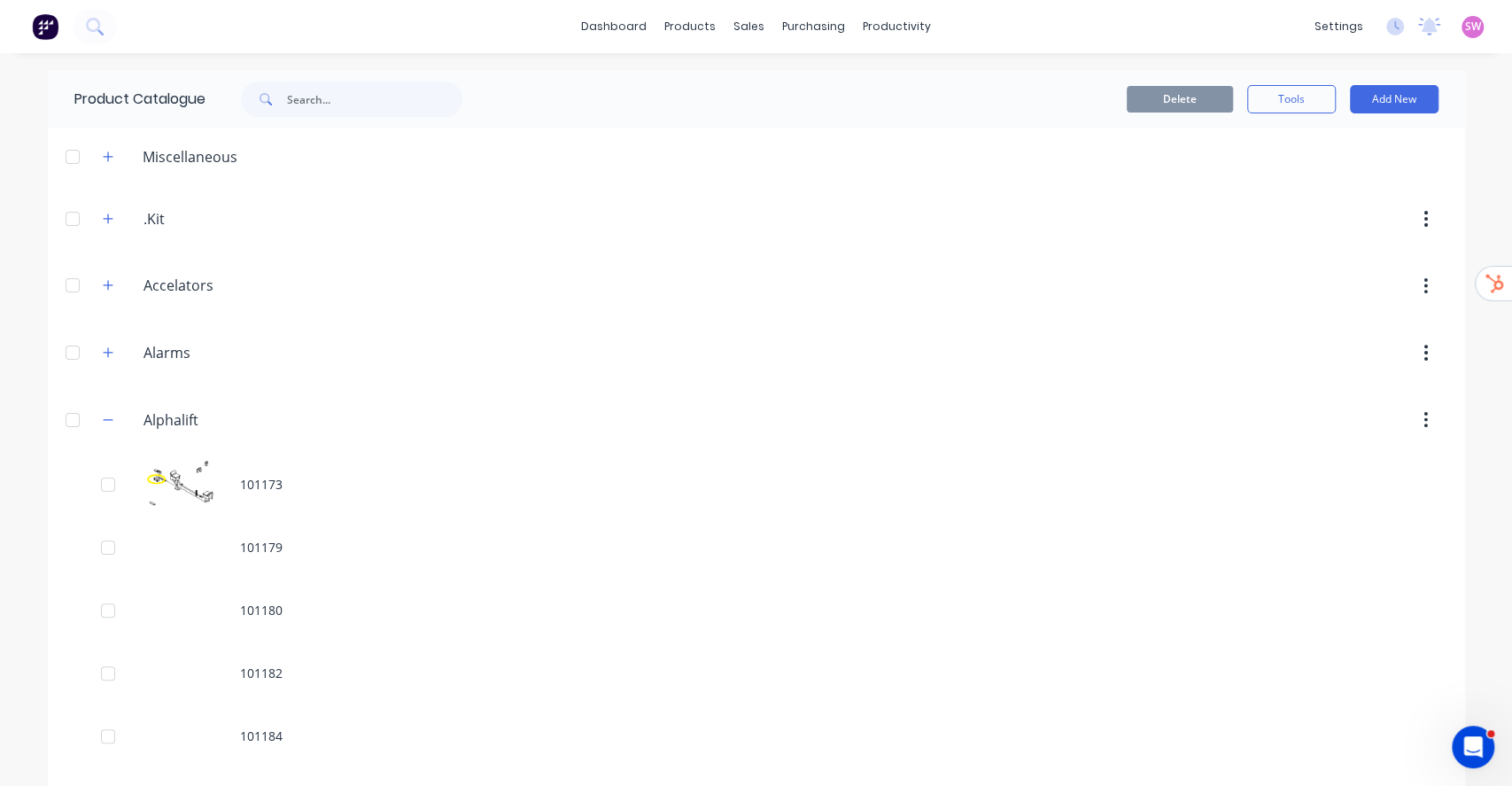 scroll, scrollTop: 9842, scrollLeft: 0, axis: vertical 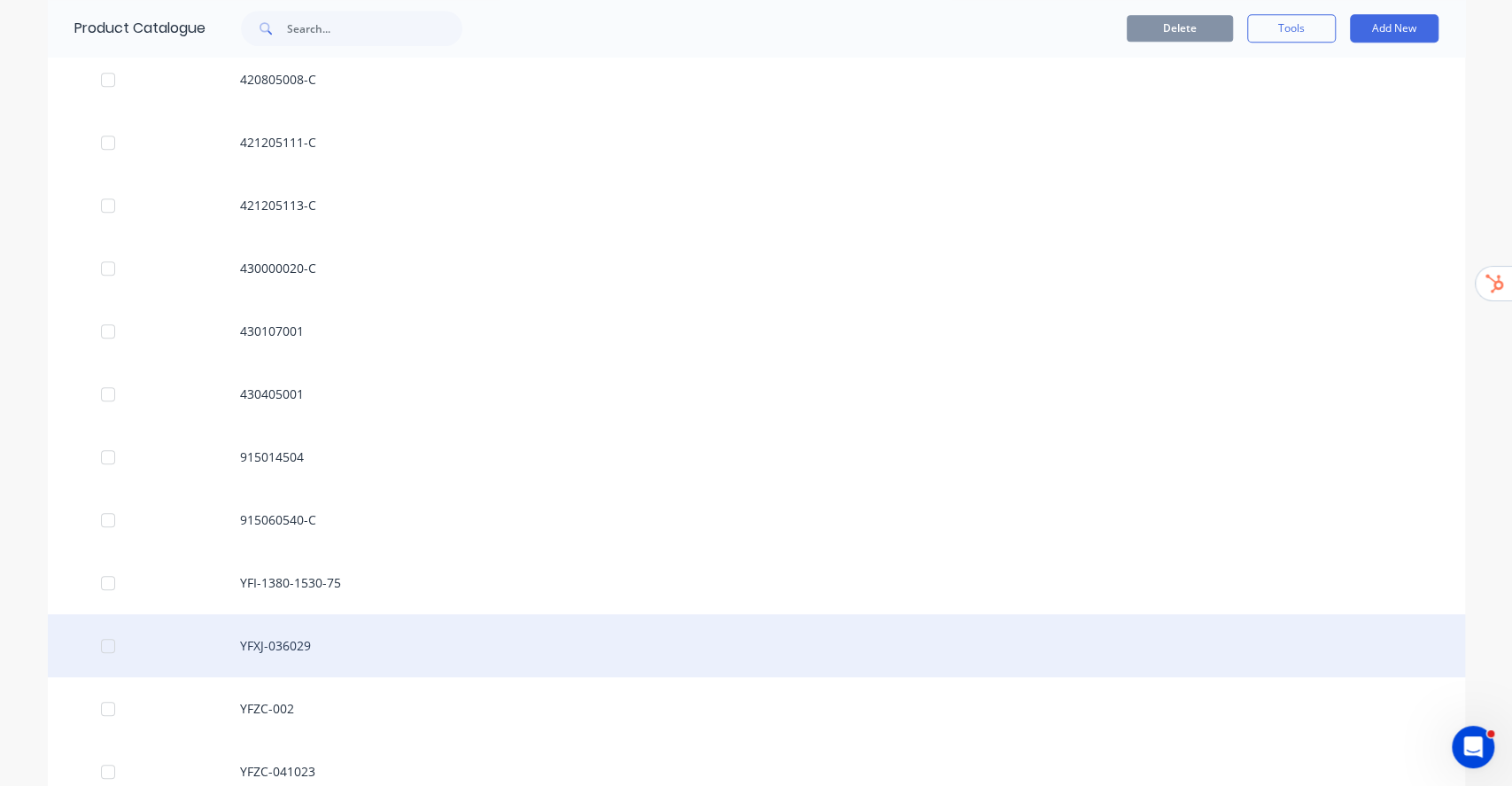 click on "YFXJ-036029" at bounding box center (756, 645) 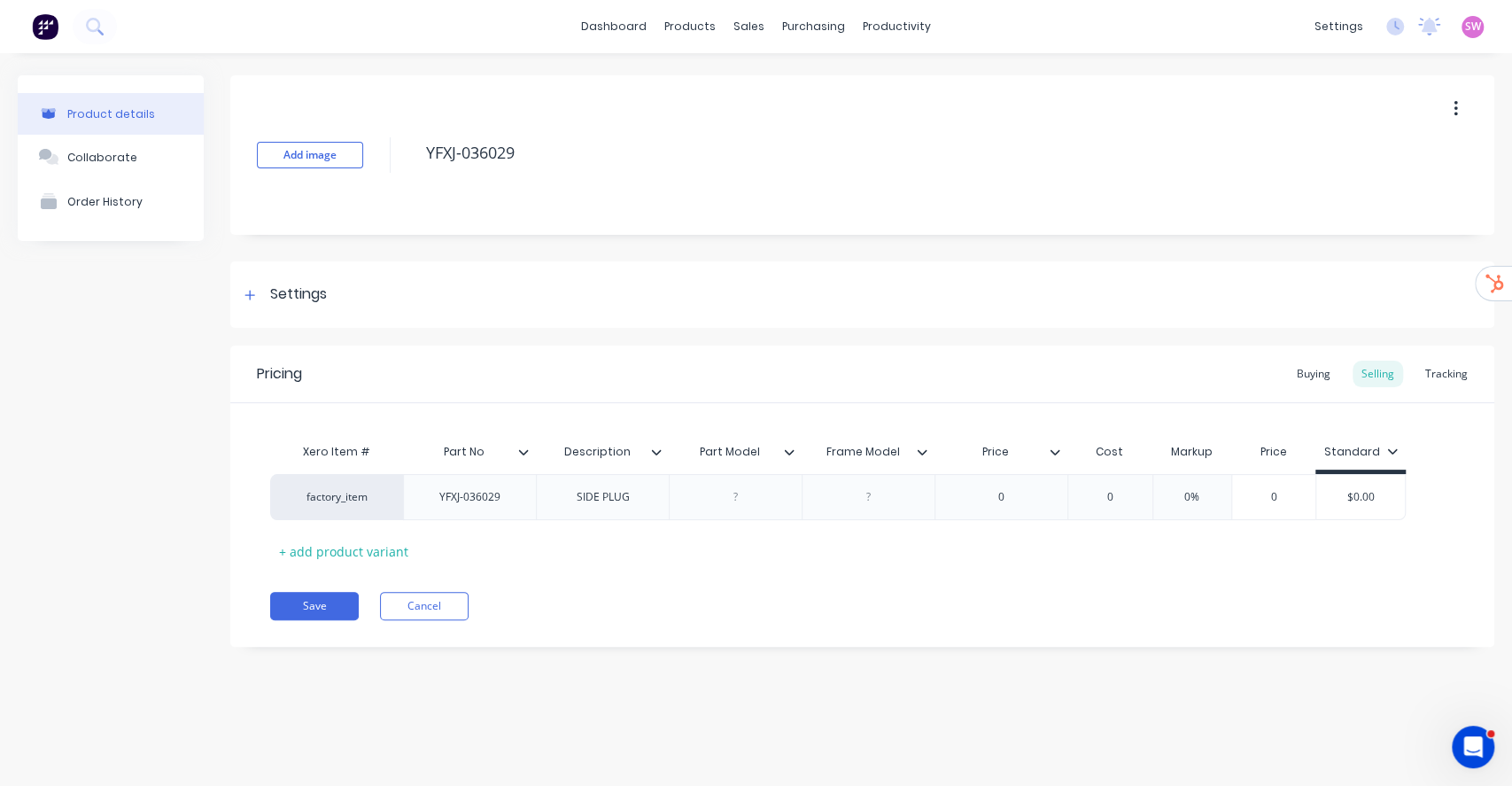 type on "x" 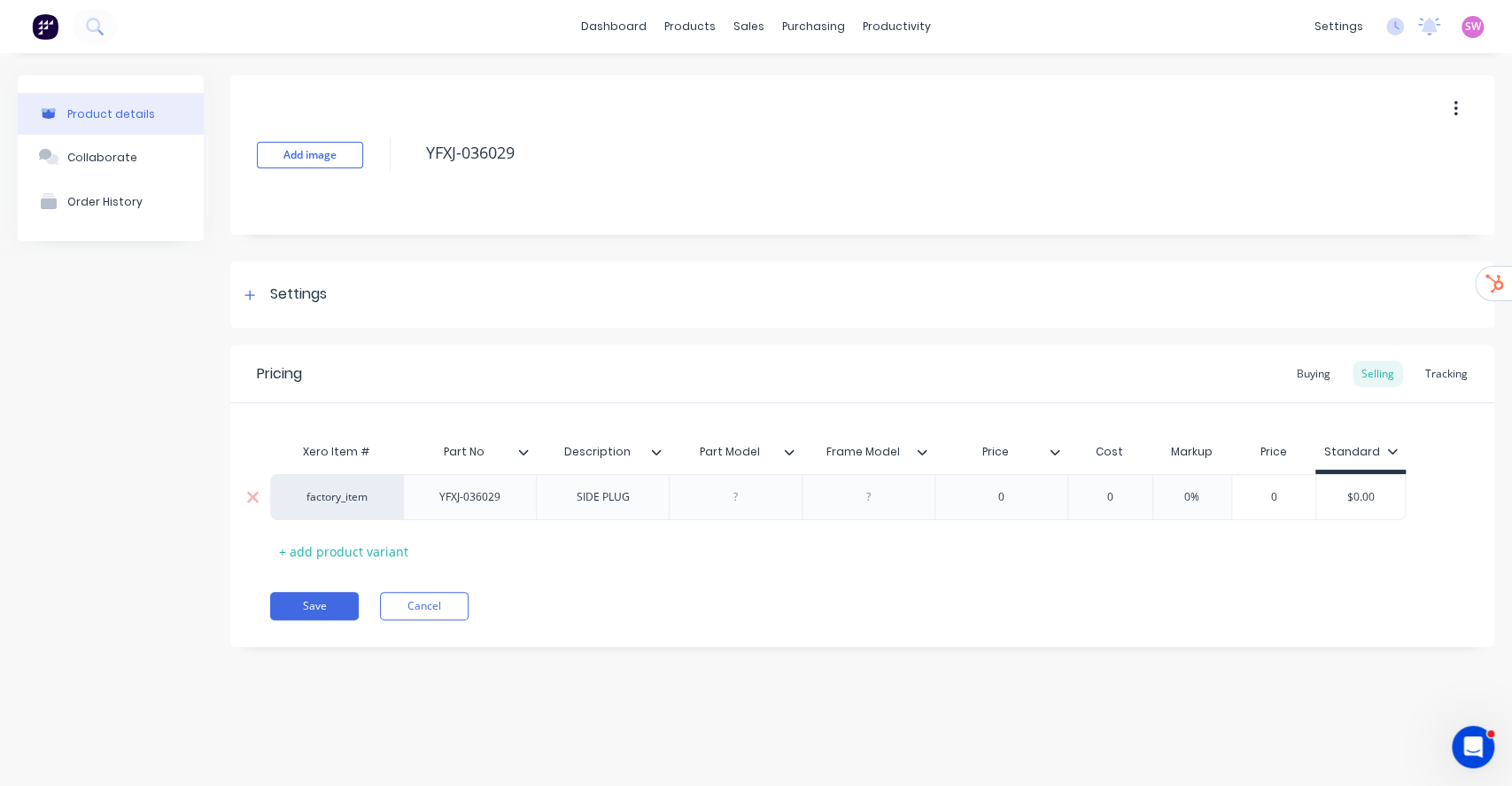 click on "factory_item" at bounding box center (337, 497) 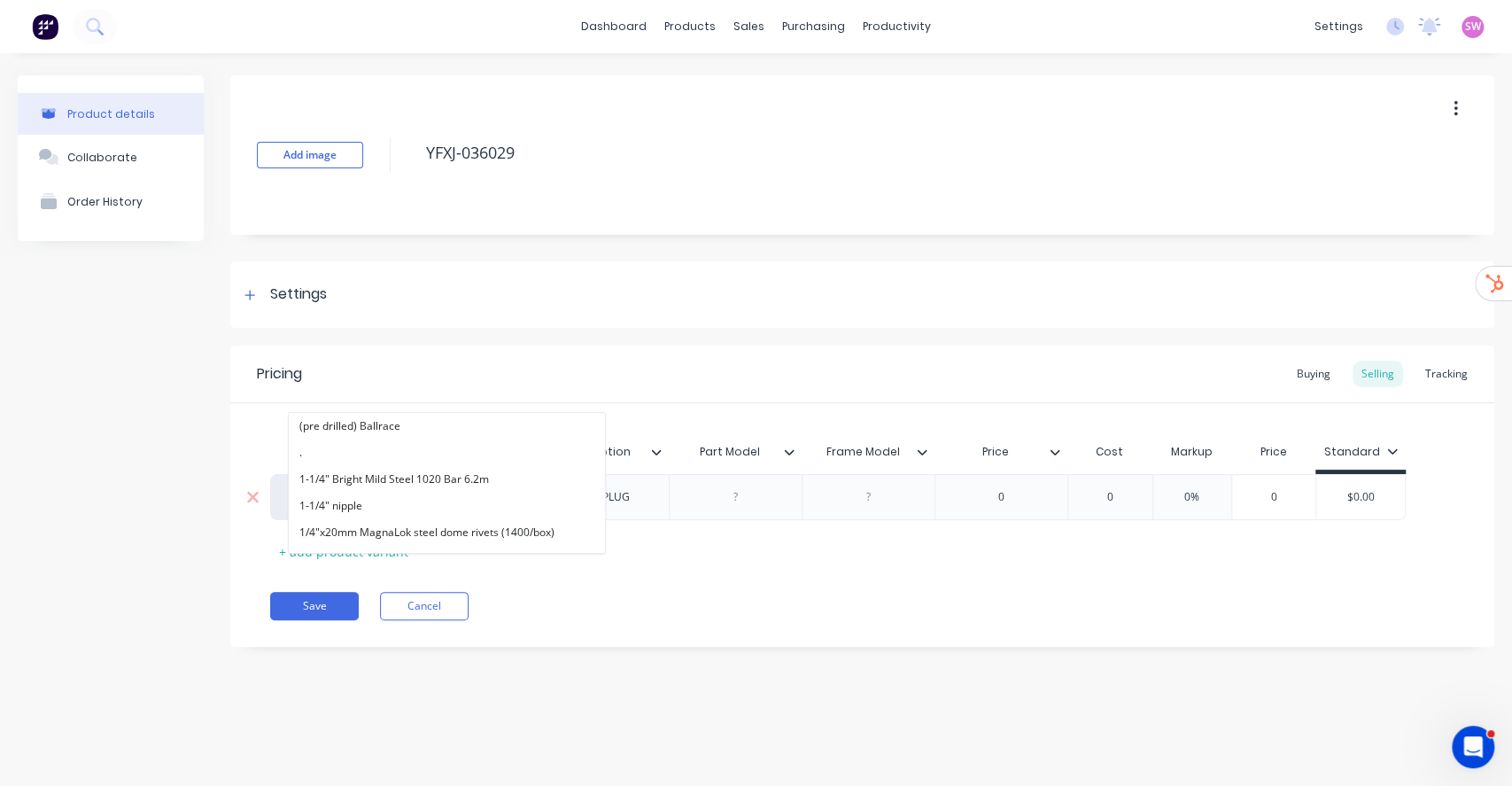 paste on "alphalift" 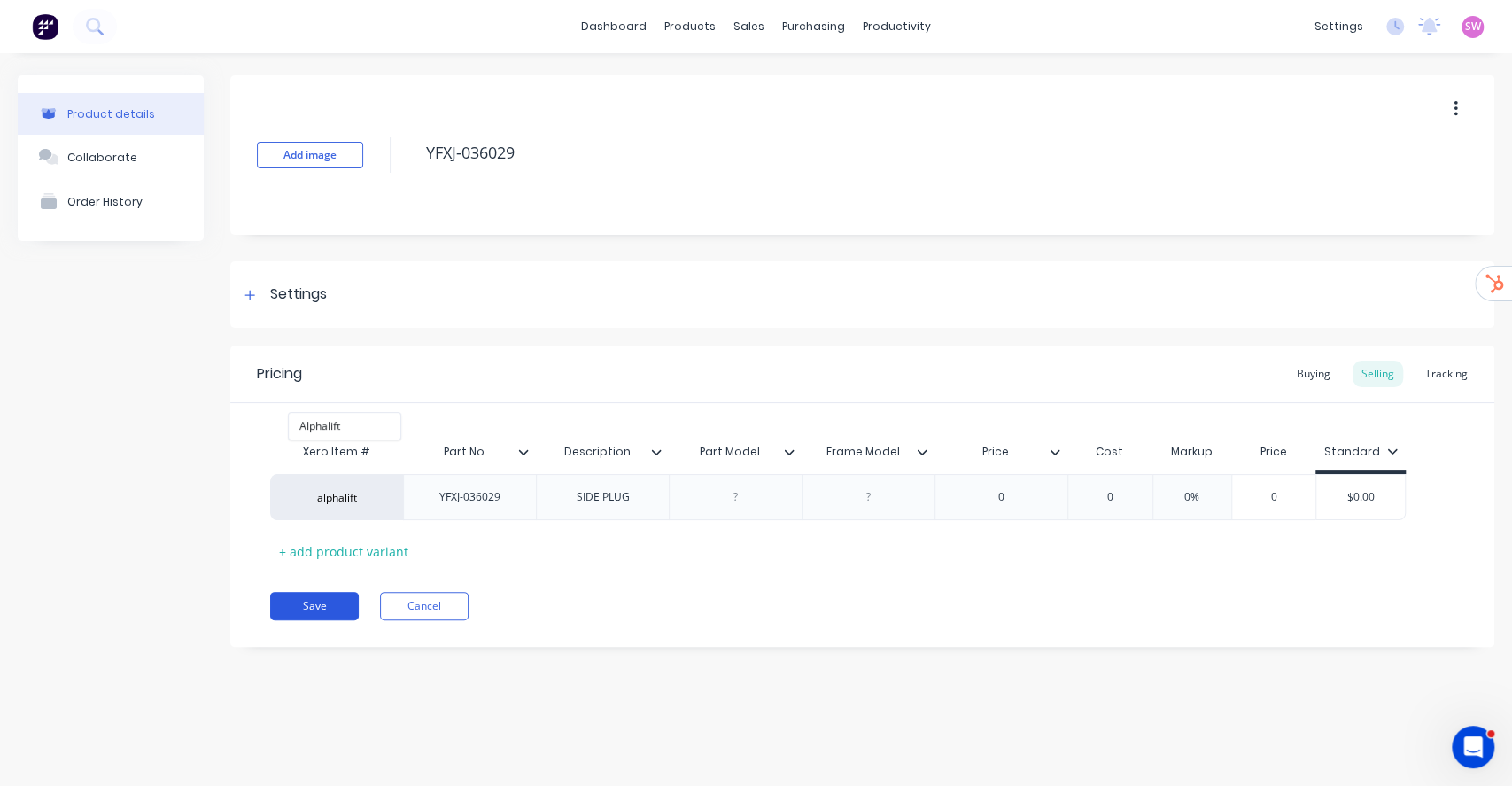 type on "alphalift" 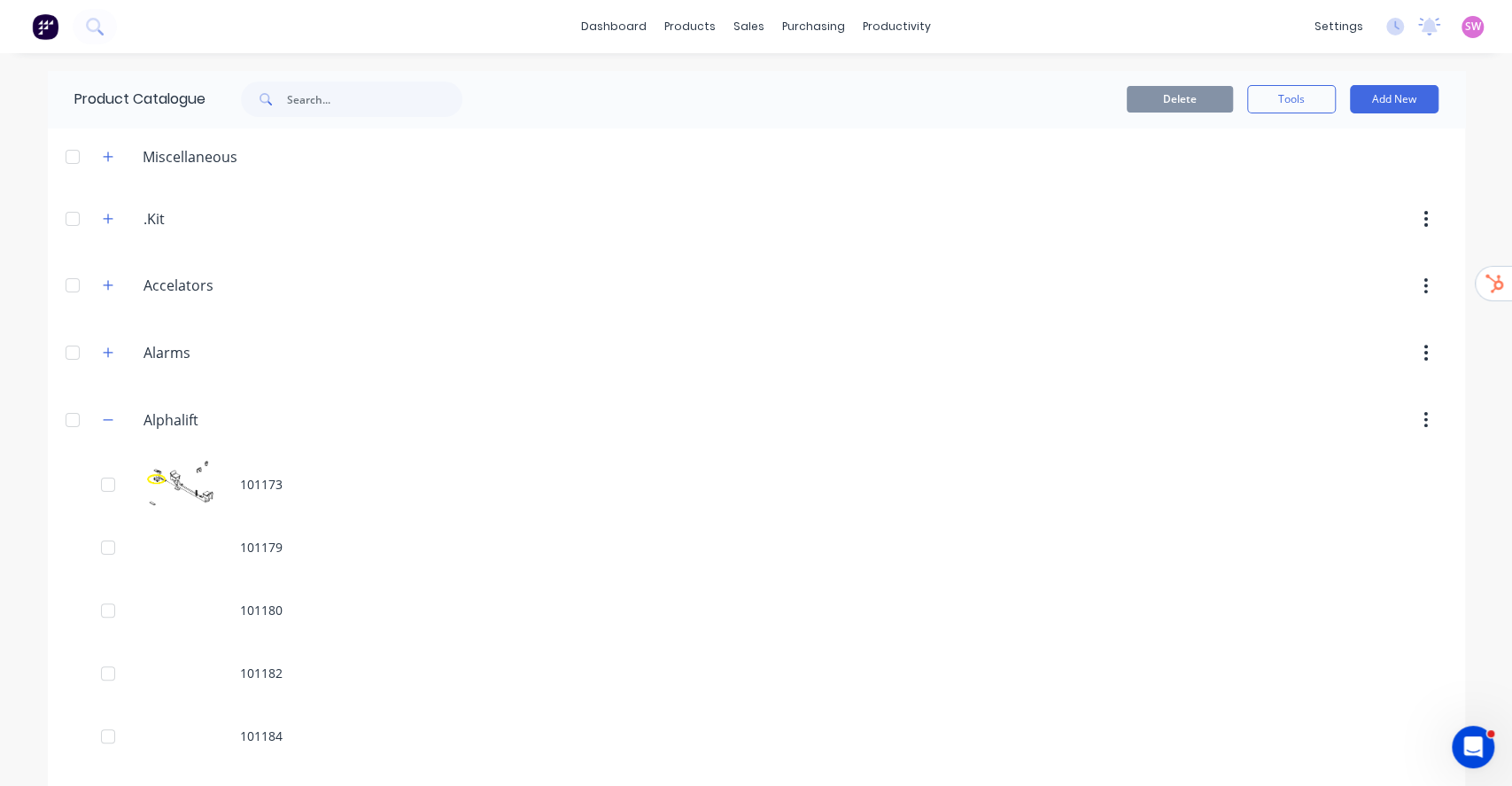scroll, scrollTop: 9842, scrollLeft: 0, axis: vertical 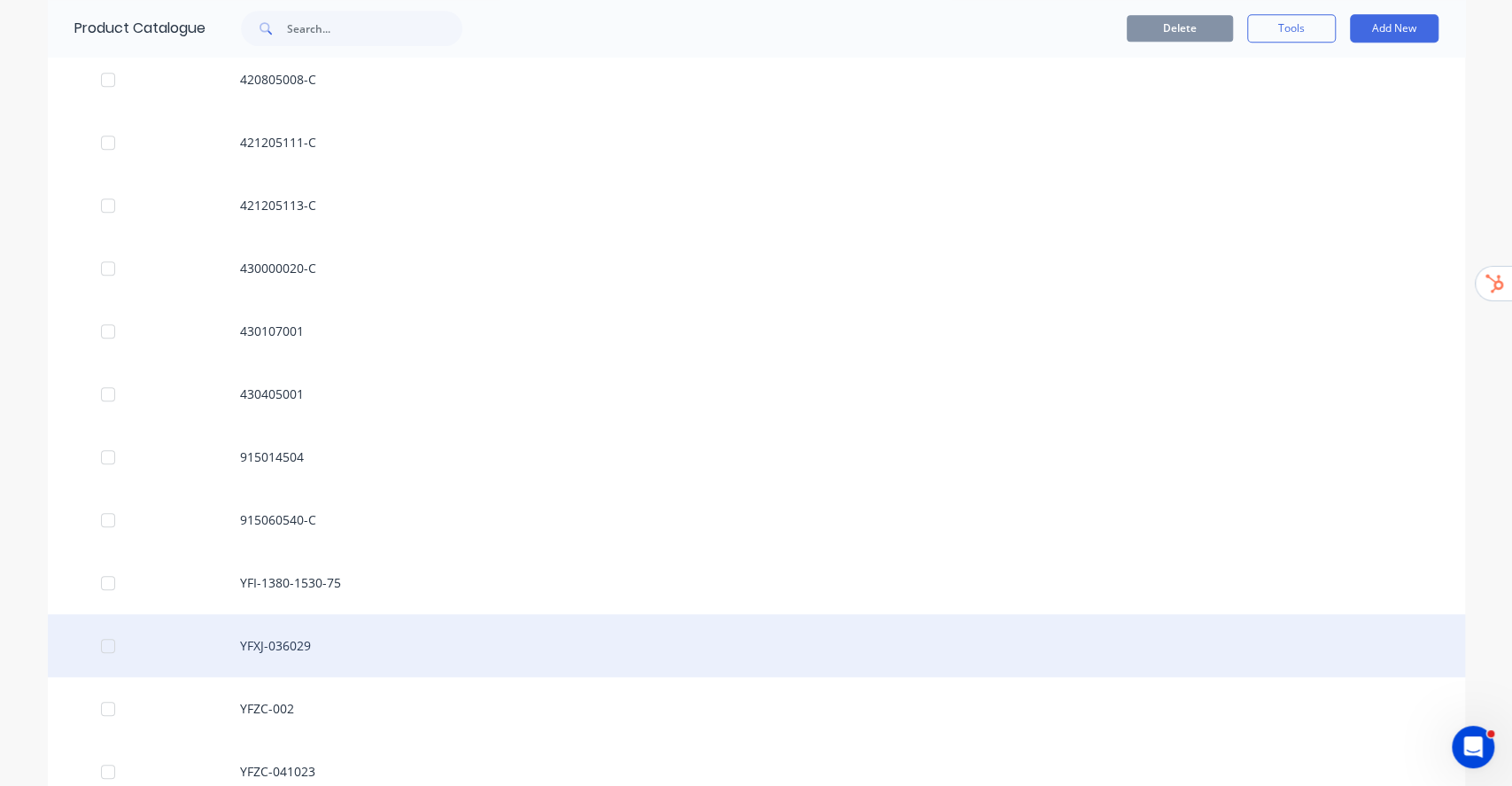 click on "YFXJ-036029" at bounding box center [756, 645] 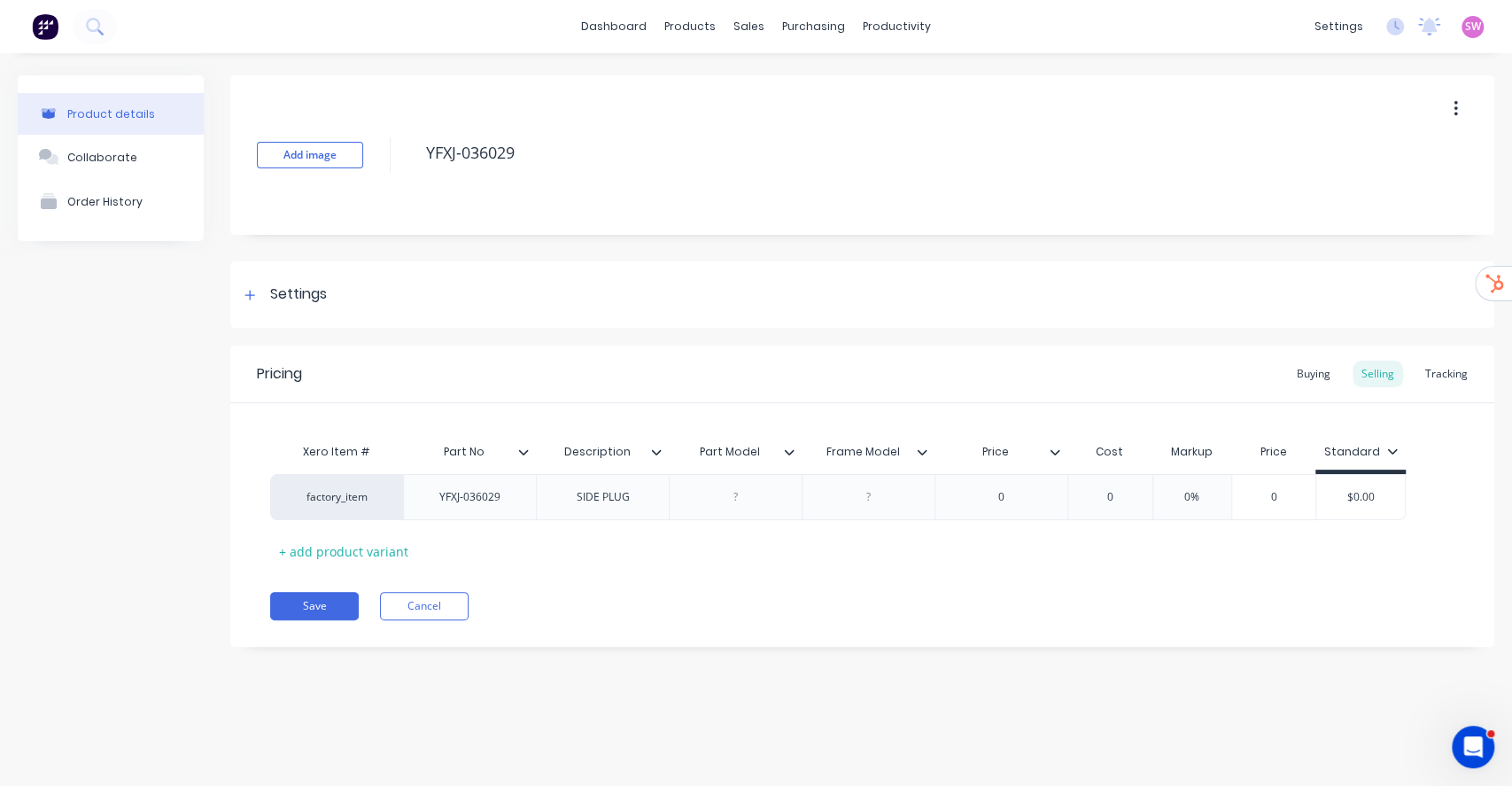 type on "x" 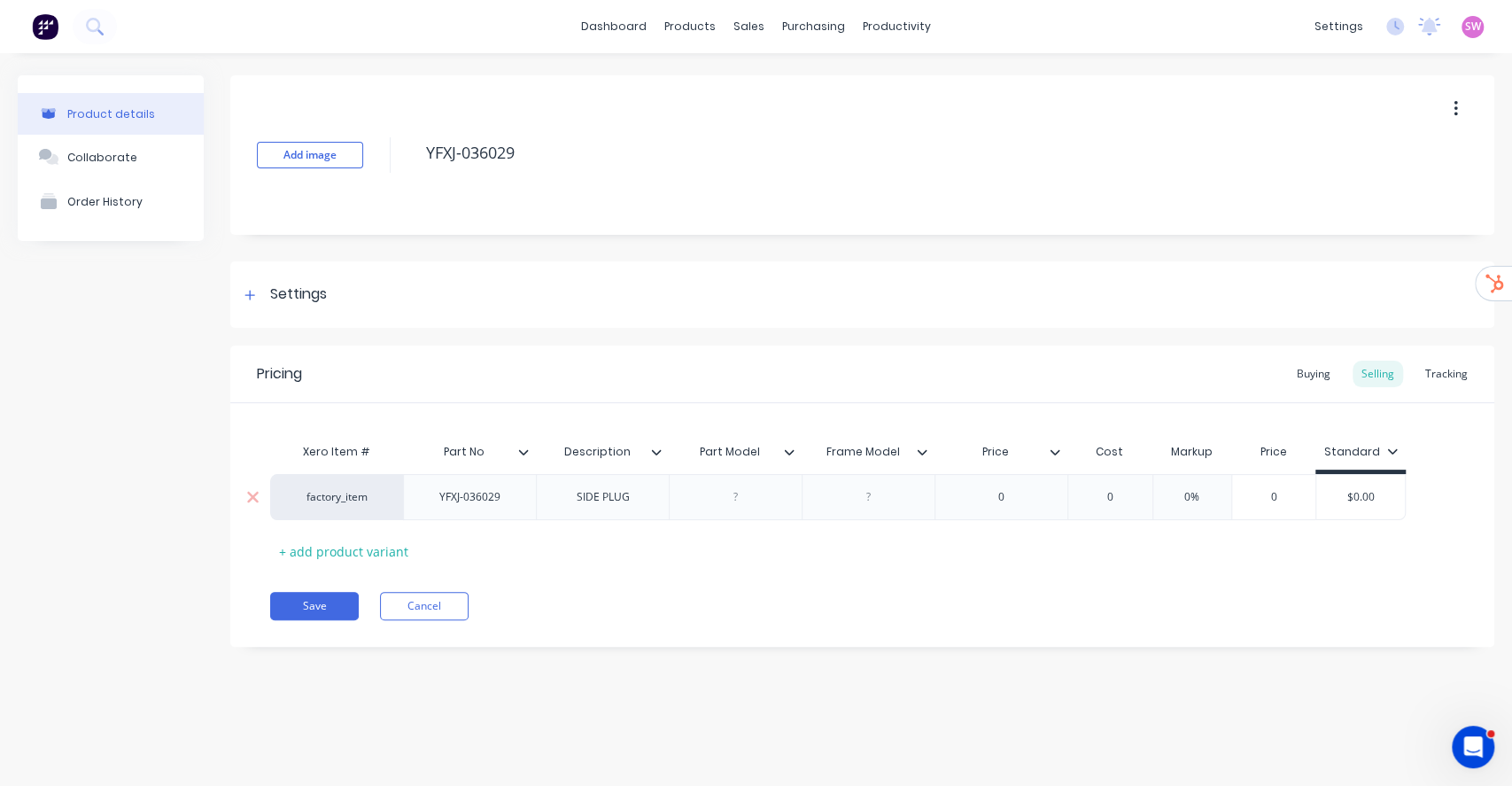 click on "factory_item" at bounding box center [337, 497] 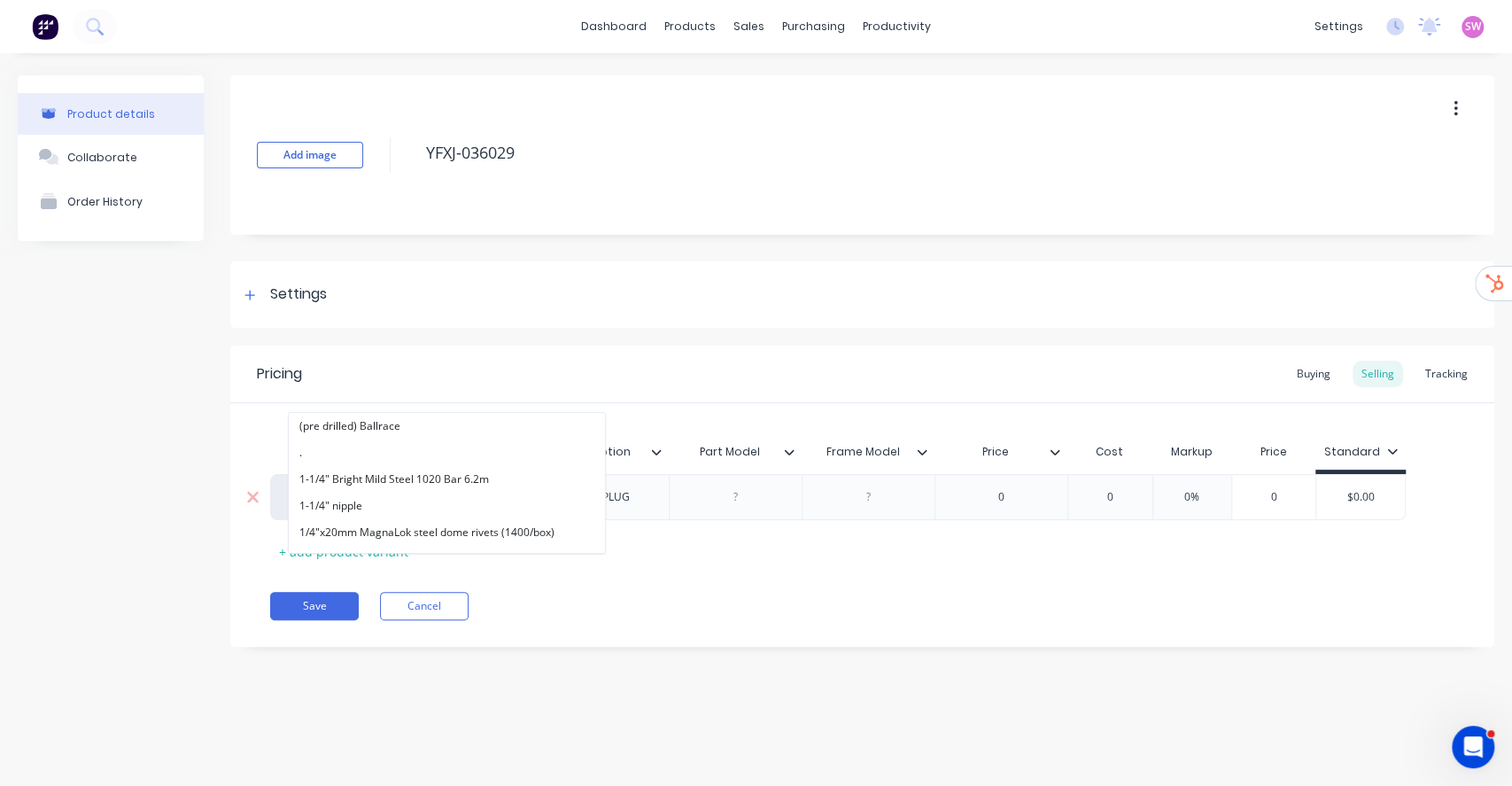 paste on "alphalift" 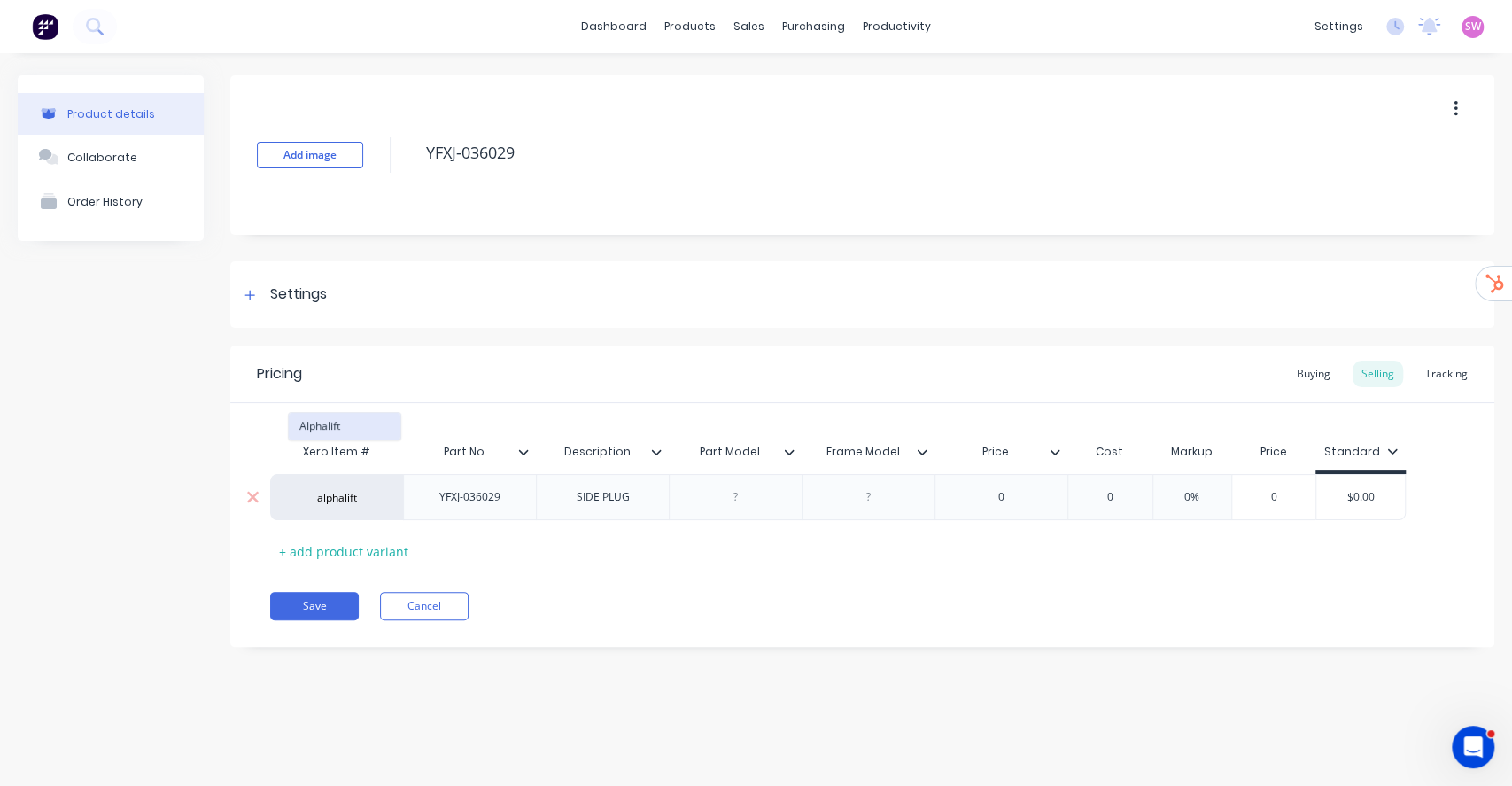 type on "alphalift" 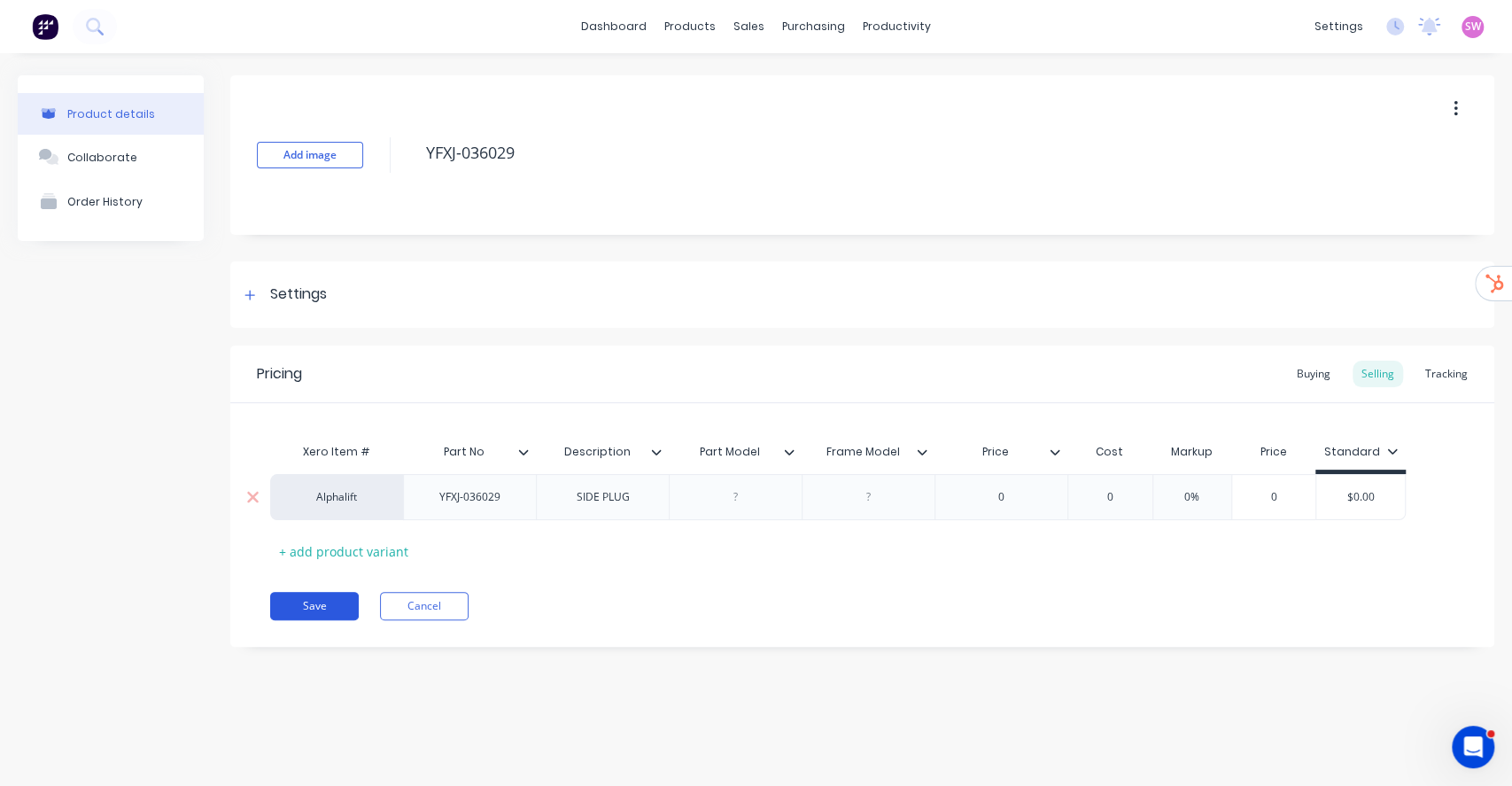 click on "Save" at bounding box center [314, 606] 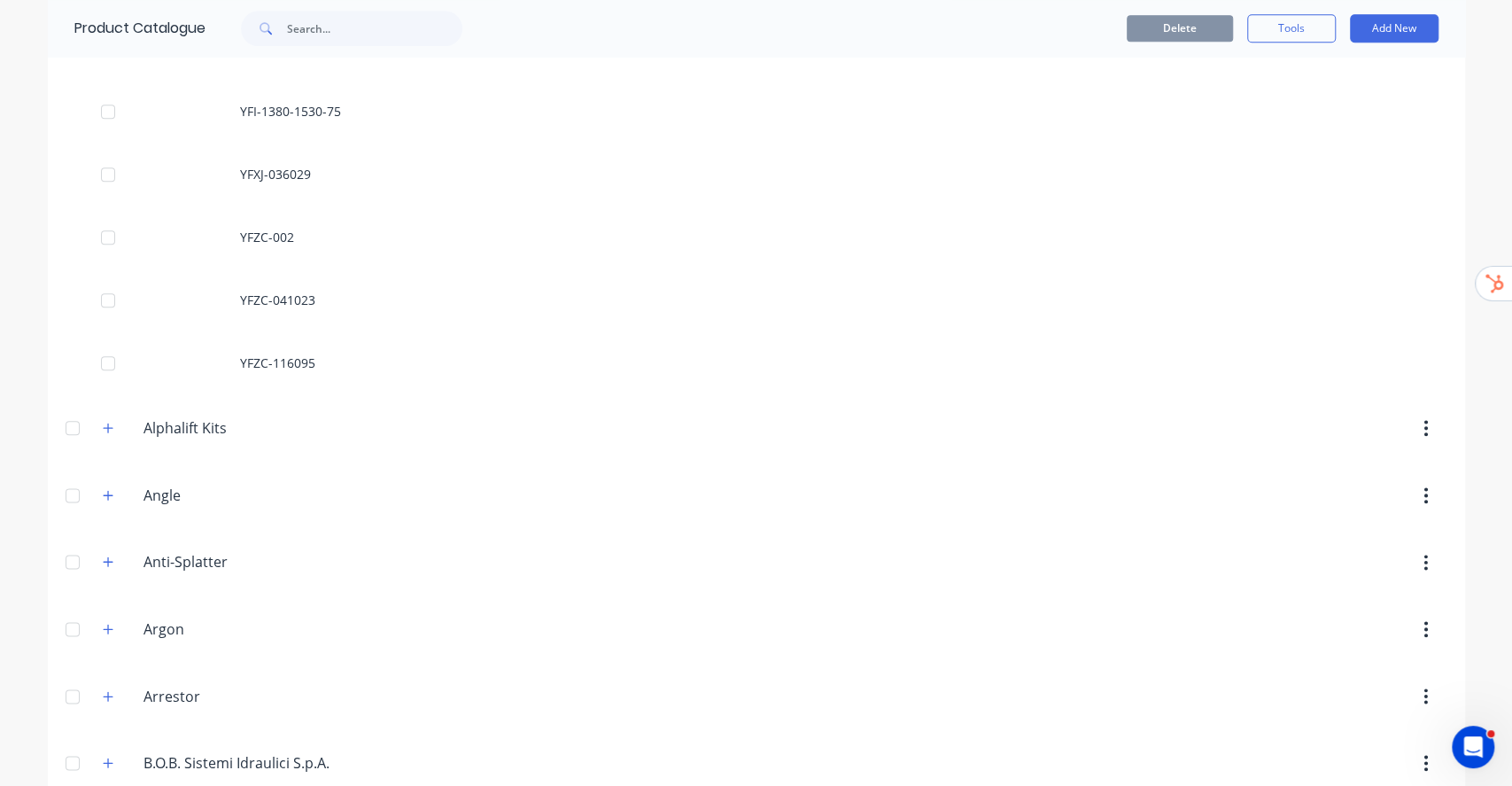 scroll, scrollTop: 10079, scrollLeft: 0, axis: vertical 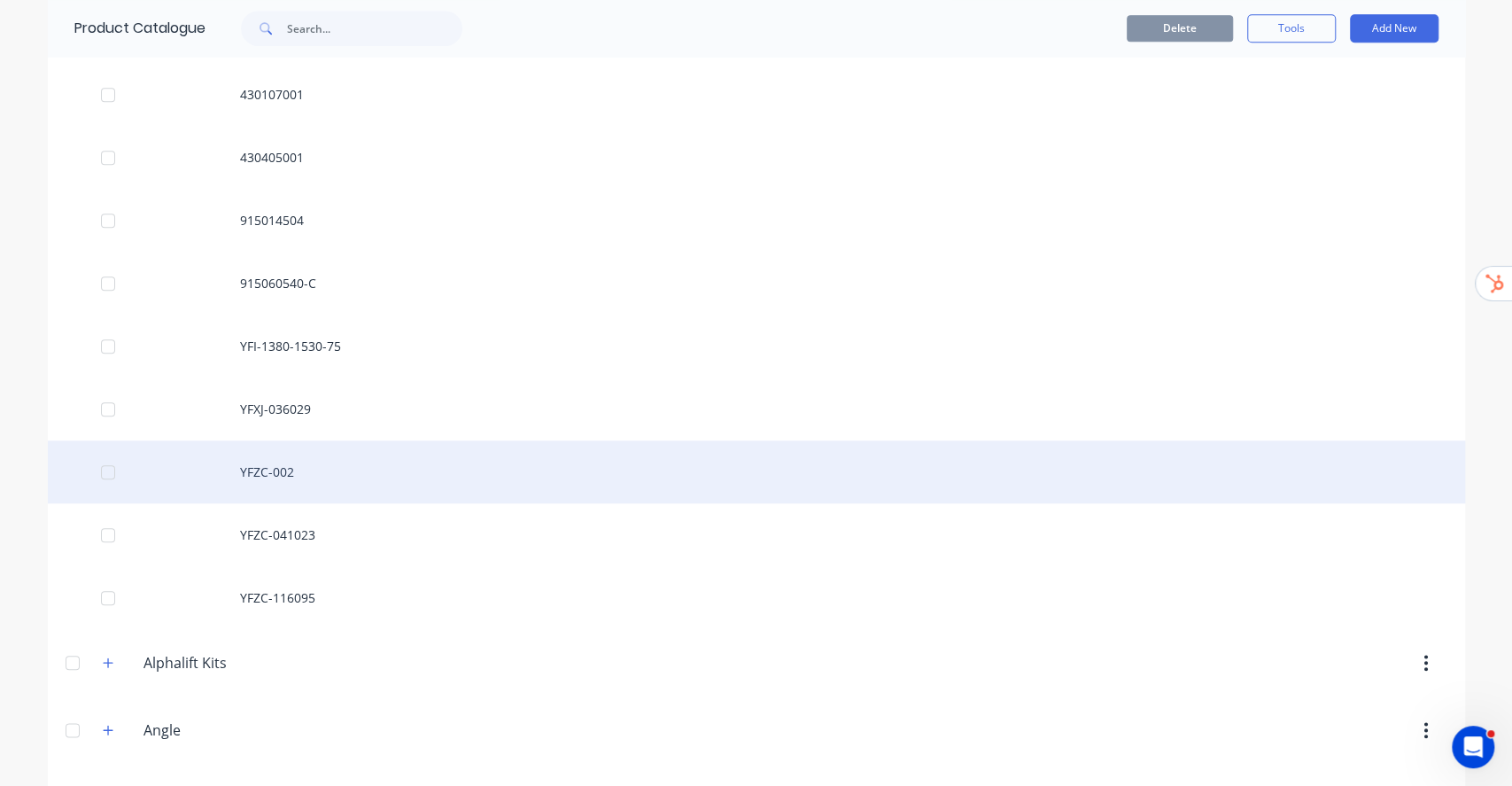 click on "YFZC-002" at bounding box center [756, 471] 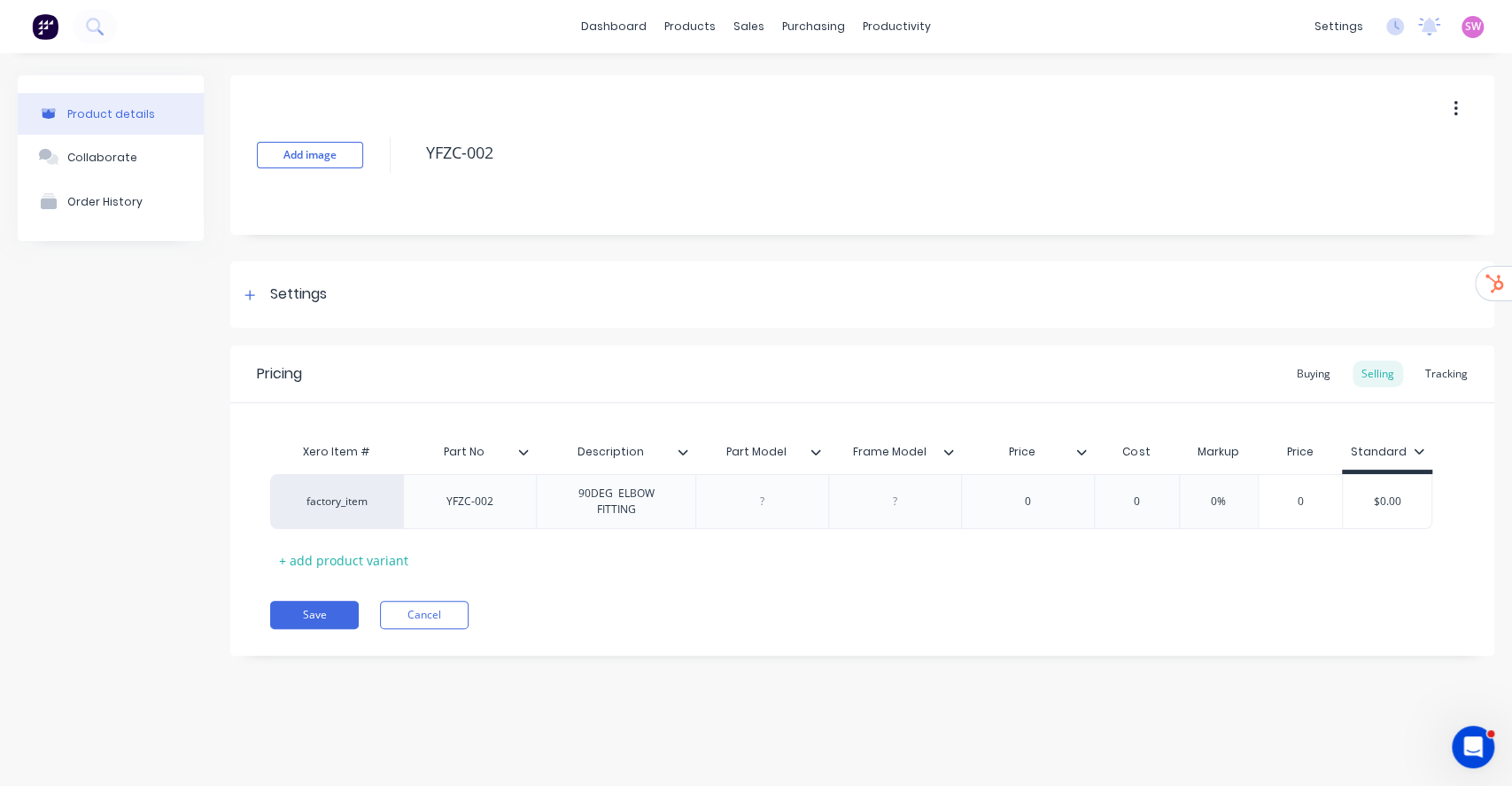 type on "x" 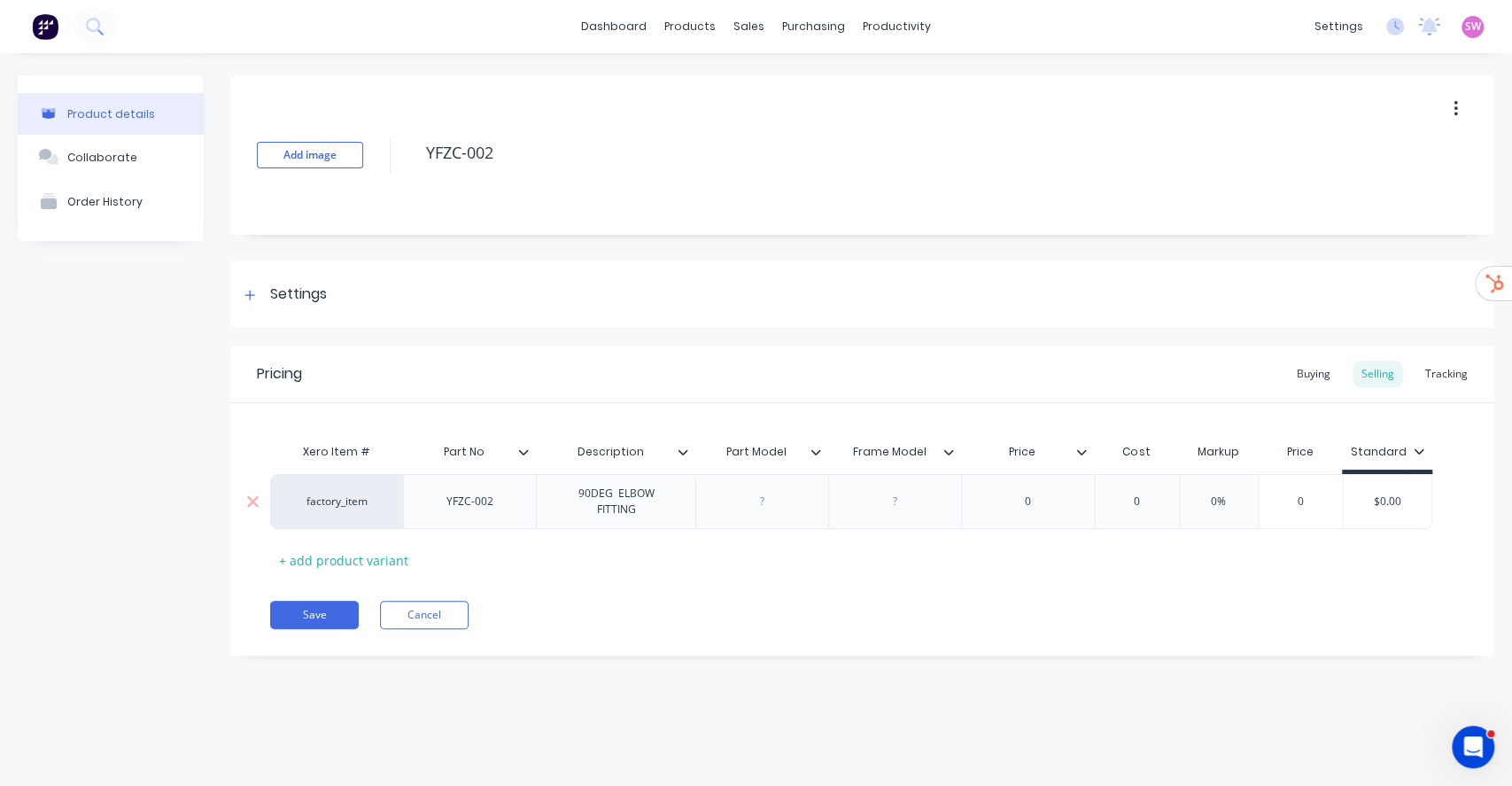 click on "factory_item" at bounding box center [337, 502] 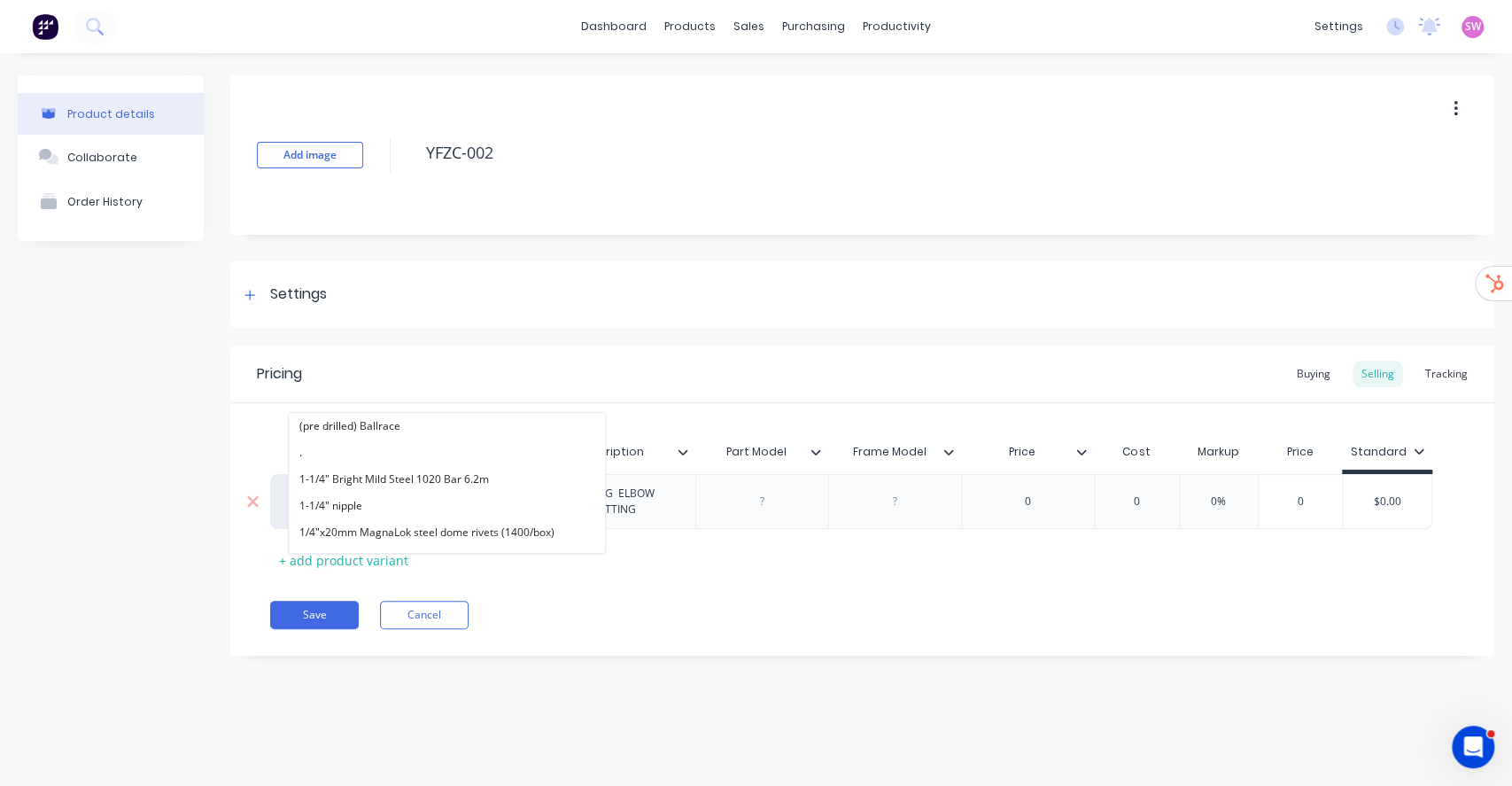 paste on "alphalift" 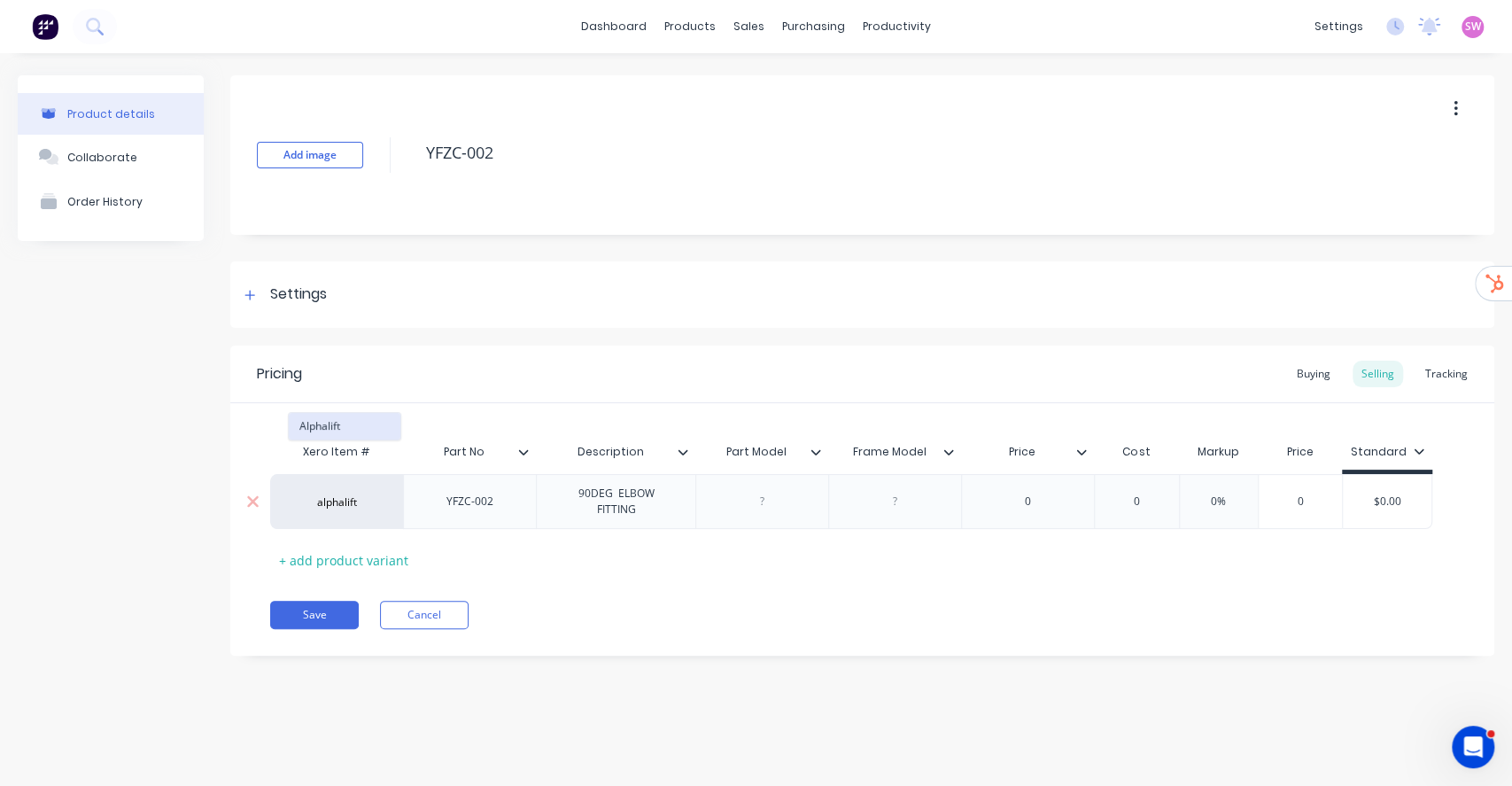 click on "Alphalift" at bounding box center [345, 426] 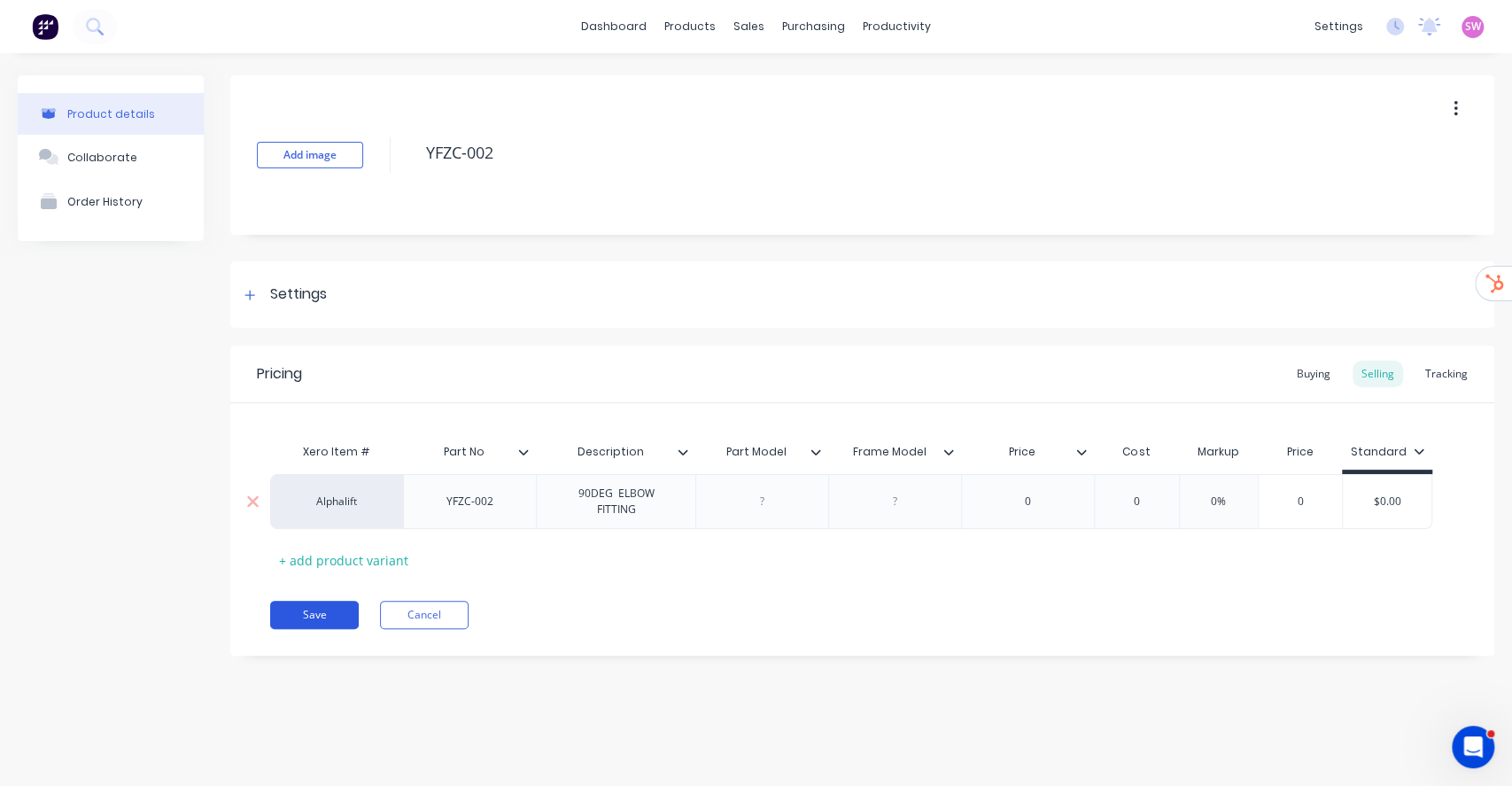 click on "Save" at bounding box center [314, 615] 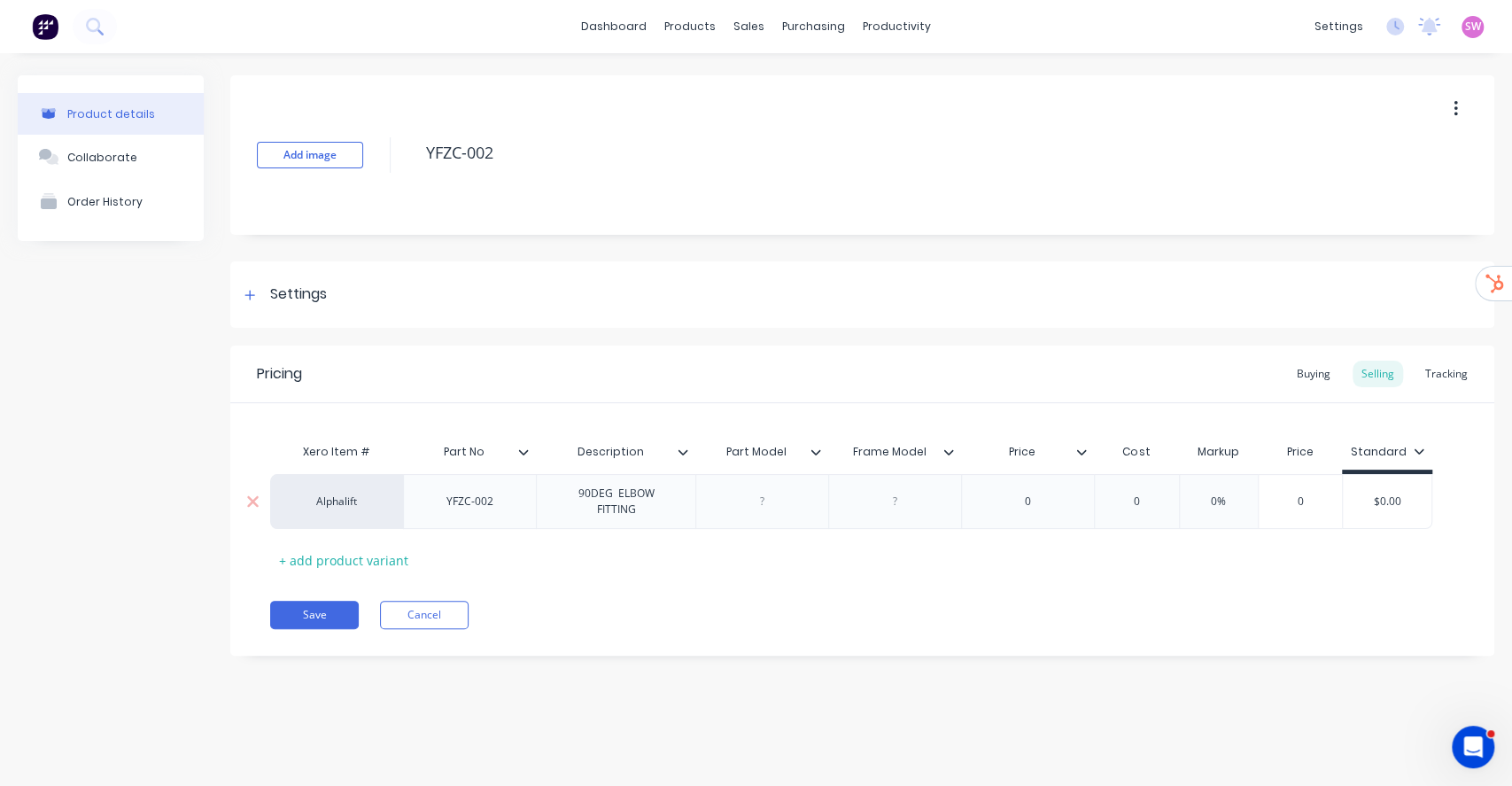 type on "x" 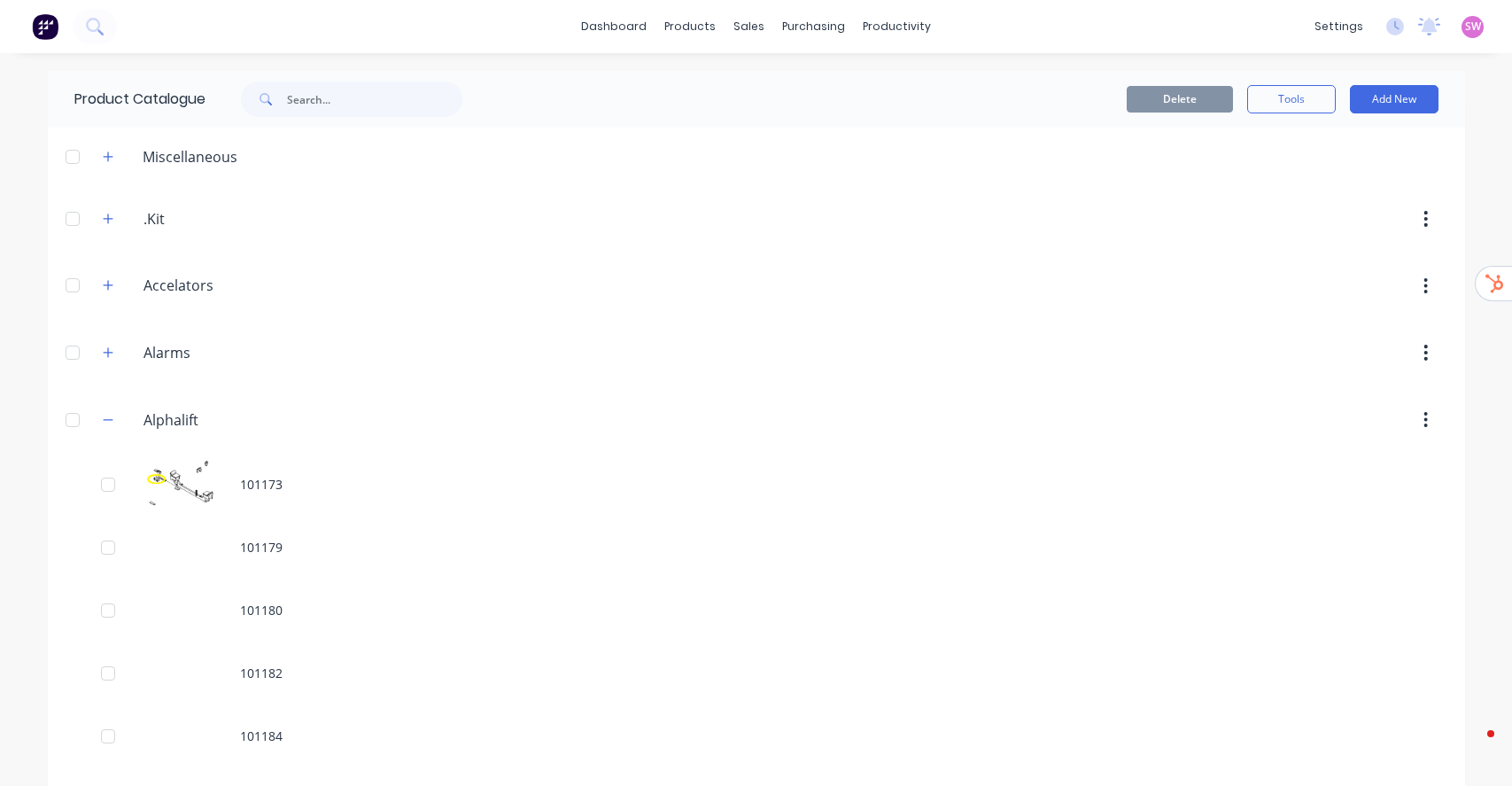 scroll, scrollTop: 0, scrollLeft: 0, axis: both 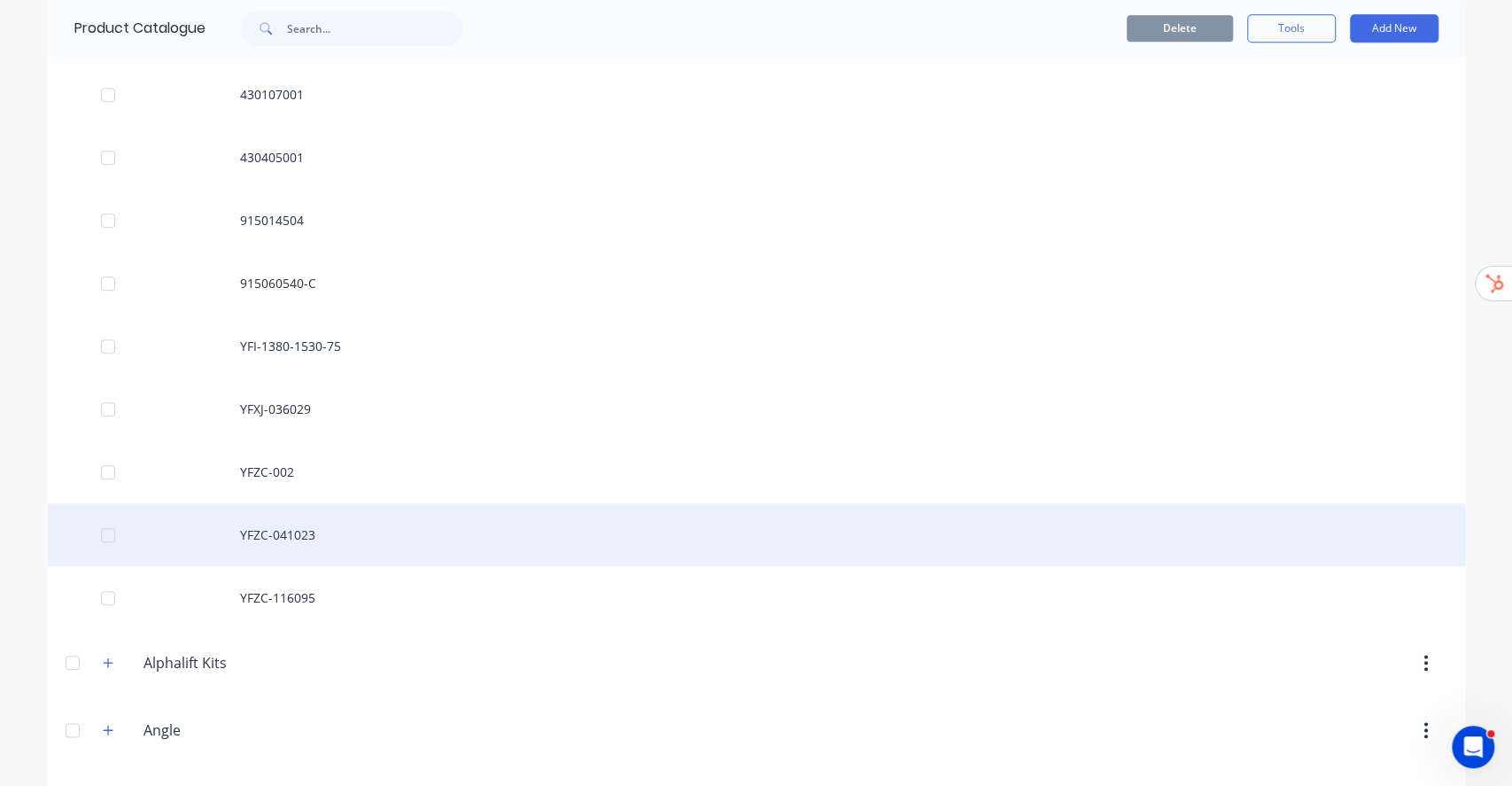 click on "YFZC-041023" at bounding box center [756, 534] 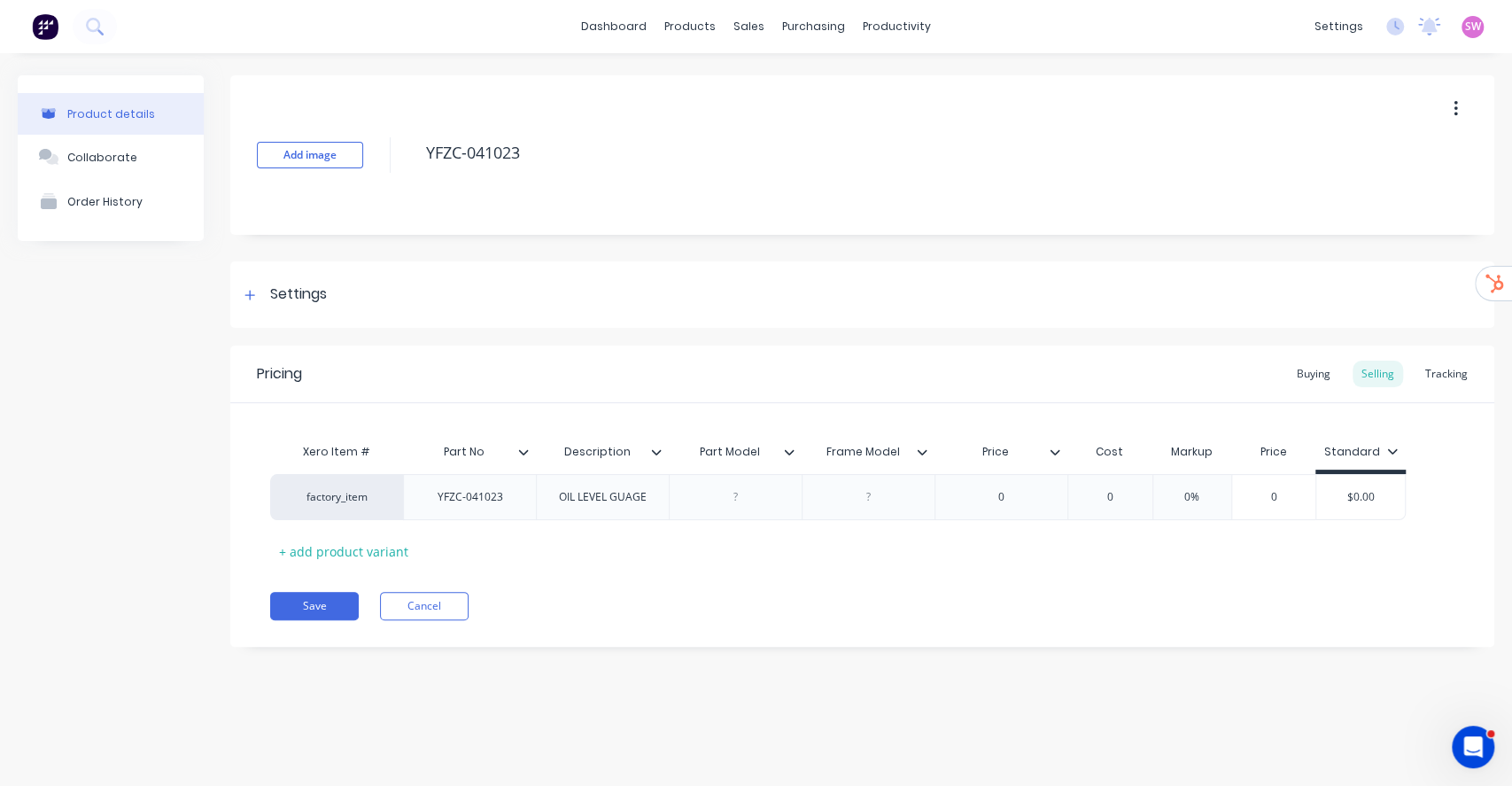 type on "x" 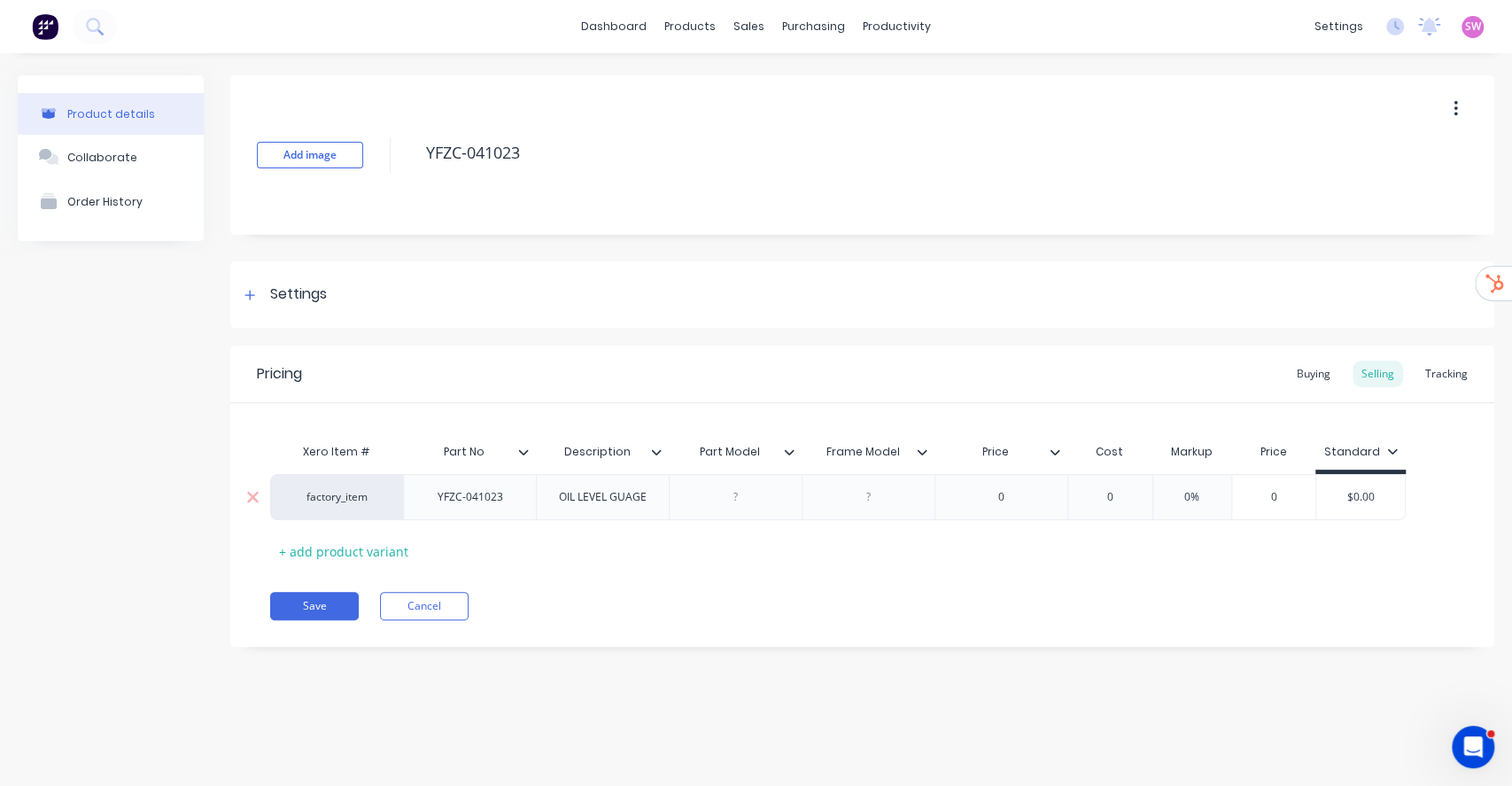click on "factory_item" at bounding box center (337, 497) 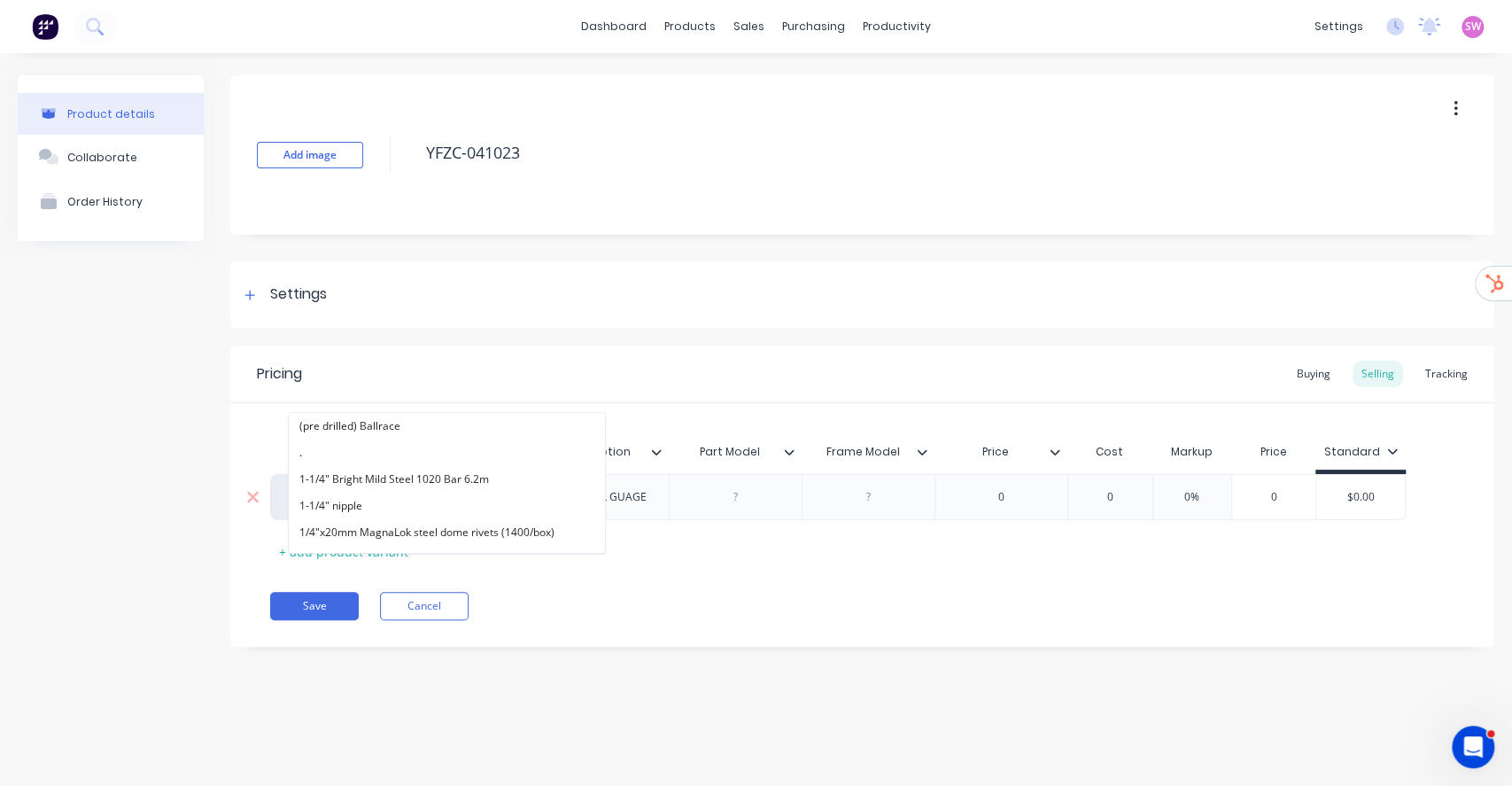 type on "alphalift" 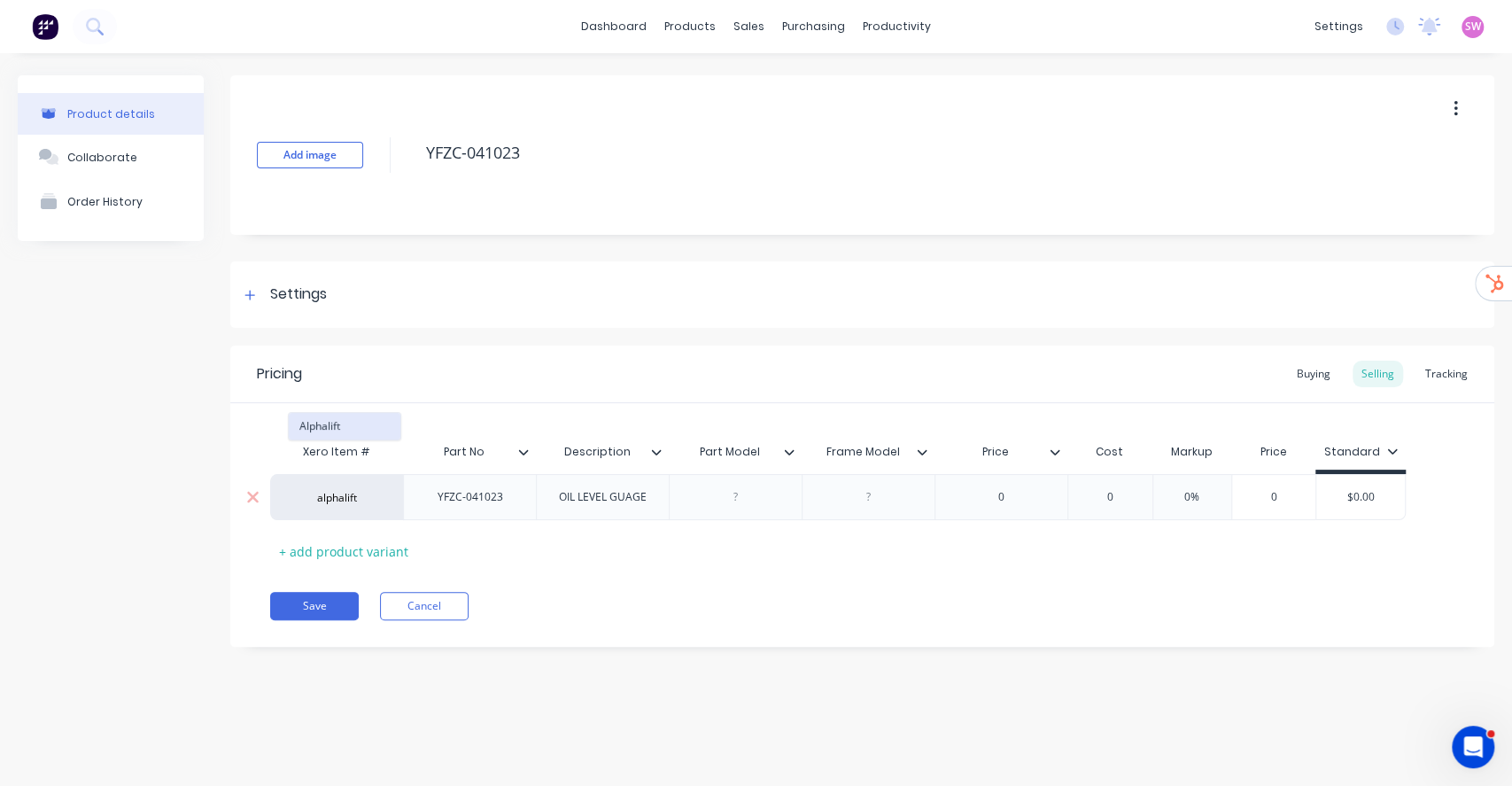 click on "Alphalift" at bounding box center (345, 426) 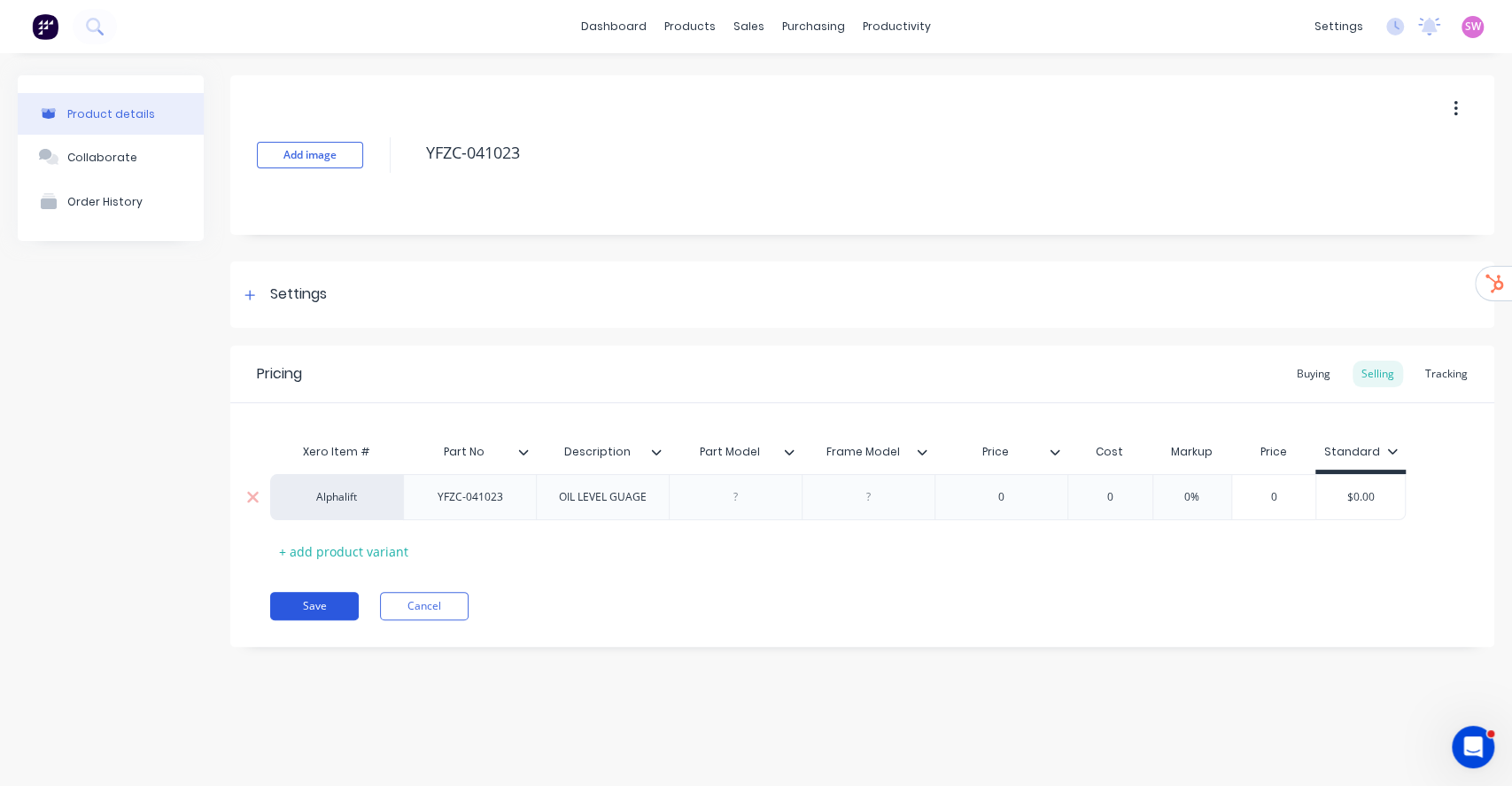 click on "Save" at bounding box center [314, 606] 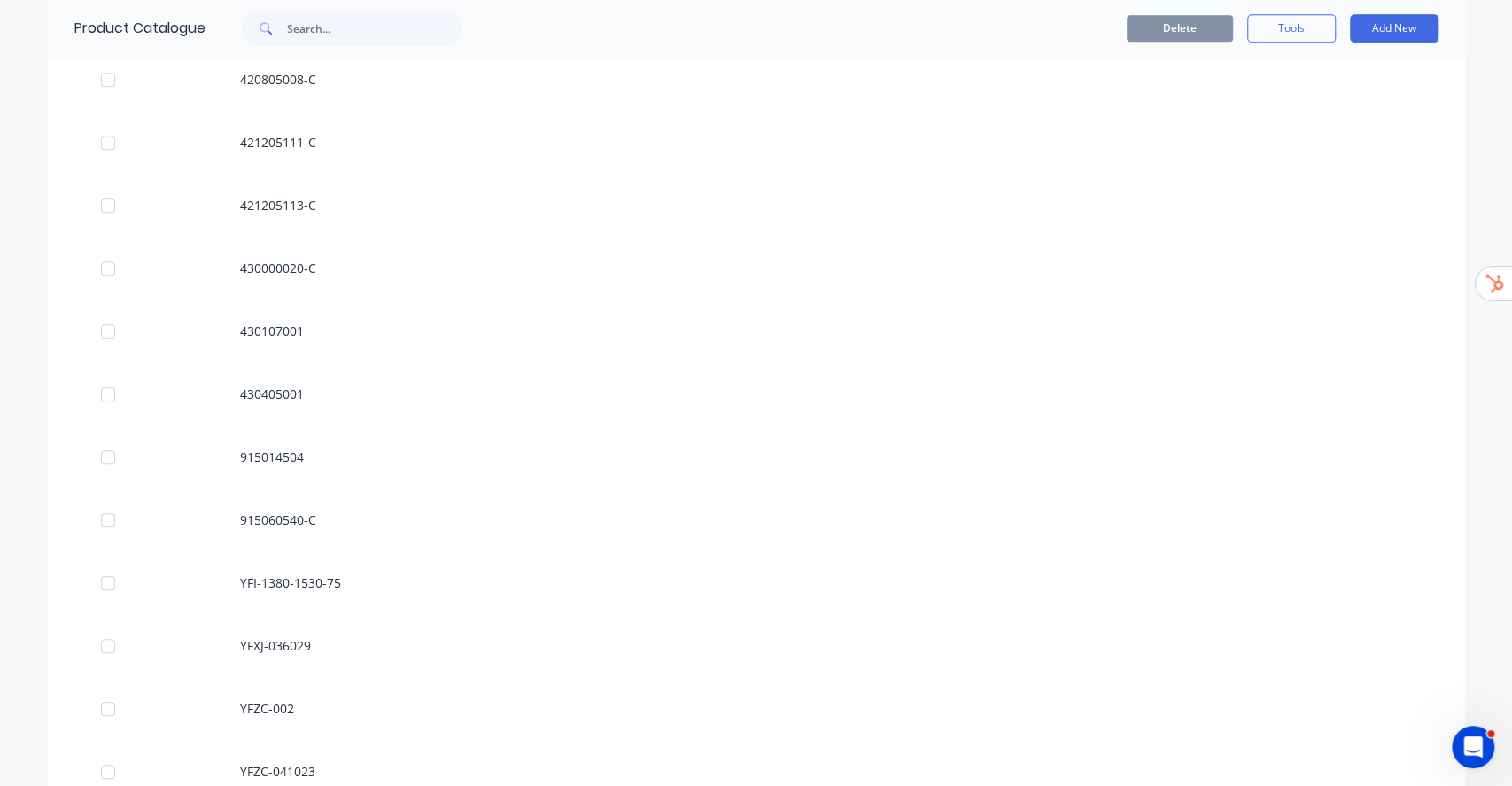 scroll, scrollTop: 10079, scrollLeft: 0, axis: vertical 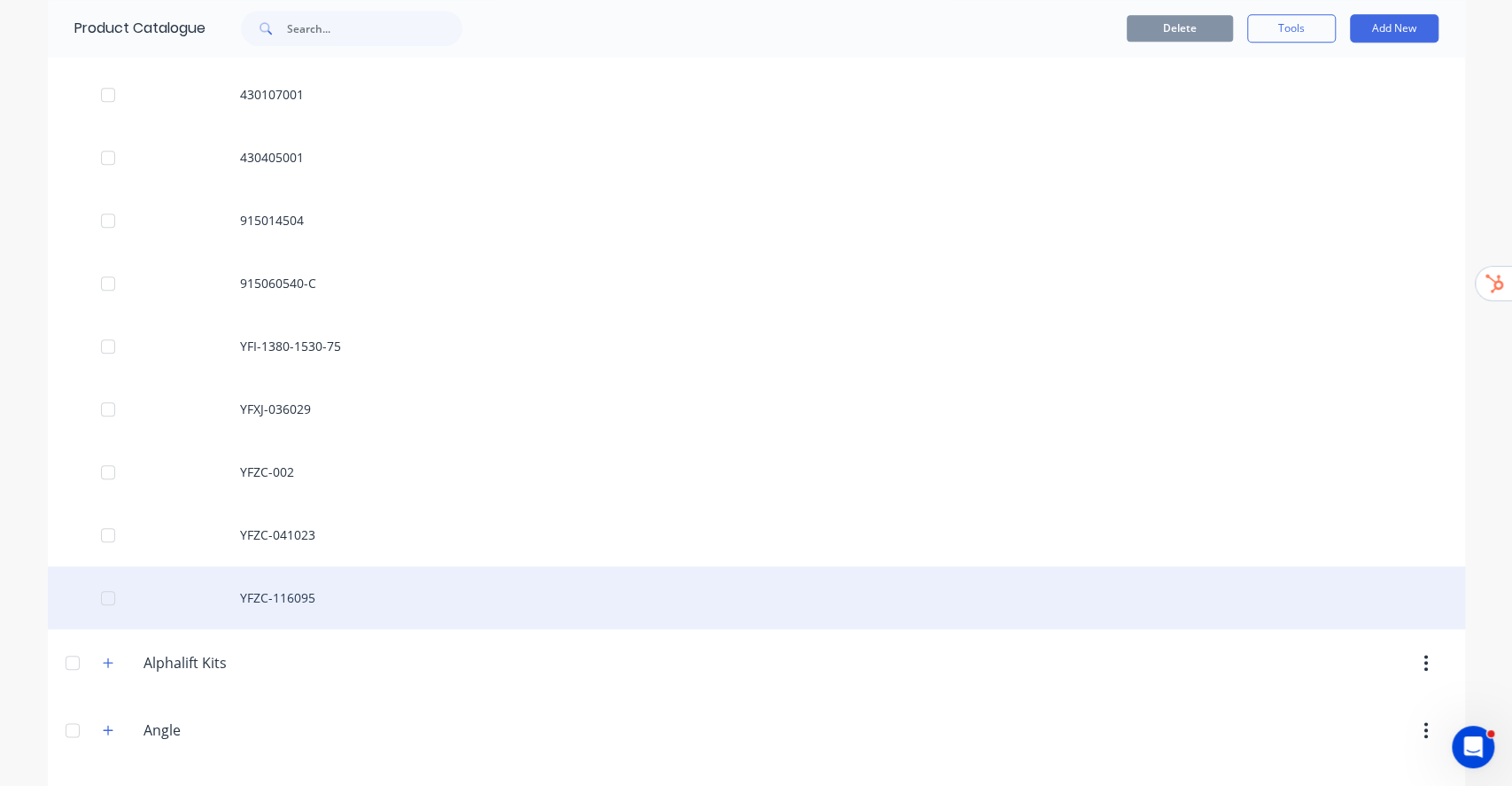 click on "YFZC-116095" at bounding box center [756, 597] 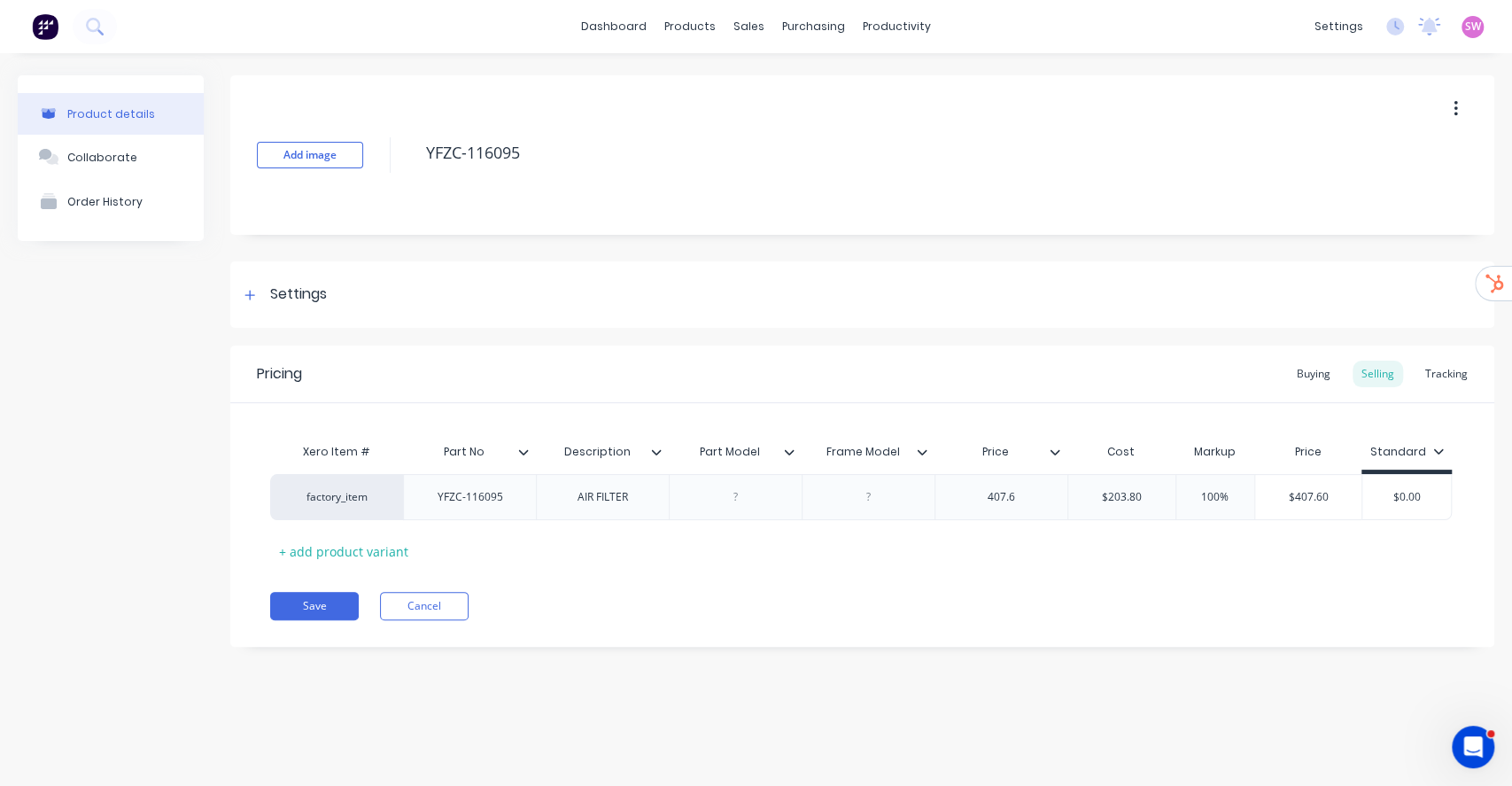 type on "x" 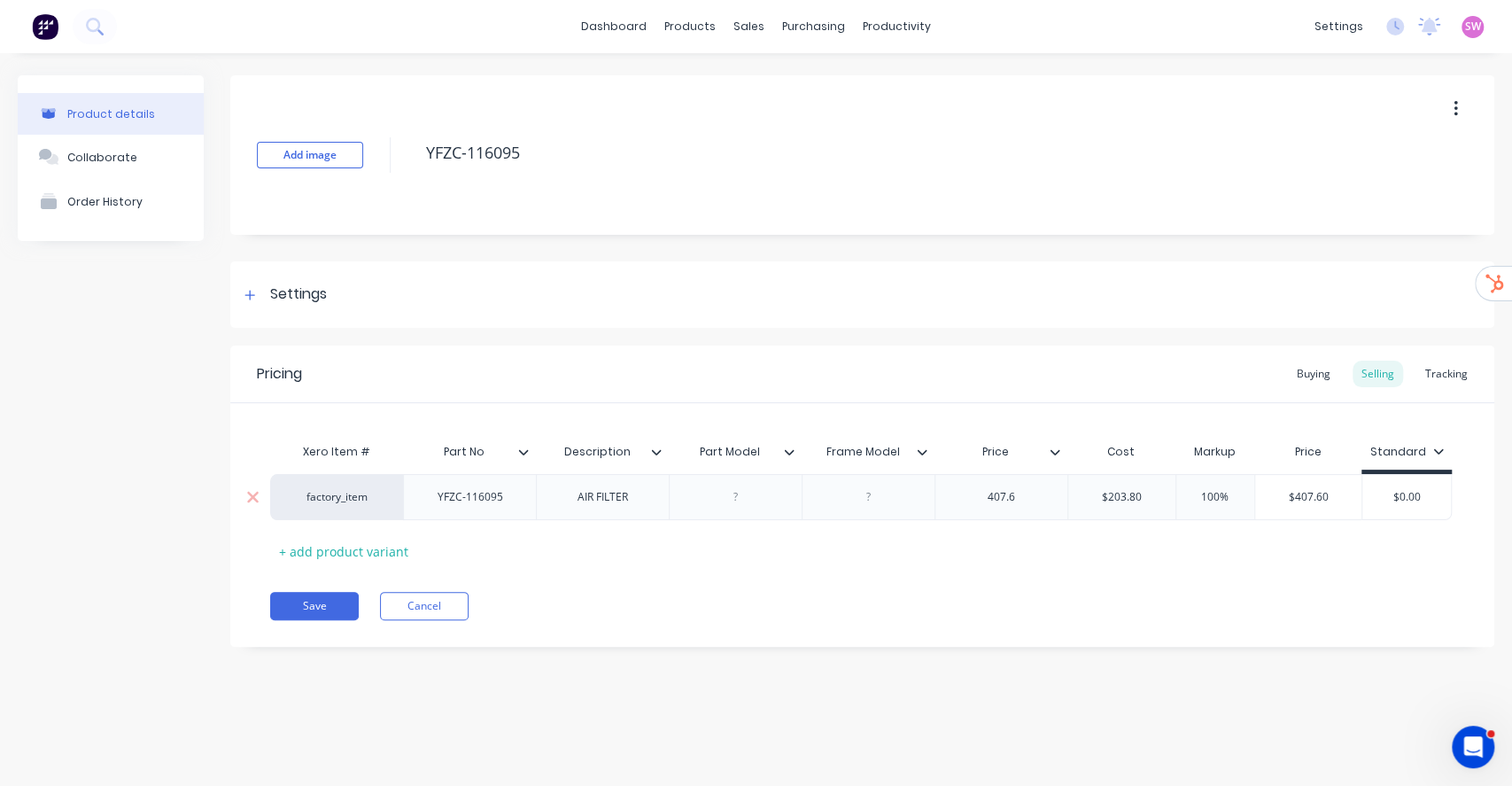 click on "factory_item" at bounding box center [337, 497] 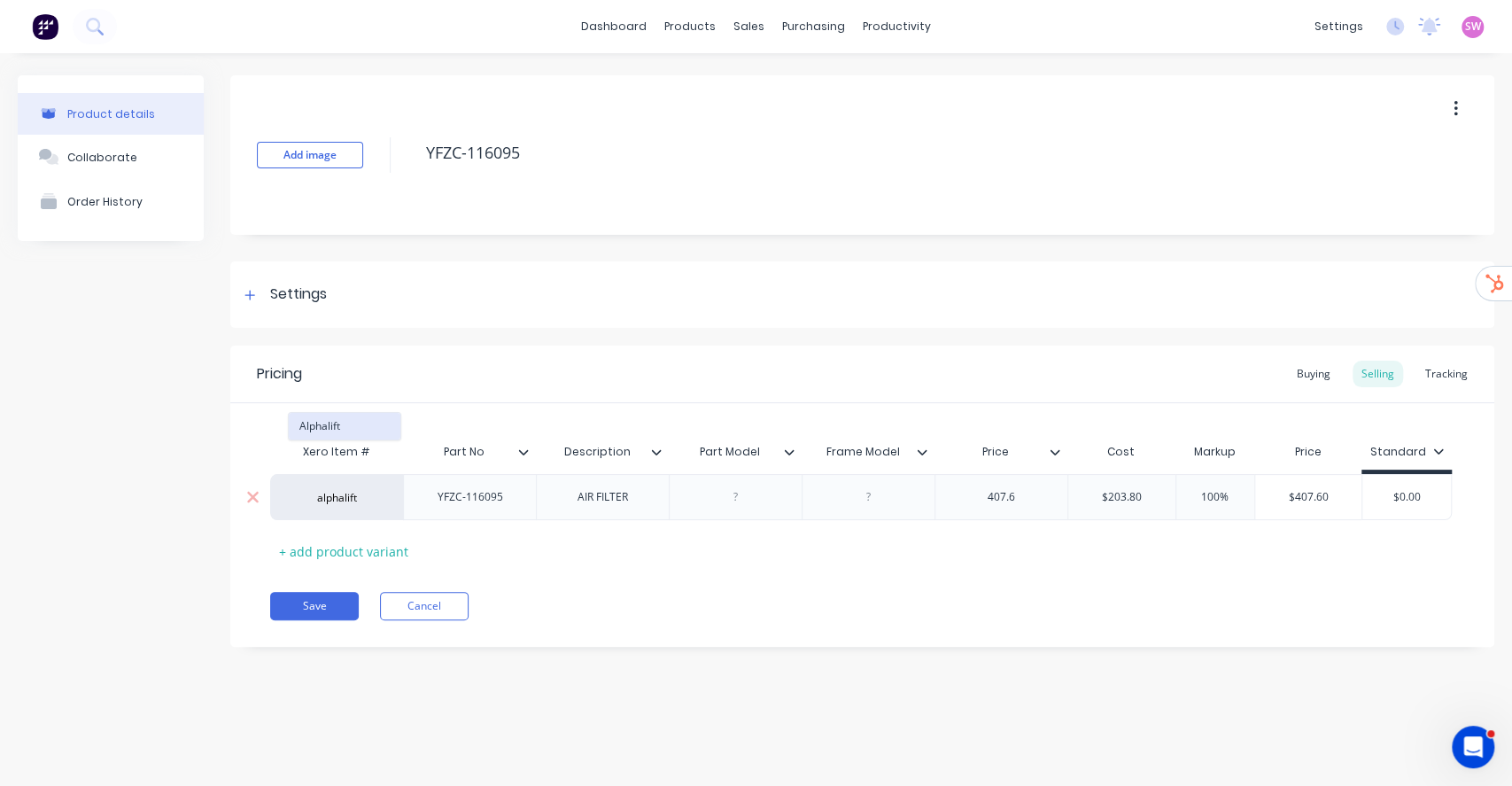 click on "Alphalift" at bounding box center [345, 426] 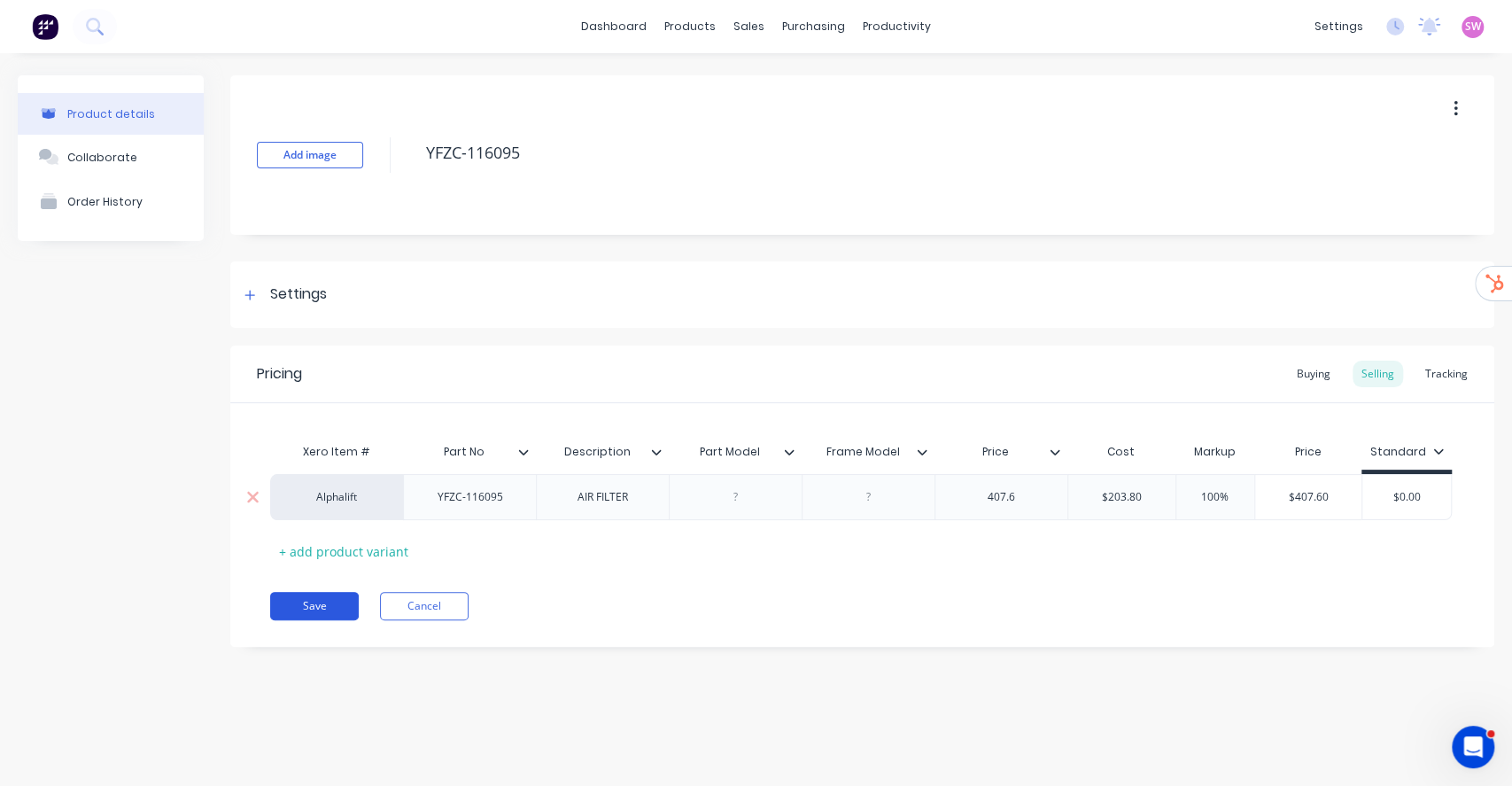 click on "Save" at bounding box center [314, 606] 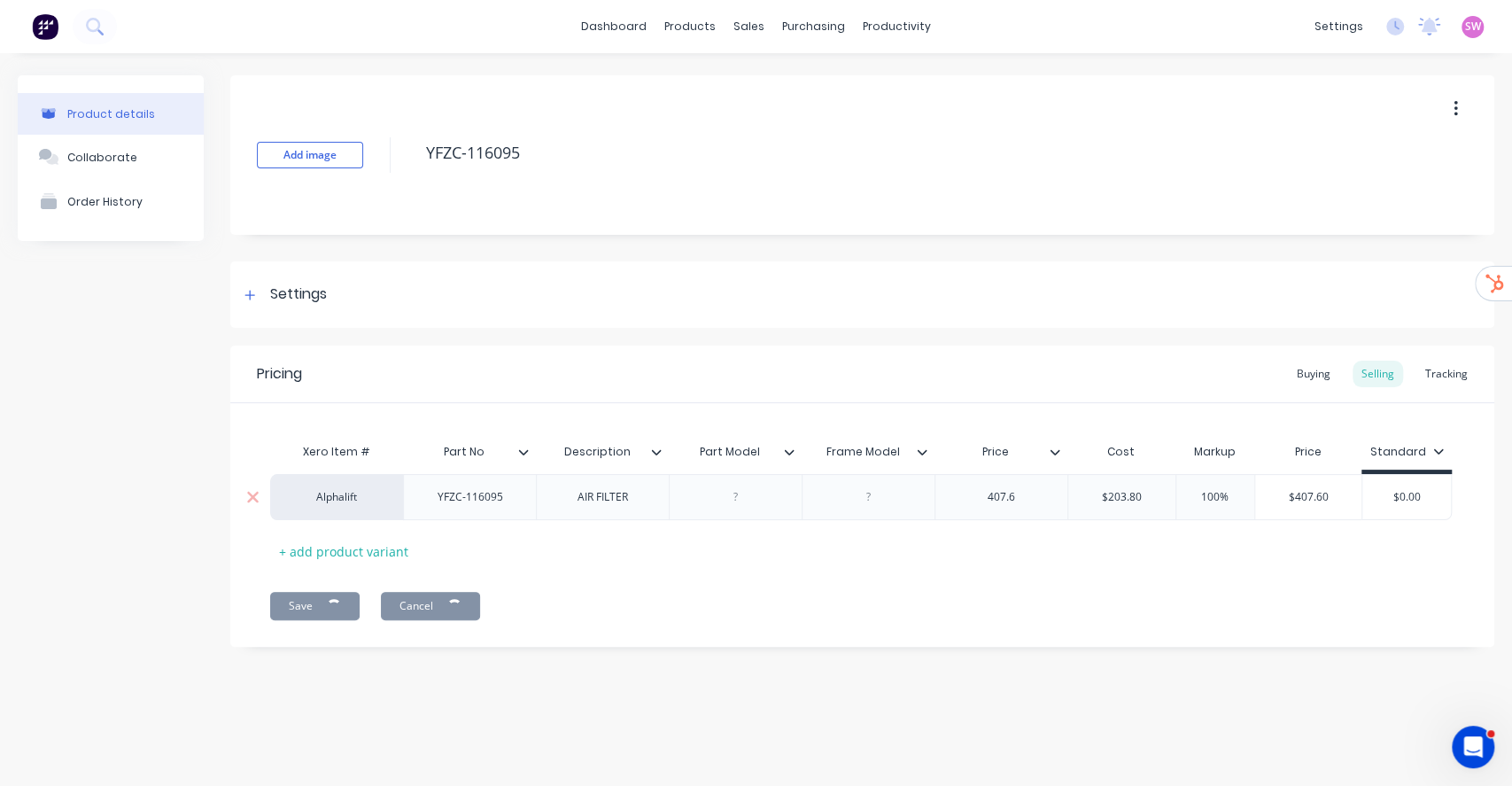type on "x" 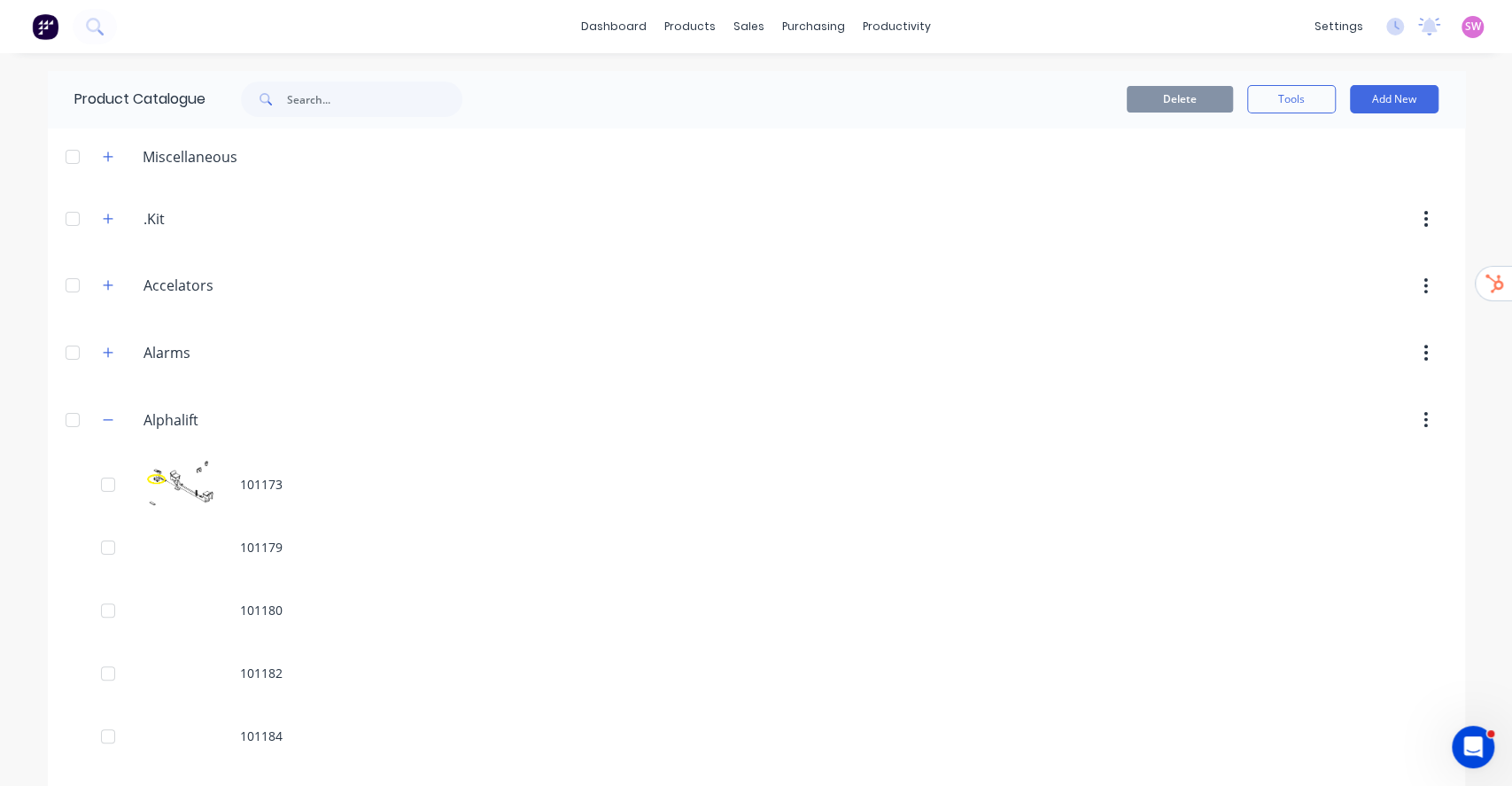 click 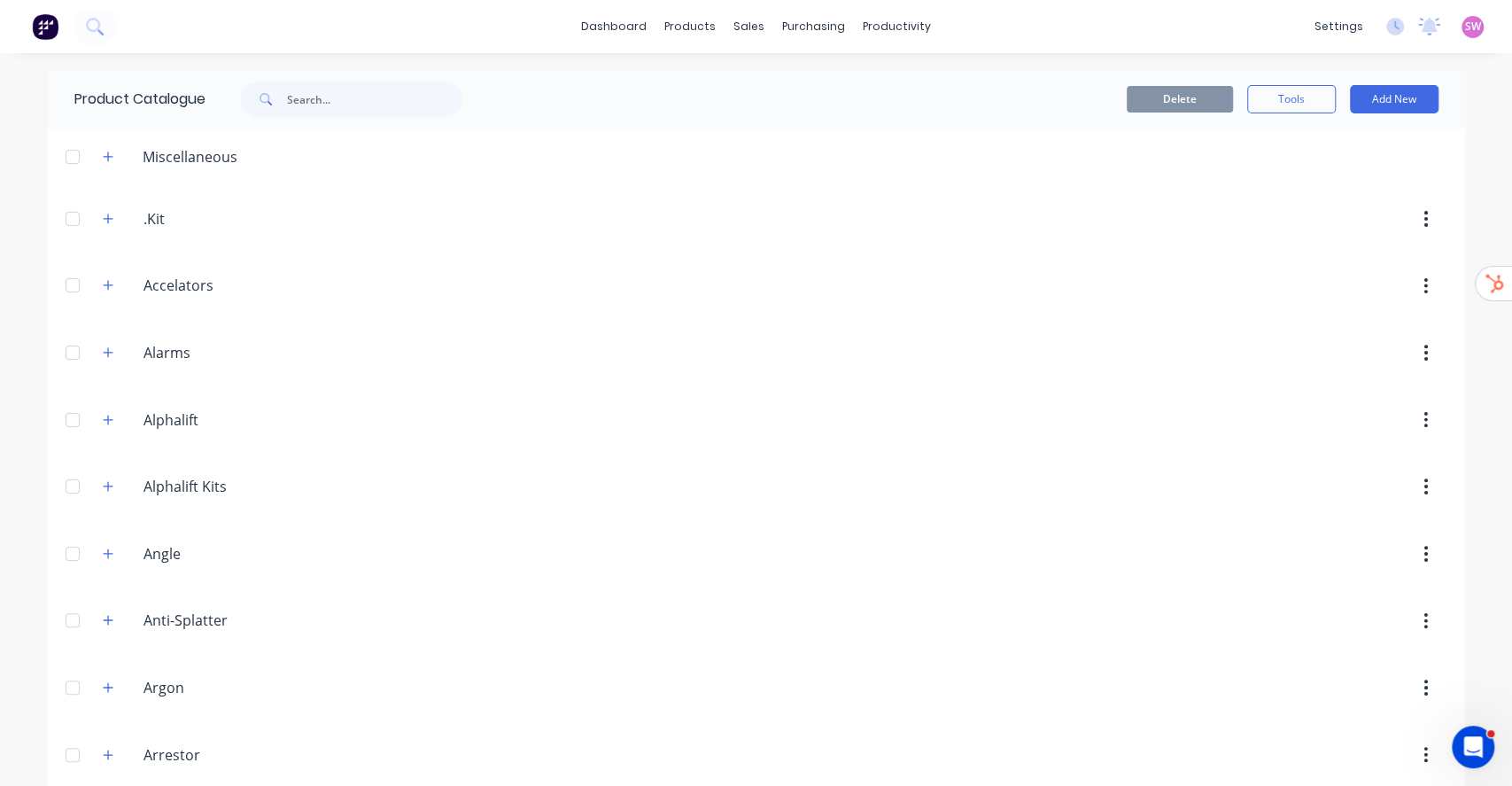 scroll, scrollTop: 236, scrollLeft: 0, axis: vertical 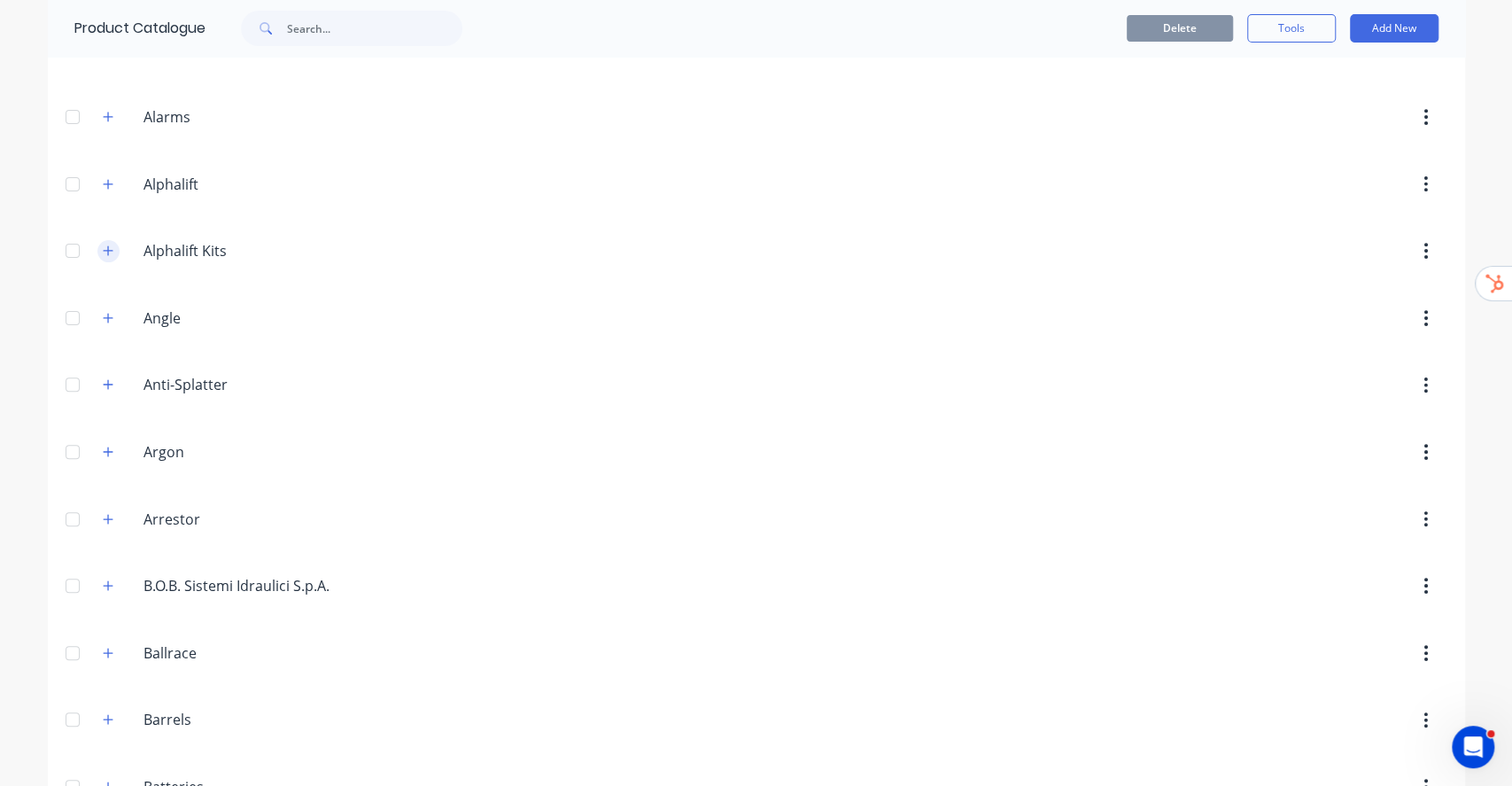 click 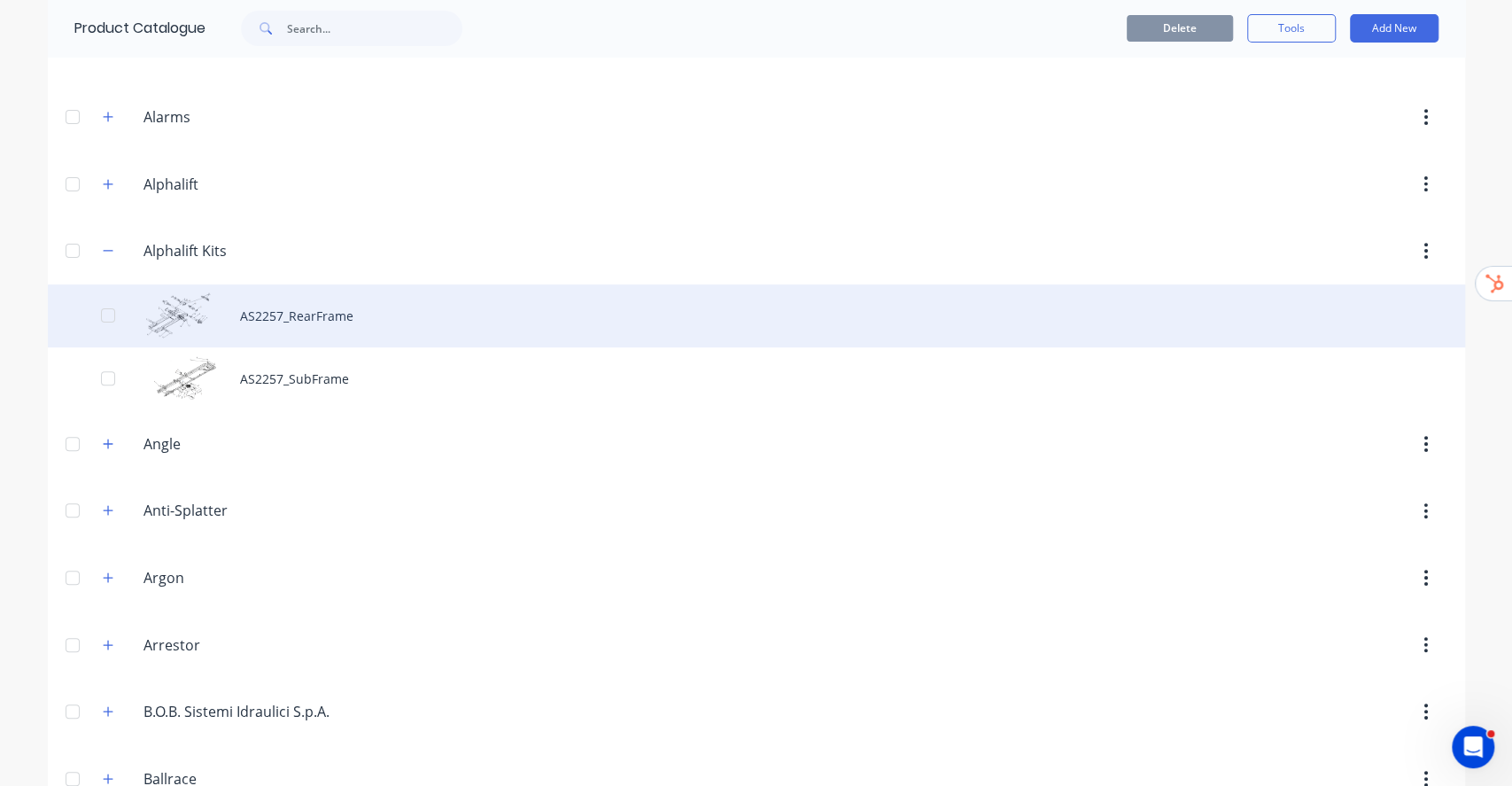 click on "AS2257_RearFrame" at bounding box center (756, 315) 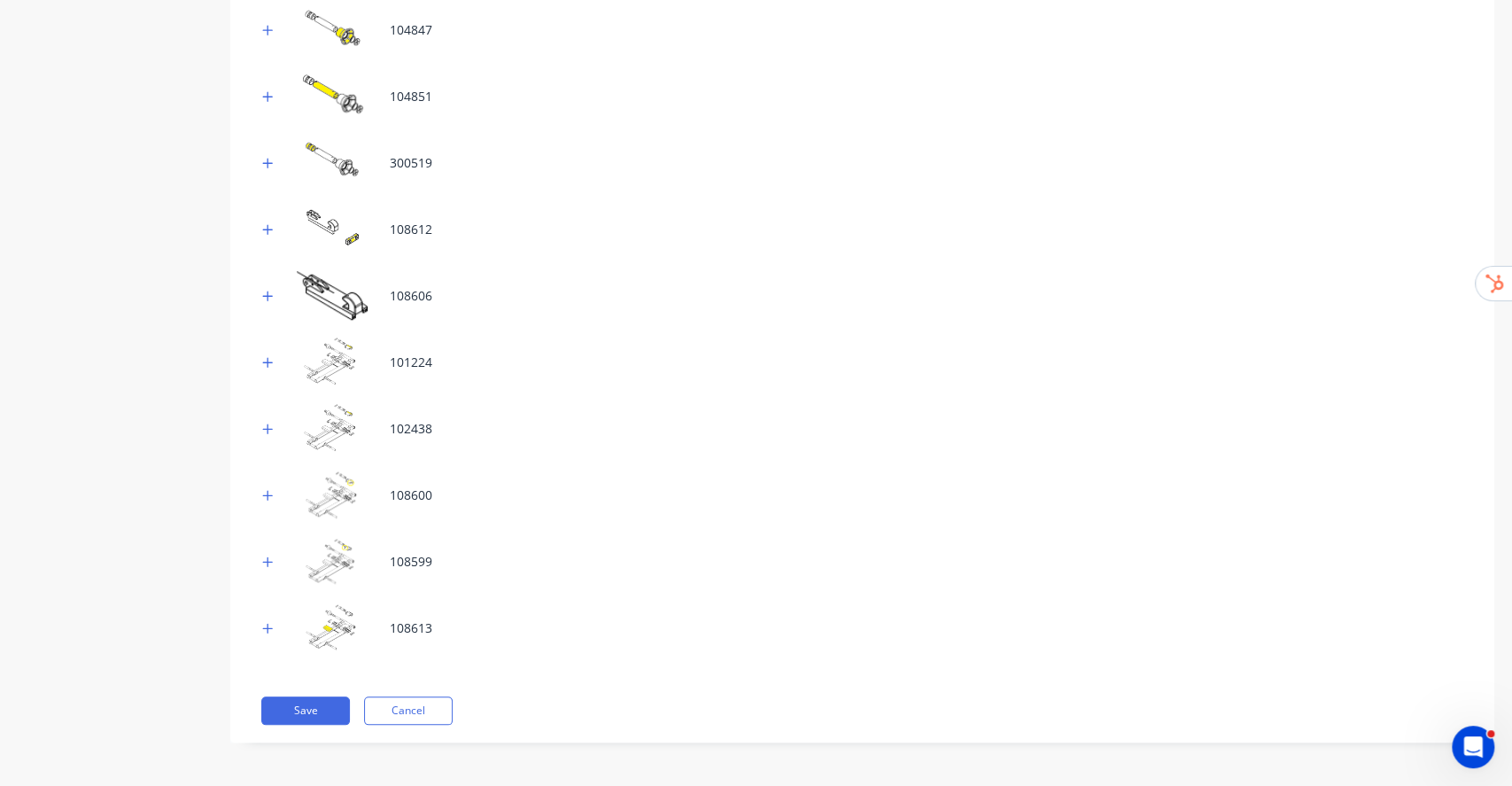 scroll, scrollTop: 0, scrollLeft: 0, axis: both 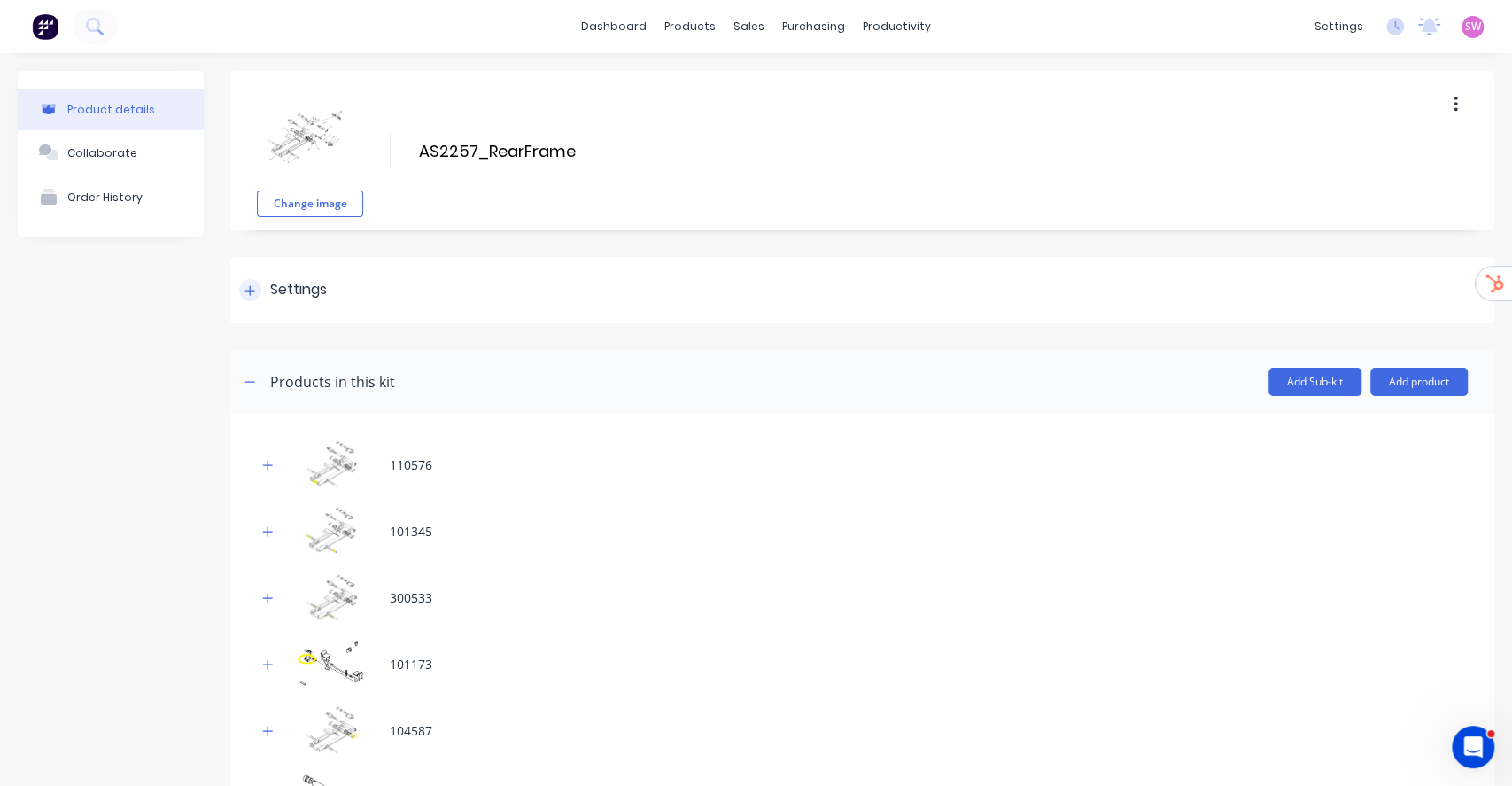 click on "Settings" at bounding box center [862, 290] 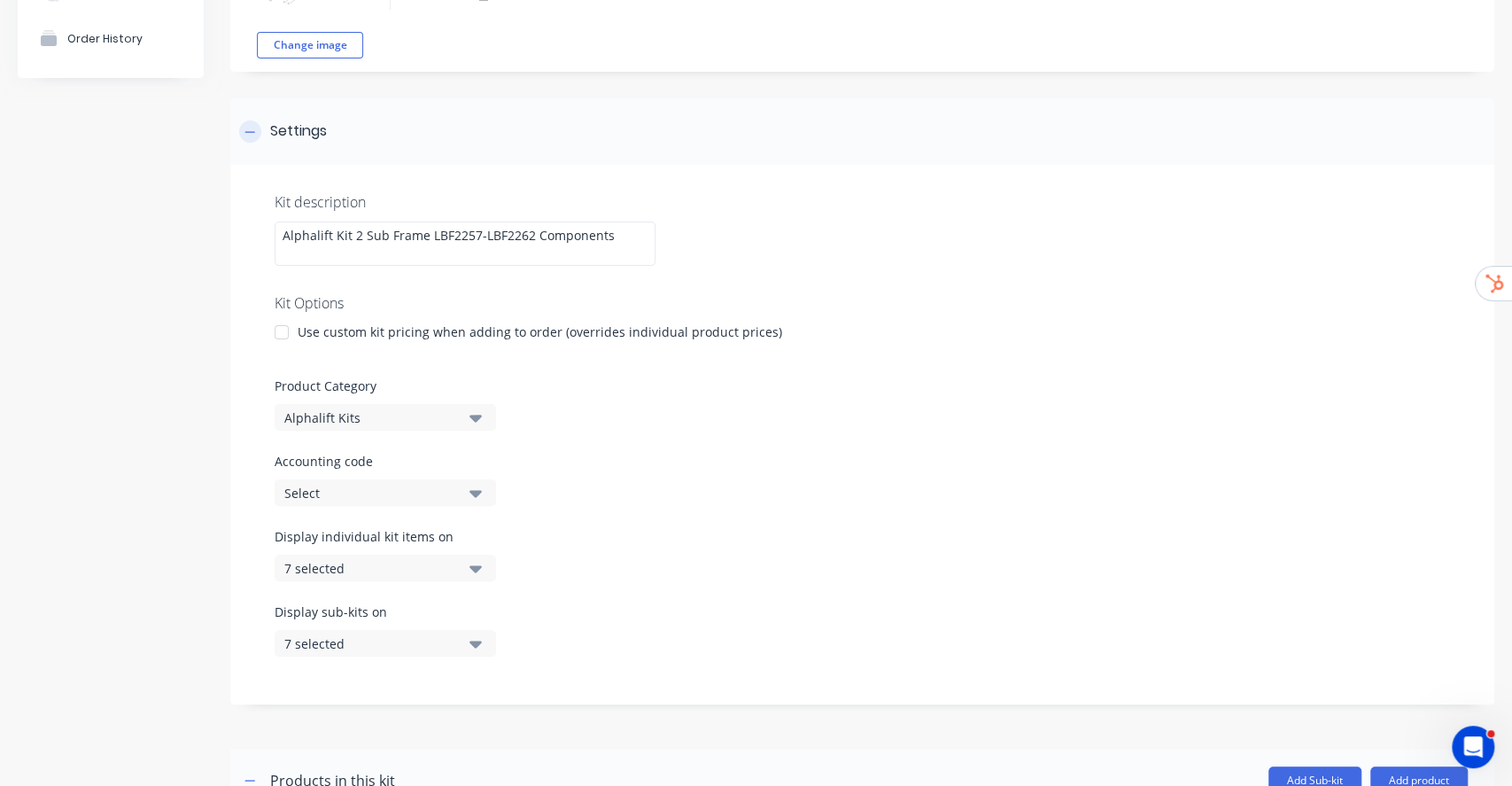 scroll, scrollTop: 354, scrollLeft: 0, axis: vertical 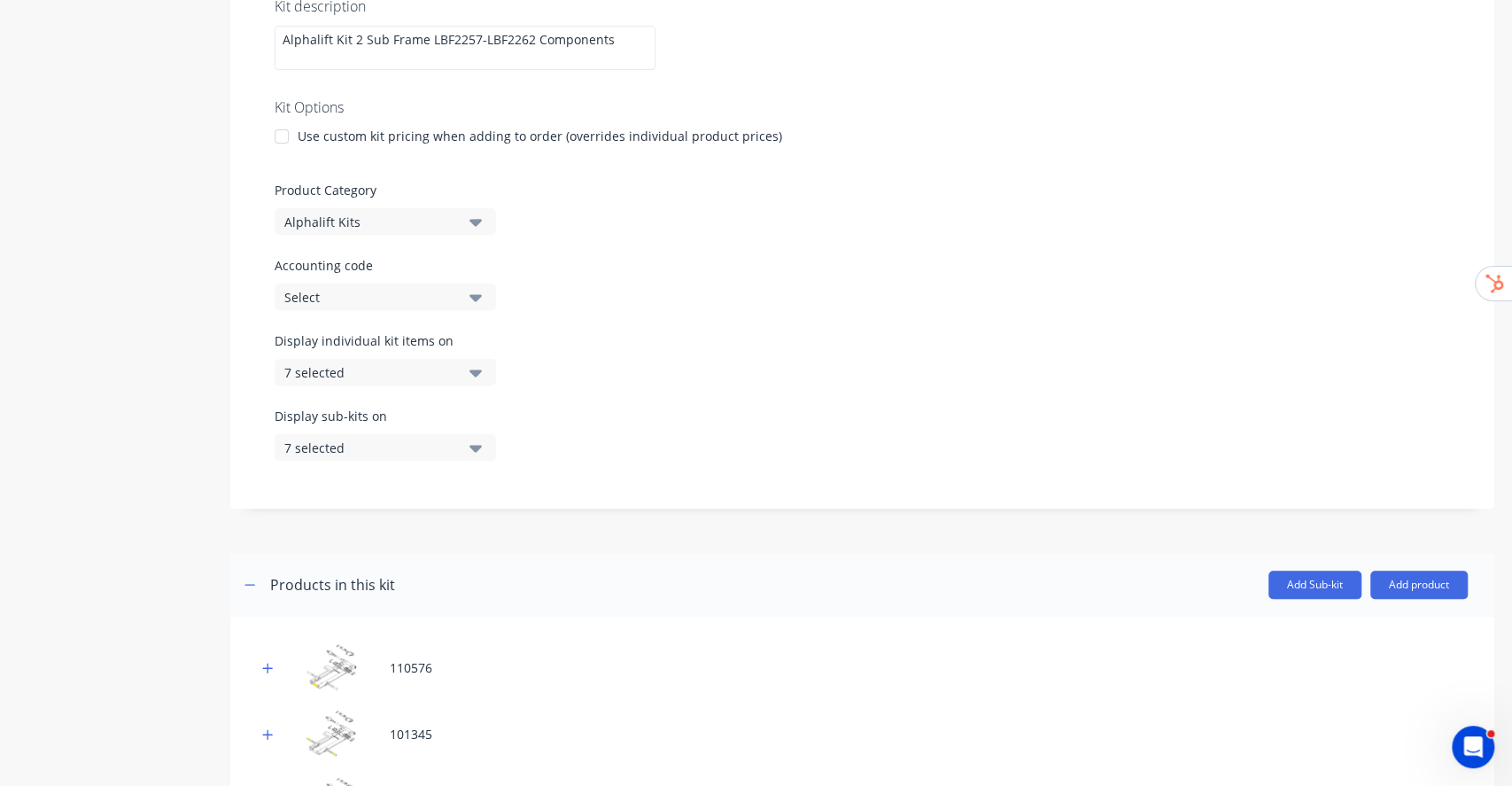 click on "Select" at bounding box center (370, 297) 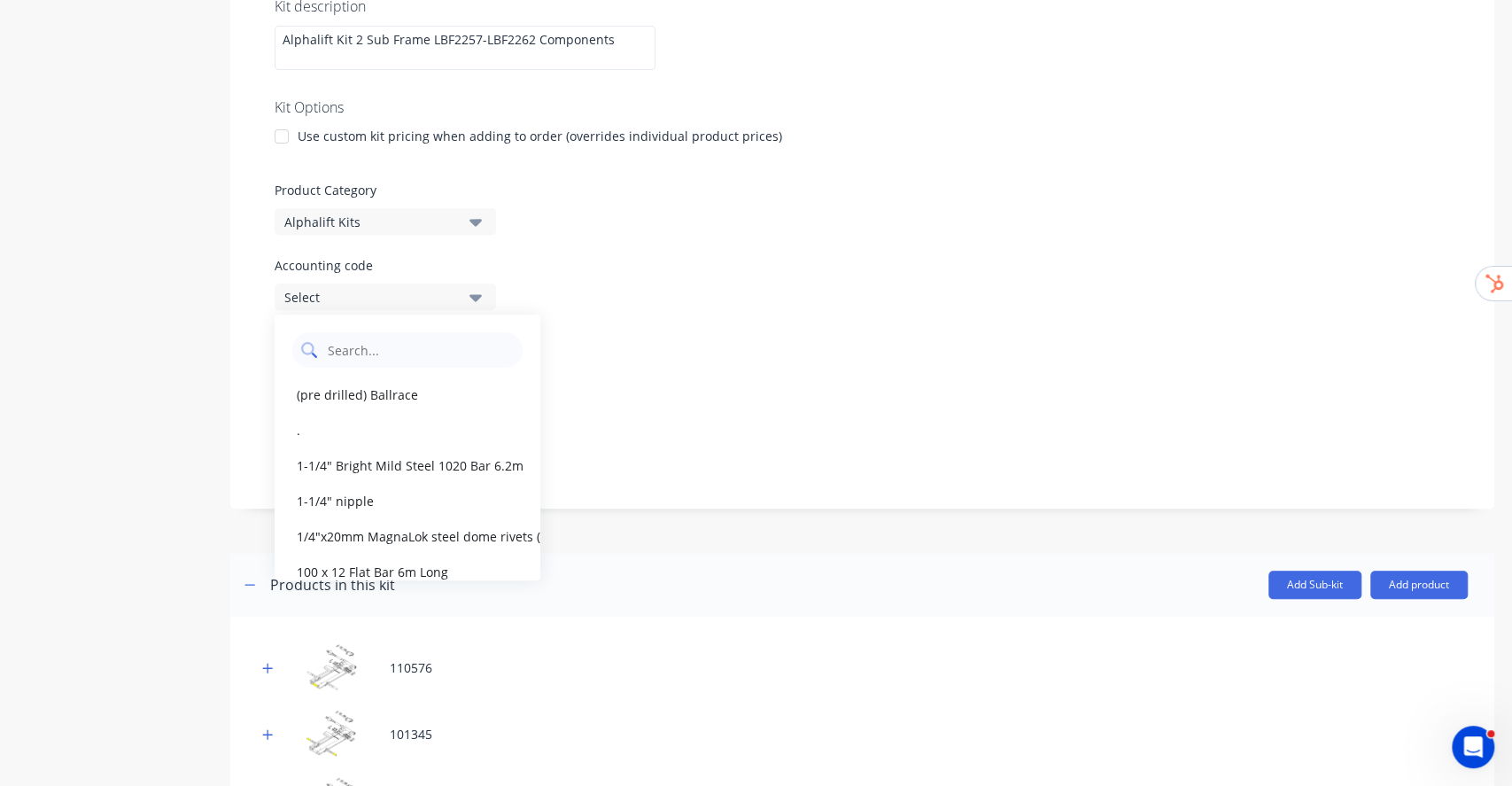 click at bounding box center (420, 350) 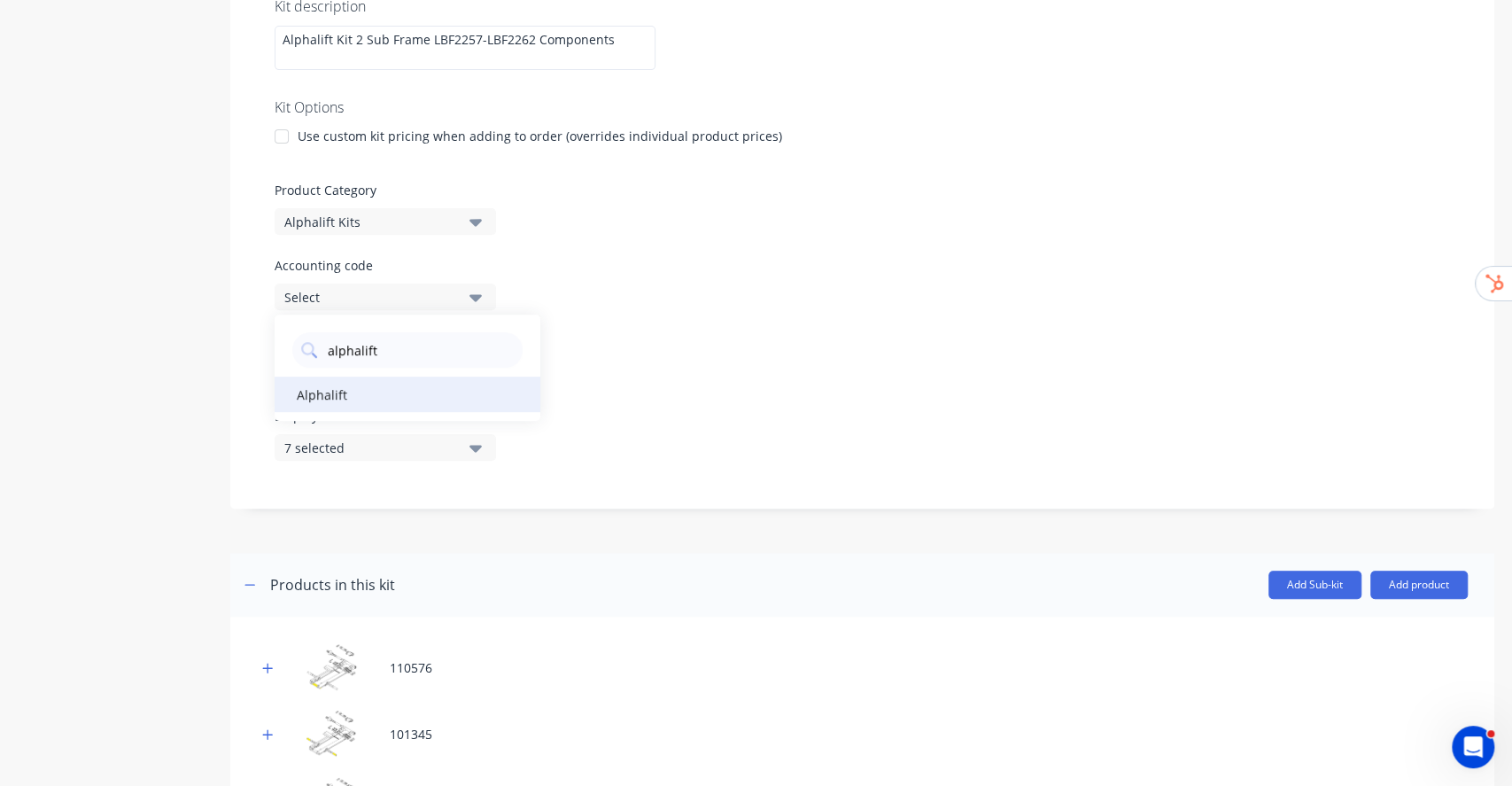 click on "Alphalift" at bounding box center (407, 394) 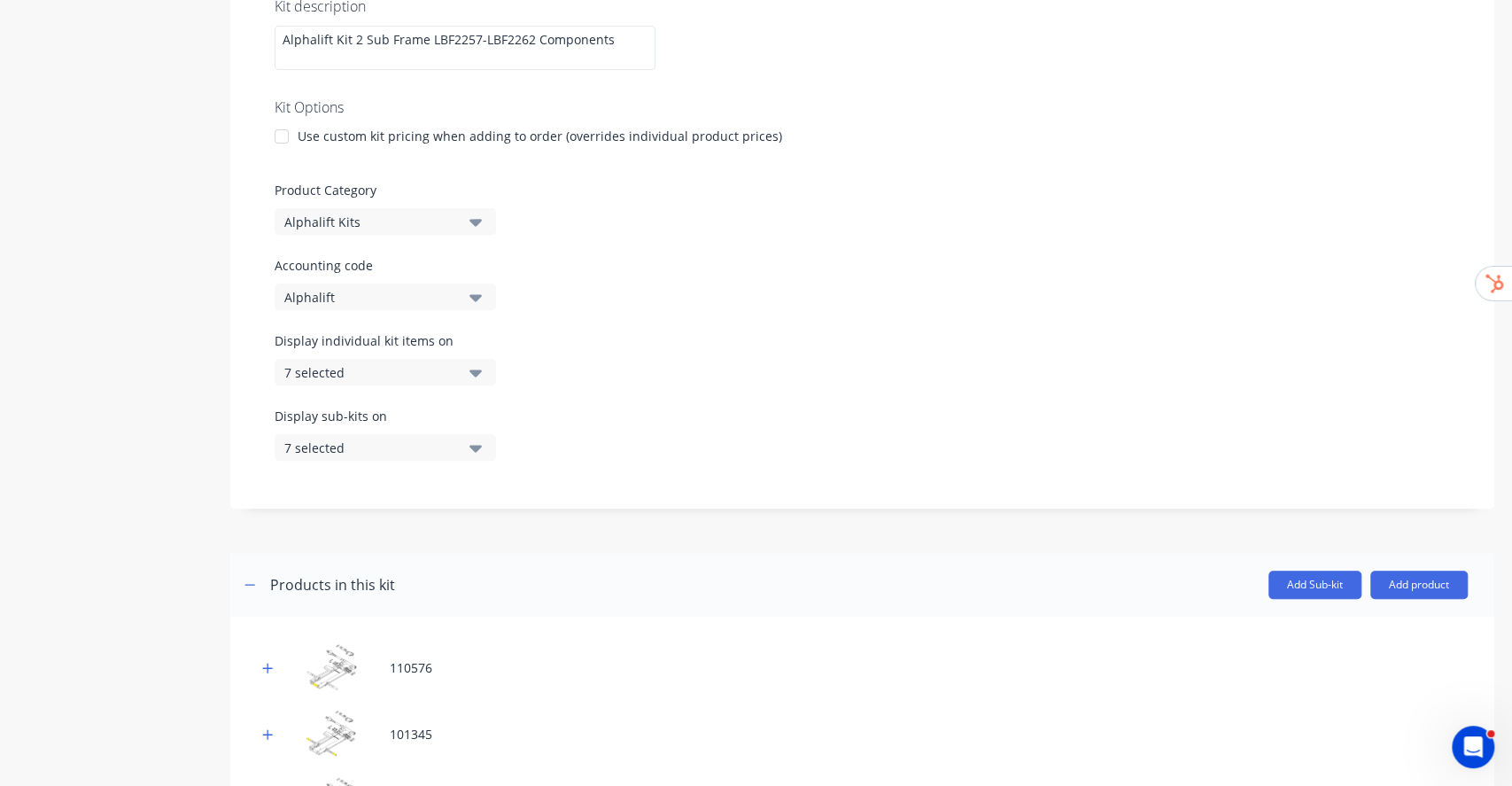 click on "Kit description Alphalift Kit 2 Sub Frame LBF2257-LBF2262 Components Kit Options Use custom kit pricing when adding to order (overrides individual product prices) Product Category Alphalift Kits Accounting code Alphalift Display individual kit items on 7 selected Display sub-kits on 7 selected" at bounding box center [862, 238] 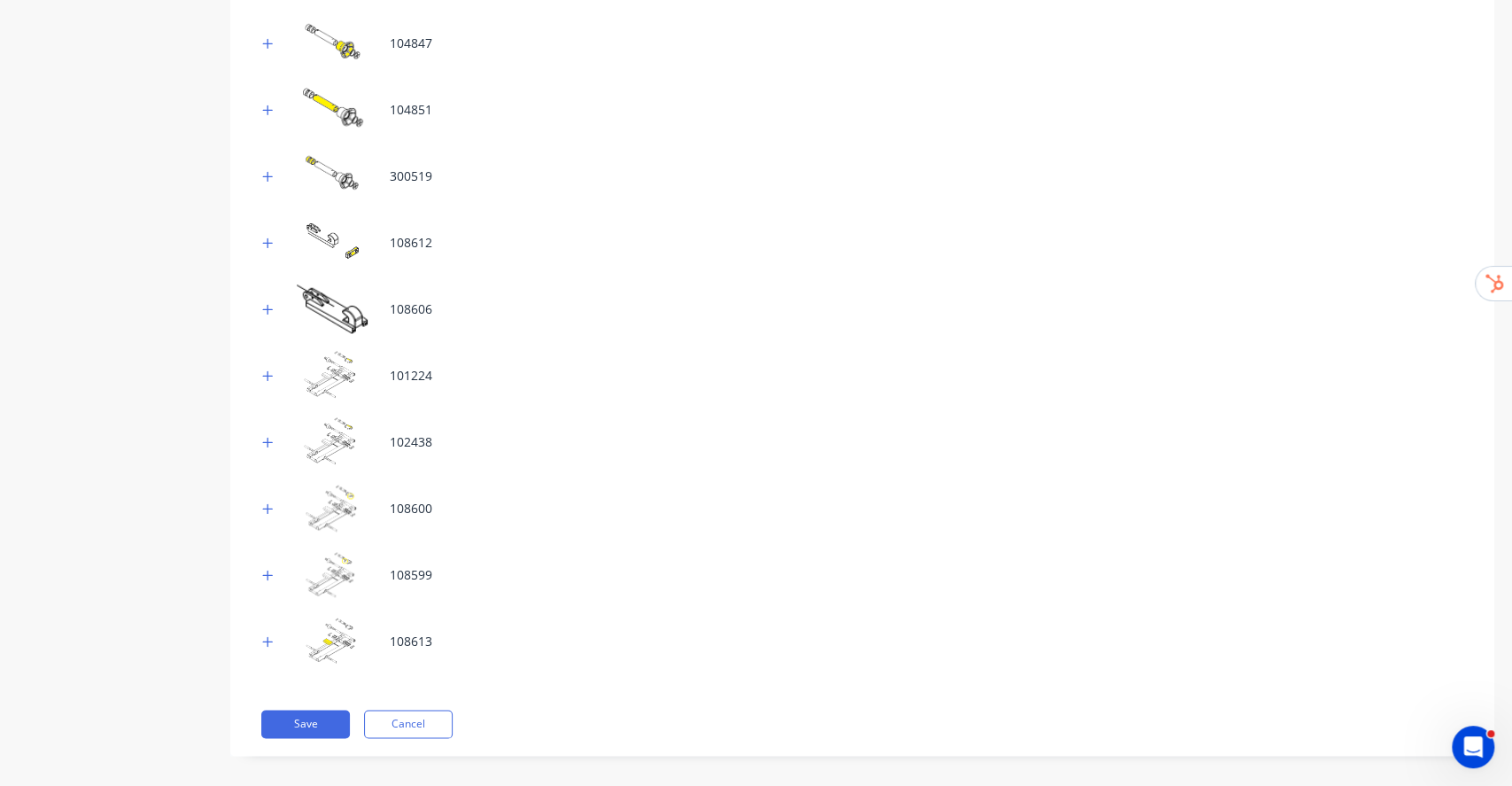 scroll, scrollTop: 1458, scrollLeft: 0, axis: vertical 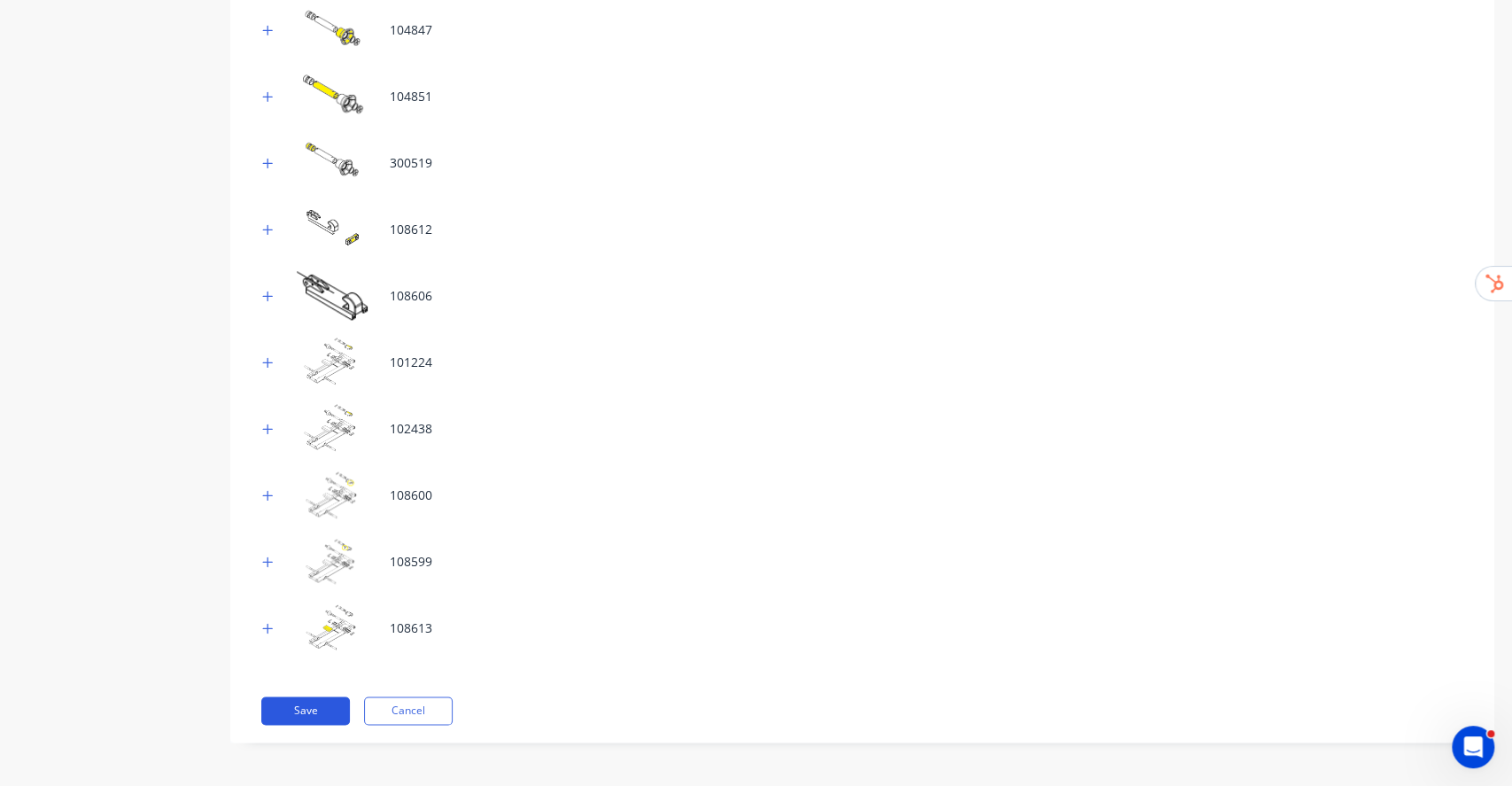 click on "Save" at bounding box center [306, 711] 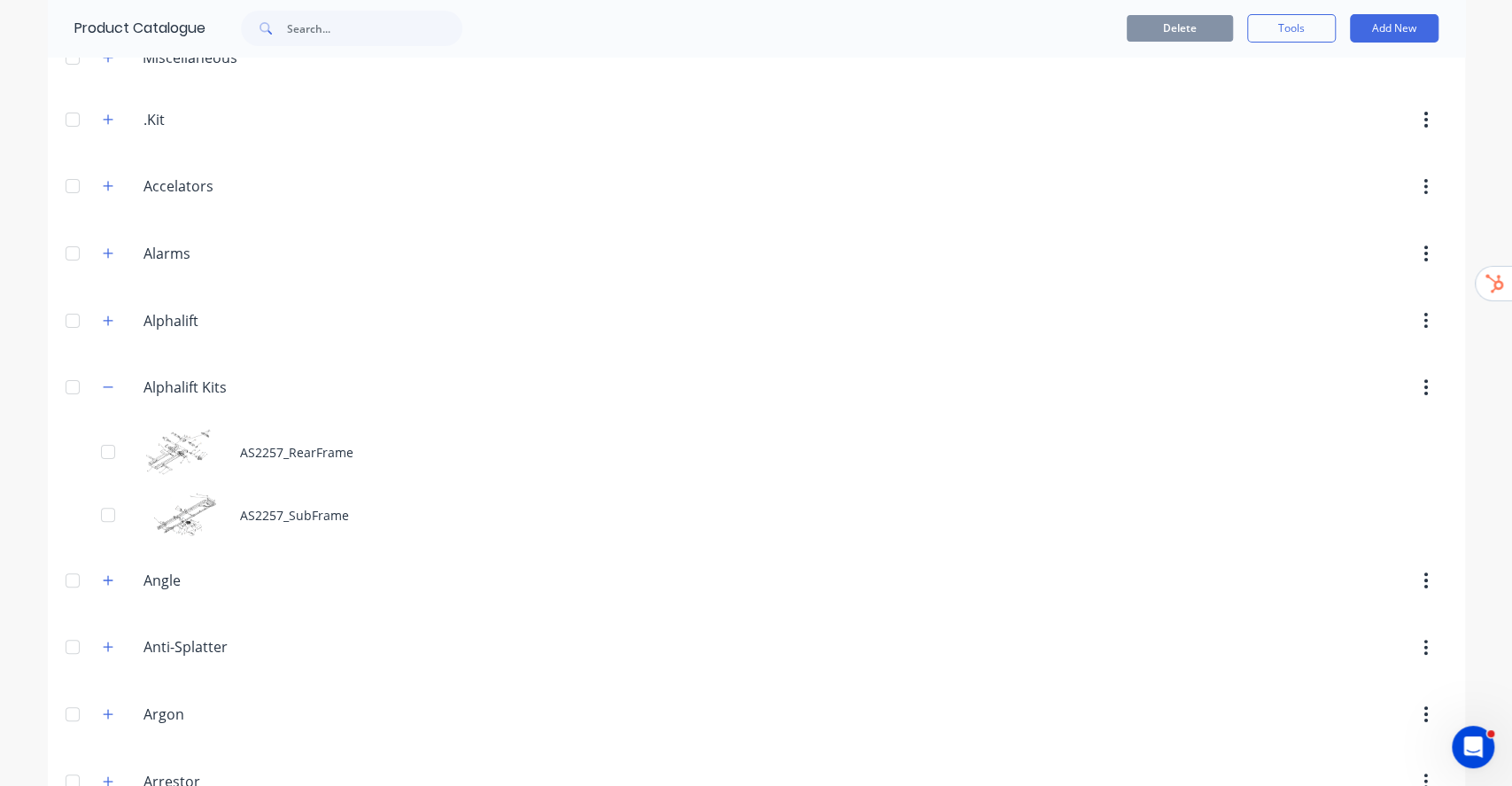 scroll, scrollTop: 236, scrollLeft: 0, axis: vertical 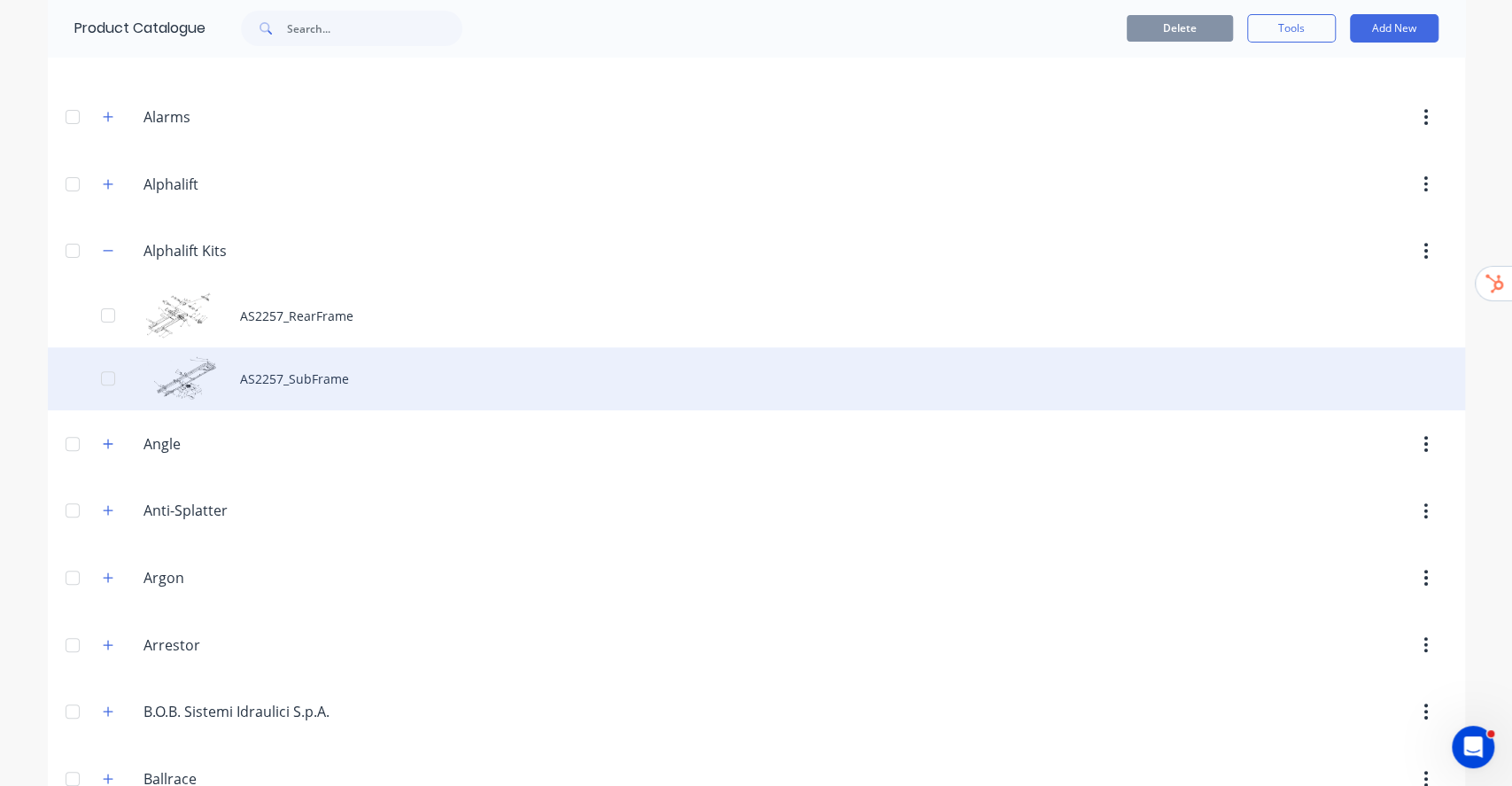 click on "AS2257_SubFrame" at bounding box center [756, 378] 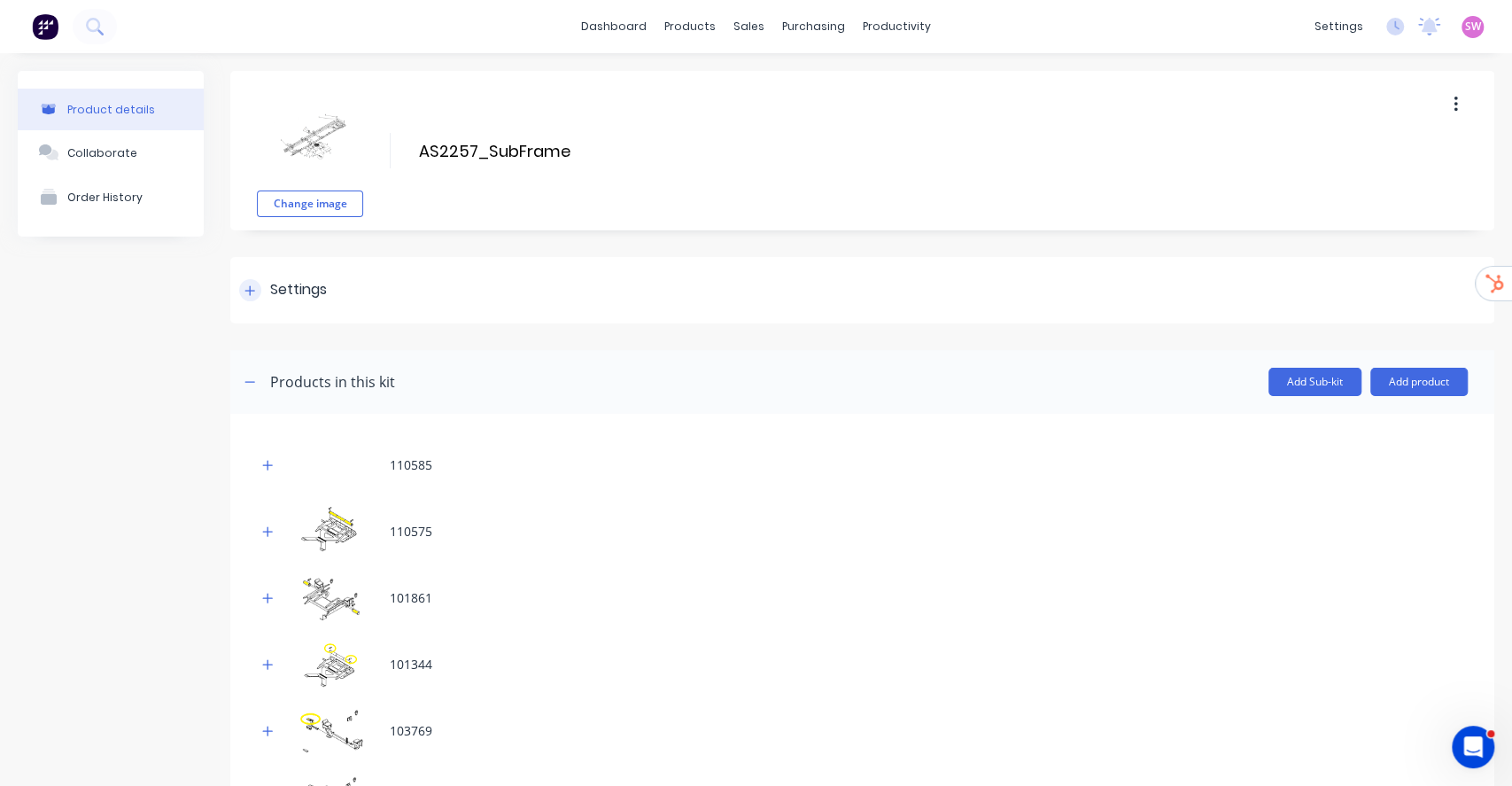click on "Settings" at bounding box center [299, 290] 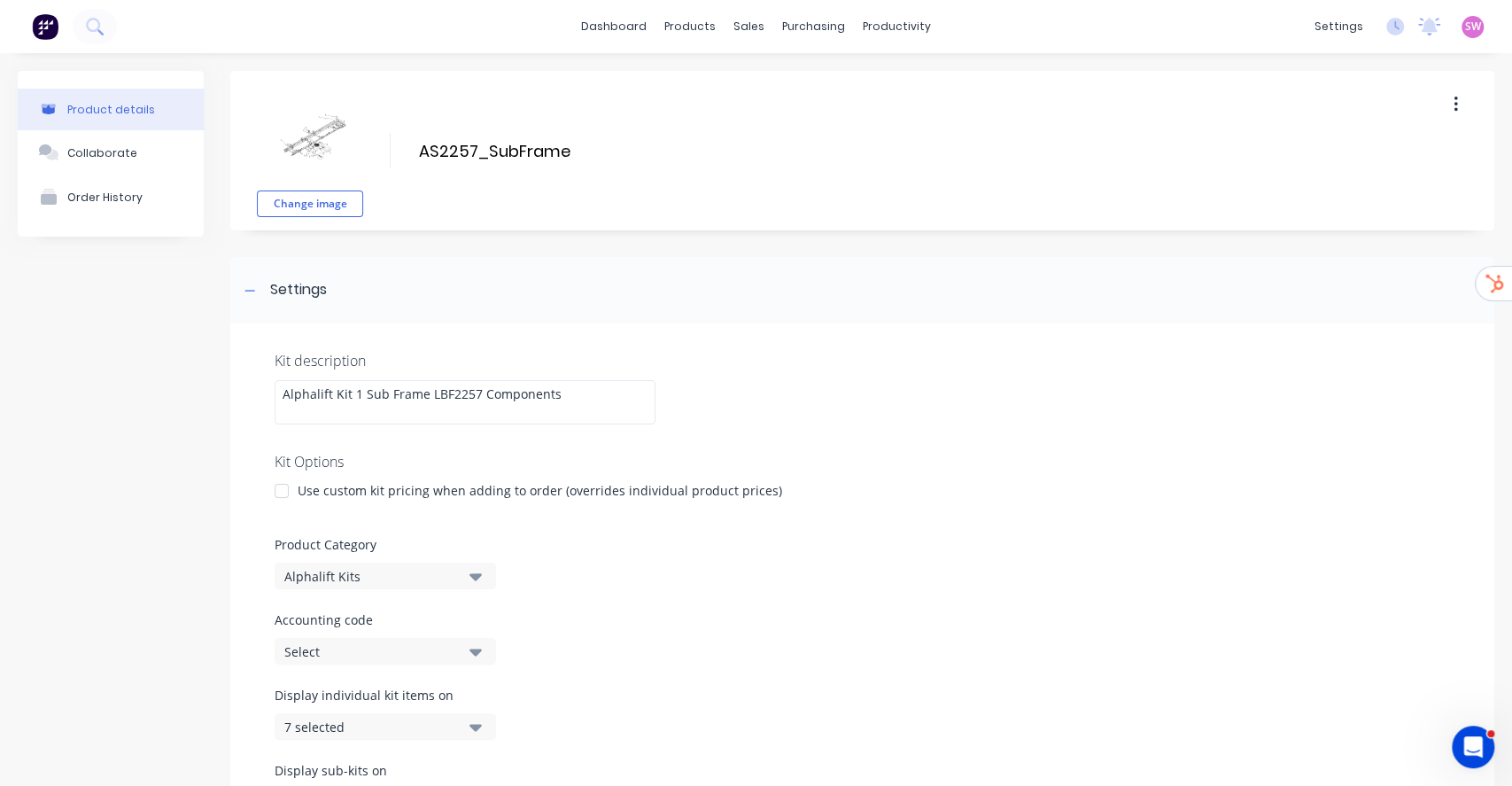 scroll, scrollTop: 236, scrollLeft: 0, axis: vertical 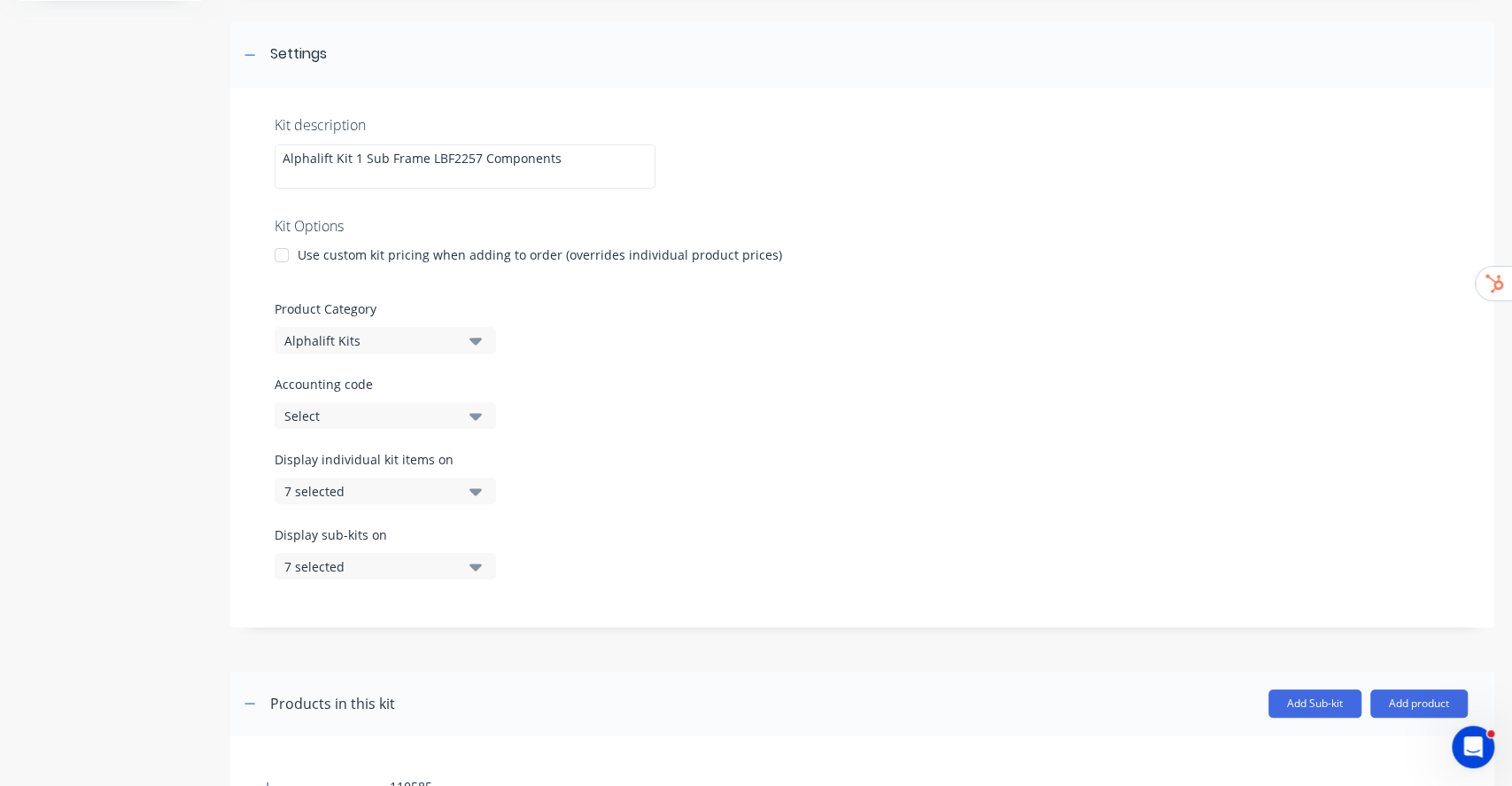 click on "Select" at bounding box center [370, 416] 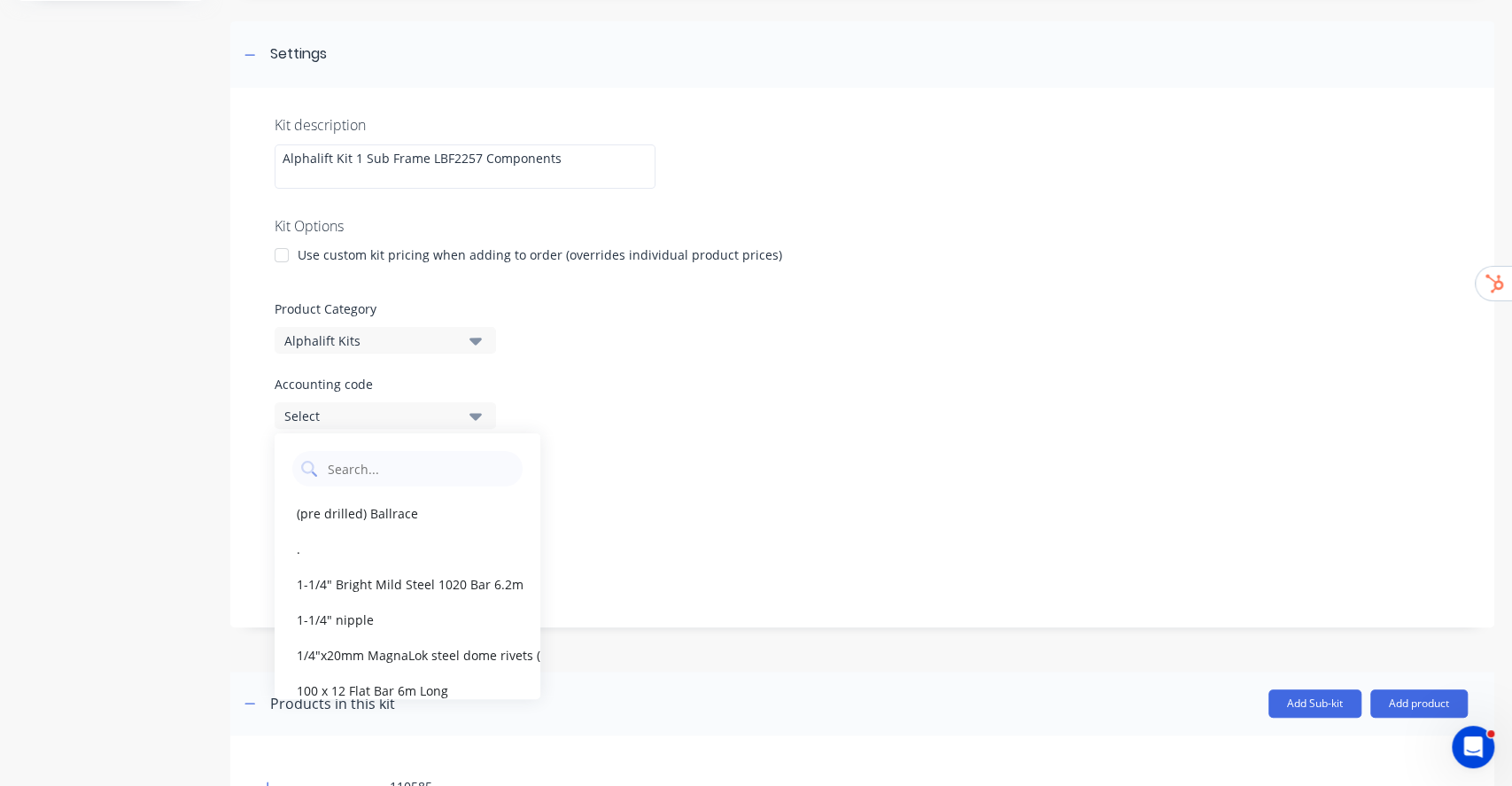 type 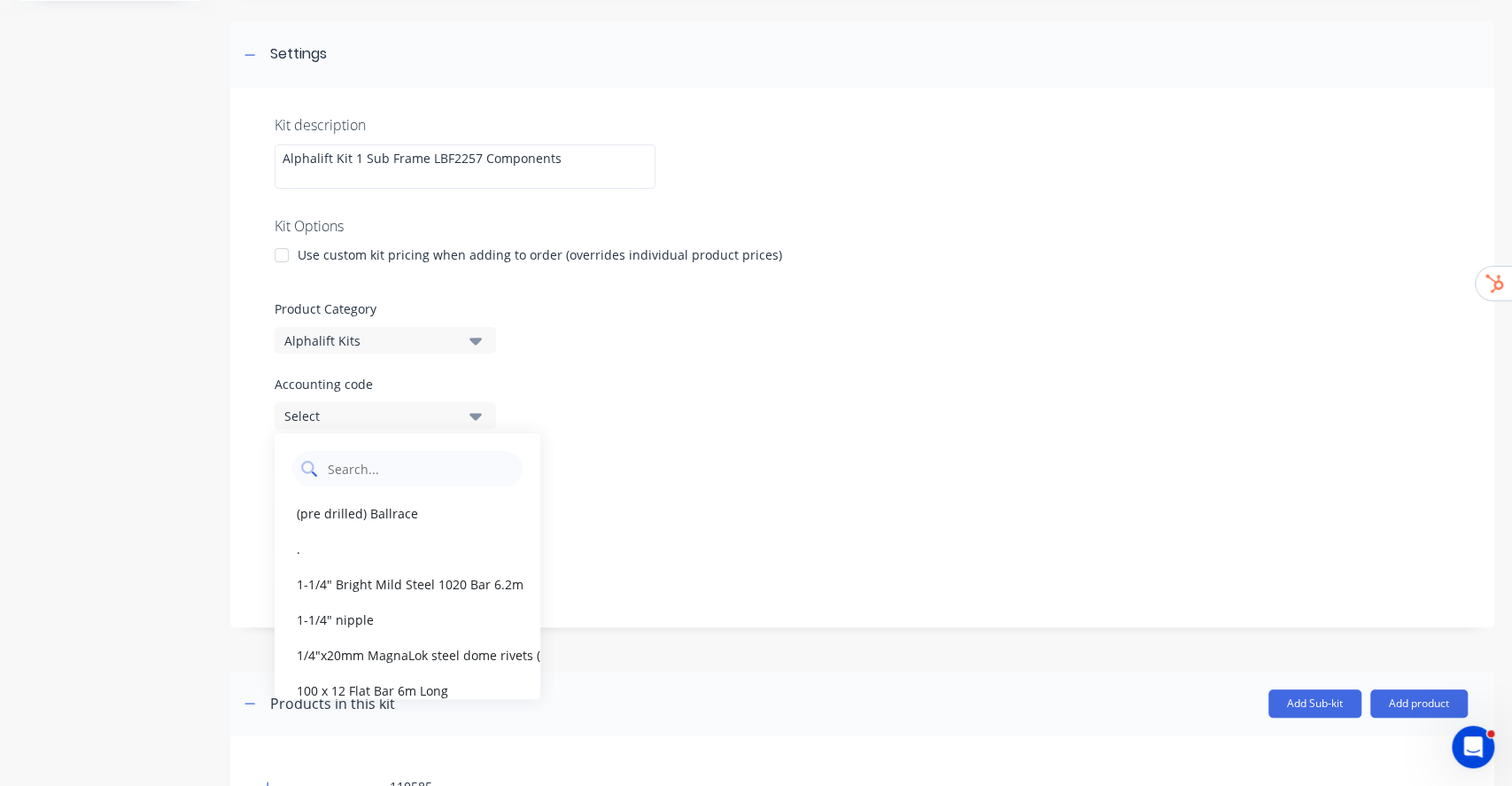 click at bounding box center [420, 469] 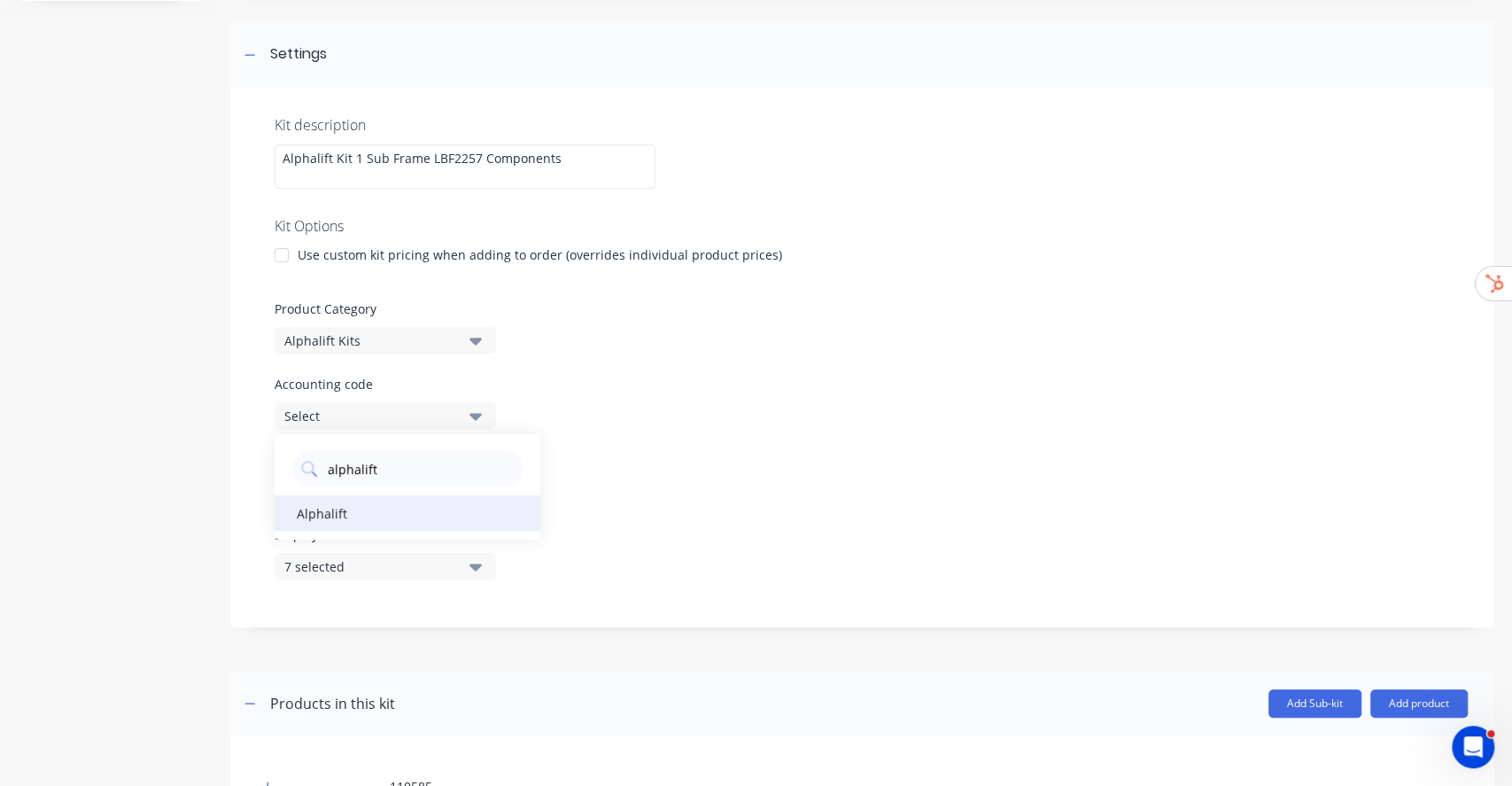 click on "Alphalift" at bounding box center [407, 513] 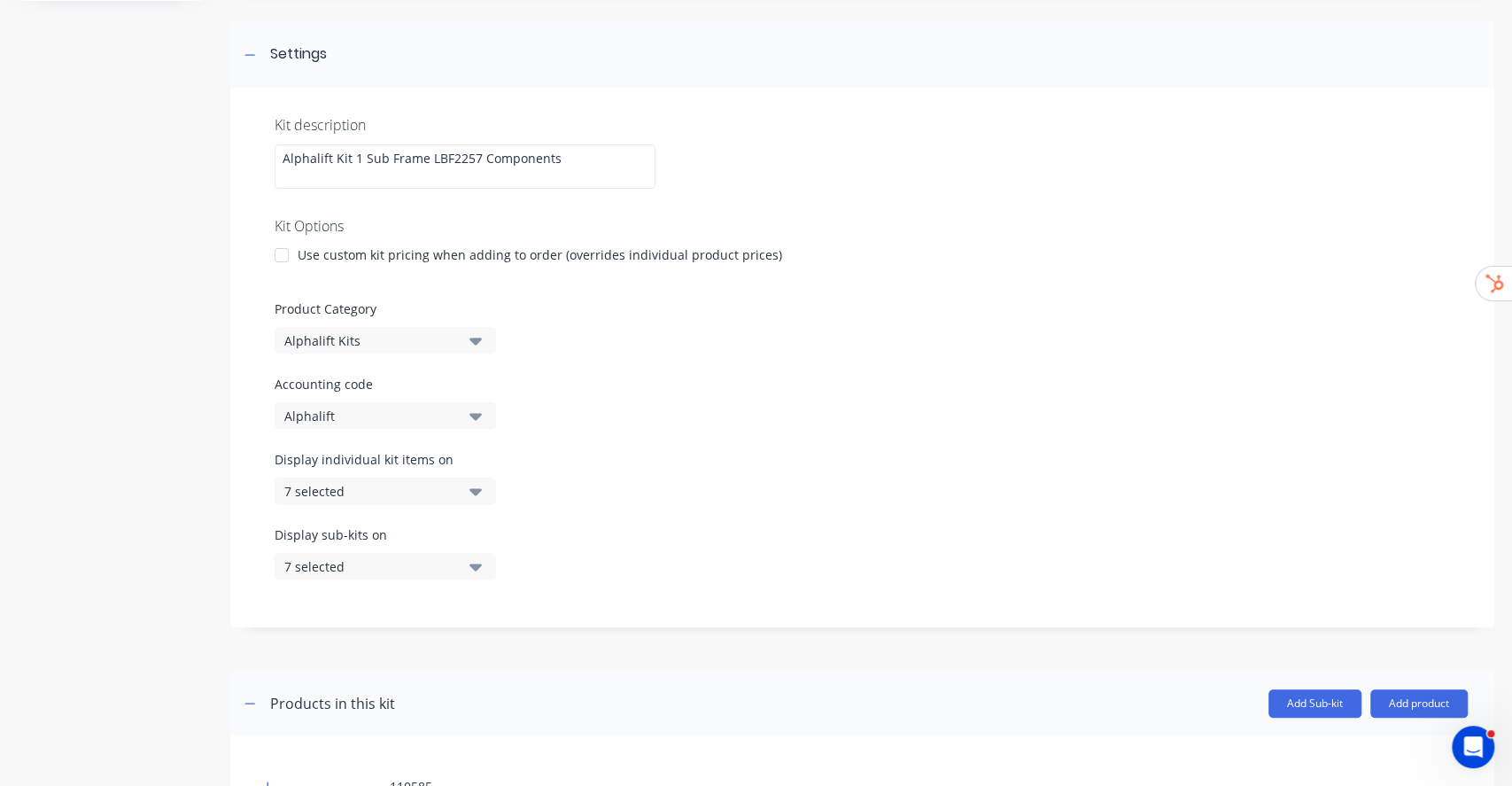 click on "Accounting code Alphalift" at bounding box center (862, 401) 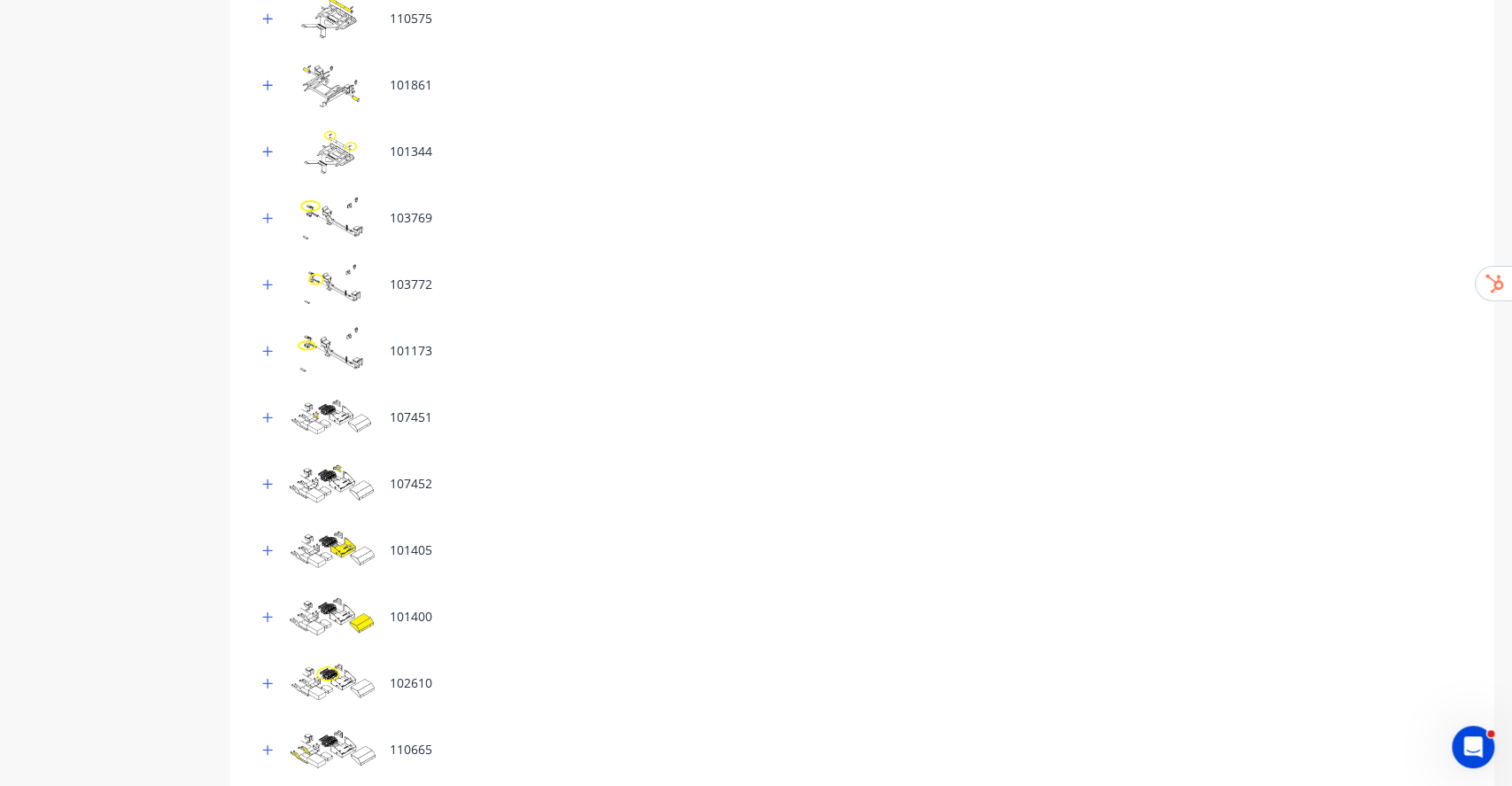 scroll, scrollTop: 1524, scrollLeft: 0, axis: vertical 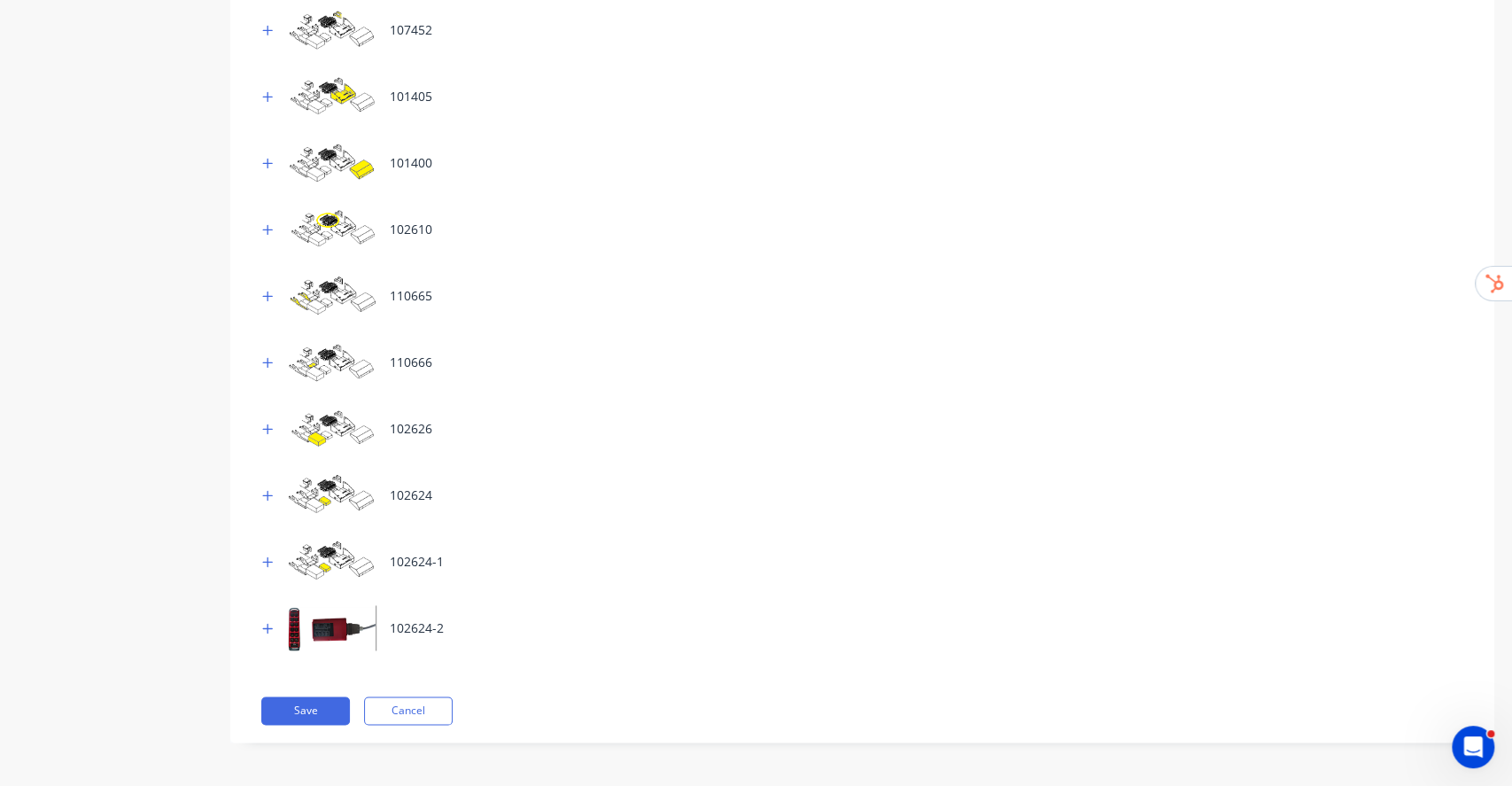 click on "Save" at bounding box center [306, 711] 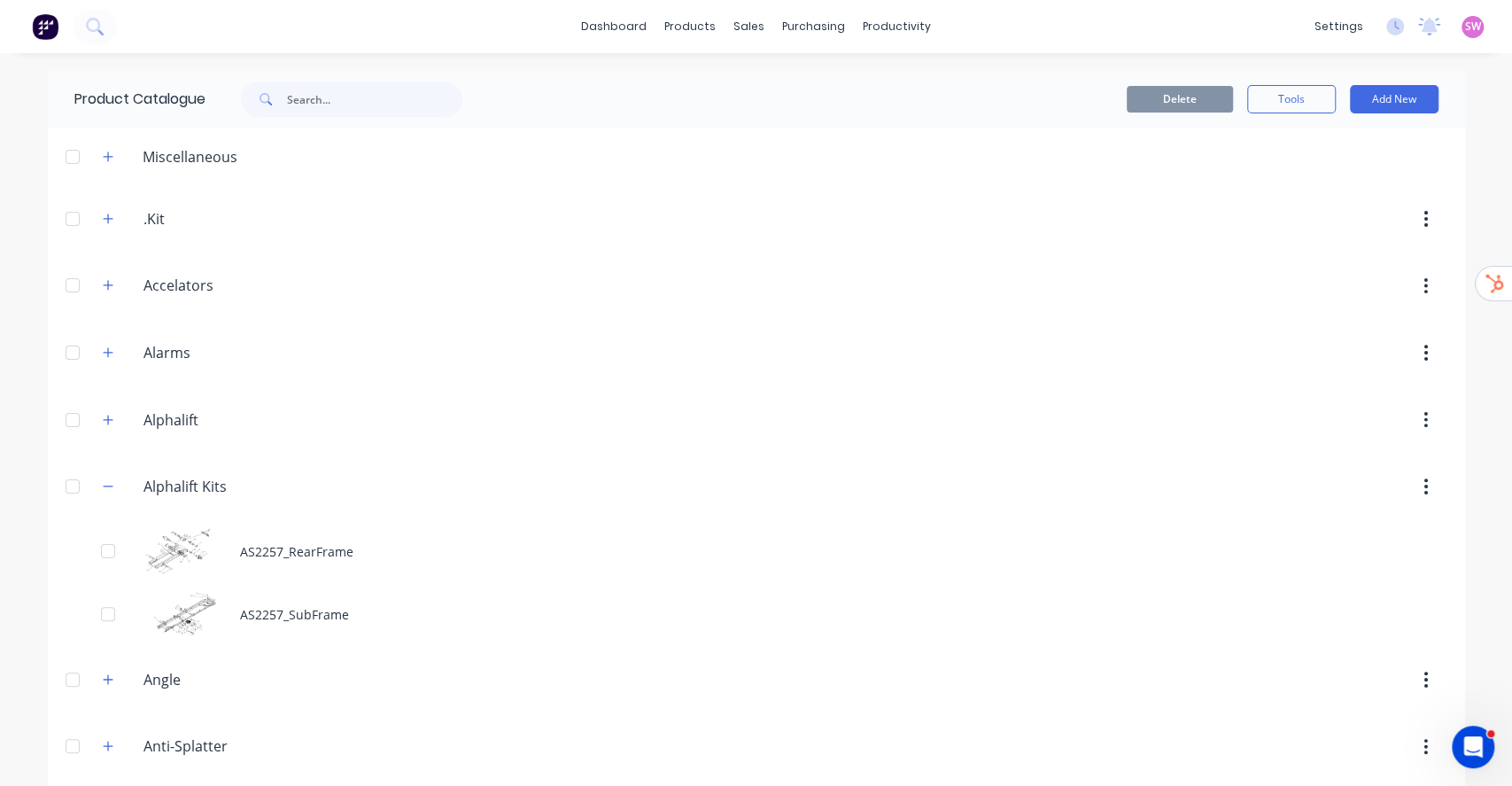 scroll, scrollTop: 590, scrollLeft: 0, axis: vertical 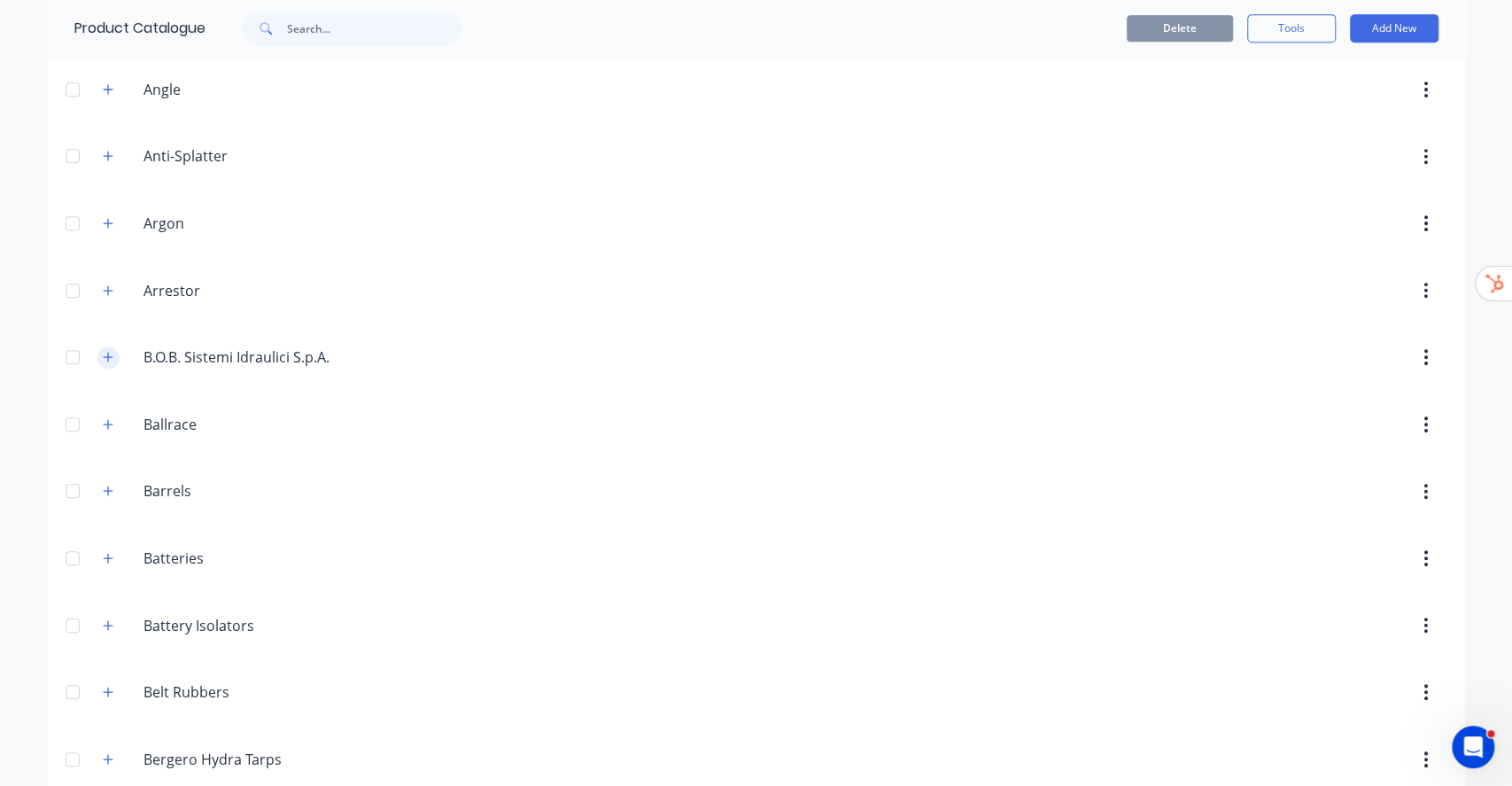 click at bounding box center [108, 357] 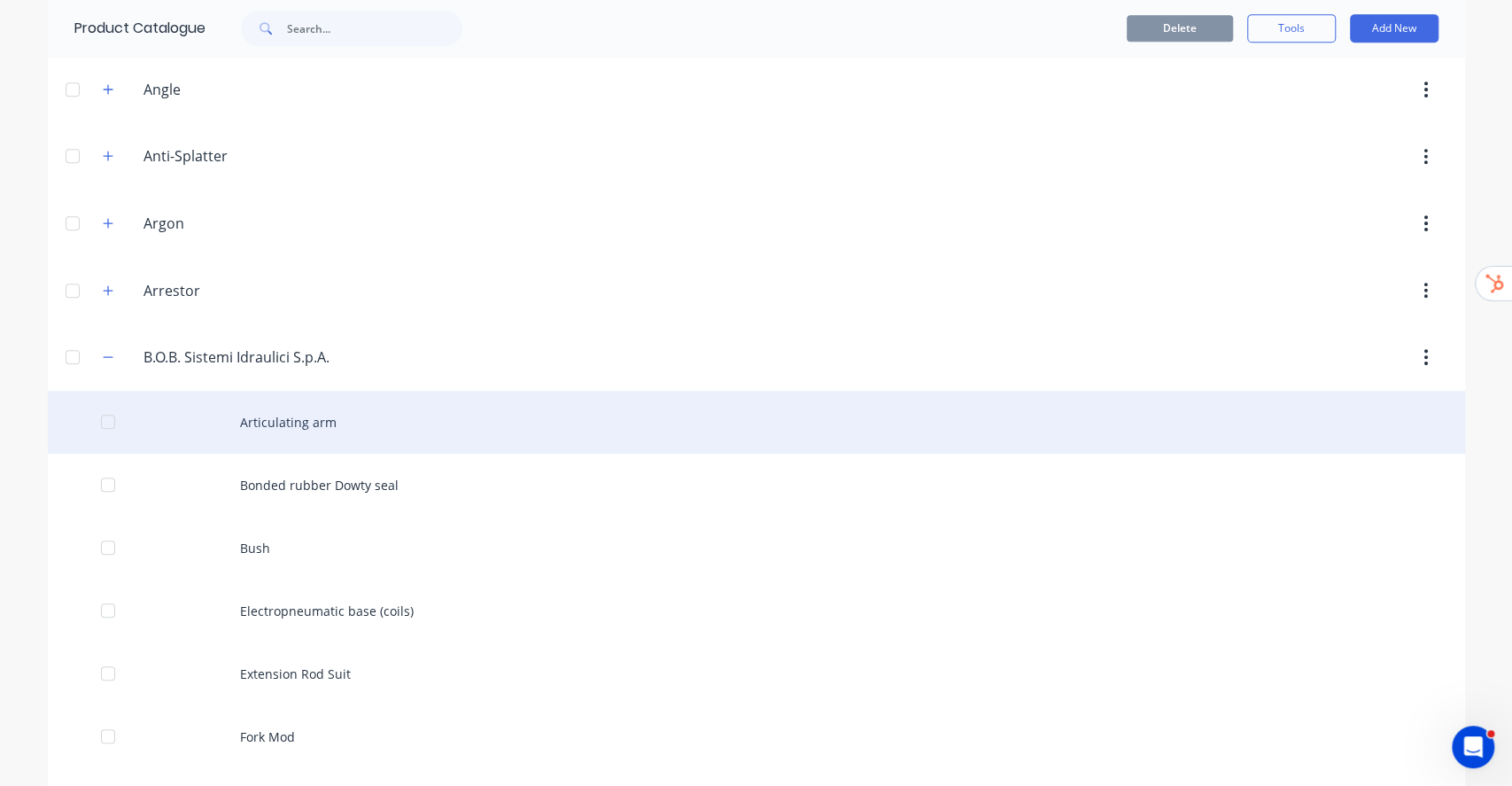 click on "Articulating arm" at bounding box center (756, 422) 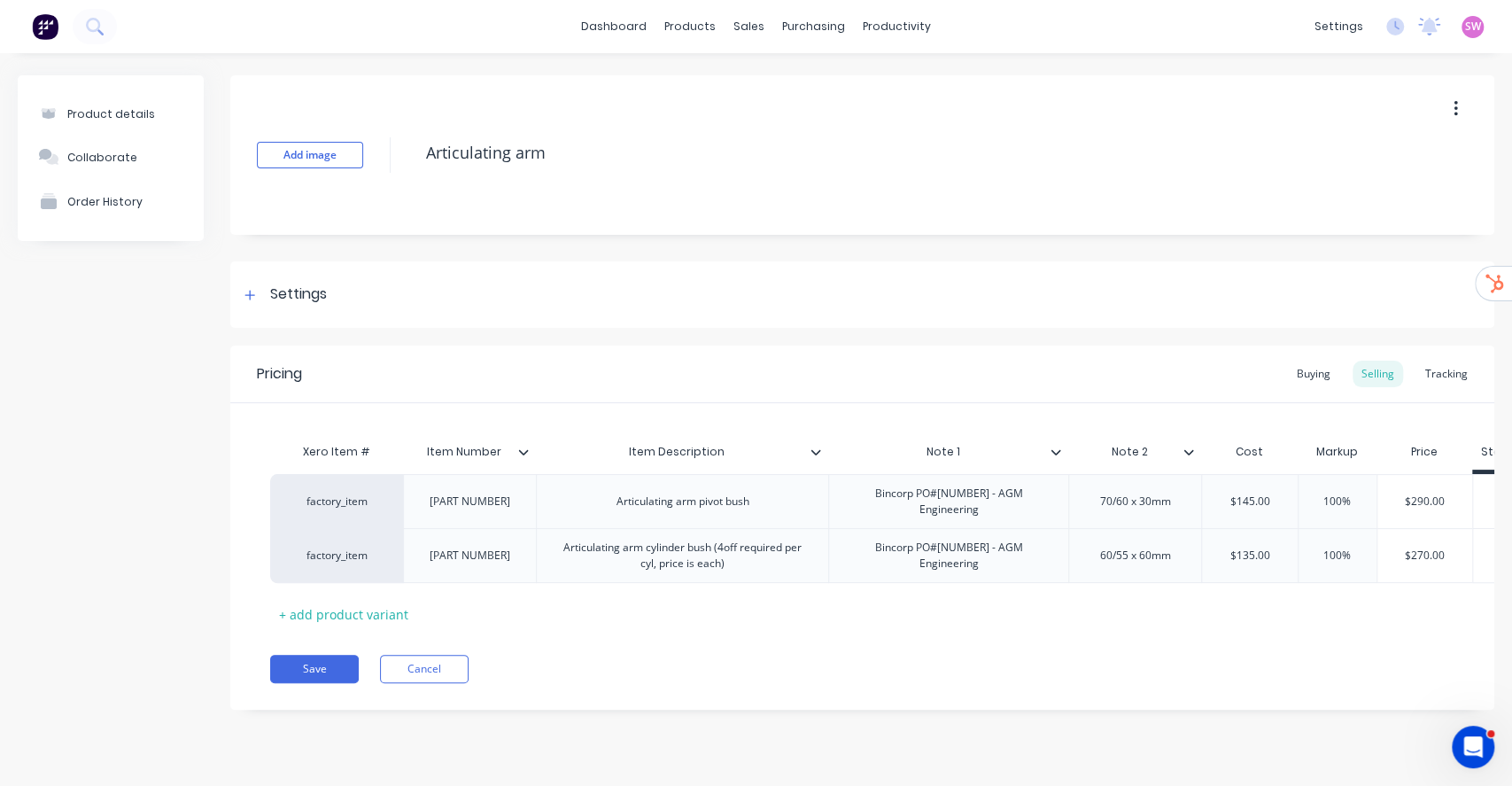 type on "x" 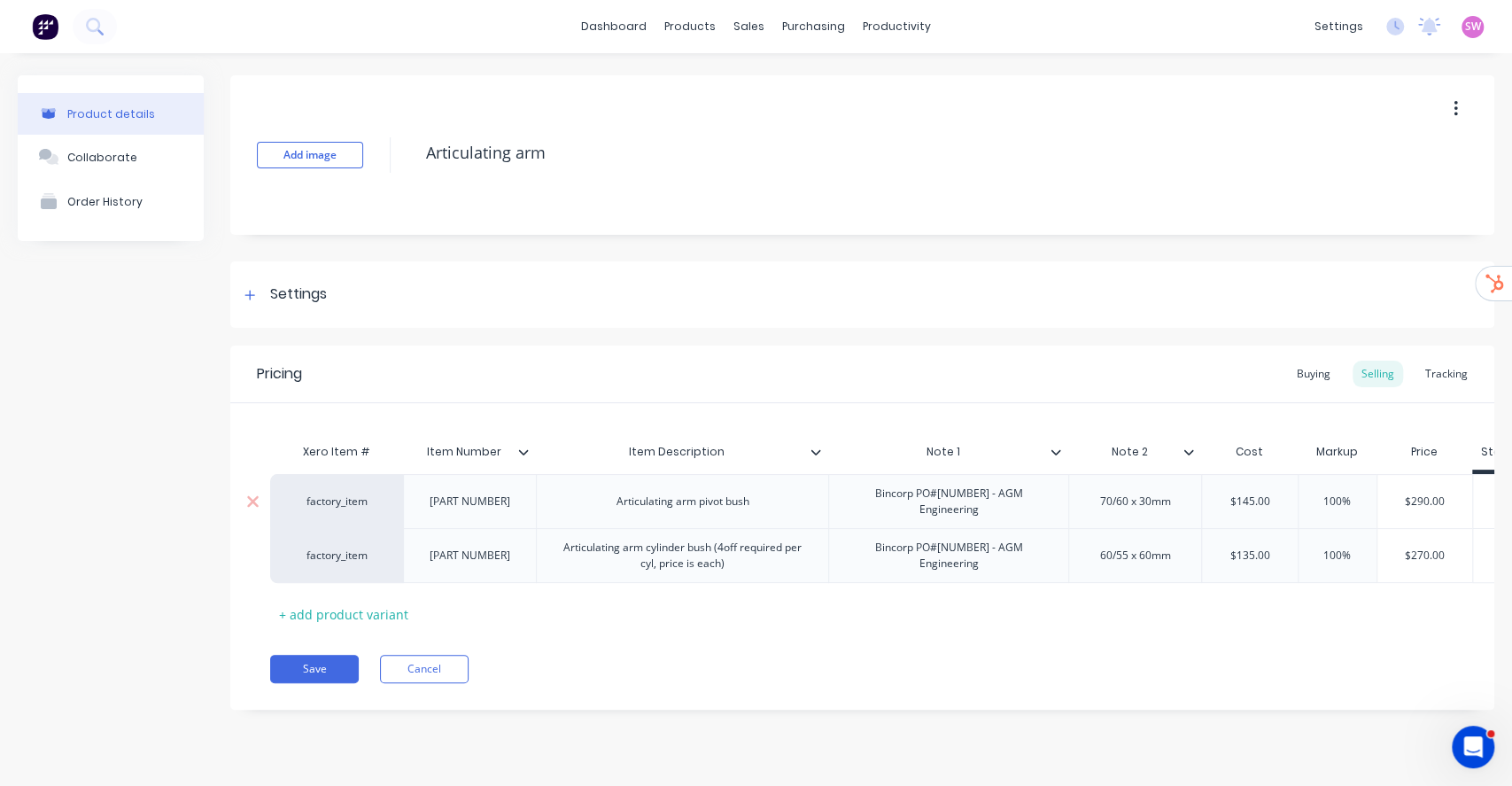click on "factory_item" at bounding box center [337, 502] 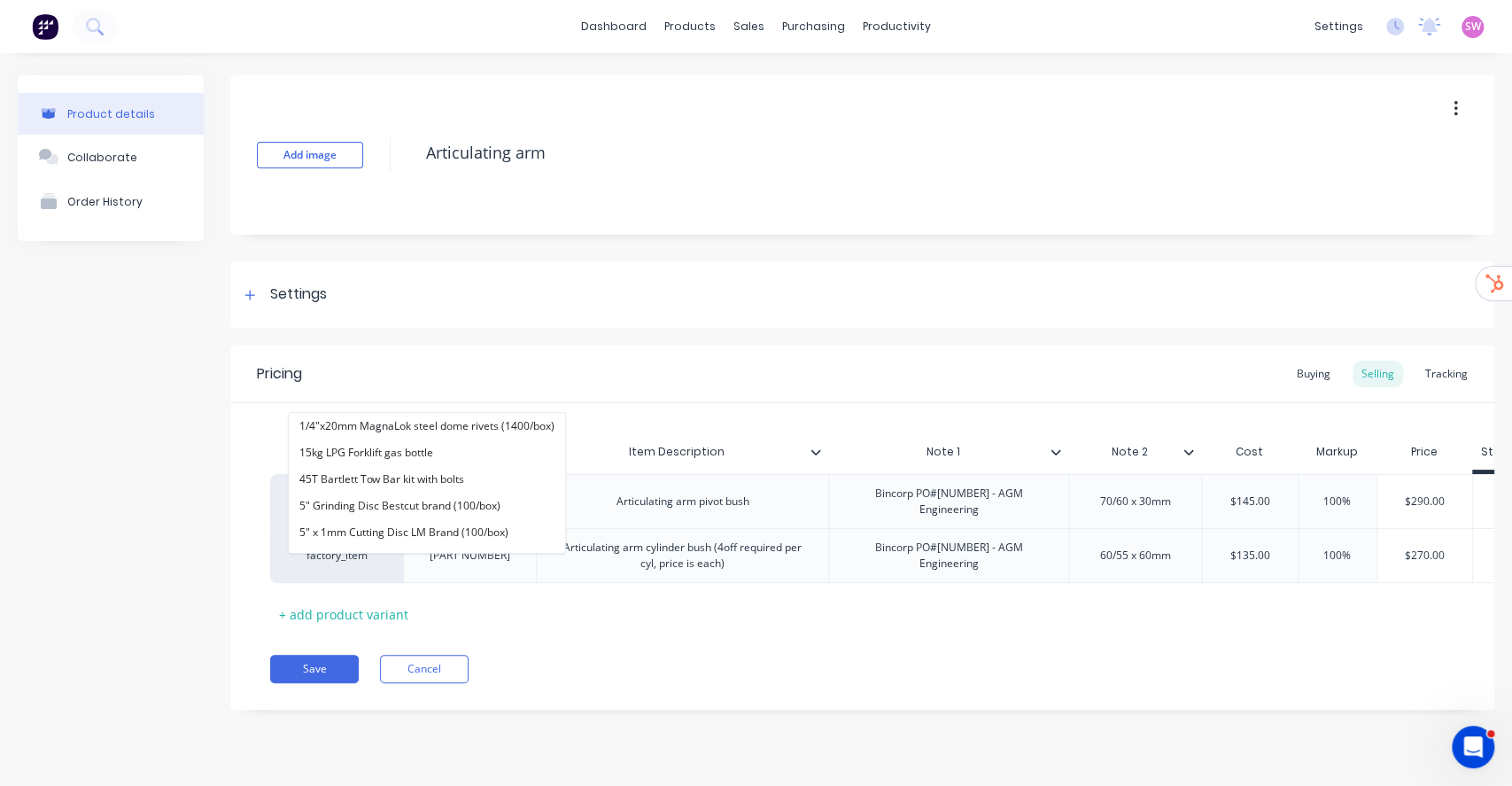 type on "b" 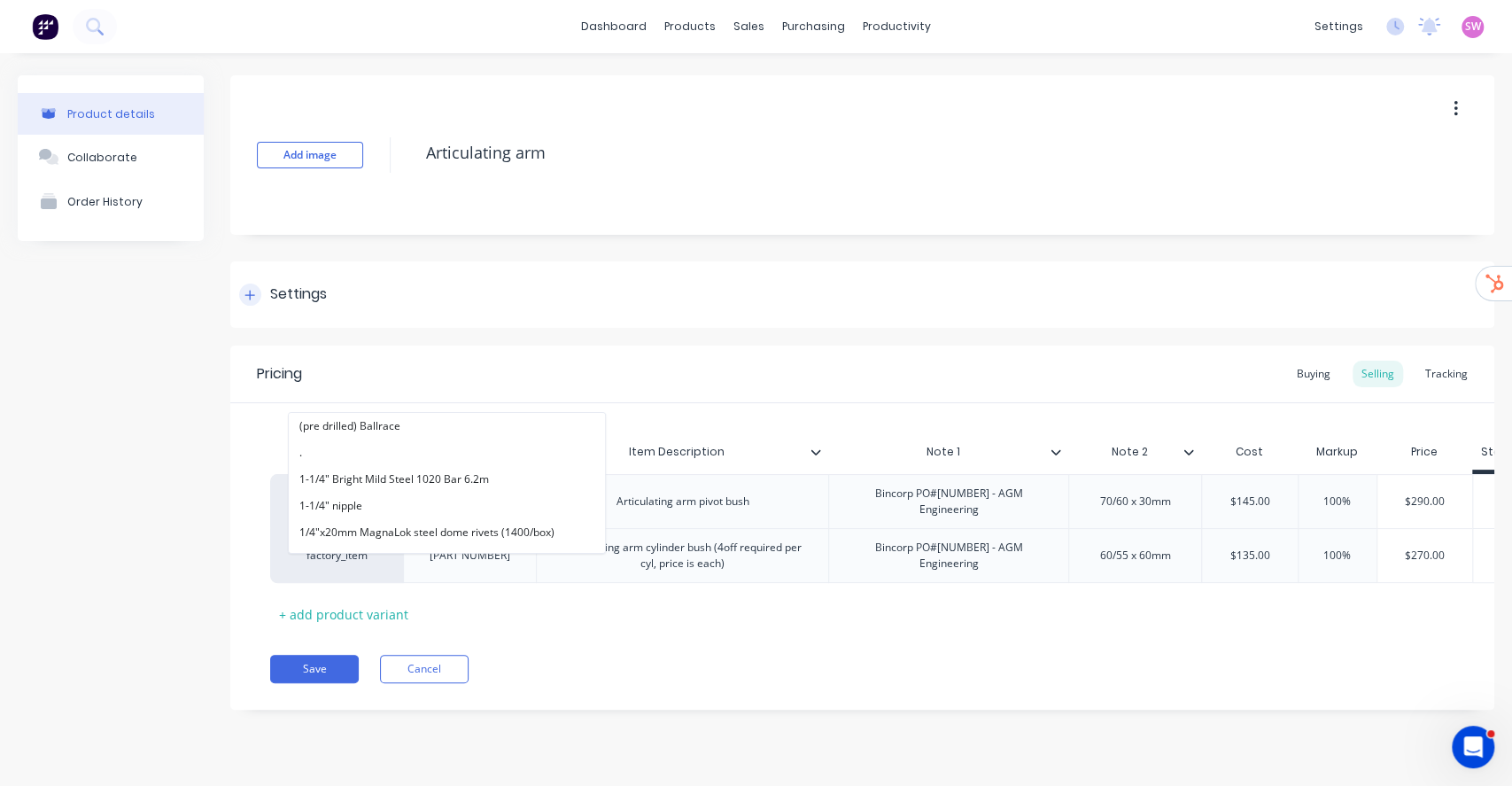 click on "Settings" at bounding box center [299, 294] 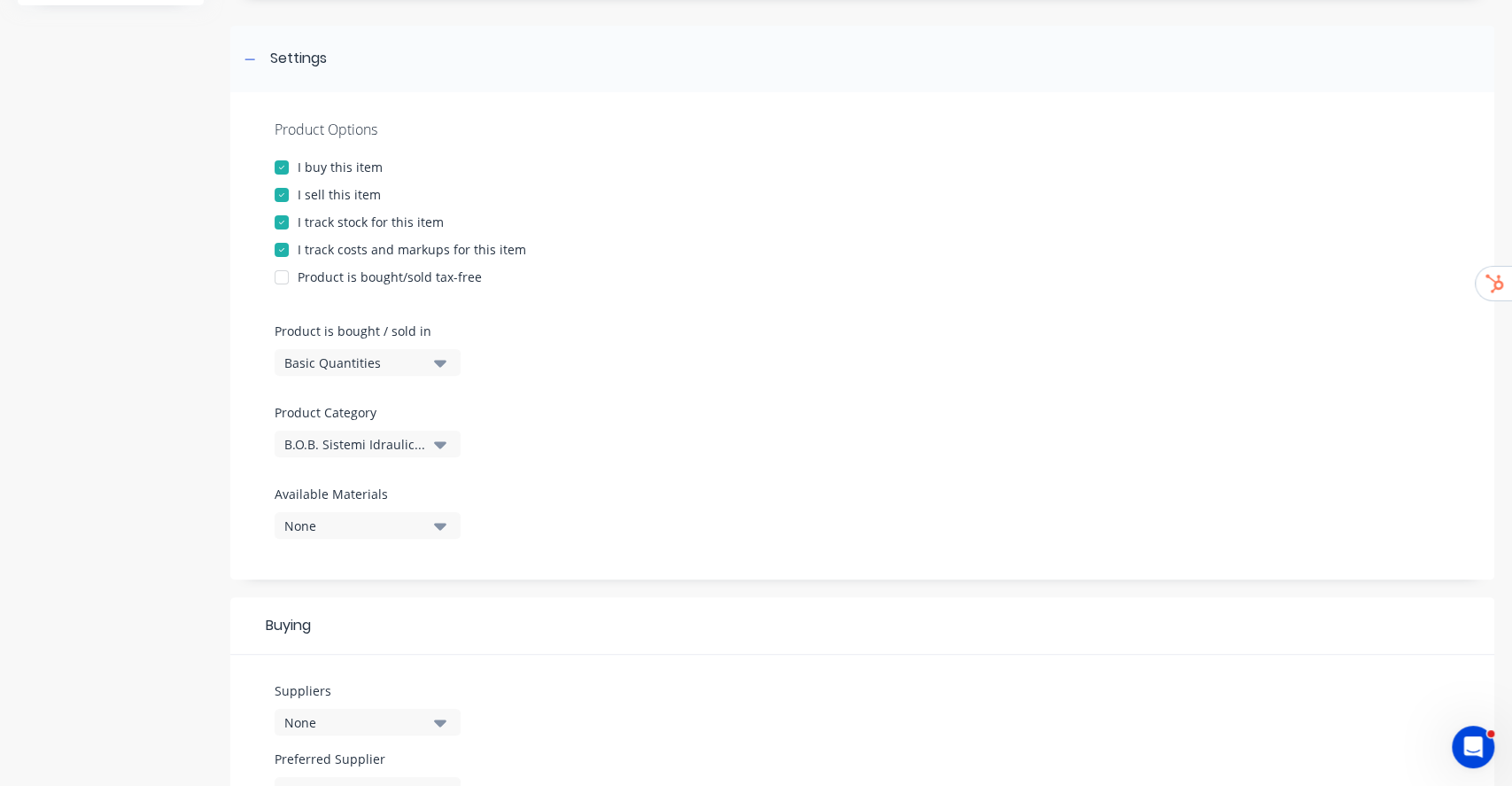 scroll, scrollTop: 733, scrollLeft: 0, axis: vertical 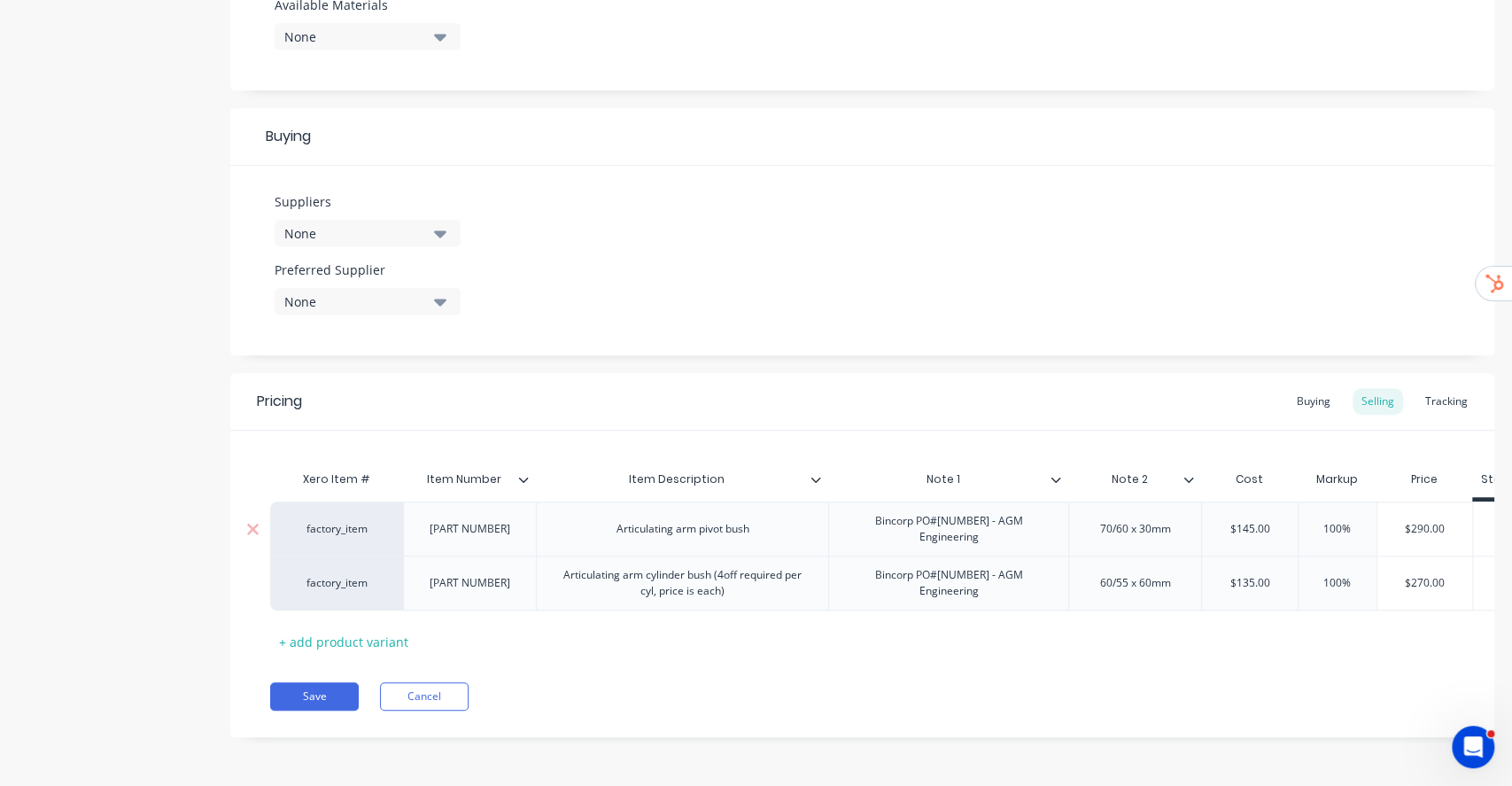 click on "factory_item" at bounding box center (337, 528) 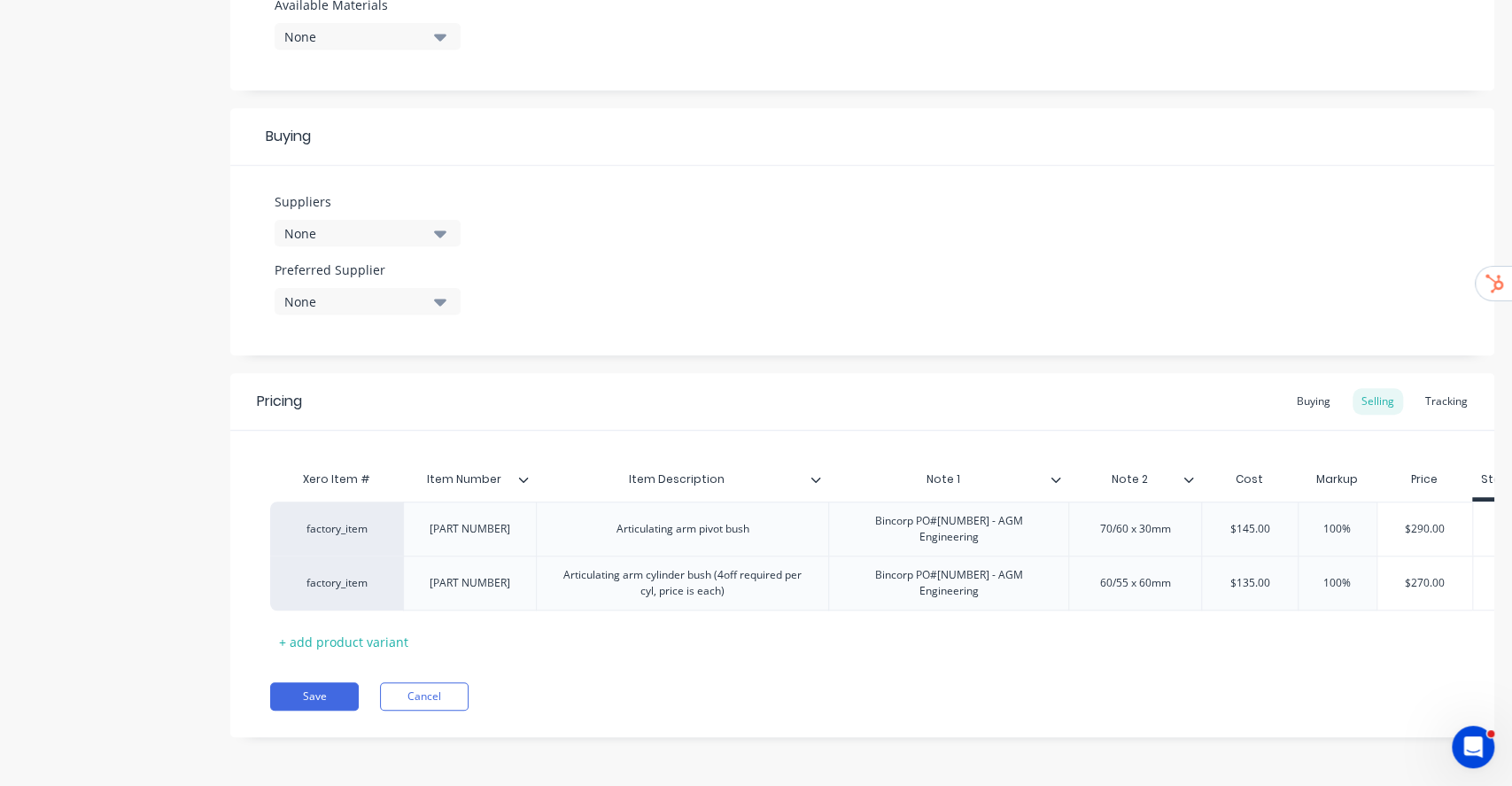 click on "factory_item" at bounding box center [337, 529] 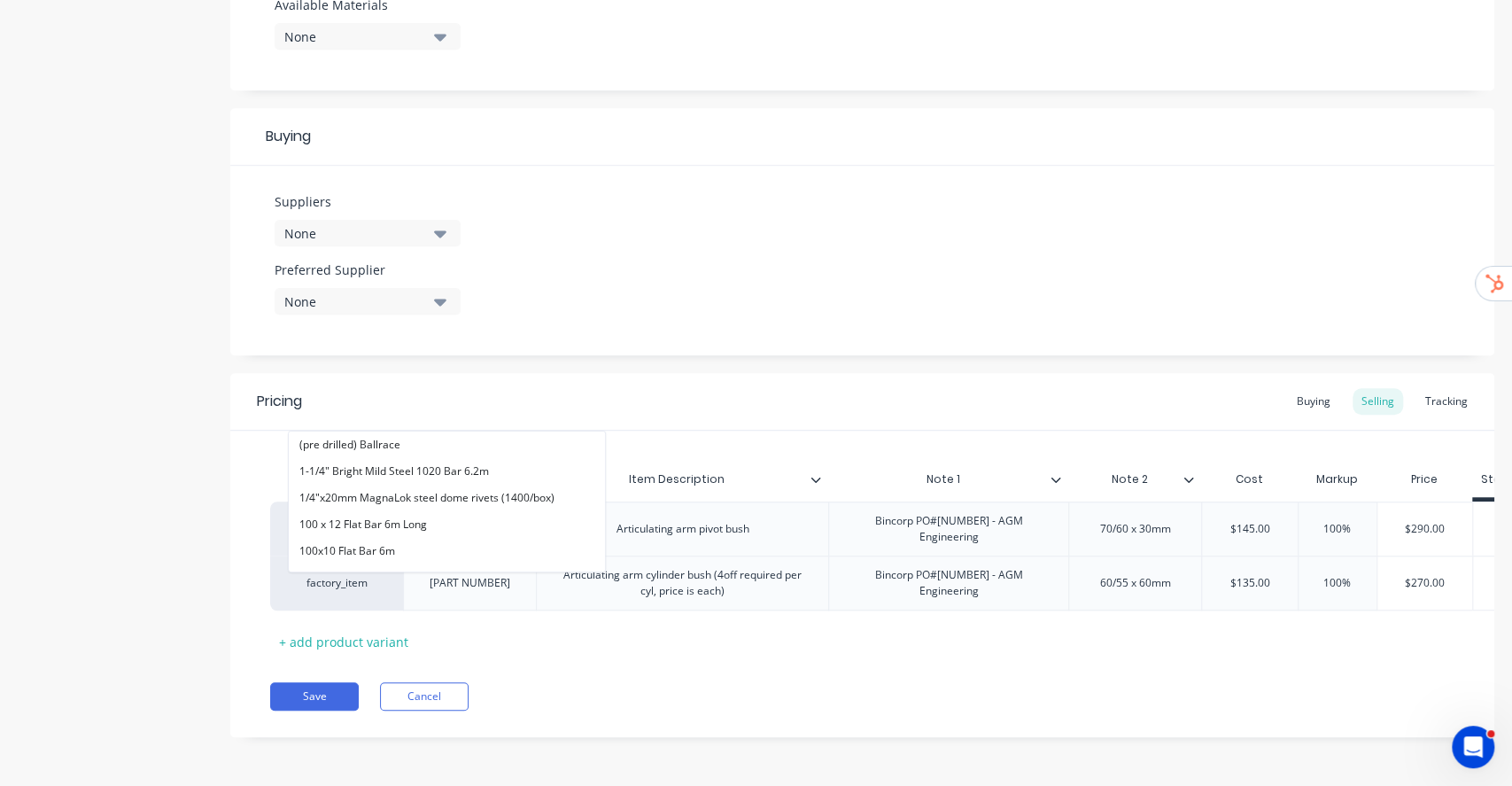 type on "b." 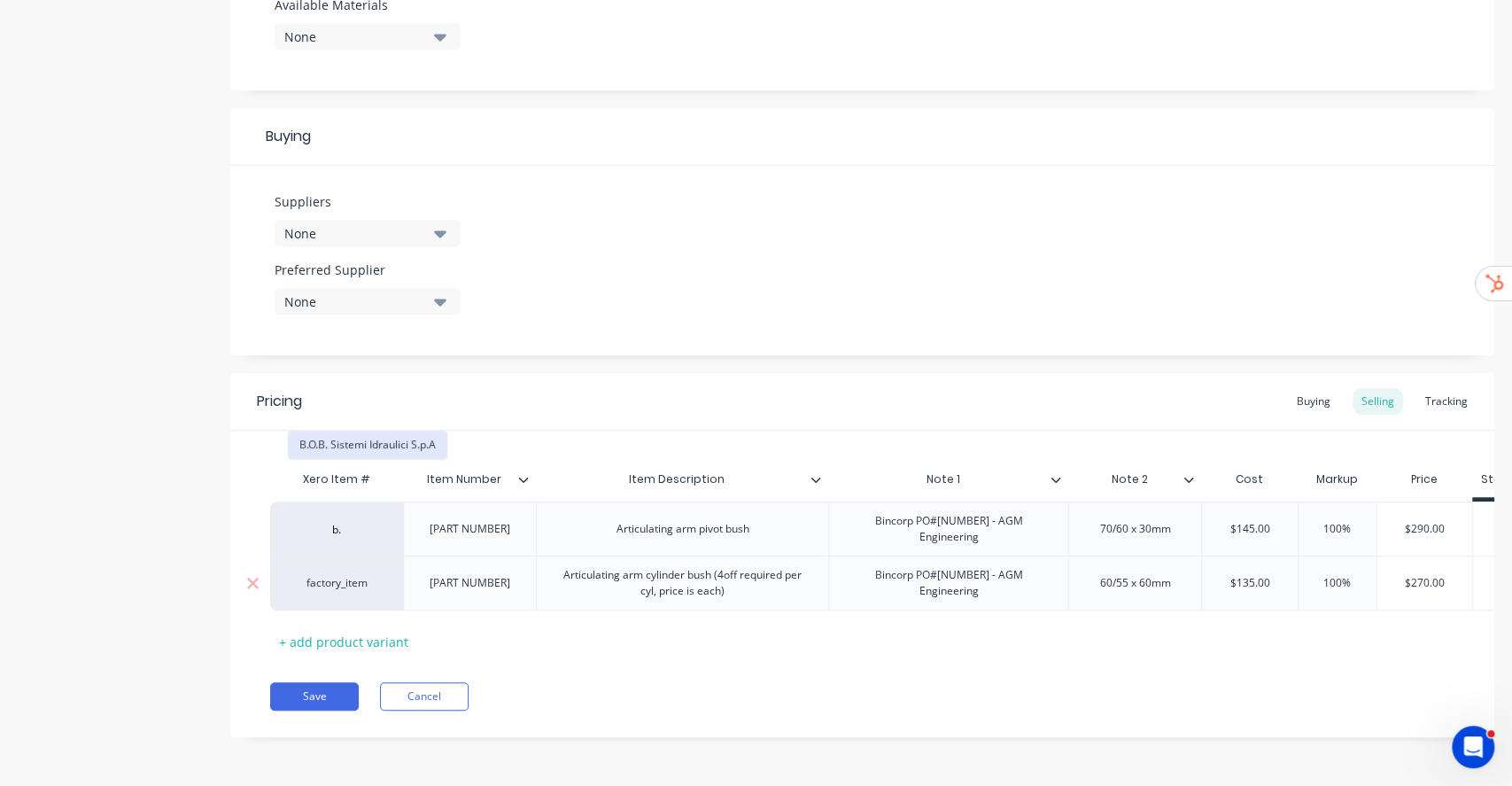 click on "B.O.B. Sistemi Idraulici S.p.A" at bounding box center [368, 445] 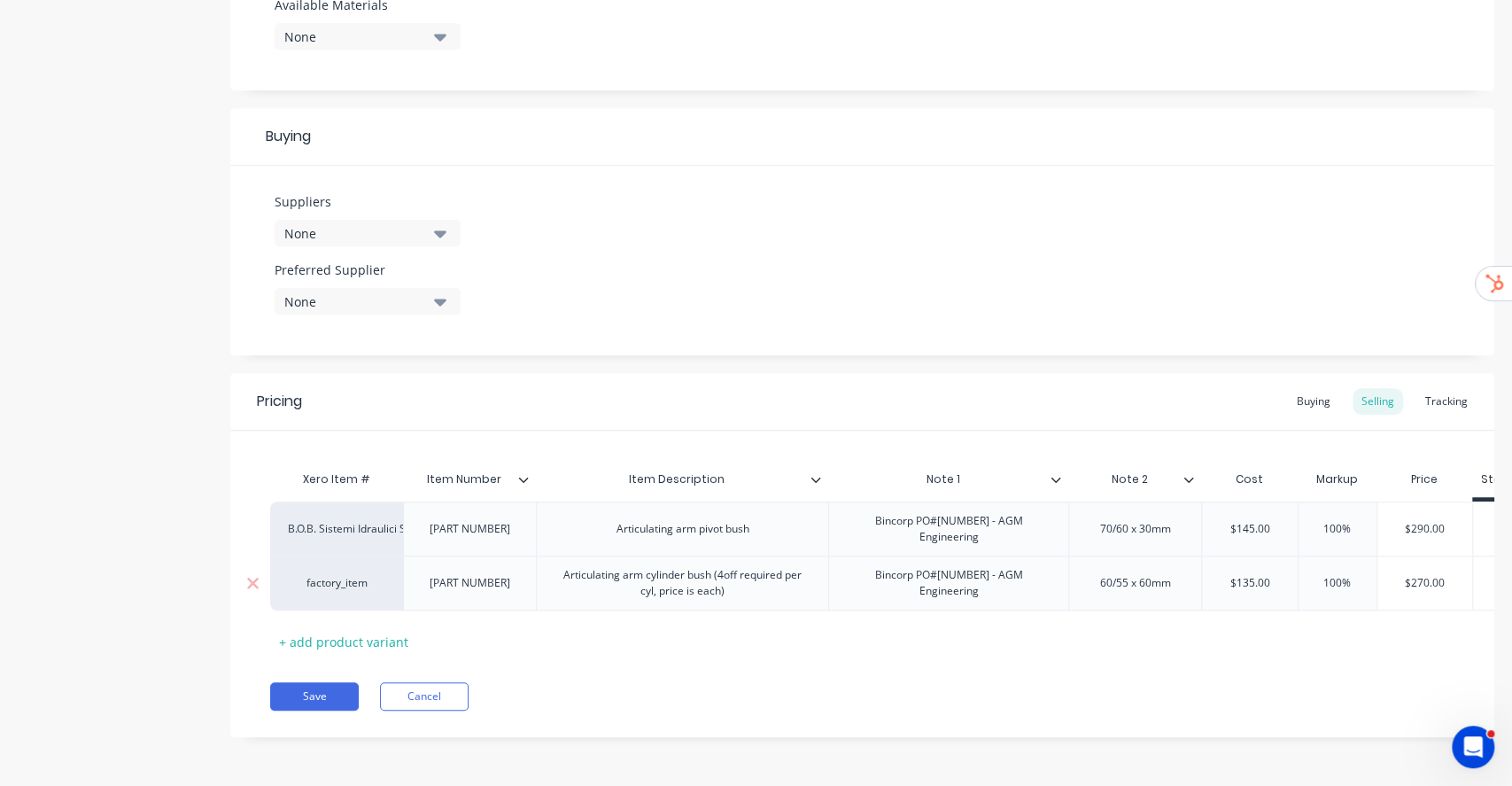 type on "x" 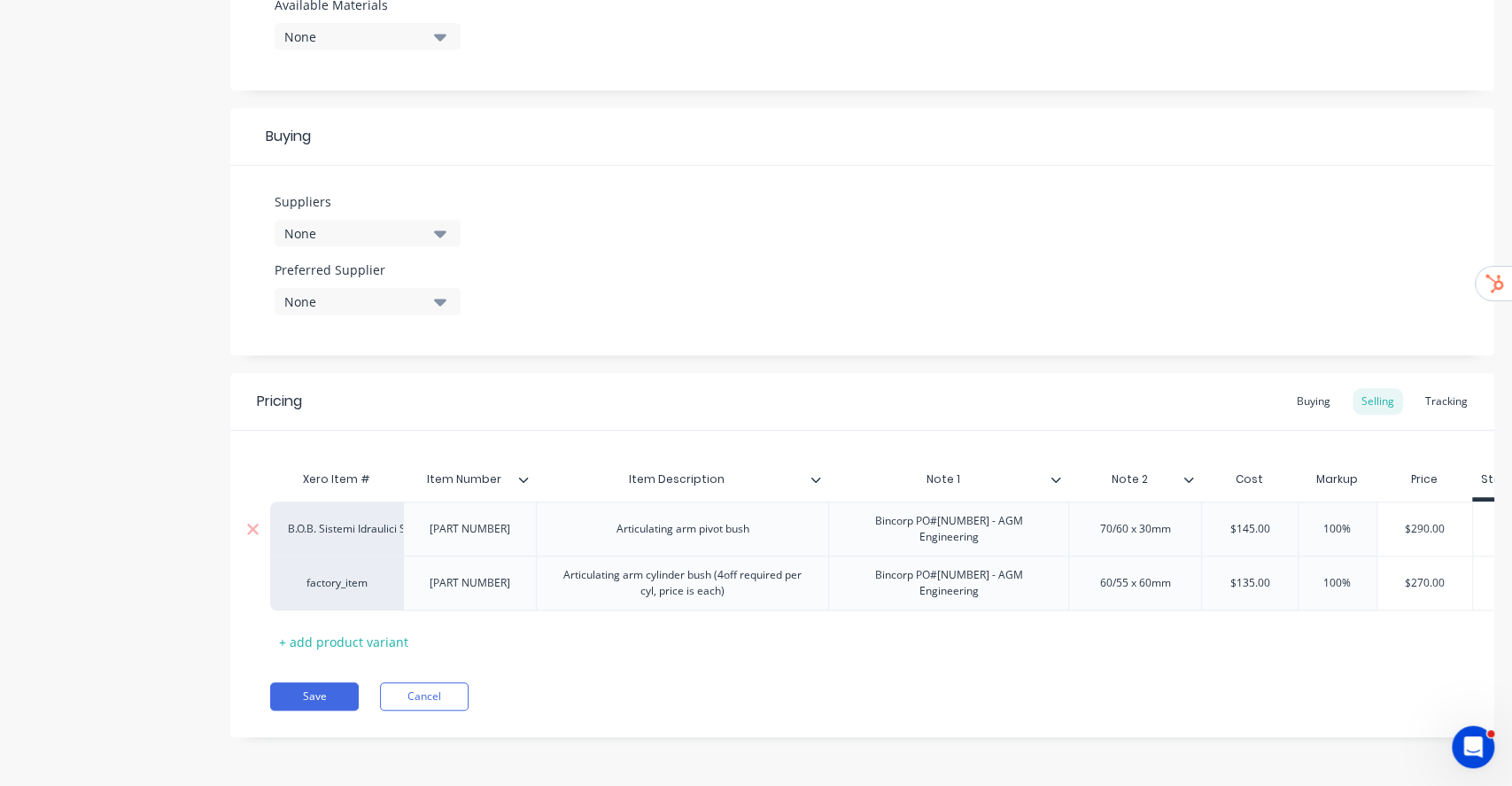 click on "B.O.B. Sistemi Idraulici S.p.A" at bounding box center [337, 529] 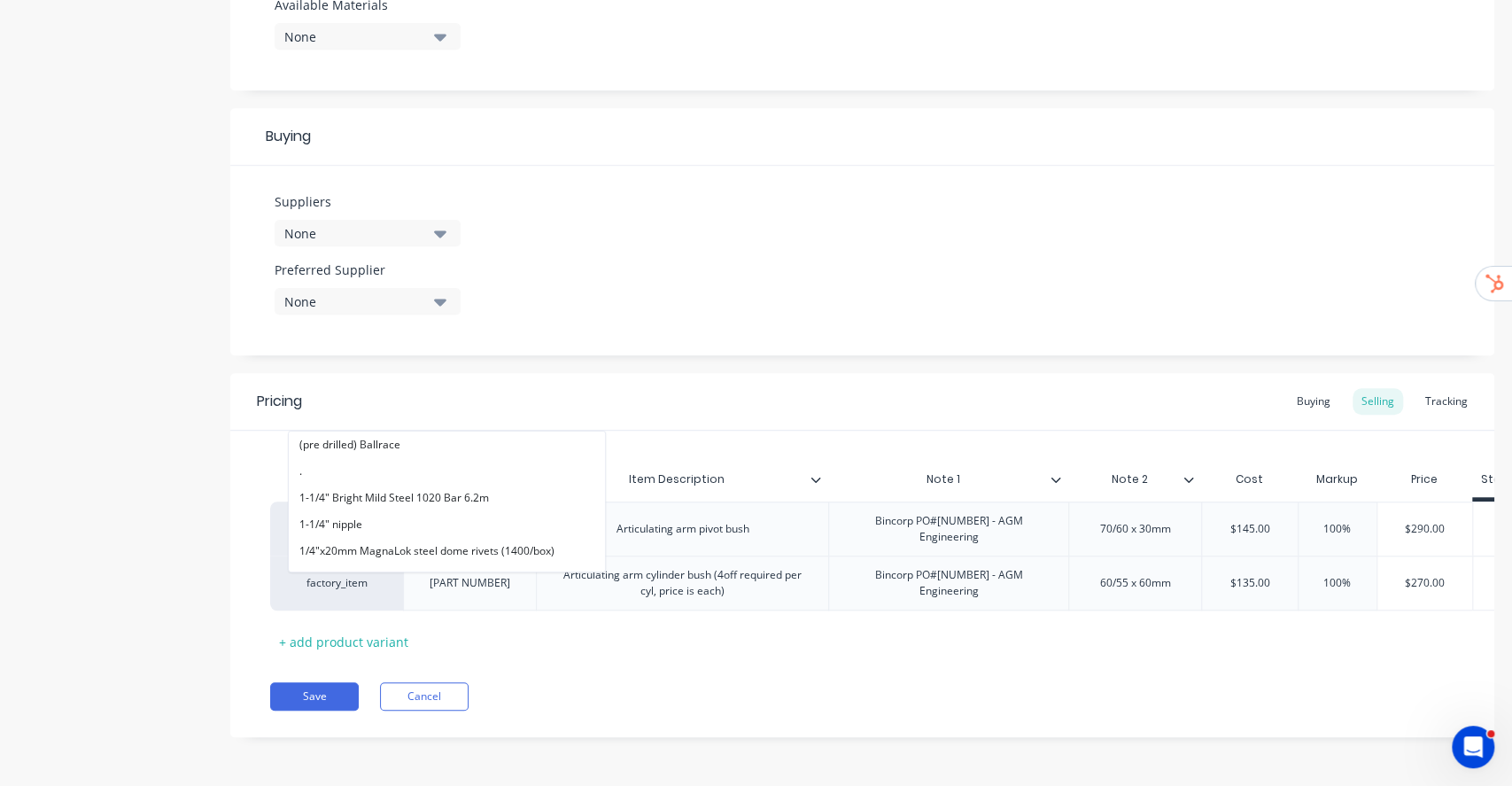 click on "Pricing Buying Selling Tracking" at bounding box center (862, 401) 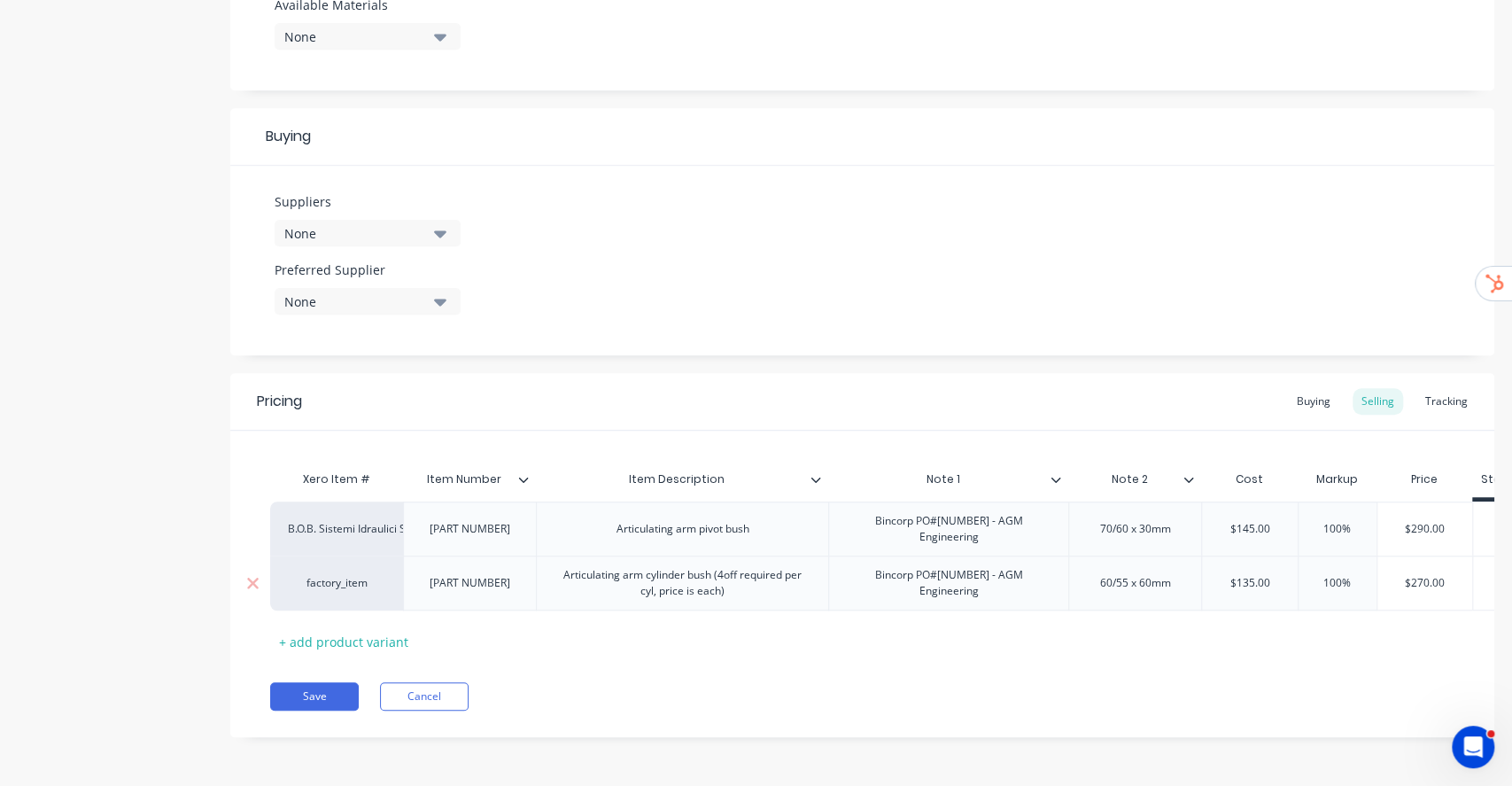 click on "factory_item" at bounding box center [337, 583] 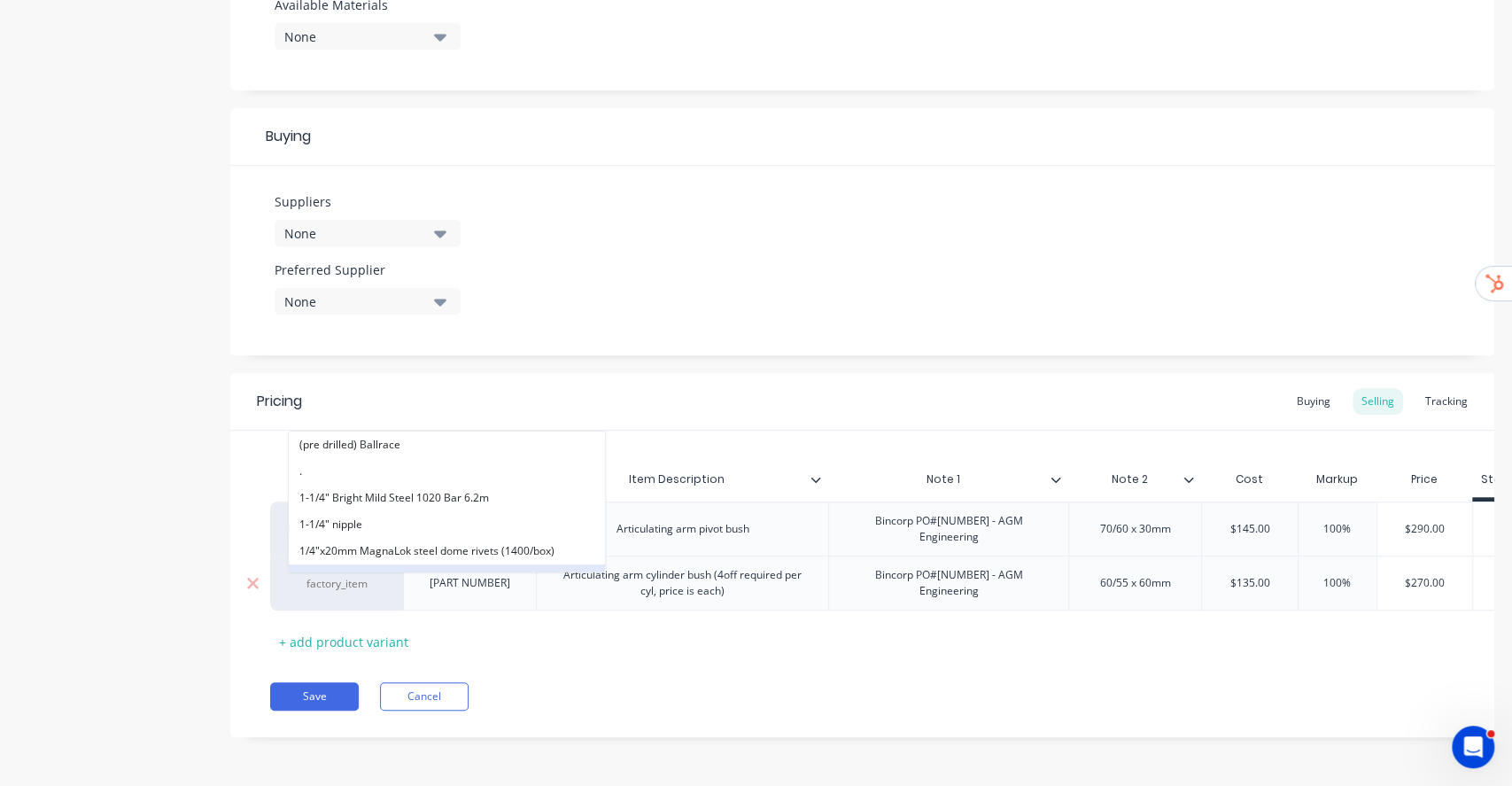 paste on "alphalift" 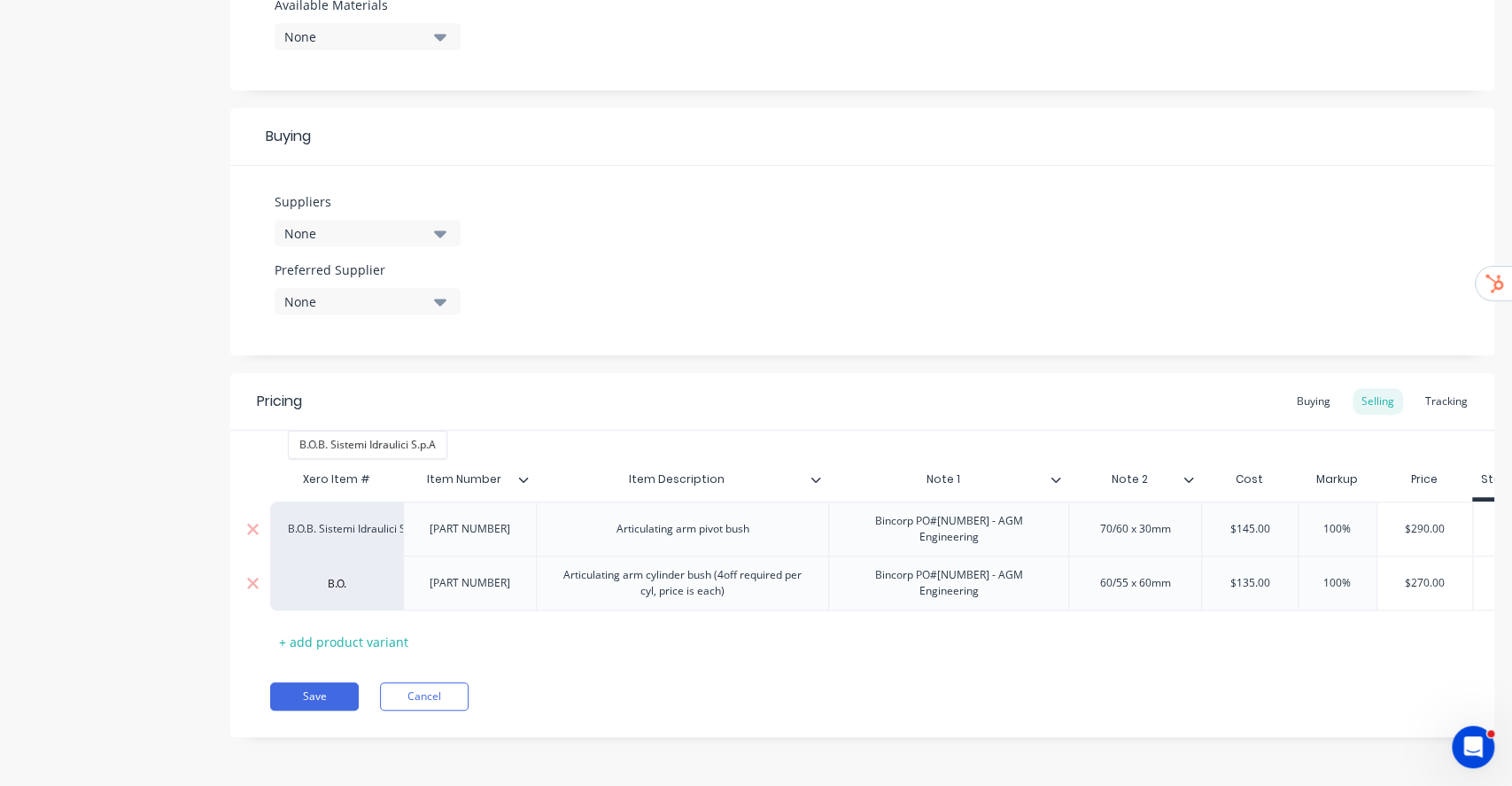 type on "B.O.B" 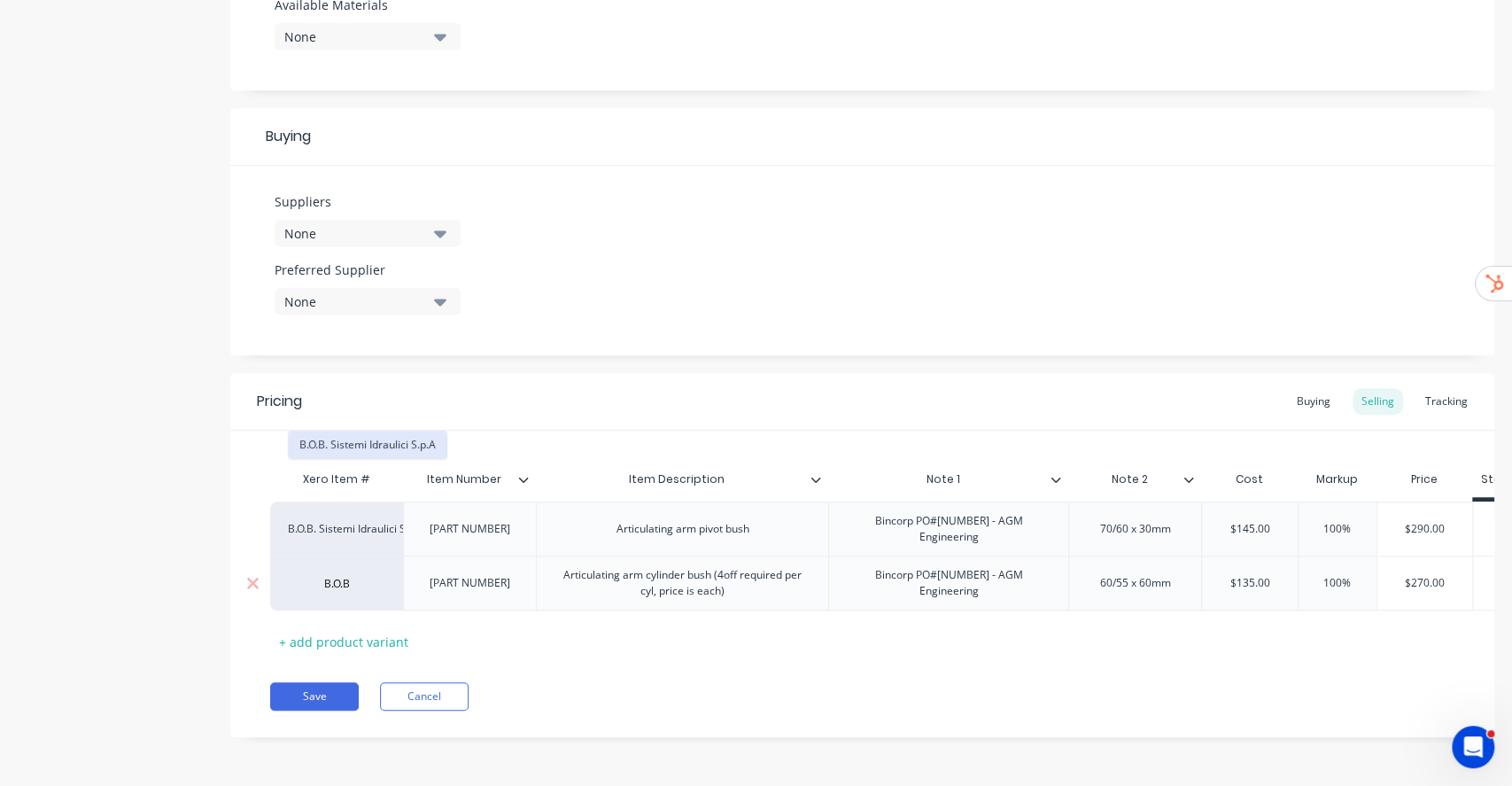 click on "B.O.B. Sistemi Idraulici S.p.A" at bounding box center (368, 445) 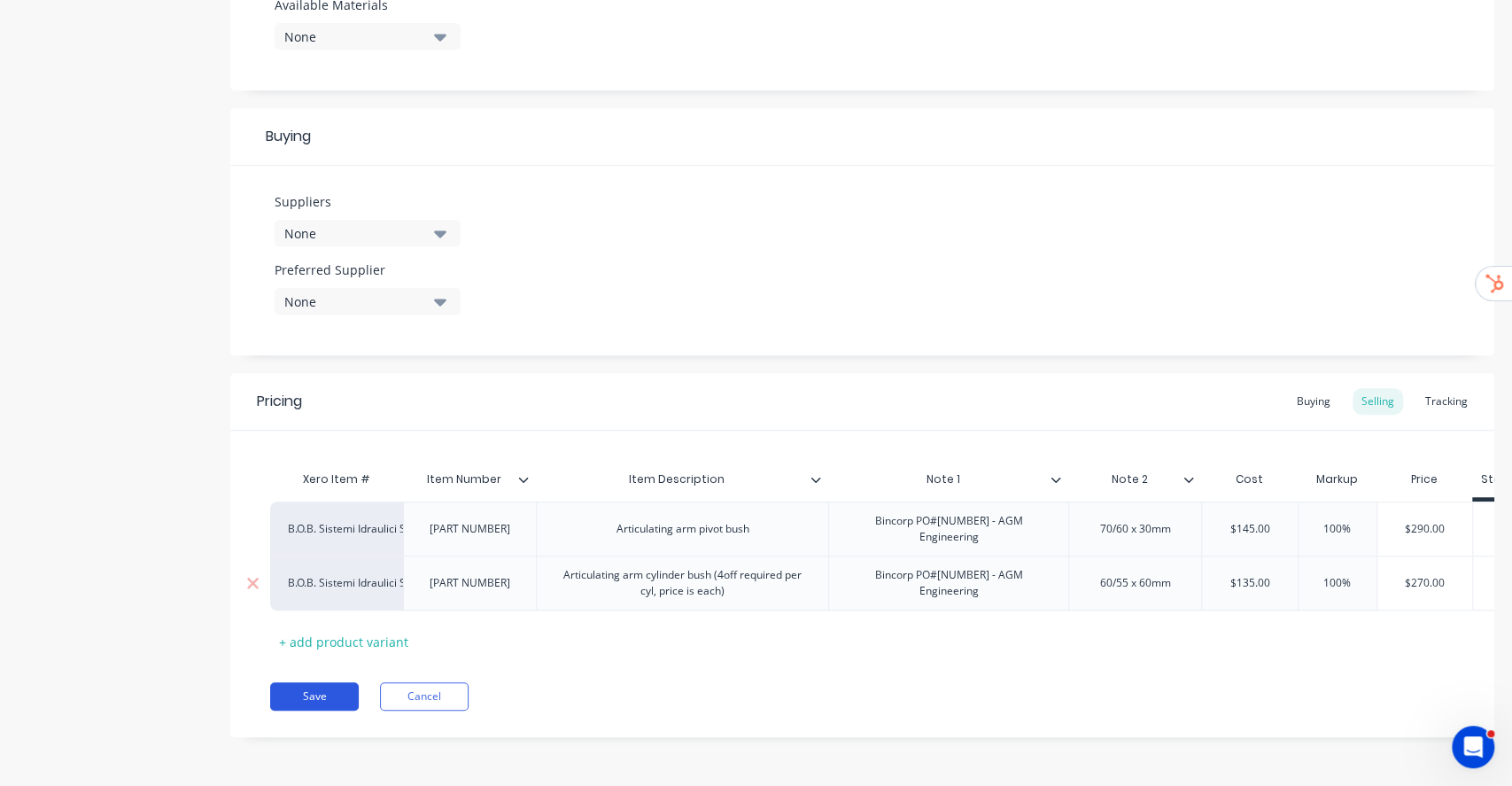 click on "Save" at bounding box center [314, 697] 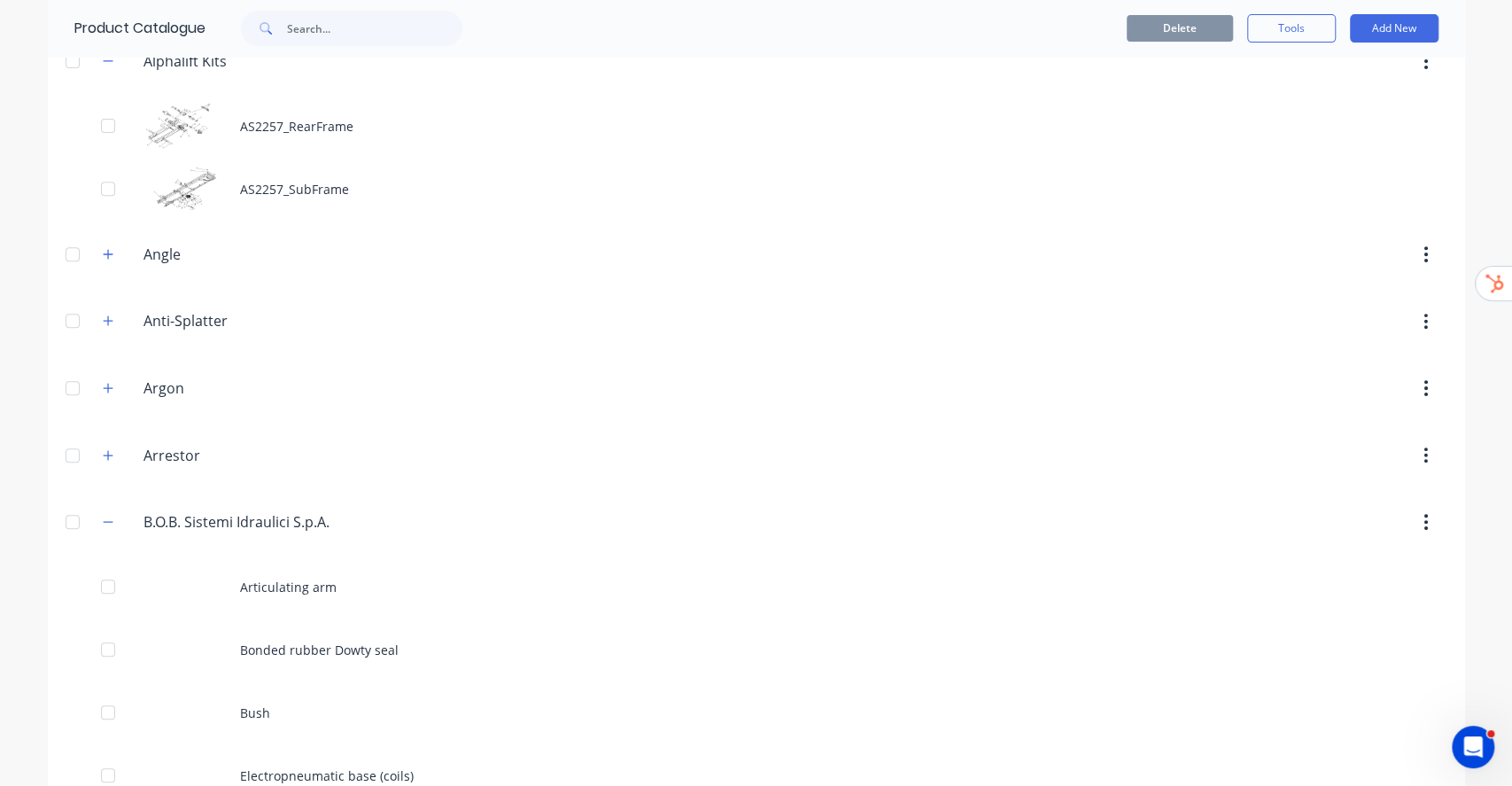 scroll, scrollTop: 354, scrollLeft: 0, axis: vertical 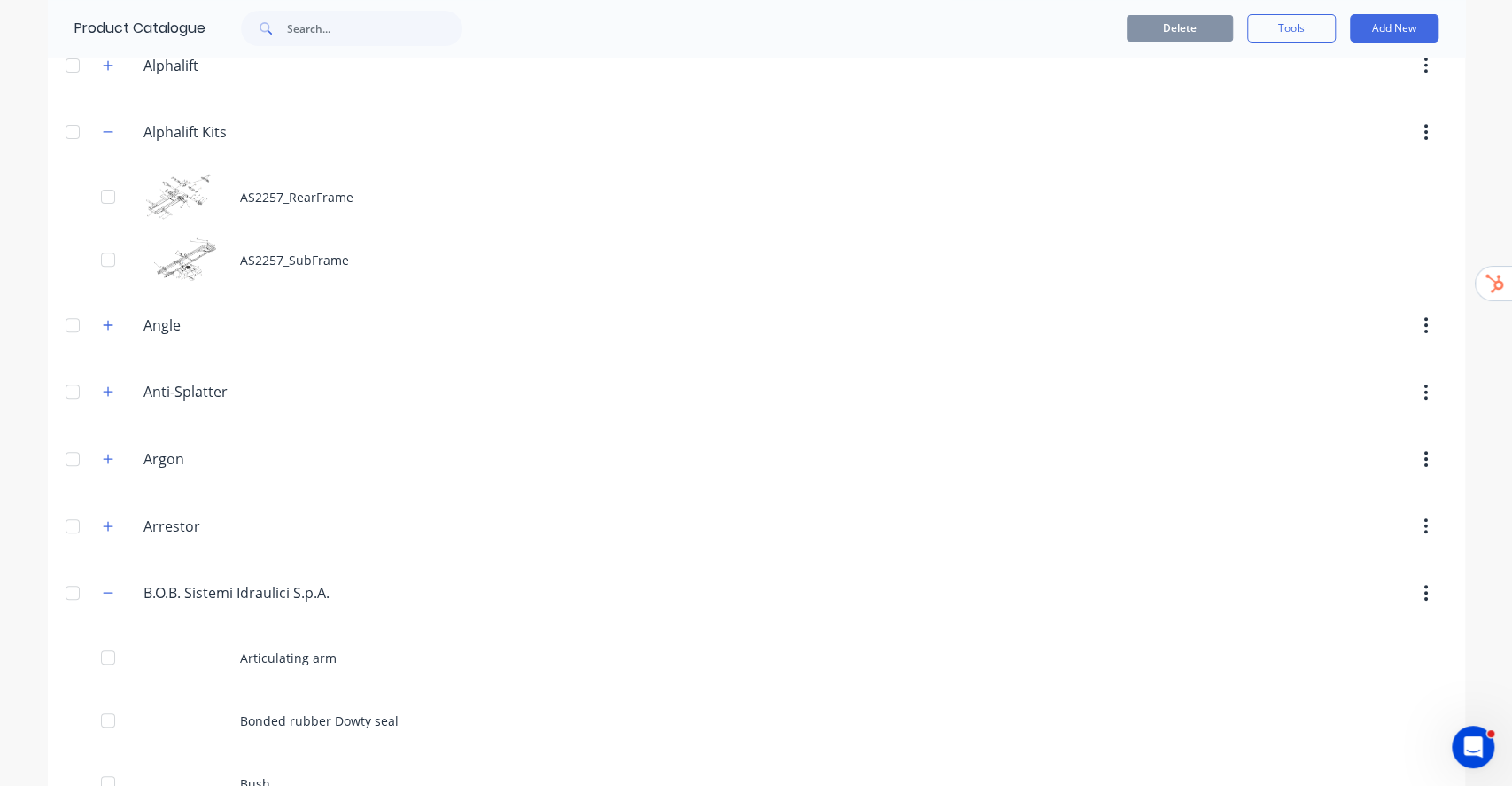 click at bounding box center (108, 132) 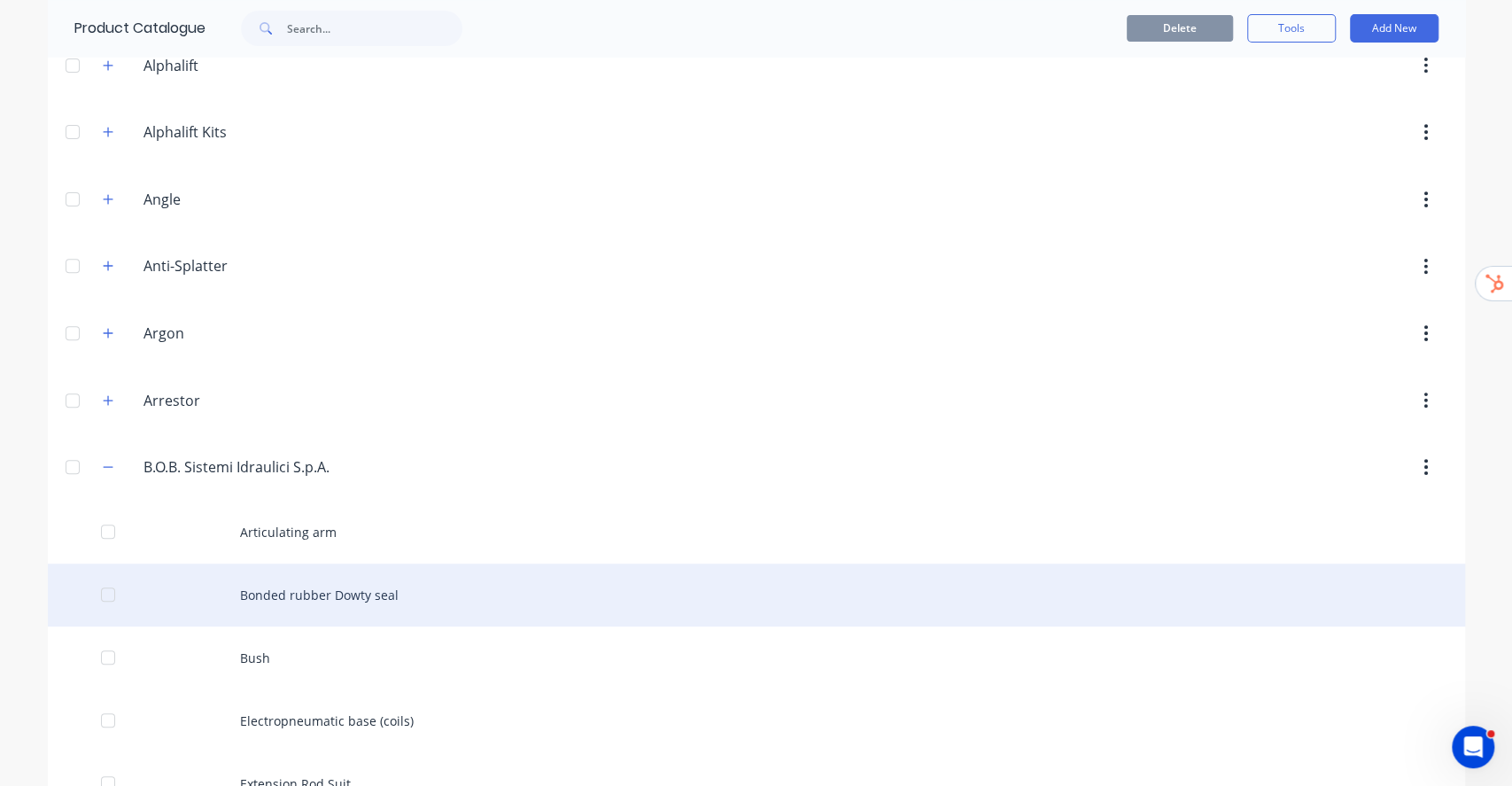 click on "Bonded rubber Dowty seal" at bounding box center [756, 595] 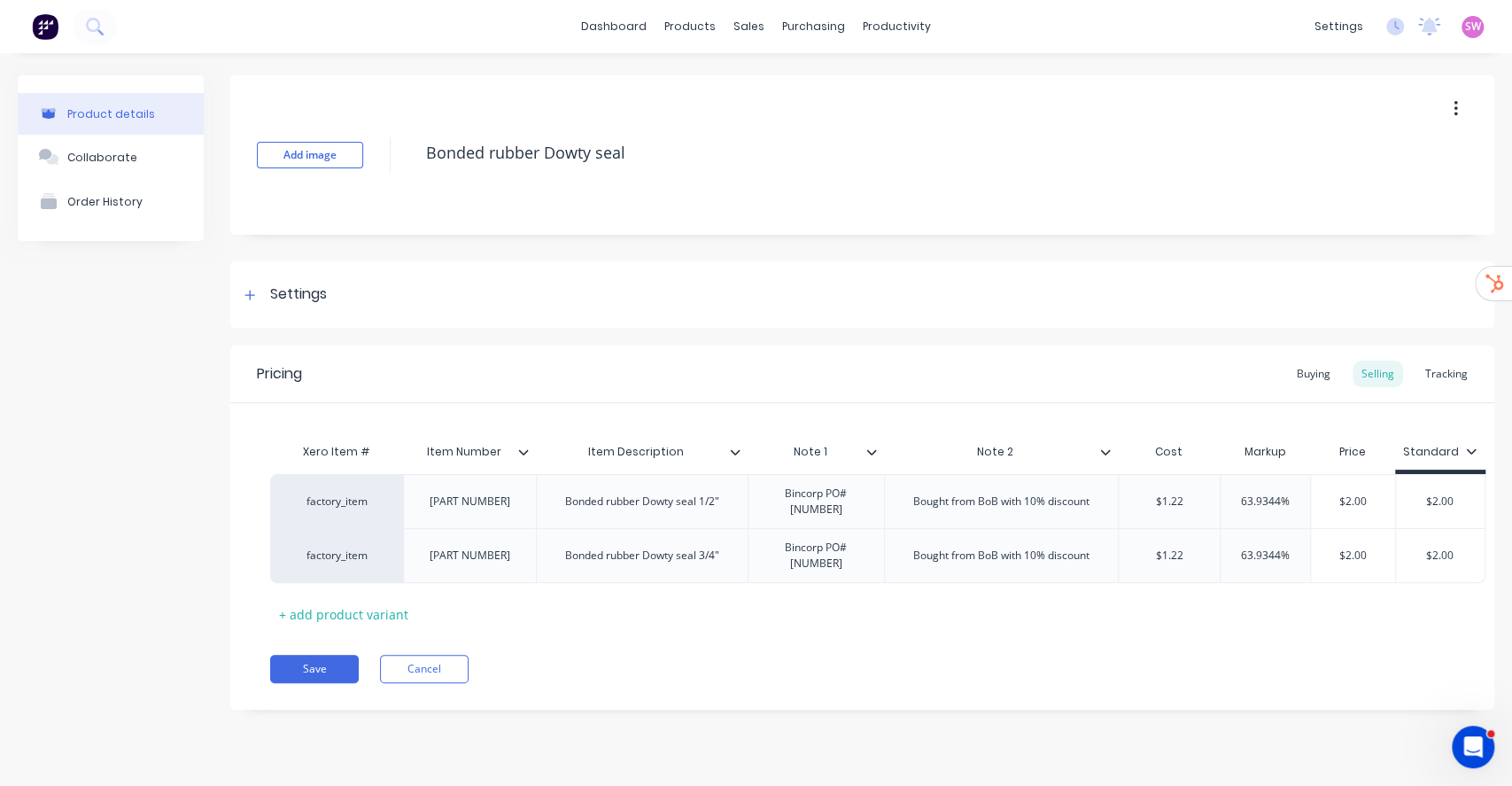 type on "x" 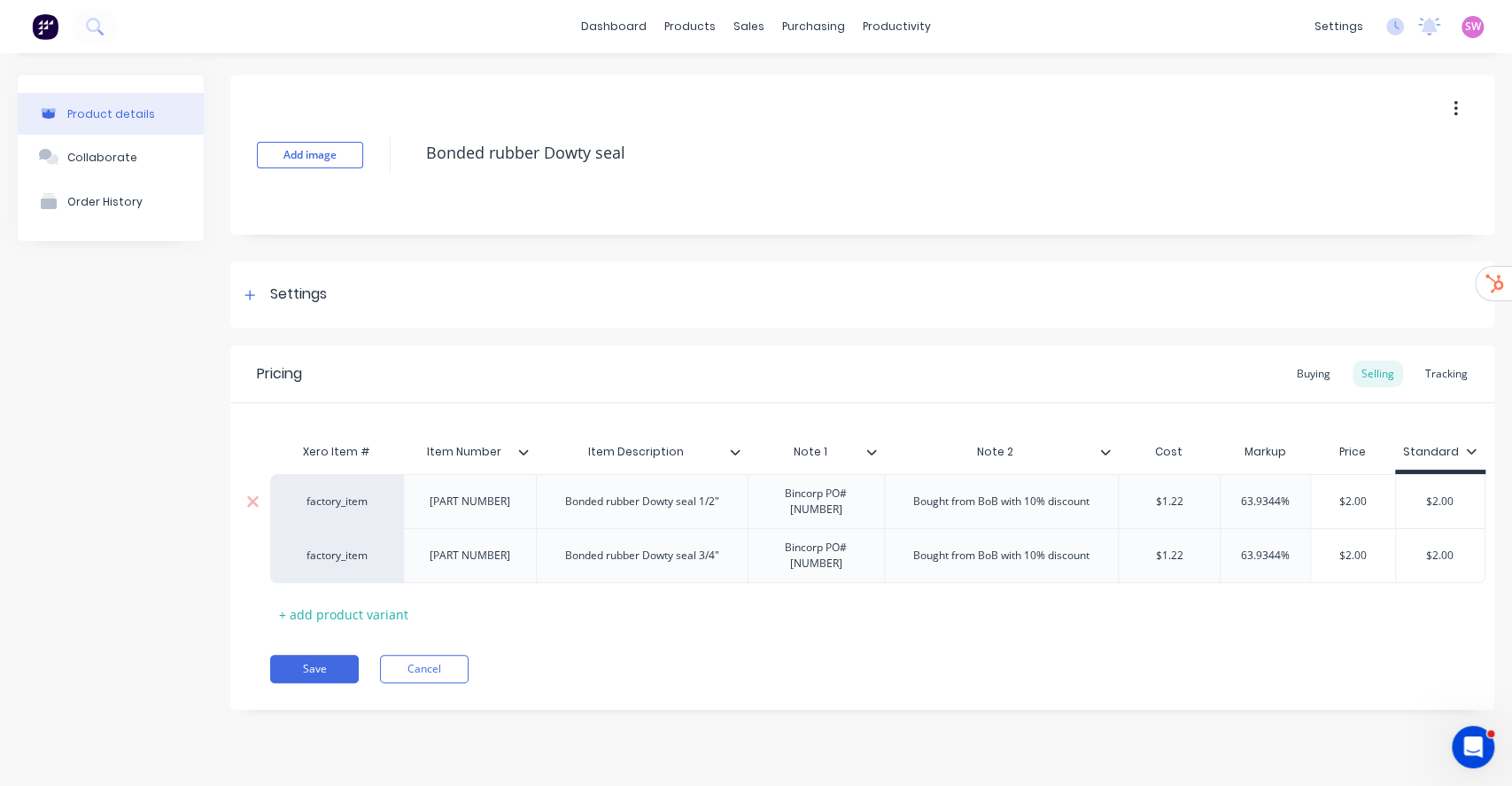 click on "factory_item" at bounding box center (337, 501) 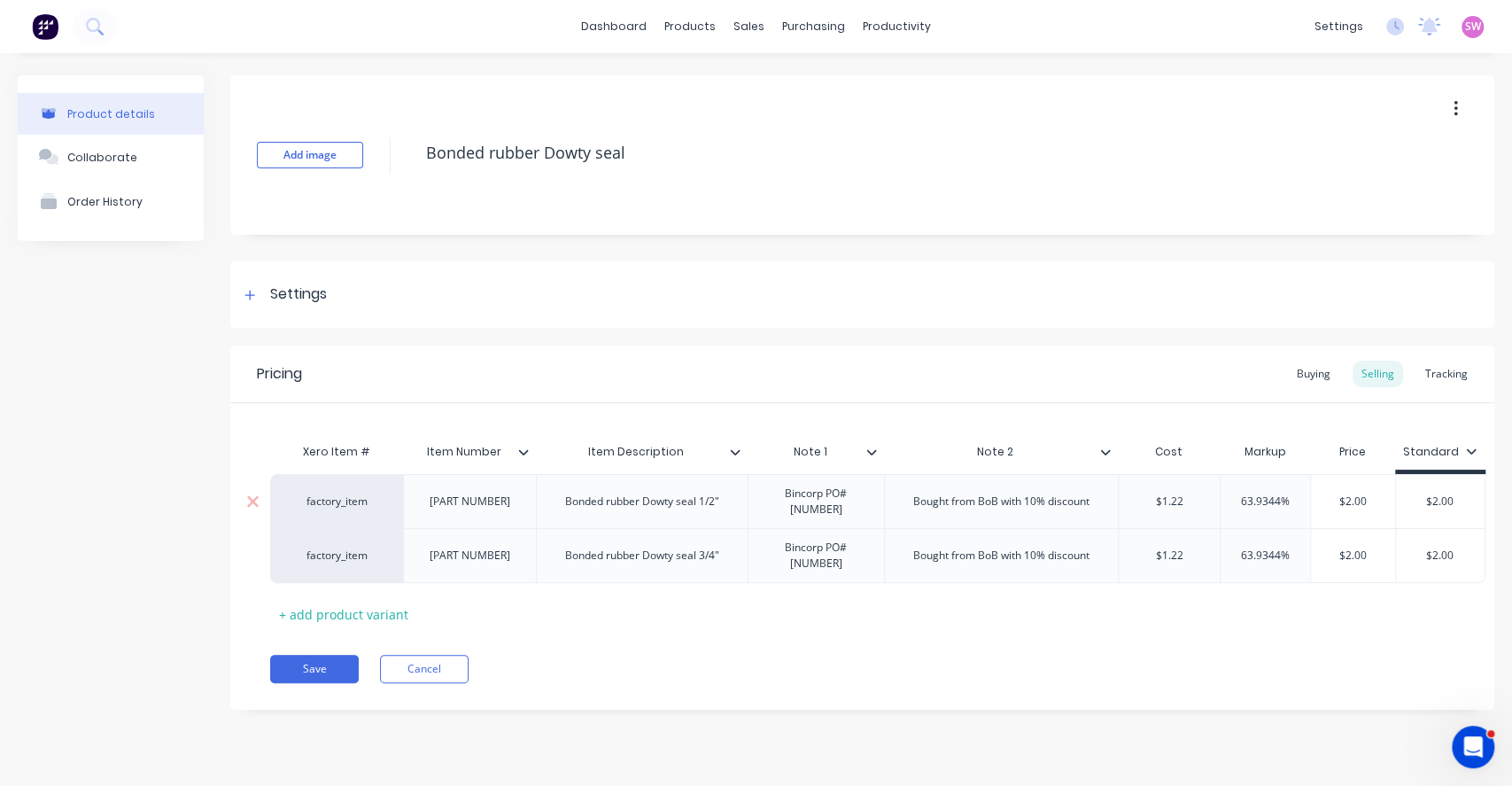 click on "factory_item" at bounding box center [337, 502] 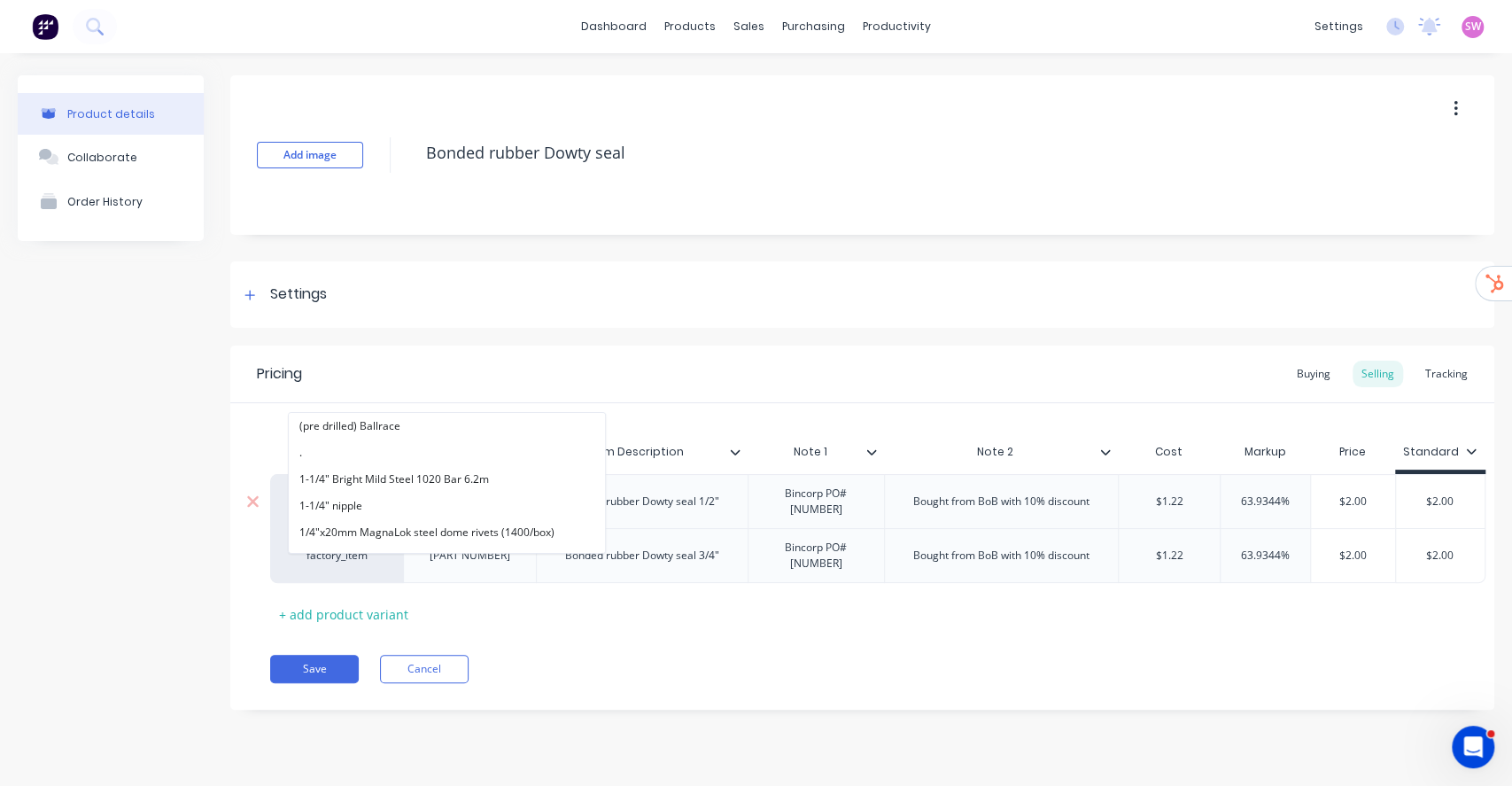 paste on "B.O.B" 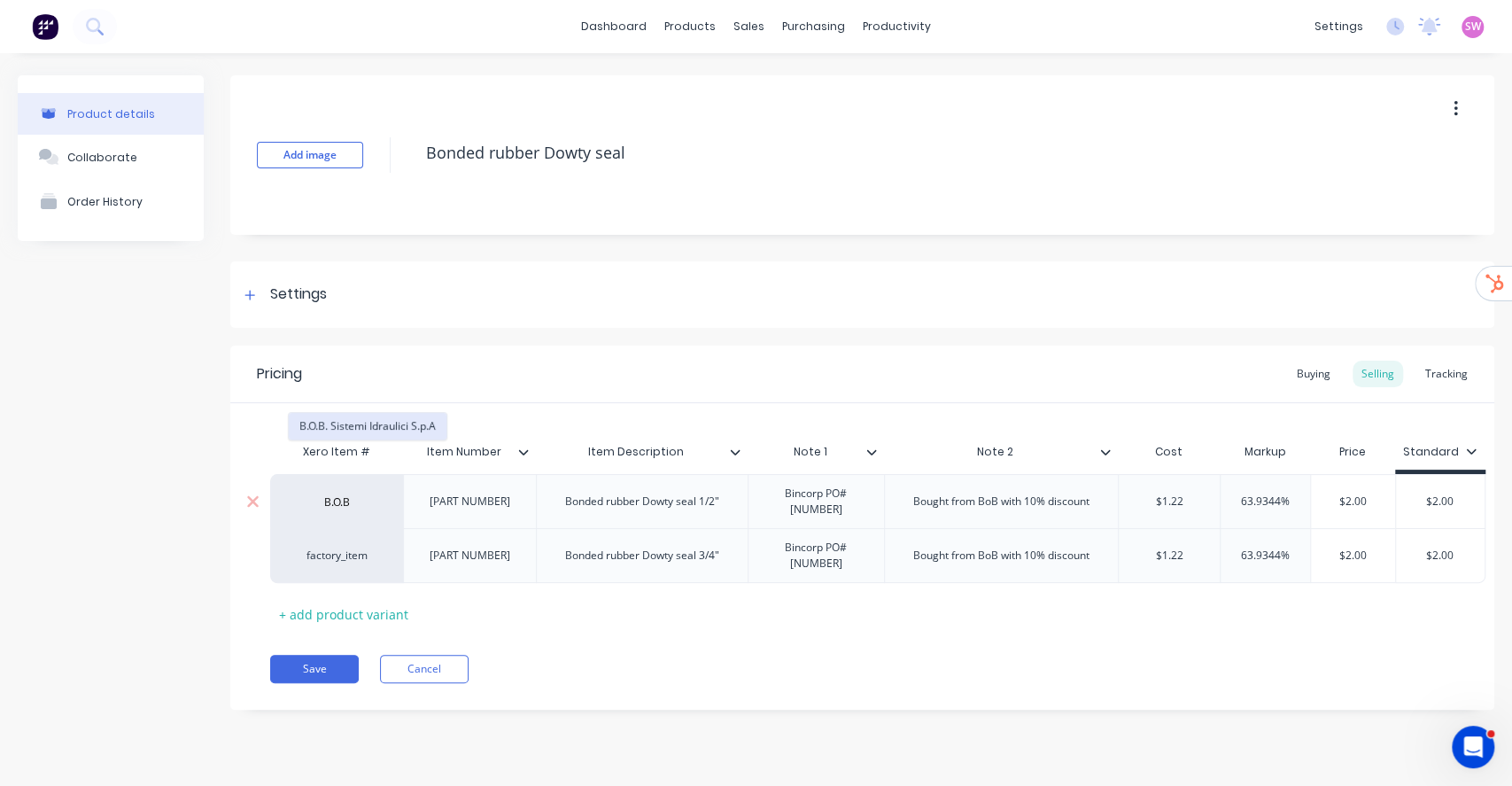 click on "B.O.B. Sistemi Idraulici S.p.A" at bounding box center (368, 426) 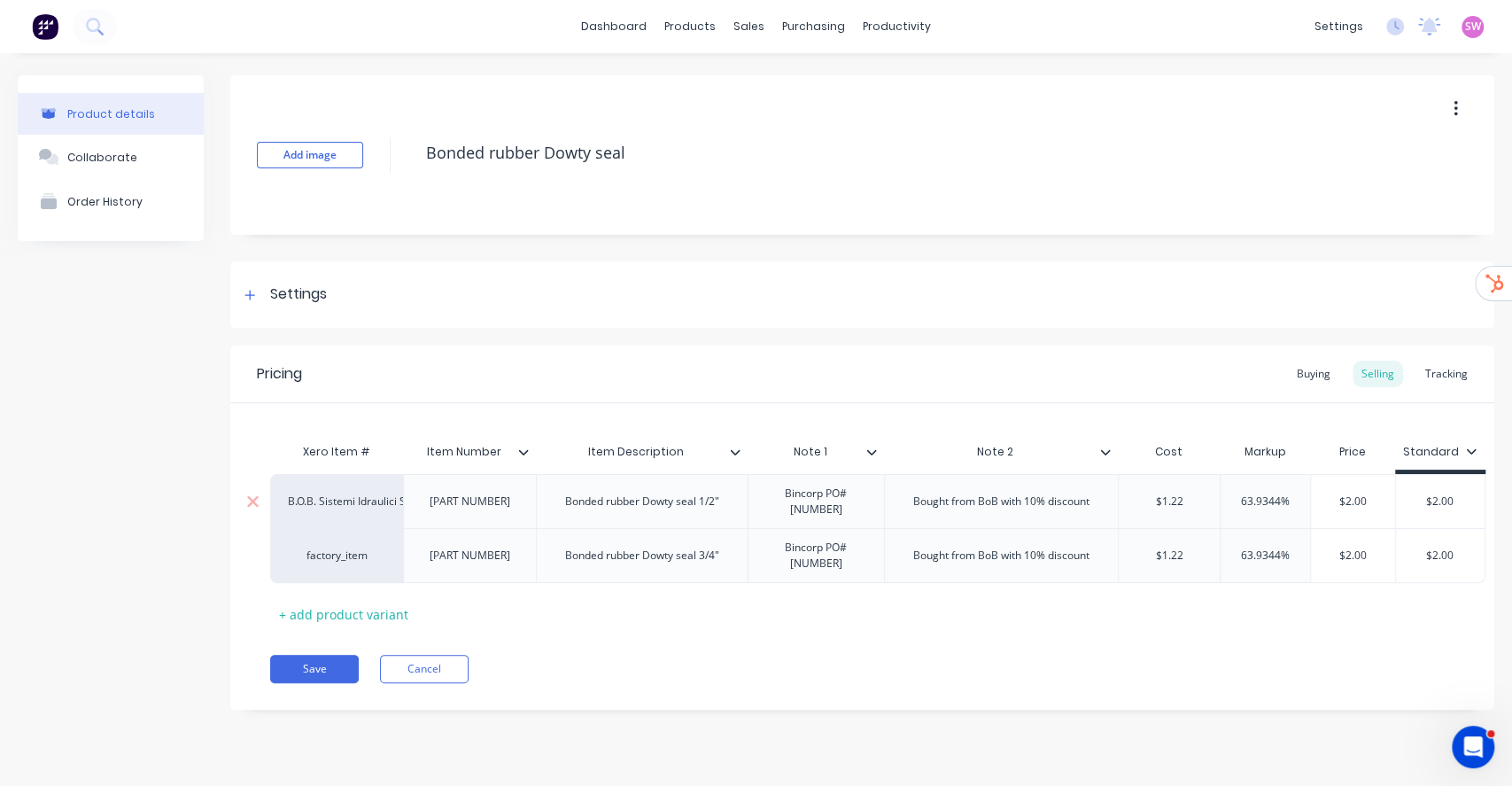 type on "x" 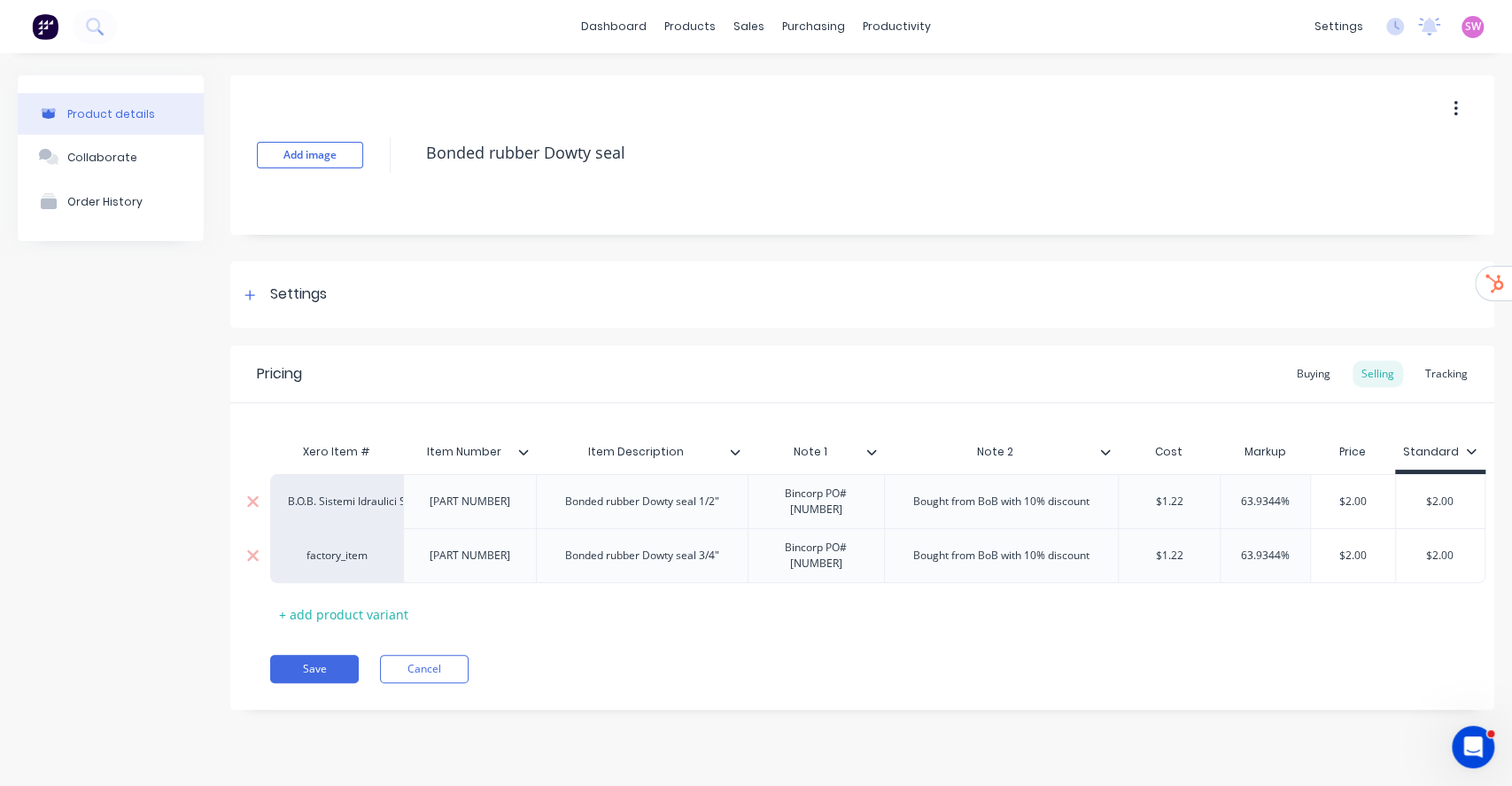 click on "factory_item" at bounding box center (337, 556) 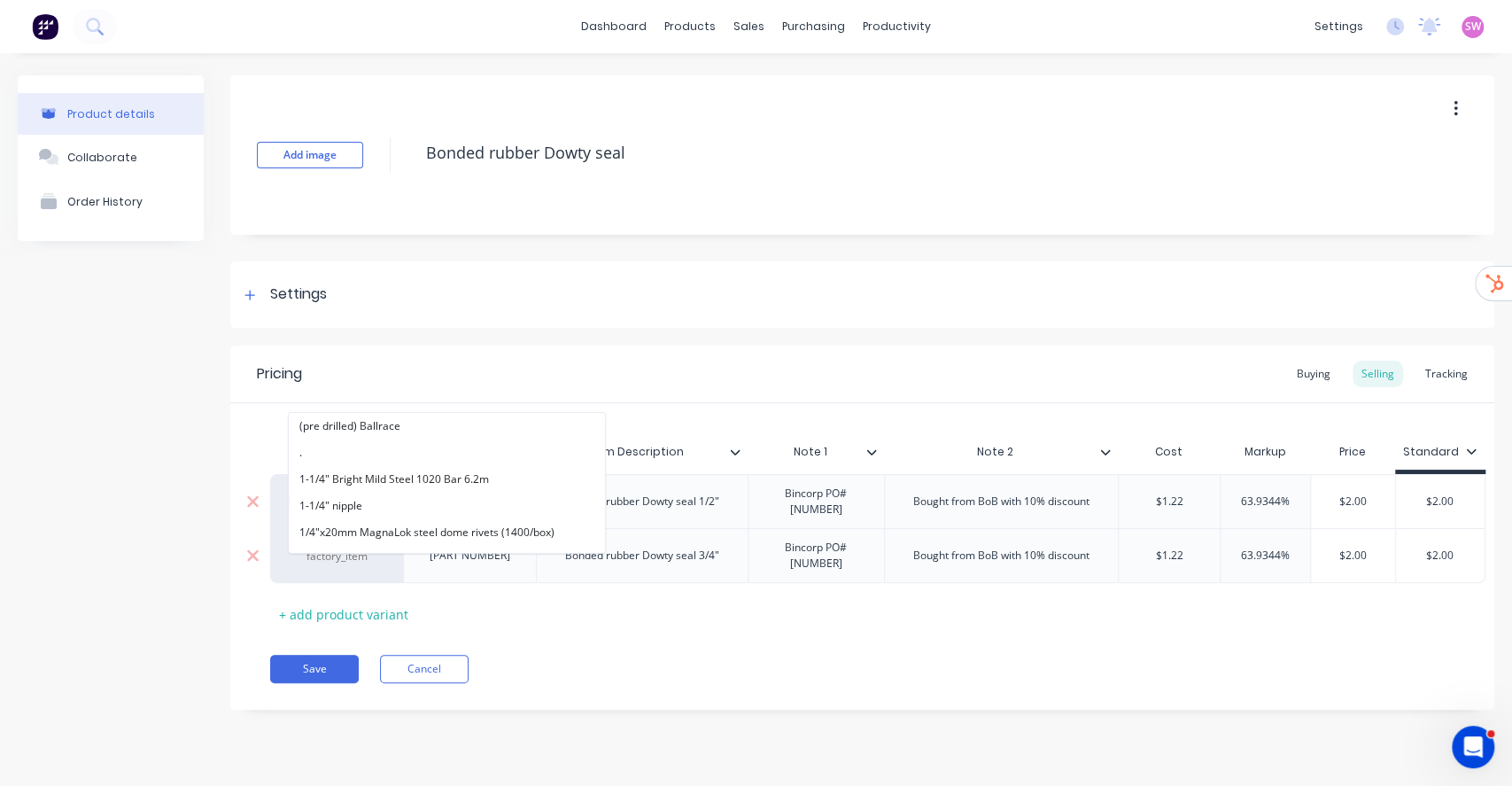 paste on "B.O.B" 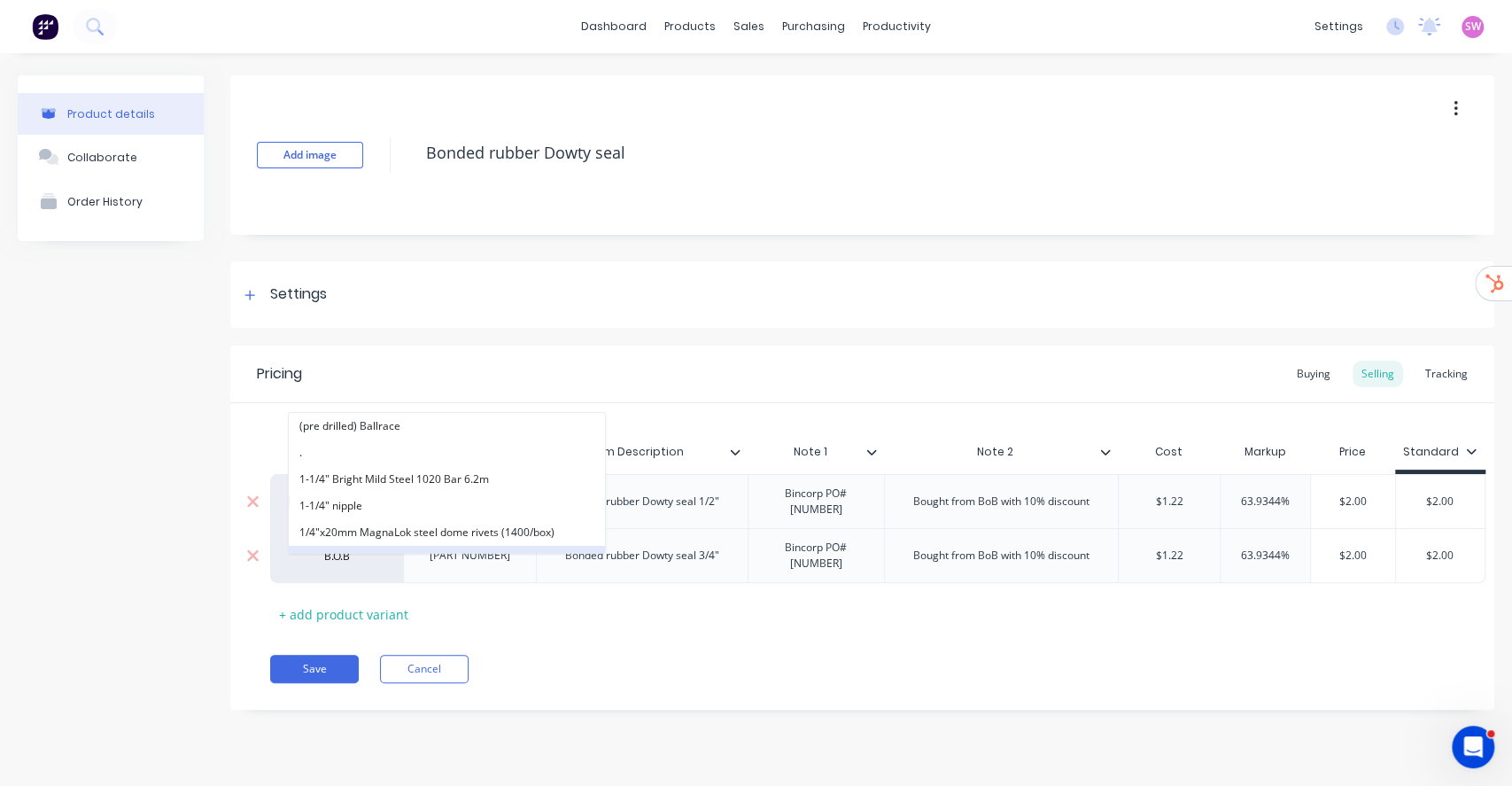 type on "B.O.B" 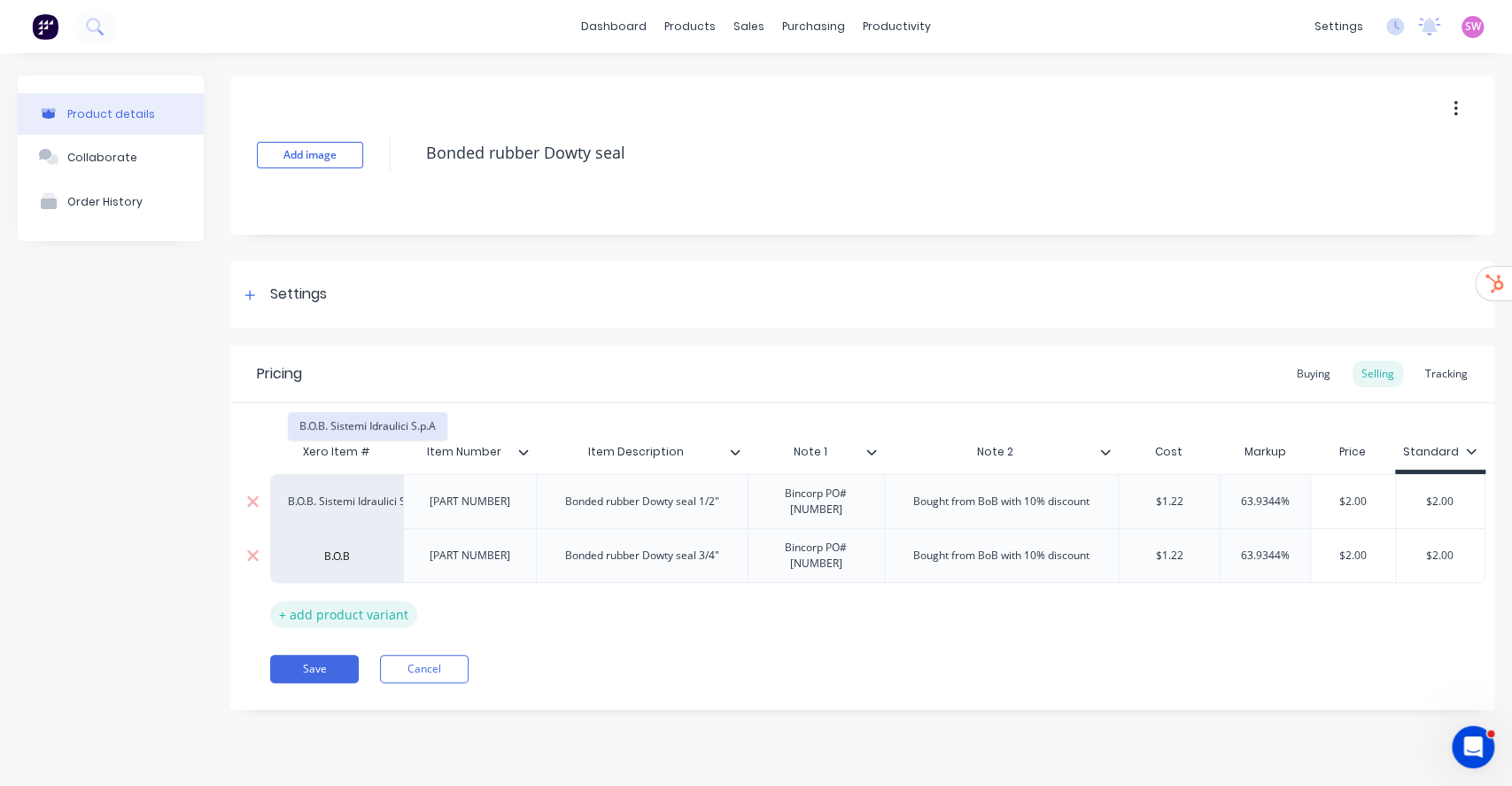 click on "B.O.B. Sistemi Idraulici S.p.A" at bounding box center (368, 426) 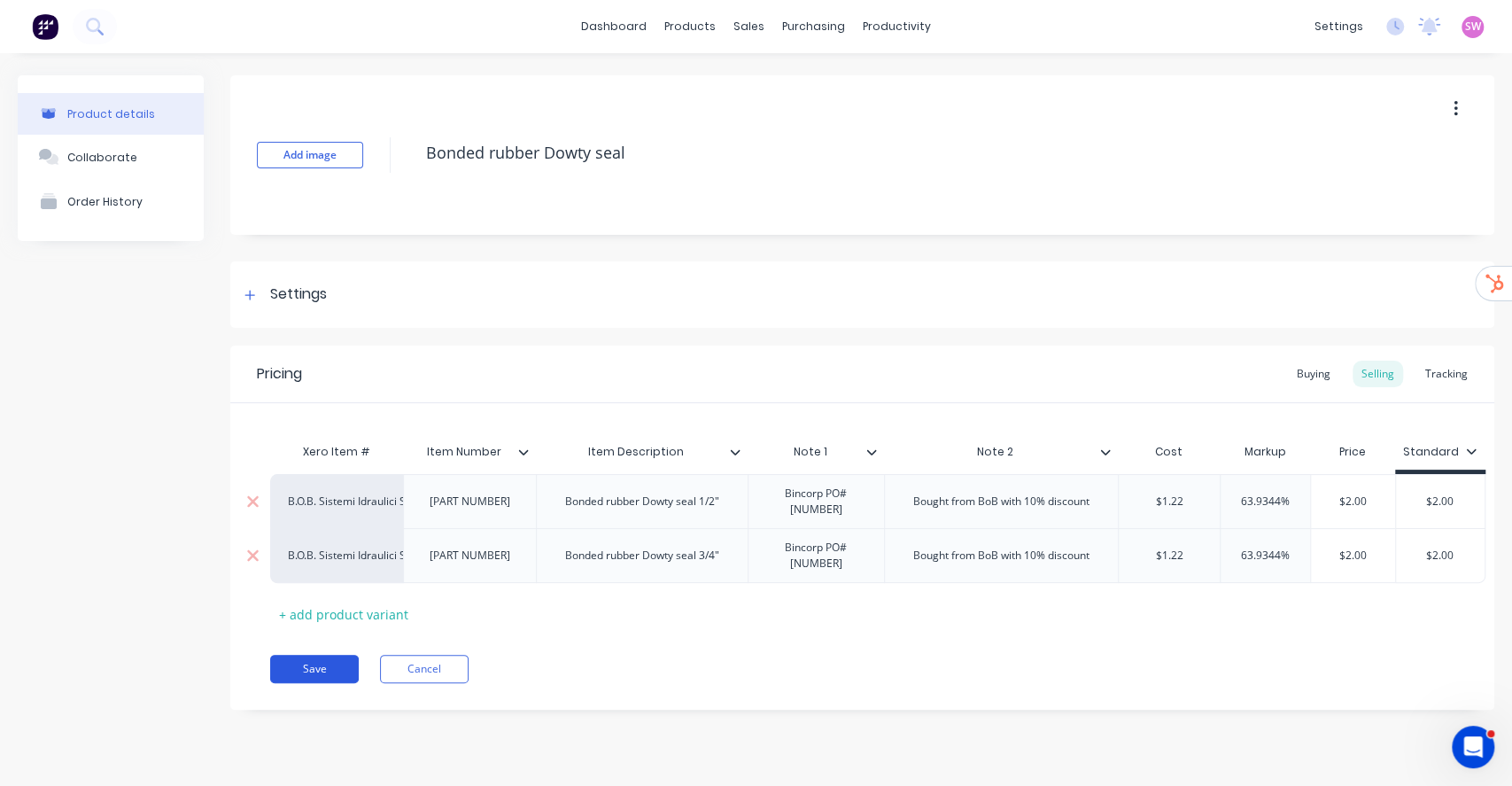 click on "Save" at bounding box center (314, 669) 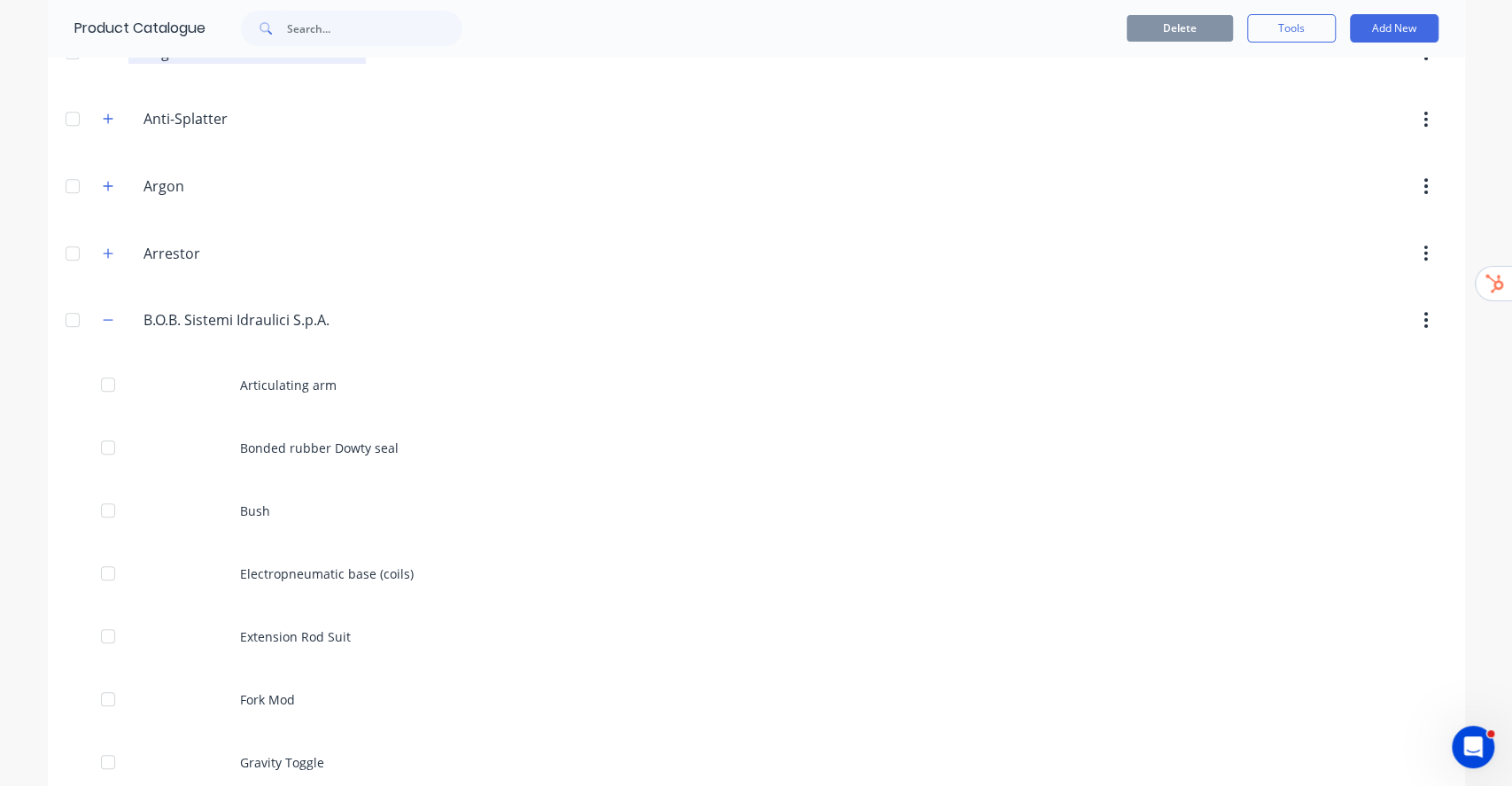 scroll, scrollTop: 590, scrollLeft: 0, axis: vertical 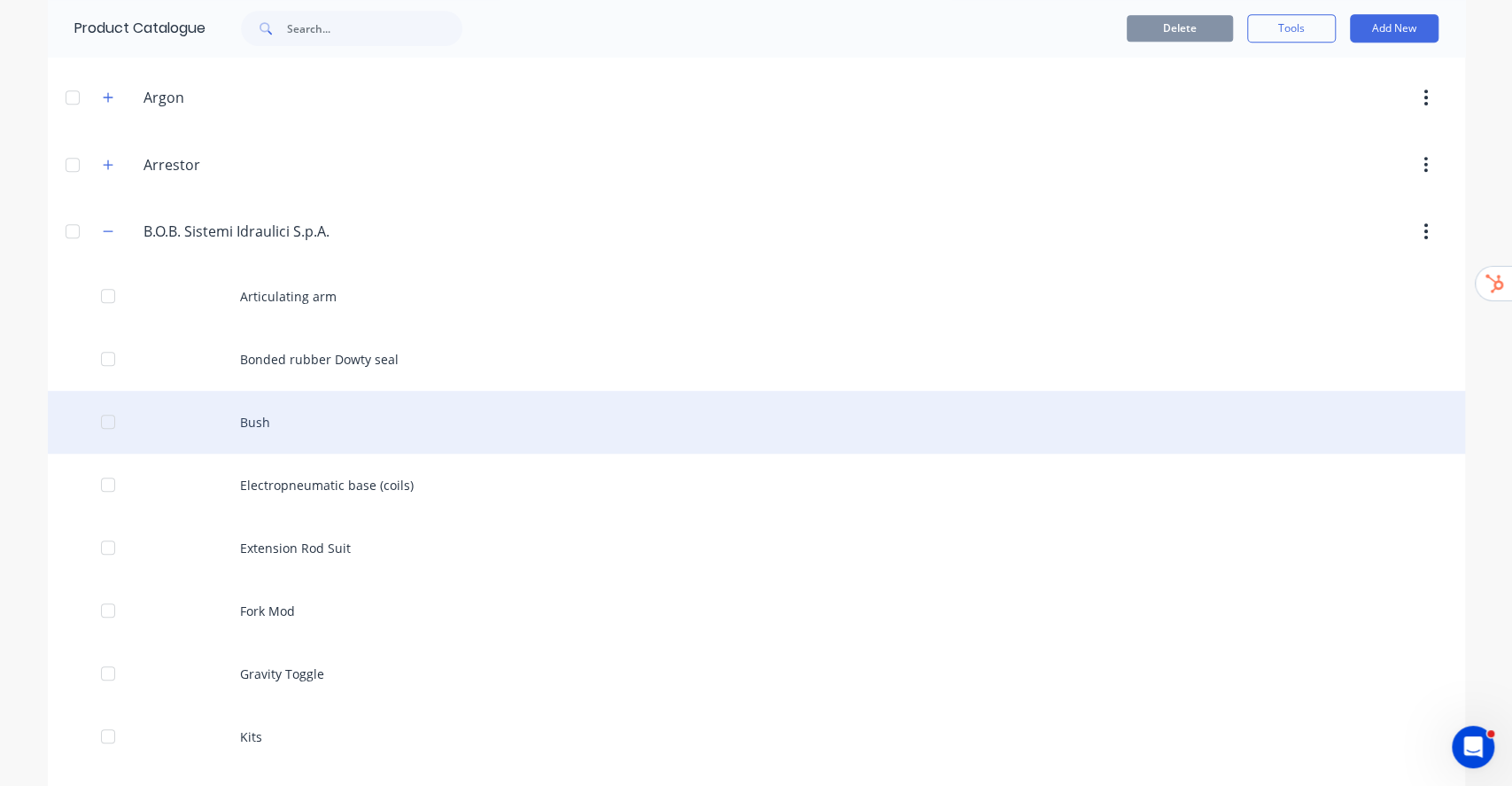 click on "Bush" at bounding box center (756, 422) 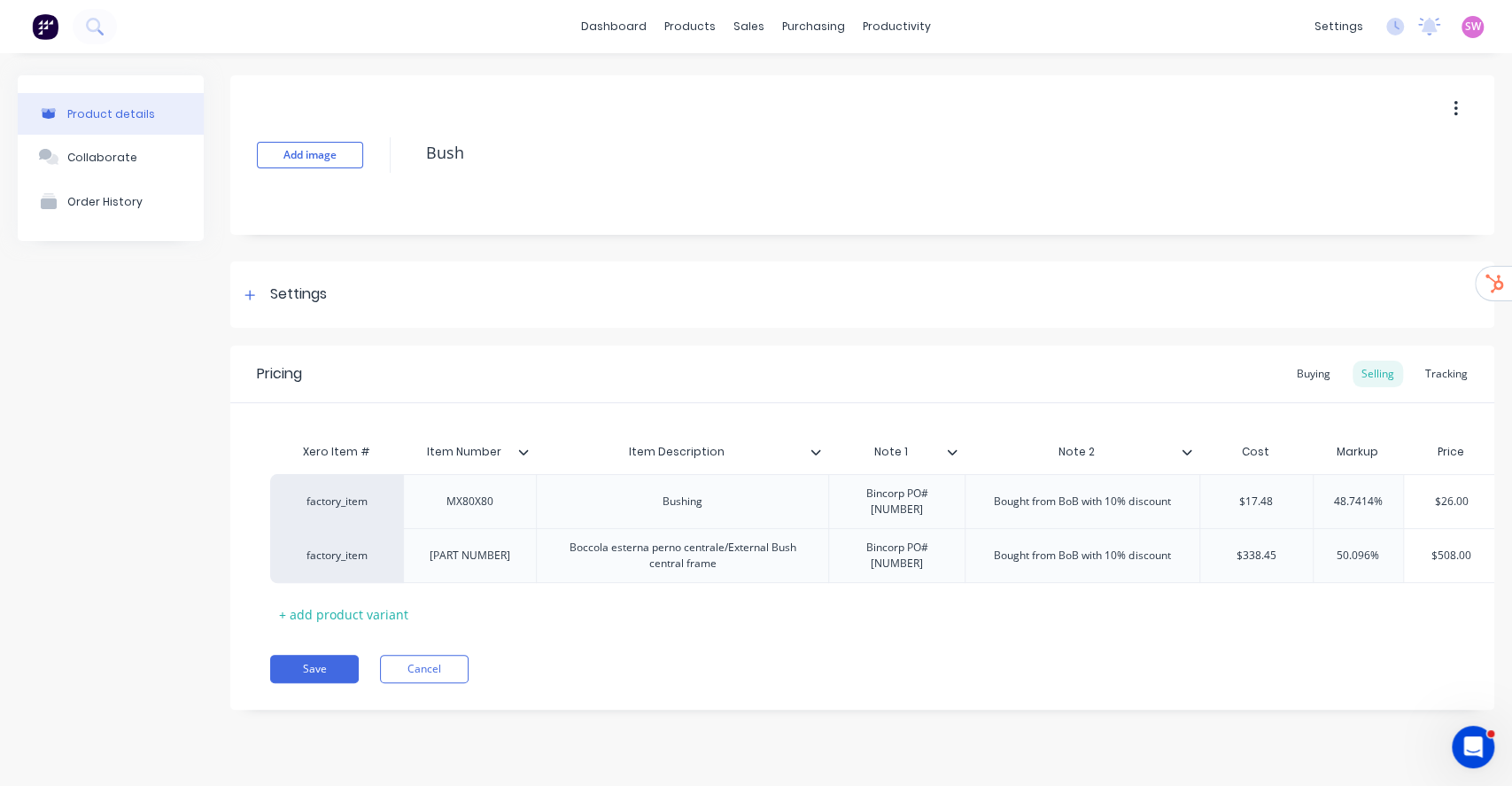 type on "x" 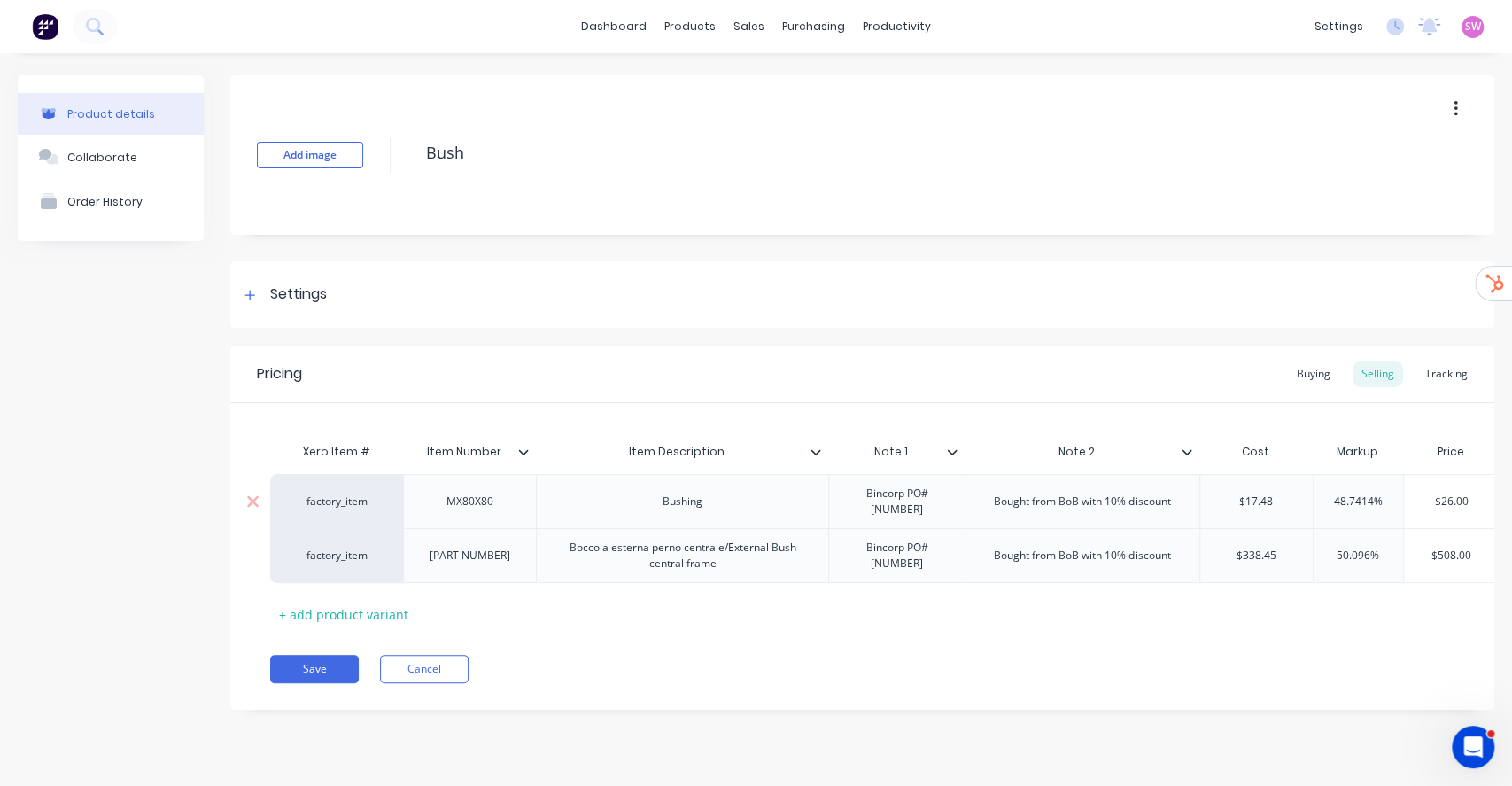 click on "factory_item" at bounding box center (337, 502) 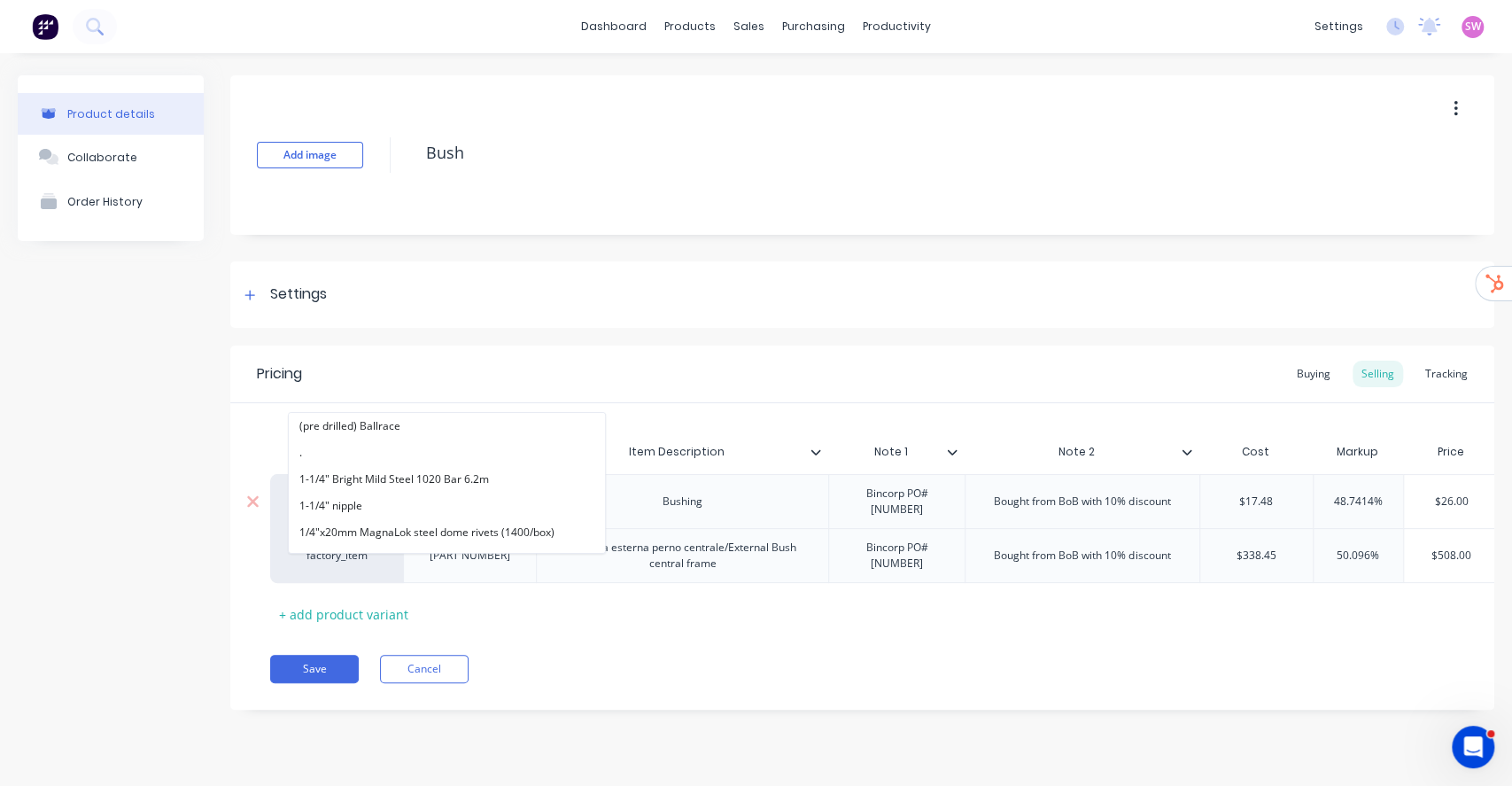 paste on "B.O.B" 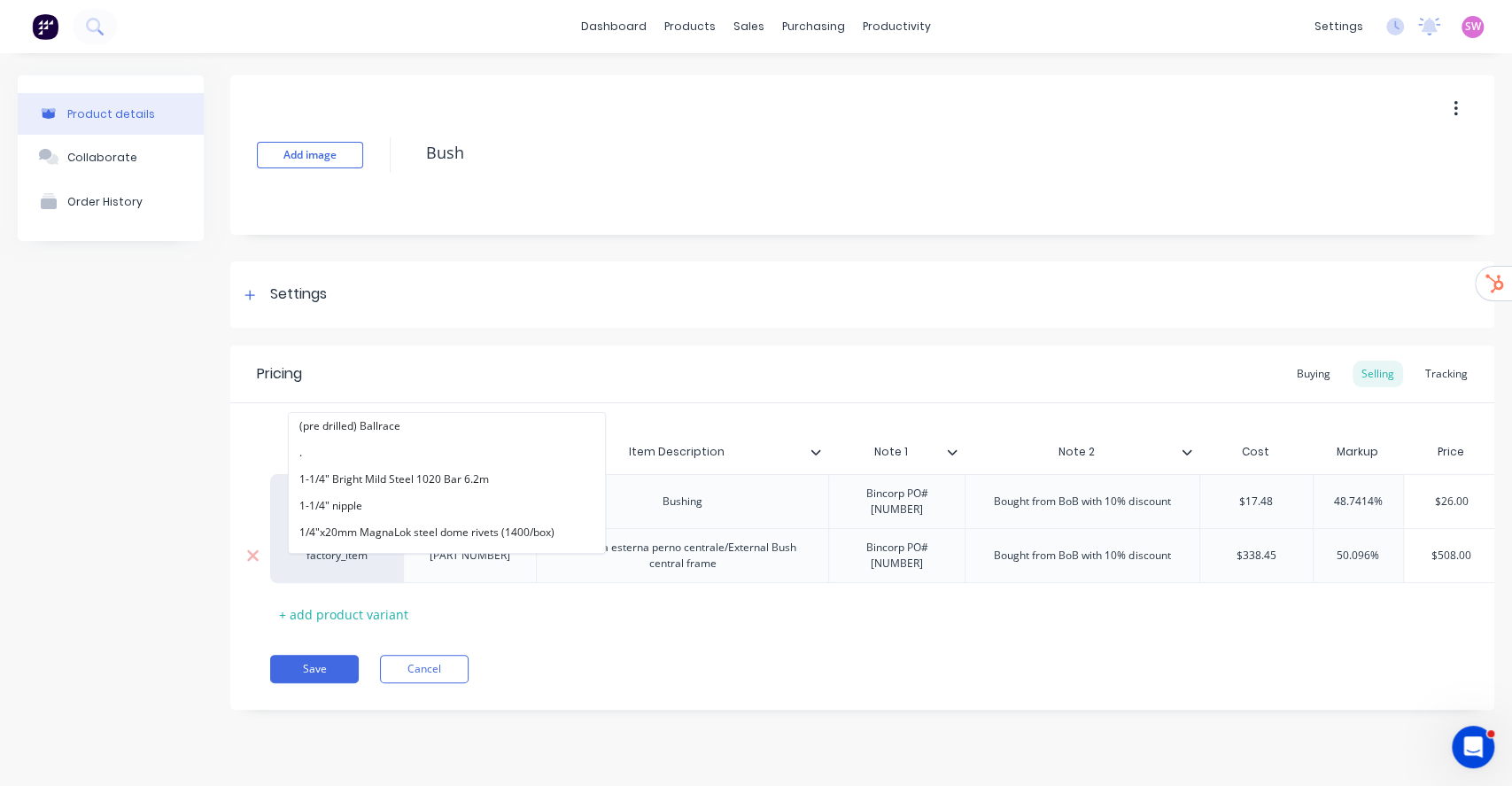 type on "B.O.B" 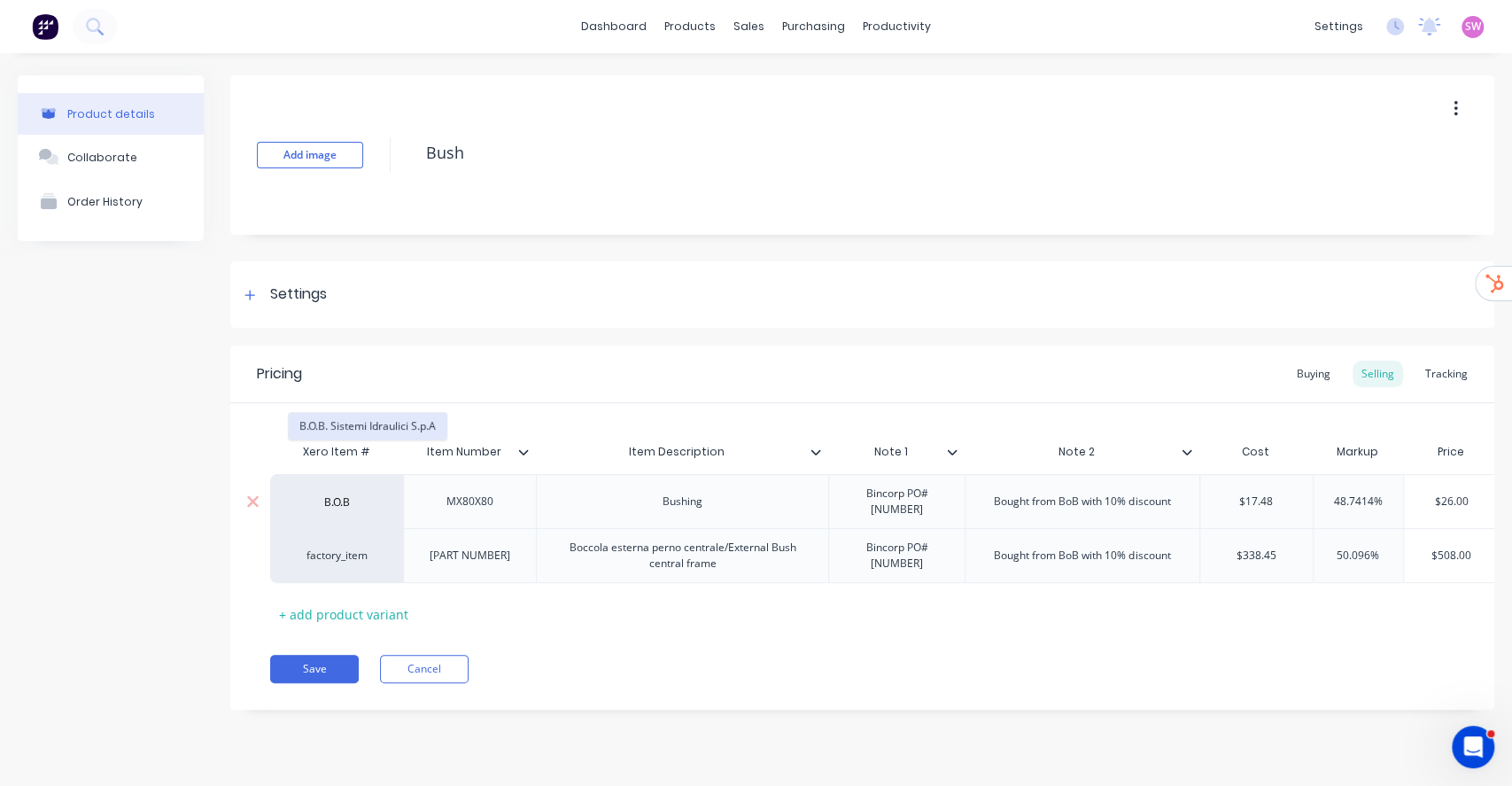 click on "B.O.B. Sistemi Idraulici S.p.A" at bounding box center [368, 426] 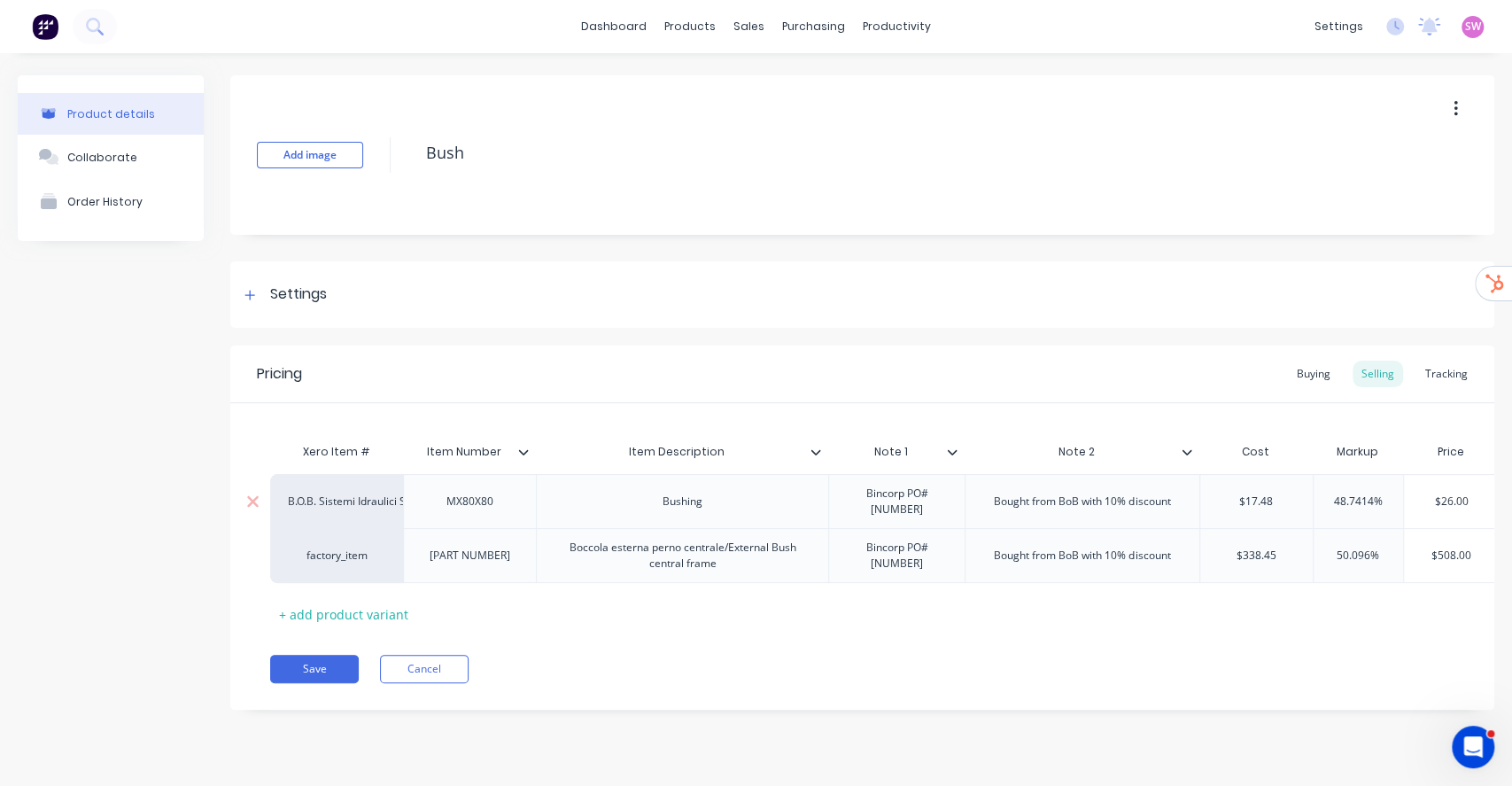 type on "x" 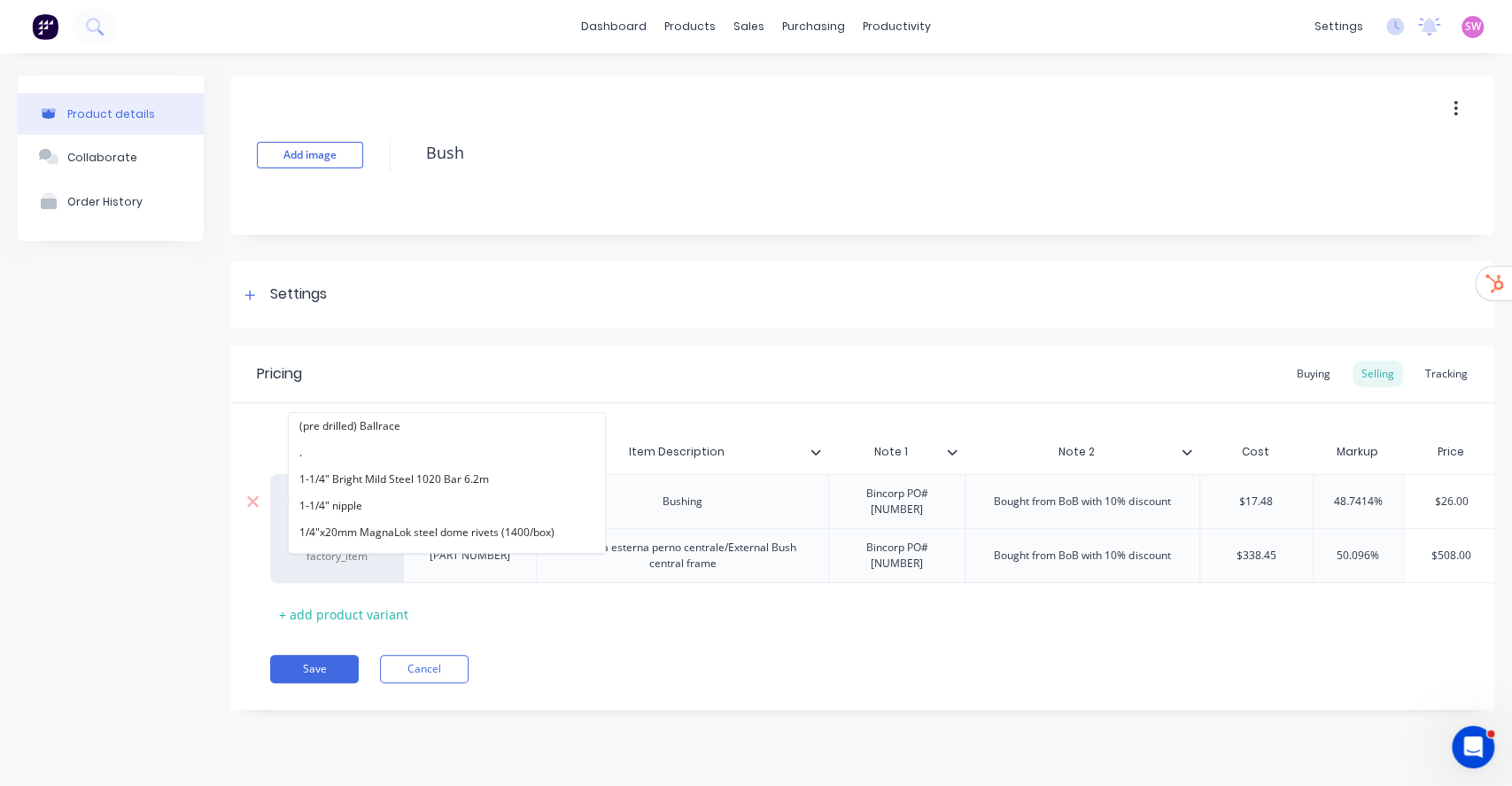paste on "B.O.B" 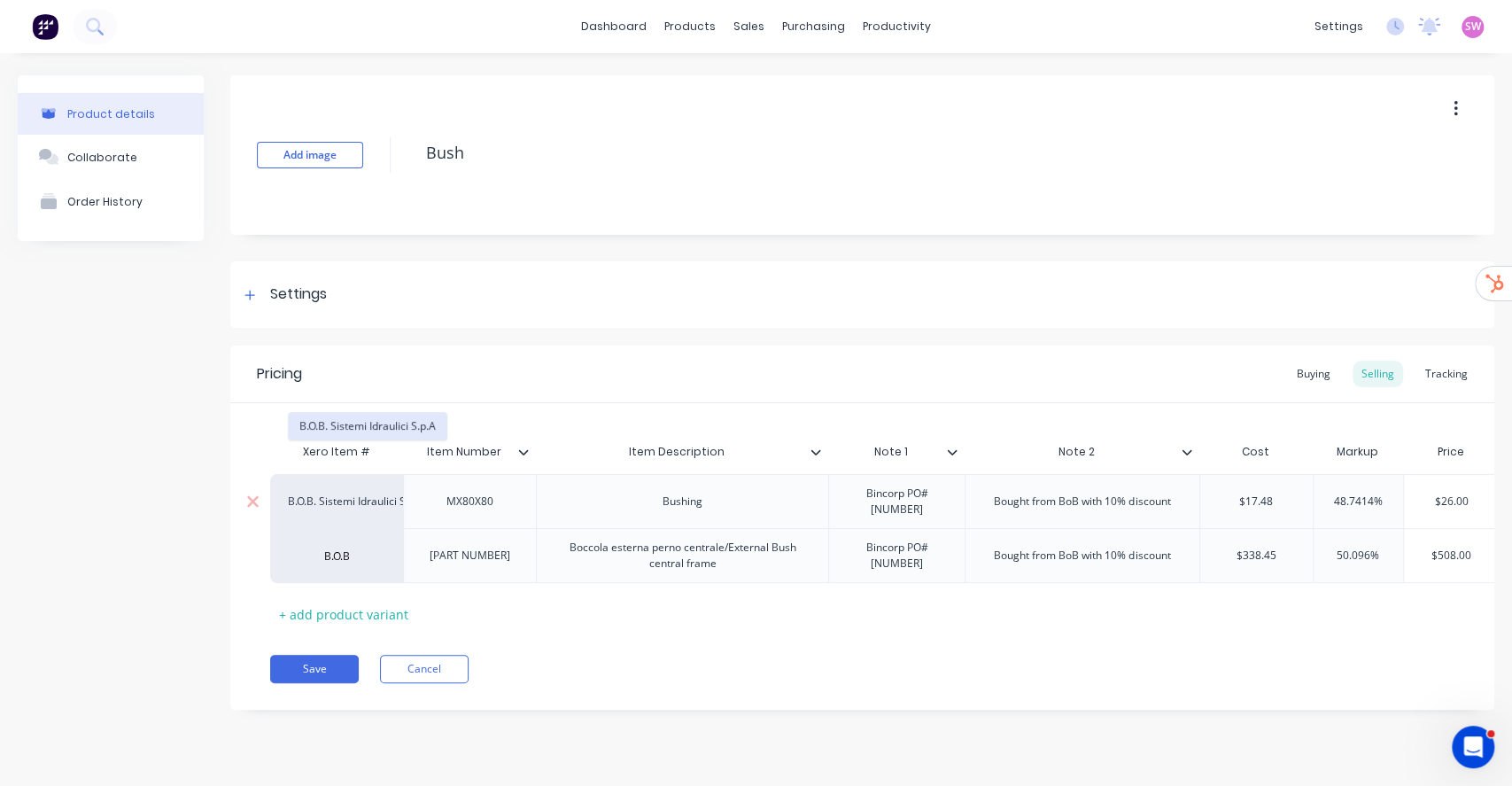 click on "B.O.B. Sistemi Idraulici S.p.A" at bounding box center [368, 426] 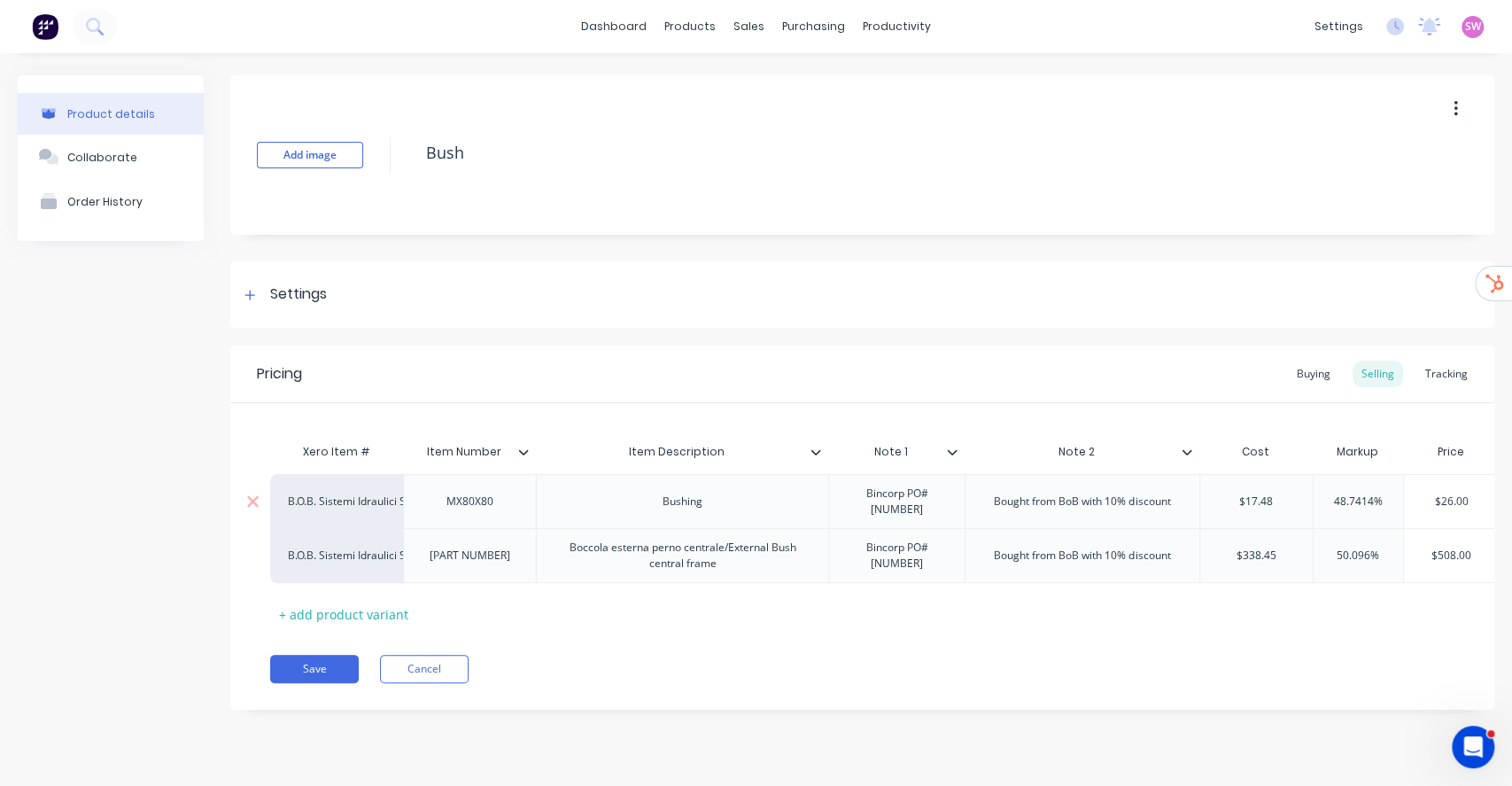 click on "Save" at bounding box center [314, 669] 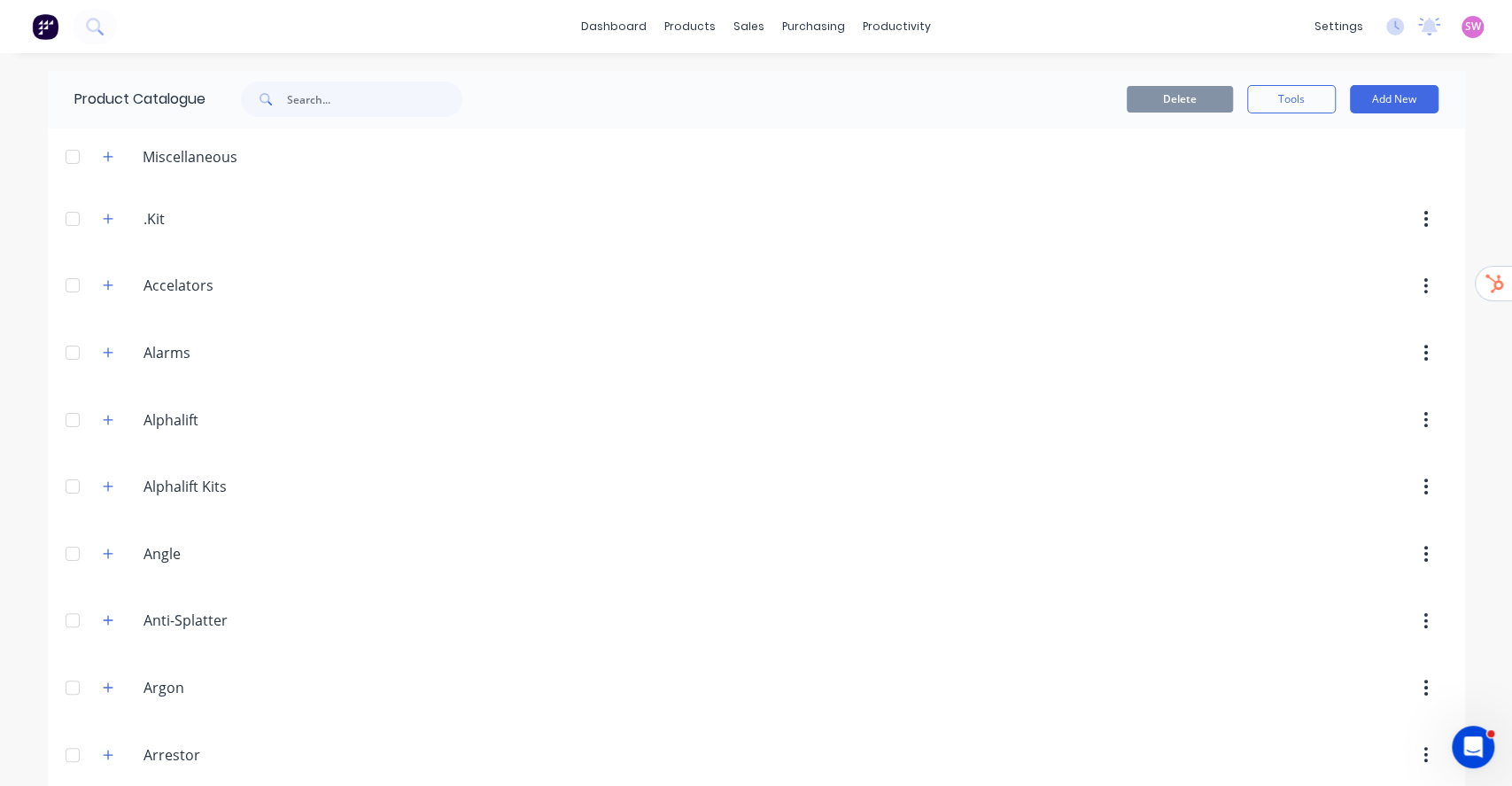 scroll, scrollTop: 709, scrollLeft: 0, axis: vertical 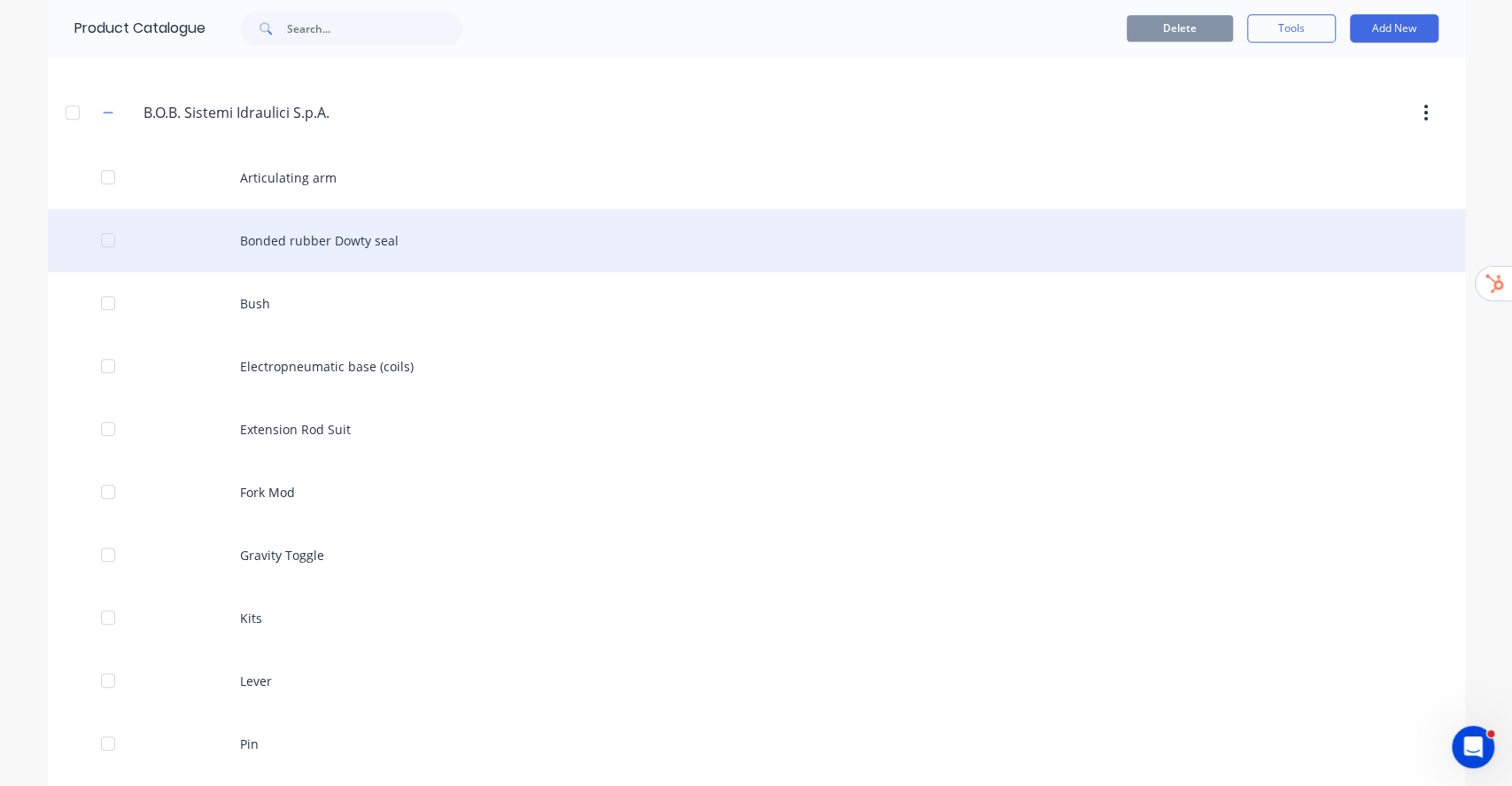 click on "Bonded rubber Dowty seal" at bounding box center [756, 240] 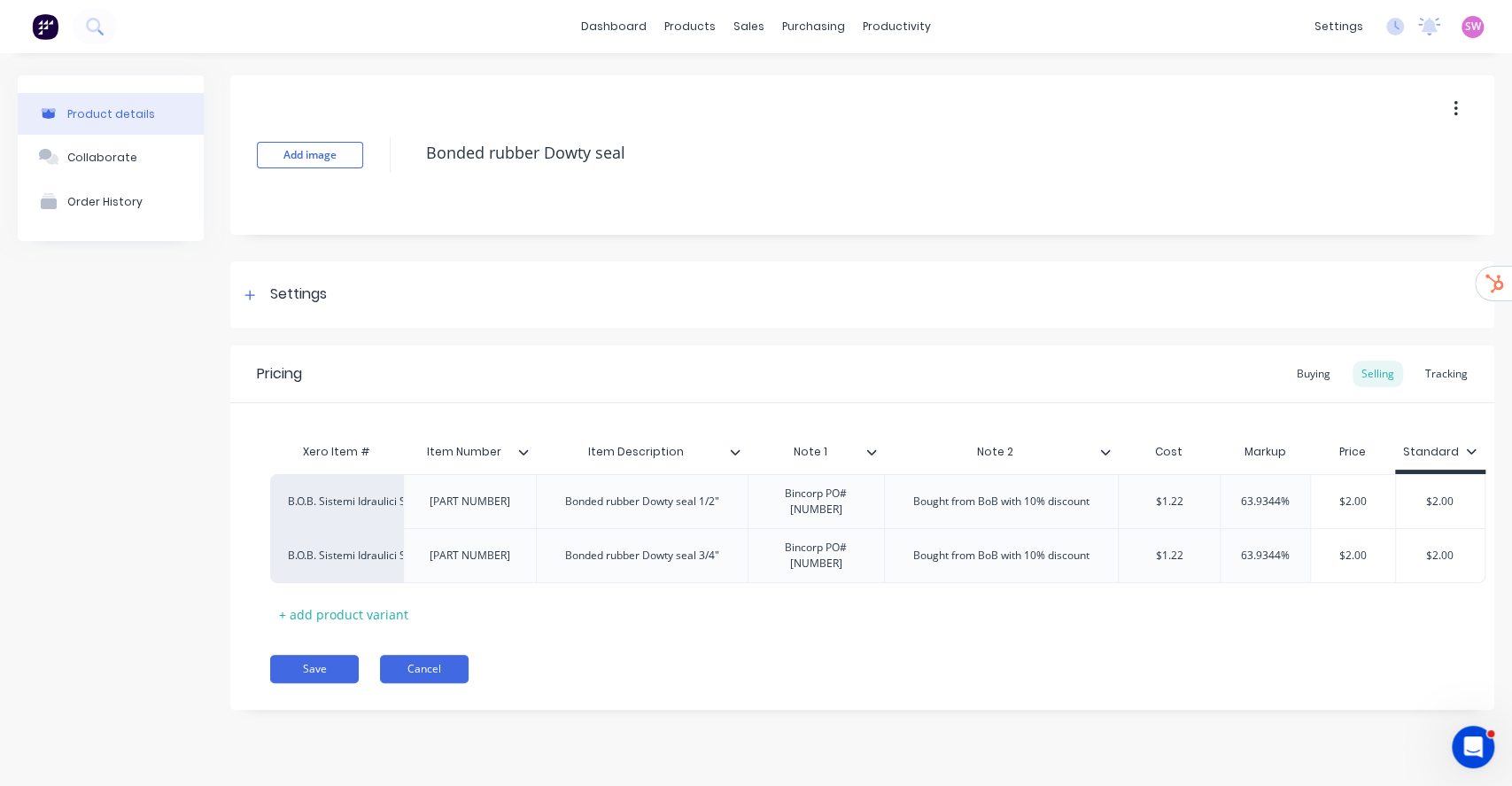 click on "Cancel" at bounding box center [424, 669] 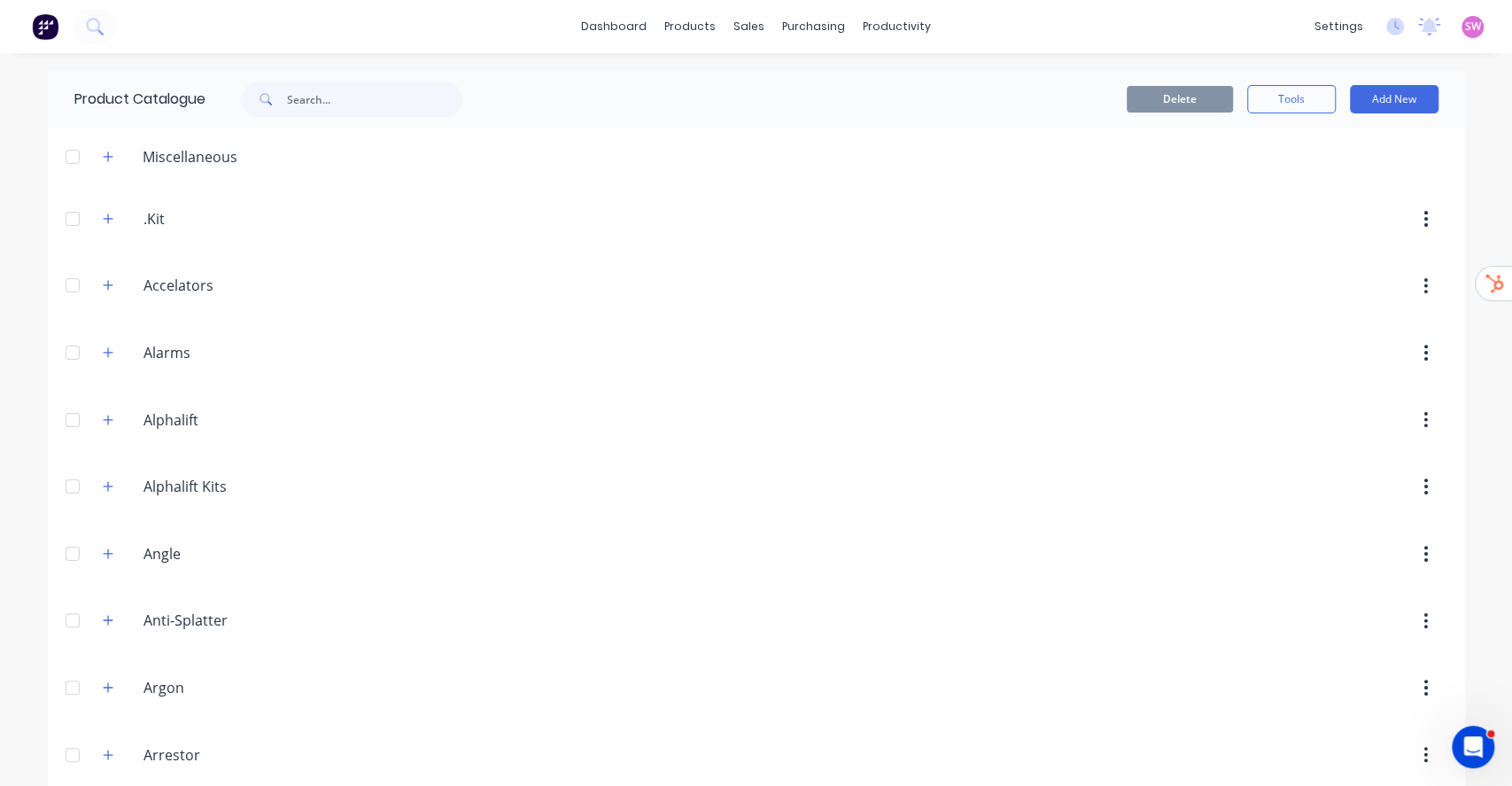 scroll, scrollTop: 827, scrollLeft: 0, axis: vertical 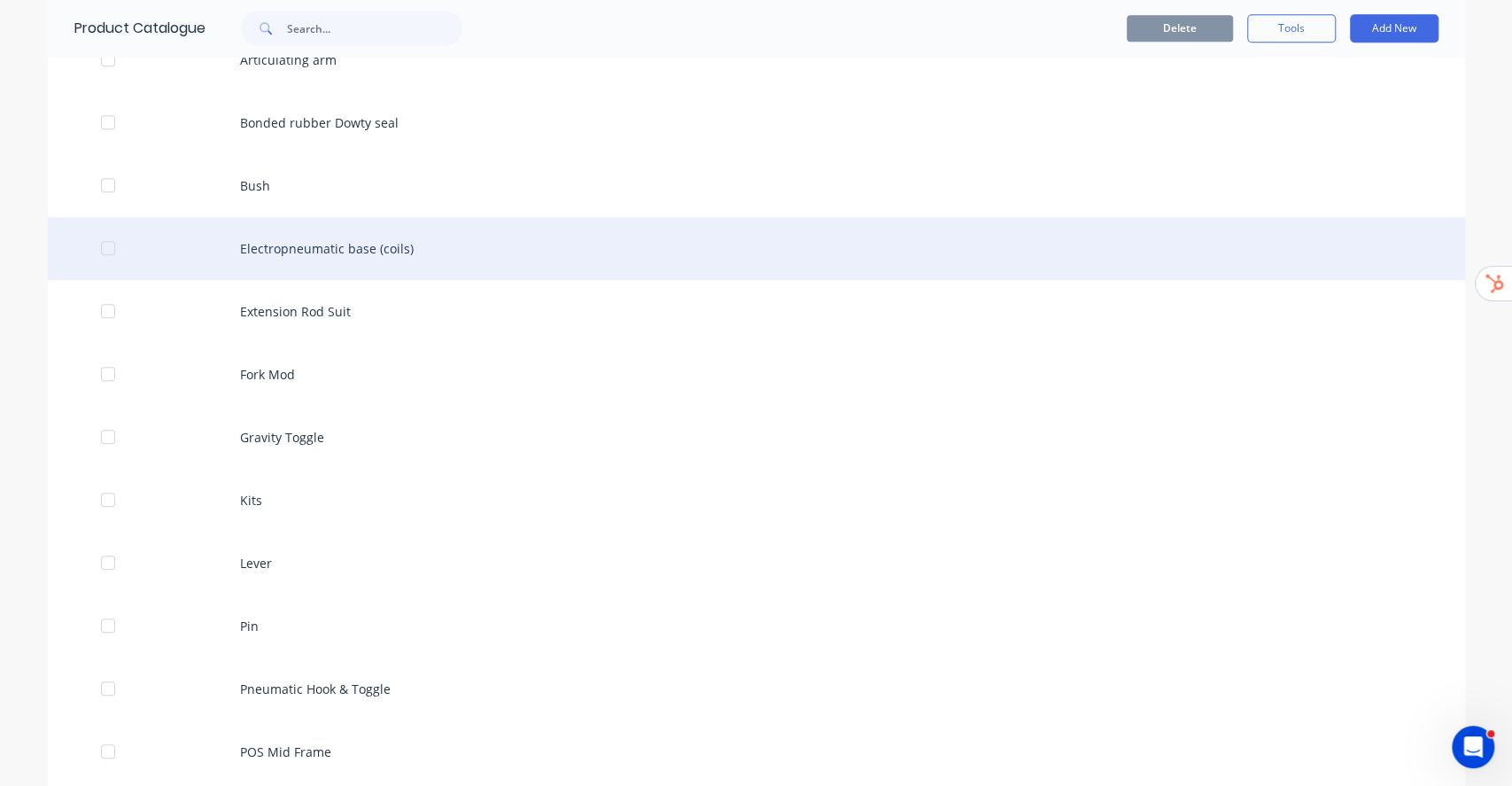click on "Electropneumatic base (coils)" at bounding box center (756, 248) 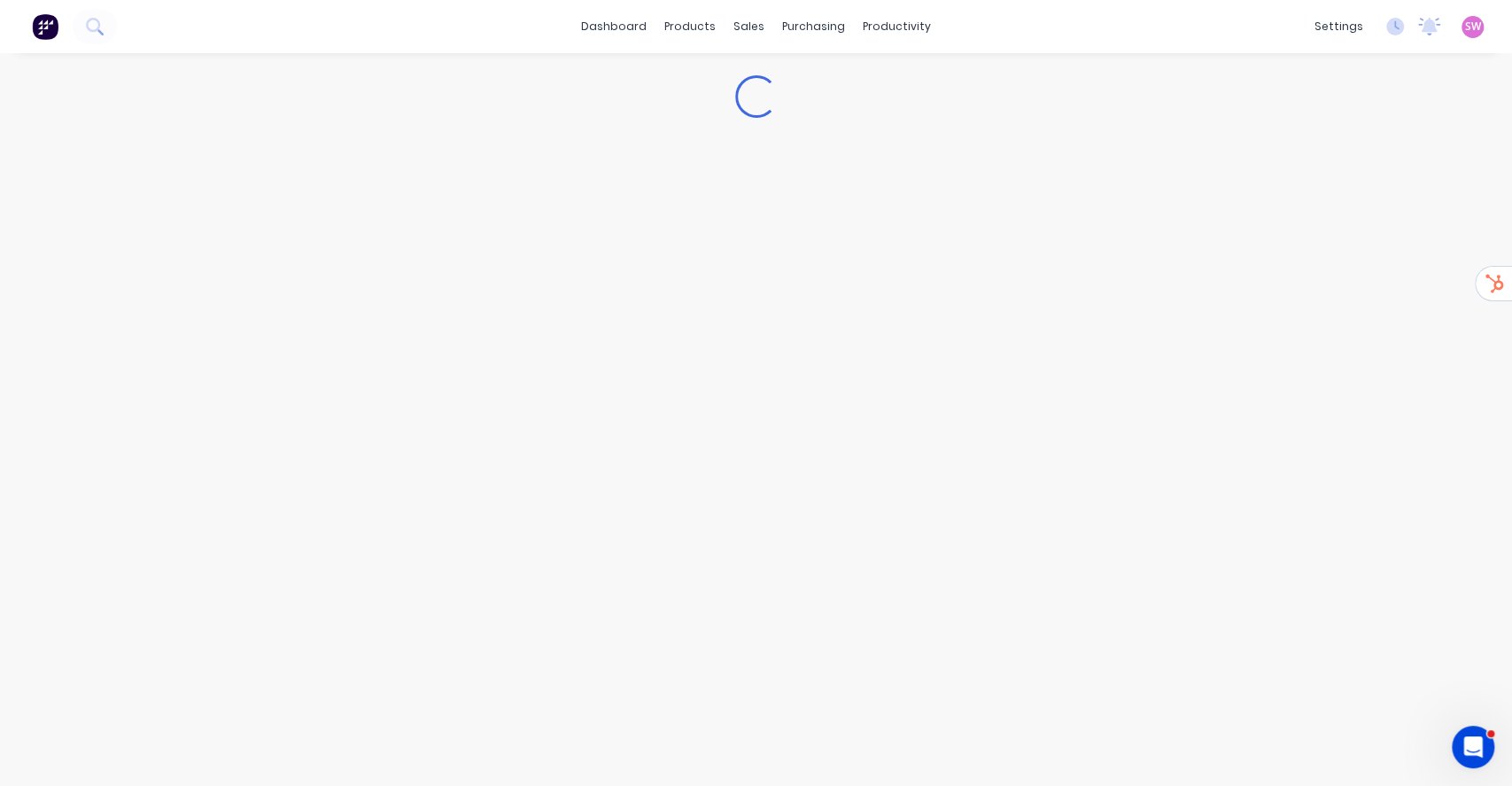 type on "x" 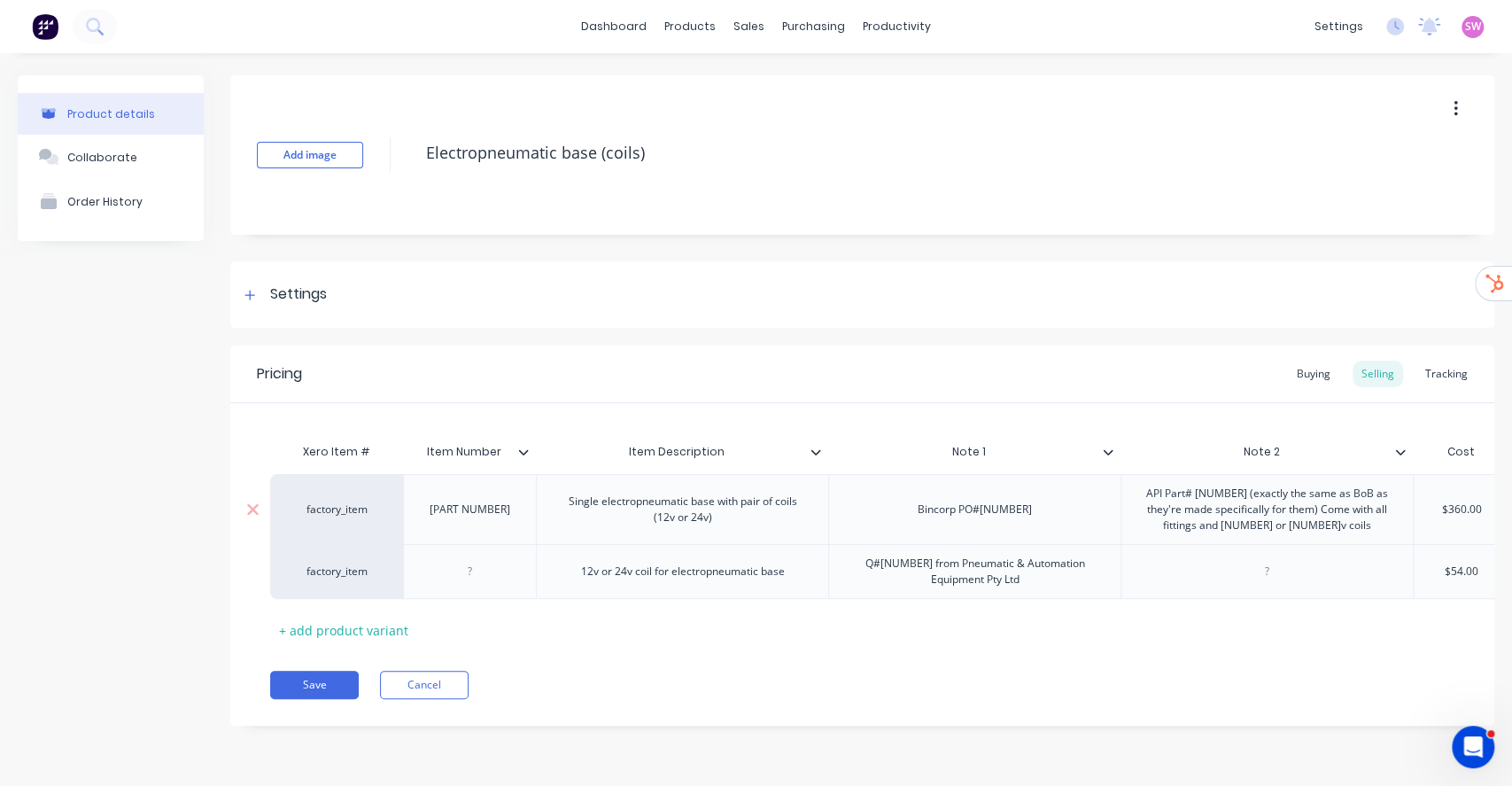 click on "factory_item" at bounding box center (337, 510) 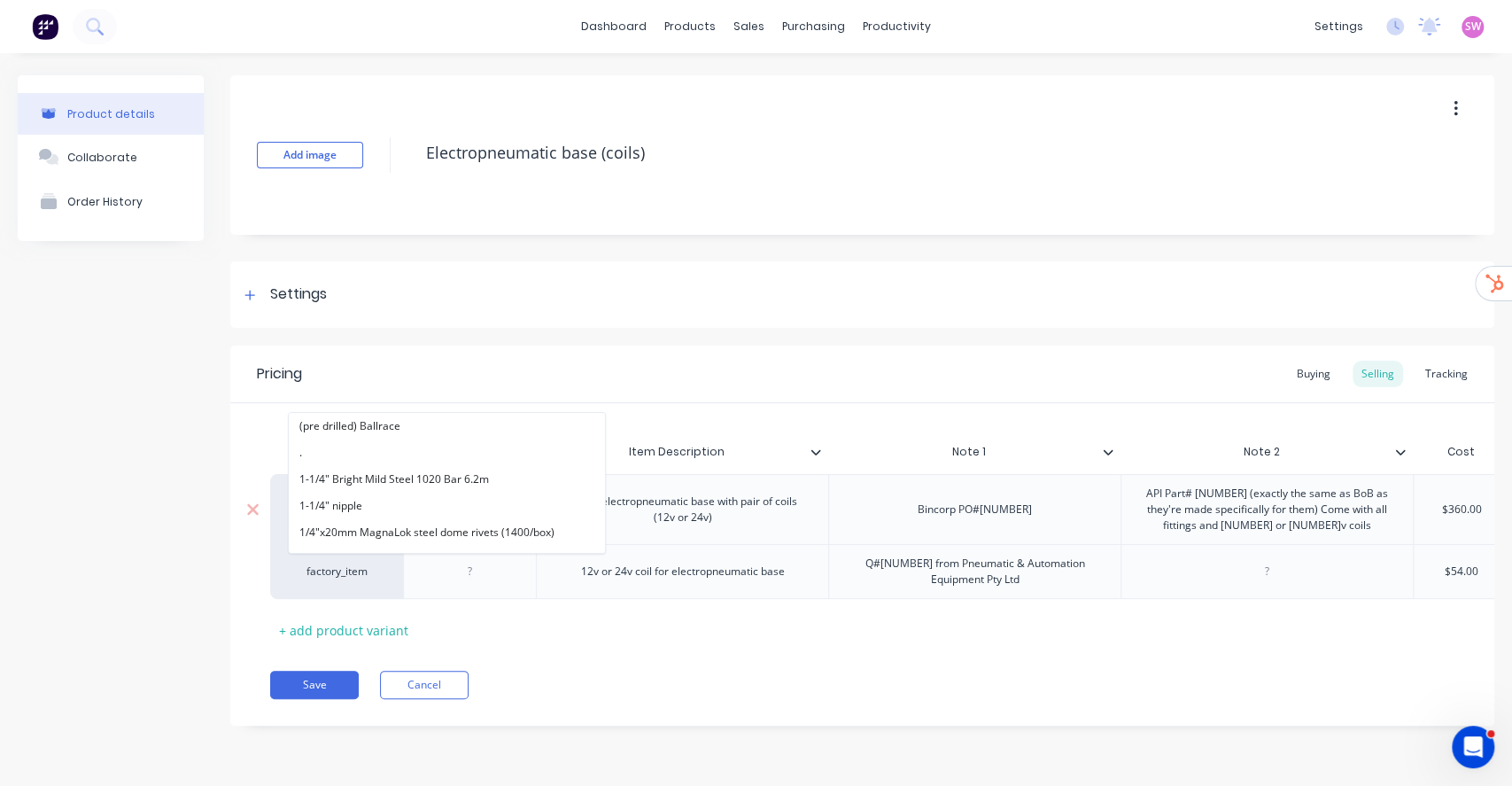 paste on "B.O.B" 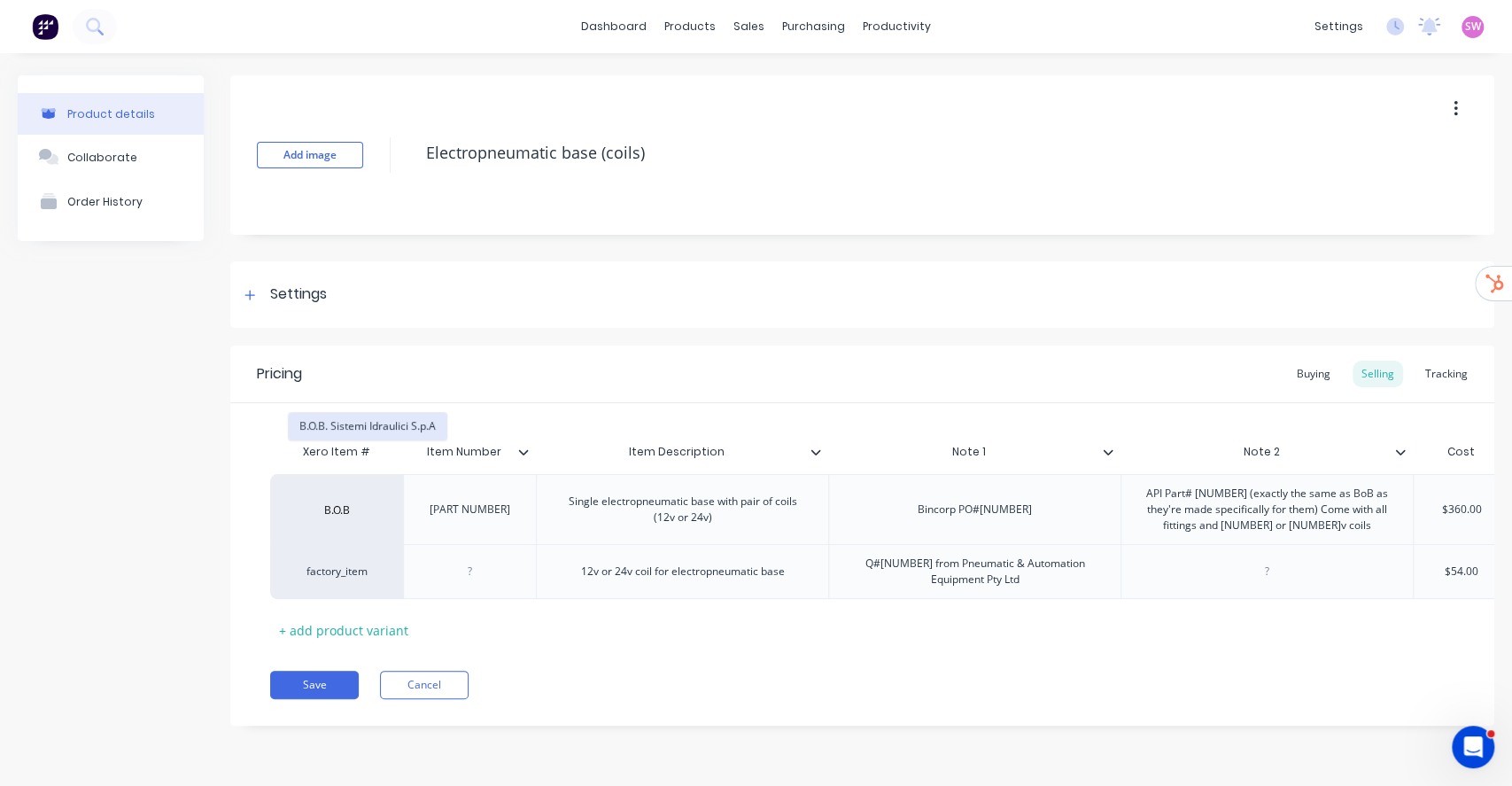 click on "B.O.B. Sistemi Idraulici S.p.A" at bounding box center [368, 426] 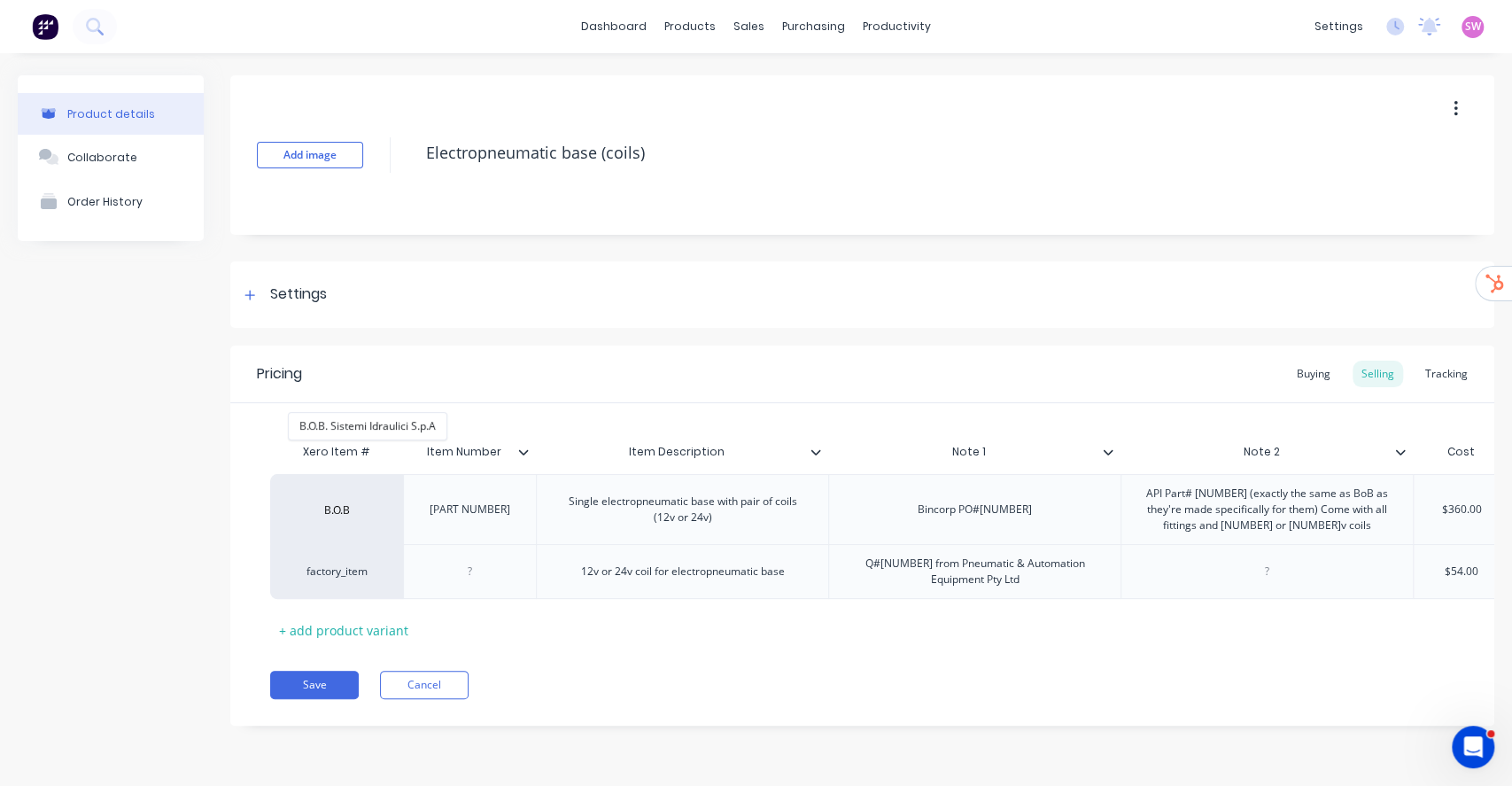 type on "x" 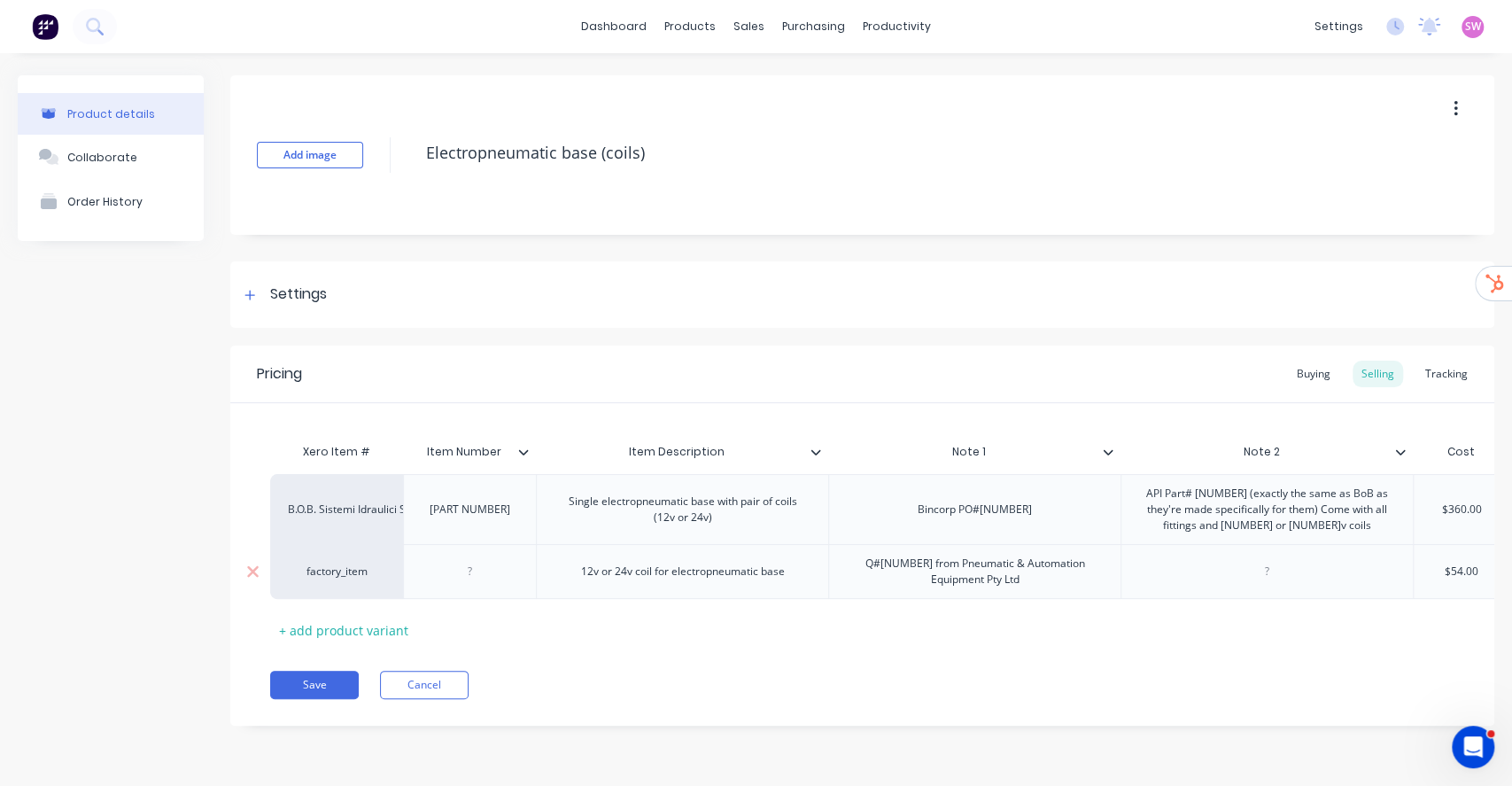 click on "factory_item" at bounding box center [337, 572] 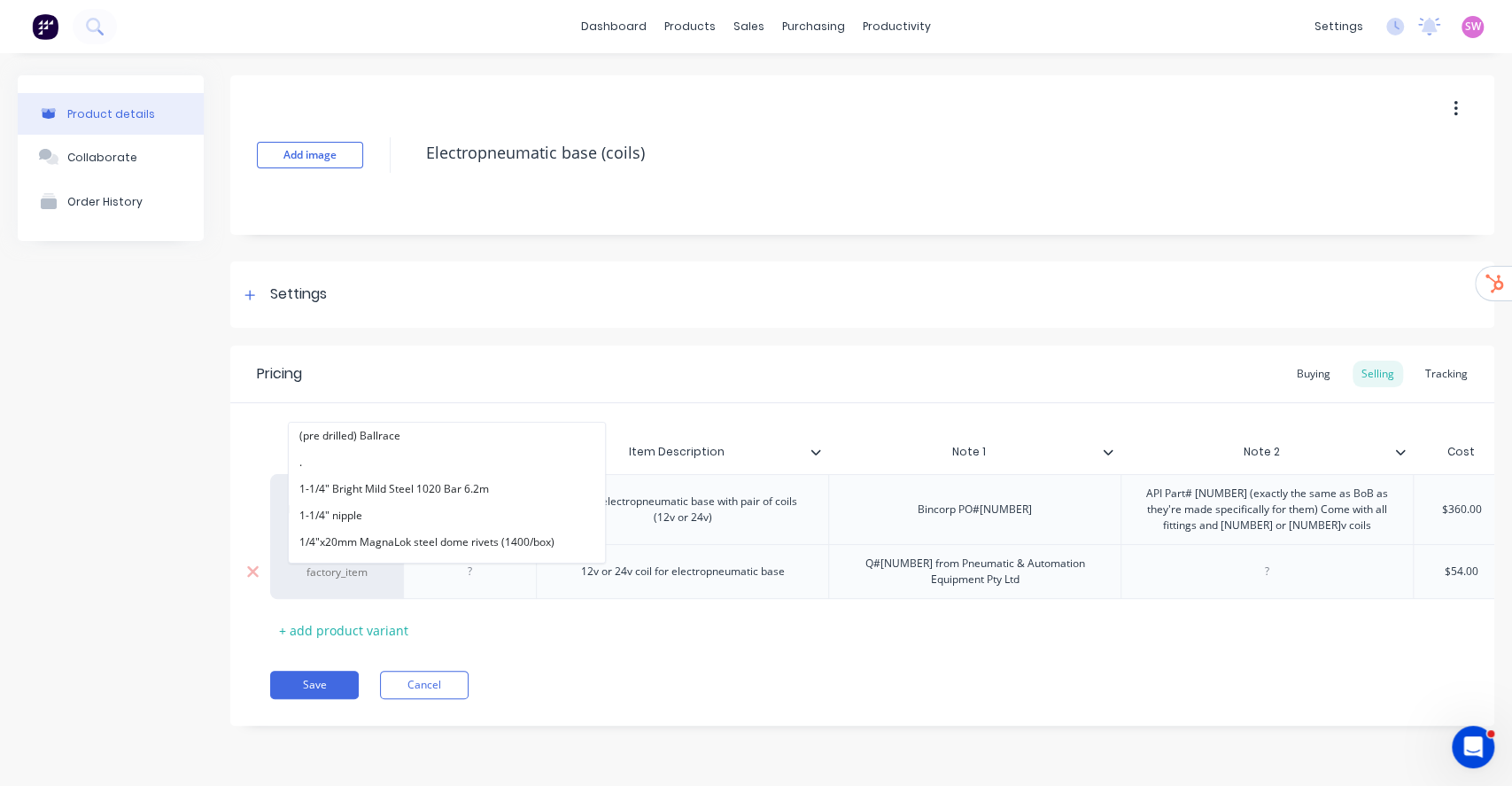 paste on "B.O.B" 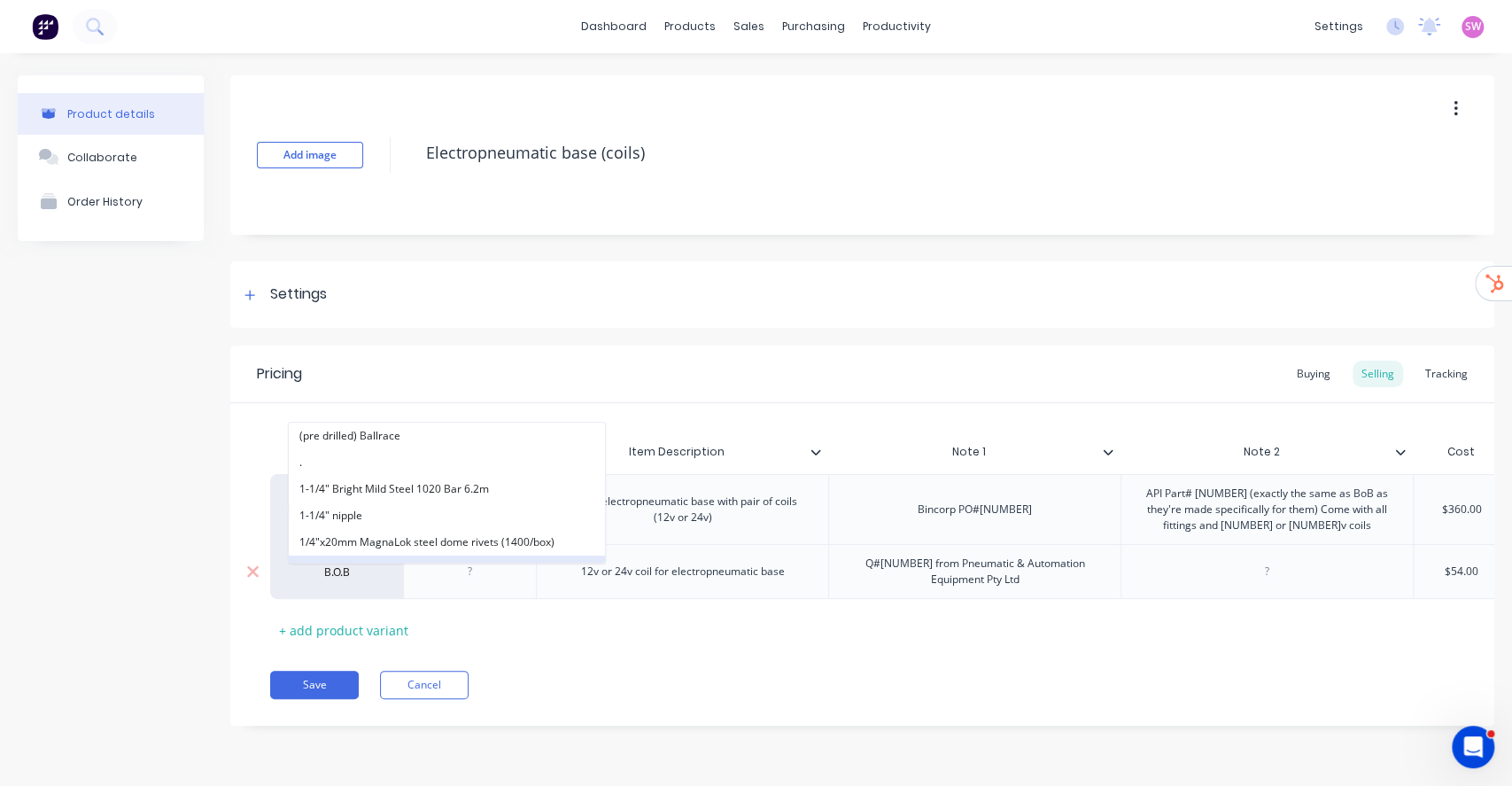 type on "B.O.B" 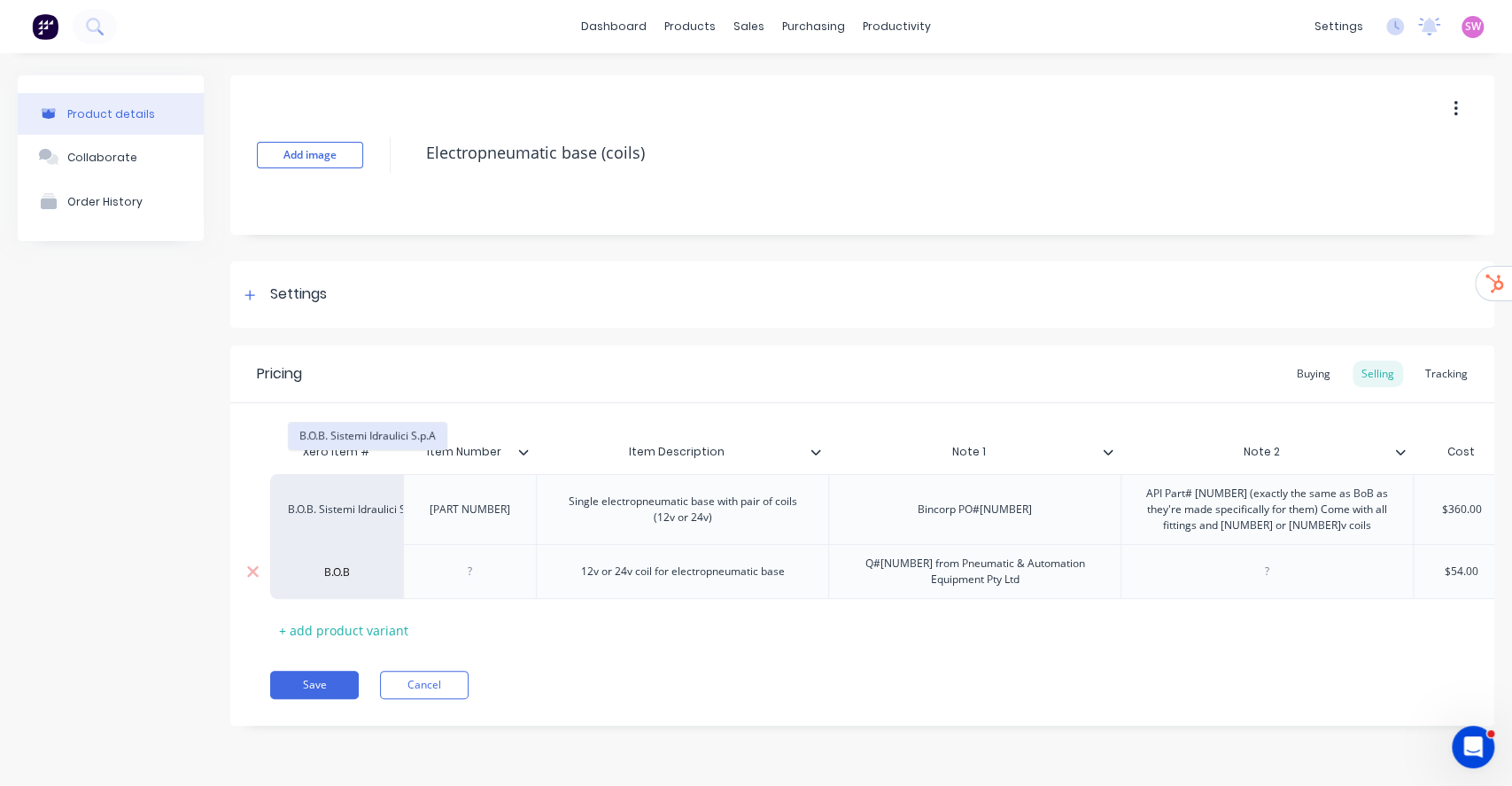click on "B.O.B. Sistemi Idraulici S.p.A" at bounding box center [368, 436] 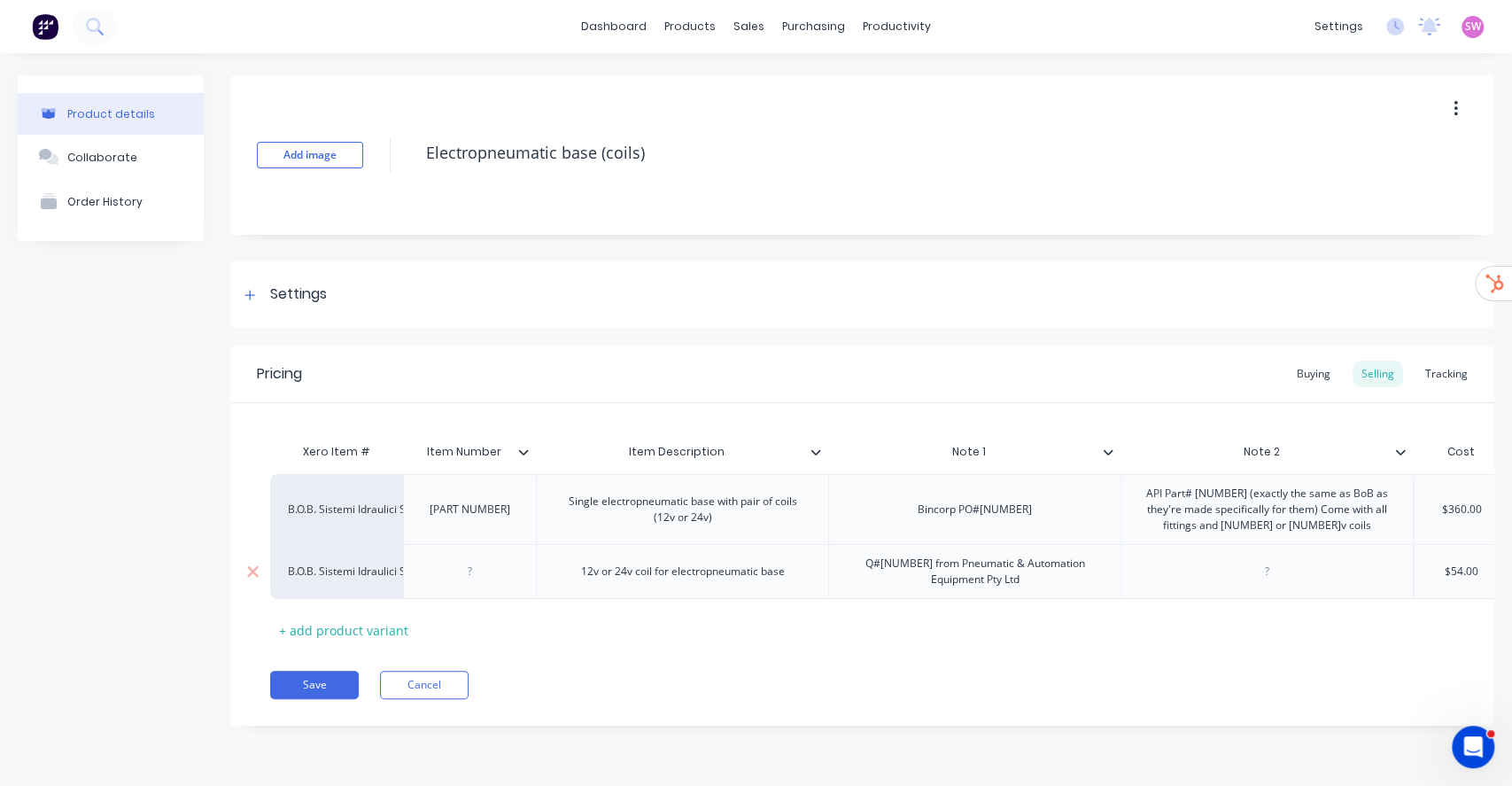 click on "Save" at bounding box center [314, 685] 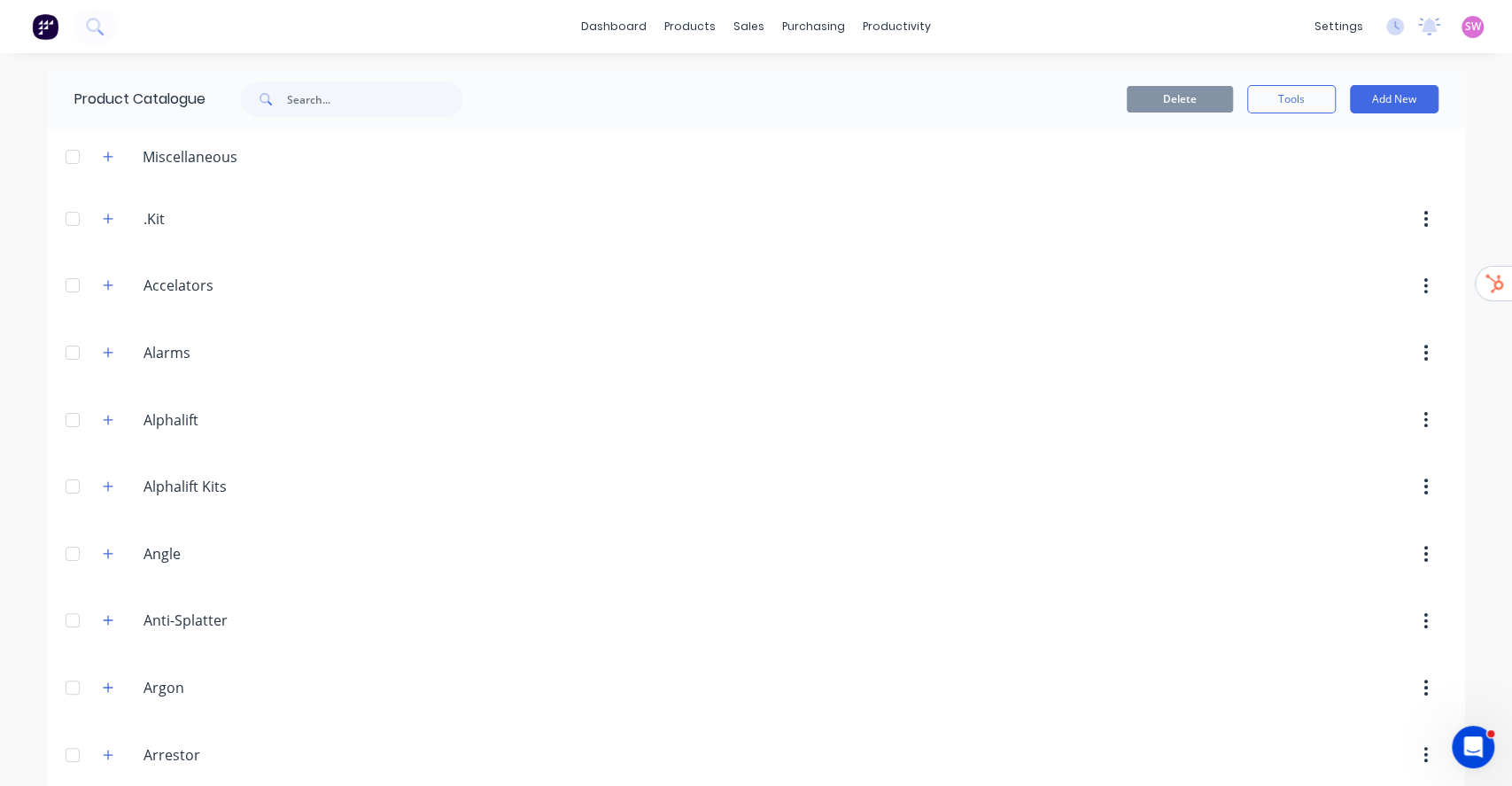 scroll, scrollTop: 472, scrollLeft: 0, axis: vertical 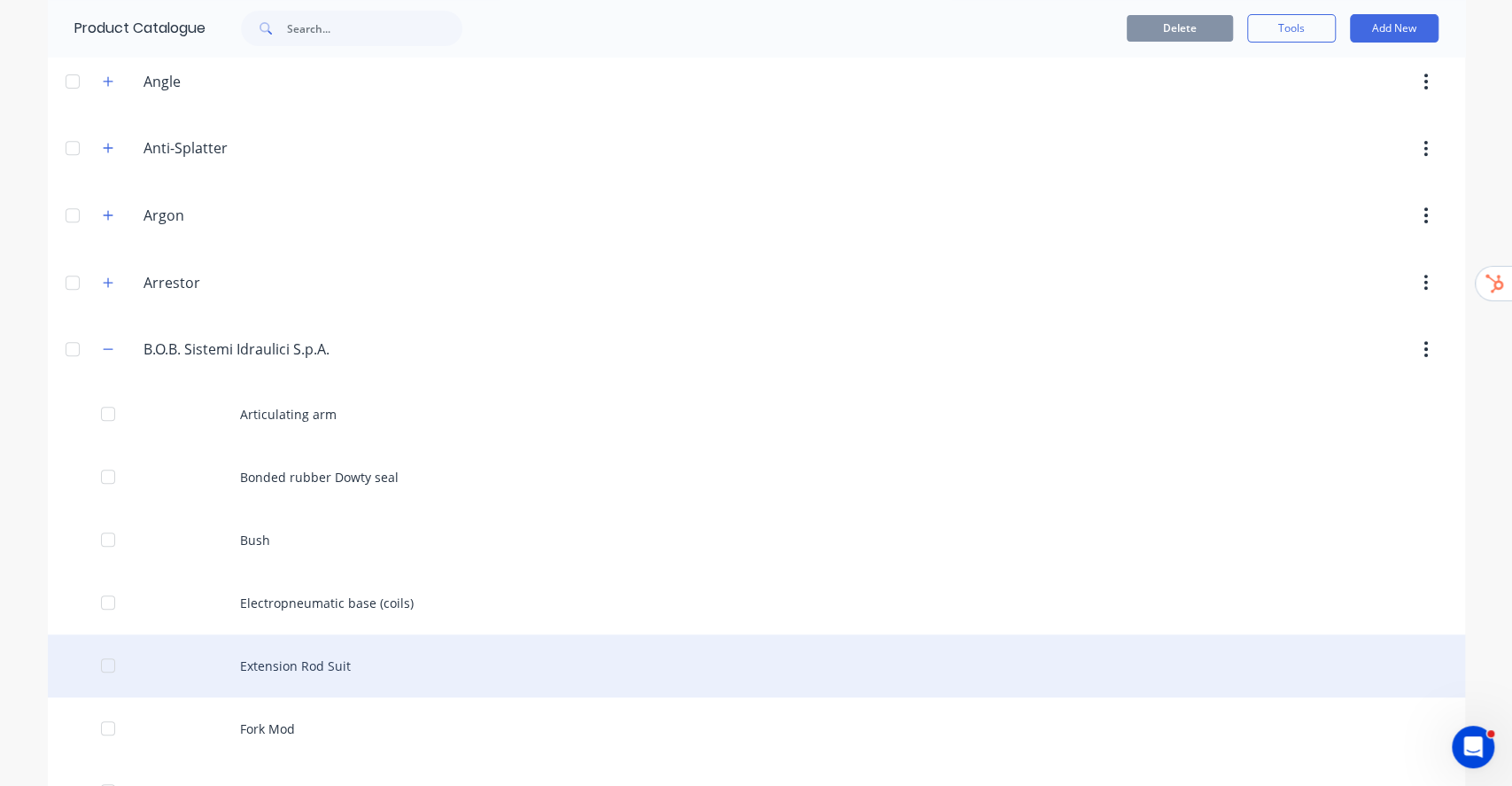 click on "Extension Rod Suit" at bounding box center (756, 665) 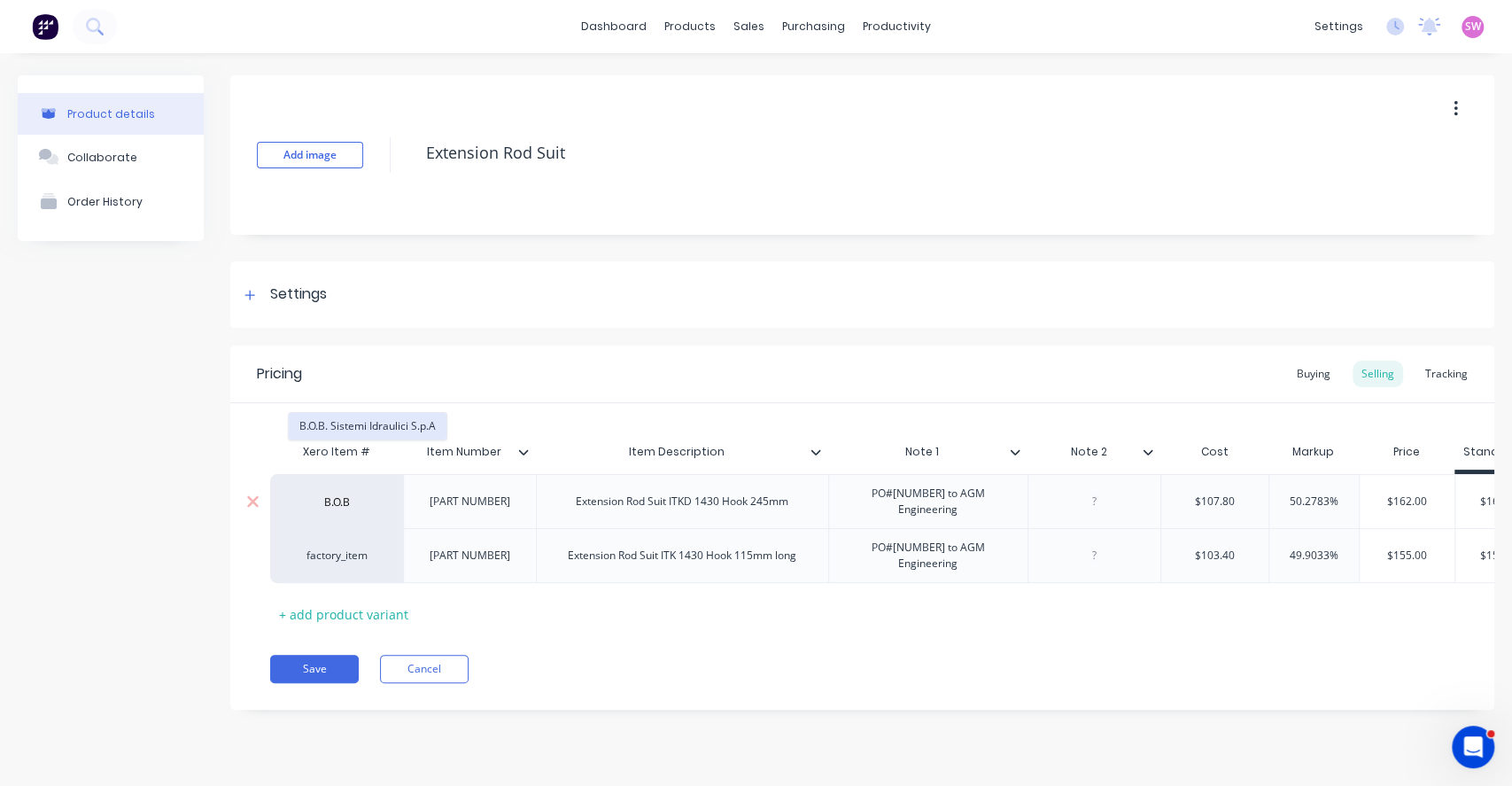 click on "B.O.B. Sistemi Idraulici S.p.A" at bounding box center [368, 426] 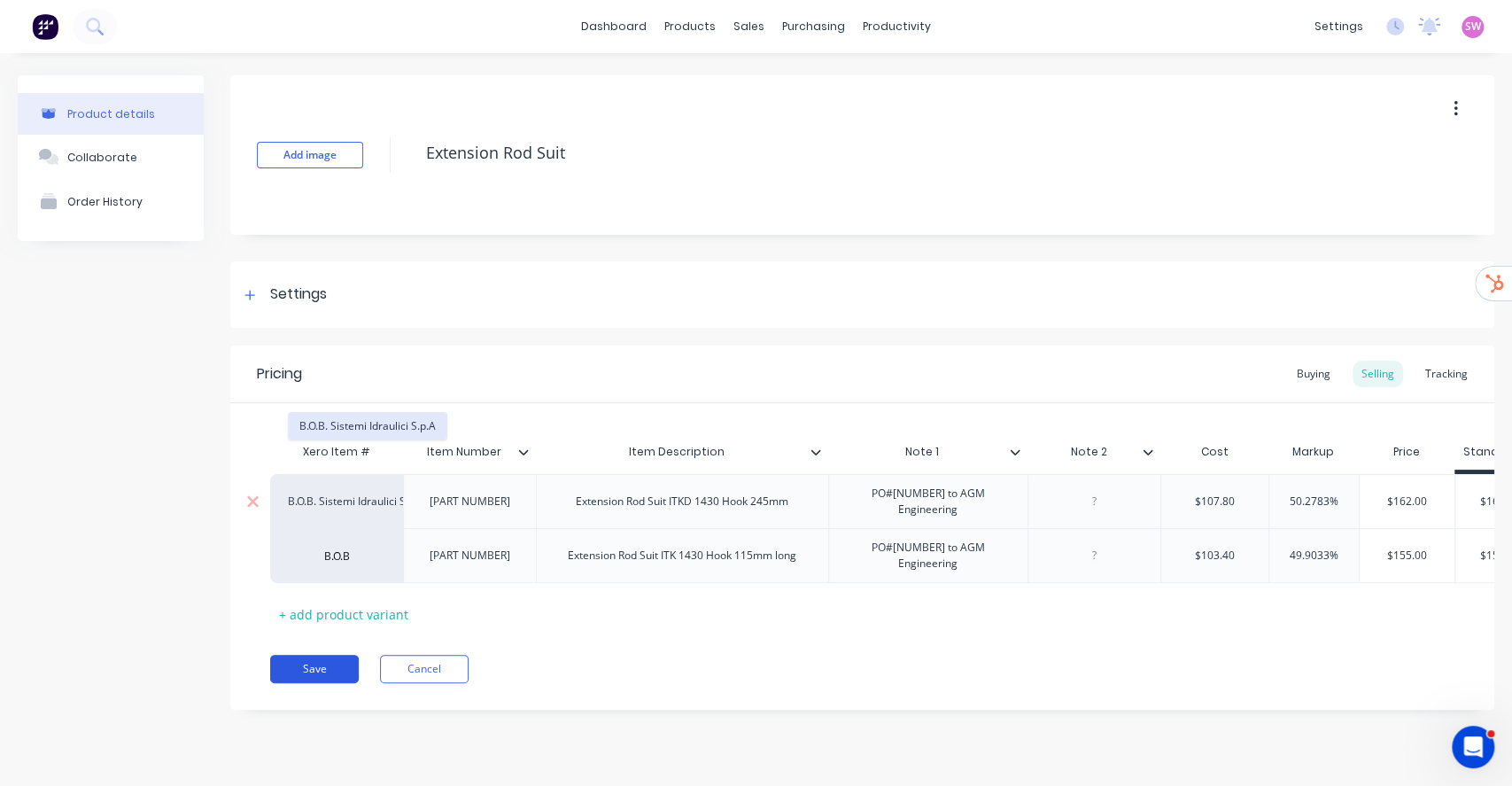 click on "B.O.B. Sistemi Idraulici S.p.A" at bounding box center (368, 426) 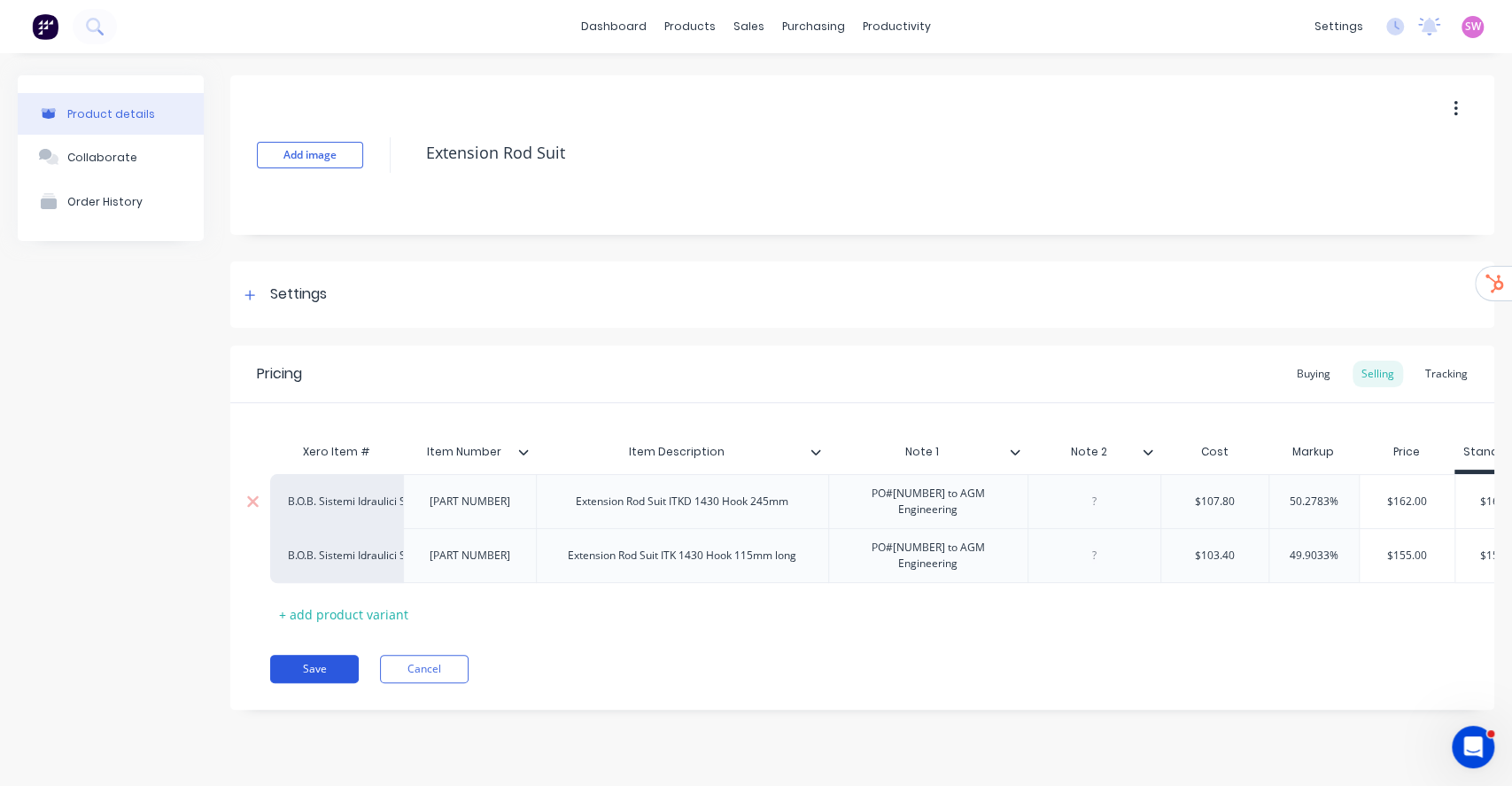 click on "Save" at bounding box center [314, 669] 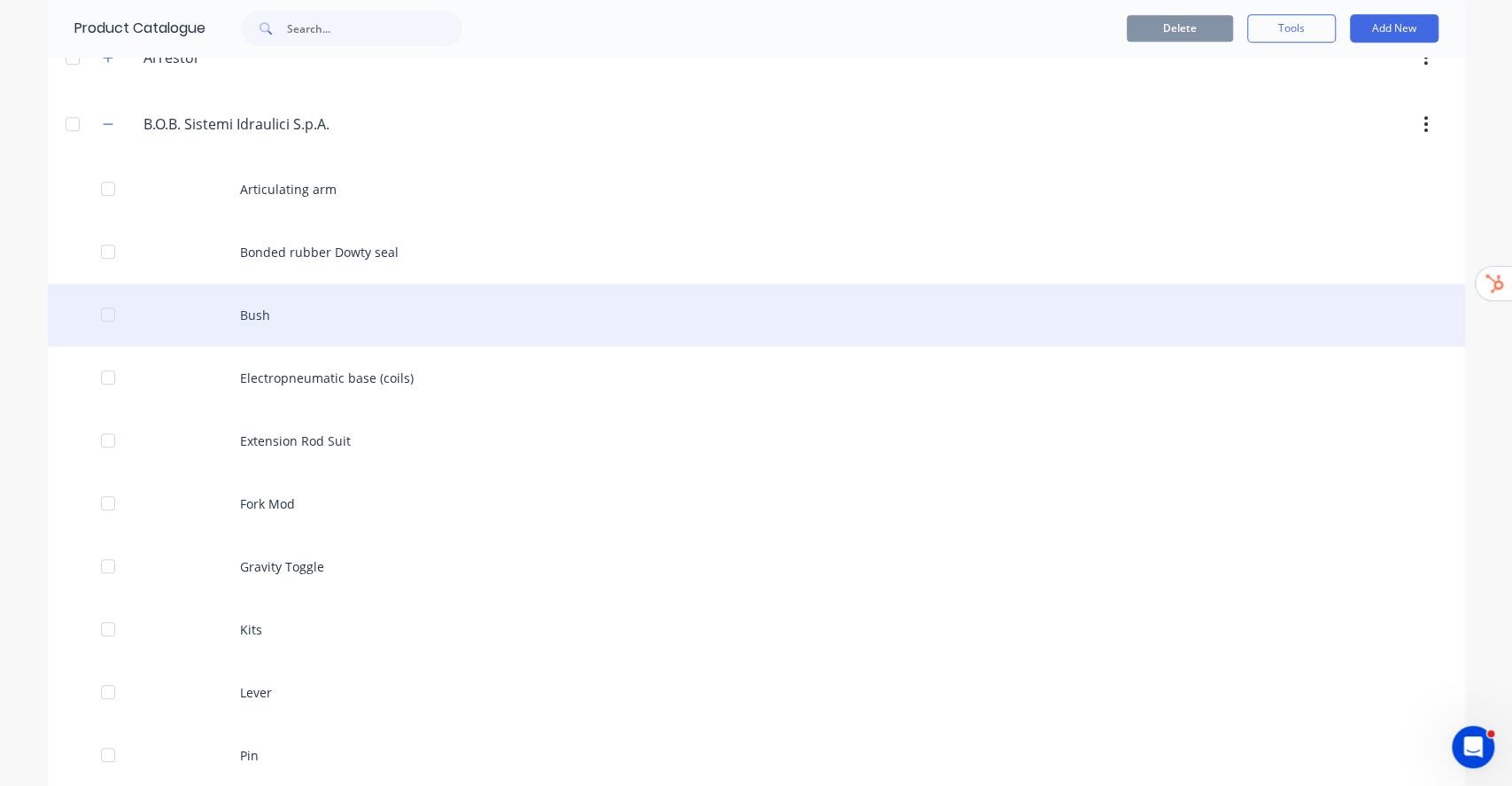 scroll, scrollTop: 709, scrollLeft: 0, axis: vertical 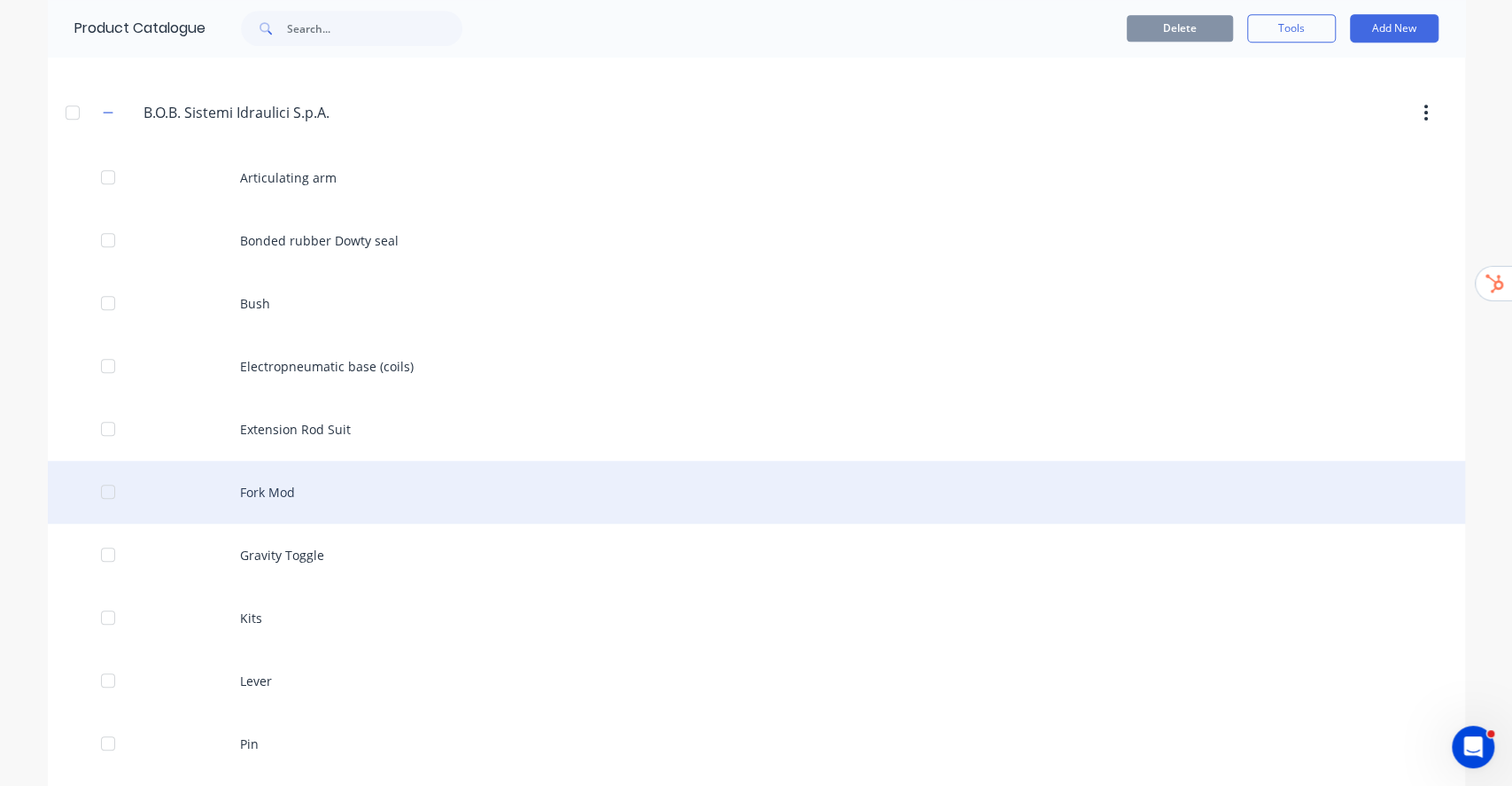 click on "Fork Mod" at bounding box center (756, 492) 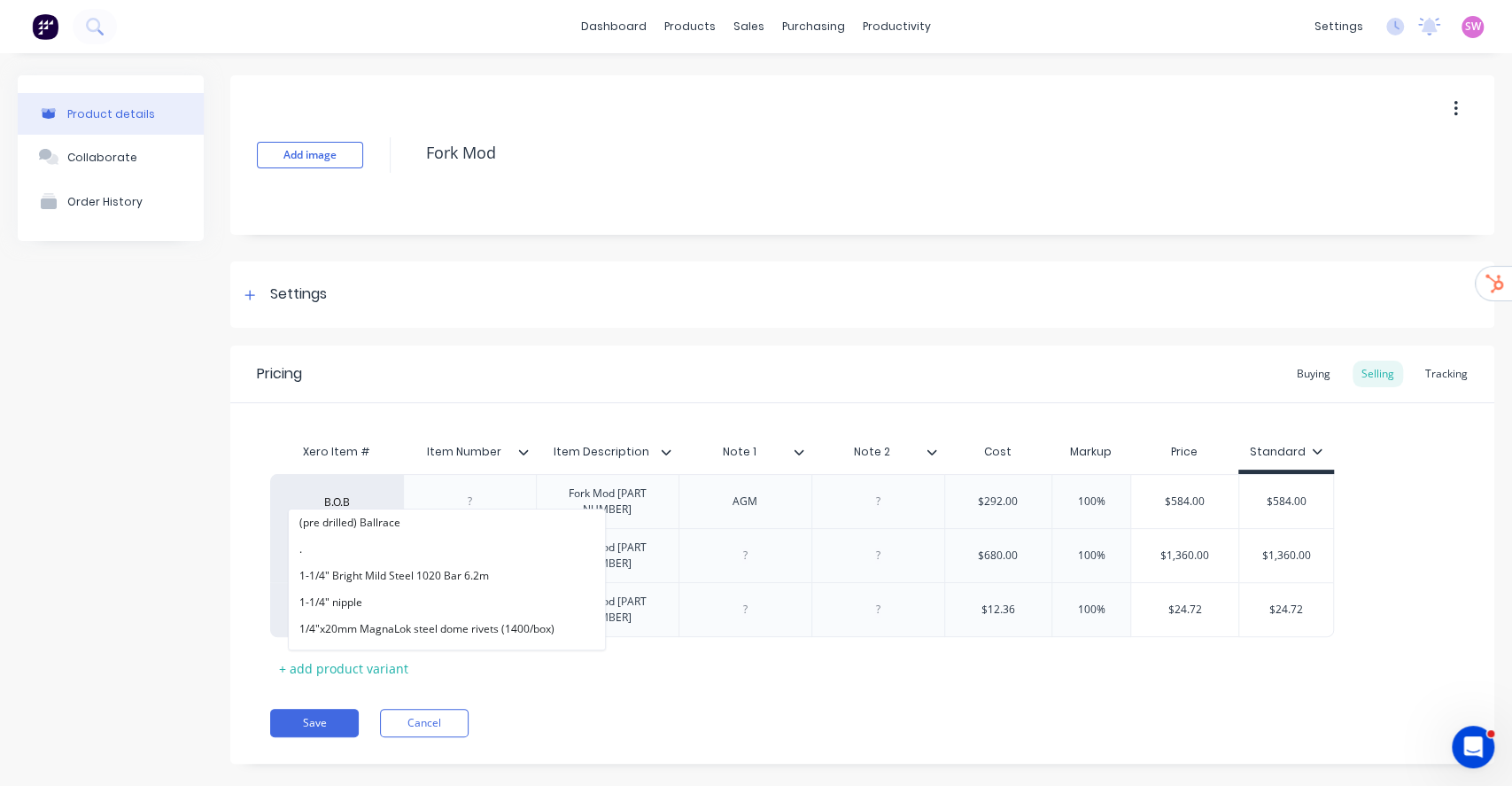 type on "x" 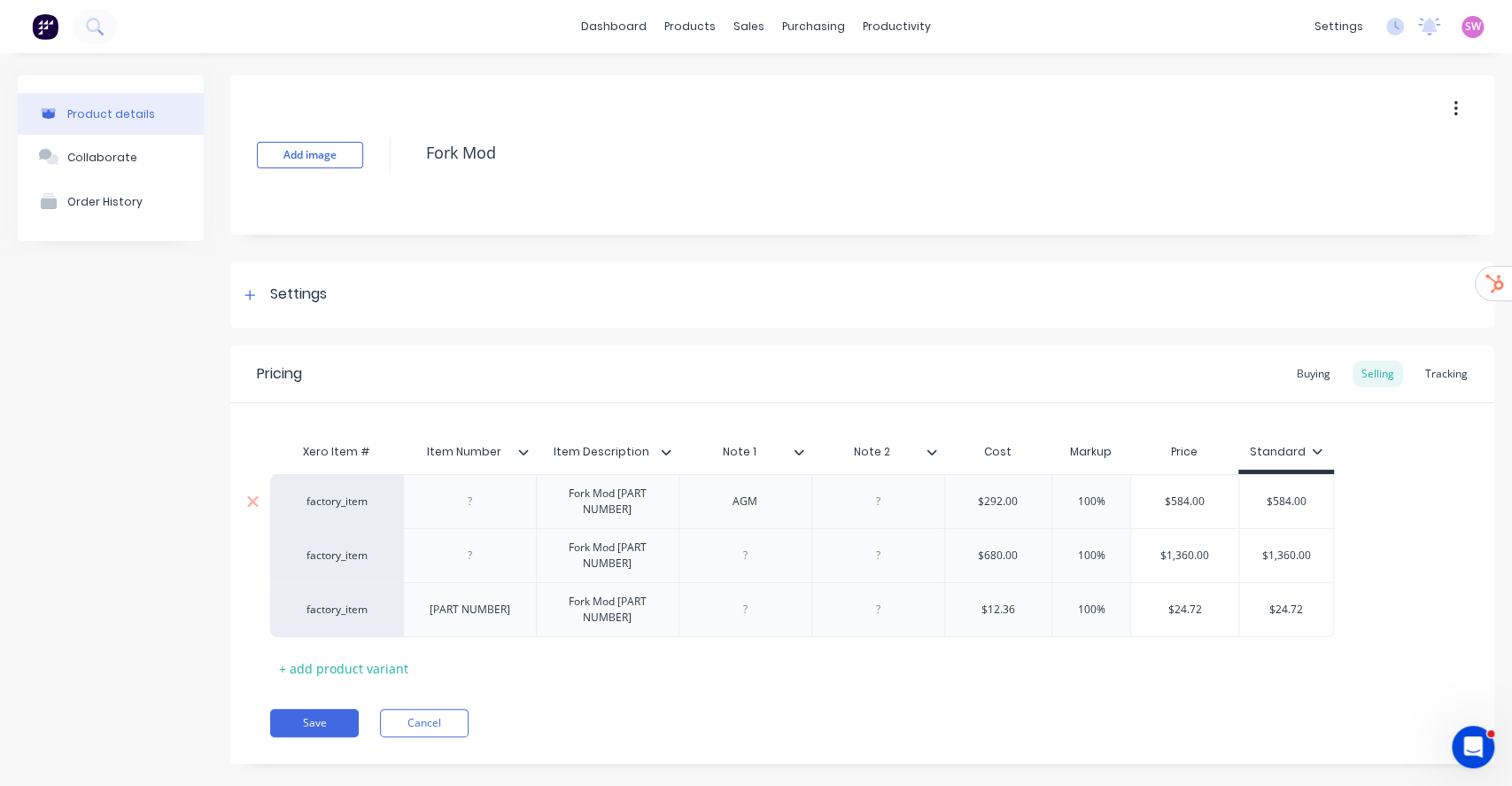 click on "factory_item" at bounding box center (337, 502) 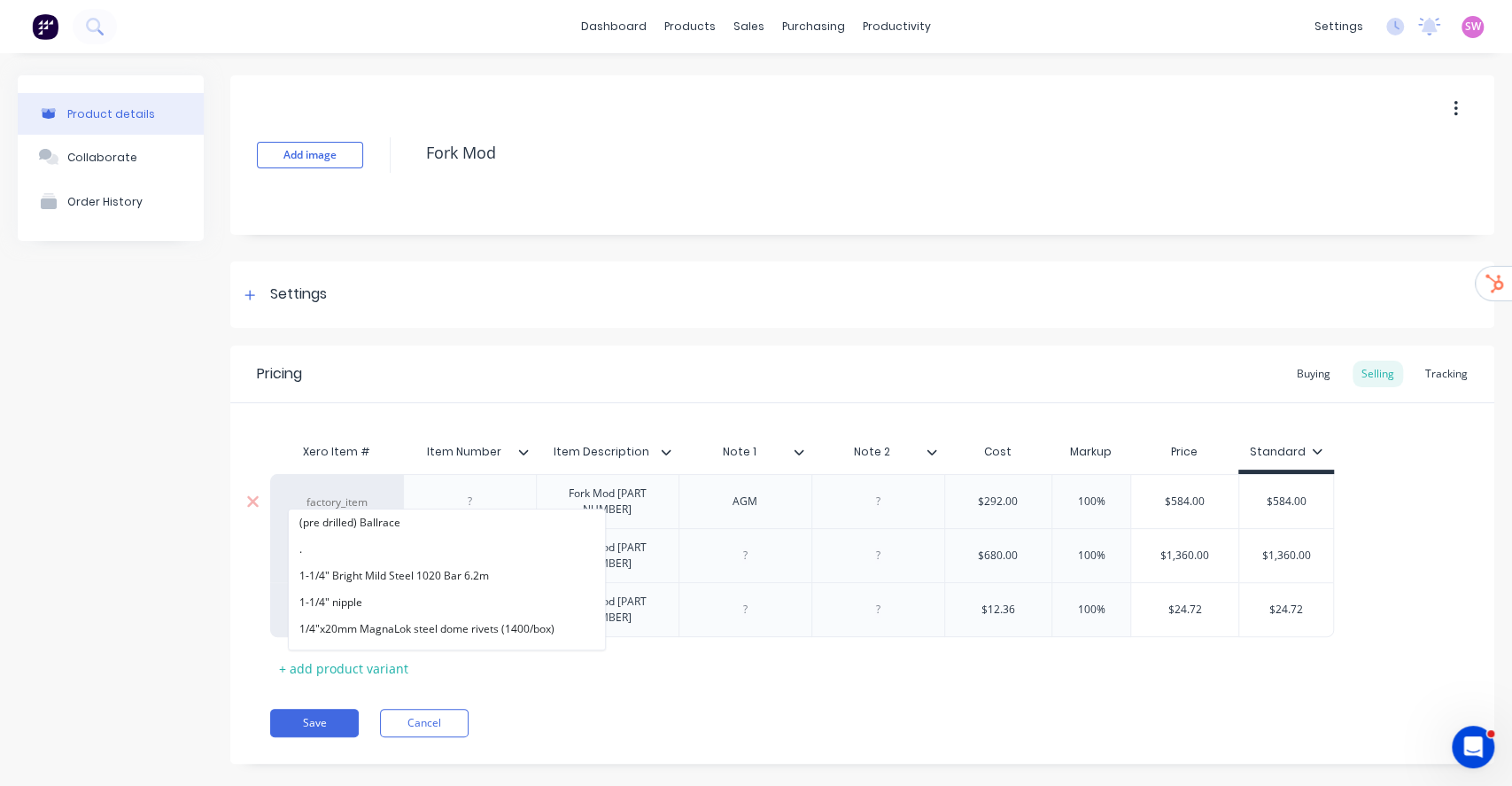paste on "B.O.B" 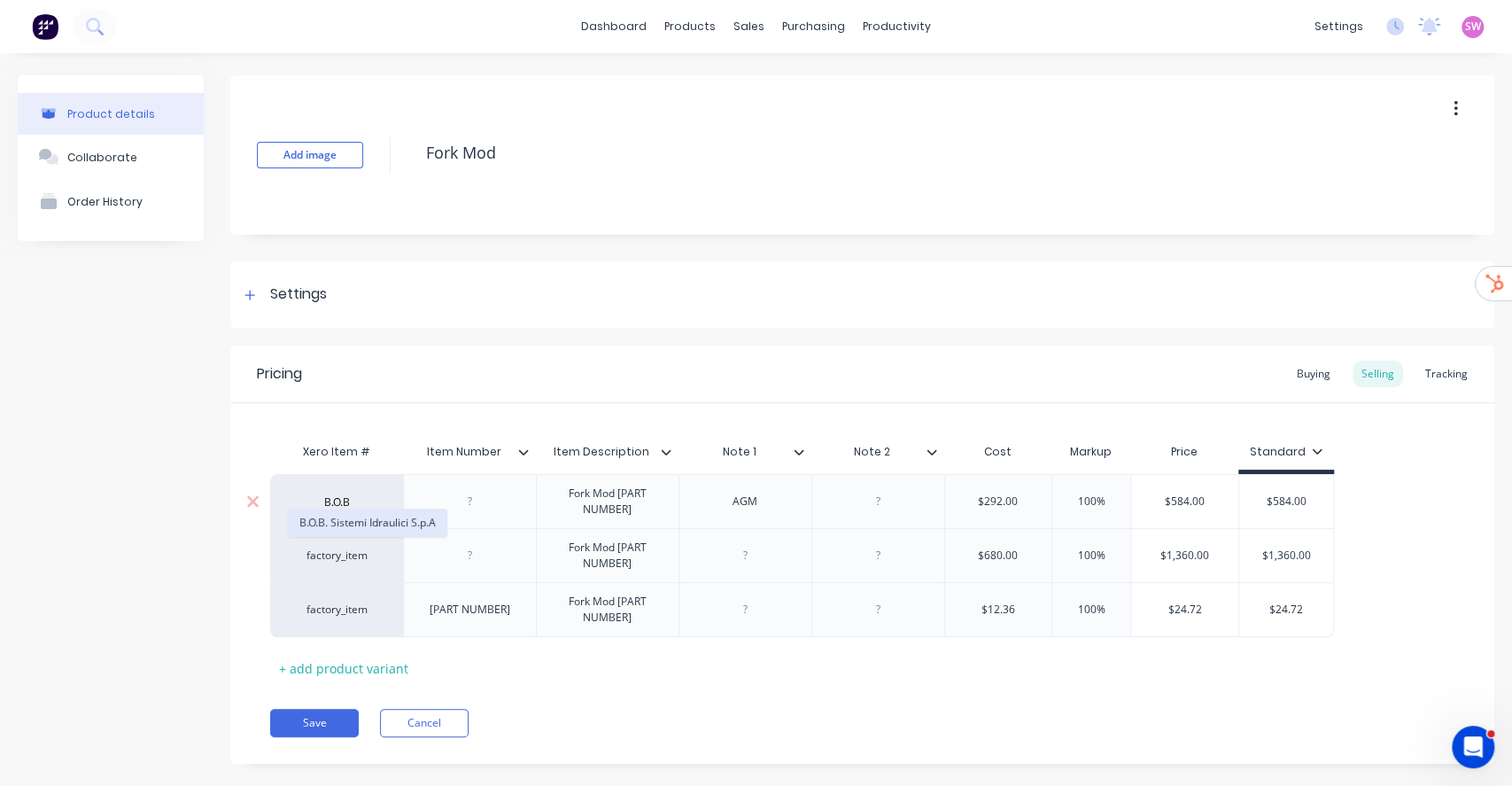 click on "B.O.B. Sistemi Idraulici S.p.A" at bounding box center [368, 523] 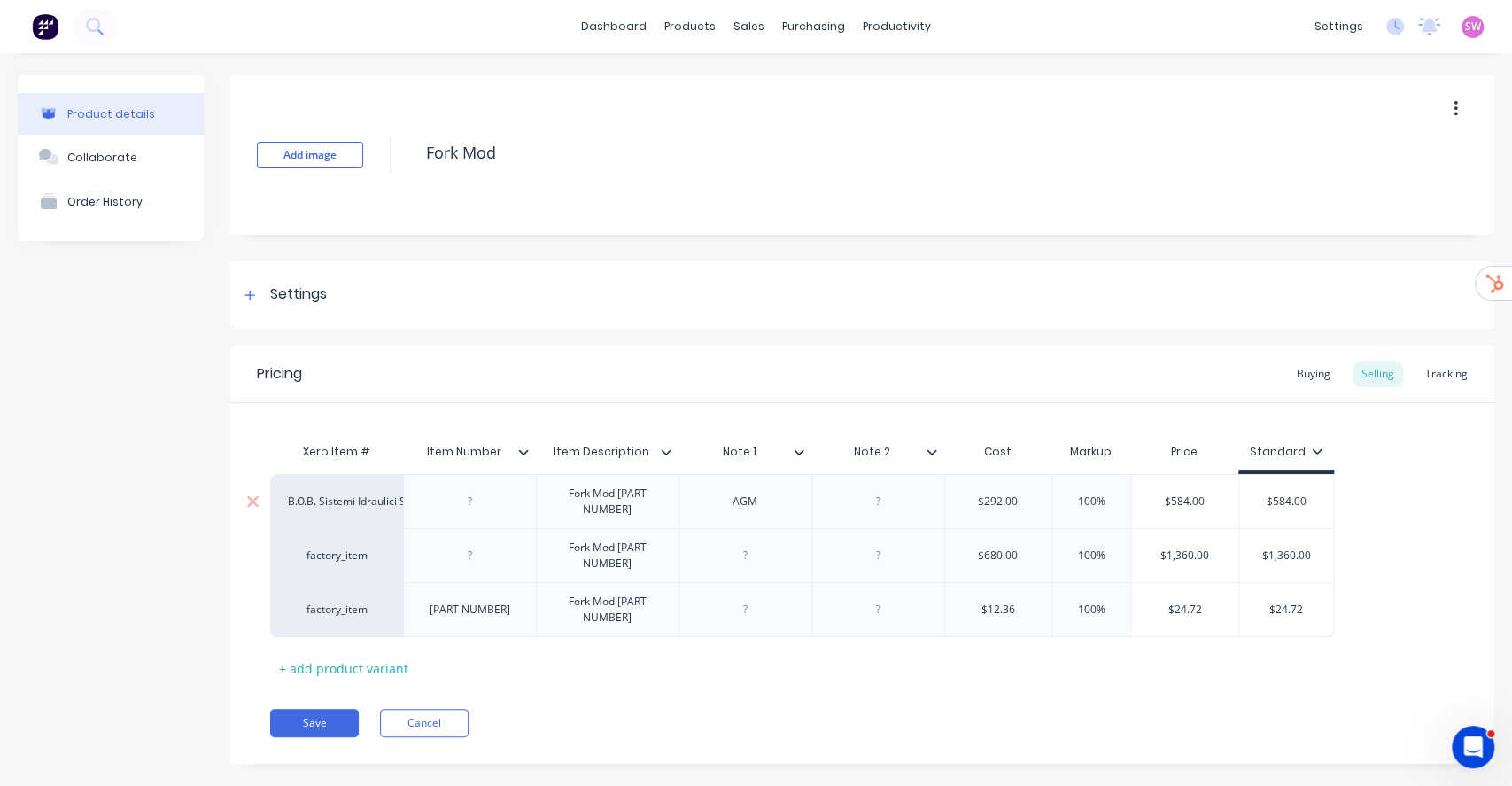 type on "x" 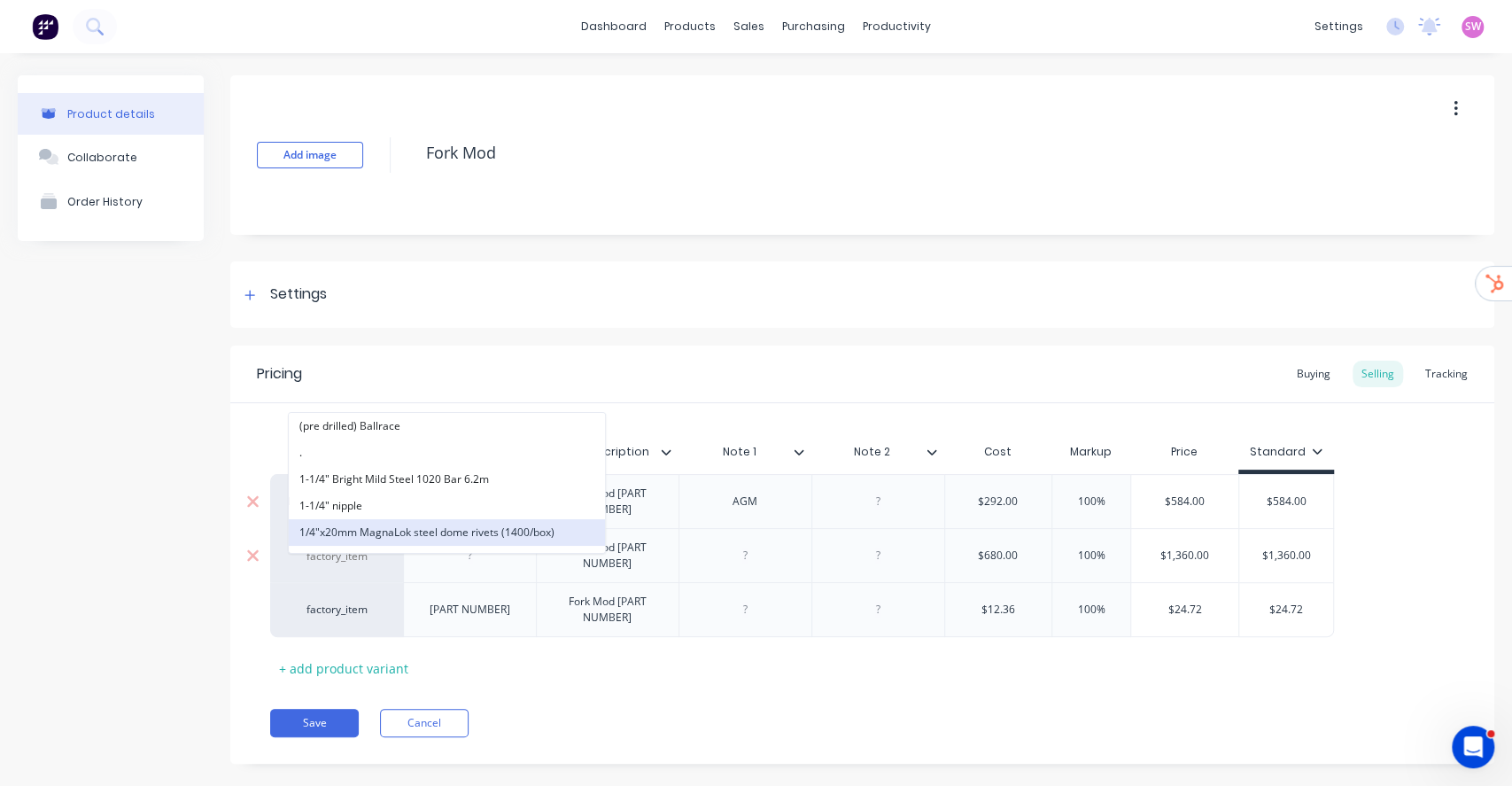 paste on "B.O.B" 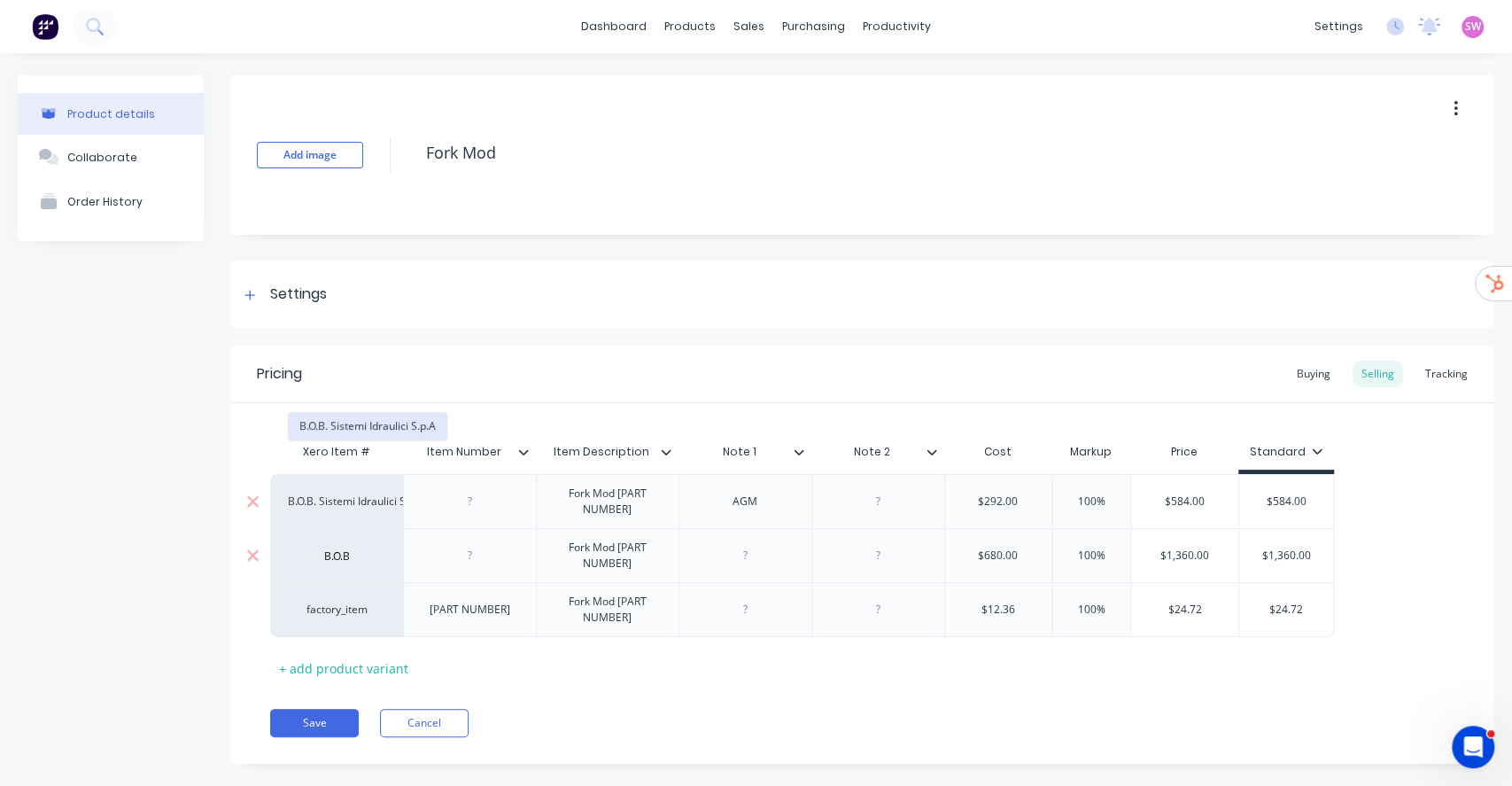 click on "B.O.B. Sistemi Idraulici S.p.A" at bounding box center [368, 426] 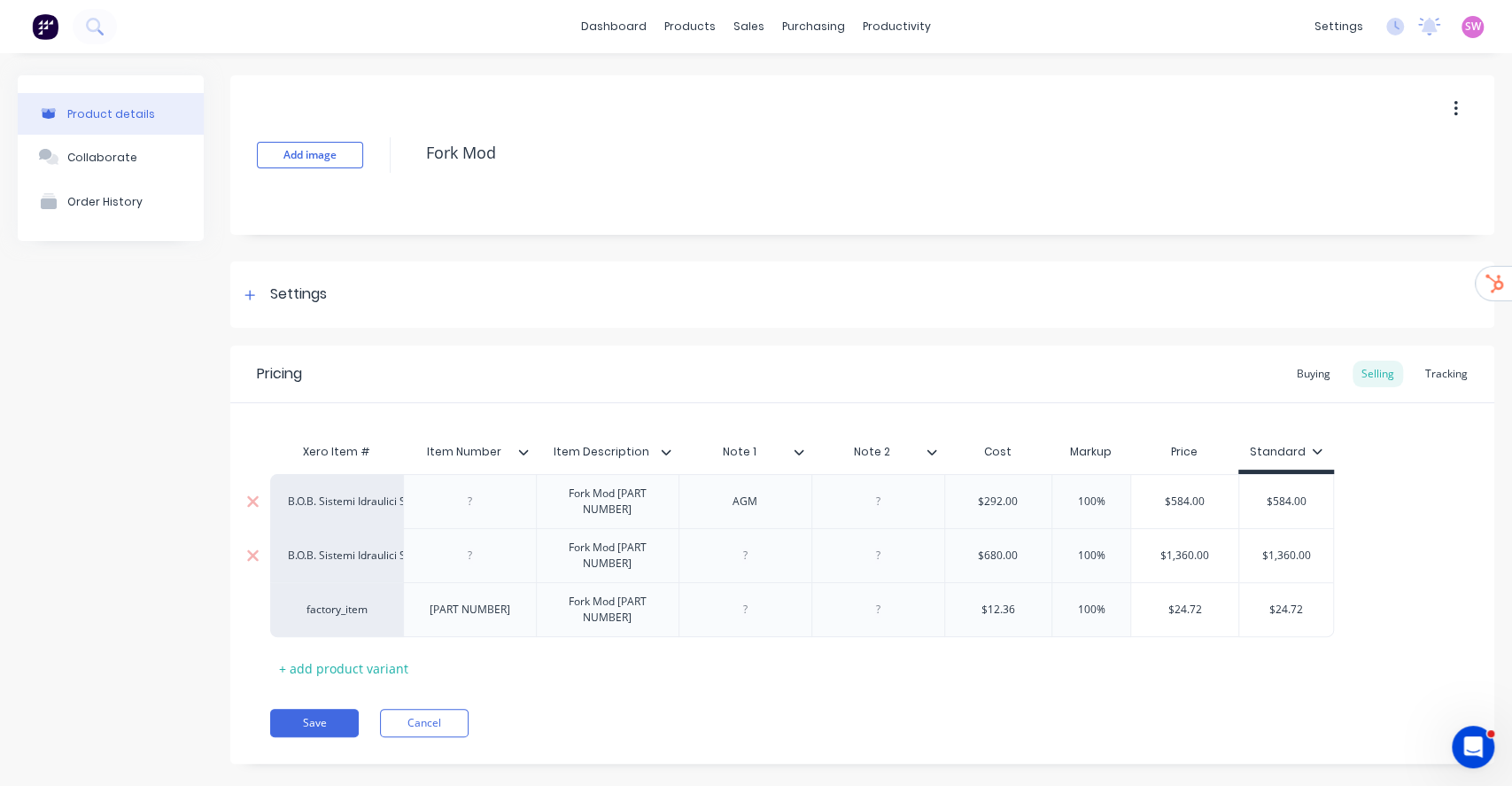 type on "x" 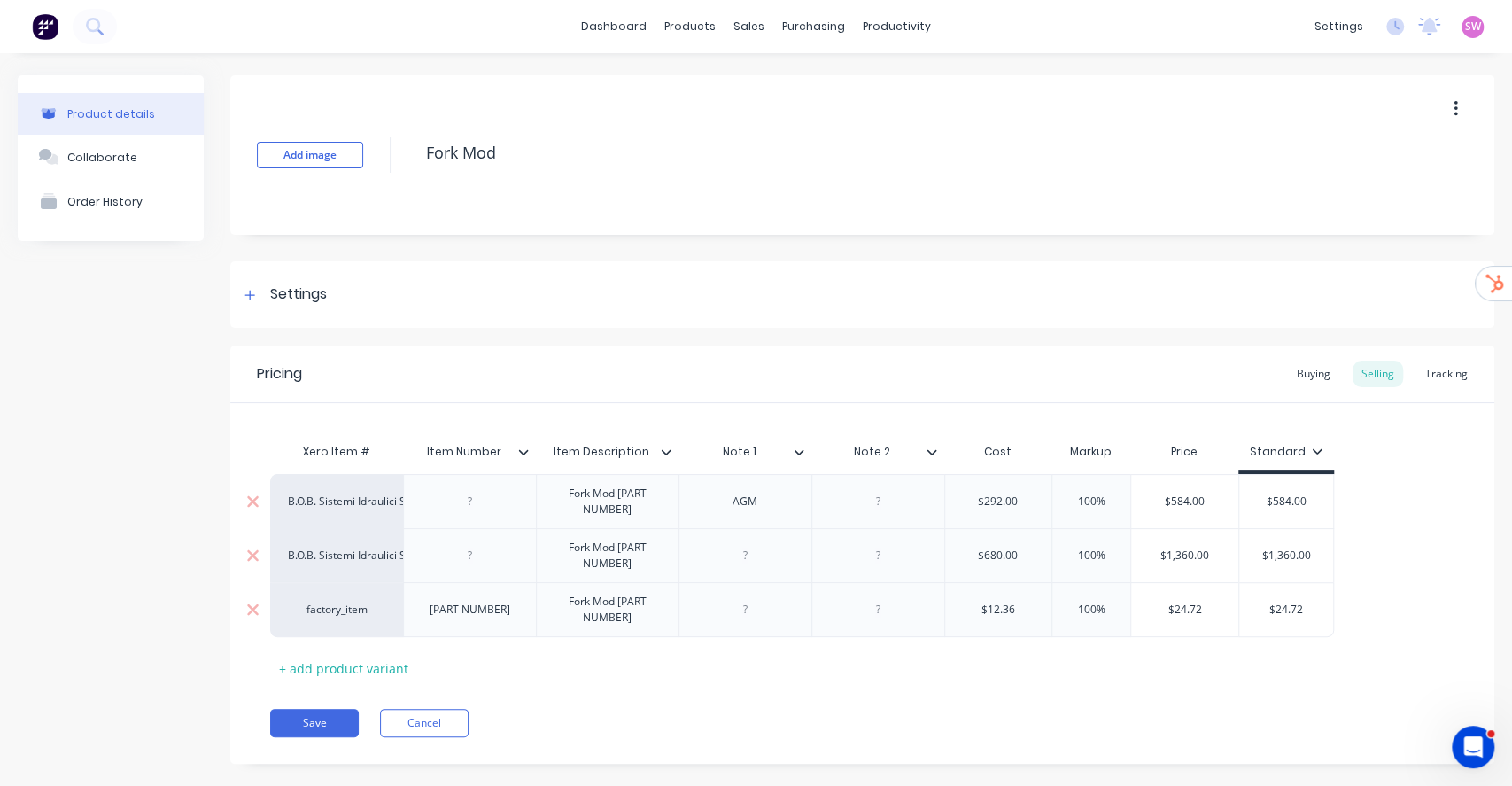 click on "factory_item" at bounding box center (337, 610) 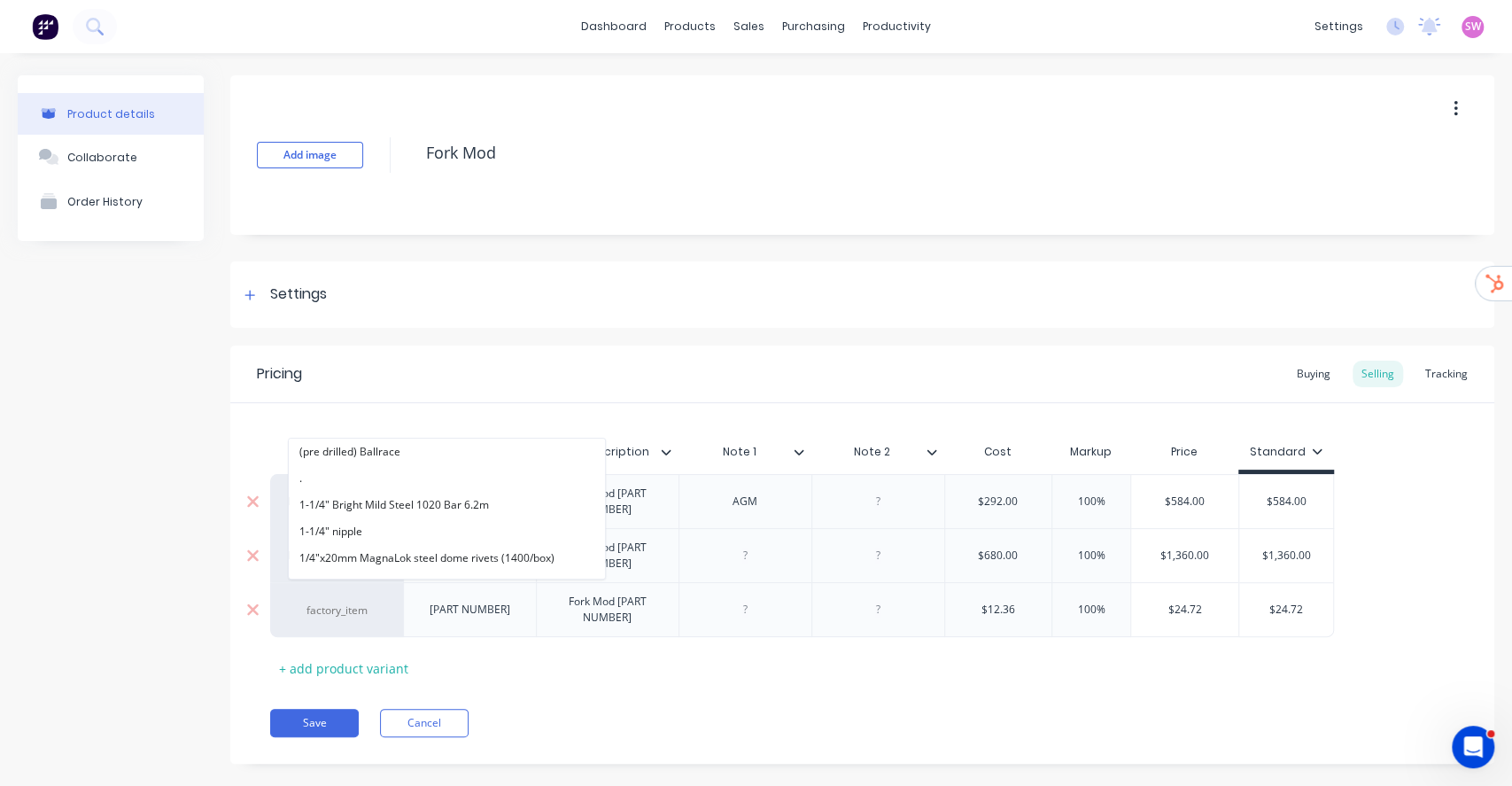 paste on "B.O.B" 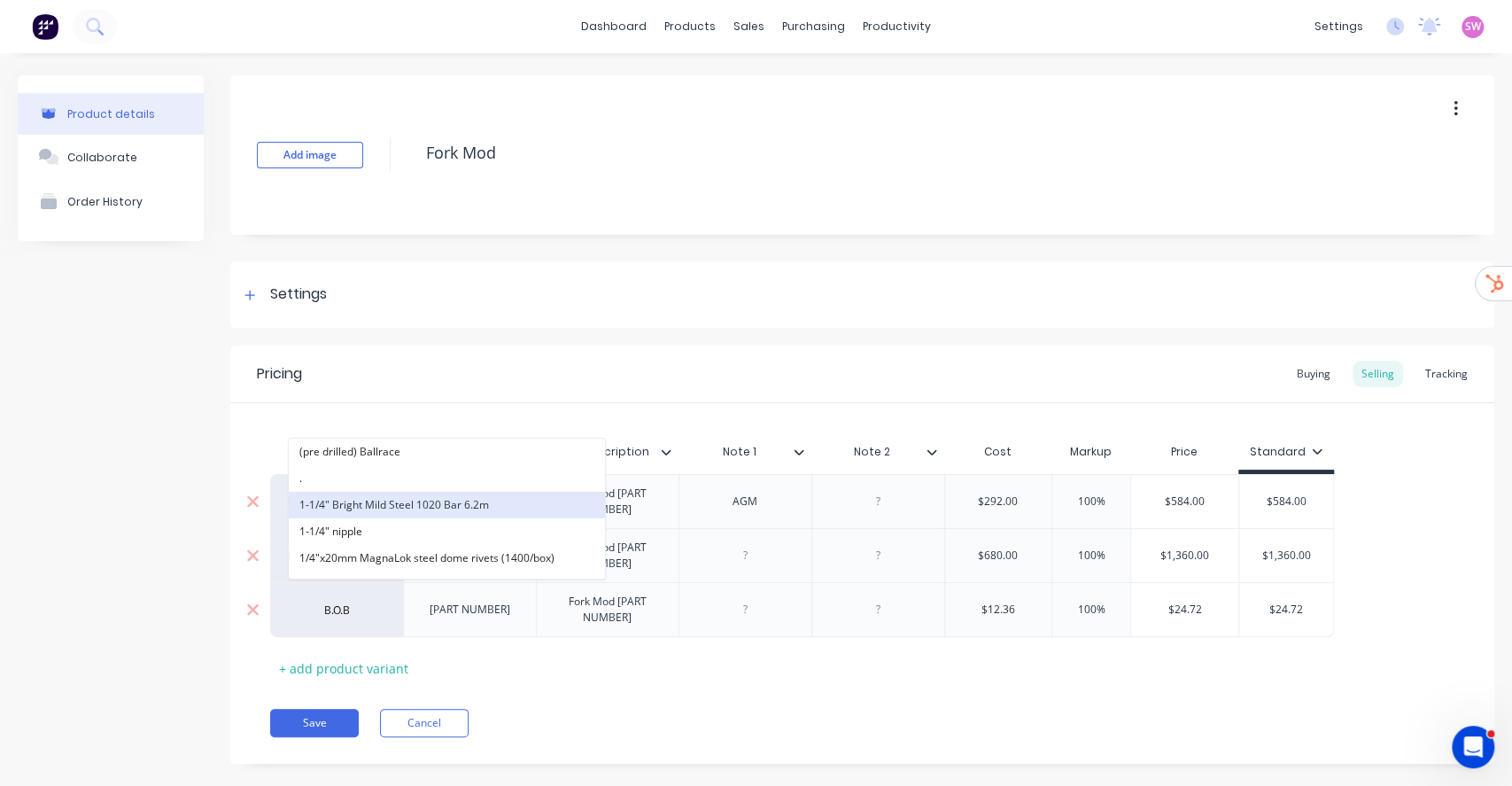 type on "B.O.B" 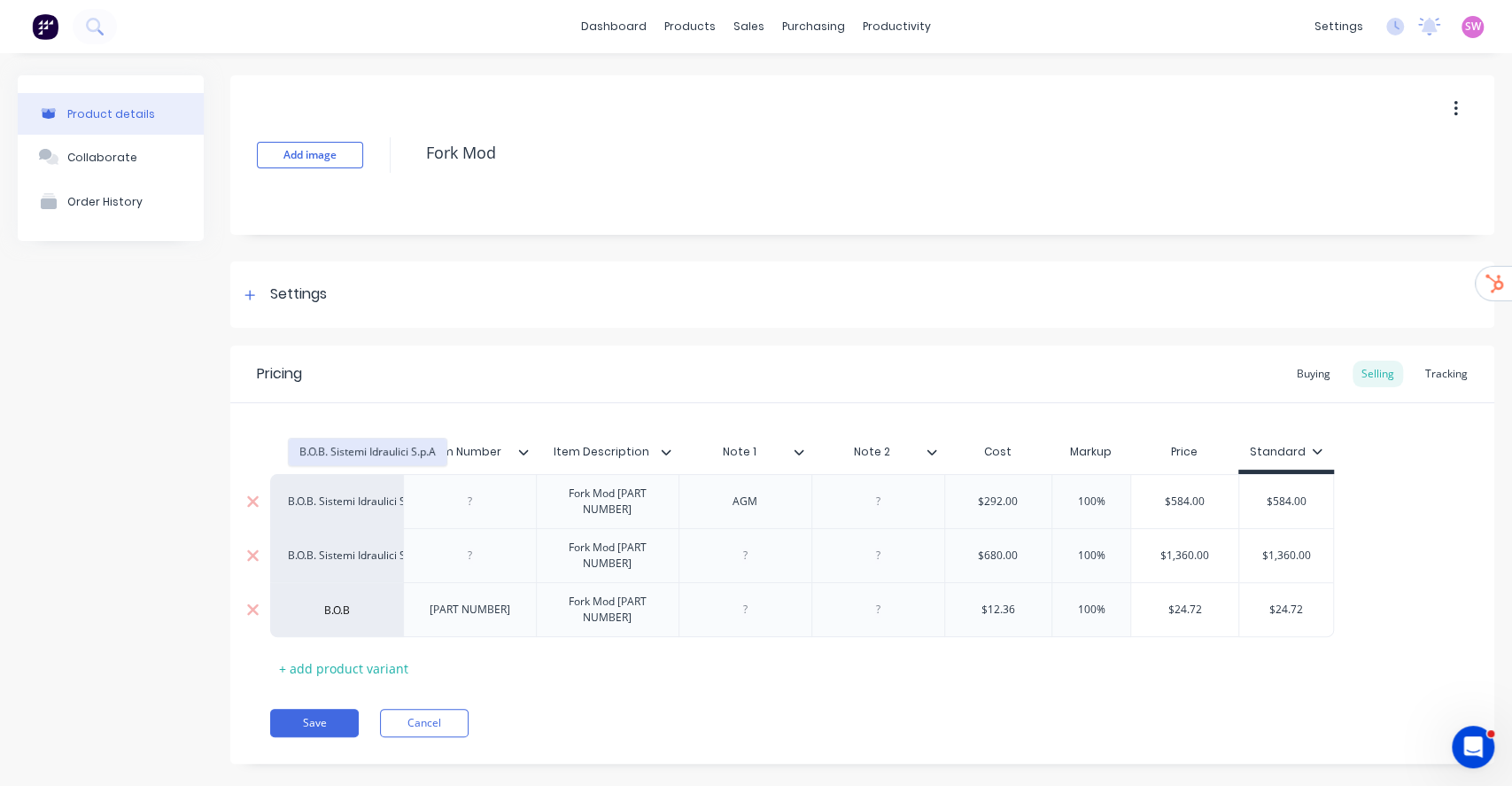 click on "B.O.B. Sistemi Idraulici S.p.A" at bounding box center (368, 452) 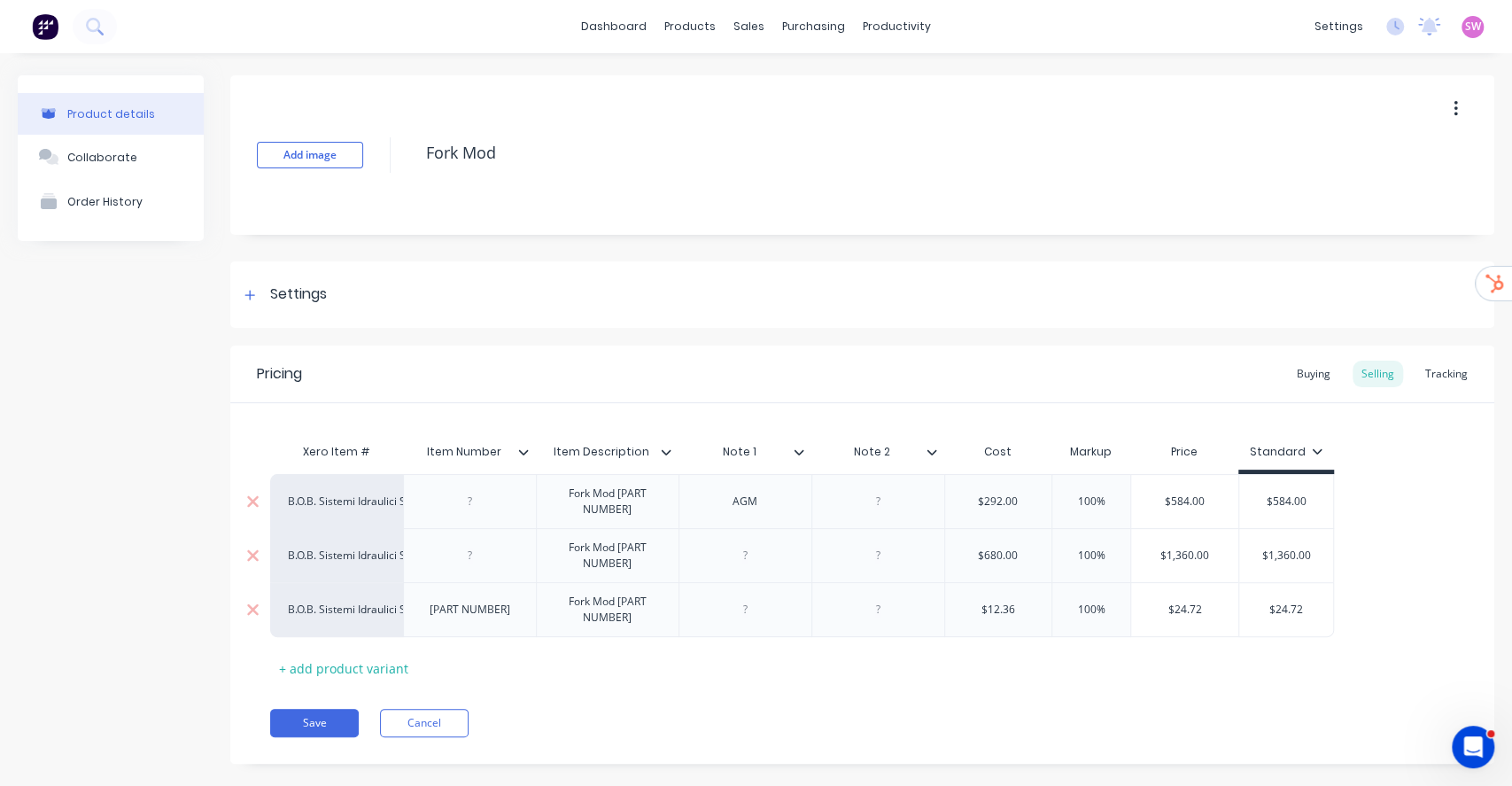 click on "Save" at bounding box center (314, 723) 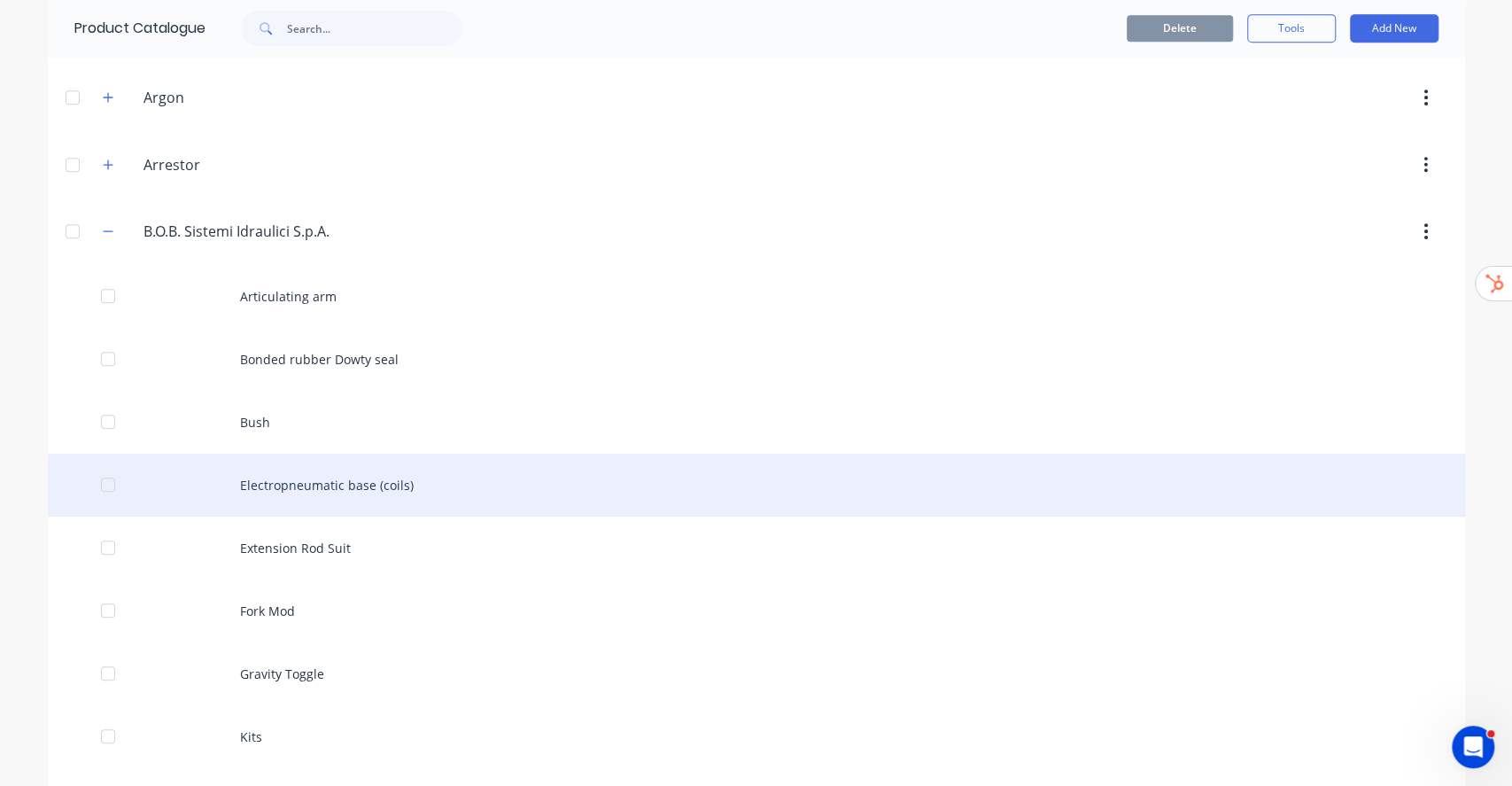 scroll, scrollTop: 827, scrollLeft: 0, axis: vertical 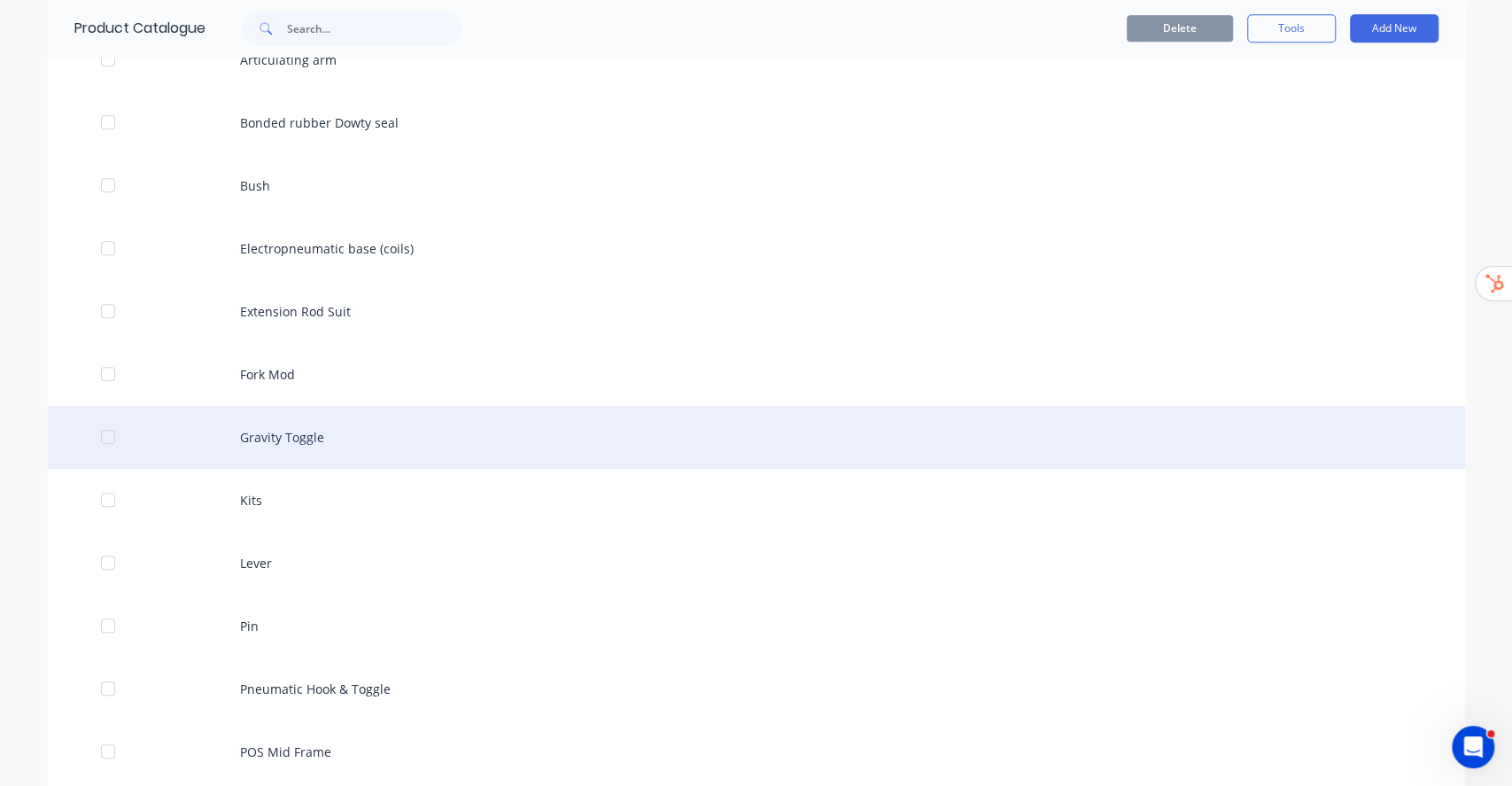 click on "Gravity Toggle" at bounding box center (756, 437) 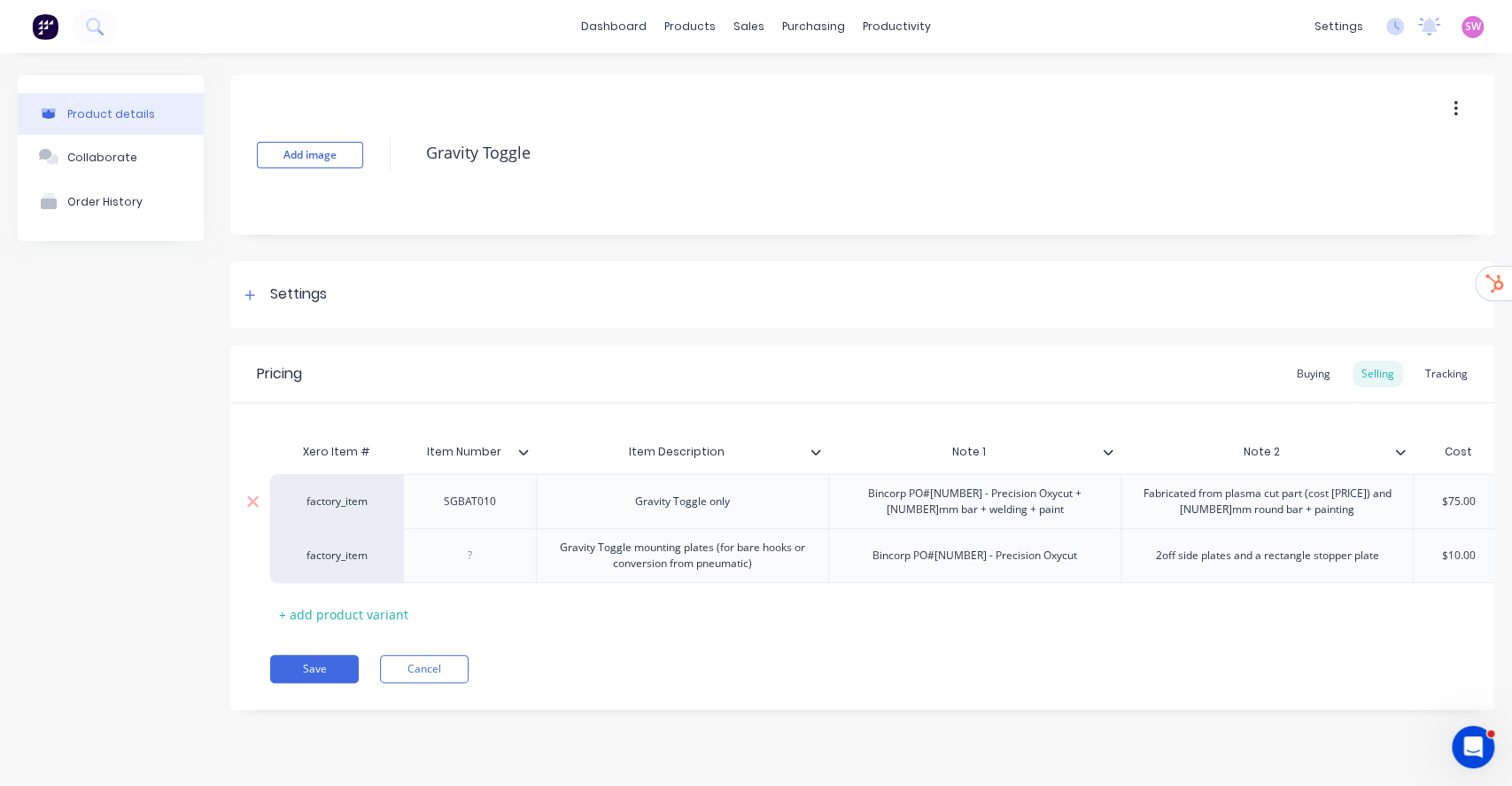 click on "factory_item" at bounding box center (337, 501) 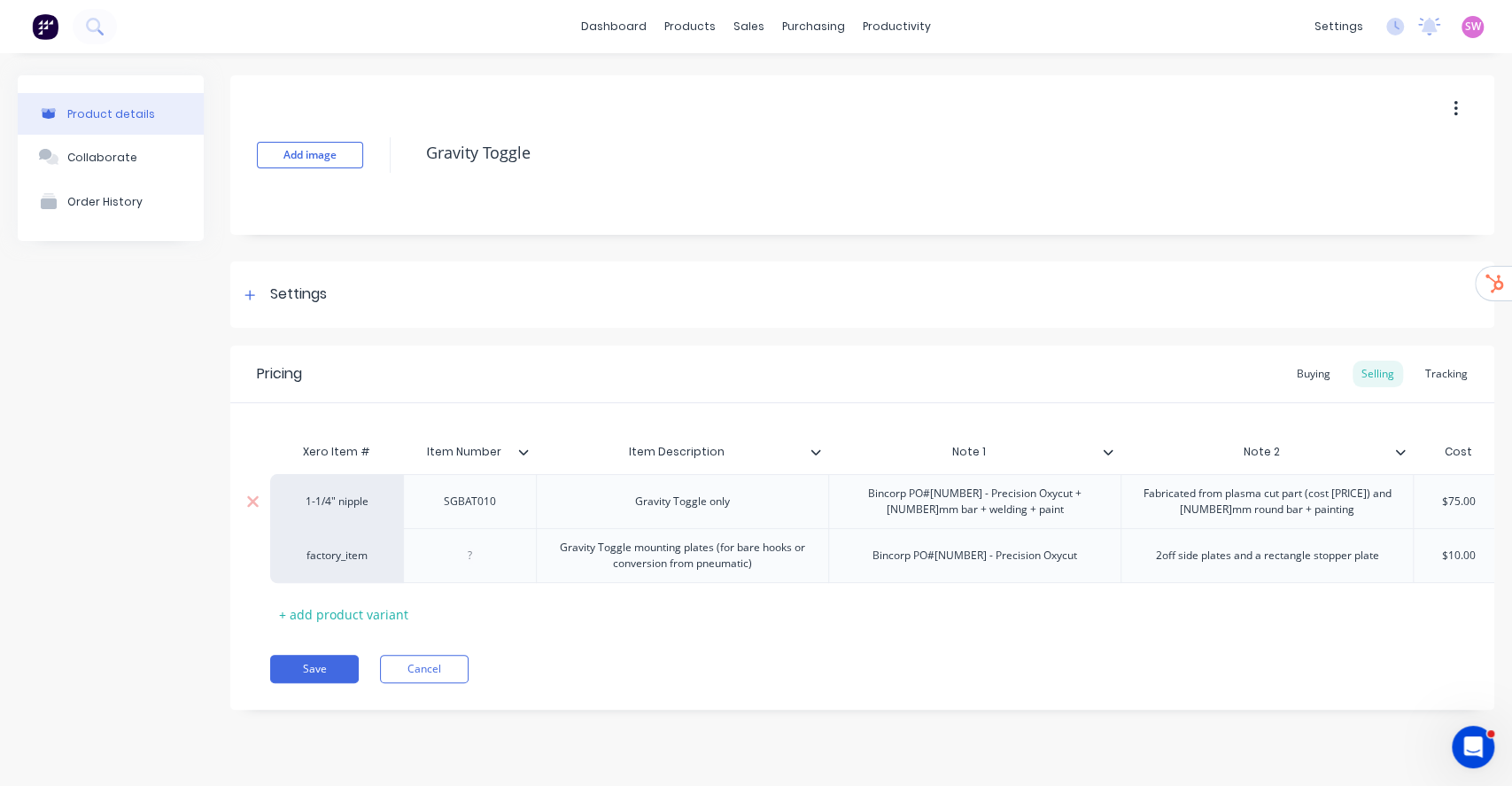 type on "x" 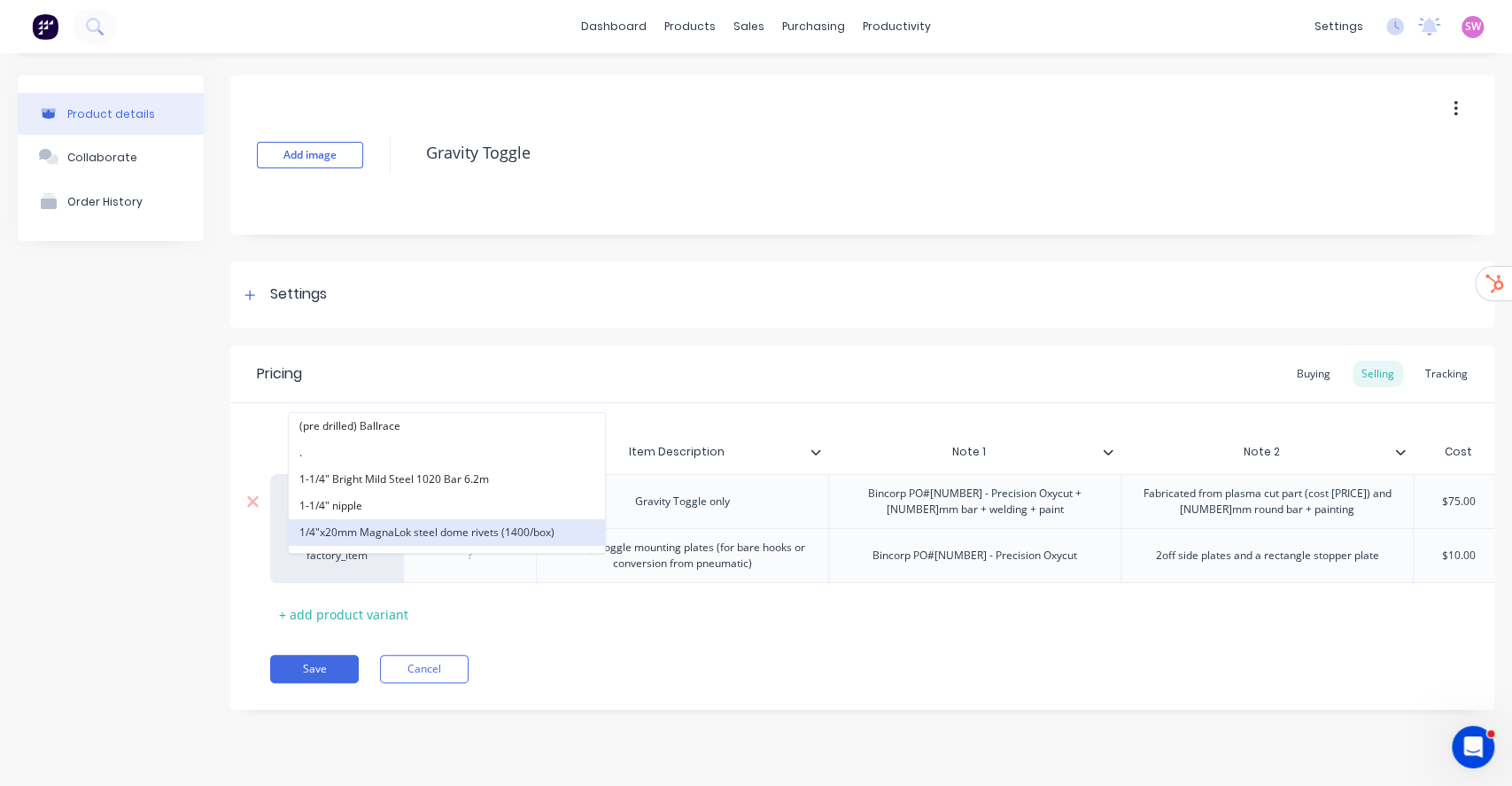 paste on "B.O.B" 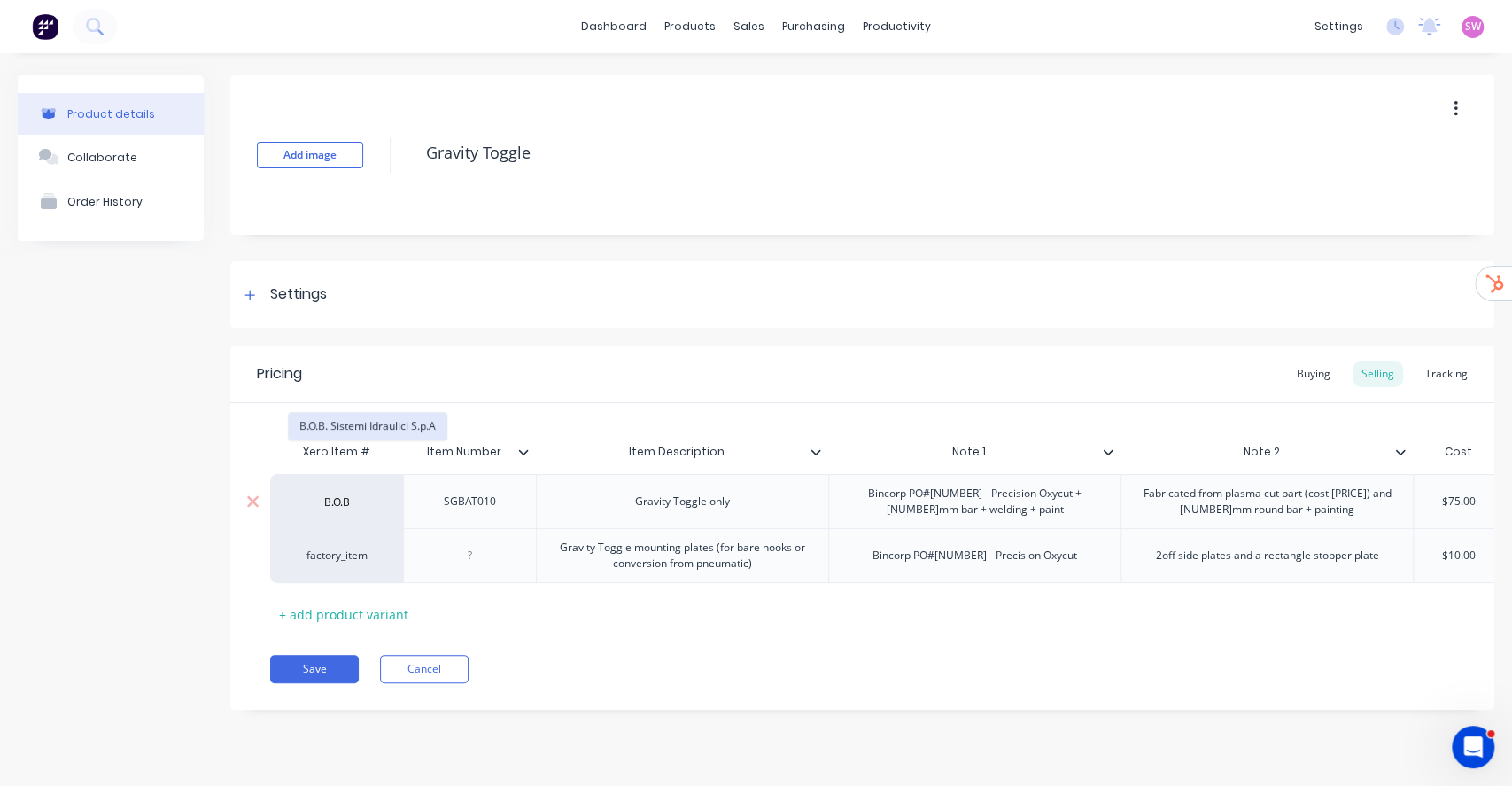 click on "B.O.B. Sistemi Idraulici S.p.A" at bounding box center (368, 426) 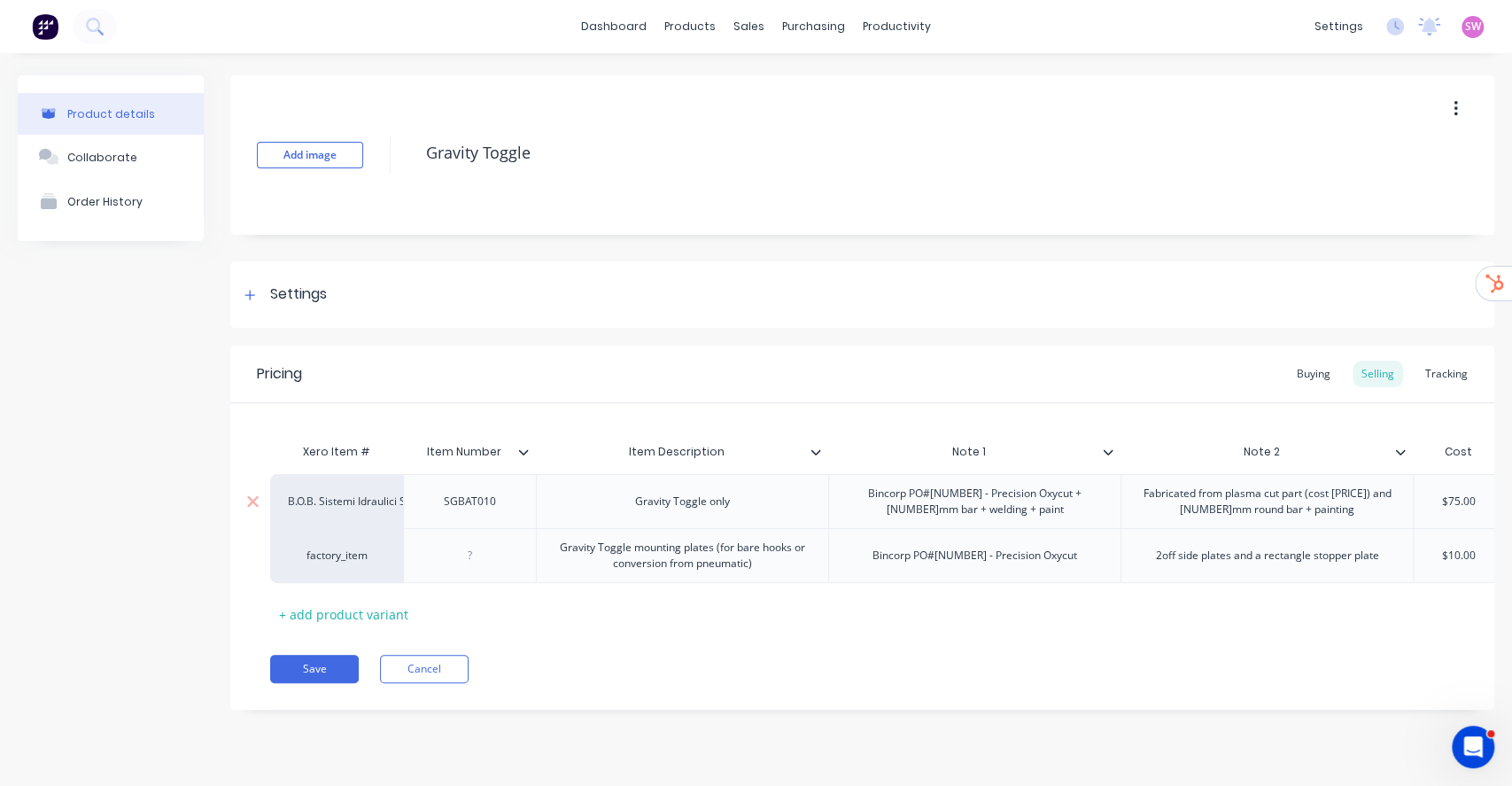 type on "x" 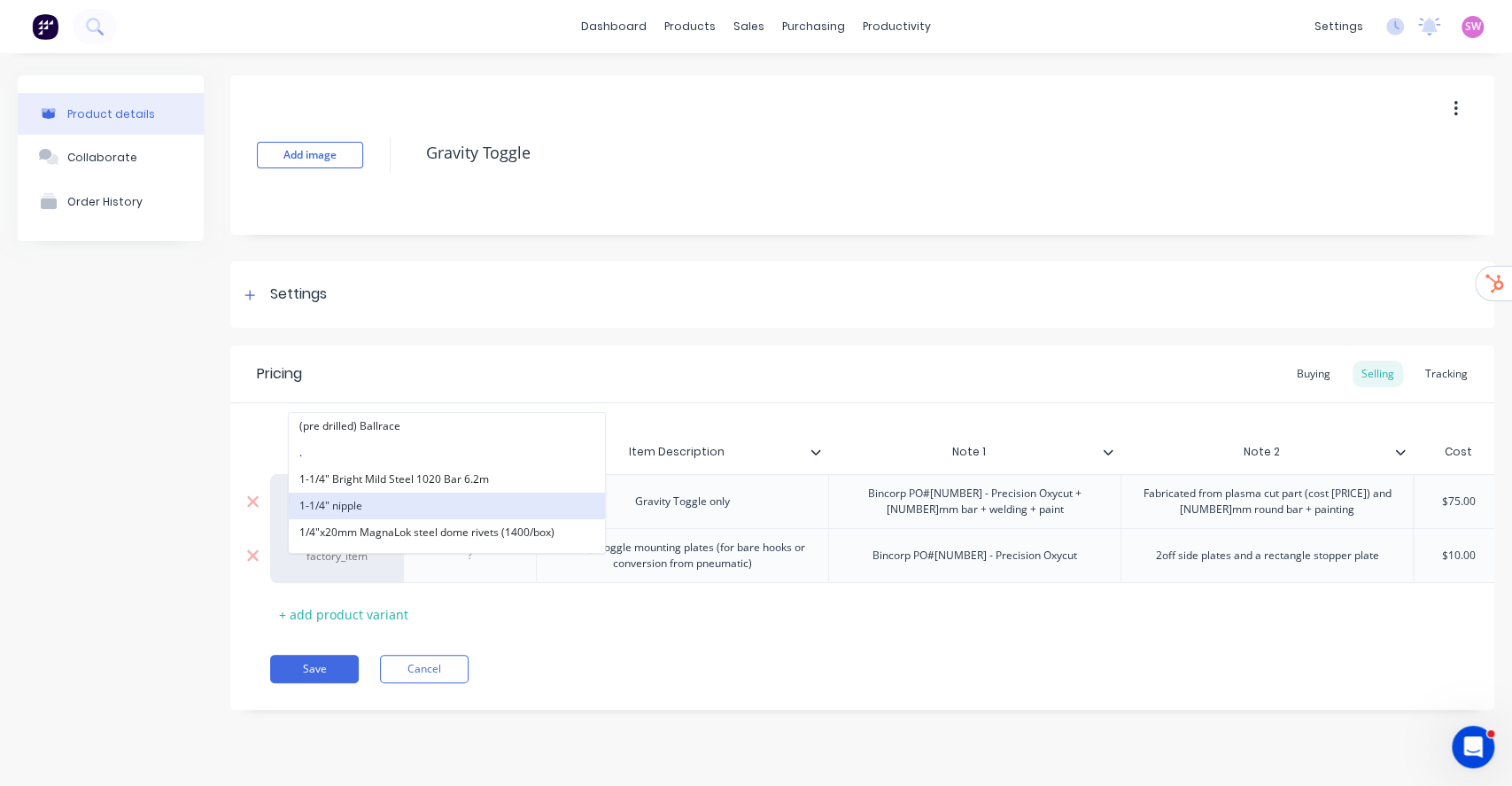 type on "B.O.B" 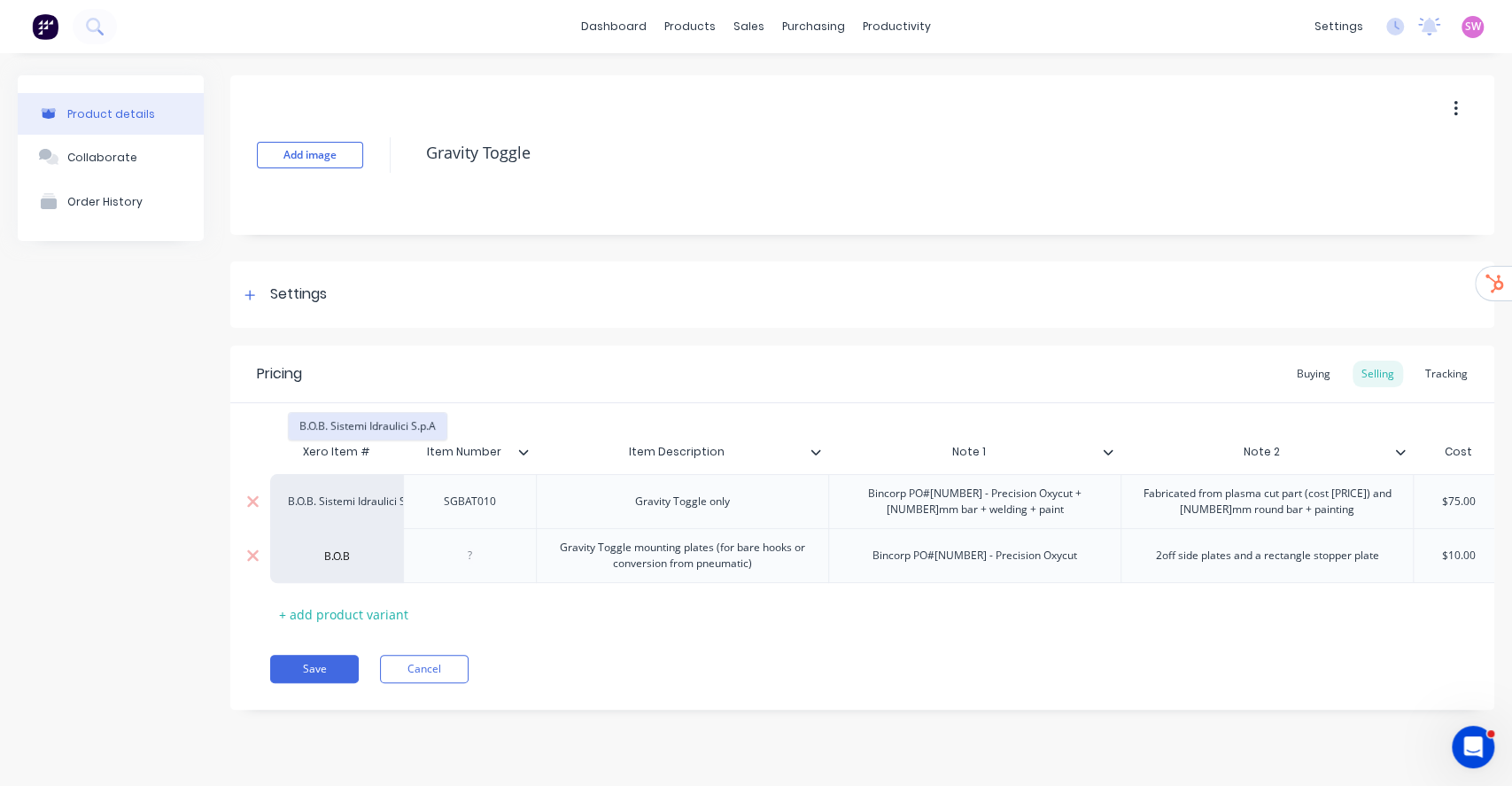 click on "B.O.B. Sistemi Idraulici S.p.A" at bounding box center [368, 426] 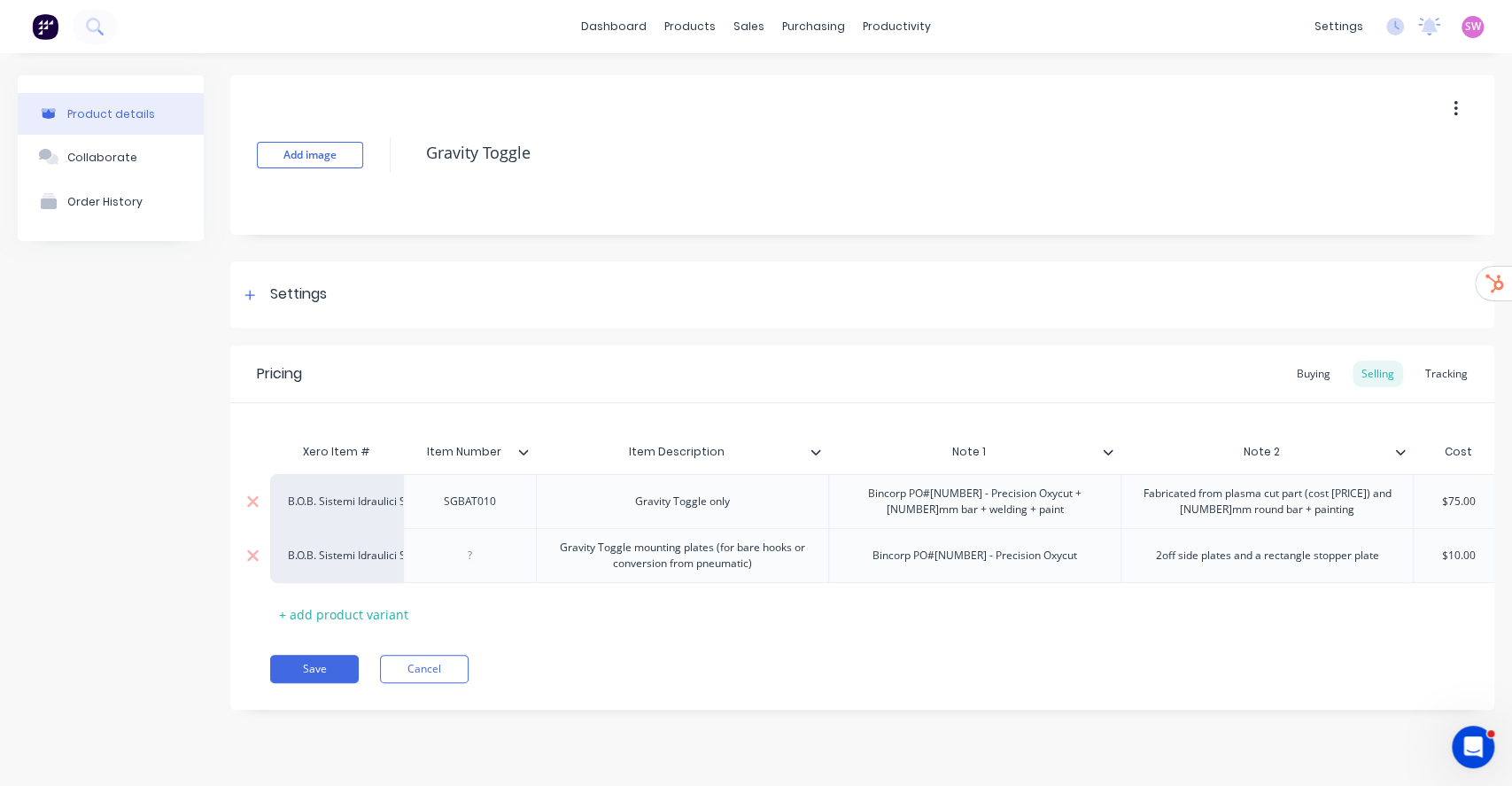 click on "Save" at bounding box center [314, 669] 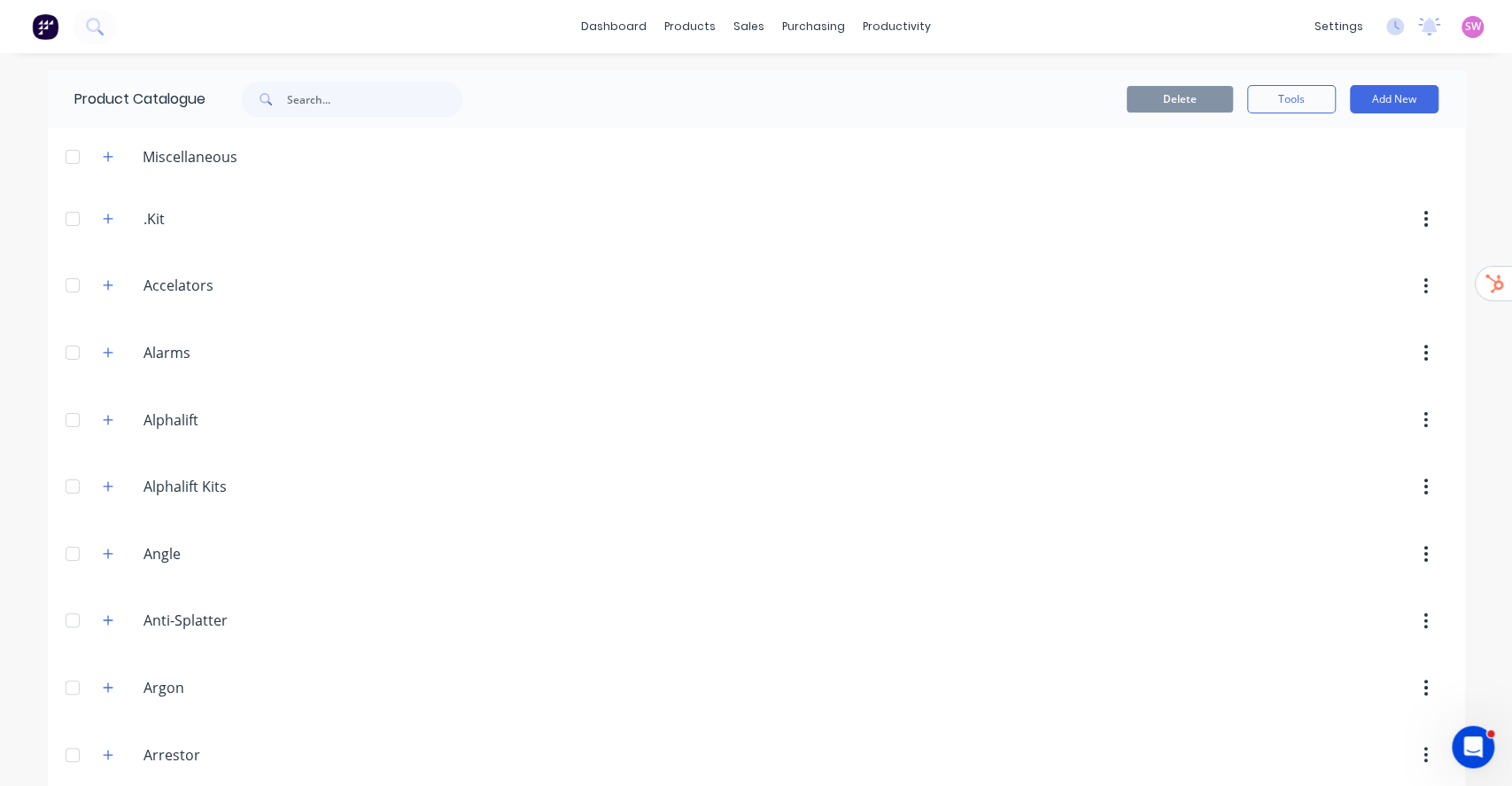 click on "Kits" at bounding box center (756, 1327) 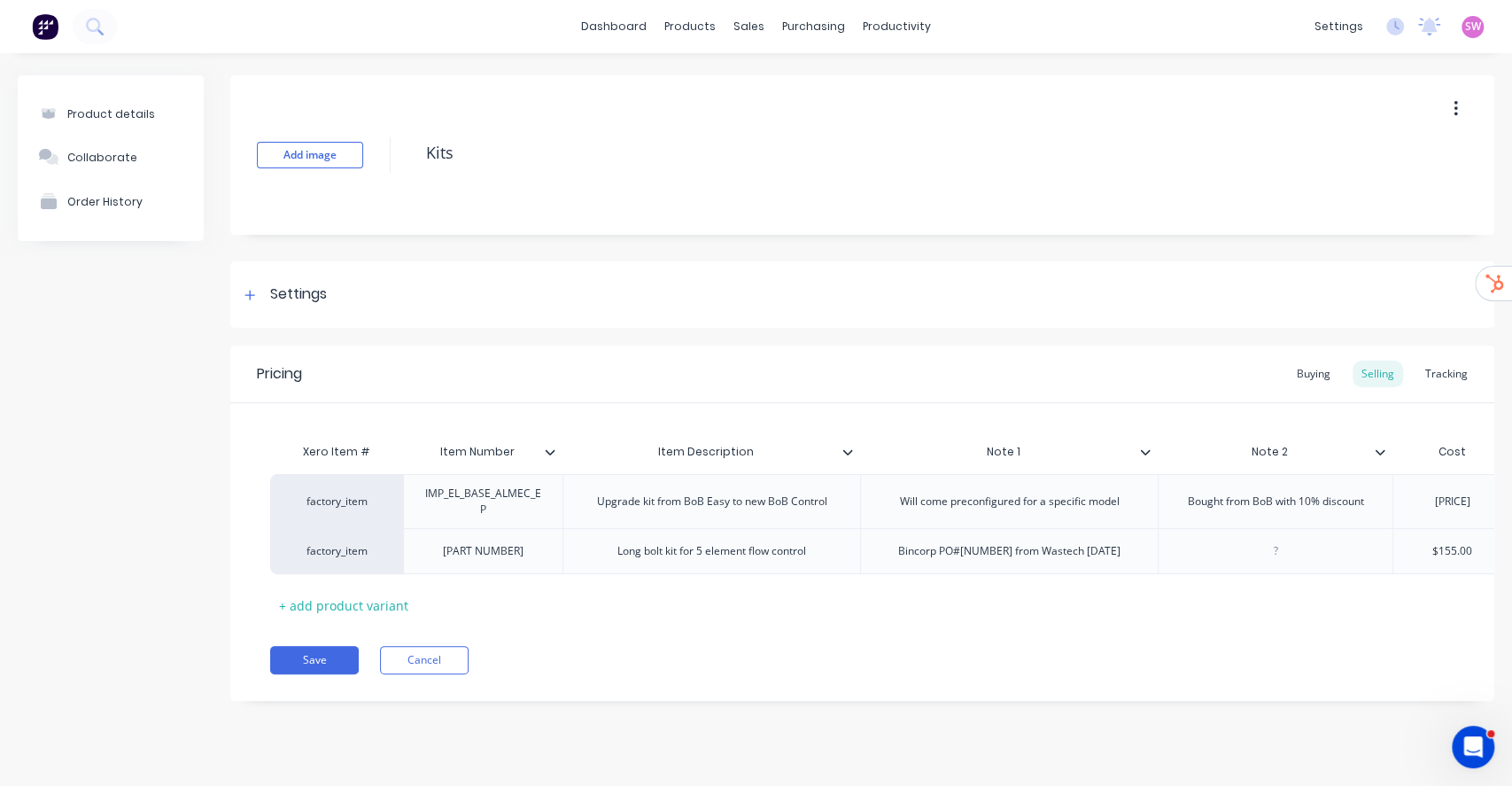 type on "x" 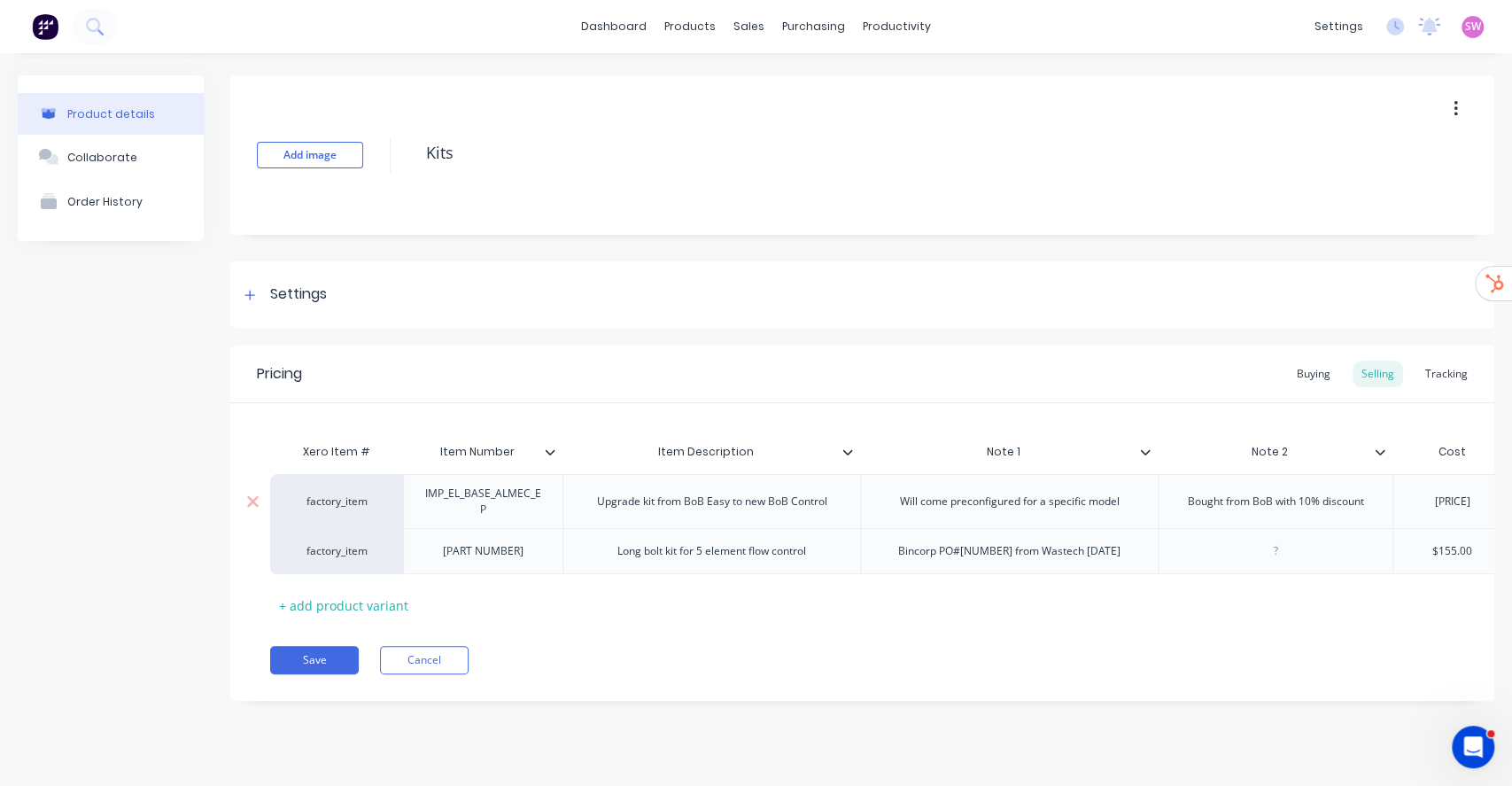 click on "factory_item" at bounding box center (337, 502) 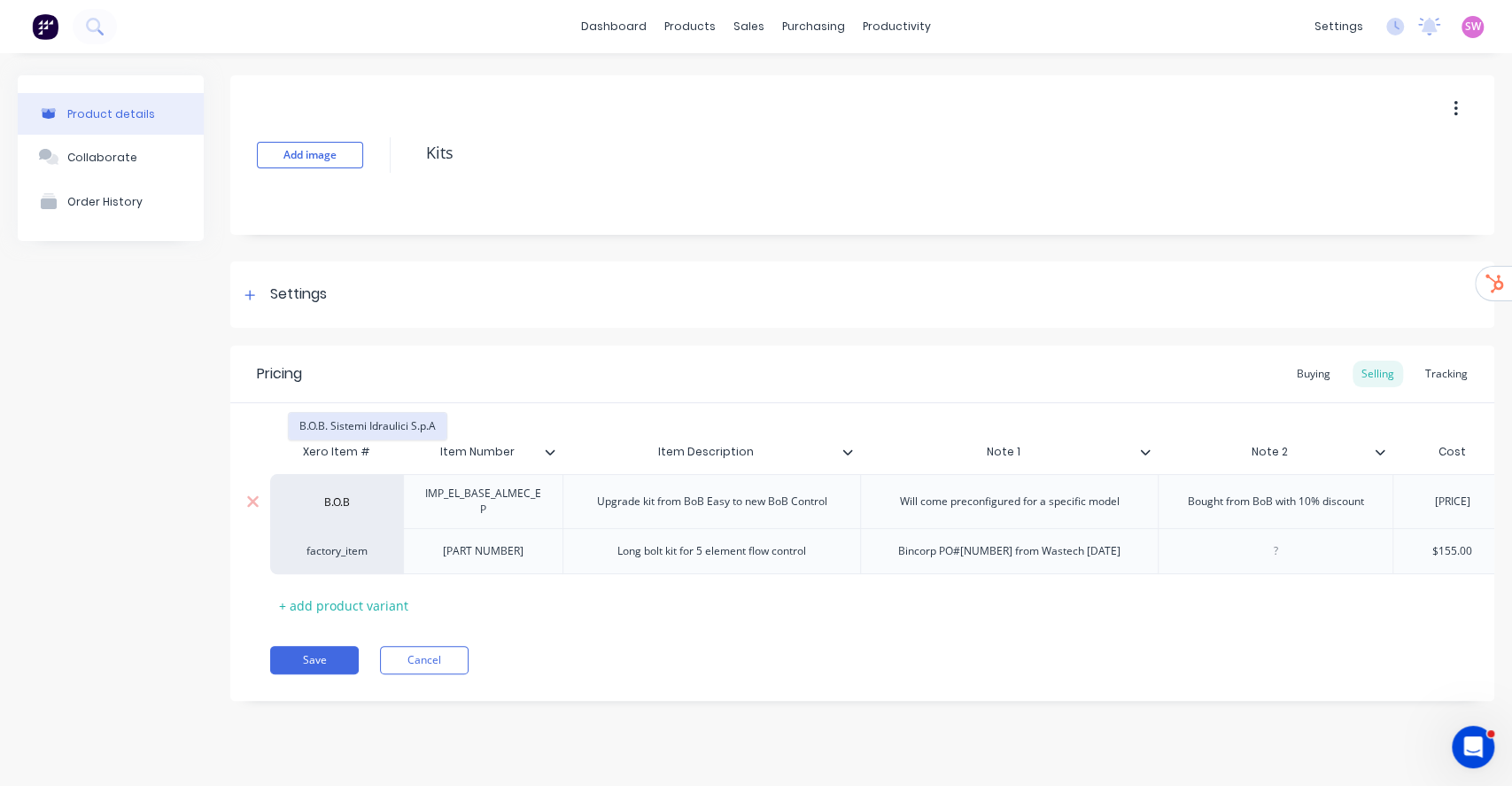 click on "B.O.B. Sistemi Idraulici S.p.A" at bounding box center [368, 426] 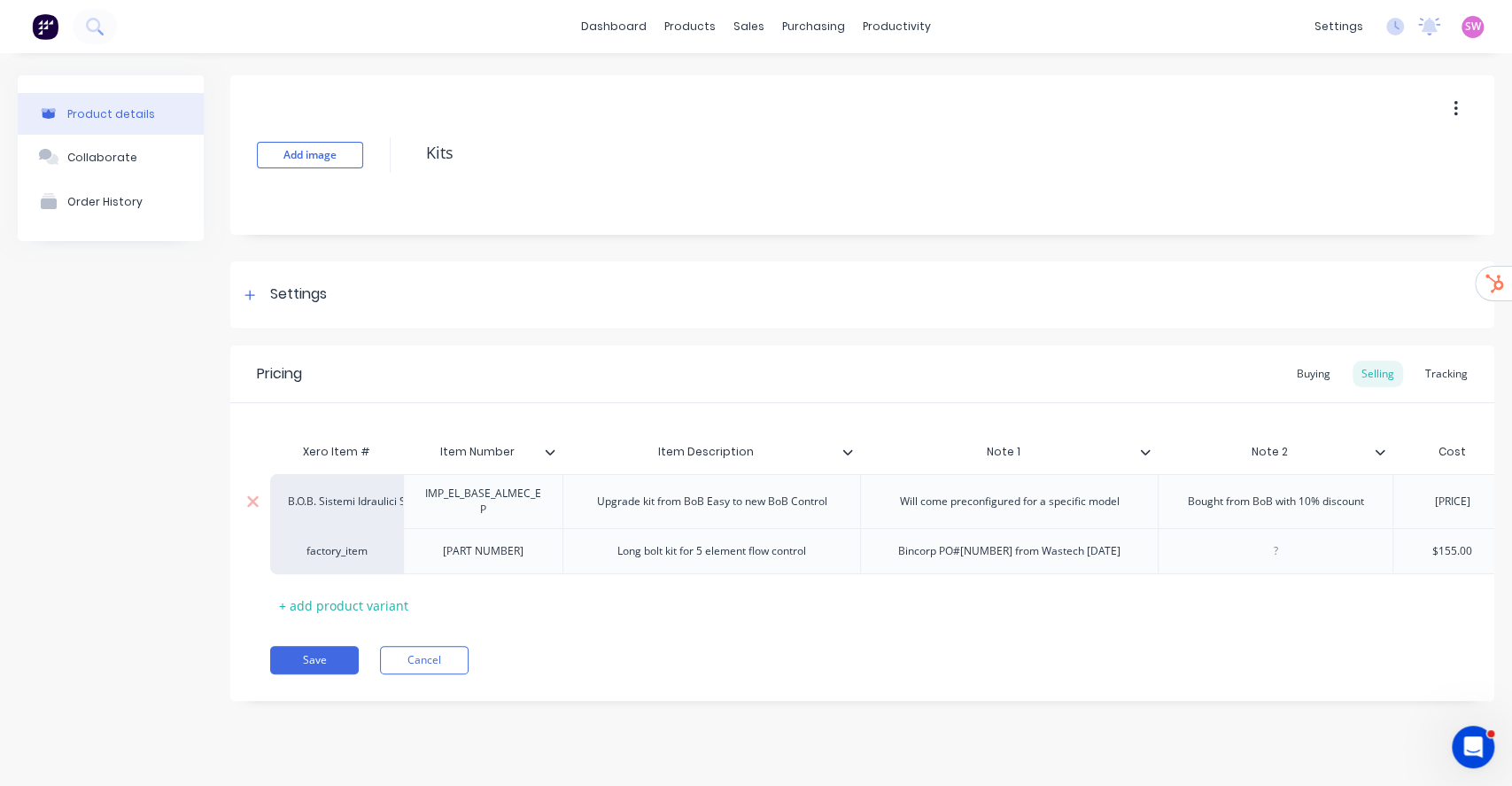 type on "x" 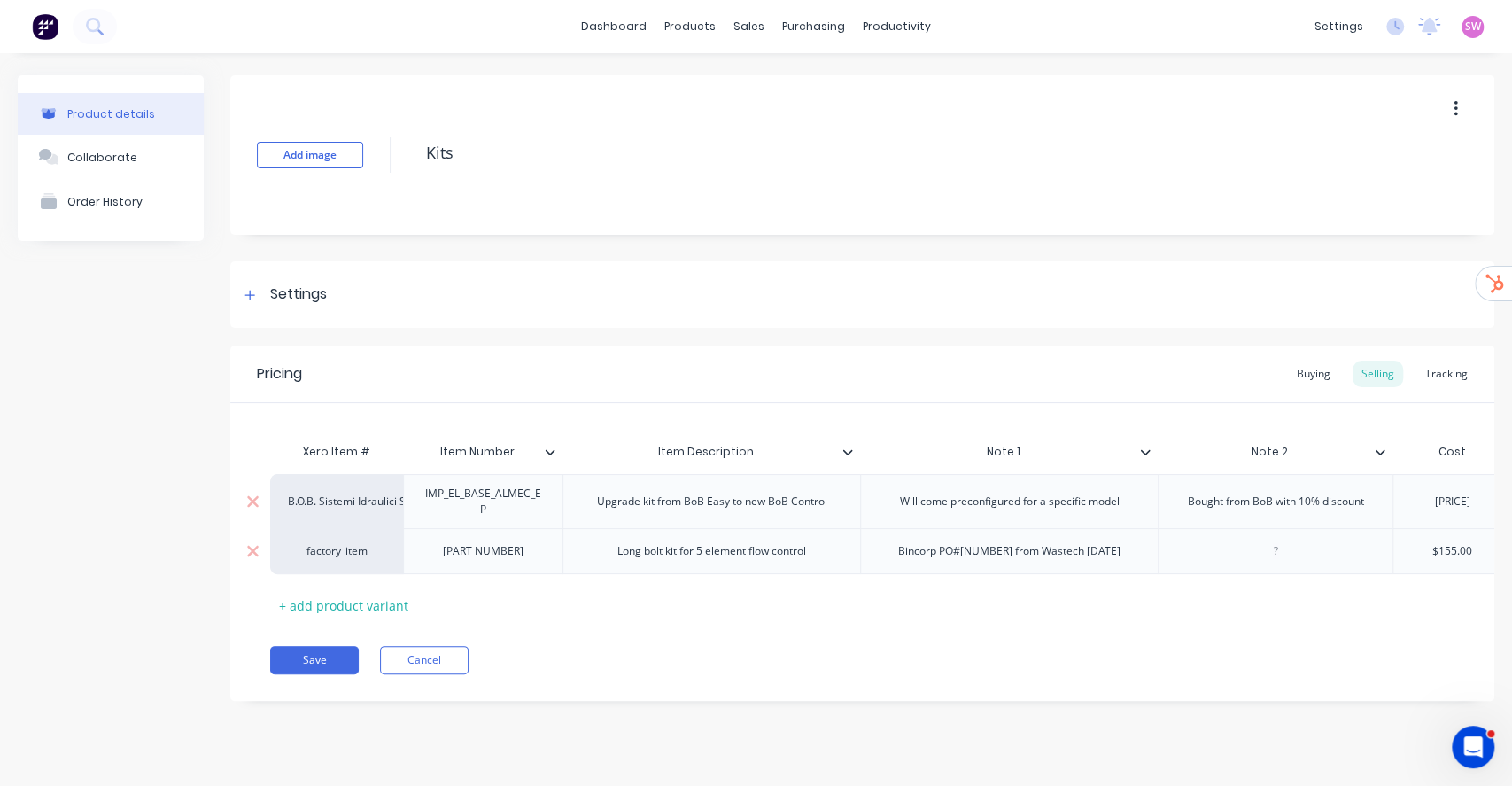 click on "factory_item" at bounding box center [337, 551] 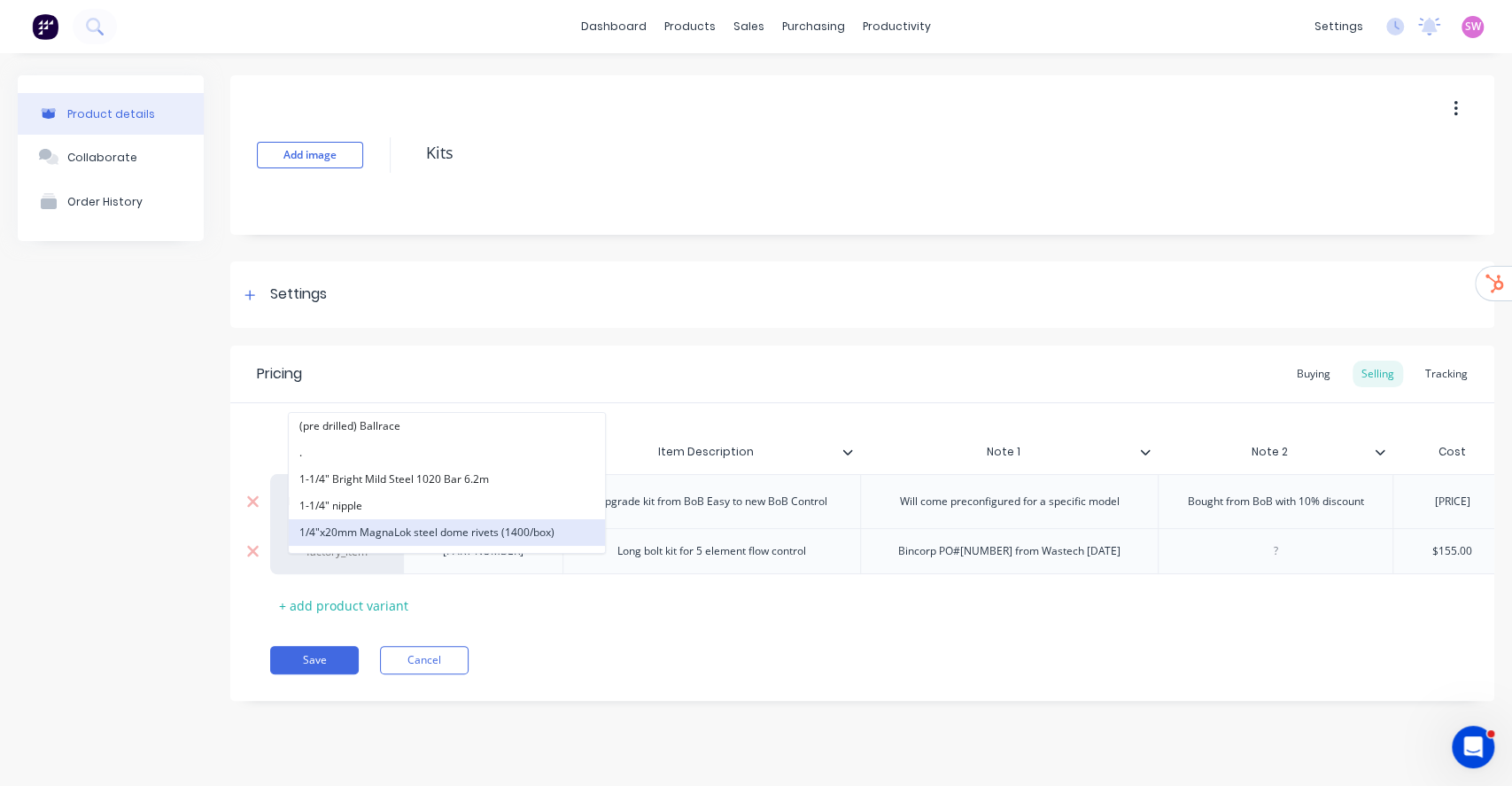 paste on "B.O.B" 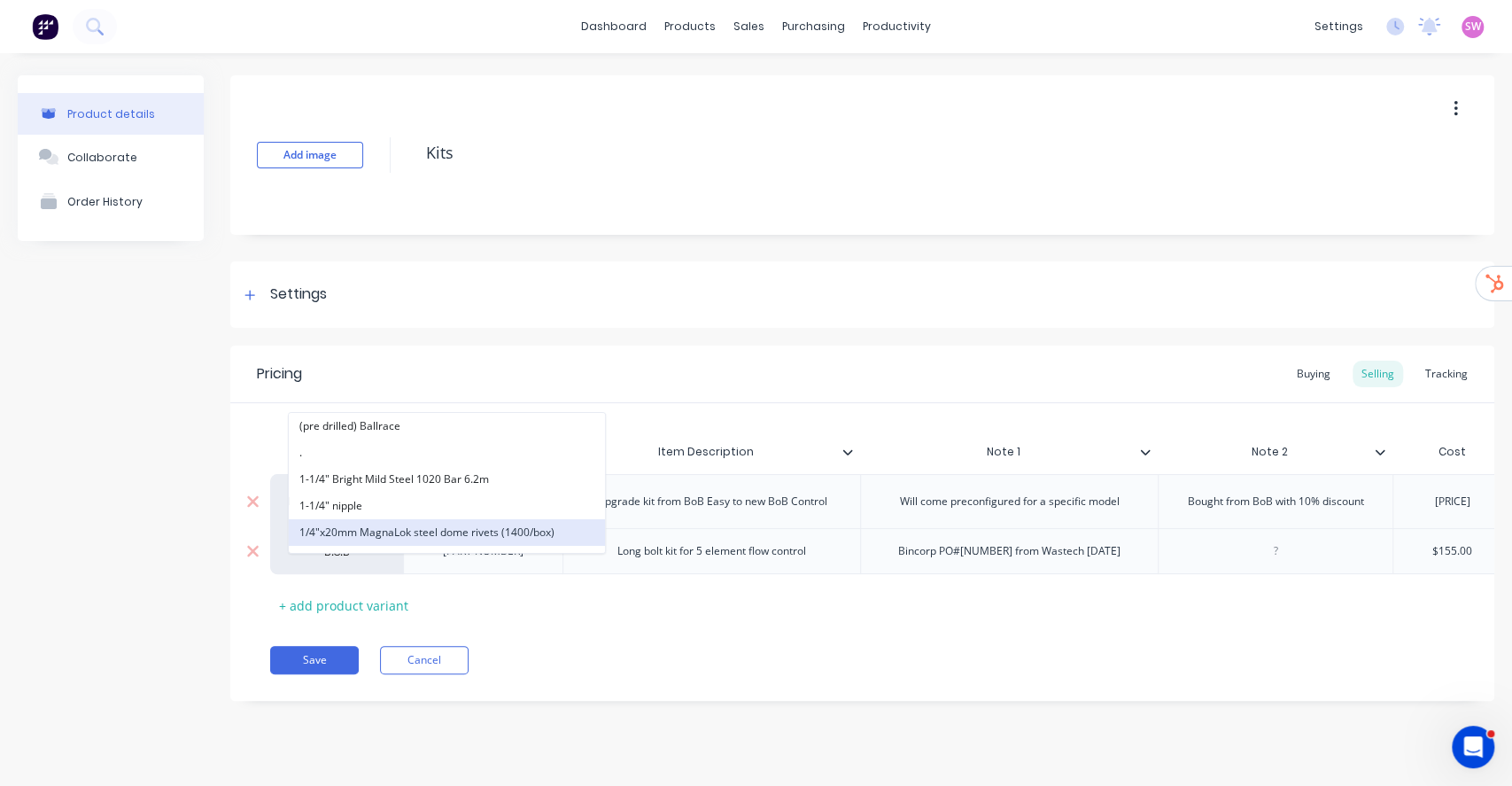 type on "B.O.B" 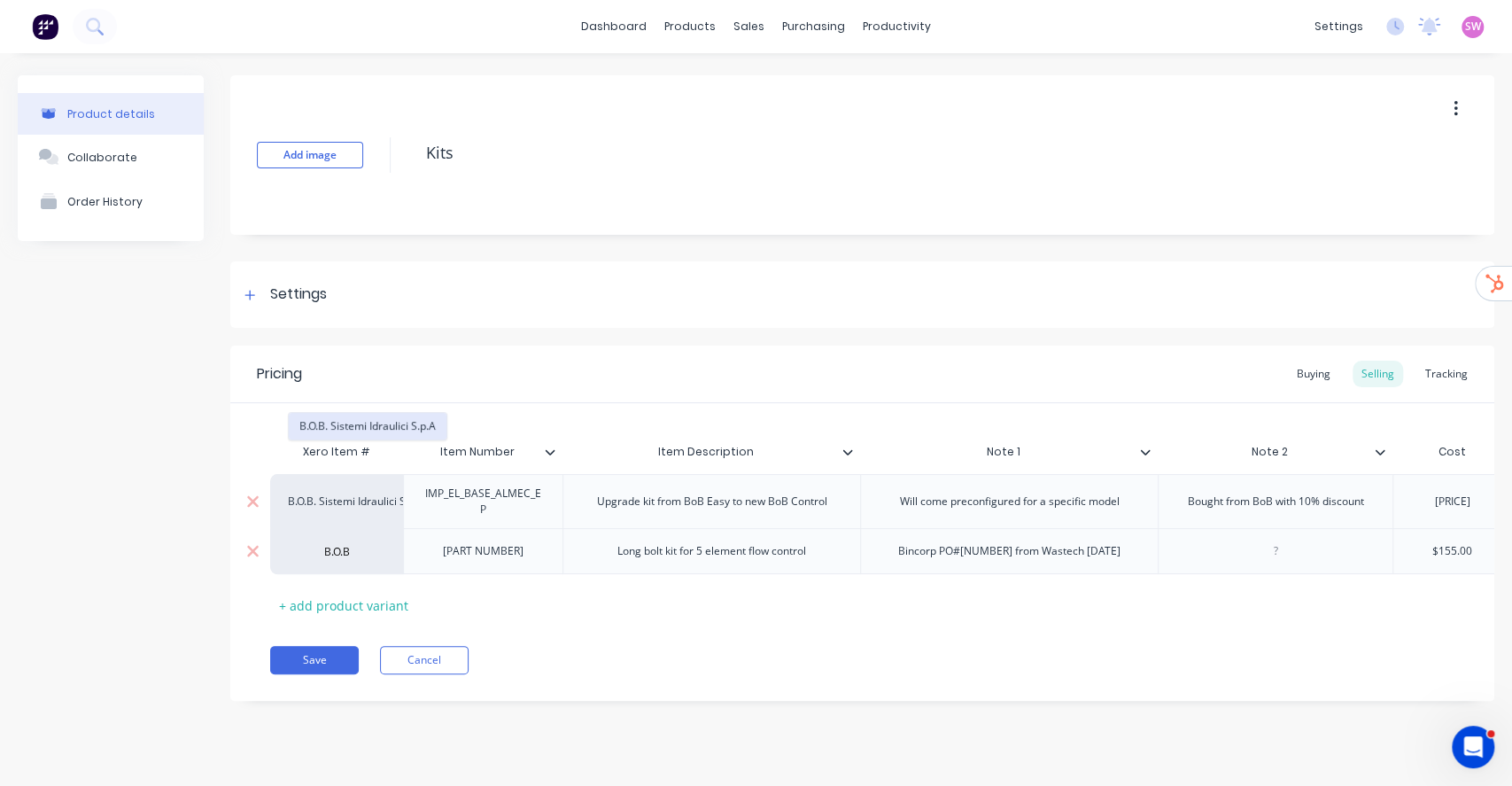 click on "B.O.B. Sistemi Idraulici S.p.A" at bounding box center [368, 426] 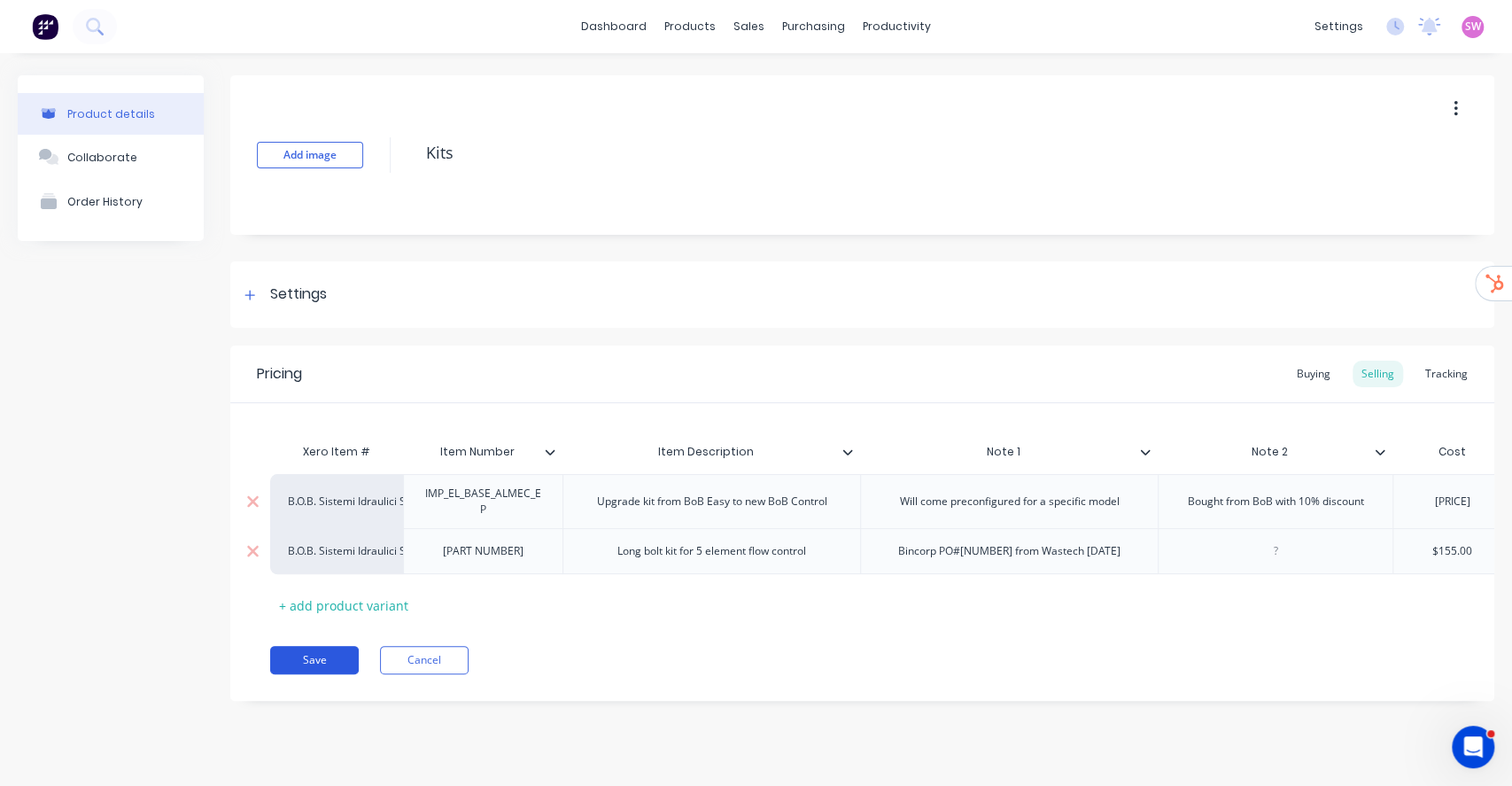 click on "Save" at bounding box center (314, 660) 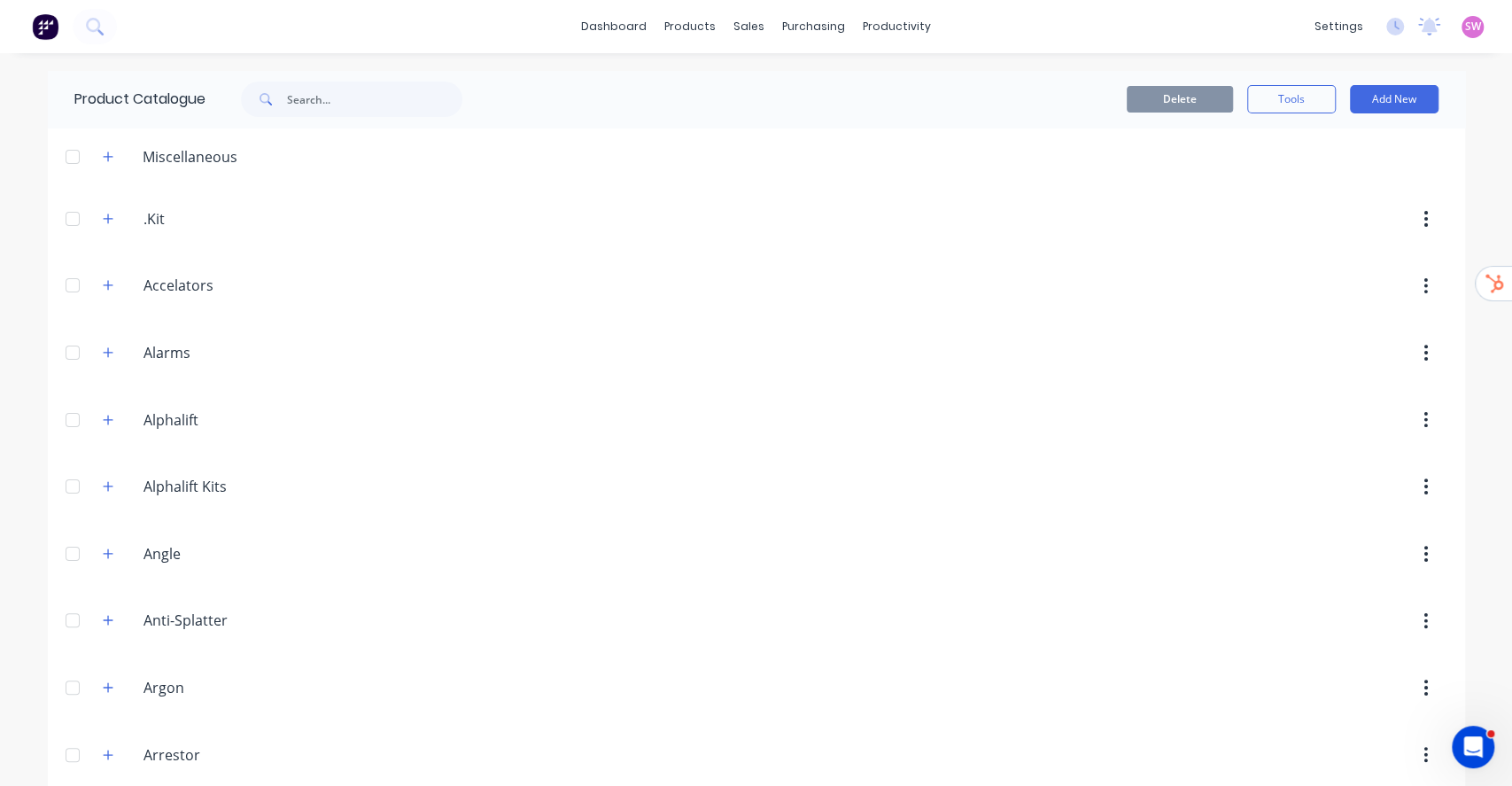 scroll, scrollTop: 709, scrollLeft: 0, axis: vertical 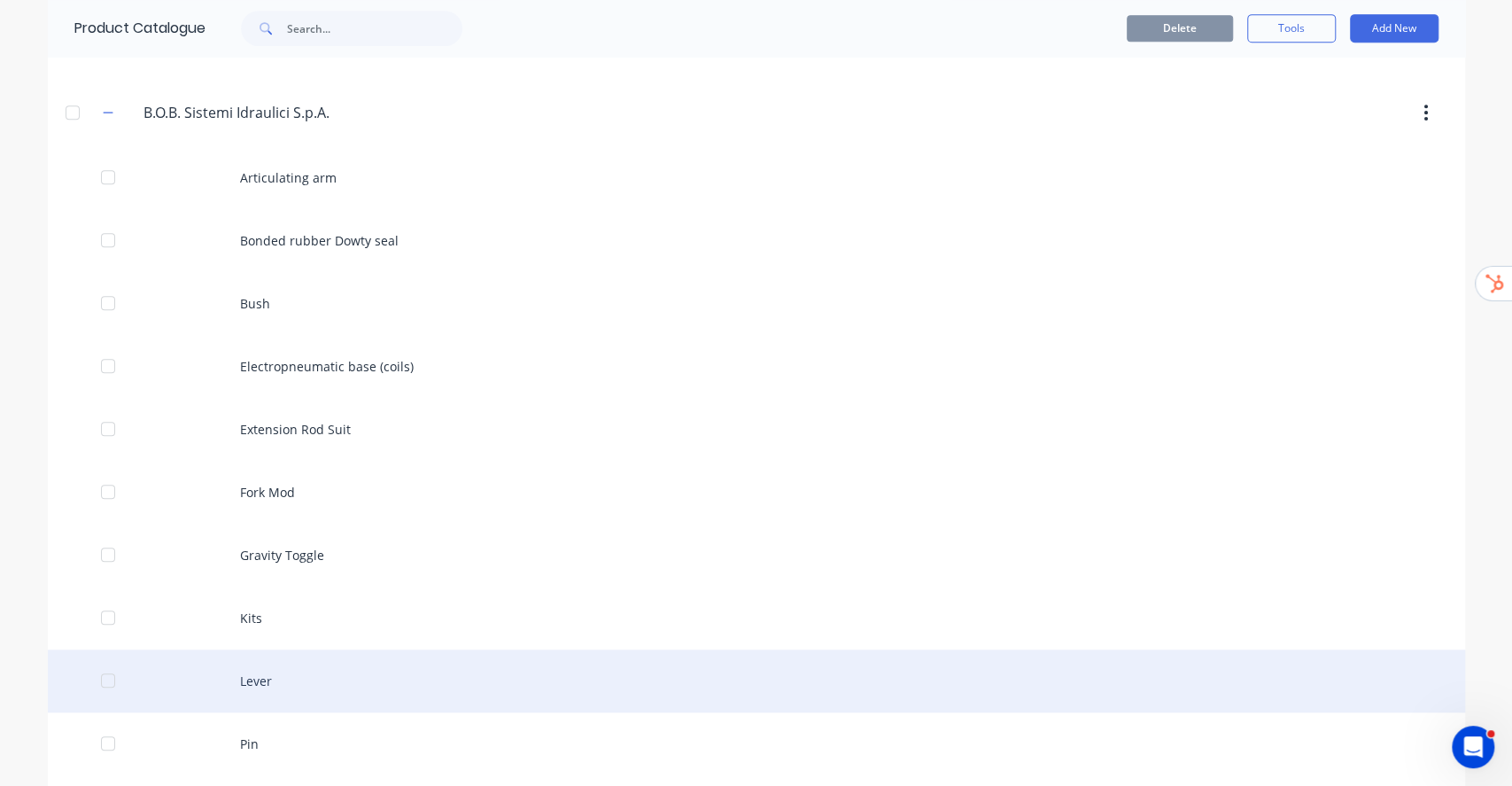 click on "Lever" at bounding box center (756, 681) 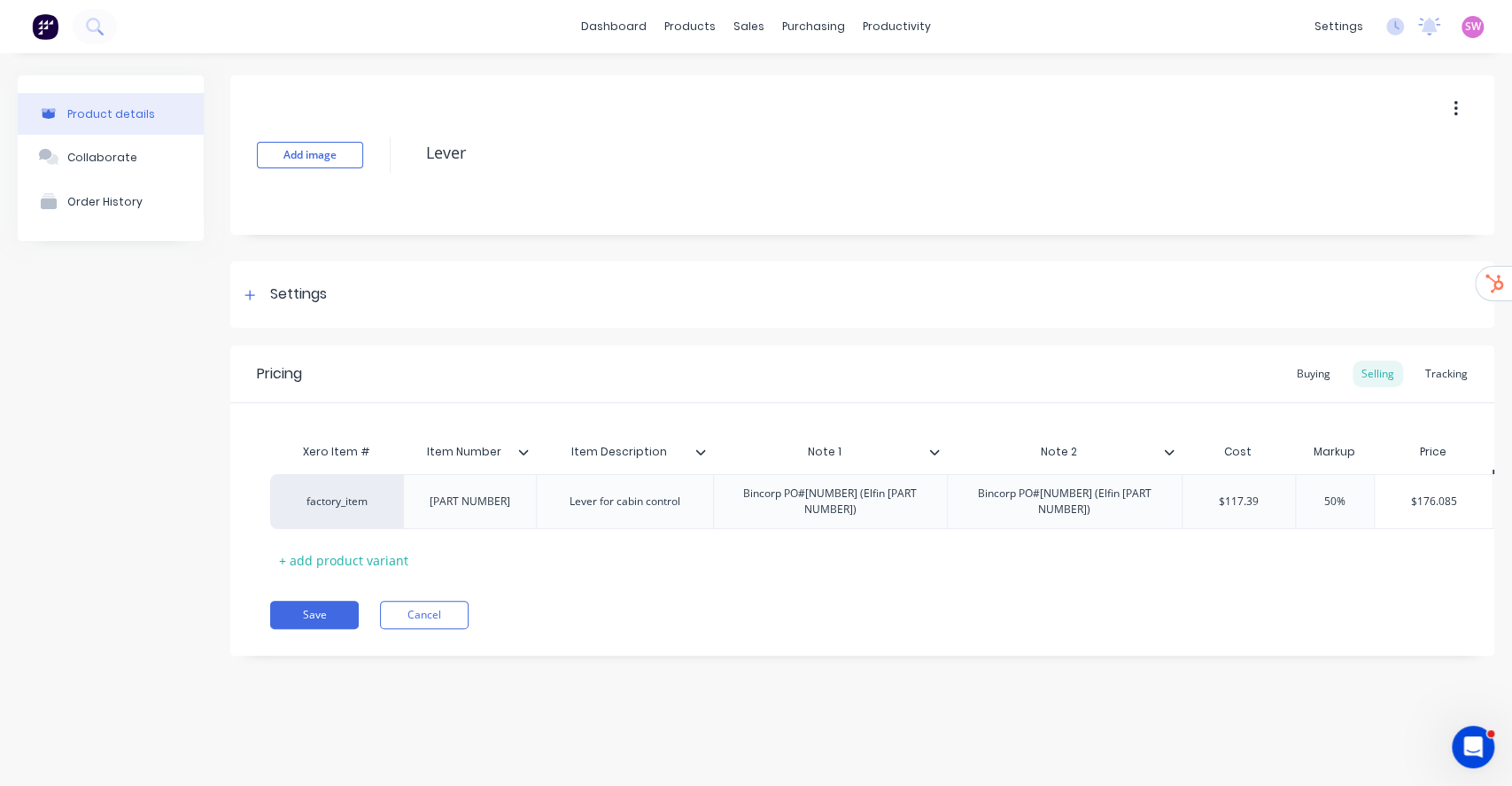 type on "x" 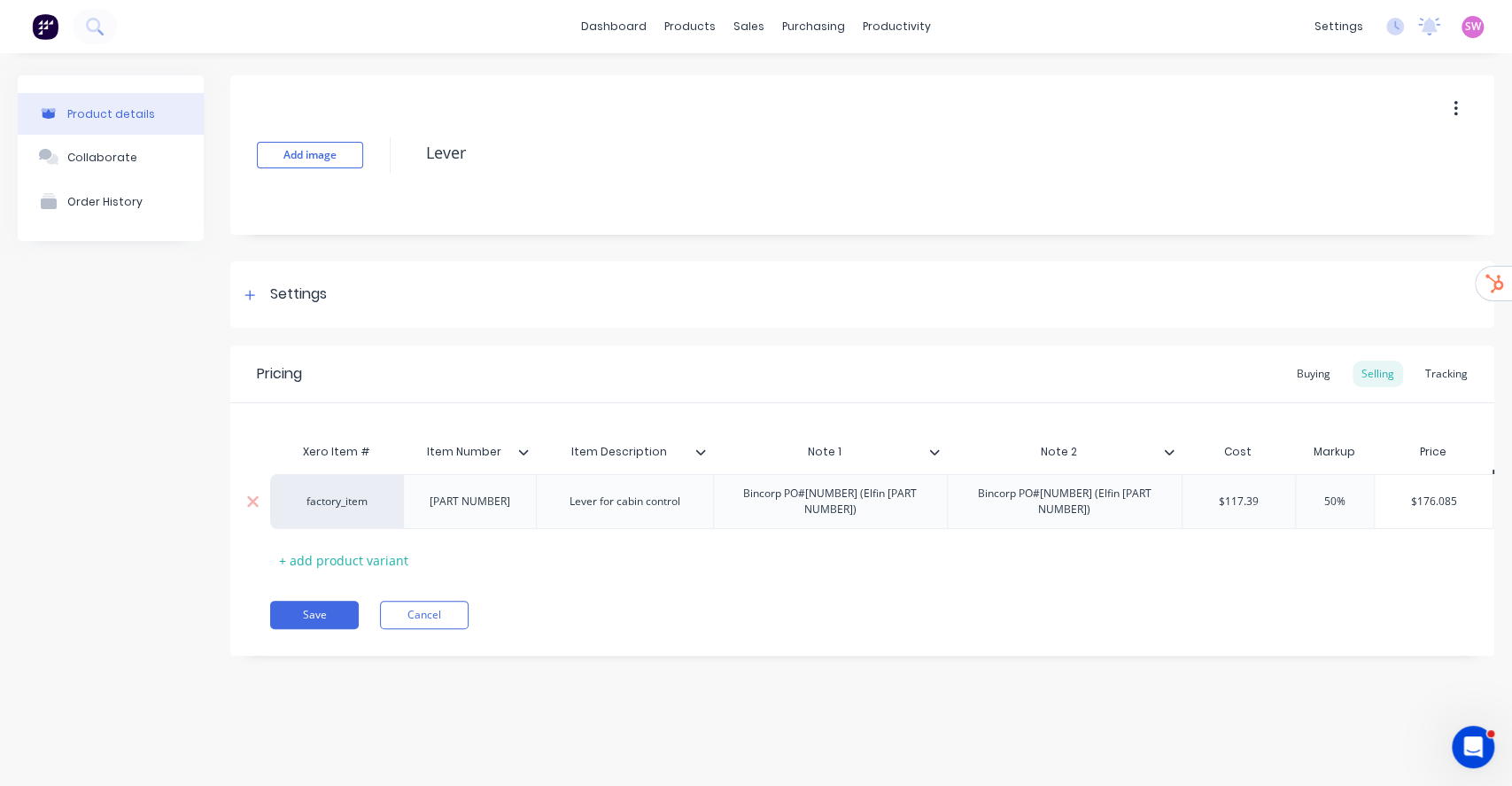 click on "factory_item" at bounding box center [337, 502] 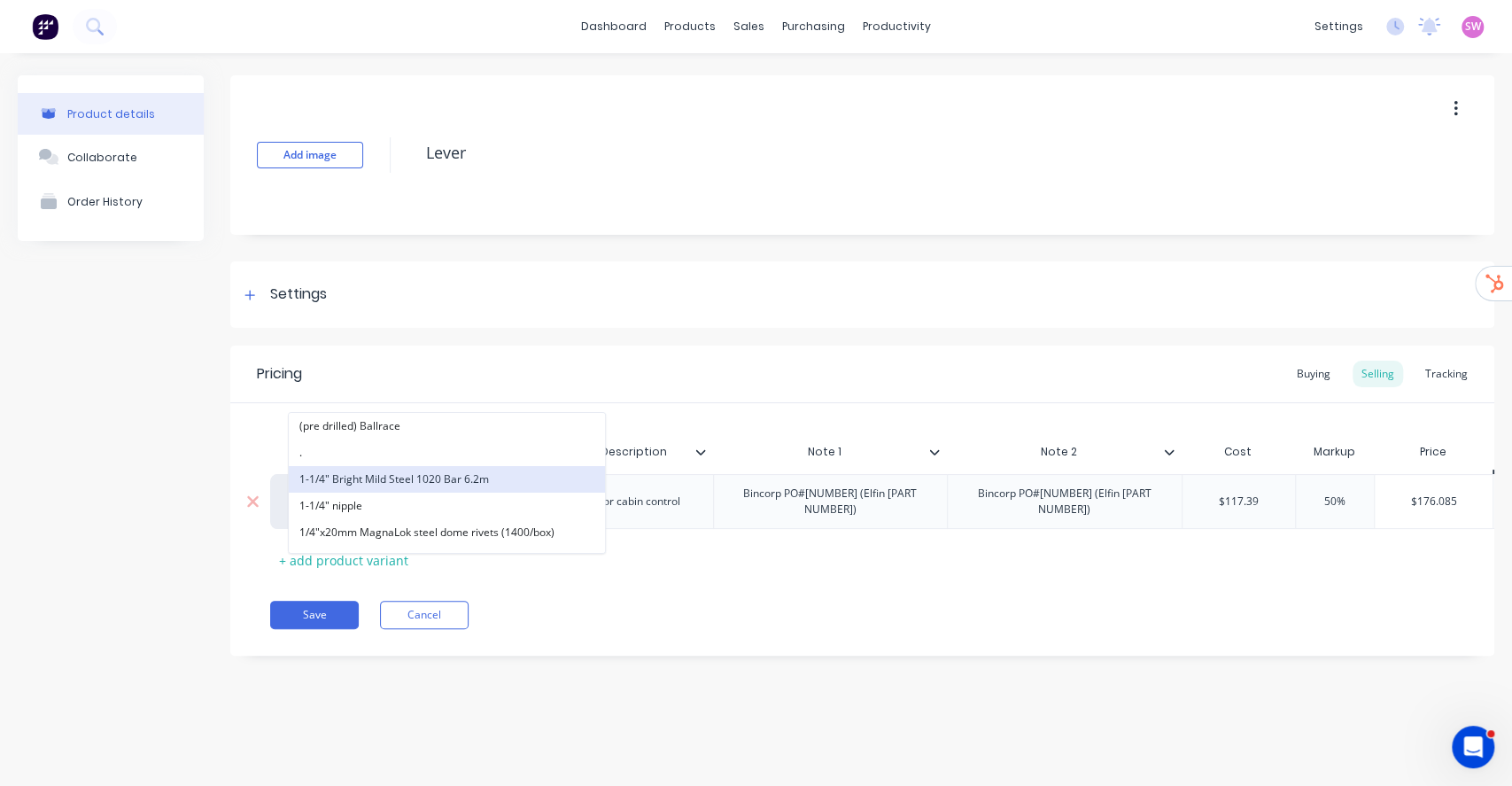 paste on "B.O.B" 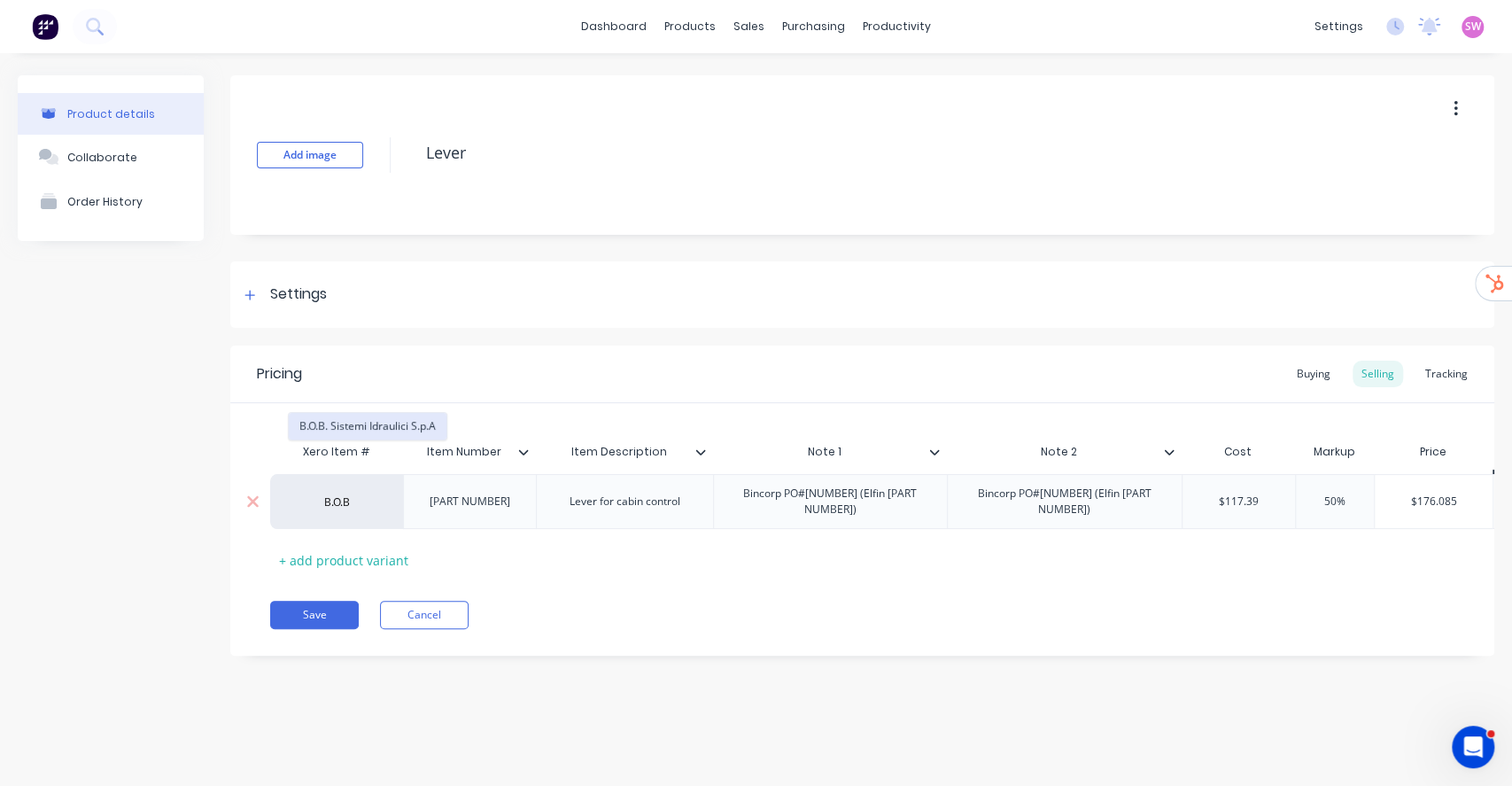 click on "B.O.B. Sistemi Idraulici S.p.A" at bounding box center [368, 426] 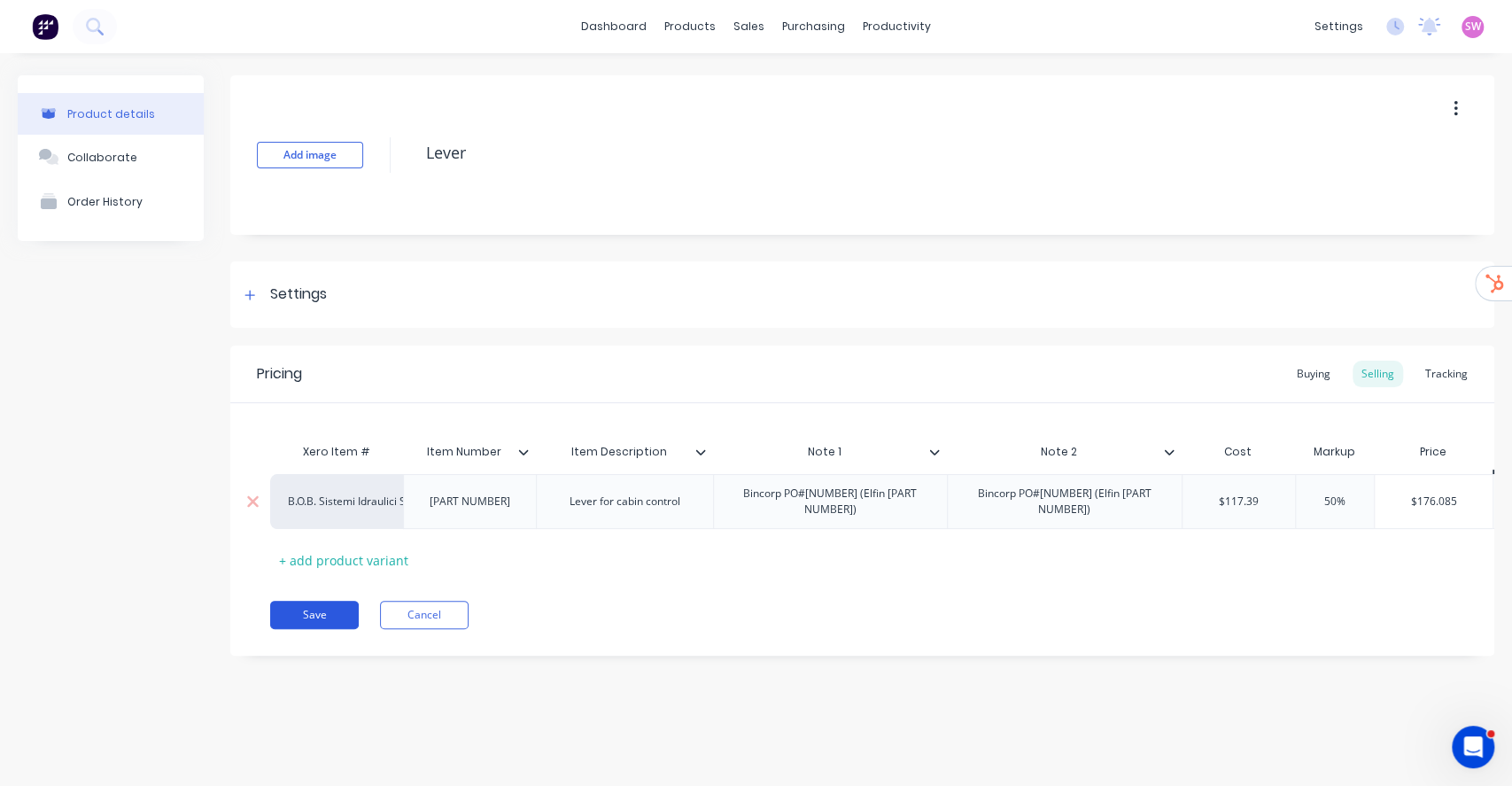 click on "Save" at bounding box center (314, 615) 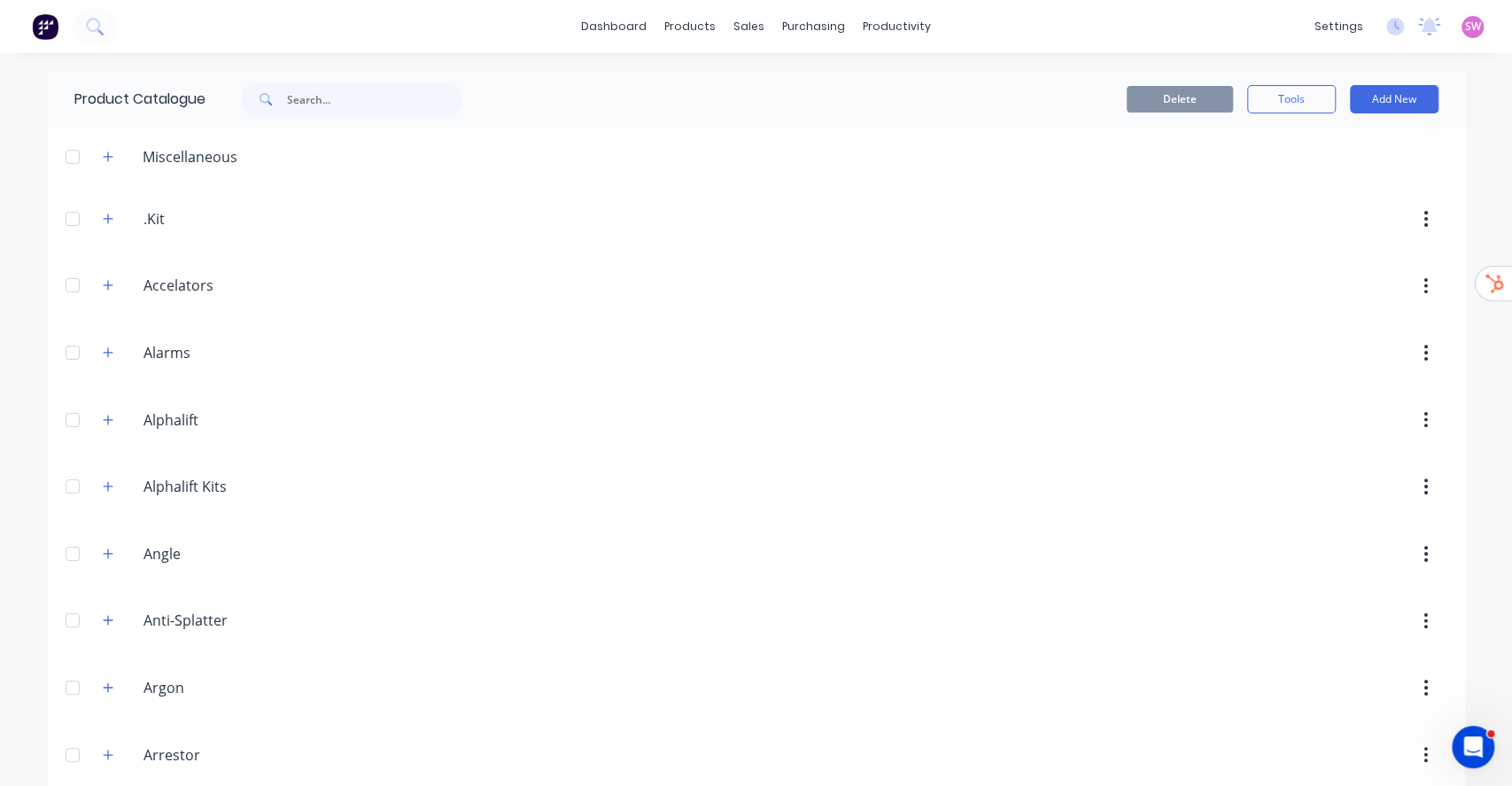 scroll, scrollTop: 709, scrollLeft: 0, axis: vertical 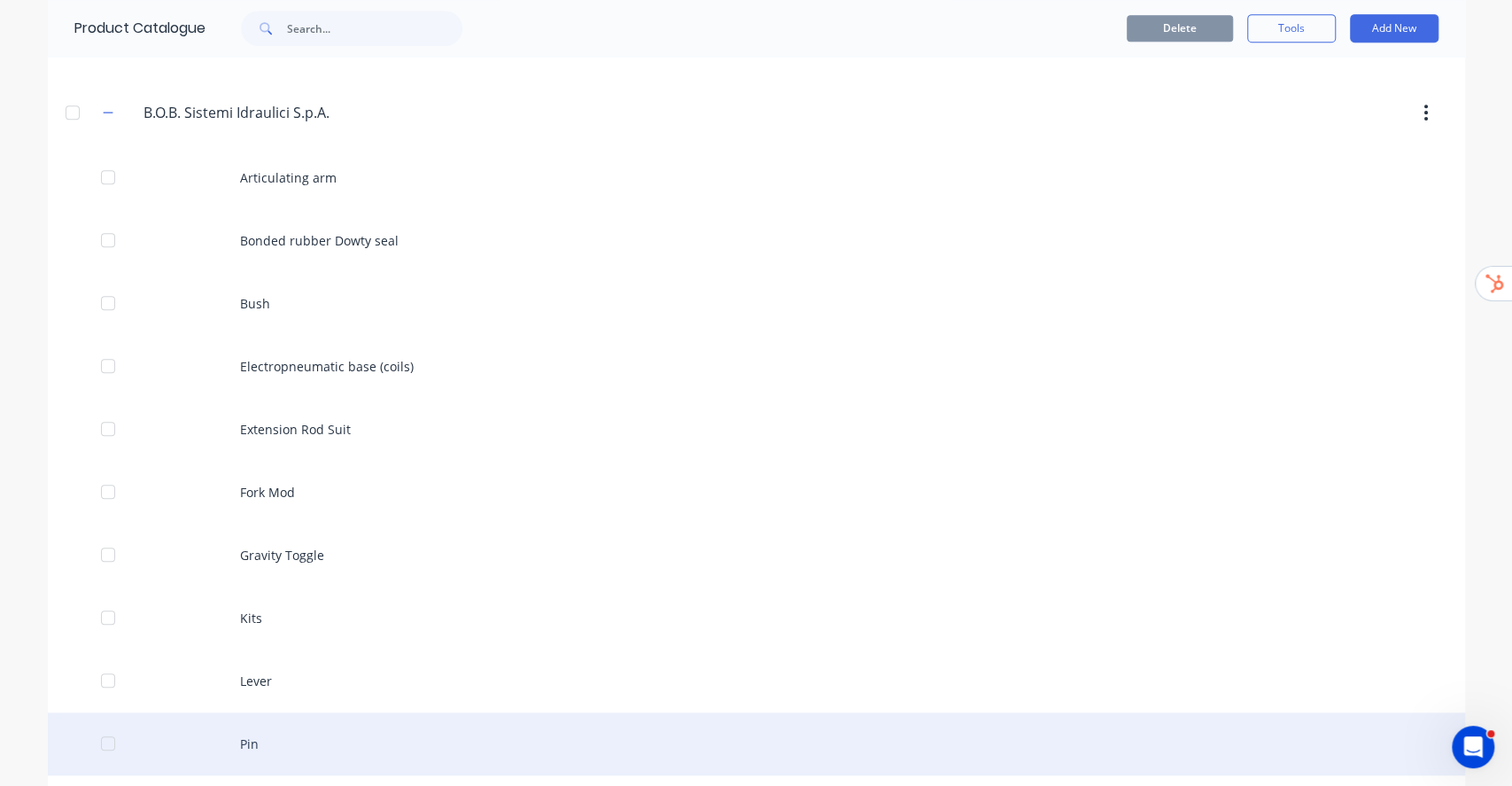 click on "Pin" at bounding box center (756, 743) 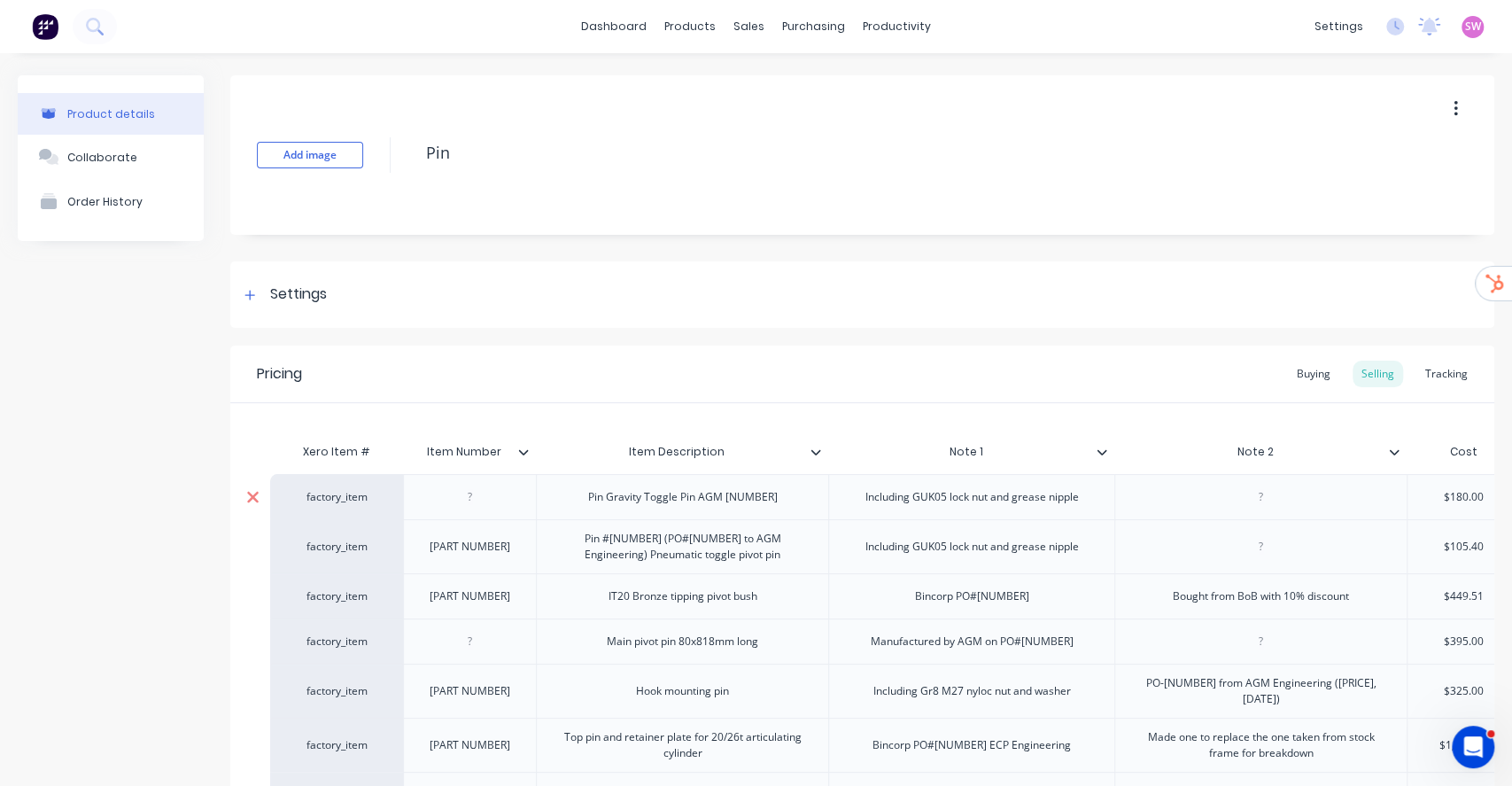 type on "x" 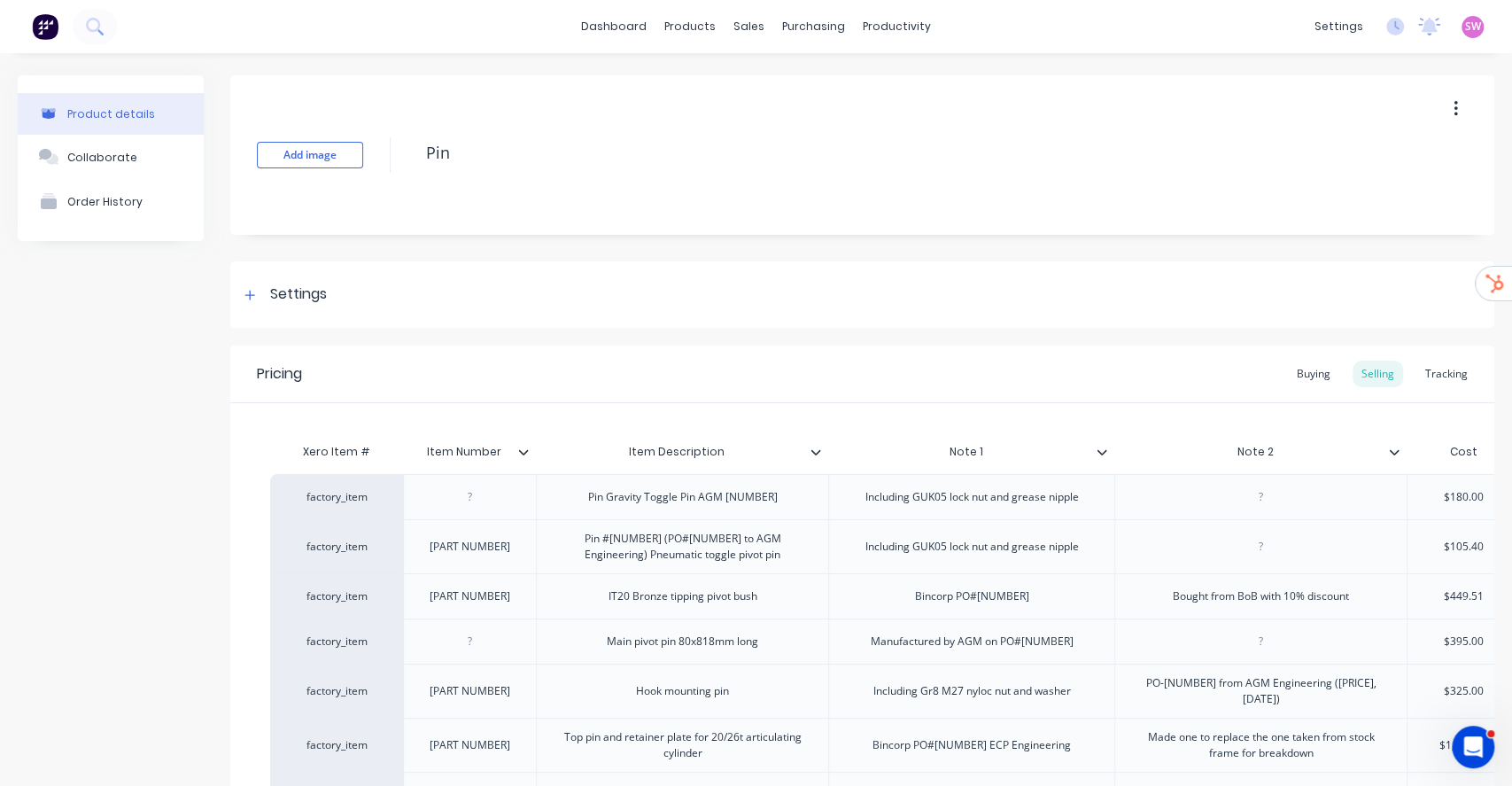 click on "factory_item" at bounding box center (337, 497) 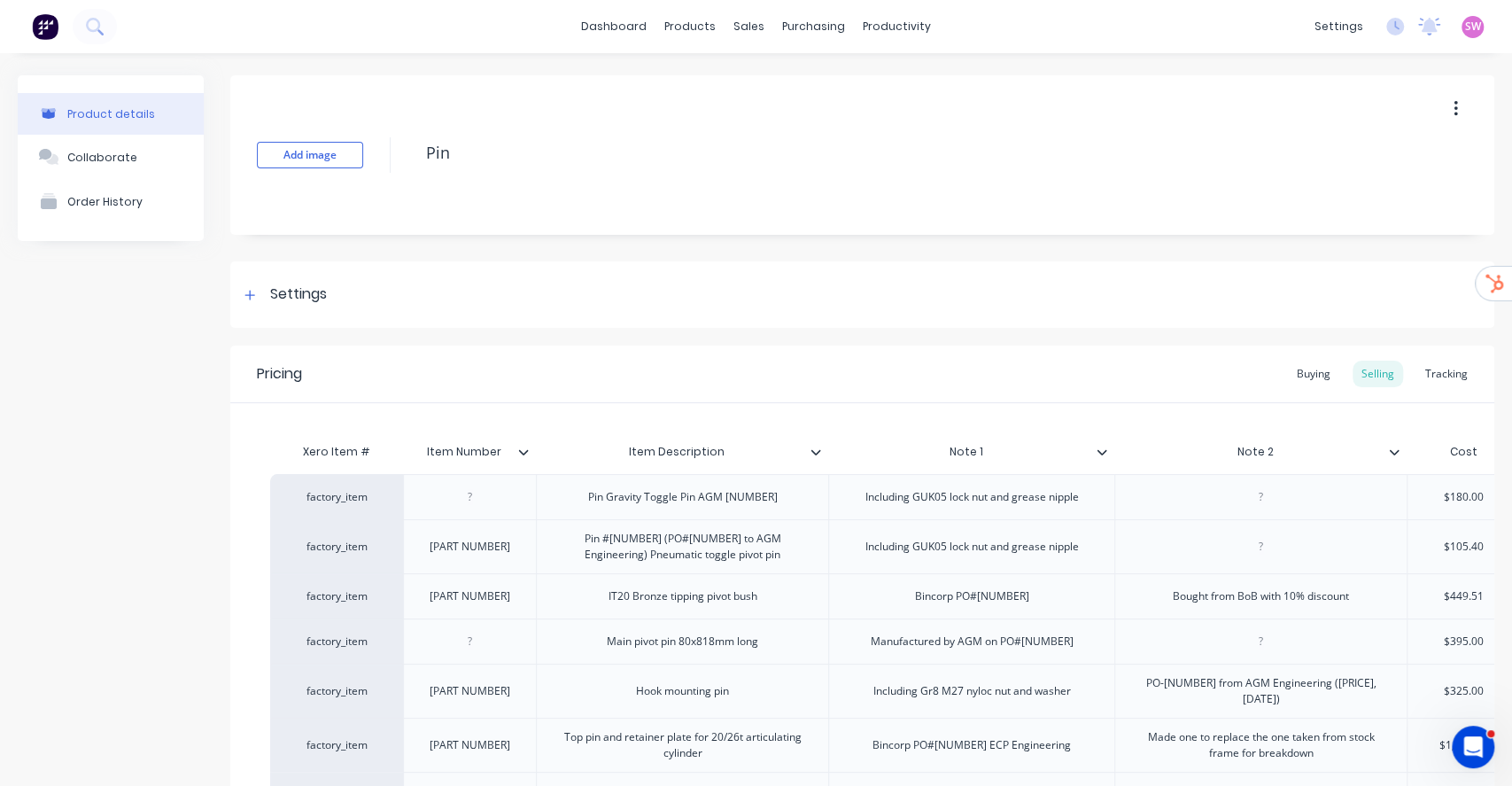 paste on "B.O.B" 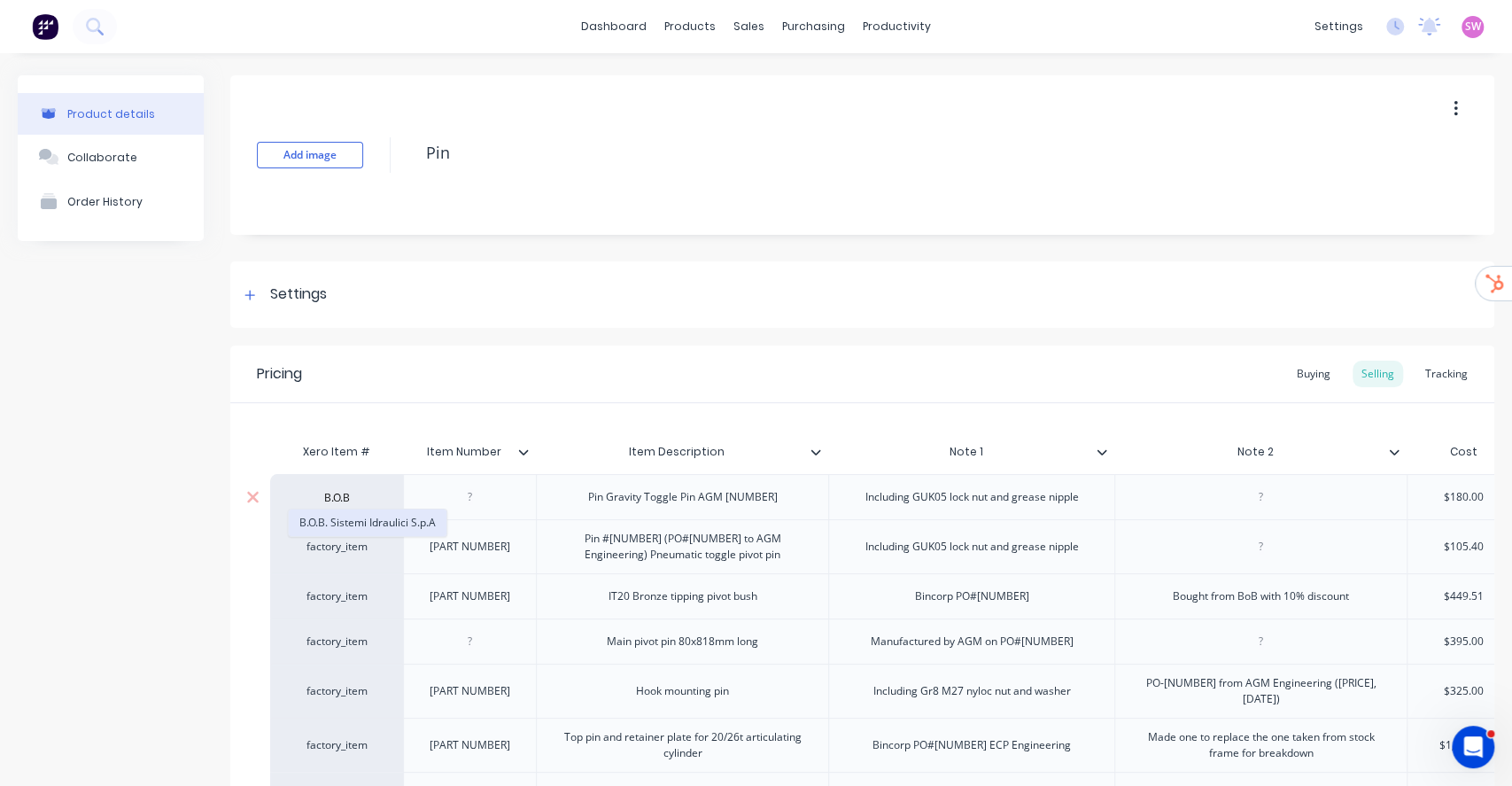 click on "B.O.B. Sistemi Idraulici S.p.A" at bounding box center (368, 523) 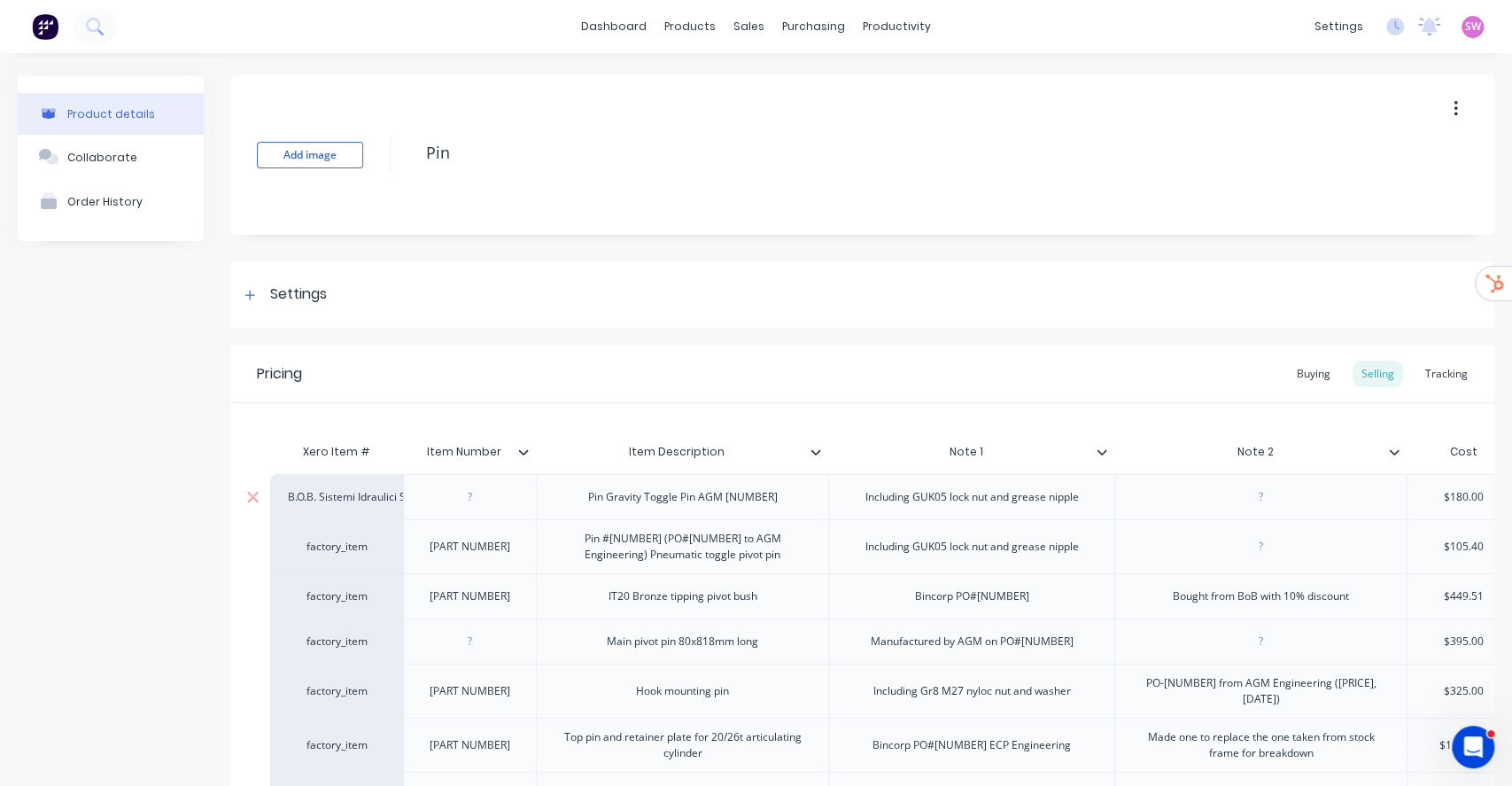 type on "x" 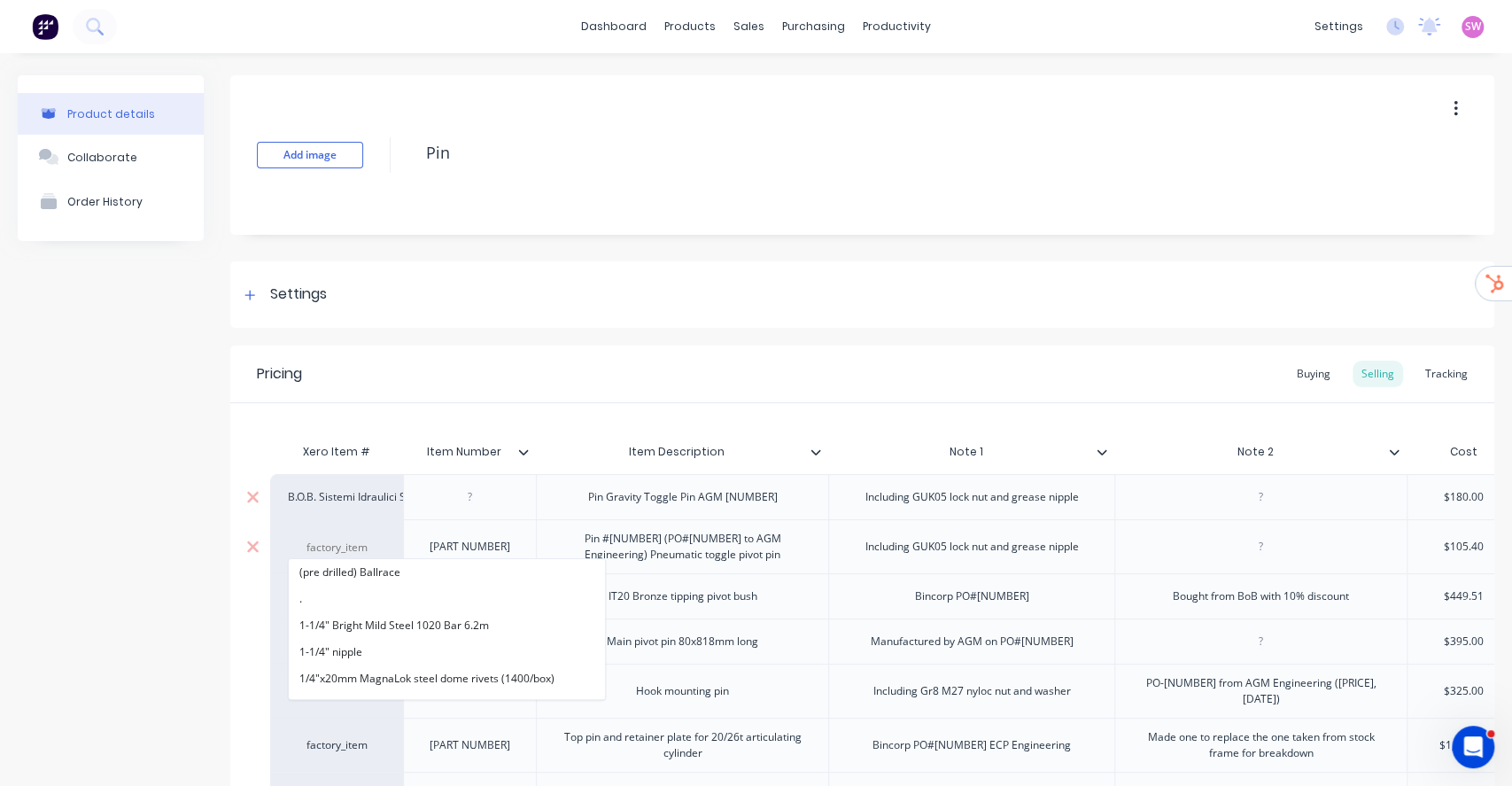 type on "B.O.B" 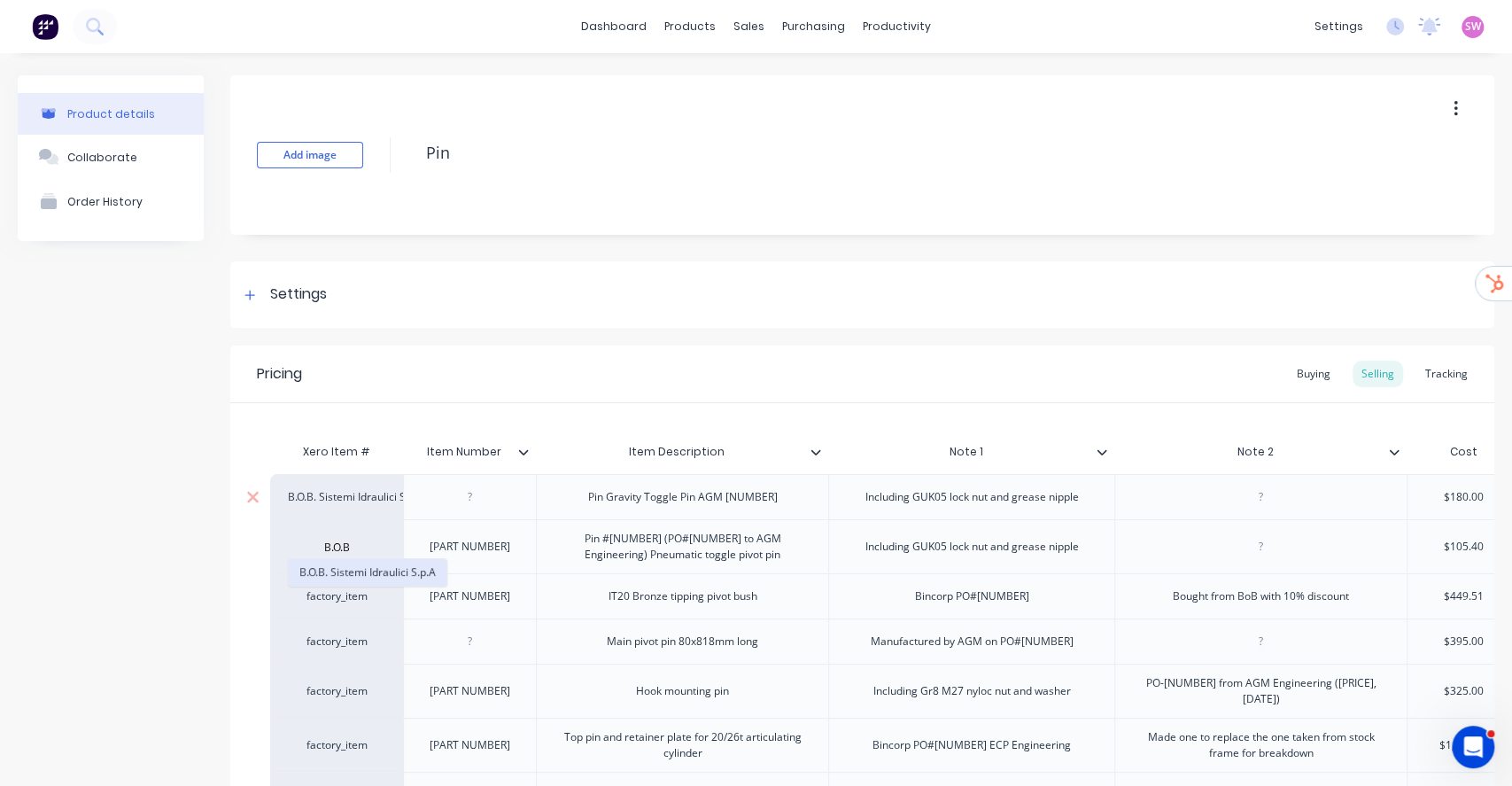 click on "B.O.B. Sistemi Idraulici S.p.A" at bounding box center (368, 572) 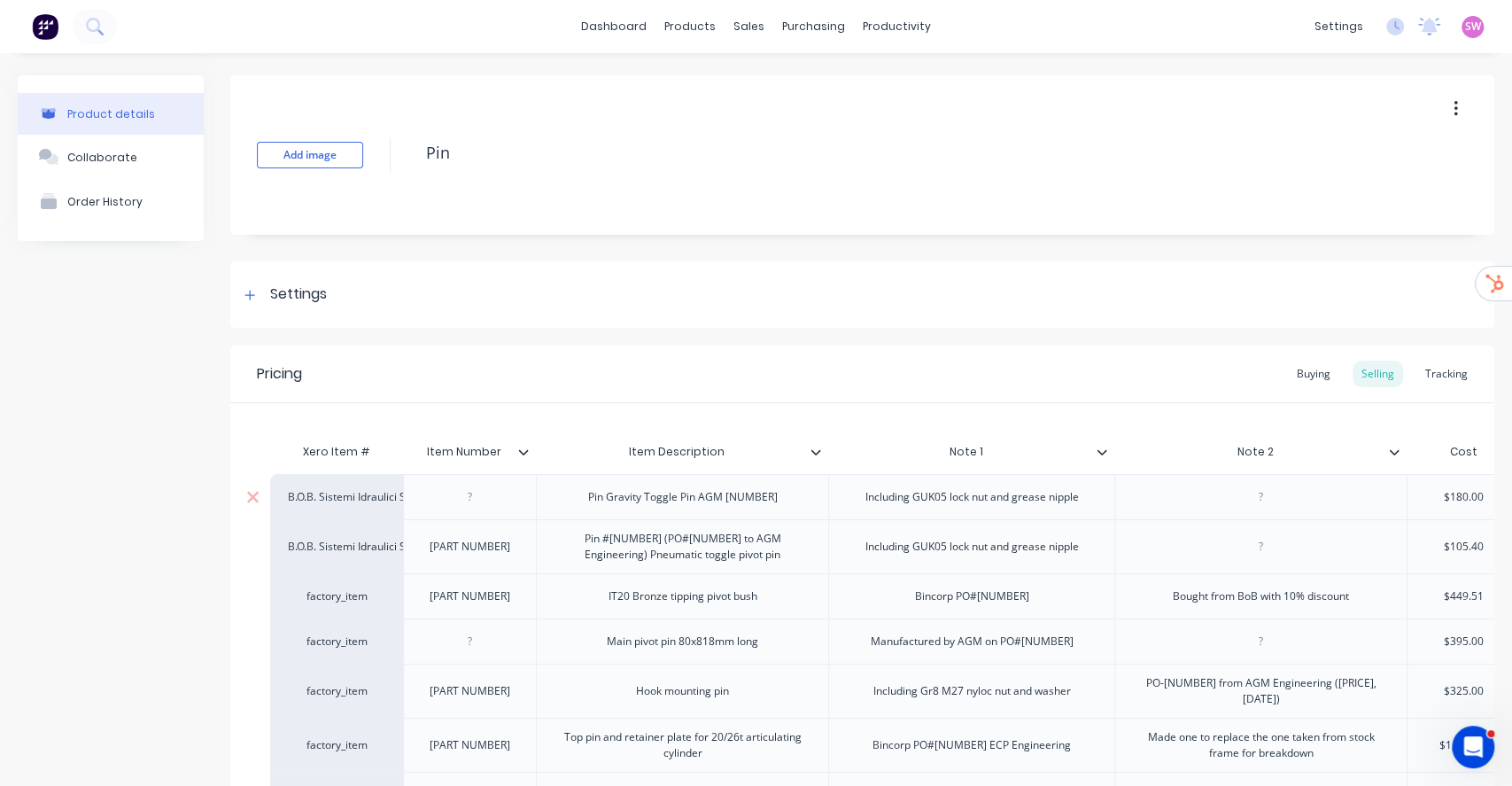 type on "x" 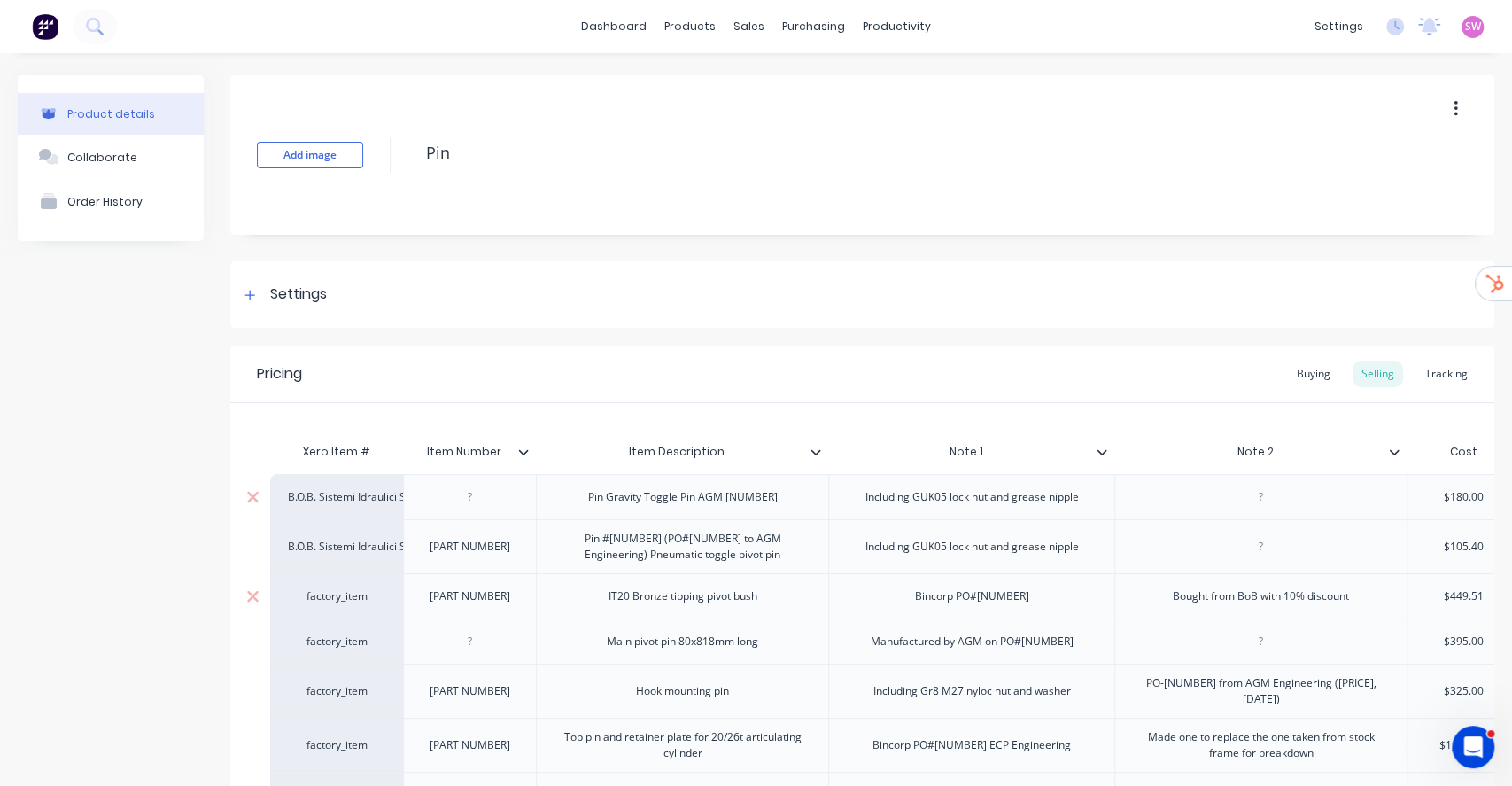 click on "factory_item" at bounding box center (337, 596) 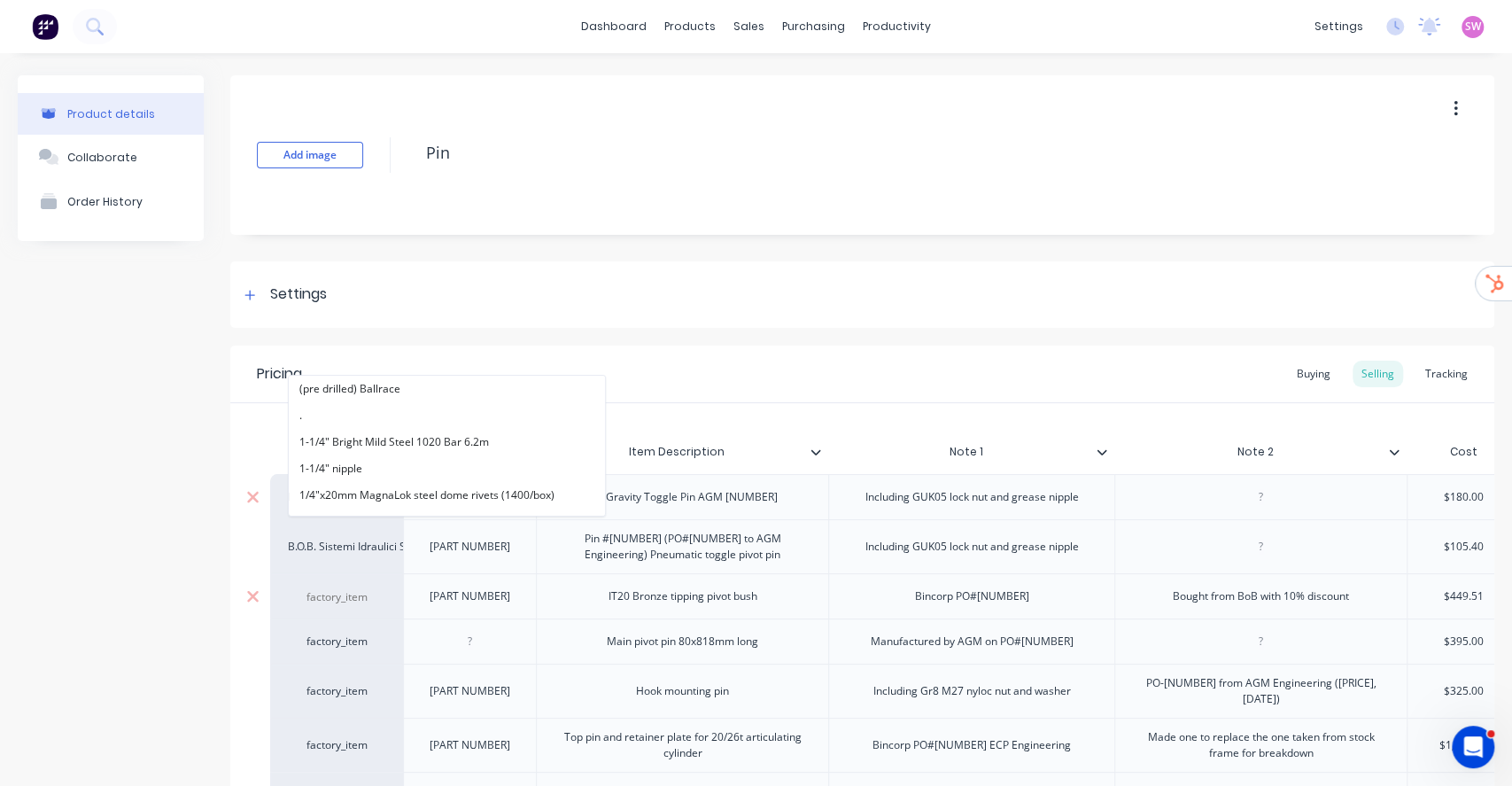 scroll, scrollTop: 233, scrollLeft: 0, axis: vertical 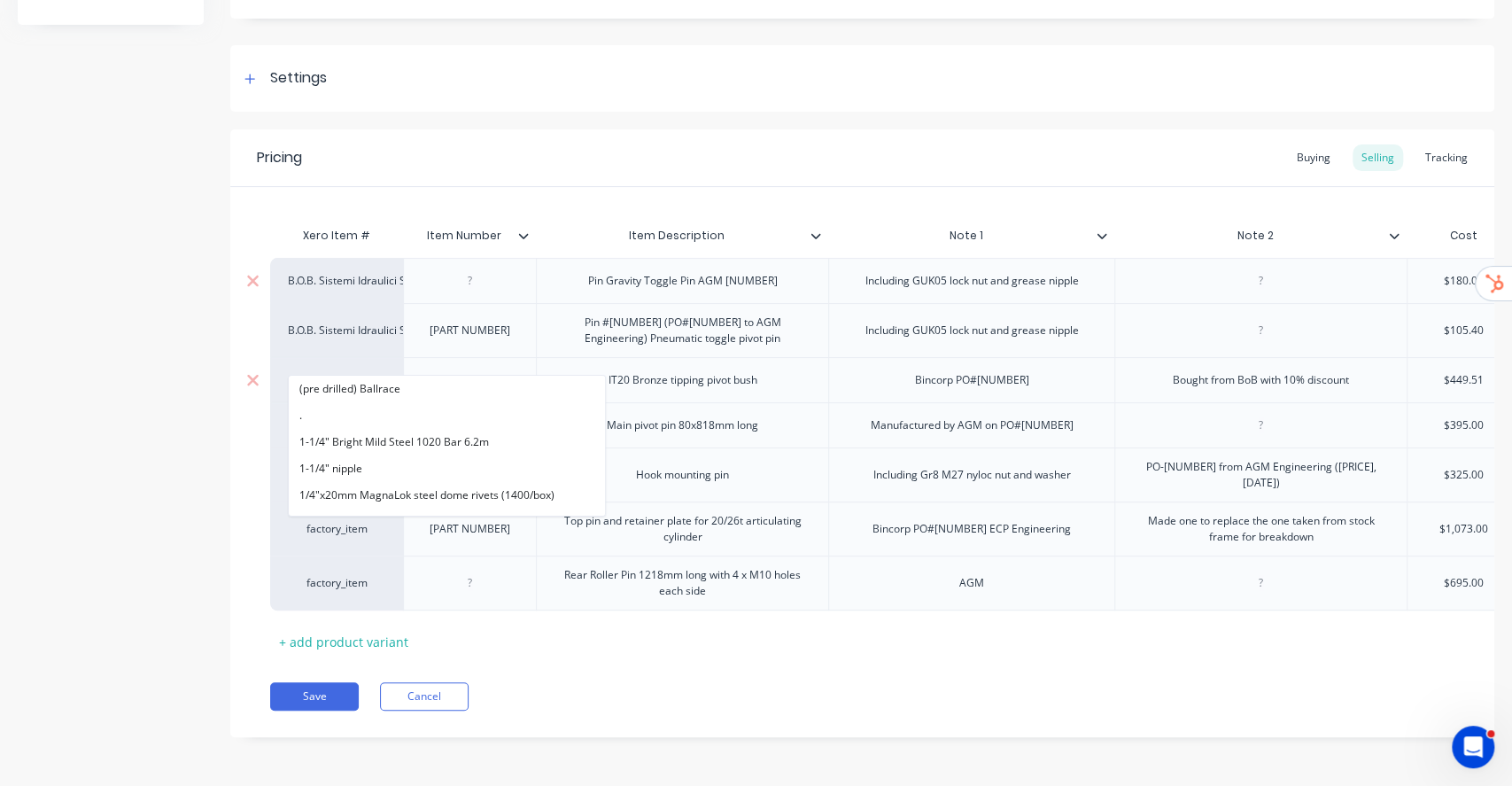 paste on "B.O.B" 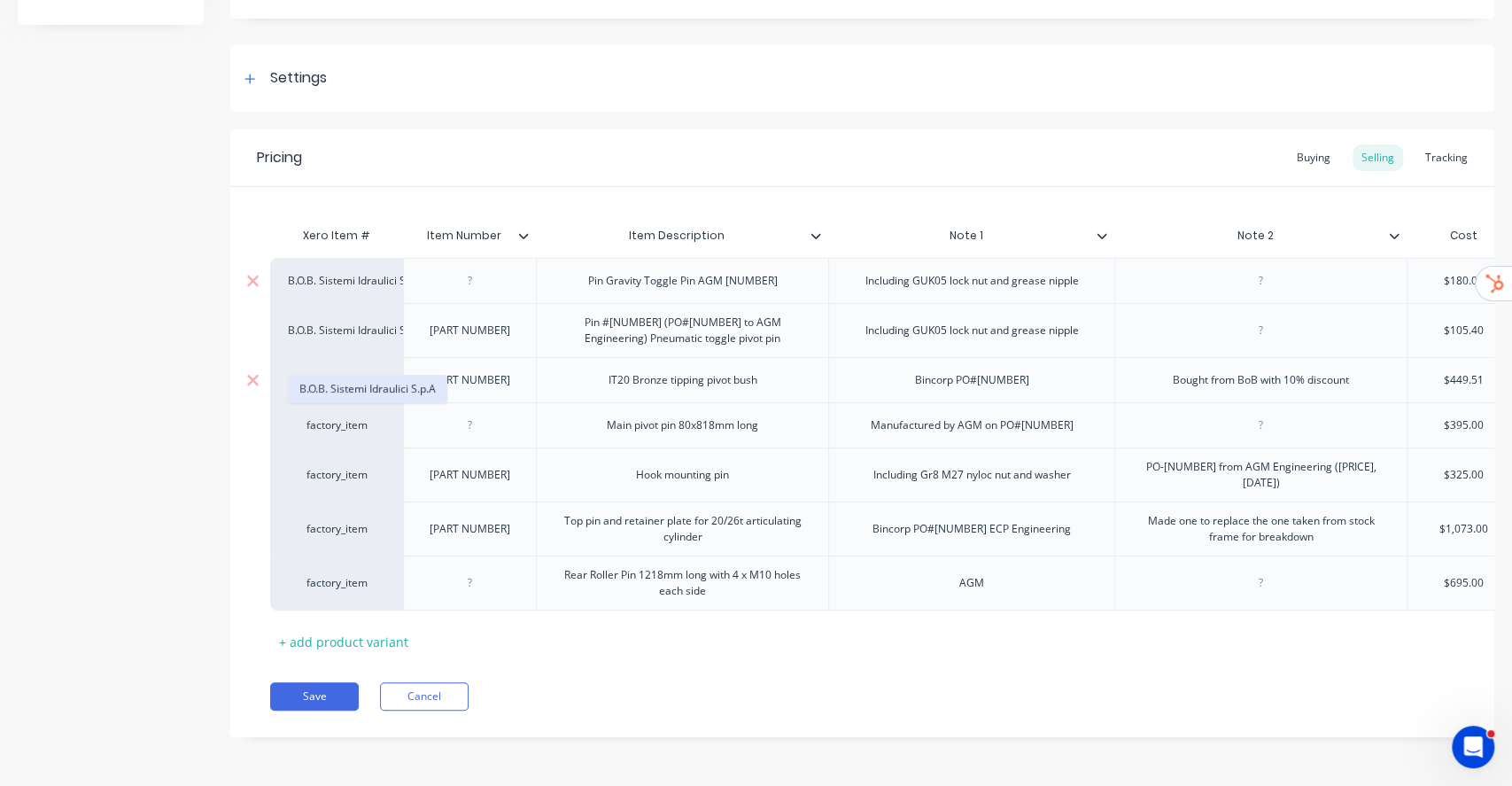click on "B.O.B. Sistemi Idraulici S.p.A" at bounding box center (368, 389) 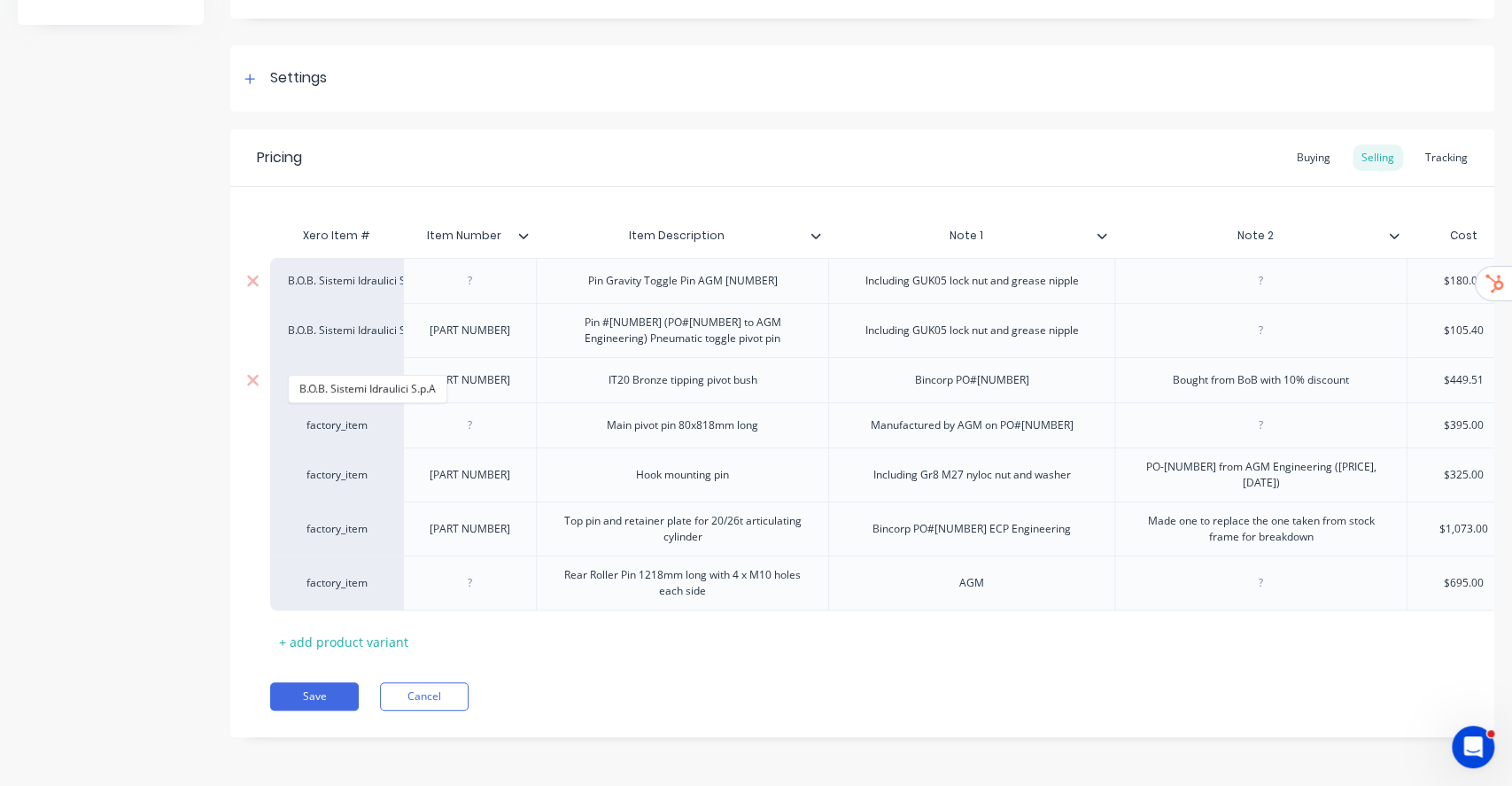 type on "x" 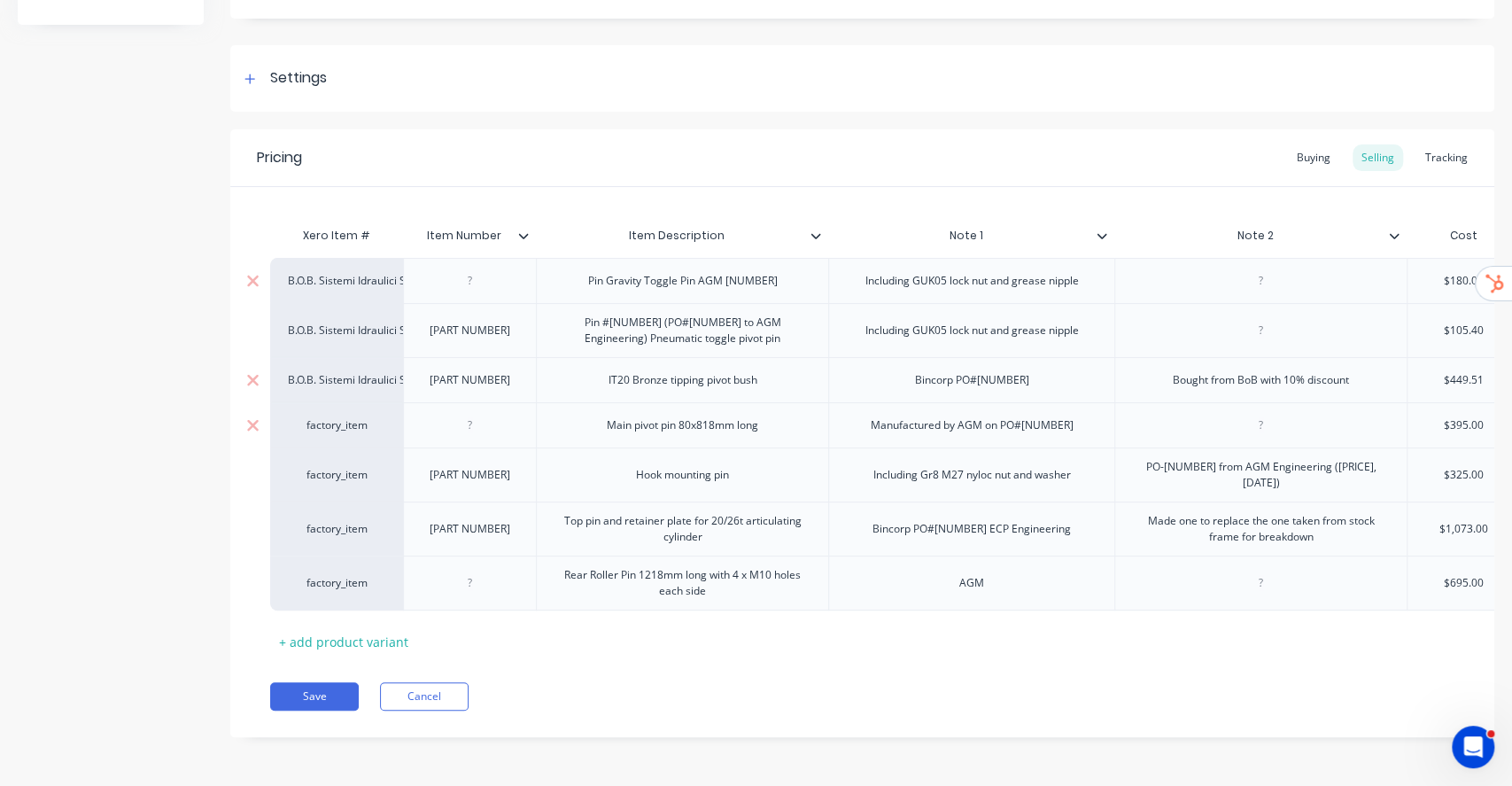 click on "factory_item" at bounding box center [337, 425] 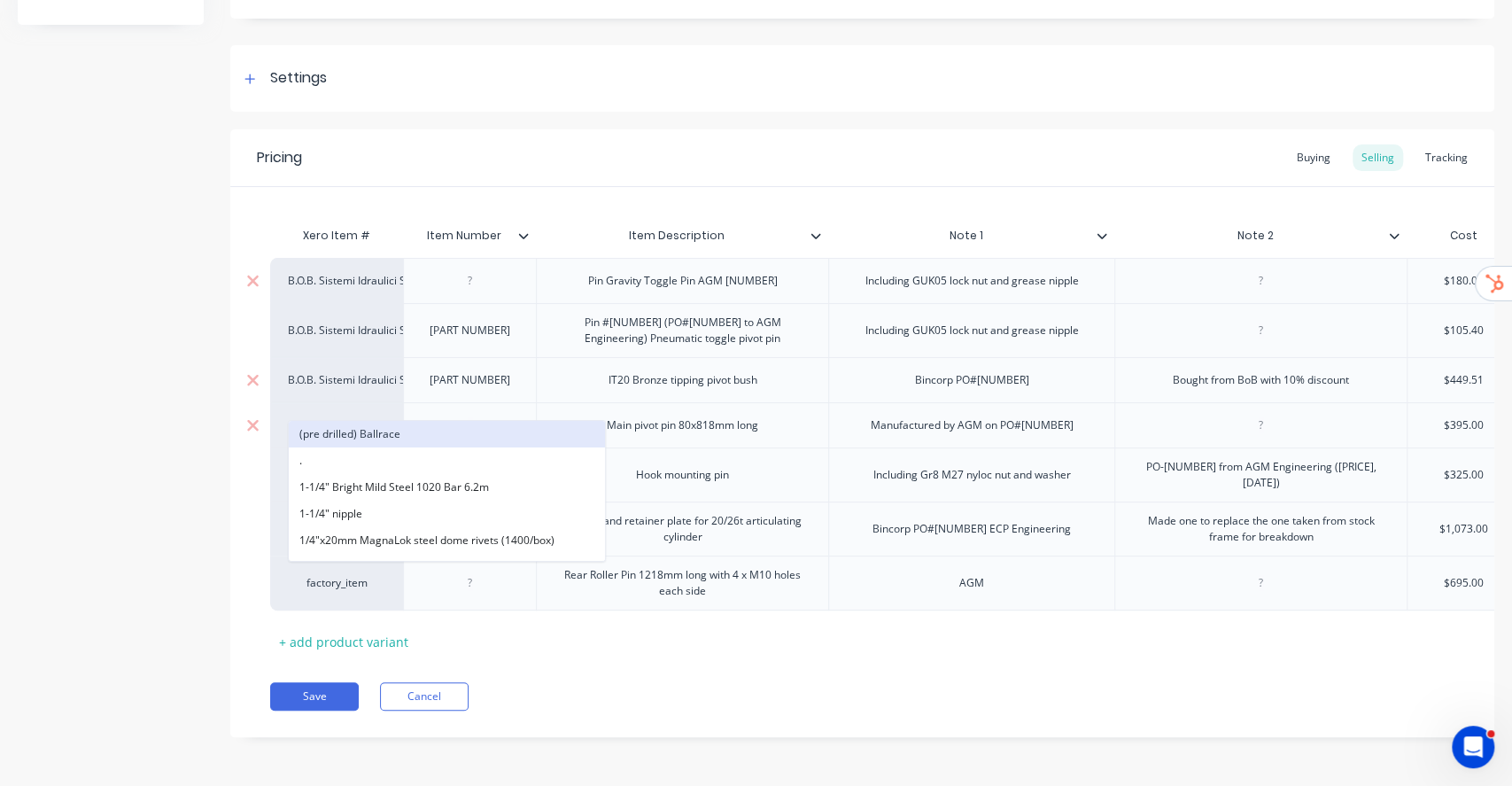 paste on "B.O.B" 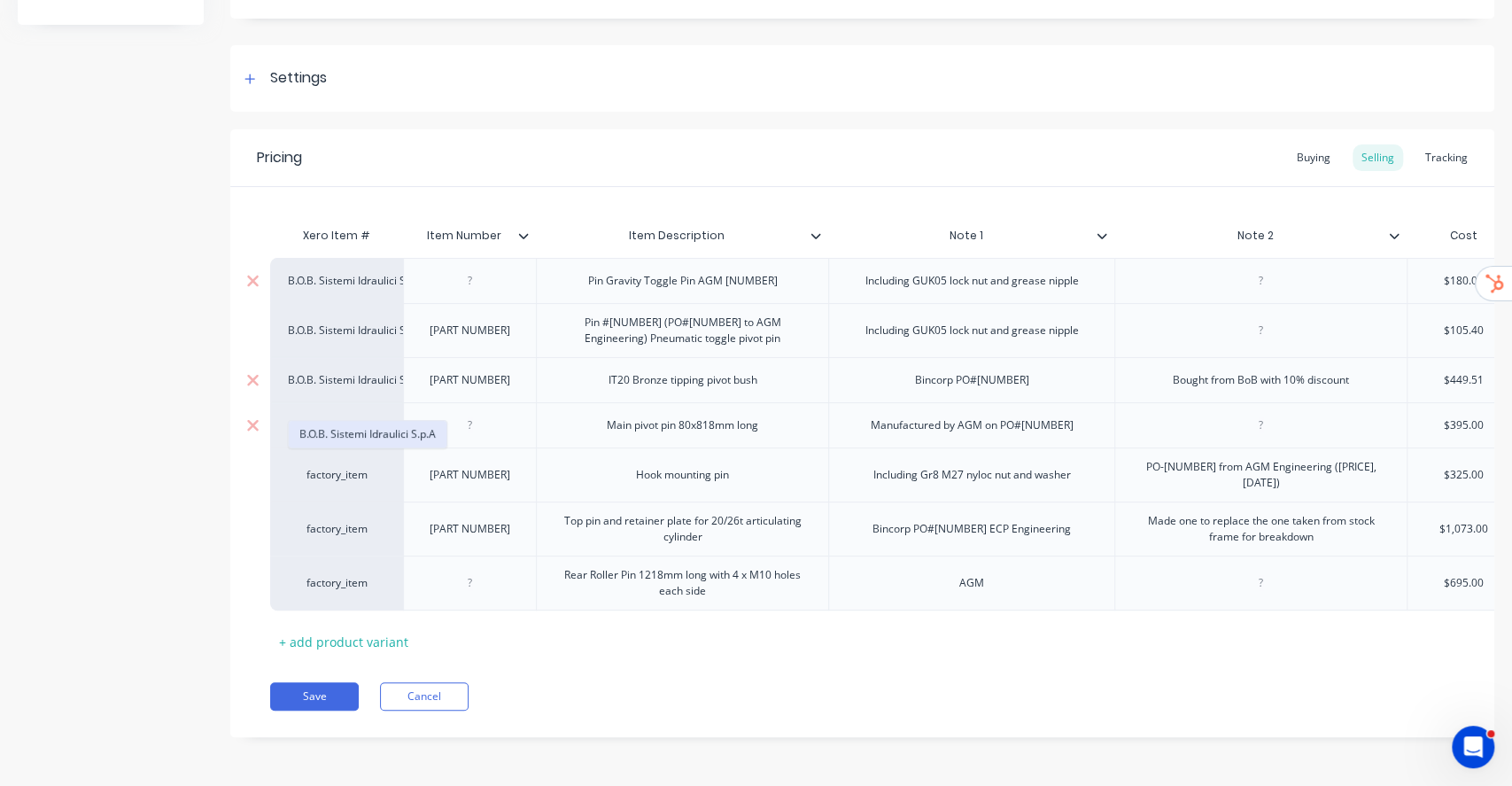 click on "B.O.B. Sistemi Idraulici S.p.A" at bounding box center (368, 434) 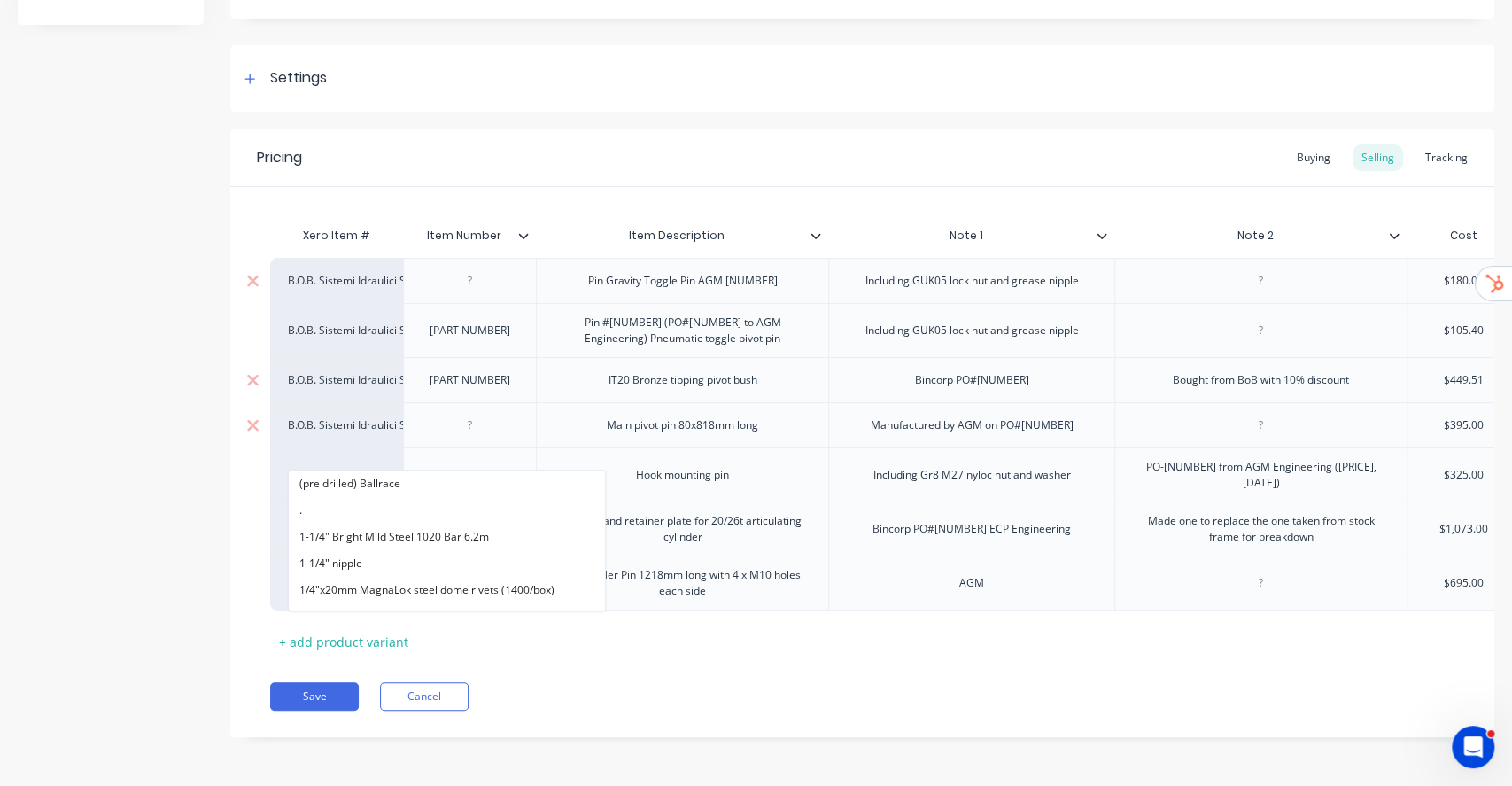 type on "x" 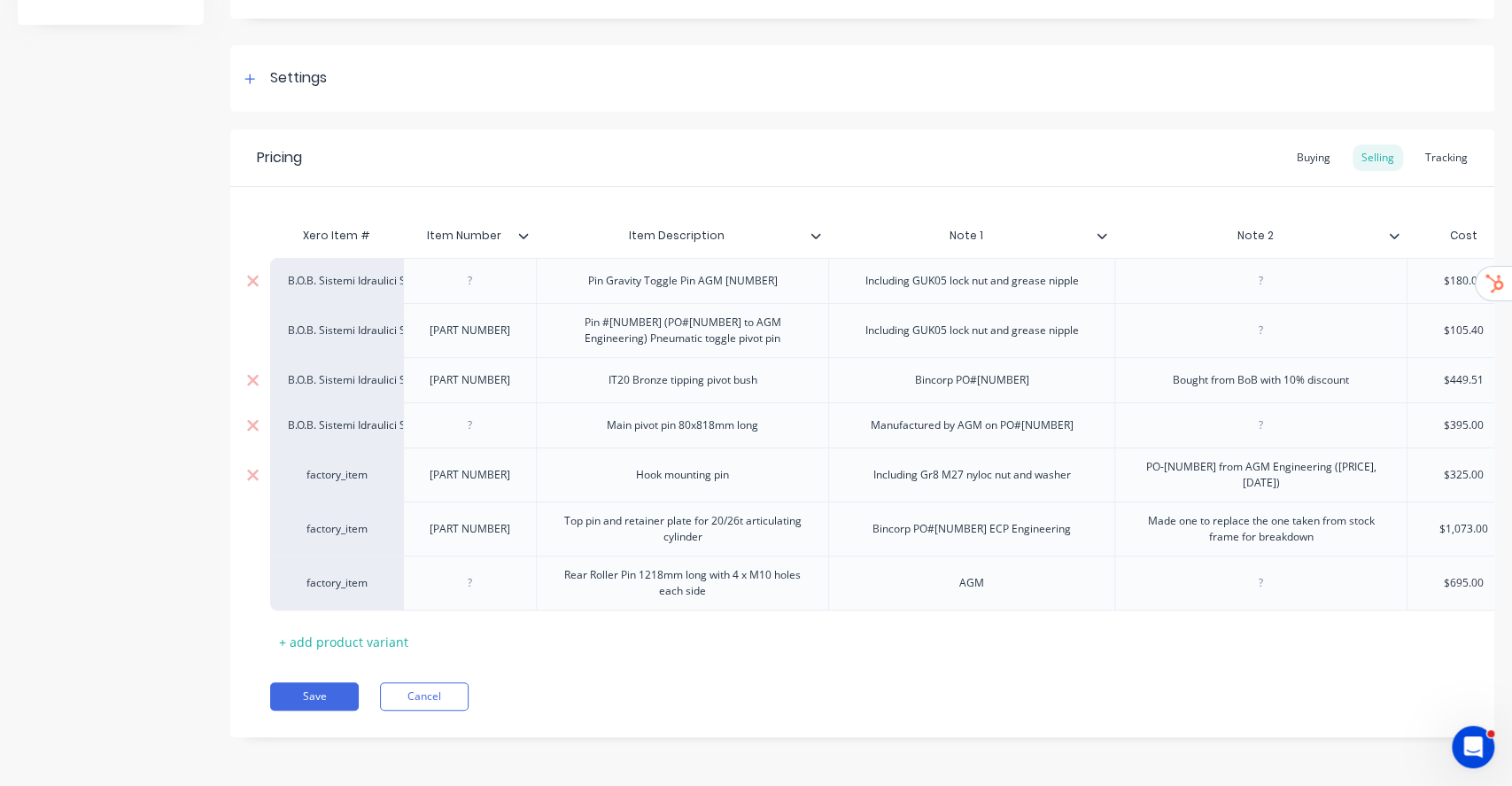 click on "factory_item" at bounding box center [337, 475] 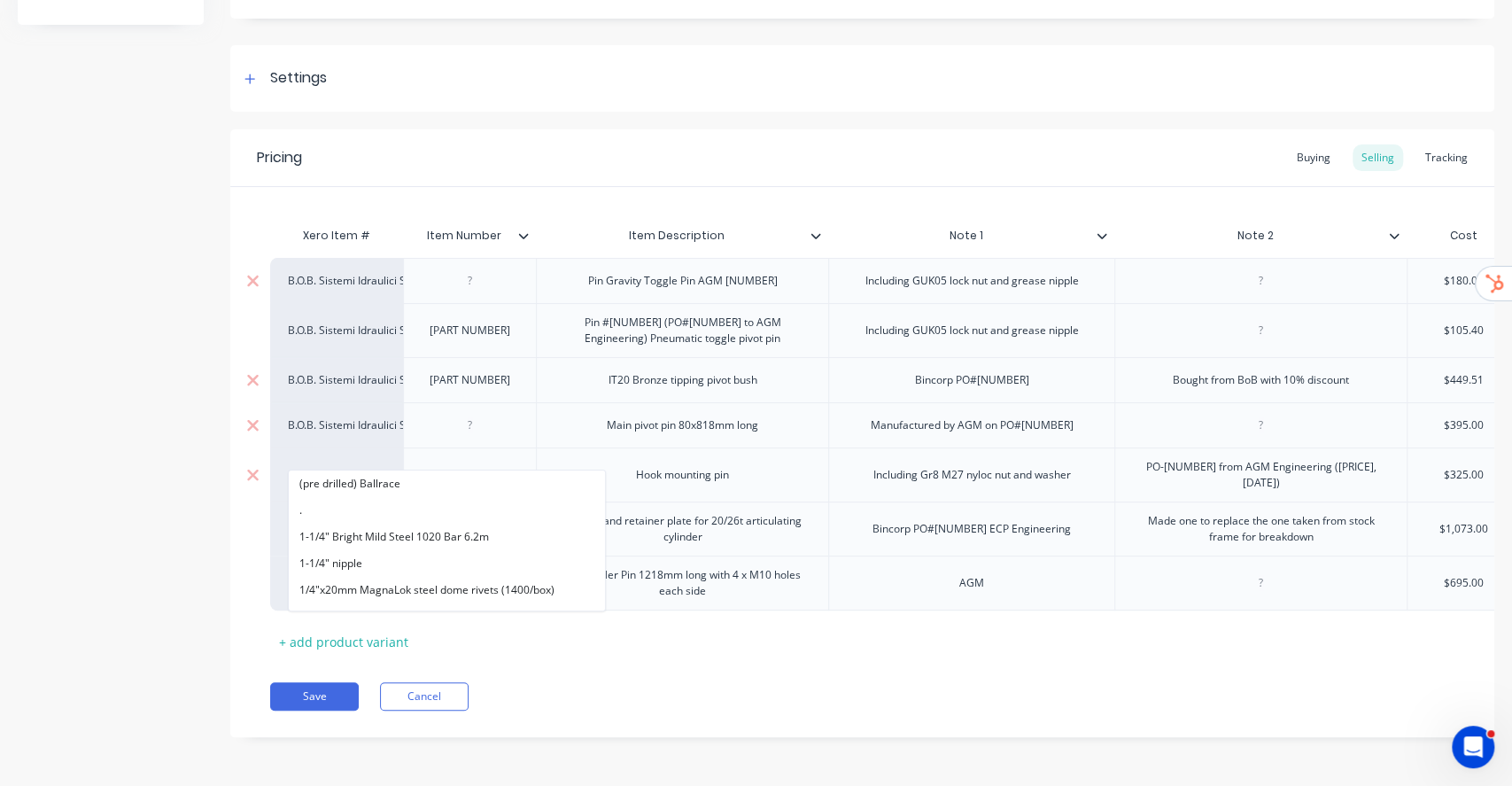 paste on "B.O.B" 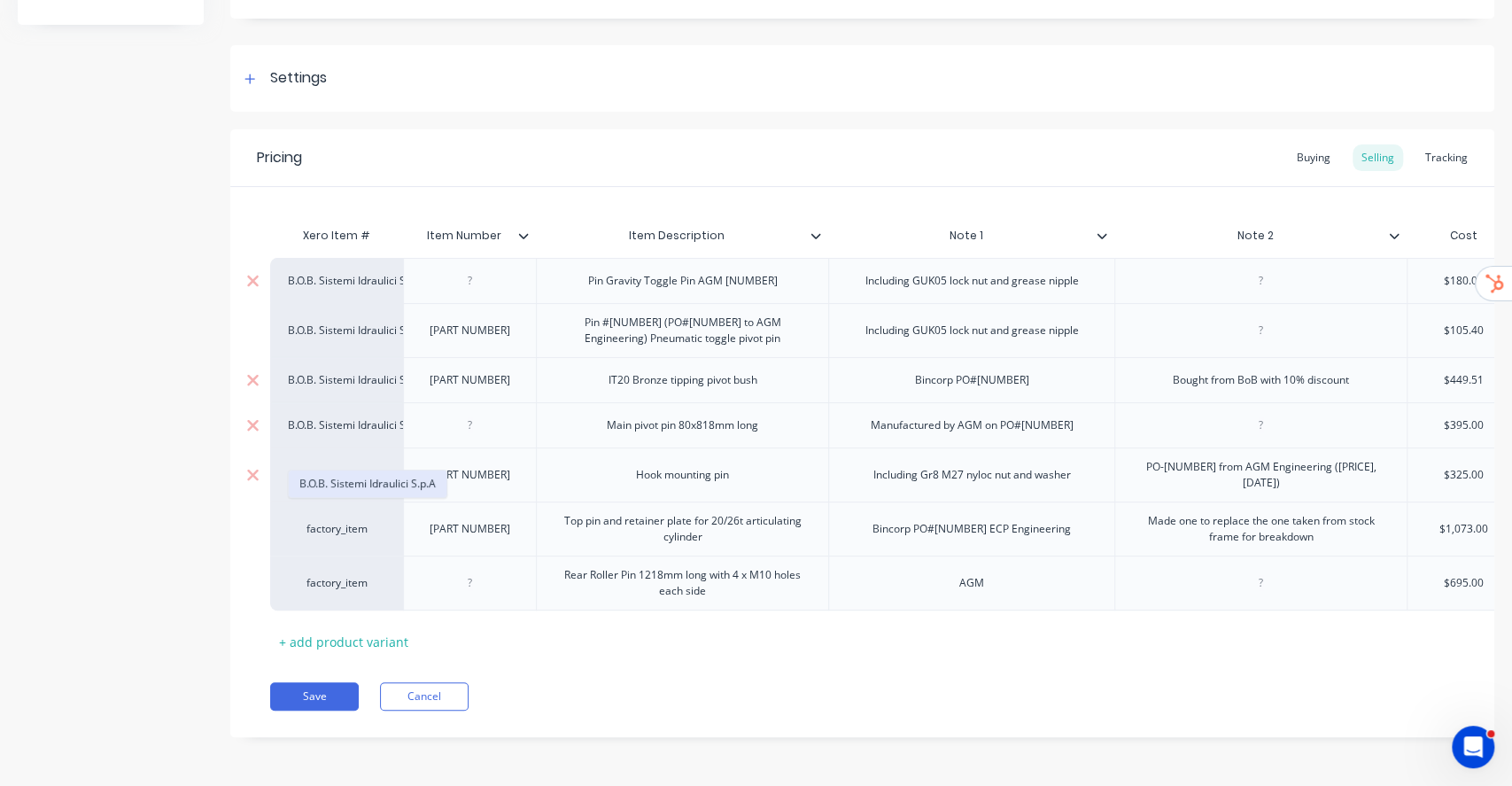 type on "B.O.B" 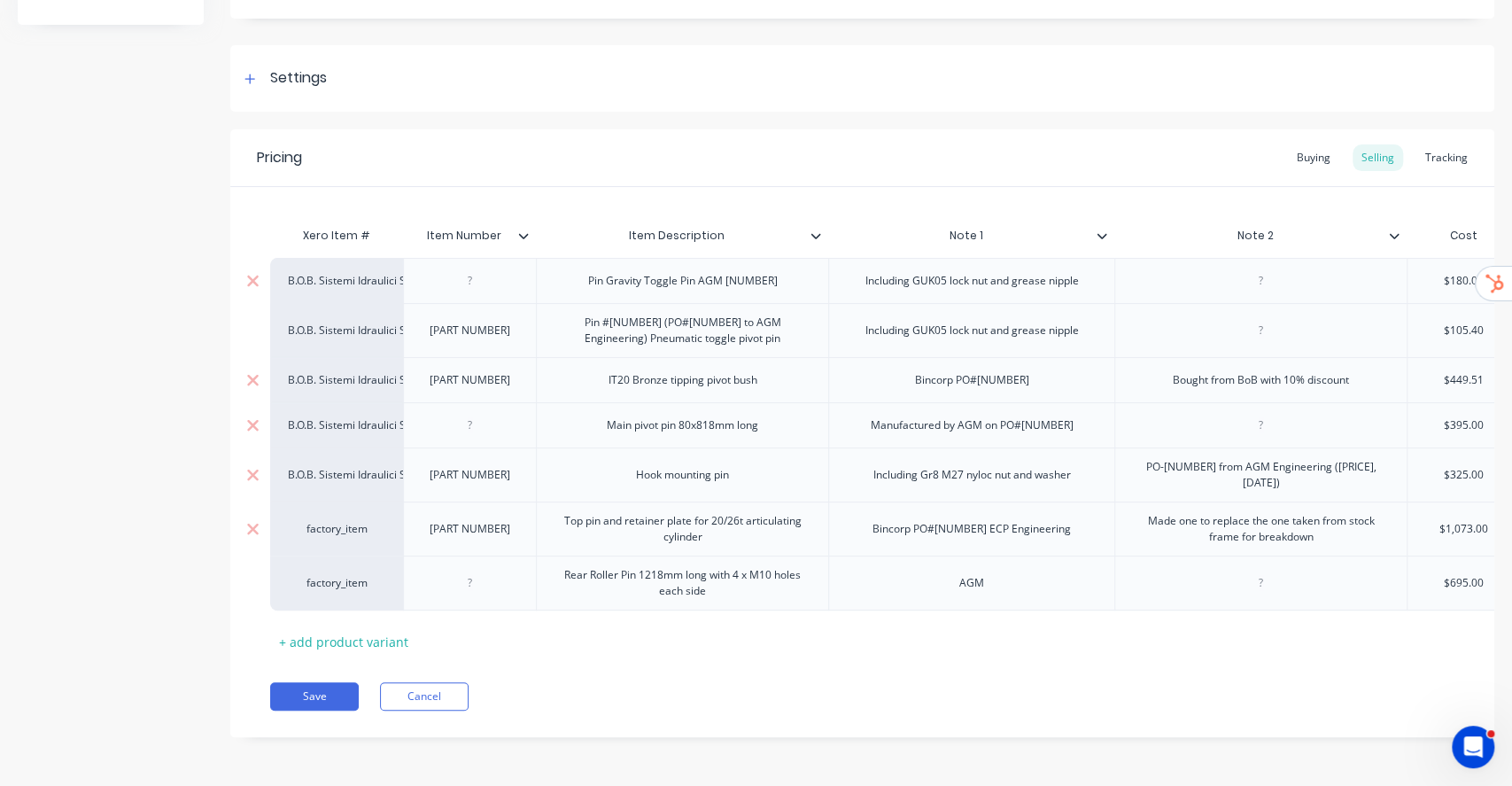 click on "factory_item" at bounding box center (337, 529) 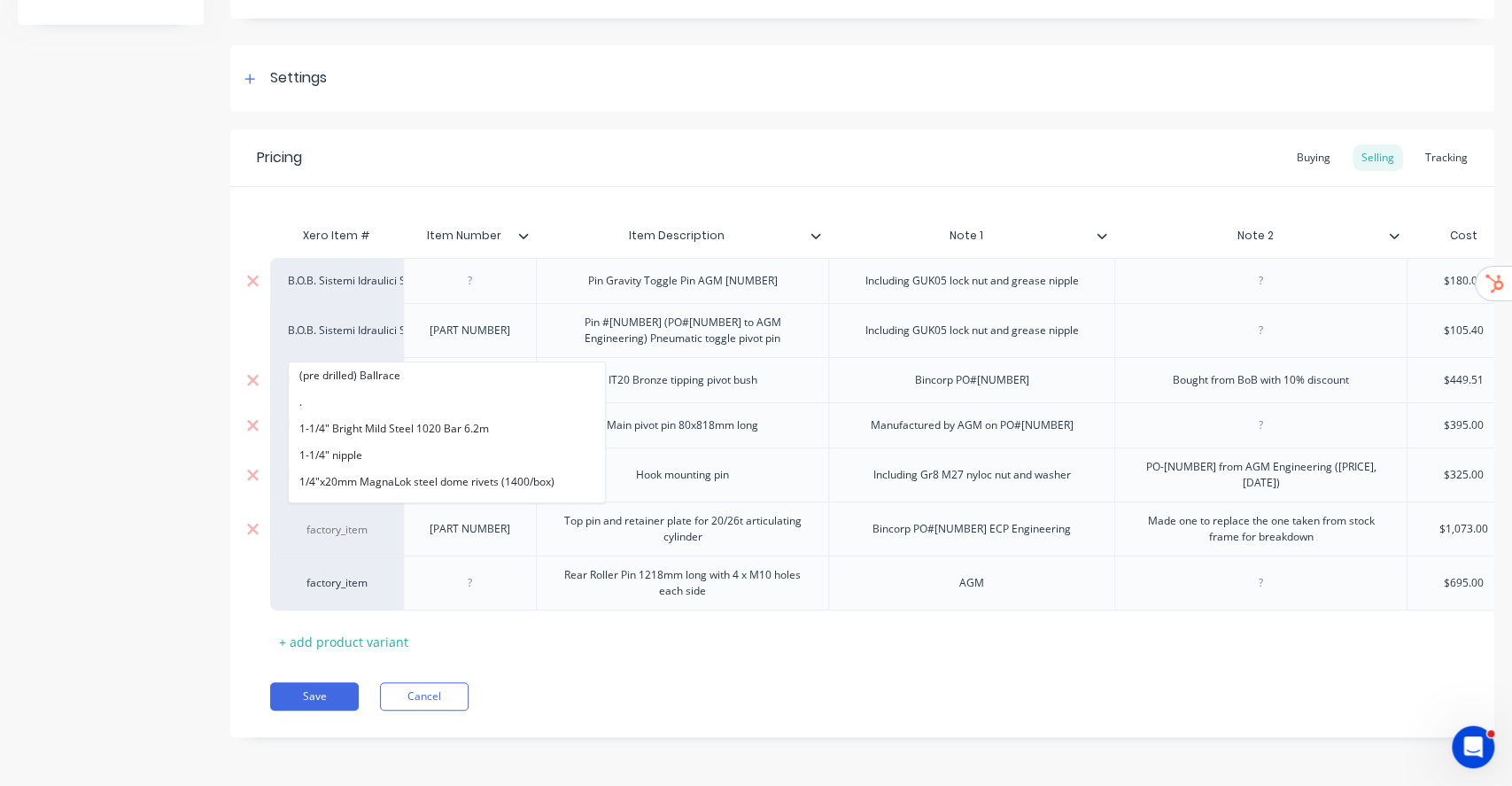 paste on "B.O.B" 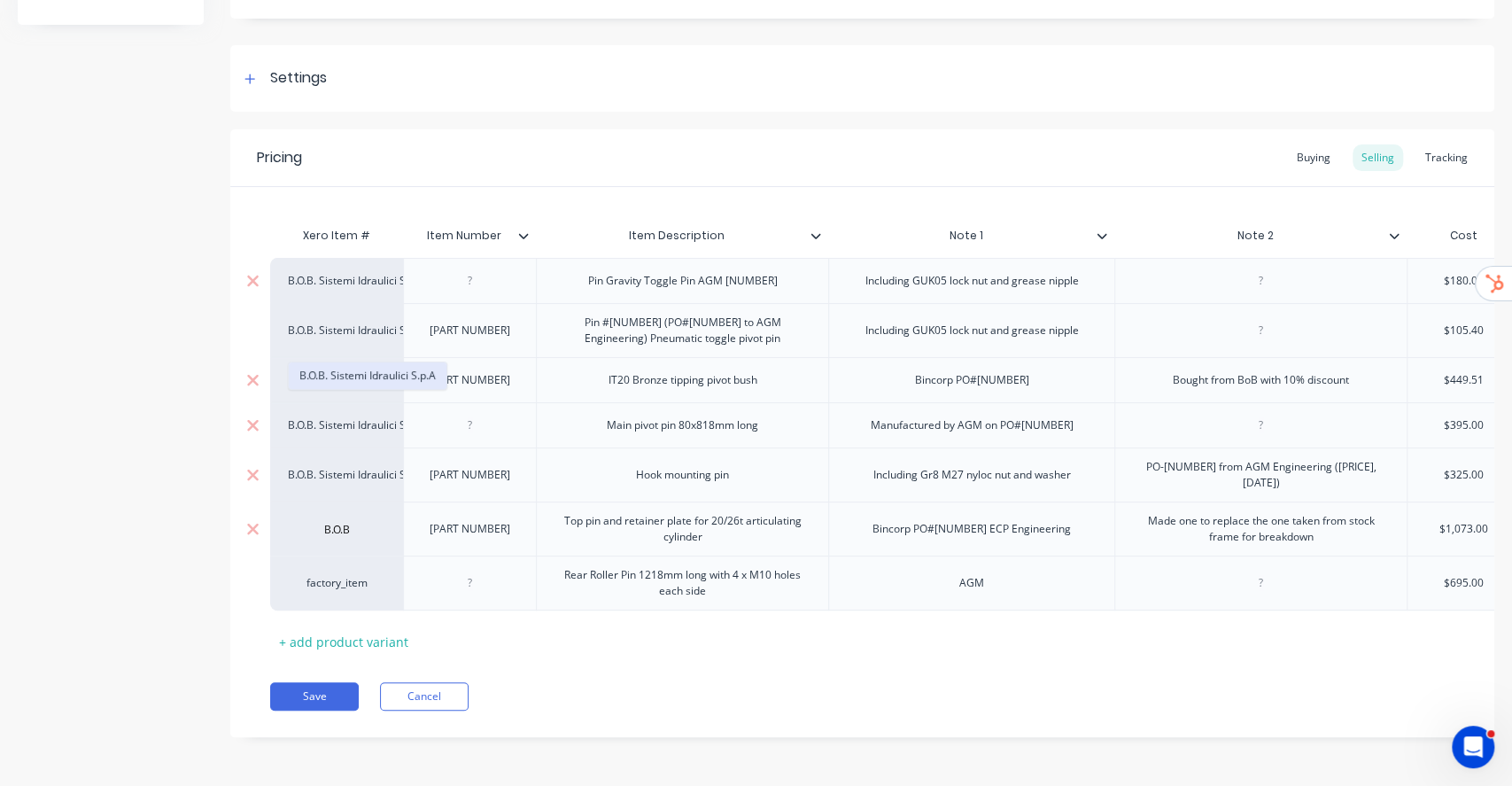 type on "B.O.B" 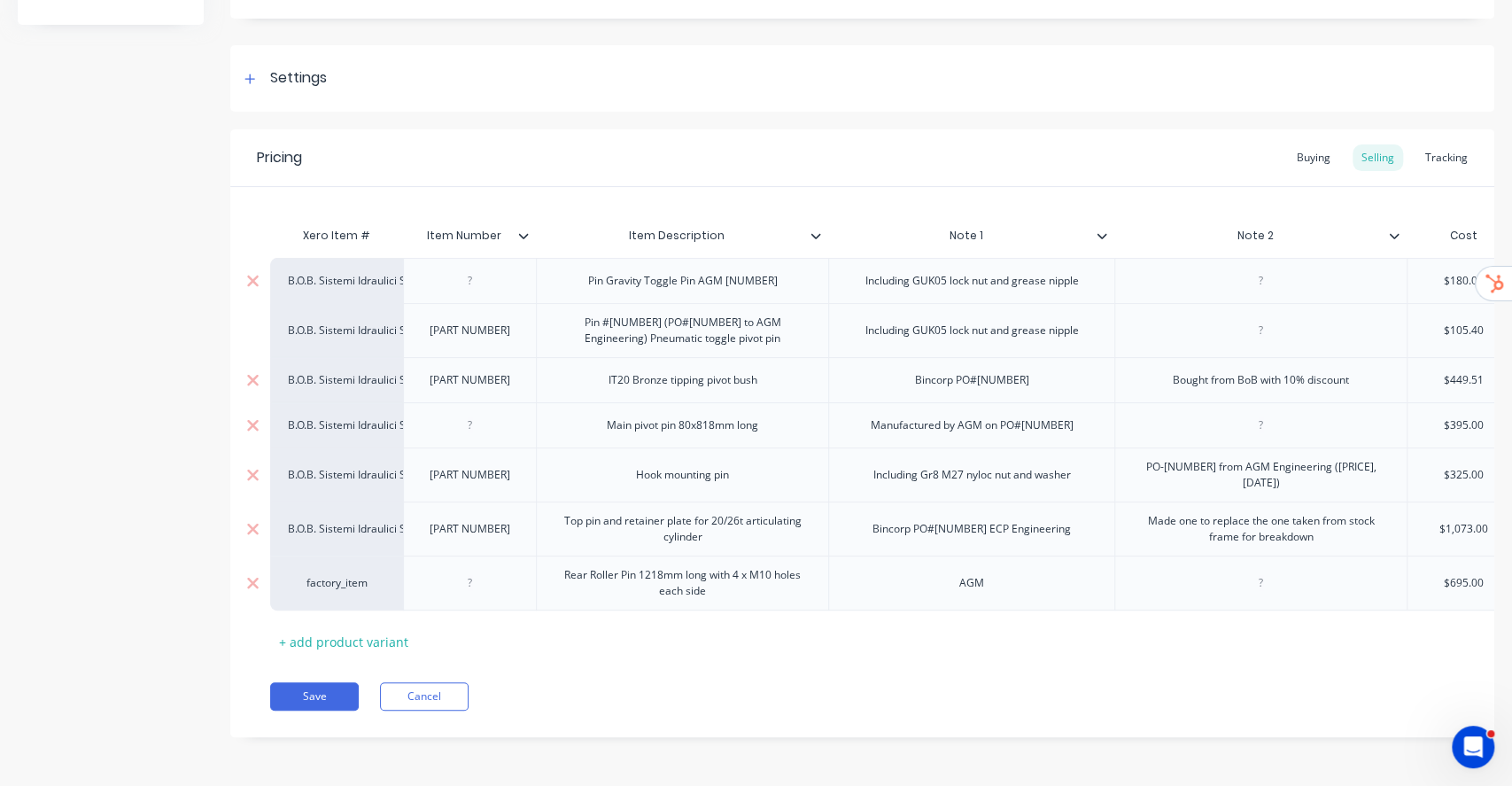 click on "factory_item" at bounding box center (337, 583) 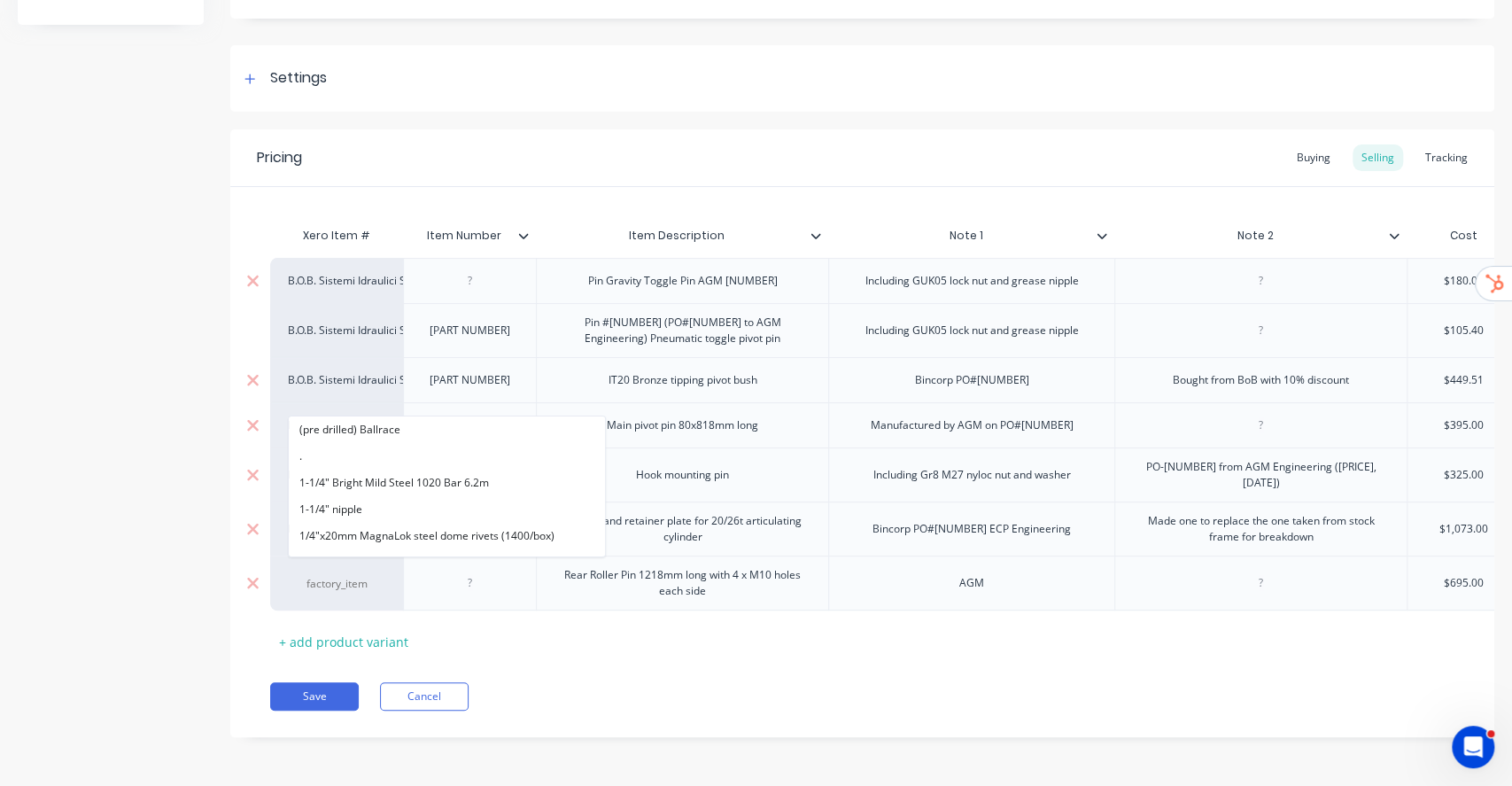 paste on "B.O.B" 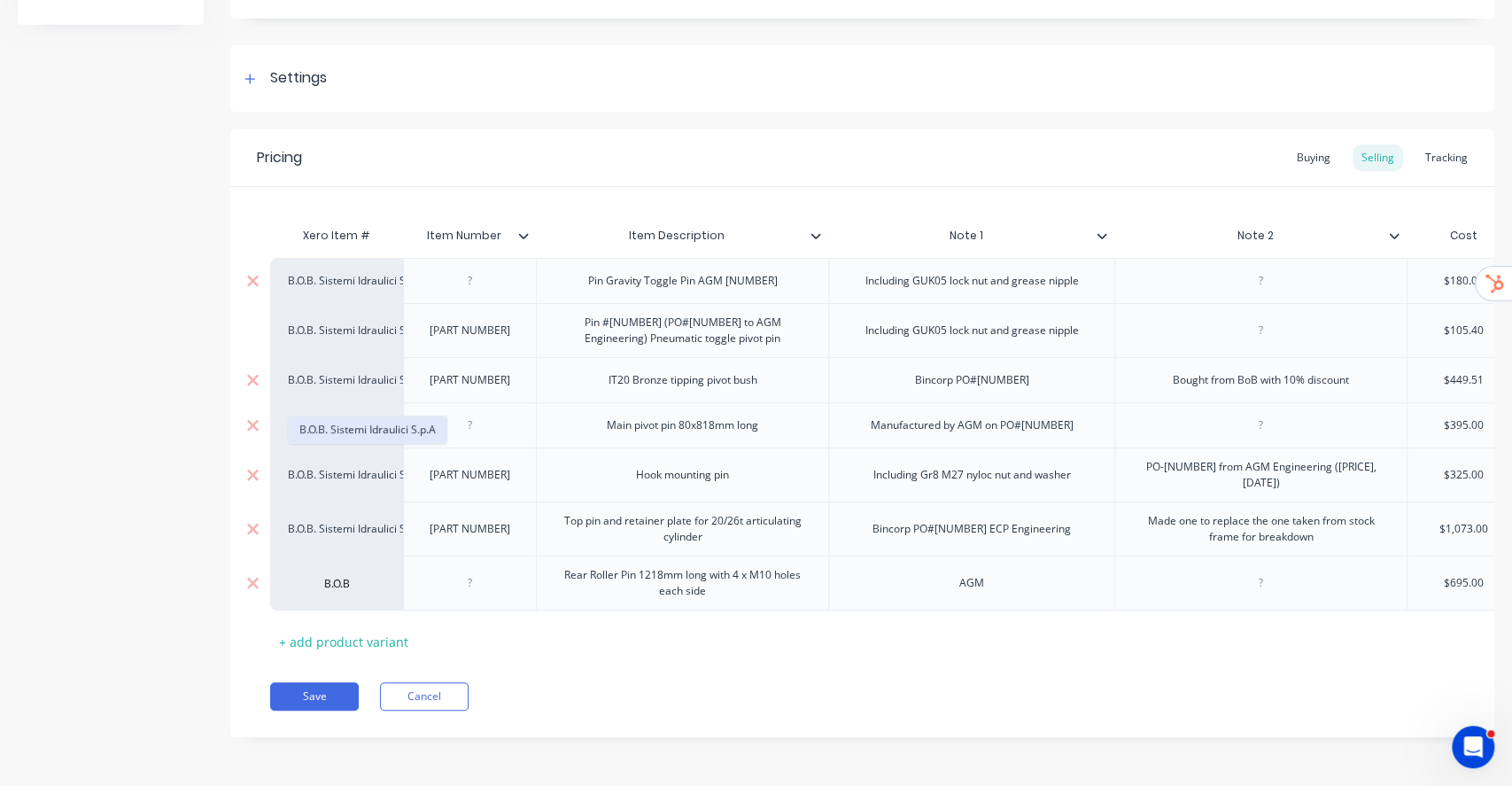 type on "B.O.B" 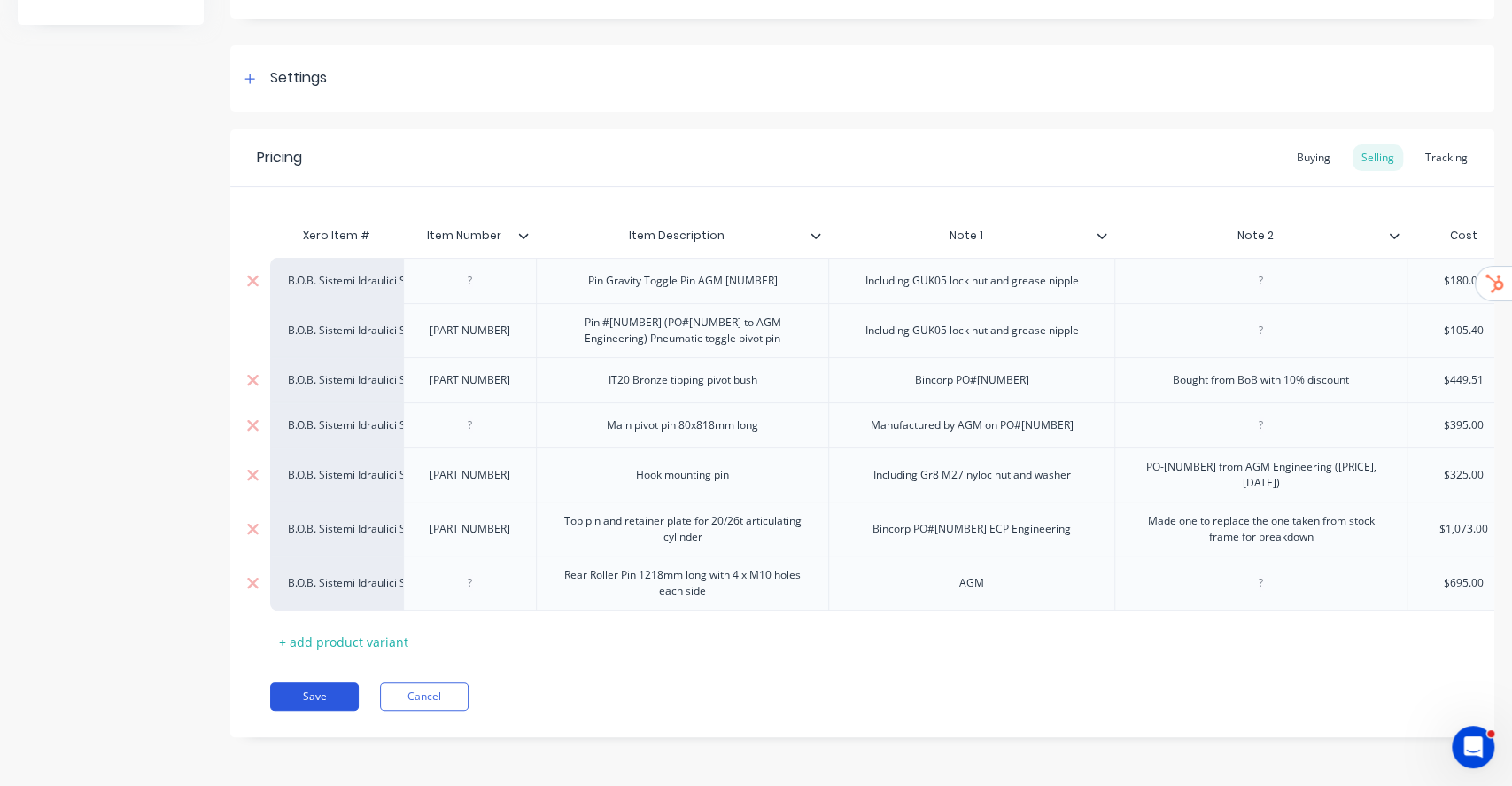 click on "Save" at bounding box center [314, 697] 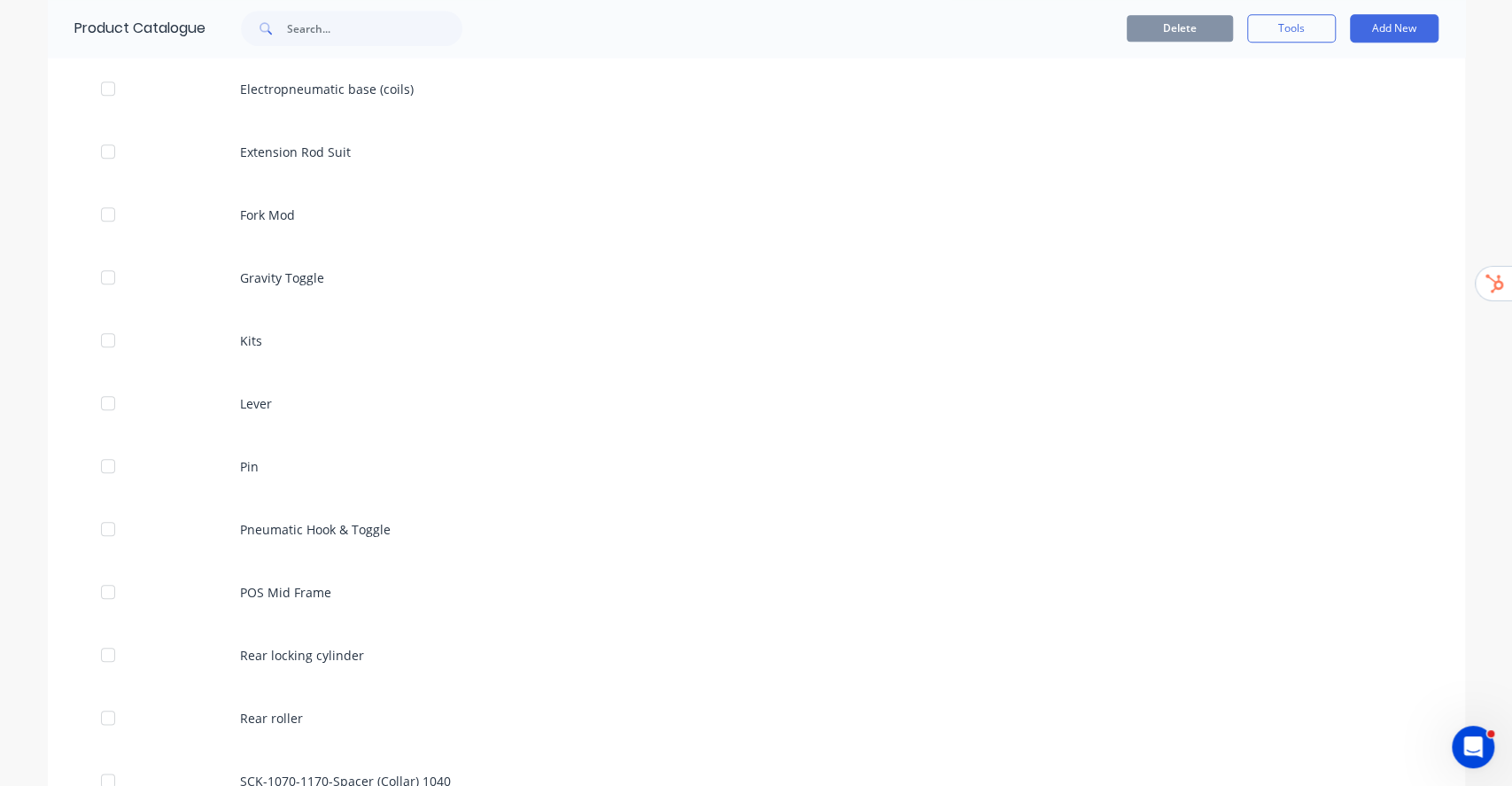 scroll, scrollTop: 1063, scrollLeft: 0, axis: vertical 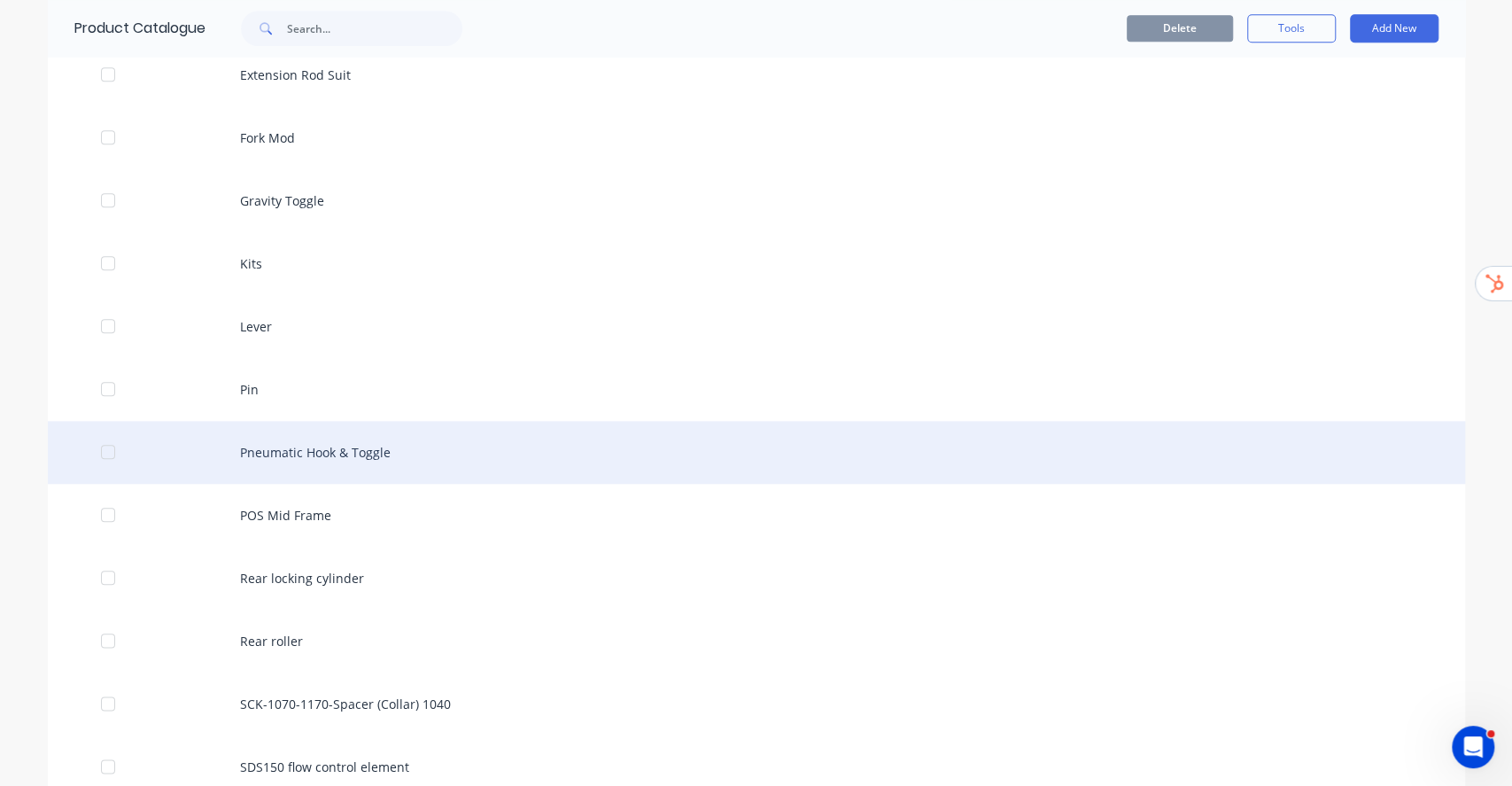 click on "Pneumatic Hook & Toggle" at bounding box center [756, 452] 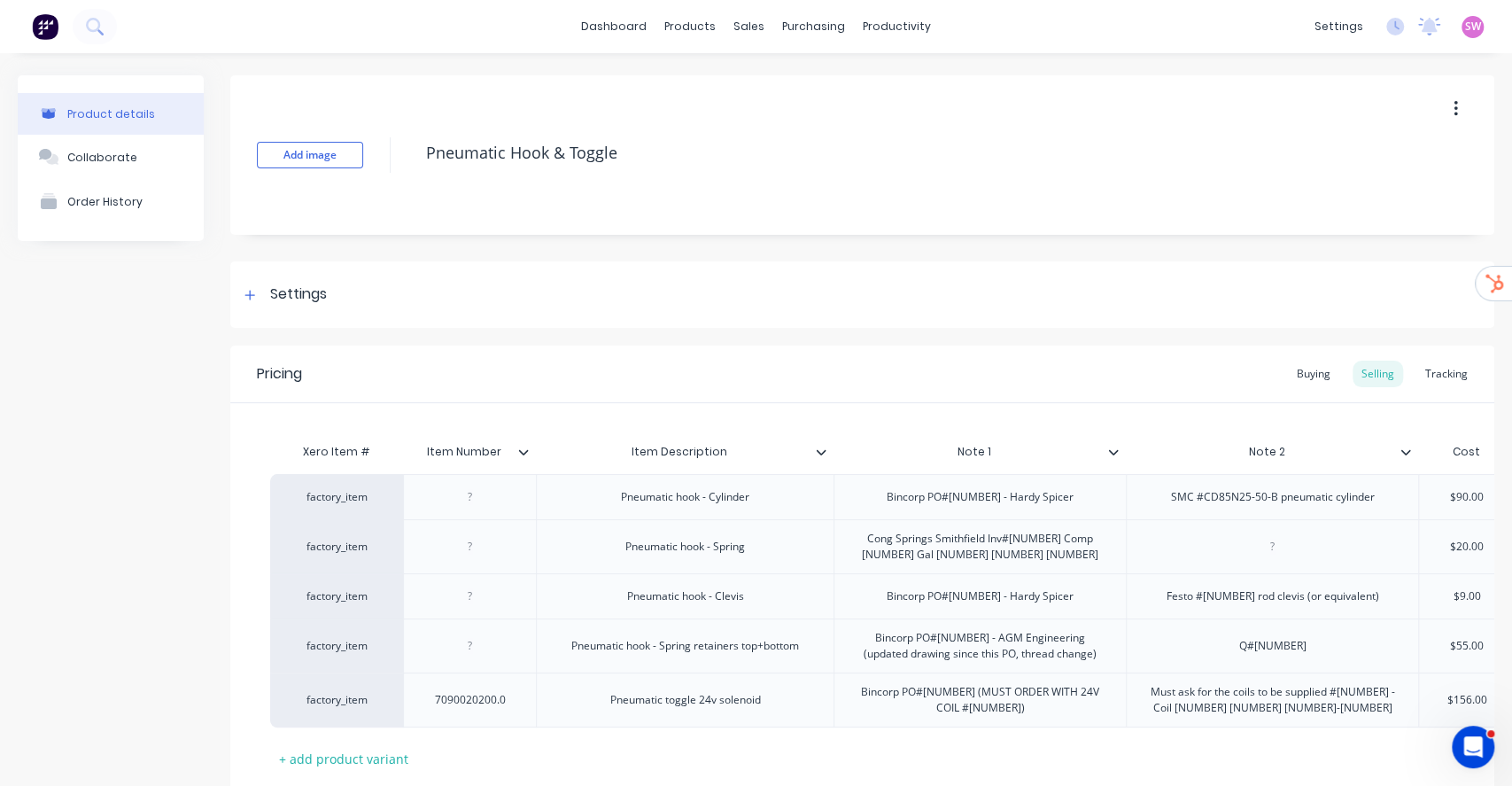 type on "x" 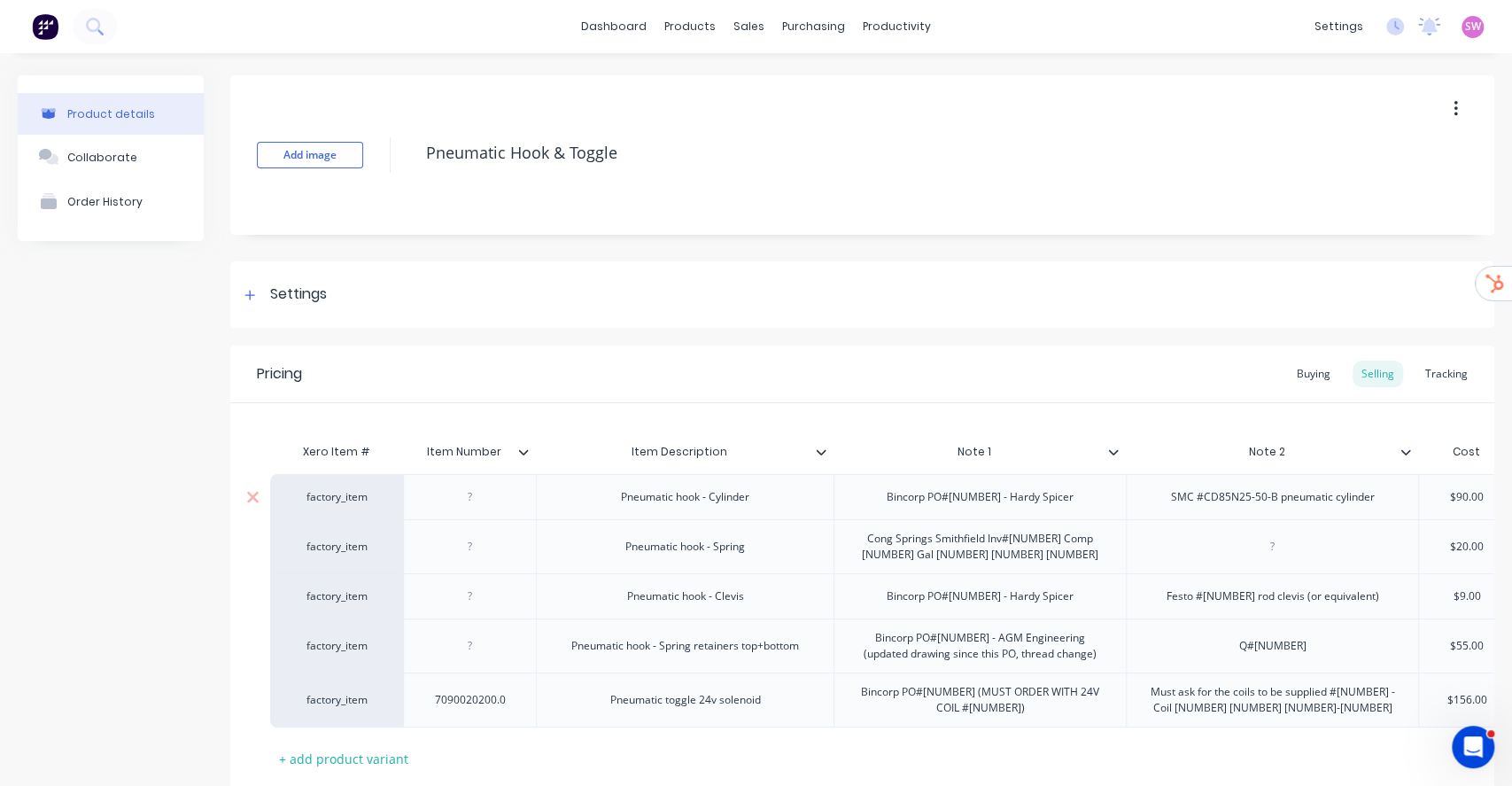 click on "factory_item" at bounding box center [337, 497] 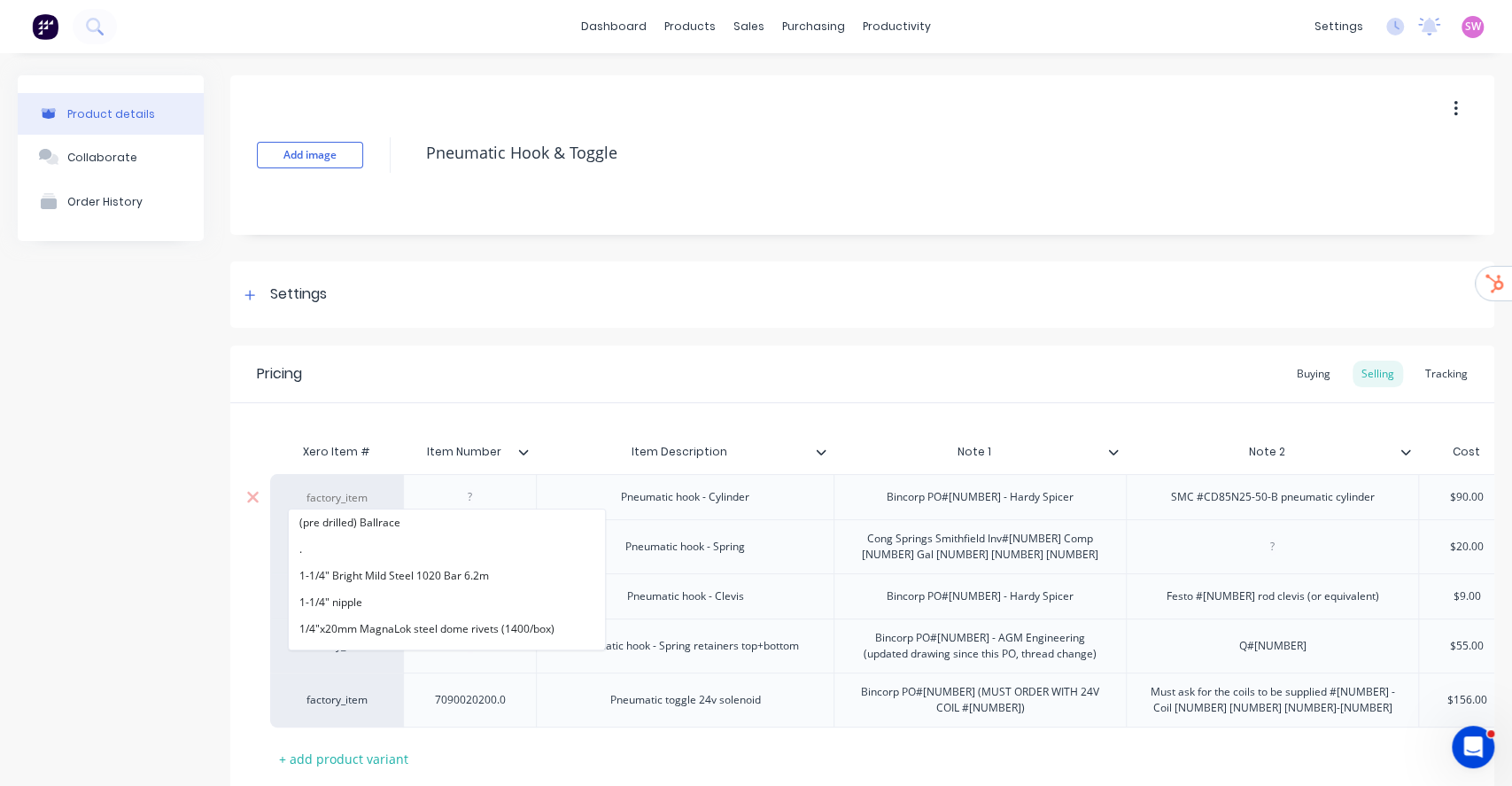 paste on "B.O.B" 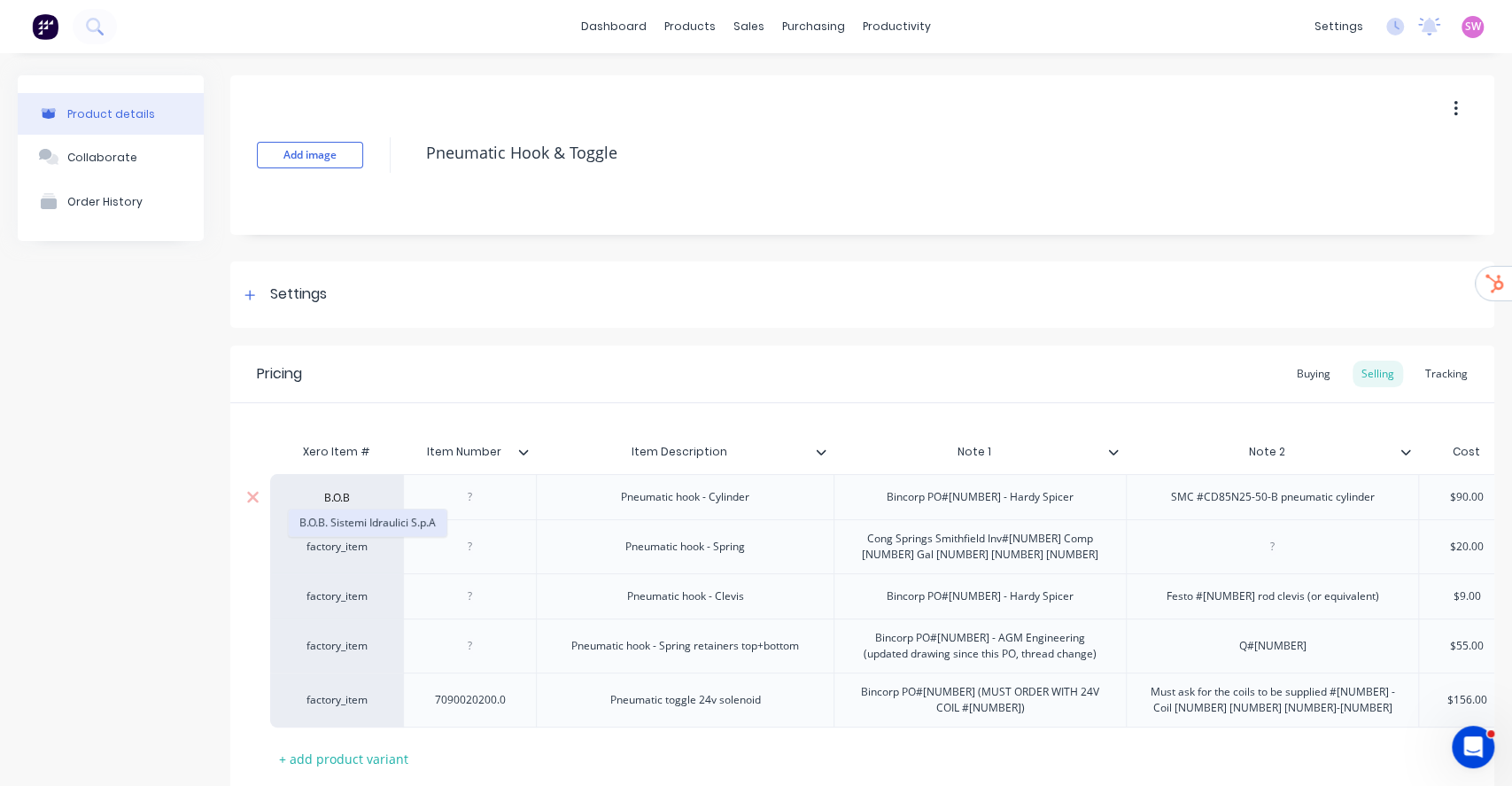type on "B.O.B" 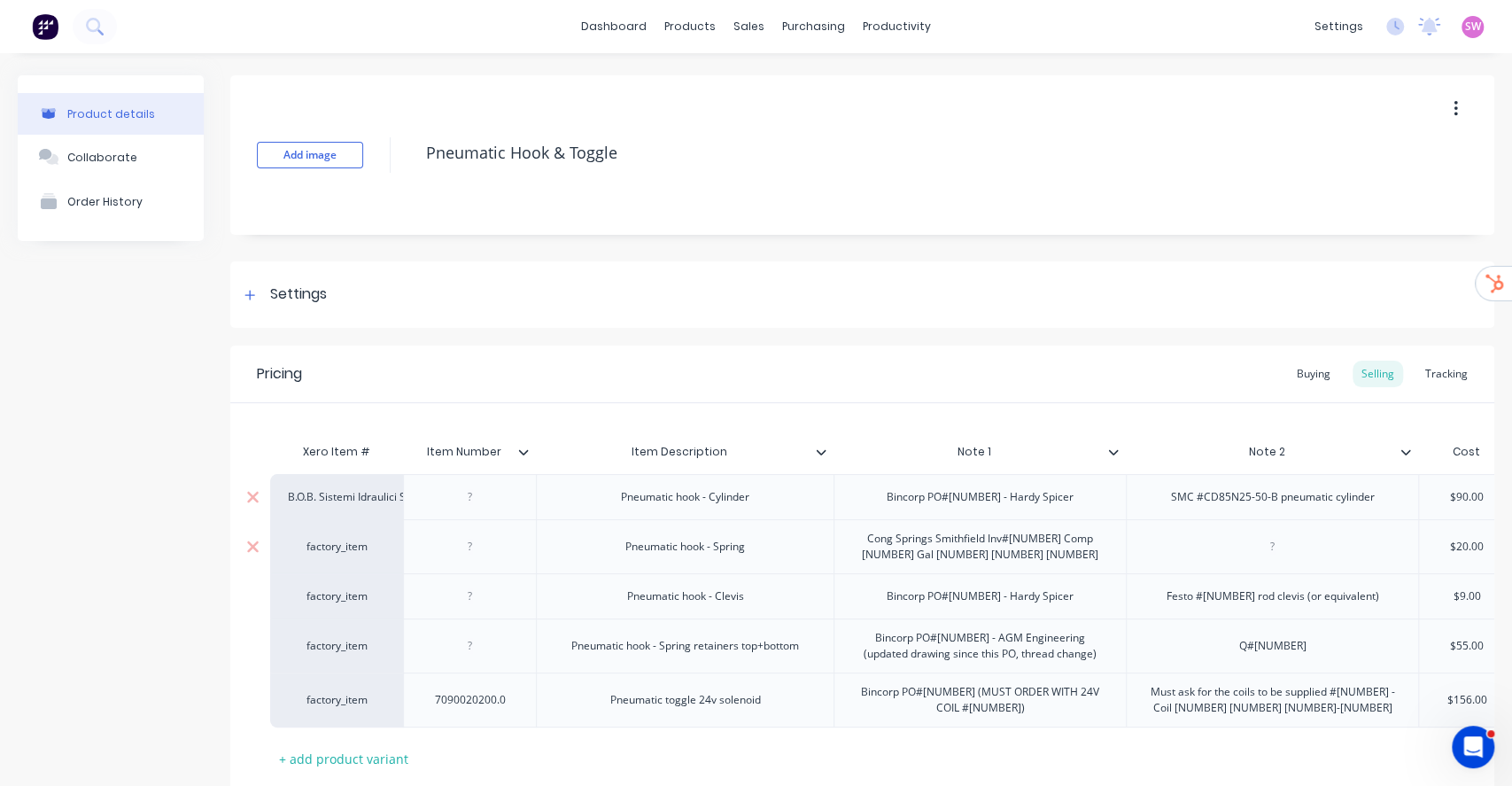 click on "factory_item" at bounding box center [337, 546] 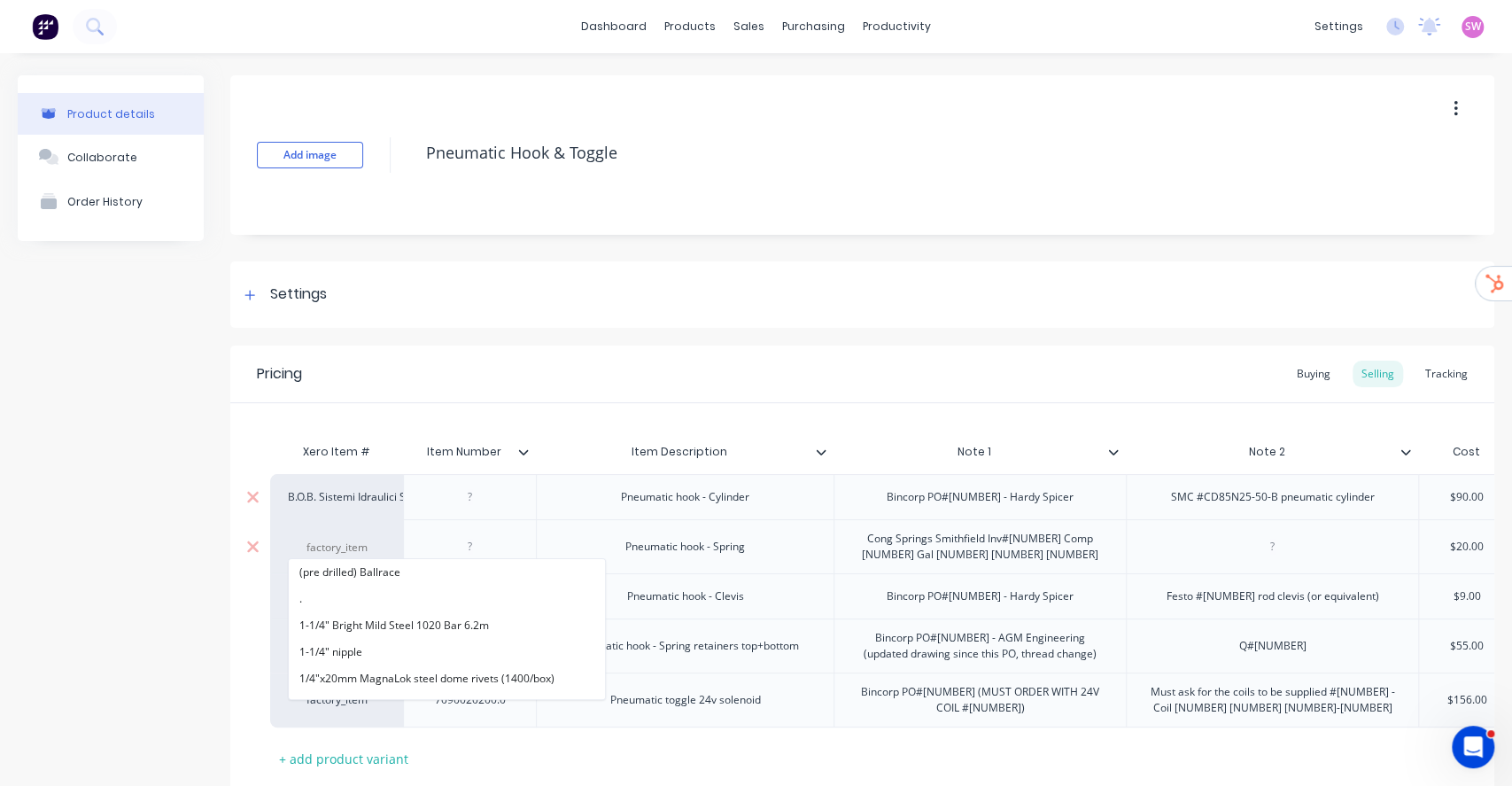 paste on "B.O.B" 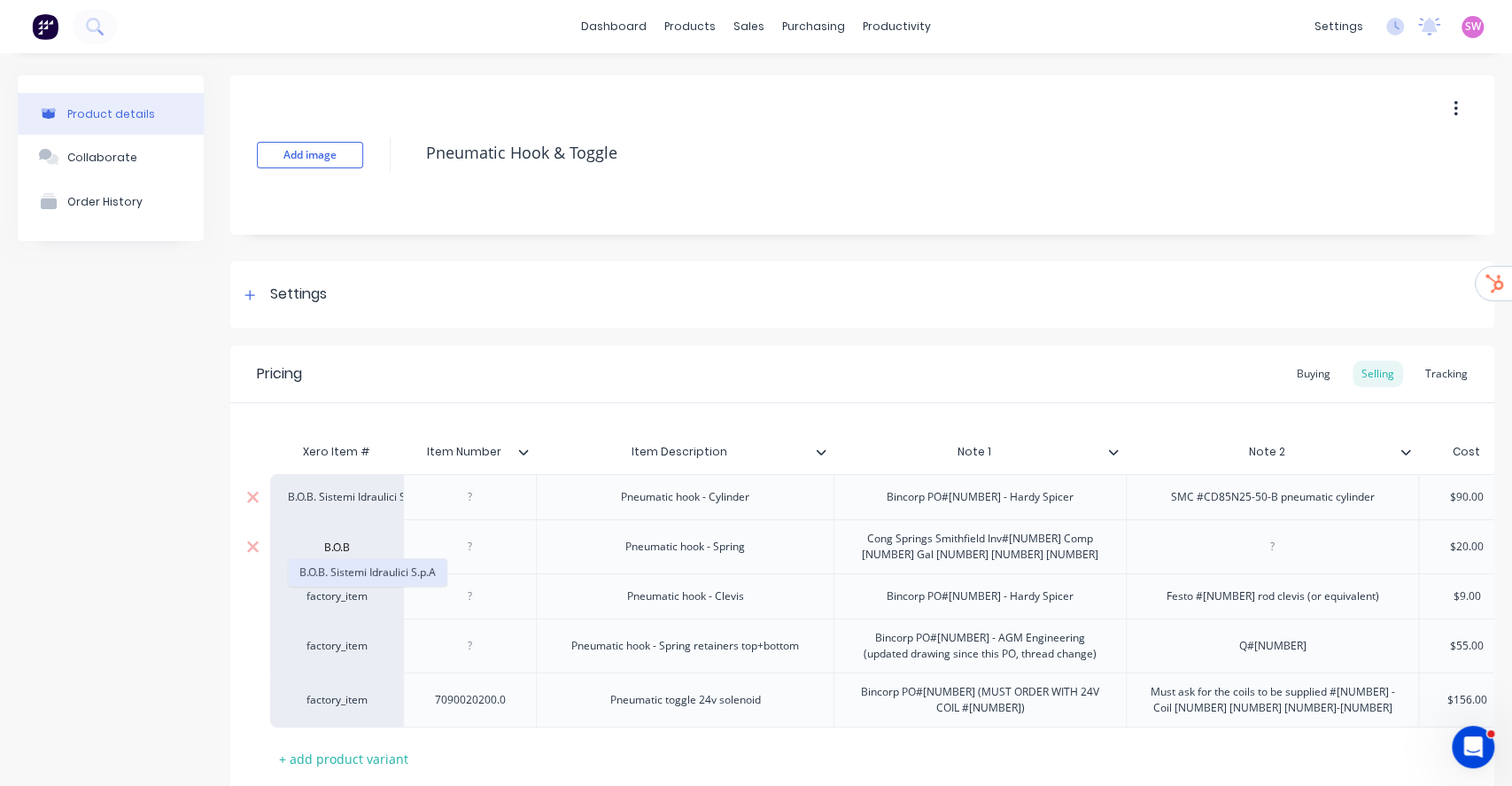 type on "B.O.B" 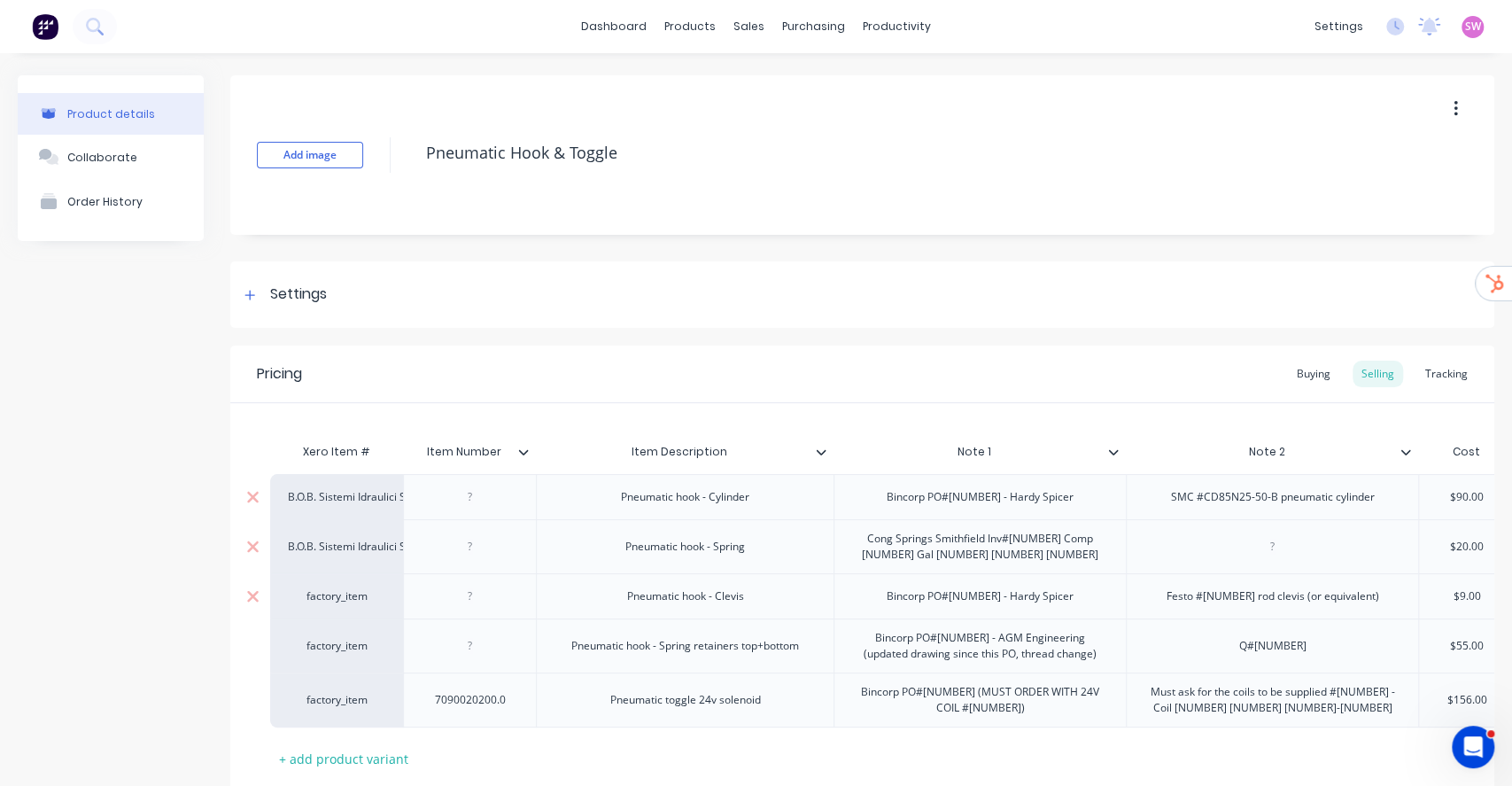 click on "factory_item" at bounding box center (337, 596) 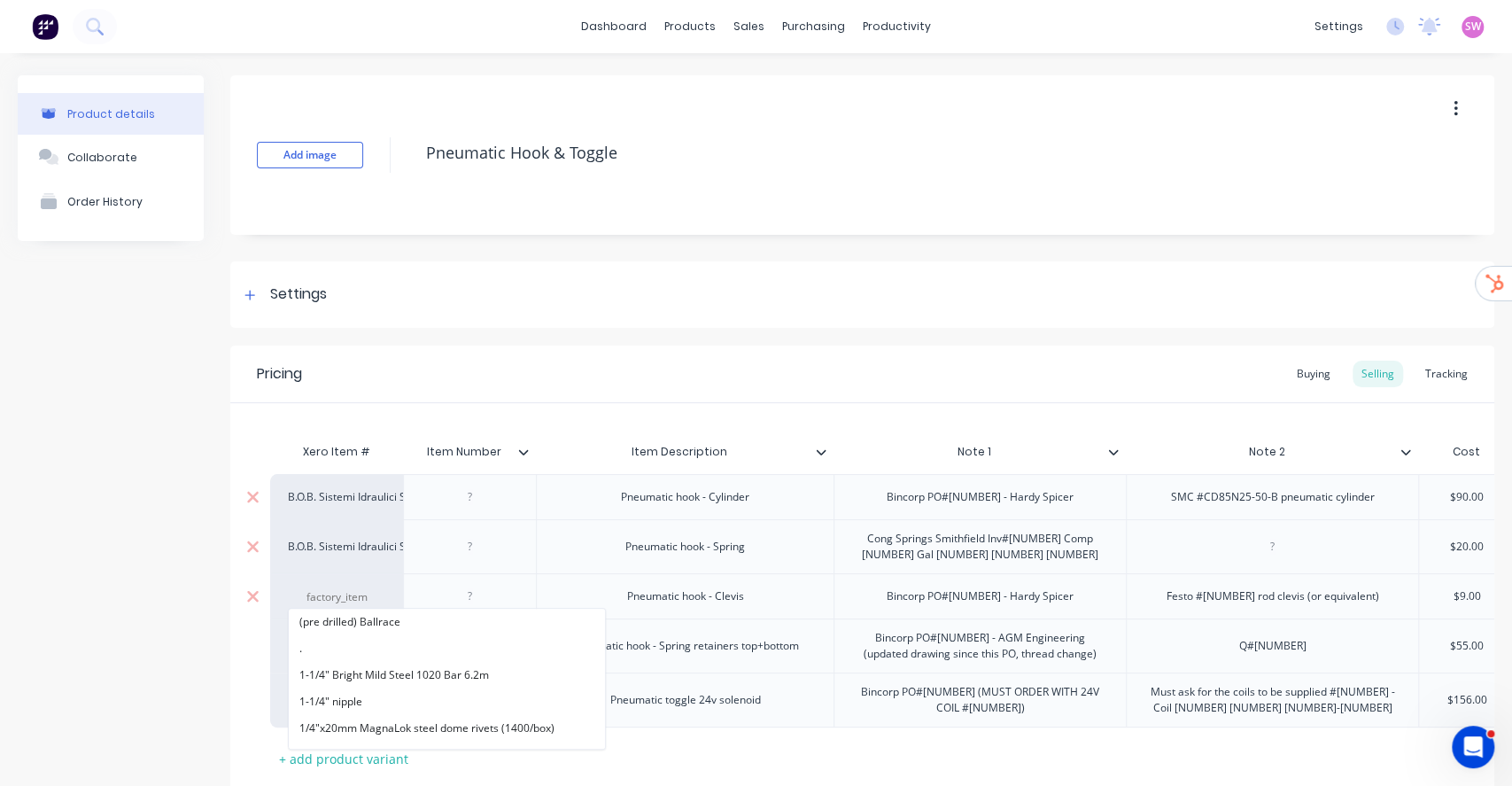 paste on "B.O.B" 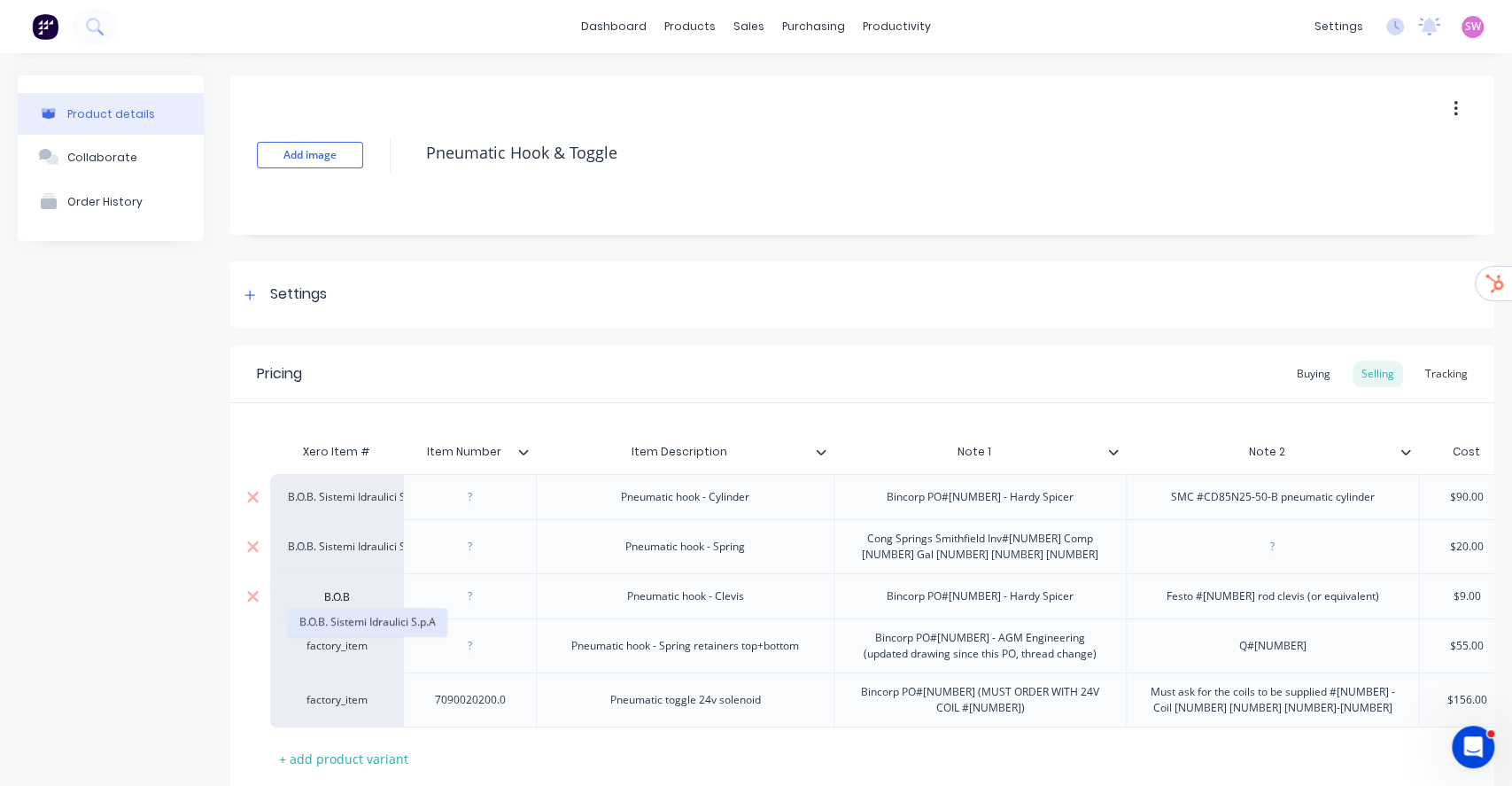 type on "B.O.B" 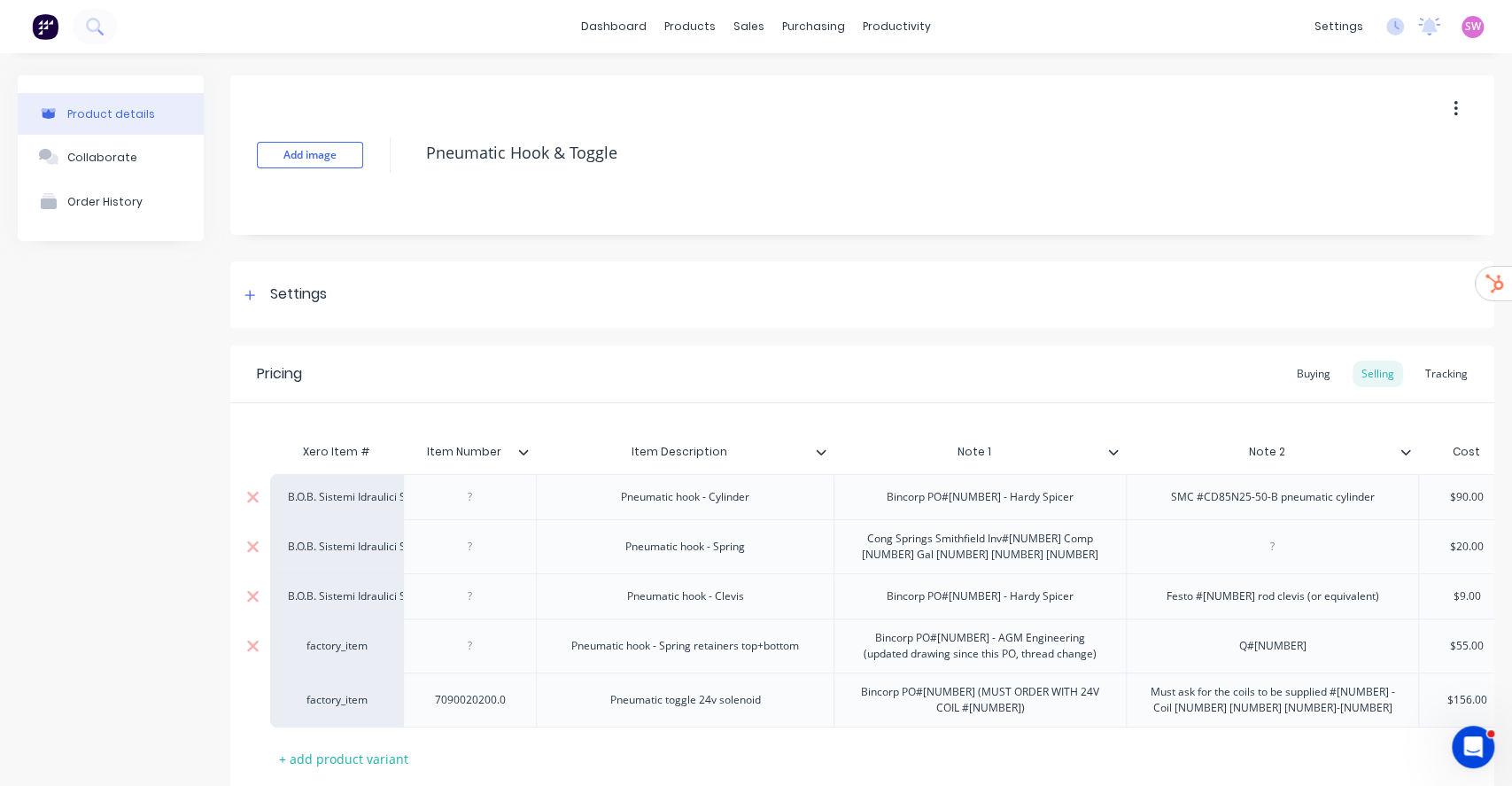 click on "factory_item" at bounding box center (337, 646) 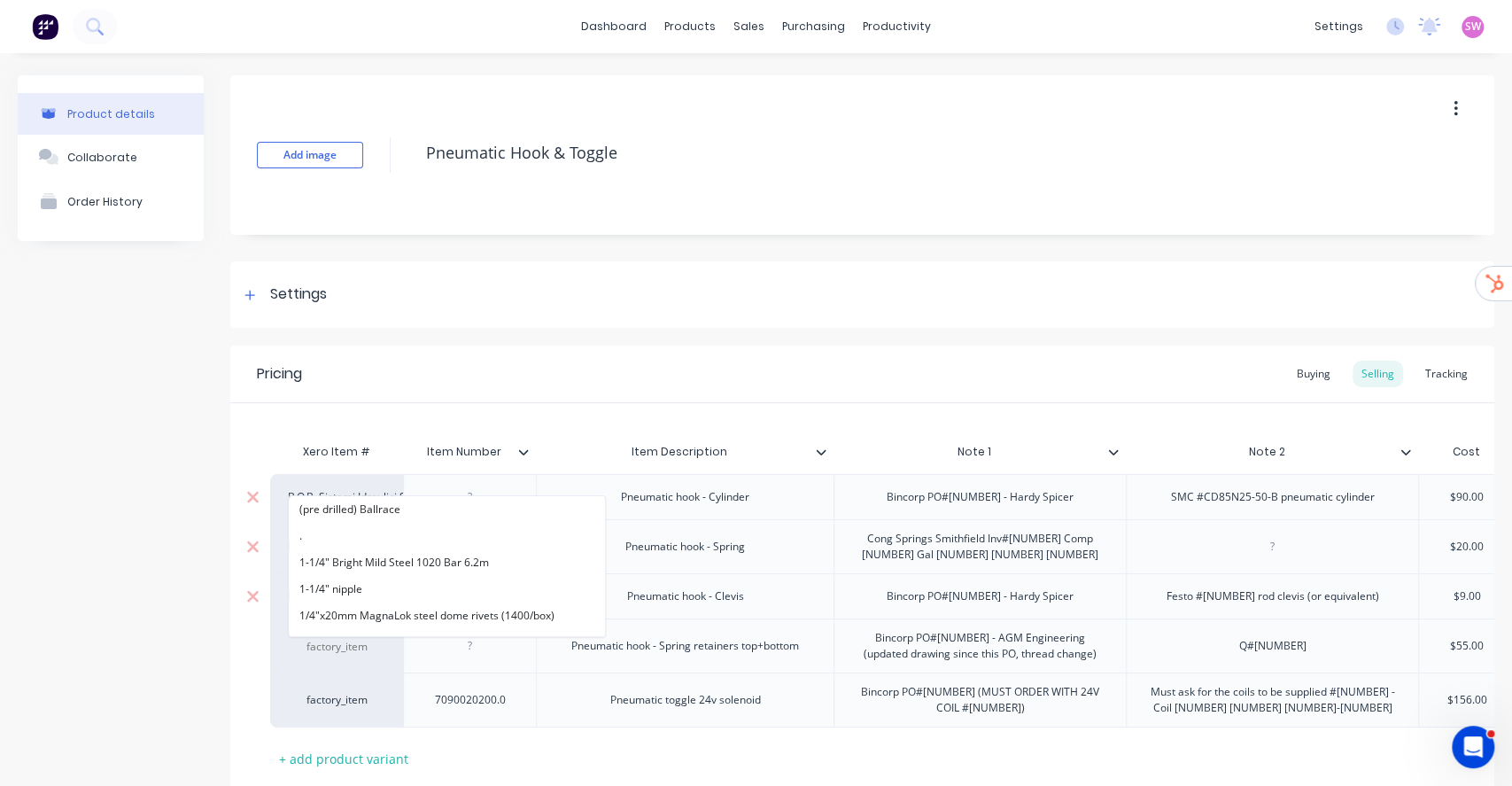 paste on "B.O.B" 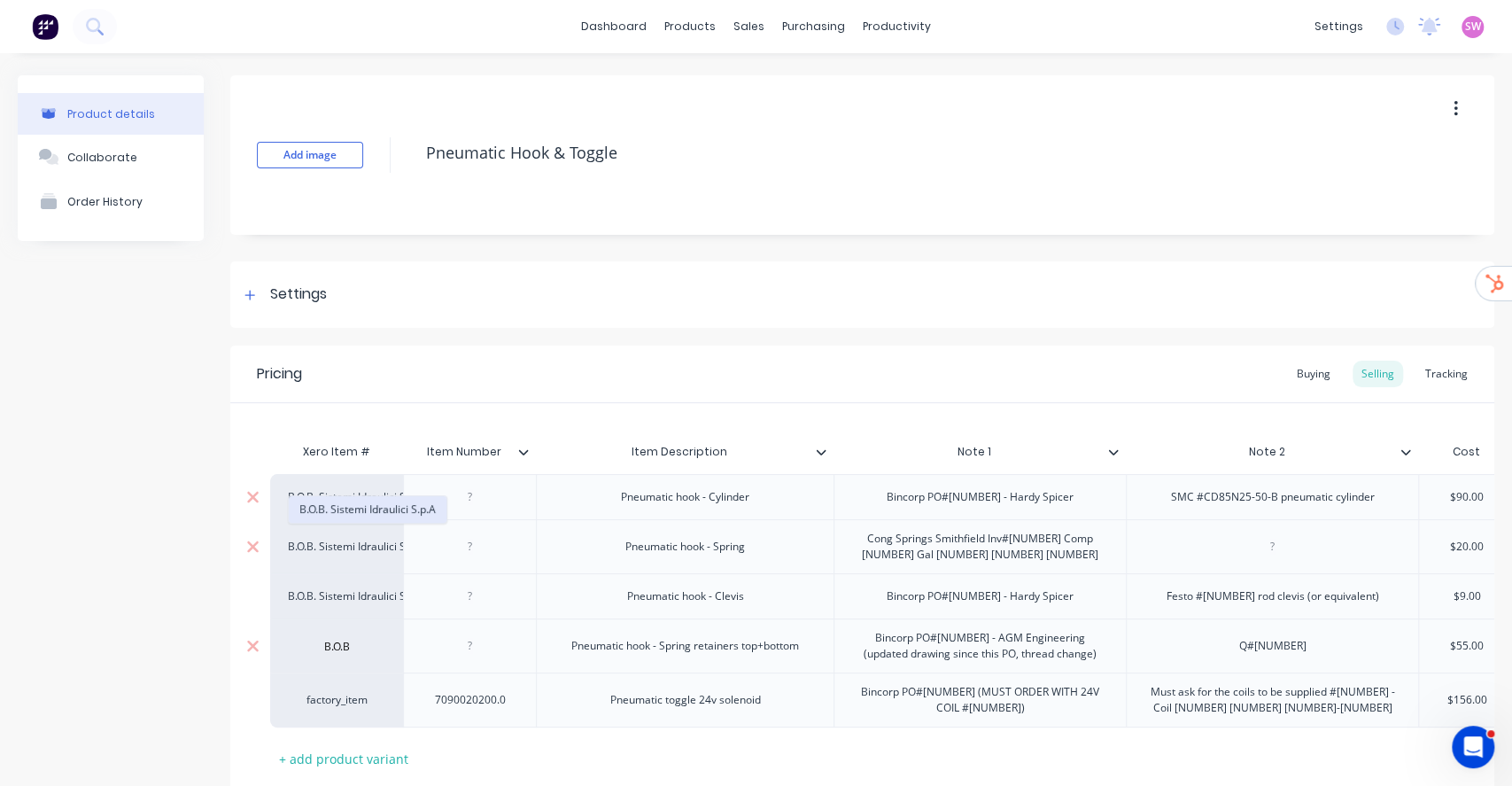 type on "B.O.B" 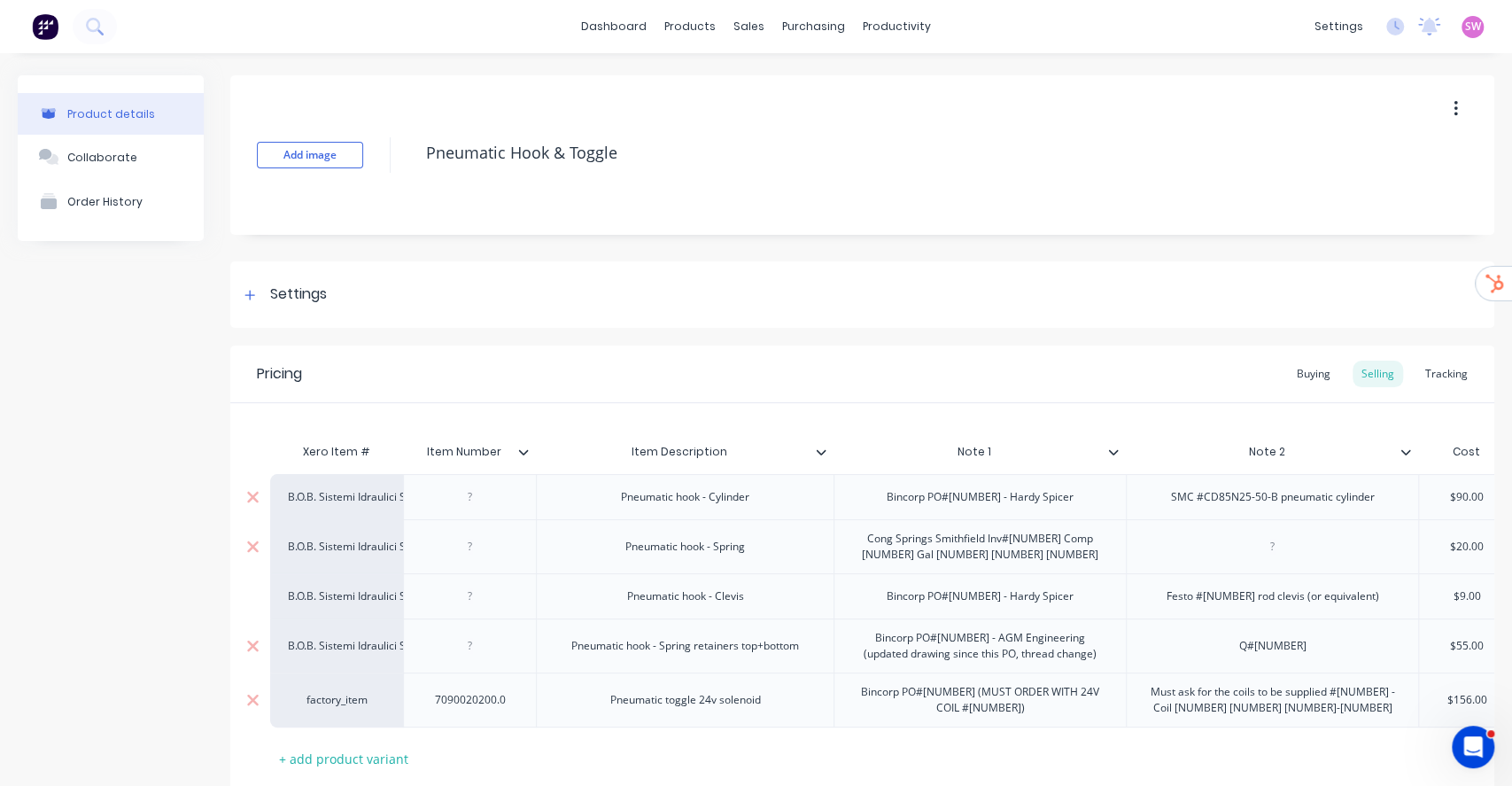 click on "factory_item" at bounding box center [337, 700] 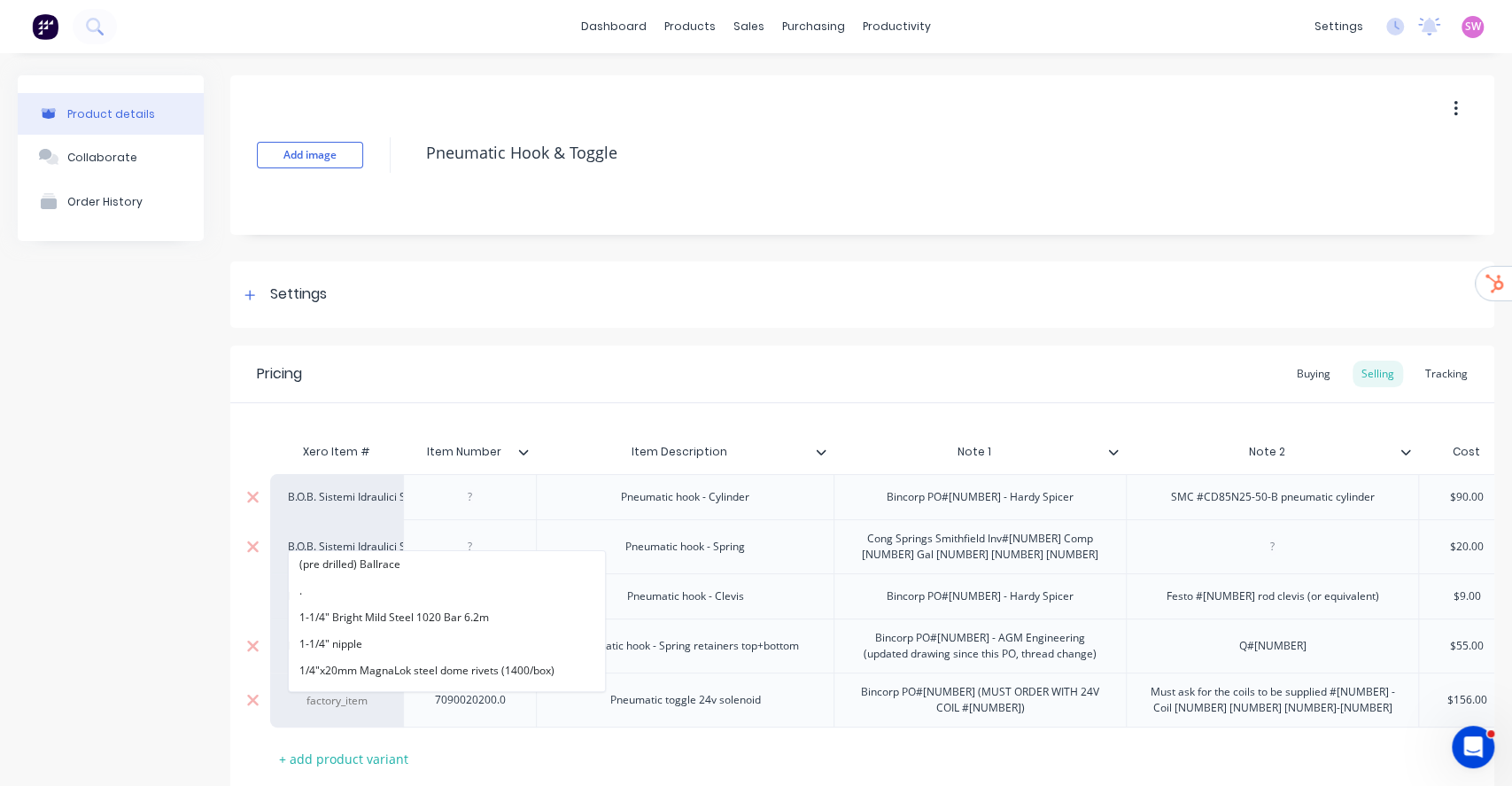 paste on "B.O.B" 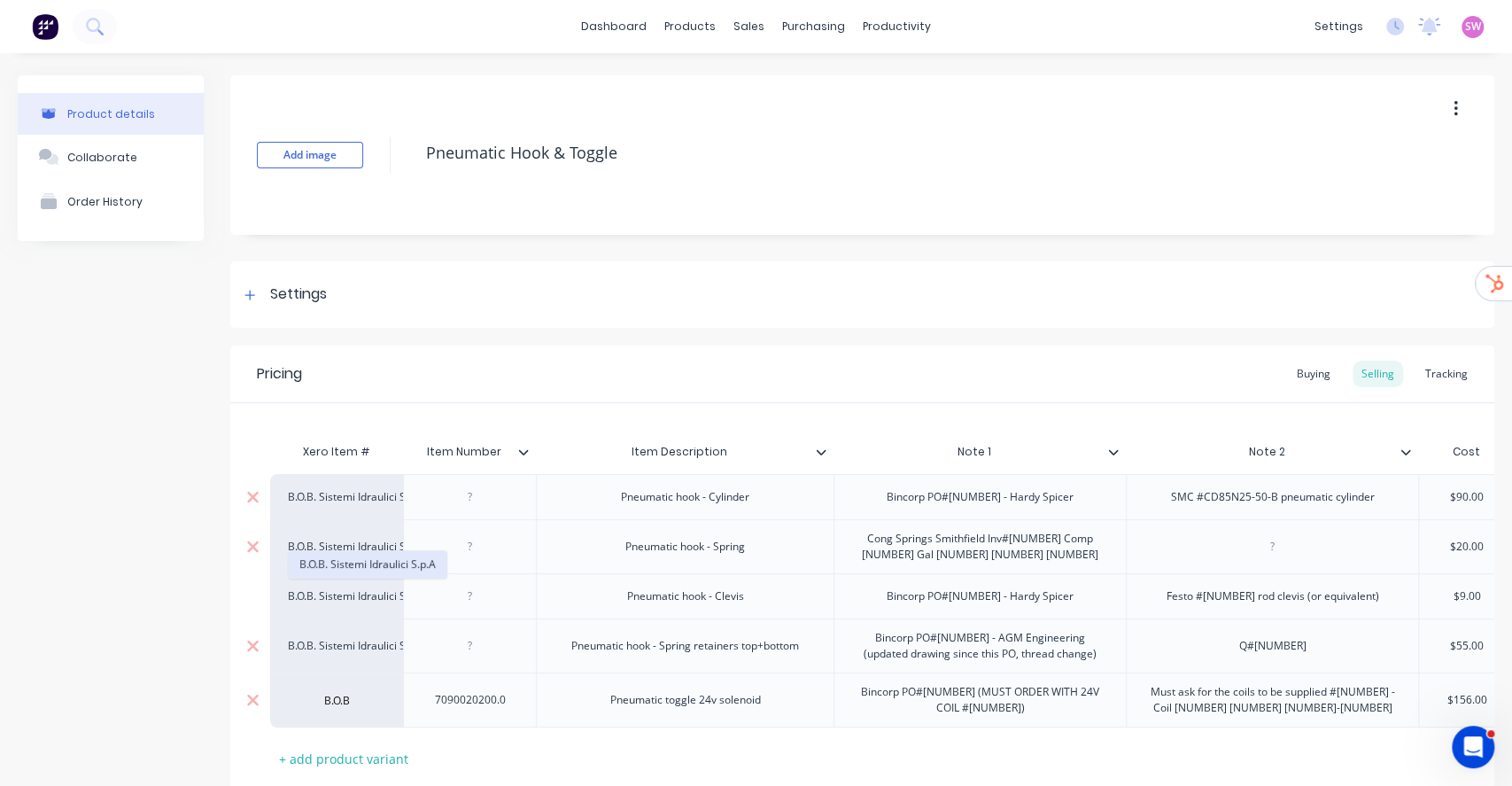 type on "B.O.B" 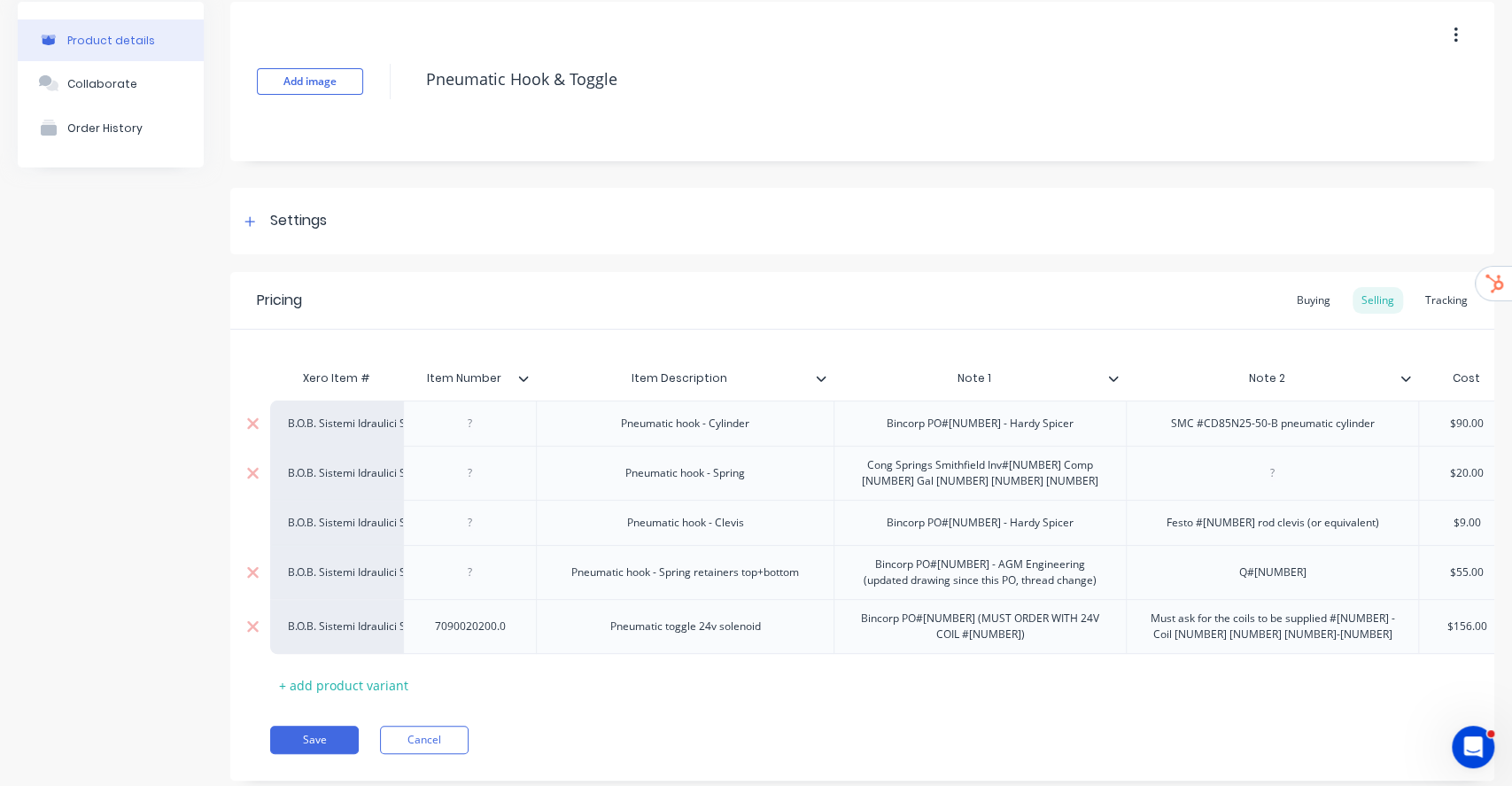 scroll, scrollTop: 134, scrollLeft: 0, axis: vertical 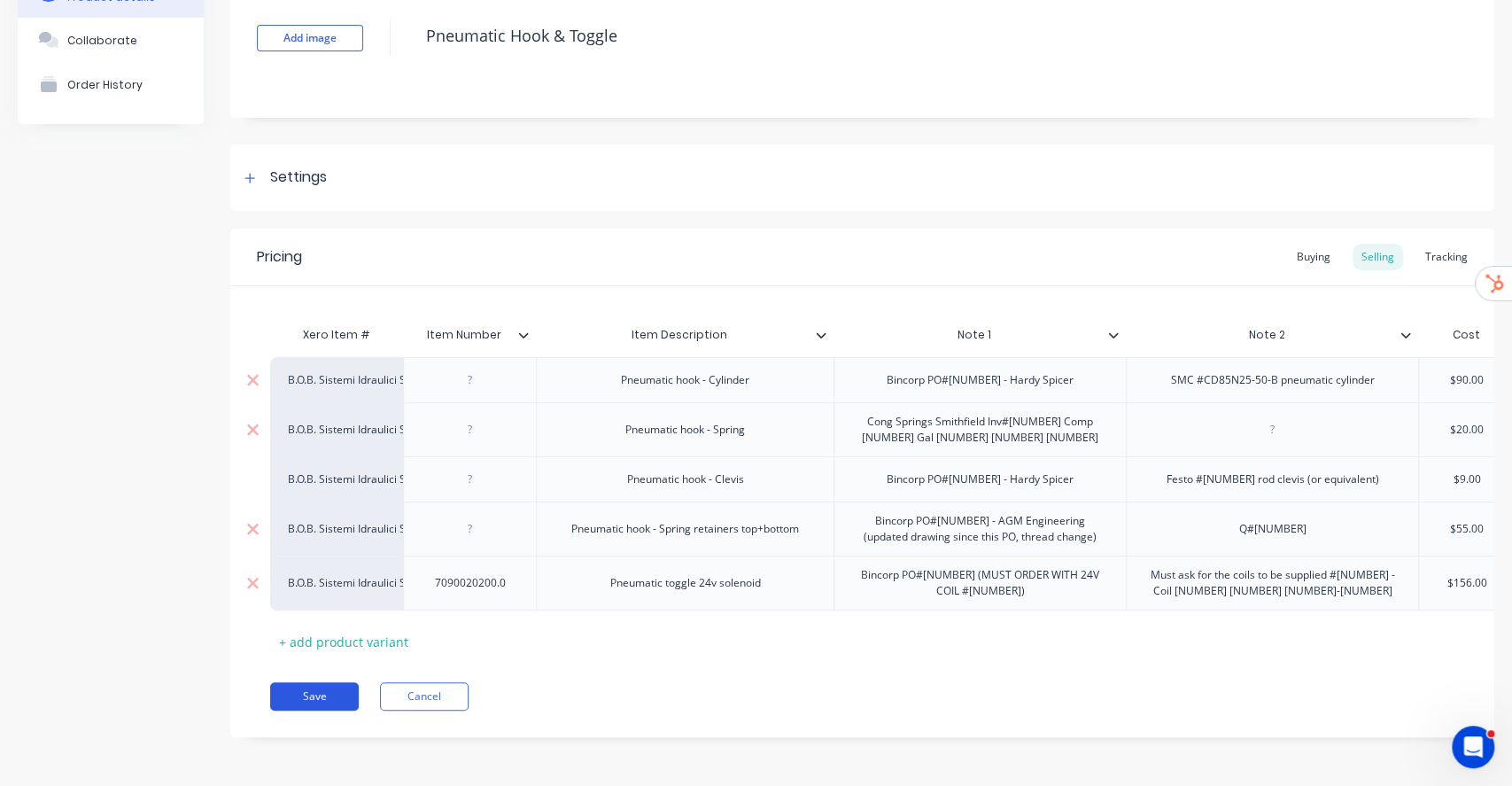 click on "Save" at bounding box center [314, 697] 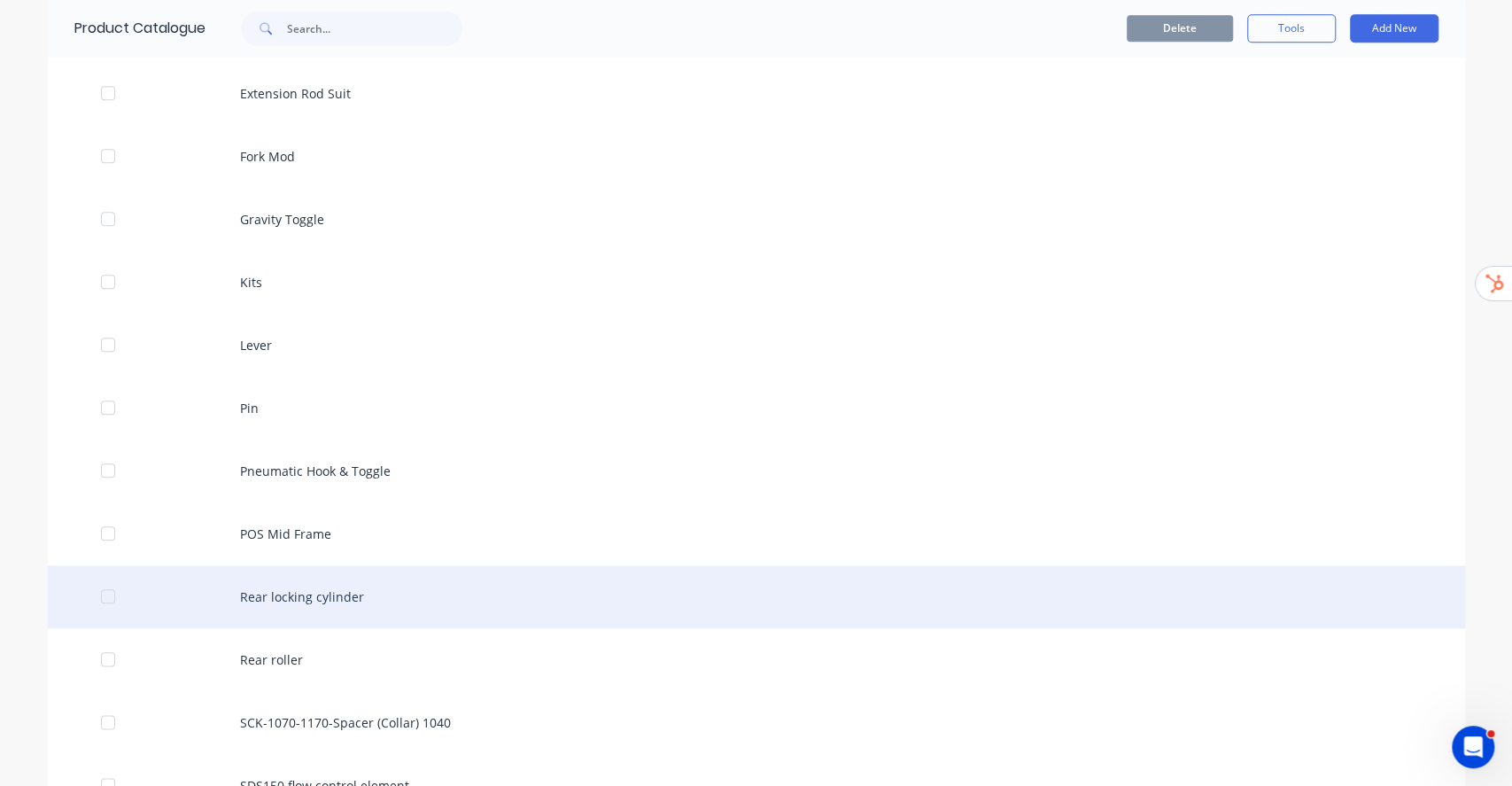 scroll, scrollTop: 1063, scrollLeft: 0, axis: vertical 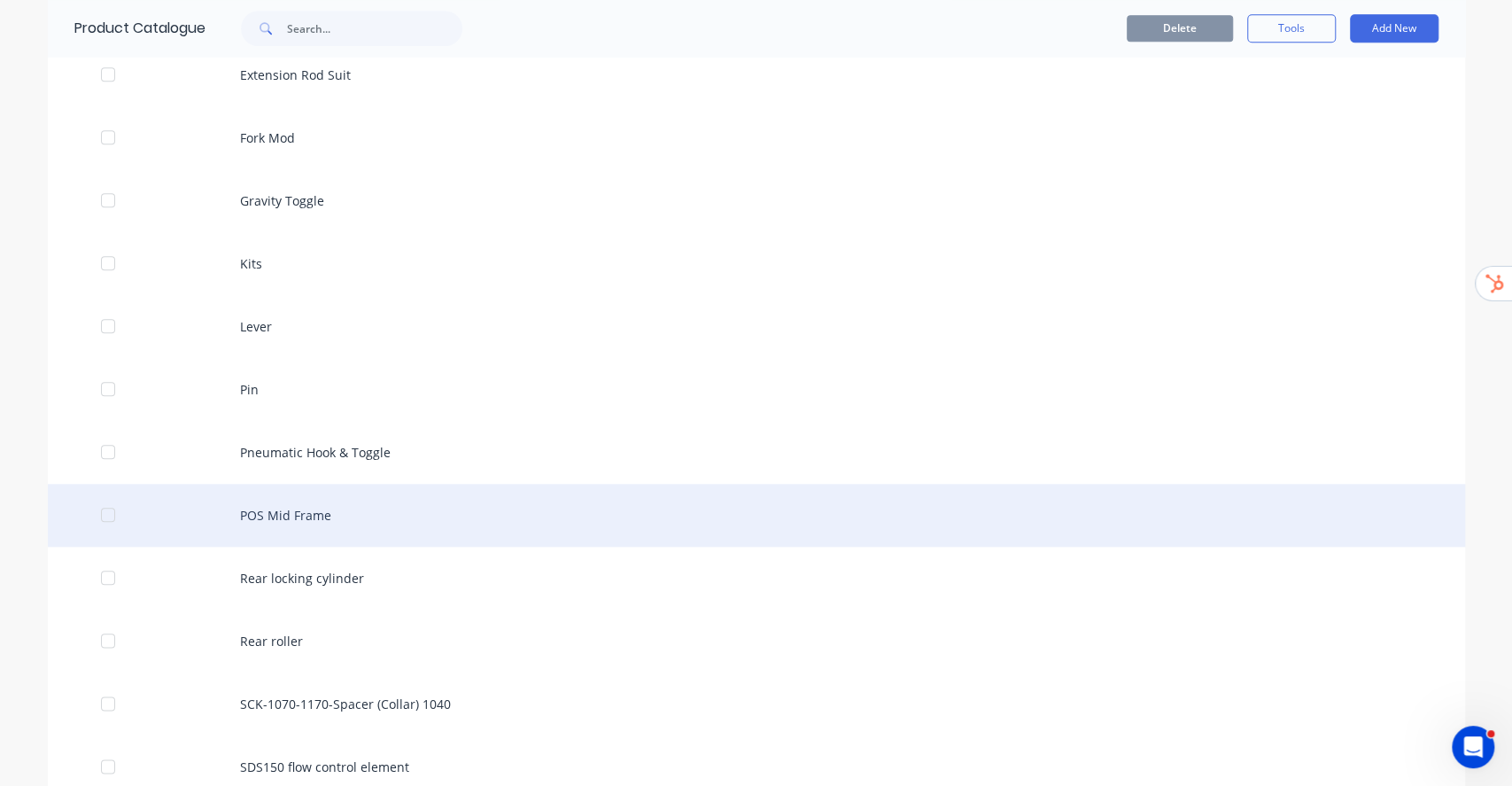 click on "POS Mid Frame" at bounding box center (756, 515) 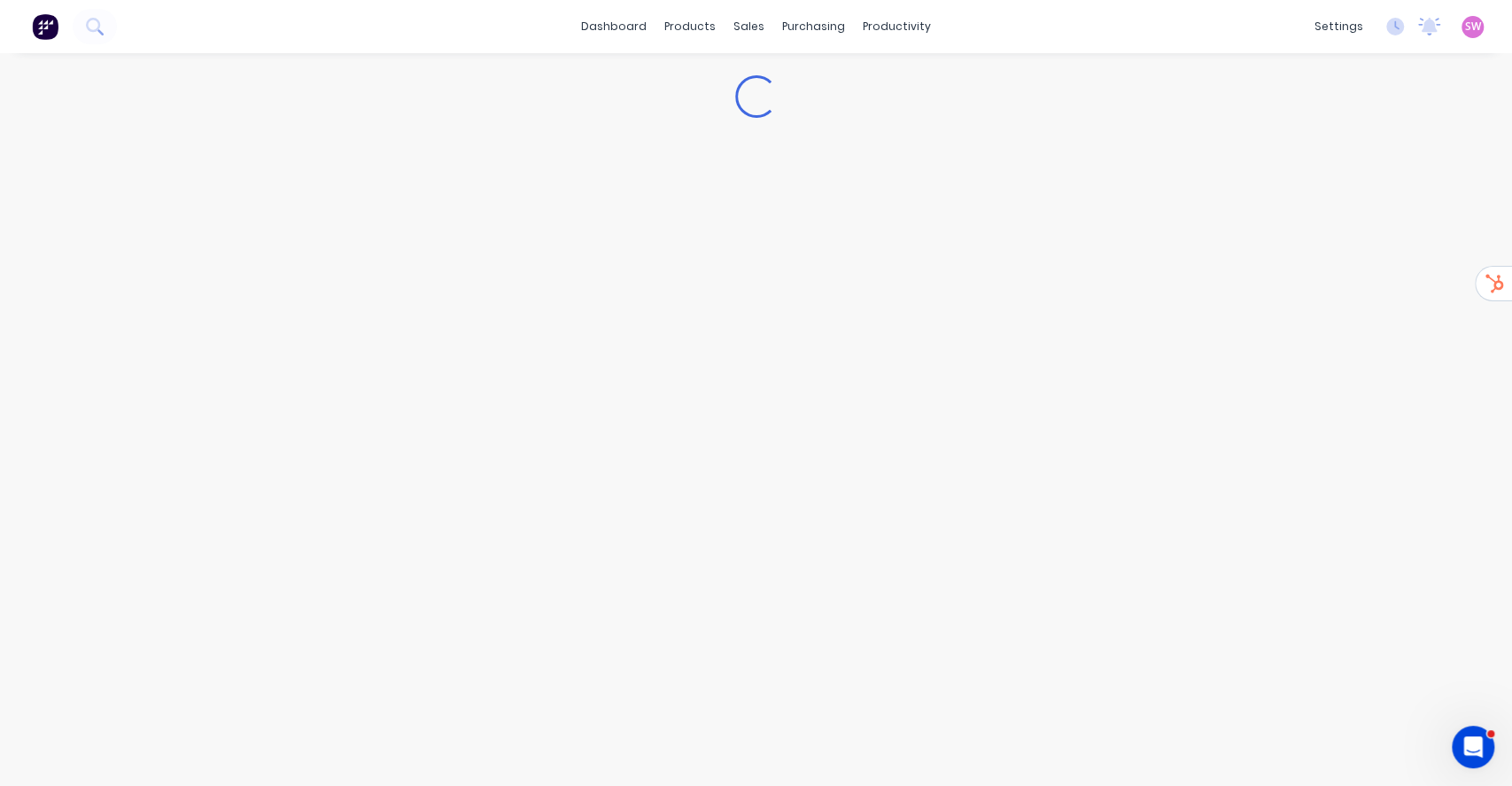 type on "x" 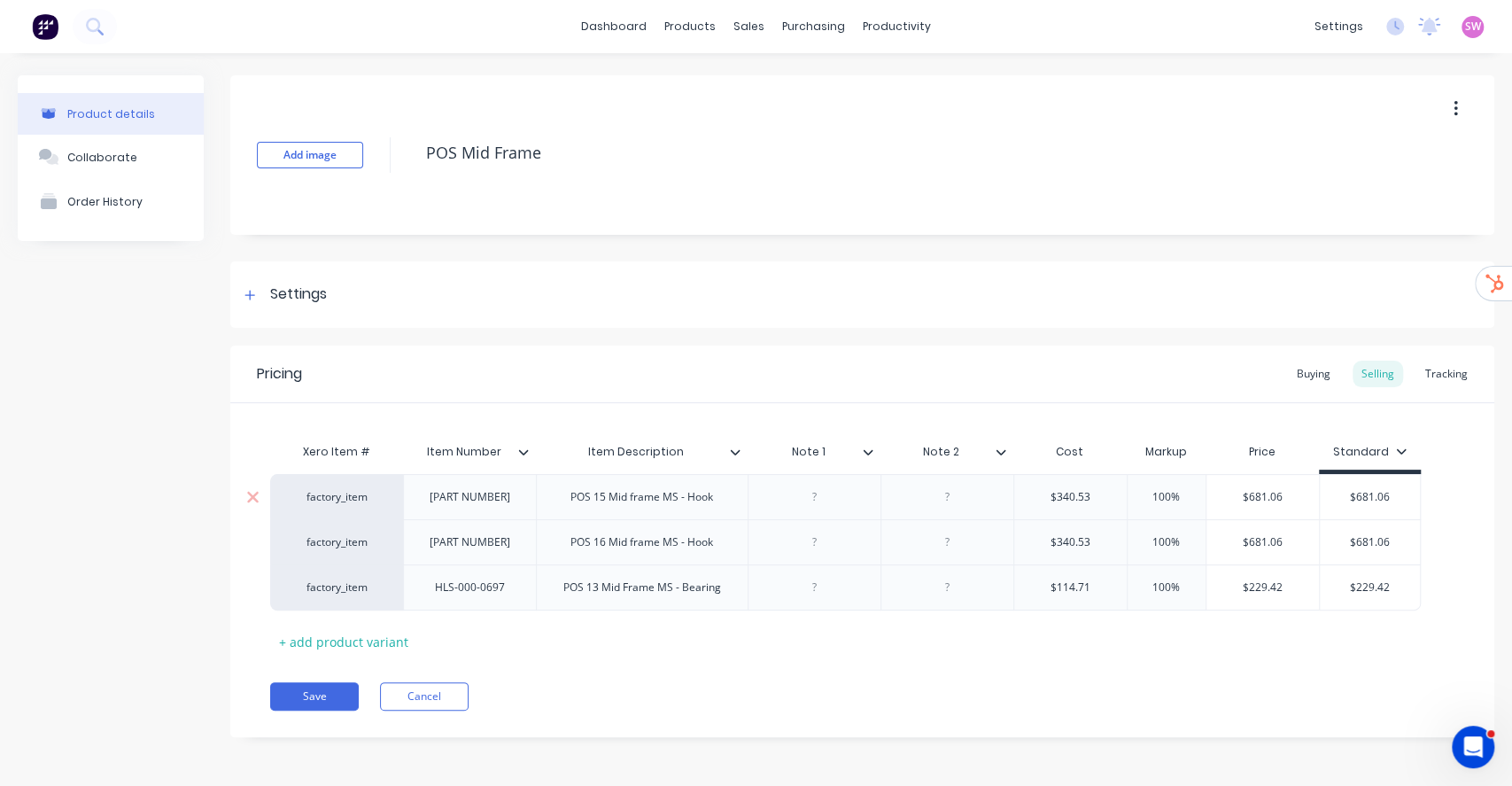 click on "factory_item" at bounding box center (337, 497) 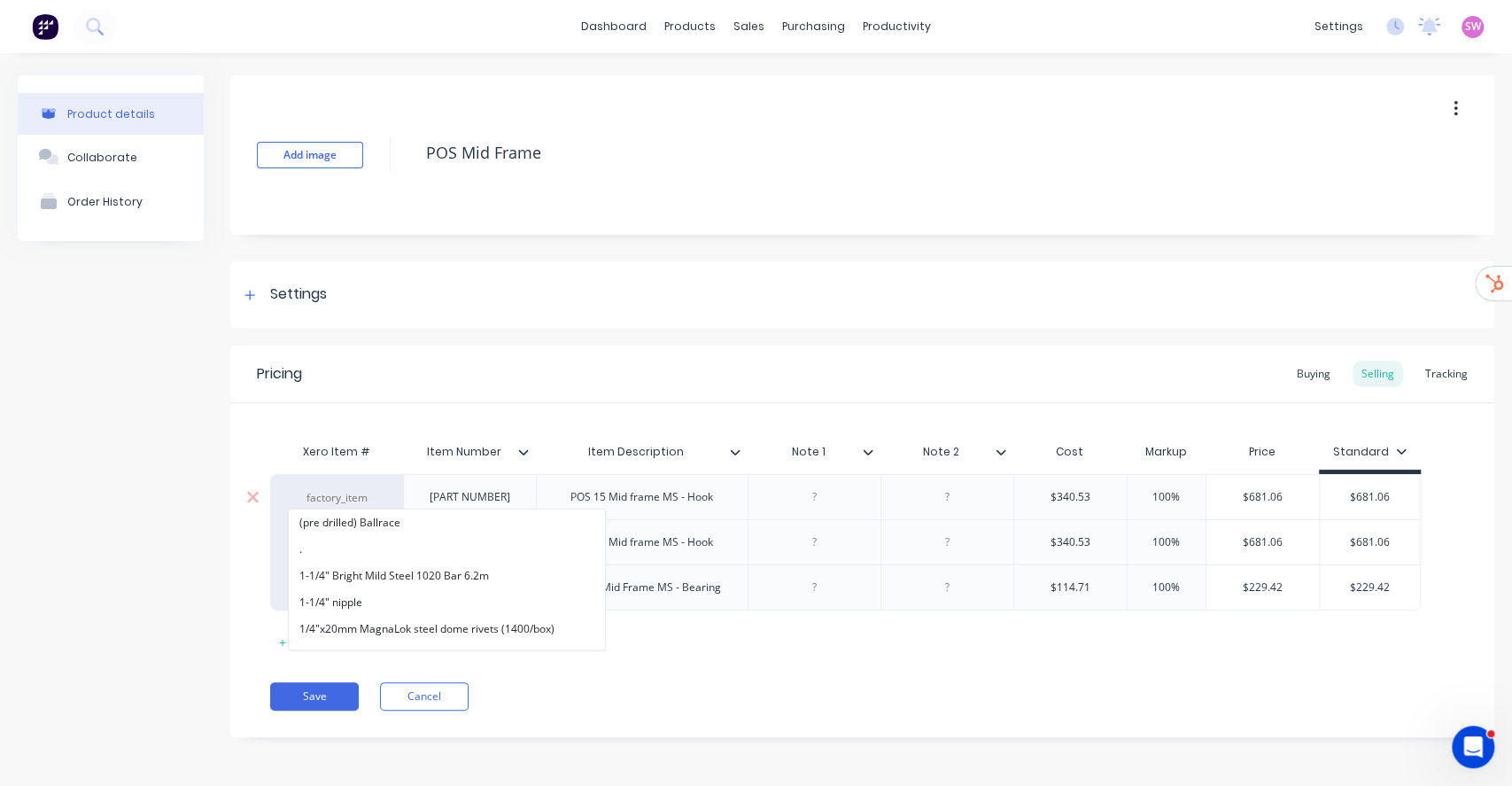 paste on "B.O.B" 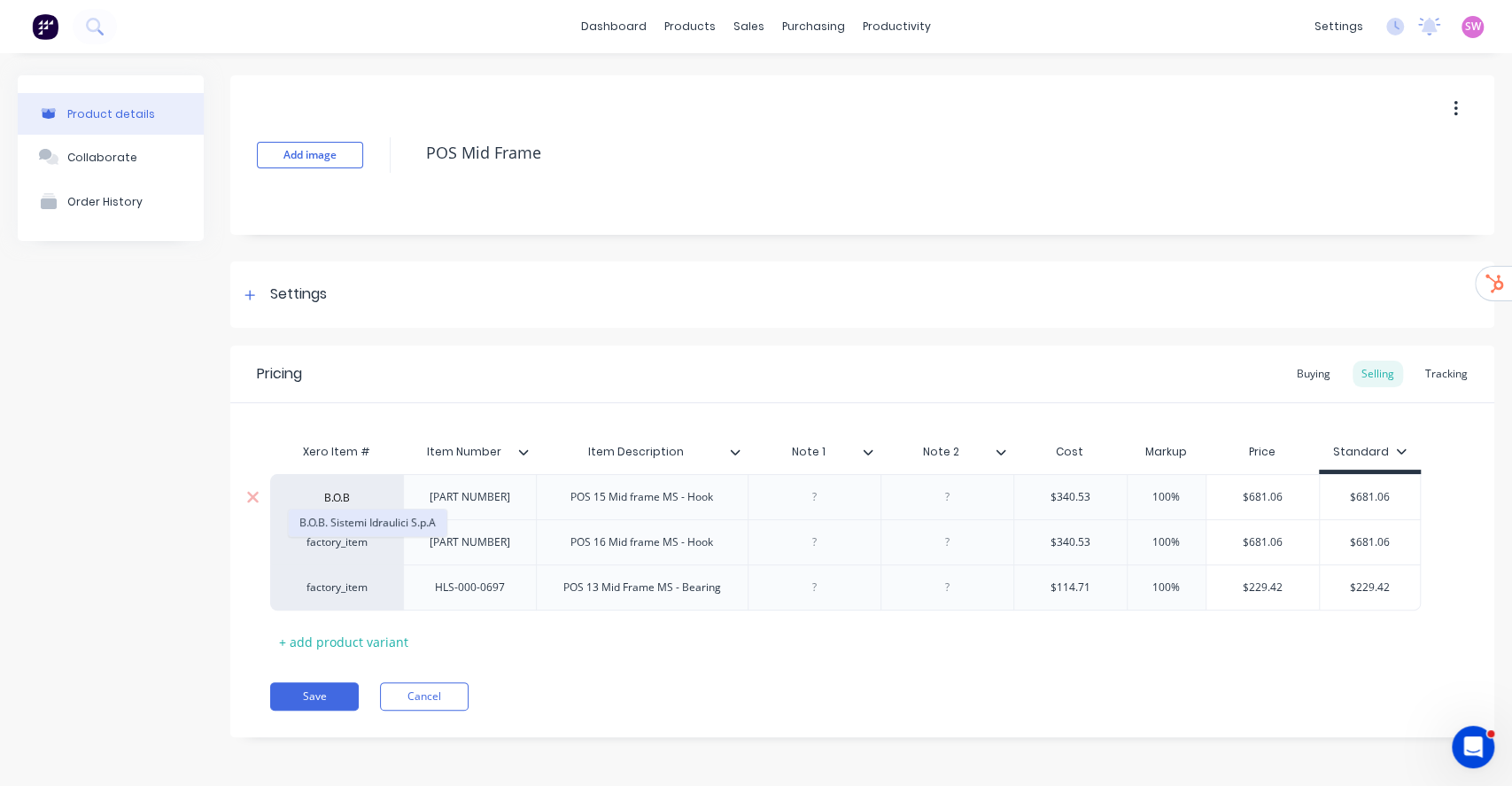 type on "B.O.B" 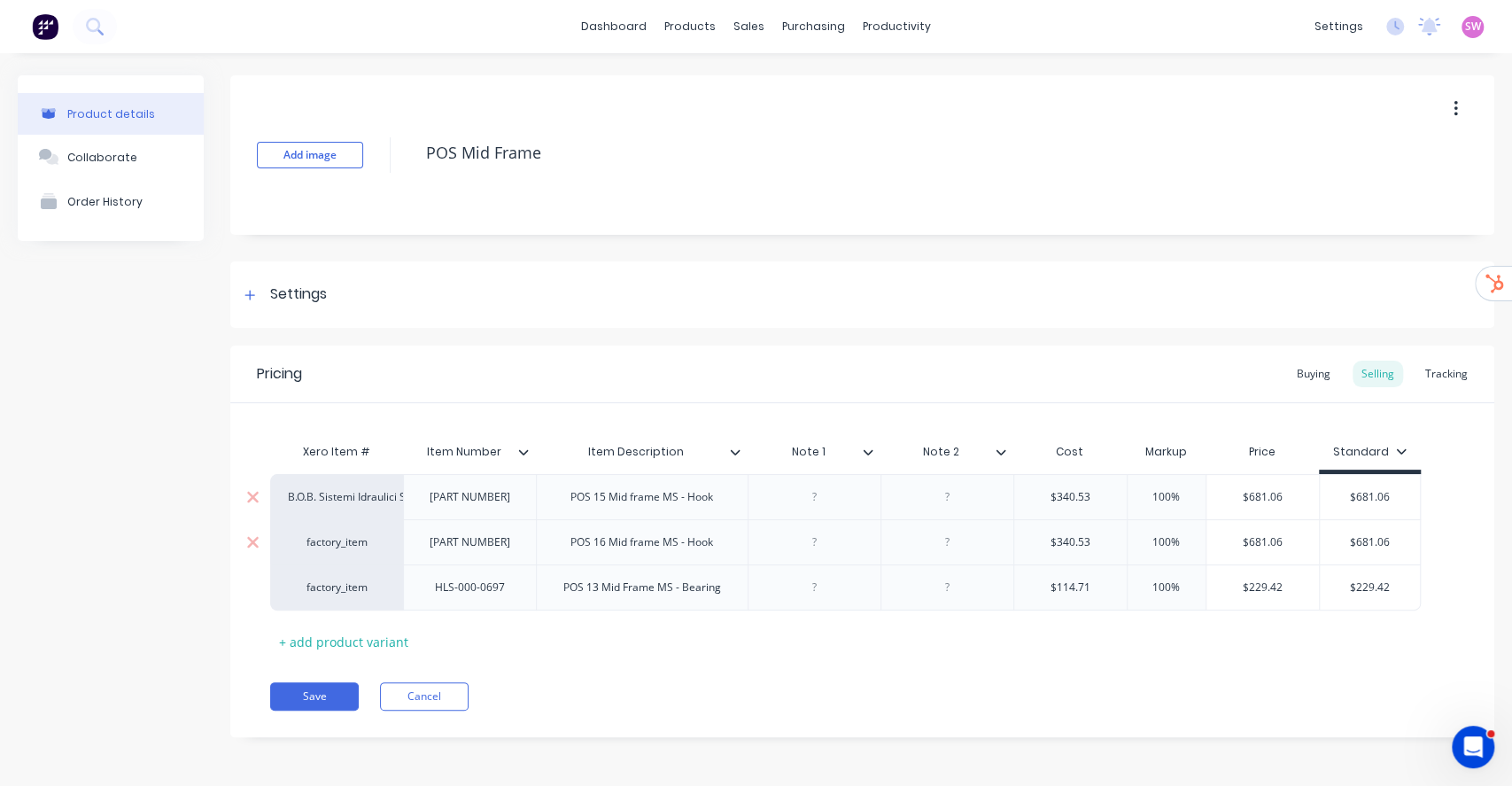 click on "factory_item" at bounding box center (337, 542) 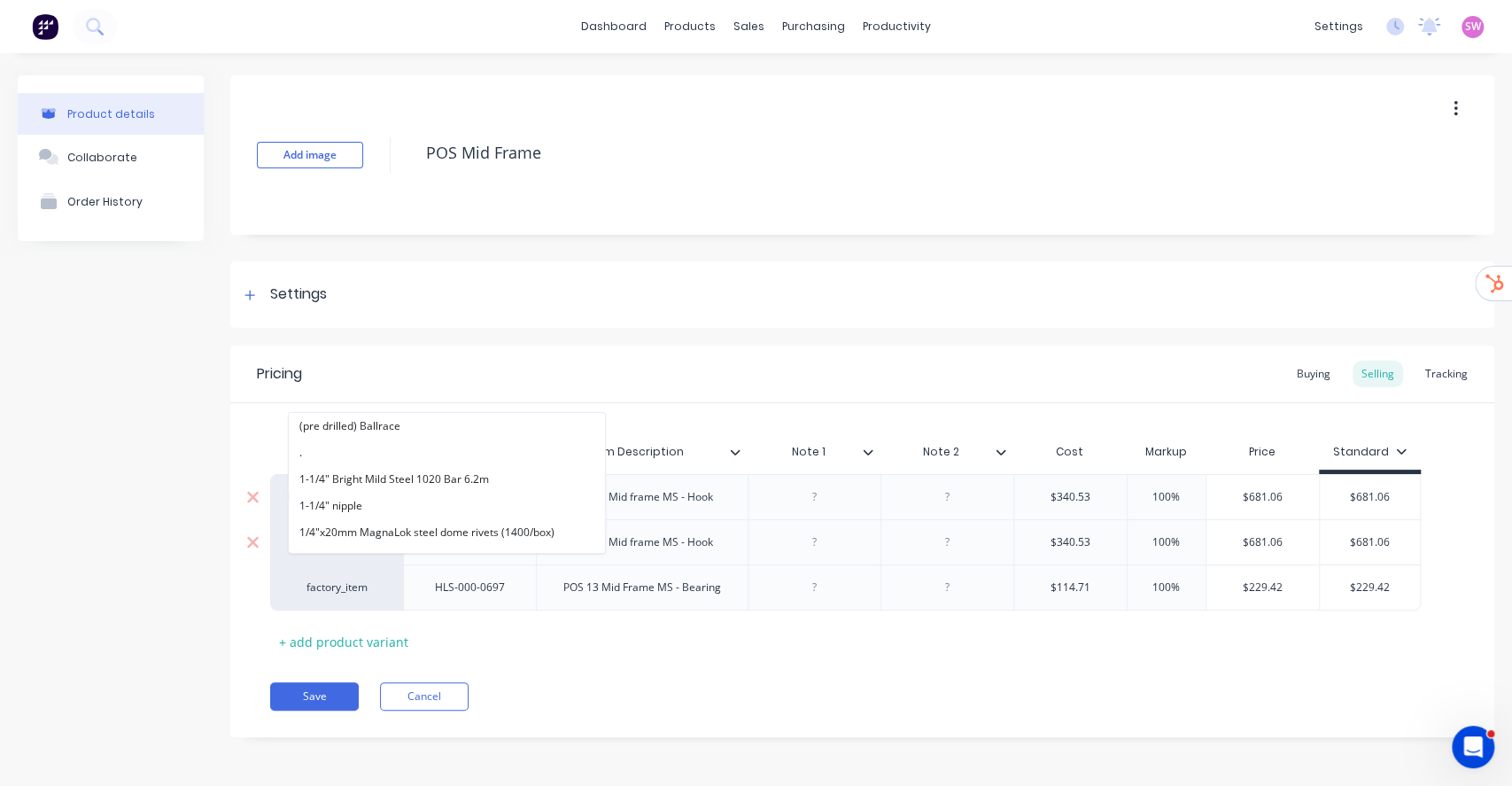 paste on "B.O.B" 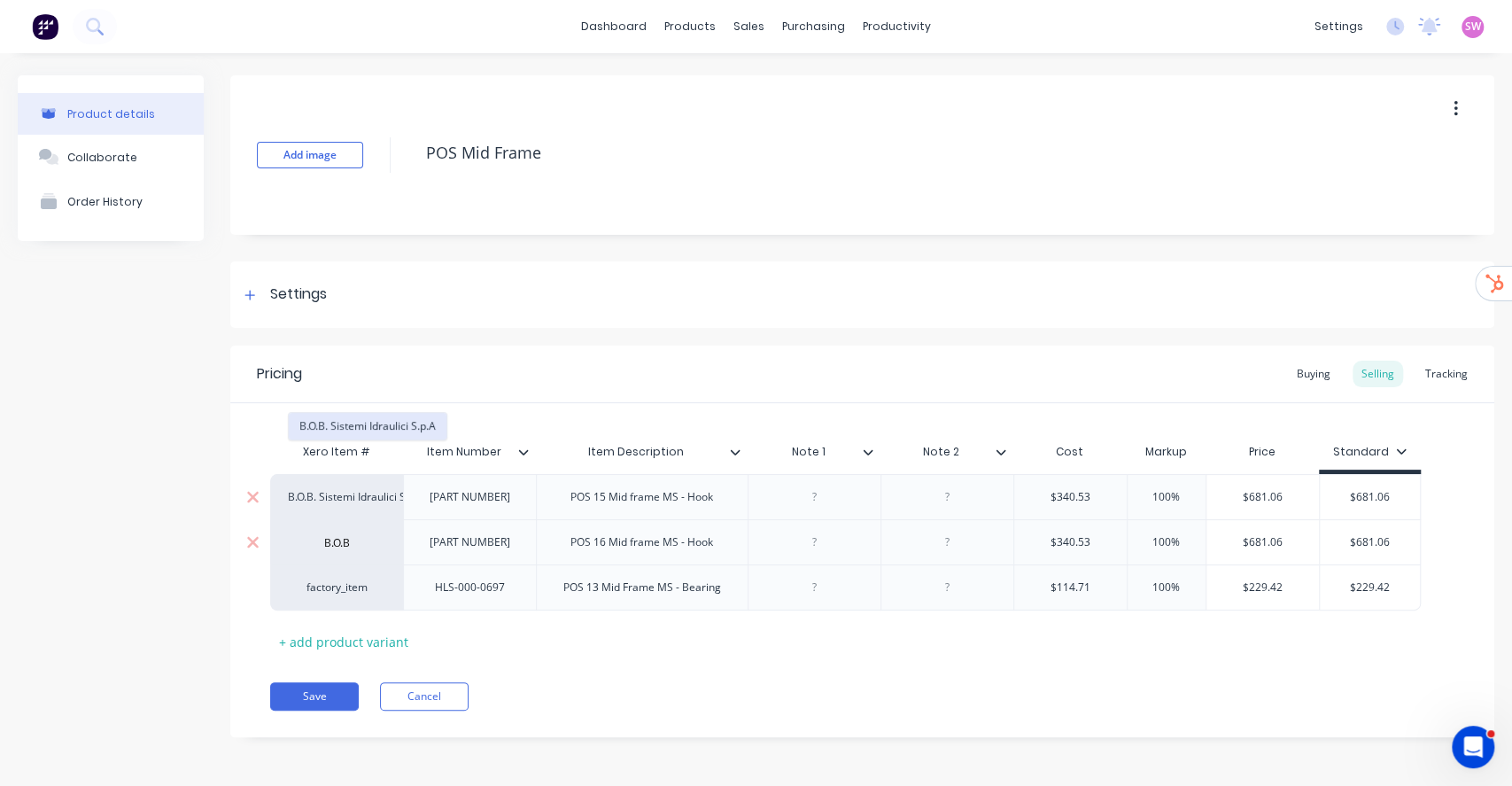 type on "B.O.B" 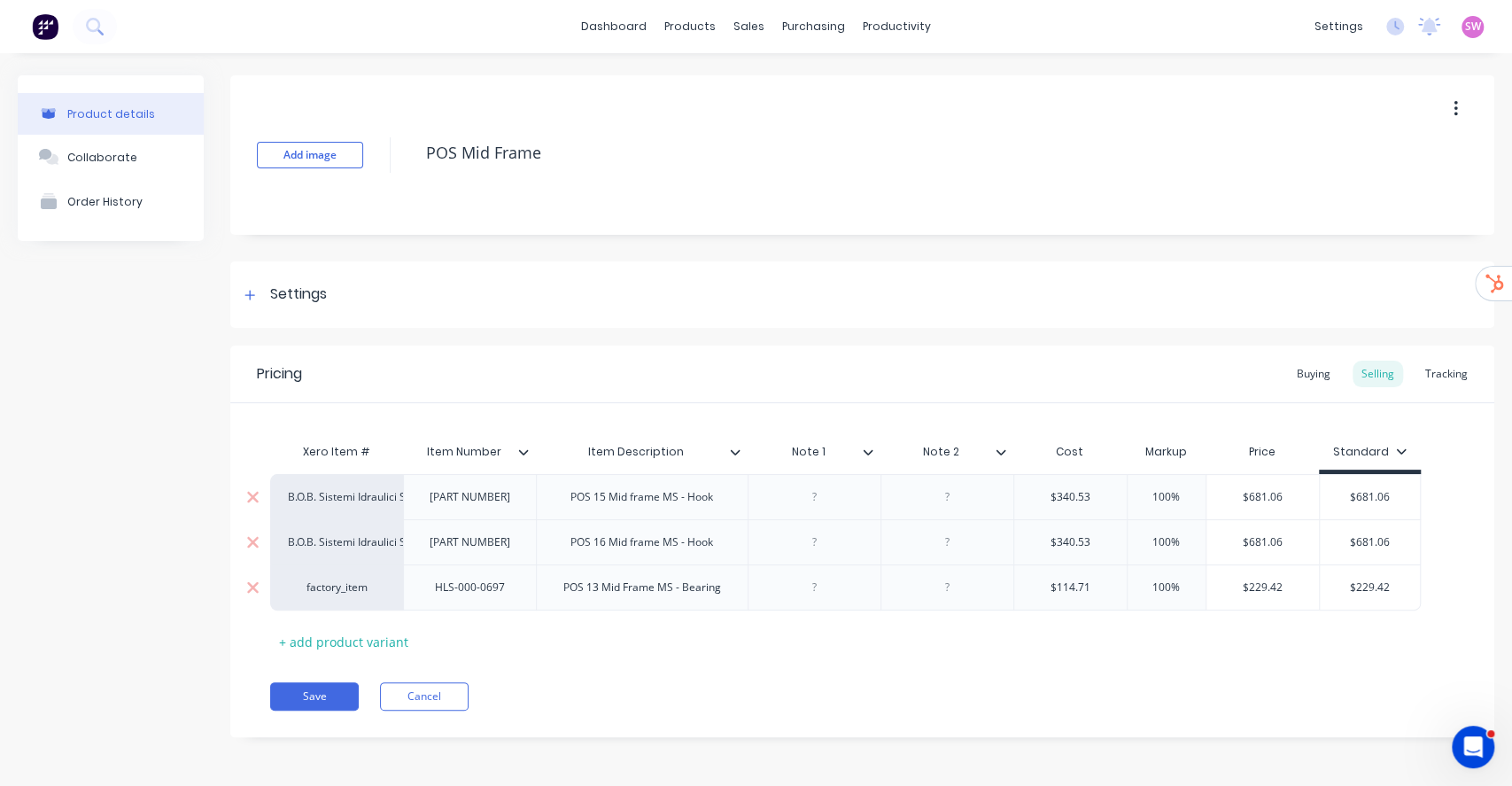 click on "factory_item" at bounding box center (337, 588) 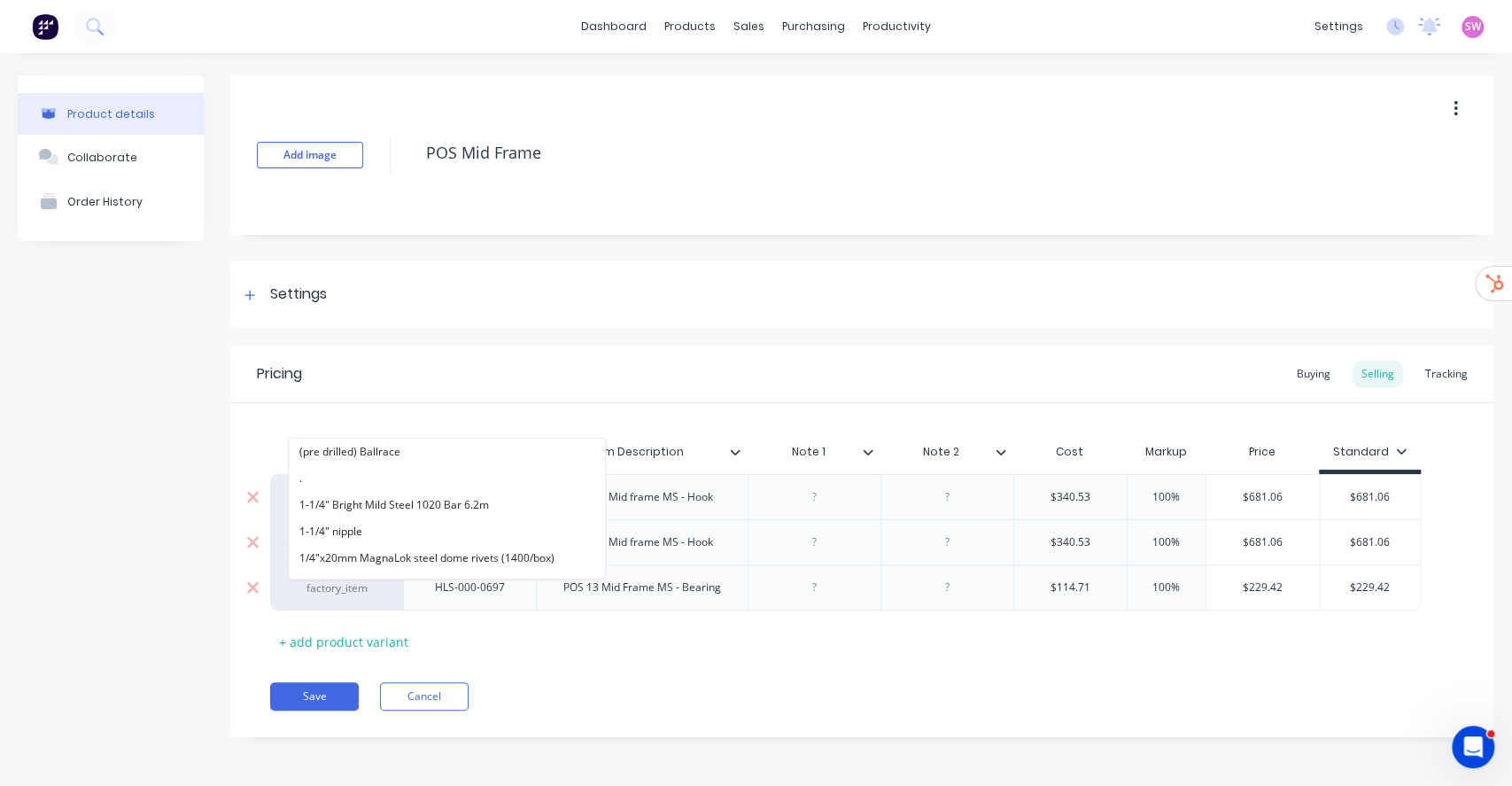 paste on "B.O.B" 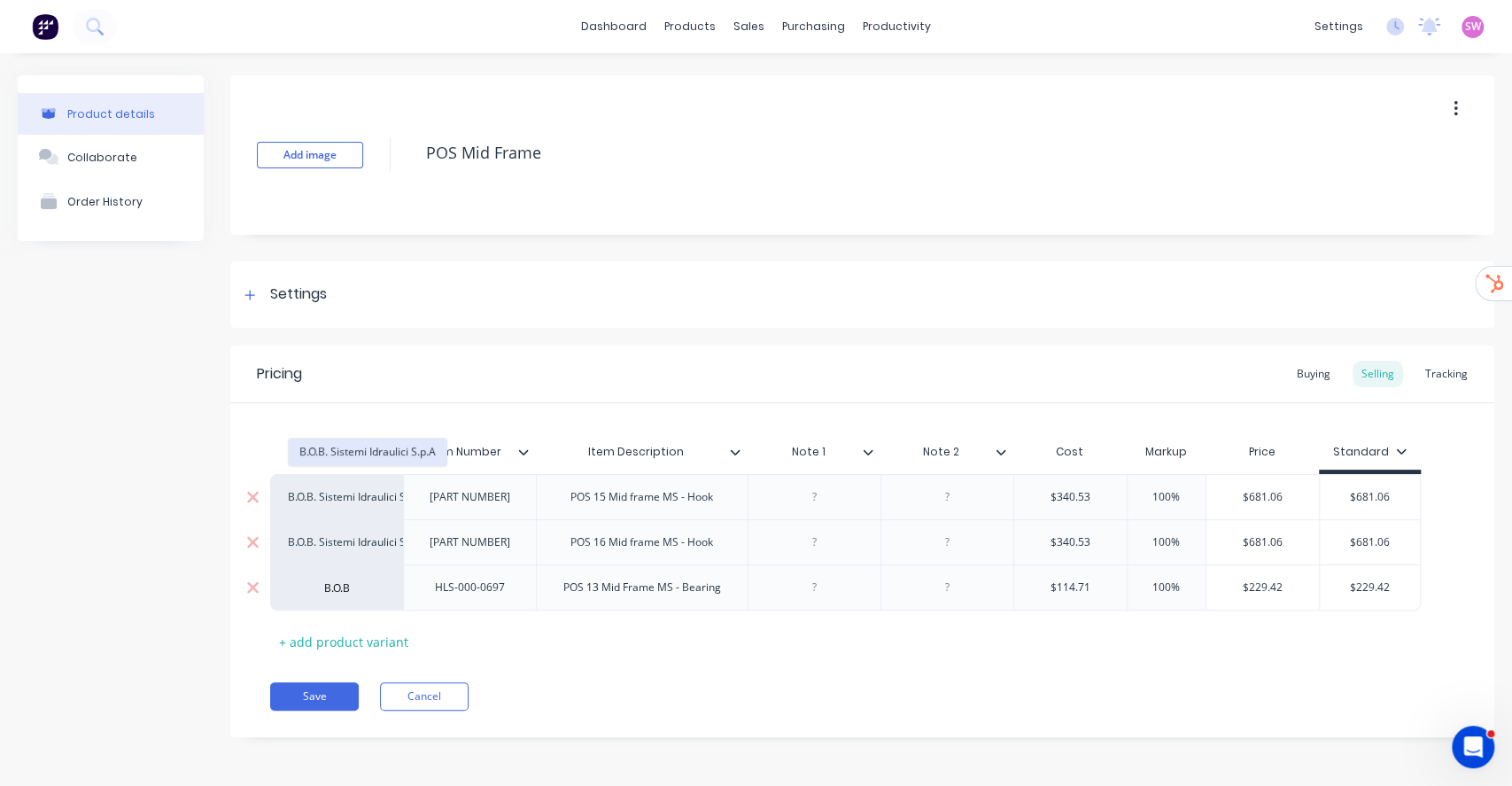 type on "B.O.B" 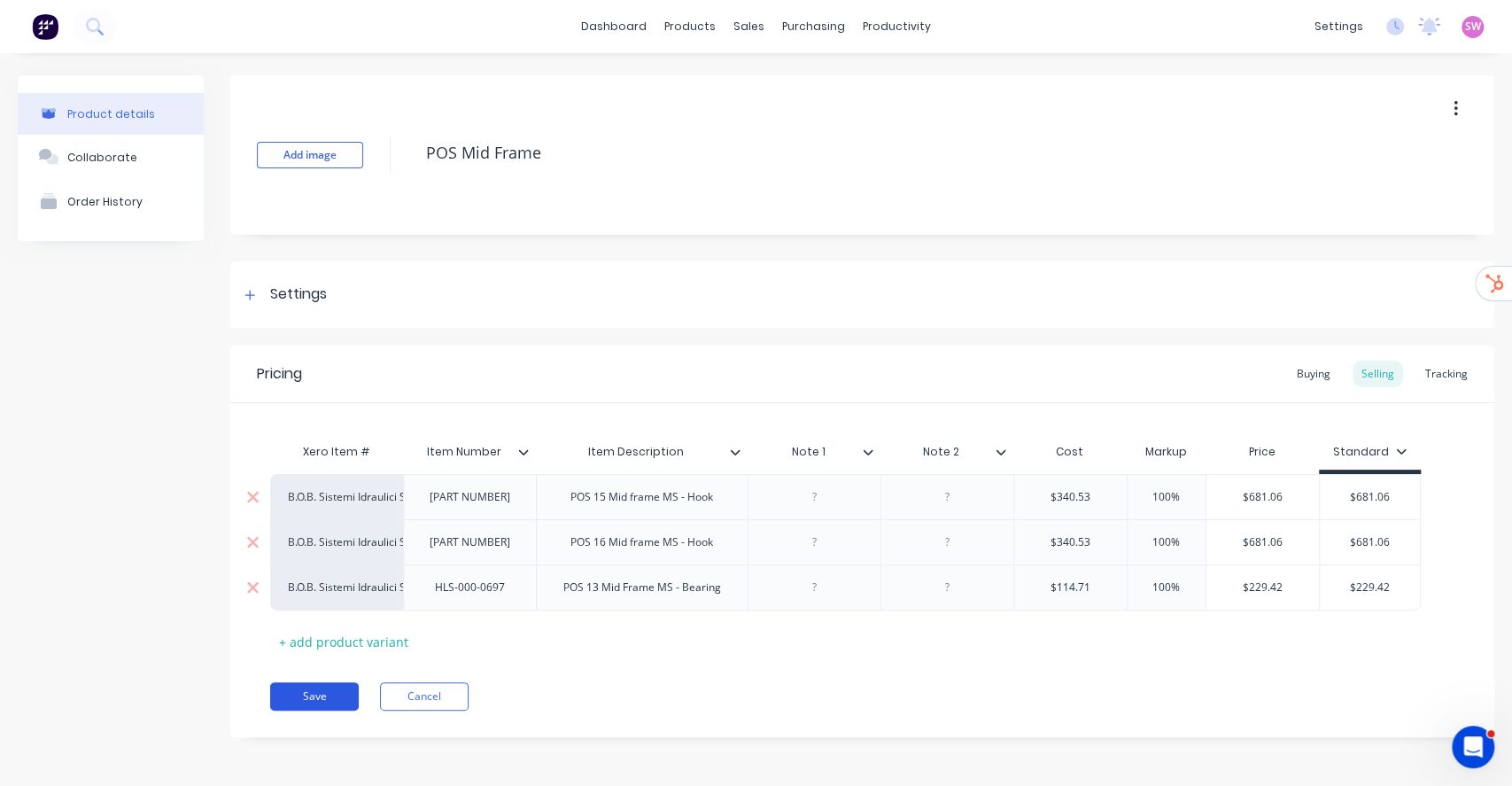 click on "Save" at bounding box center [314, 697] 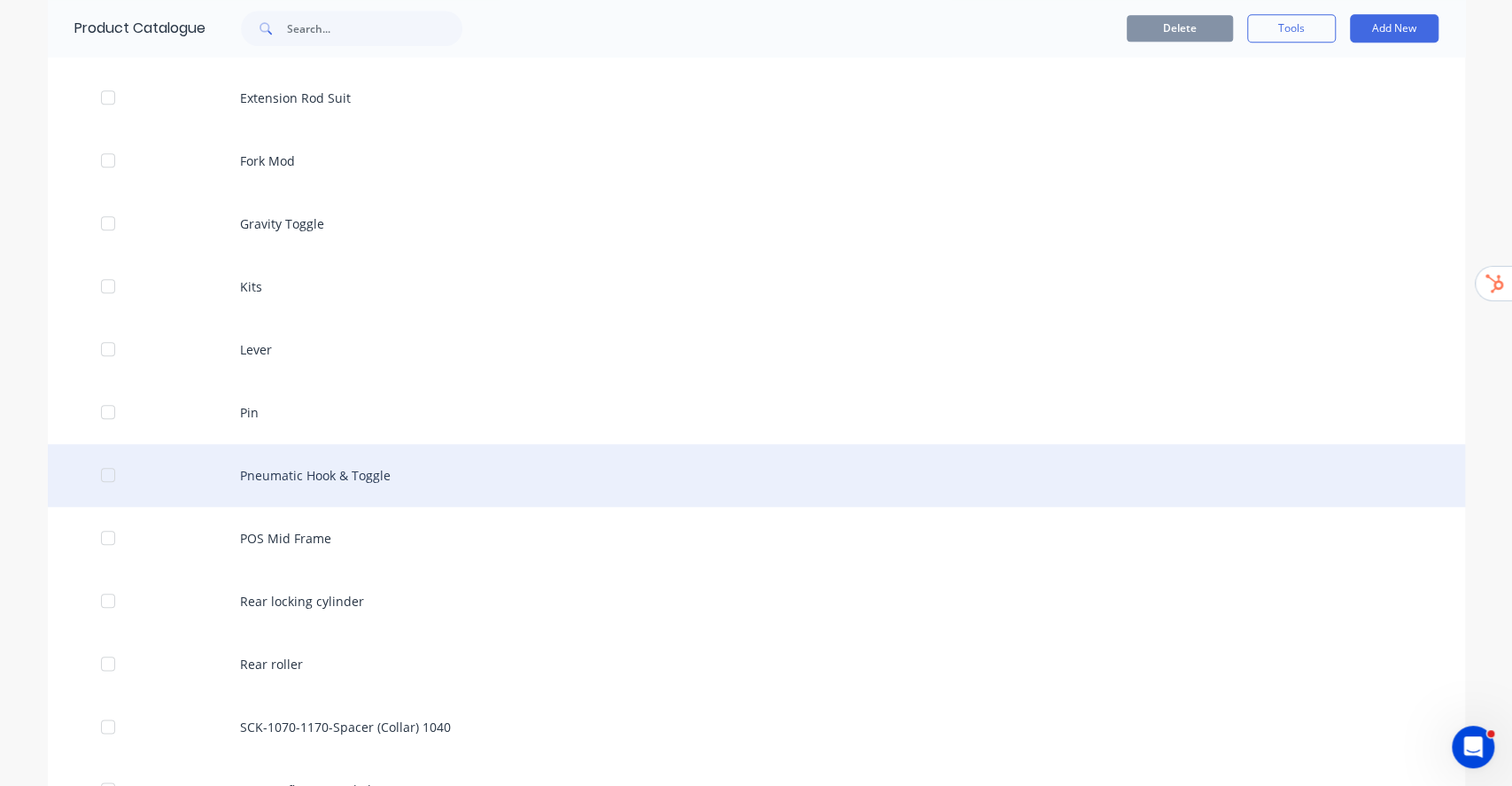 scroll, scrollTop: 1063, scrollLeft: 0, axis: vertical 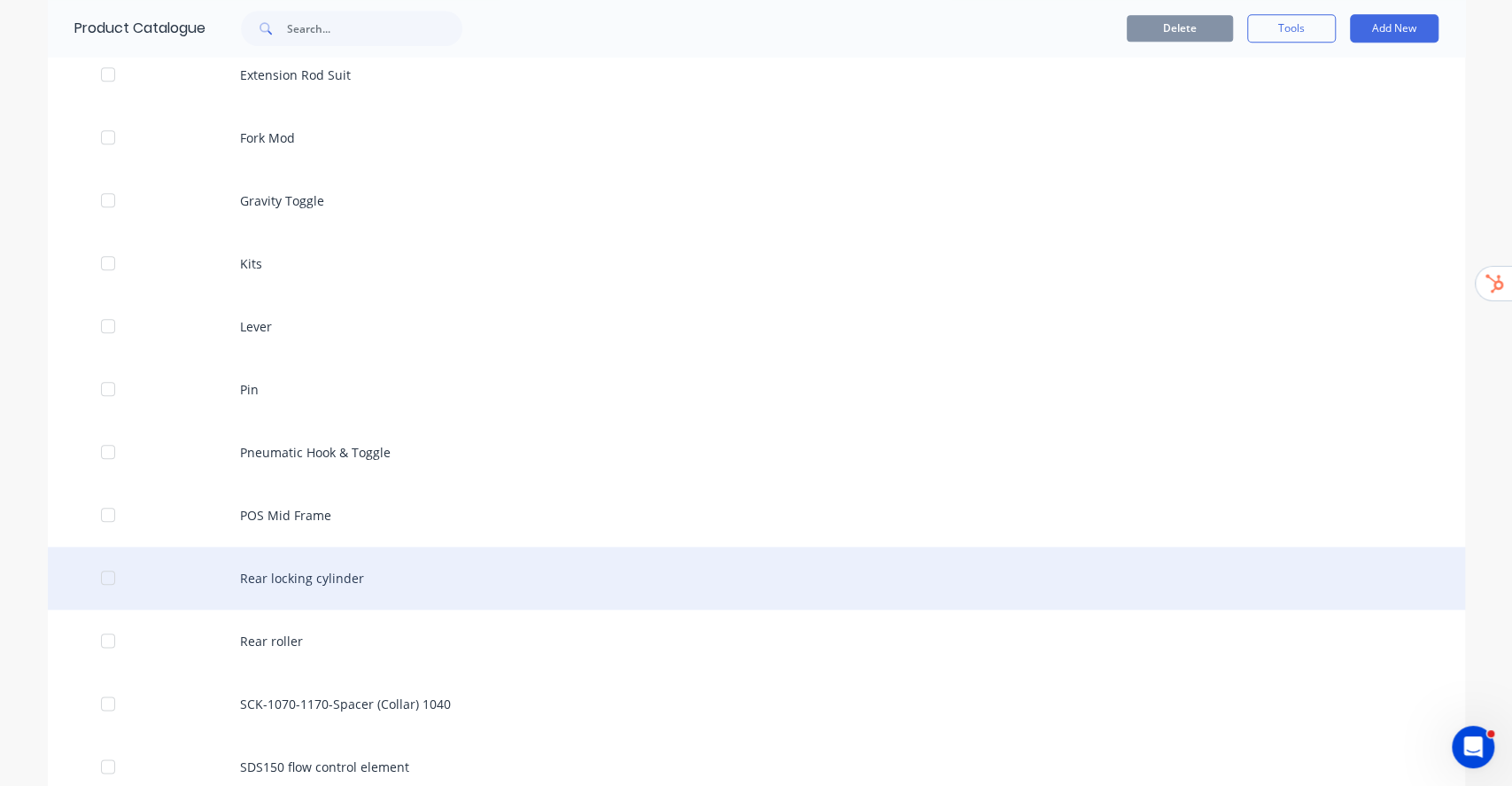 click on "Rear locking cylinder" at bounding box center (756, 578) 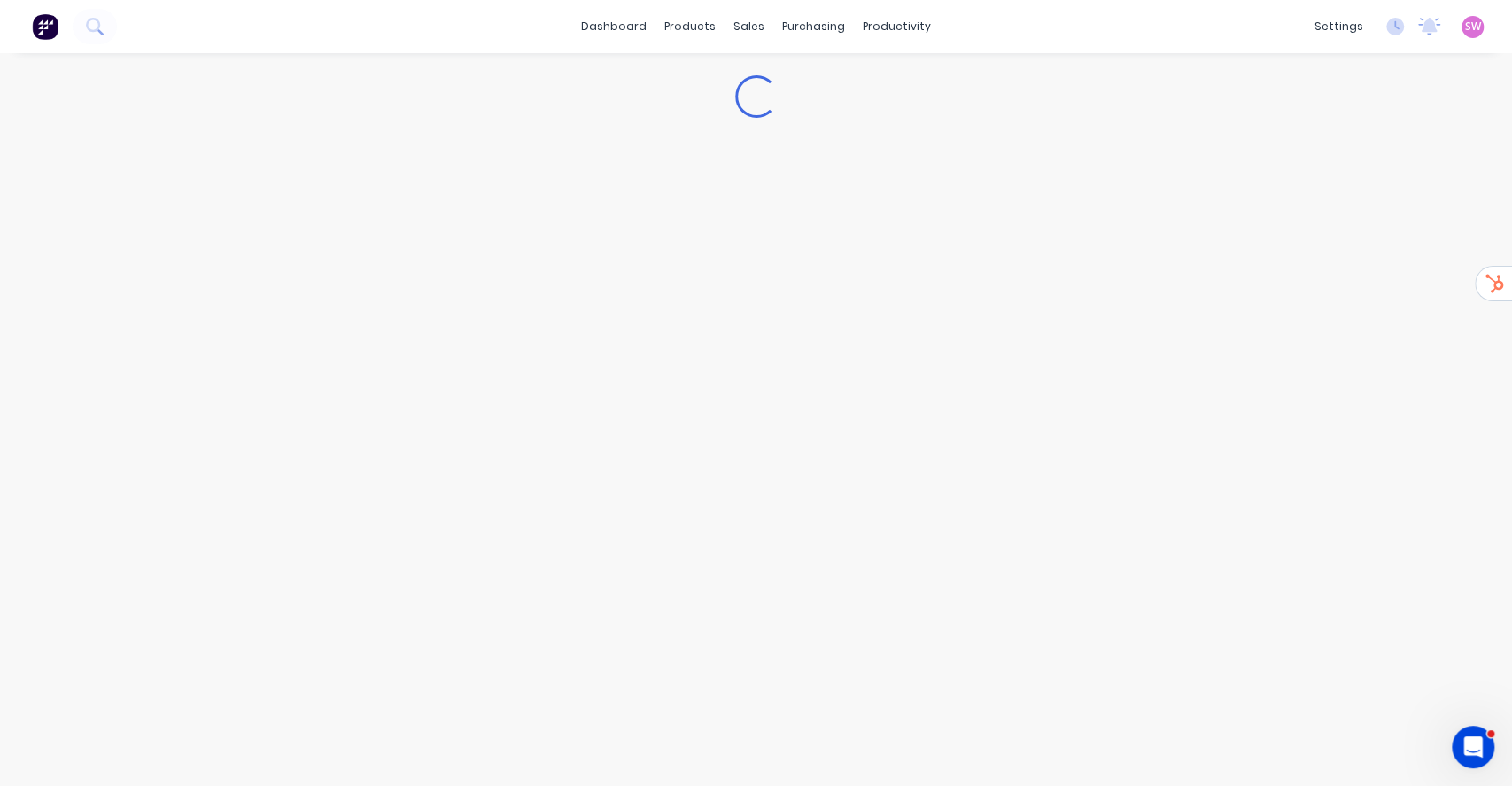 type on "x" 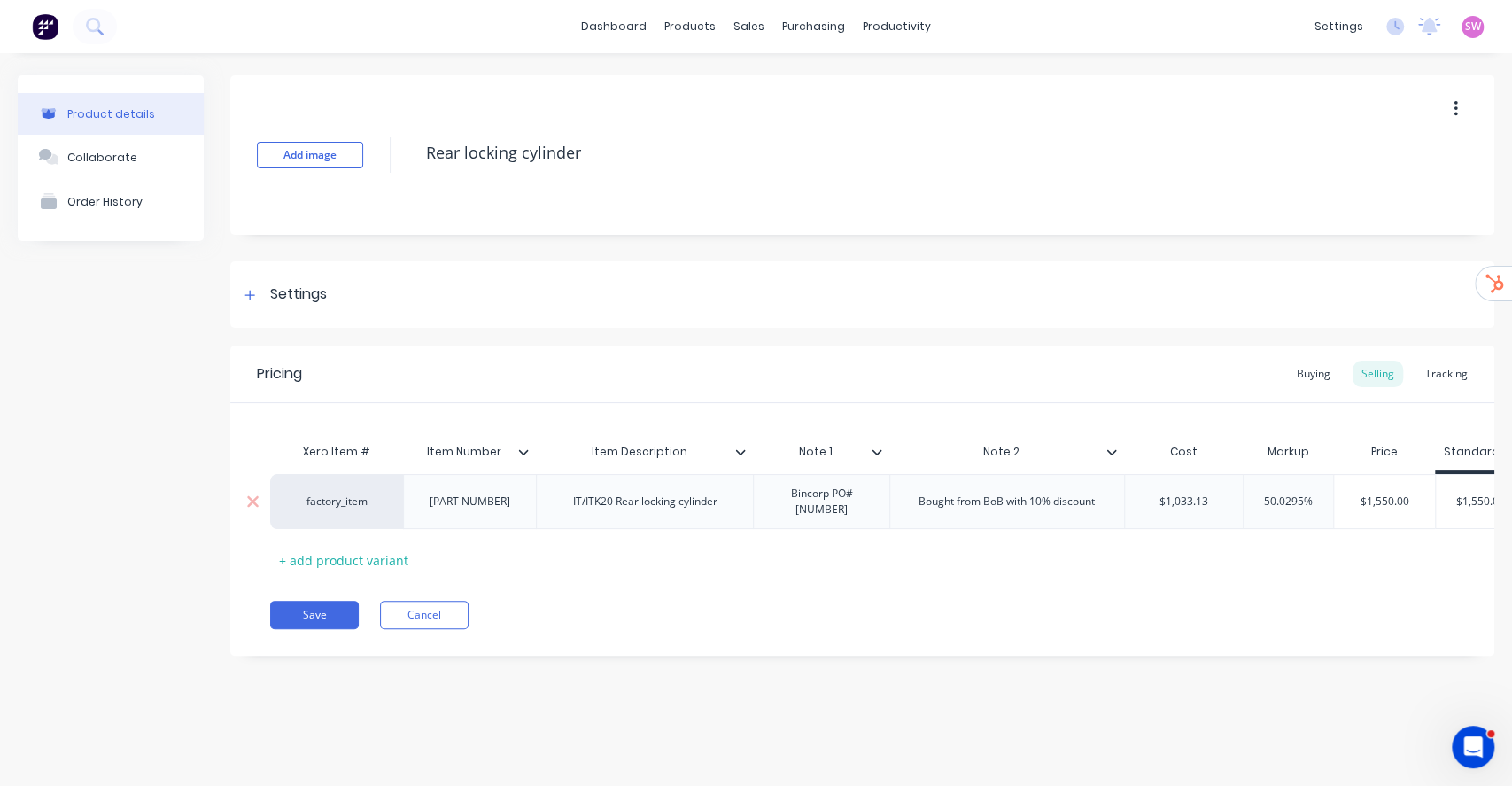 click on "factory_item" at bounding box center (337, 502) 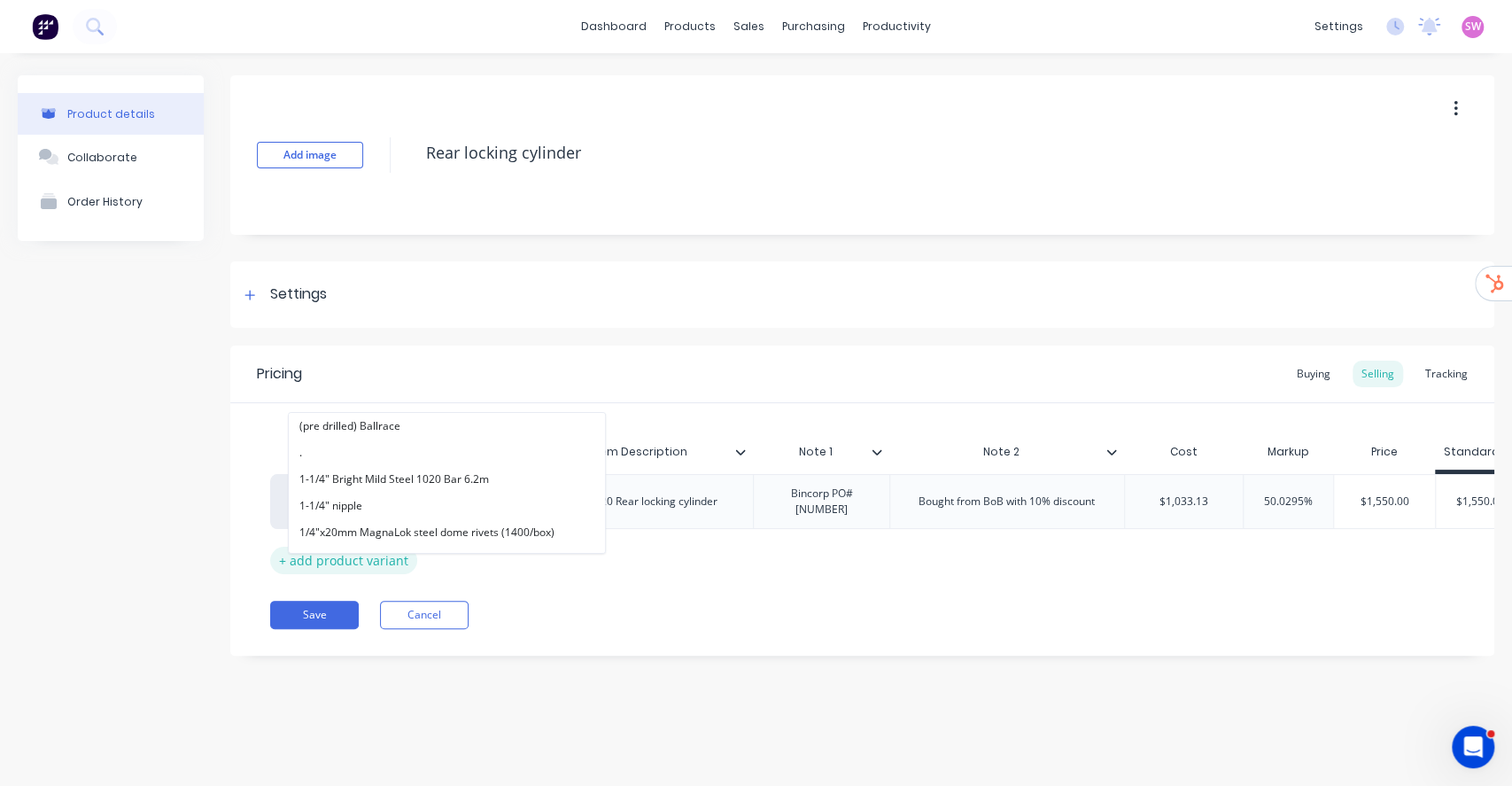 paste on "B.O.B" 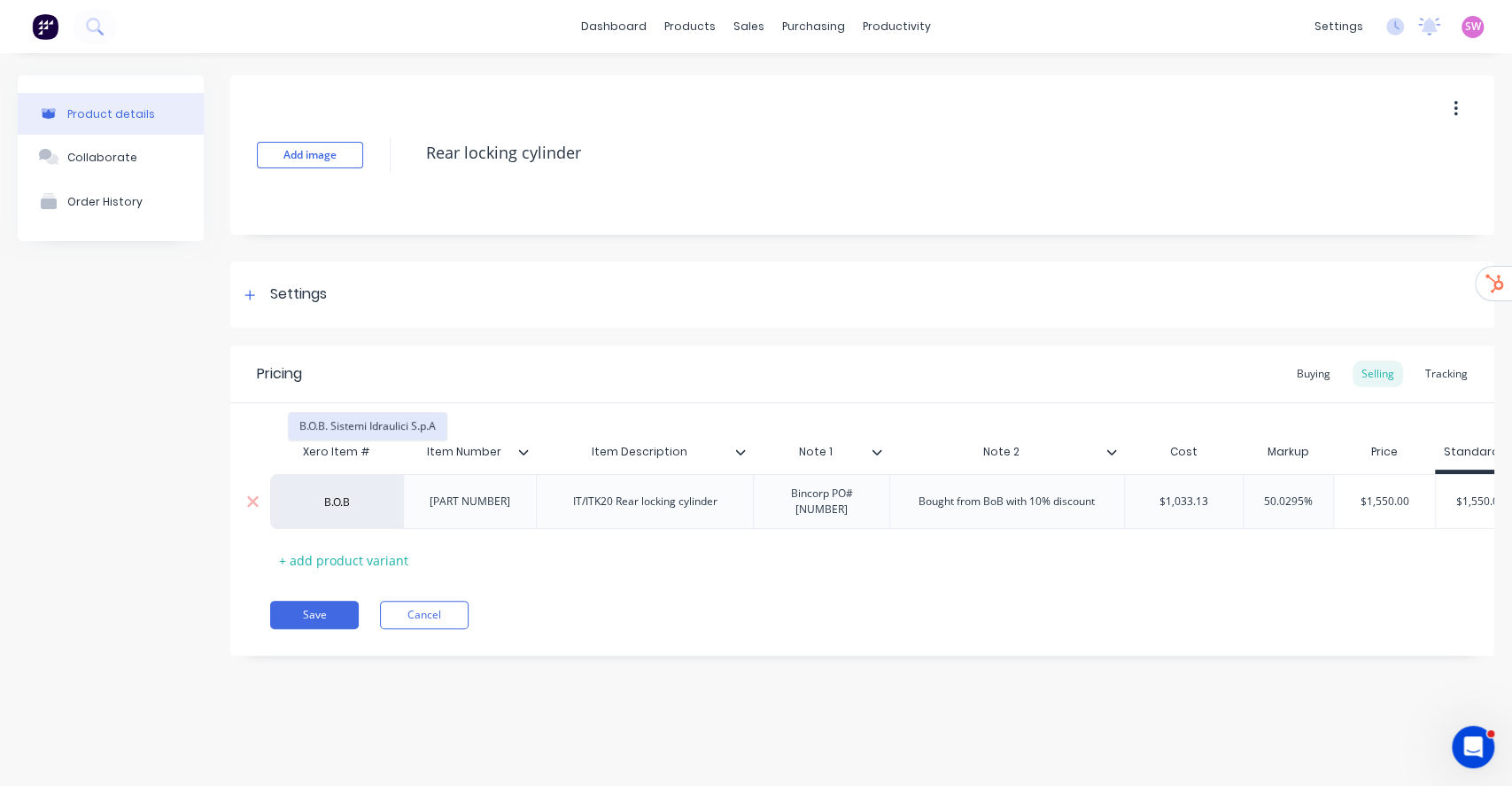 type on "B.O.B" 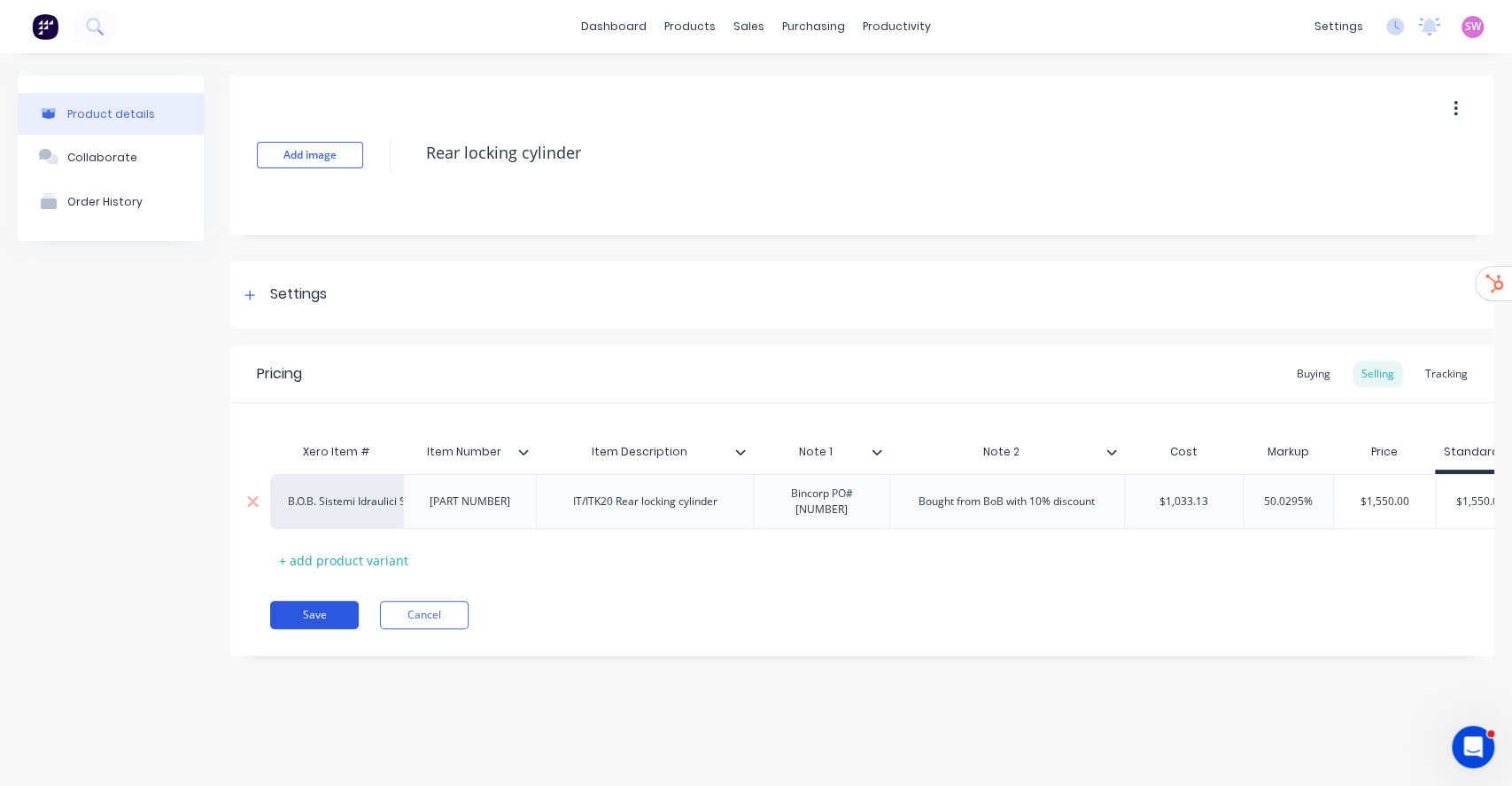 click on "Save" at bounding box center (314, 615) 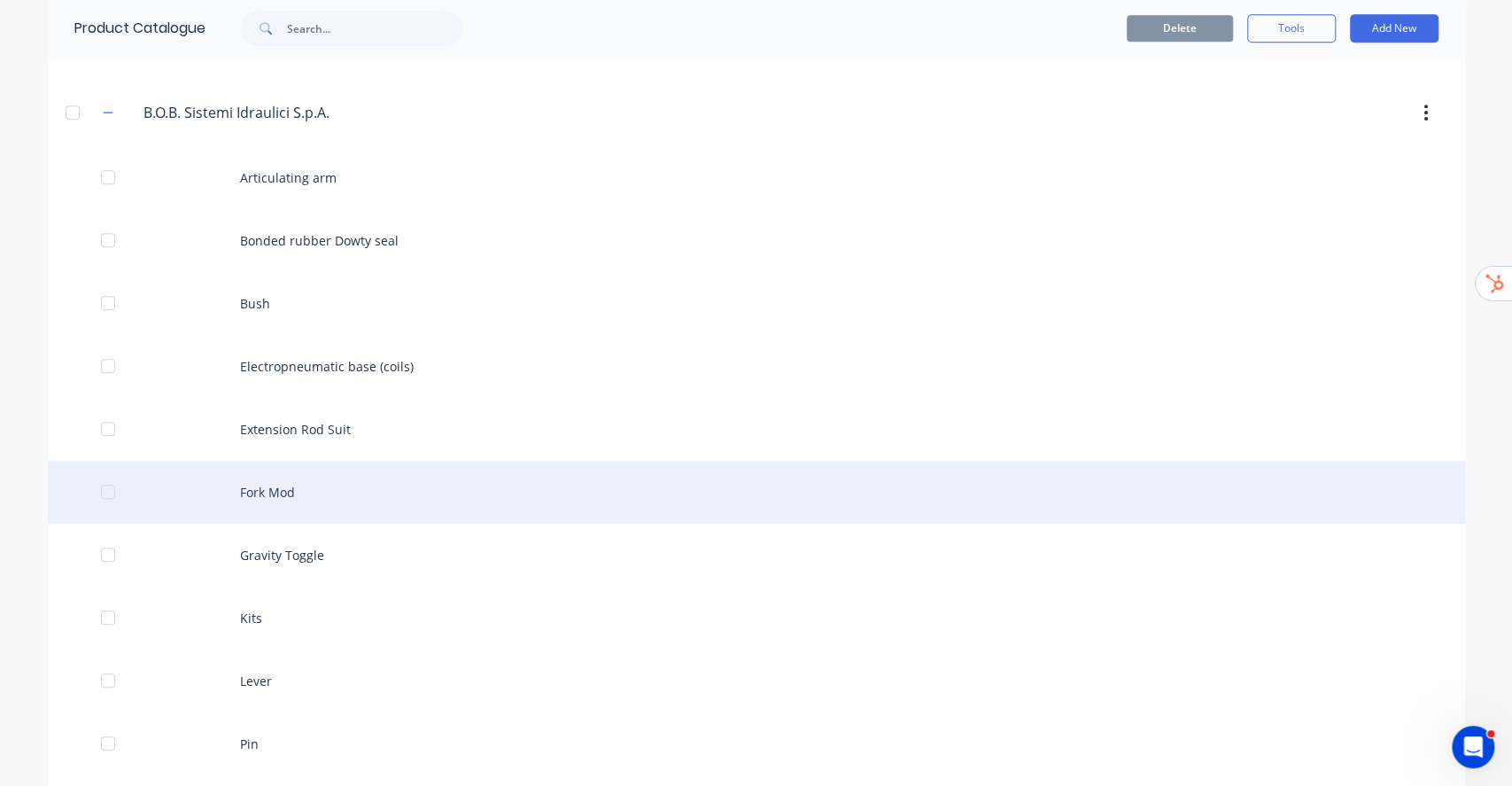scroll, scrollTop: 1418, scrollLeft: 0, axis: vertical 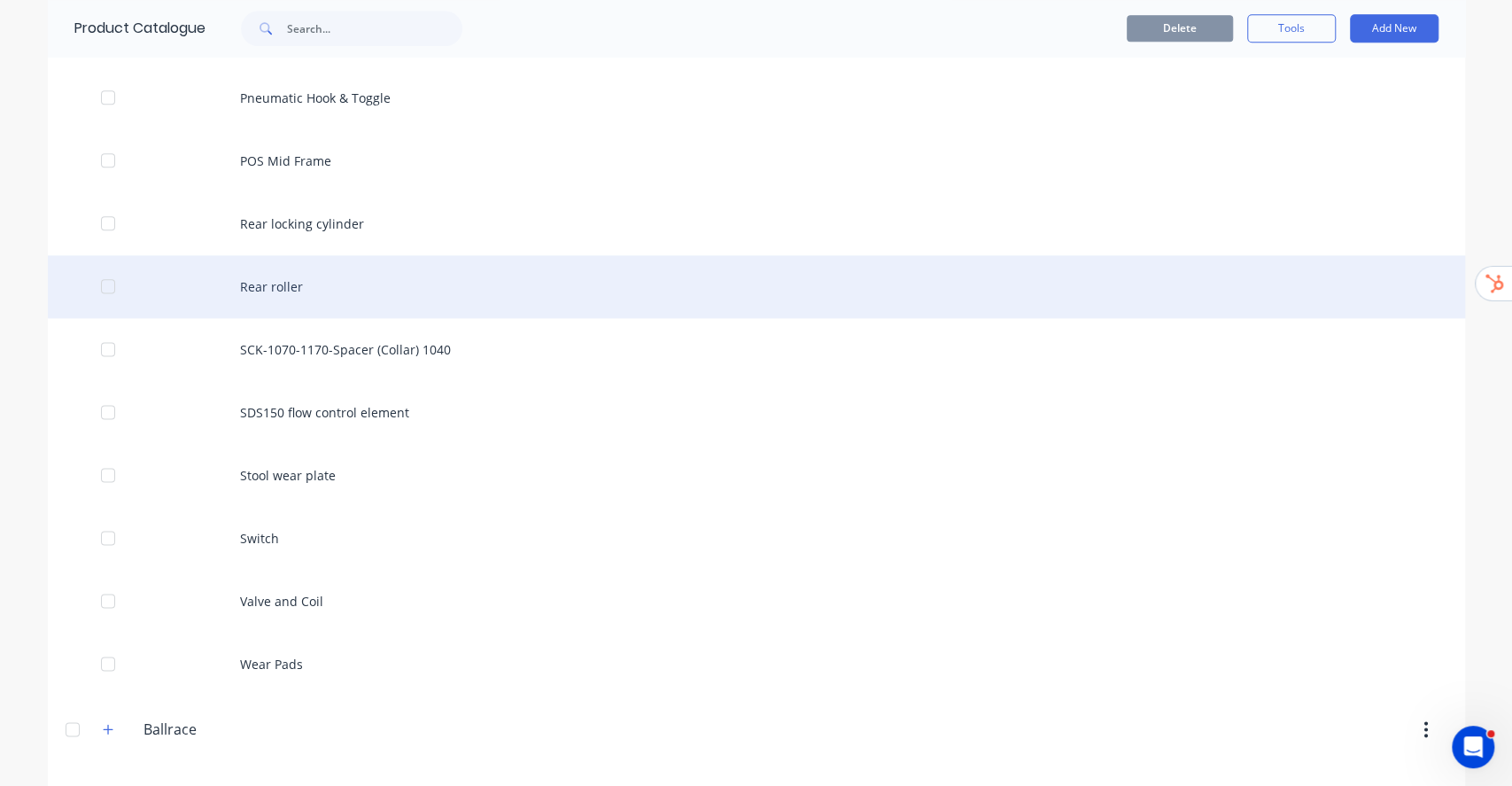 click on "Rear roller" at bounding box center [756, 286] 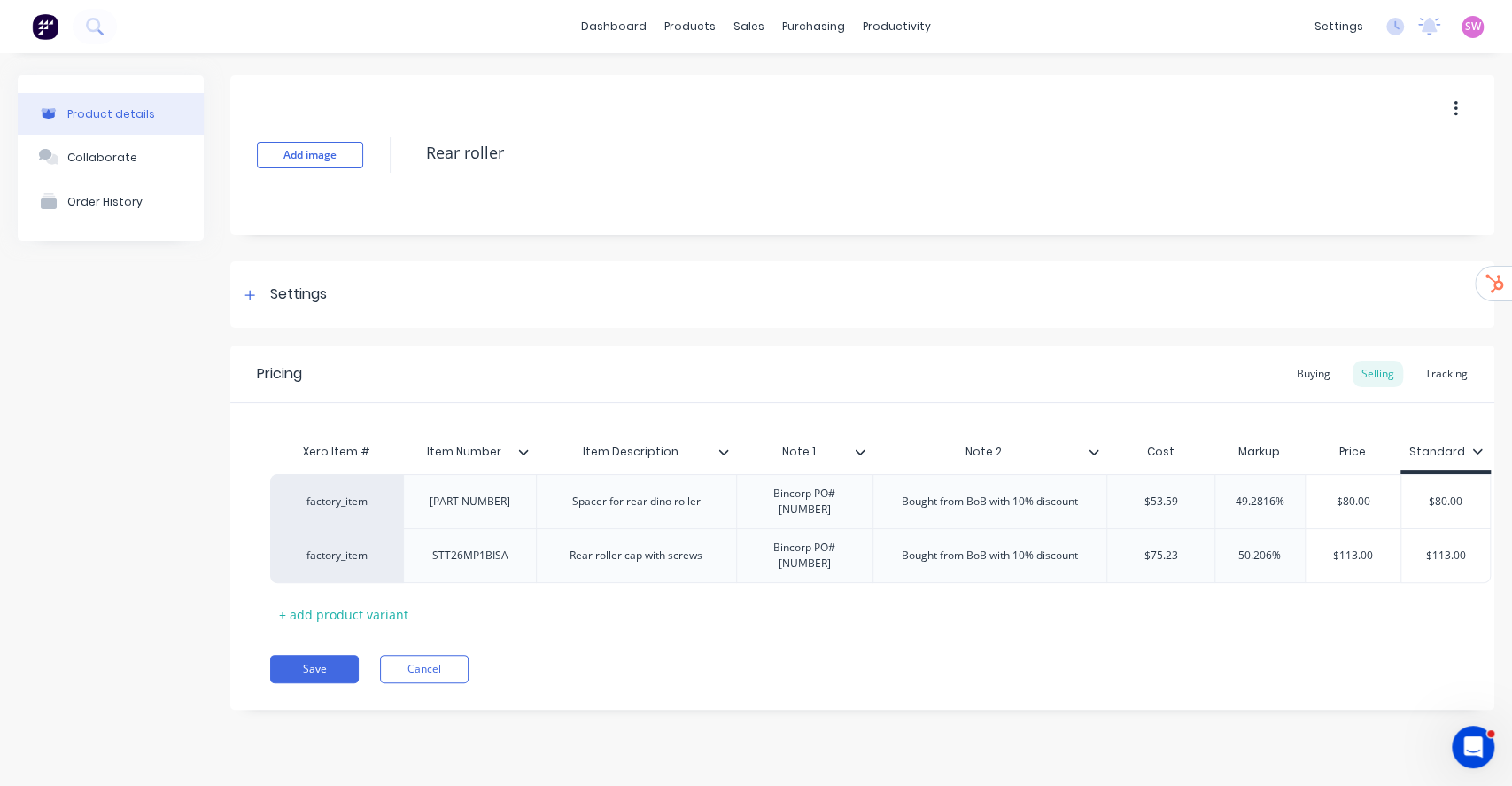 type on "x" 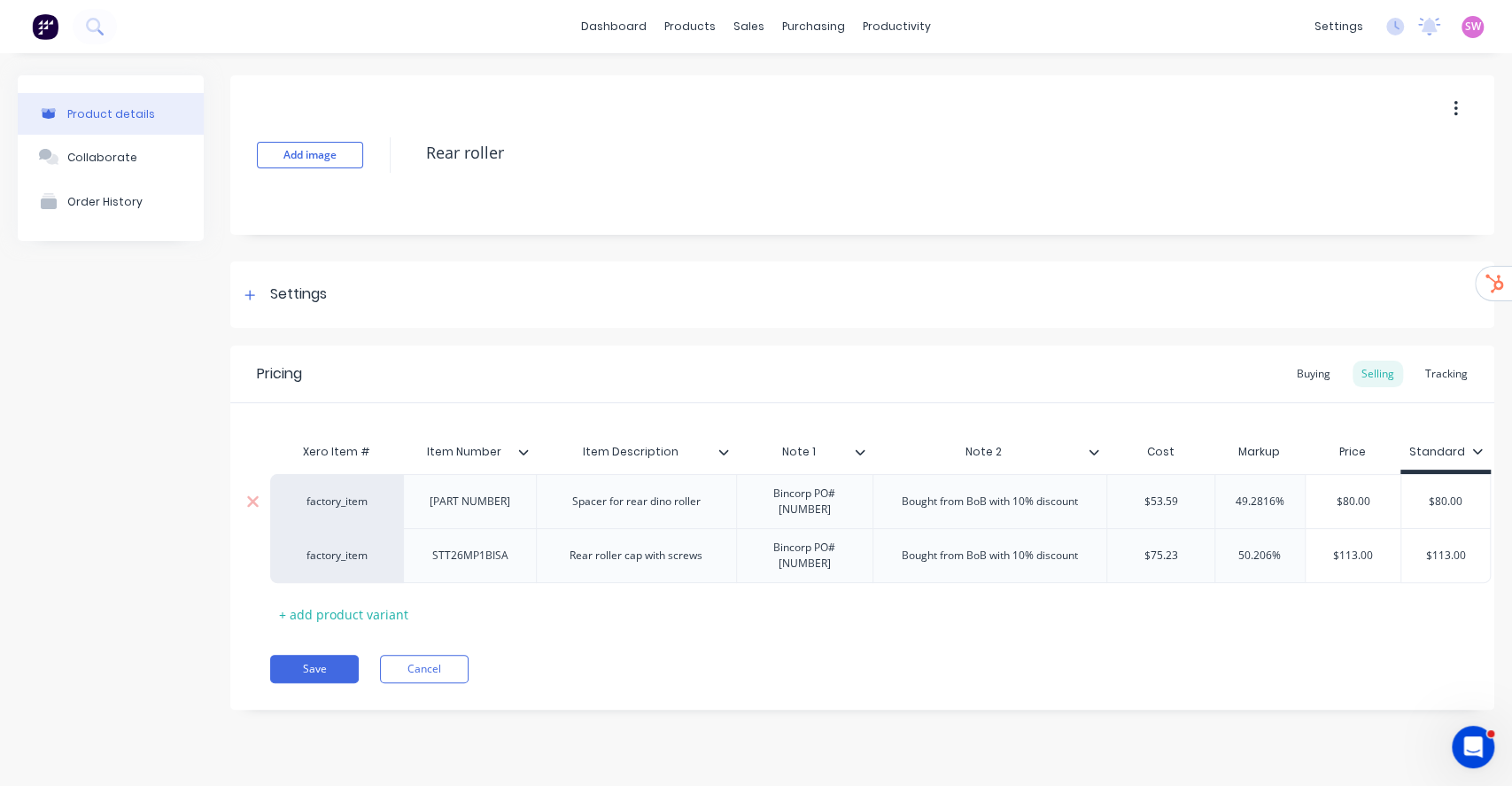 click on "factory_item" at bounding box center (337, 502) 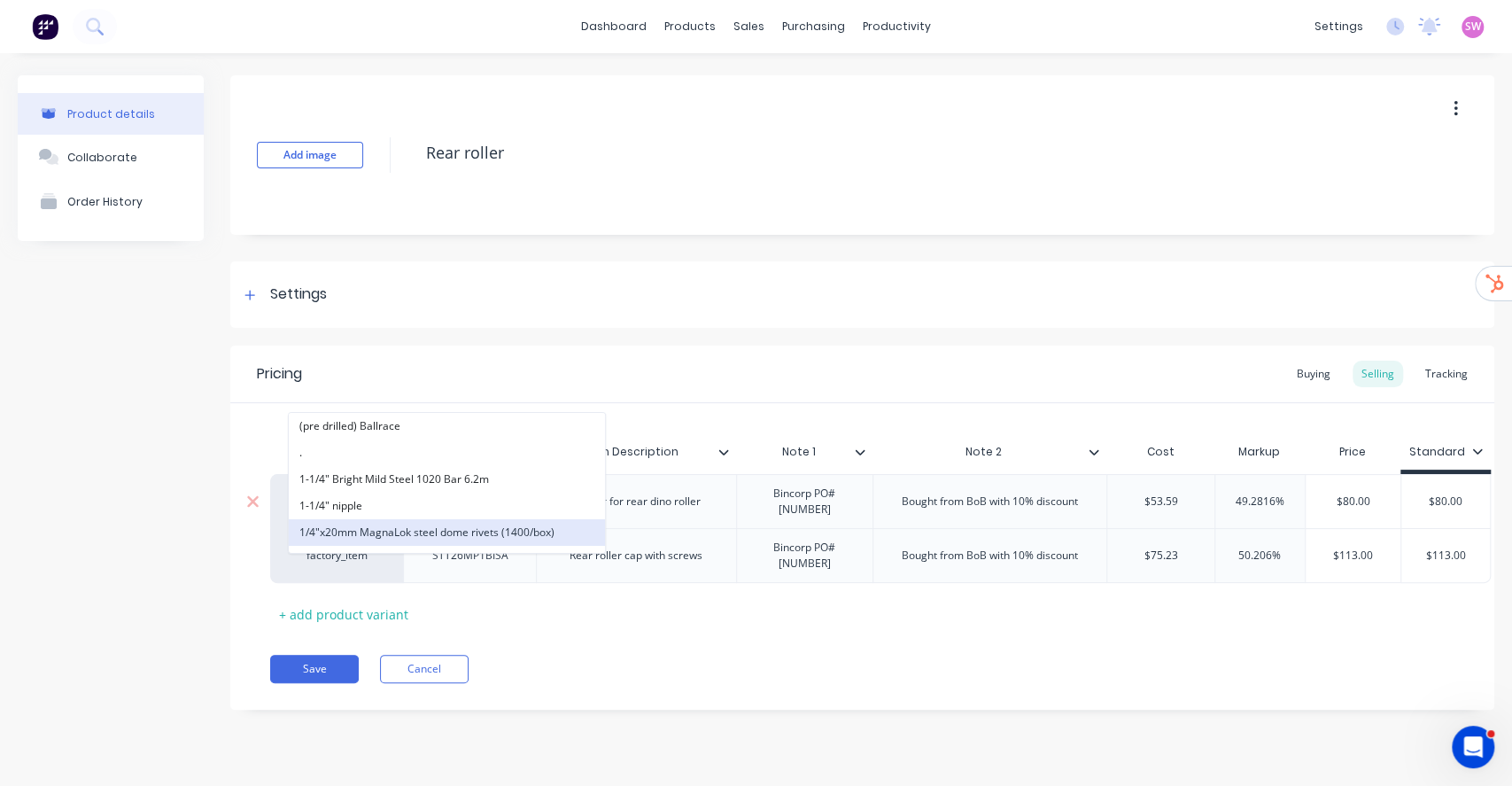 paste on "B.O.B" 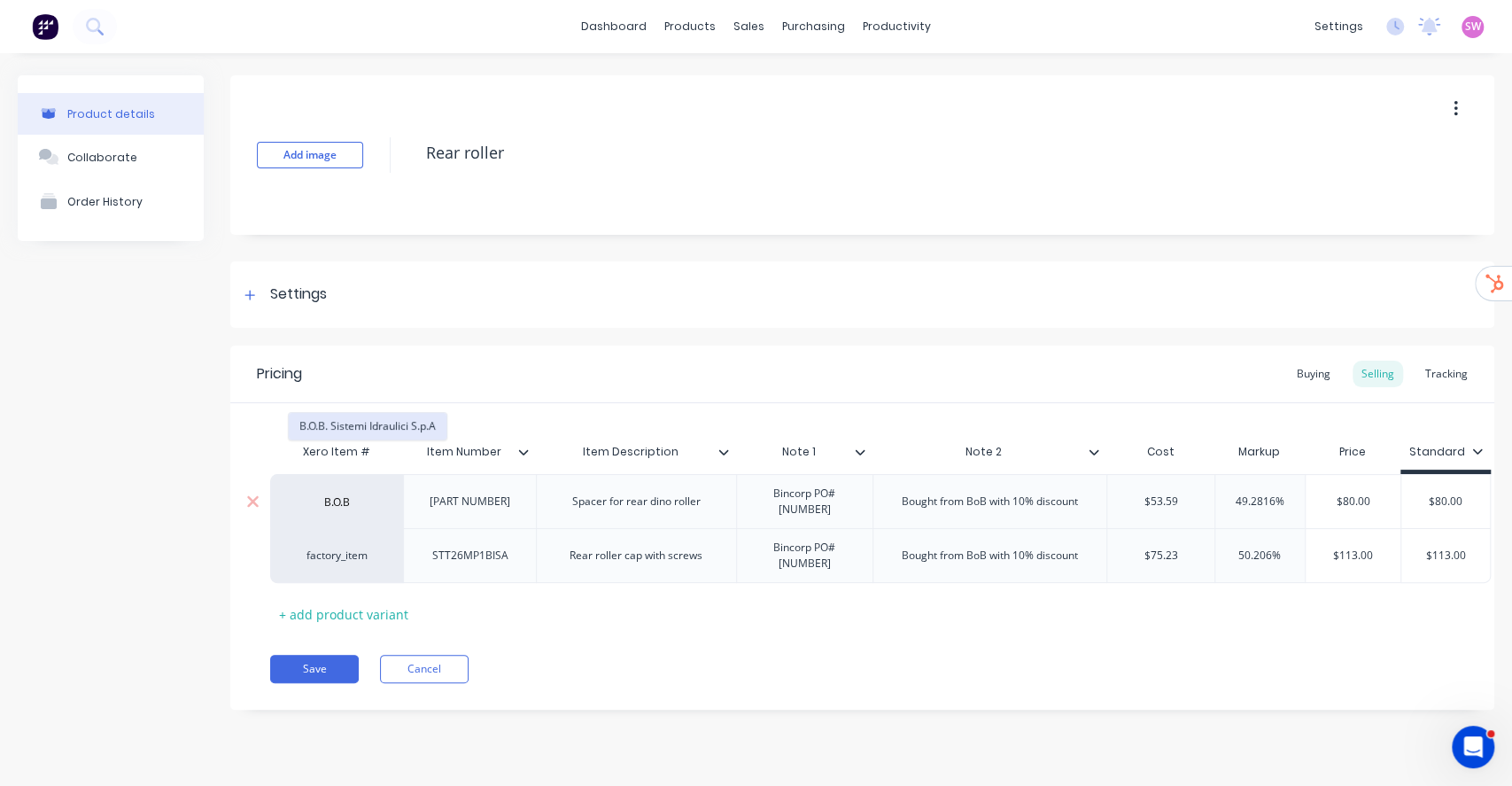 click on "B.O.B. Sistemi Idraulici S.p.A" at bounding box center (368, 426) 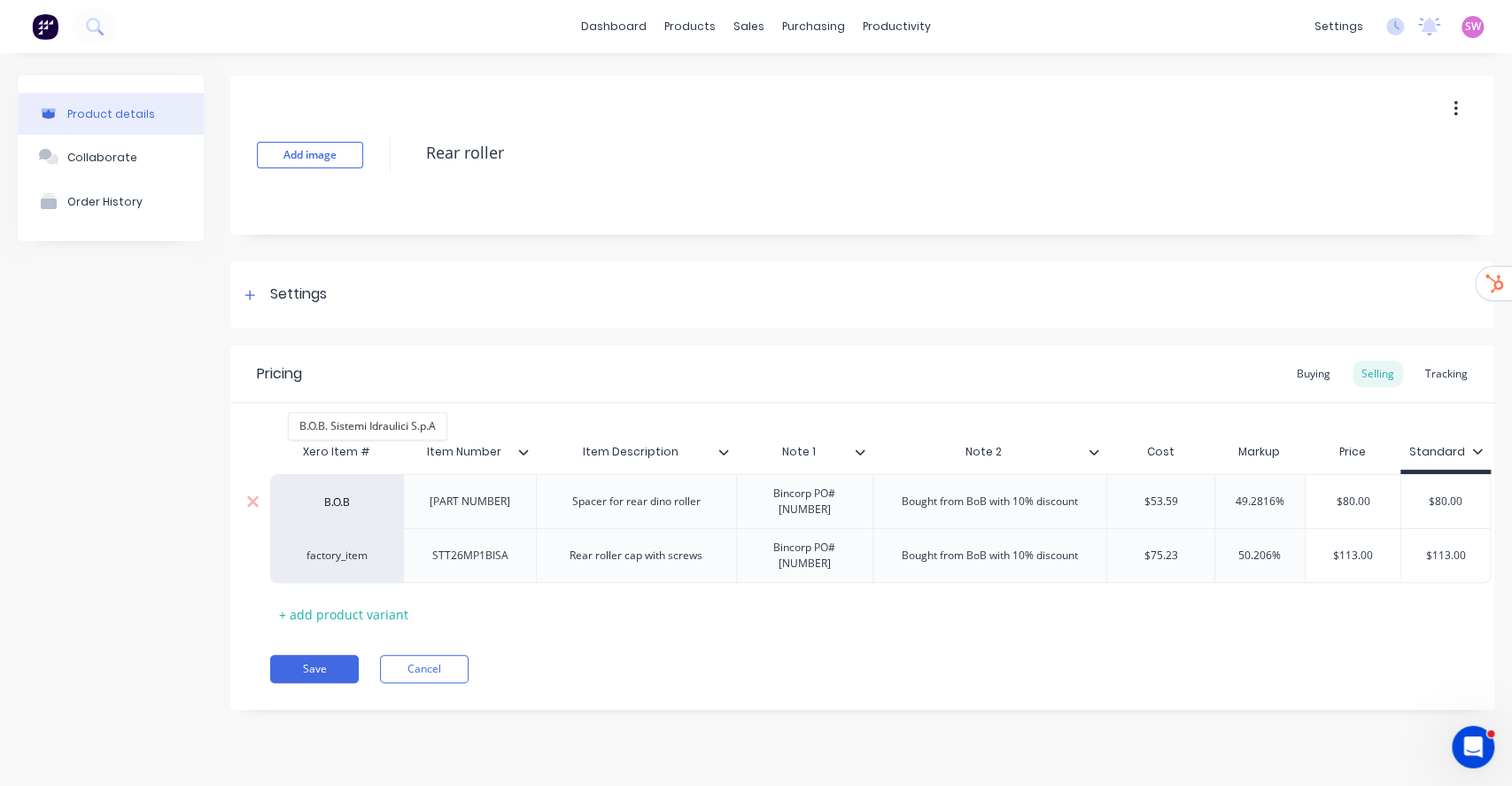 type on "x" 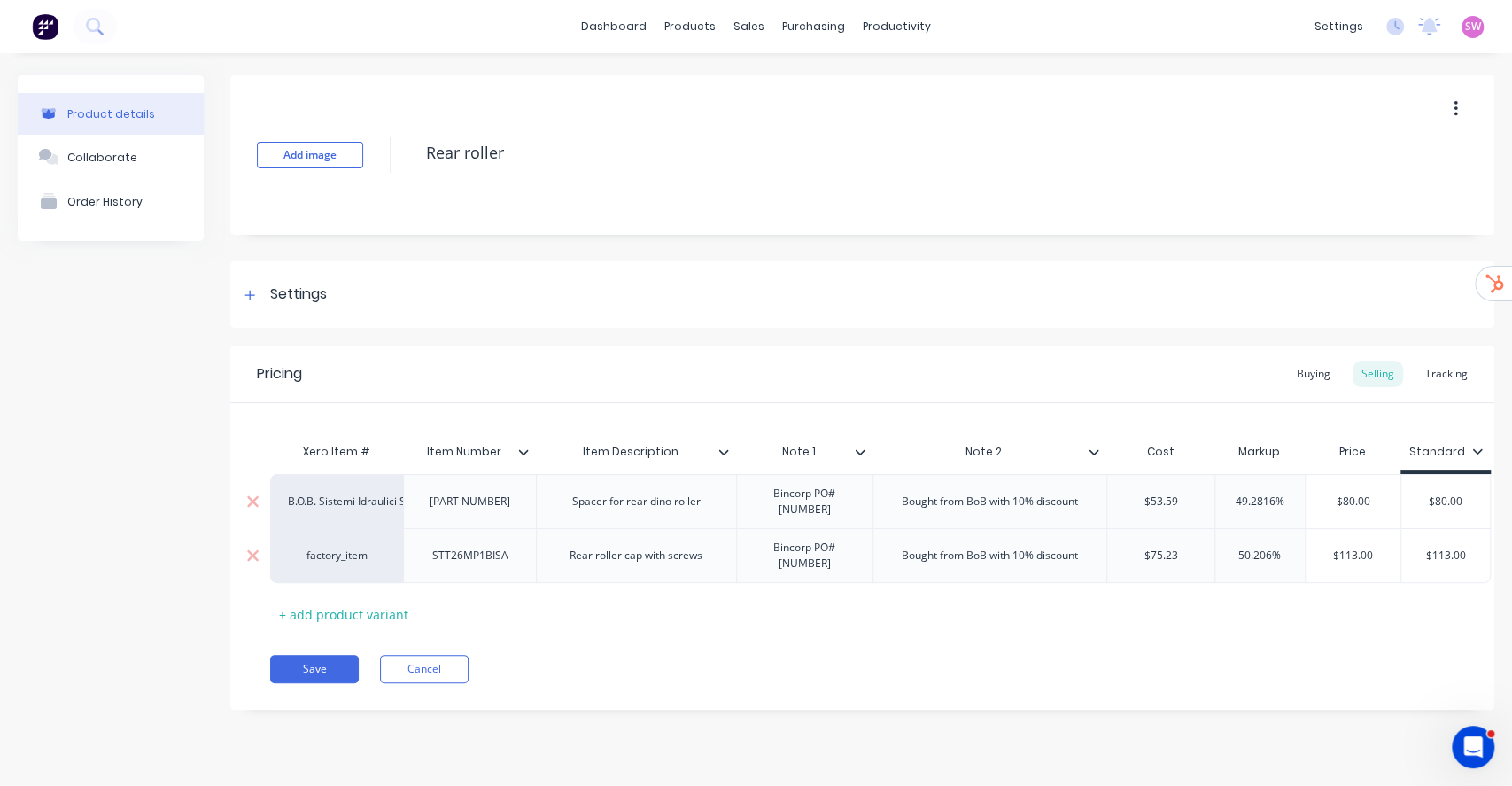 click on "factory_item" at bounding box center [337, 556] 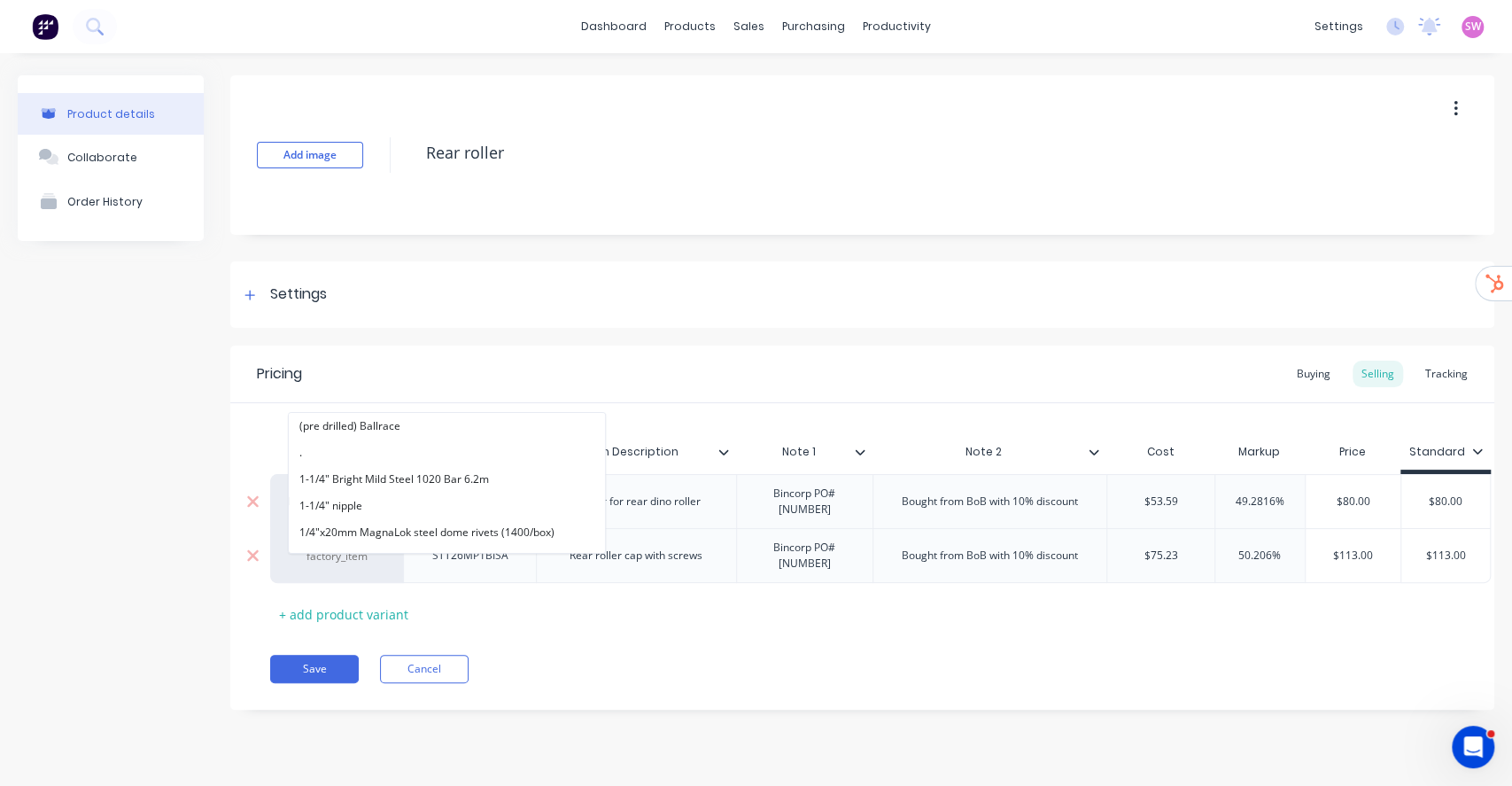 paste on "B.O.B" 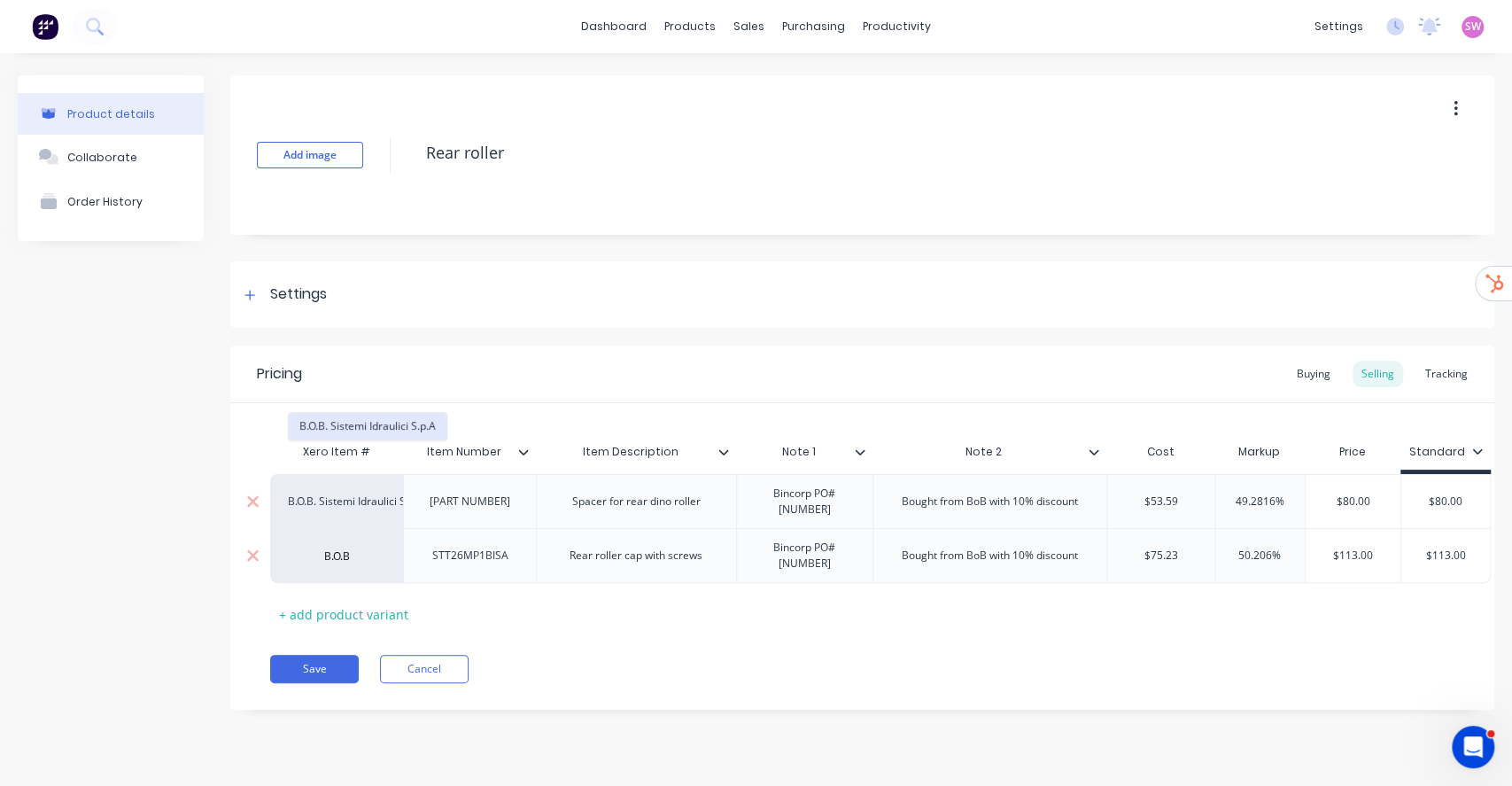 type on "B.O.B" 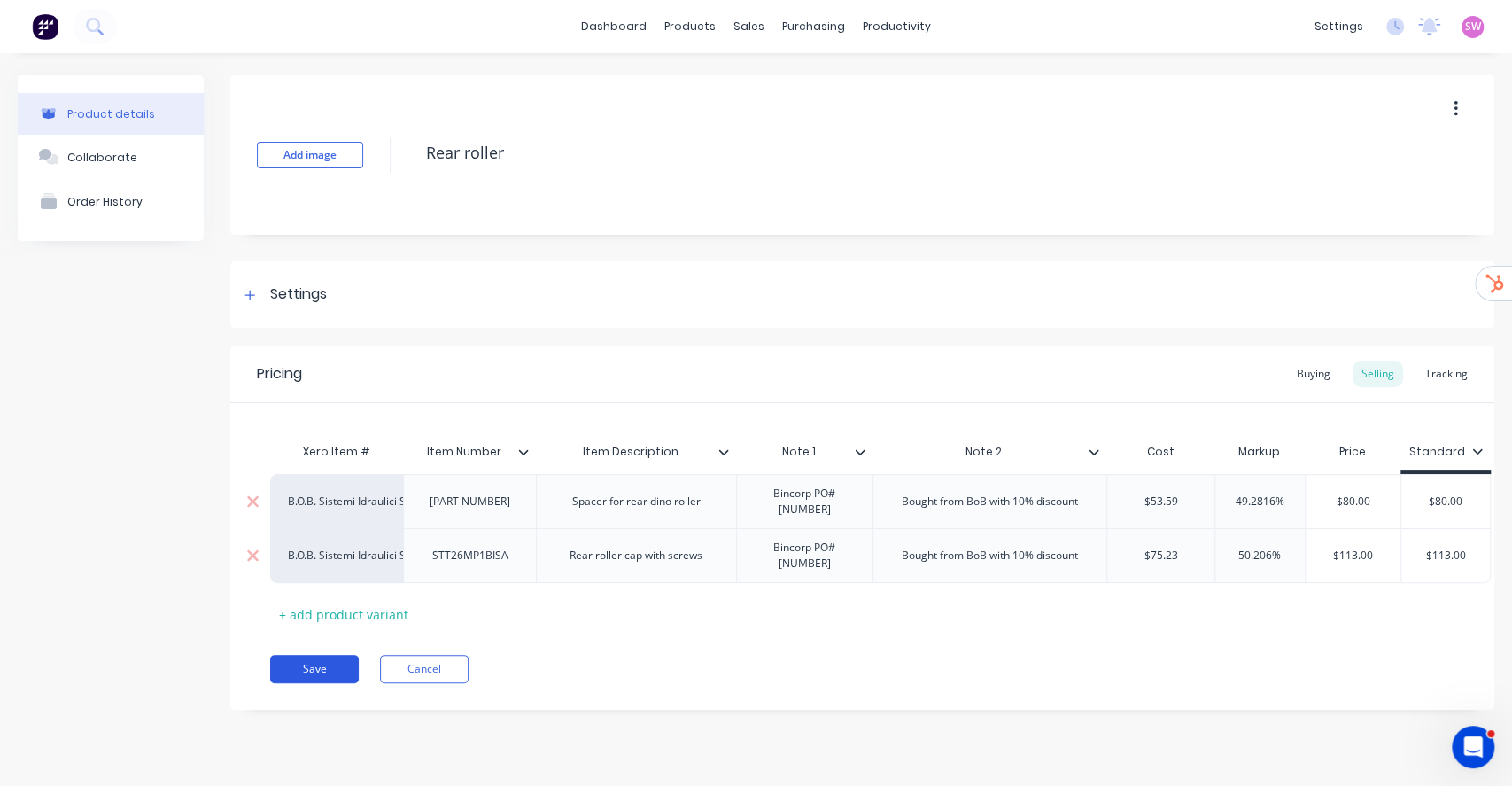 click on "Save" at bounding box center [314, 669] 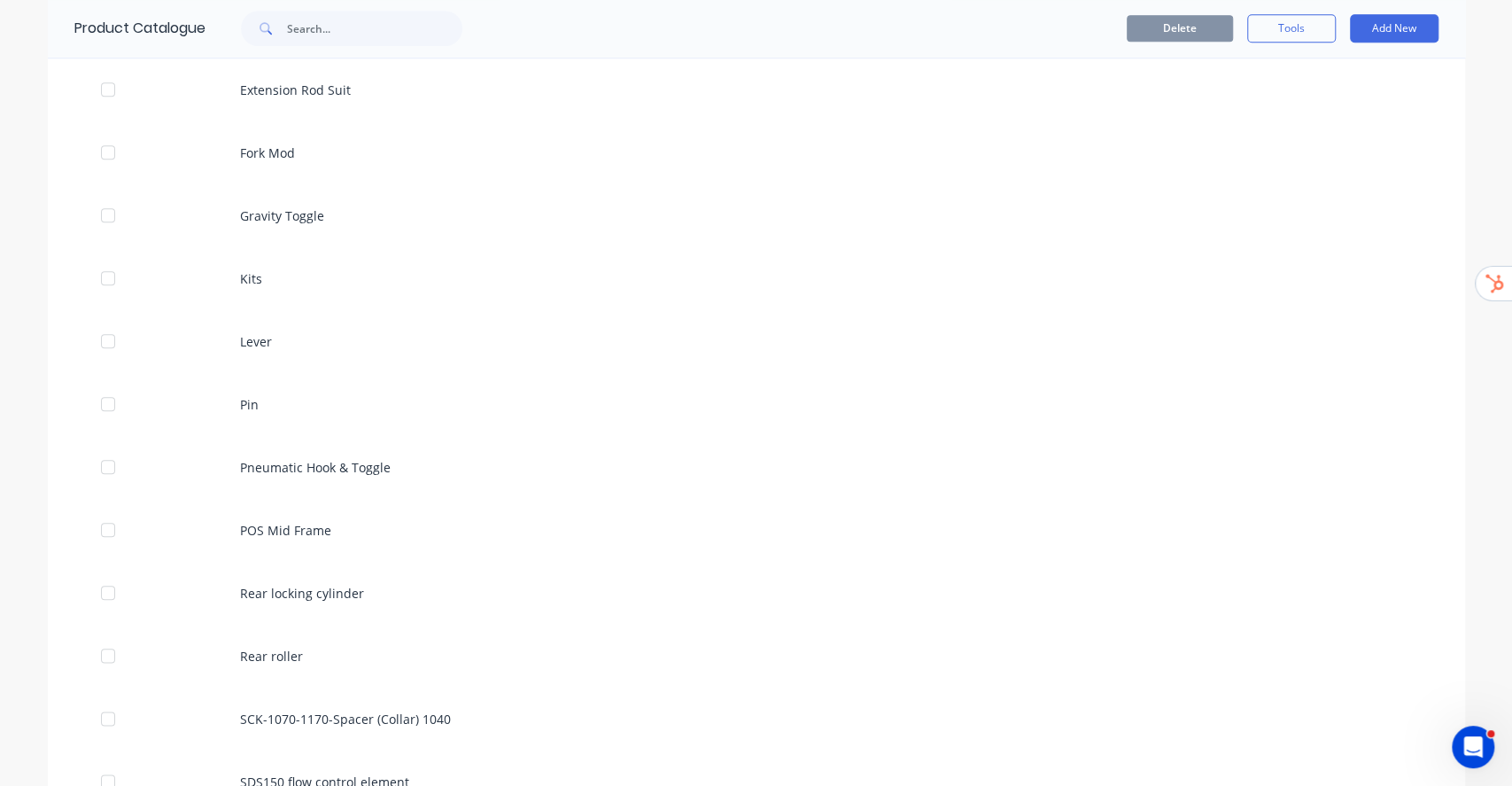 scroll, scrollTop: 1418, scrollLeft: 0, axis: vertical 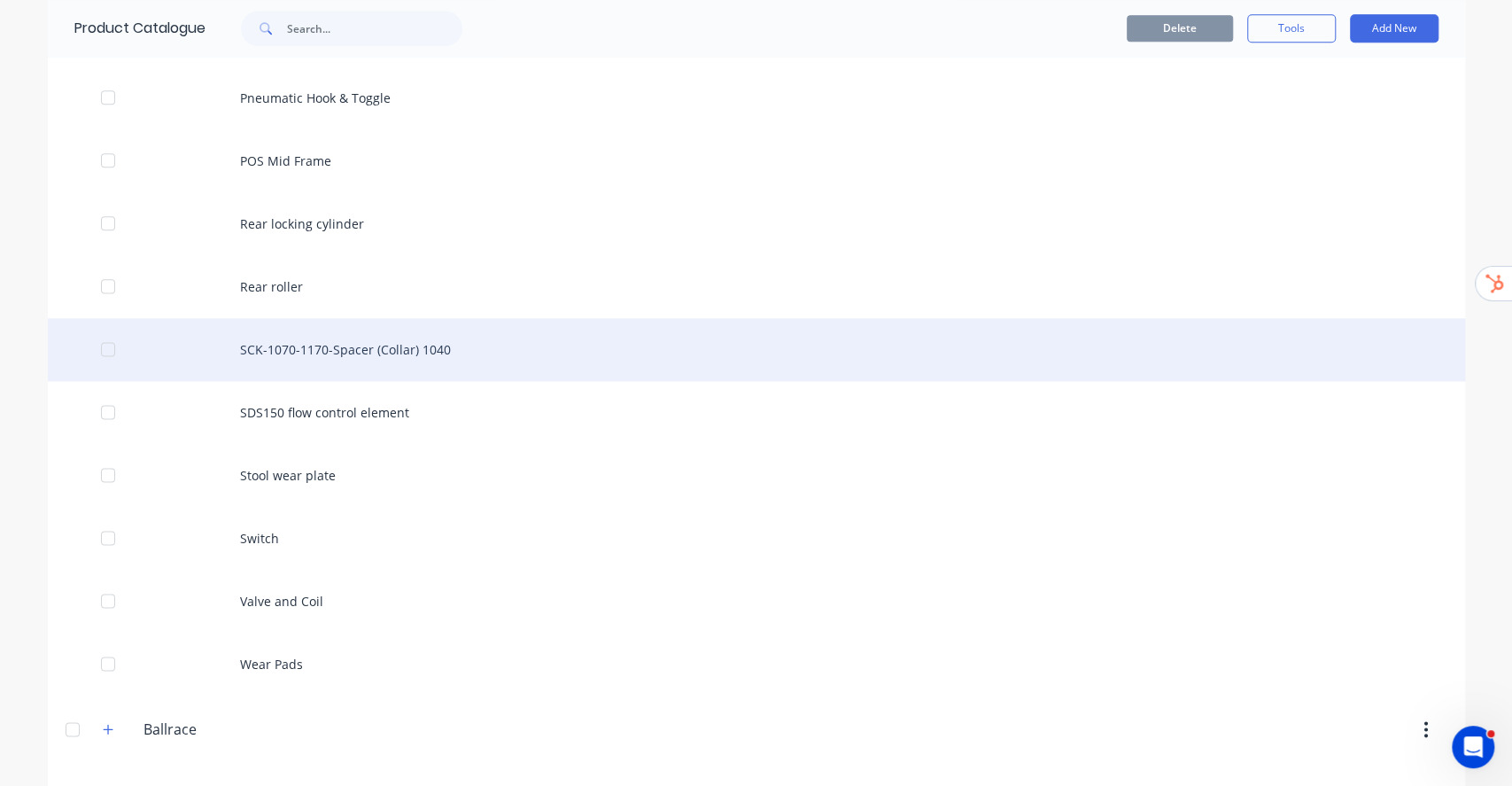 click on "SCK-1070-1170-Spacer (Collar) 1040" at bounding box center (756, 349) 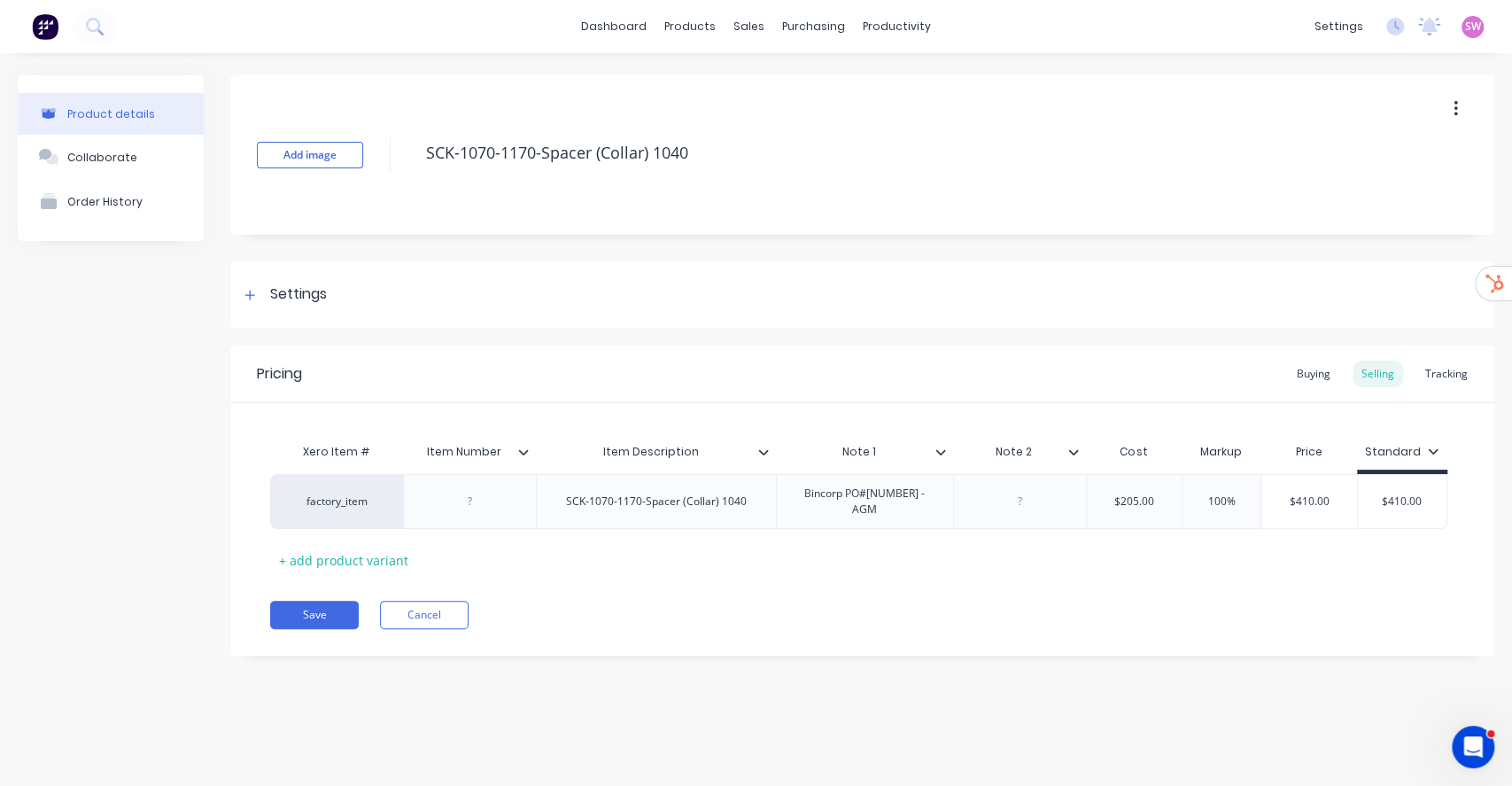 type on "x" 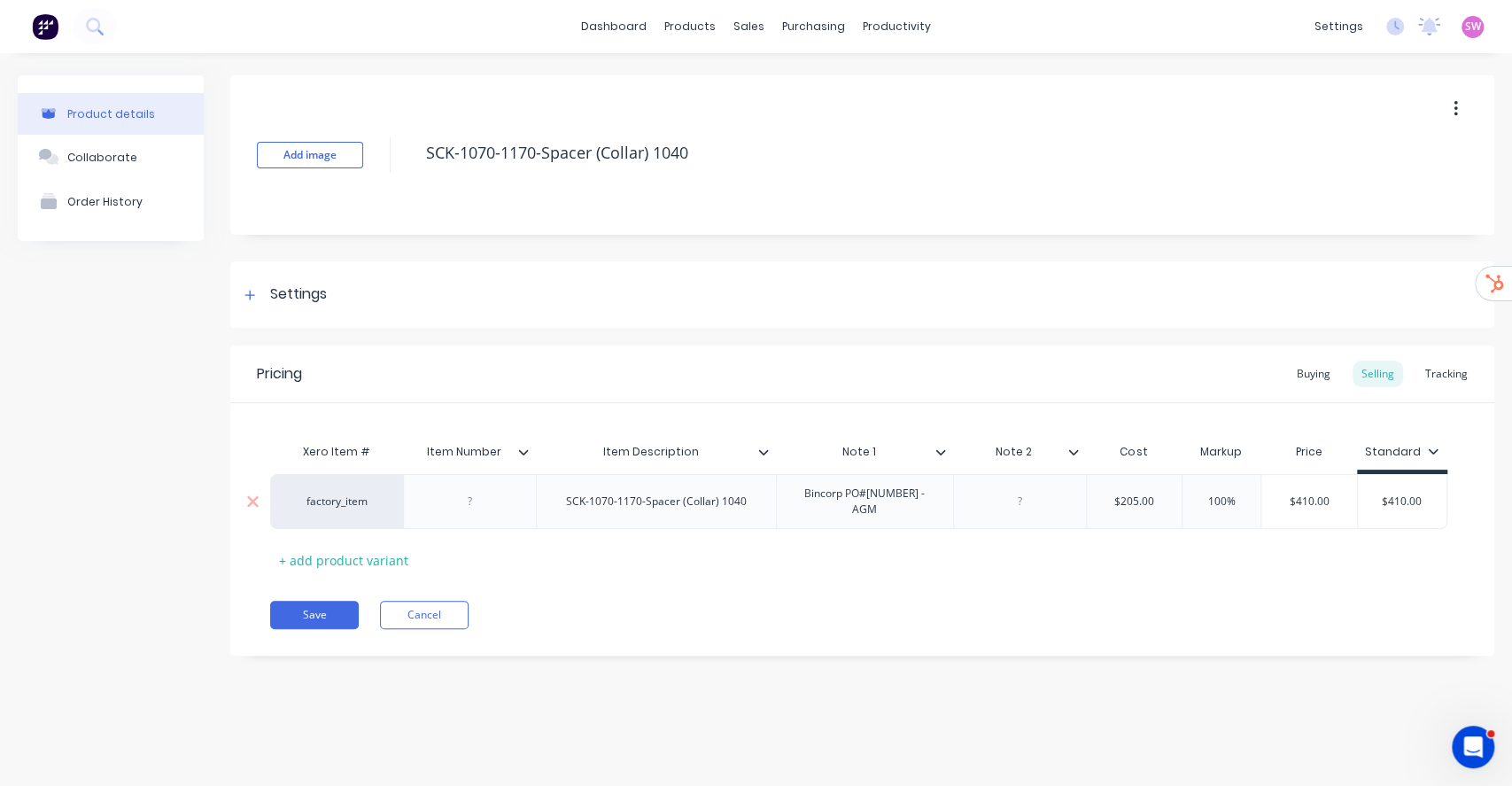 click on "factory_item" at bounding box center [337, 502] 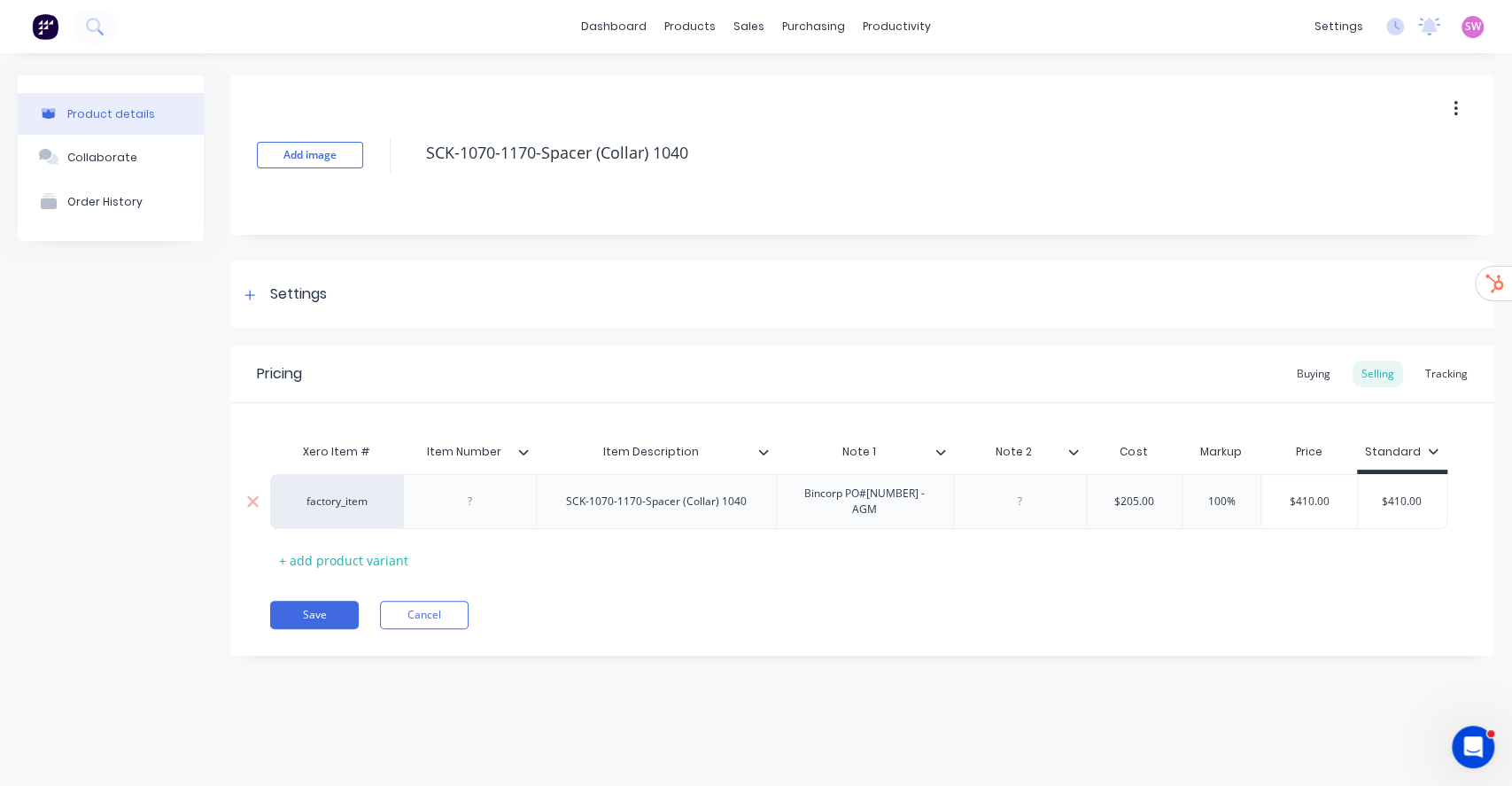 click on "factory_item" at bounding box center [337, 502] 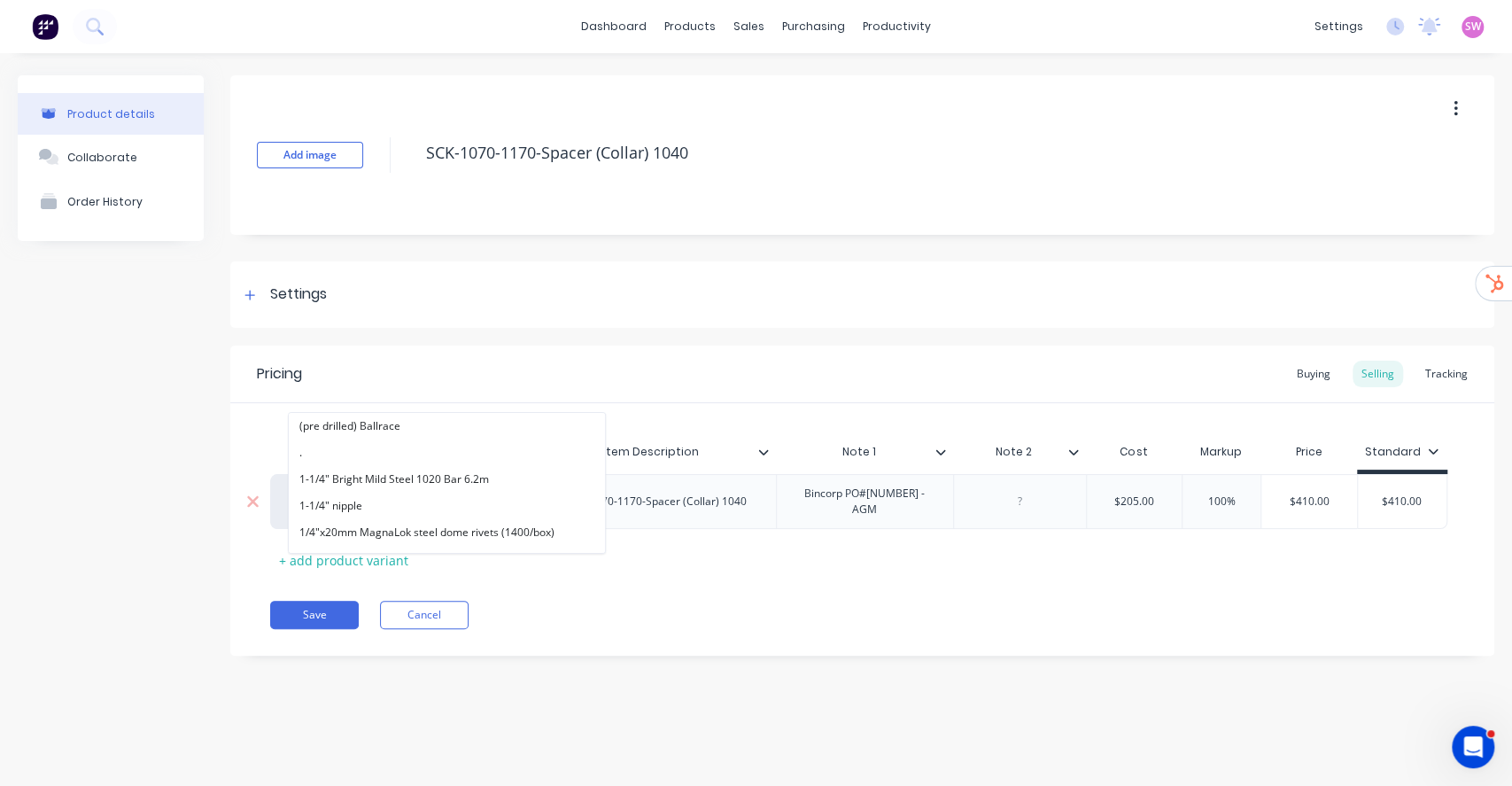 paste on "B.O.B" 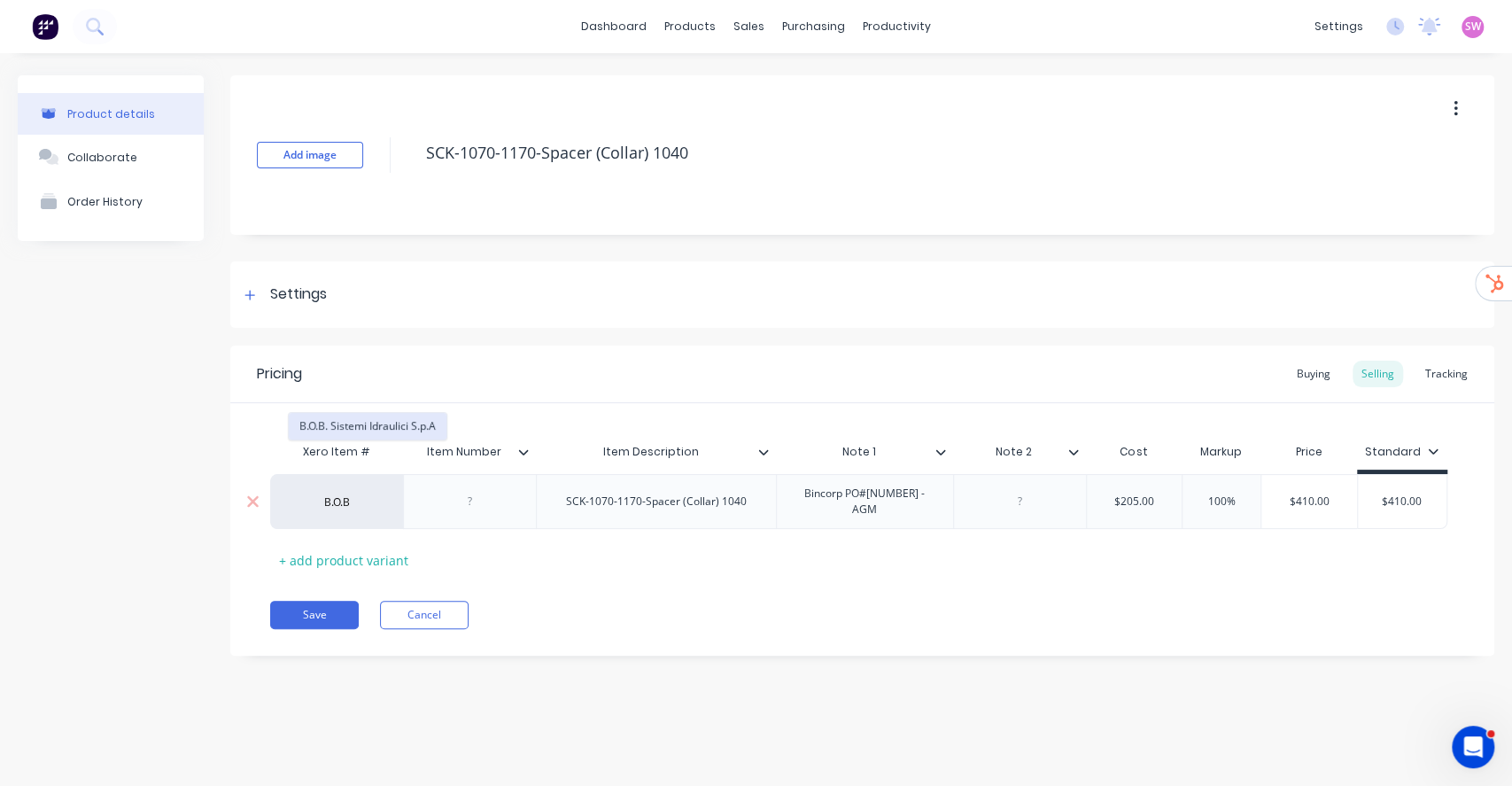 type on "B.O.B" 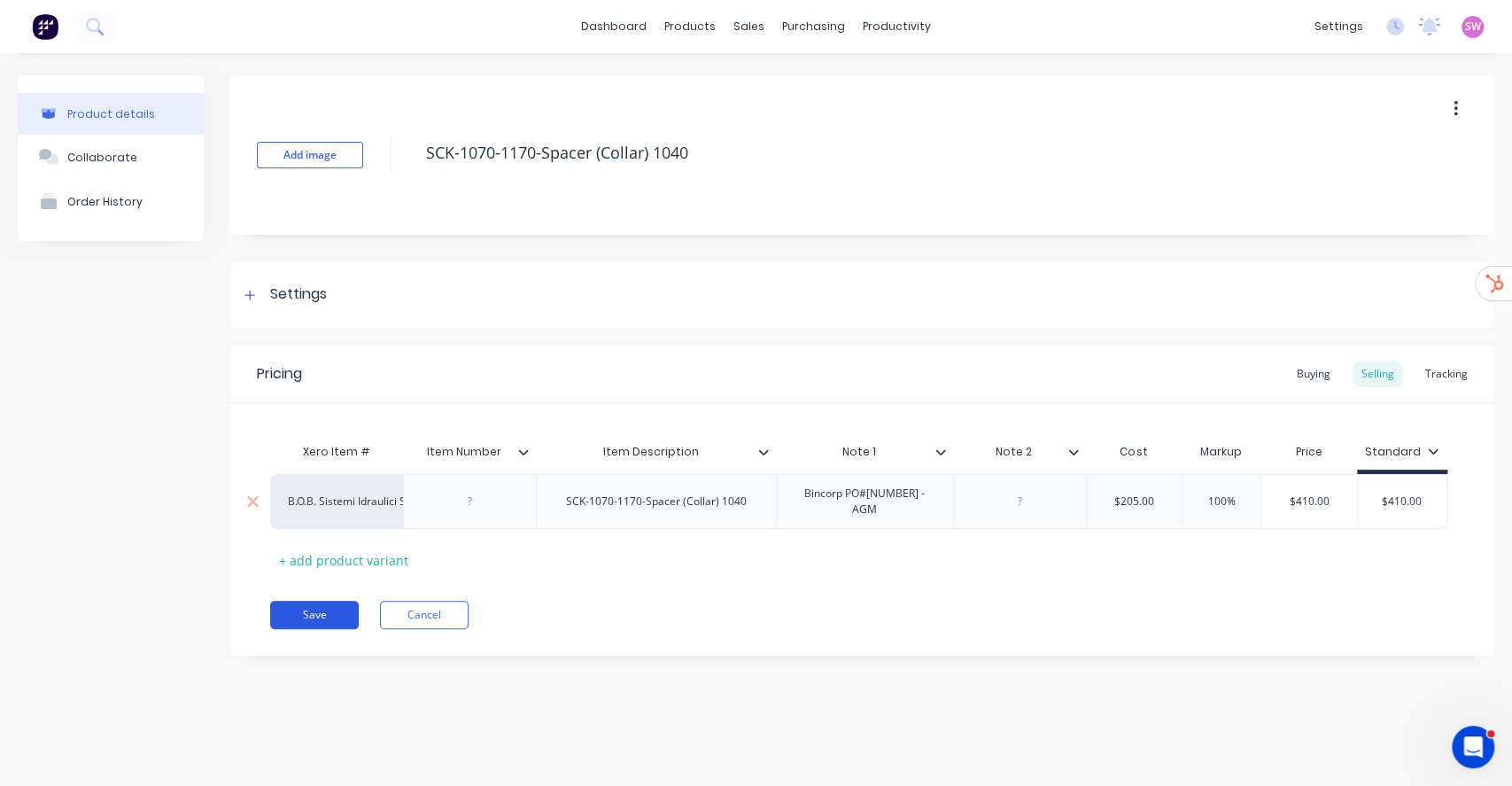 click on "Save" at bounding box center [314, 615] 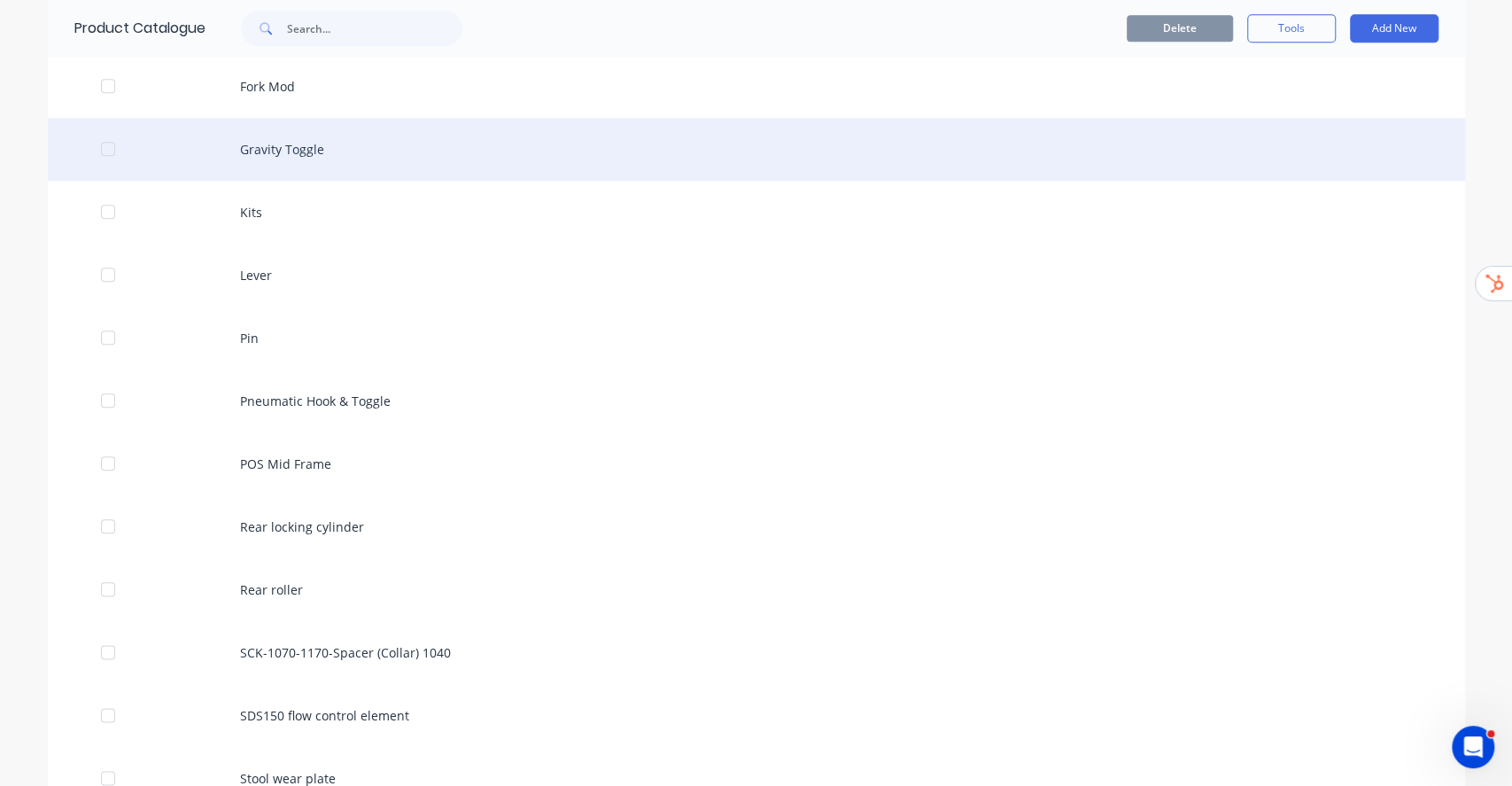 scroll, scrollTop: 1299, scrollLeft: 0, axis: vertical 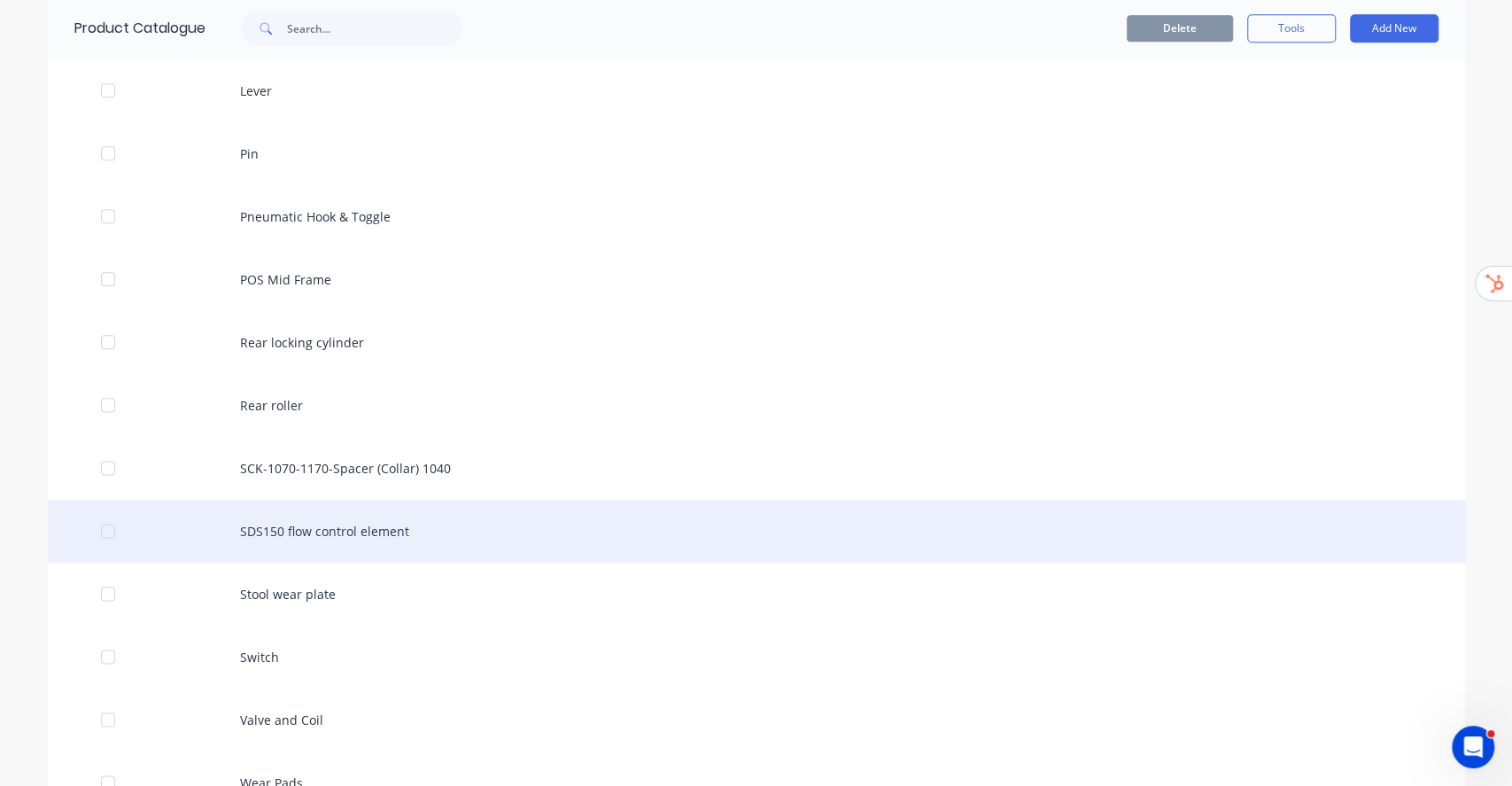 click on "SDS150 flow control element" at bounding box center [756, 531] 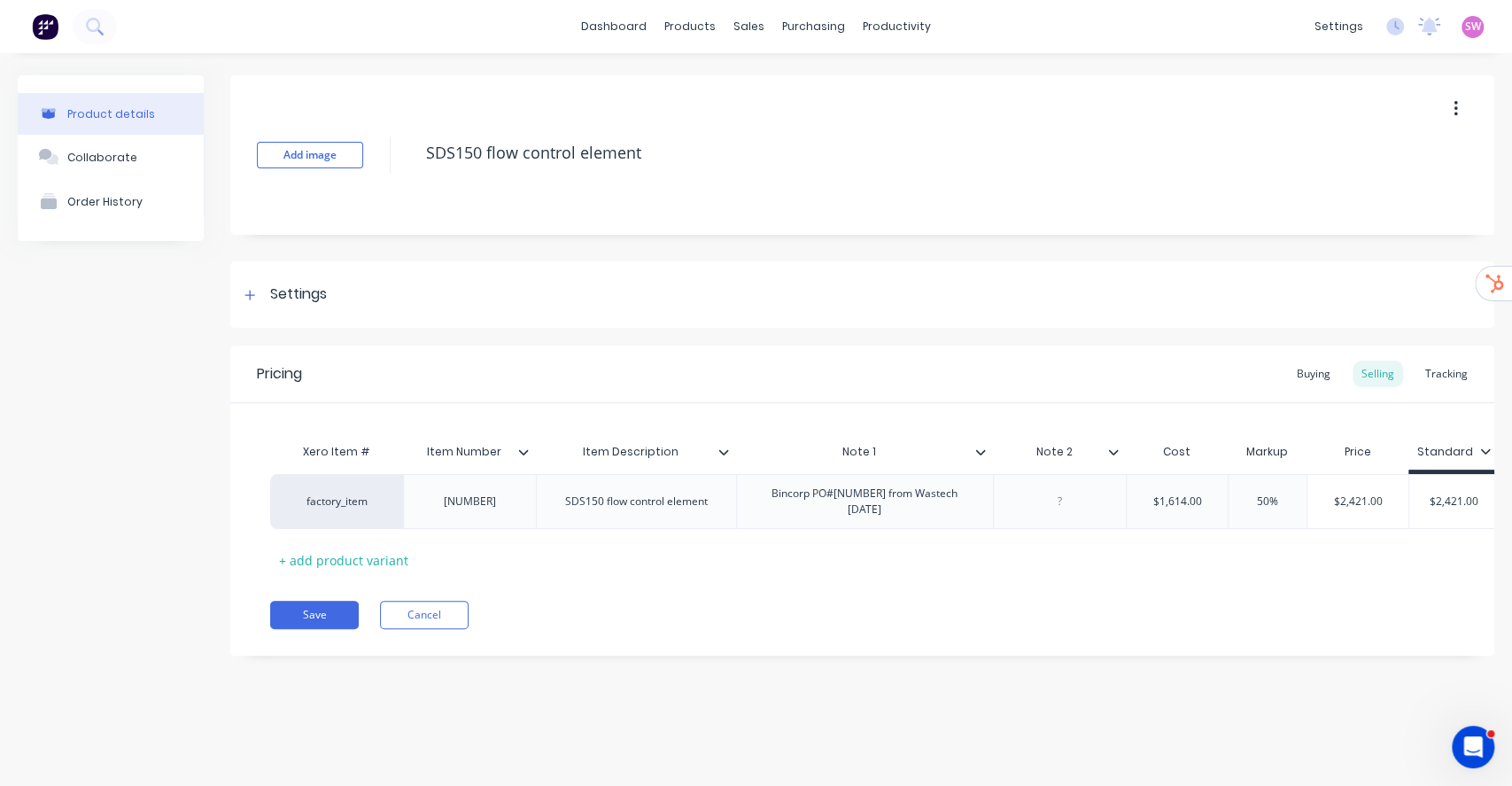 type on "x" 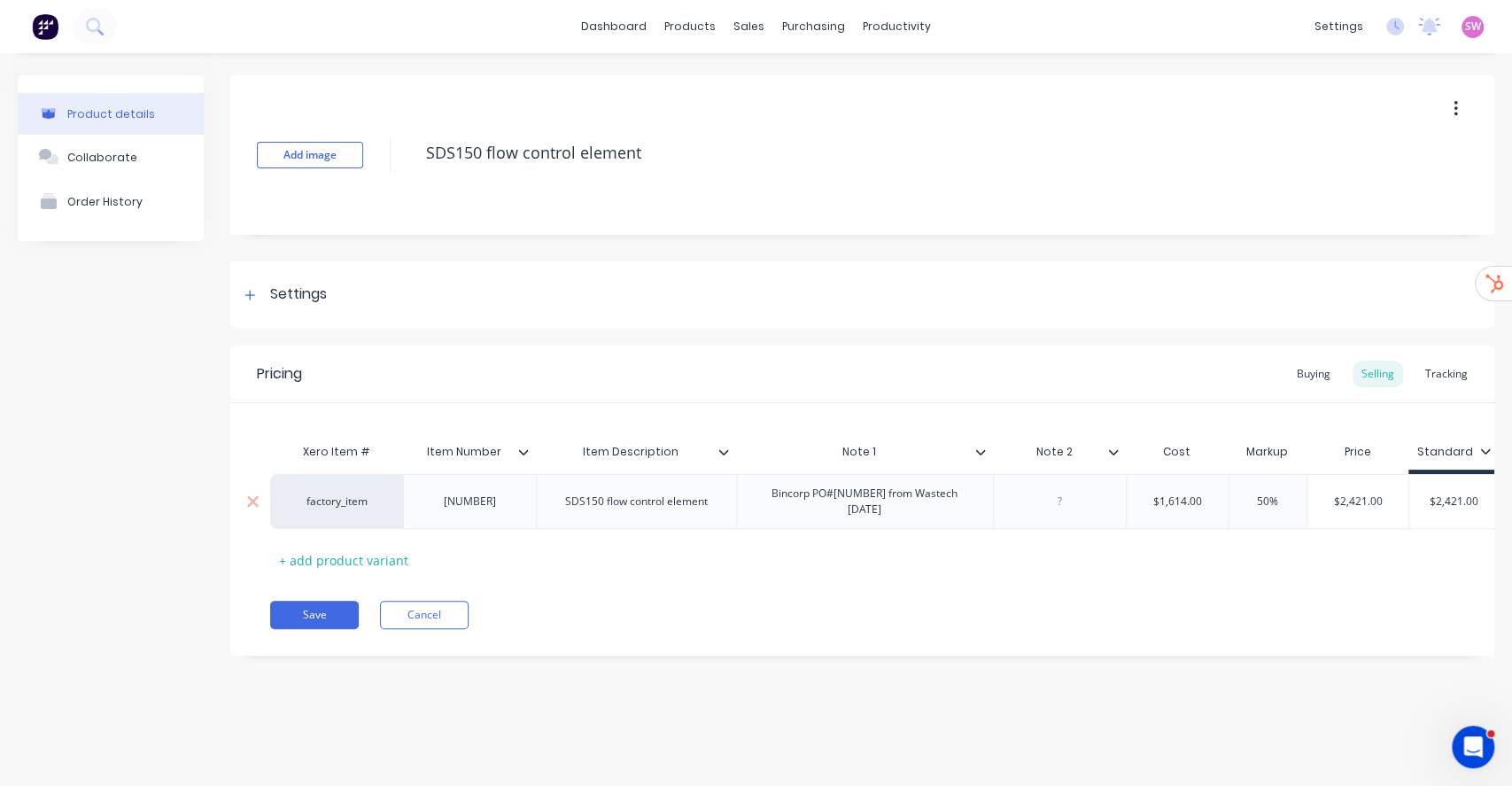 click on "factory_item" at bounding box center (337, 502) 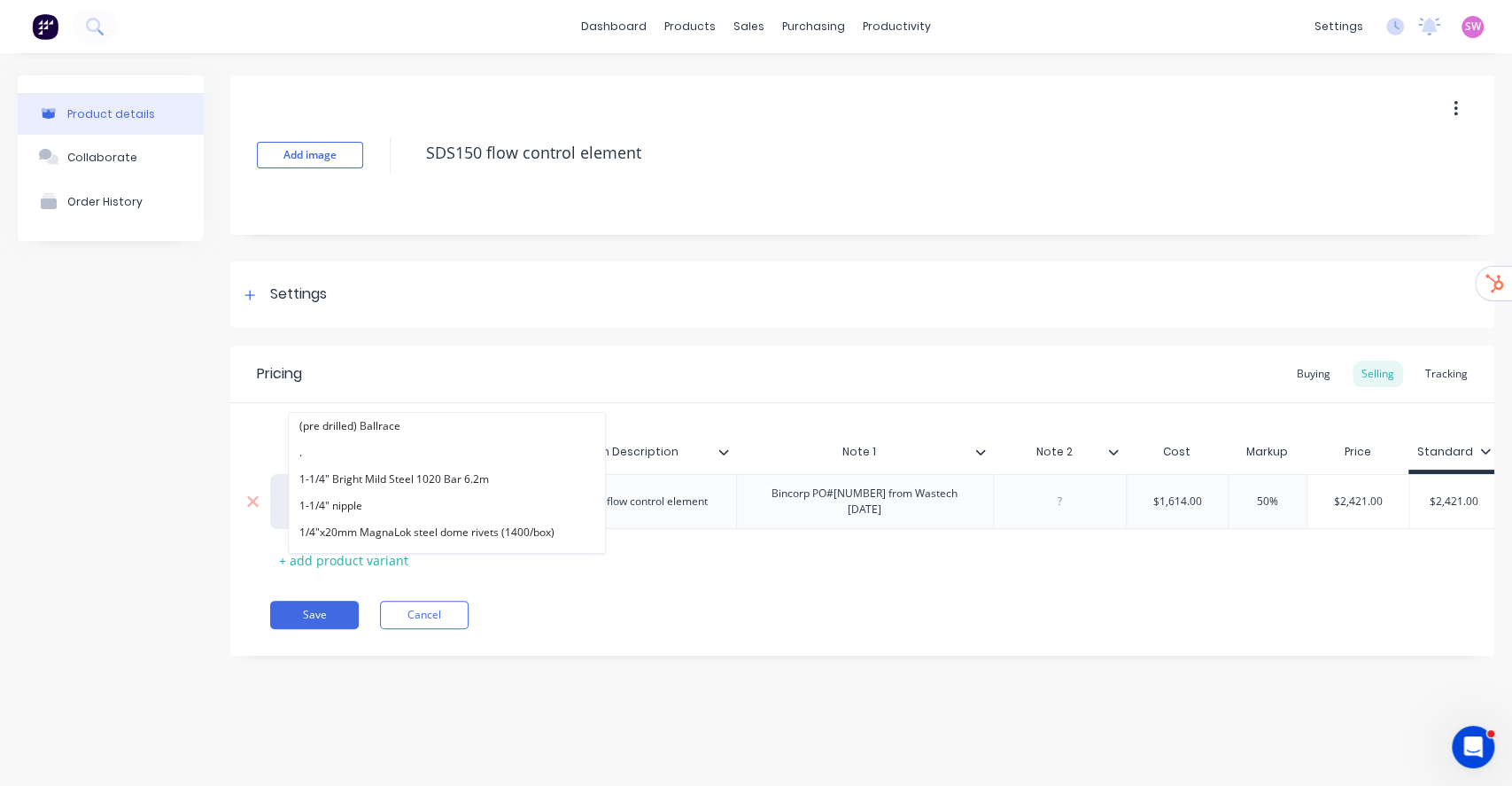 paste on "B.O.B" 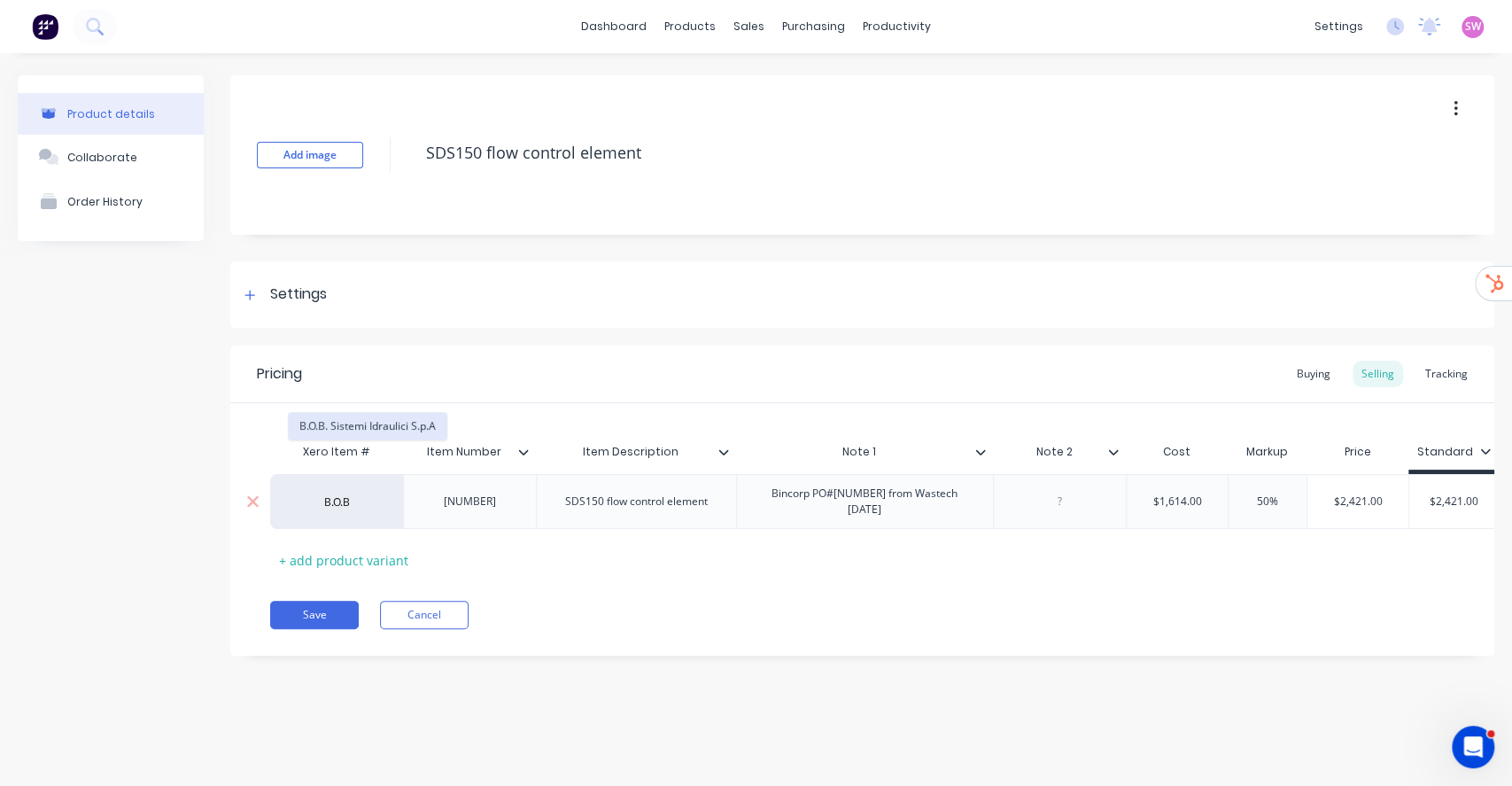 click on "B.O.B. Sistemi Idraulici S.p.A" at bounding box center (368, 426) 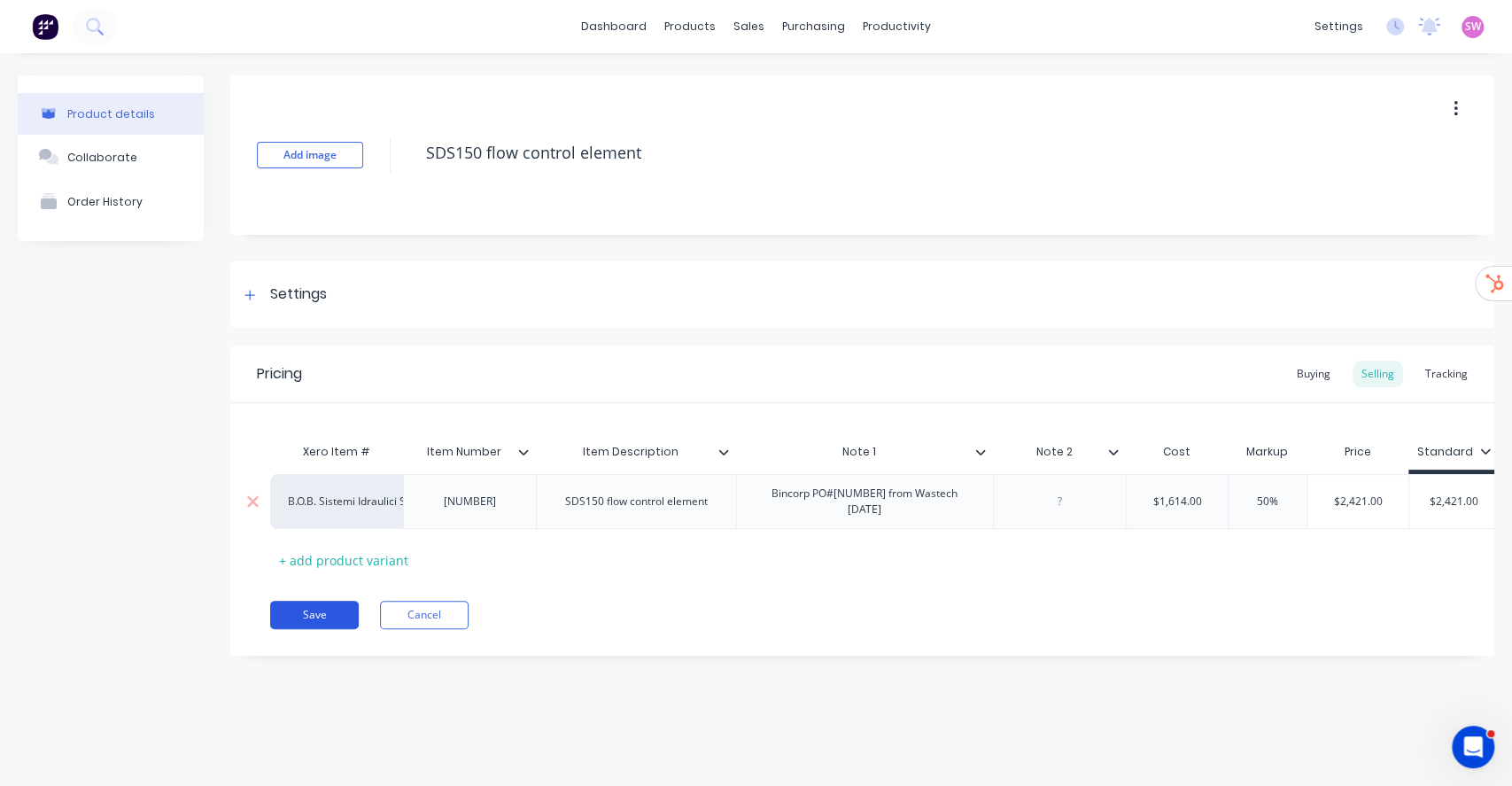 click on "Save" at bounding box center [314, 615] 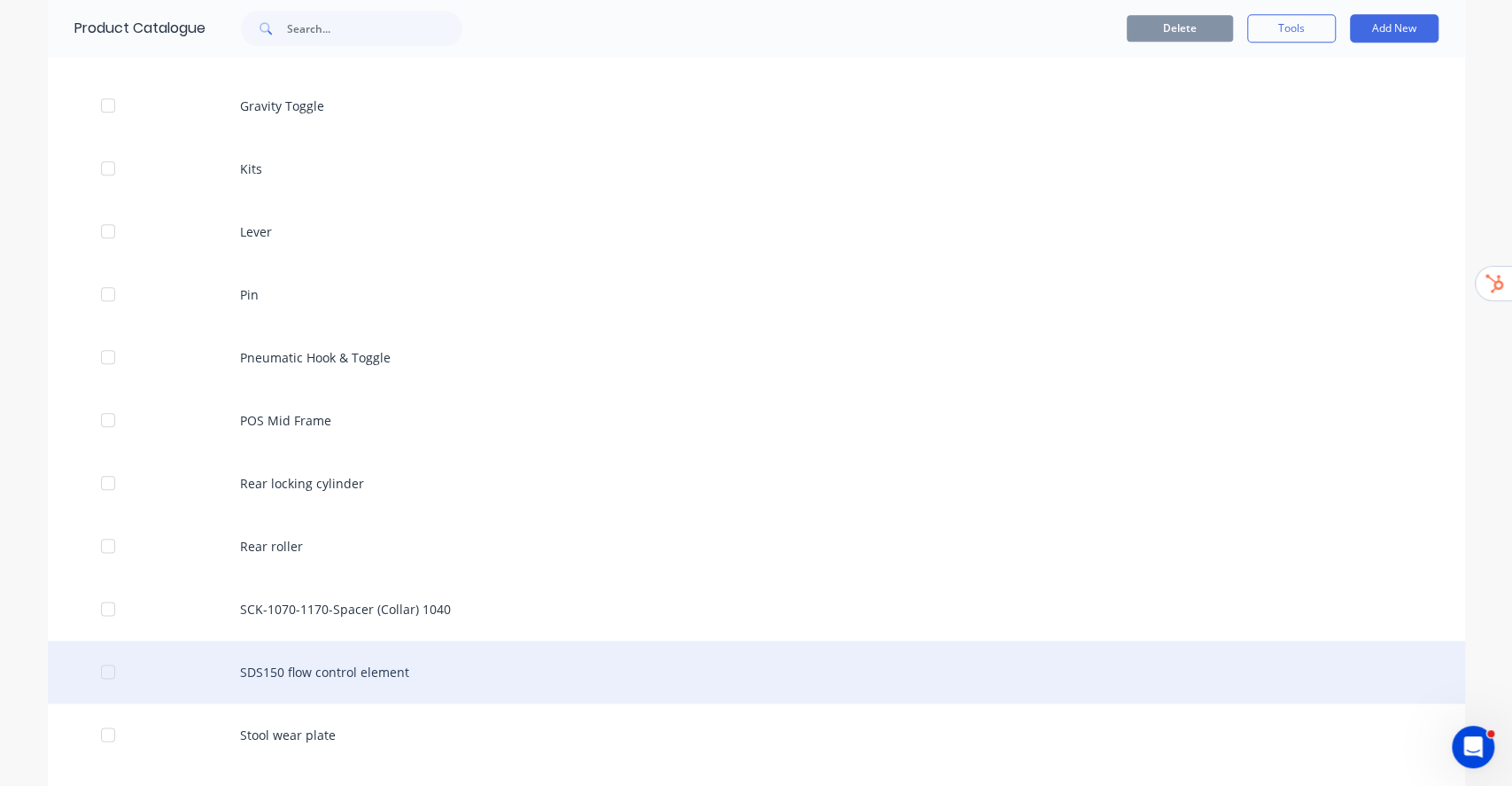 scroll, scrollTop: 1418, scrollLeft: 0, axis: vertical 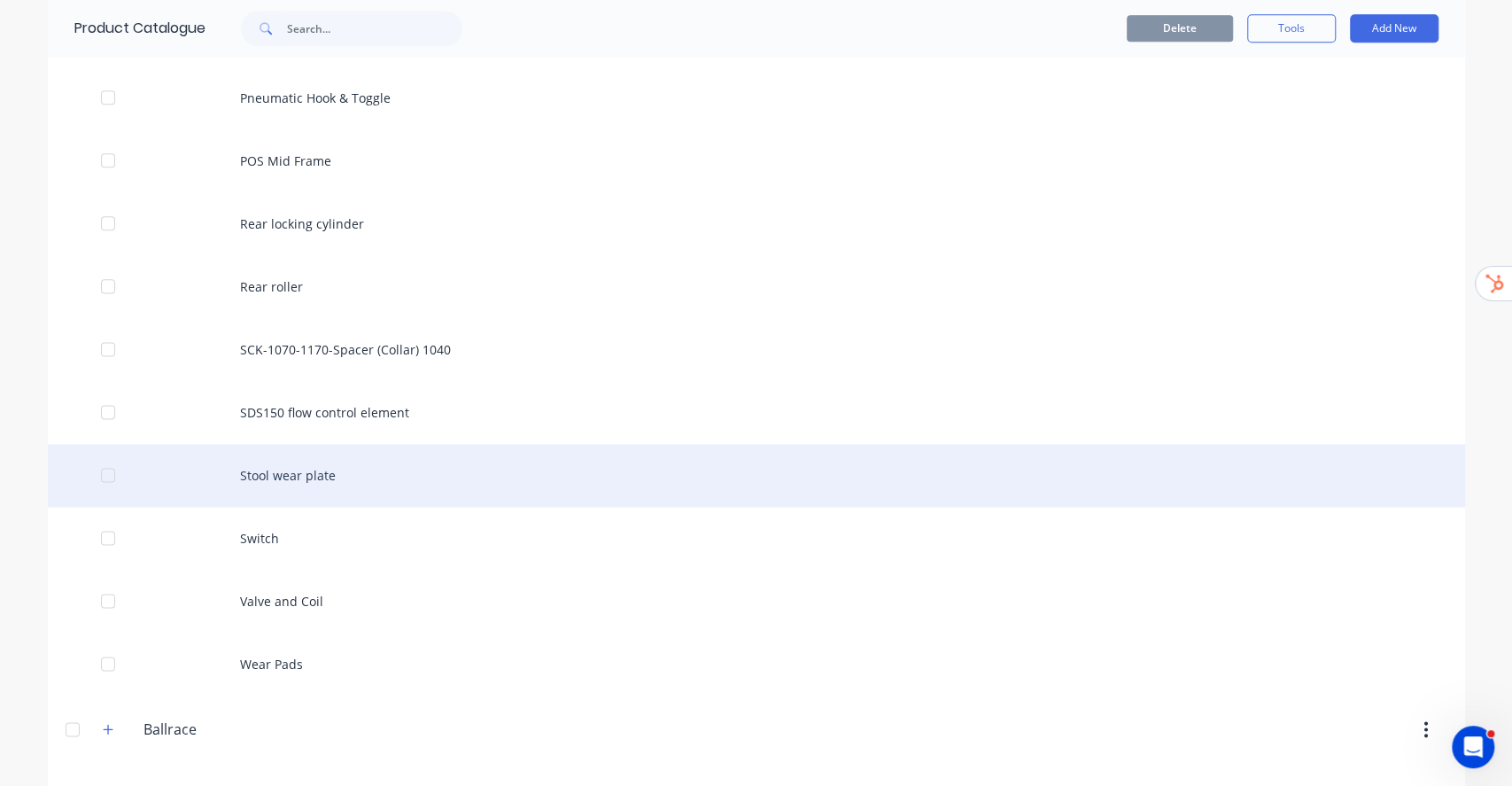 click on "Stool wear plate" at bounding box center (756, 475) 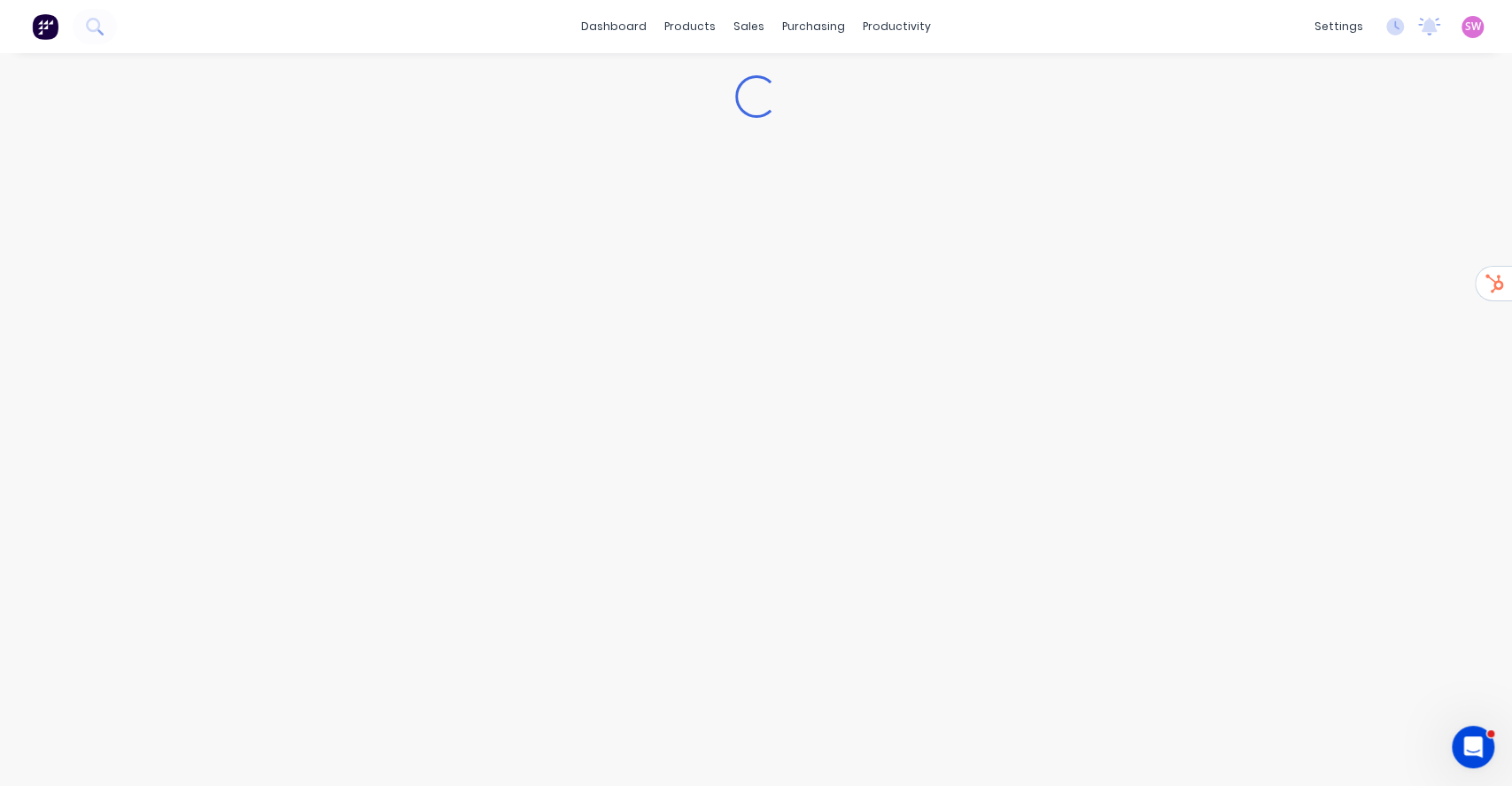 type on "x" 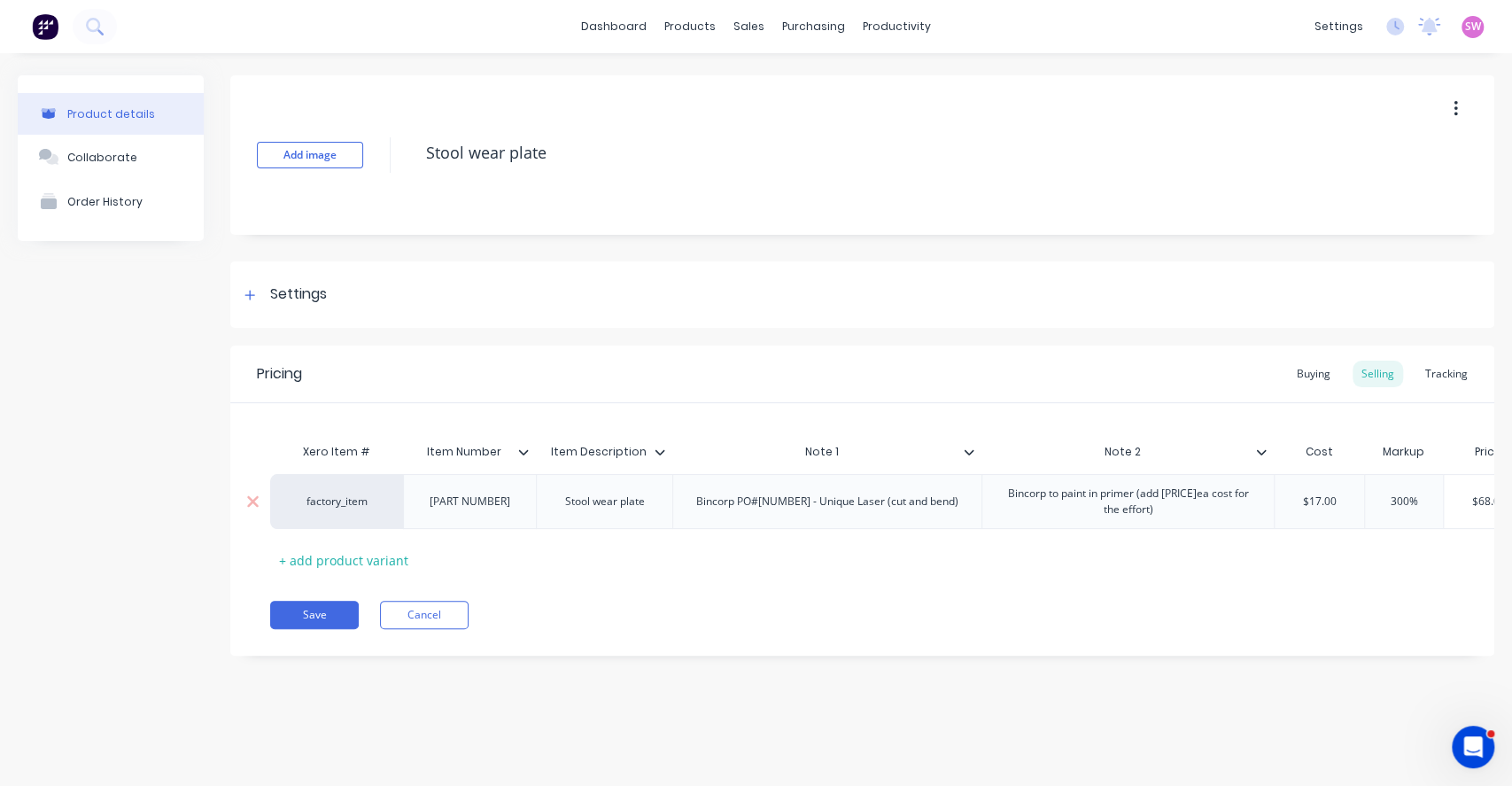 click on "factory_item" at bounding box center [337, 502] 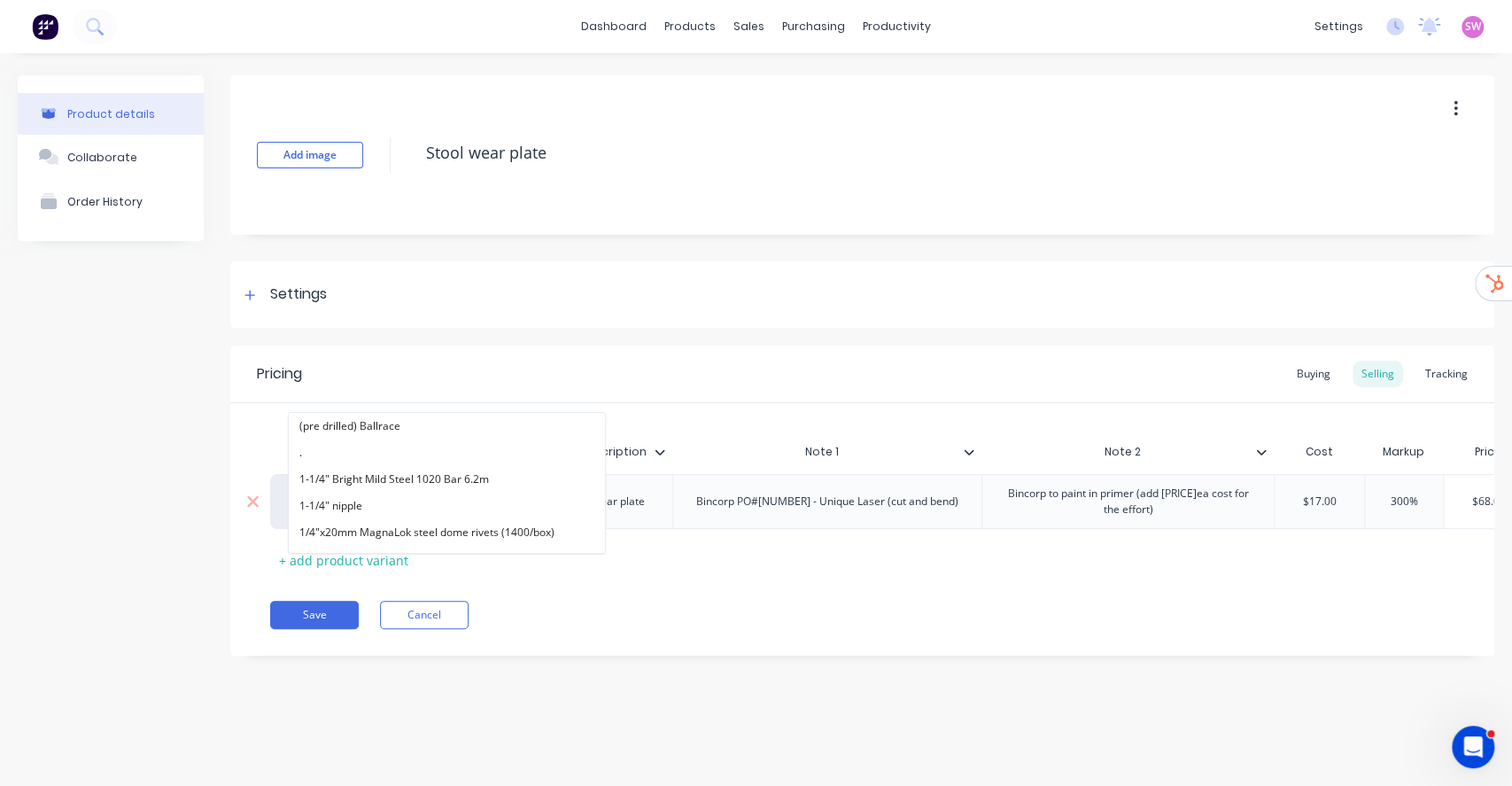 paste on "B.O.B" 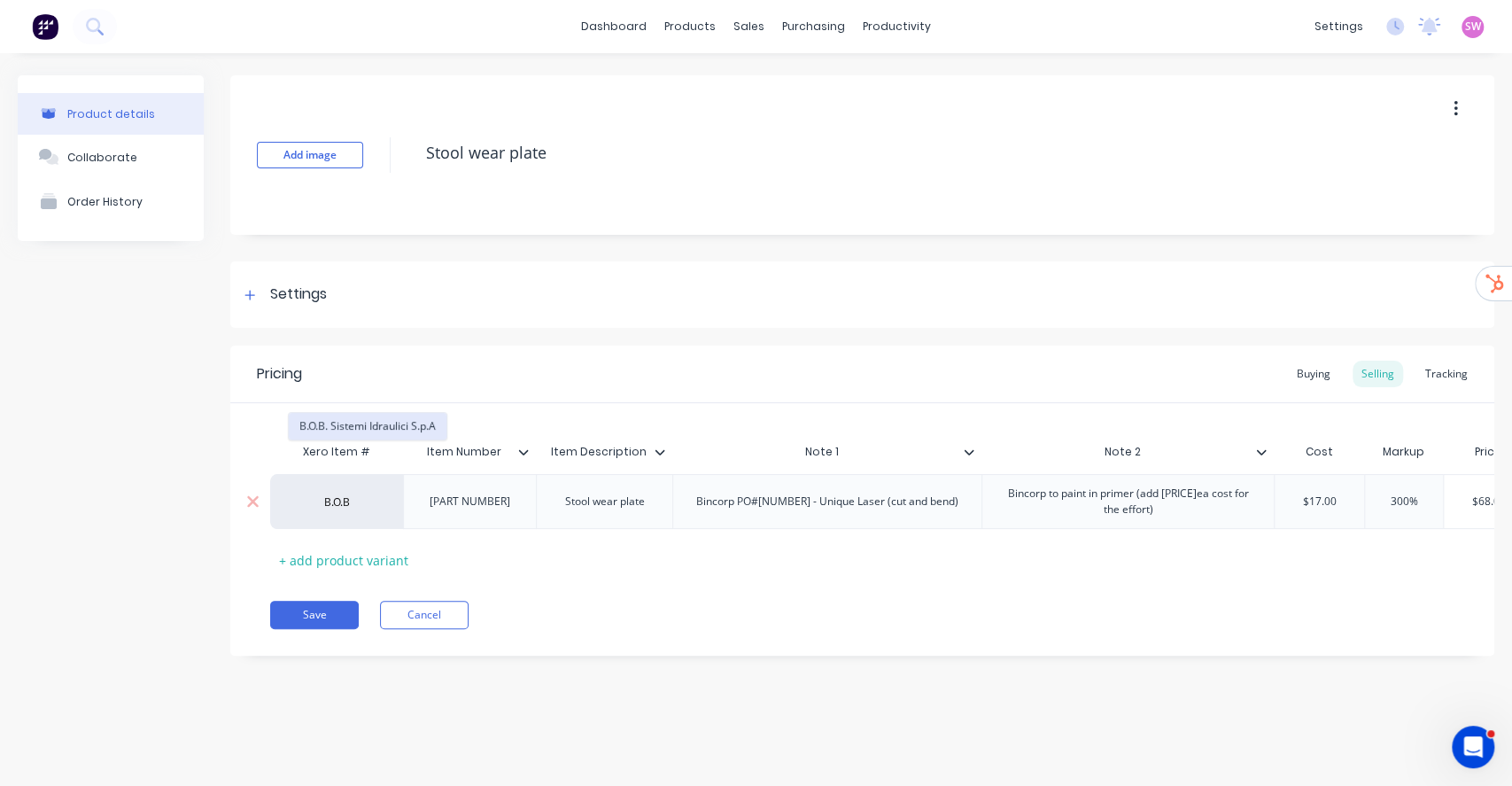 click on "B.O.B. Sistemi Idraulici S.p.A" at bounding box center [368, 426] 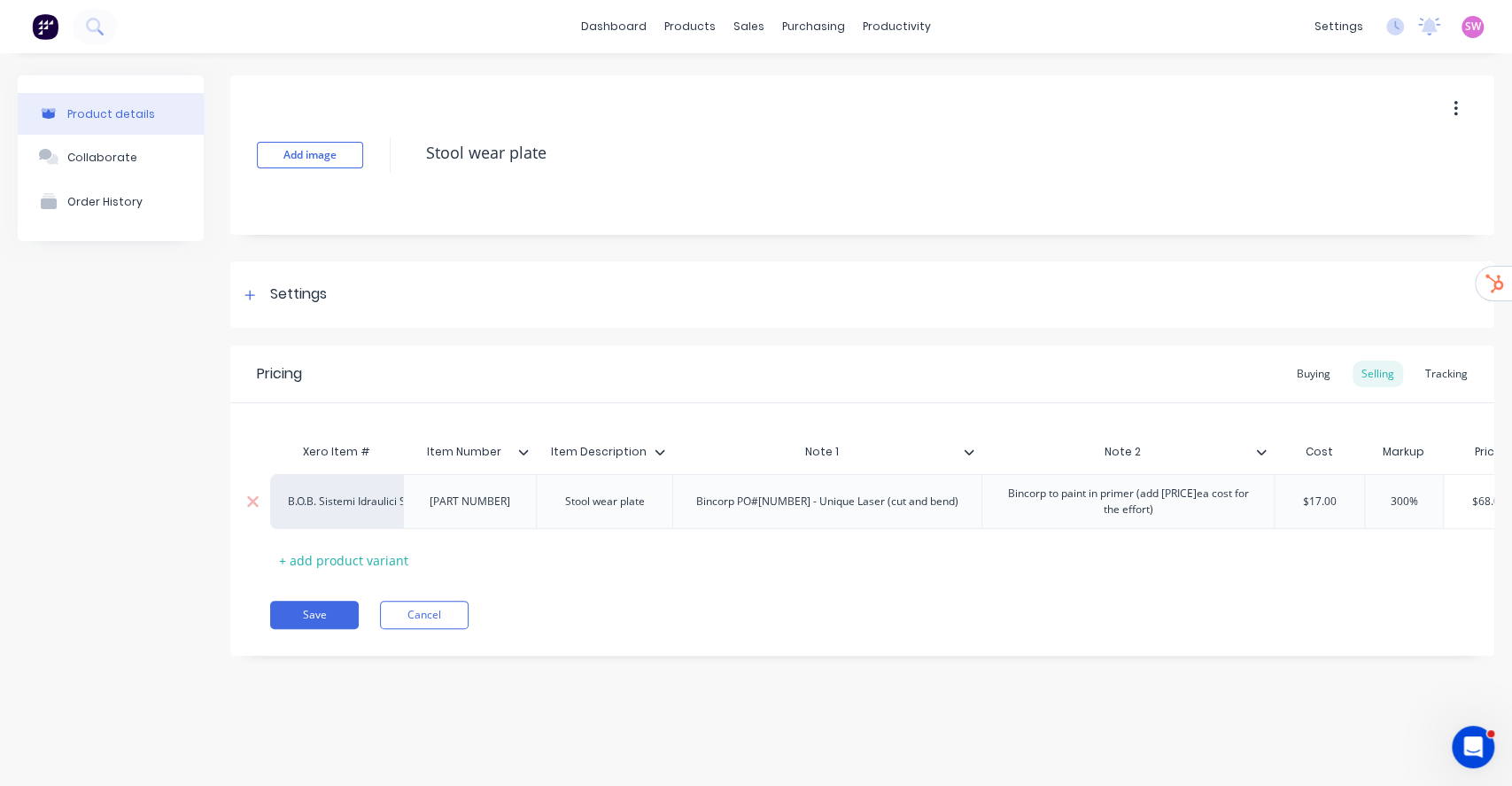 click on "Save" at bounding box center (314, 615) 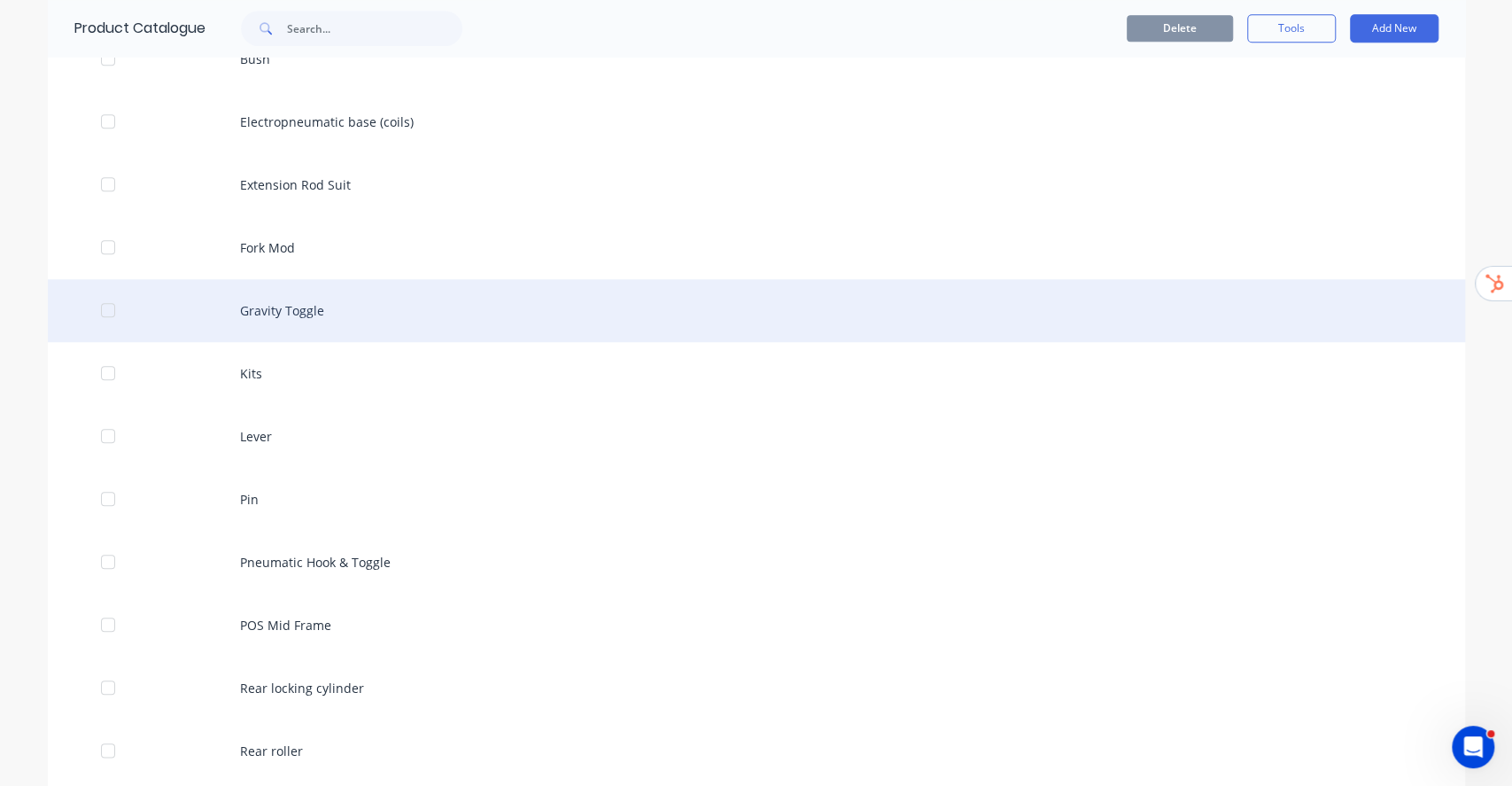 scroll, scrollTop: 1418, scrollLeft: 0, axis: vertical 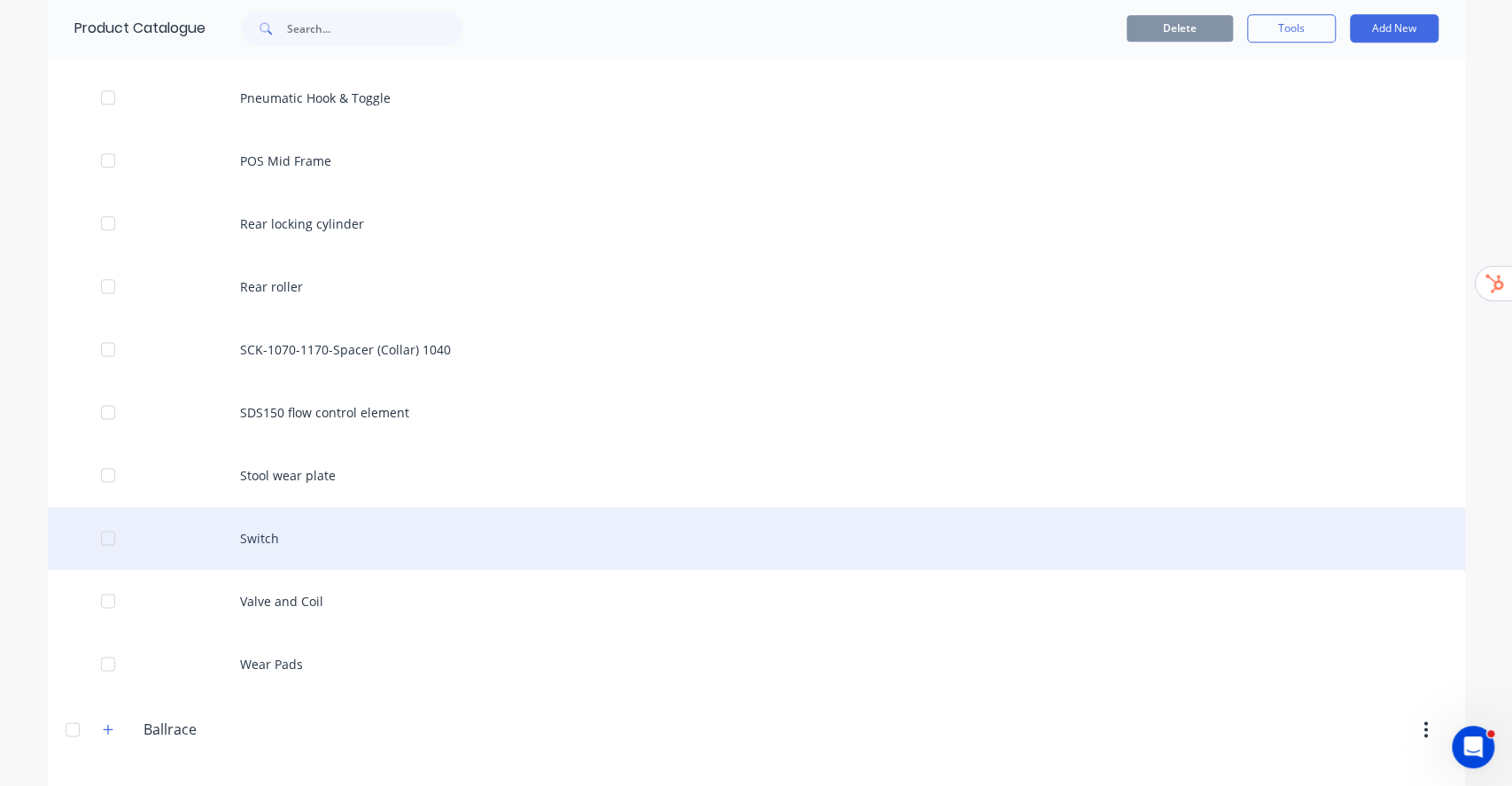 click on "Switch" at bounding box center (756, 538) 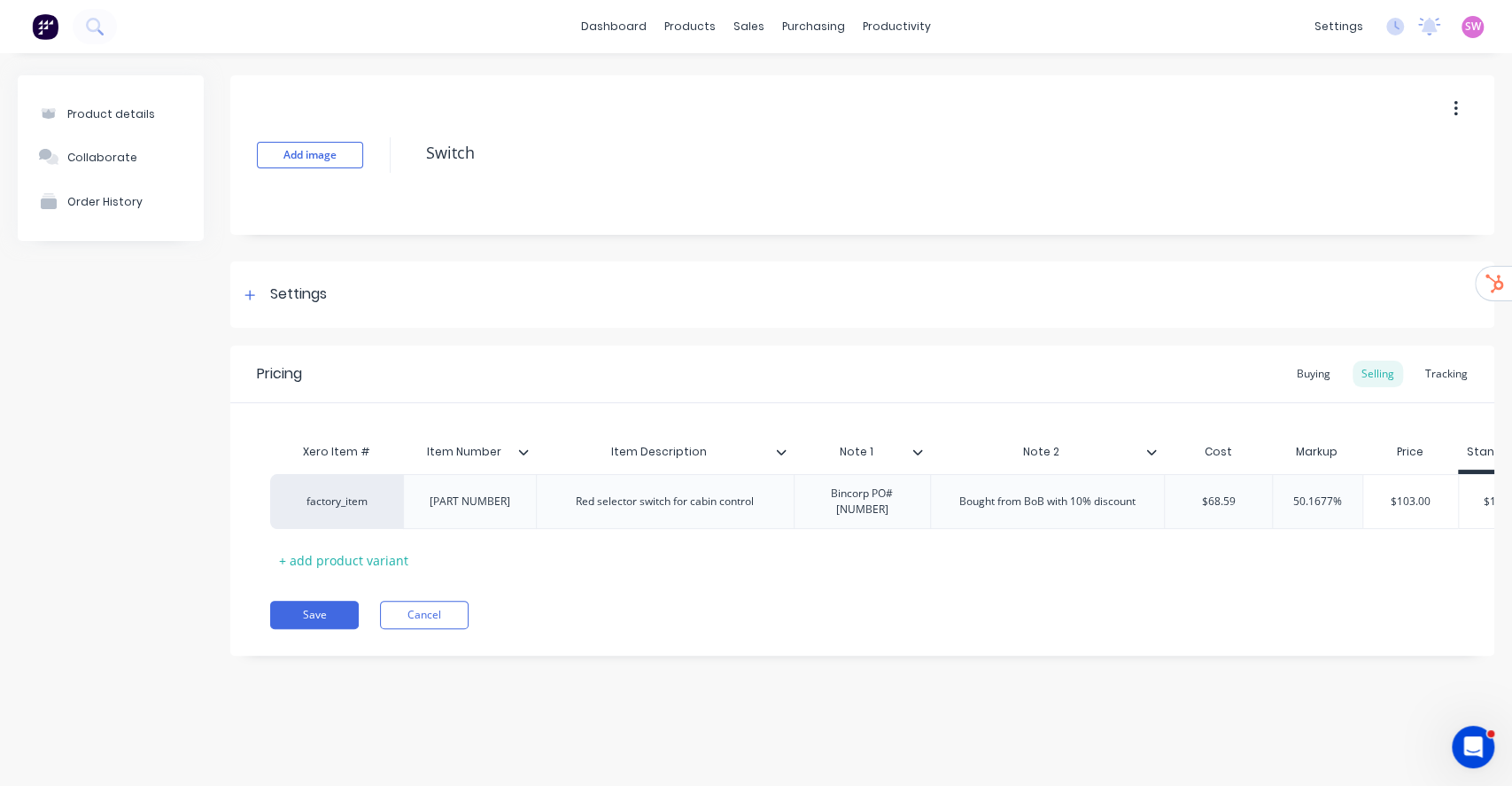 type on "x" 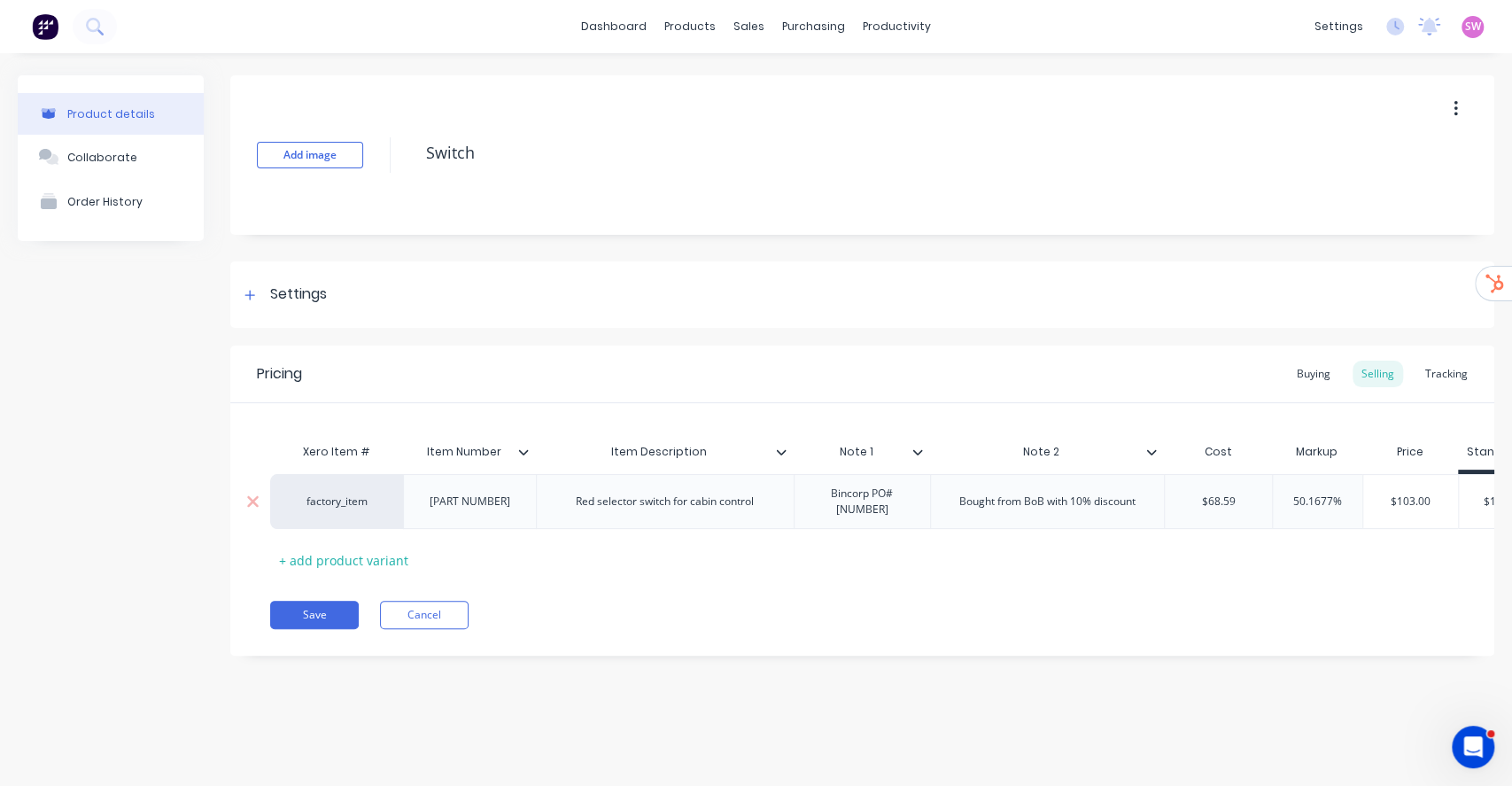click on "factory_item" at bounding box center (337, 502) 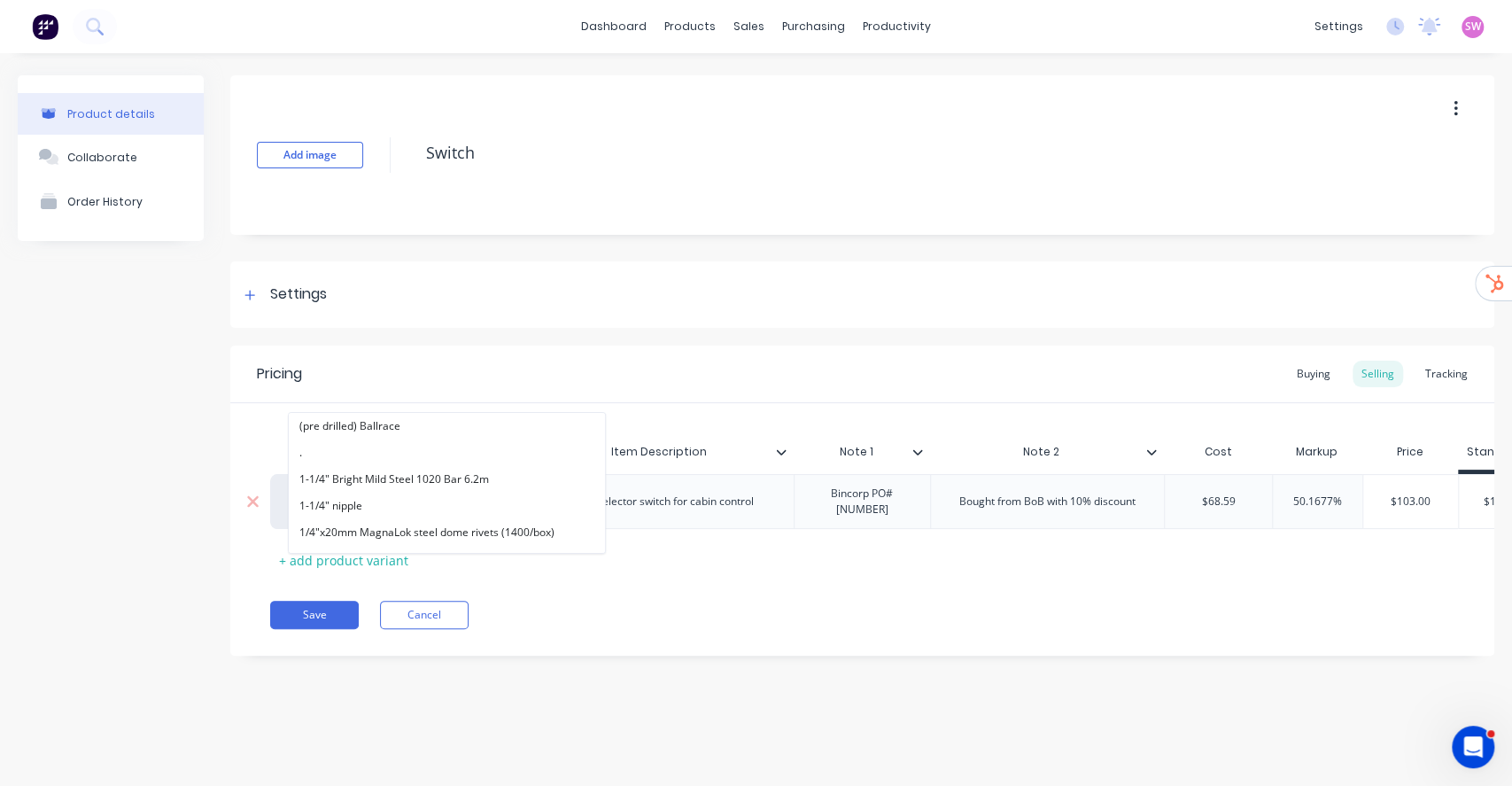 paste on "B.O.B" 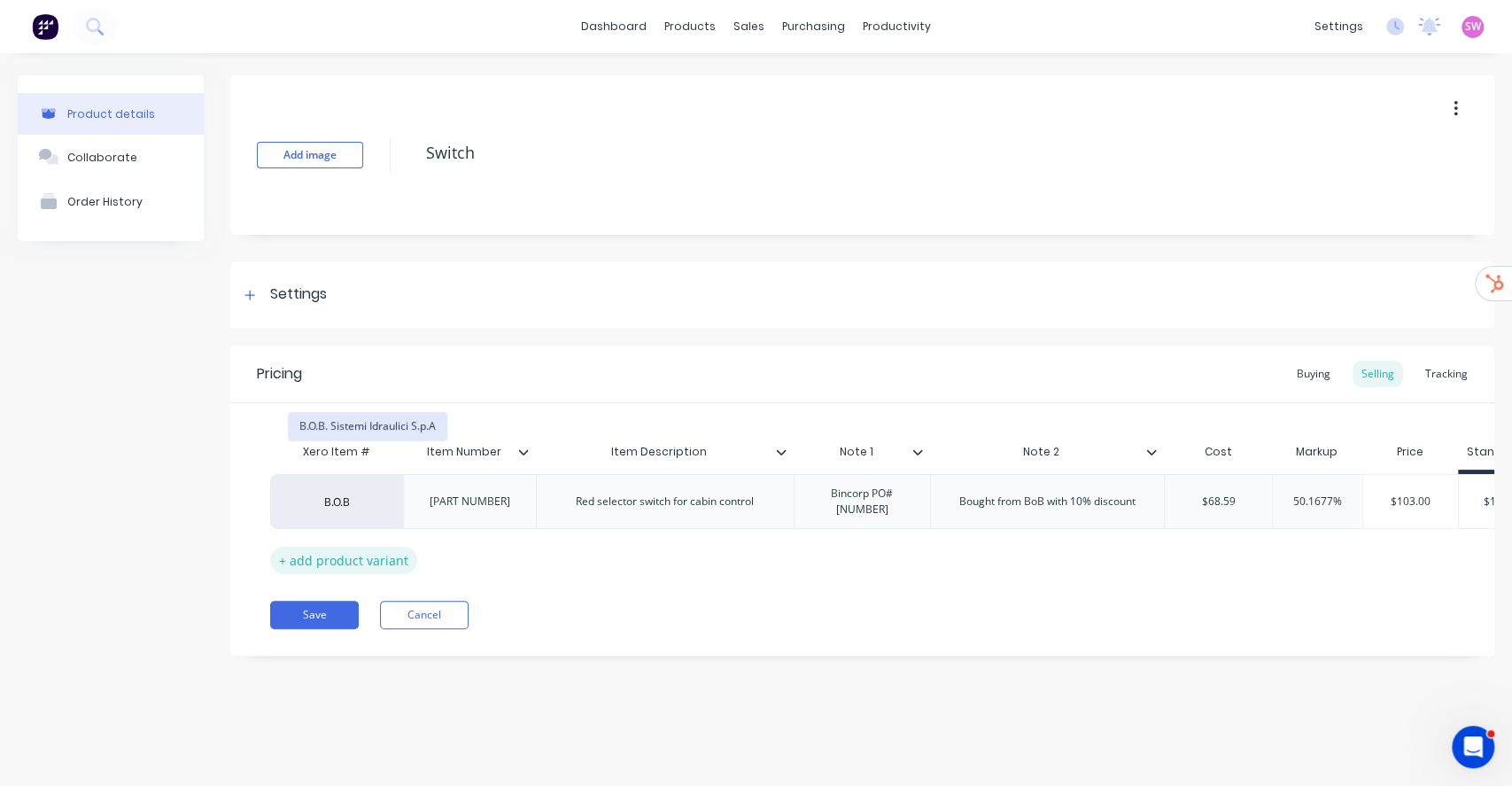 click on "B.O.B. Sistemi Idraulici S.p.A" at bounding box center [368, 426] 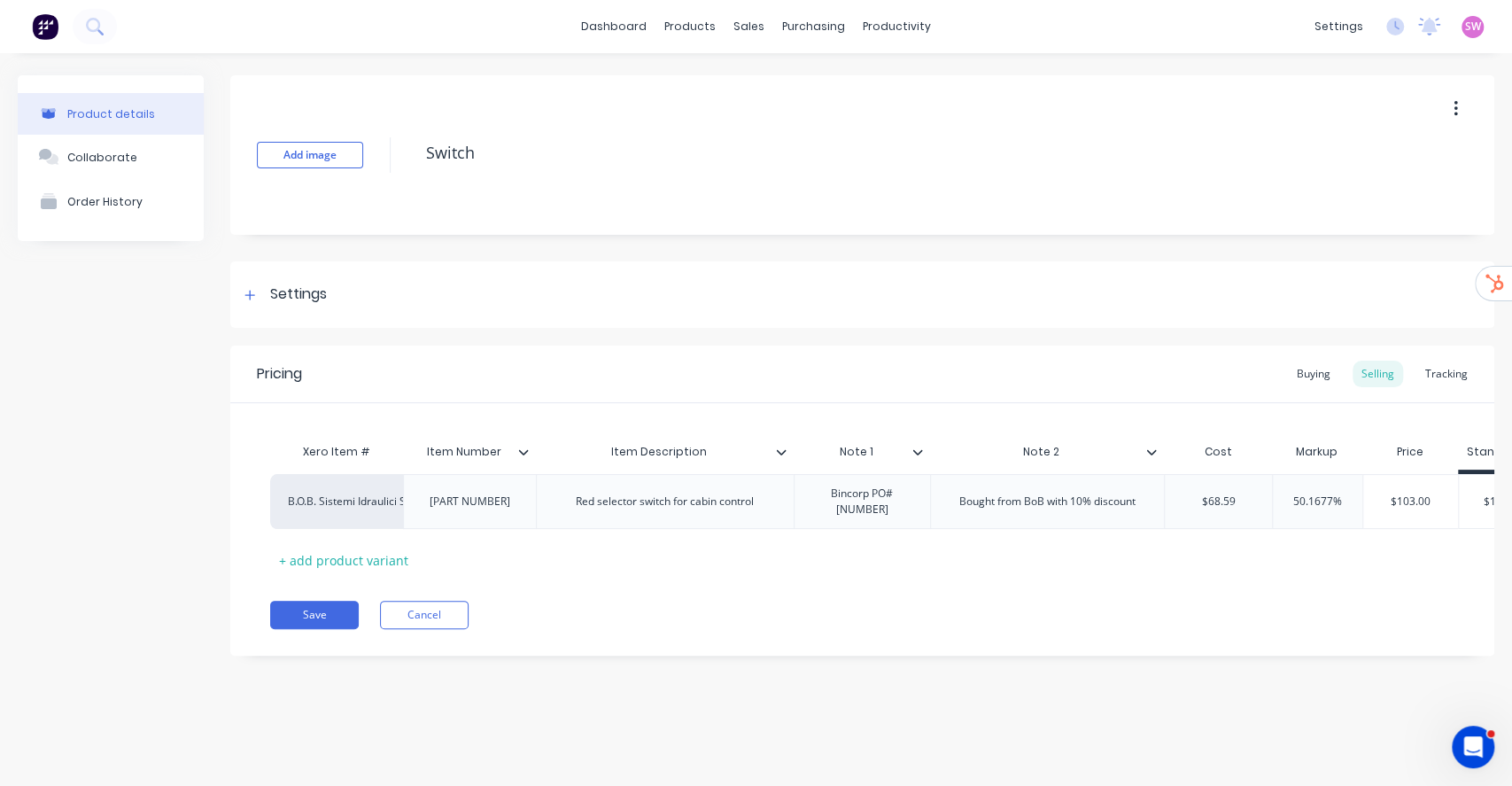 click on "Save" at bounding box center [314, 615] 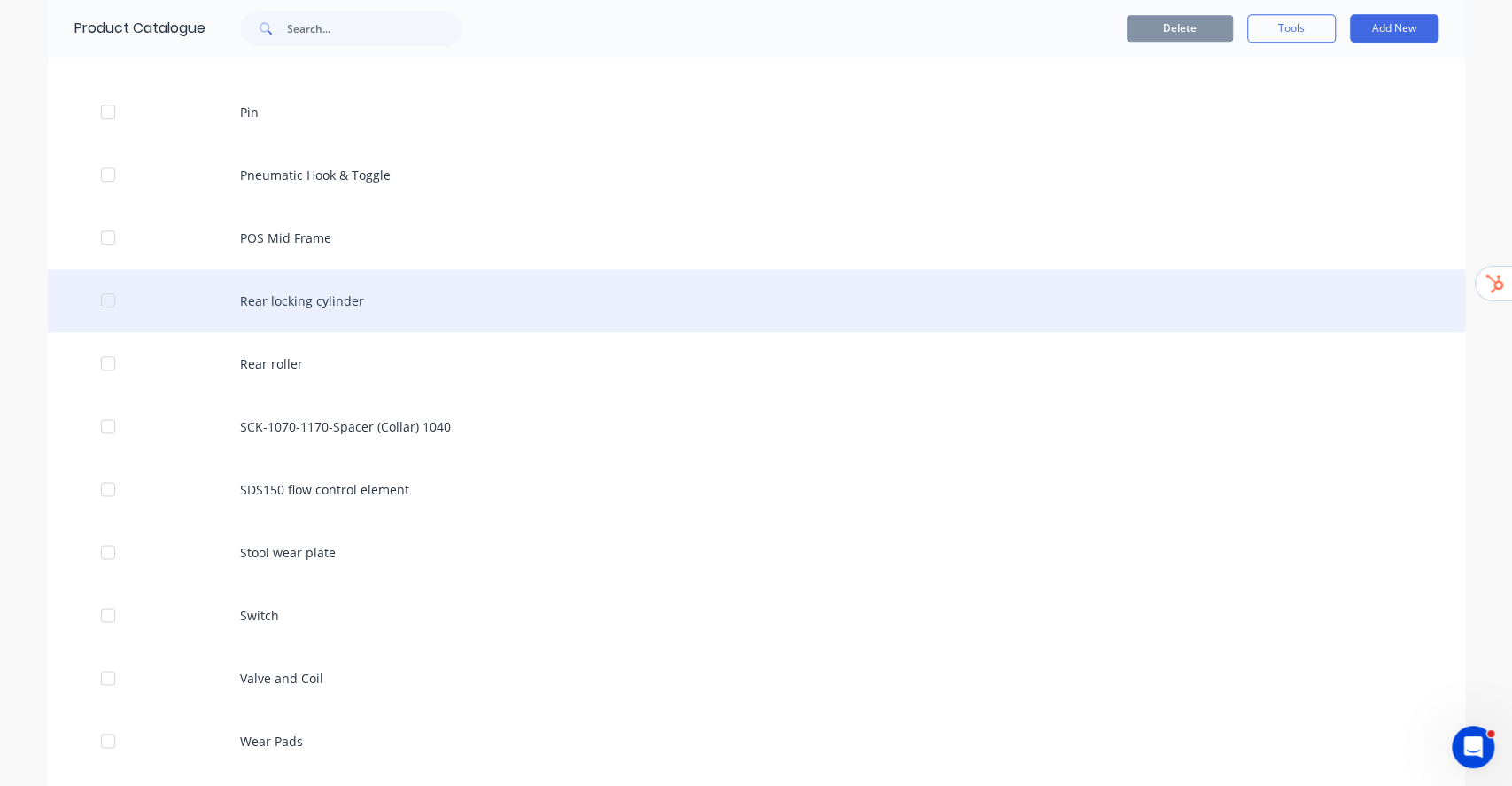 scroll, scrollTop: 1772, scrollLeft: 0, axis: vertical 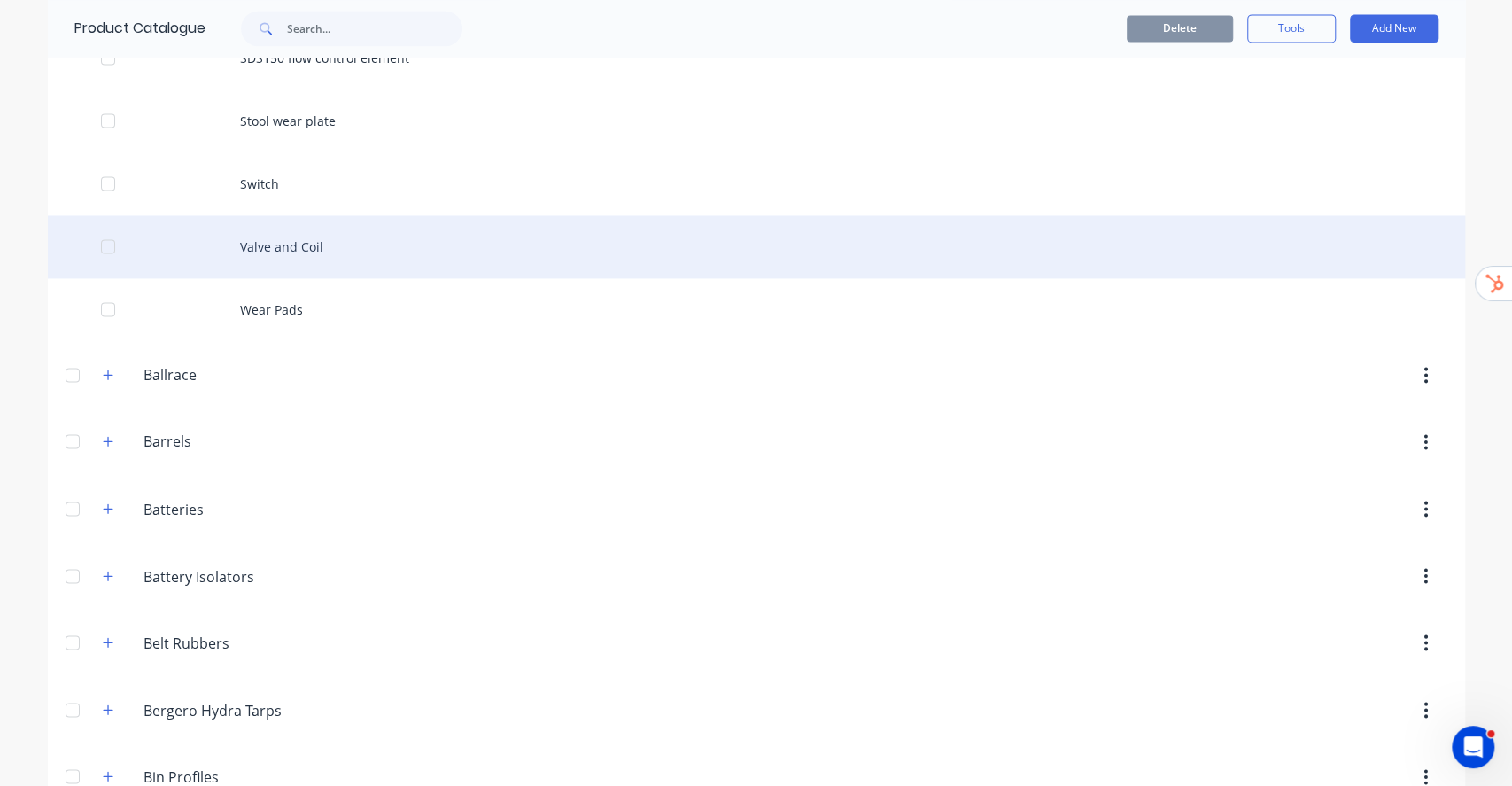 click on "Valve and Coil" at bounding box center (756, 246) 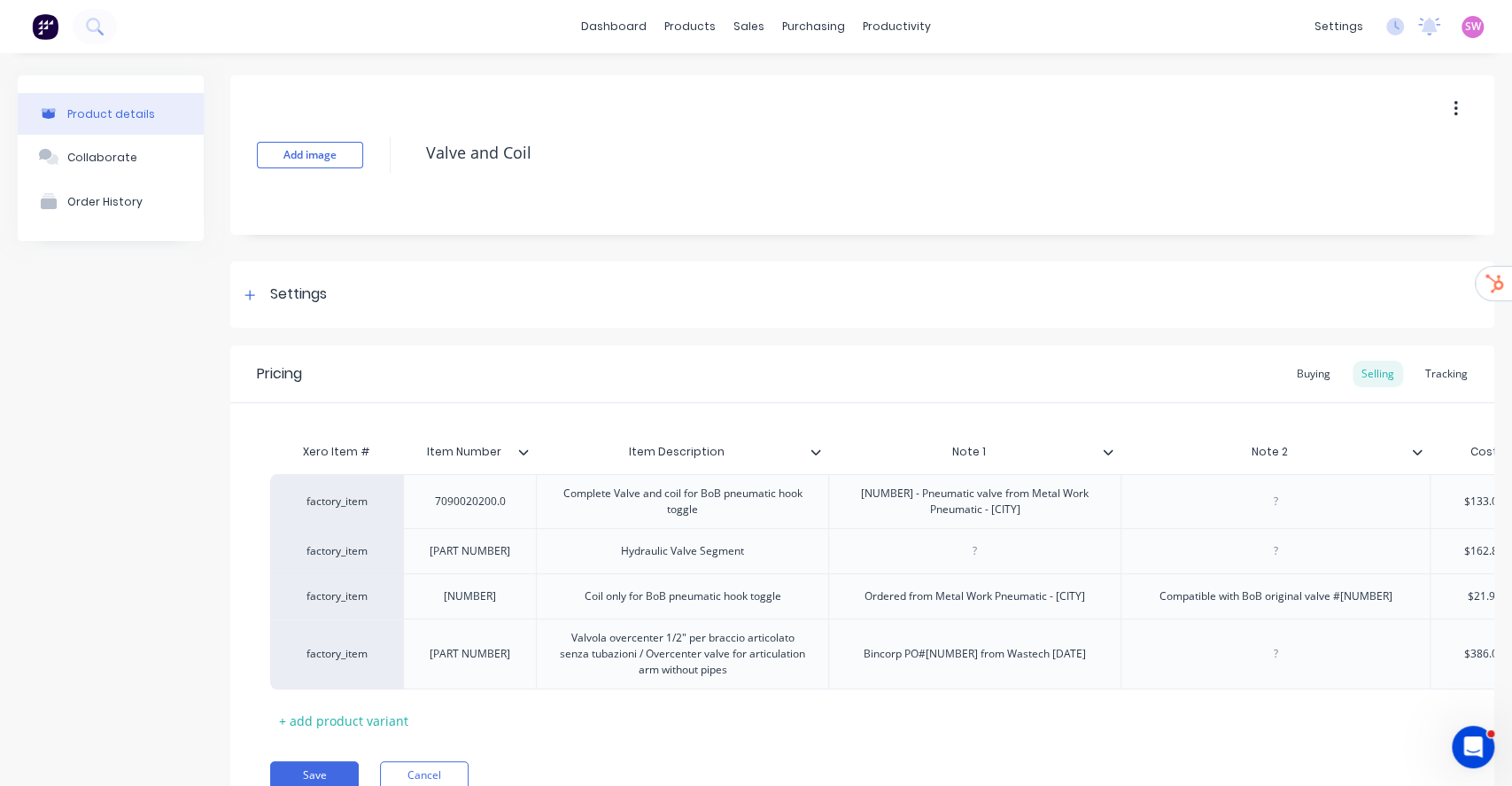 type on "x" 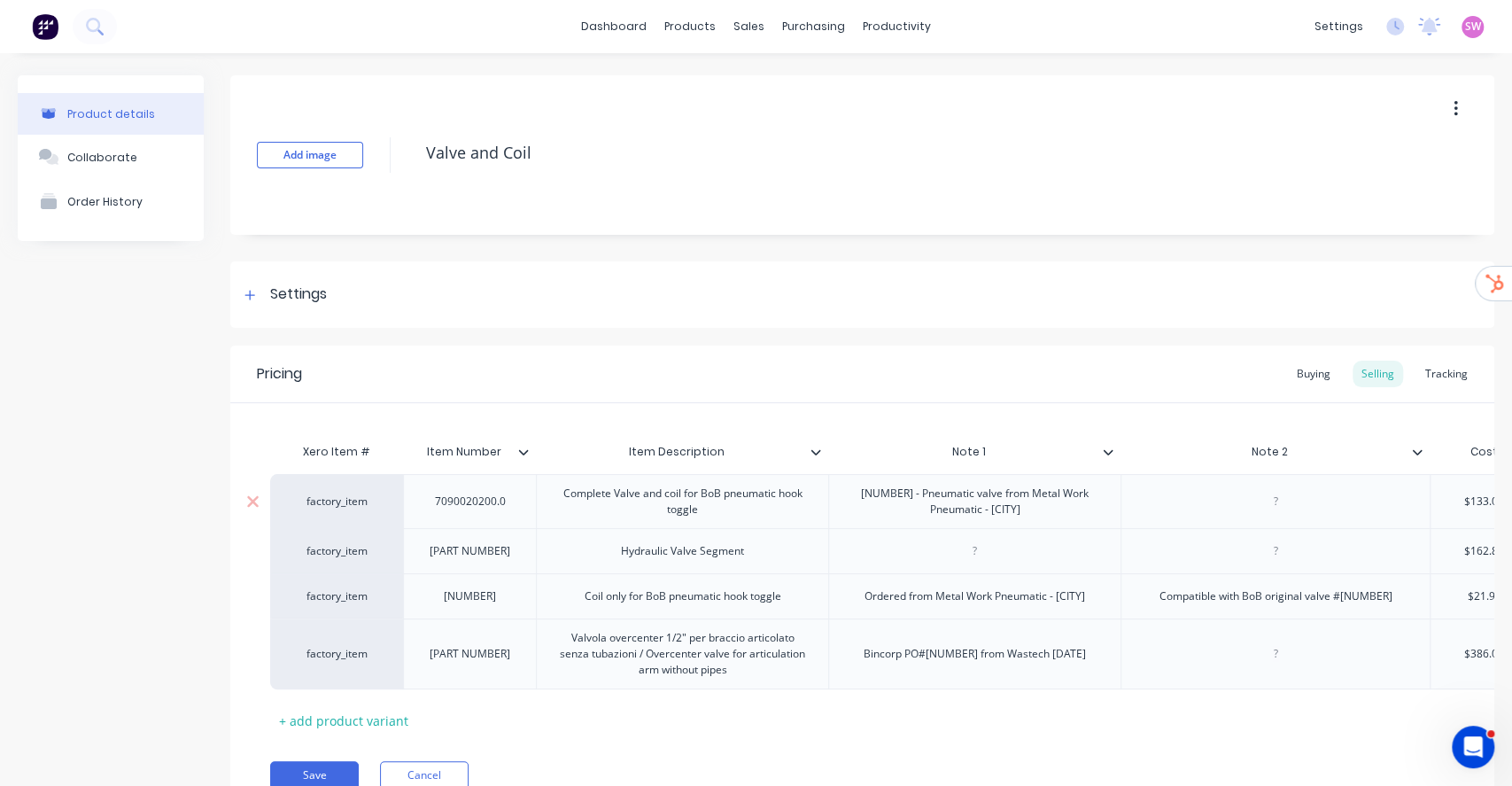 click on "factory_item" at bounding box center (337, 502) 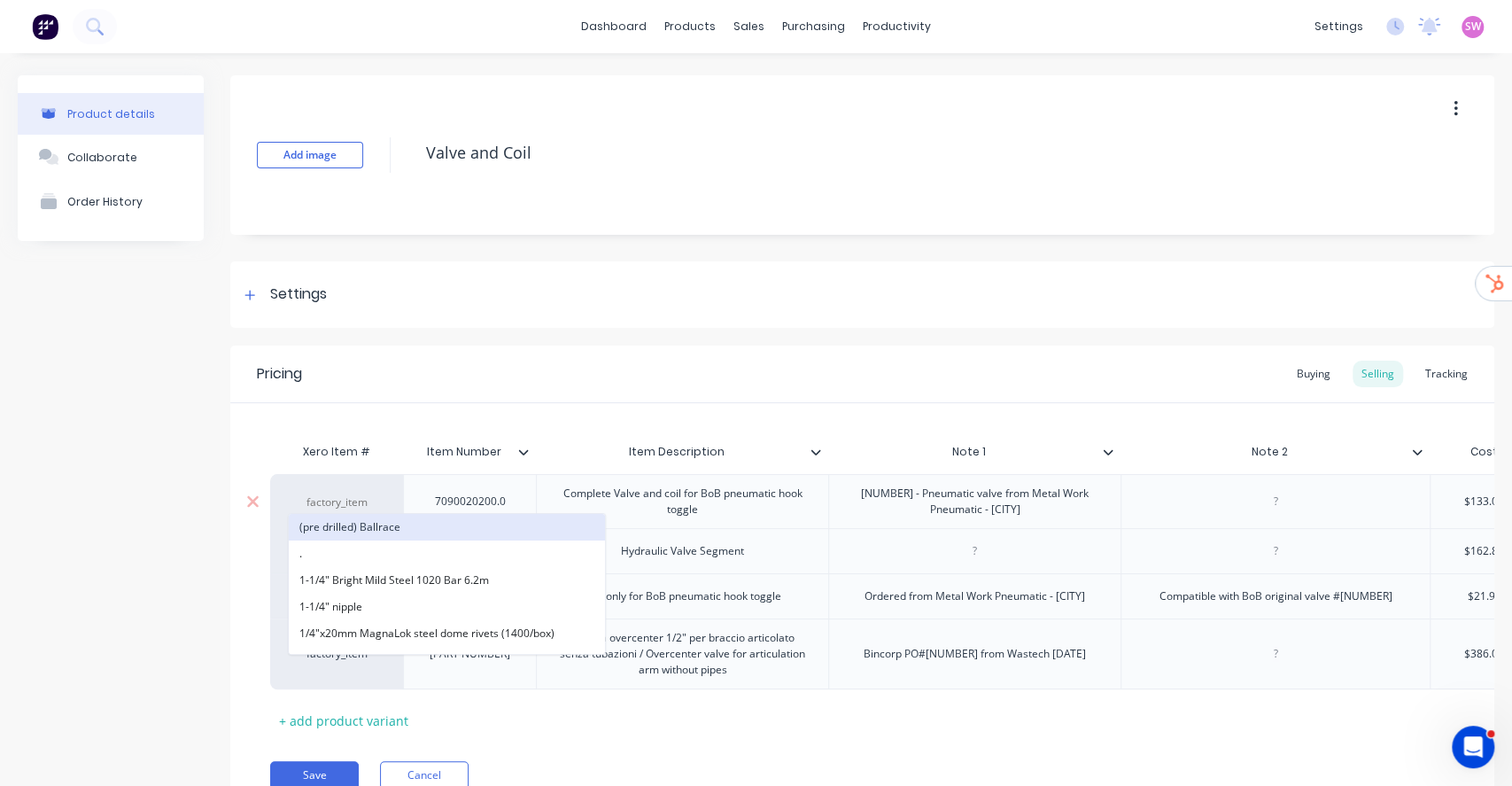 paste on "B.O.B" 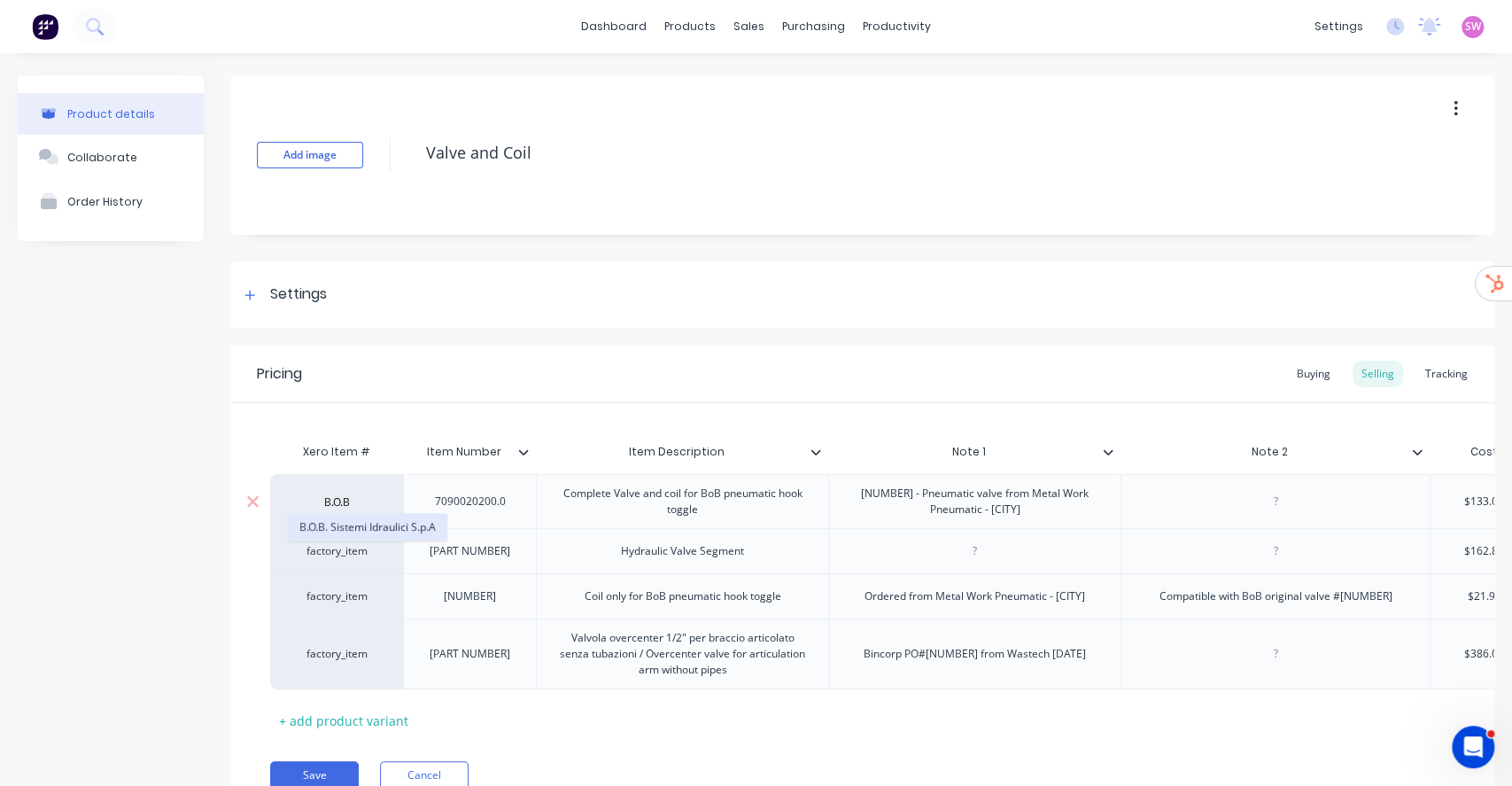 click on "B.O.B. Sistemi Idraulici S.p.A" at bounding box center (368, 527) 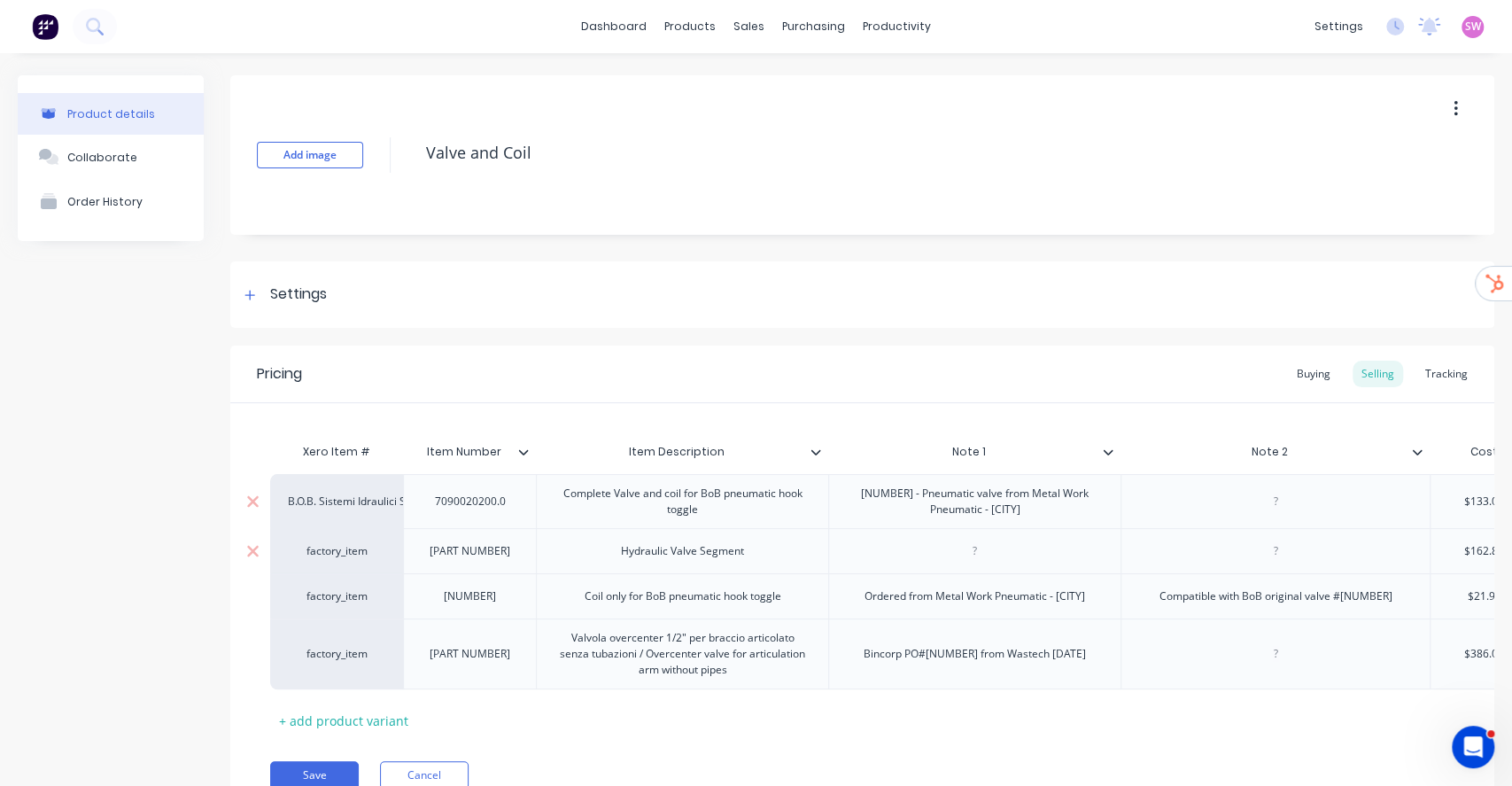 click on "factory_item" at bounding box center (337, 551) 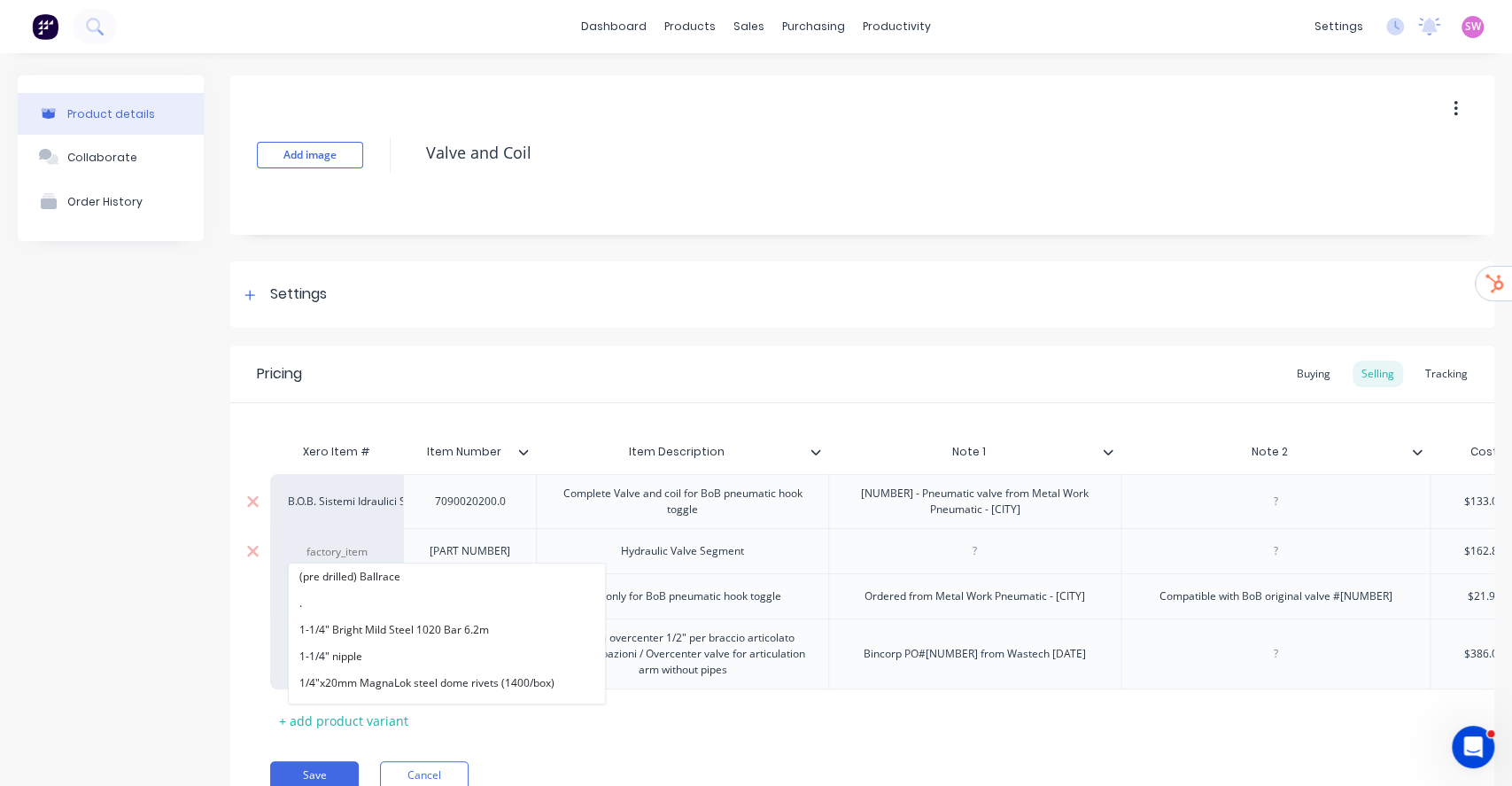 paste on "B.O.B" 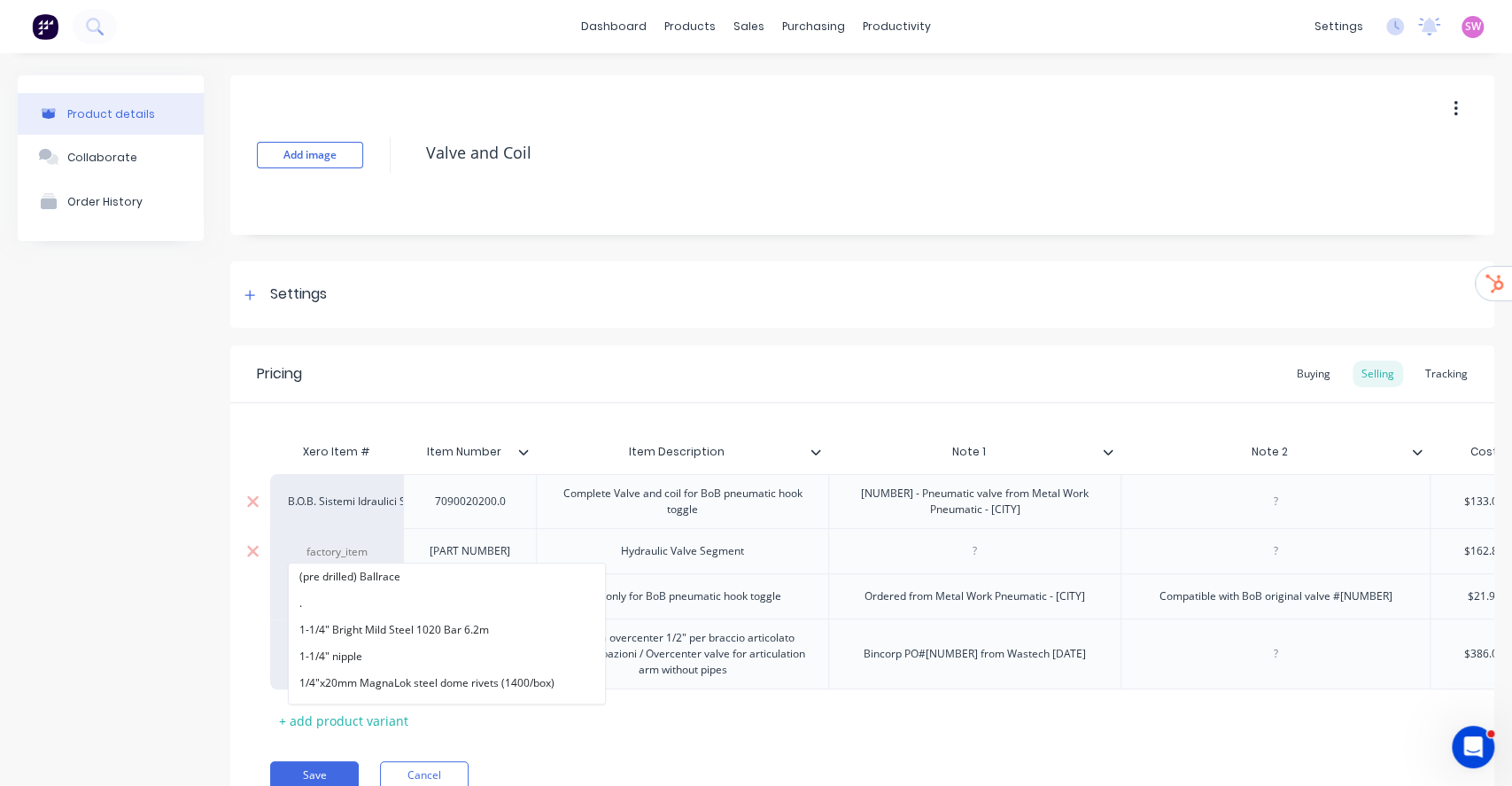 type on "B.O.B" 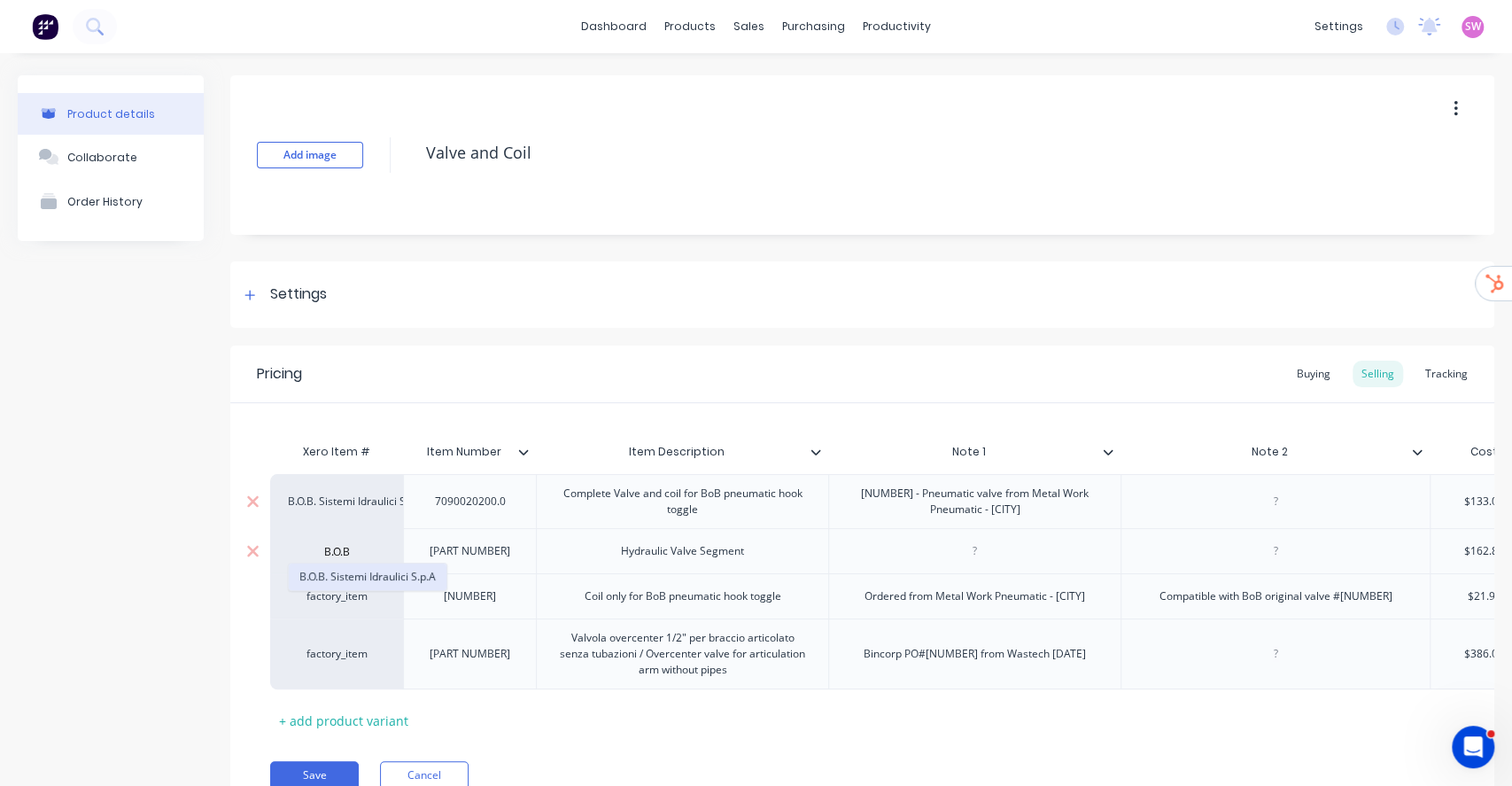click on "B.O.B. Sistemi Idraulici S.p.A" at bounding box center [368, 577] 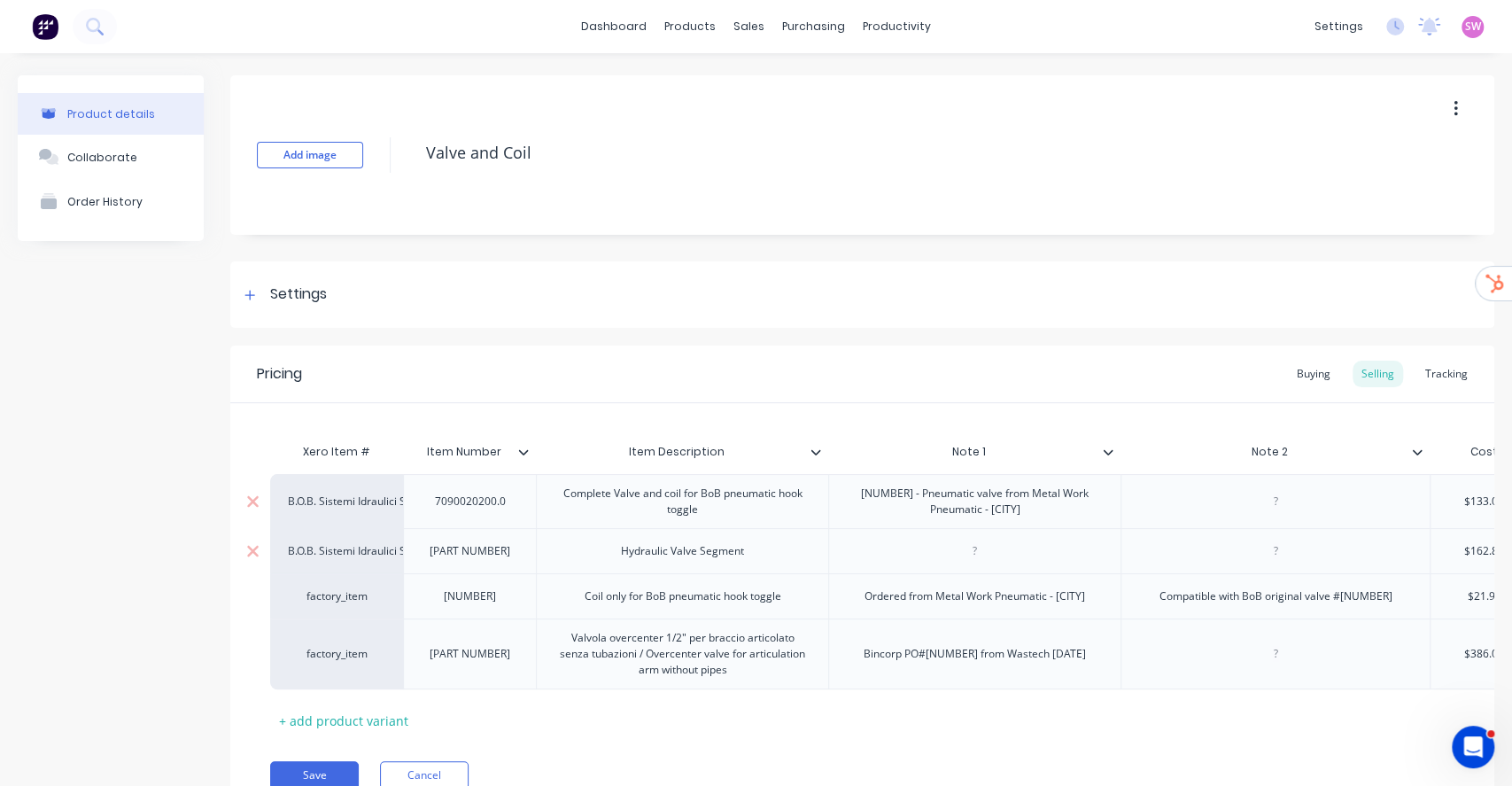type on "x" 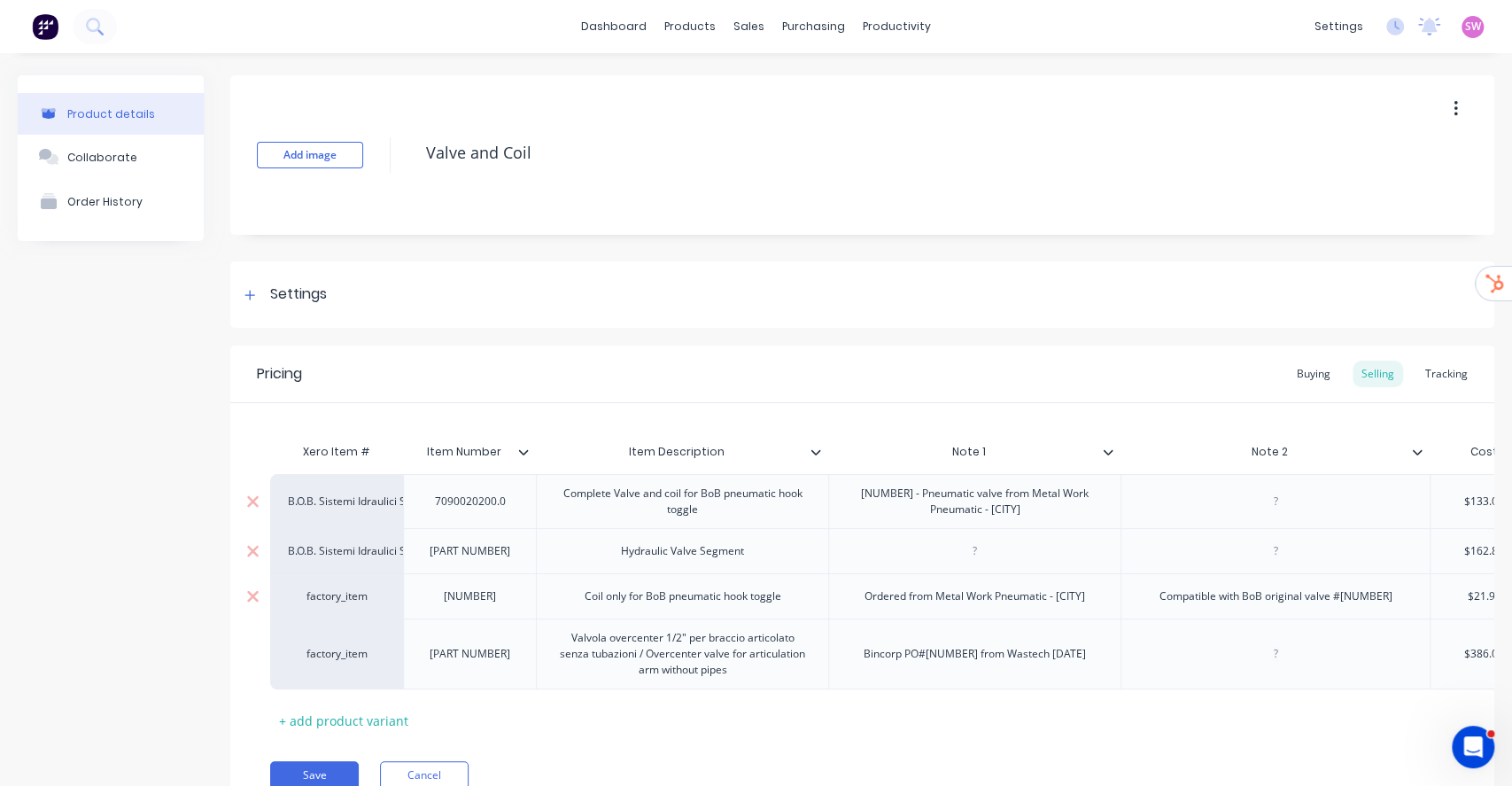 click on "factory_item" at bounding box center (337, 596) 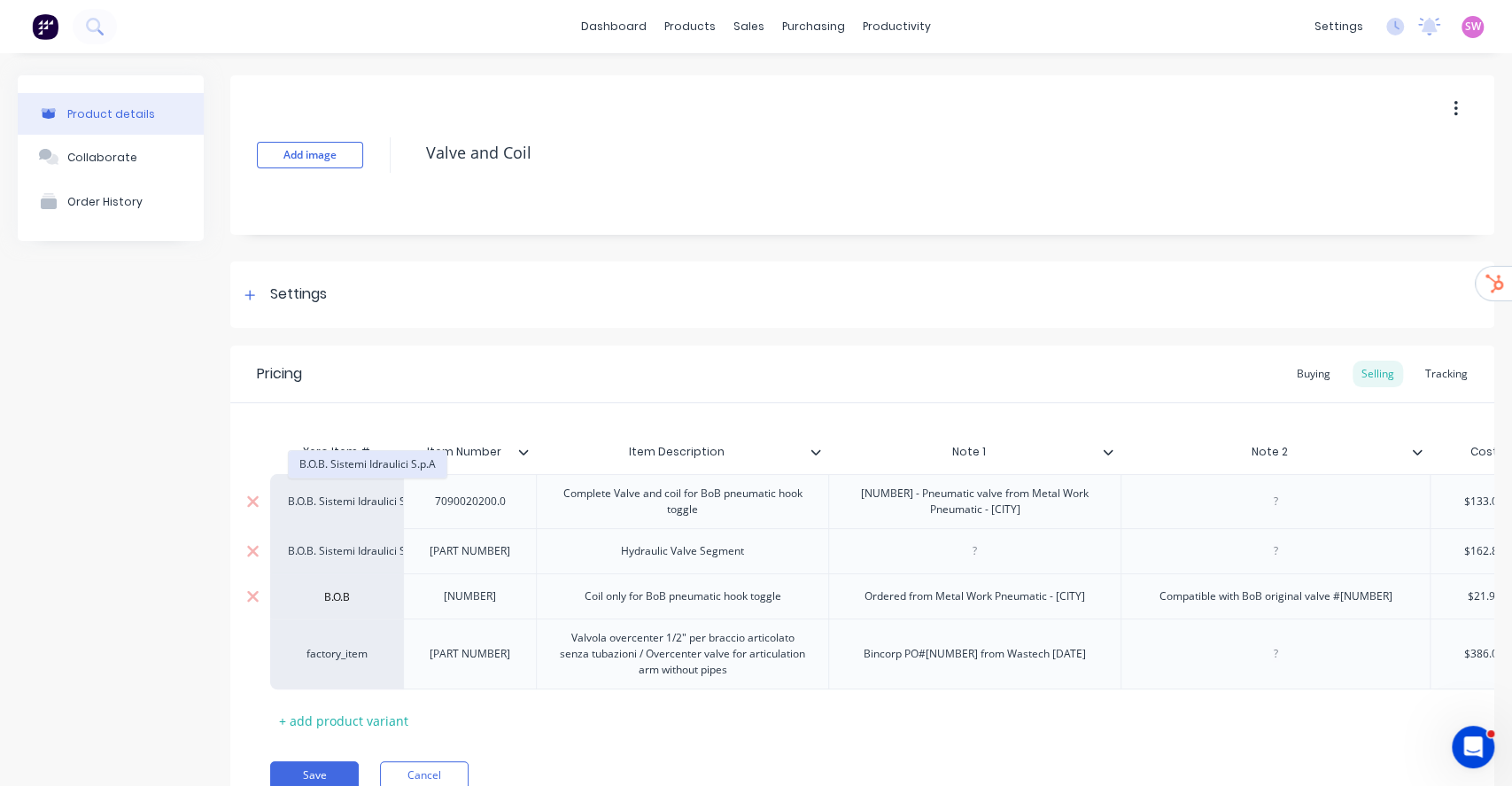 click on "B.O.B. Sistemi Idraulici S.p.A" at bounding box center [368, 464] 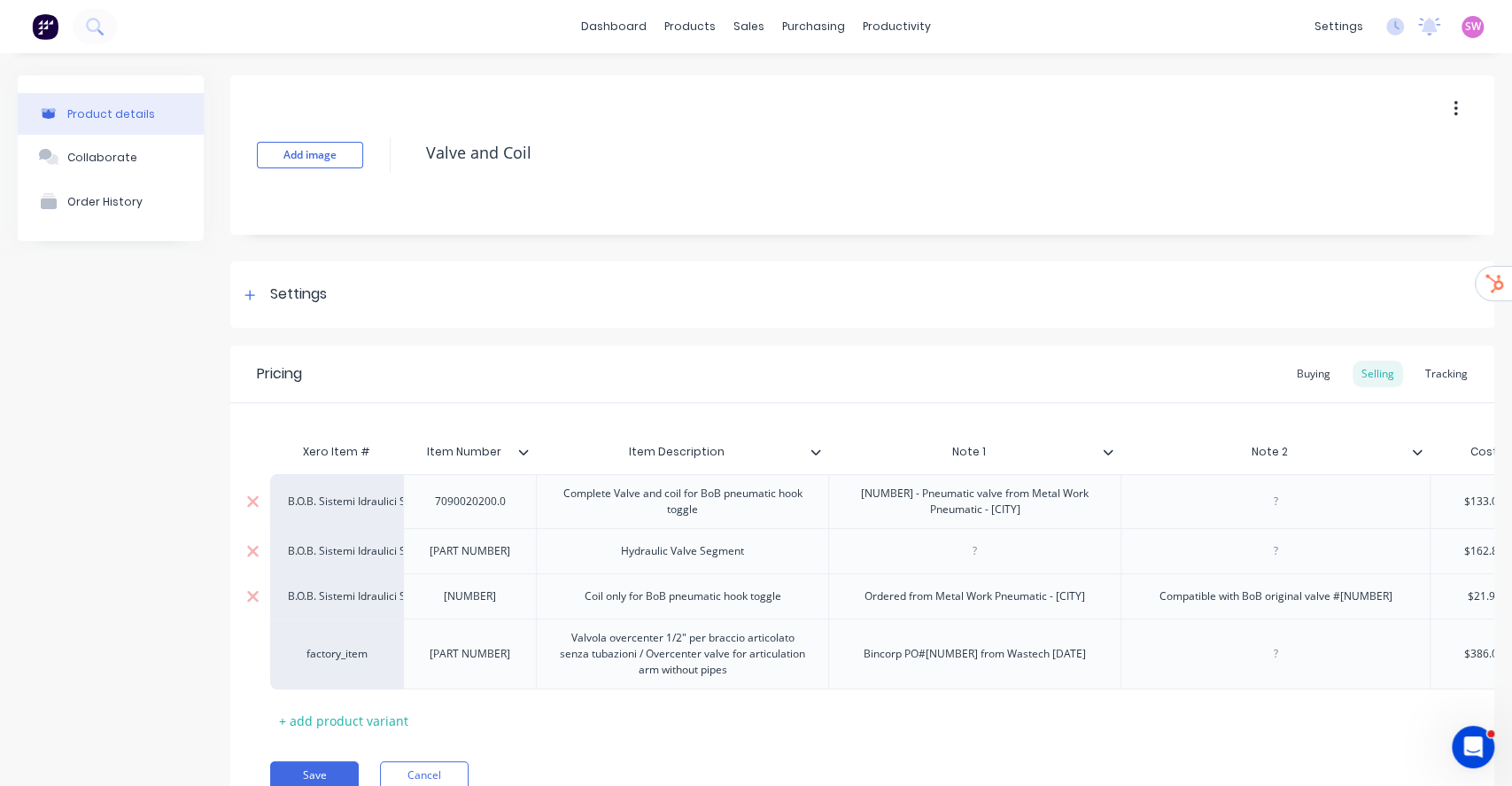 type on "x" 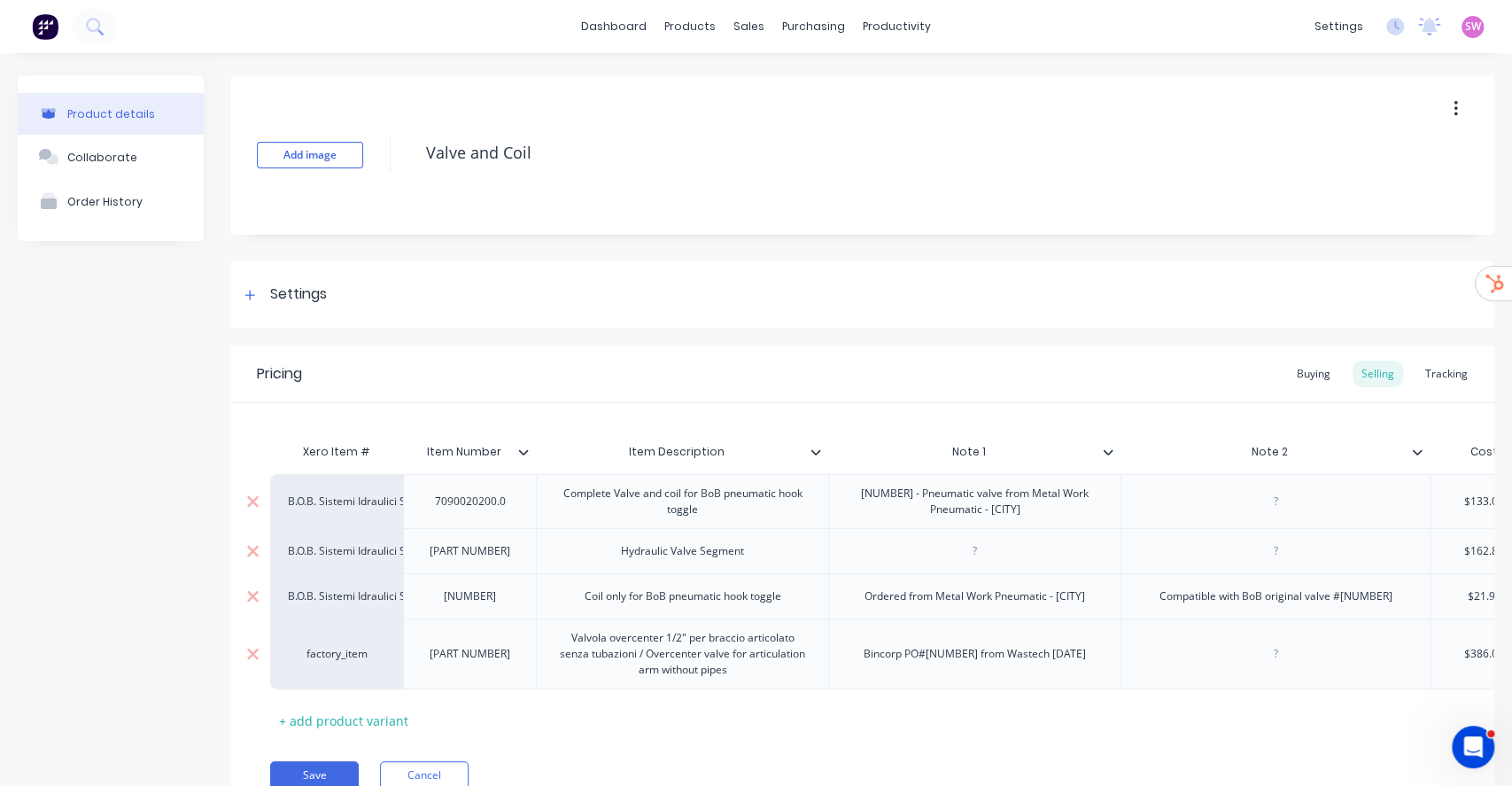 click on "factory_item" at bounding box center (337, 654) 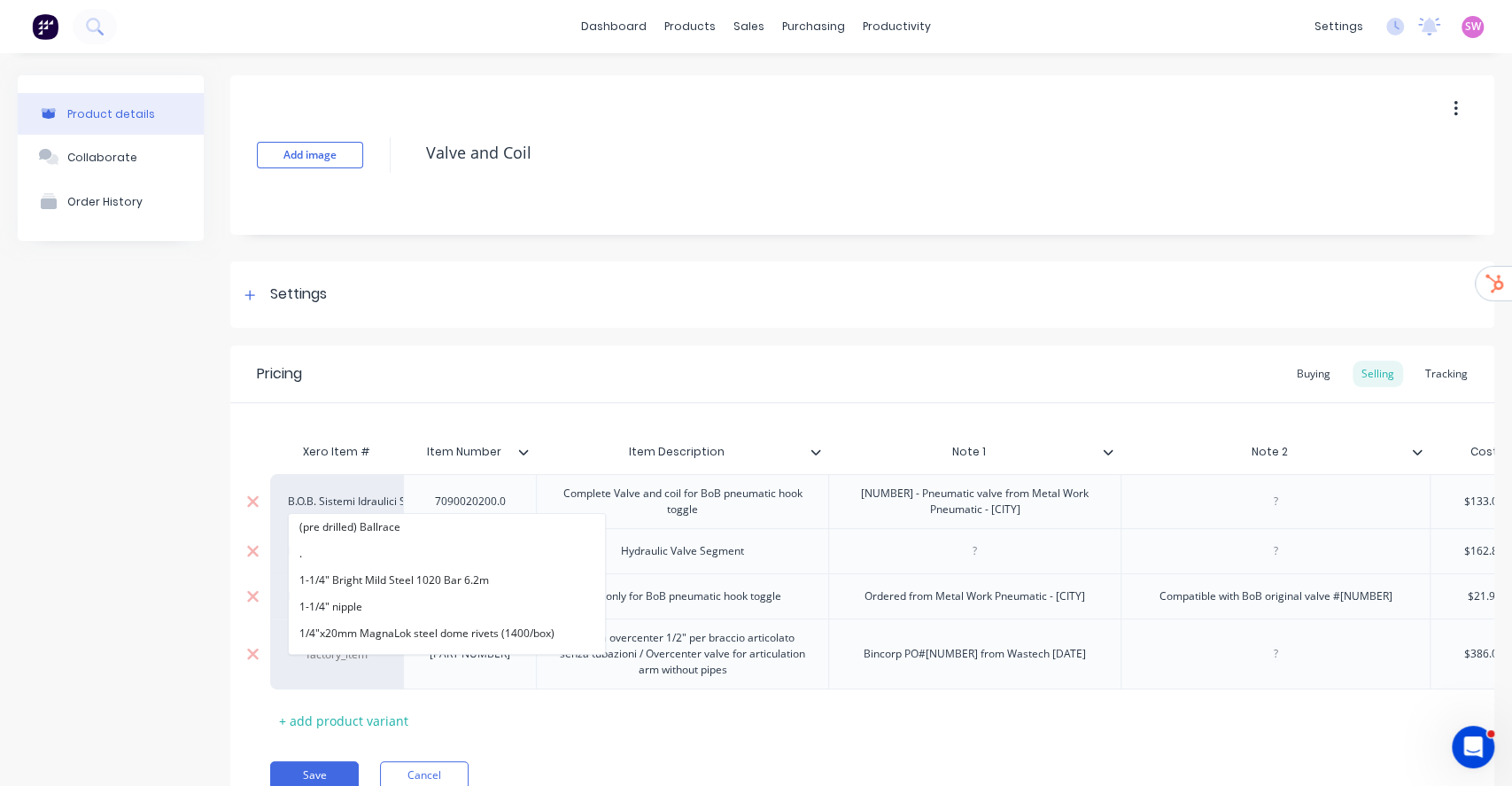 paste on "B.O.B" 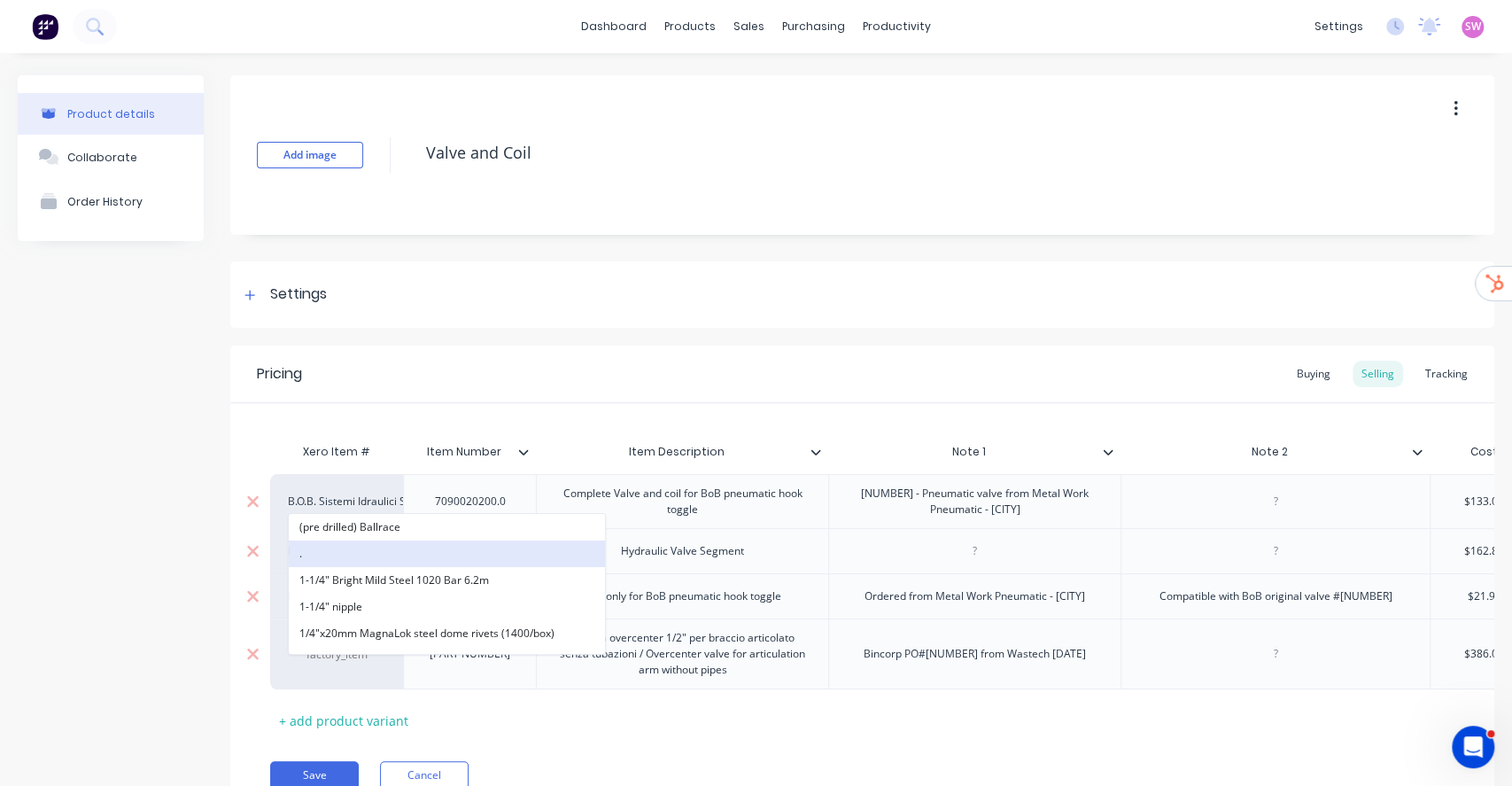 type on "B.O.B" 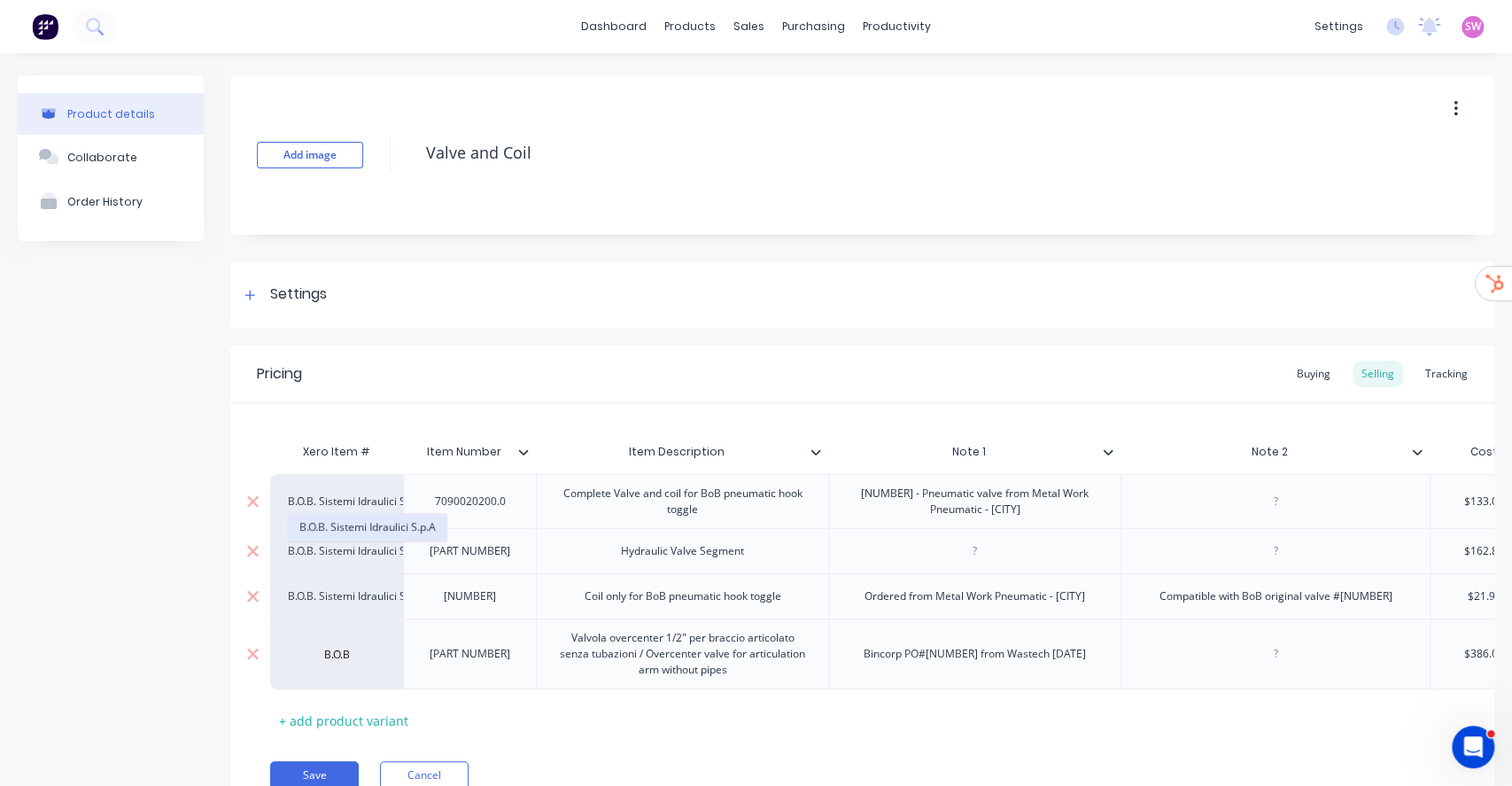click on "B.O.B. Sistemi Idraulici S.p.A" at bounding box center (368, 527) 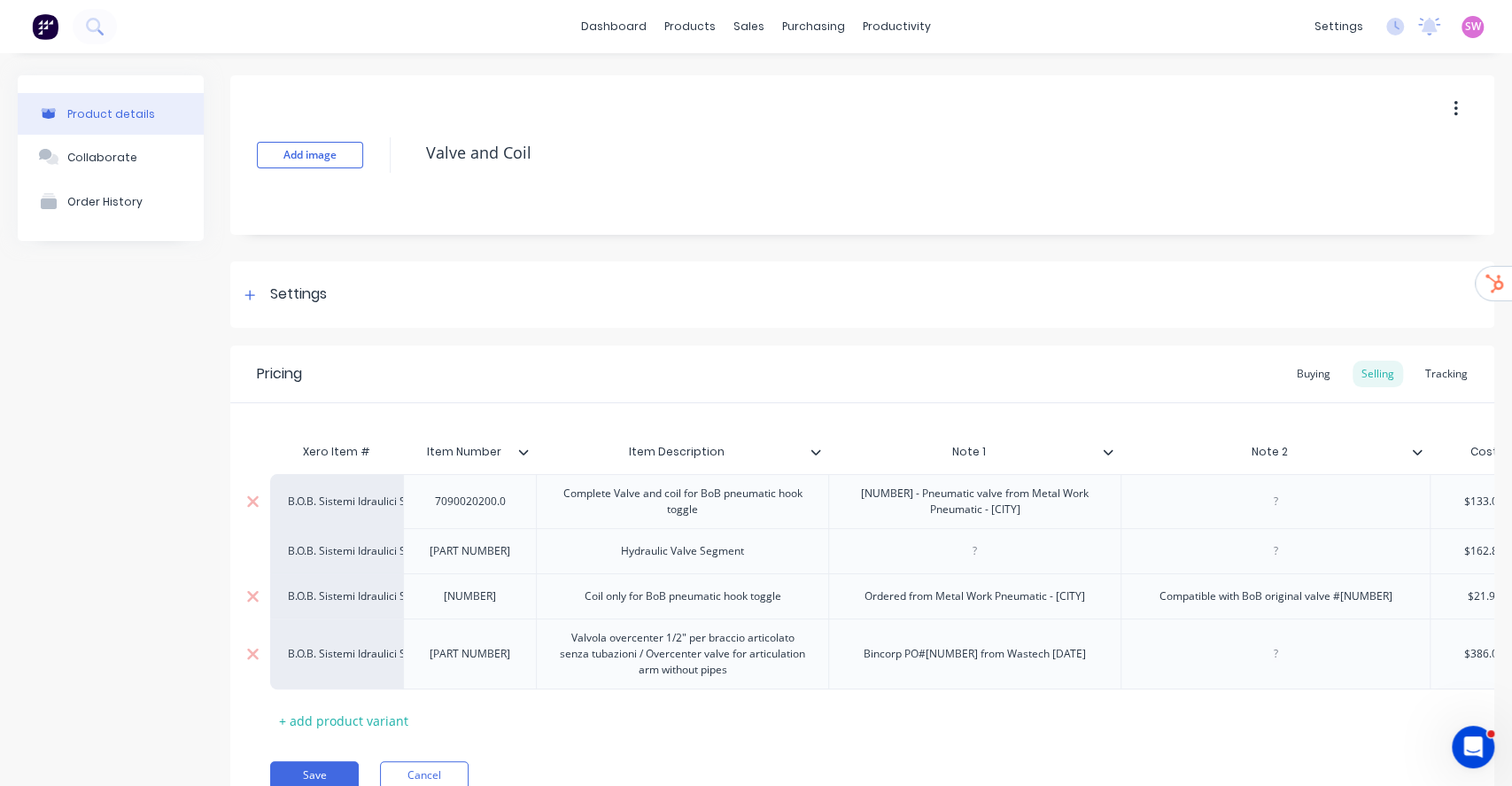 scroll, scrollTop: 105, scrollLeft: 0, axis: vertical 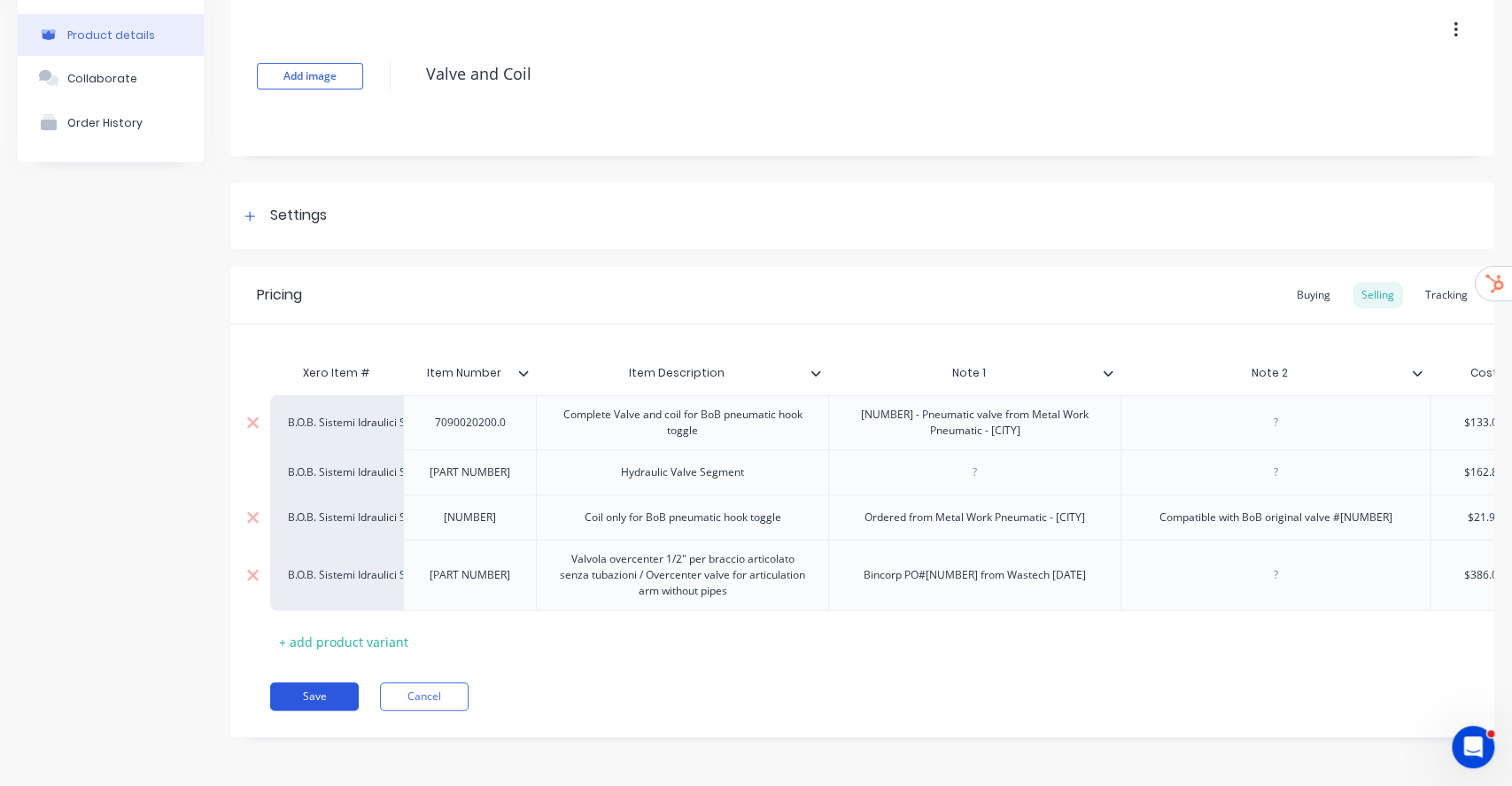 click on "Save" at bounding box center [314, 697] 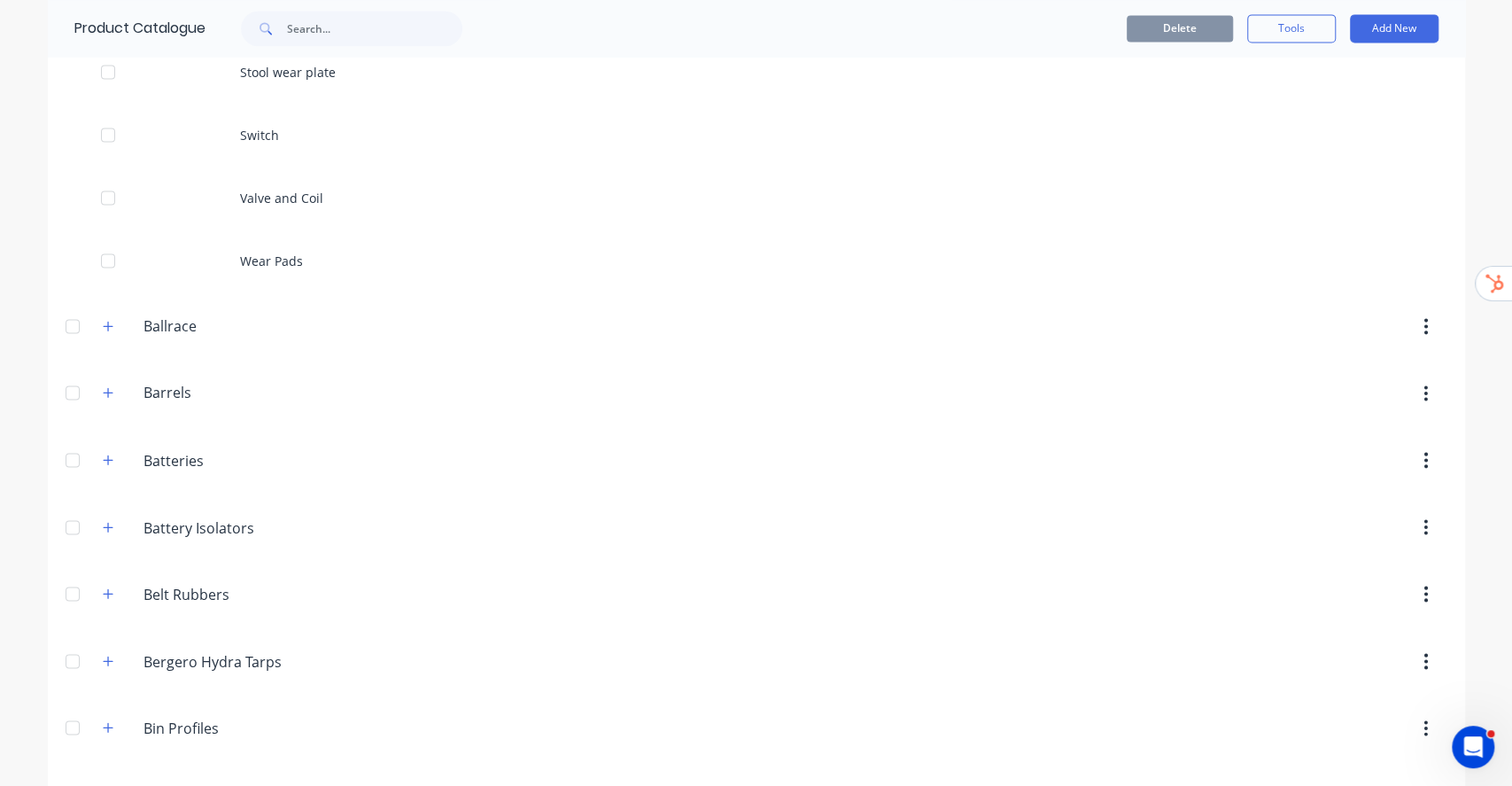 scroll, scrollTop: 1890, scrollLeft: 0, axis: vertical 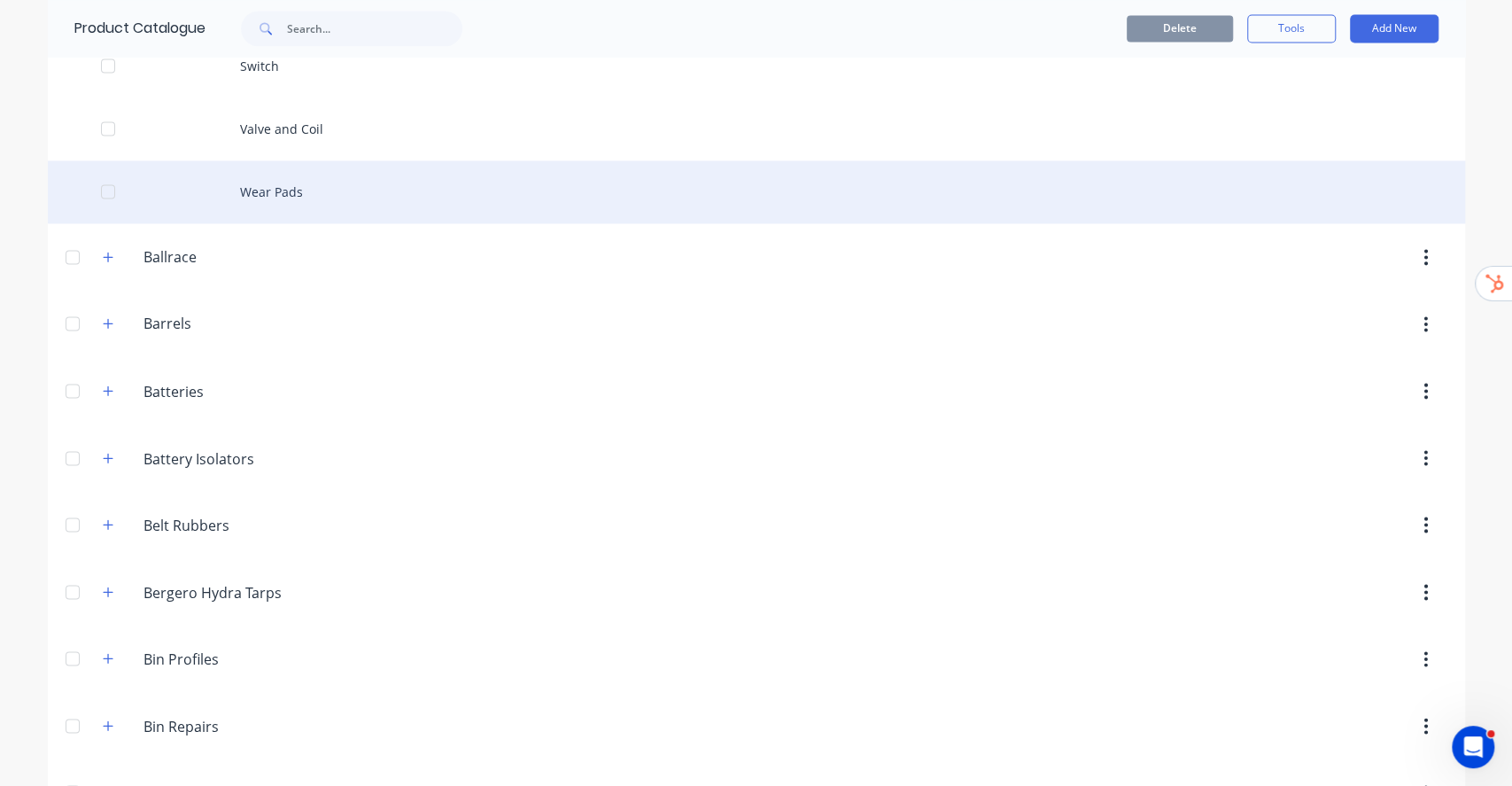 click on "Wear Pads" at bounding box center [756, 191] 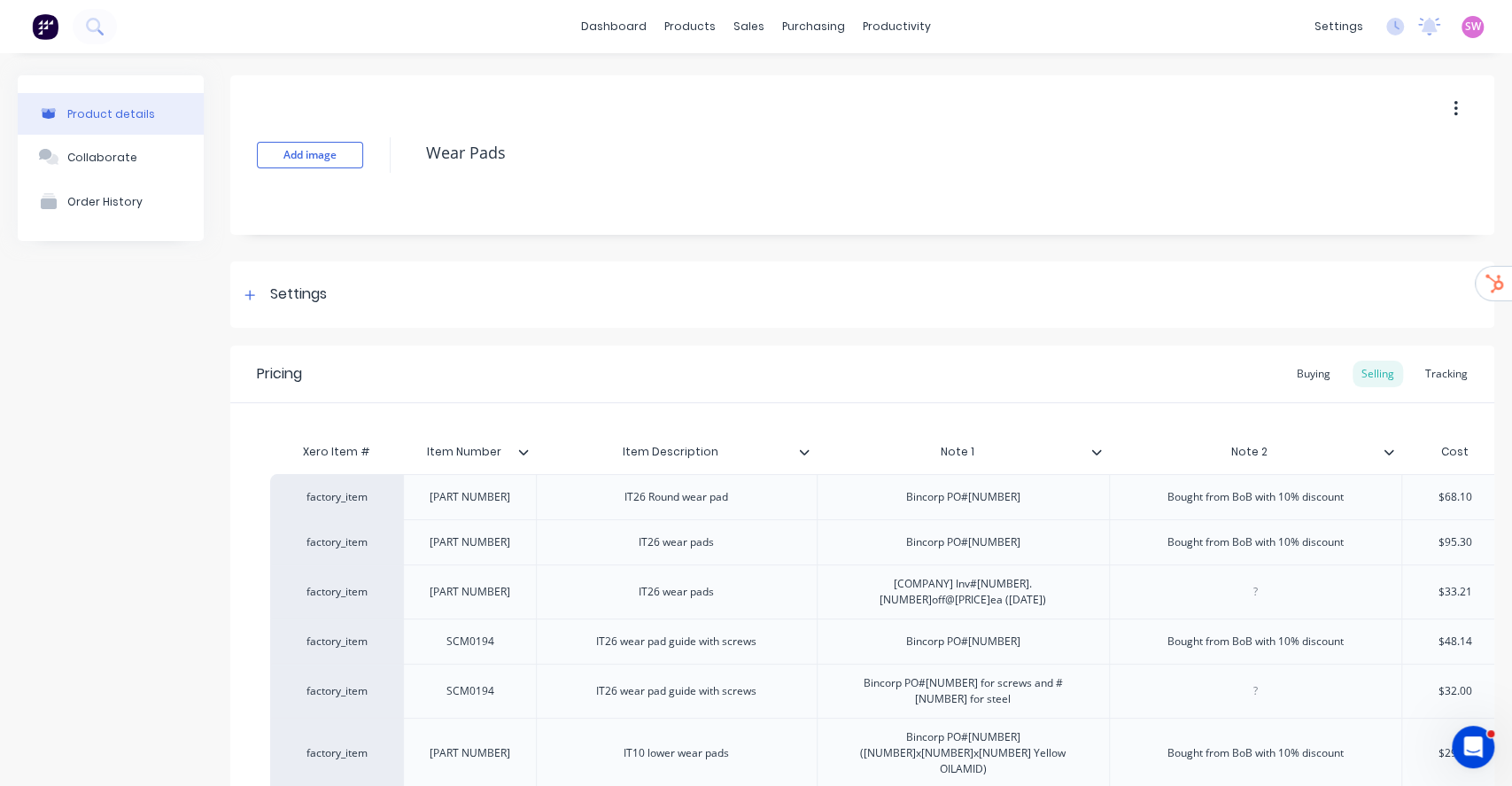 type on "x" 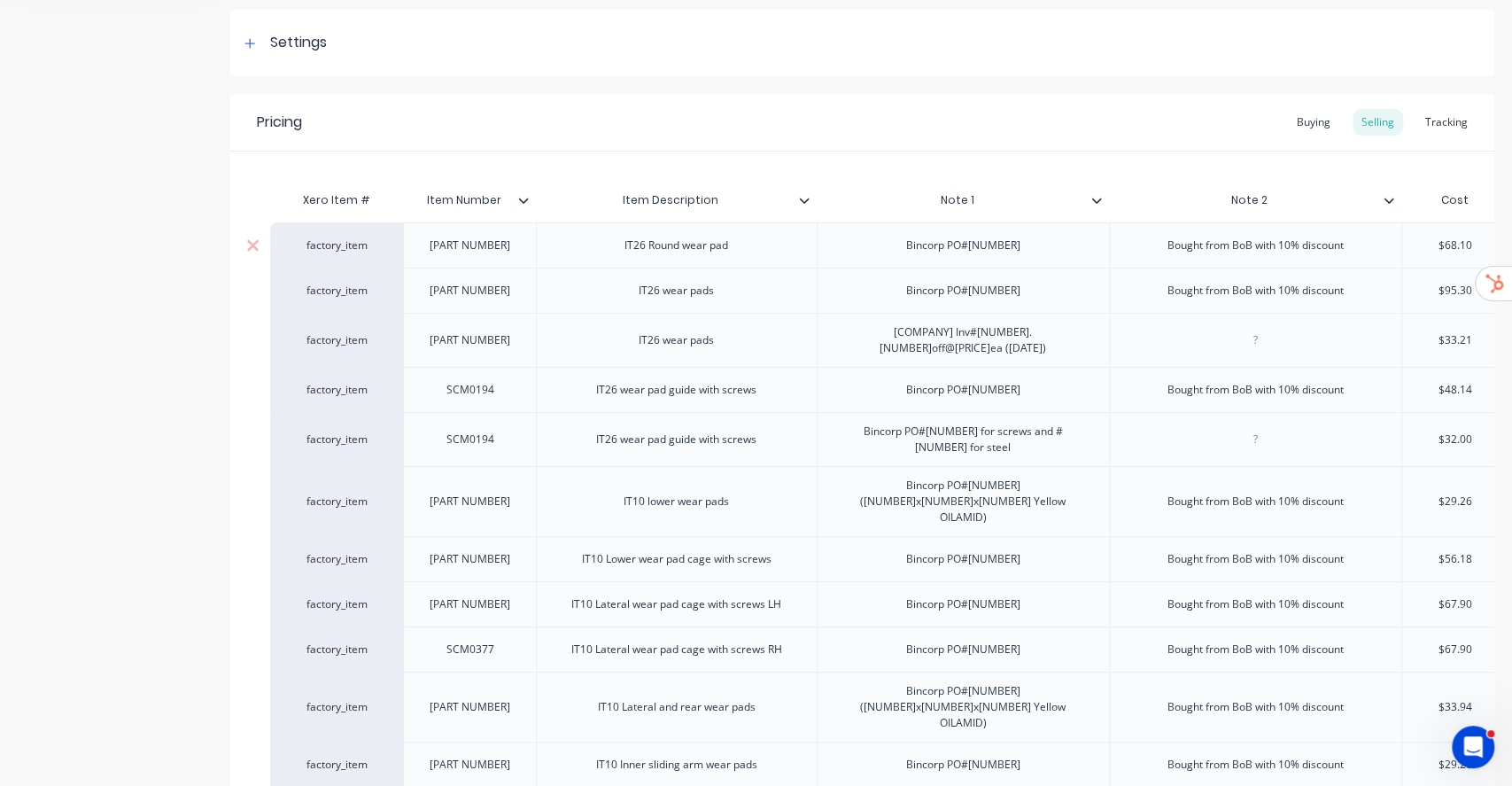 click on "factory_item" at bounding box center [337, 245] 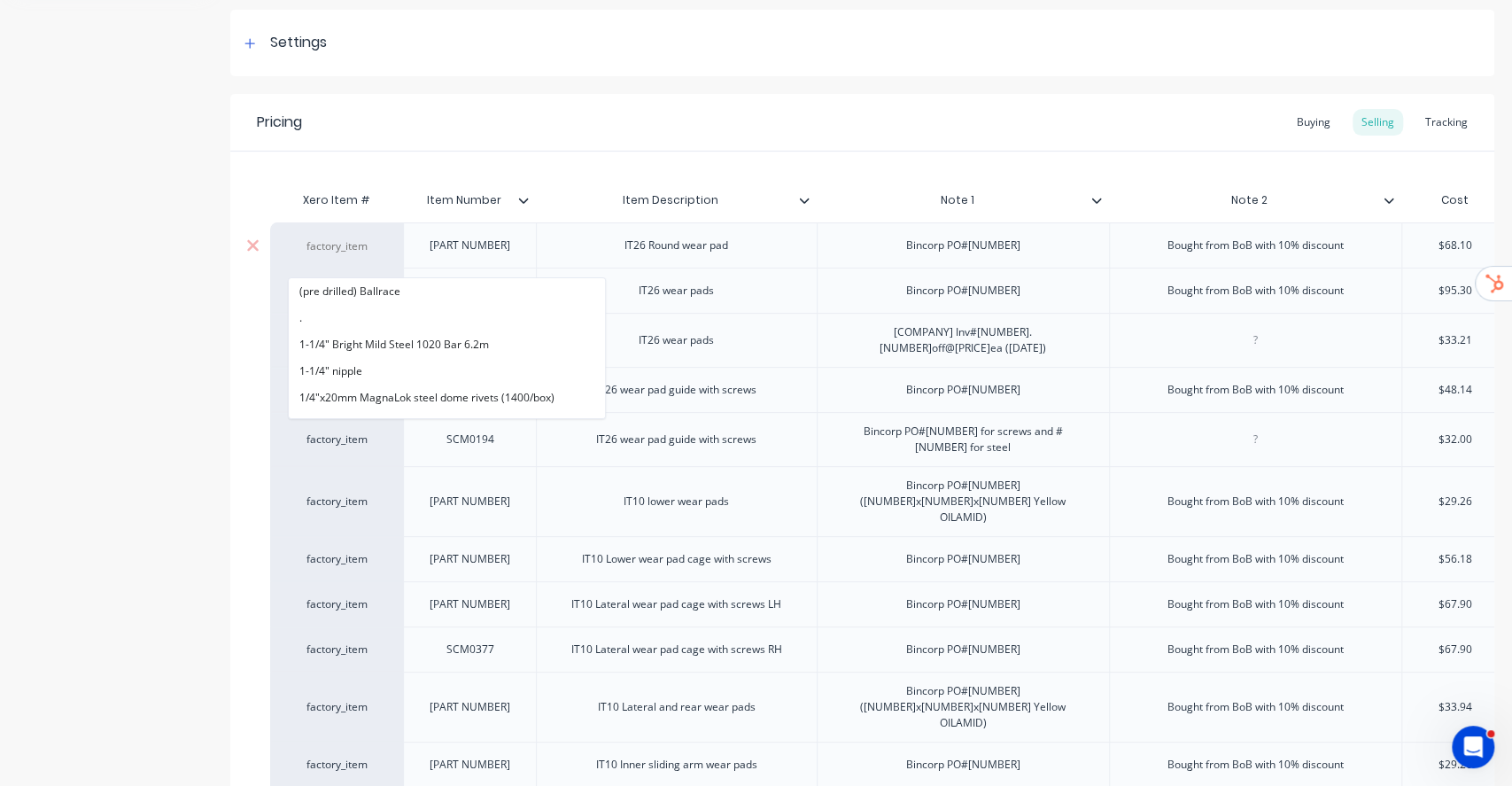scroll, scrollTop: 231, scrollLeft: 0, axis: vertical 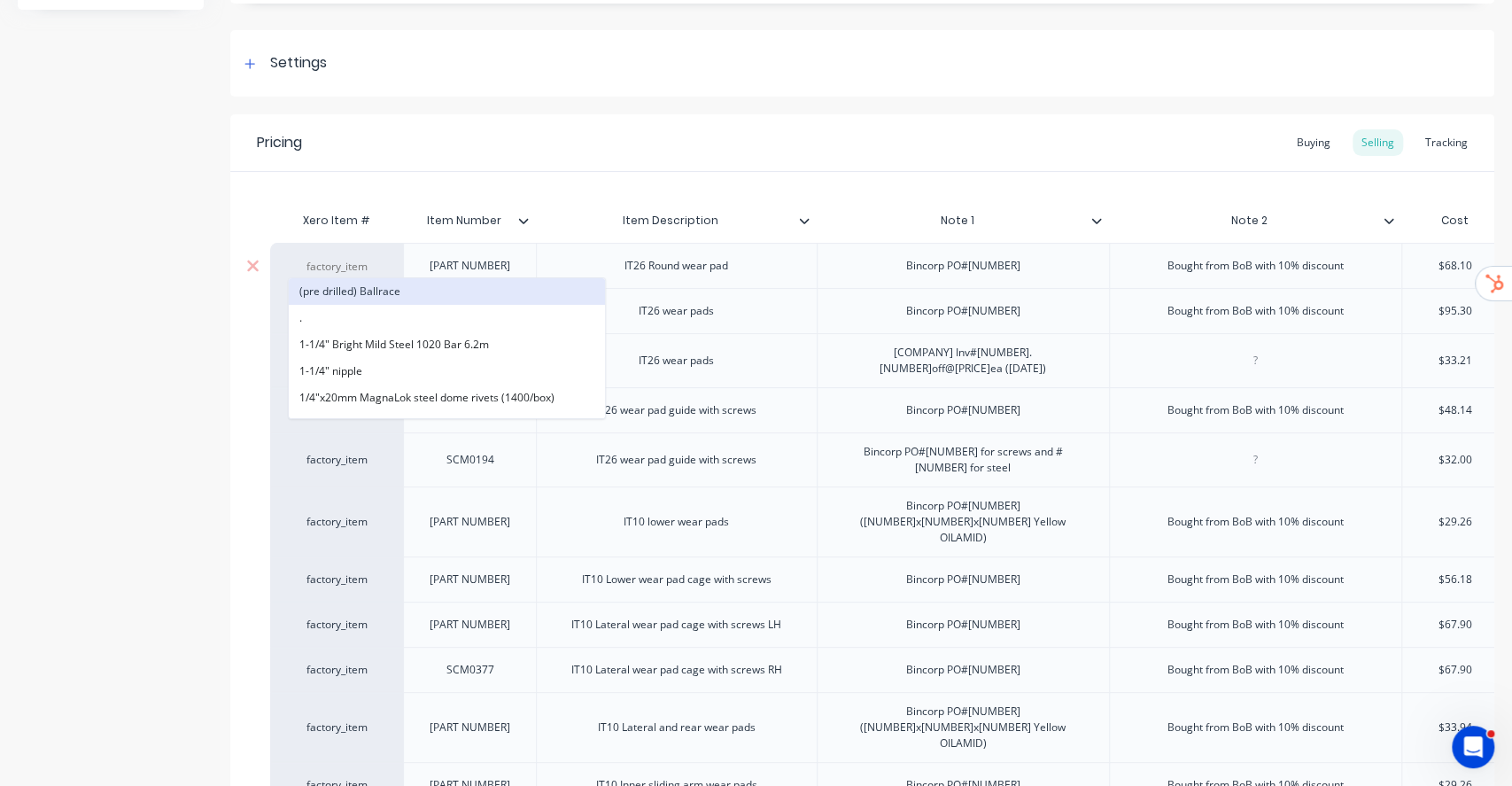 paste on "B.O.B" 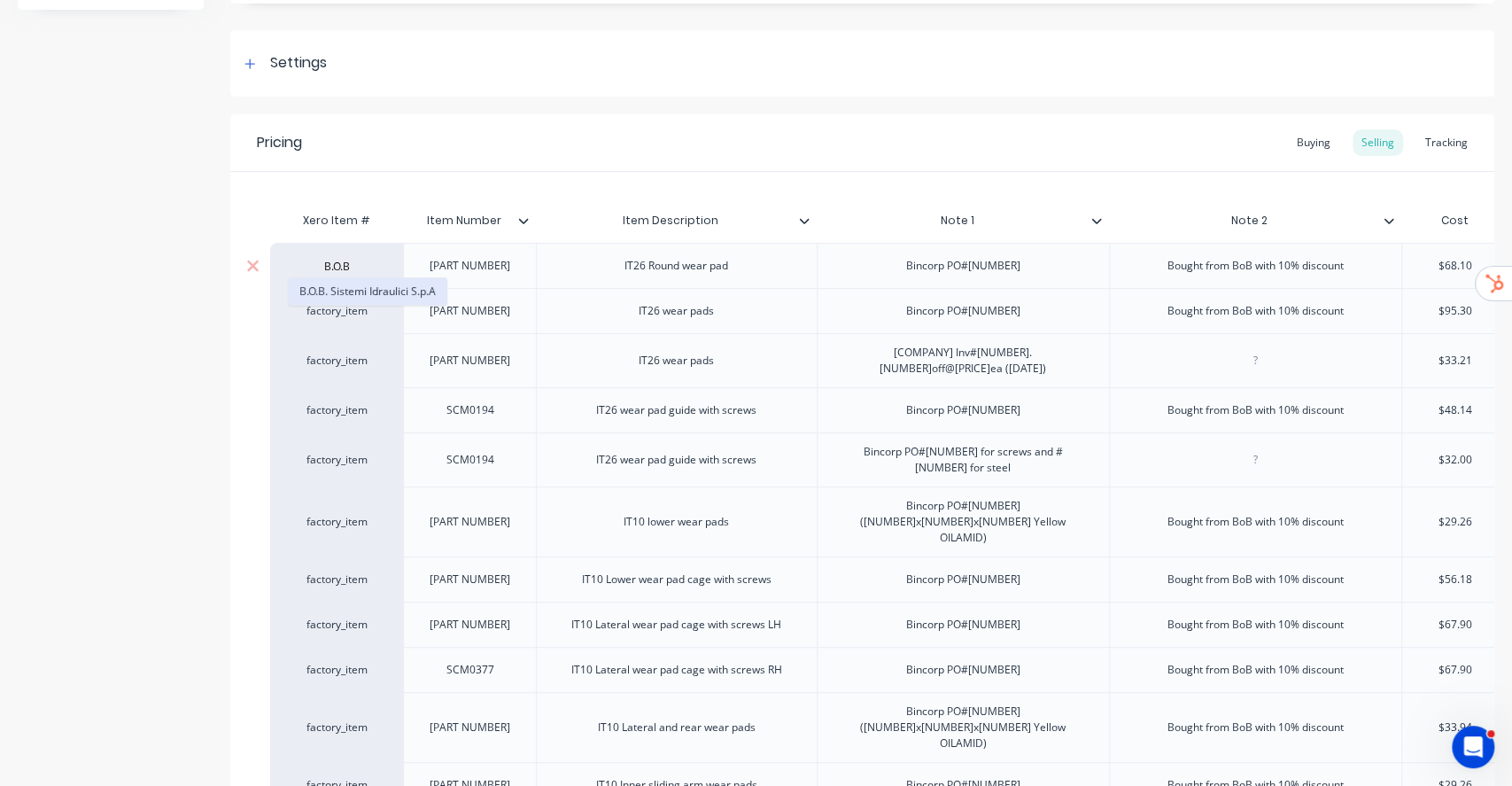 click on "B.O.B. Sistemi Idraulici S.p.A" at bounding box center [368, 292] 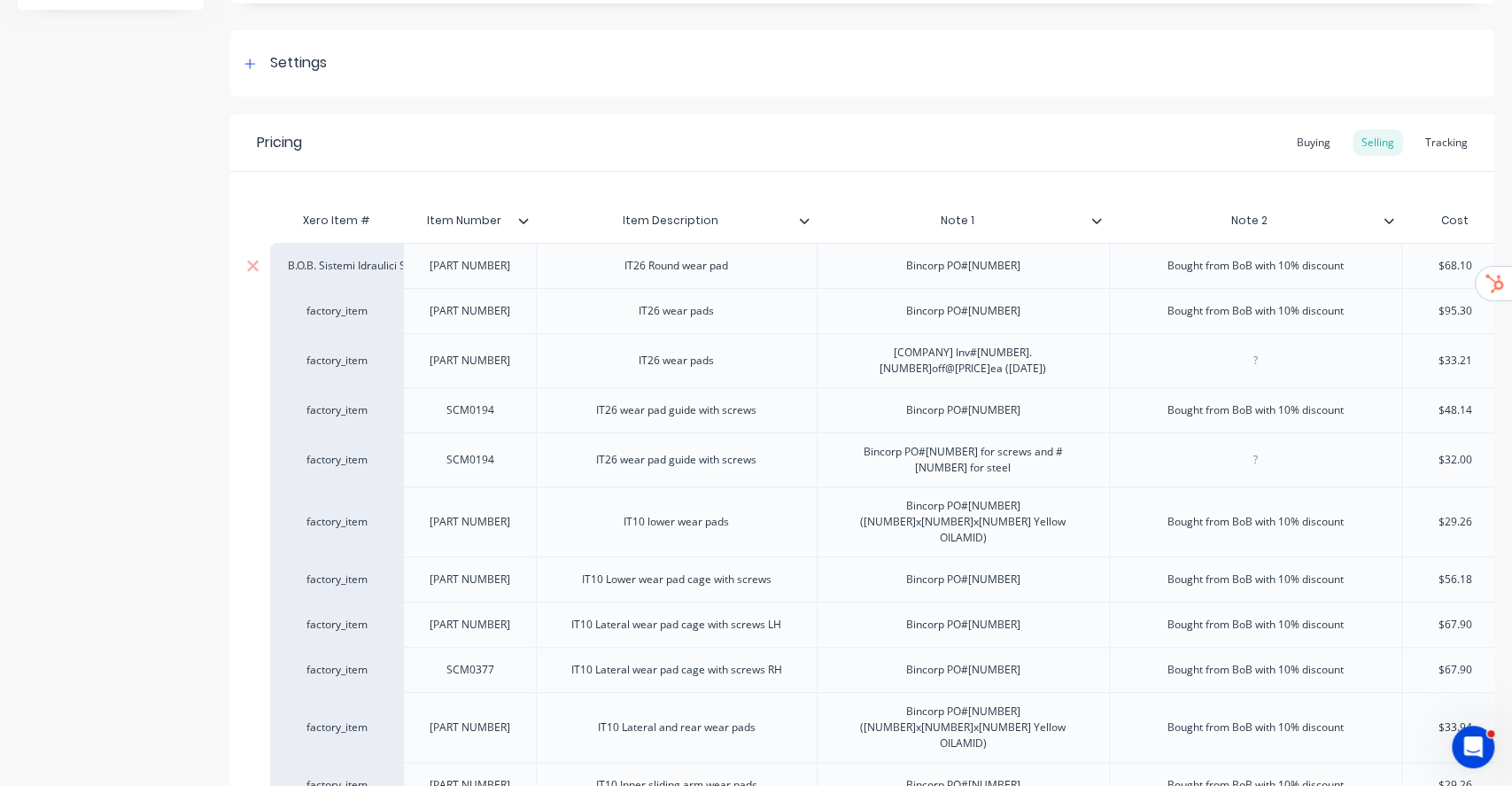 type on "x" 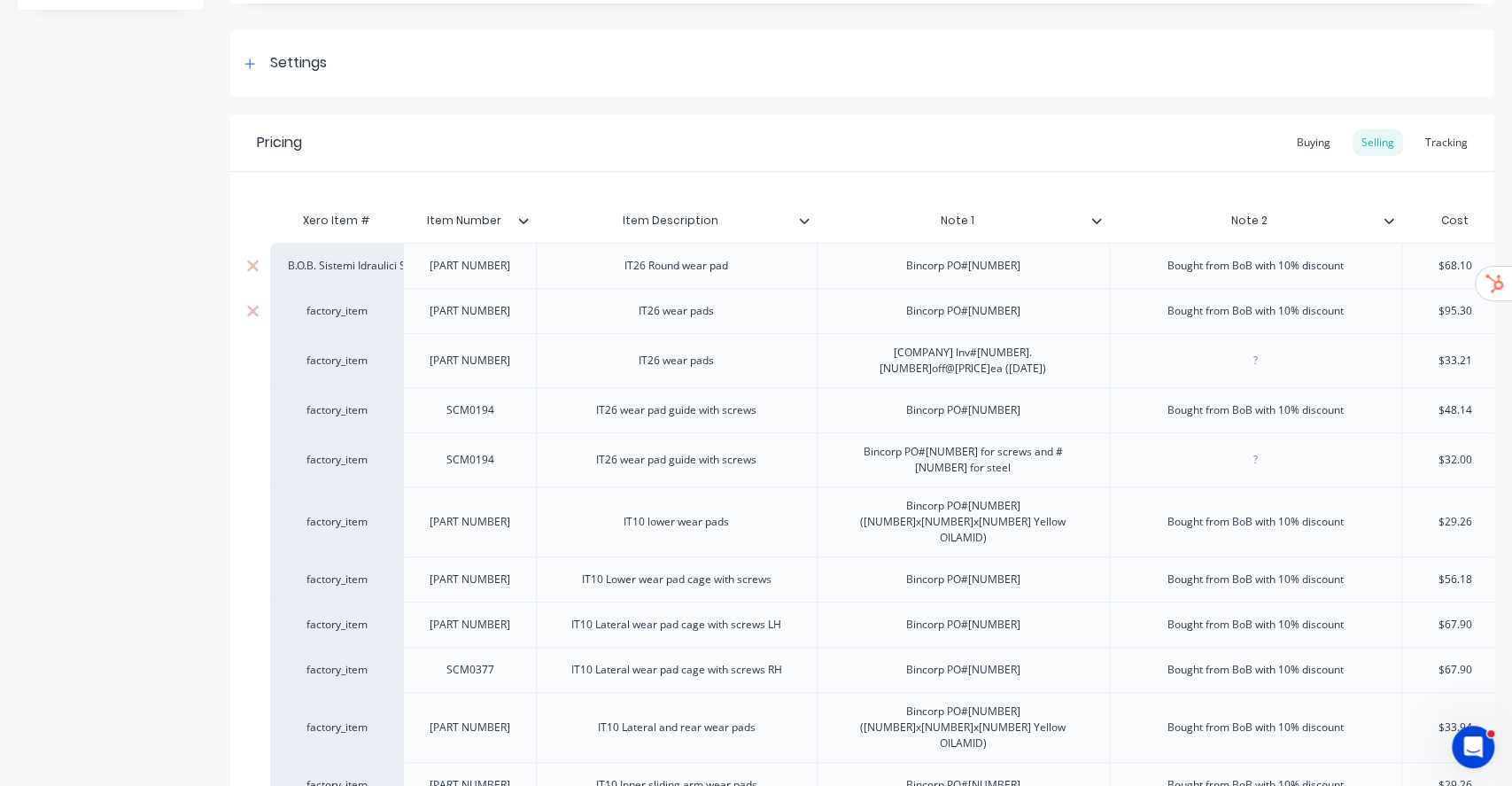 paste on "B.O.B" 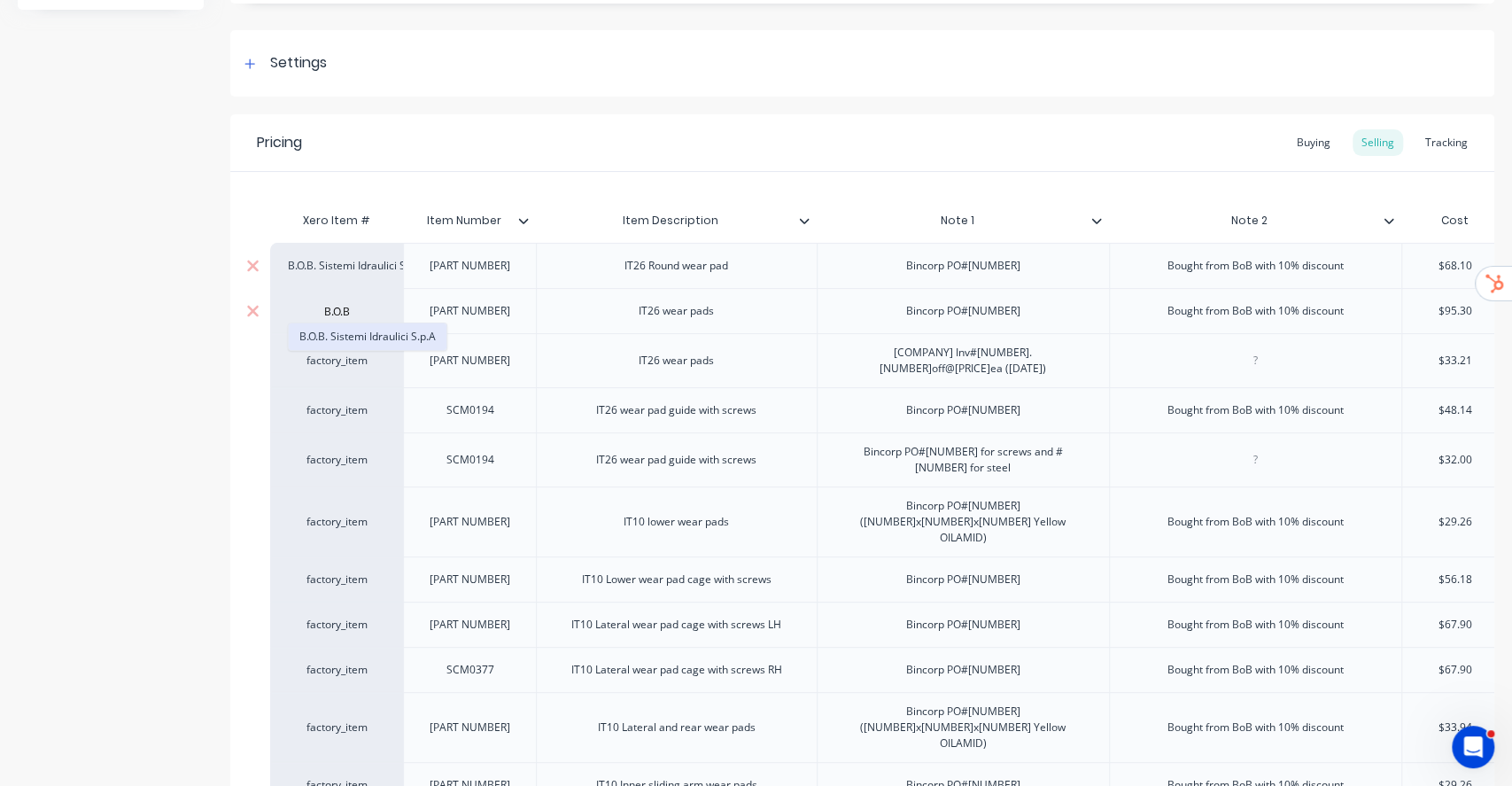 click on "B.O.B. Sistemi Idraulici S.p.A" at bounding box center (368, 337) 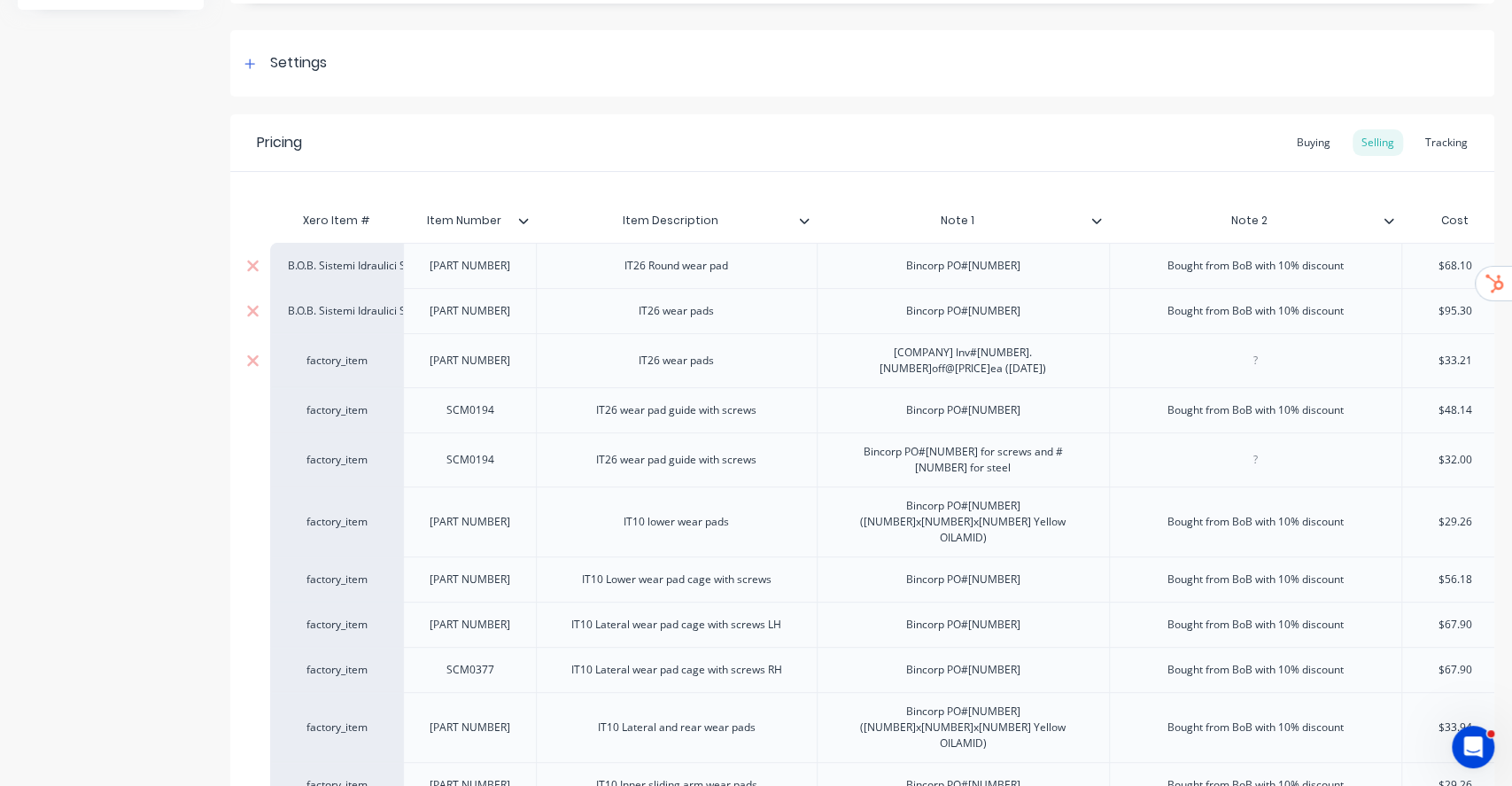 click on "factory_item" at bounding box center (337, 360) 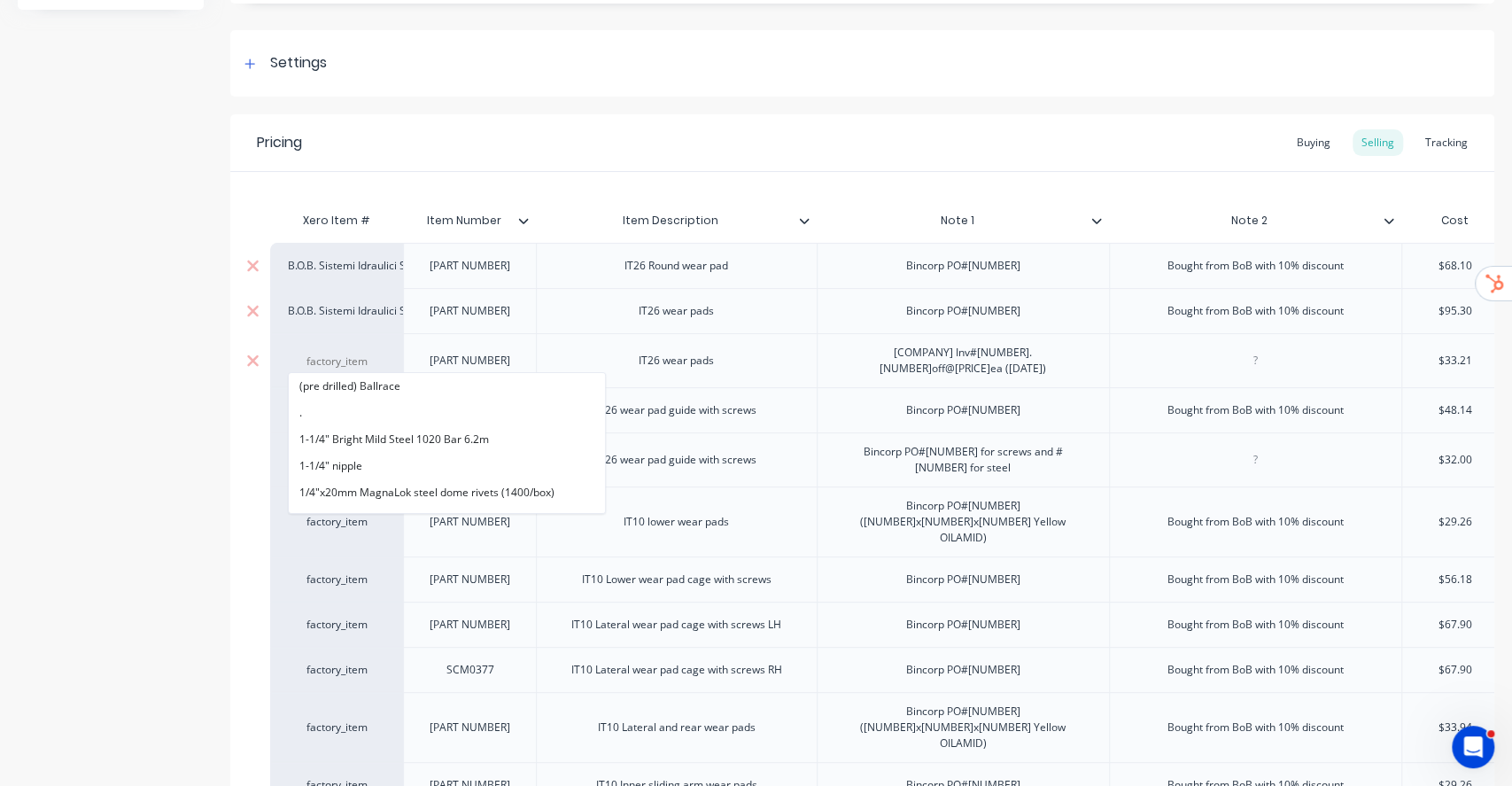 paste on "B.O.B" 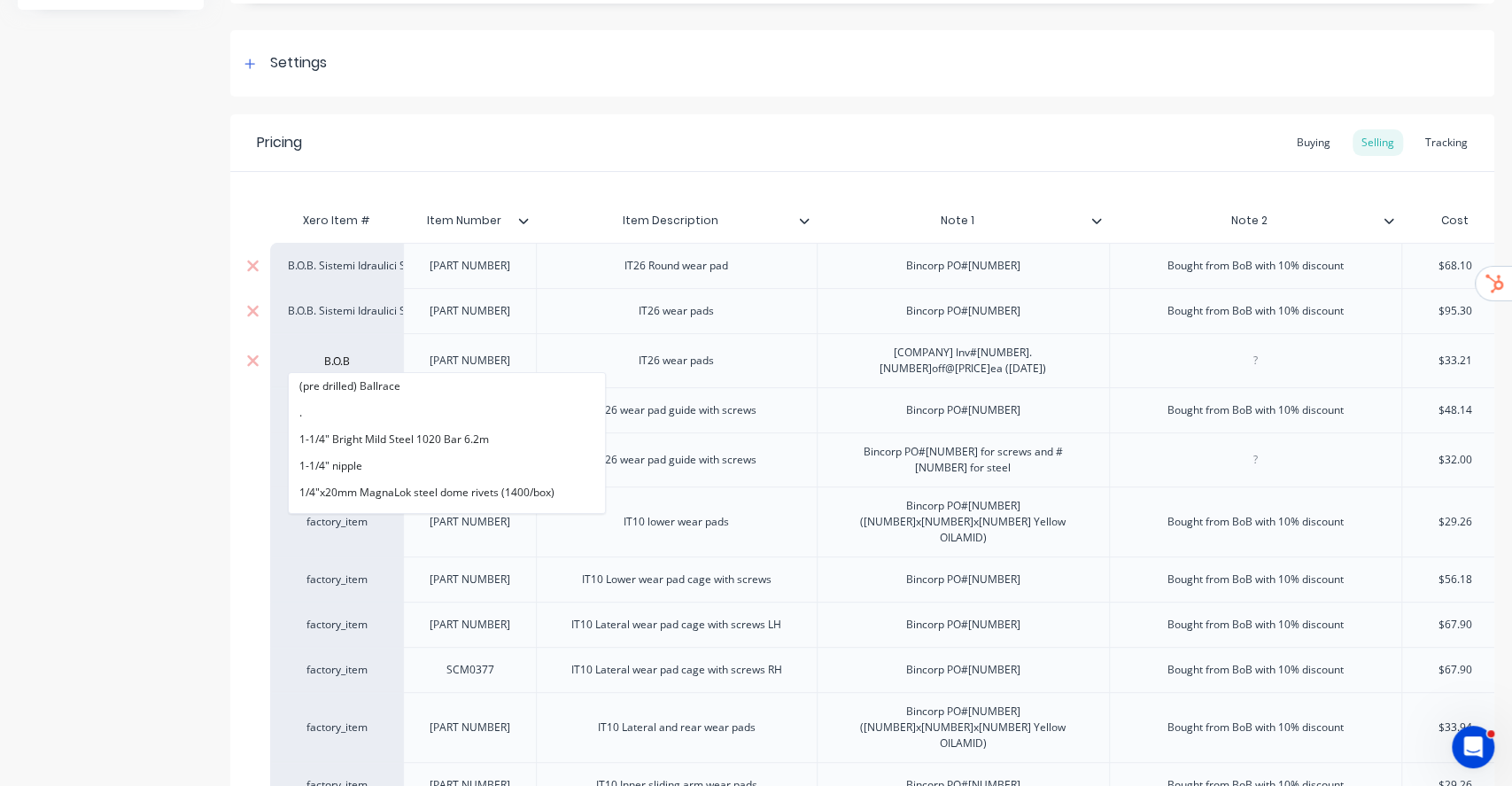 type on "B.O.B" 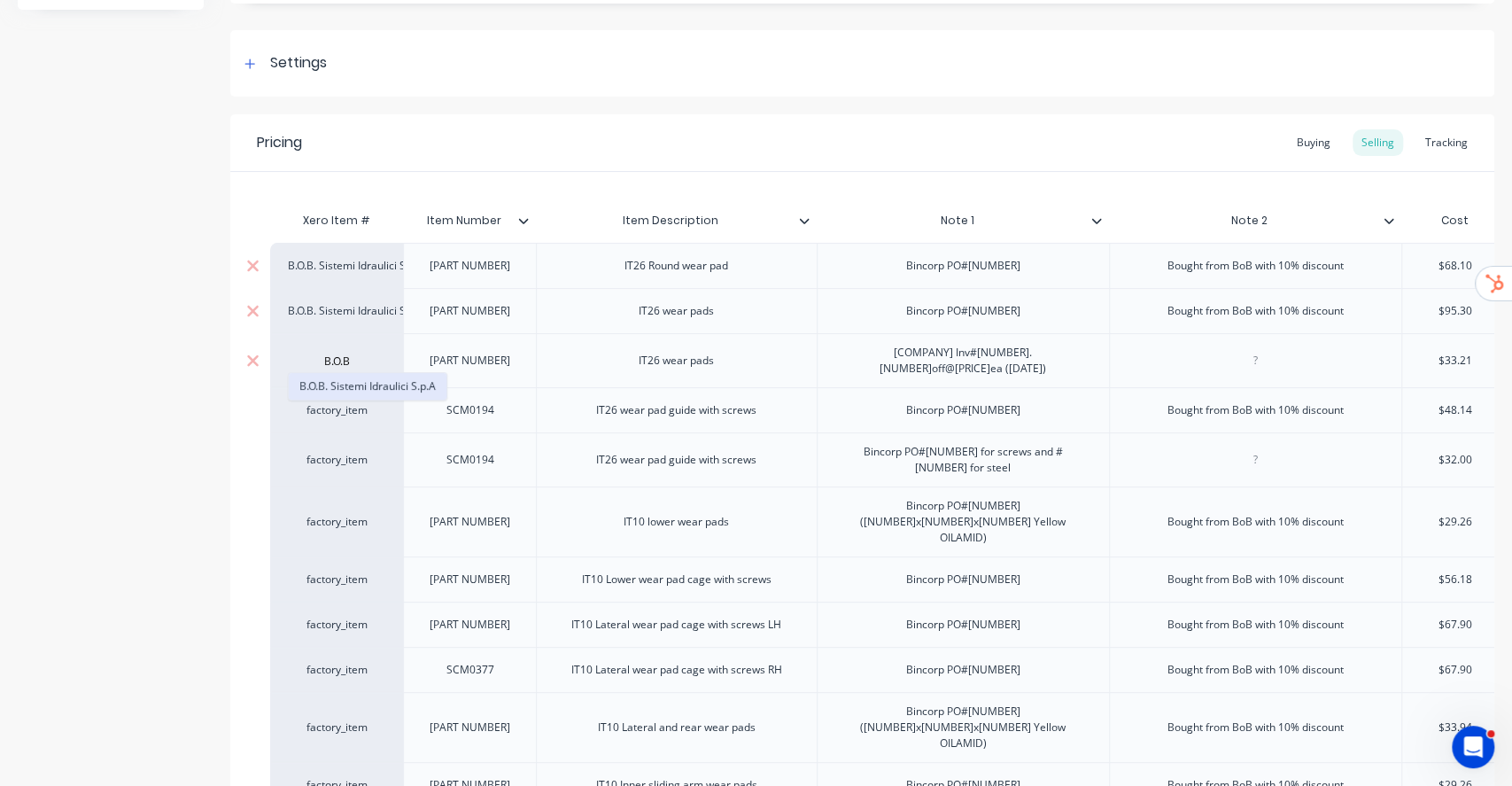 click on "B.O.B. Sistemi Idraulici S.p.A" at bounding box center (368, 386) 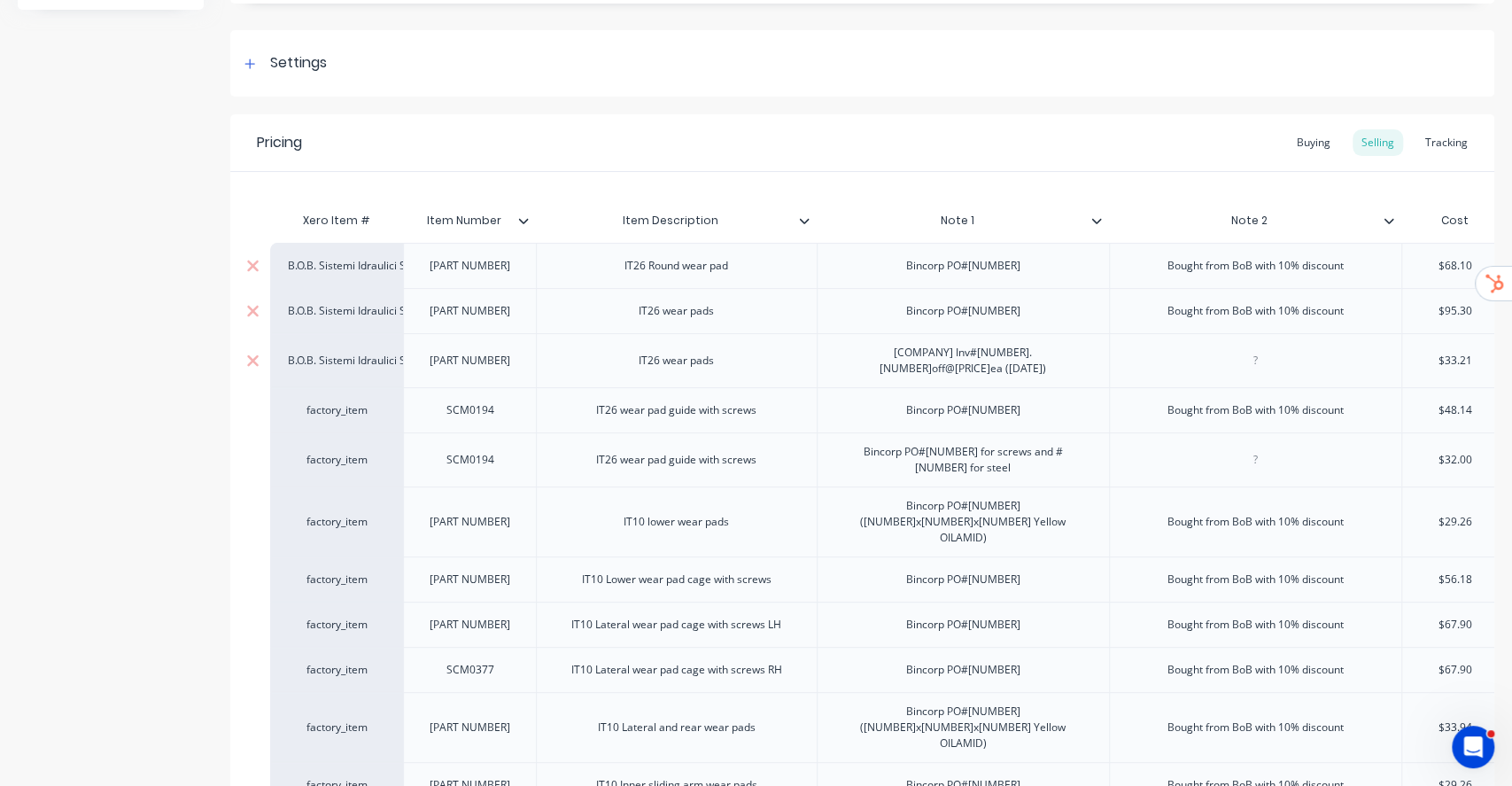 type on "x" 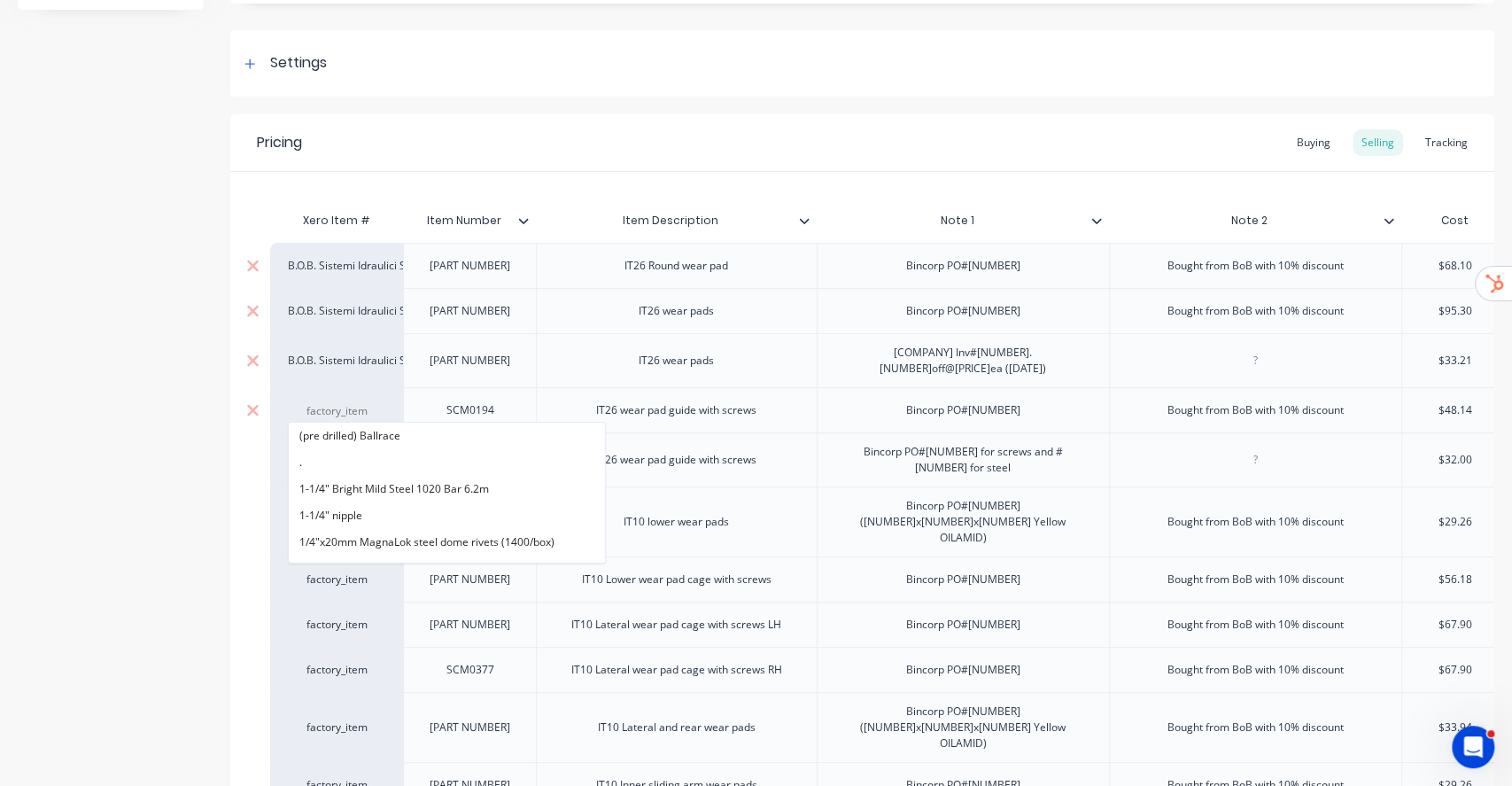 paste on "B.O.B" 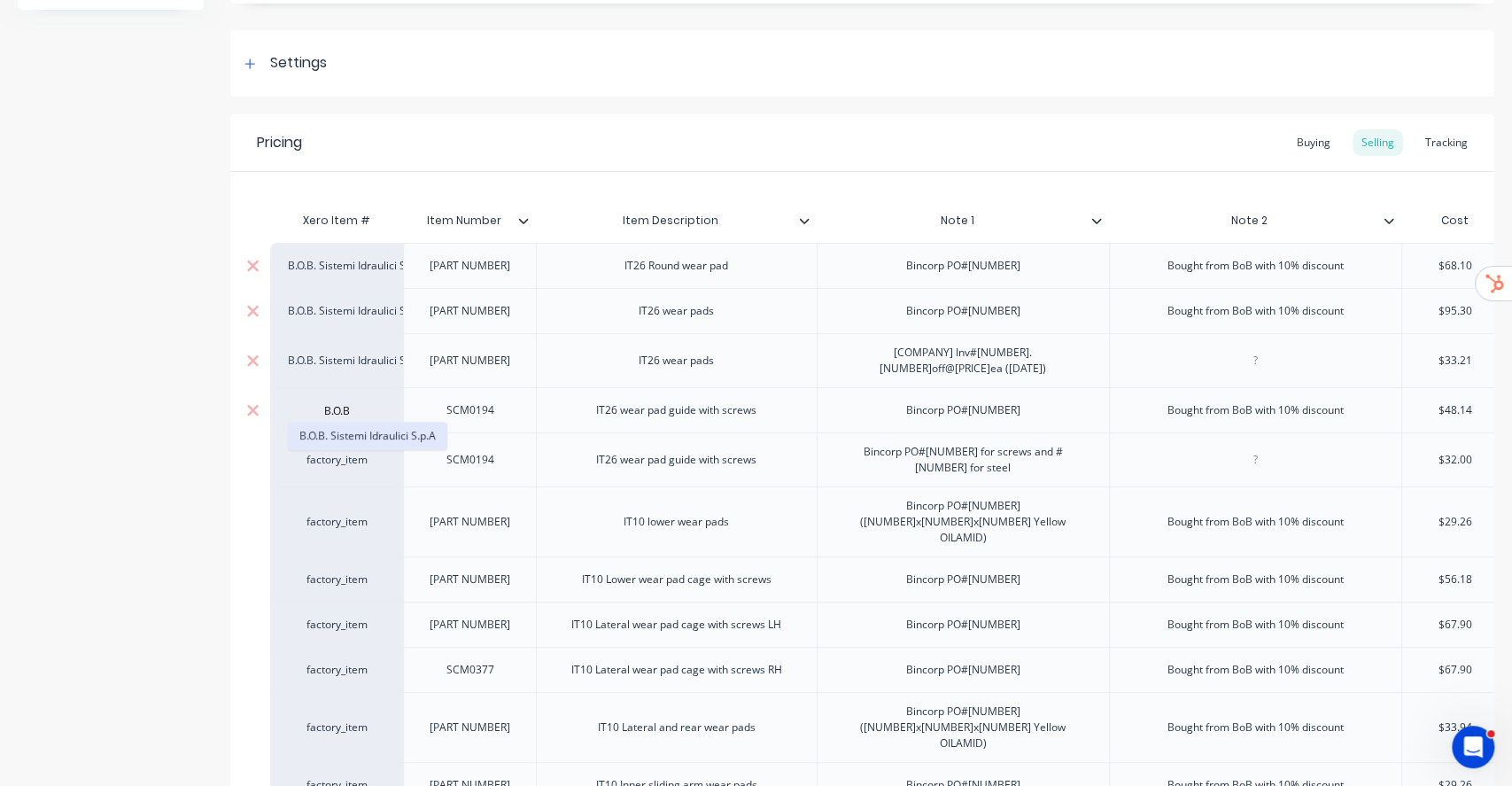click on "B.O.B. Sistemi Idraulici S.p.A" at bounding box center [368, 436] 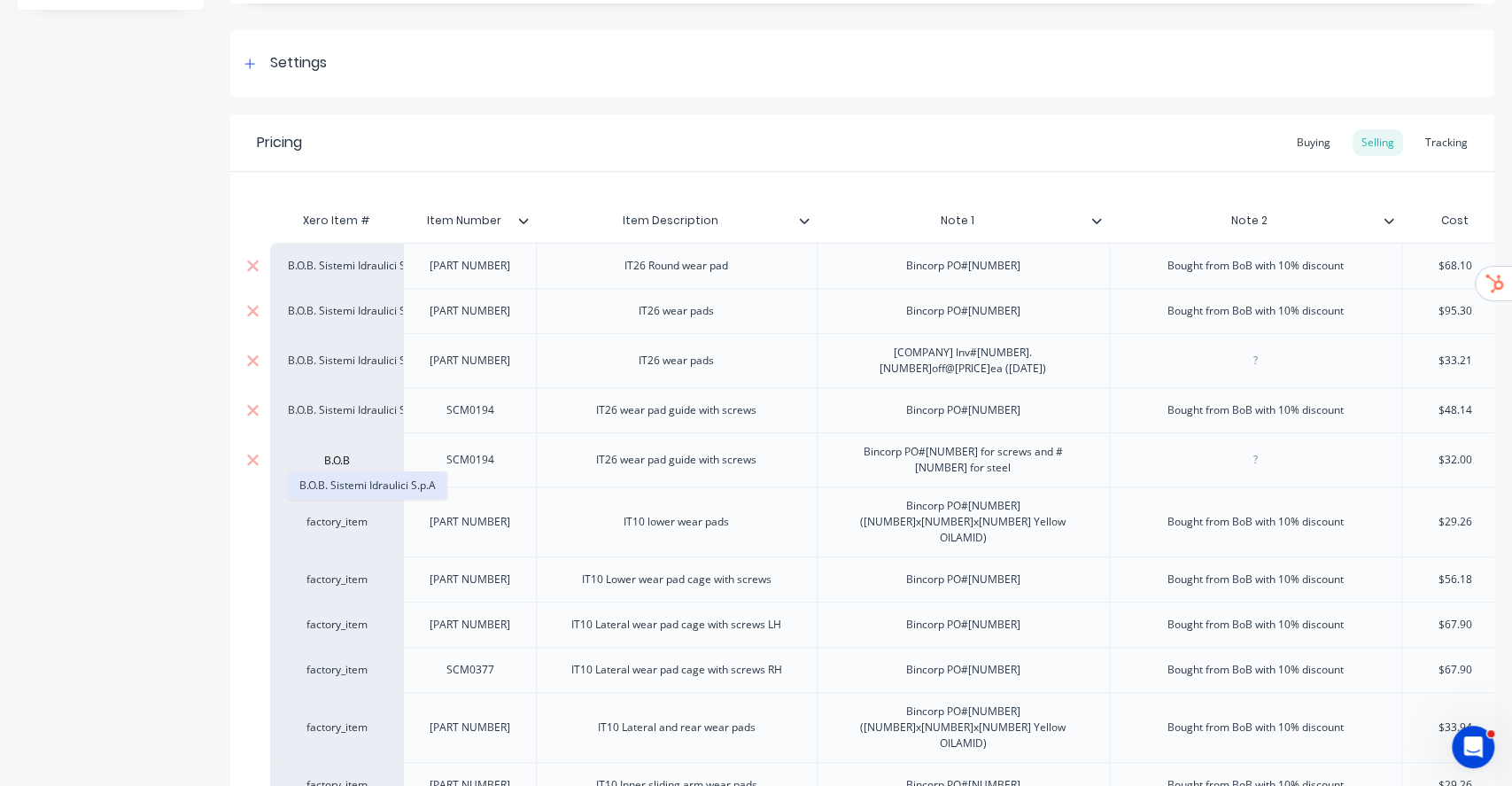 click on "B.O.B. Sistemi Idraulici S.p.A" at bounding box center [368, 486] 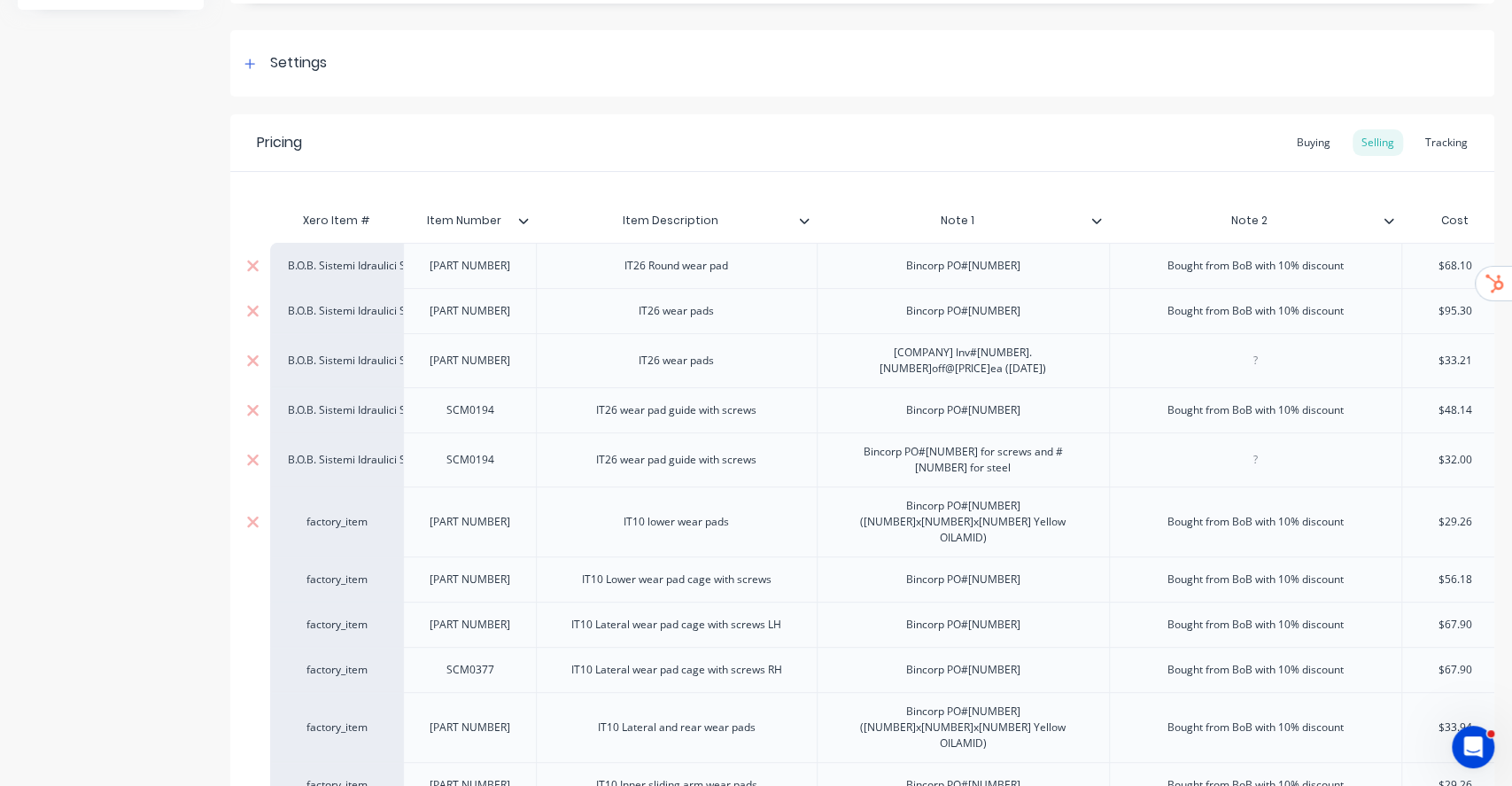 click on "factory_item" at bounding box center (337, 522) 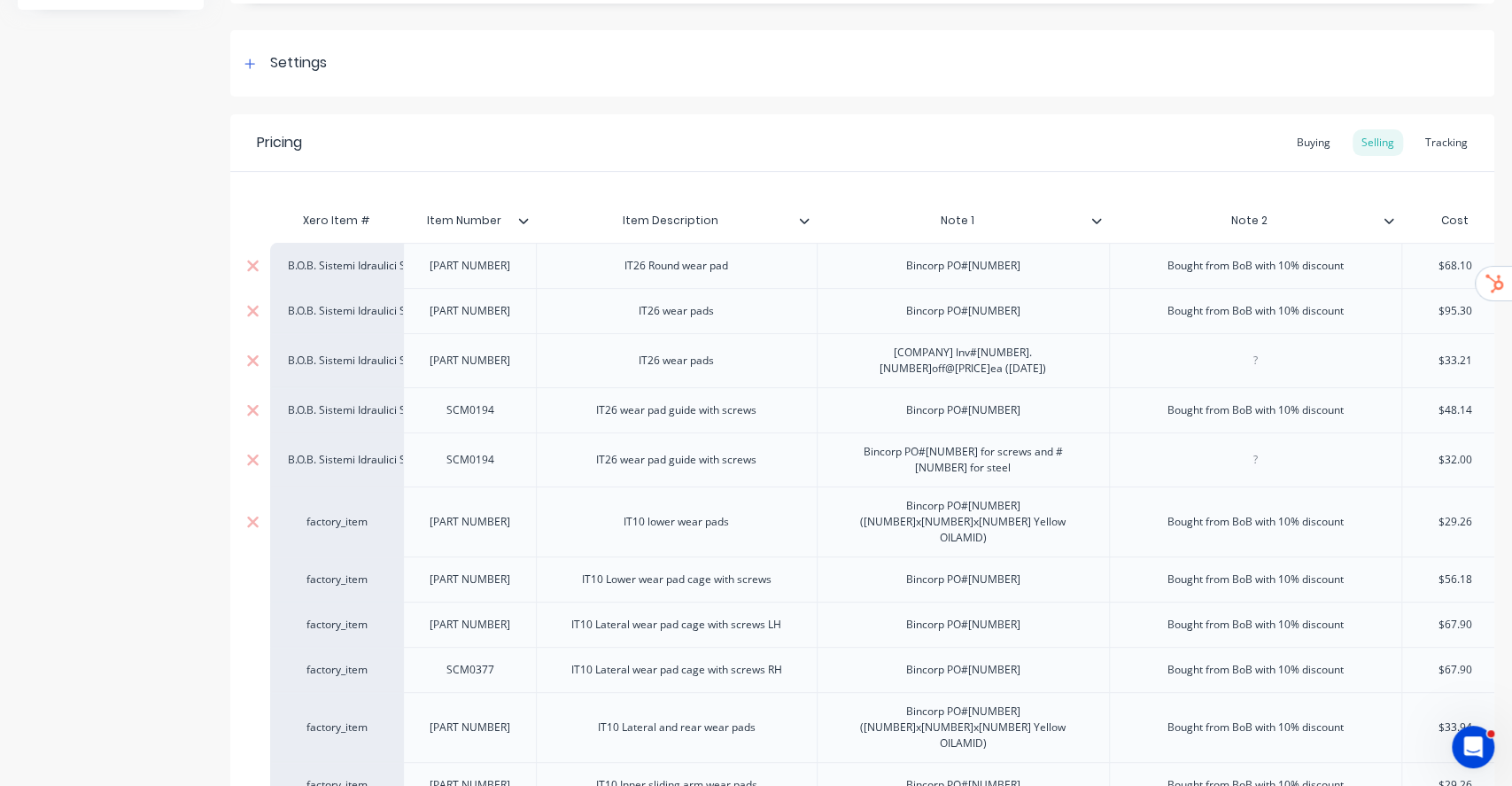 click on "factory_item" at bounding box center (337, 522) 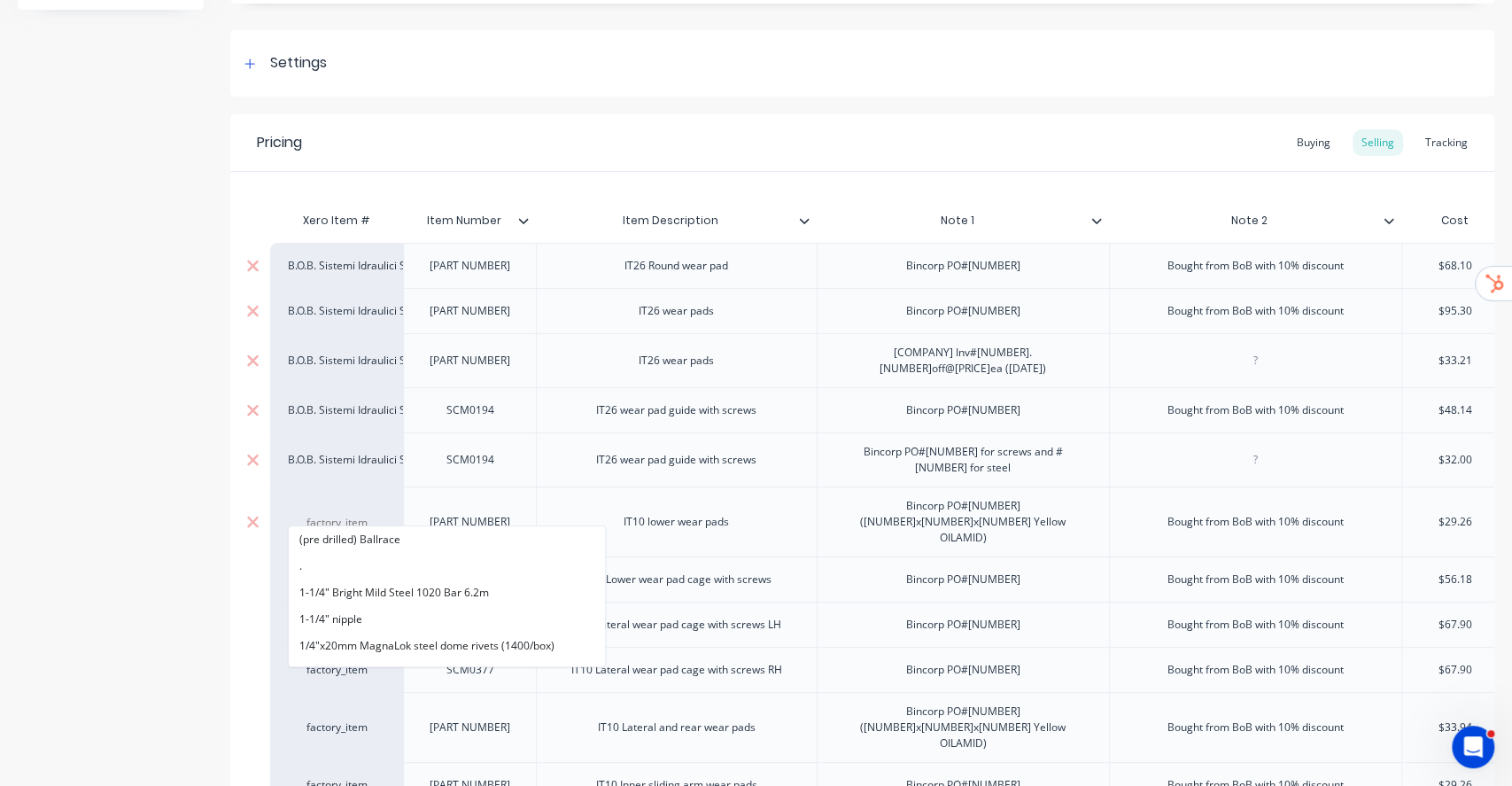 paste on "B.O.B" 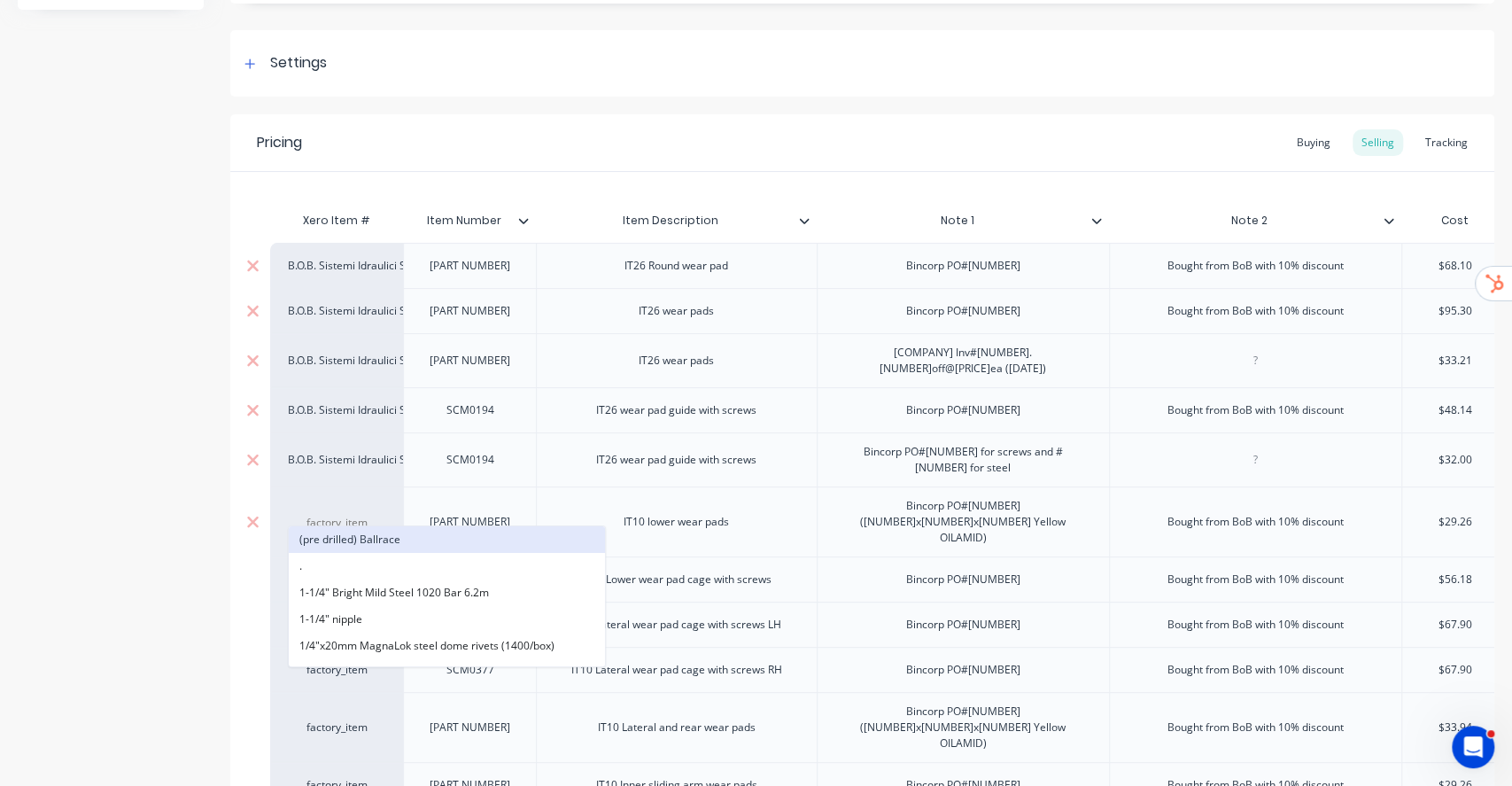 type on "B.O.B" 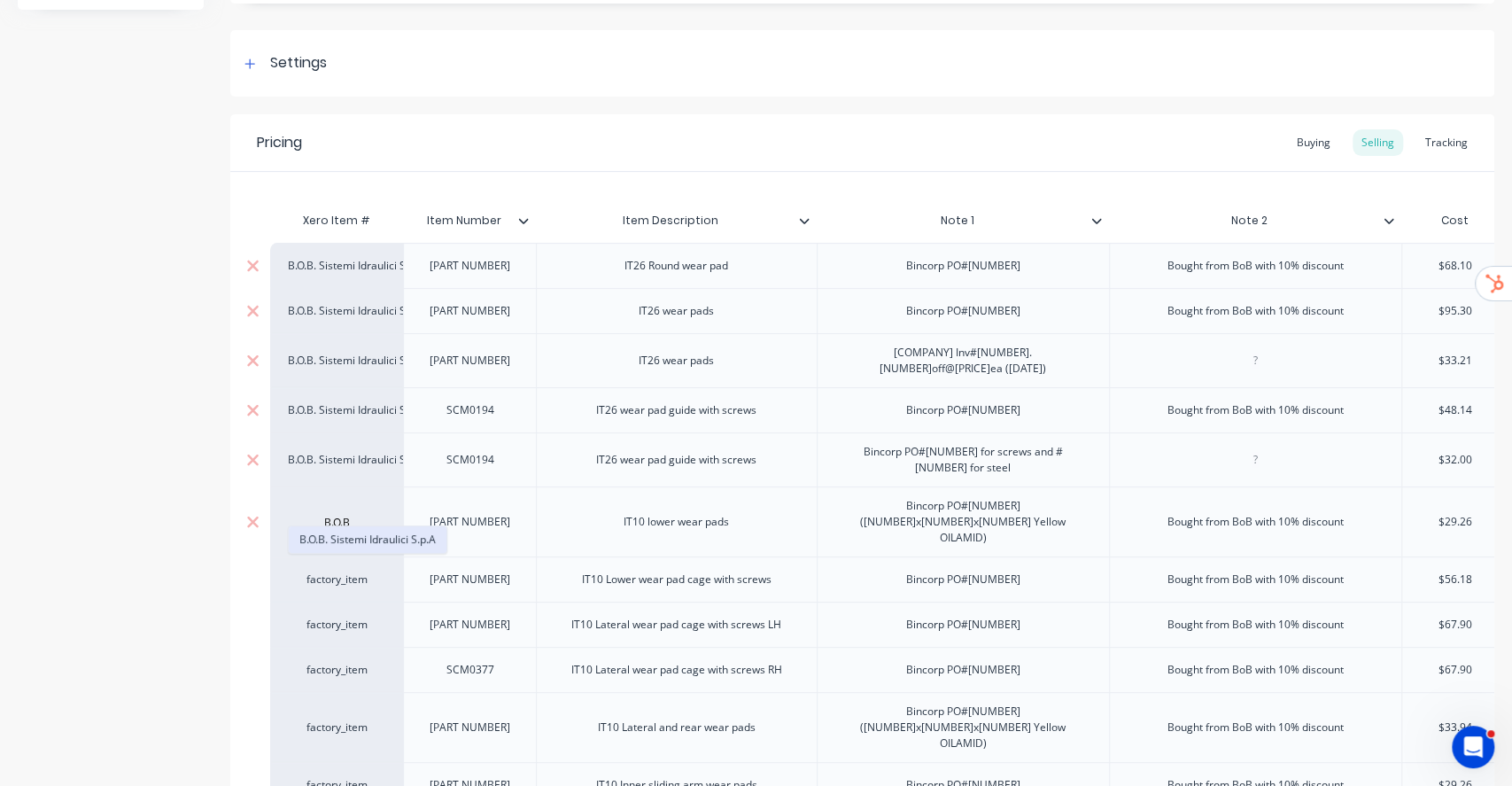 click on "B.O.B. Sistemi Idraulici S.p.A" at bounding box center (368, 540) 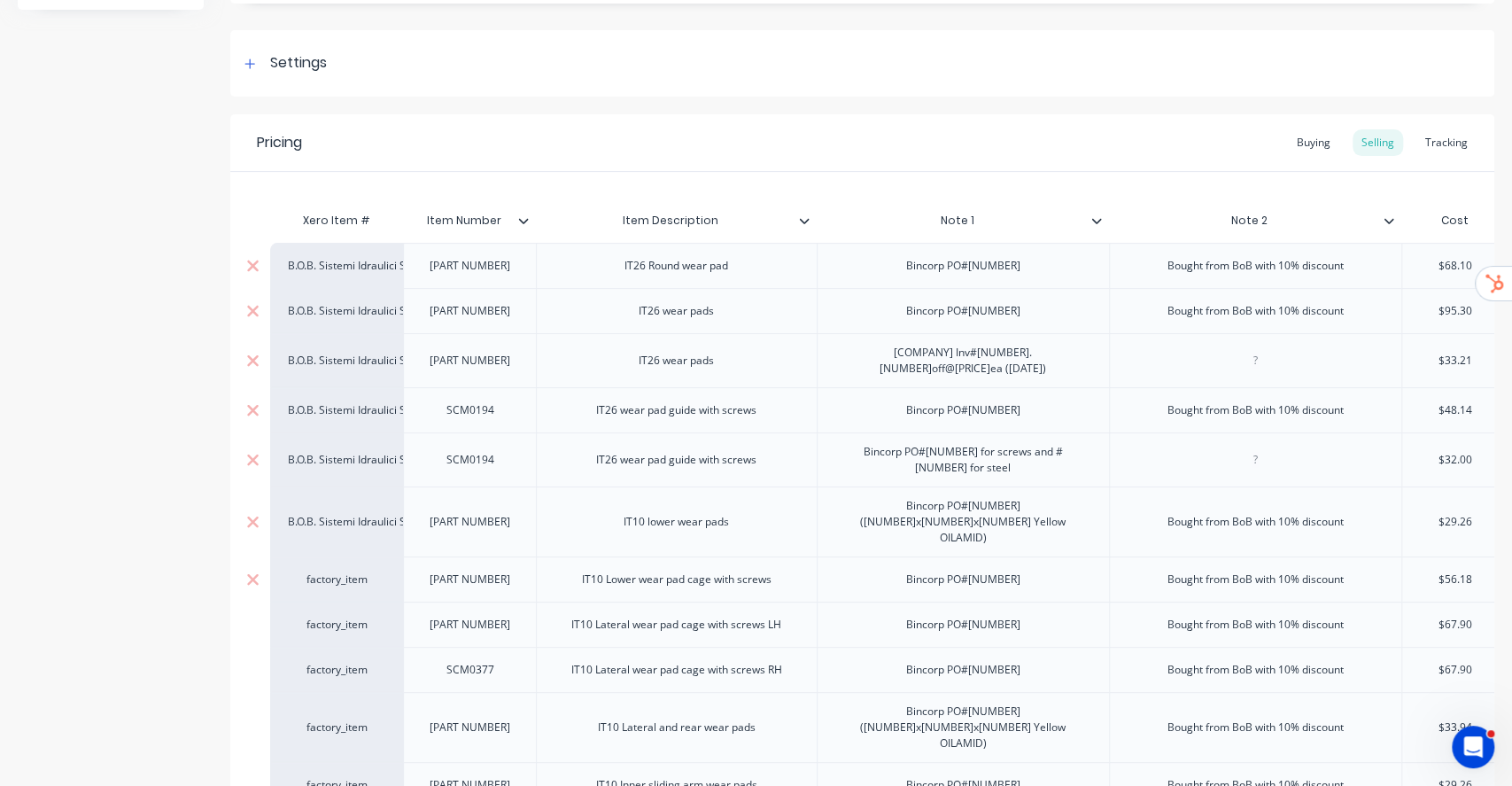 click on "factory_item" at bounding box center [337, 580] 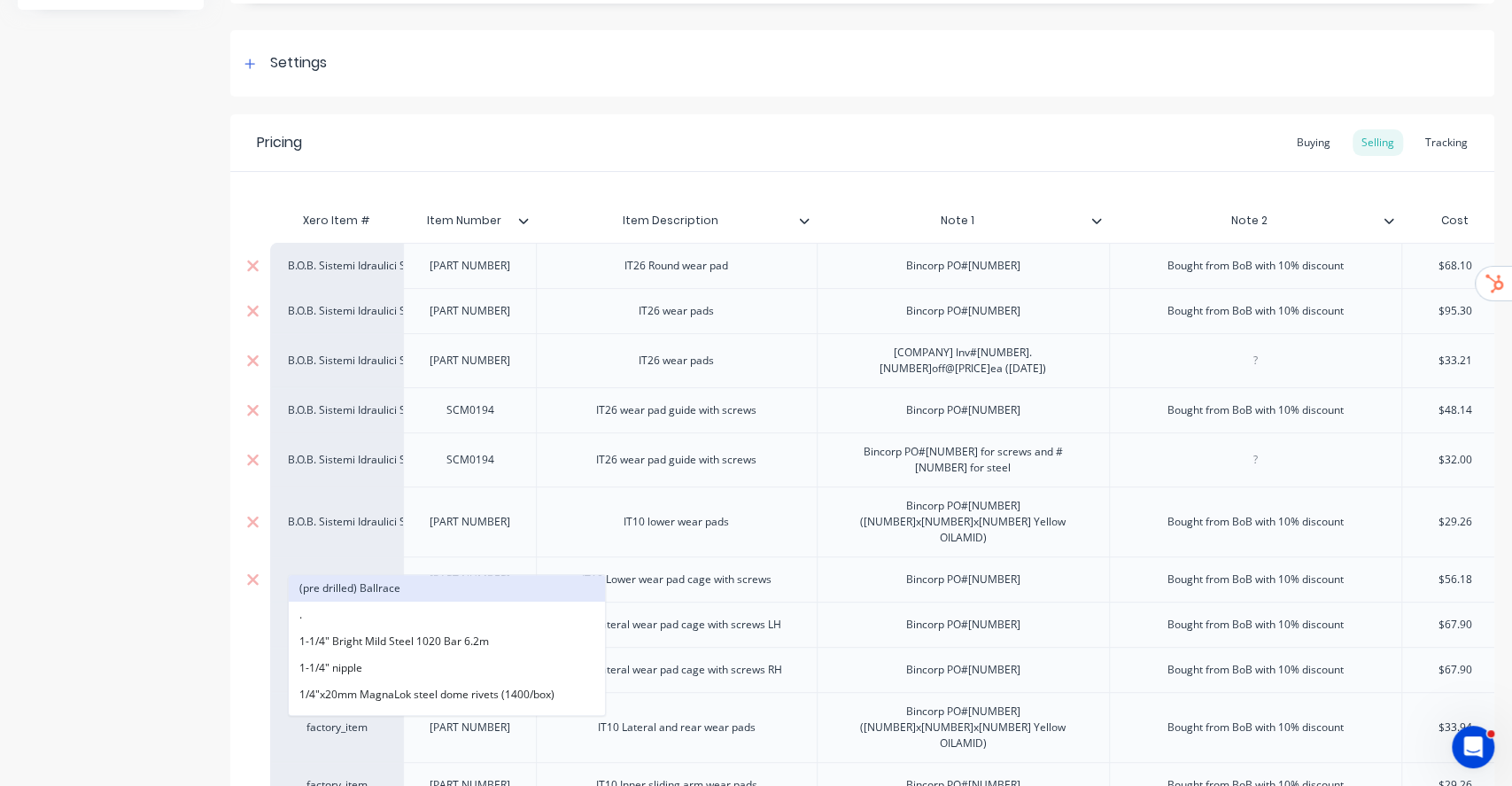 paste on "B.O.B" 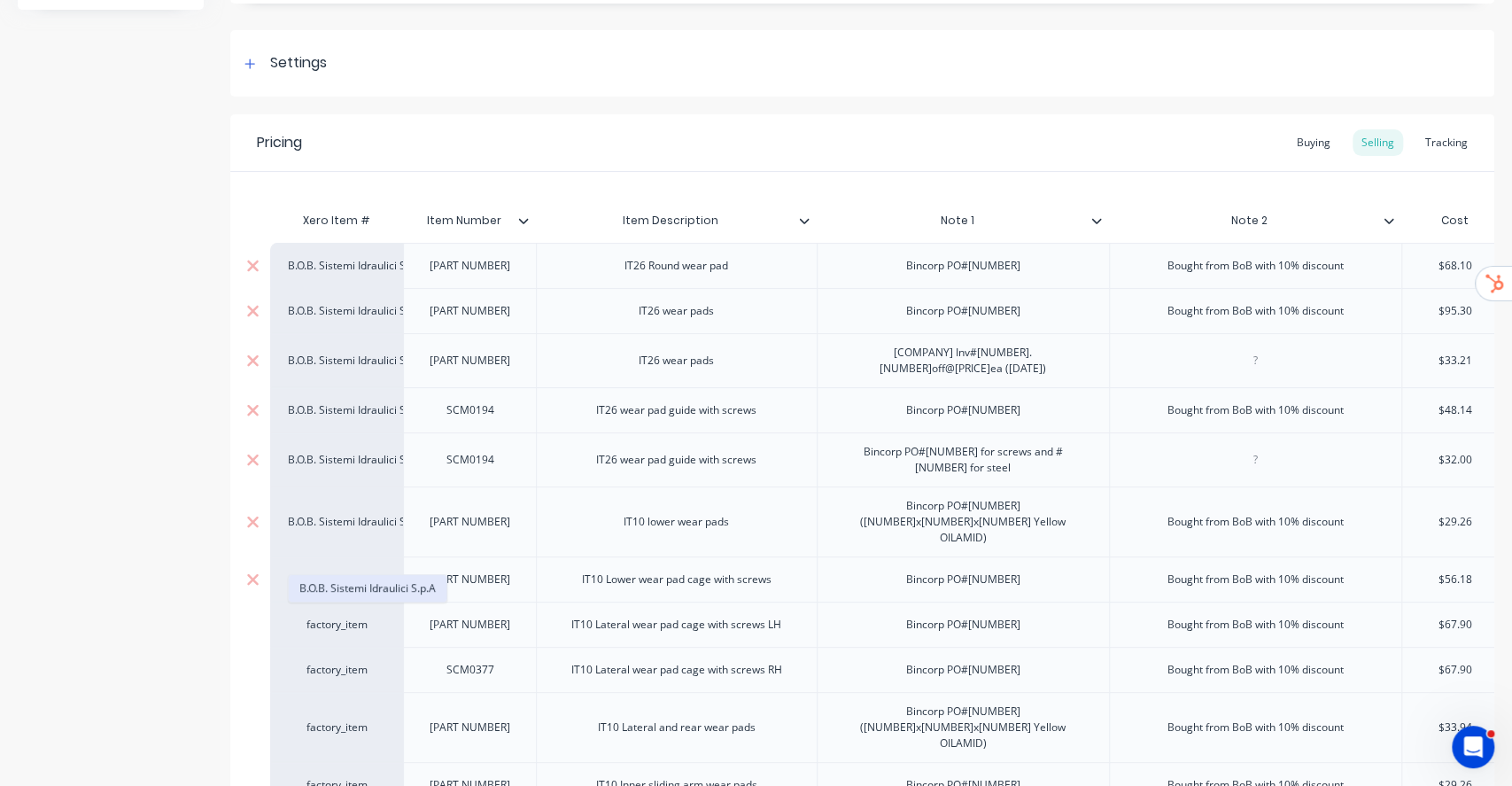click on "B.O.B. Sistemi Idraulici S.p.A" at bounding box center [368, 588] 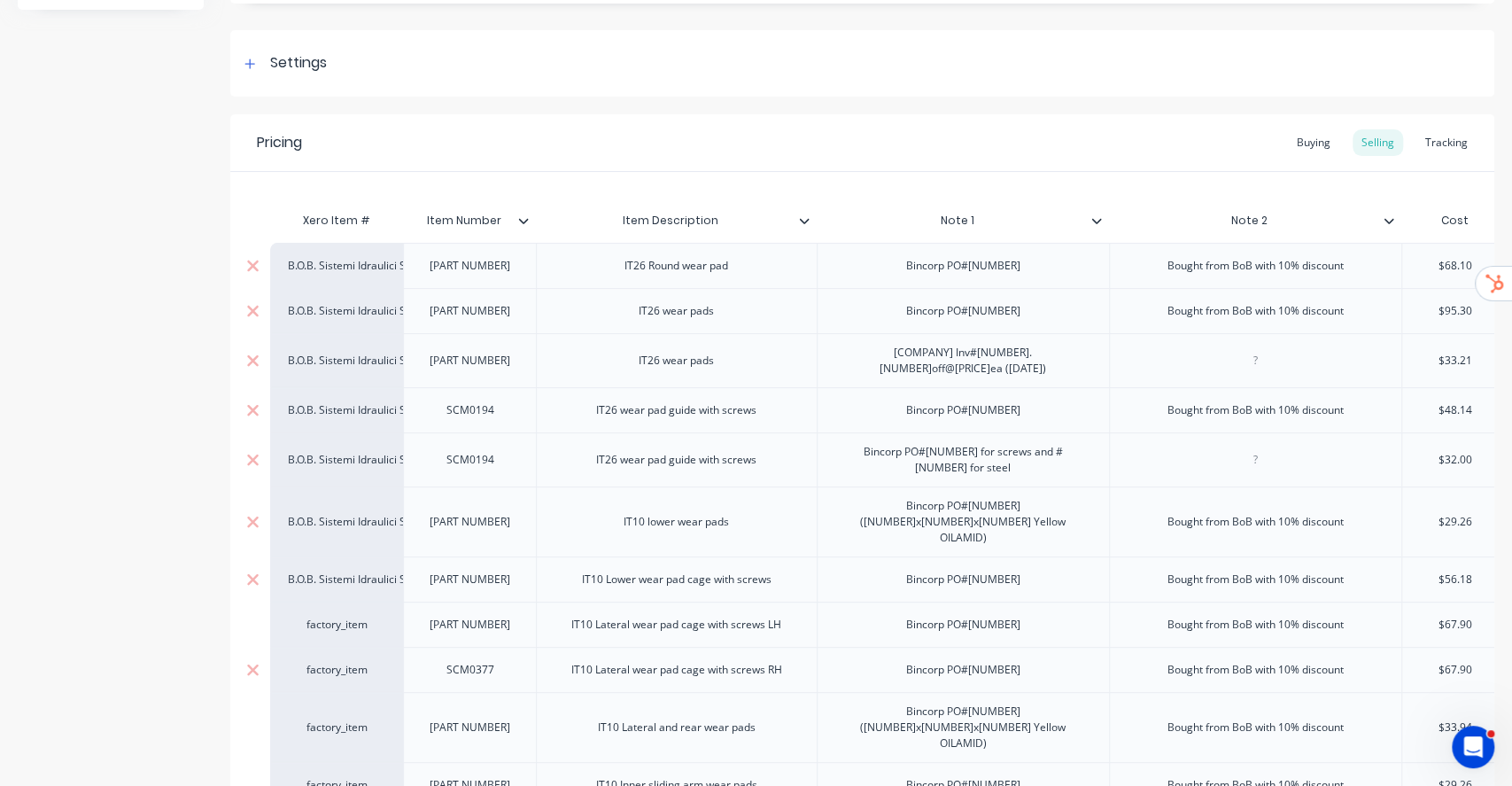 scroll, scrollTop: 468, scrollLeft: 0, axis: vertical 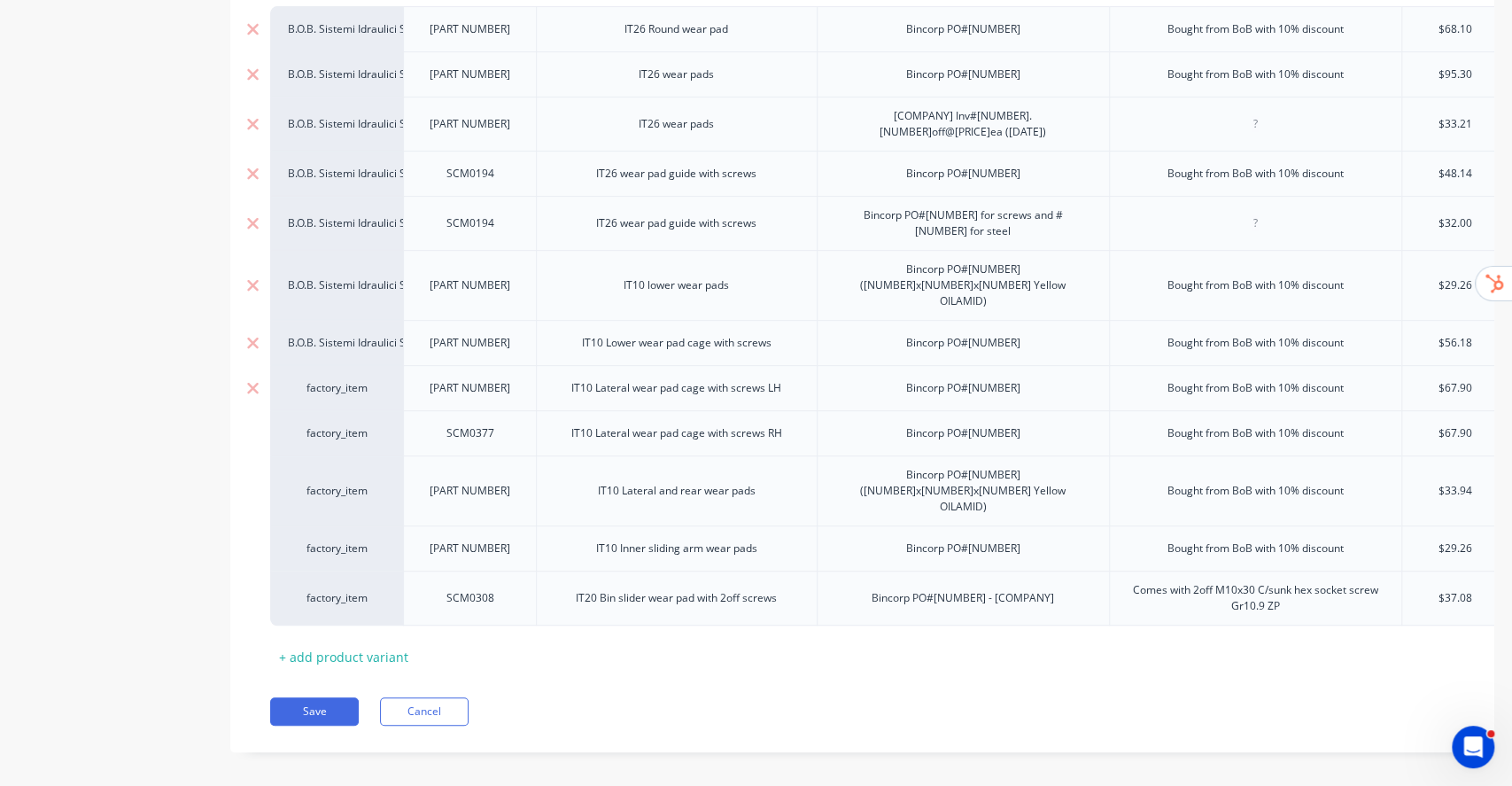 click on "factory_item" at bounding box center (337, 388) 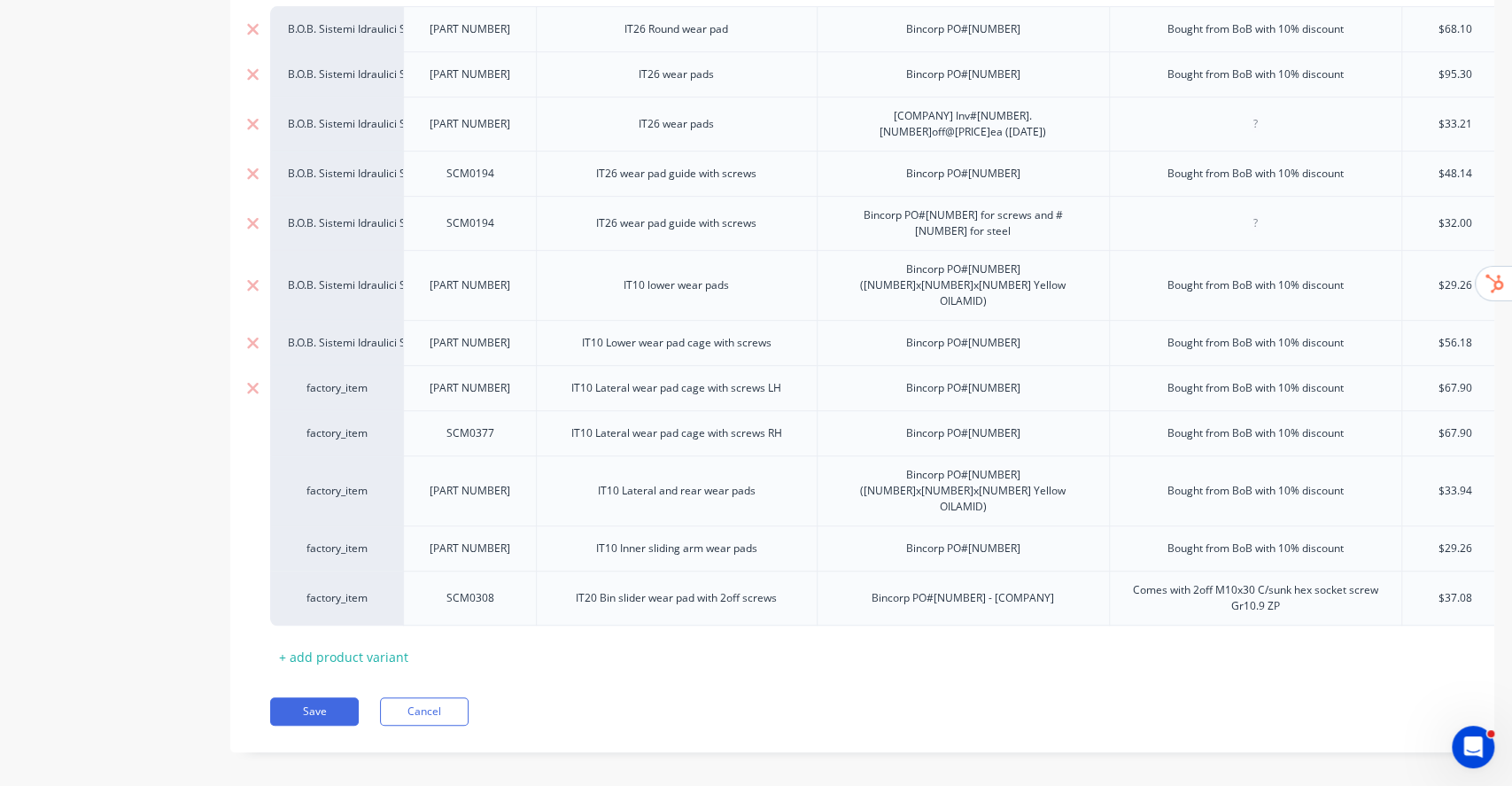 paste on "B.O.B" 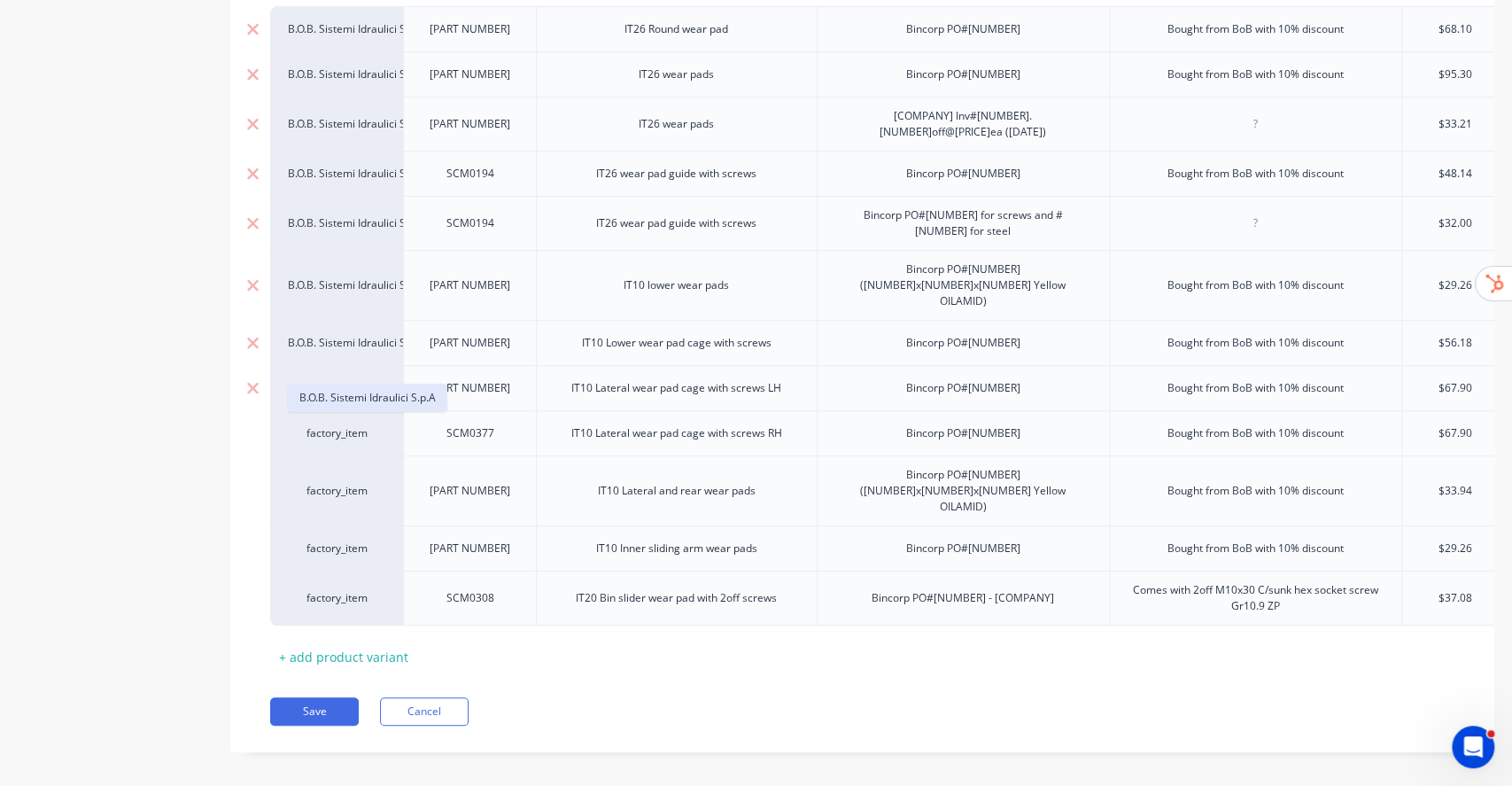 click on "B.O.B. Sistemi Idraulici S.p.A" at bounding box center (368, 398) 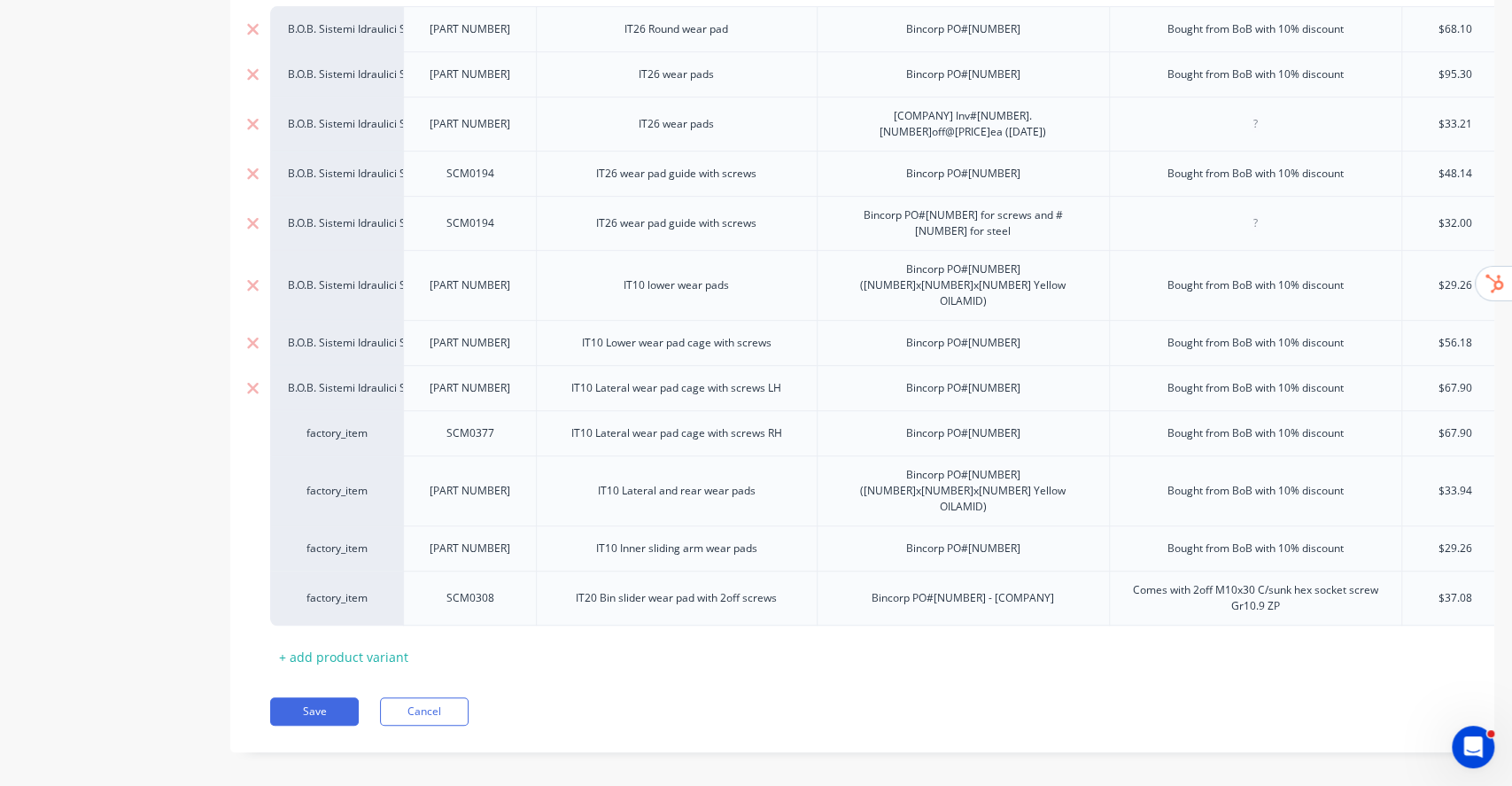type on "x" 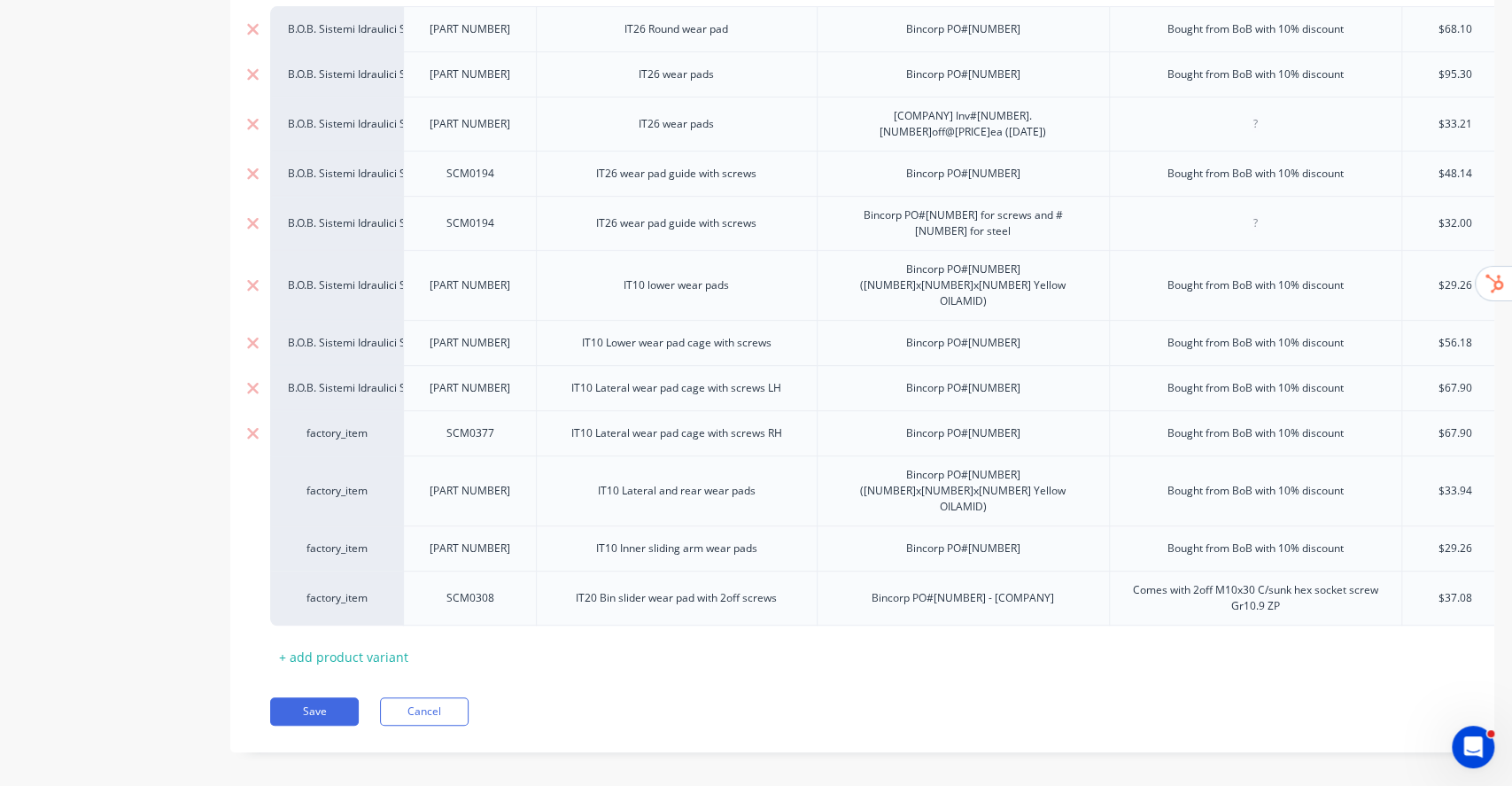 click on "factory_item" at bounding box center (337, 433) 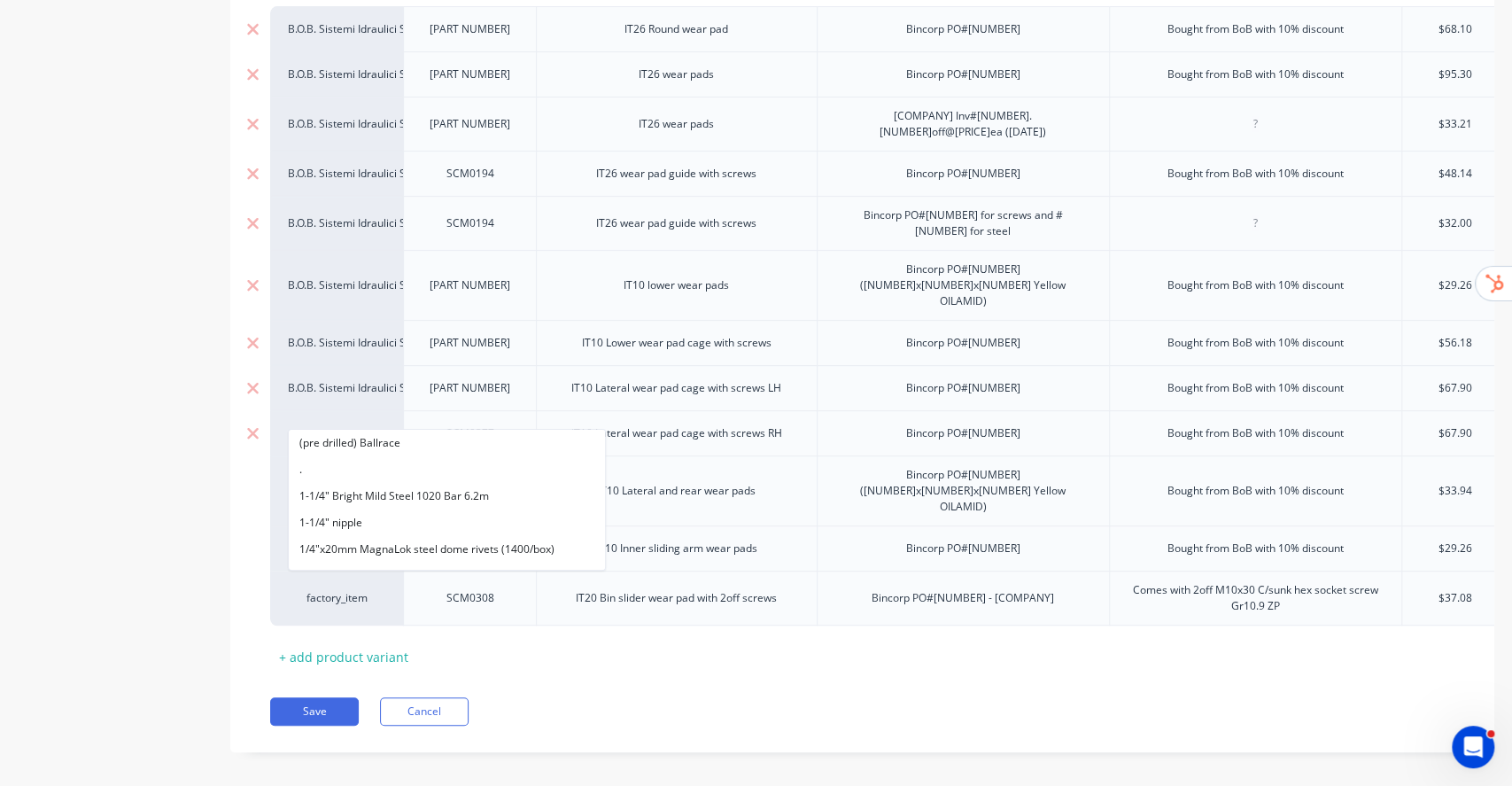 paste on "B.O.B" 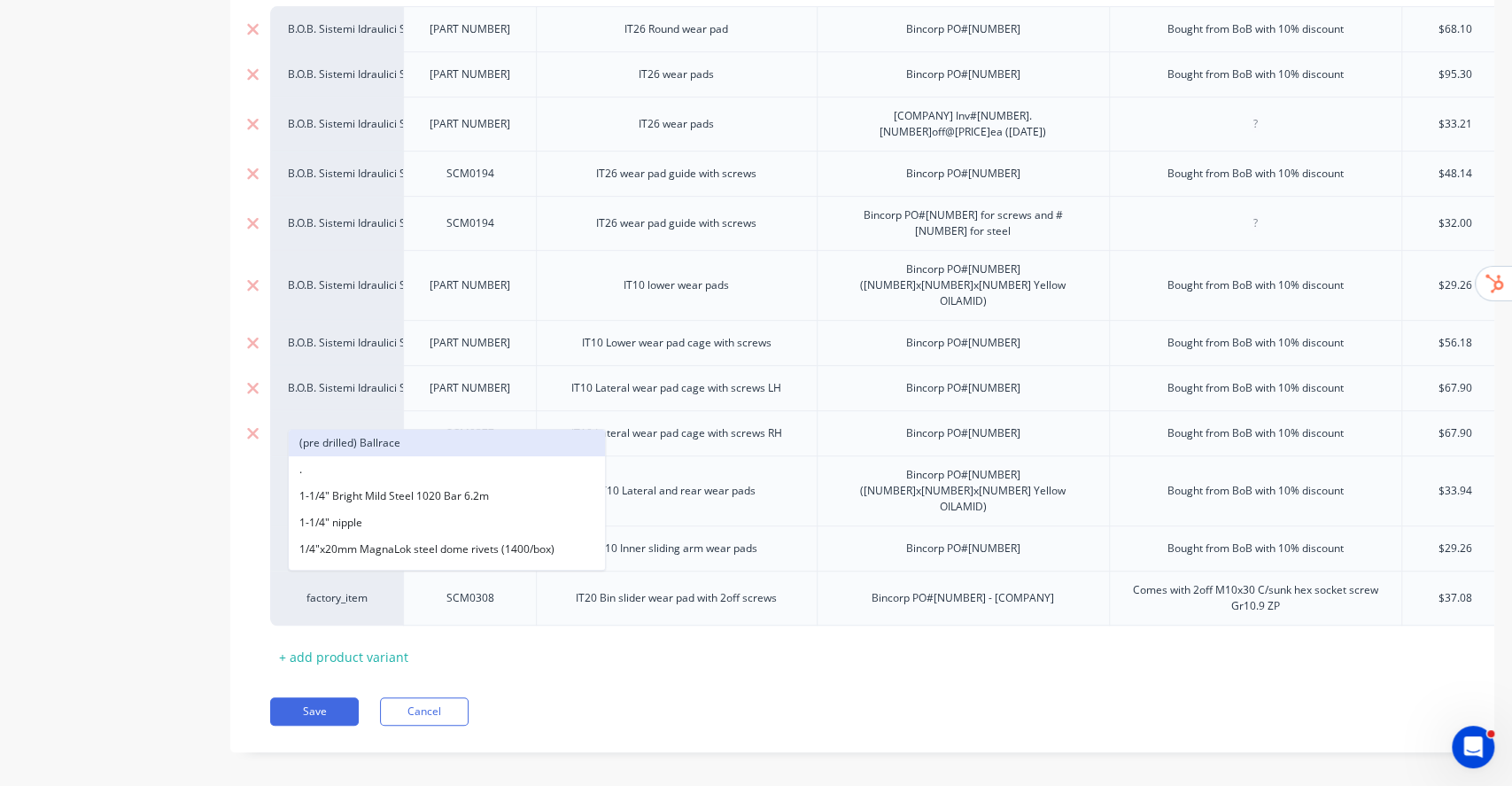 type on "B.O.B" 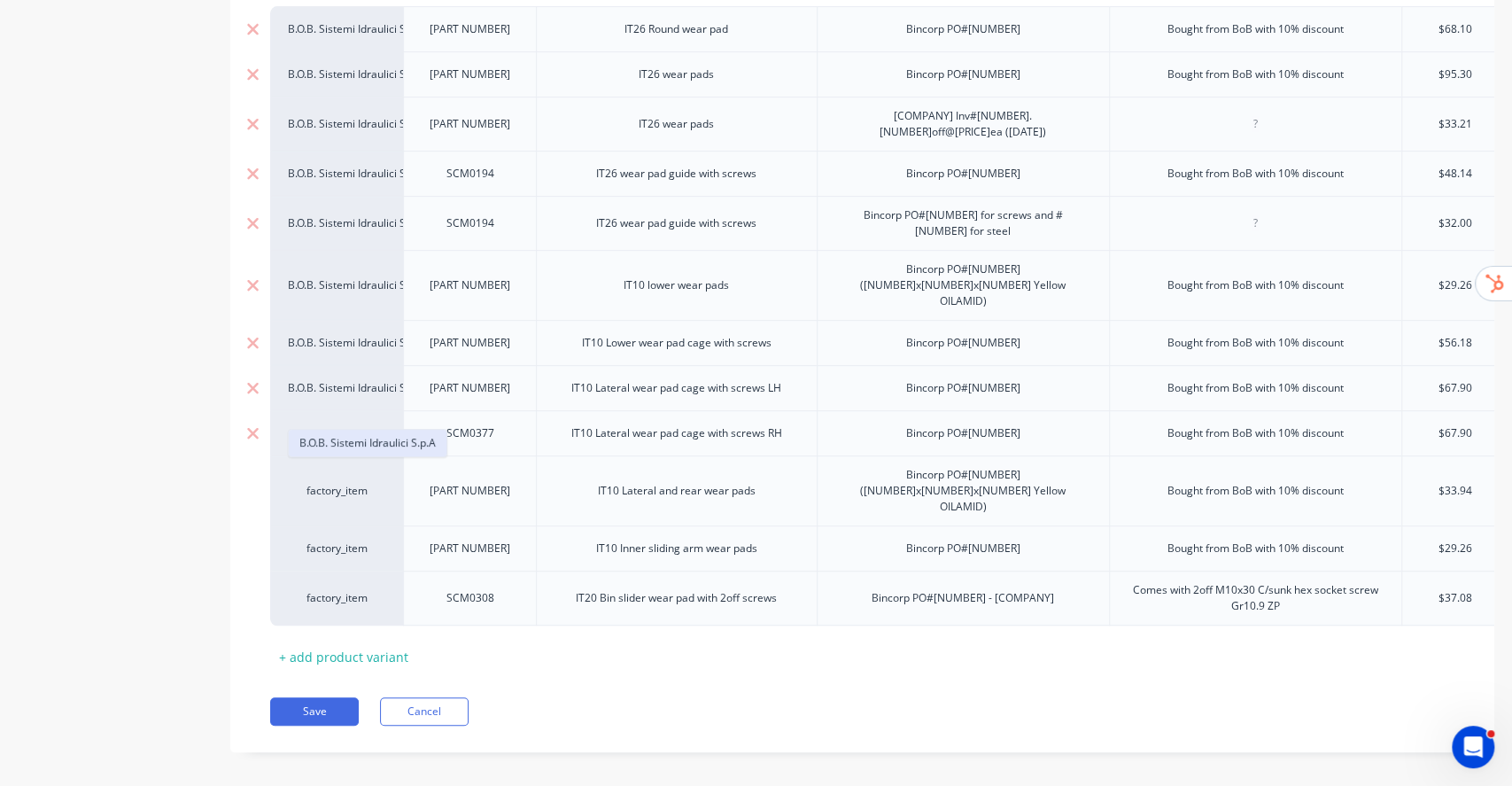click on "B.O.B. Sistemi Idraulici S.p.A" at bounding box center [368, 443] 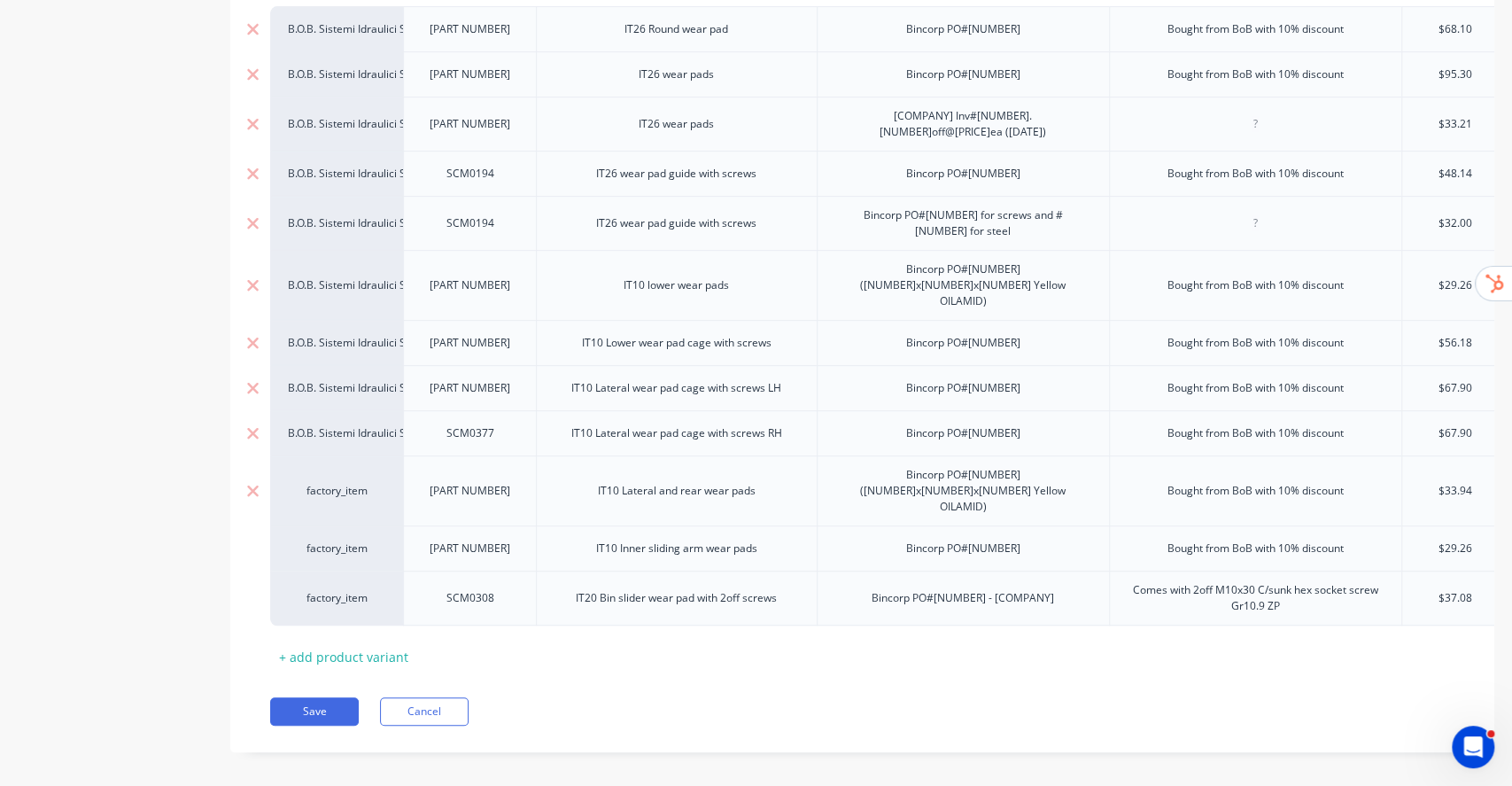 click on "factory_item" at bounding box center (337, 491) 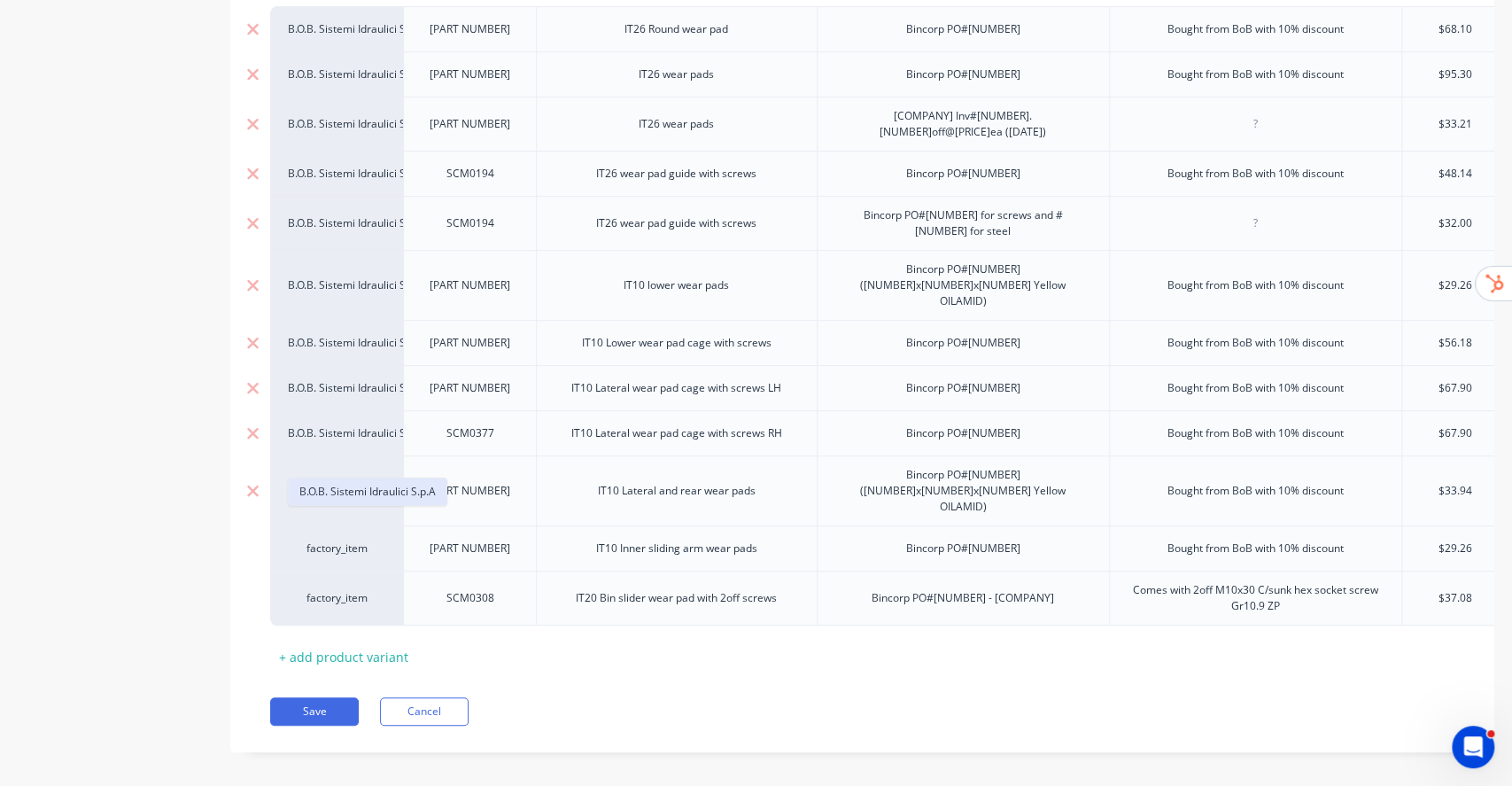click on "B.O.B. Sistemi Idraulici S.p.A" at bounding box center (368, 492) 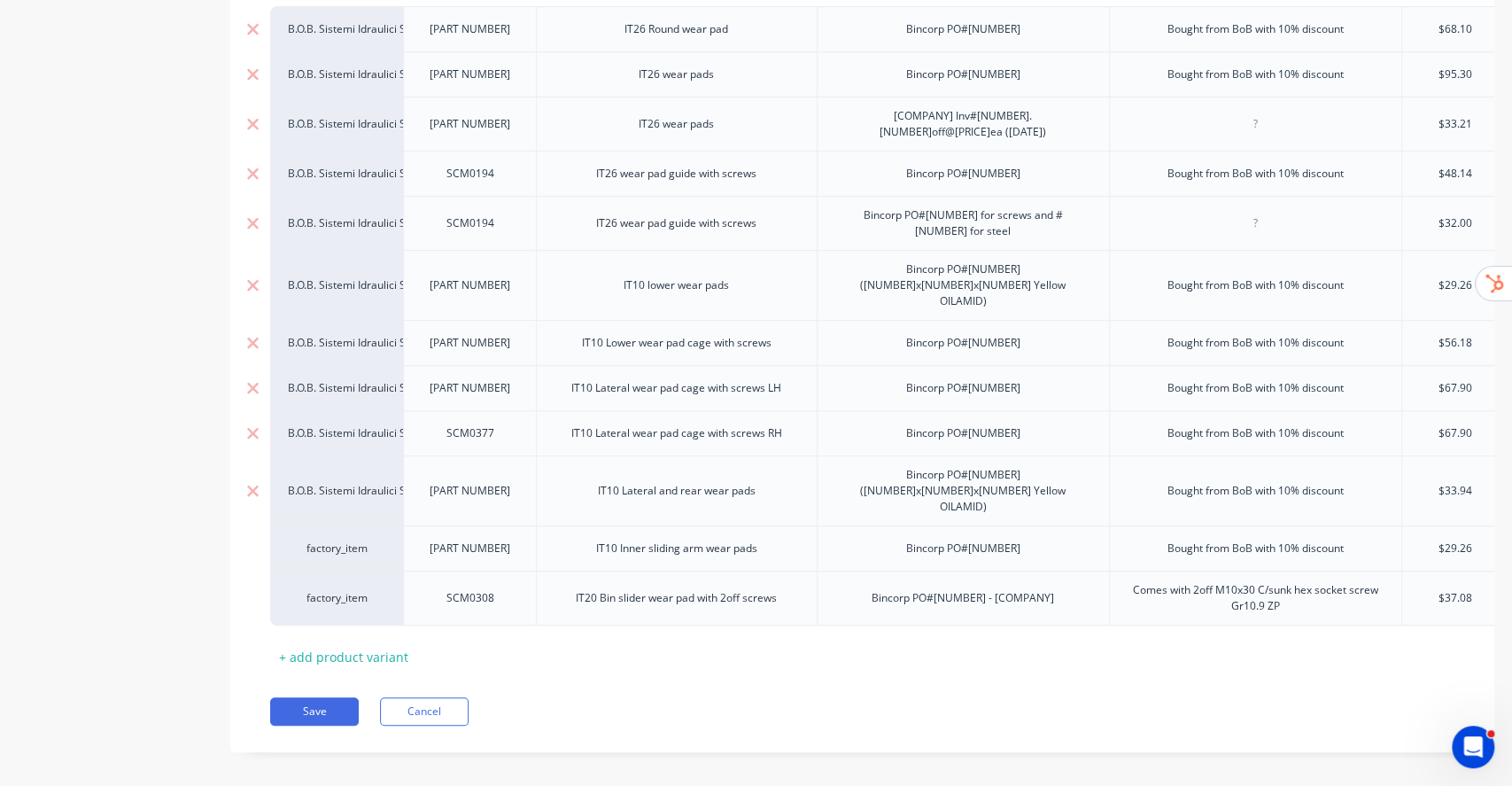 type on "x" 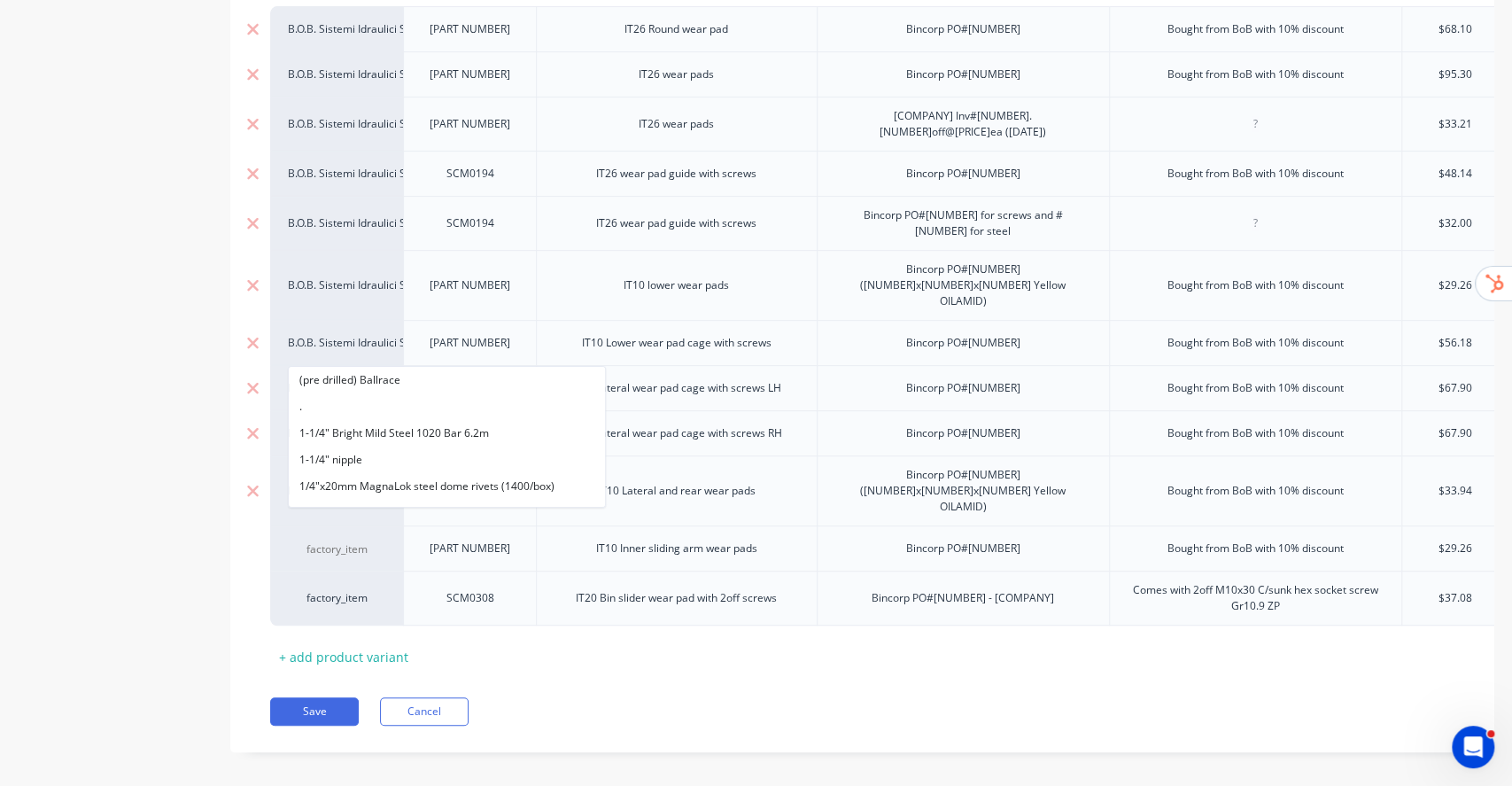 type on "B.O.B" 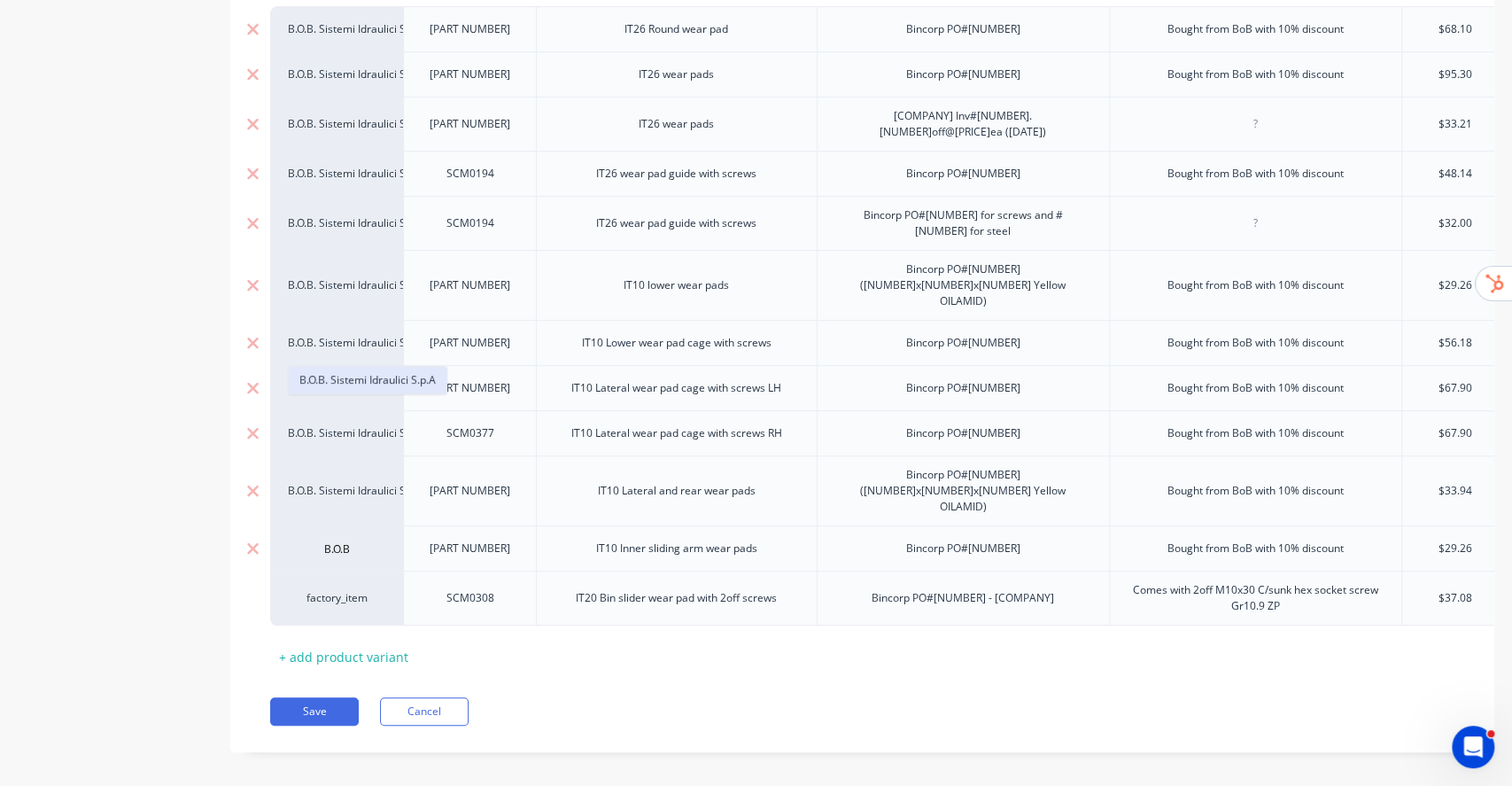 click on "B.O.B. Sistemi Idraulici S.p.A" at bounding box center [368, 380] 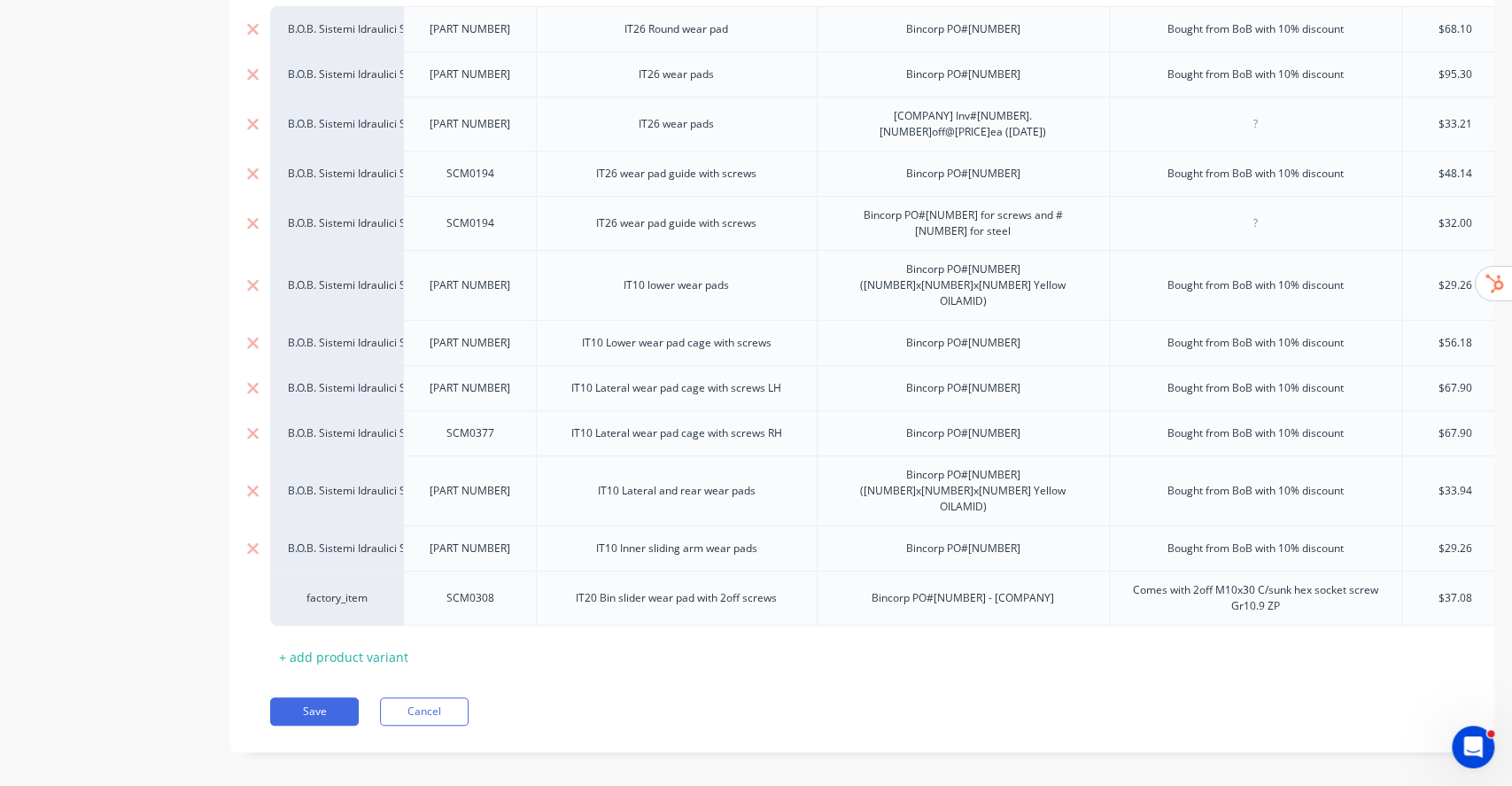 type on "x" 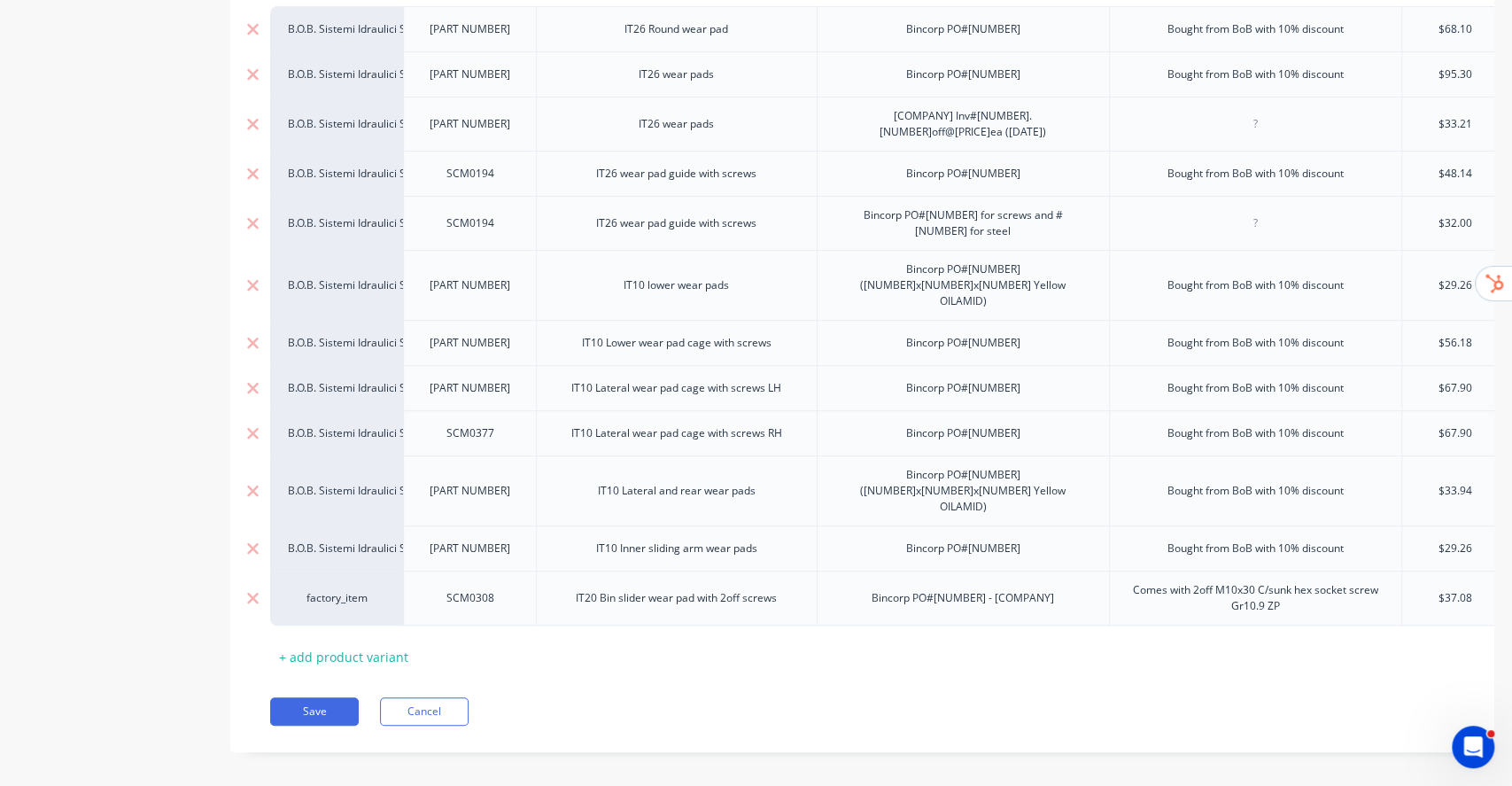 click on "factory_item" at bounding box center (337, 598) 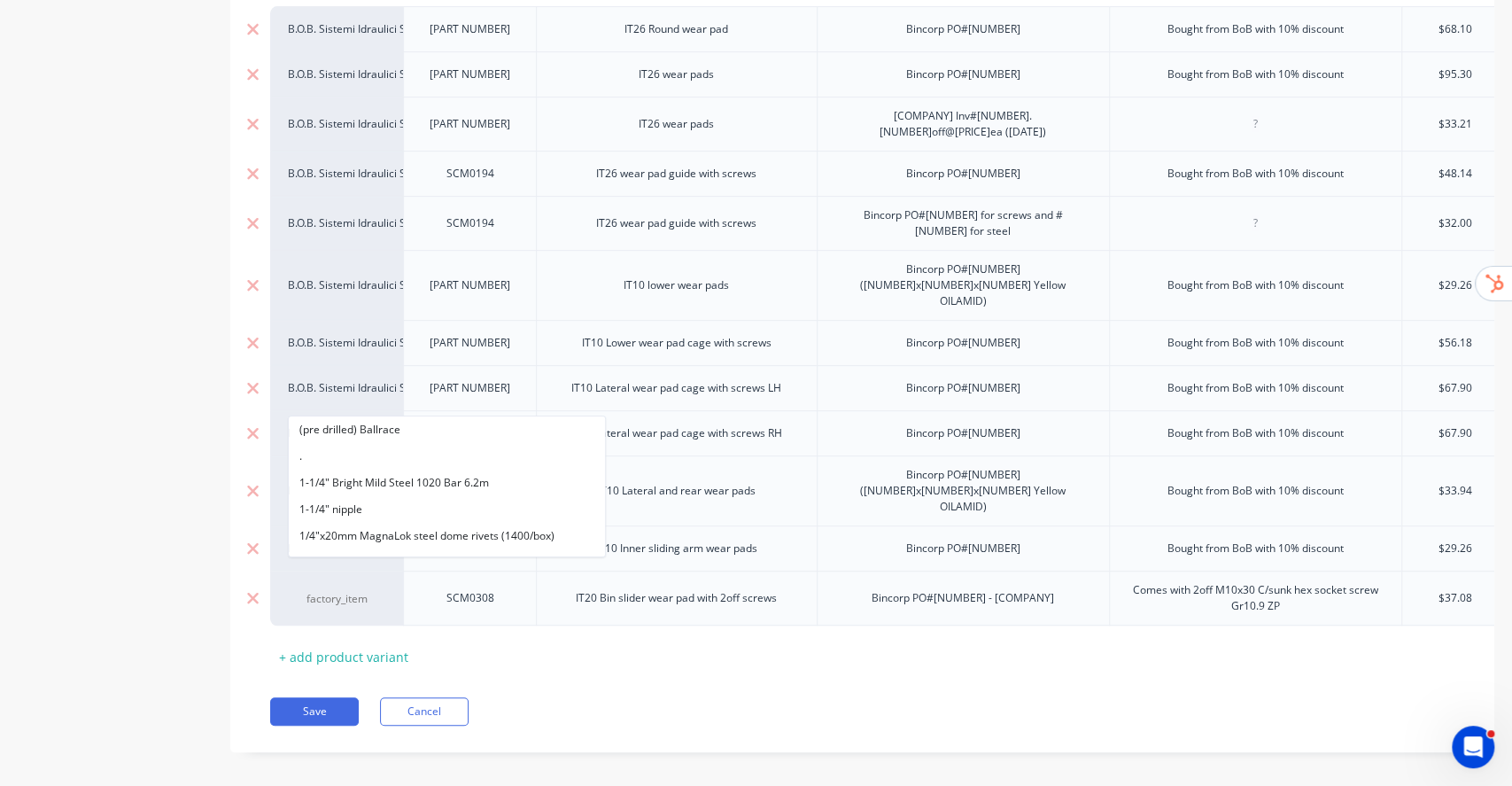 paste on "B.O.B" 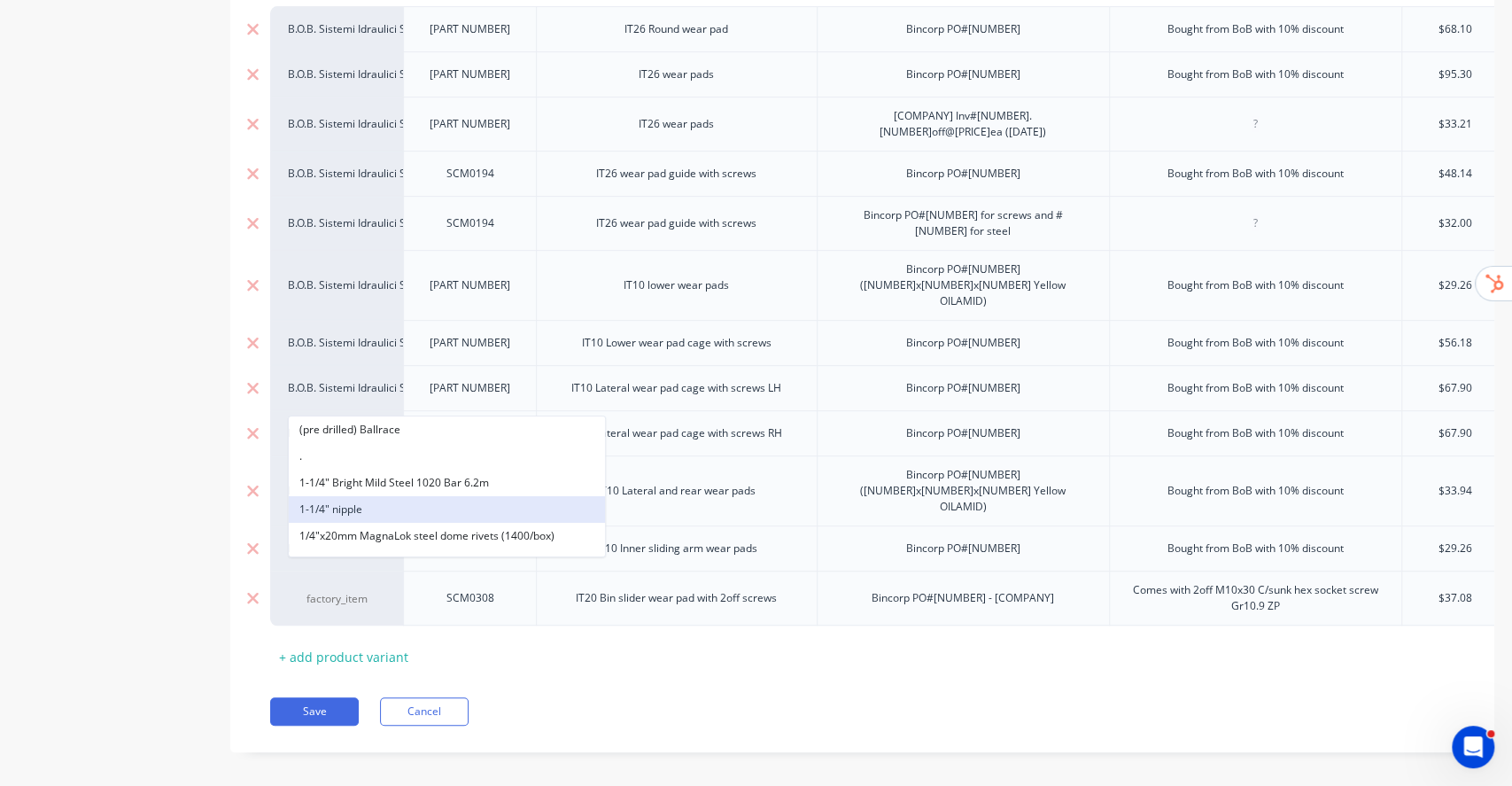 type on "B.O.B" 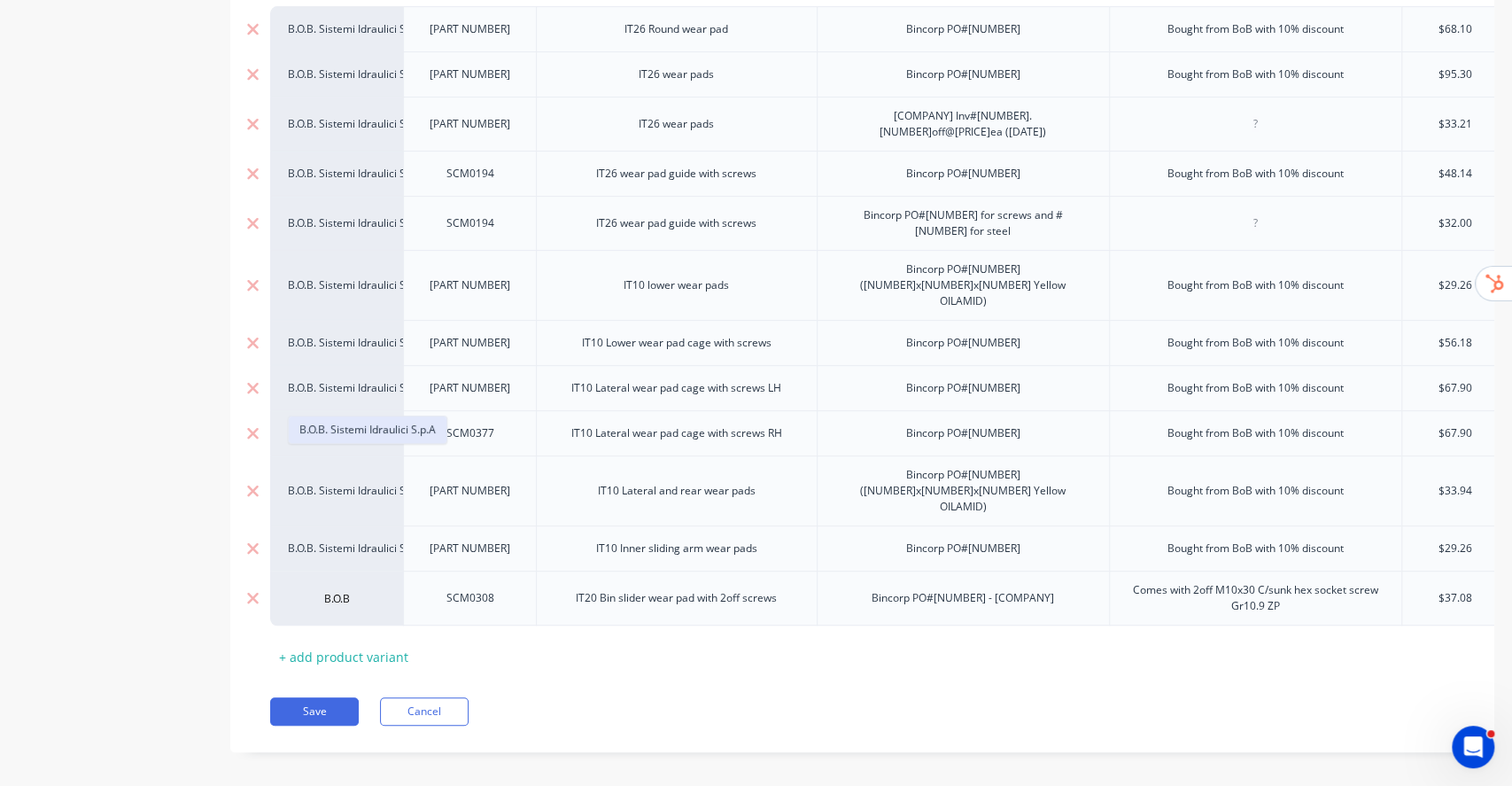 click on "B.O.B. Sistemi Idraulici S.p.A" at bounding box center (368, 430) 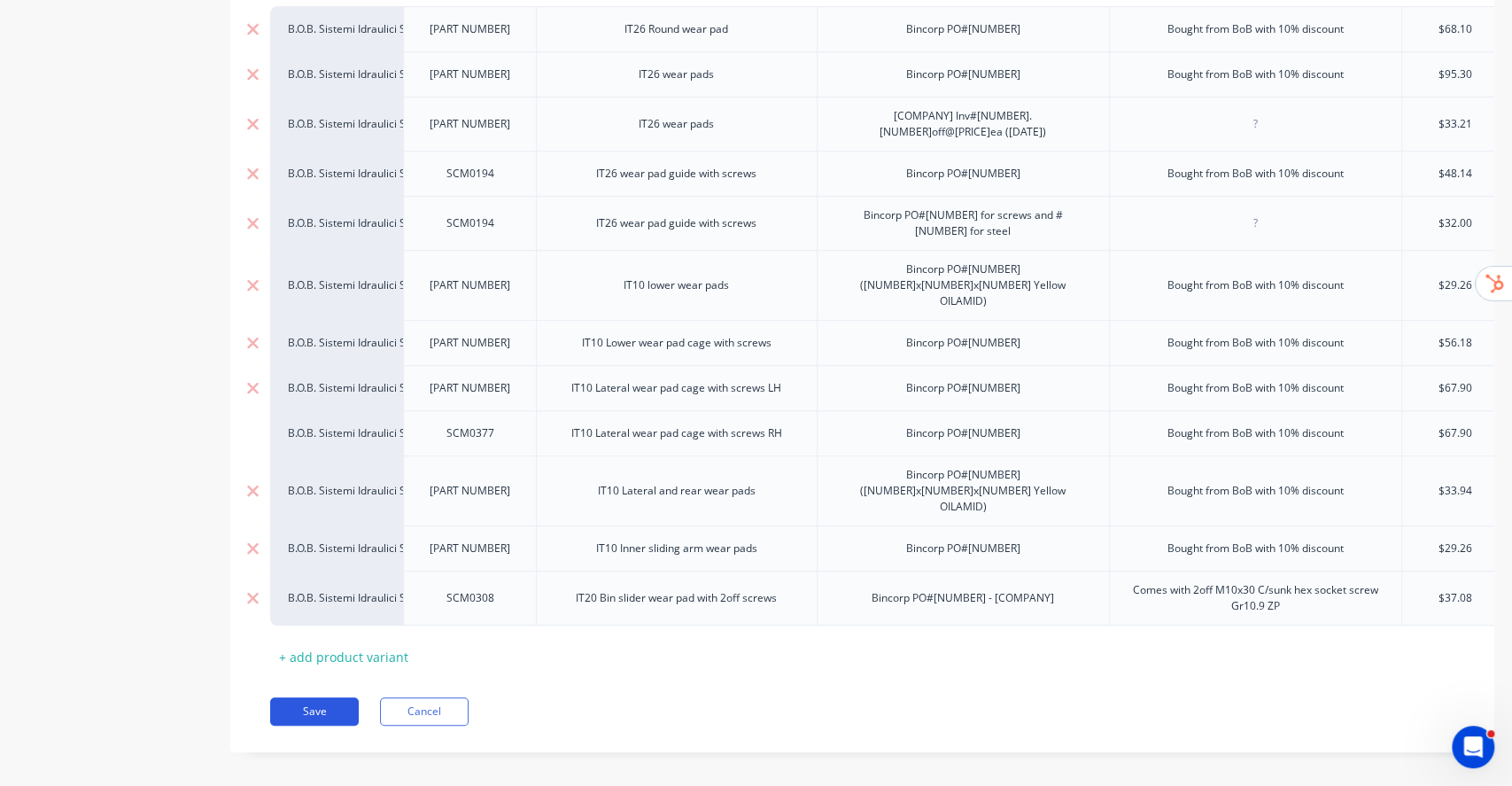 click on "Pricing Buying Selling Tracking Xero Item # Item Number Item Description Note 1 Note 2 Cost Markup Price Standard B.O.B. Sistemi Idraulici S.p.A SCM0190 IT26 Round wear pad Bincorp PO#18650 Bought from BoB with 10% discount $68.10 49.7797% $102.00 $102.00 B.O.B. Sistemi Idraulici S.p.A SCM0192 IT26 wear pads Bincorp PO#18567 Bought from BoB with 10% discount $95.30 100.4197% $191.00 $191.00 B.O.B. Sistemi Idraulici S.p.A SCM0192 IT26 wear pads Gantiel Vensott Inv#21889. 24off@$33.21ea (10/1/24) $33.21 149.9247% $83.00 $83.00 B.O.B. Sistemi Idraulici S.p.A SCM0194 IT26 wear pad guide with screws Bincorp PO#18567 Bought from BoB with 10% discount $48.14 99.4184% $96.00 $96.00 B.O.B. Sistemi Idraulici S.p.A SCM0194 IT26 wear pad guide with screws Bincorp PO#20539 for screws and #20551 for steel $32.00 150% $80.00 $80.00 B.O.B. Sistemi Idraulici S.p.A SCM0373 IT10 lower wear pads Bincorp PO#18650 (120.5x50.1x11.05 Yellow OILAMID) Bought from BoB with 10% discount $29.26 50.3759% $44.00 $44.00 SCM0376 $56.18 Save" at bounding box center (862, 315) 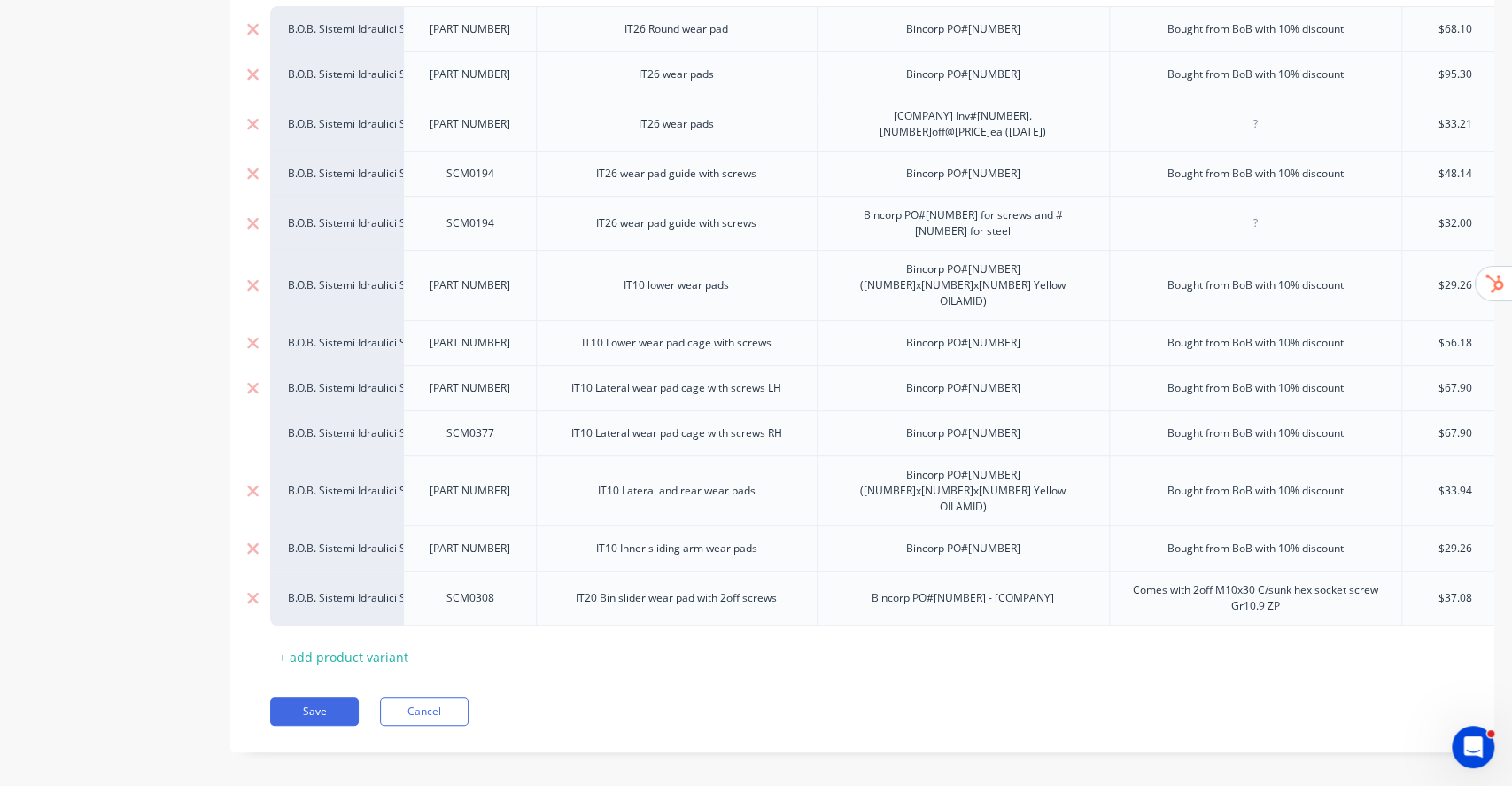click on "Save" at bounding box center [314, 712] 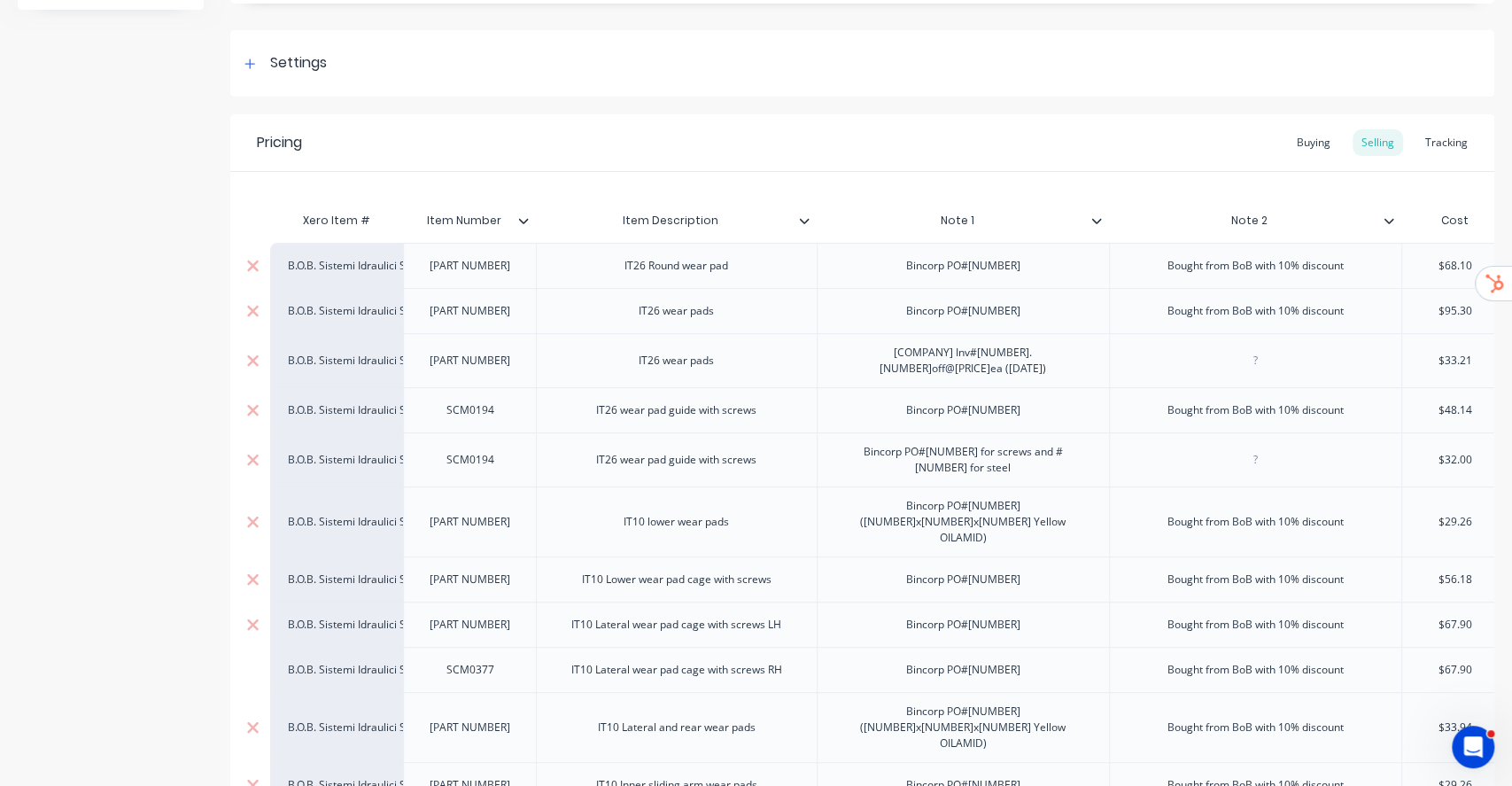 scroll, scrollTop: 349, scrollLeft: 0, axis: vertical 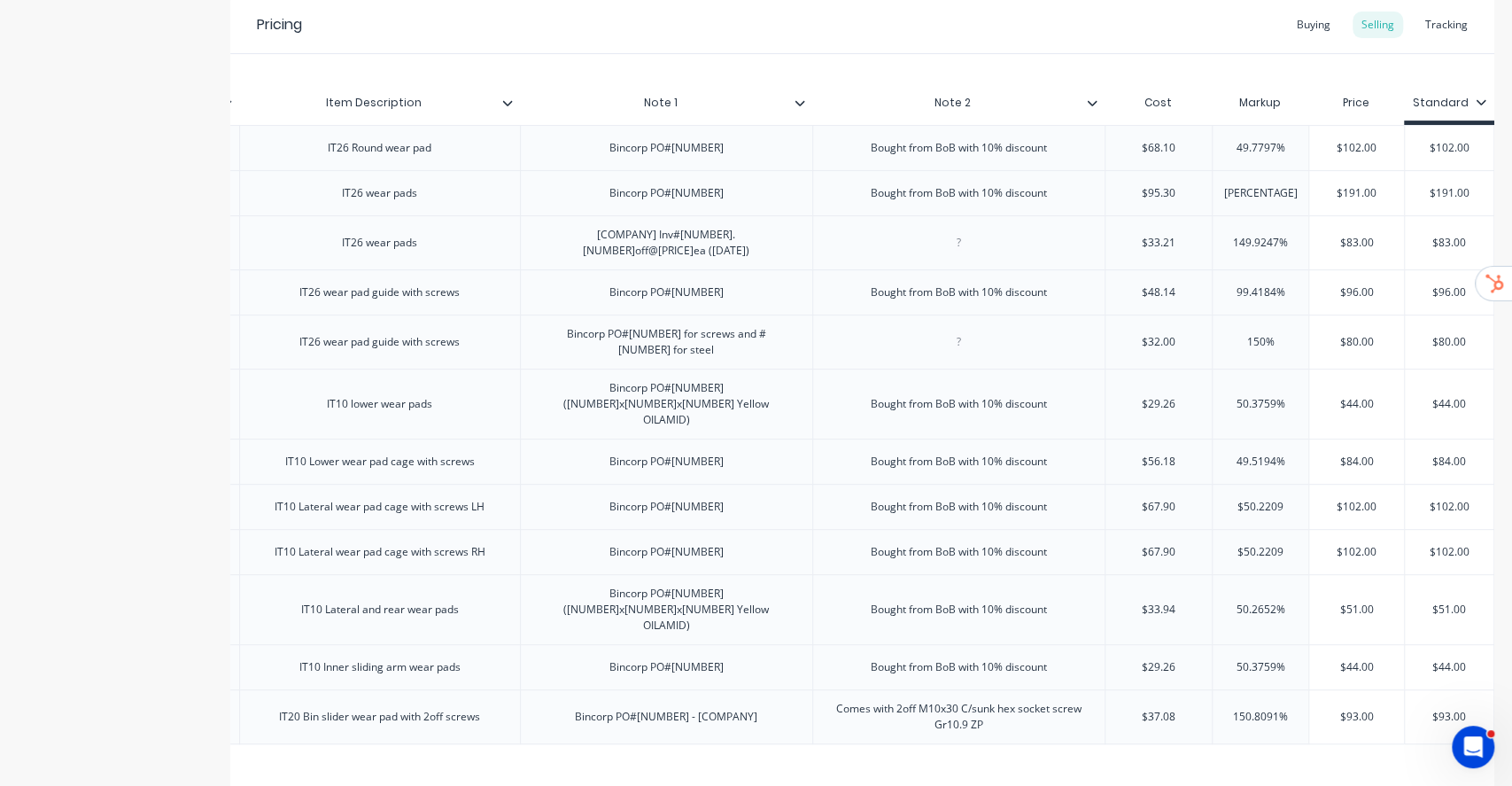 click at bounding box center [1260, 404] 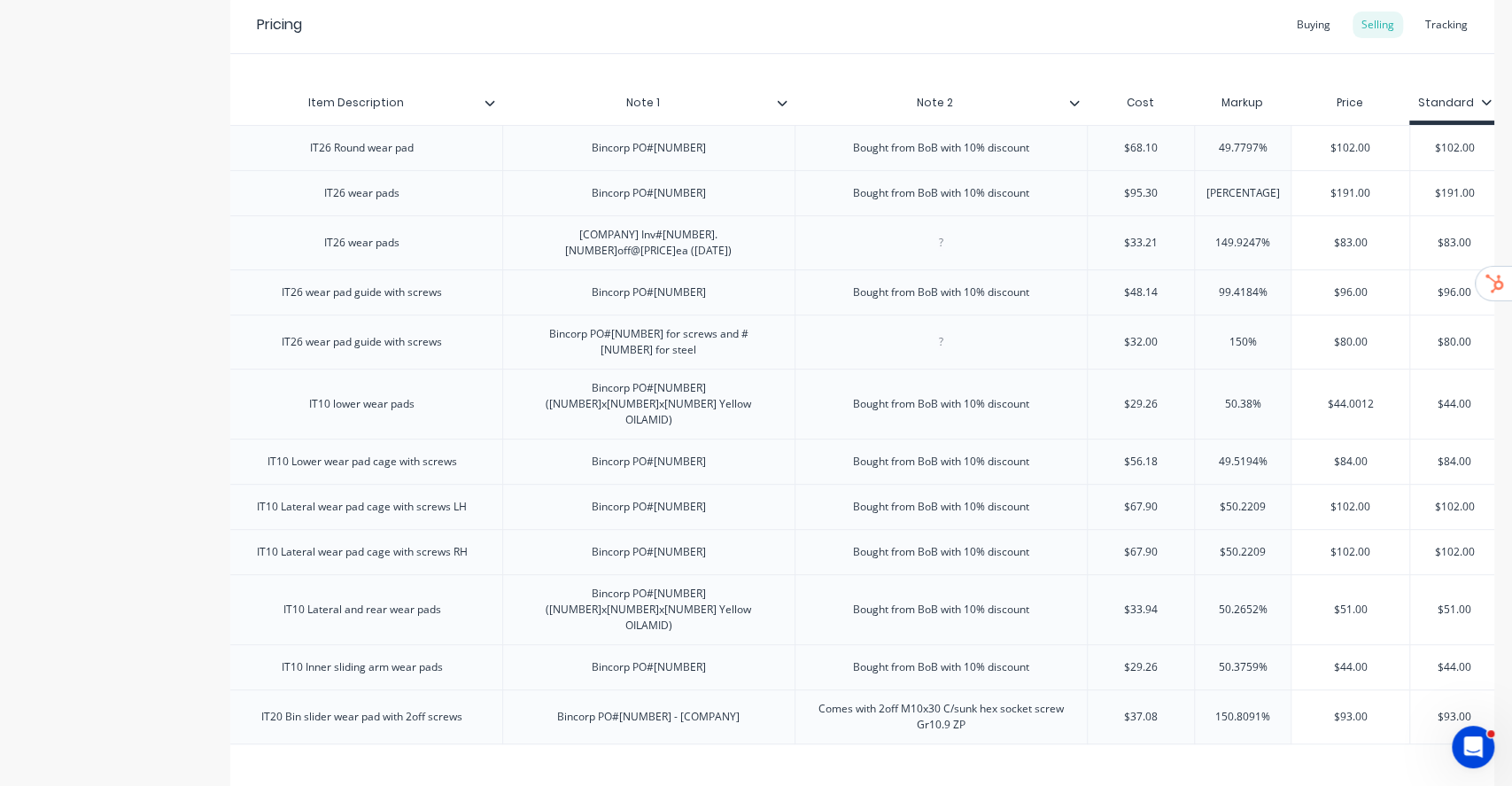 type on "50.38%" 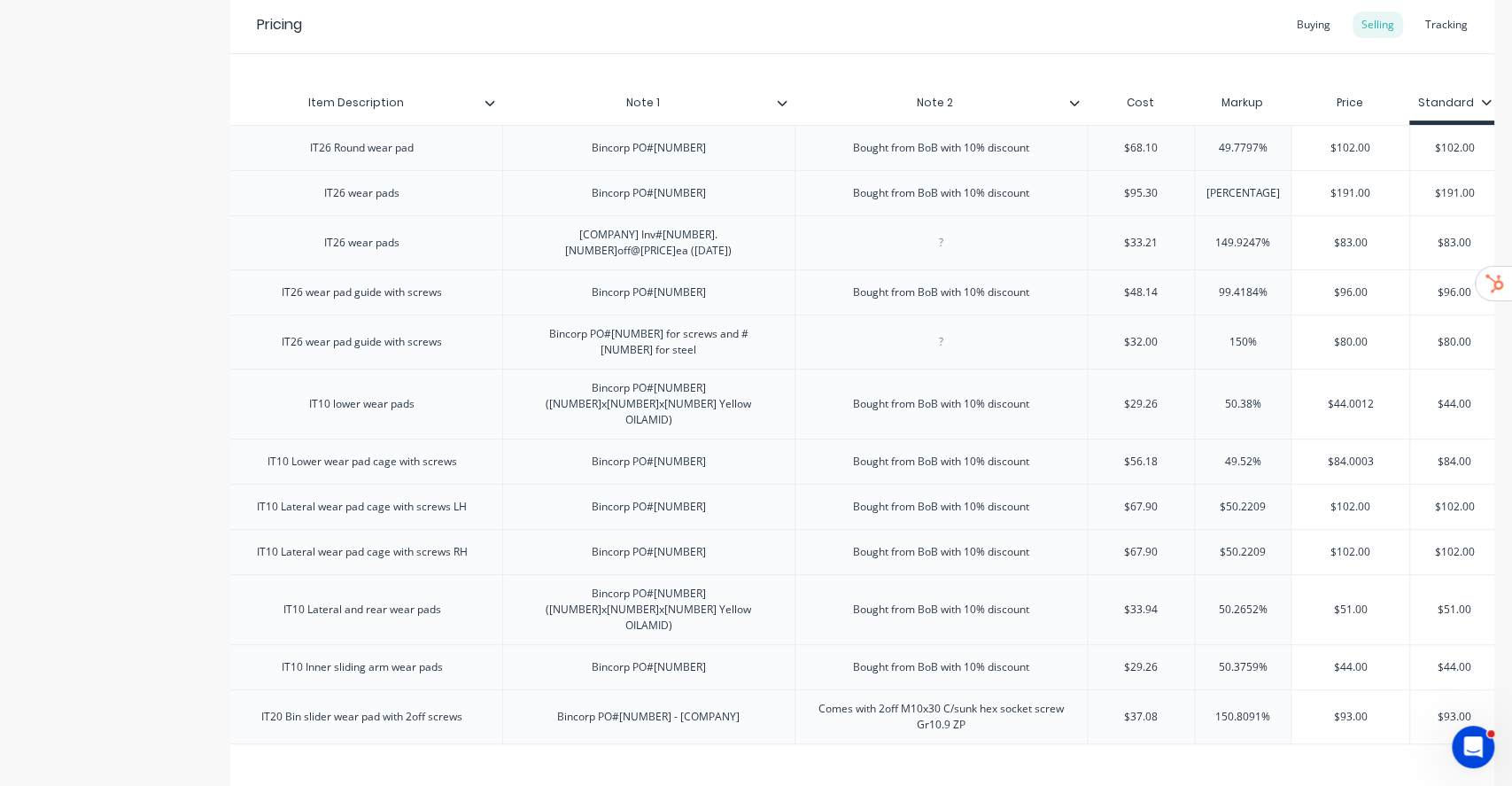 type on "49.52%" 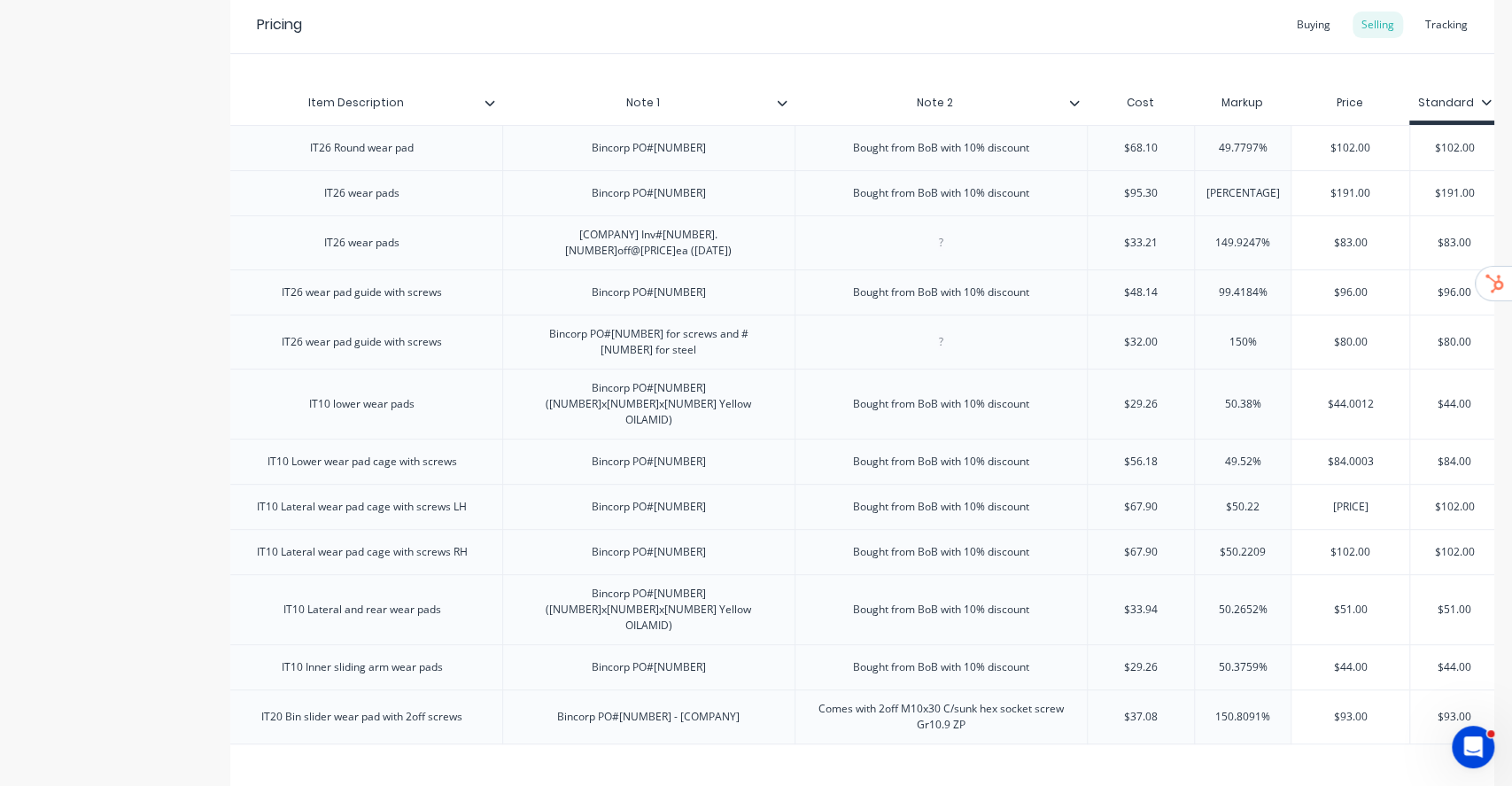 type on "$50.22" 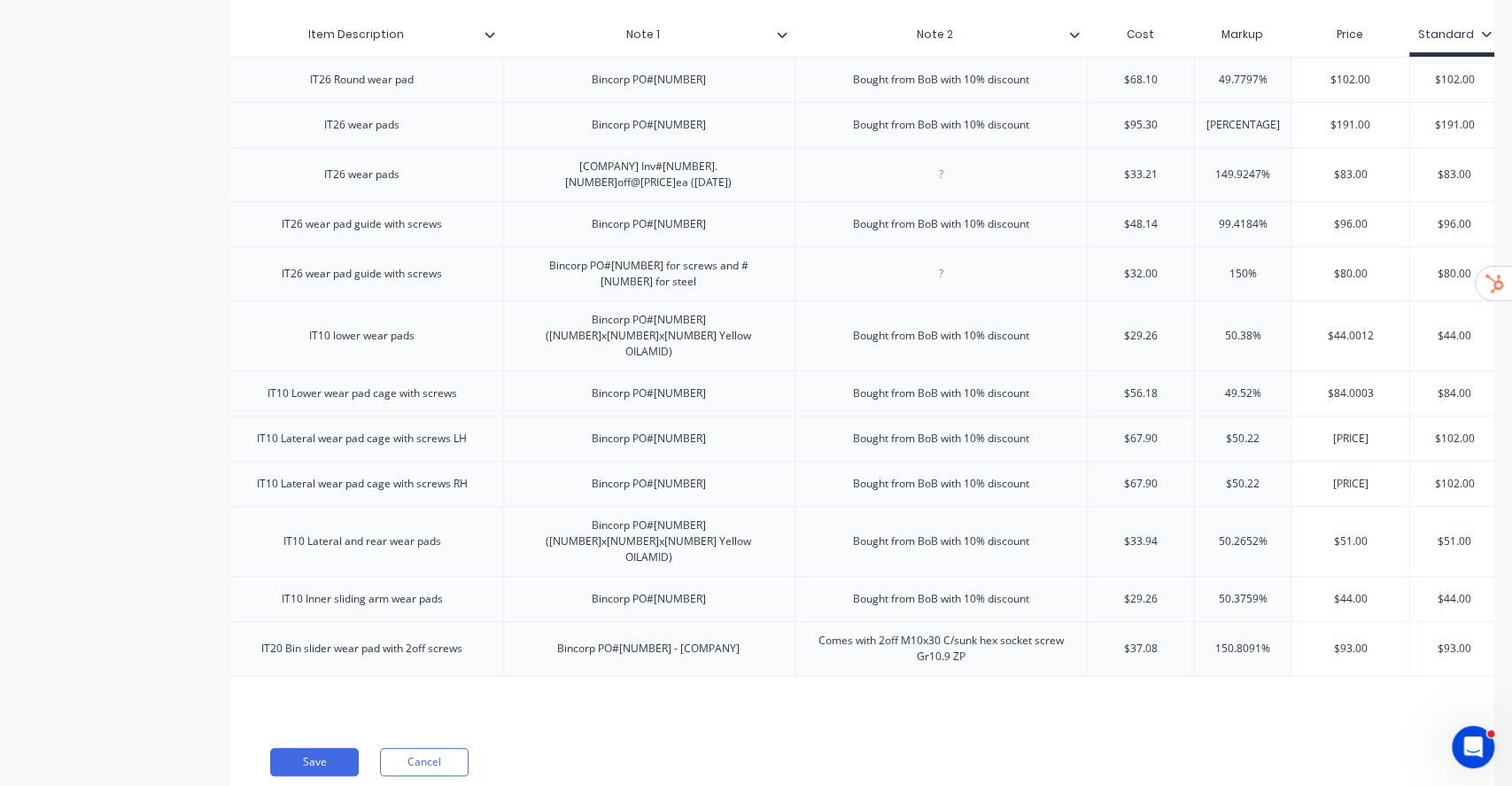 scroll, scrollTop: 468, scrollLeft: 0, axis: vertical 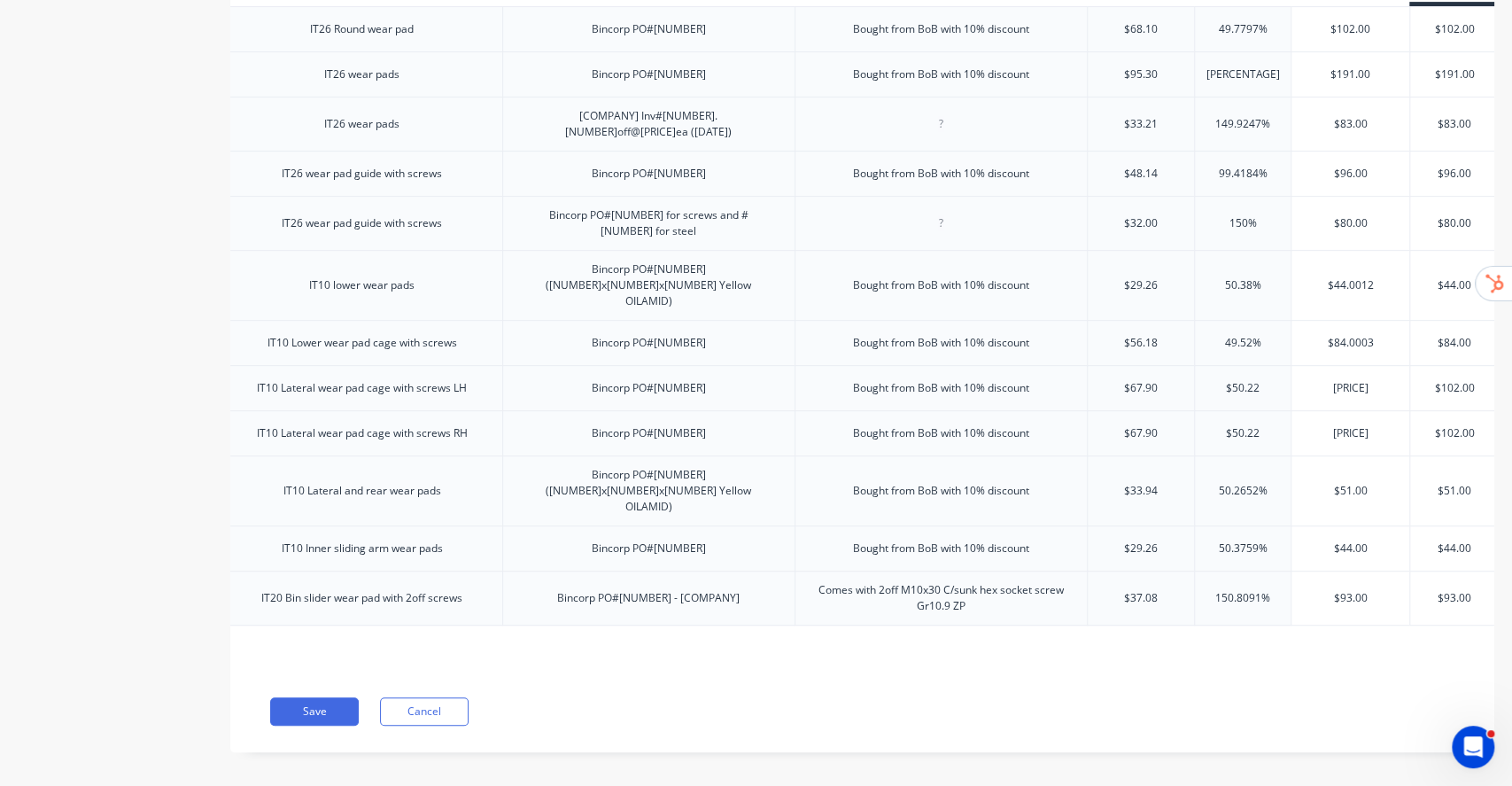 type on "$50.22" 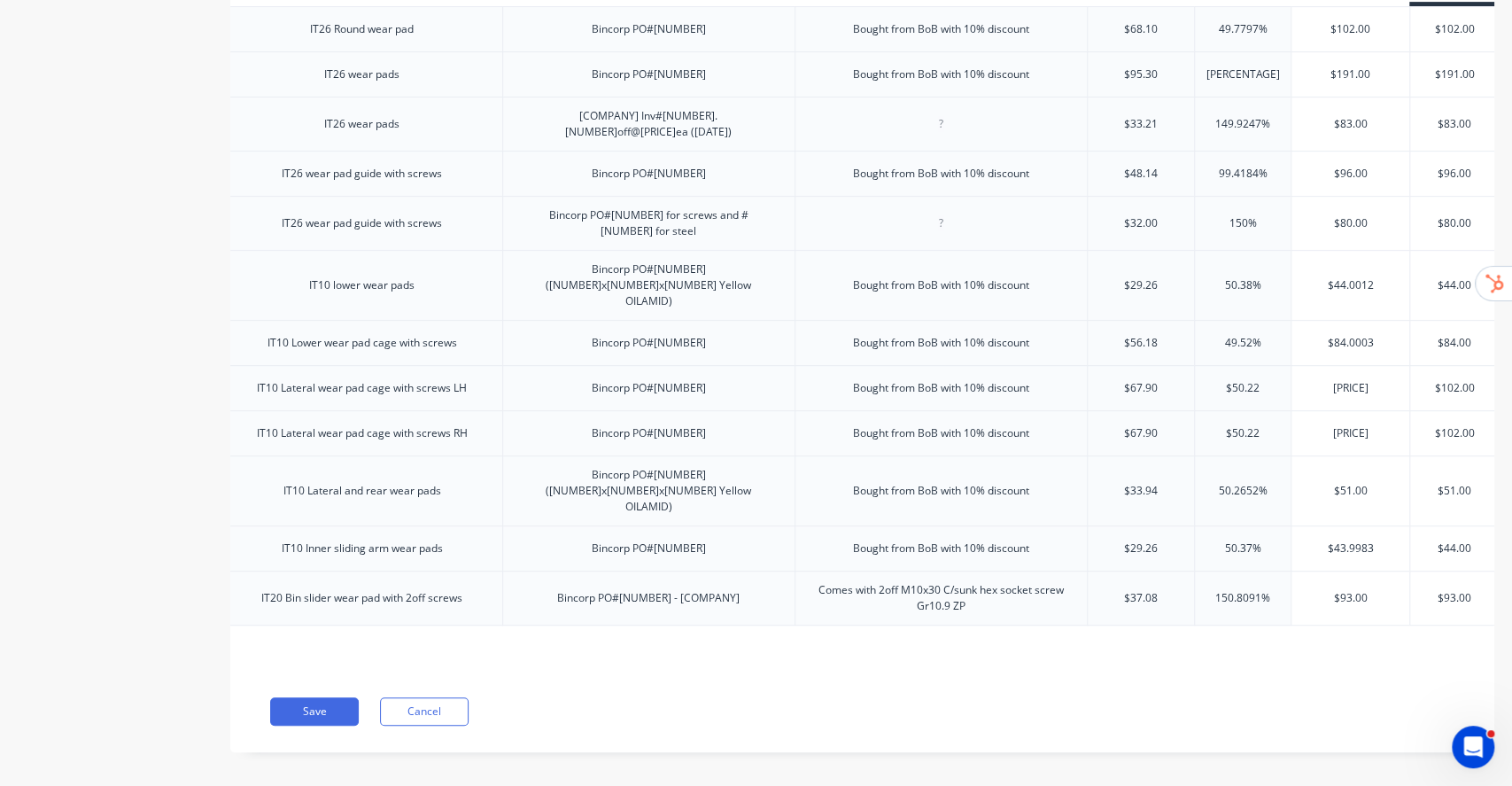type on "50.37%" 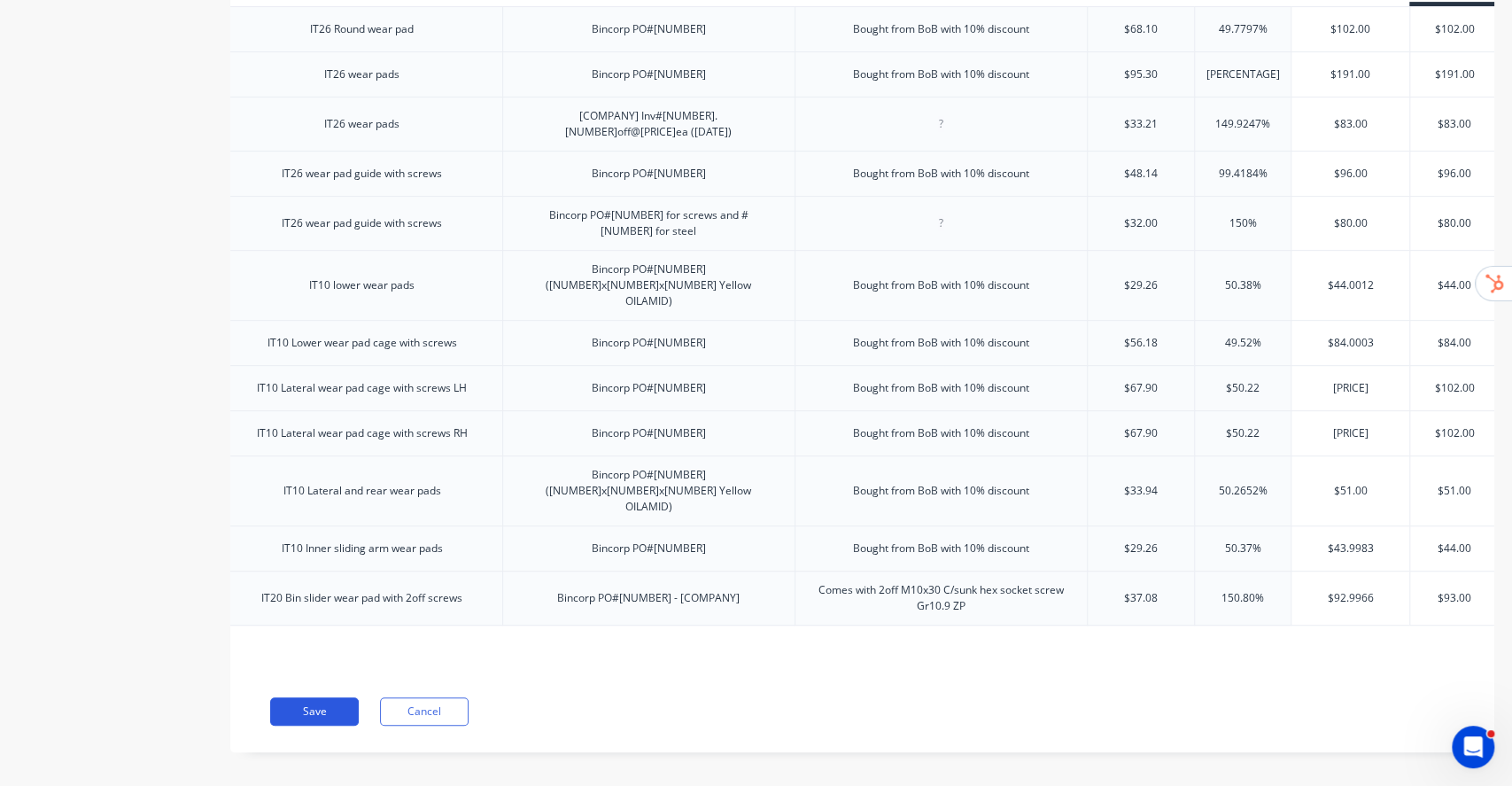 type on "150.80%" 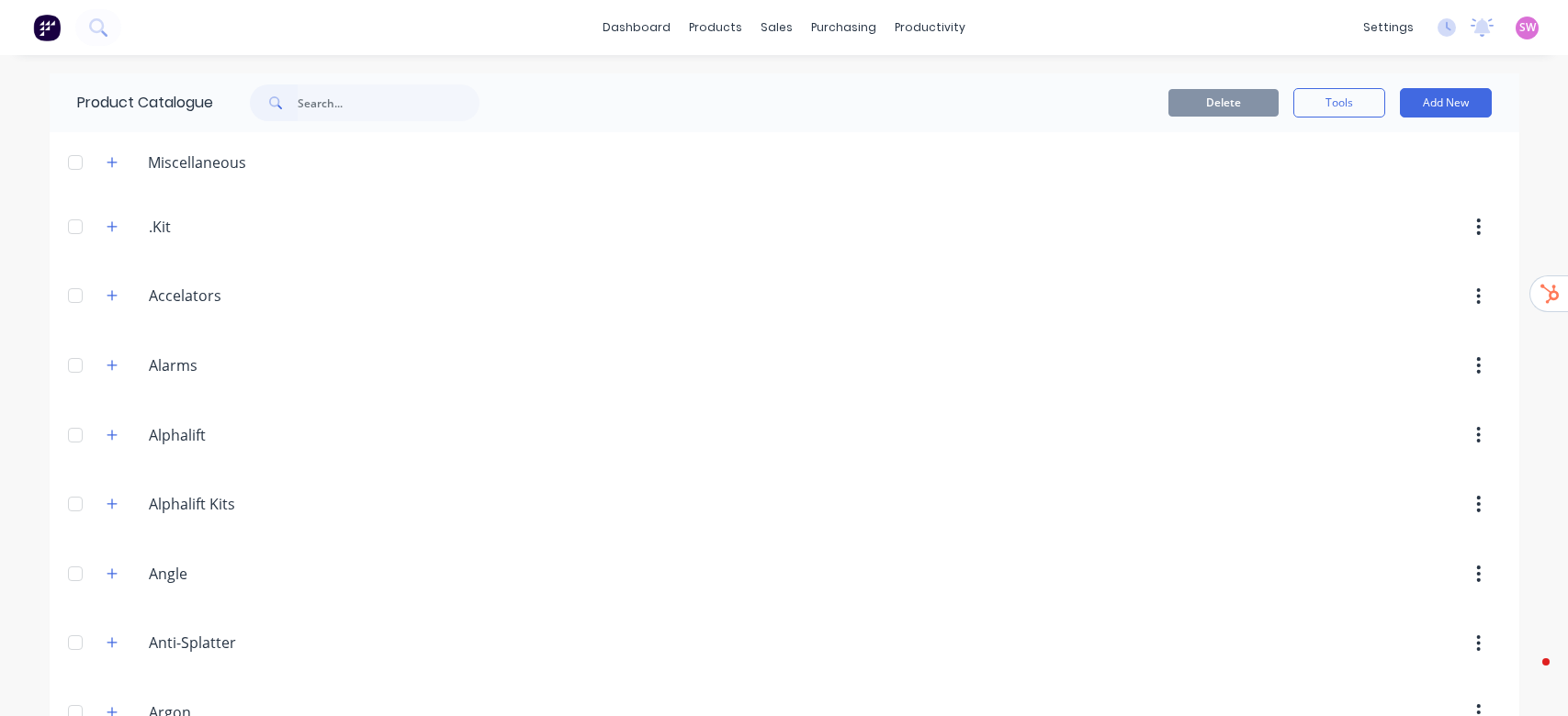 scroll, scrollTop: 0, scrollLeft: 0, axis: both 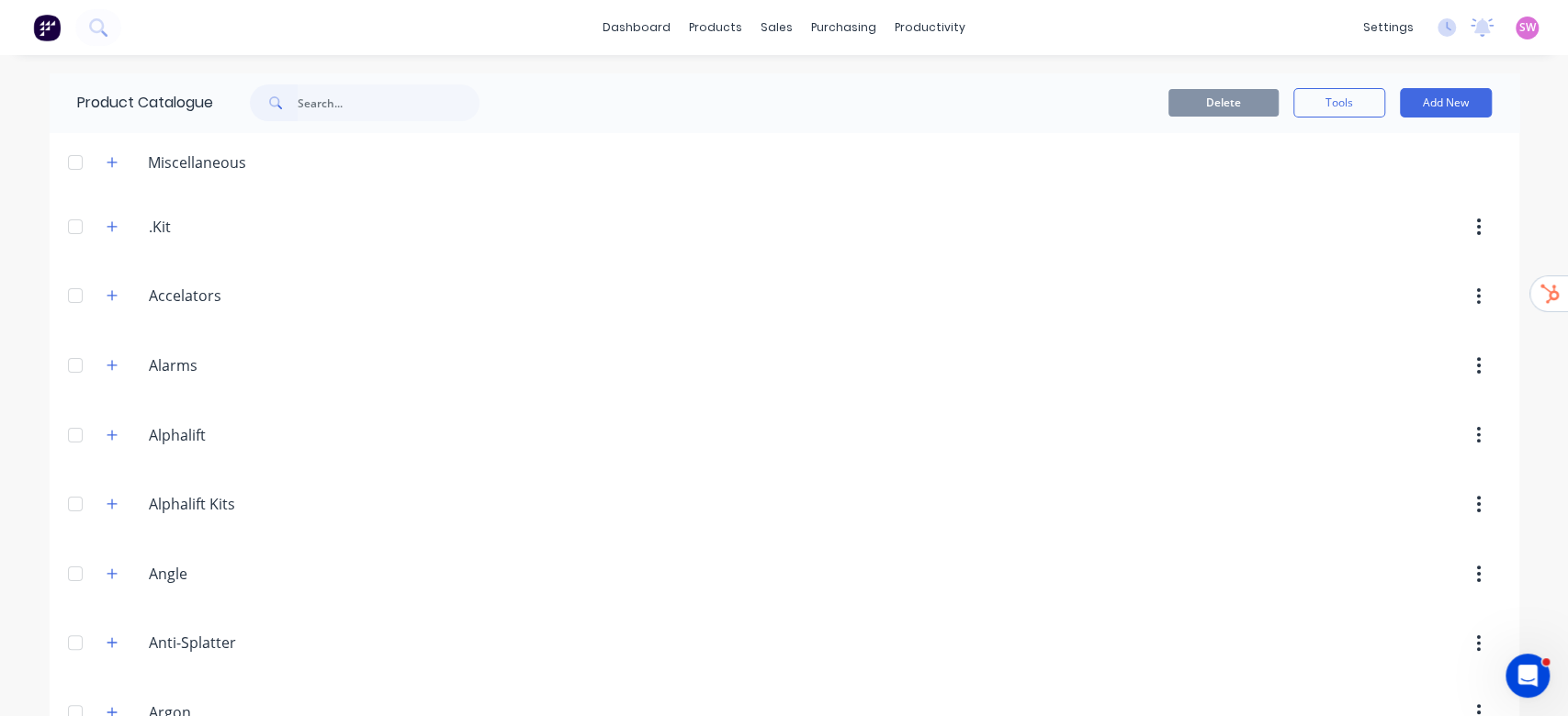 type 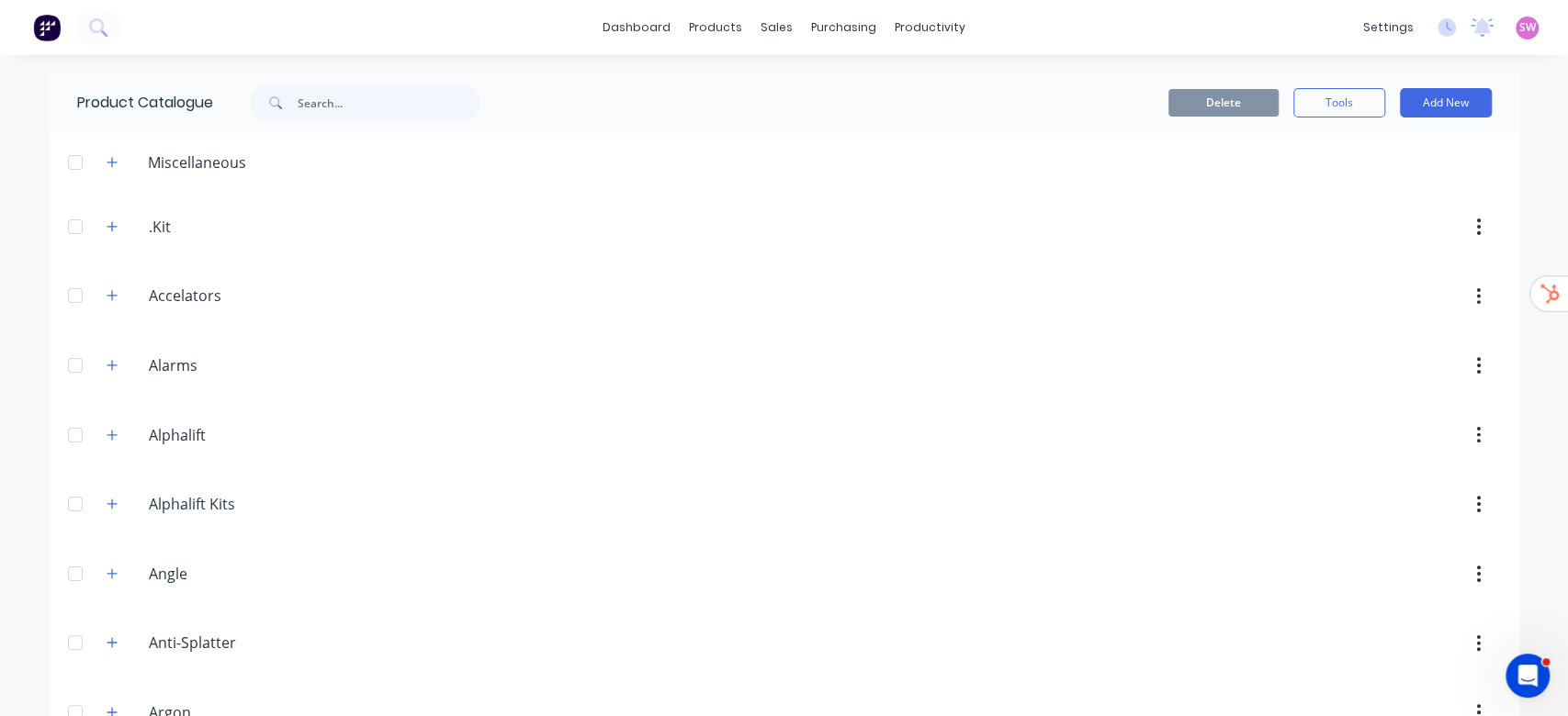 click at bounding box center (112, 226) 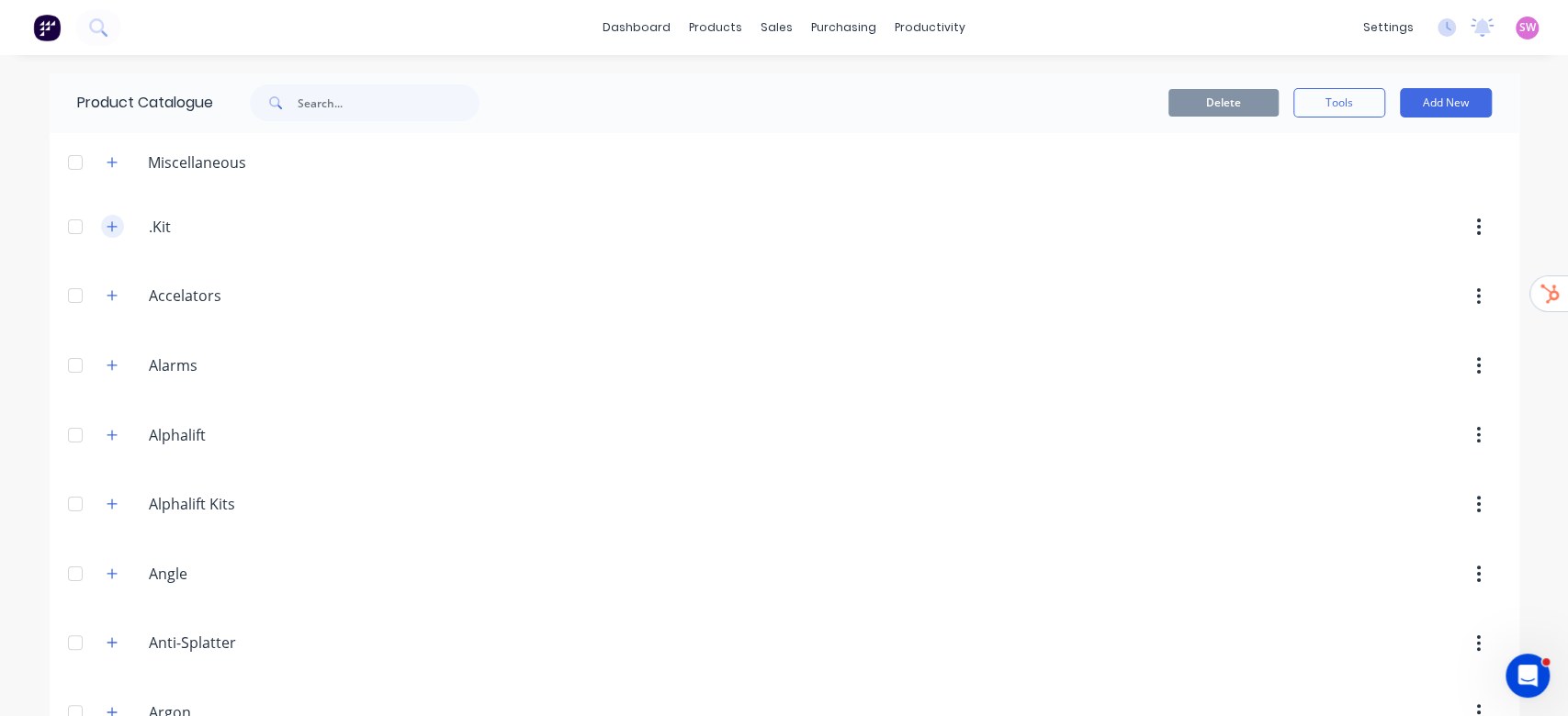 click 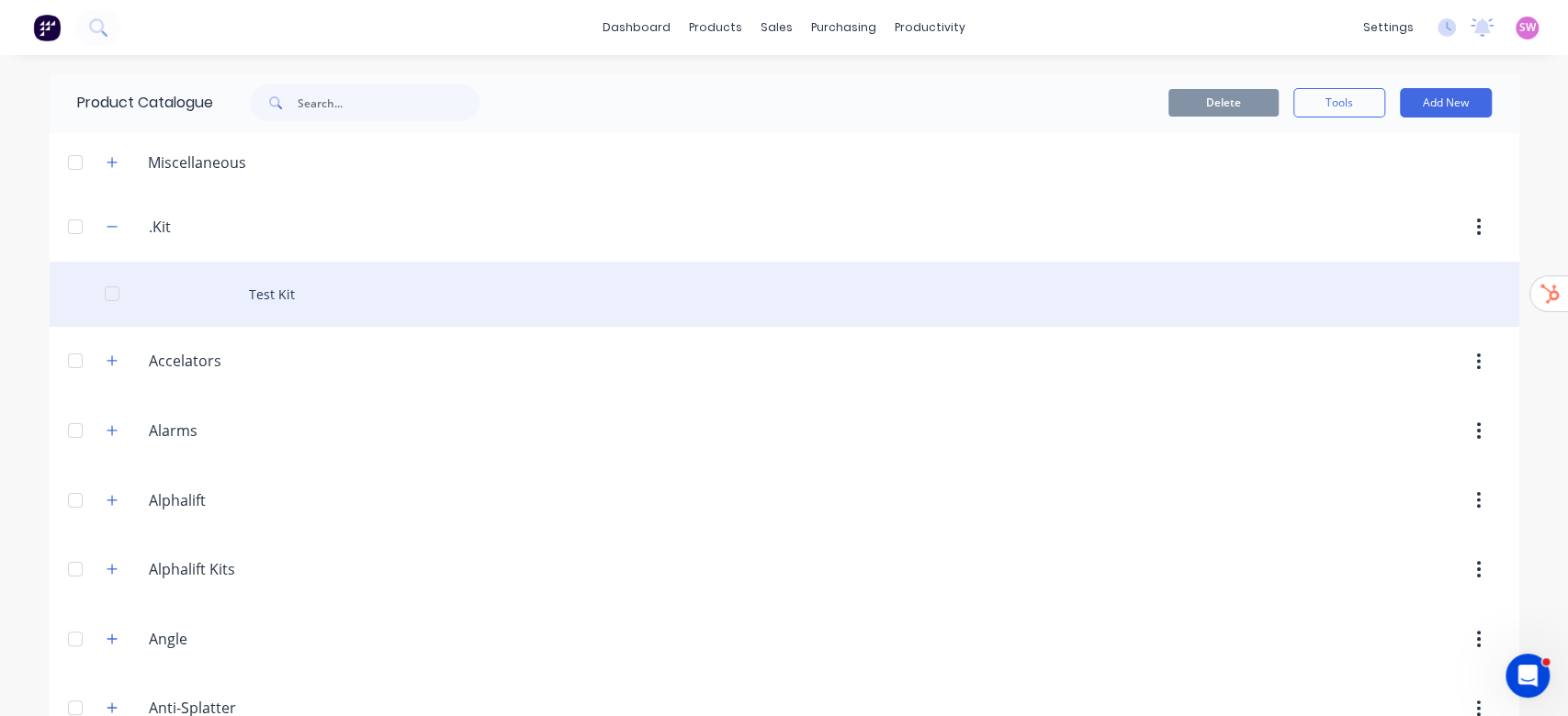 click on "Test Kit" at bounding box center [784, 294] 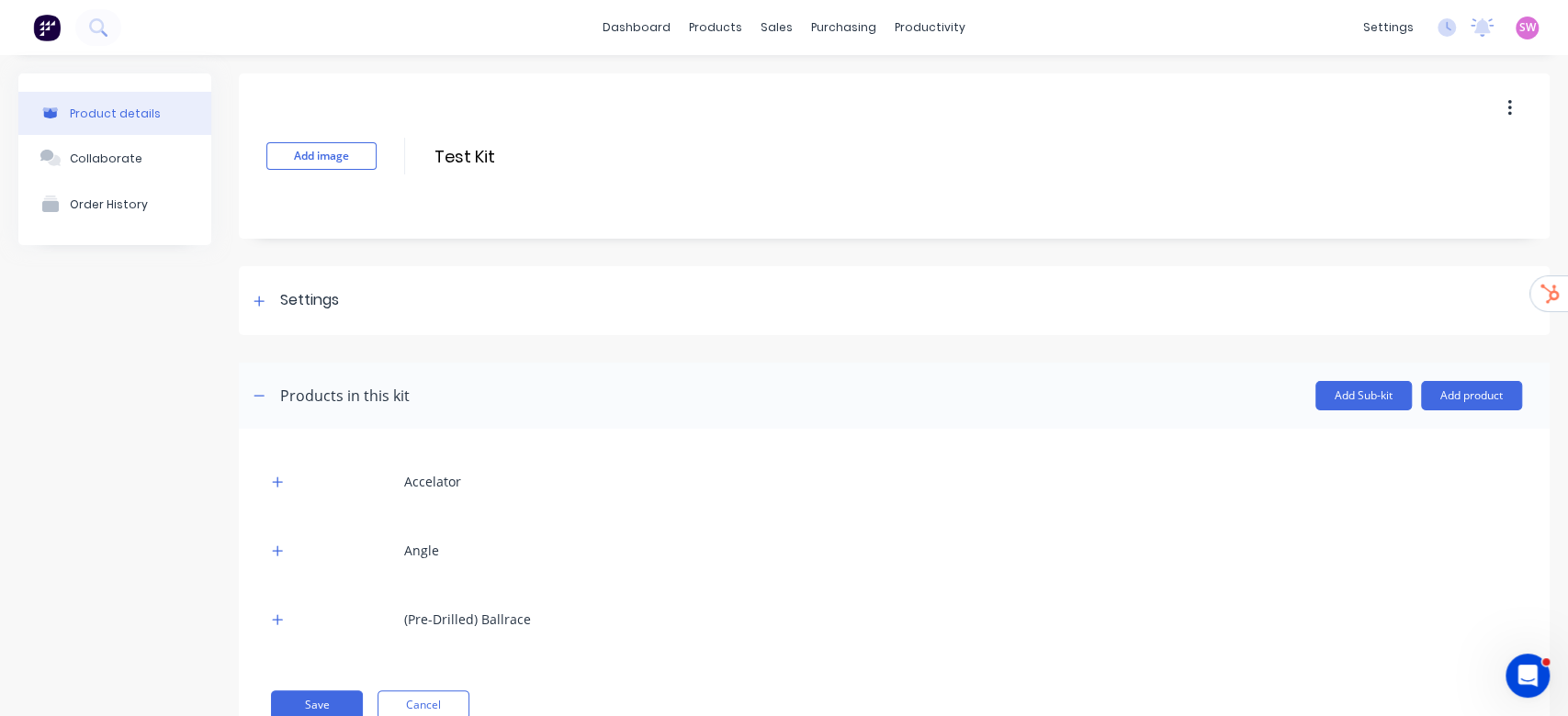 scroll, scrollTop: 66, scrollLeft: 0, axis: vertical 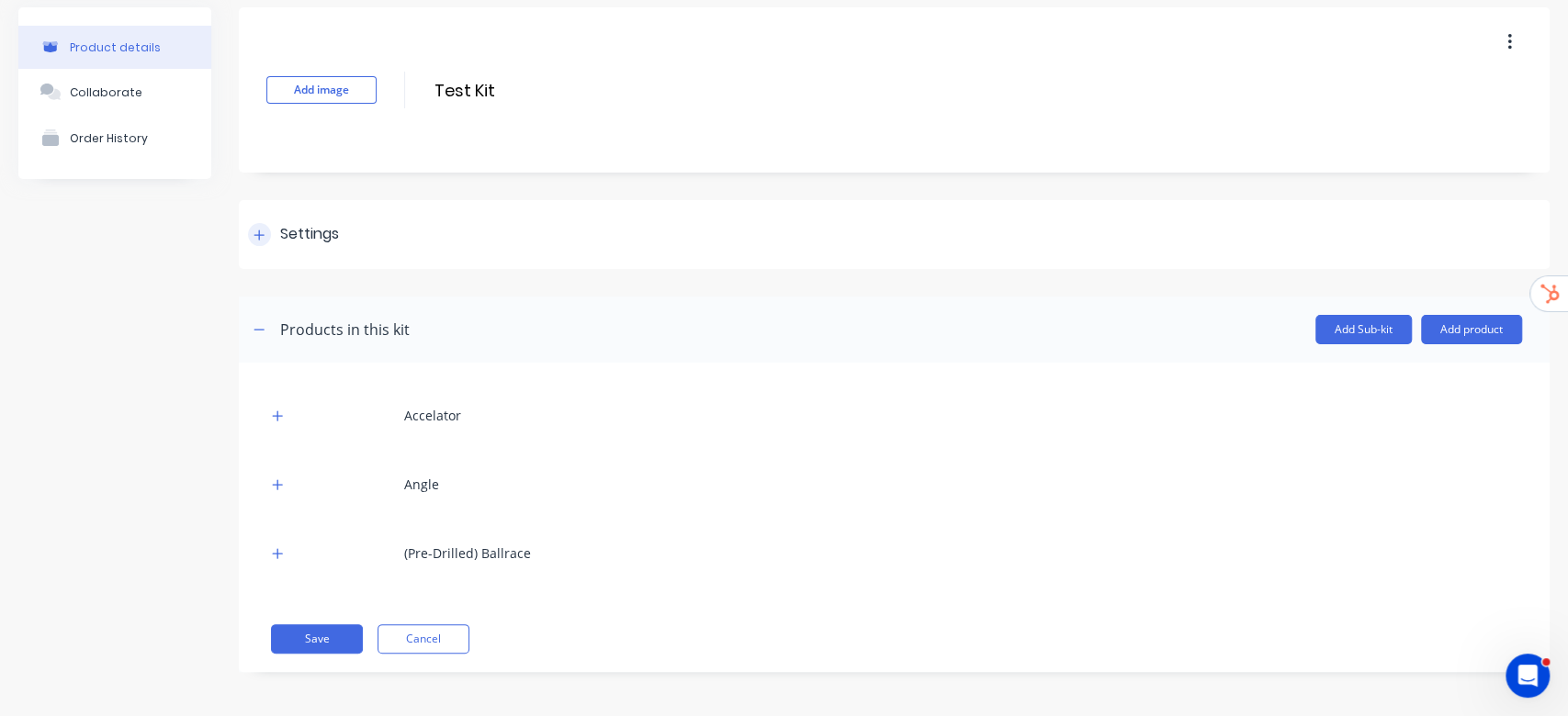 click on "Settings" at bounding box center (293, 234) 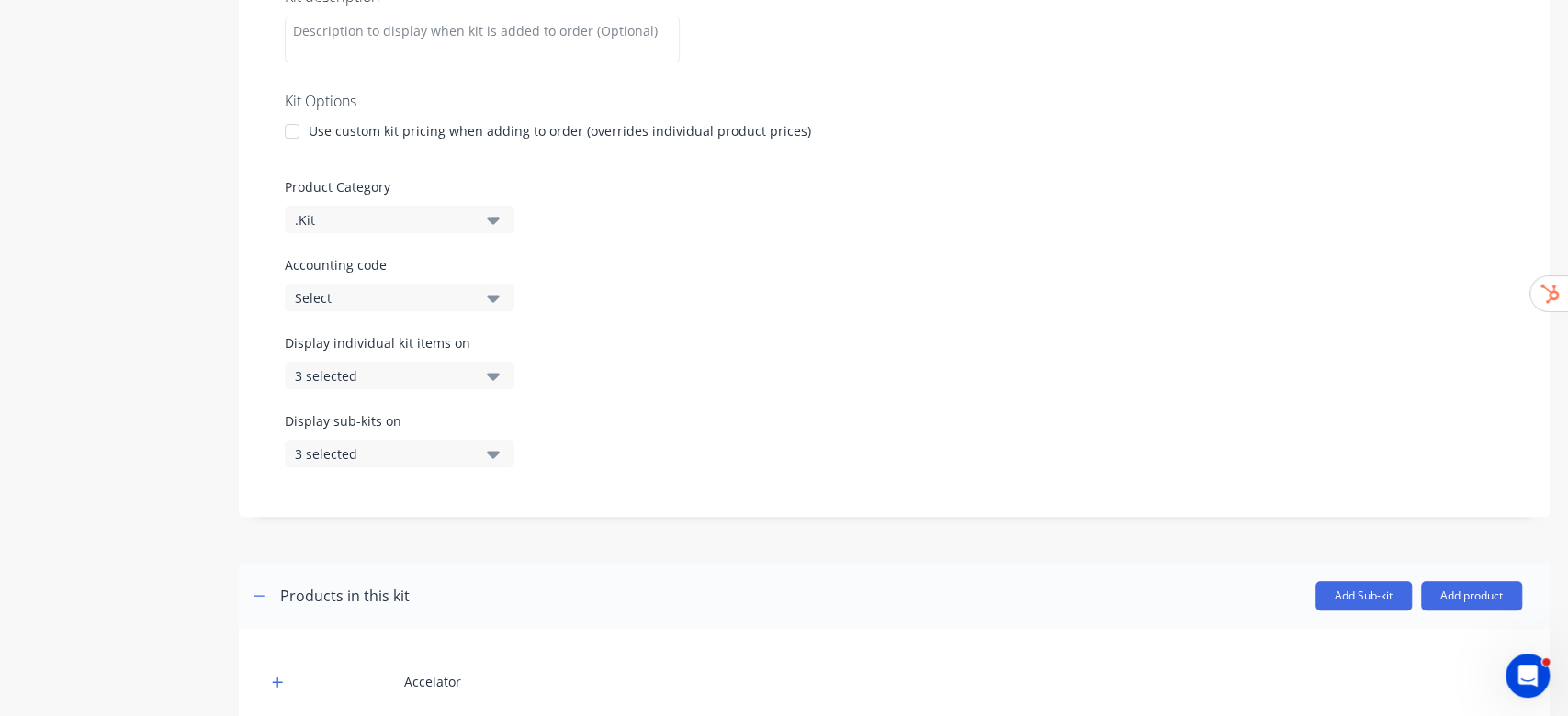scroll, scrollTop: 611, scrollLeft: 0, axis: vertical 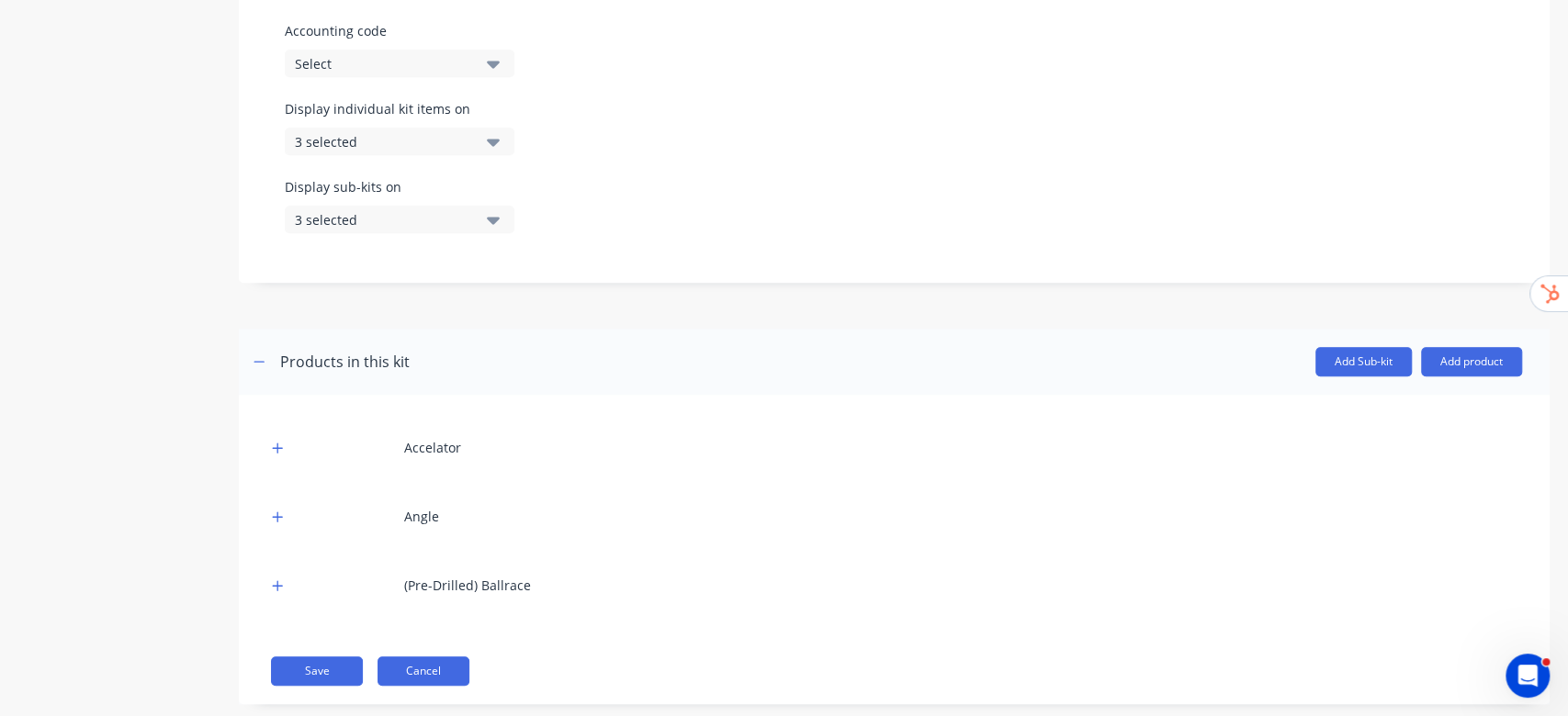 click on "Cancel" at bounding box center [423, 671] 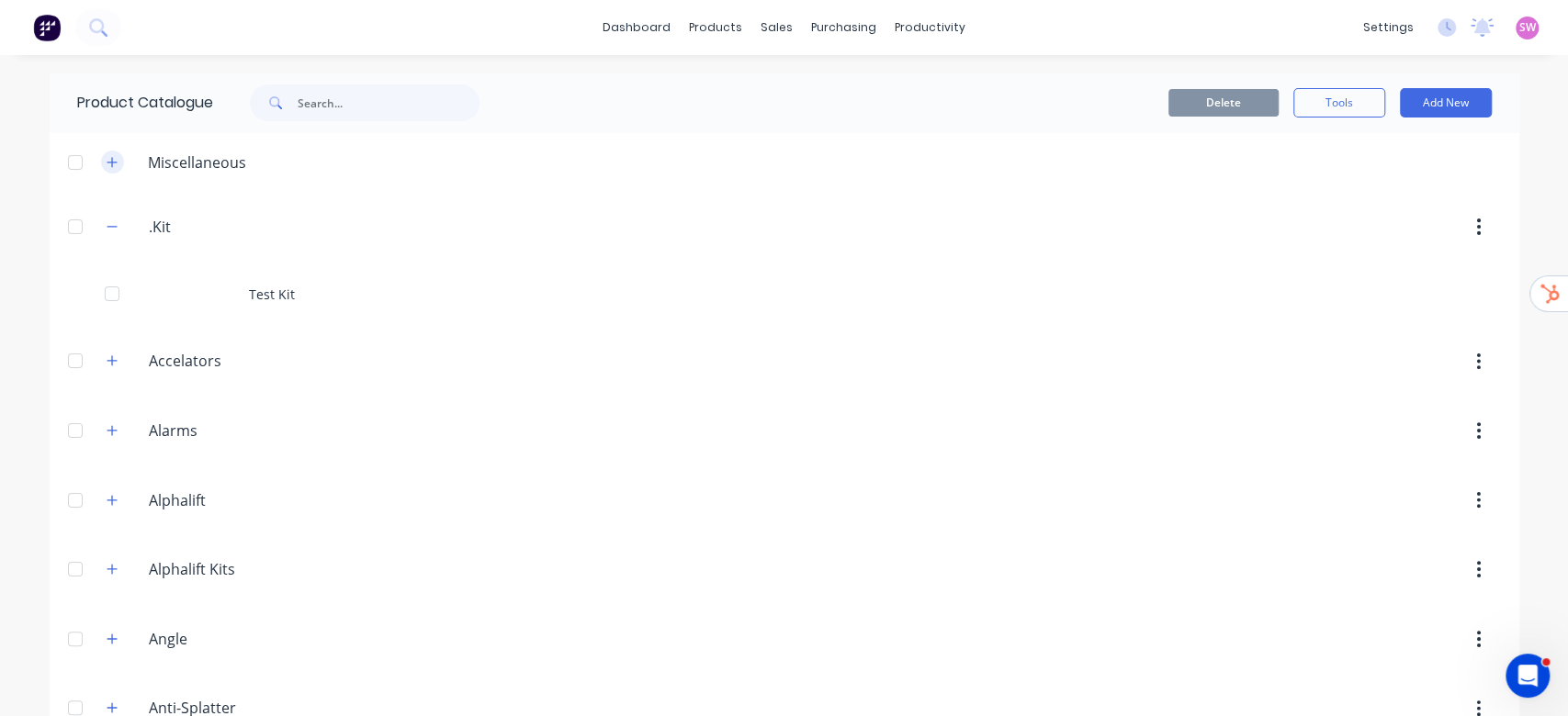 click 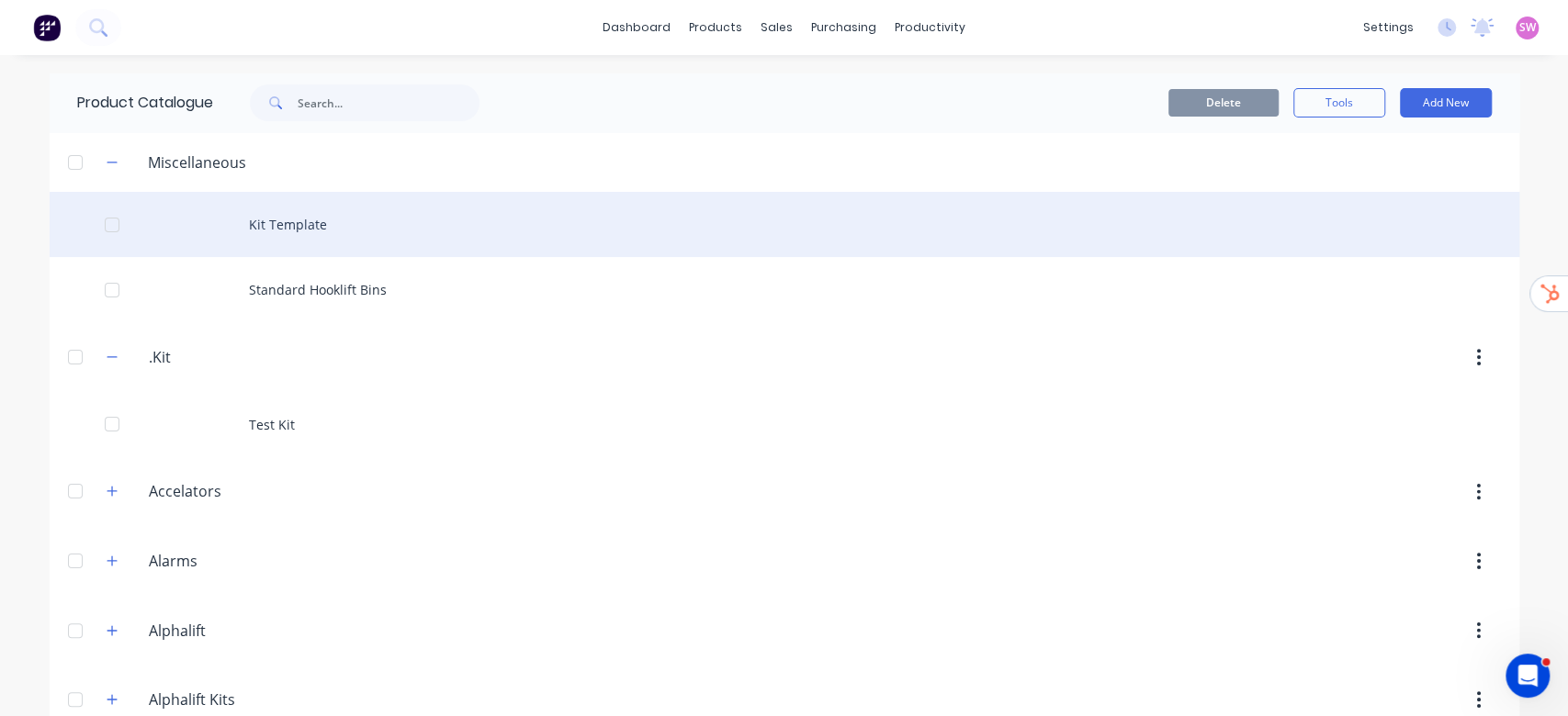 click on "Kit Template" at bounding box center [784, 224] 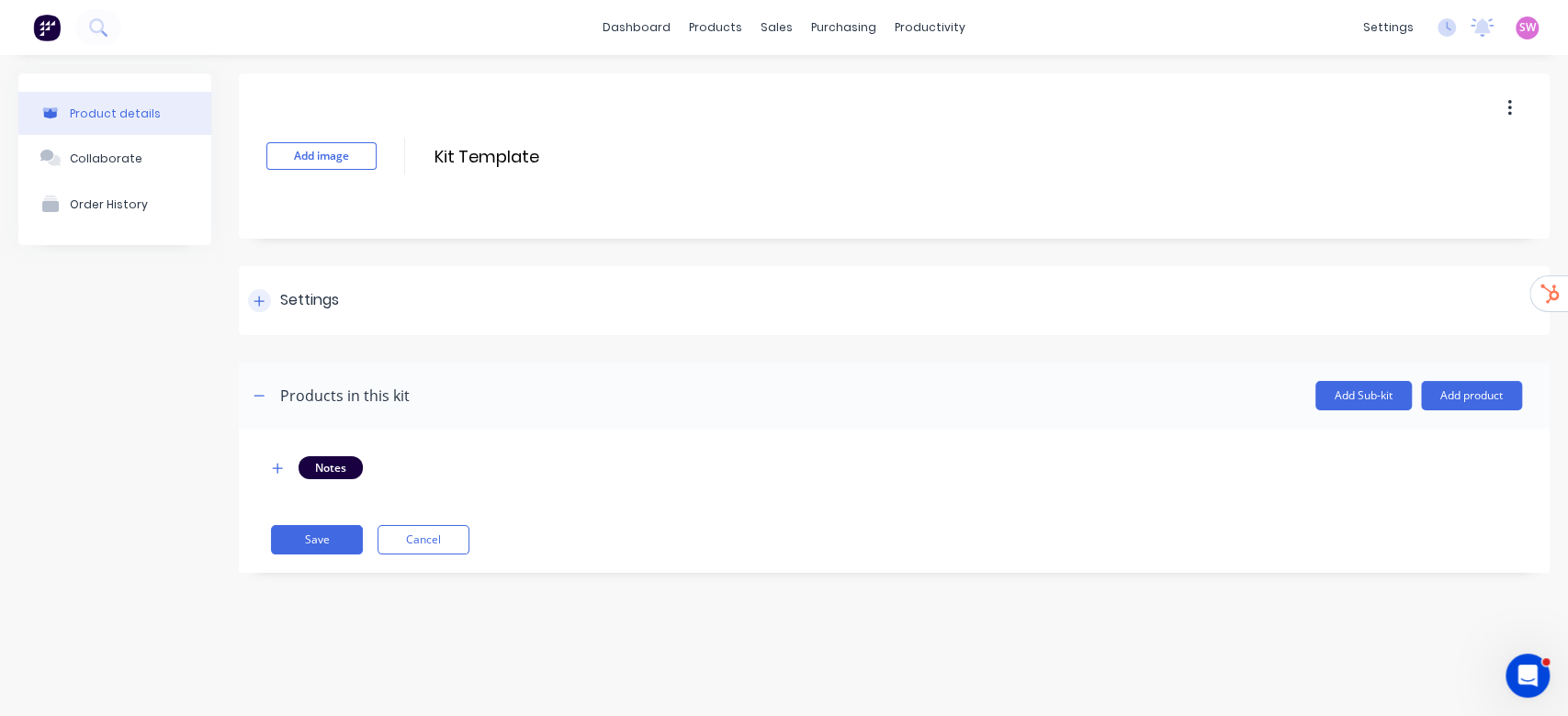click at bounding box center [259, 300] 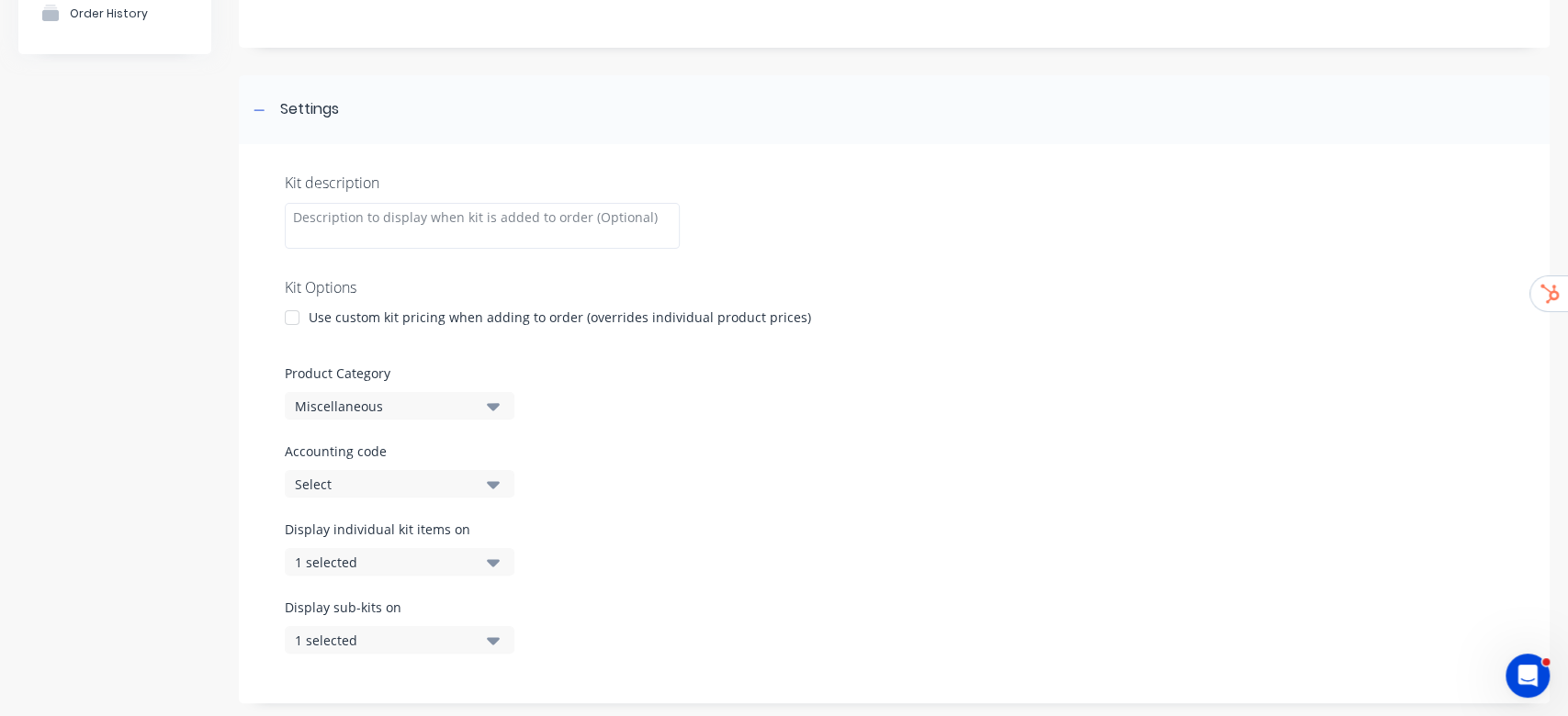 scroll, scrollTop: 478, scrollLeft: 0, axis: vertical 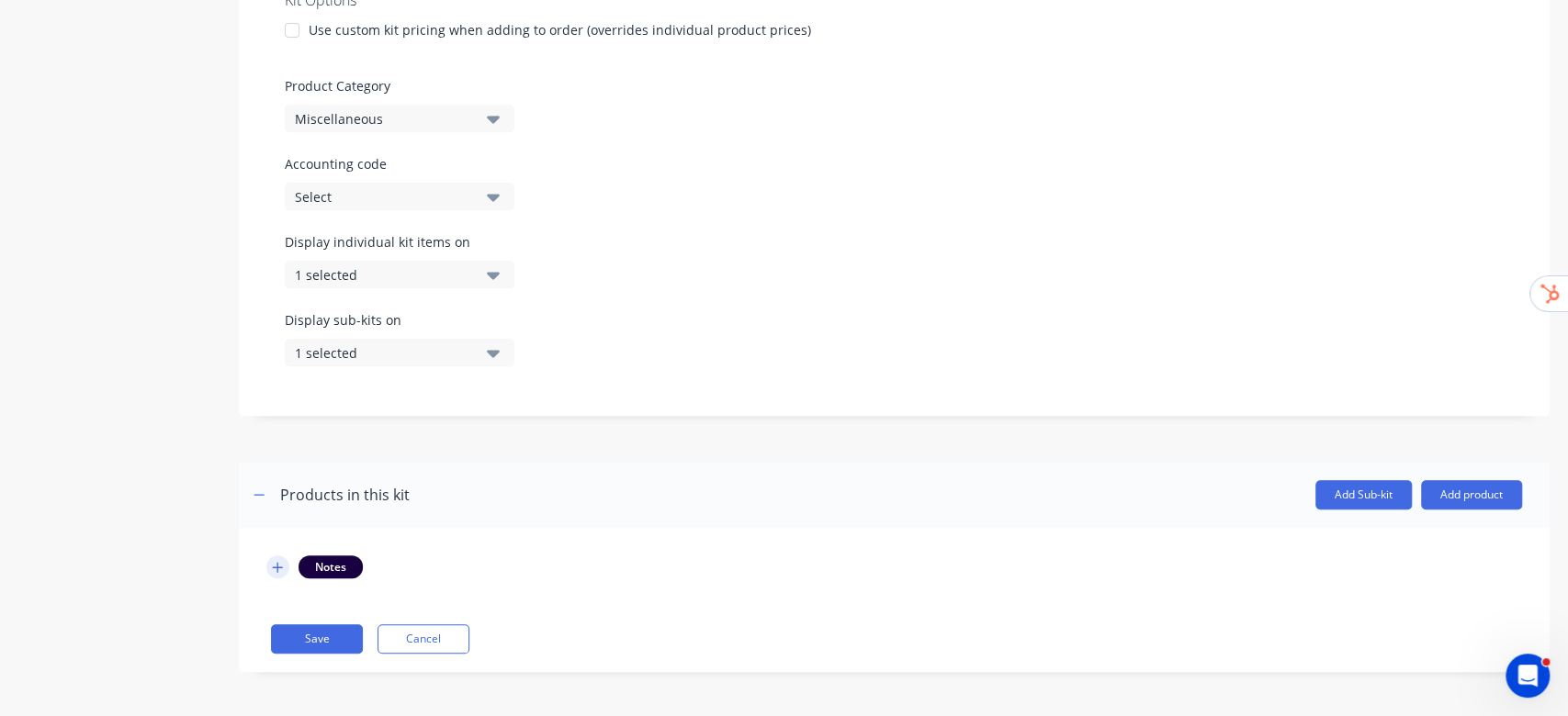click at bounding box center [277, 566] 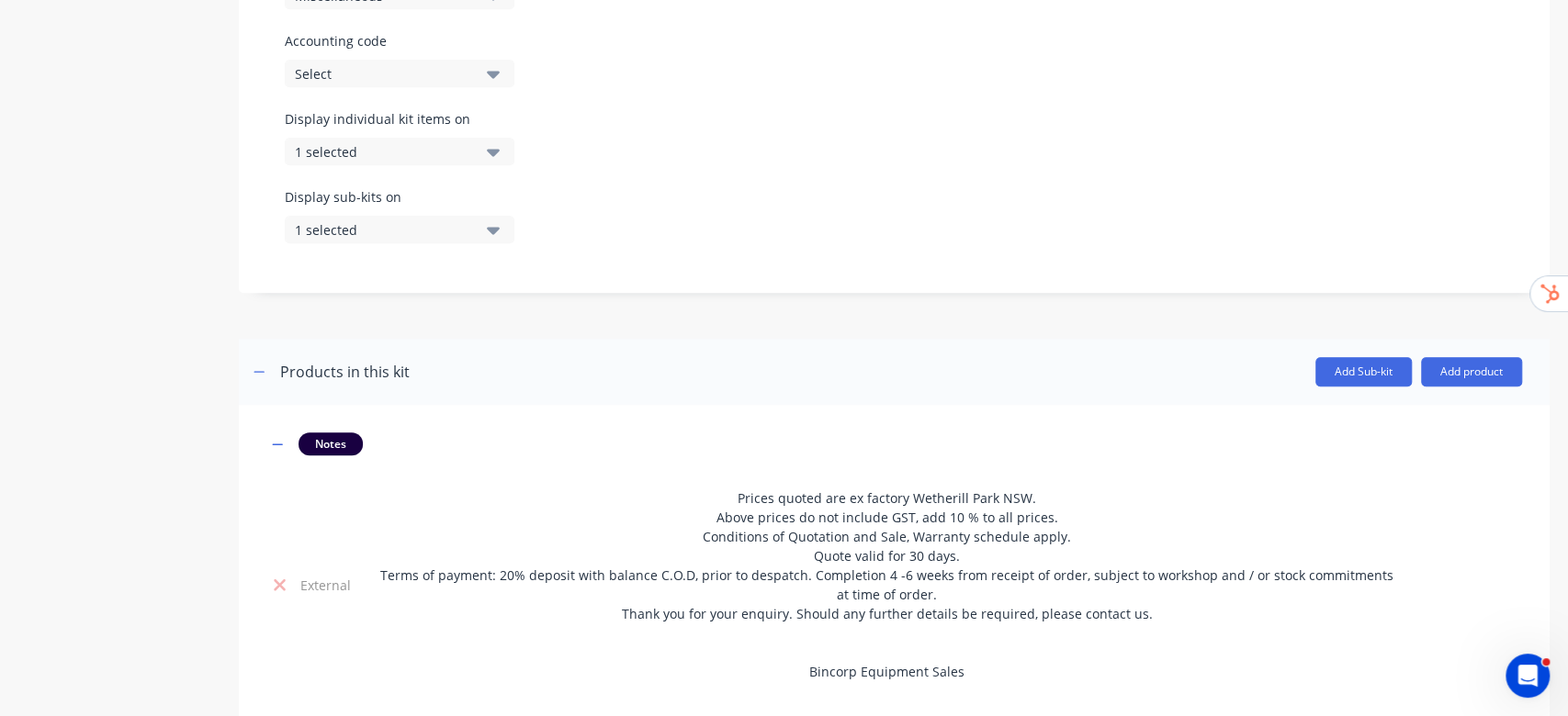 scroll, scrollTop: 701, scrollLeft: 0, axis: vertical 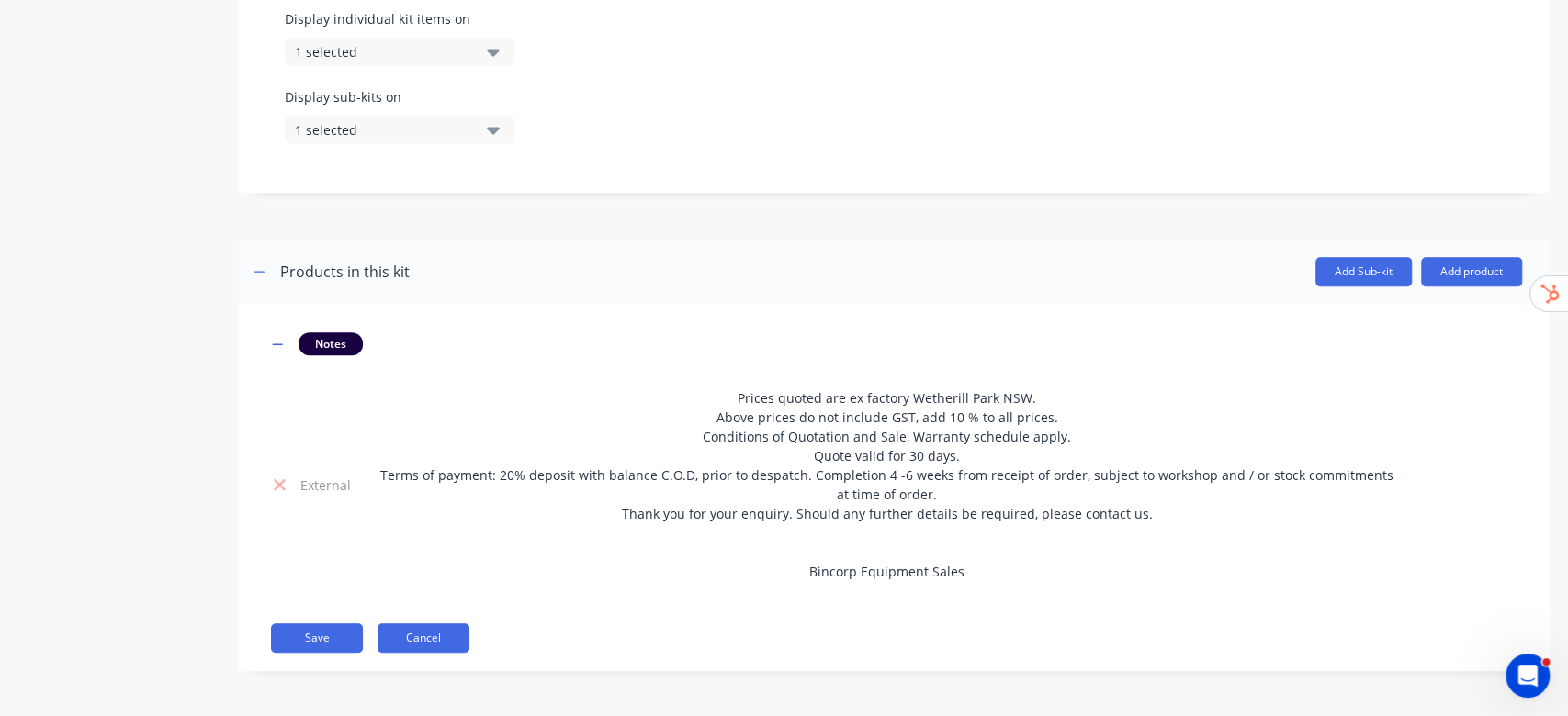 click on "Cancel" at bounding box center [423, 638] 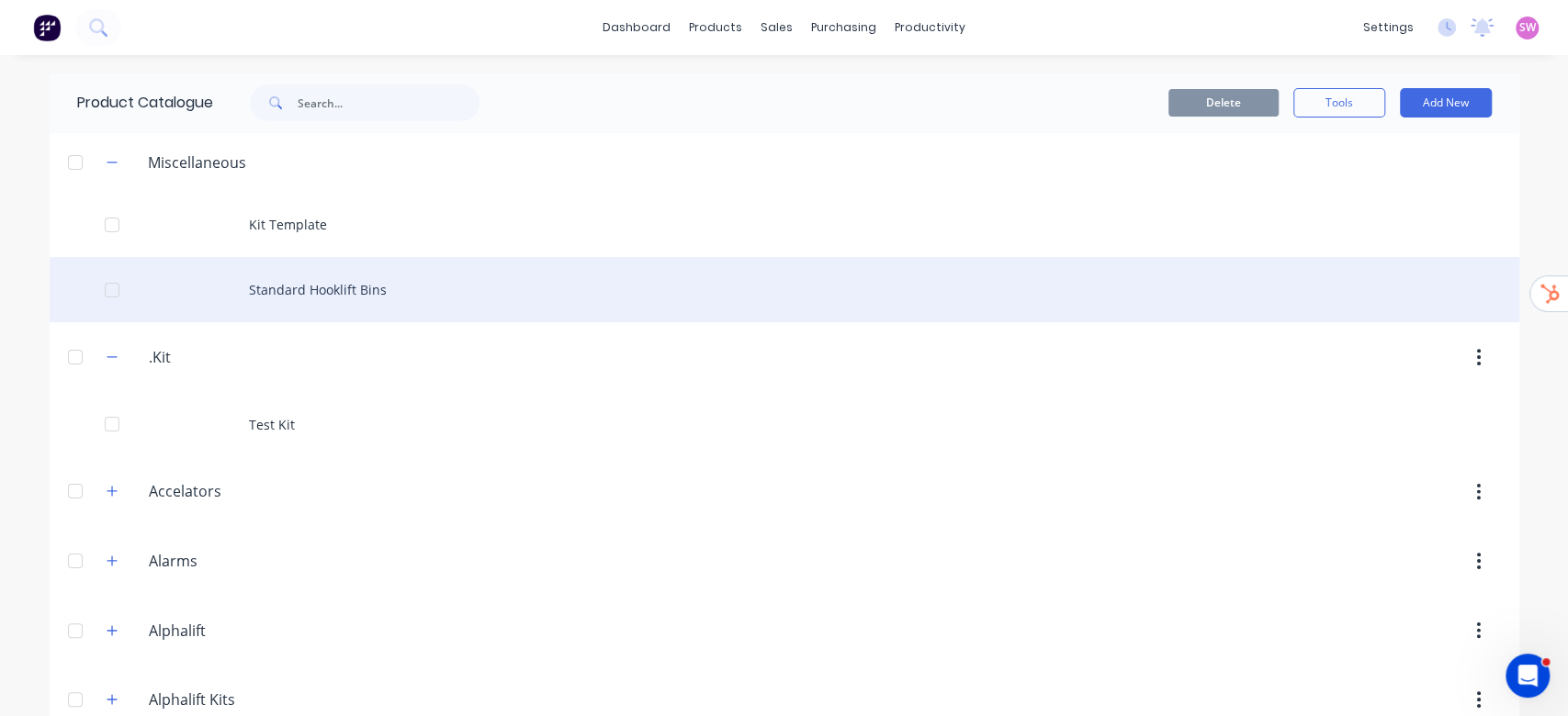 click on "Standard Hooklift Bins" at bounding box center [784, 289] 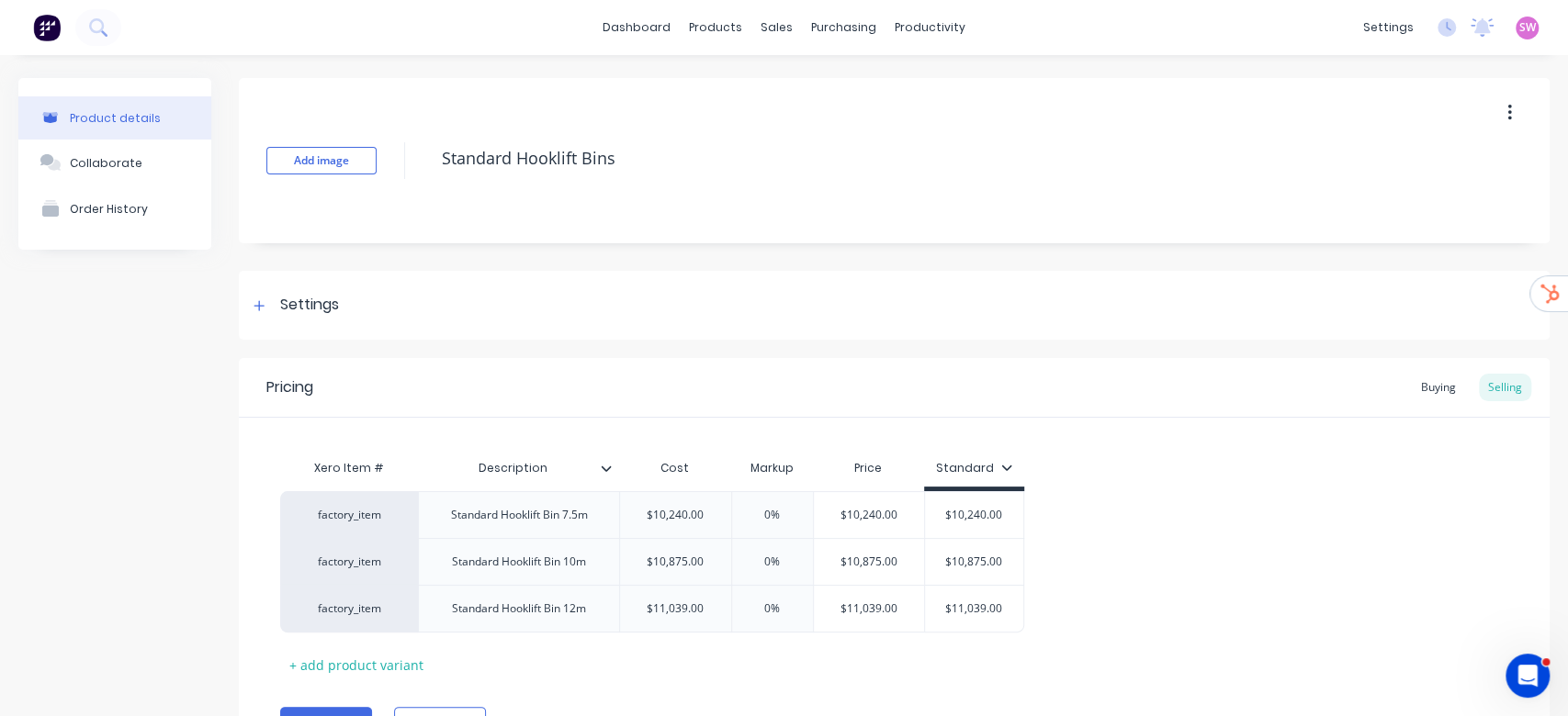 type on "x" 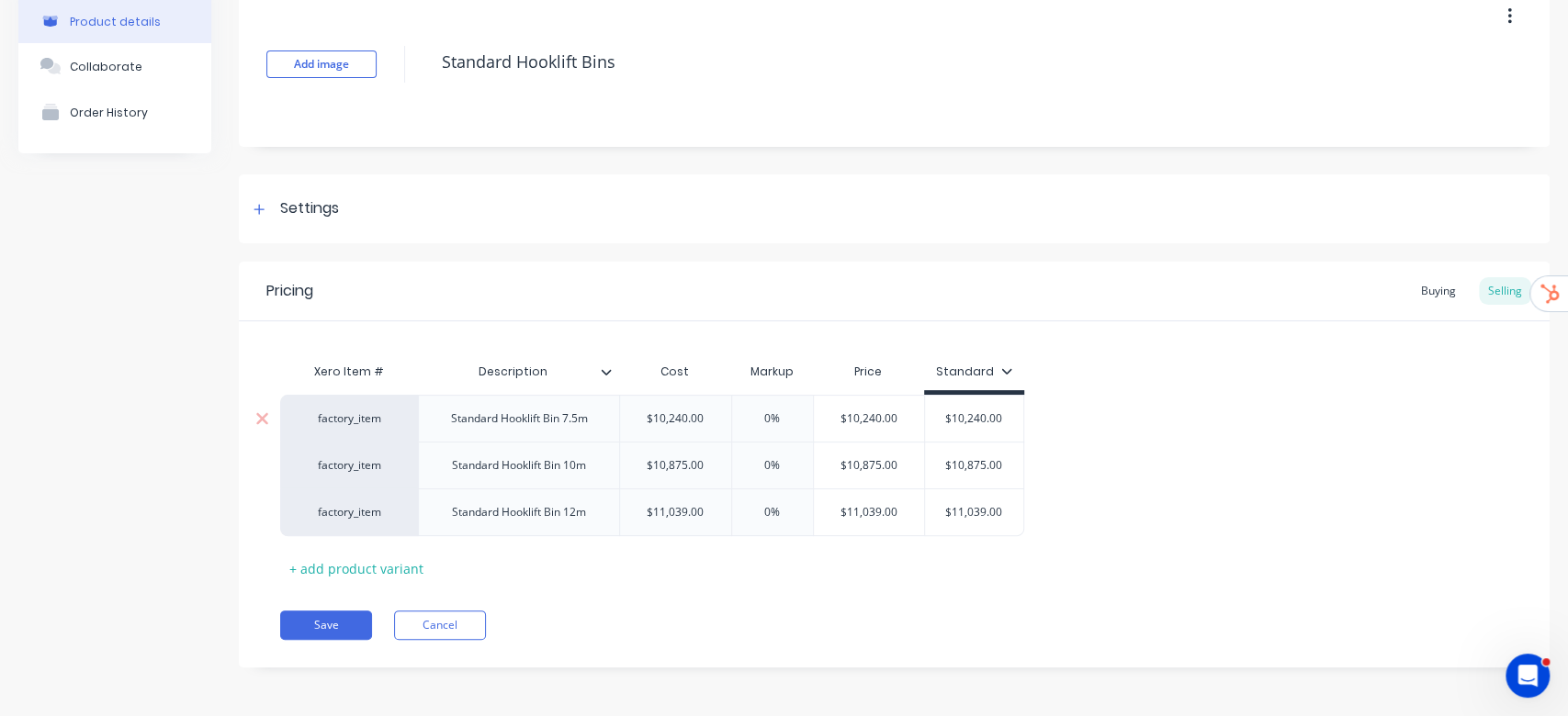 click on "factory_item" at bounding box center [349, 419] 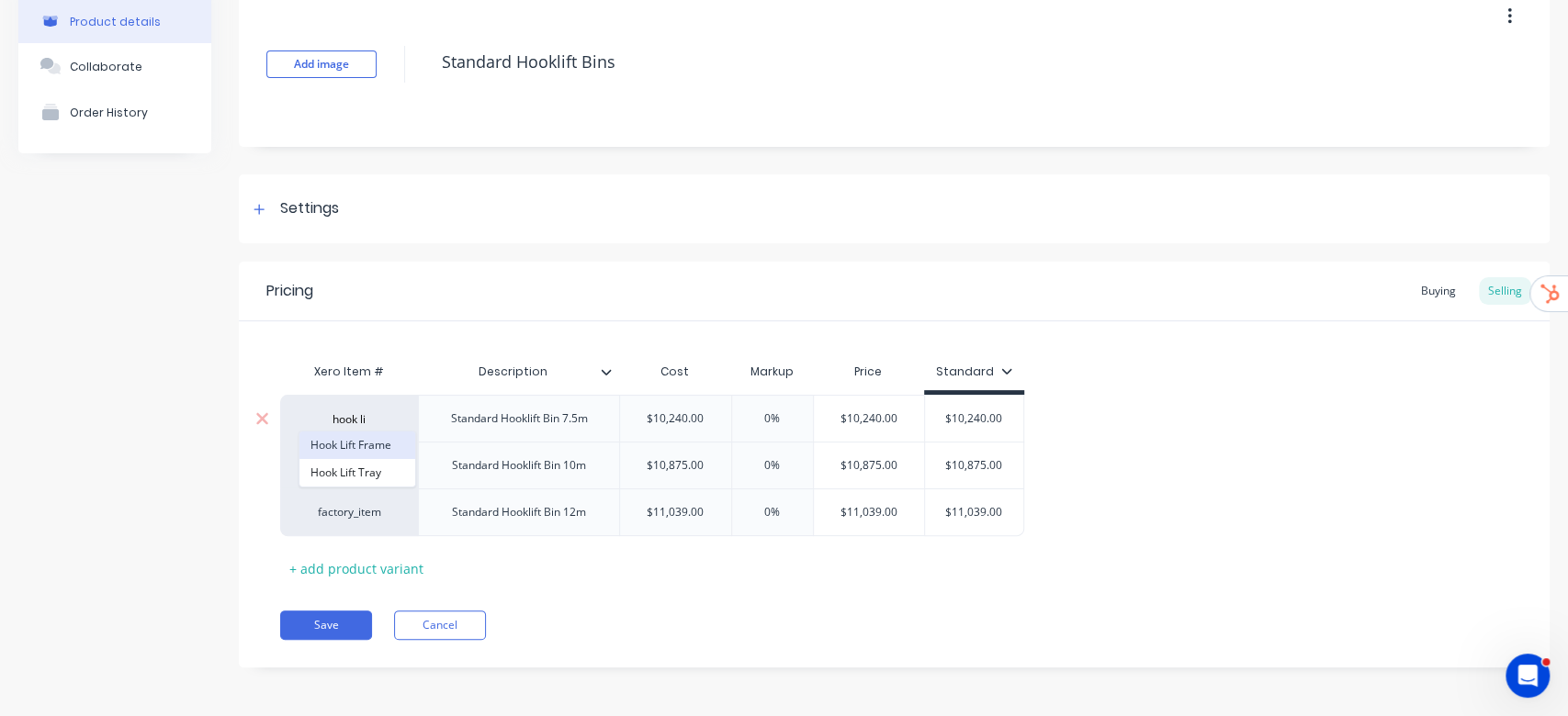type on "hook li" 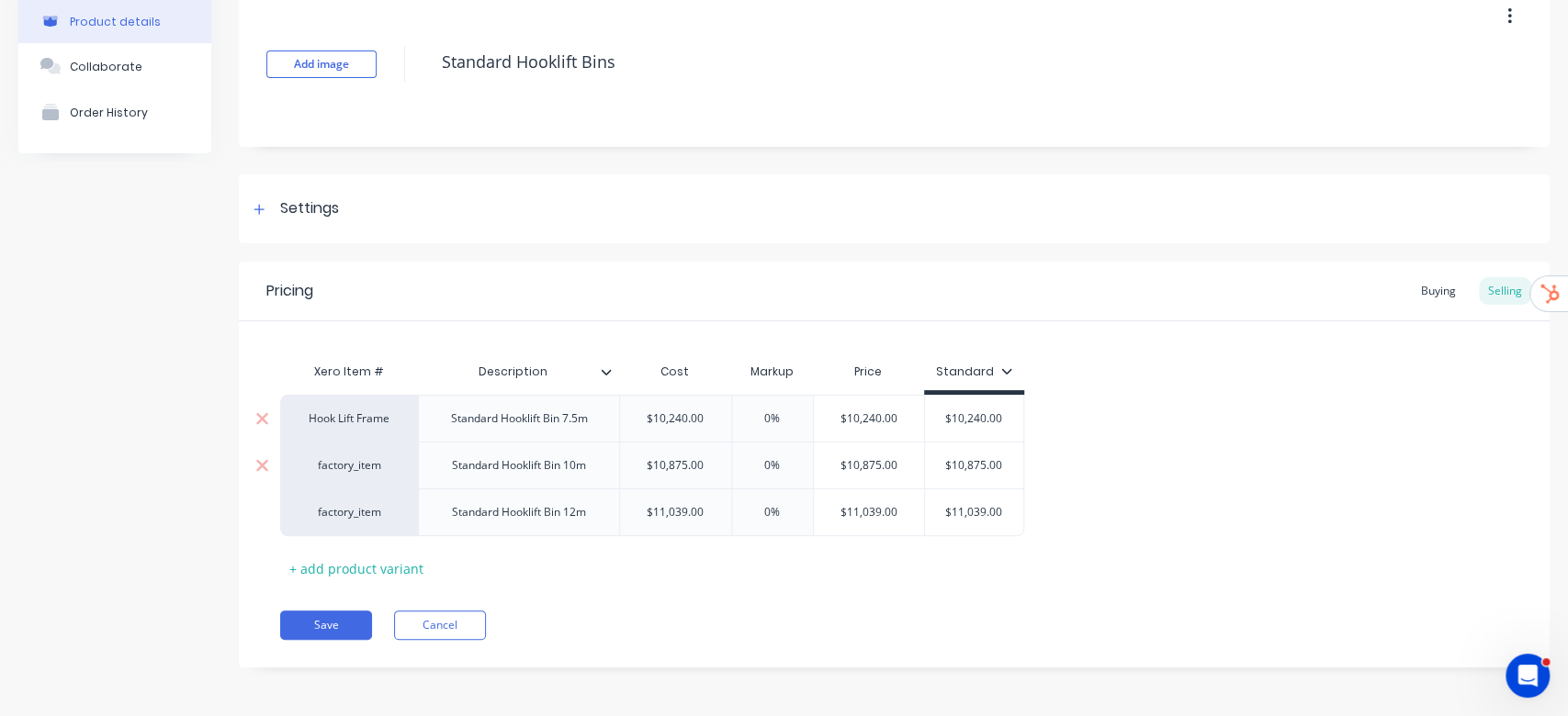 click on "factory_item" at bounding box center (349, 465) 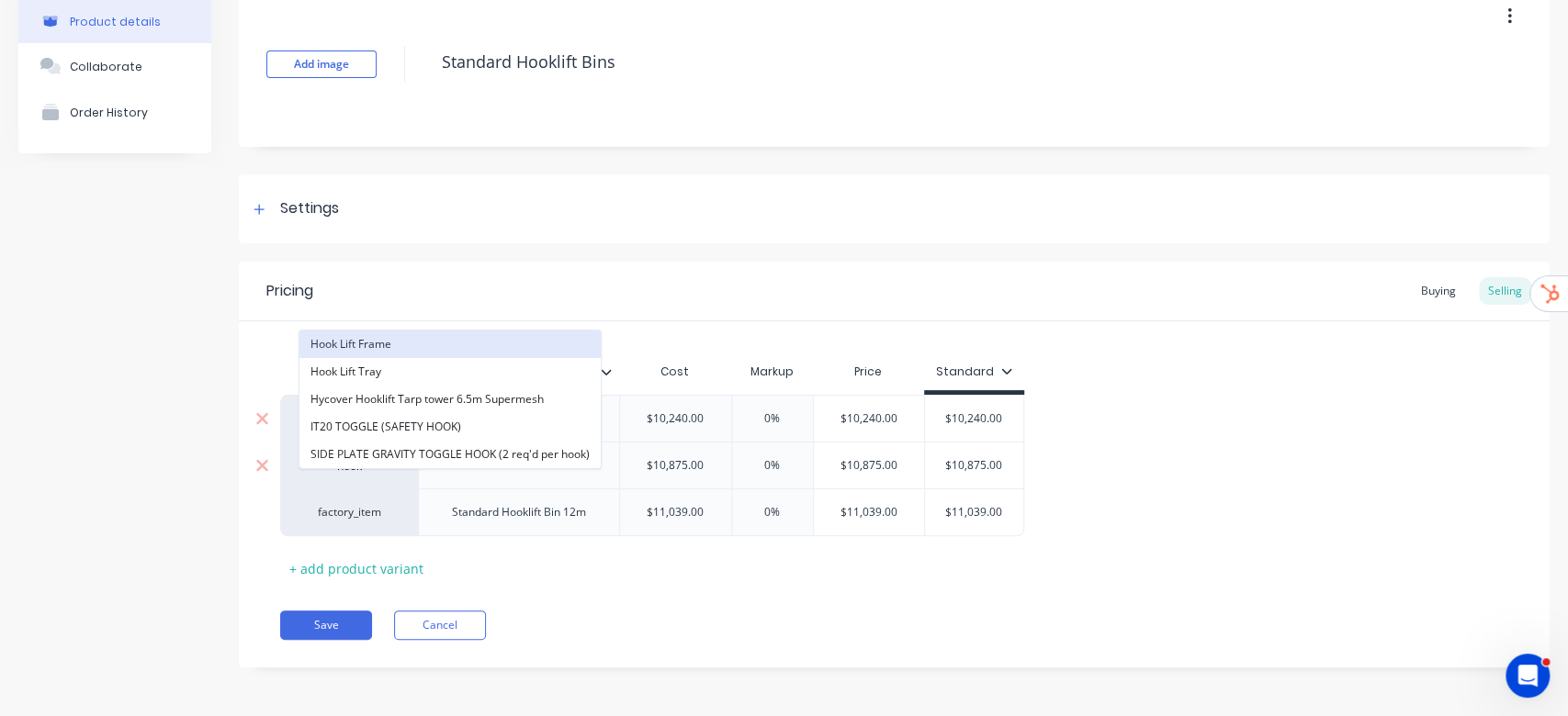 type on "hook" 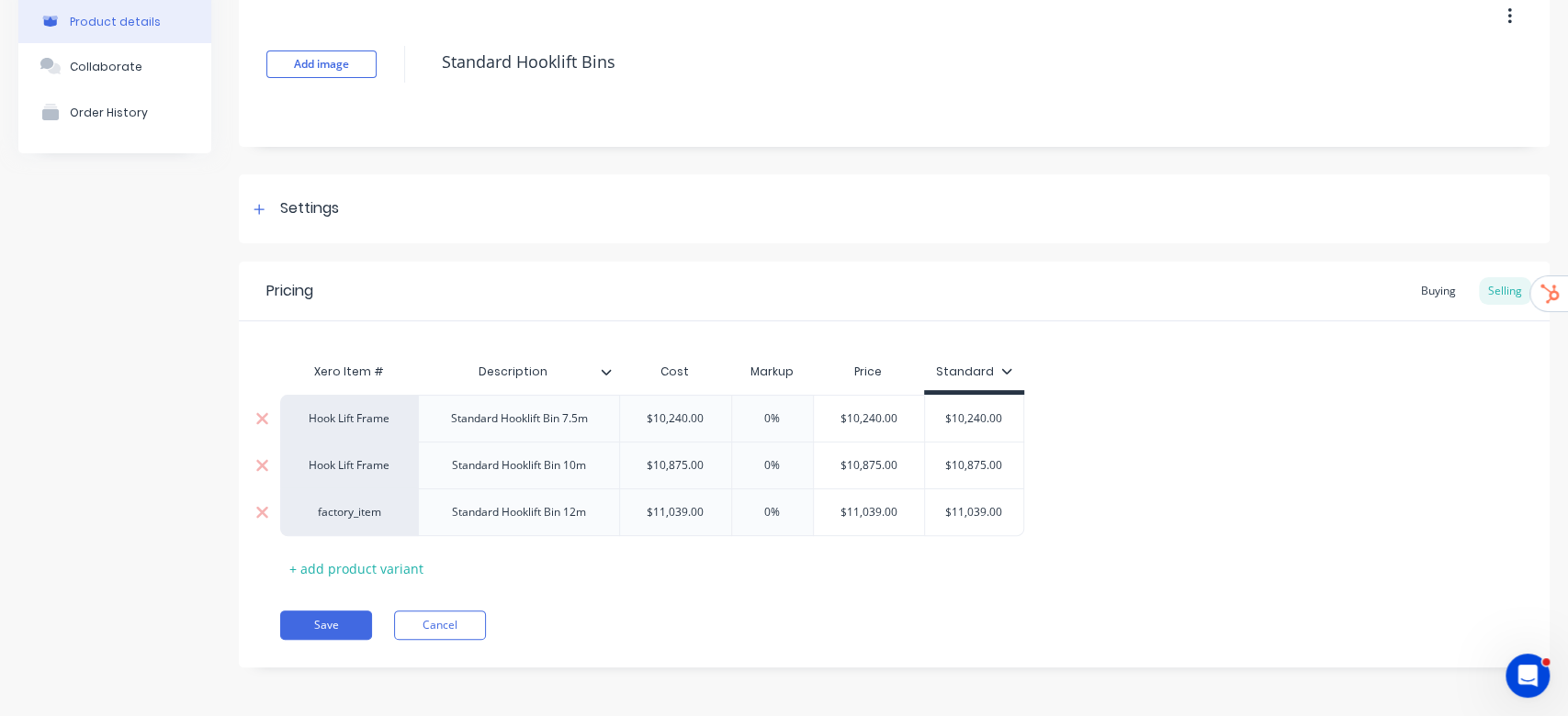 click on "factory_item" at bounding box center (349, 512) 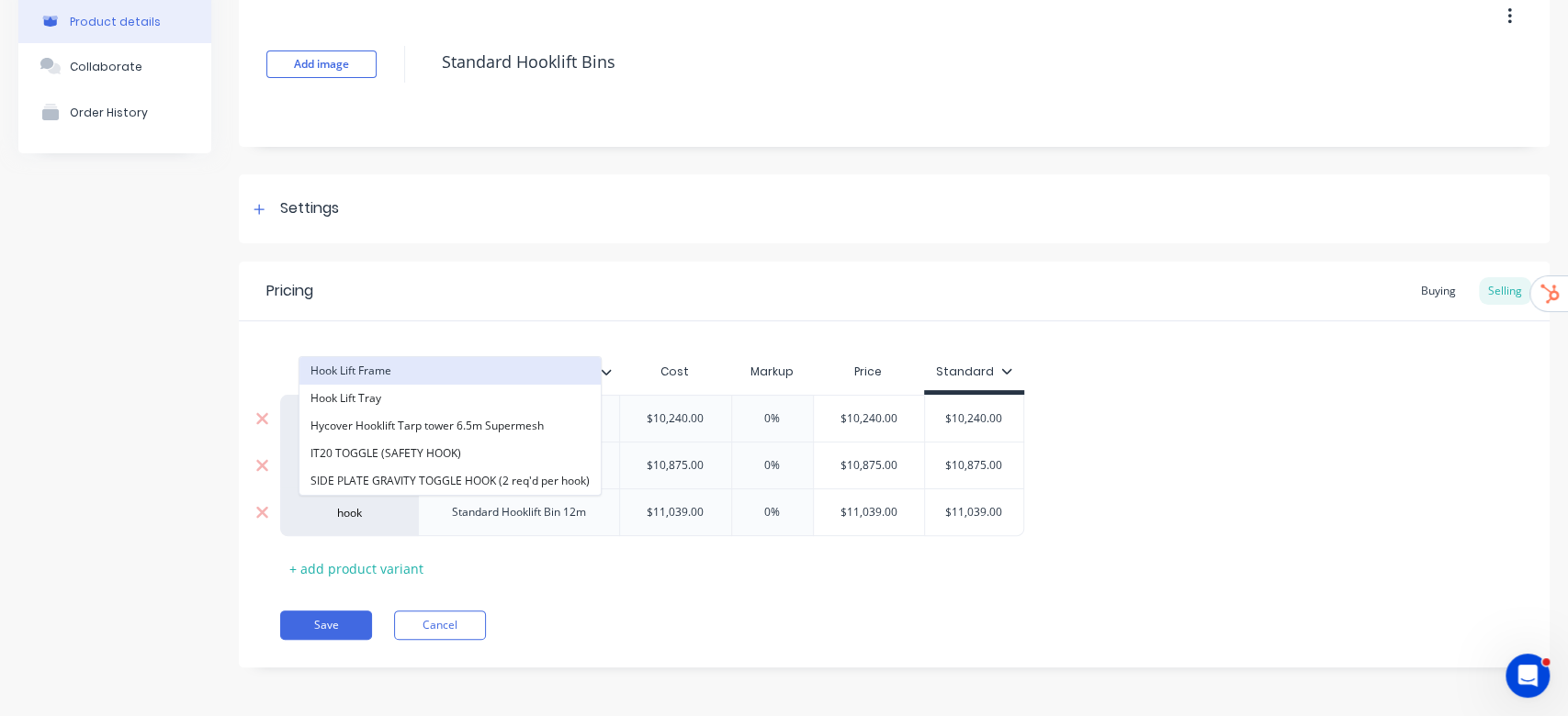 type on "hook" 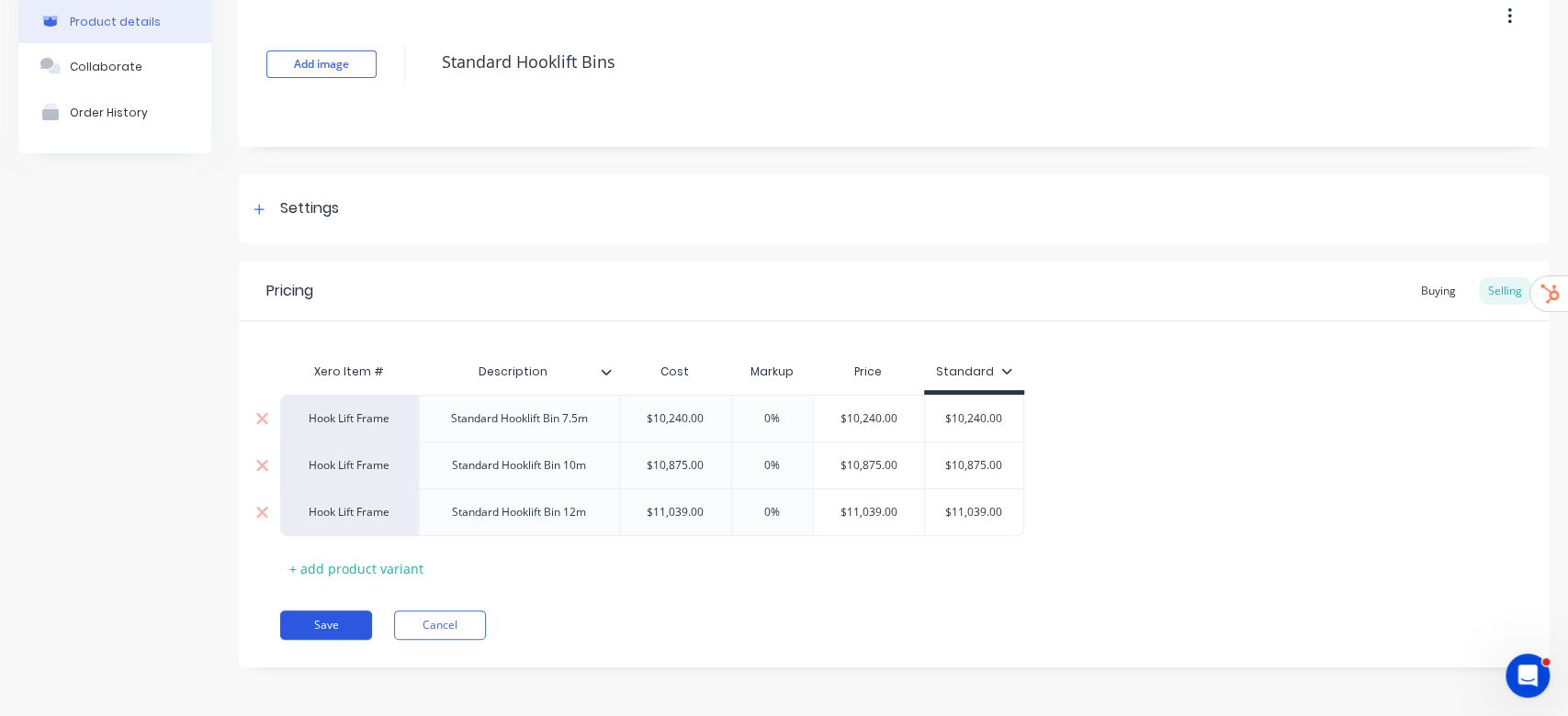 click on "Save" at bounding box center (326, 625) 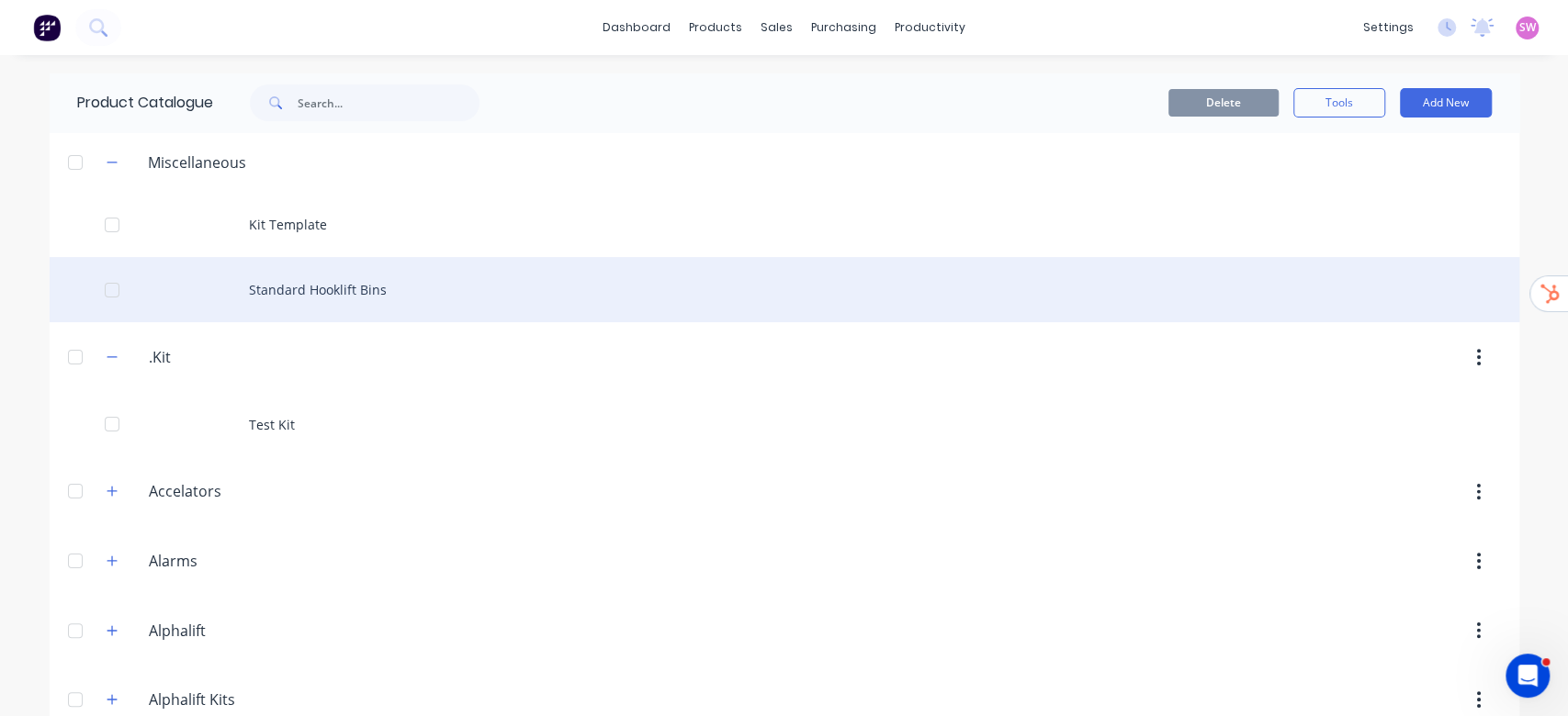 click on "Standard Hooklift Bins" at bounding box center [784, 289] 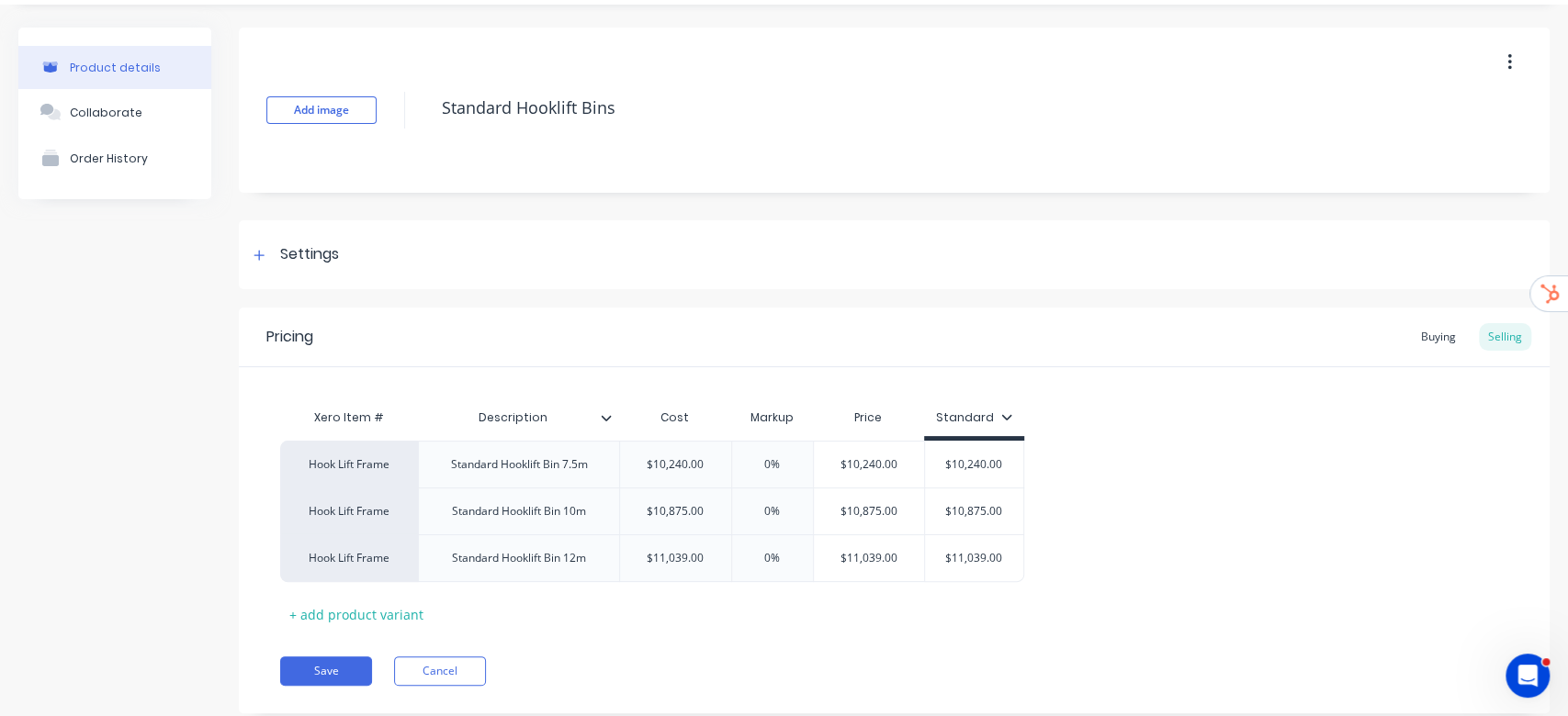 scroll, scrollTop: 96, scrollLeft: 0, axis: vertical 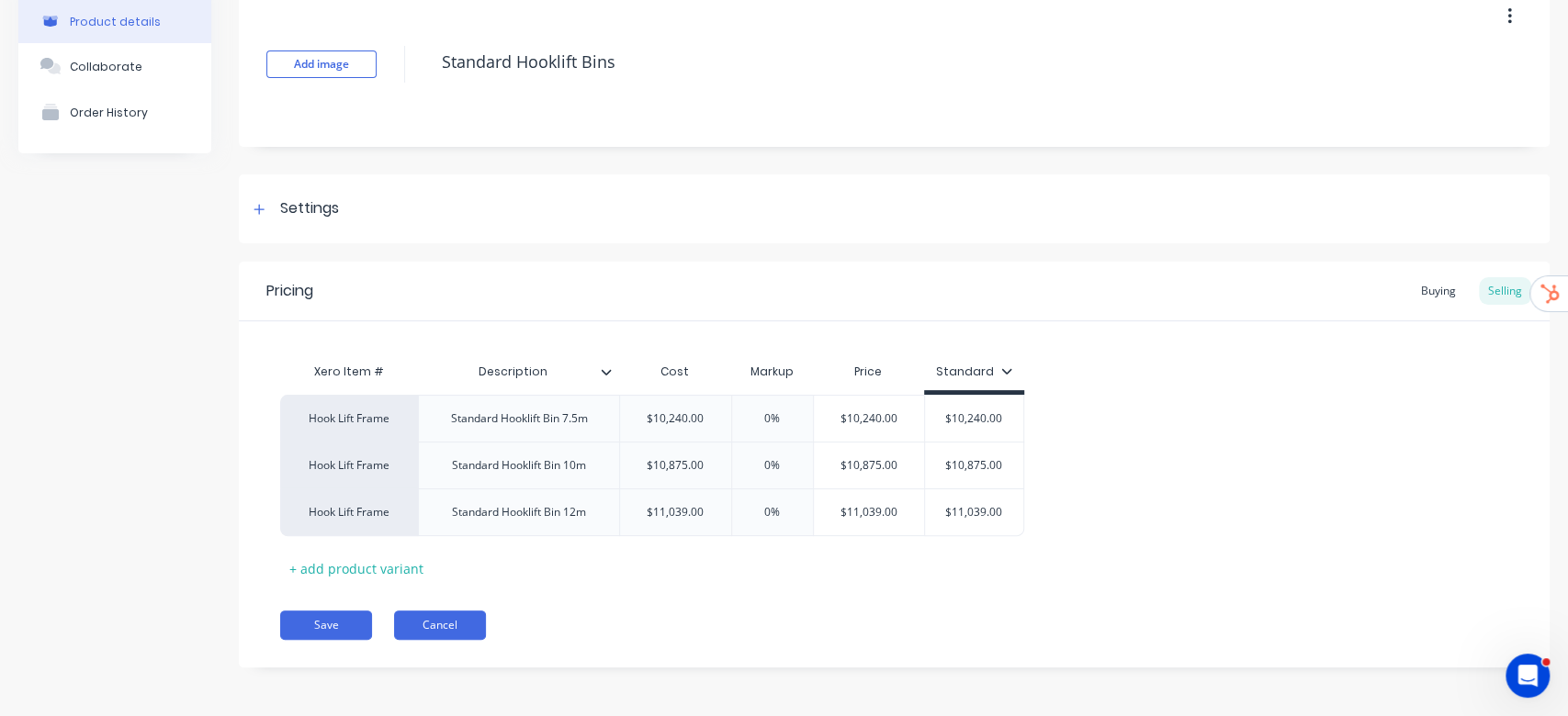 click on "Cancel" at bounding box center [440, 625] 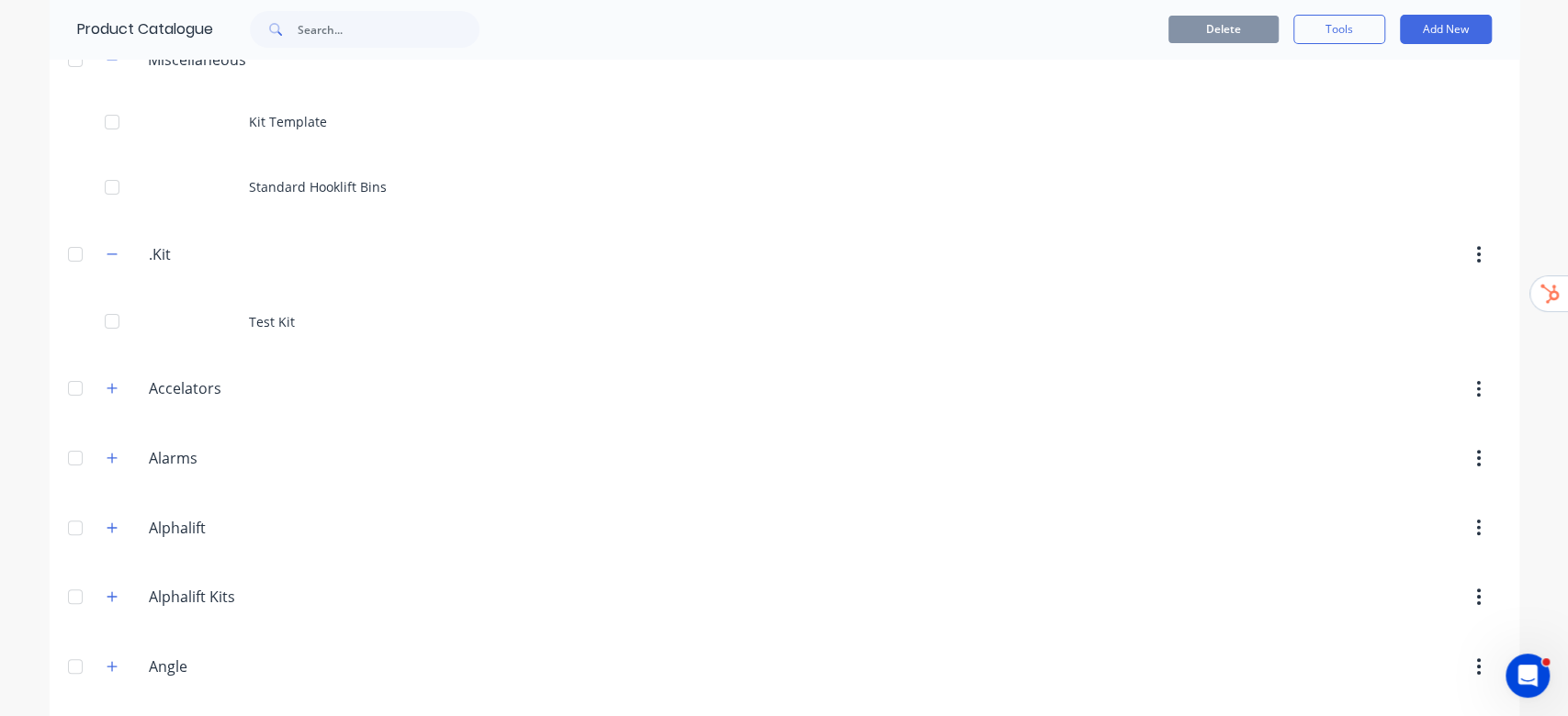 scroll, scrollTop: 367, scrollLeft: 0, axis: vertical 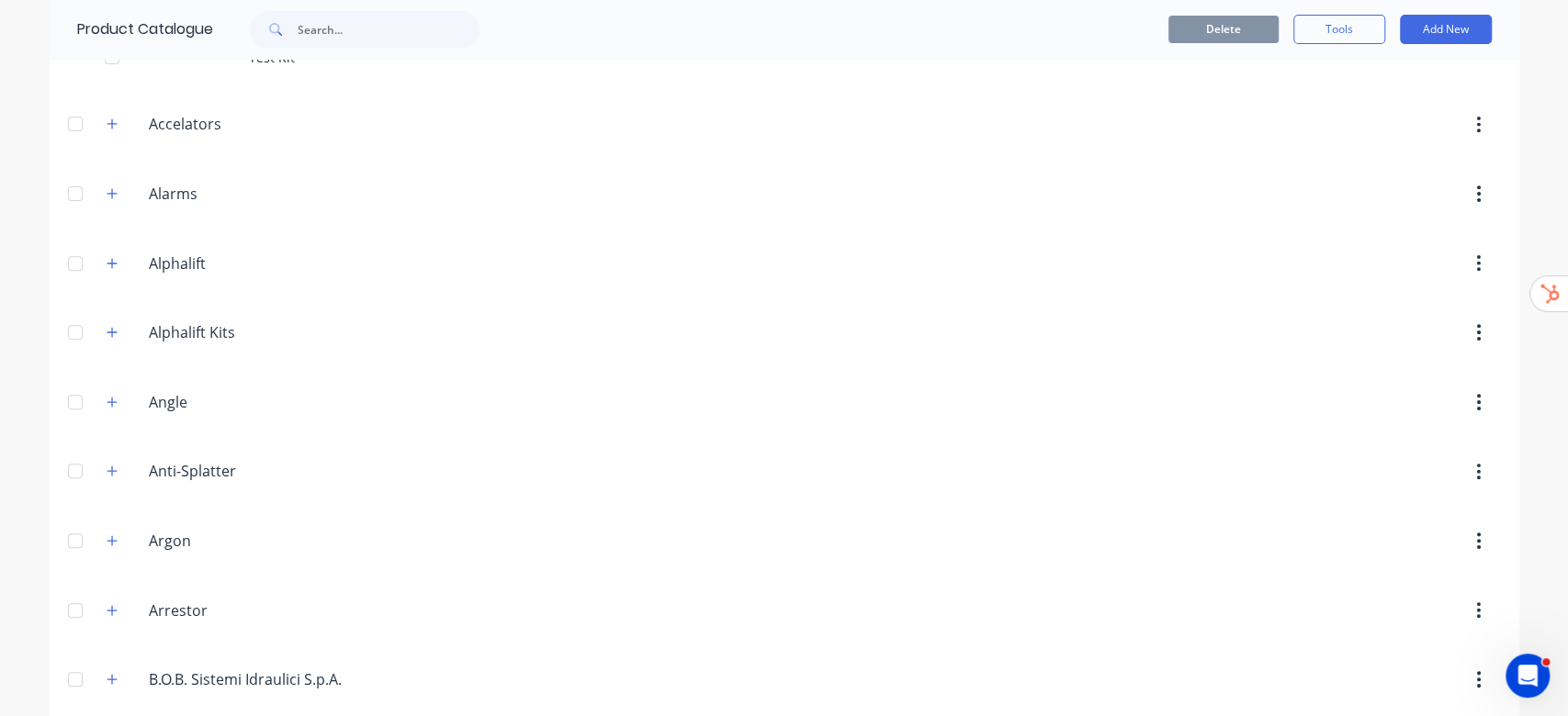 click on "Accelators Accelators" at bounding box center (236, 125) 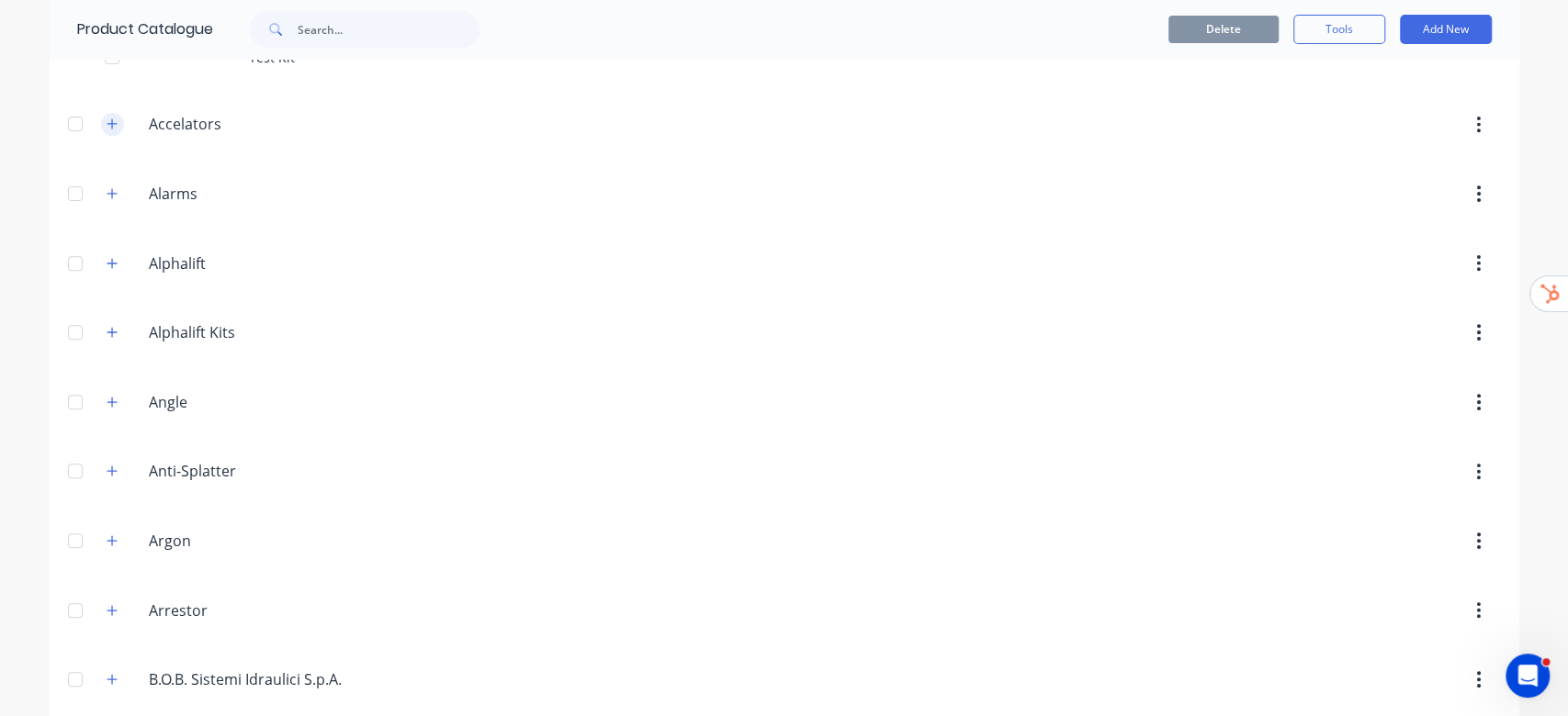 click at bounding box center (112, 124) 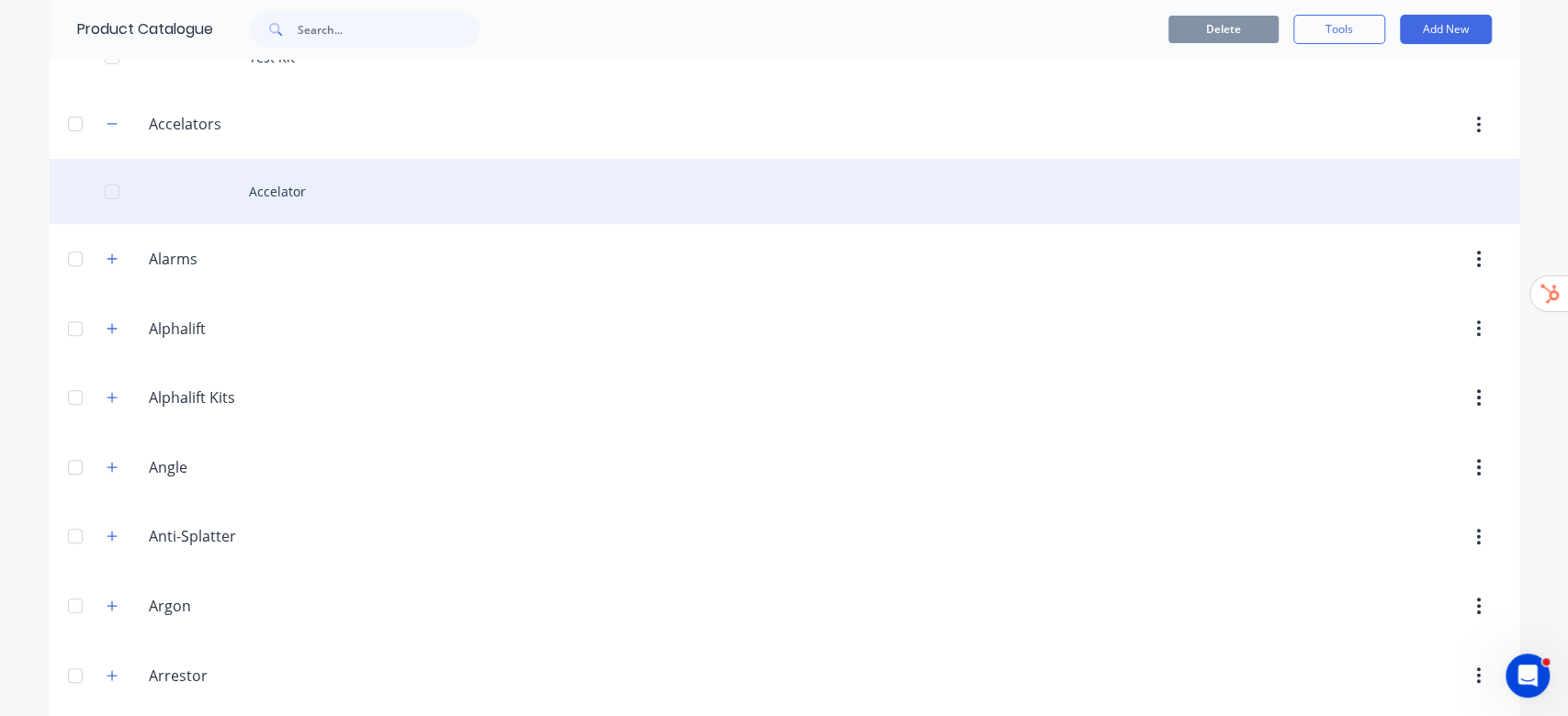 click on "Accelator" at bounding box center (784, 191) 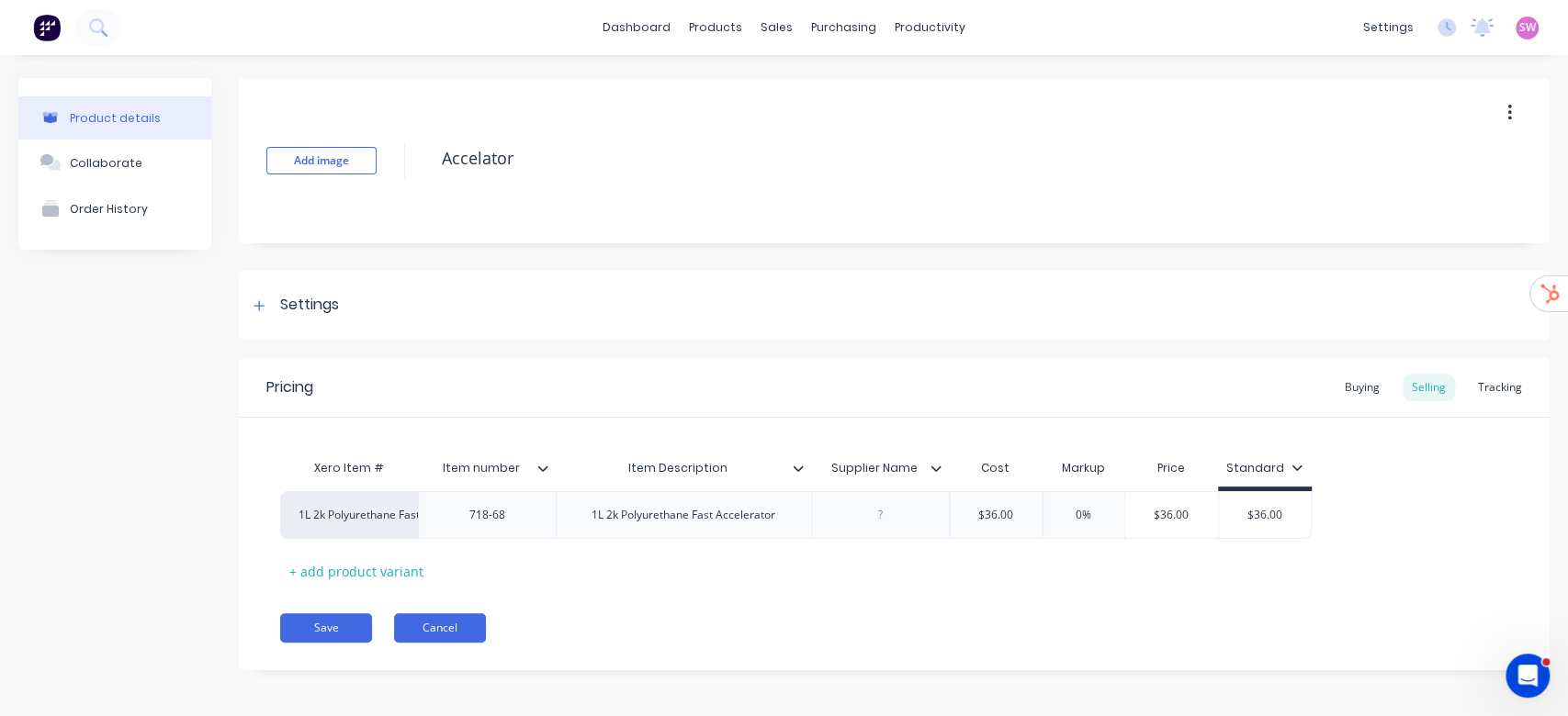 click on "Cancel" at bounding box center (440, 628) 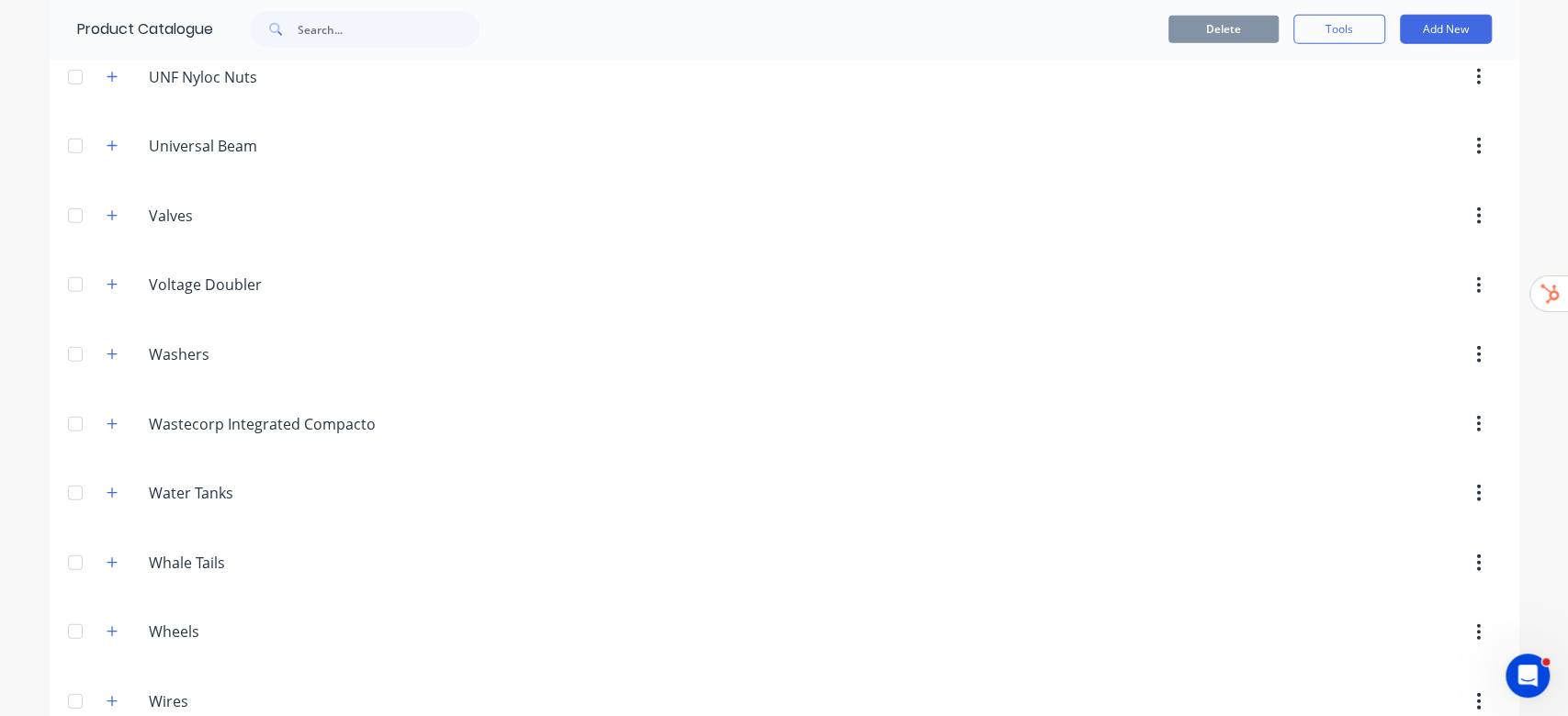 scroll, scrollTop: 7642, scrollLeft: 0, axis: vertical 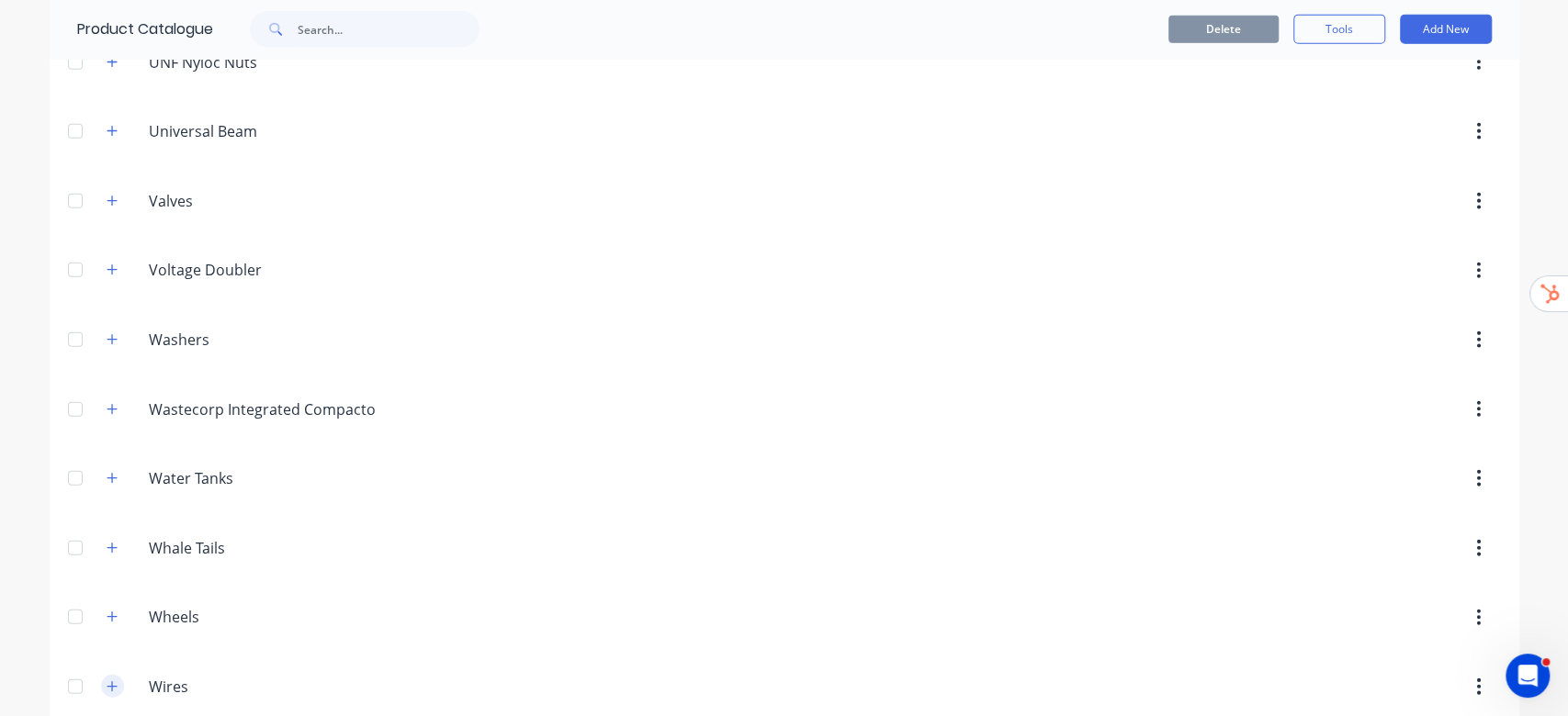 click at bounding box center [112, 686] 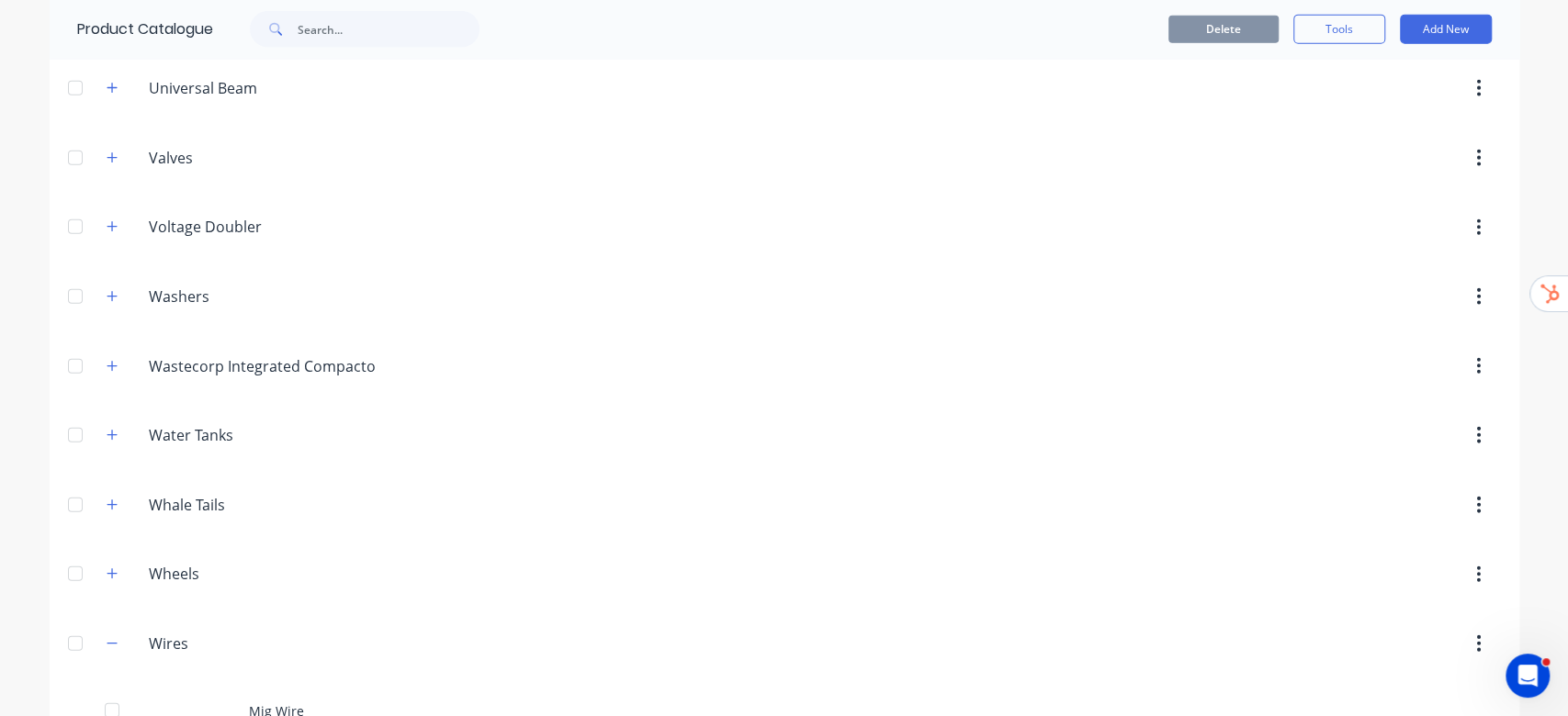 scroll, scrollTop: 7707, scrollLeft: 0, axis: vertical 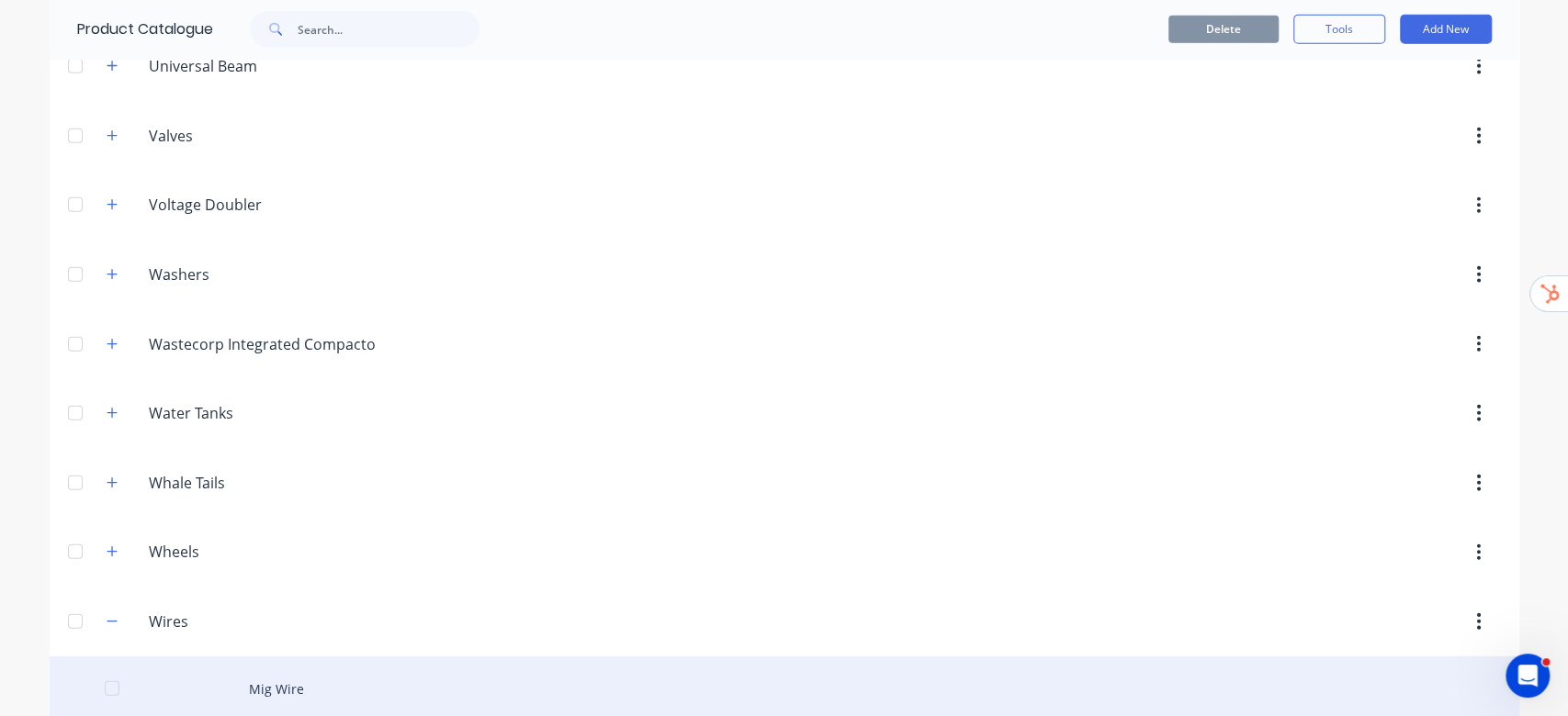 click on "Mig Wire" at bounding box center [784, 688] 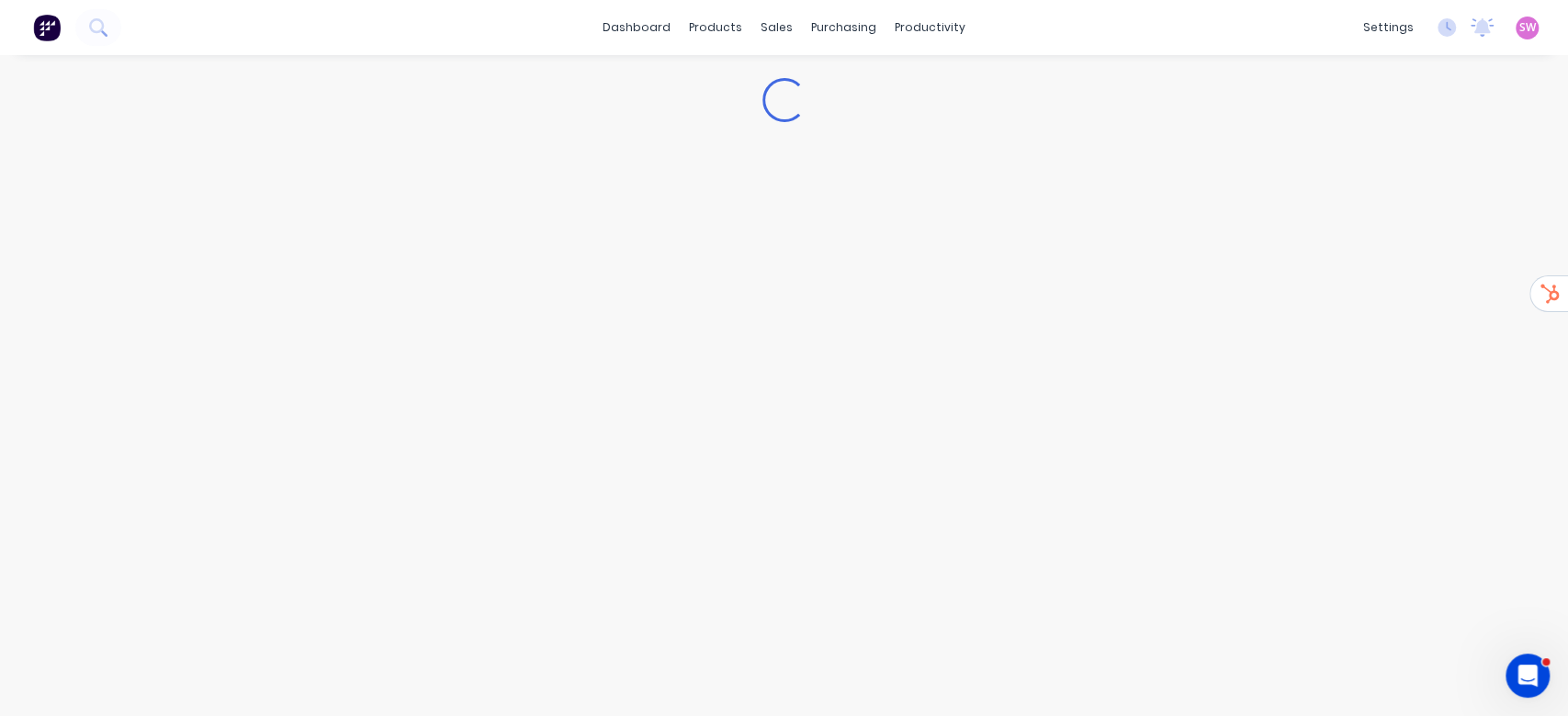 type on "x" 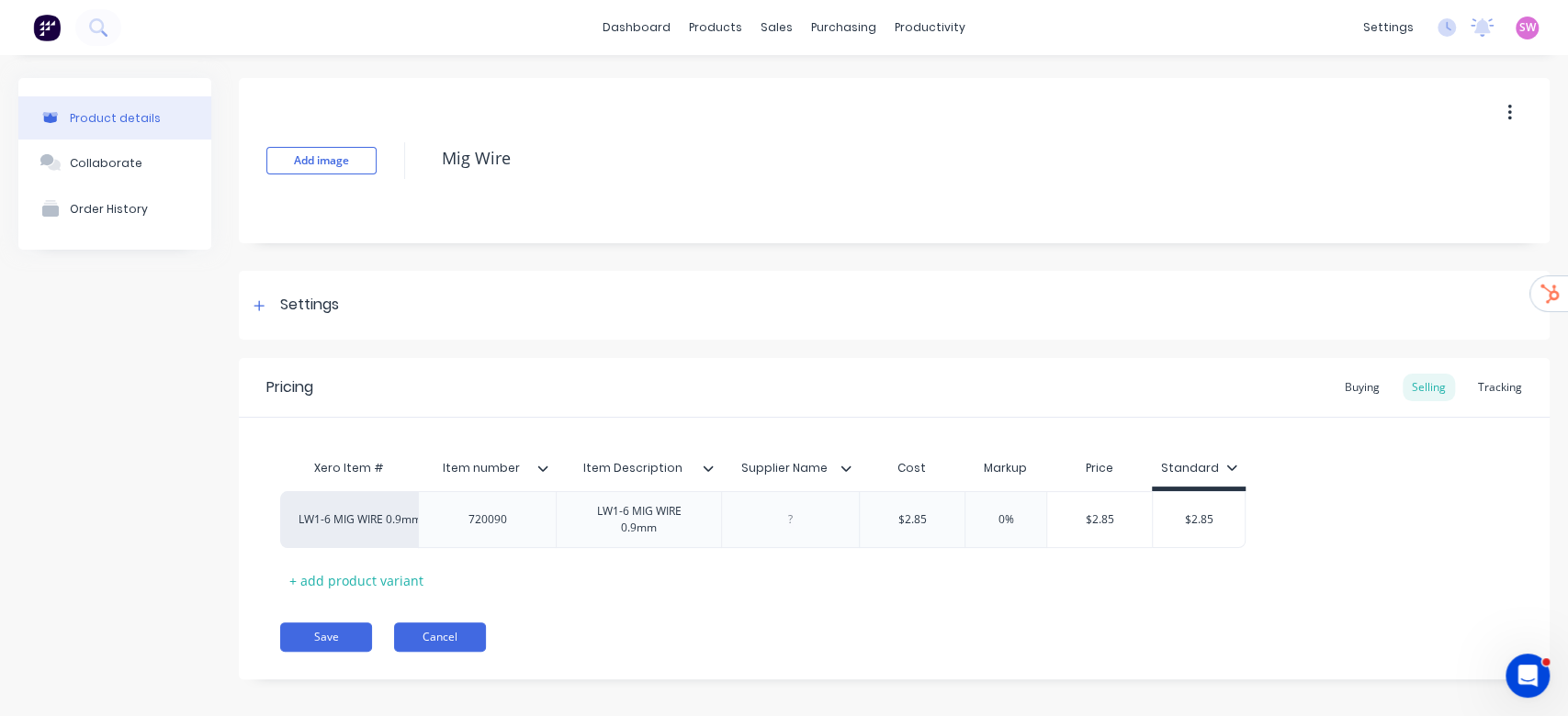 click on "Cancel" at bounding box center [440, 637] 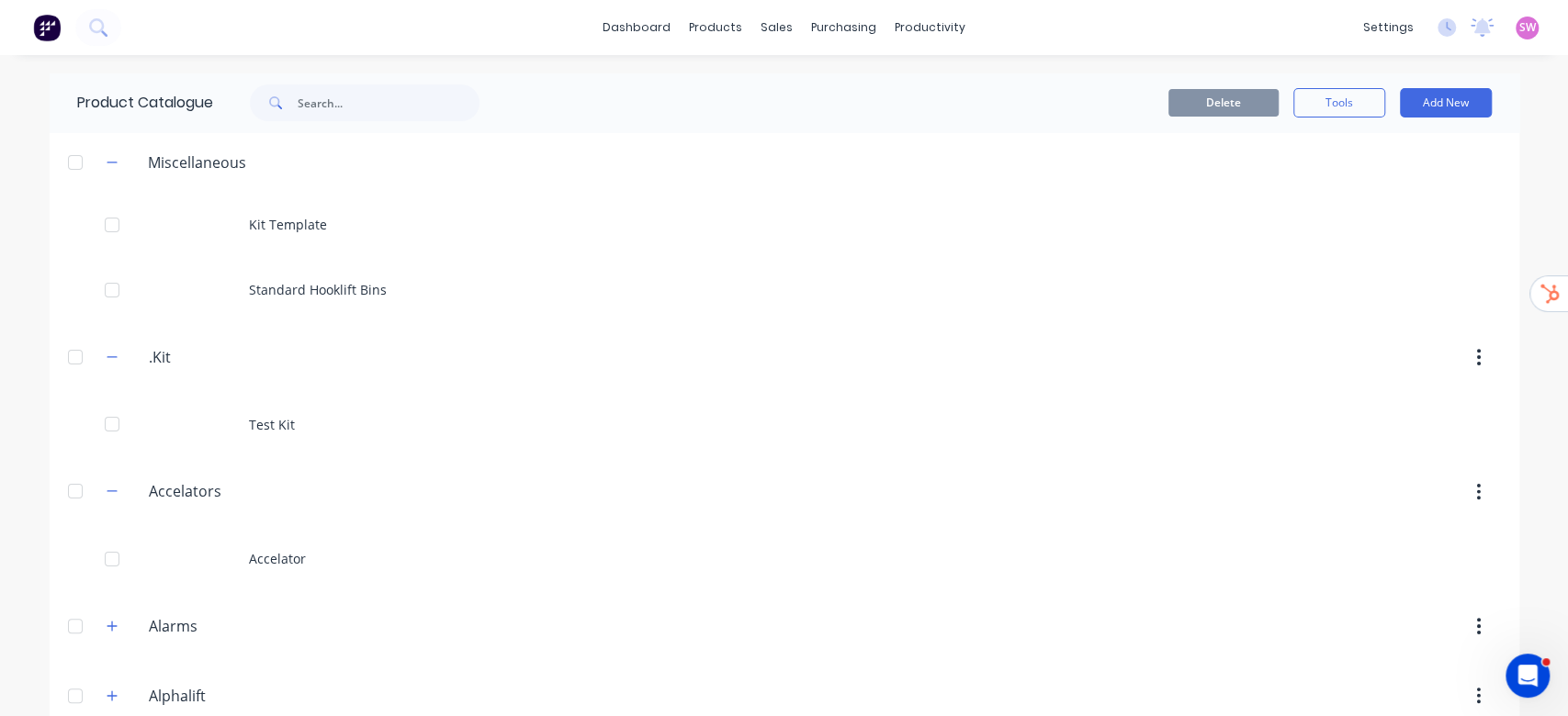 click on "SW" at bounding box center (1528, 28) 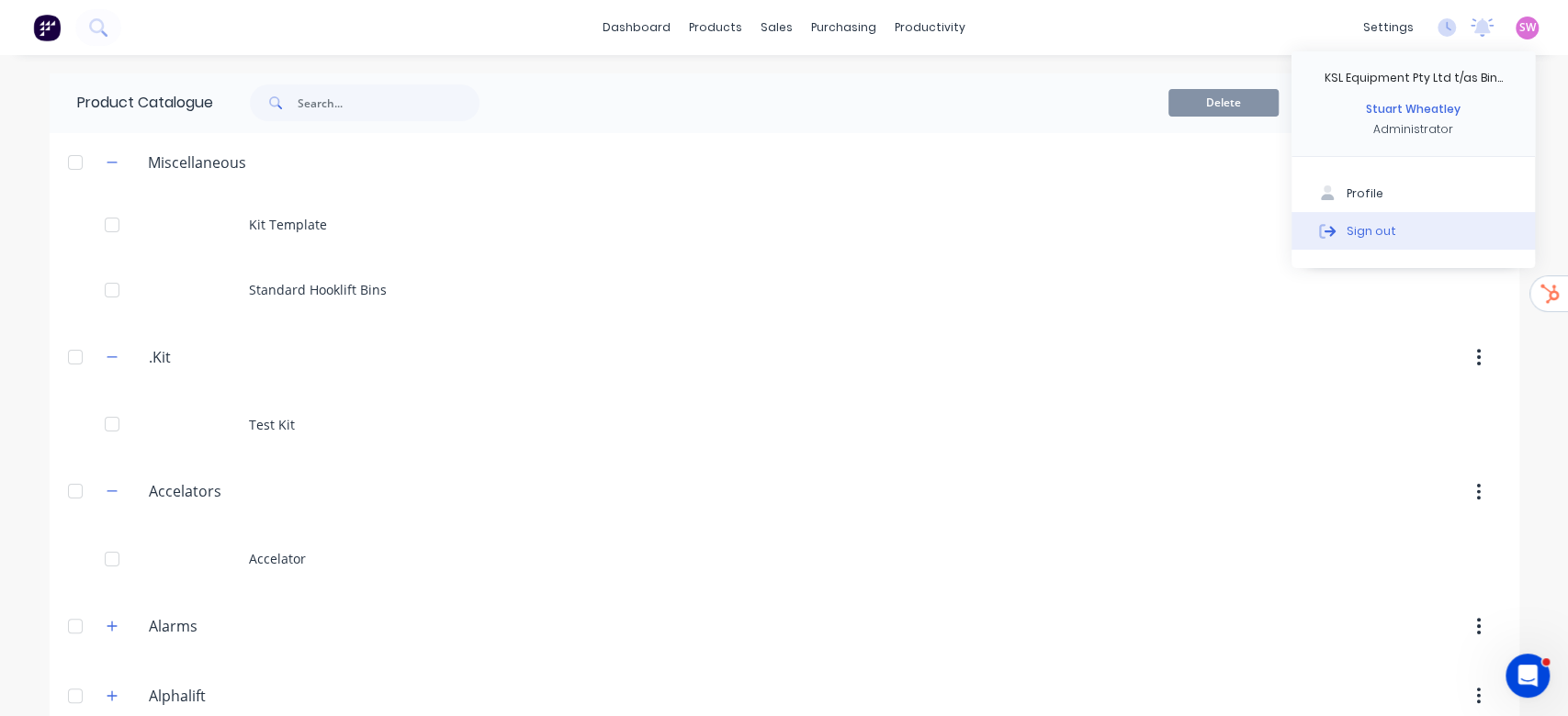 click on "Sign out" at bounding box center (1413, 230) 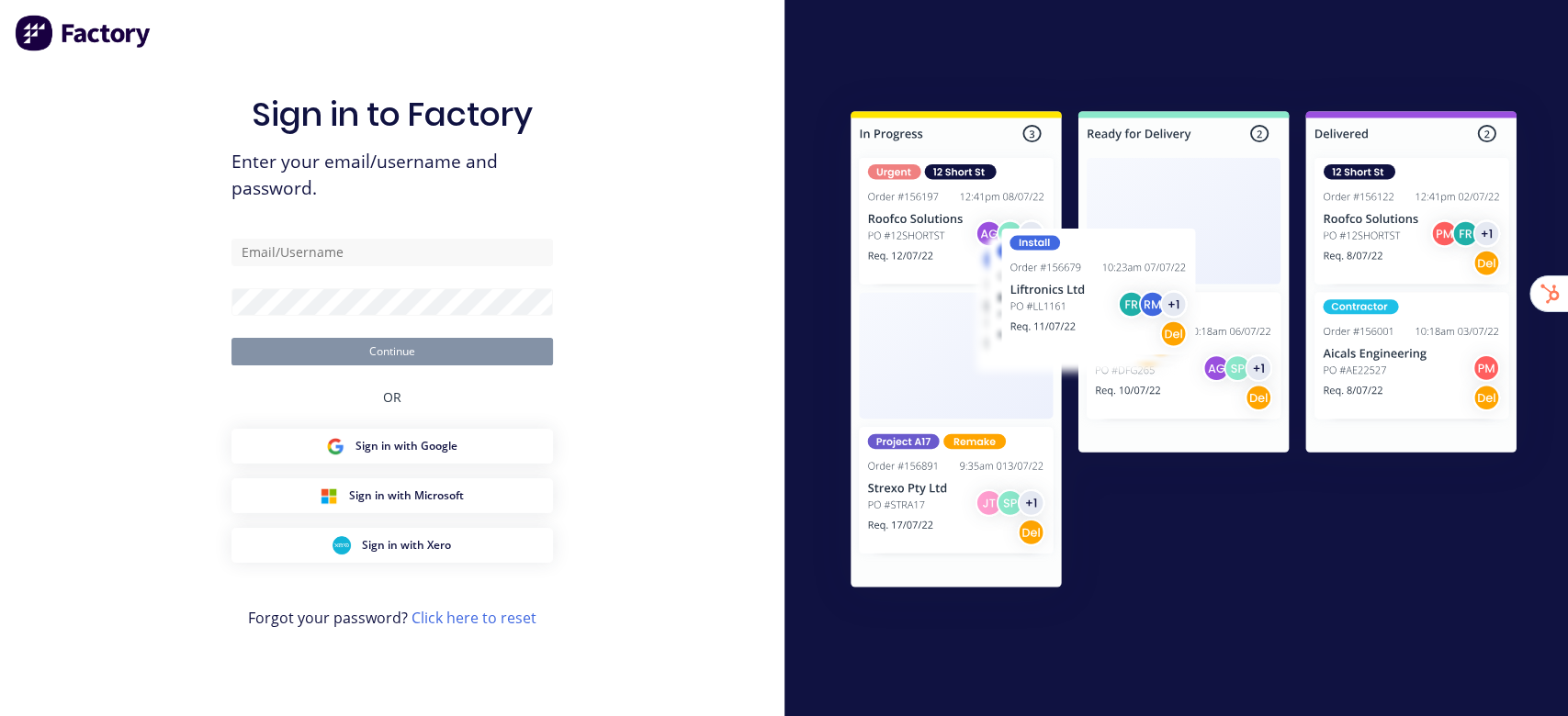 click on "Sign in to Factory Enter your email/username and password. Continue   OR Sign in with Google   Sign in with Microsoft   Sign in with Xero   Forgot your password?   Click here to reset" at bounding box center (392, 376) 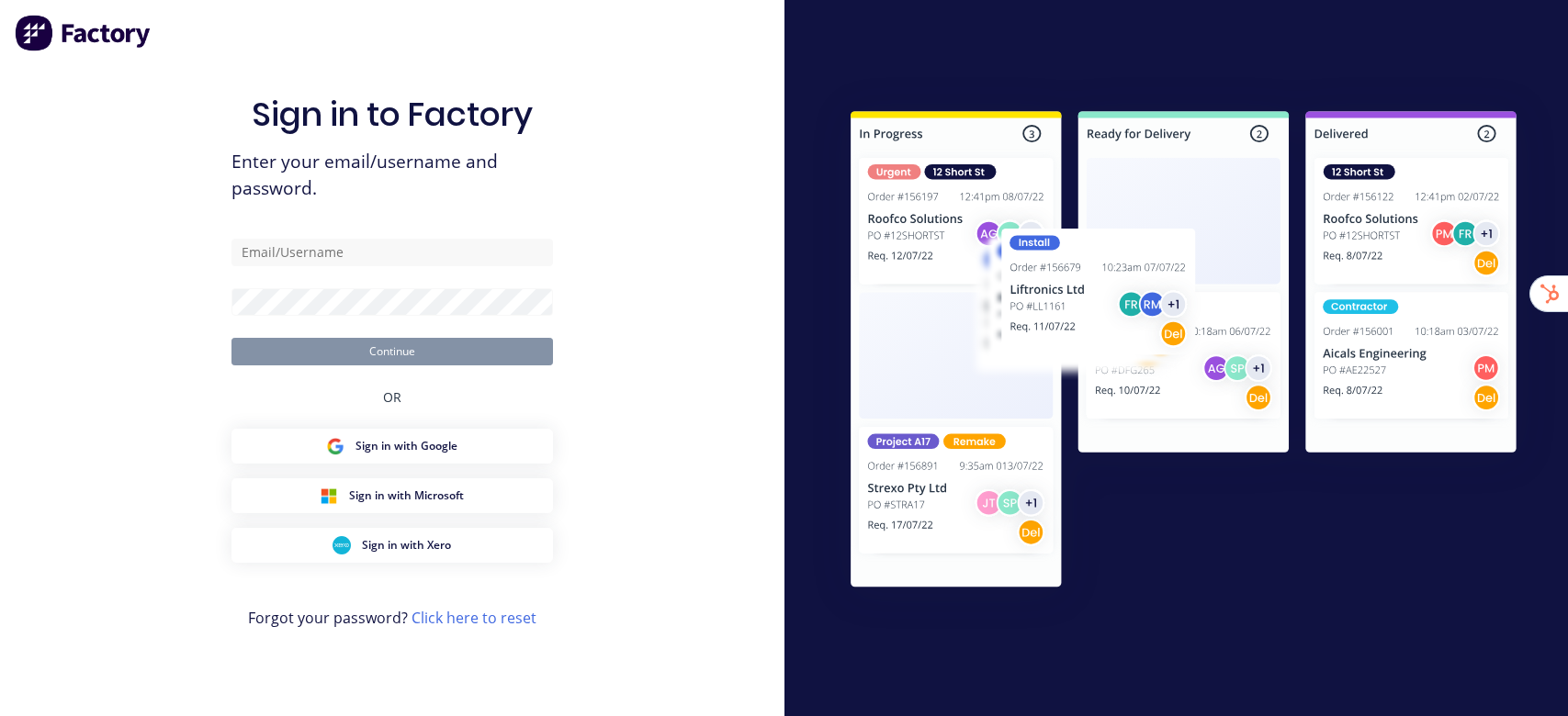 scroll, scrollTop: 0, scrollLeft: 0, axis: both 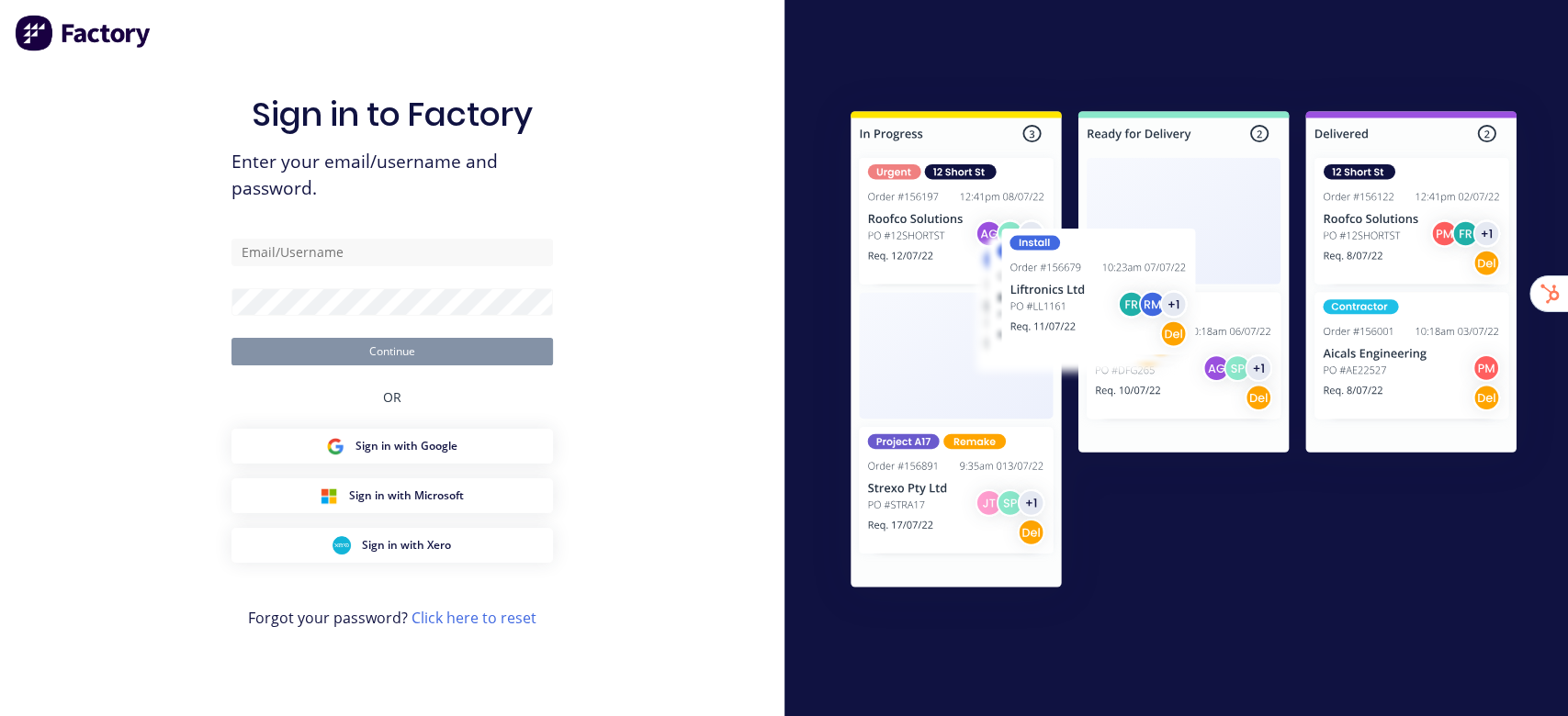 type on "stuart@factory.app" 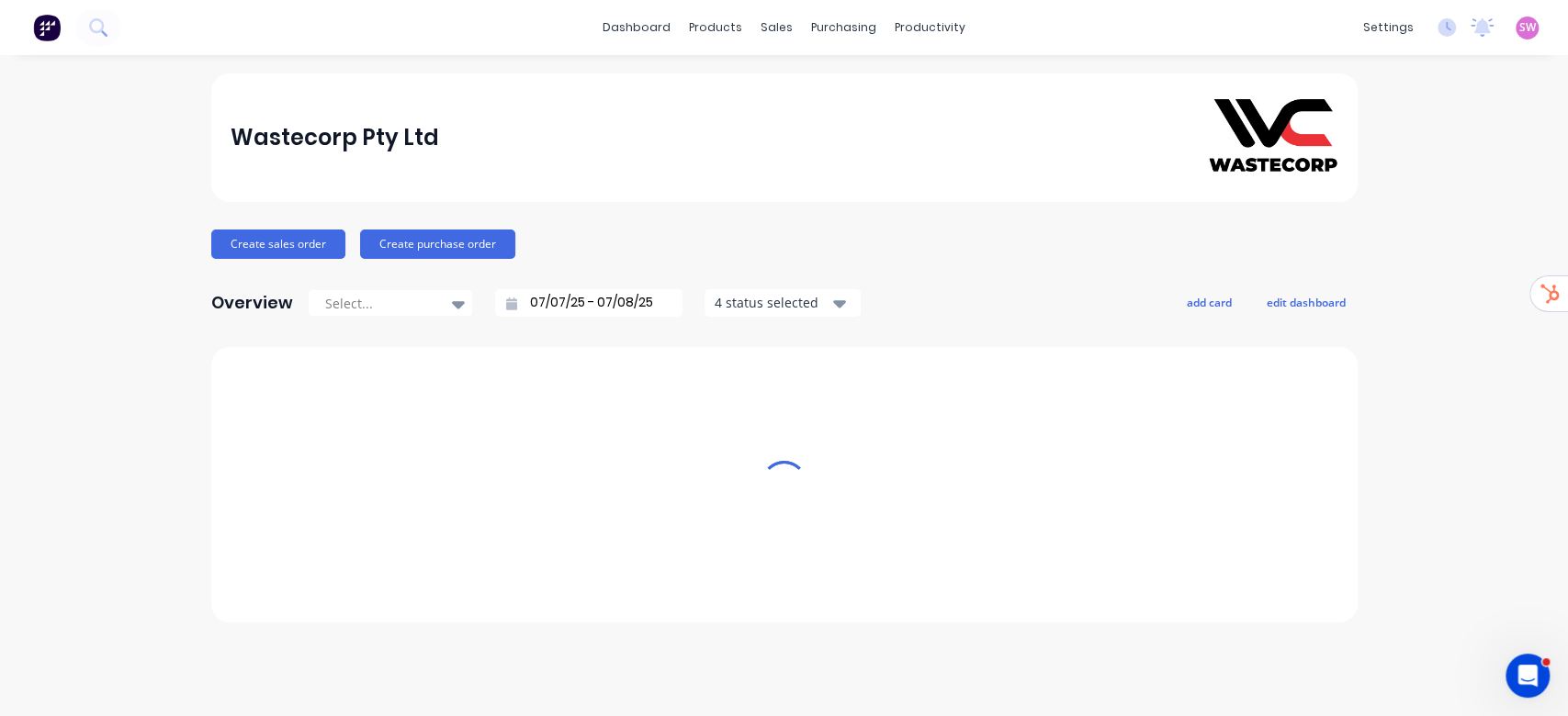 scroll, scrollTop: 0, scrollLeft: 0, axis: both 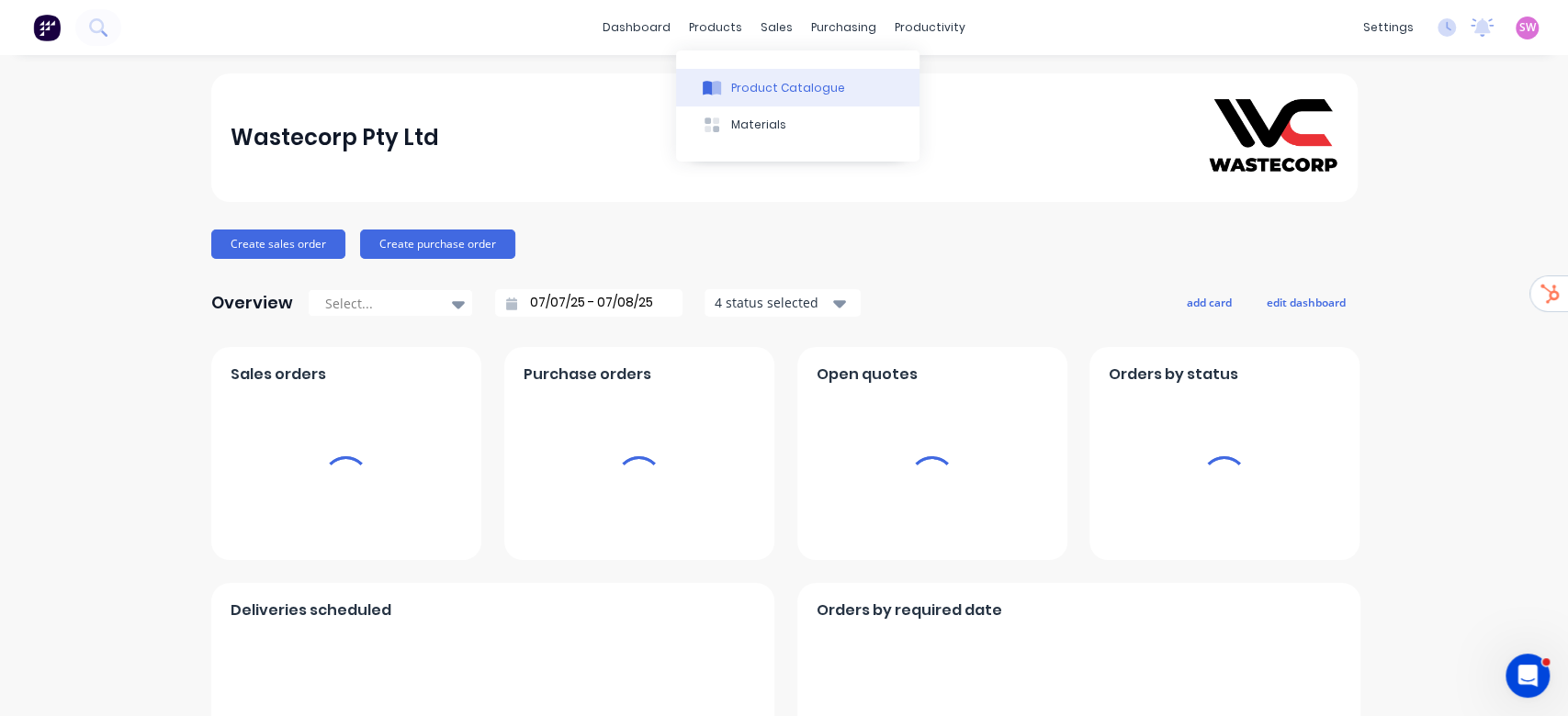 click on "Product Catalogue" at bounding box center [797, 87] 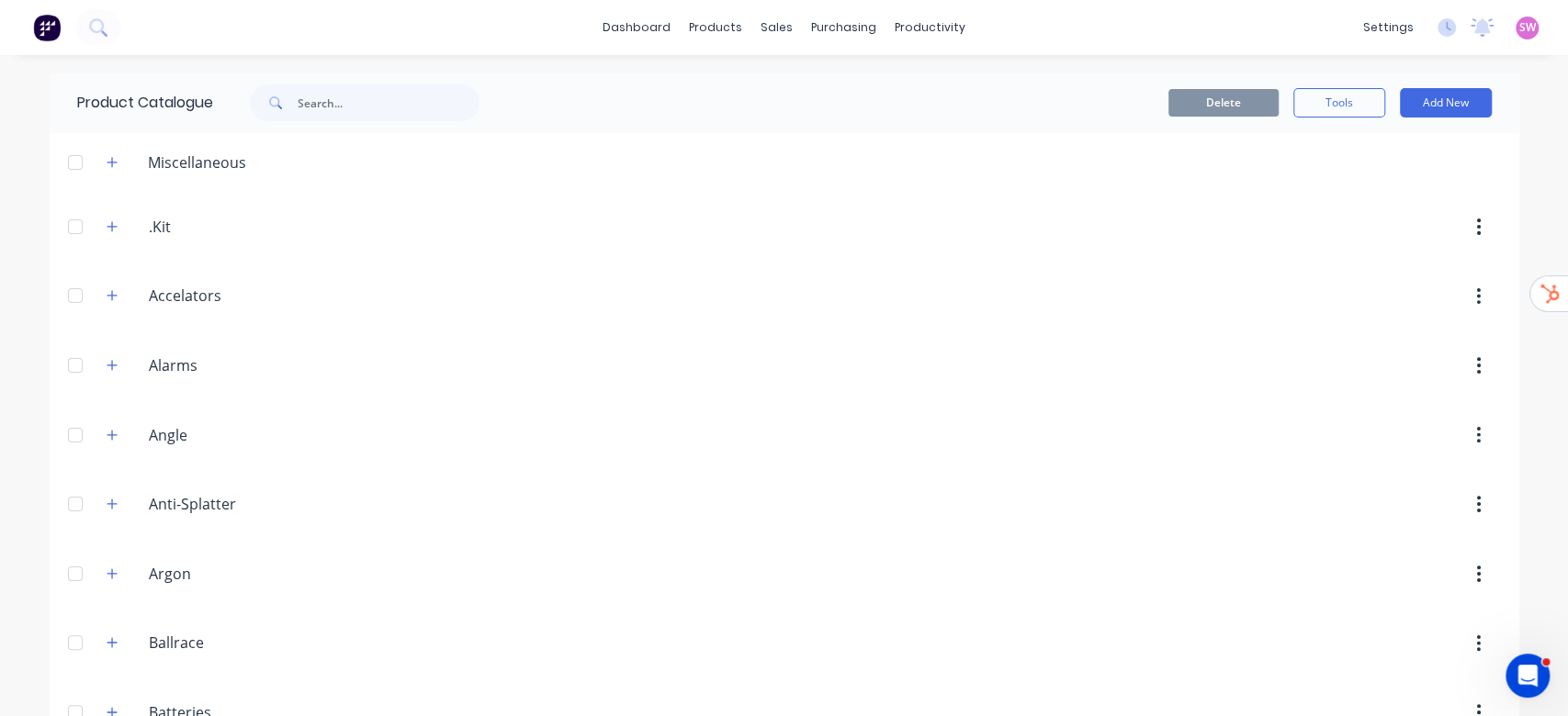 click at bounding box center (47, 28) 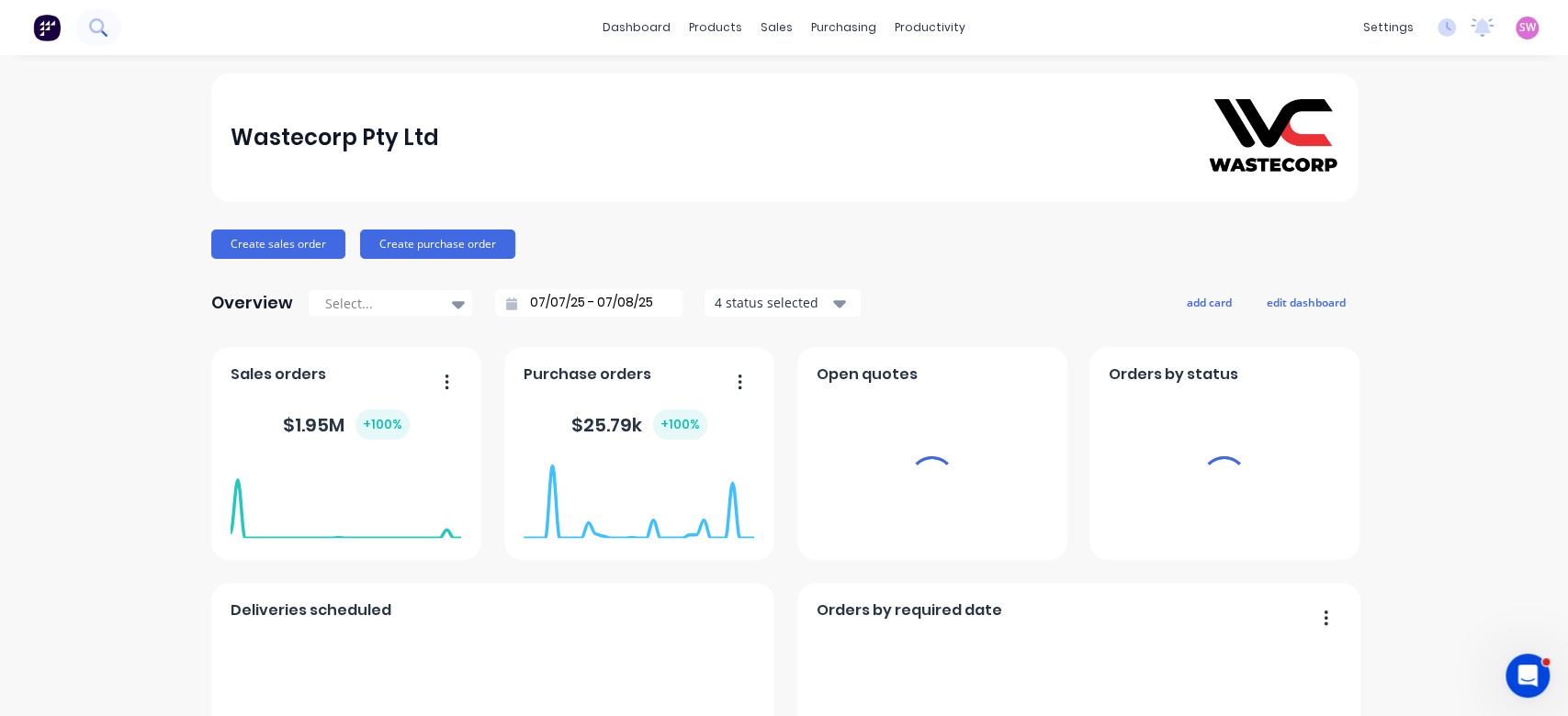 click 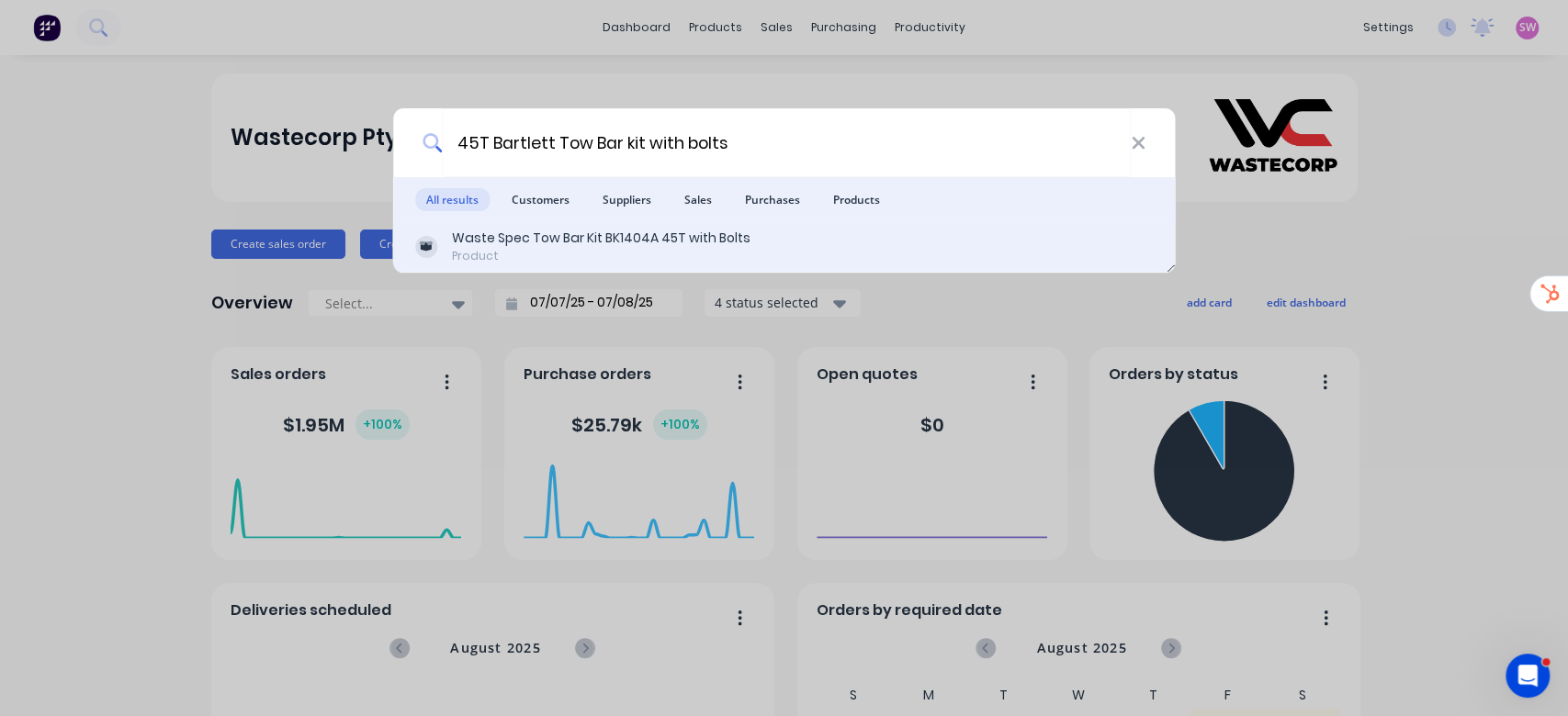 type on "45T Bartlett Tow Bar kit with bolts" 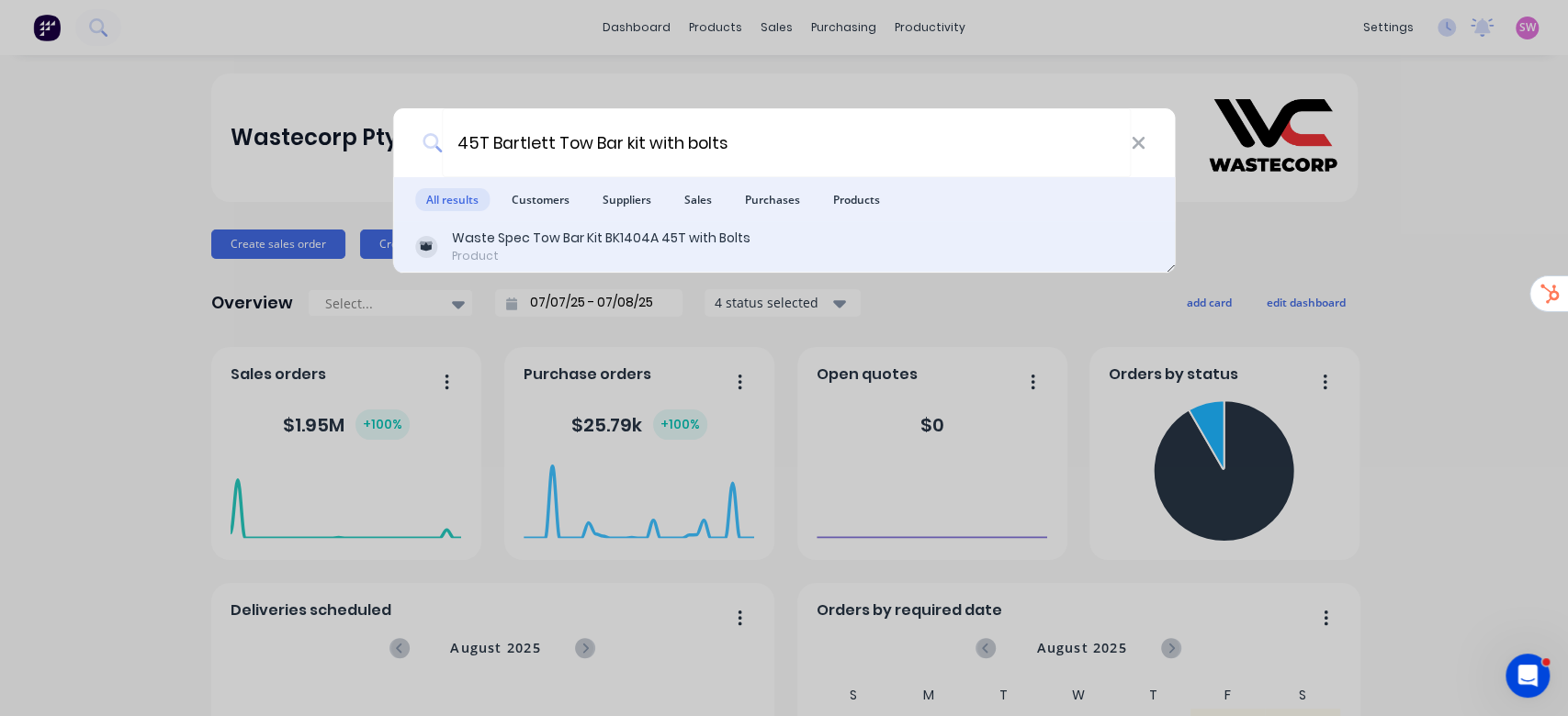 click on "Waste Spec Tow Bar Kit BK1404A 45T with Bolts Product" at bounding box center [784, 247] 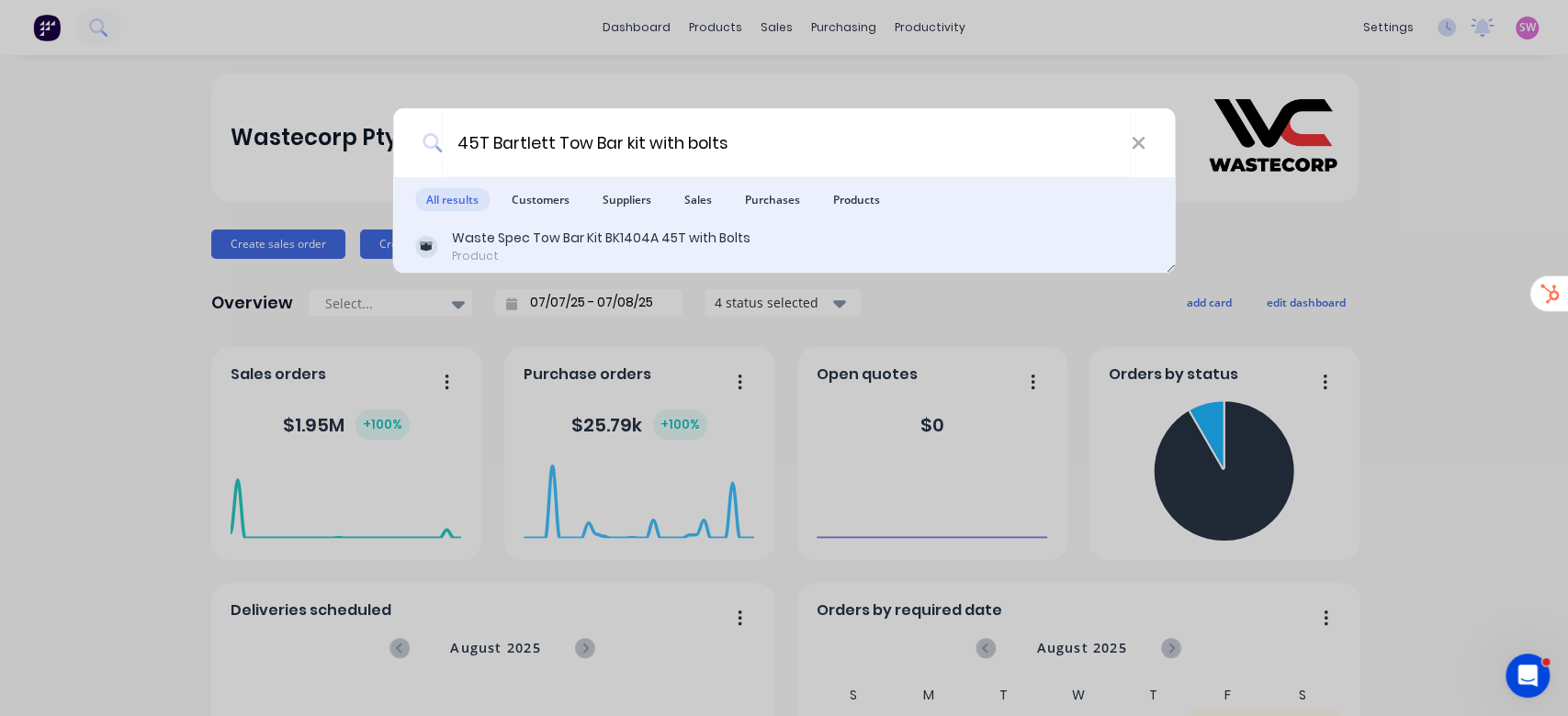 click on "Waste Spec Tow Bar Kit BK1404A 45T with Bolts" at bounding box center [601, 238] 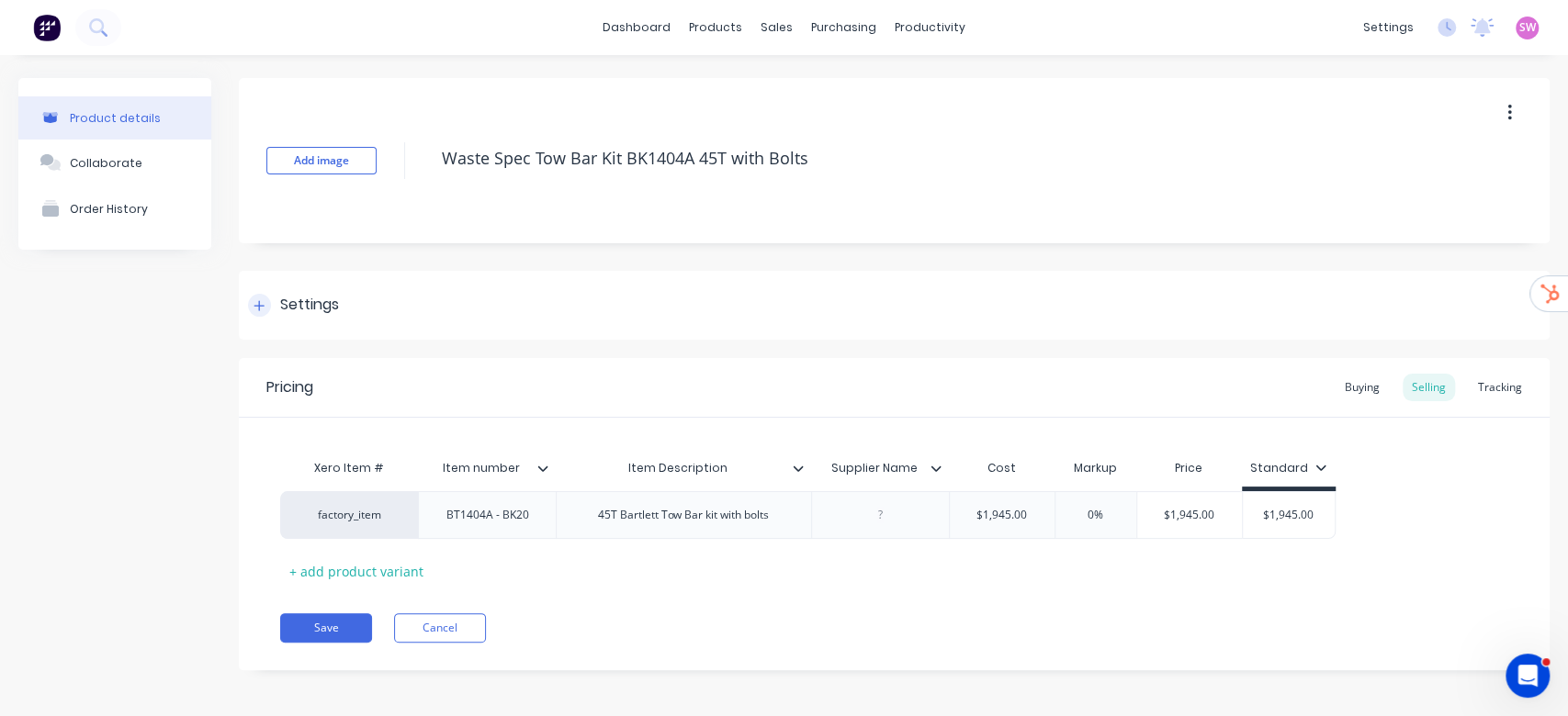 click on "Settings" at bounding box center [310, 305] 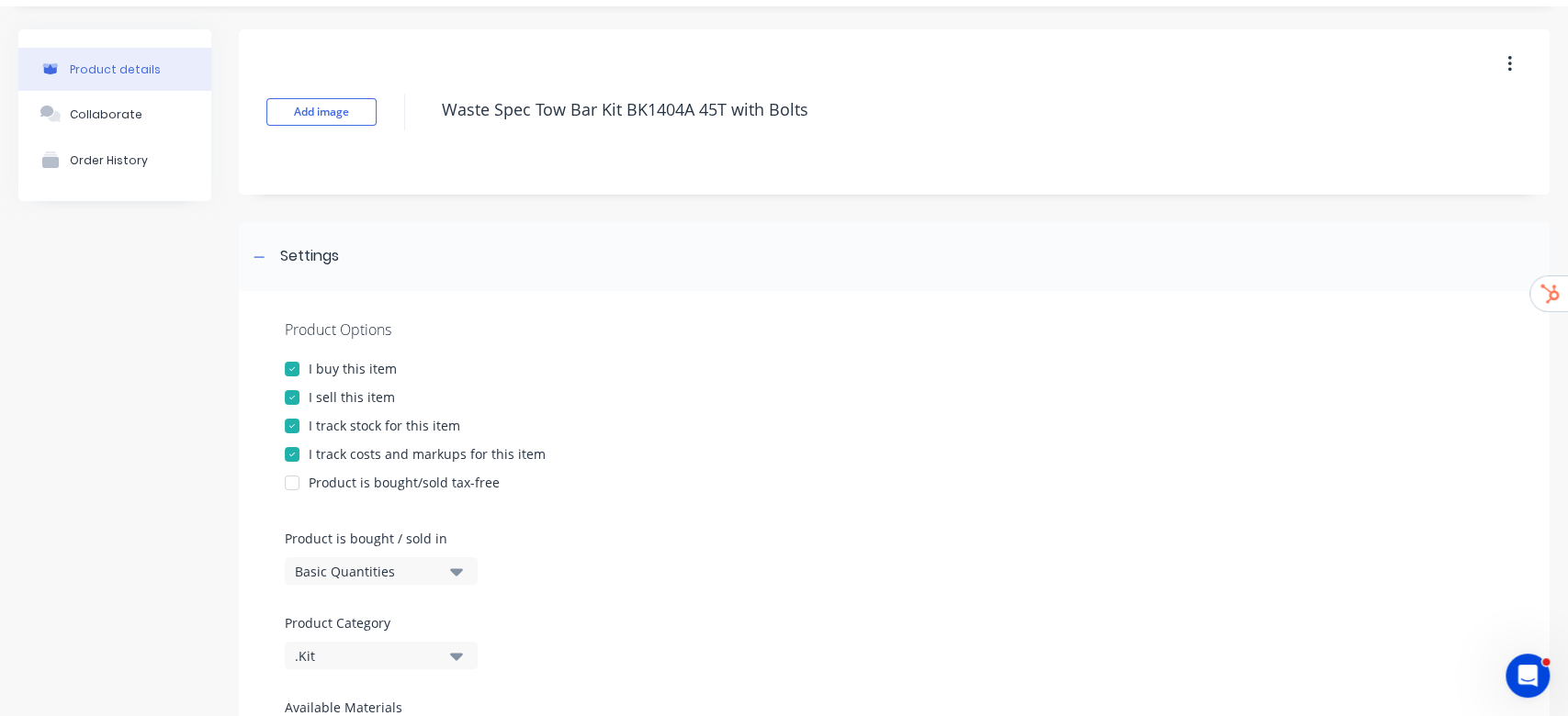scroll, scrollTop: 783, scrollLeft: 0, axis: vertical 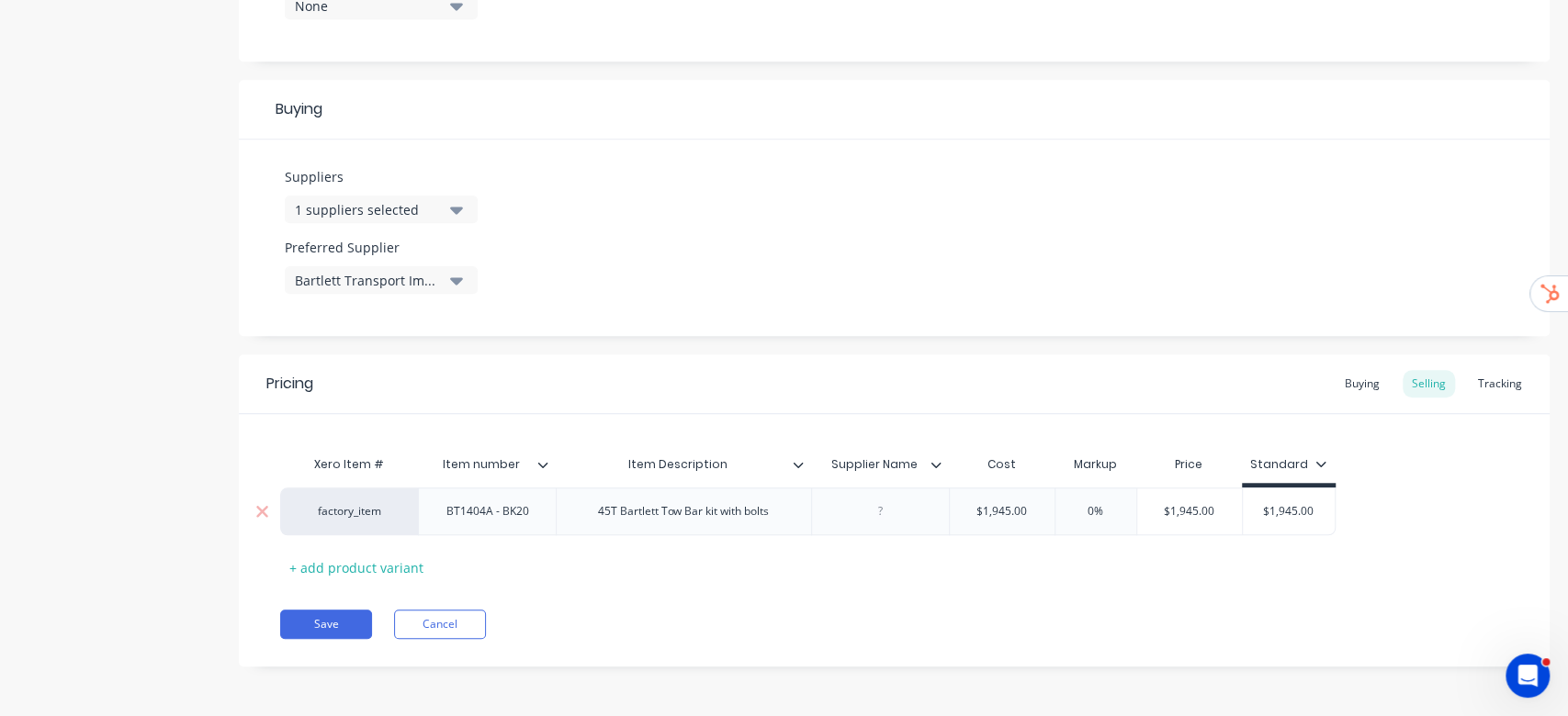 click on "factory_item" at bounding box center [349, 511] 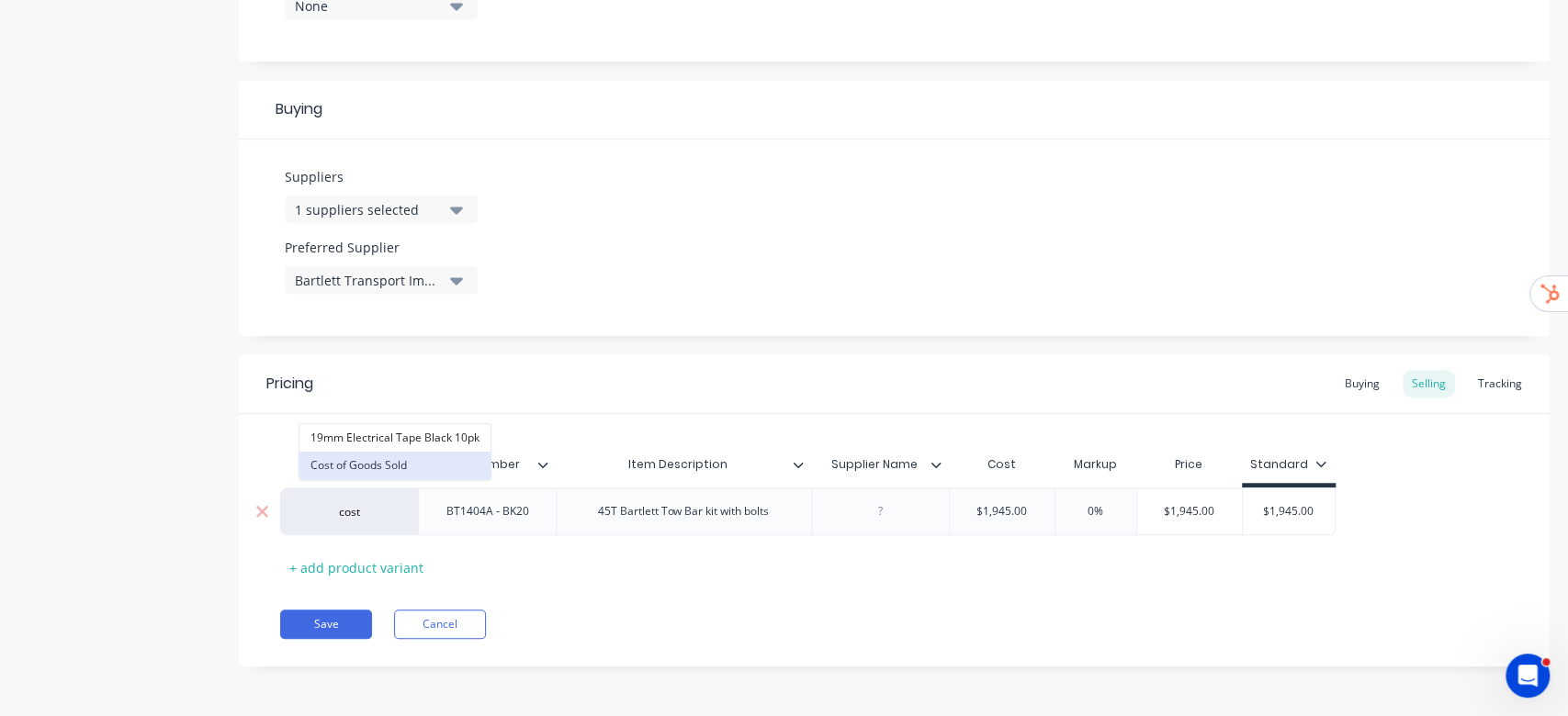 type on "cost" 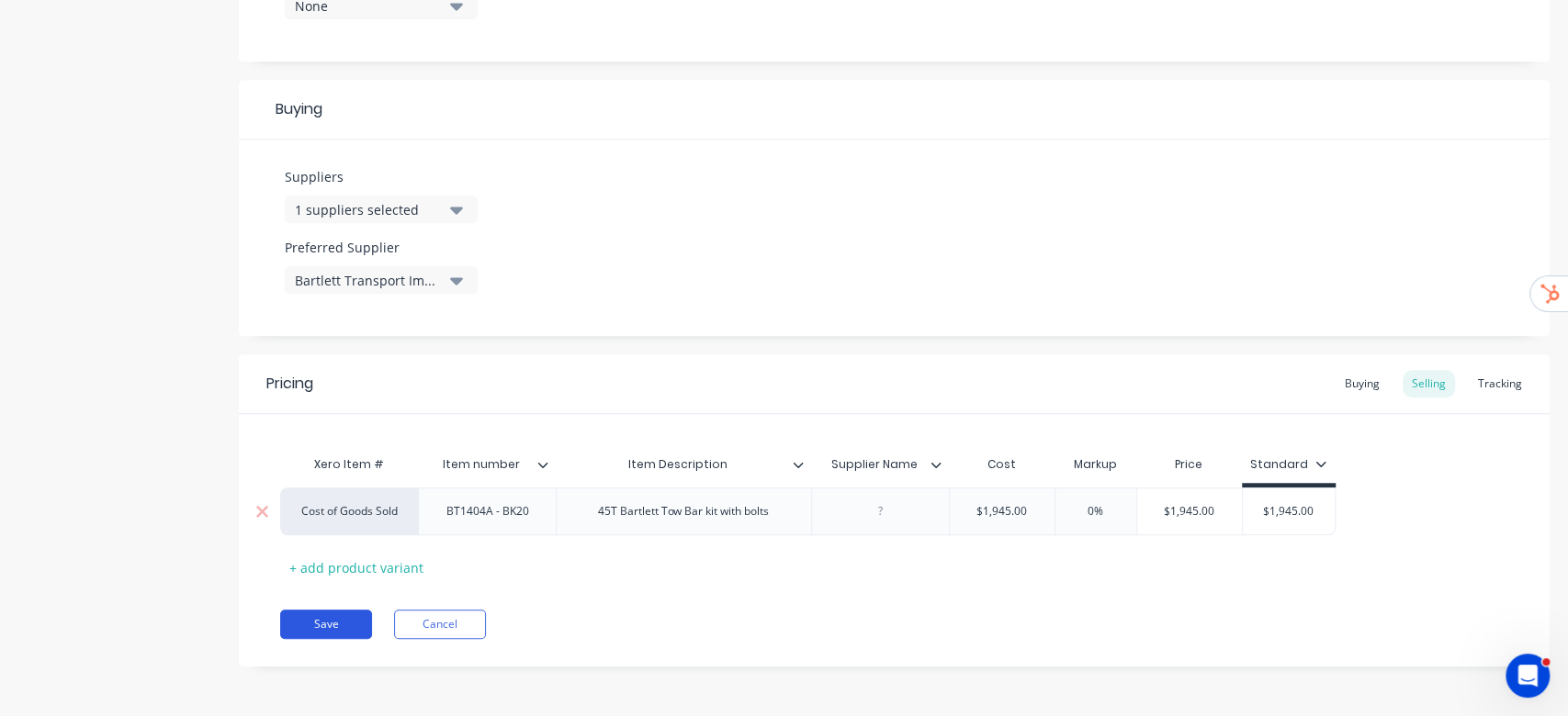 click on "Save" at bounding box center (326, 624) 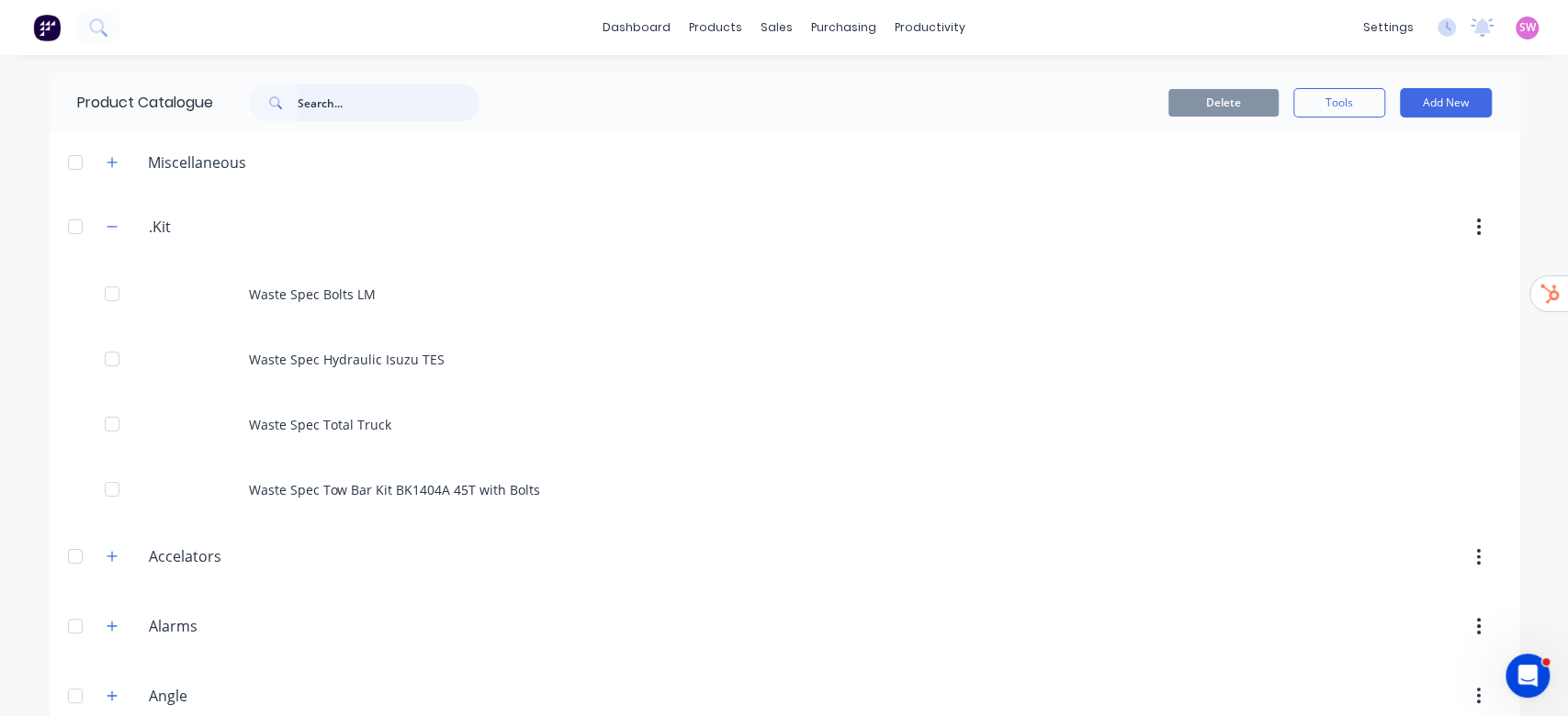 click at bounding box center [389, 103] 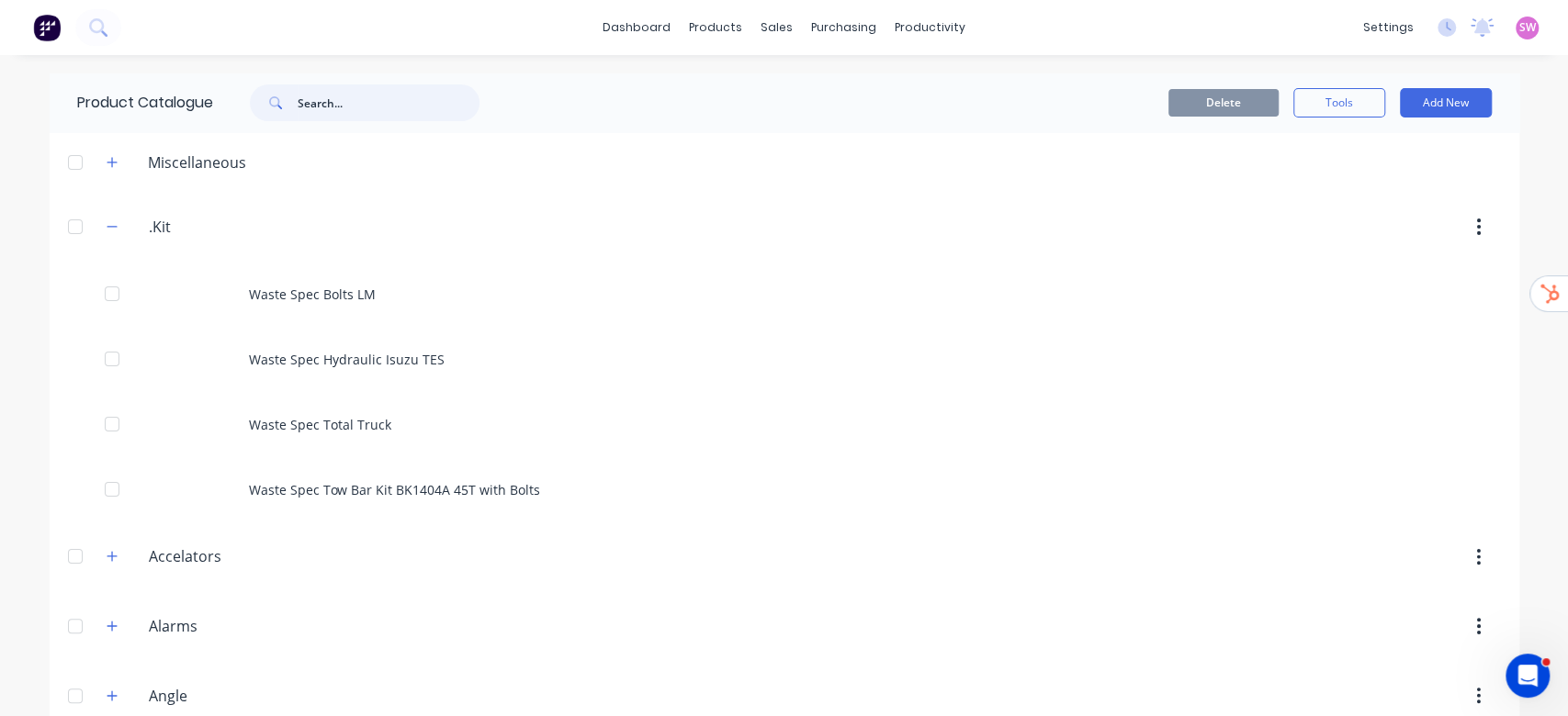 paste on "argon" 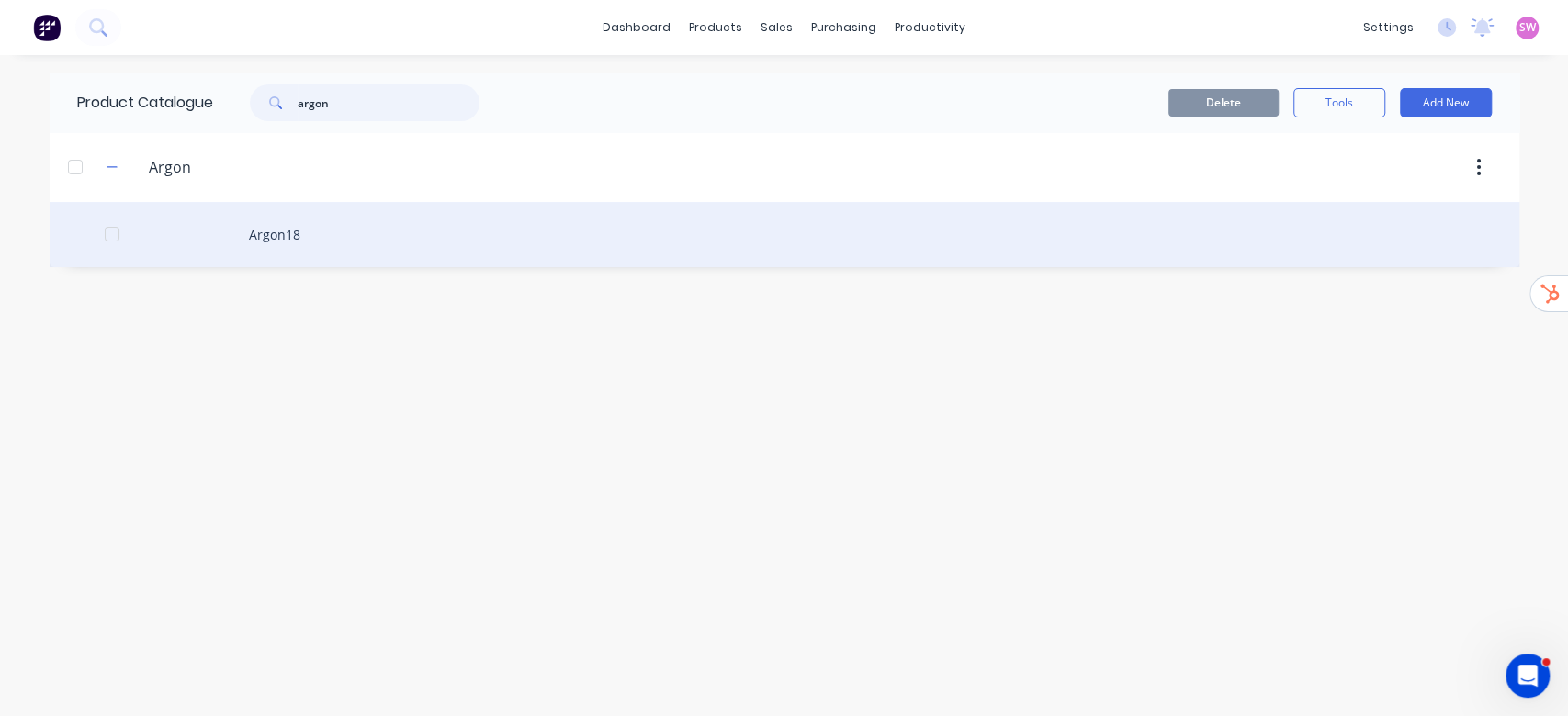 type on "argon" 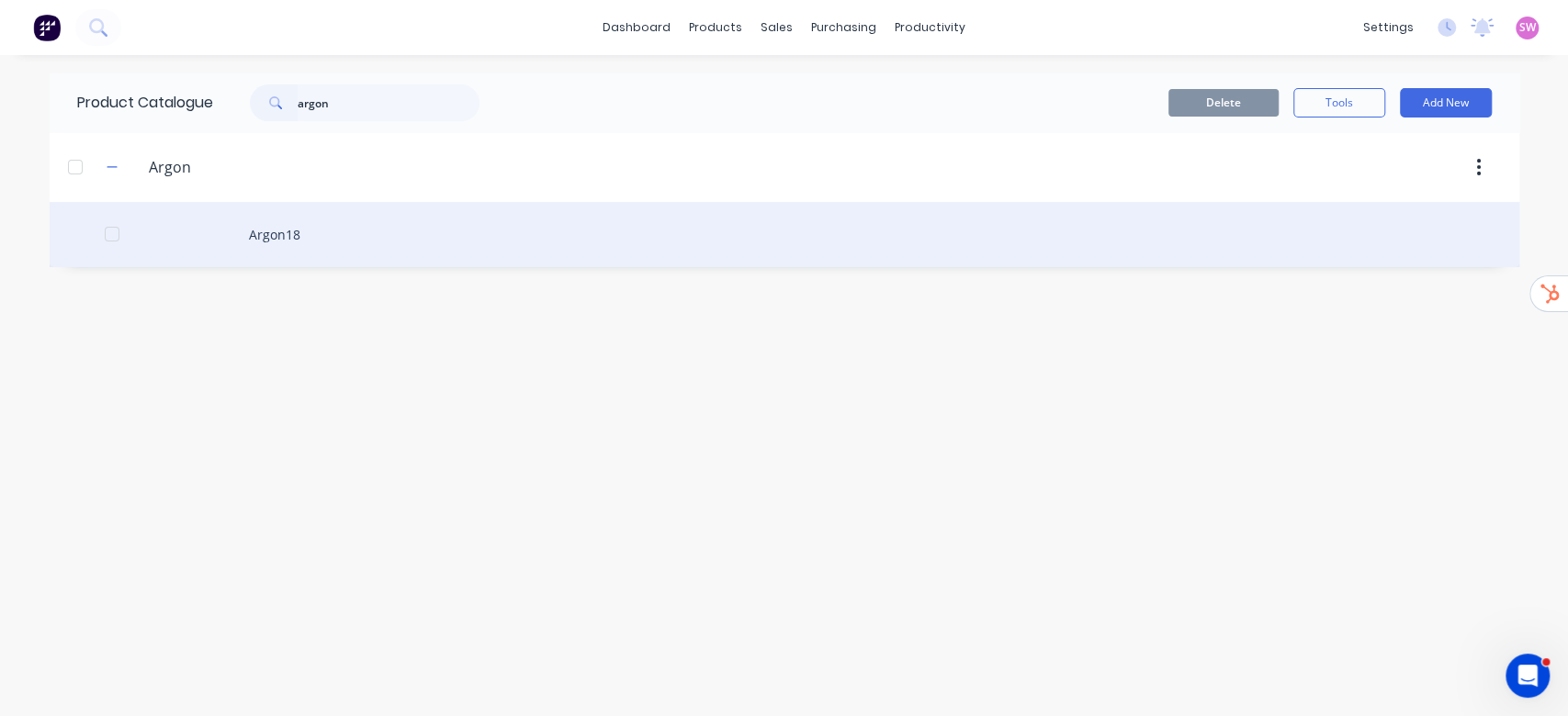click on "Argon18" at bounding box center (784, 234) 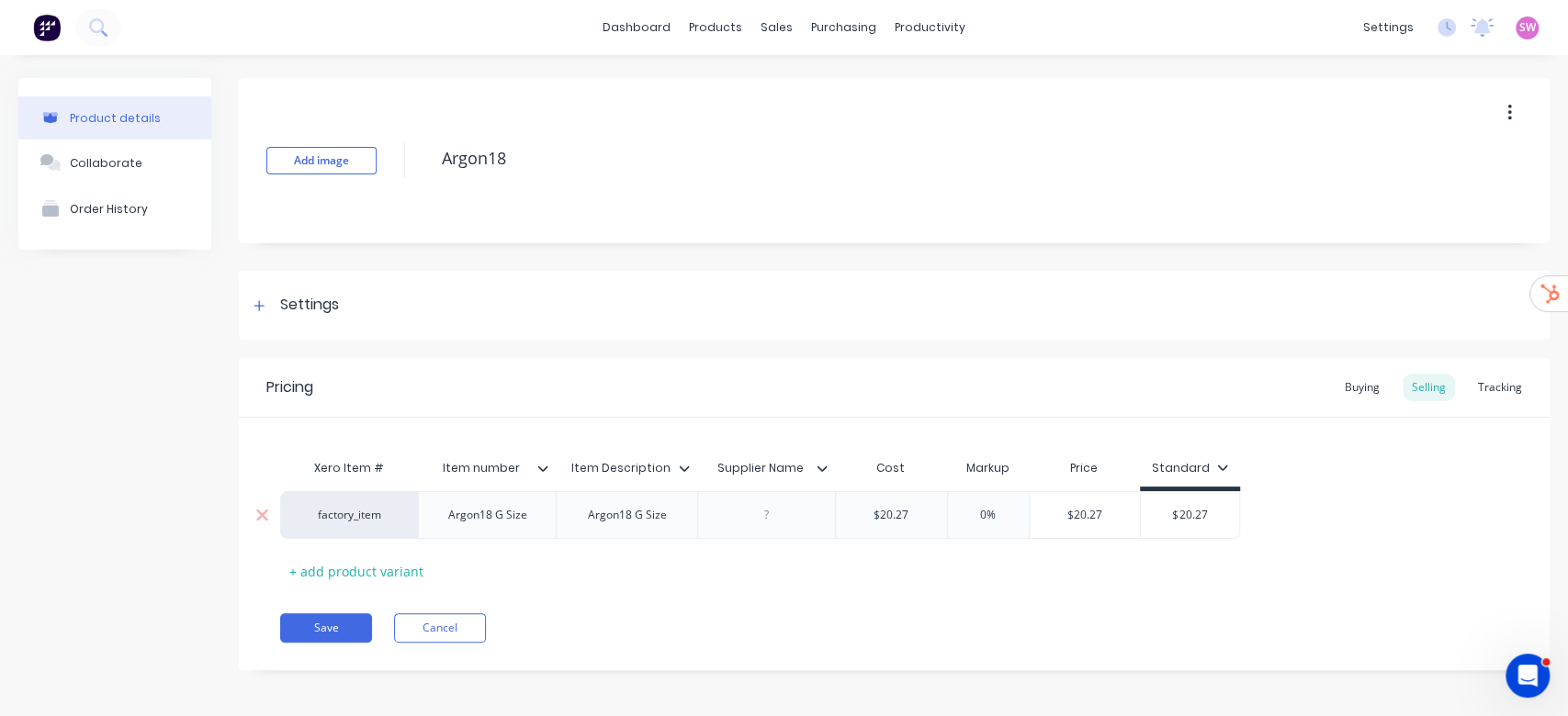 click on "factory_item" at bounding box center [349, 515] 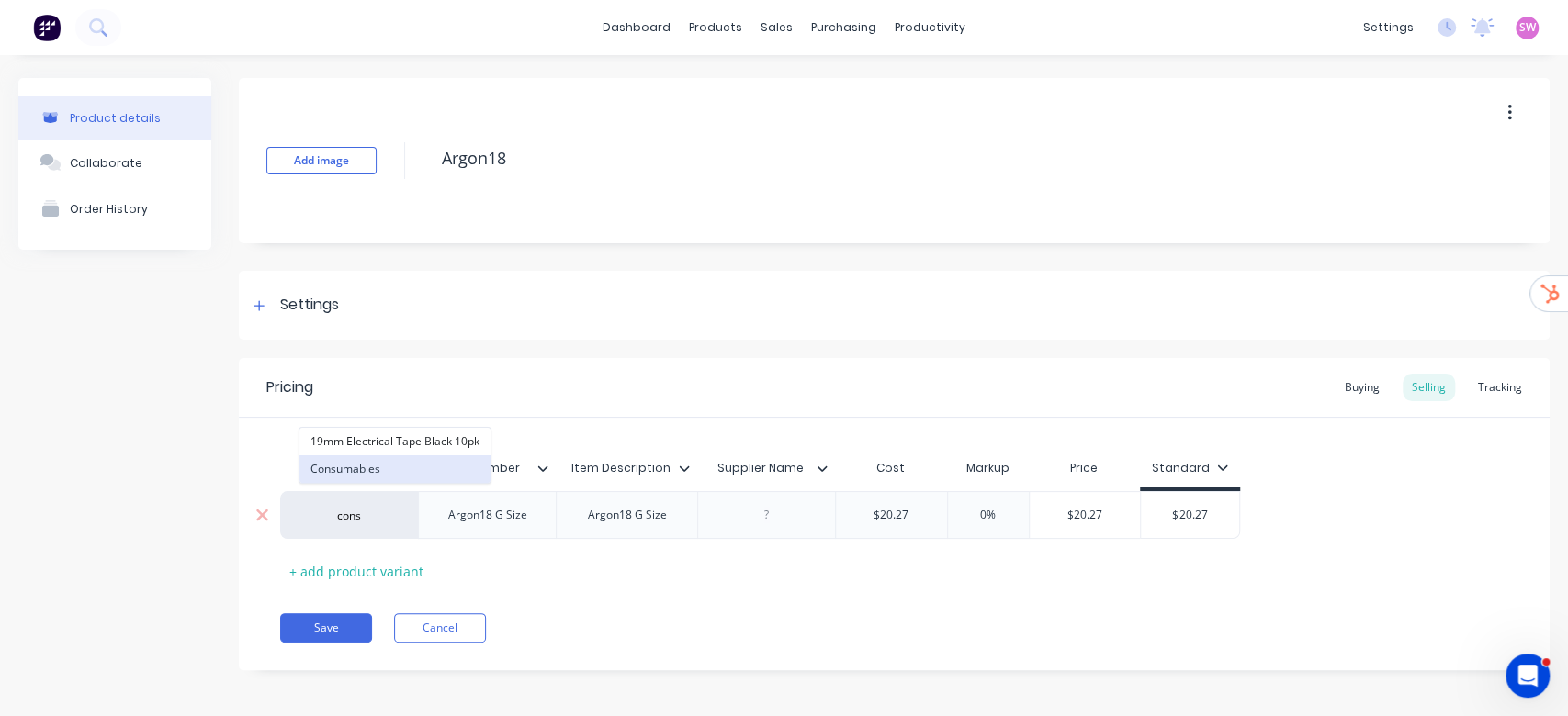 type on "cons" 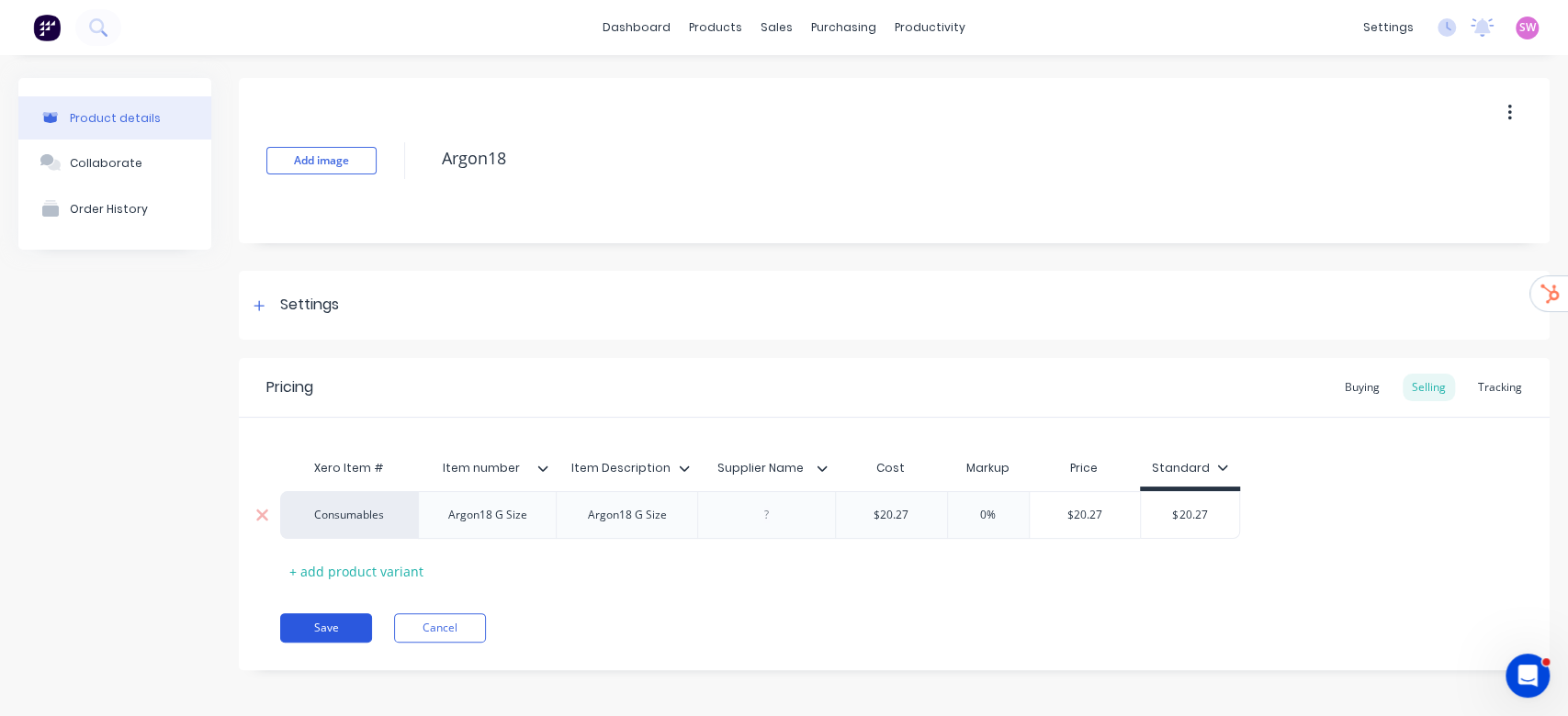 click on "Save" at bounding box center [326, 628] 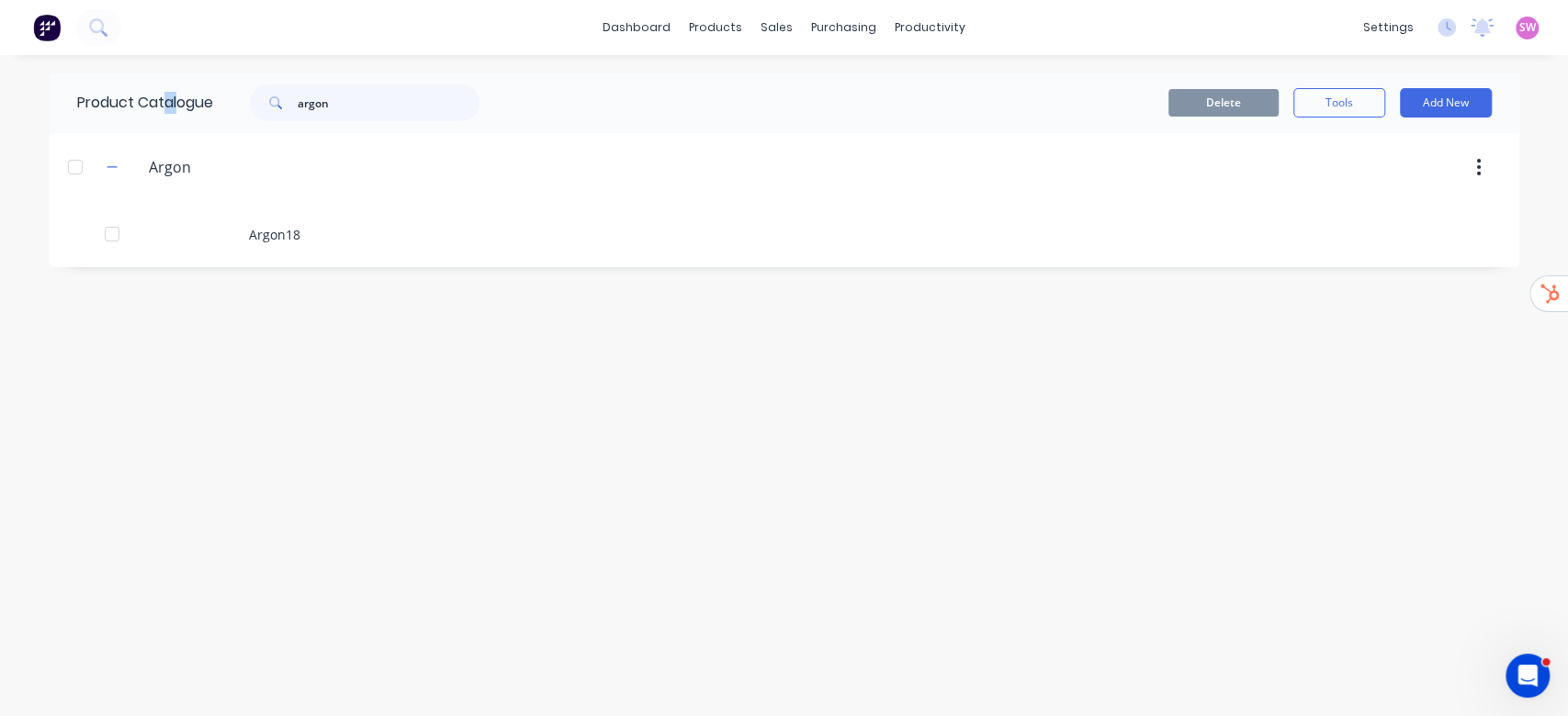 click on "Product Catalogue" at bounding box center (131, 103) 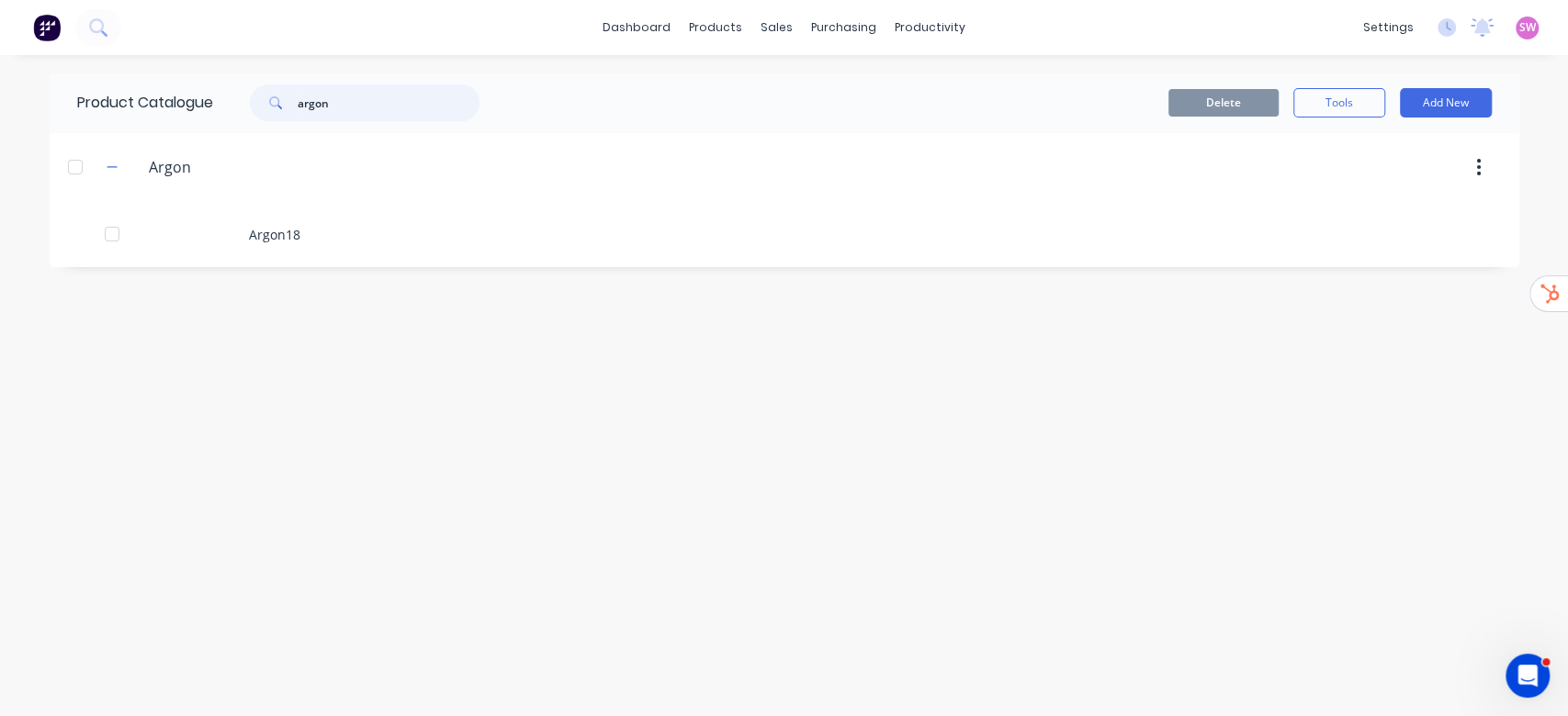 click on "argon" at bounding box center (389, 103) 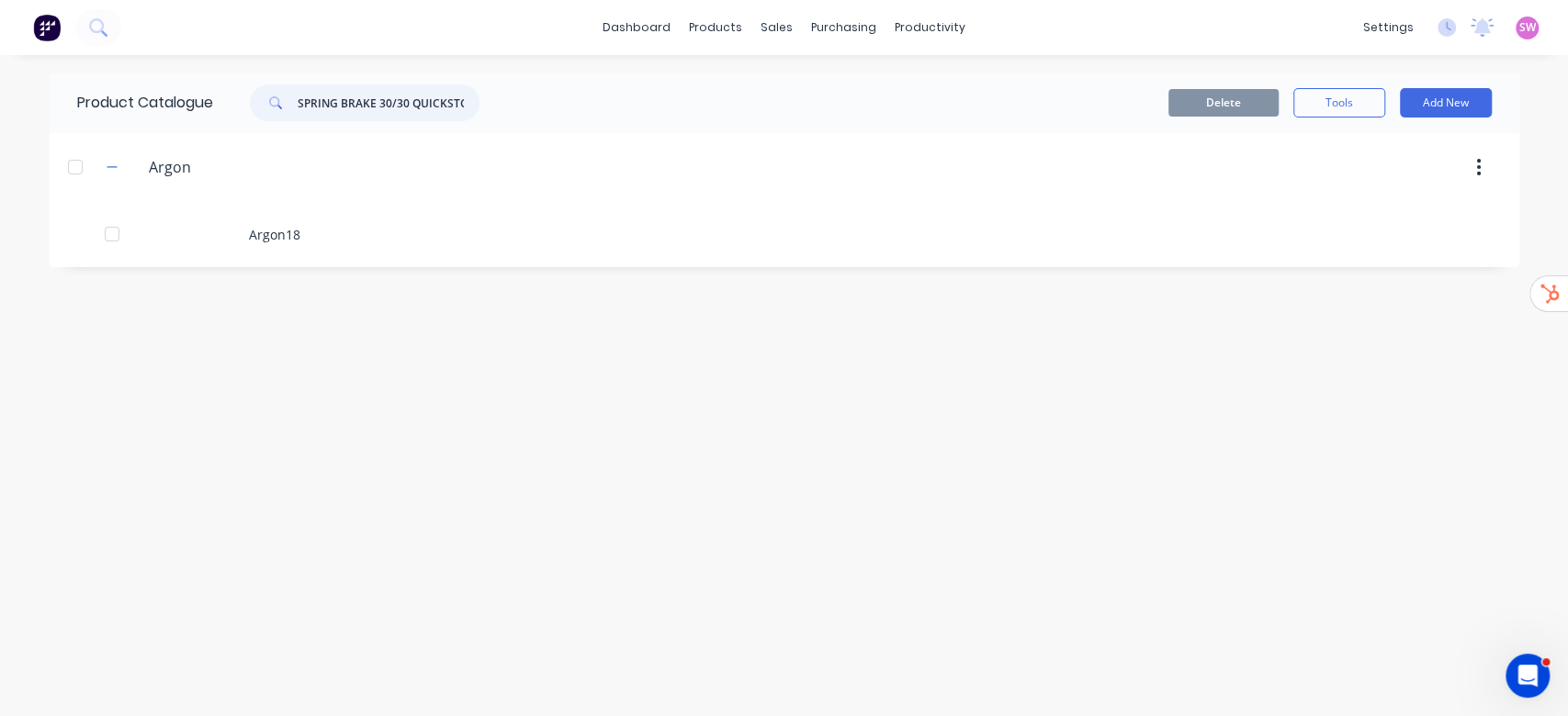 scroll, scrollTop: 0, scrollLeft: 7, axis: horizontal 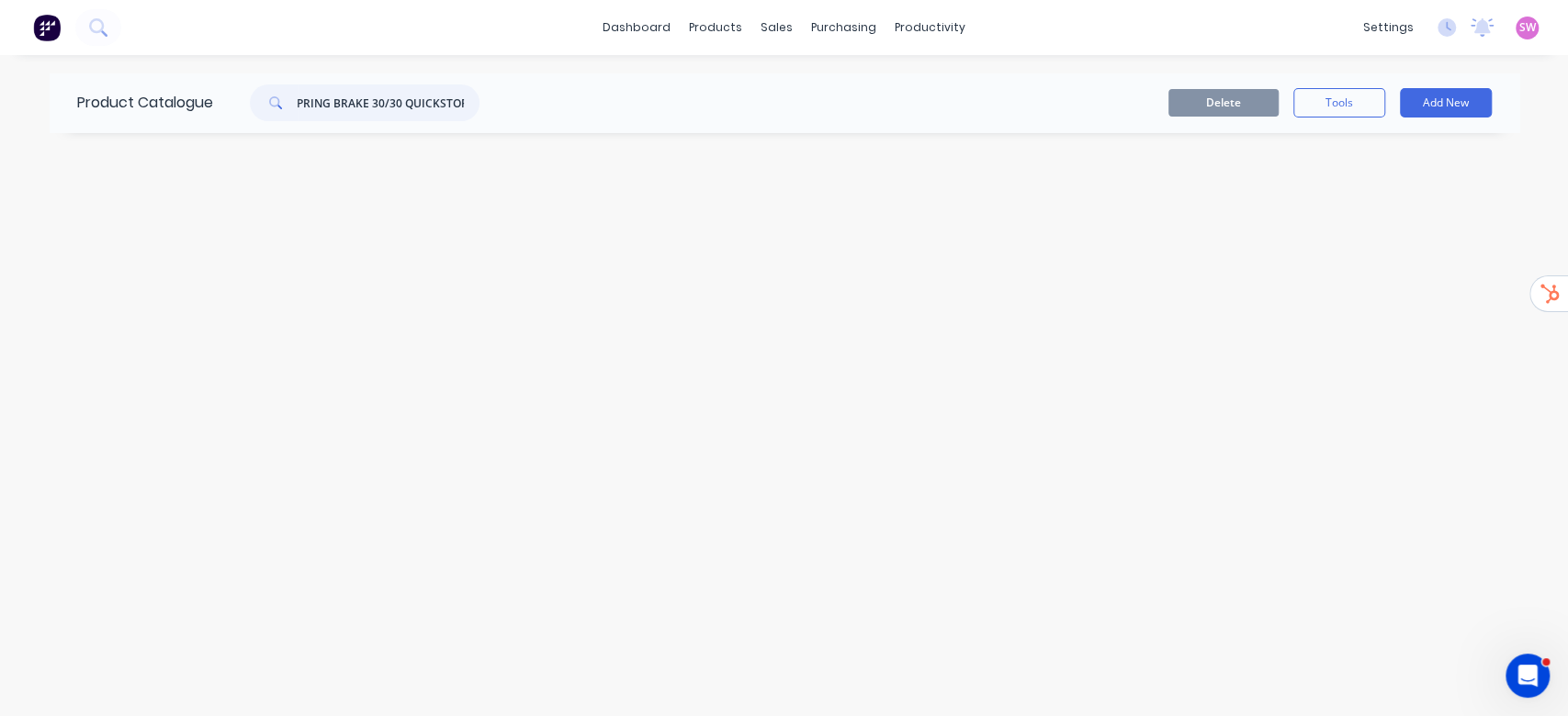 drag, startPoint x: 377, startPoint y: 99, endPoint x: 744, endPoint y: 142, distance: 369.51049 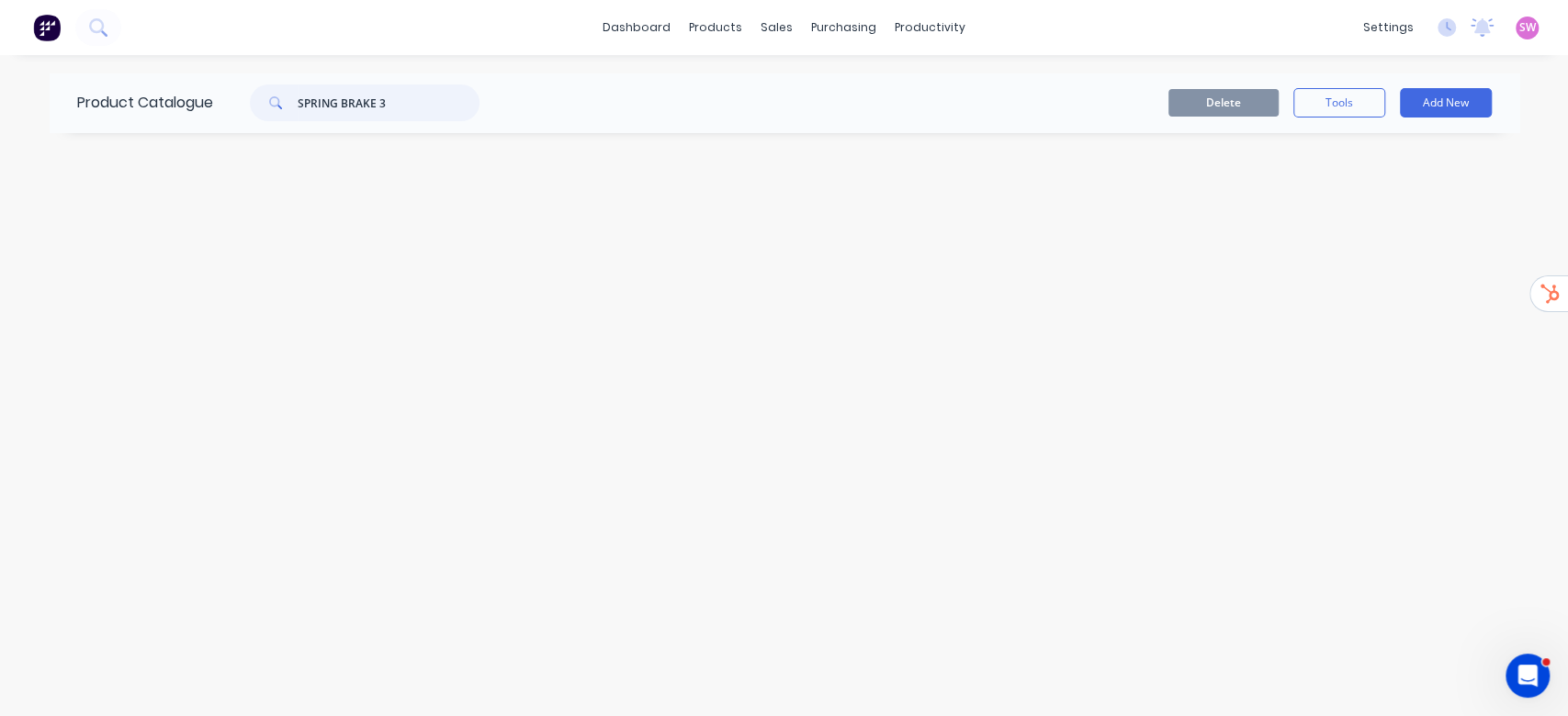 scroll, scrollTop: 0, scrollLeft: 0, axis: both 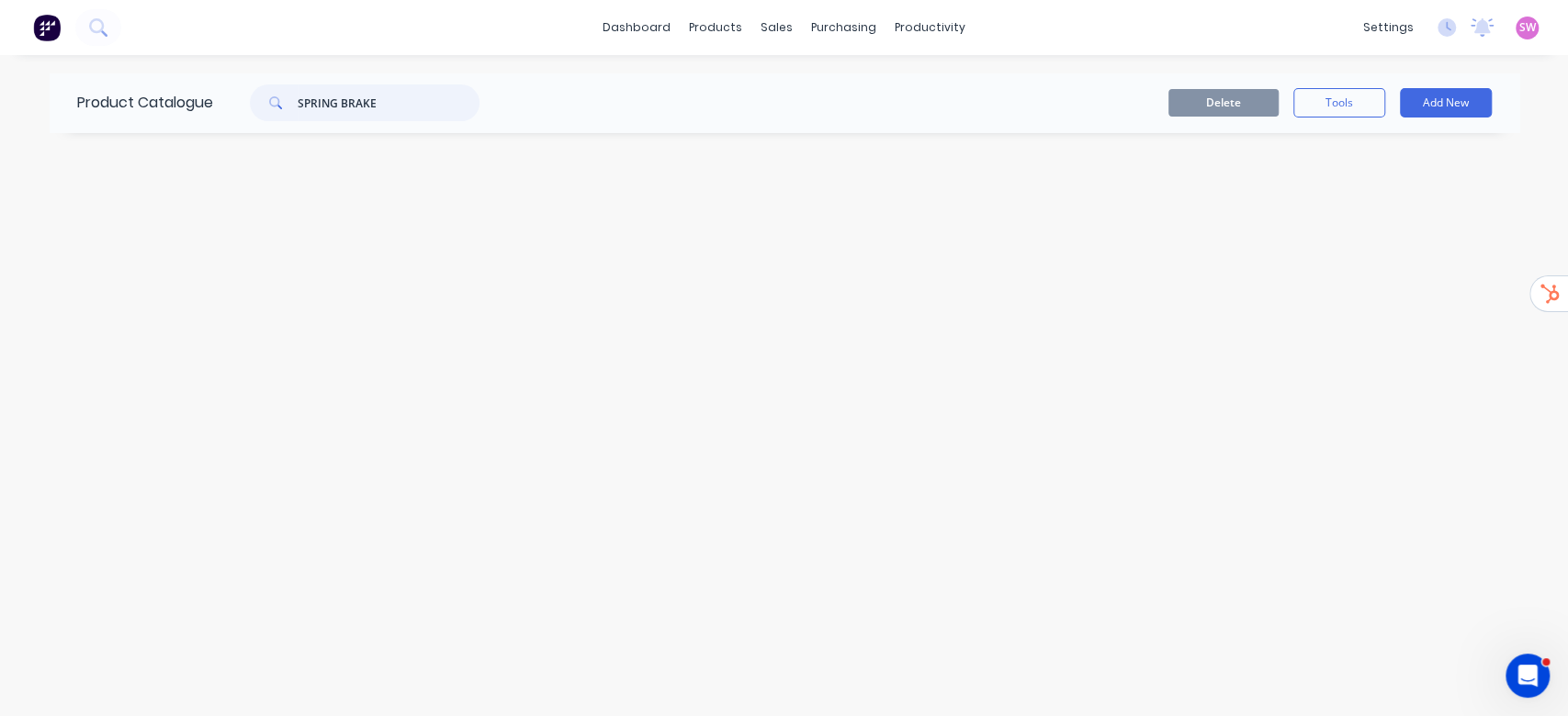 type on "SPRING BRAKE" 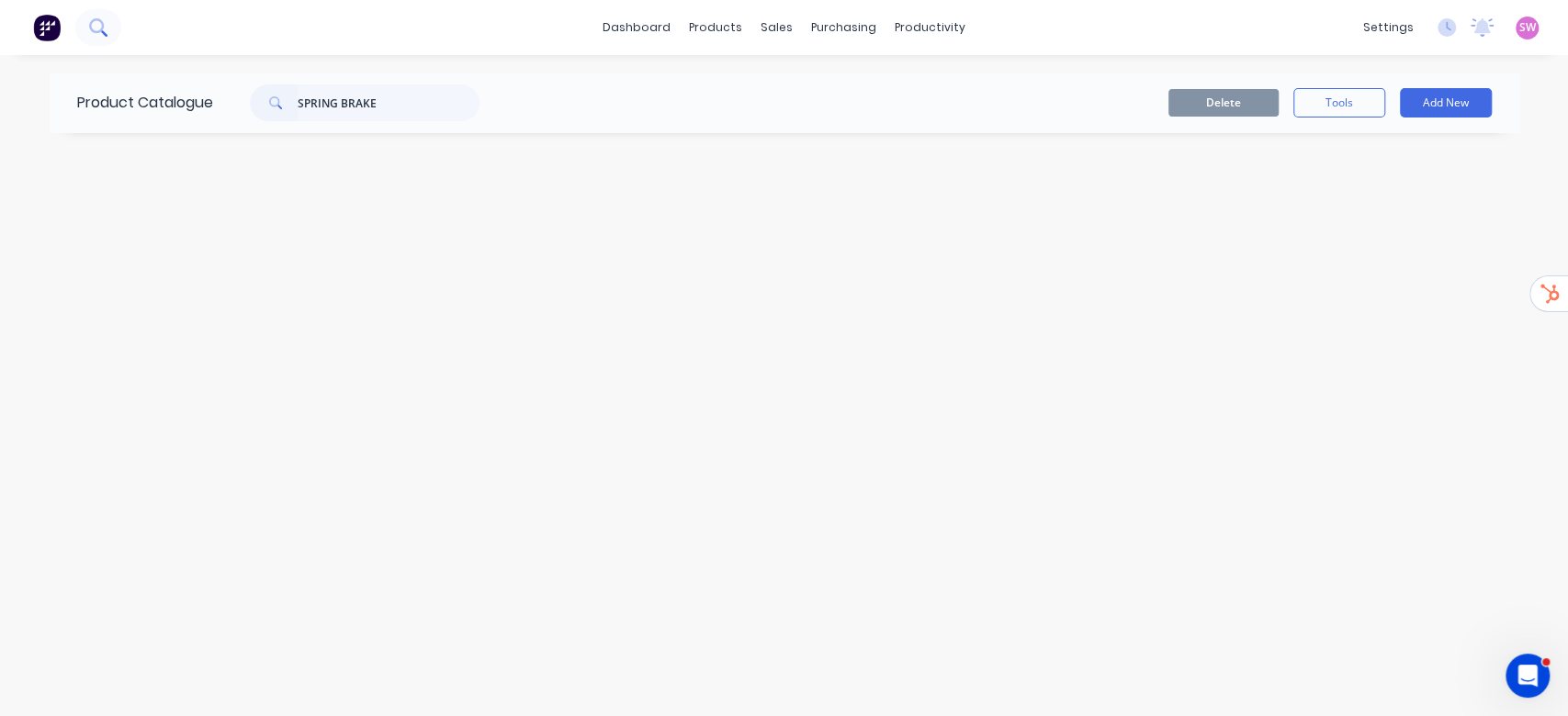 click at bounding box center [98, 28] 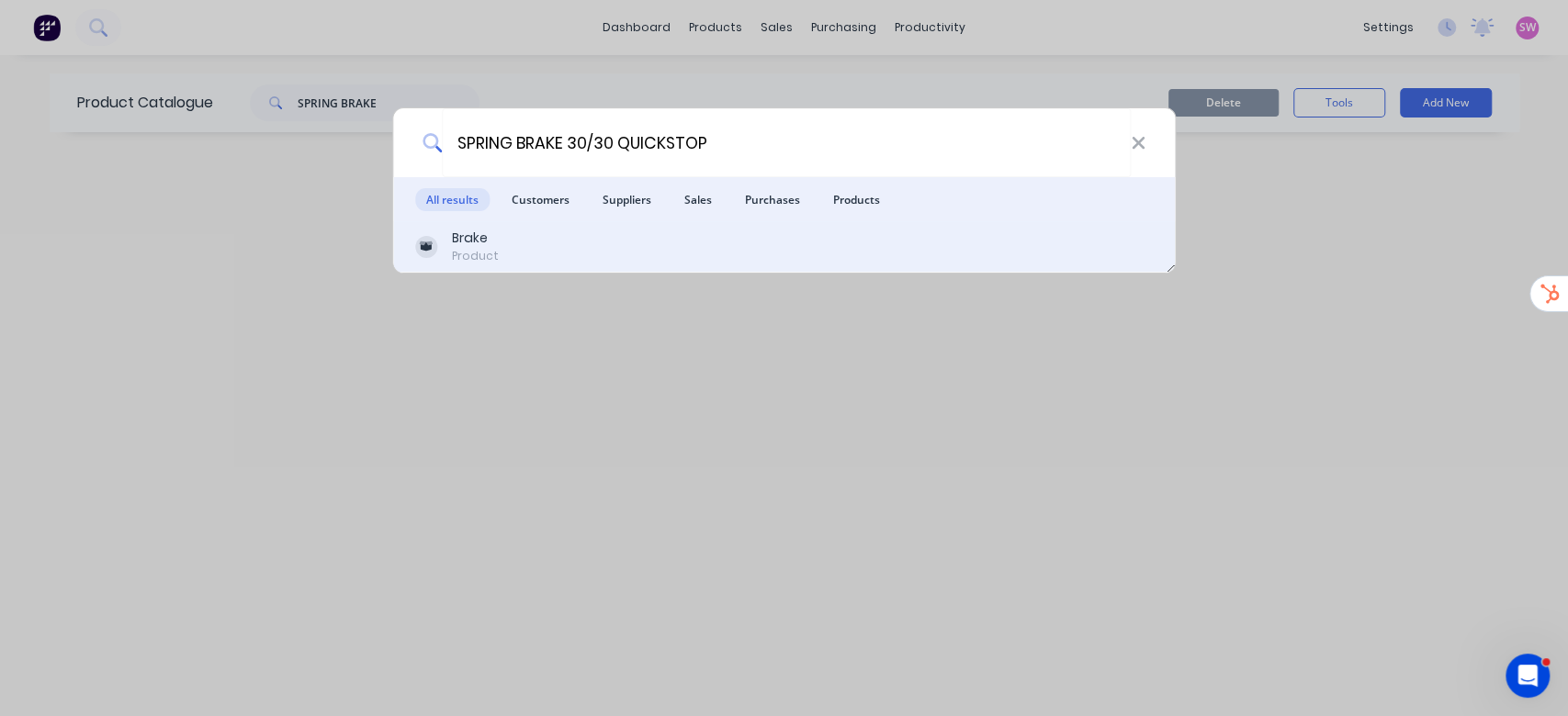 type on "SPRING BRAKE 30/30 QUICKSTOP" 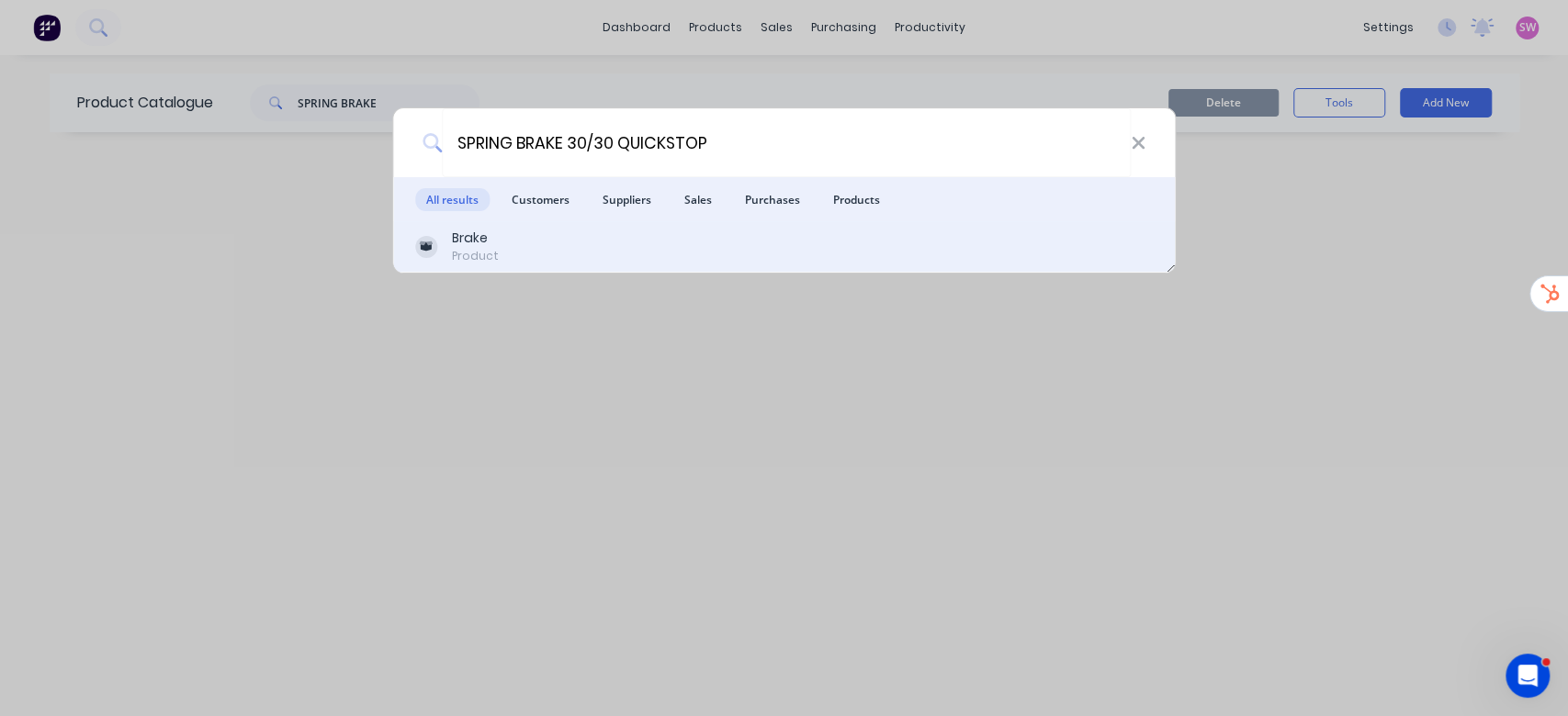 click on "Brake Product" at bounding box center [784, 246] 